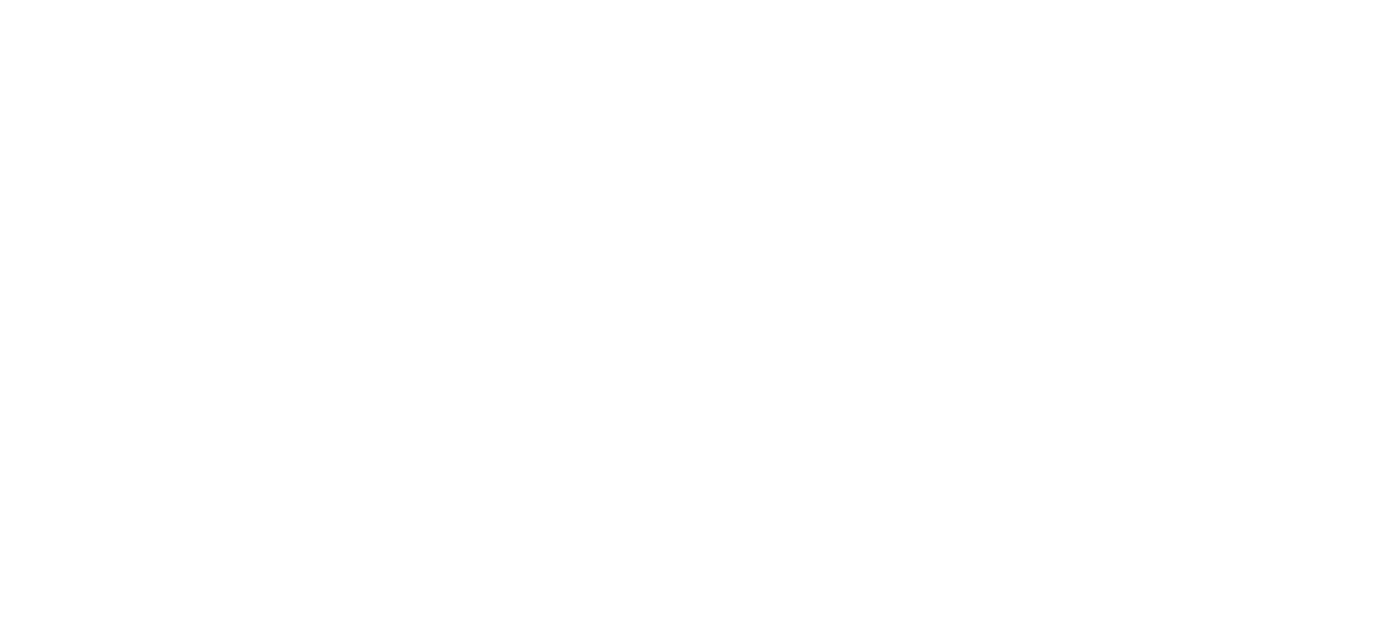 scroll, scrollTop: 0, scrollLeft: 0, axis: both 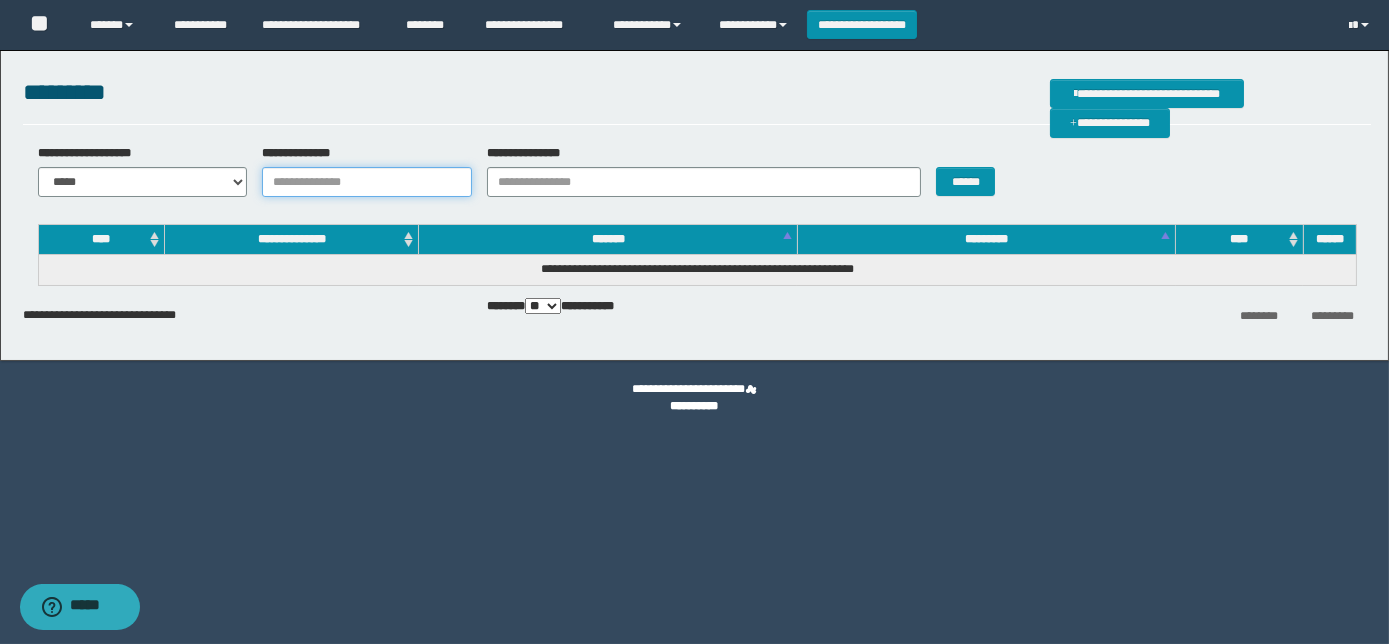 click on "**********" at bounding box center [367, 182] 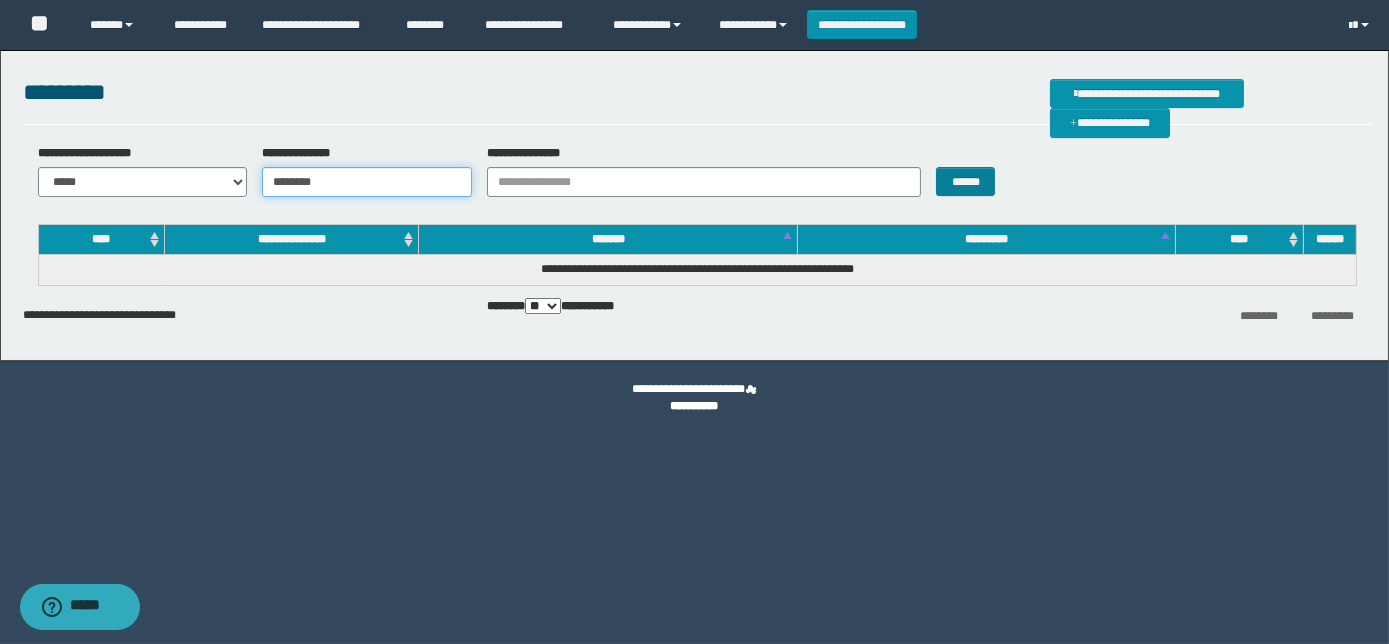 type on "********" 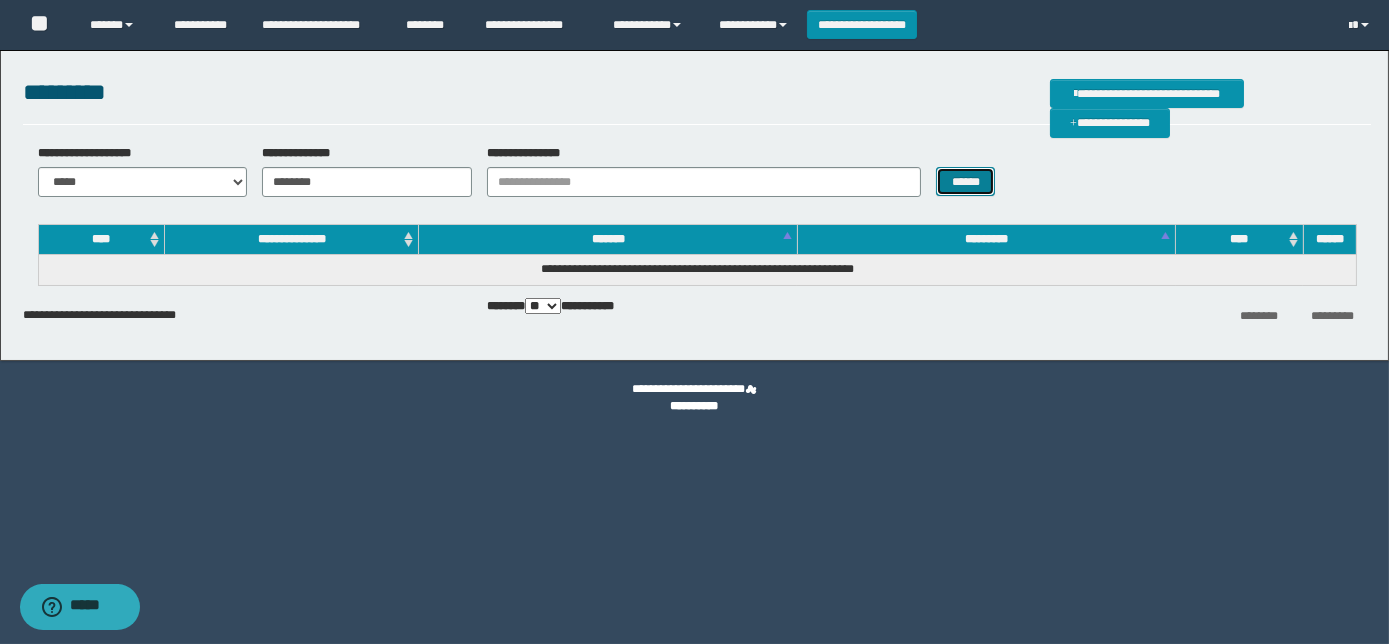 click on "******" at bounding box center (965, 181) 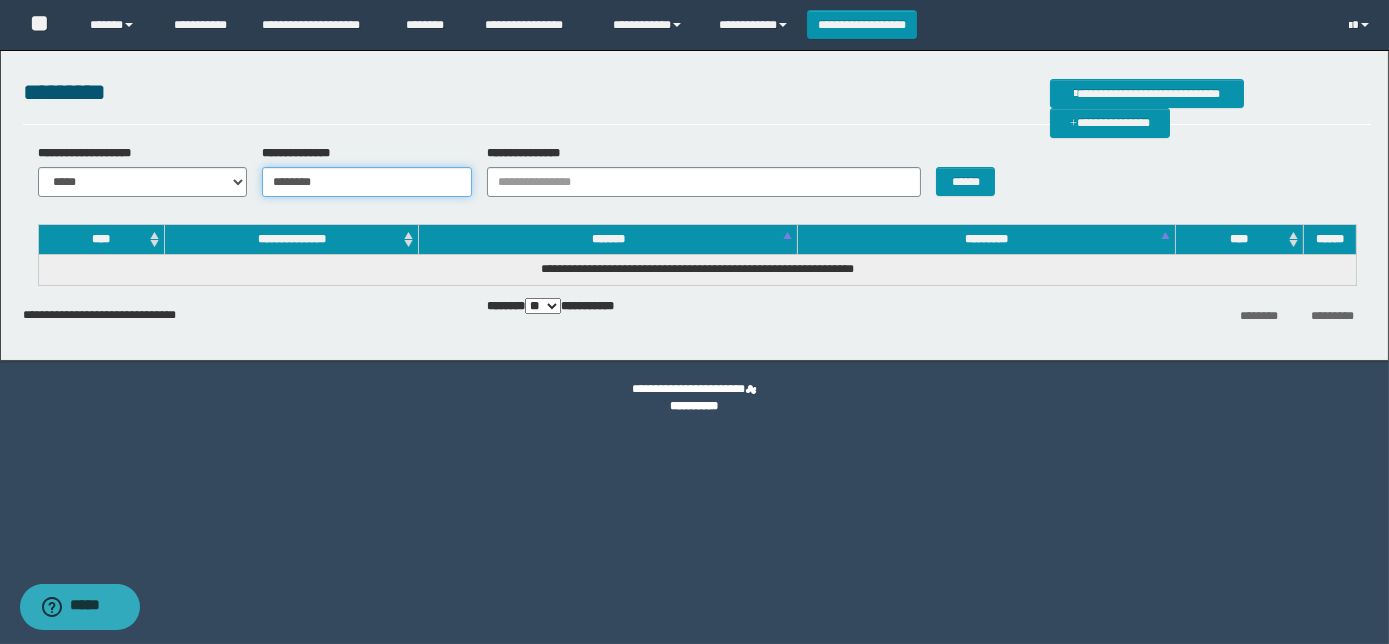 click on "********" at bounding box center [367, 182] 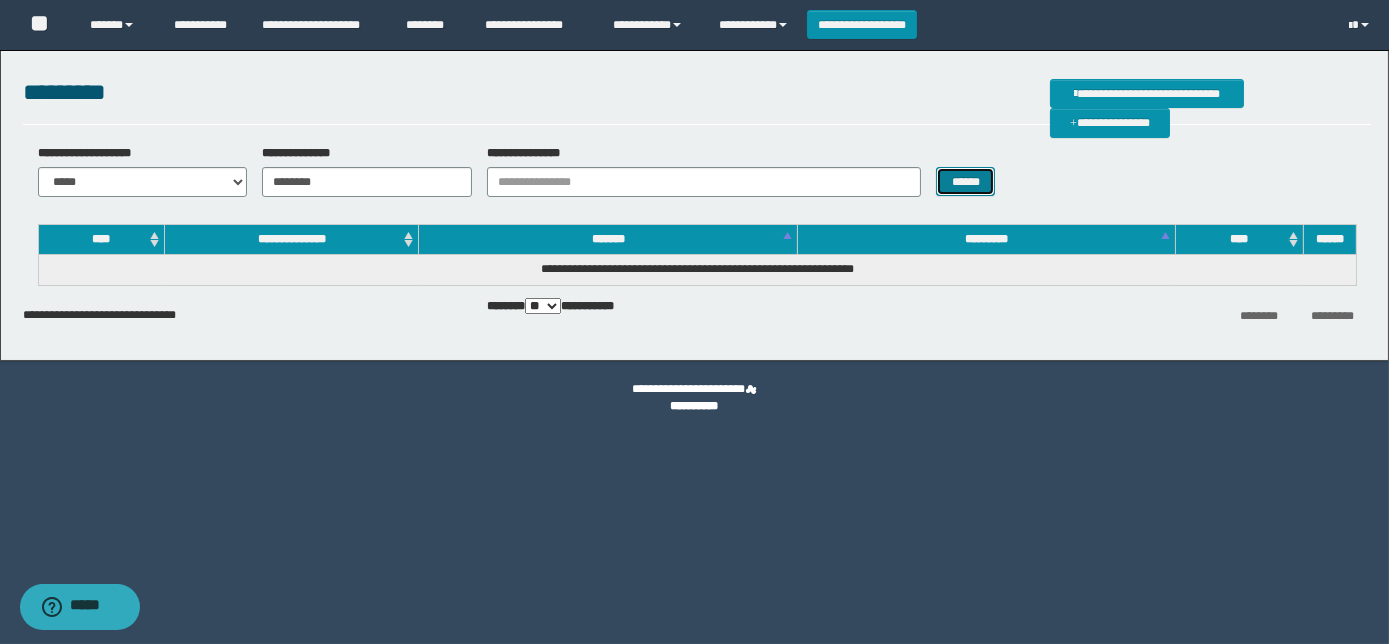 click on "******" at bounding box center (965, 181) 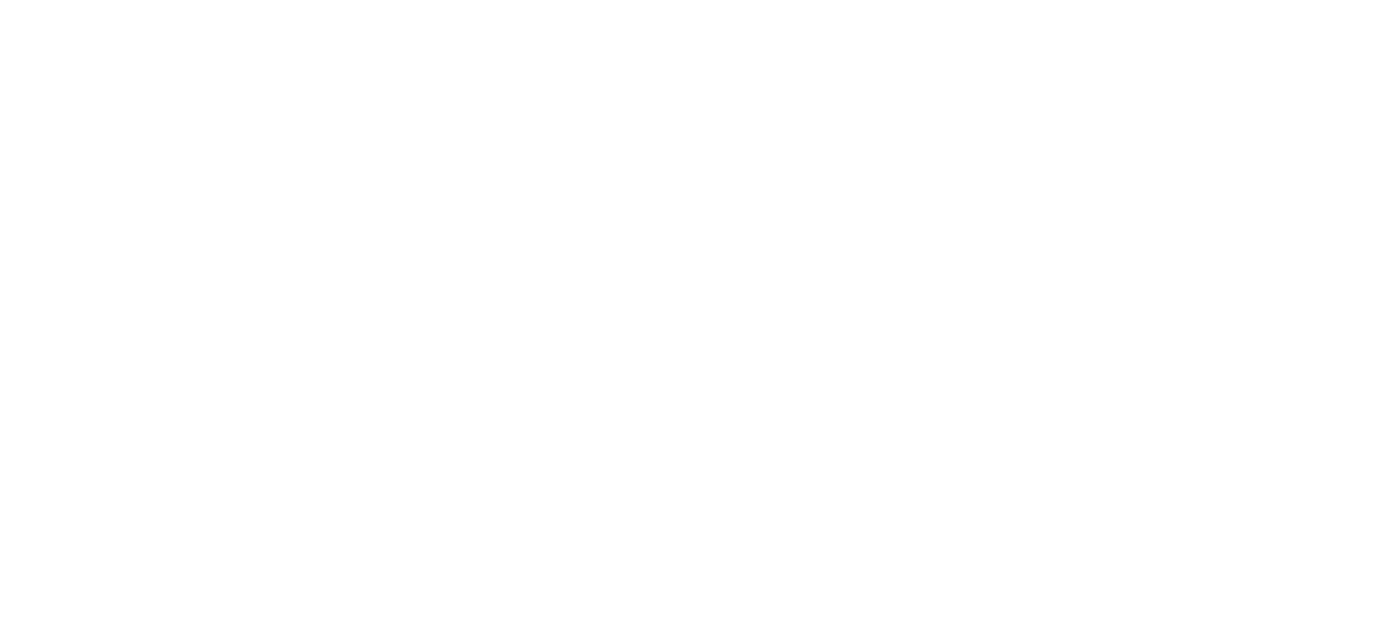 scroll, scrollTop: 0, scrollLeft: 0, axis: both 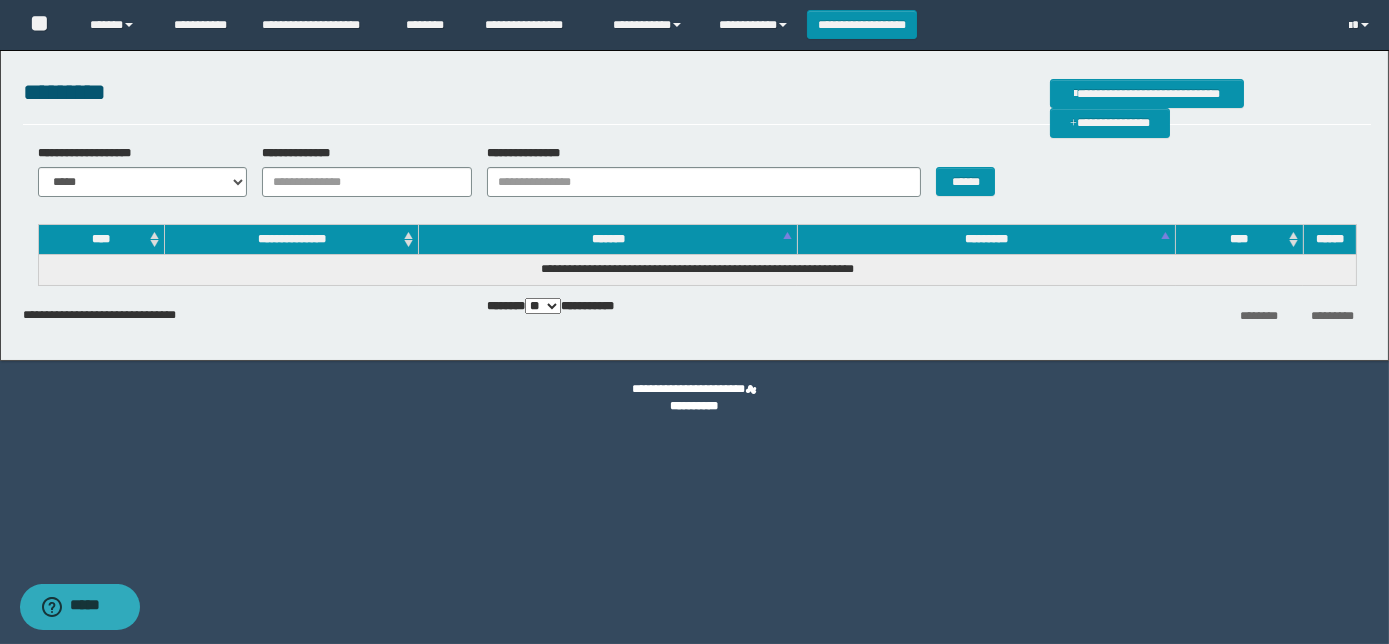 click on "**********" at bounding box center (367, 182) 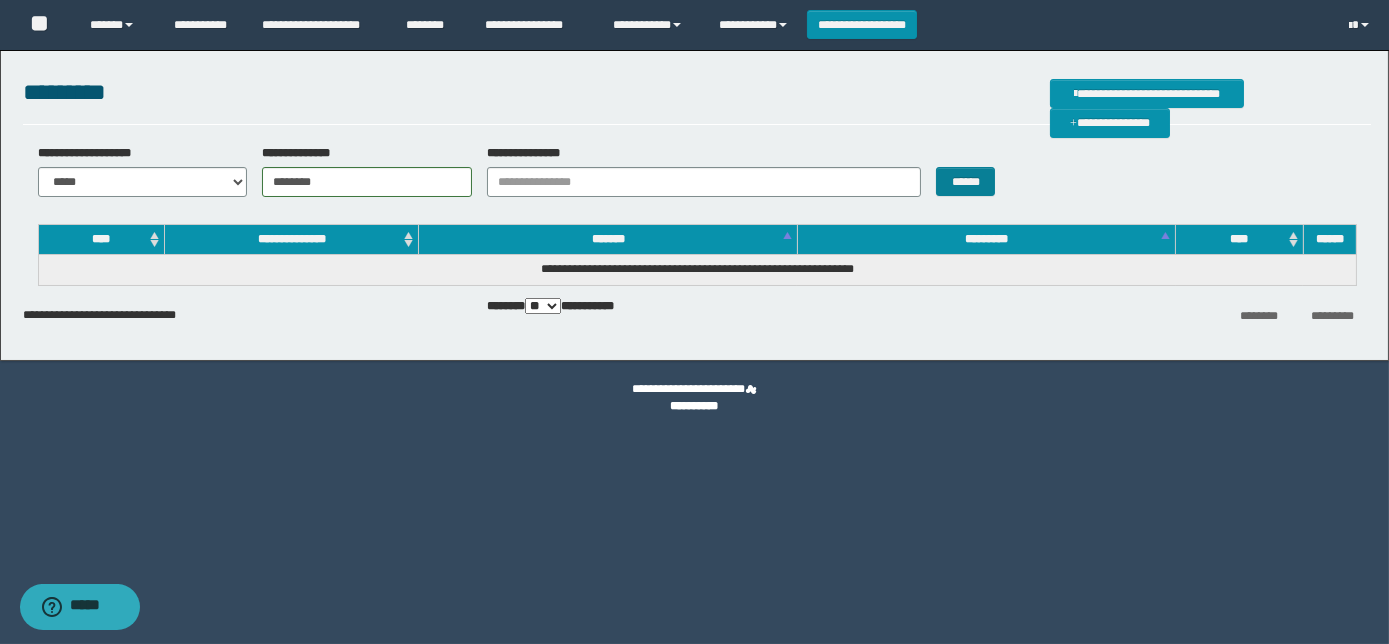 type on "********" 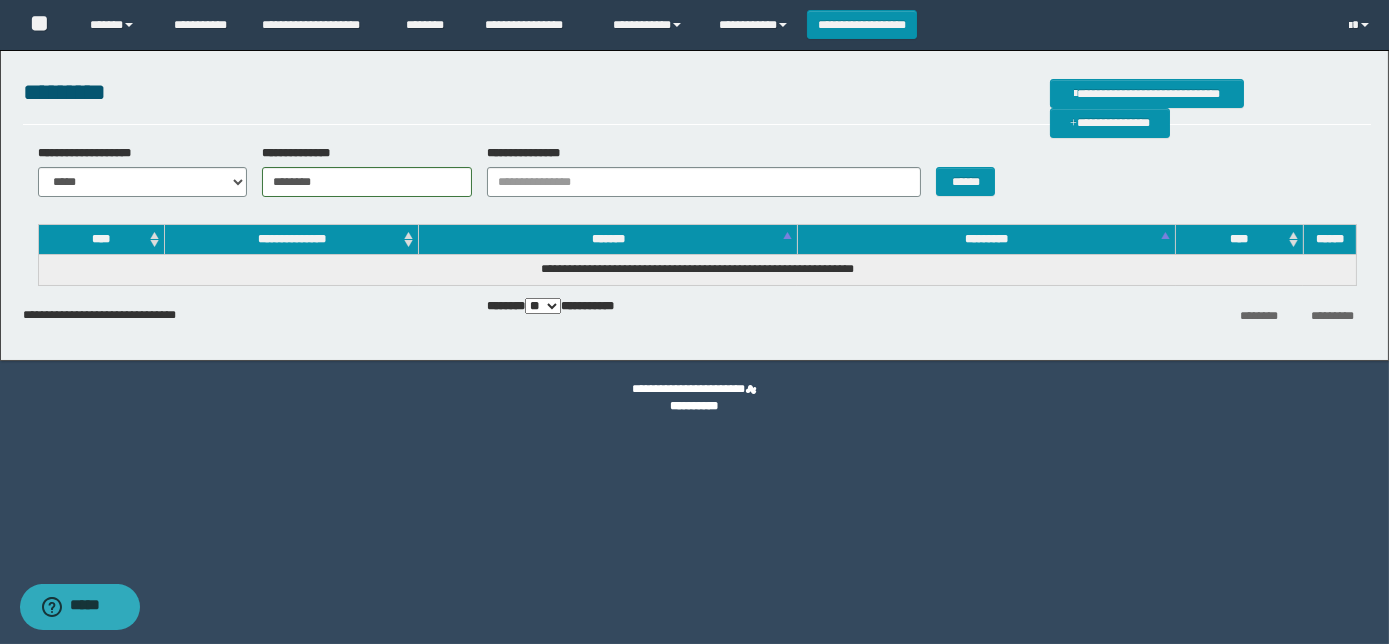 click on "********" at bounding box center (367, 182) 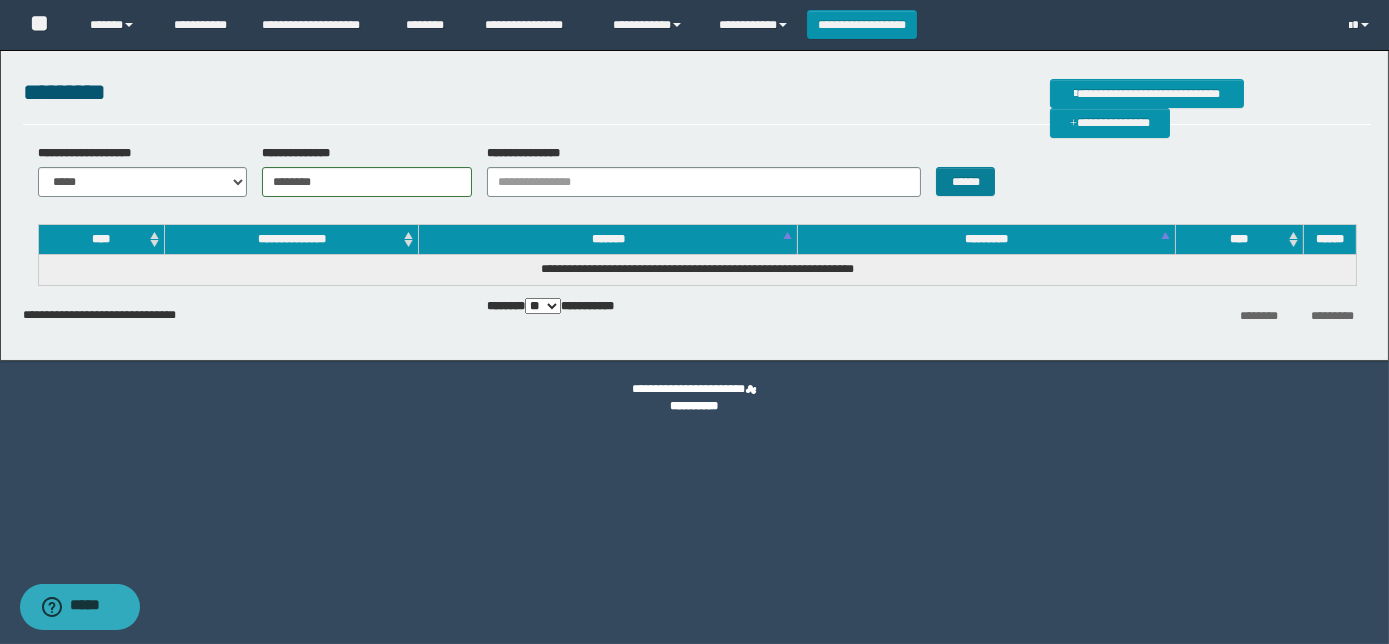 click on "******" at bounding box center (965, 181) 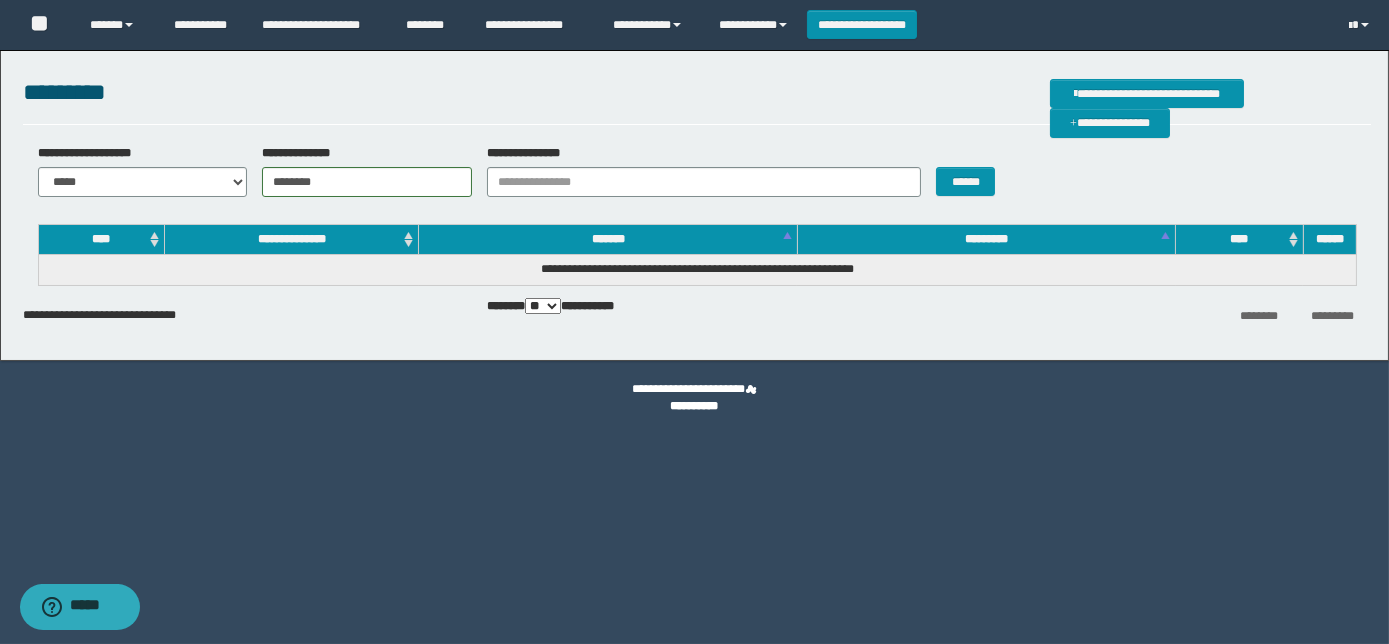 click on "**********" at bounding box center [694, 200] 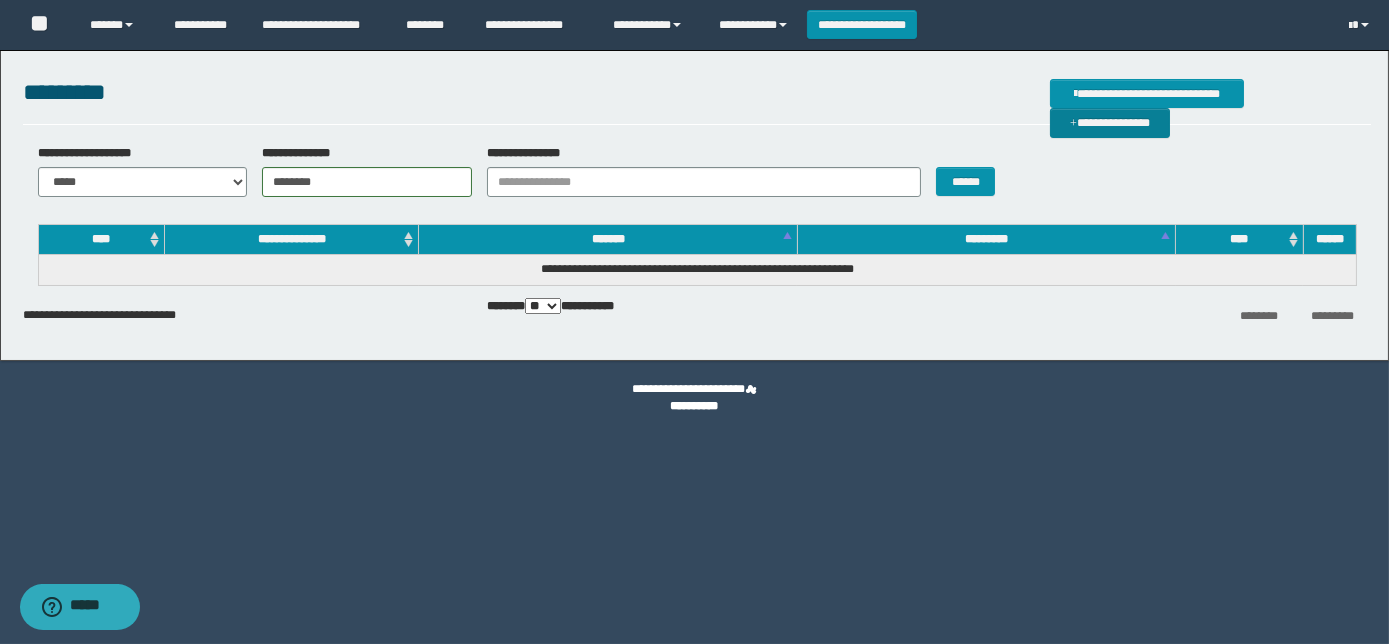 click on "**********" at bounding box center (1110, 122) 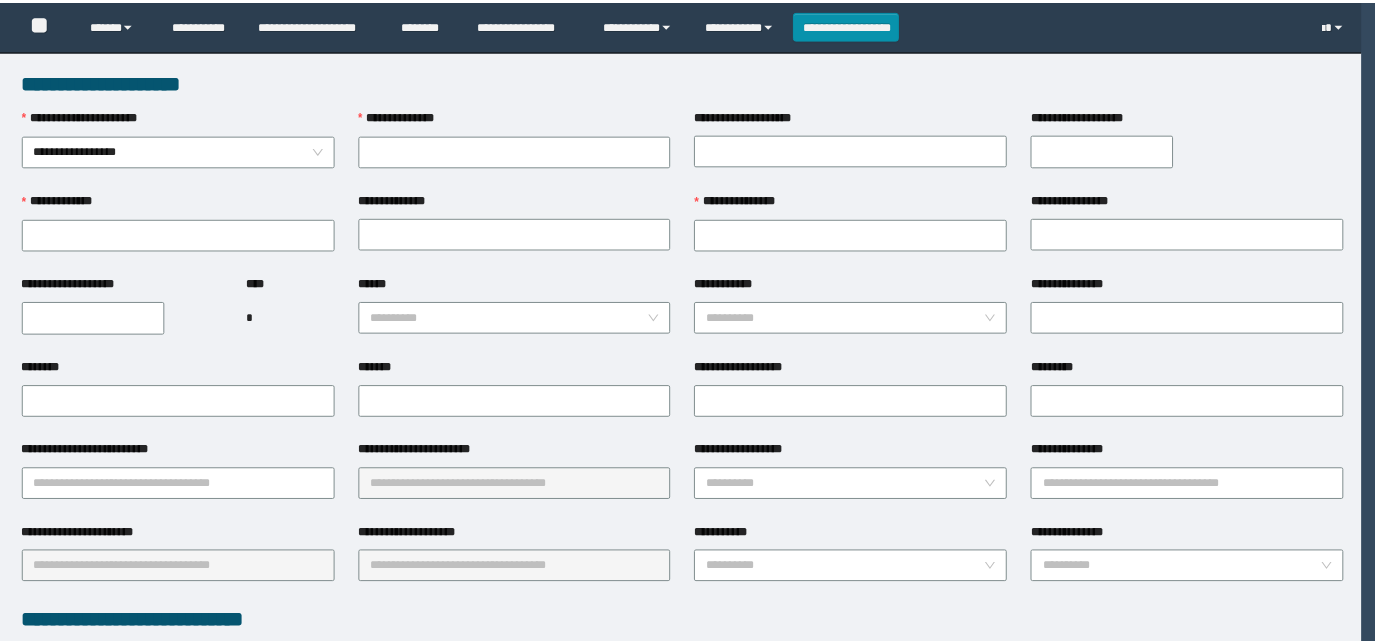 scroll, scrollTop: 0, scrollLeft: 0, axis: both 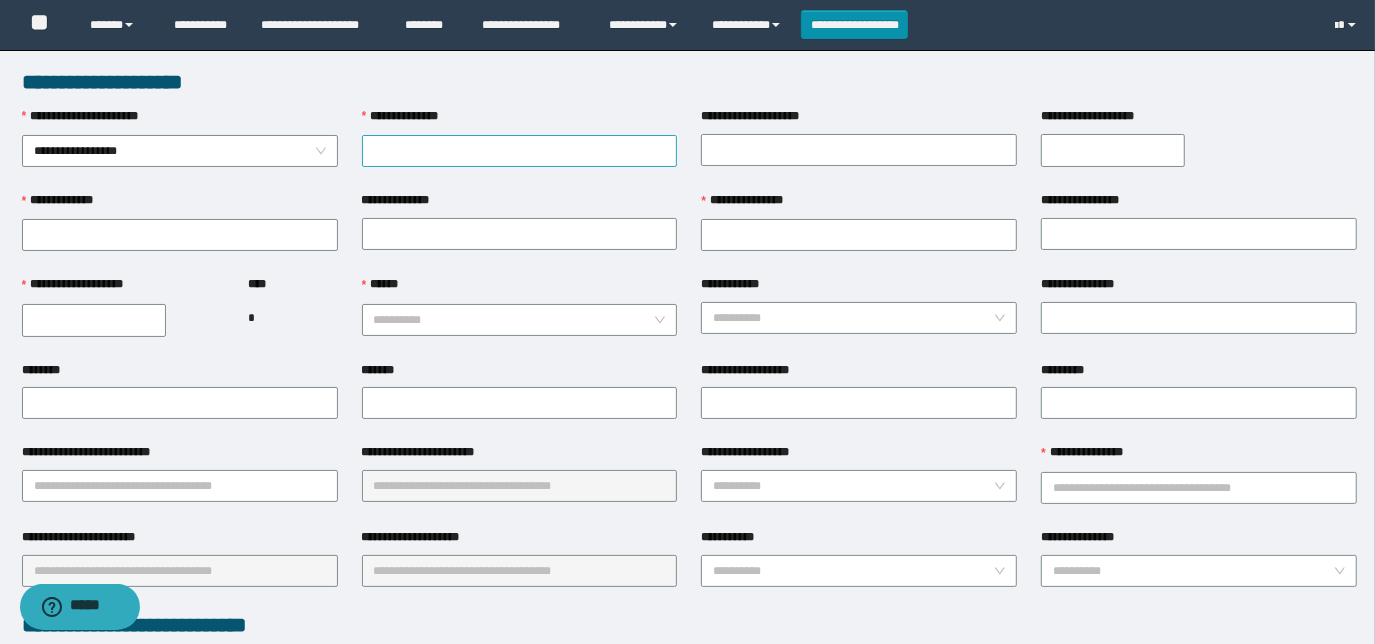 click on "**********" at bounding box center [520, 151] 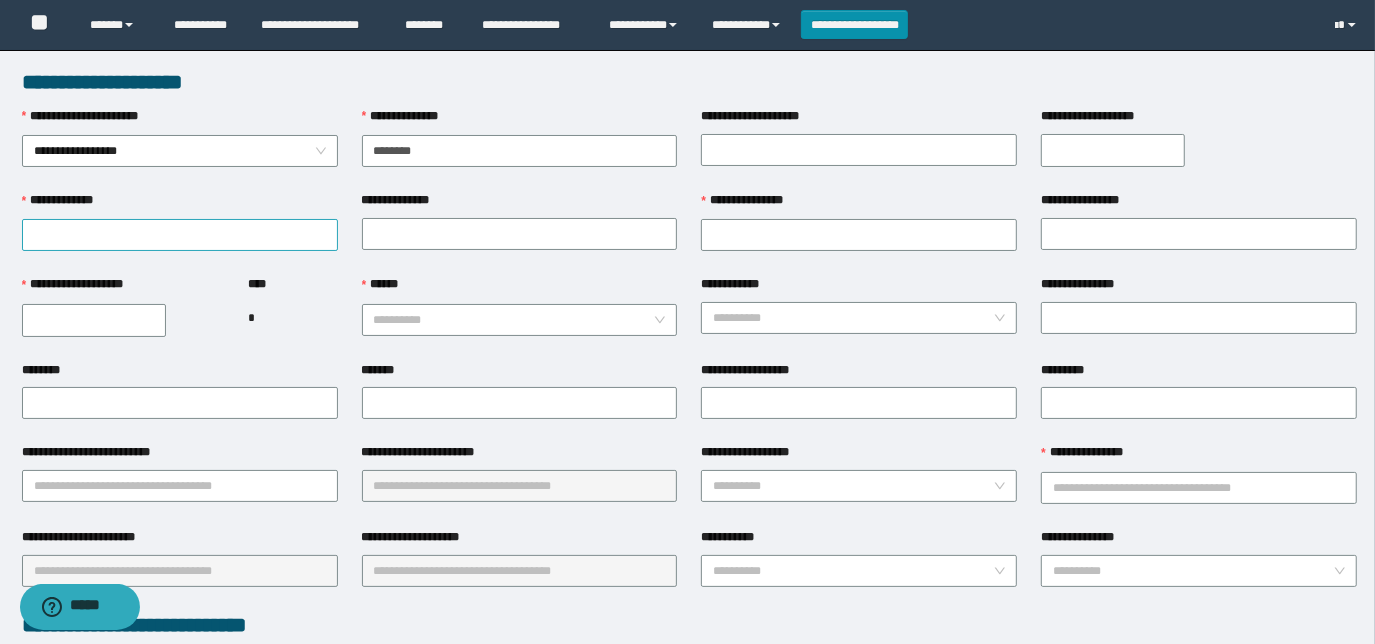 type on "********" 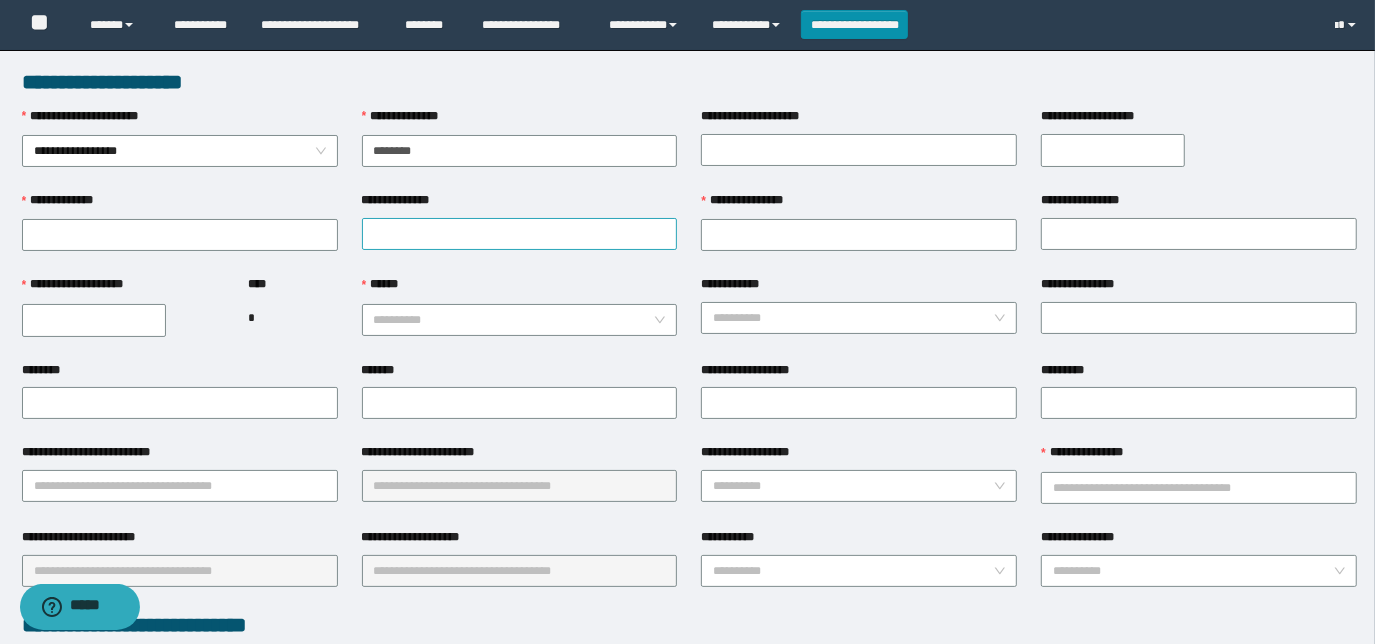 click on "**********" at bounding box center (520, 234) 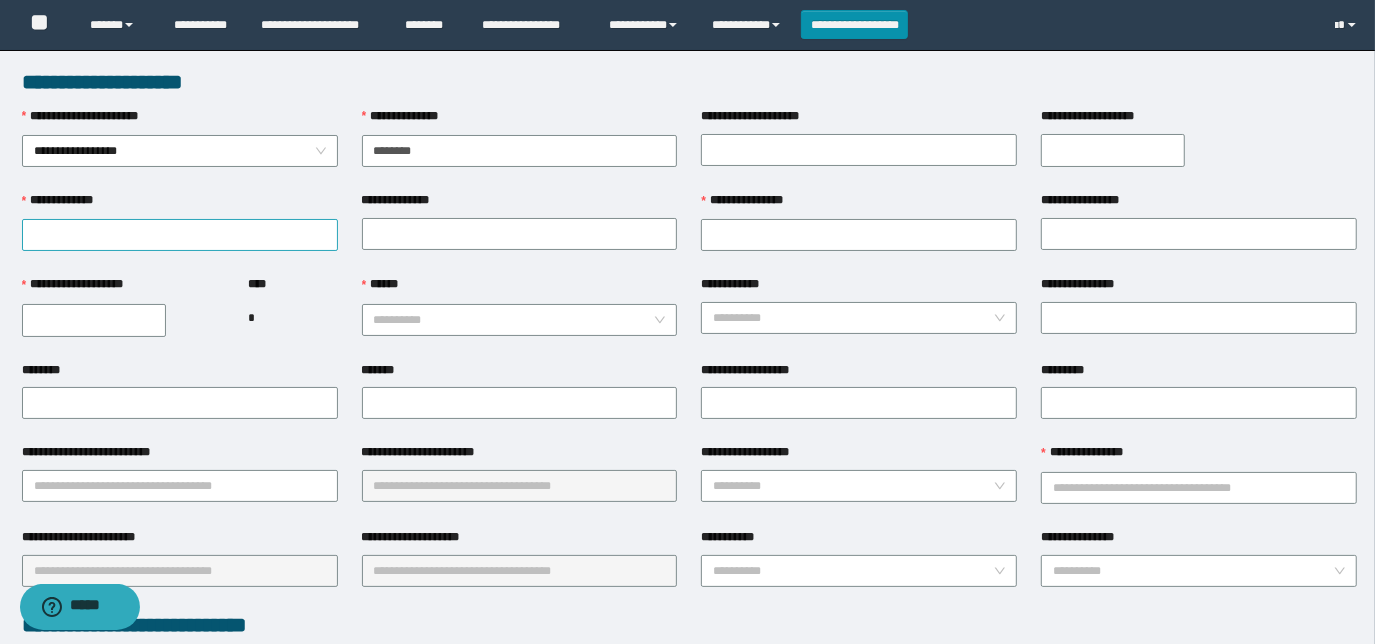 click on "**********" at bounding box center [180, 235] 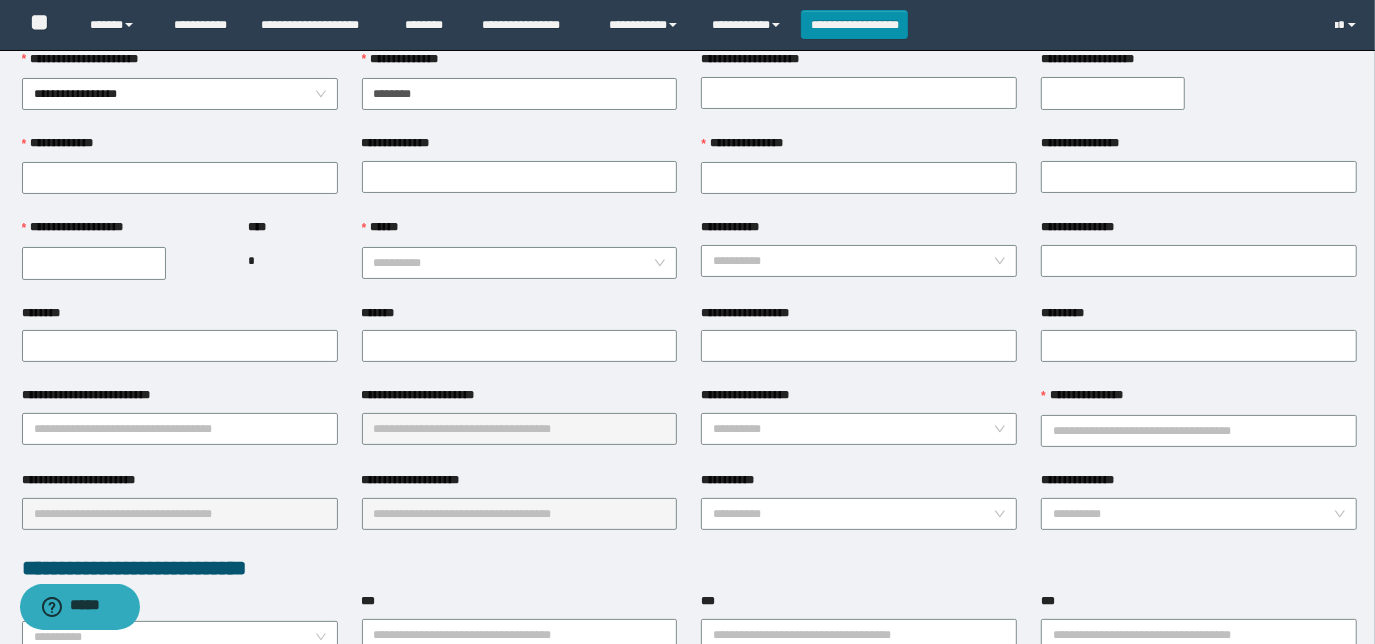 scroll, scrollTop: 0, scrollLeft: 0, axis: both 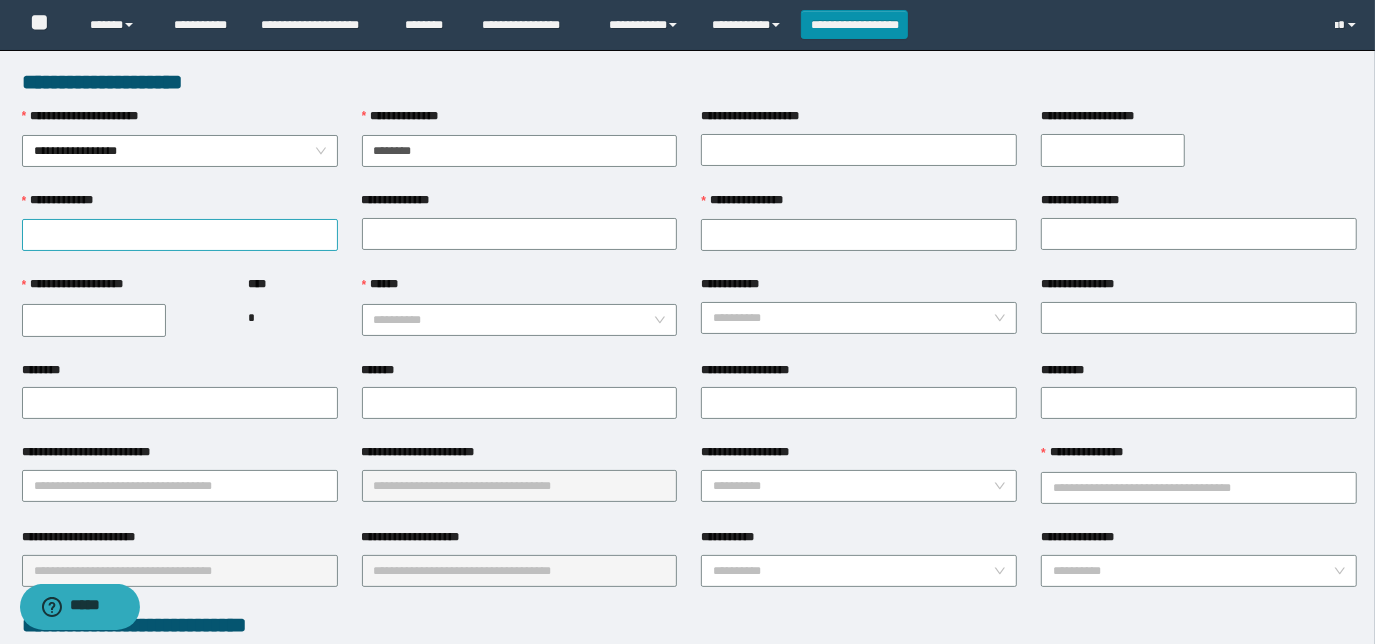 click on "**********" at bounding box center (180, 235) 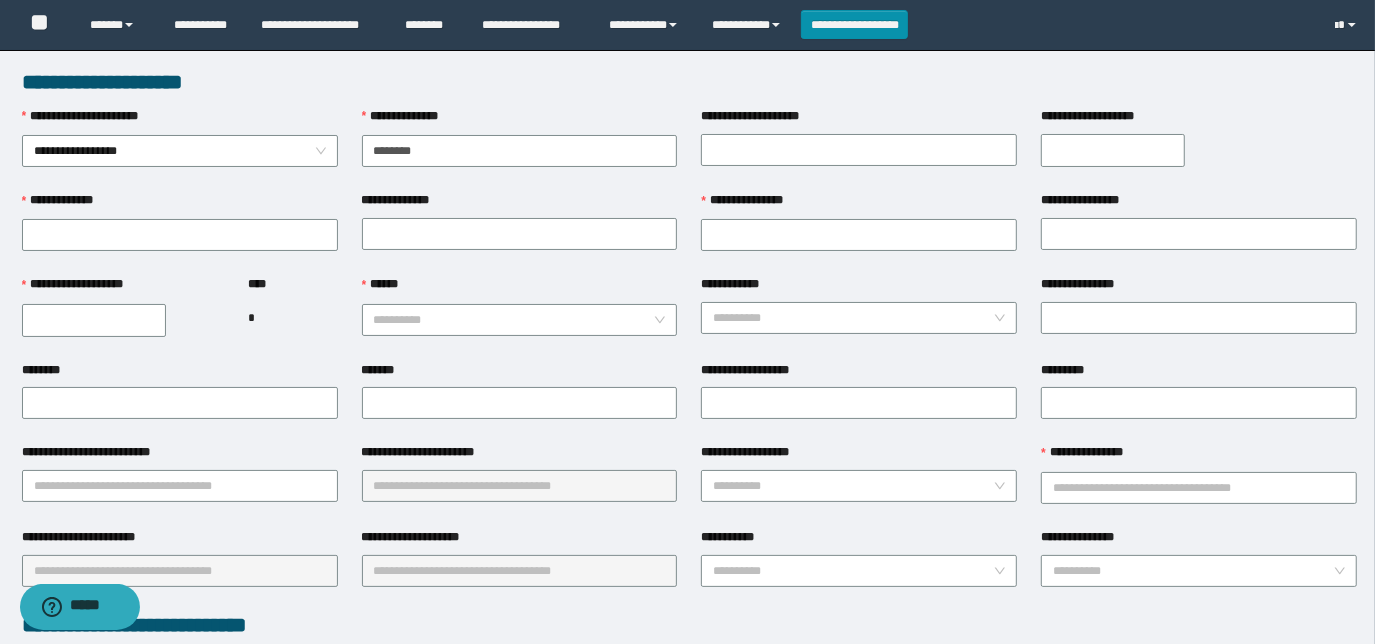 click on "**********" at bounding box center (94, 320) 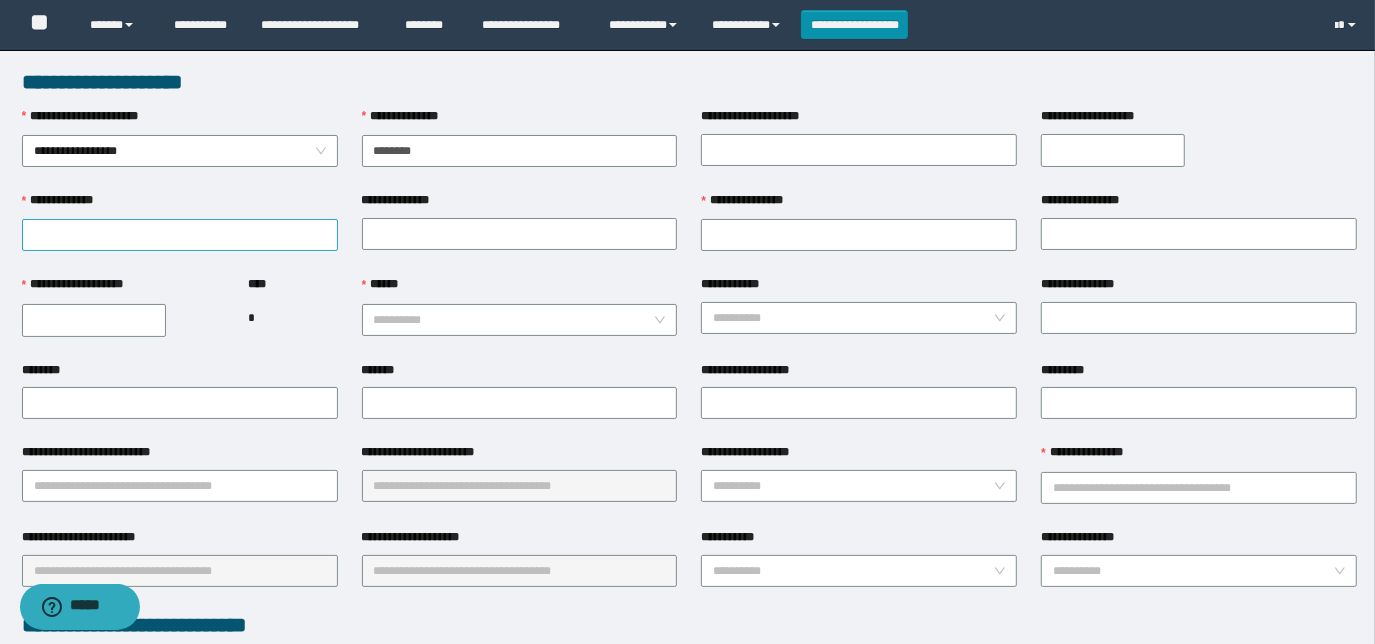 click on "**********" at bounding box center (180, 235) 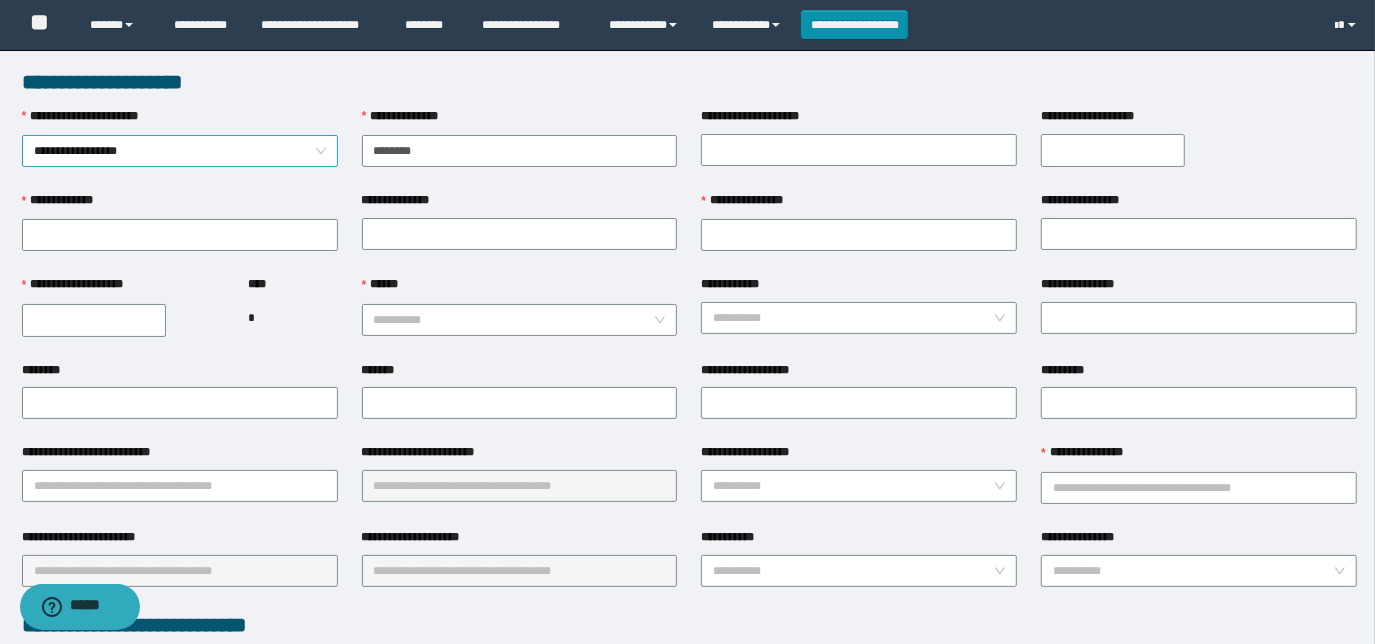 click on "**********" at bounding box center (180, 151) 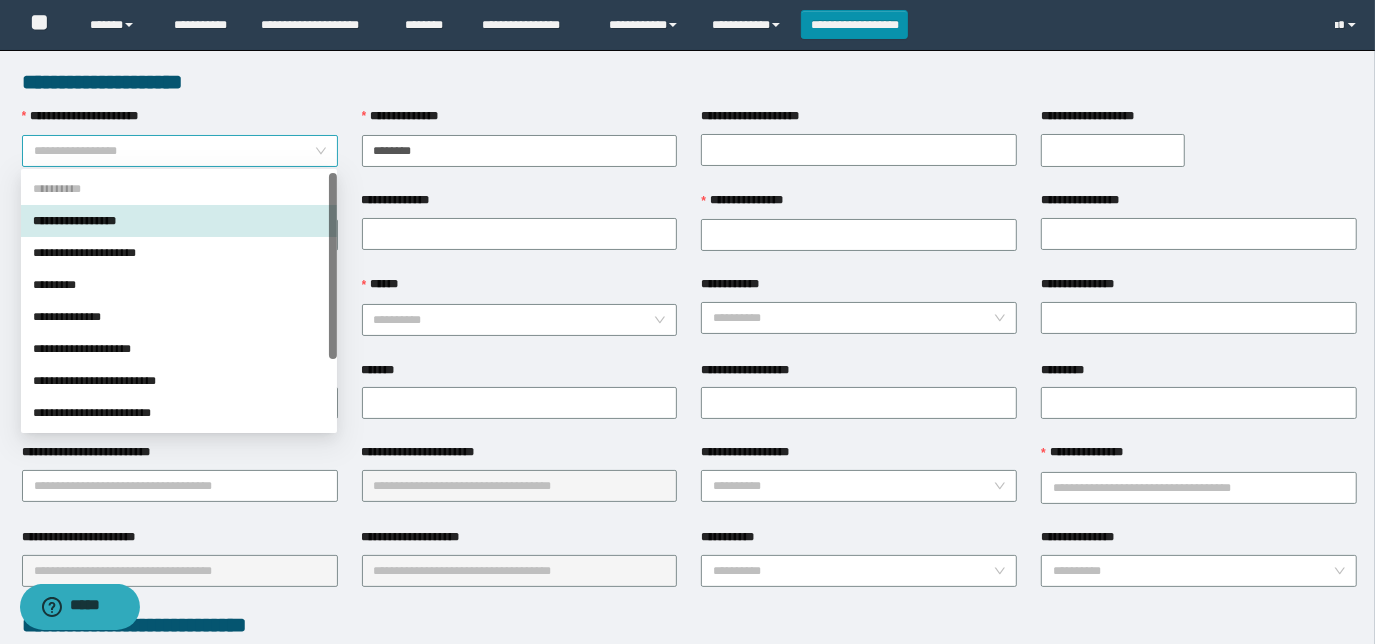 click on "**********" at bounding box center [180, 151] 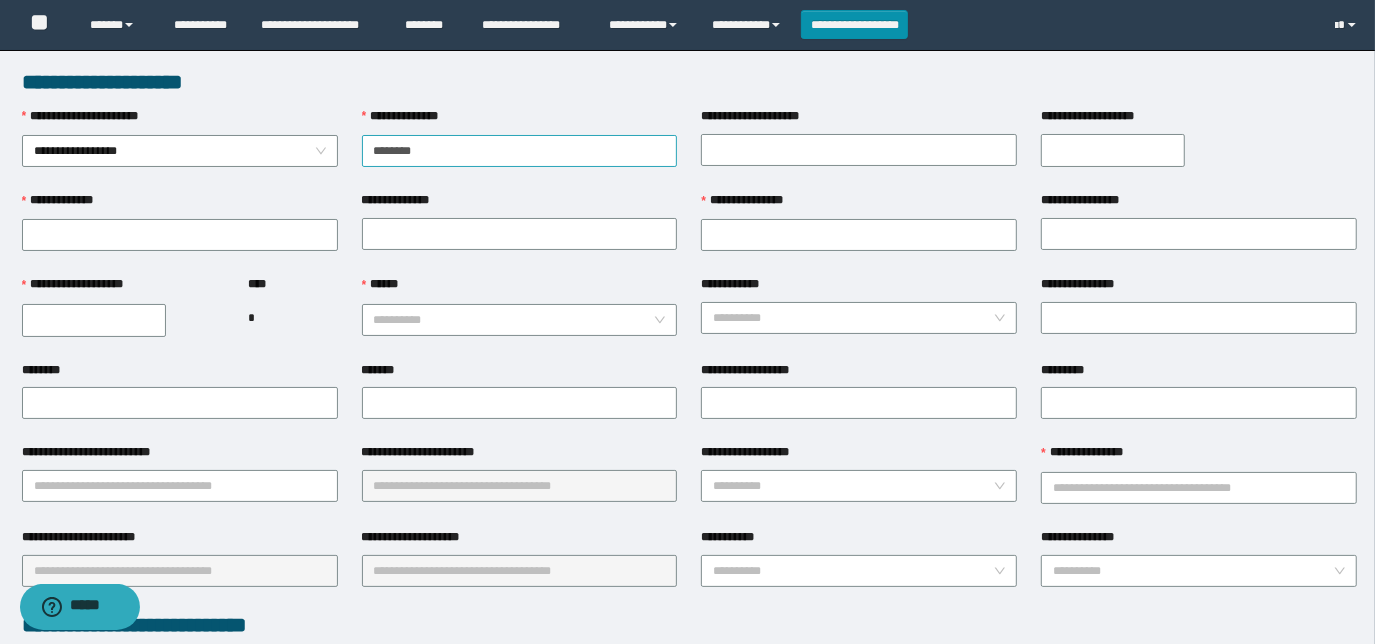 click on "********" at bounding box center (520, 151) 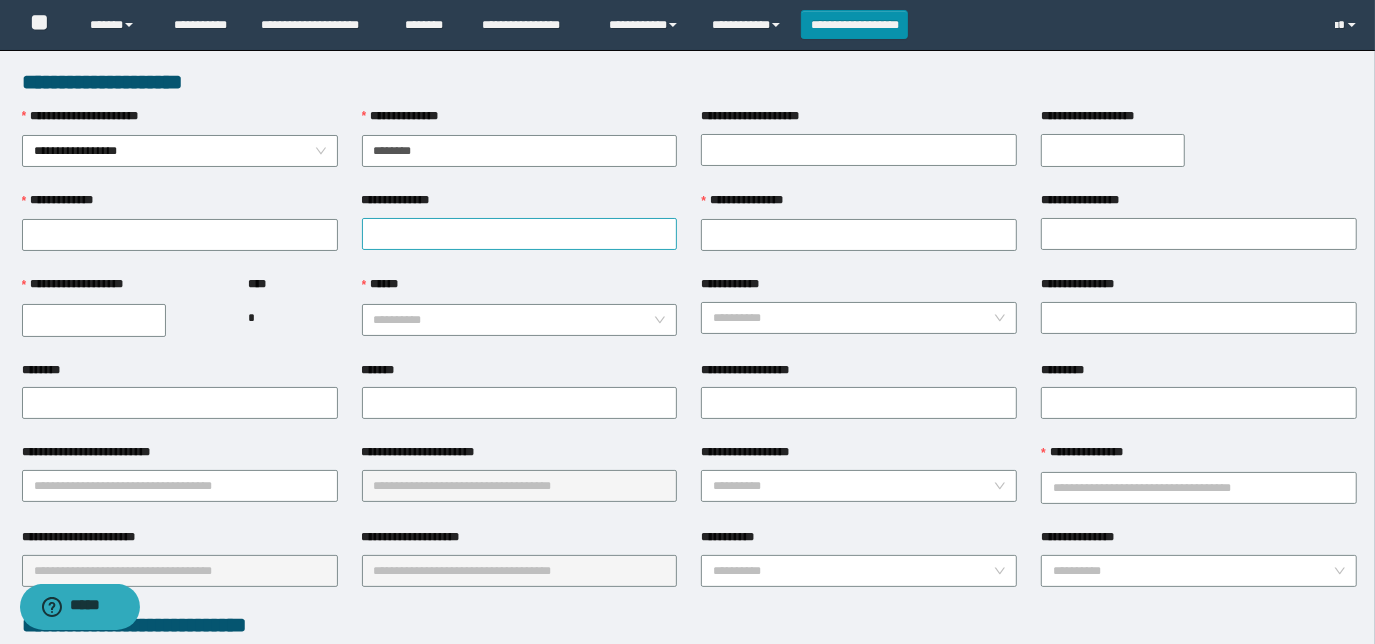 click on "**********" at bounding box center [520, 234] 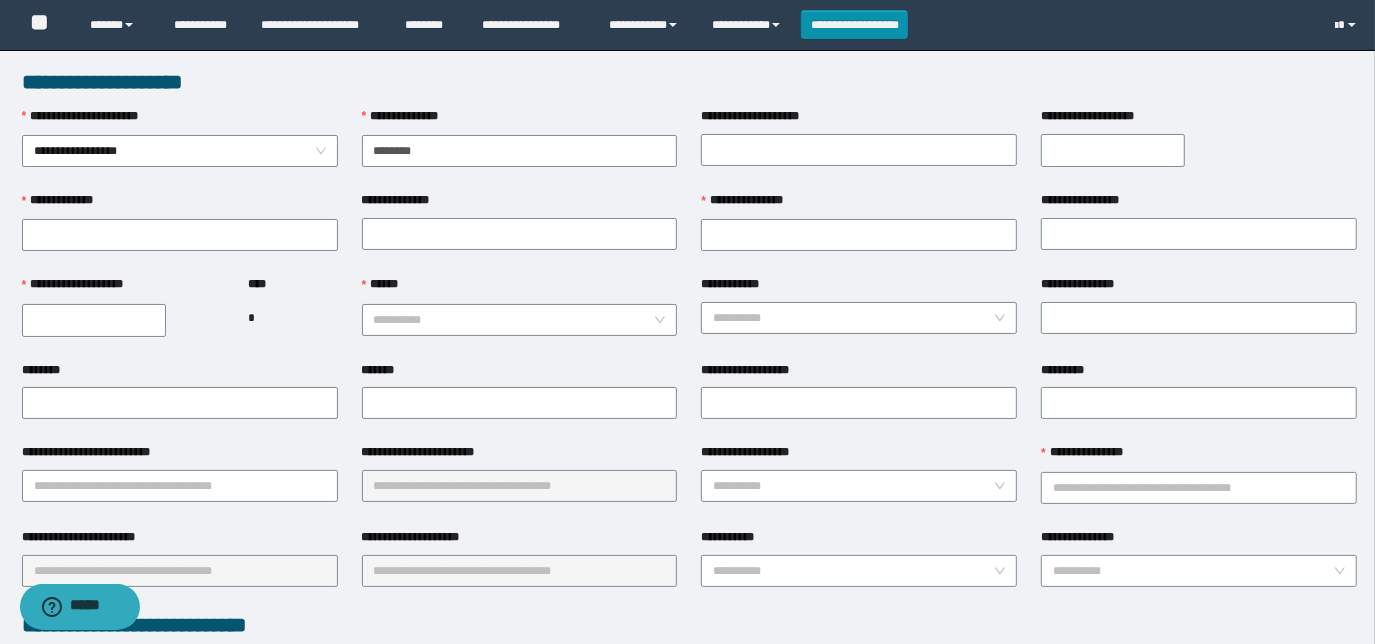 click on "**********" at bounding box center [94, 320] 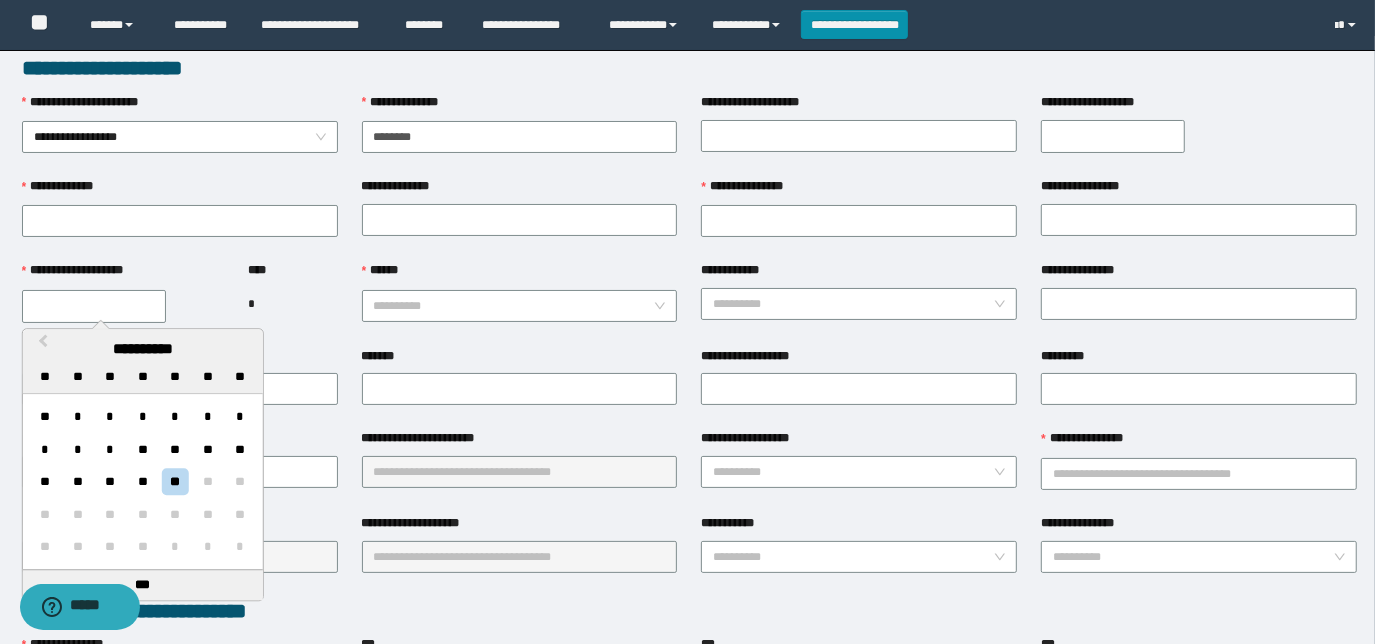 scroll, scrollTop: 0, scrollLeft: 0, axis: both 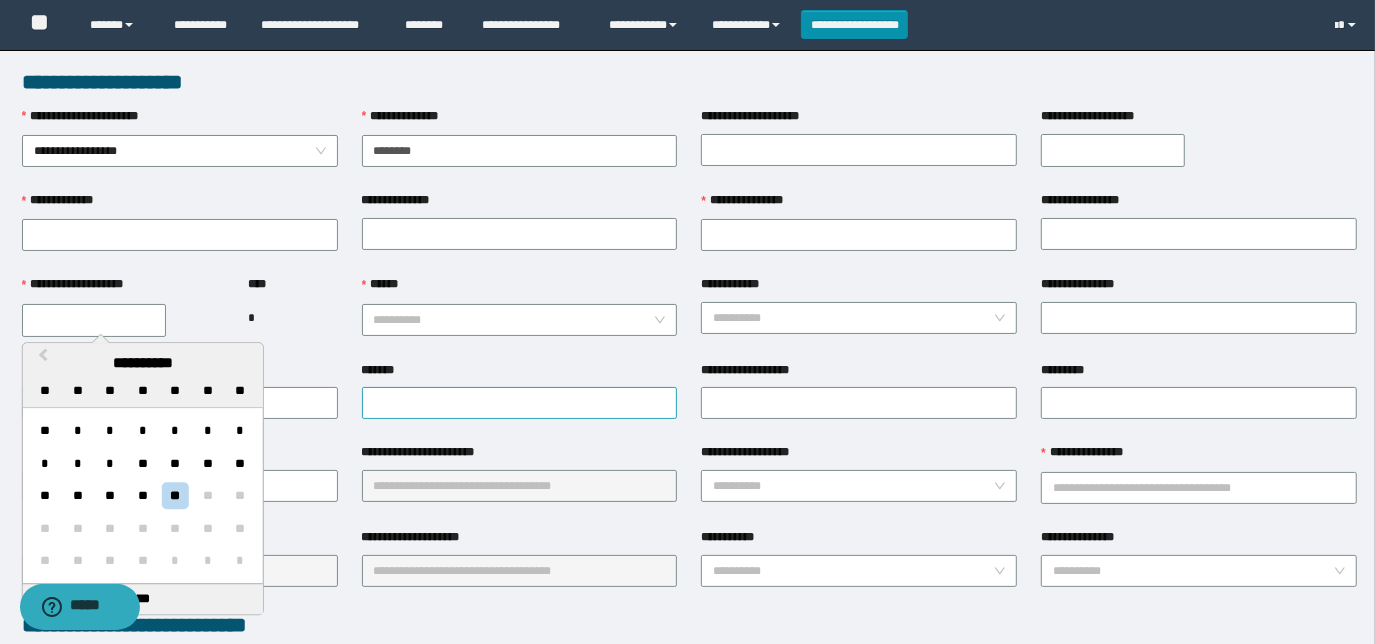 click on "*******" at bounding box center (520, 403) 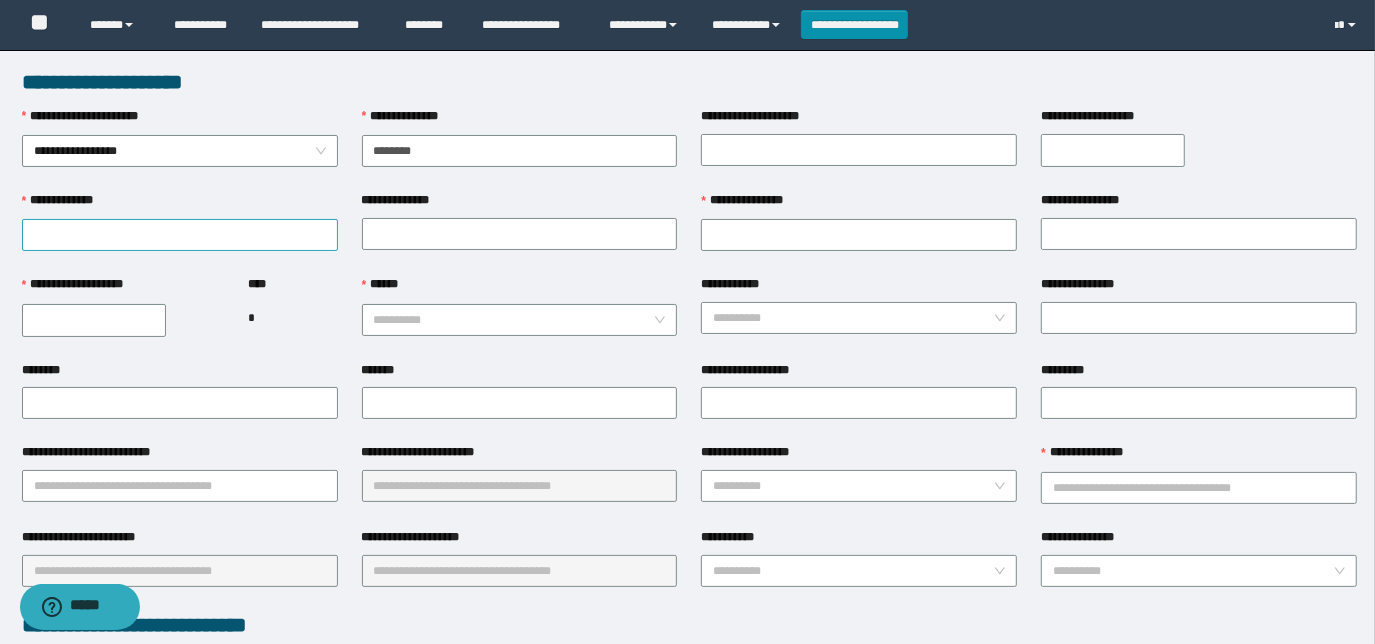 click on "**********" at bounding box center [180, 235] 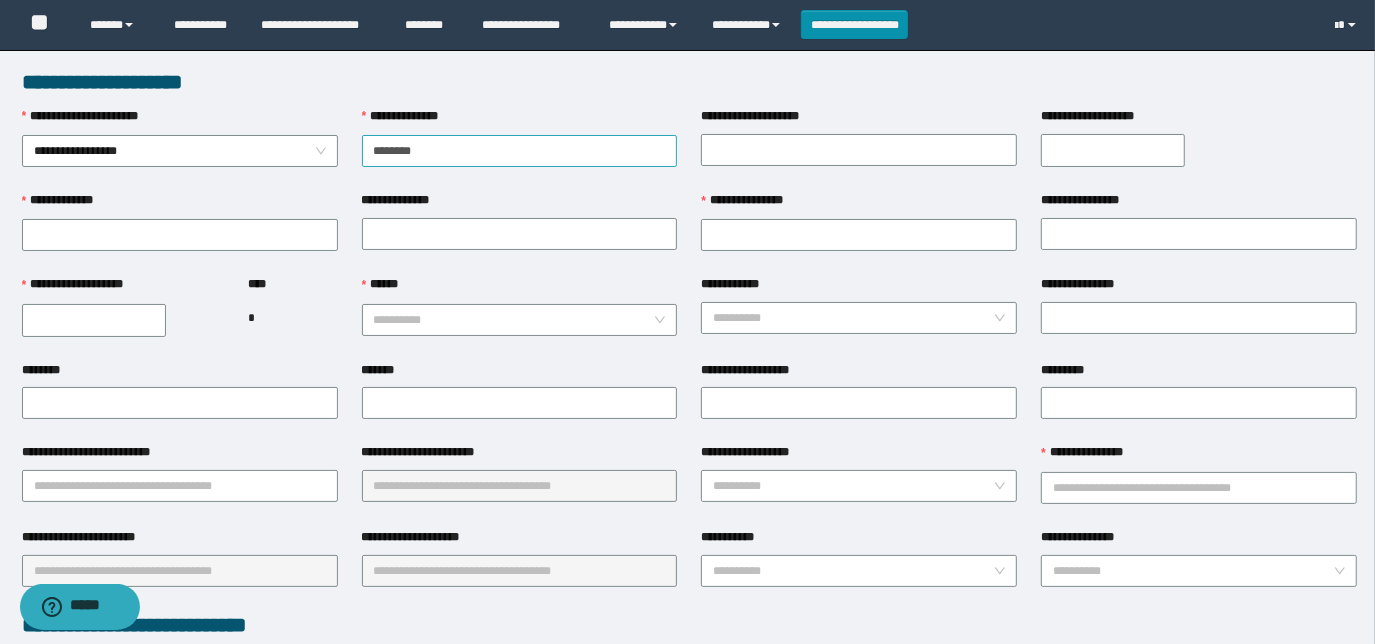 click on "********" at bounding box center (520, 151) 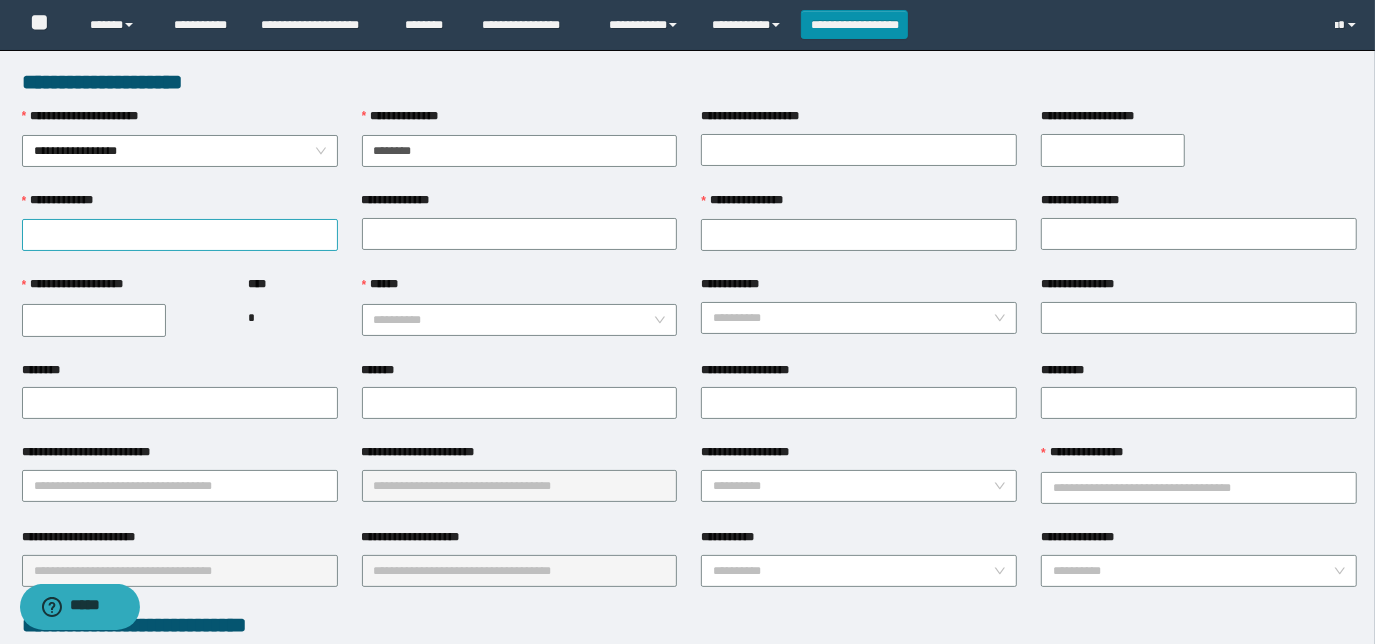 click on "**********" at bounding box center (180, 235) 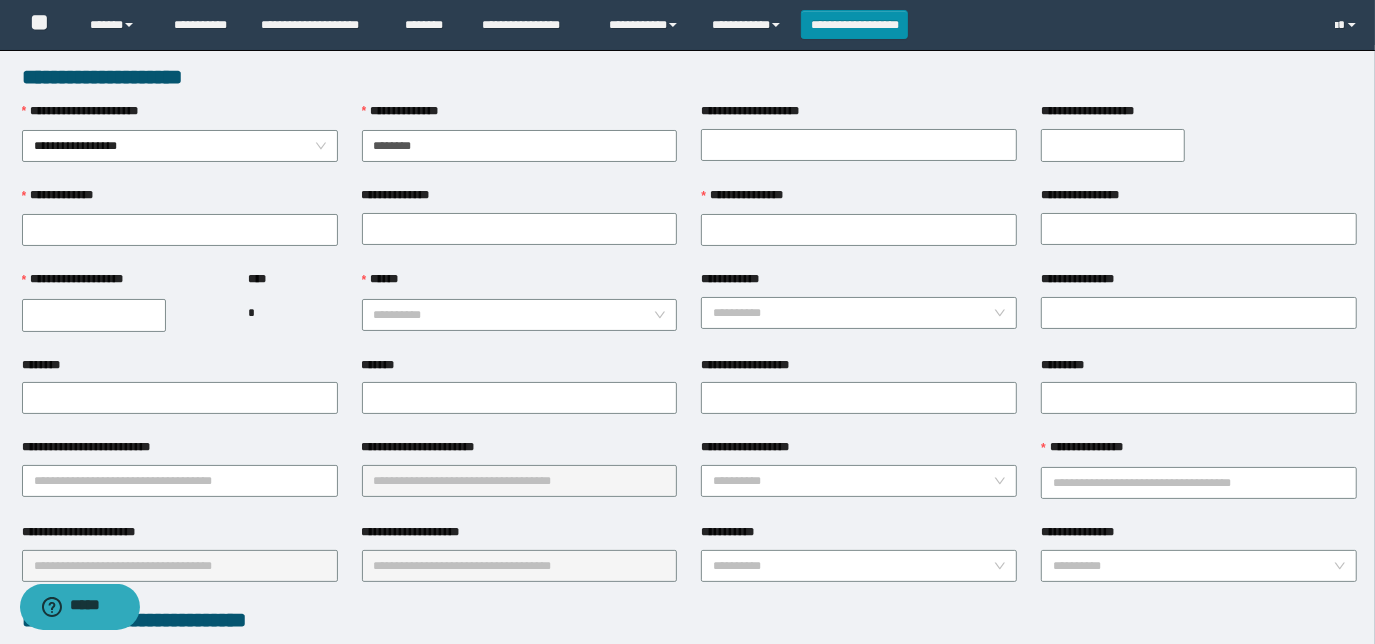 scroll, scrollTop: 0, scrollLeft: 0, axis: both 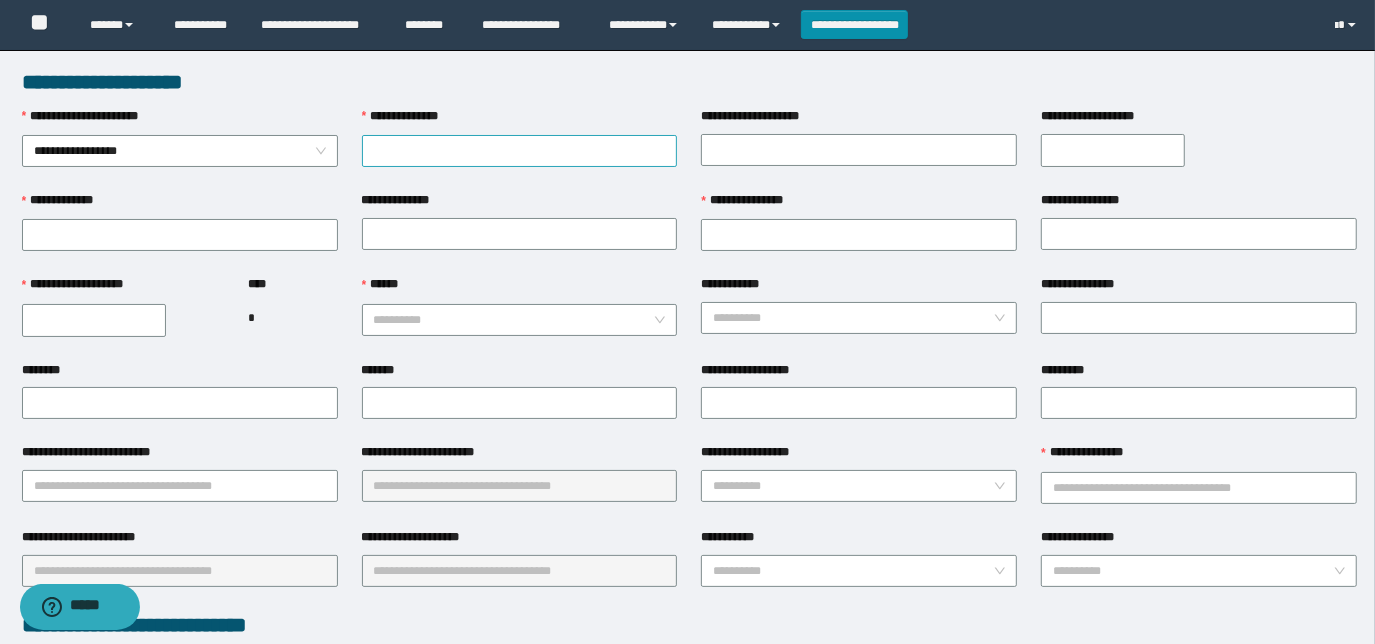 click on "**********" at bounding box center [520, 151] 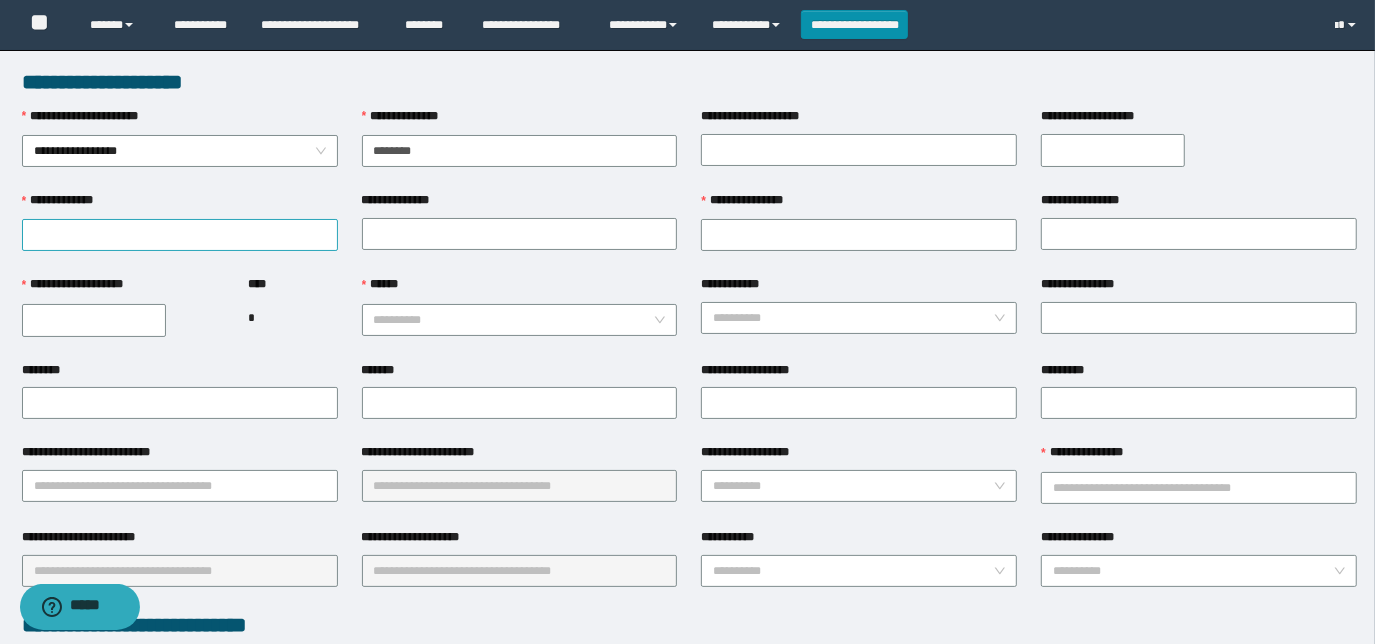 type on "********" 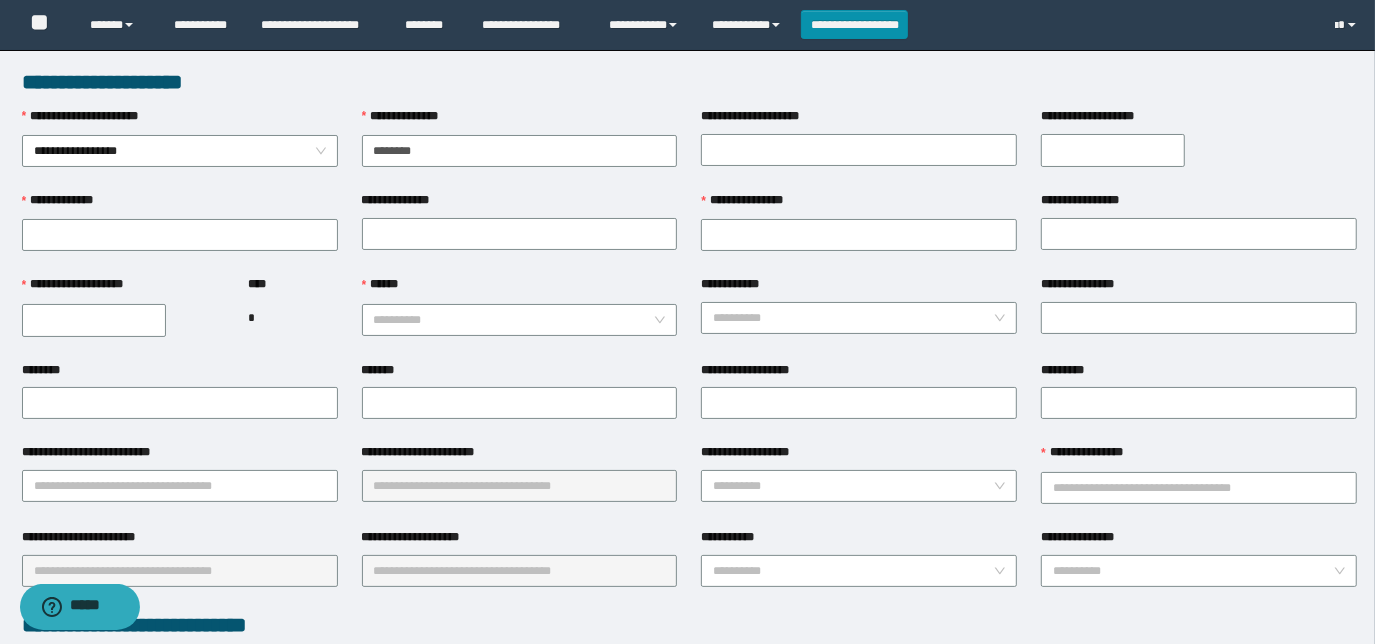 click on "**********" at bounding box center [180, 205] 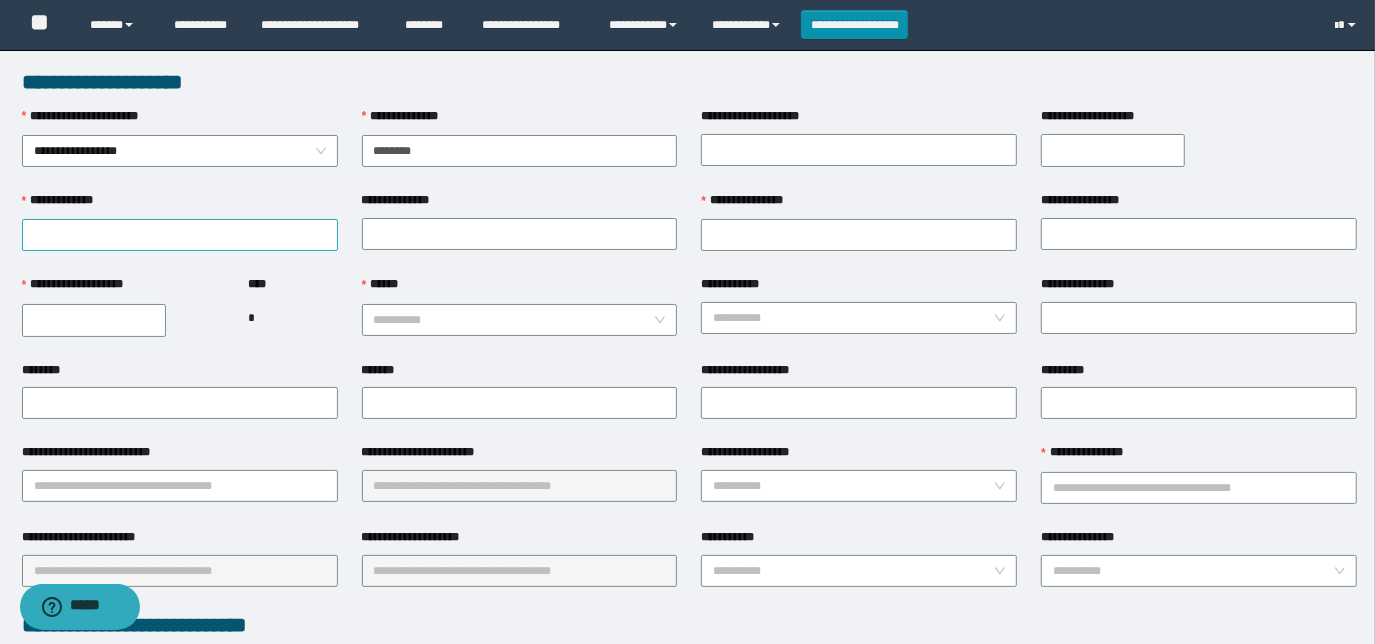 click on "**********" at bounding box center [180, 235] 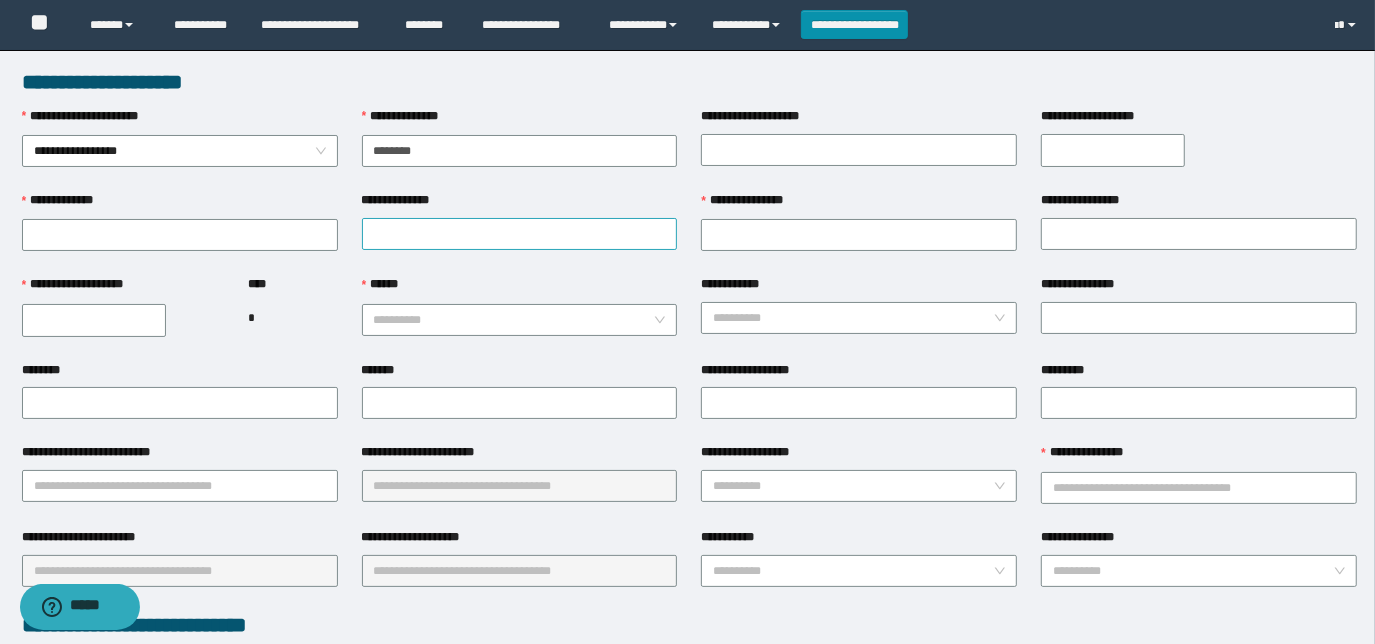 click on "**********" at bounding box center (520, 234) 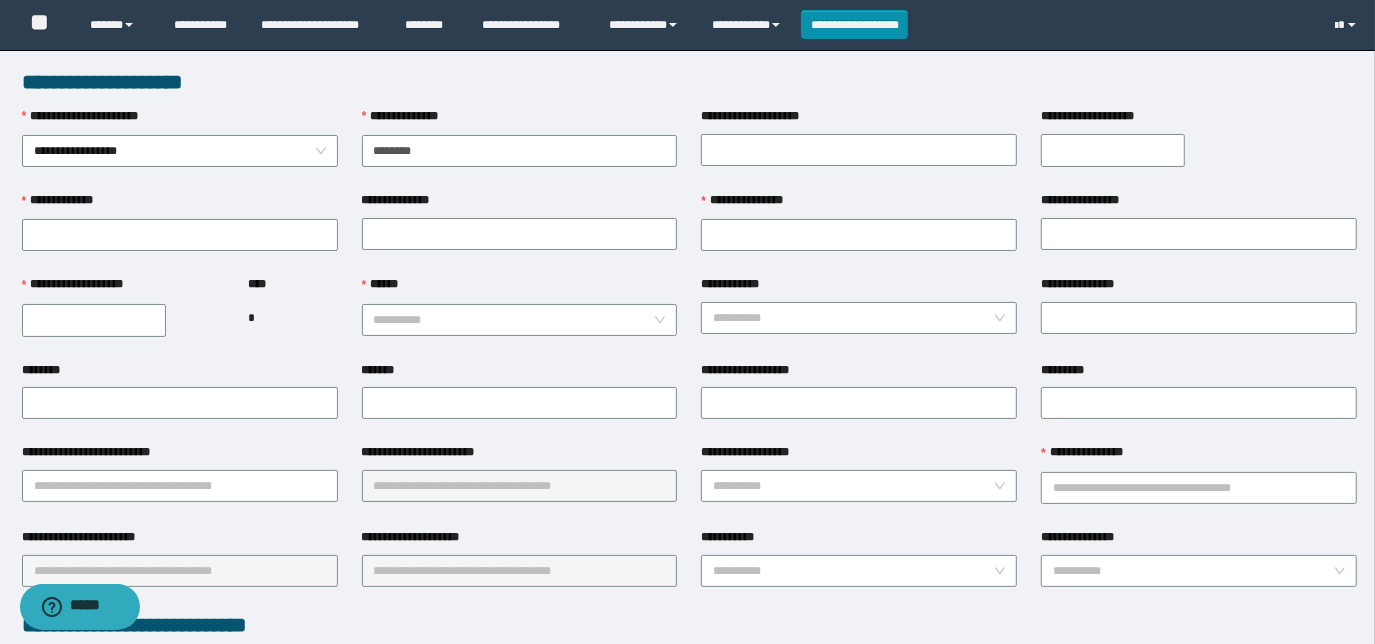 click on "**********" at bounding box center [520, 317] 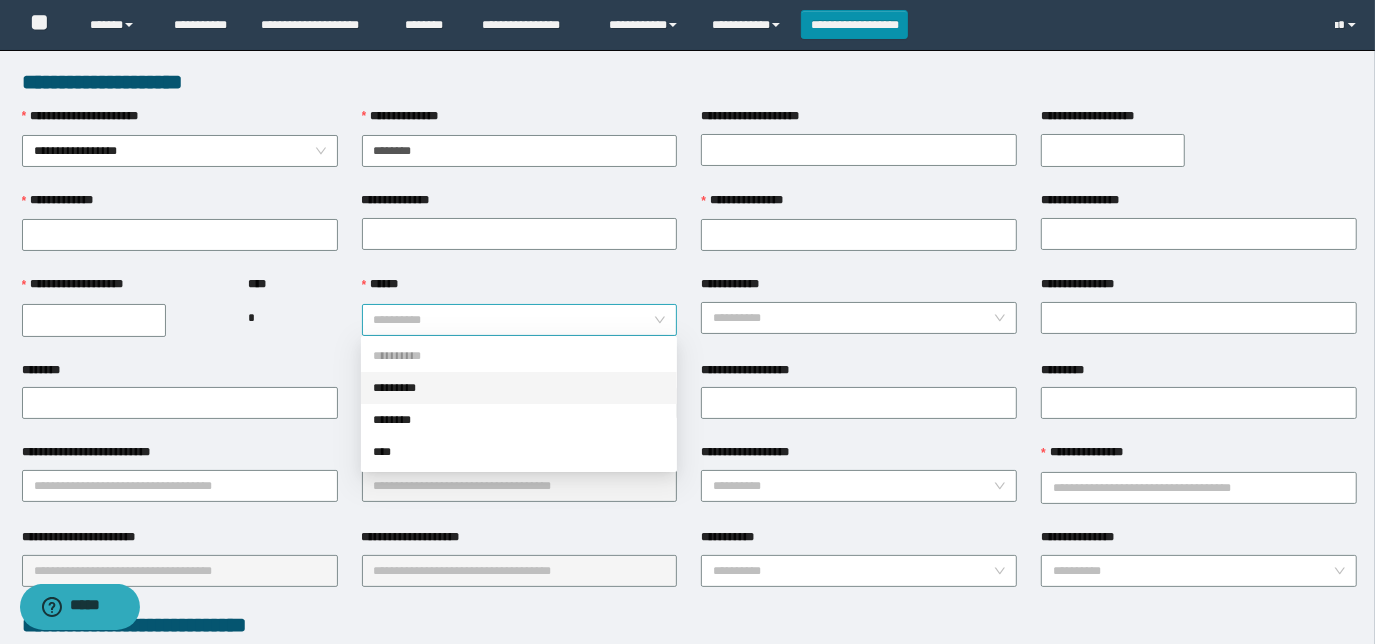 click on "******" at bounding box center (514, 320) 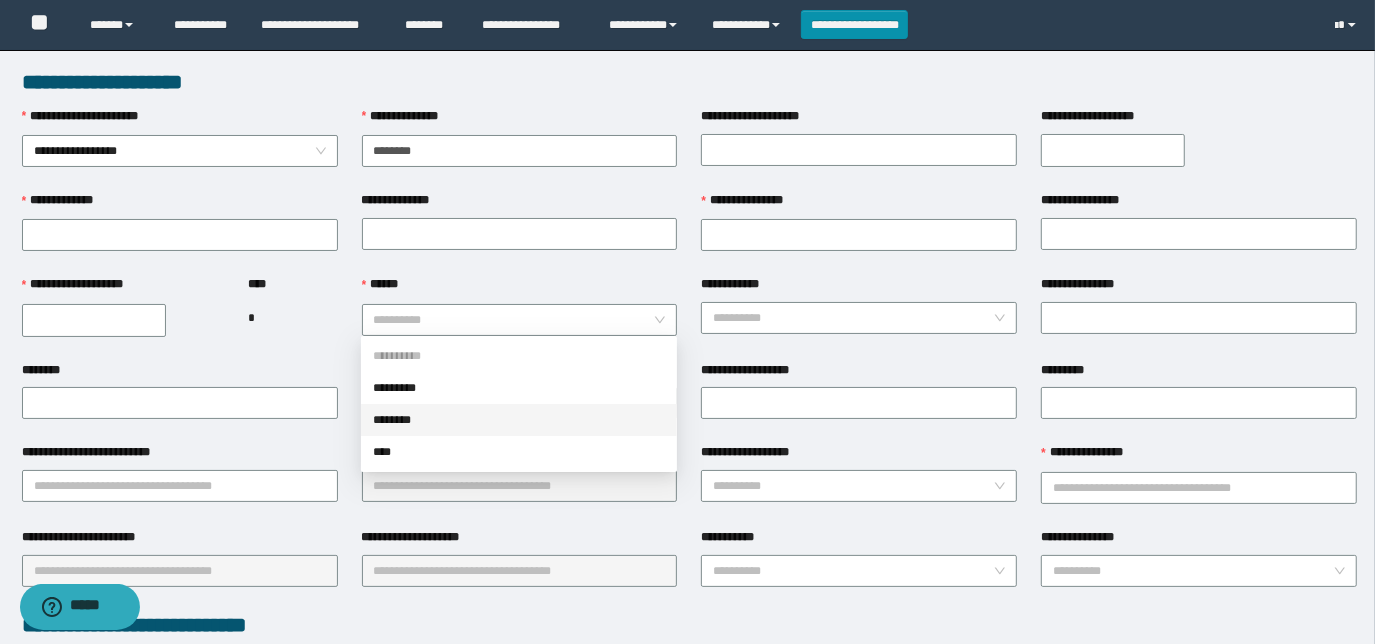 click on "********" at bounding box center [519, 420] 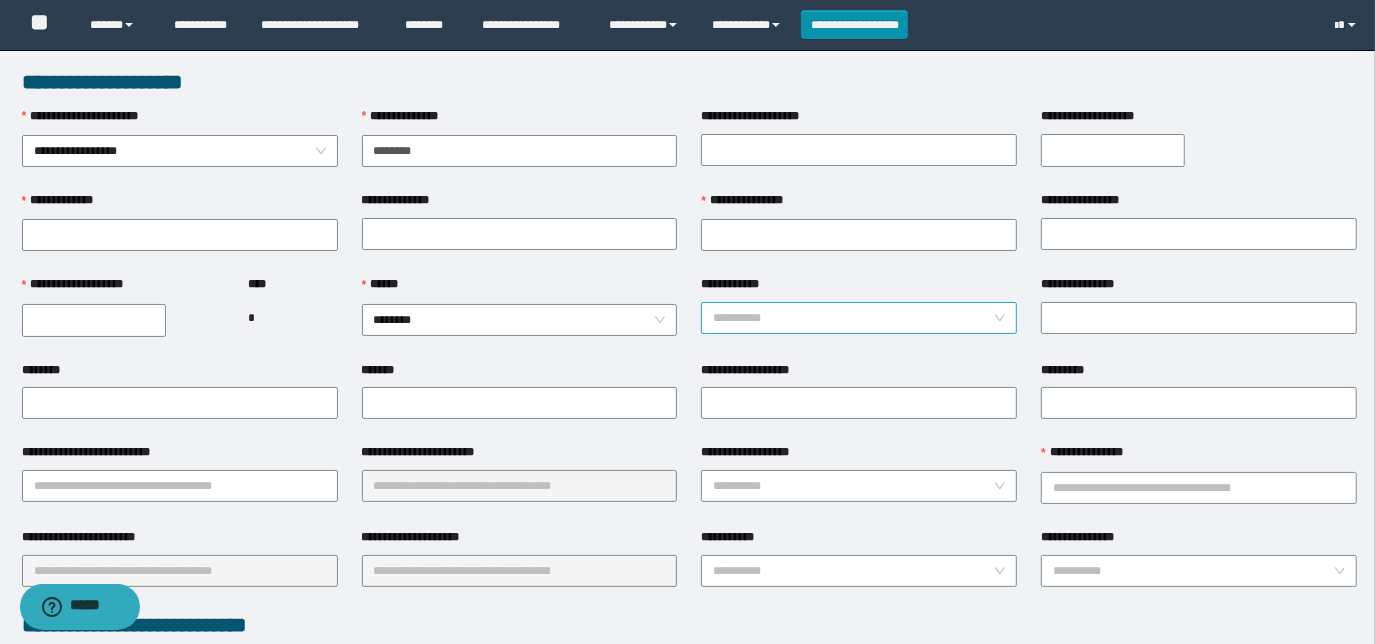 click on "**********" at bounding box center (853, 318) 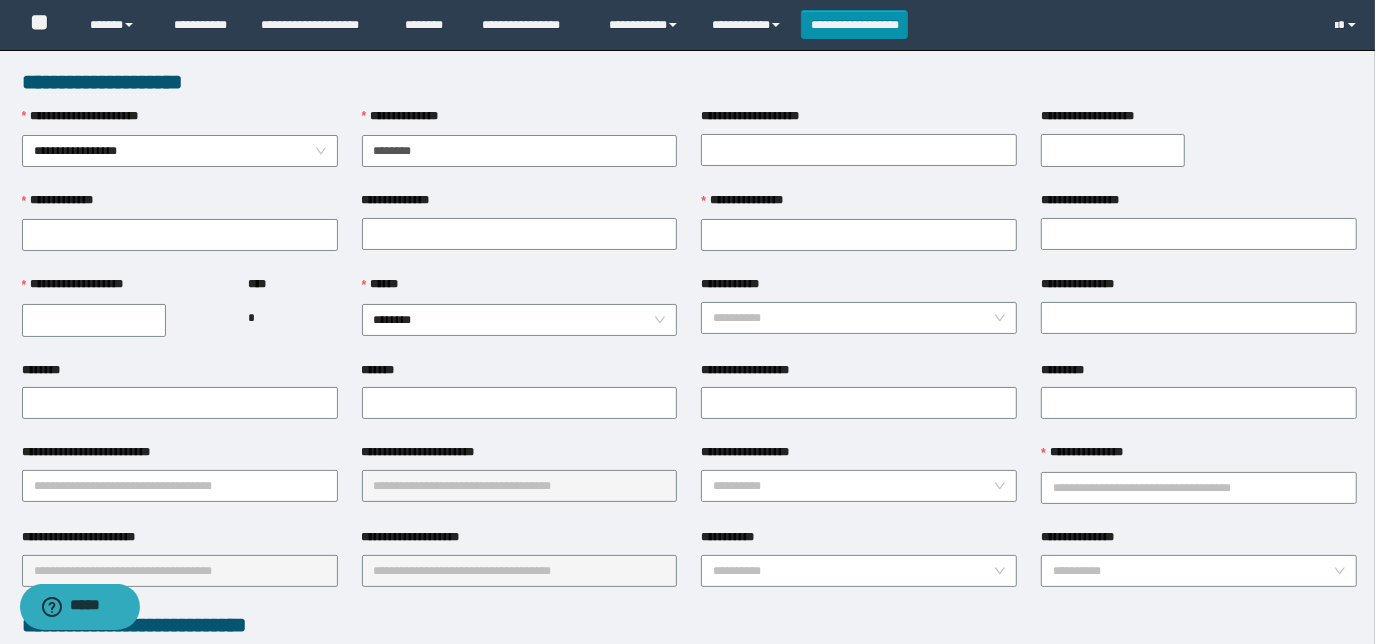 click on "******" at bounding box center [520, 289] 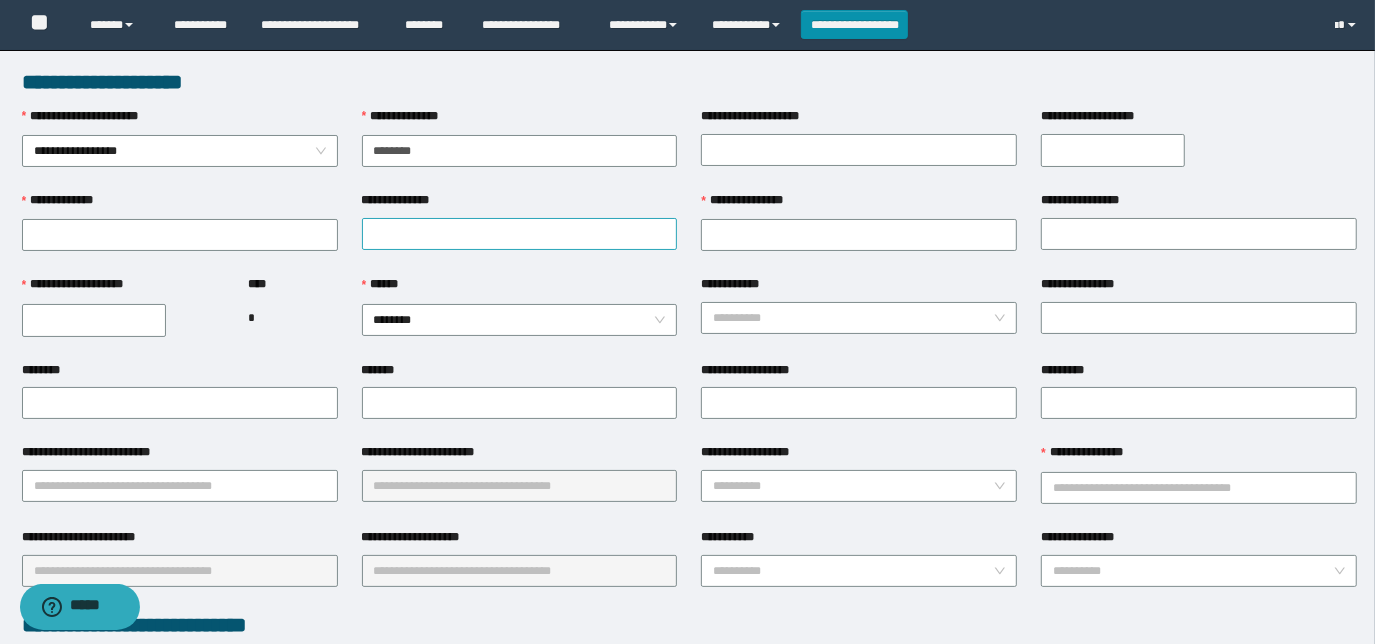 click on "**********" at bounding box center (520, 234) 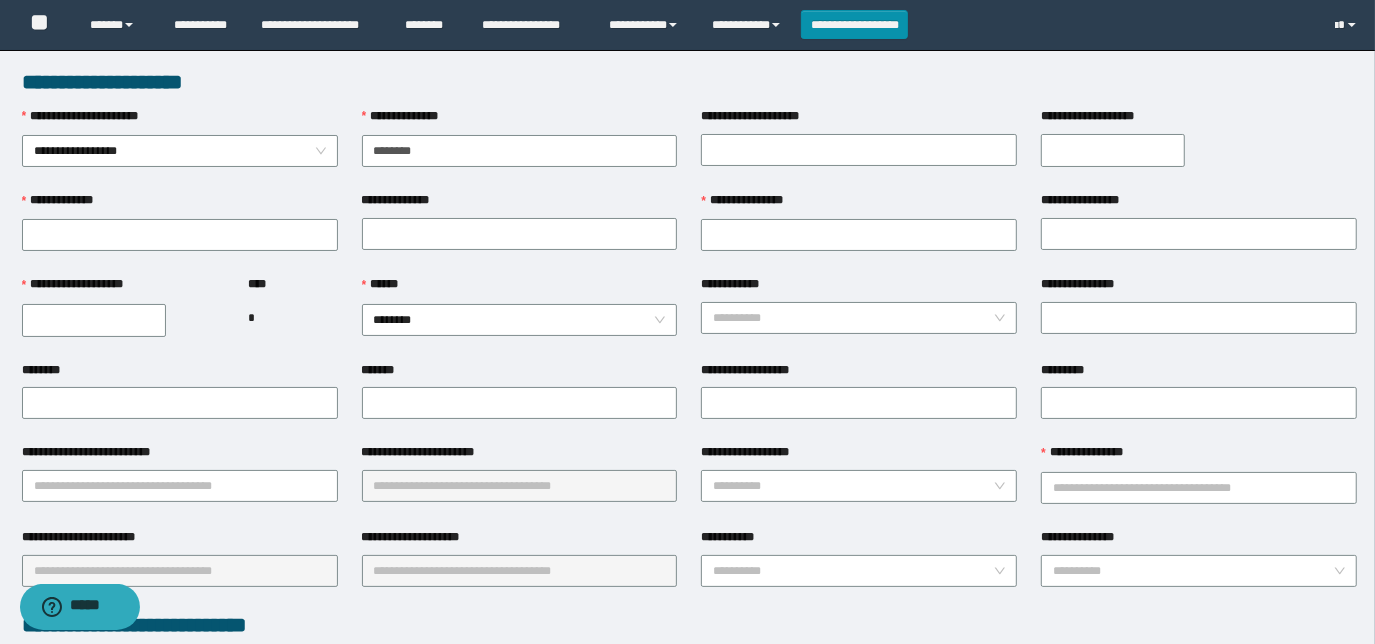drag, startPoint x: 444, startPoint y: 223, endPoint x: 672, endPoint y: 195, distance: 229.71286 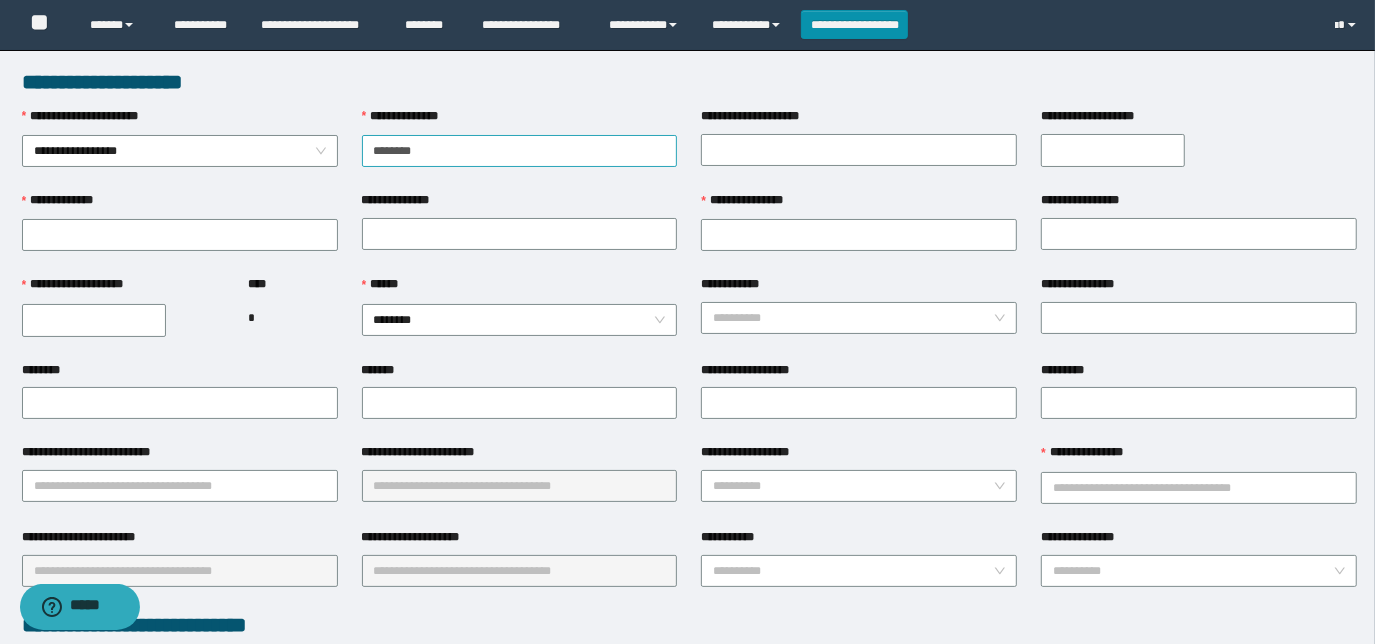 click on "********" at bounding box center (520, 151) 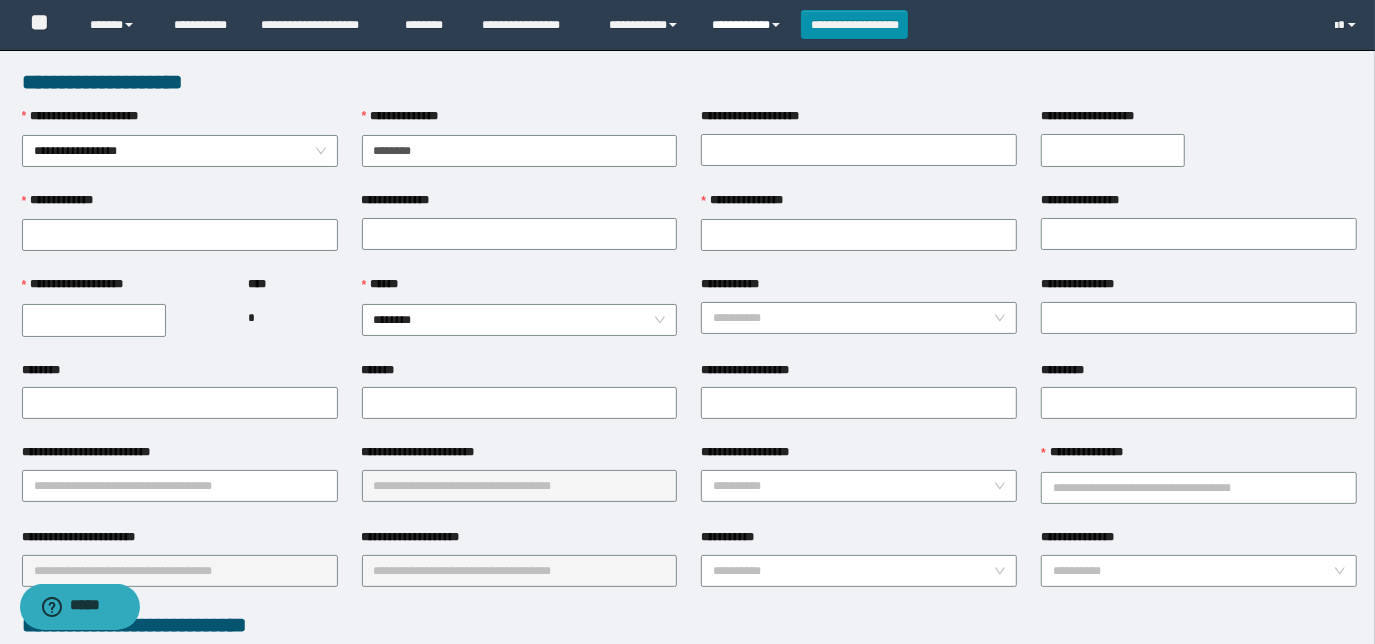 click on "**********" at bounding box center [749, 25] 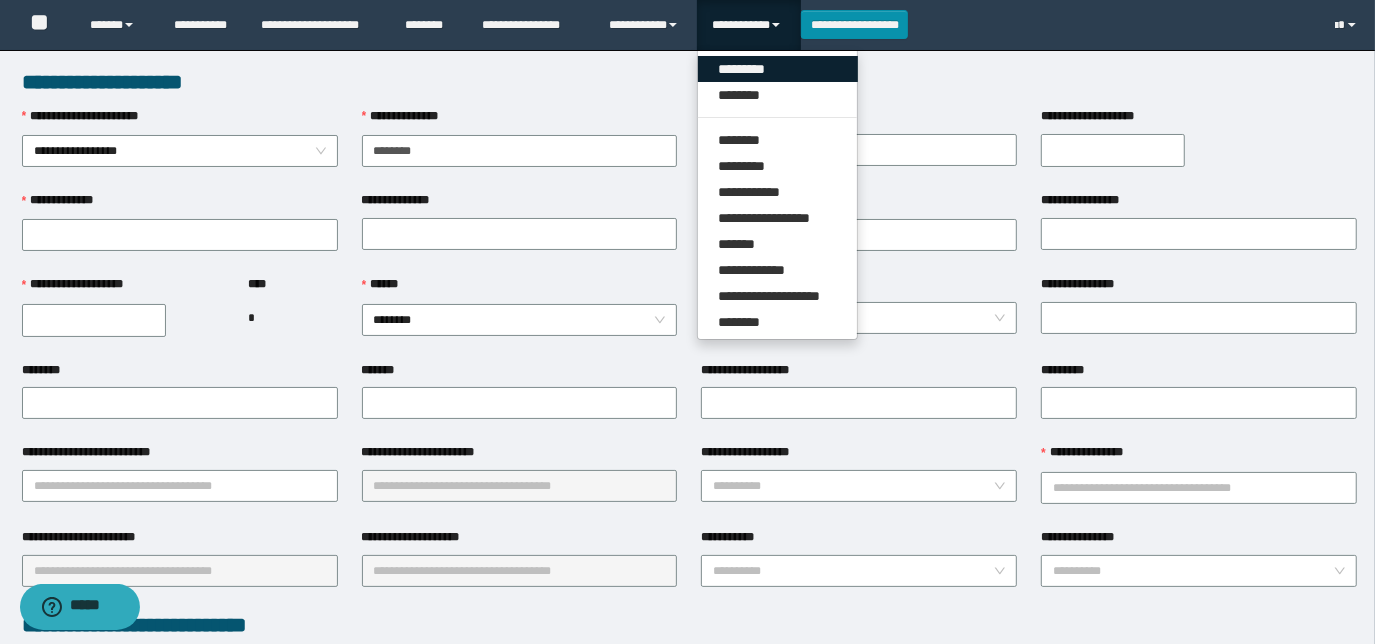 click on "*********" at bounding box center (778, 69) 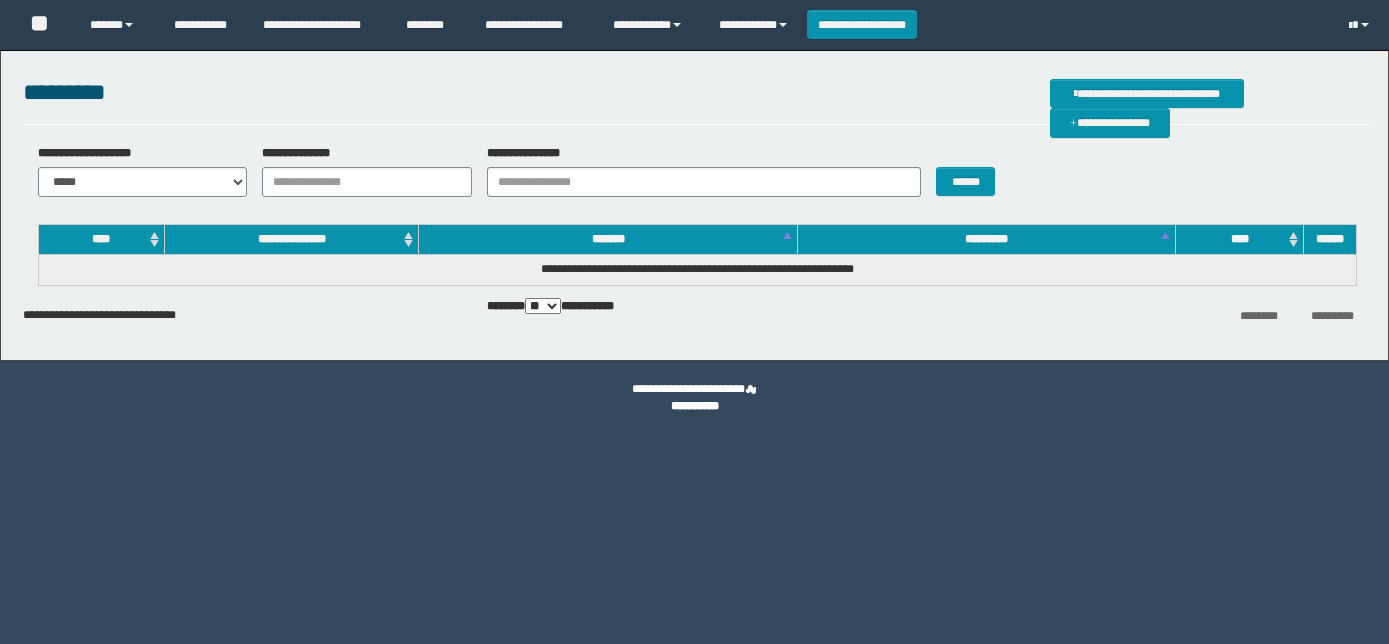 scroll, scrollTop: 0, scrollLeft: 0, axis: both 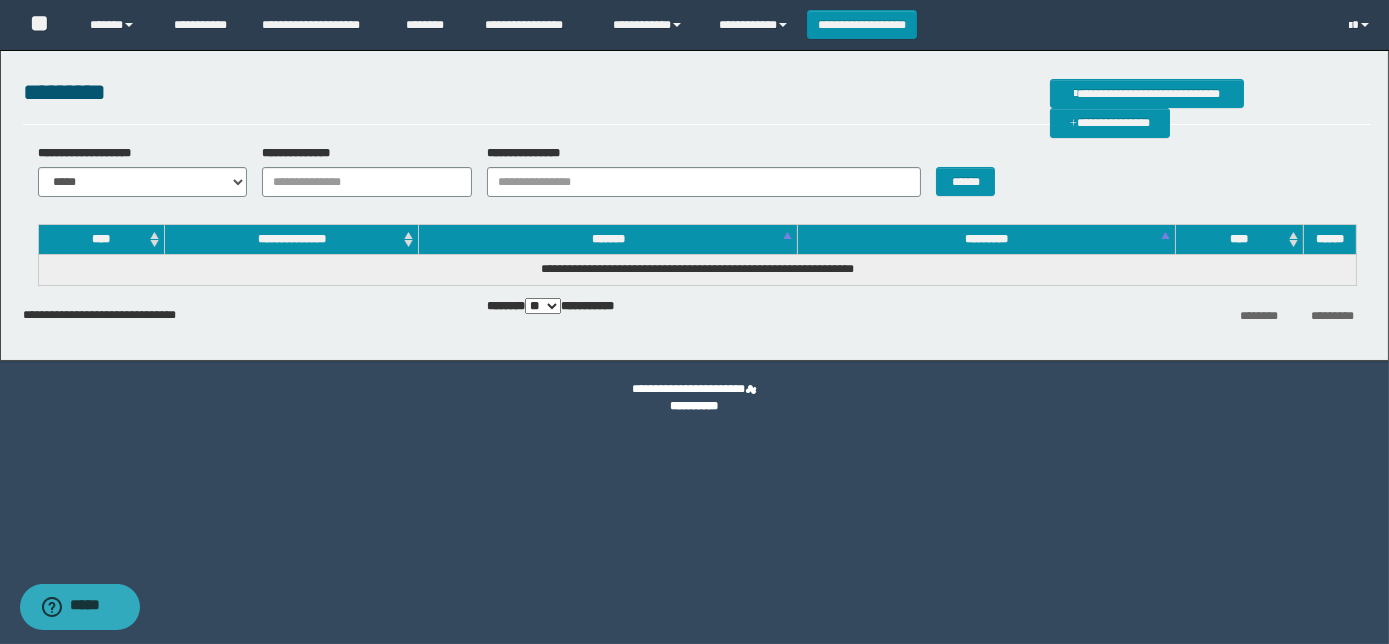 click on "**********" at bounding box center (367, 182) 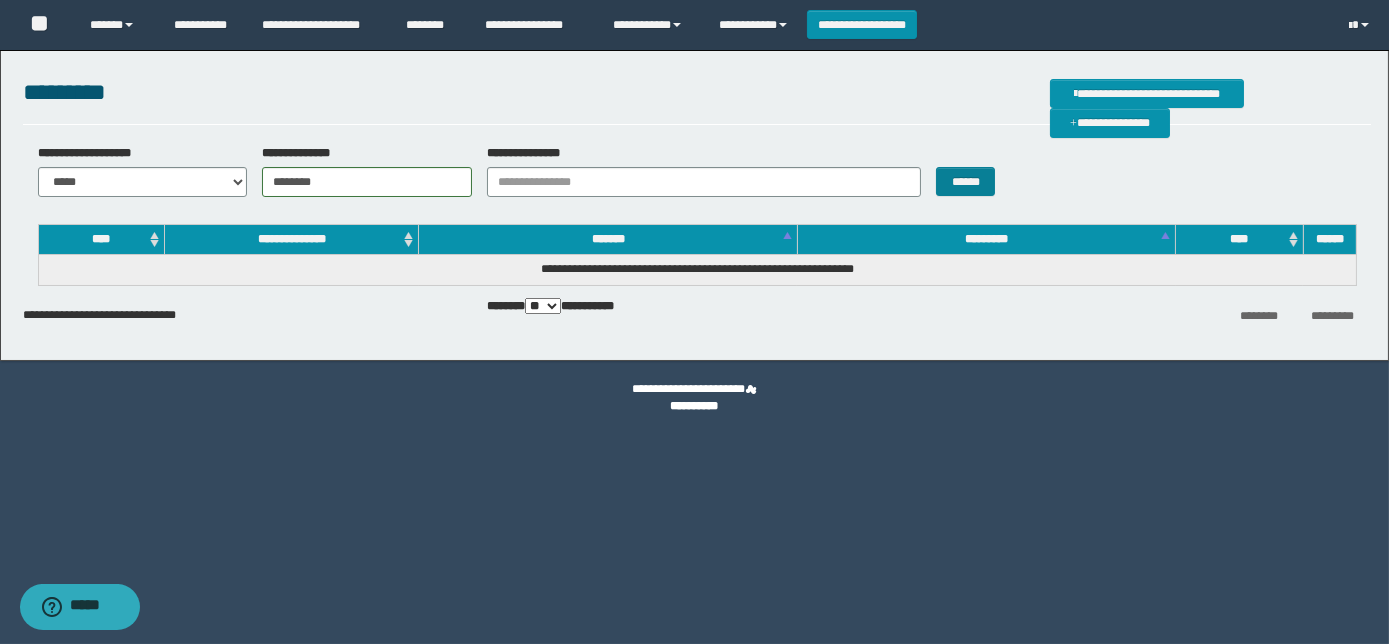 type on "********" 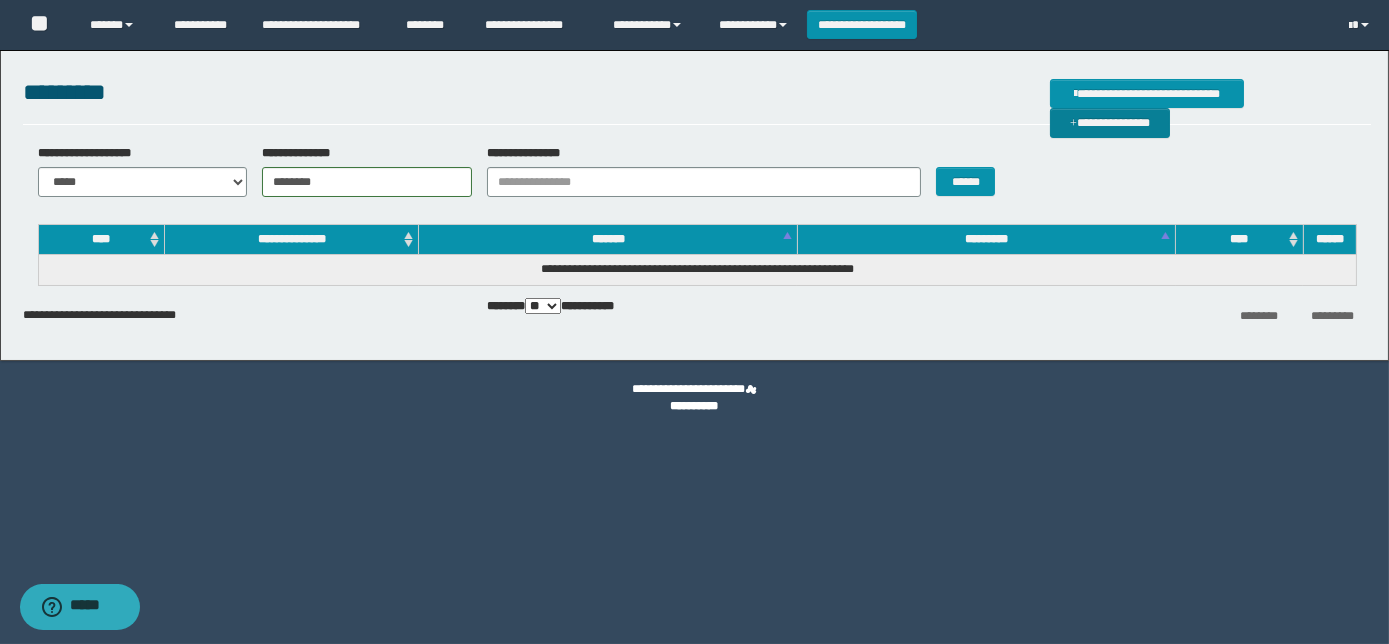 click at bounding box center [1073, 124] 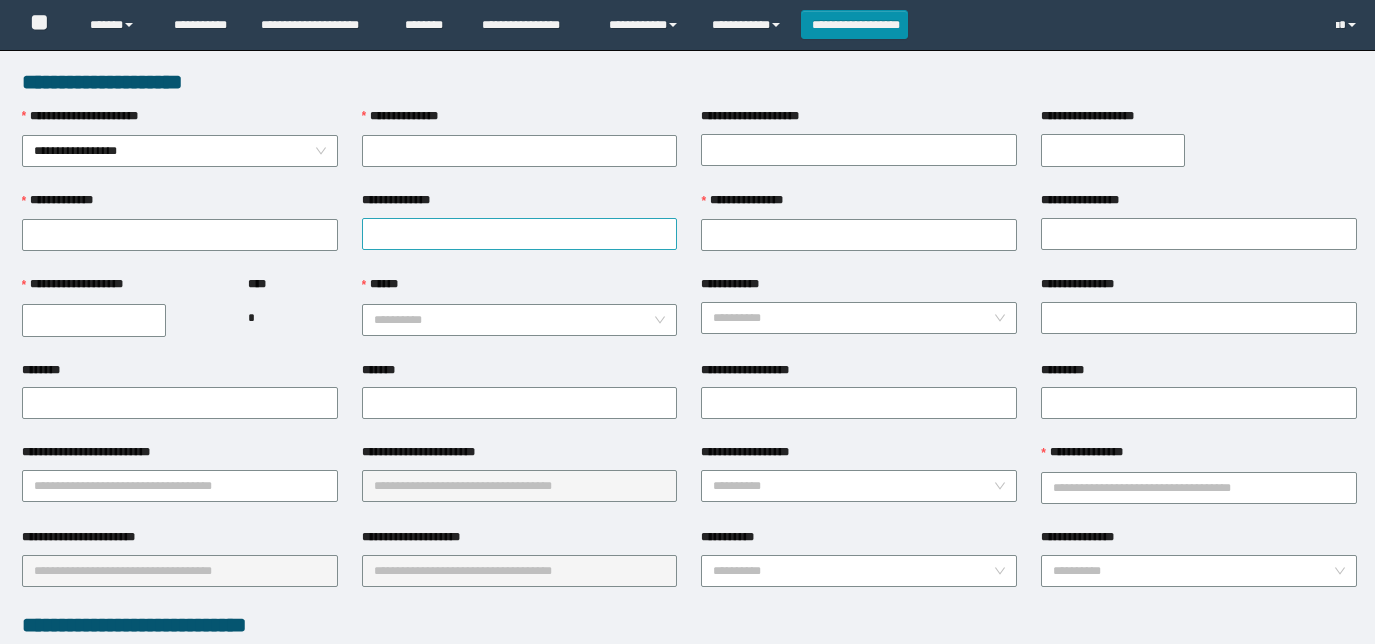 scroll, scrollTop: 0, scrollLeft: 0, axis: both 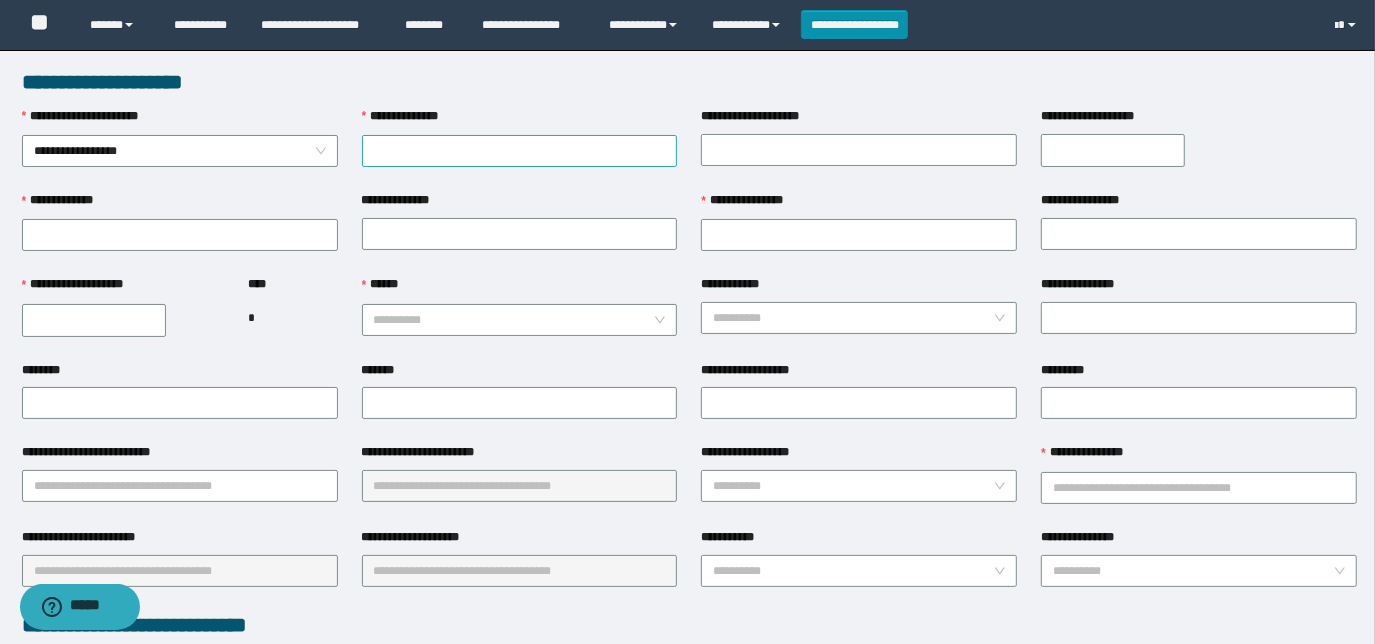 click on "**********" at bounding box center (520, 151) 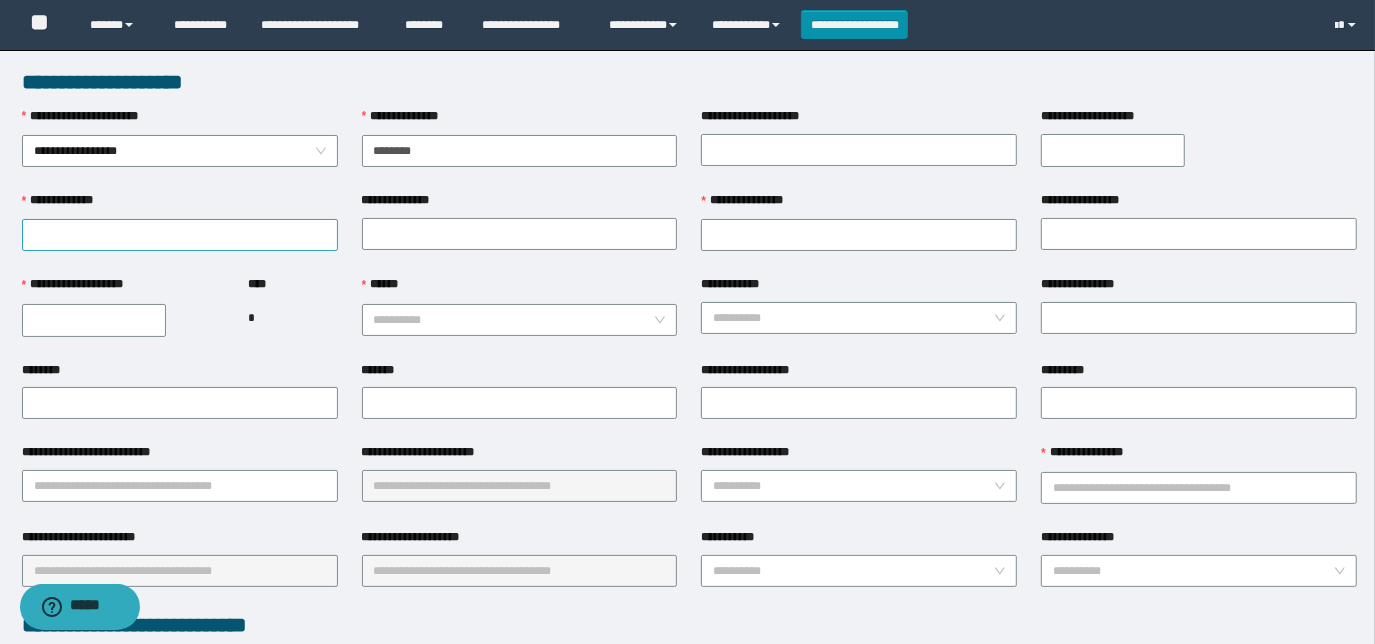 type on "********" 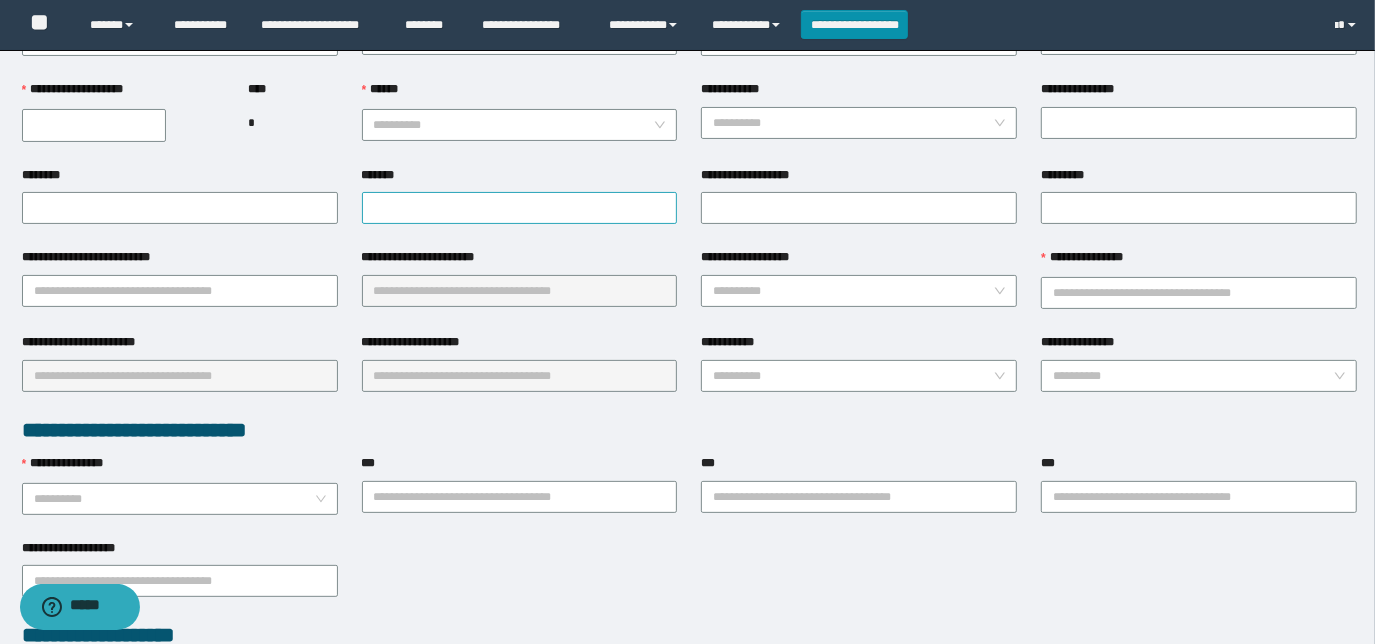 scroll, scrollTop: 0, scrollLeft: 0, axis: both 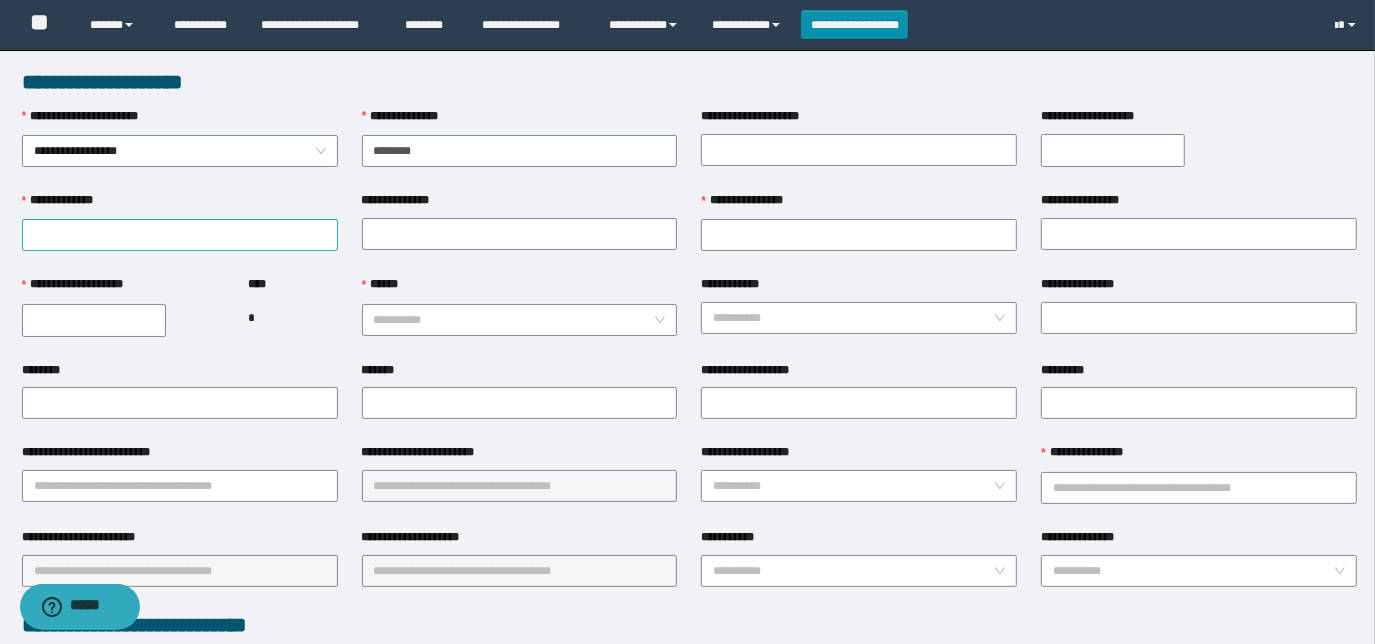 click on "**********" at bounding box center (180, 235) 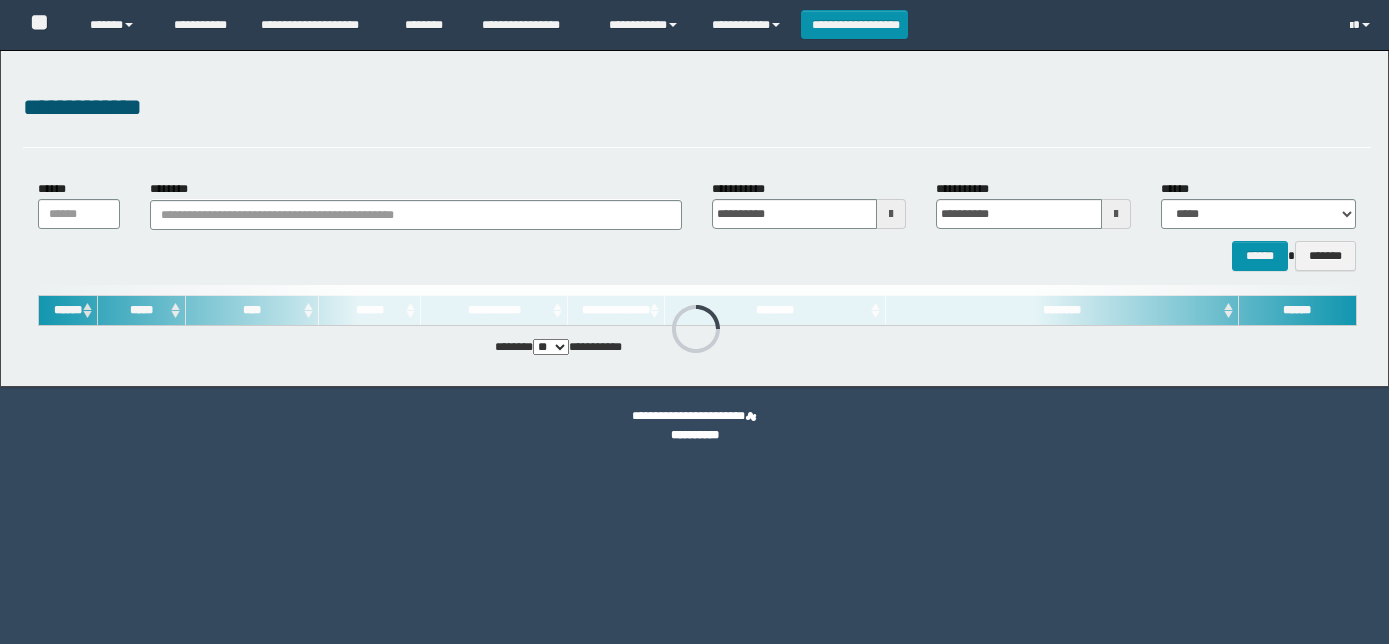 scroll, scrollTop: 0, scrollLeft: 0, axis: both 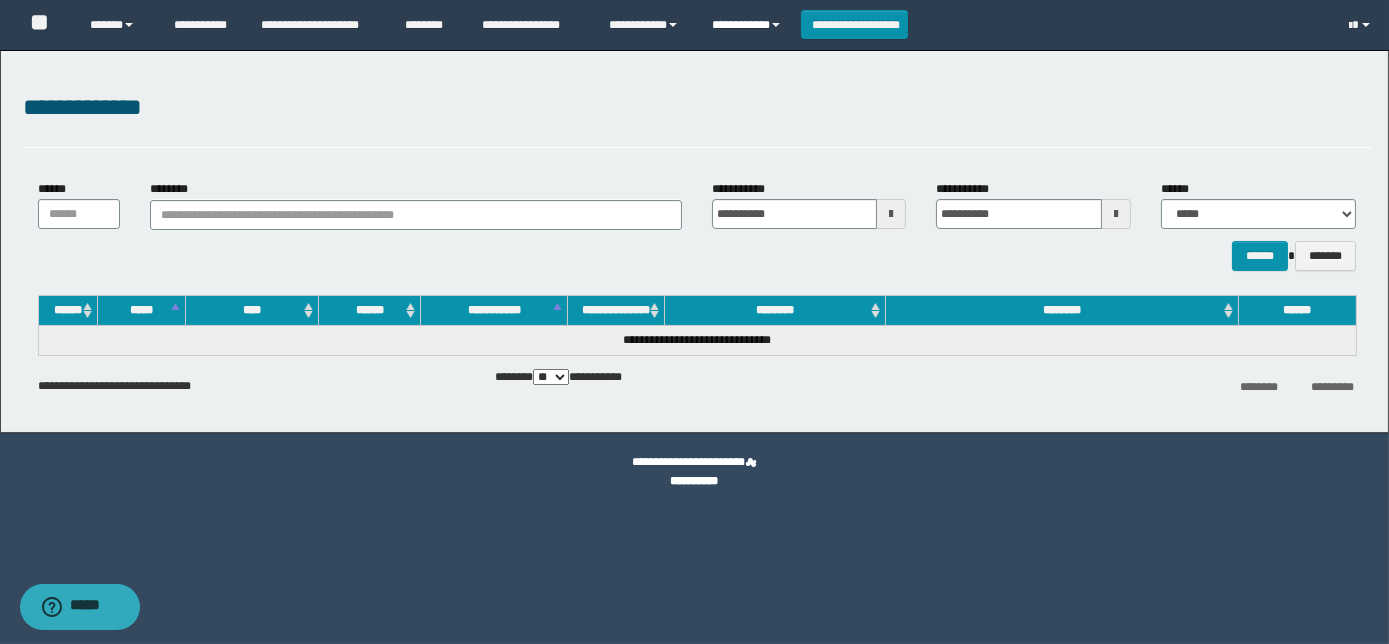 click on "**********" at bounding box center [749, 25] 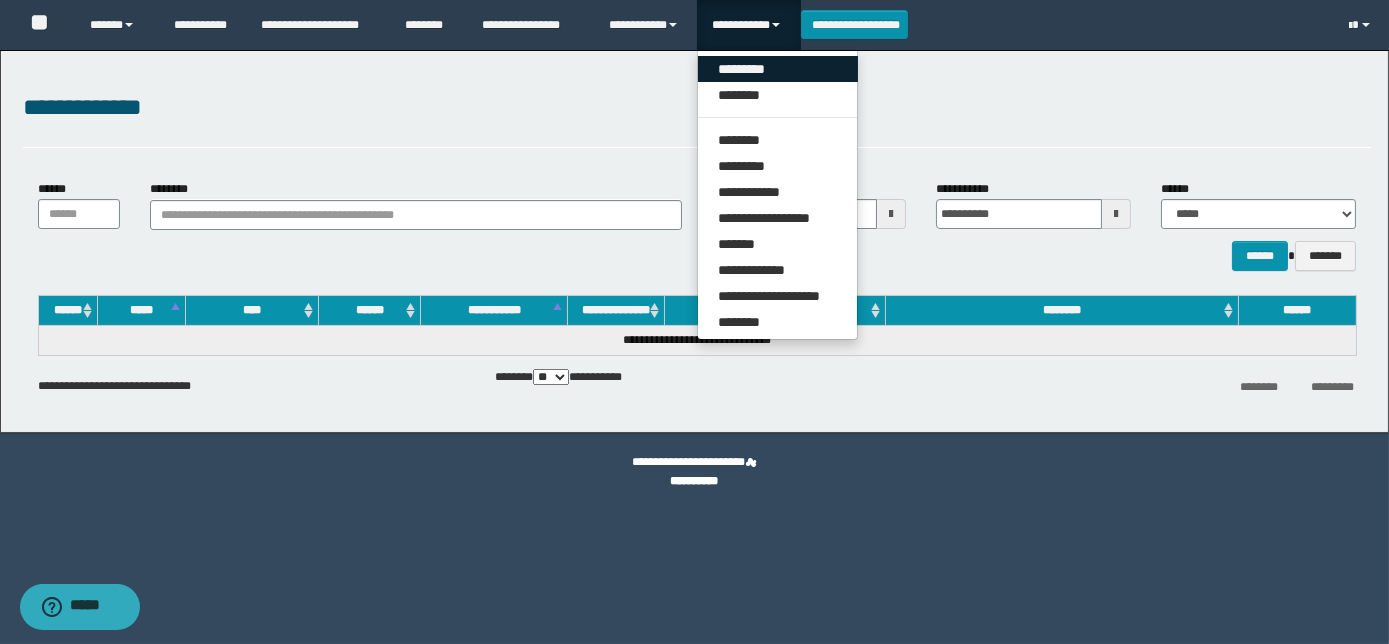 click on "*********" at bounding box center (778, 69) 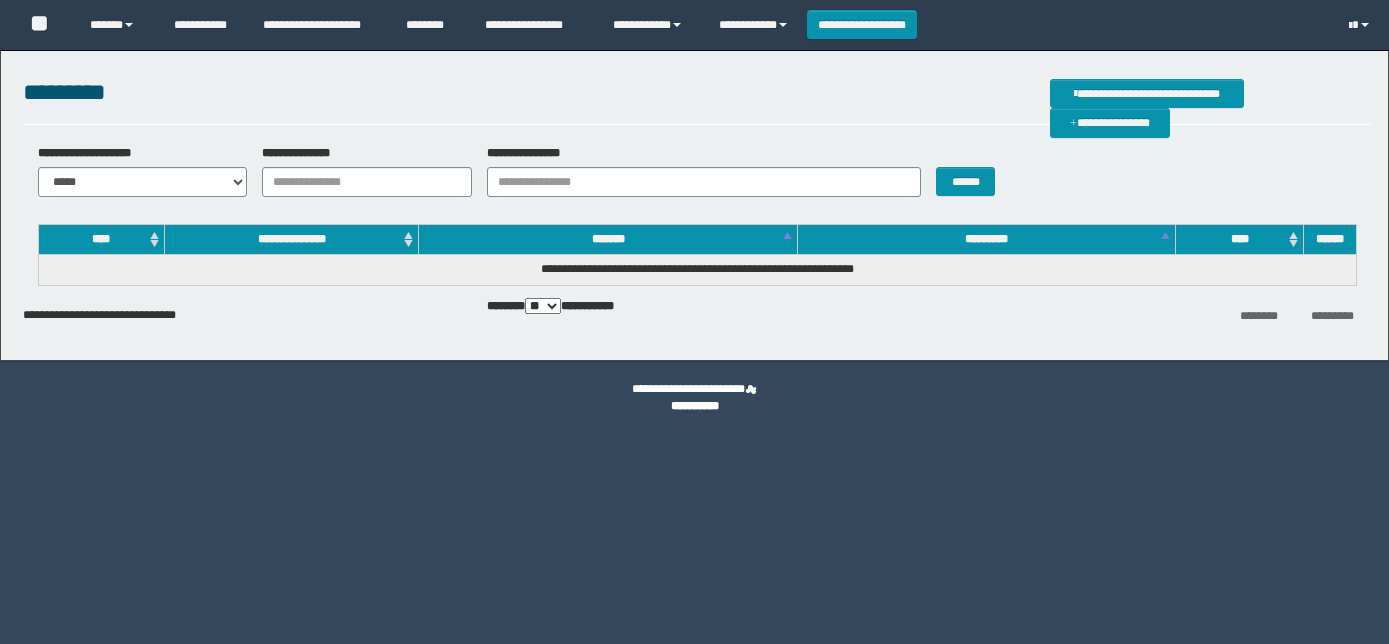 scroll, scrollTop: 0, scrollLeft: 0, axis: both 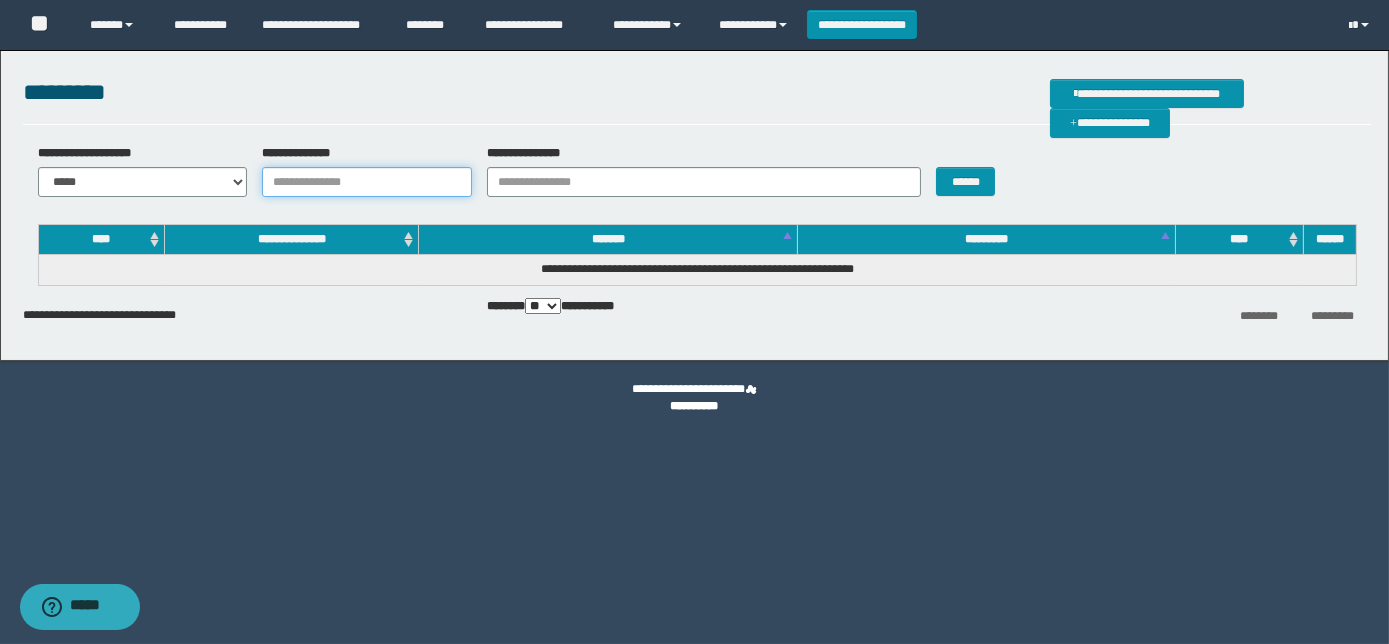 click on "**********" at bounding box center [367, 182] 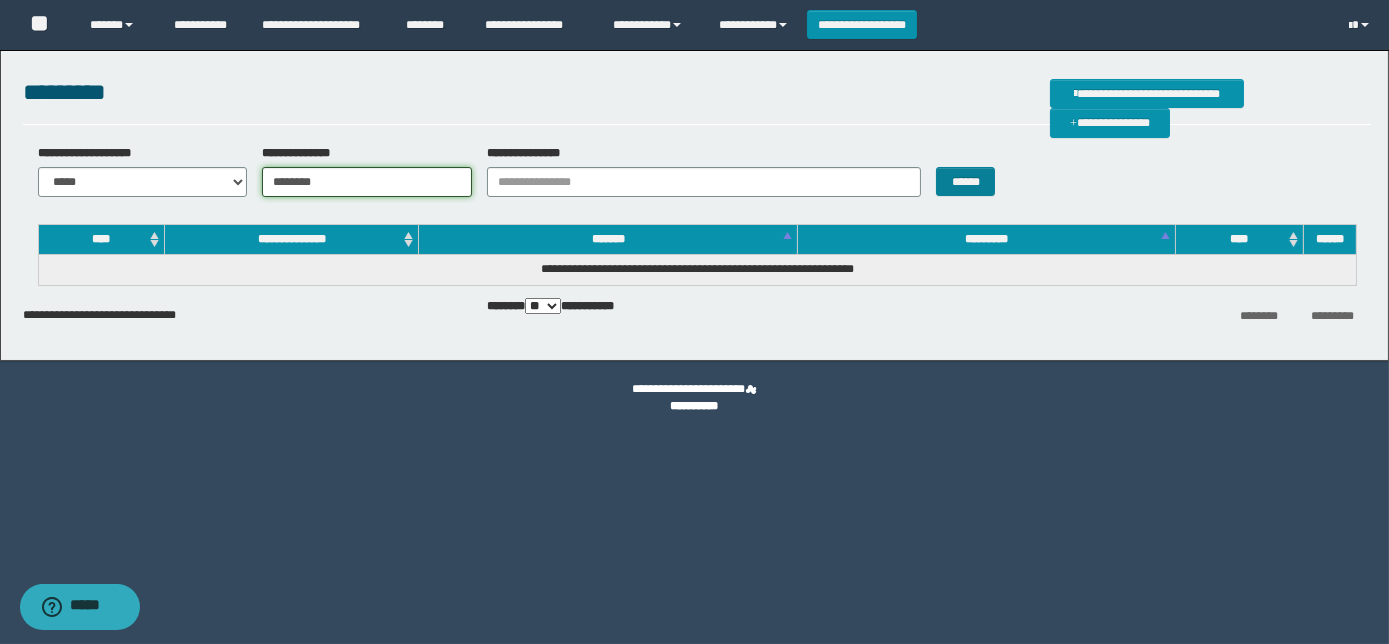 type on "********" 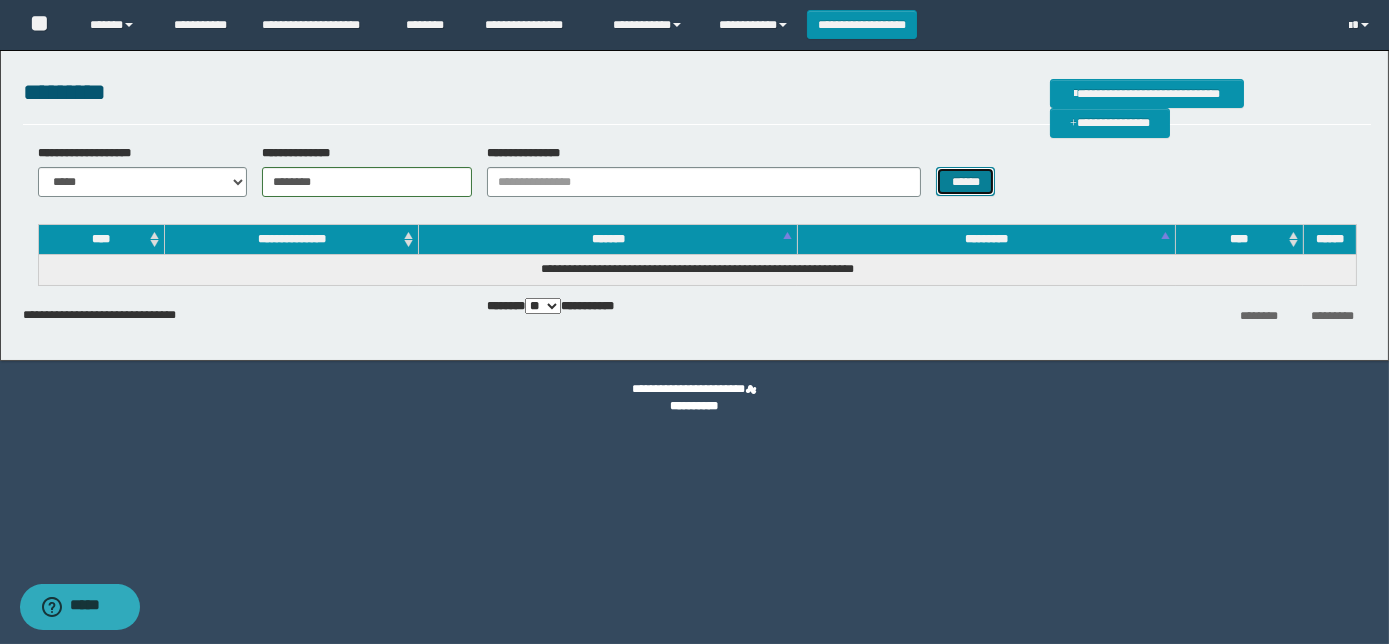 click on "******" at bounding box center (965, 181) 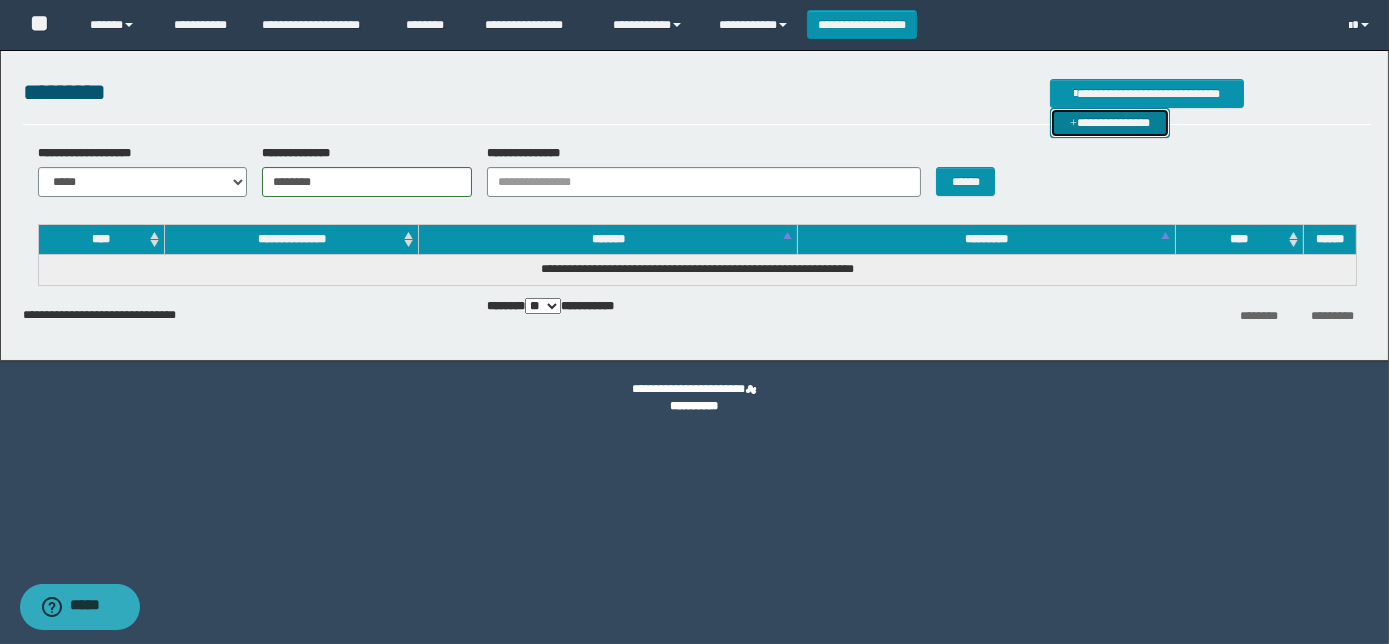 click on "**********" at bounding box center (1110, 122) 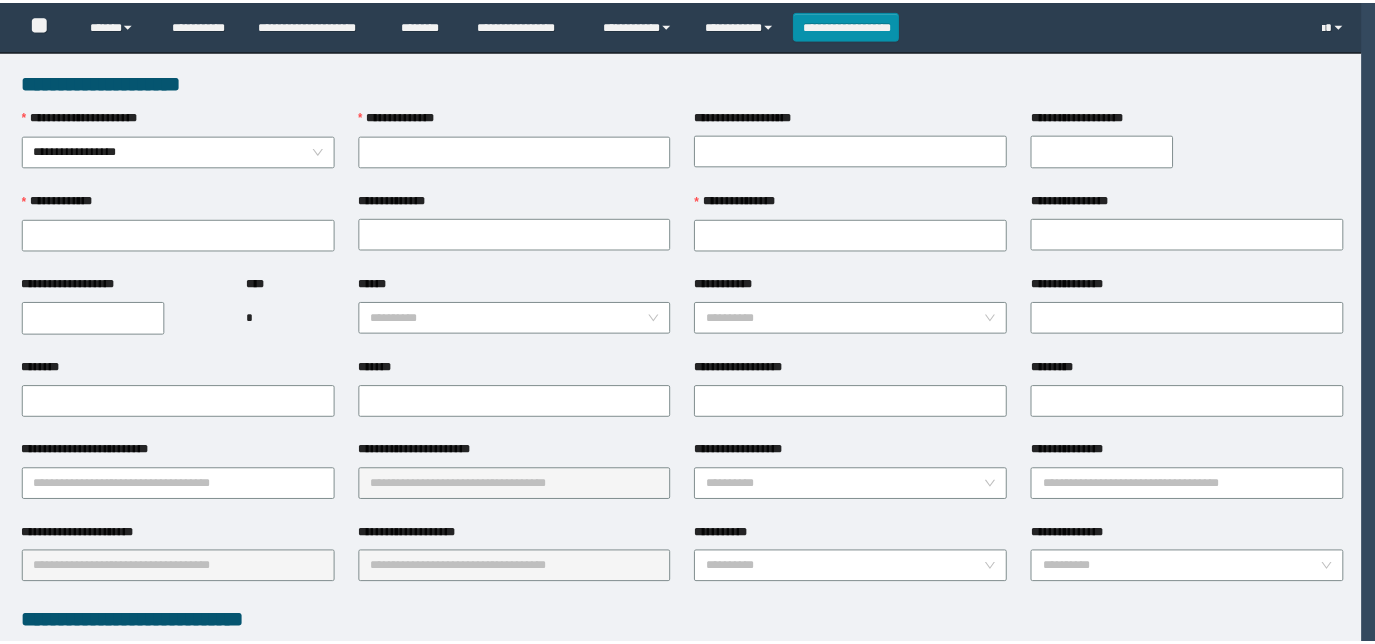 scroll, scrollTop: 0, scrollLeft: 0, axis: both 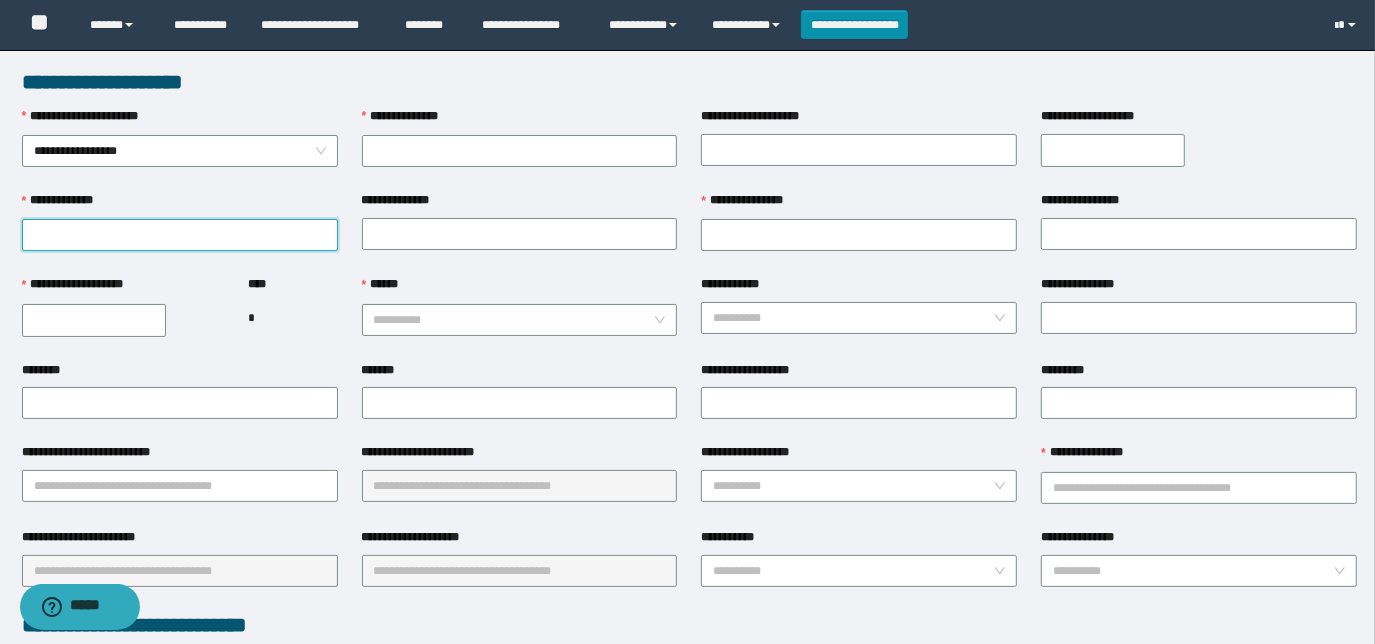 click on "**********" at bounding box center (180, 235) 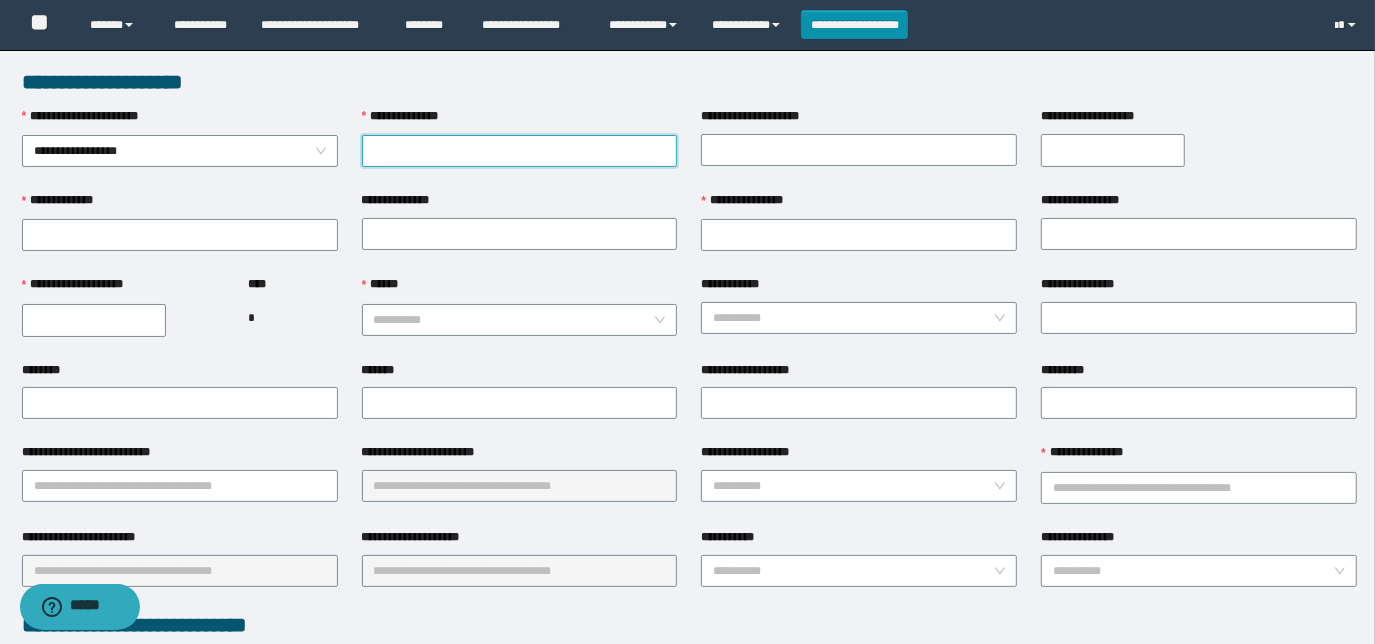 click on "**********" at bounding box center [520, 151] 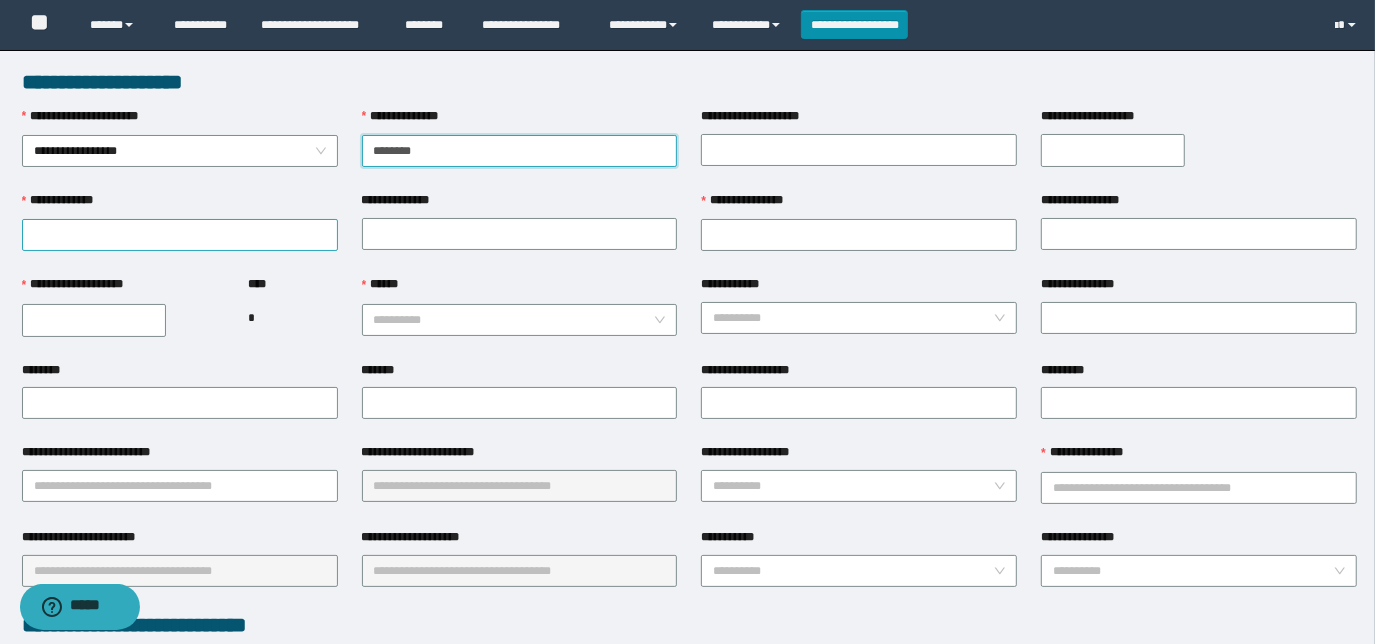 type on "********" 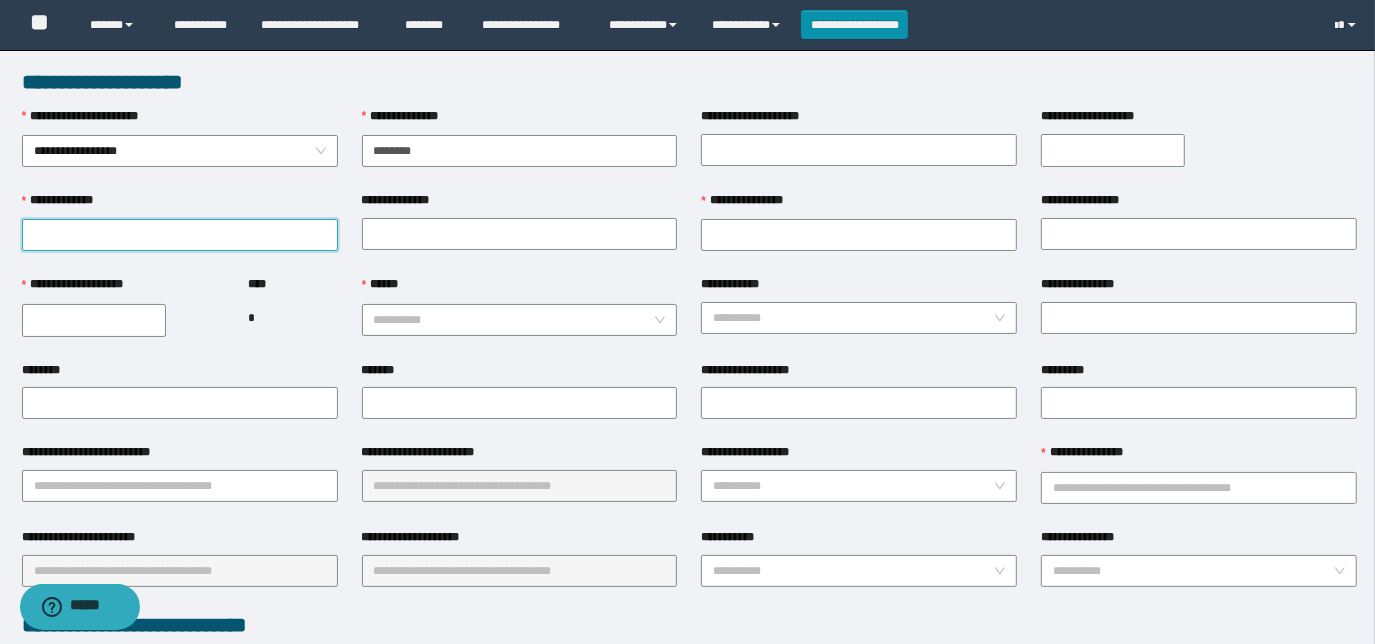 click on "**********" at bounding box center (180, 235) 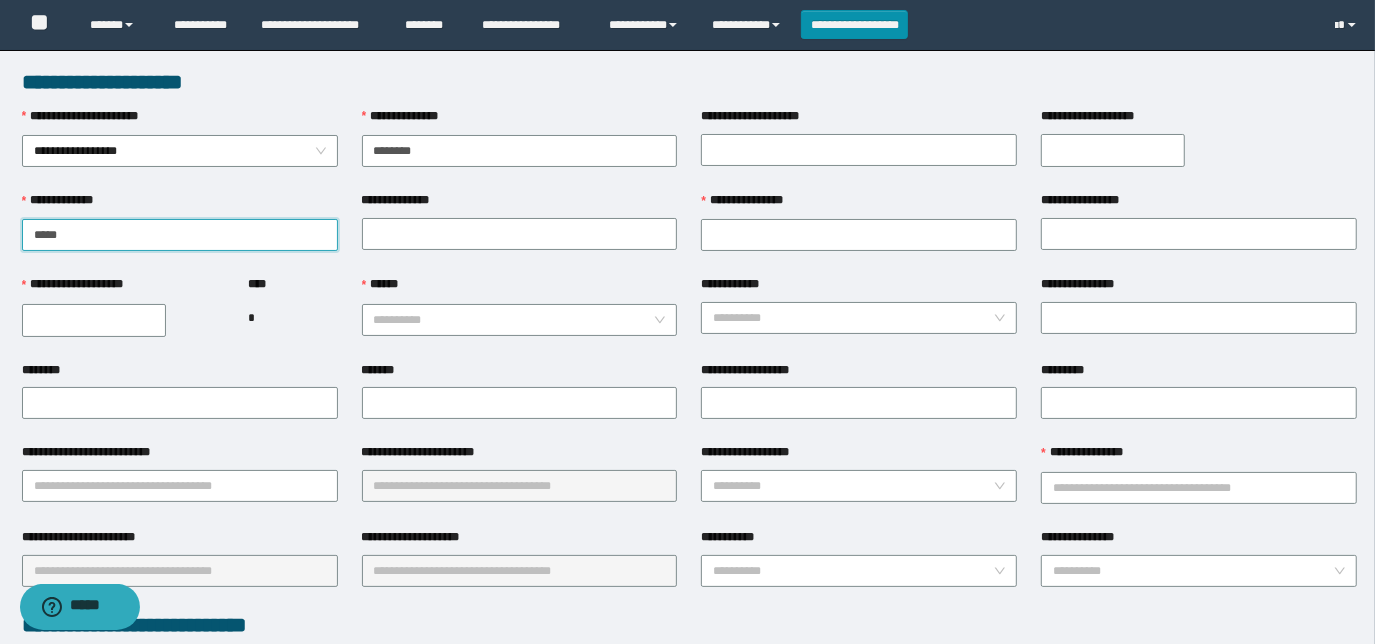 type on "*****" 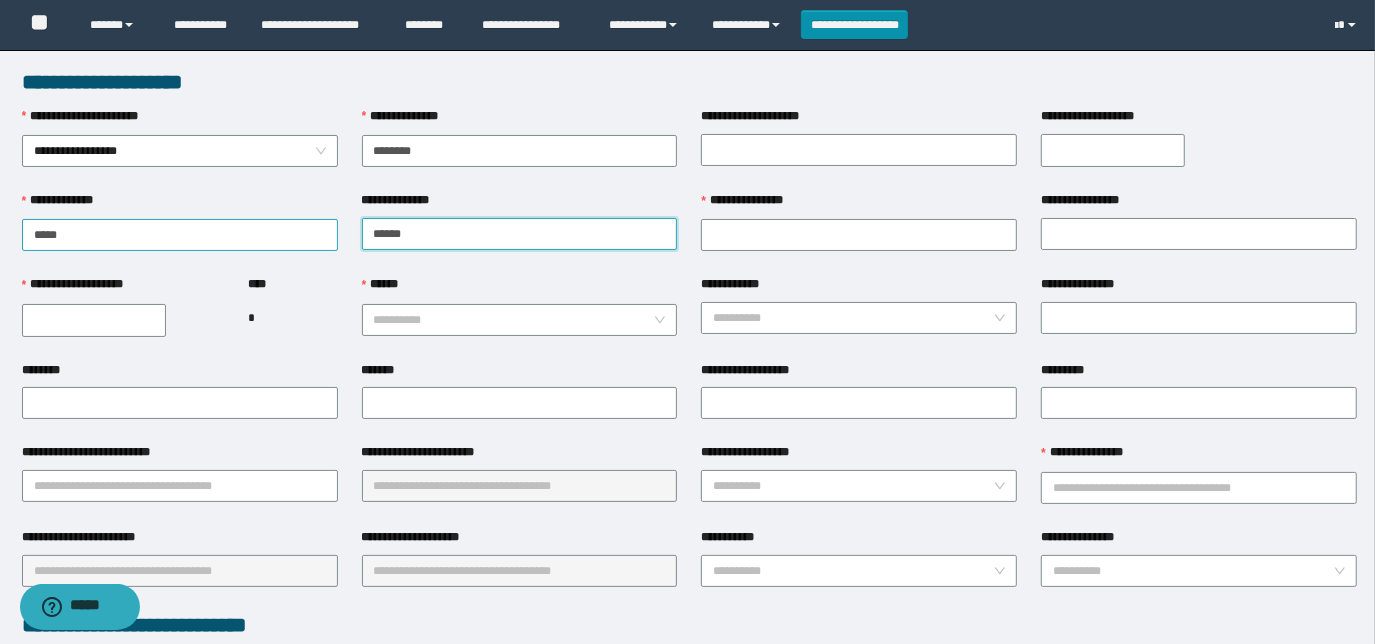 type on "******" 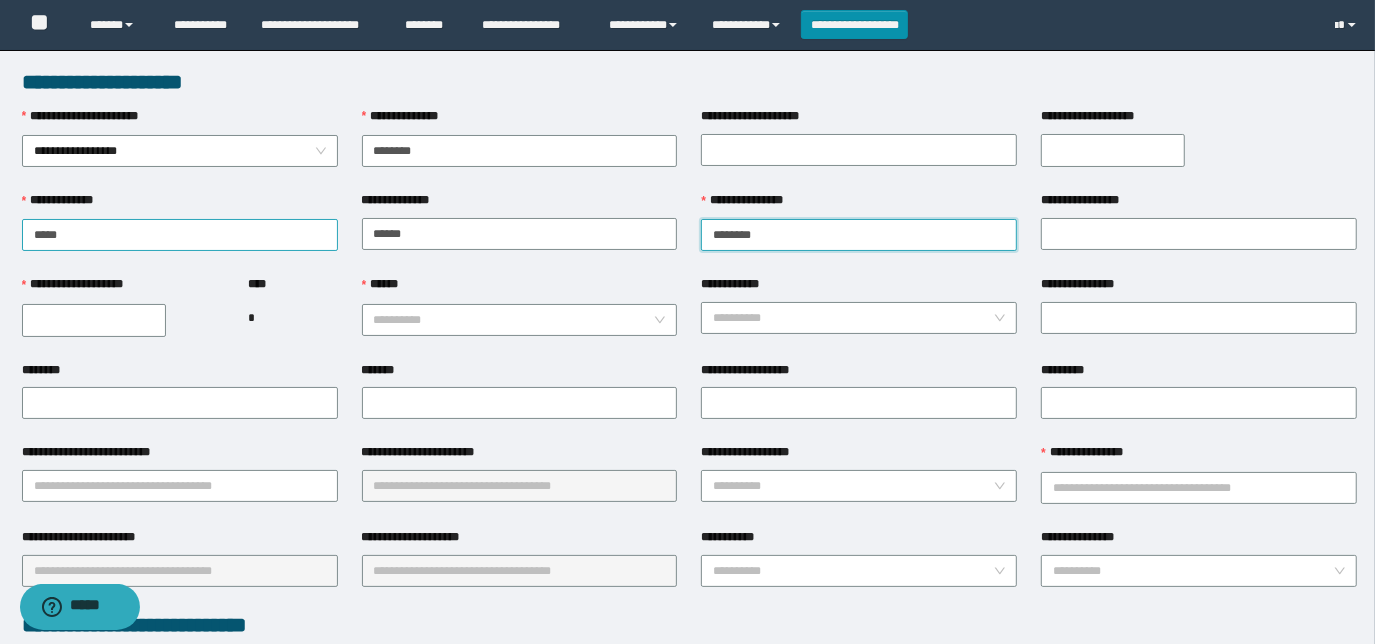 type on "********" 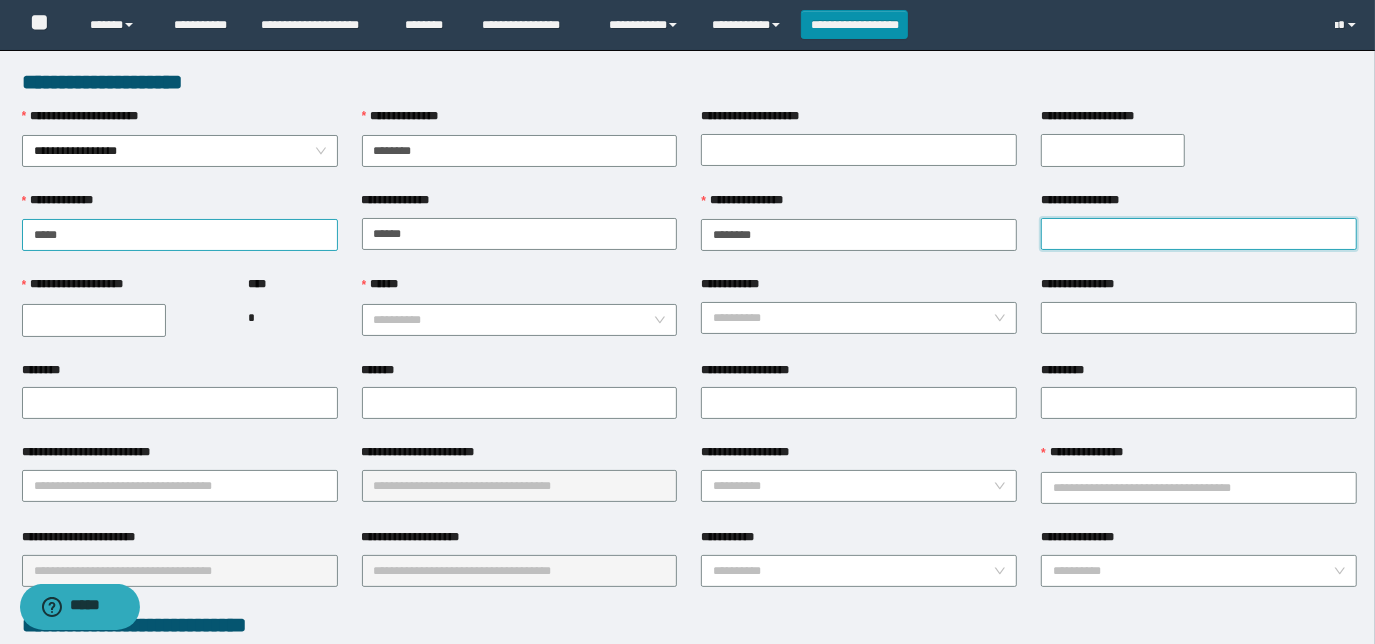 type on "*" 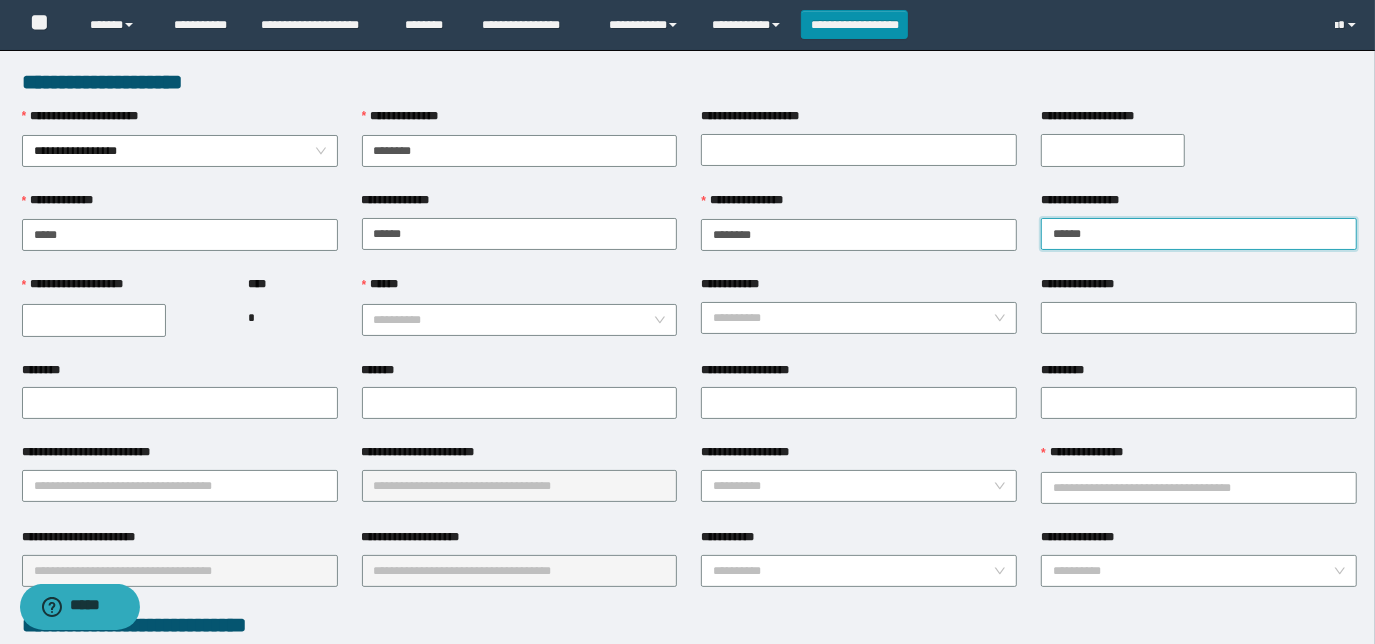 type on "******" 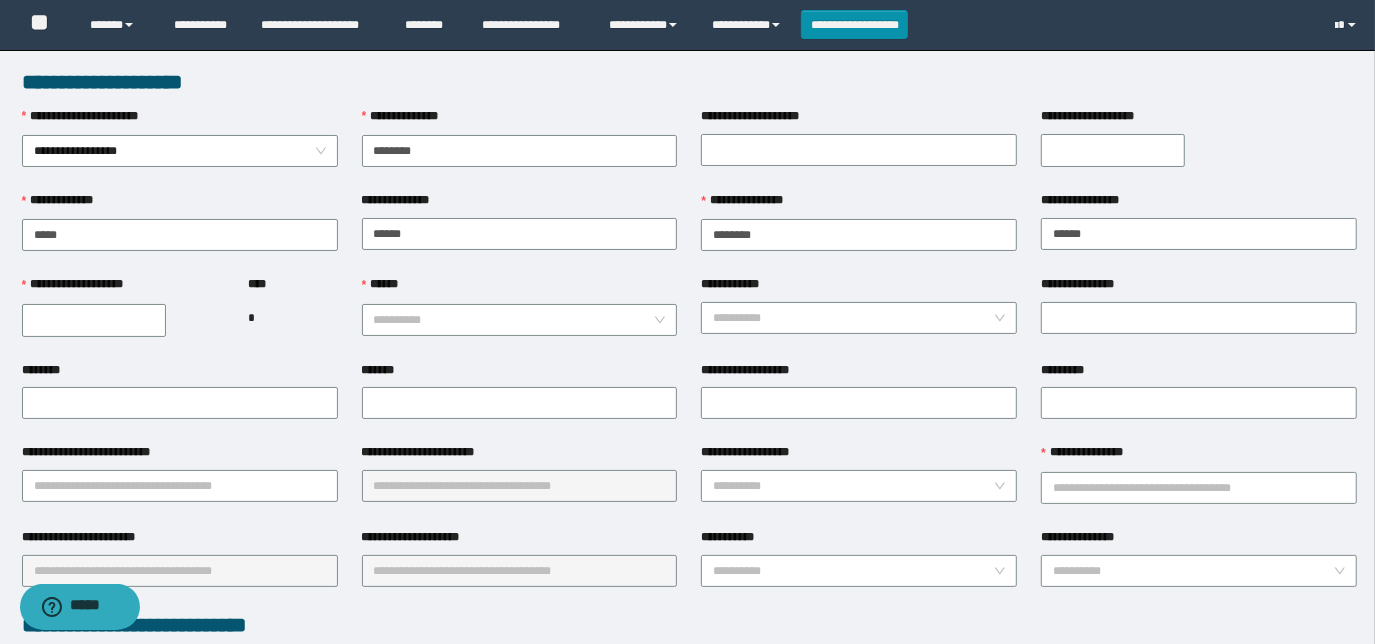 click on "**********" at bounding box center [94, 320] 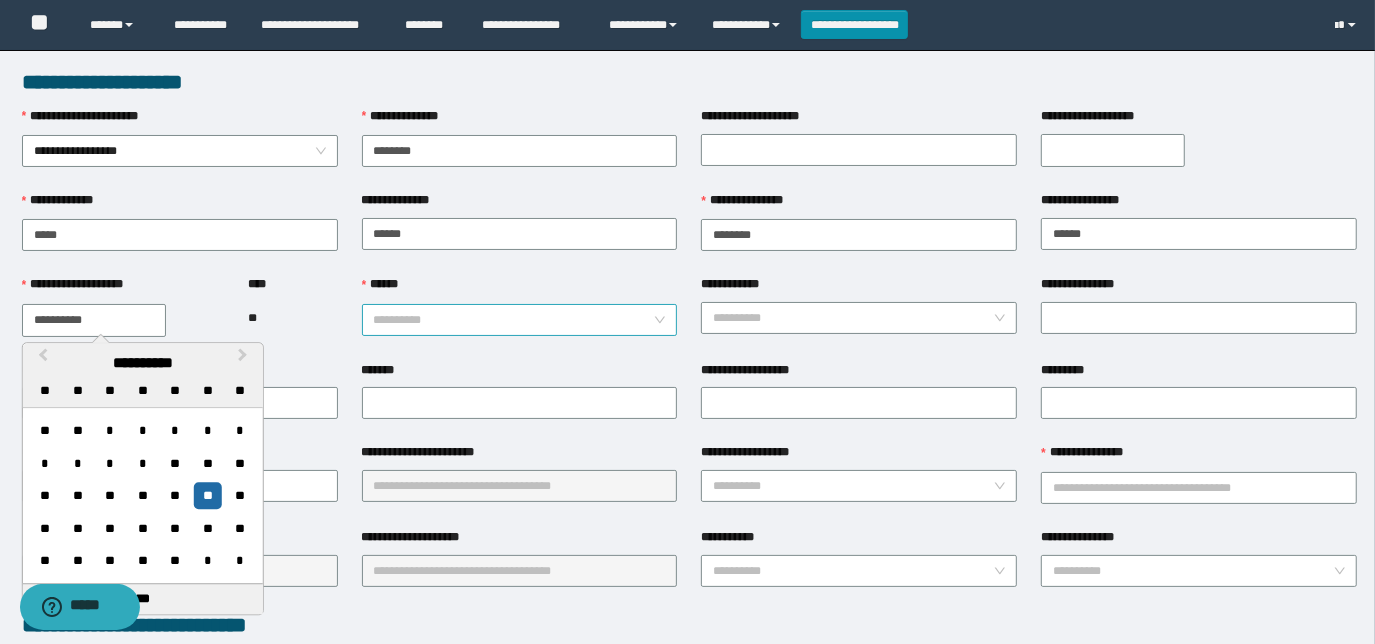 type on "**********" 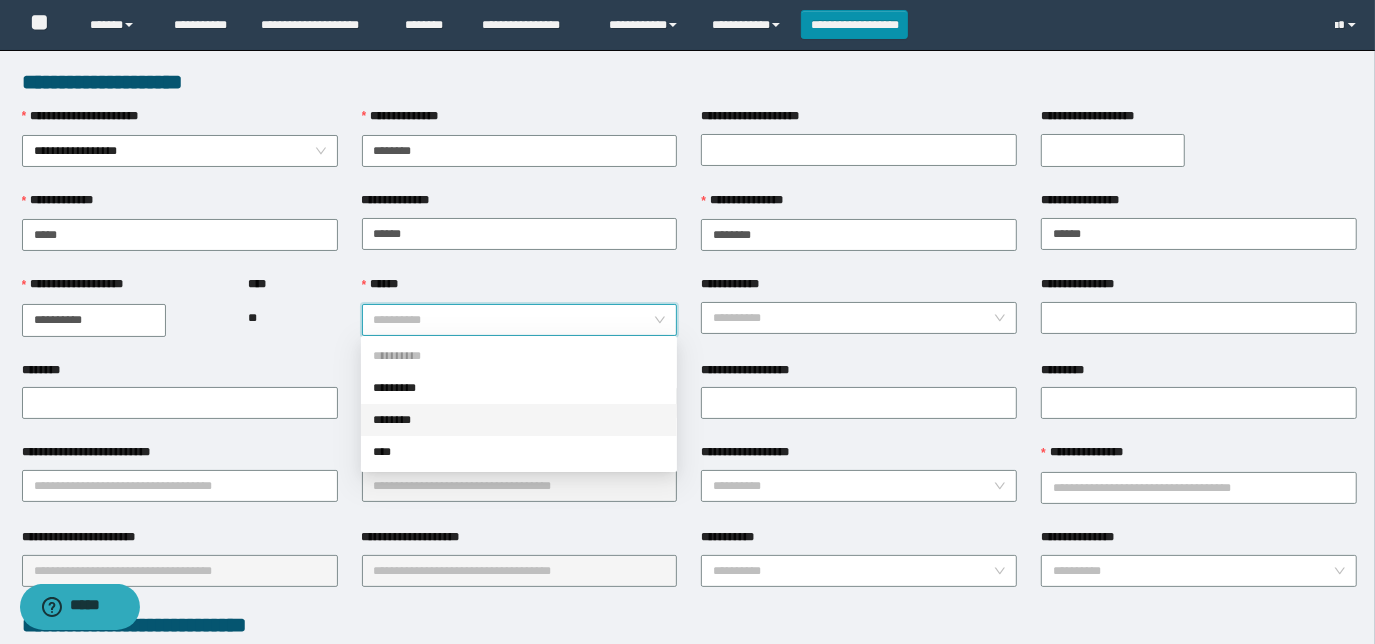 click on "********" at bounding box center [519, 420] 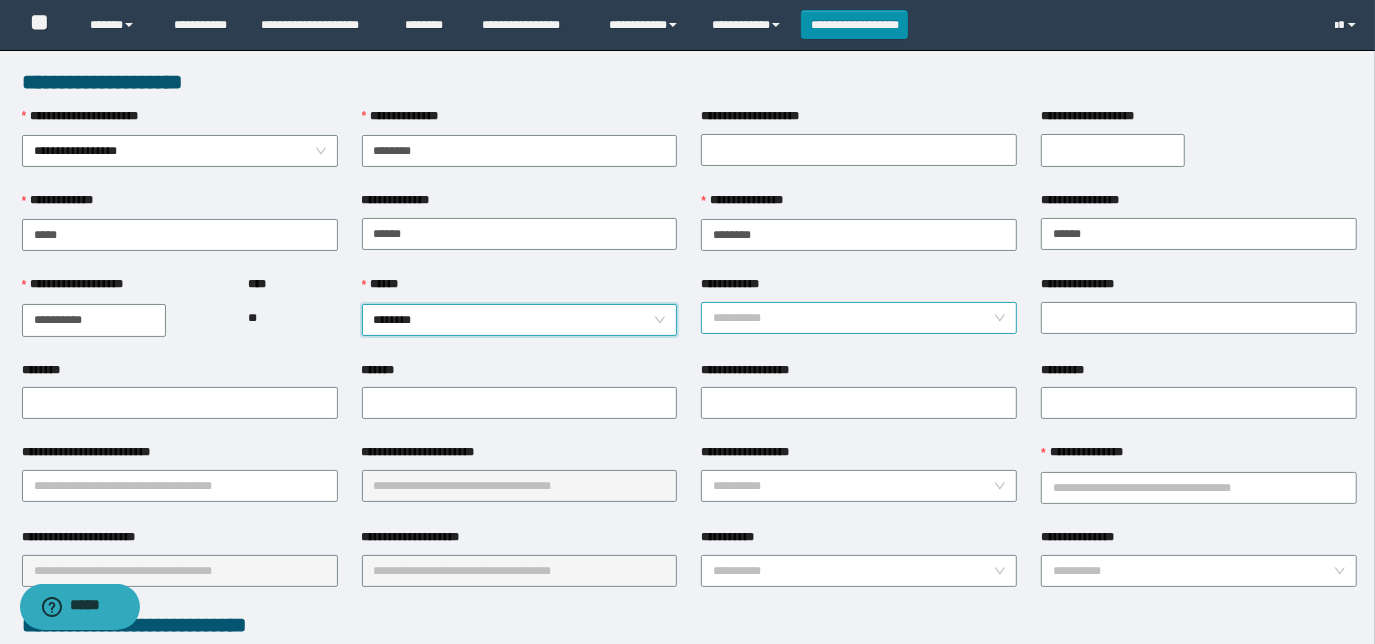 click on "**********" at bounding box center (853, 318) 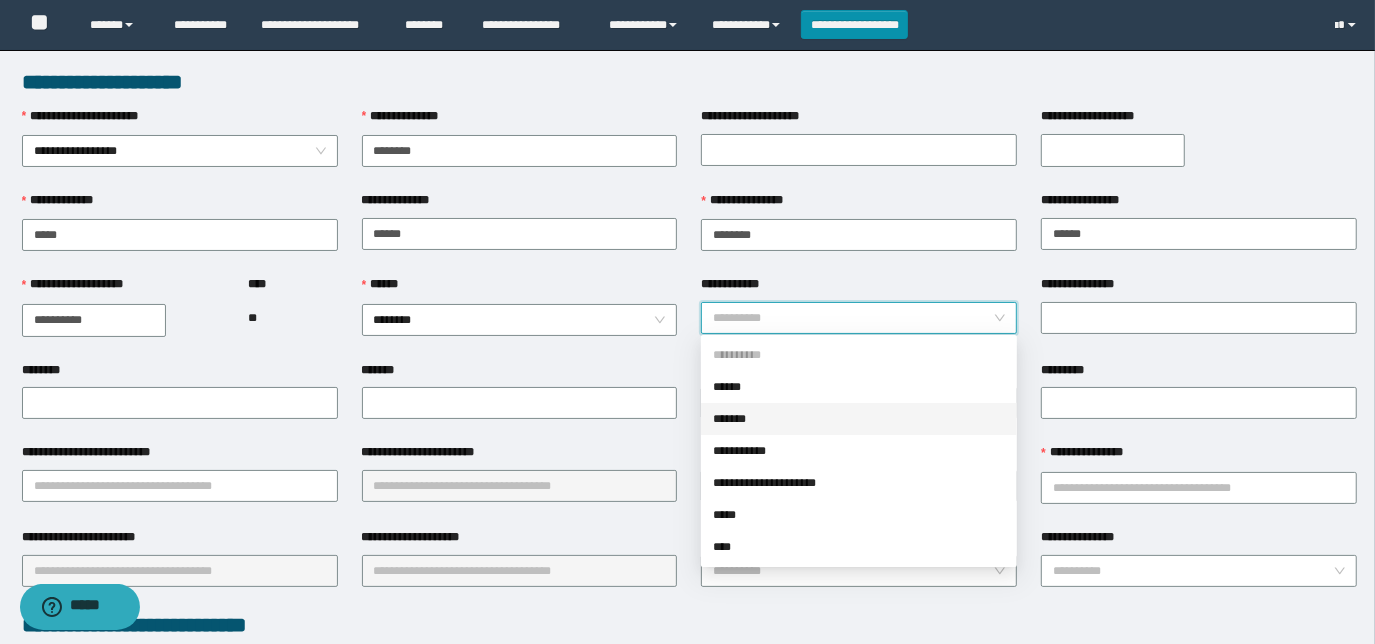 click on "******" at bounding box center (859, 387) 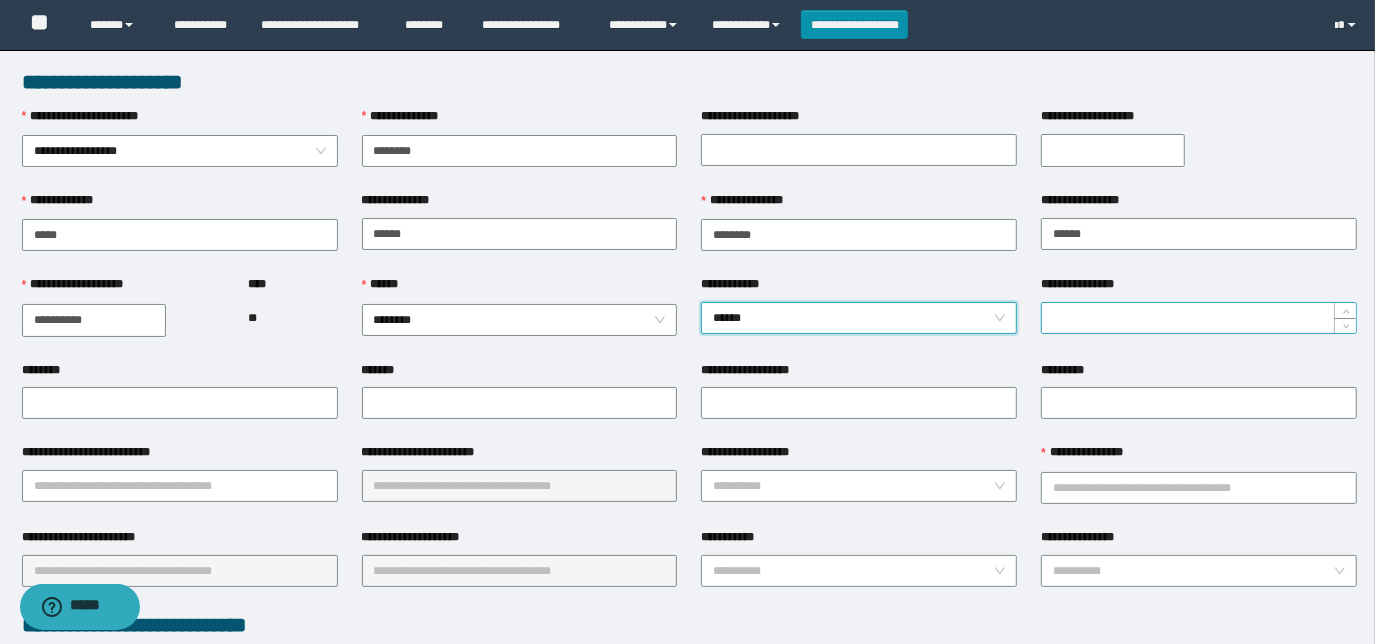 click on "**********" at bounding box center (1199, 318) 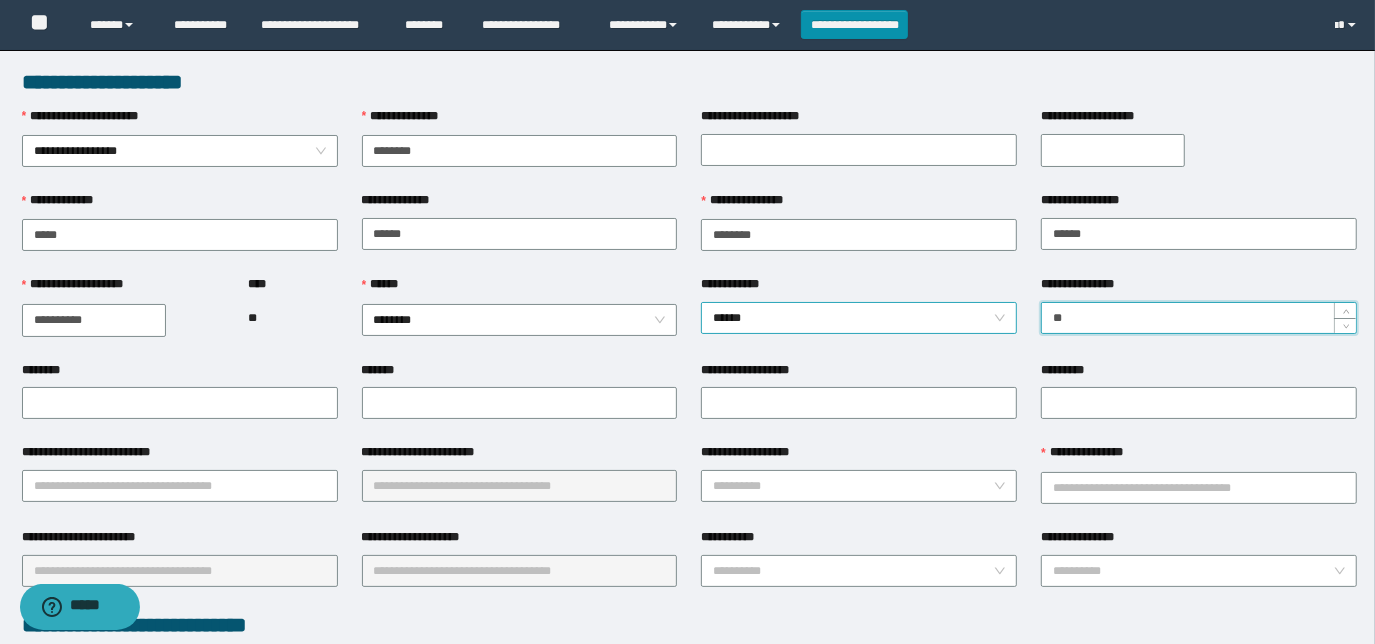 type on "*" 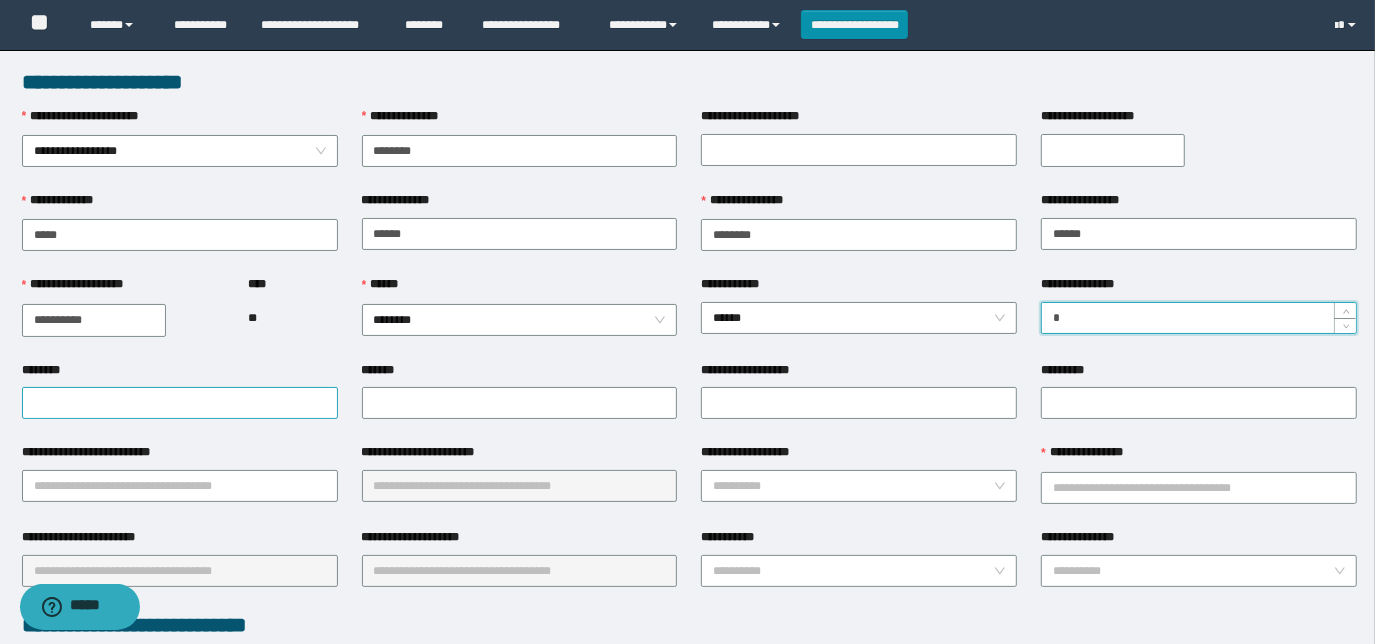 type on "*" 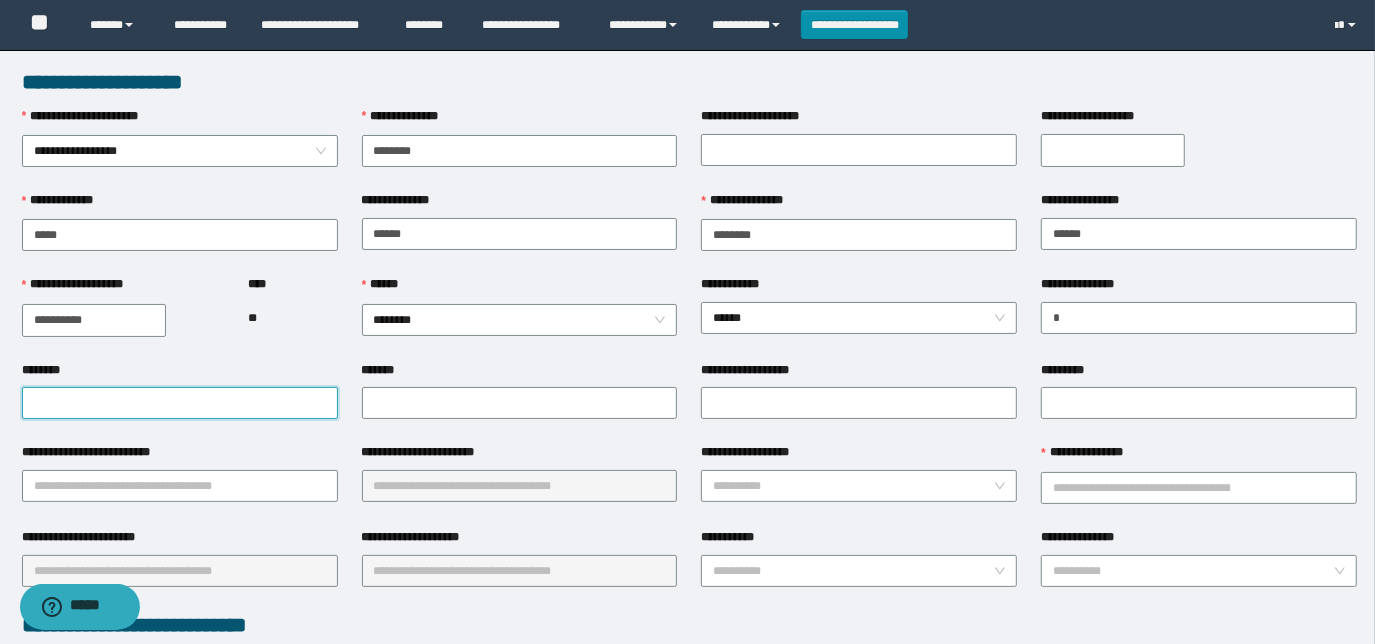 click on "********" at bounding box center (180, 403) 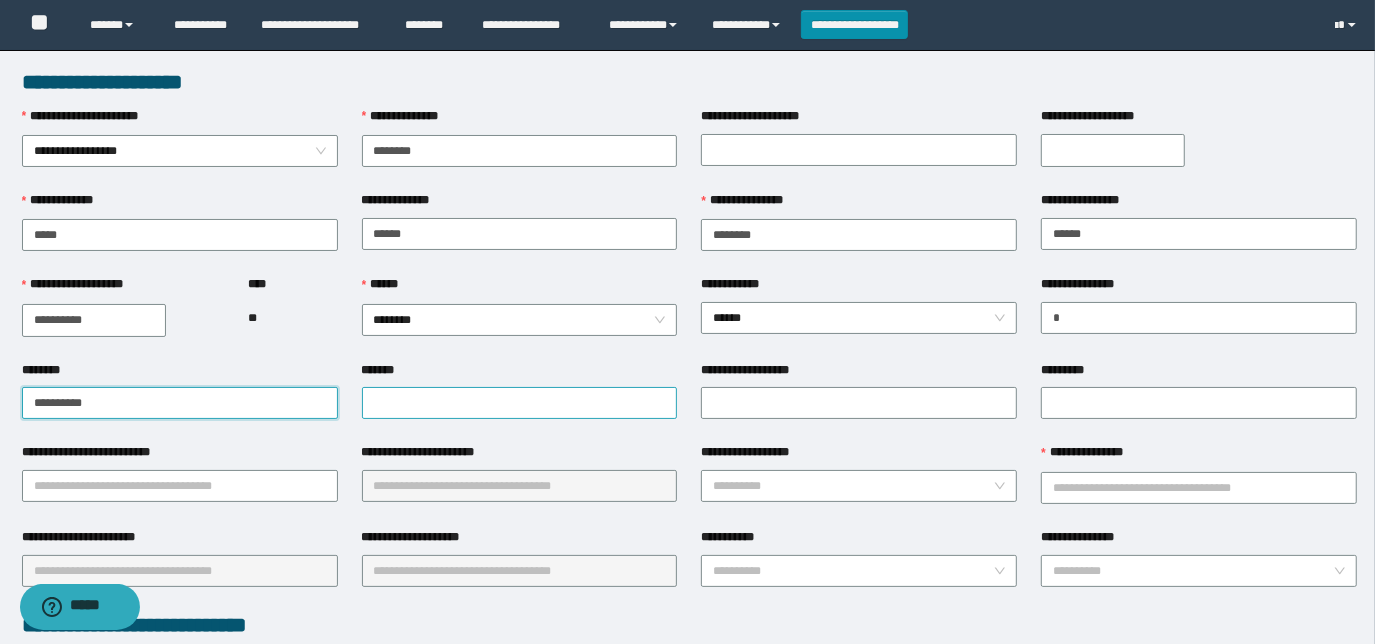 type on "**********" 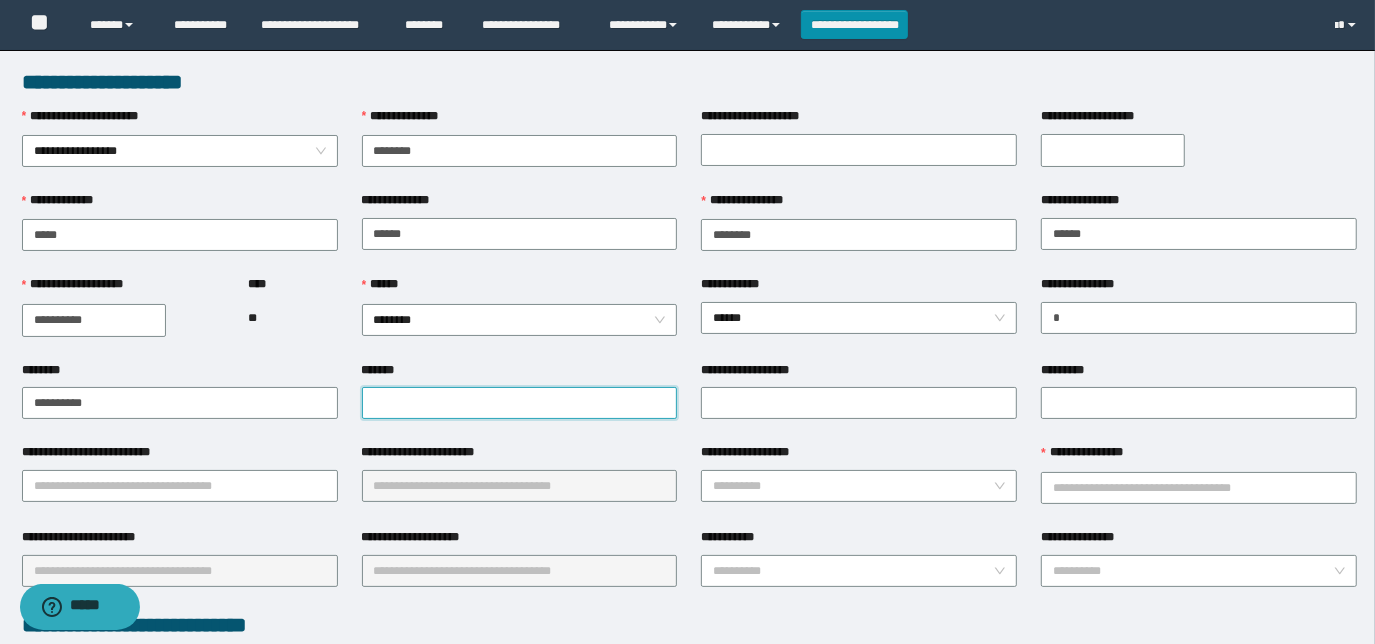 click on "*******" at bounding box center [520, 403] 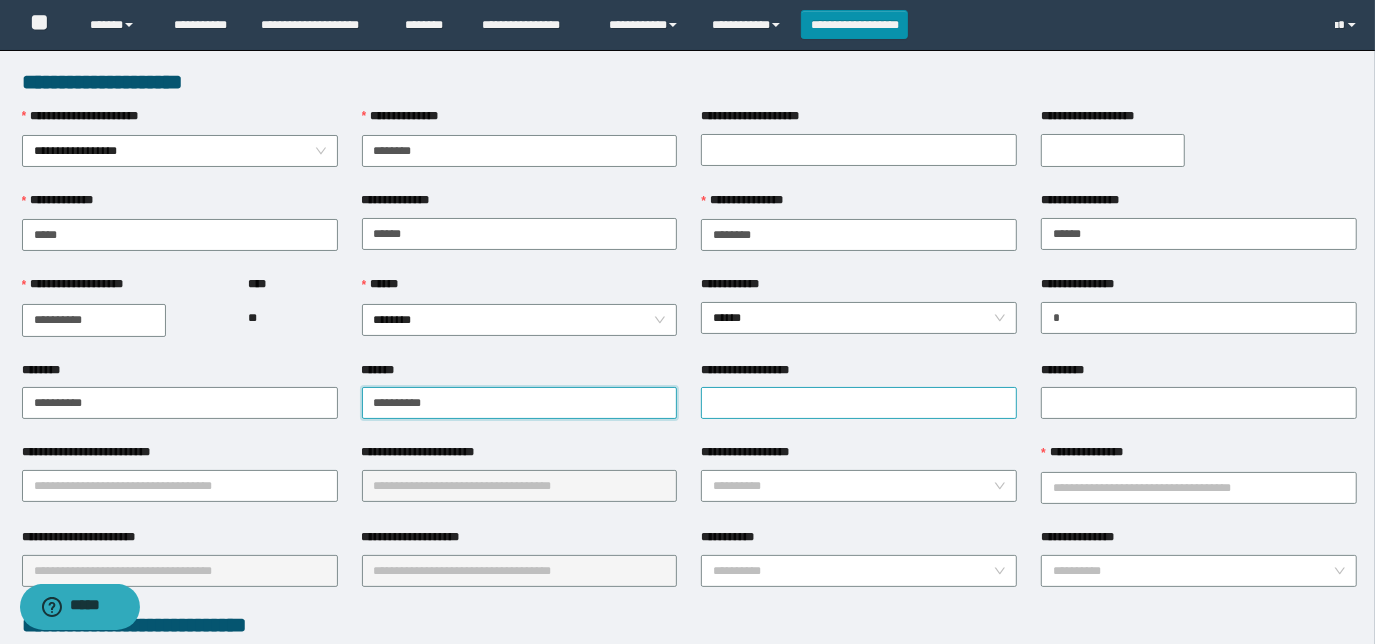 type on "**********" 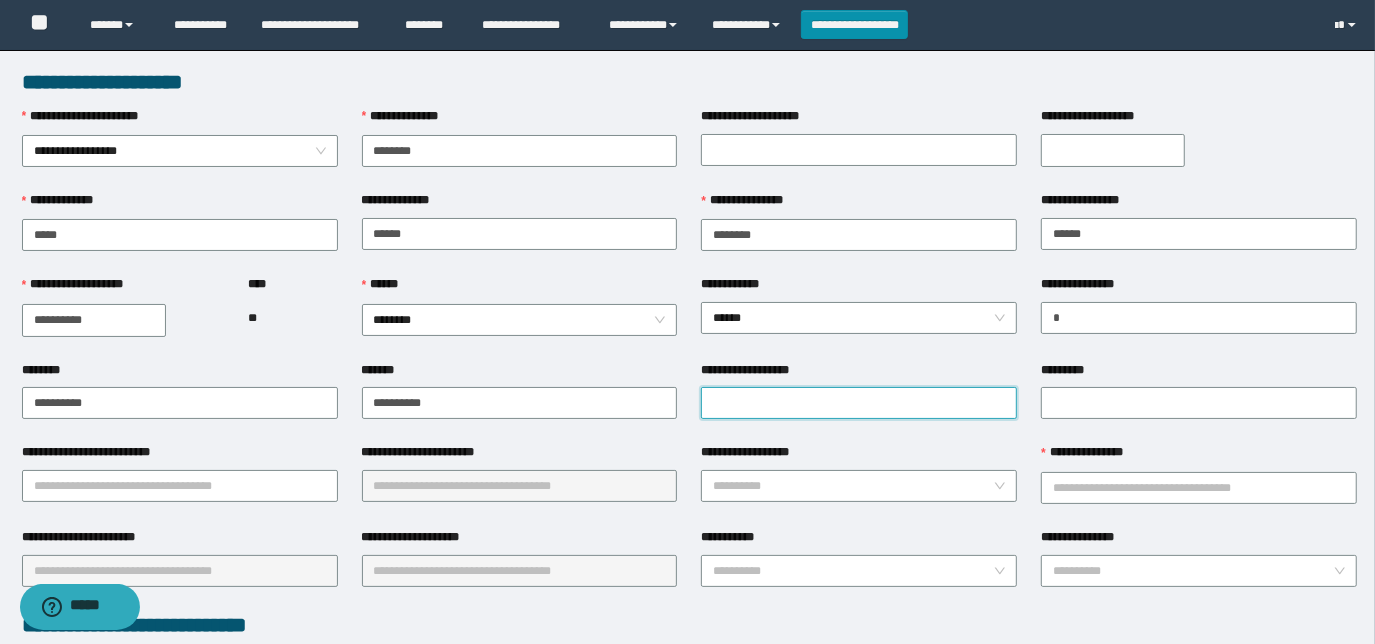 click on "**********" at bounding box center [859, 403] 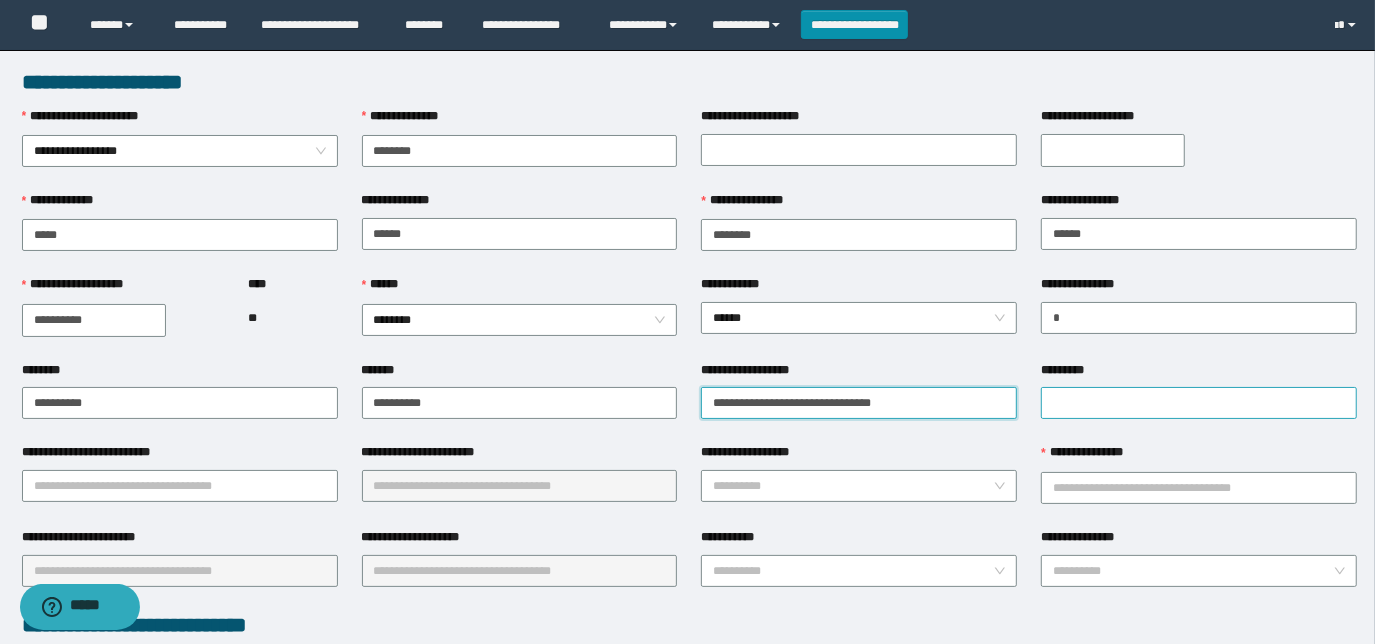 type on "**********" 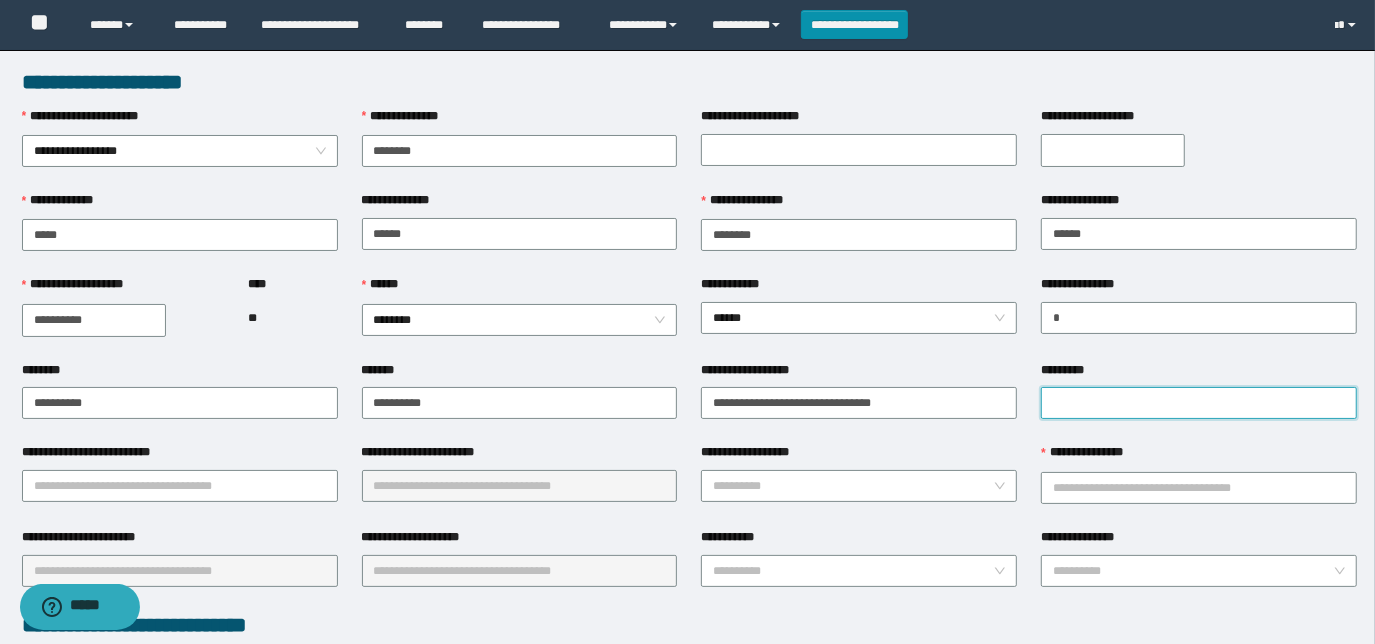 click on "*********" at bounding box center (1199, 403) 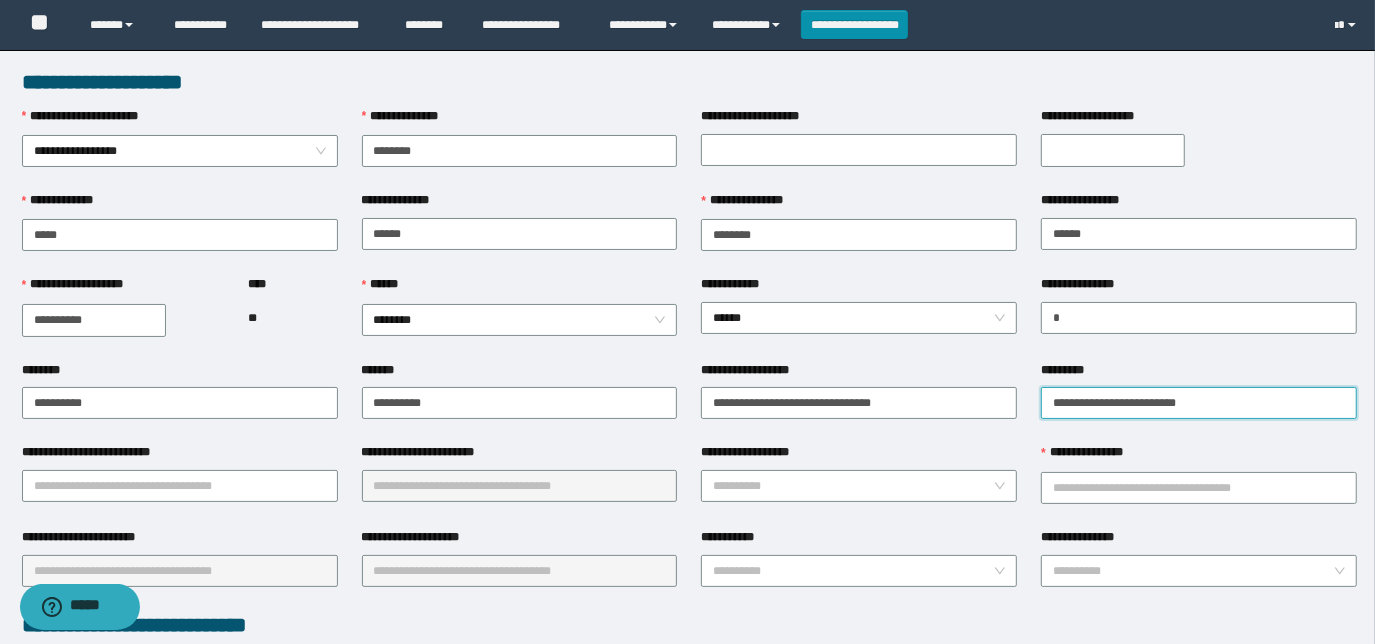 type on "**********" 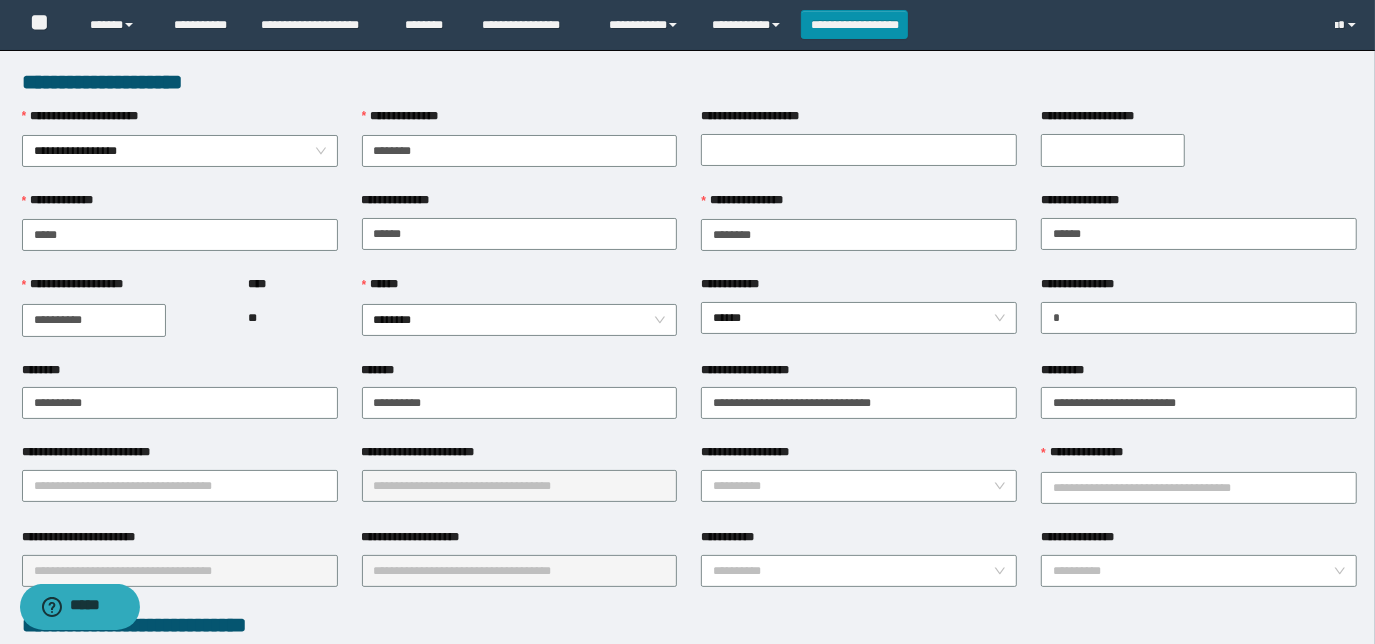 click on "**********" at bounding box center [180, 485] 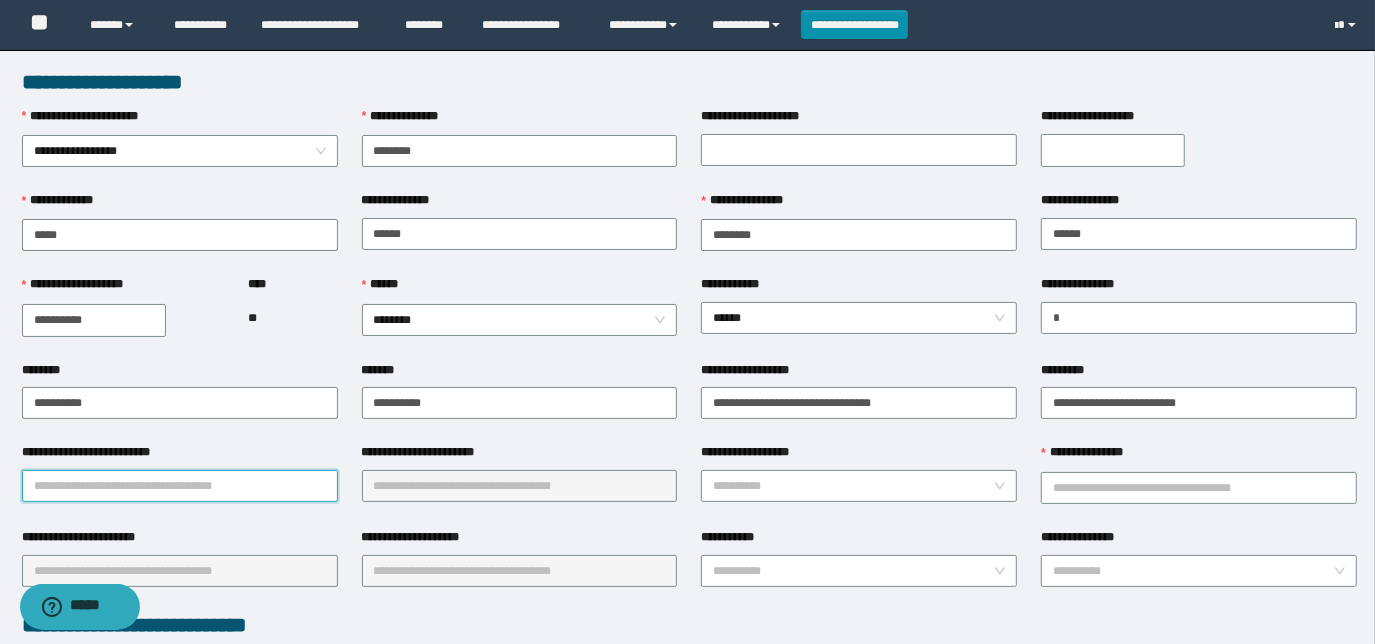 click on "**********" at bounding box center [180, 486] 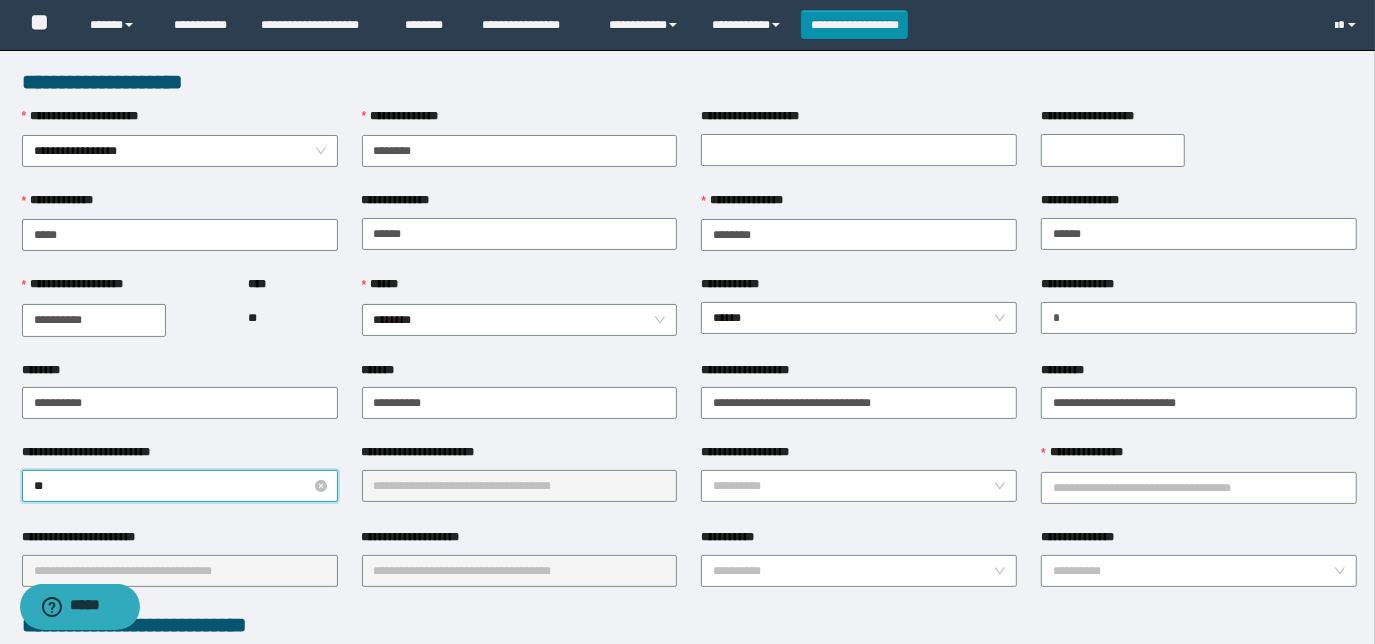 type on "***" 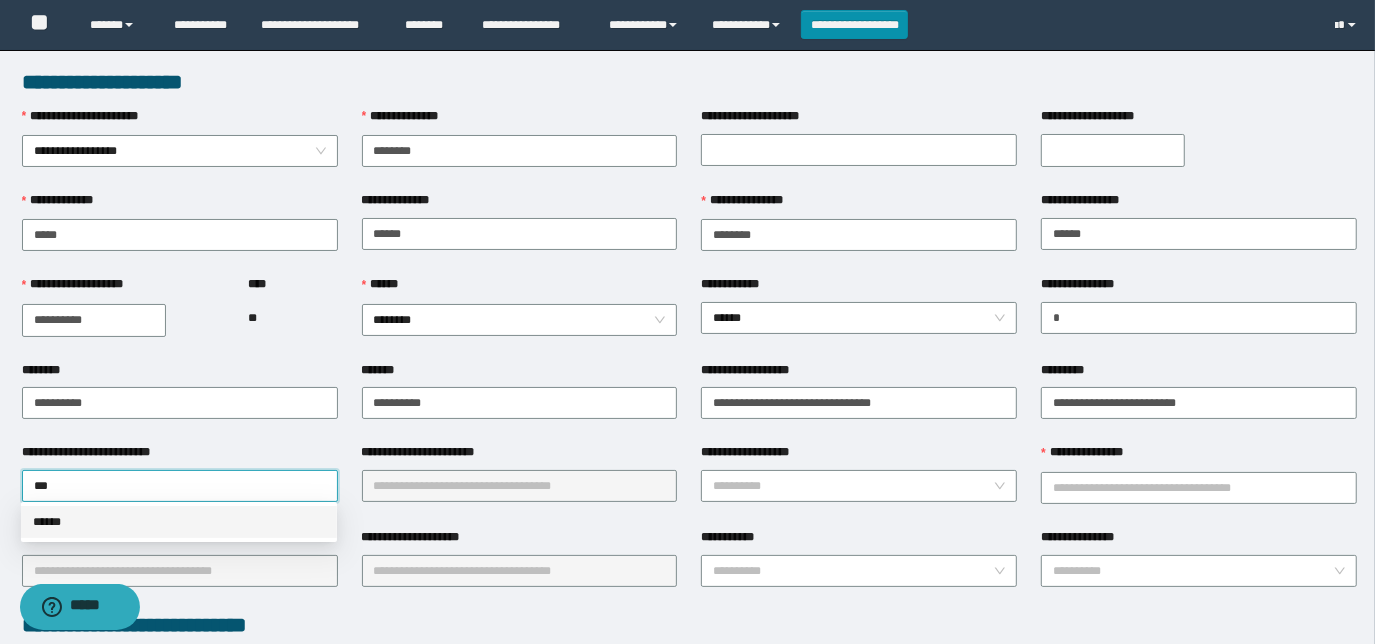 click on "******" at bounding box center [179, 522] 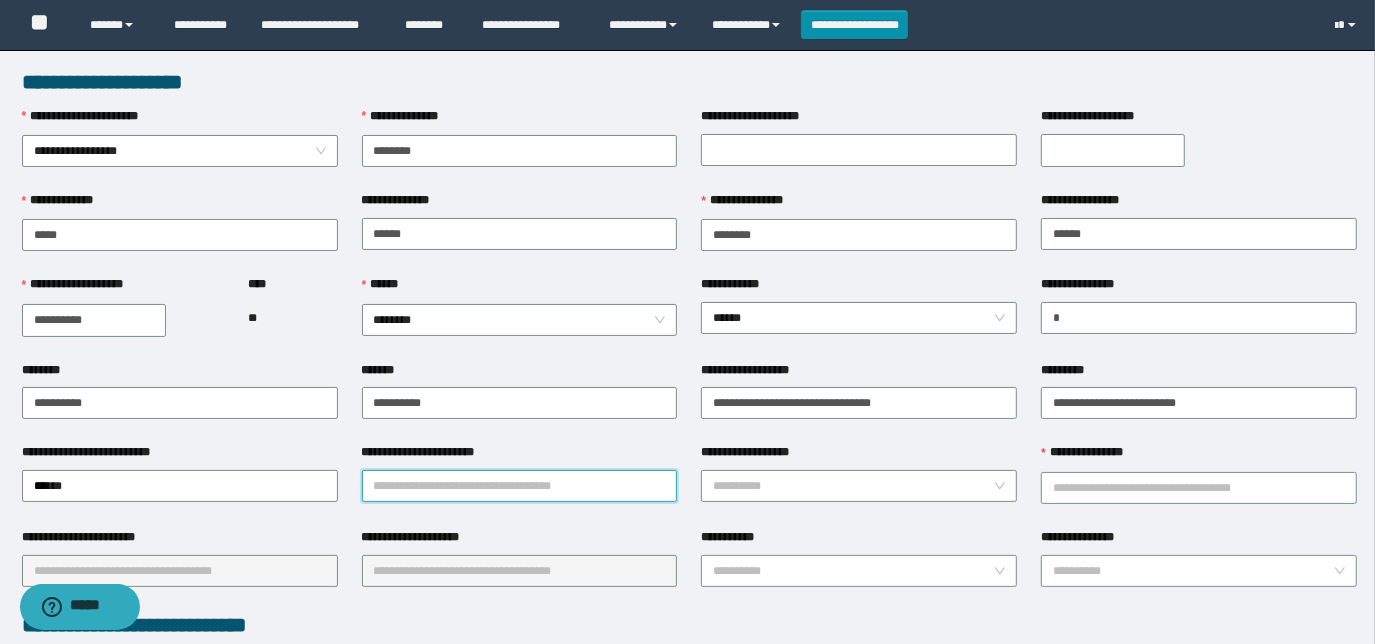 click on "**********" at bounding box center (520, 486) 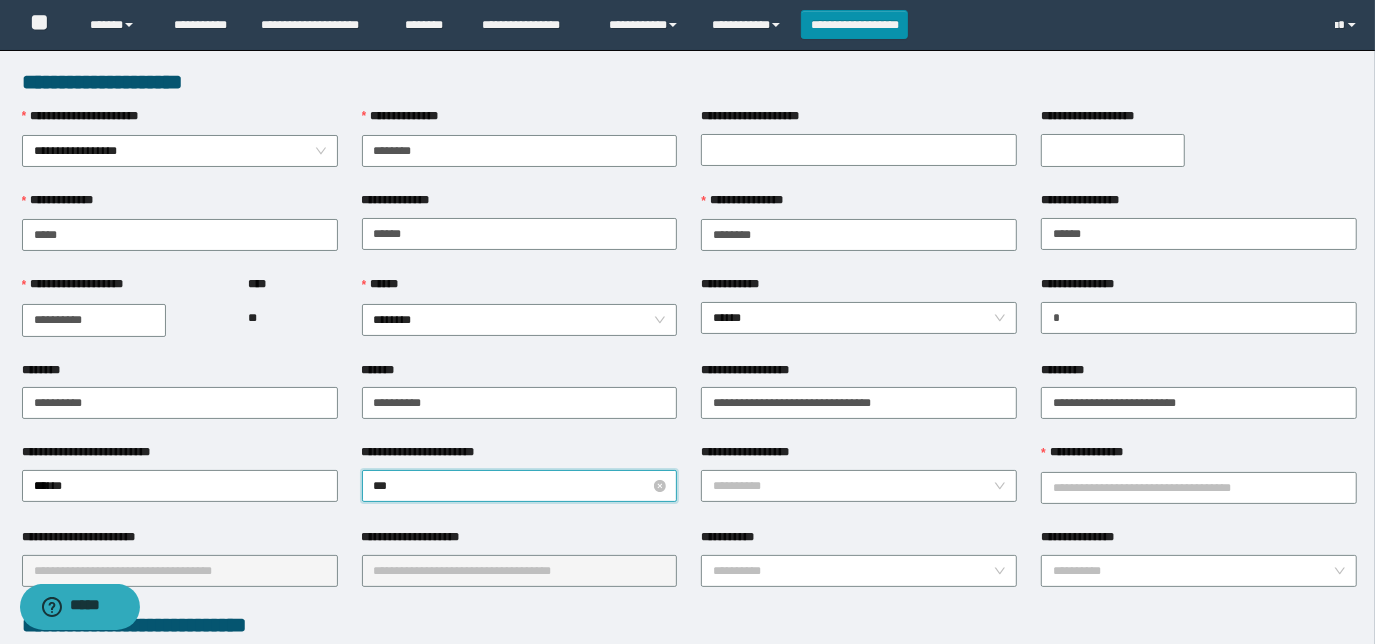 type on "****" 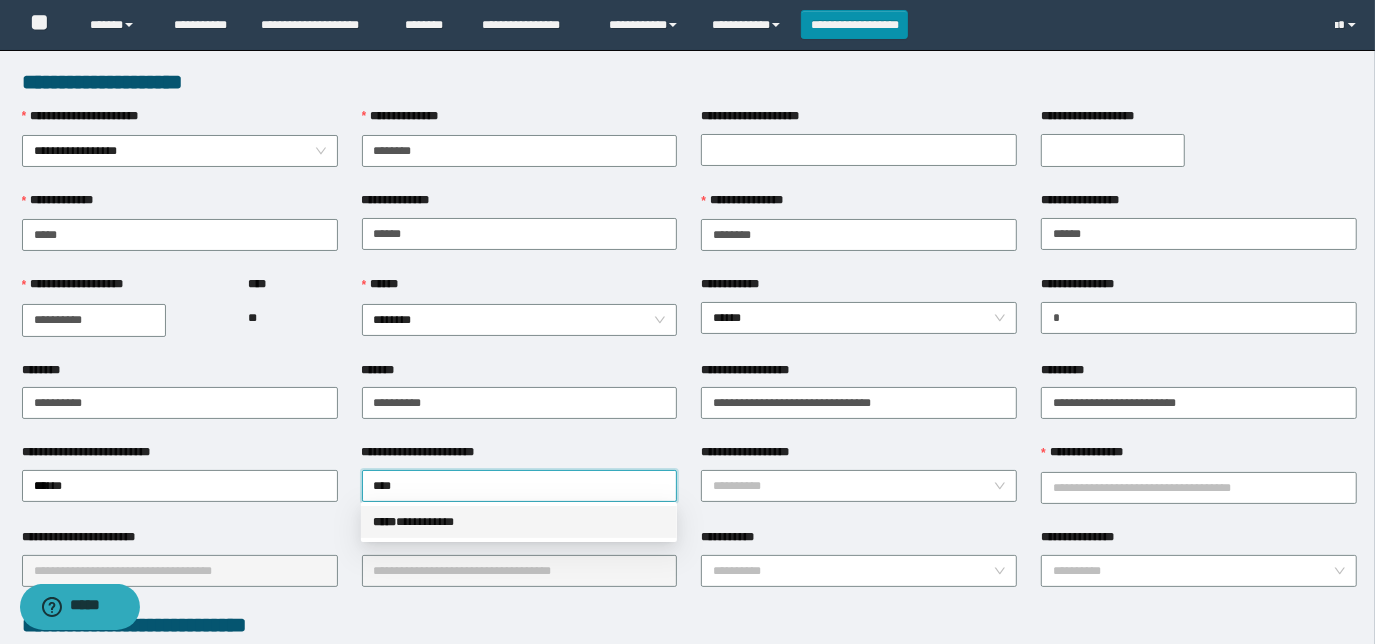 drag, startPoint x: 455, startPoint y: 522, endPoint x: 534, endPoint y: 517, distance: 79.15807 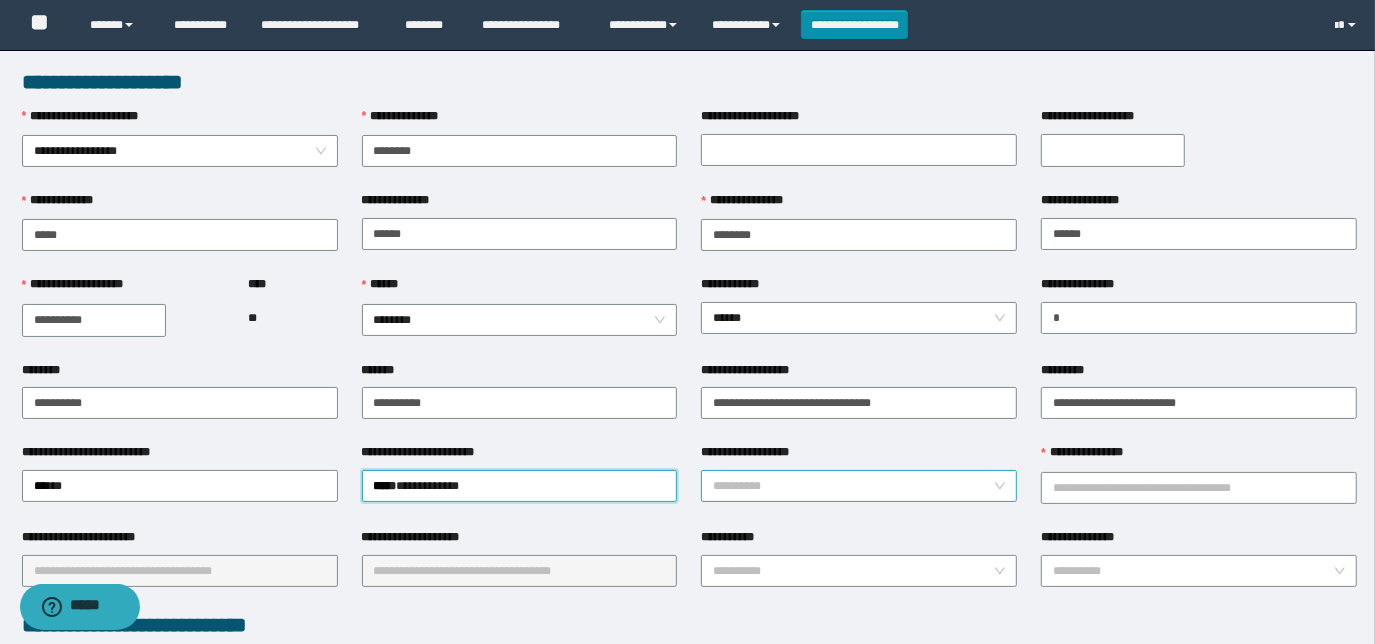 click on "**********" at bounding box center (853, 486) 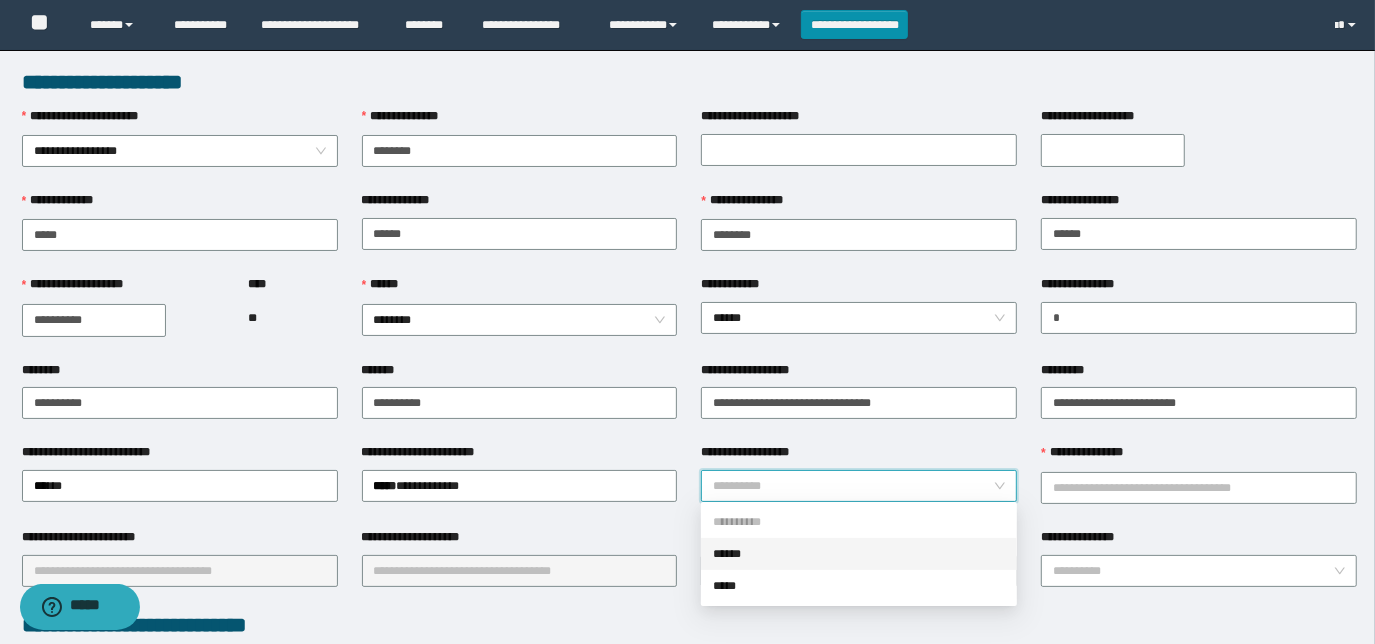 click on "******" at bounding box center (859, 554) 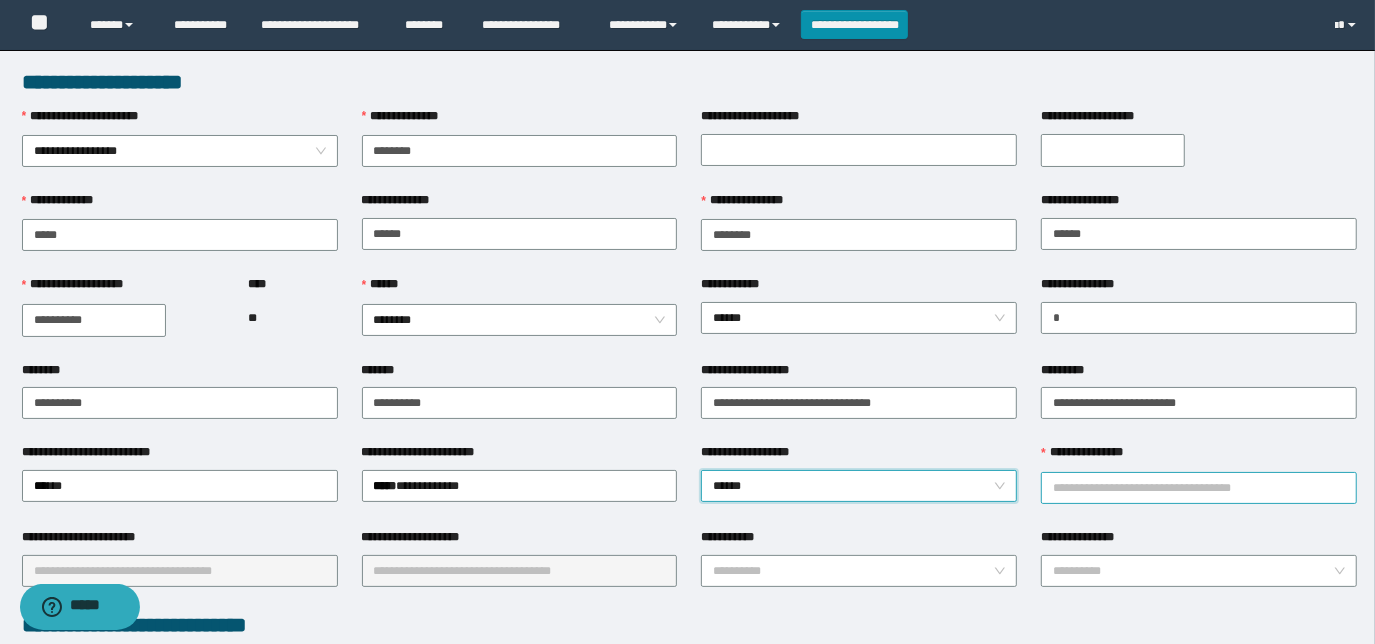 click on "**********" at bounding box center (1199, 488) 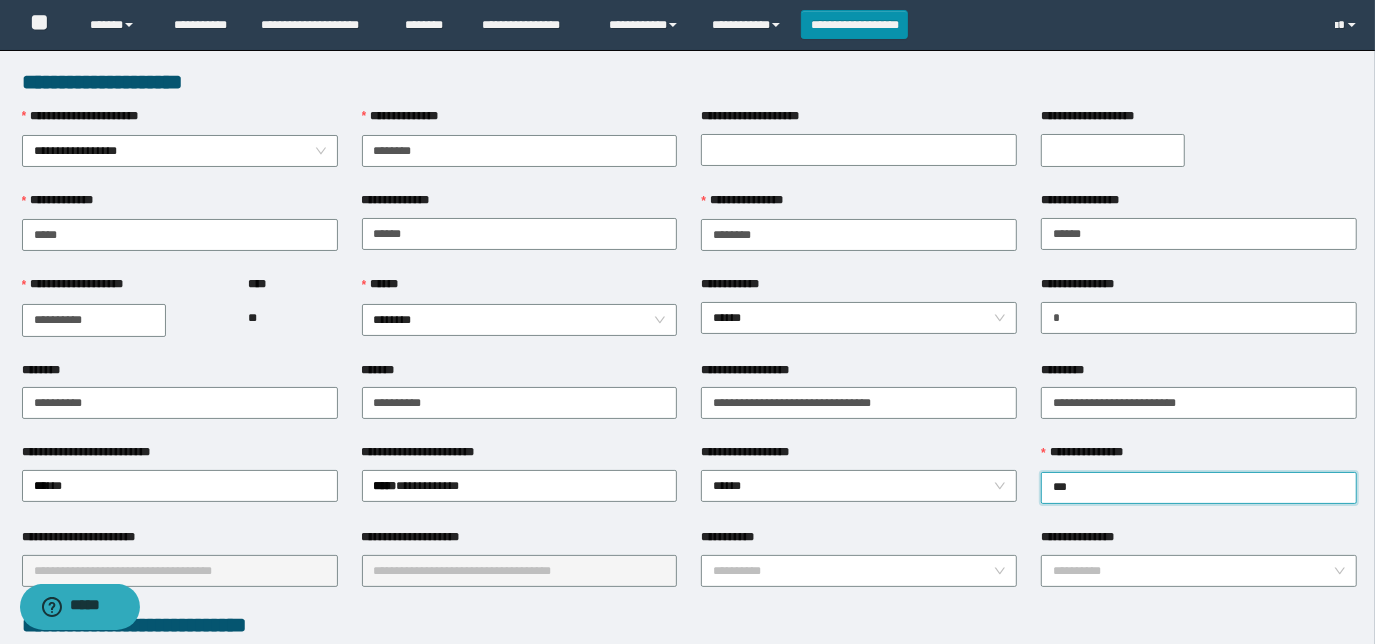 type on "****" 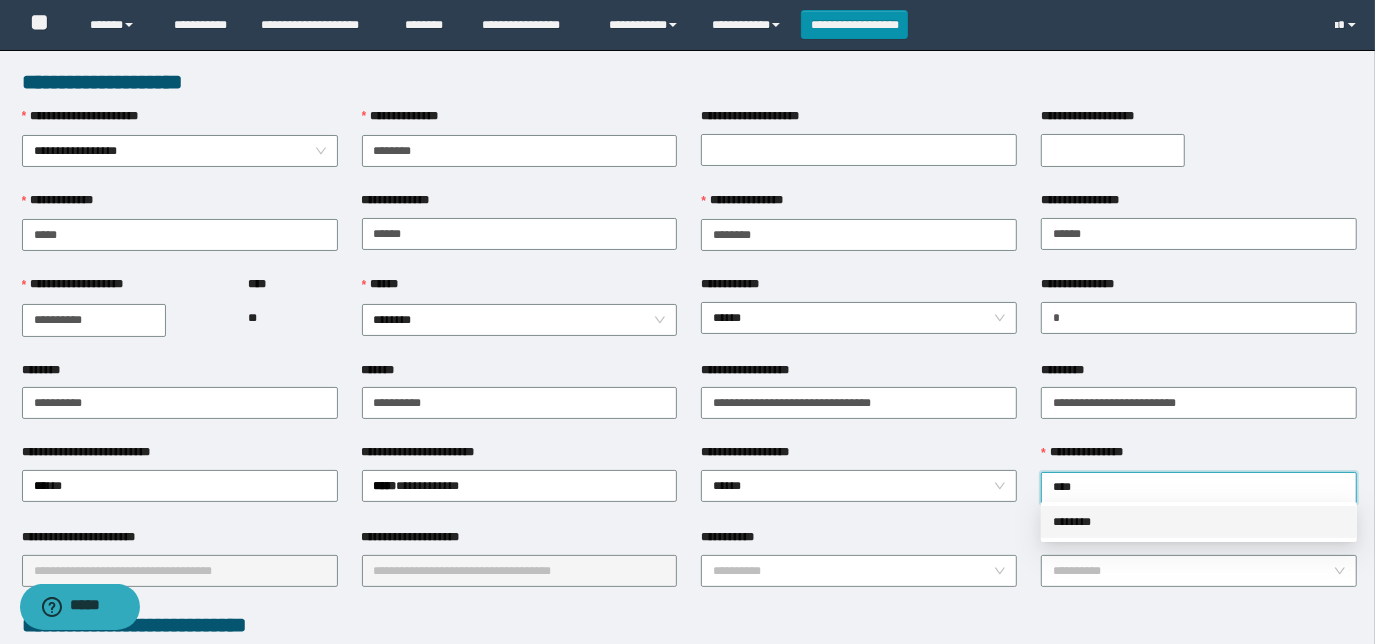 click on "********" at bounding box center (1199, 522) 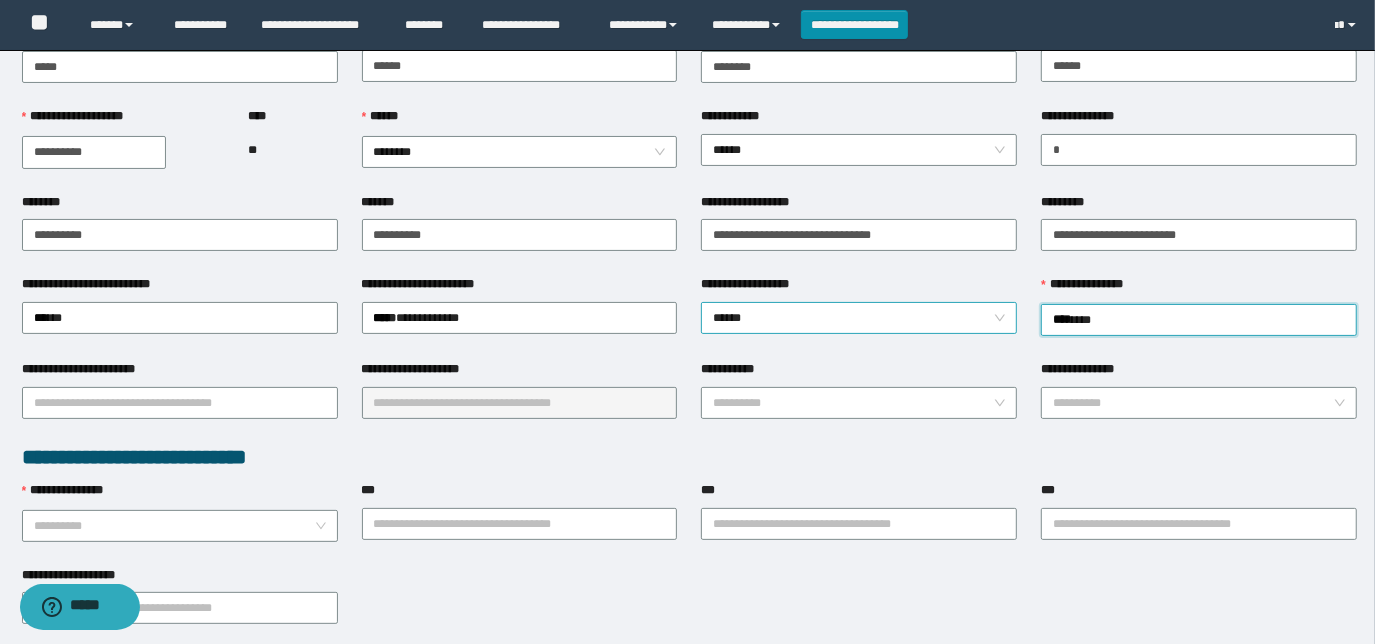 scroll, scrollTop: 181, scrollLeft: 0, axis: vertical 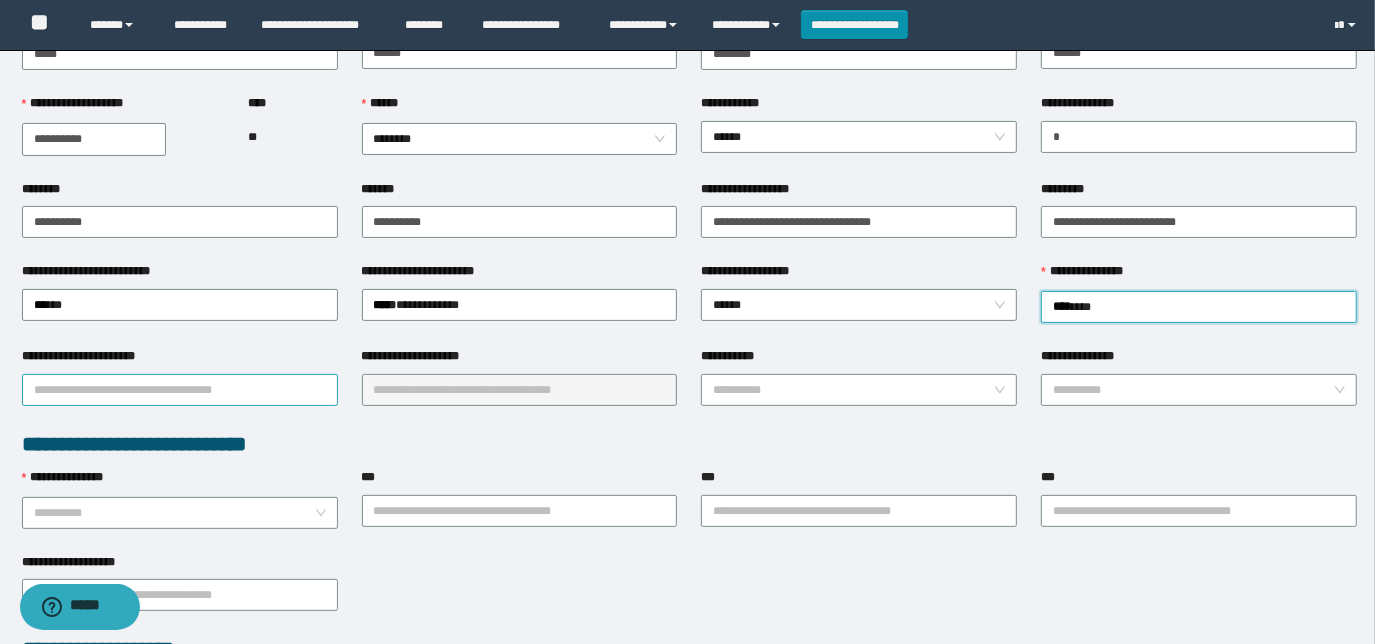 click on "**********" at bounding box center [180, 390] 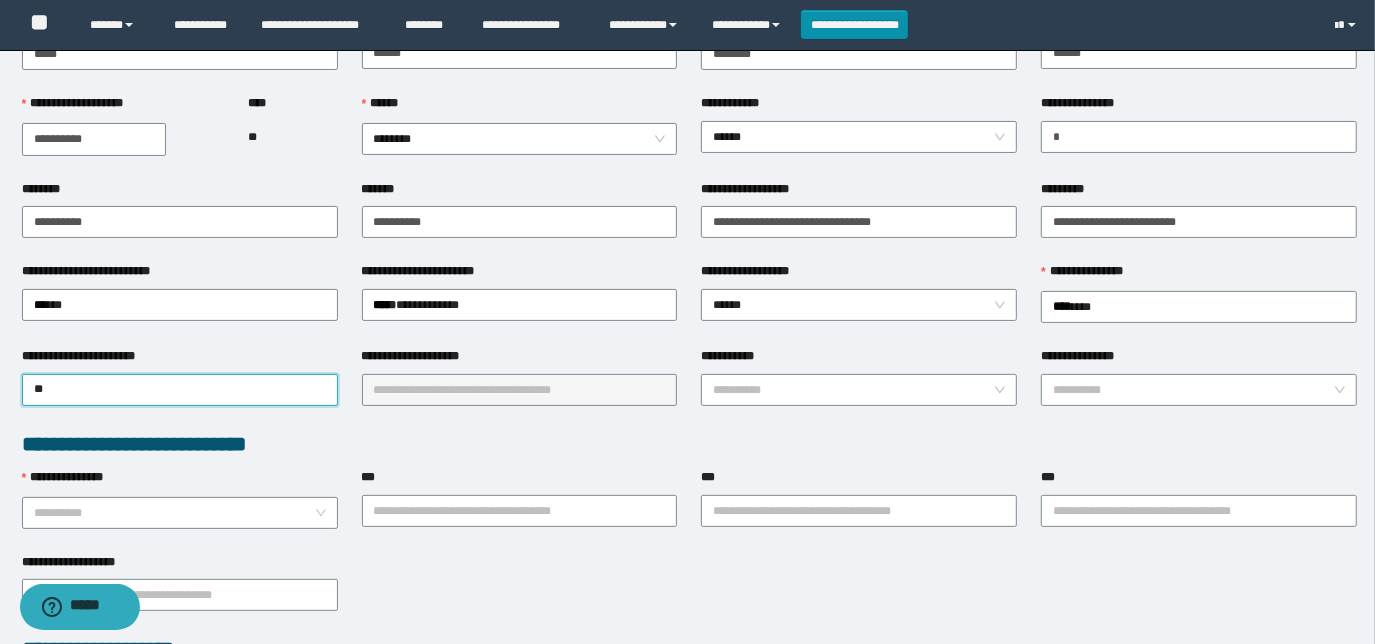 type on "***" 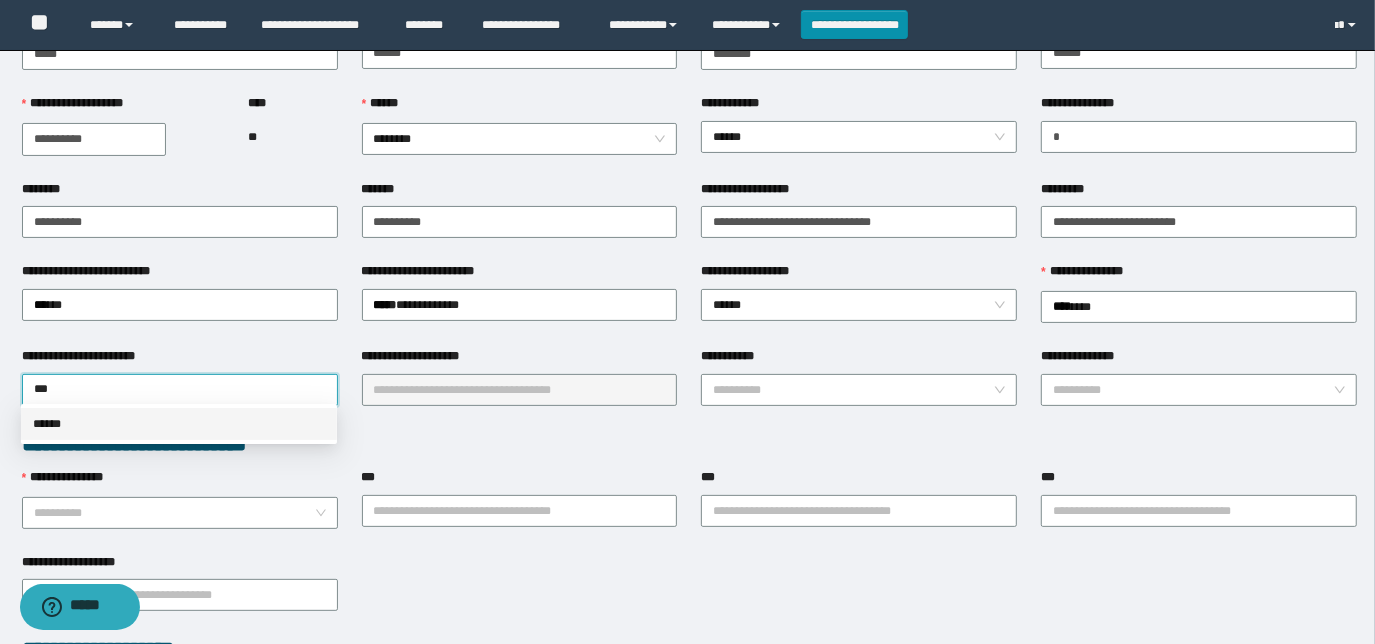 click on "******" at bounding box center [179, 424] 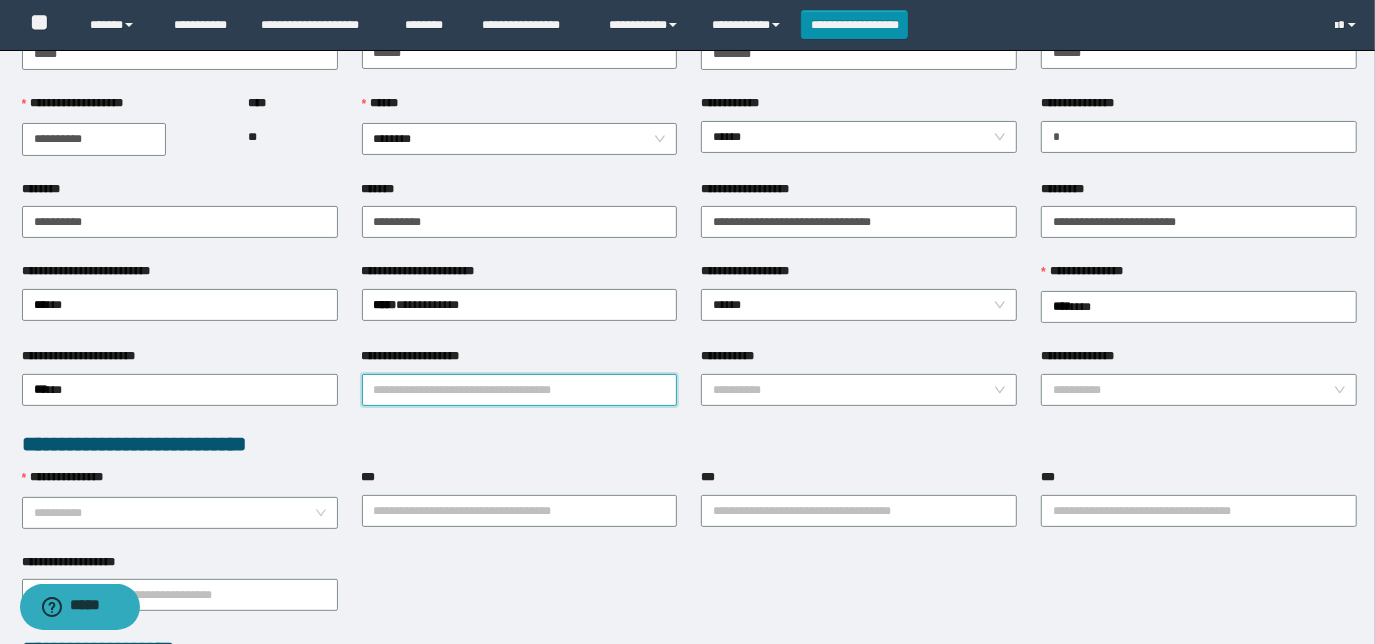 click on "**********" at bounding box center (520, 390) 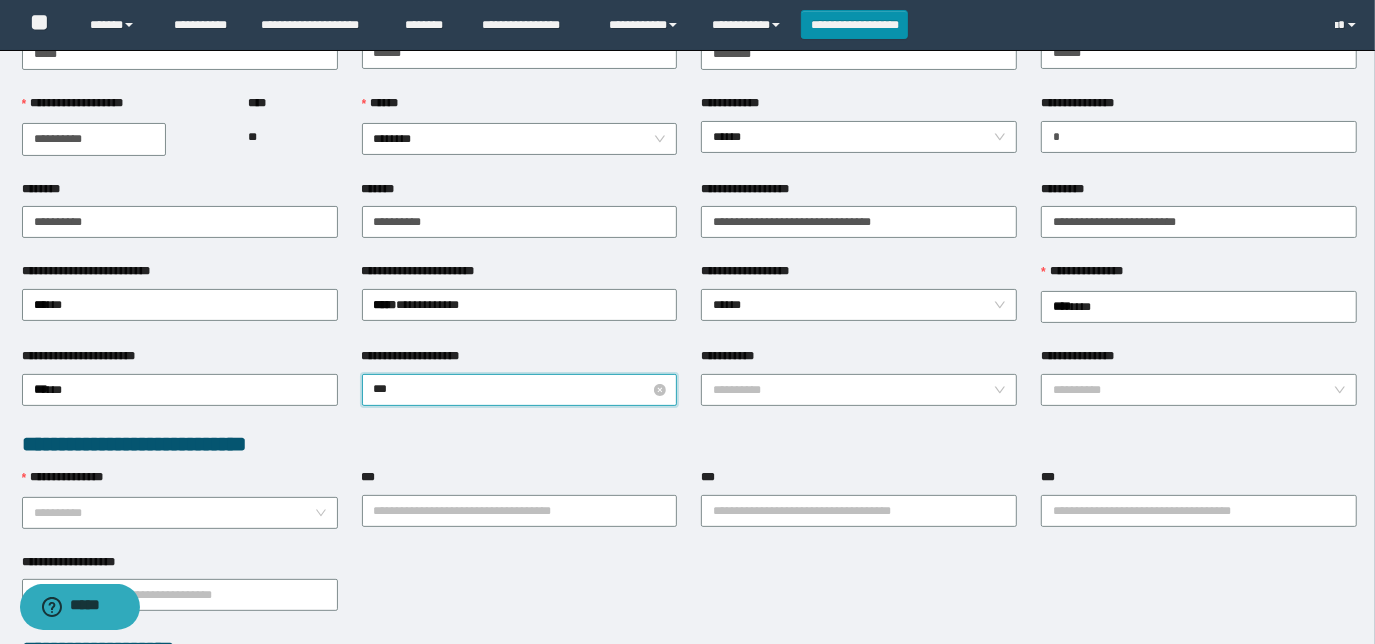 type on "****" 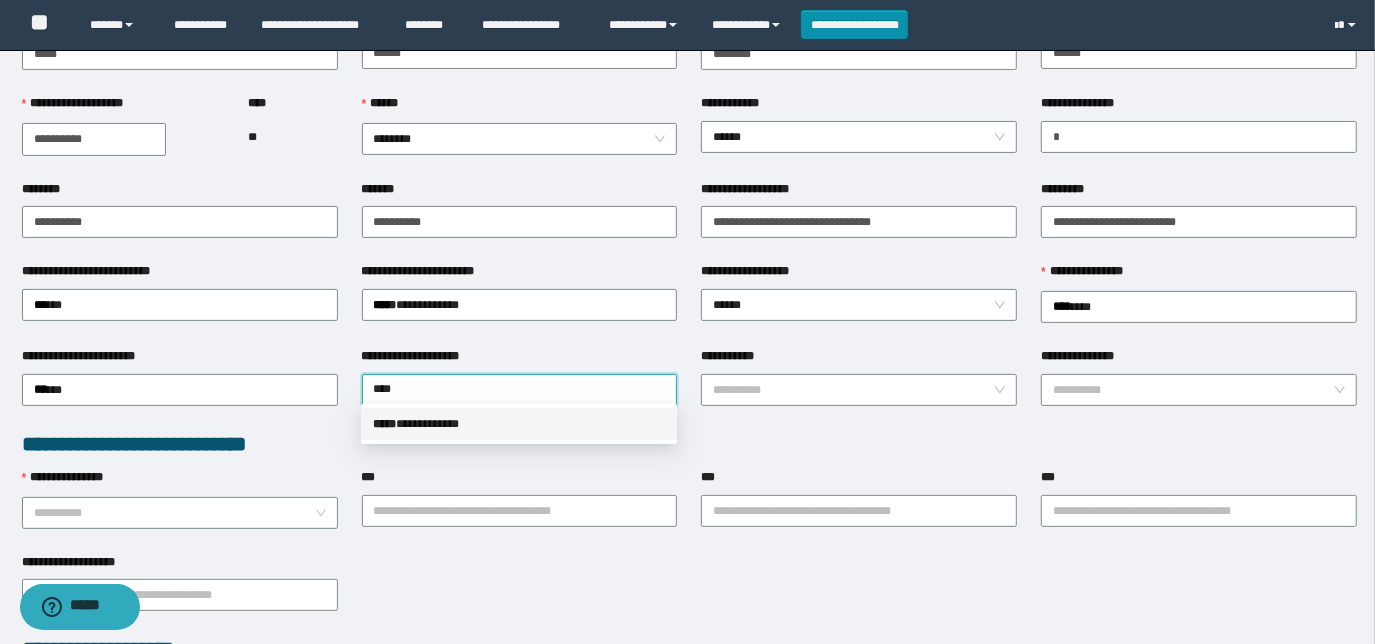 click on "**********" at bounding box center (519, 424) 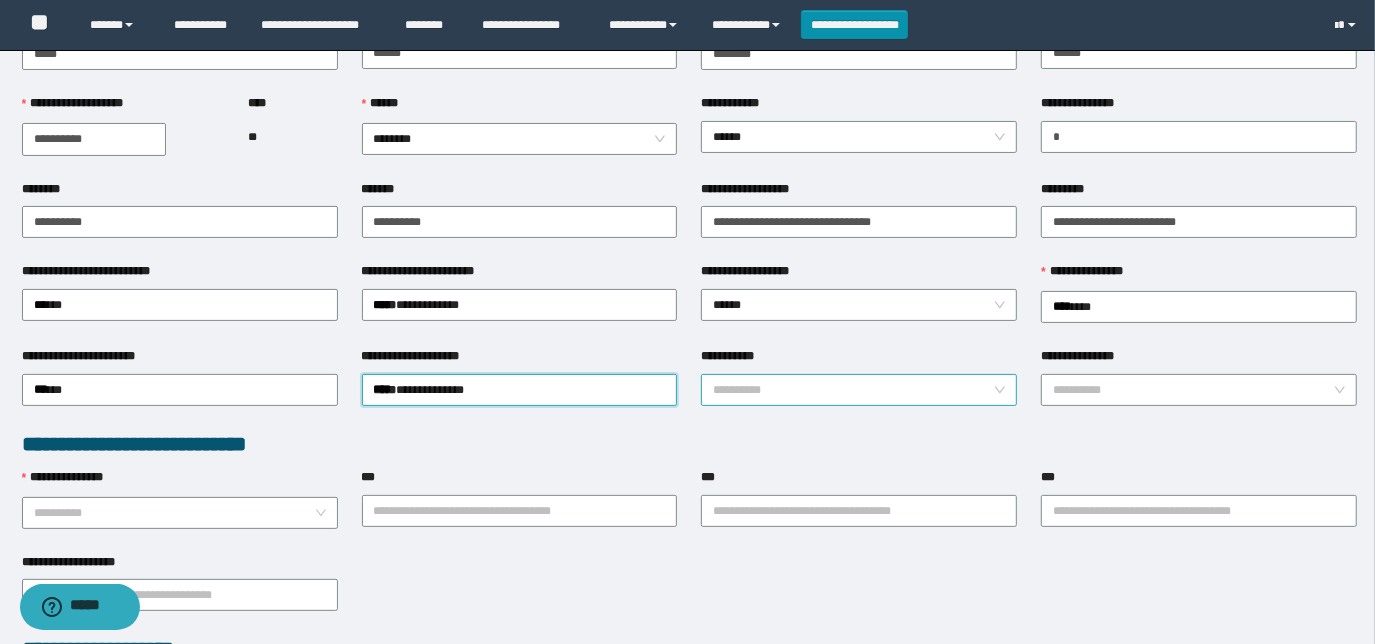 click on "**********" at bounding box center (853, 390) 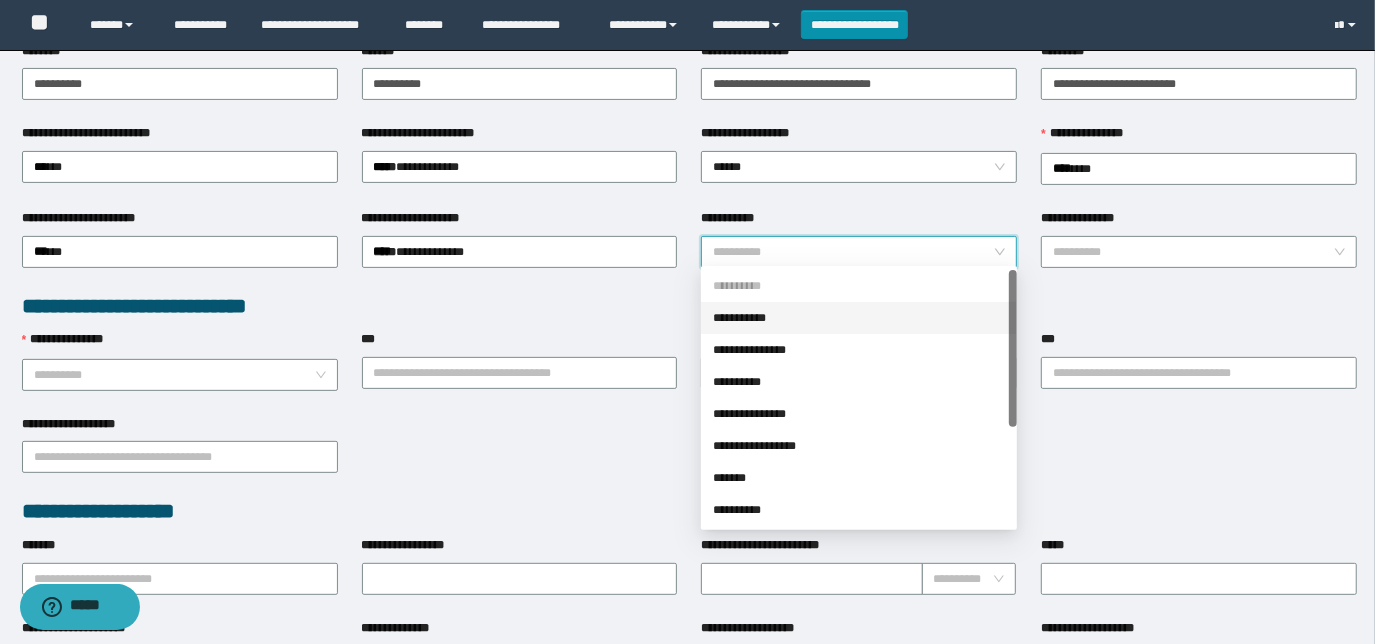 scroll, scrollTop: 363, scrollLeft: 0, axis: vertical 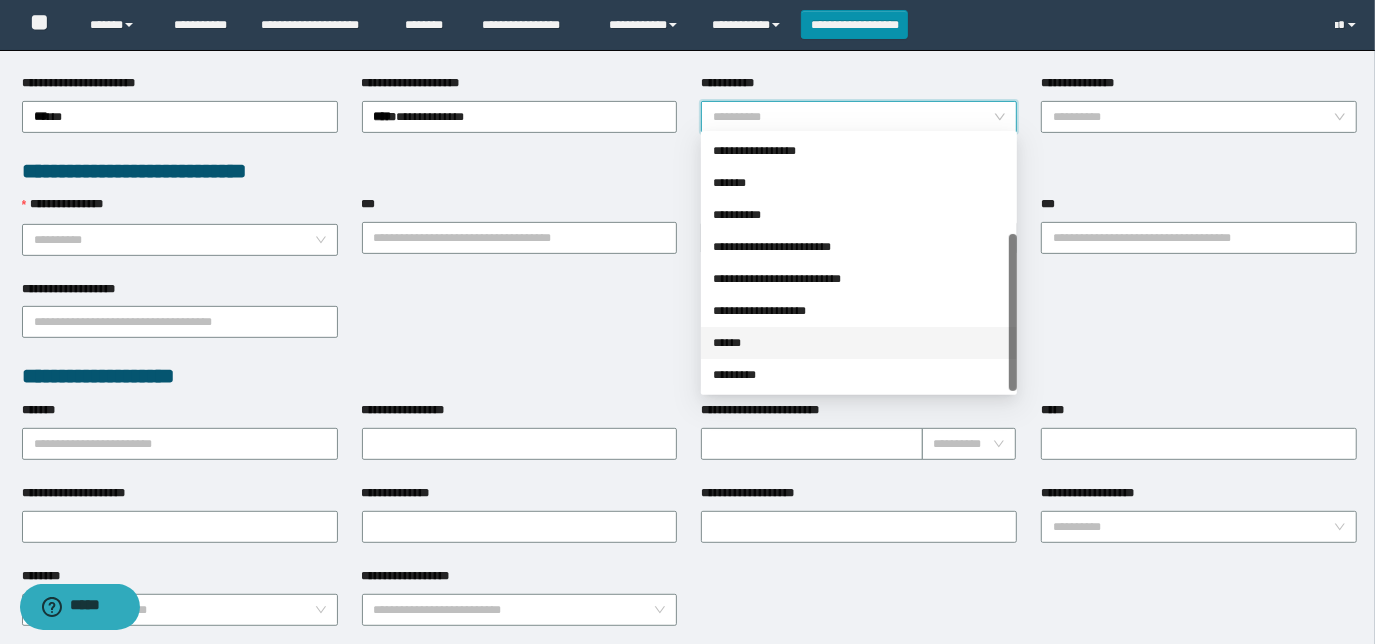 click on "******" at bounding box center (859, 343) 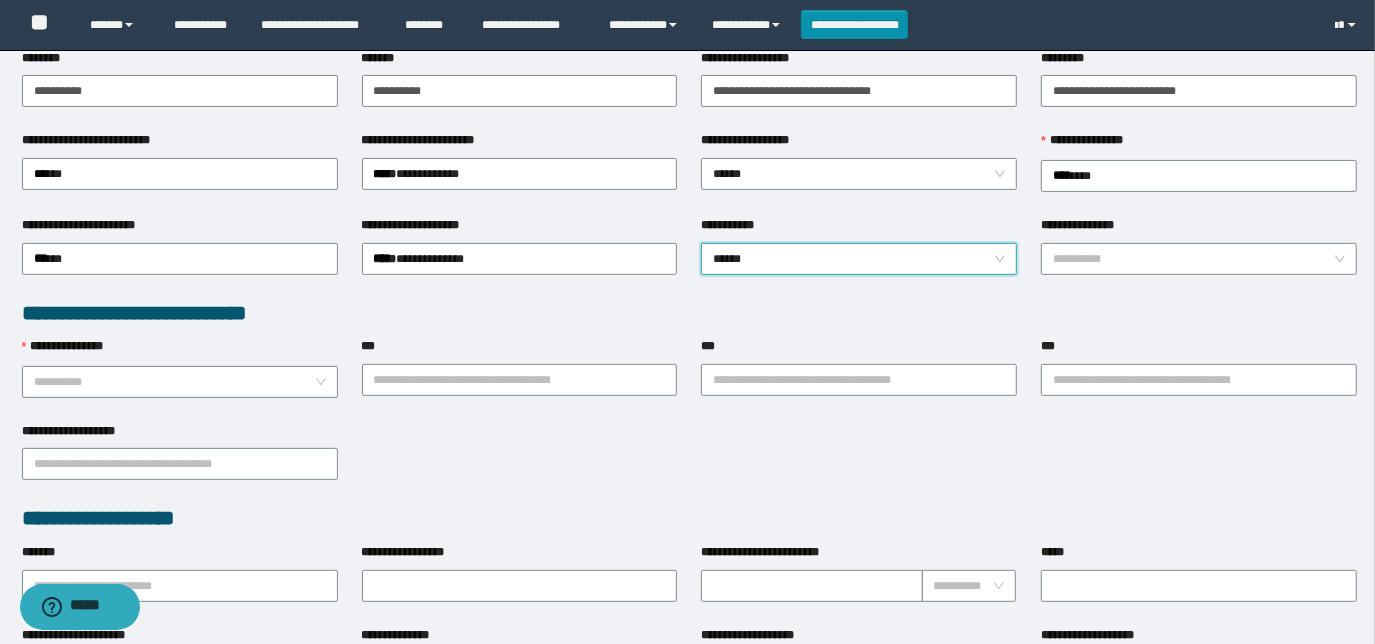 scroll, scrollTop: 272, scrollLeft: 0, axis: vertical 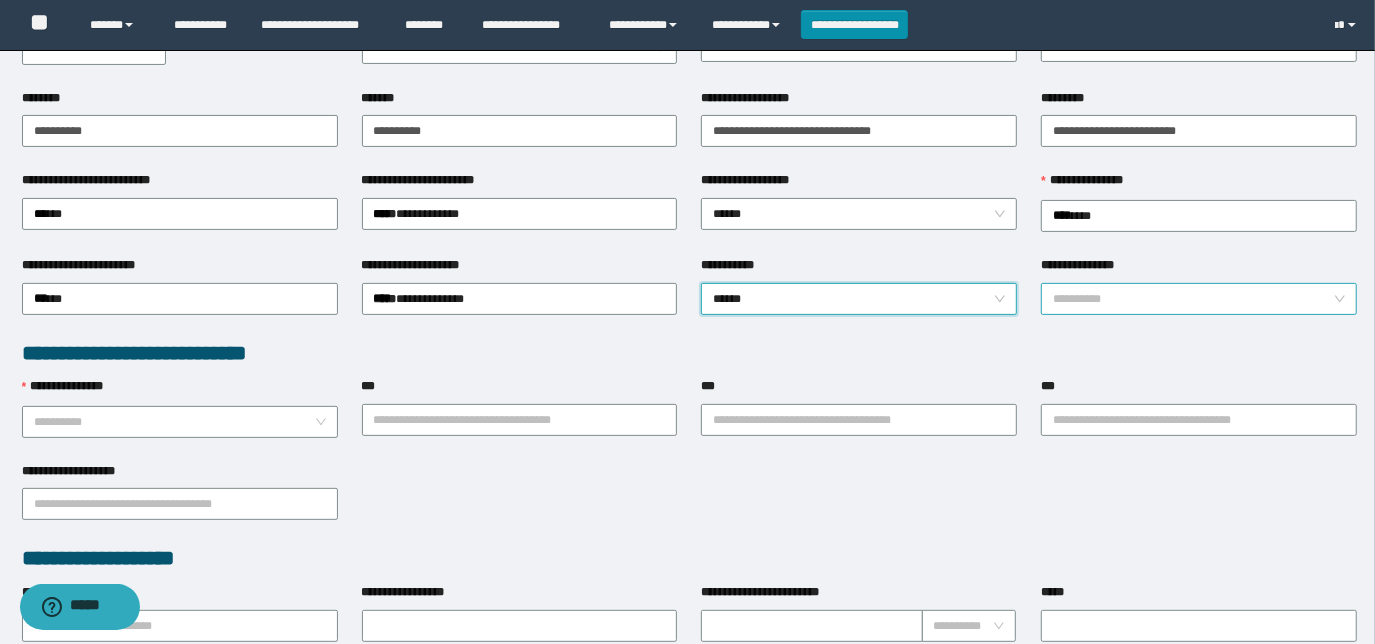 click on "**********" at bounding box center [1193, 299] 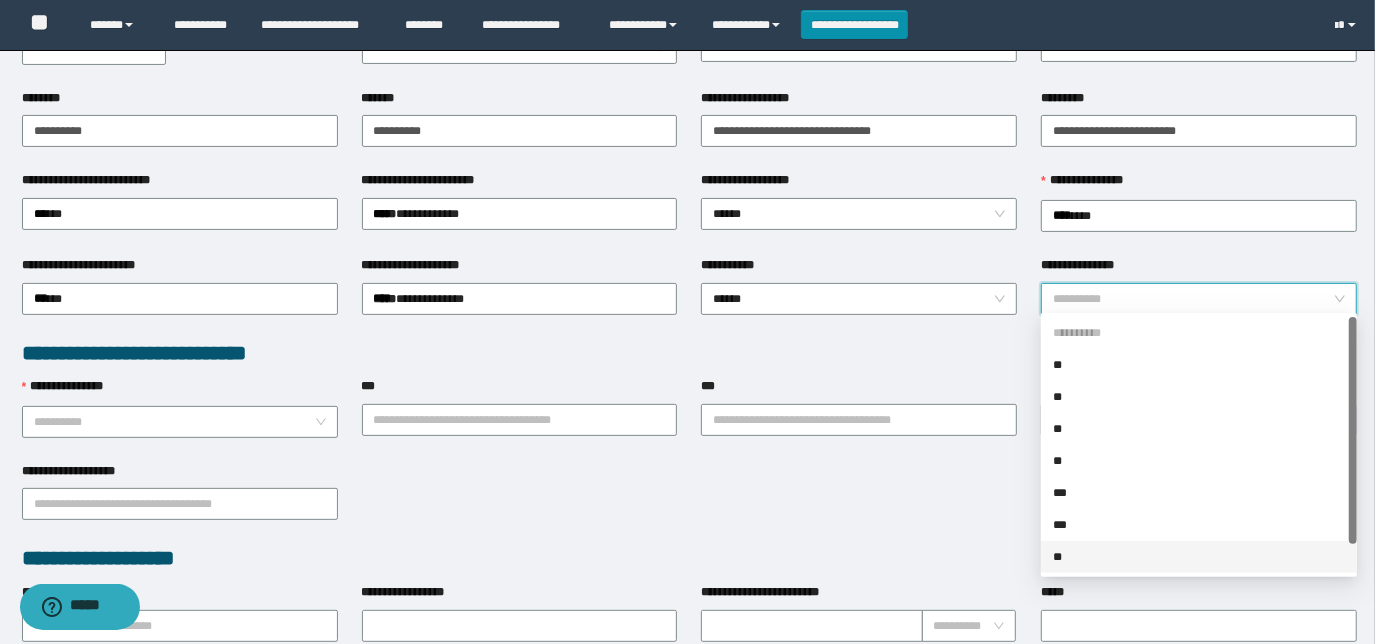 click on "**" at bounding box center (1199, 557) 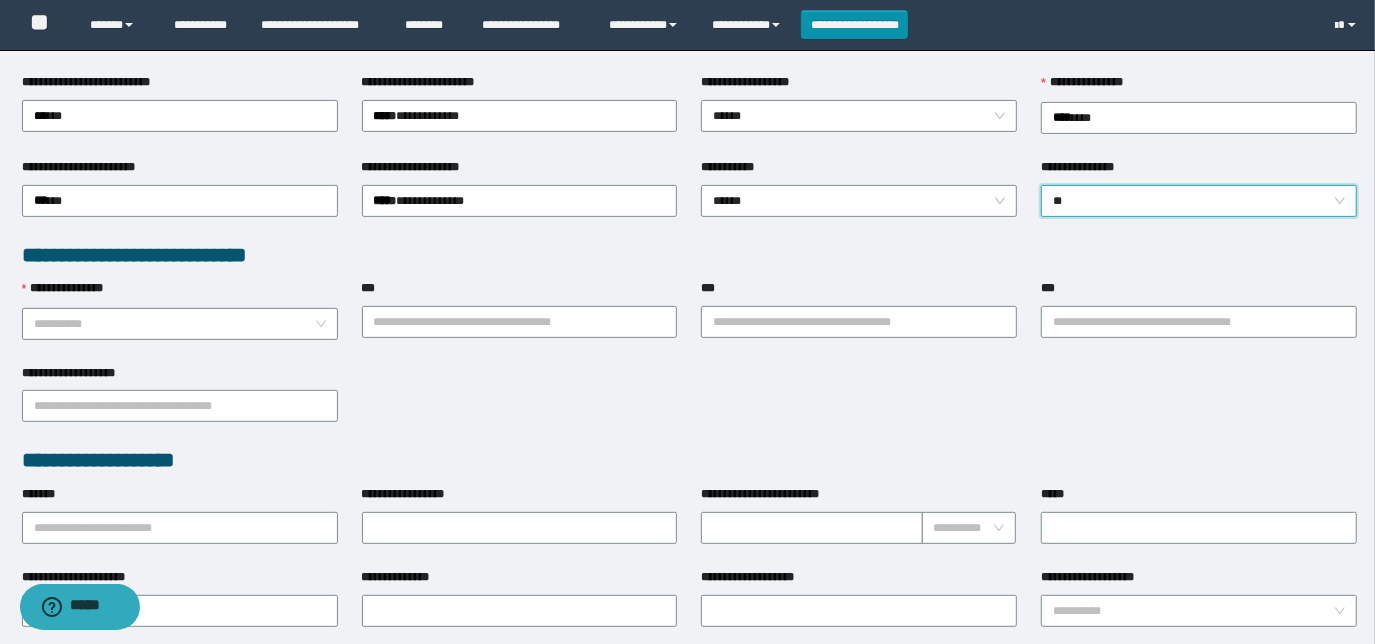 scroll, scrollTop: 363, scrollLeft: 0, axis: vertical 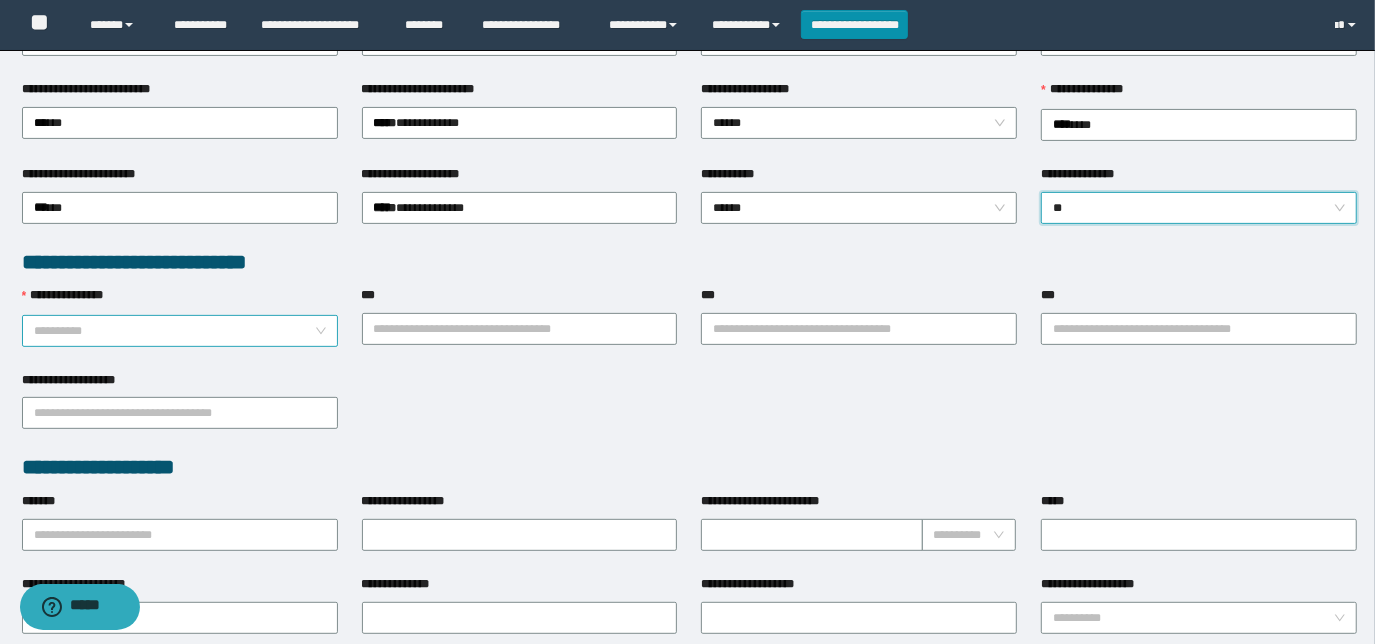 click on "**********" at bounding box center [174, 331] 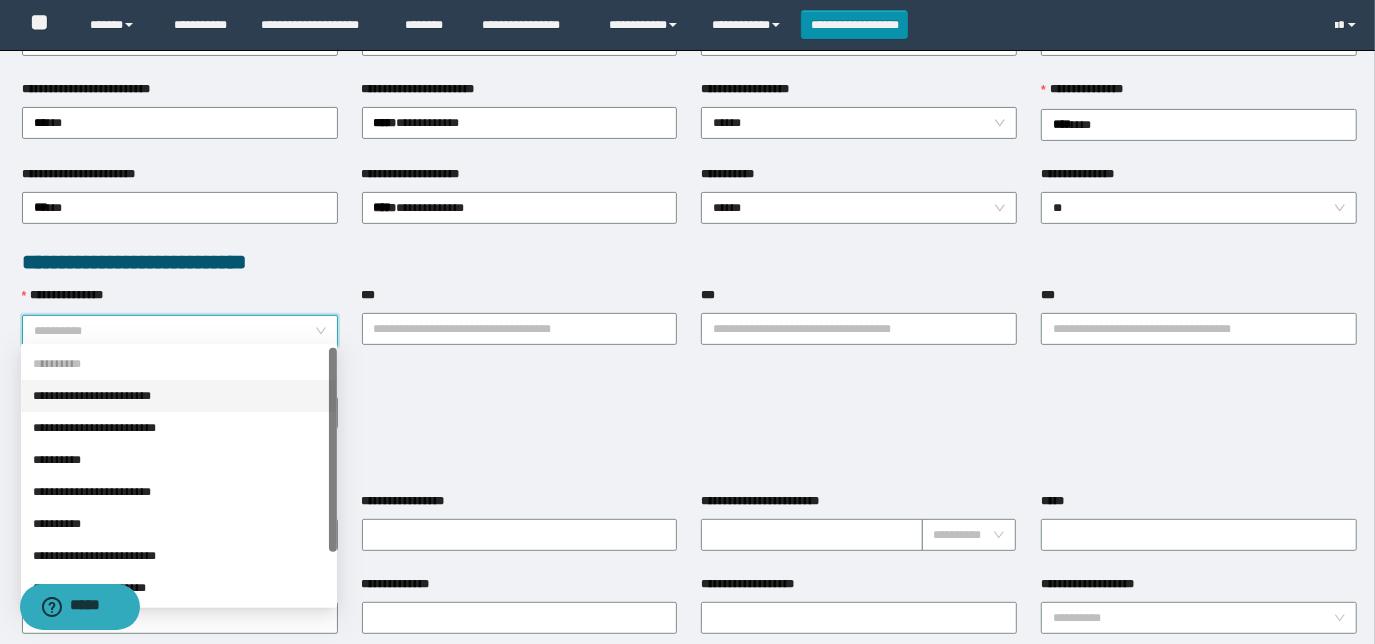 click on "**********" at bounding box center (179, 396) 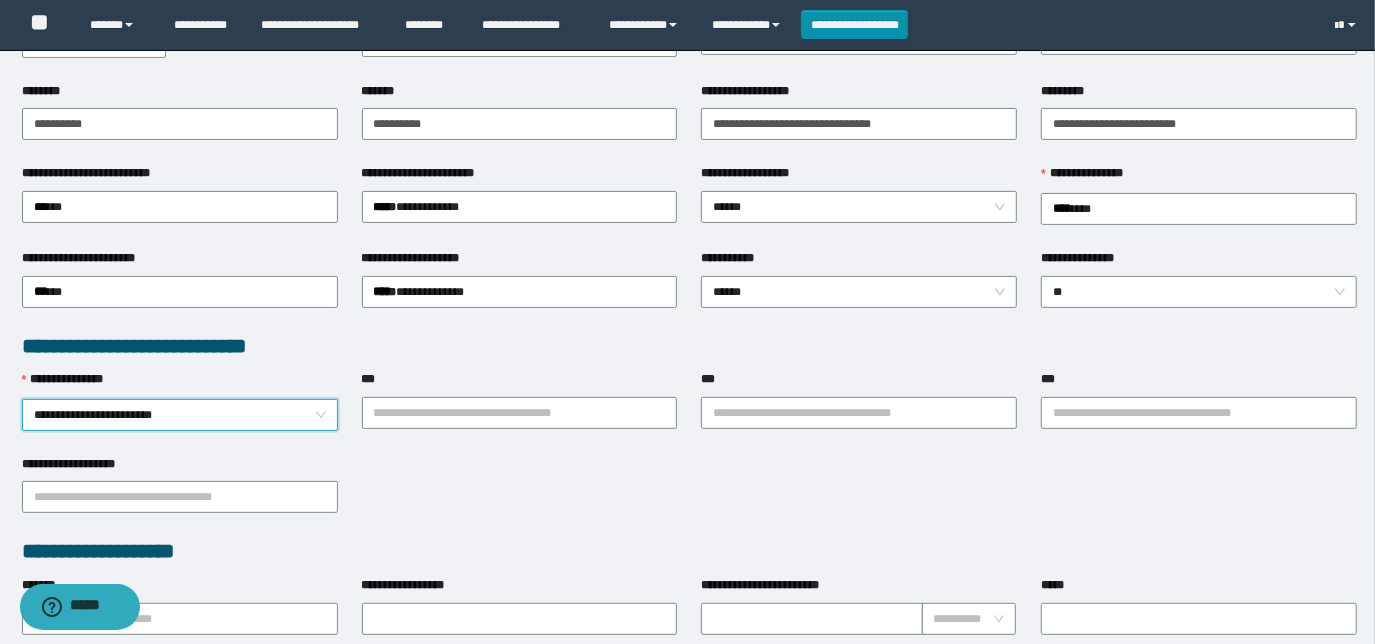 scroll, scrollTop: 272, scrollLeft: 0, axis: vertical 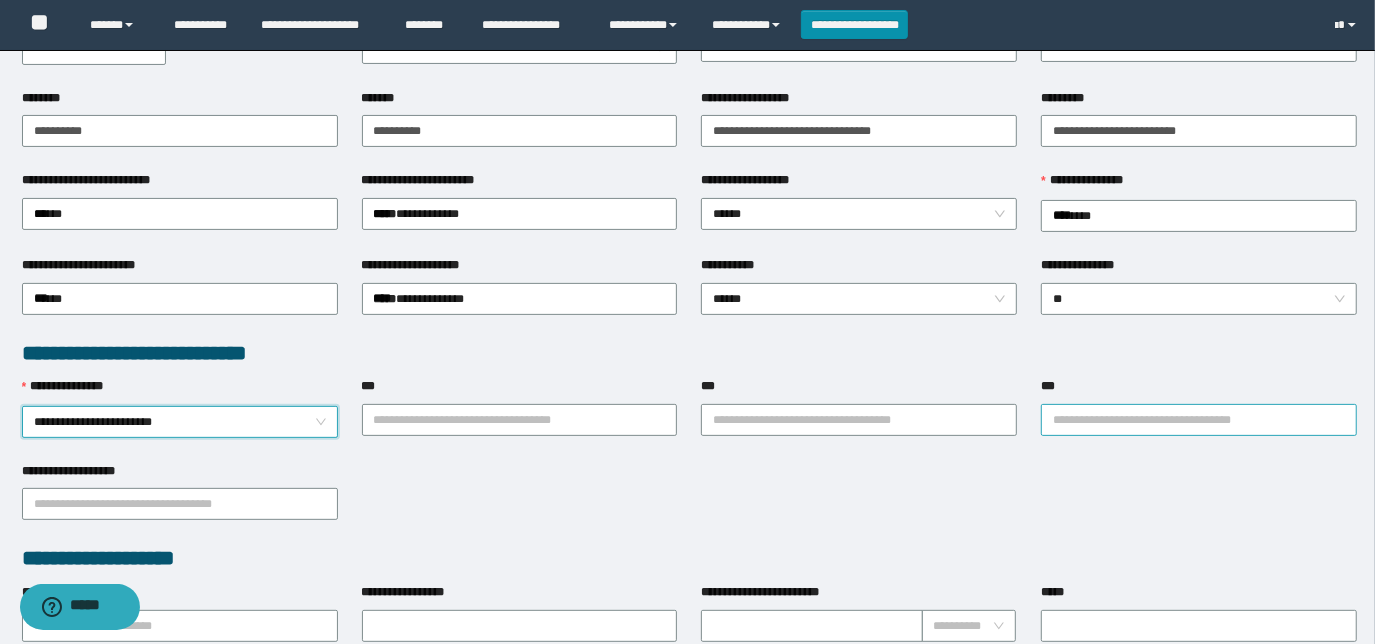 click on "***" at bounding box center [1199, 420] 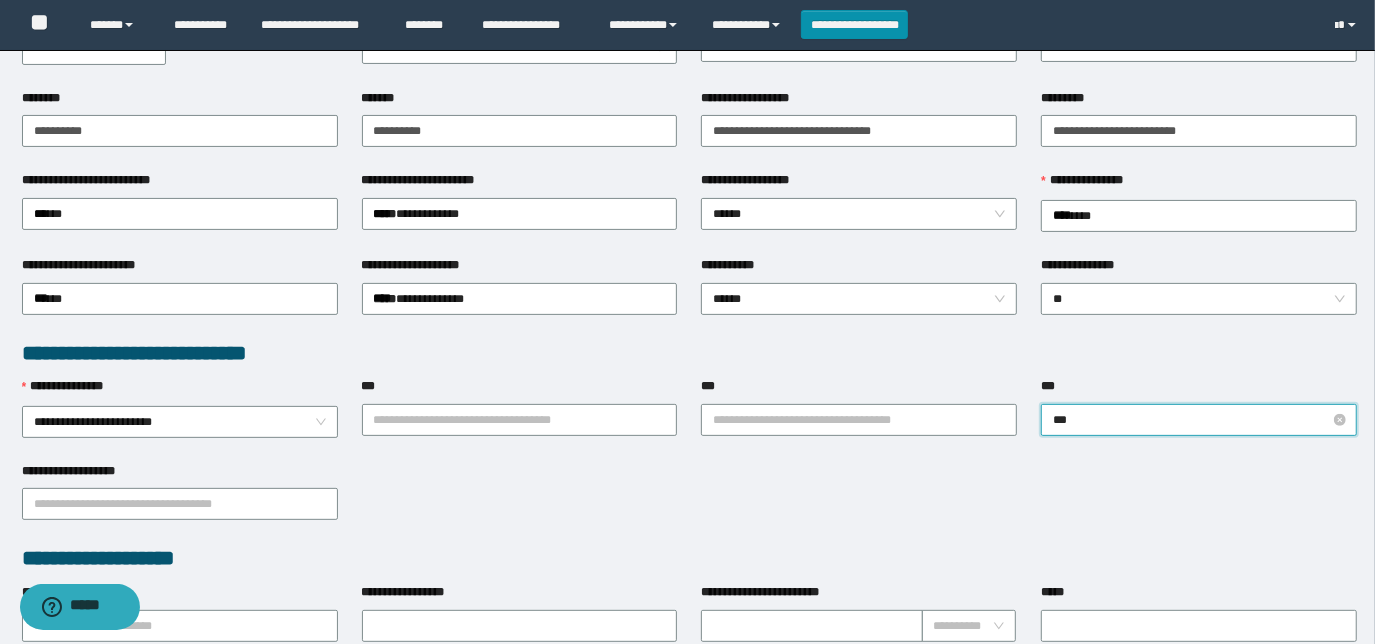 type on "****" 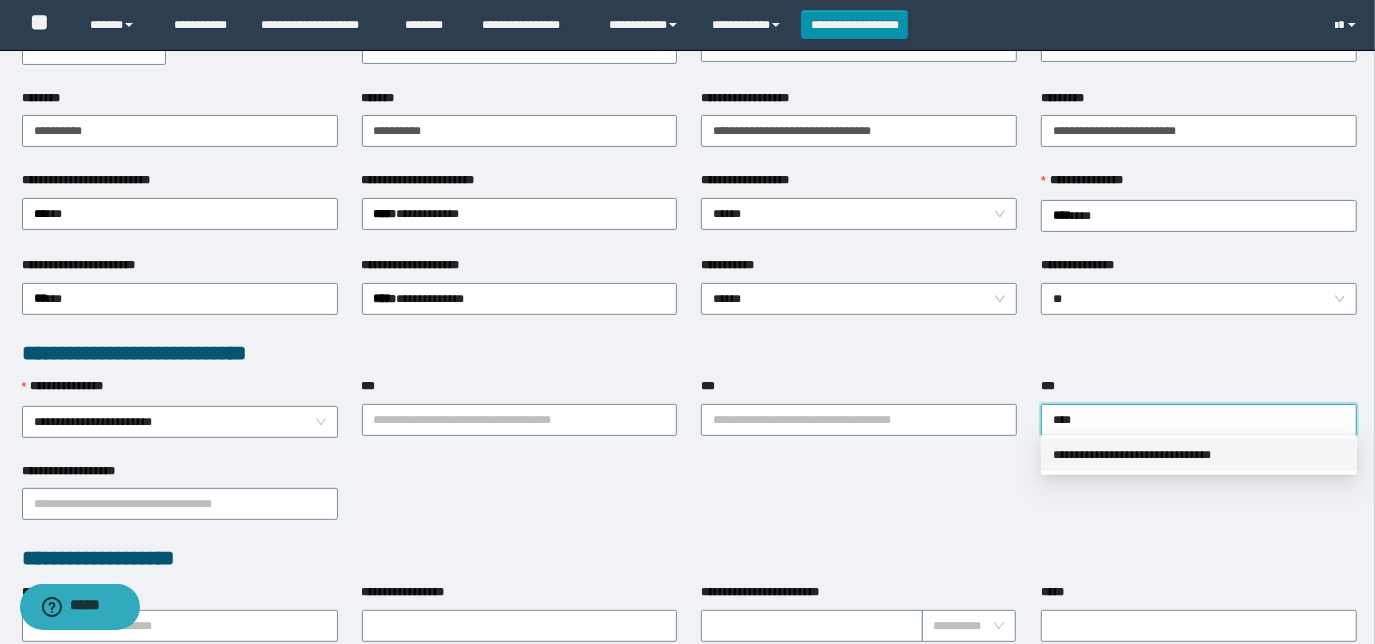 click on "**********" at bounding box center (1199, 455) 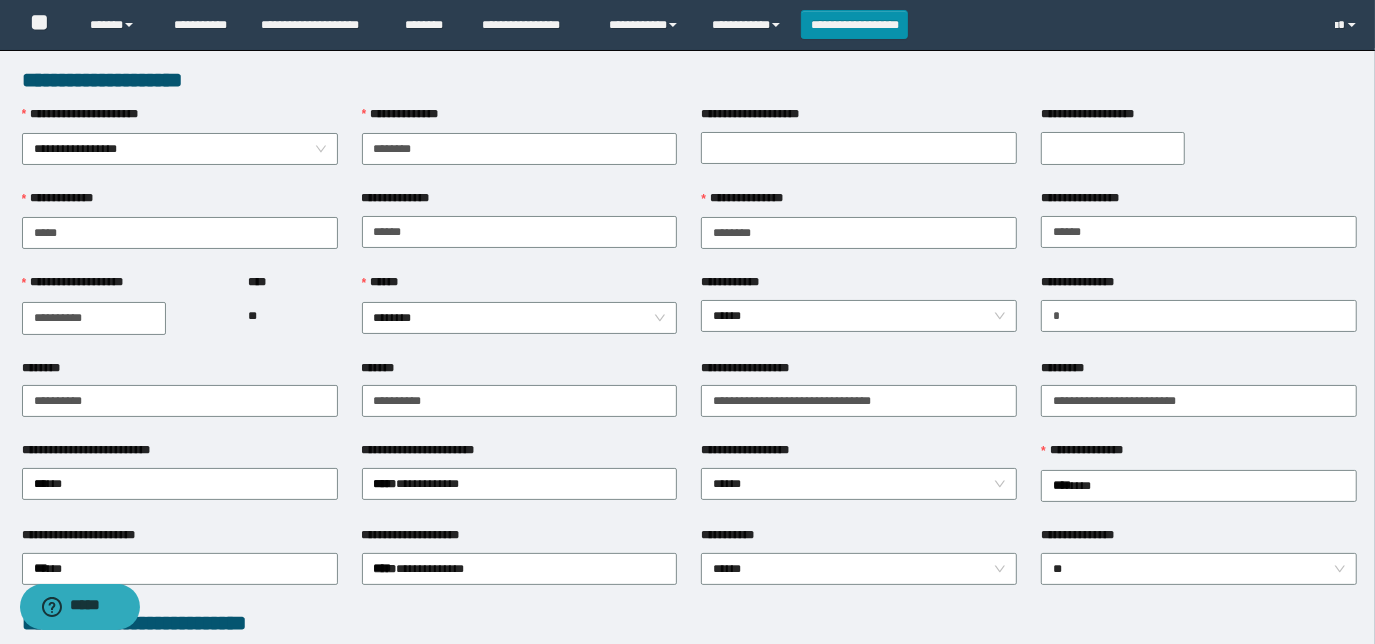 scroll, scrollTop: 0, scrollLeft: 0, axis: both 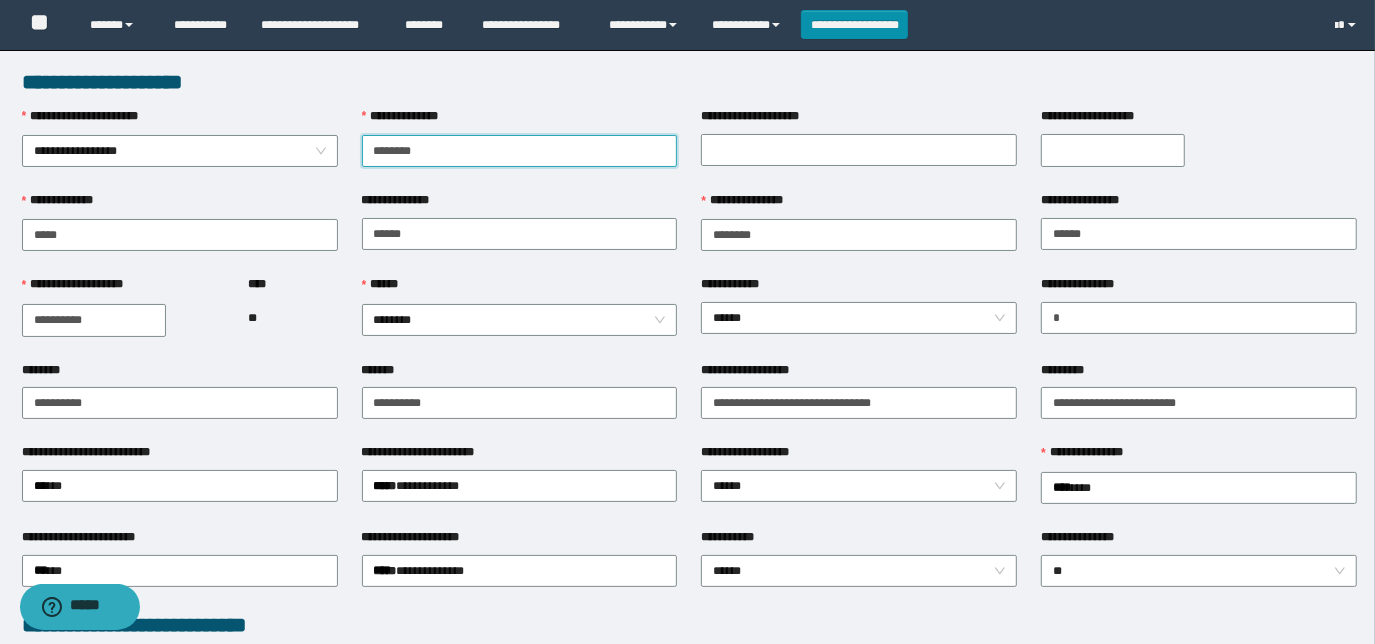 click on "********" at bounding box center [520, 151] 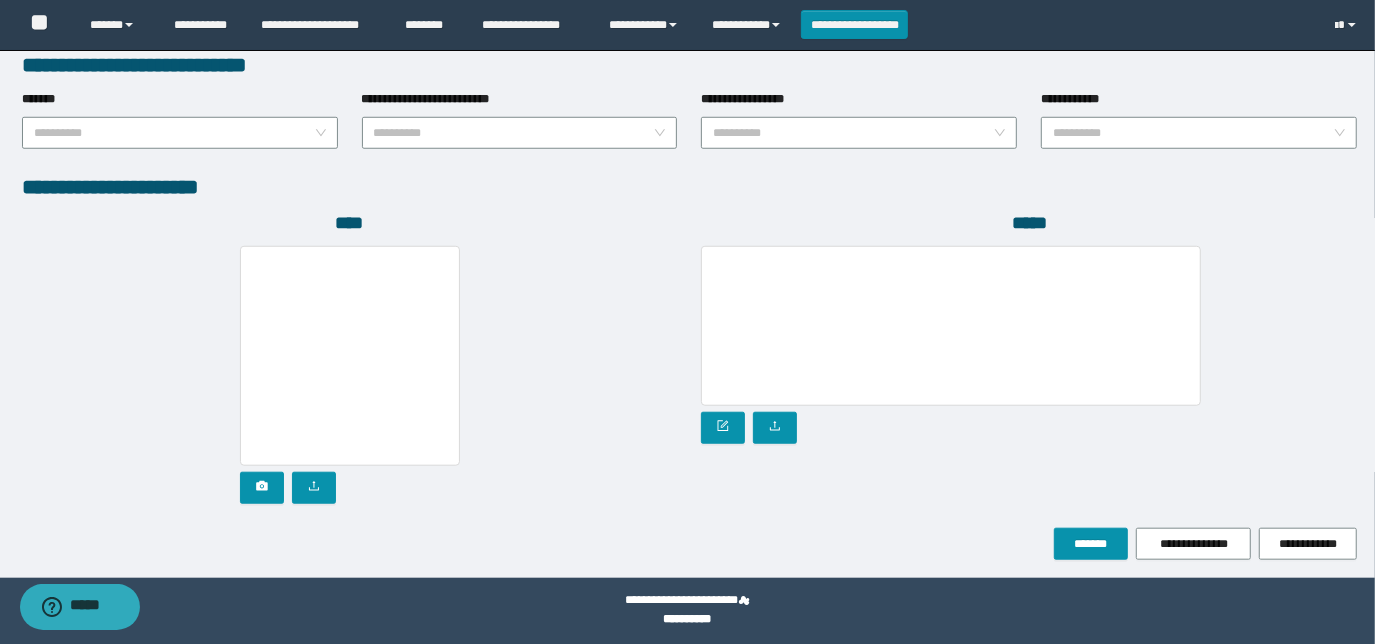 scroll, scrollTop: 1058, scrollLeft: 0, axis: vertical 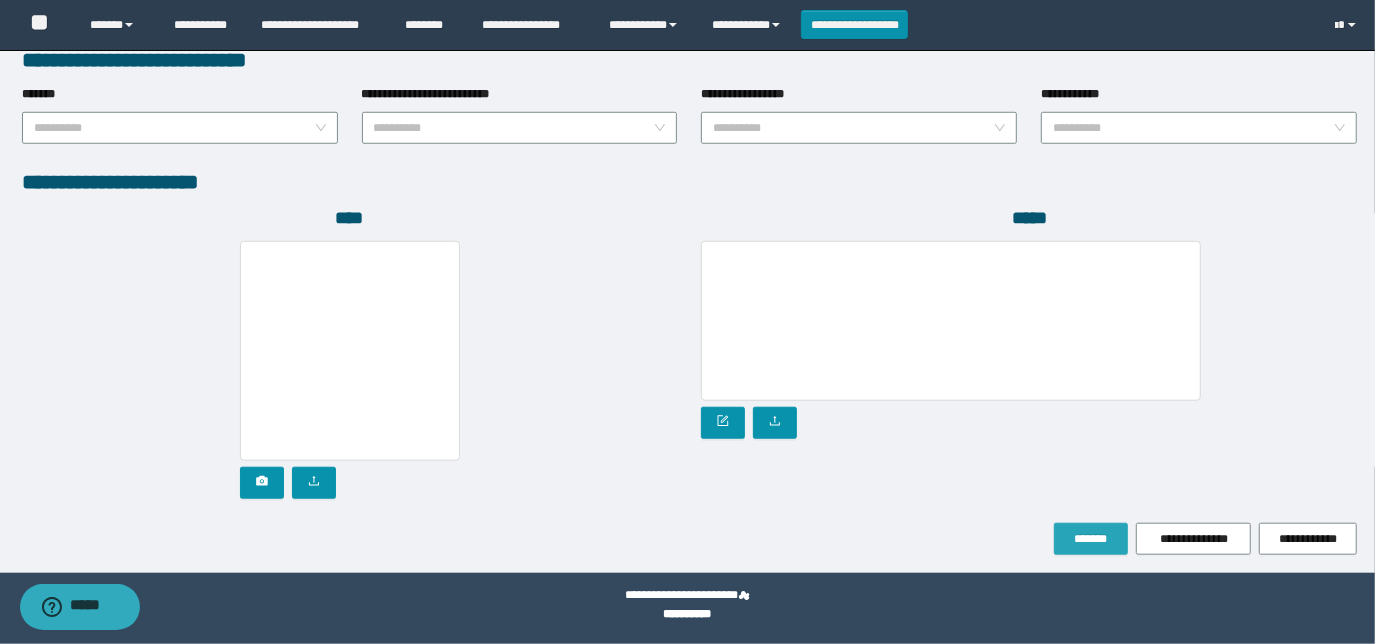 click on "*******" at bounding box center [1091, 539] 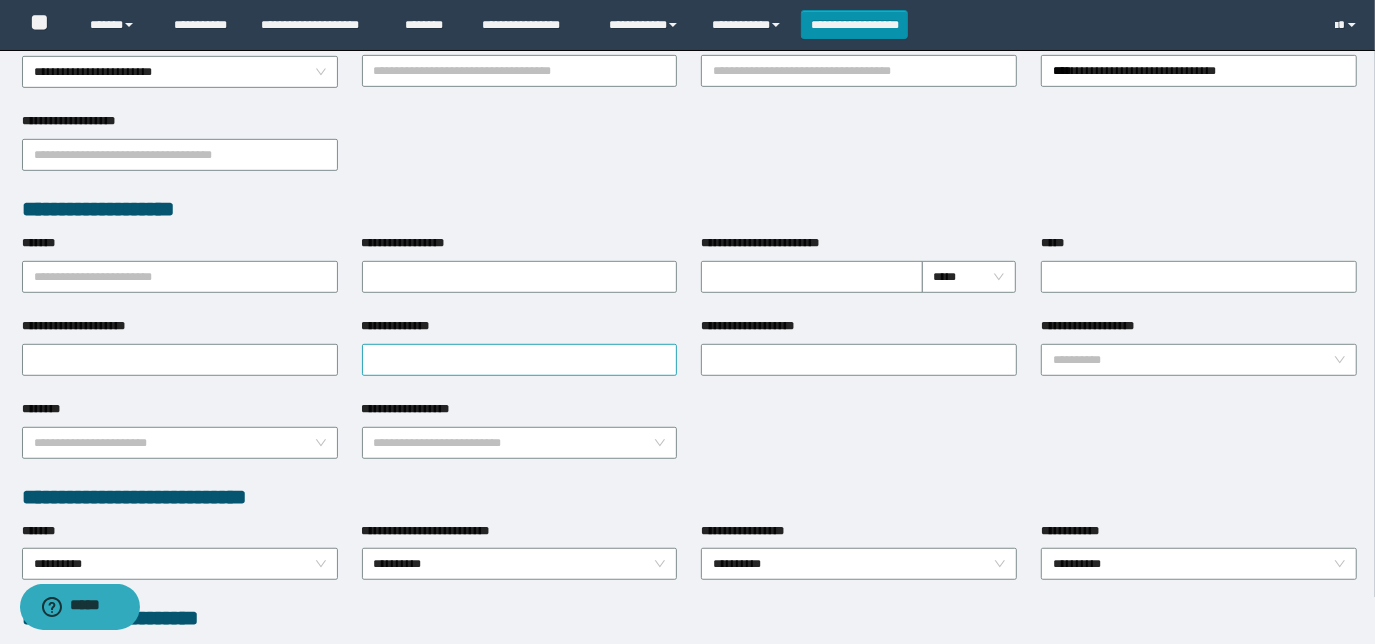 scroll, scrollTop: 655, scrollLeft: 0, axis: vertical 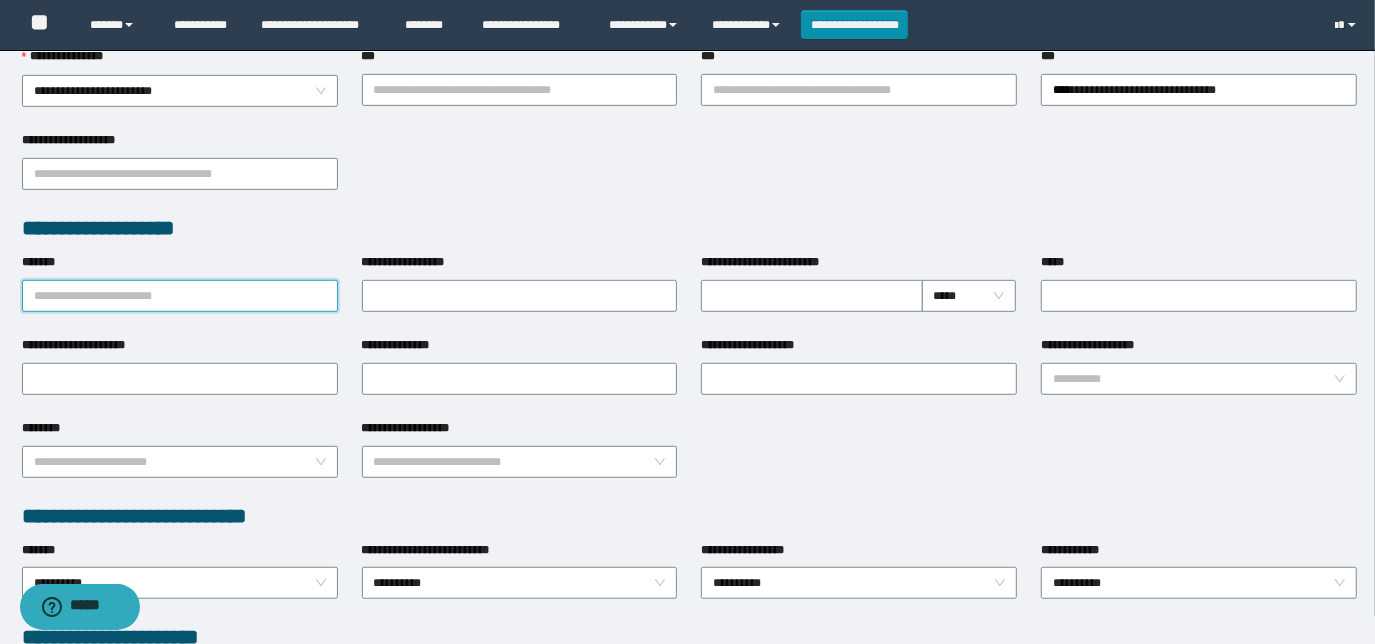 click on "*******" at bounding box center (180, 296) 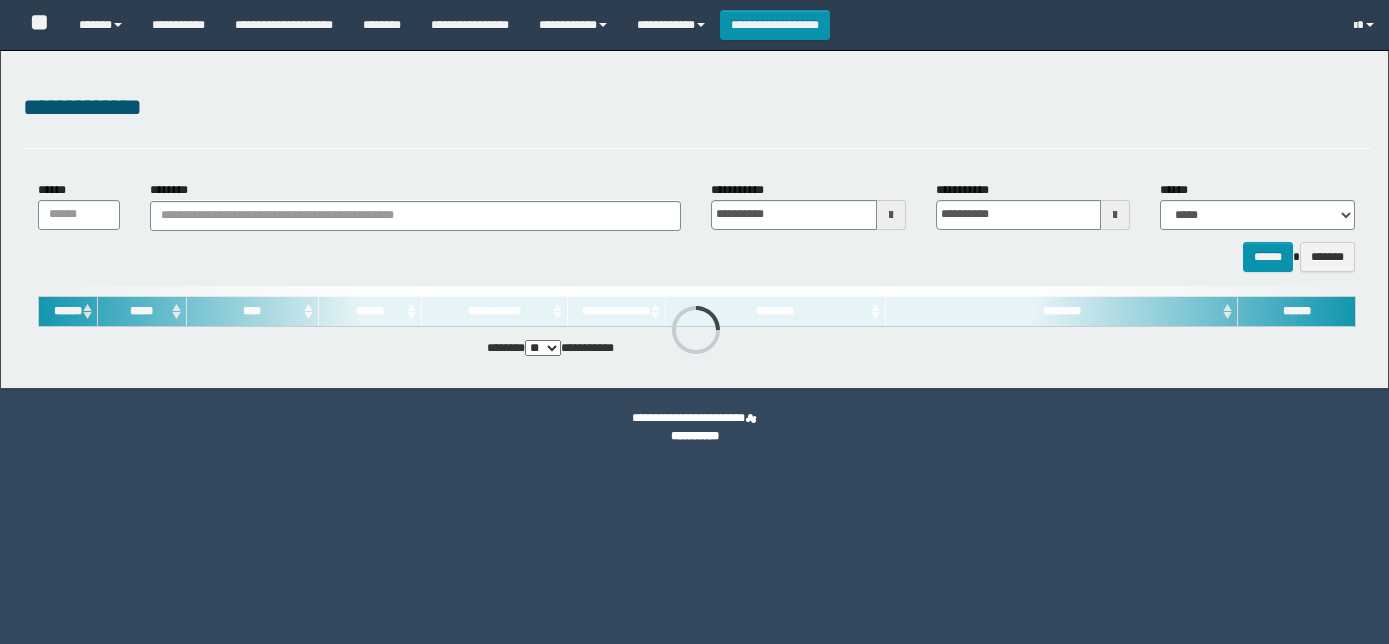 scroll, scrollTop: 0, scrollLeft: 0, axis: both 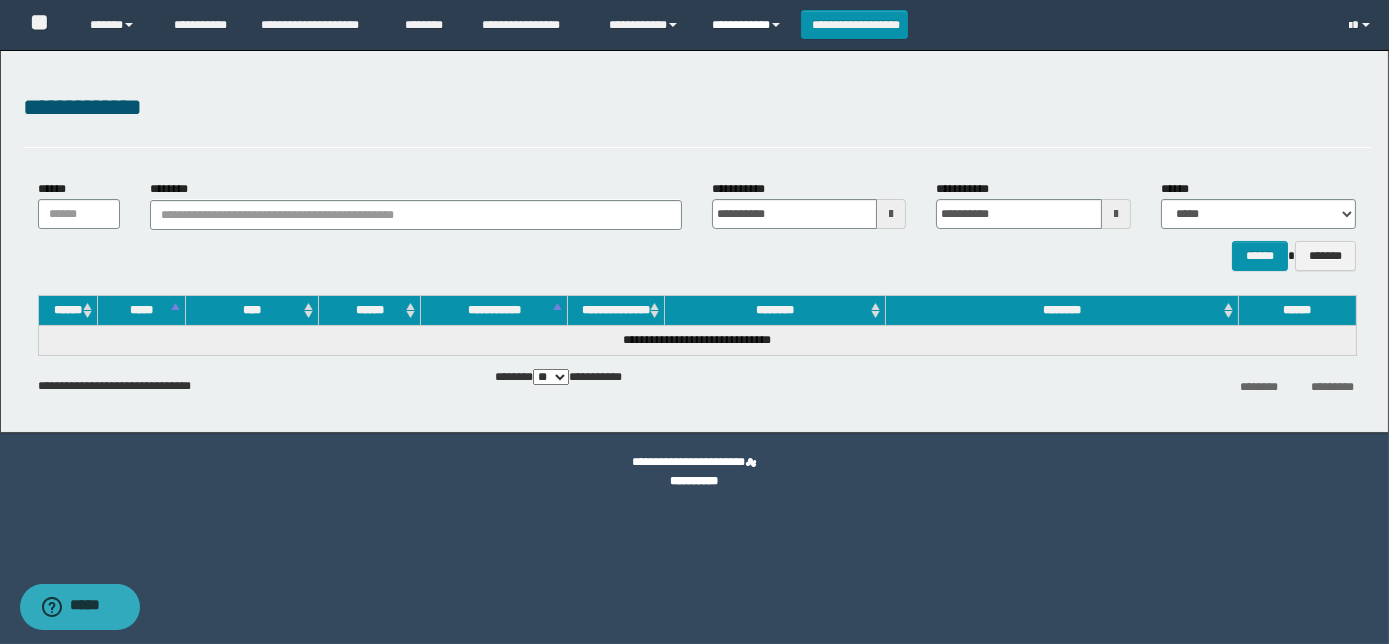 click on "**********" at bounding box center (749, 25) 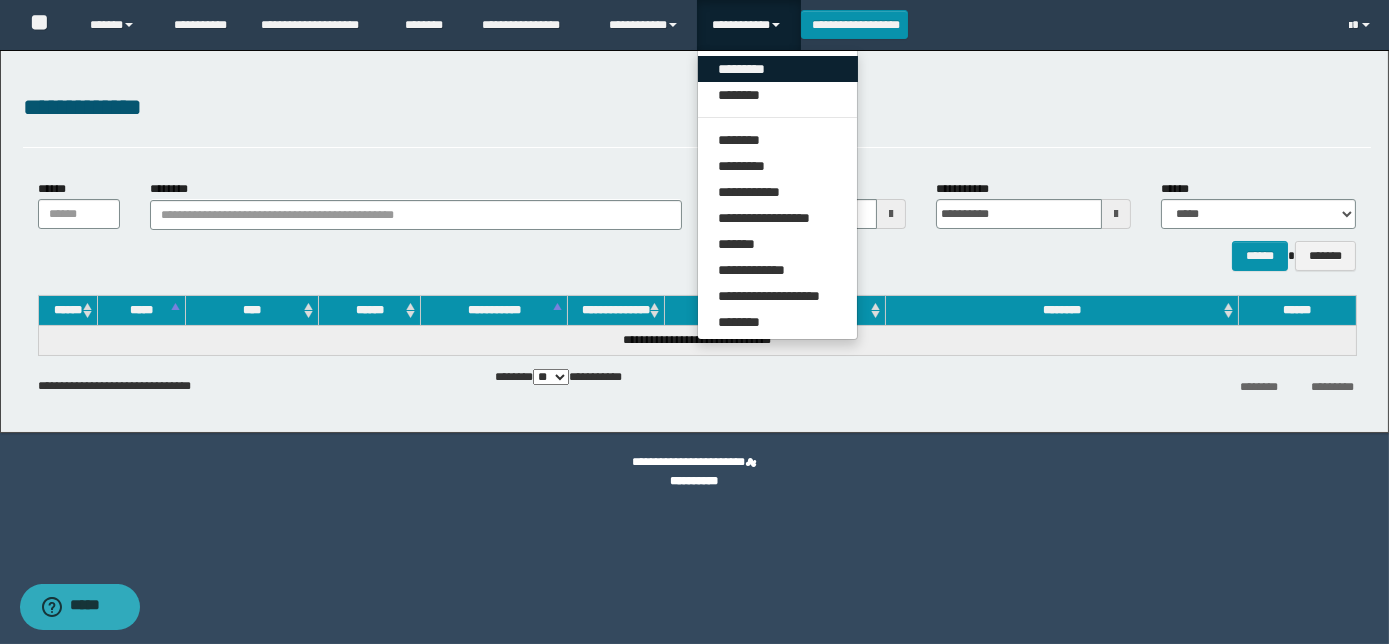 click on "*********" at bounding box center (778, 69) 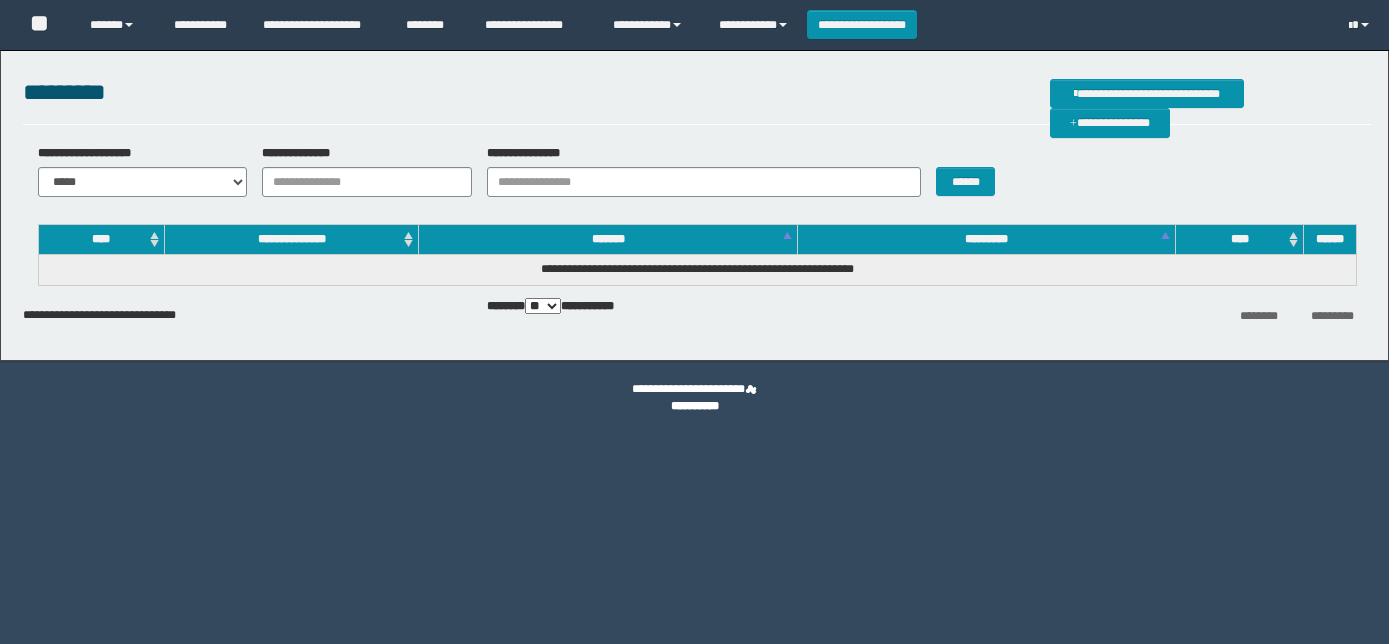 scroll, scrollTop: 0, scrollLeft: 0, axis: both 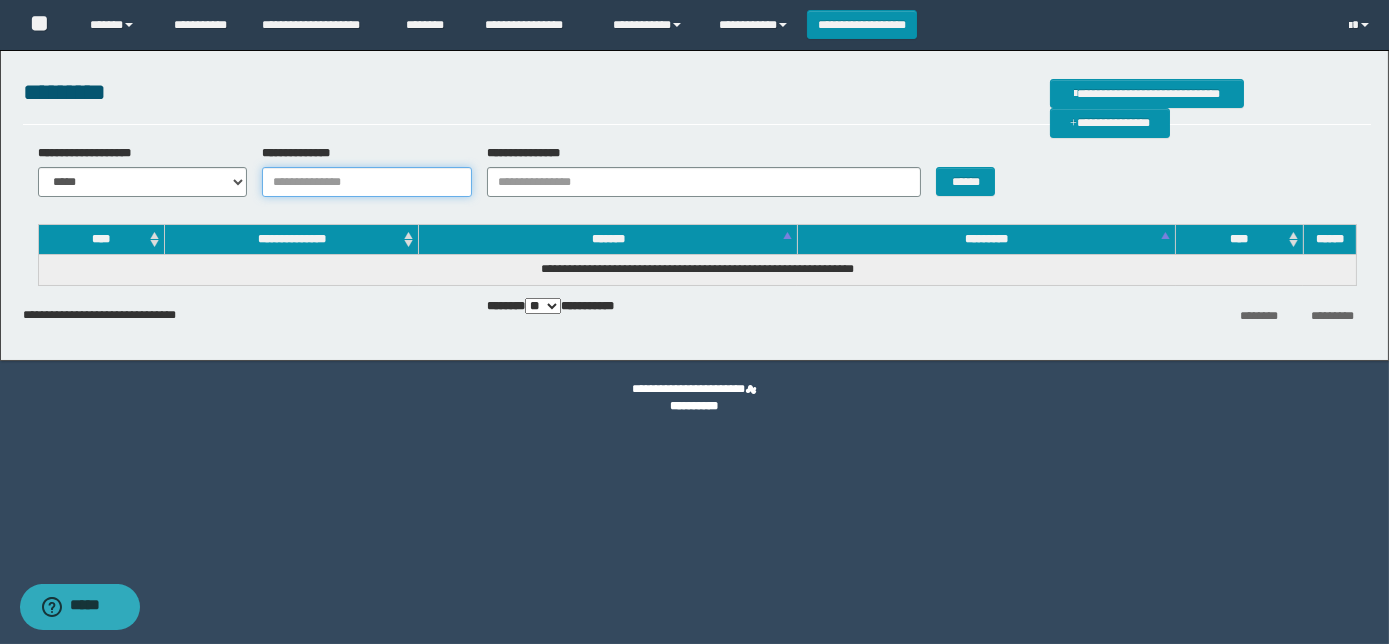 click on "**********" at bounding box center [367, 182] 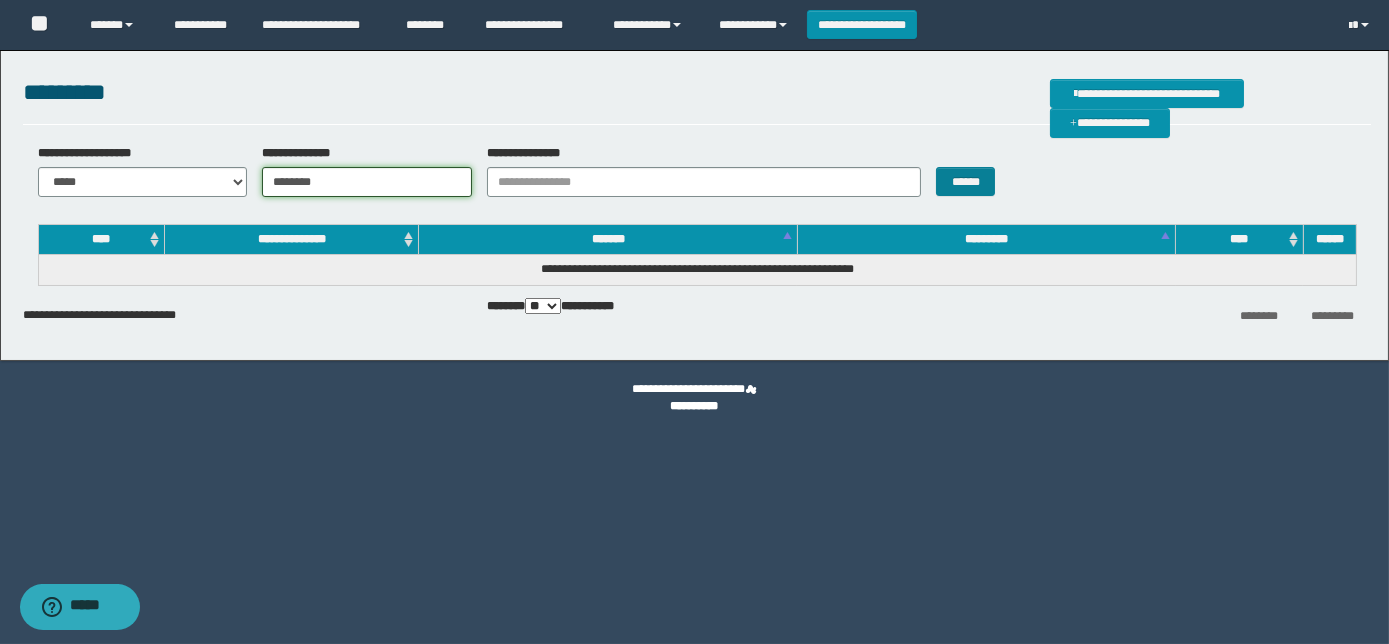 type on "********" 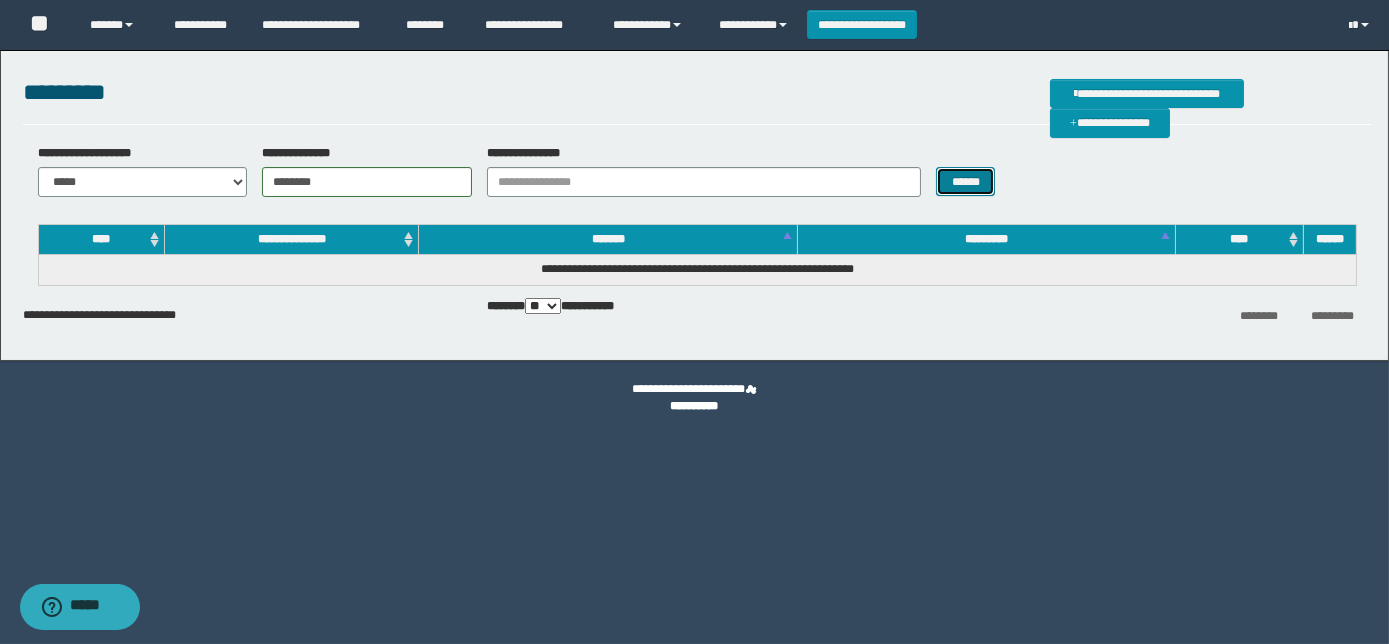 click on "******" at bounding box center [965, 181] 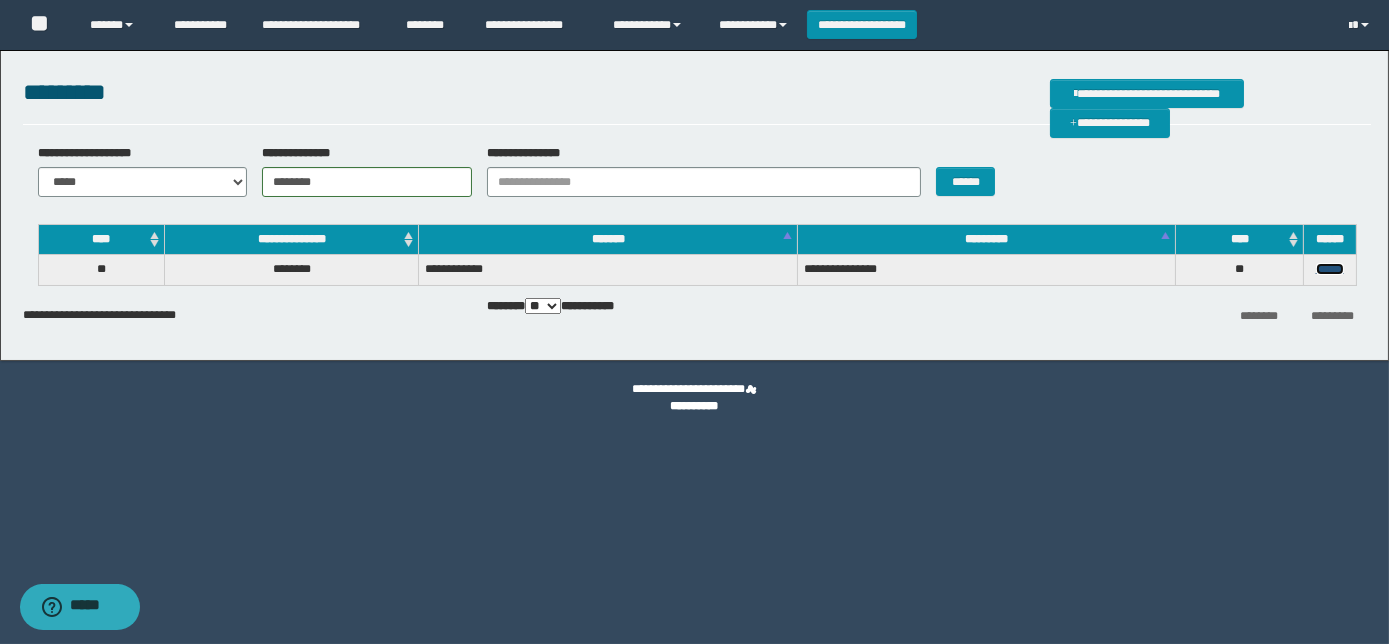 click on "******" at bounding box center [1330, 269] 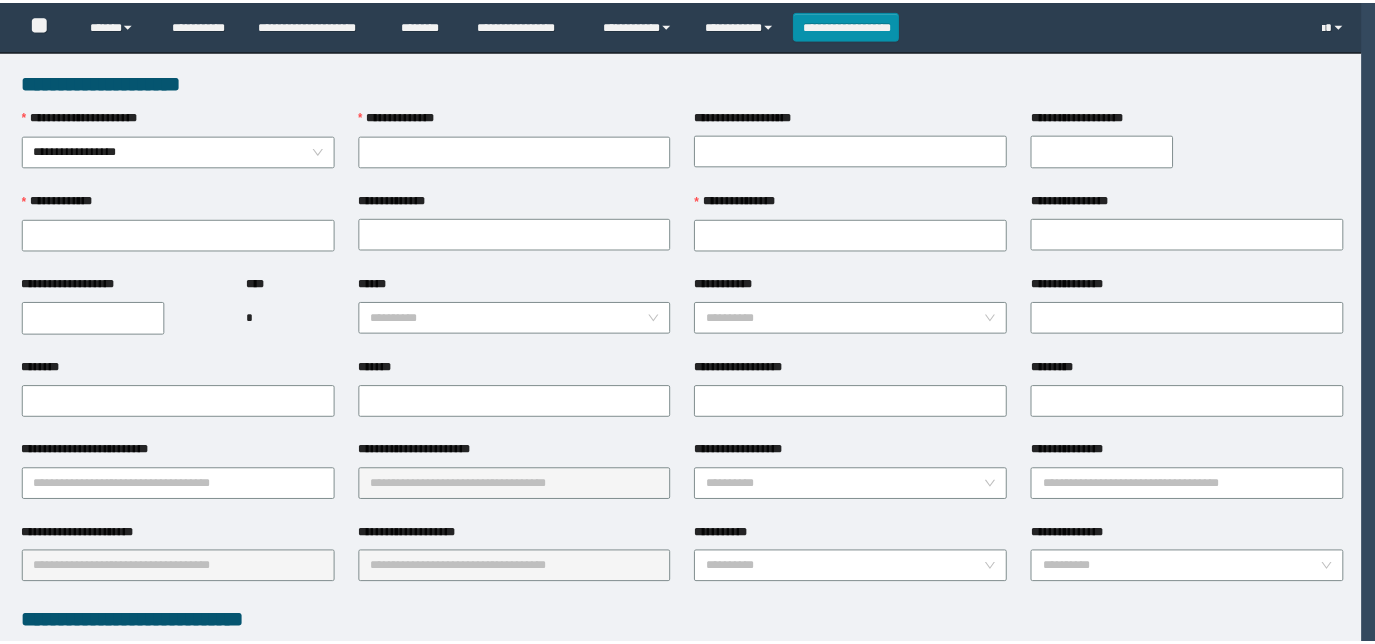 scroll, scrollTop: 0, scrollLeft: 0, axis: both 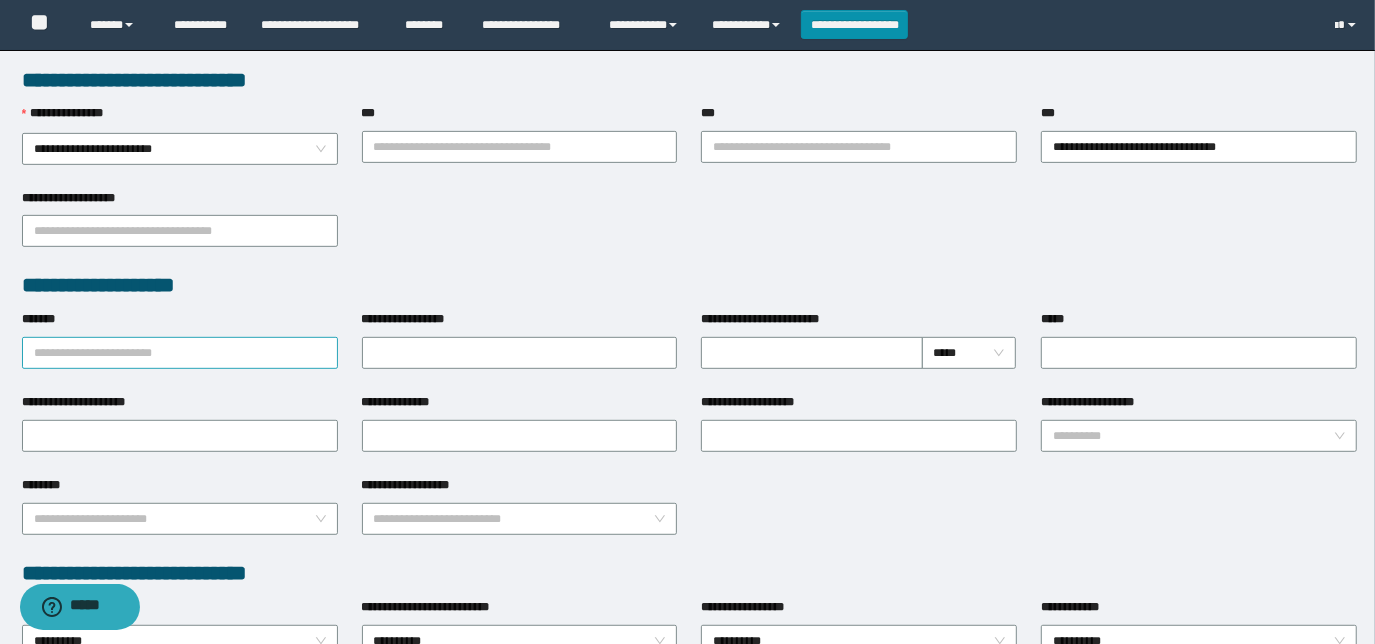 click on "*******" at bounding box center (180, 353) 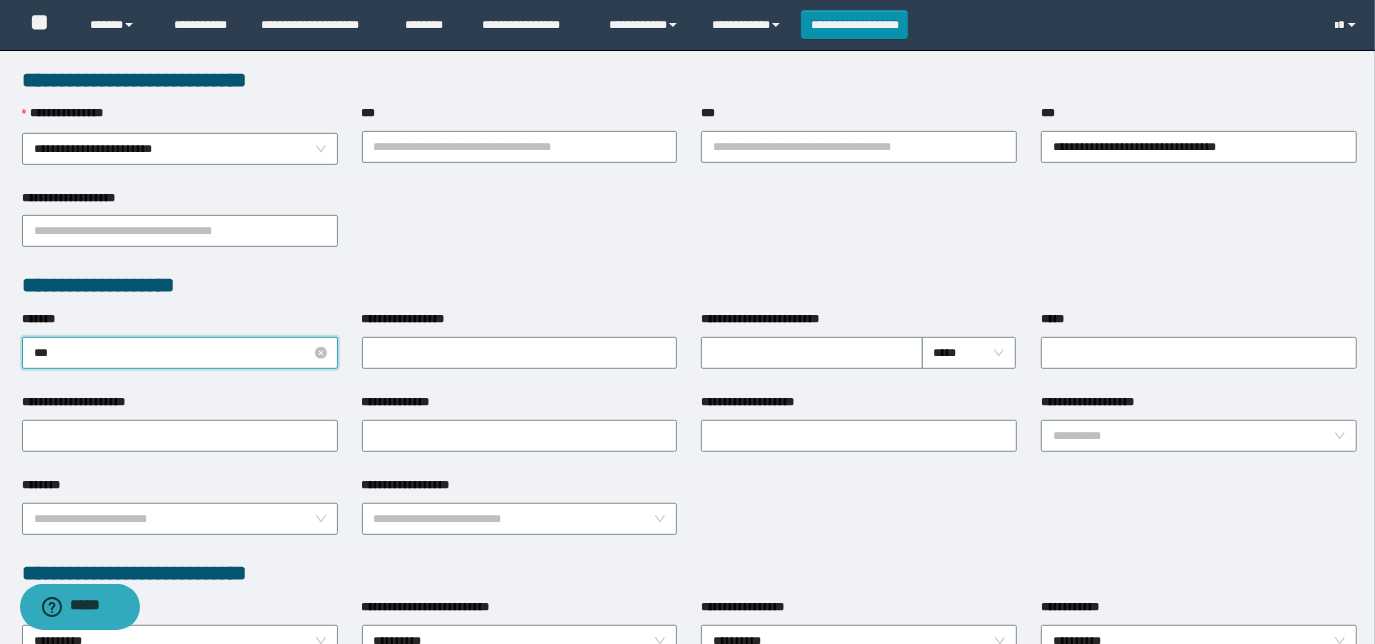type on "****" 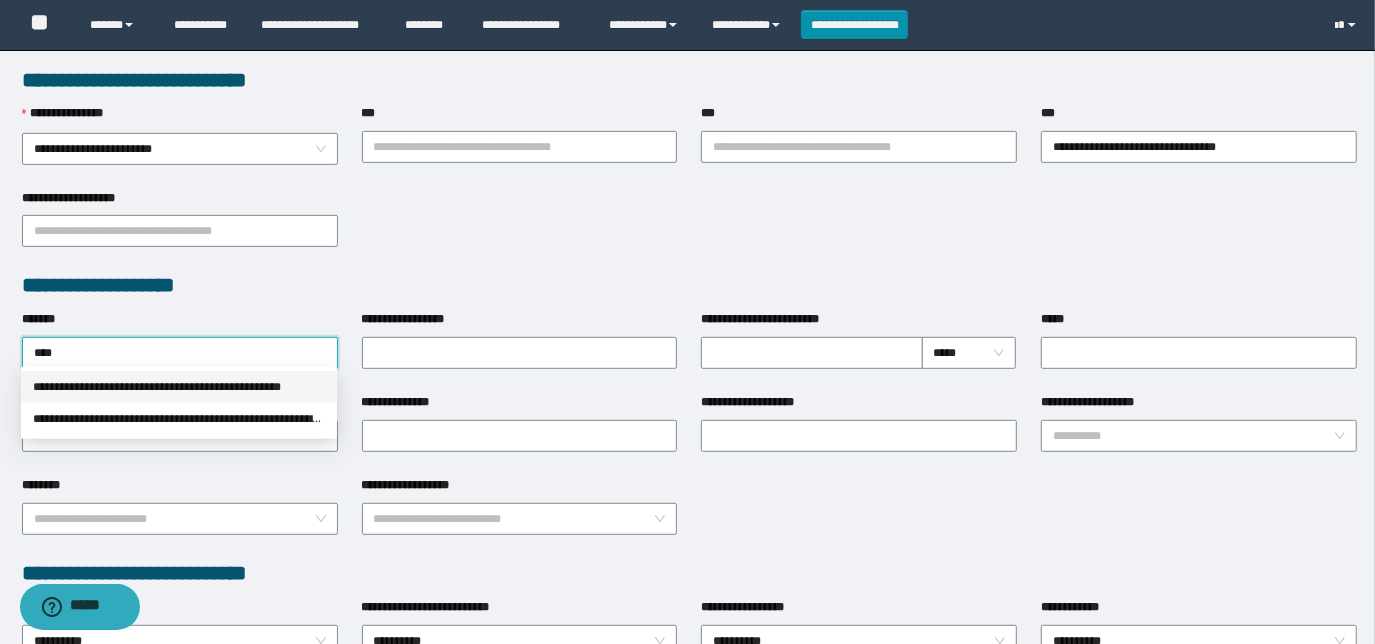 click on "**********" at bounding box center [179, 387] 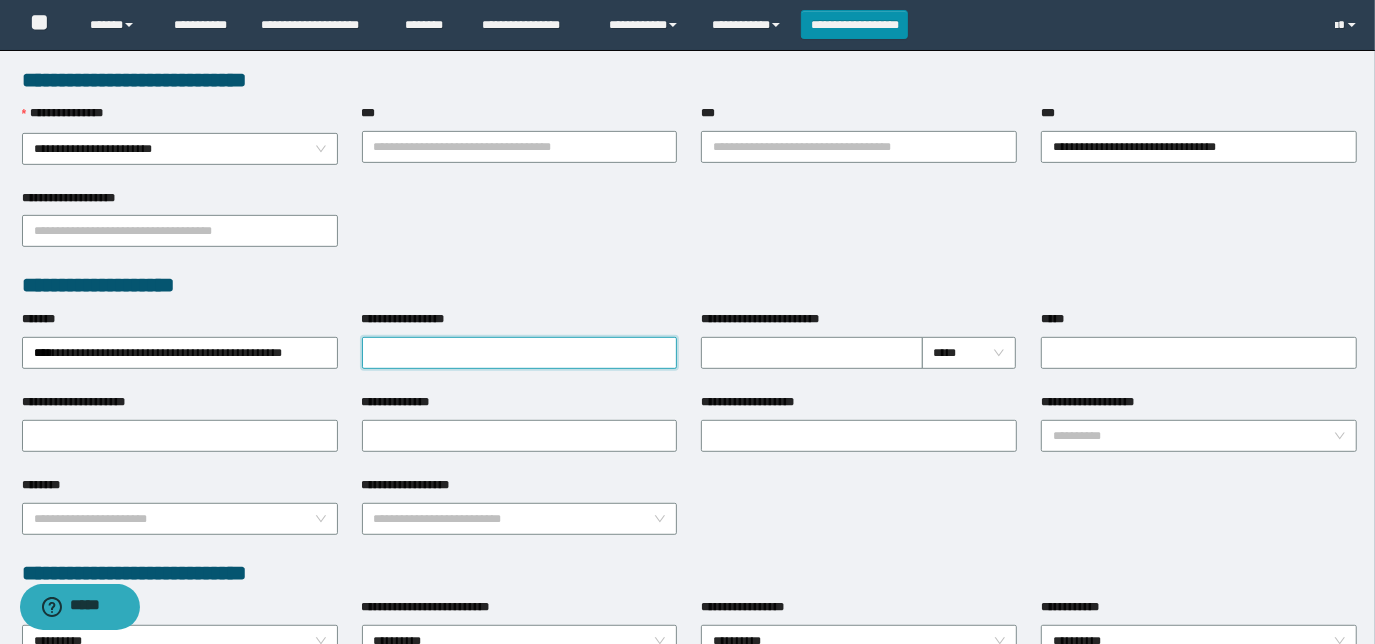 click on "**********" at bounding box center (520, 353) 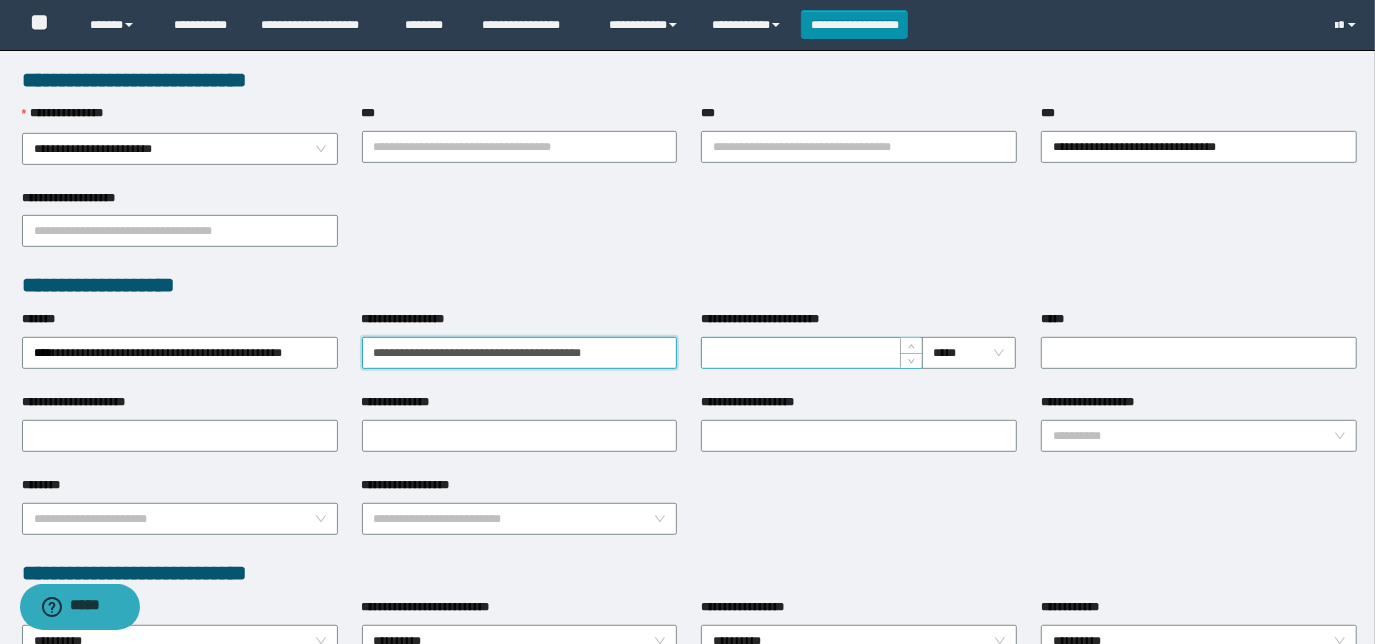 type on "**********" 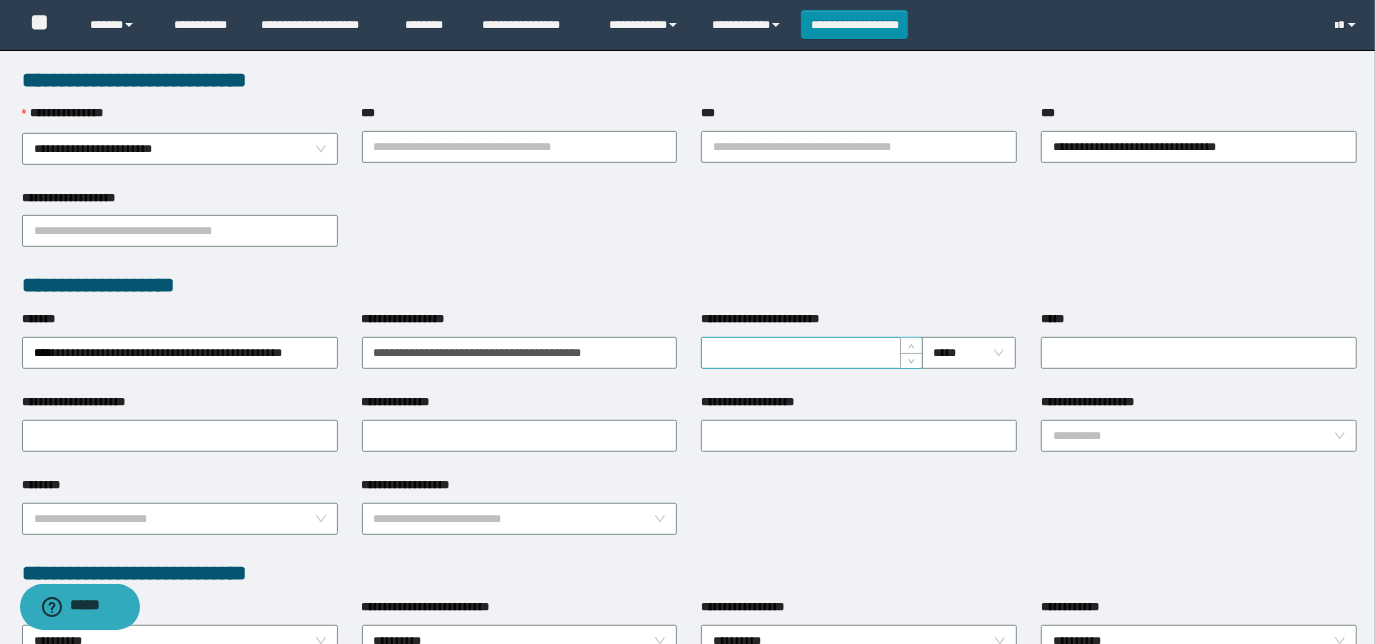 click on "**********" at bounding box center [811, 353] 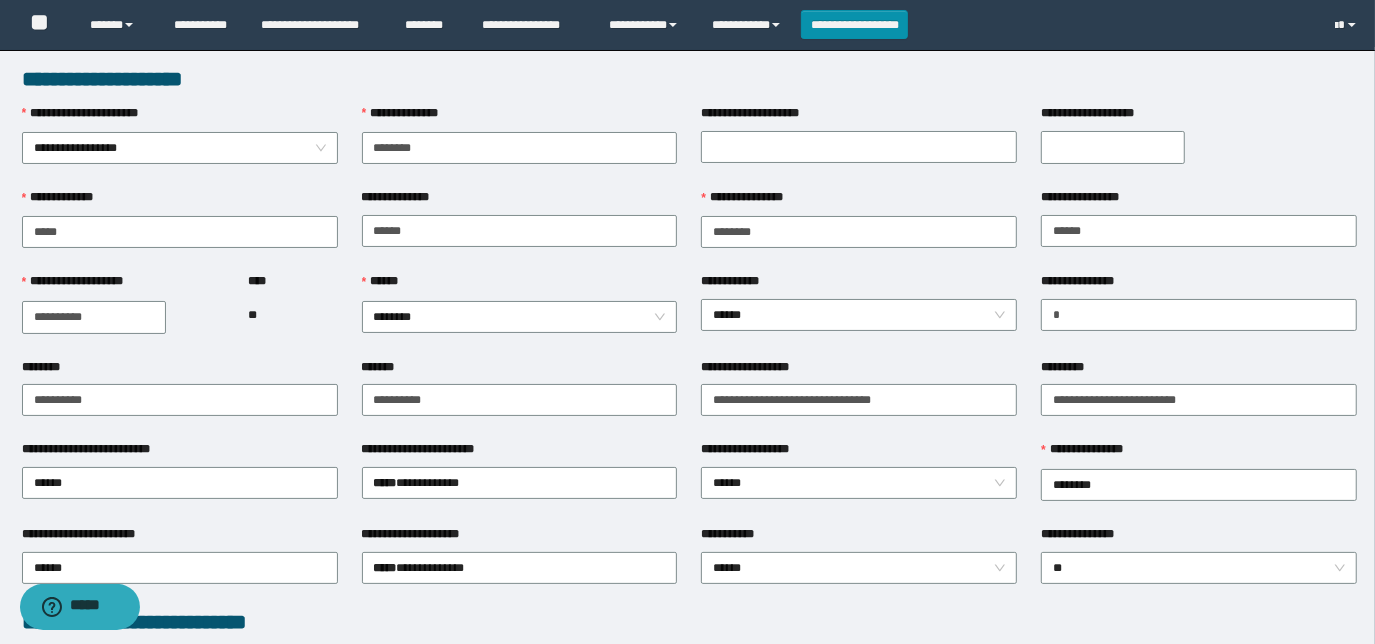 scroll, scrollTop: 0, scrollLeft: 0, axis: both 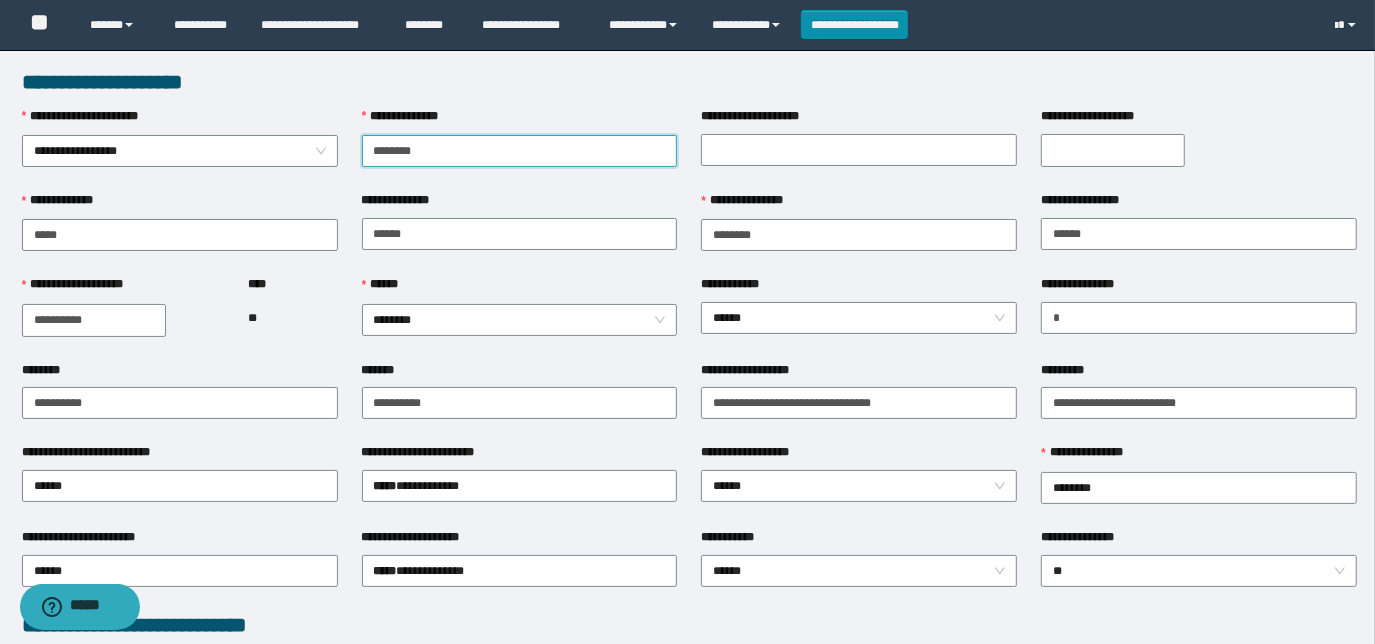 click on "**********" at bounding box center (520, 151) 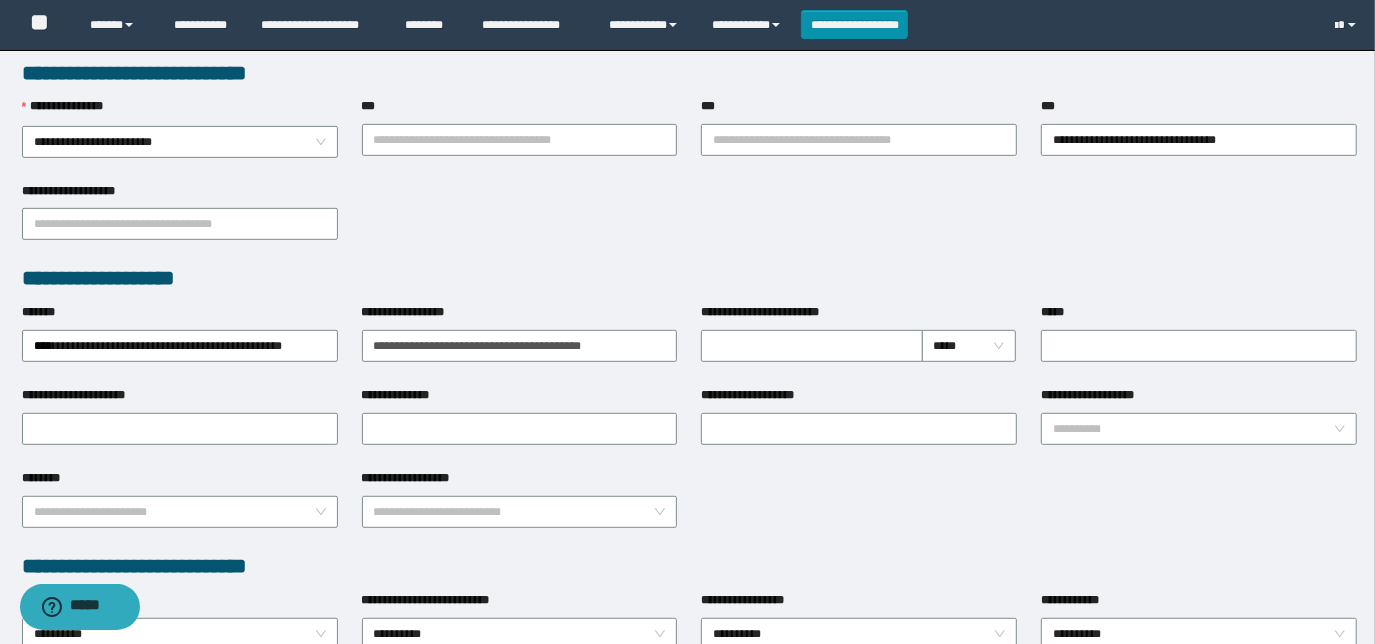 scroll, scrollTop: 545, scrollLeft: 0, axis: vertical 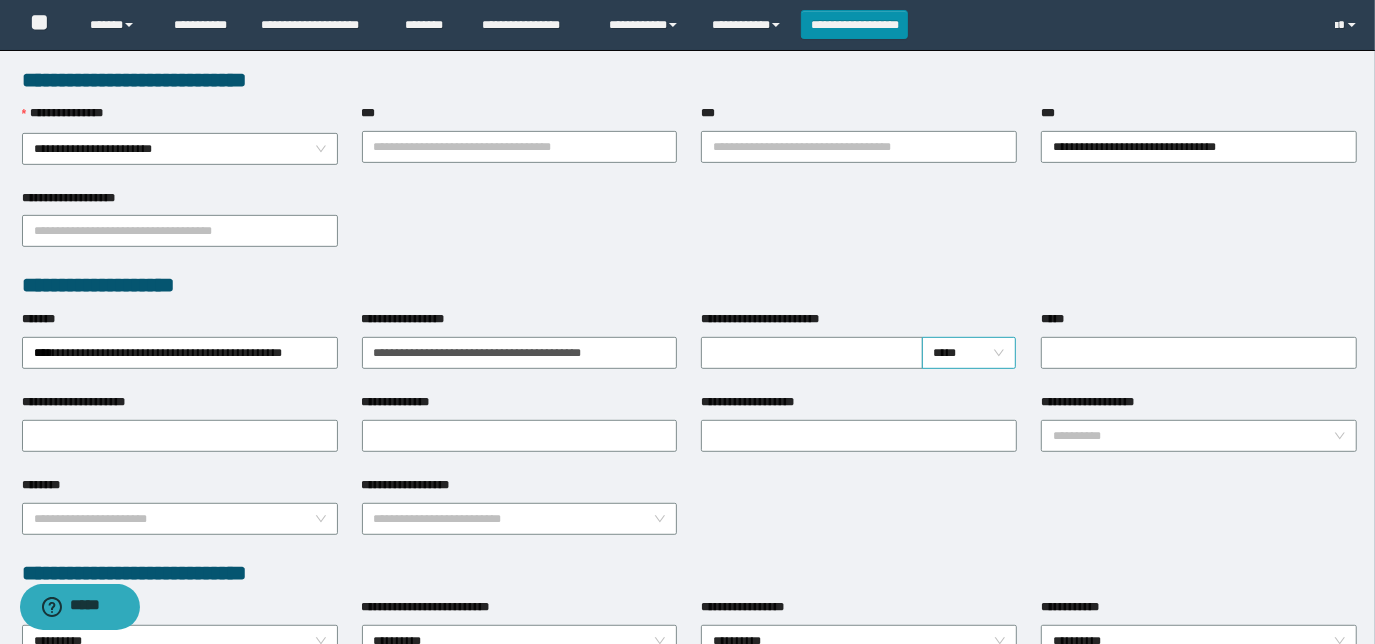 click on "*****" at bounding box center (969, 353) 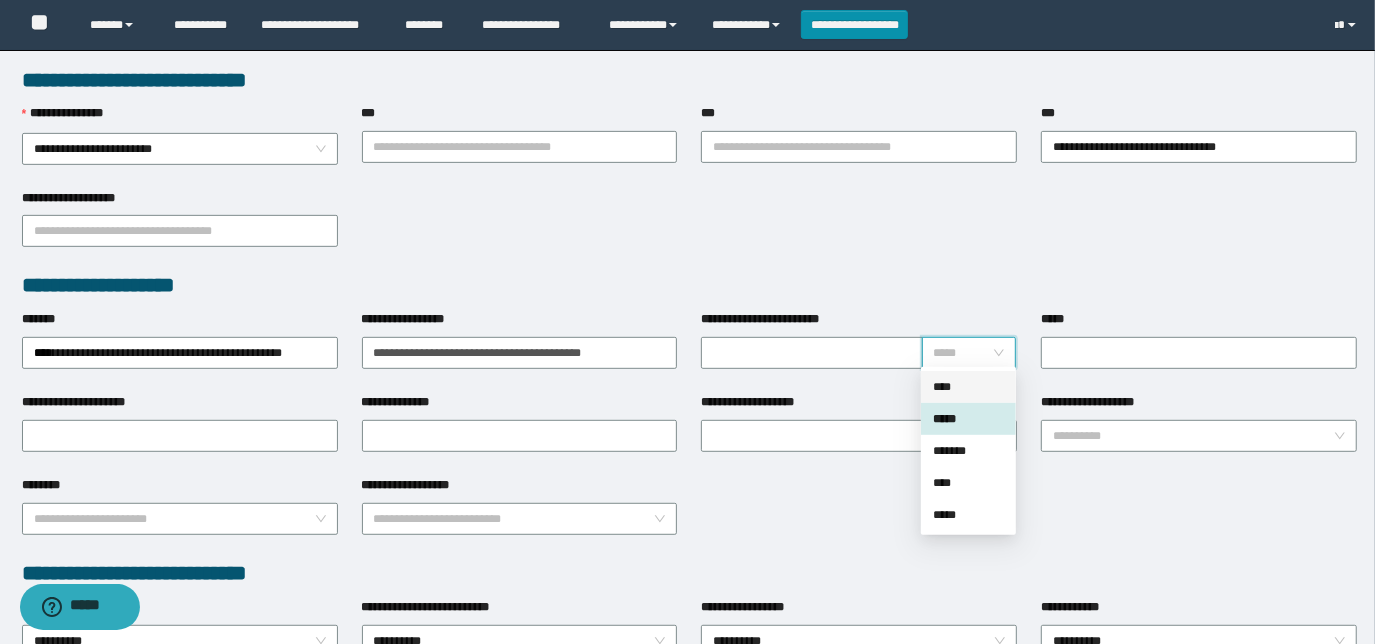 click on "****" at bounding box center (968, 387) 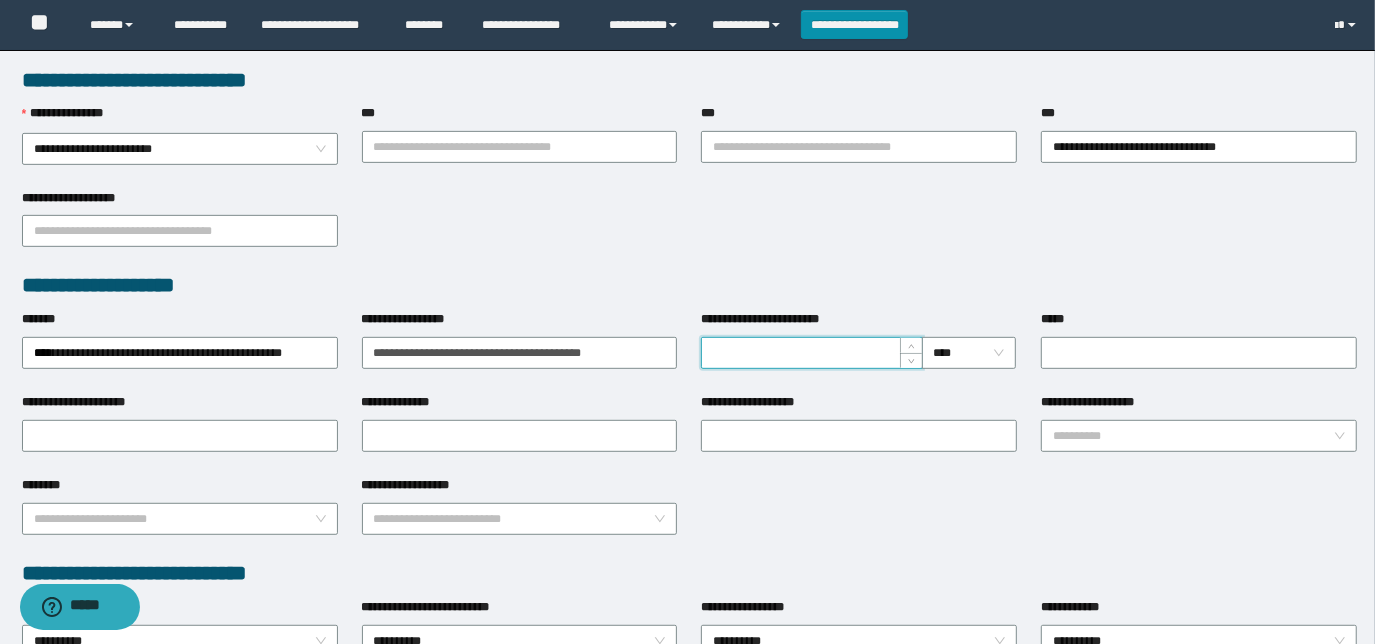 click on "**********" at bounding box center (811, 353) 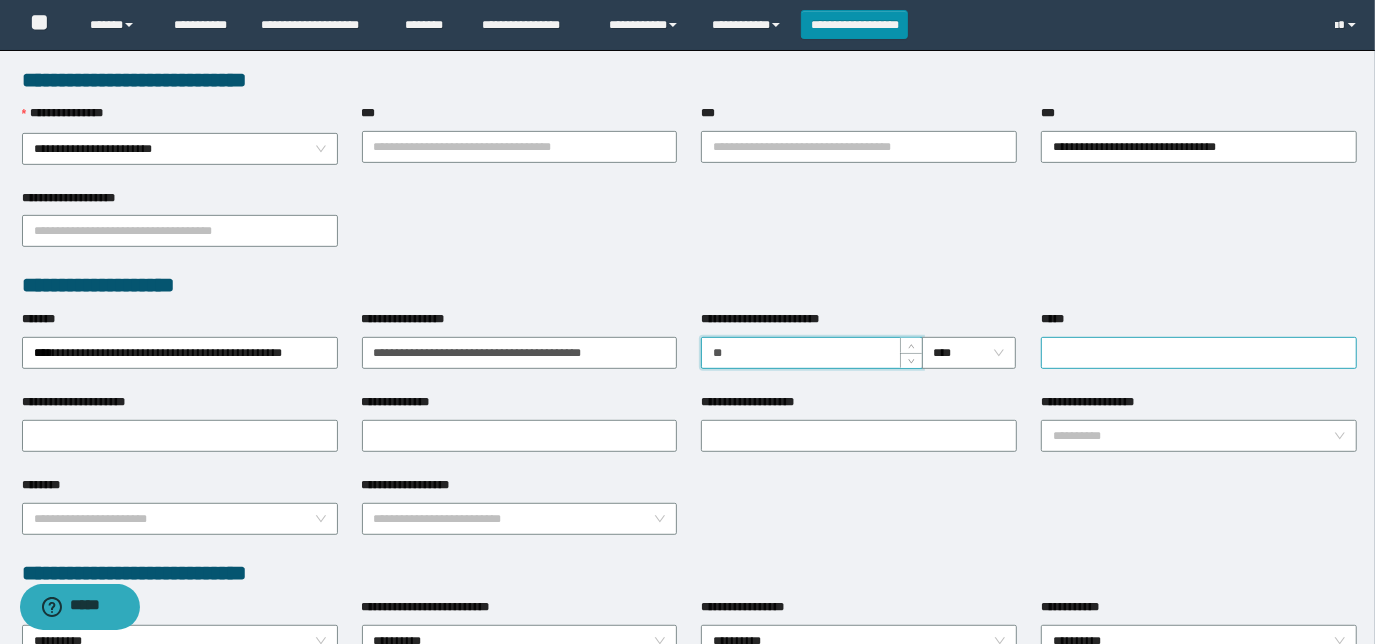 type on "**" 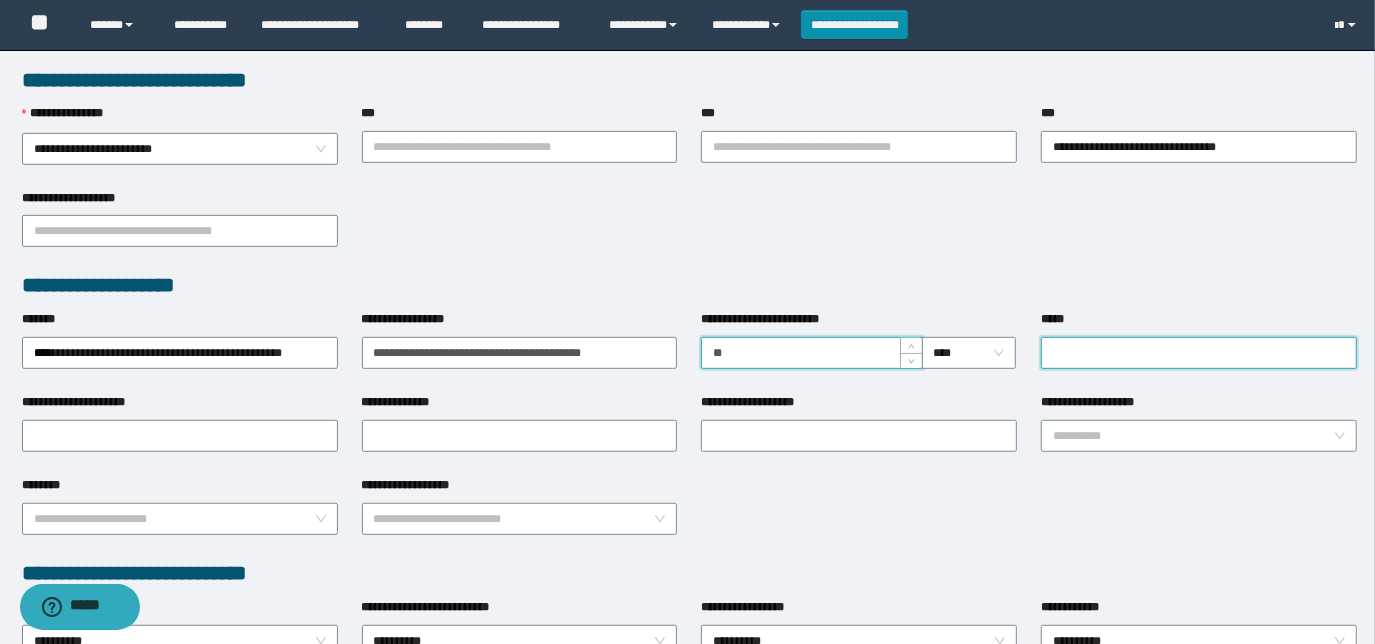 click on "*****" at bounding box center [1199, 353] 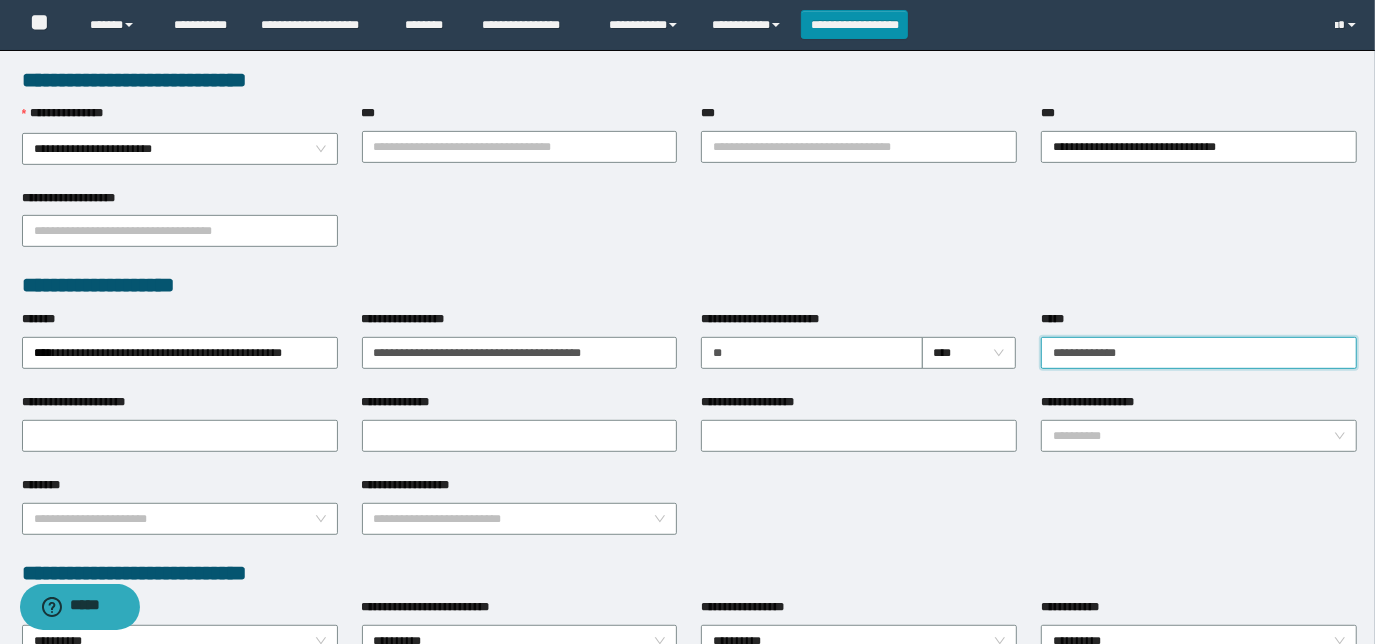 type on "**********" 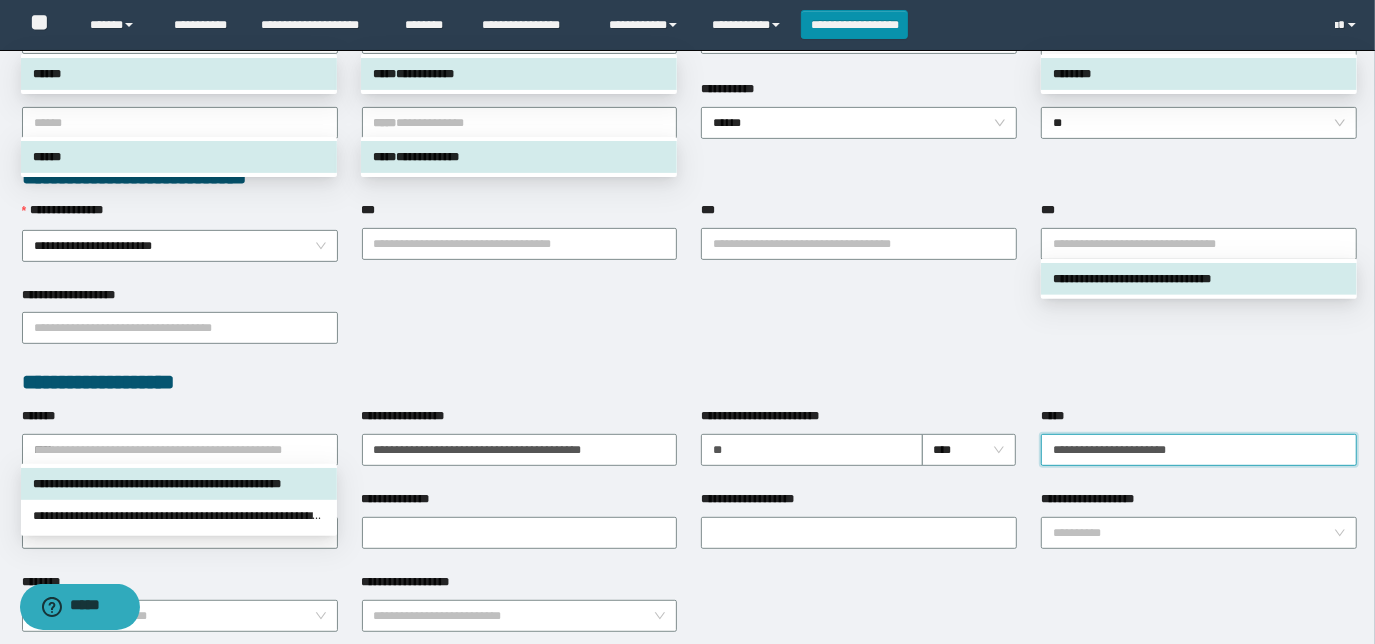 scroll, scrollTop: 454, scrollLeft: 0, axis: vertical 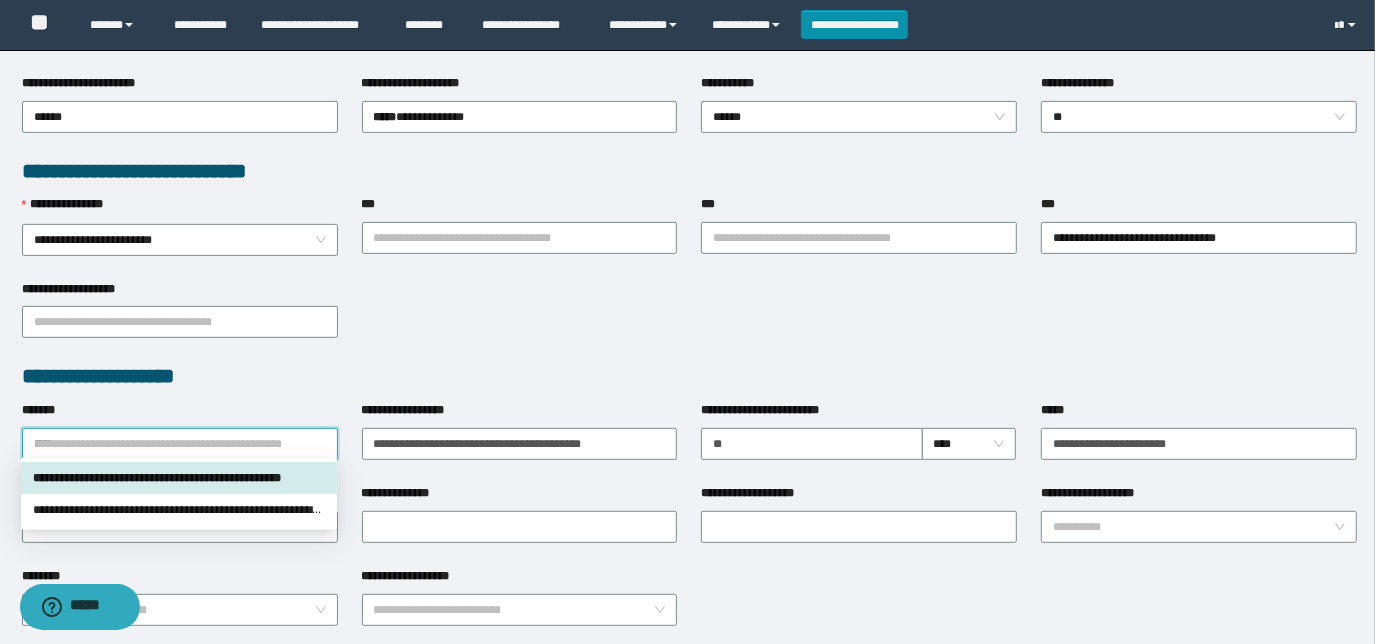 click on "**********" at bounding box center [179, 478] 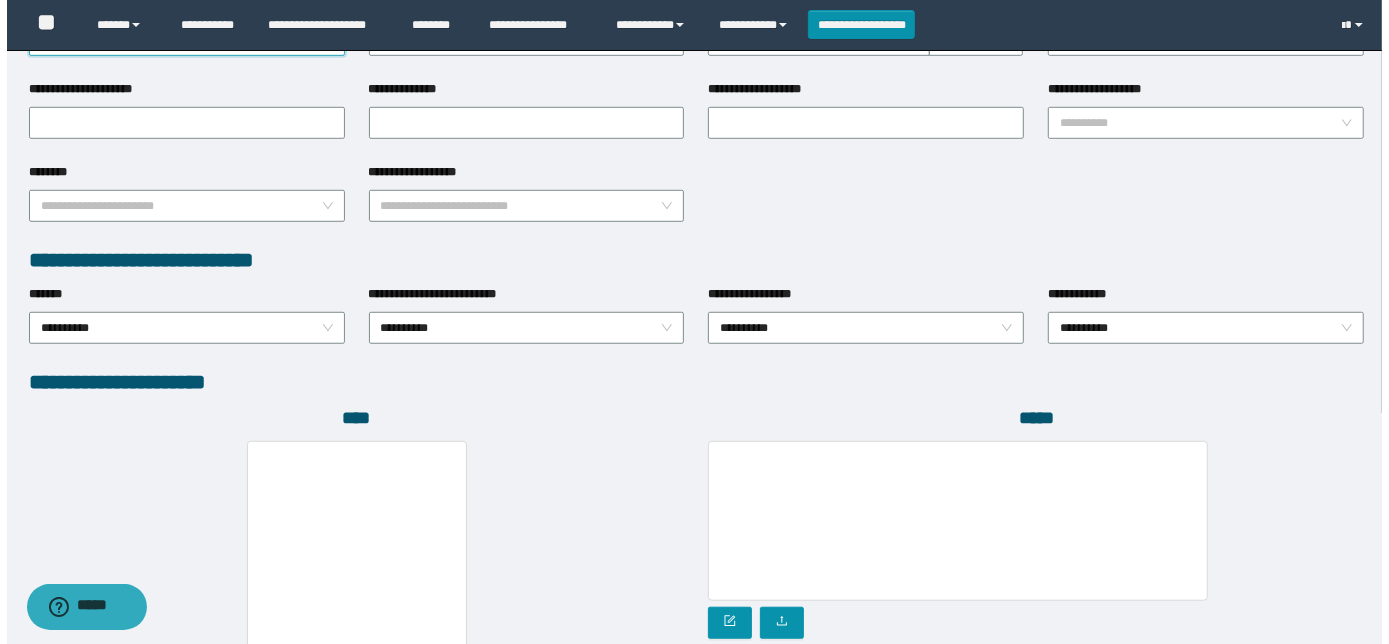 scroll, scrollTop: 1000, scrollLeft: 0, axis: vertical 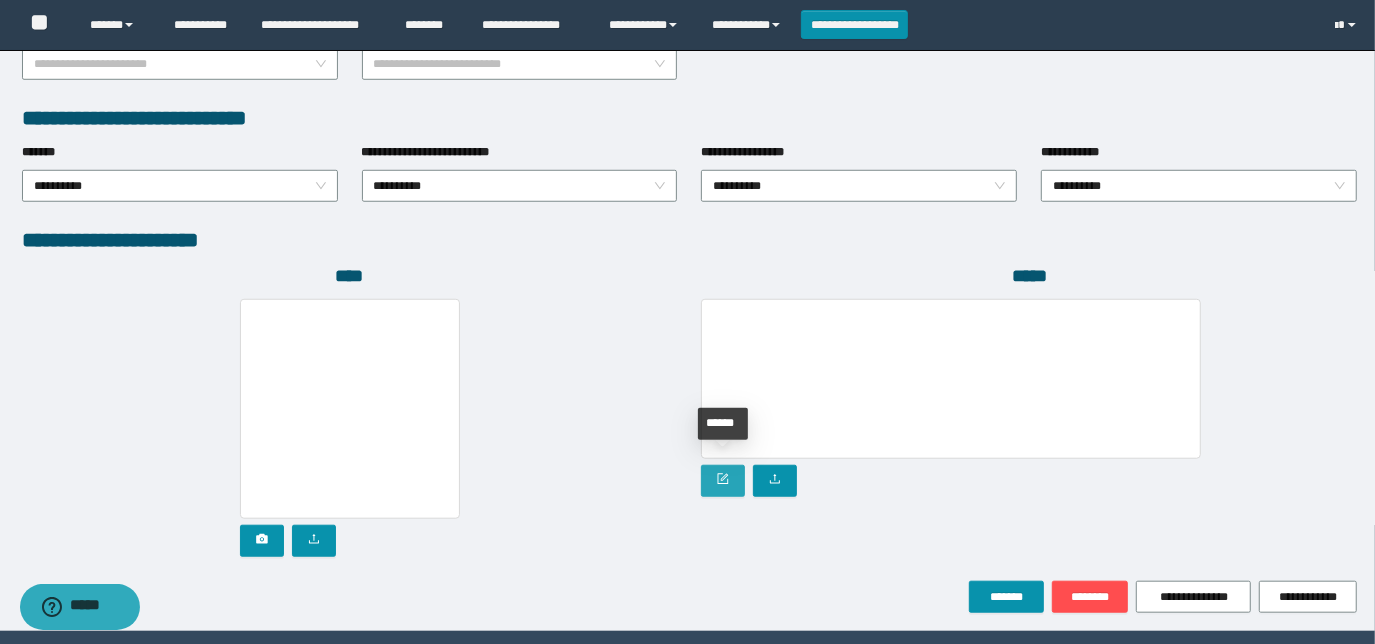 click at bounding box center [723, 481] 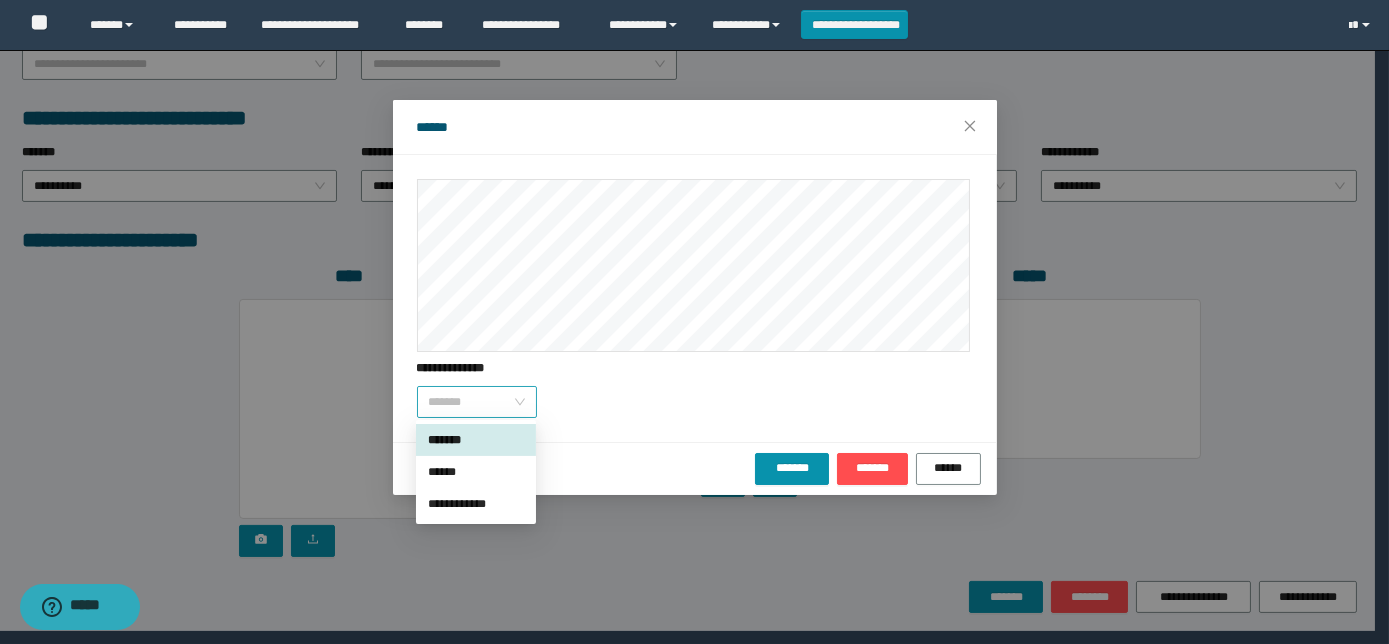 click on "*******" at bounding box center (477, 402) 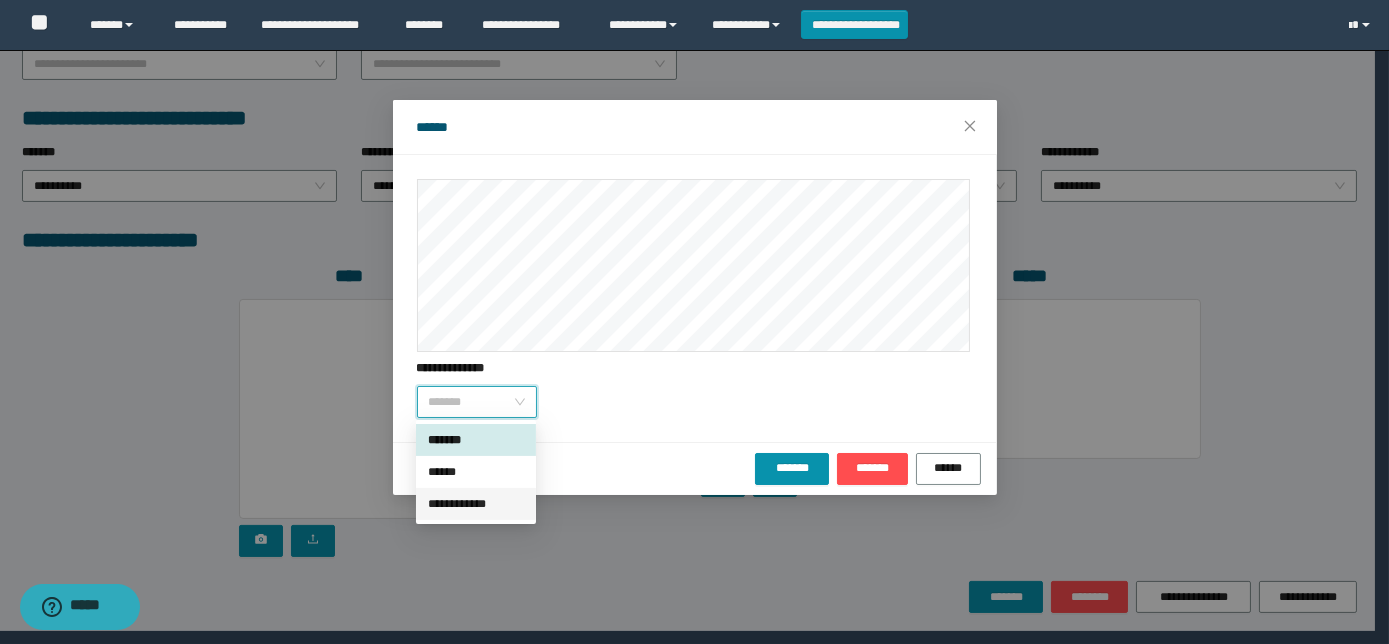 click on "**********" at bounding box center [476, 504] 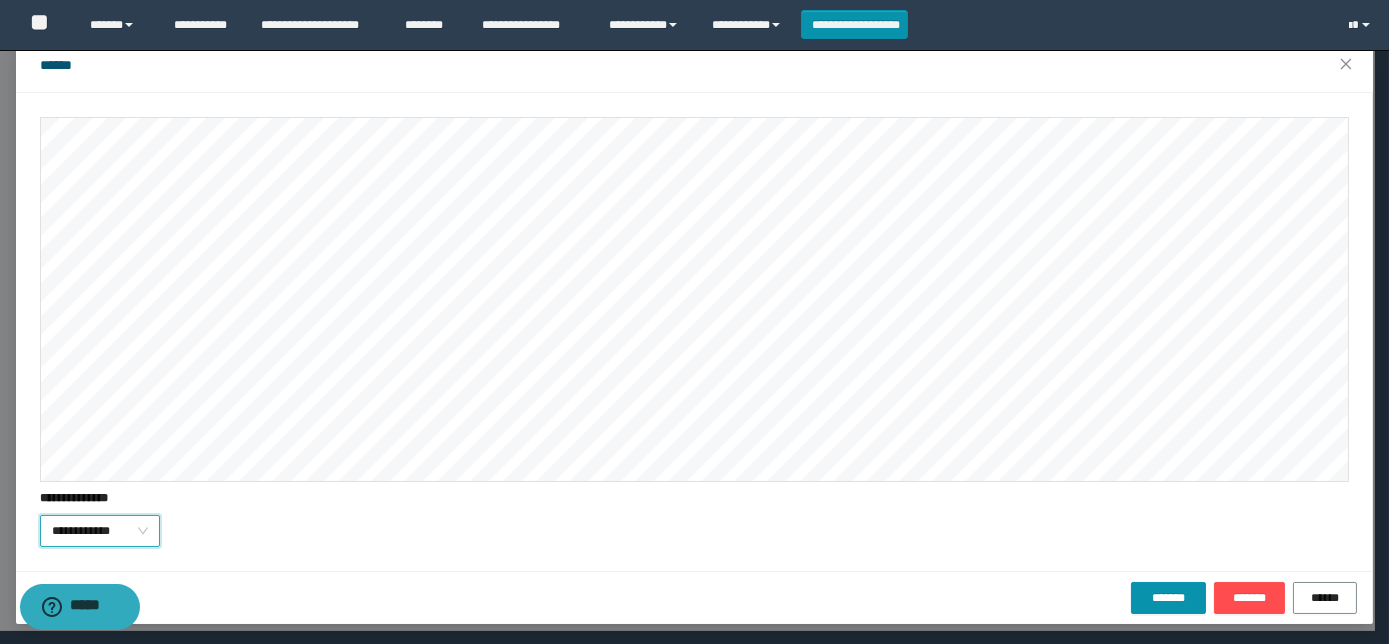 scroll, scrollTop: 64, scrollLeft: 0, axis: vertical 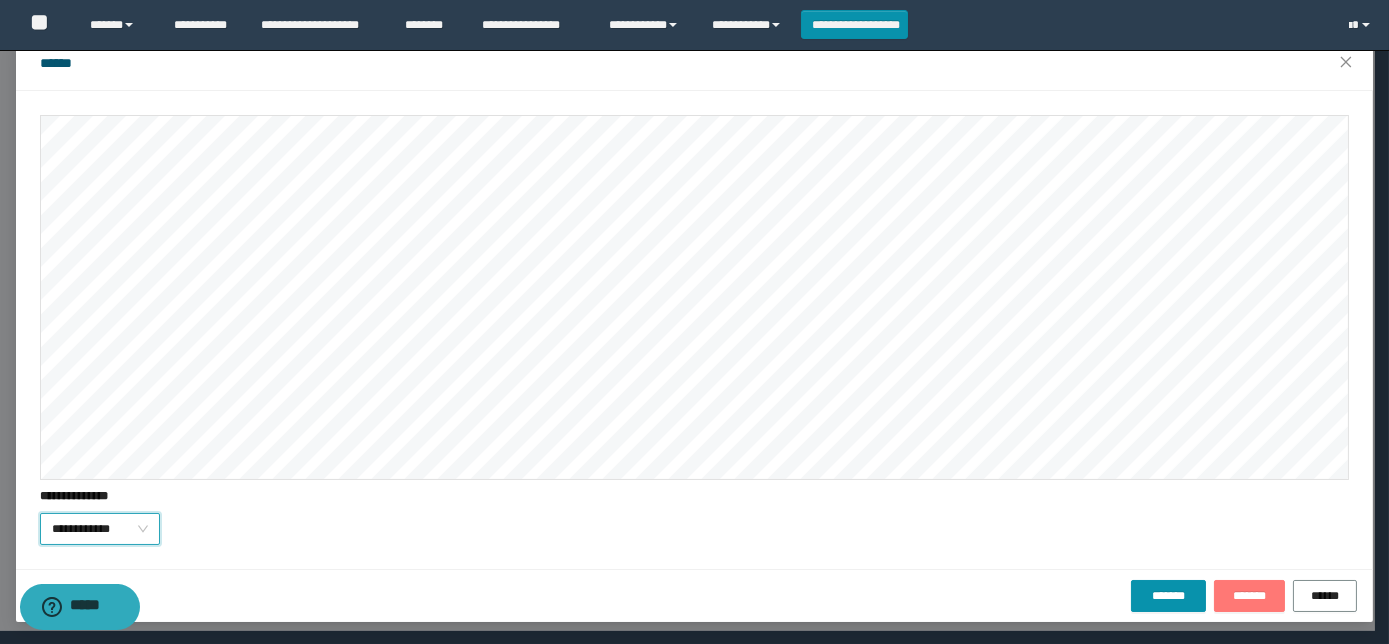 click on "*******" at bounding box center (1249, 596) 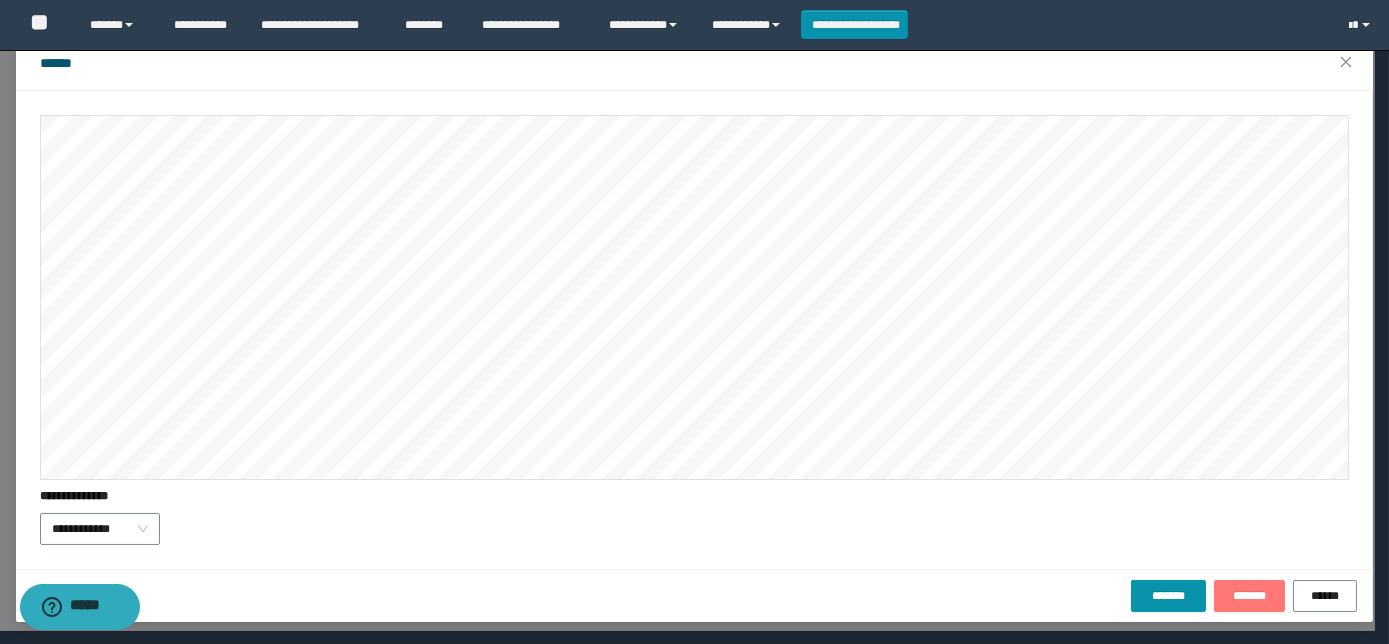 click on "*******" at bounding box center [1249, 596] 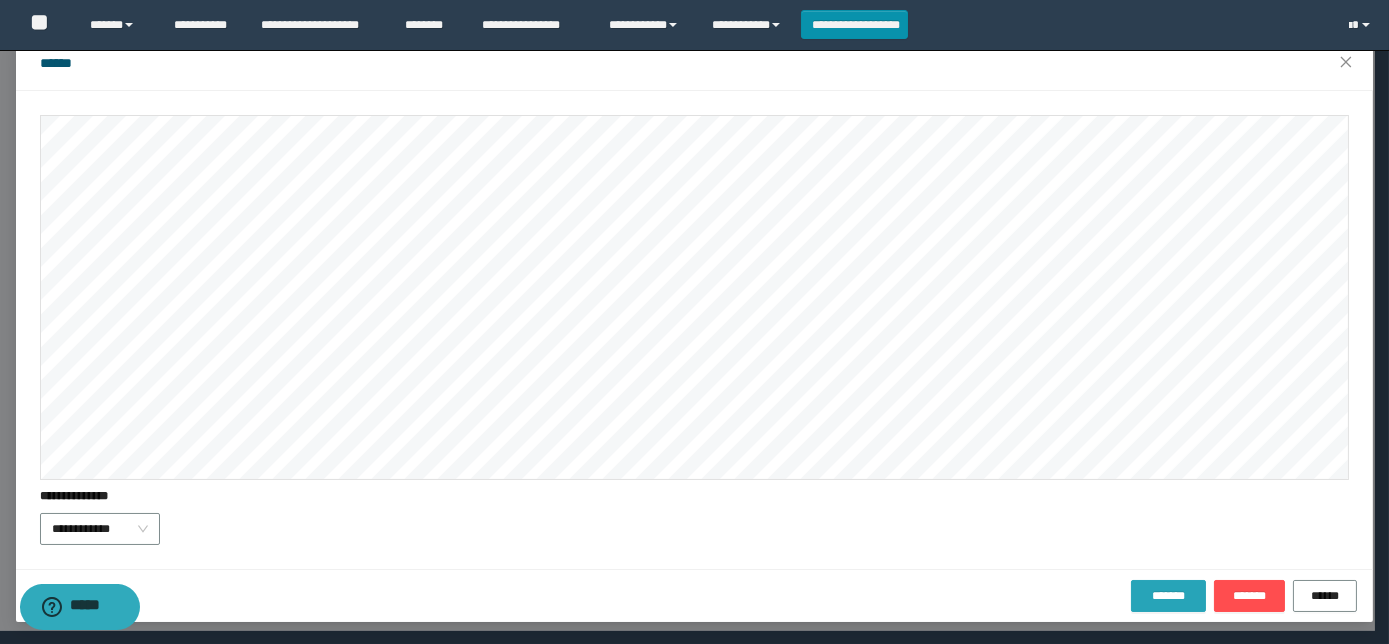 click on "*******" at bounding box center [1168, 596] 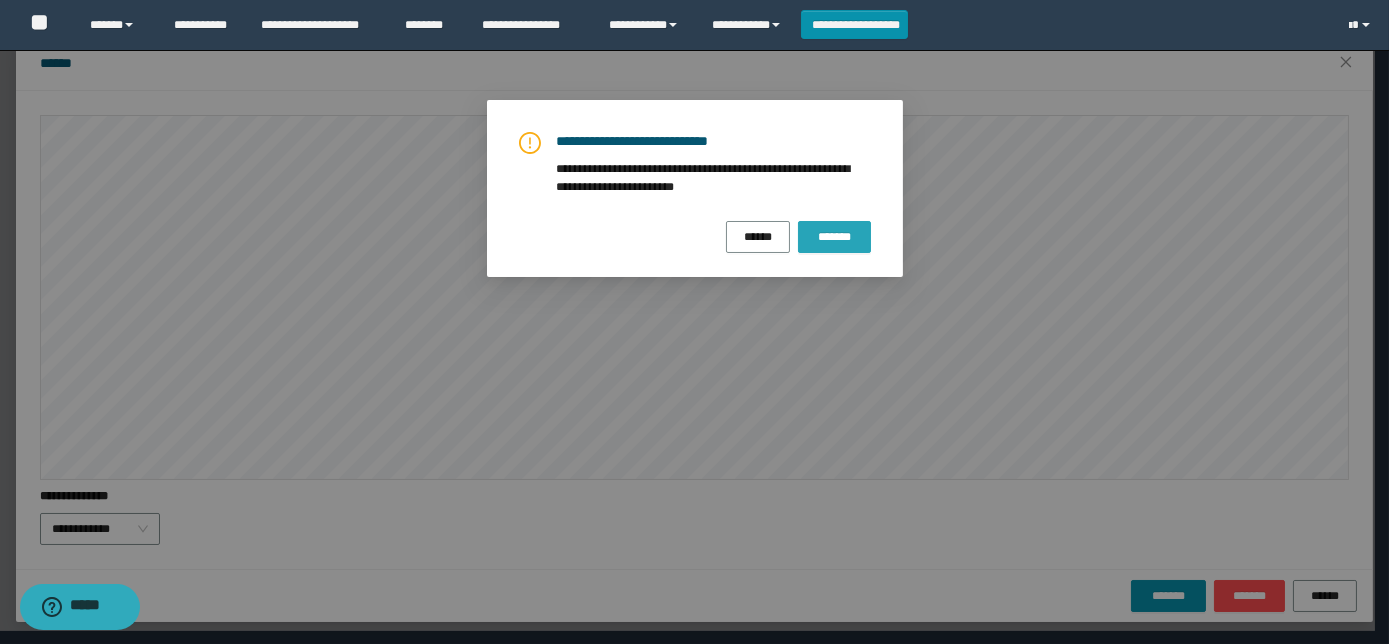 click on "*******" at bounding box center [834, 237] 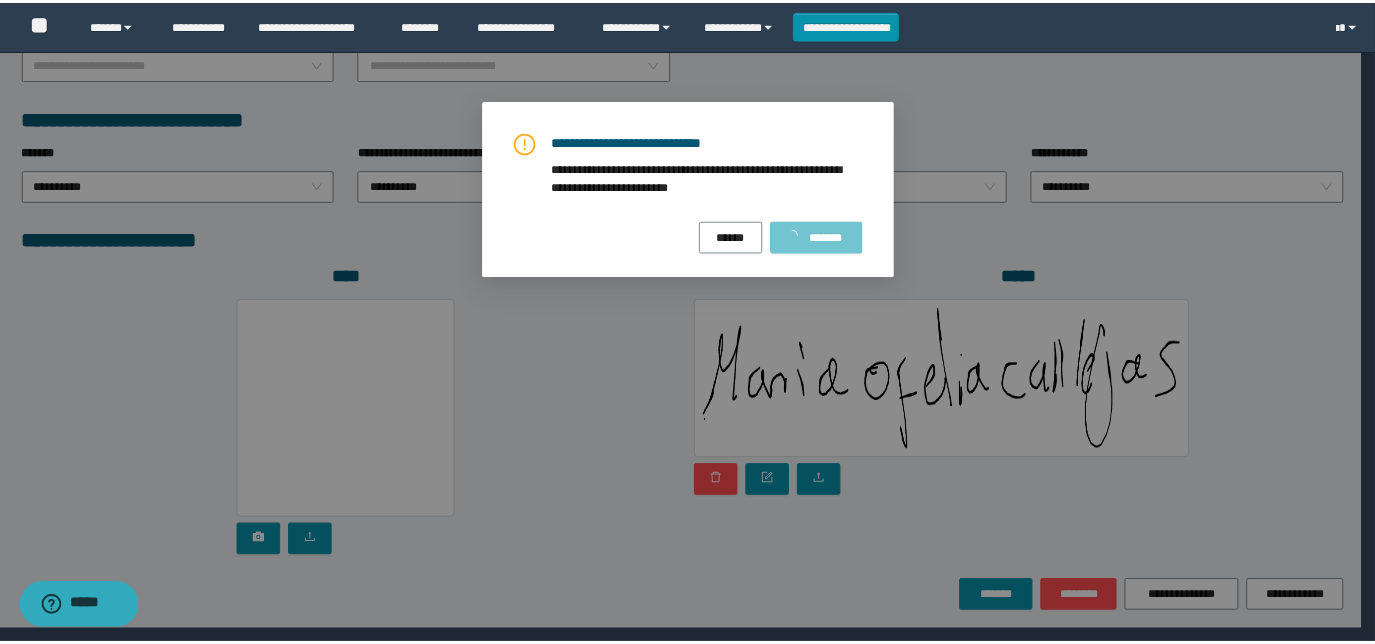 scroll, scrollTop: 0, scrollLeft: 0, axis: both 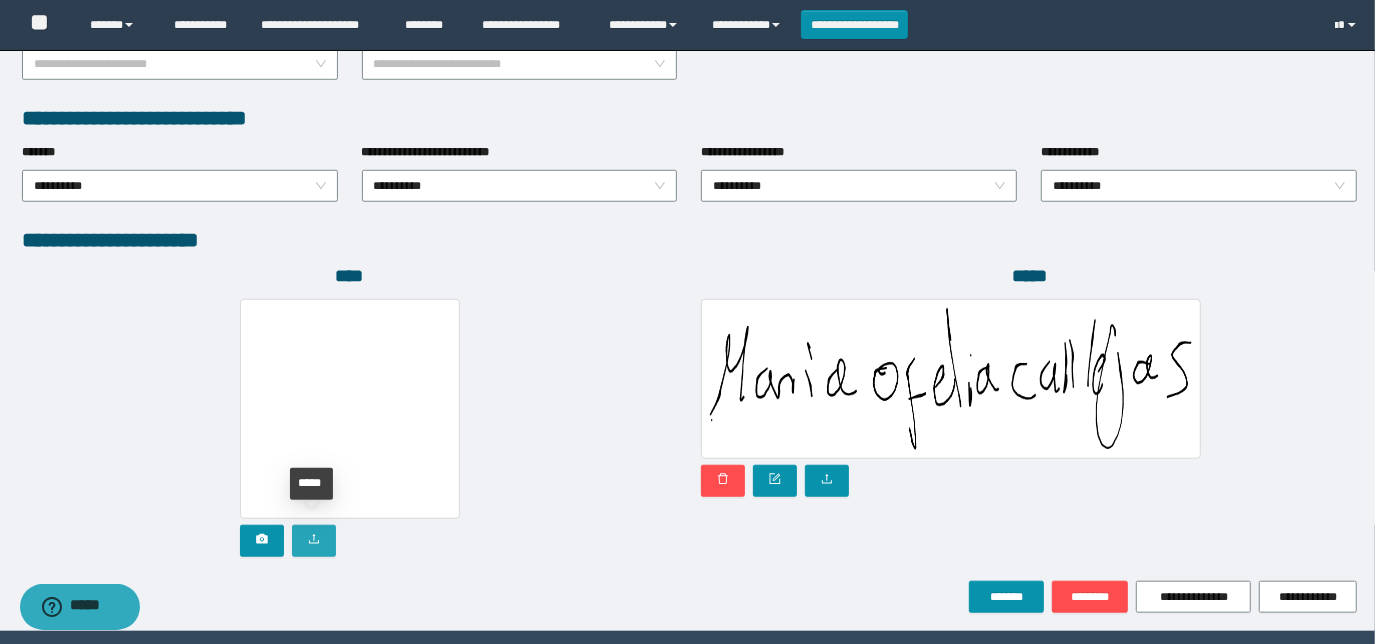 click at bounding box center (314, 541) 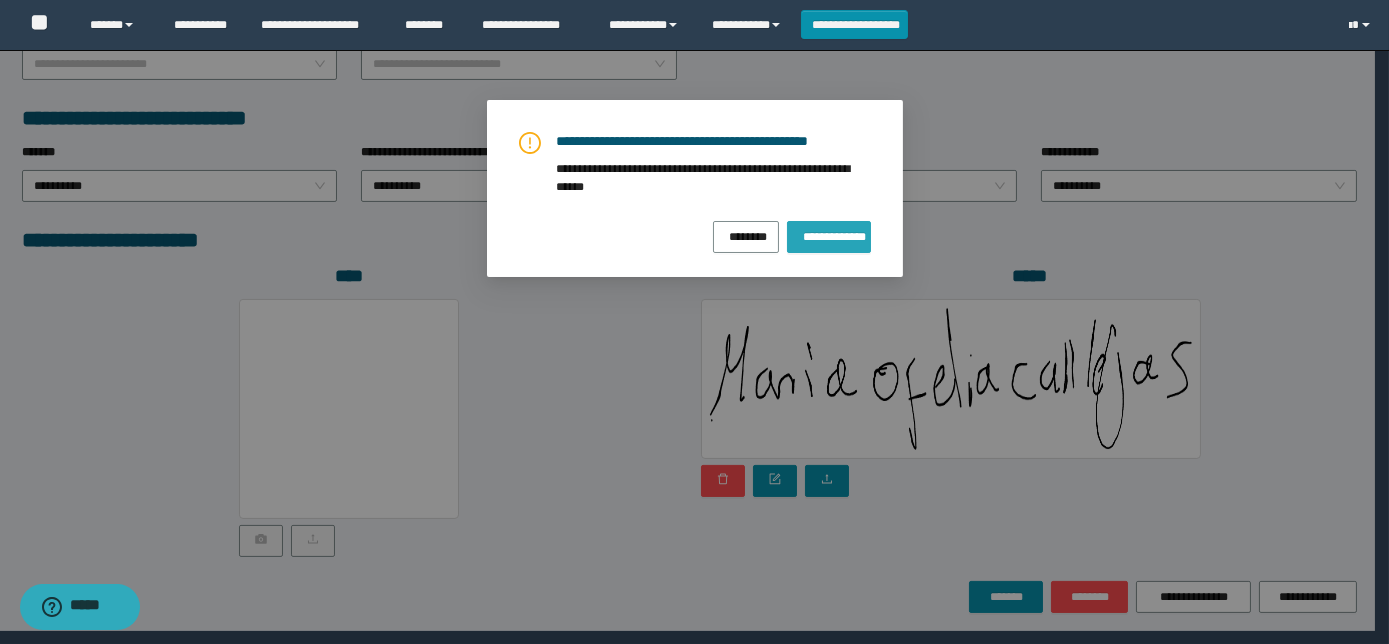 click on "**********" at bounding box center [829, 235] 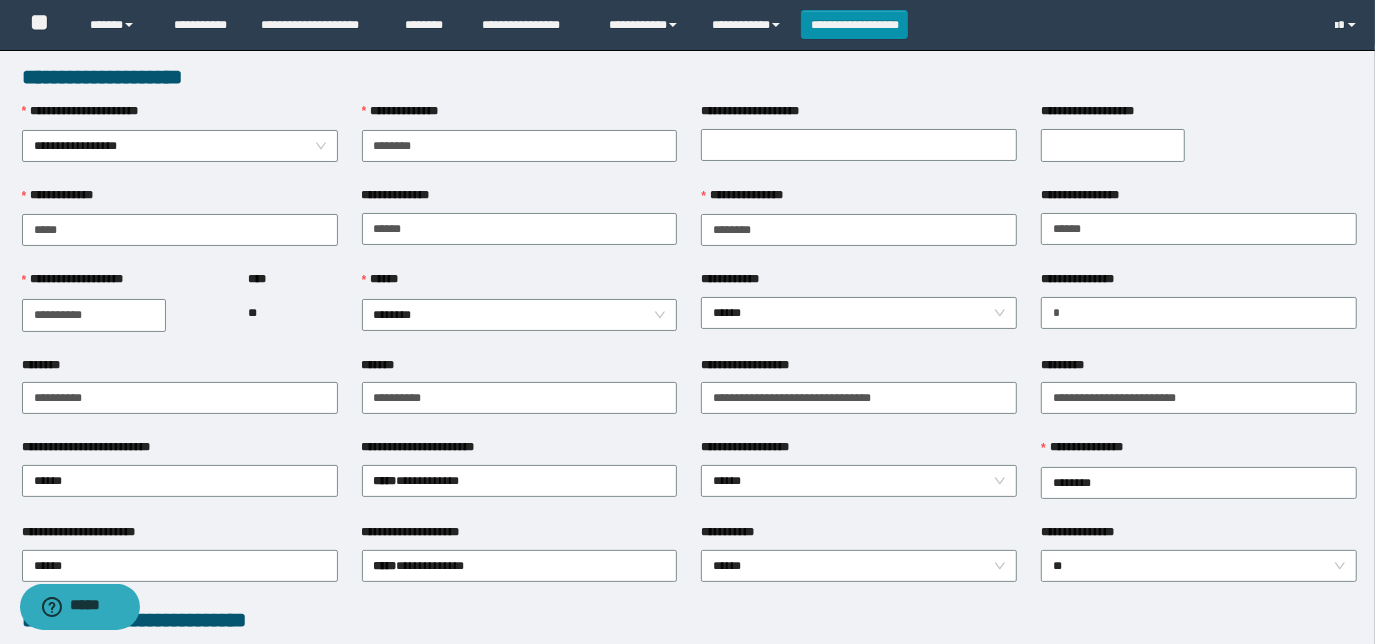 scroll, scrollTop: 0, scrollLeft: 0, axis: both 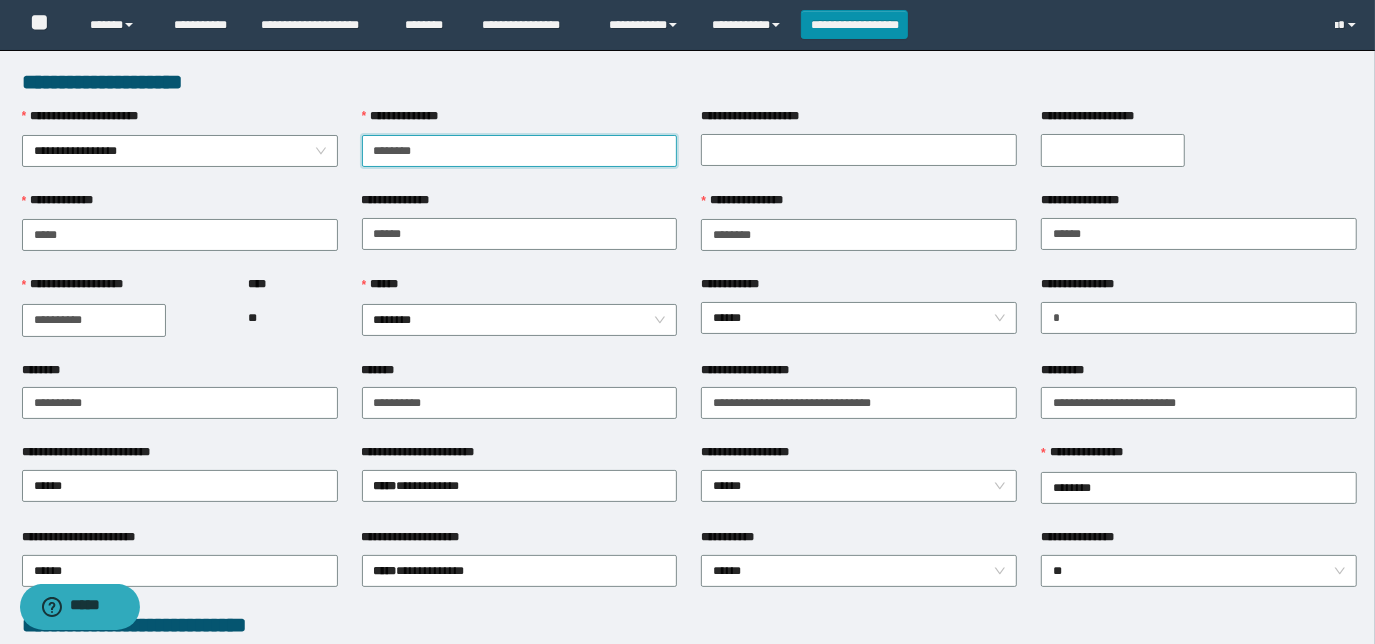 click on "********" at bounding box center [520, 151] 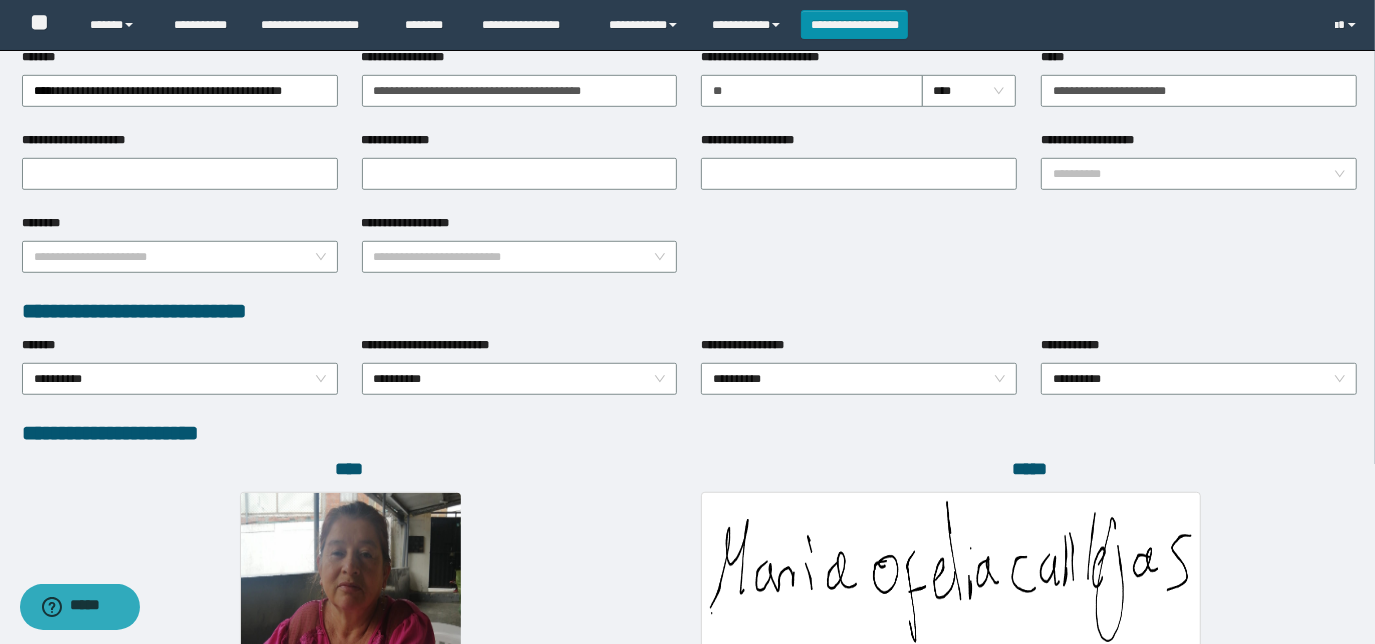 scroll, scrollTop: 1058, scrollLeft: 0, axis: vertical 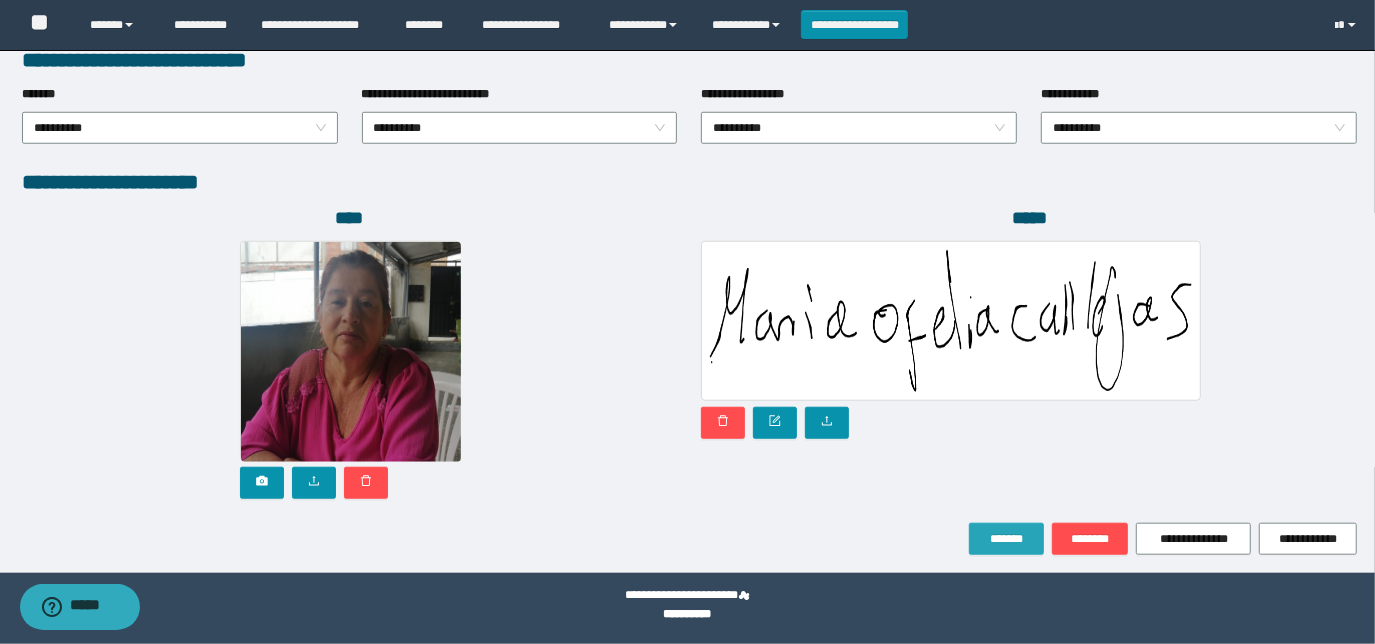 click on "*******" at bounding box center (1006, 539) 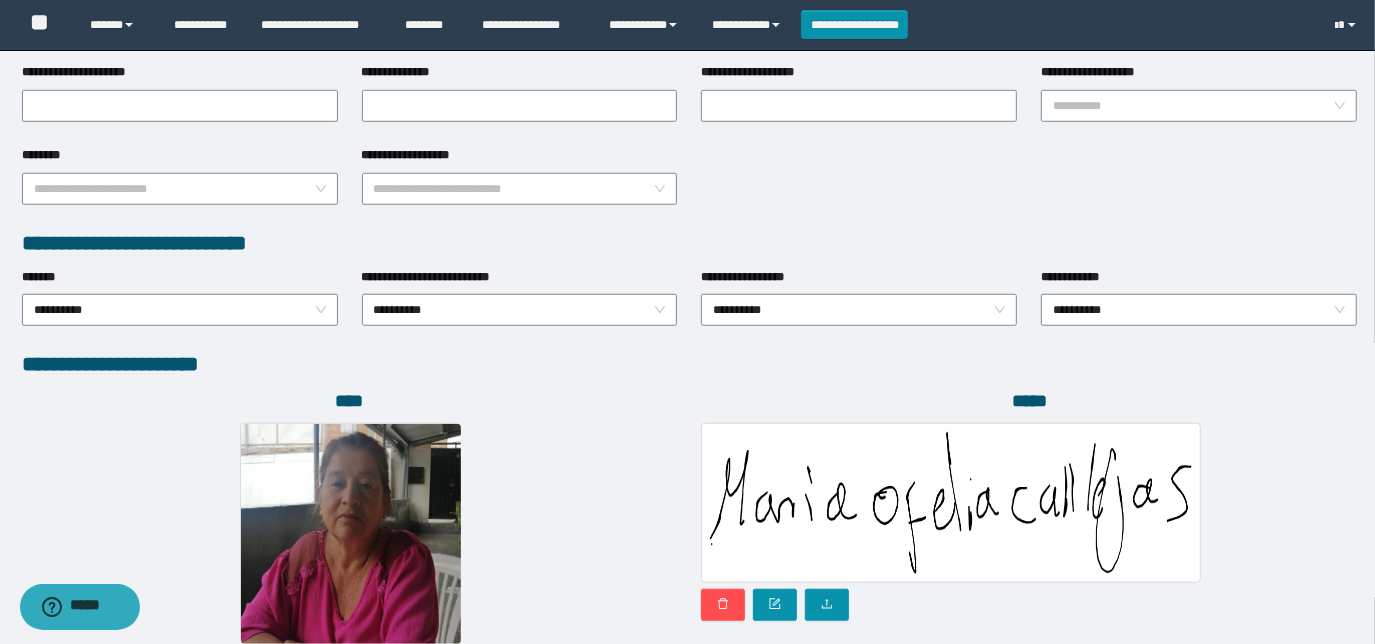 scroll, scrollTop: 844, scrollLeft: 0, axis: vertical 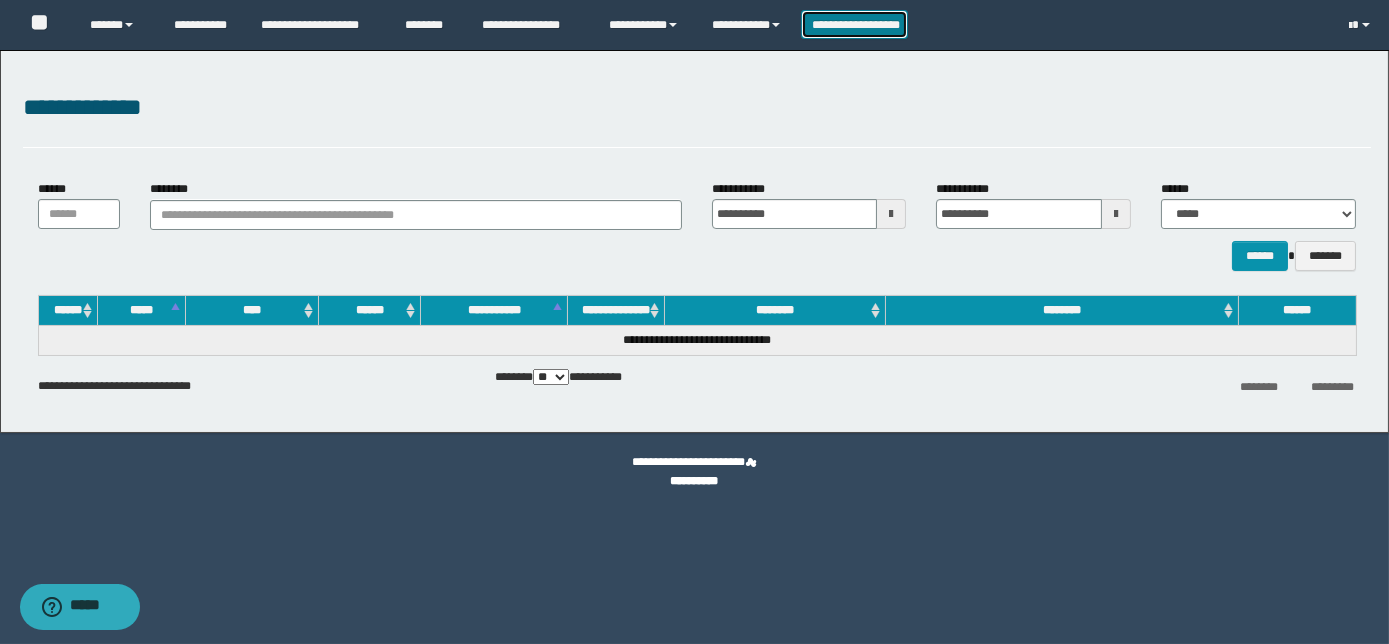 click on "**********" at bounding box center (855, 24) 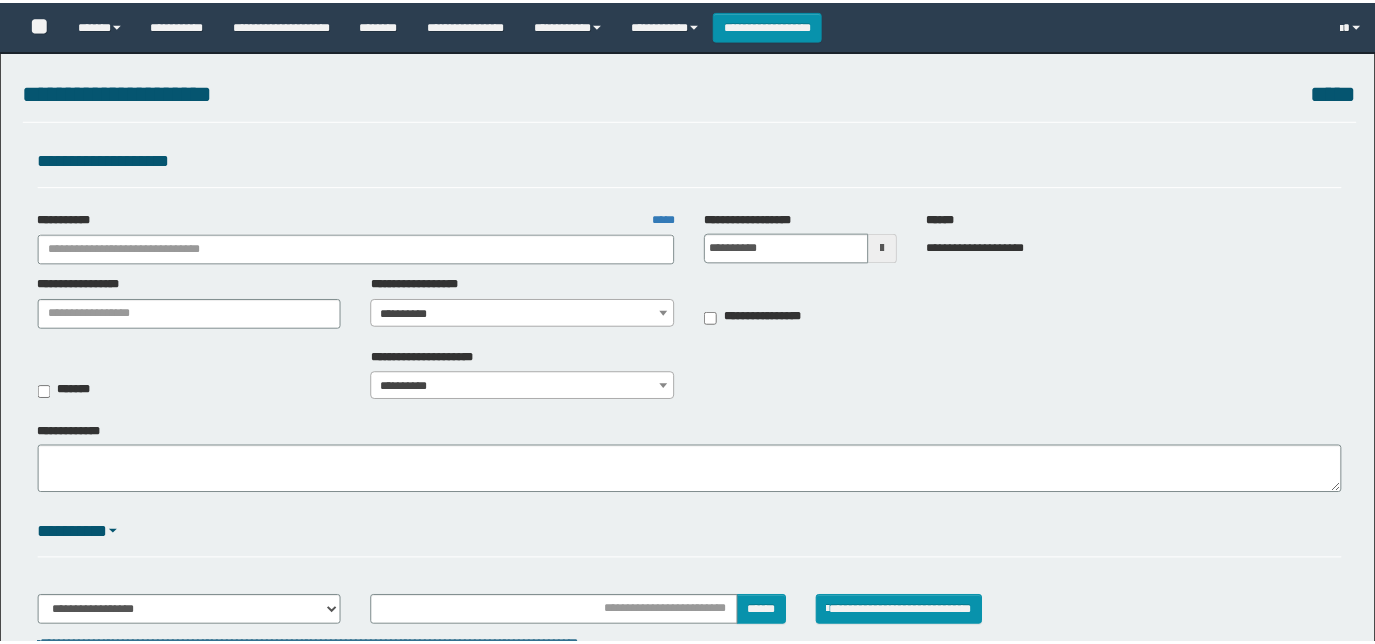 scroll, scrollTop: 0, scrollLeft: 0, axis: both 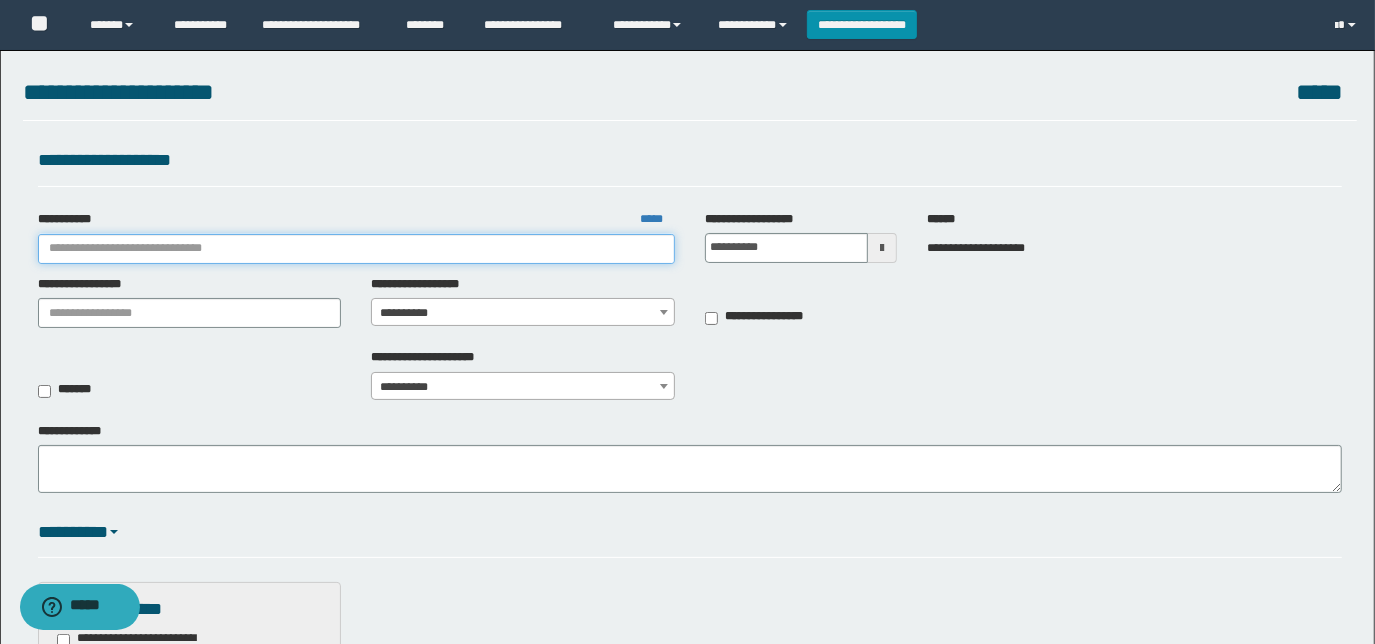 click on "**********" at bounding box center (356, 249) 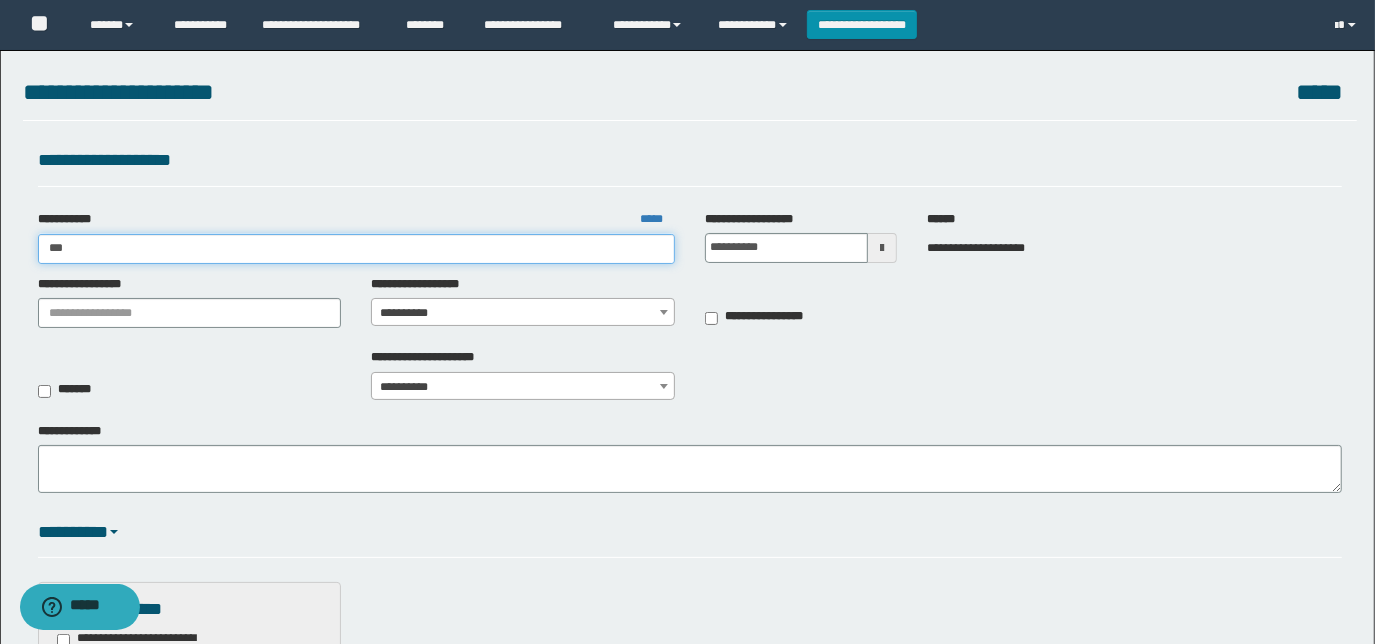 type on "****" 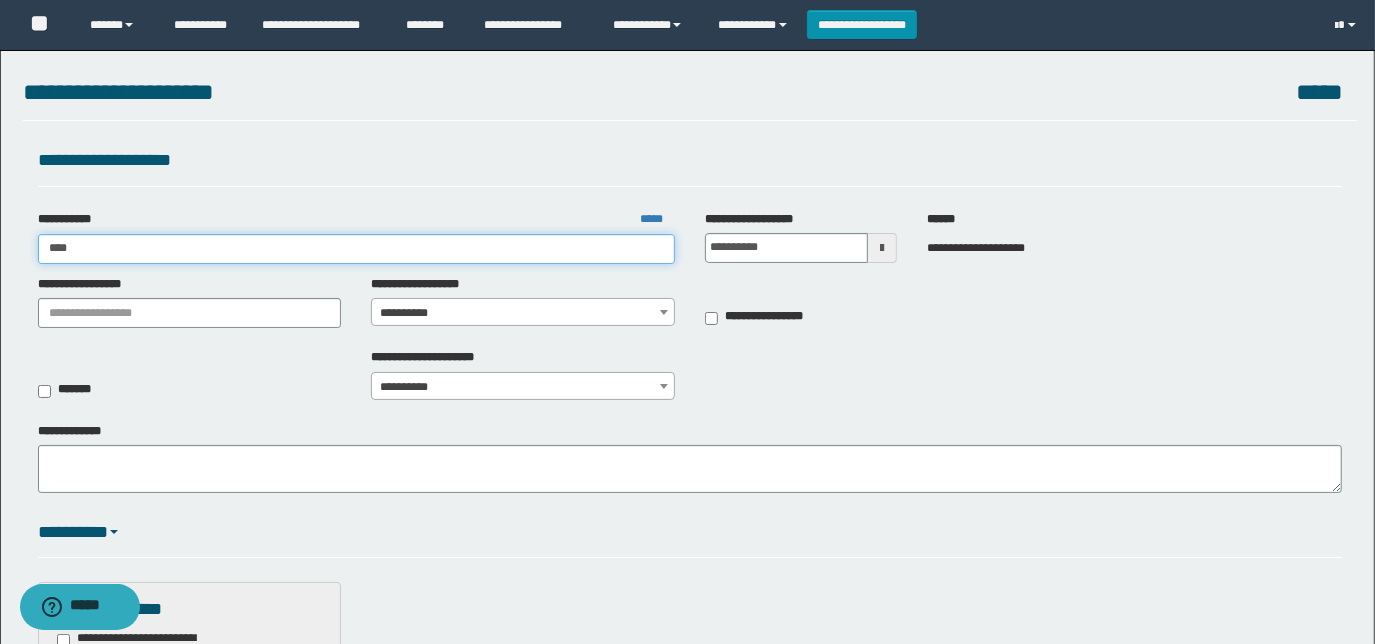 type on "****" 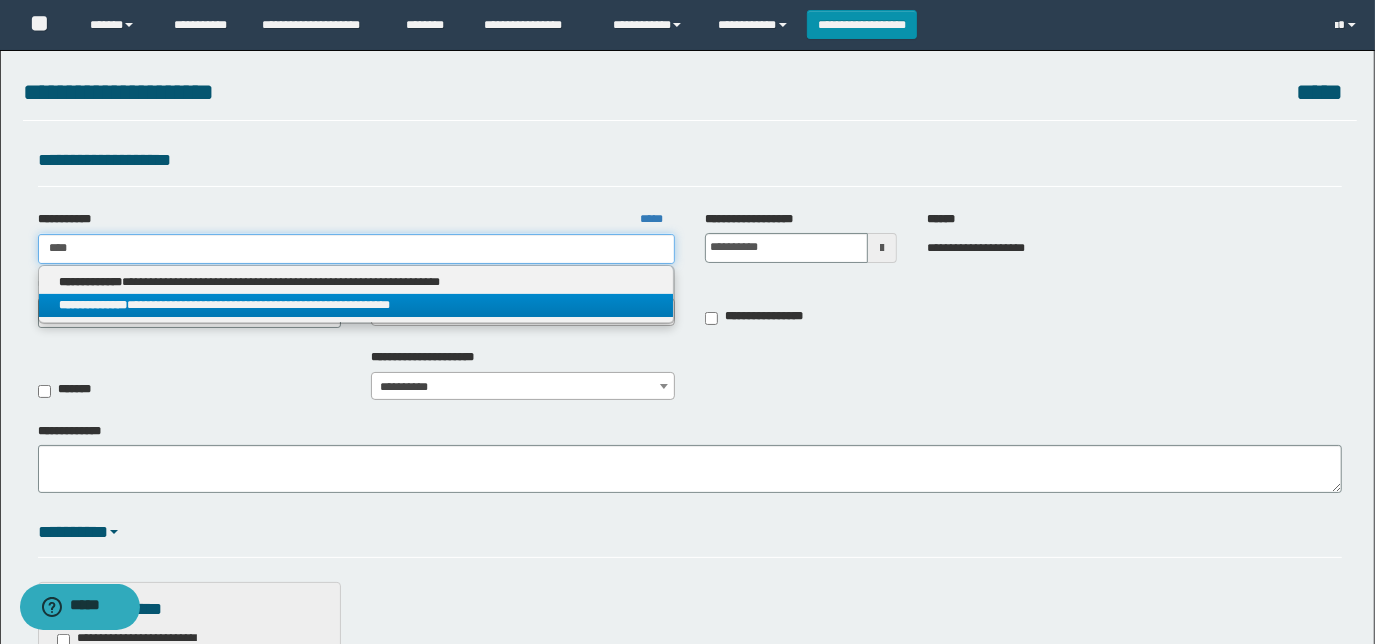 type on "****" 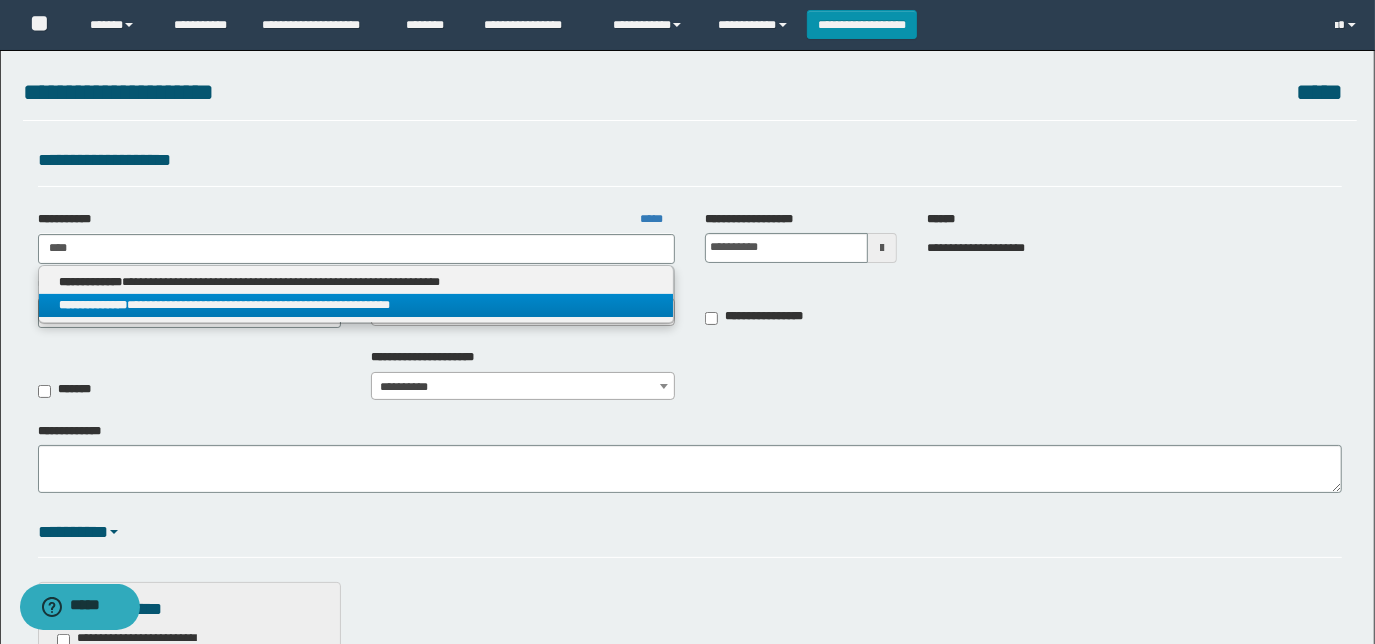 click on "**********" at bounding box center (356, 305) 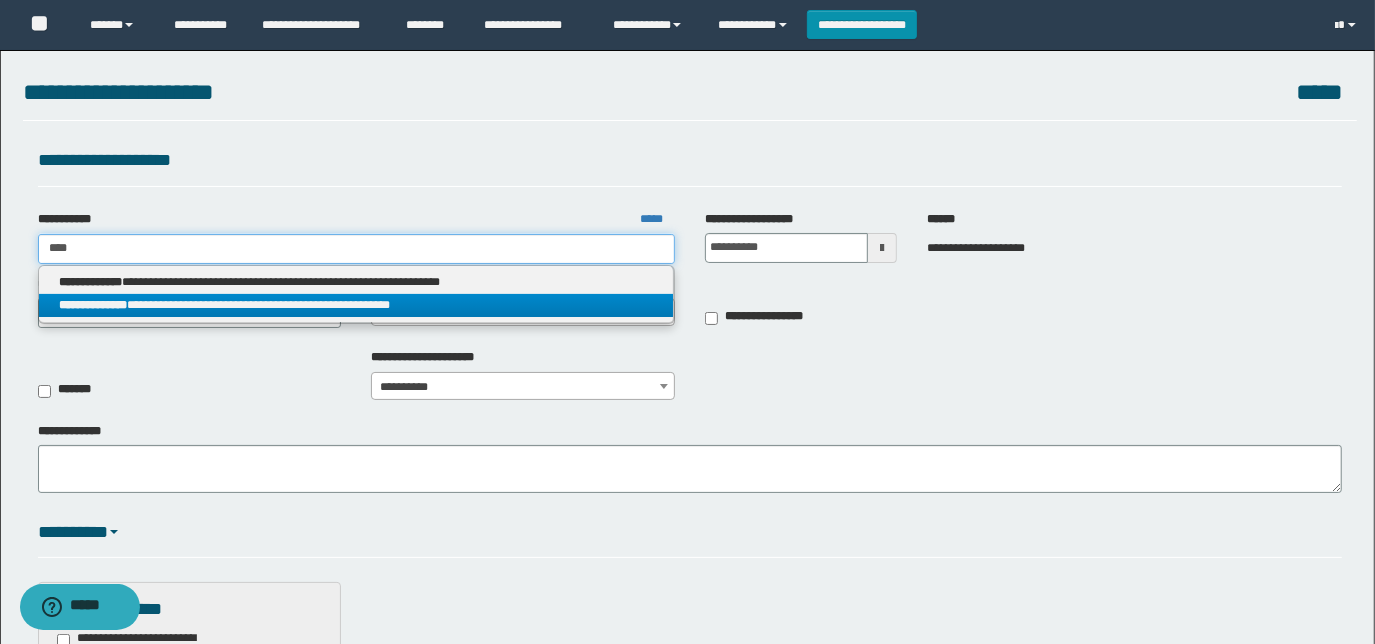 type 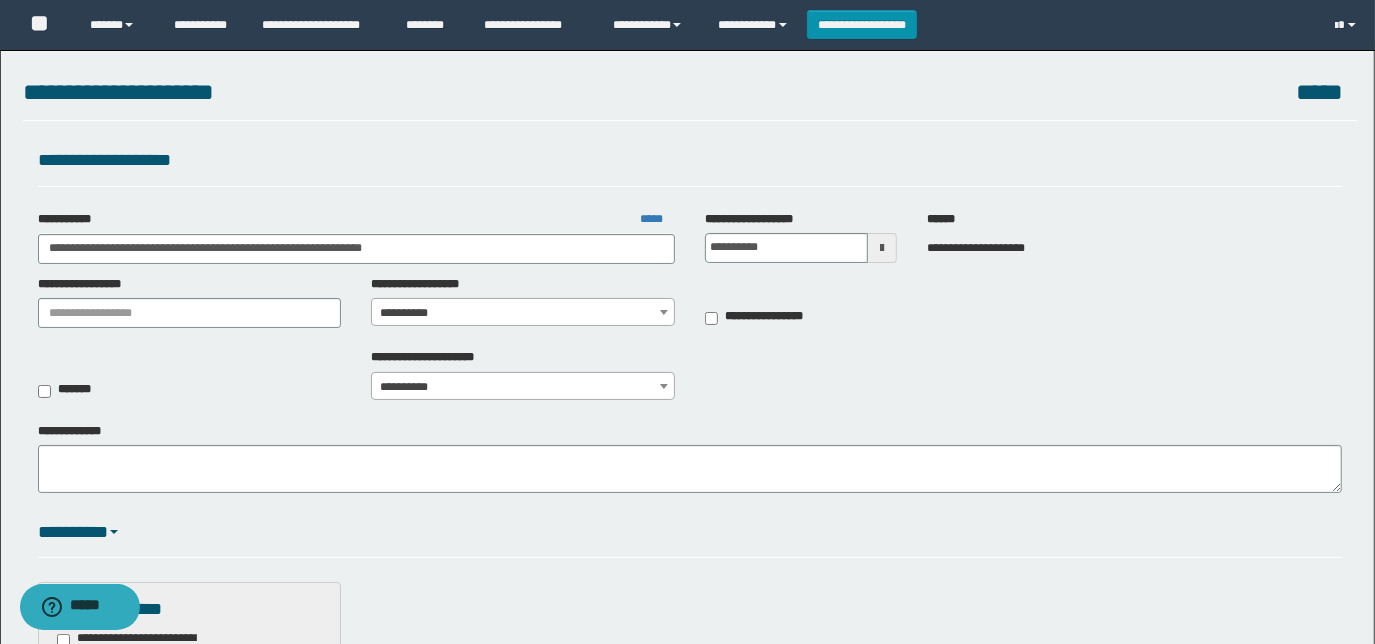 click on "**********" at bounding box center [523, 313] 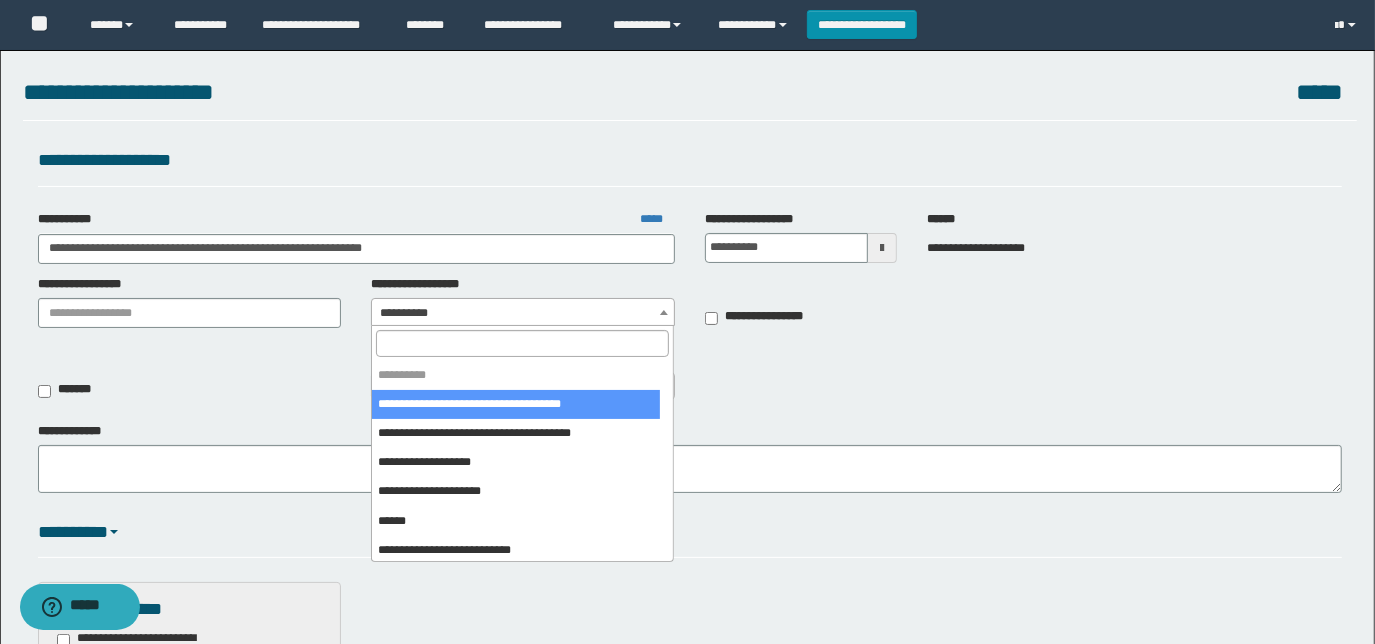 click at bounding box center (523, 343) 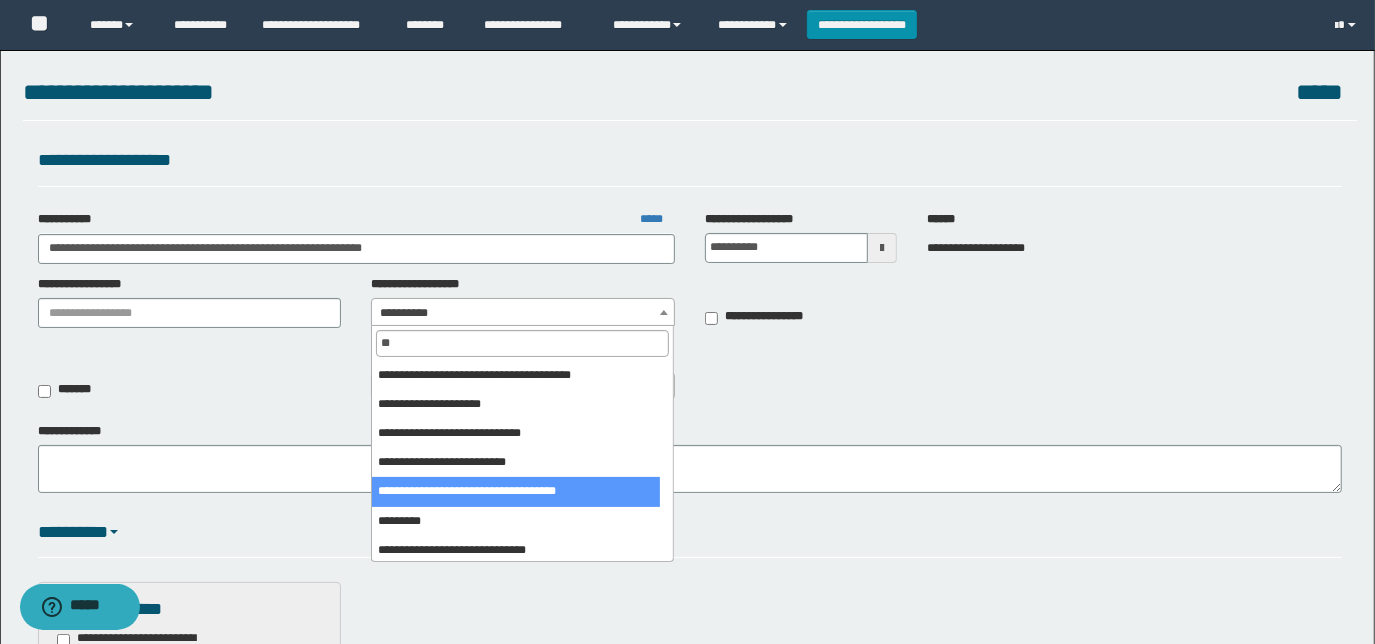type on "**" 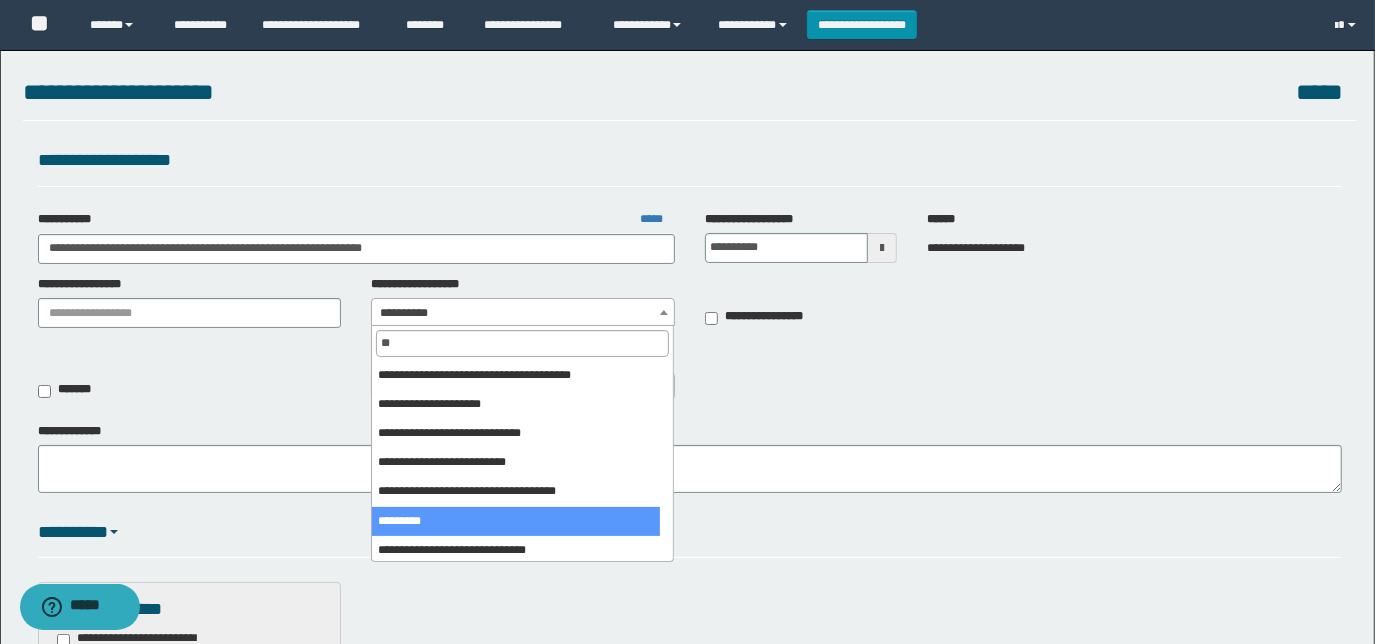 select on "***" 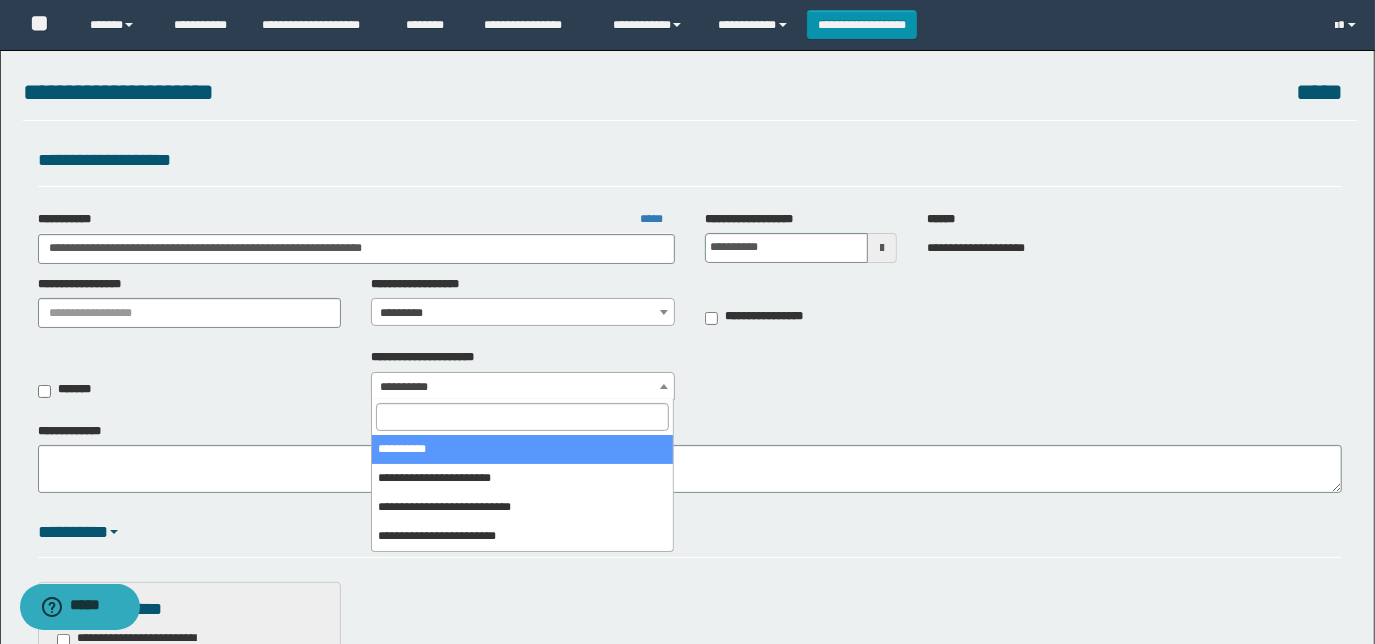 click on "**********" at bounding box center [523, 387] 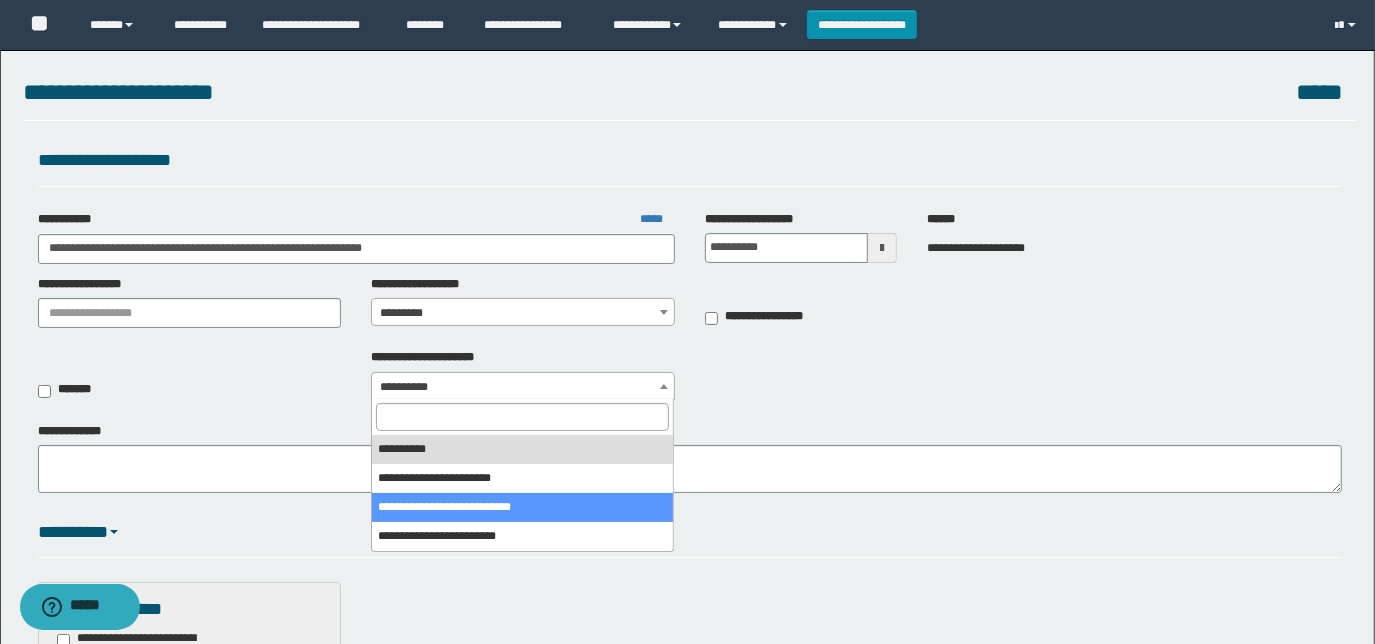 select on "*" 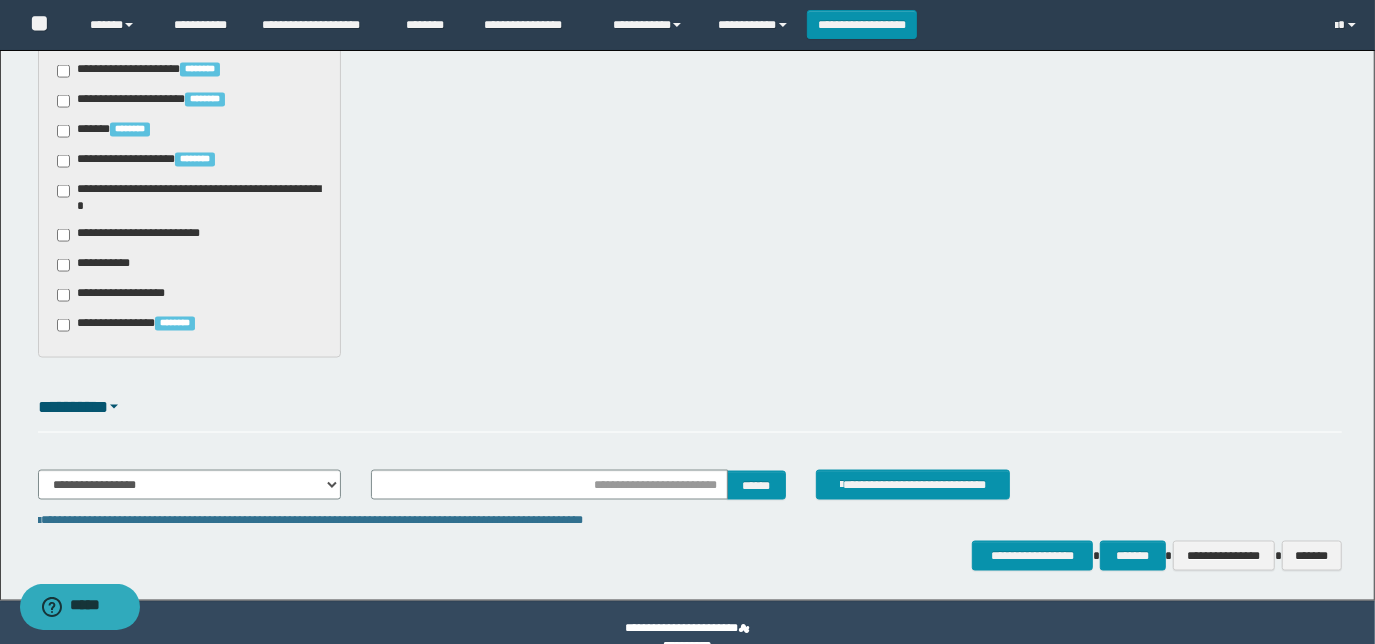 scroll, scrollTop: 1978, scrollLeft: 0, axis: vertical 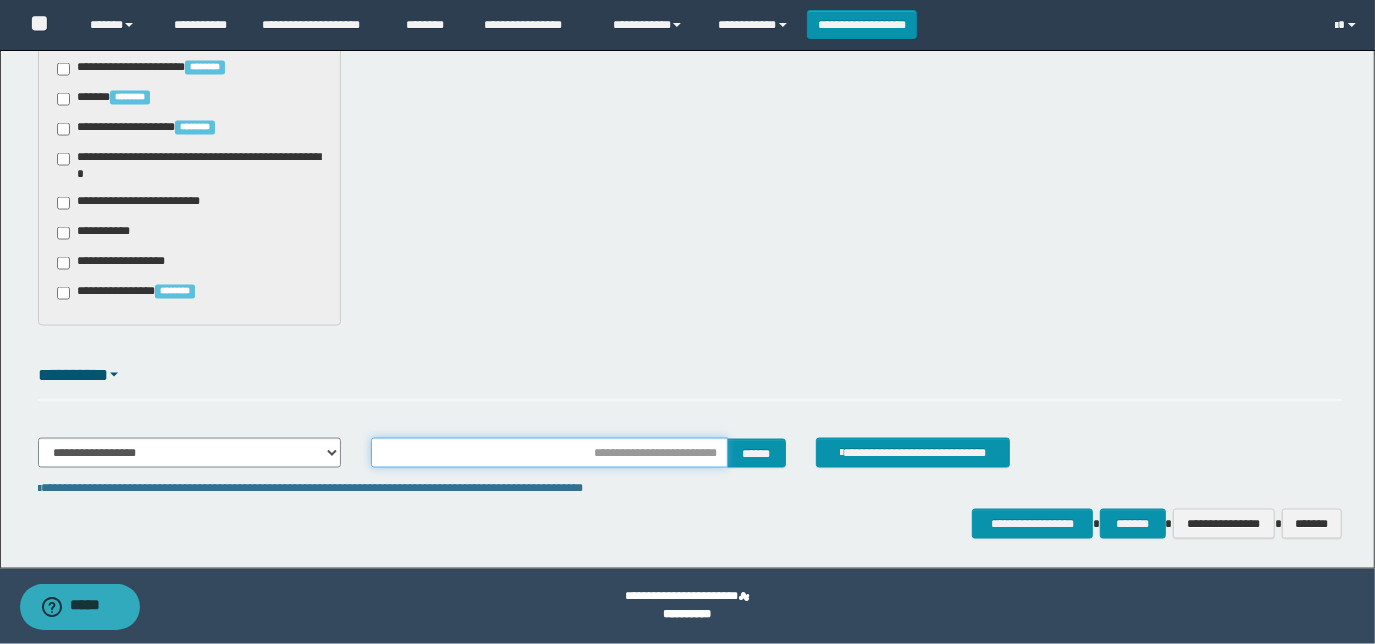 click at bounding box center [549, 453] 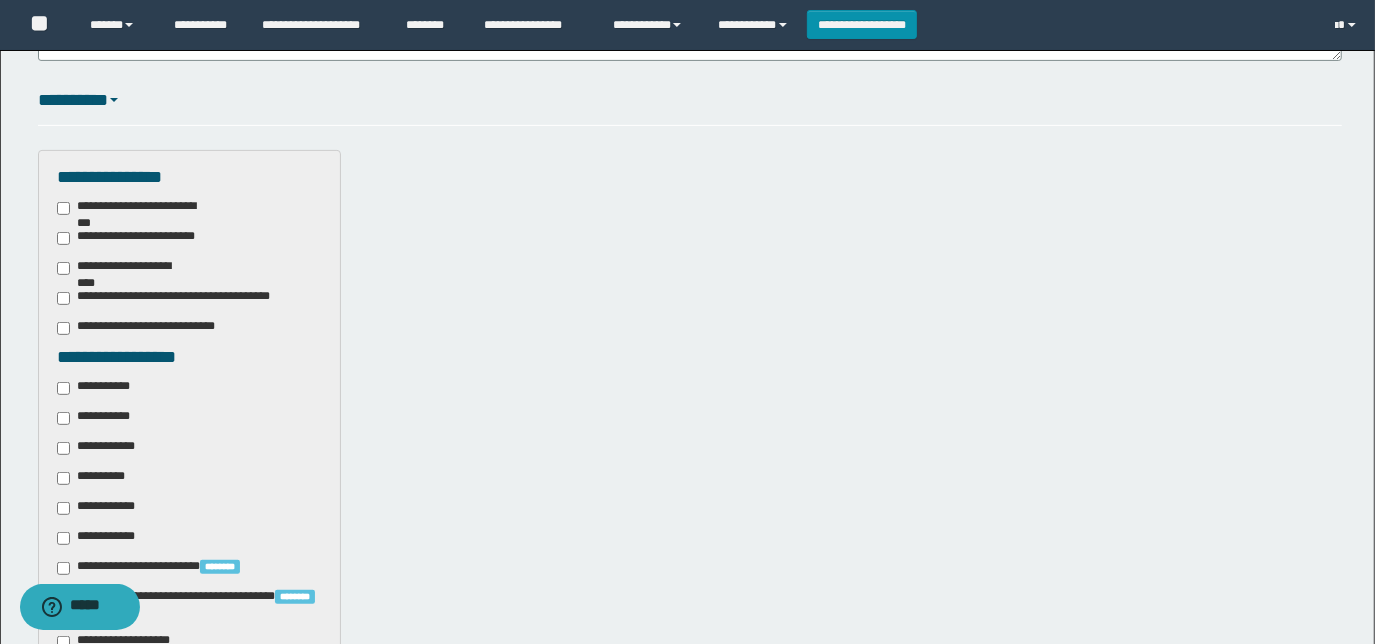 scroll, scrollTop: 69, scrollLeft: 0, axis: vertical 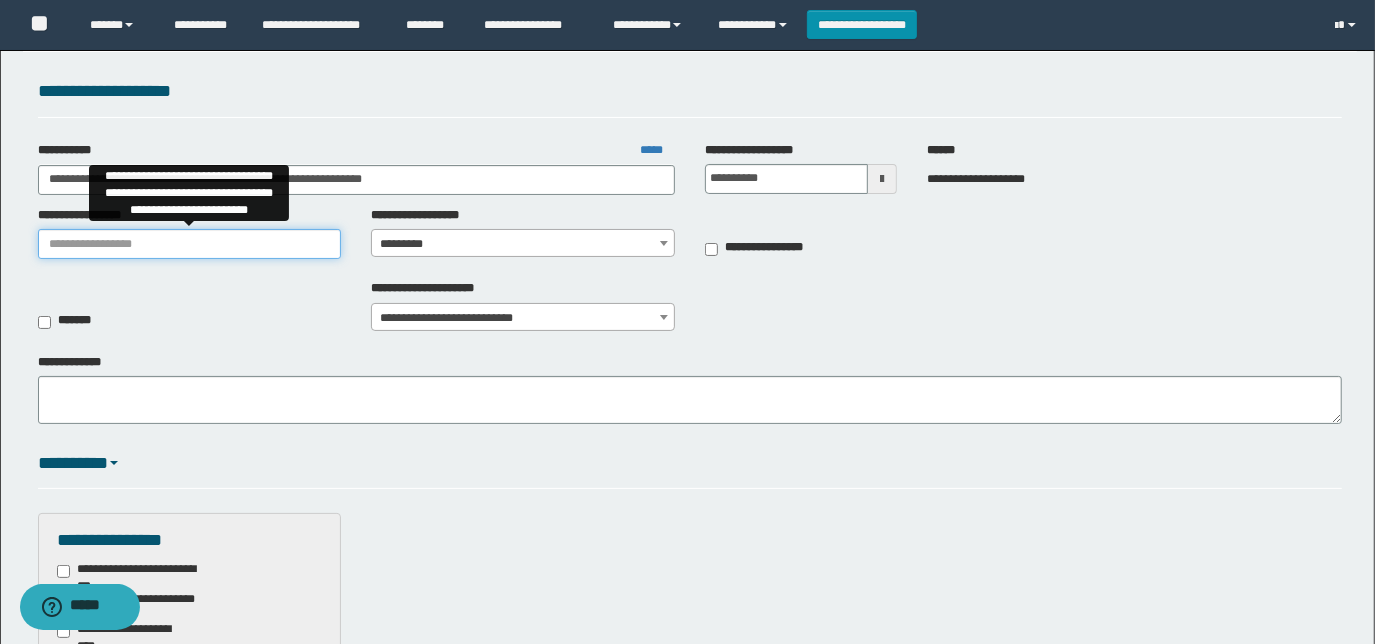 click on "**********" at bounding box center [190, 244] 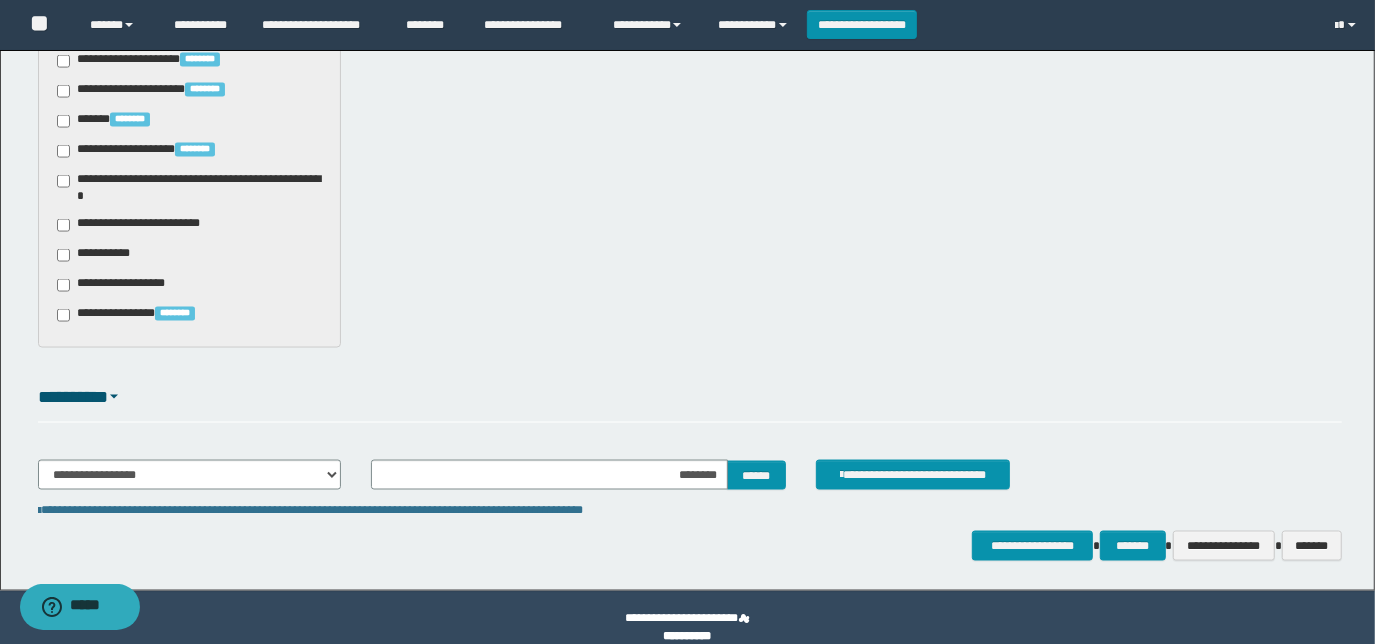 scroll, scrollTop: 1978, scrollLeft: 0, axis: vertical 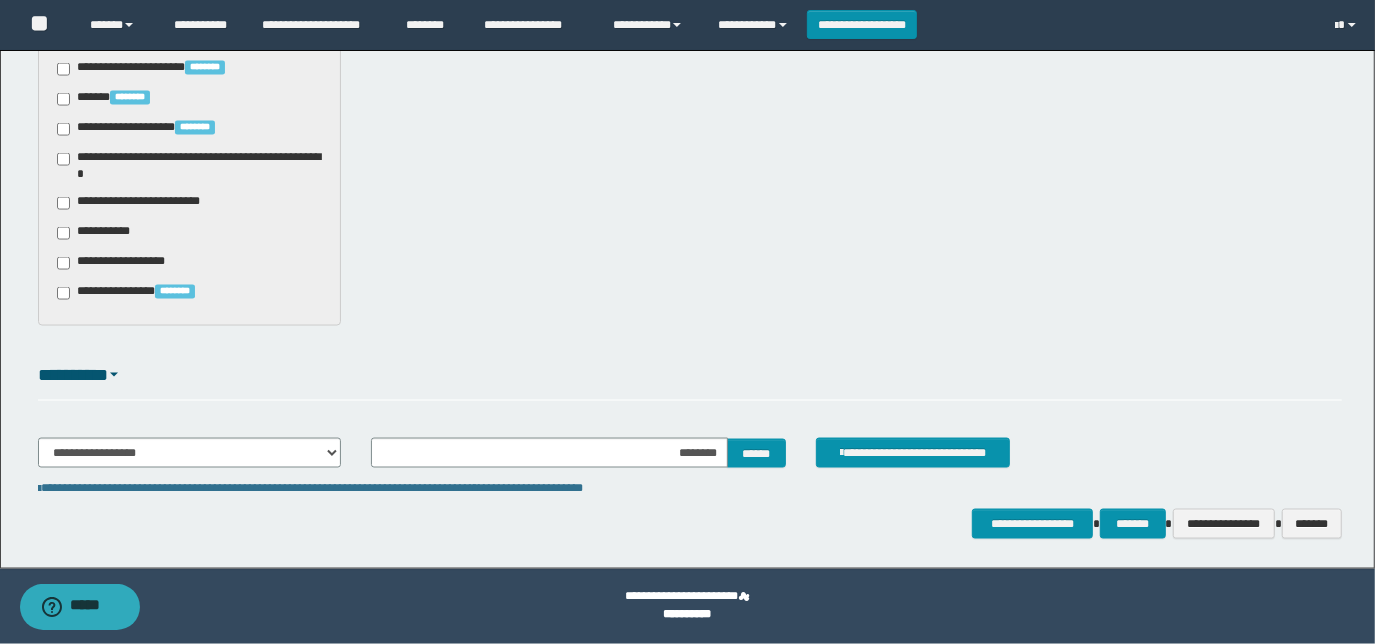 type on "**********" 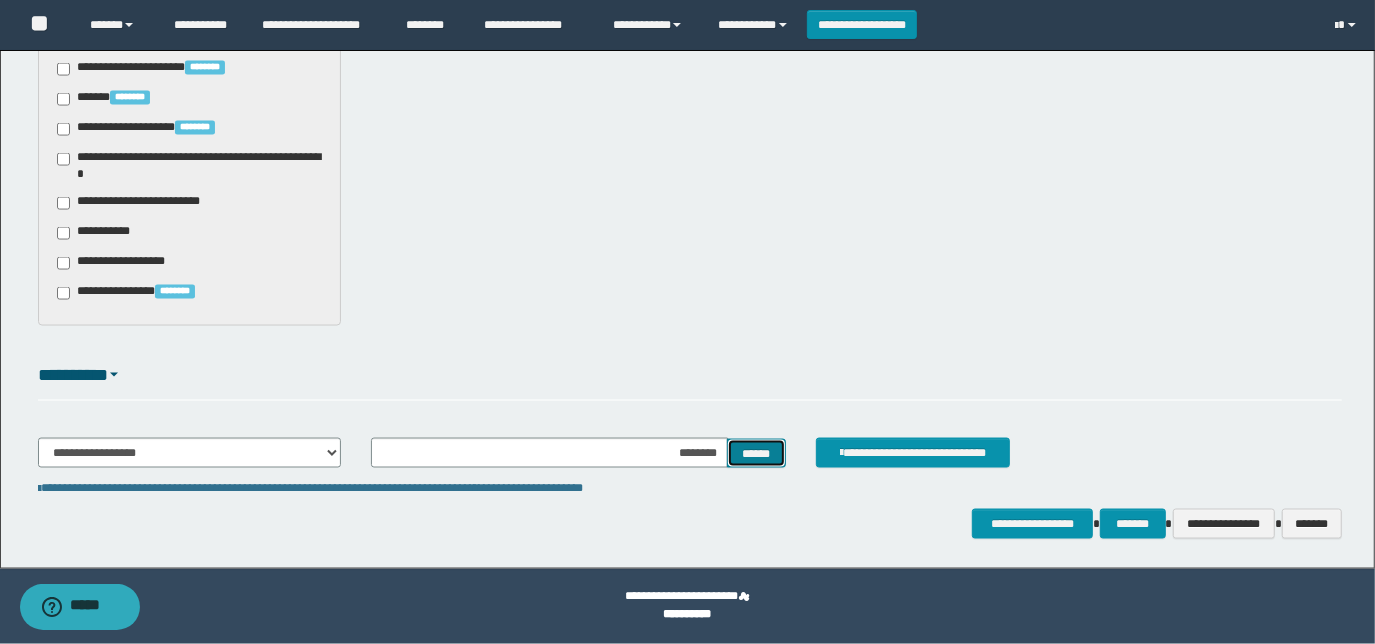 click on "******" at bounding box center (756, 453) 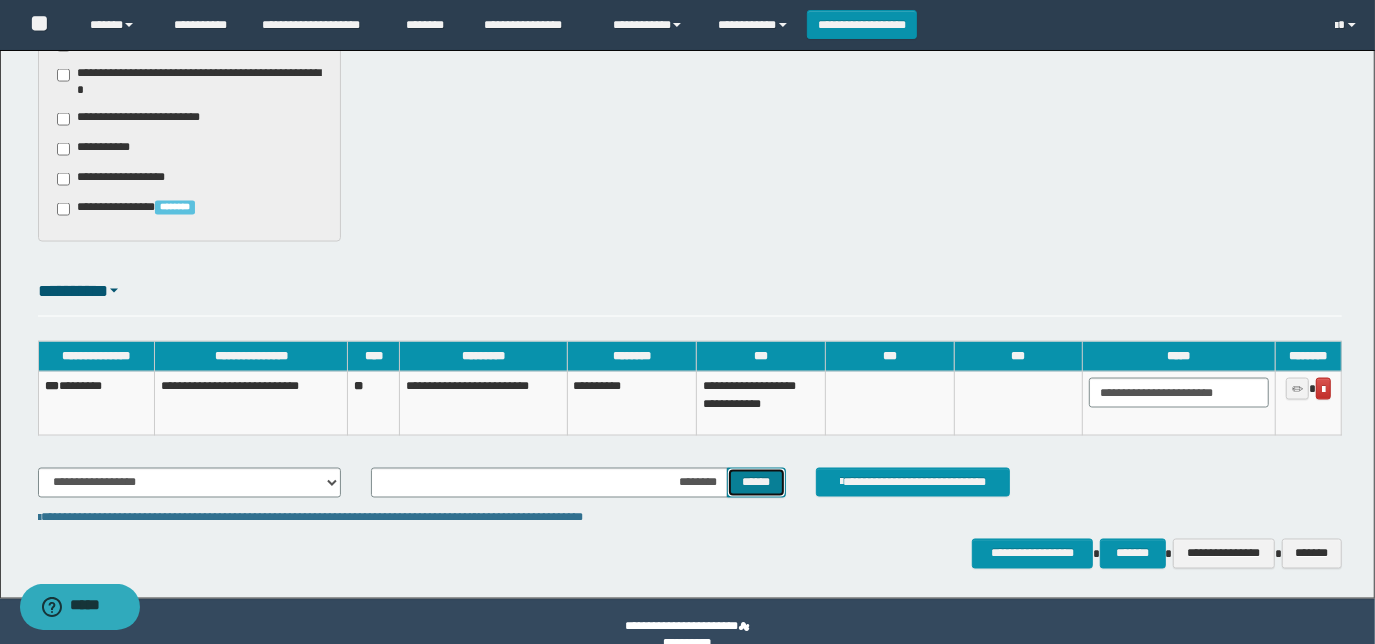 scroll, scrollTop: 2069, scrollLeft: 0, axis: vertical 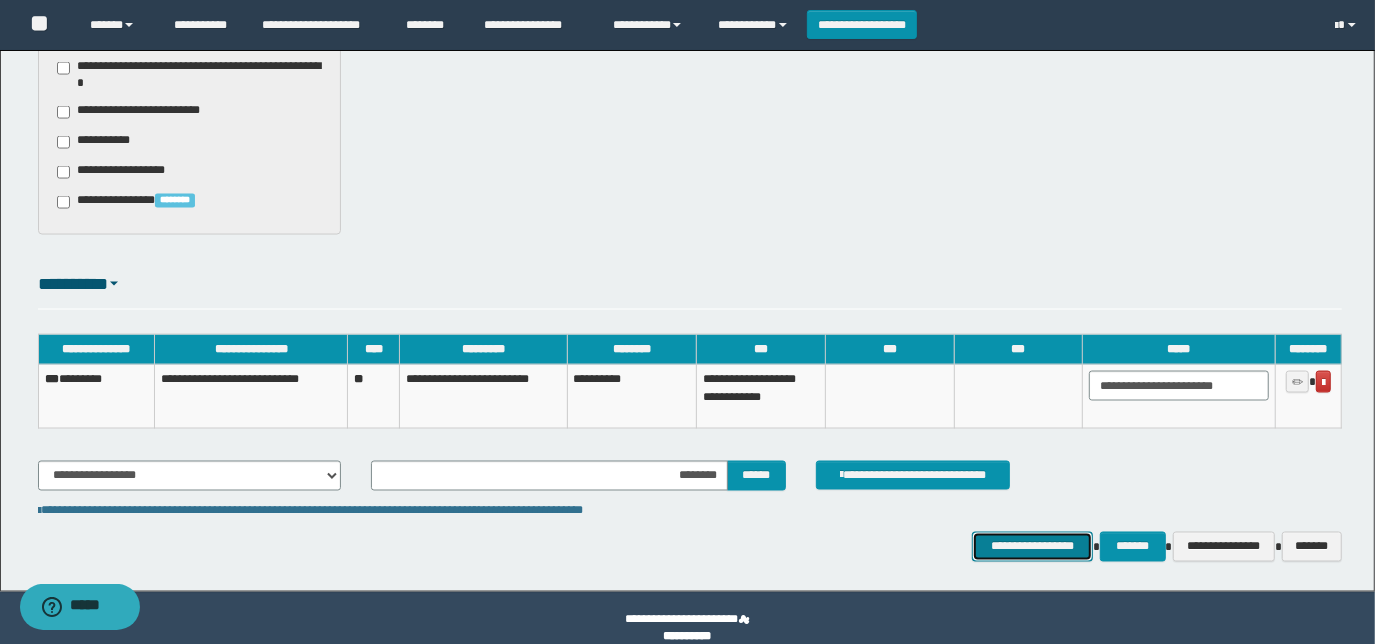 click on "**********" at bounding box center [1033, 546] 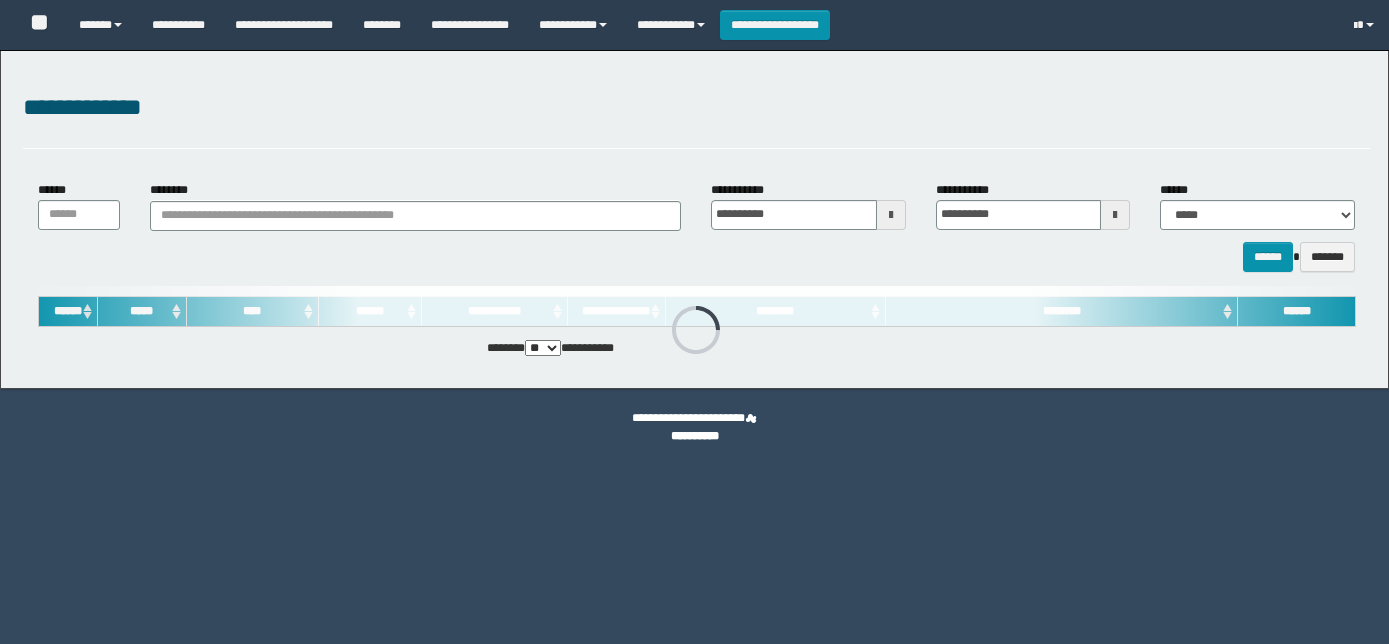 scroll, scrollTop: 0, scrollLeft: 0, axis: both 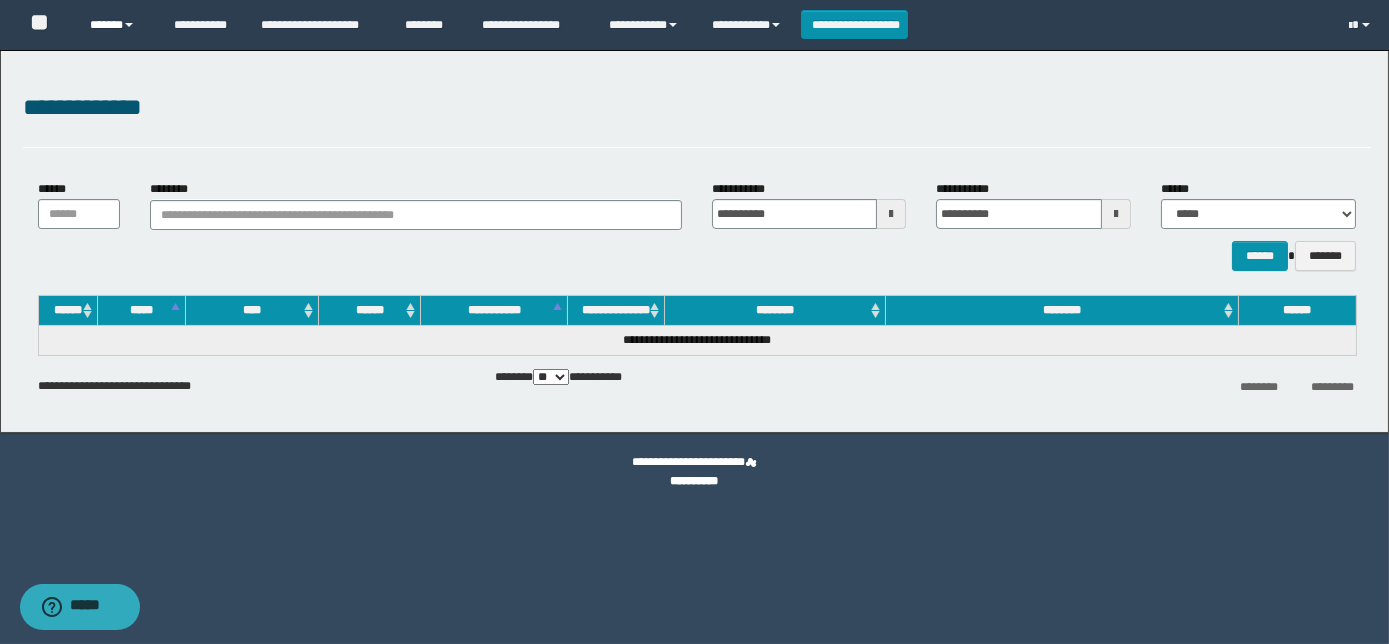 click on "******" at bounding box center [117, 25] 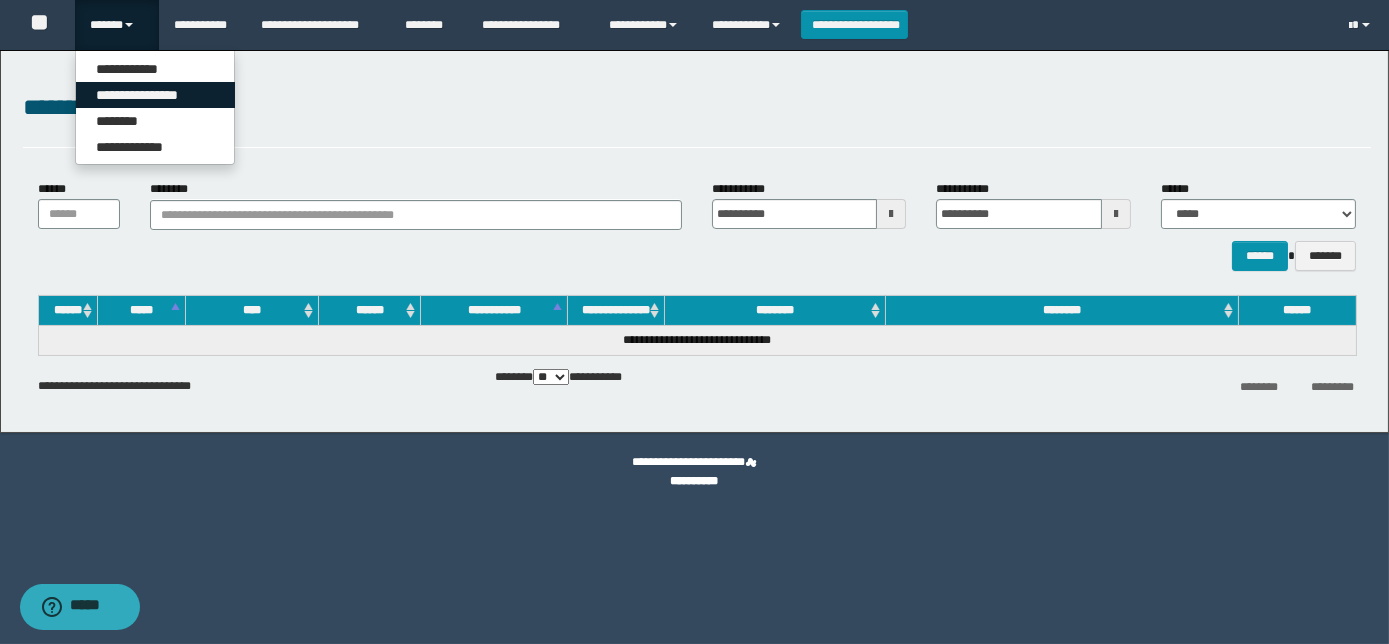 click on "**********" at bounding box center [155, 95] 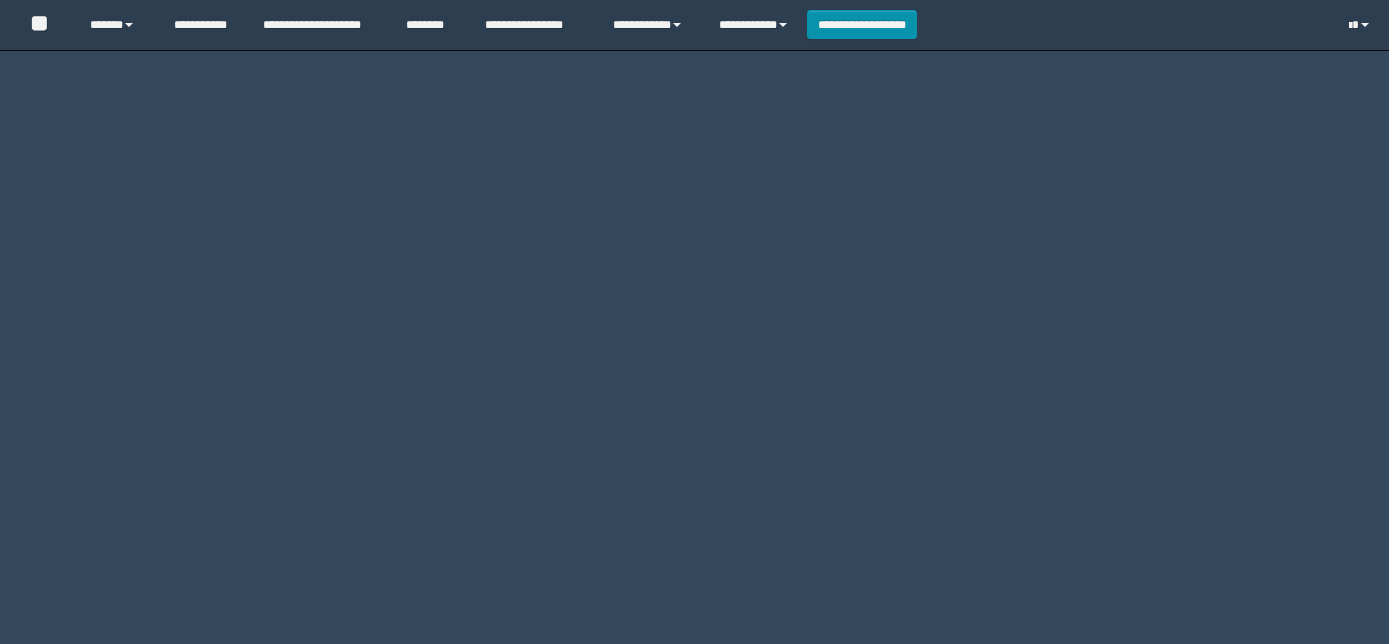 scroll, scrollTop: 0, scrollLeft: 0, axis: both 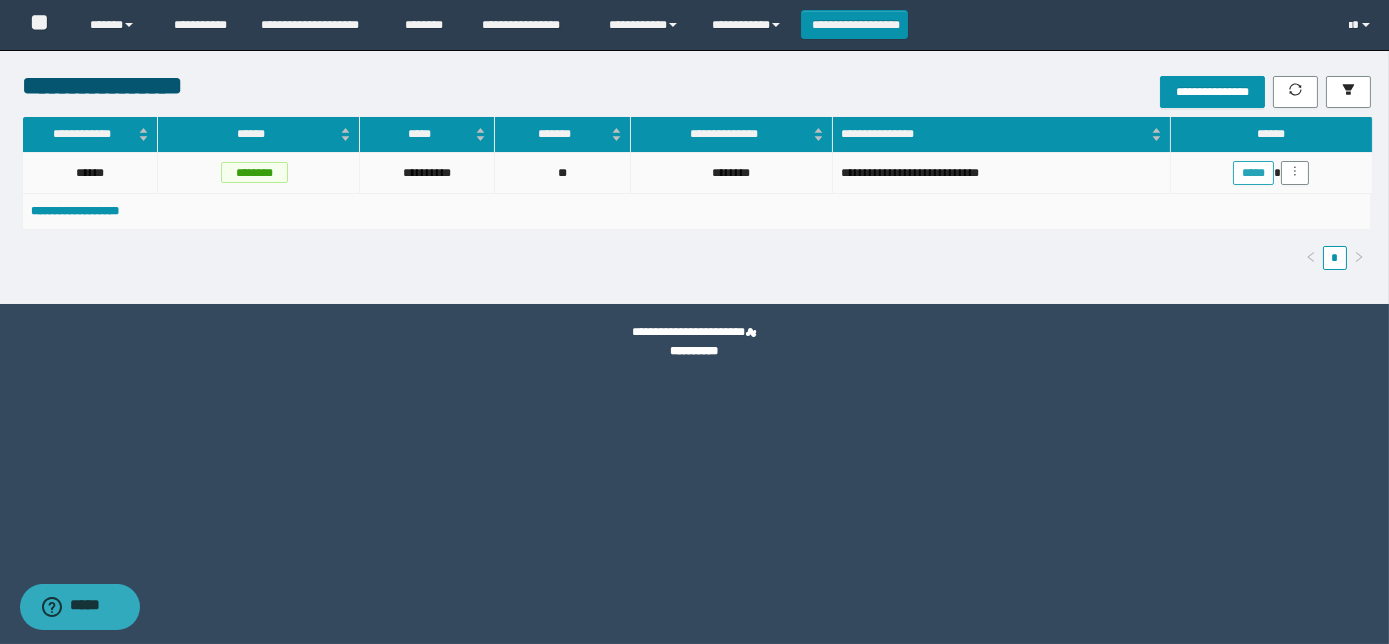 click on "*****" at bounding box center (1253, 173) 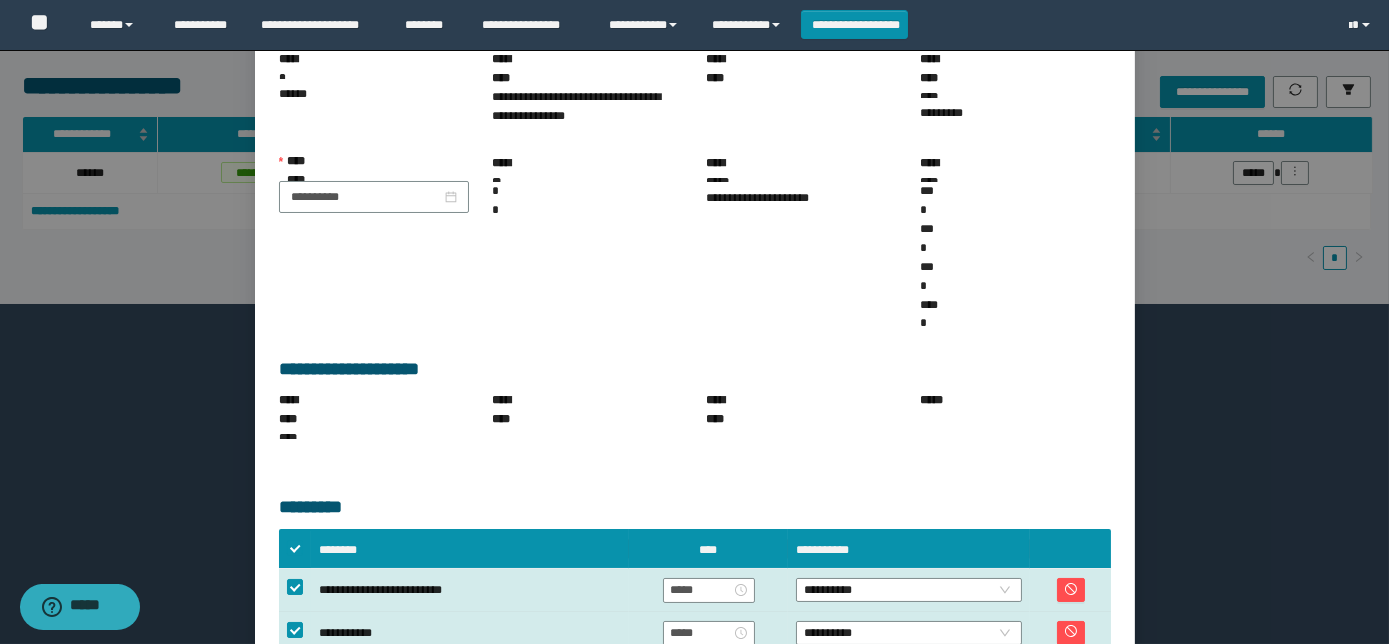 scroll, scrollTop: 181, scrollLeft: 0, axis: vertical 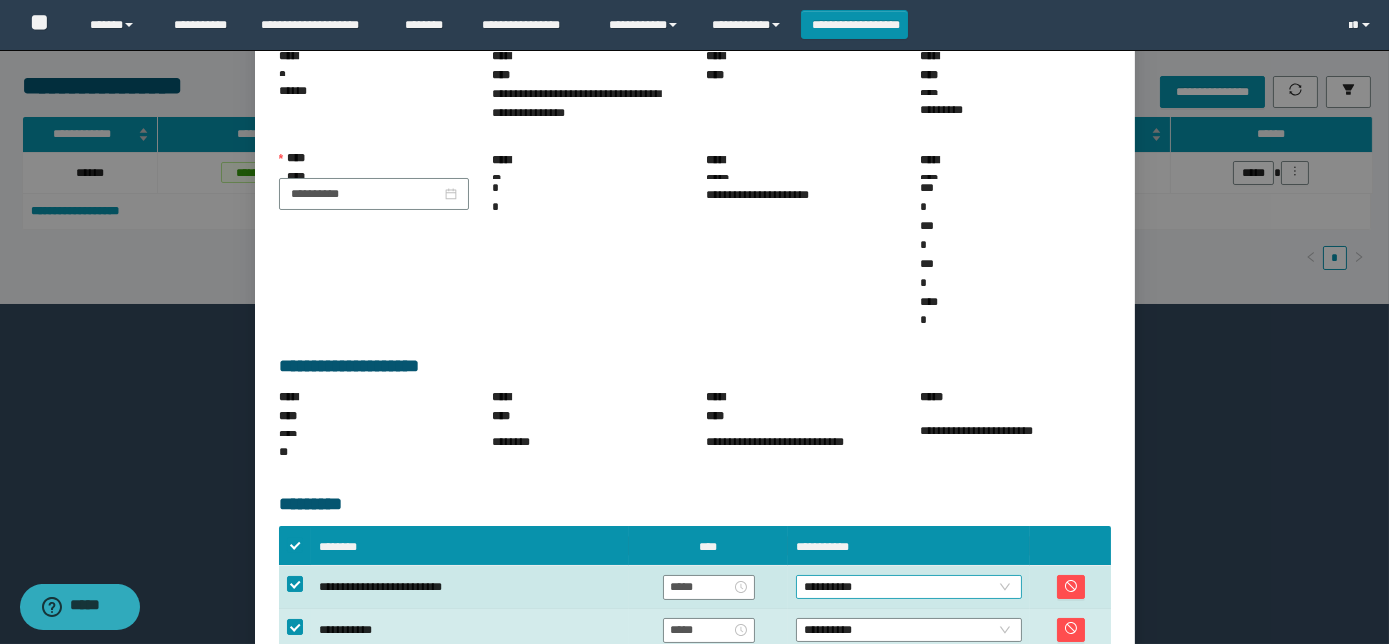 click on "**********" at bounding box center (909, 587) 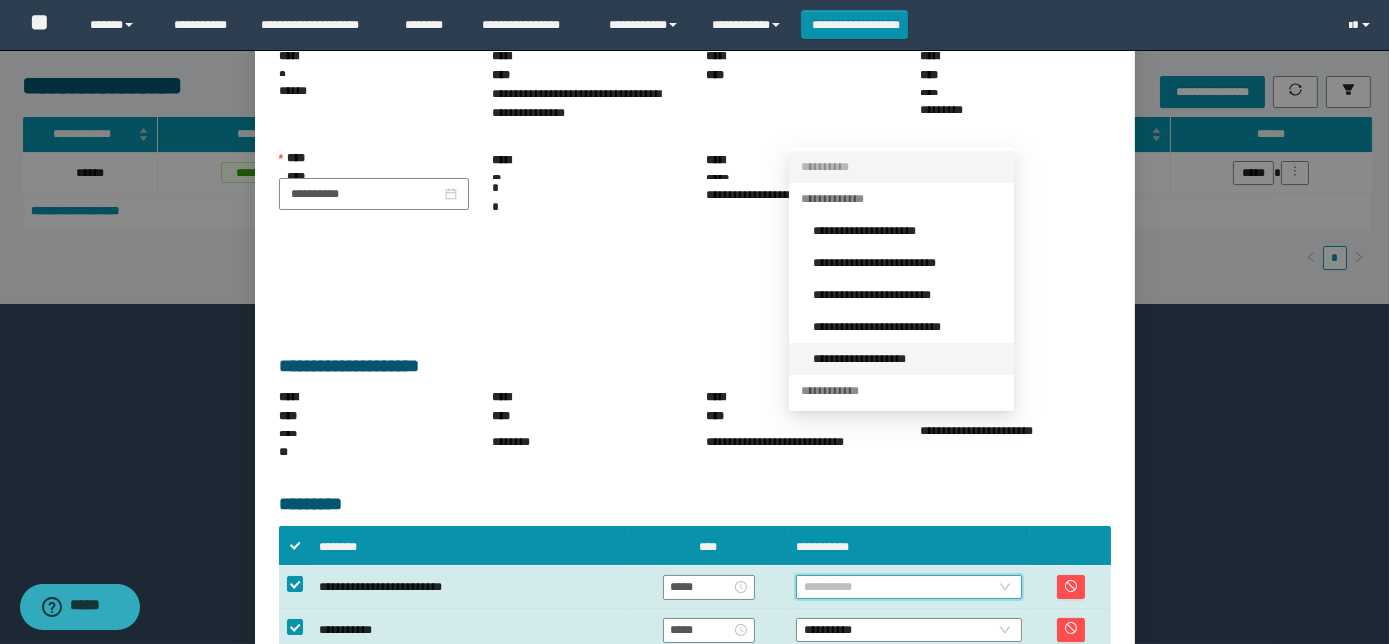 click on "**********" at bounding box center (901, 359) 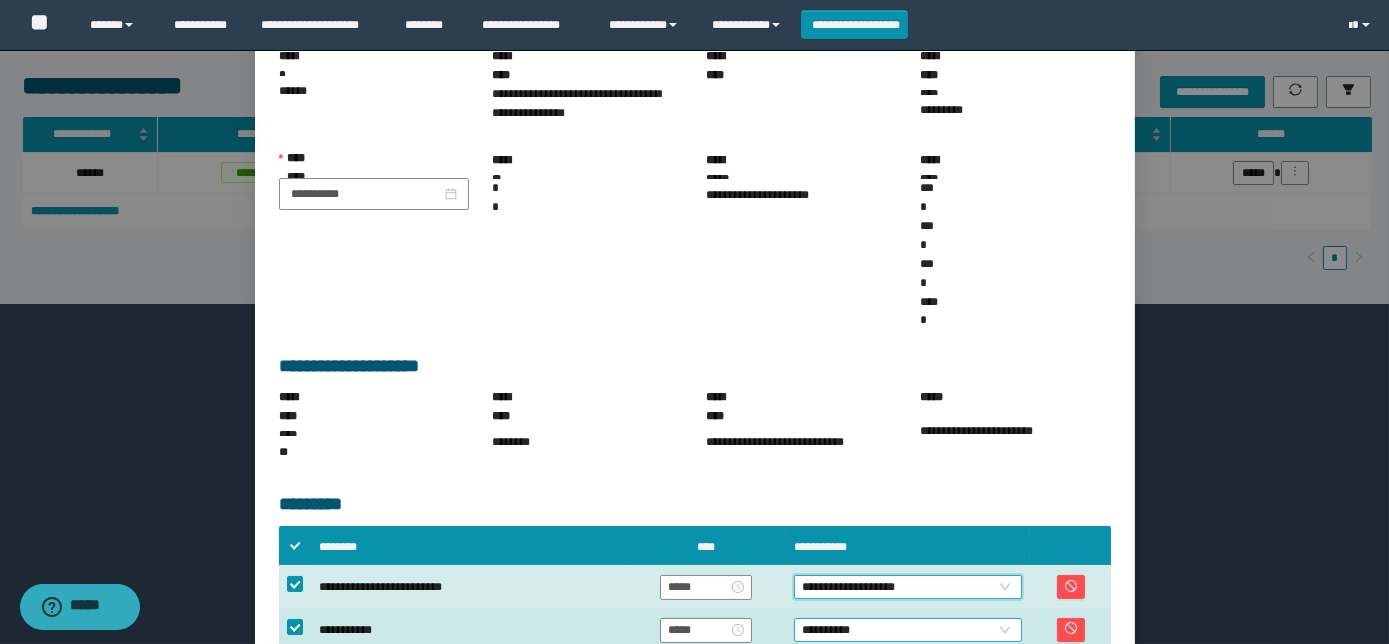 click on "**********" at bounding box center [908, 630] 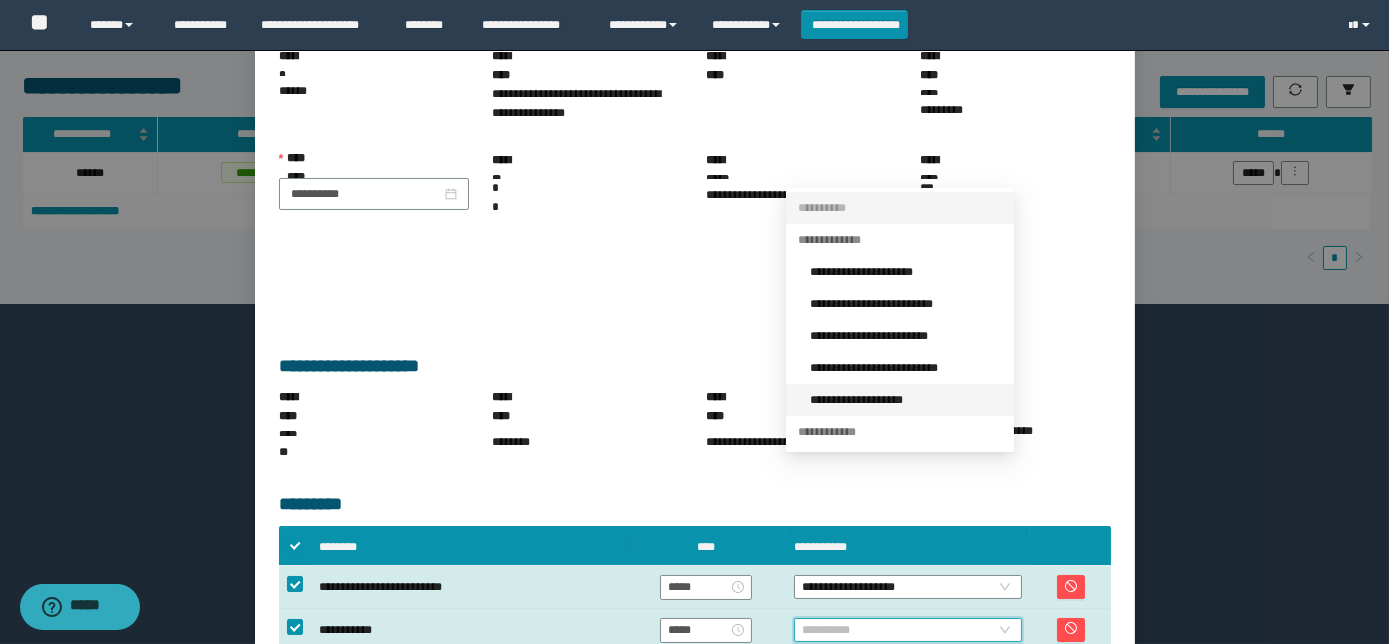 click on "**********" at bounding box center [906, 400] 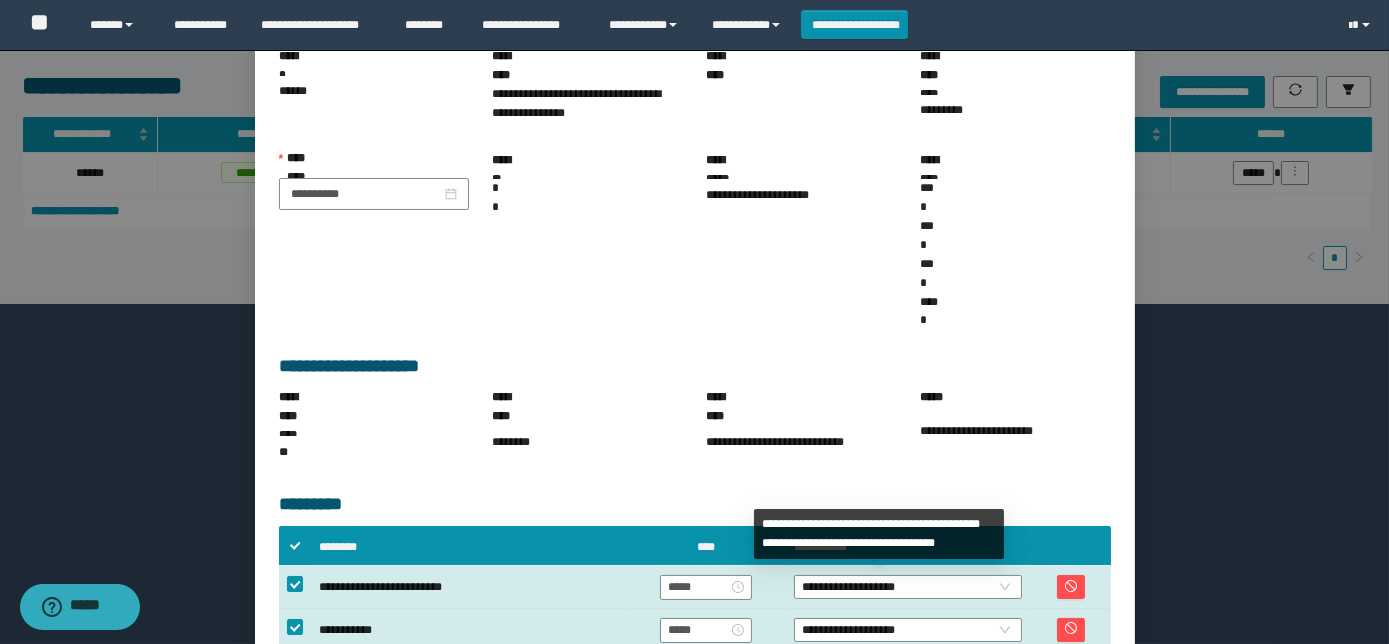 click on "**********" at bounding box center [988, 750] 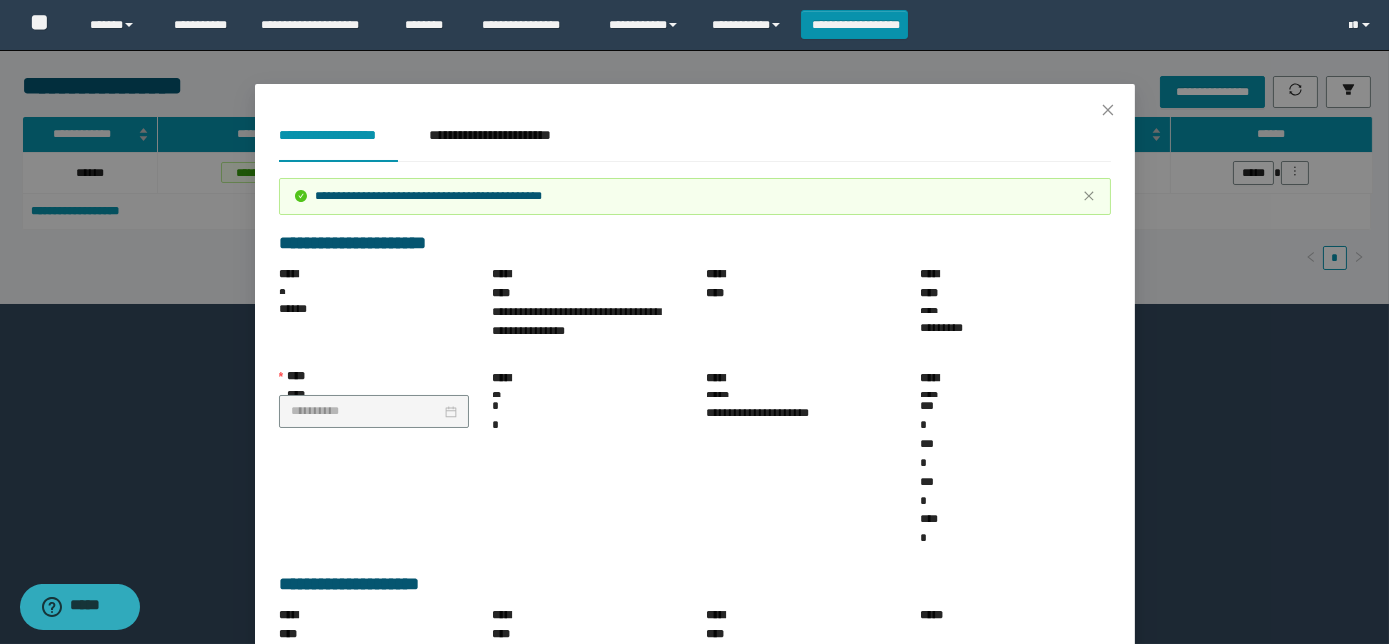 scroll, scrollTop: 0, scrollLeft: 0, axis: both 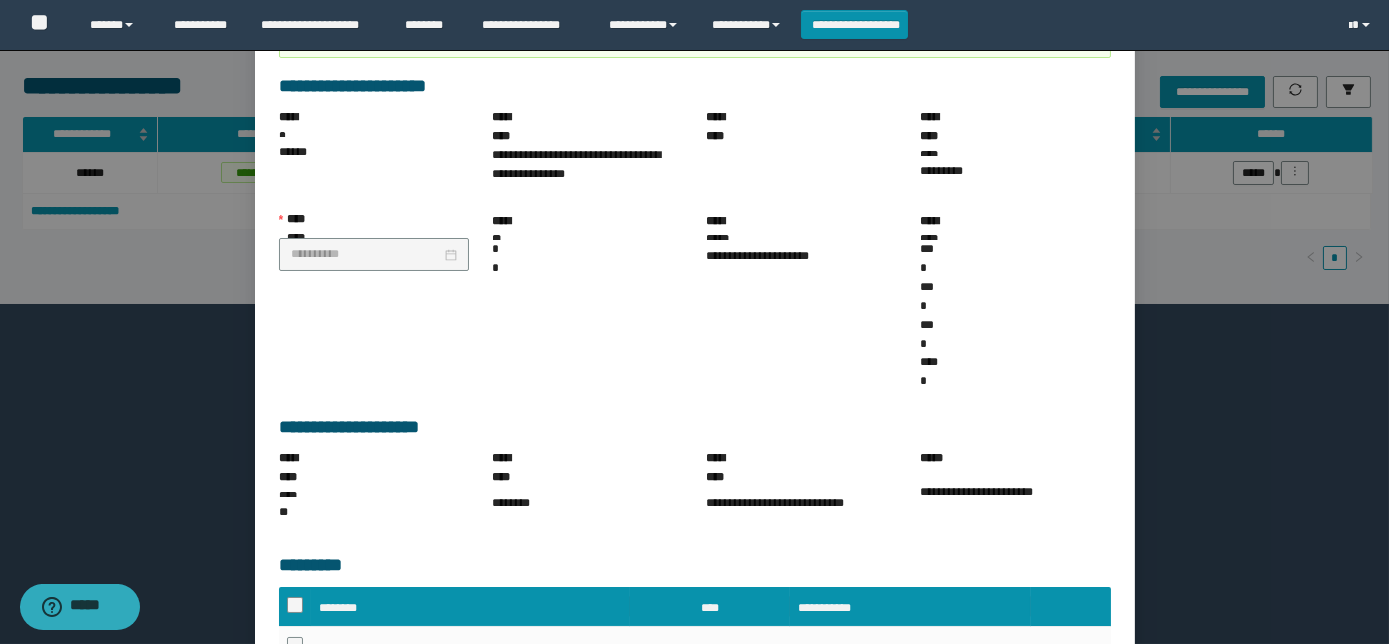 click on "******" at bounding box center (1099, 750) 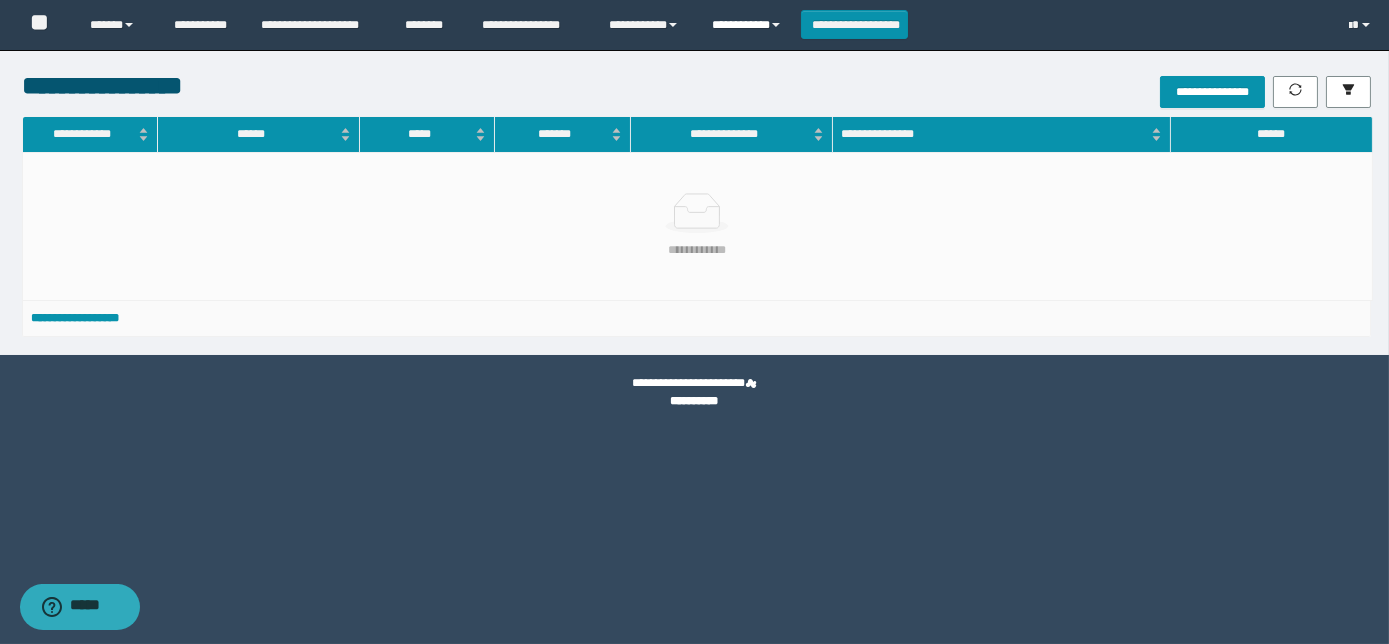 click on "**********" at bounding box center (749, 25) 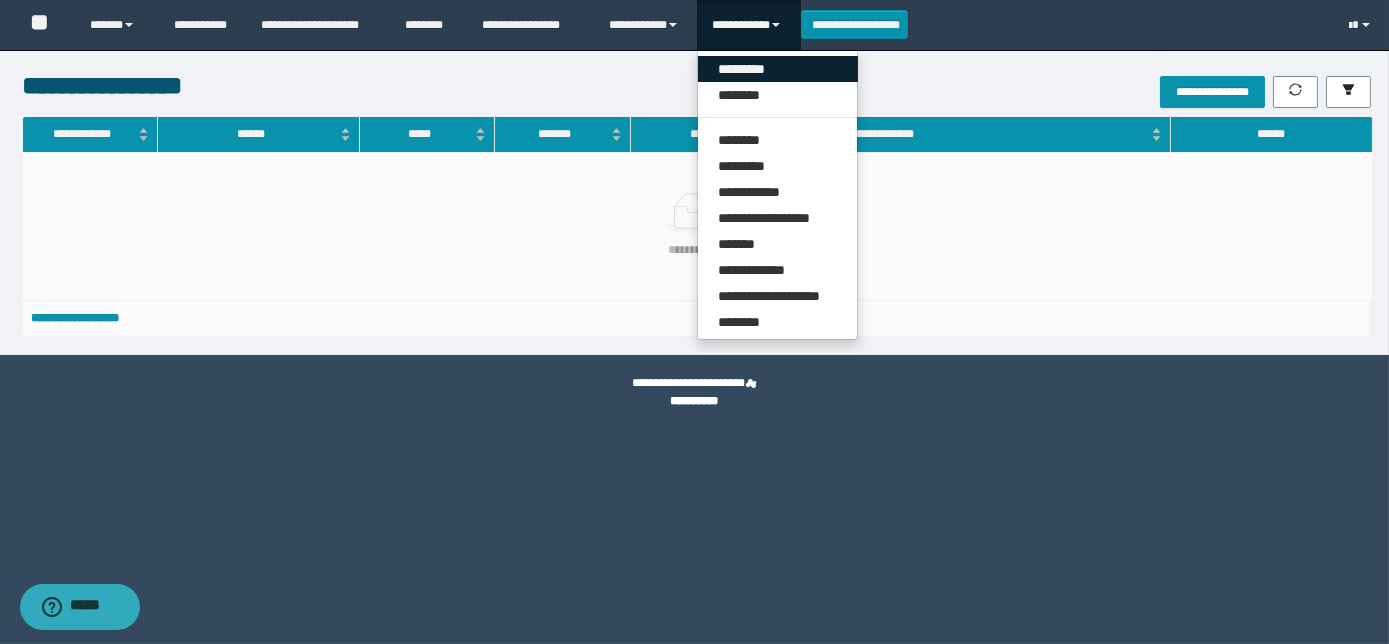 click on "*********" at bounding box center (778, 69) 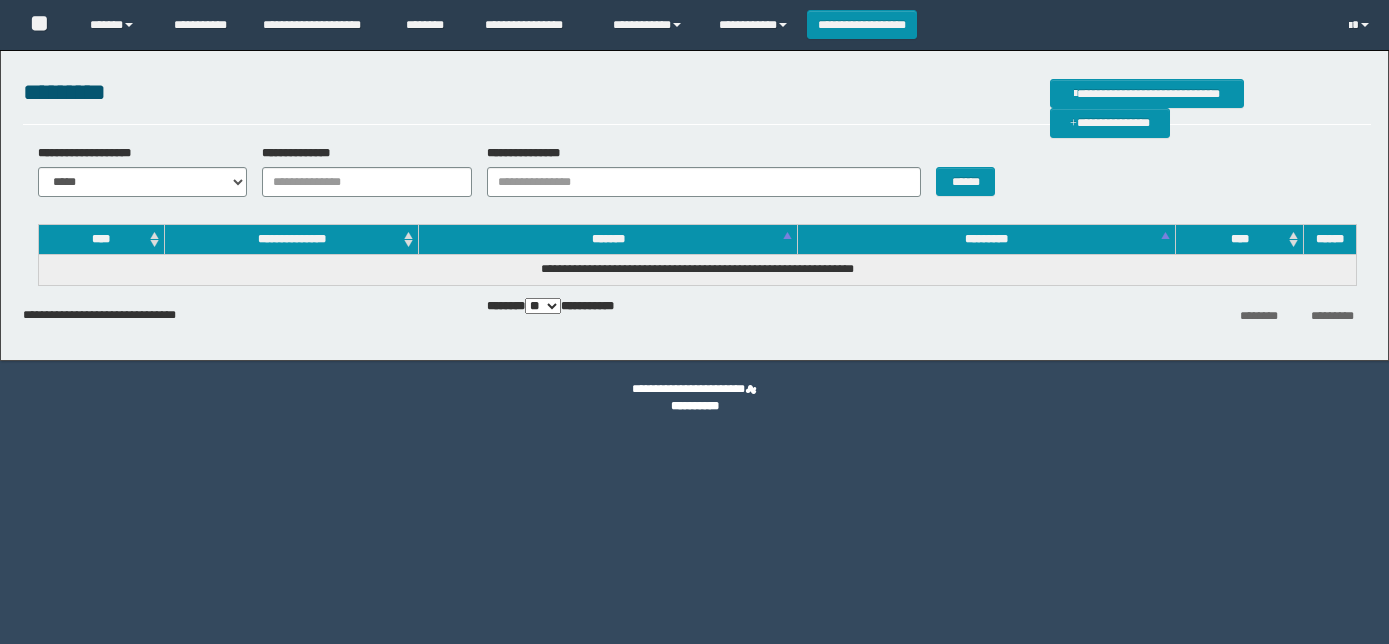 scroll, scrollTop: 0, scrollLeft: 0, axis: both 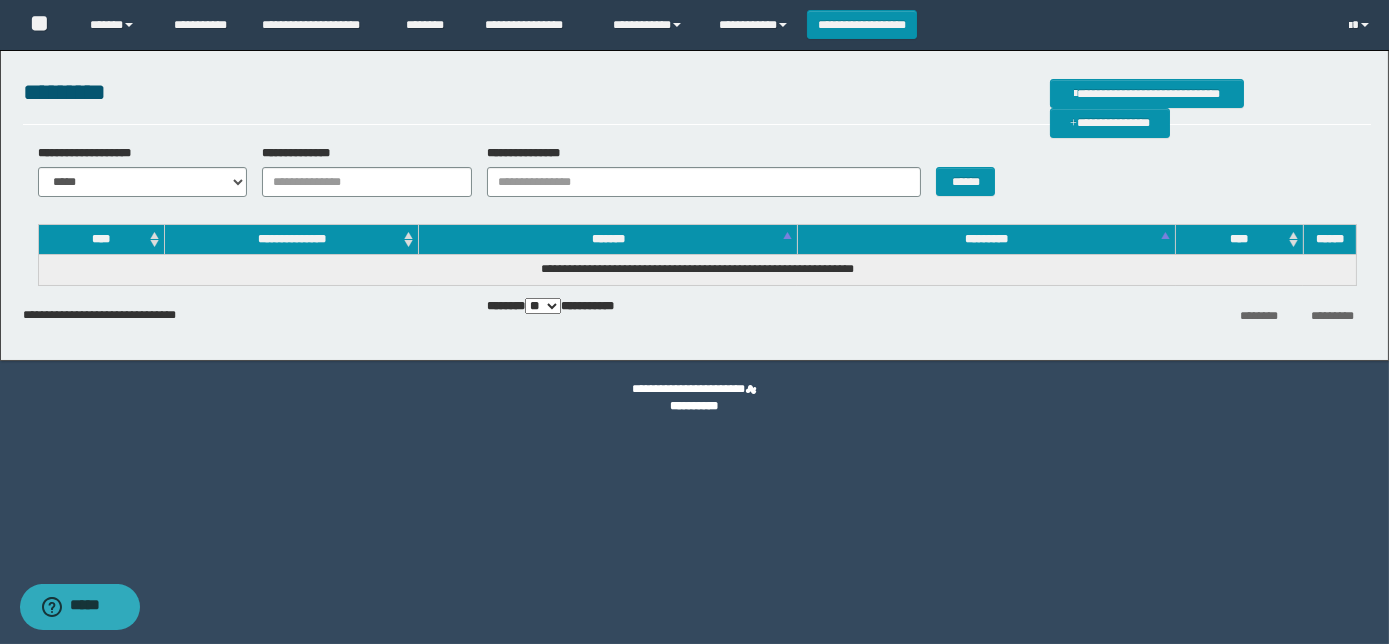 click on "**********" at bounding box center [697, 102] 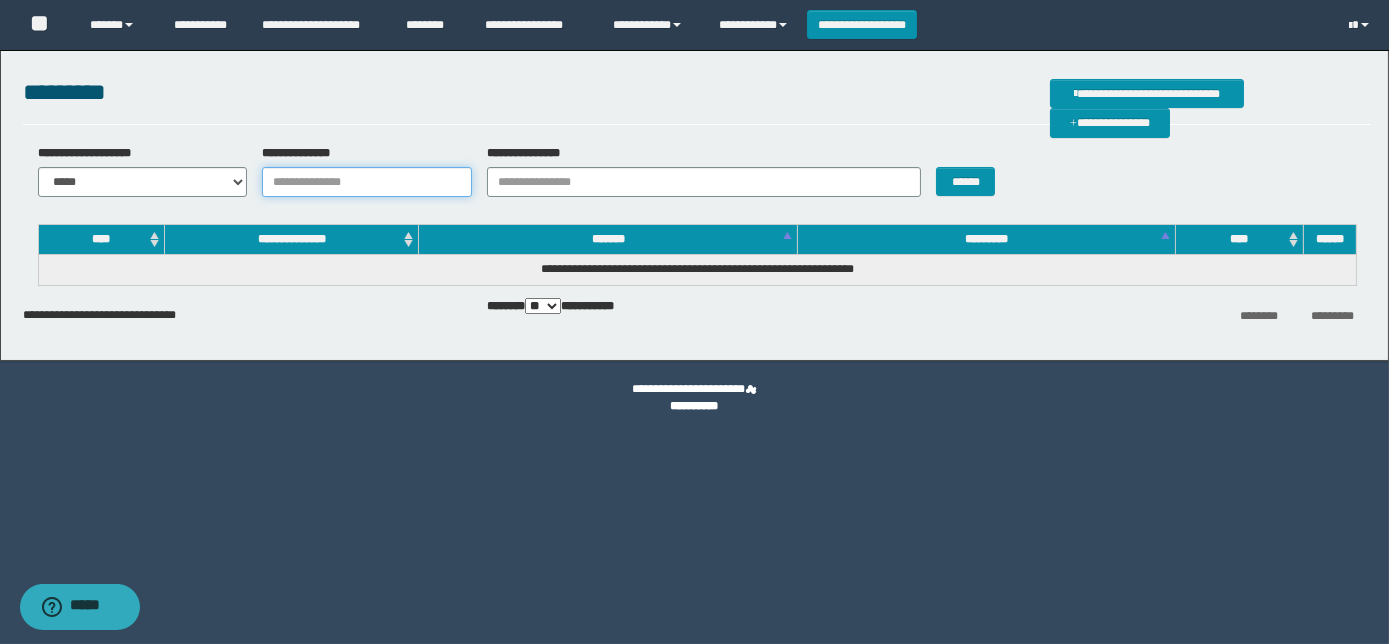 click on "**********" at bounding box center (367, 182) 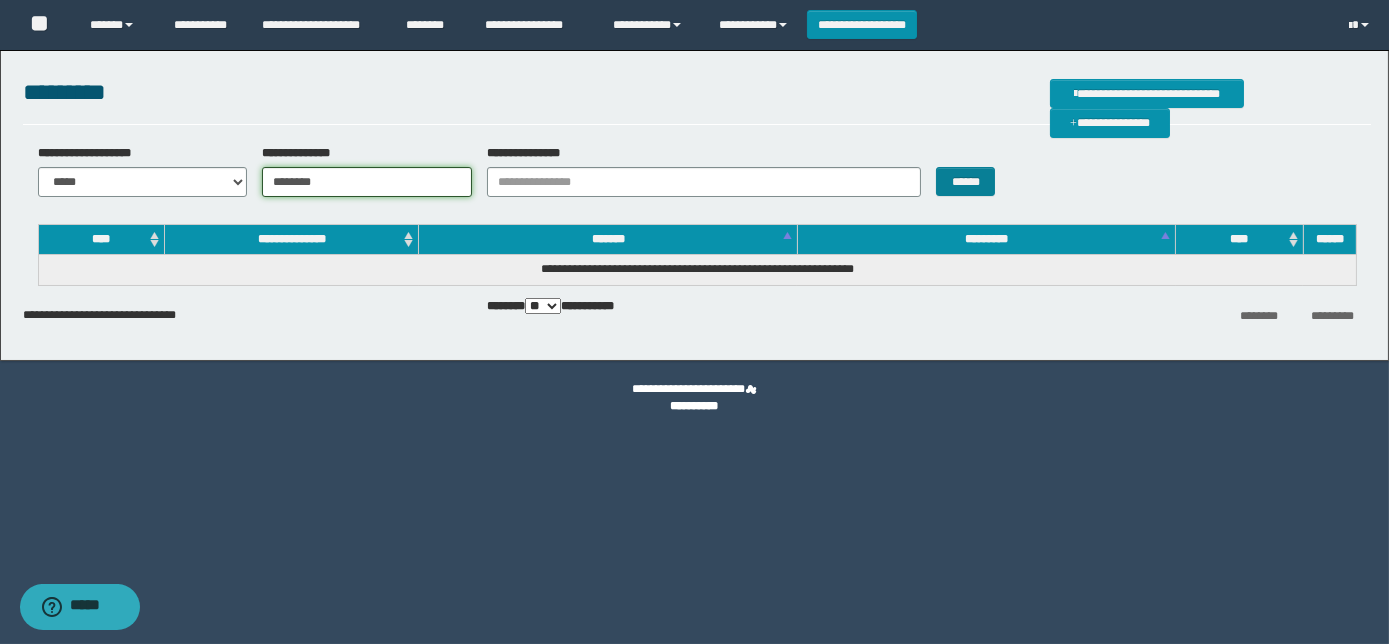 type on "********" 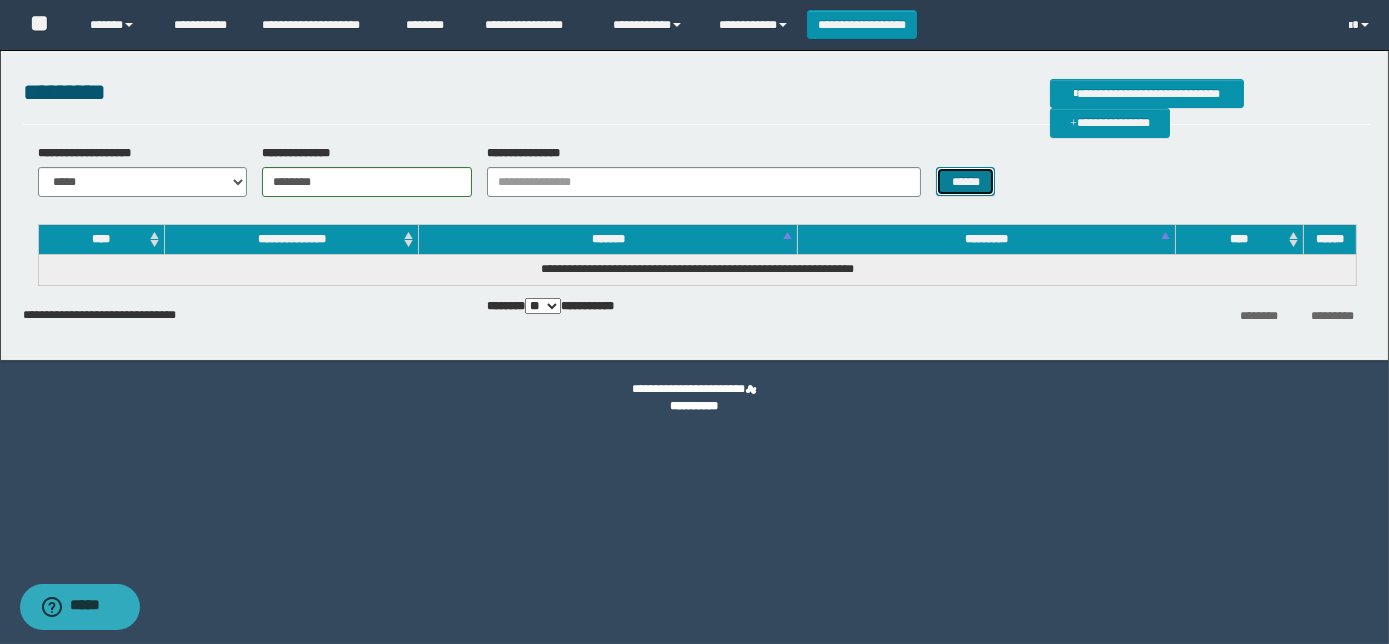 click on "******" at bounding box center (965, 181) 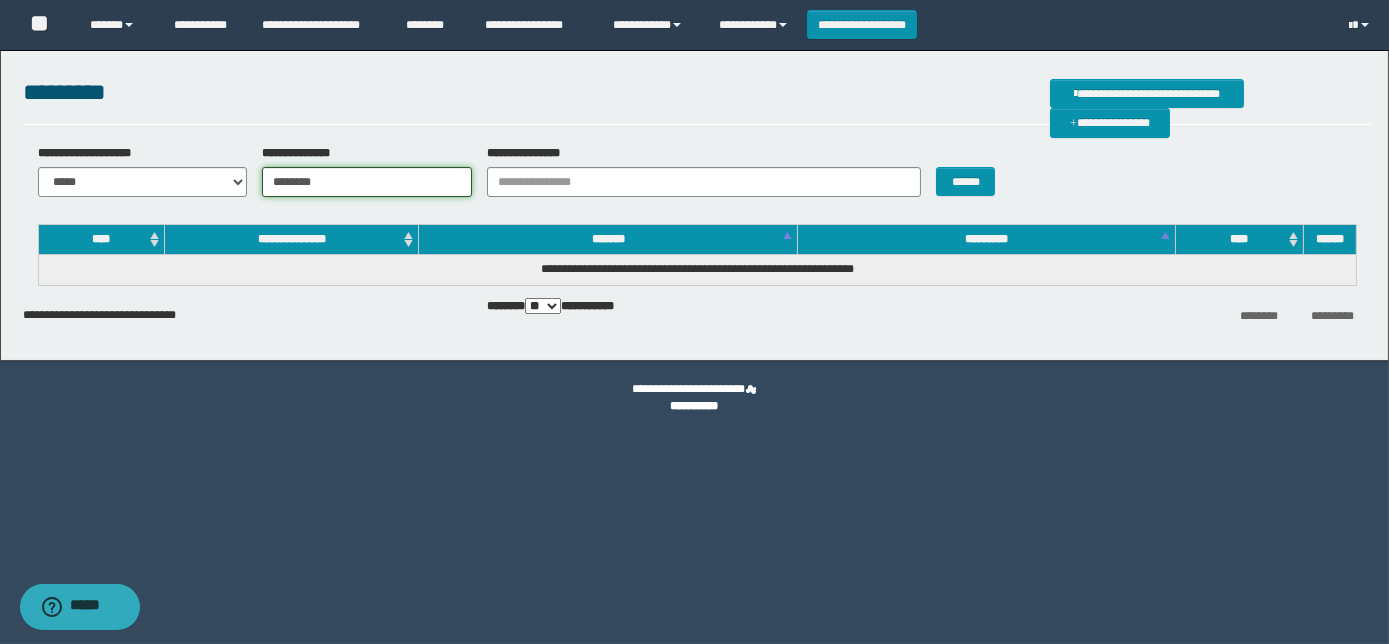 click on "********" at bounding box center (367, 182) 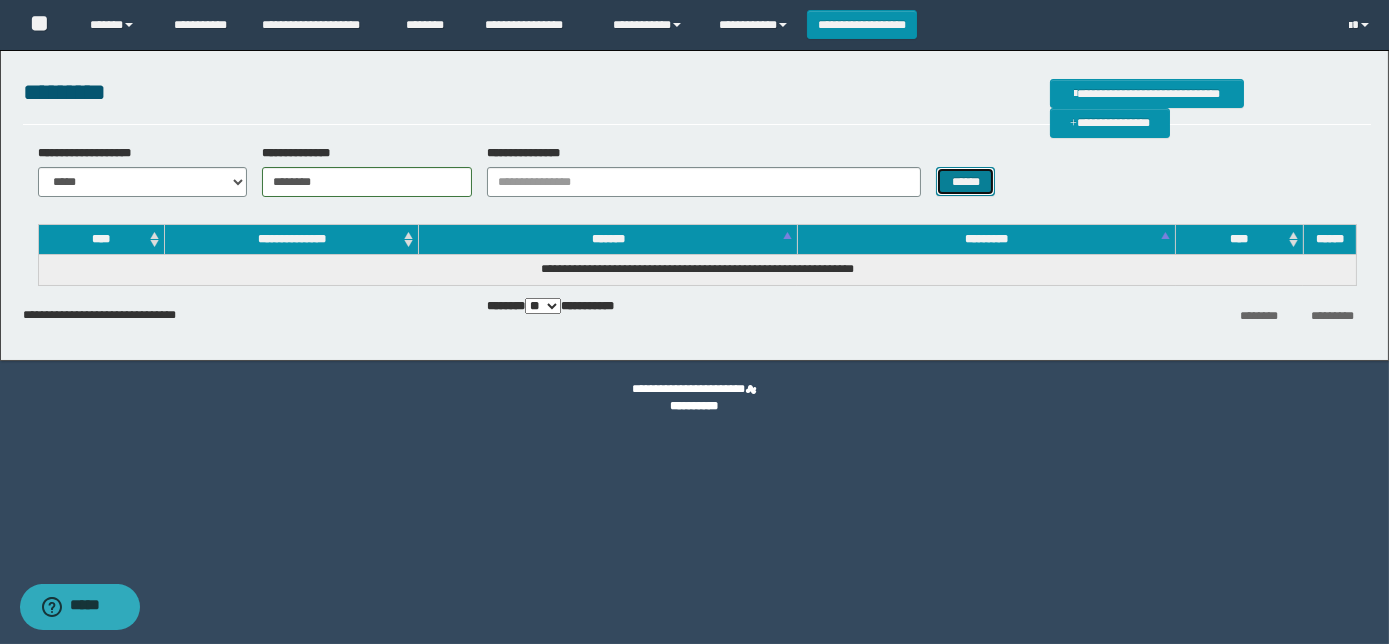click on "******" at bounding box center (965, 181) 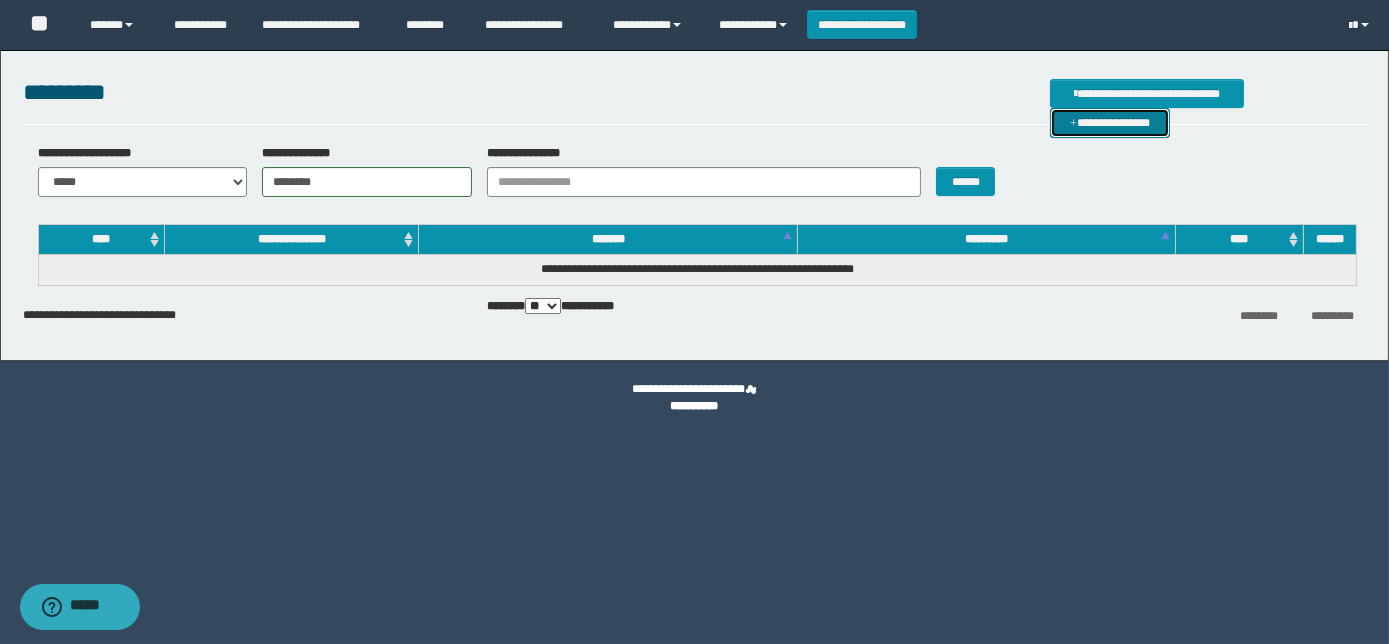 click on "**********" at bounding box center [1110, 122] 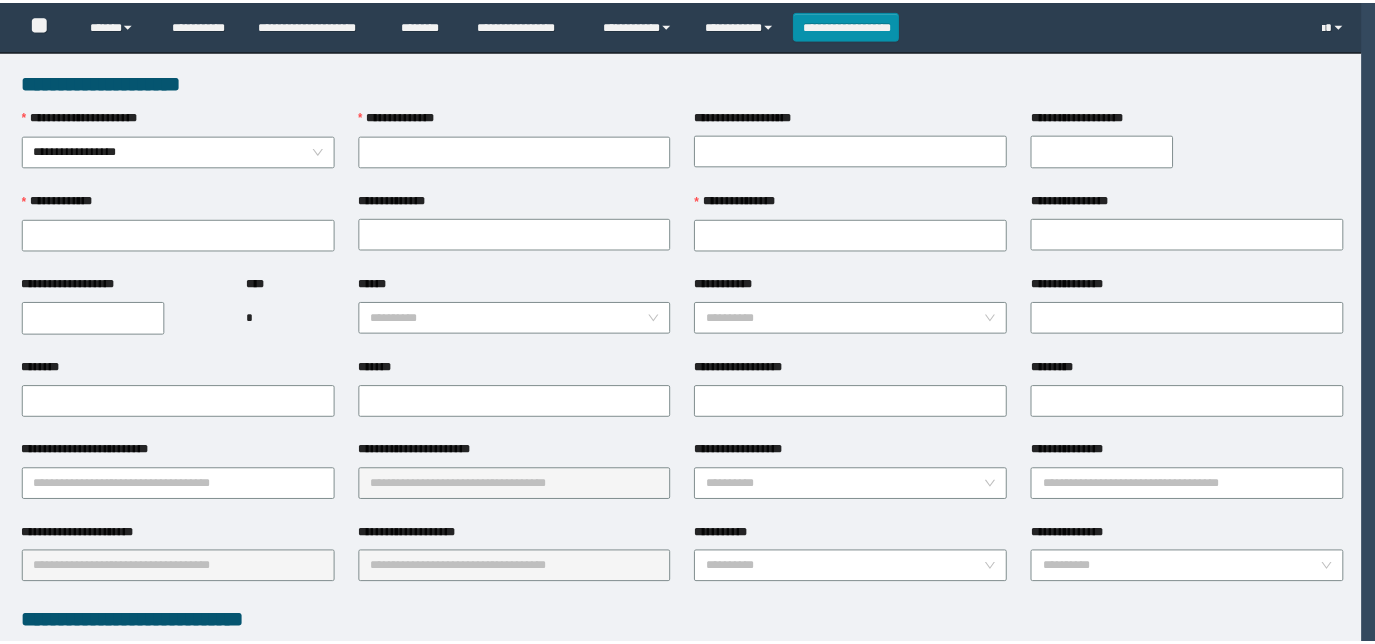 scroll, scrollTop: 0, scrollLeft: 0, axis: both 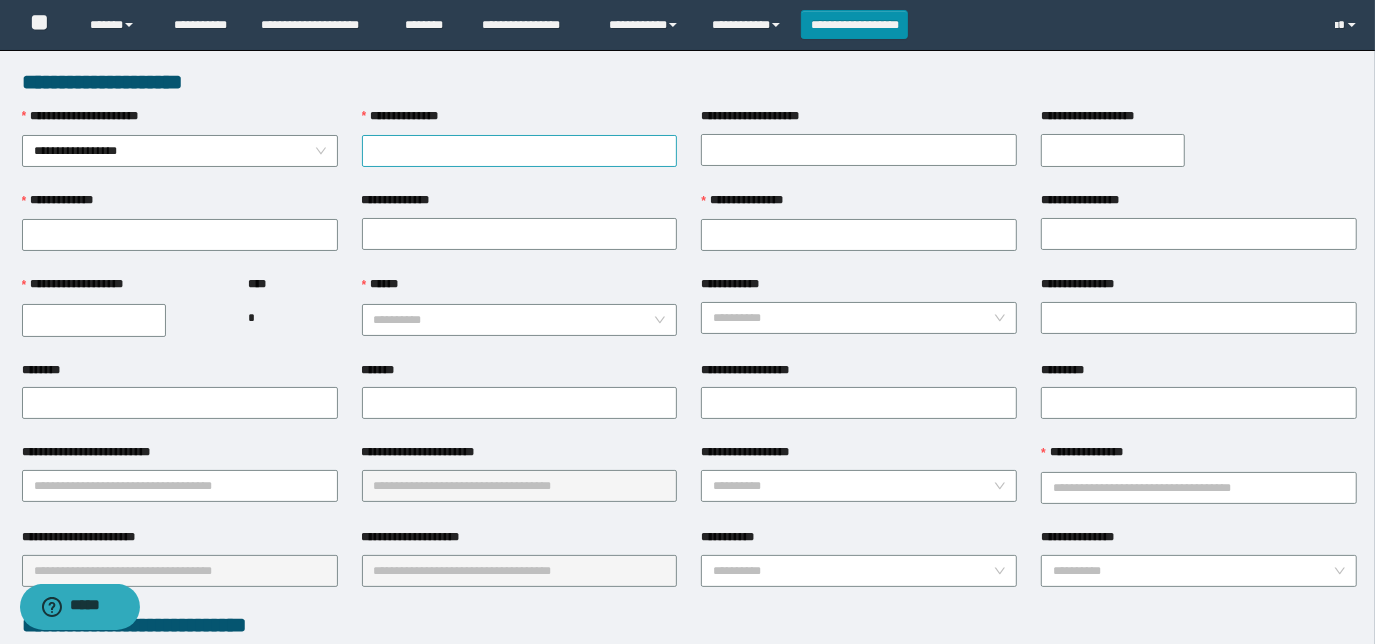 click on "**********" at bounding box center (520, 151) 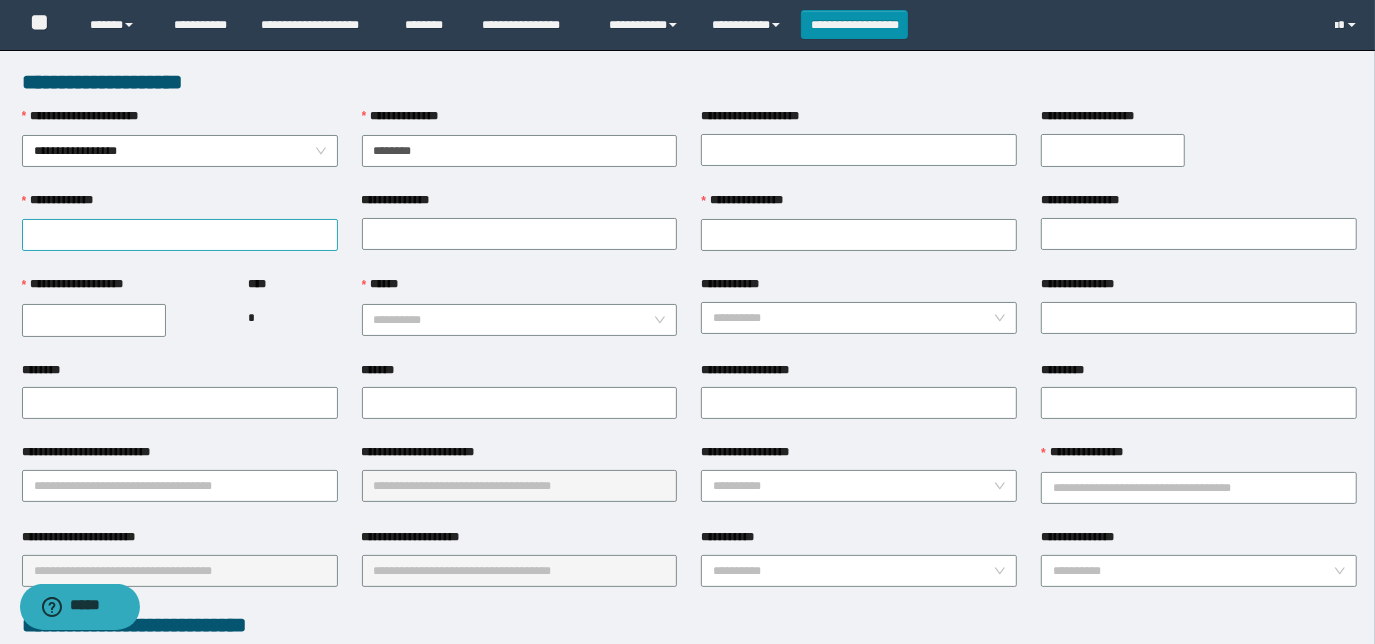 type on "********" 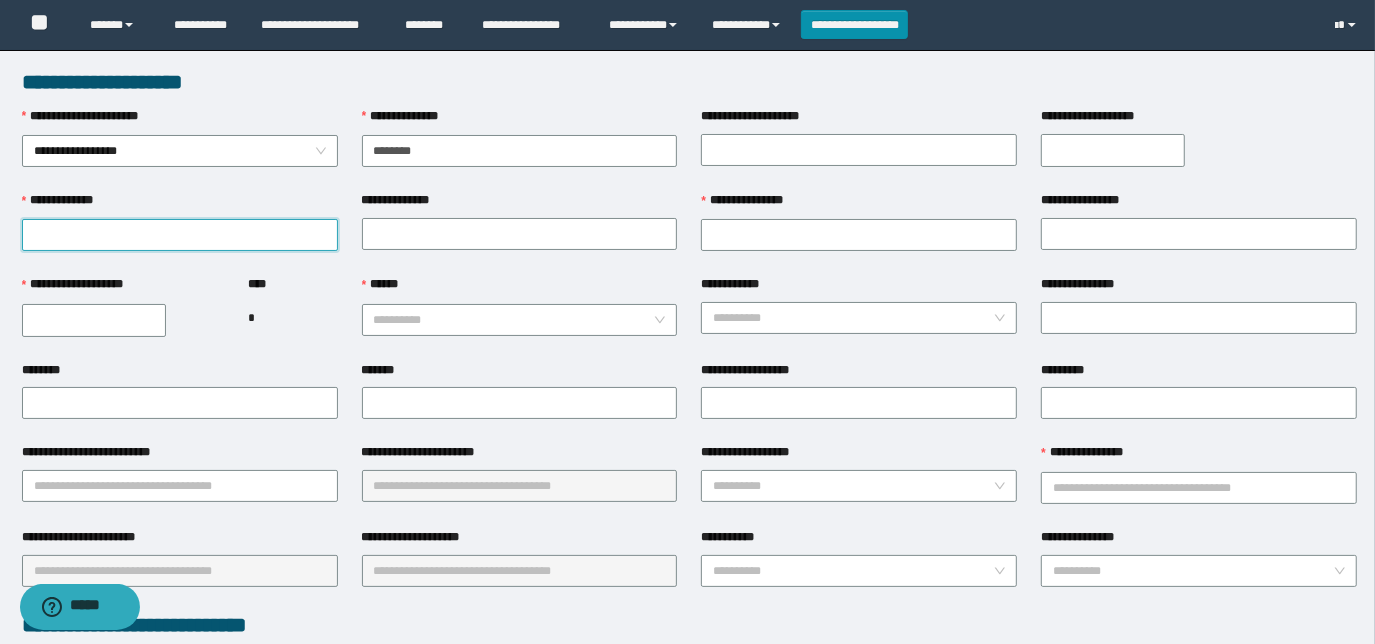 click on "**********" at bounding box center (180, 235) 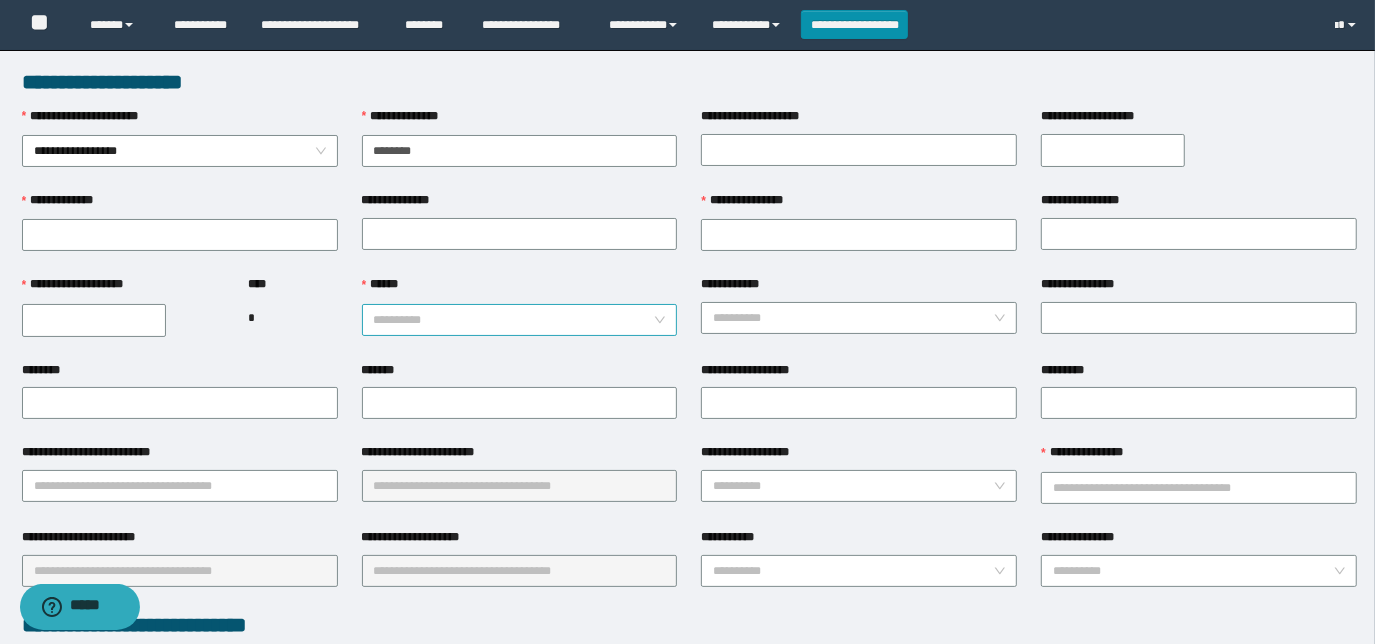 click on "******" at bounding box center (514, 320) 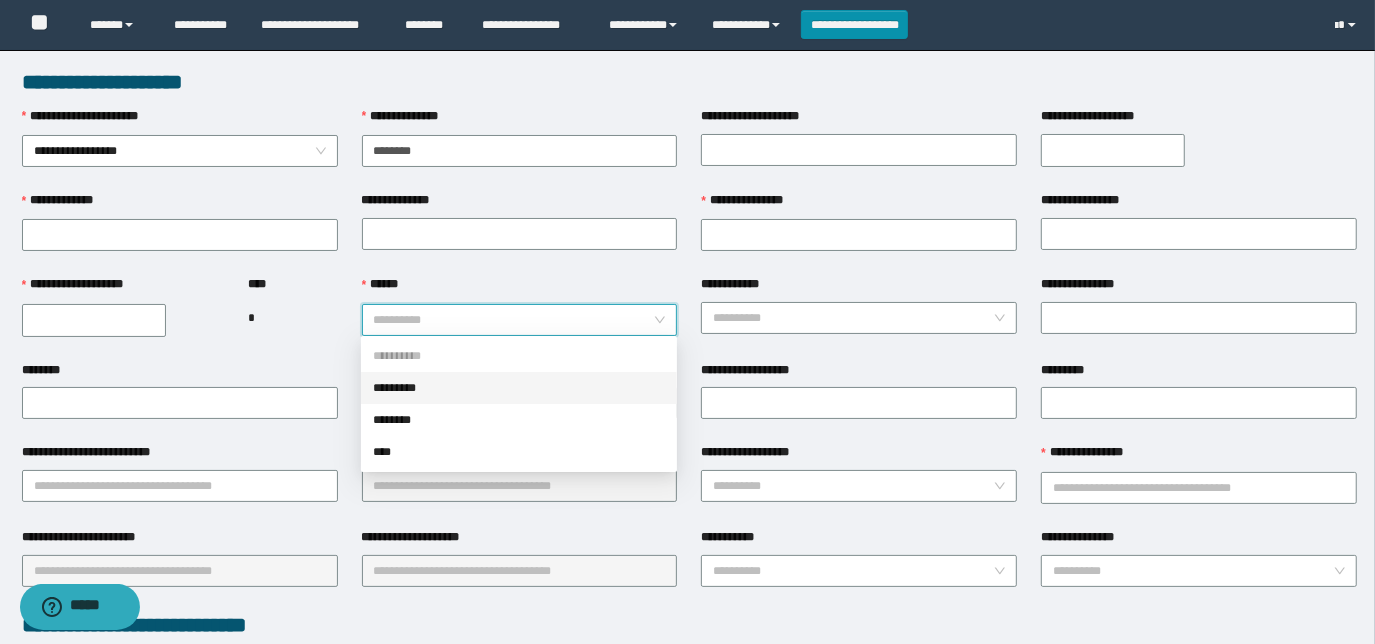 click on "*********" at bounding box center (519, 388) 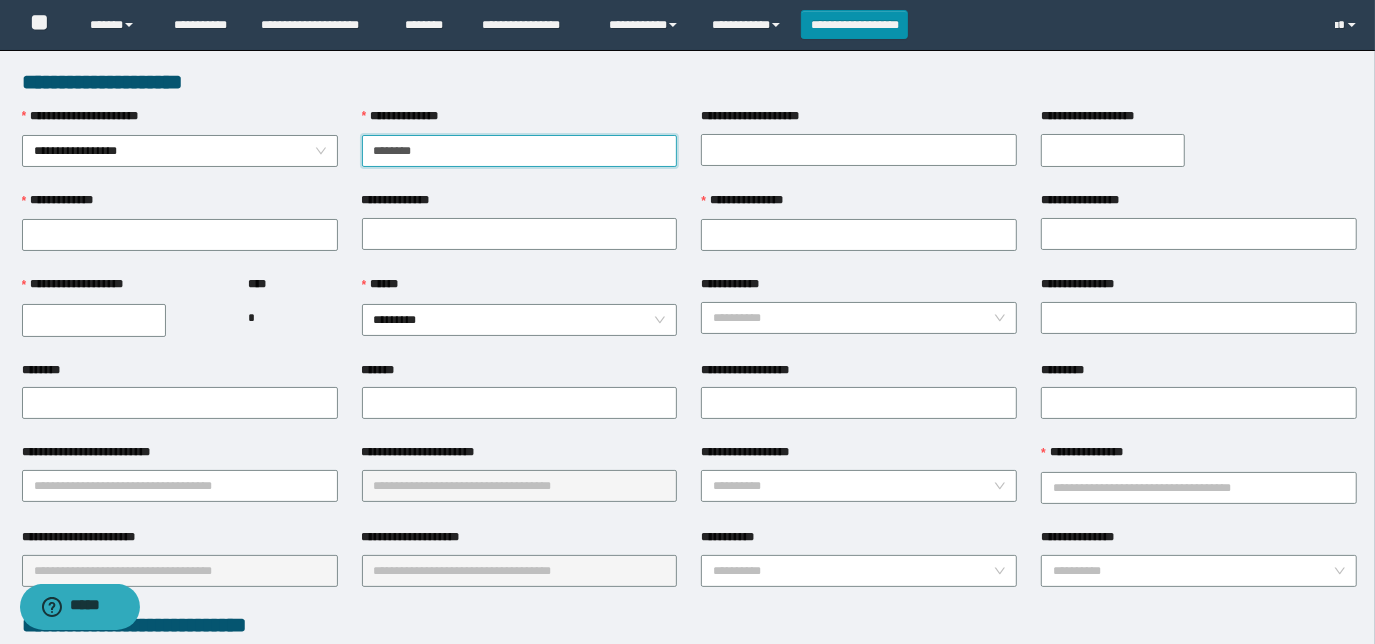 click on "********" at bounding box center (520, 151) 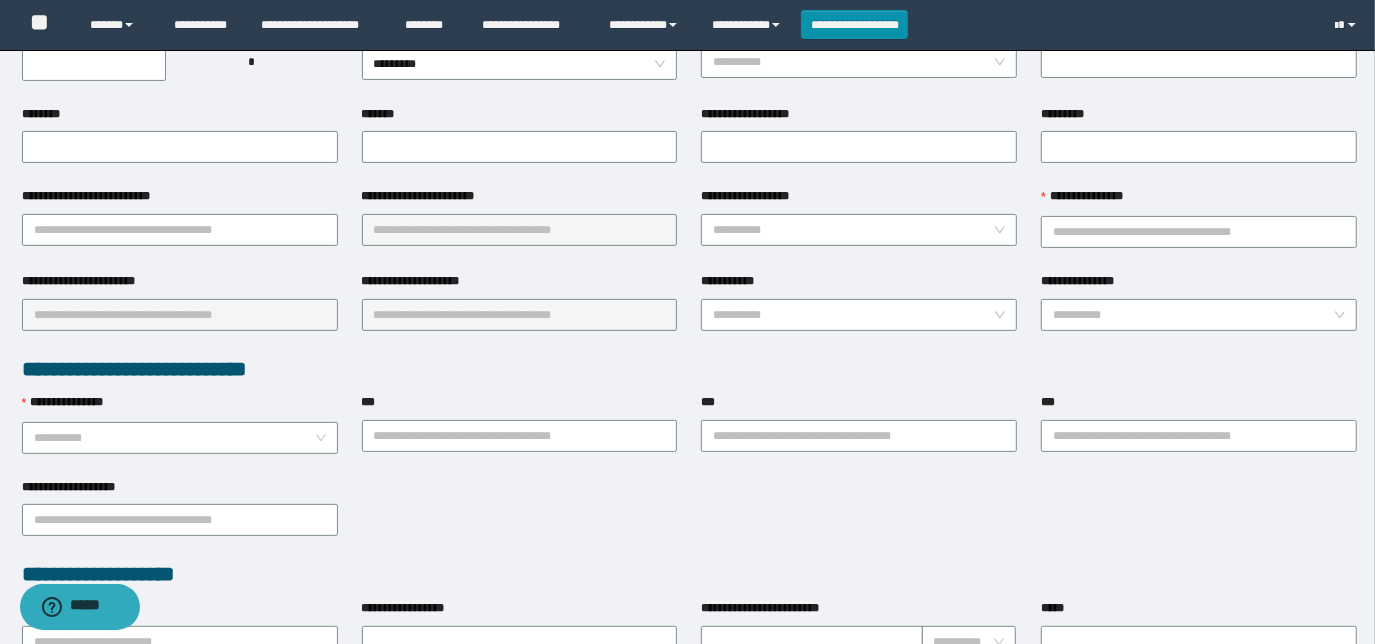 scroll, scrollTop: 272, scrollLeft: 0, axis: vertical 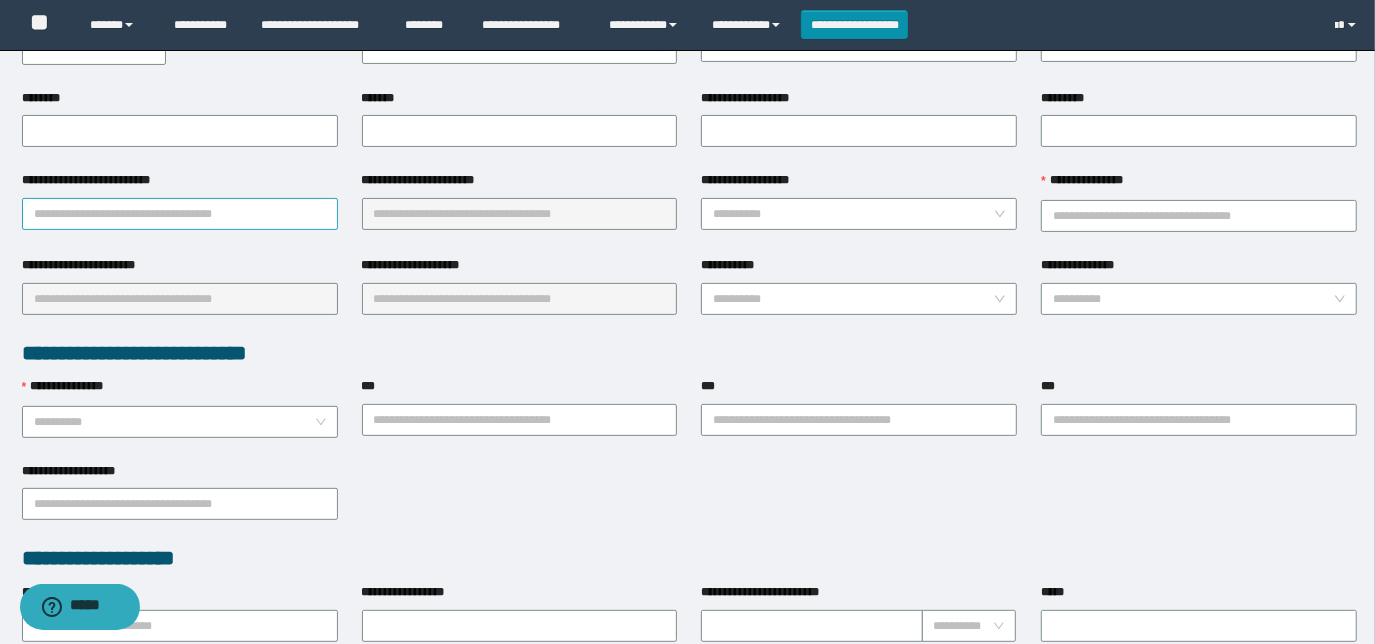 click on "**********" at bounding box center (180, 214) 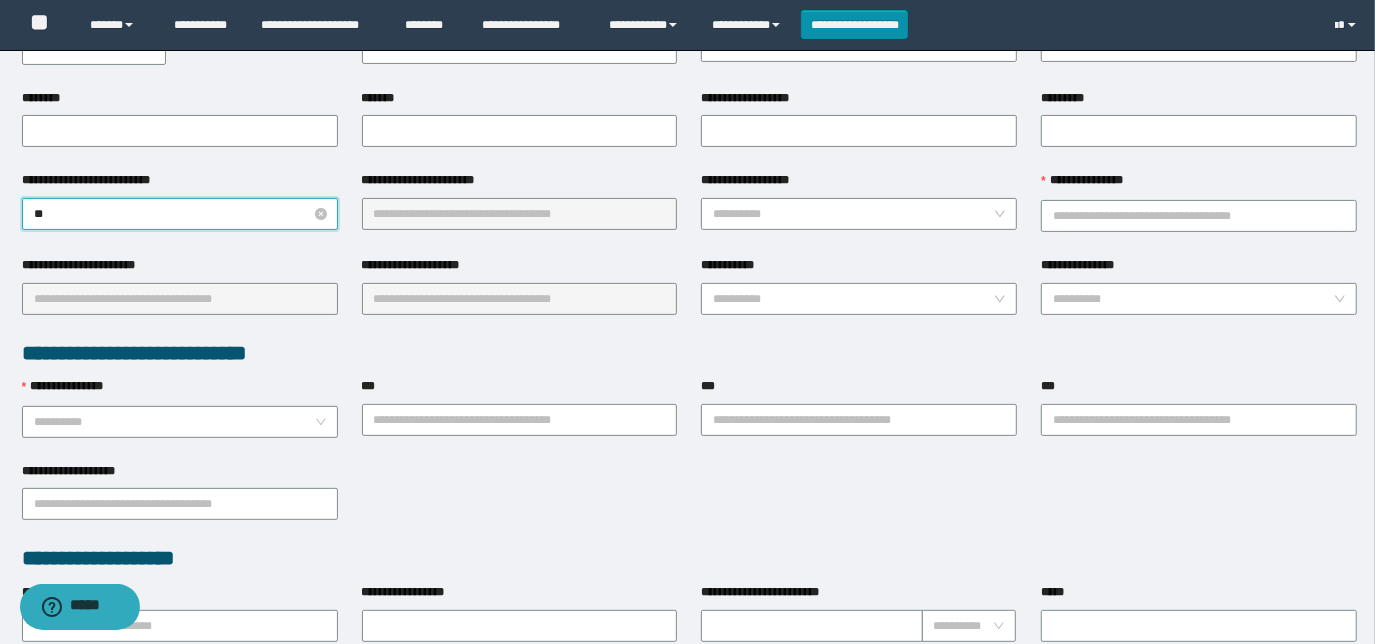 type on "***" 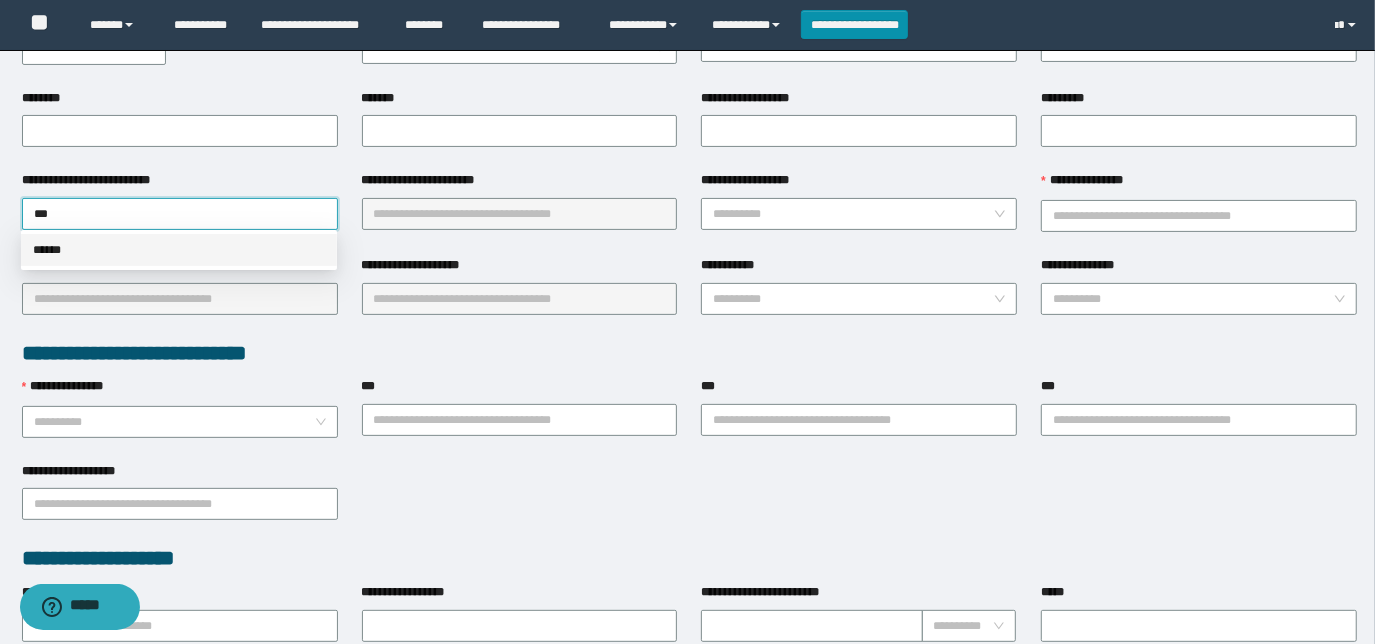 drag, startPoint x: 252, startPoint y: 242, endPoint x: 378, endPoint y: 208, distance: 130.5067 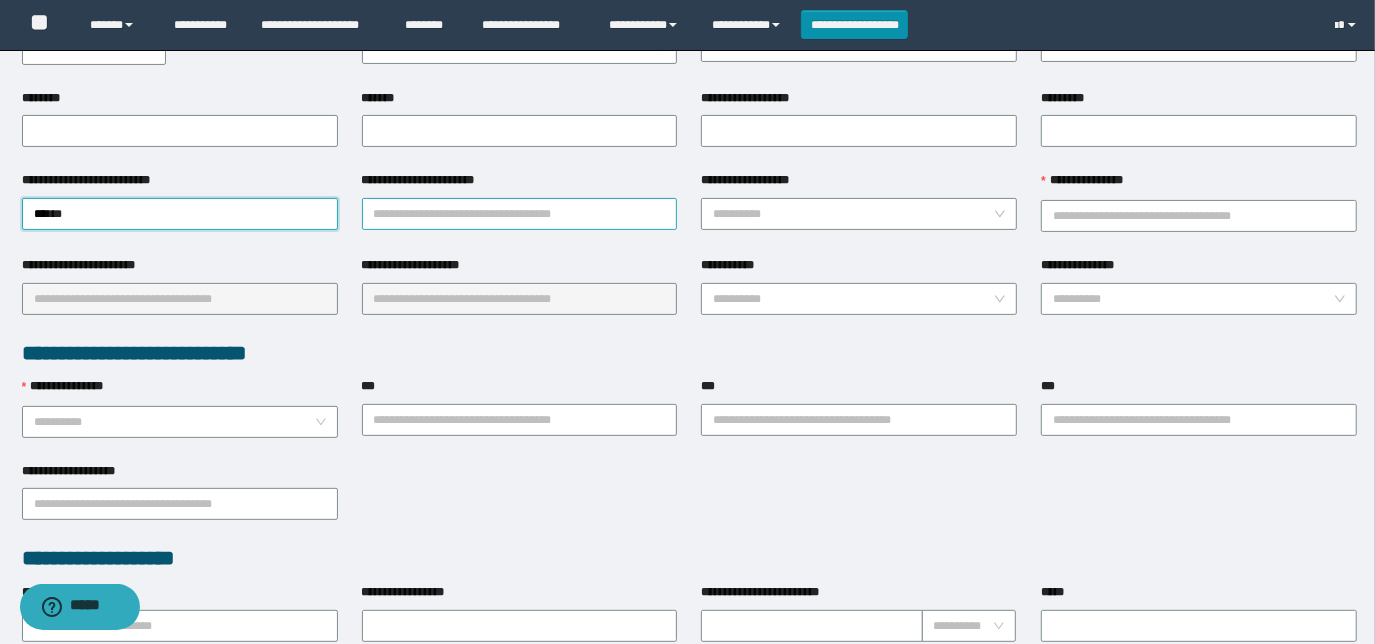 click on "**********" at bounding box center [520, 214] 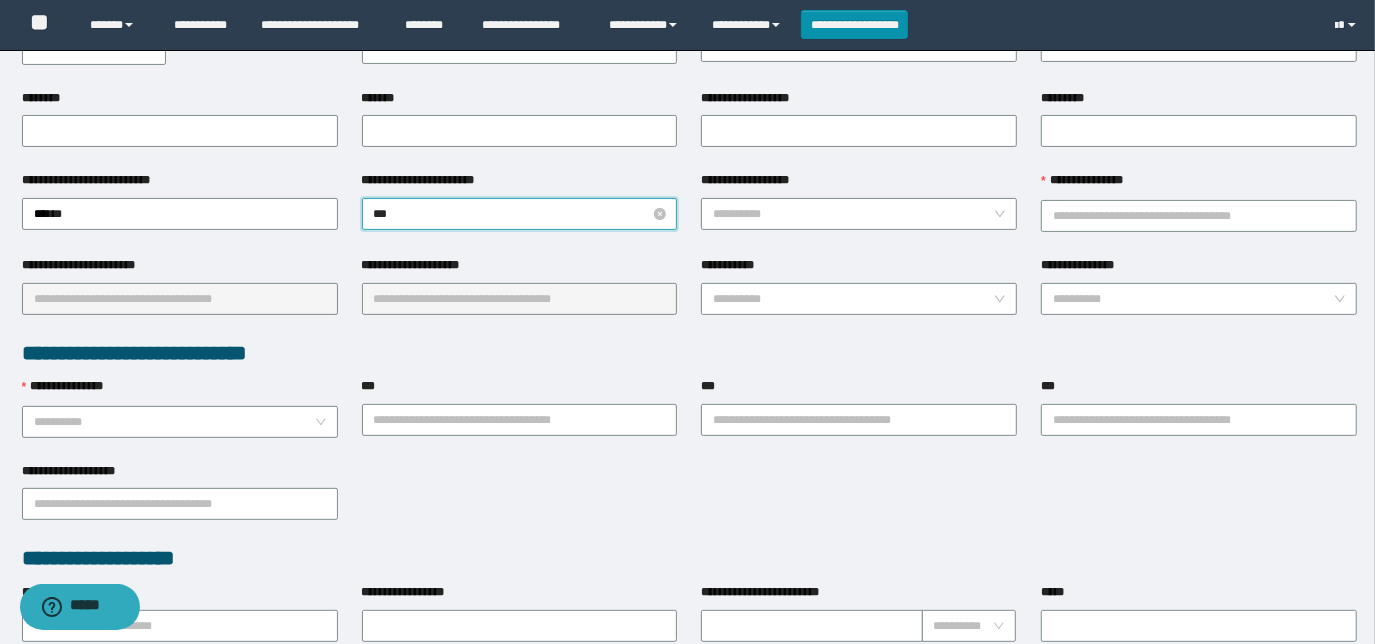 type on "****" 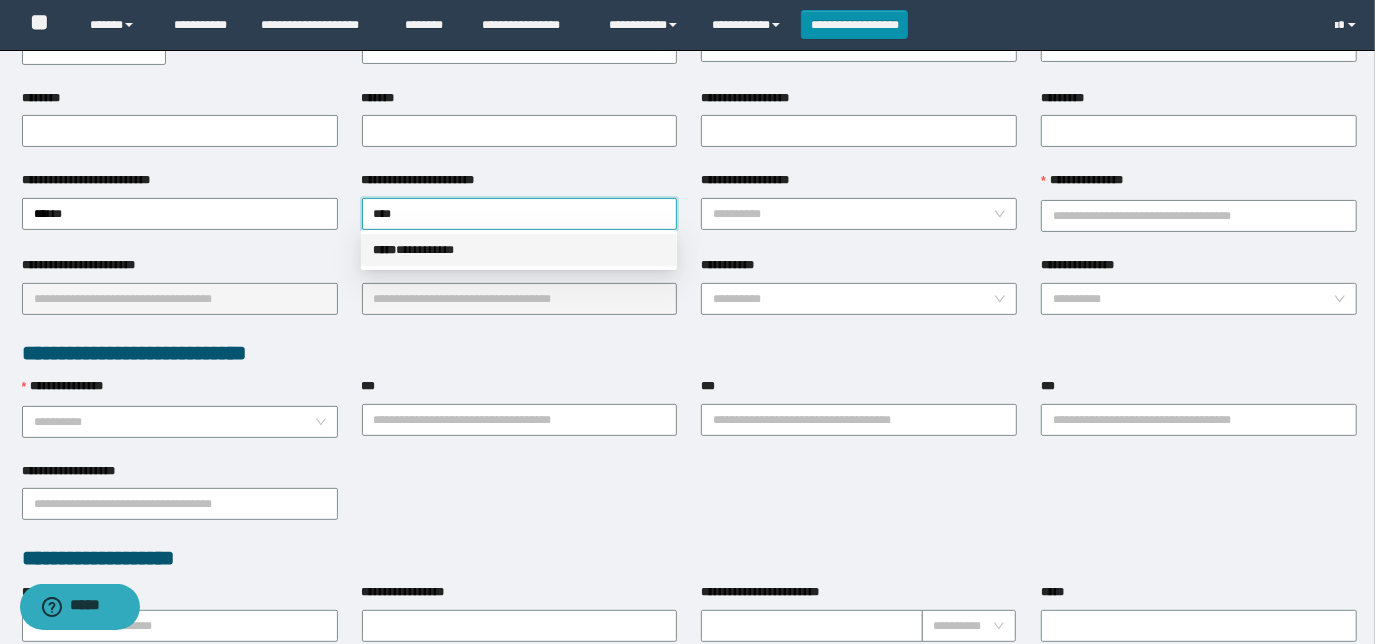 drag, startPoint x: 501, startPoint y: 258, endPoint x: 591, endPoint y: 240, distance: 91.78235 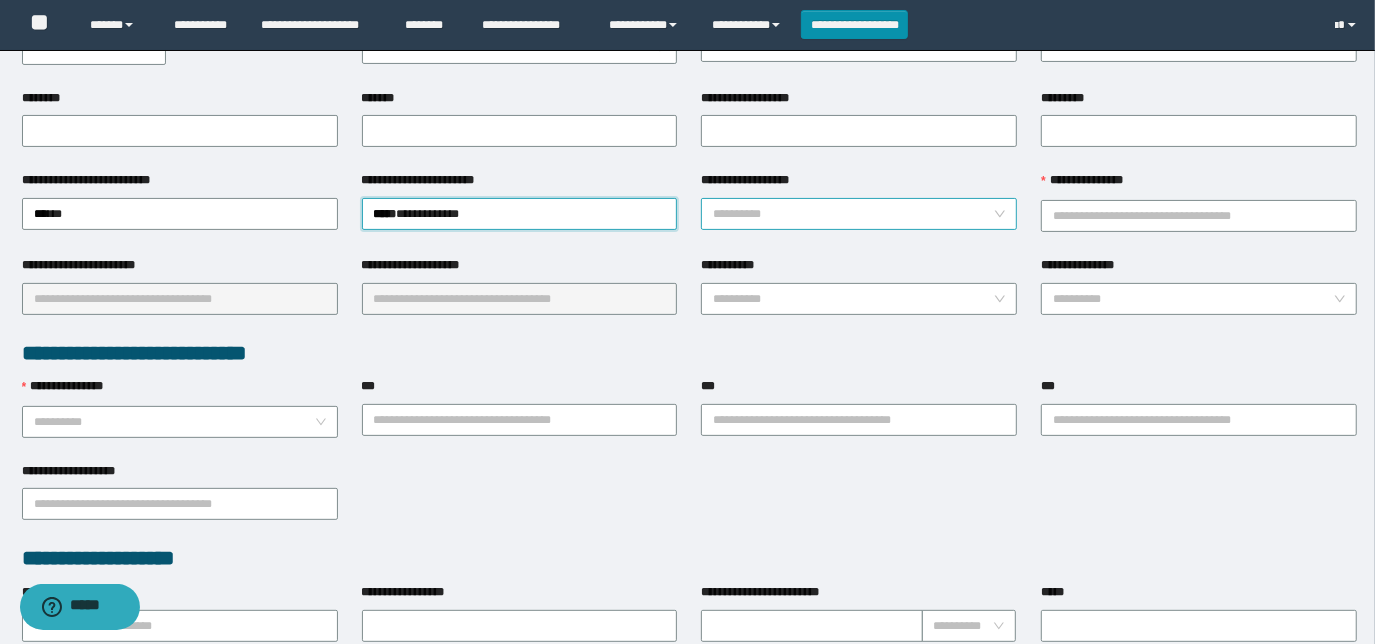 click on "**********" at bounding box center (853, 214) 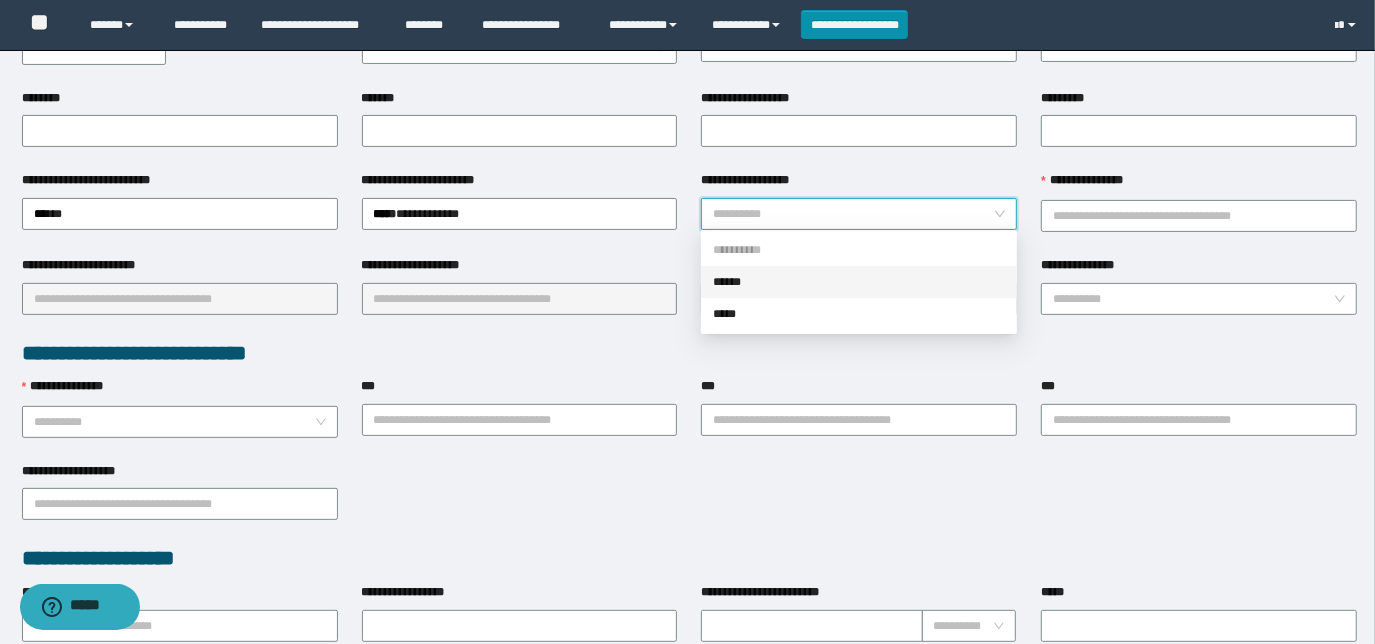 click on "******" at bounding box center [859, 282] 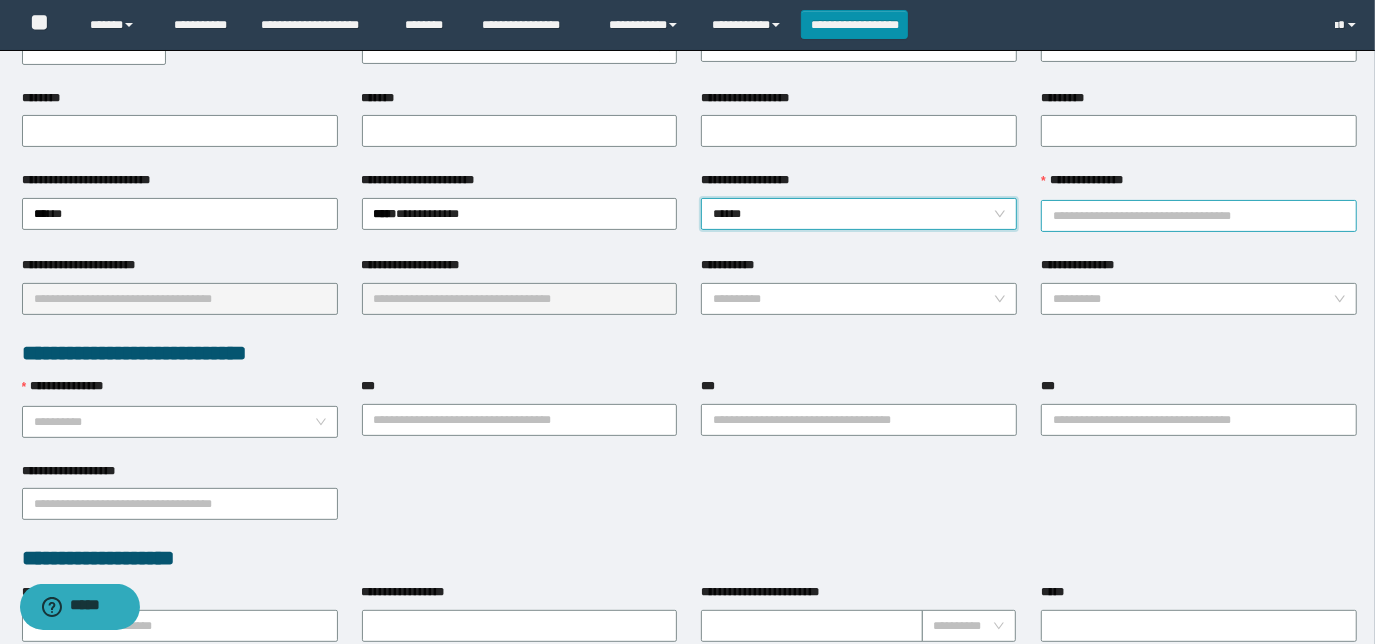click on "**********" at bounding box center [1199, 216] 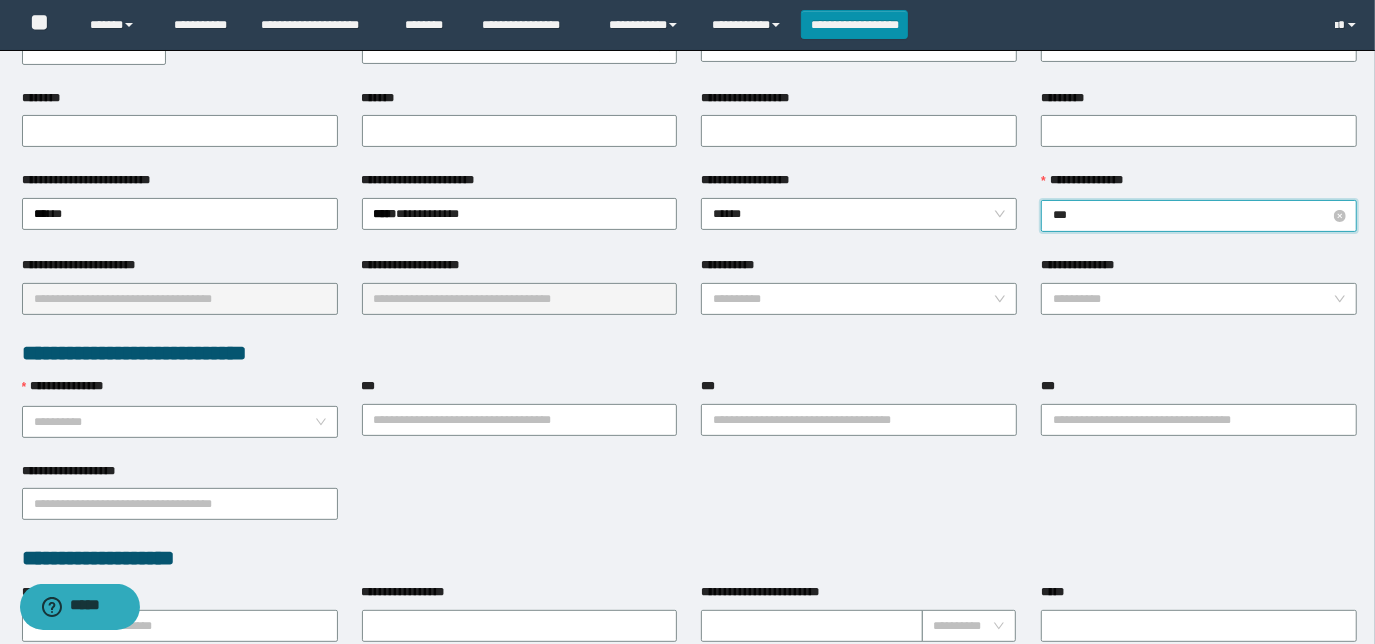type on "****" 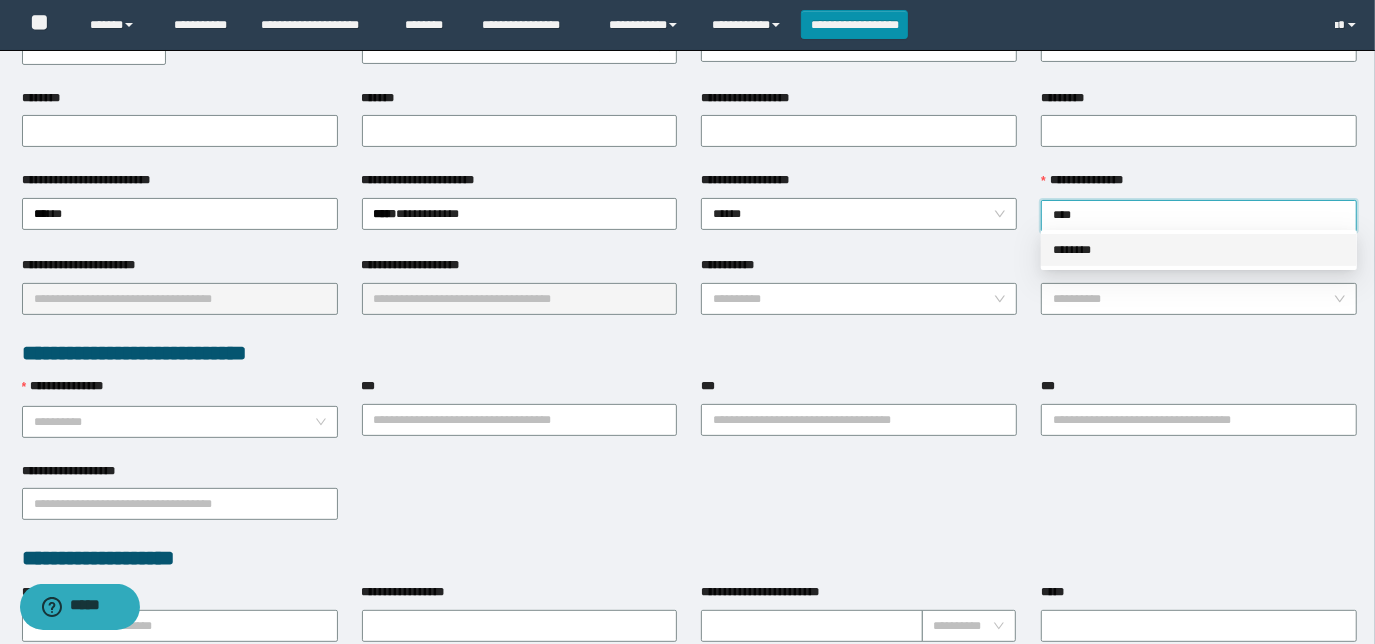 click on "********" at bounding box center (1199, 250) 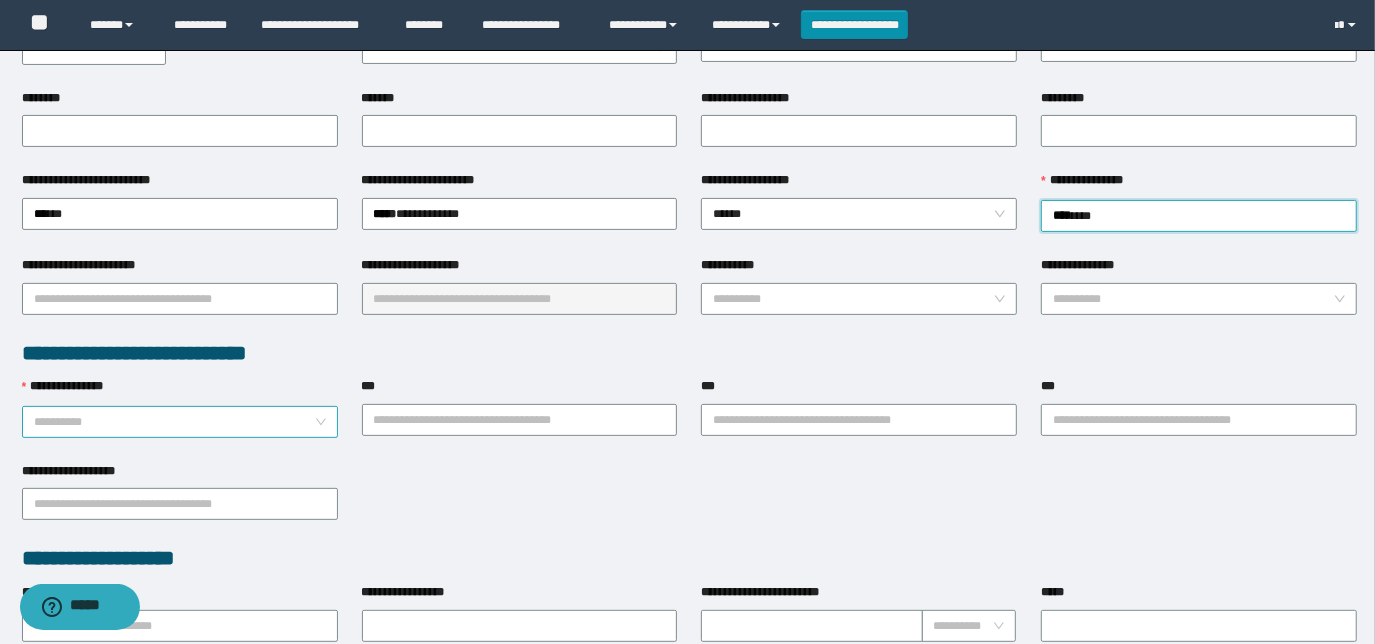 click on "**********" at bounding box center [174, 422] 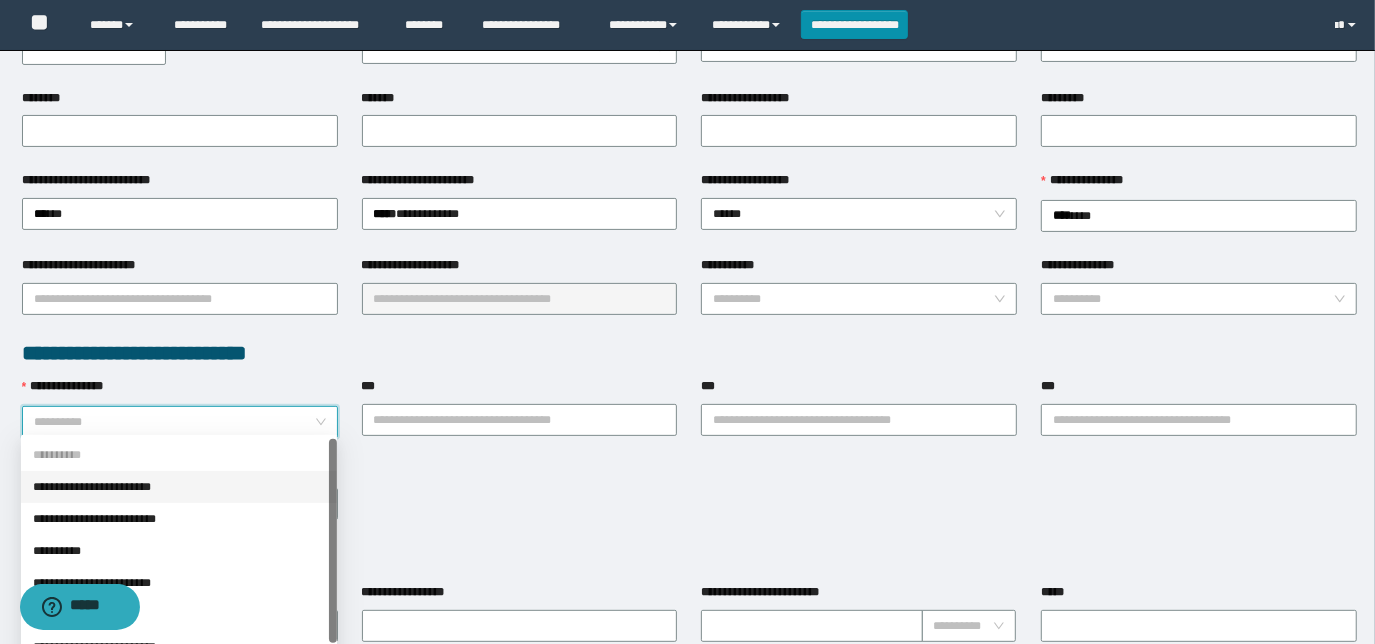 click on "**********" at bounding box center [179, 487] 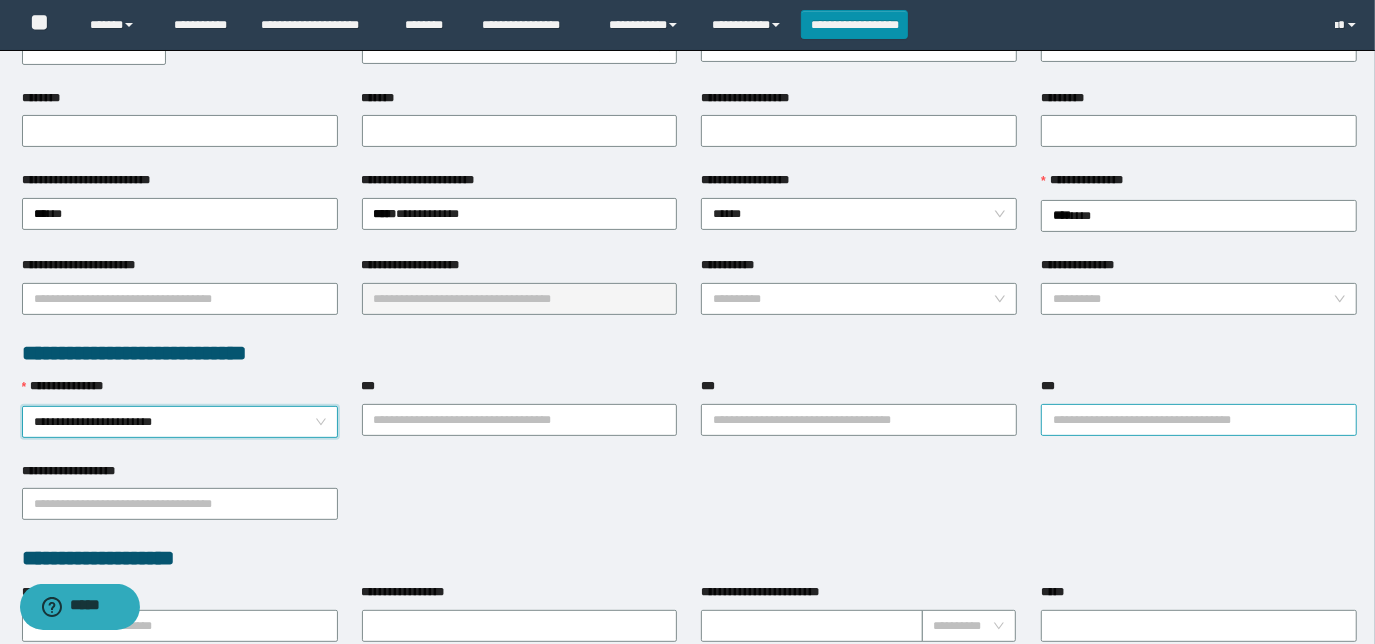 click on "***" at bounding box center [1199, 420] 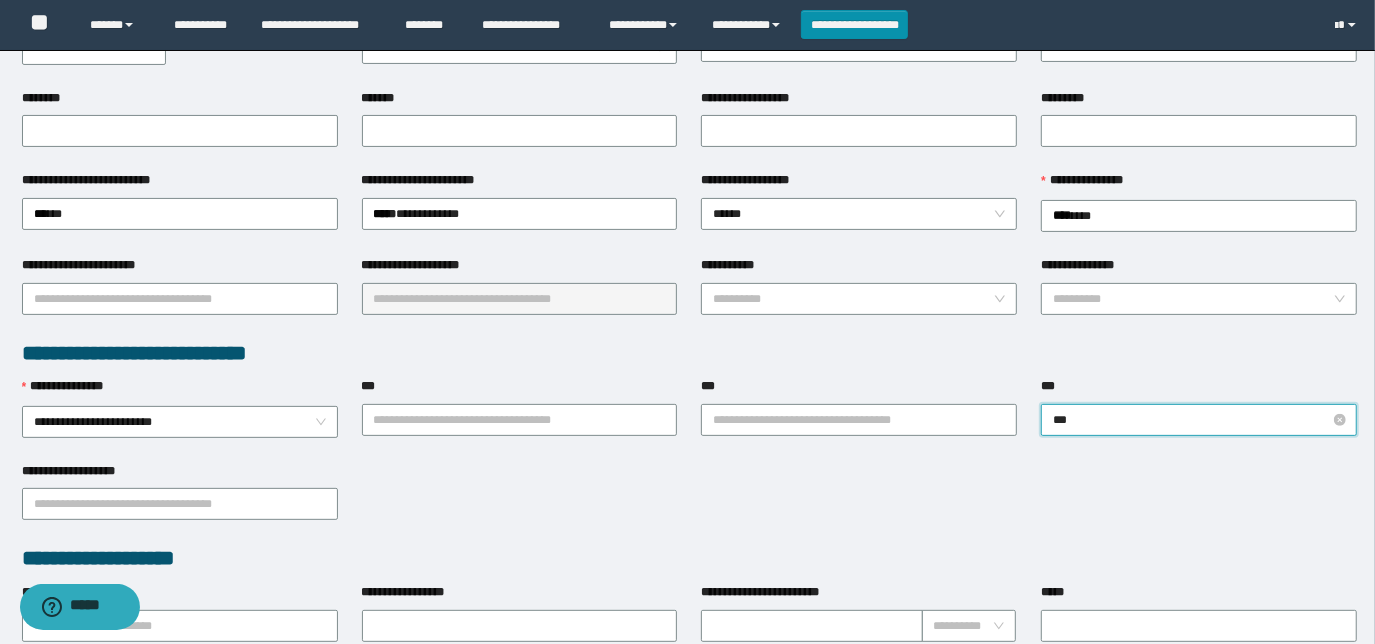 type on "****" 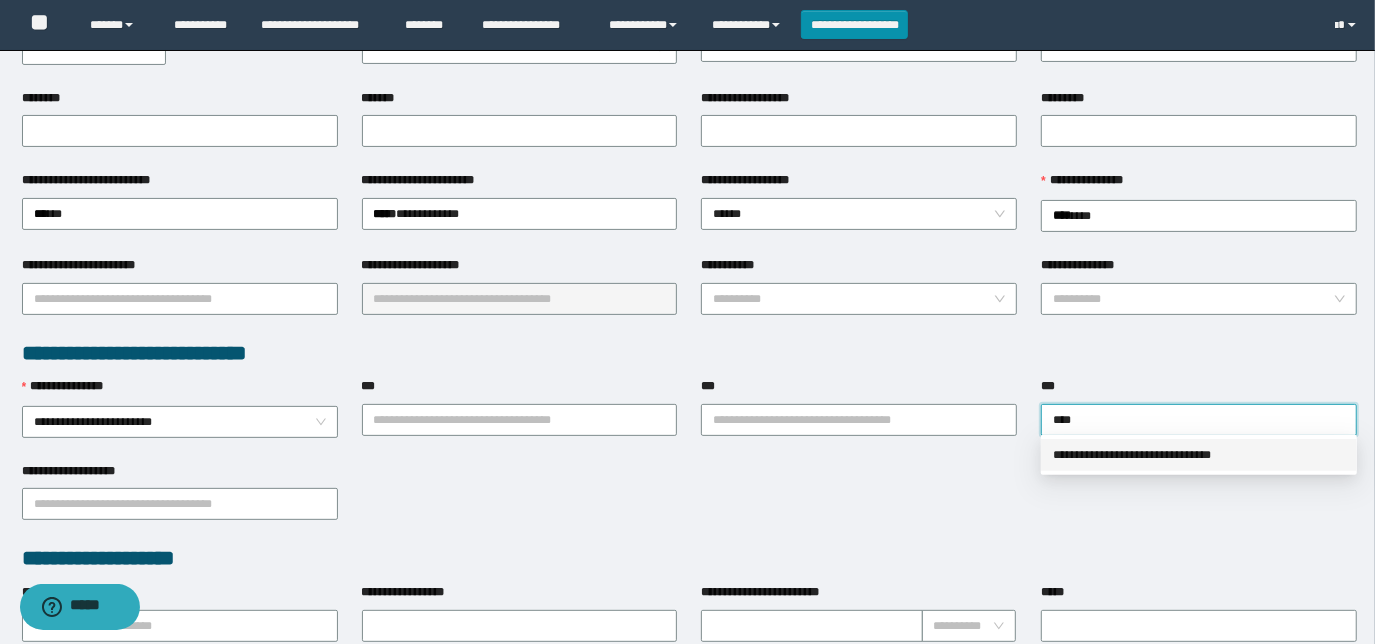 click on "**********" at bounding box center [1199, 455] 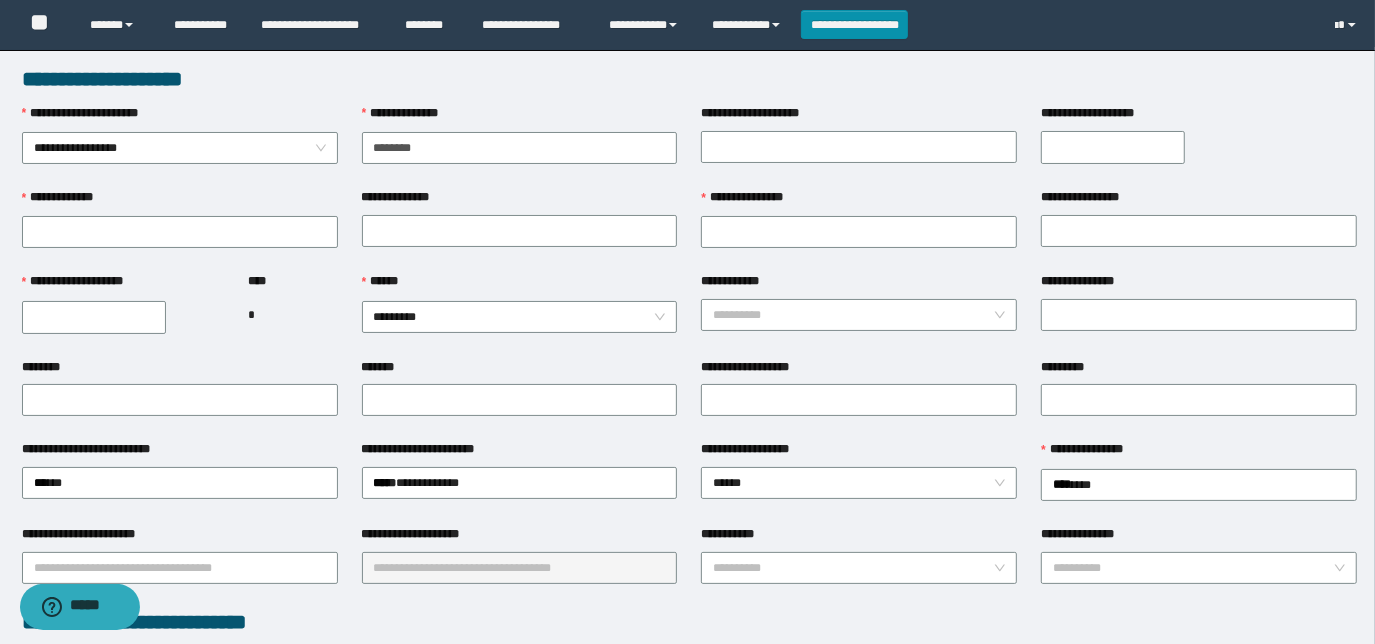 scroll, scrollTop: 0, scrollLeft: 0, axis: both 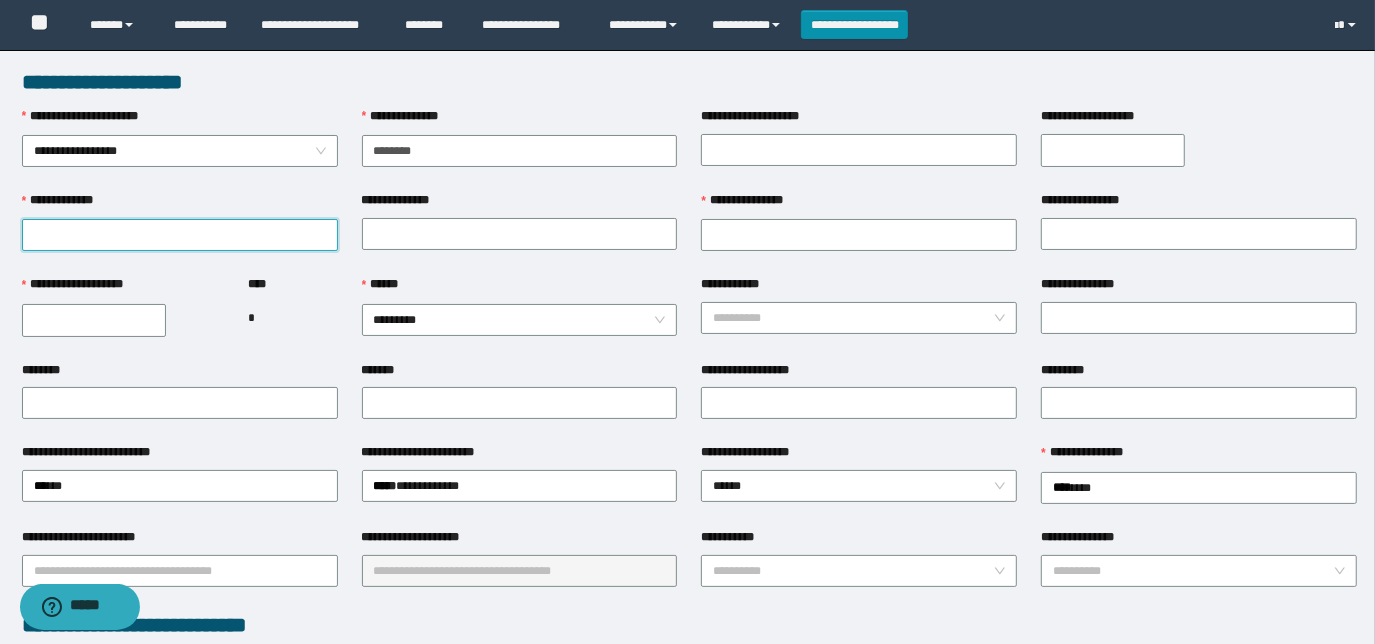 click on "**********" at bounding box center (180, 235) 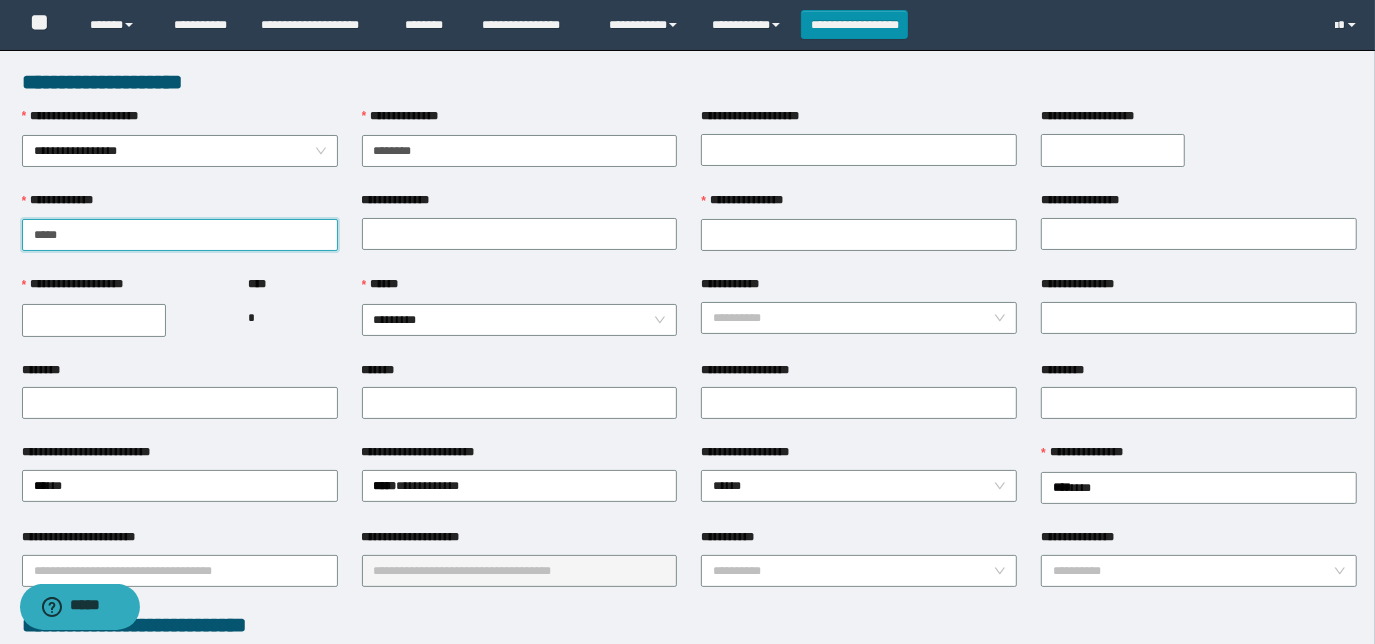 type on "*****" 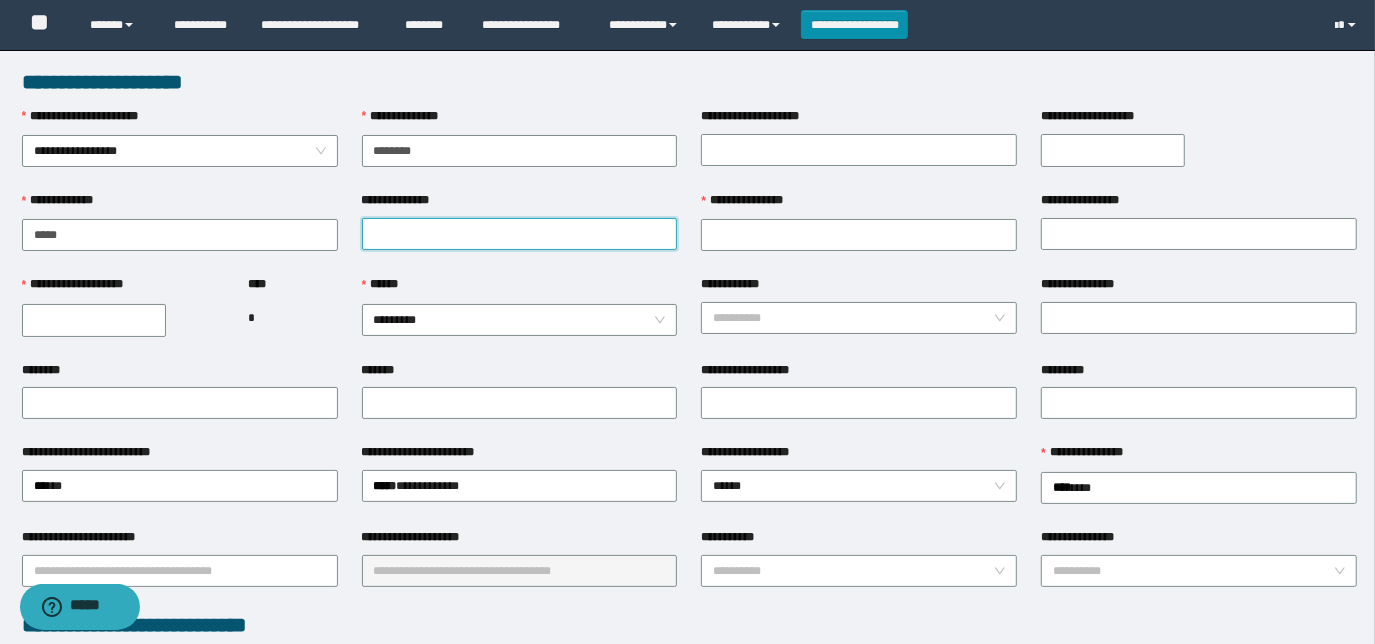 click on "**********" at bounding box center (520, 234) 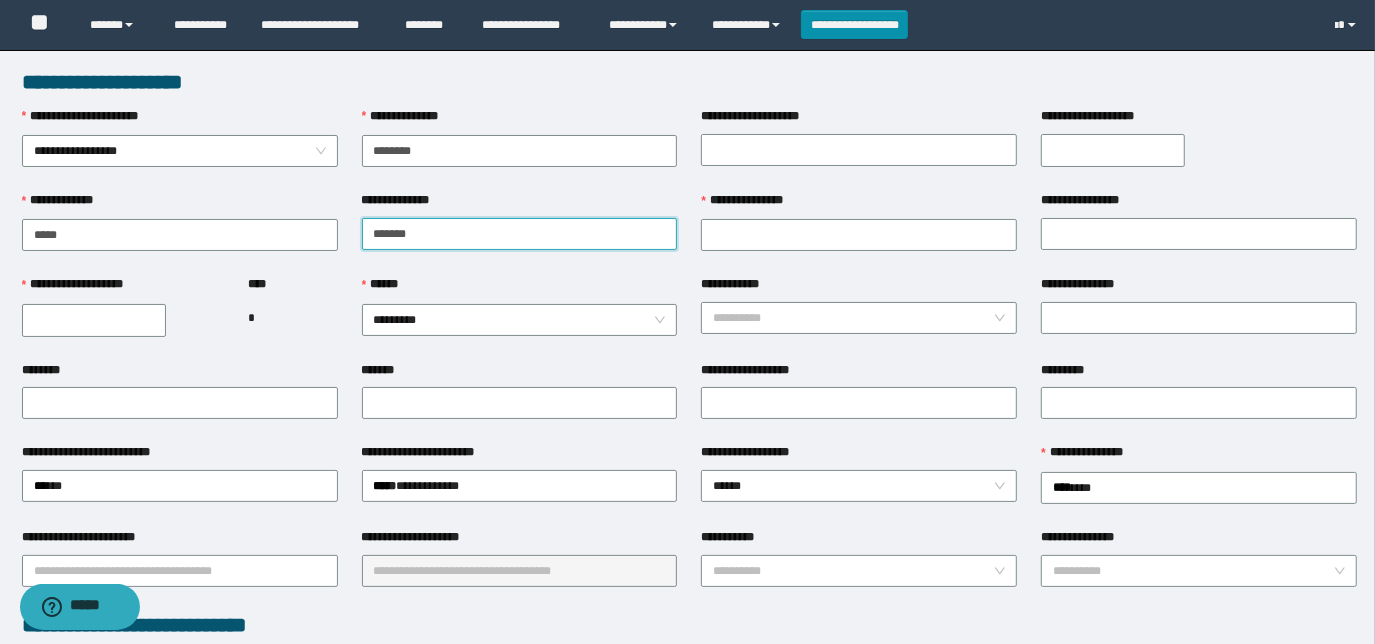 type on "*******" 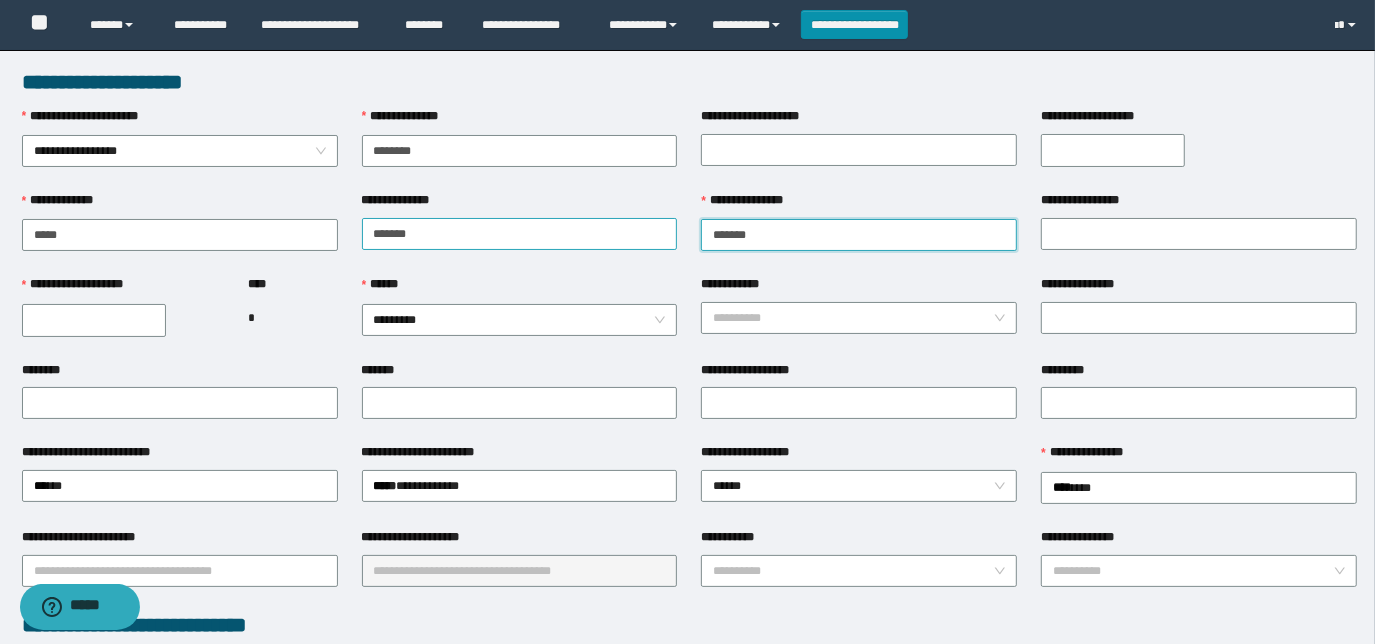 type on "*******" 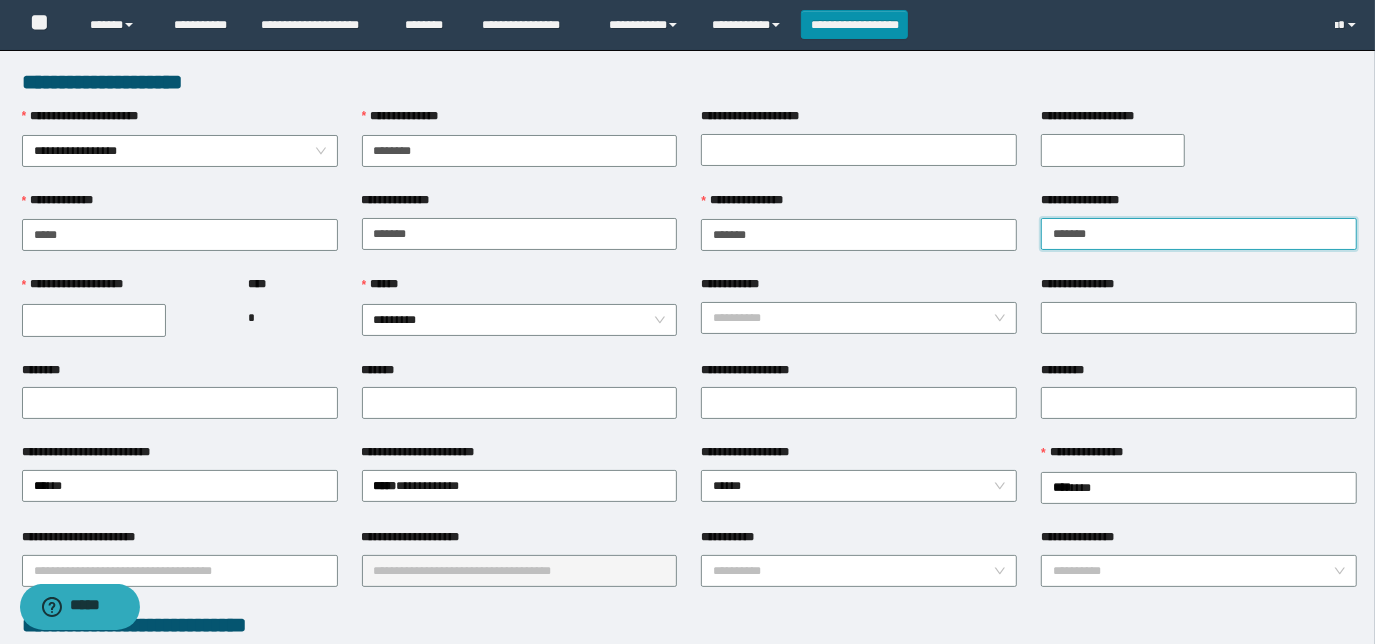 type on "*******" 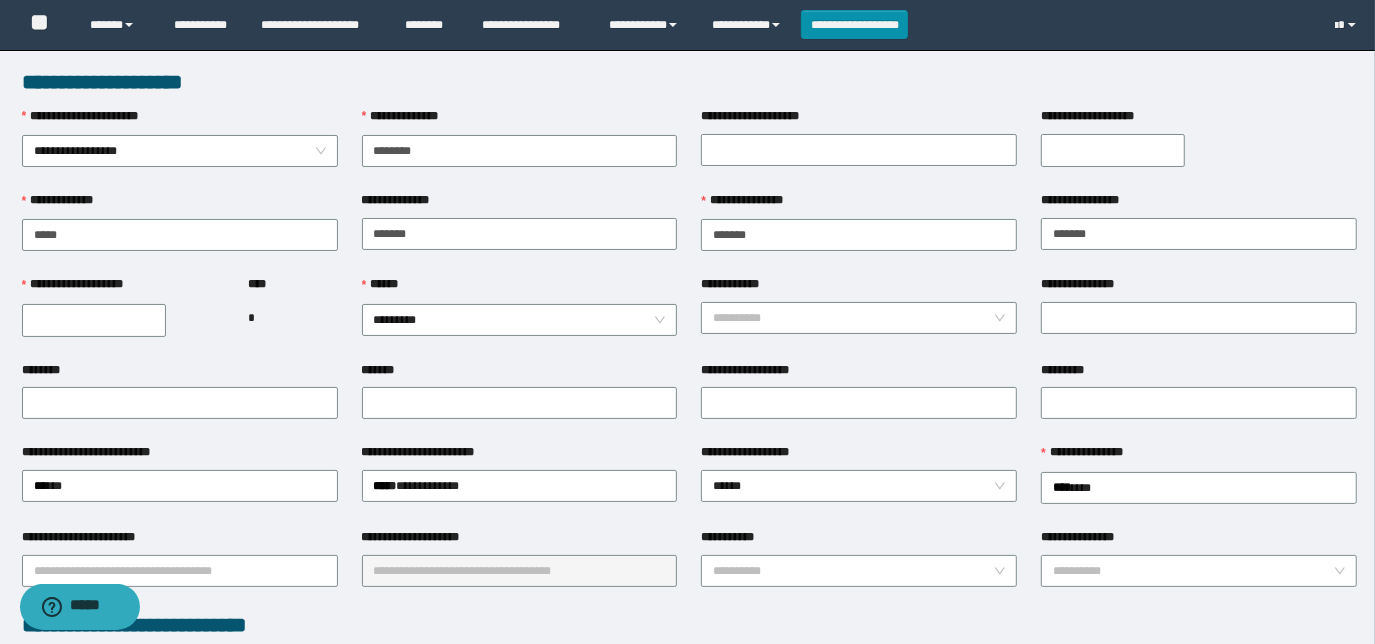click on "**********" at bounding box center (94, 320) 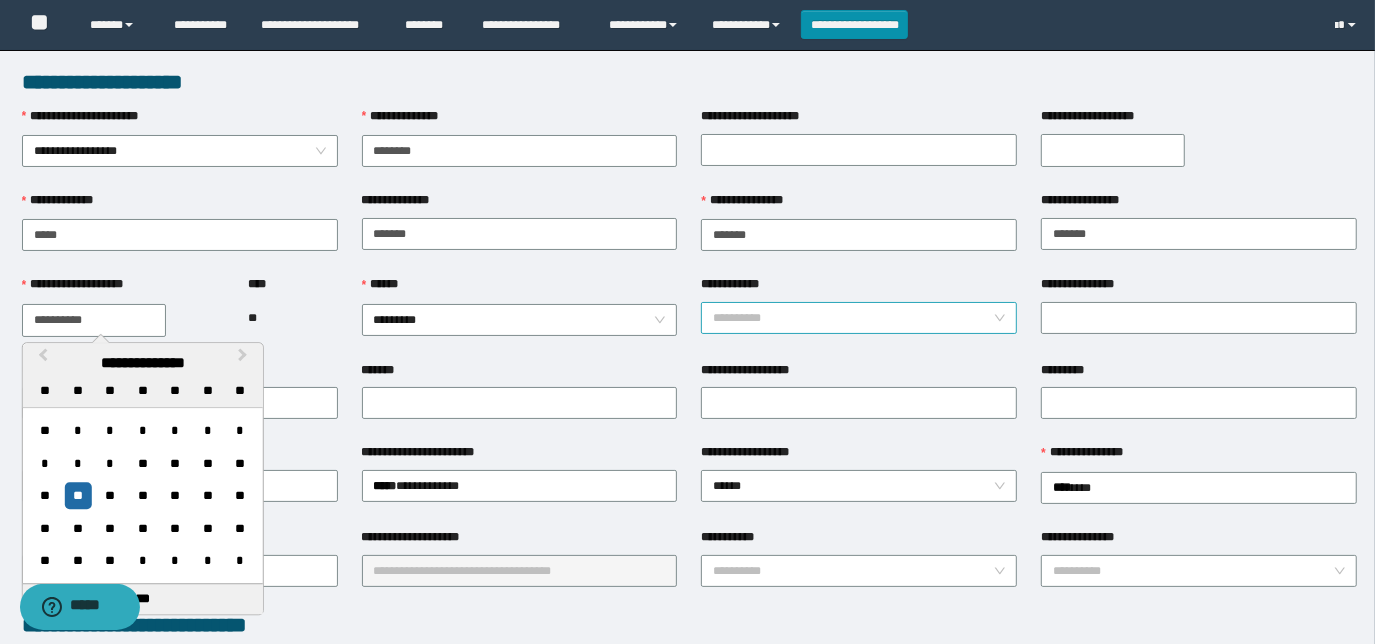type on "**********" 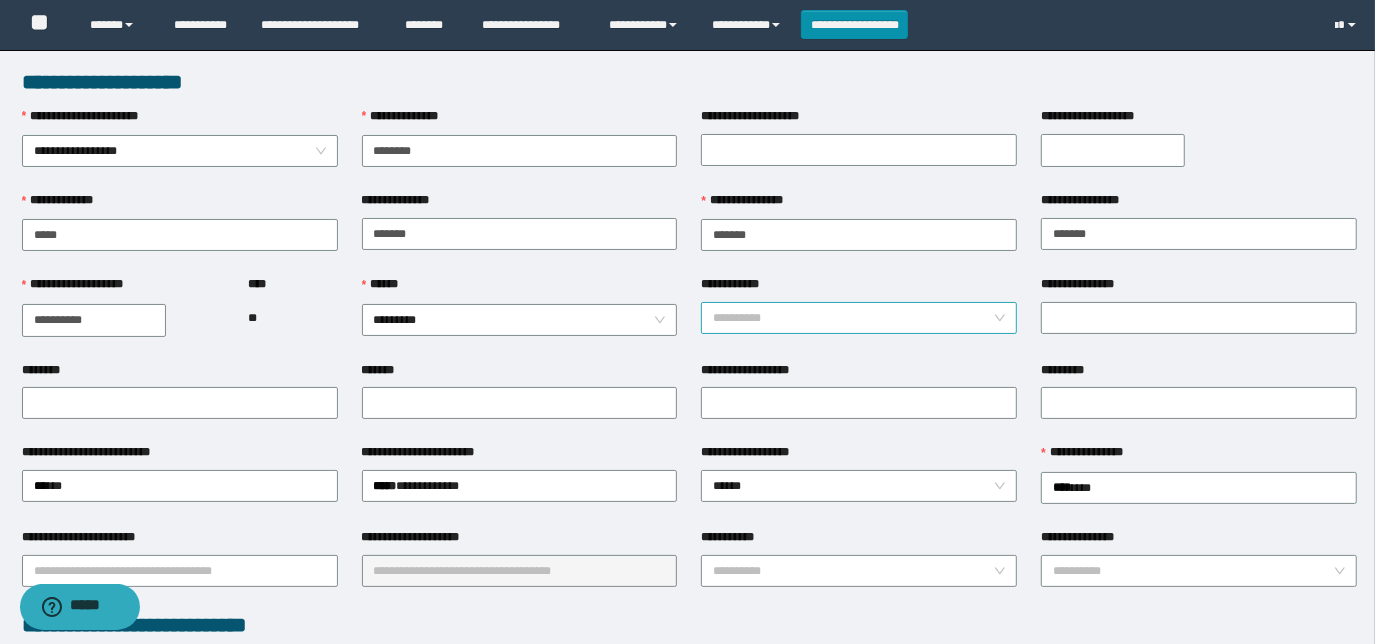 click on "**********" at bounding box center [853, 318] 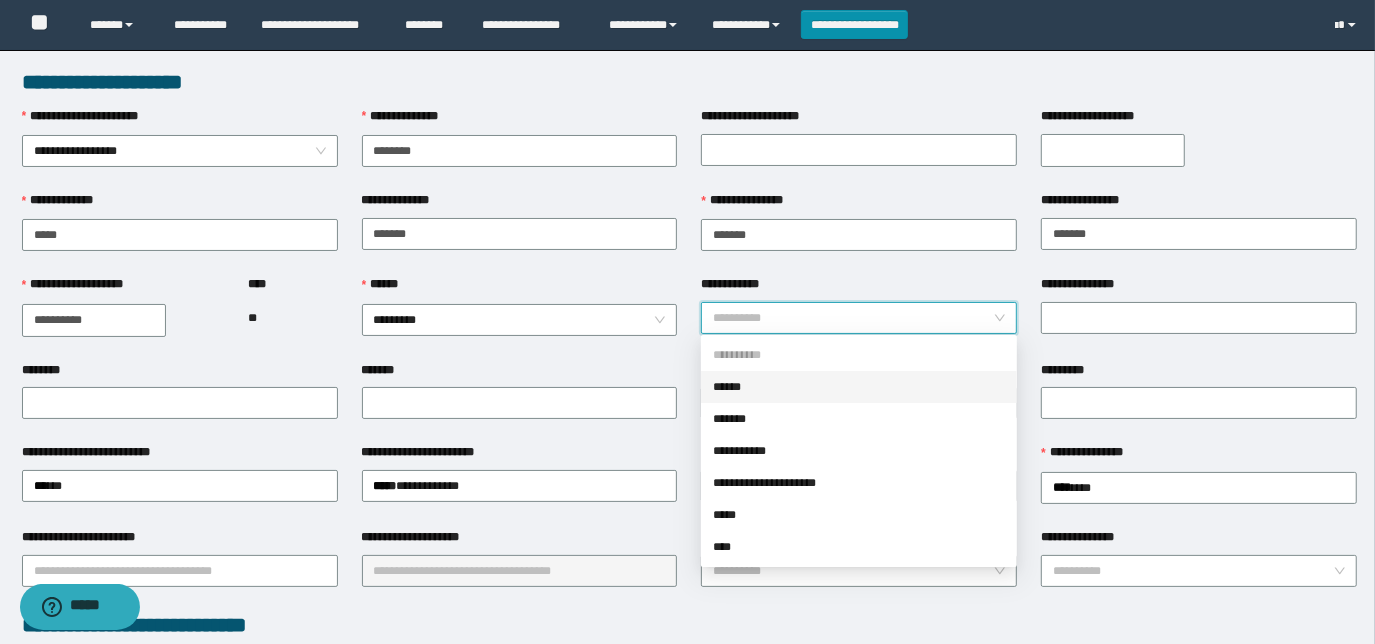 click on "******" at bounding box center (859, 387) 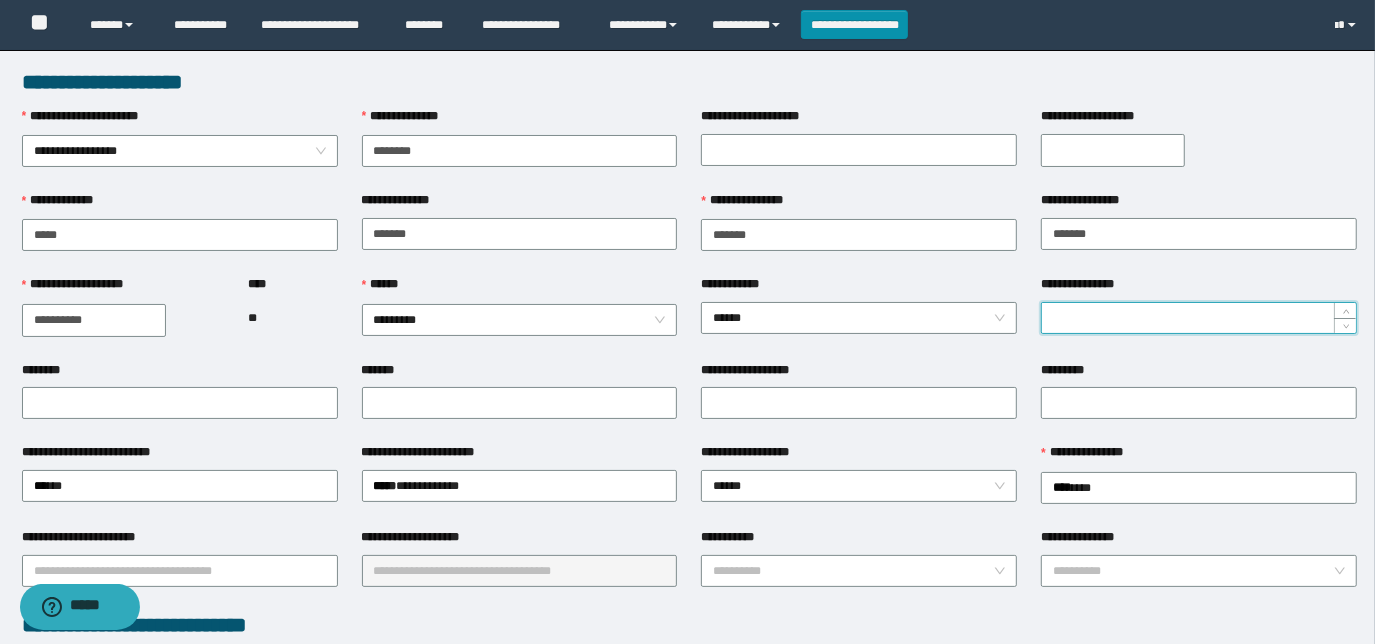 click on "**********" at bounding box center [1199, 318] 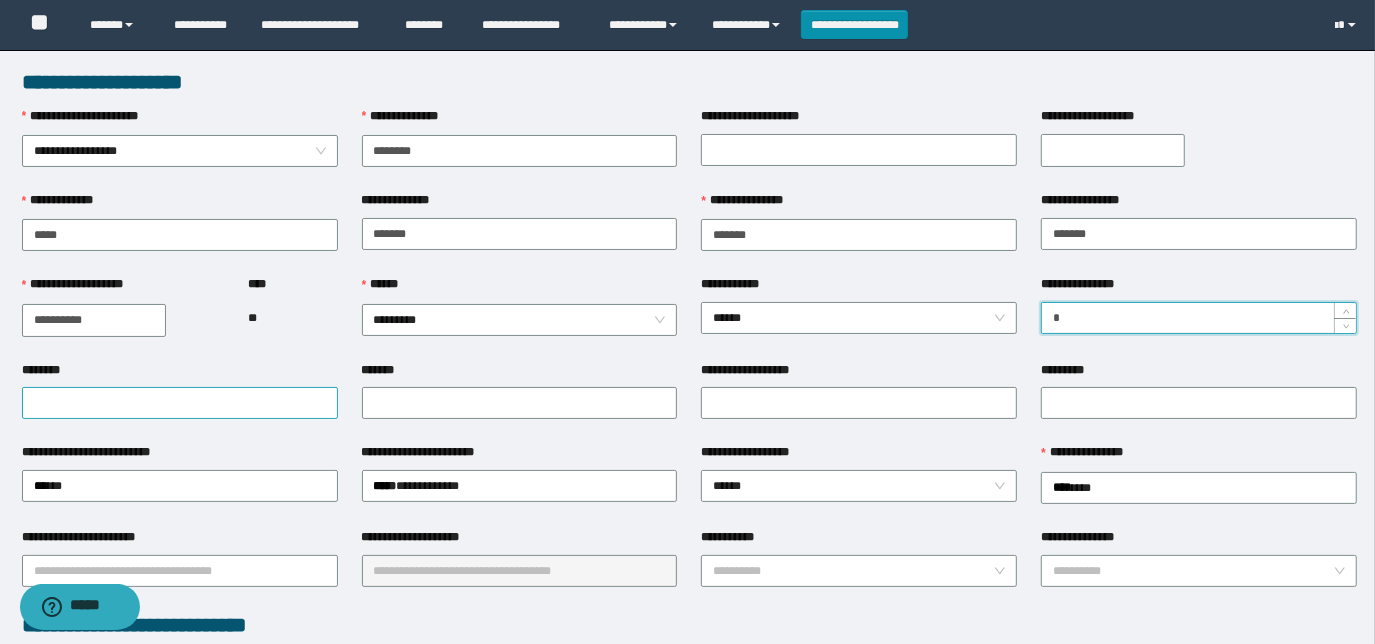 type on "*" 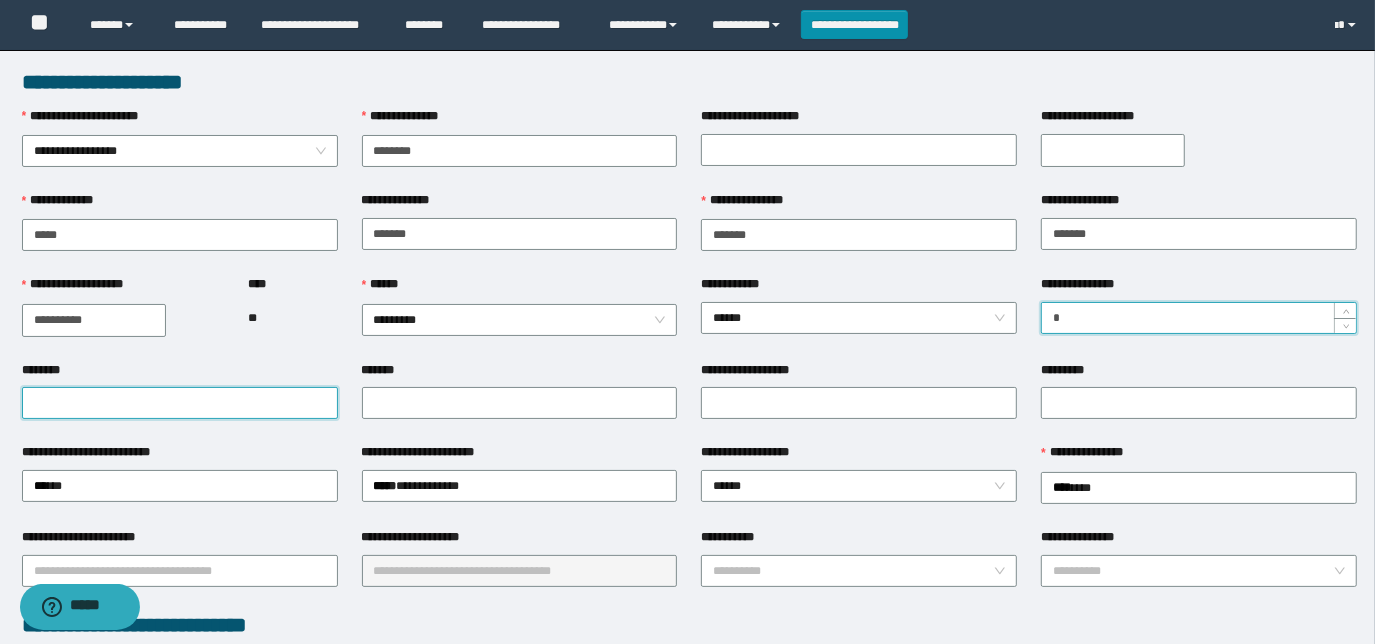 click on "********" at bounding box center (180, 403) 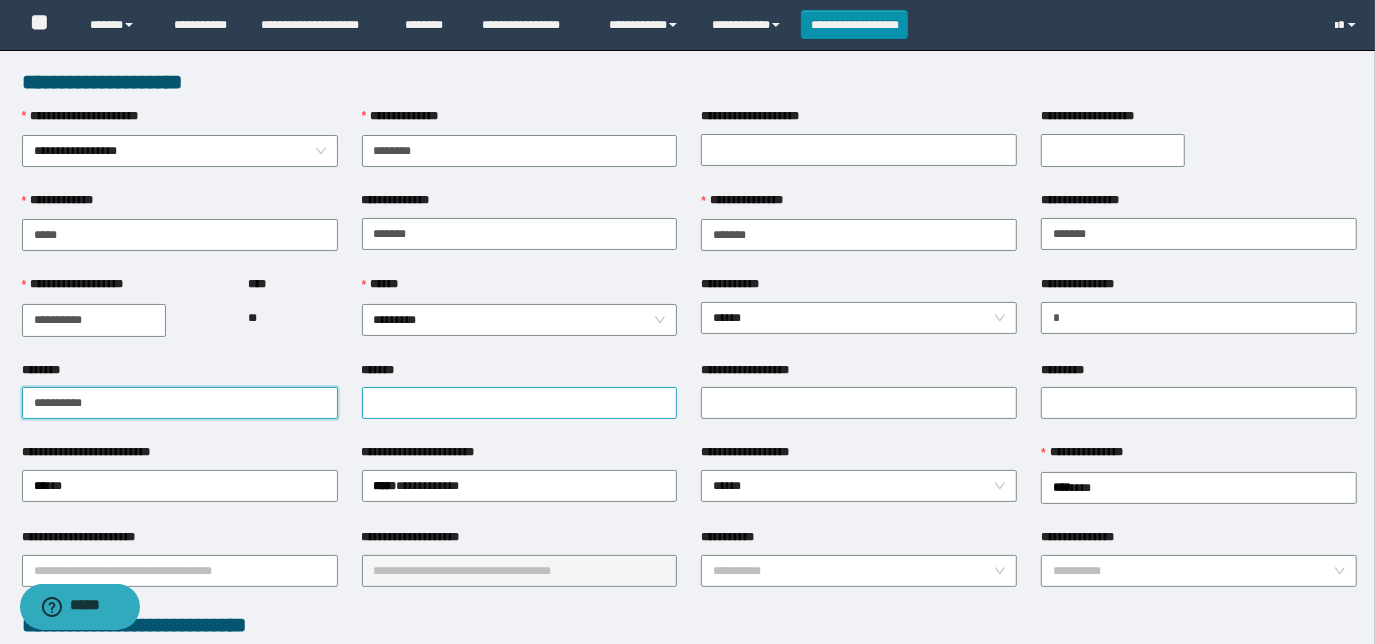 type on "**********" 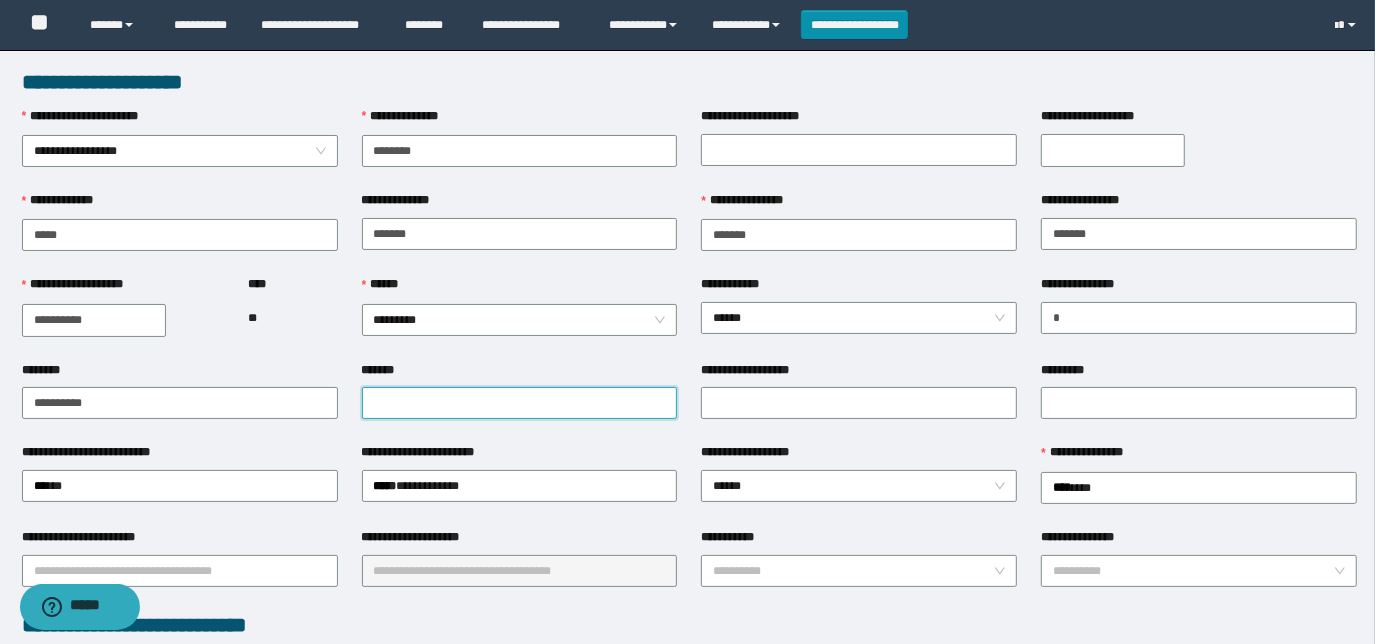 click on "*******" at bounding box center [520, 403] 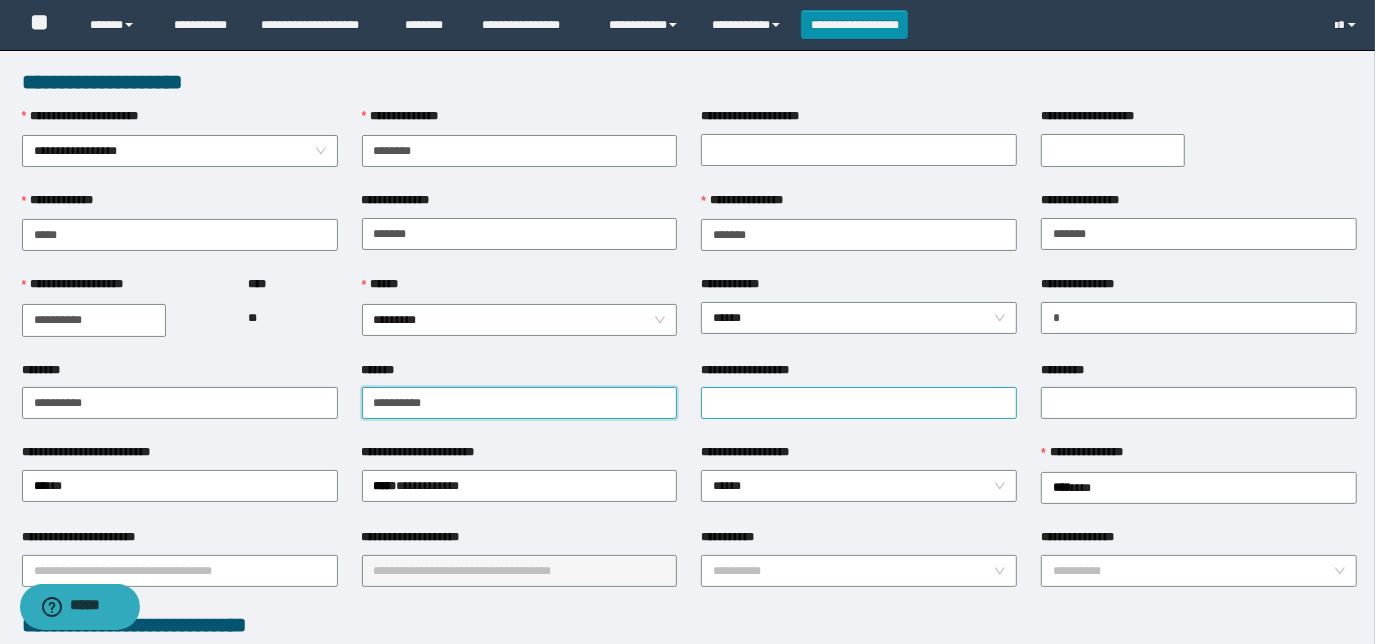 type on "**********" 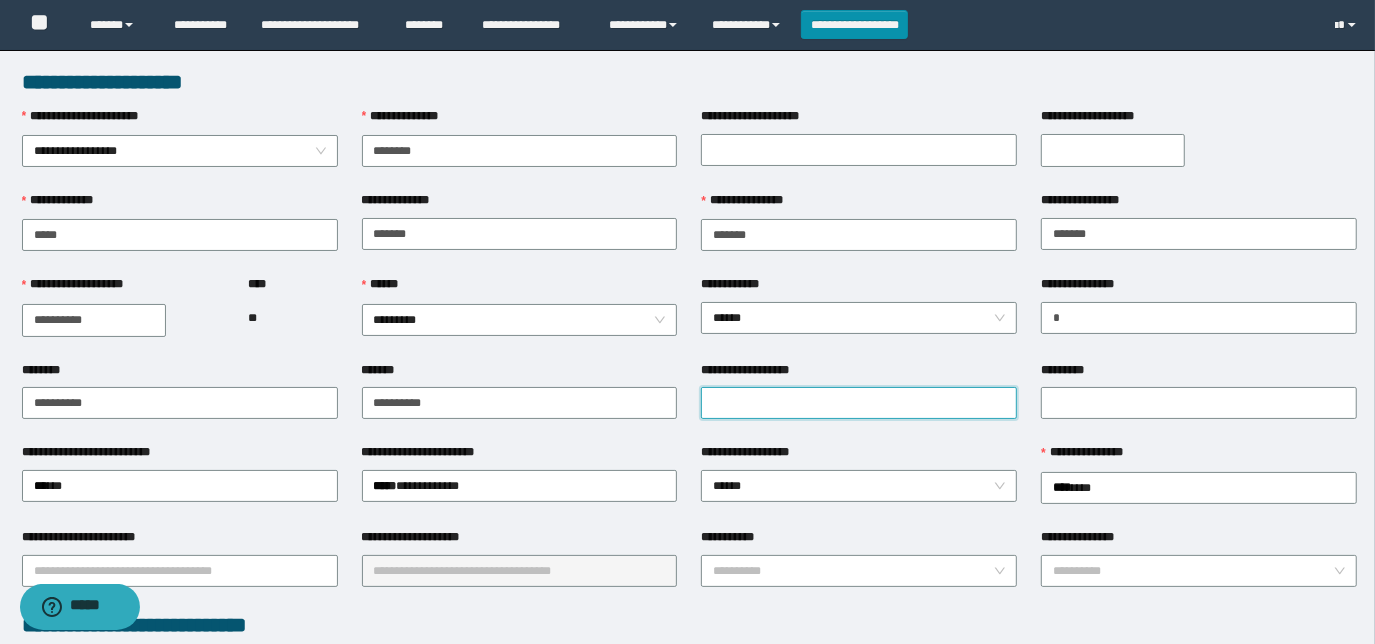 click on "**********" at bounding box center (859, 403) 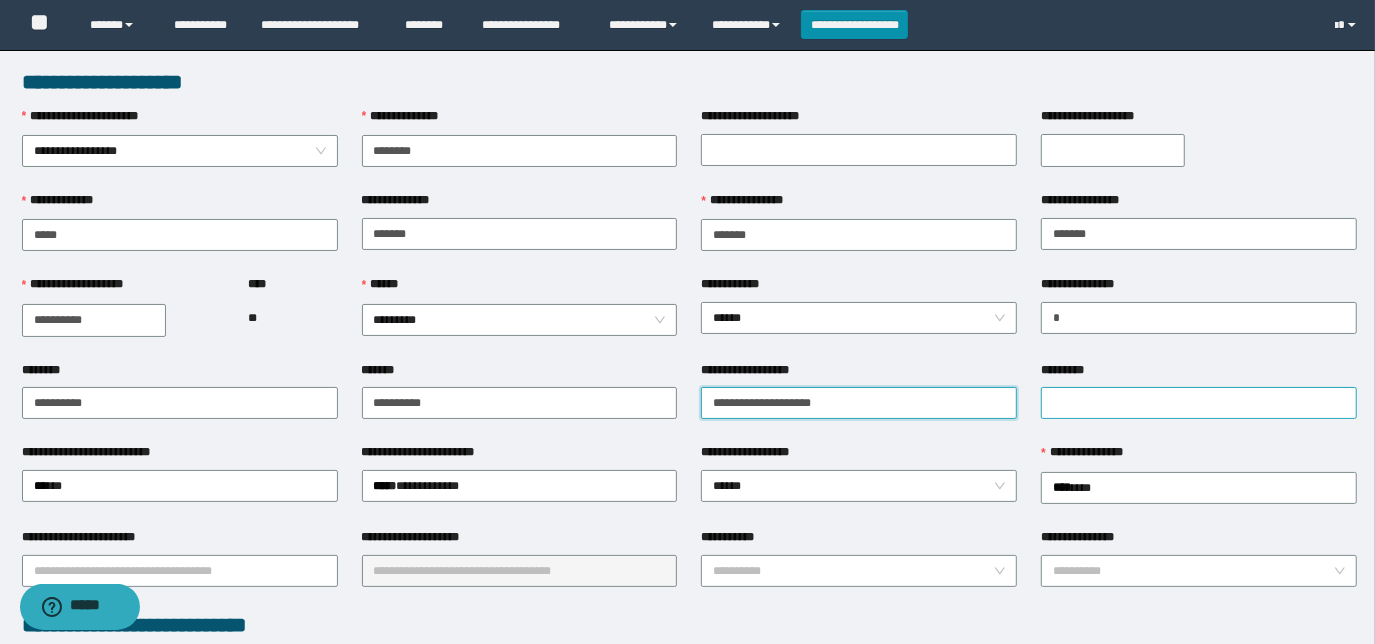 type on "**********" 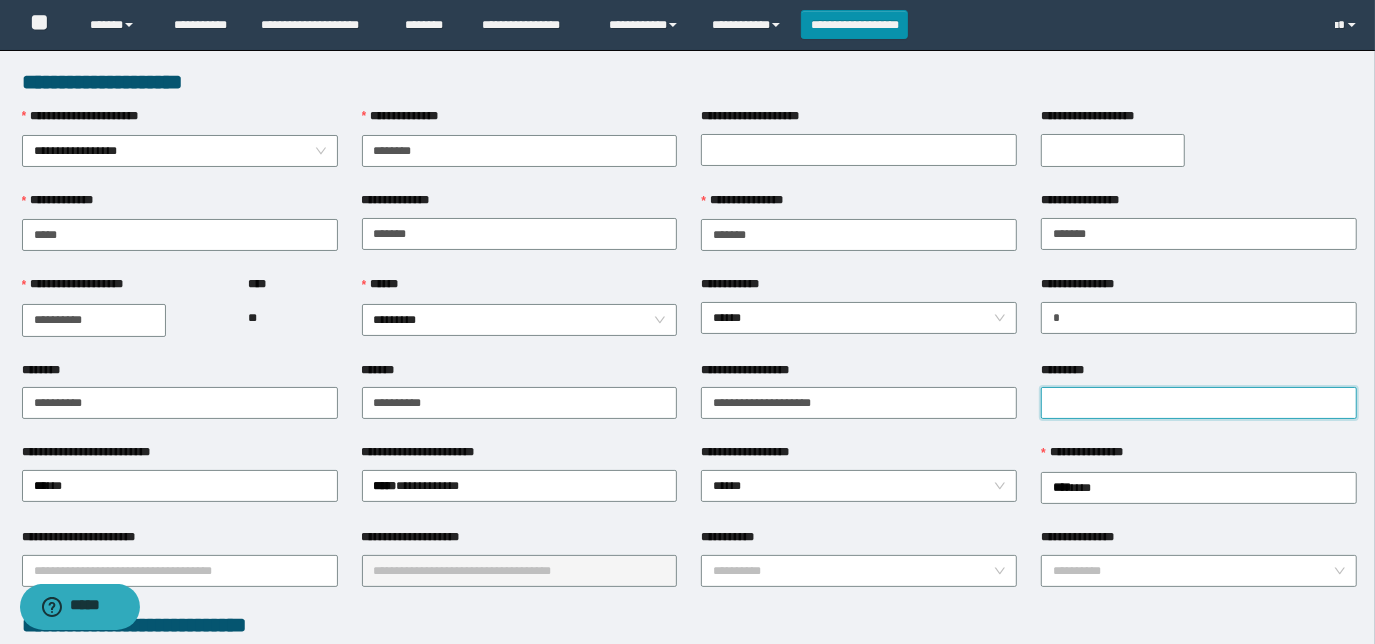 drag, startPoint x: 1073, startPoint y: 397, endPoint x: 1062, endPoint y: 393, distance: 11.7046995 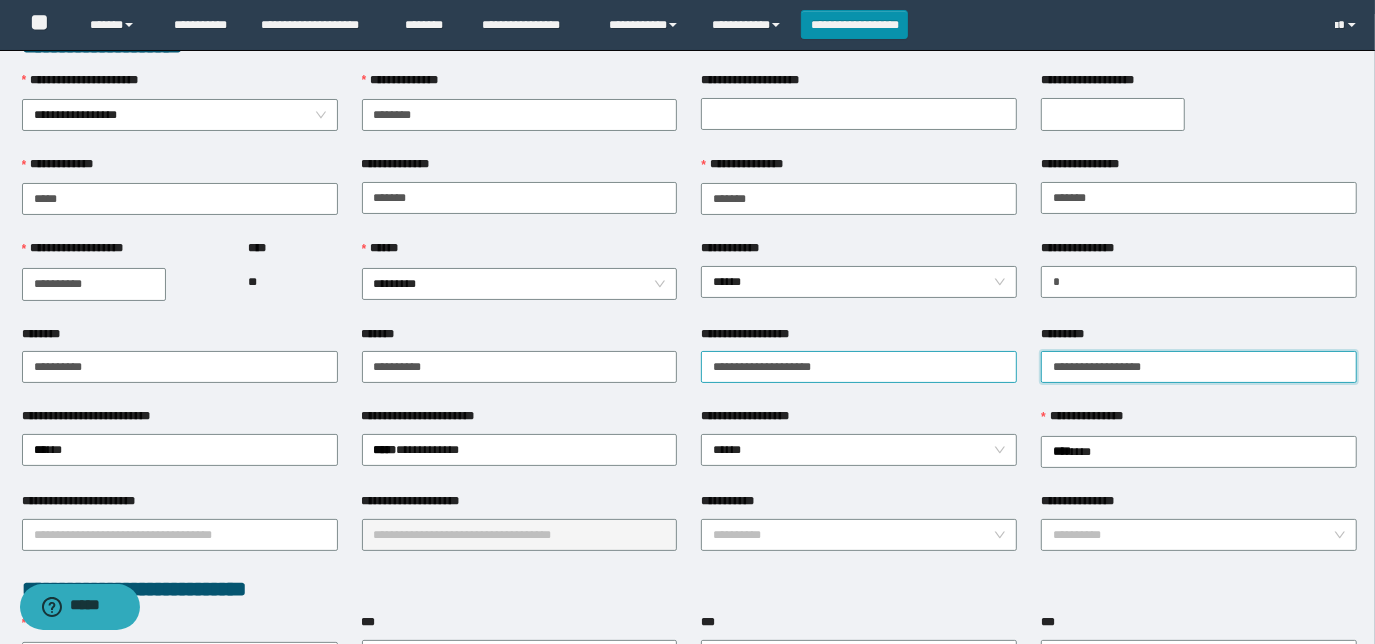 scroll, scrollTop: 181, scrollLeft: 0, axis: vertical 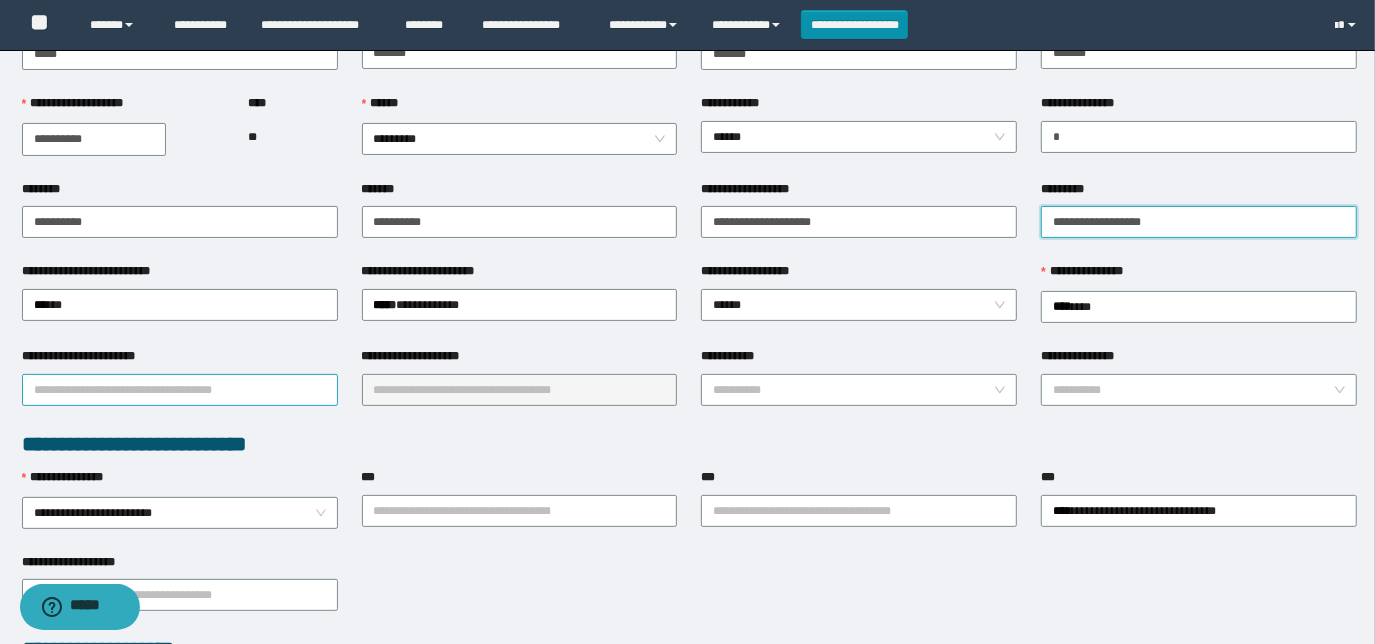 type on "**********" 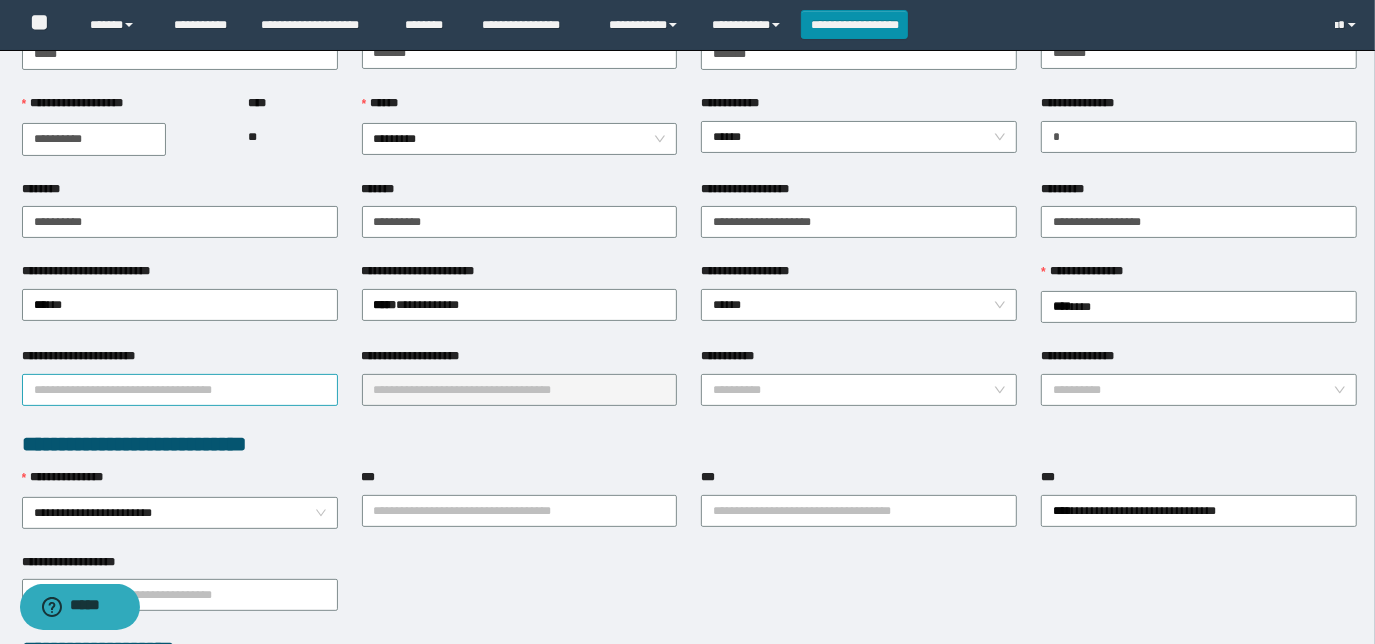 click on "**********" at bounding box center [180, 390] 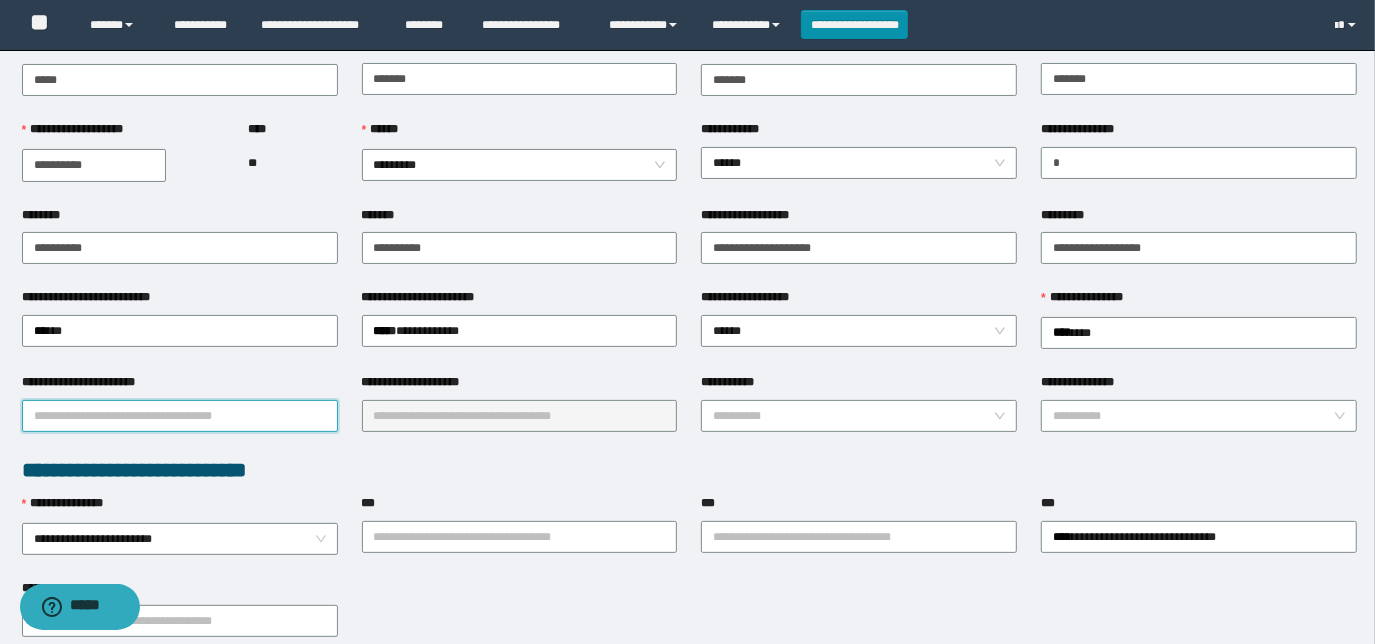 scroll, scrollTop: 181, scrollLeft: 0, axis: vertical 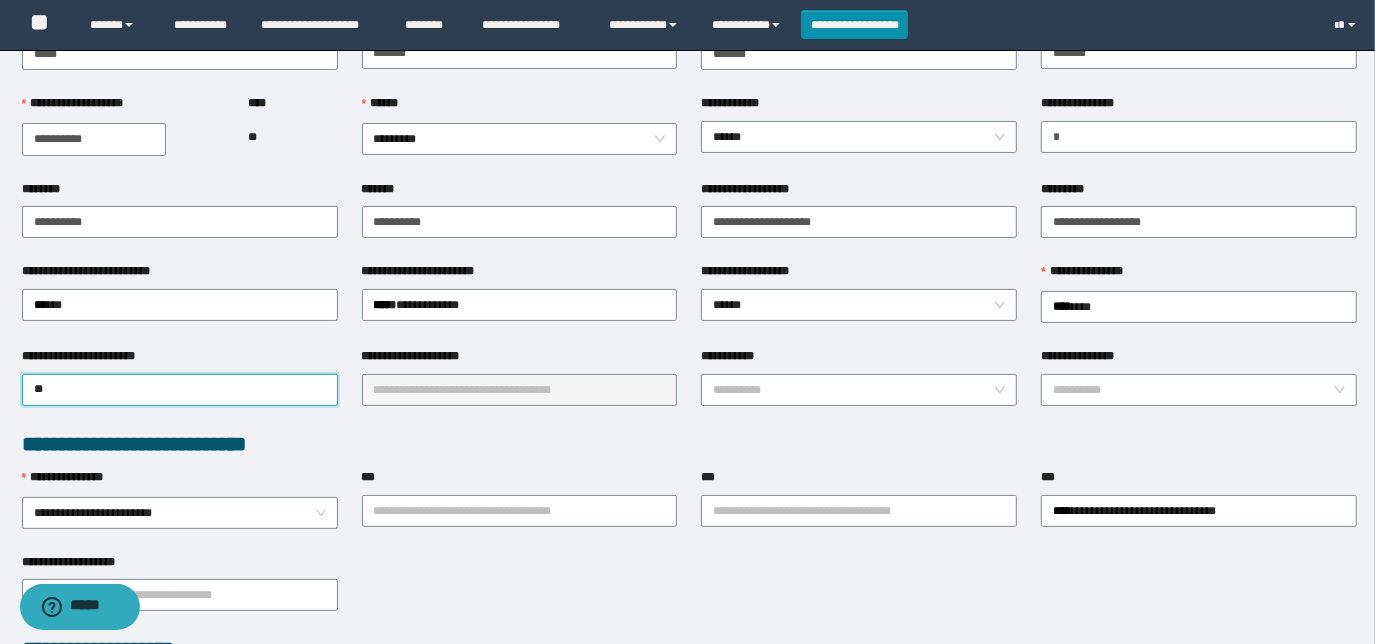 type on "***" 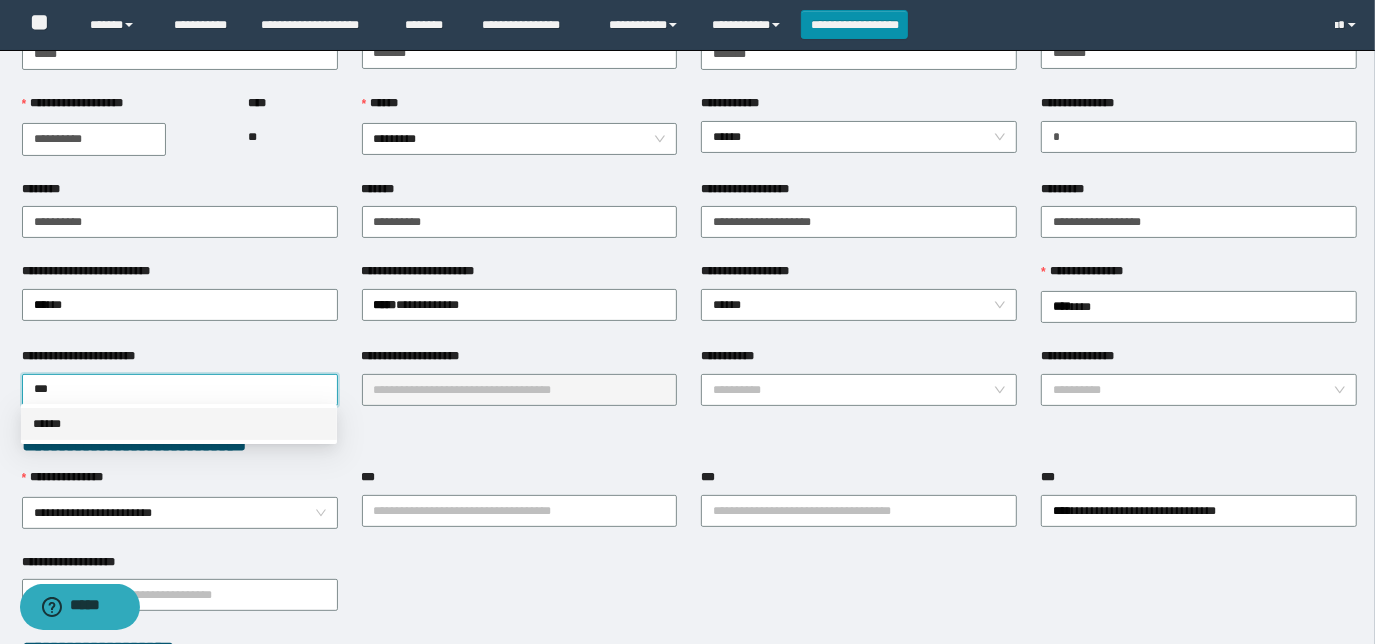 click on "******" at bounding box center [179, 424] 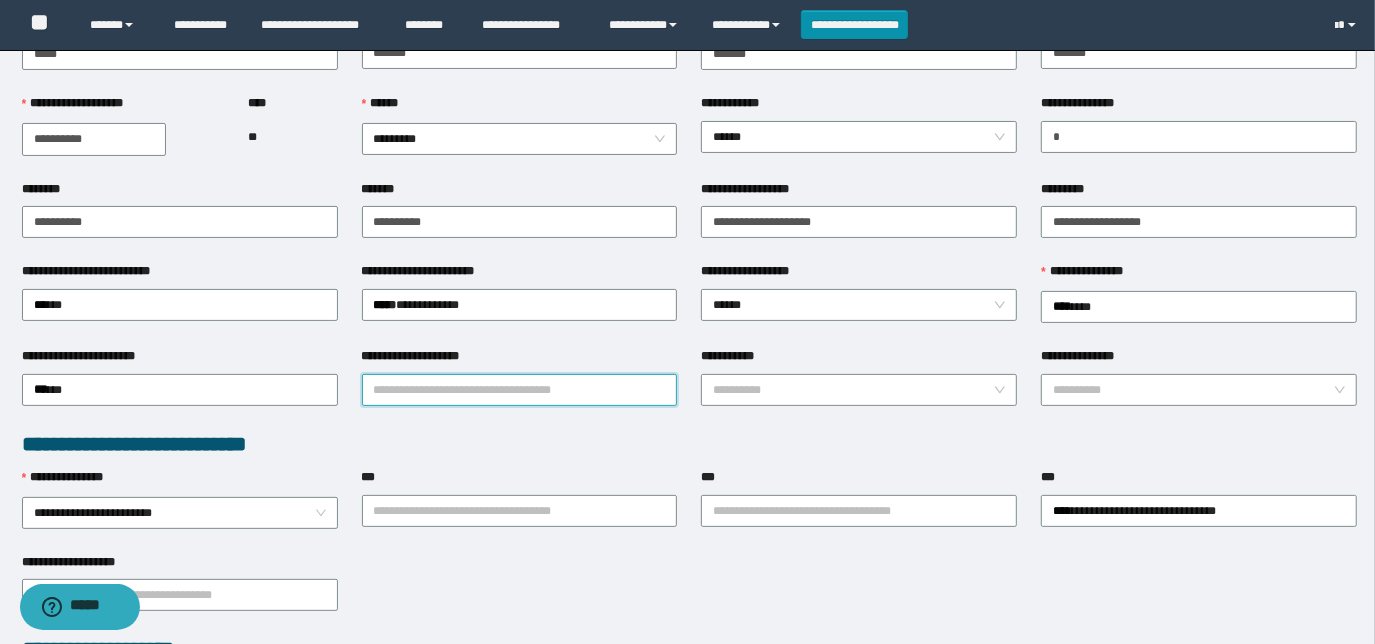 click on "**********" at bounding box center (520, 390) 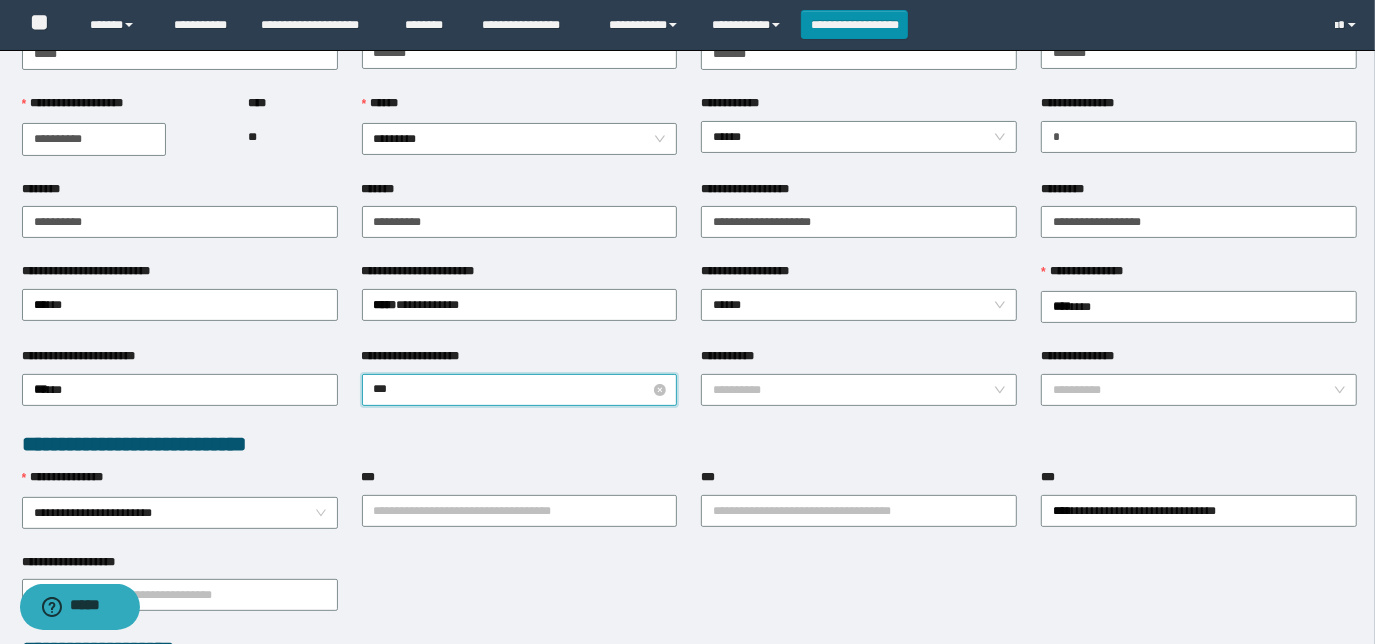 type on "****" 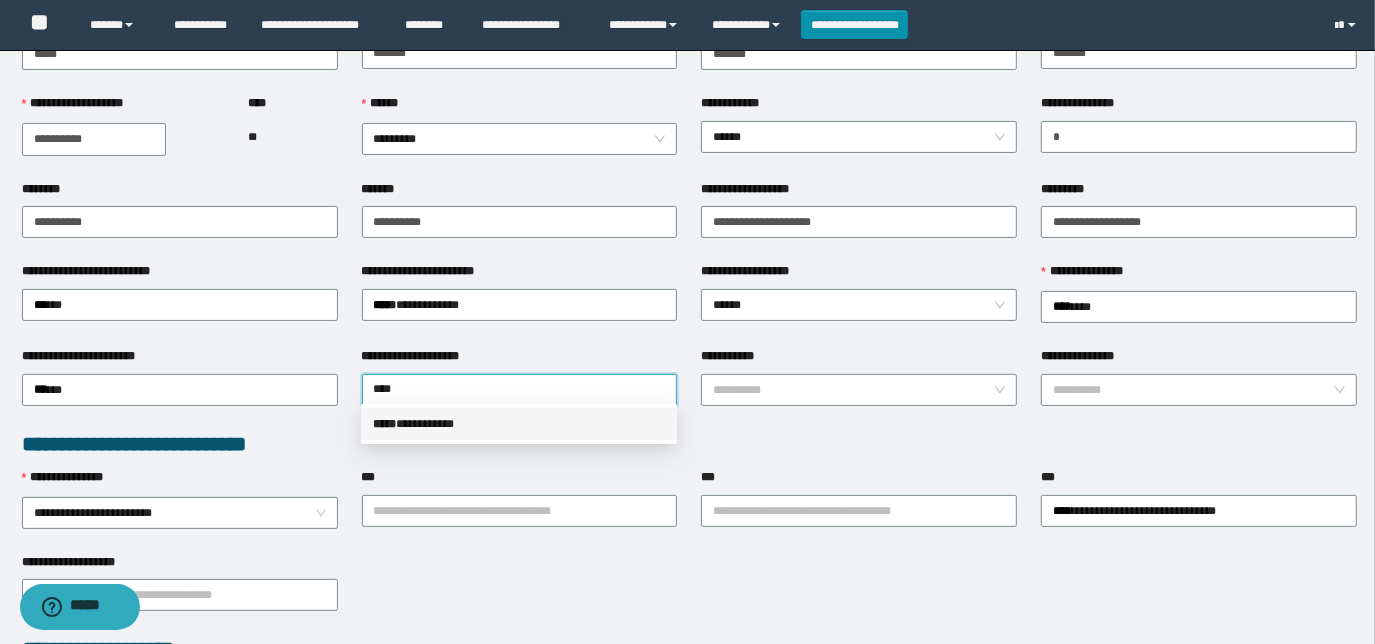 click on "***** * *********" at bounding box center (519, 424) 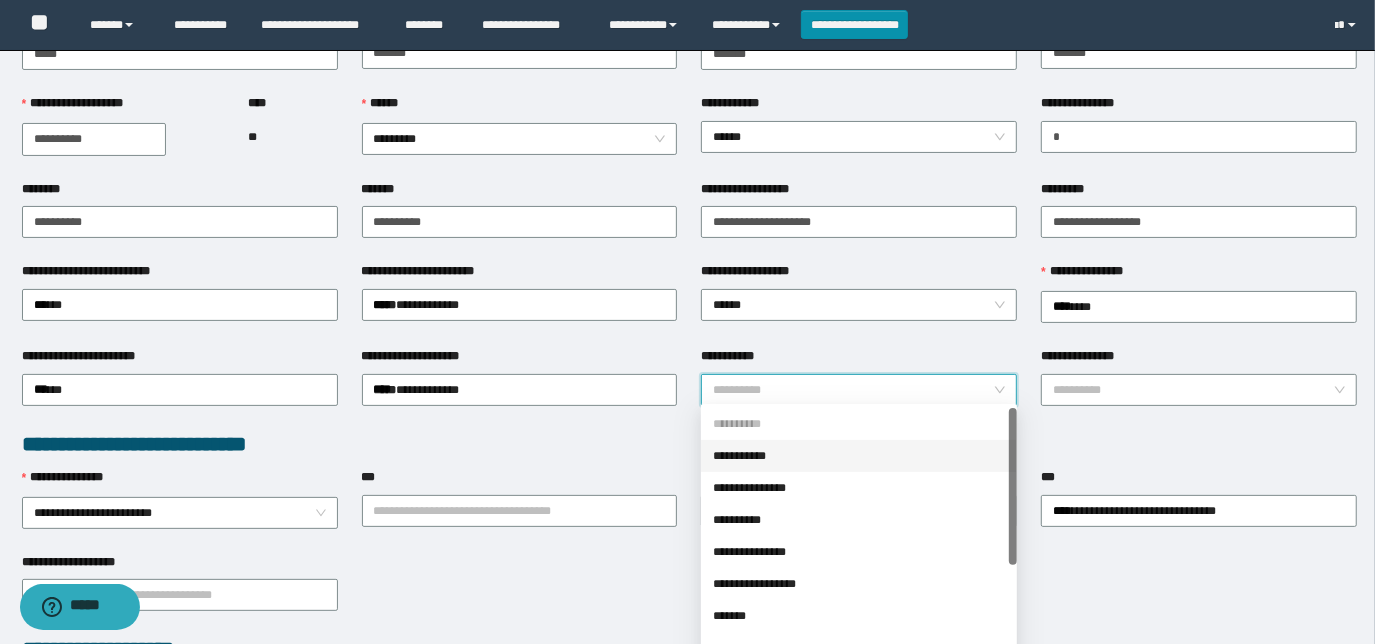 click on "**********" at bounding box center (853, 390) 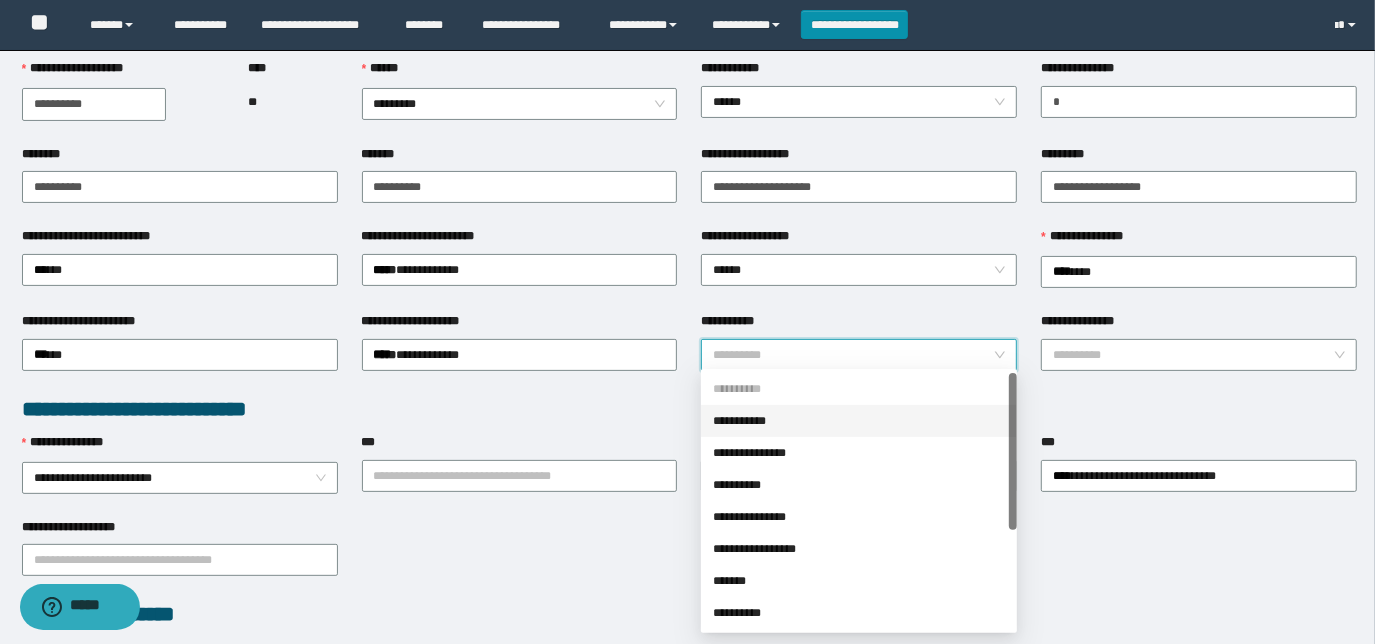scroll, scrollTop: 272, scrollLeft: 0, axis: vertical 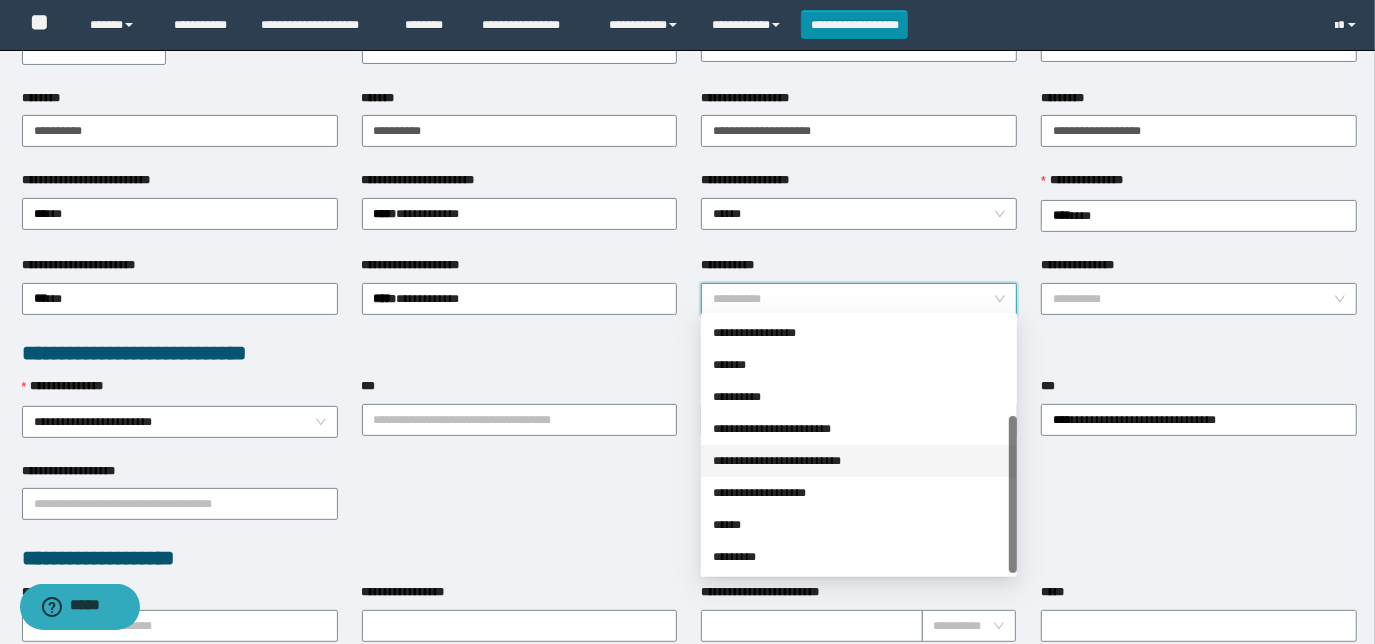 click on "**********" at bounding box center [859, 461] 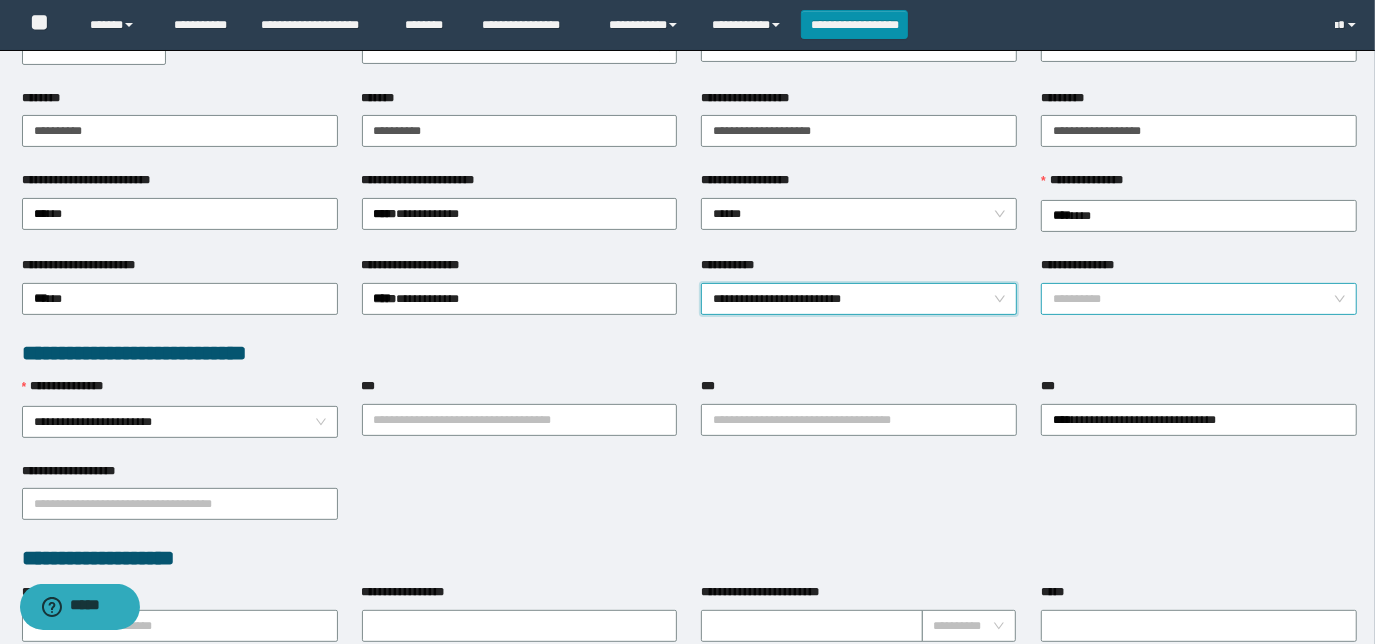 click on "**********" at bounding box center (1193, 299) 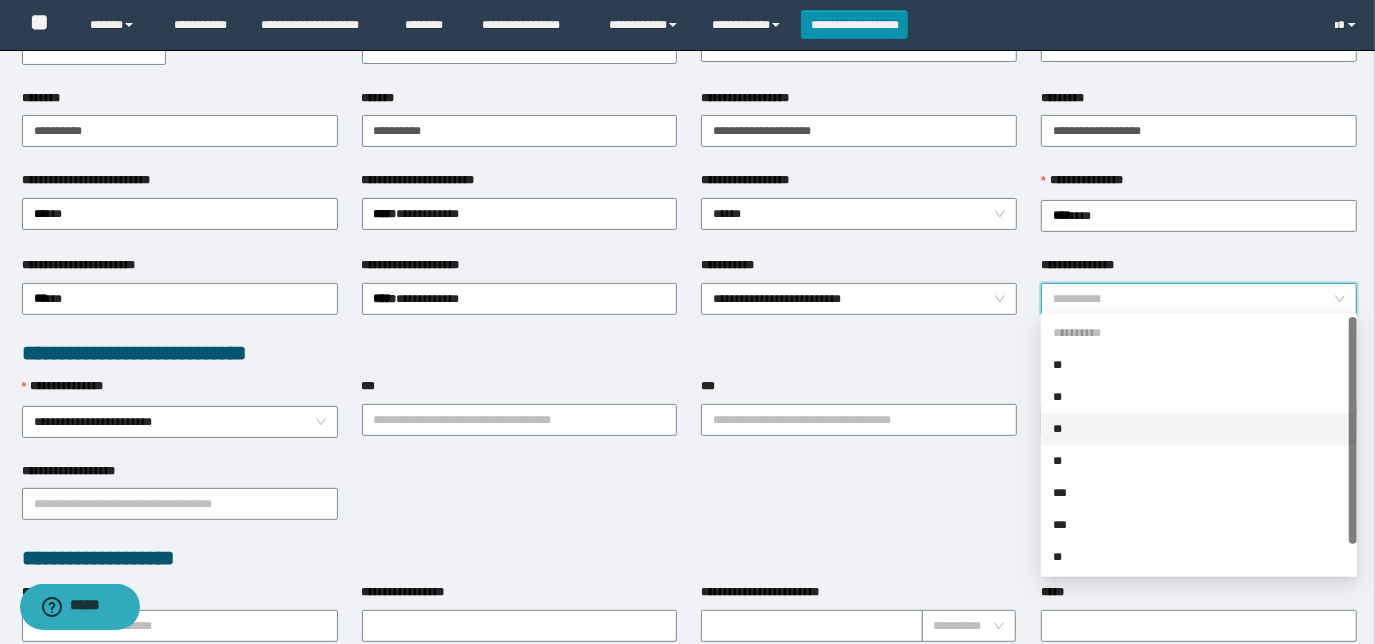 scroll, scrollTop: 32, scrollLeft: 0, axis: vertical 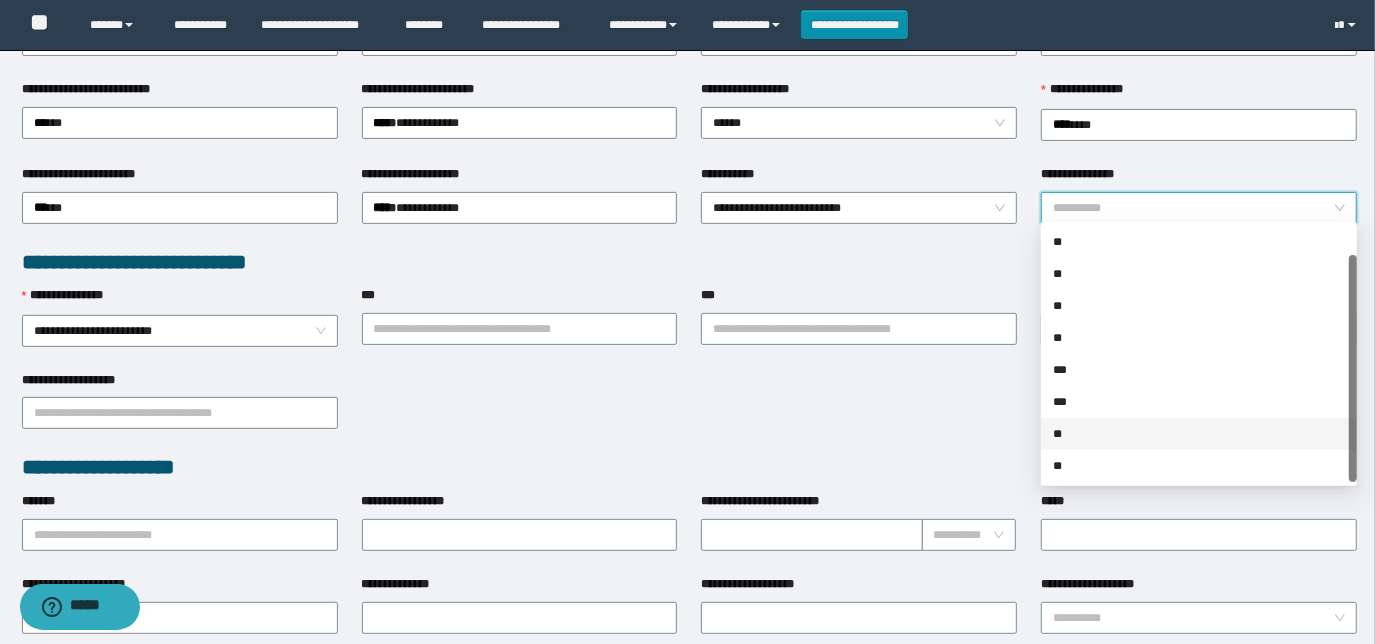 click on "**" at bounding box center [1199, 434] 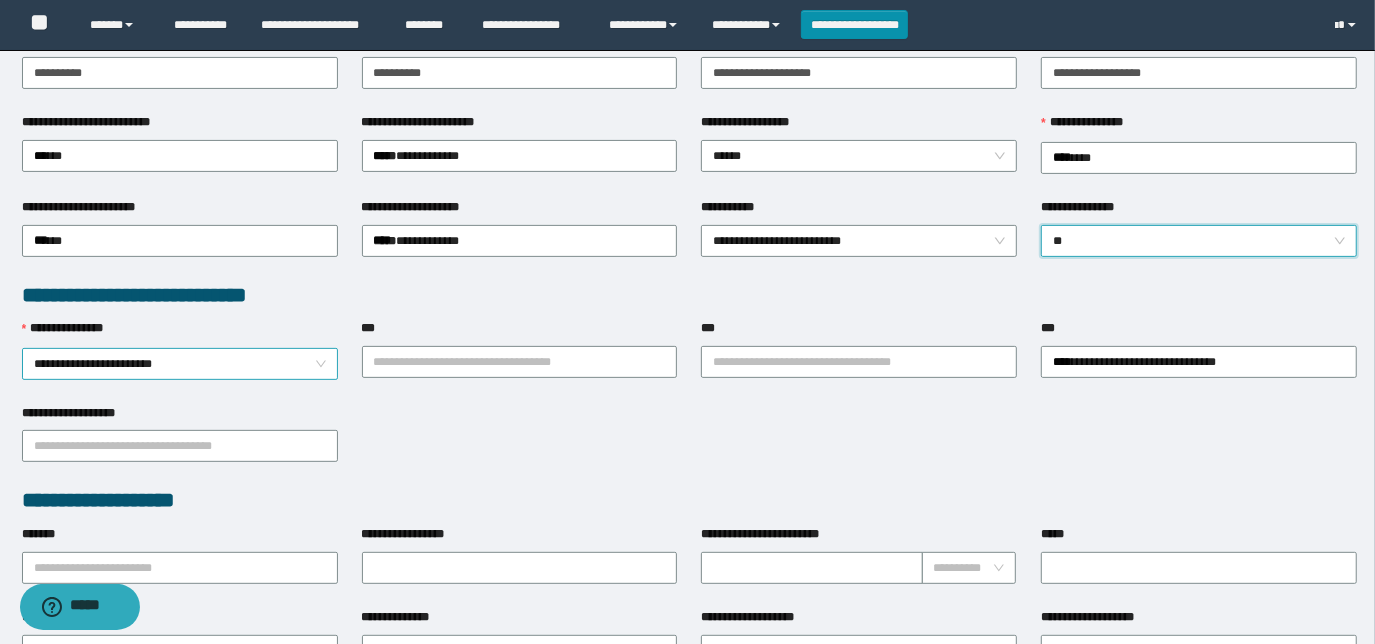 scroll, scrollTop: 272, scrollLeft: 0, axis: vertical 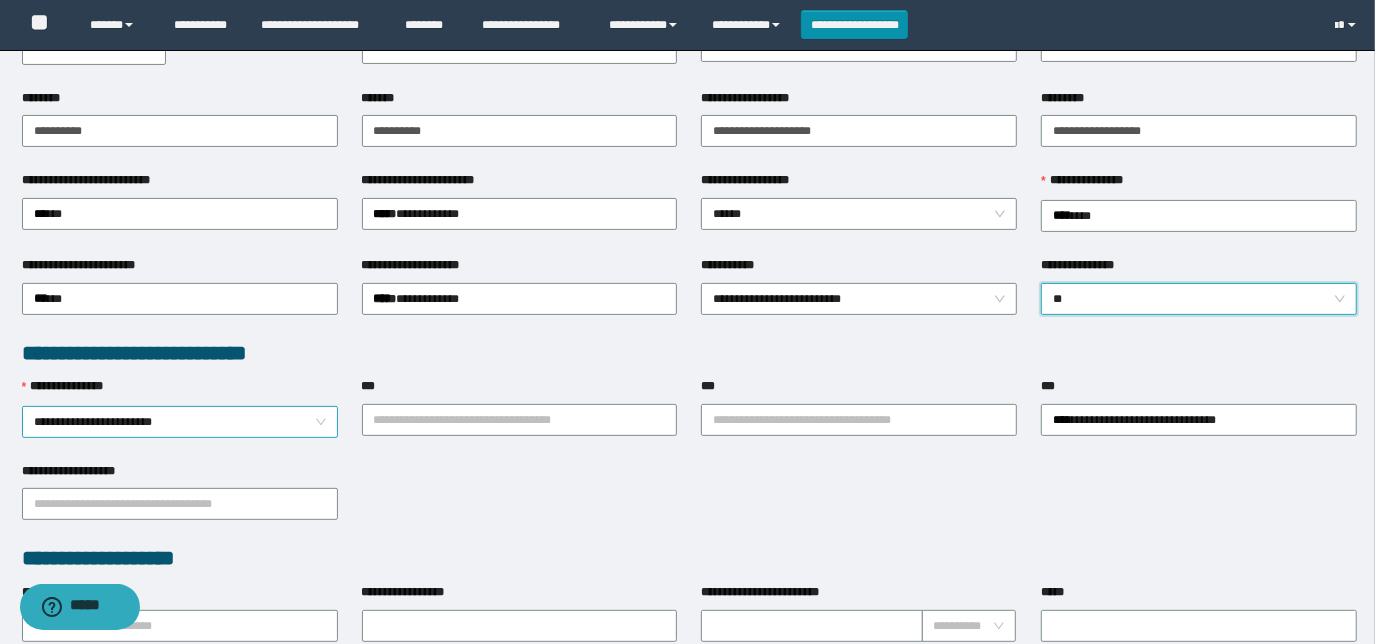 click on "**********" at bounding box center [180, 422] 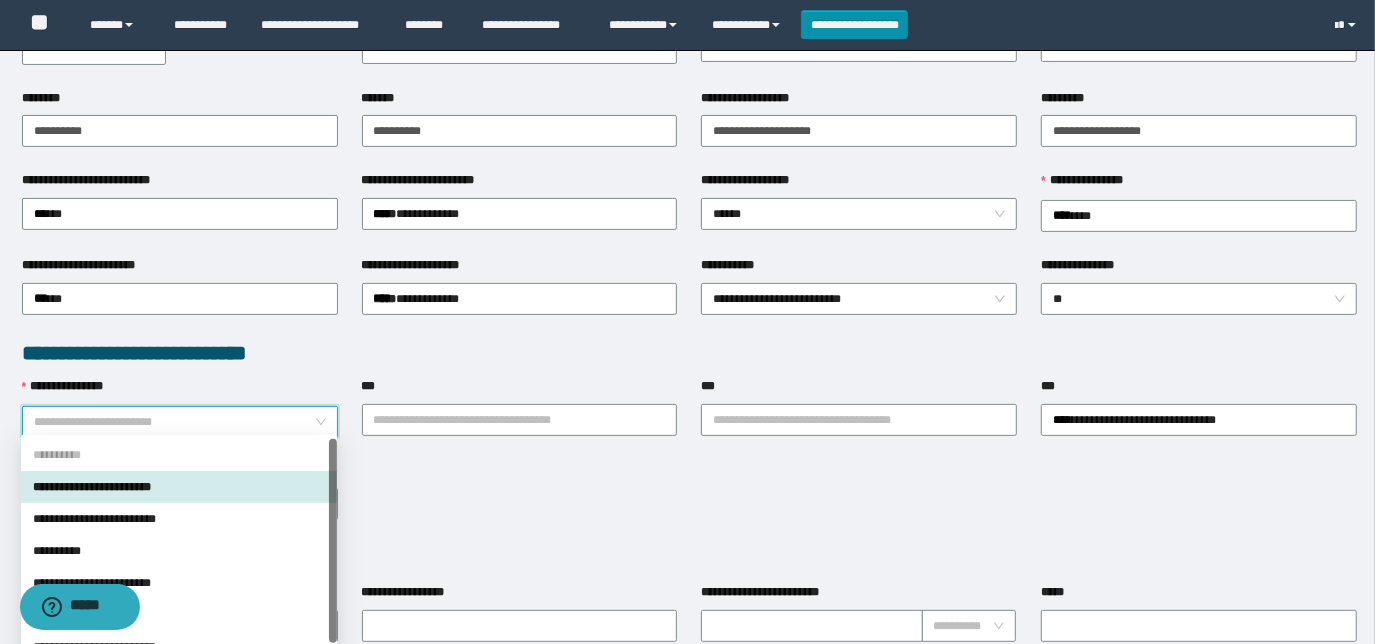 click on "**********" at bounding box center (180, 422) 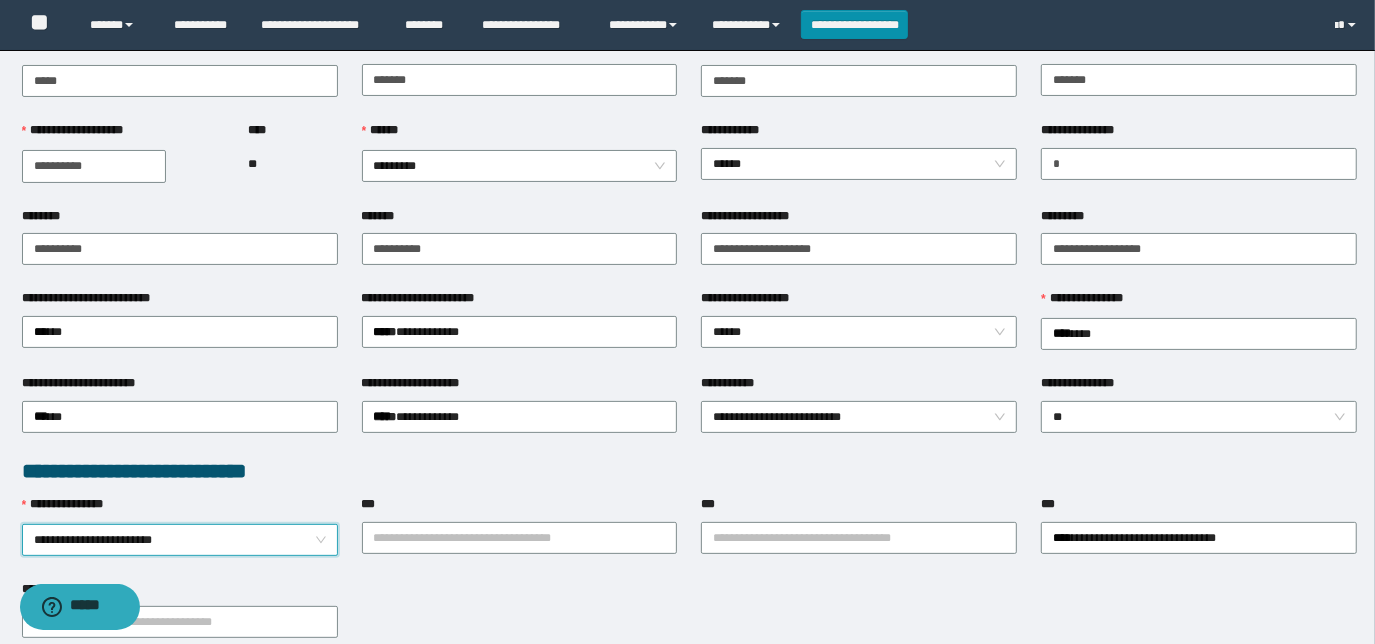 scroll, scrollTop: 0, scrollLeft: 0, axis: both 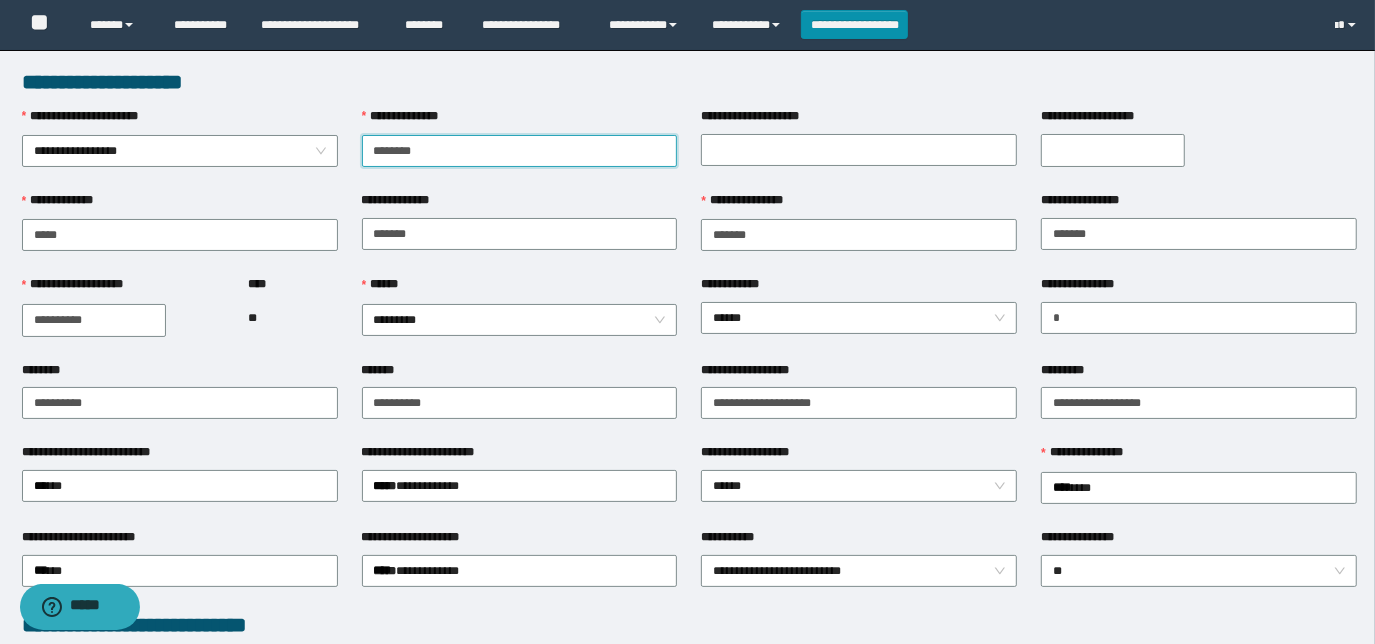 click on "********" at bounding box center [520, 151] 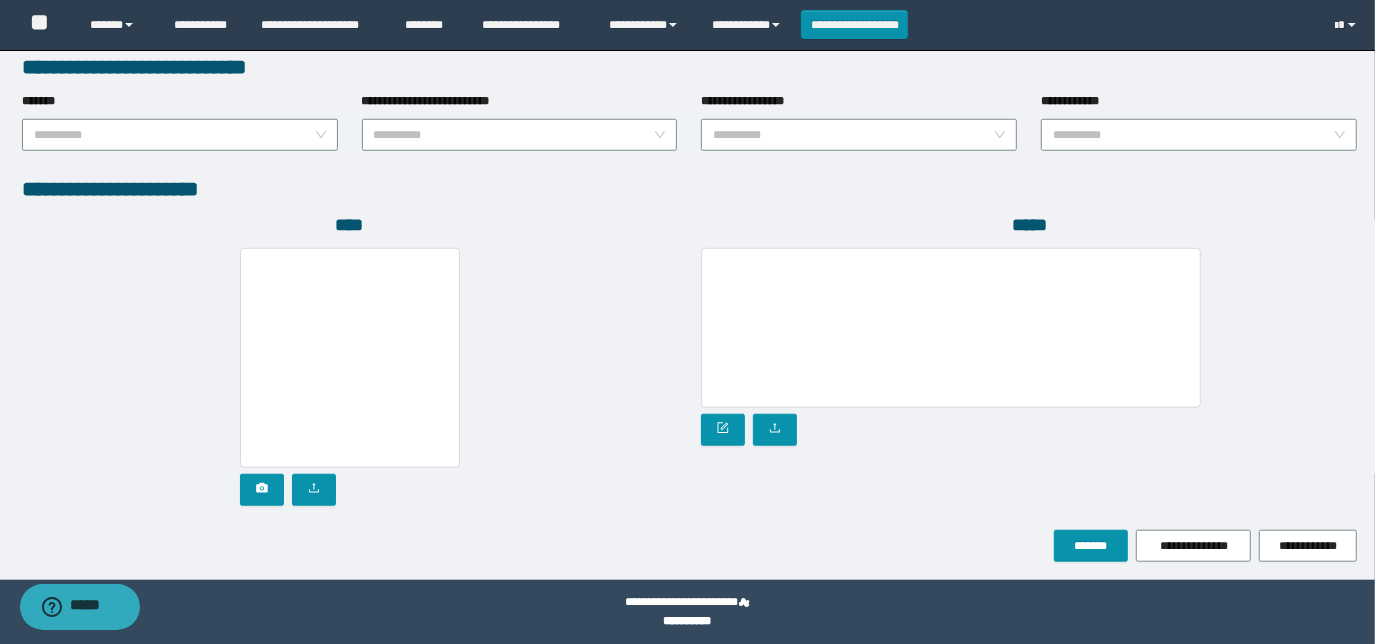 scroll, scrollTop: 1058, scrollLeft: 0, axis: vertical 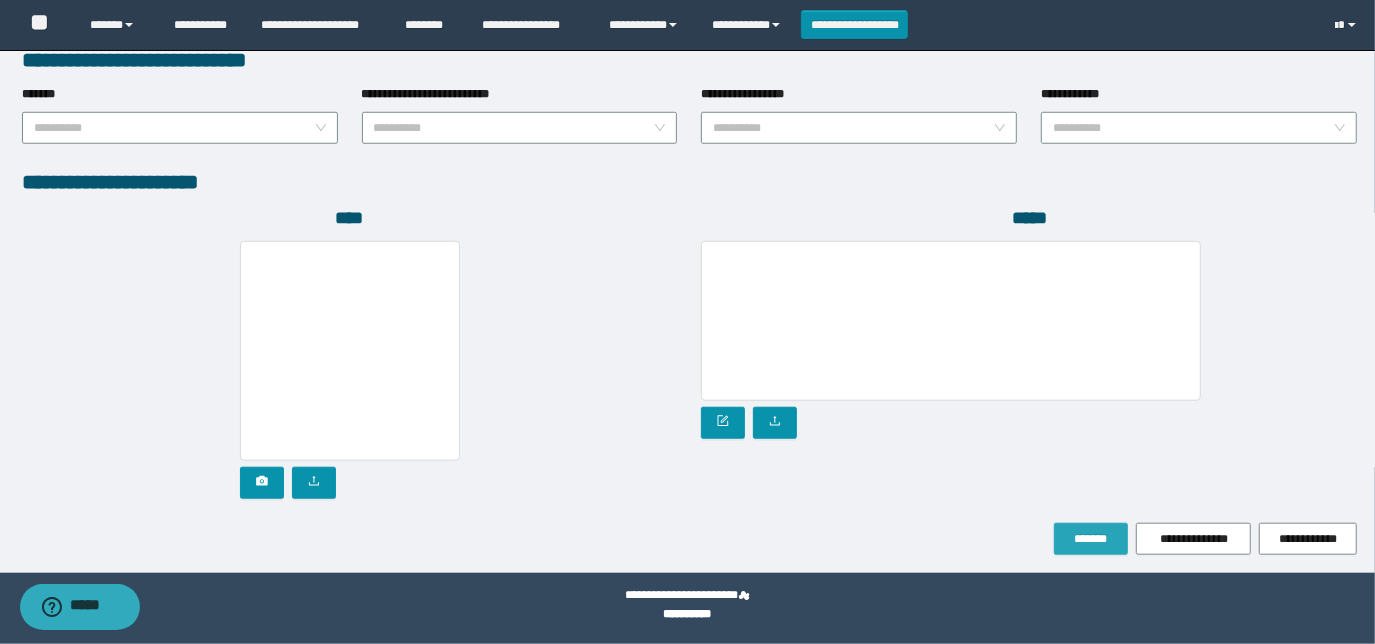 click on "*******" at bounding box center [1091, 539] 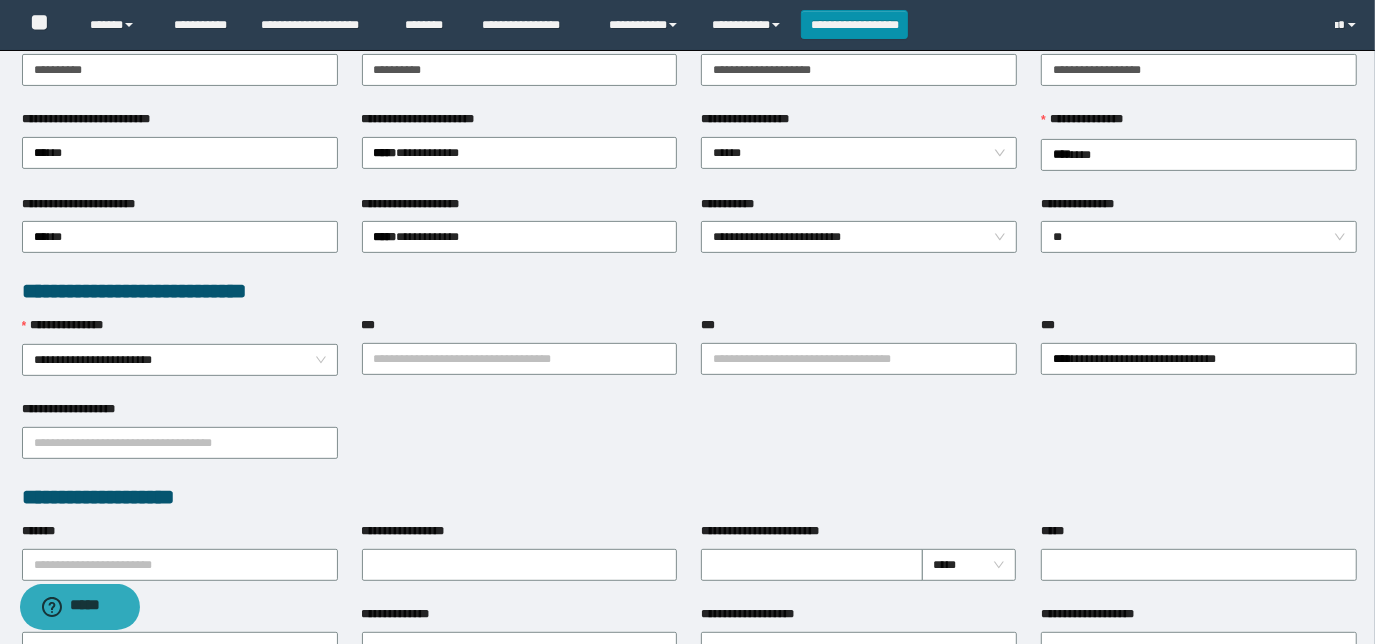 scroll, scrollTop: 382, scrollLeft: 0, axis: vertical 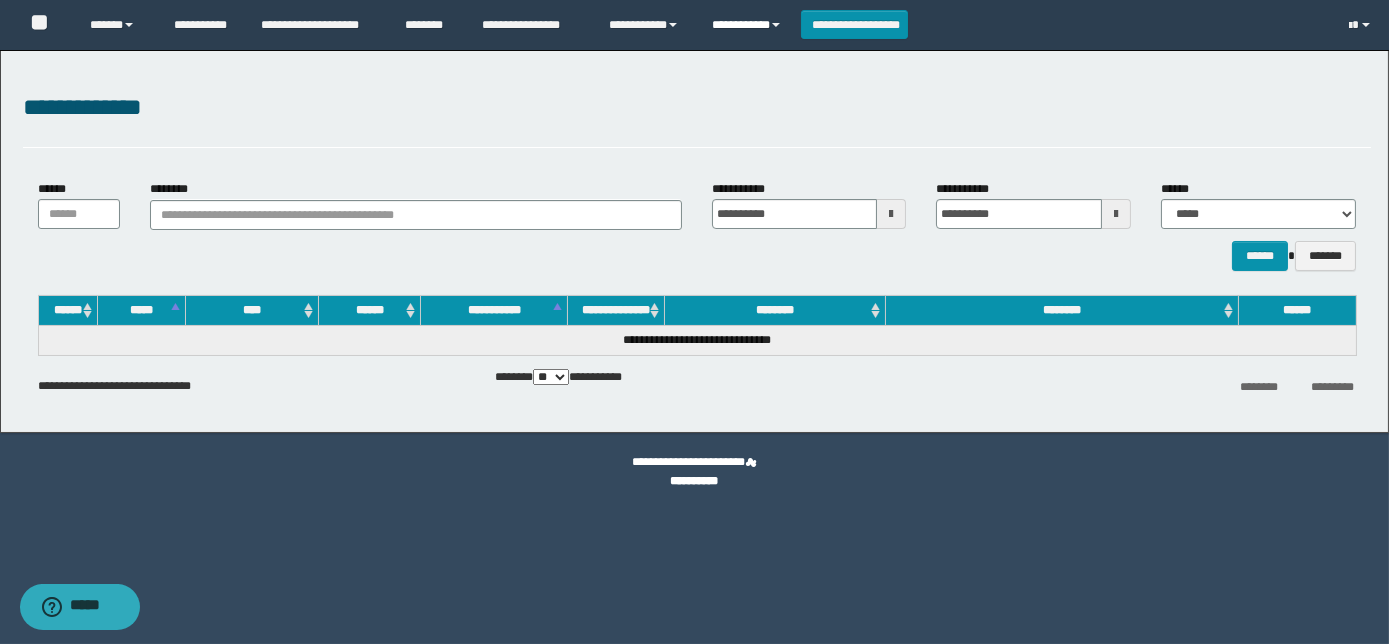 click on "**********" at bounding box center (749, 25) 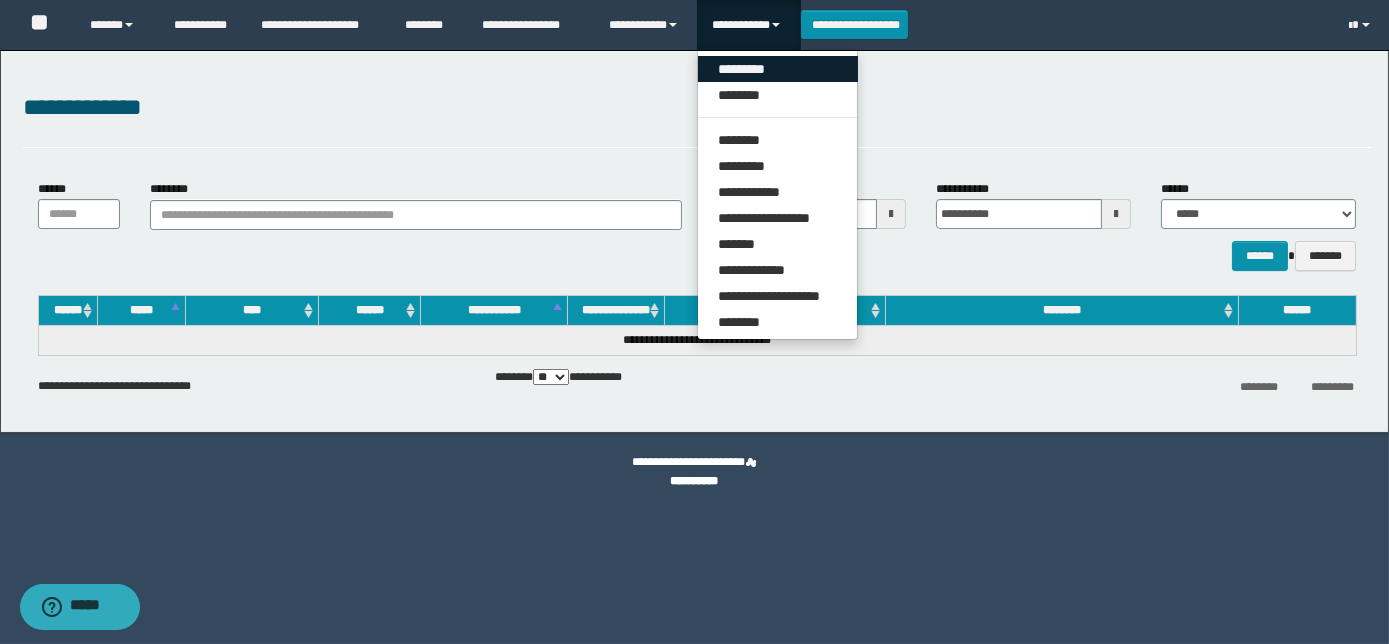 click on "*********" at bounding box center (778, 69) 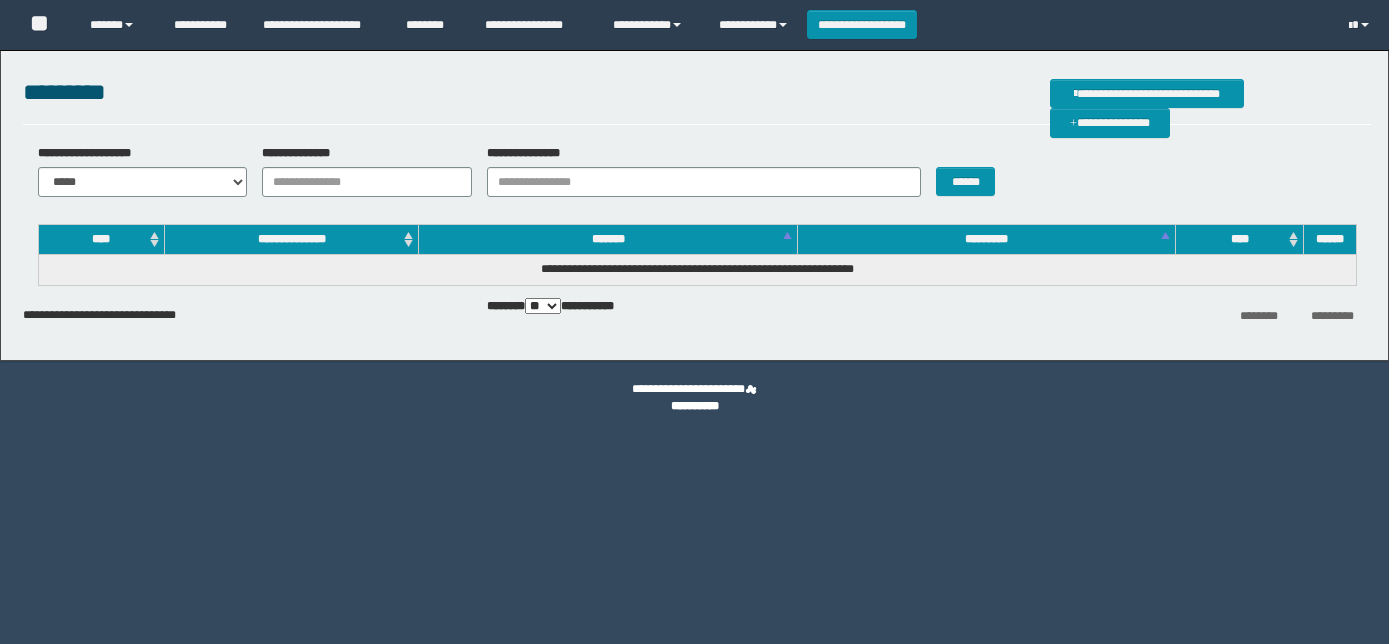 scroll, scrollTop: 0, scrollLeft: 0, axis: both 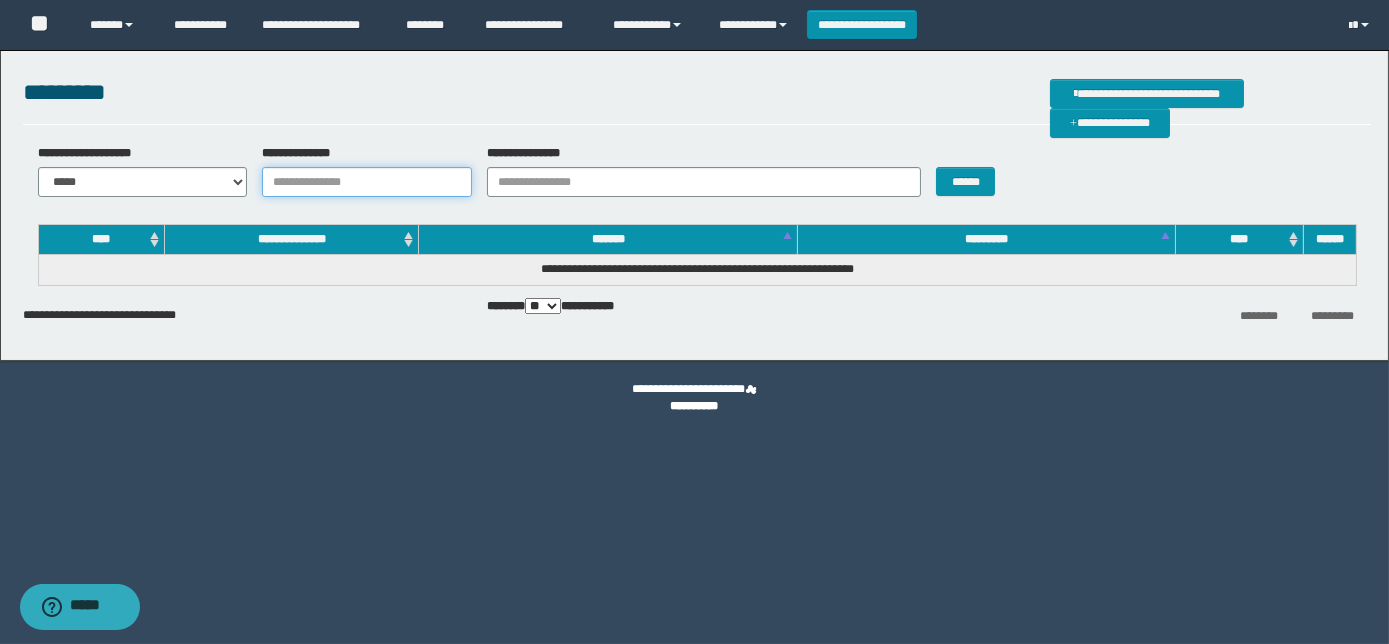 click on "**********" at bounding box center (367, 182) 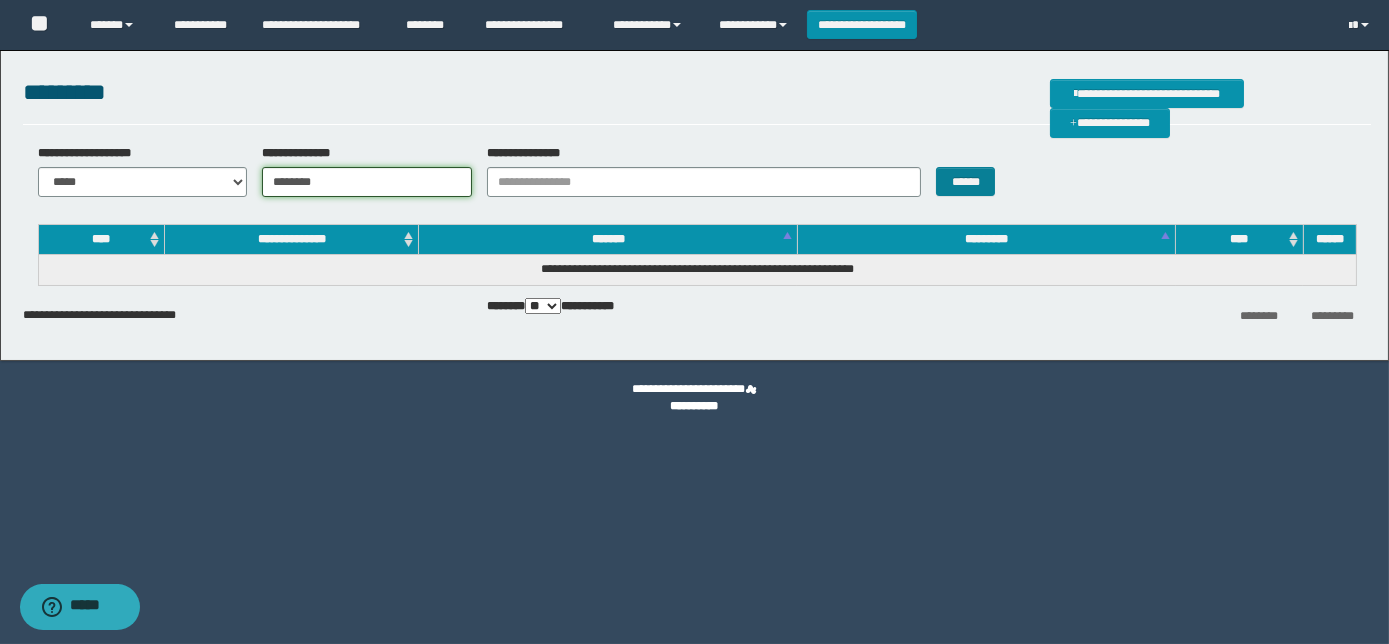 type on "********" 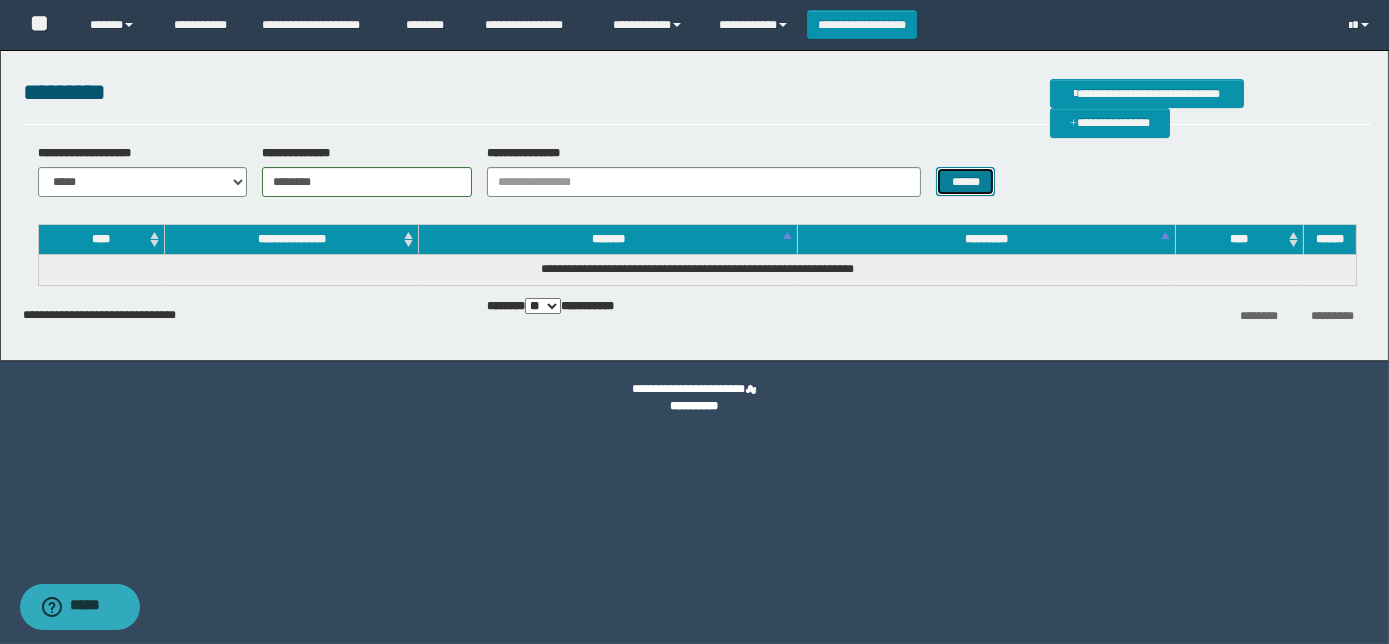 click on "******" at bounding box center (965, 181) 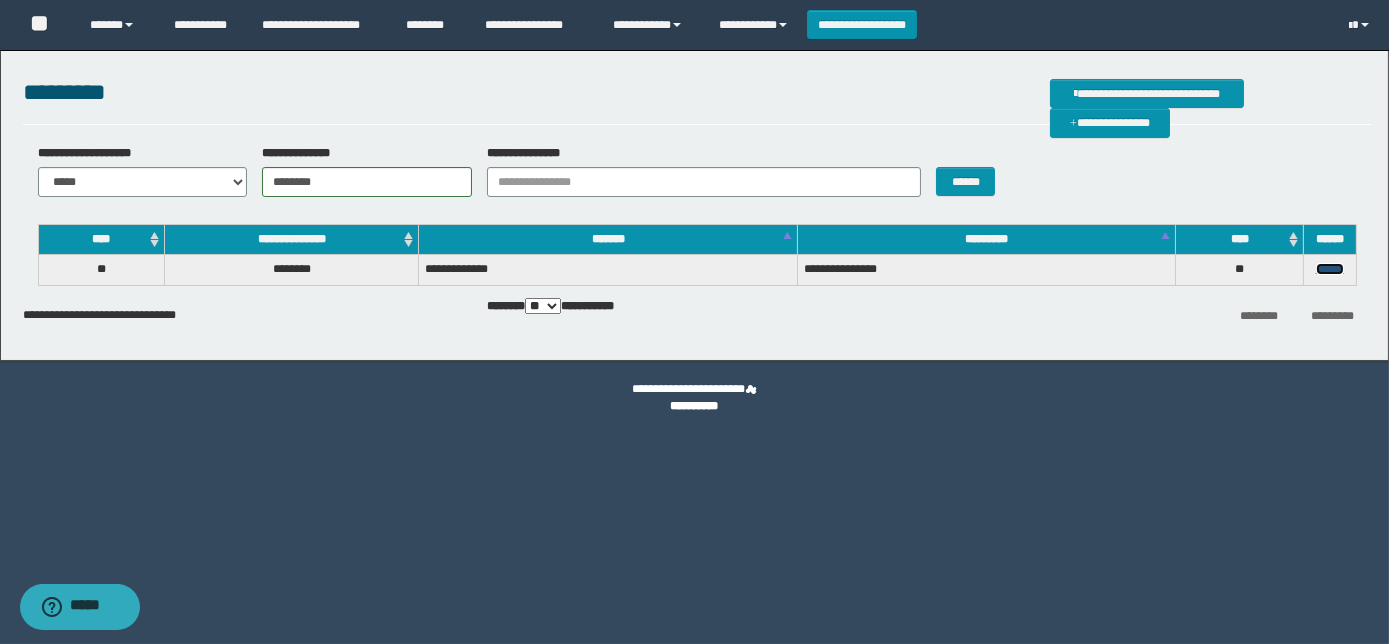 click on "******" at bounding box center (1330, 269) 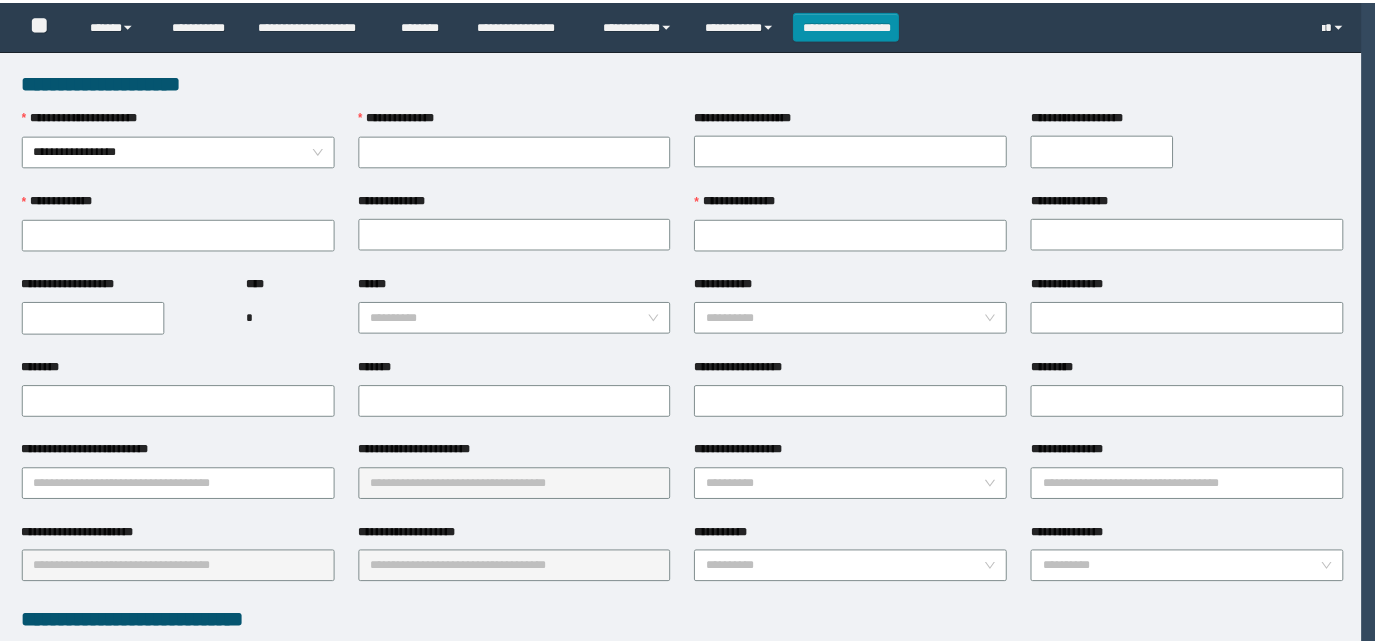 scroll, scrollTop: 0, scrollLeft: 0, axis: both 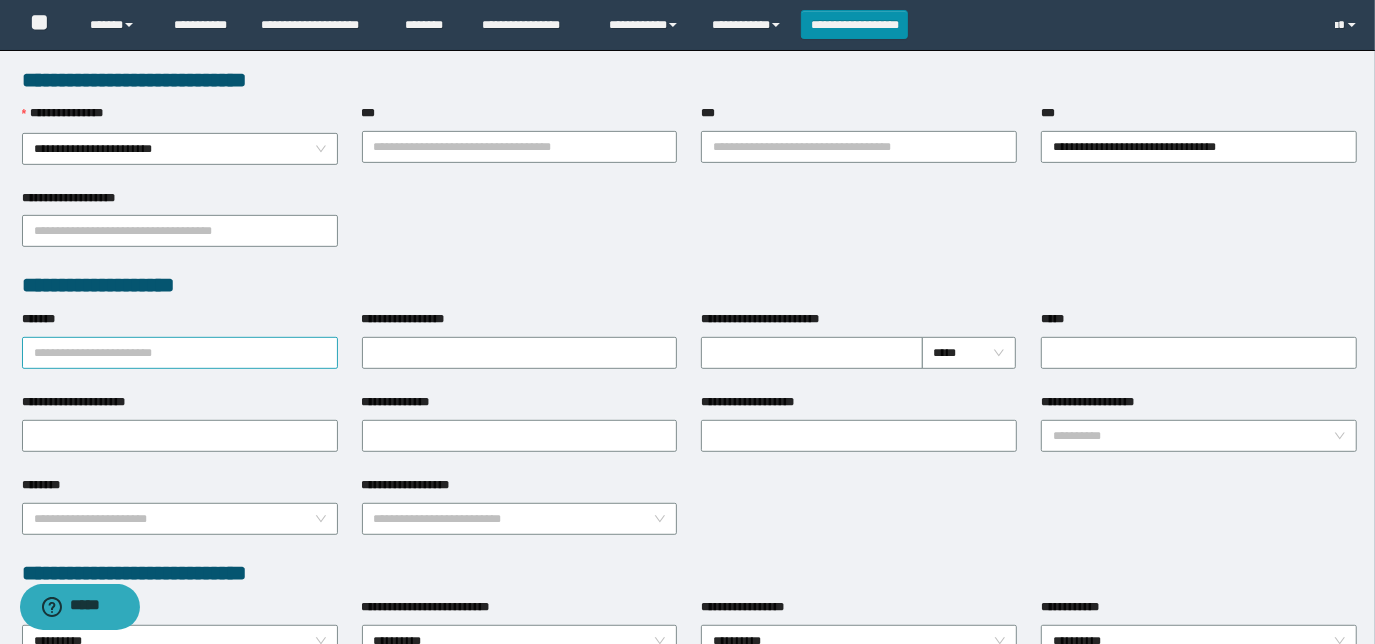 click on "*******" at bounding box center [180, 353] 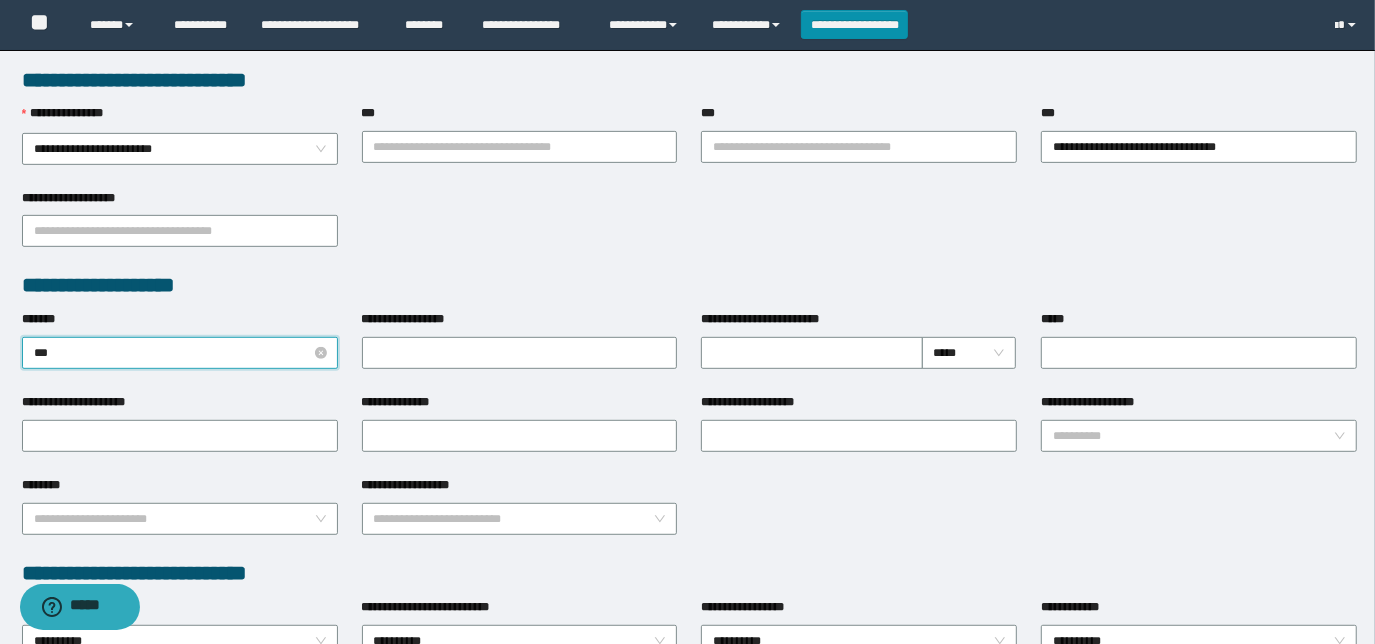 type on "****" 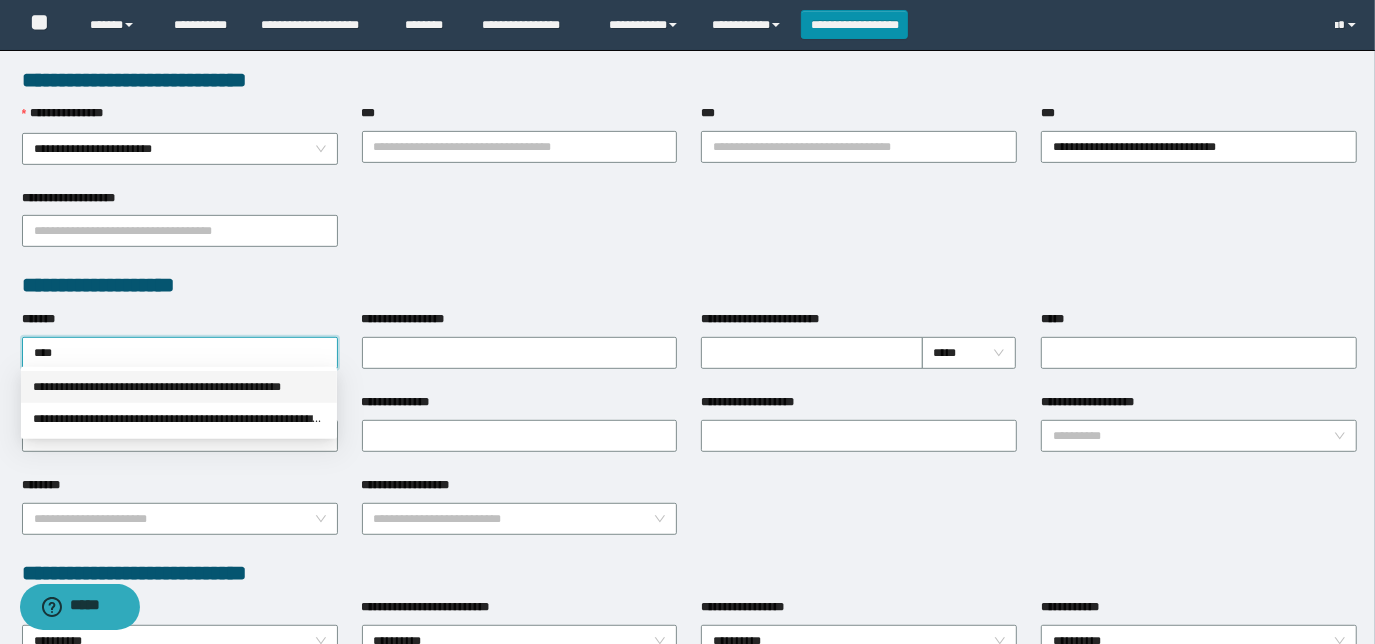click on "**********" at bounding box center (179, 387) 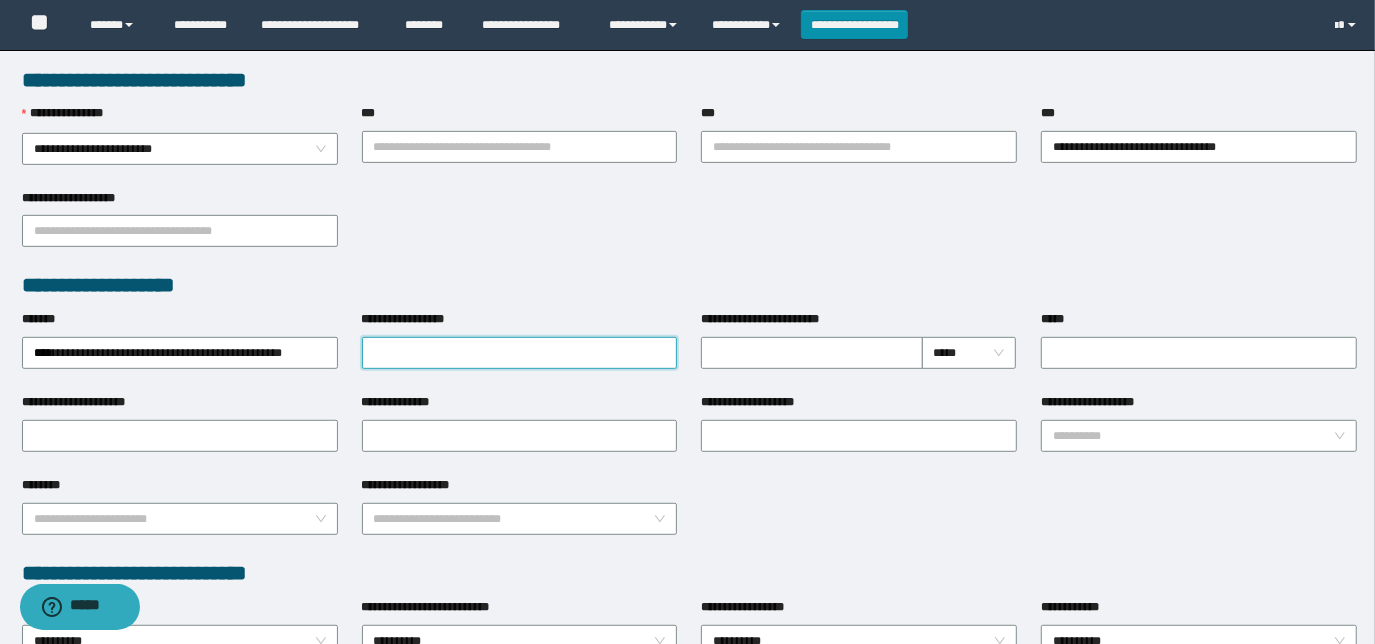 click on "**********" at bounding box center [520, 353] 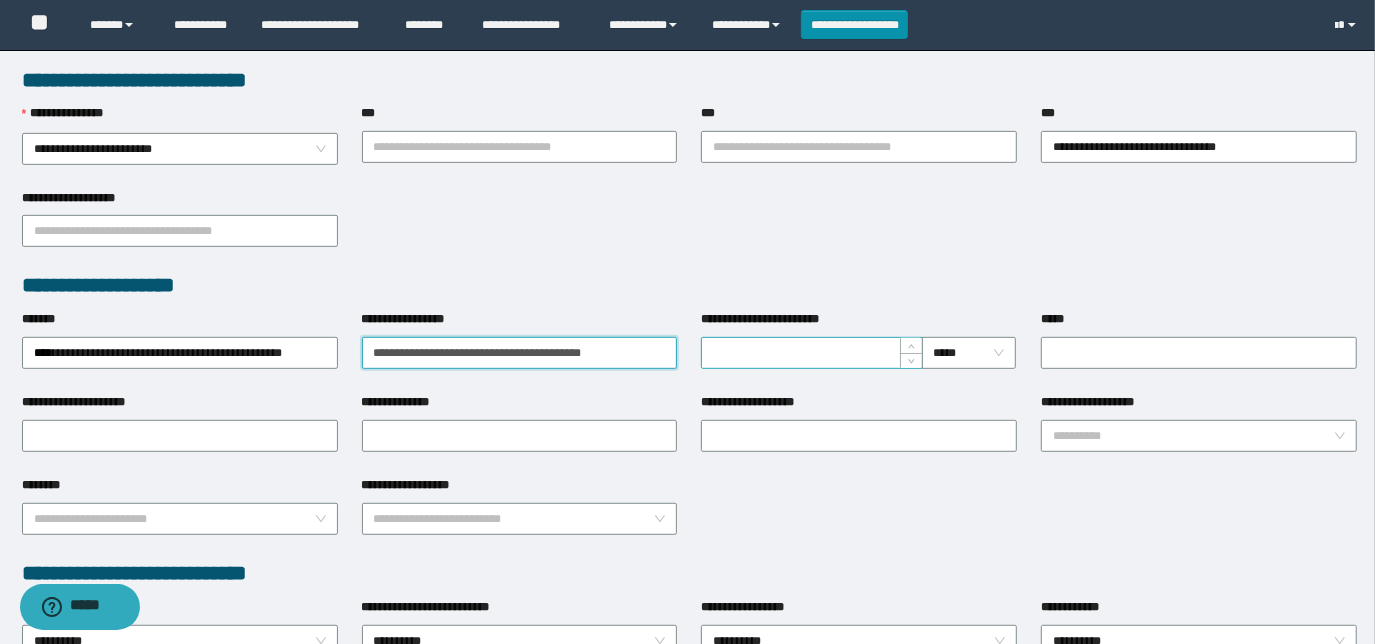type on "**********" 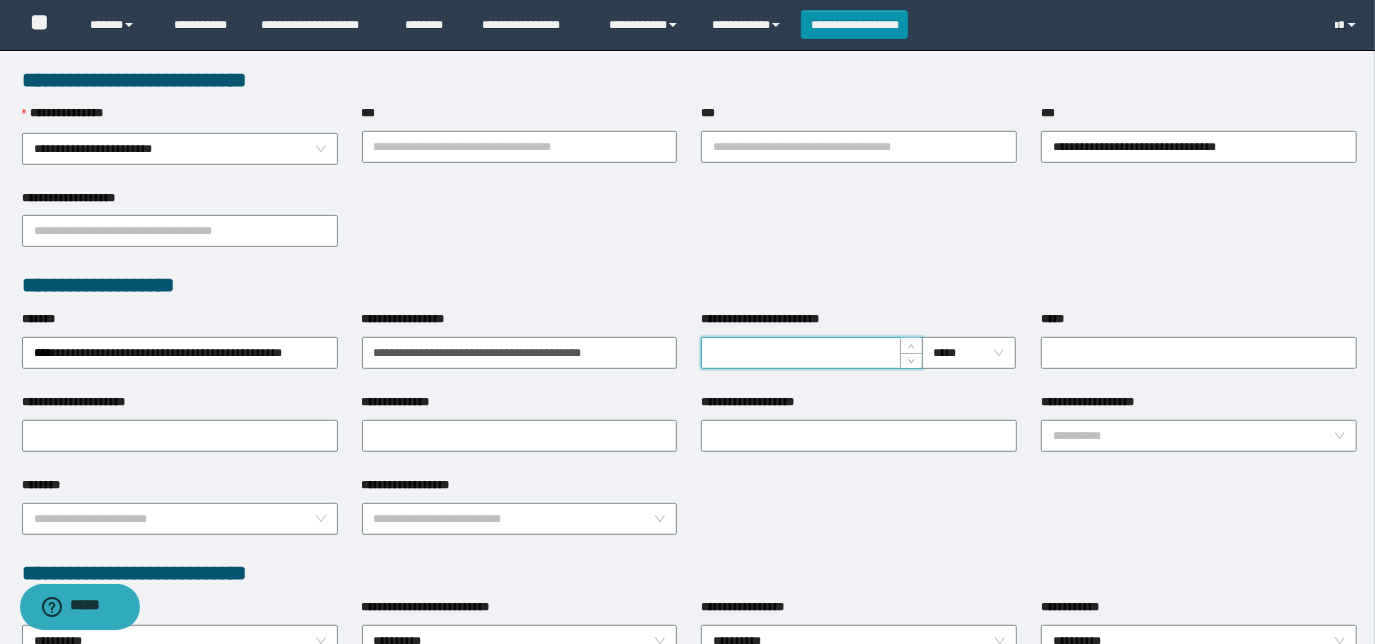 click on "**********" at bounding box center [811, 353] 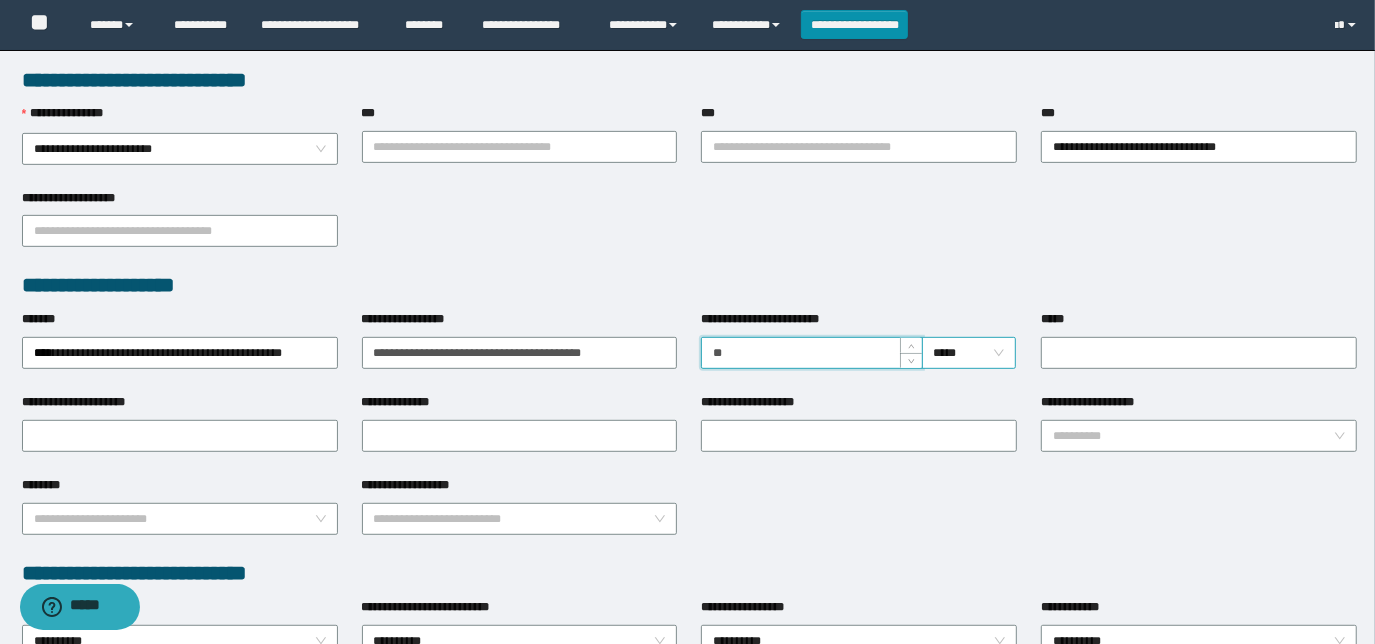 click on "*****" at bounding box center (969, 353) 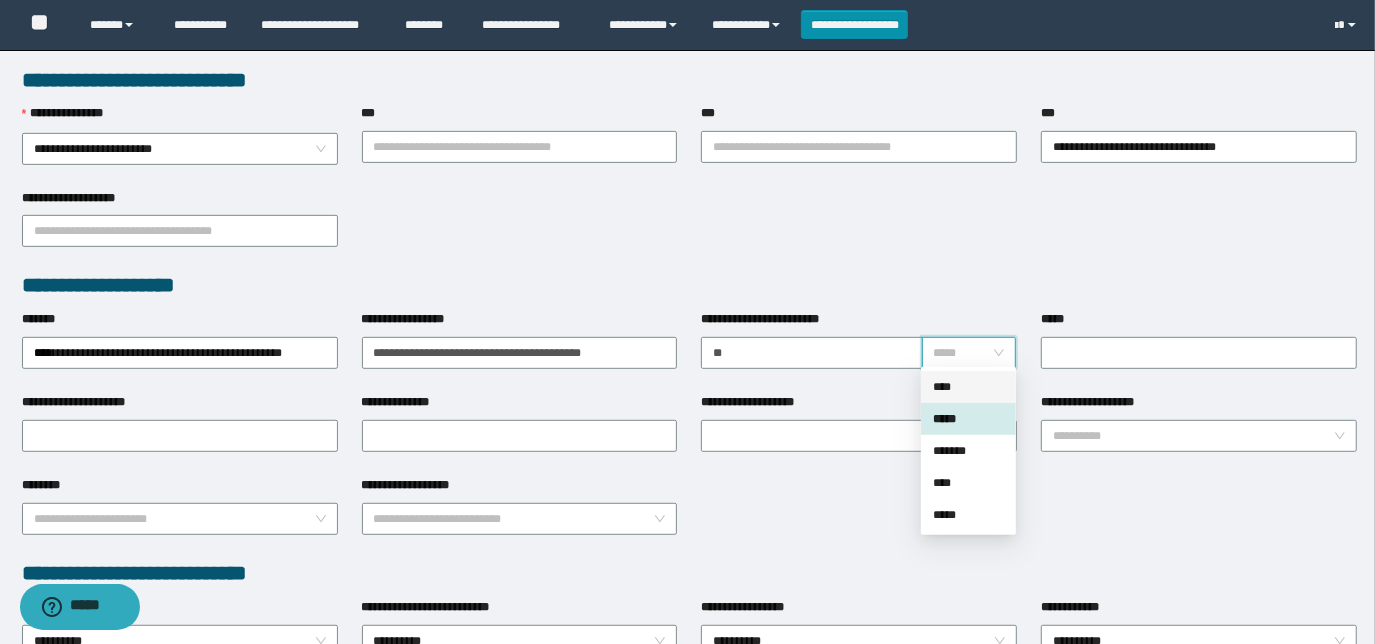 click on "****" at bounding box center [968, 387] 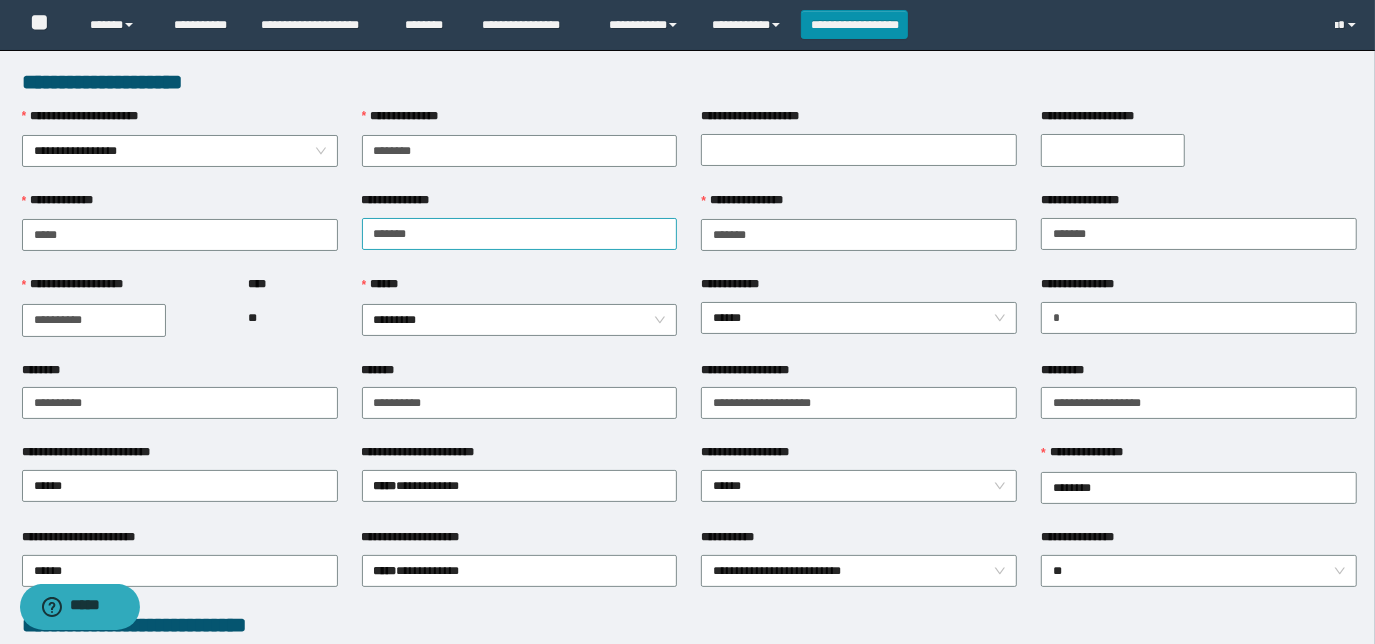 scroll, scrollTop: 0, scrollLeft: 0, axis: both 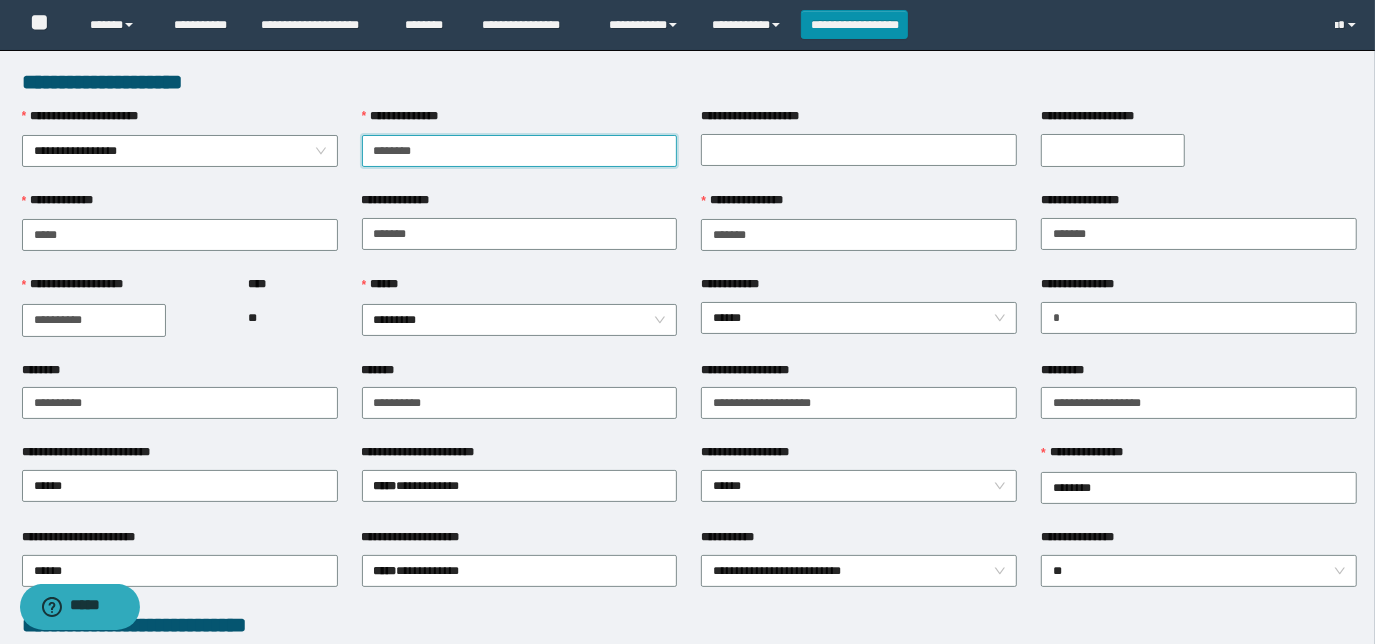 click on "**********" at bounding box center [520, 151] 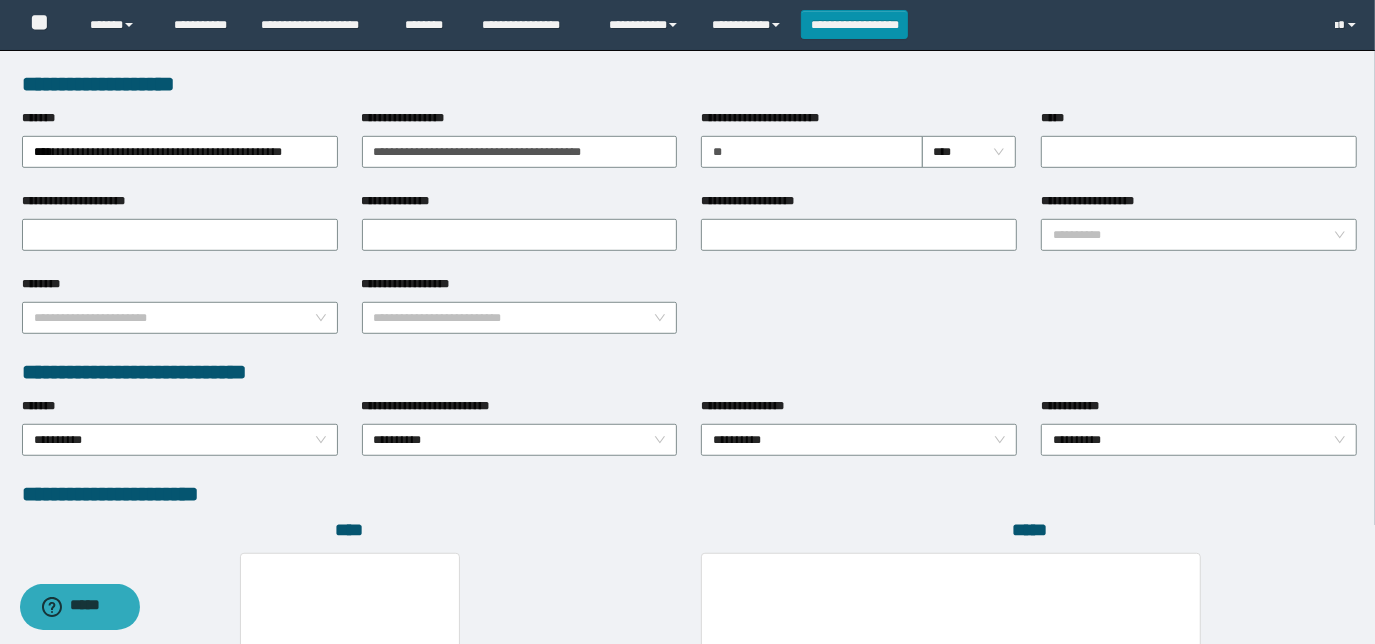scroll, scrollTop: 727, scrollLeft: 0, axis: vertical 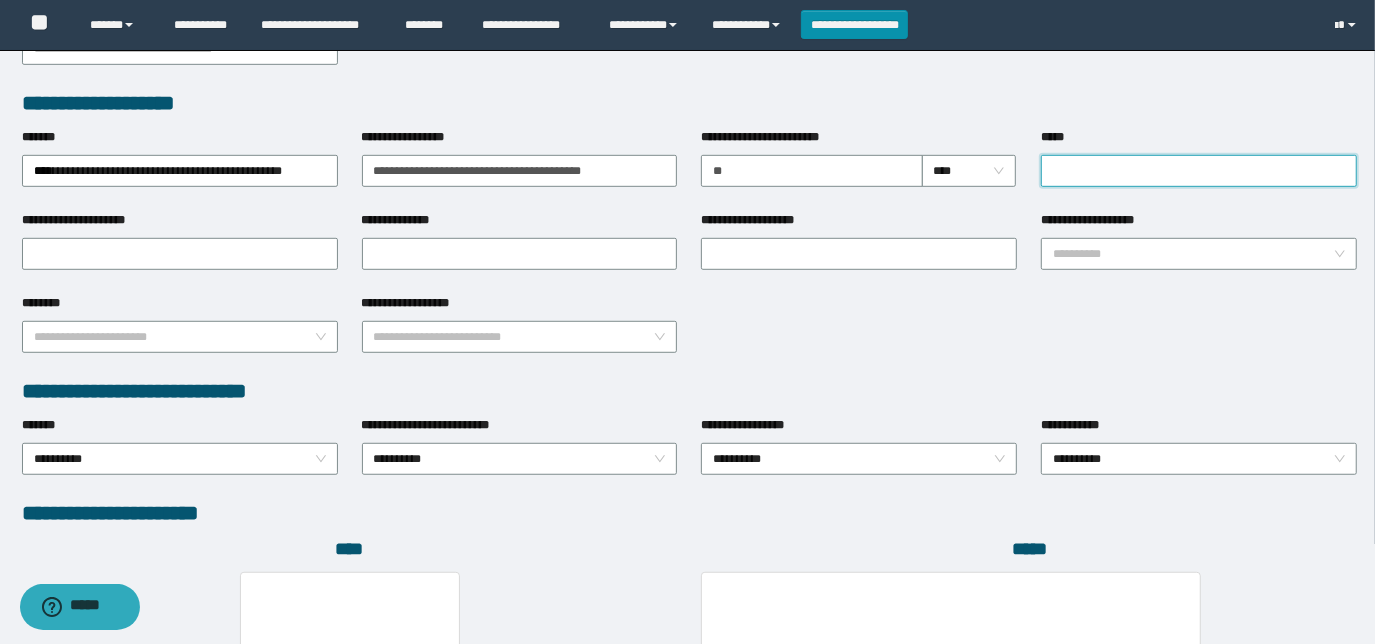 click on "*****" at bounding box center [1199, 171] 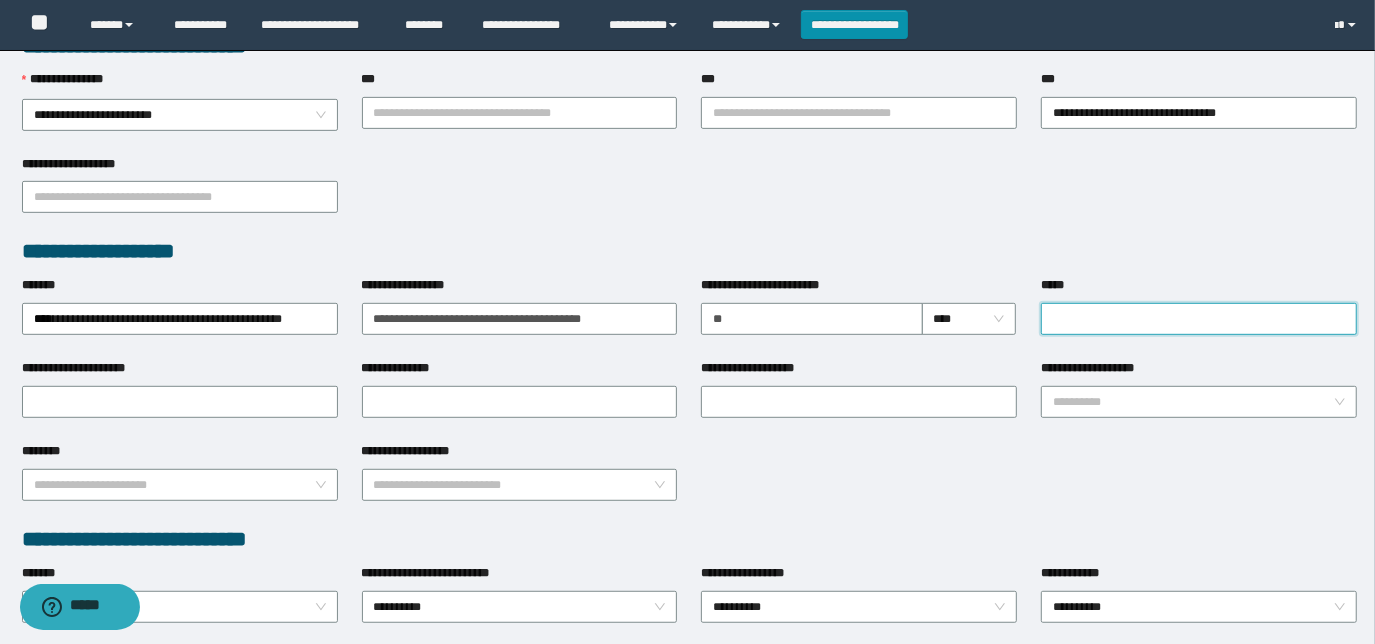 scroll, scrollTop: 636, scrollLeft: 0, axis: vertical 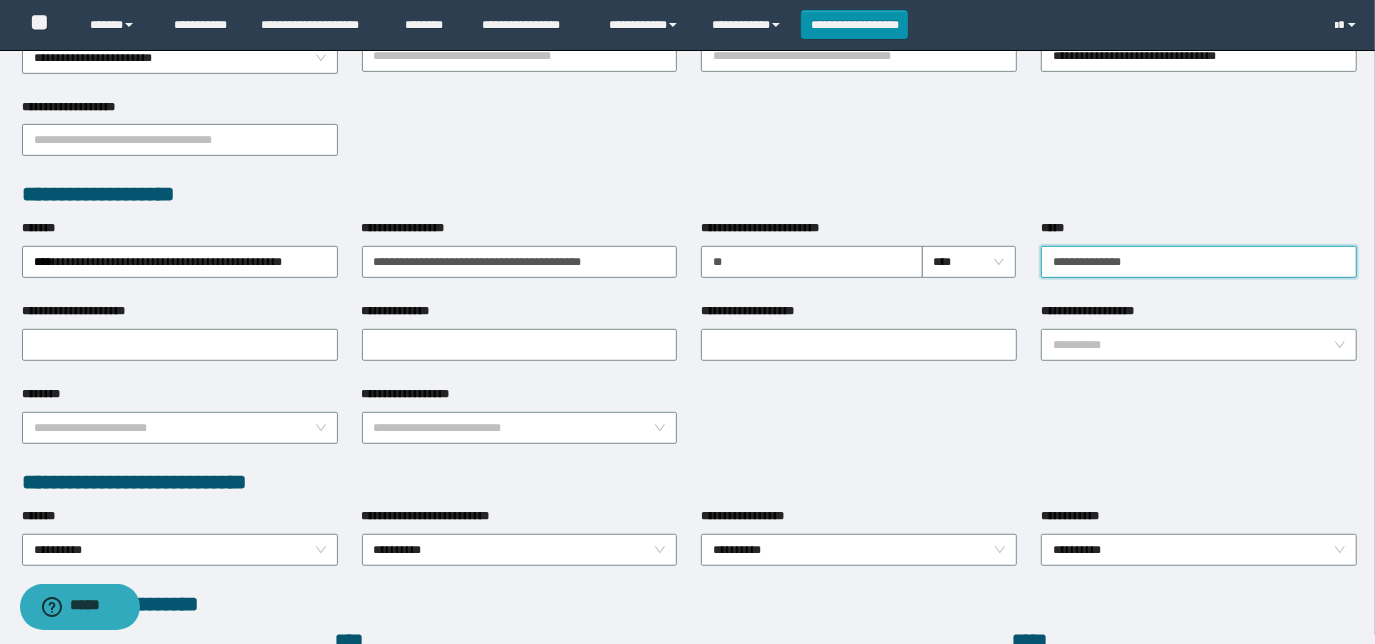 type on "**********" 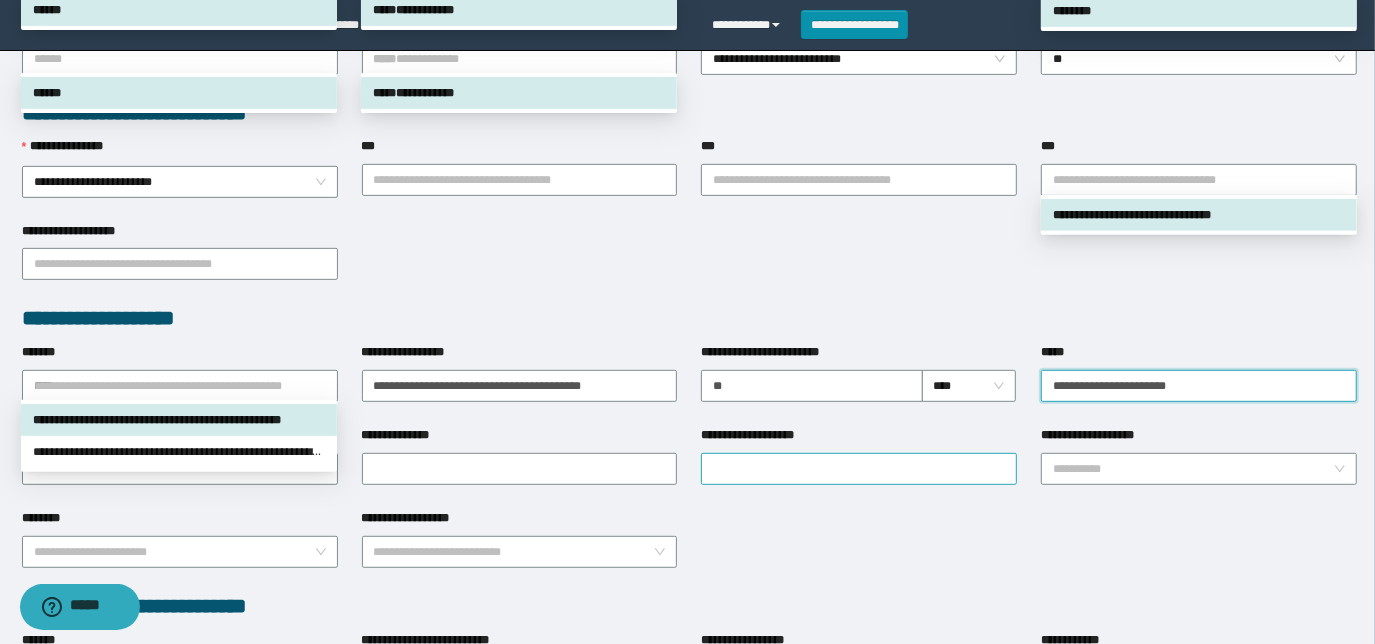 scroll, scrollTop: 545, scrollLeft: 0, axis: vertical 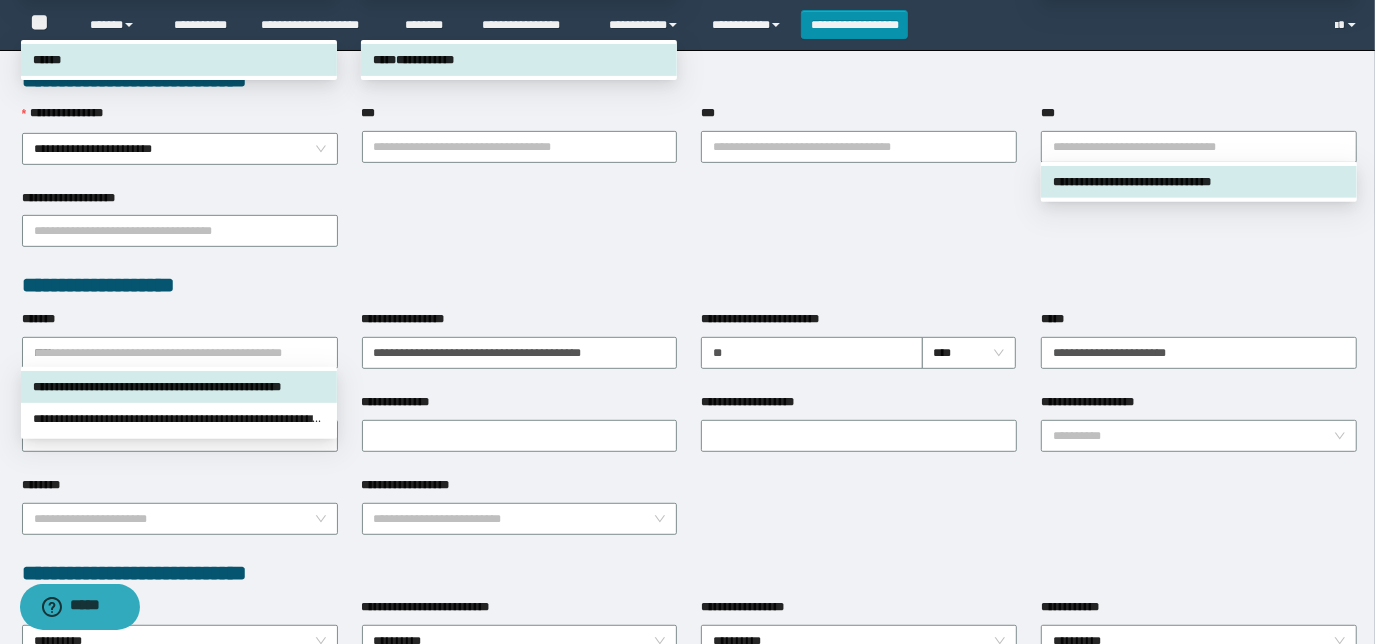 click on "**********" at bounding box center (179, 387) 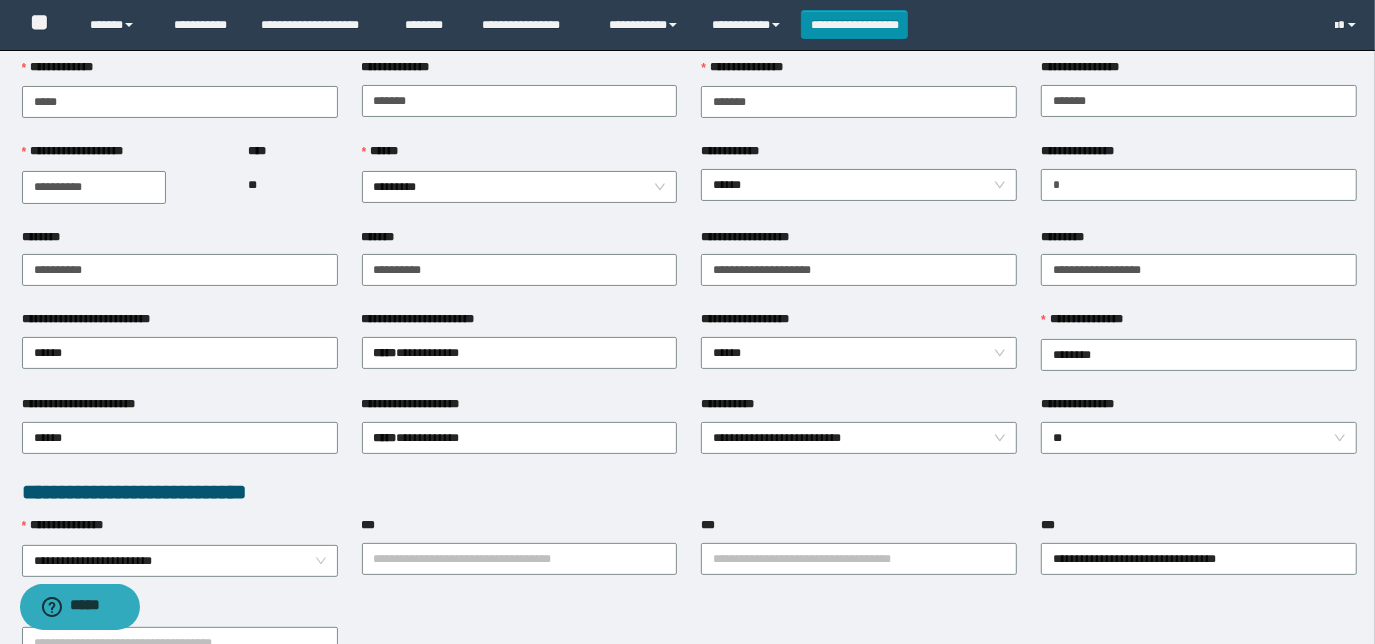scroll, scrollTop: 0, scrollLeft: 0, axis: both 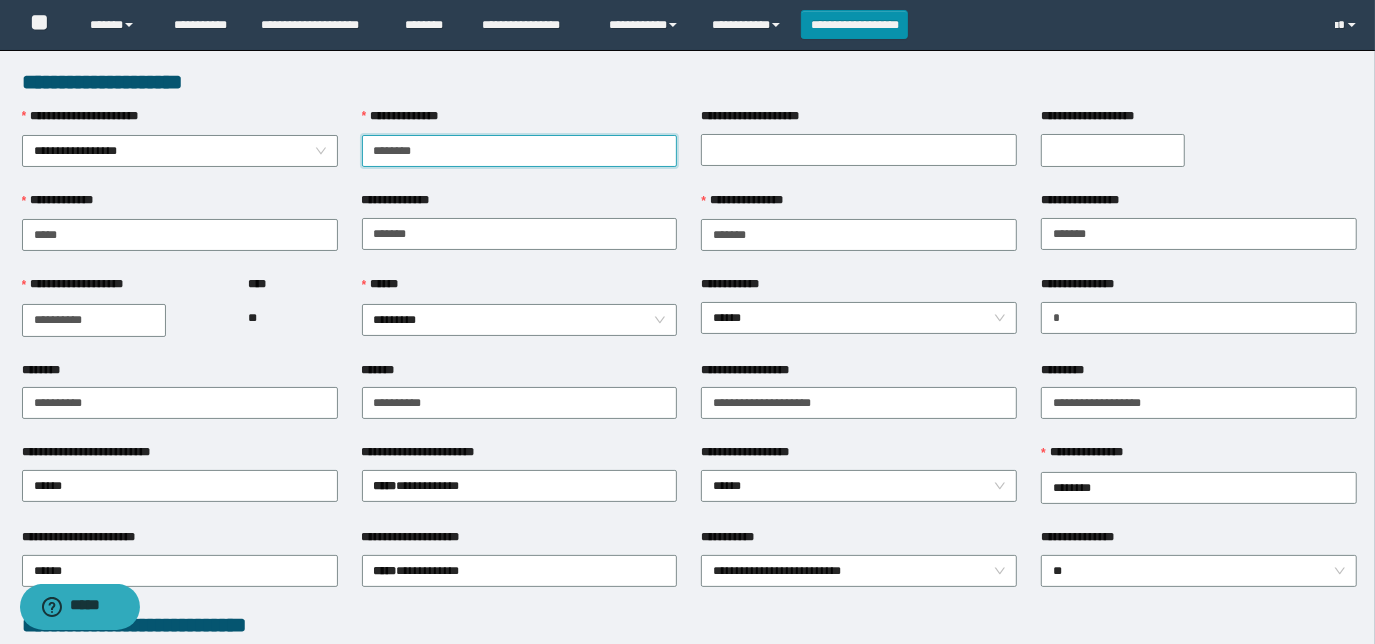 click on "********" at bounding box center (520, 151) 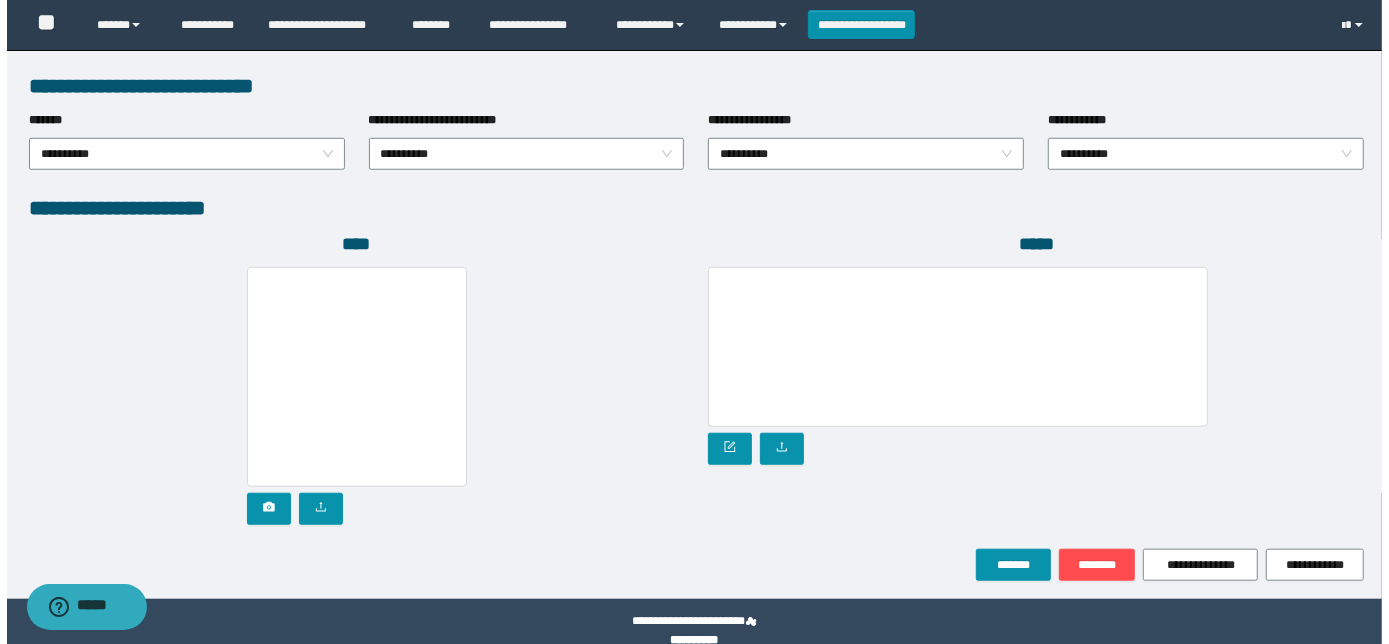 scroll, scrollTop: 1058, scrollLeft: 0, axis: vertical 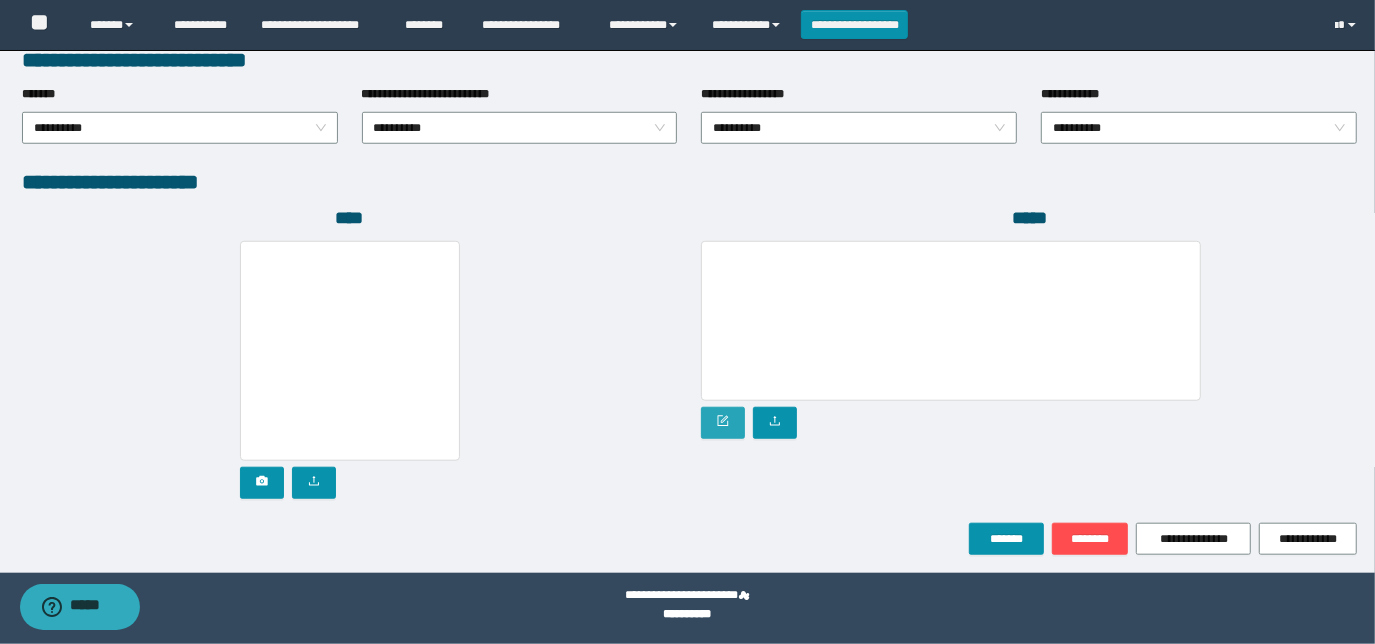 click 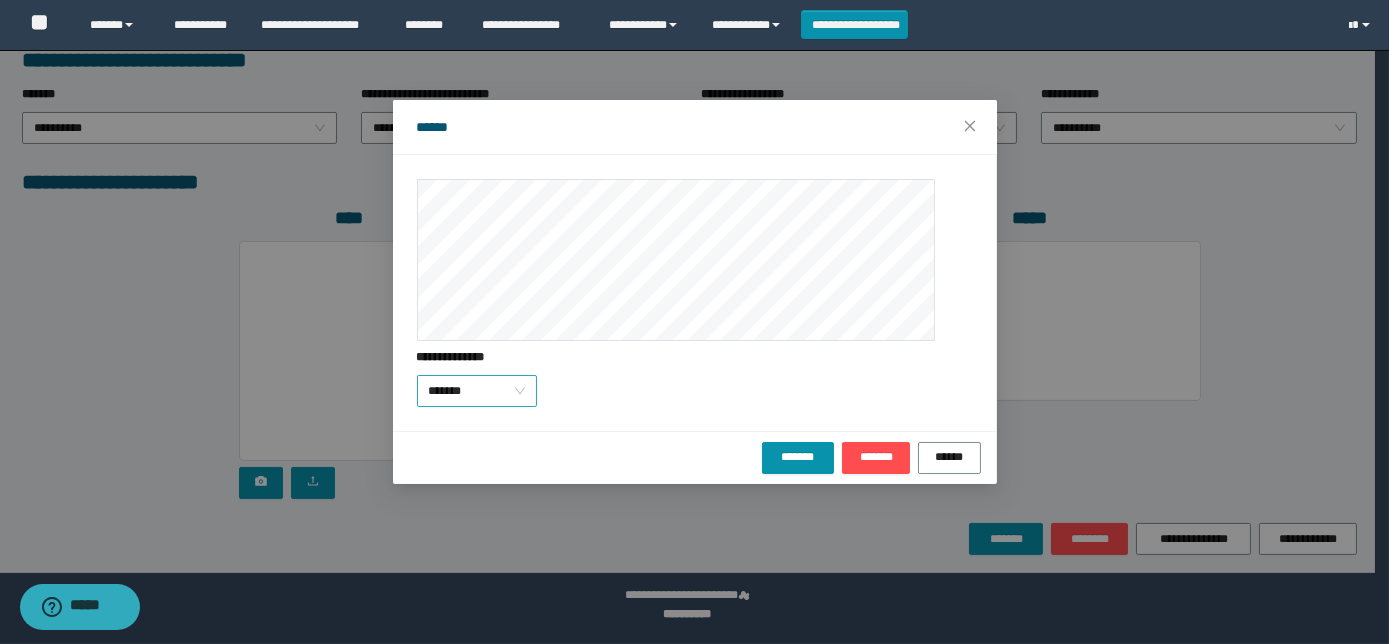 click on "*******" at bounding box center (477, 391) 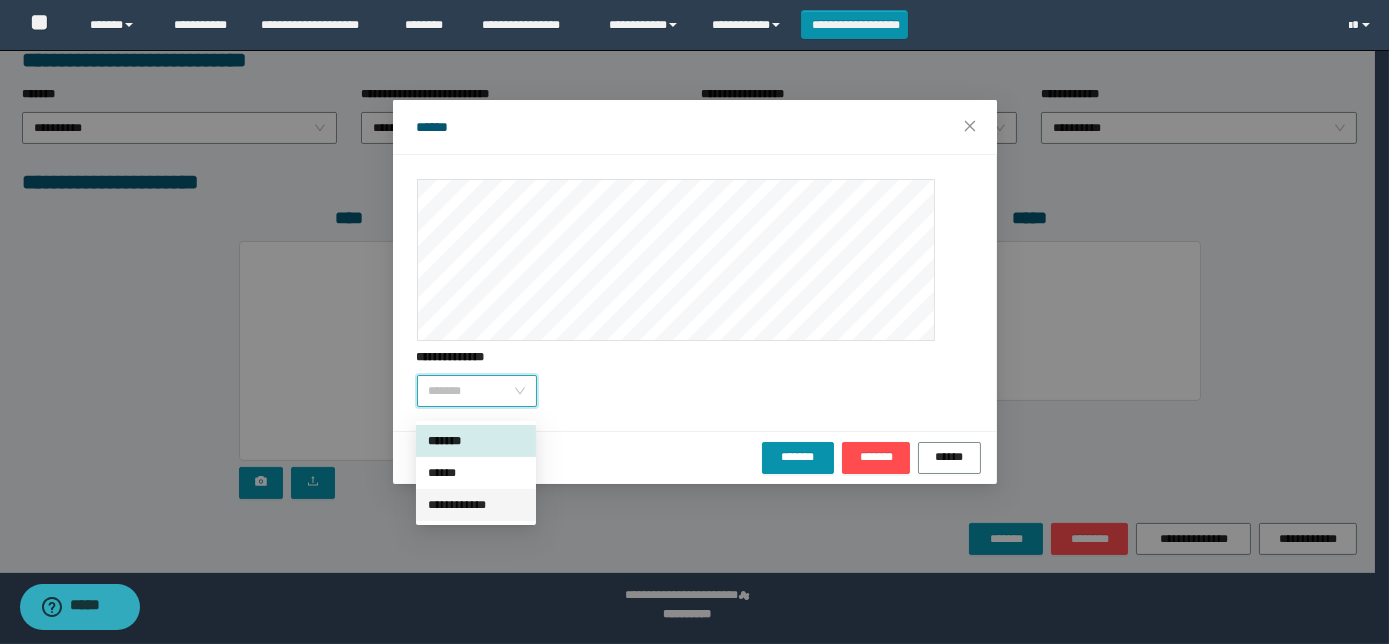 click on "**********" at bounding box center [476, 505] 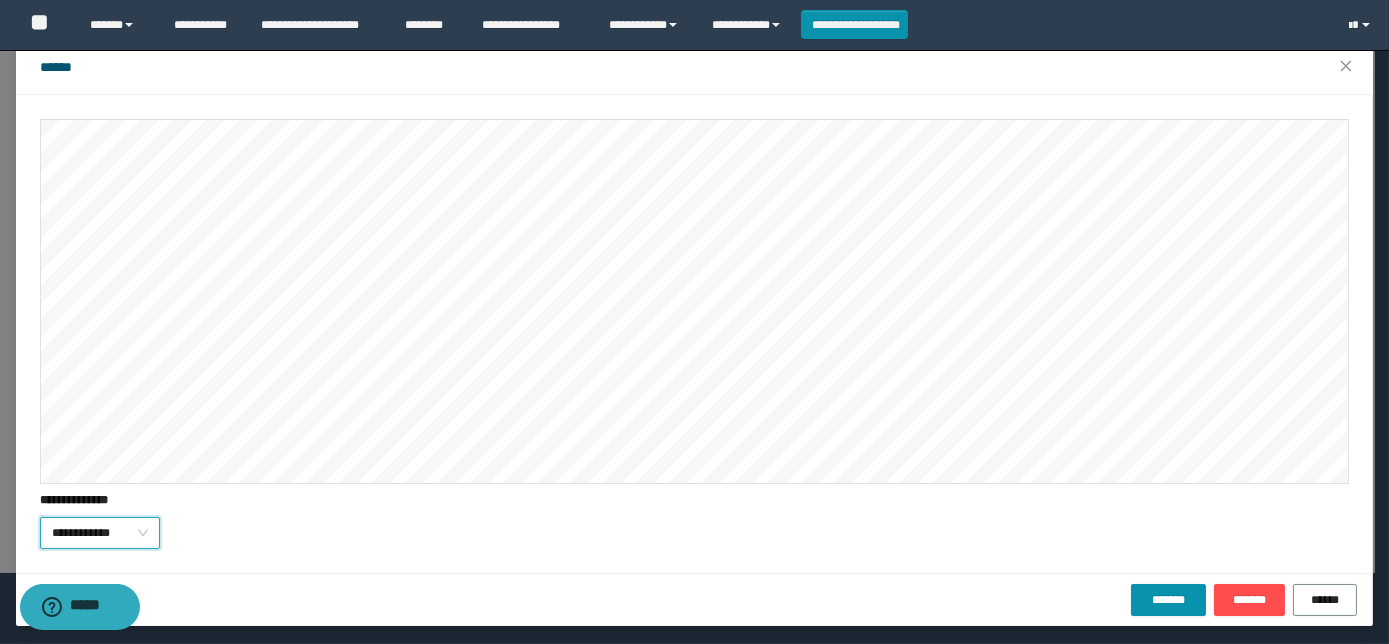 scroll, scrollTop: 64, scrollLeft: 0, axis: vertical 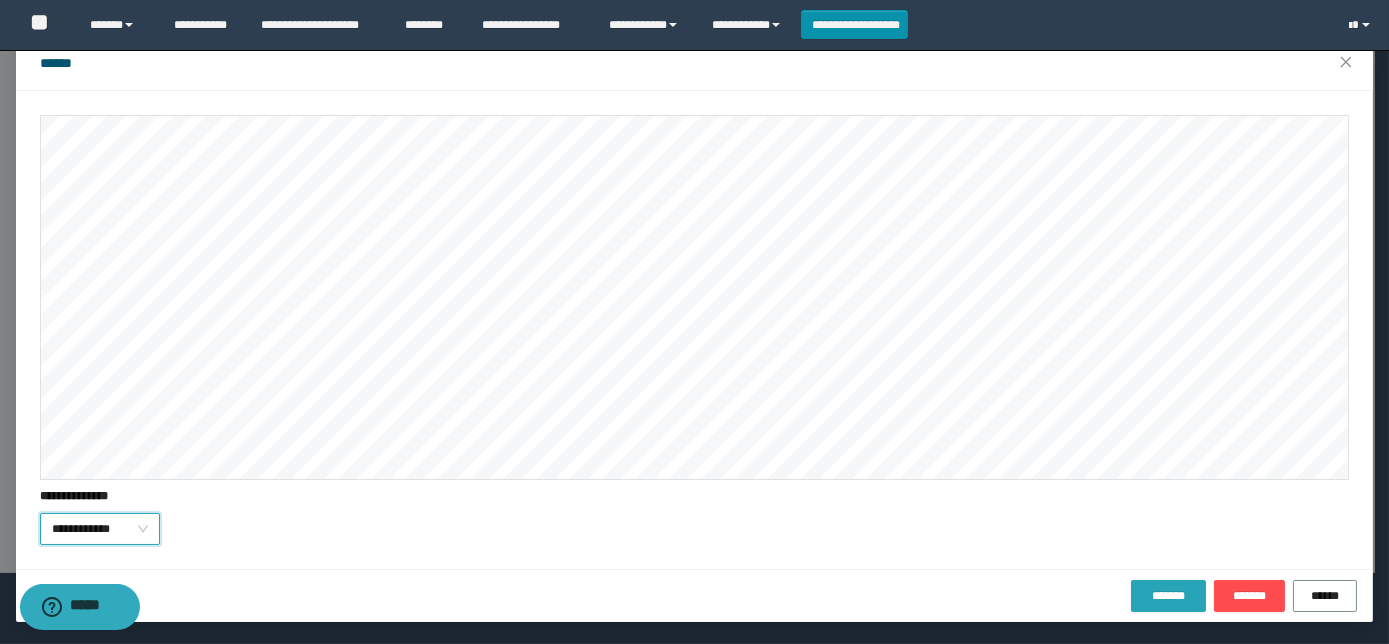 drag, startPoint x: 1160, startPoint y: 584, endPoint x: 1160, endPoint y: 567, distance: 17 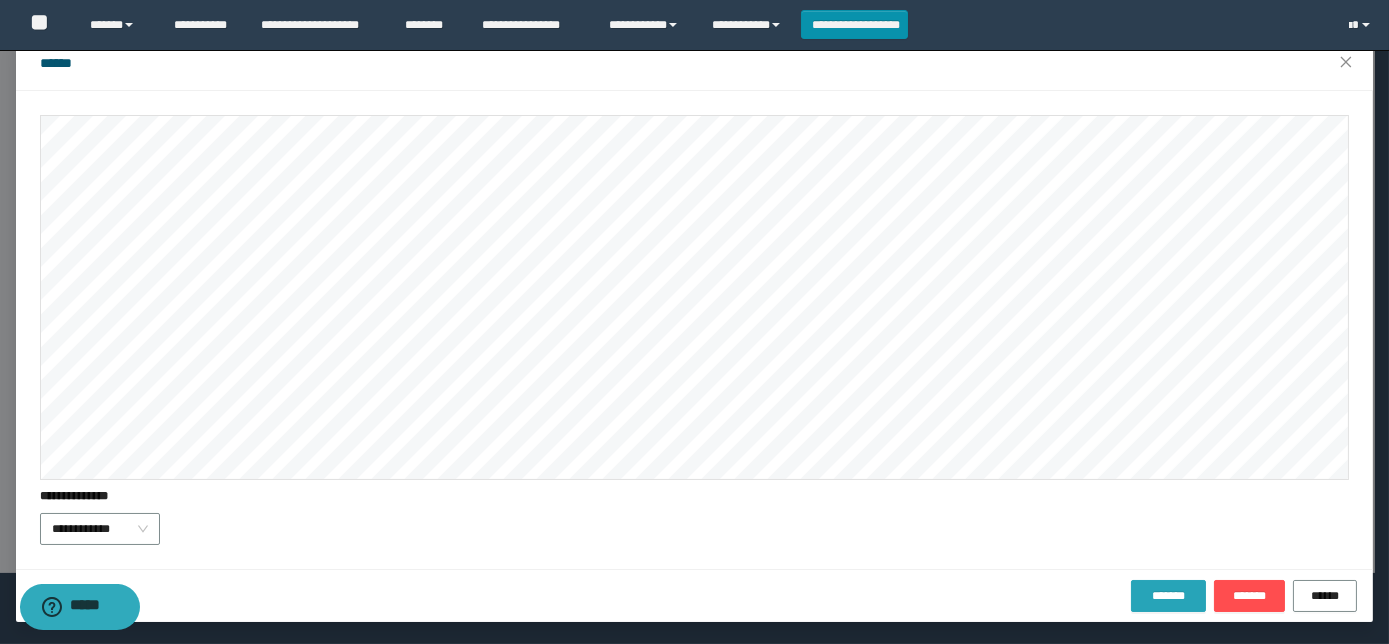 click on "*******" at bounding box center [1168, 596] 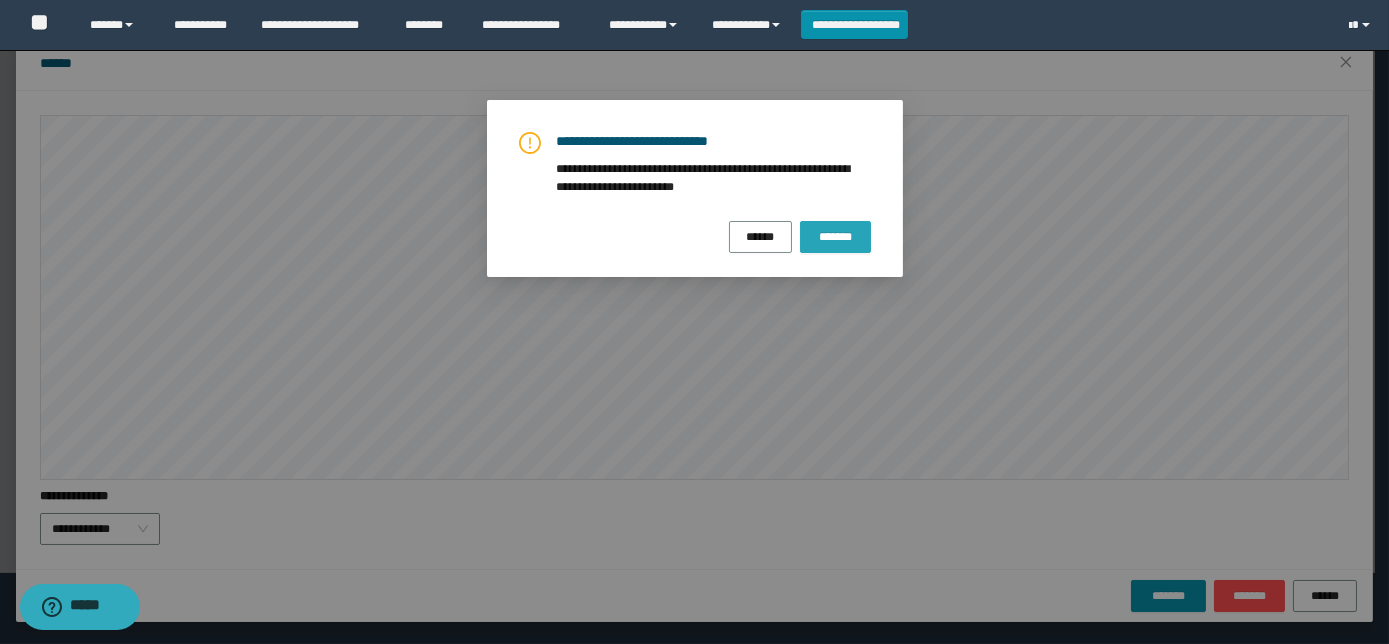click on "*******" at bounding box center [835, 237] 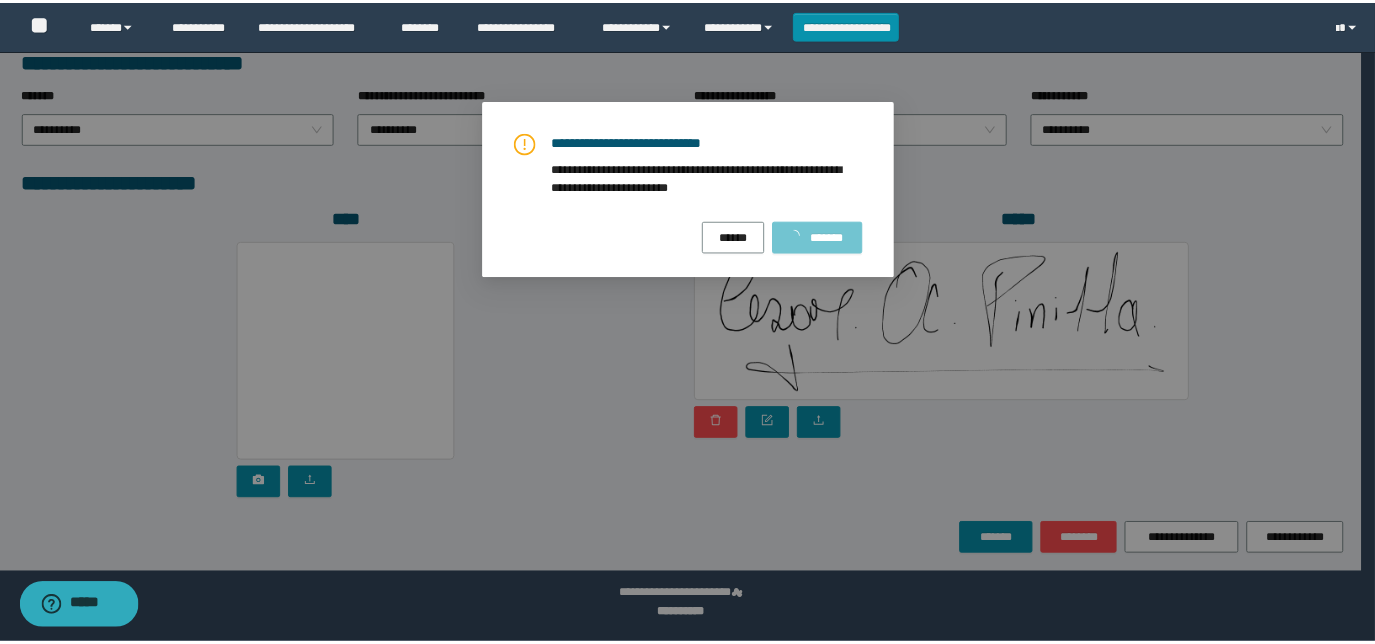 scroll, scrollTop: 0, scrollLeft: 0, axis: both 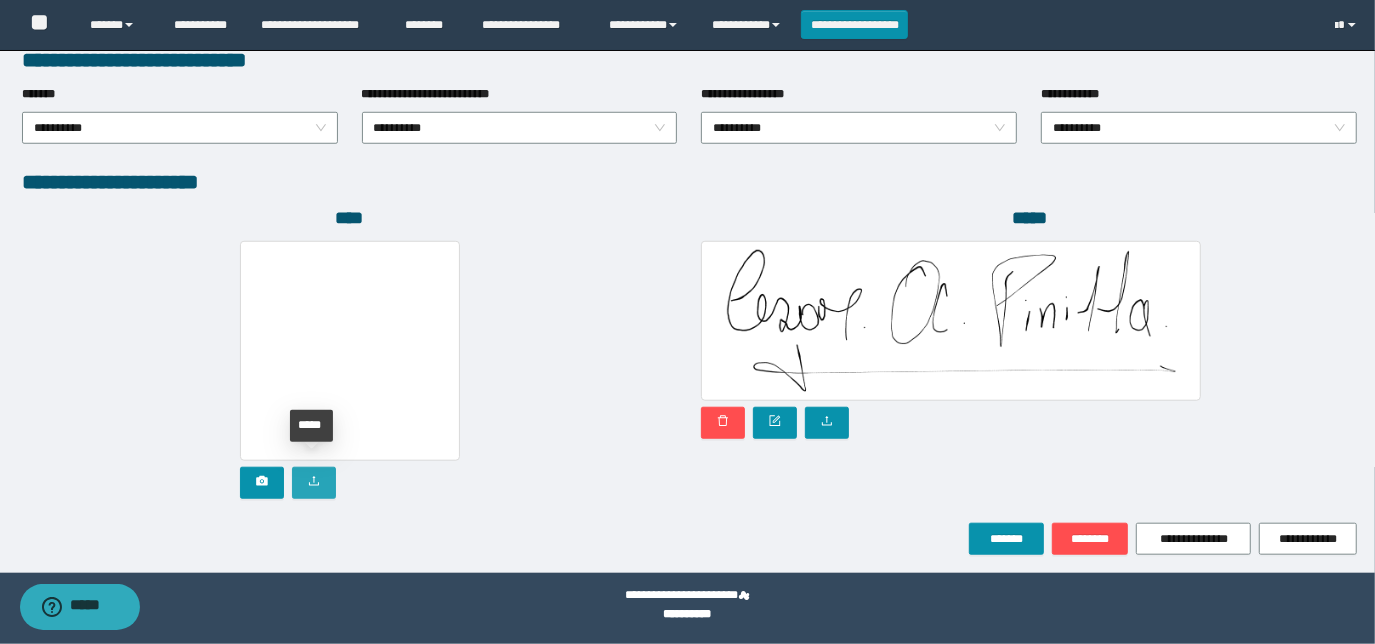 click at bounding box center (314, 483) 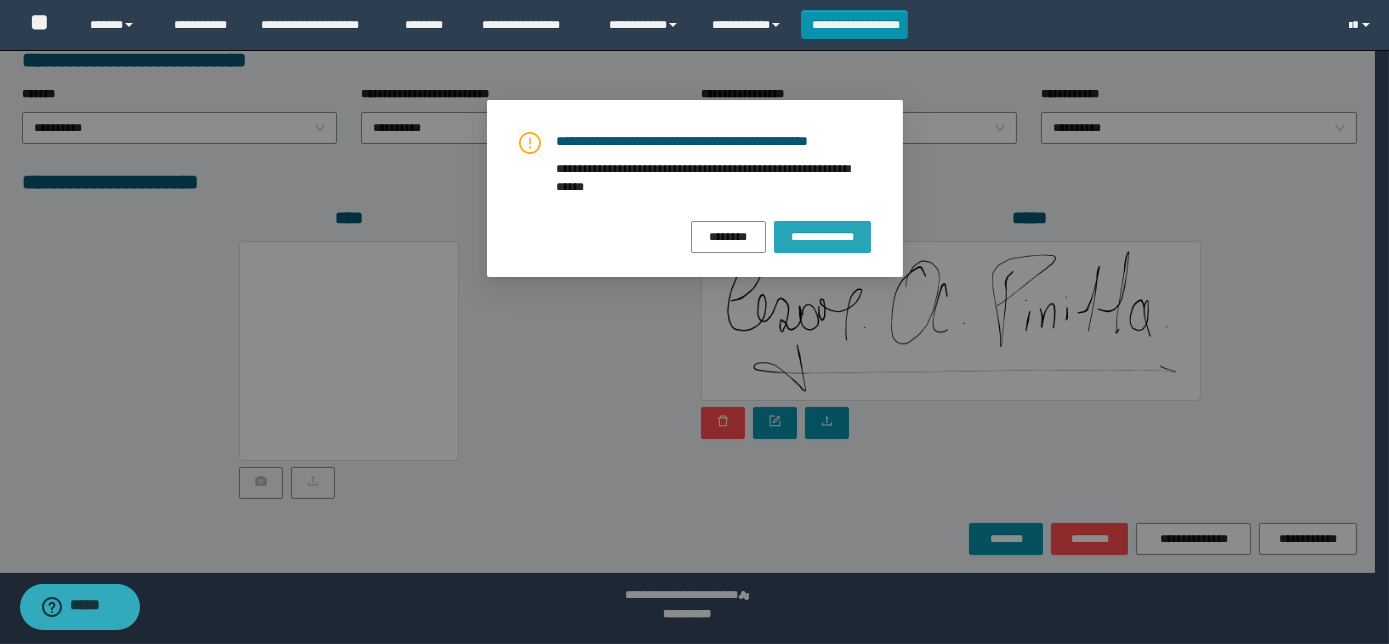 click on "**********" at bounding box center [822, 237] 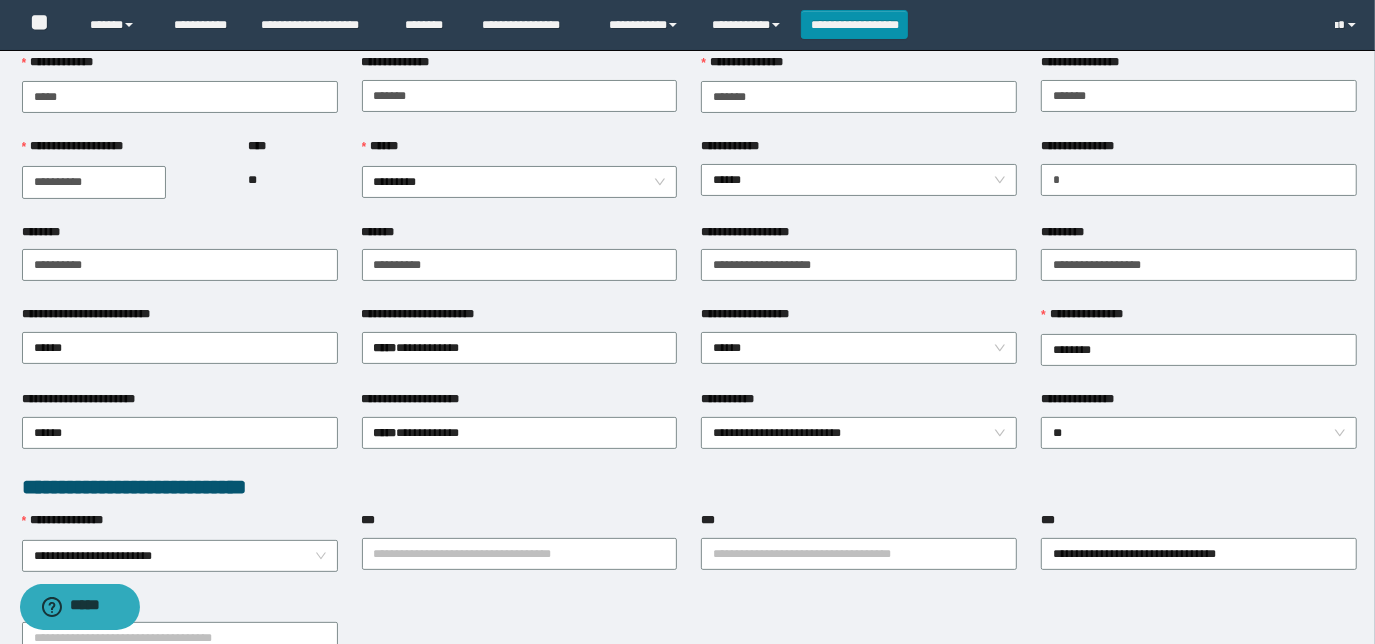 scroll, scrollTop: 0, scrollLeft: 0, axis: both 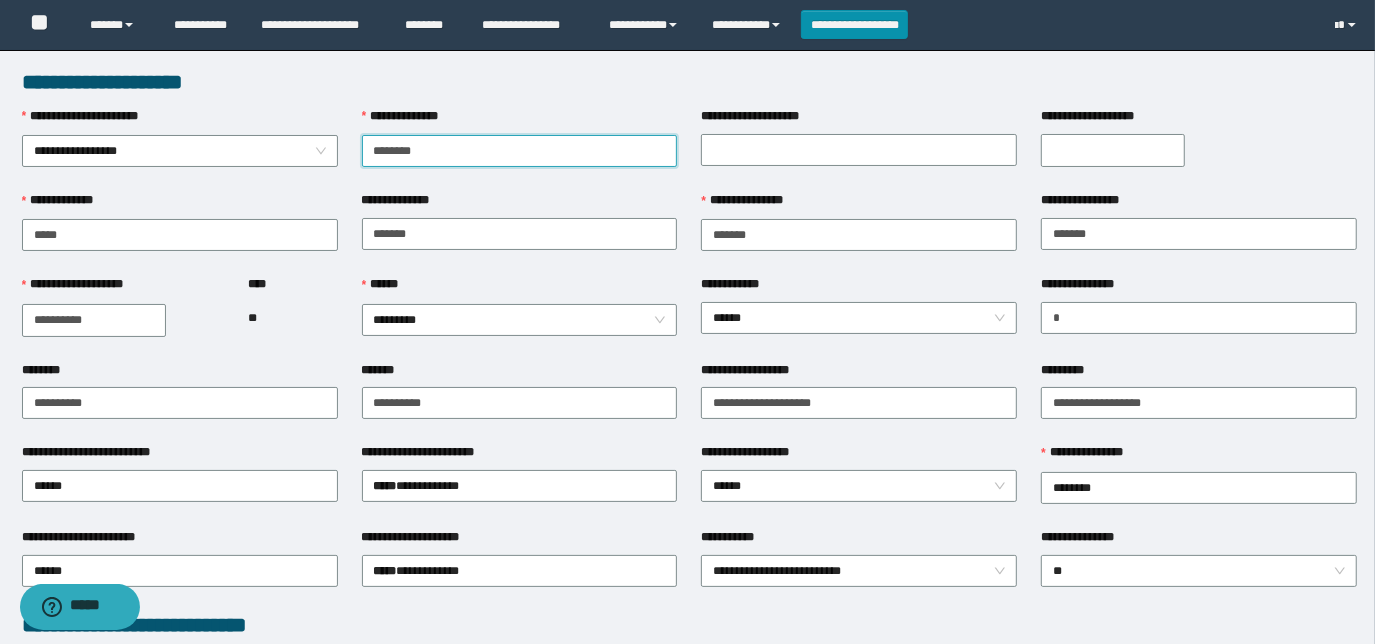 click on "********" at bounding box center [520, 151] 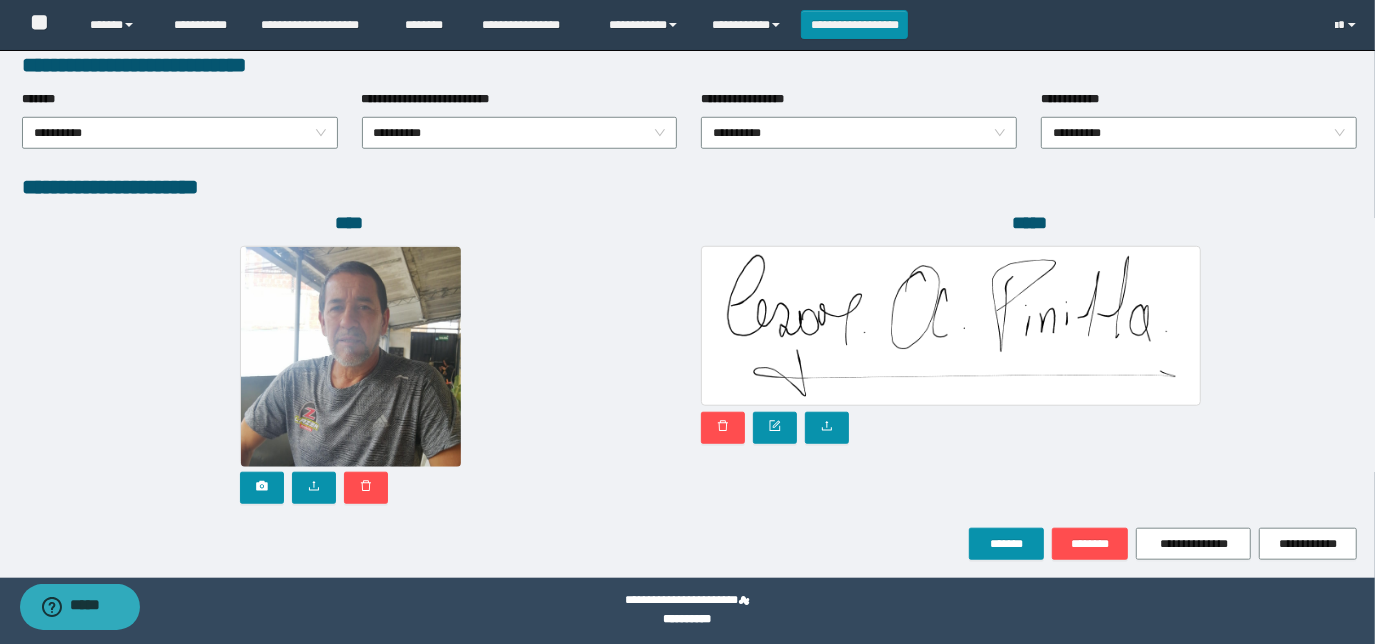 scroll, scrollTop: 1058, scrollLeft: 0, axis: vertical 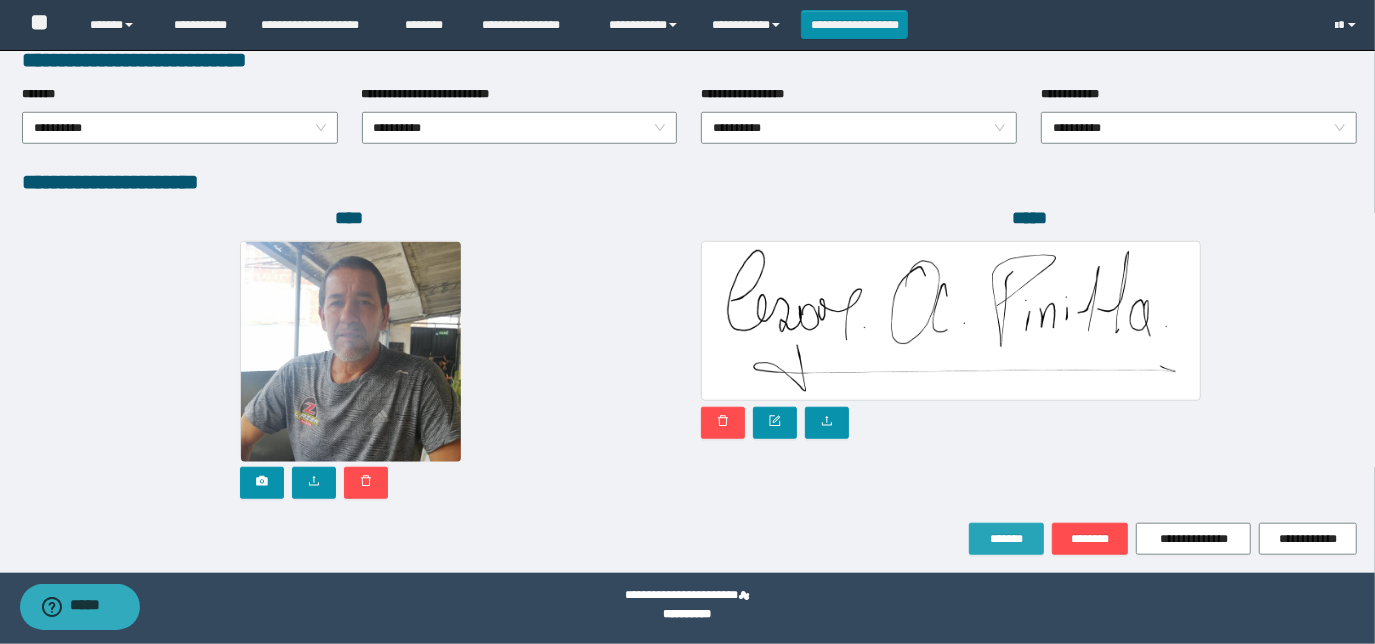 click on "*******" at bounding box center [1006, 539] 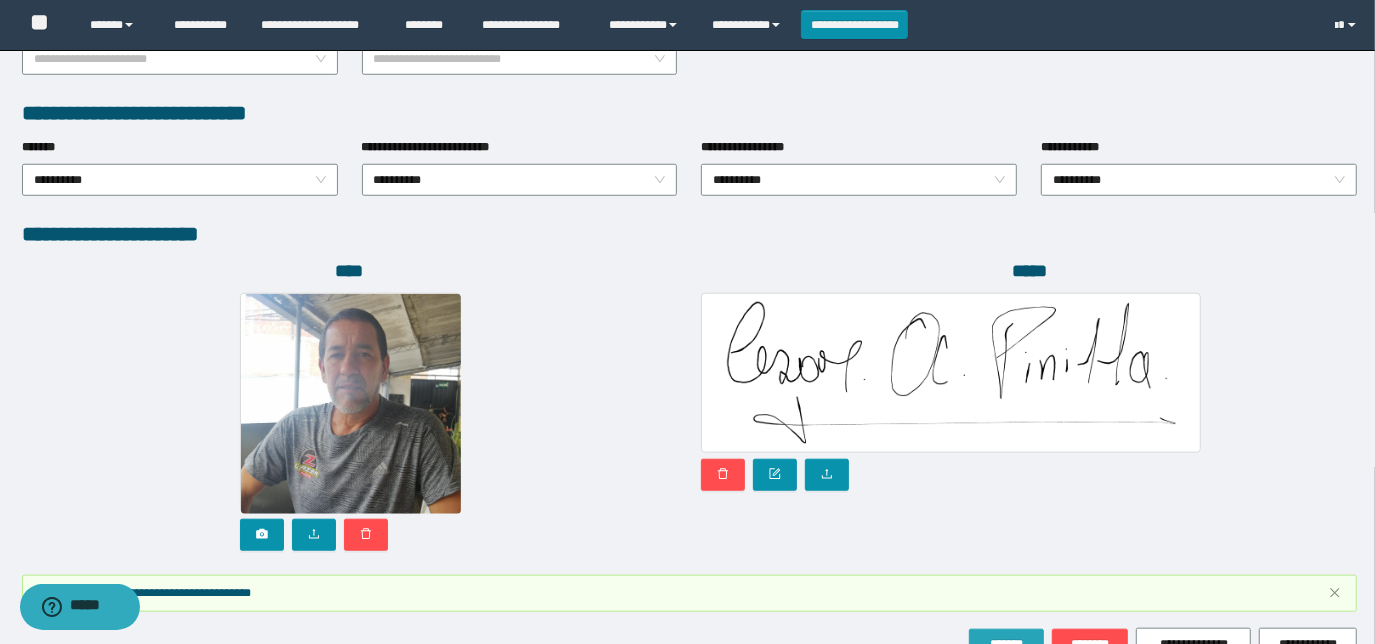 scroll, scrollTop: 1109, scrollLeft: 0, axis: vertical 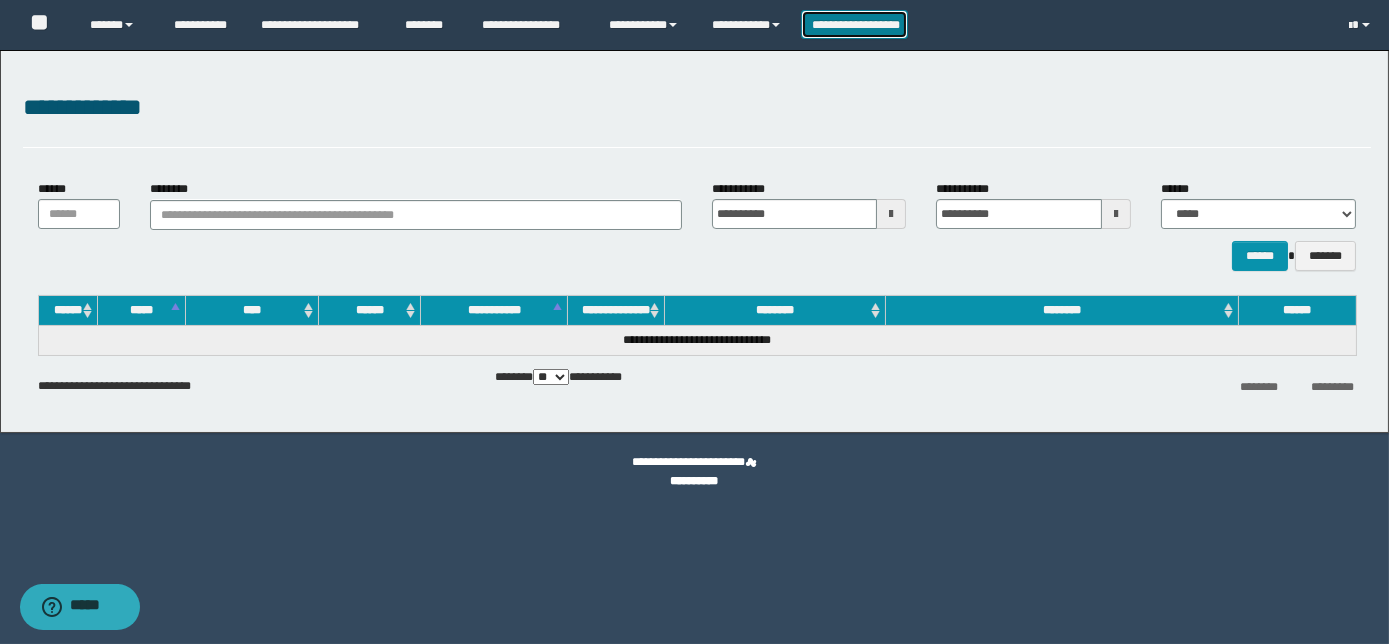 click on "**********" at bounding box center (855, 24) 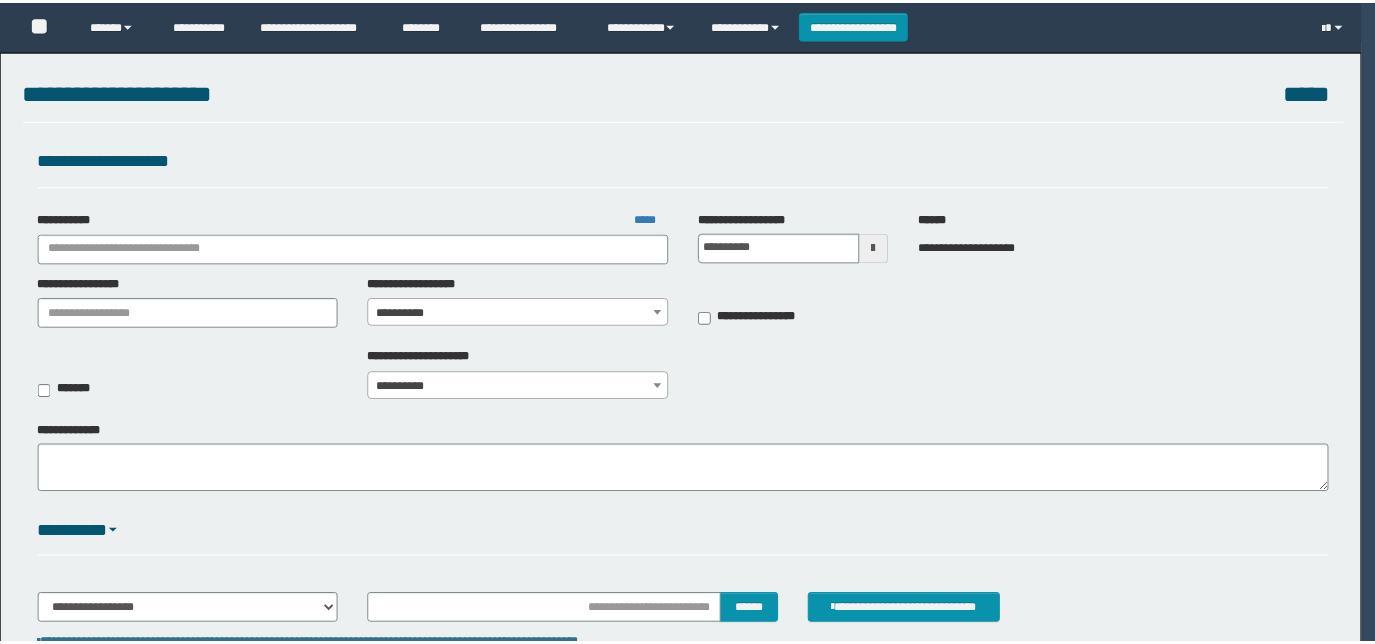scroll, scrollTop: 0, scrollLeft: 0, axis: both 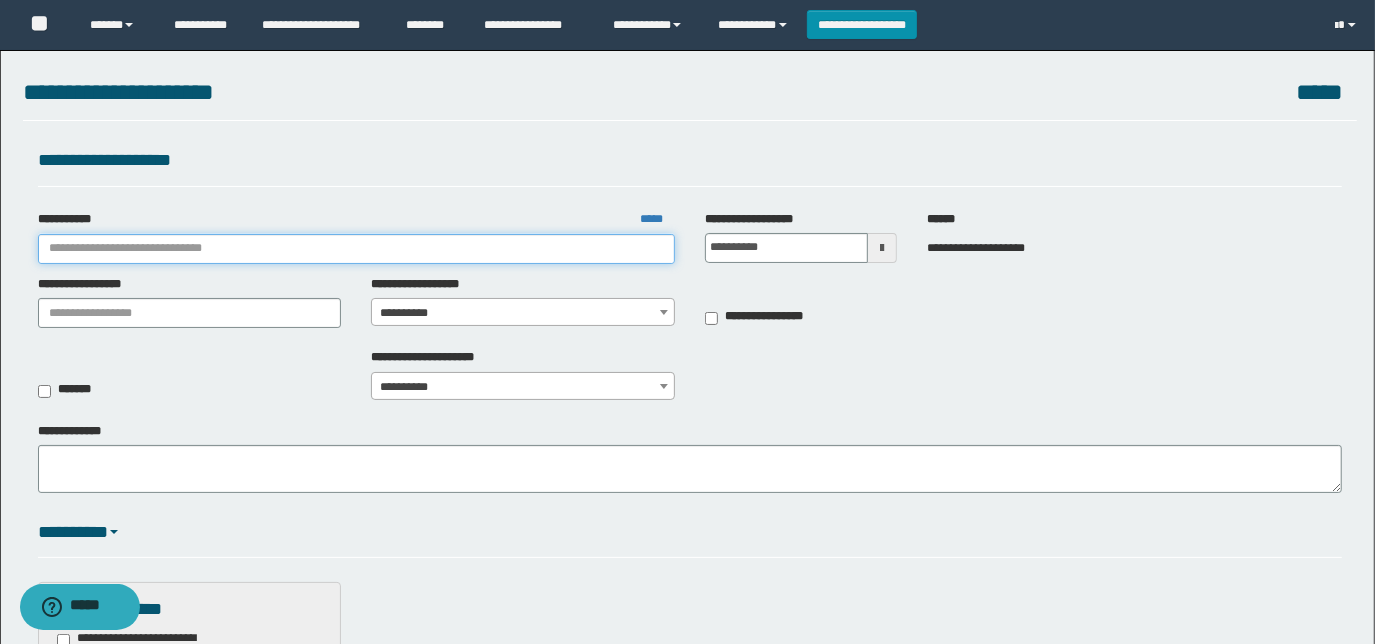 click on "**********" at bounding box center [356, 249] 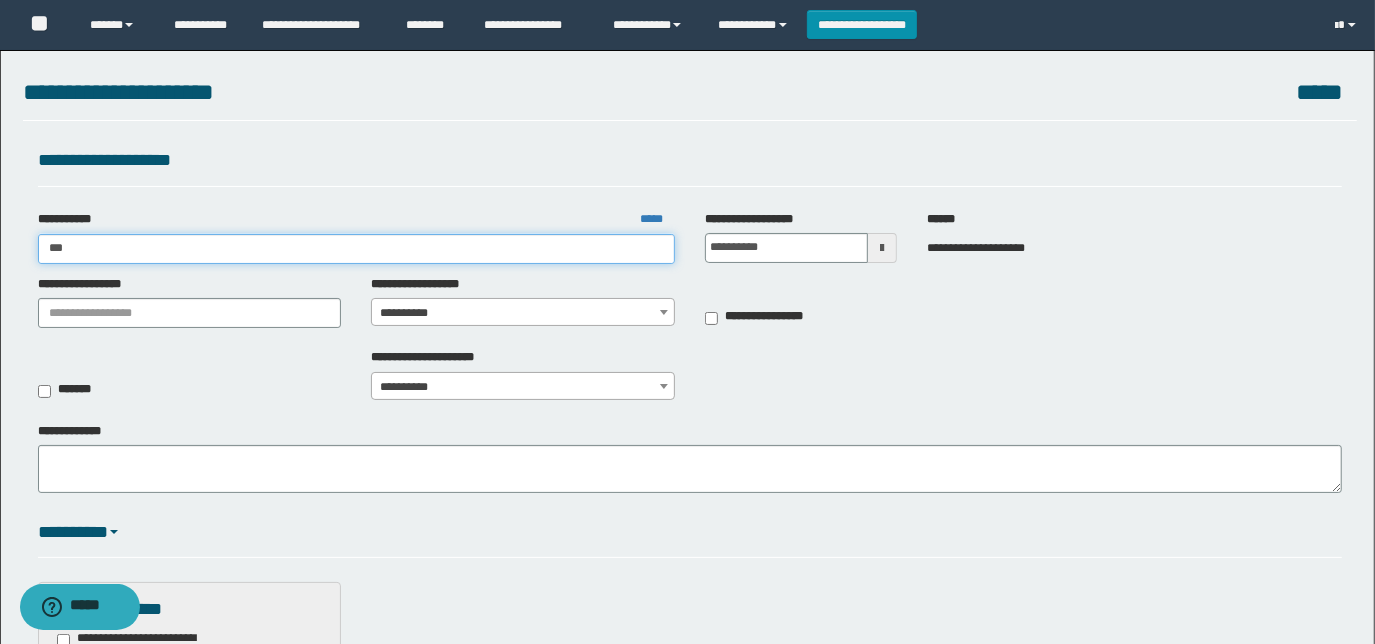 type on "****" 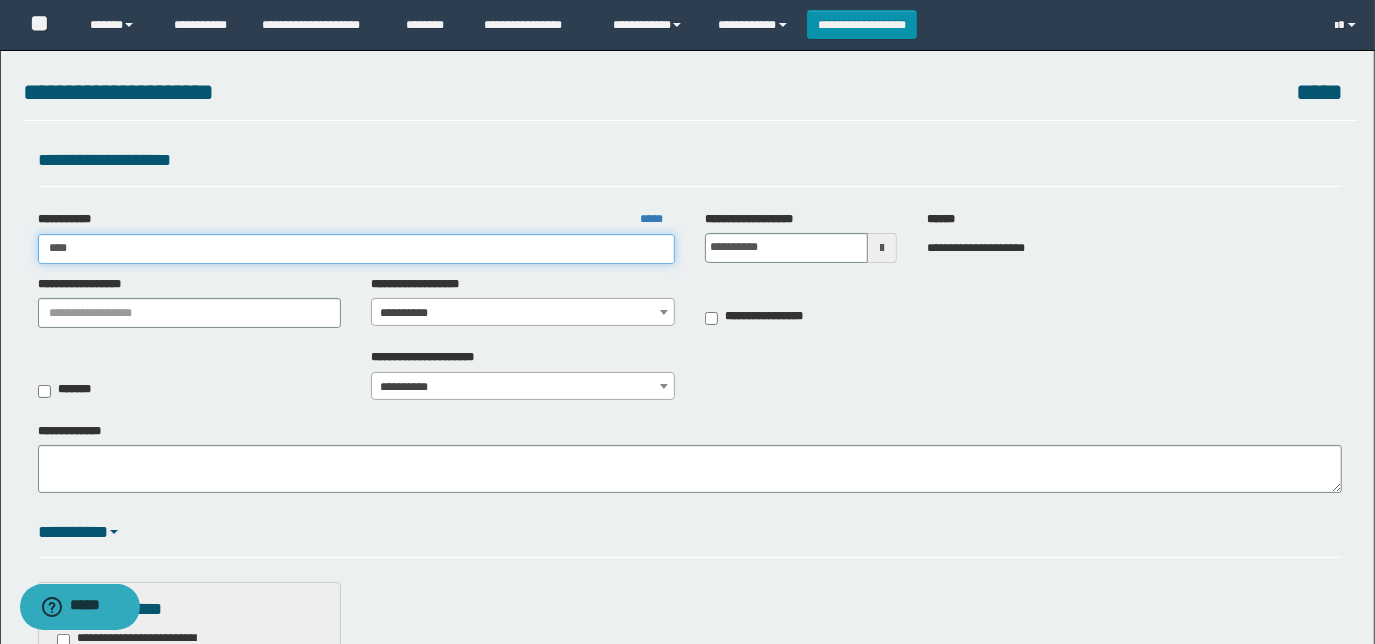 type on "****" 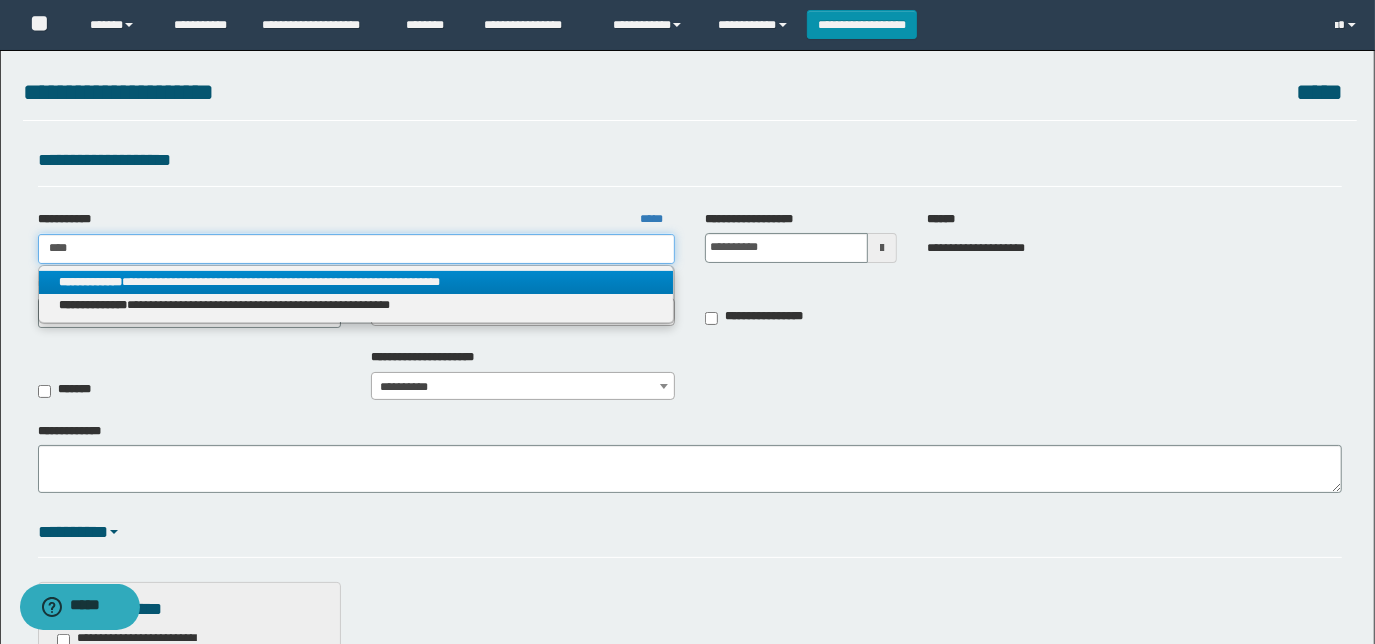 type on "****" 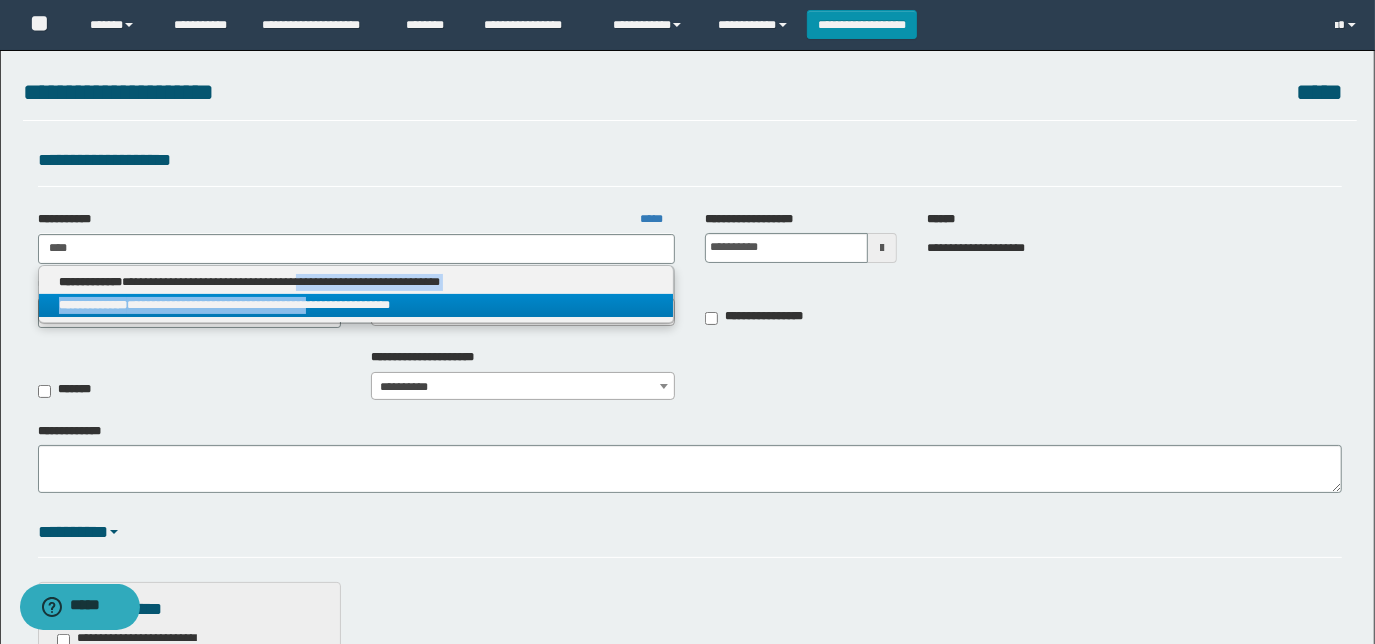 drag, startPoint x: 355, startPoint y: 288, endPoint x: 373, endPoint y: 305, distance: 24.758837 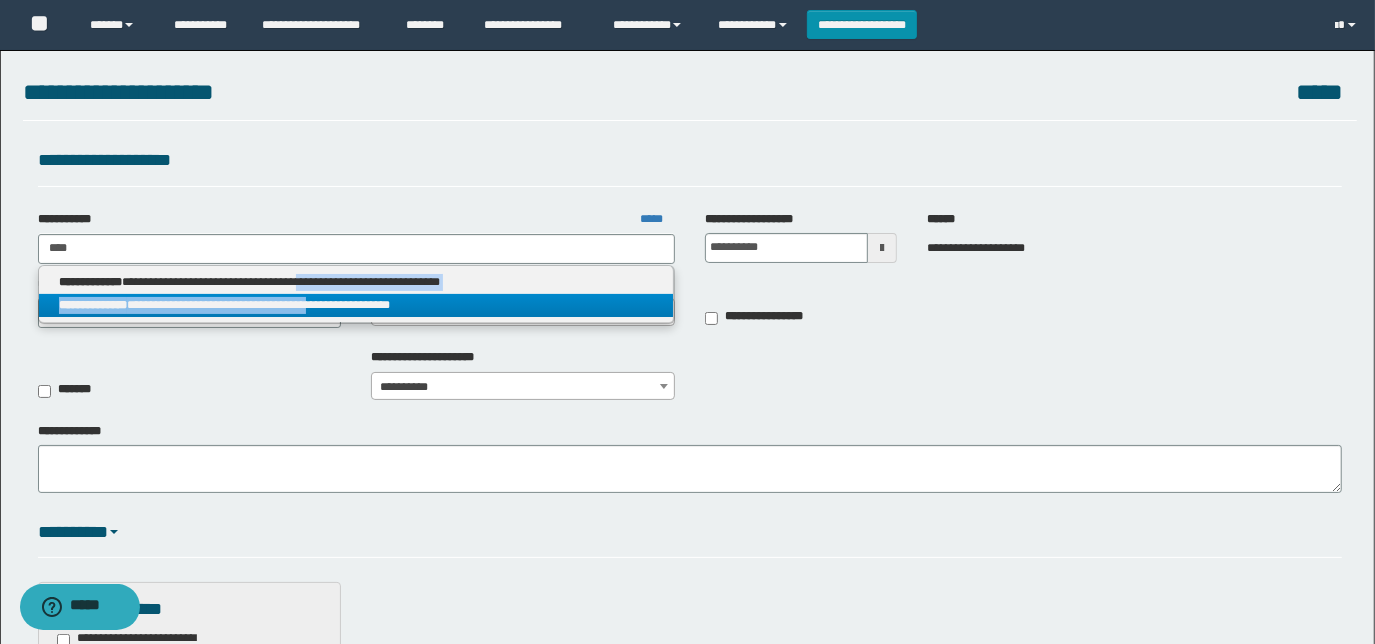 click on "**********" at bounding box center (356, 305) 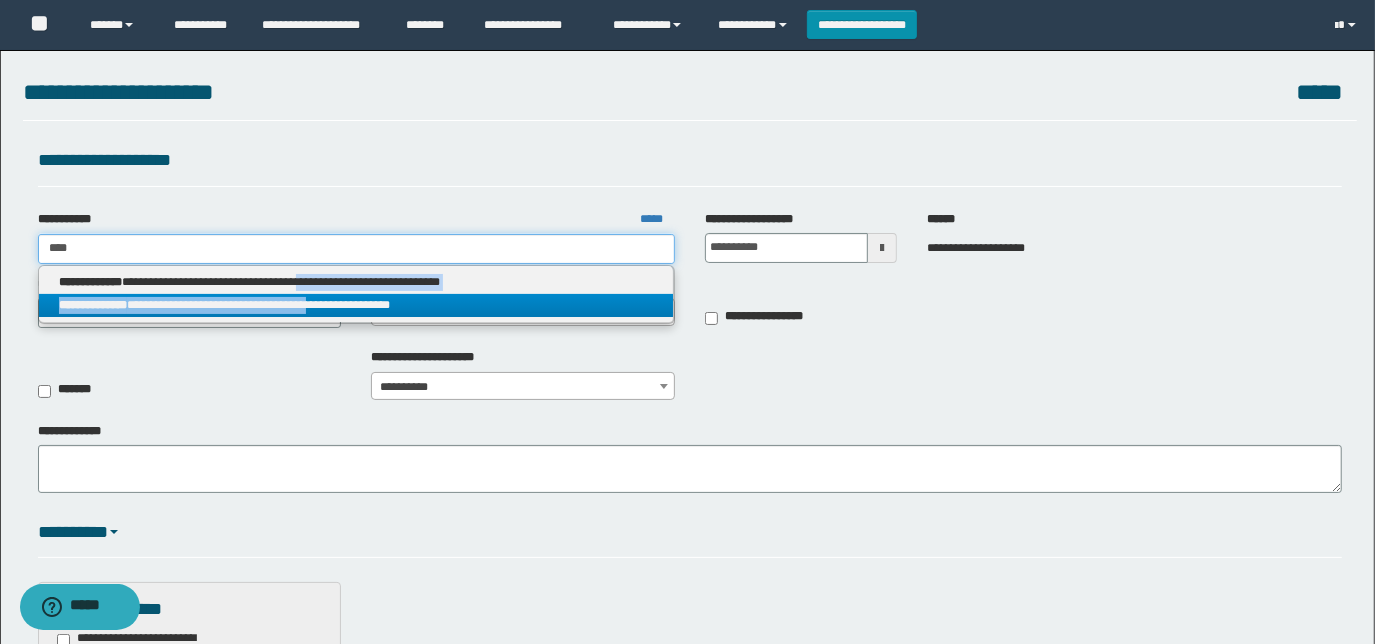 type 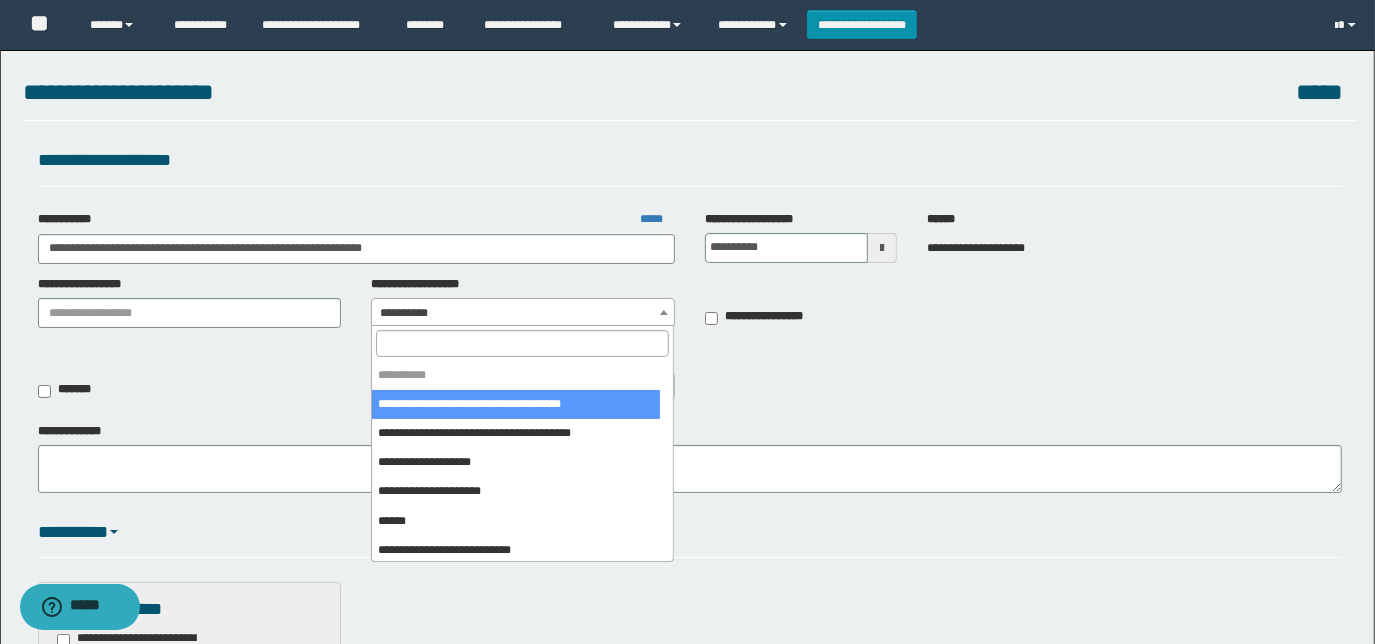 click on "**********" at bounding box center [523, 313] 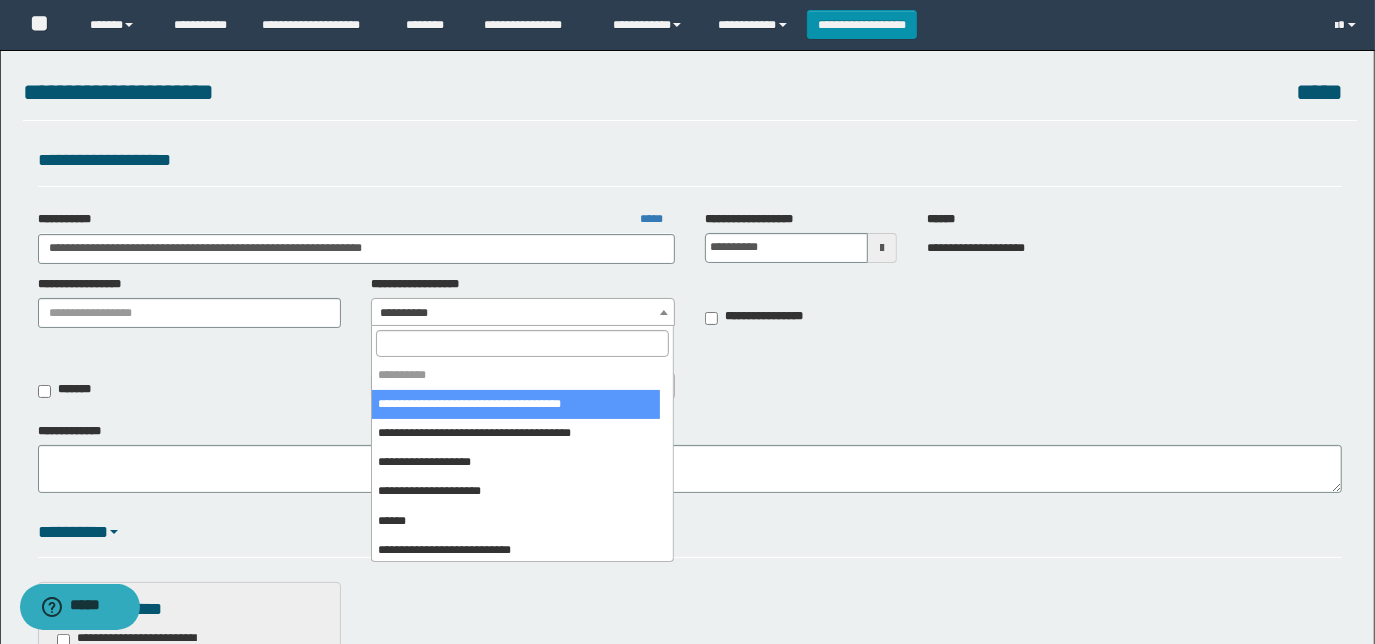click at bounding box center (523, 343) 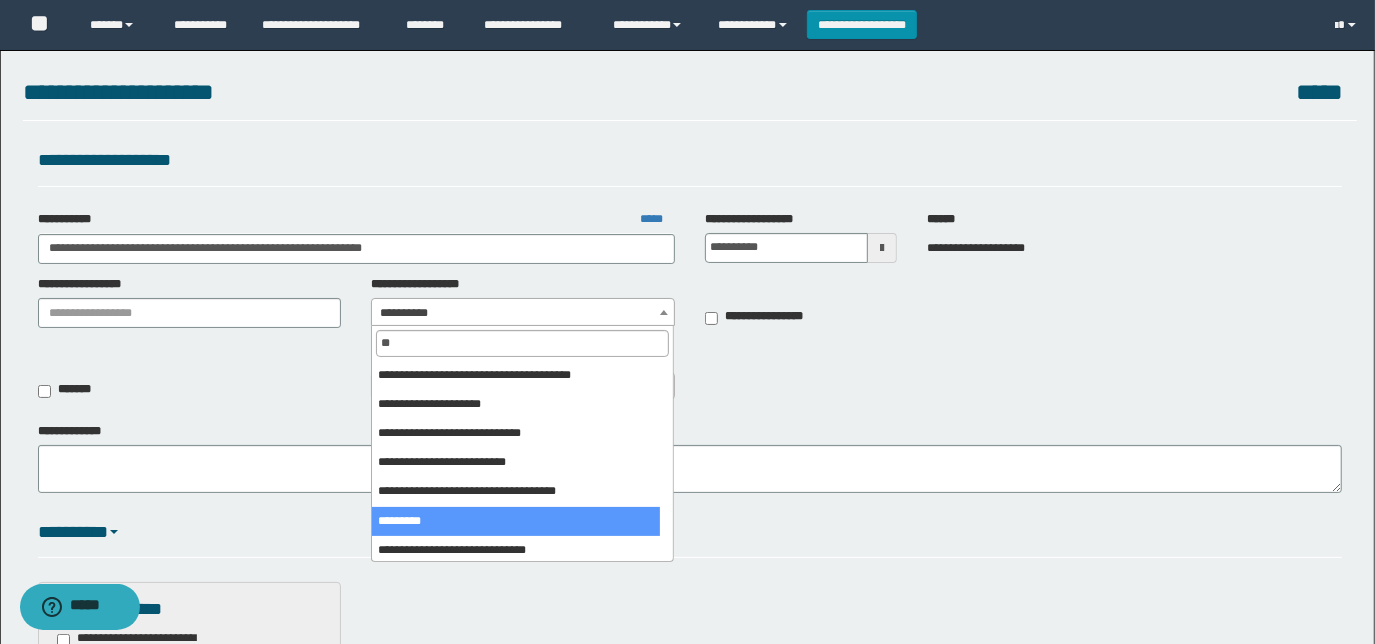 type on "**" 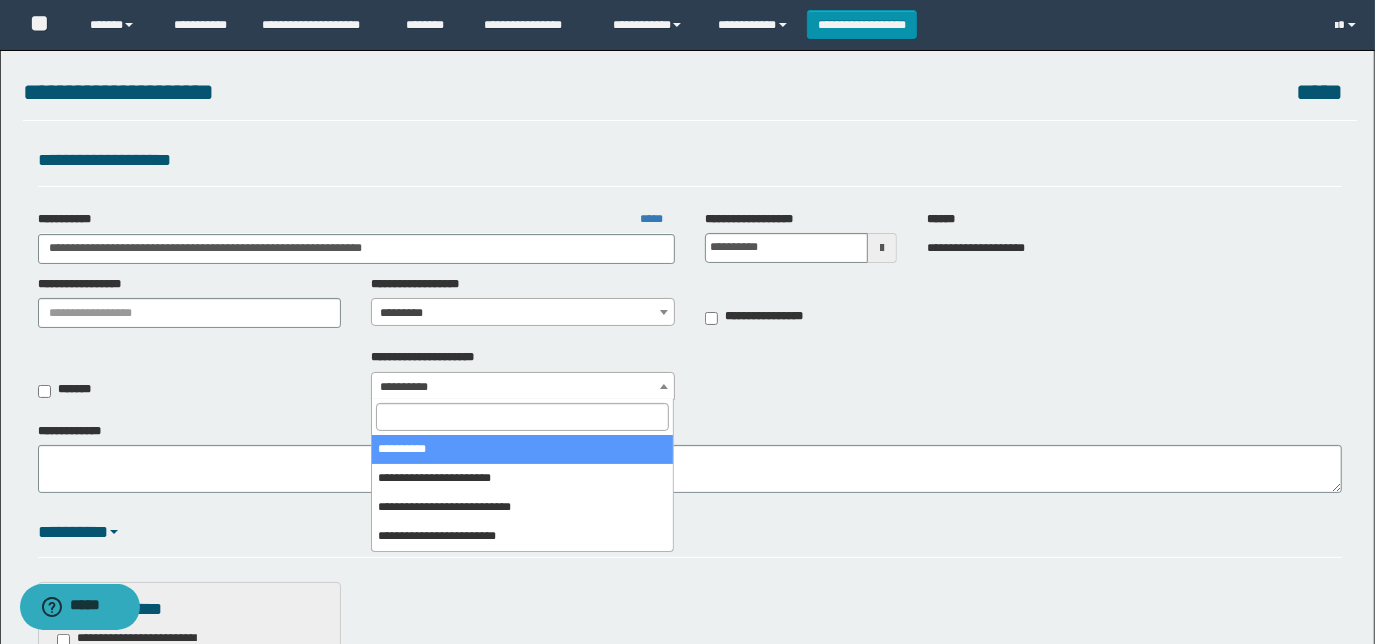 click on "**********" at bounding box center [523, 387] 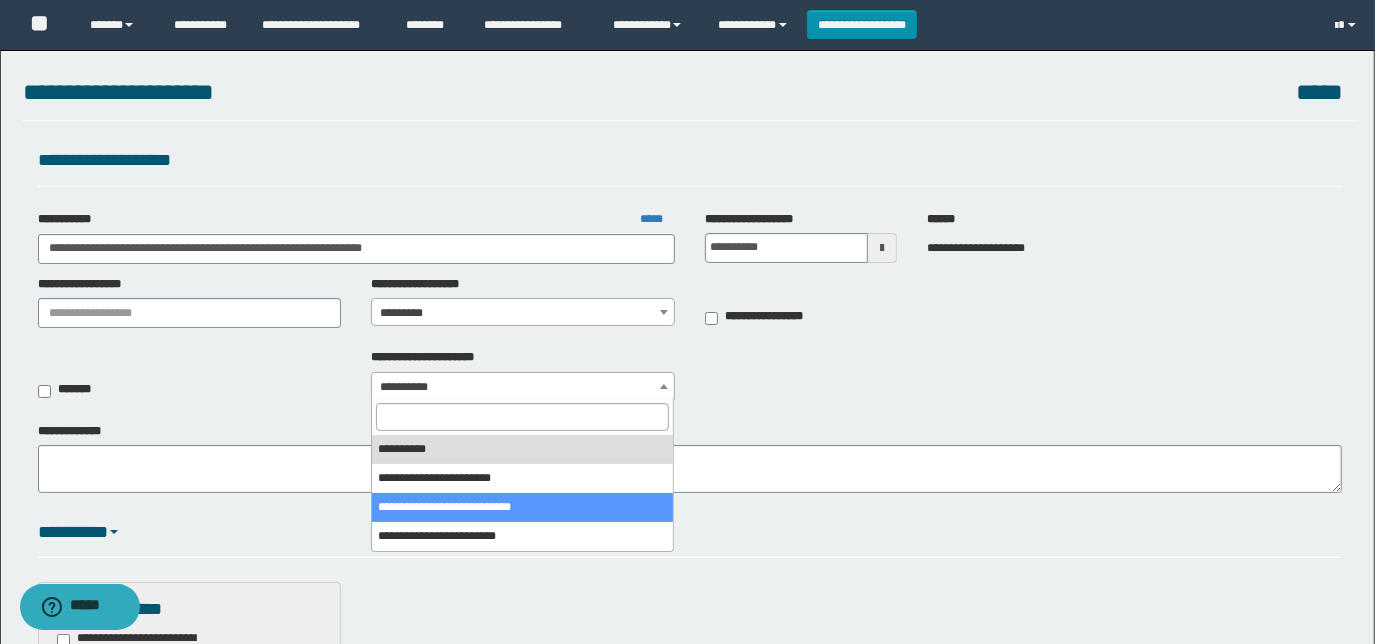 select on "*" 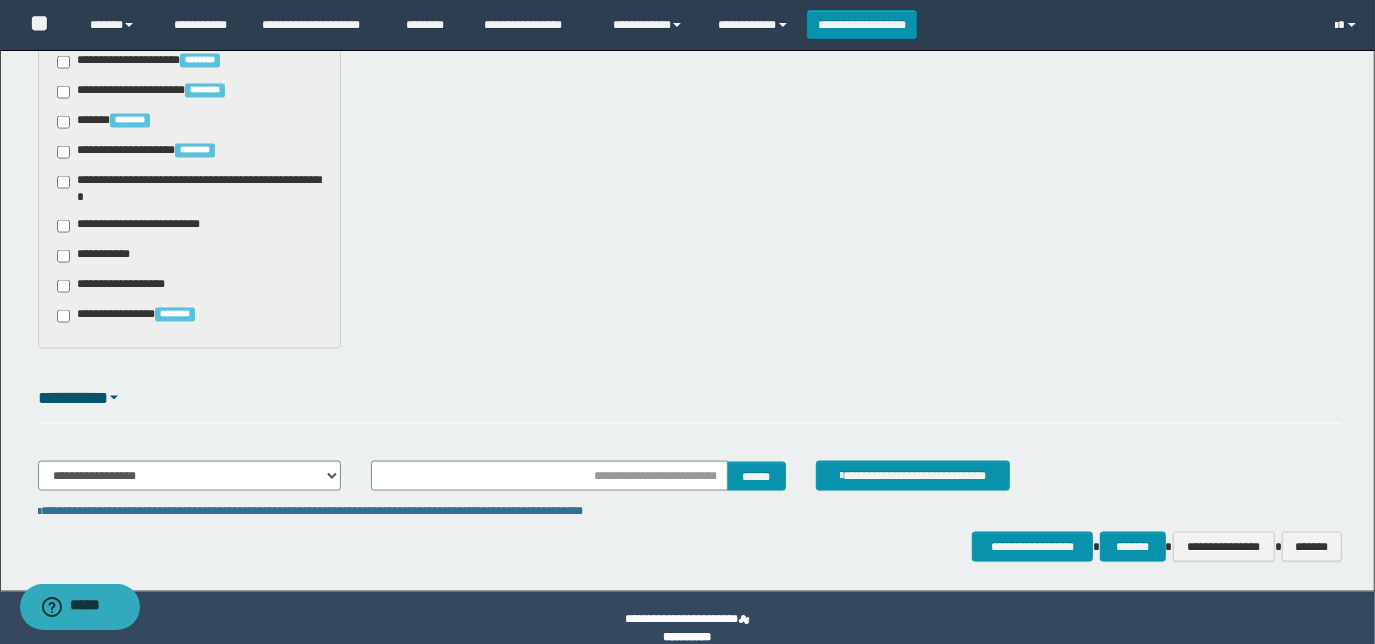 scroll, scrollTop: 1978, scrollLeft: 0, axis: vertical 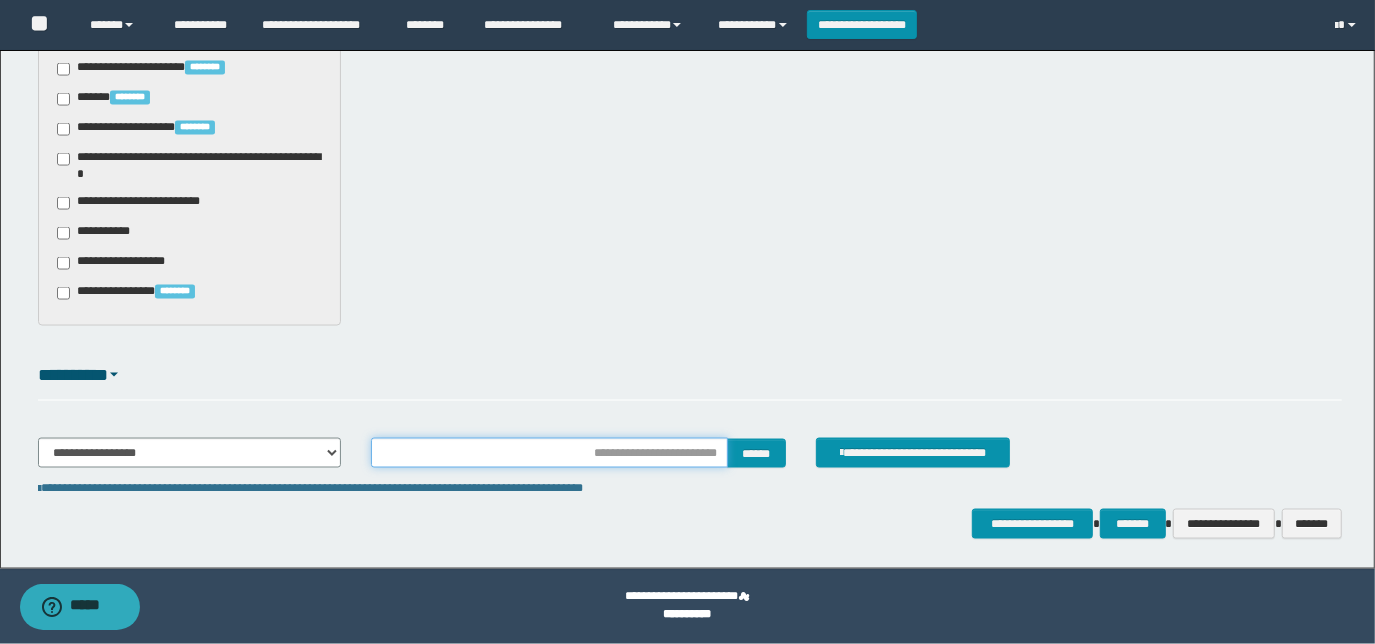 click at bounding box center [549, 453] 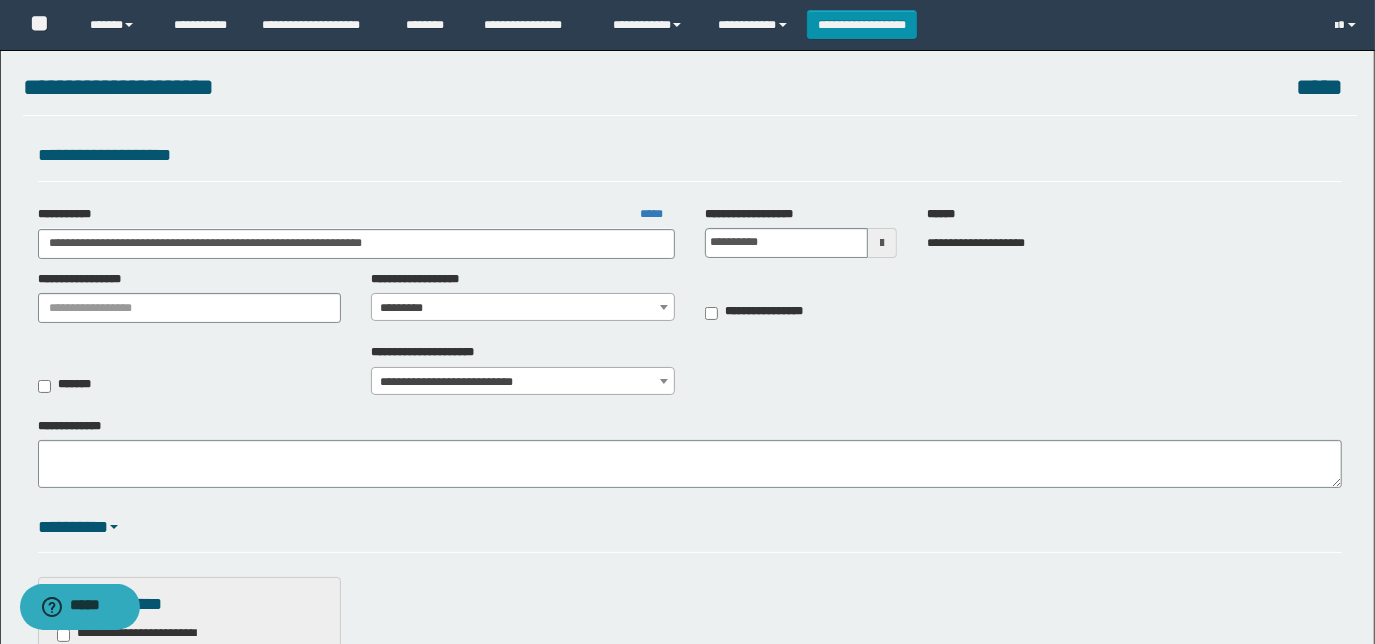 scroll, scrollTop: 0, scrollLeft: 0, axis: both 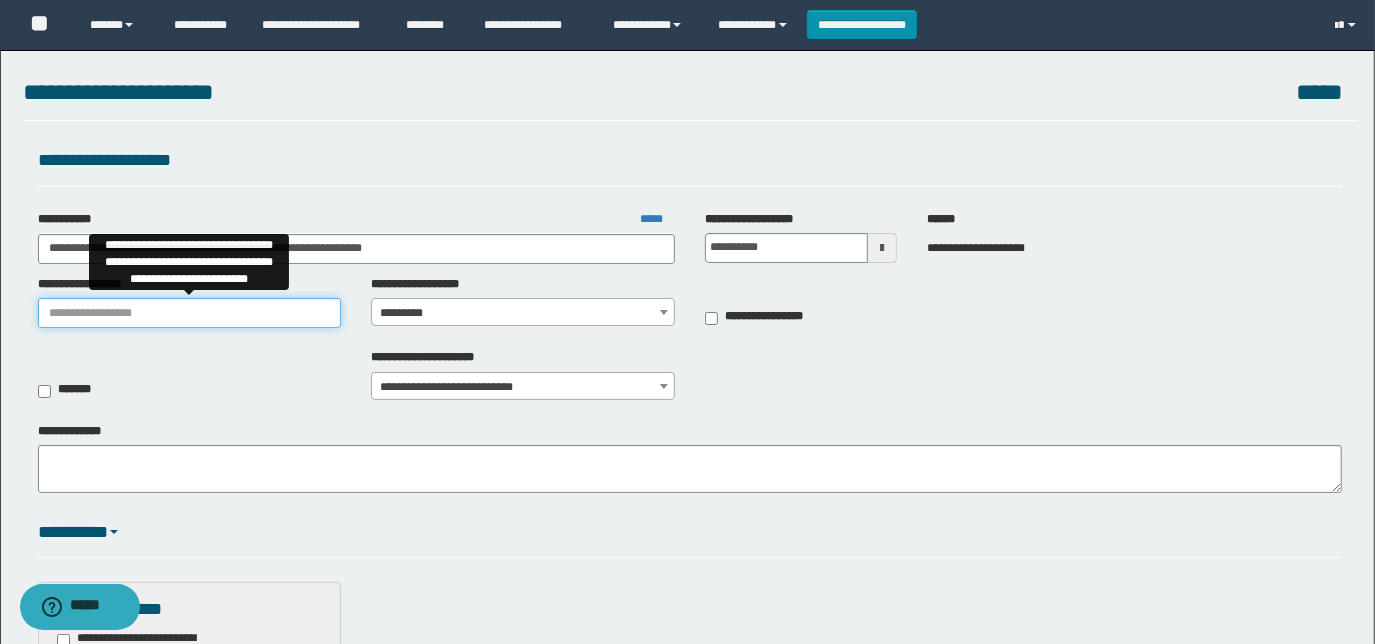 click on "**********" at bounding box center [190, 313] 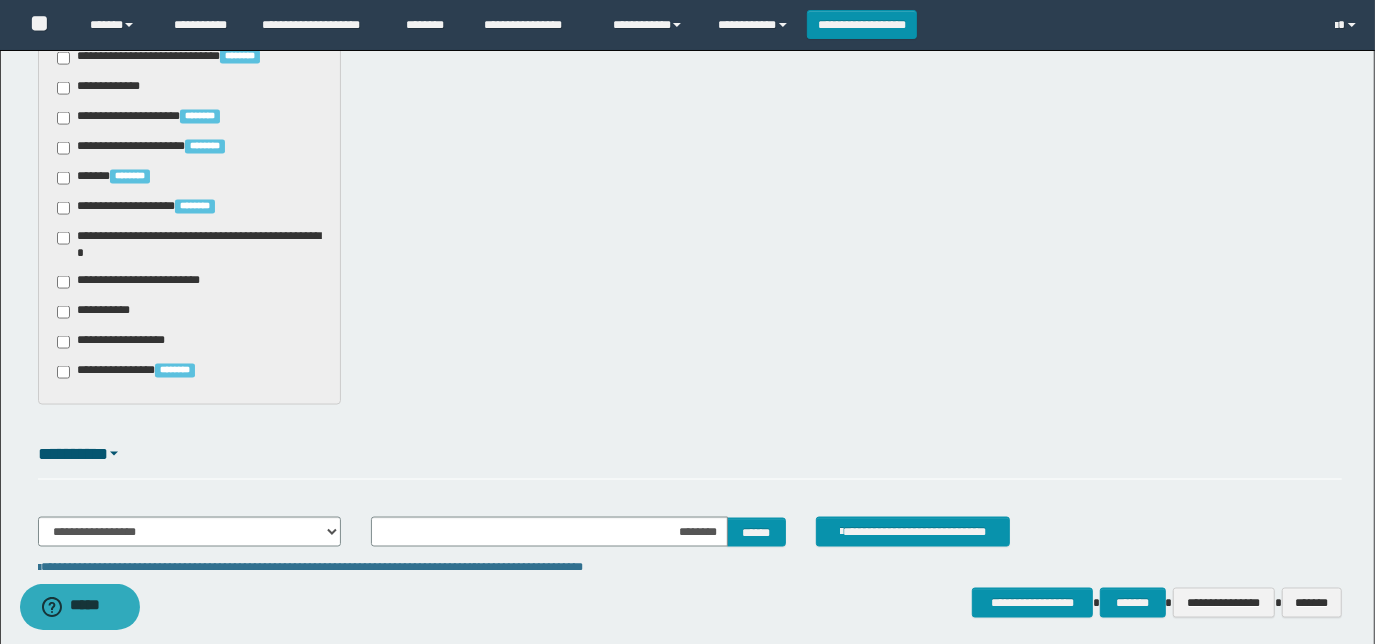 scroll, scrollTop: 1909, scrollLeft: 0, axis: vertical 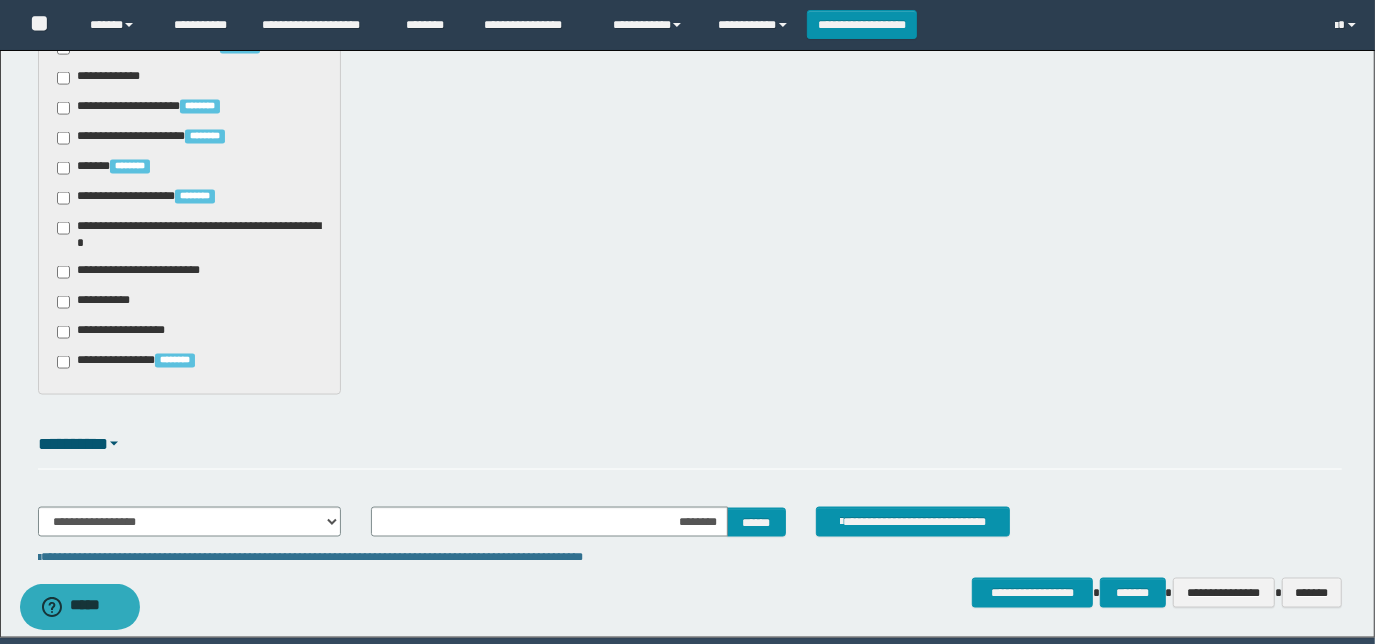 type on "**********" 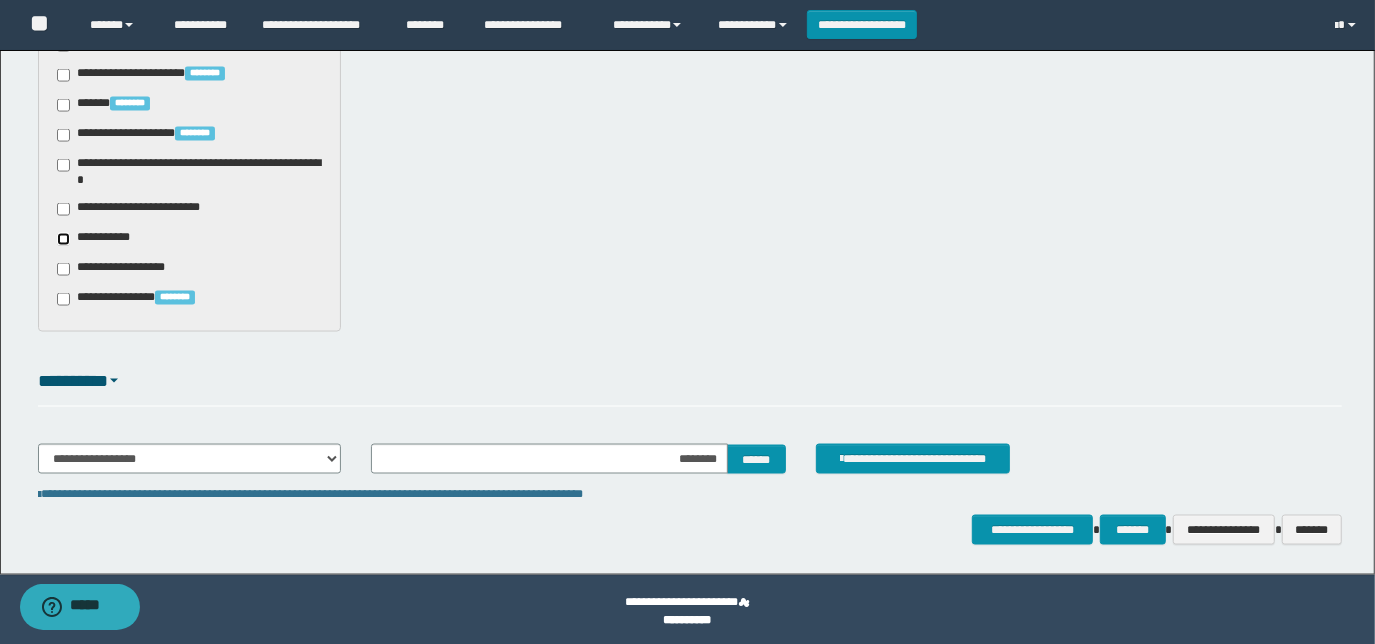 scroll, scrollTop: 1978, scrollLeft: 0, axis: vertical 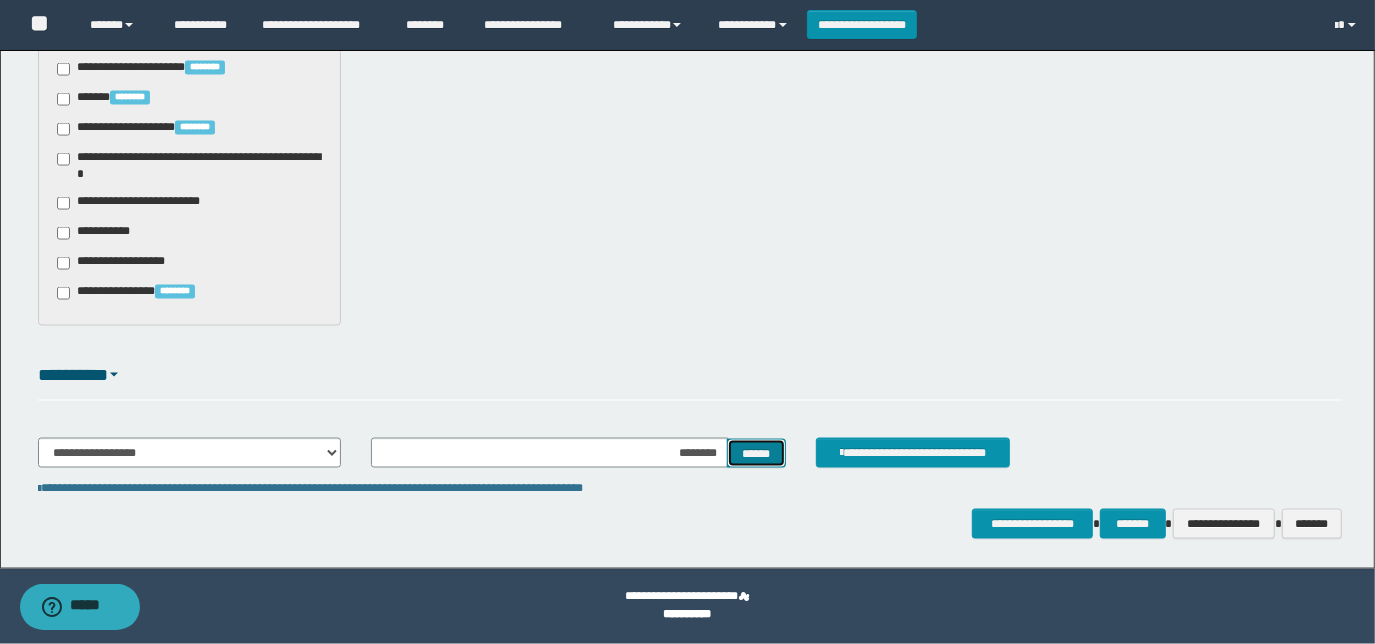 click on "******" at bounding box center [756, 453] 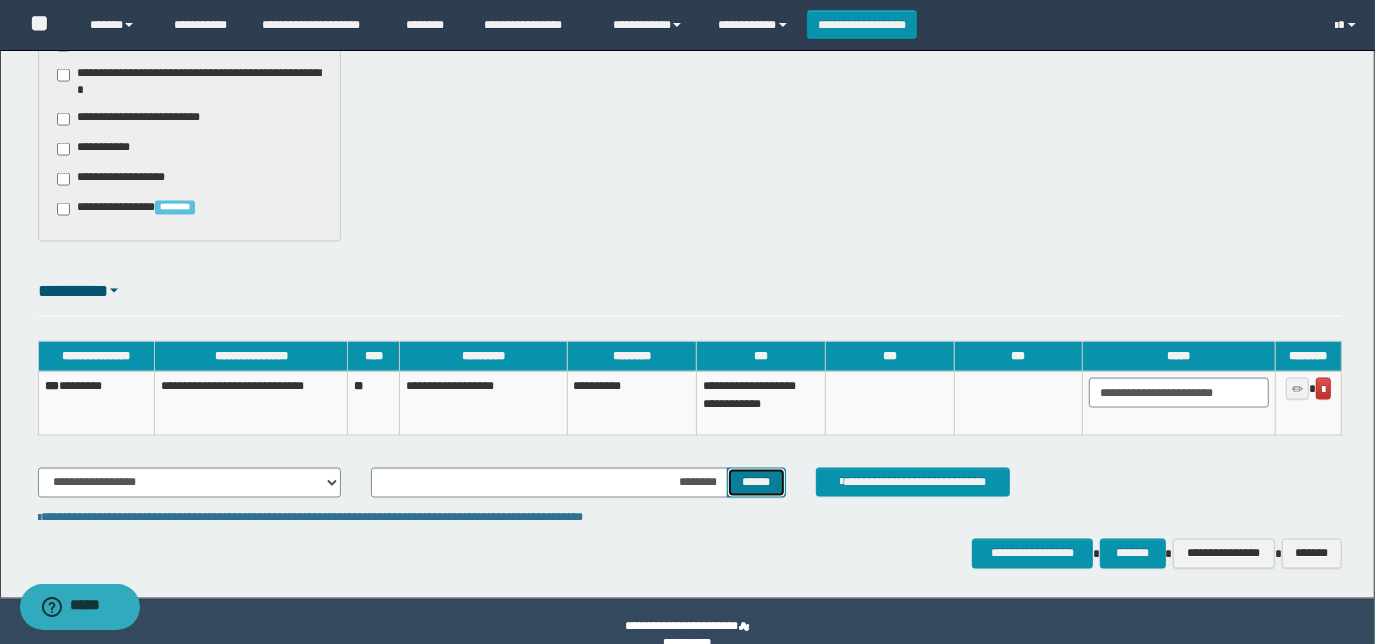 scroll, scrollTop: 2069, scrollLeft: 0, axis: vertical 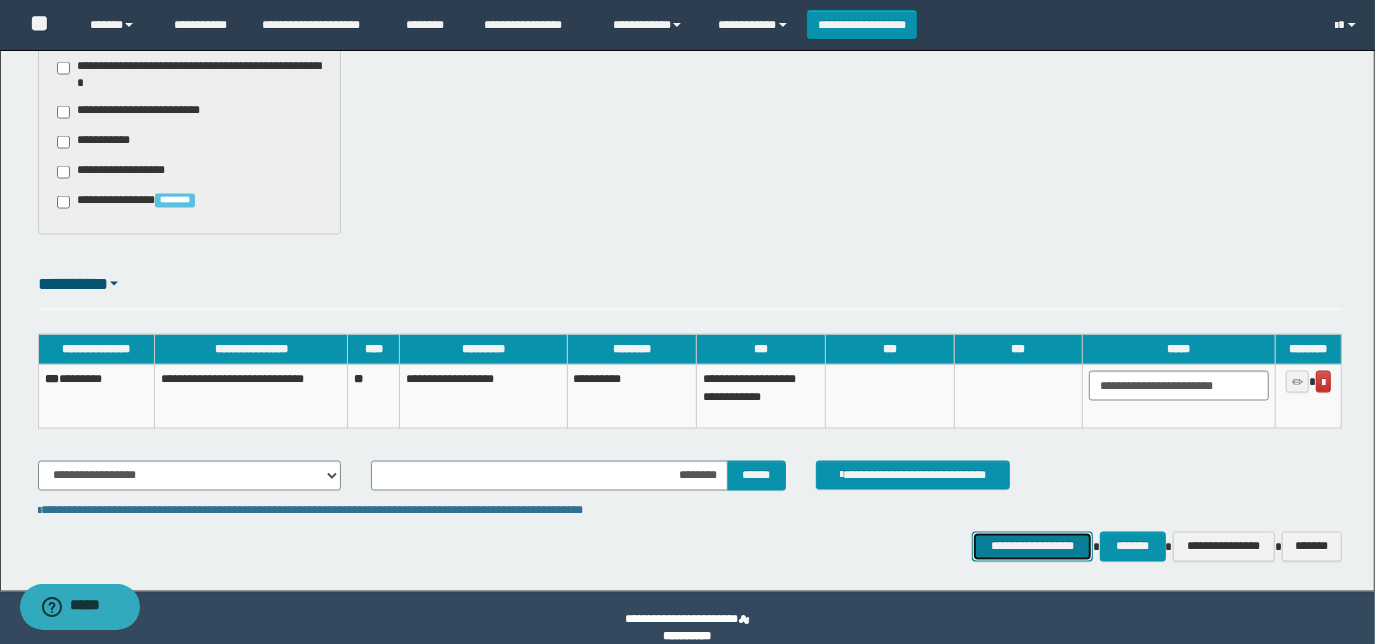 click on "**********" at bounding box center [1033, 546] 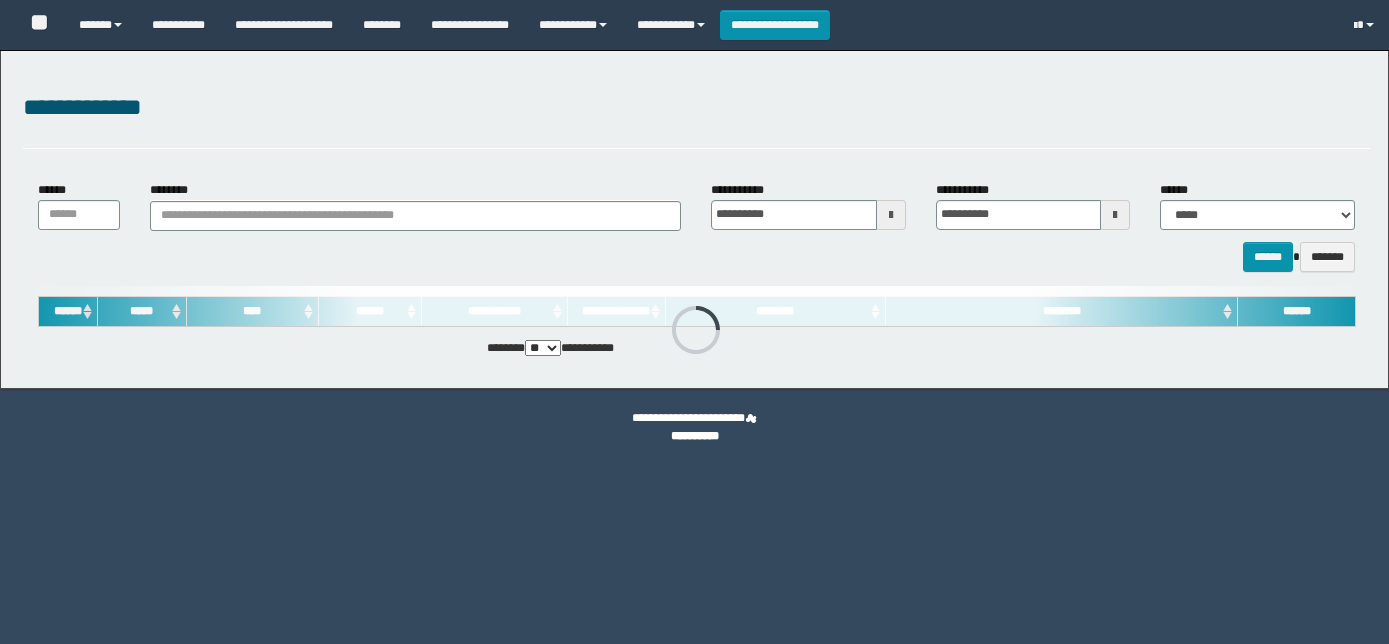 scroll, scrollTop: 0, scrollLeft: 0, axis: both 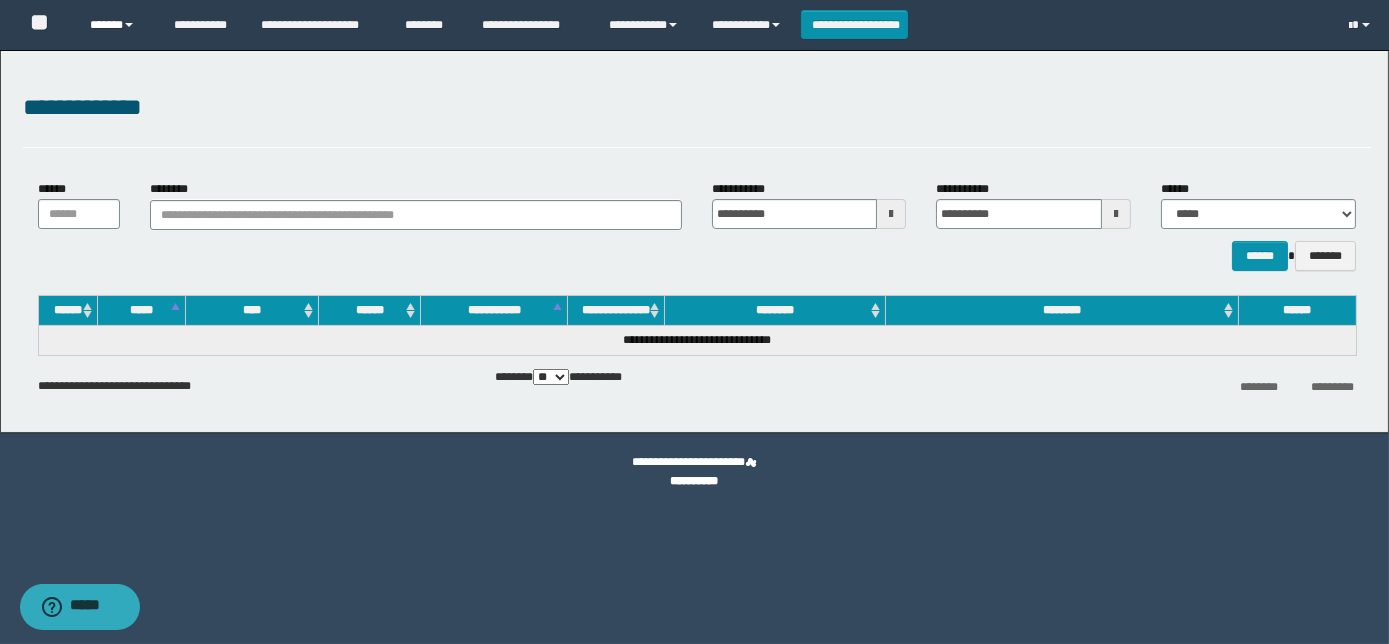 click on "******" at bounding box center (117, 25) 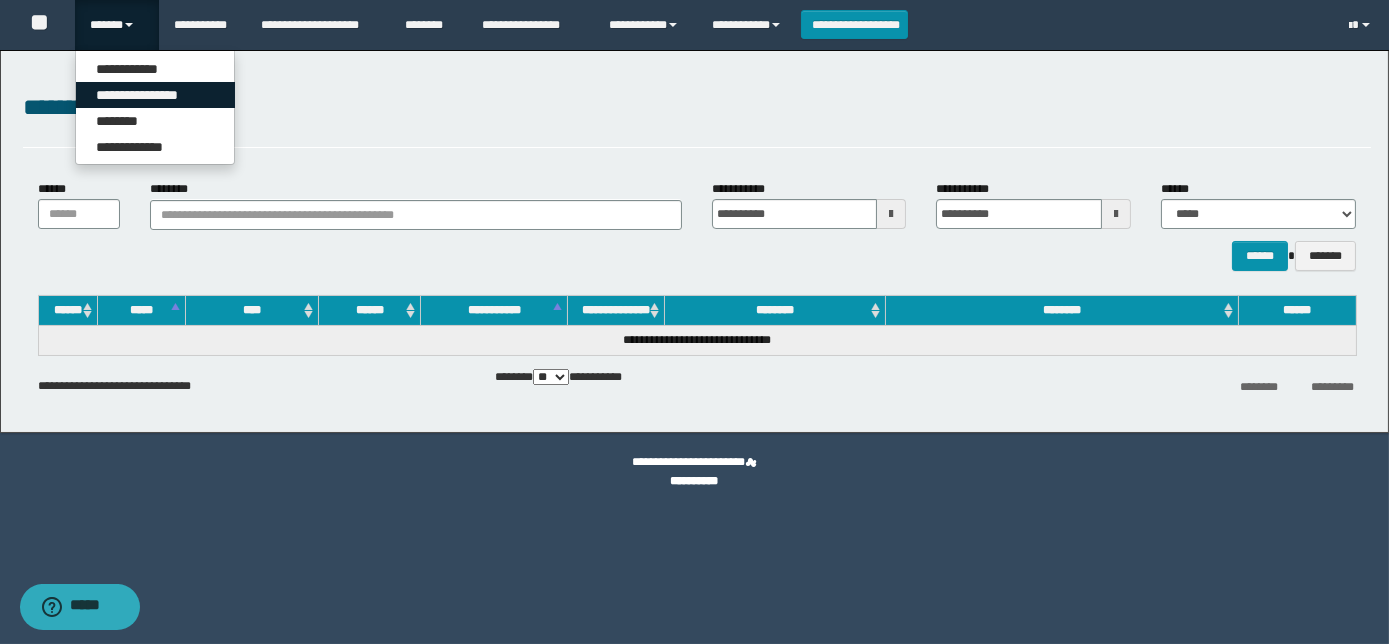 click on "**********" at bounding box center (155, 95) 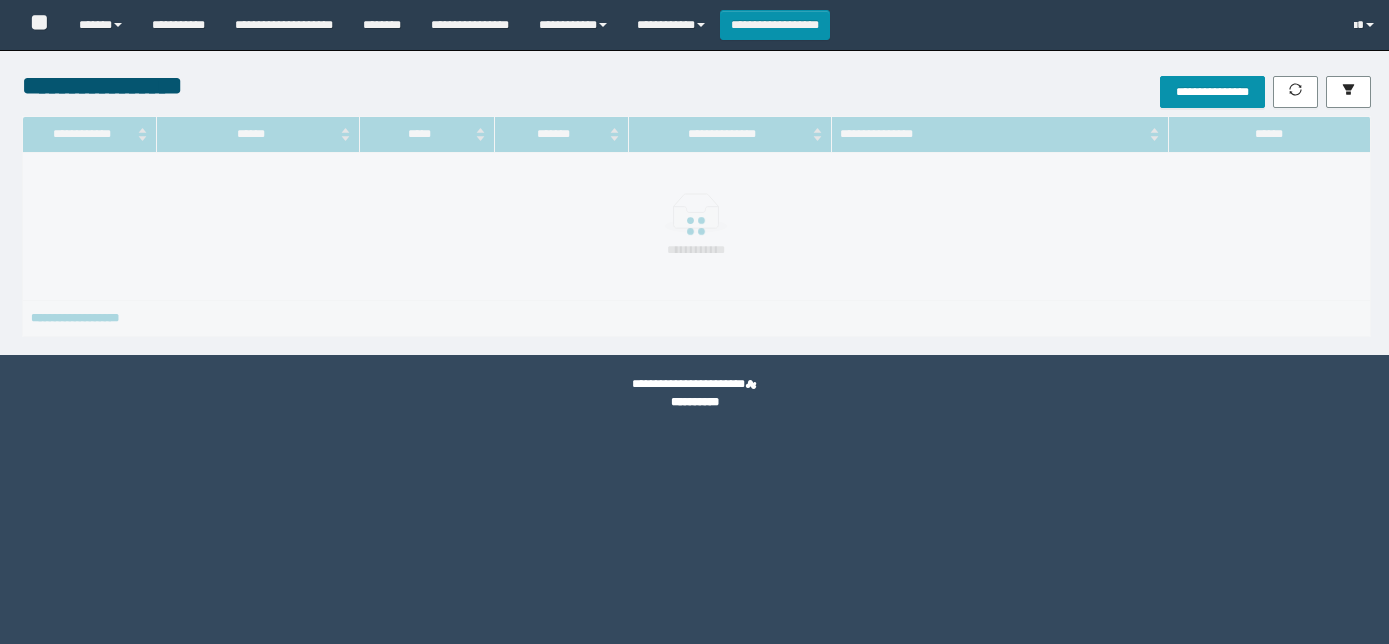 scroll, scrollTop: 0, scrollLeft: 0, axis: both 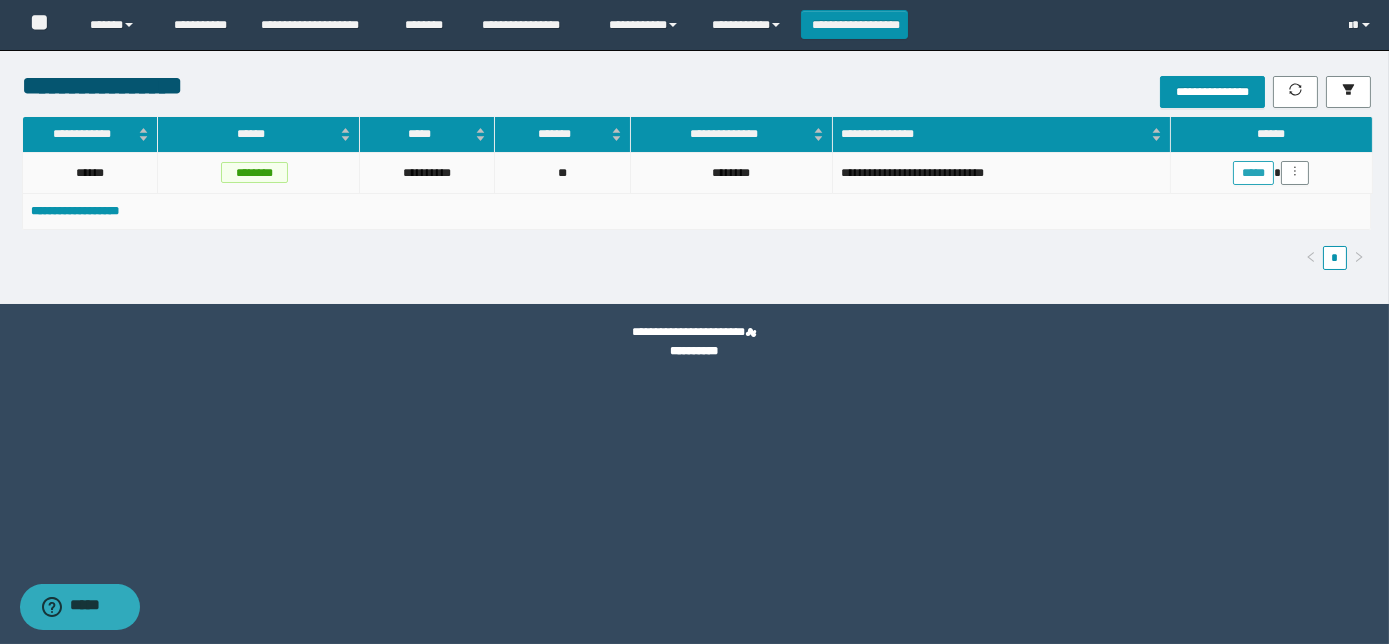 click on "*****" at bounding box center (1253, 173) 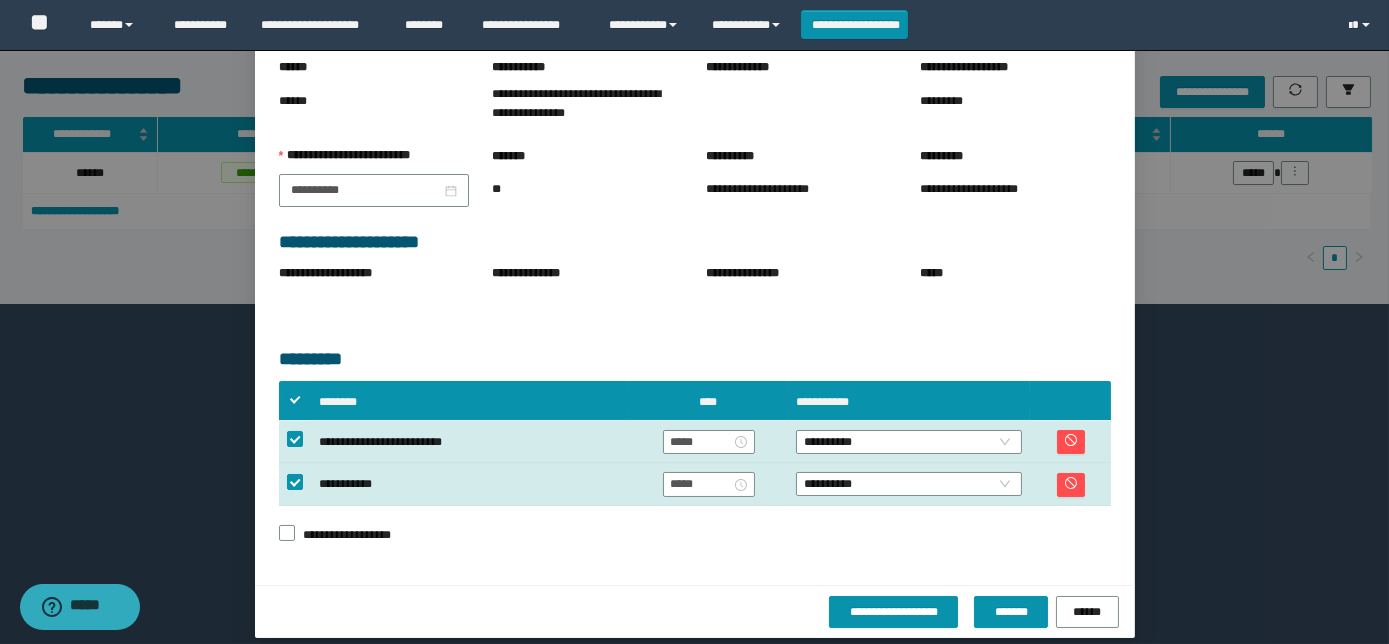 scroll, scrollTop: 181, scrollLeft: 0, axis: vertical 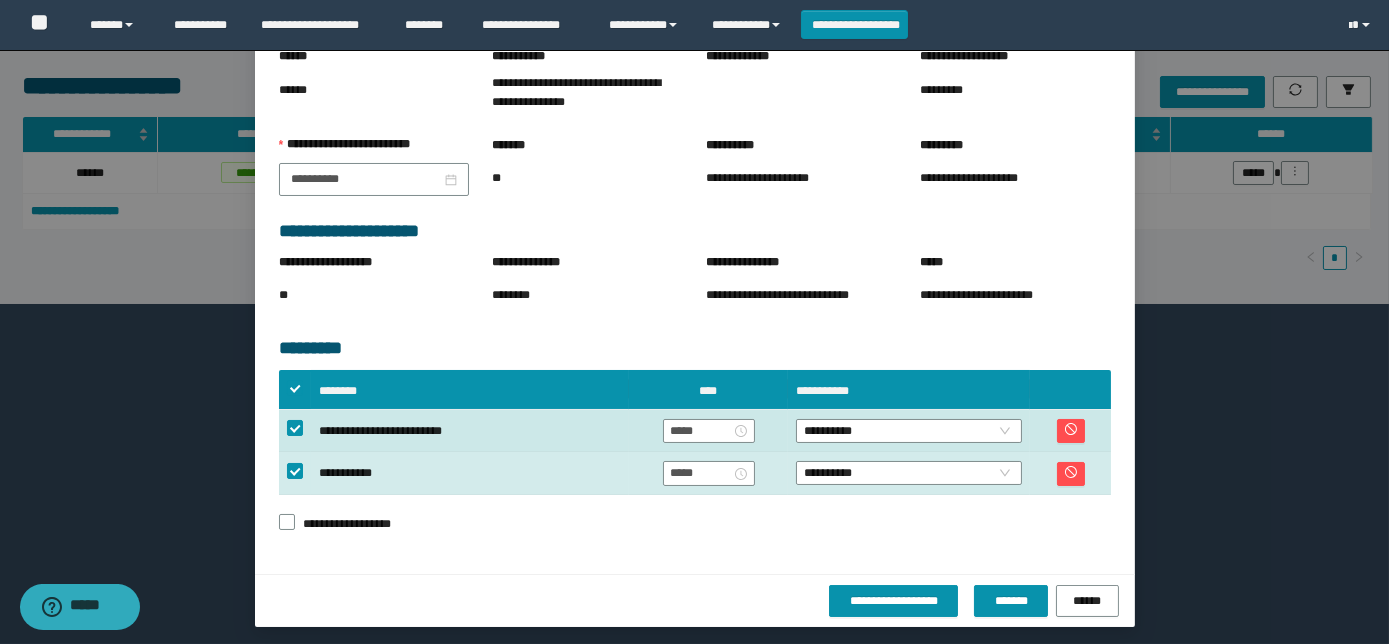 click on "**********" at bounding box center [909, 431] 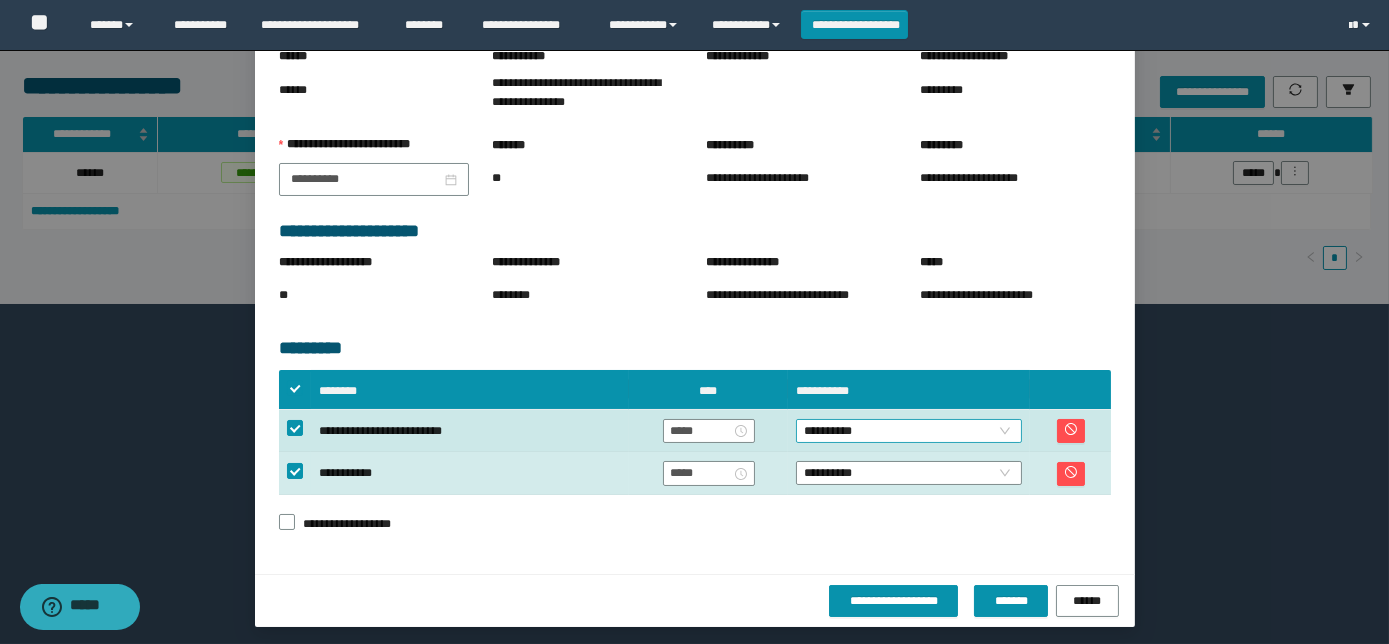 click on "**********" at bounding box center [909, 431] 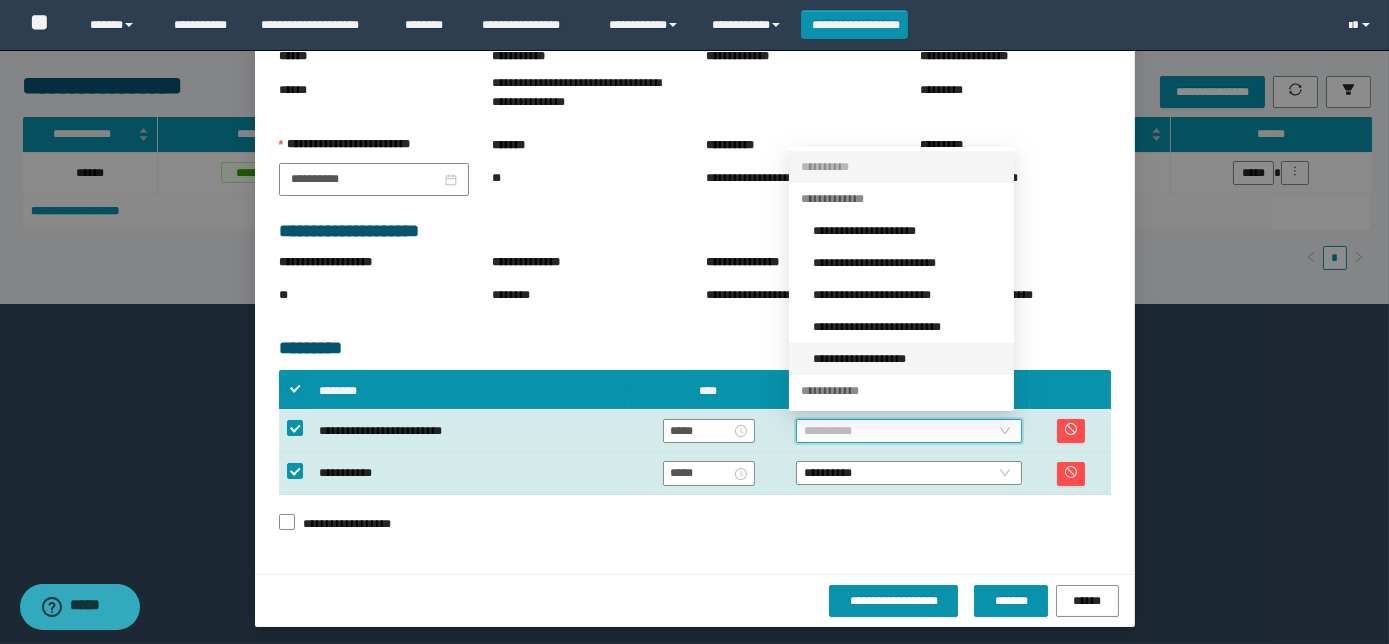 click on "**********" at bounding box center (907, 359) 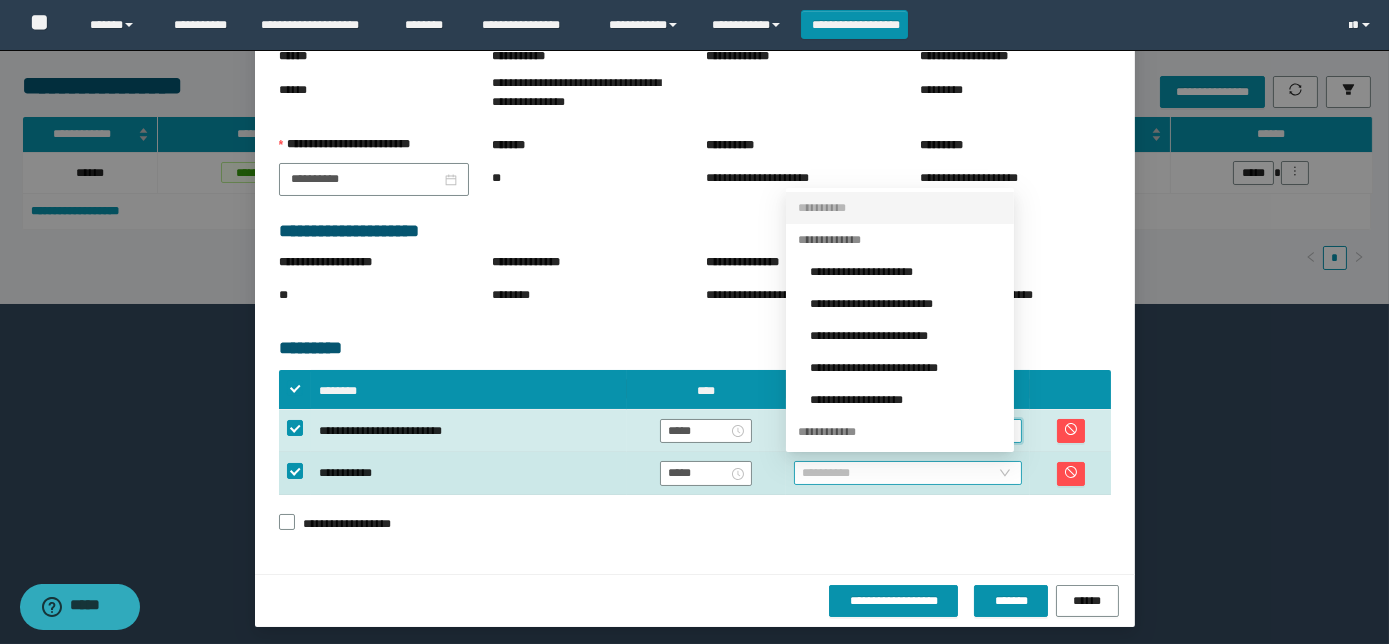 click on "**********" at bounding box center [908, 473] 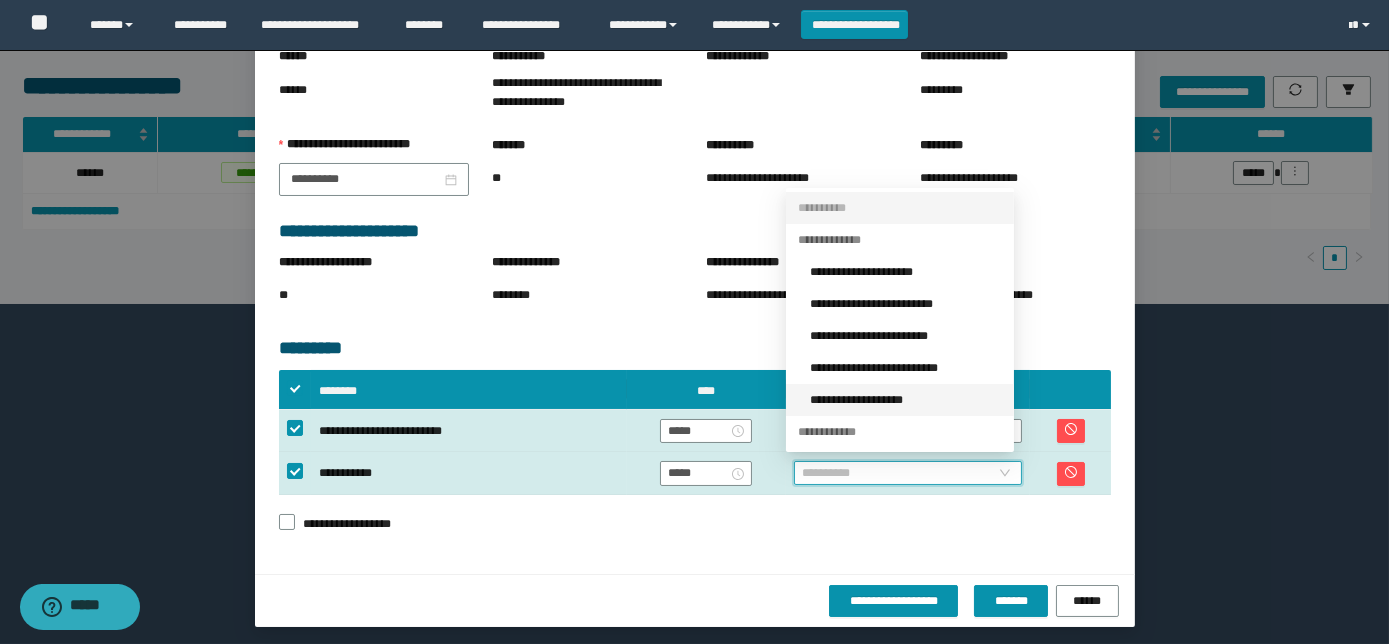 click on "**********" at bounding box center [906, 400] 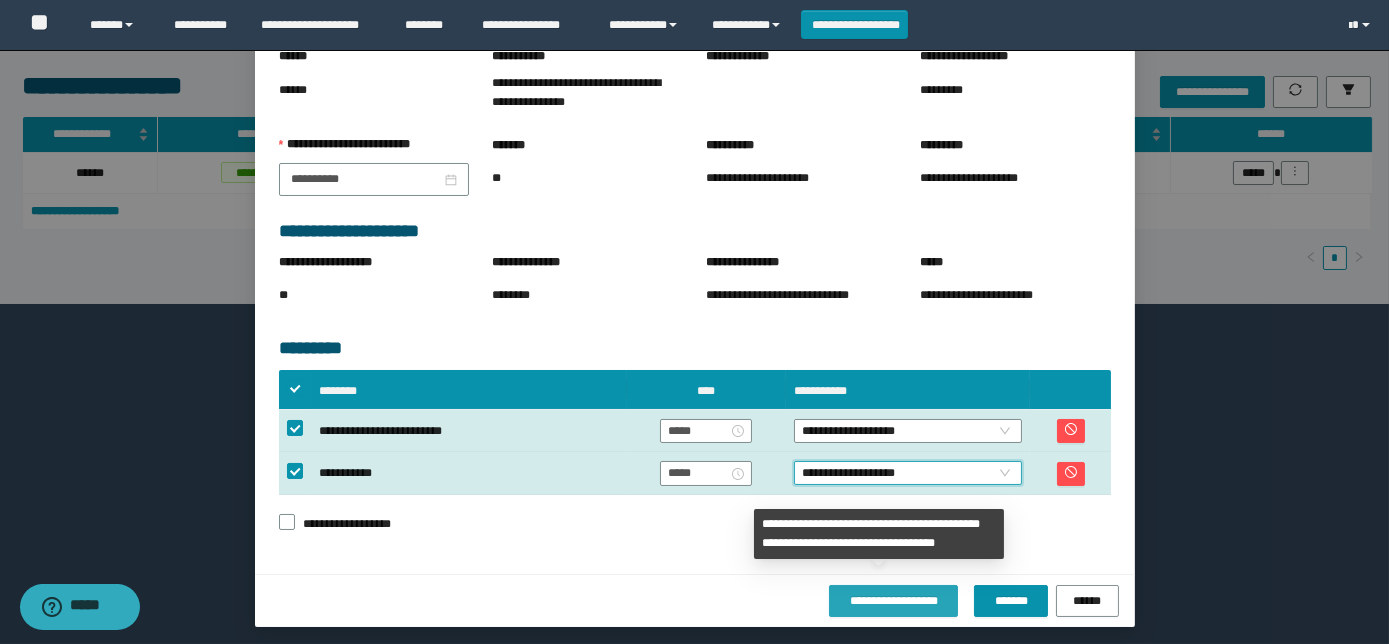 click on "**********" at bounding box center [893, 601] 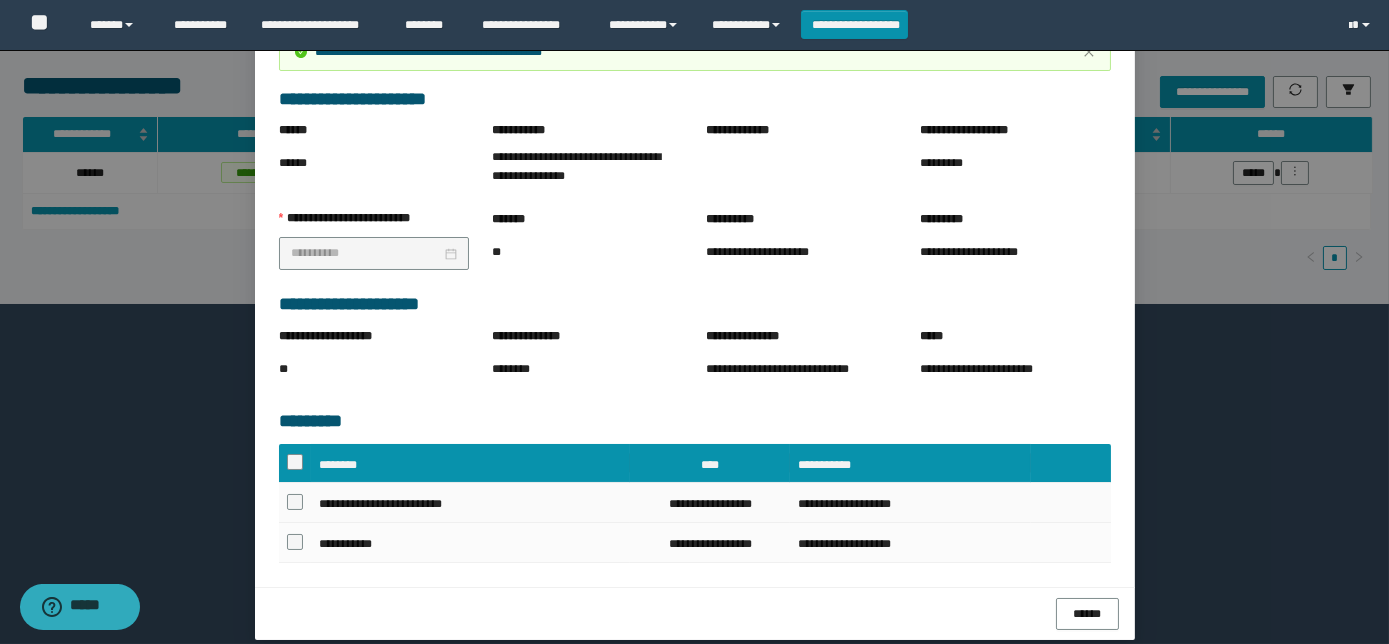 scroll, scrollTop: 173, scrollLeft: 0, axis: vertical 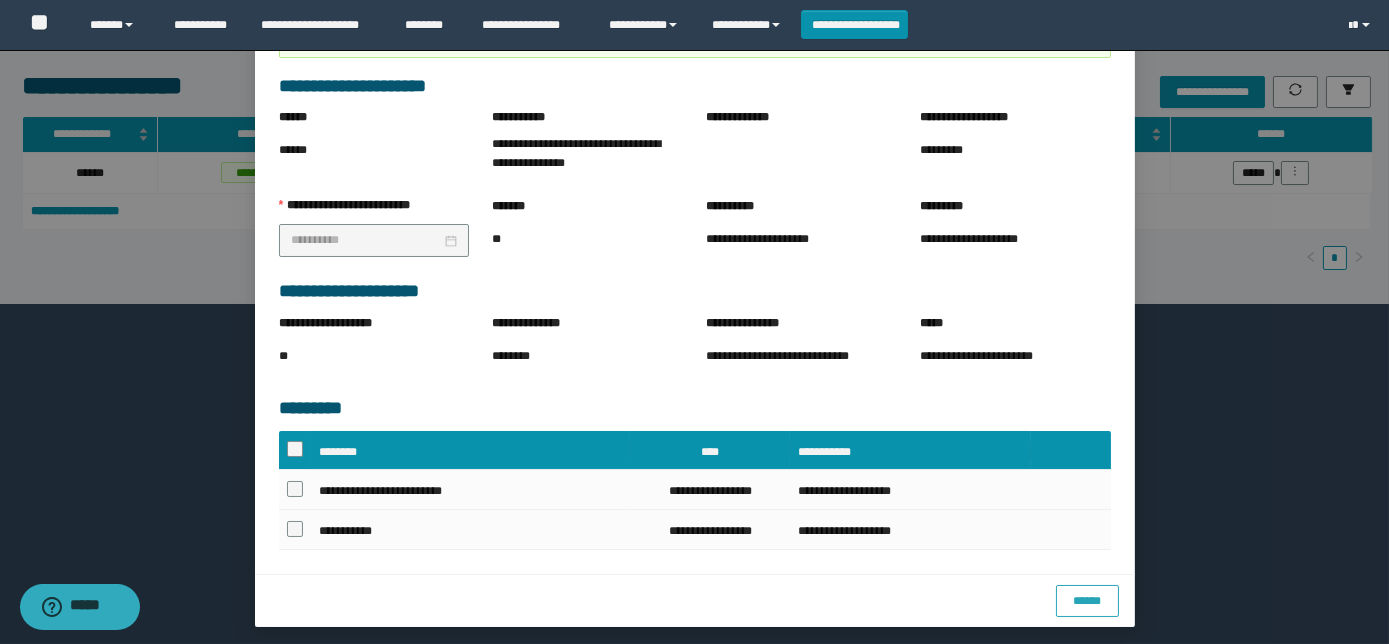 click on "******" at bounding box center [1087, 601] 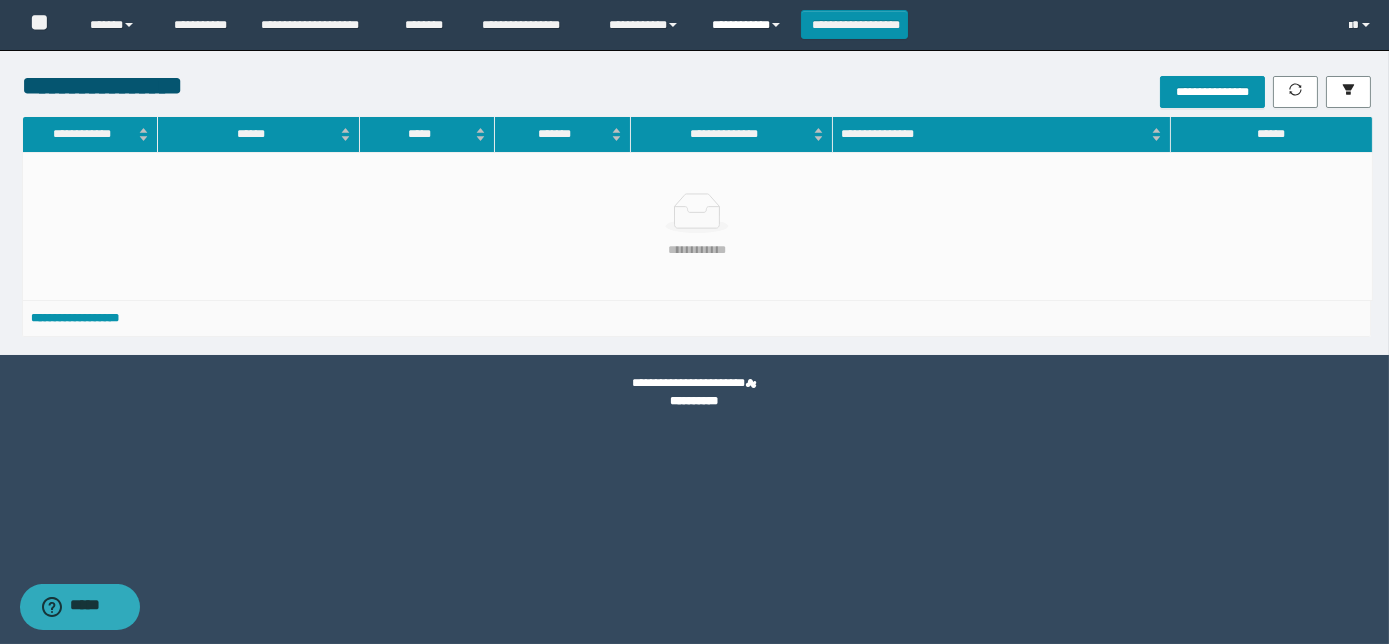 click on "**********" at bounding box center [749, 25] 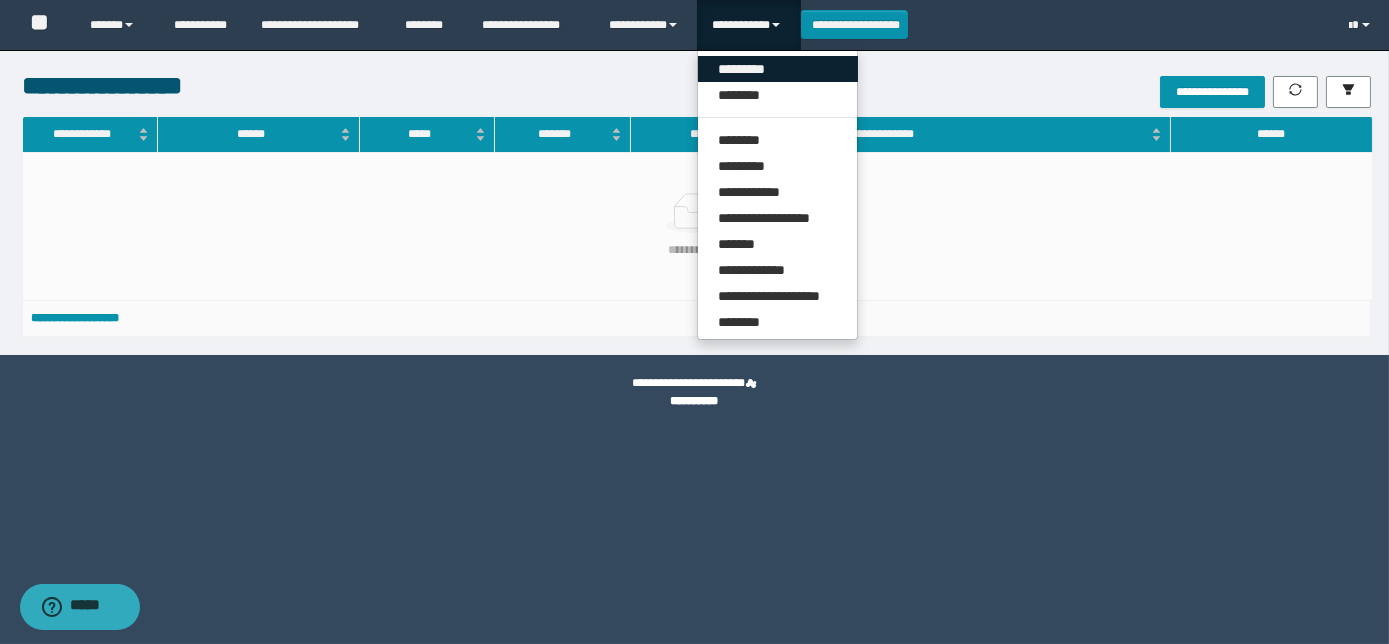 click on "*********" at bounding box center [778, 69] 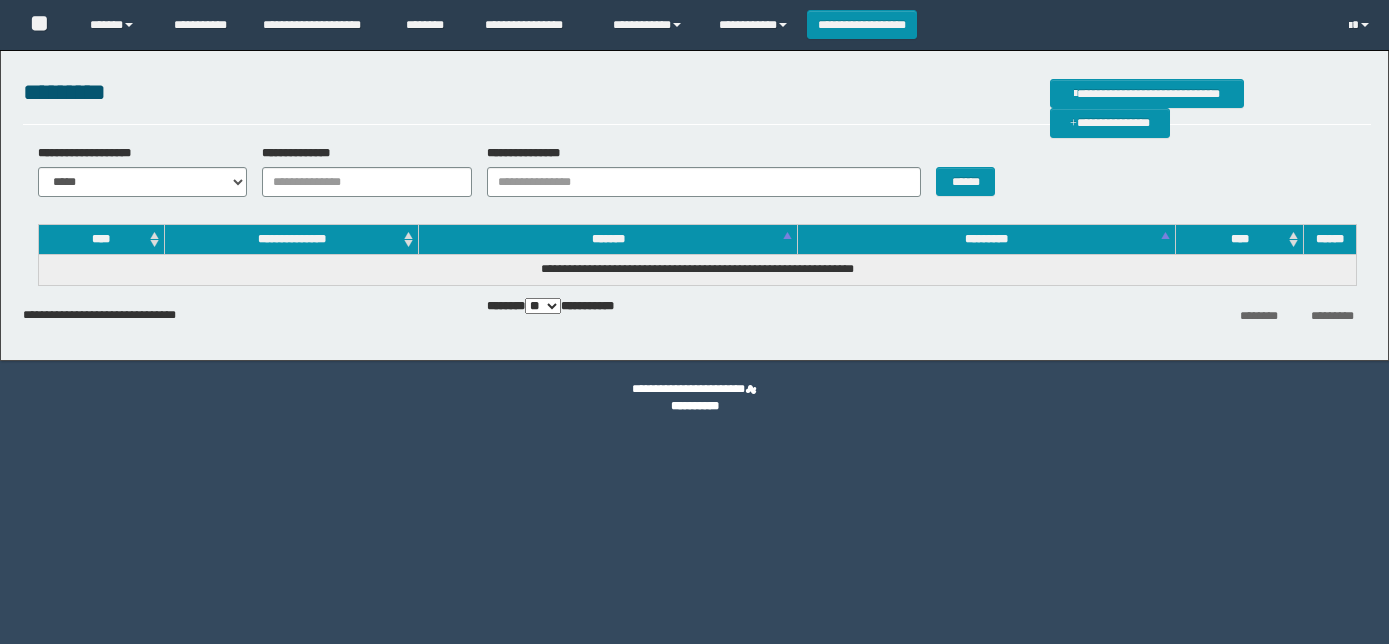 scroll, scrollTop: 0, scrollLeft: 0, axis: both 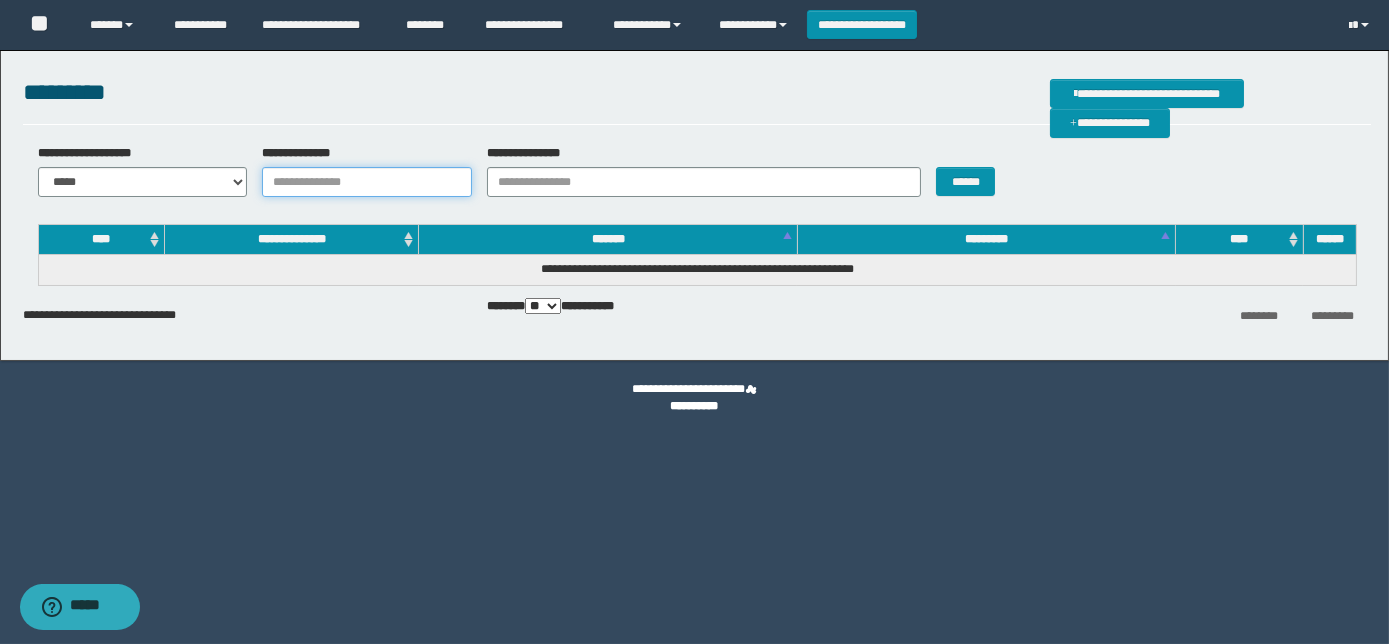 click on "**********" at bounding box center [367, 182] 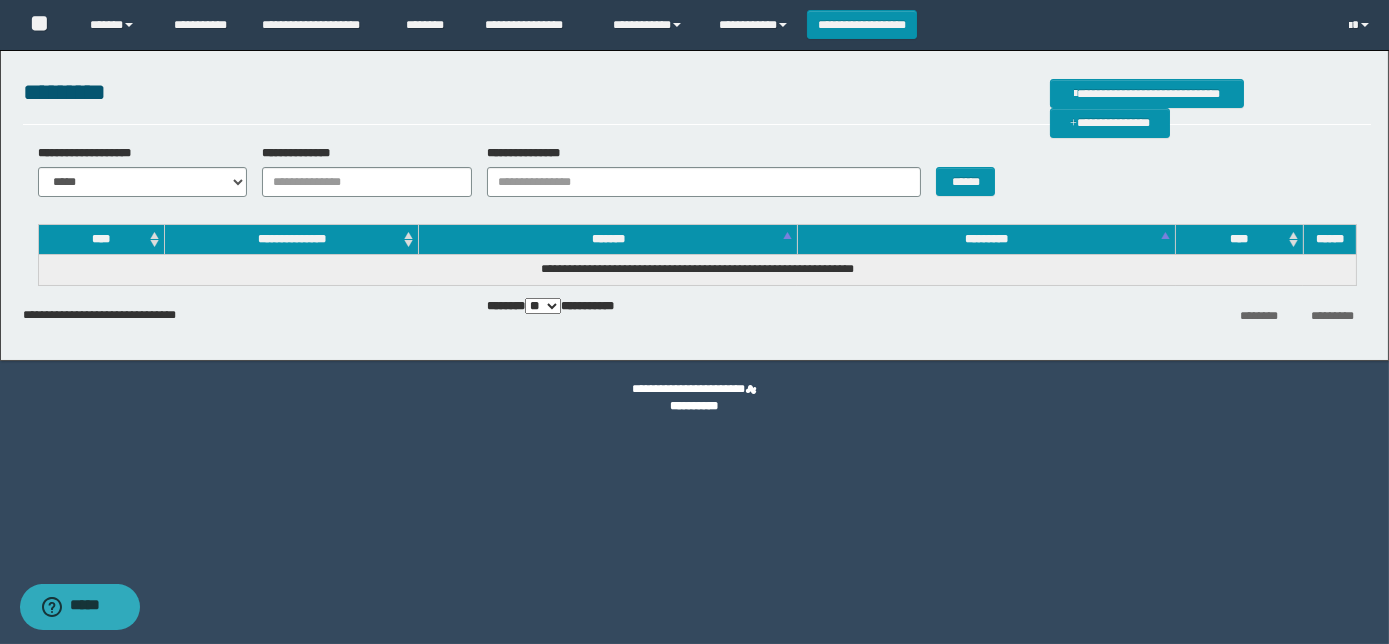 click on "**********" at bounding box center [694, 200] 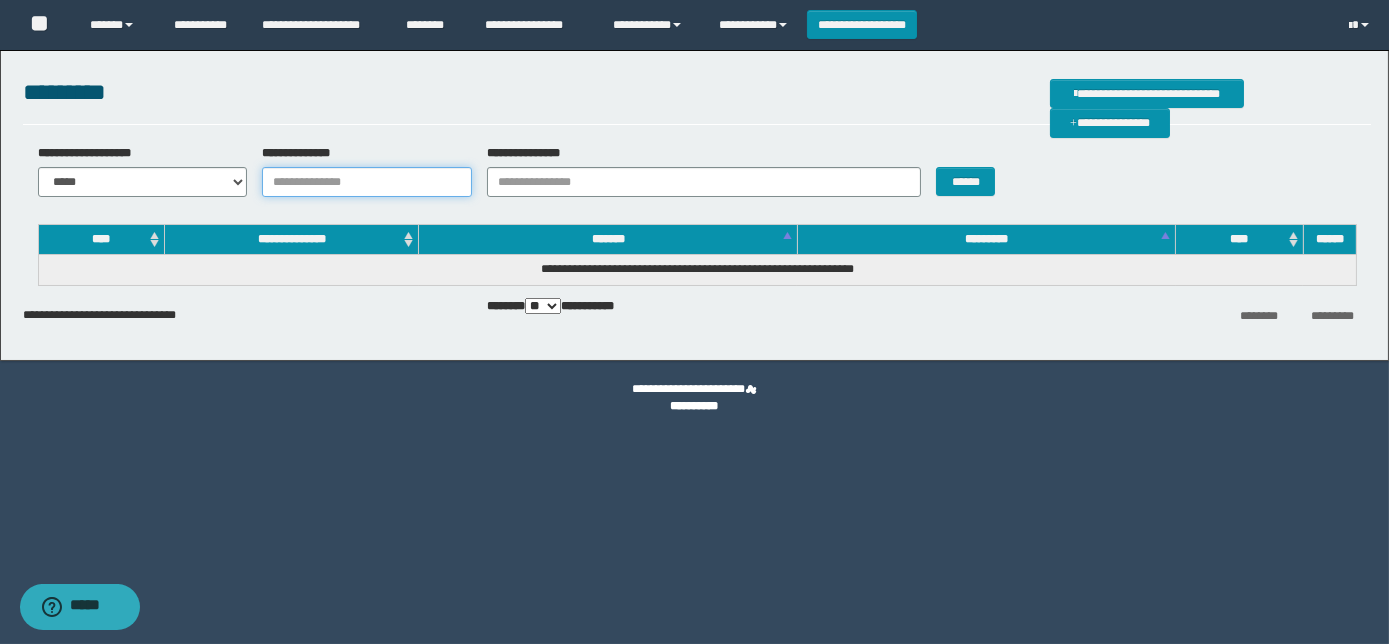 click on "**********" at bounding box center [367, 182] 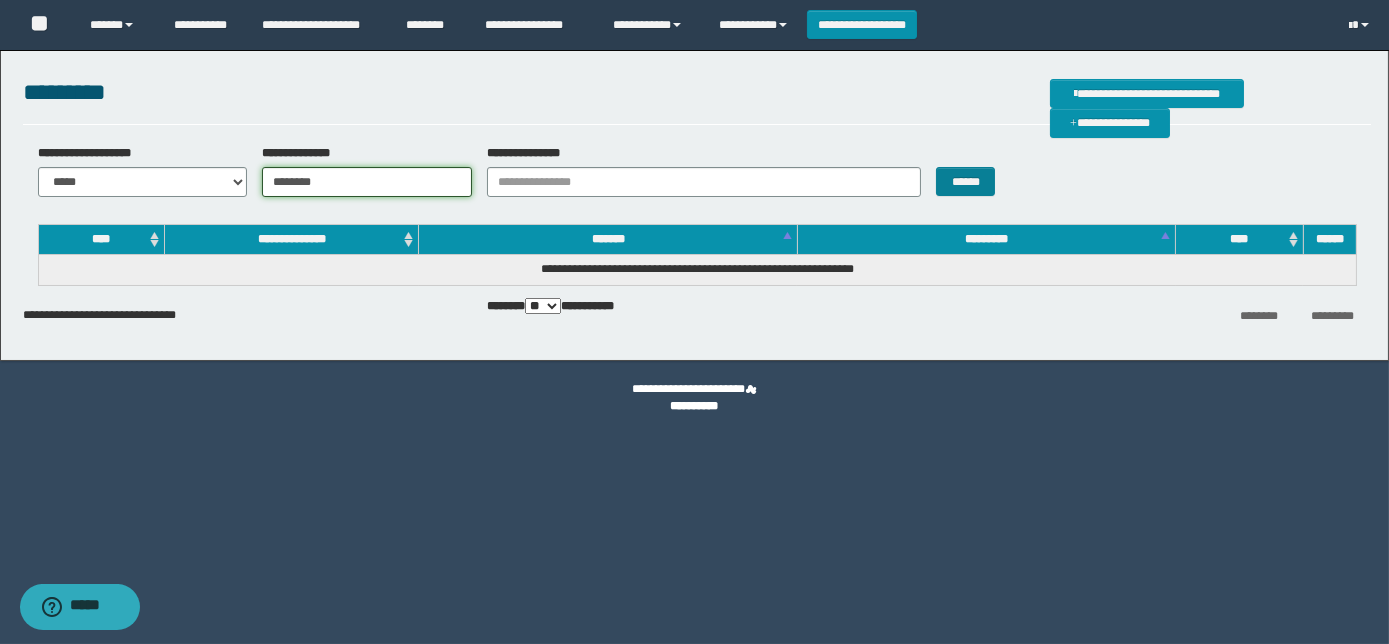 type on "********" 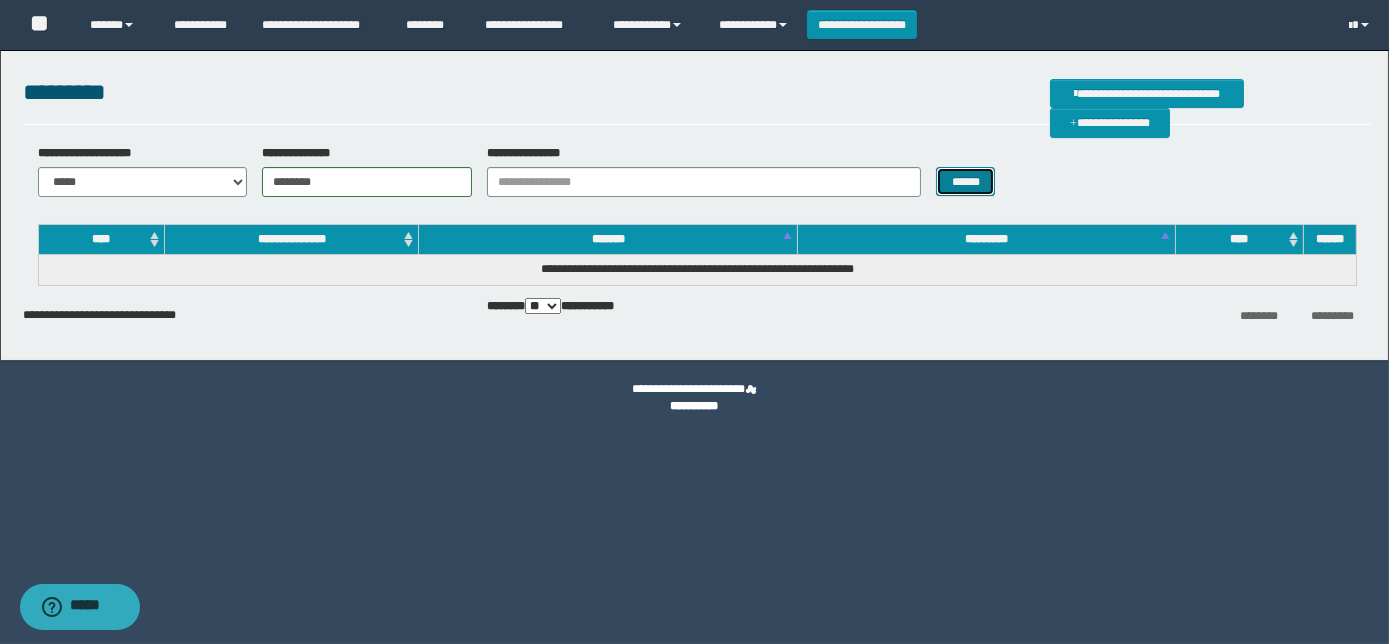 click on "******" at bounding box center [965, 181] 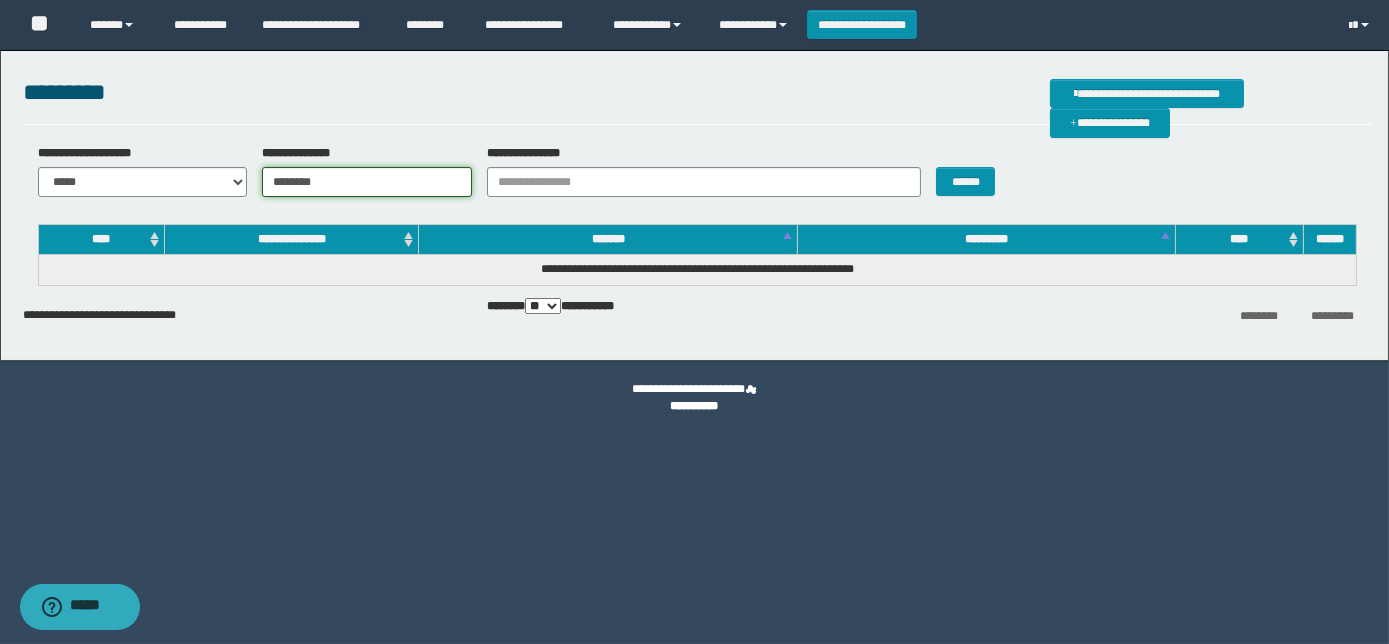 click on "********" at bounding box center (367, 182) 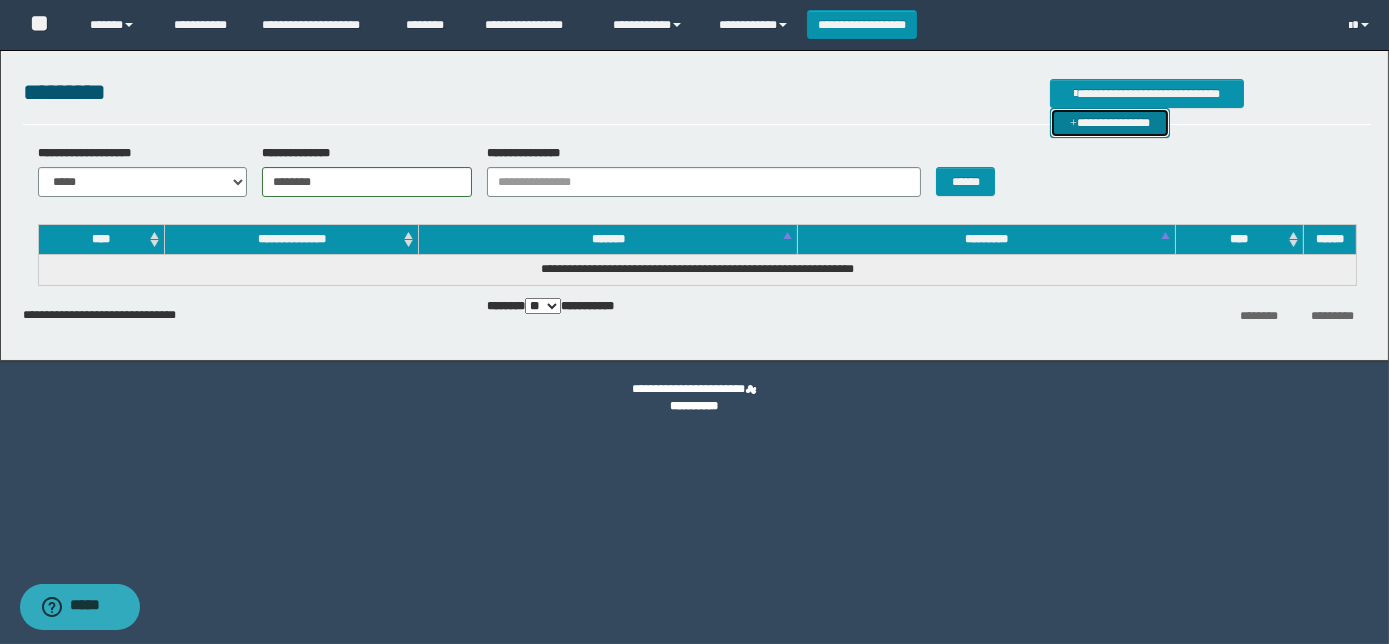 click at bounding box center [1073, 124] 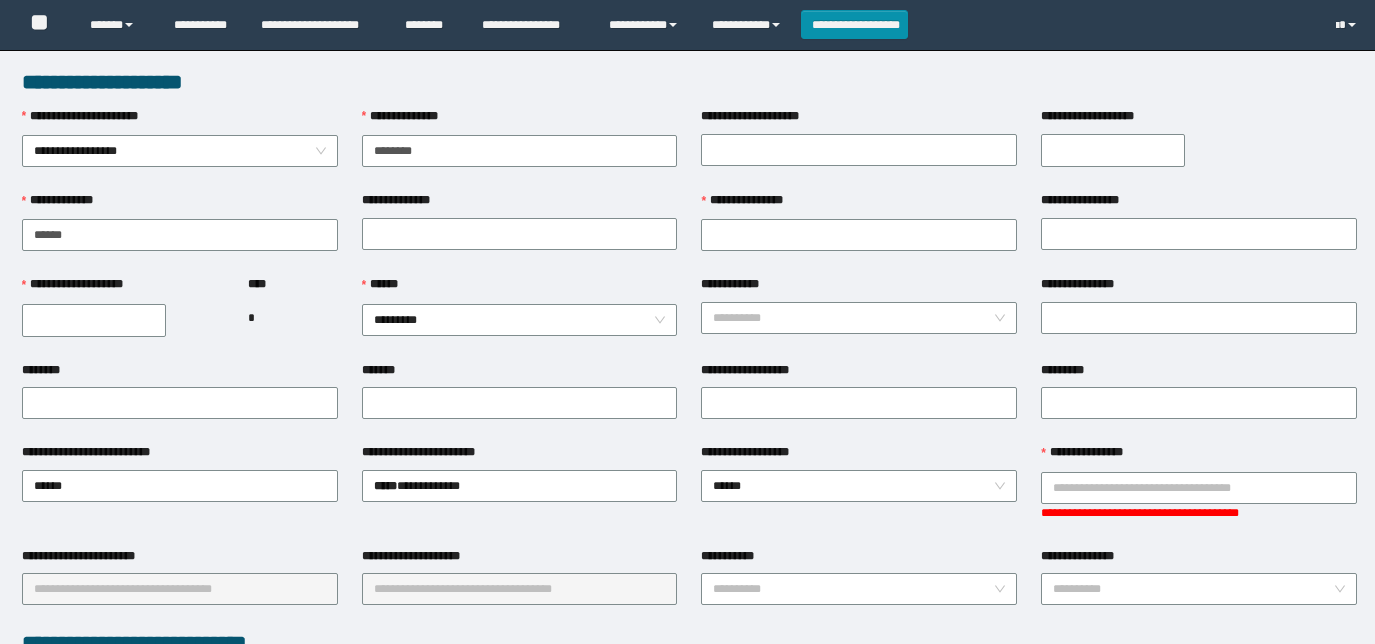 scroll, scrollTop: 0, scrollLeft: 0, axis: both 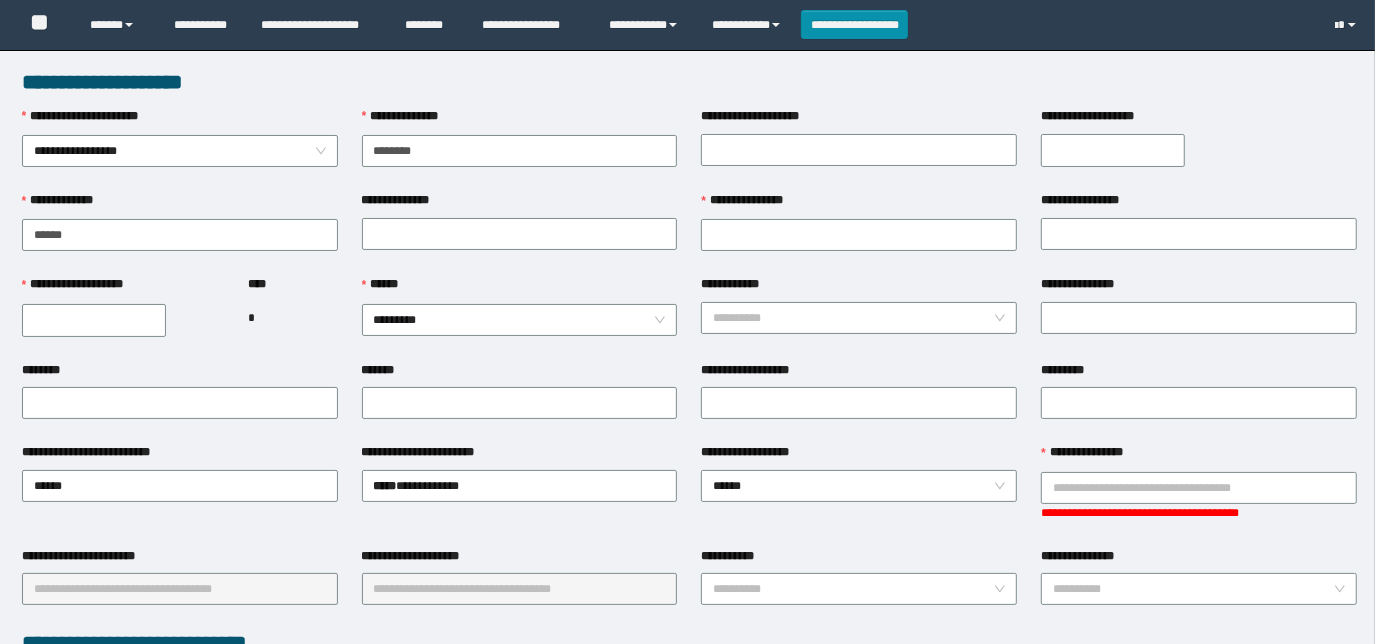 type on "******" 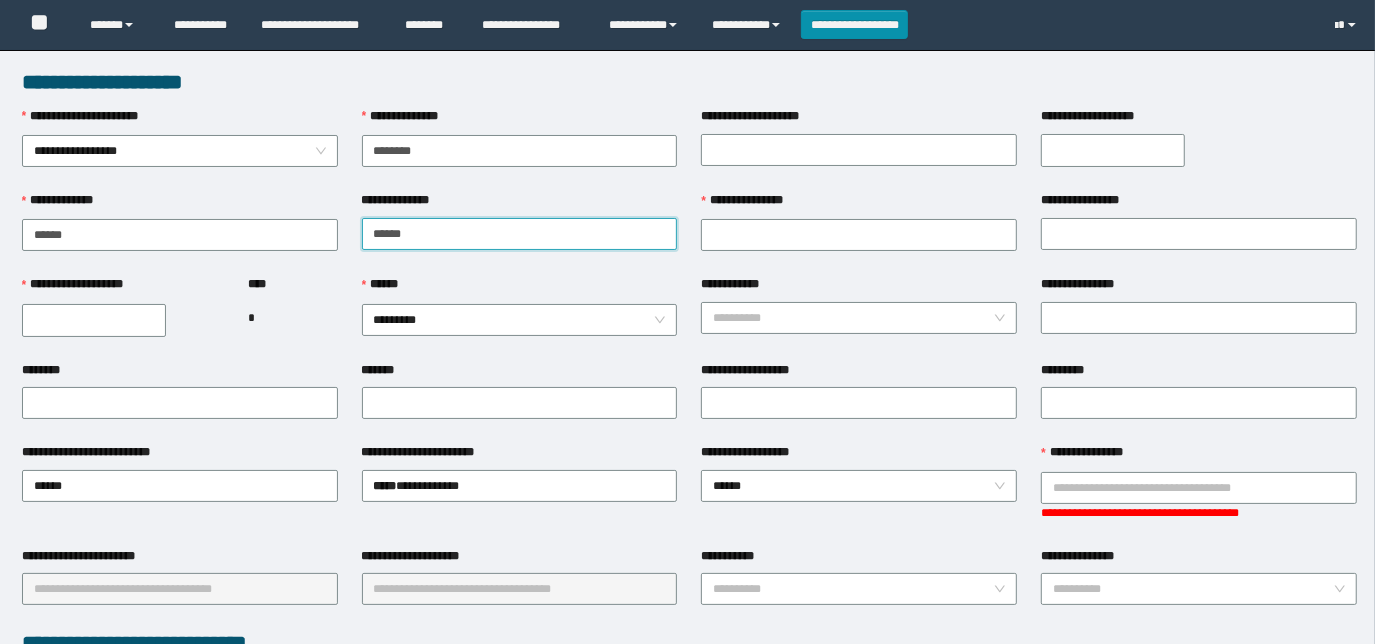 type on "******" 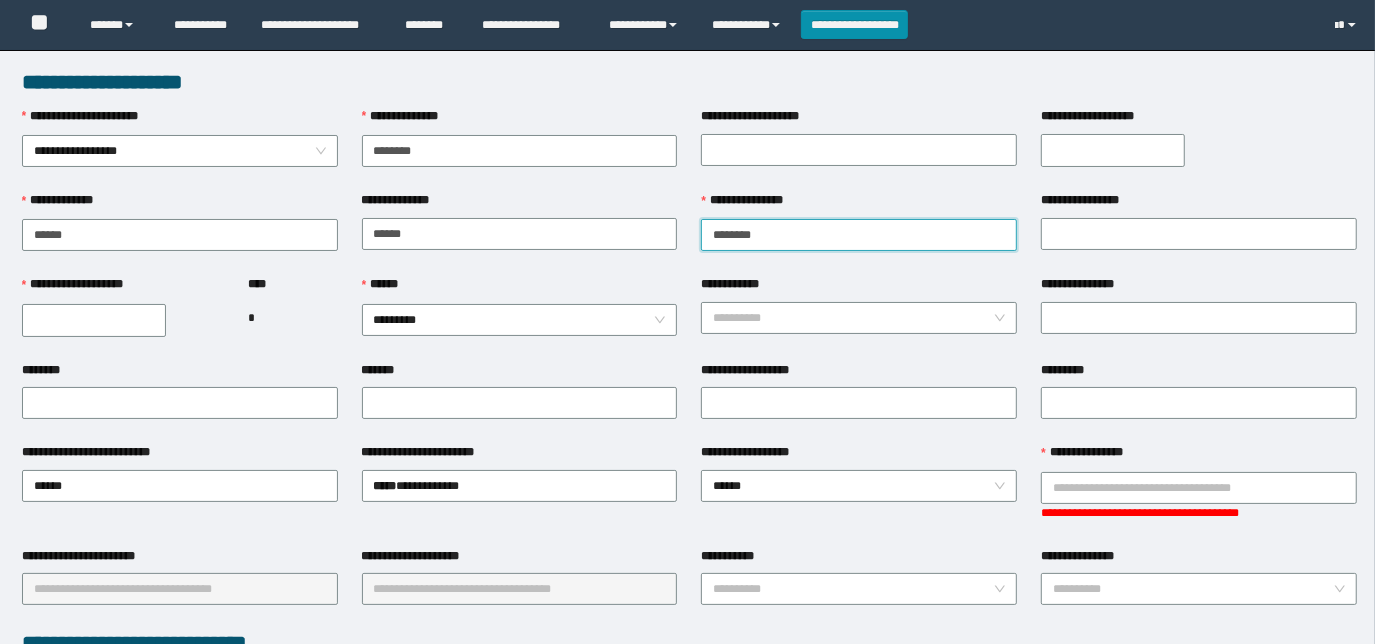type on "*******" 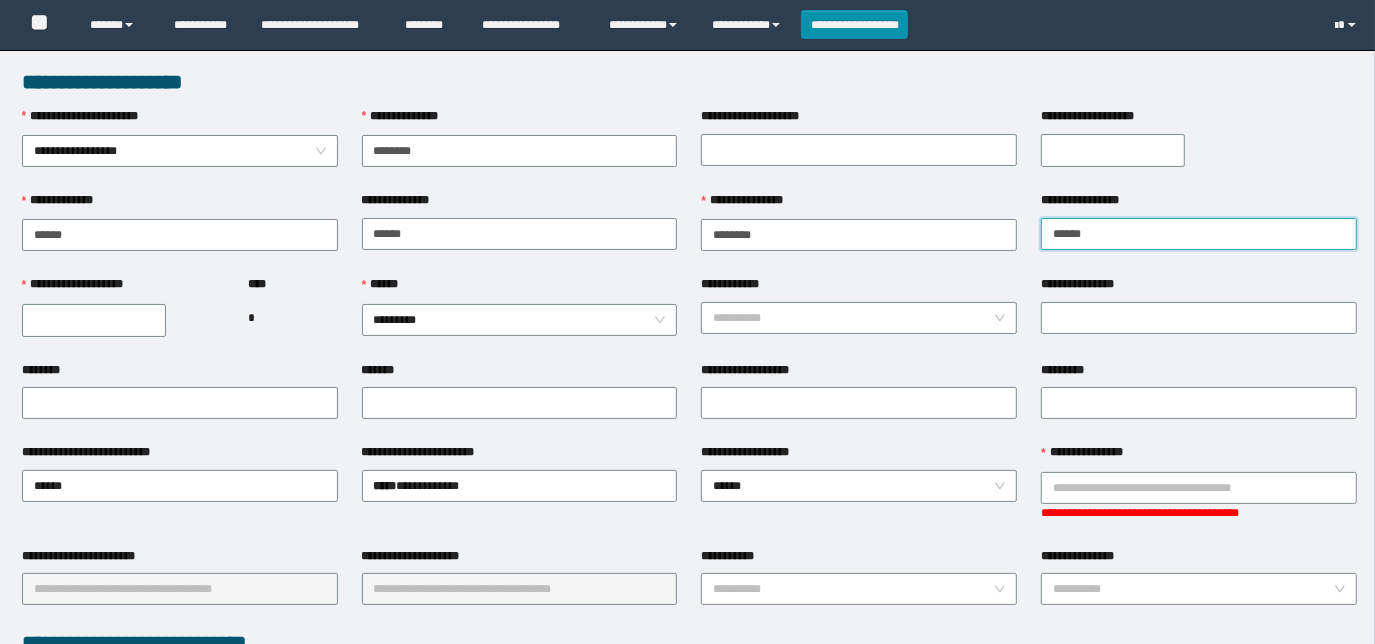 type on "******" 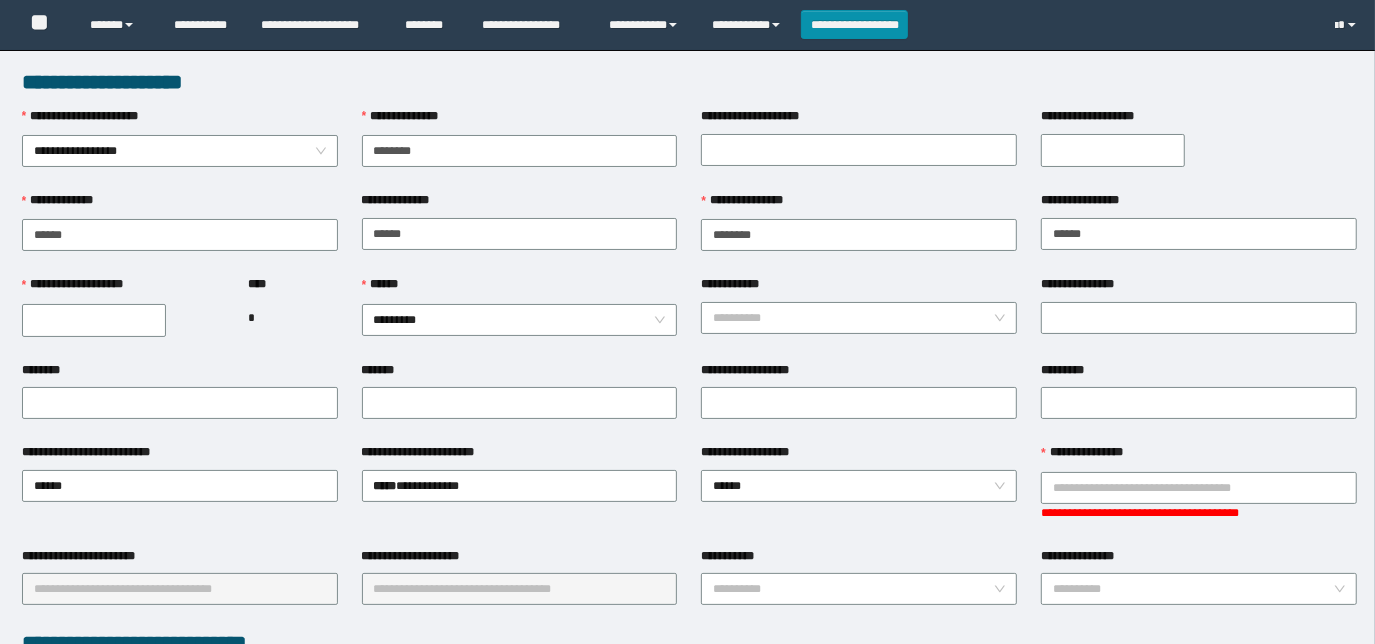 click on "**********" at bounding box center [94, 320] 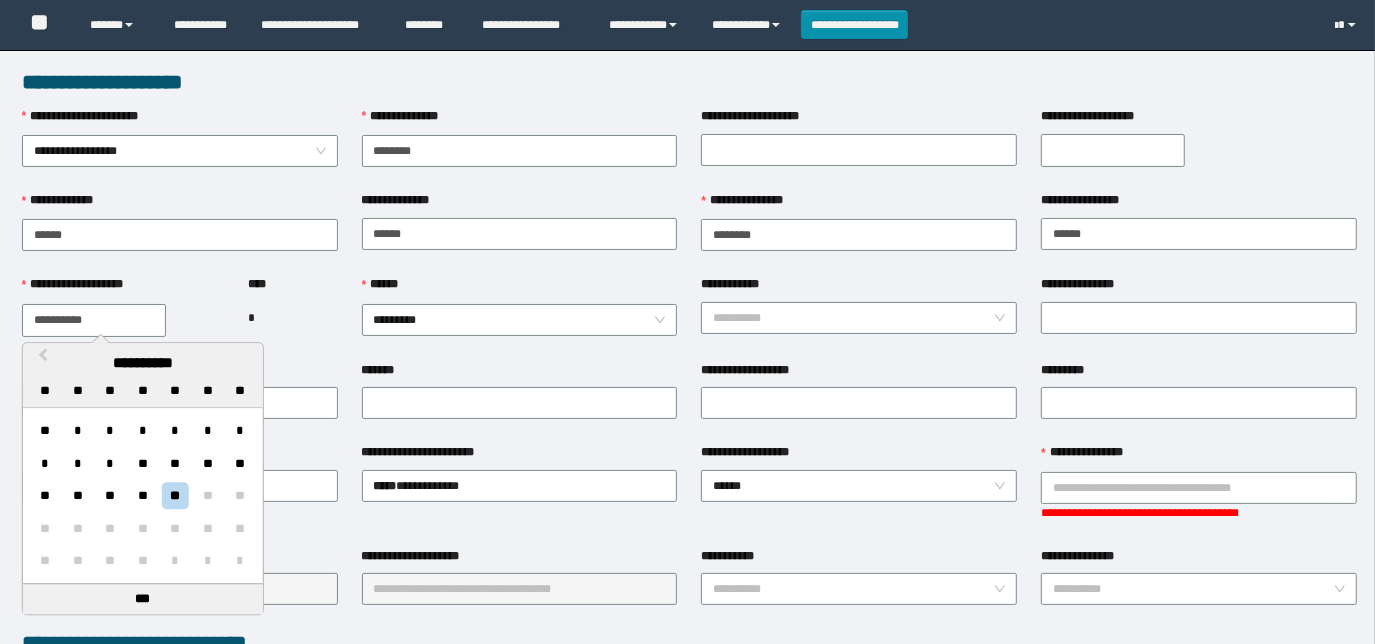 scroll, scrollTop: 0, scrollLeft: 0, axis: both 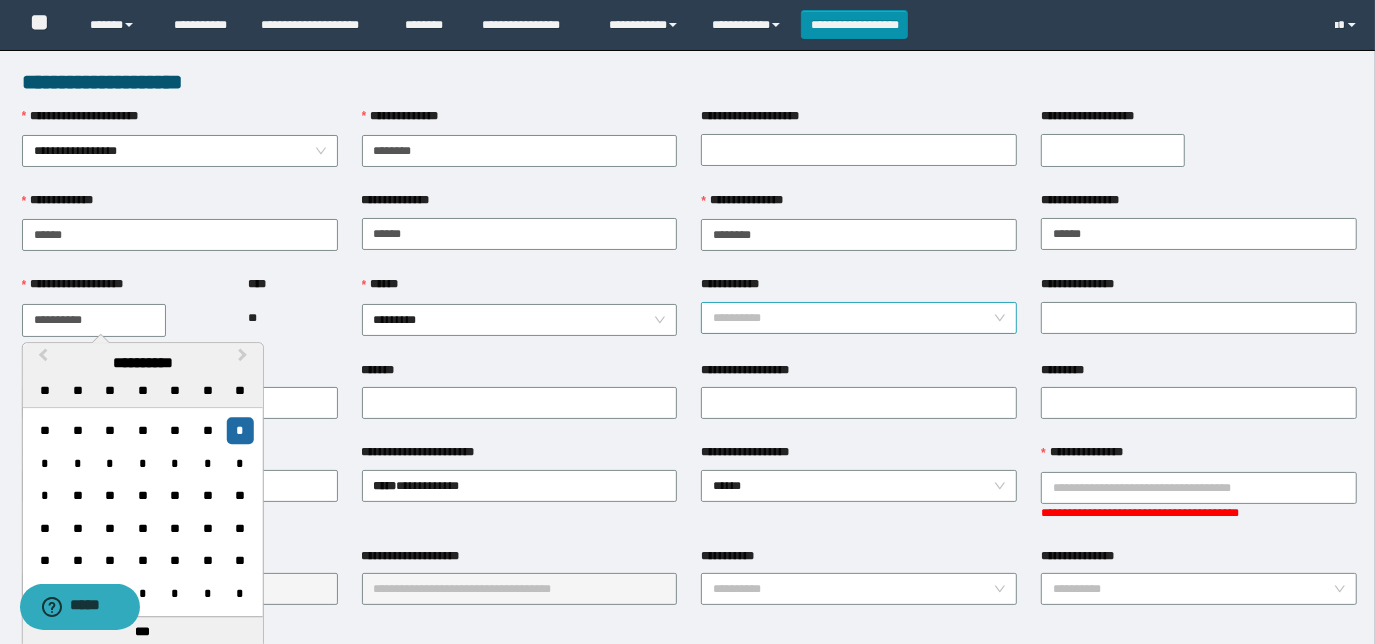 type on "**********" 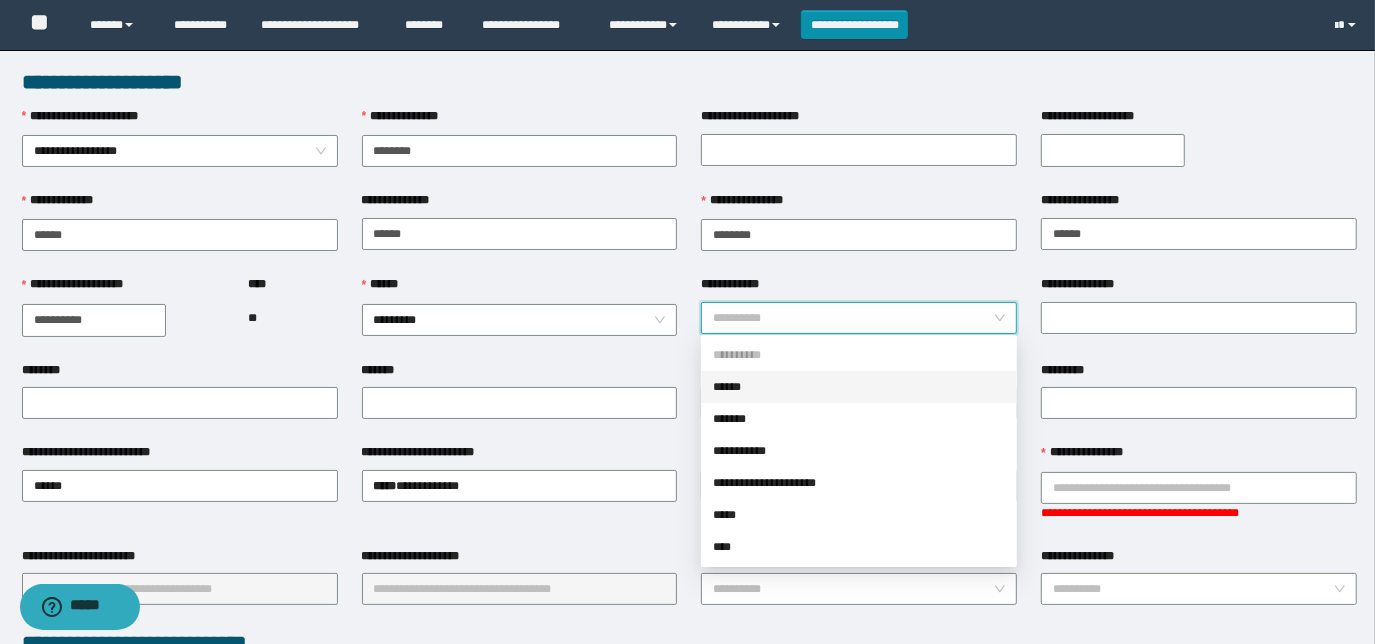 click on "**********" at bounding box center (853, 318) 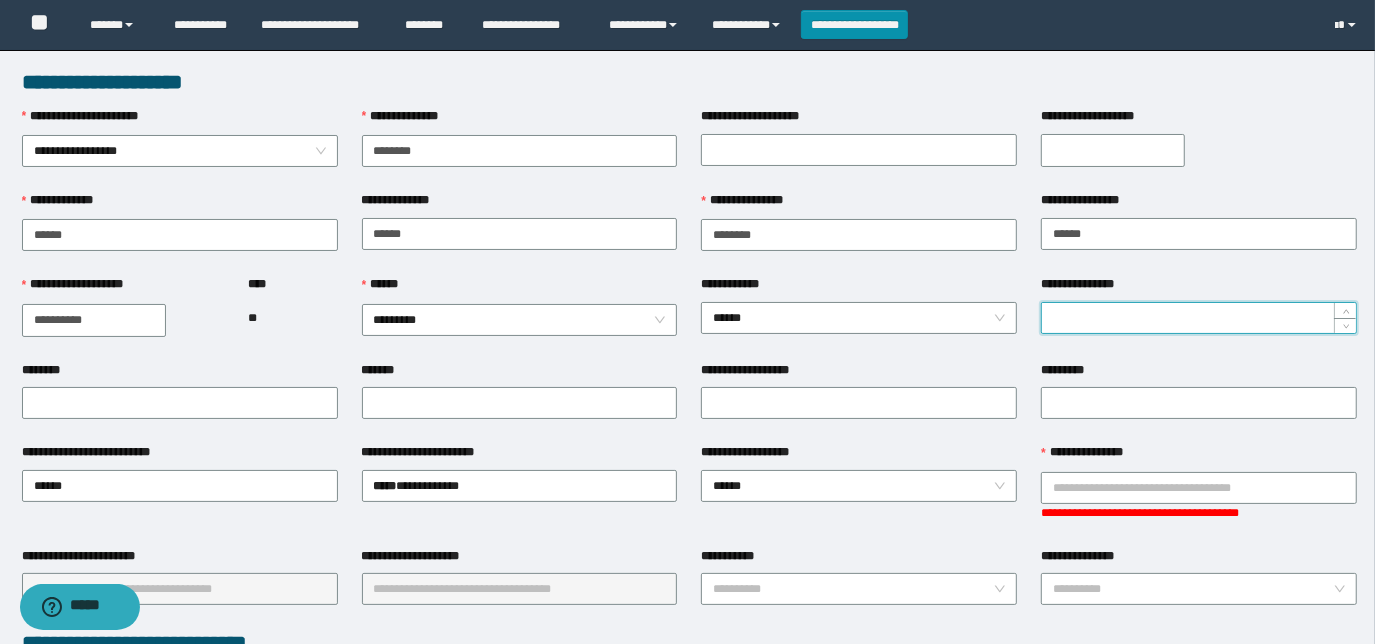 click on "**********" at bounding box center (1199, 318) 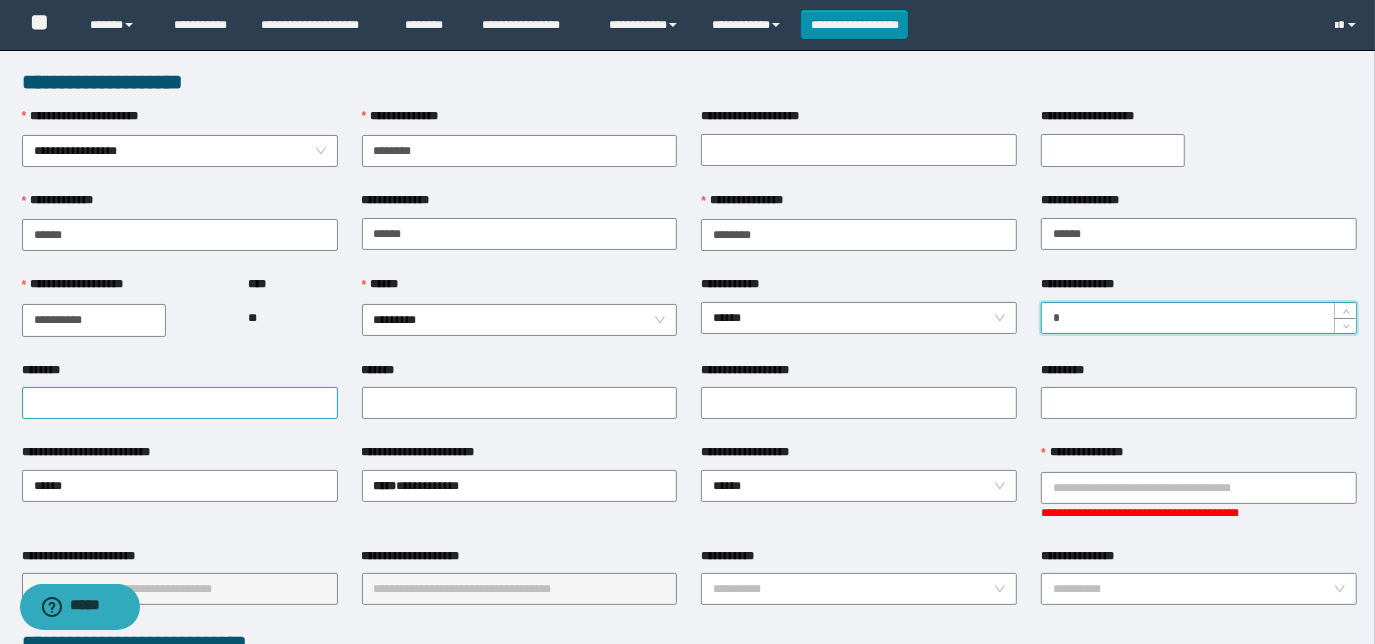 type on "*" 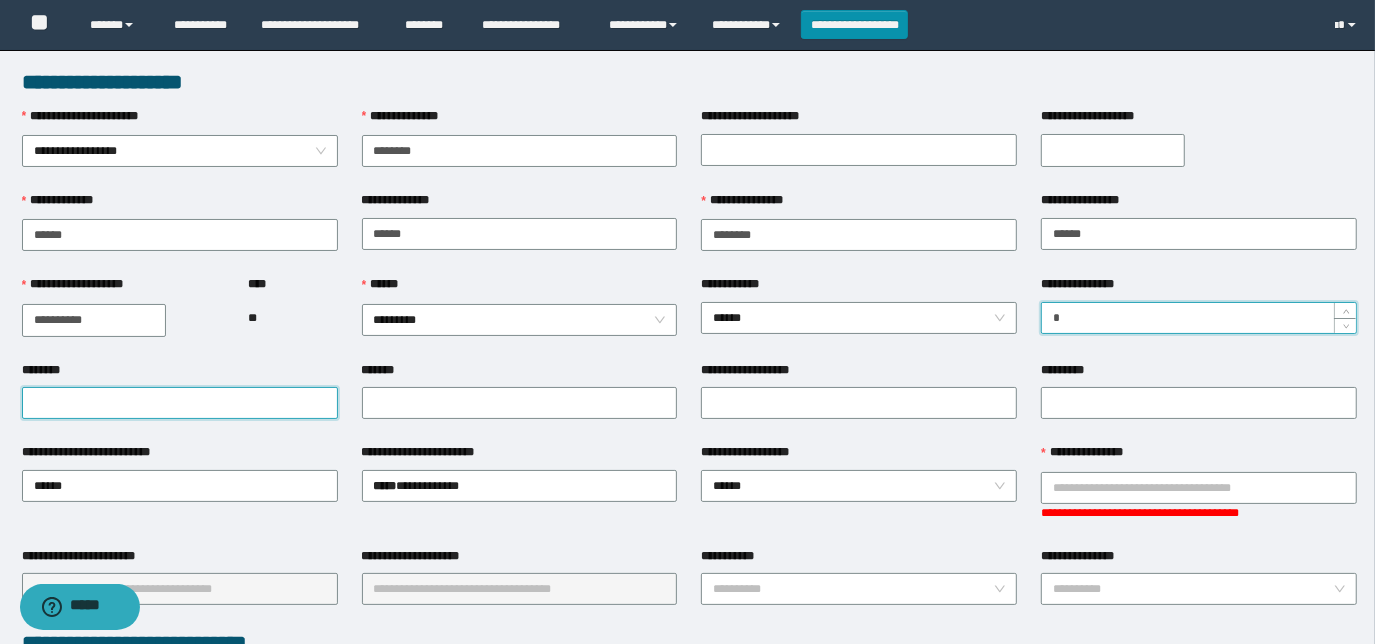 click on "********" at bounding box center (180, 403) 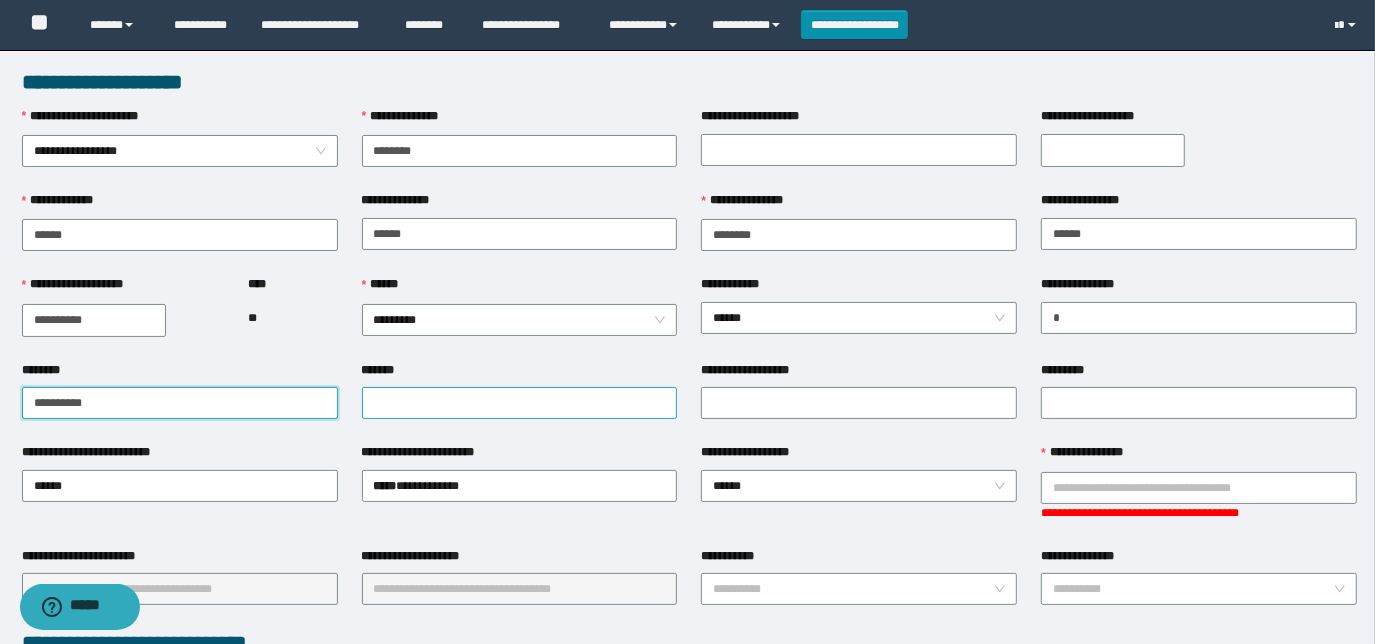 type on "**********" 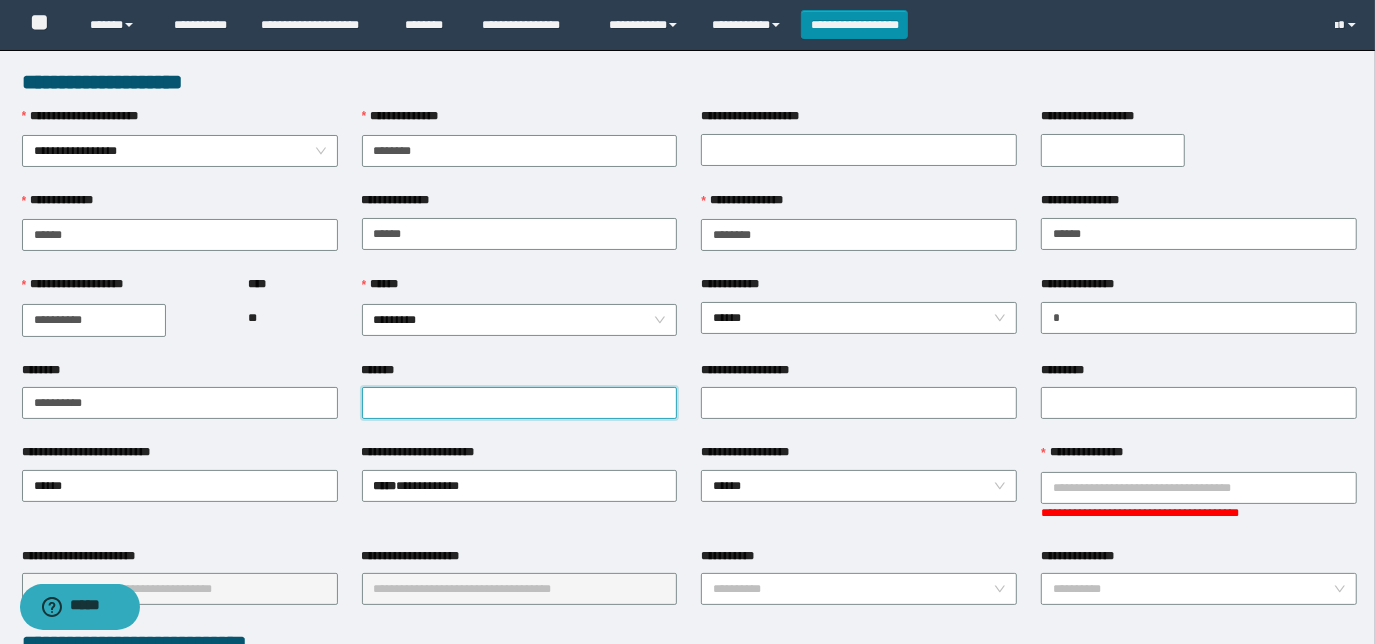 click on "*******" at bounding box center (520, 403) 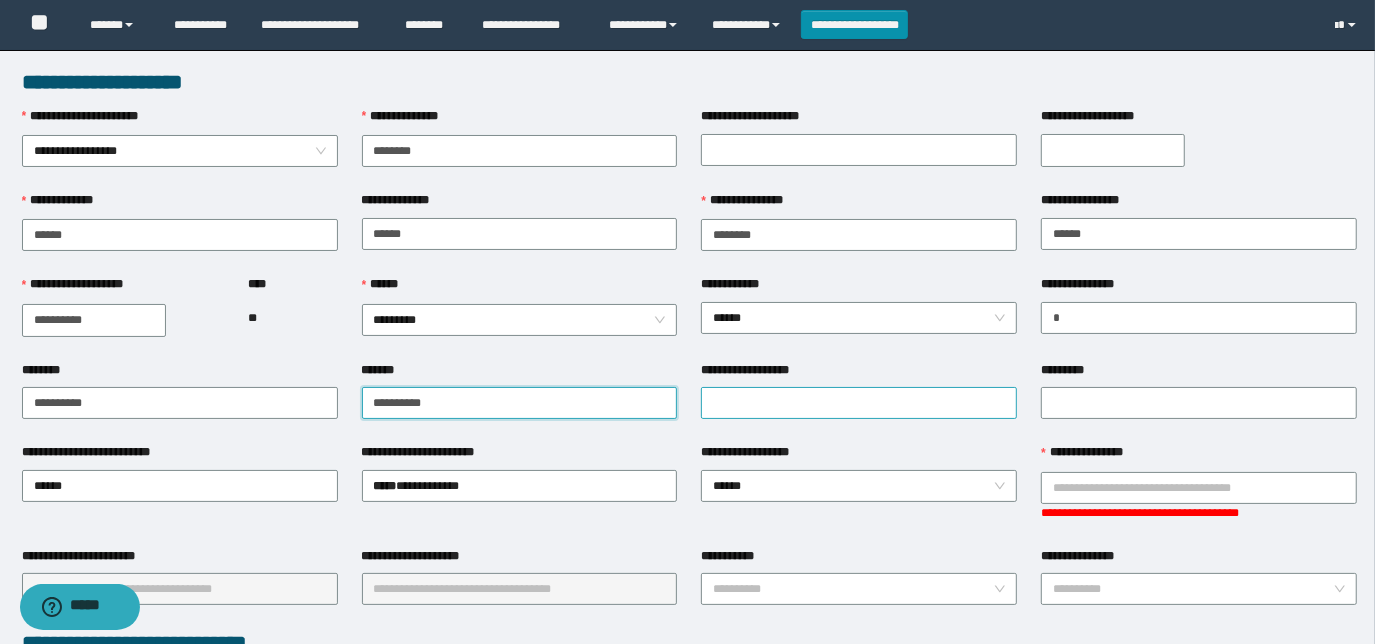 type on "**********" 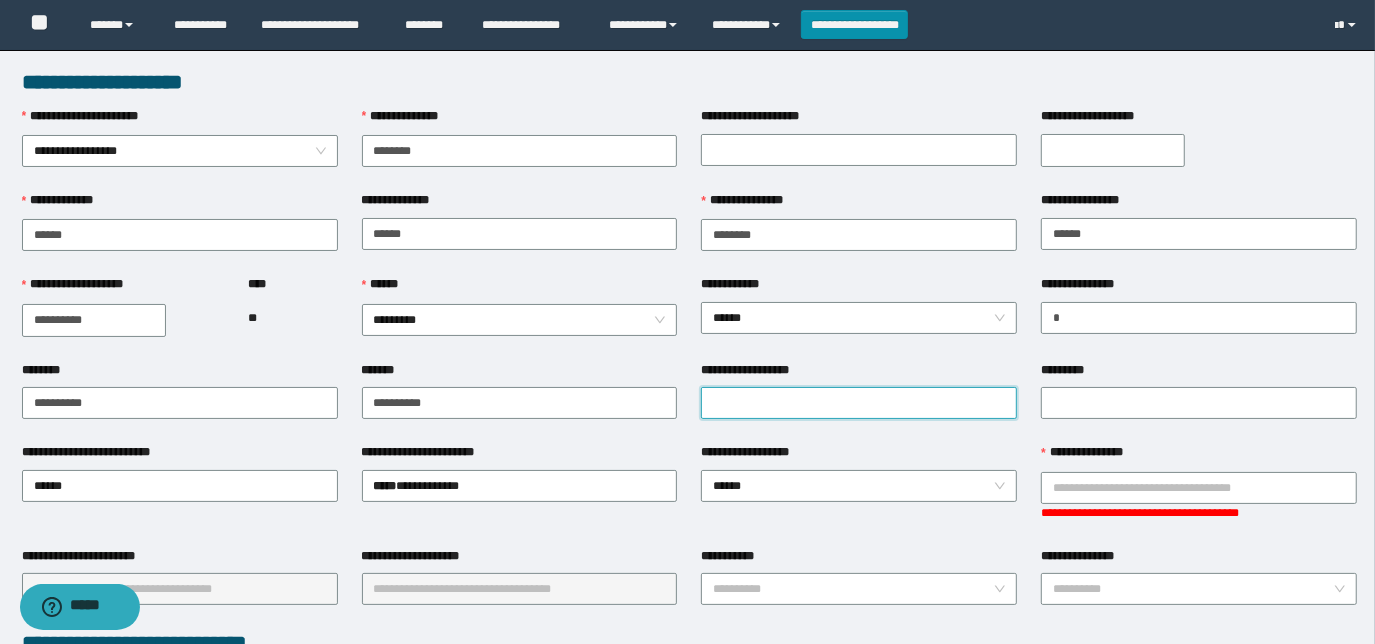 click on "**********" at bounding box center (859, 403) 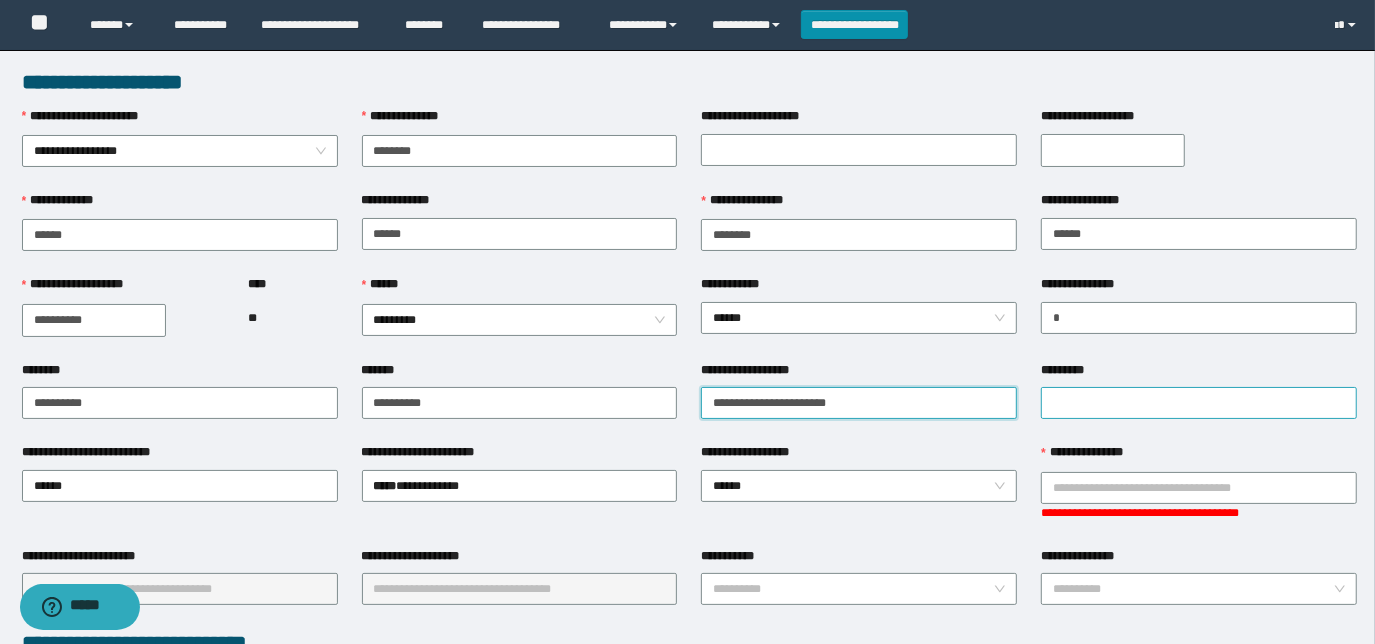 type on "**********" 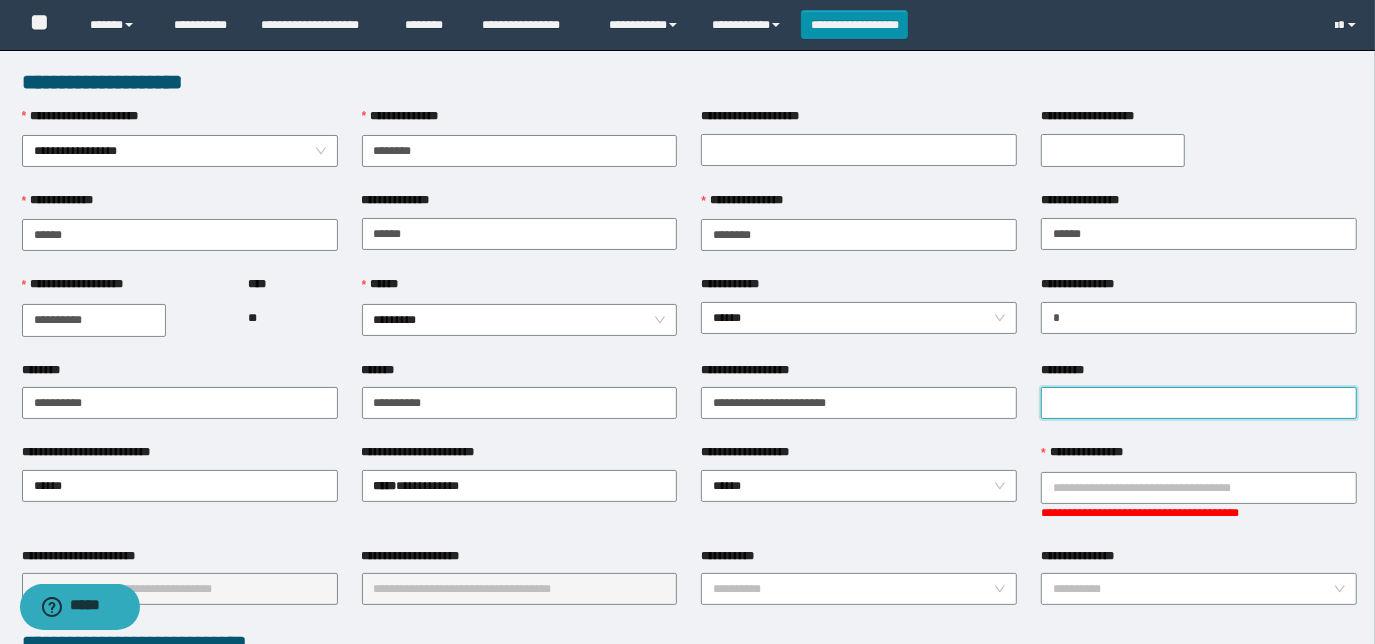 drag, startPoint x: 1079, startPoint y: 392, endPoint x: 1061, endPoint y: 392, distance: 18 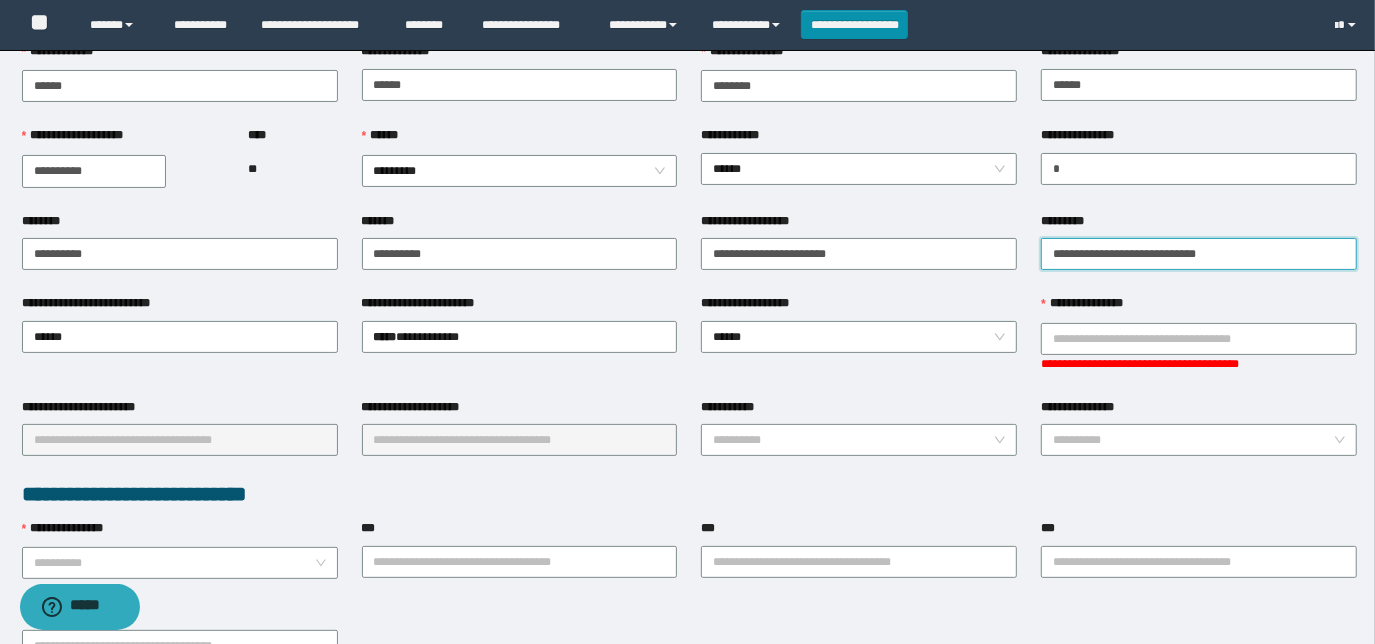 scroll, scrollTop: 181, scrollLeft: 0, axis: vertical 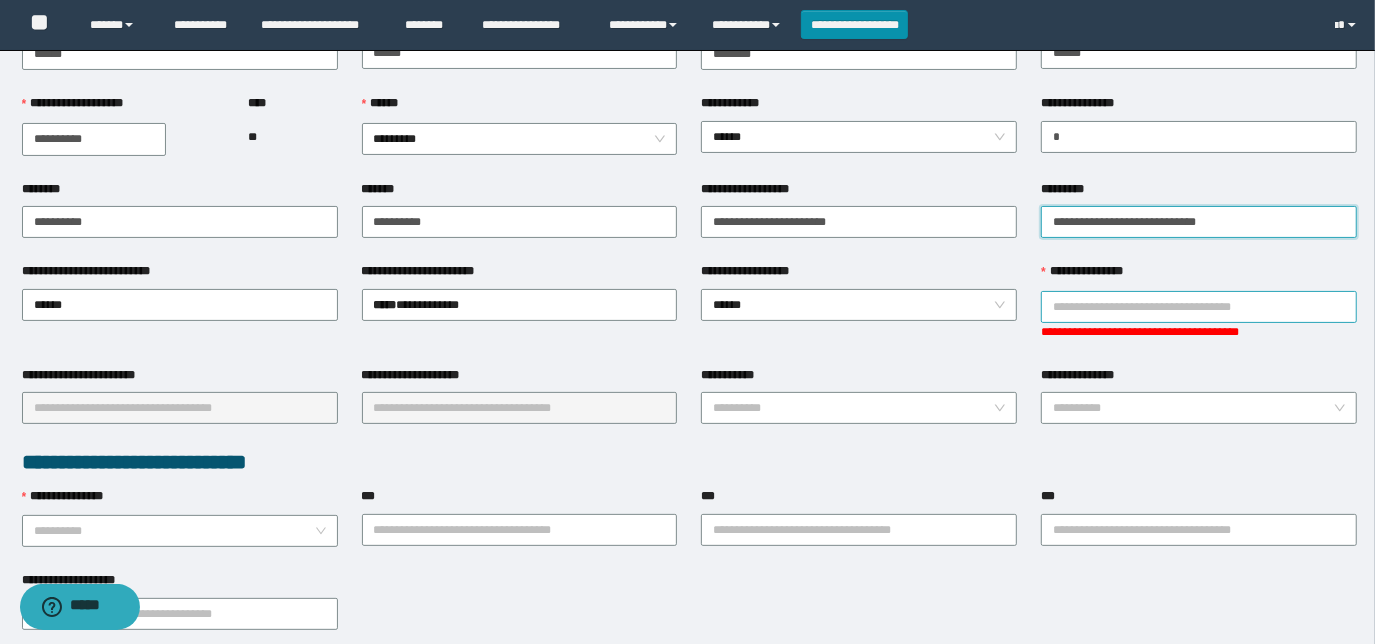 type on "**********" 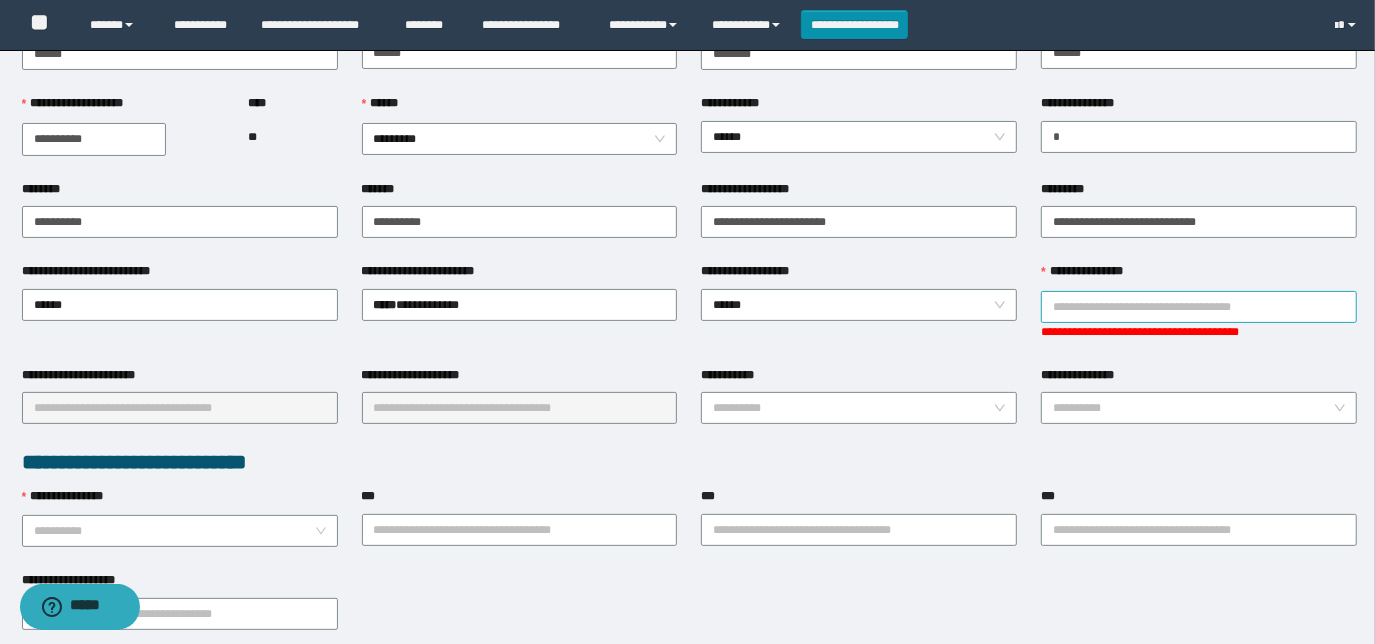 click on "**********" at bounding box center (1199, 307) 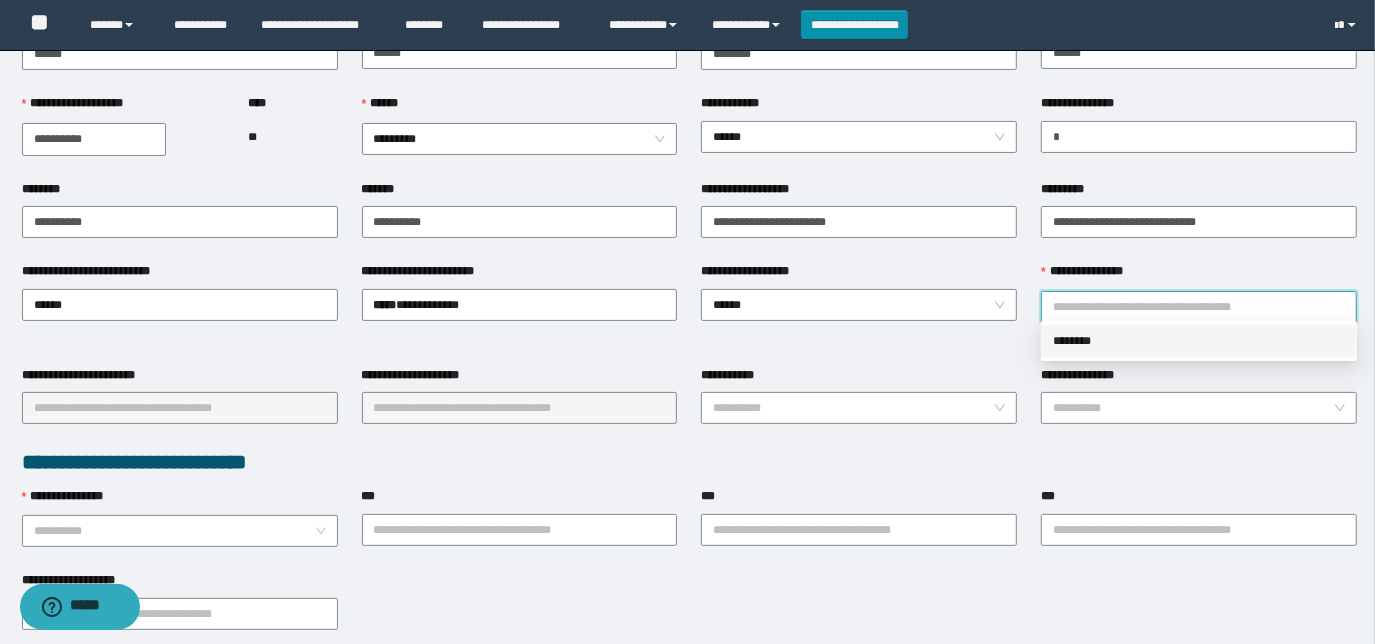 click on "********" at bounding box center (1199, 341) 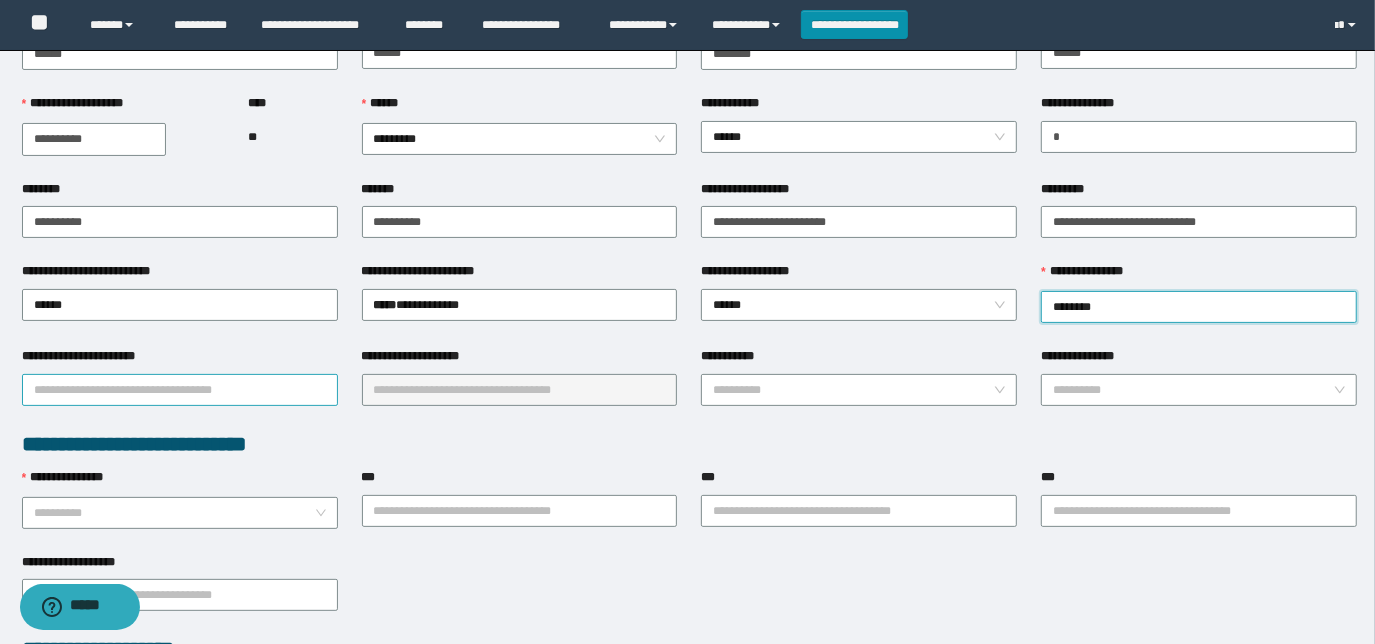 click at bounding box center [180, 390] 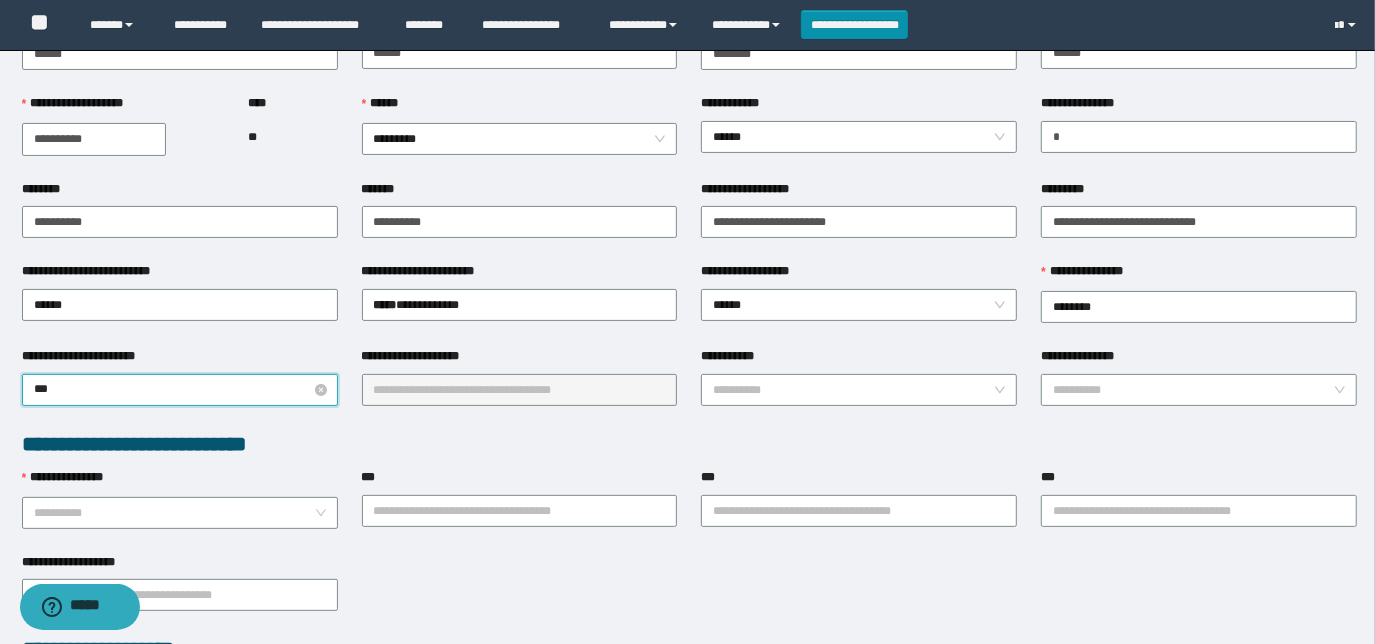 click on "***" at bounding box center [180, 390] 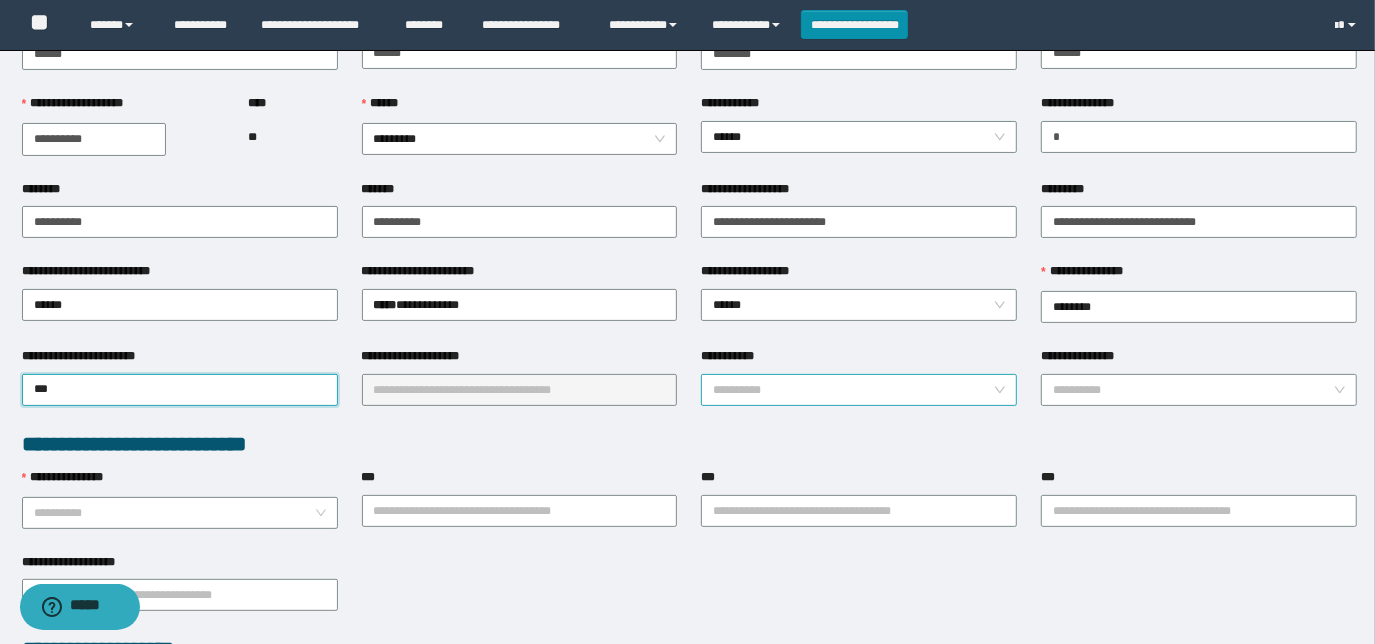 type on "***" 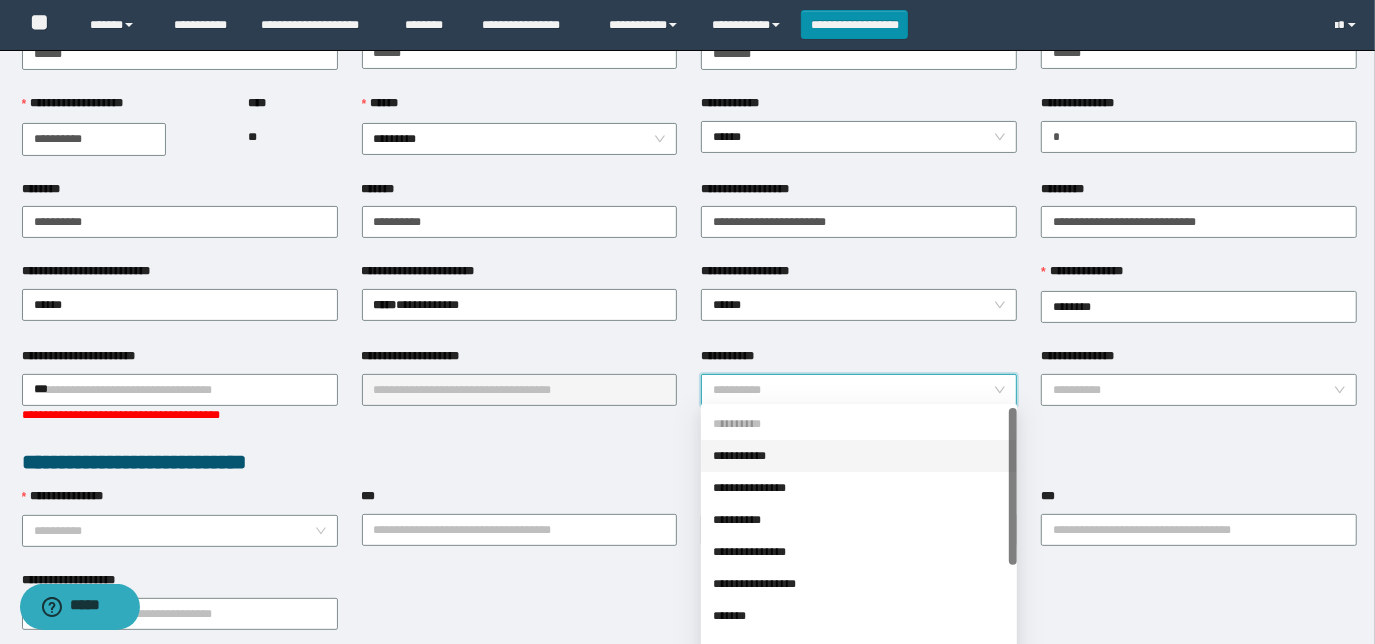 scroll, scrollTop: 160, scrollLeft: 0, axis: vertical 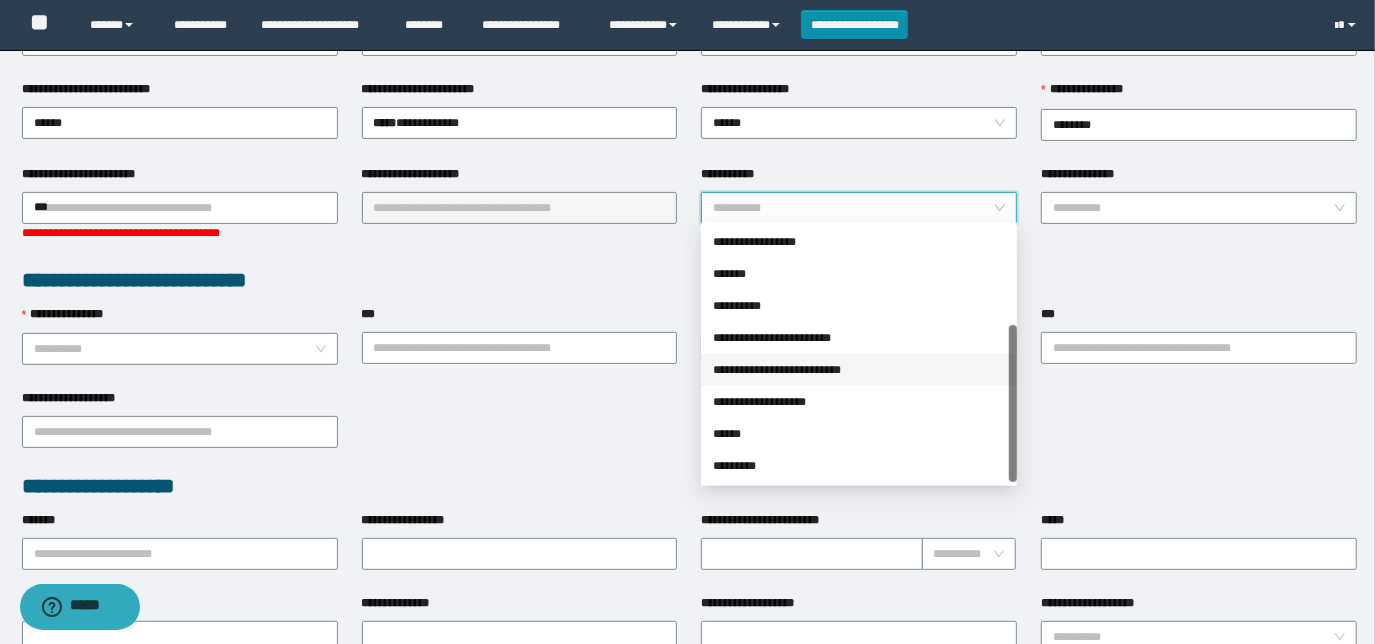 click on "**********" at bounding box center (859, 370) 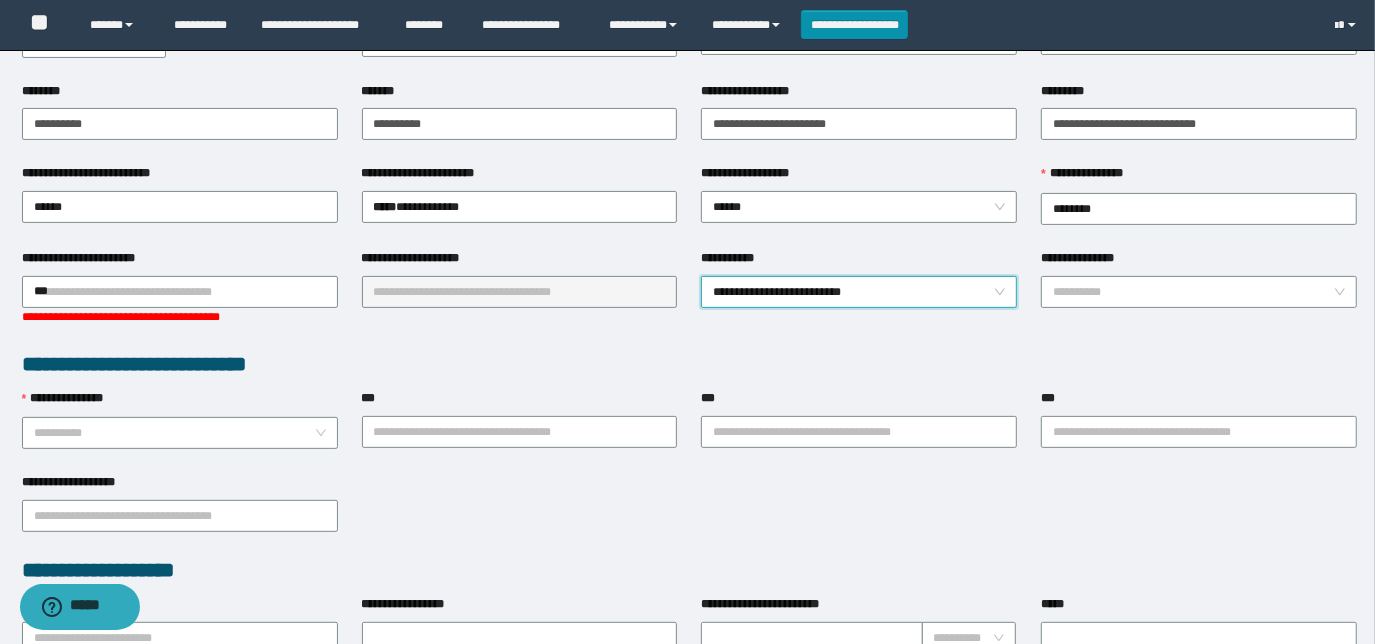 scroll, scrollTop: 272, scrollLeft: 0, axis: vertical 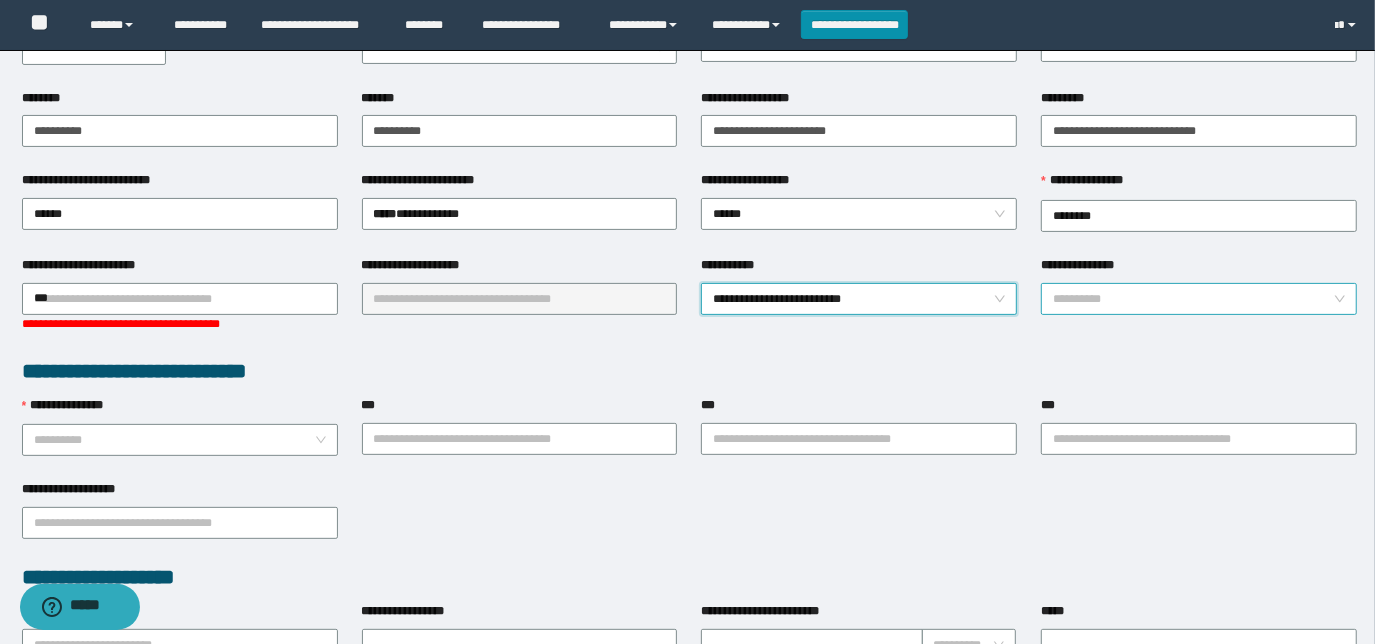 click on "**********" at bounding box center [1193, 299] 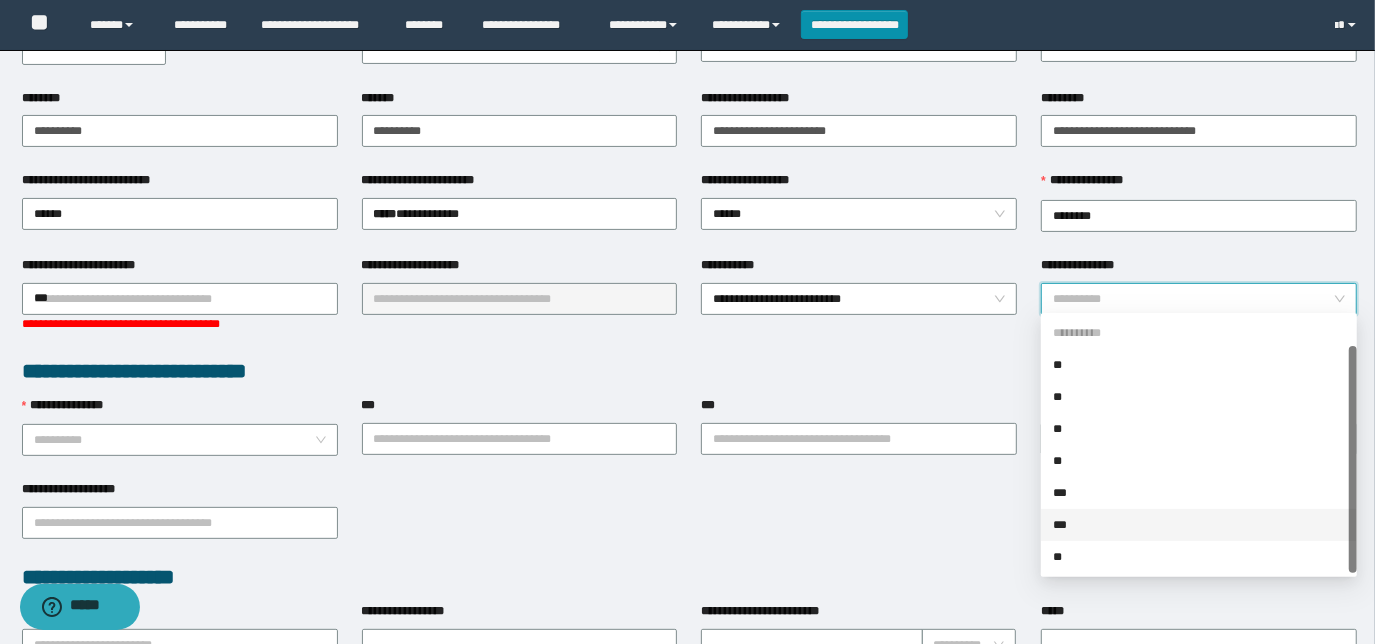 scroll, scrollTop: 32, scrollLeft: 0, axis: vertical 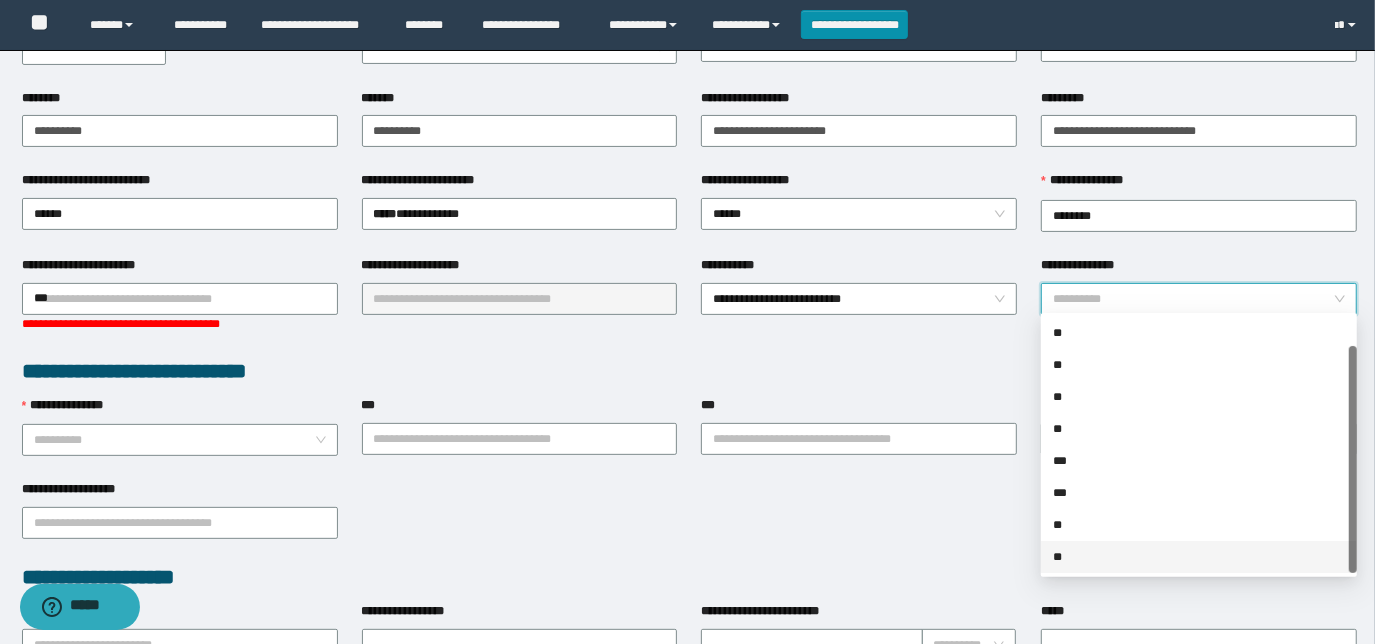 click on "**" at bounding box center (1199, 557) 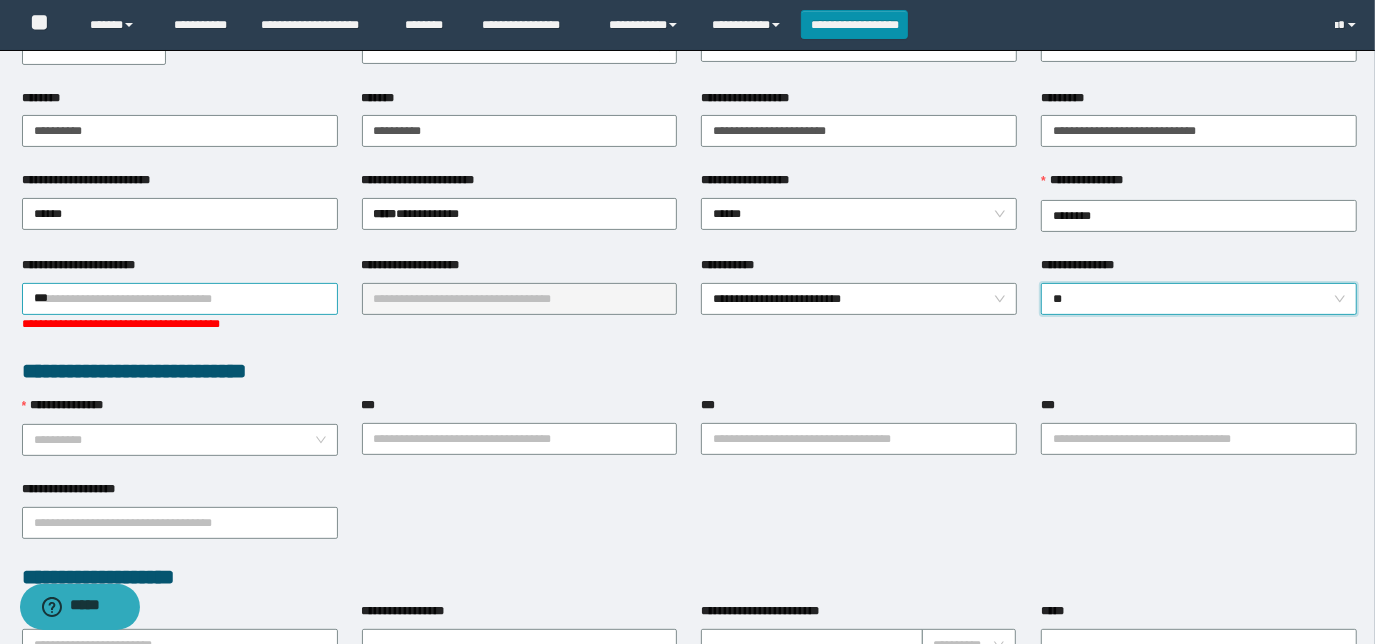 click on "***" at bounding box center (180, 299) 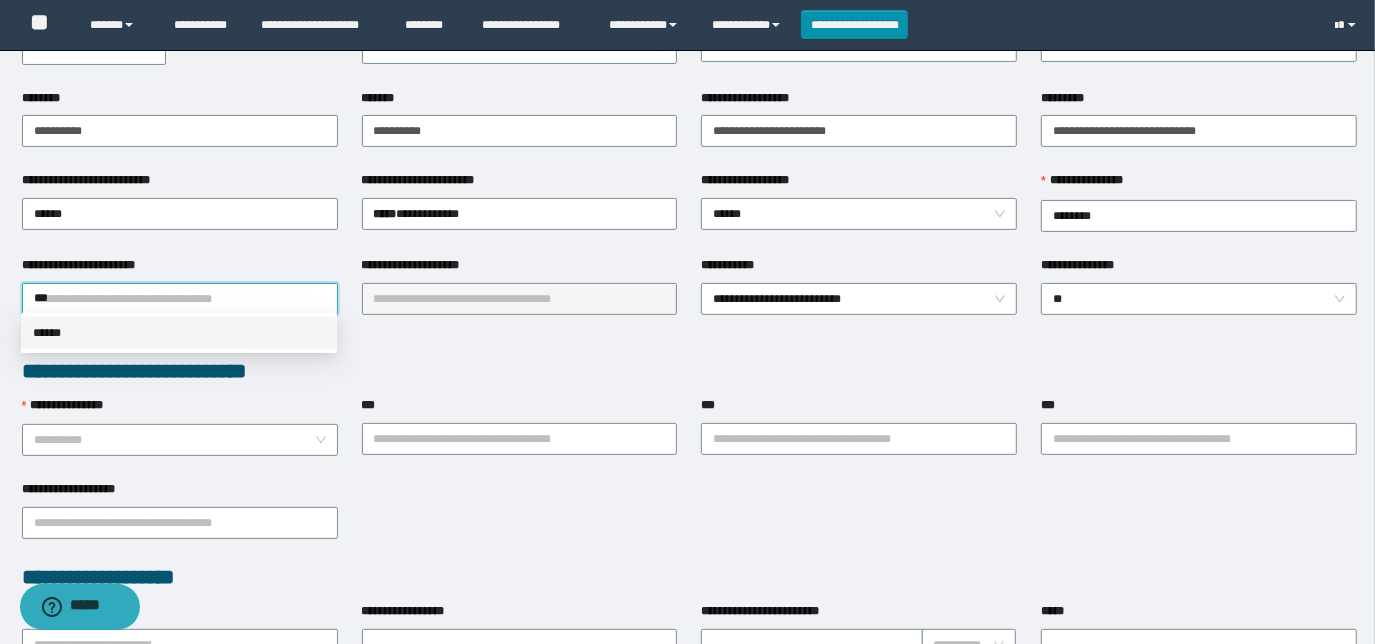 click on "******" at bounding box center (179, 333) 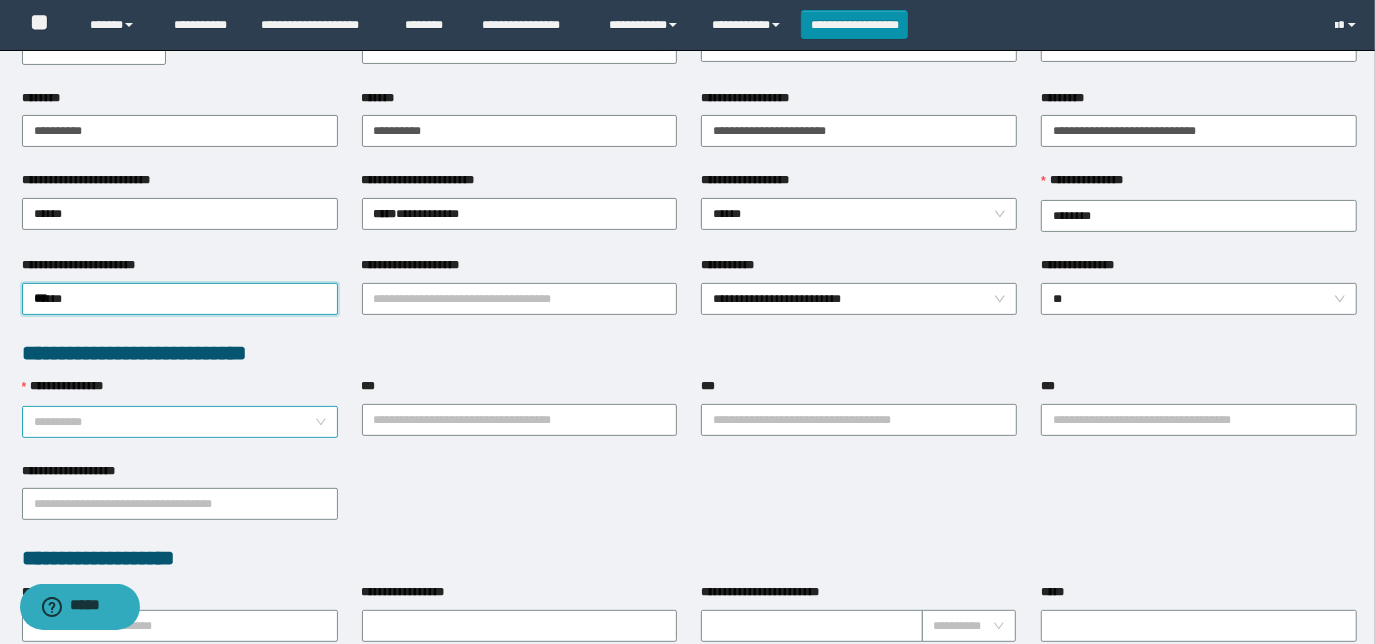 click on "**********" at bounding box center [174, 422] 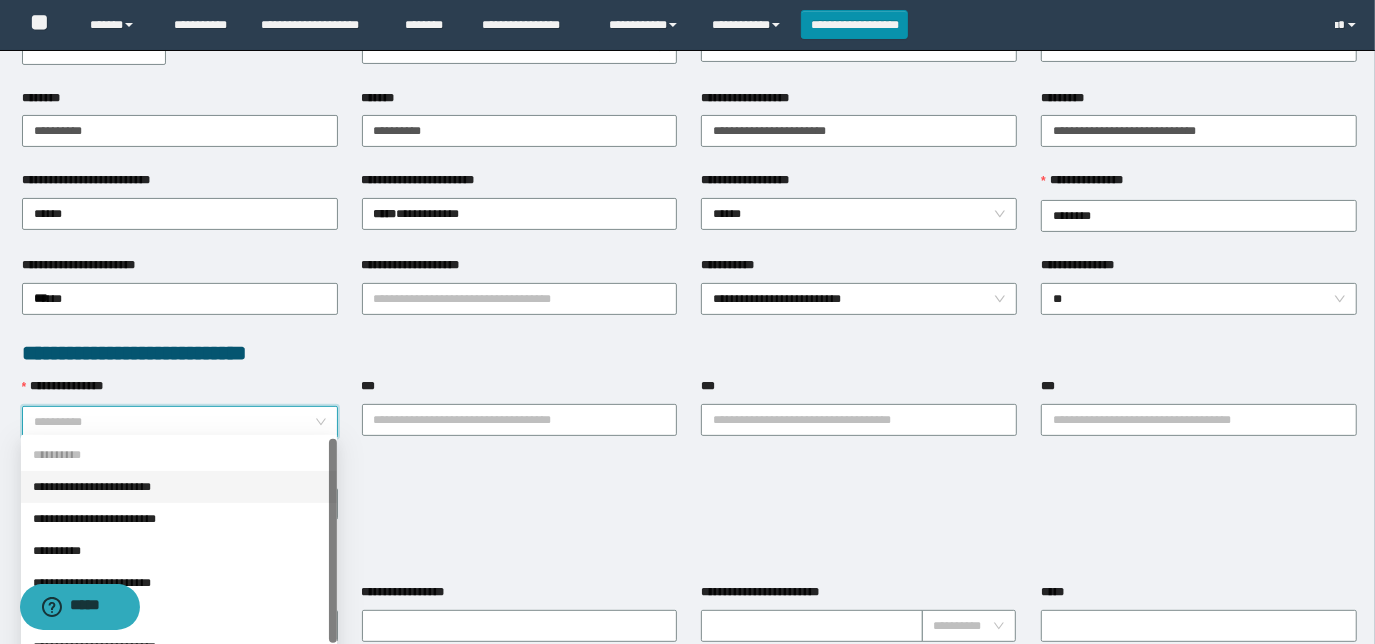 click on "**********" at bounding box center (179, 487) 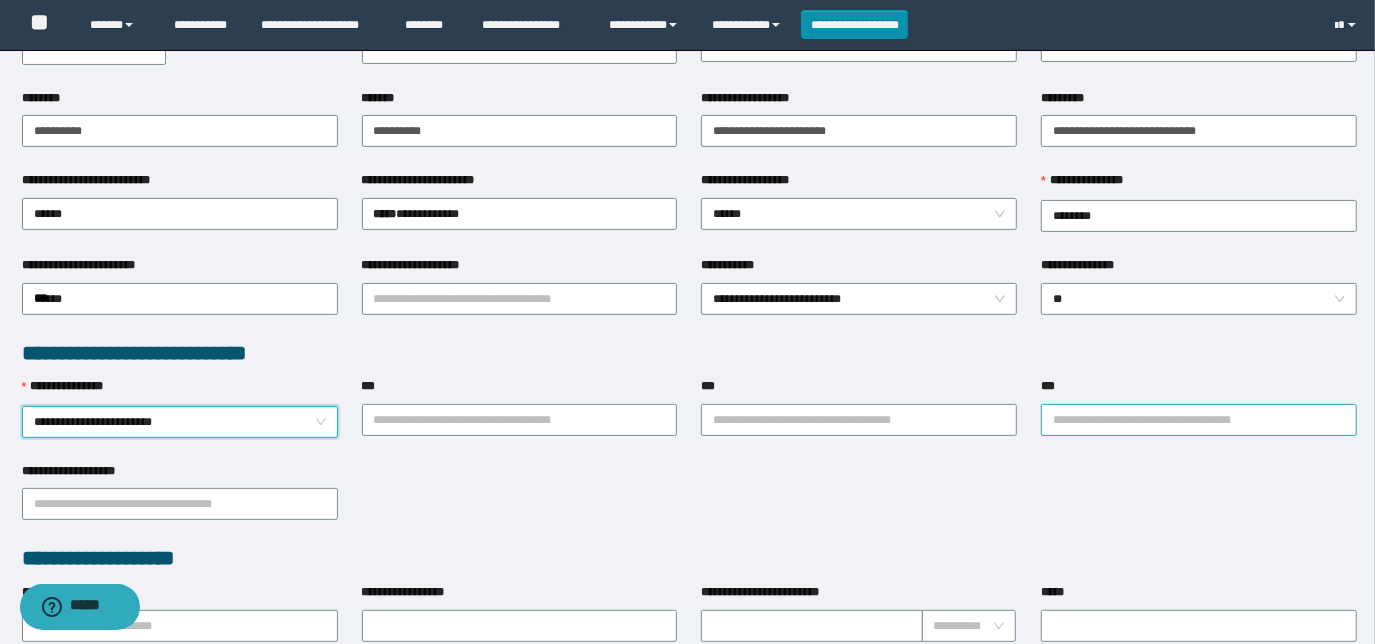 click on "***" at bounding box center (1199, 420) 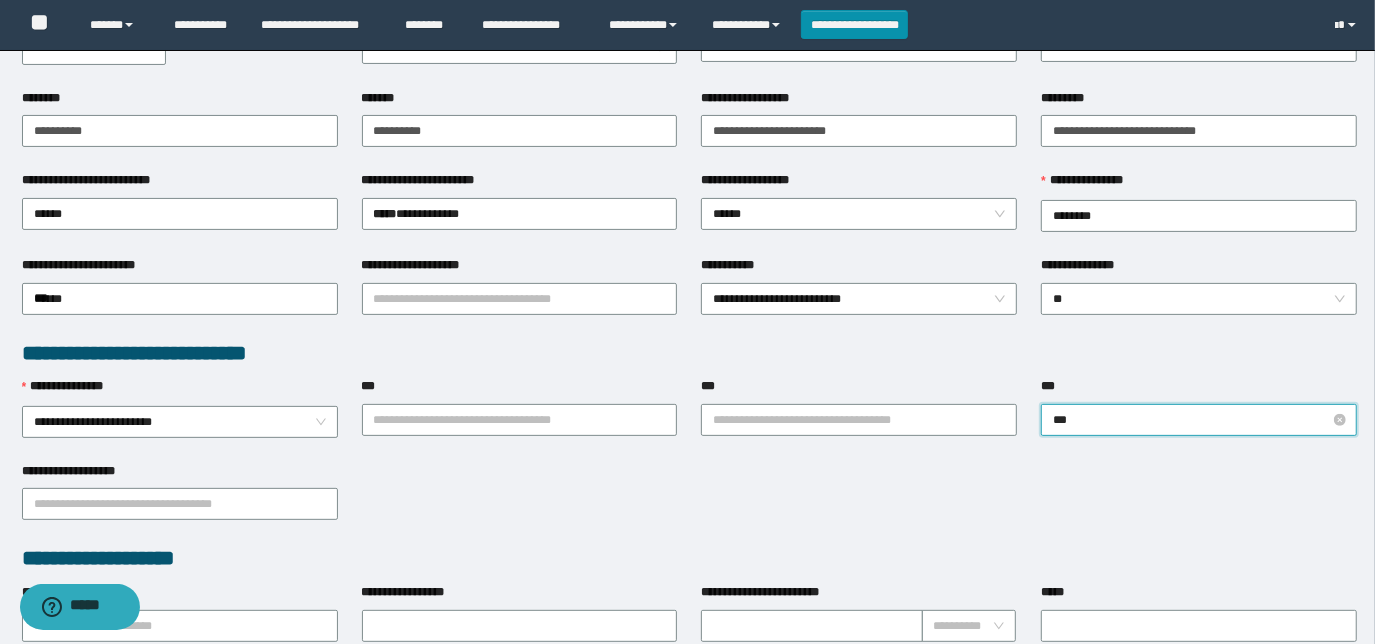 type on "****" 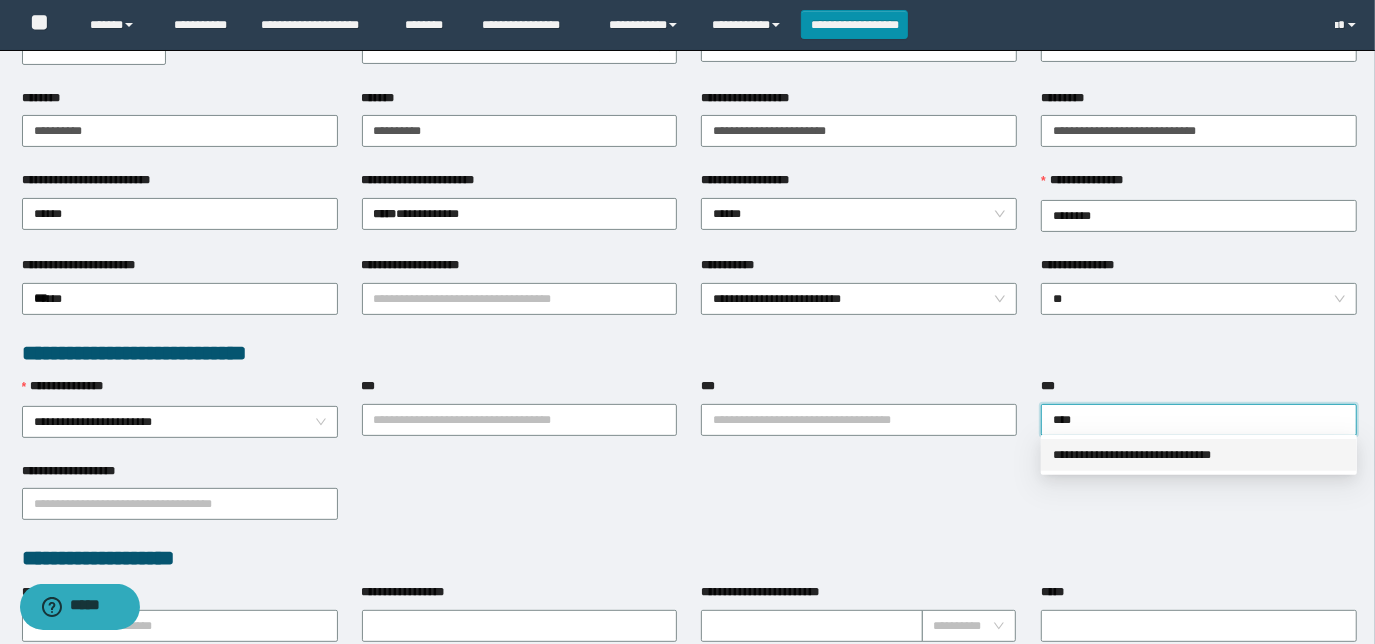 click on "**********" at bounding box center [1199, 455] 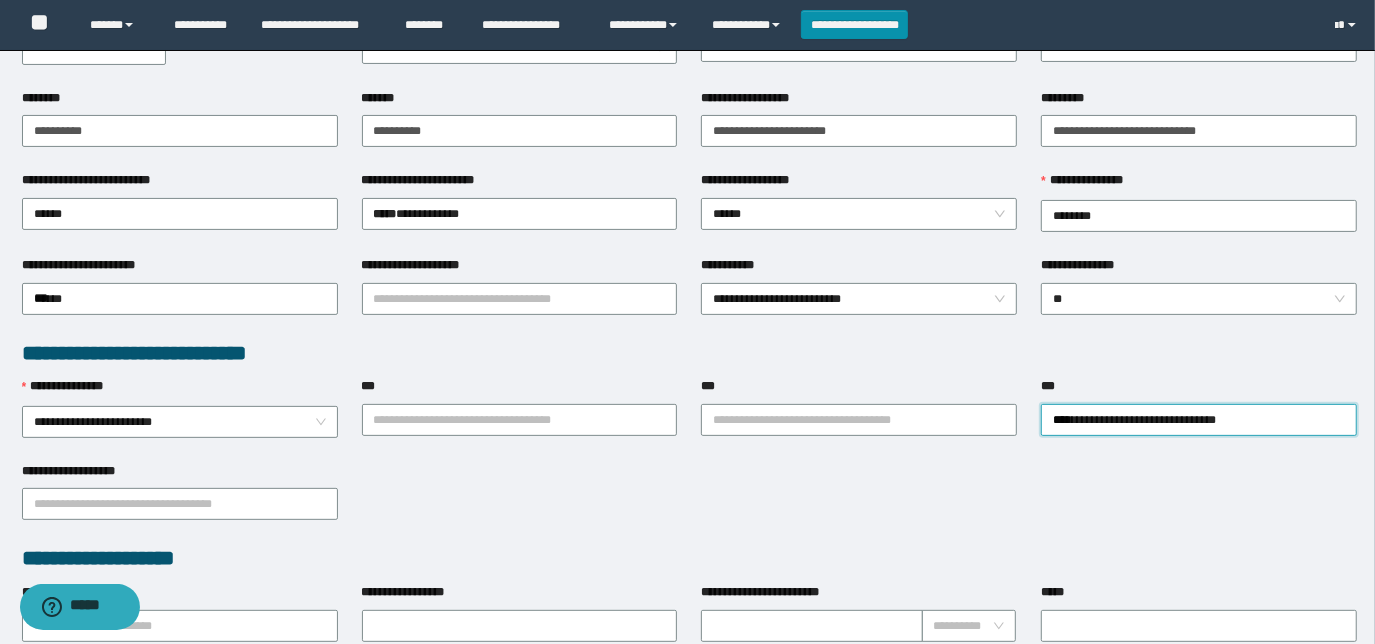 scroll, scrollTop: 0, scrollLeft: 0, axis: both 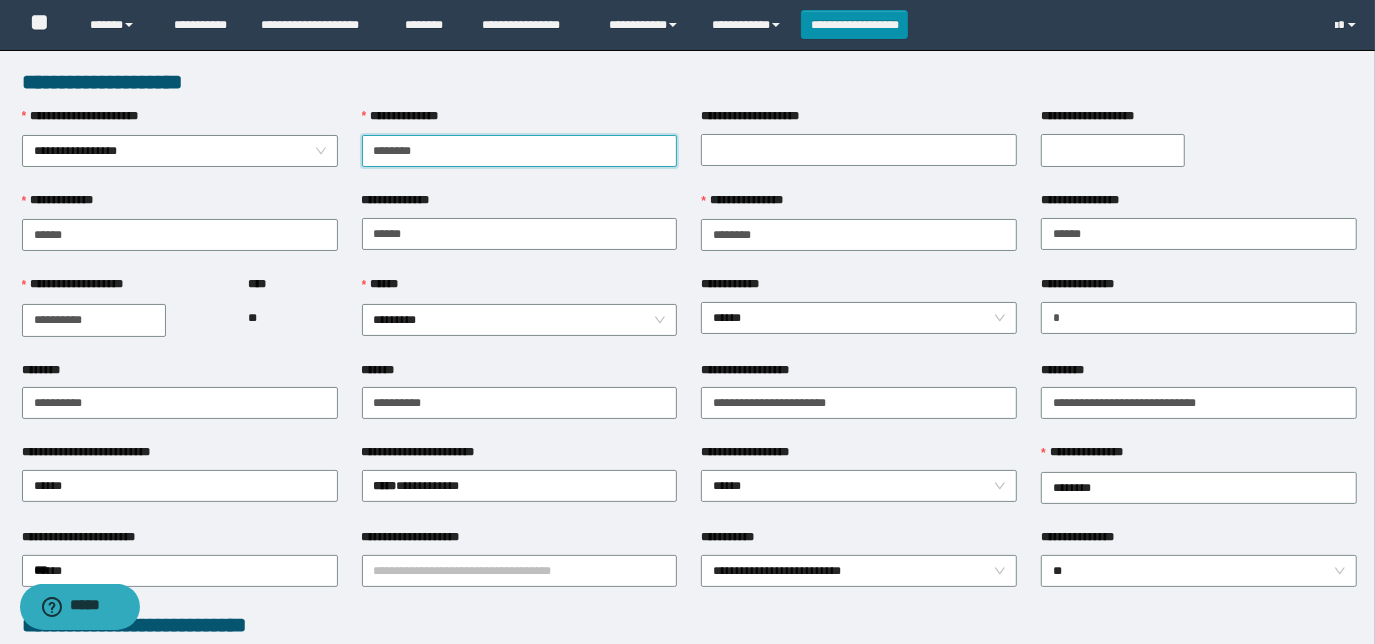 click on "********" at bounding box center [520, 151] 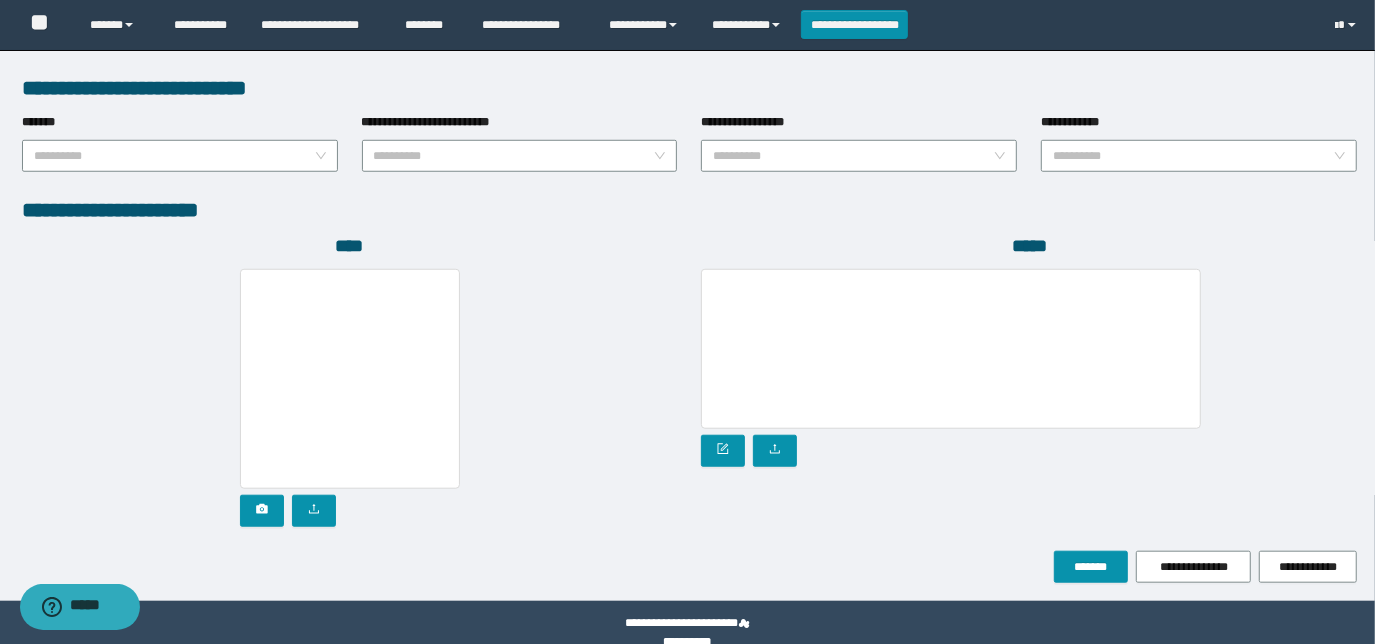 scroll, scrollTop: 1058, scrollLeft: 0, axis: vertical 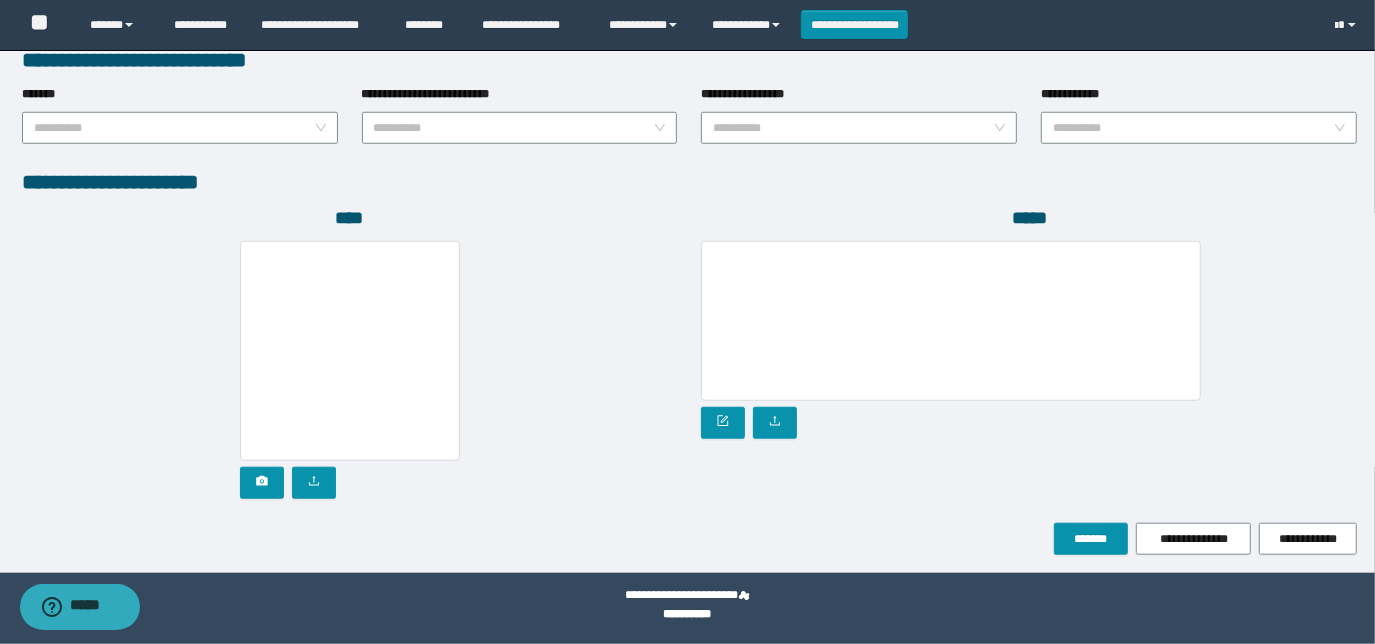 click on "*****" at bounding box center [1029, 364] 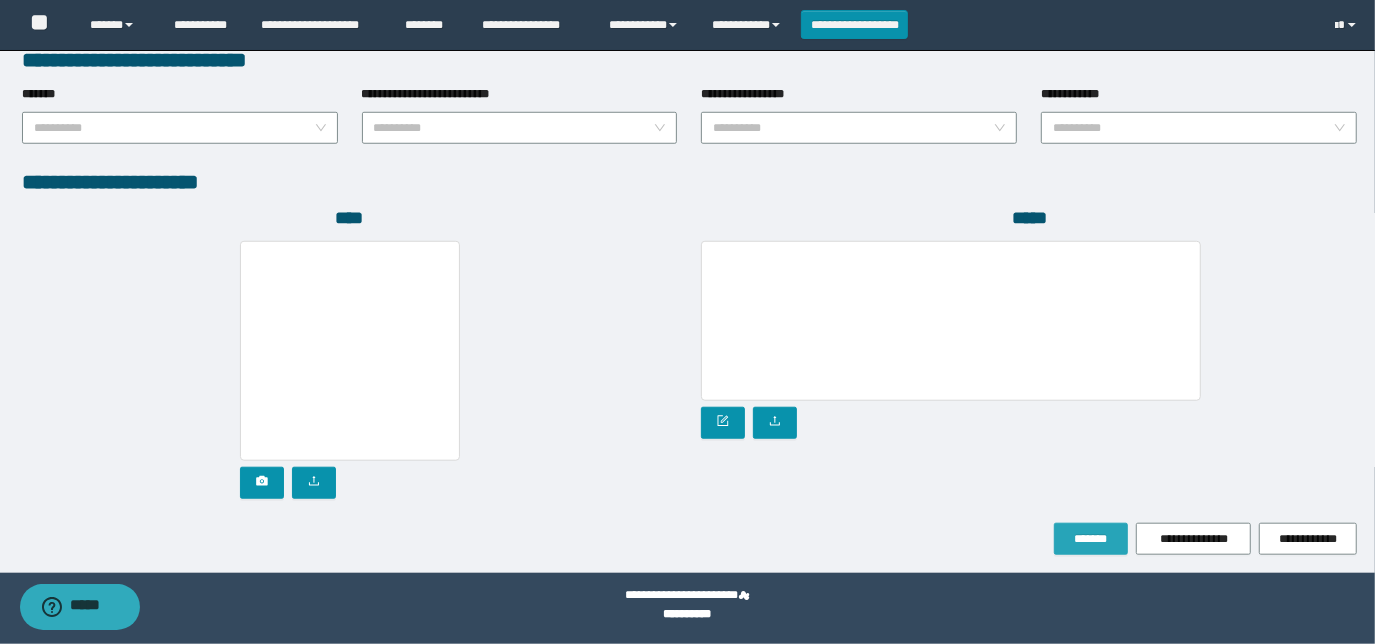 click on "*******" at bounding box center (1091, 539) 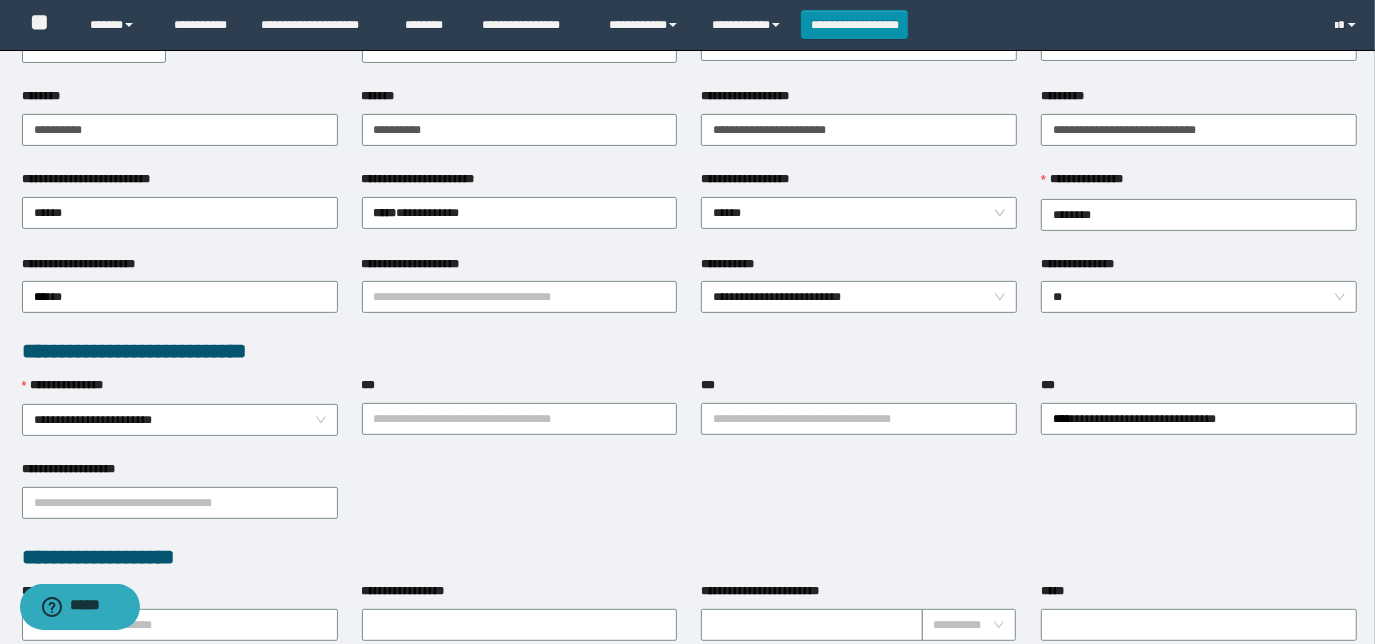 scroll, scrollTop: 291, scrollLeft: 0, axis: vertical 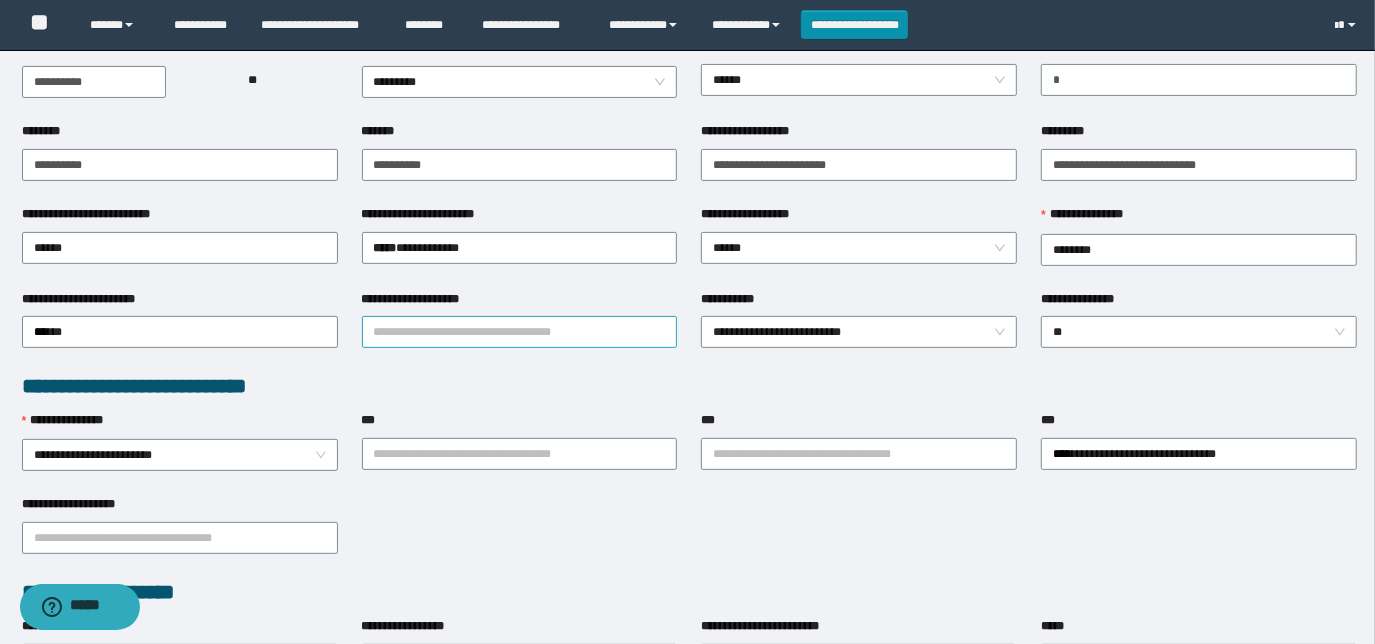 click on "**********" at bounding box center [520, 332] 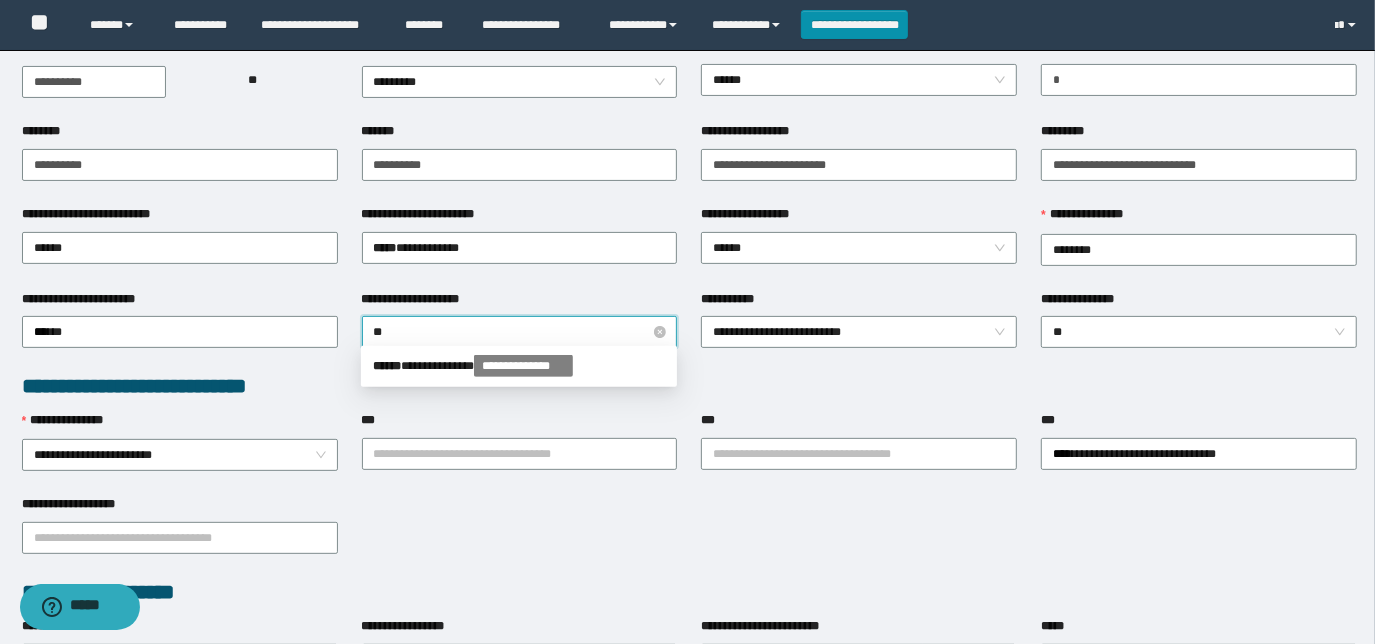 type on "*" 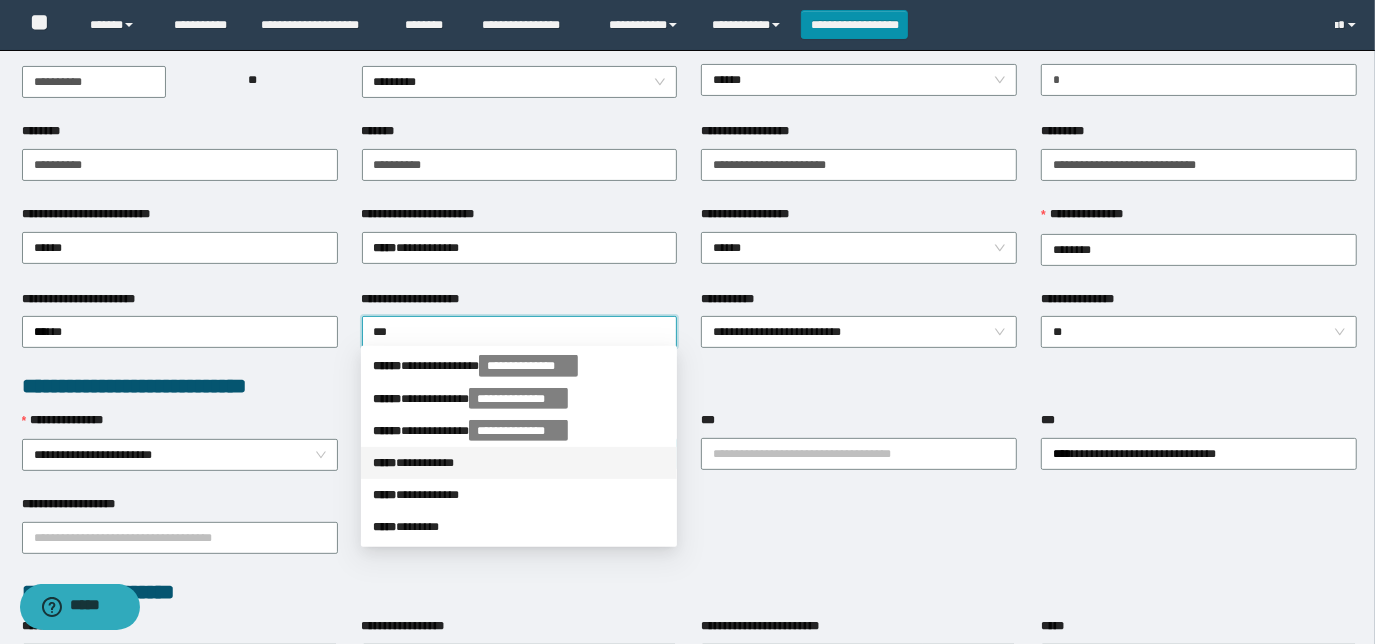 click on "***** * *********" at bounding box center [519, 463] 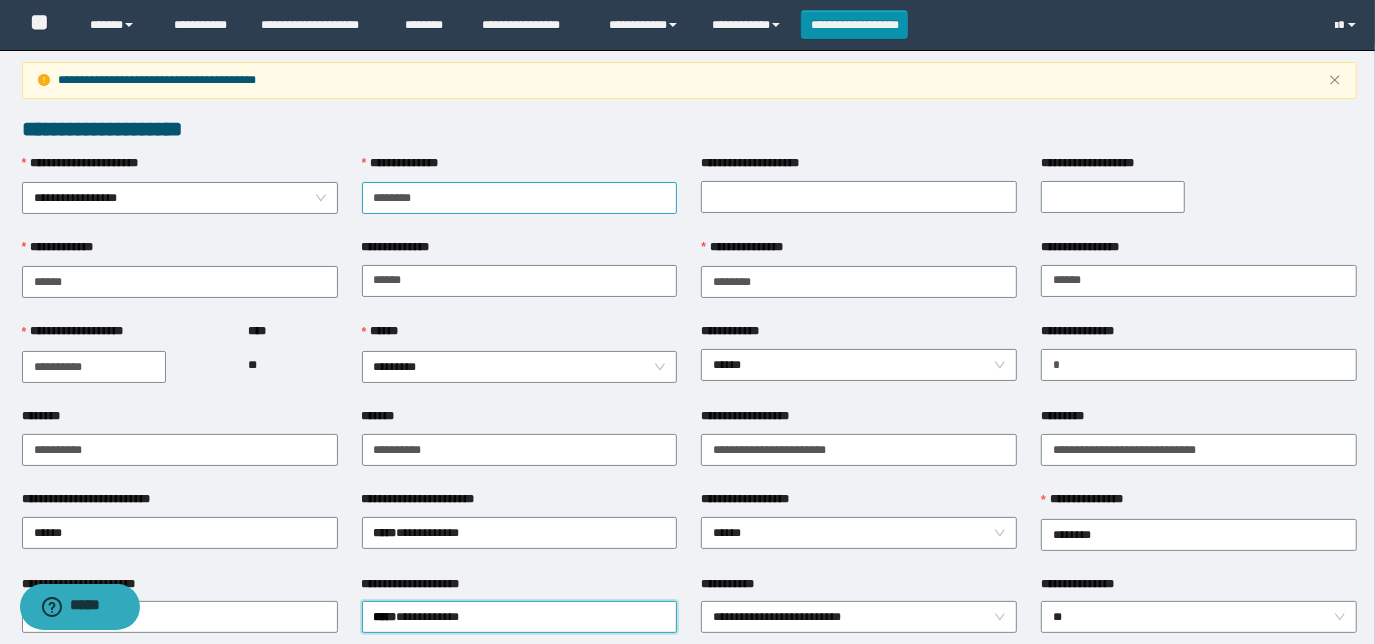 scroll, scrollTop: 0, scrollLeft: 0, axis: both 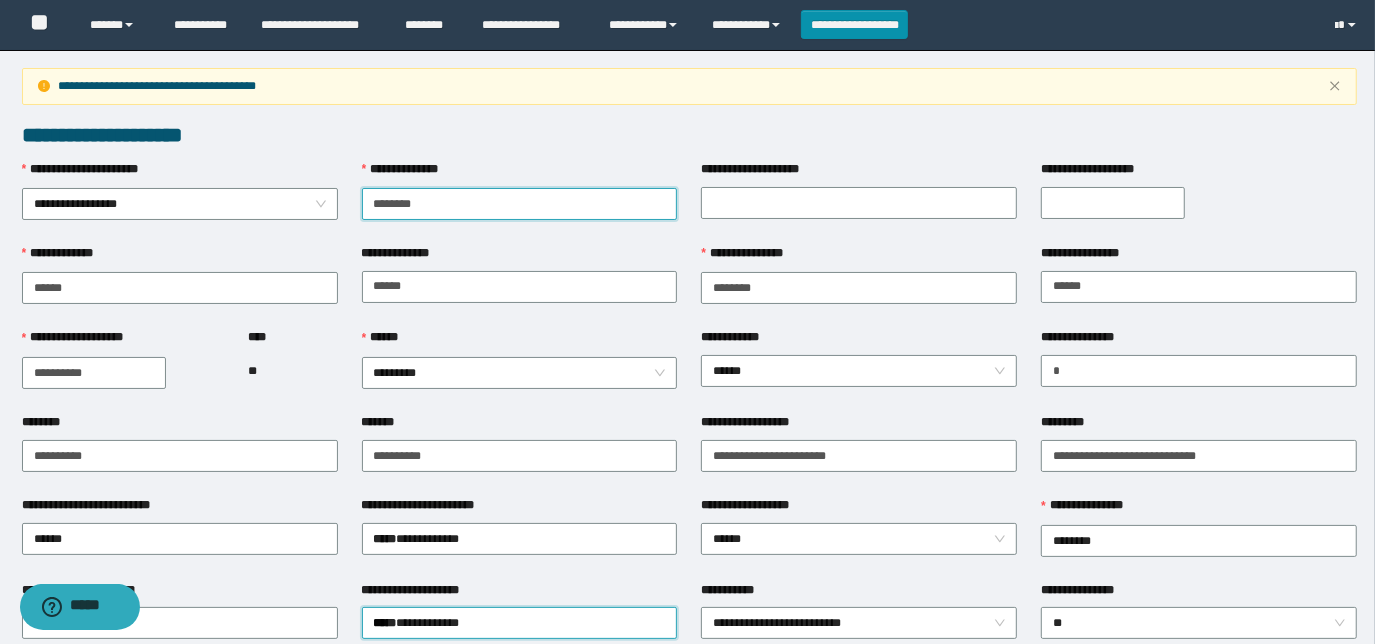 click on "********" at bounding box center [520, 204] 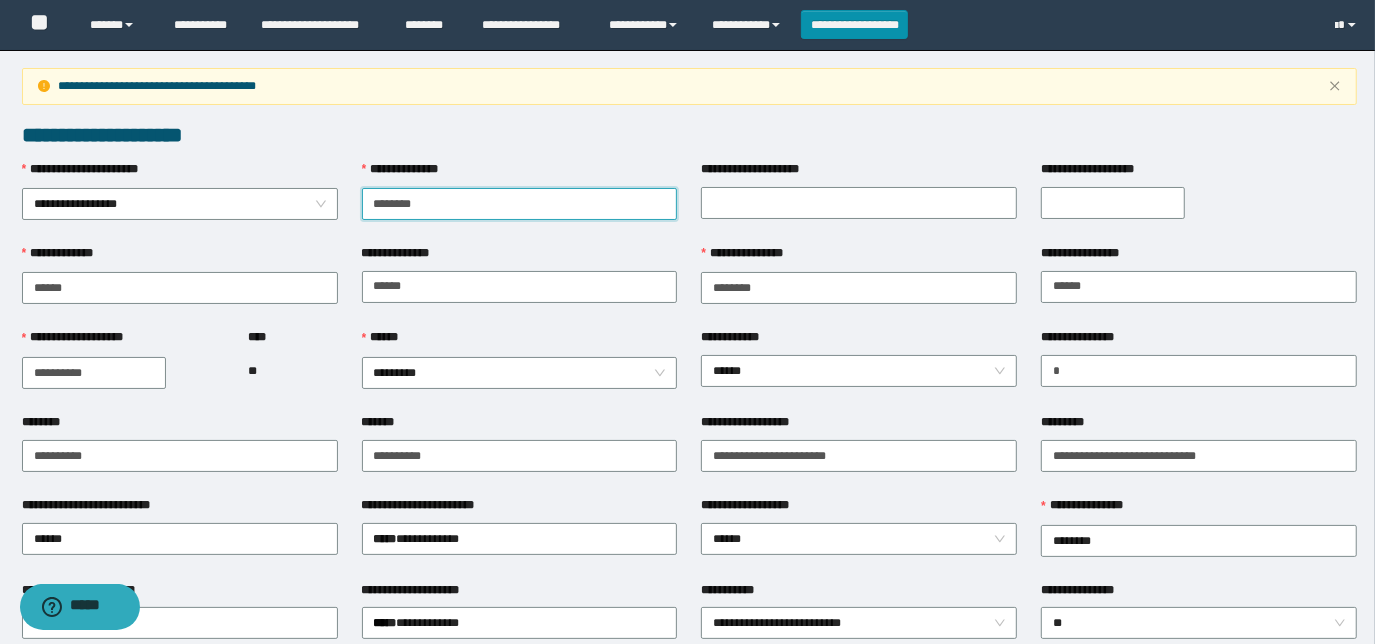 click on "********" at bounding box center [520, 204] 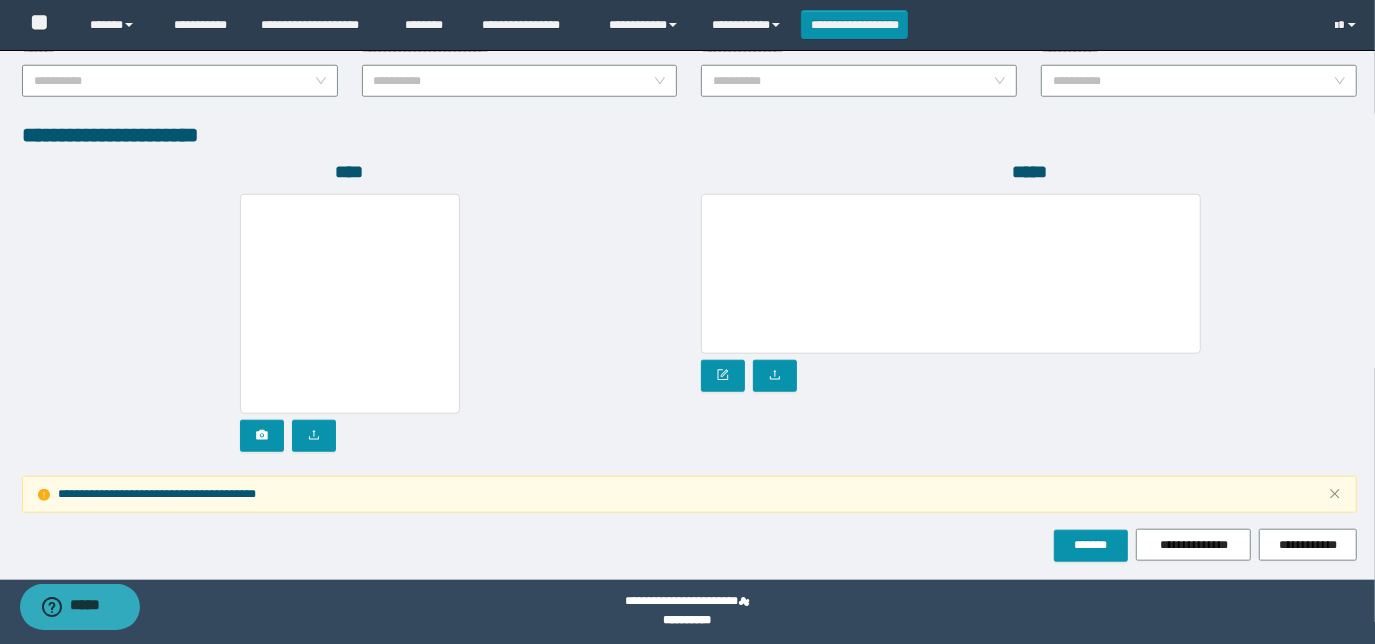 scroll, scrollTop: 1162, scrollLeft: 0, axis: vertical 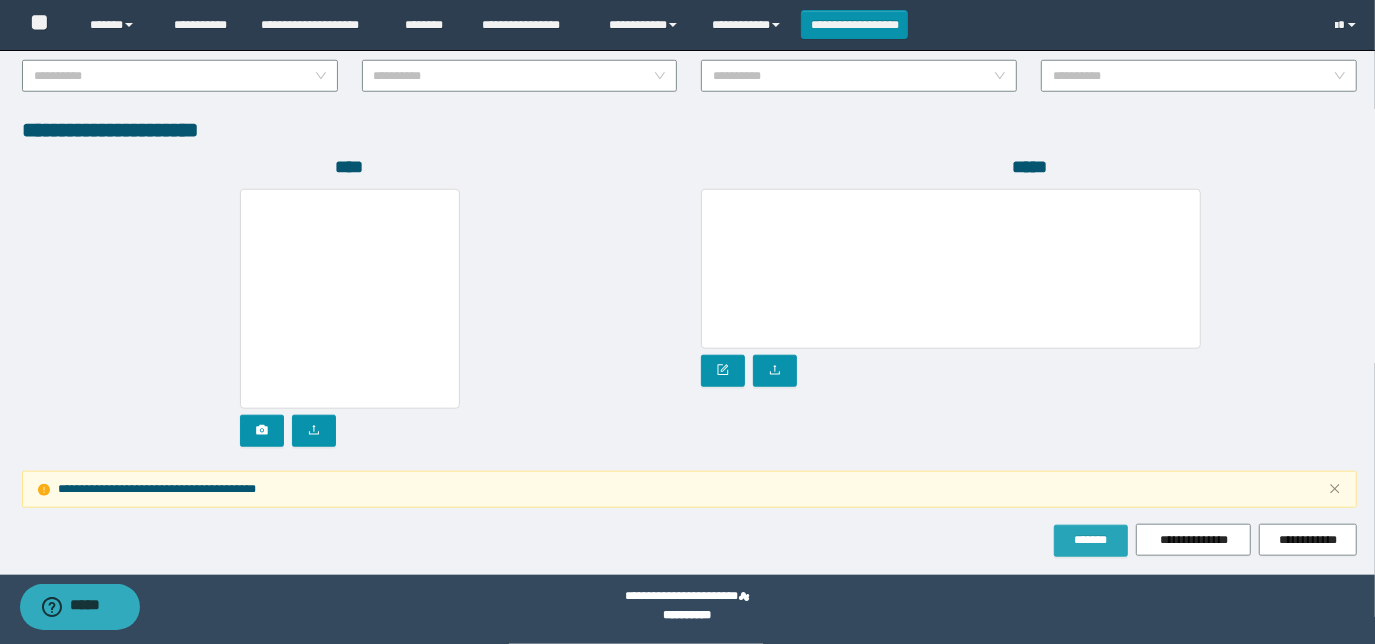 click on "*******" at bounding box center [1091, 540] 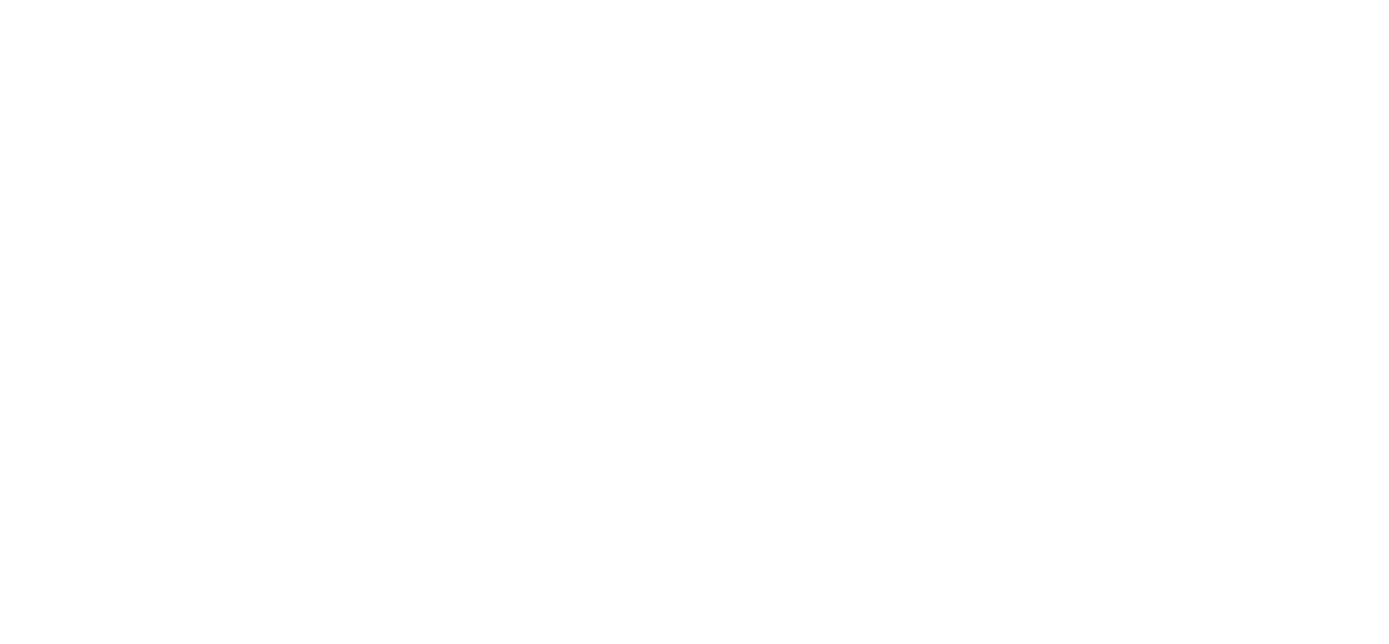 scroll, scrollTop: 0, scrollLeft: 0, axis: both 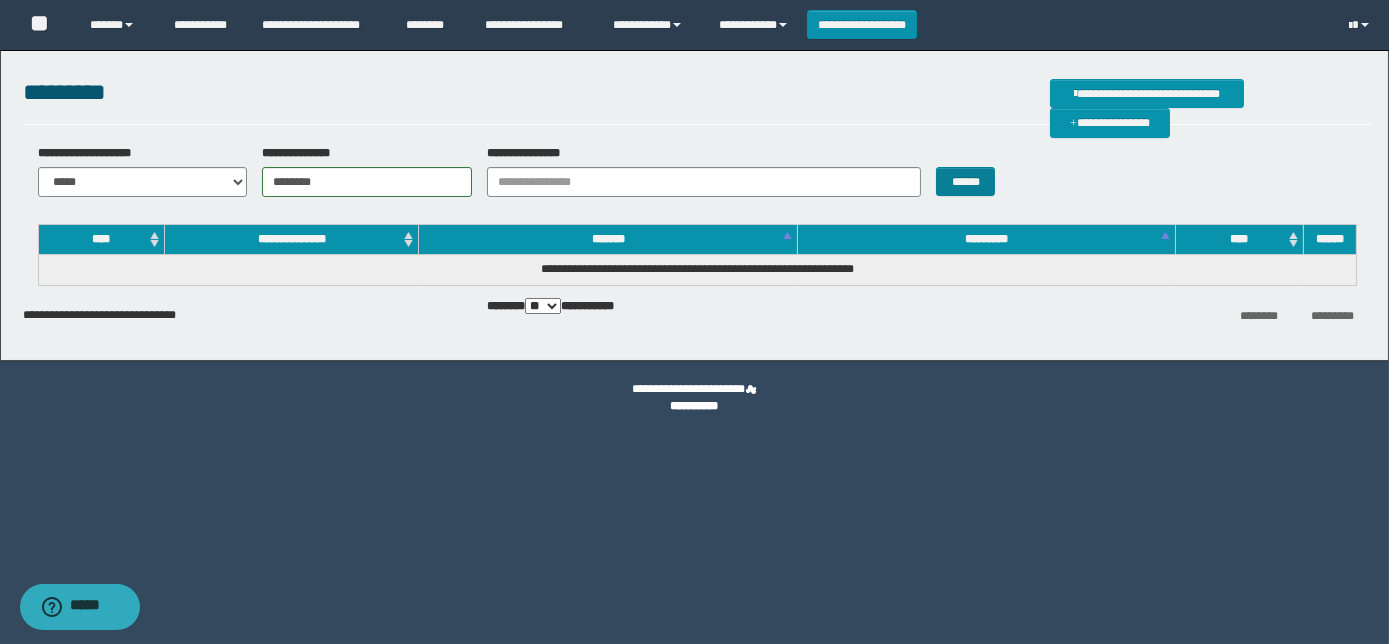 type on "********" 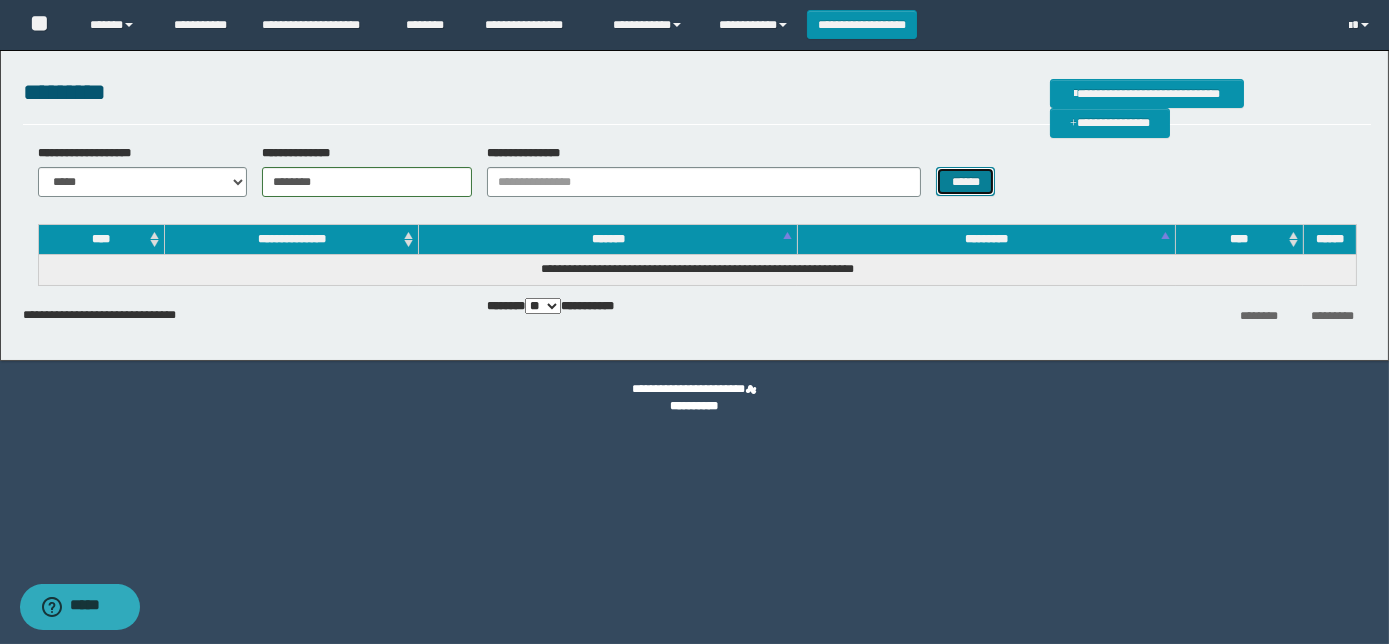 click on "******" at bounding box center [965, 181] 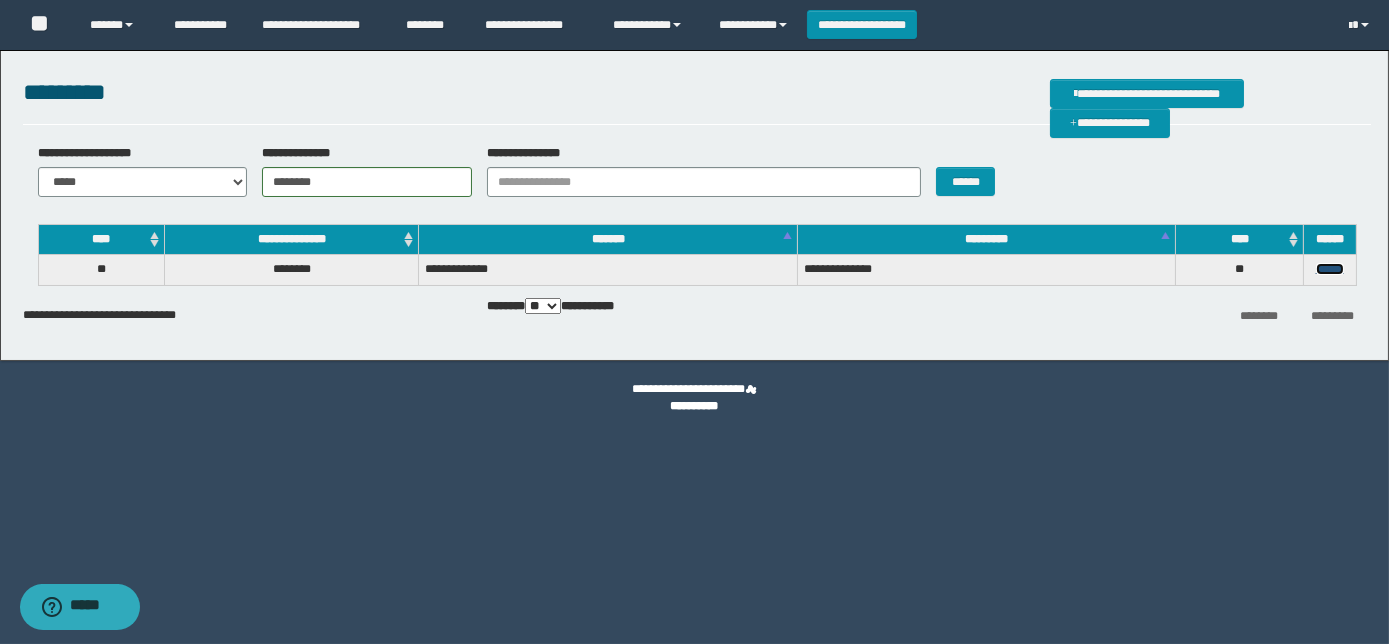 click on "******" at bounding box center (1330, 269) 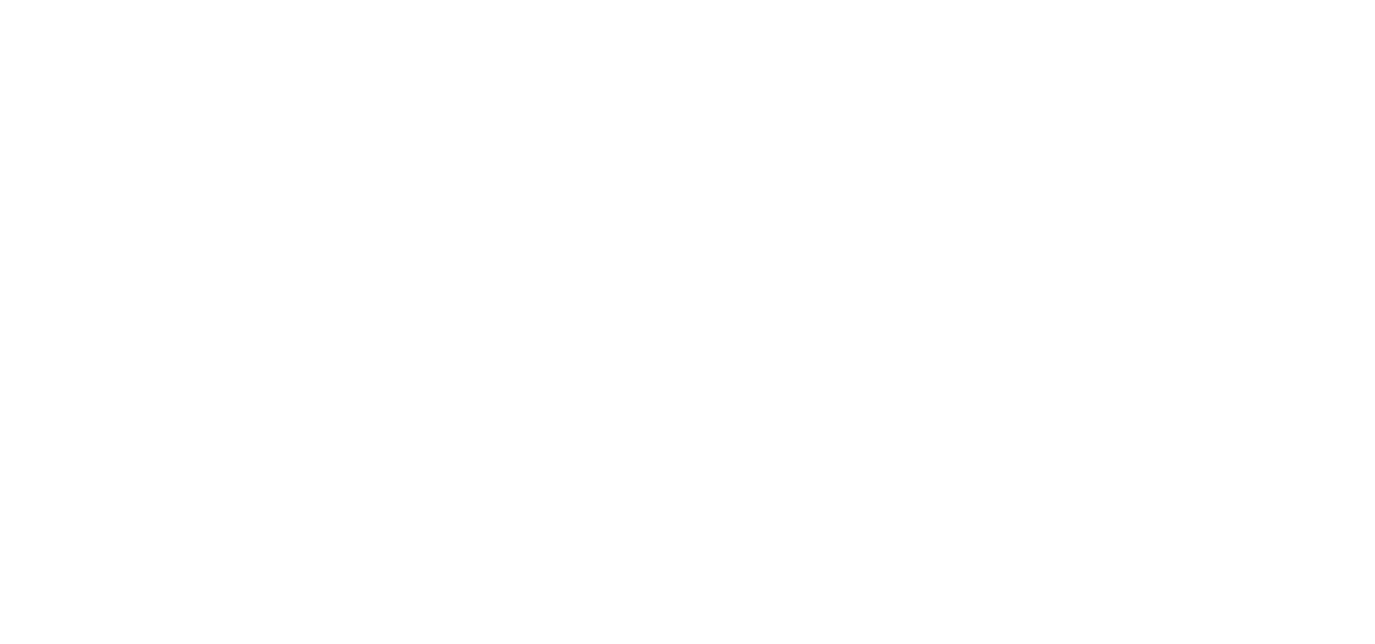 scroll, scrollTop: 0, scrollLeft: 0, axis: both 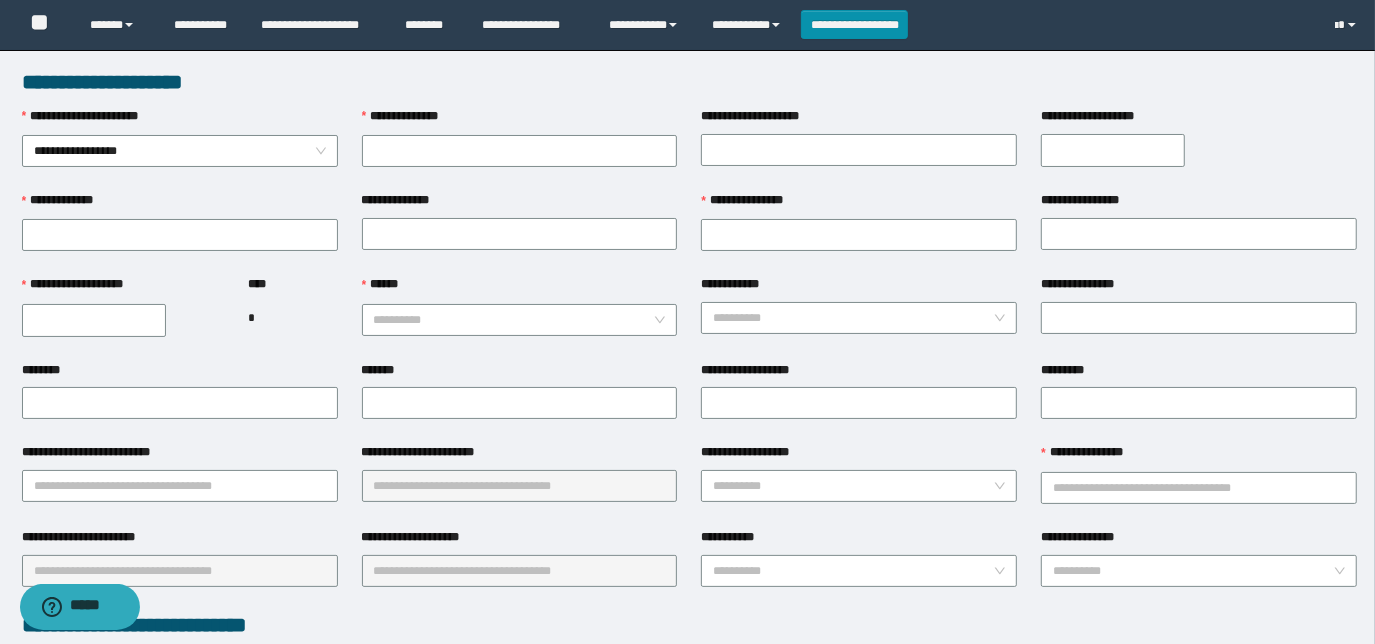 type on "********" 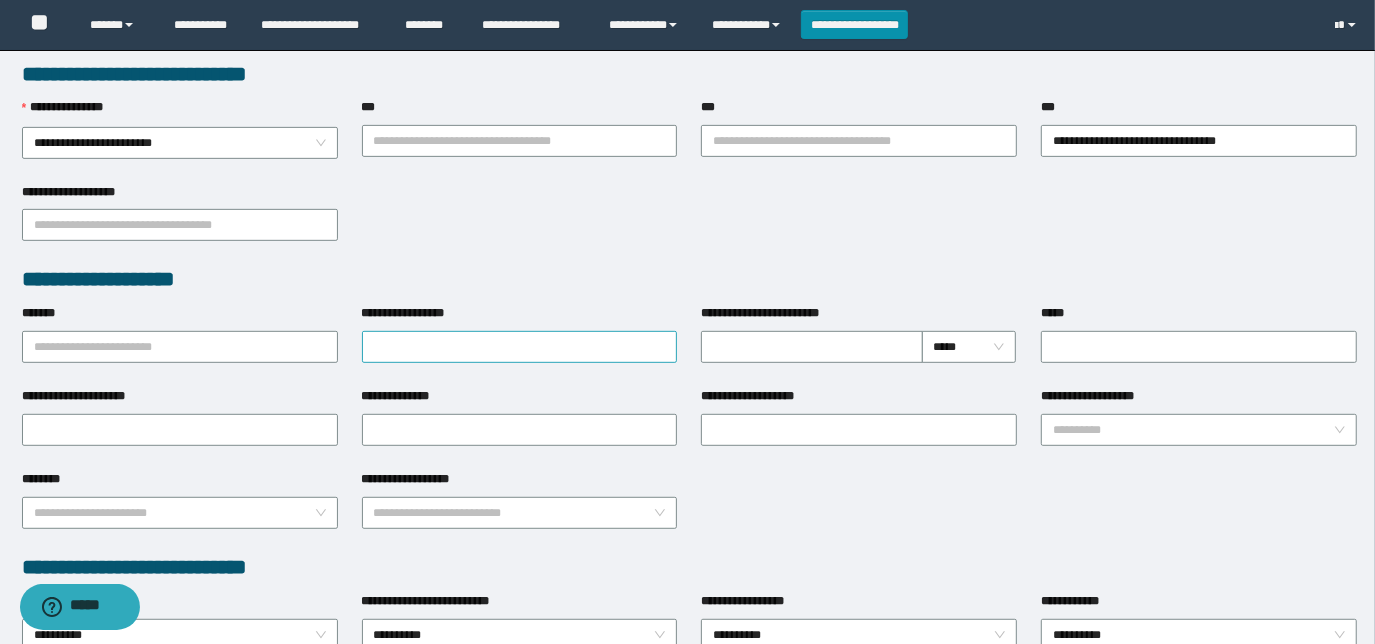 scroll, scrollTop: 545, scrollLeft: 0, axis: vertical 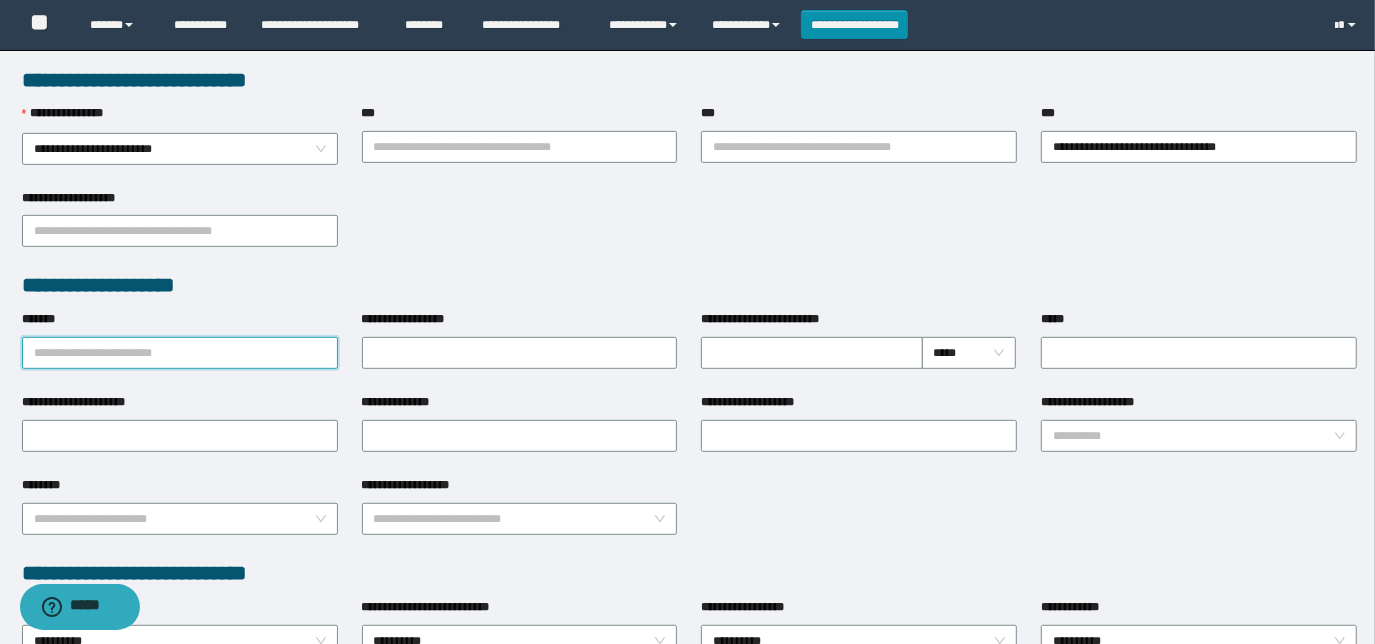 click on "*******" at bounding box center [180, 353] 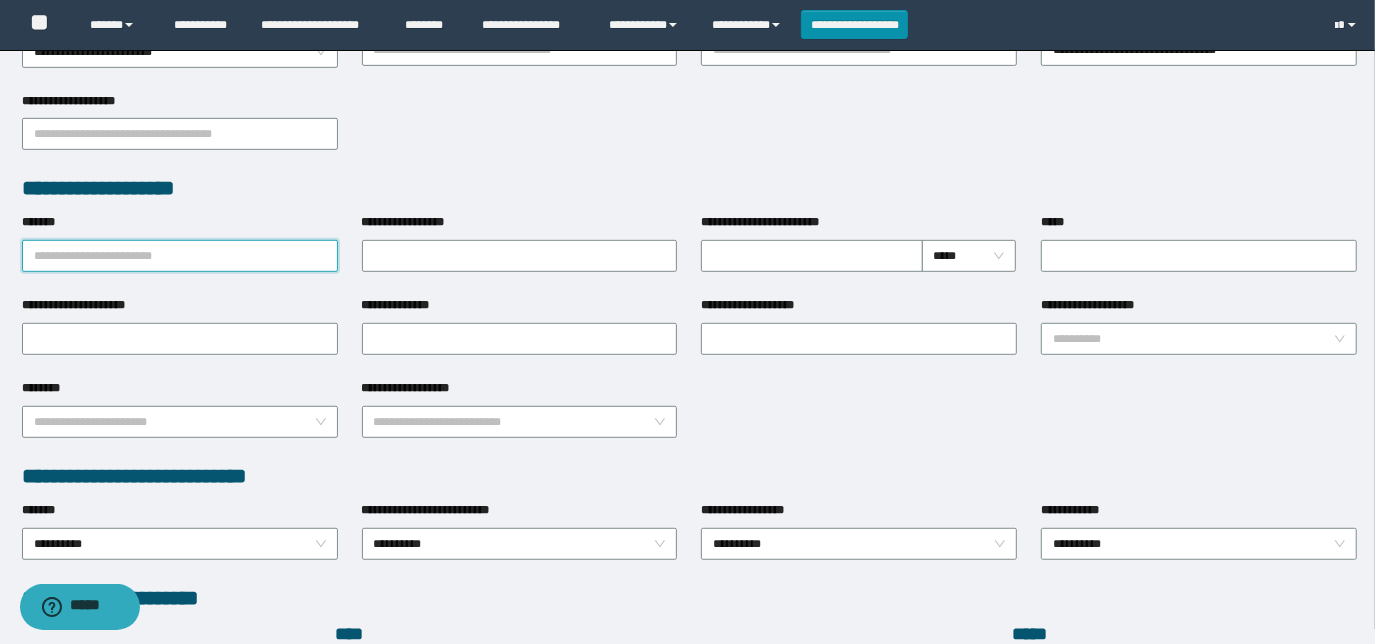 scroll, scrollTop: 636, scrollLeft: 0, axis: vertical 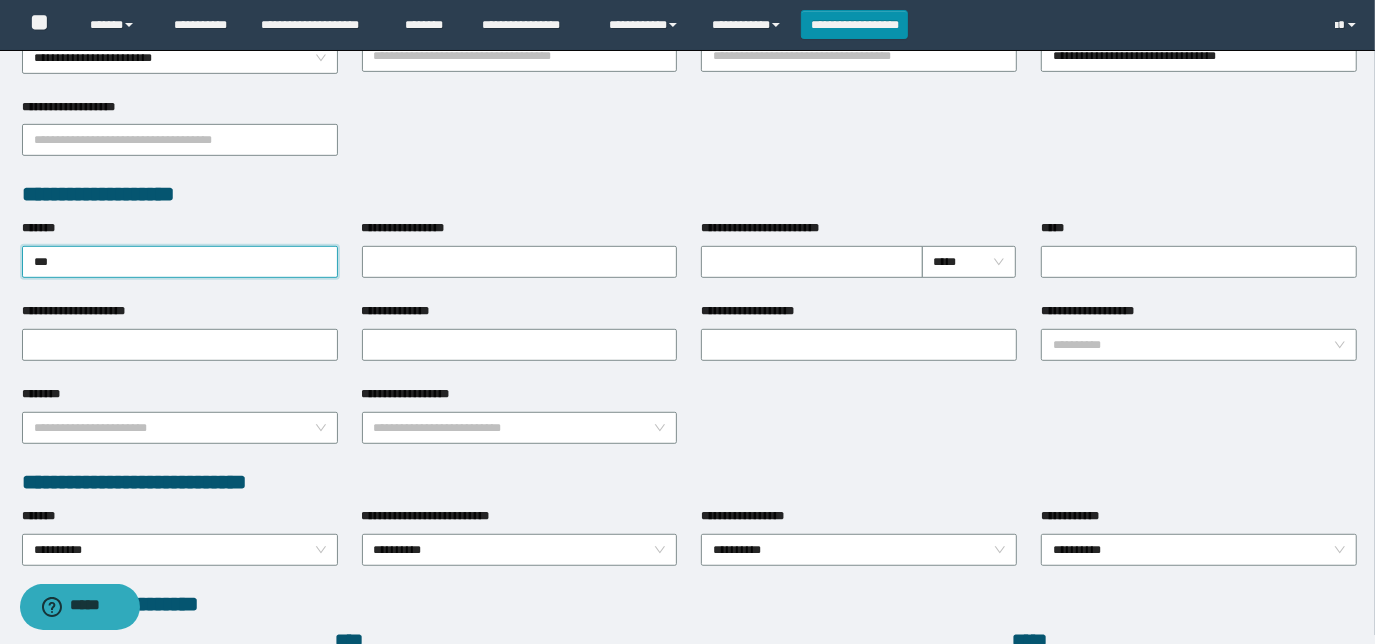 type on "****" 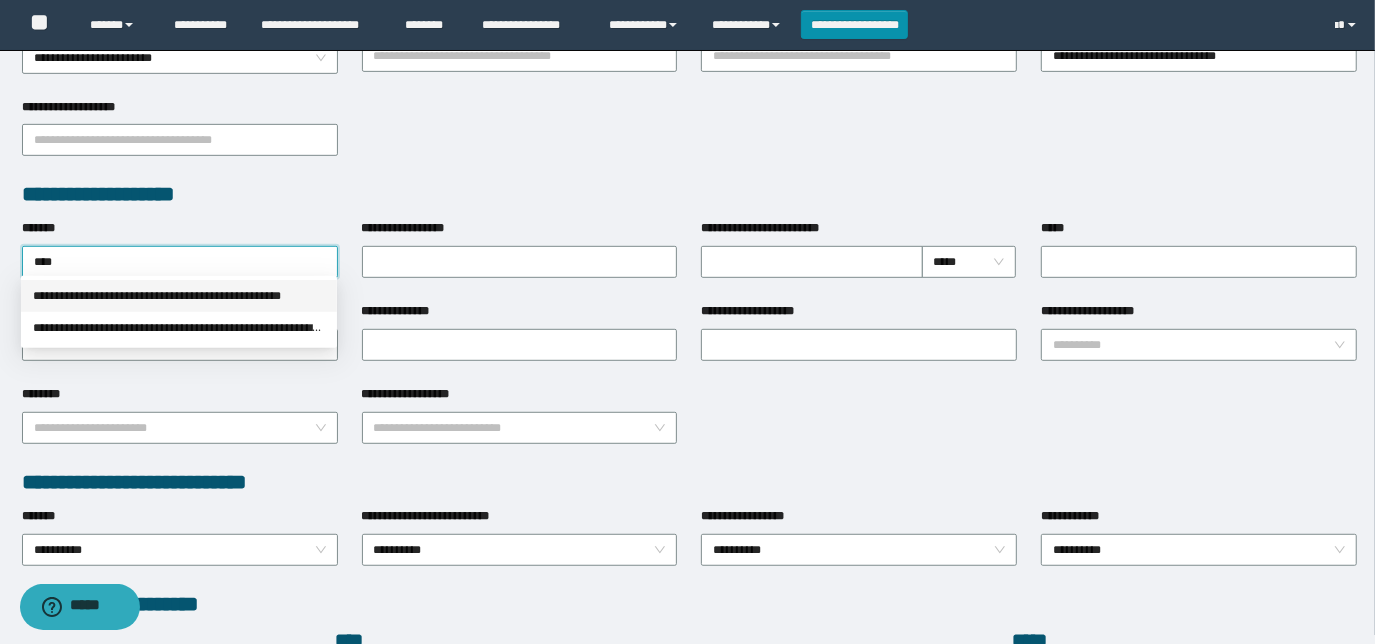 click on "**********" at bounding box center [179, 296] 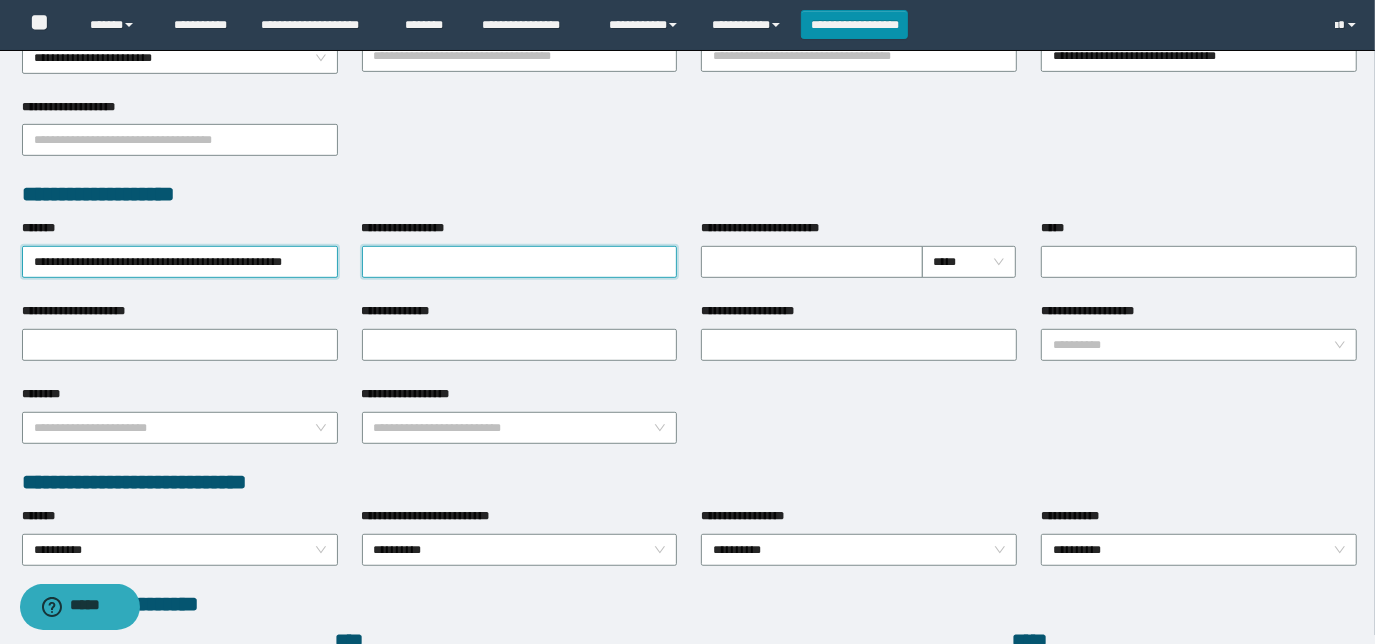 click on "**********" at bounding box center [520, 262] 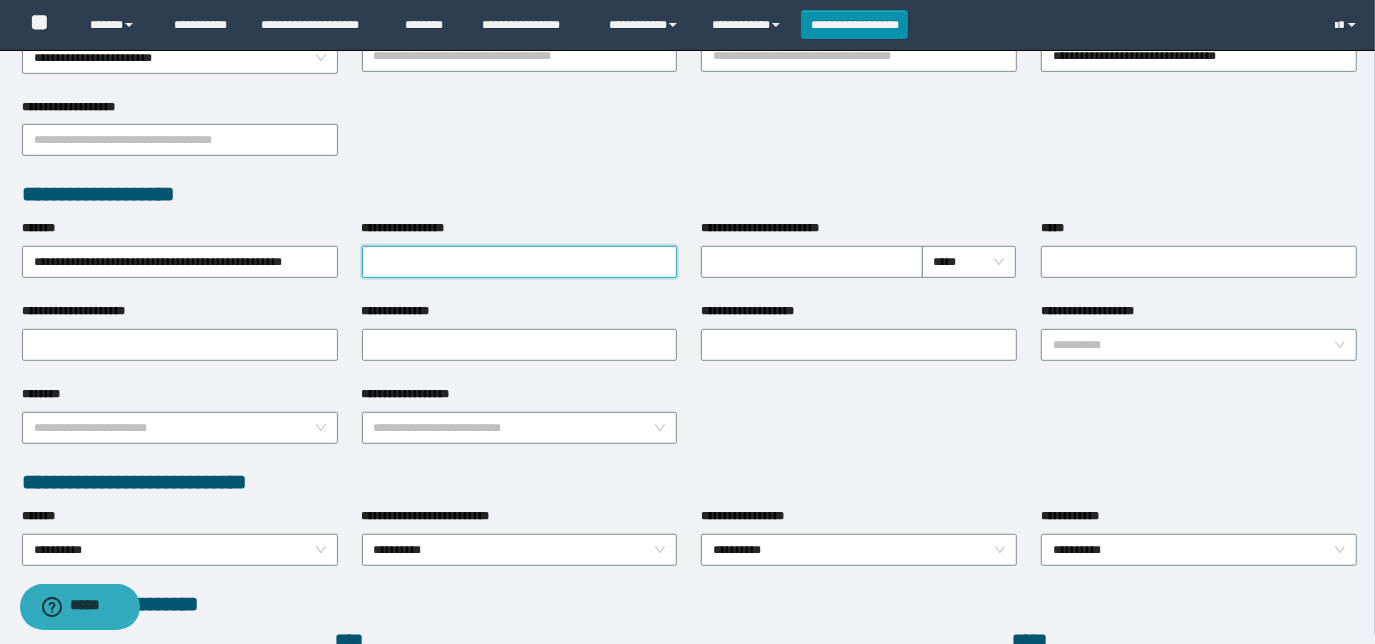 click on "**********" at bounding box center [520, 262] 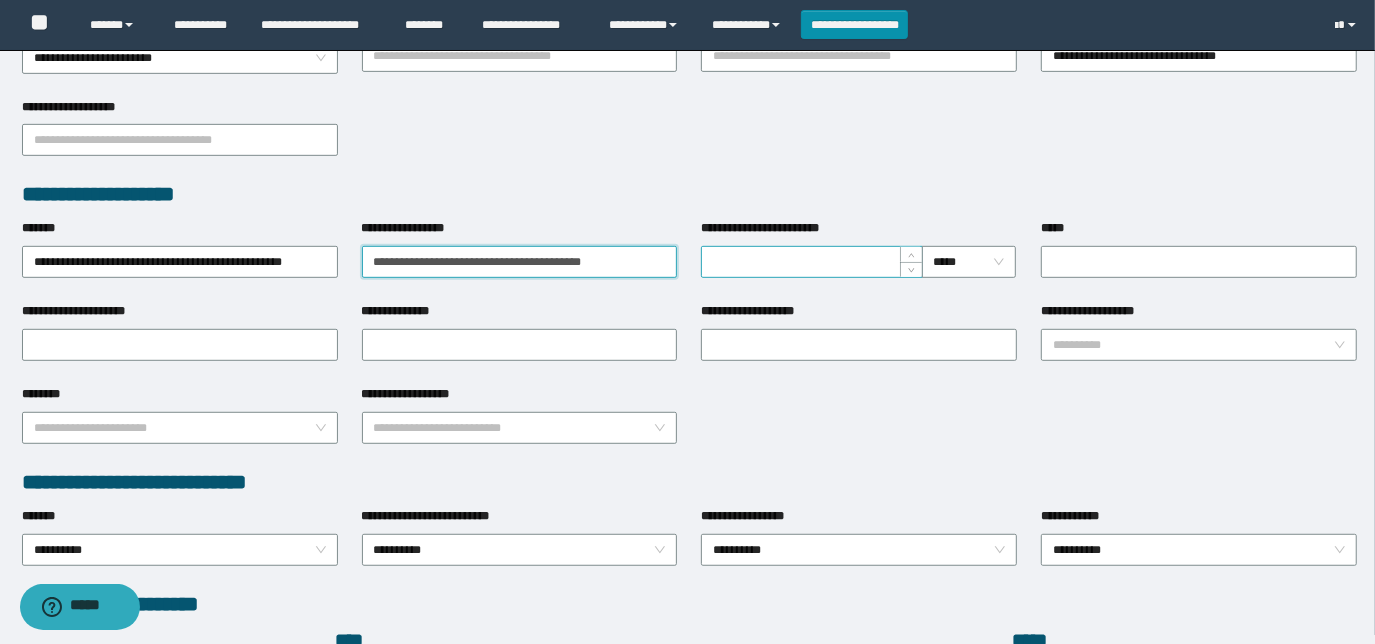 type on "**********" 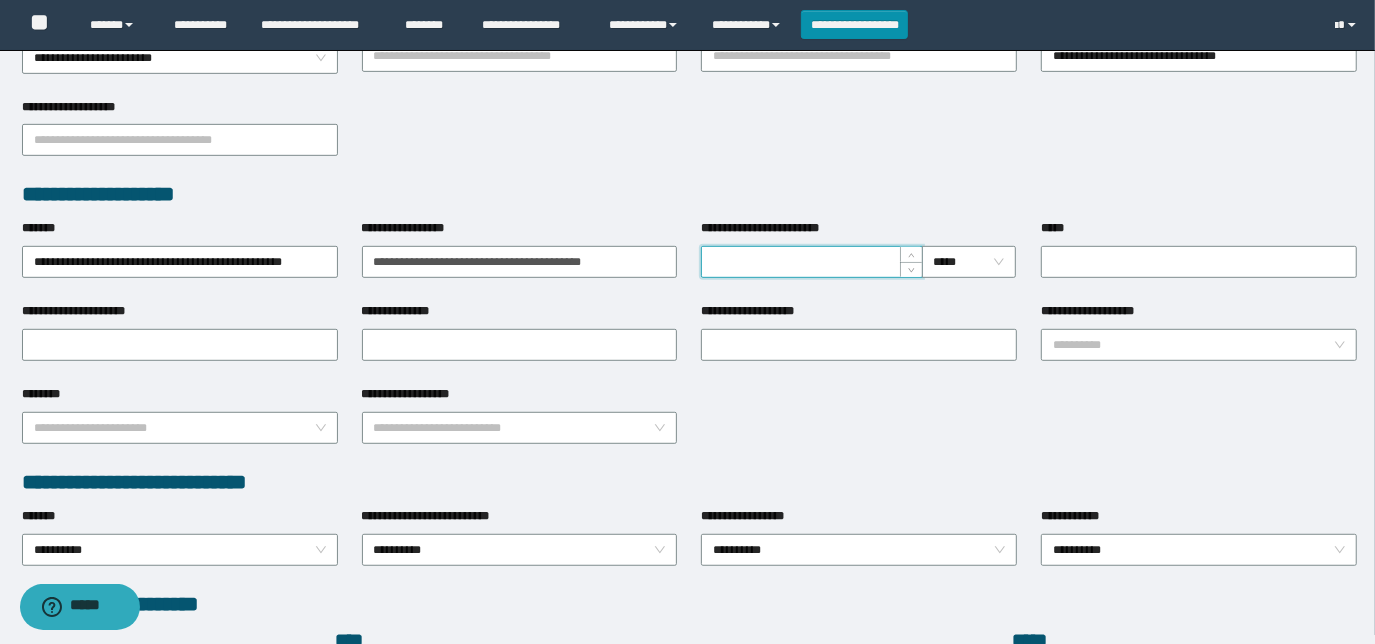 click on "**********" at bounding box center (811, 262) 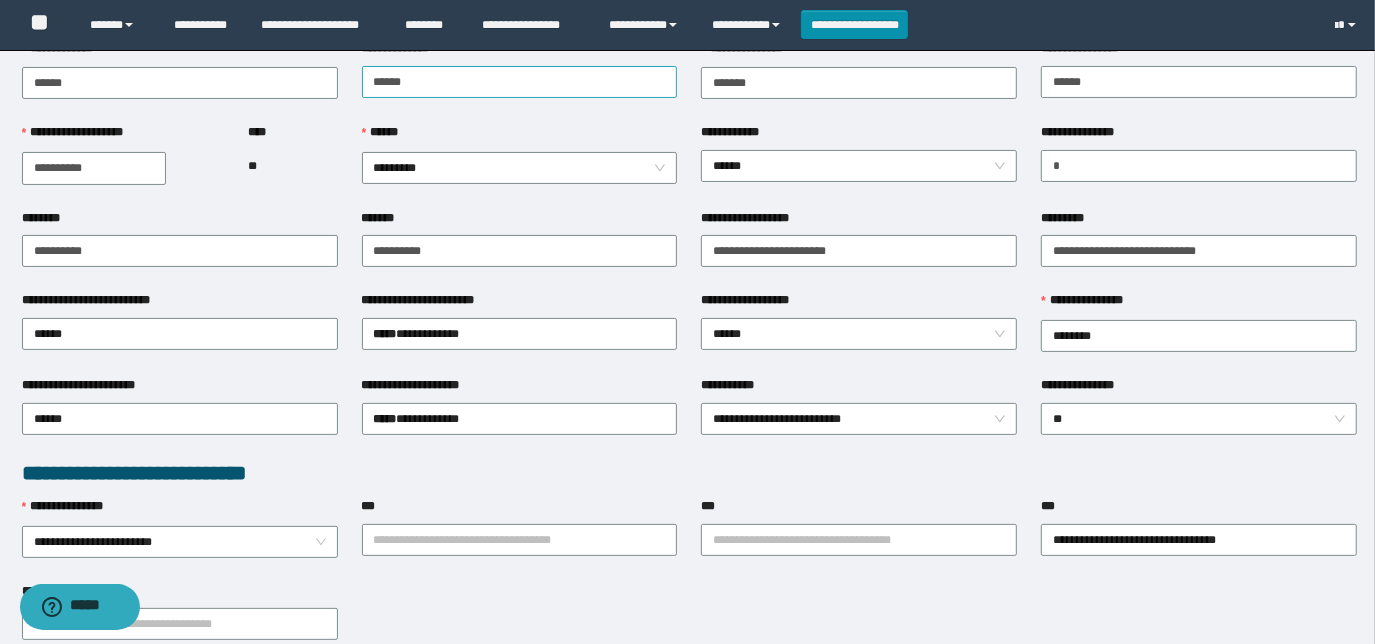 scroll, scrollTop: 0, scrollLeft: 0, axis: both 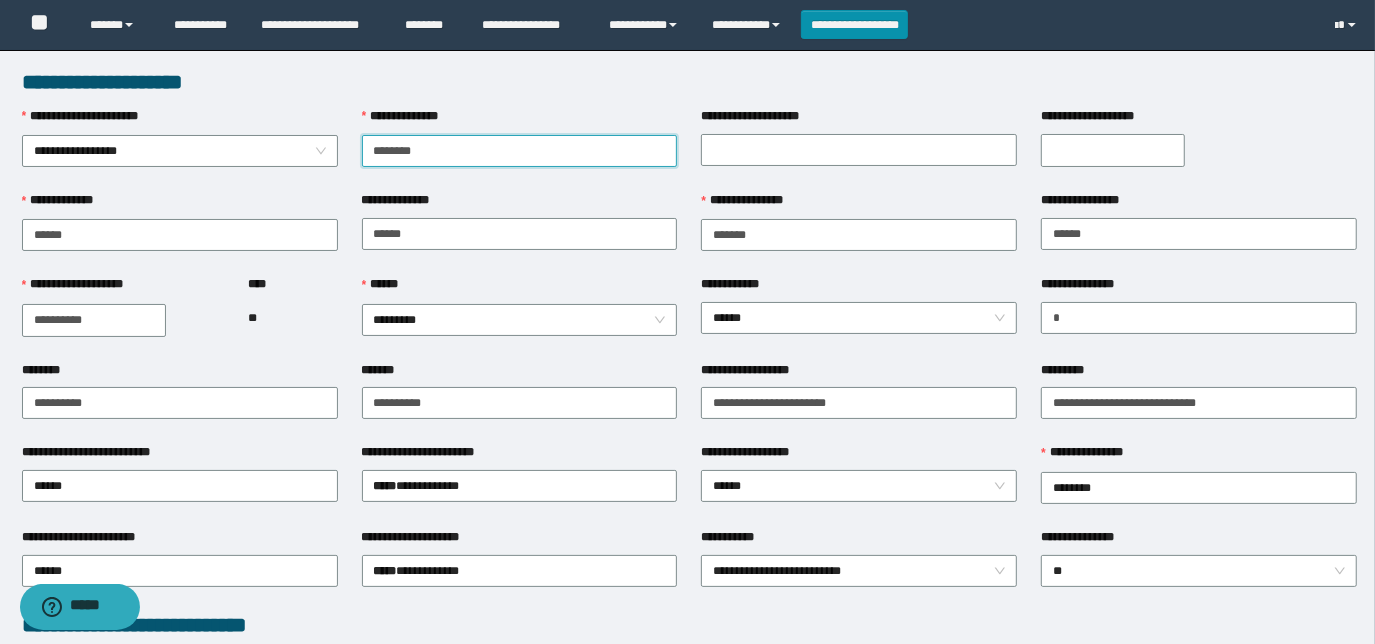 click on "********" at bounding box center (520, 151) 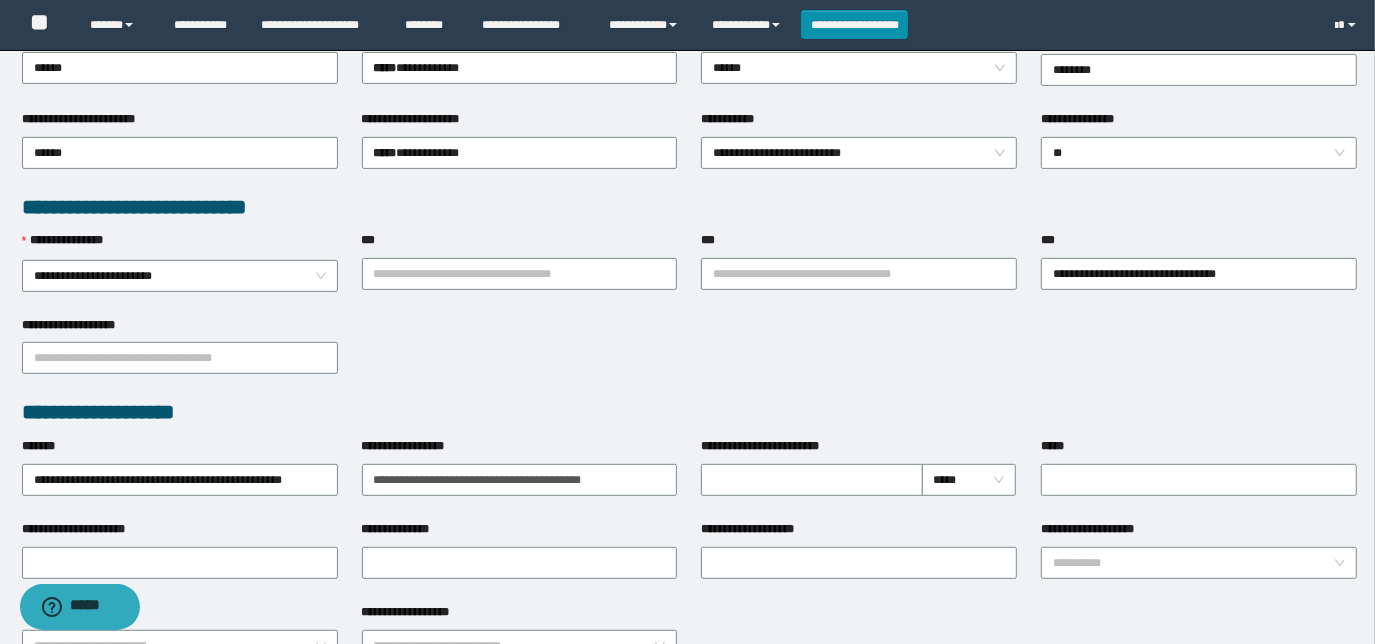 scroll, scrollTop: 545, scrollLeft: 0, axis: vertical 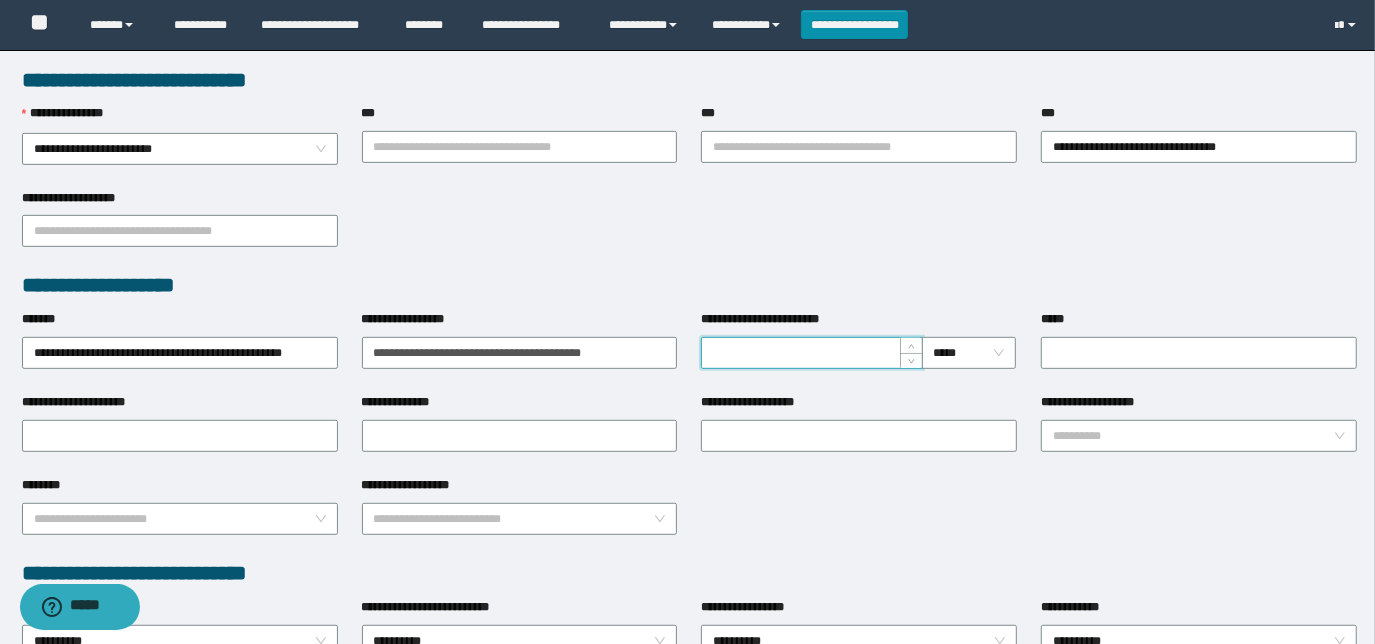 click on "**********" at bounding box center [811, 353] 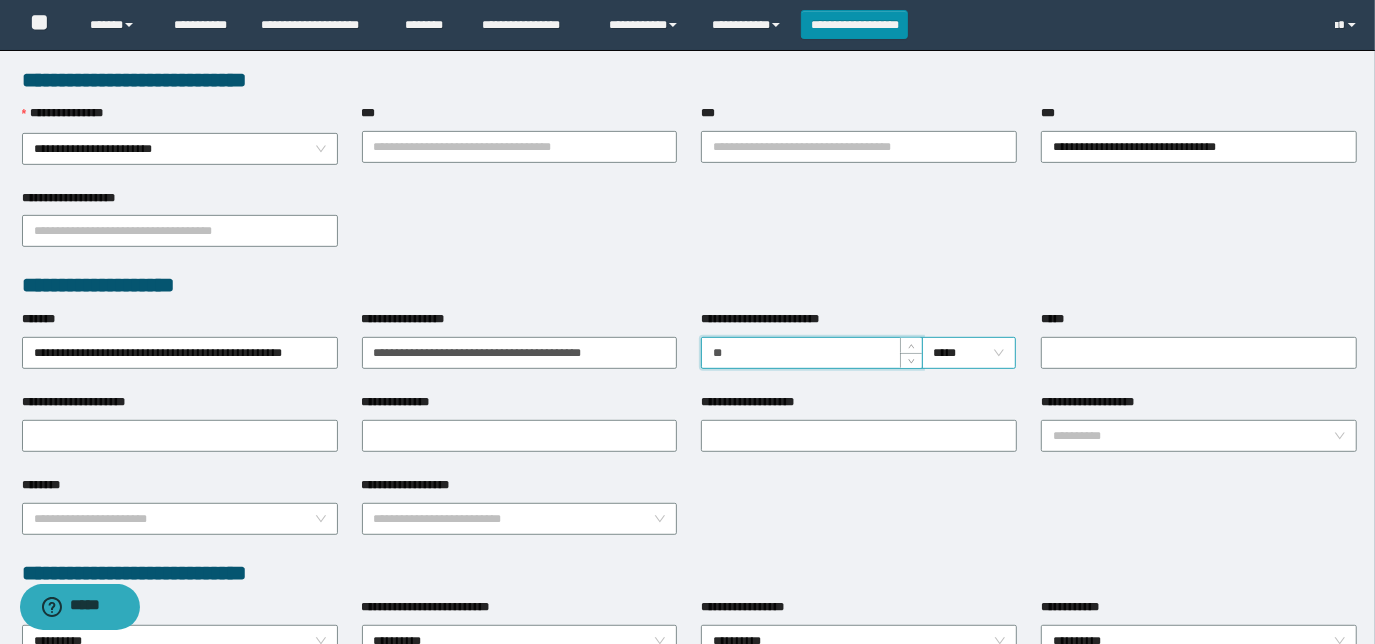 click on "*****" at bounding box center (969, 353) 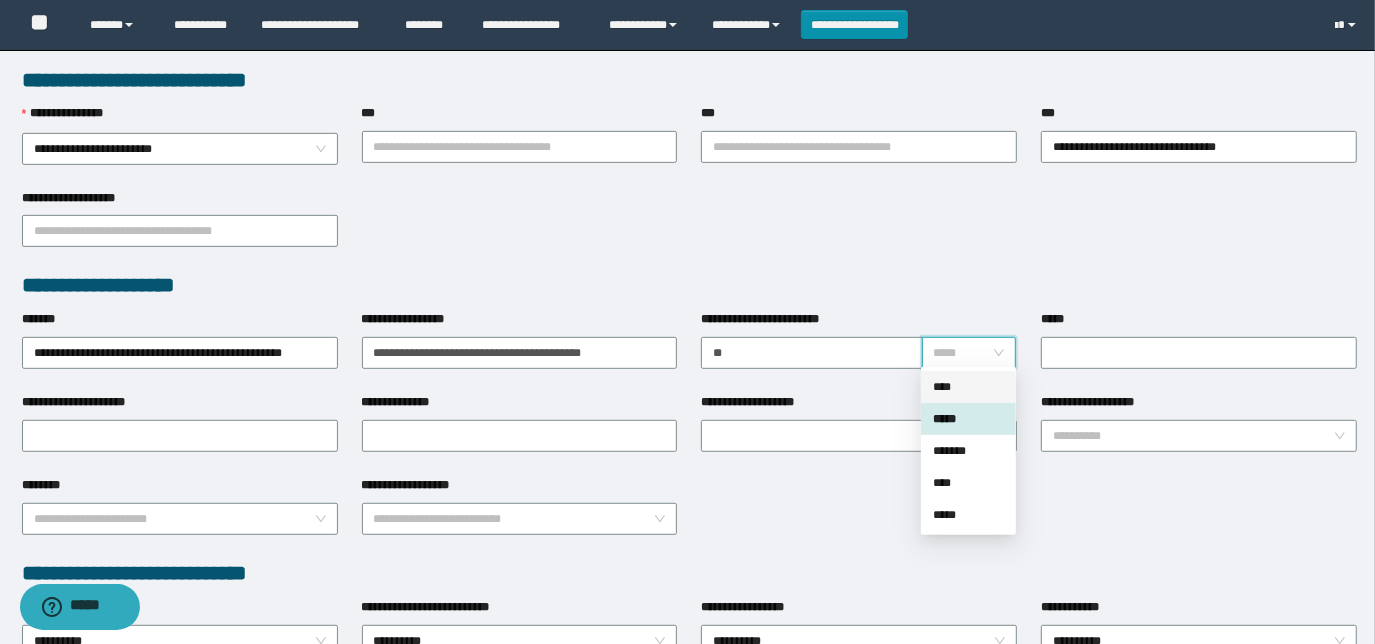 click on "****" at bounding box center (968, 387) 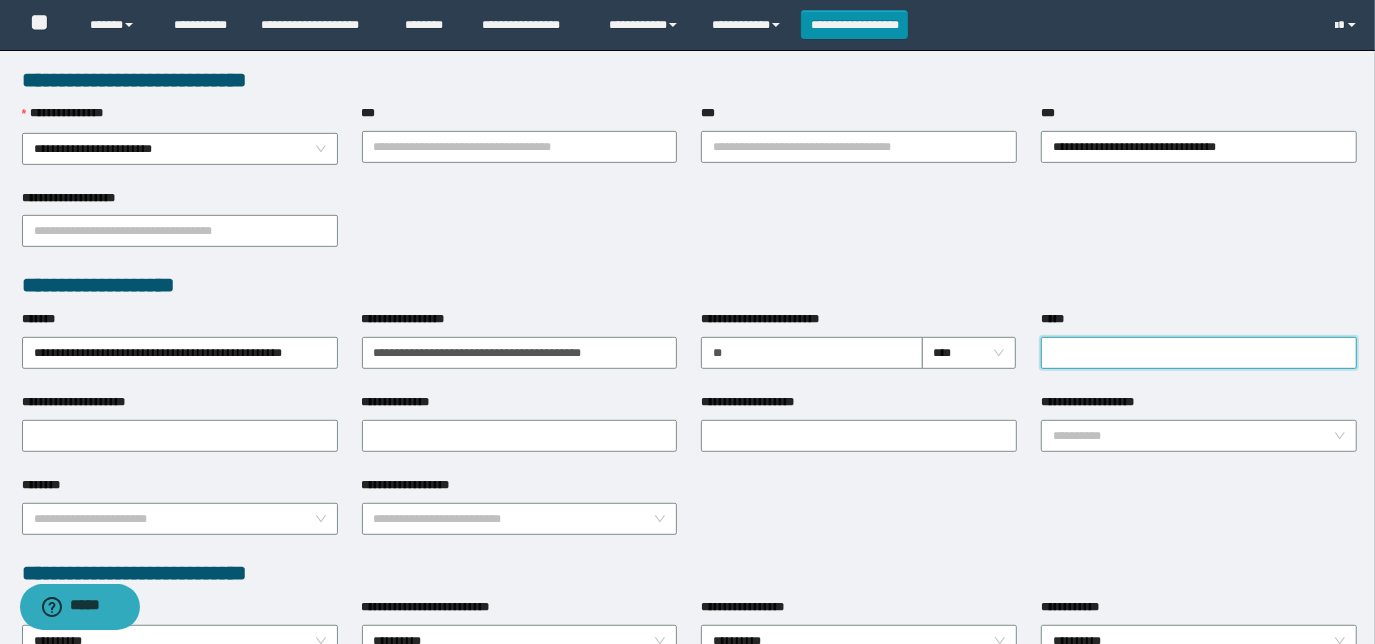 click on "*****" at bounding box center [1199, 353] 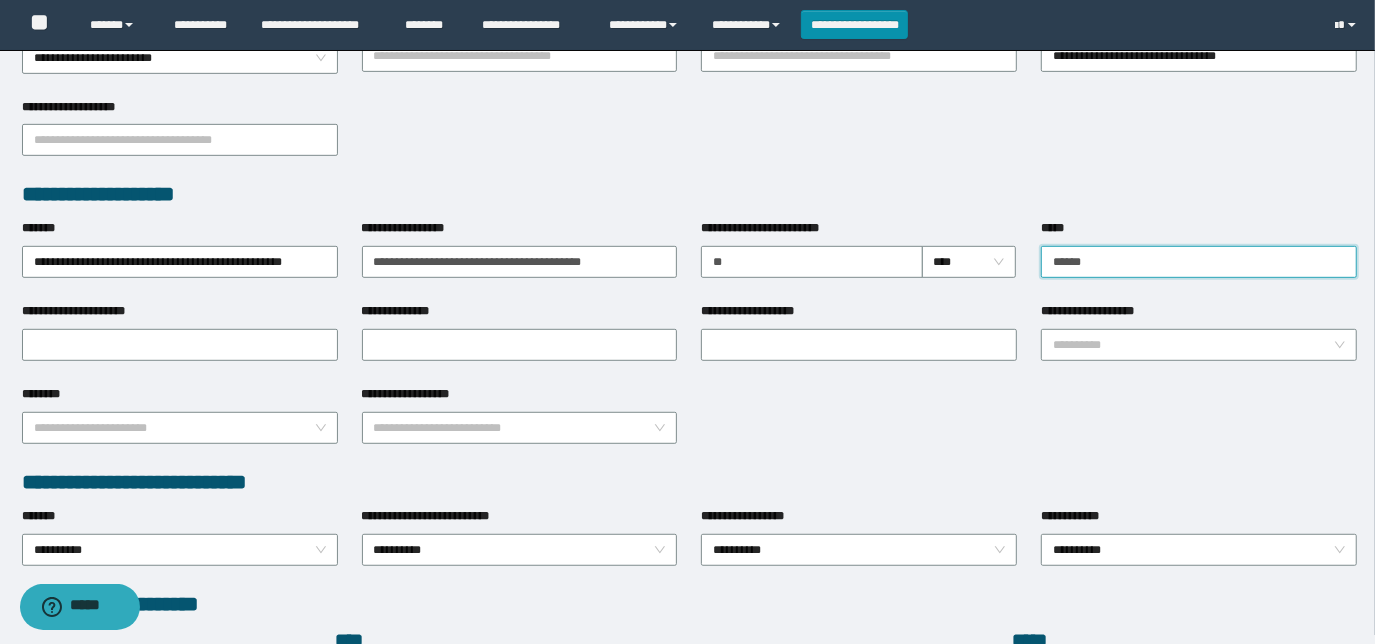 type on "******" 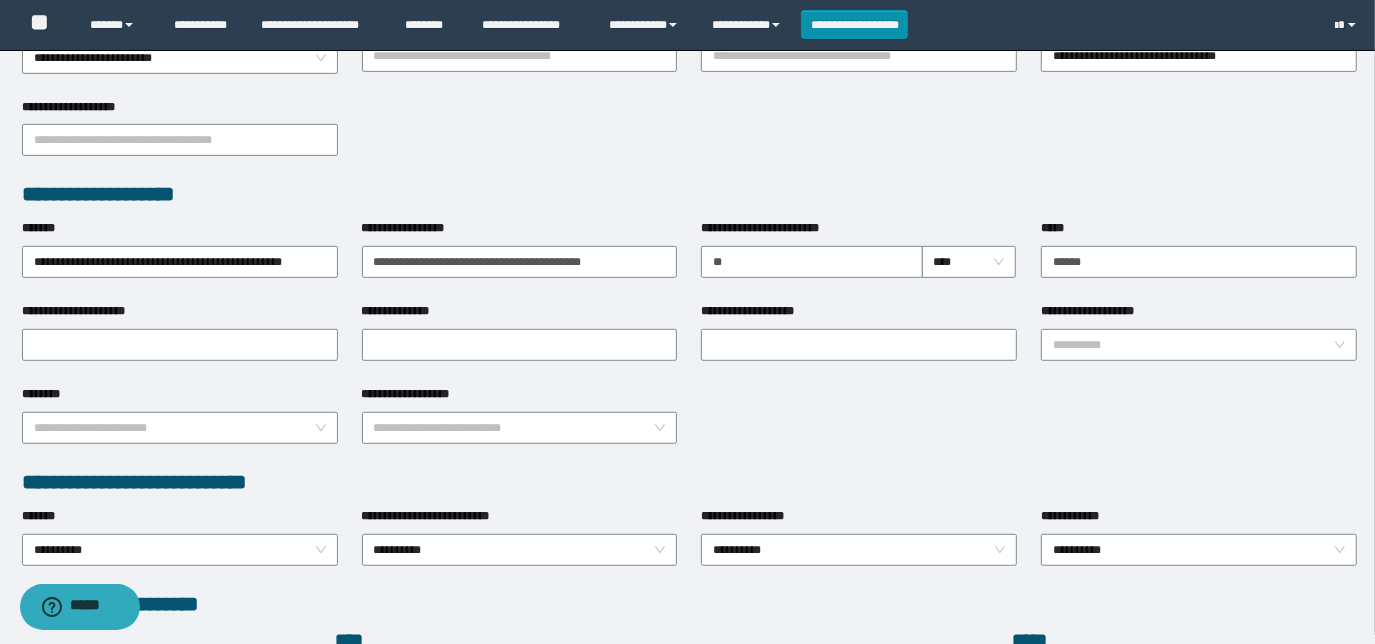 click on "**********" at bounding box center [690, 426] 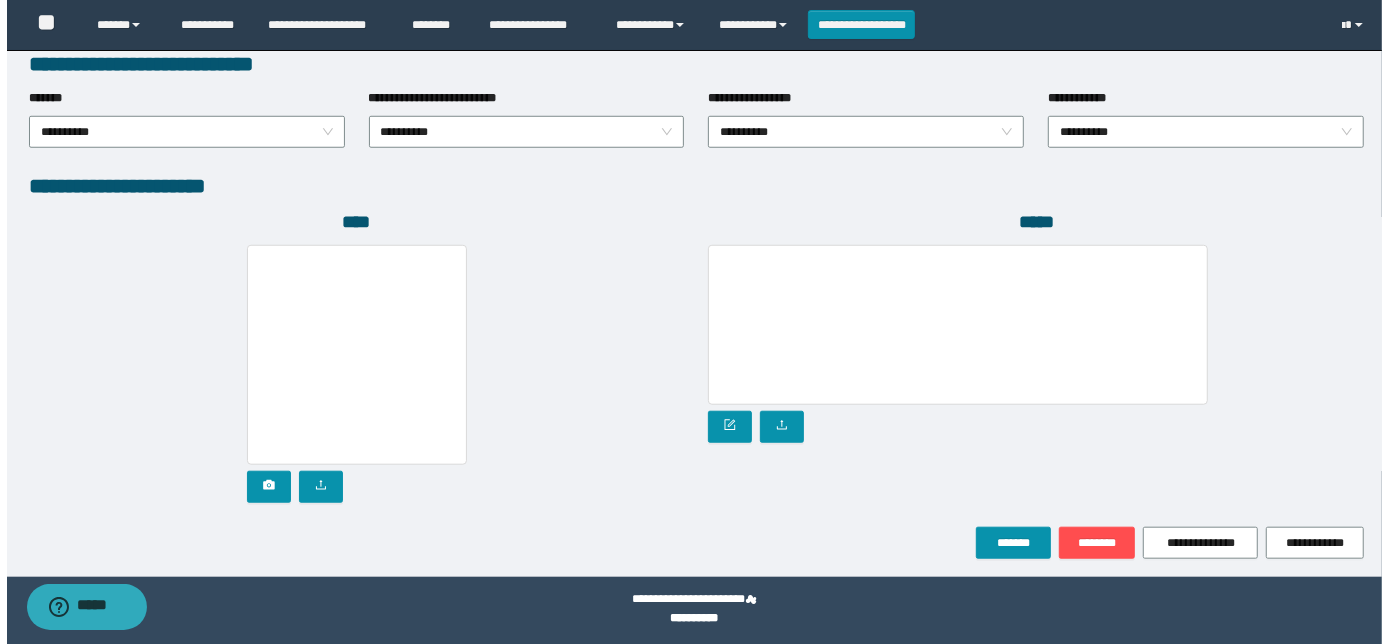 scroll, scrollTop: 1058, scrollLeft: 0, axis: vertical 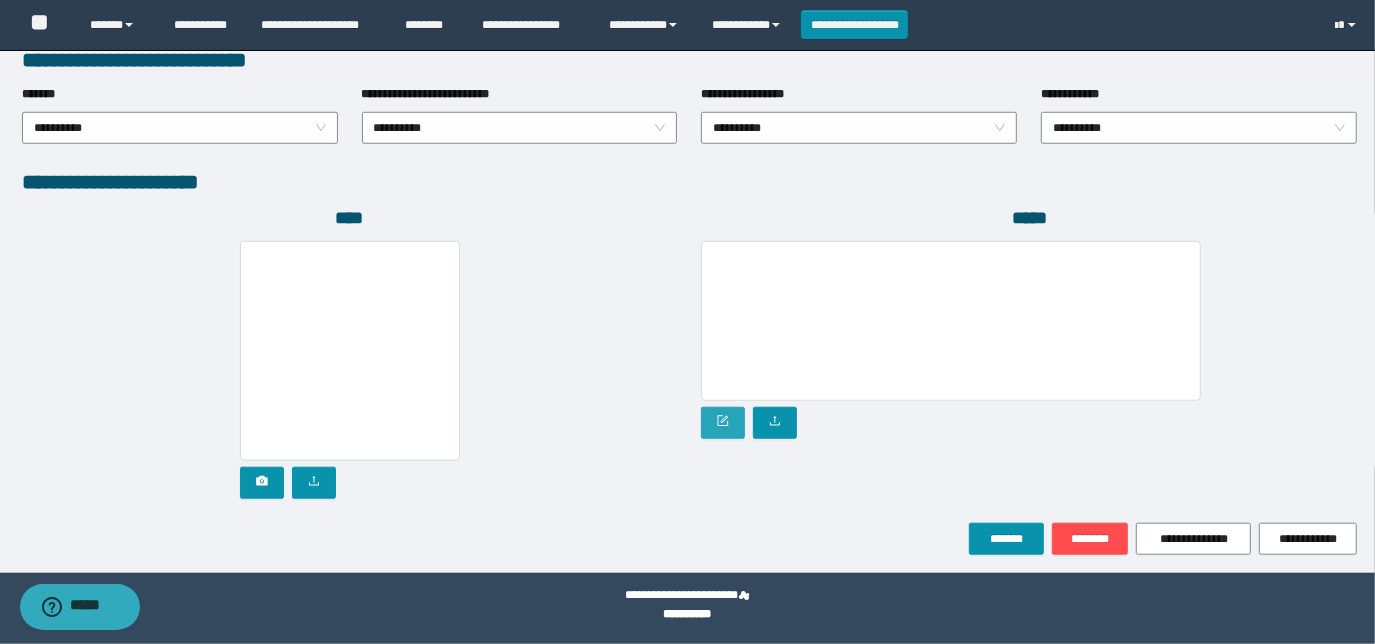 click at bounding box center [723, 423] 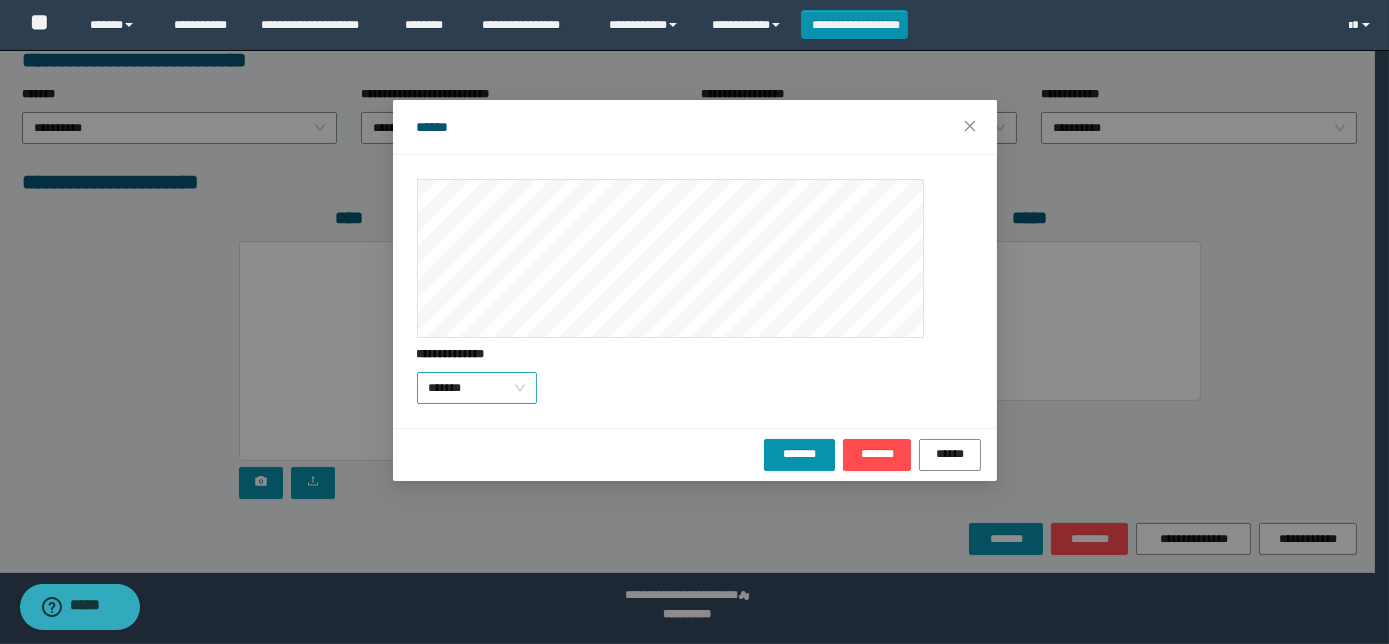 click on "*******" at bounding box center (477, 388) 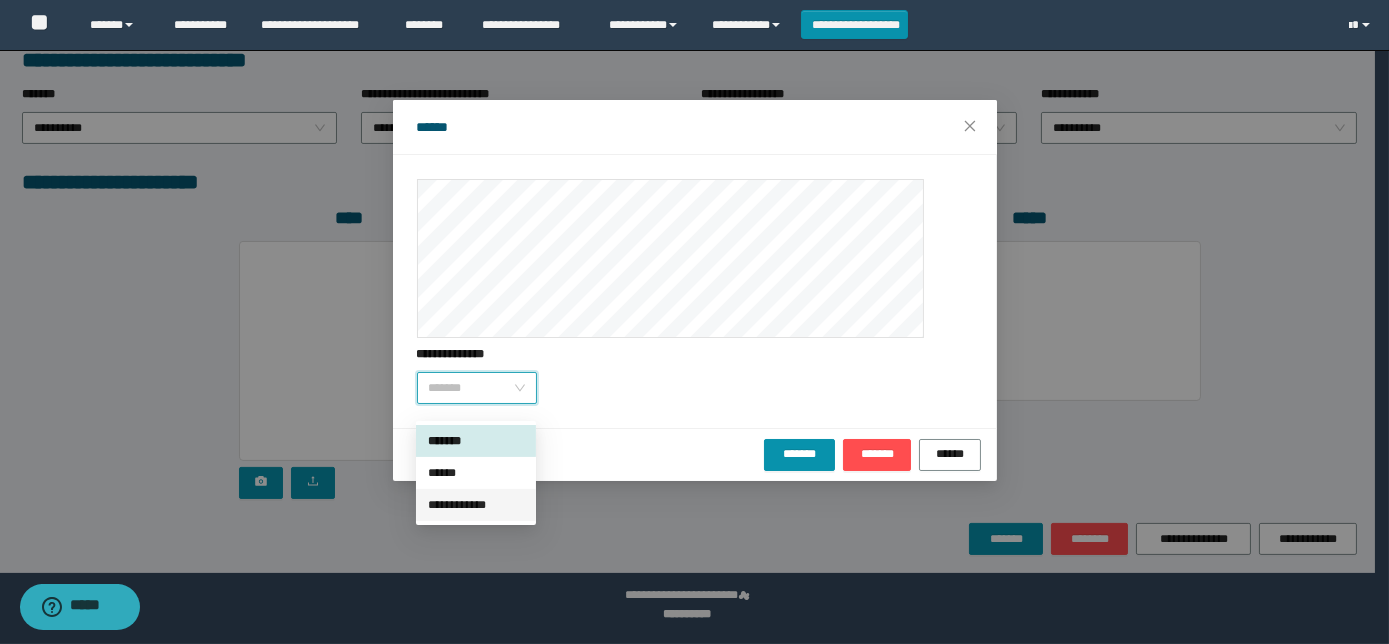 click on "**********" at bounding box center [476, 505] 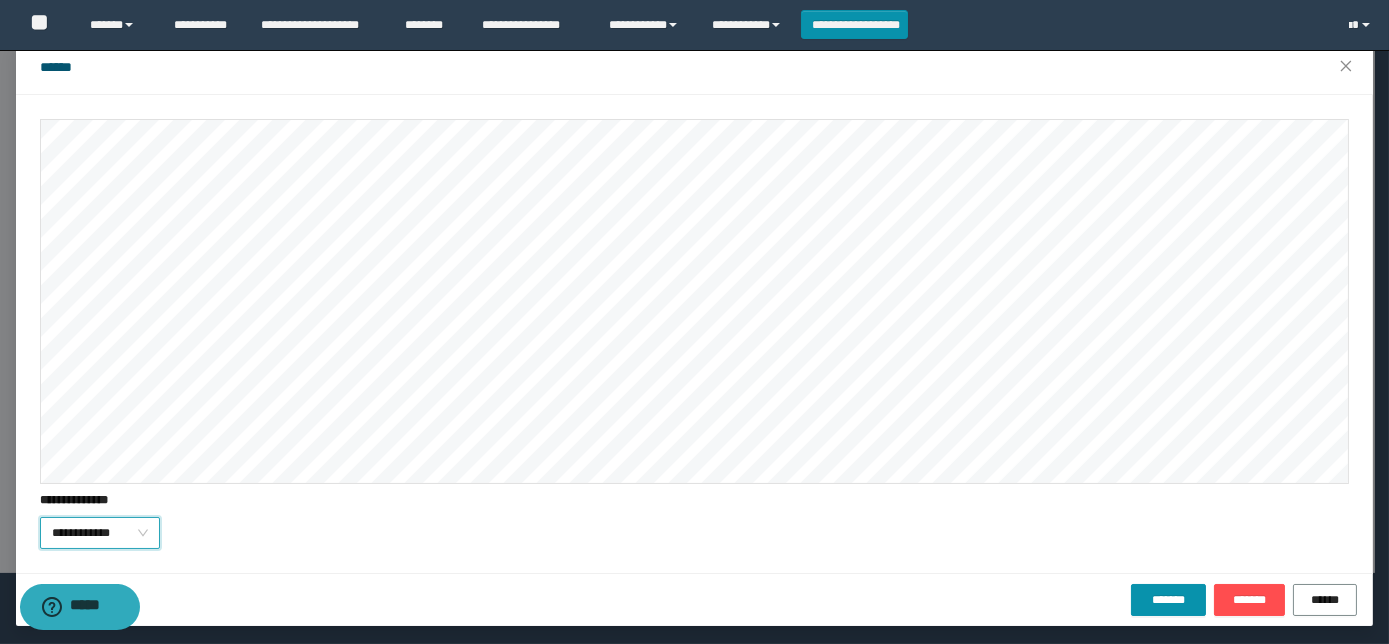 scroll, scrollTop: 64, scrollLeft: 0, axis: vertical 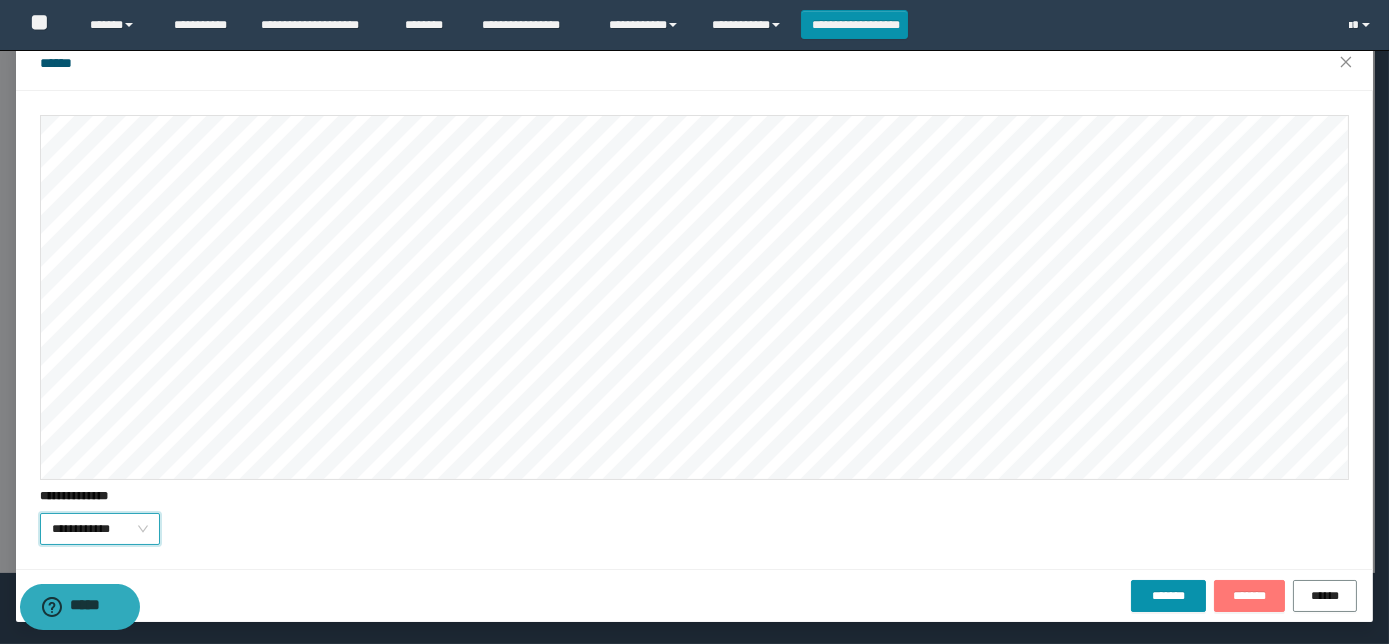 click on "*******" at bounding box center [1249, 596] 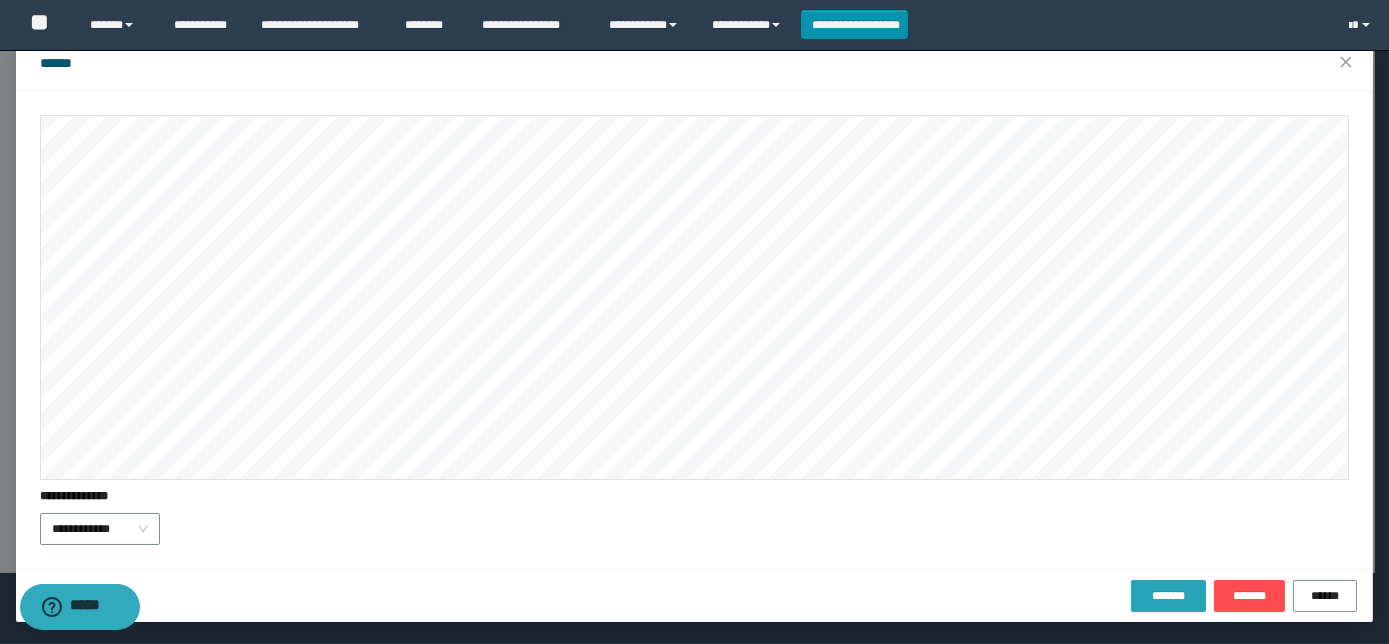 click on "*******" at bounding box center [1168, 596] 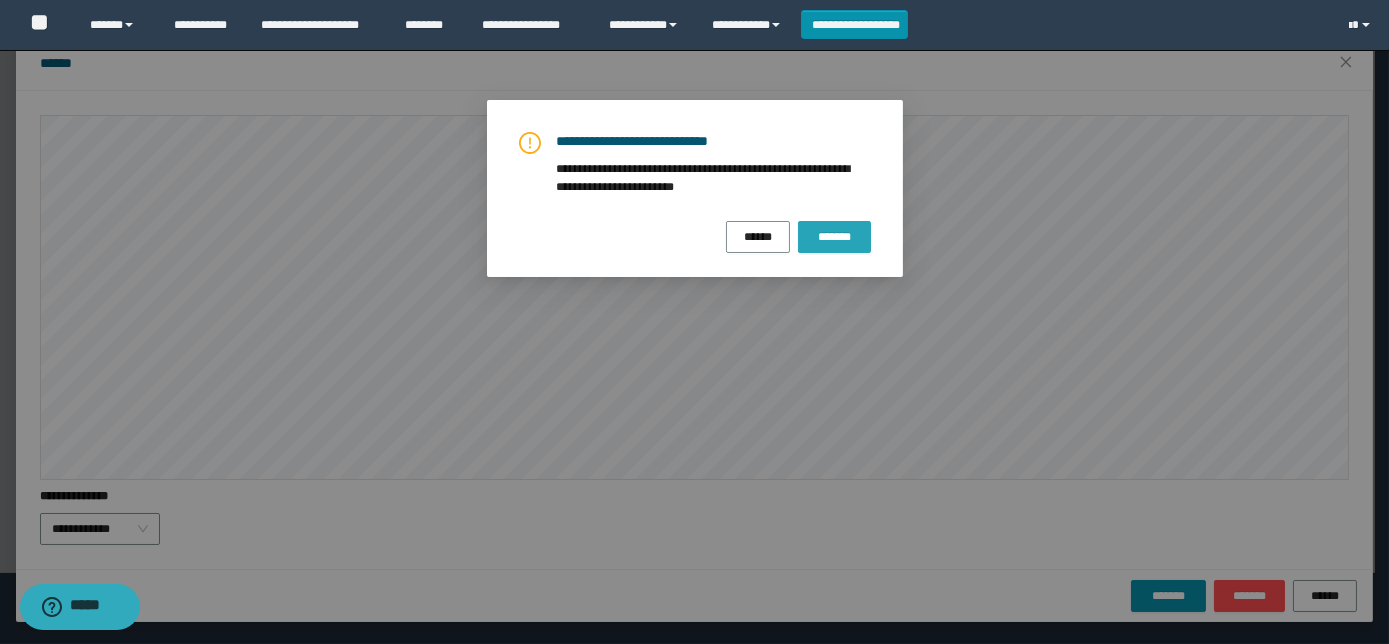 click on "*******" at bounding box center [834, 237] 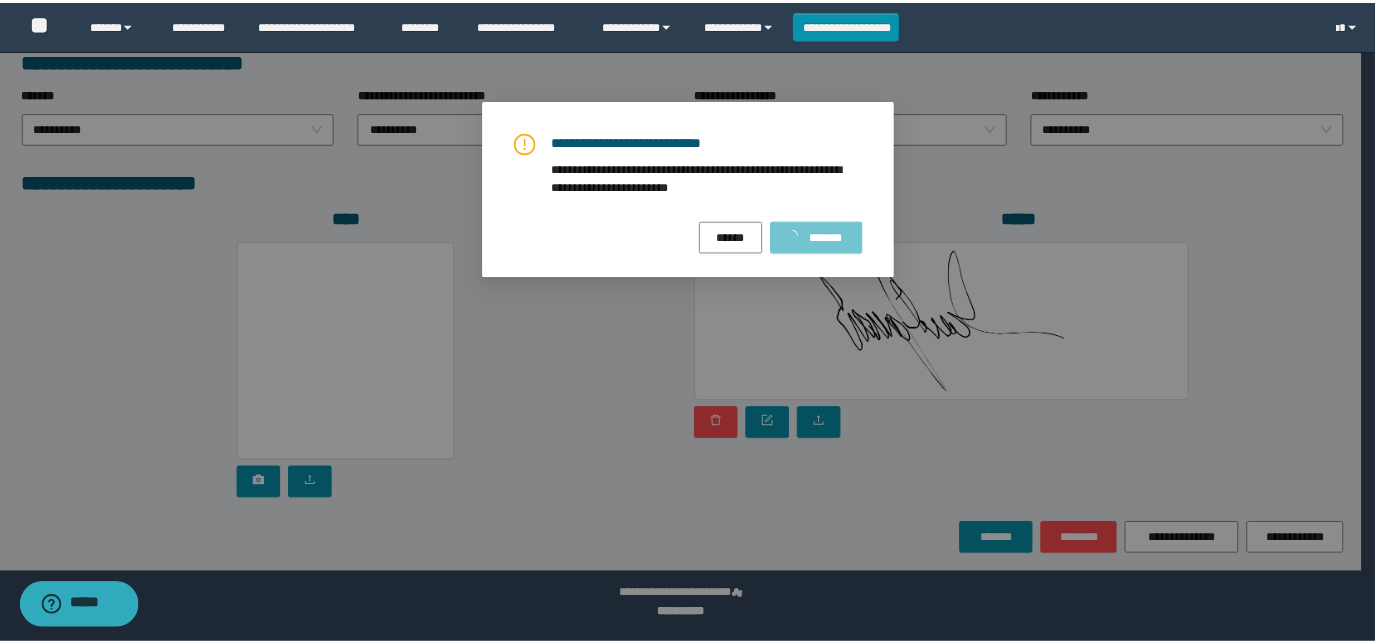 scroll, scrollTop: 0, scrollLeft: 0, axis: both 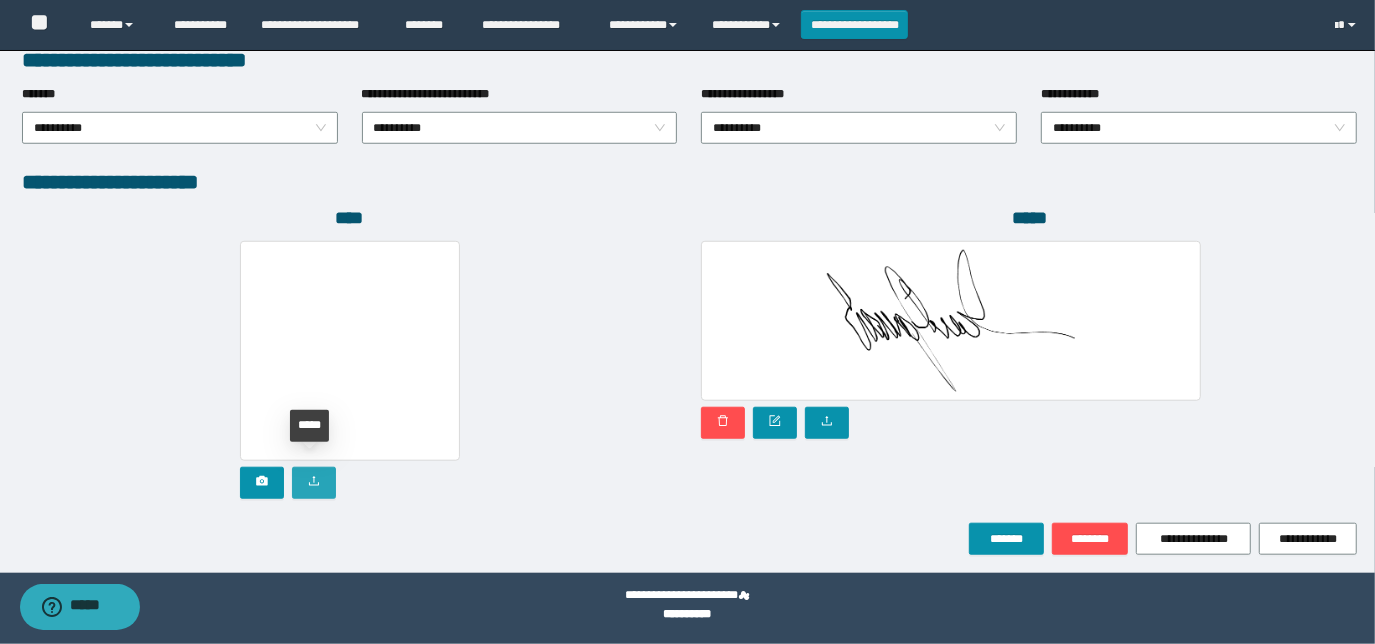 click 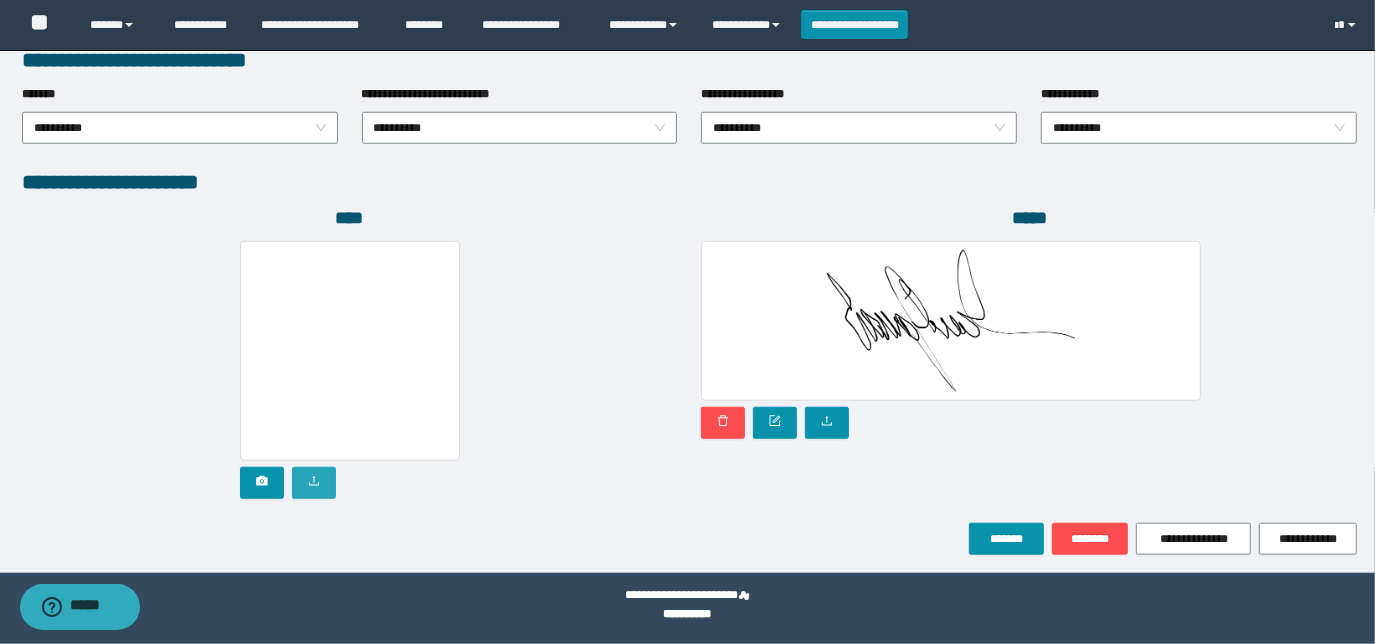 click 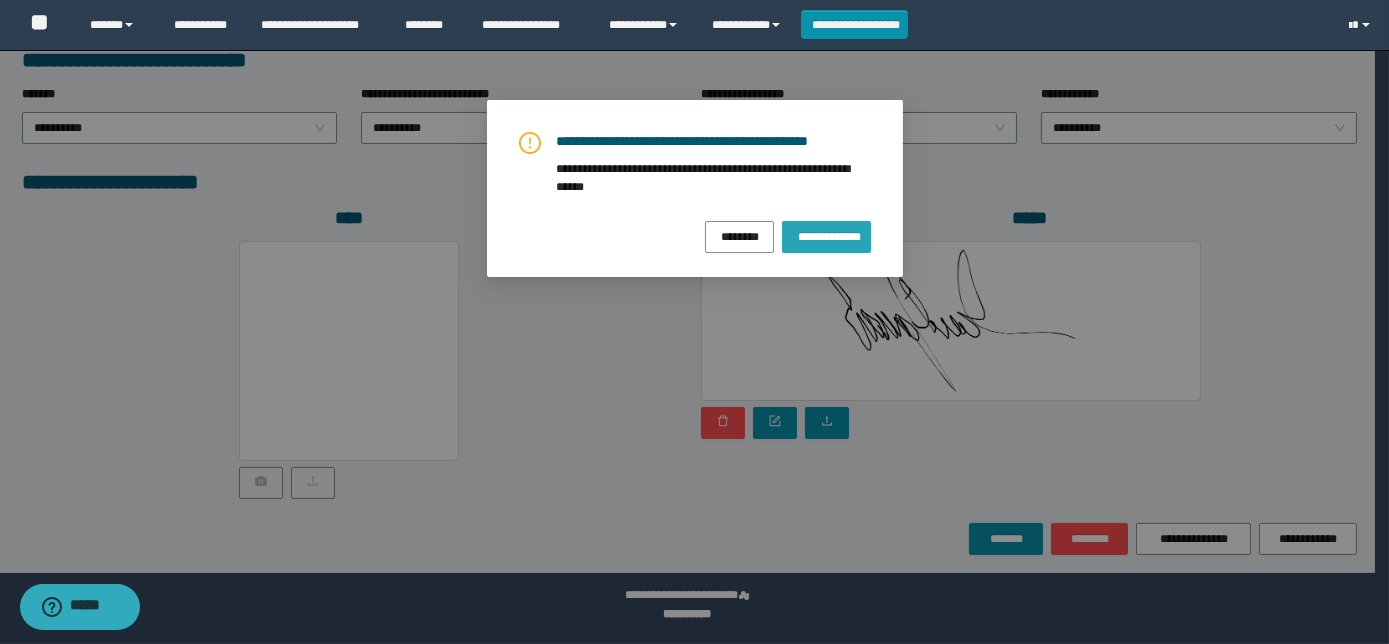 click on "**********" at bounding box center [826, 235] 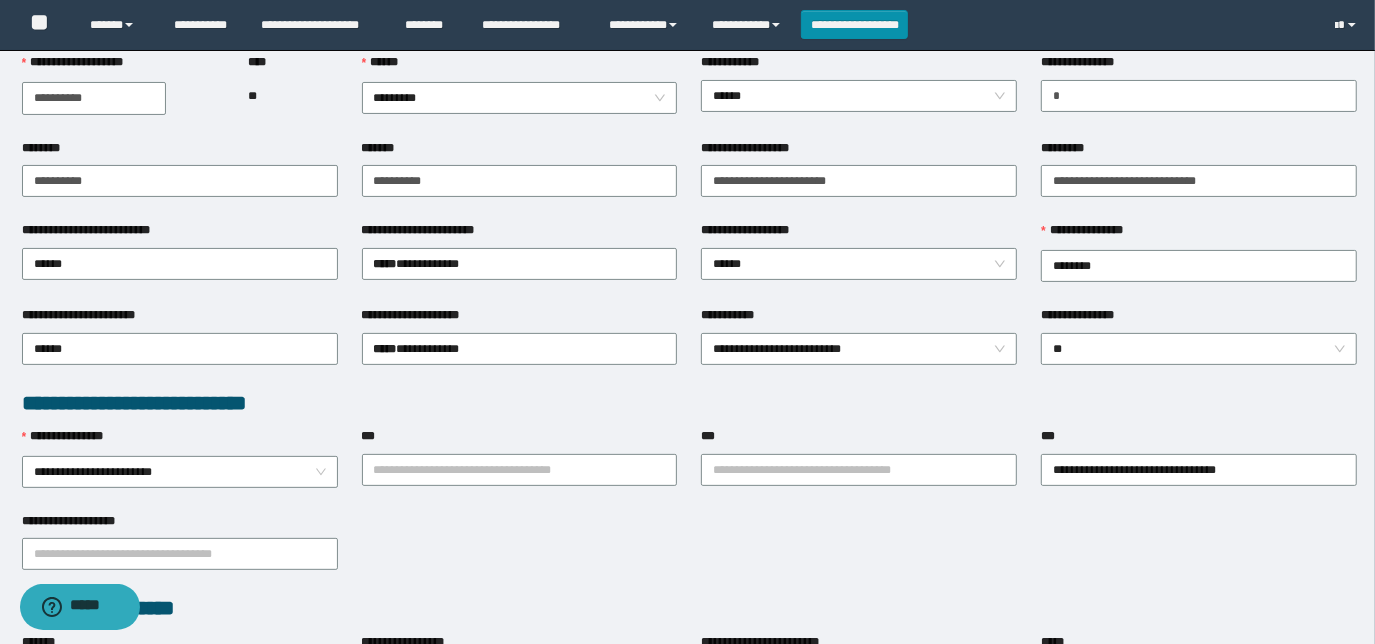 scroll, scrollTop: 0, scrollLeft: 0, axis: both 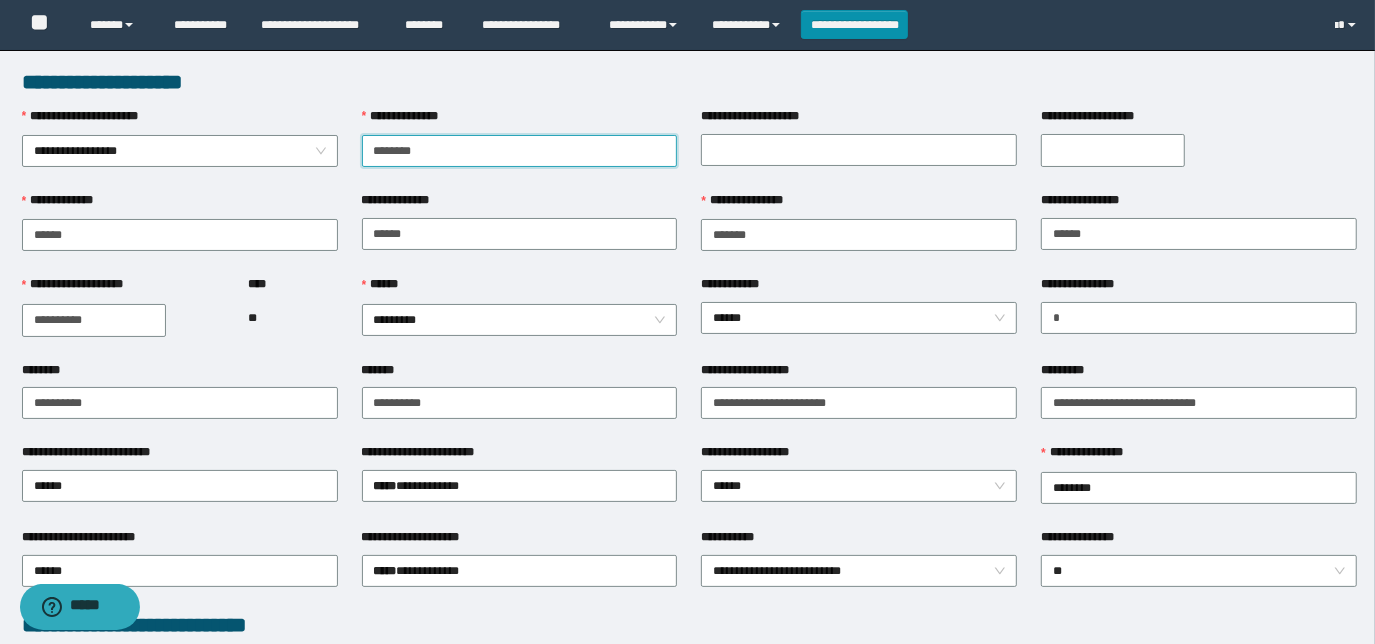 click on "********" at bounding box center [520, 151] 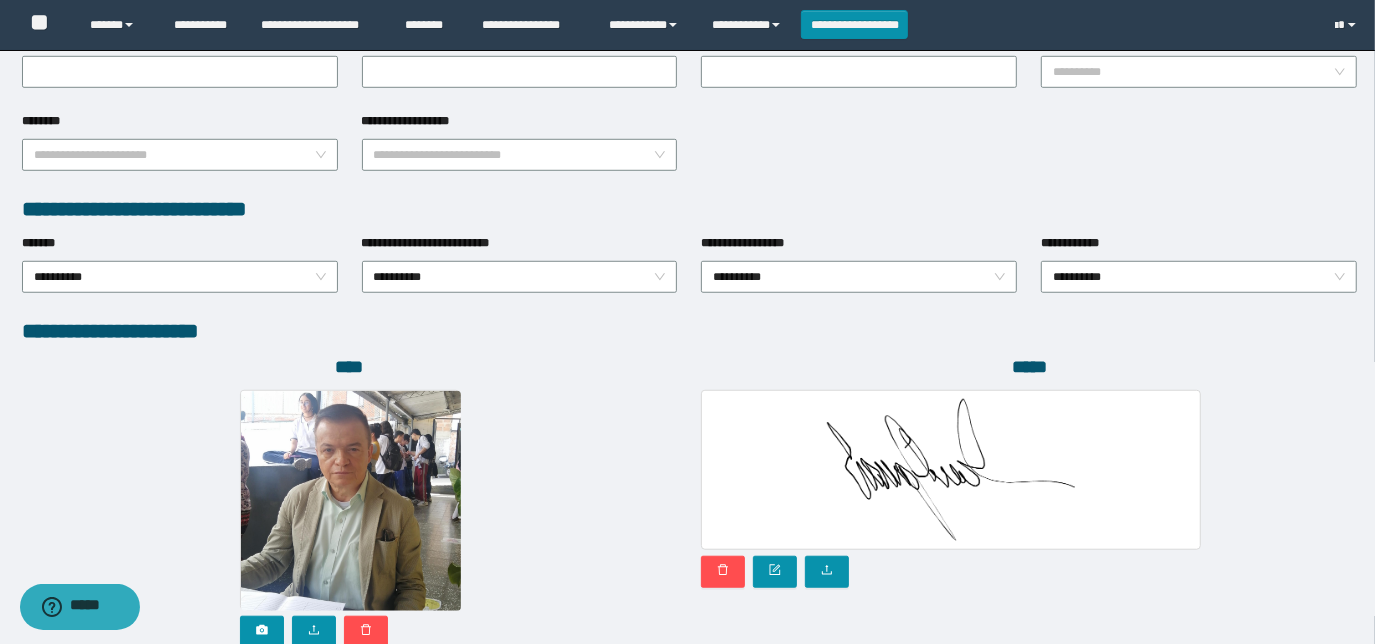 scroll, scrollTop: 1058, scrollLeft: 0, axis: vertical 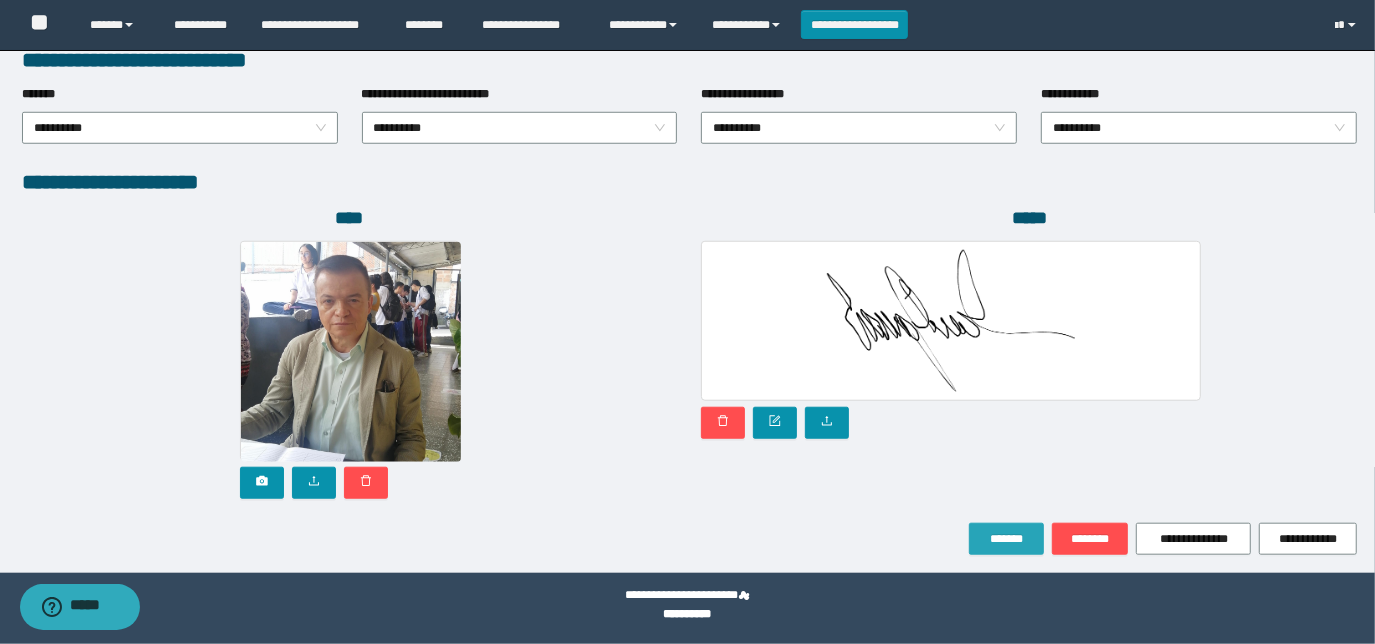 click on "*******" at bounding box center [1006, 539] 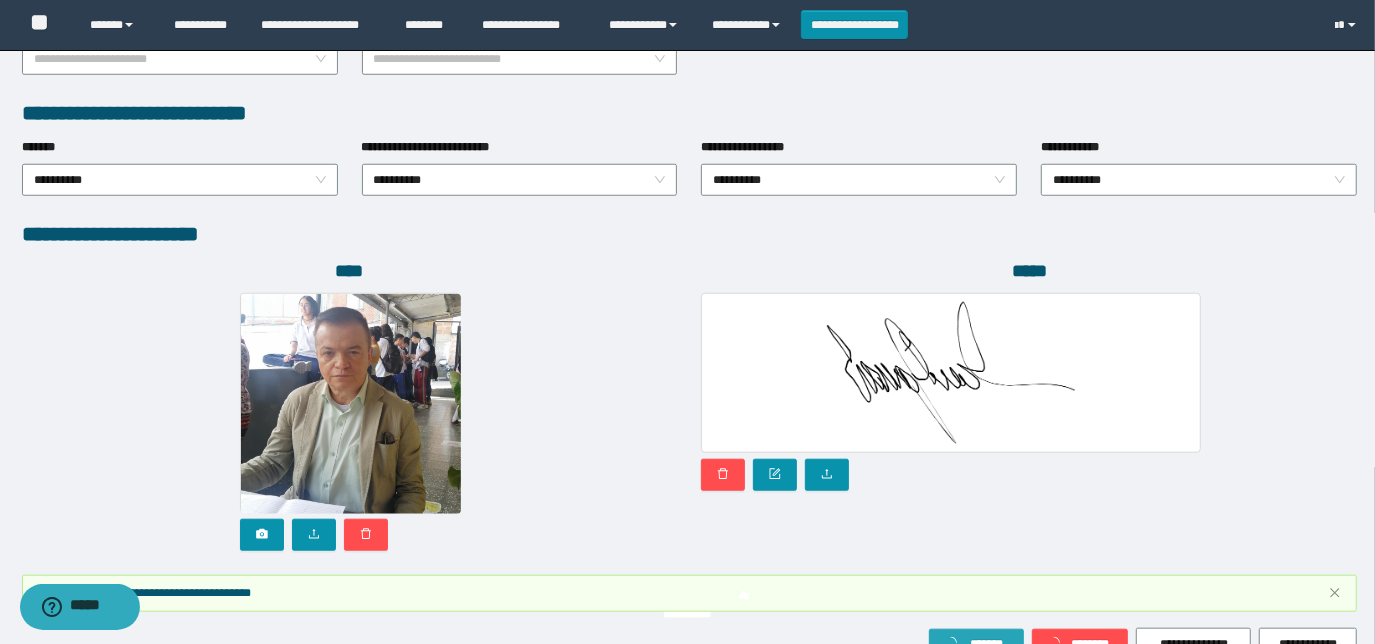 scroll, scrollTop: 1109, scrollLeft: 0, axis: vertical 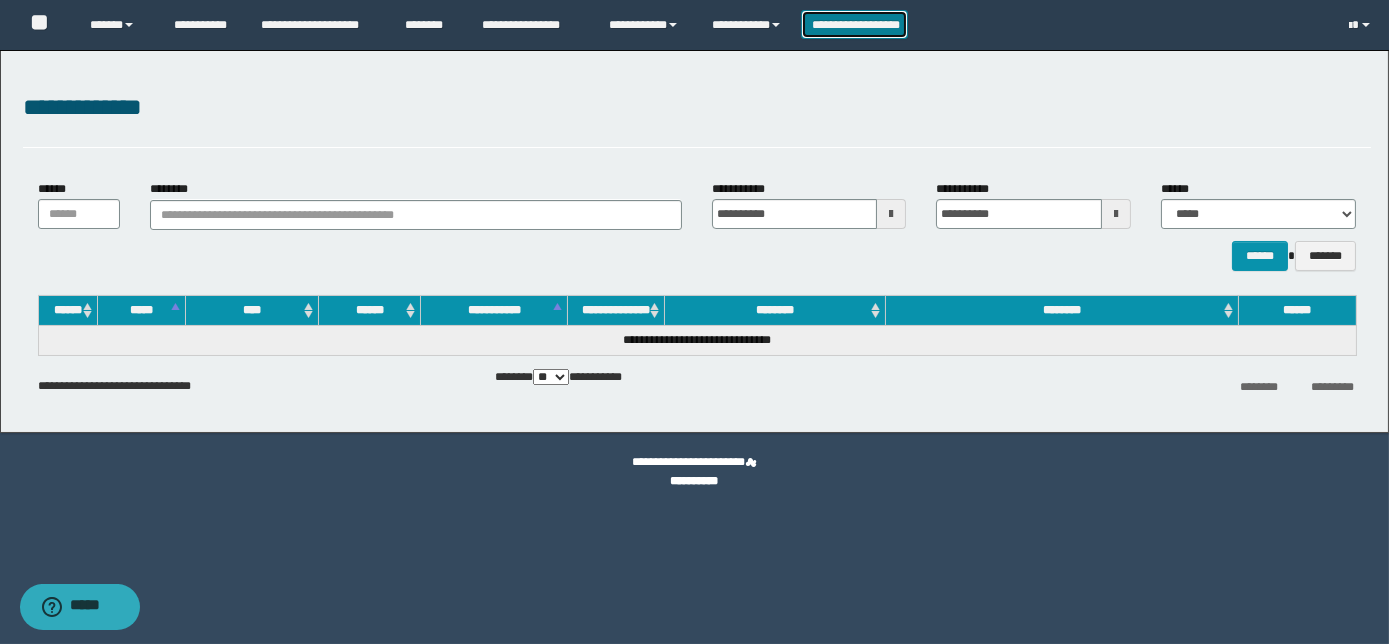 click on "**********" at bounding box center (855, 24) 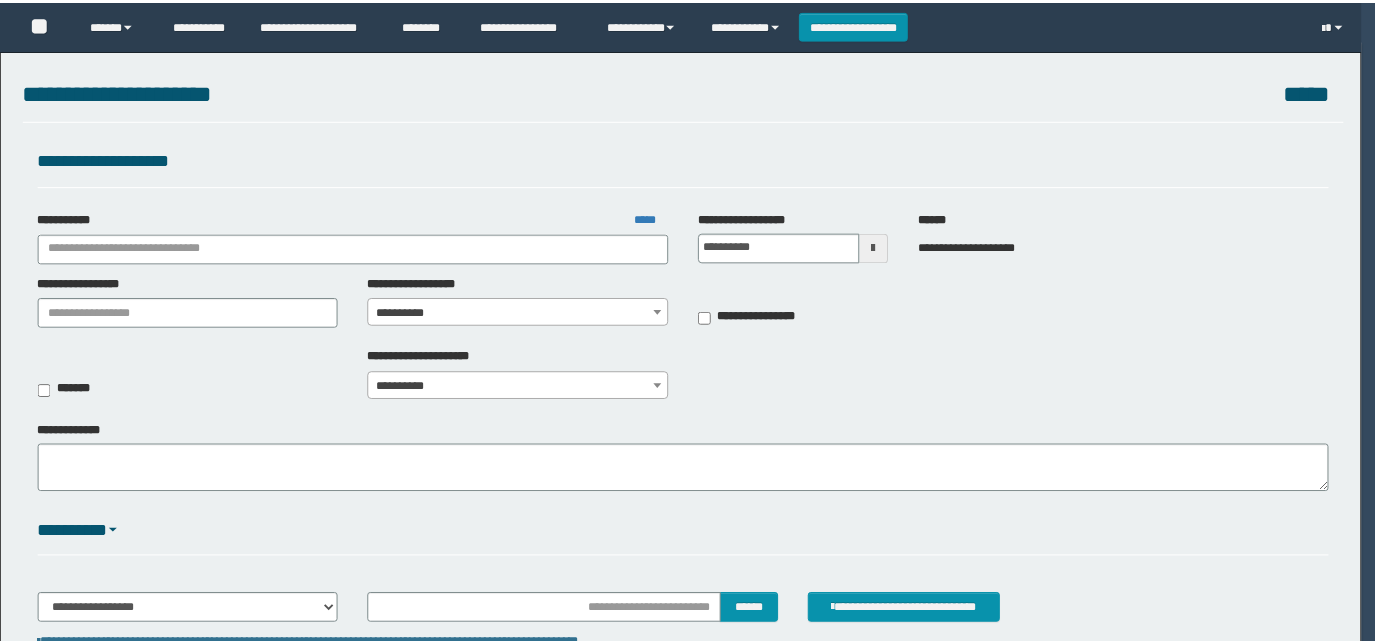 scroll, scrollTop: 0, scrollLeft: 0, axis: both 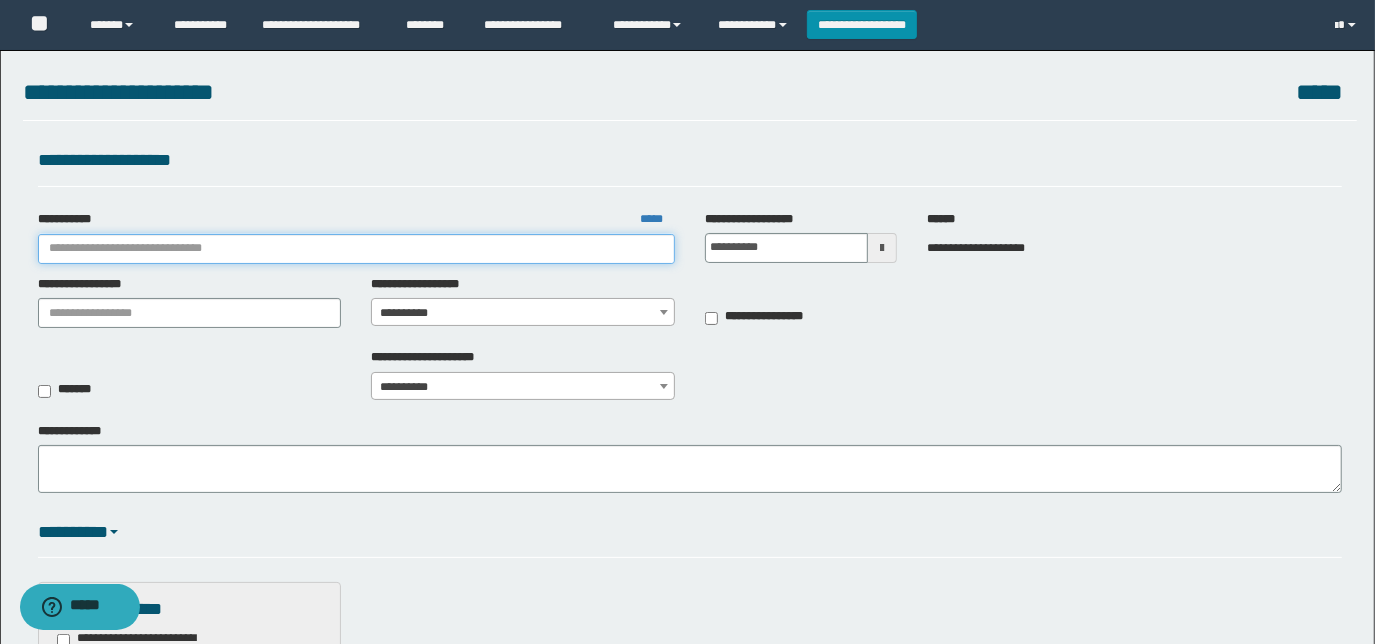 click on "**********" at bounding box center [356, 249] 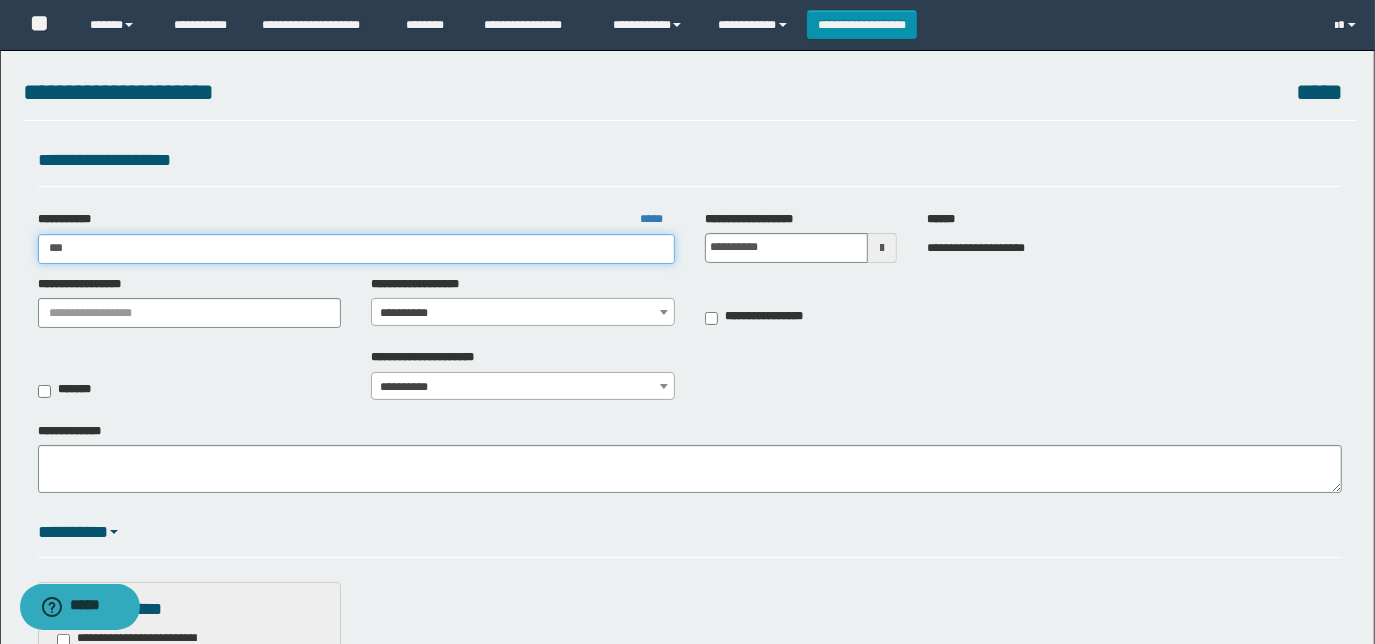 type on "****" 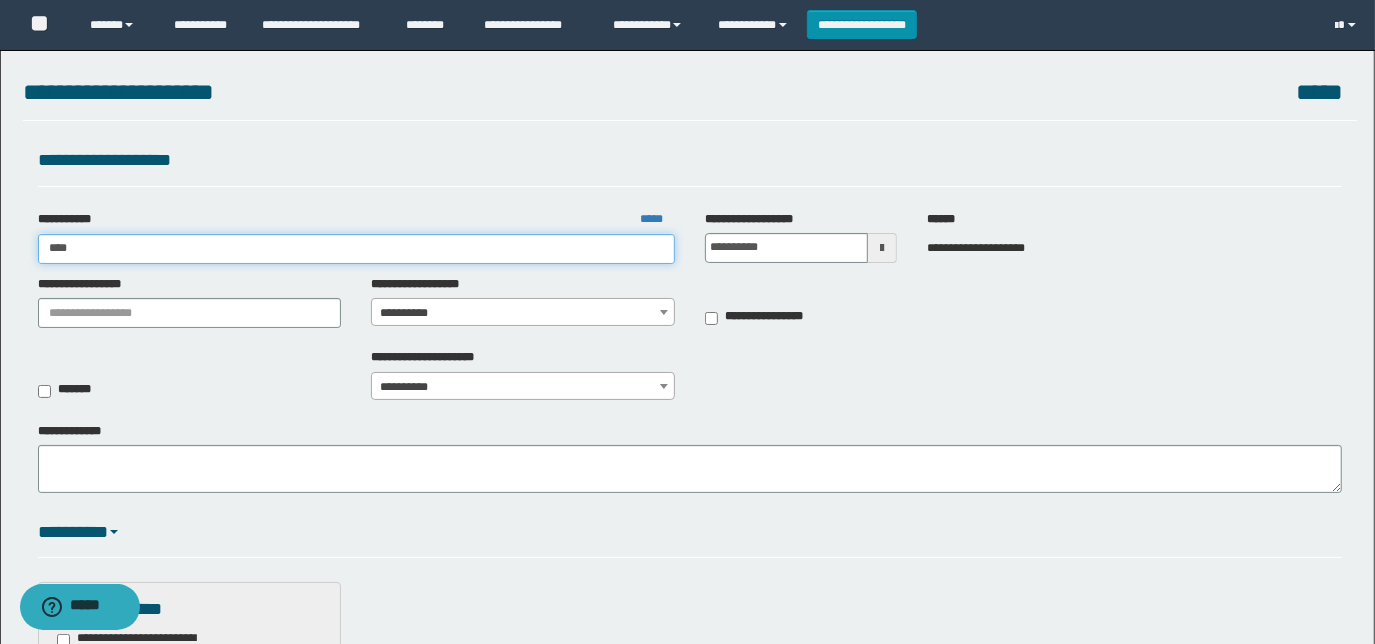 type on "****" 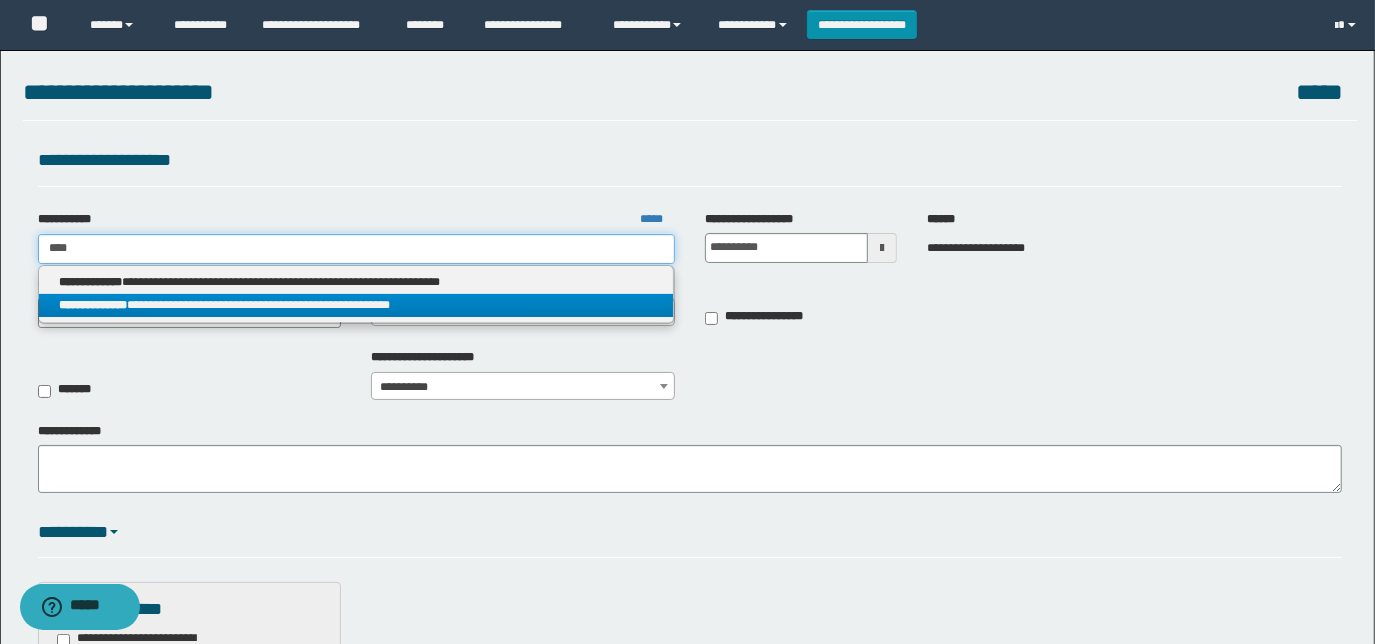 type on "****" 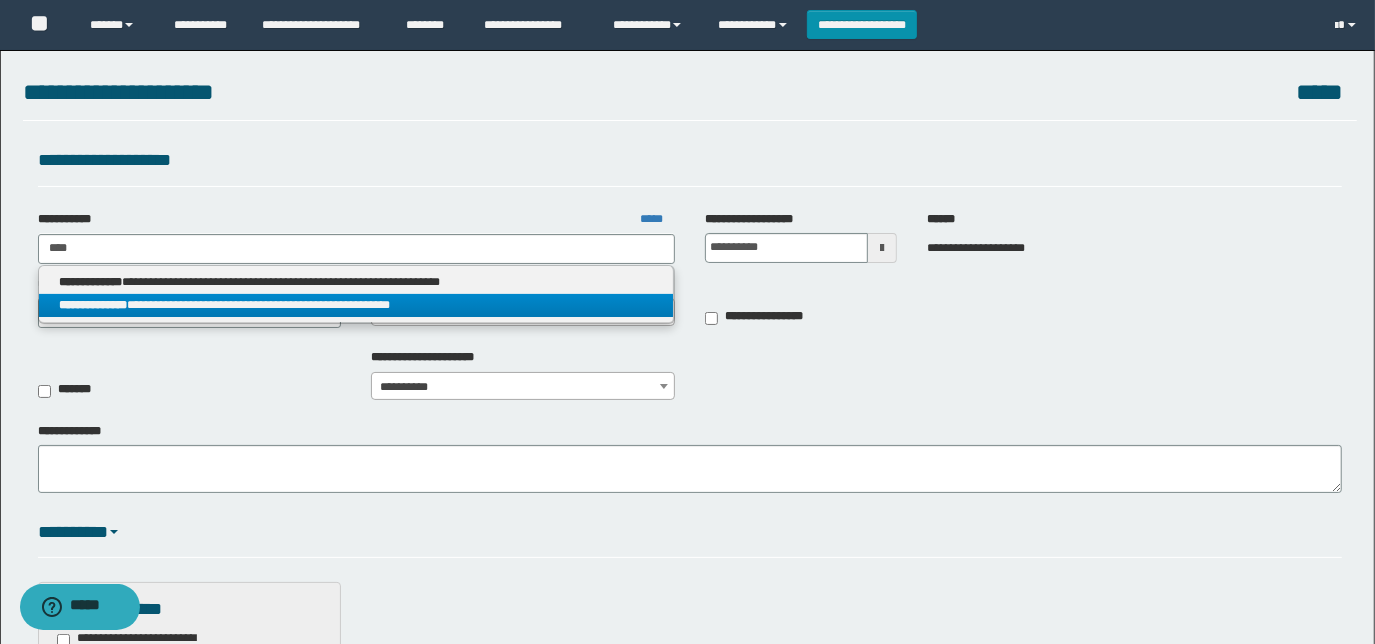 click on "**********" at bounding box center (356, 305) 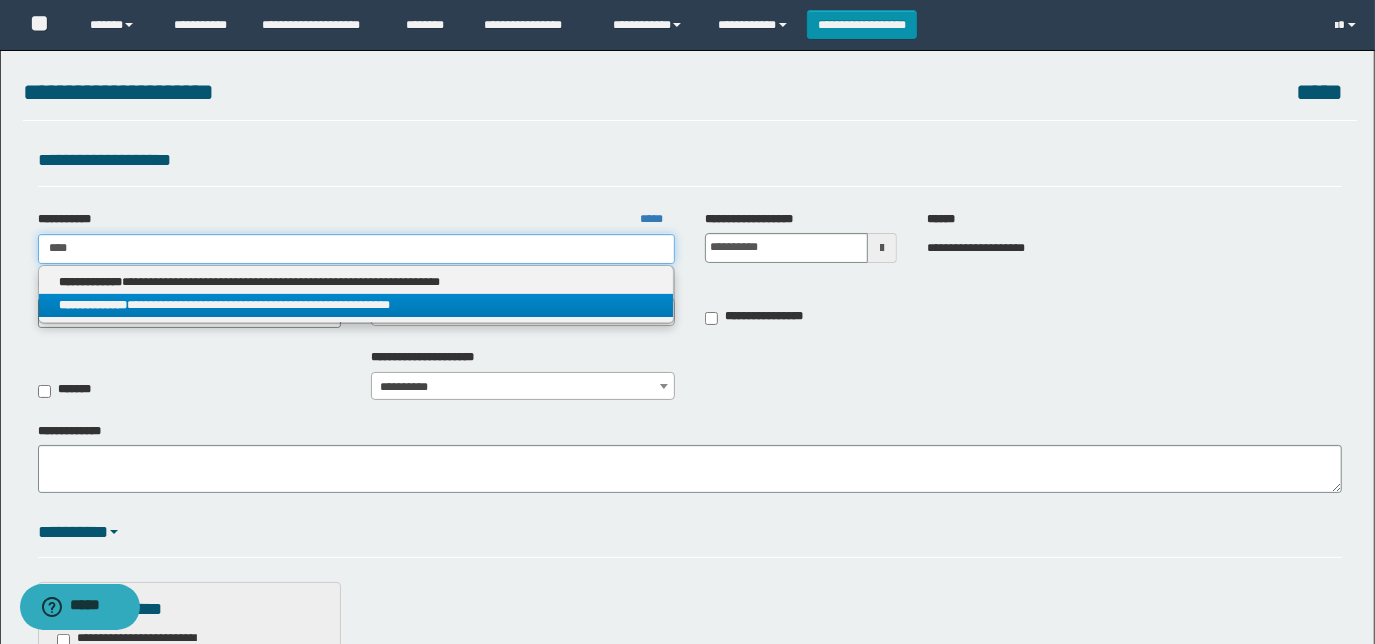 type 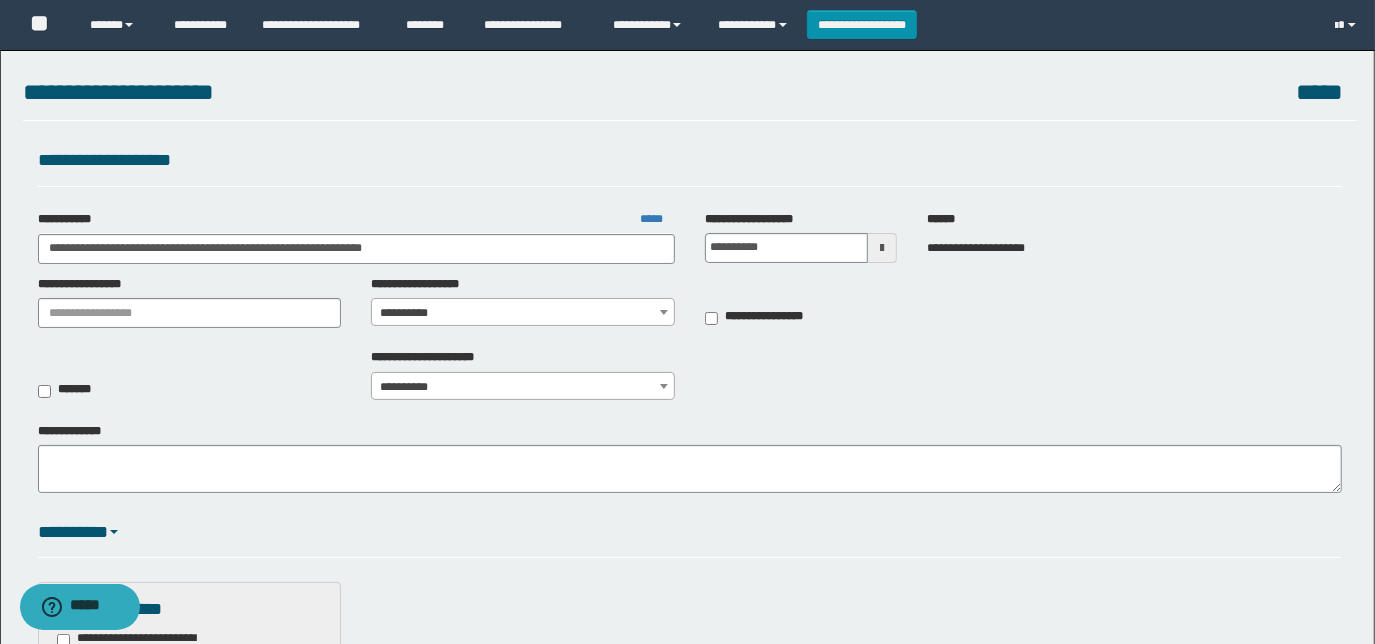 click on "**********" at bounding box center (523, 313) 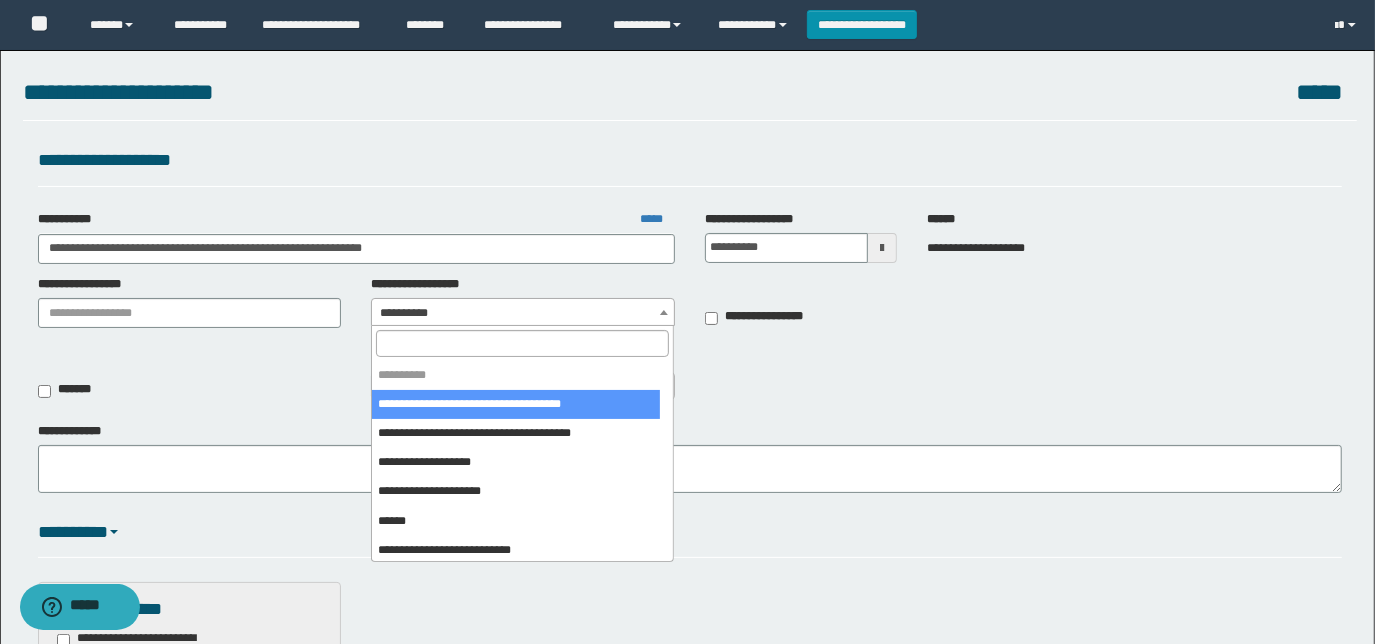 click at bounding box center [523, 343] 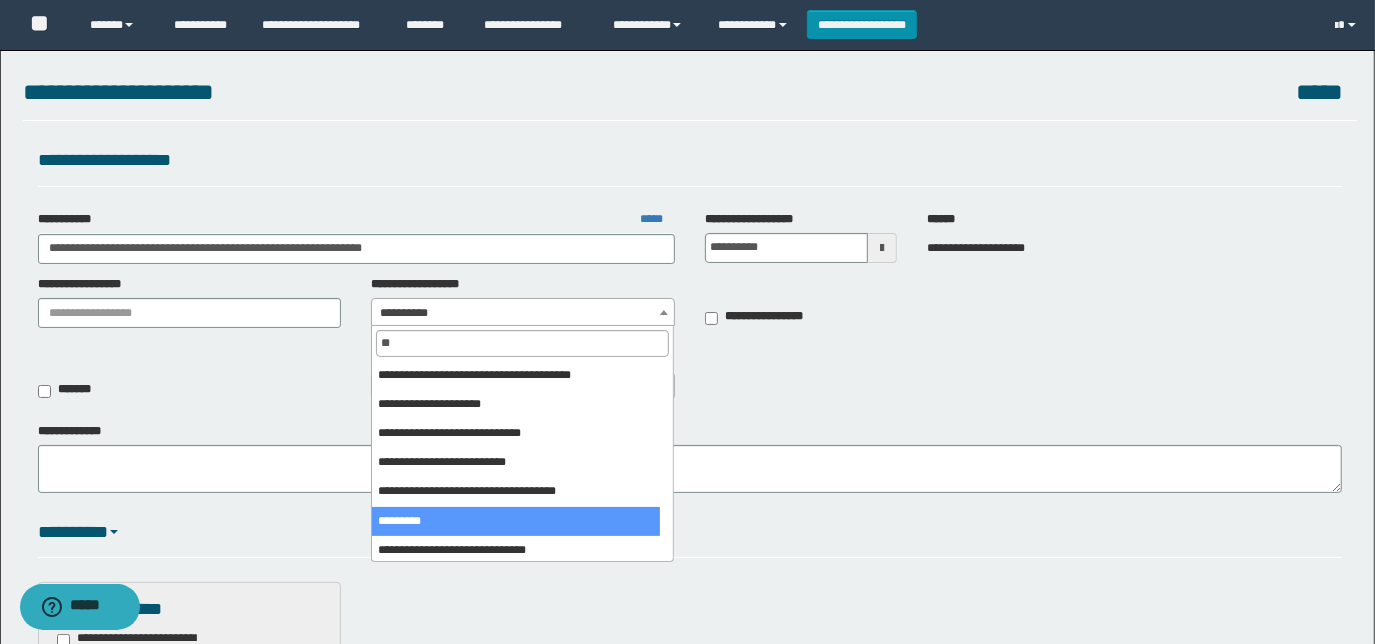 type on "**" 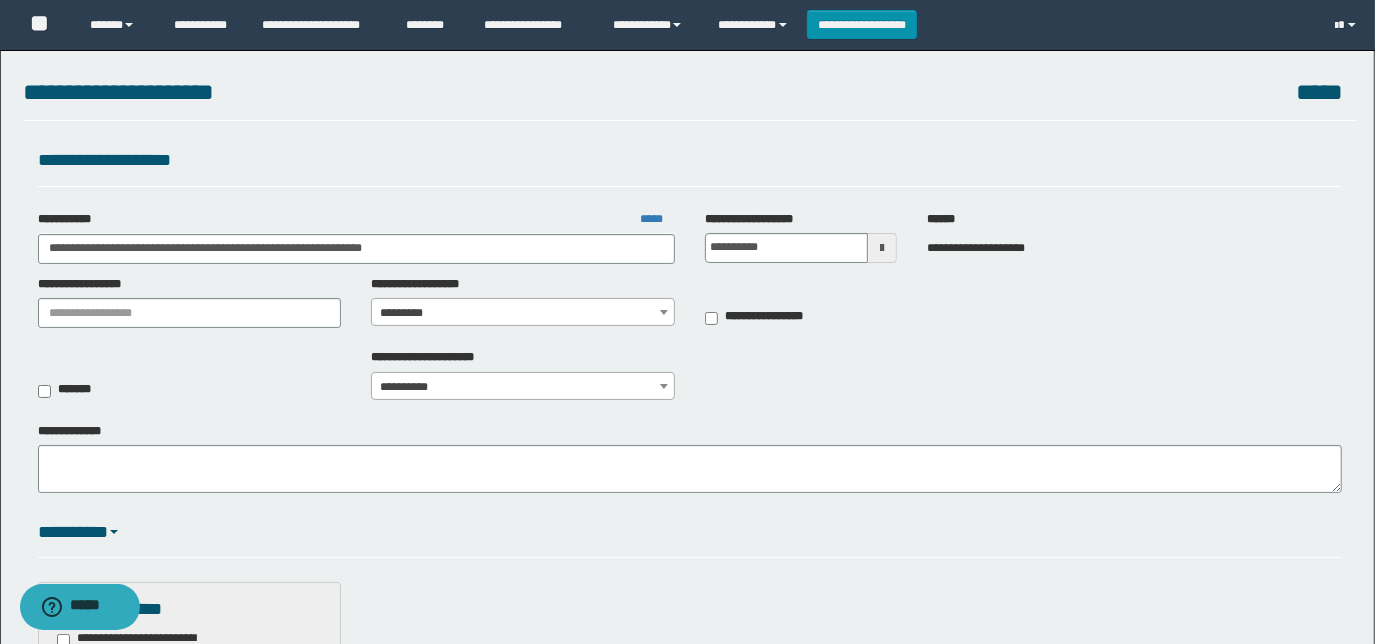 click on "**********" at bounding box center [523, 387] 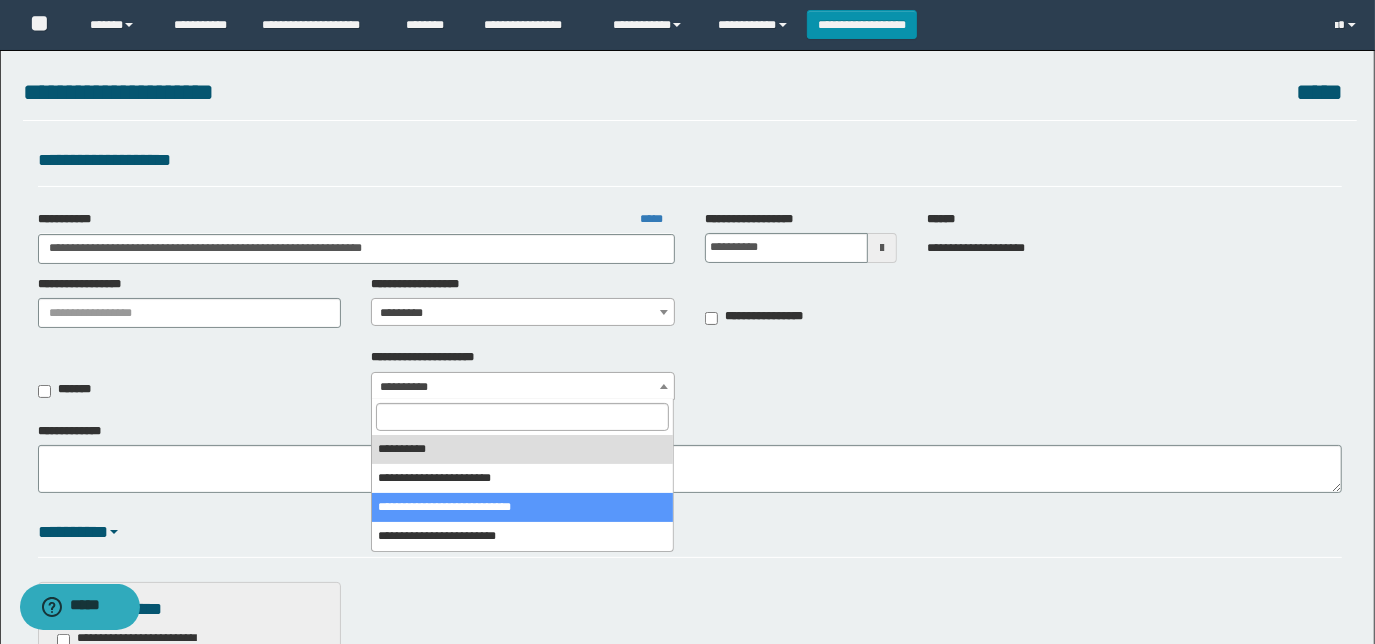 select on "*" 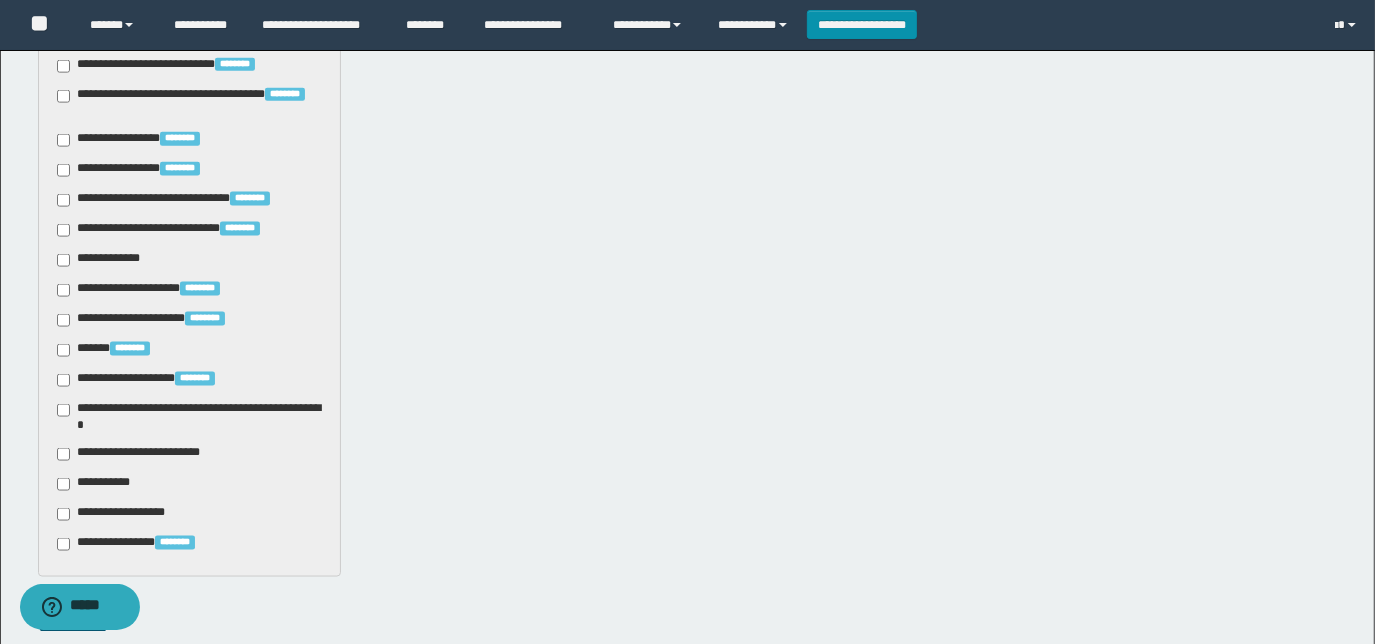 scroll, scrollTop: 1978, scrollLeft: 0, axis: vertical 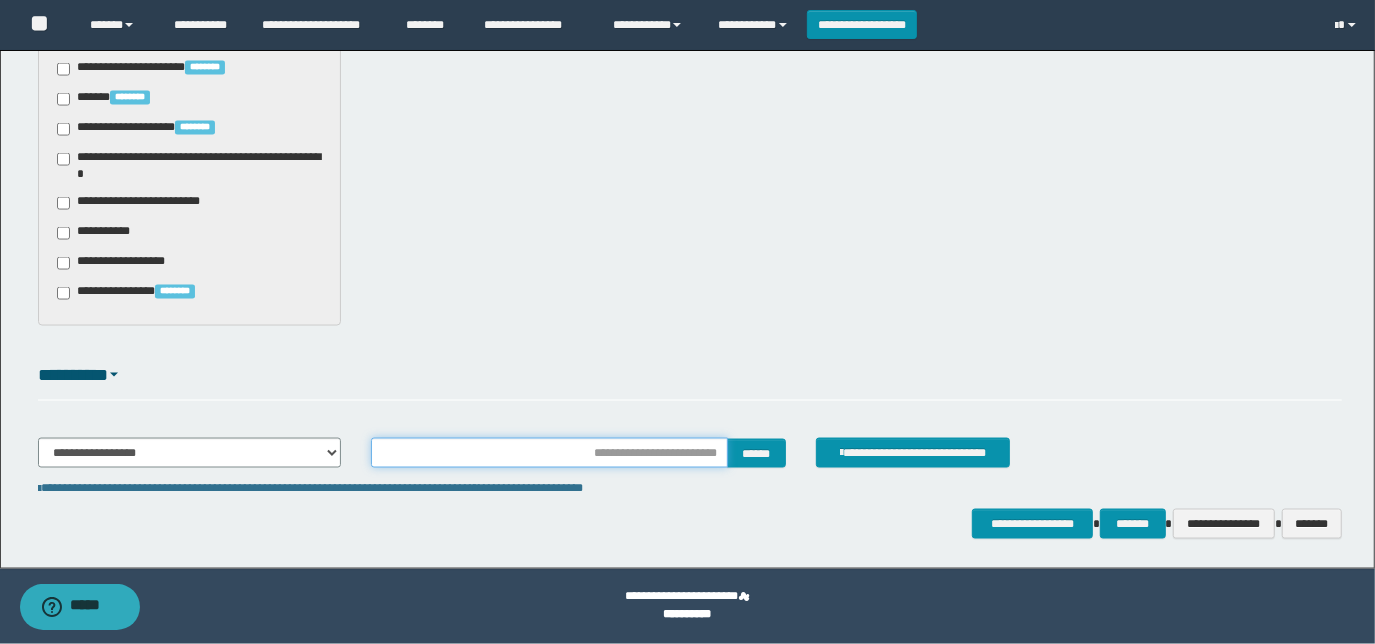 click at bounding box center [549, 453] 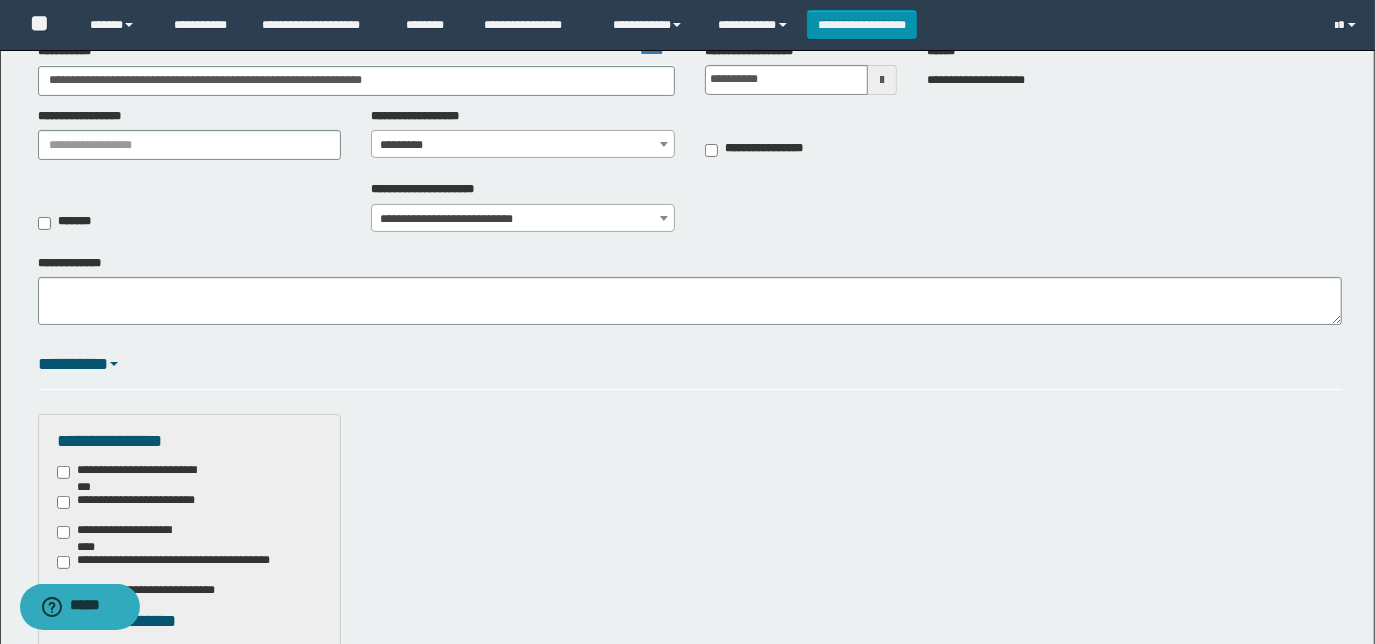 scroll, scrollTop: 0, scrollLeft: 0, axis: both 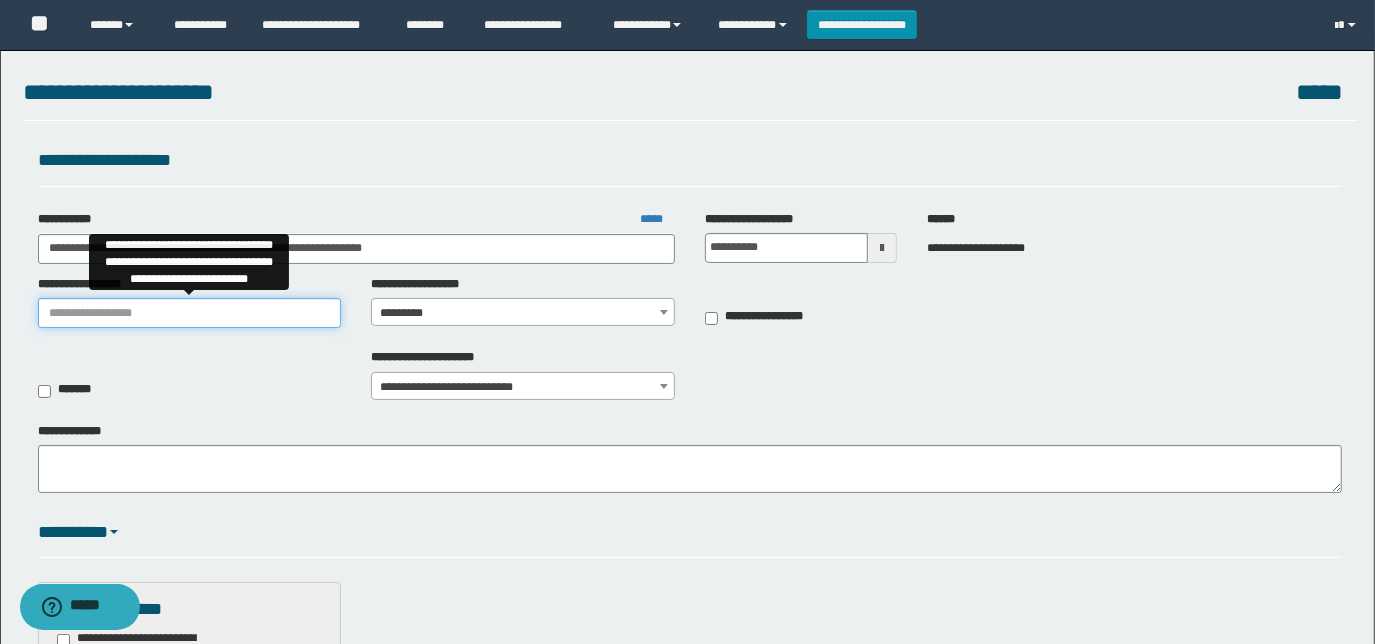 click on "**********" at bounding box center [190, 313] 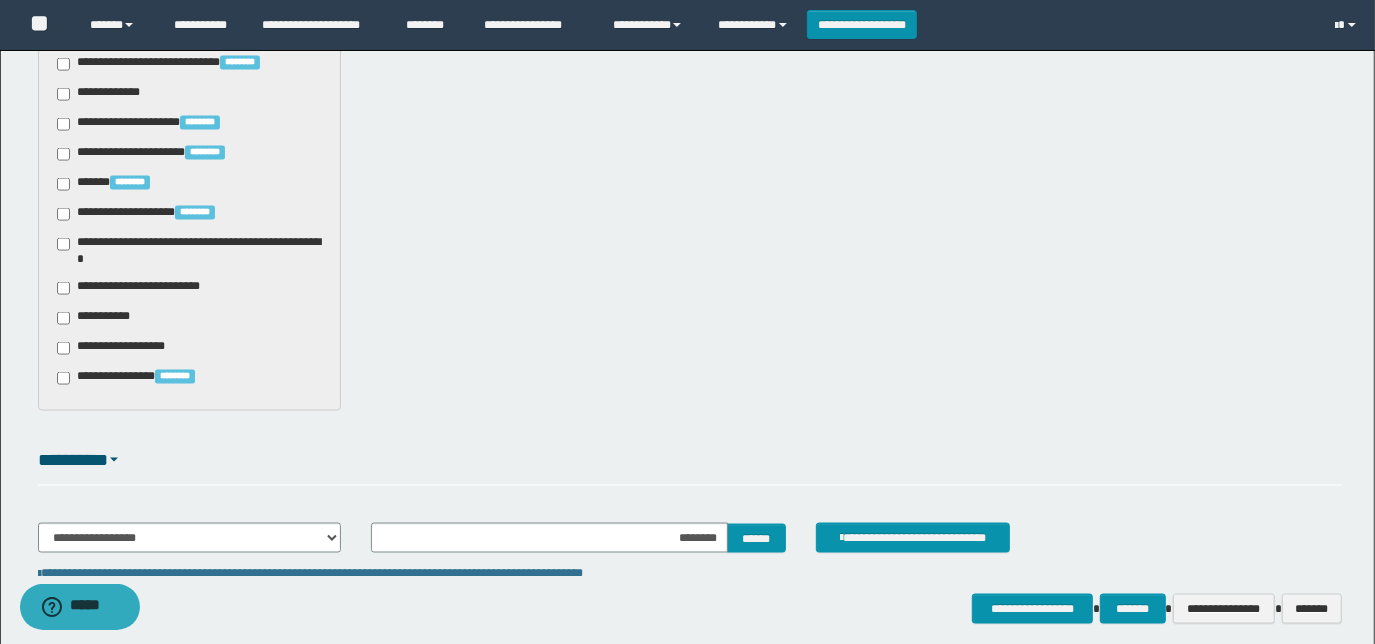 scroll, scrollTop: 1887, scrollLeft: 0, axis: vertical 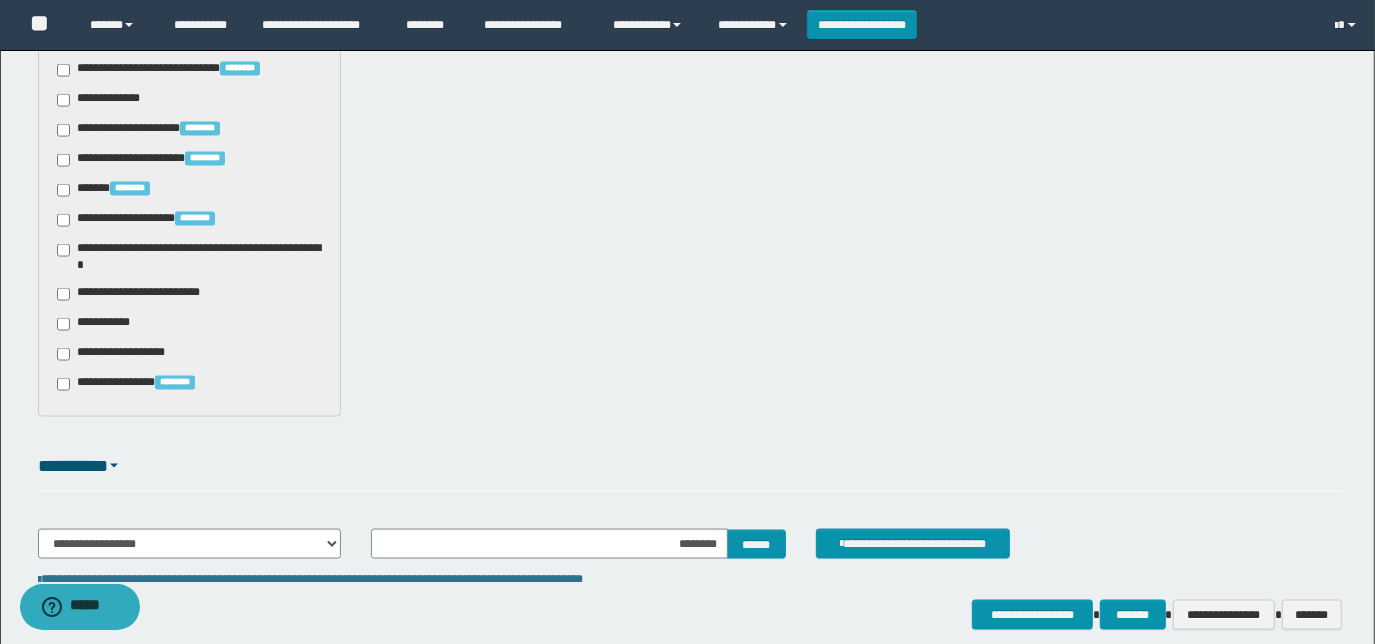 type on "**********" 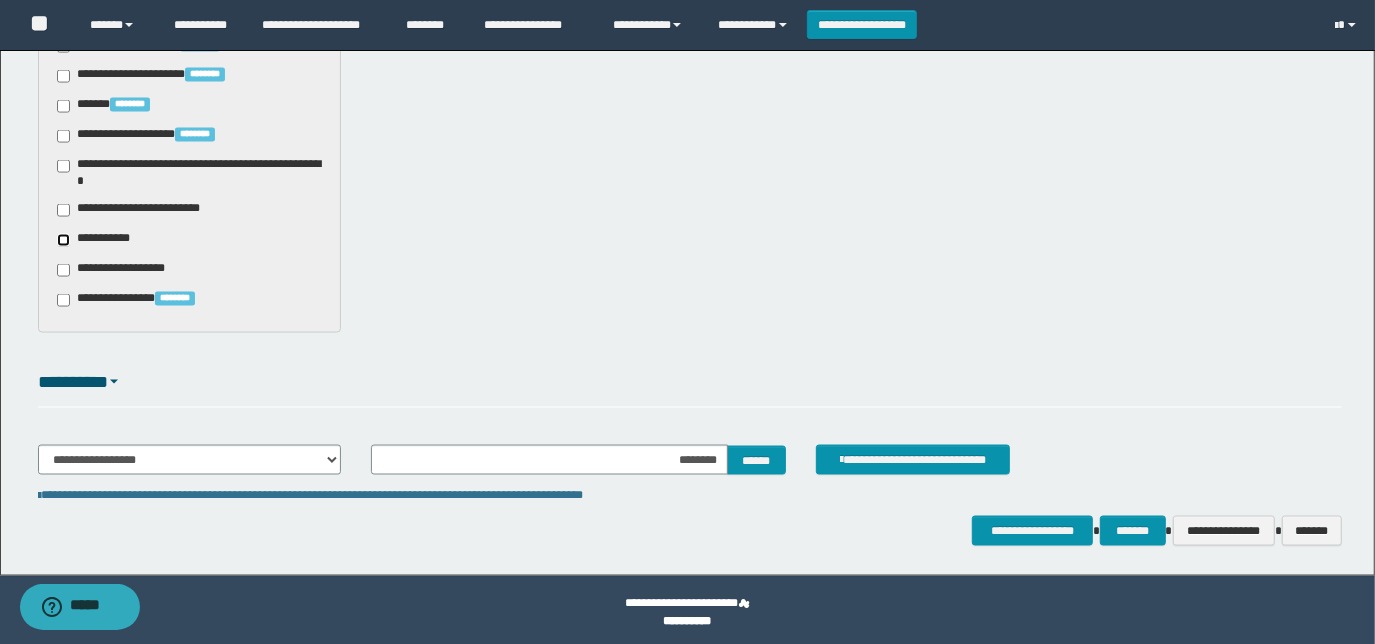 scroll, scrollTop: 1978, scrollLeft: 0, axis: vertical 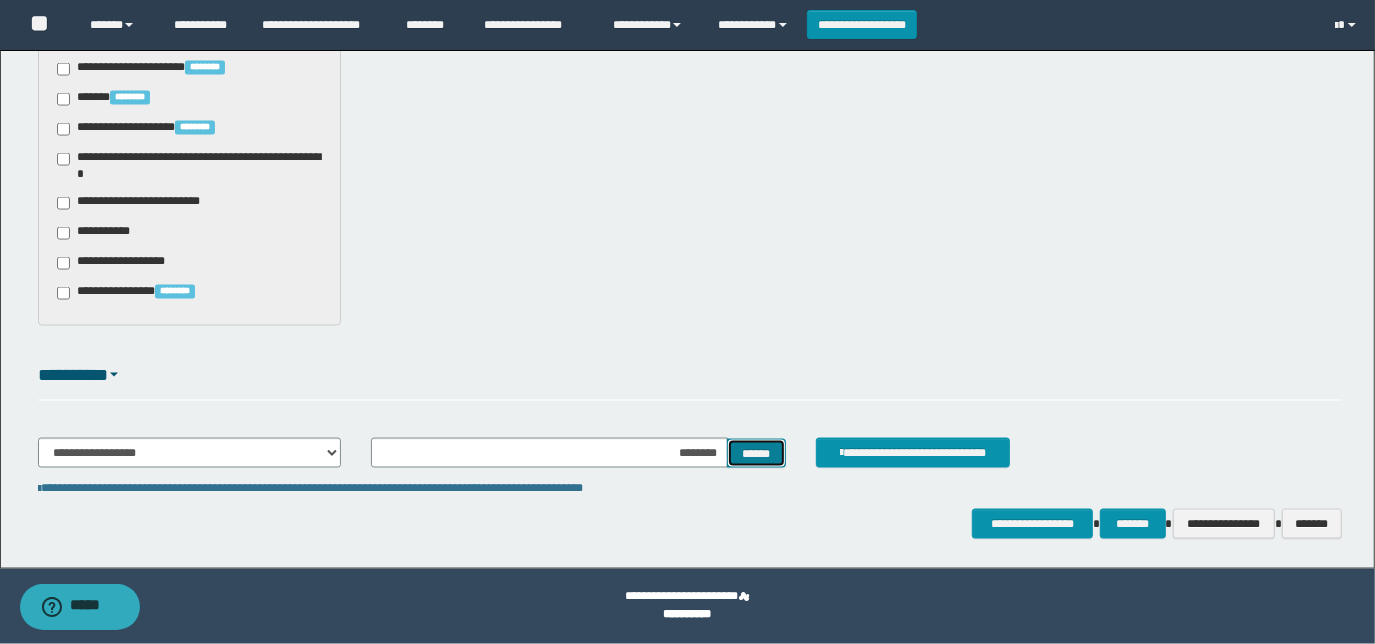 click on "******" at bounding box center [756, 453] 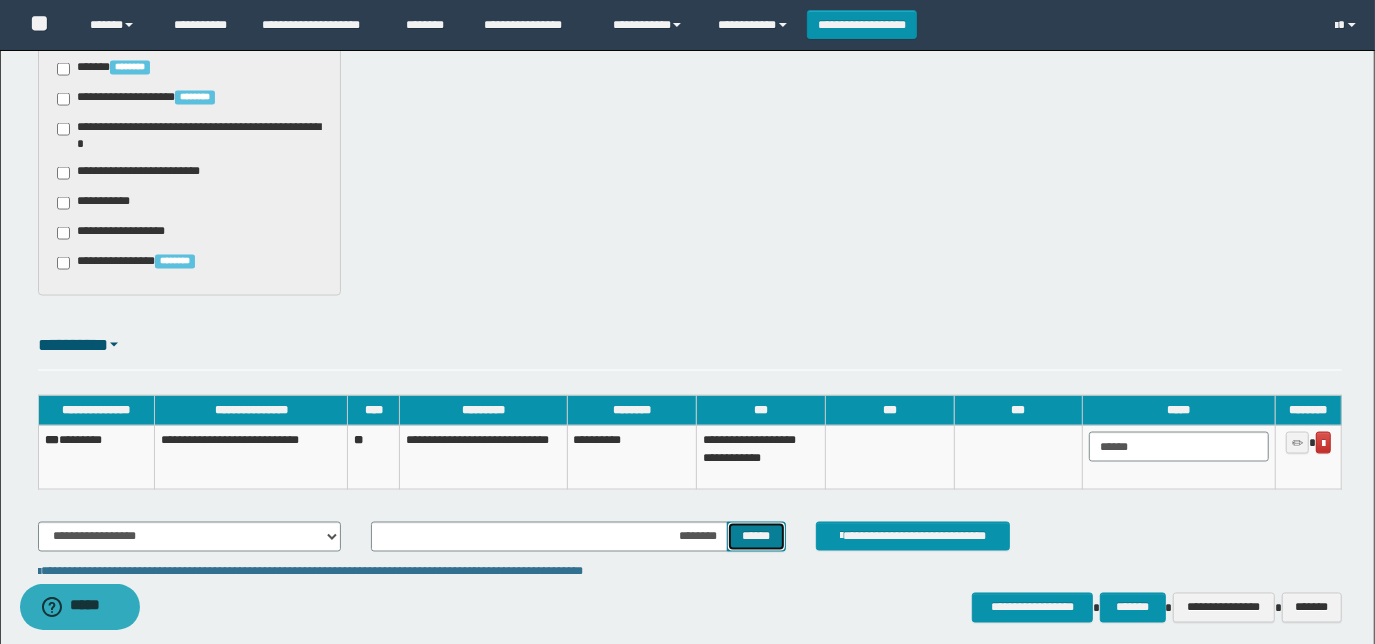 scroll, scrollTop: 2069, scrollLeft: 0, axis: vertical 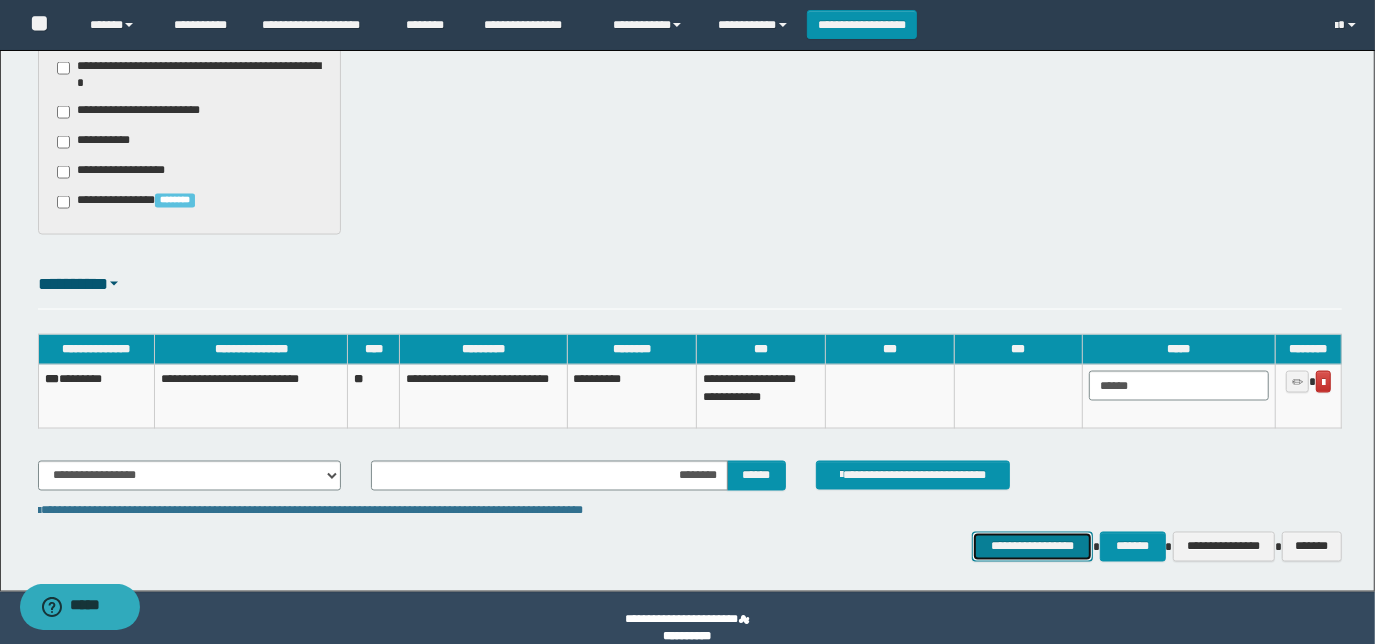 click on "**********" at bounding box center (1033, 546) 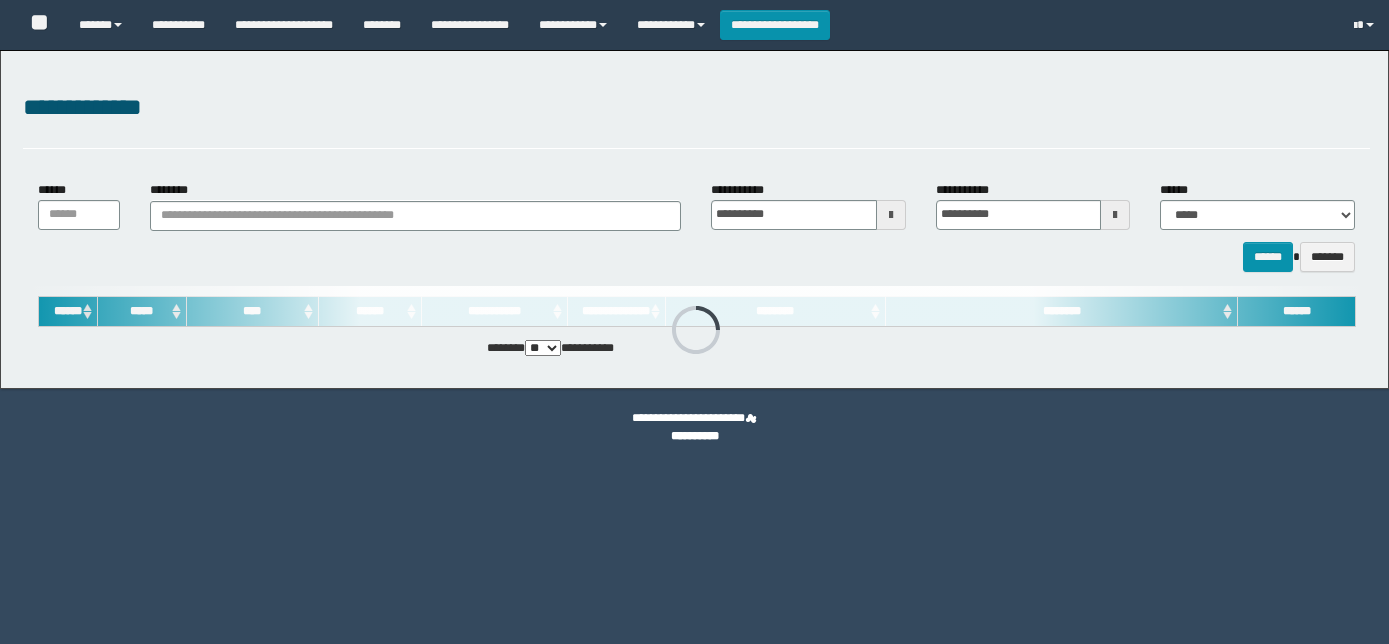 scroll, scrollTop: 0, scrollLeft: 0, axis: both 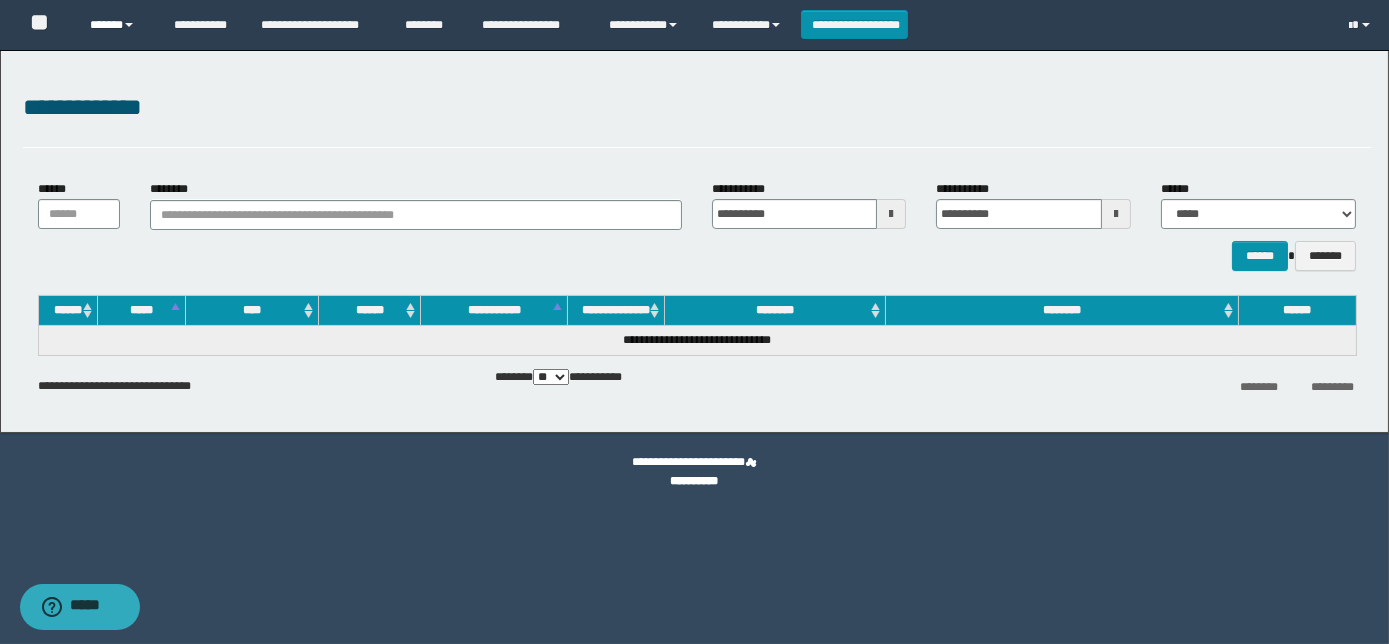 click on "******" at bounding box center (117, 25) 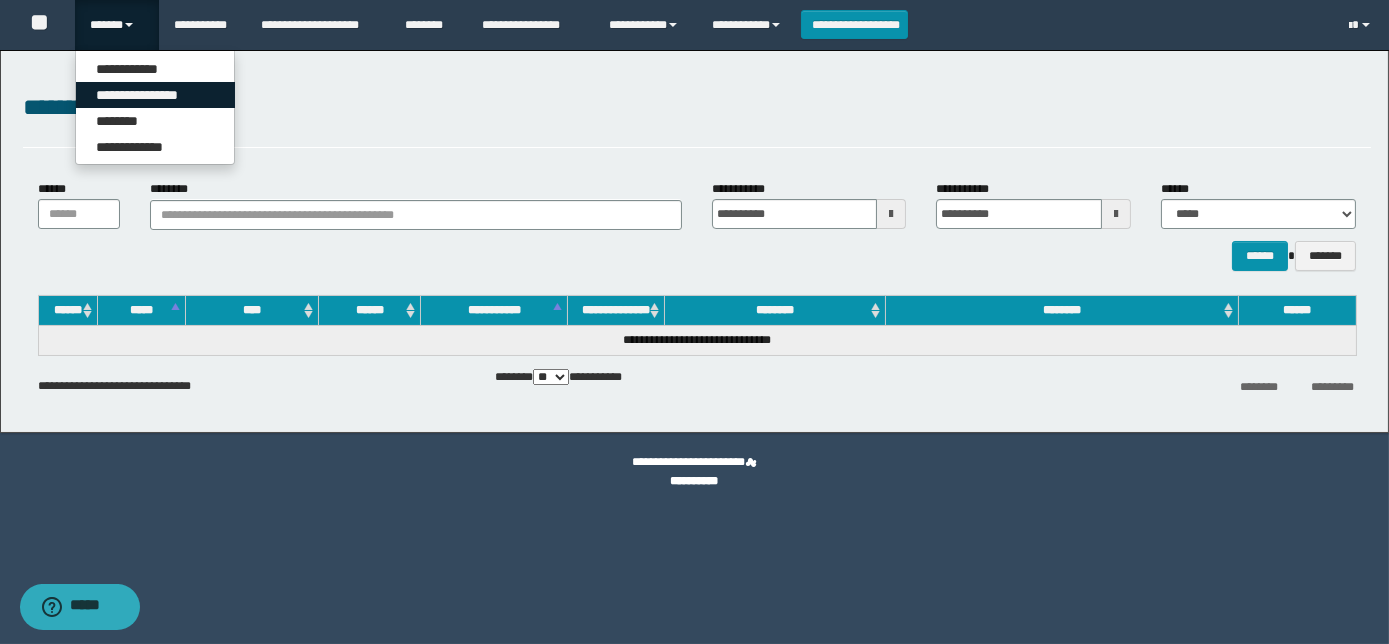click on "**********" at bounding box center [155, 95] 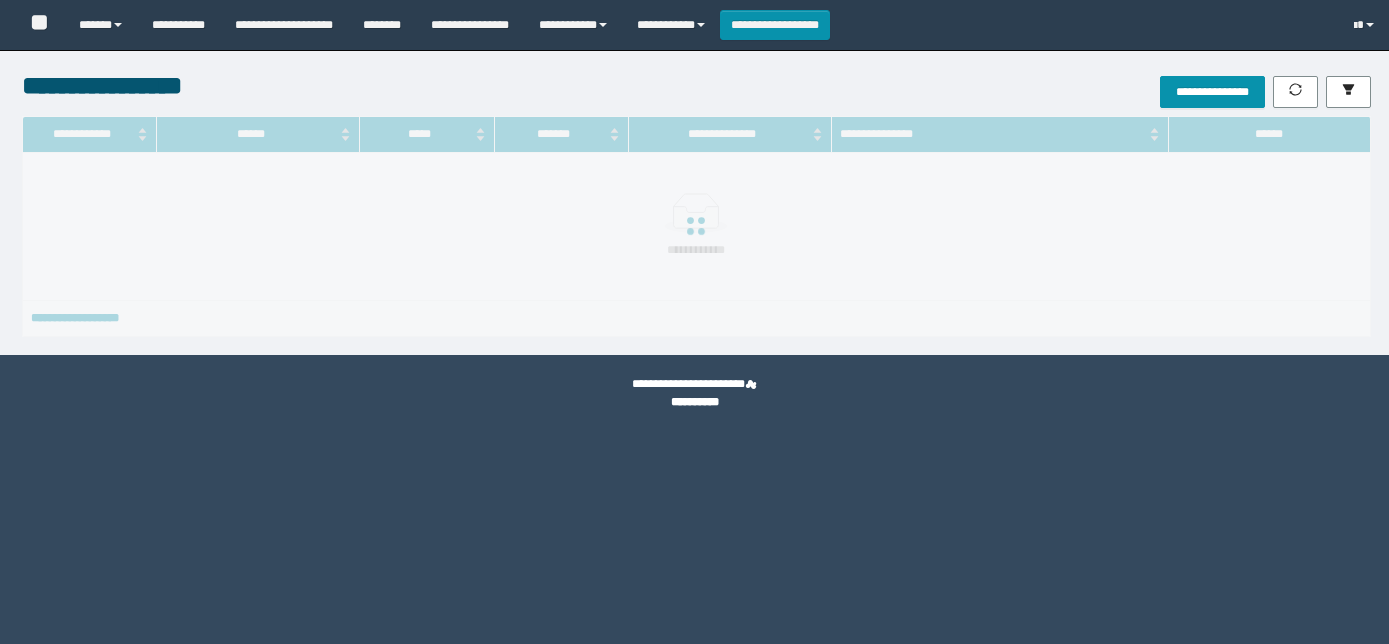 scroll, scrollTop: 0, scrollLeft: 0, axis: both 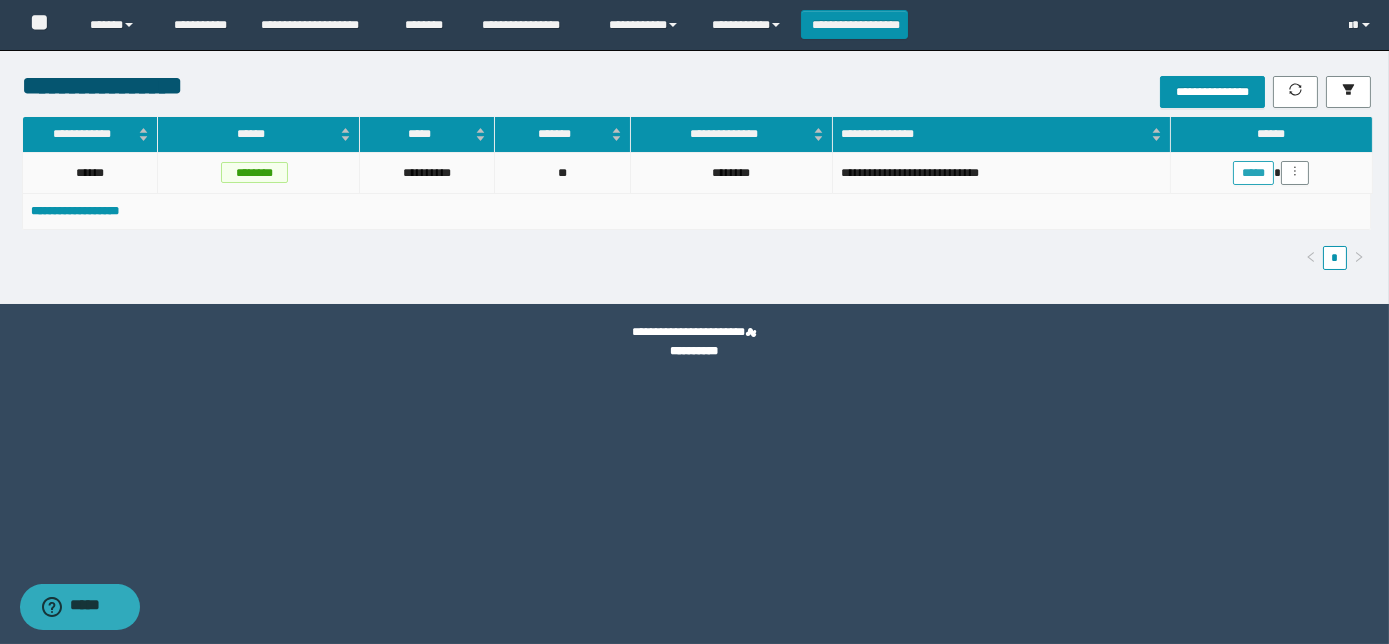 click on "*****" at bounding box center [1253, 173] 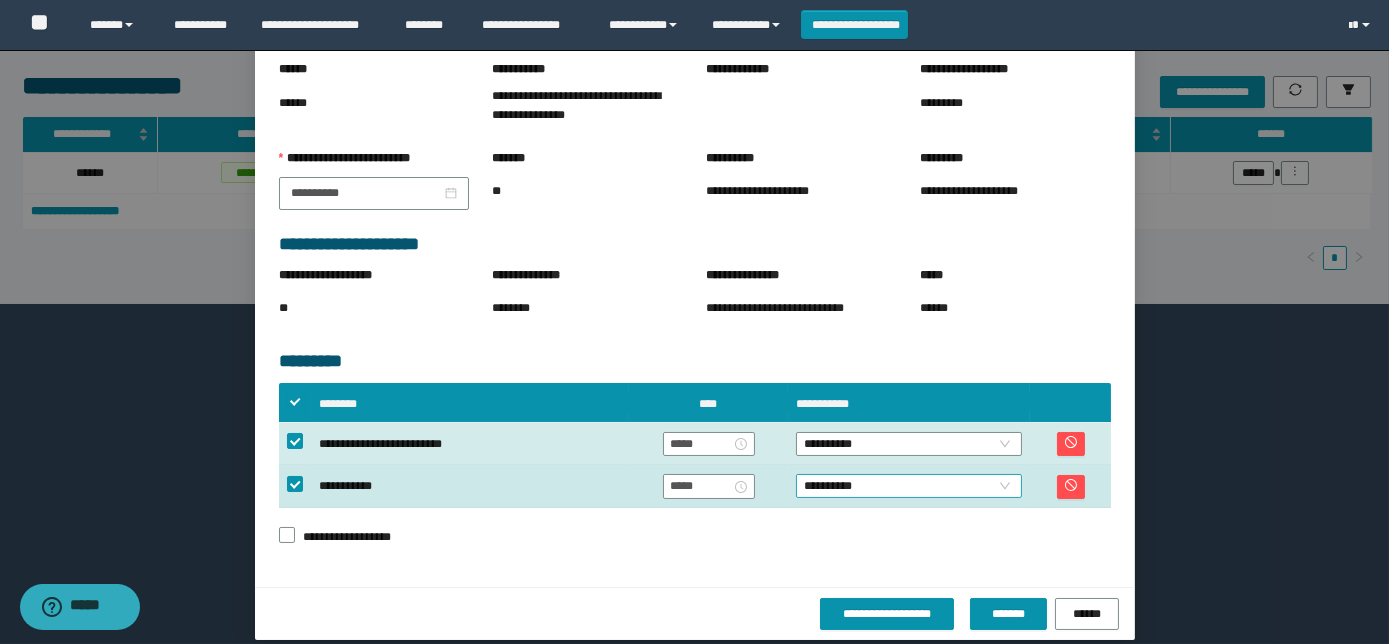 scroll, scrollTop: 181, scrollLeft: 0, axis: vertical 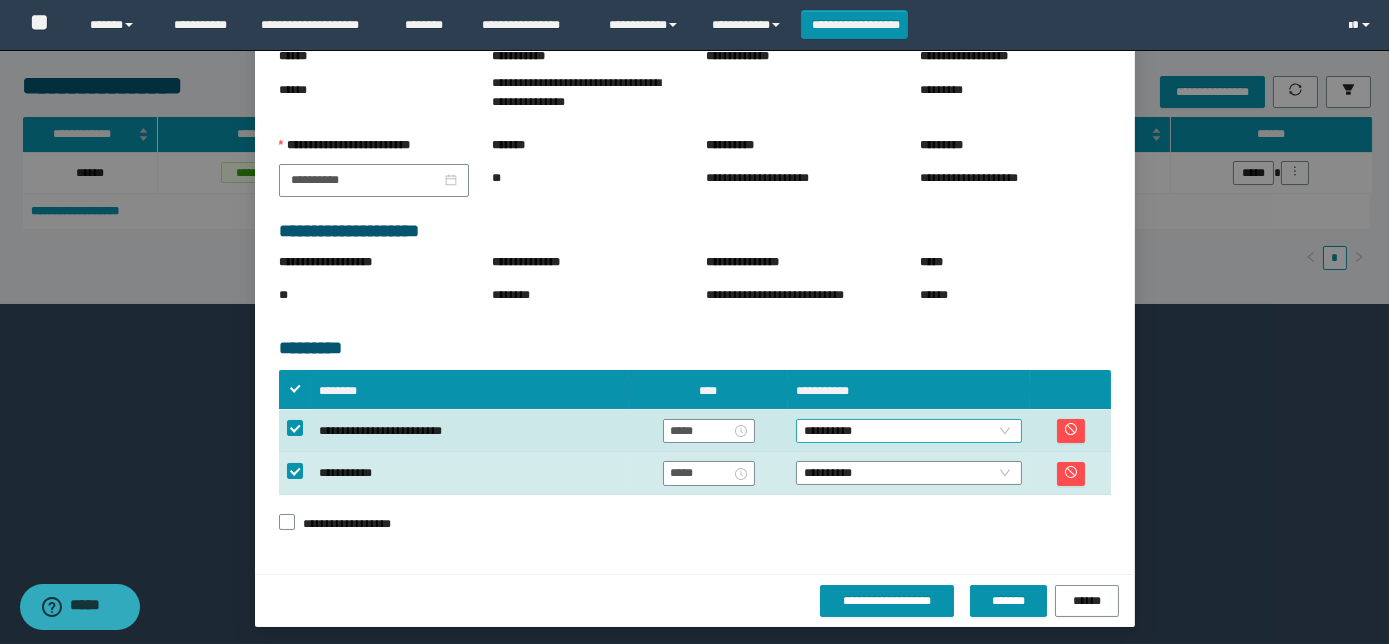 click on "**********" at bounding box center [909, 431] 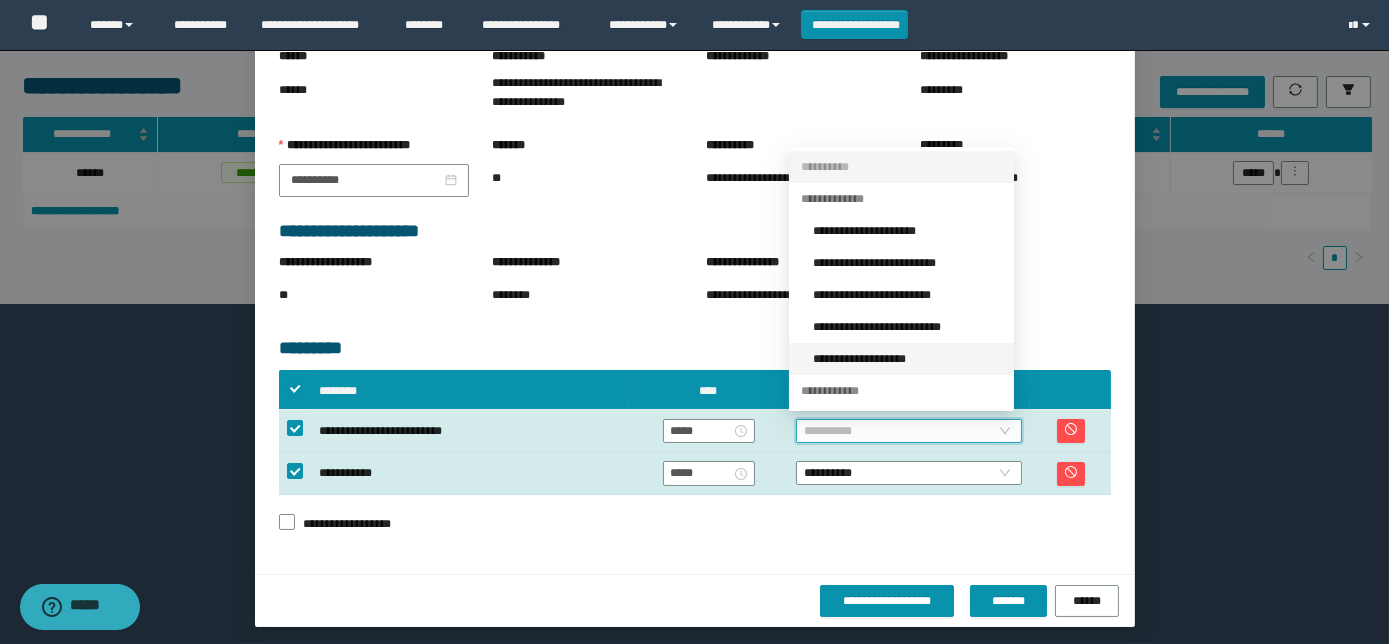 click on "**********" at bounding box center [901, 359] 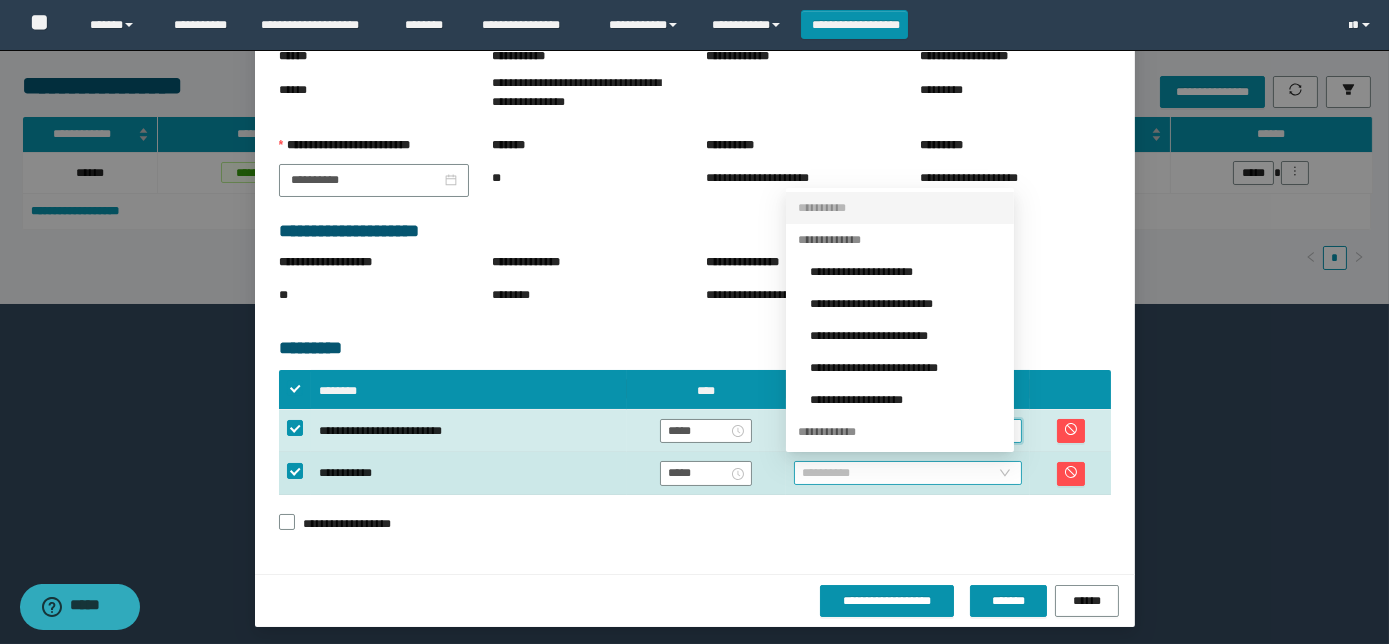 click on "**********" at bounding box center (908, 473) 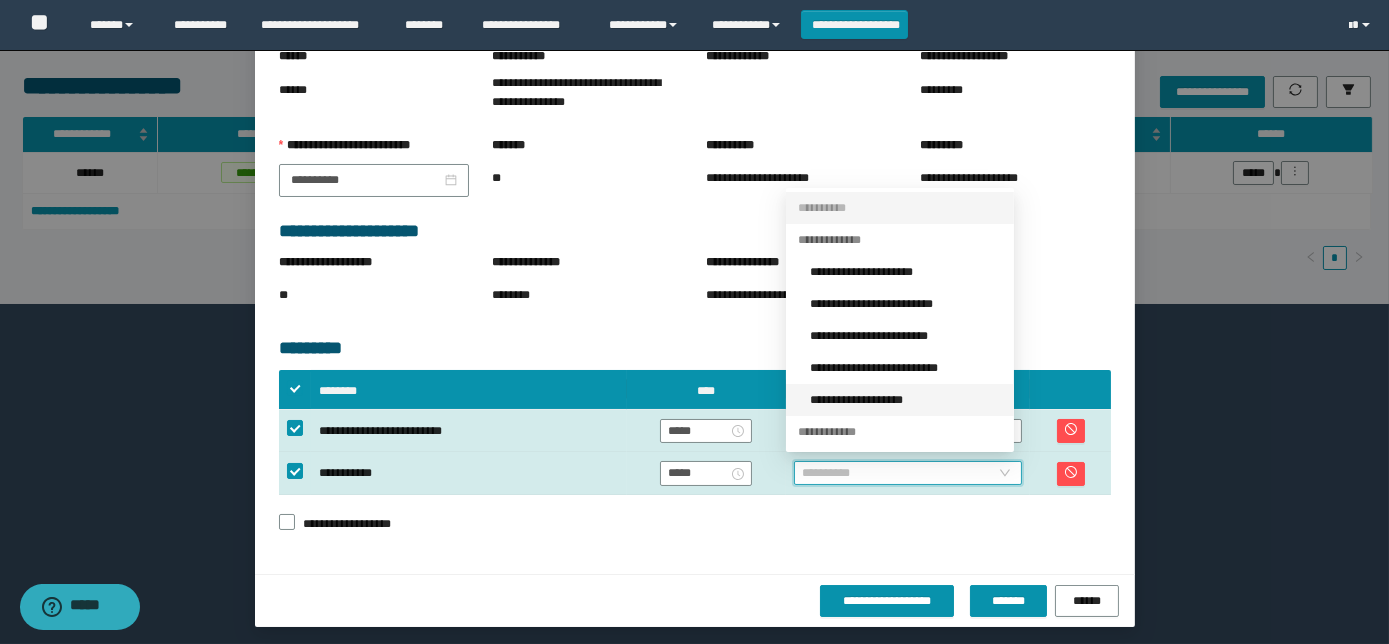 click on "**********" at bounding box center [906, 400] 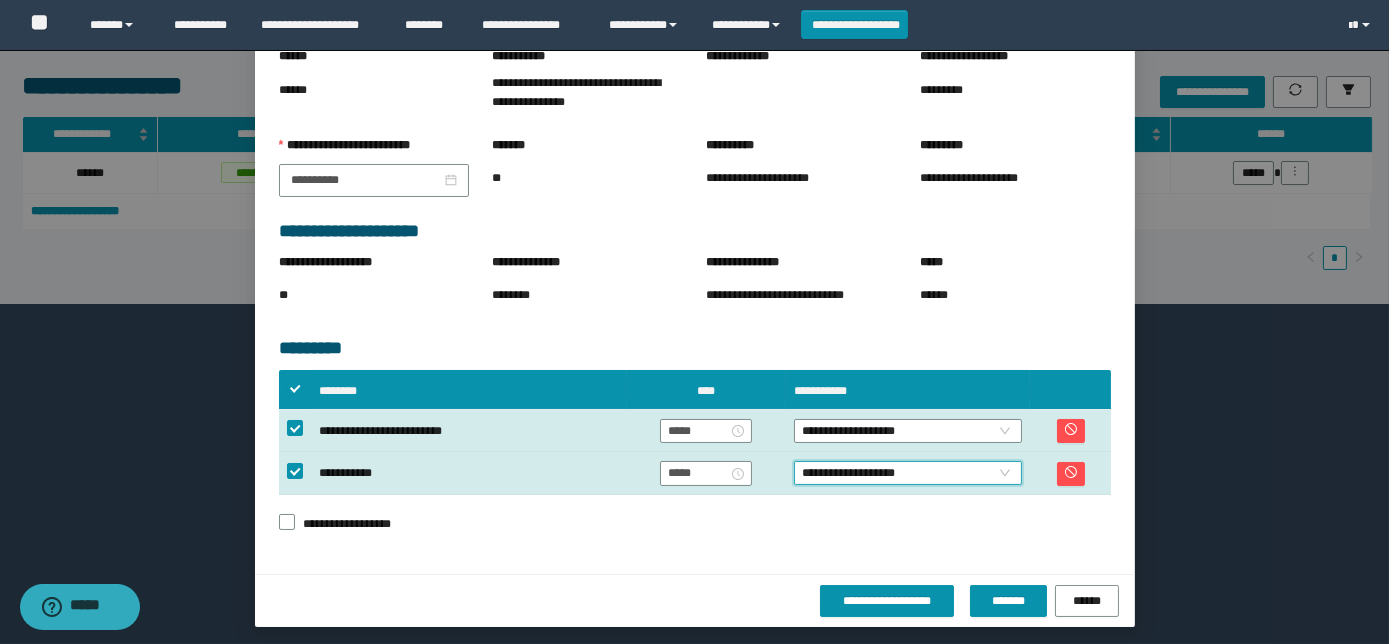 click on "**********" at bounding box center (695, 600) 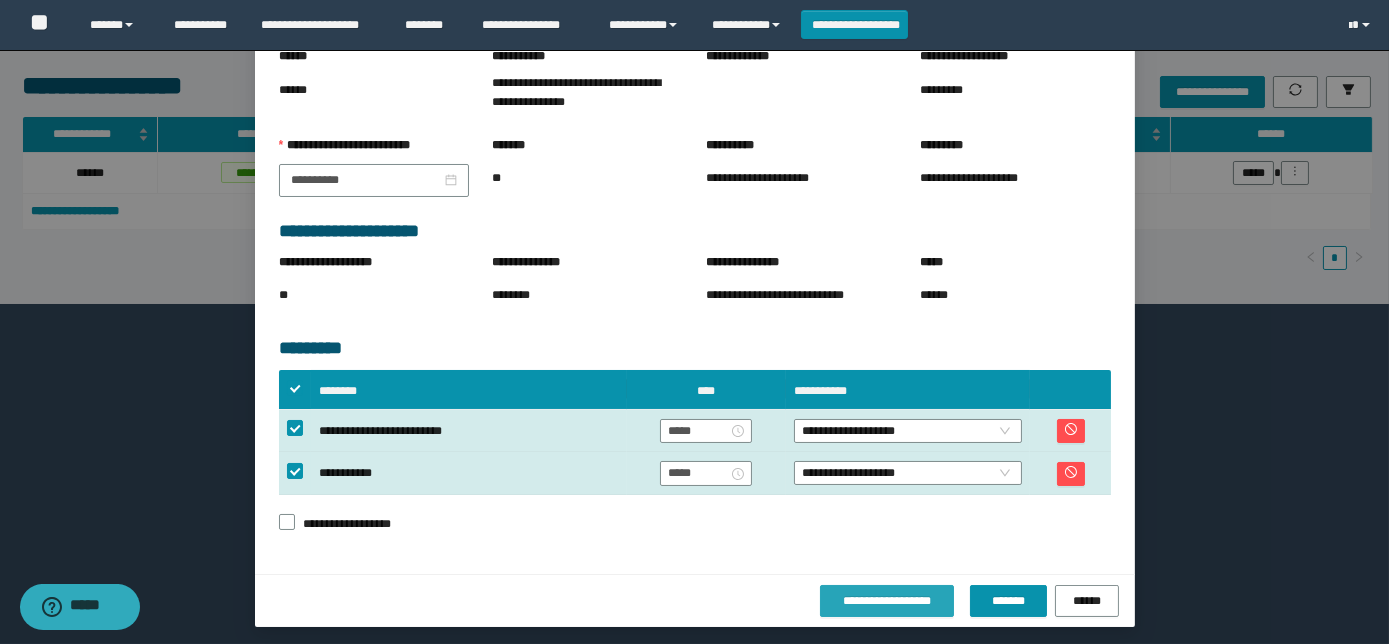 click on "**********" at bounding box center (887, 601) 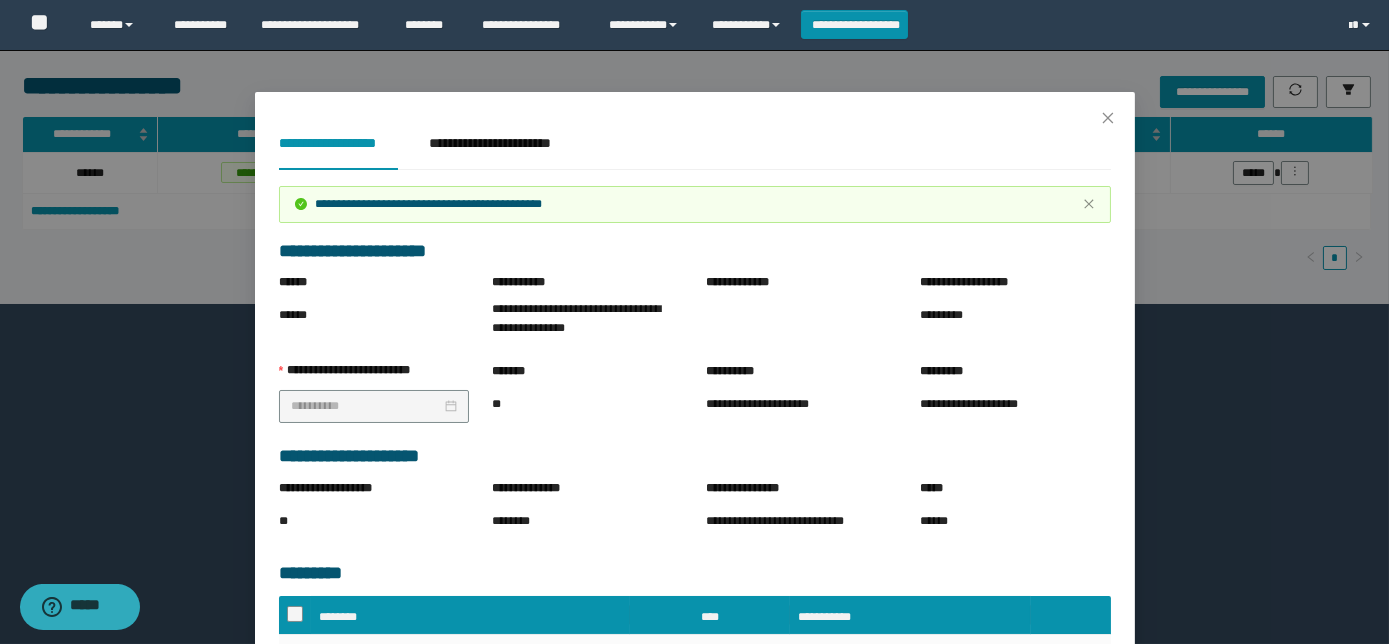 scroll, scrollTop: 0, scrollLeft: 0, axis: both 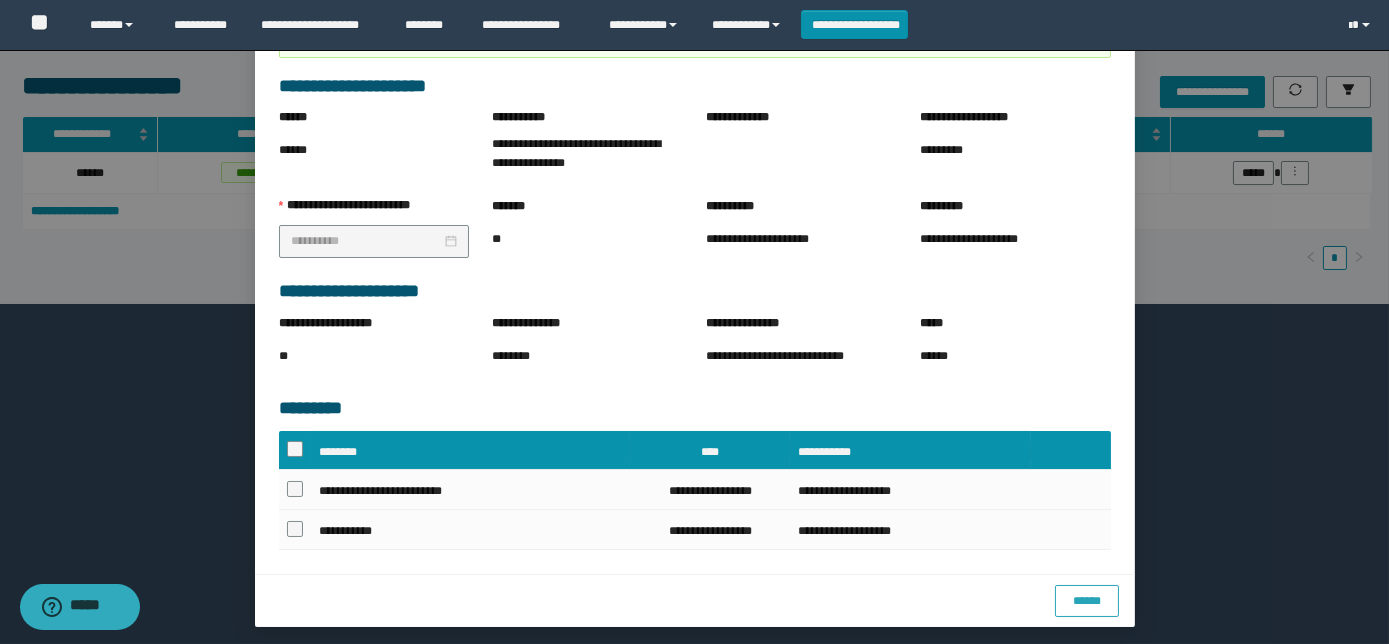 click on "******" at bounding box center [1087, 601] 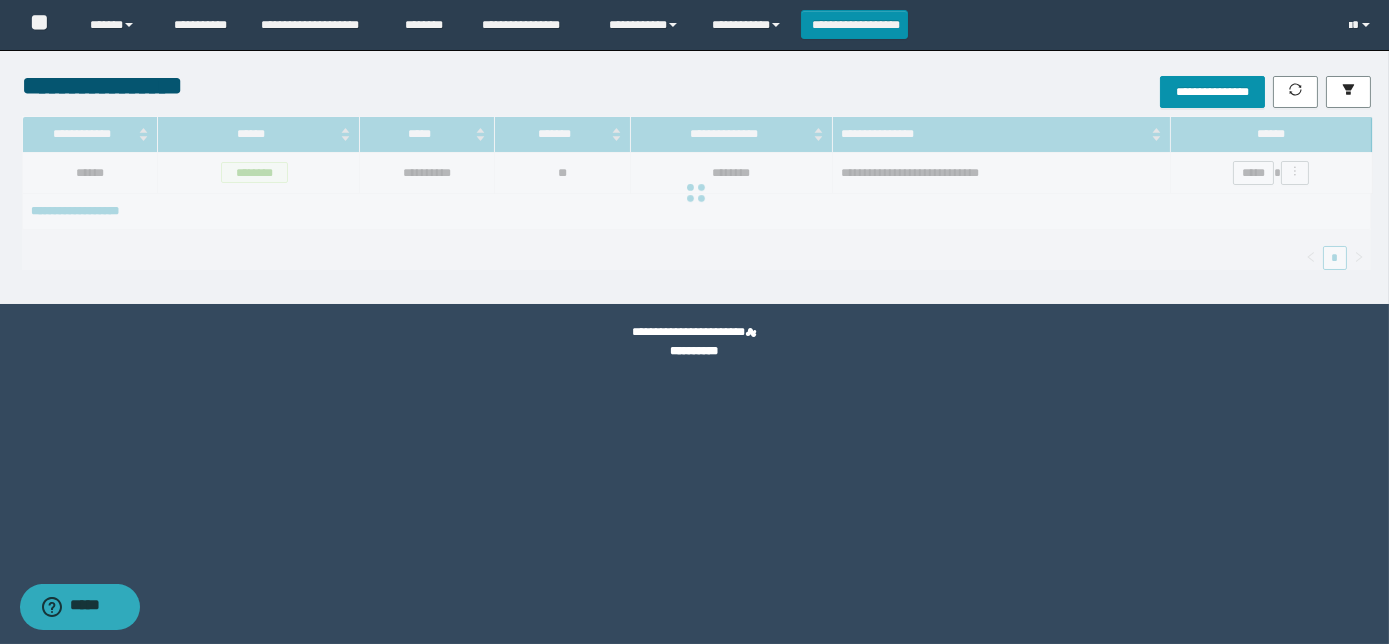 scroll, scrollTop: 73, scrollLeft: 0, axis: vertical 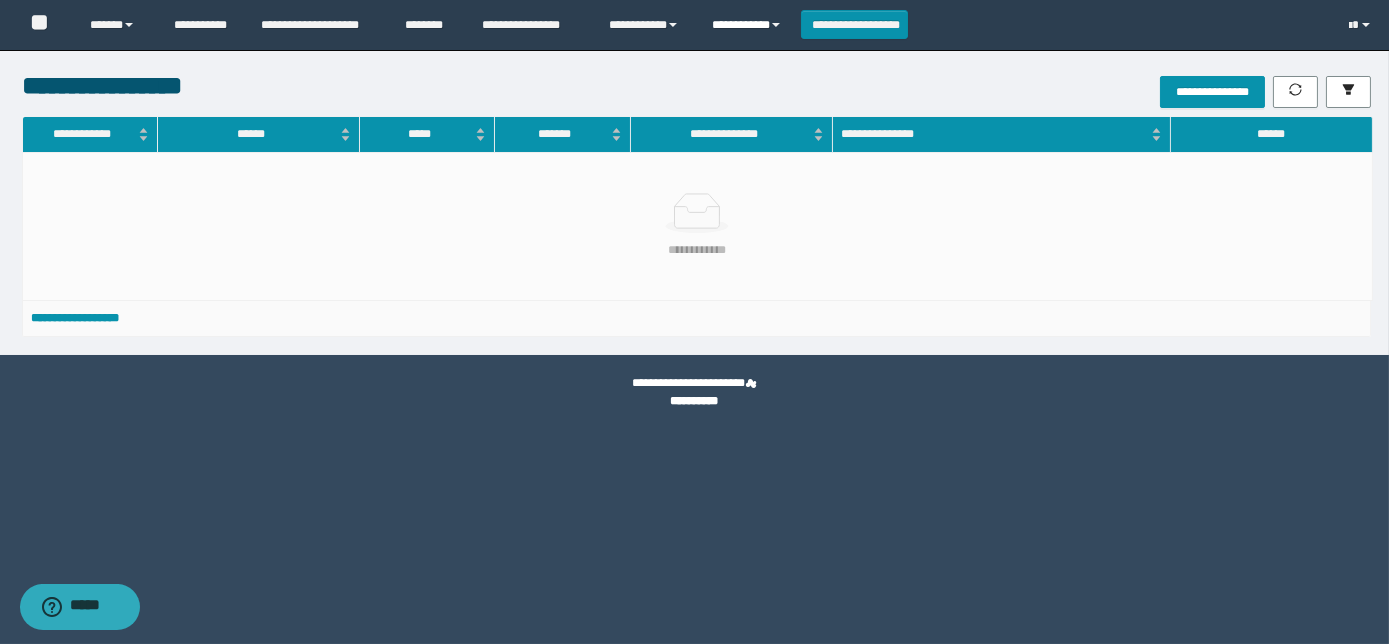 click on "**********" at bounding box center (749, 25) 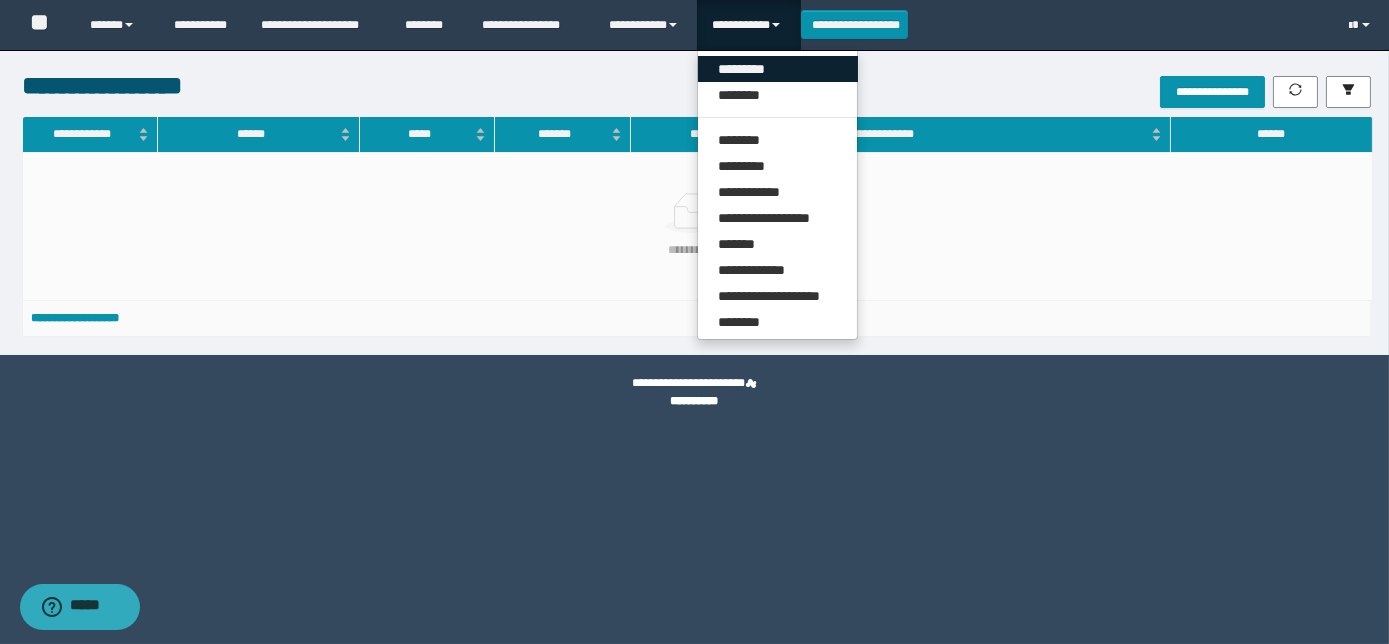 click on "*********" at bounding box center (778, 69) 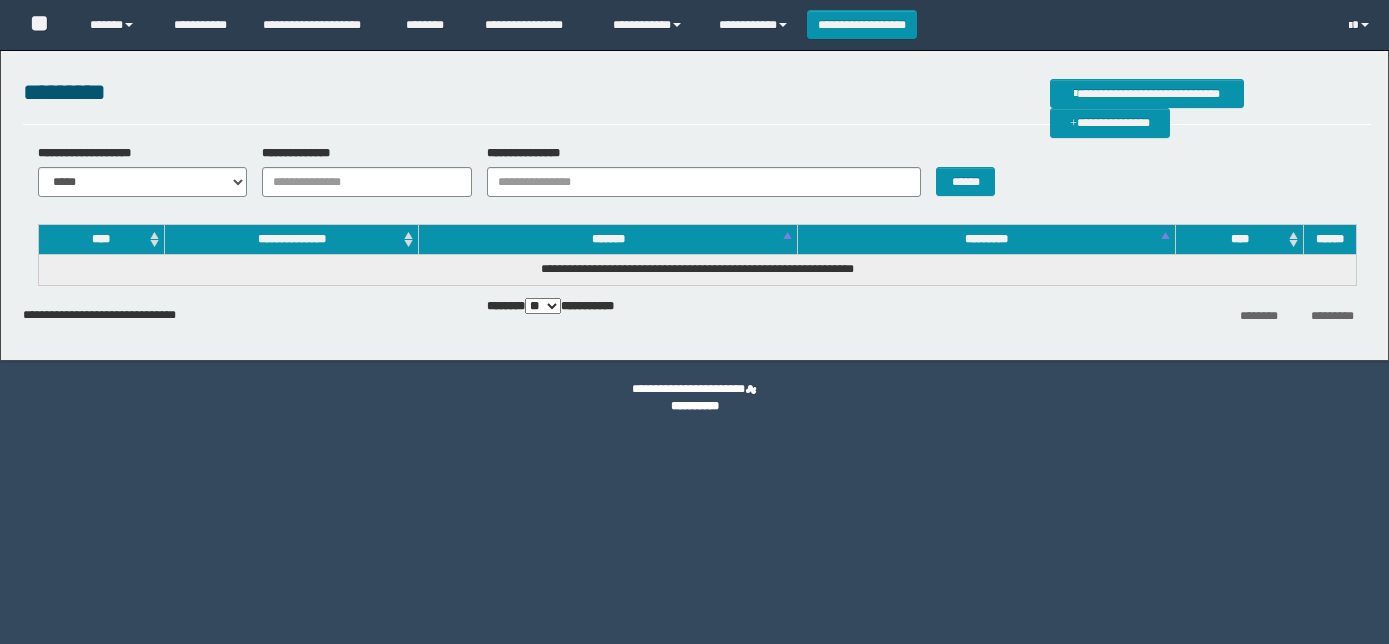 scroll, scrollTop: 0, scrollLeft: 0, axis: both 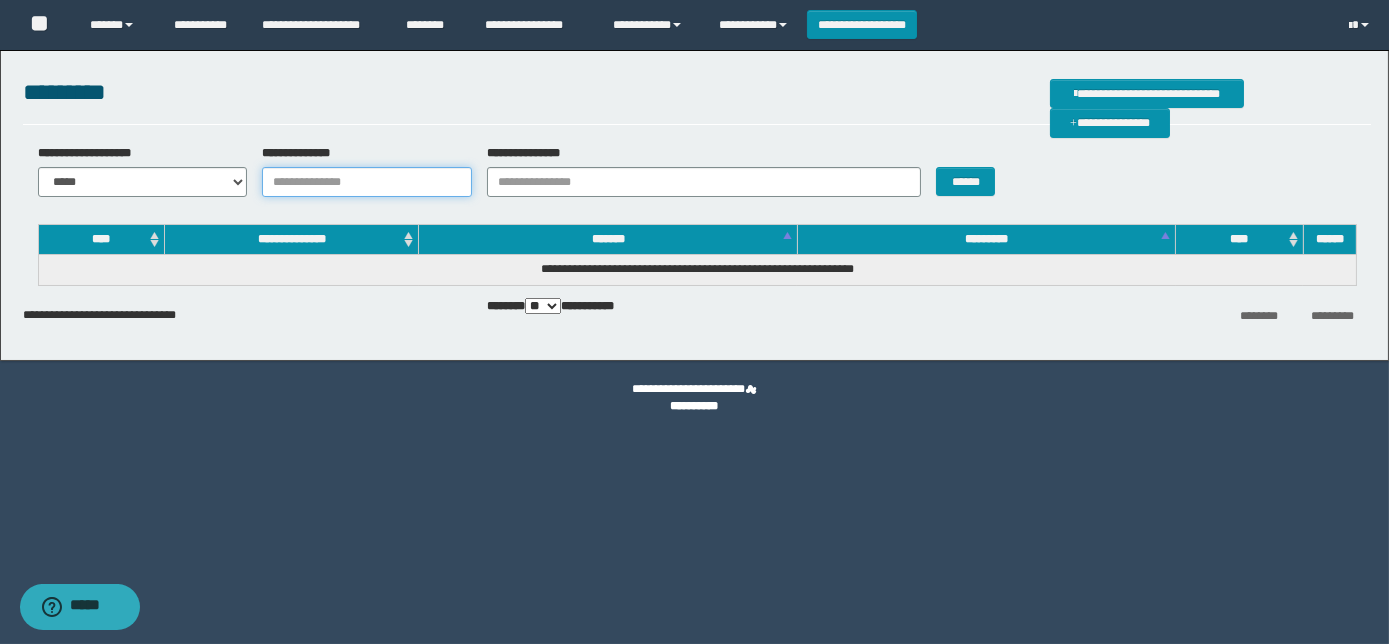 click on "**********" at bounding box center (367, 182) 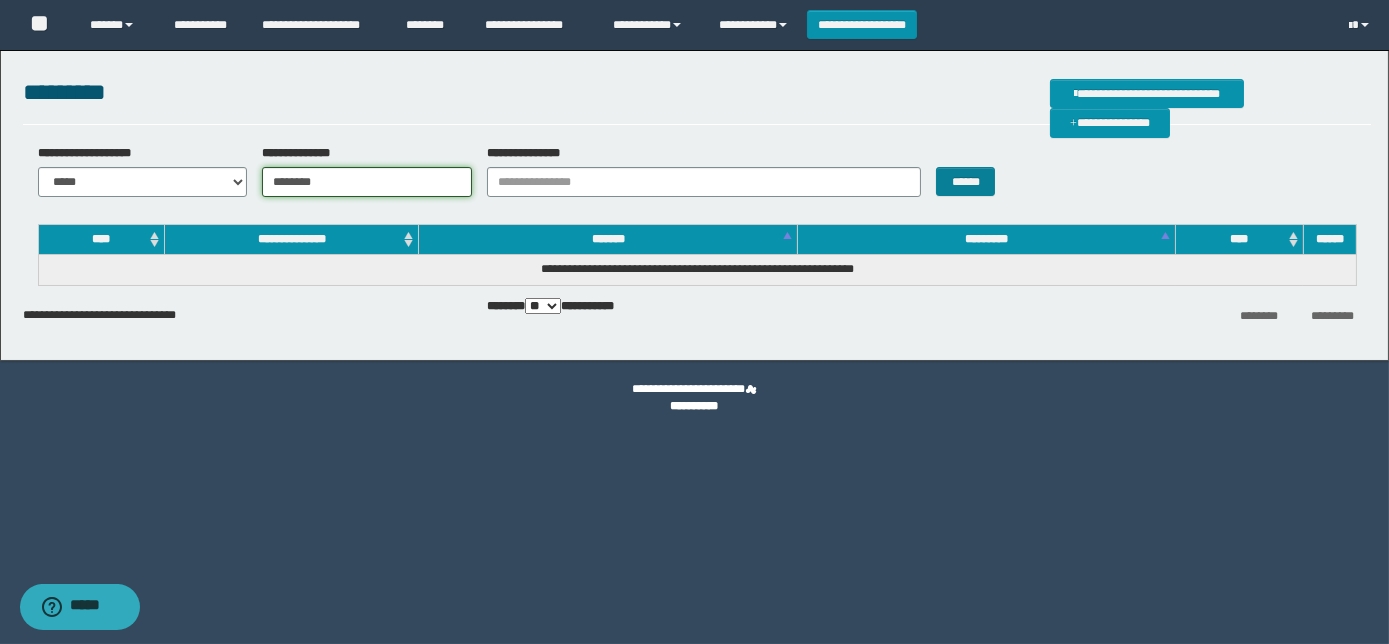 type on "********" 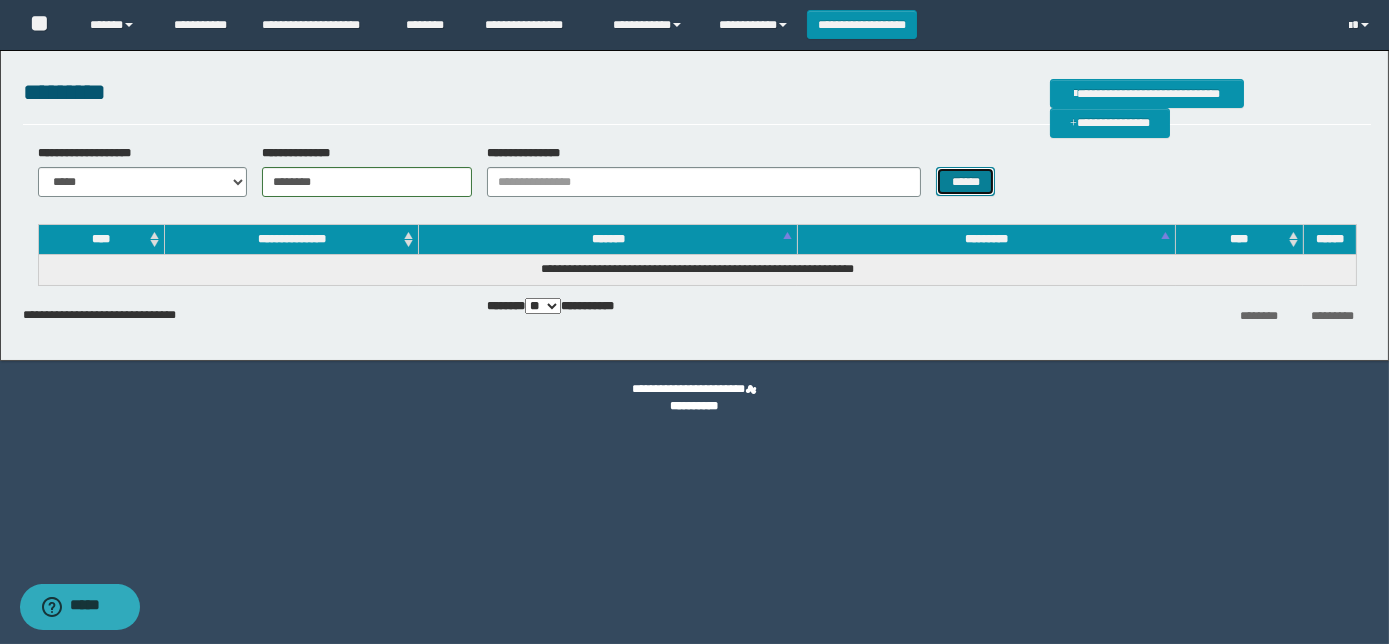 click on "******" at bounding box center [965, 181] 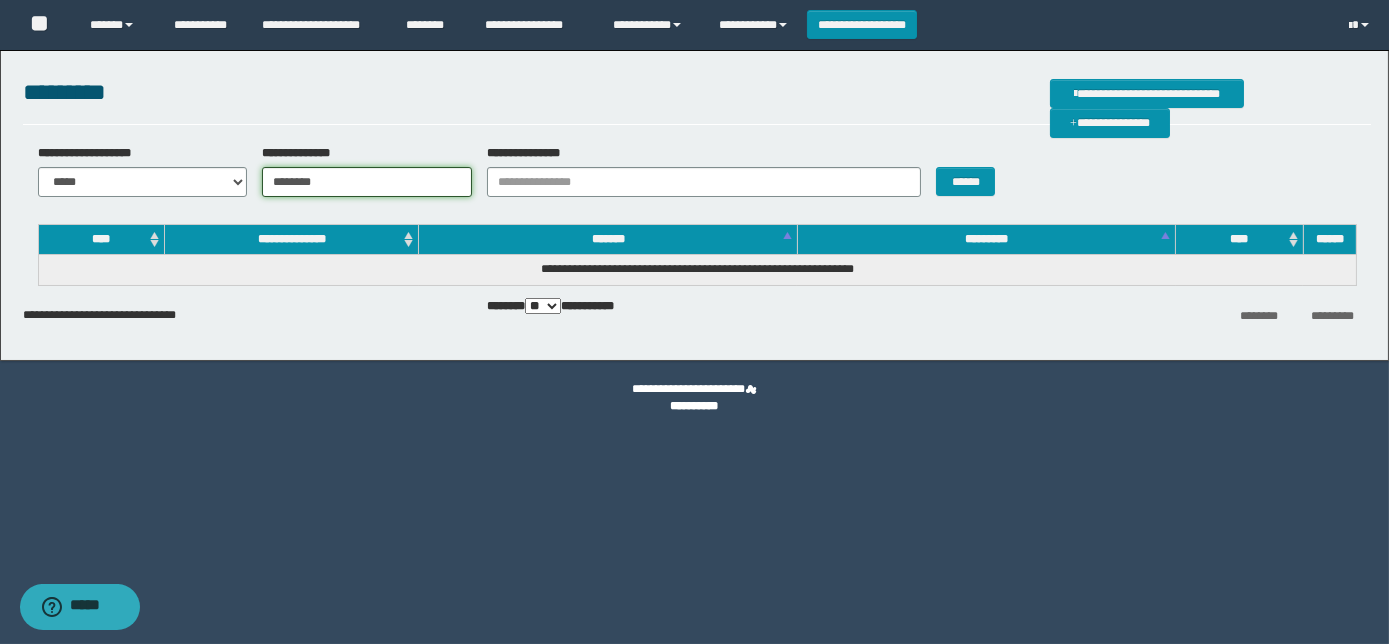 click on "********" at bounding box center (367, 182) 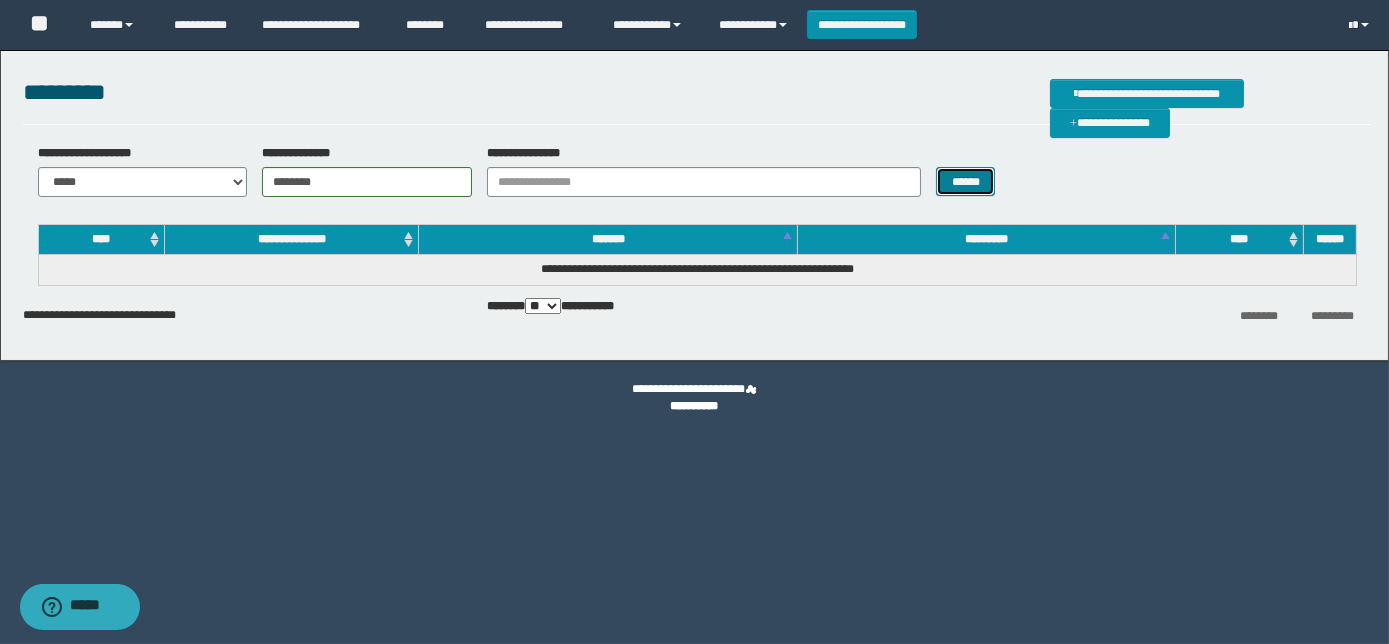 click on "******" at bounding box center (965, 181) 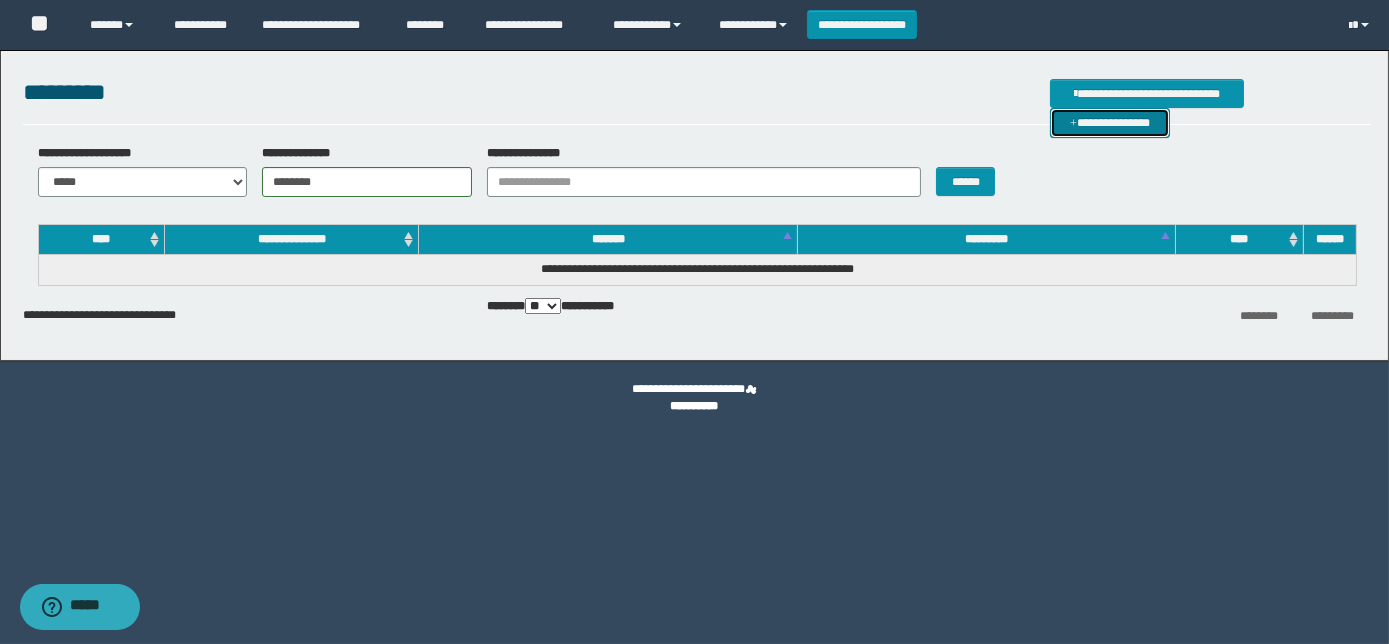 drag, startPoint x: 1269, startPoint y: 92, endPoint x: 1276, endPoint y: 191, distance: 99.24717 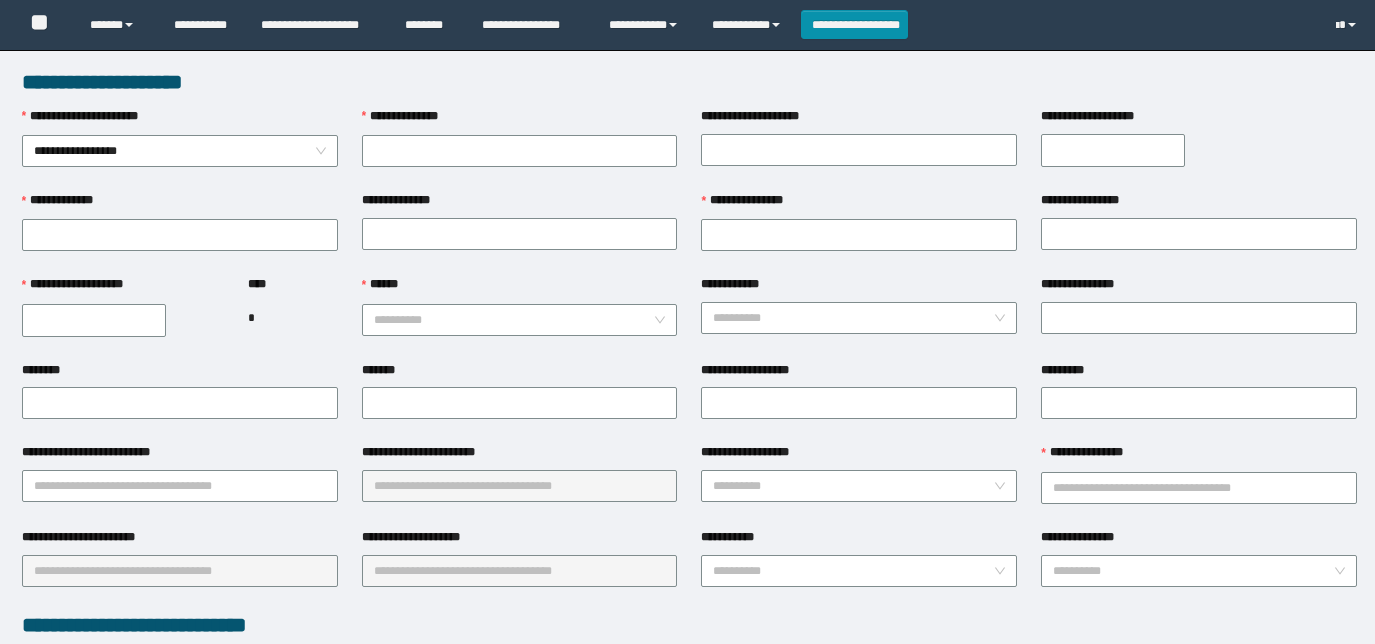 scroll, scrollTop: 0, scrollLeft: 0, axis: both 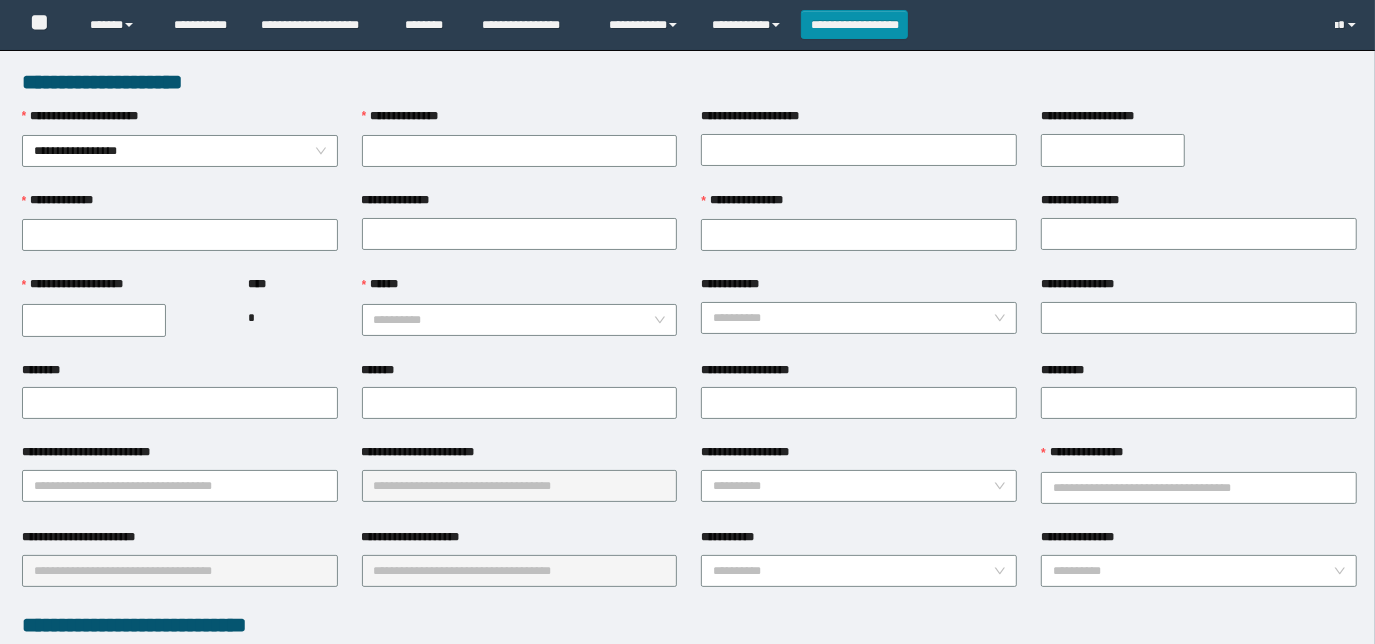click on "**********" at bounding box center [520, 151] 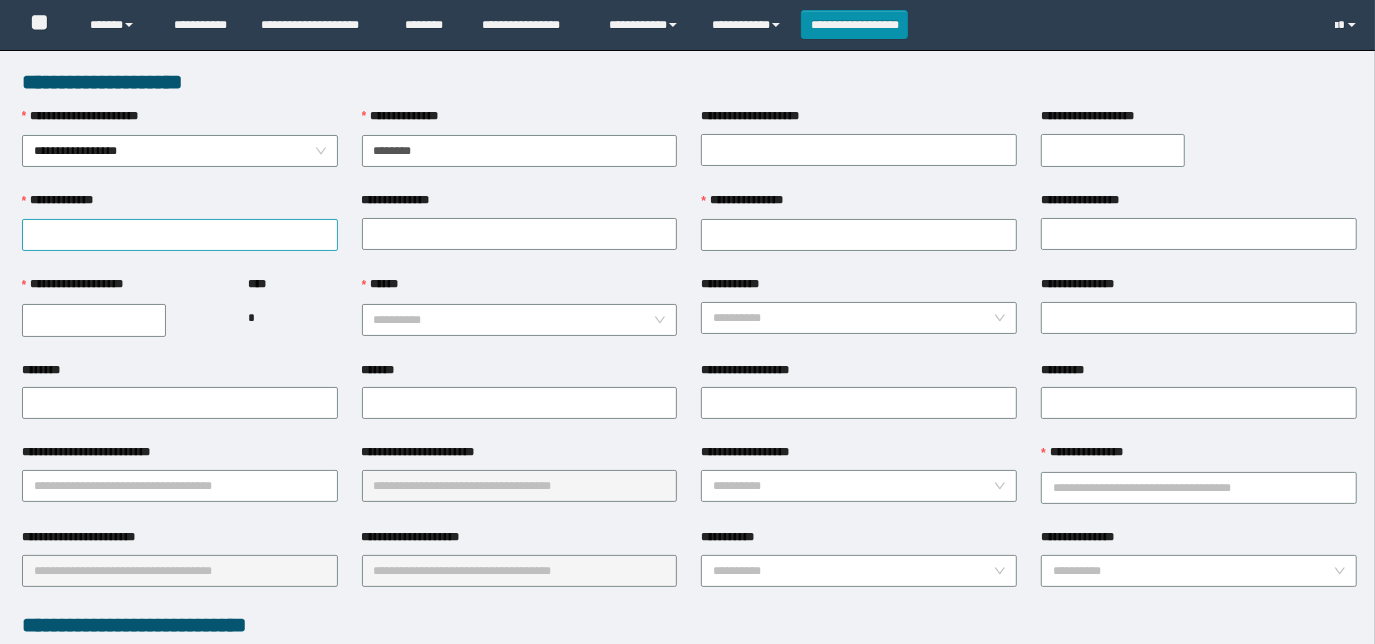 type on "********" 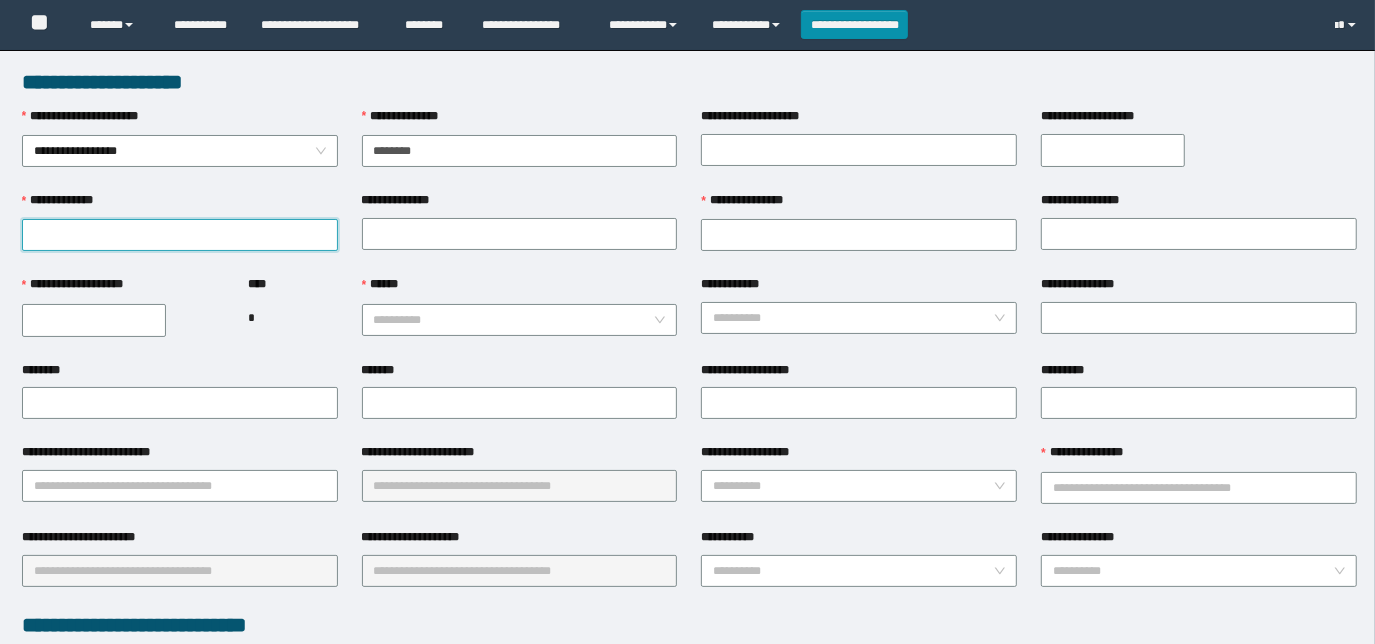click on "**********" at bounding box center [180, 235] 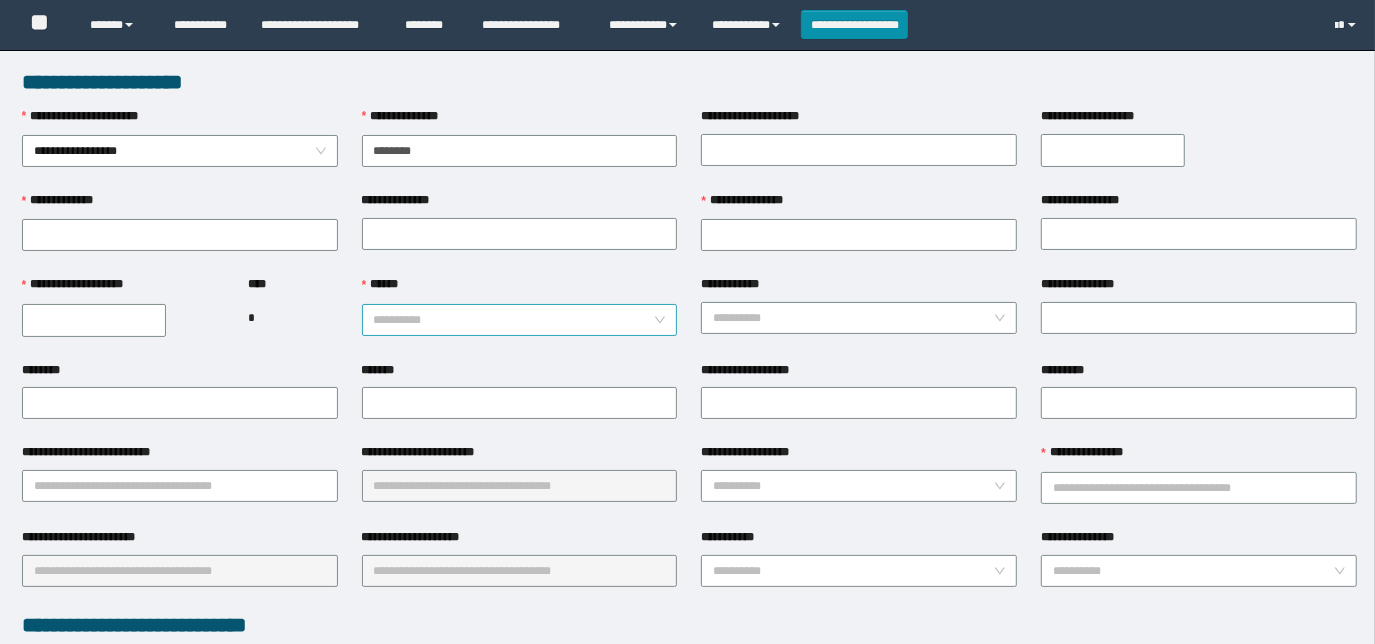 click on "******" at bounding box center (514, 320) 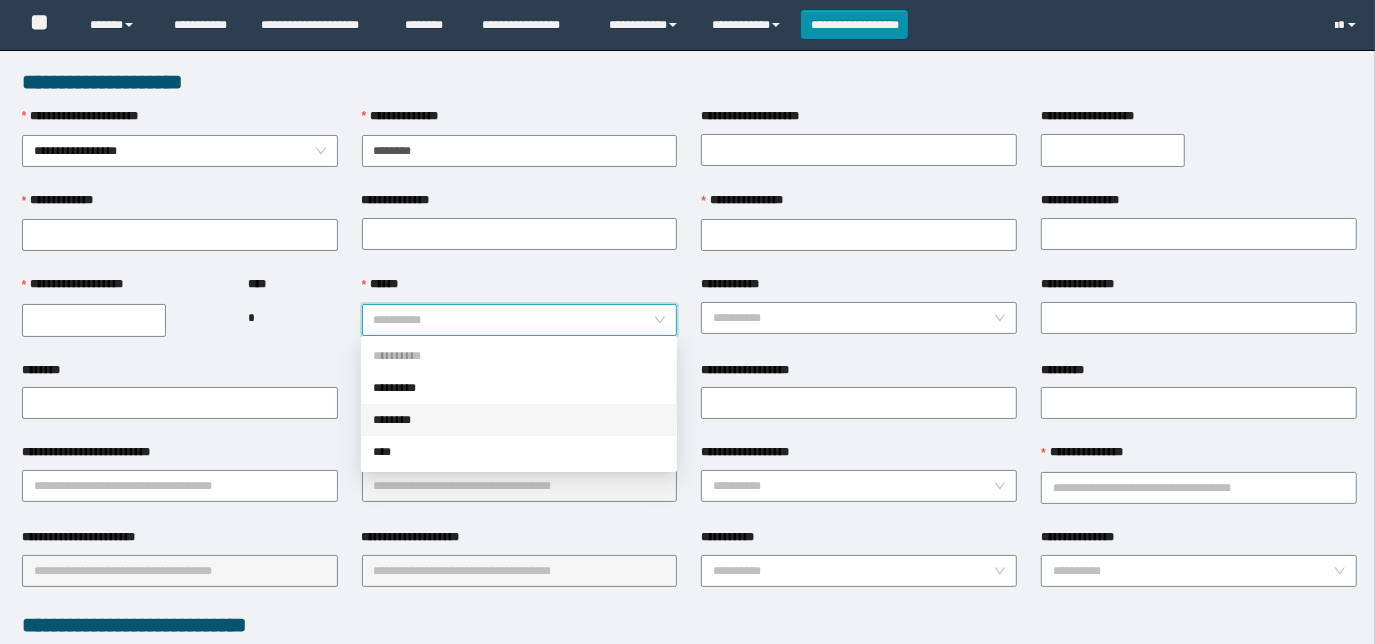click on "********" at bounding box center [519, 420] 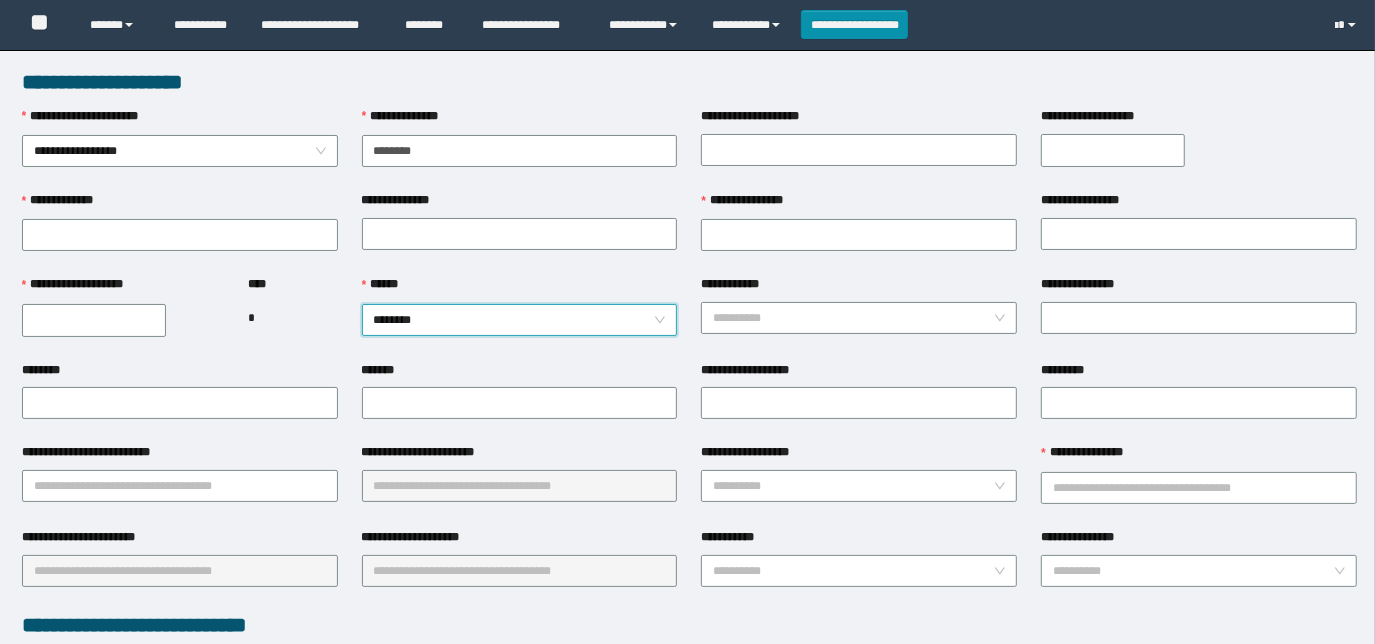 click on "**********" at bounding box center (859, 288) 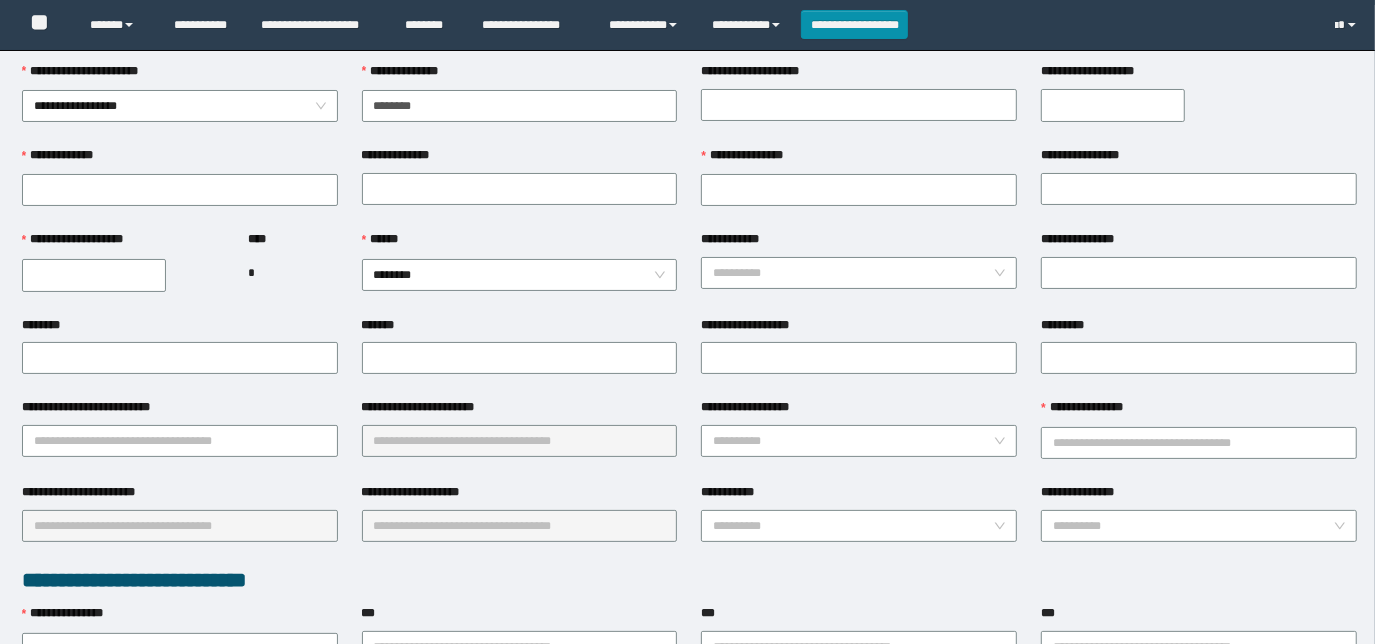 scroll, scrollTop: 181, scrollLeft: 0, axis: vertical 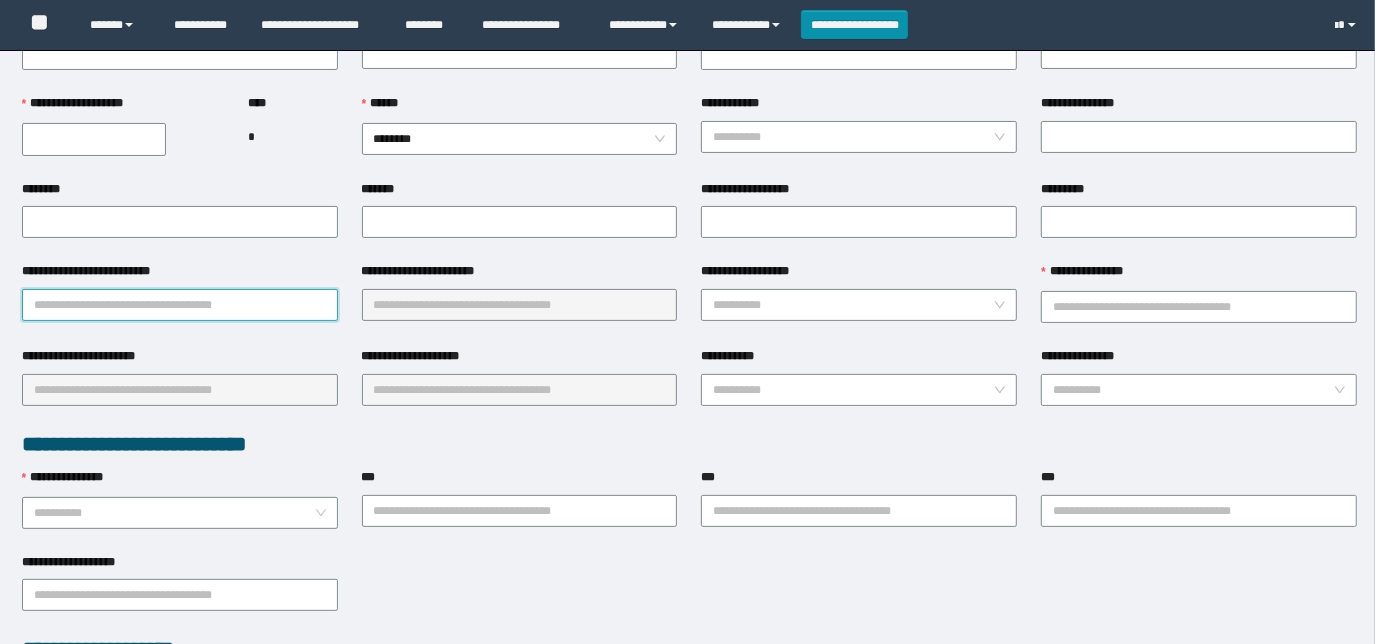 click on "**********" at bounding box center [180, 305] 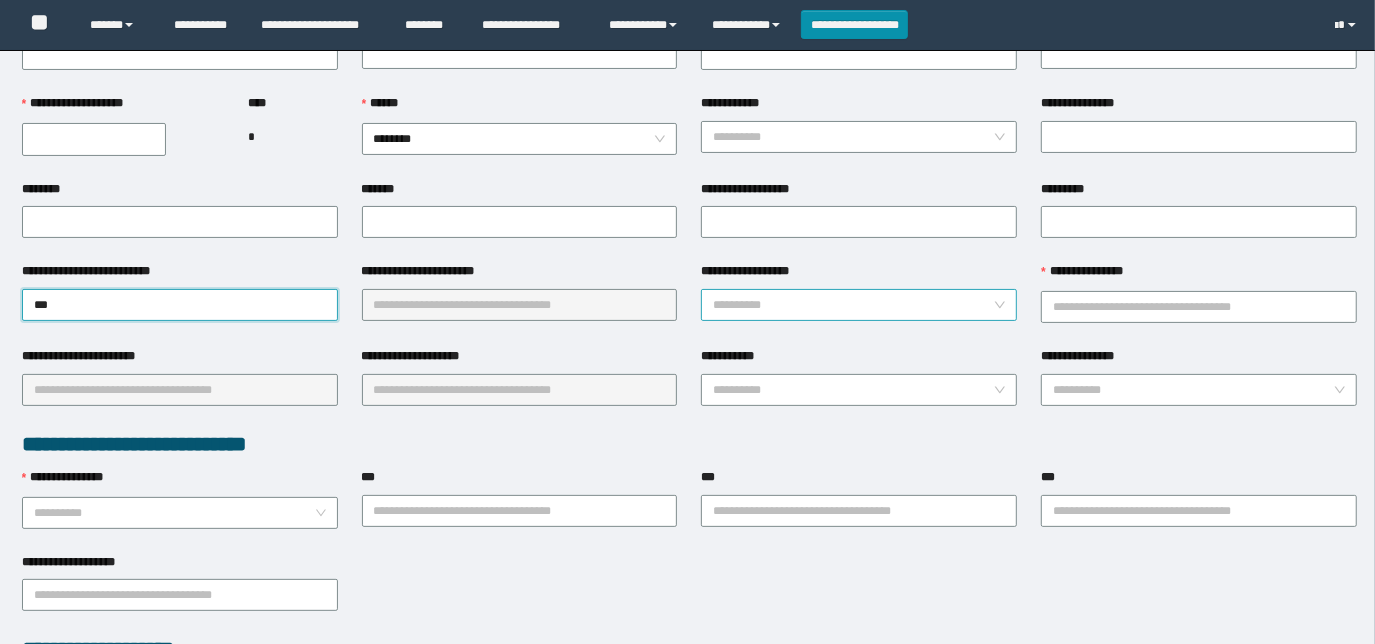 type on "***" 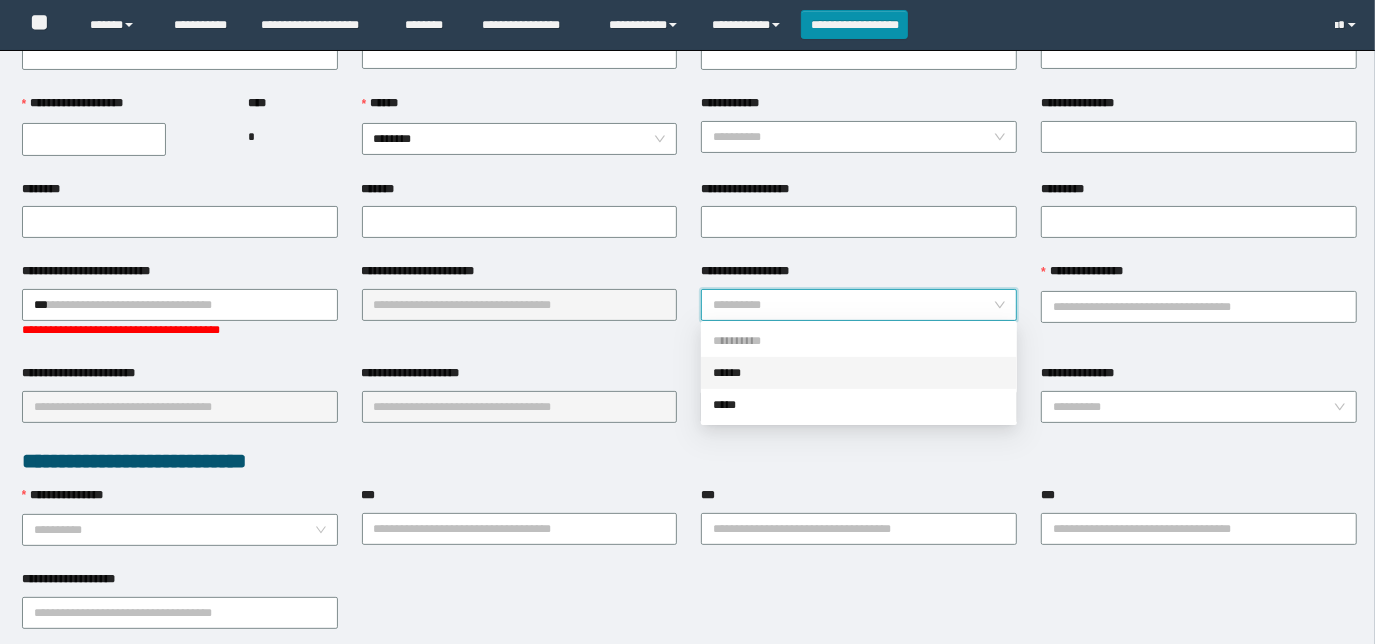 click on "******" at bounding box center (859, 373) 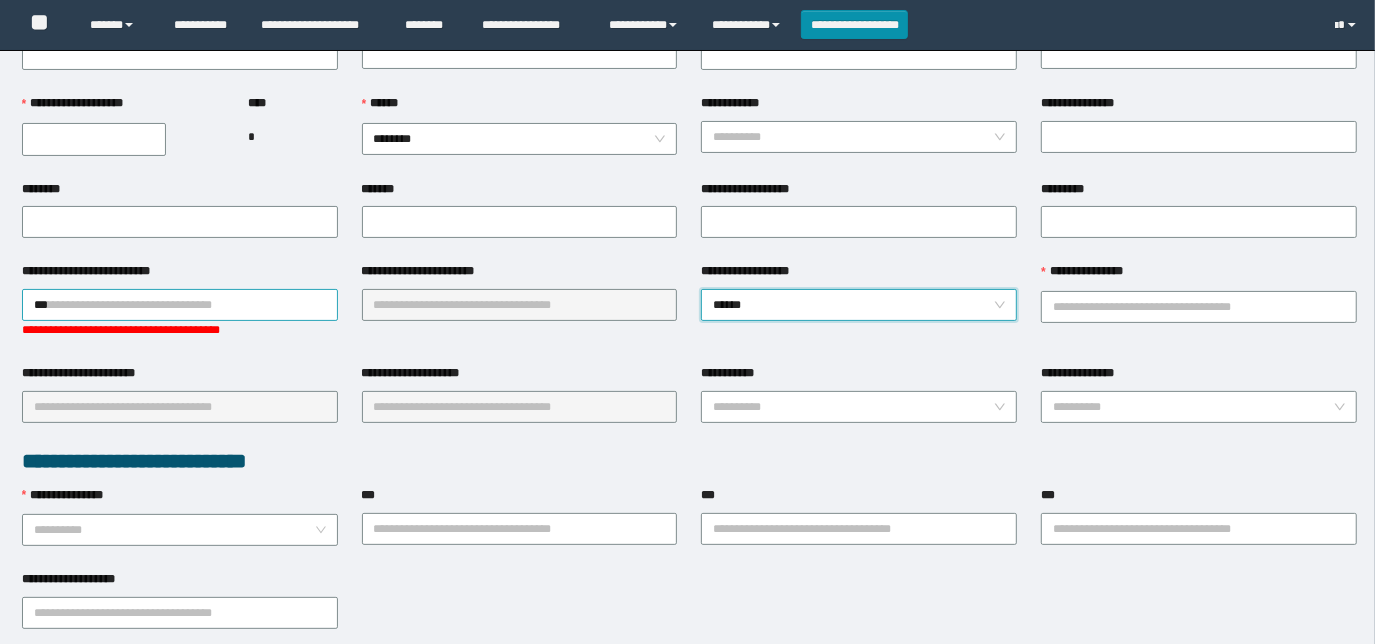 click on "***" at bounding box center [180, 305] 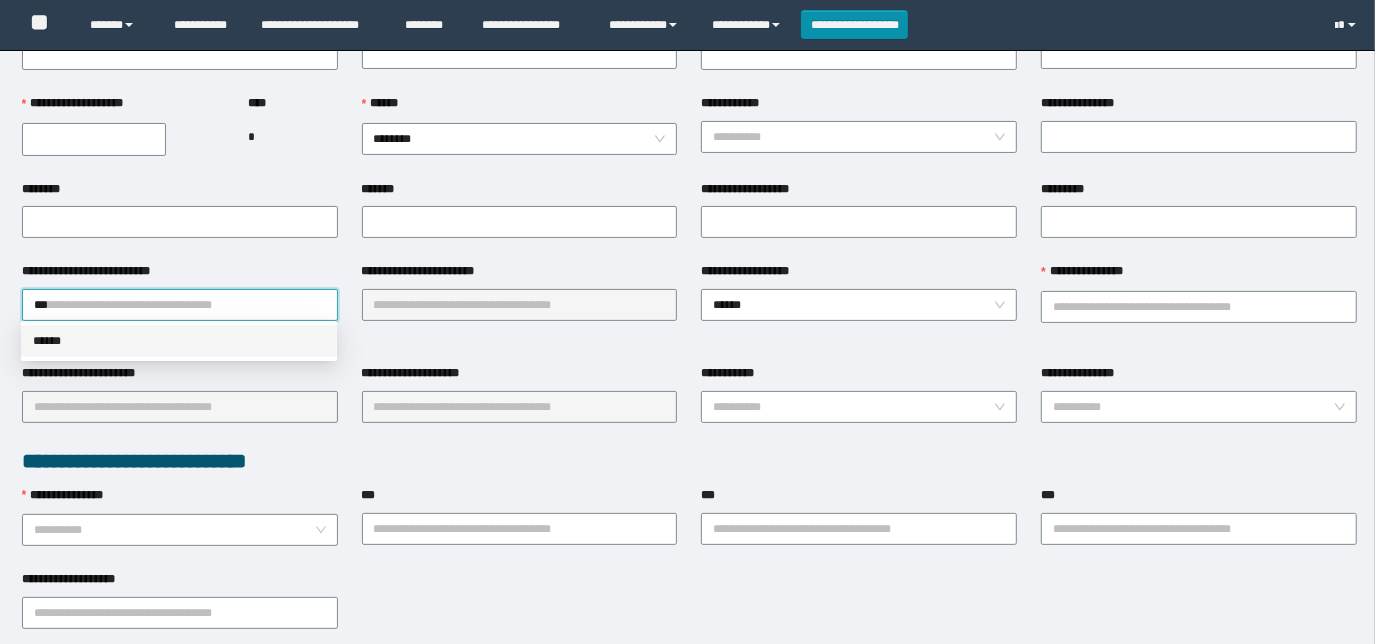 click on "******" at bounding box center [179, 341] 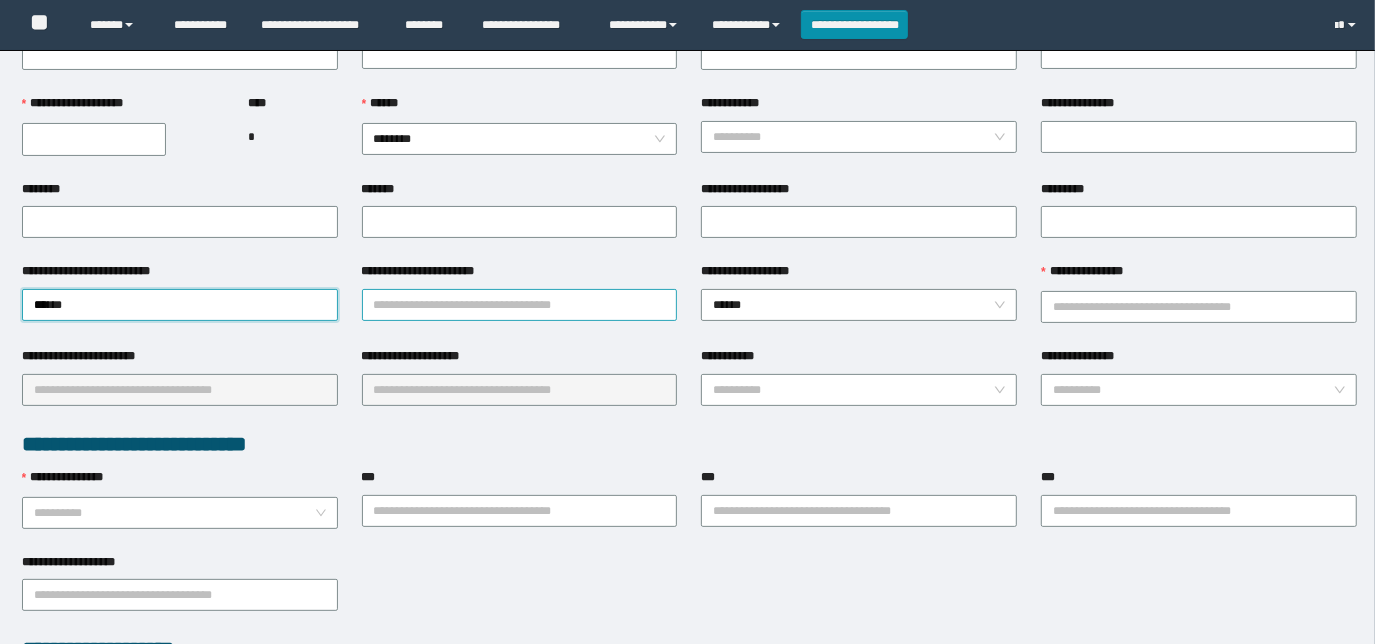 scroll, scrollTop: 0, scrollLeft: 0, axis: both 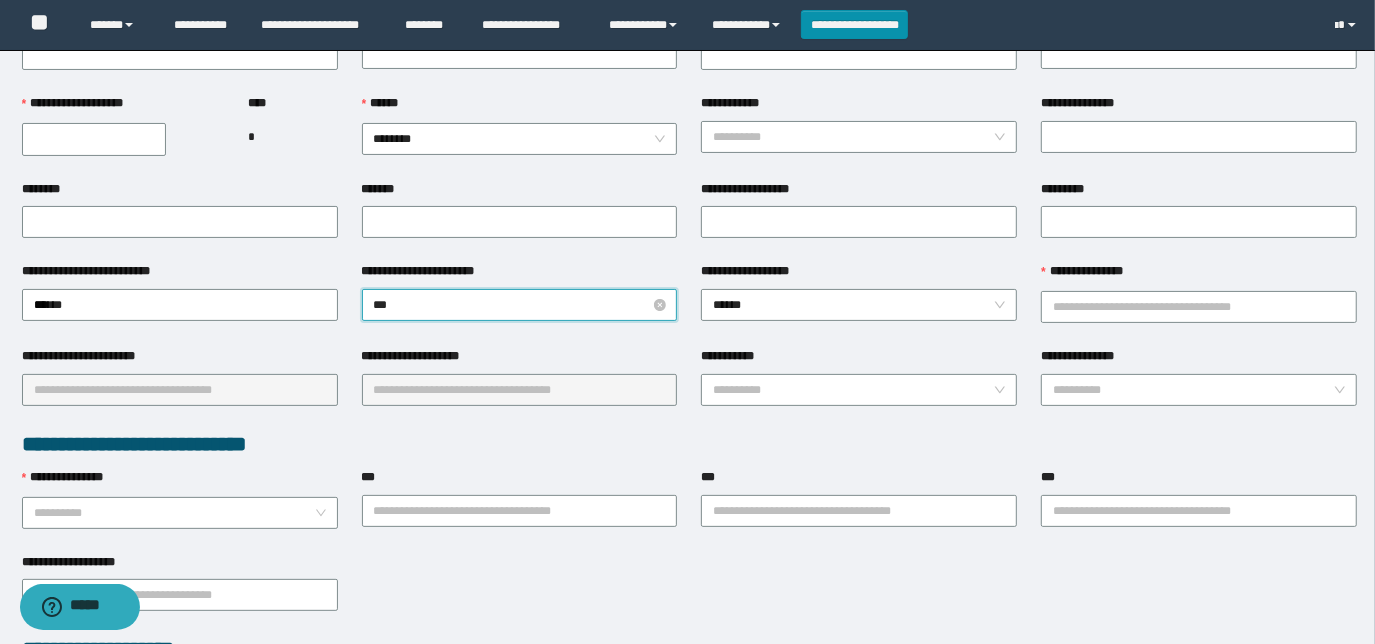 type on "****" 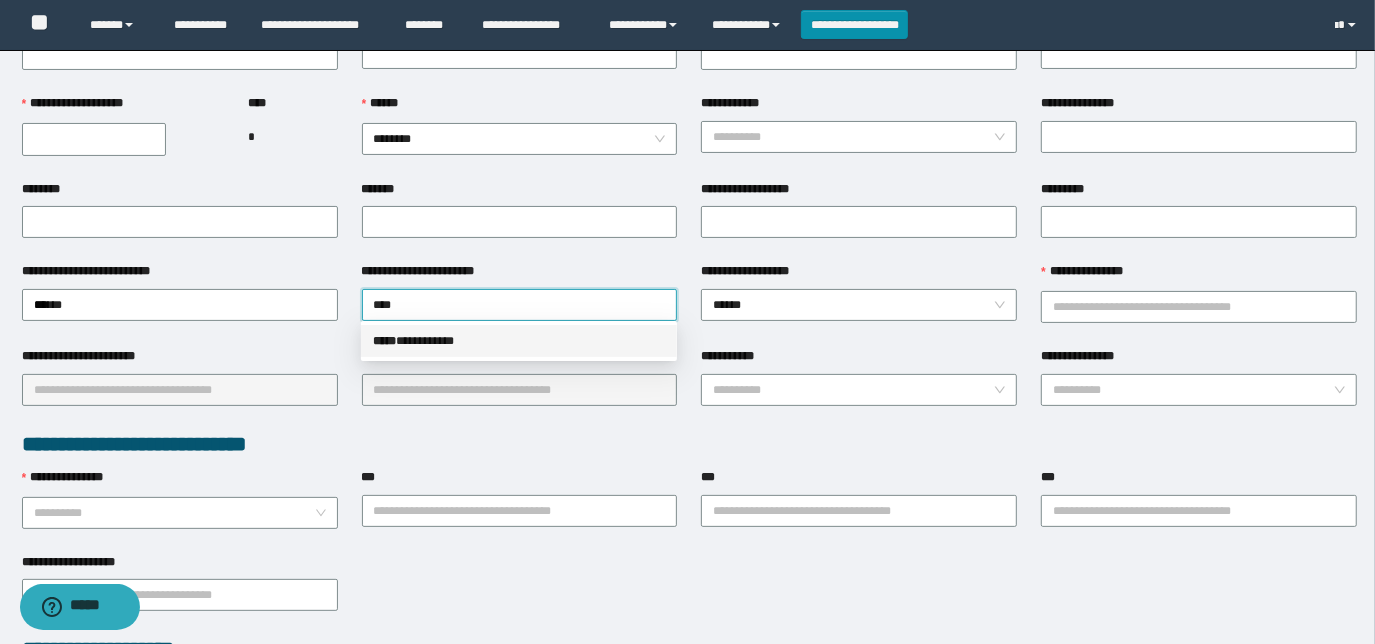 click on "***** * *********" at bounding box center (519, 341) 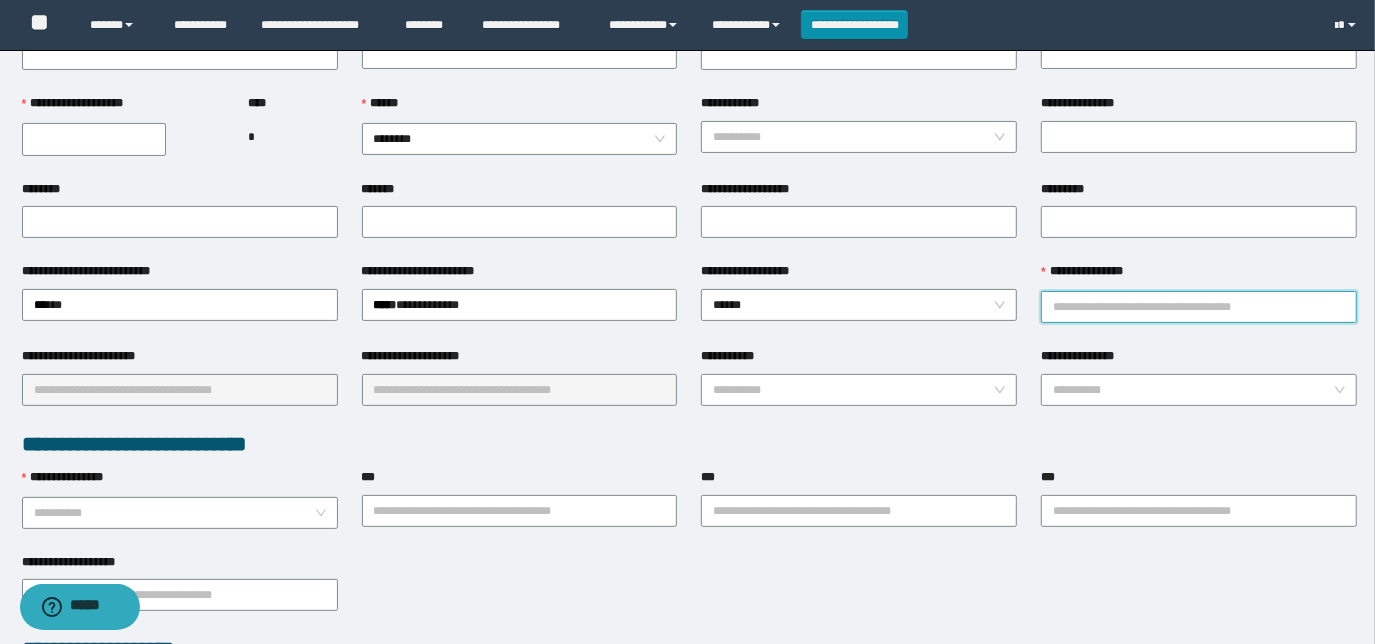 click on "**********" at bounding box center (1199, 307) 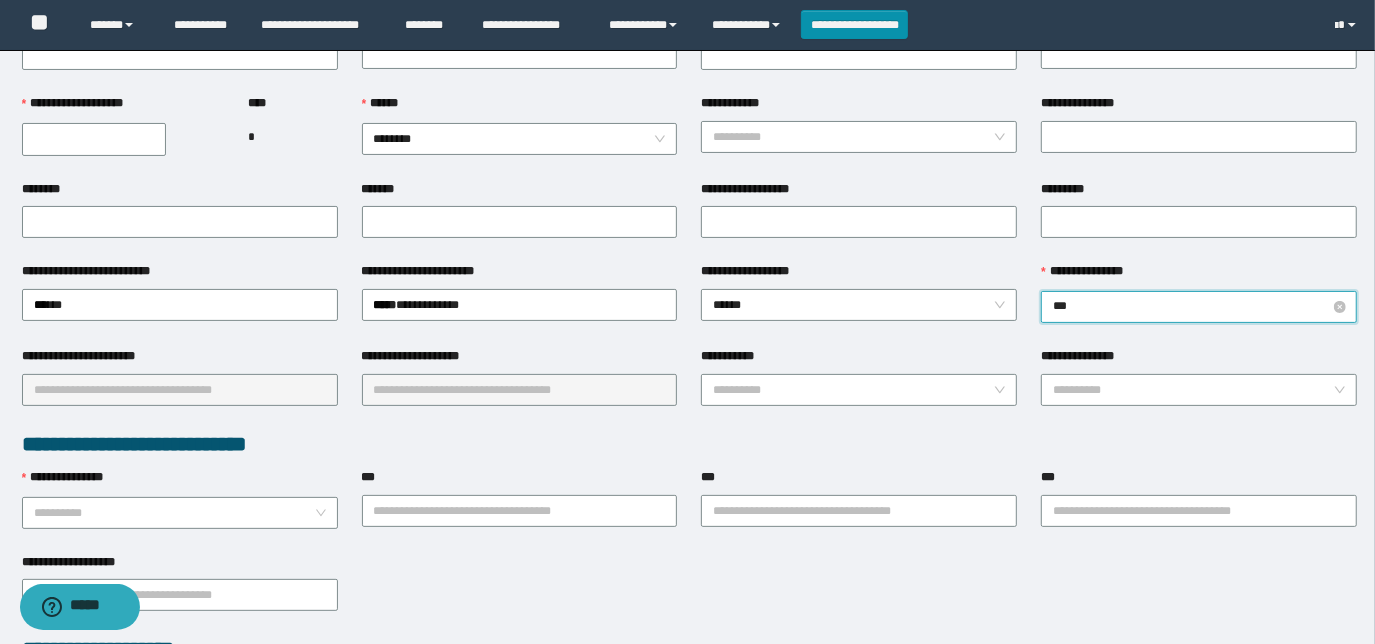 type on "****" 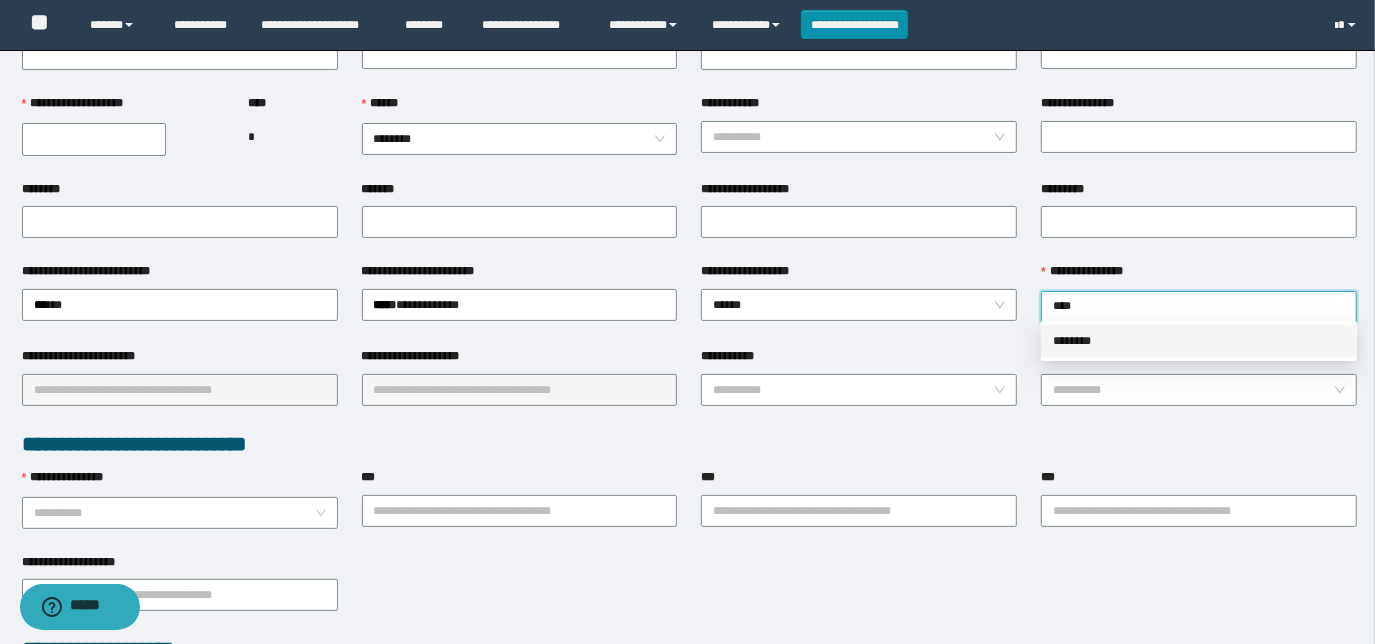 click on "********" at bounding box center [1199, 341] 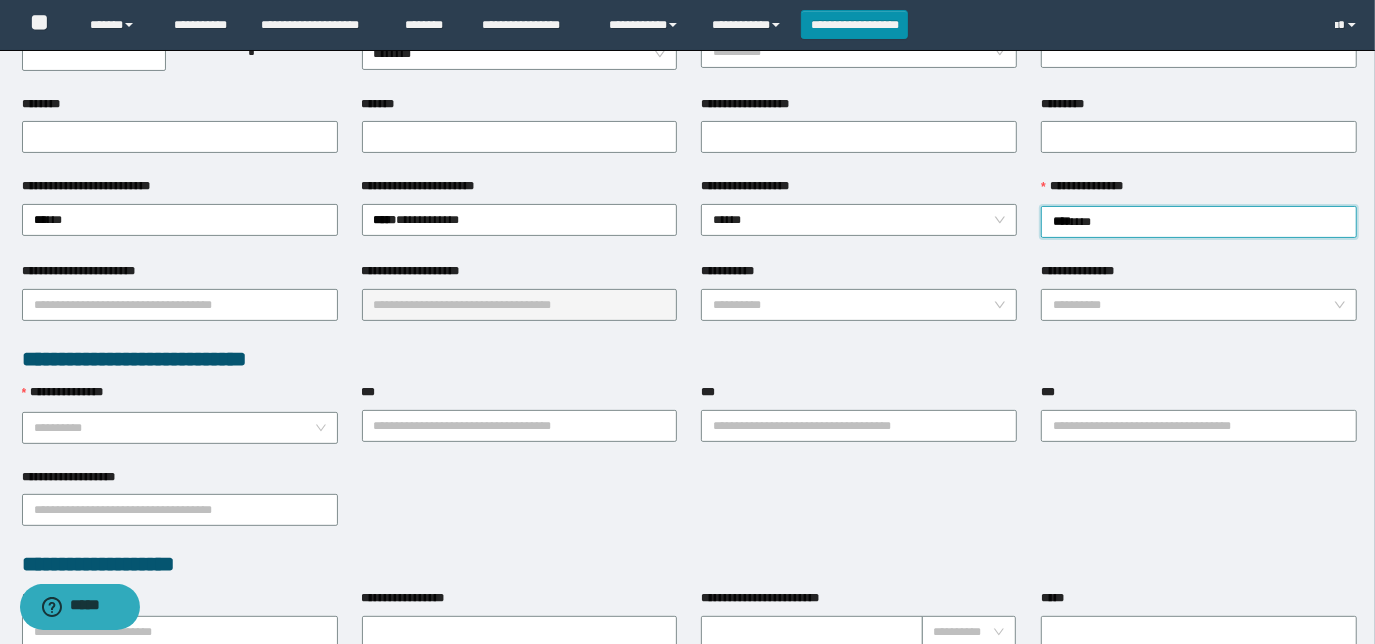 scroll, scrollTop: 272, scrollLeft: 0, axis: vertical 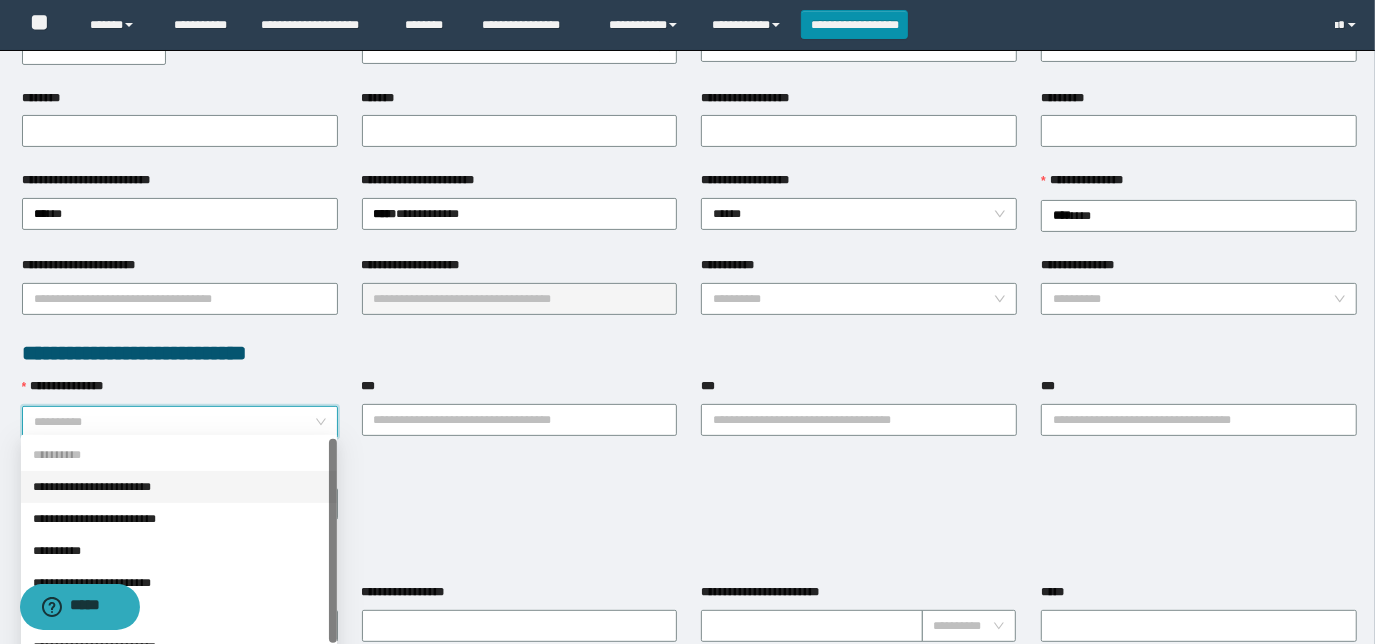 click on "**********" at bounding box center (174, 422) 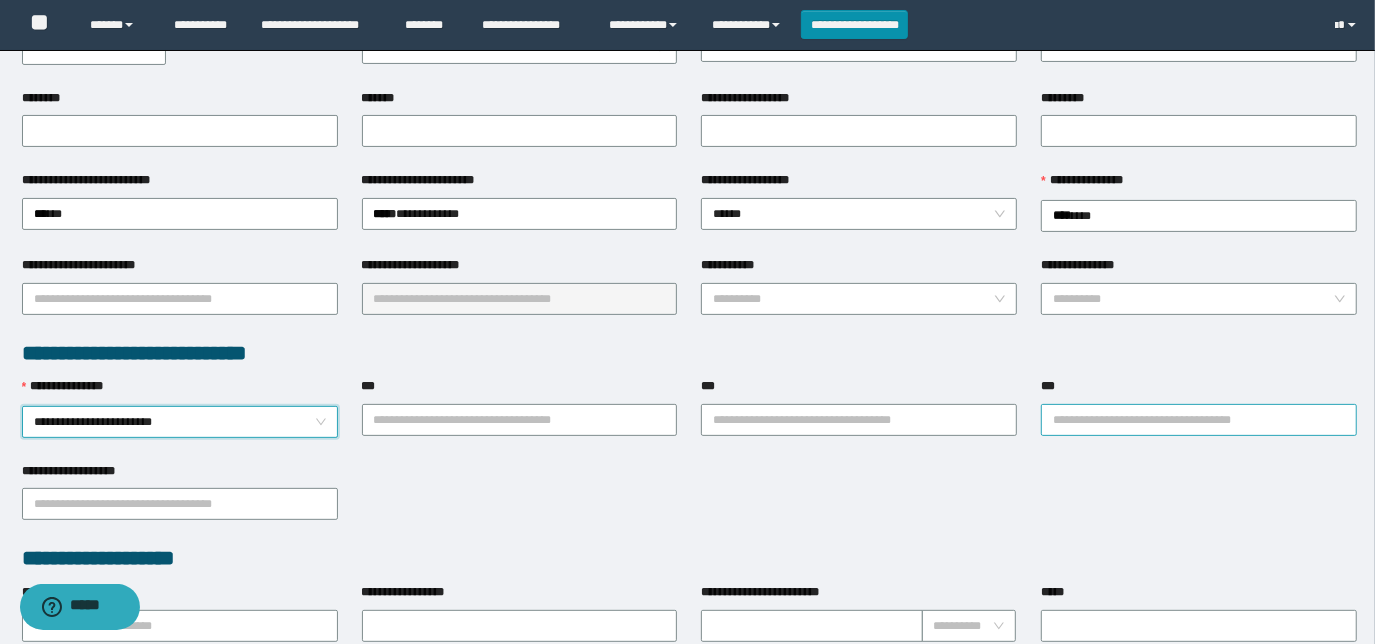 click on "***" at bounding box center (1199, 420) 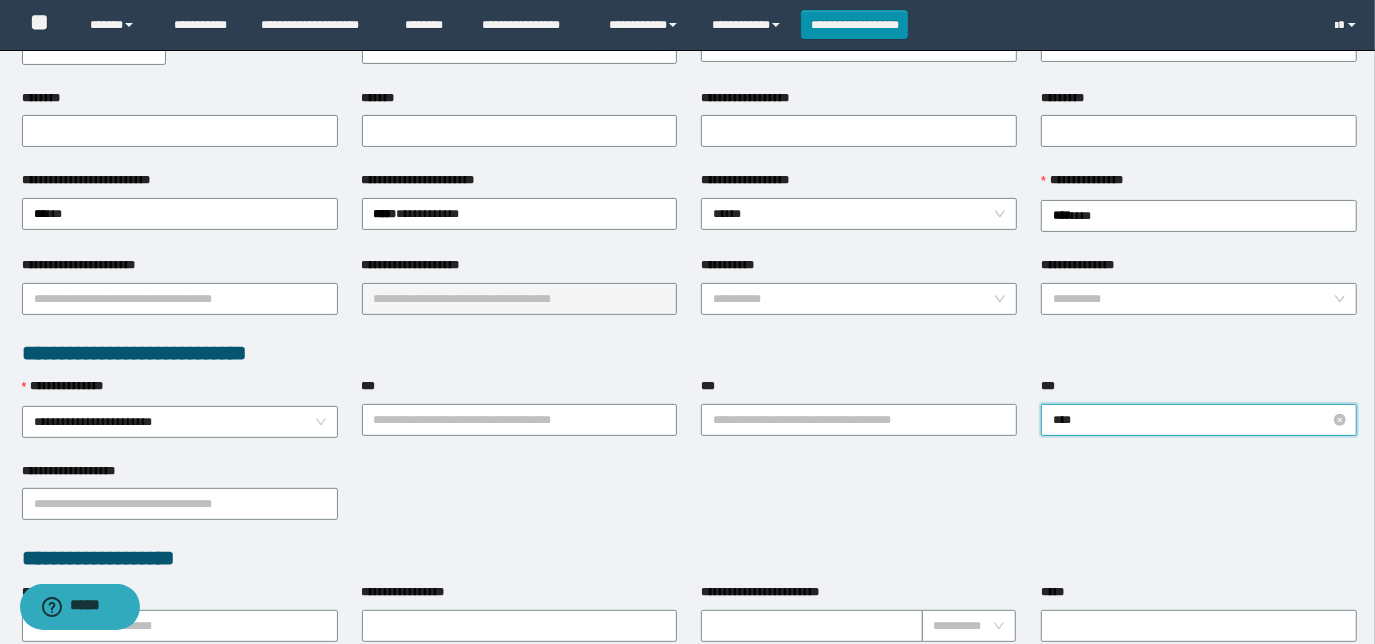 type on "*****" 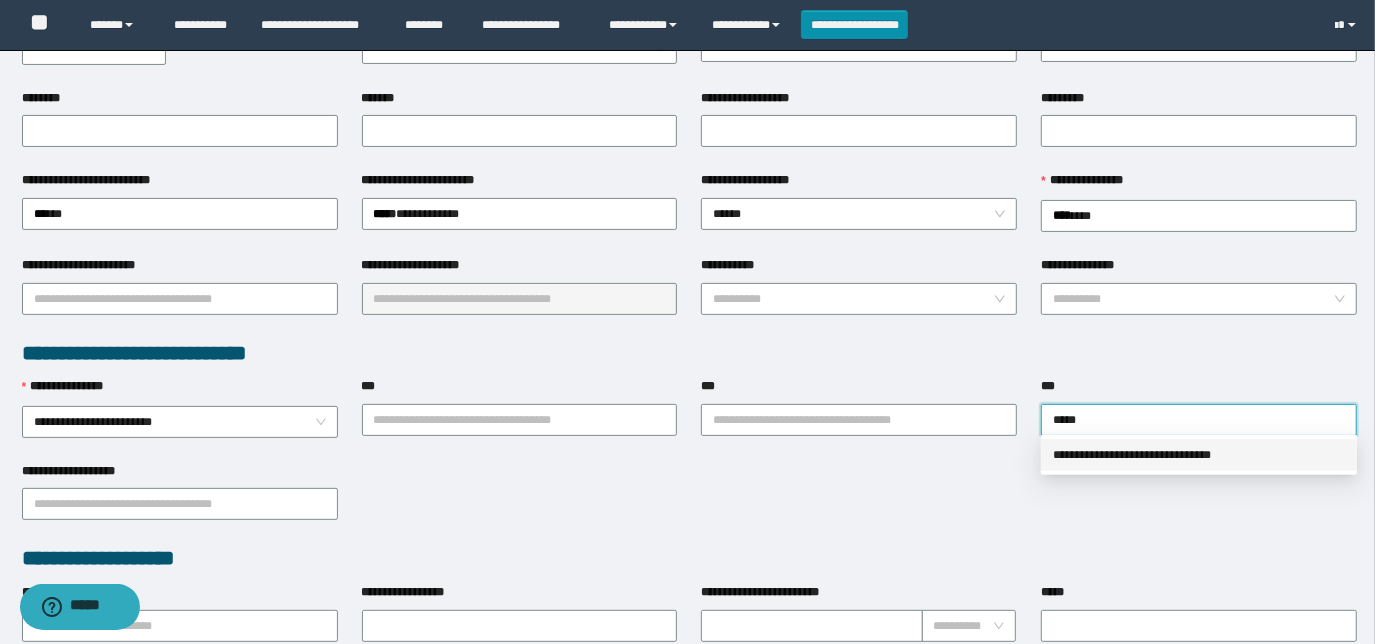 click on "**********" at bounding box center (1199, 455) 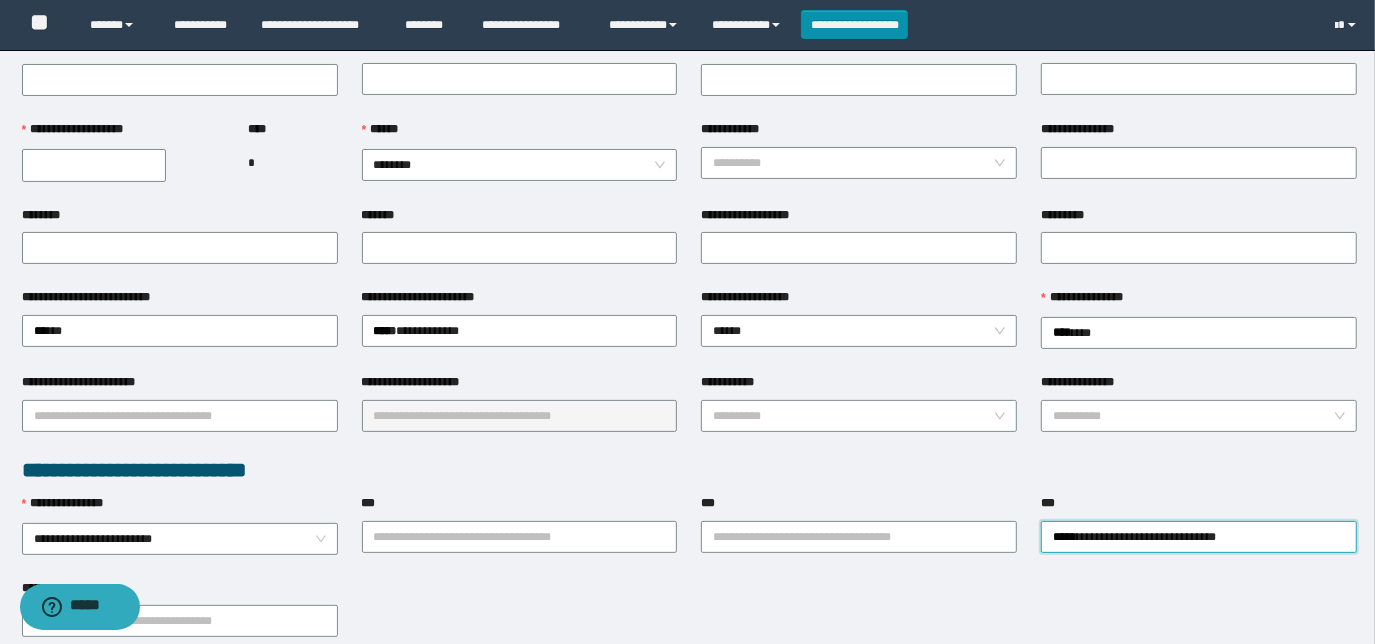 scroll, scrollTop: 0, scrollLeft: 0, axis: both 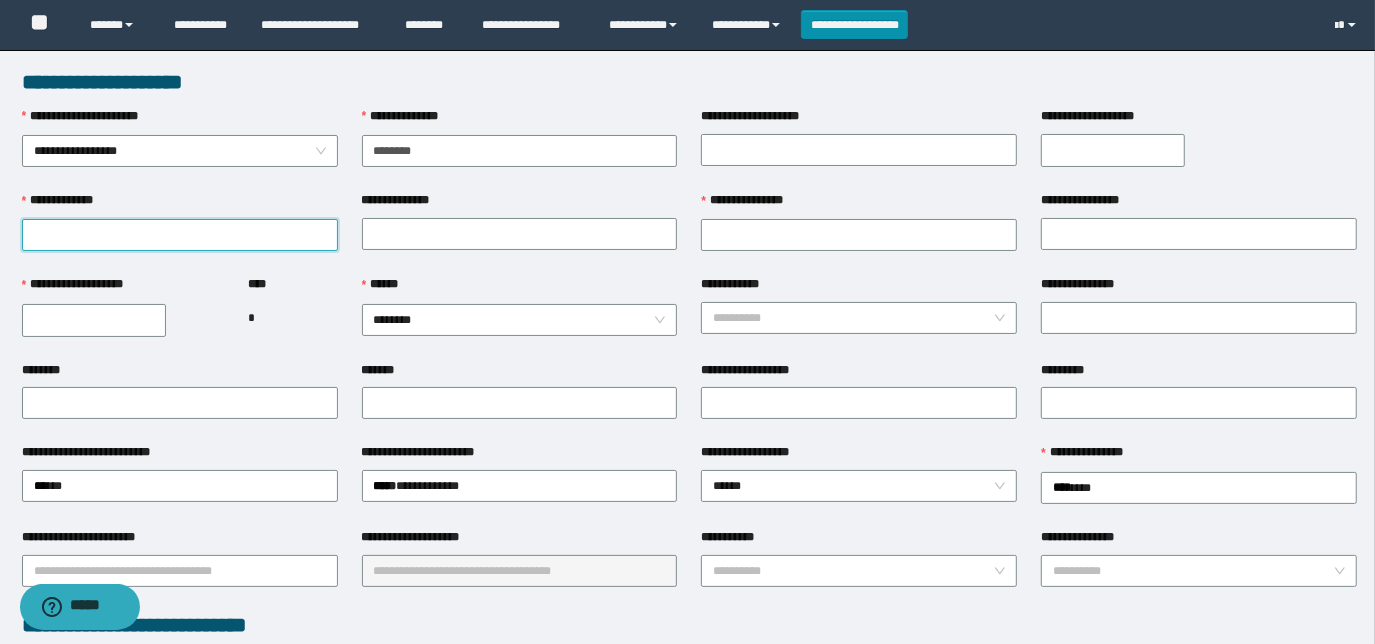 click on "**********" at bounding box center [180, 235] 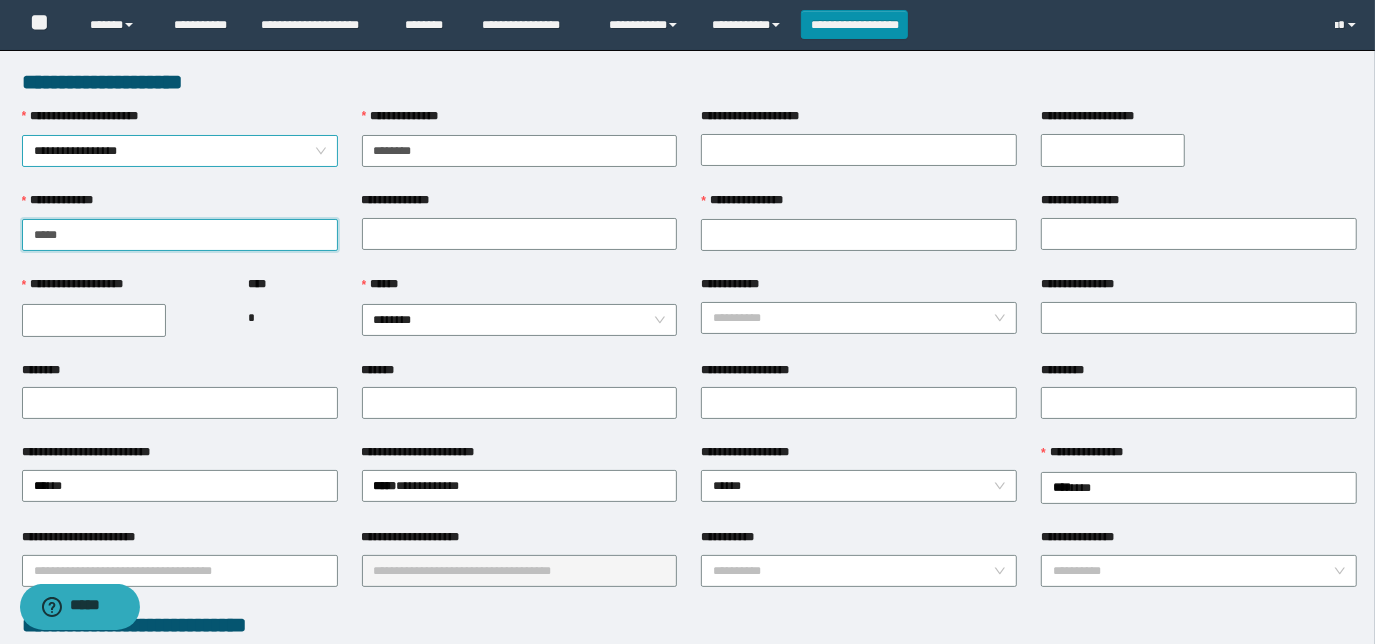 type on "*****" 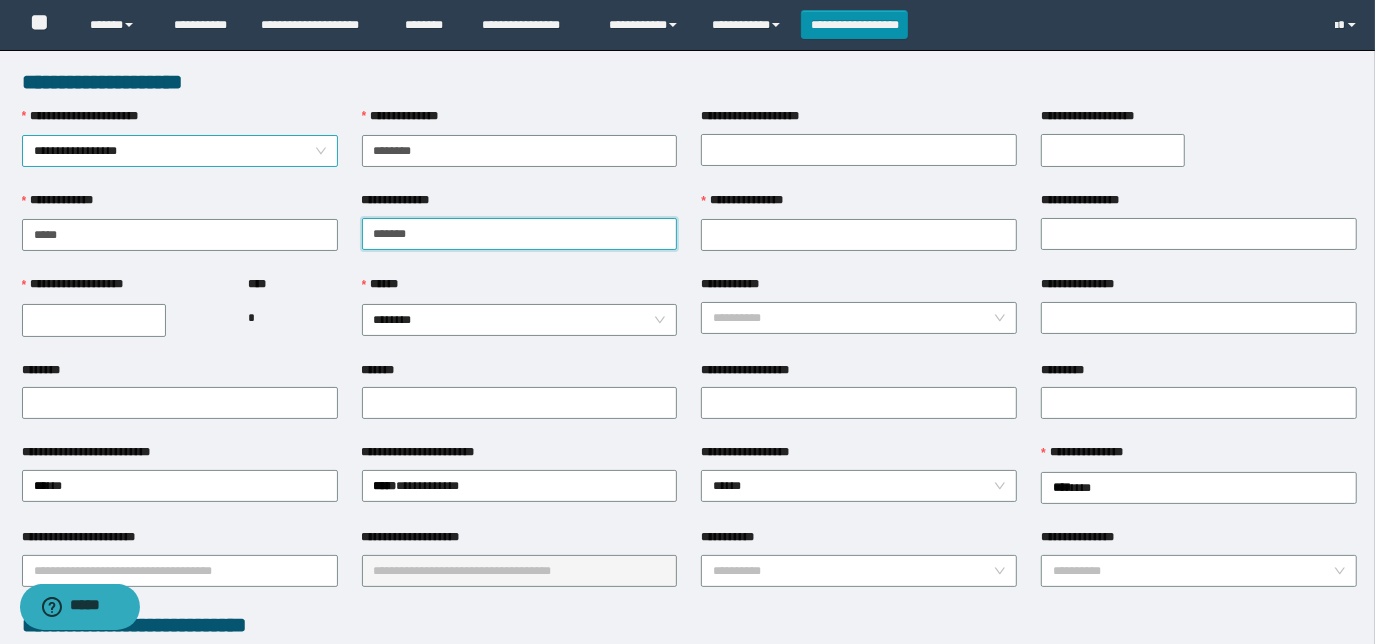 type on "*******" 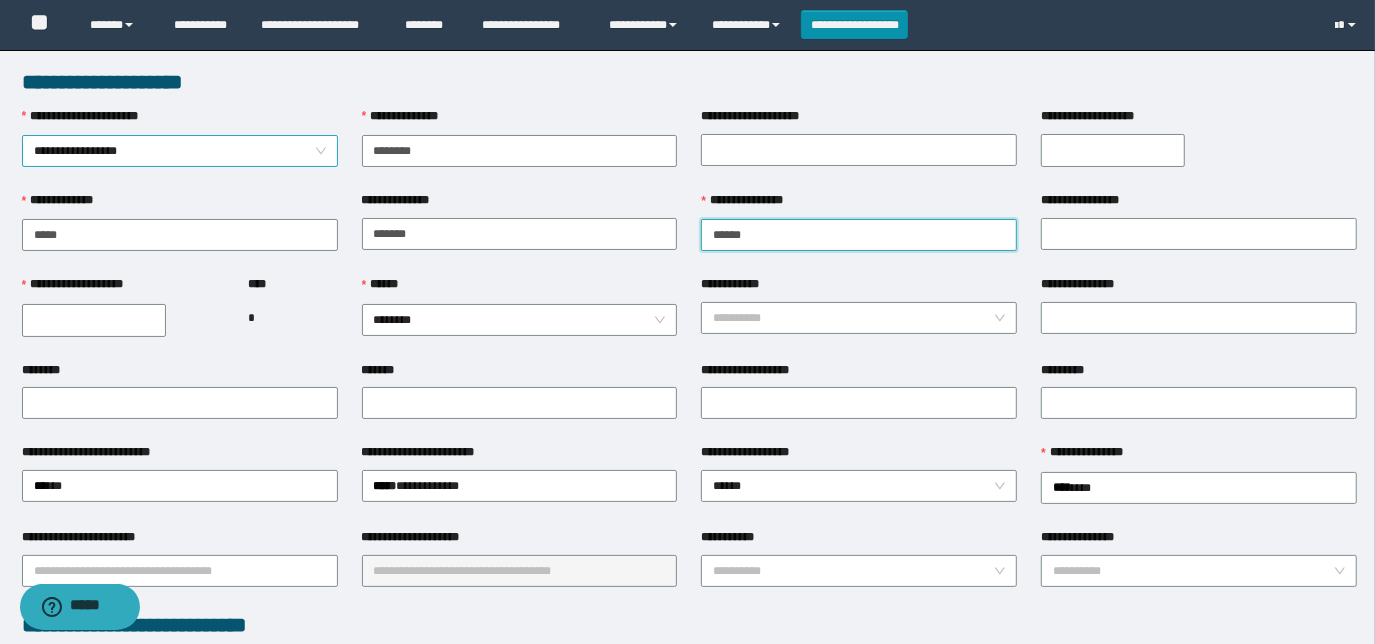 type on "******" 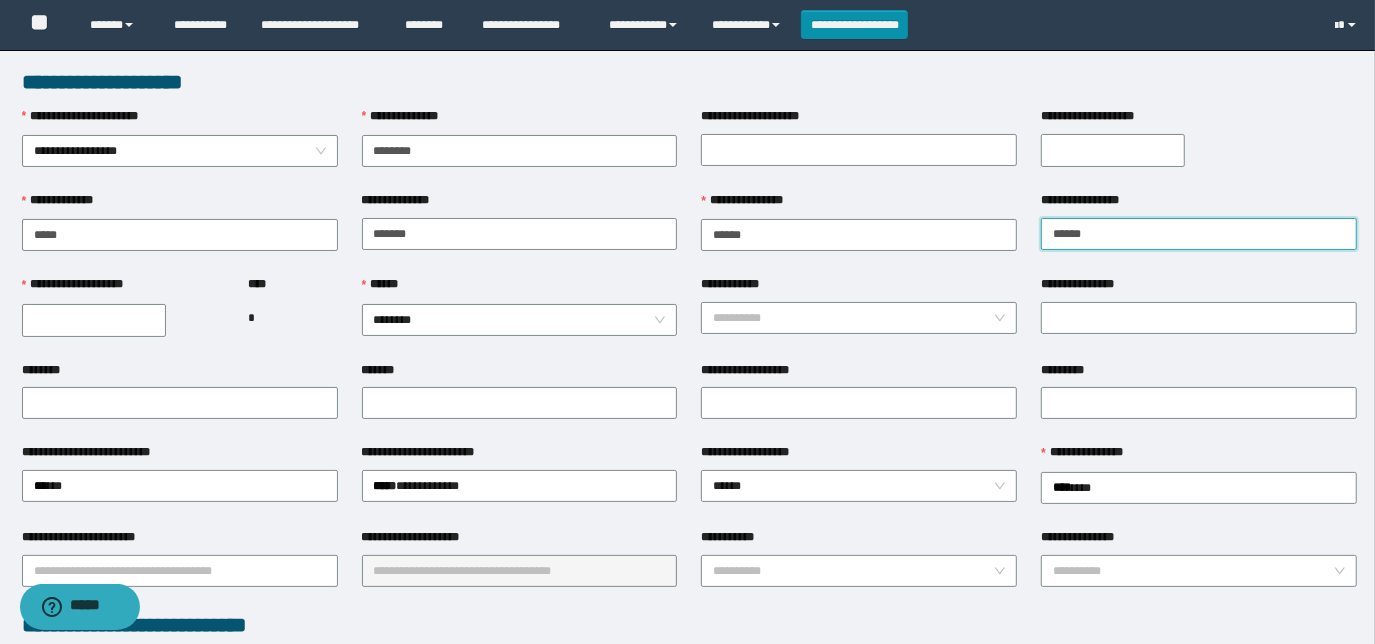 type on "******" 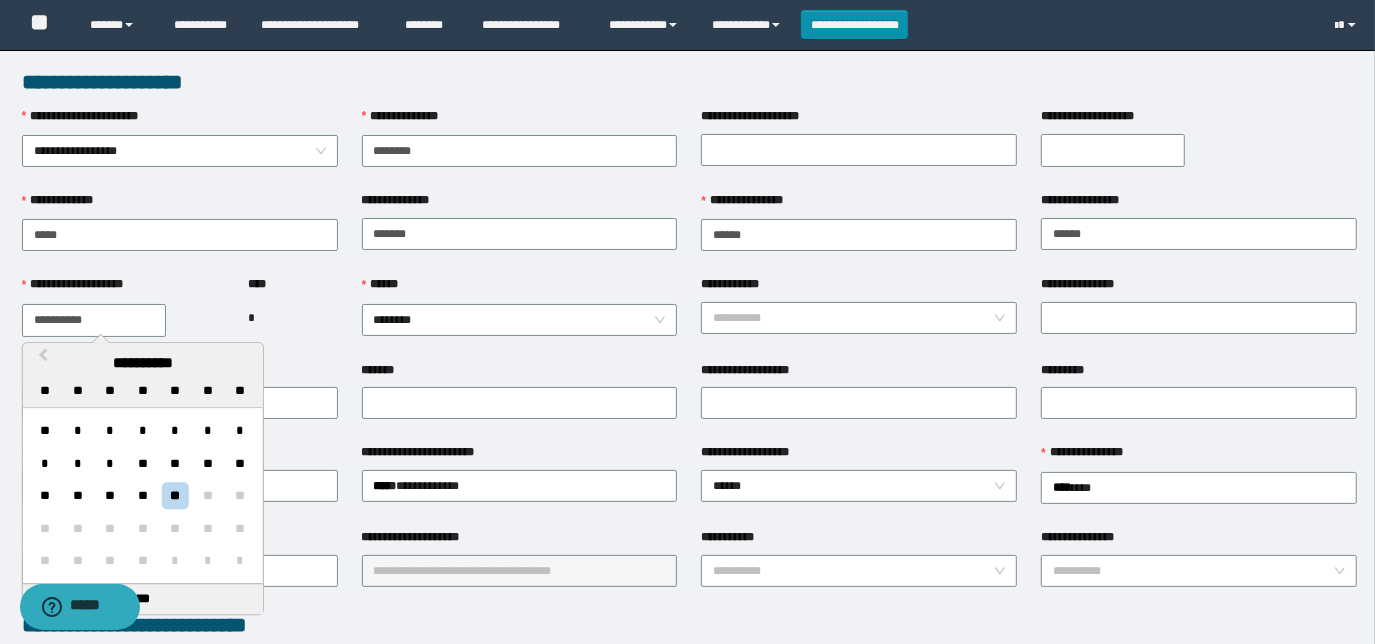 click on "**********" at bounding box center [94, 320] 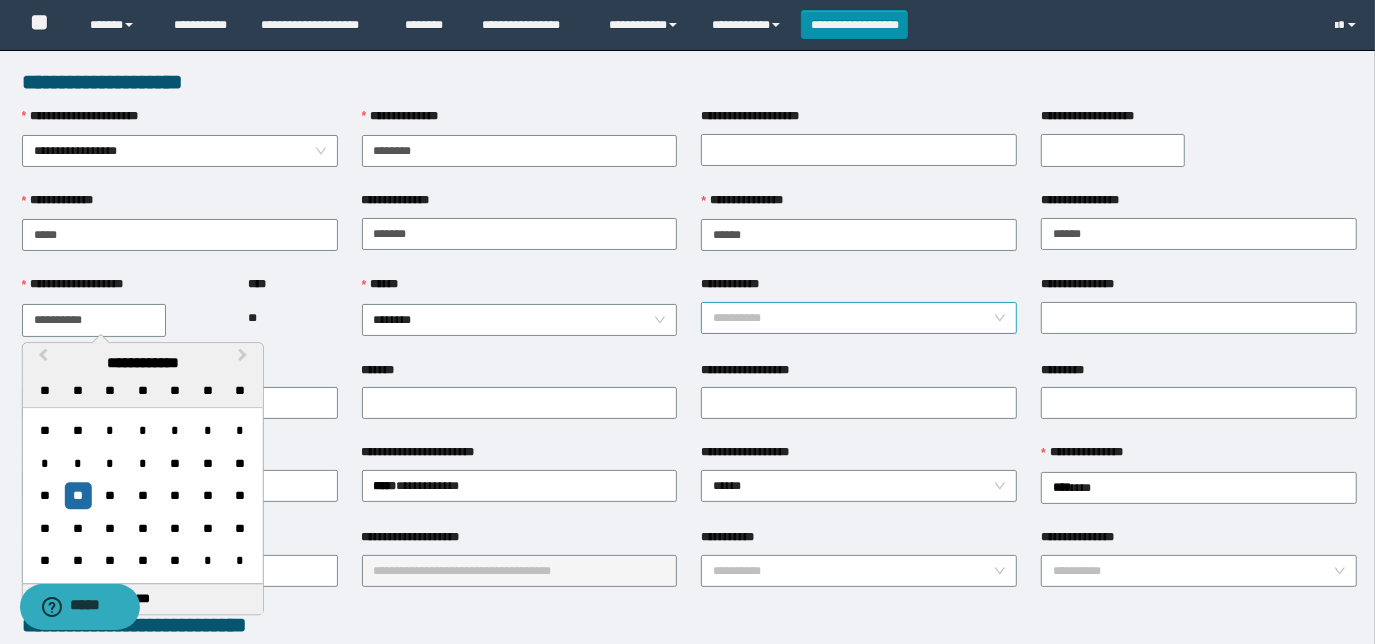 type on "**********" 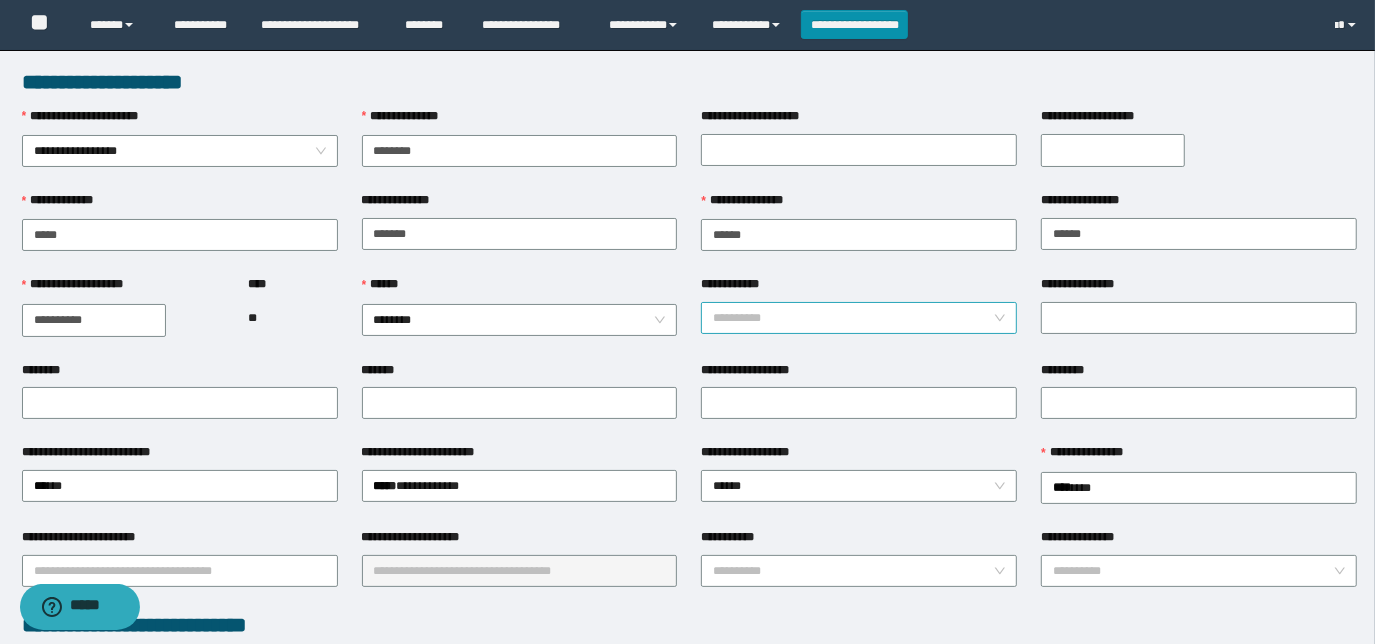 click on "**********" at bounding box center [853, 318] 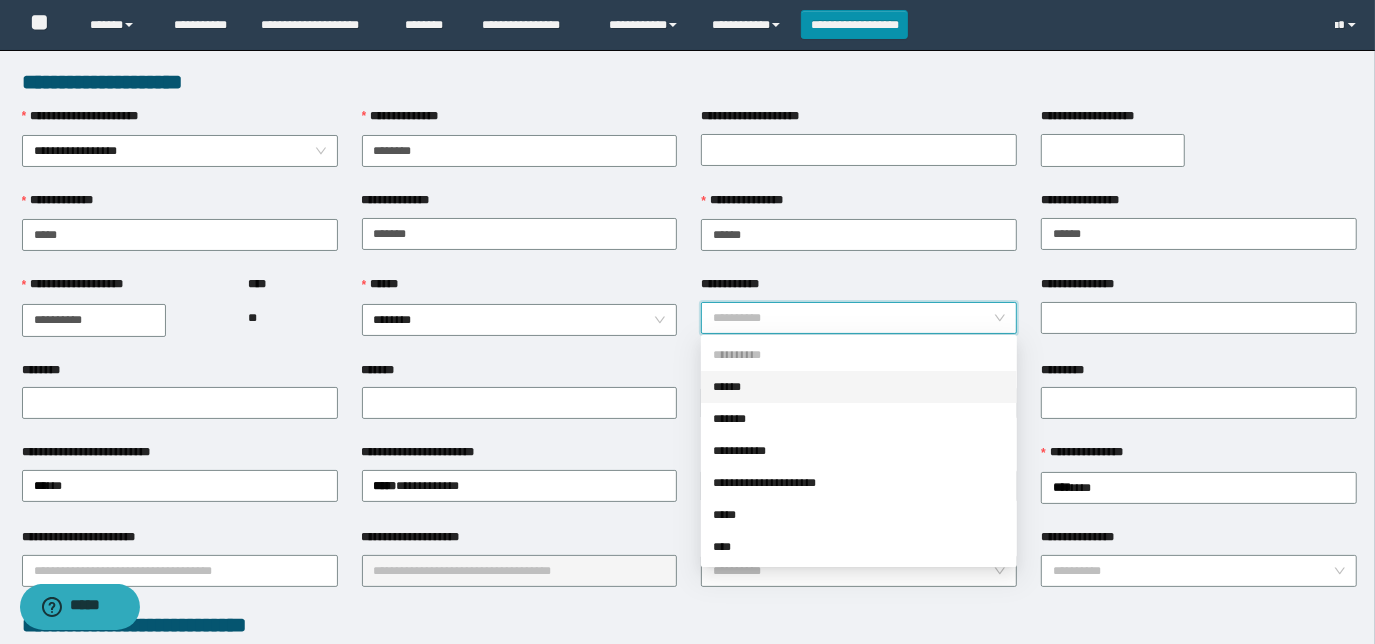 click on "******" at bounding box center (859, 387) 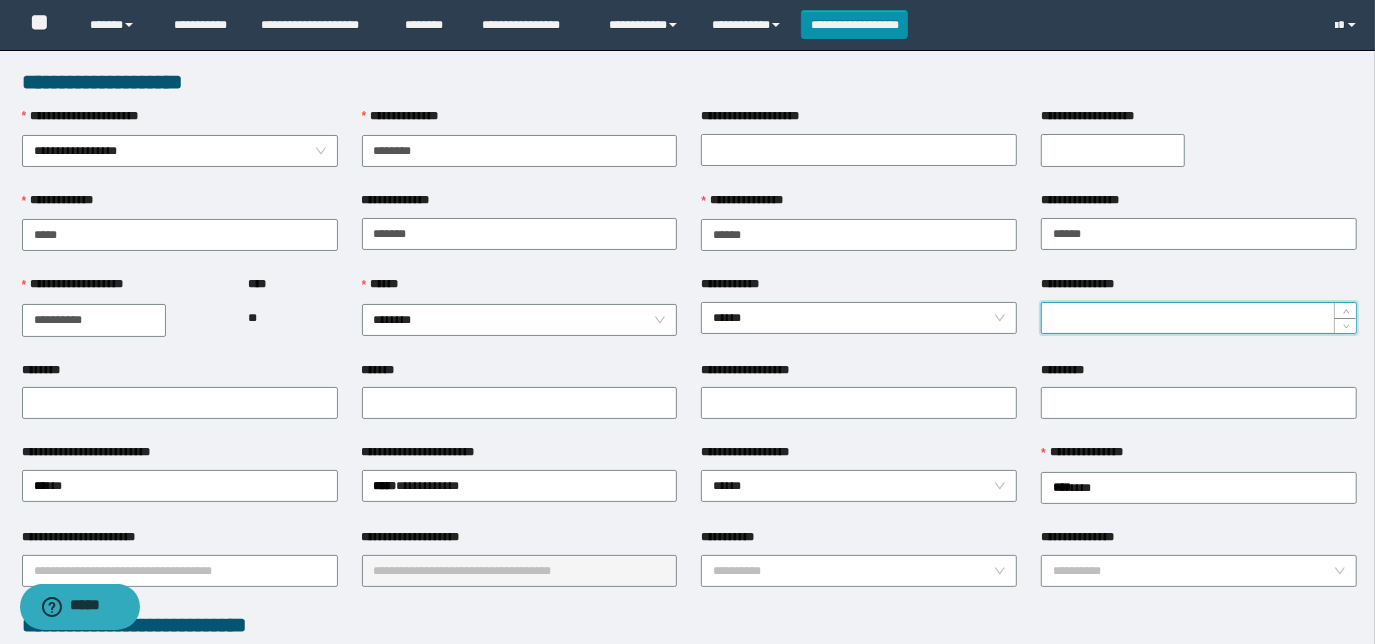 click on "**********" at bounding box center (1199, 318) 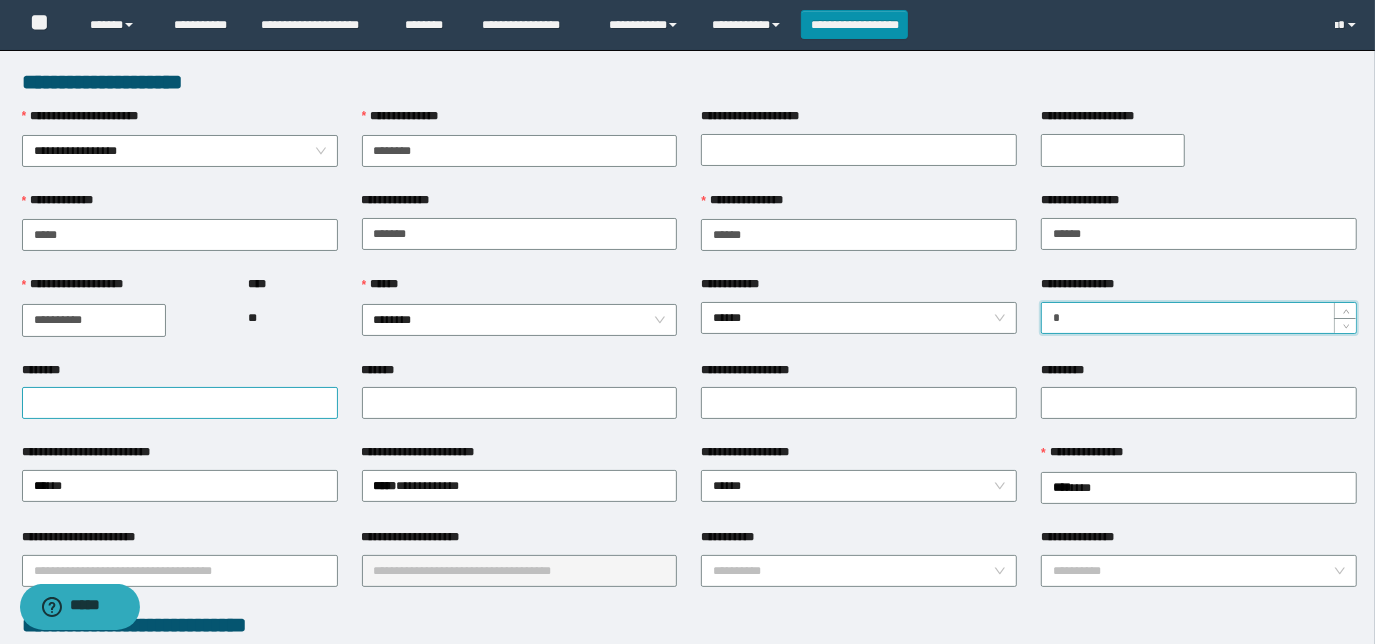 type on "*" 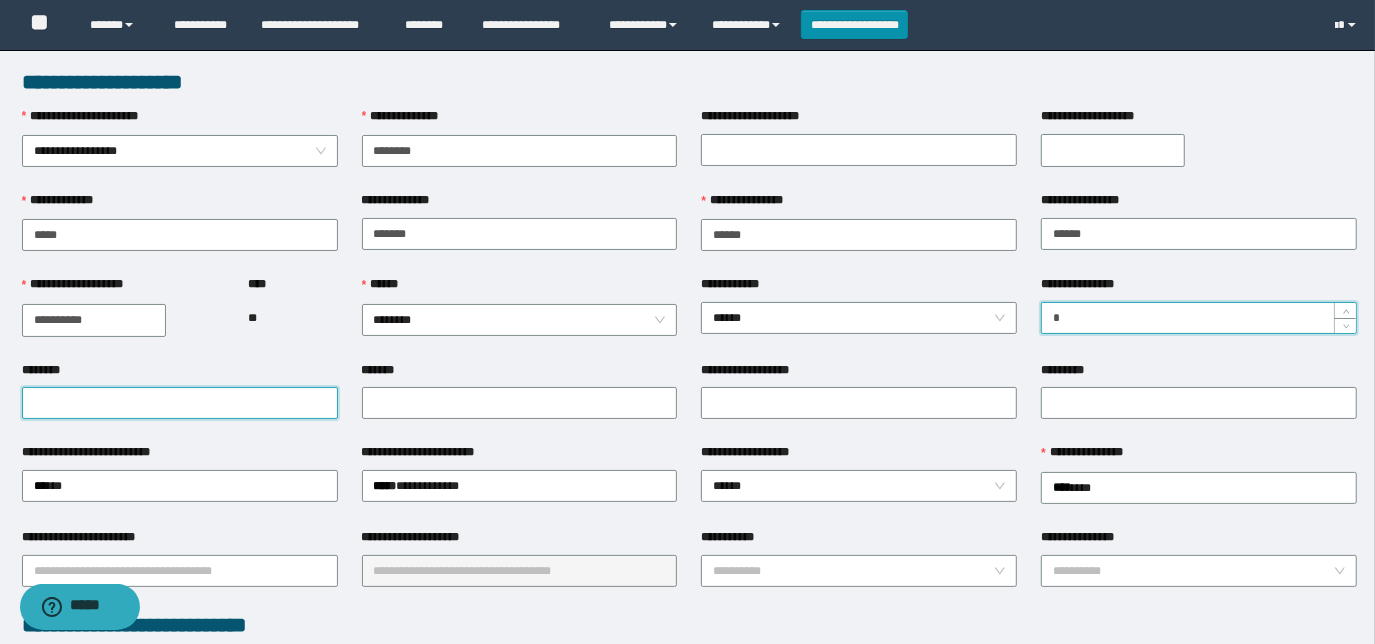 click on "********" at bounding box center [180, 403] 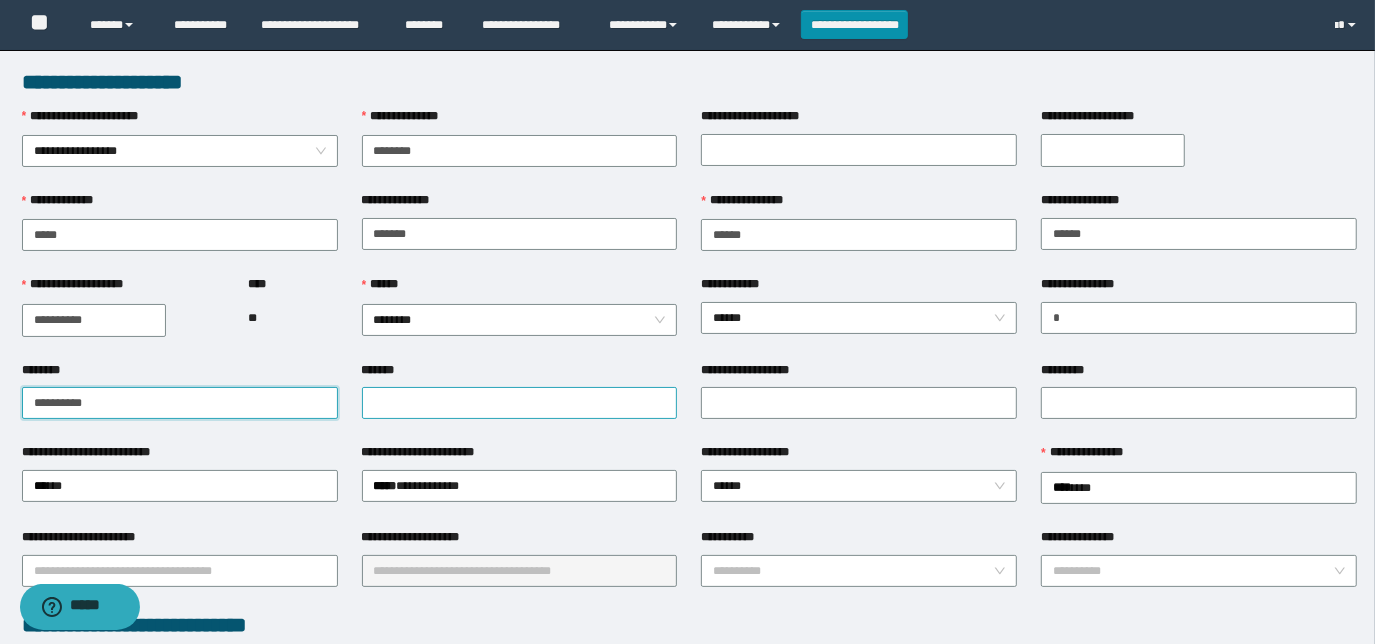 type on "**********" 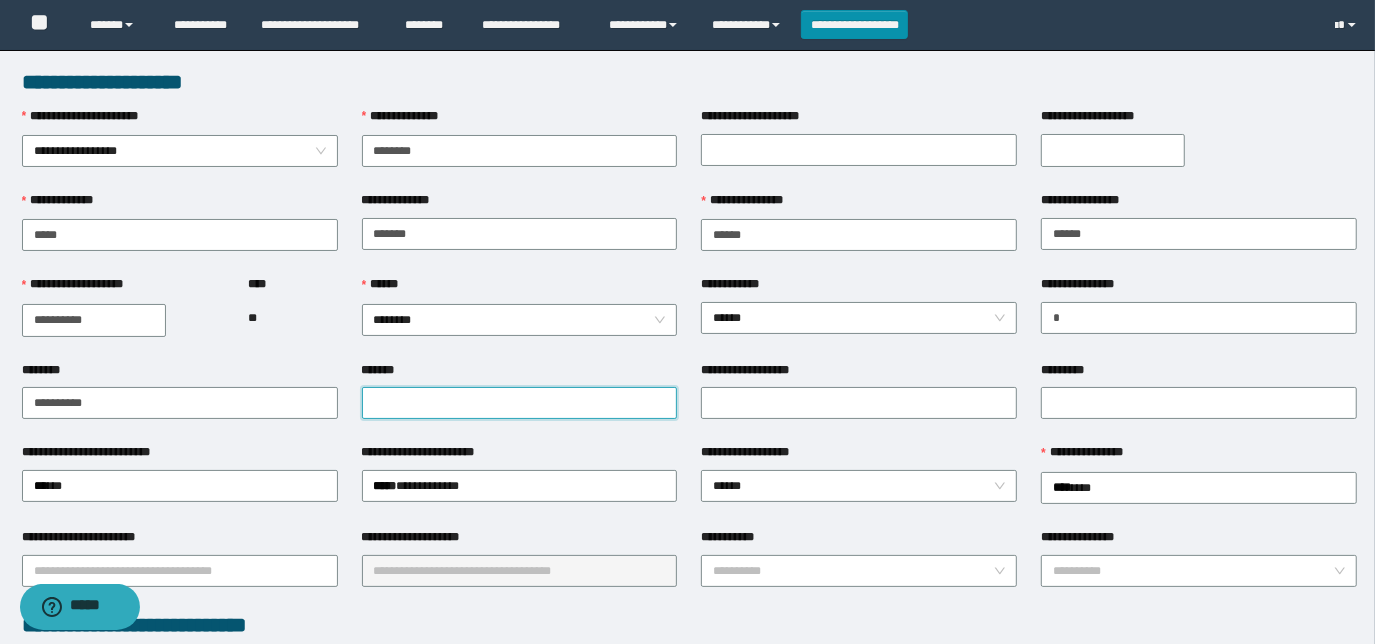click on "*******" at bounding box center (520, 403) 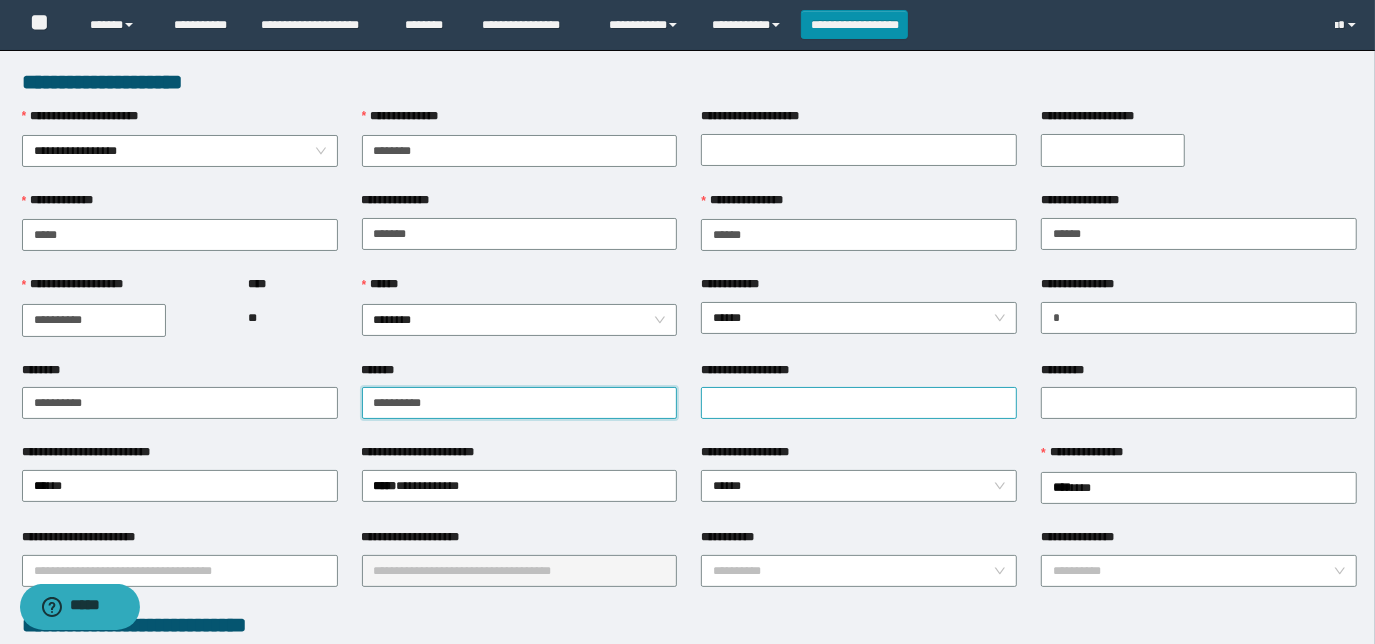 type on "**********" 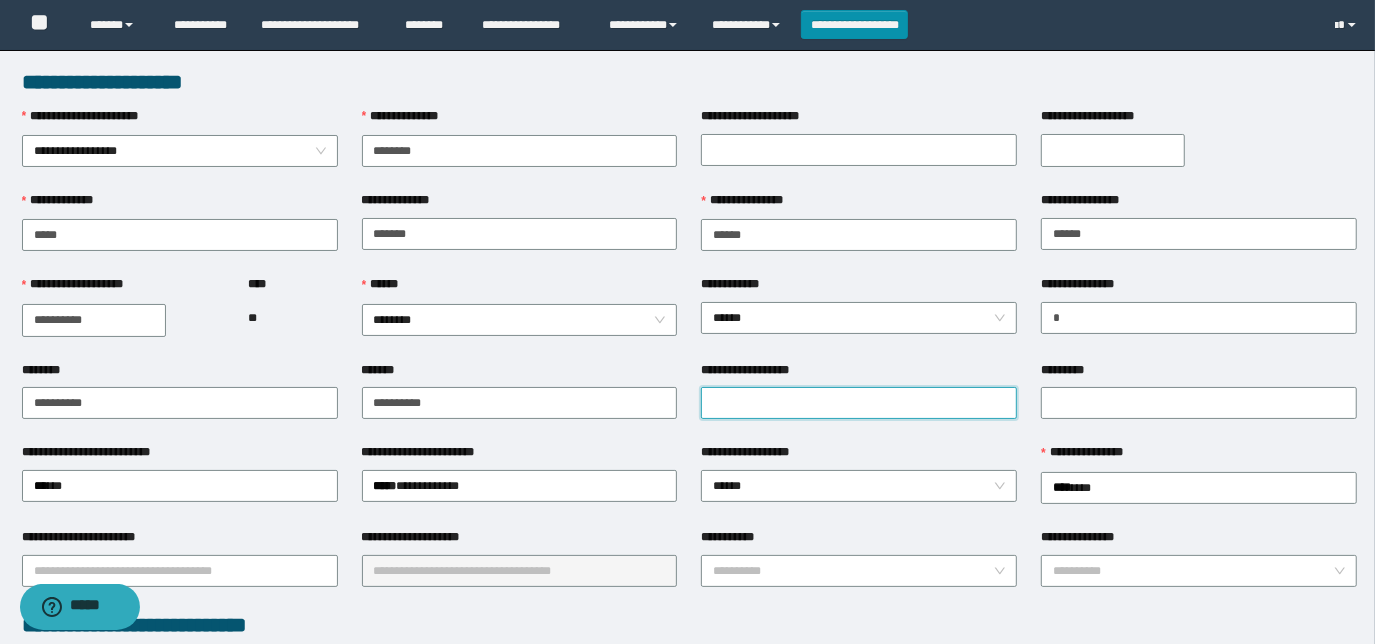 drag, startPoint x: 773, startPoint y: 405, endPoint x: 757, endPoint y: 401, distance: 16.492422 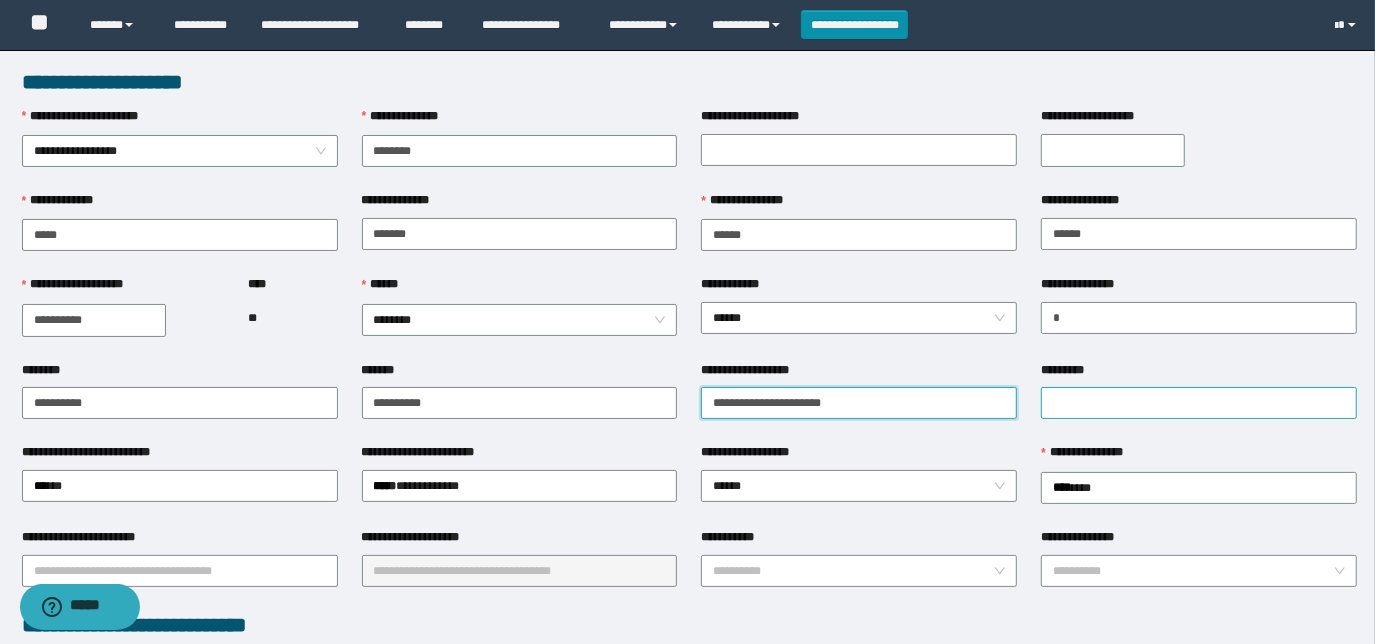 type on "**********" 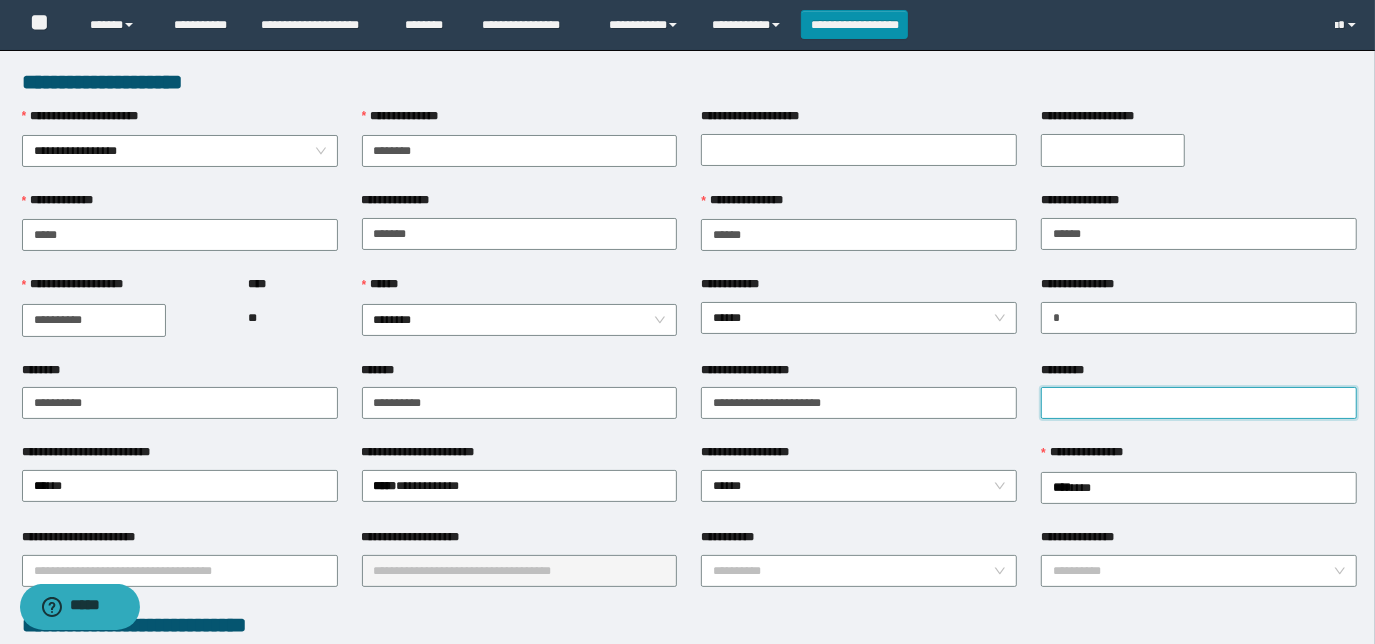 click on "*********" at bounding box center (1199, 403) 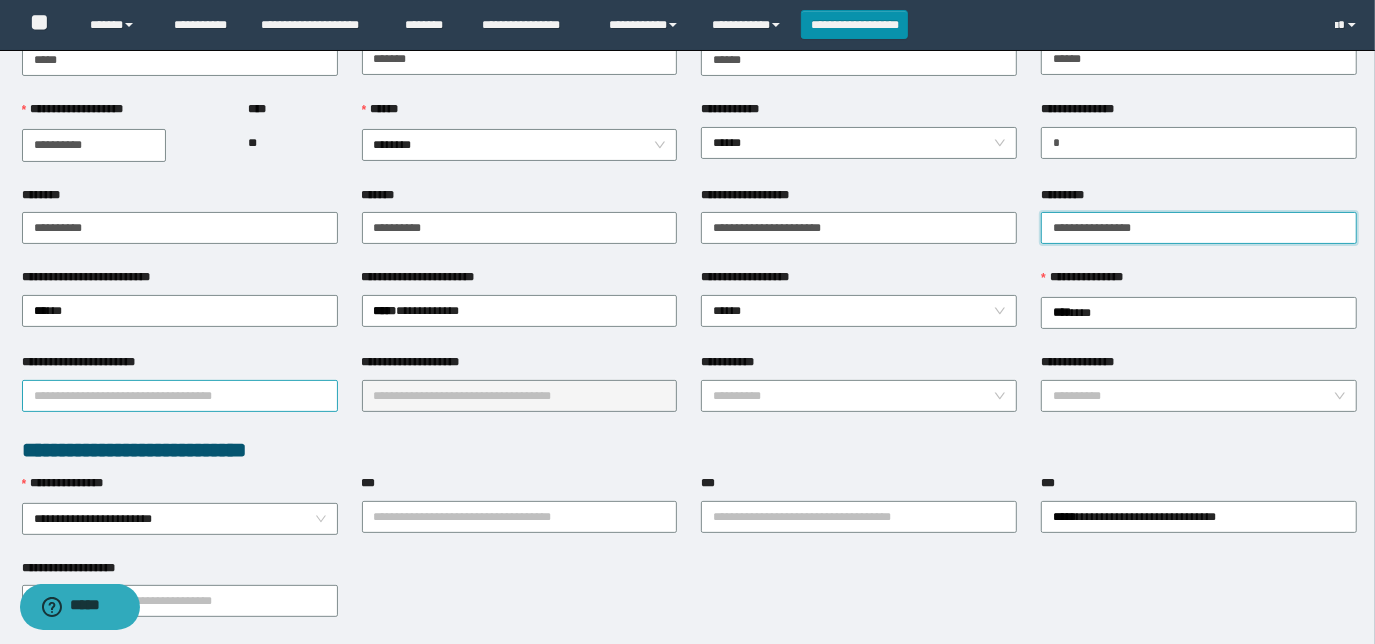 scroll, scrollTop: 181, scrollLeft: 0, axis: vertical 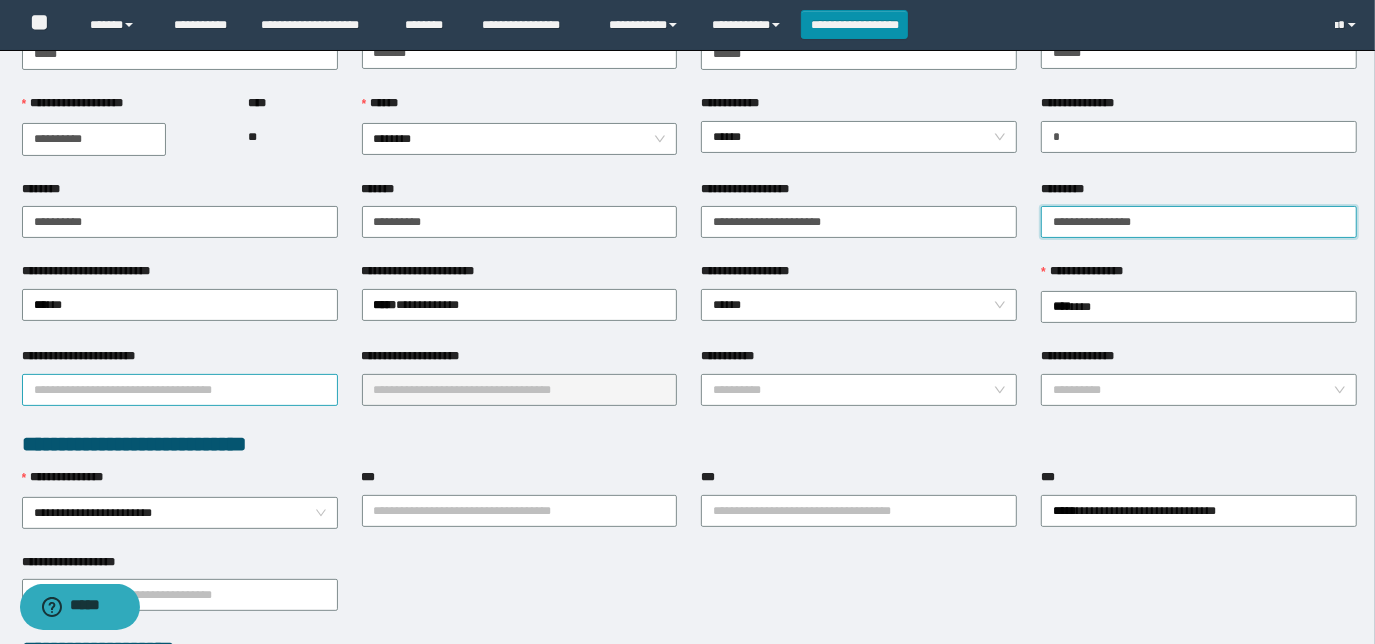 type on "**********" 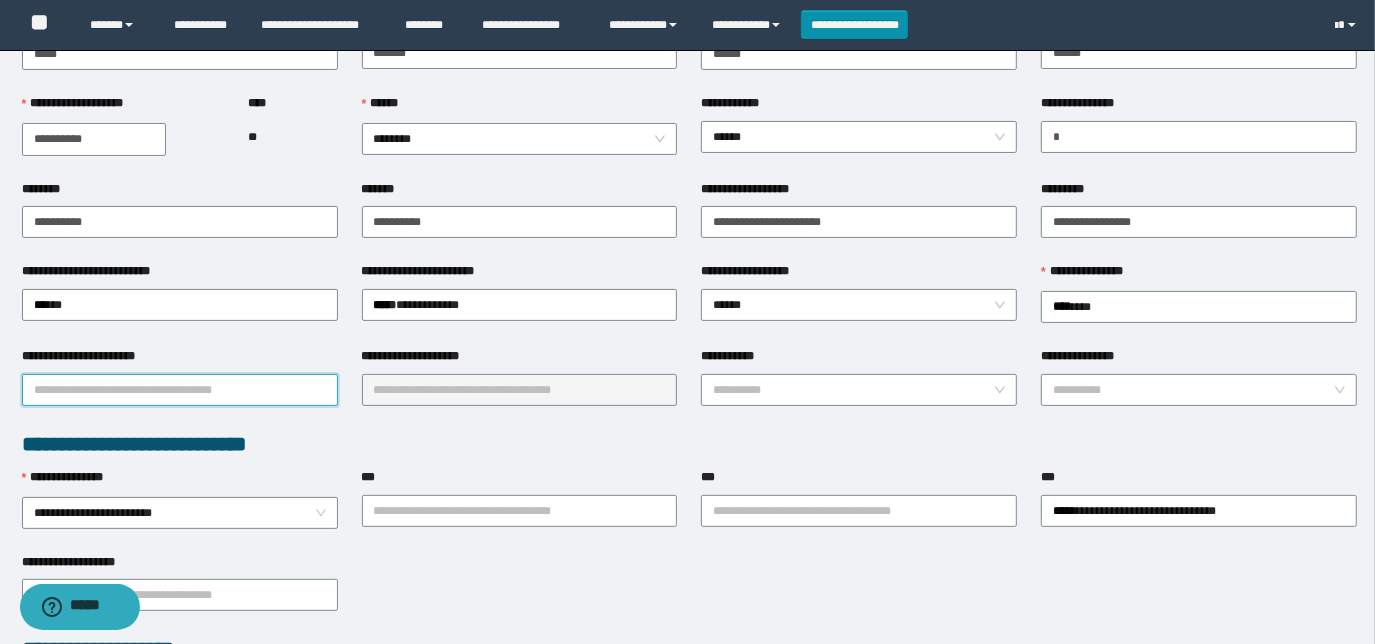 click on "**********" at bounding box center [180, 390] 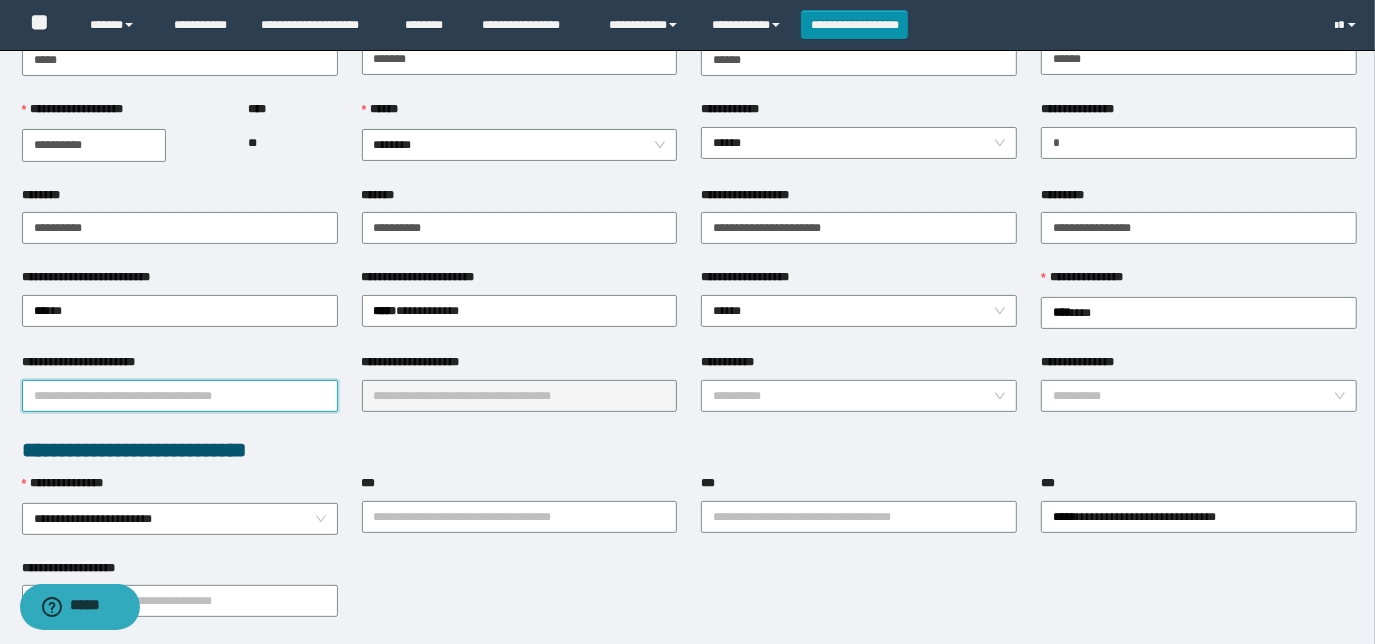 scroll, scrollTop: 181, scrollLeft: 0, axis: vertical 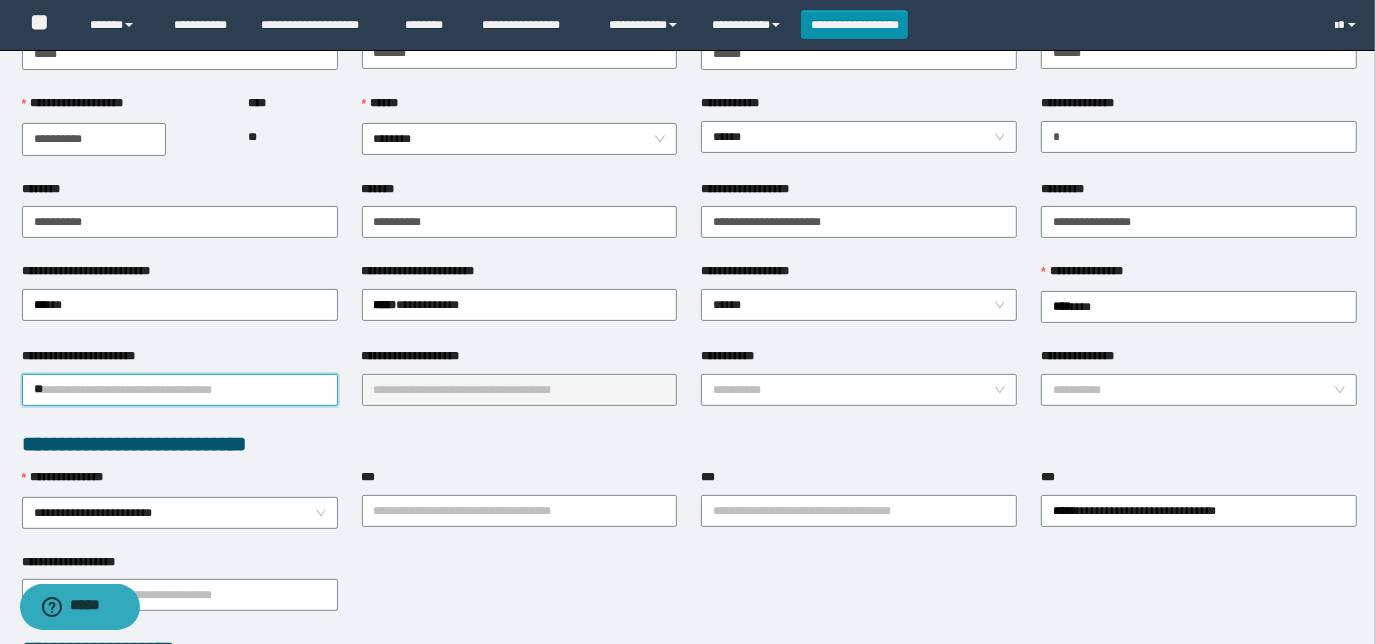 type on "***" 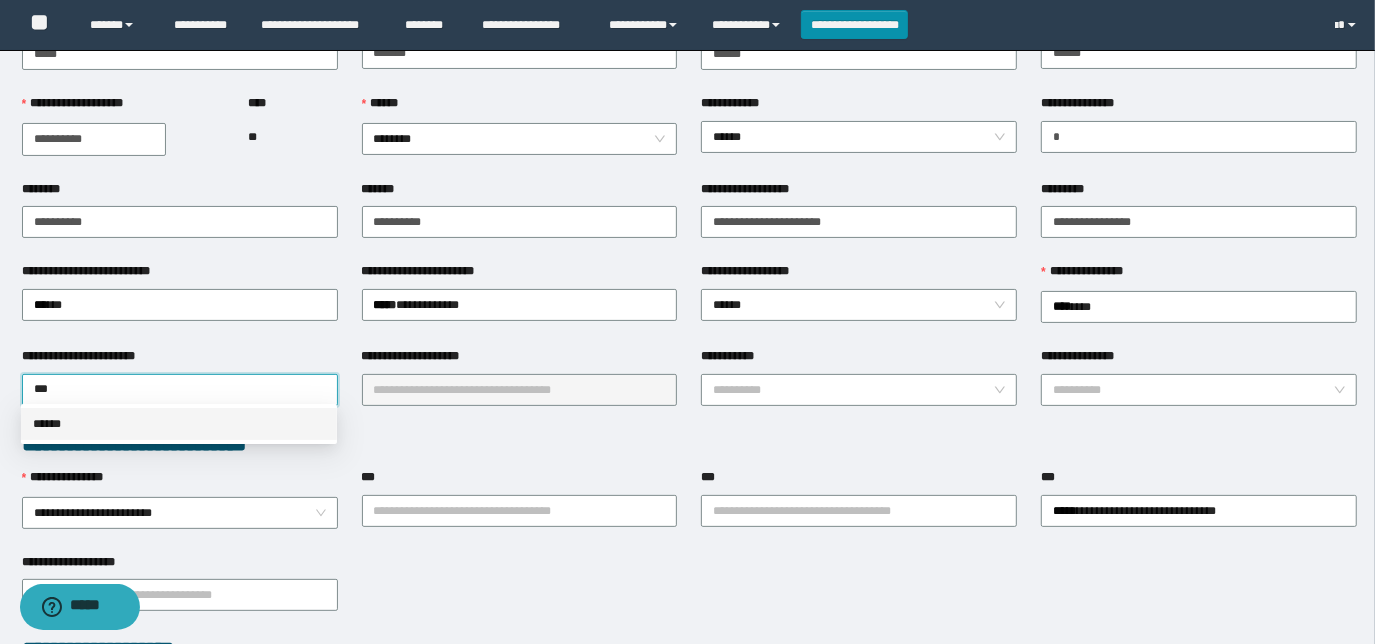 click on "******" at bounding box center (179, 424) 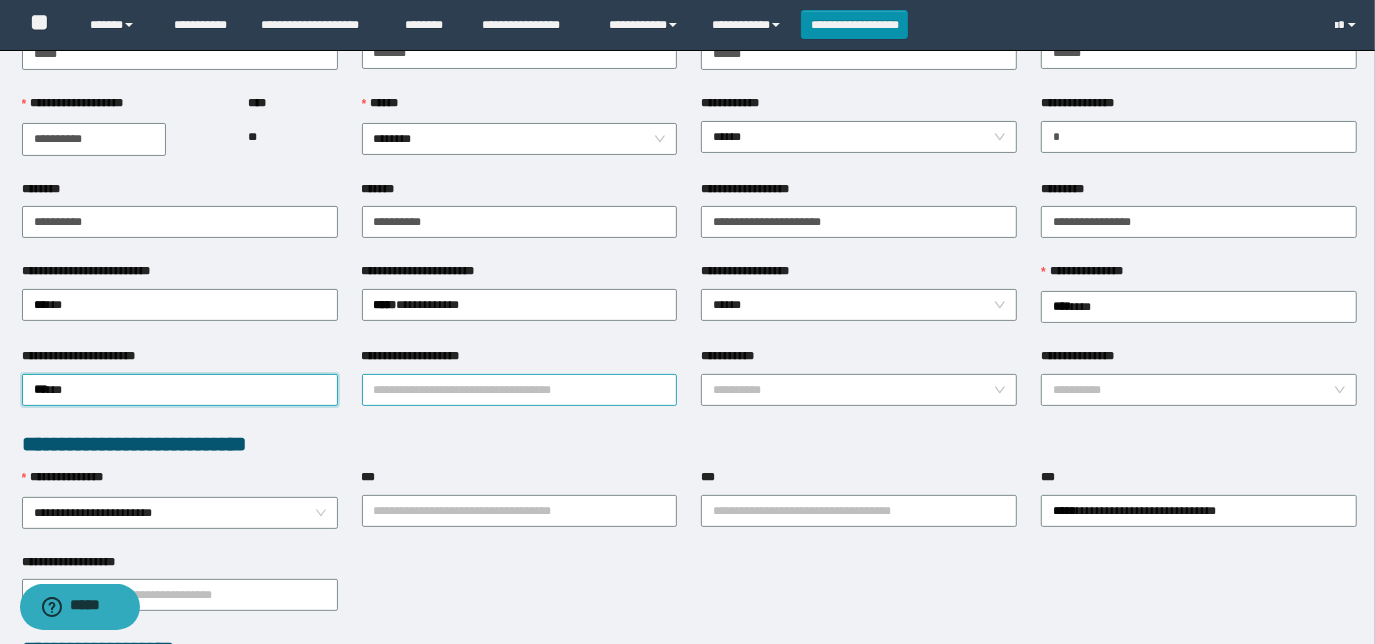 click on "**********" at bounding box center [520, 390] 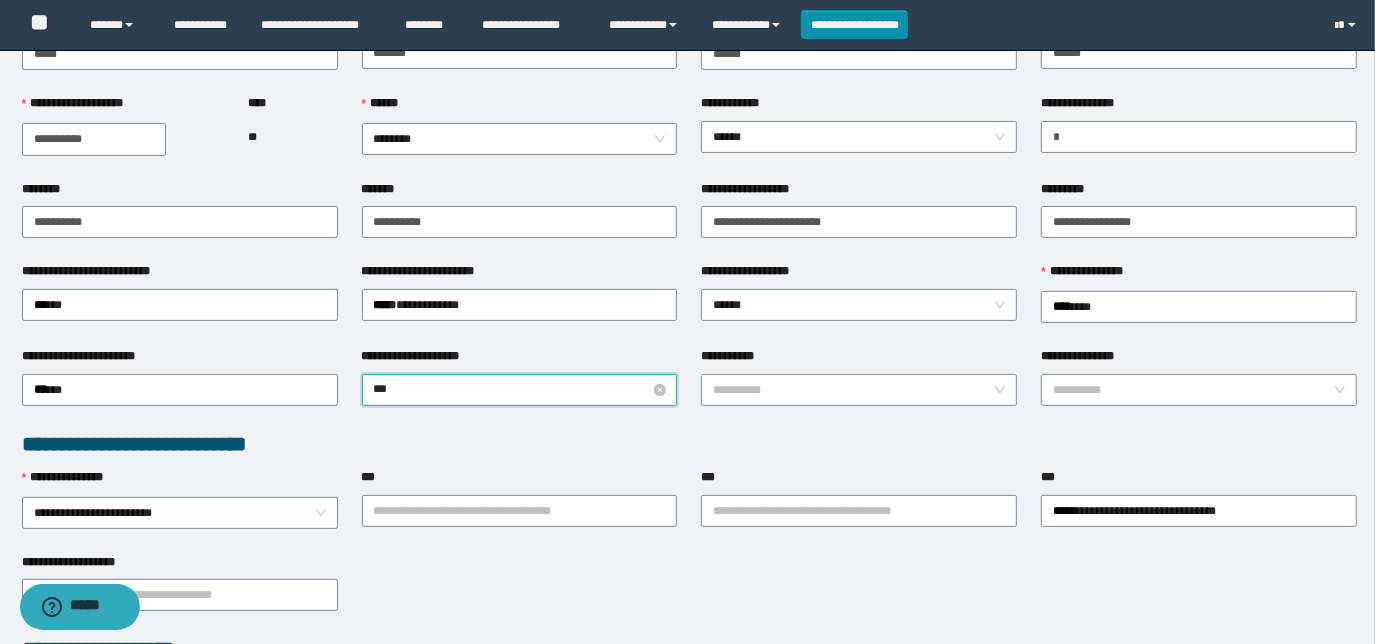 type on "****" 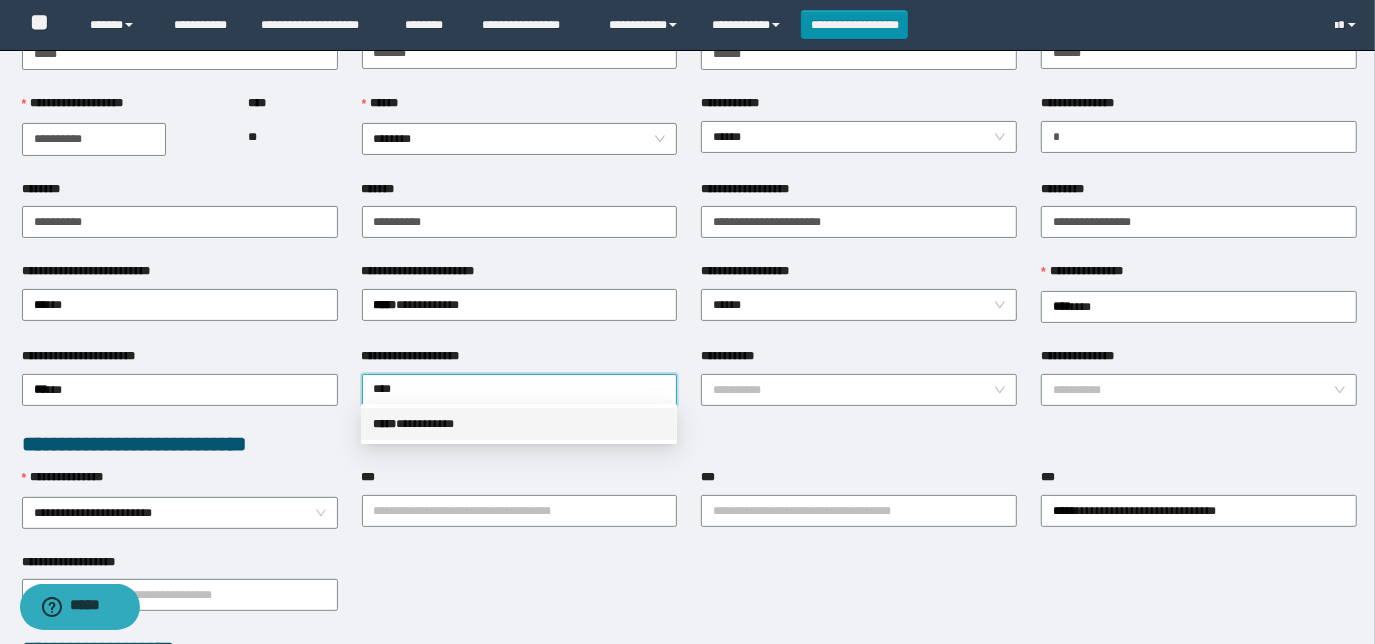 click on "***** * *********" at bounding box center (519, 424) 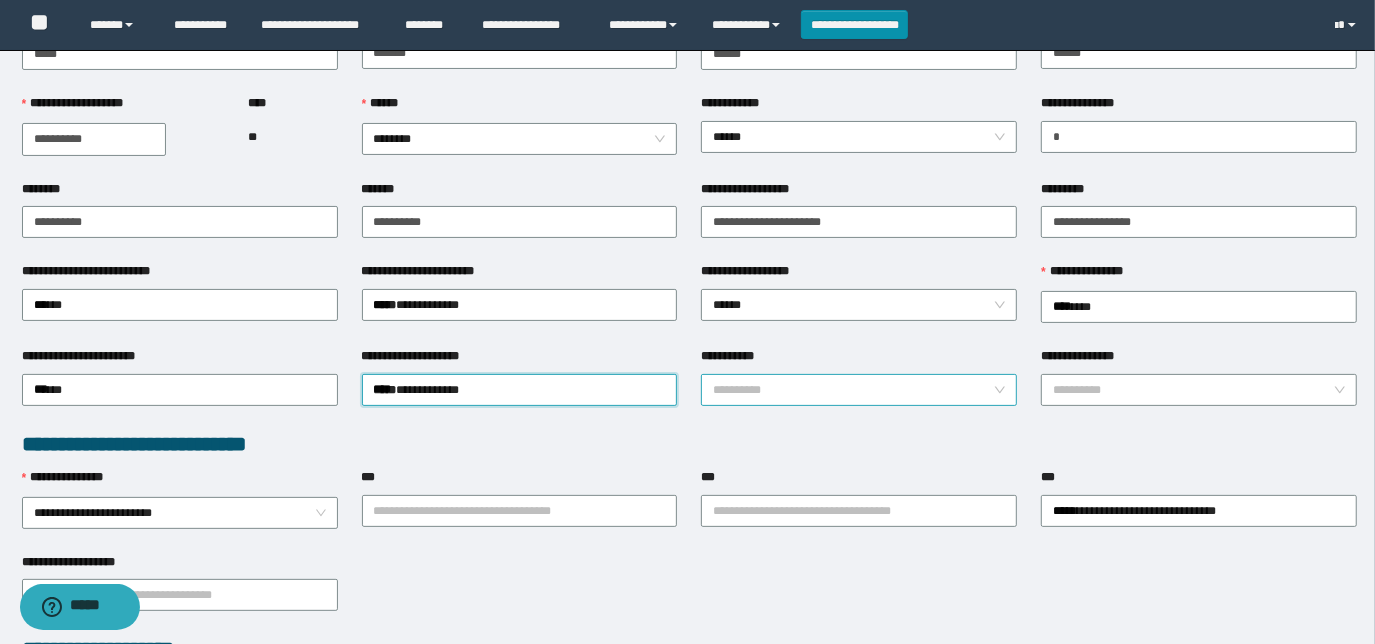 click on "**********" at bounding box center (853, 390) 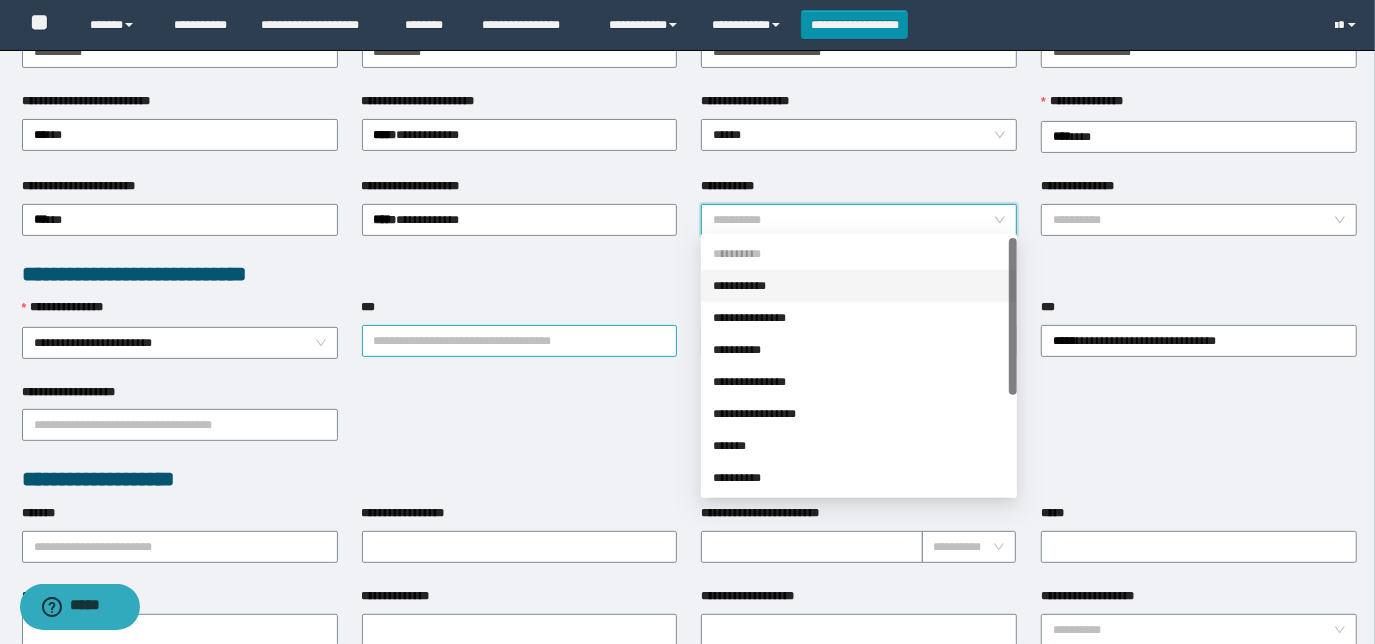 scroll, scrollTop: 363, scrollLeft: 0, axis: vertical 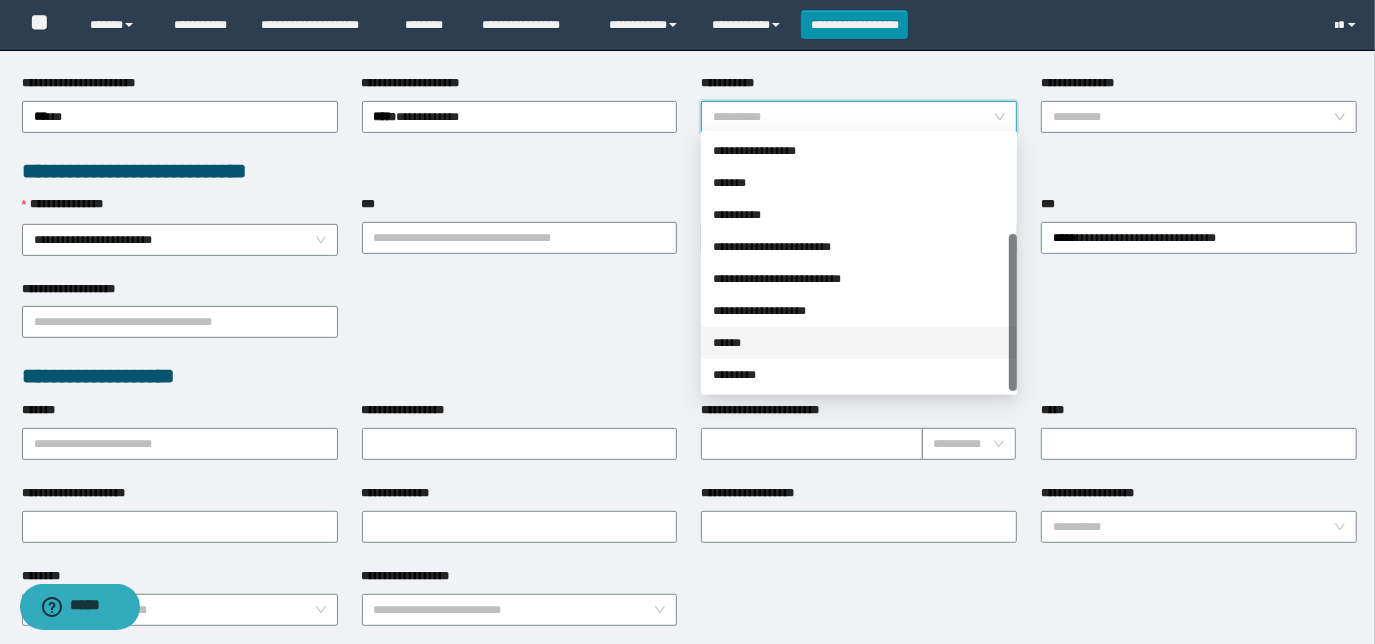 click on "******" at bounding box center [859, 343] 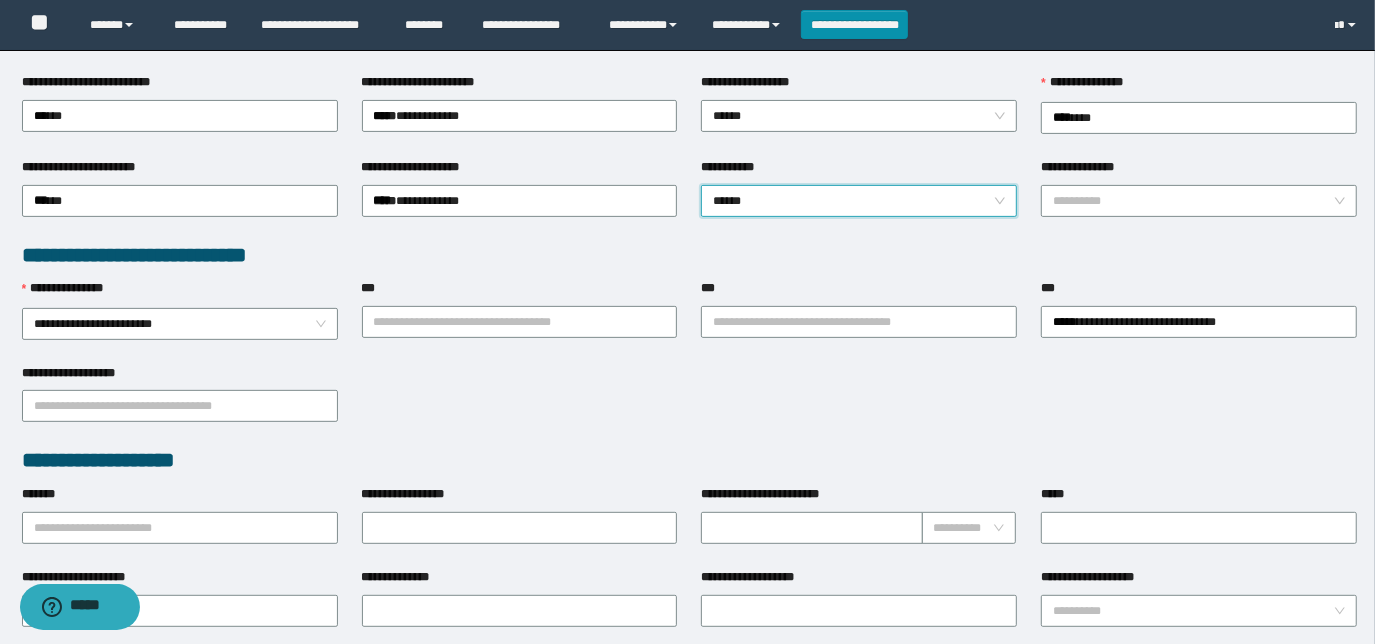 scroll, scrollTop: 363, scrollLeft: 0, axis: vertical 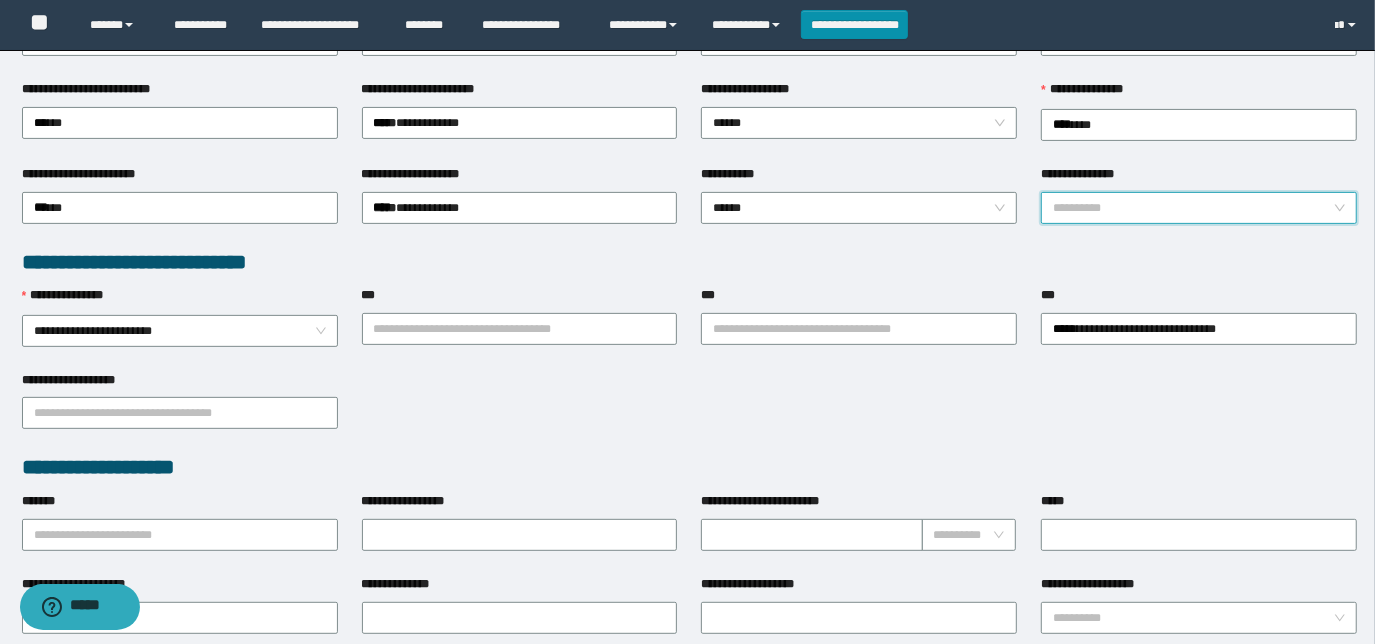 click on "**********" at bounding box center (1193, 208) 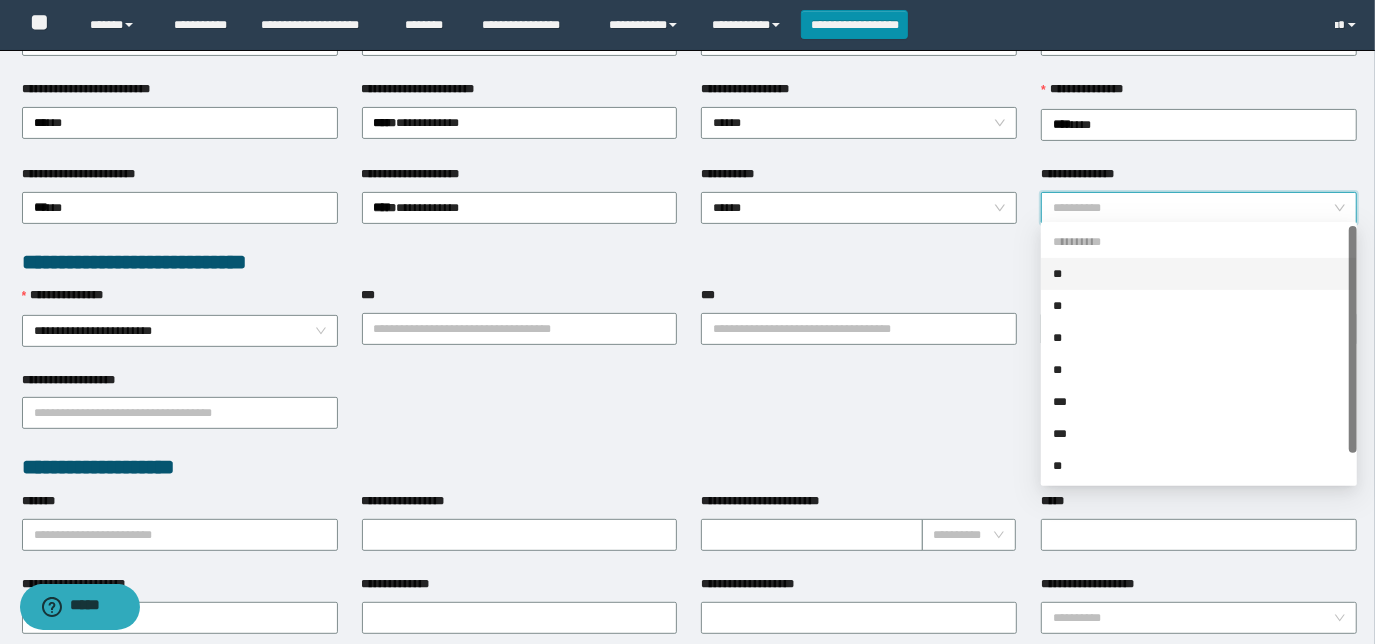 click on "**" at bounding box center (1199, 274) 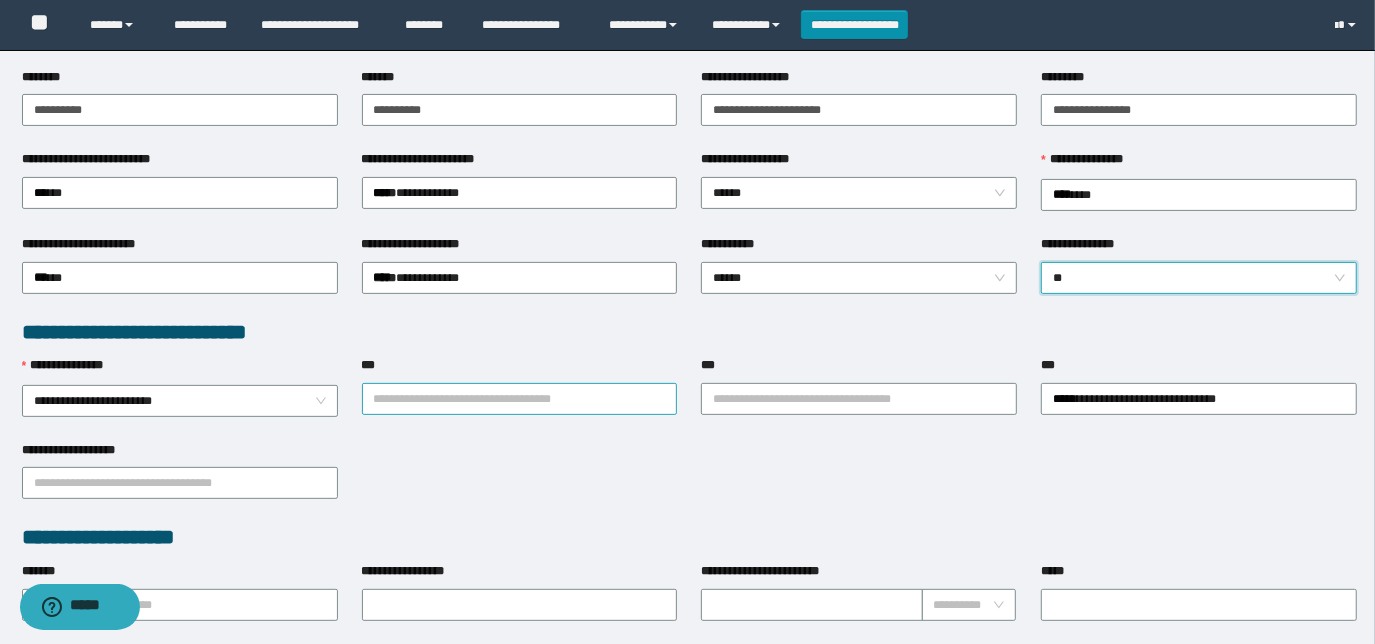 scroll, scrollTop: 0, scrollLeft: 0, axis: both 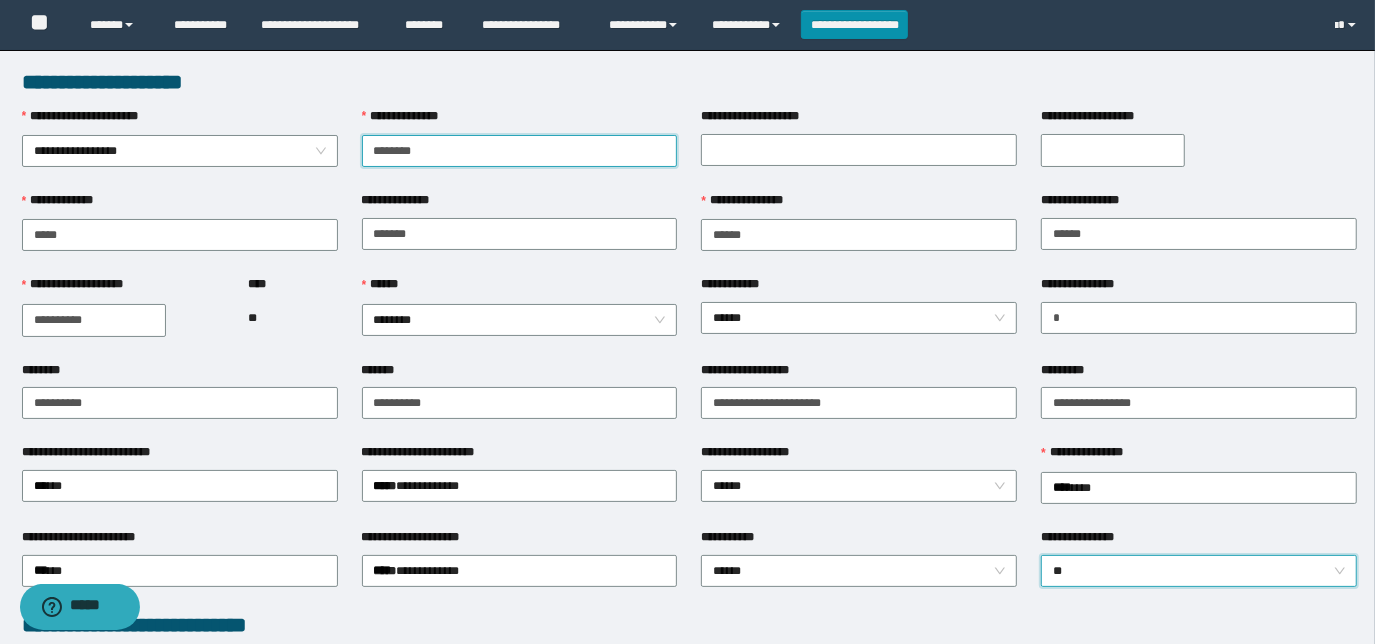 click on "********" at bounding box center [520, 151] 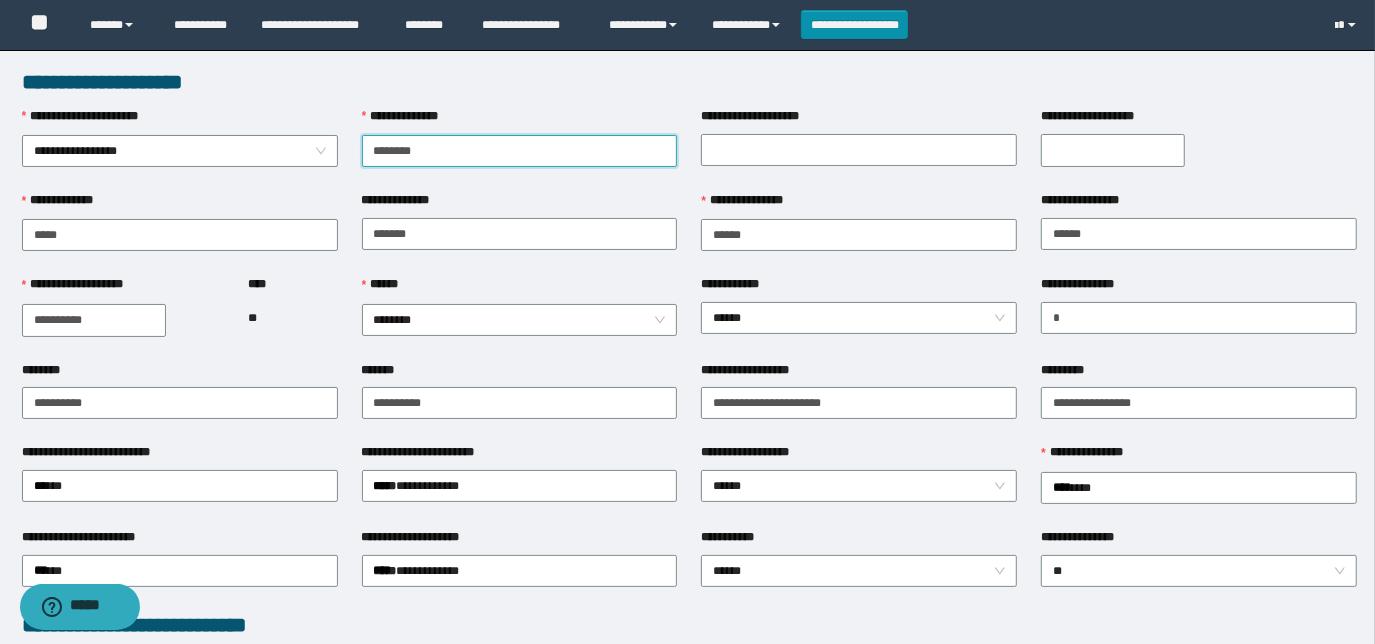 click on "********" at bounding box center [520, 151] 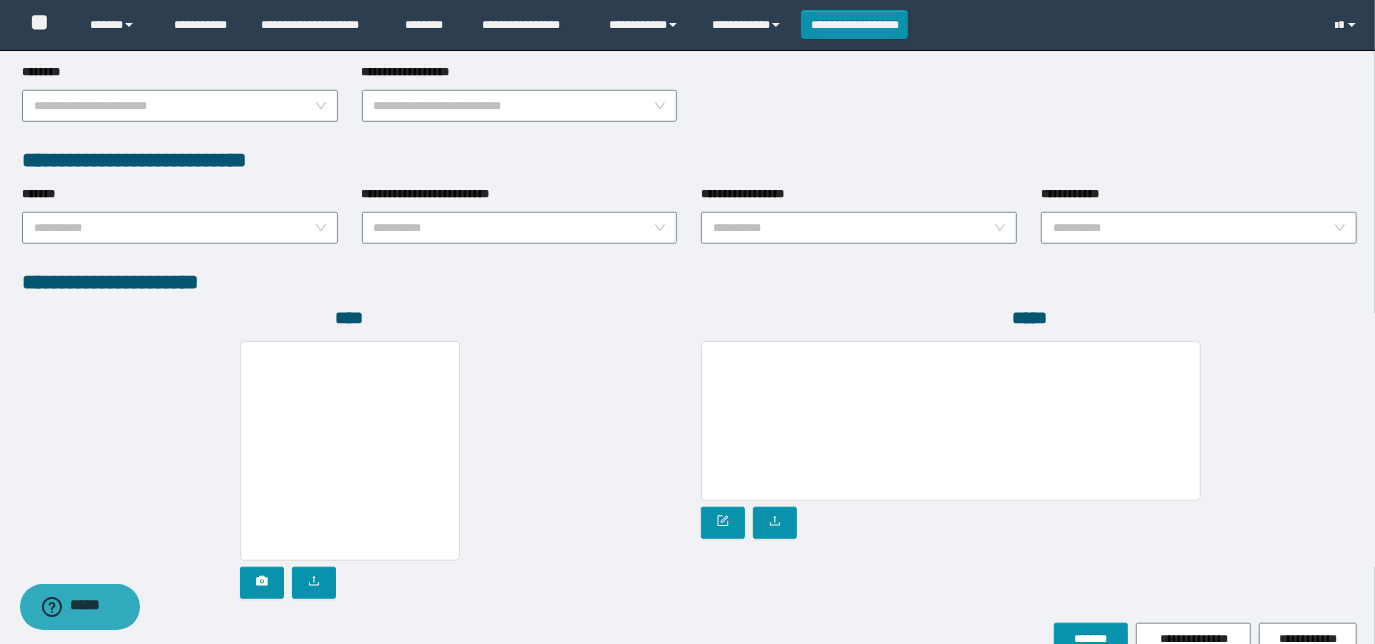 scroll, scrollTop: 1000, scrollLeft: 0, axis: vertical 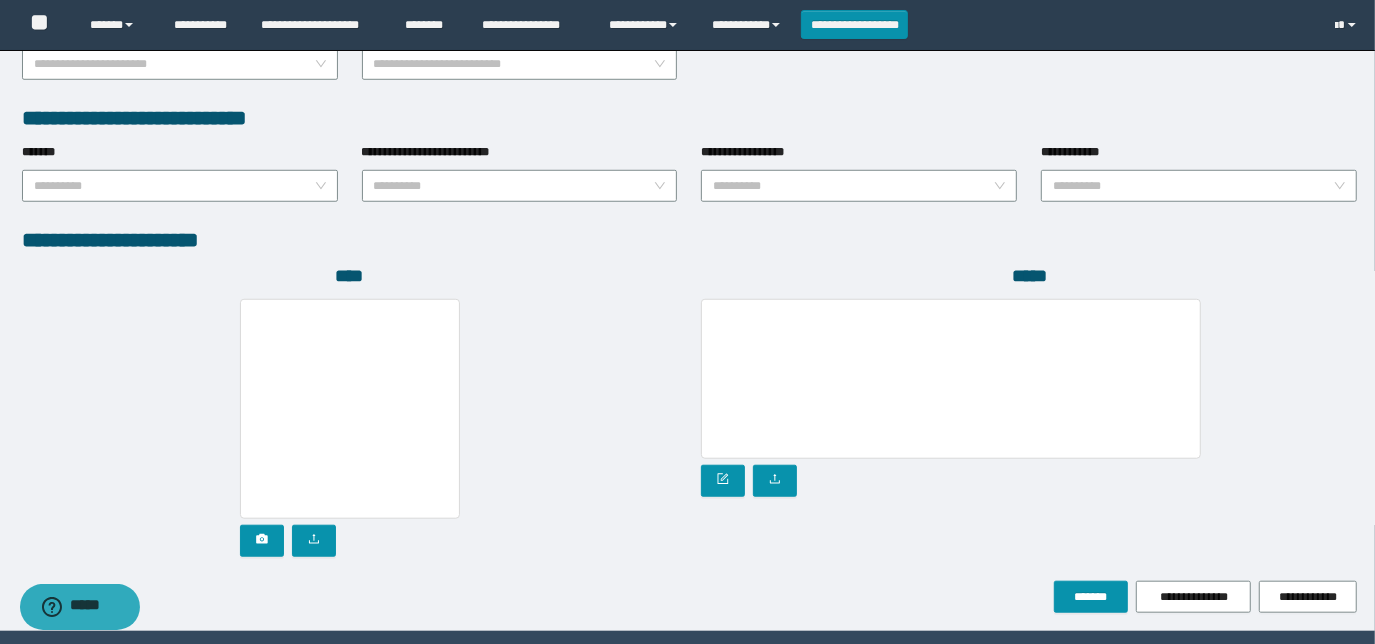 click on "*****" at bounding box center (1029, 422) 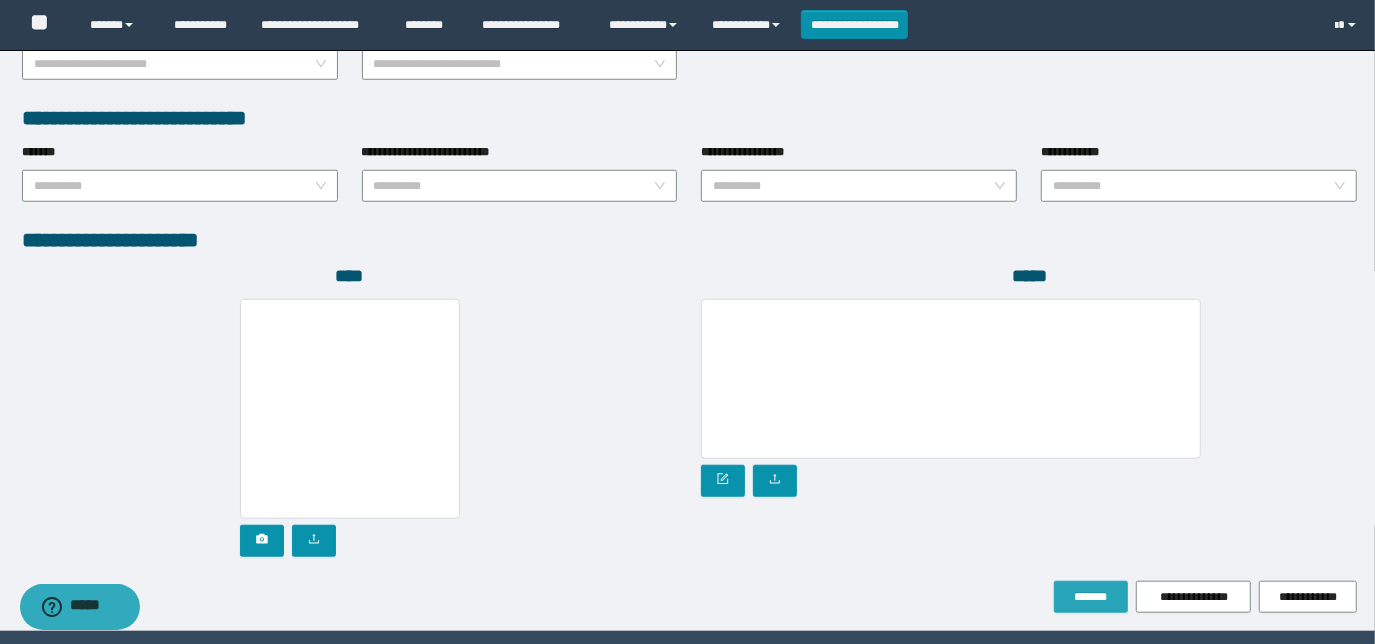 click on "*******" at bounding box center [1091, 597] 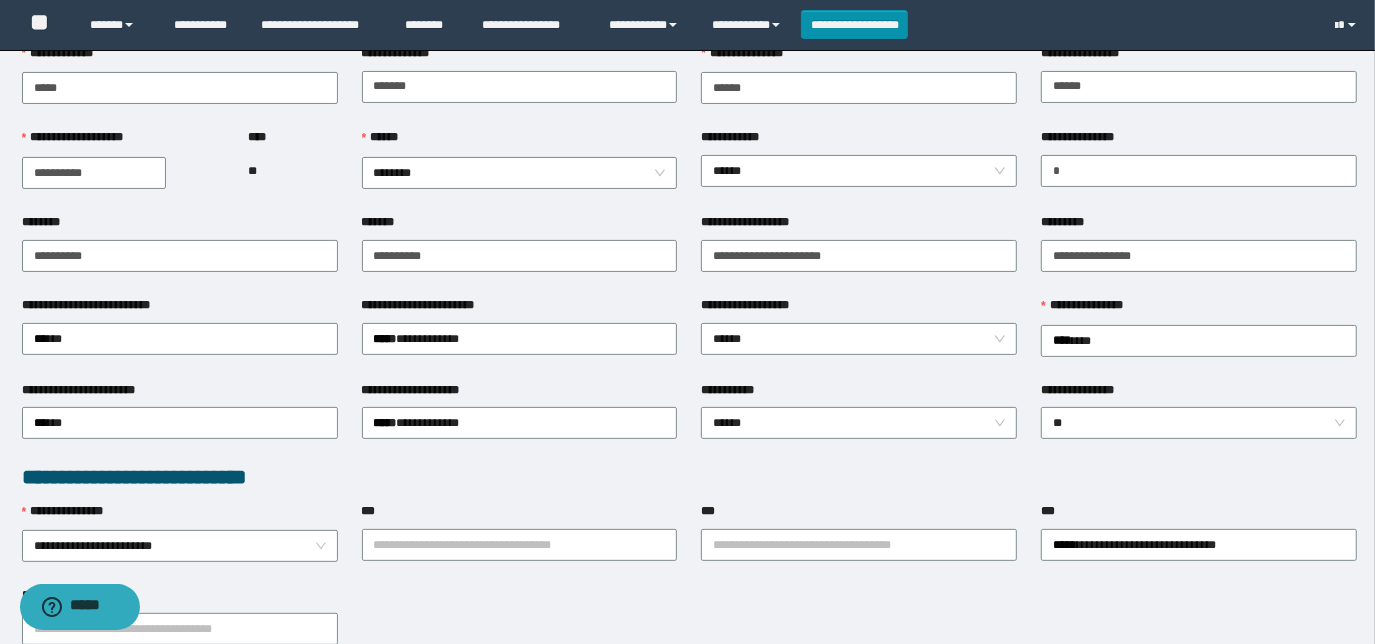 scroll, scrollTop: 149, scrollLeft: 0, axis: vertical 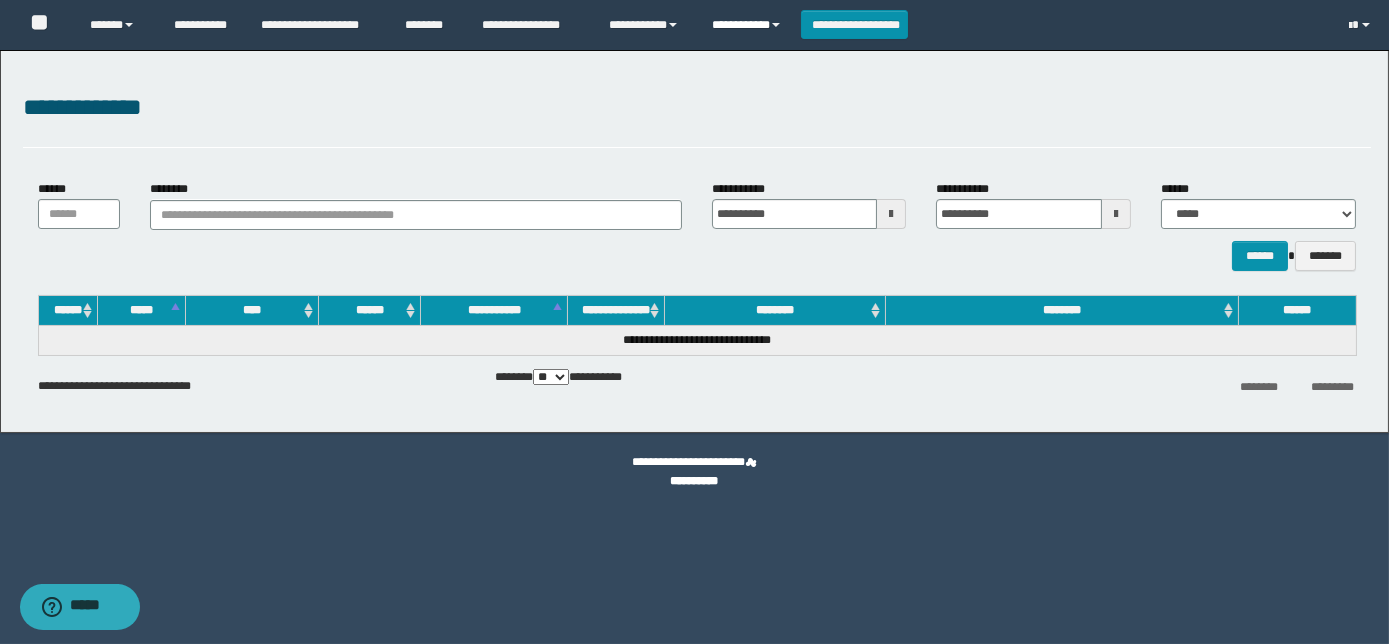 click on "**********" at bounding box center (749, 25) 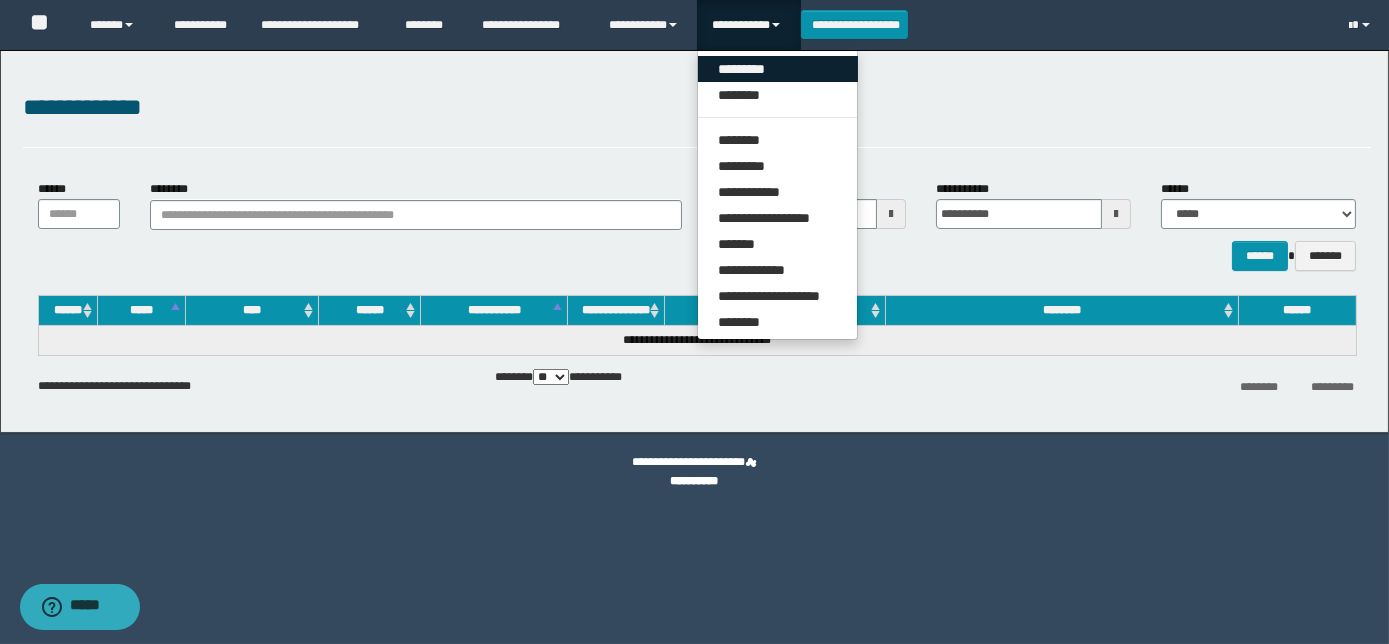 click on "*********" at bounding box center [778, 69] 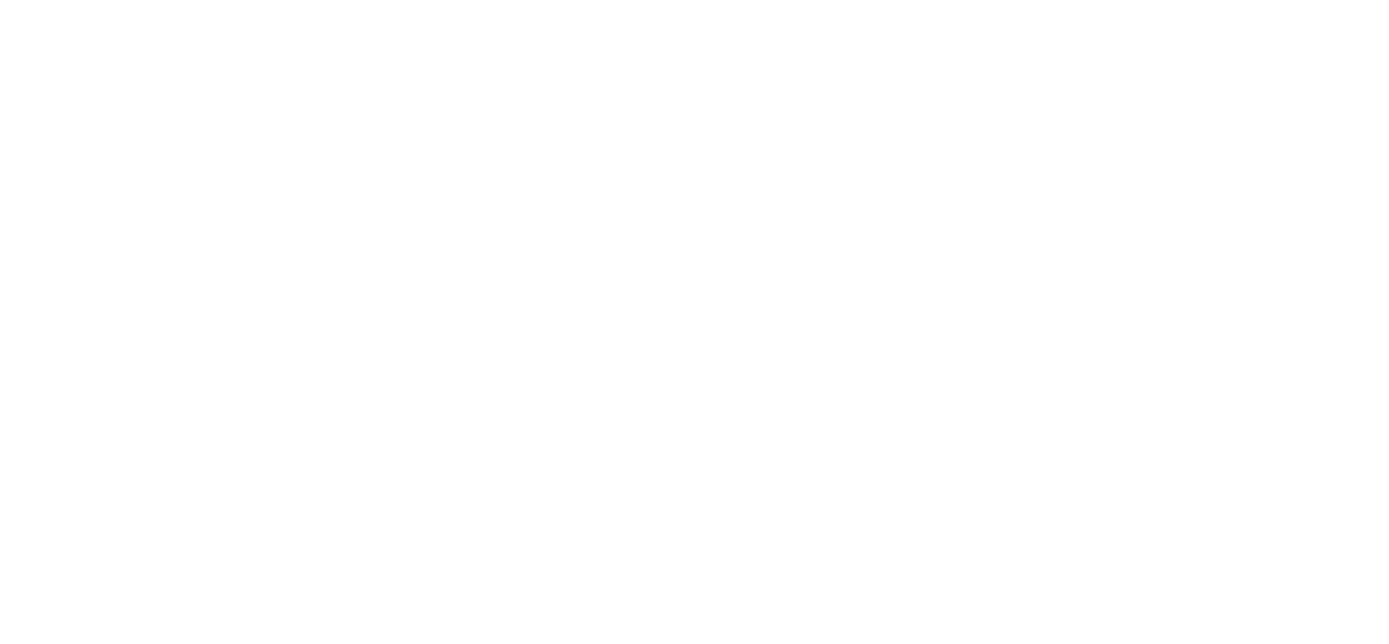 scroll, scrollTop: 0, scrollLeft: 0, axis: both 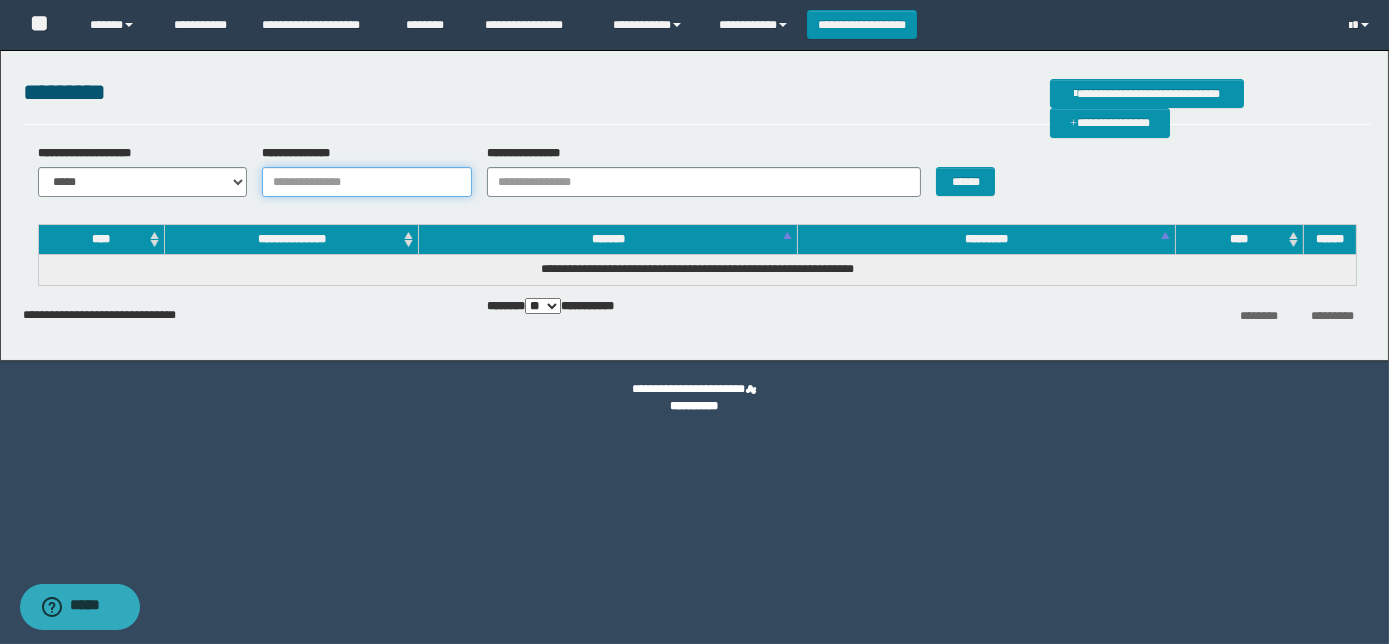 click on "**********" at bounding box center [367, 182] 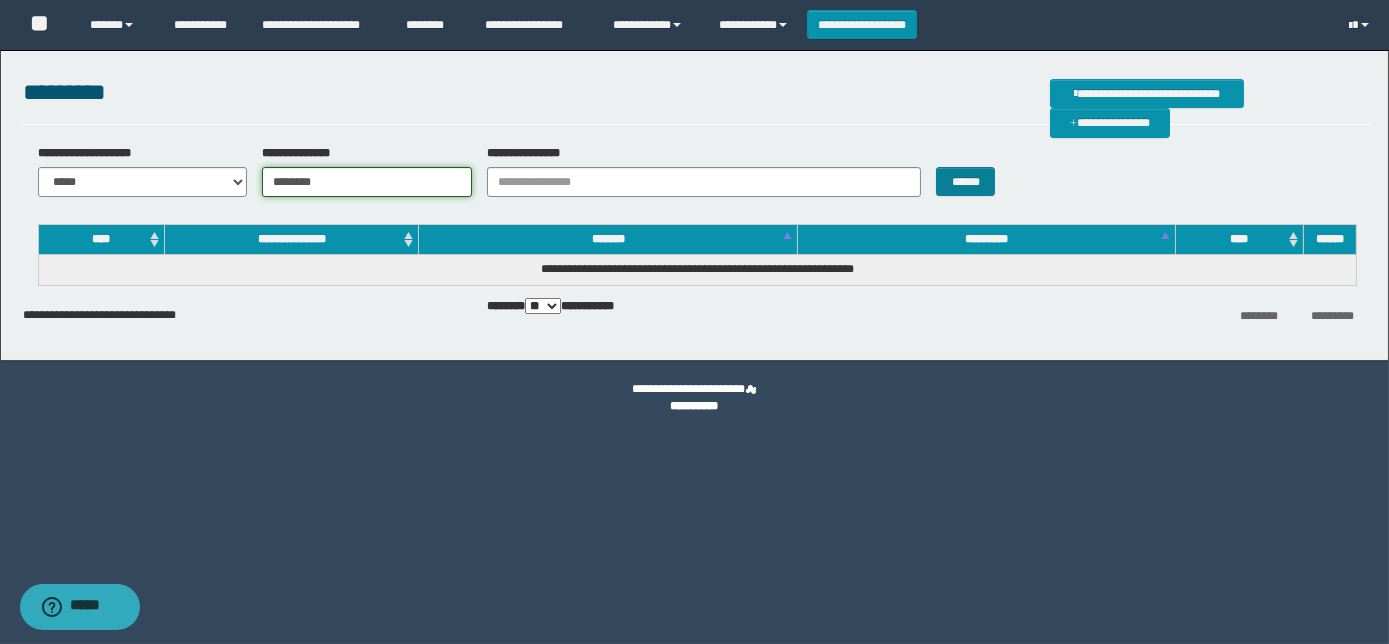 type on "********" 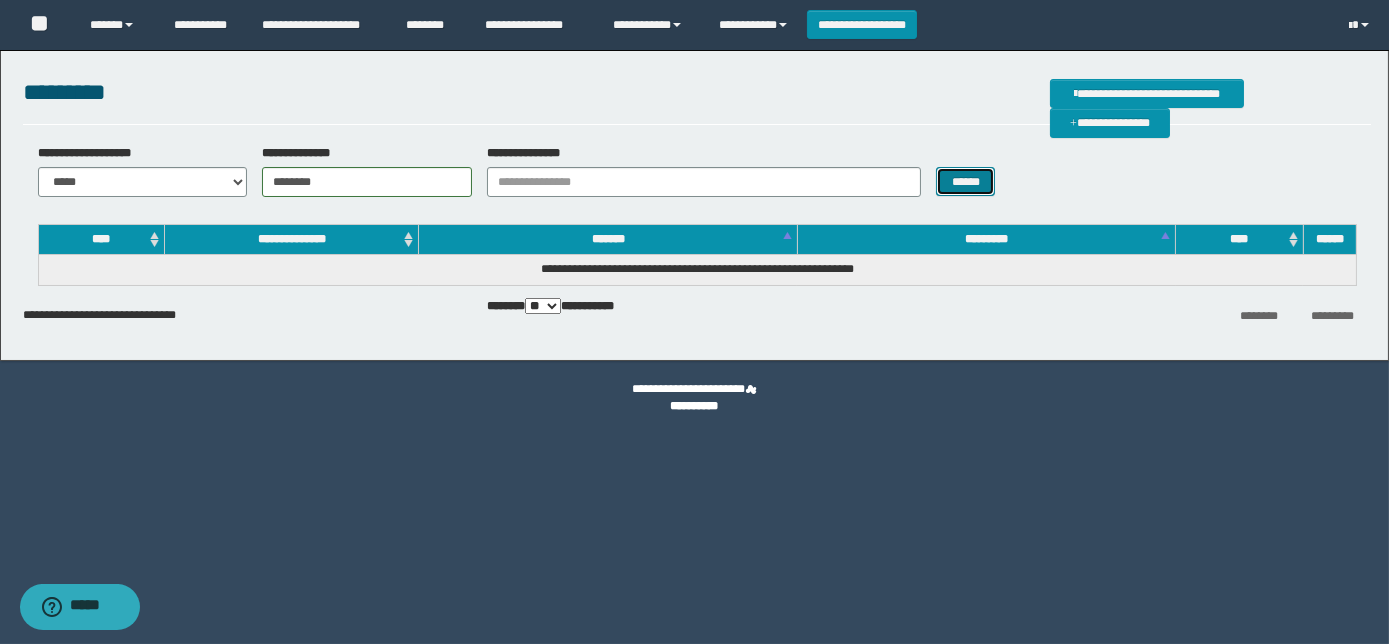 click on "******" at bounding box center (965, 181) 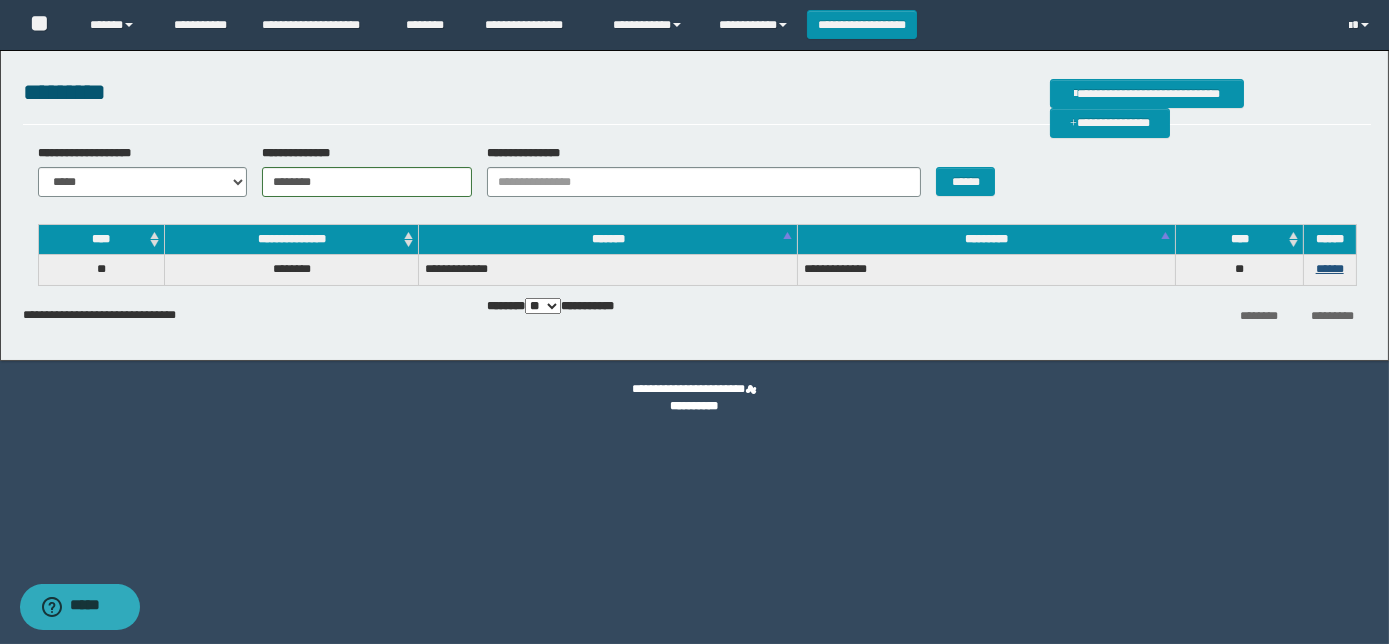 click on "******" at bounding box center [1329, 270] 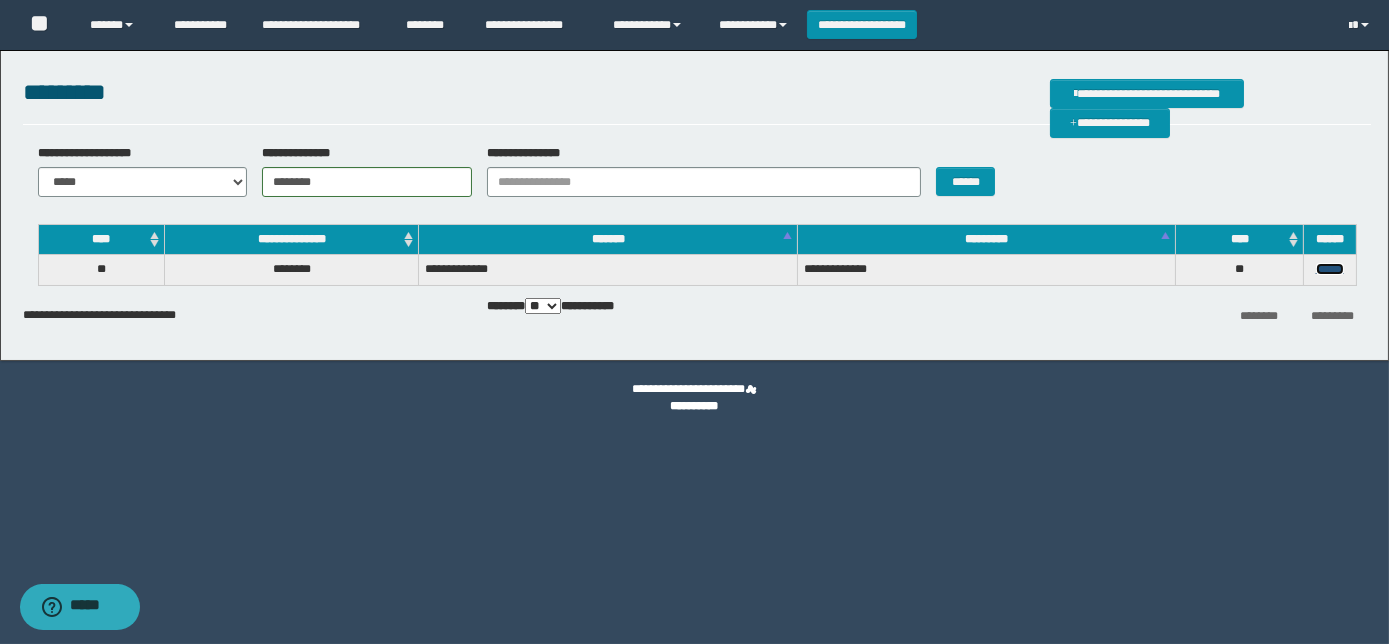 click on "******" at bounding box center [1330, 269] 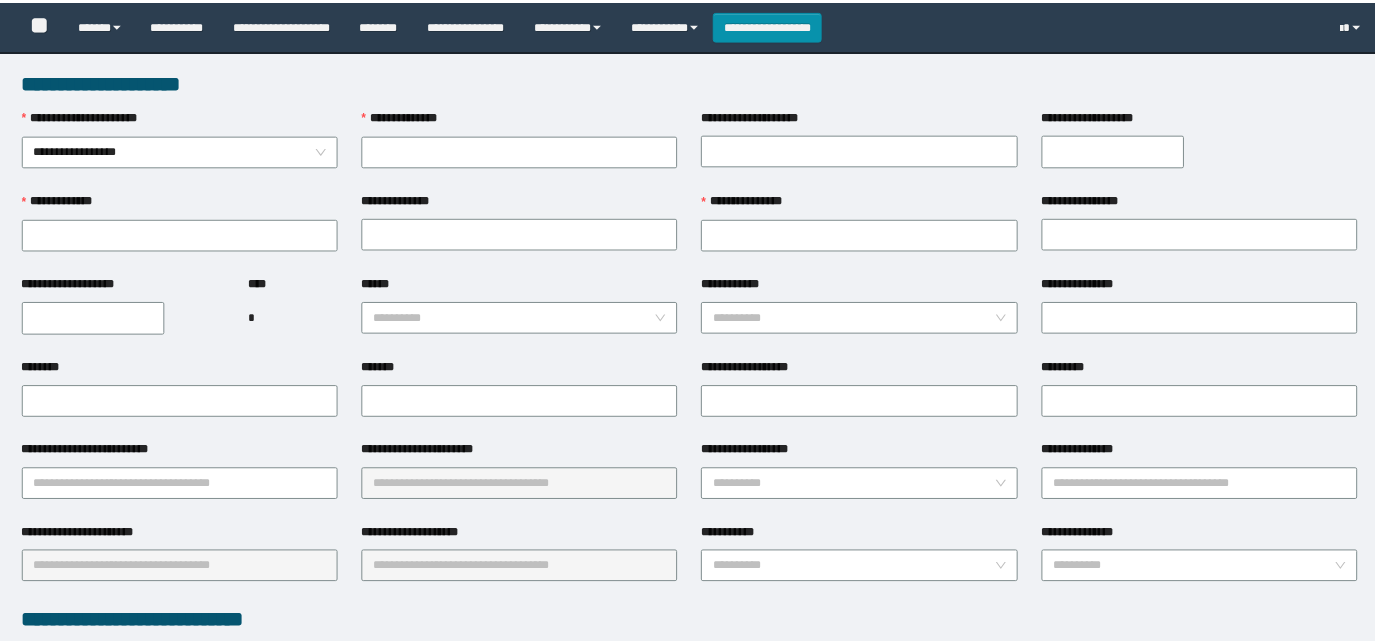 scroll, scrollTop: 0, scrollLeft: 0, axis: both 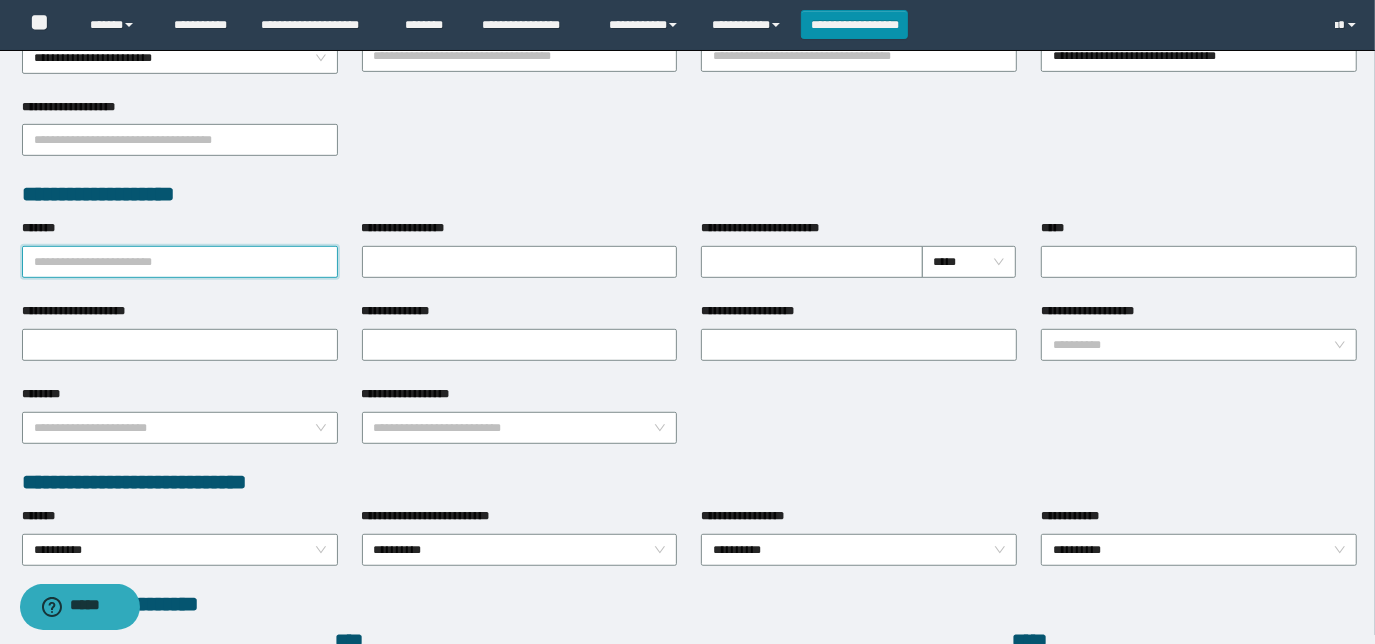 click on "*******" at bounding box center [180, 262] 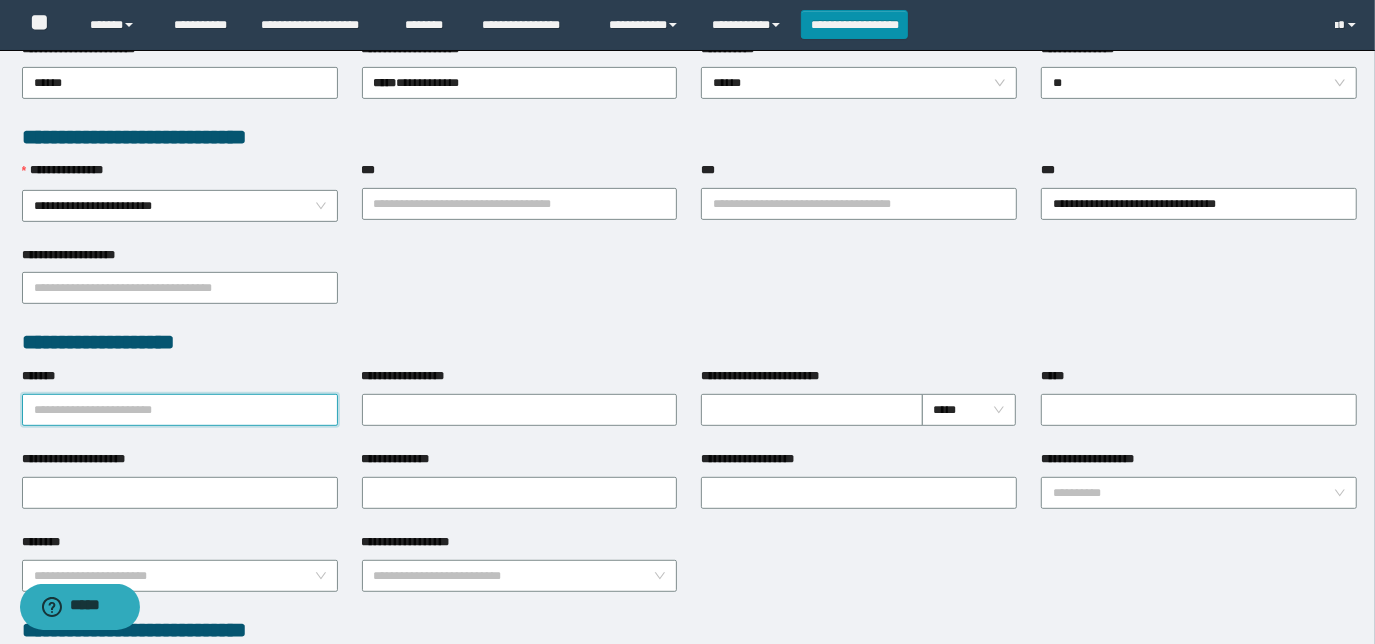scroll, scrollTop: 545, scrollLeft: 0, axis: vertical 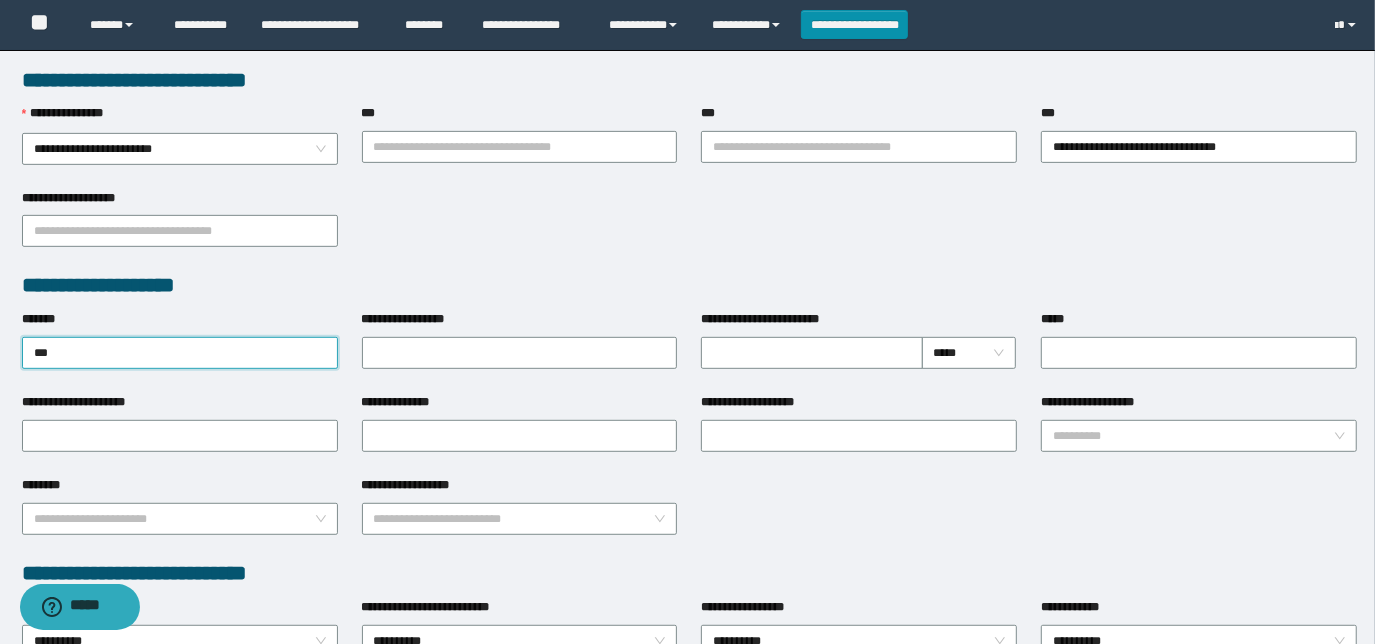type on "****" 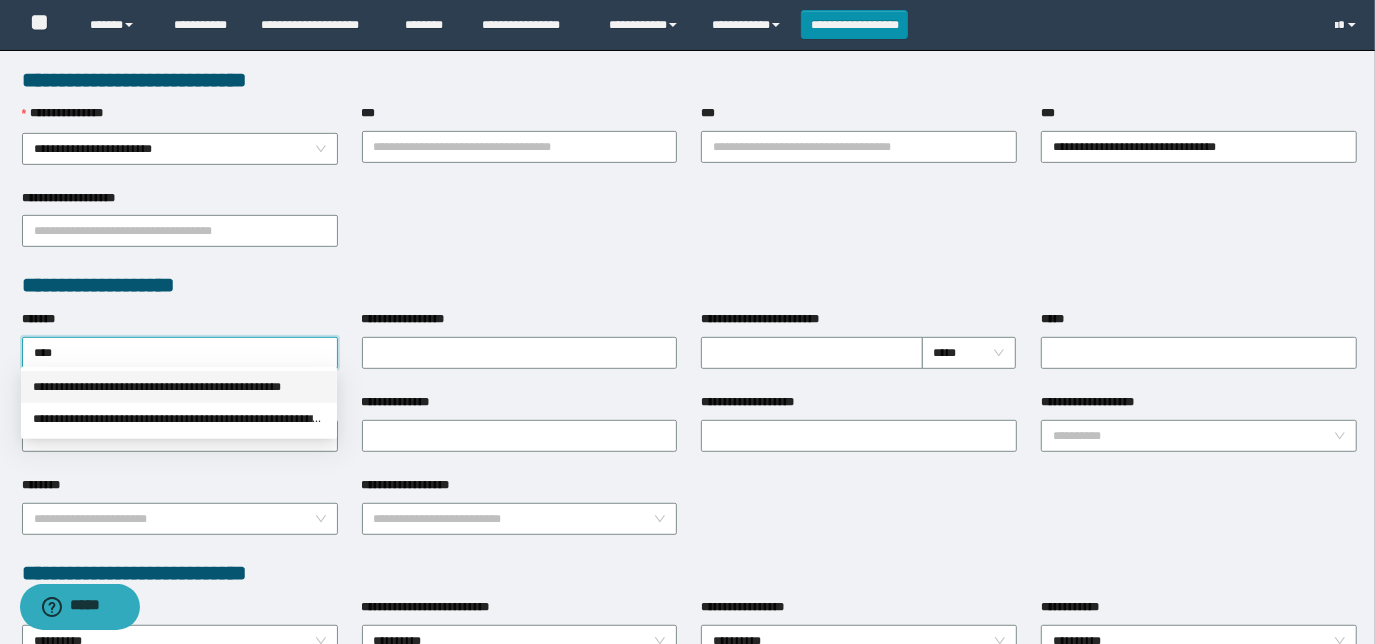 click on "**********" at bounding box center [179, 387] 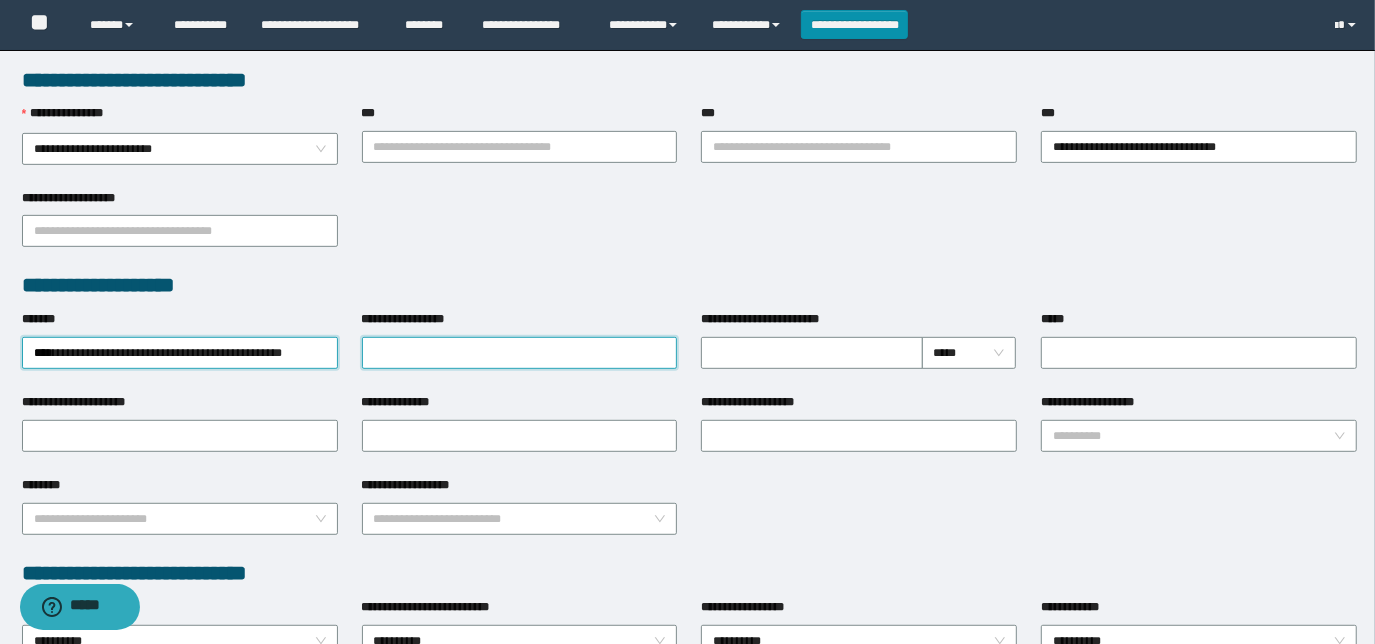 drag, startPoint x: 421, startPoint y: 336, endPoint x: 440, endPoint y: 348, distance: 22.472204 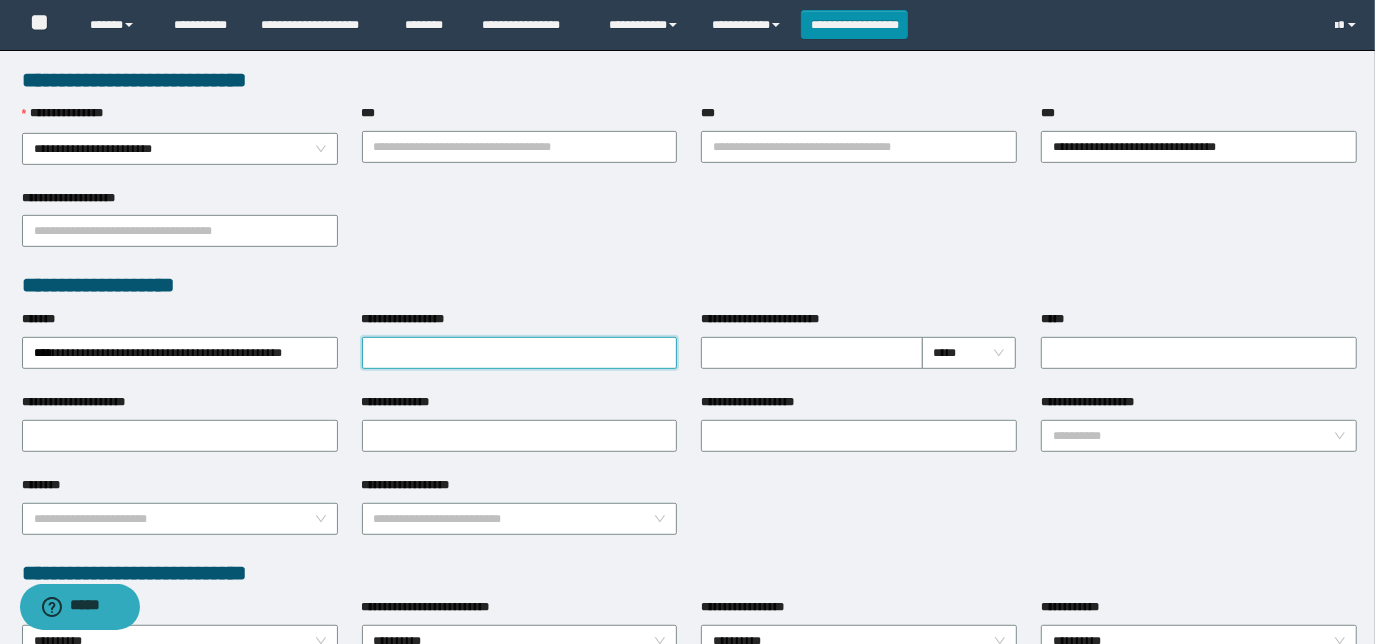 click on "**********" at bounding box center (520, 353) 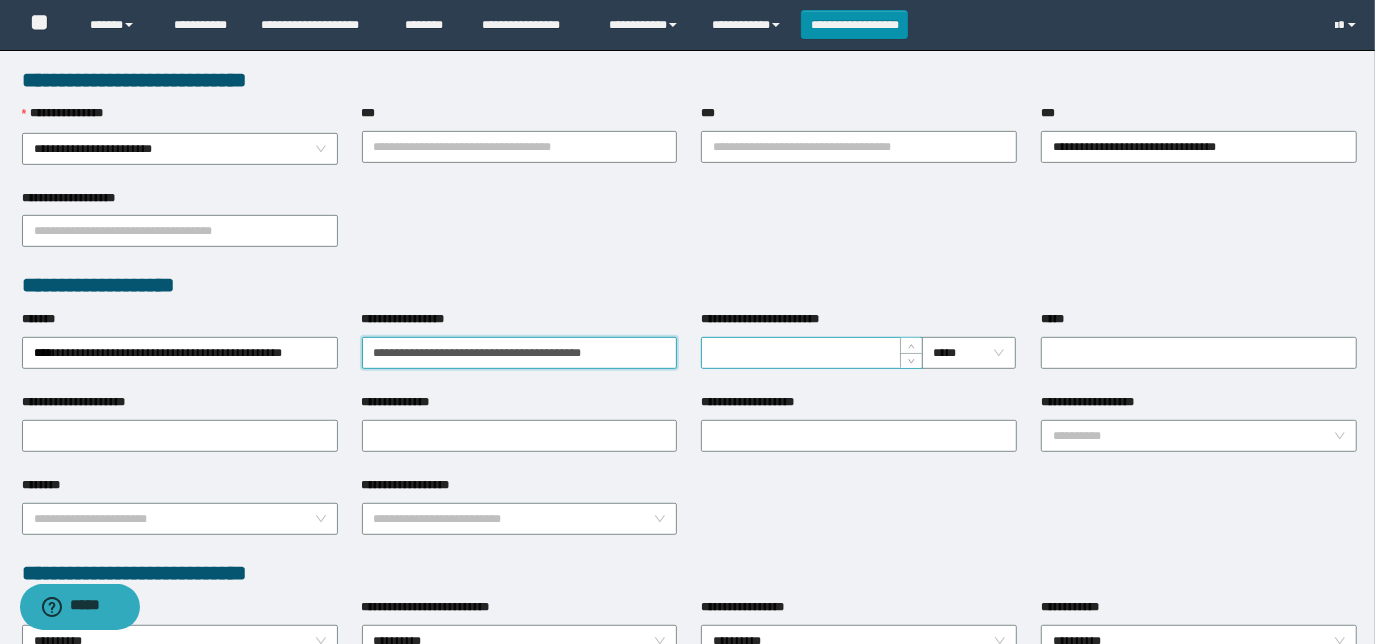 type on "**********" 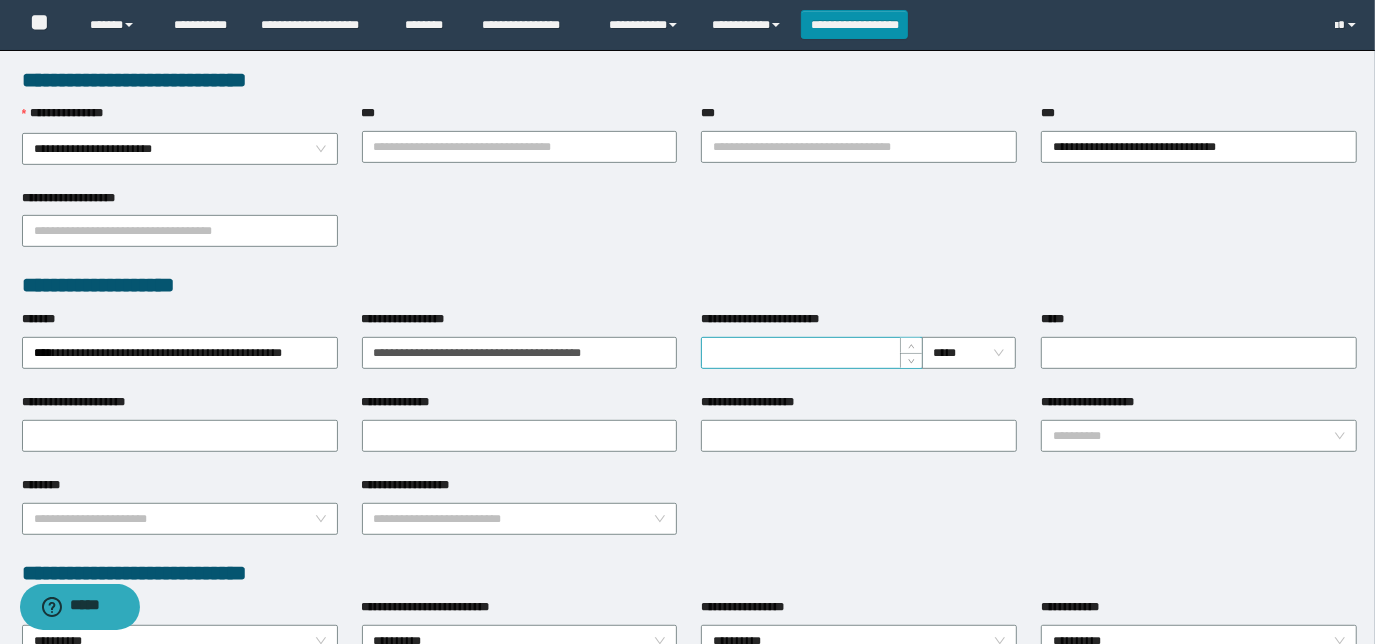 drag, startPoint x: 864, startPoint y: 352, endPoint x: 880, endPoint y: 355, distance: 16.27882 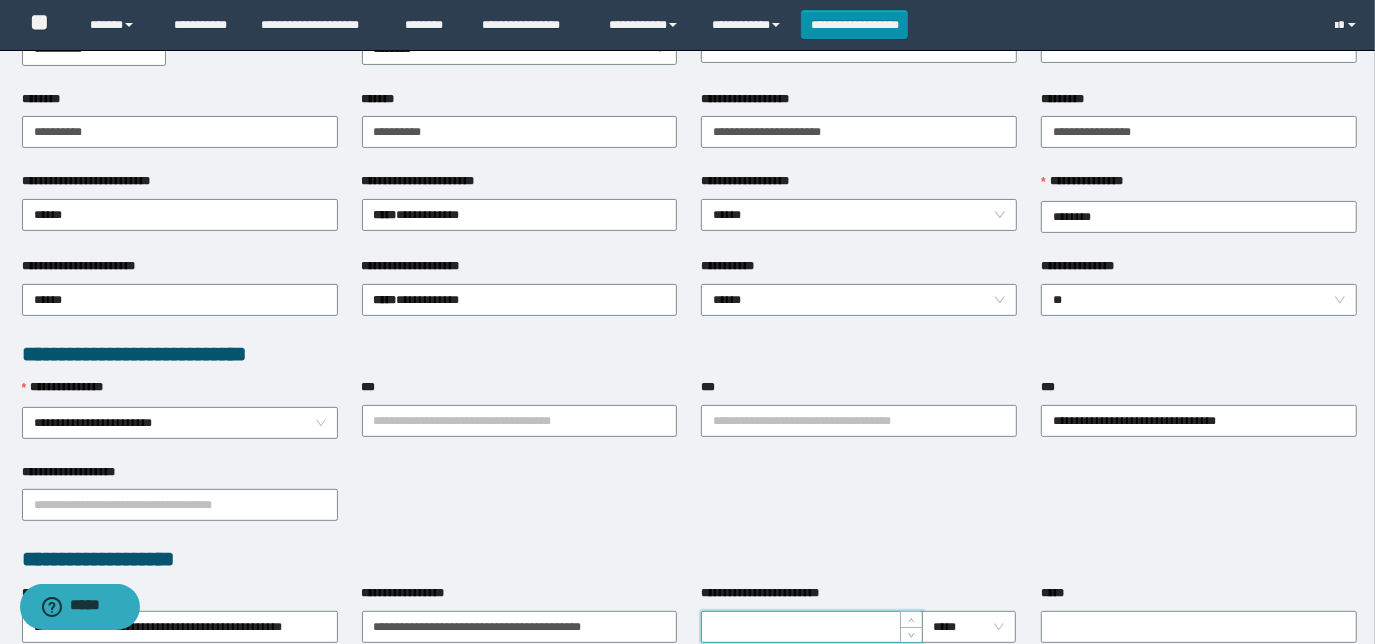 scroll, scrollTop: 272, scrollLeft: 0, axis: vertical 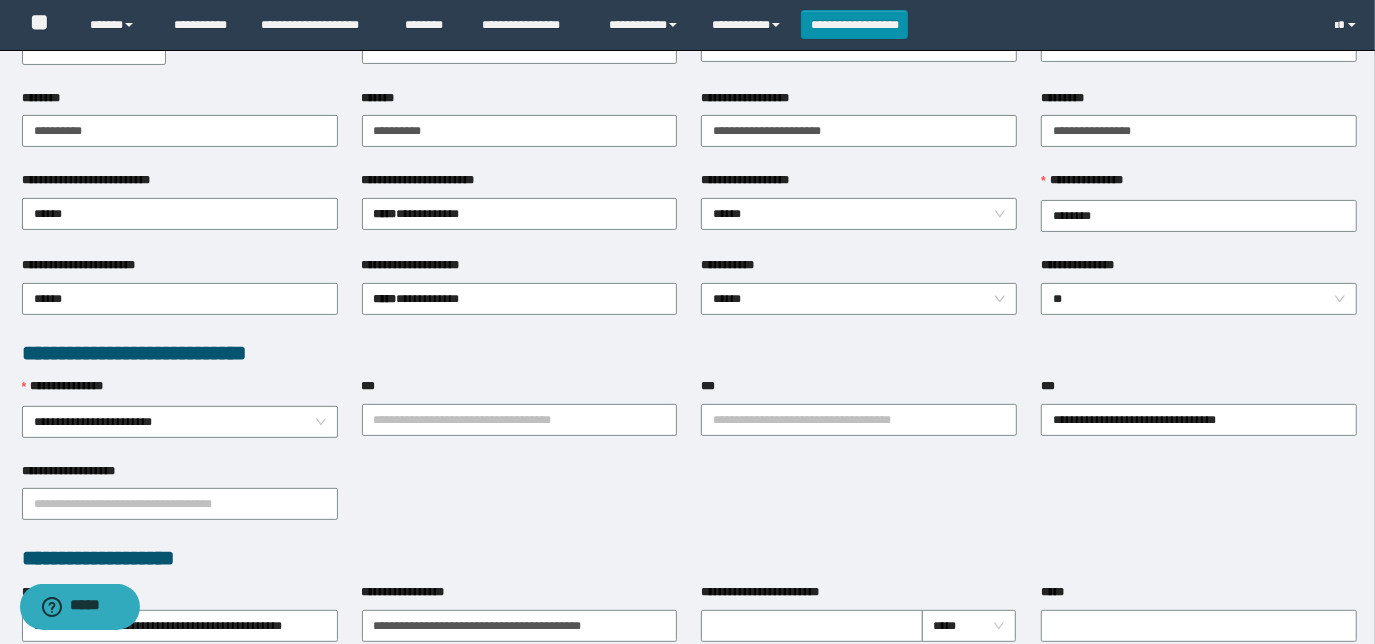 click on "**********" at bounding box center [690, 353] 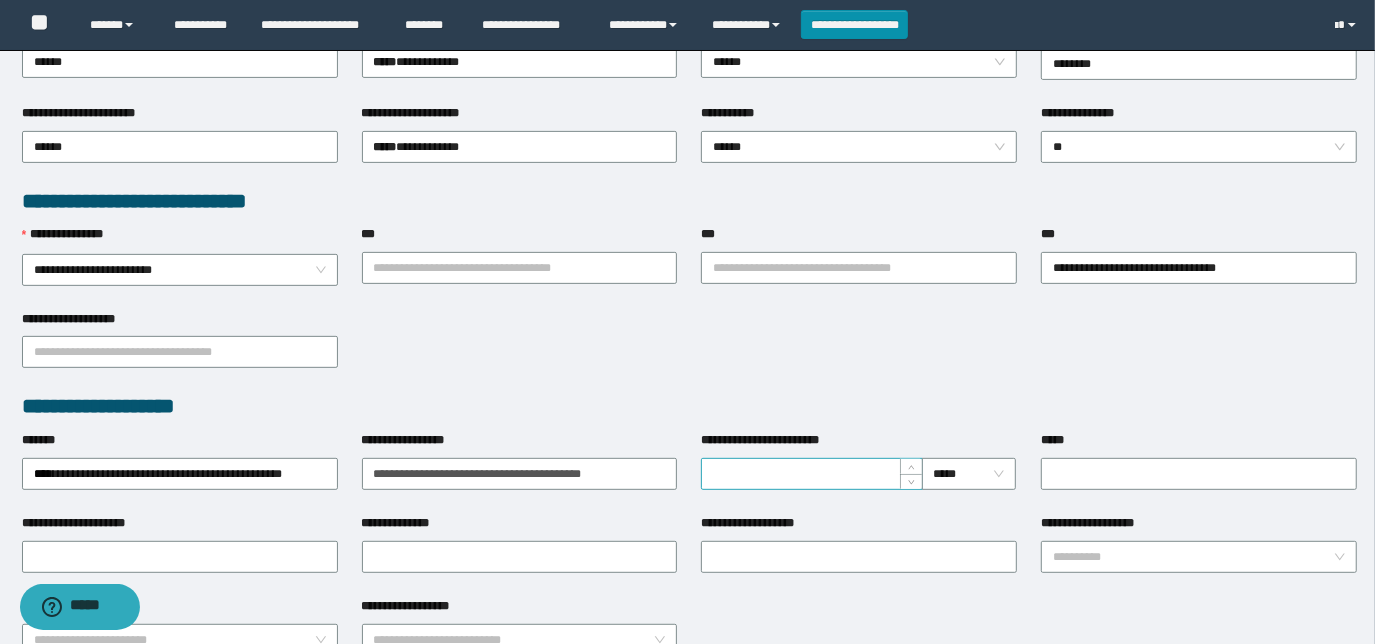 scroll, scrollTop: 454, scrollLeft: 0, axis: vertical 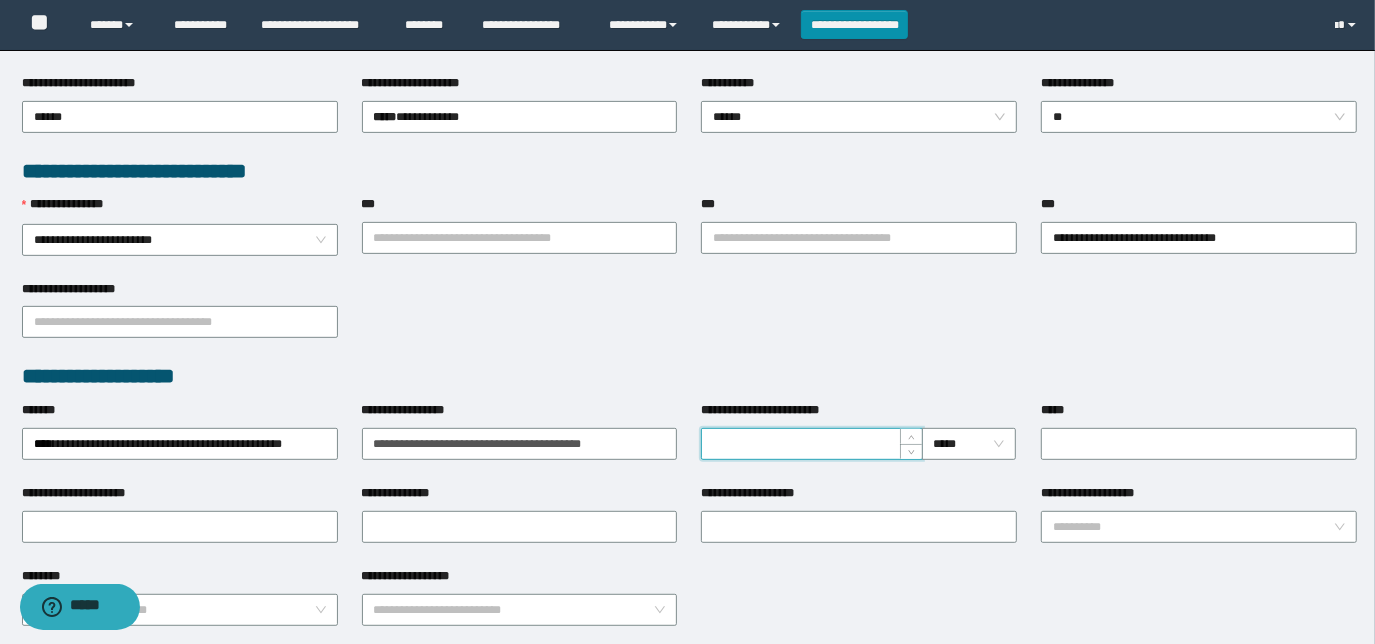 click on "**********" at bounding box center (811, 444) 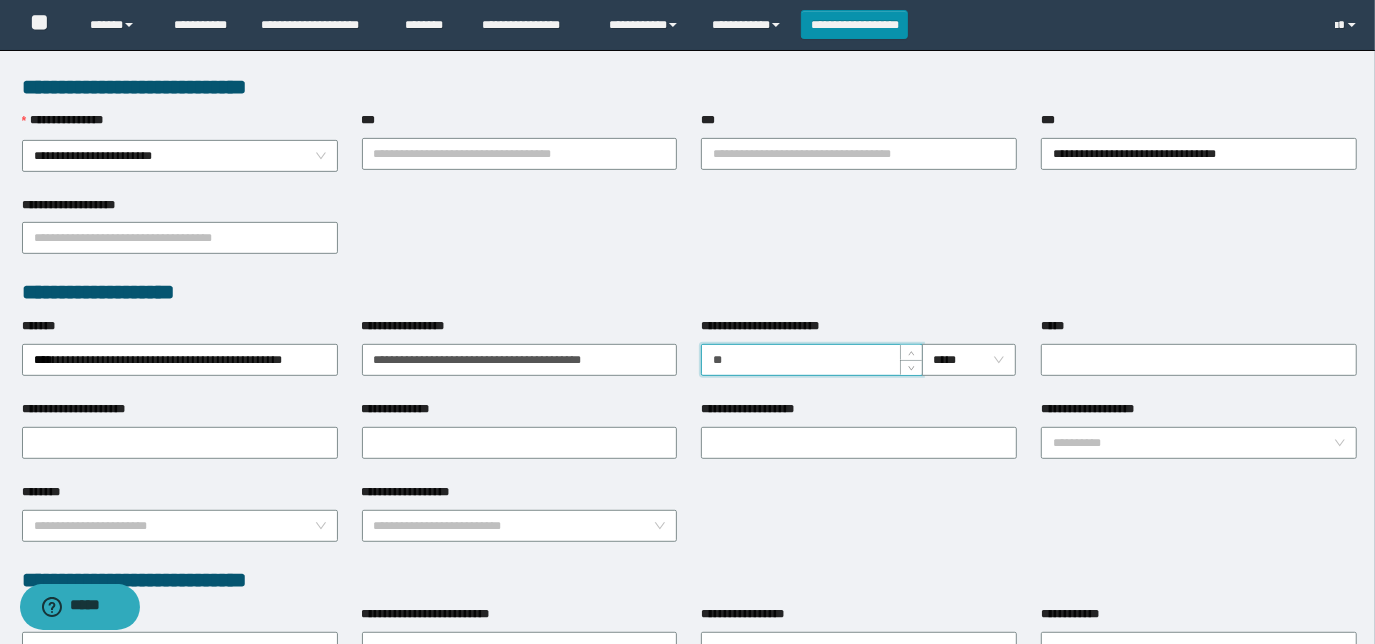 scroll, scrollTop: 545, scrollLeft: 0, axis: vertical 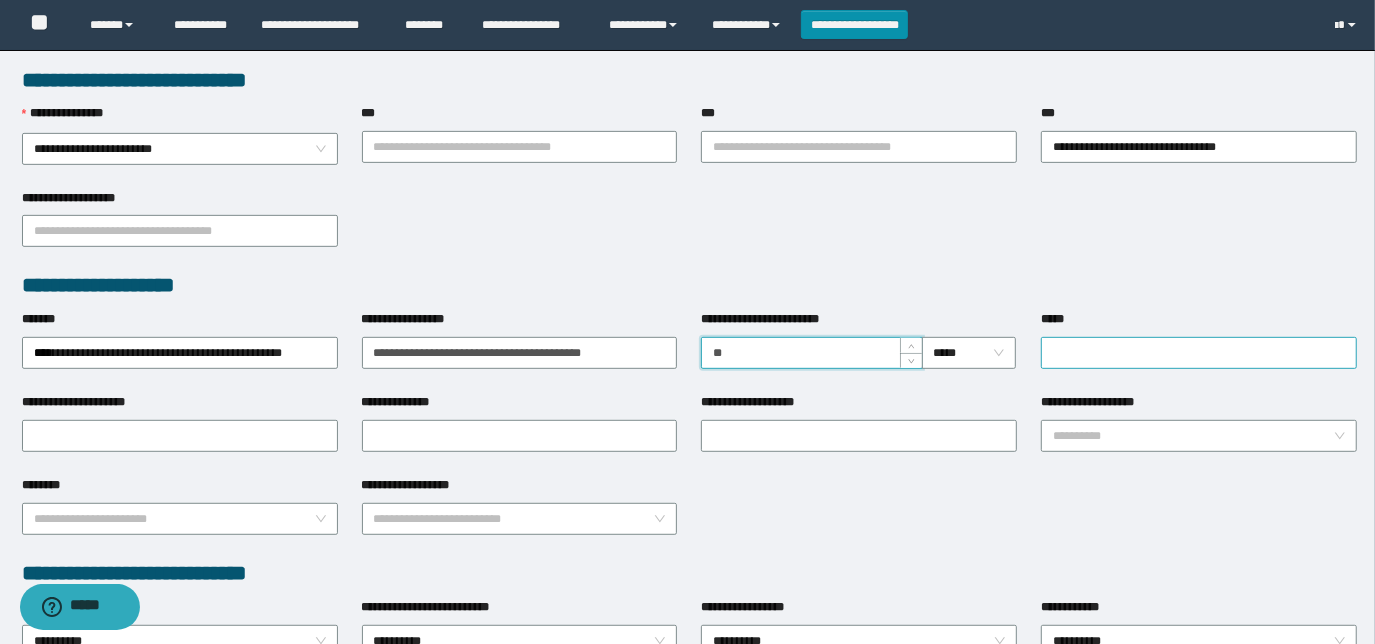 type on "**" 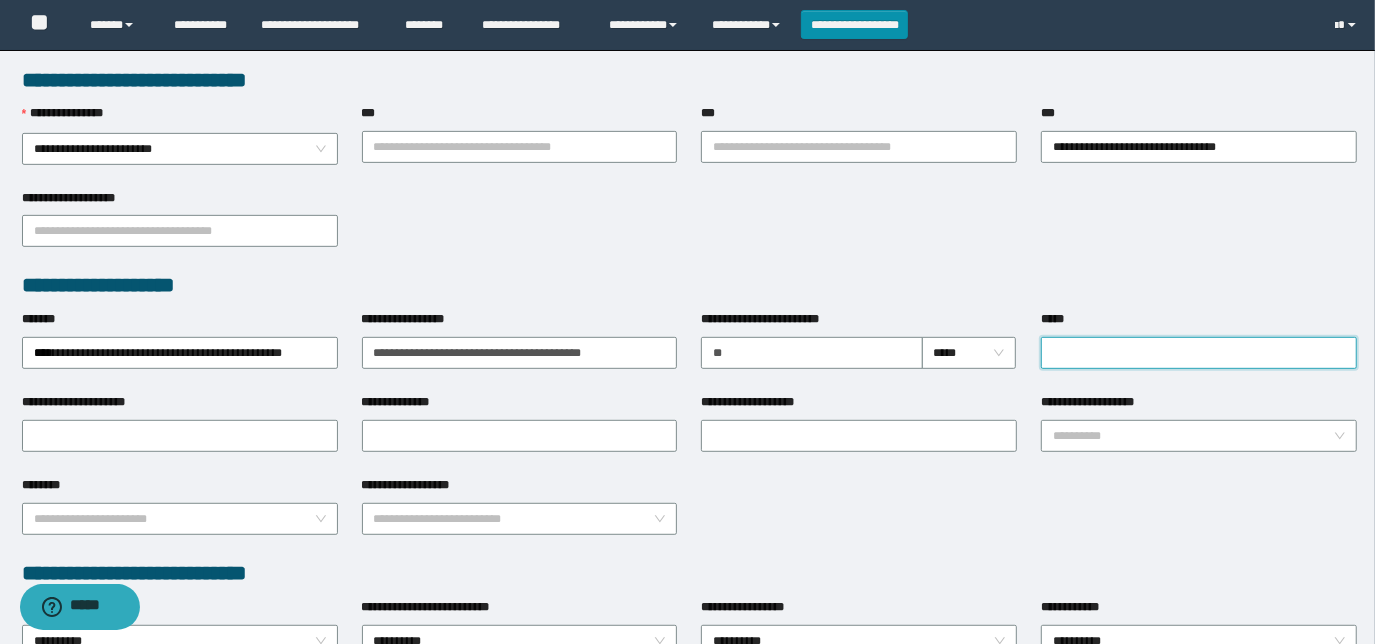 click on "*****" at bounding box center (1199, 353) 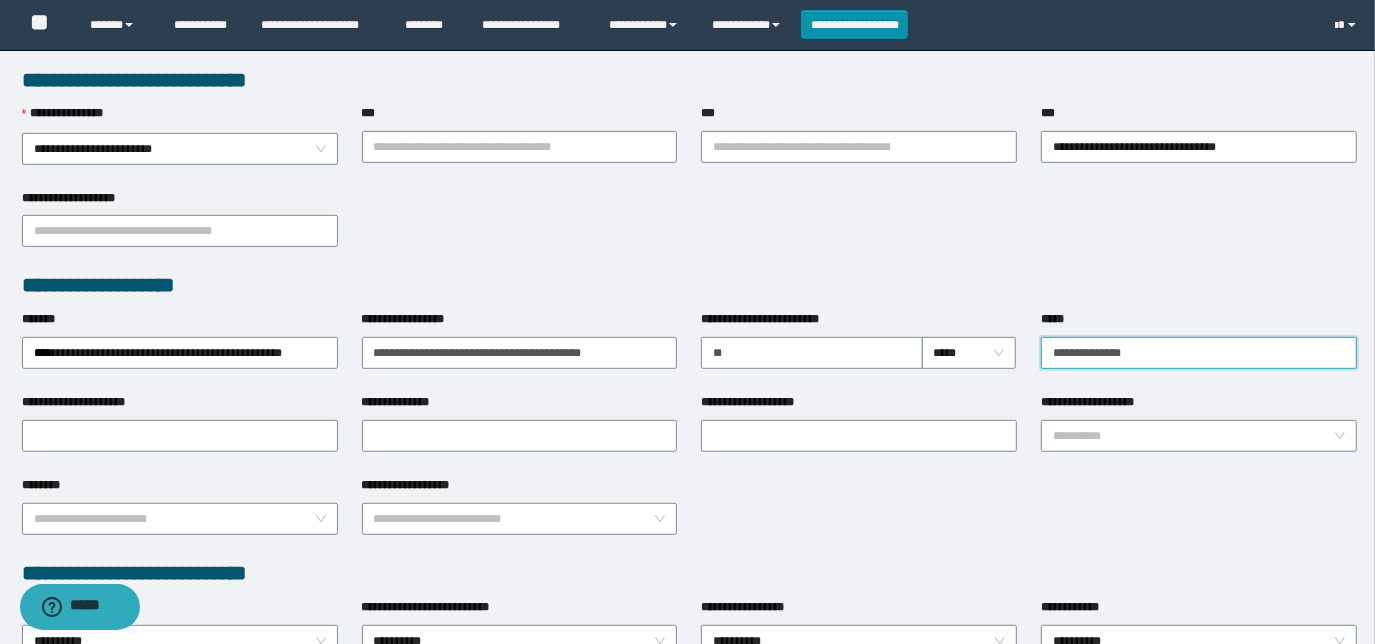 type on "**********" 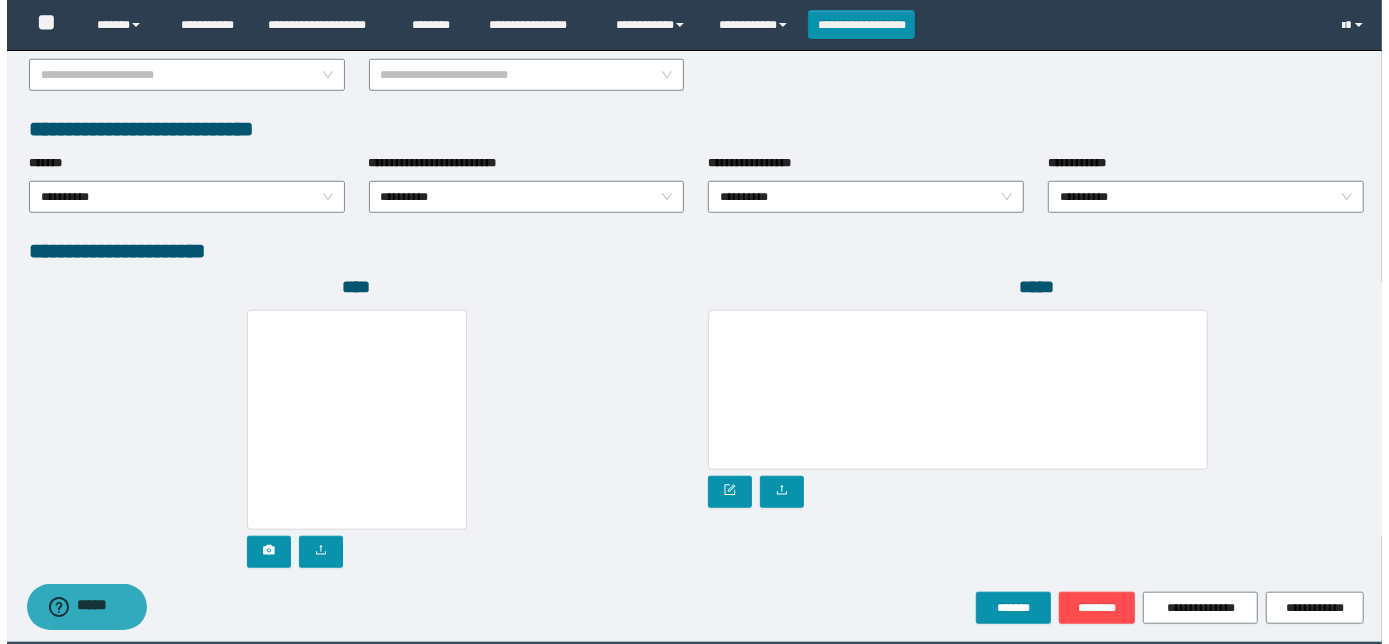 scroll, scrollTop: 1000, scrollLeft: 0, axis: vertical 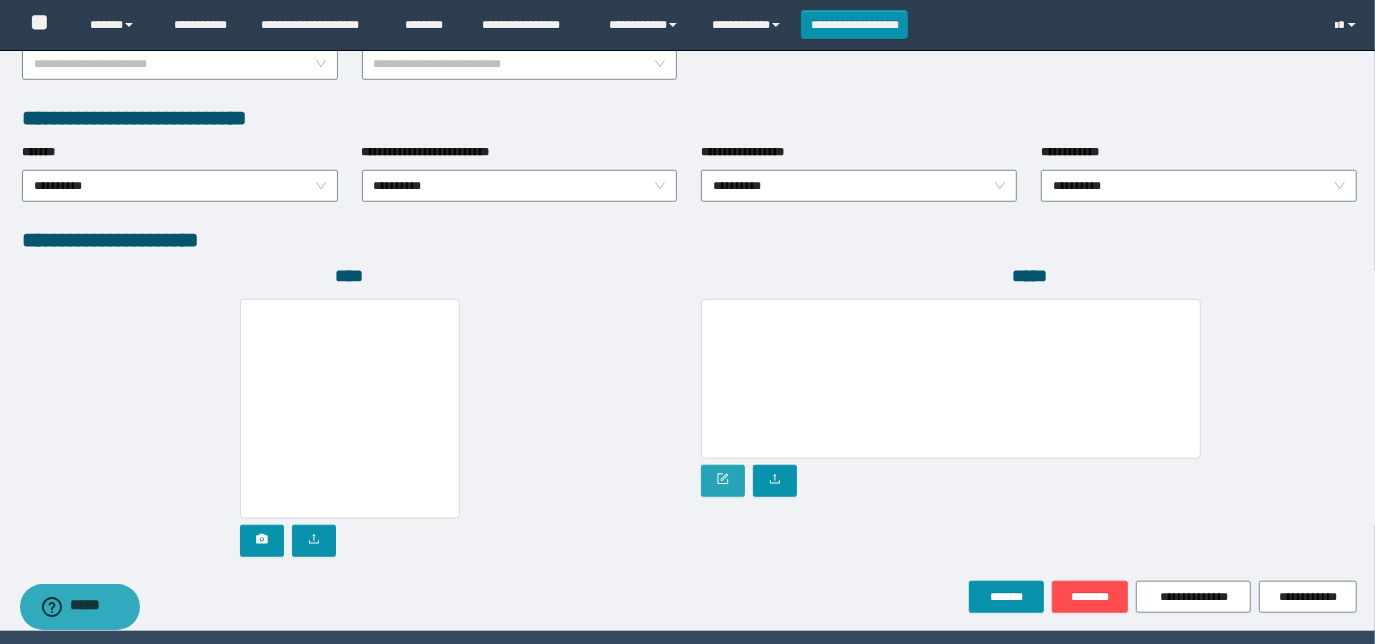 click at bounding box center [723, 481] 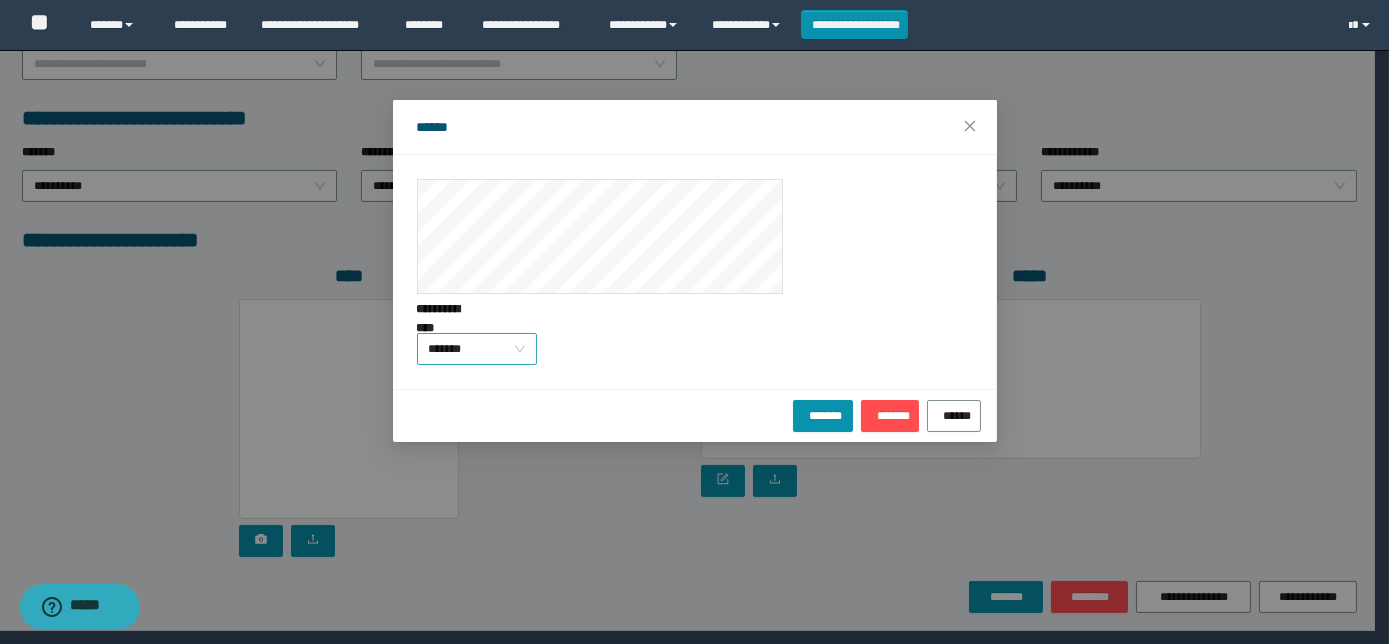 click on "*******" at bounding box center [477, 349] 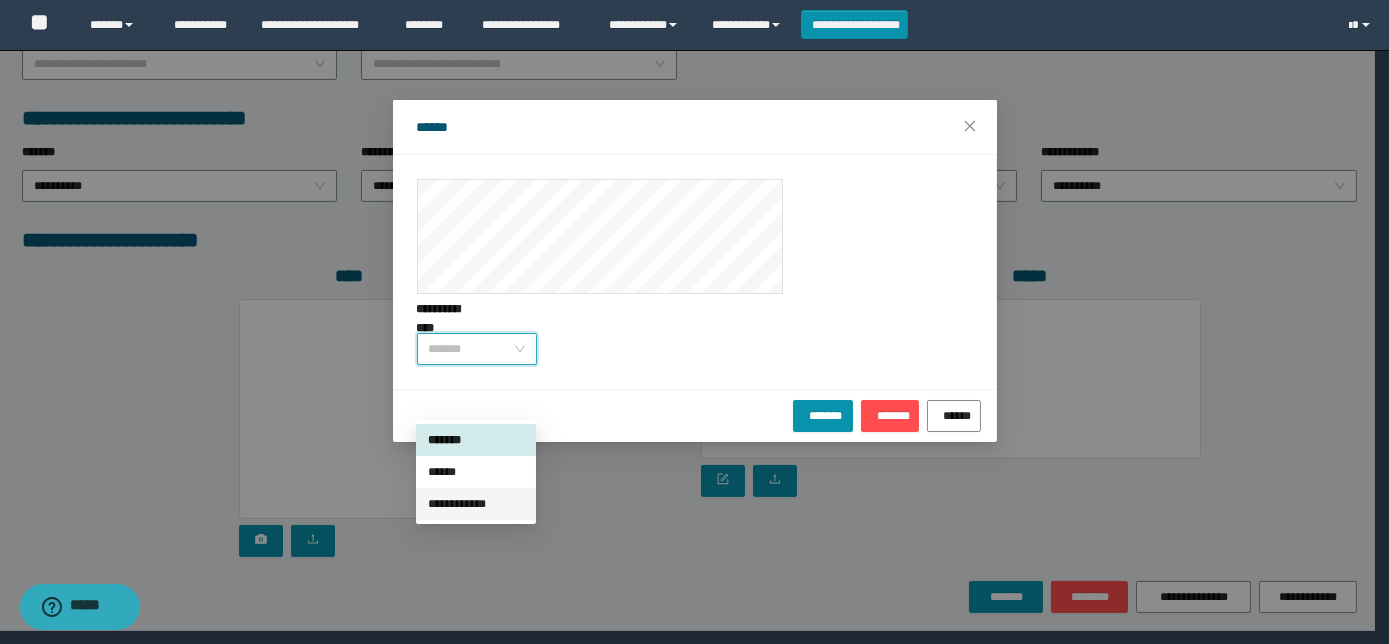 click on "**********" at bounding box center (476, 504) 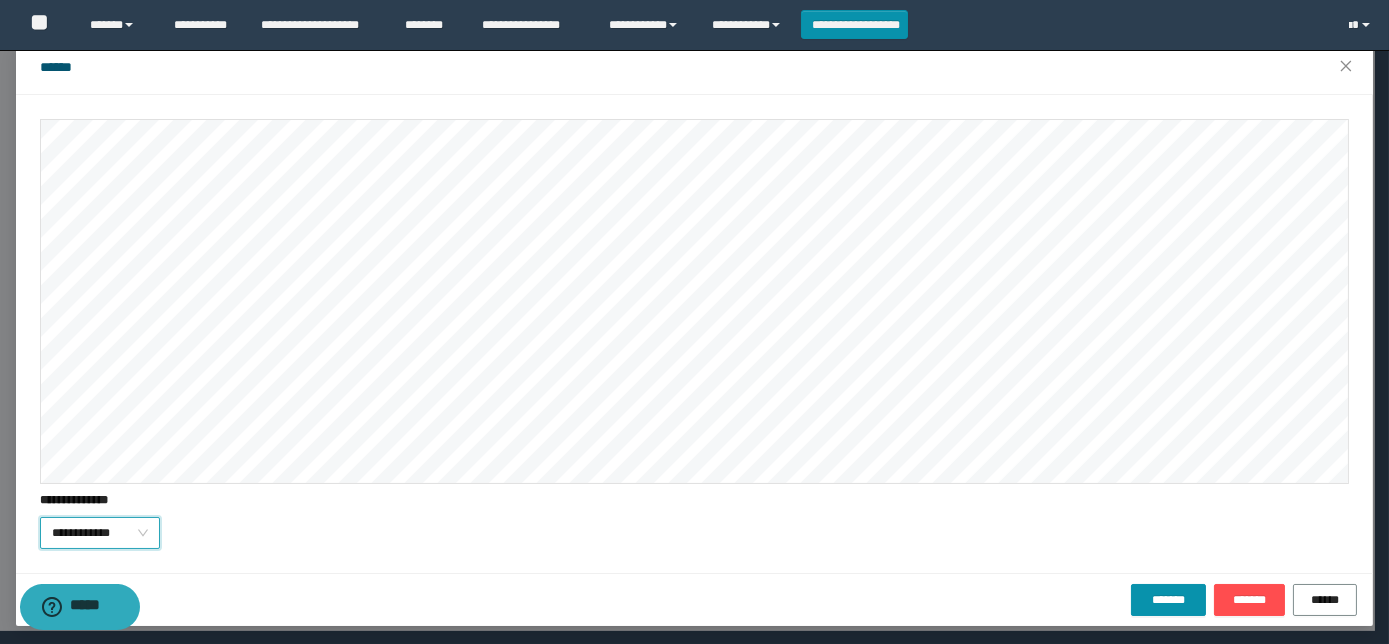 scroll, scrollTop: 64, scrollLeft: 0, axis: vertical 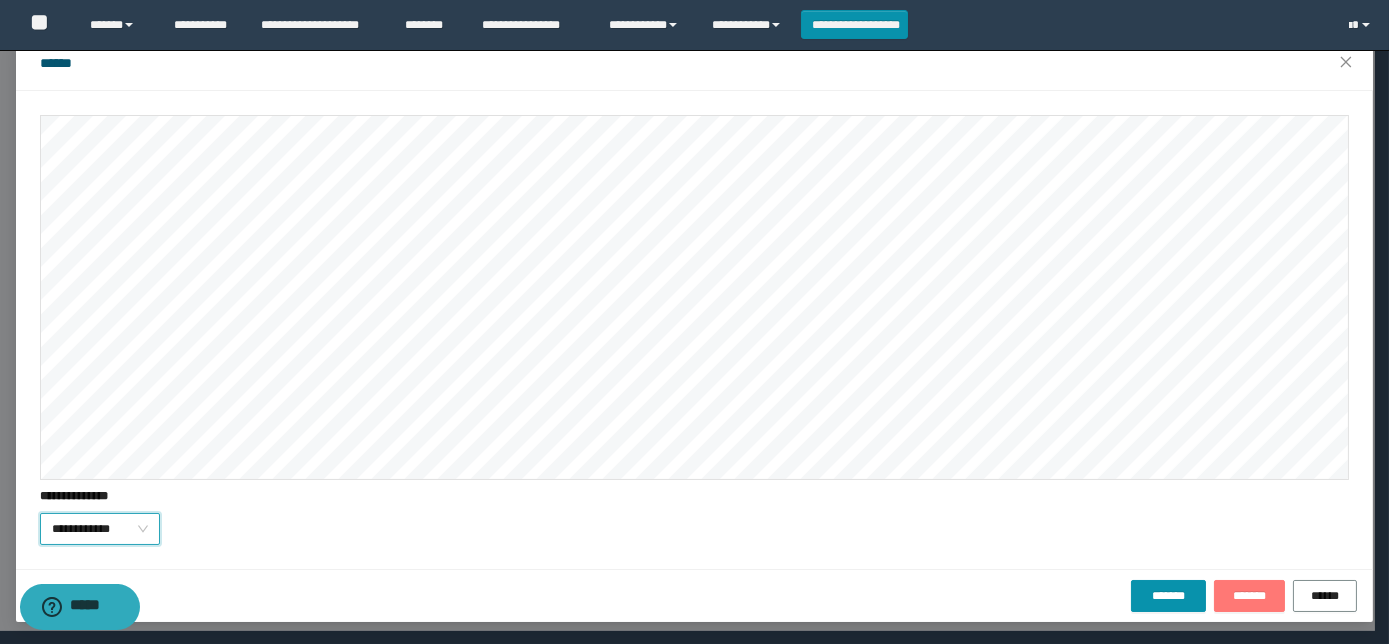 click on "*******" at bounding box center [1249, 596] 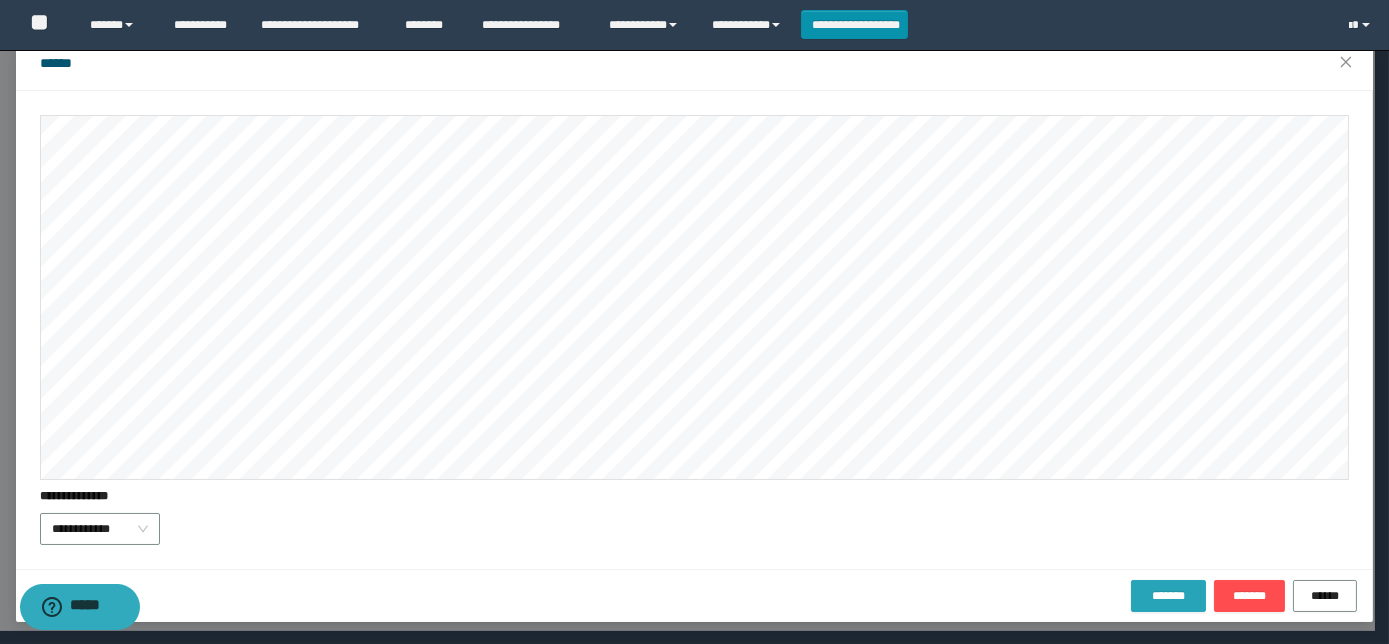 click on "*******" at bounding box center [1168, 596] 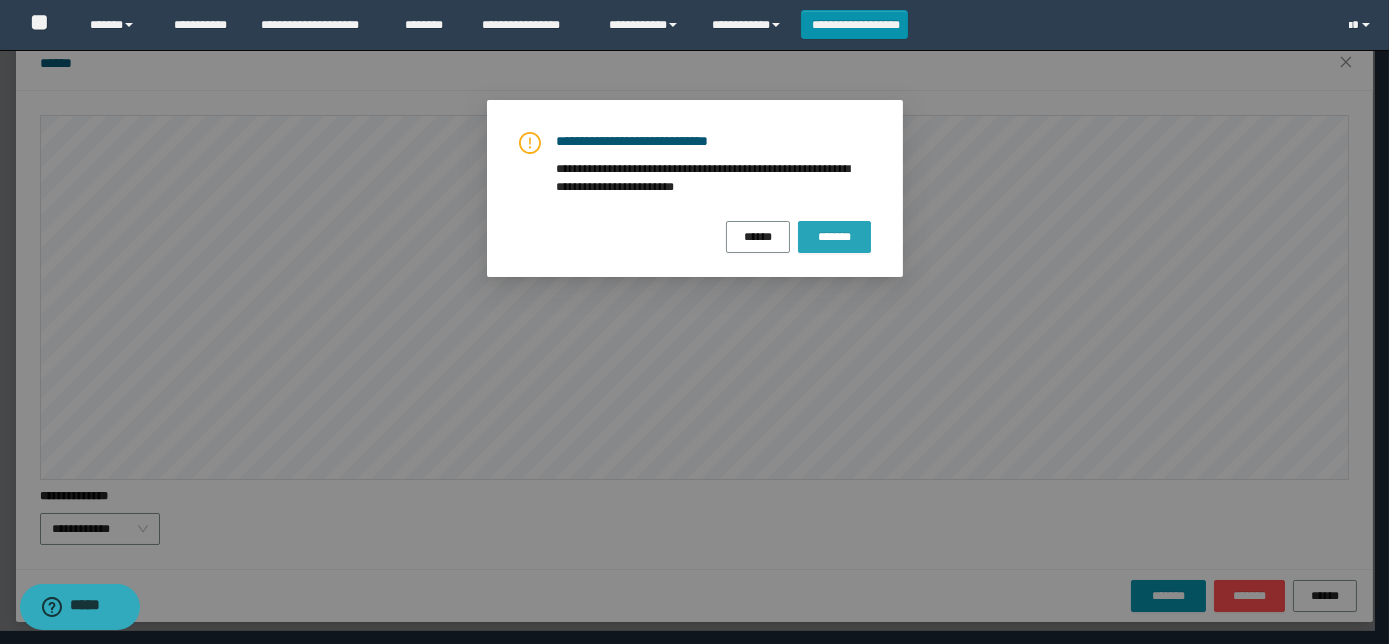 click on "*******" at bounding box center [834, 237] 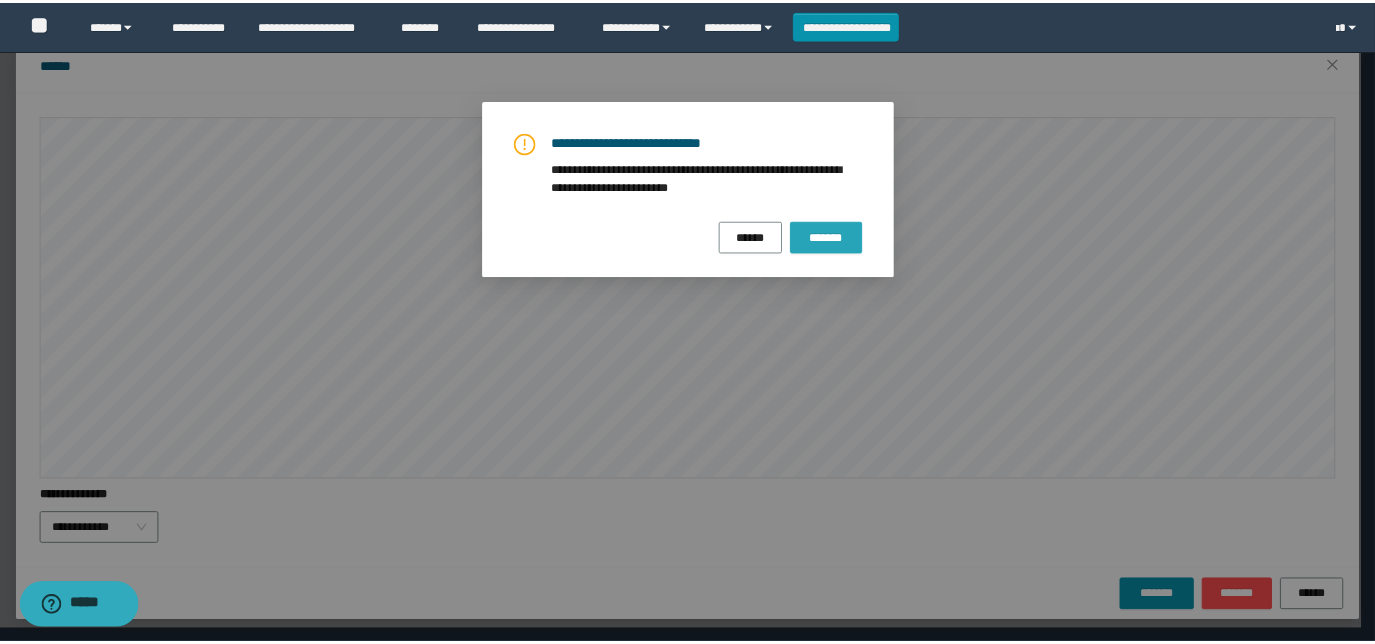 scroll, scrollTop: 0, scrollLeft: 0, axis: both 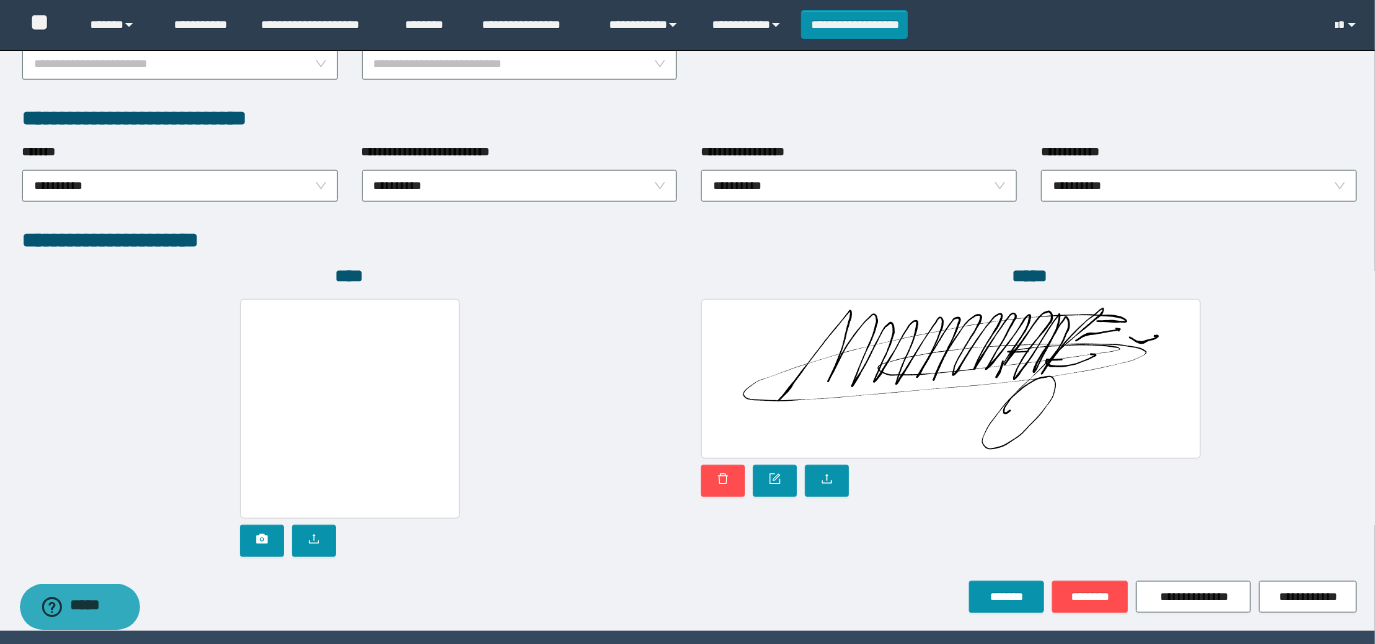 click at bounding box center (350, 428) 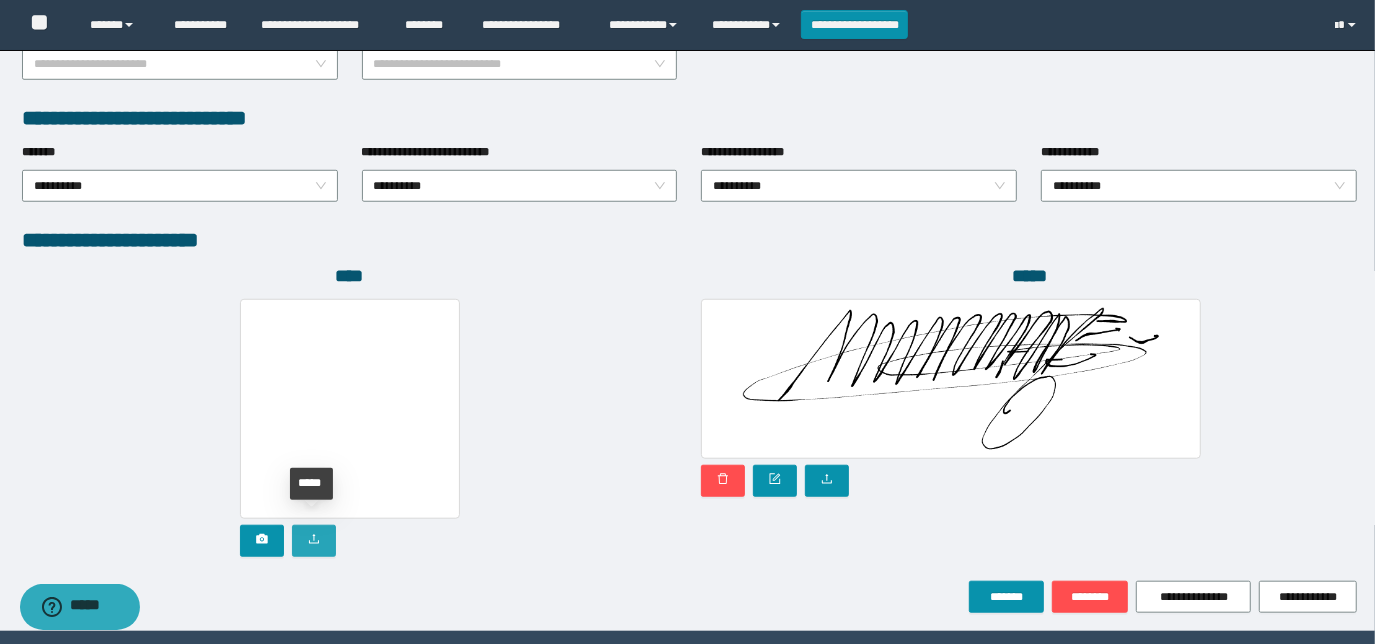 click at bounding box center (314, 541) 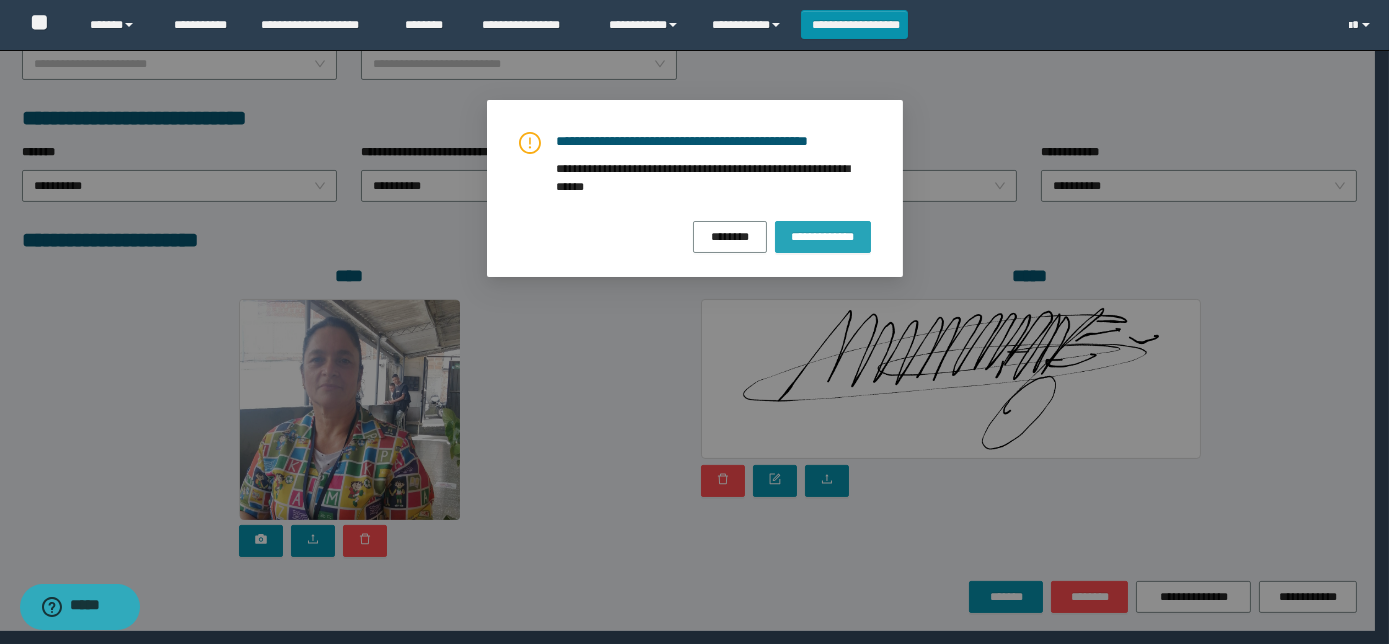 click on "**********" at bounding box center (823, 236) 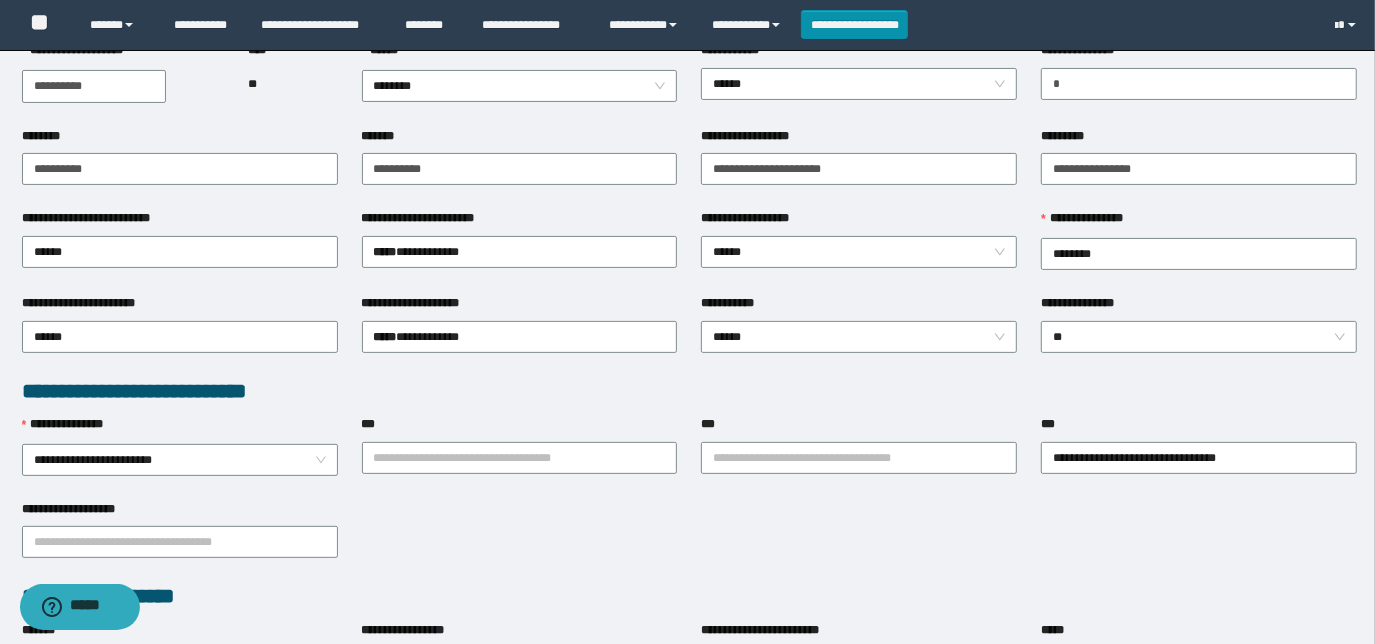 scroll, scrollTop: 0, scrollLeft: 0, axis: both 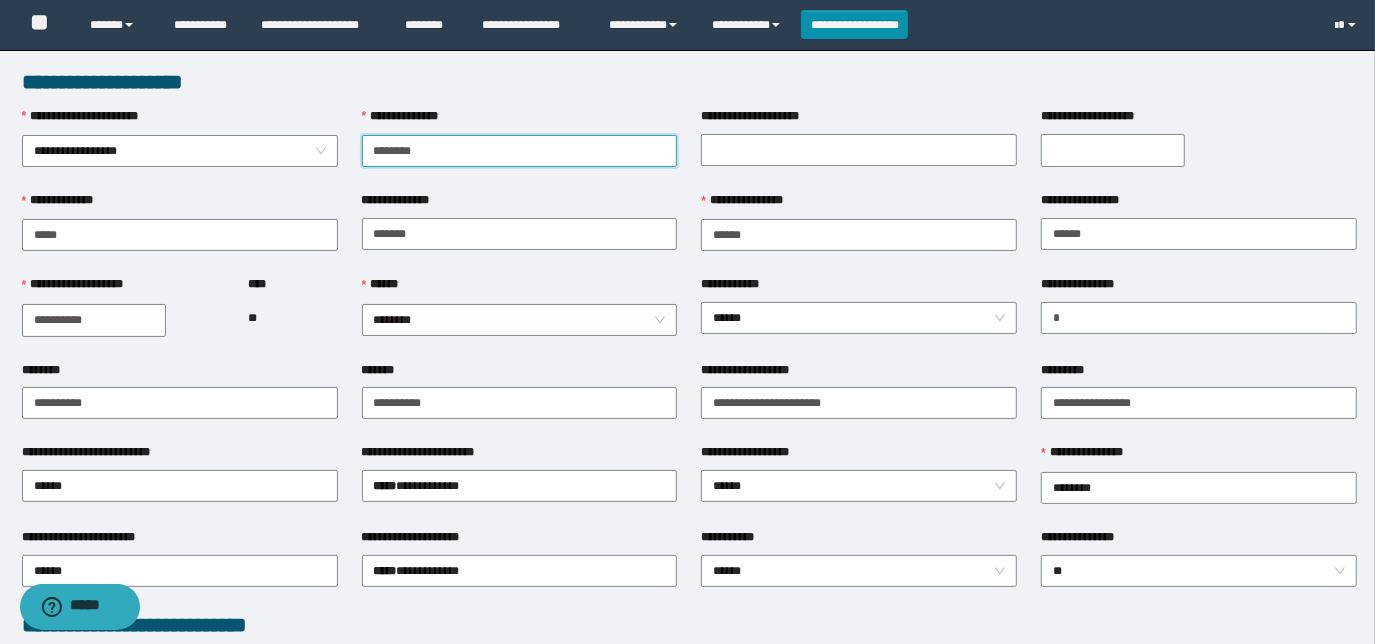 click on "**********" at bounding box center [520, 151] 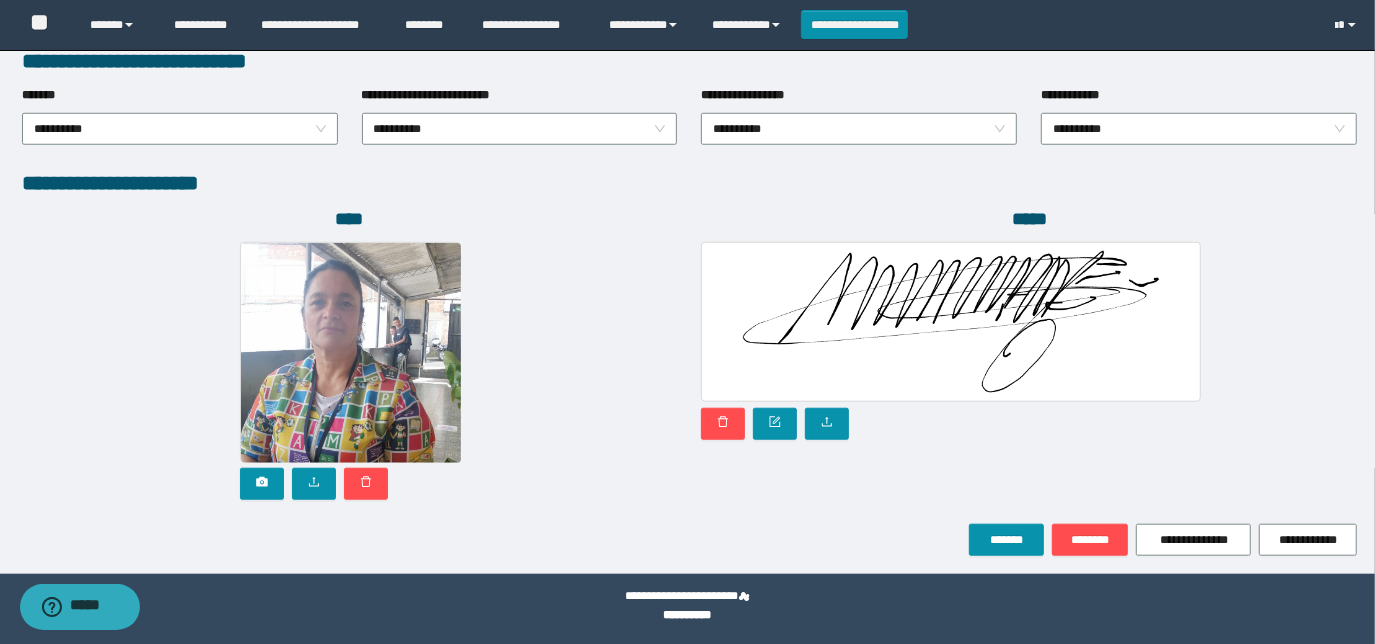 scroll, scrollTop: 1058, scrollLeft: 0, axis: vertical 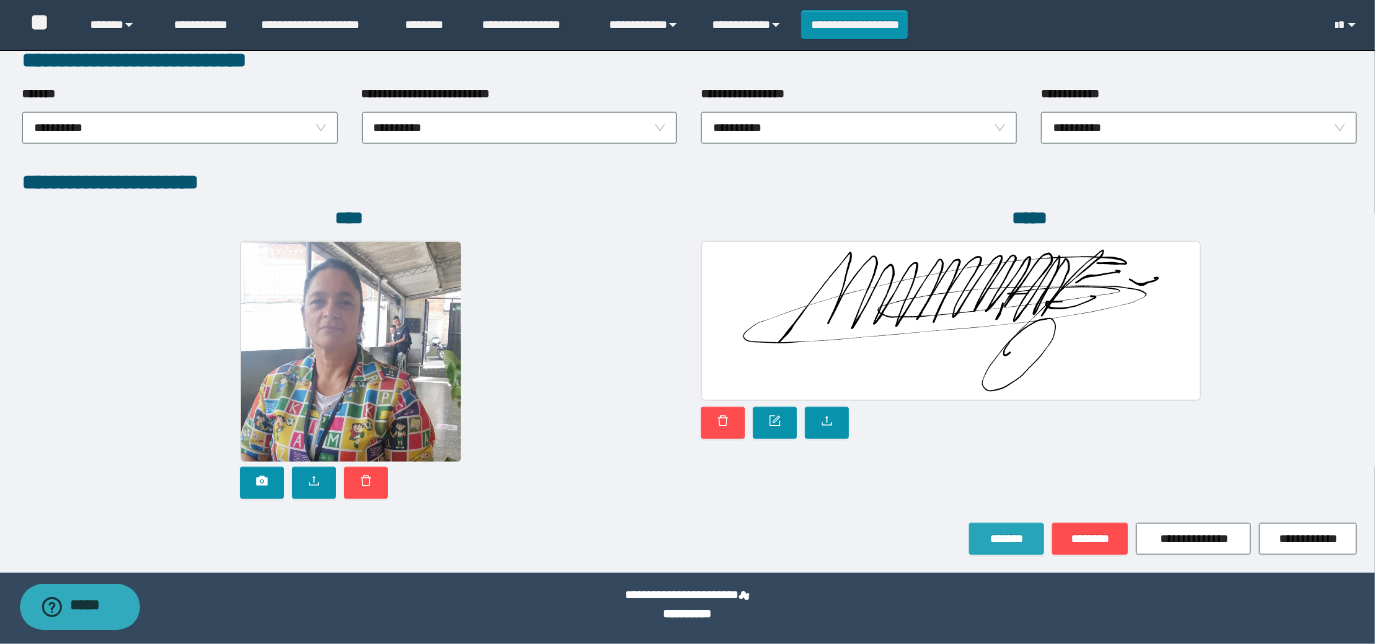 click on "*******" at bounding box center [1006, 539] 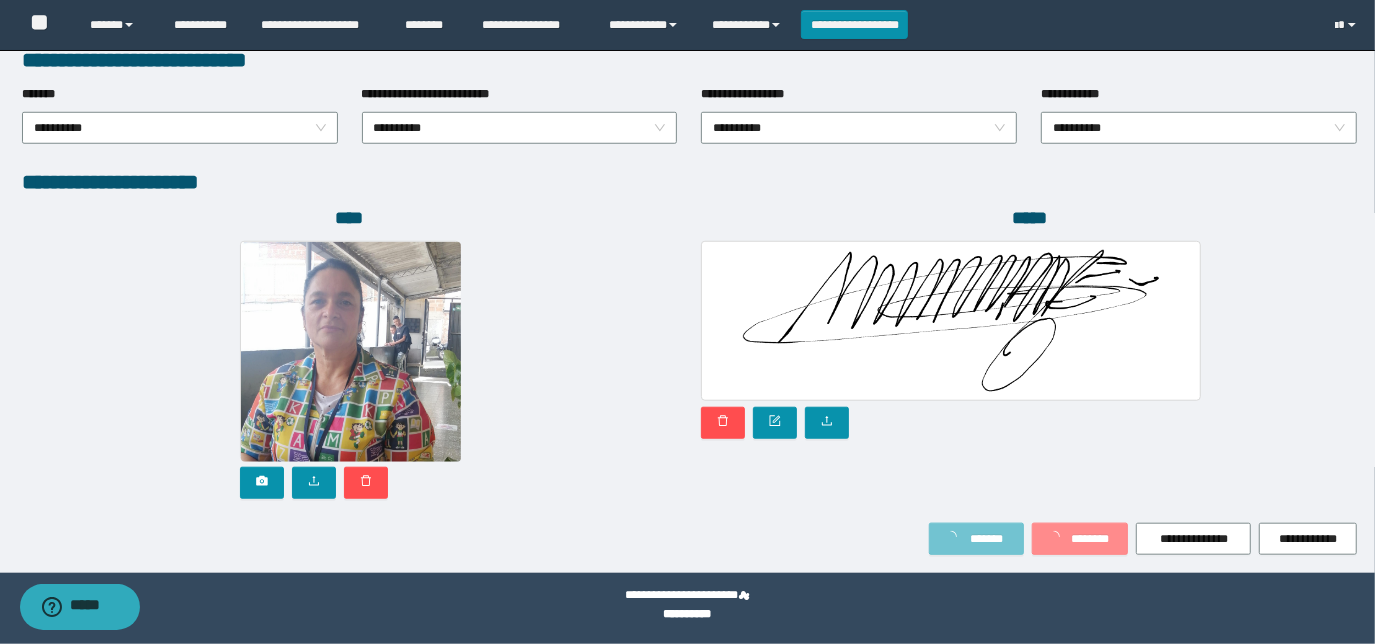 scroll, scrollTop: 1109, scrollLeft: 0, axis: vertical 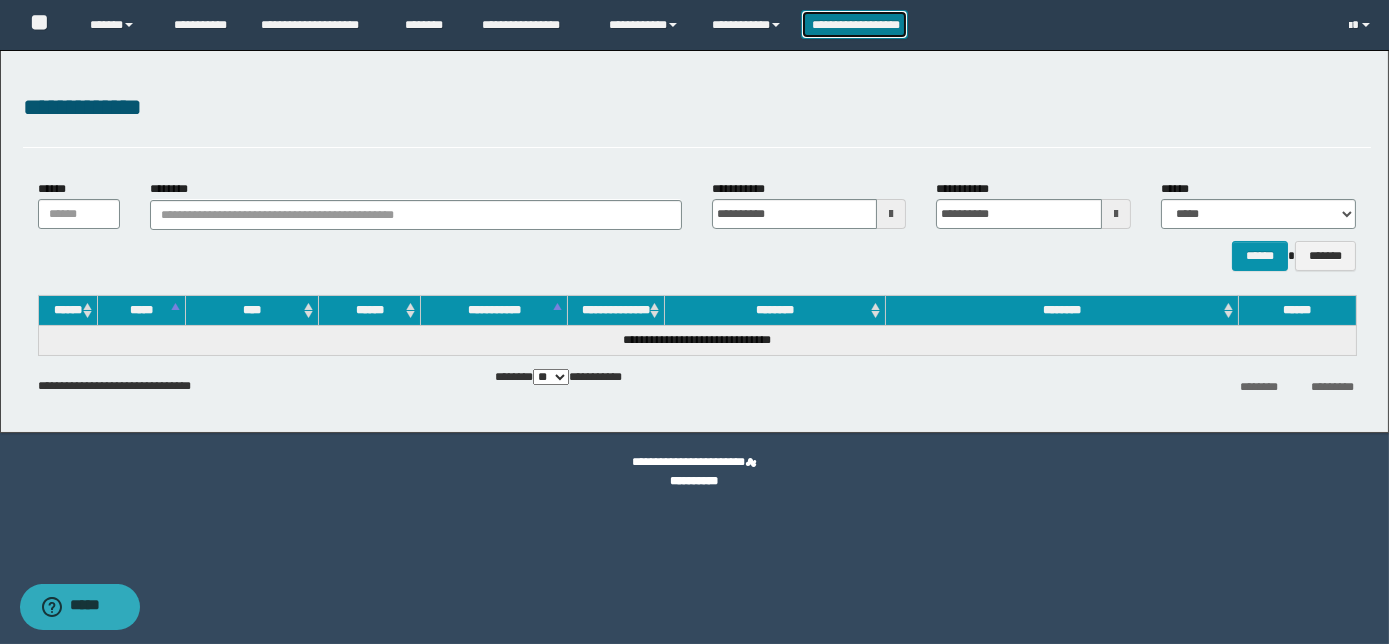 drag, startPoint x: 832, startPoint y: 30, endPoint x: 823, endPoint y: 42, distance: 15 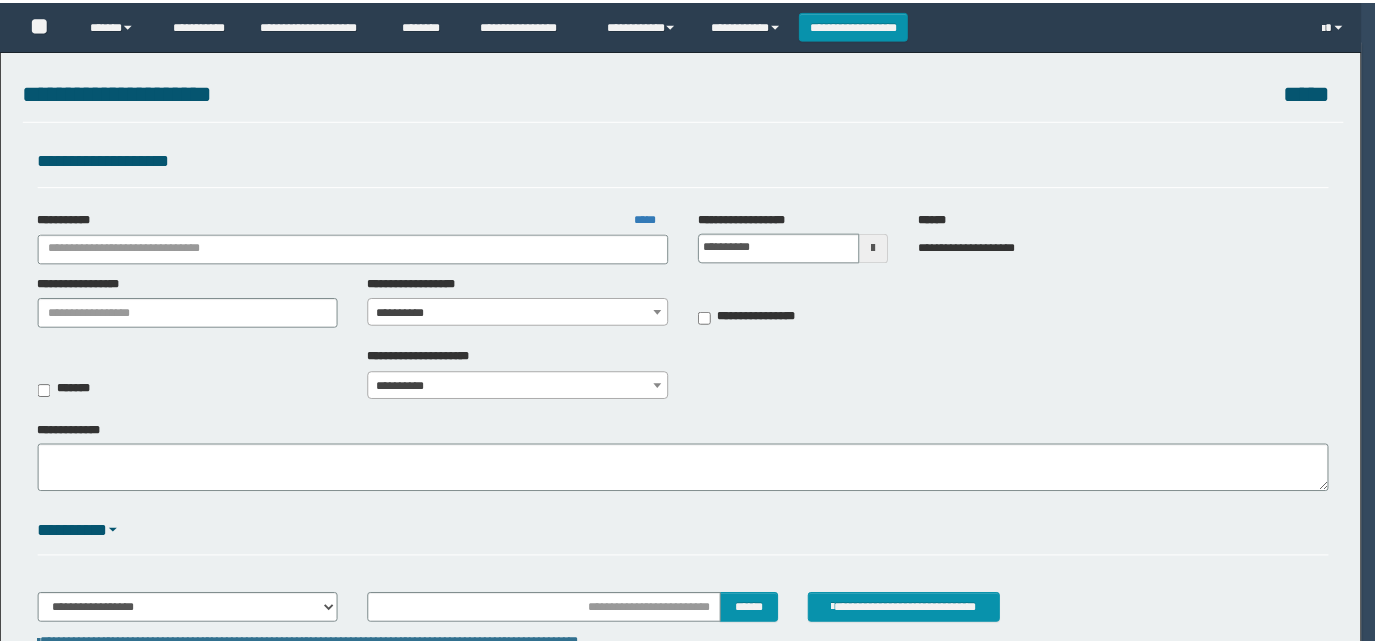 scroll, scrollTop: 0, scrollLeft: 0, axis: both 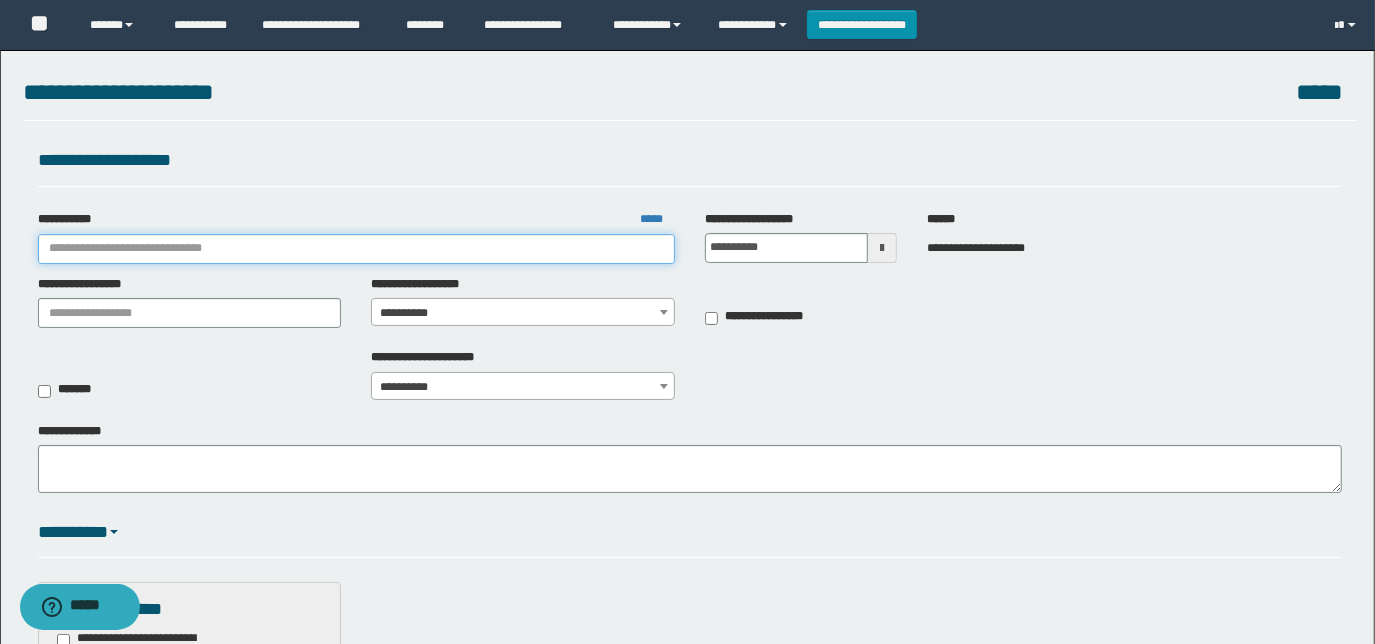 click on "**********" at bounding box center (356, 249) 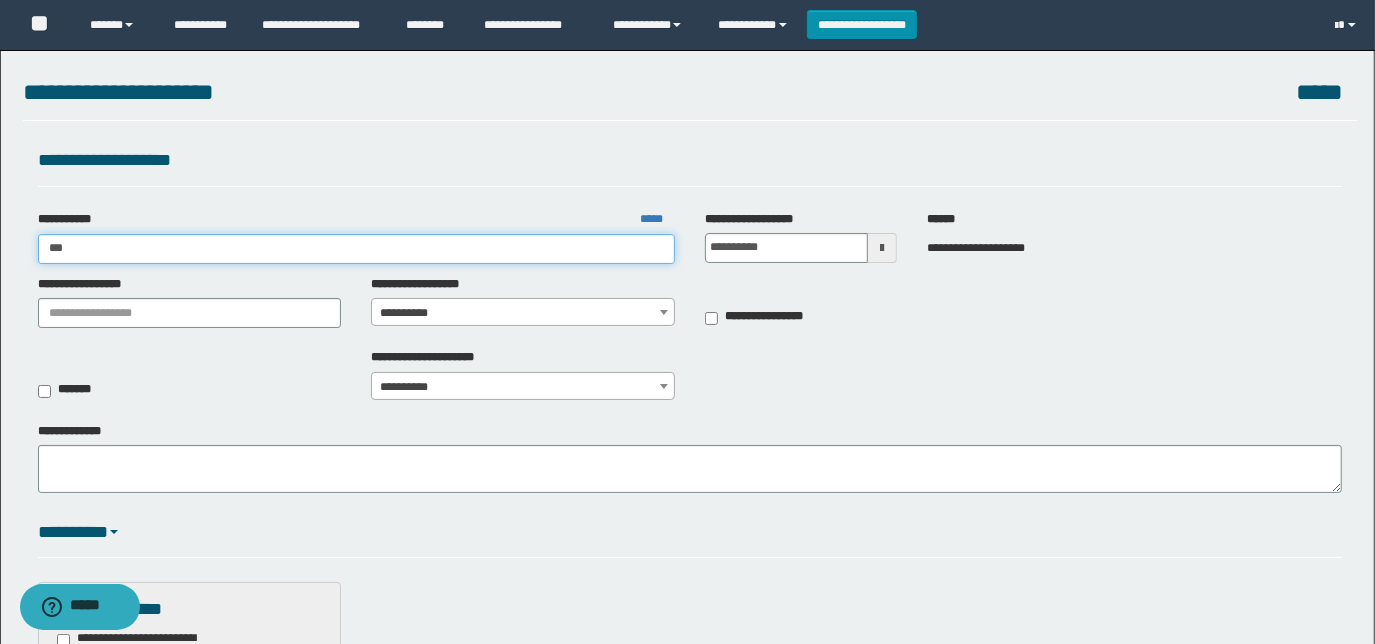 type on "****" 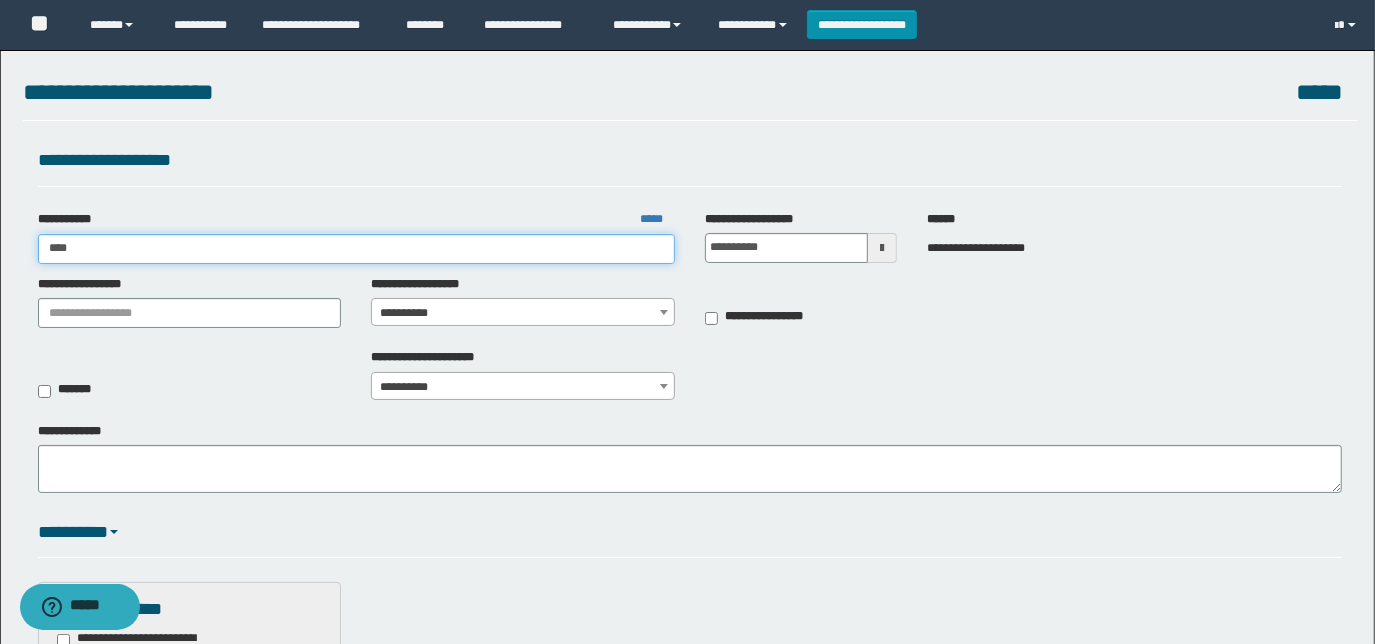 type on "****" 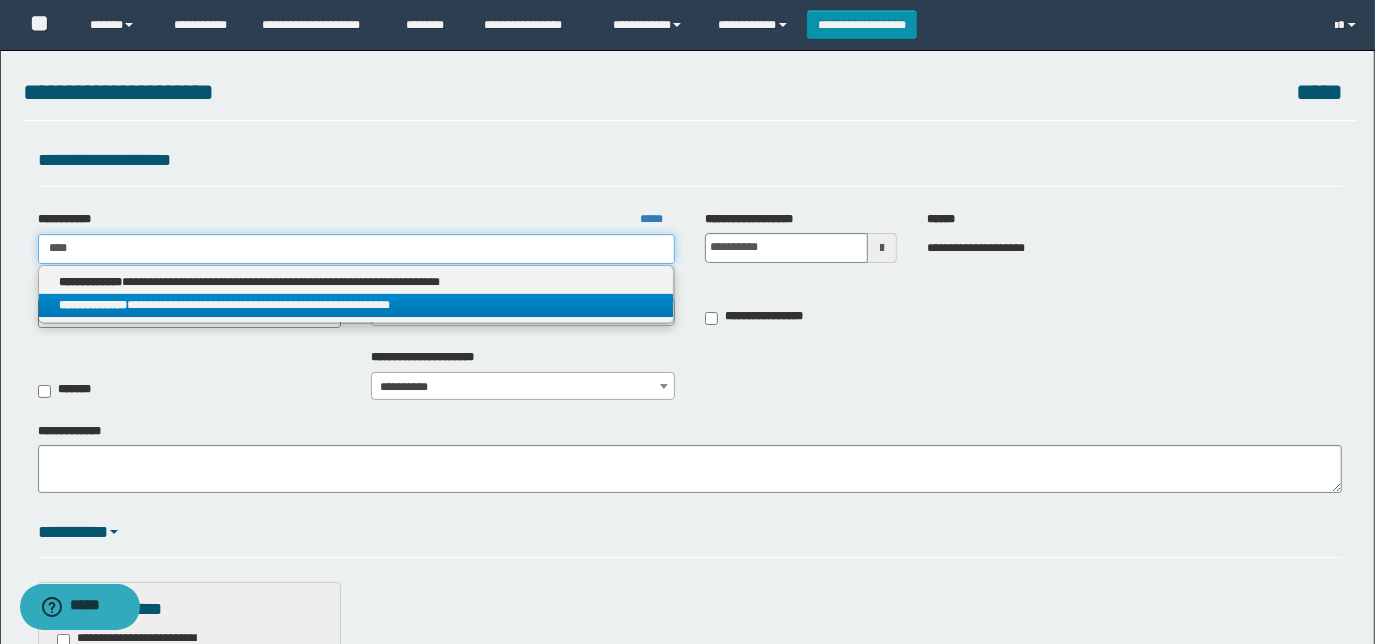type on "****" 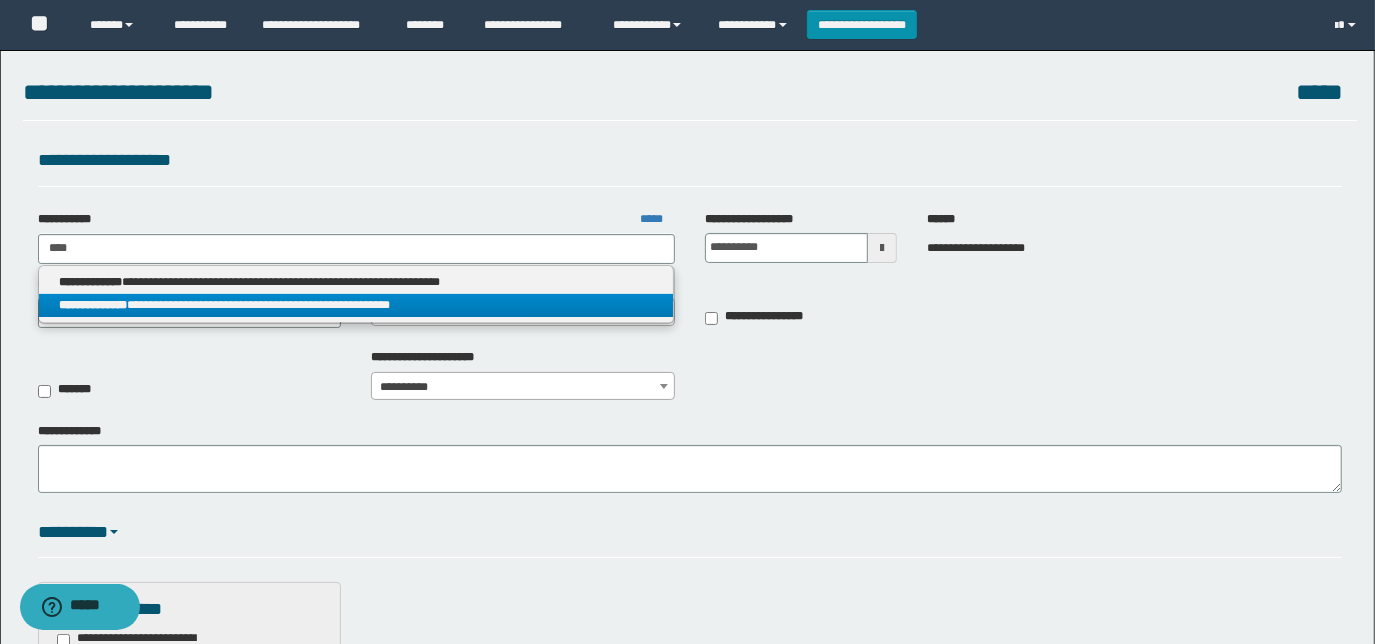 click on "**********" at bounding box center (356, 305) 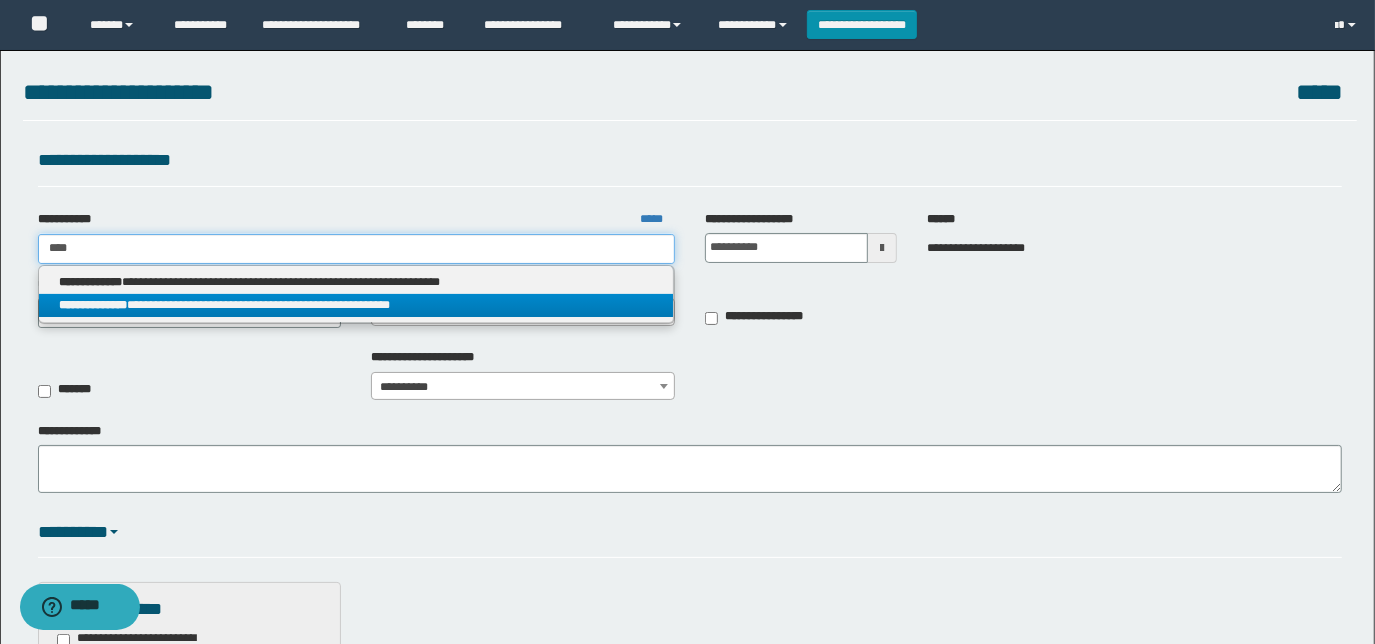 type 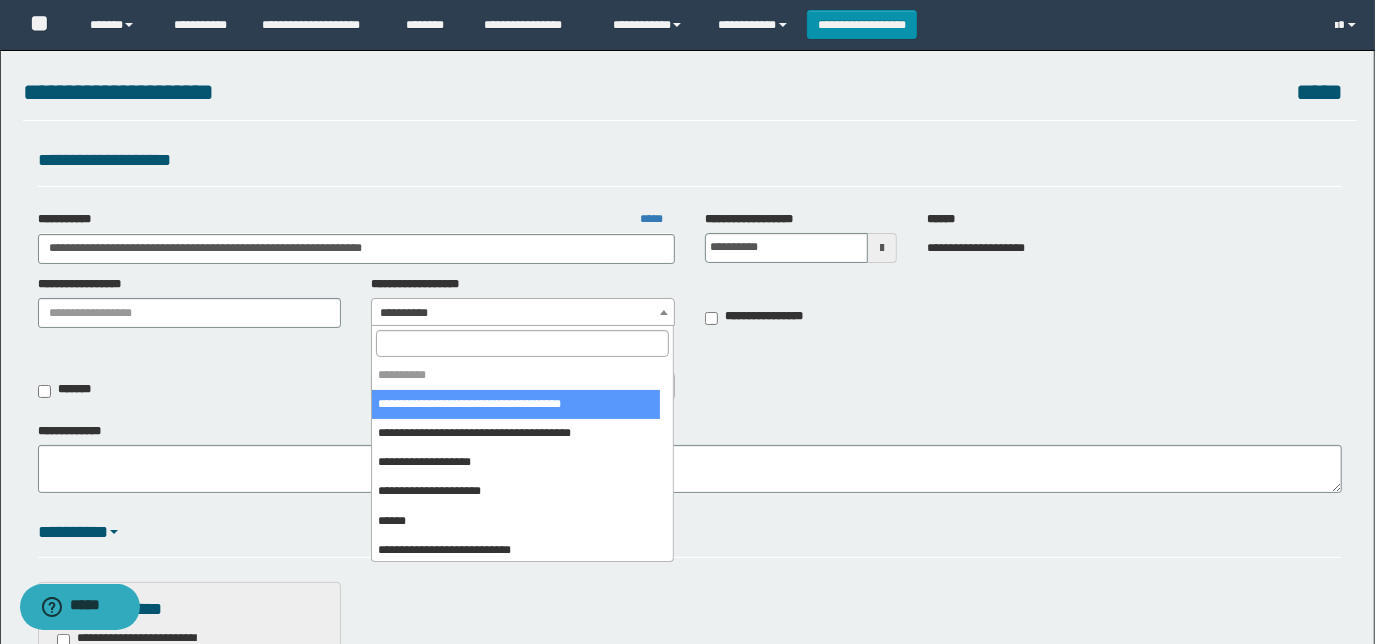 click on "**********" at bounding box center [523, 313] 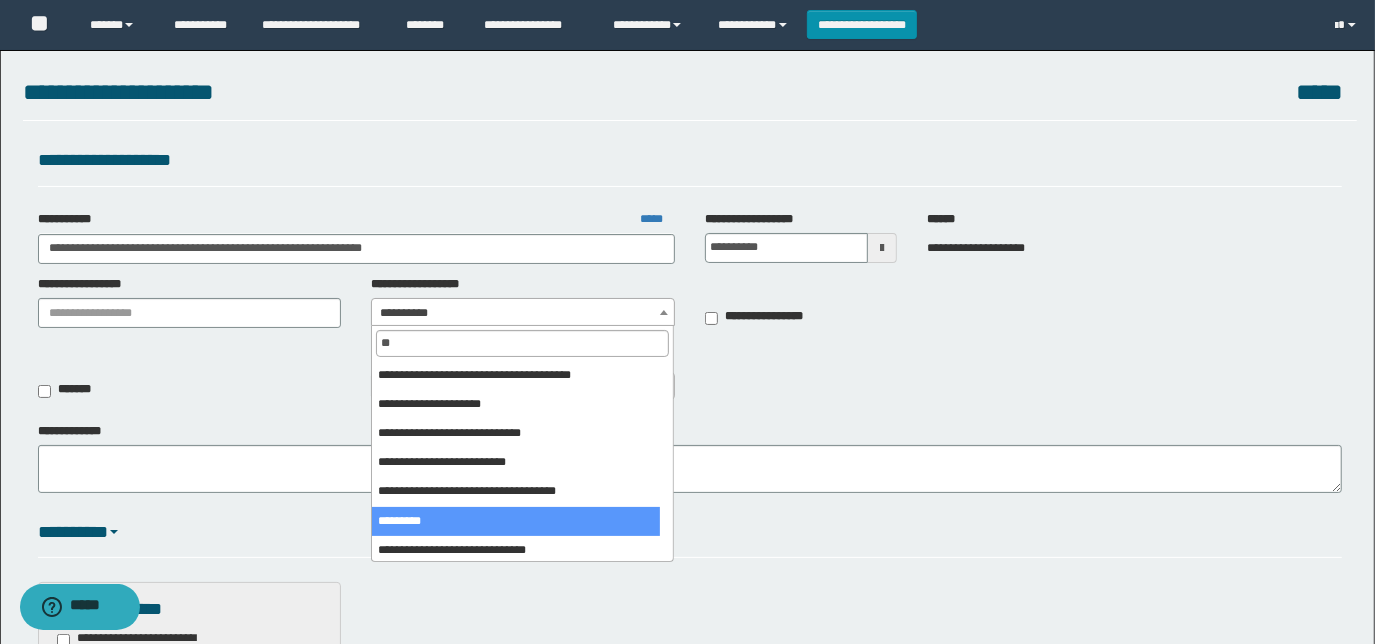 type on "**" 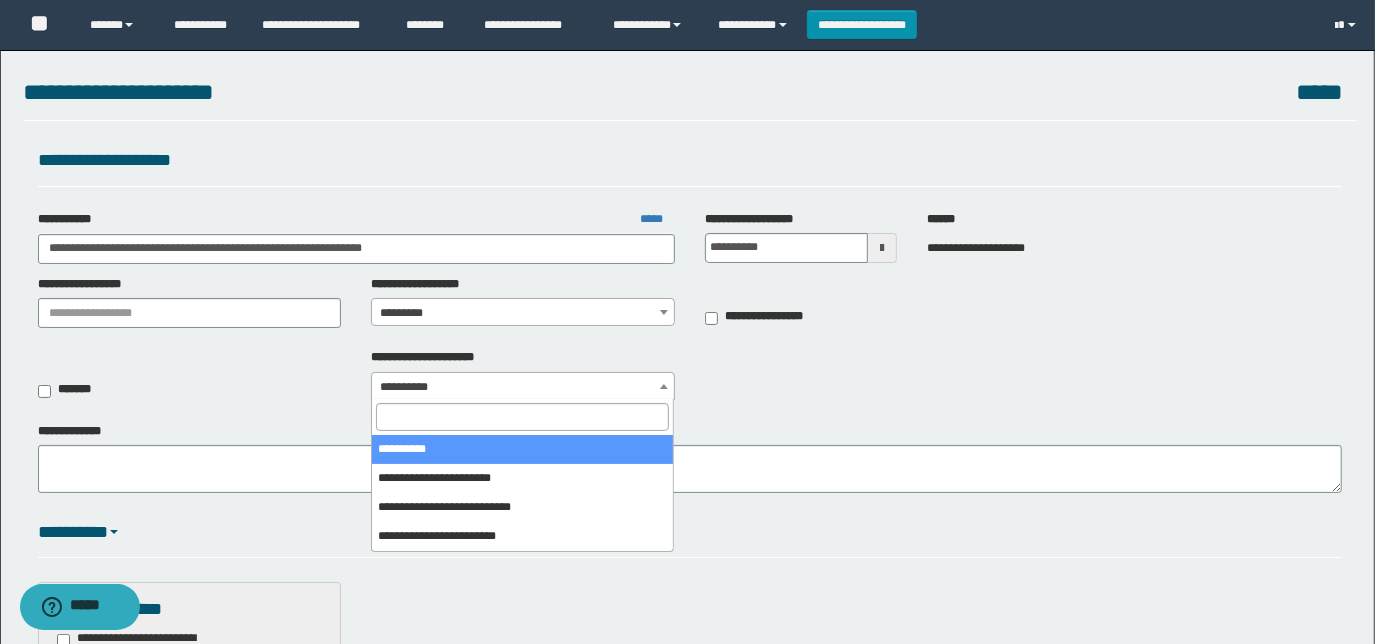 click on "**********" at bounding box center [523, 387] 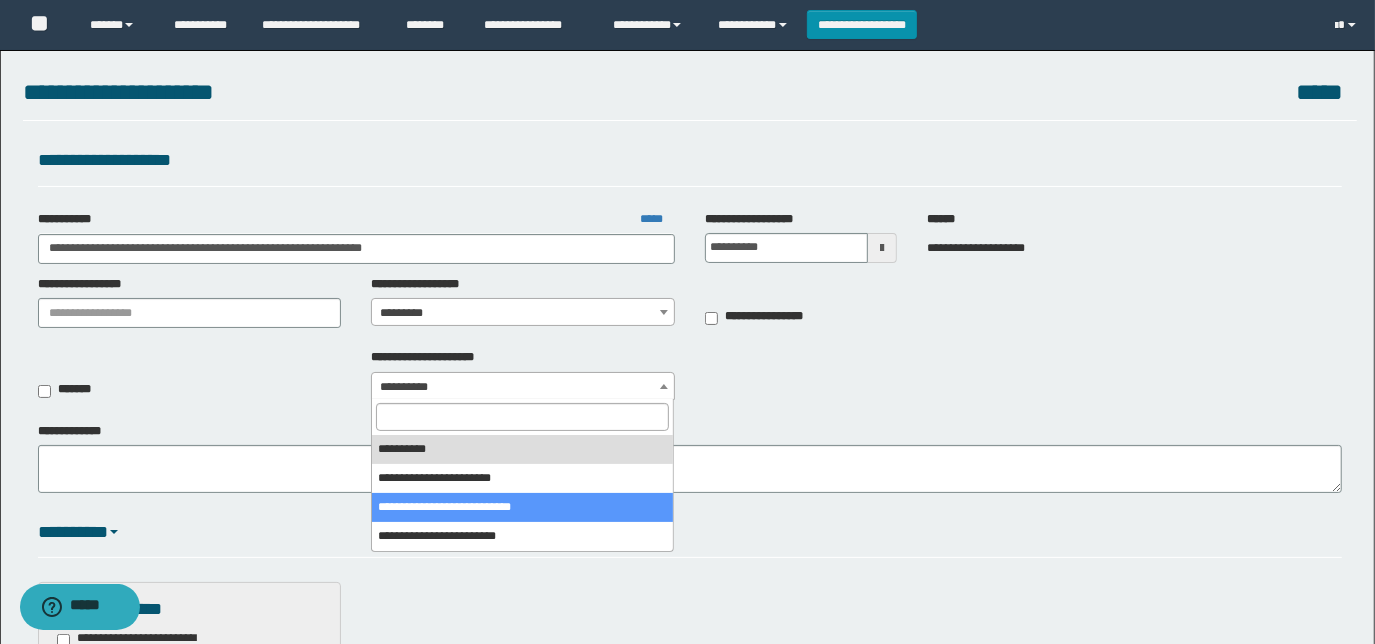 select on "*" 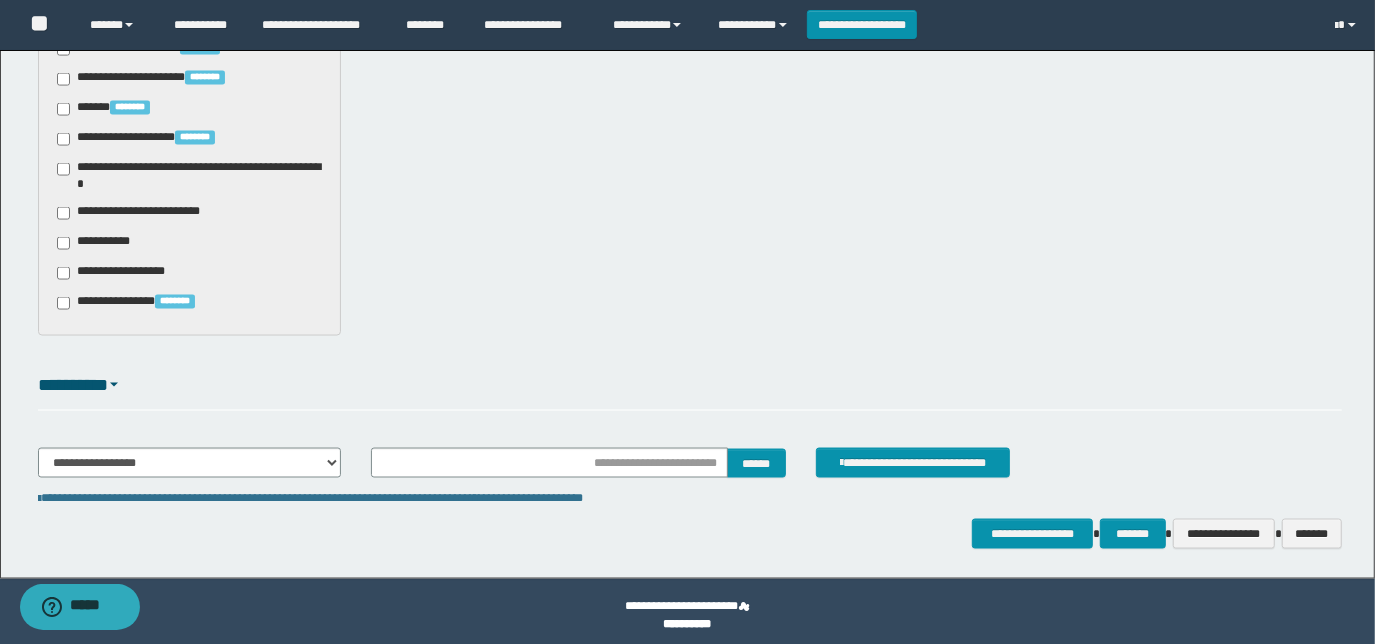 scroll, scrollTop: 1978, scrollLeft: 0, axis: vertical 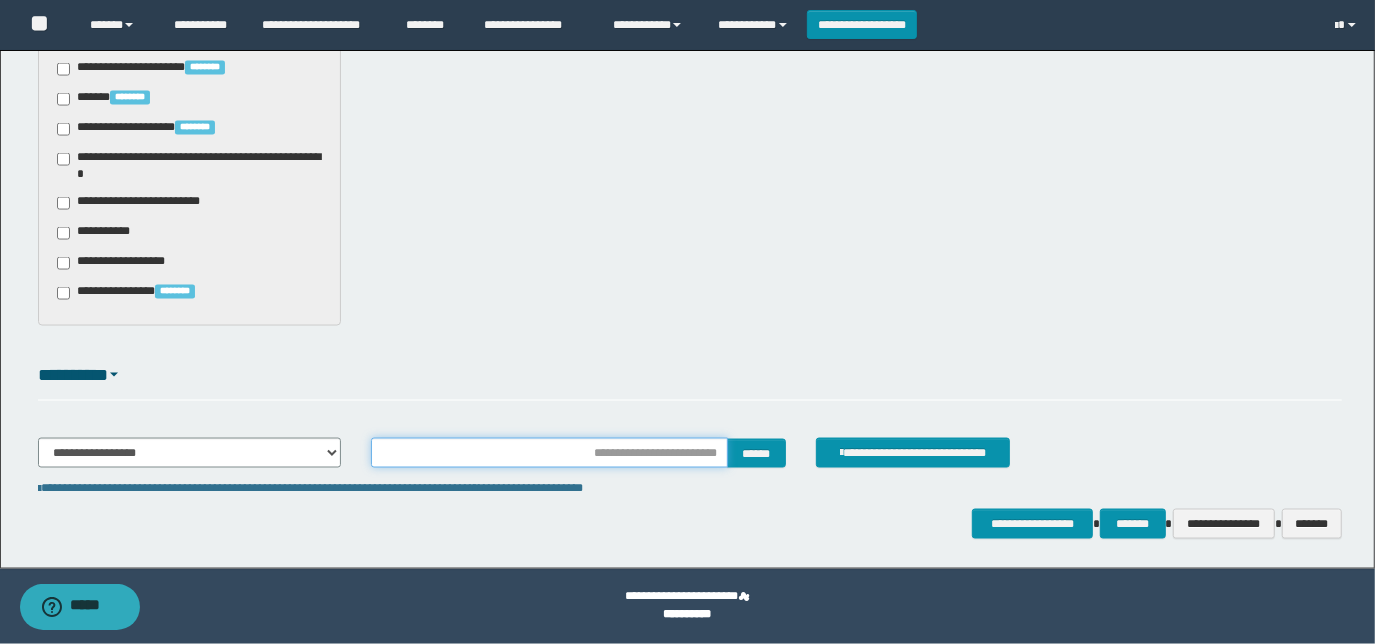 click at bounding box center (549, 453) 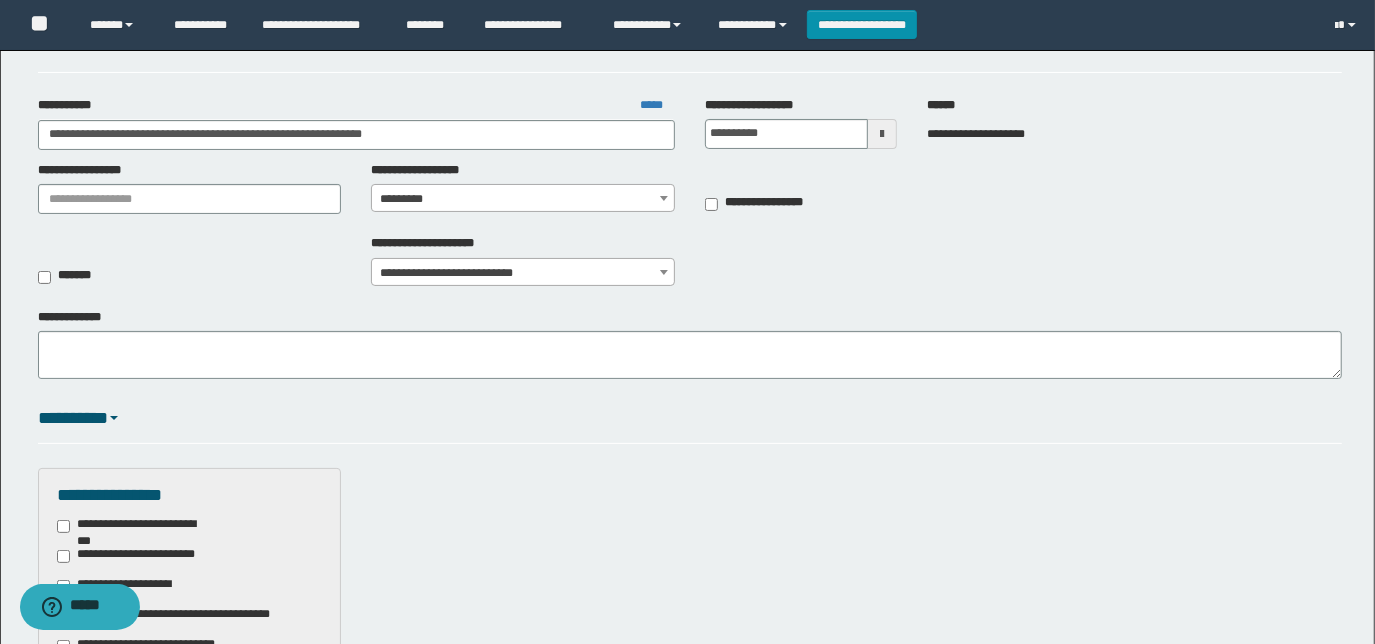 scroll, scrollTop: 0, scrollLeft: 0, axis: both 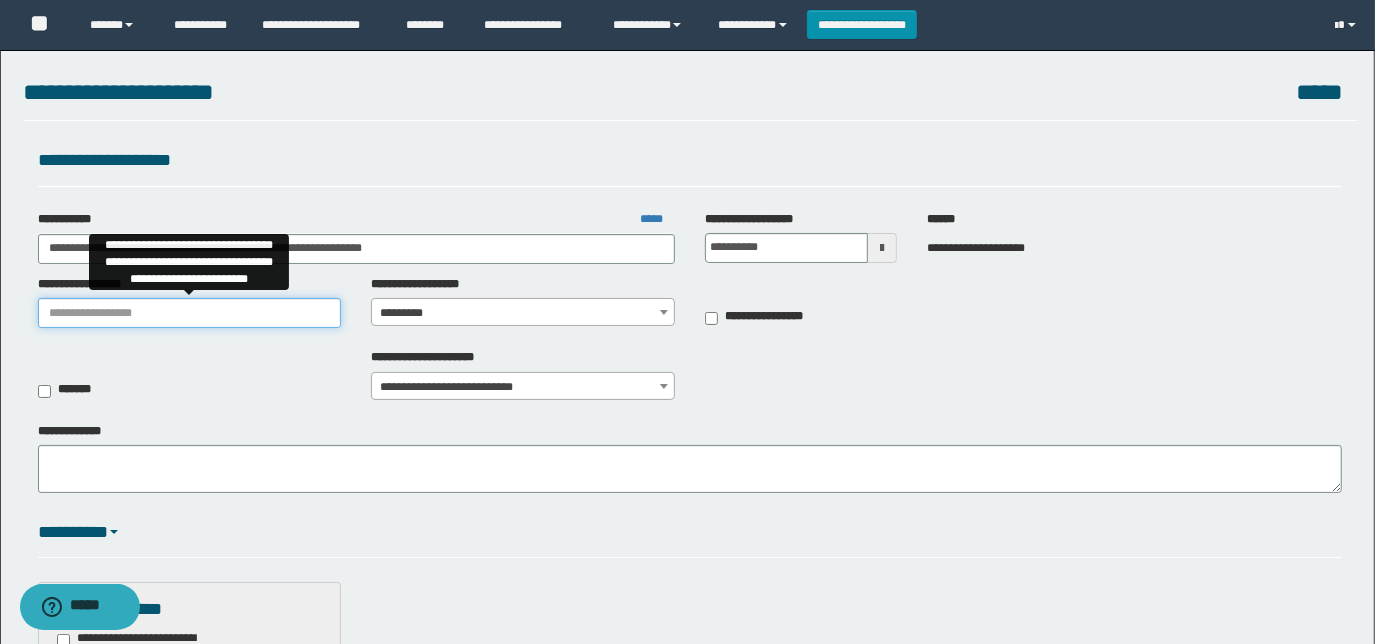 click on "**********" at bounding box center (190, 313) 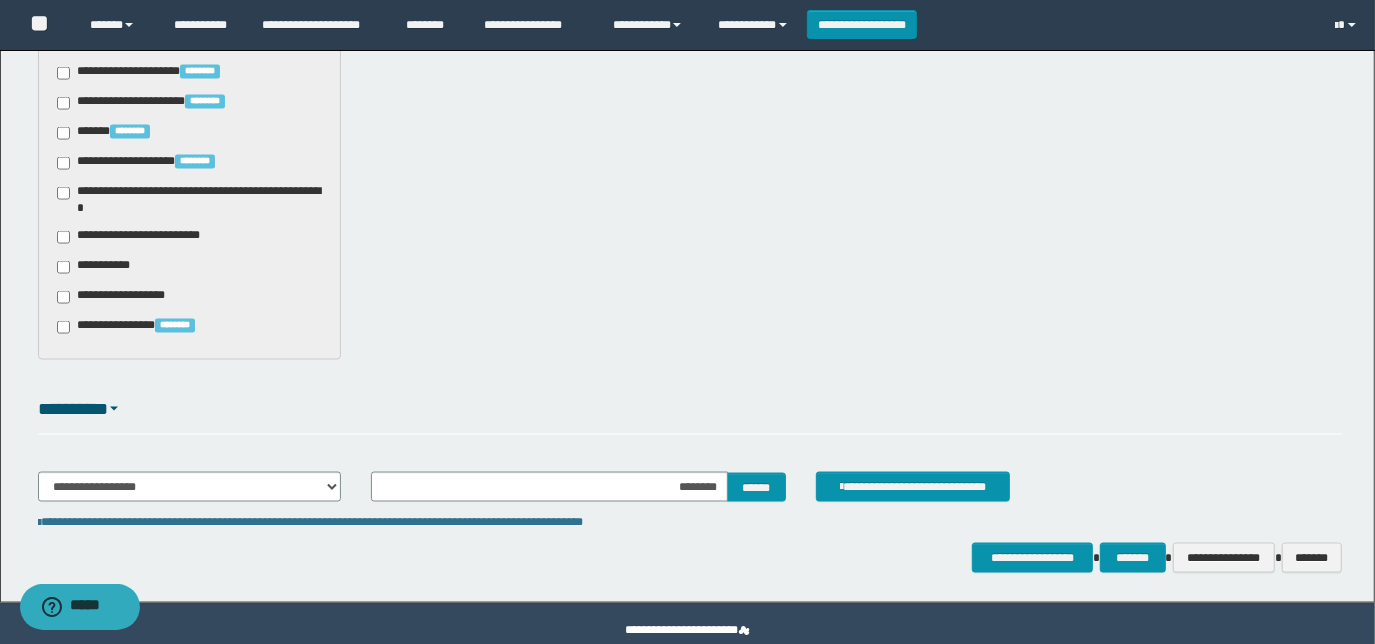 scroll, scrollTop: 1887, scrollLeft: 0, axis: vertical 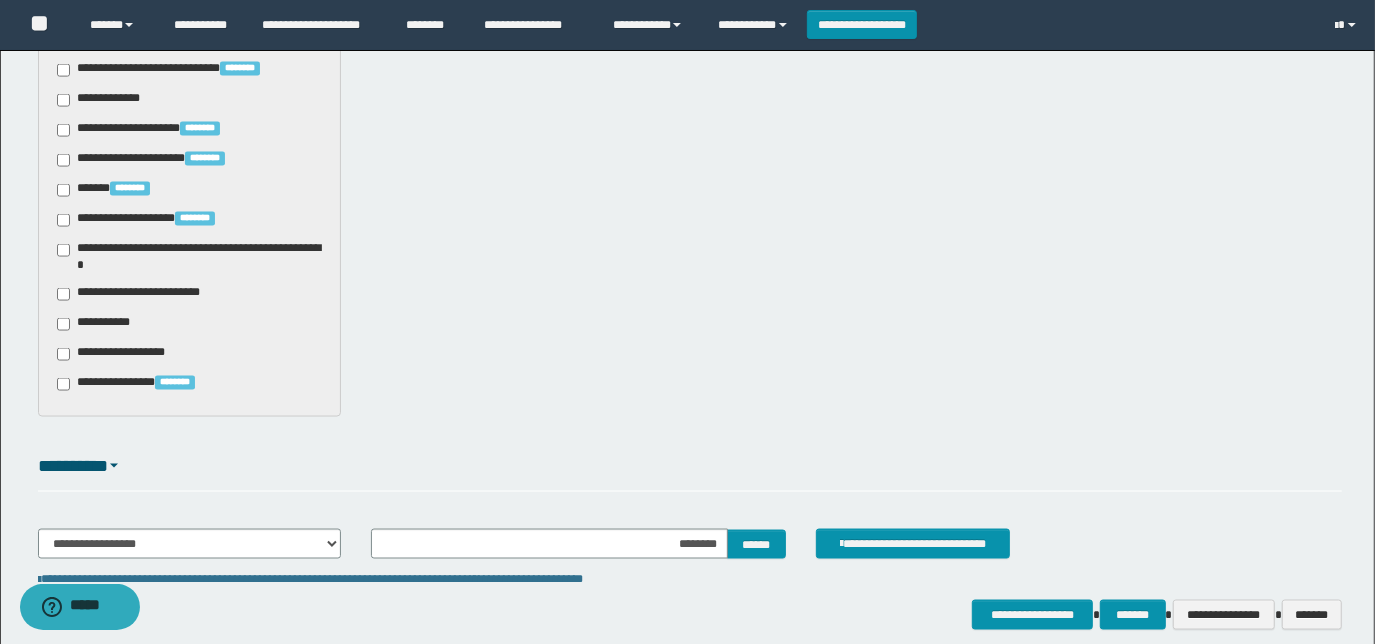 type on "**********" 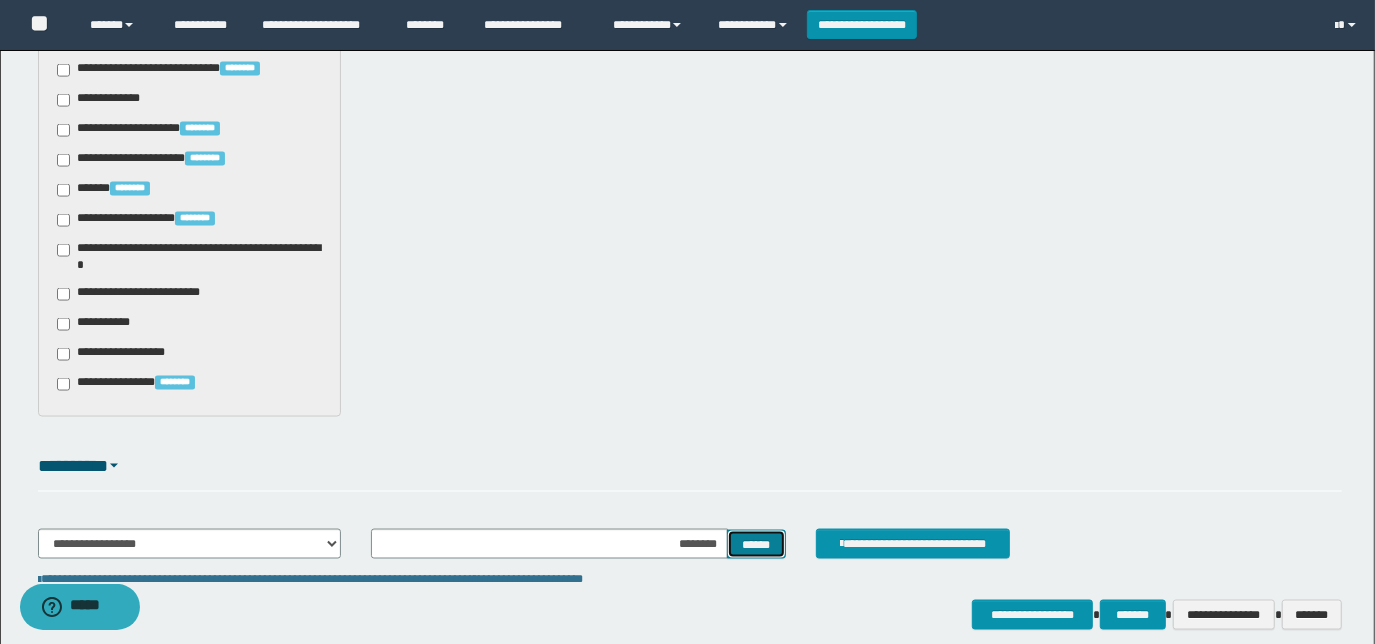 click on "******" at bounding box center (756, 544) 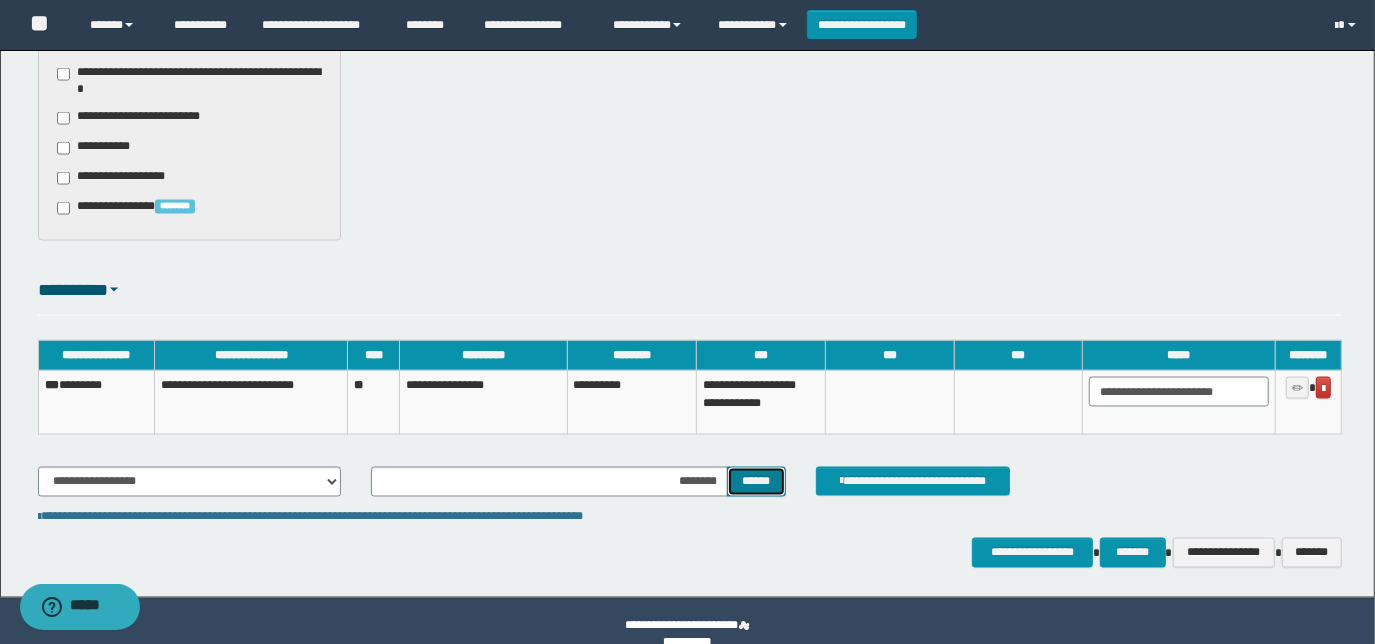 scroll, scrollTop: 2069, scrollLeft: 0, axis: vertical 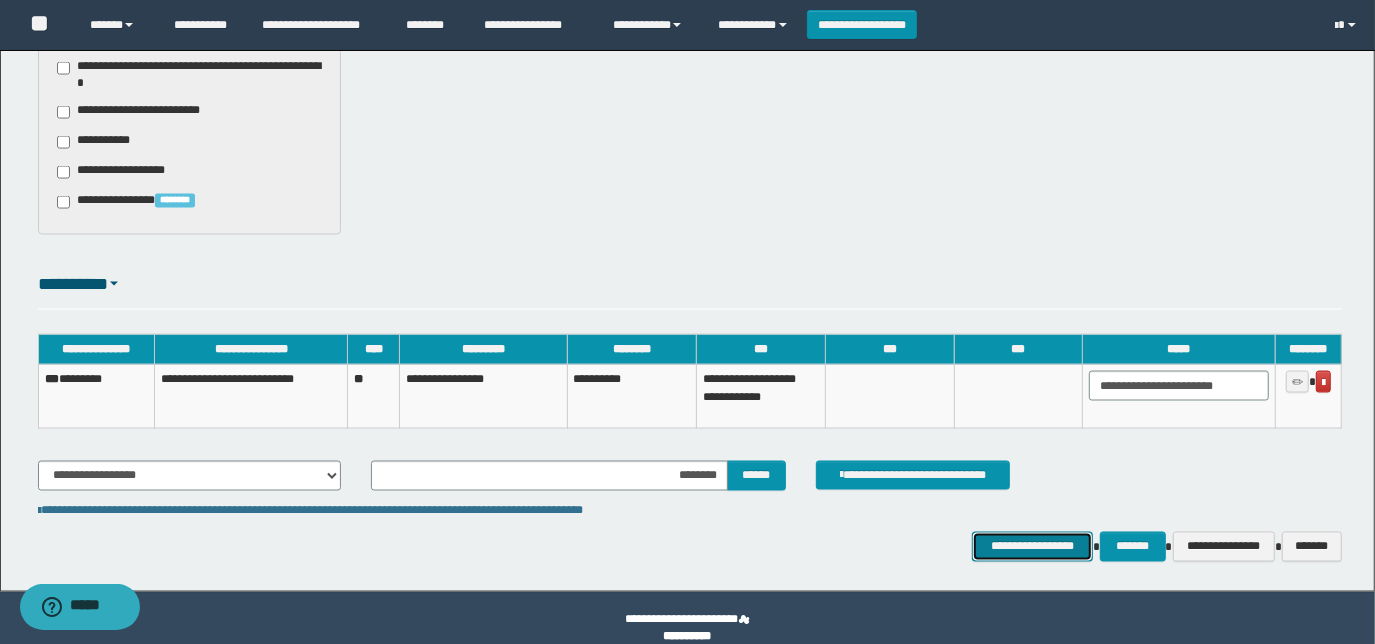 click on "**********" at bounding box center [1033, 546] 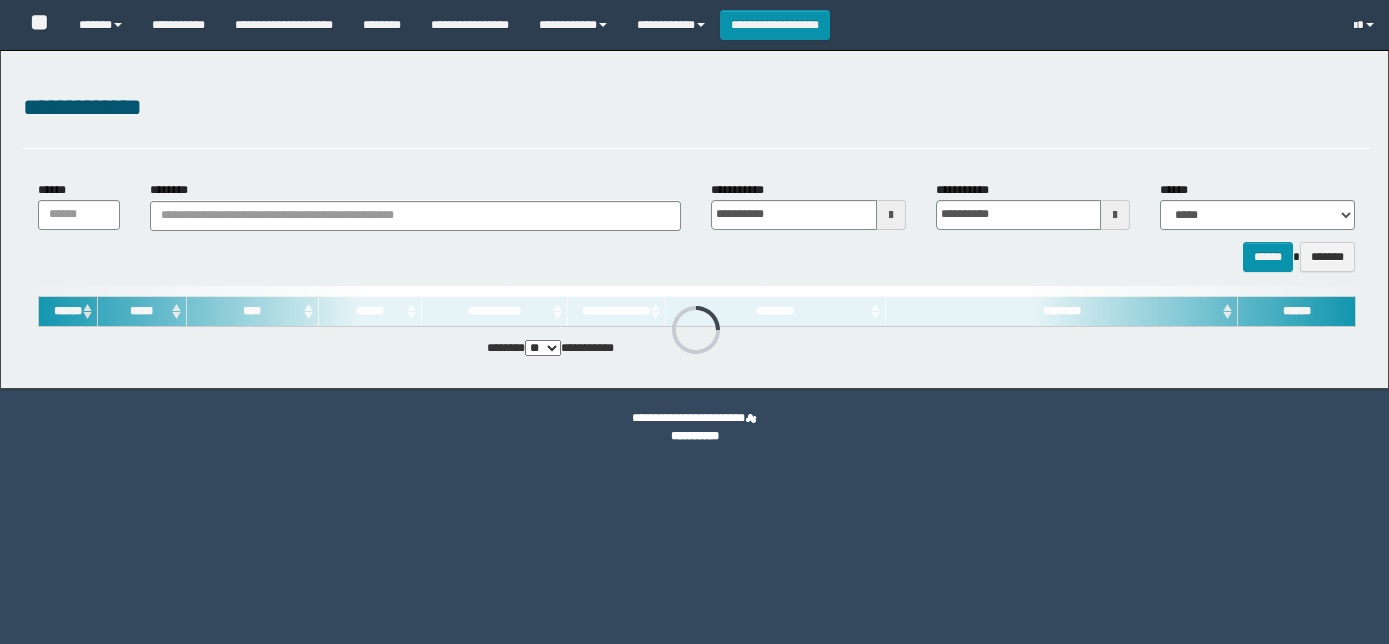 scroll, scrollTop: 0, scrollLeft: 0, axis: both 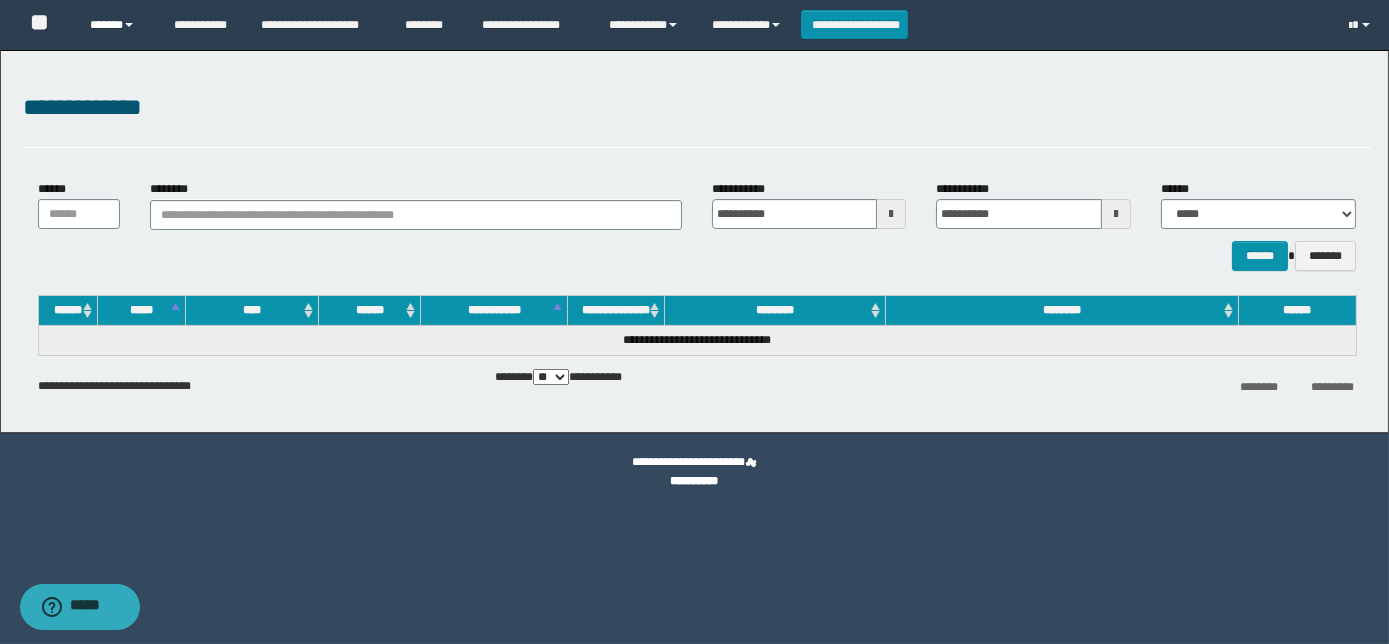 click on "******" at bounding box center [117, 25] 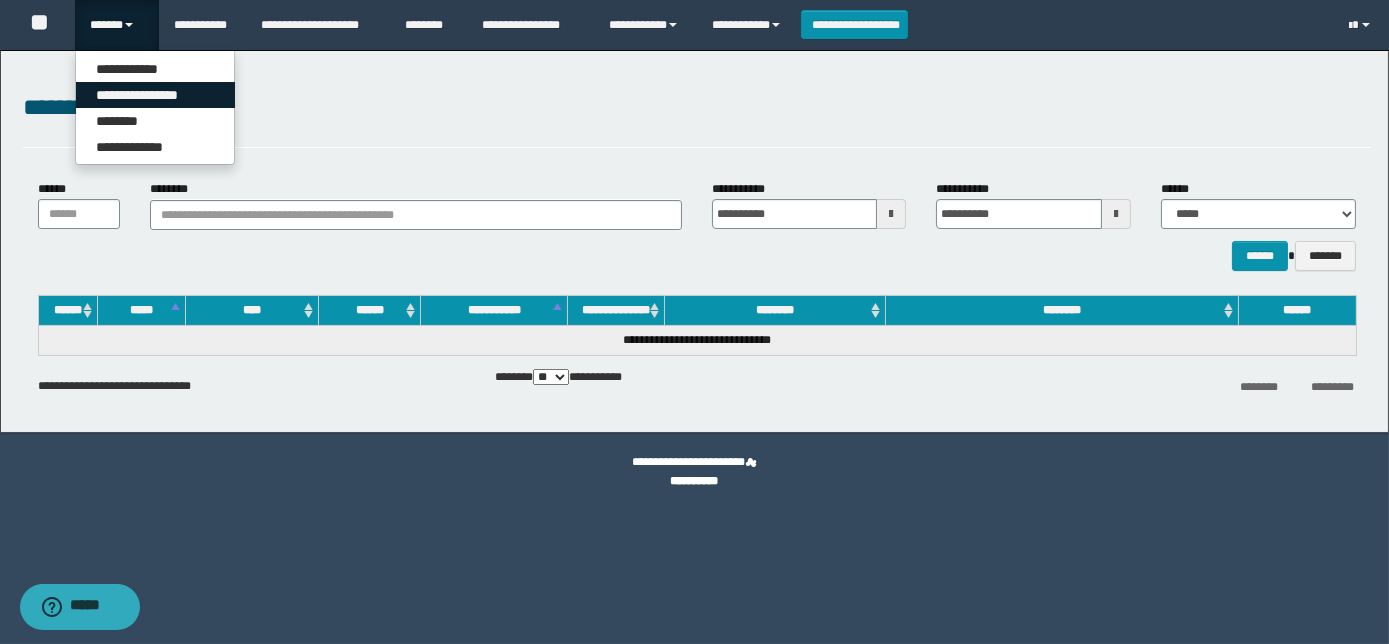 click on "**********" at bounding box center [155, 95] 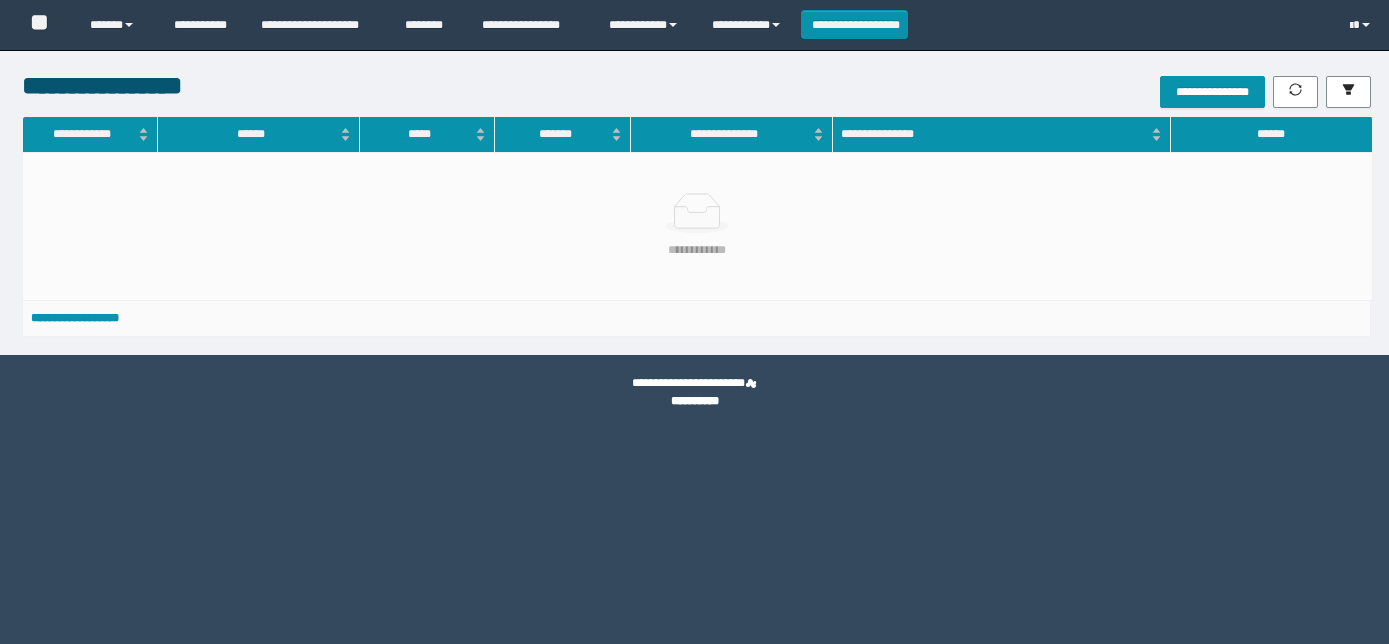 scroll, scrollTop: 0, scrollLeft: 0, axis: both 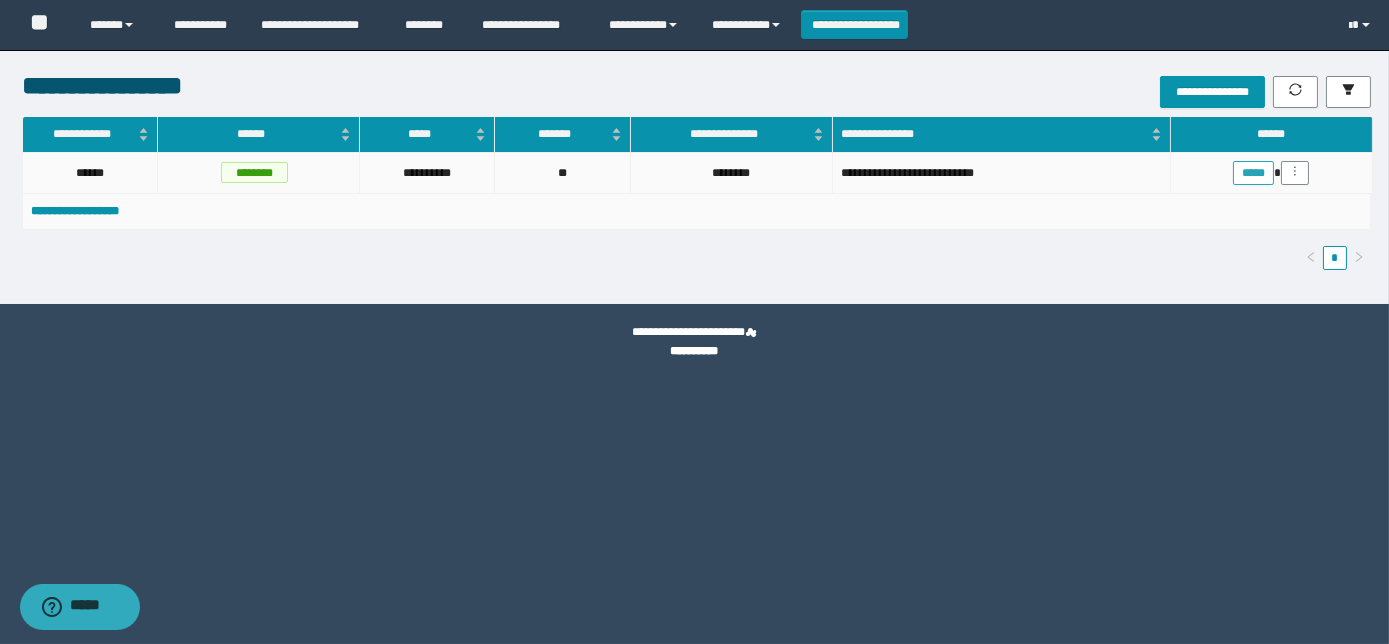 click on "*****" at bounding box center (1253, 173) 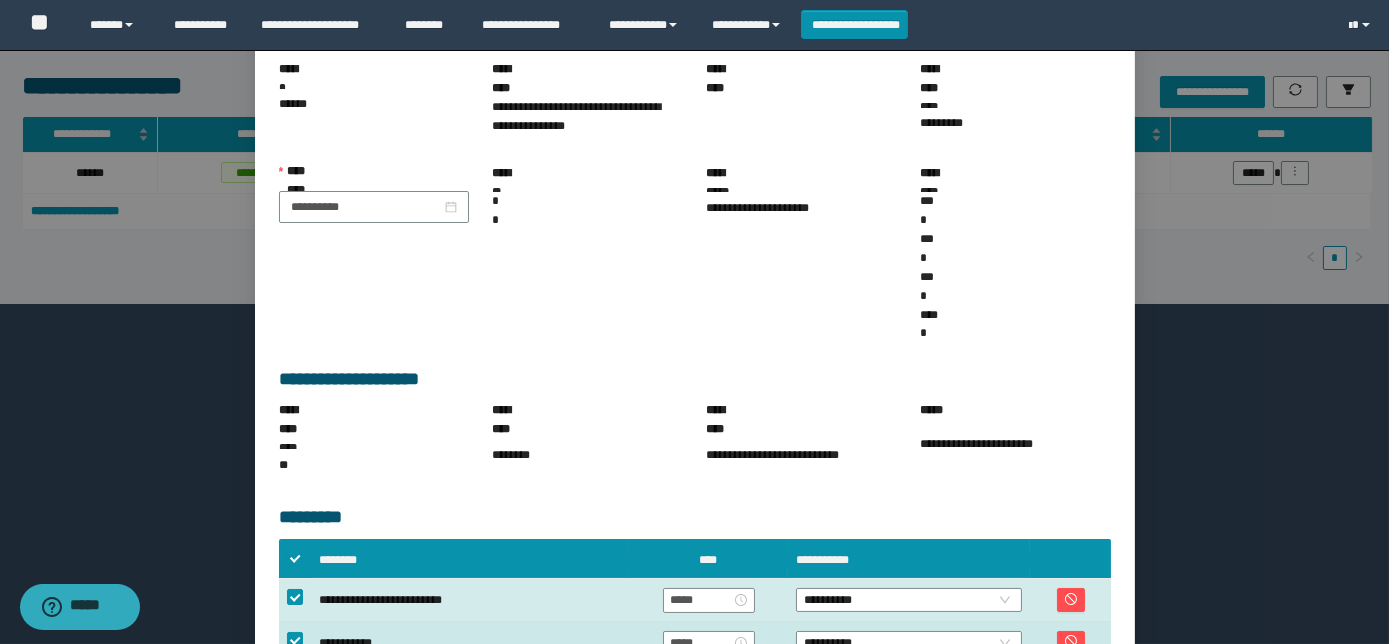 scroll, scrollTop: 181, scrollLeft: 0, axis: vertical 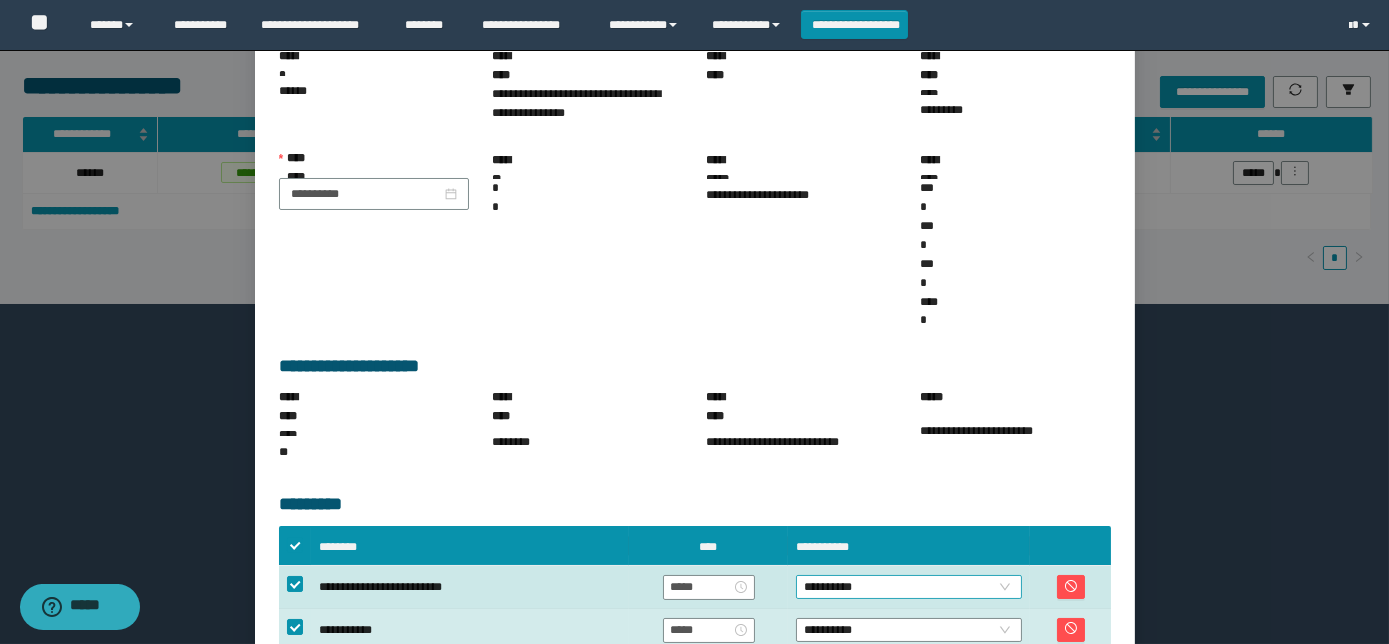click on "**********" at bounding box center (909, 587) 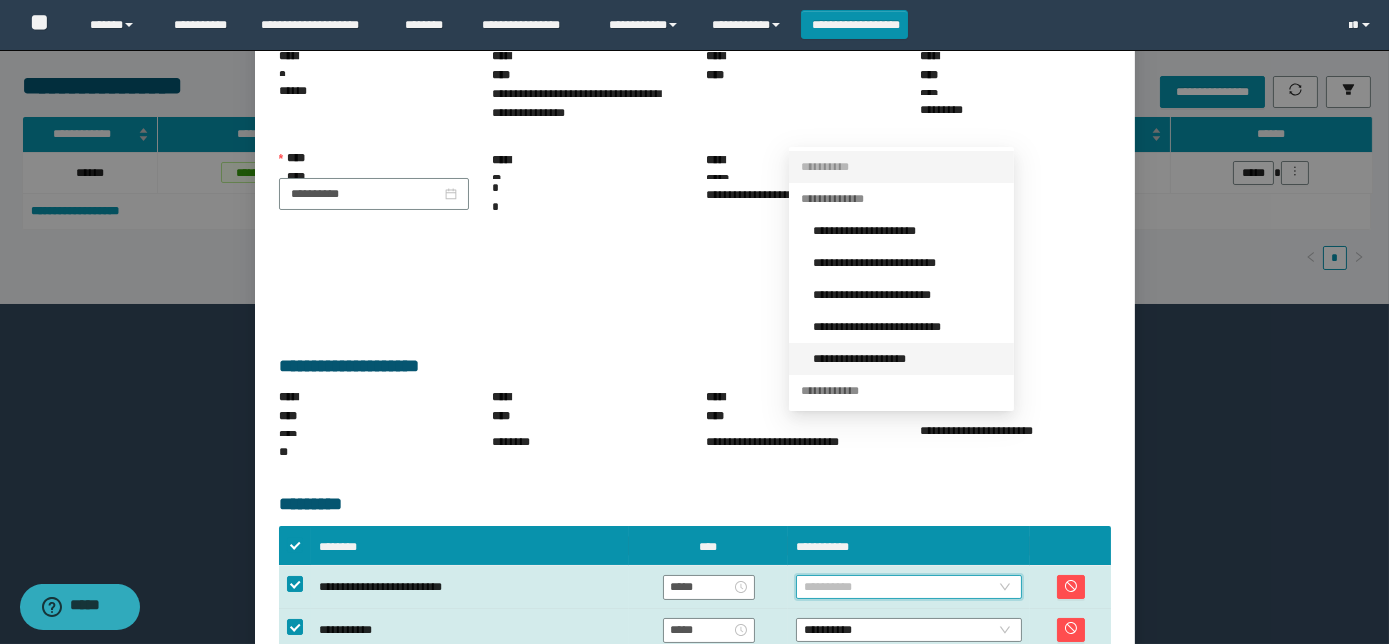 click on "**********" at bounding box center (907, 359) 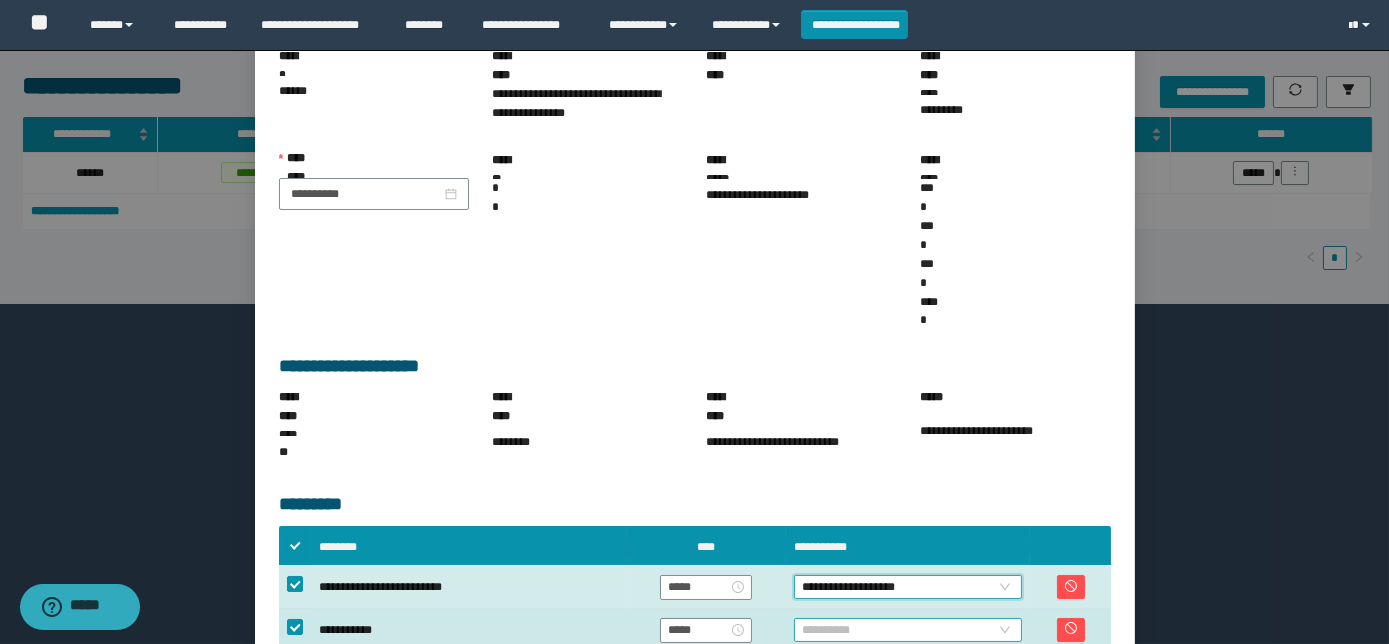 click on "**********" at bounding box center [908, 630] 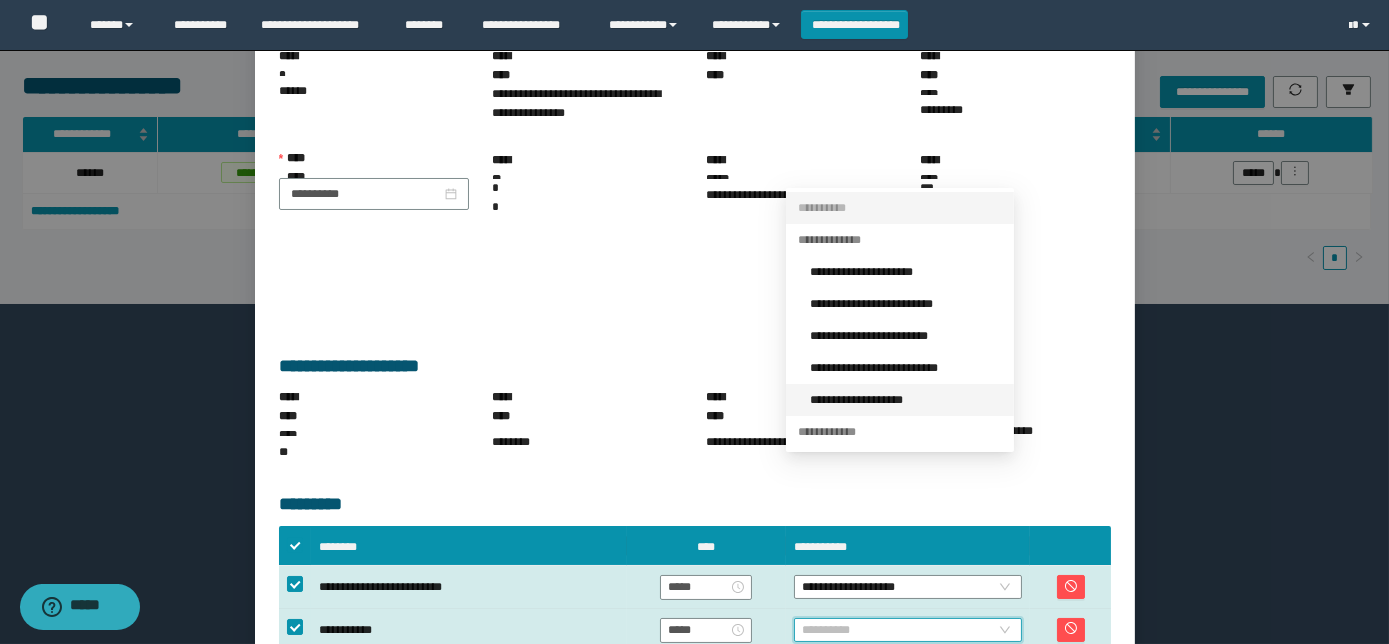 click on "**********" at bounding box center (906, 400) 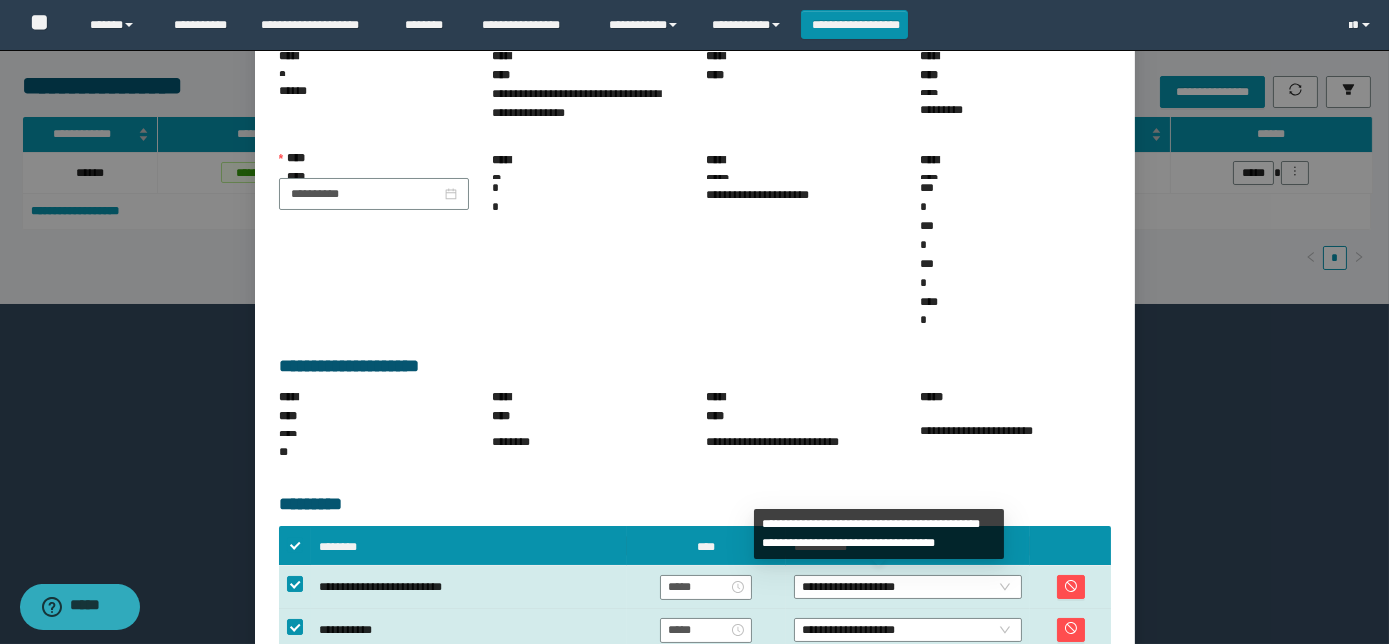 click on "**********" at bounding box center [988, 750] 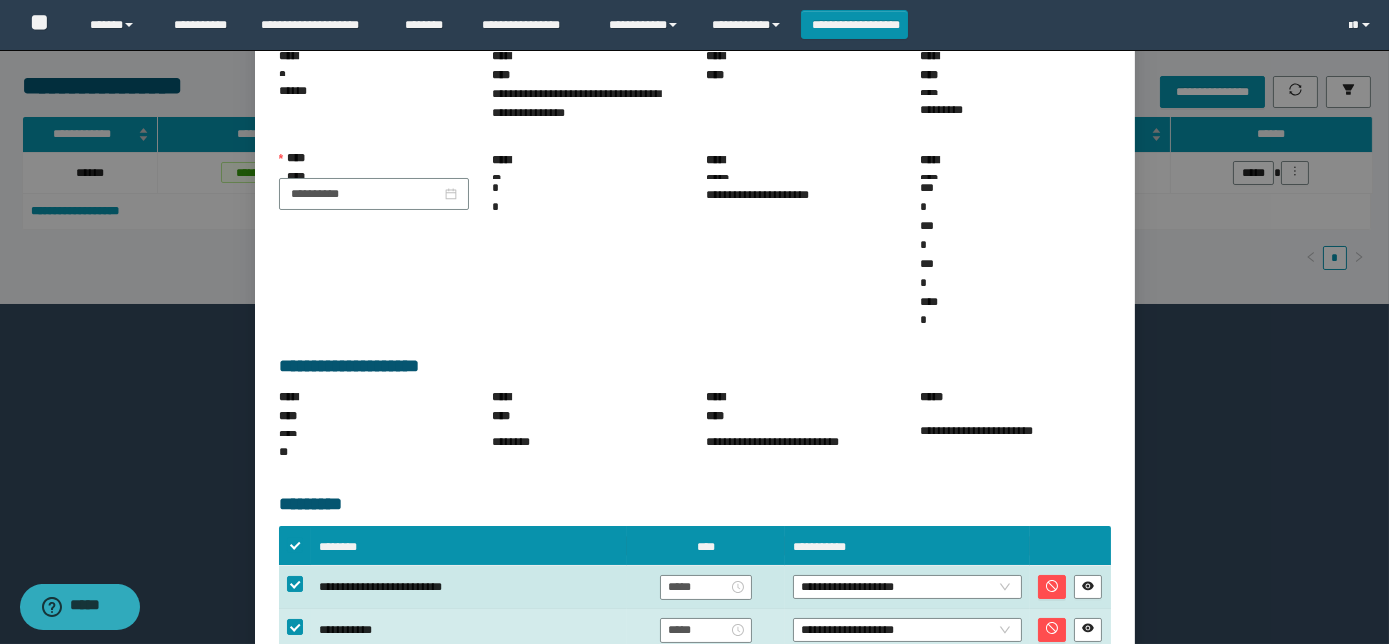 scroll, scrollTop: 173, scrollLeft: 0, axis: vertical 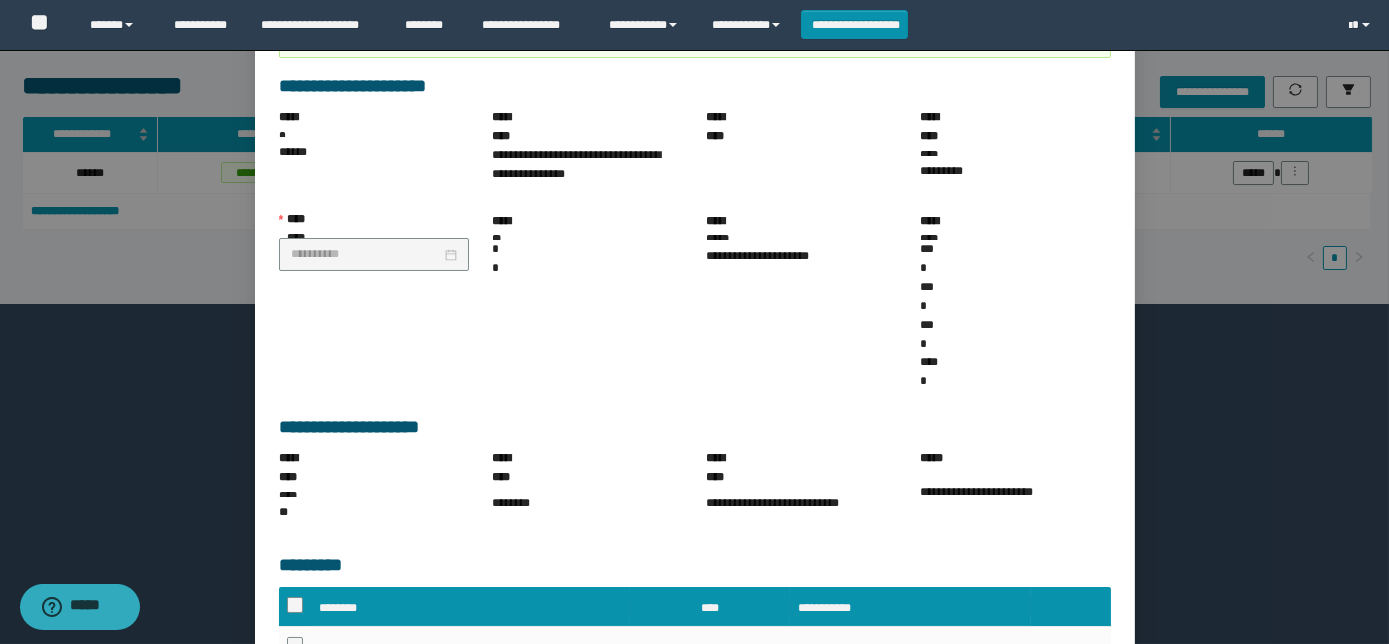 click on "******" at bounding box center (1099, 750) 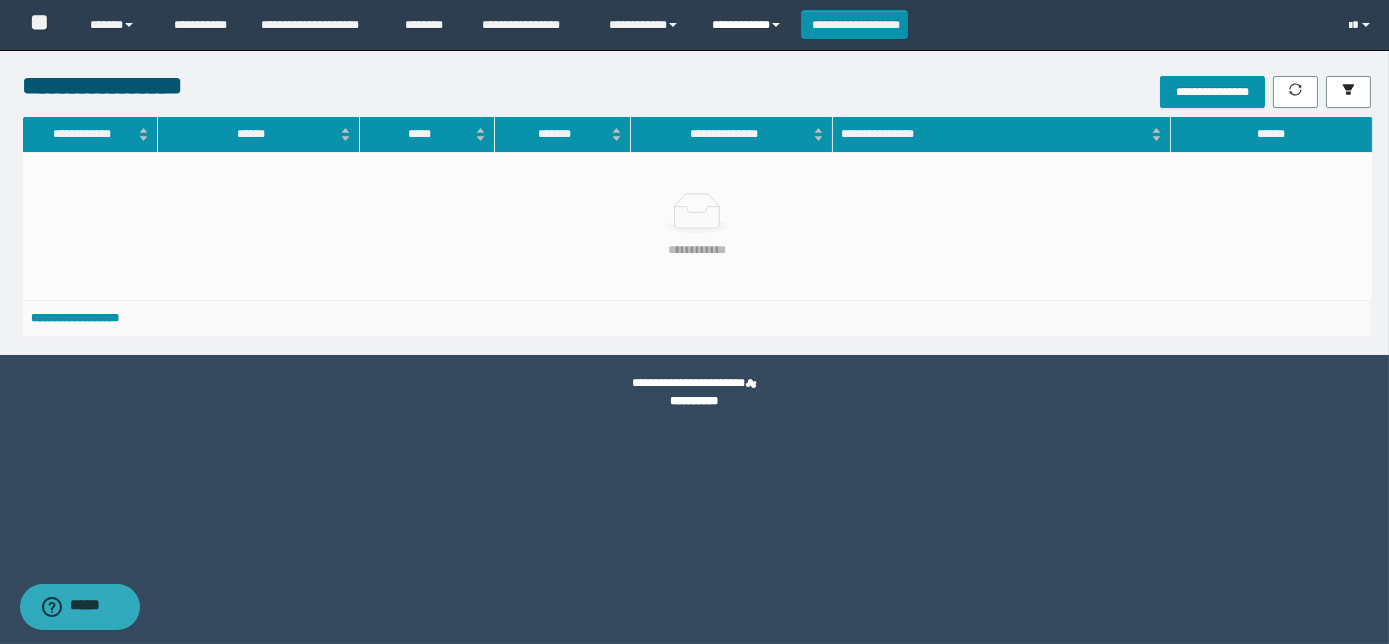 click on "**********" at bounding box center [749, 25] 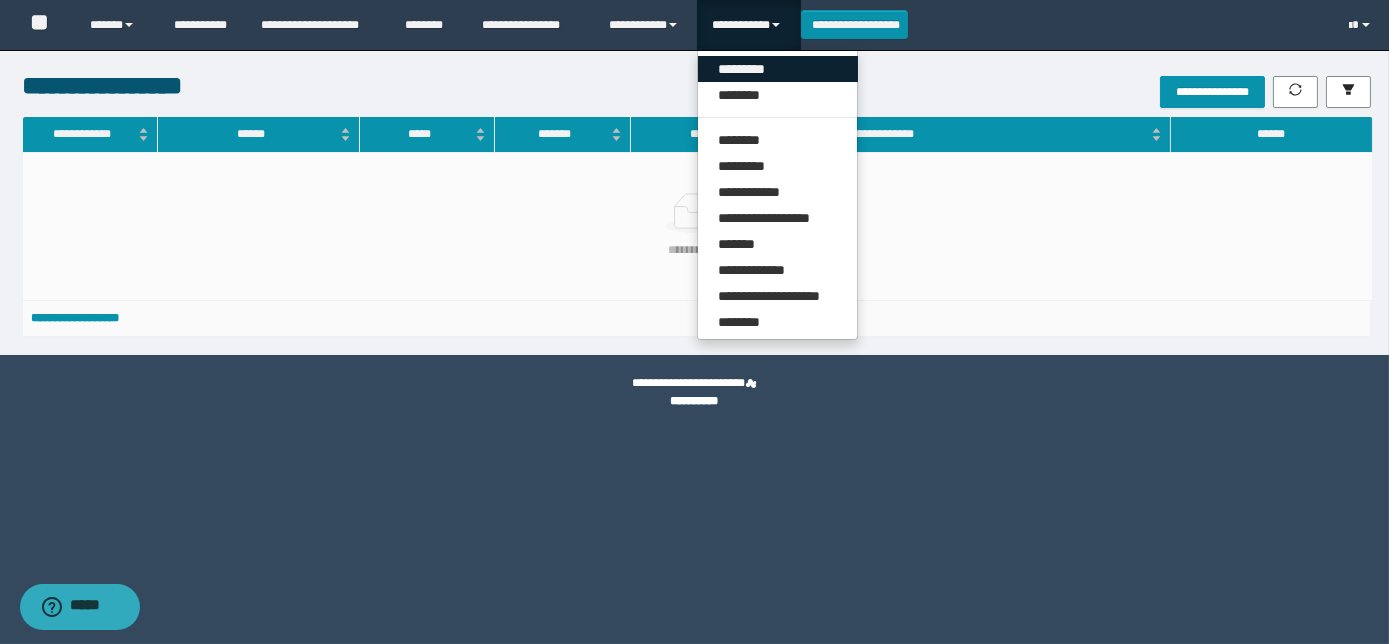 click on "*********" at bounding box center [778, 69] 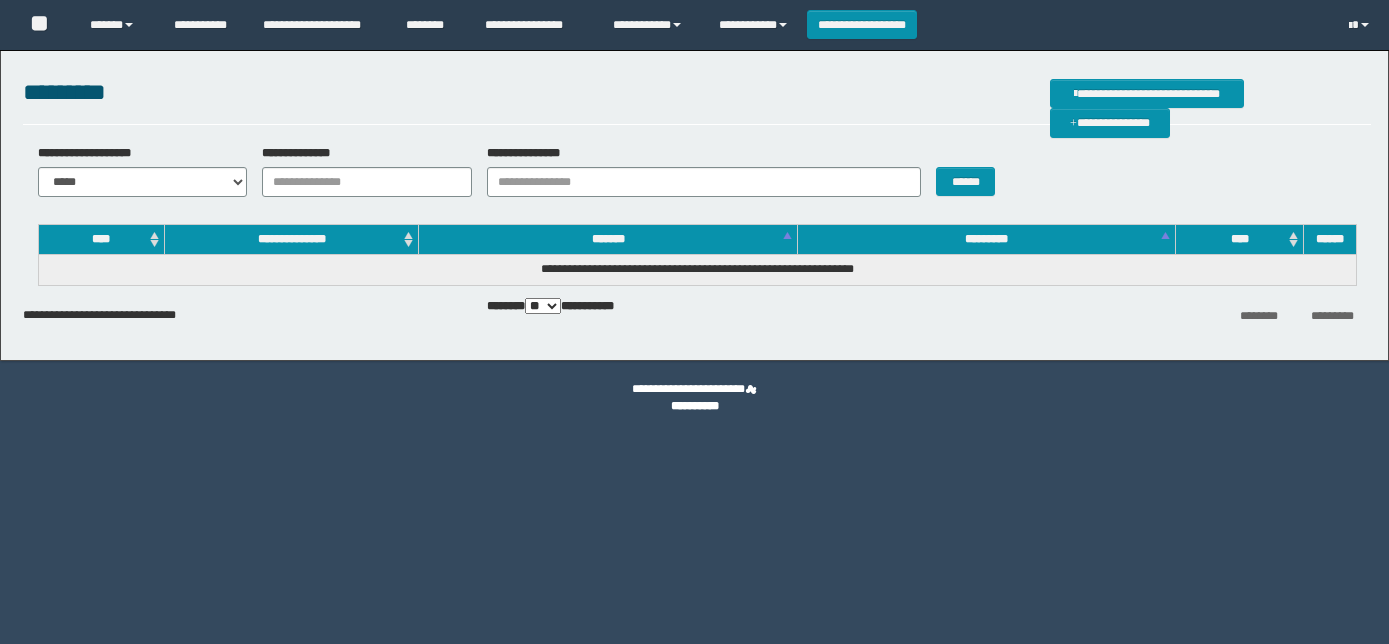 scroll, scrollTop: 0, scrollLeft: 0, axis: both 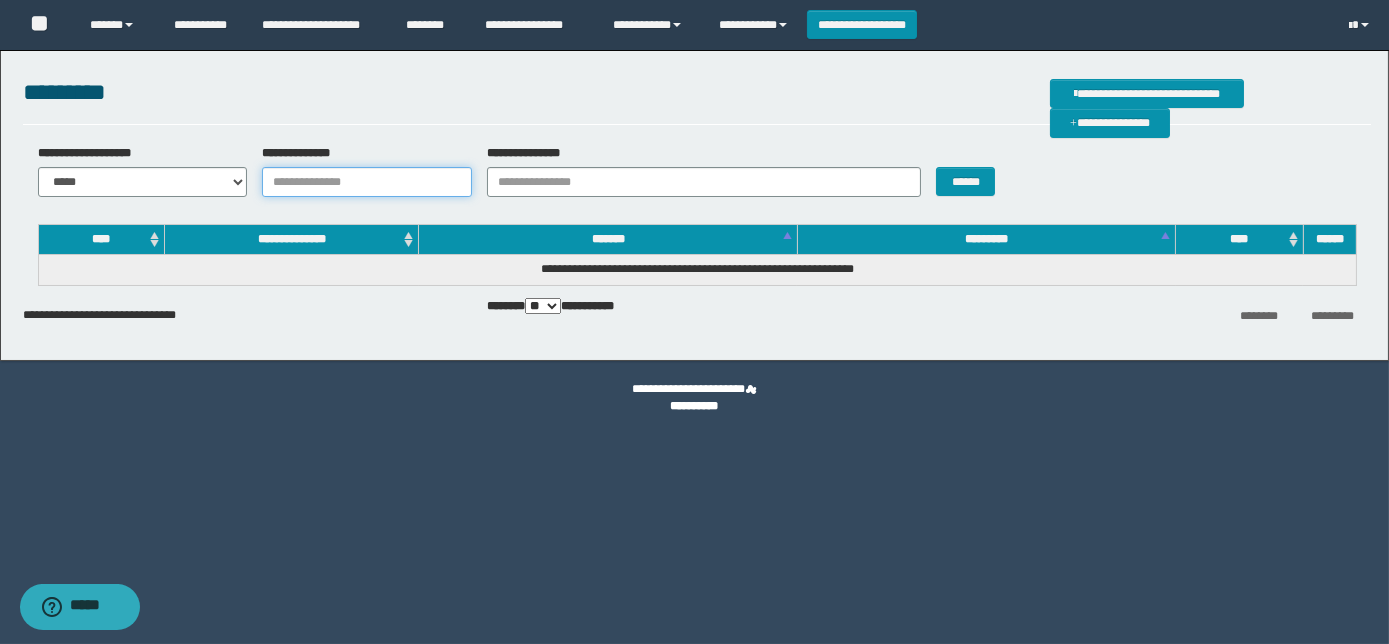 click on "**********" at bounding box center [367, 182] 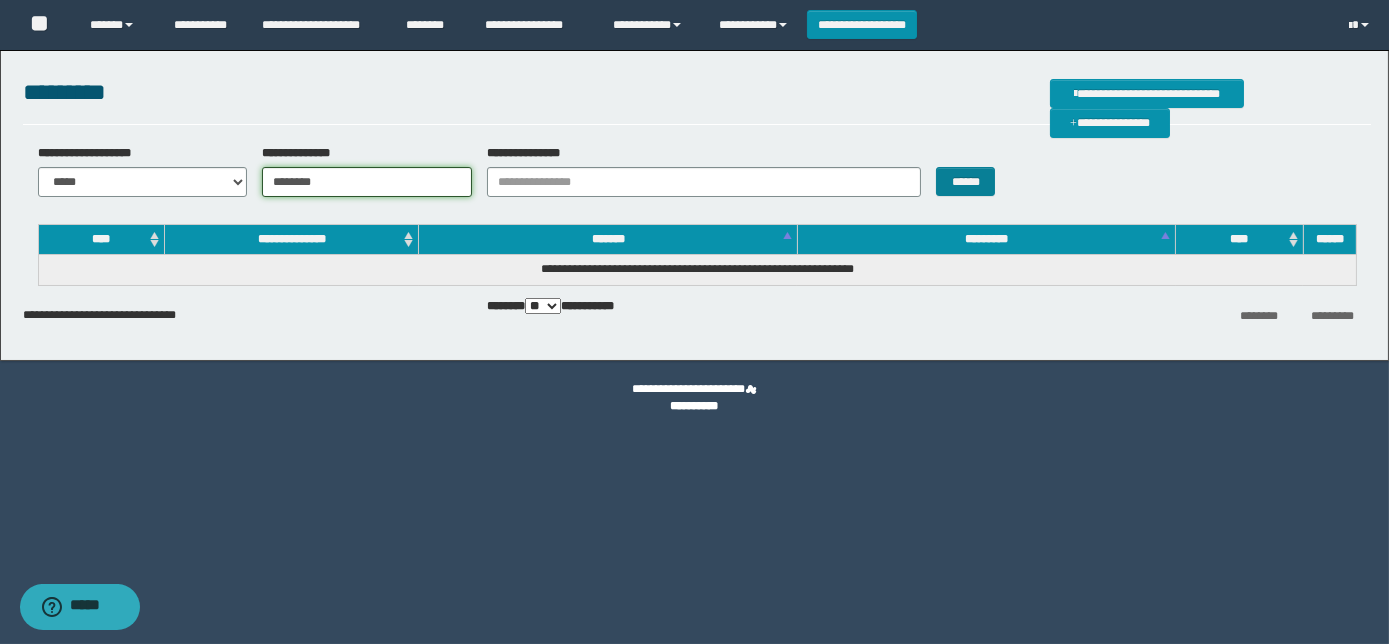 type on "********" 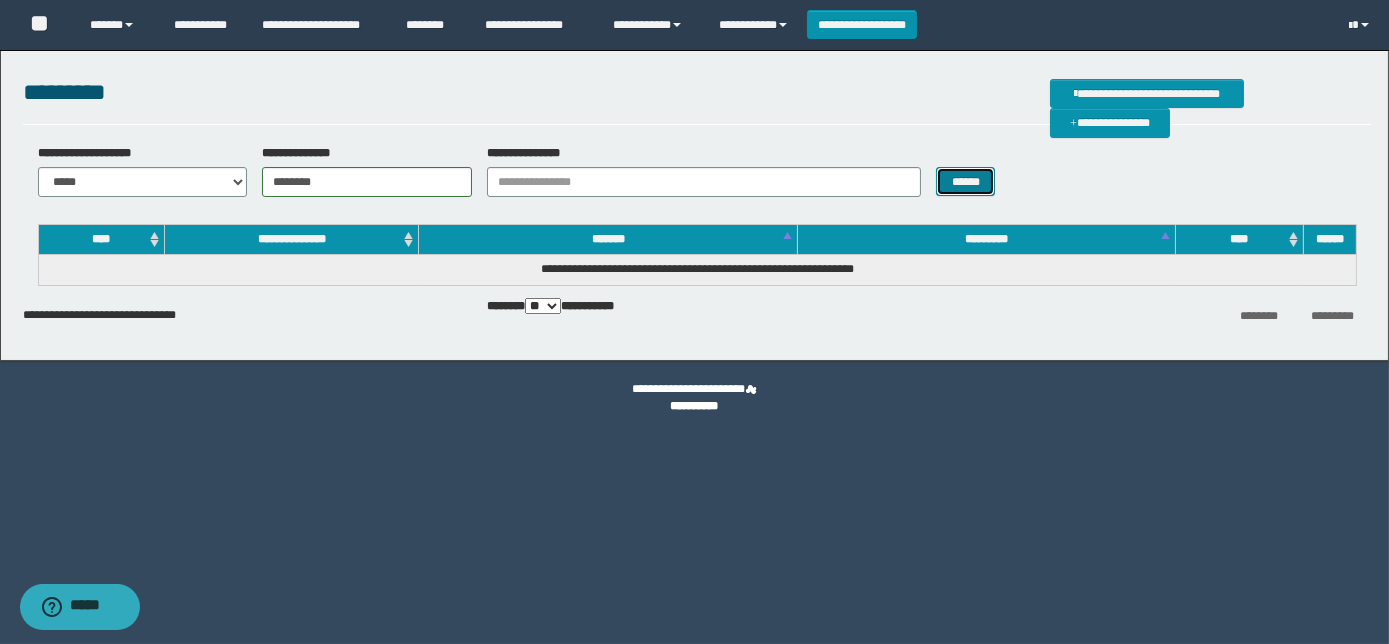 click on "******" at bounding box center (965, 181) 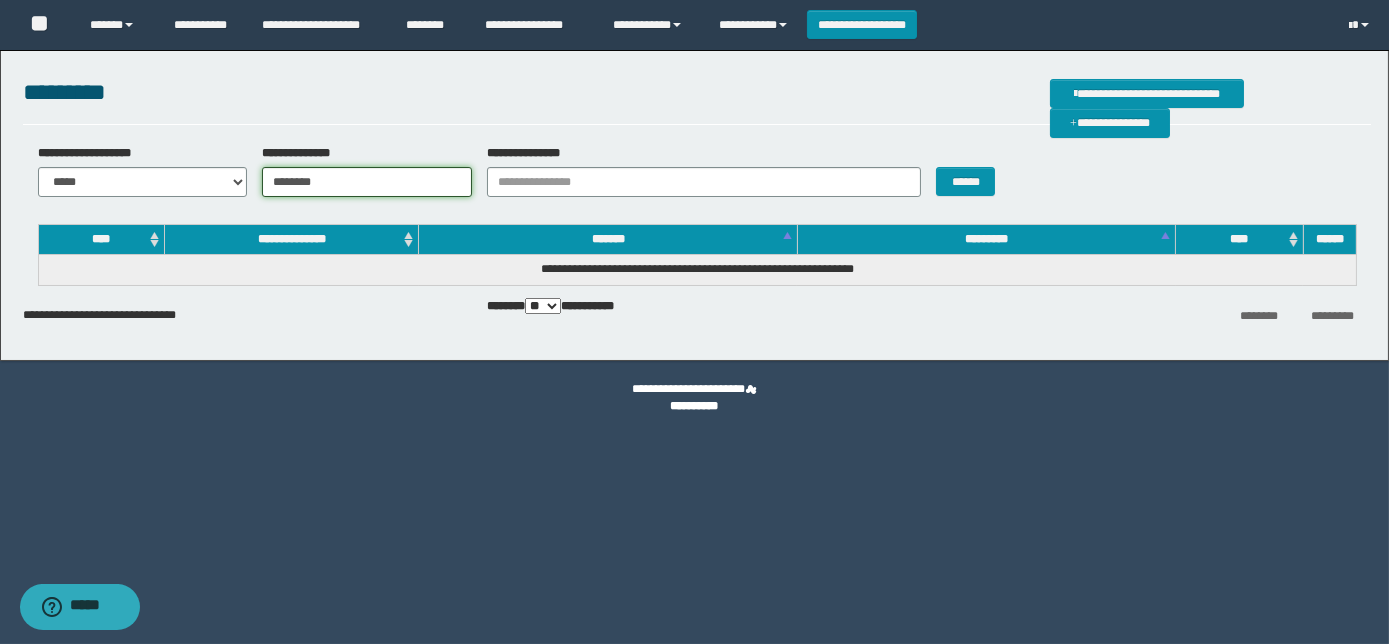 click on "********" at bounding box center (367, 182) 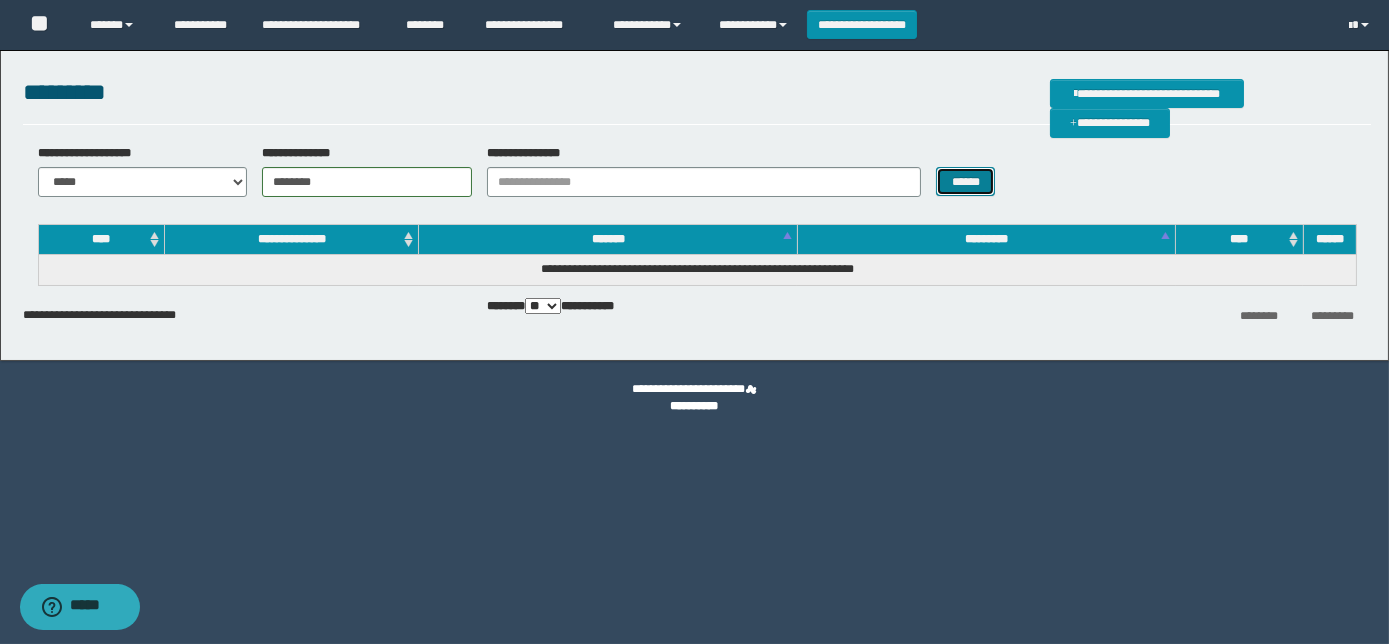 click on "******" at bounding box center [965, 181] 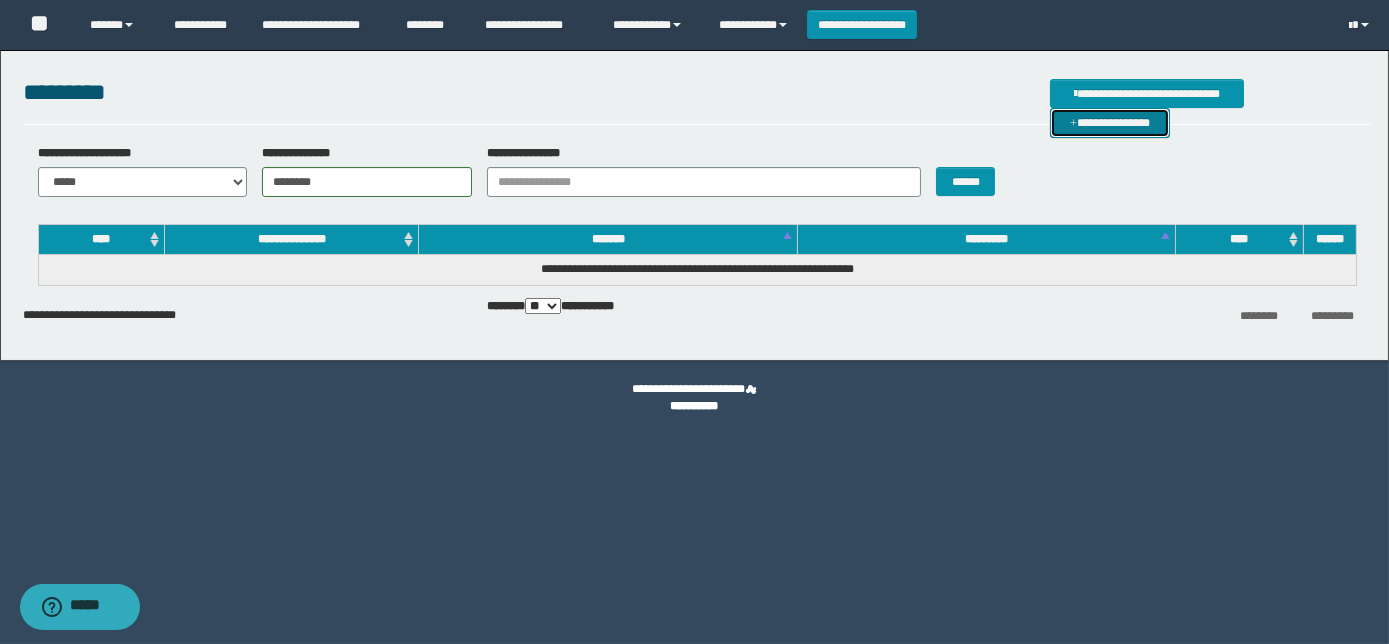 click on "**********" at bounding box center [1110, 122] 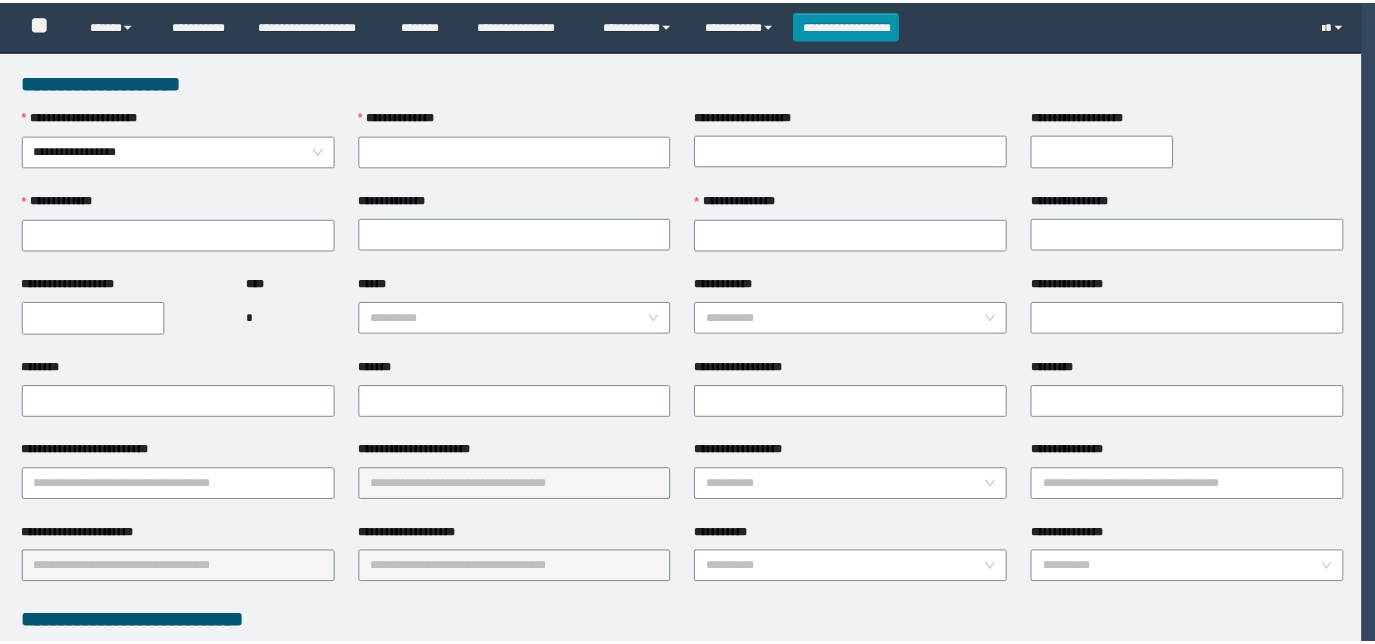 scroll, scrollTop: 0, scrollLeft: 0, axis: both 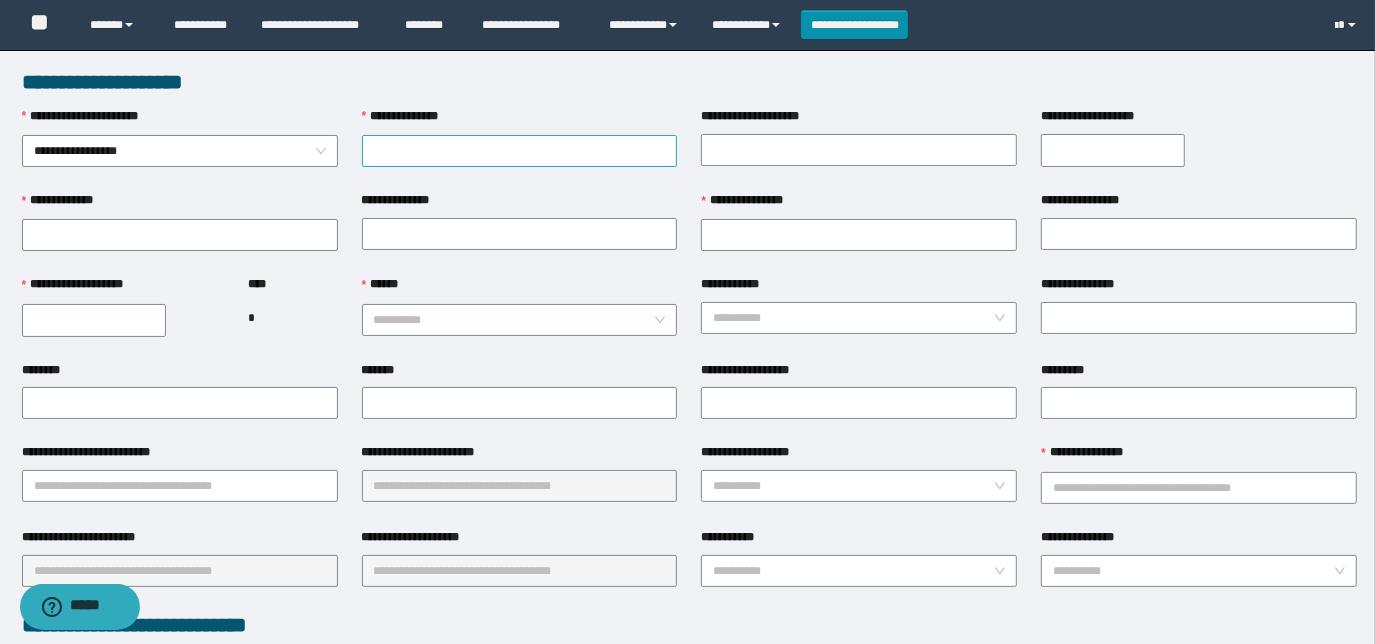 click on "**********" at bounding box center (520, 151) 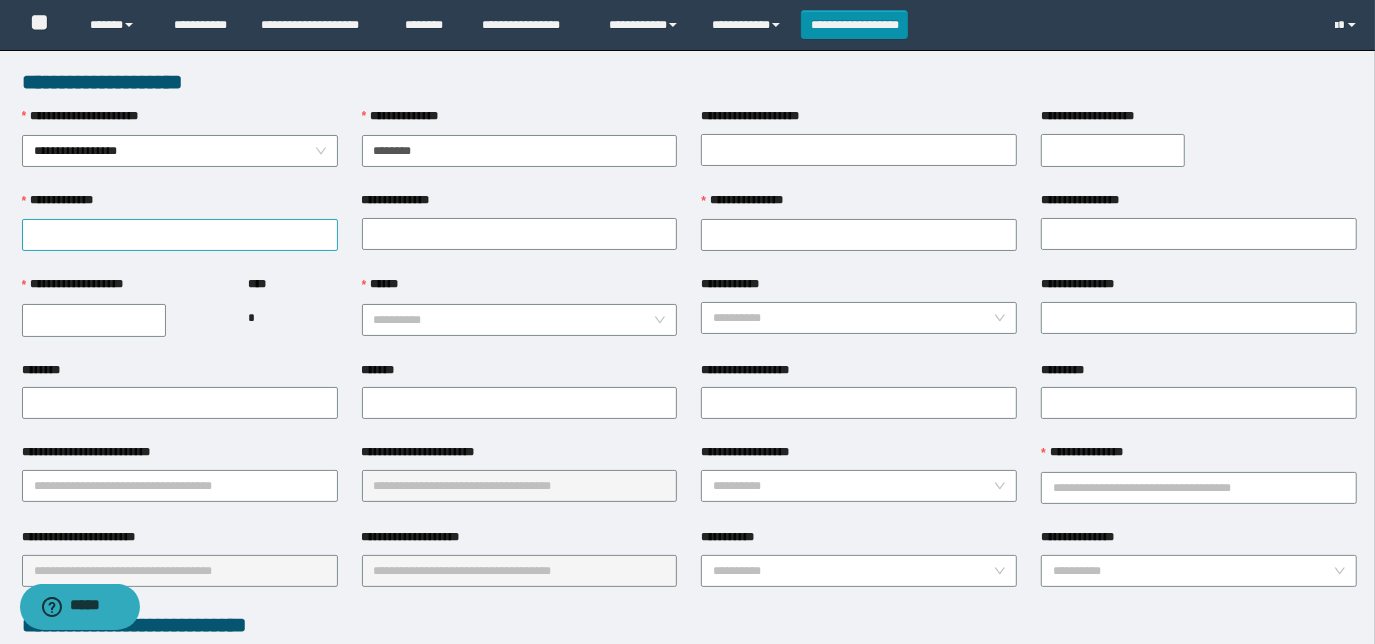 type on "********" 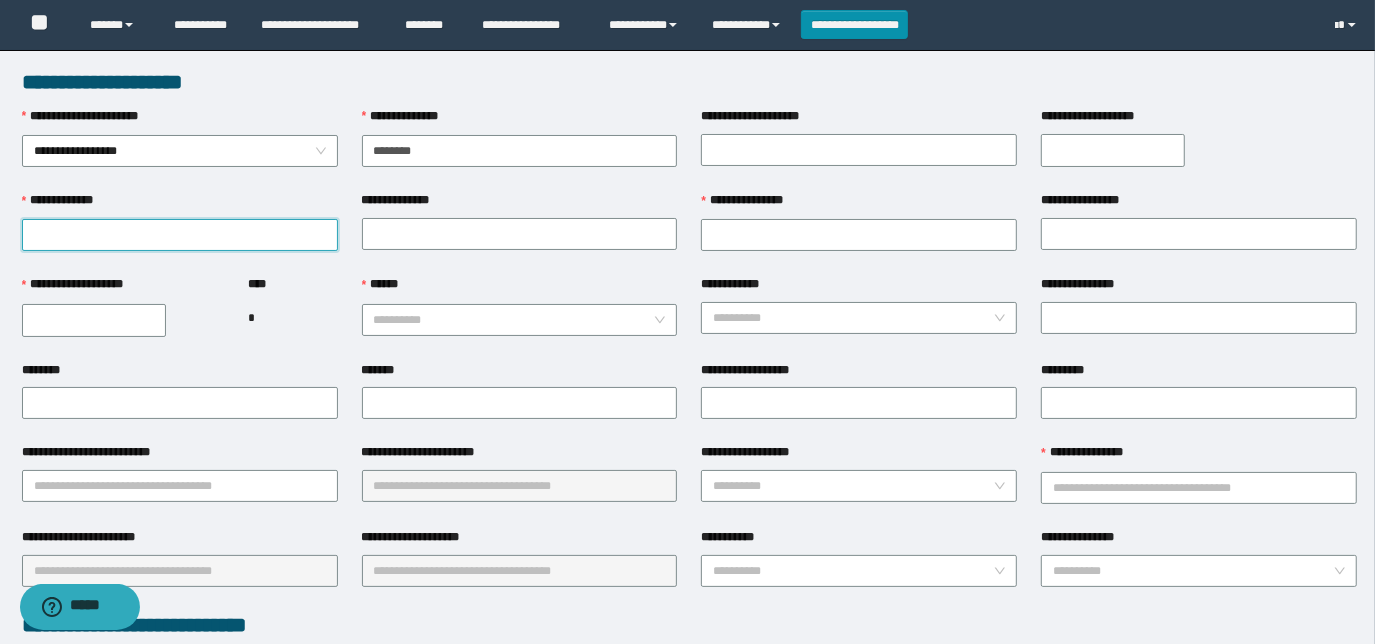 click on "**********" at bounding box center (180, 235) 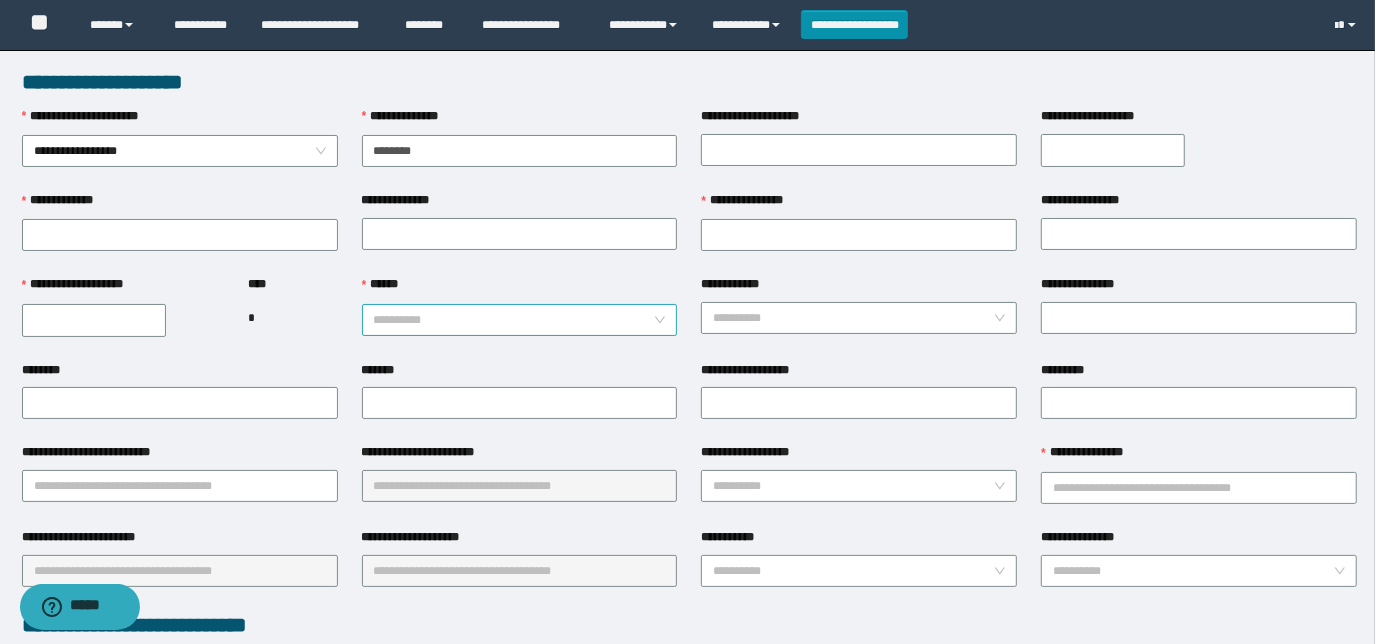 click on "******" at bounding box center [514, 320] 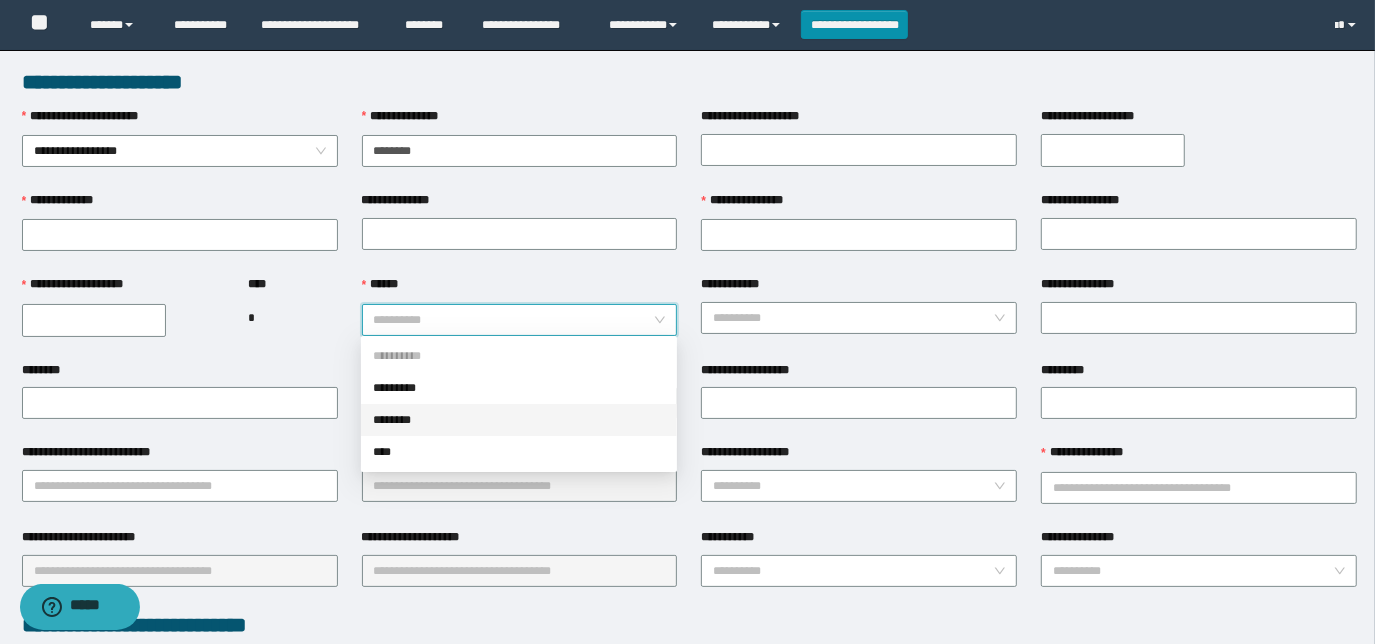 click on "********" at bounding box center [519, 420] 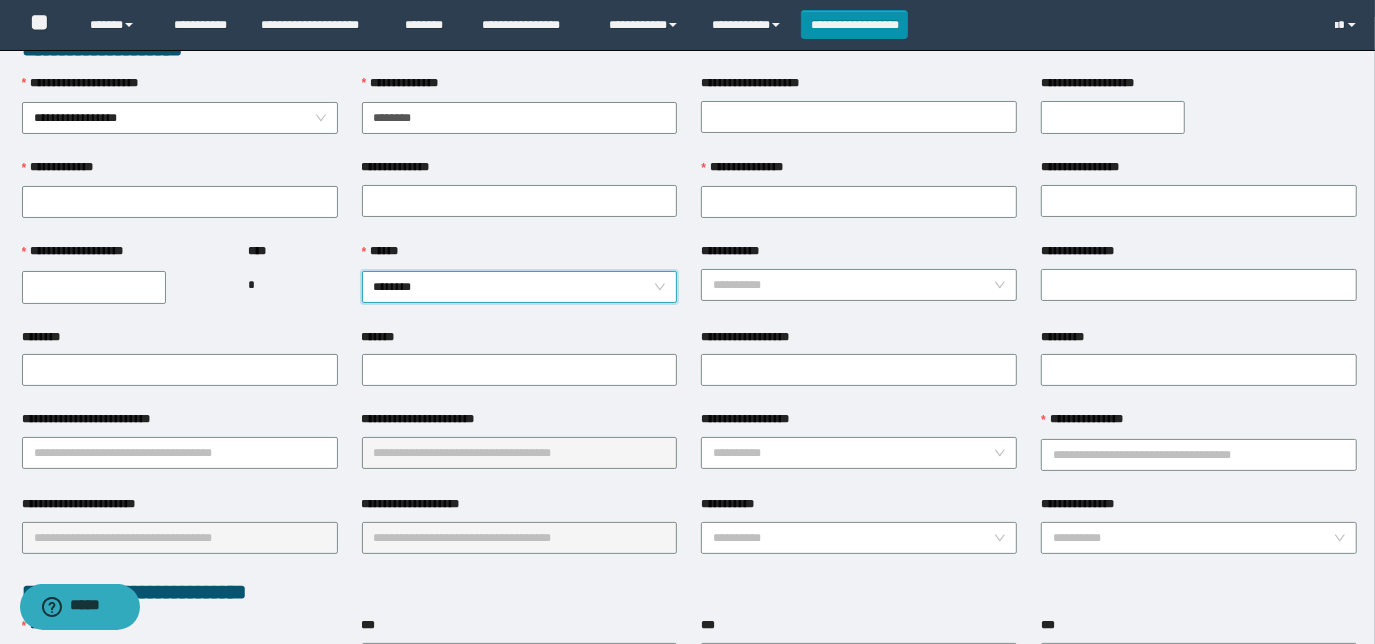 scroll, scrollTop: 90, scrollLeft: 0, axis: vertical 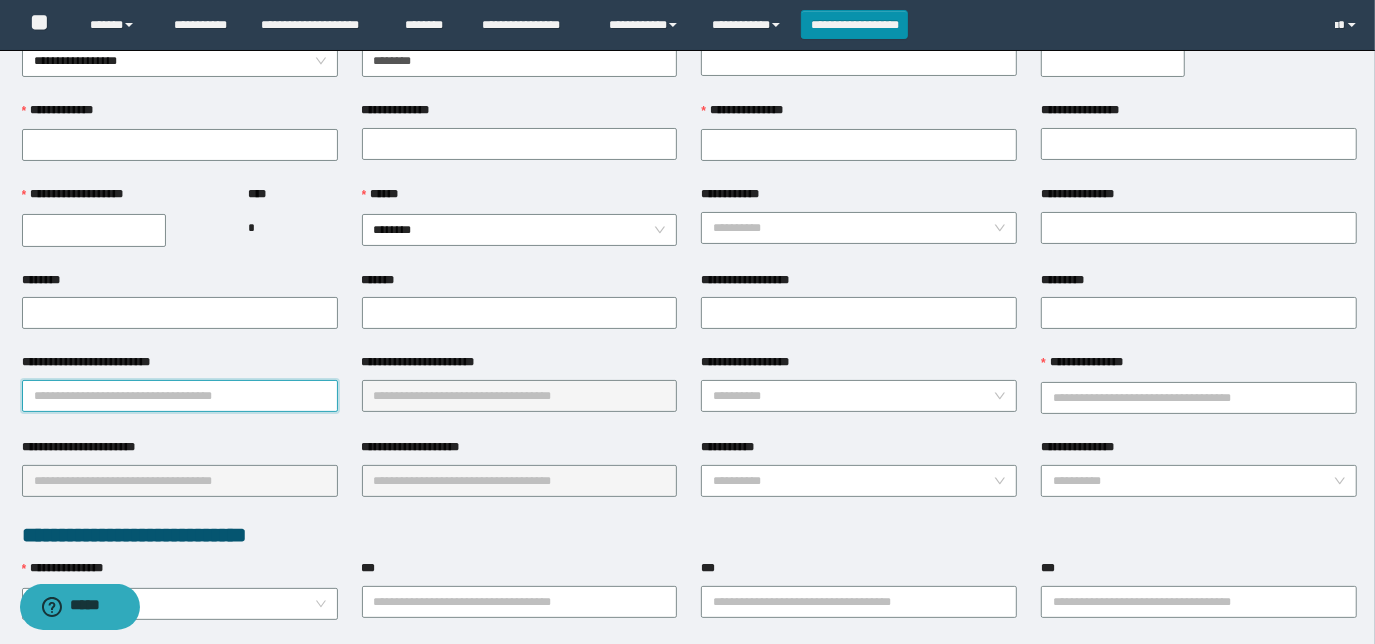 click on "**********" at bounding box center [180, 396] 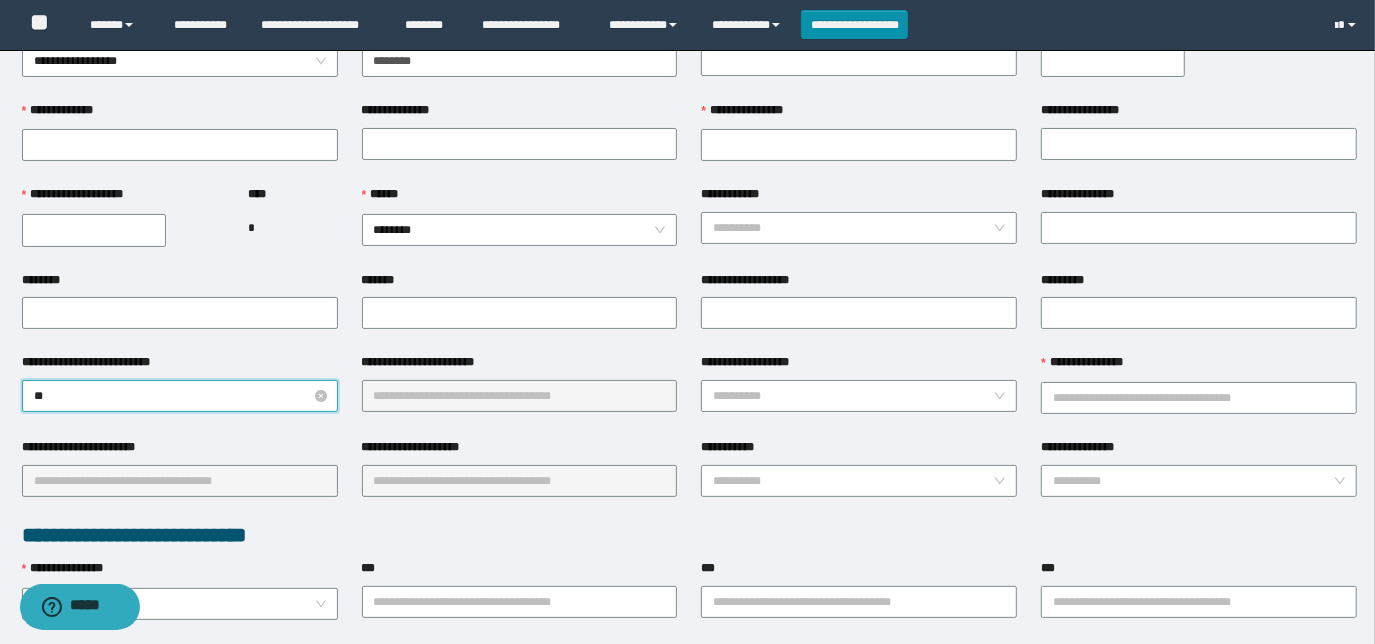 type on "***" 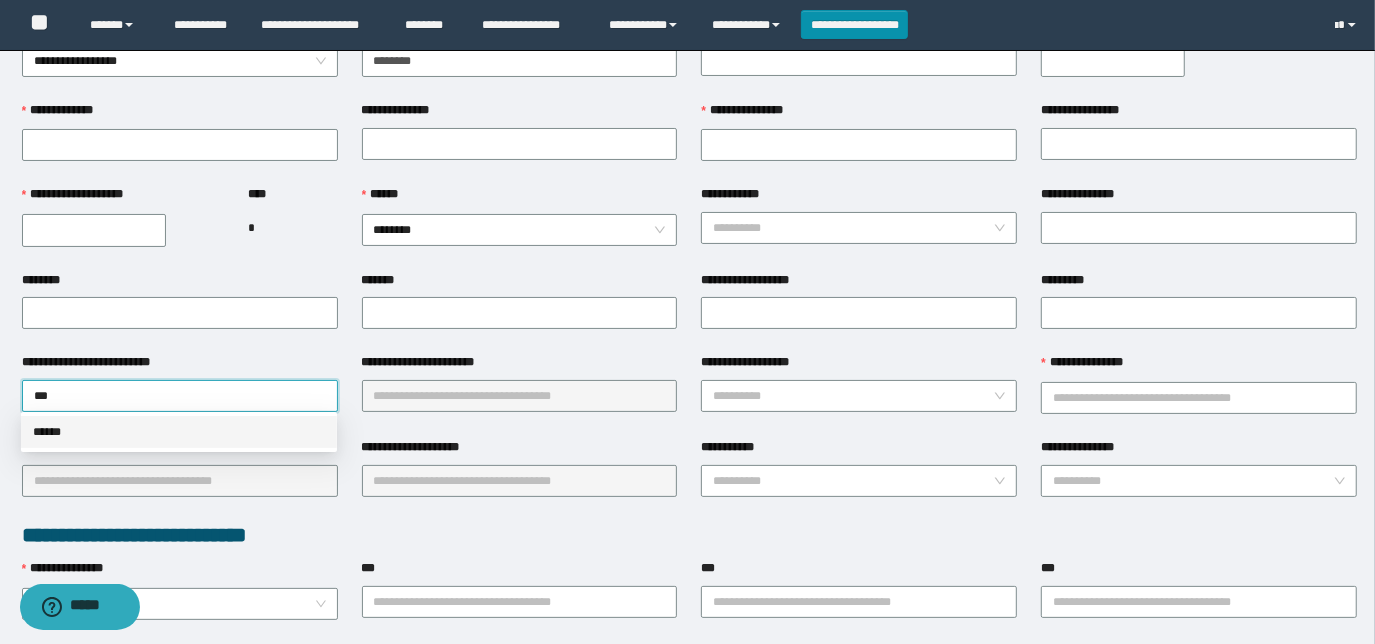 click on "******" at bounding box center [179, 432] 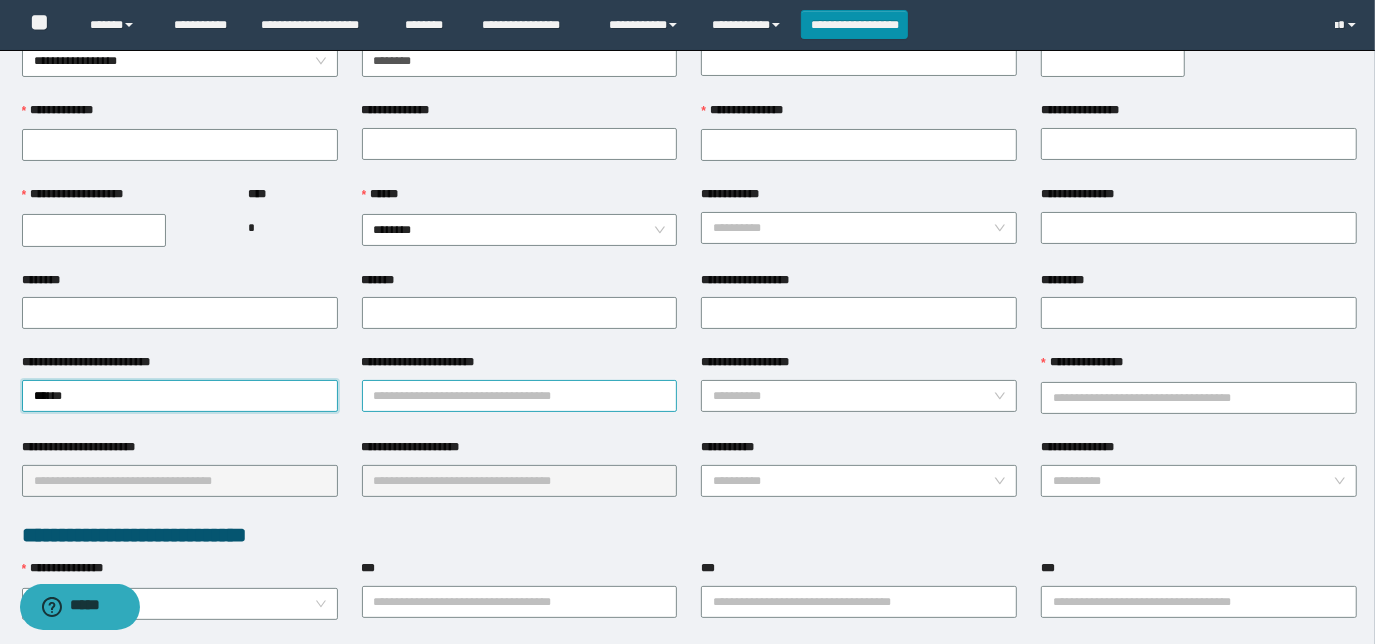 click on "**********" at bounding box center [520, 396] 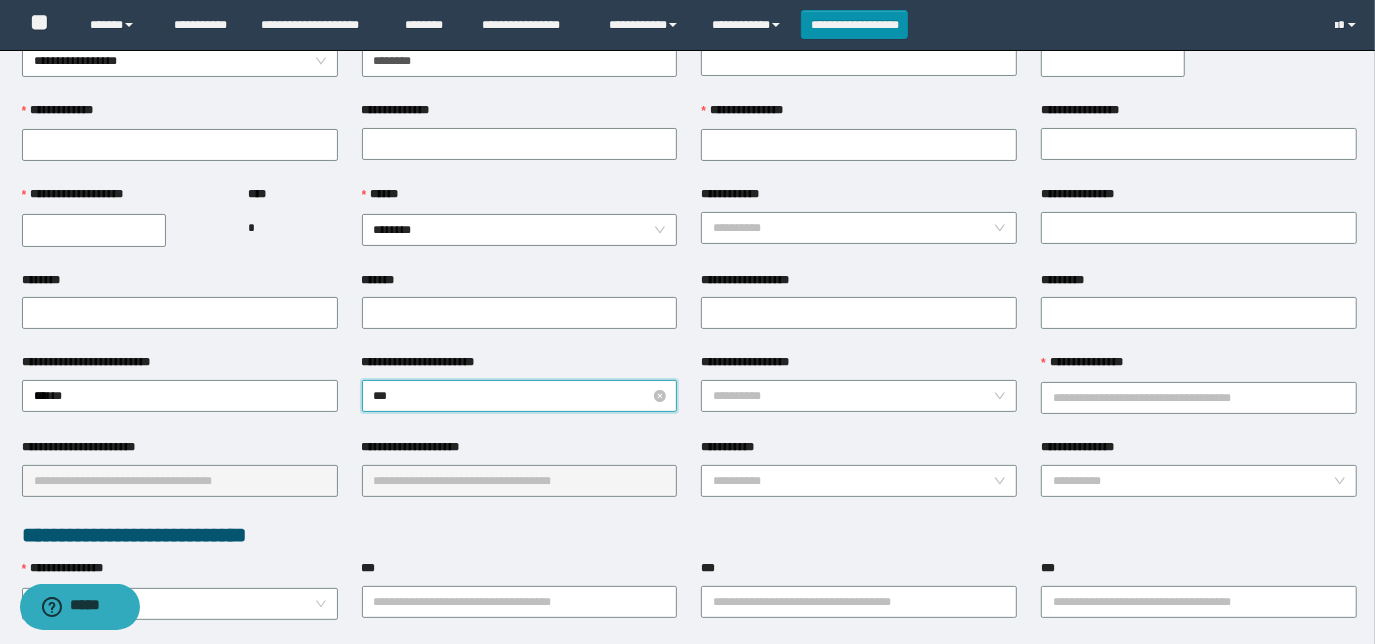 type on "****" 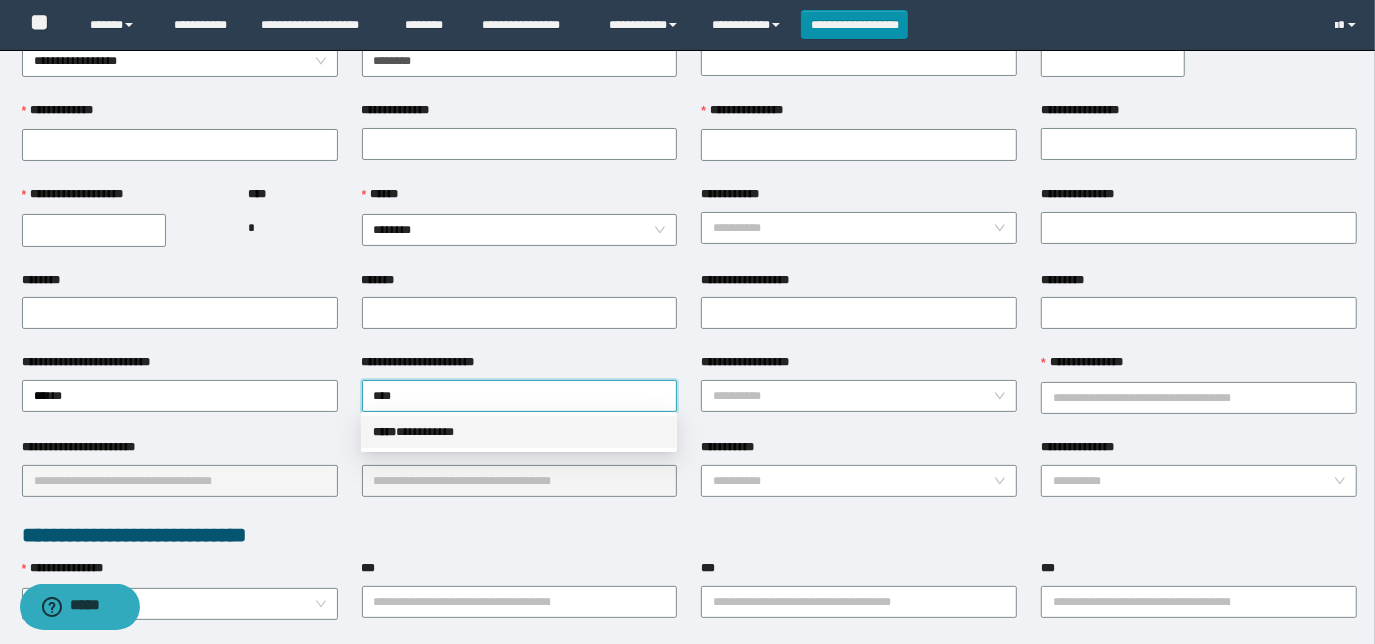click on "***** * *********" at bounding box center [519, 432] 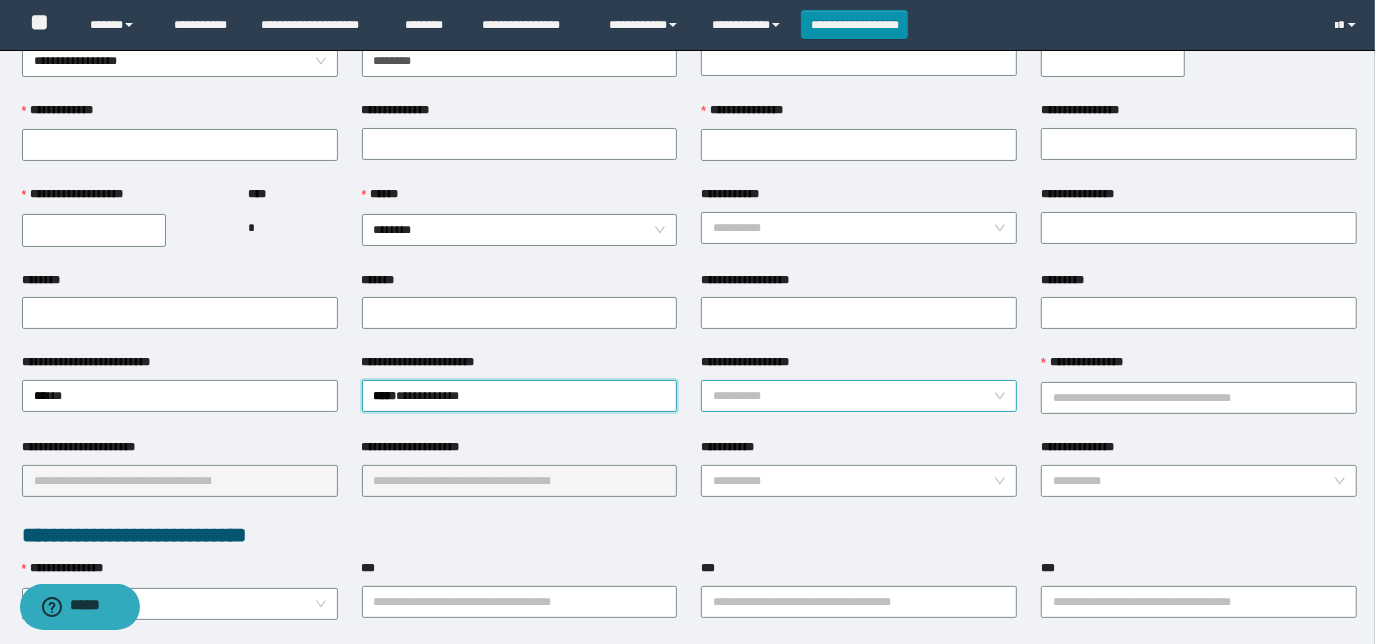 drag, startPoint x: 730, startPoint y: 379, endPoint x: 746, endPoint y: 385, distance: 17.088007 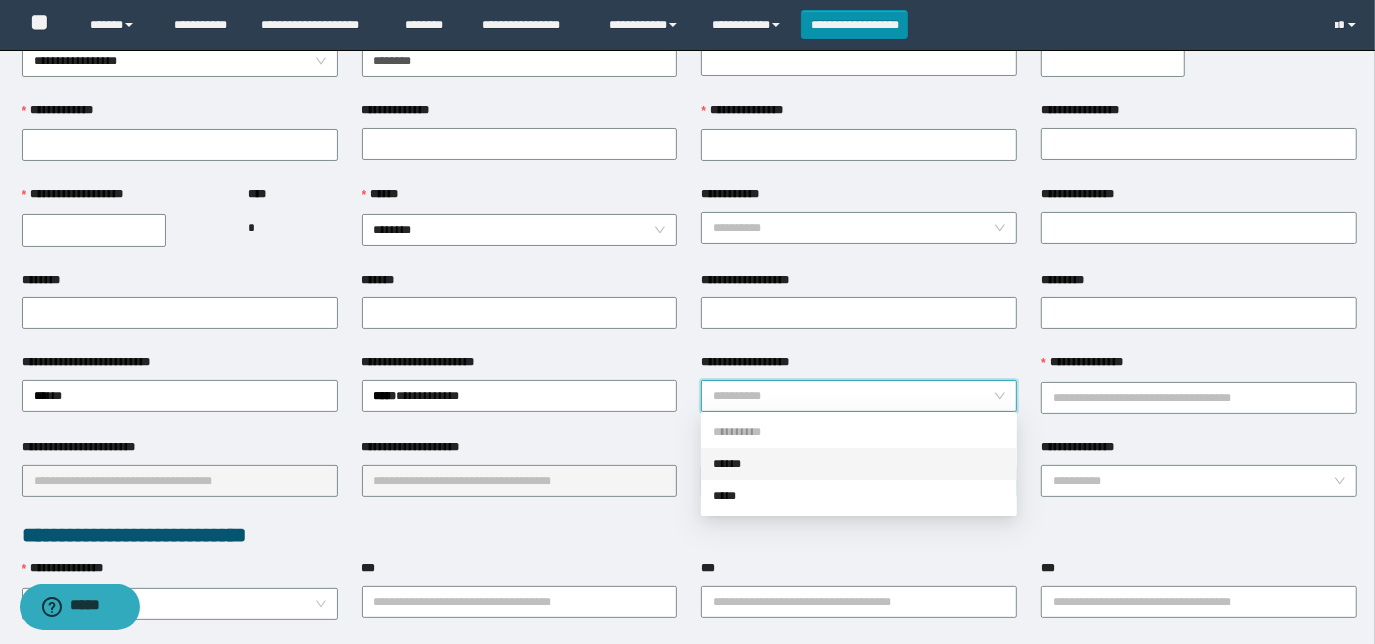 drag, startPoint x: 776, startPoint y: 466, endPoint x: 789, endPoint y: 463, distance: 13.341664 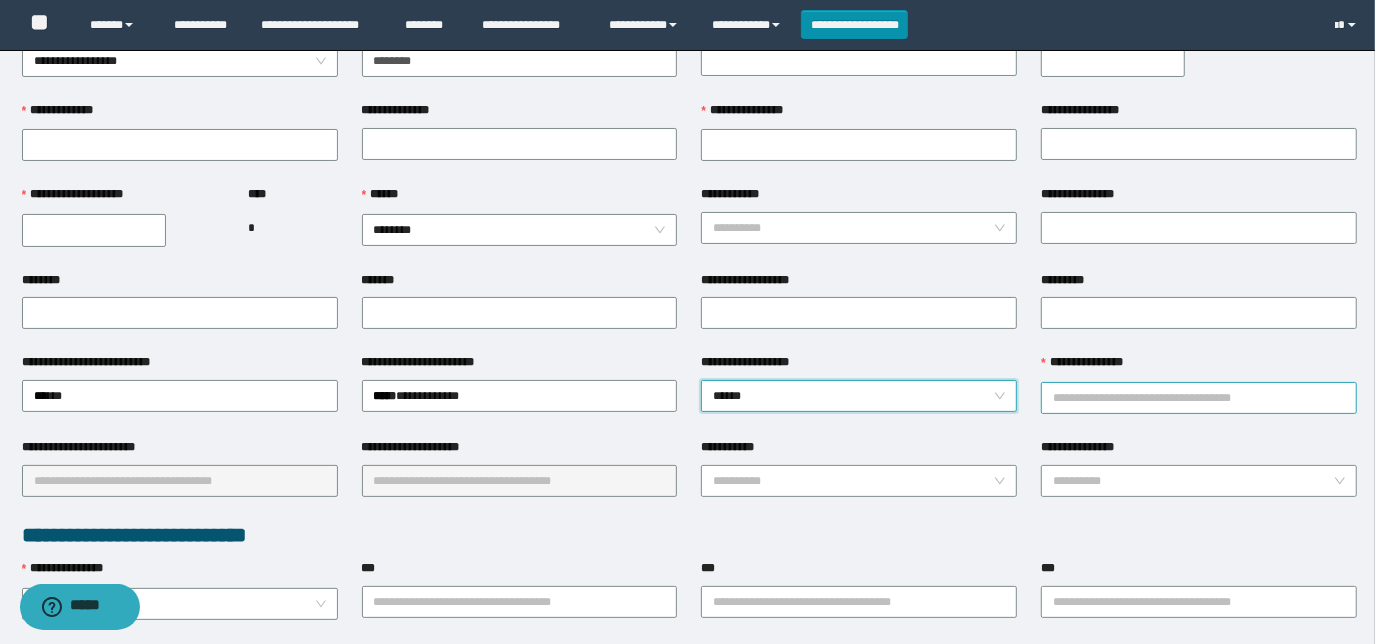 click on "**********" at bounding box center (1199, 398) 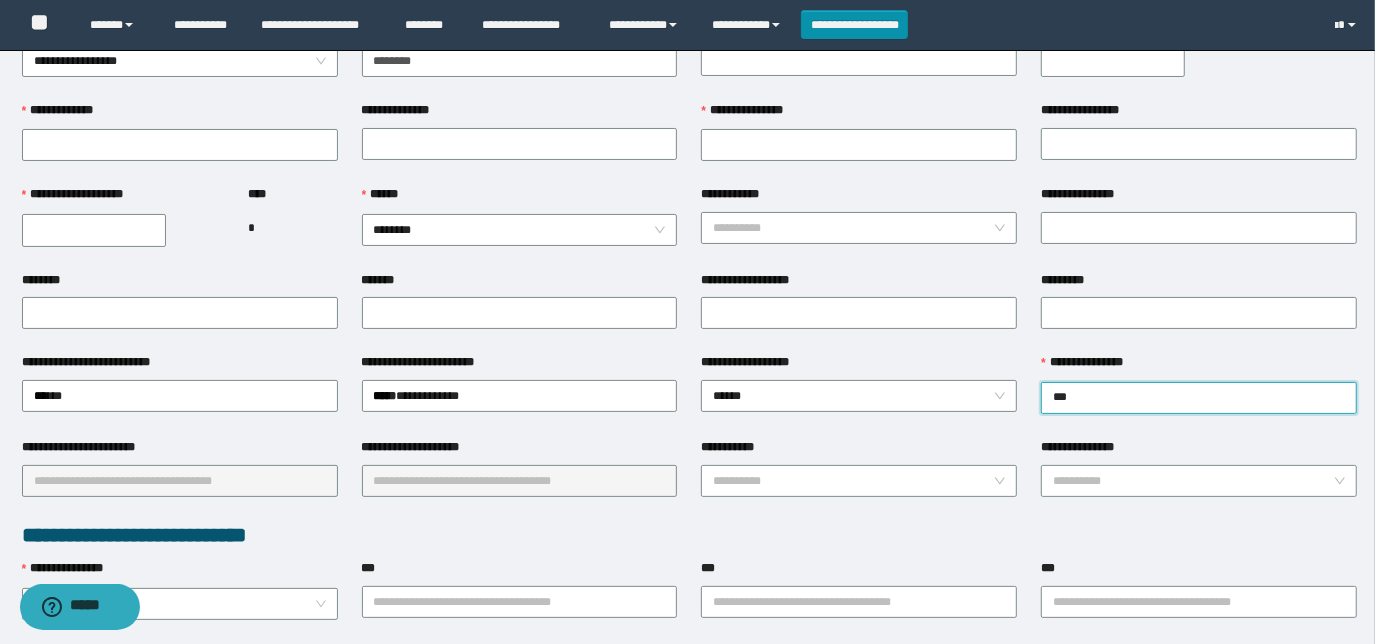 type on "****" 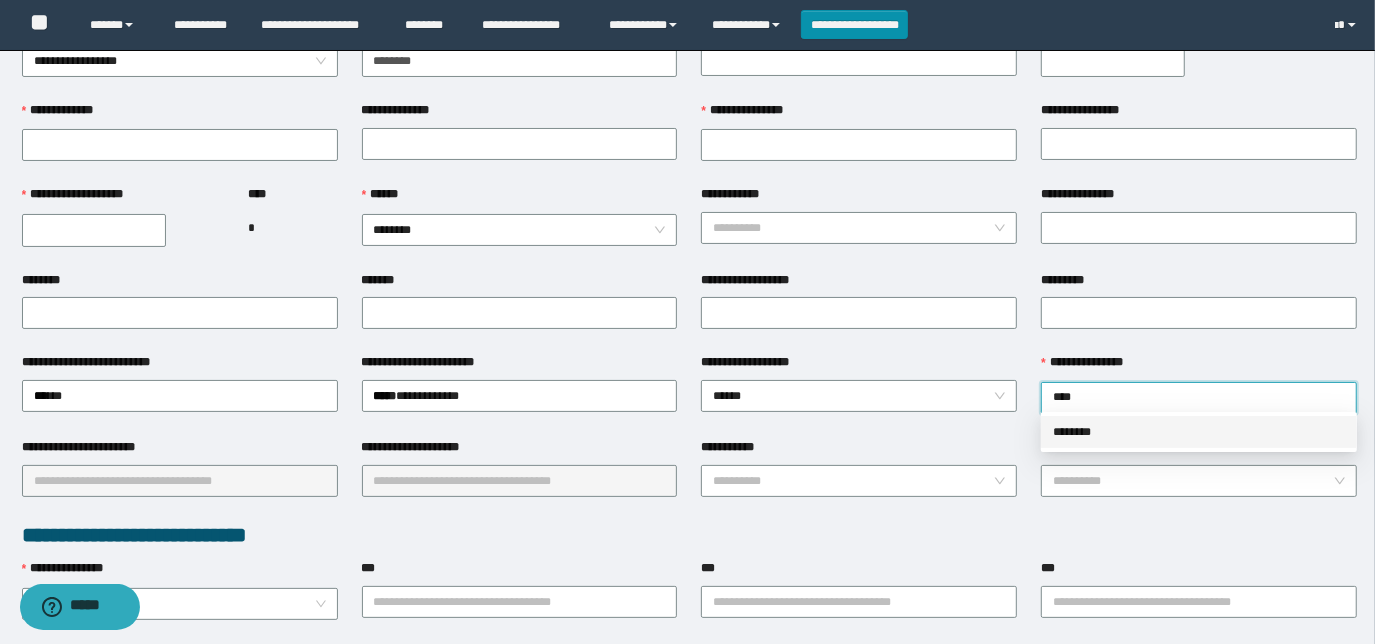 click on "********" at bounding box center (1199, 432) 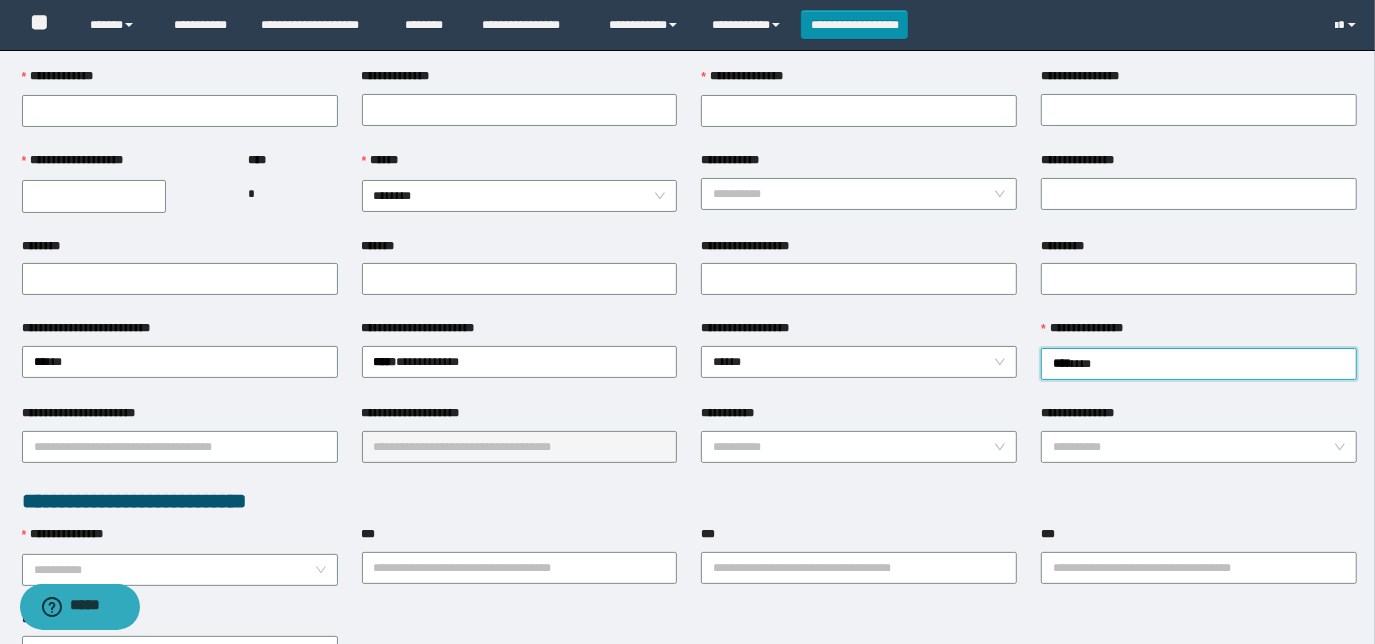 scroll, scrollTop: 181, scrollLeft: 0, axis: vertical 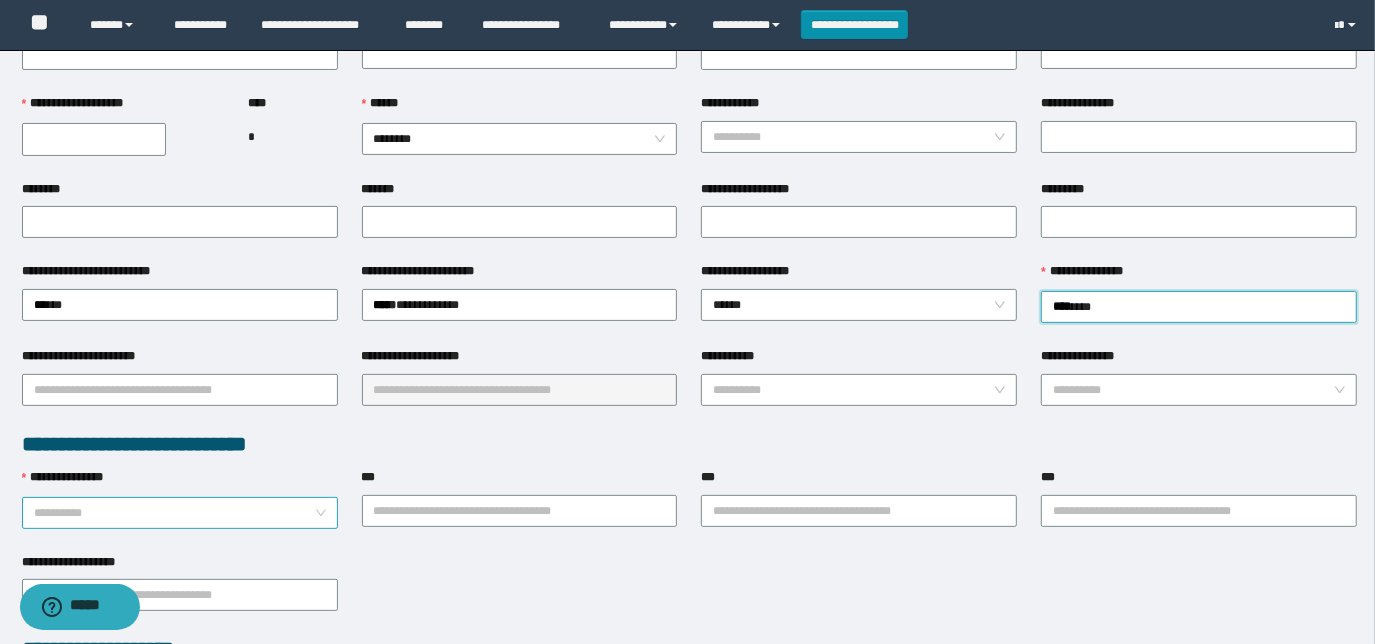 click on "**********" at bounding box center (174, 513) 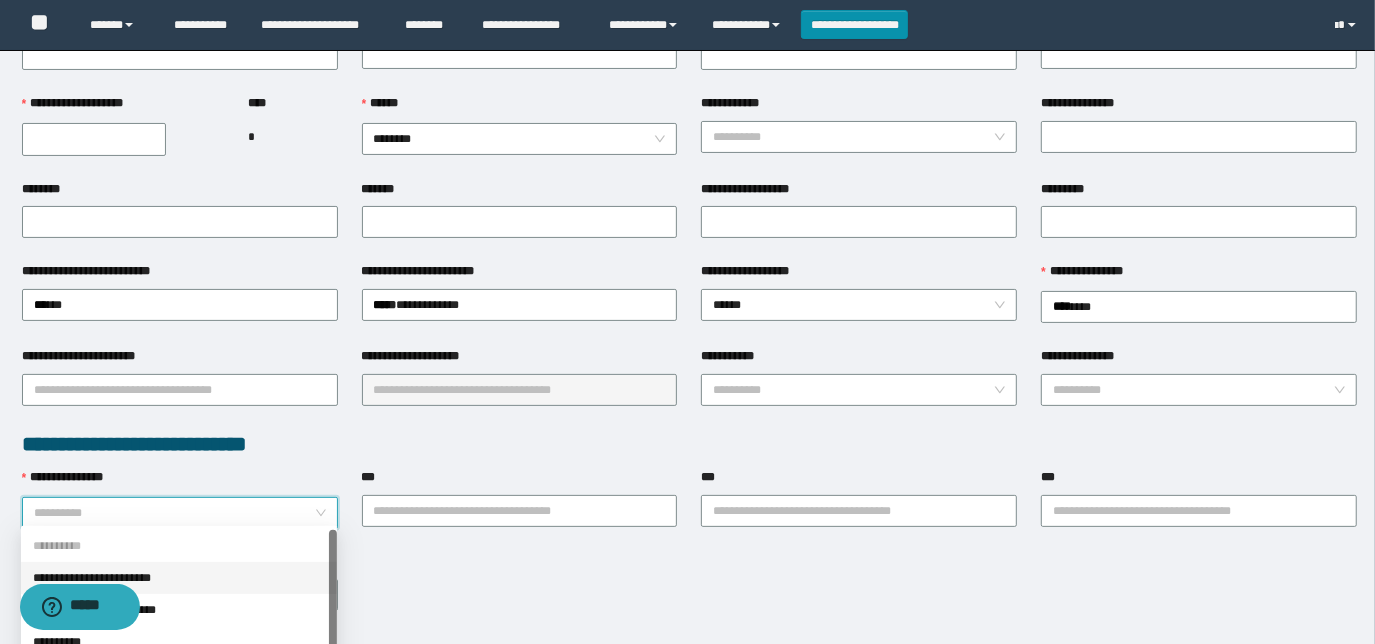 click on "**********" at bounding box center (179, 578) 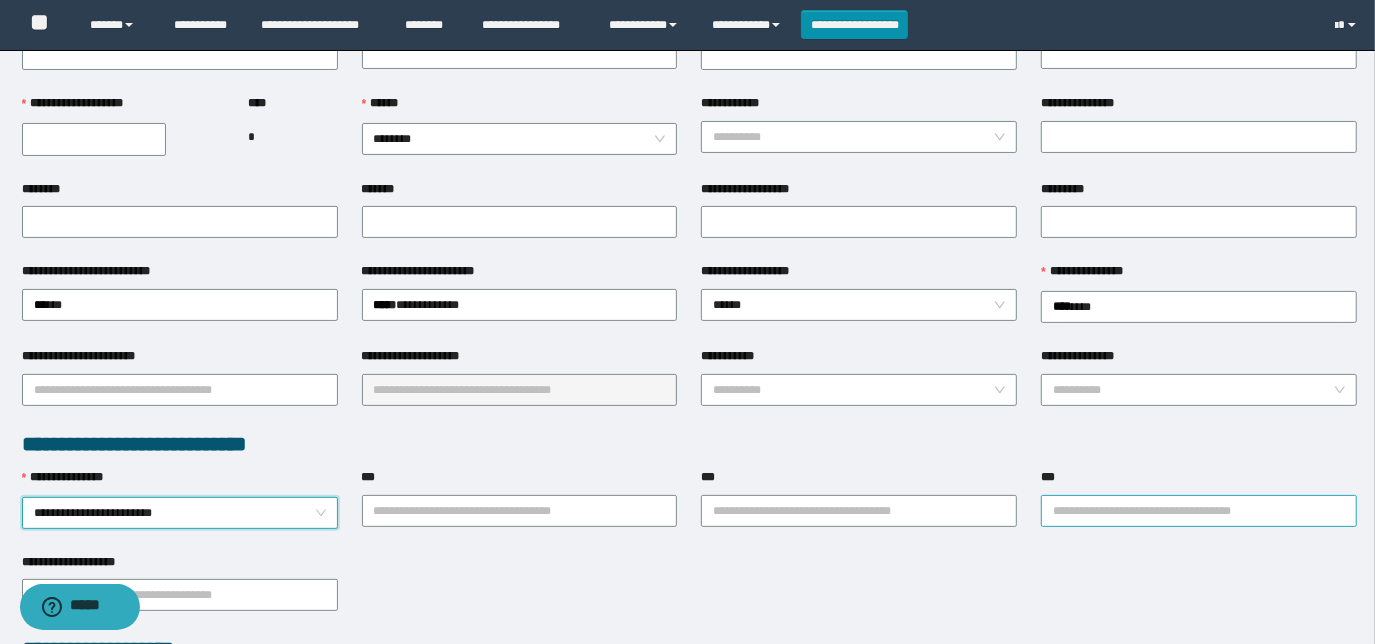 click on "***" at bounding box center (1199, 511) 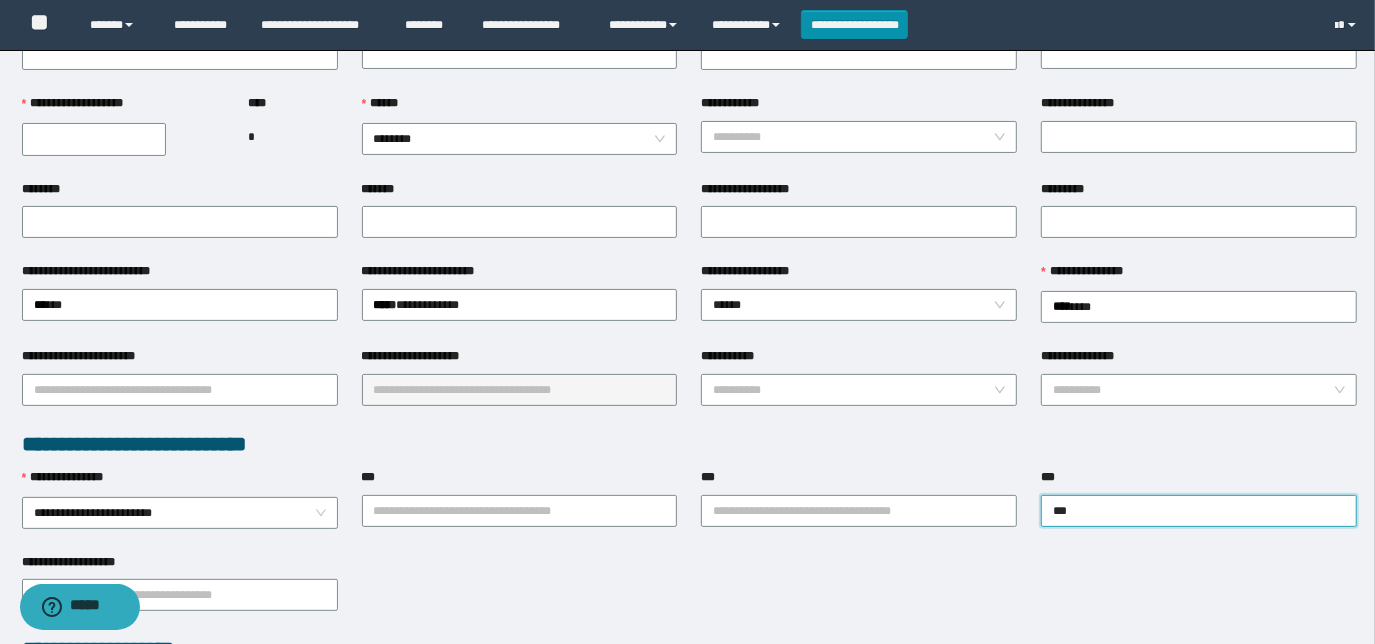 type on "****" 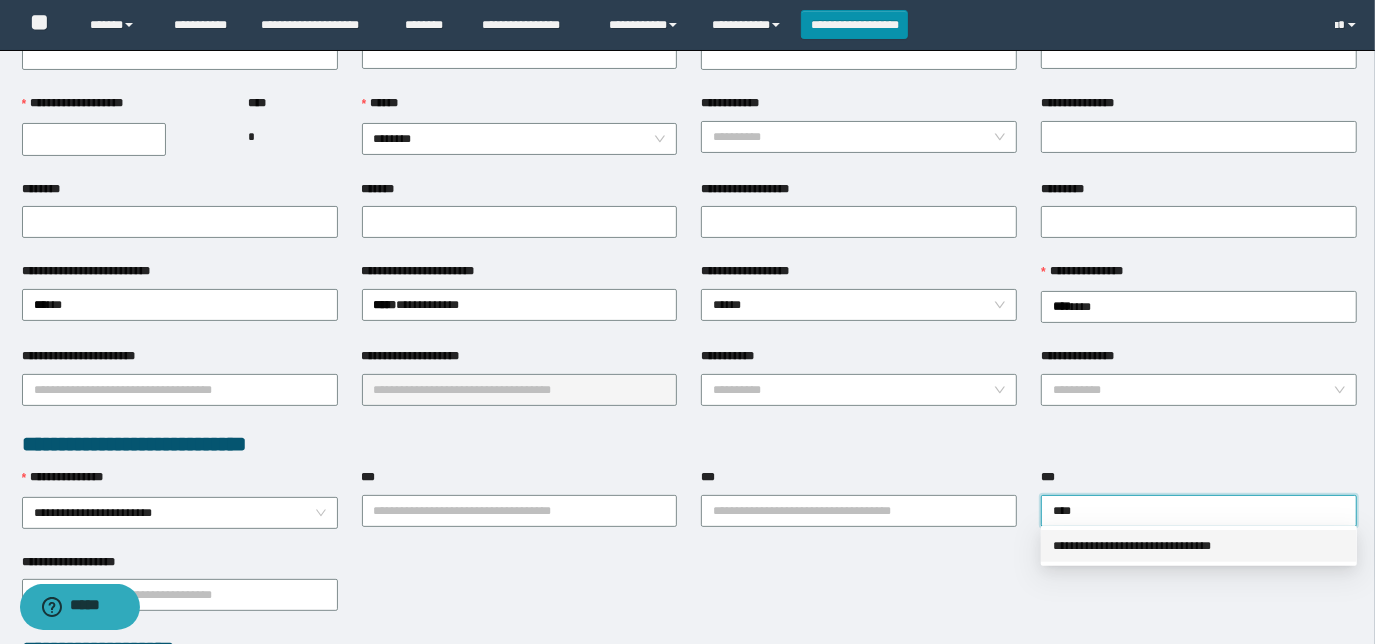 click on "**********" at bounding box center [1199, 546] 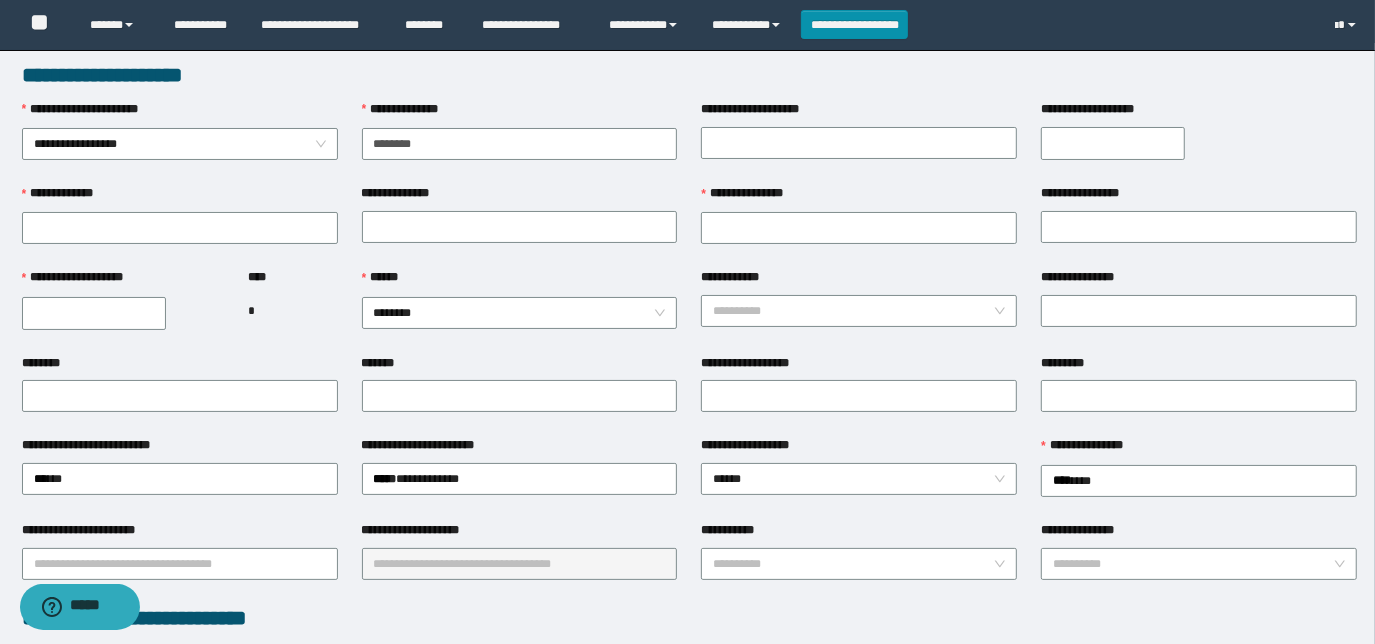 scroll, scrollTop: 0, scrollLeft: 0, axis: both 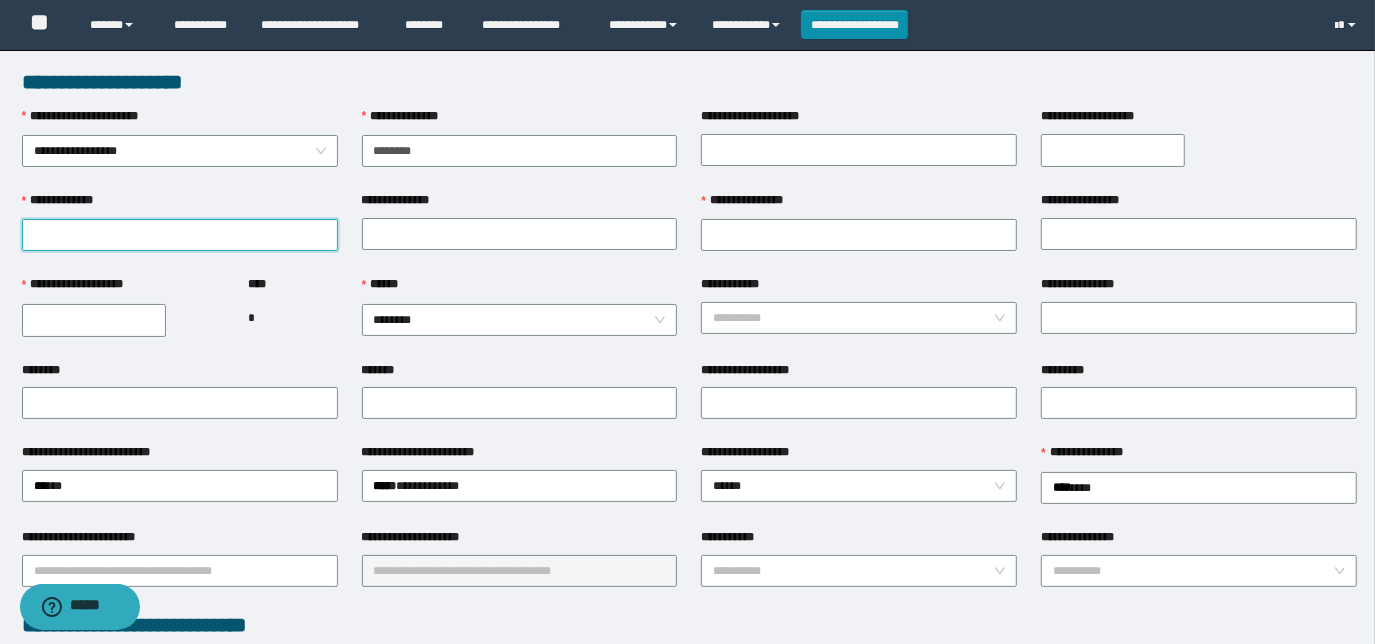 click on "**********" at bounding box center [180, 235] 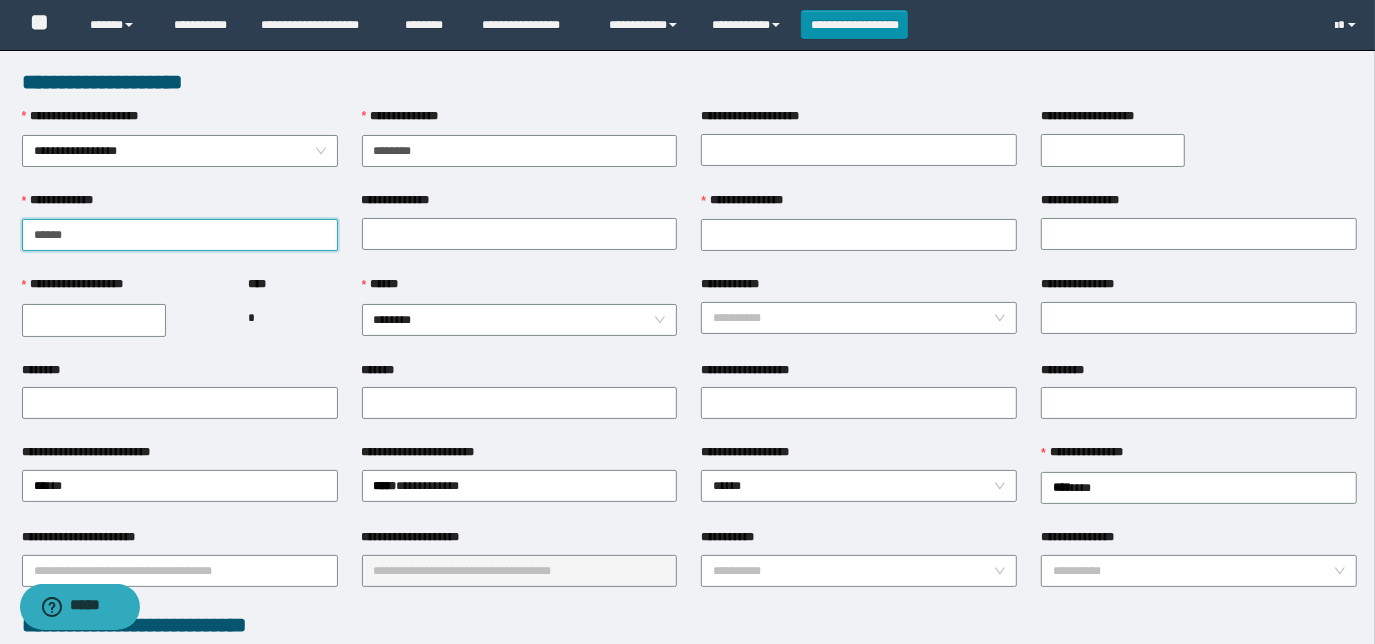 type on "******" 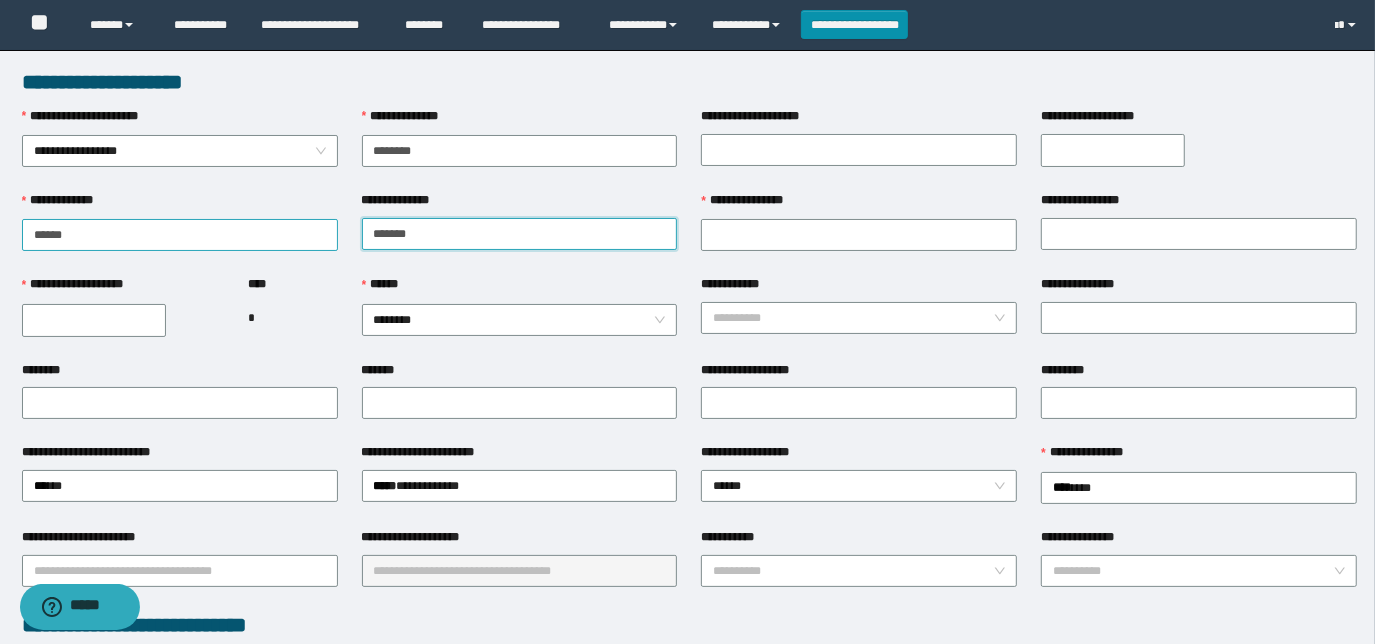 type on "*******" 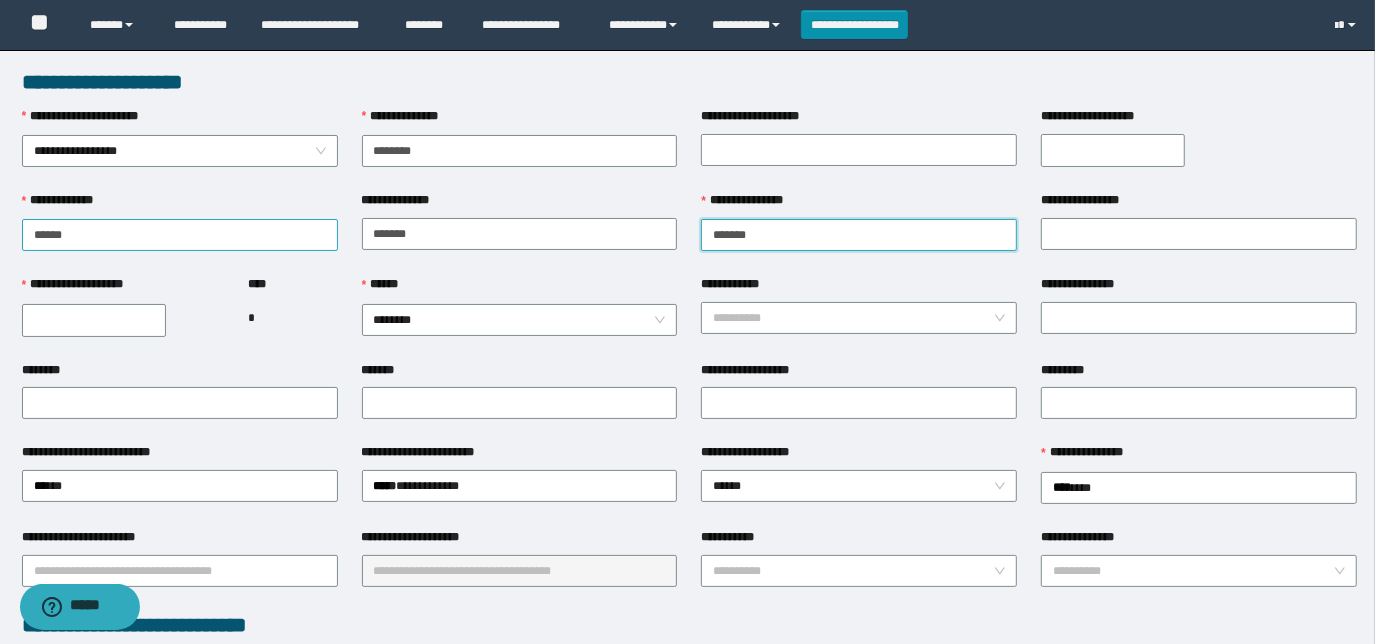 type on "*******" 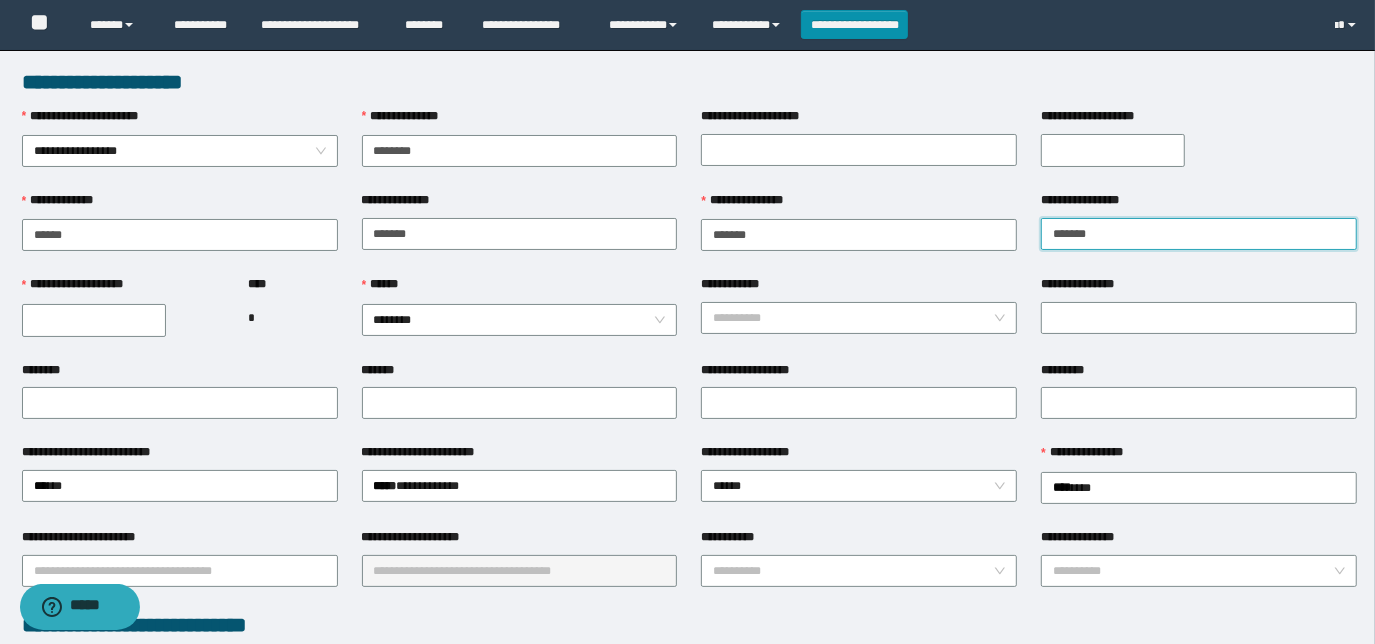 type on "*******" 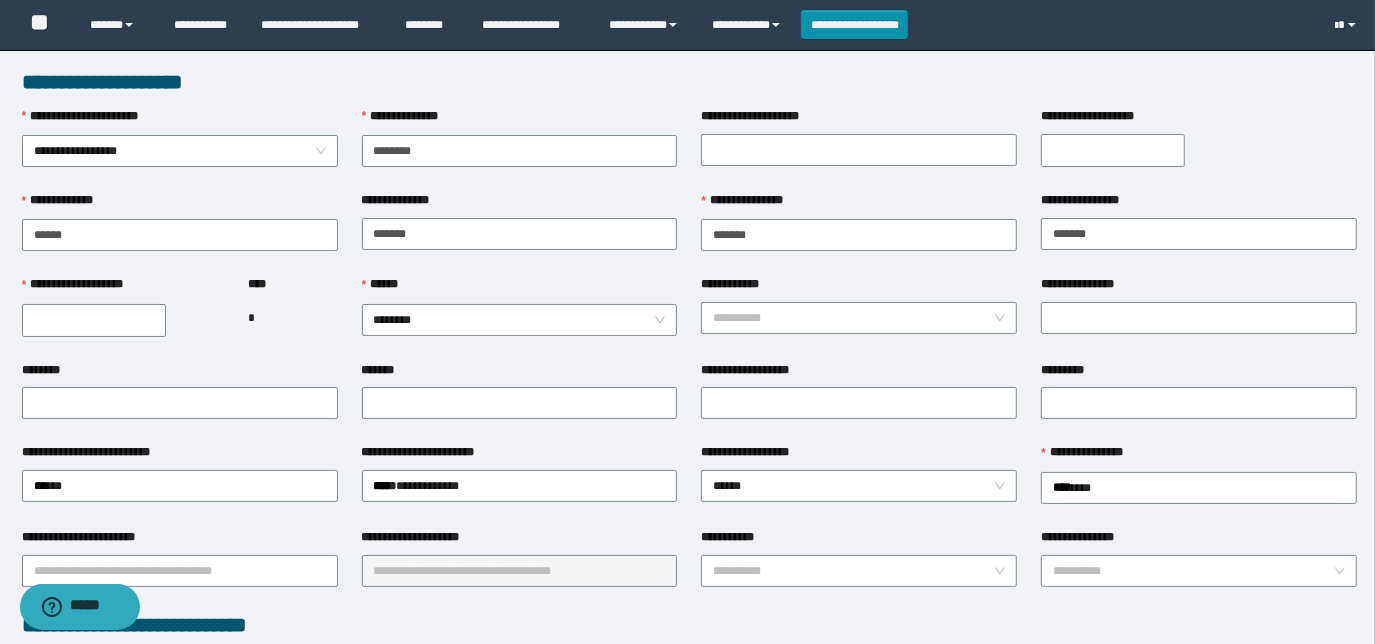 click on "**********" at bounding box center (94, 320) 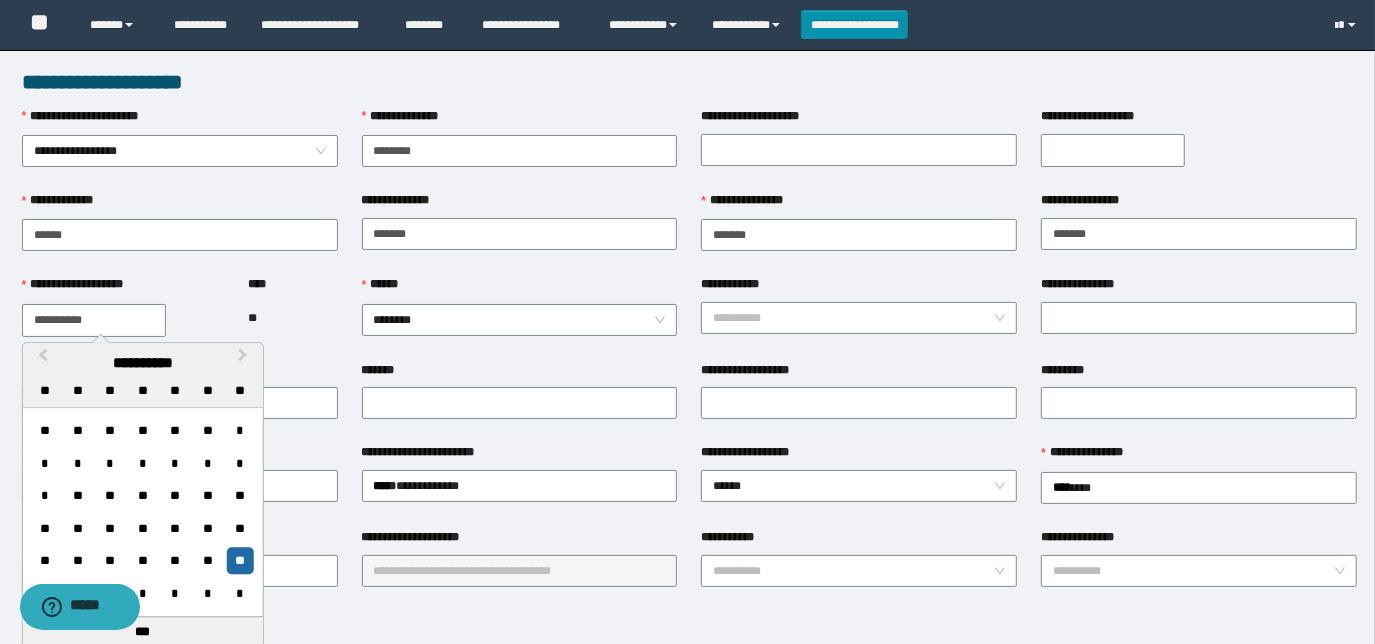 click on "**********" at bounding box center (94, 320) 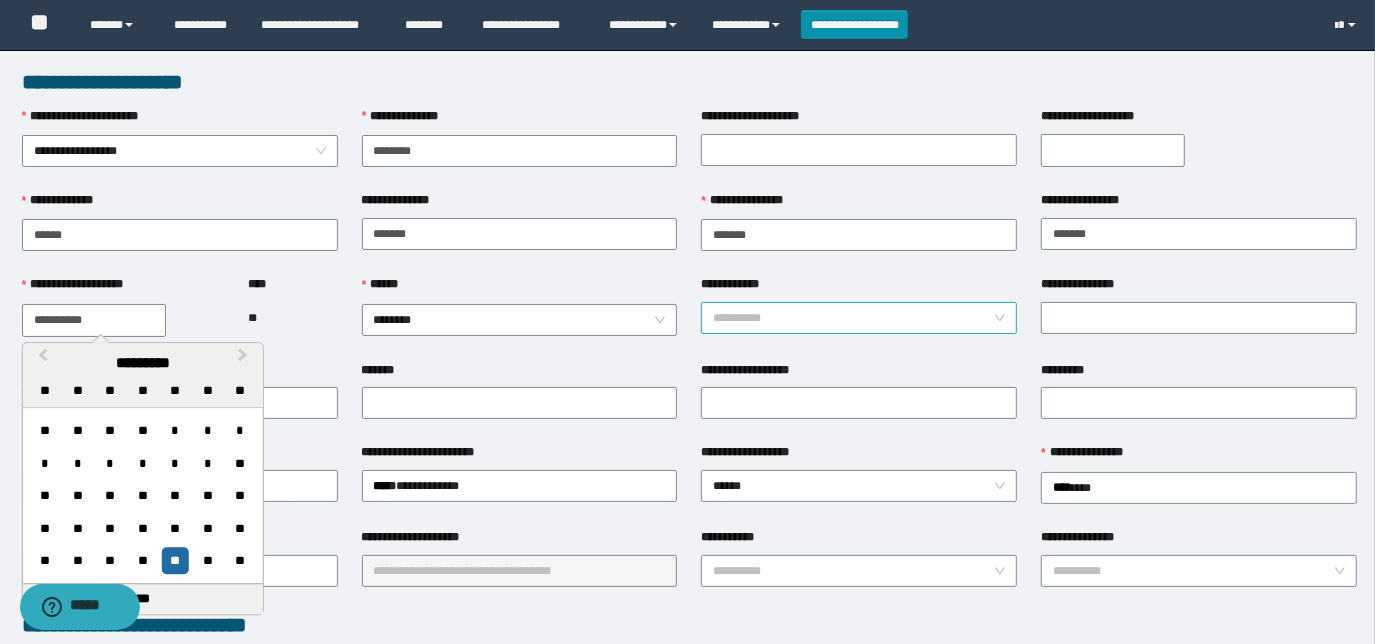 type on "**********" 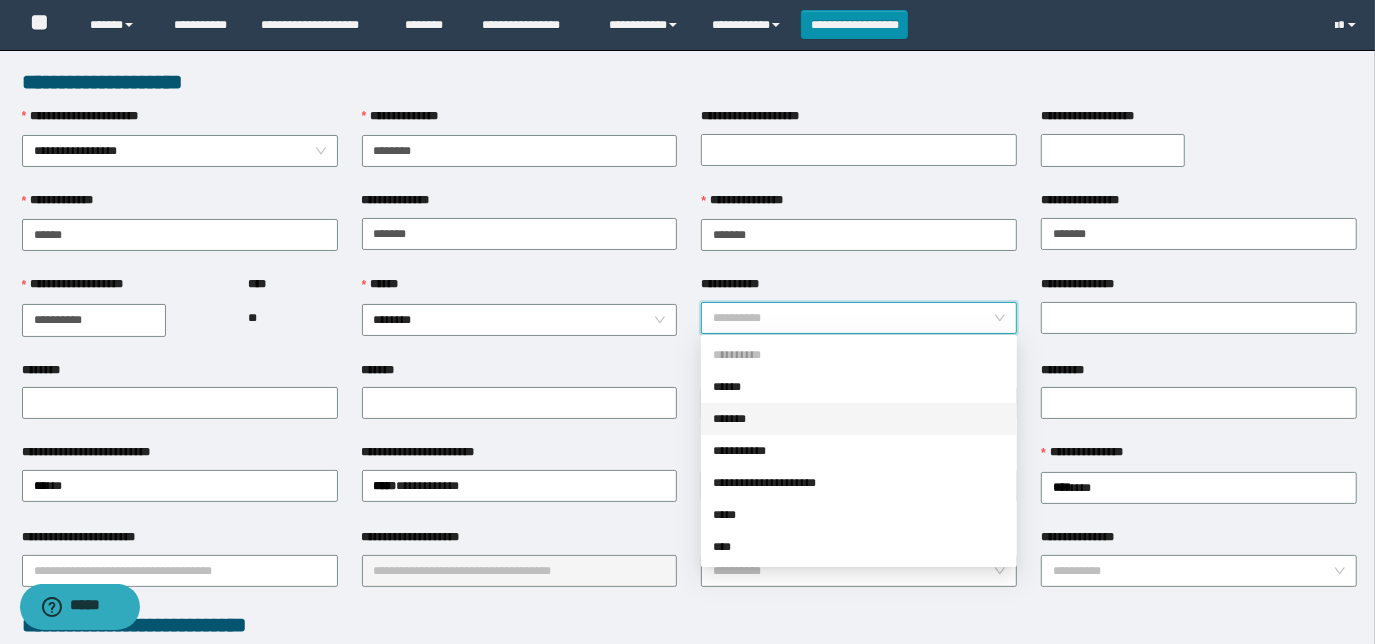 click on "*******" at bounding box center [859, 419] 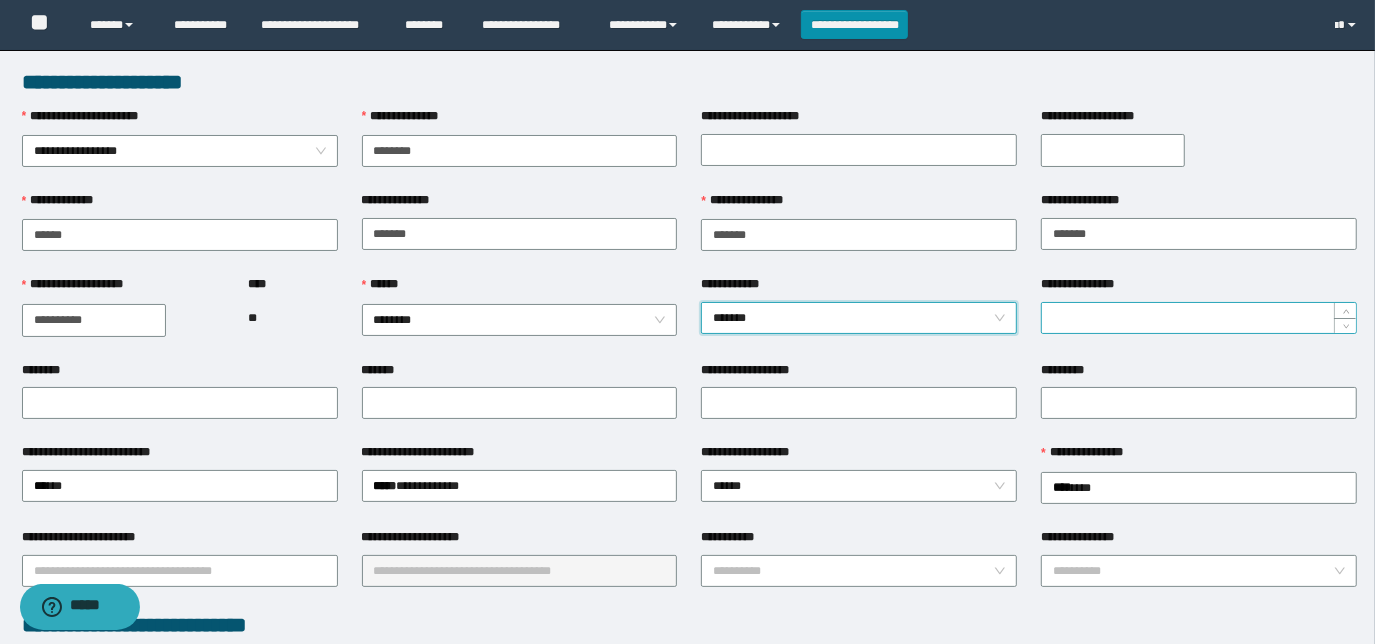 click on "**********" at bounding box center (1199, 318) 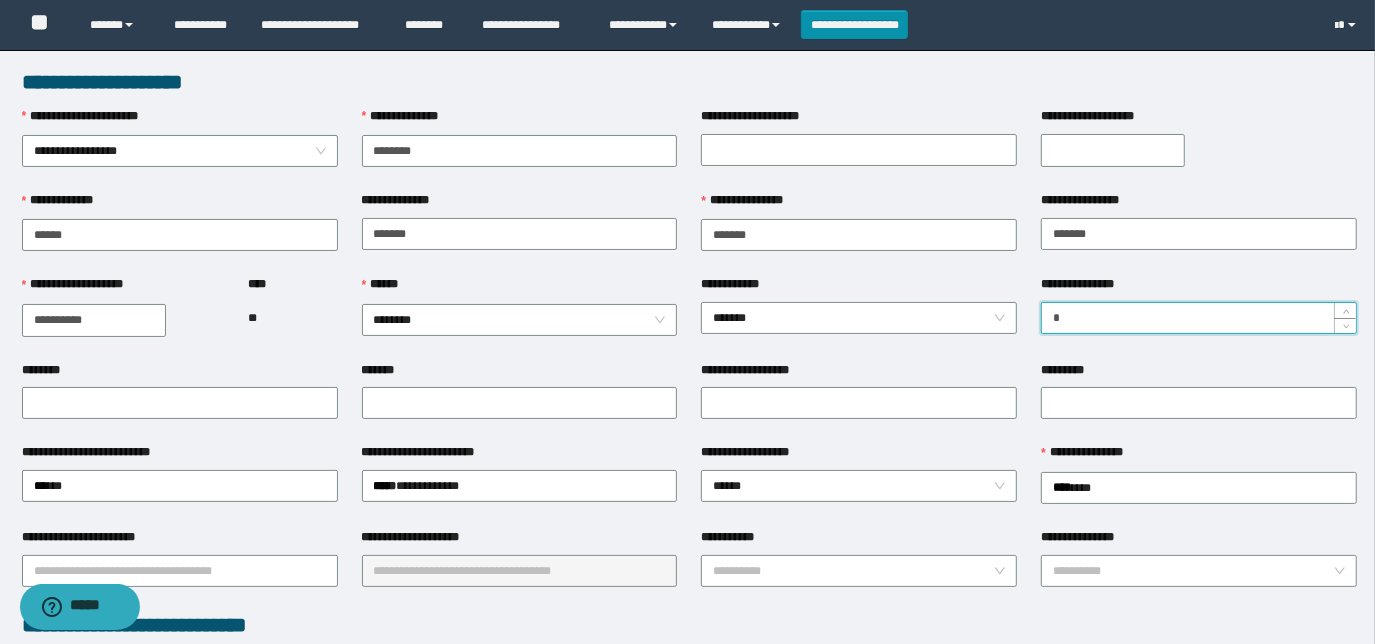 type on "*" 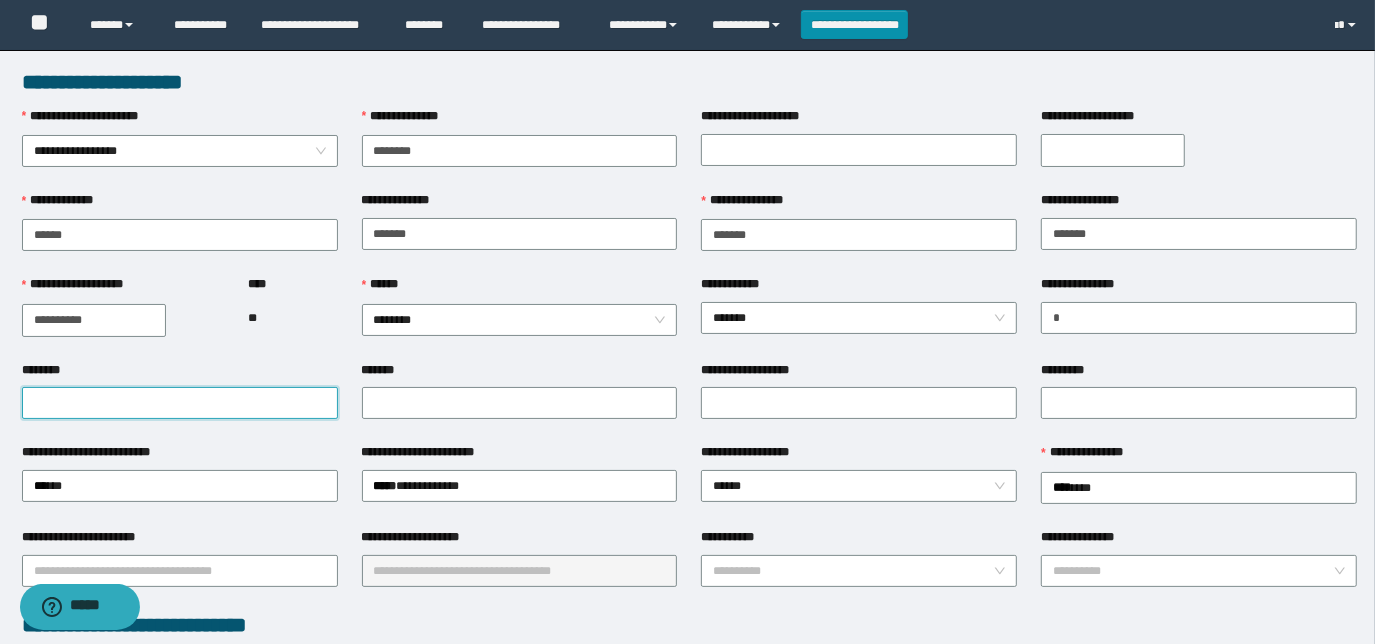 click on "********" at bounding box center [180, 403] 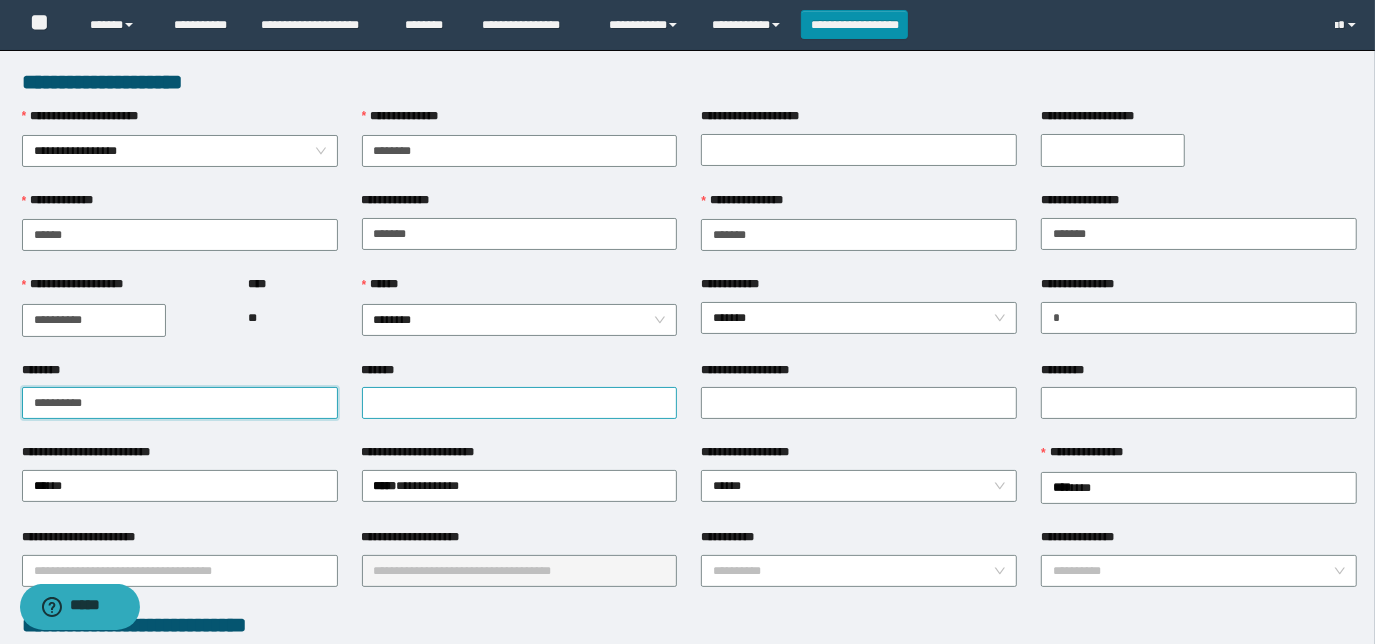 type on "**********" 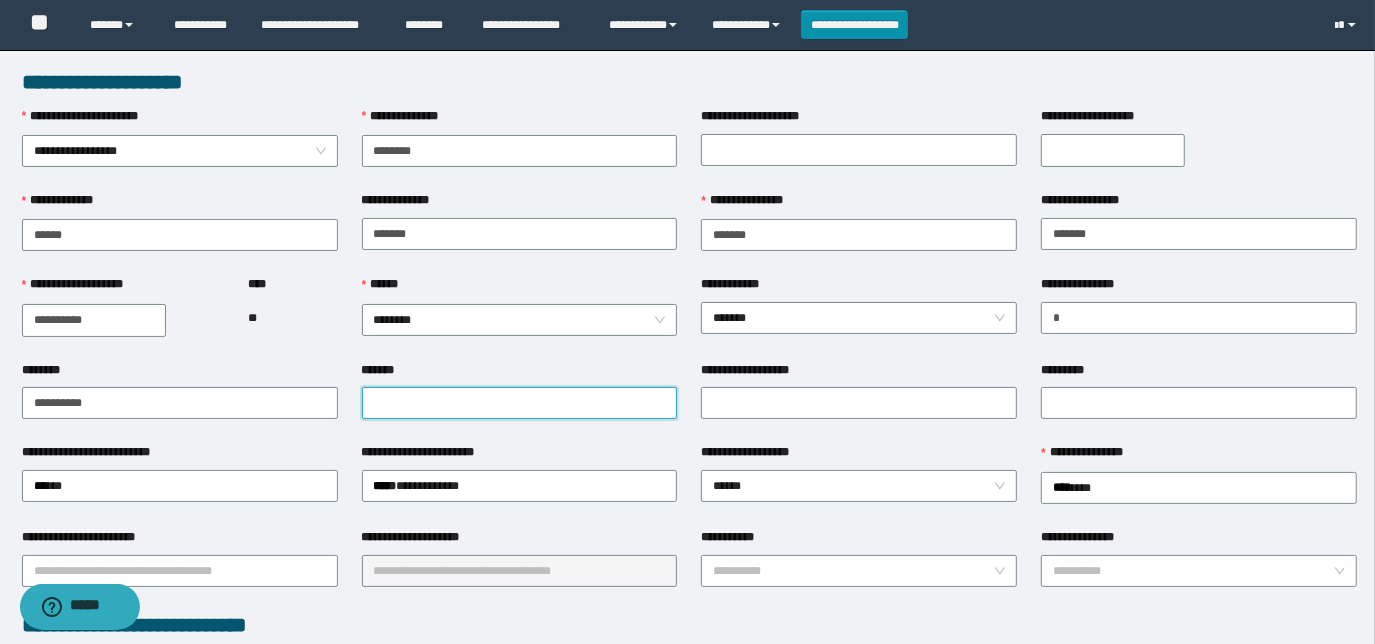 click on "*******" at bounding box center (520, 403) 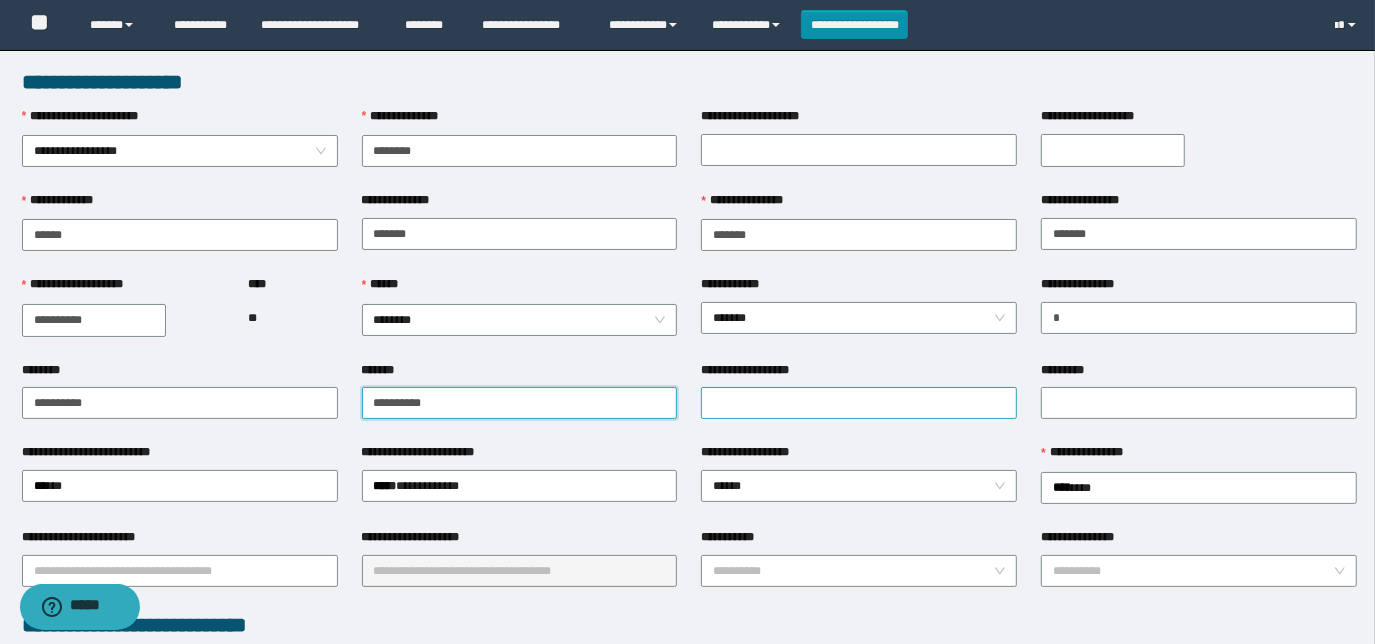 type on "**********" 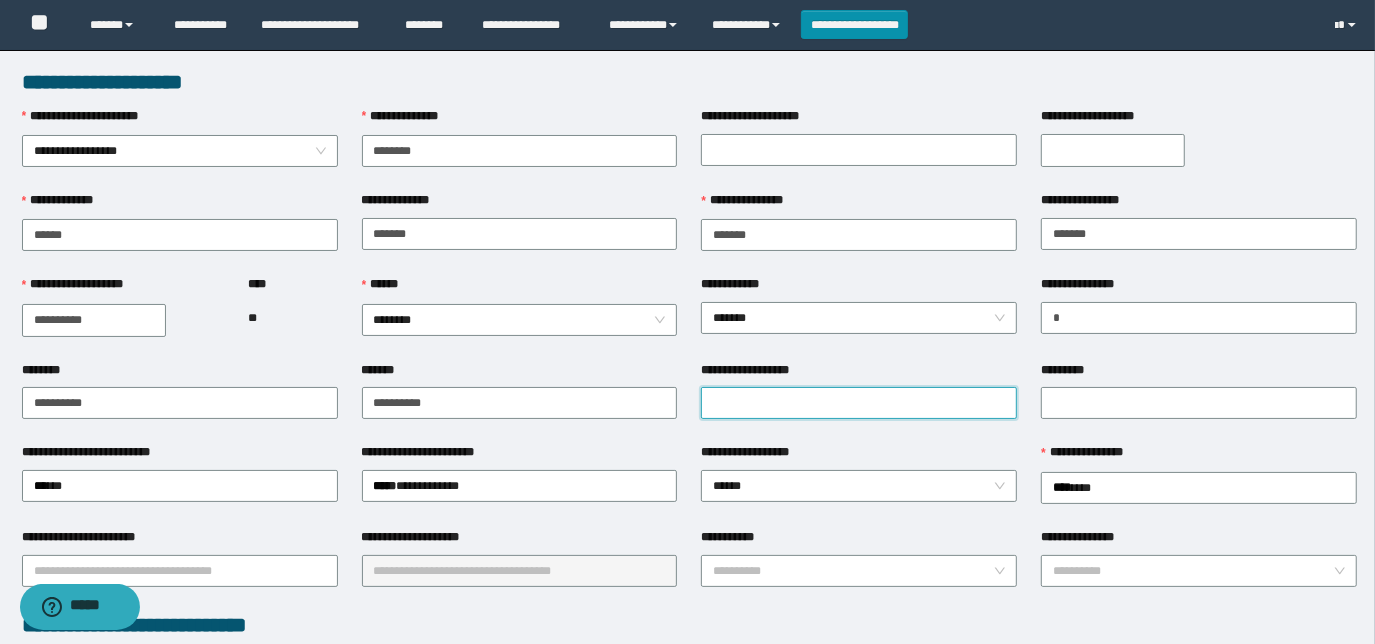 click on "**********" at bounding box center [859, 403] 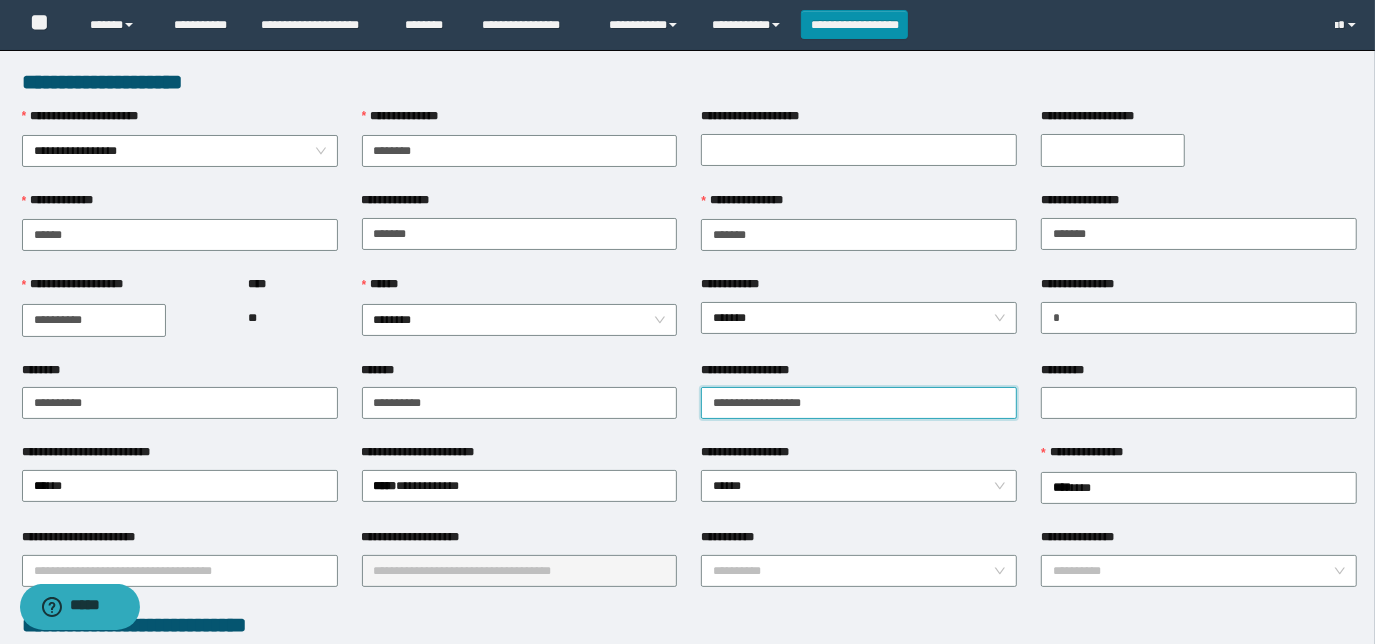 type on "**********" 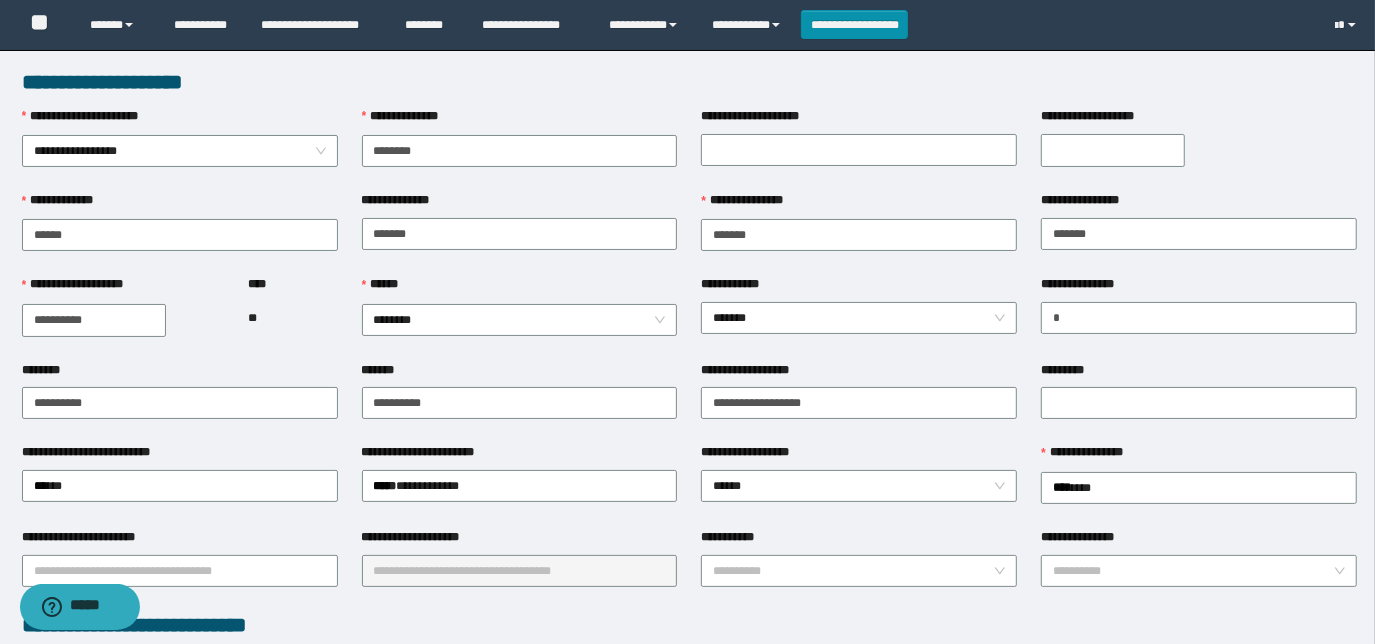click at bounding box center (1199, 403) 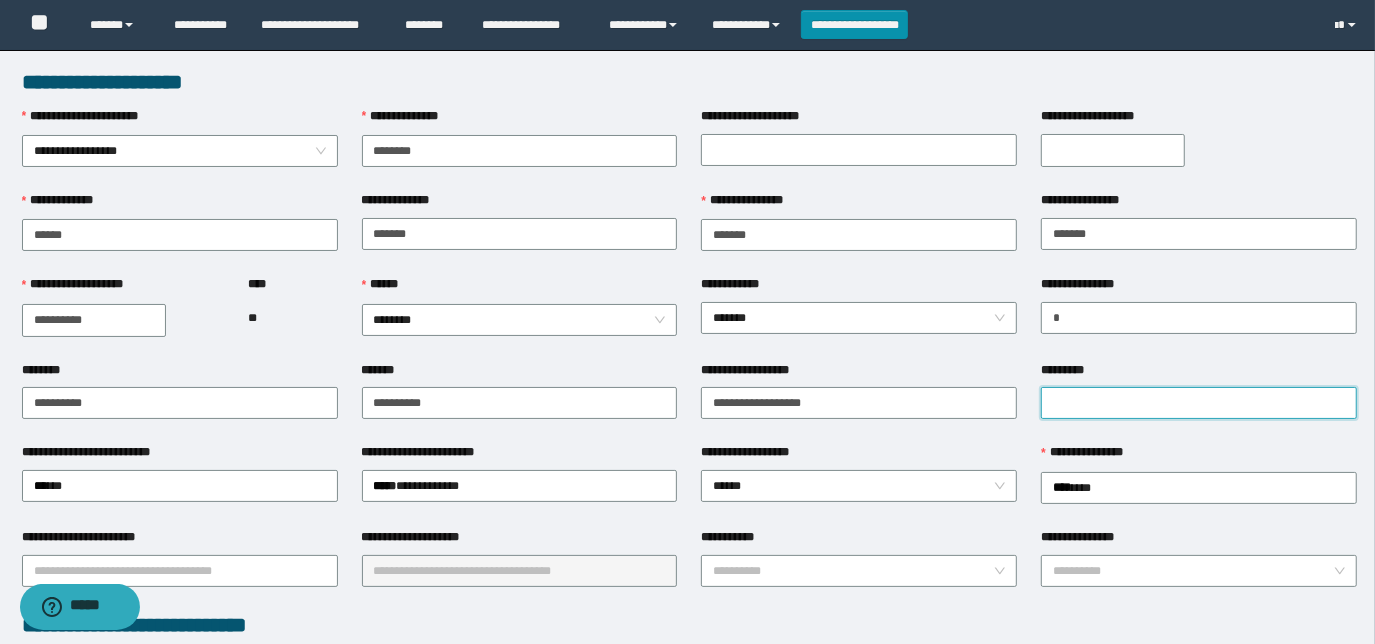 click on "*********" at bounding box center (1199, 403) 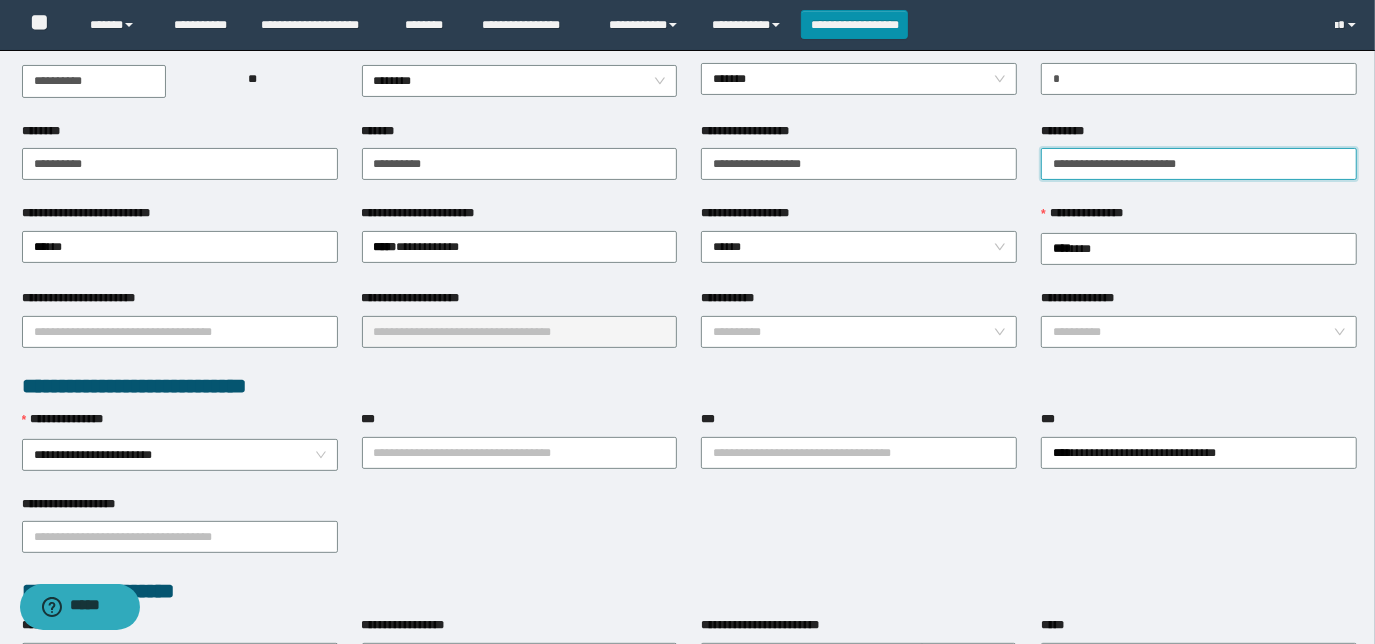 scroll, scrollTop: 181, scrollLeft: 0, axis: vertical 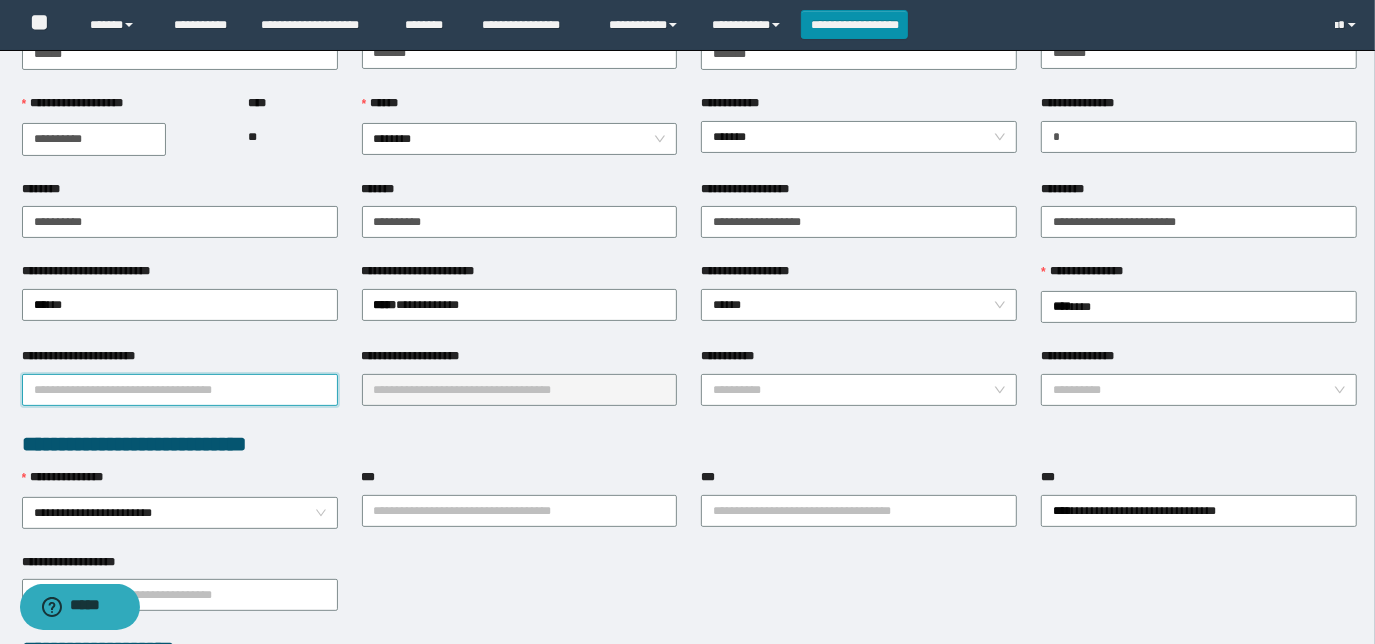click on "**********" at bounding box center (180, 390) 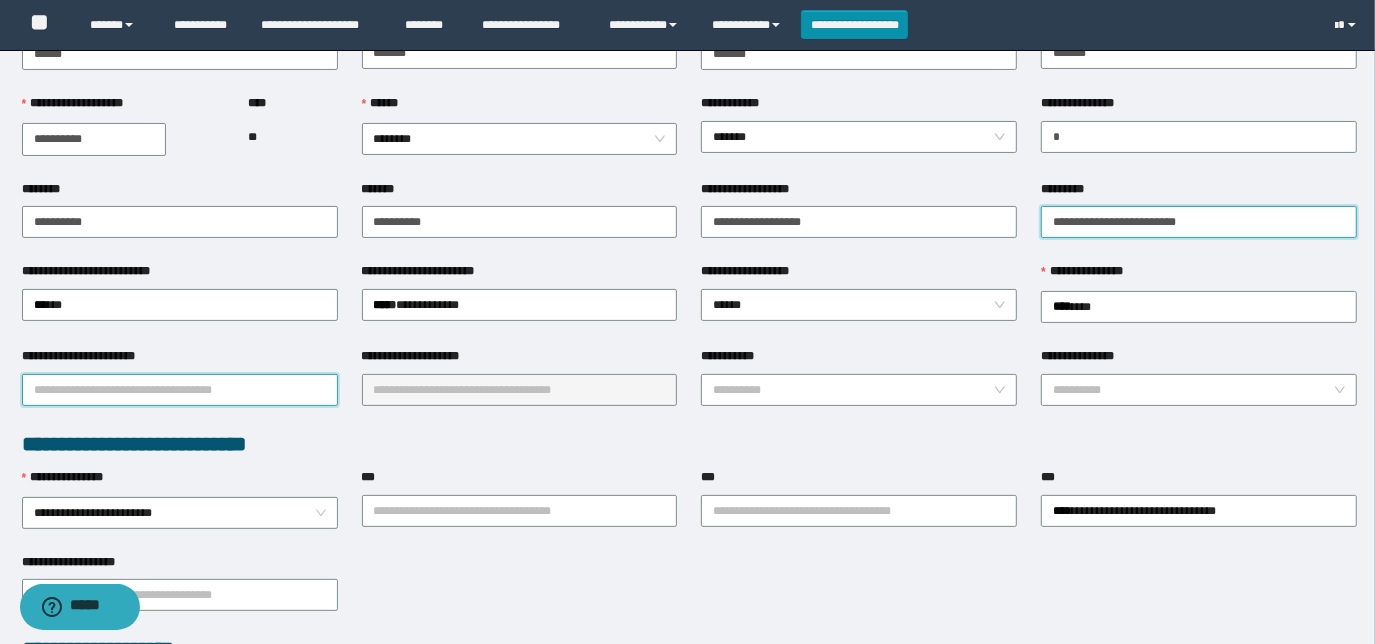 click on "**********" at bounding box center (1199, 222) 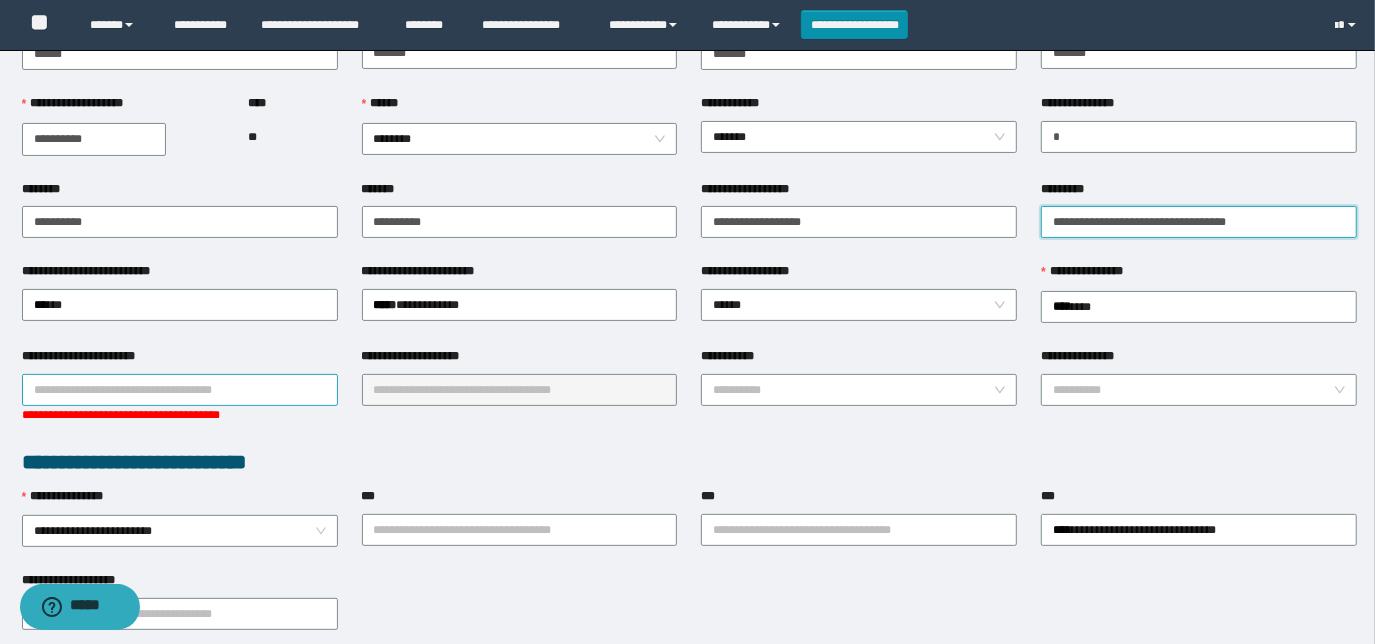 type on "**********" 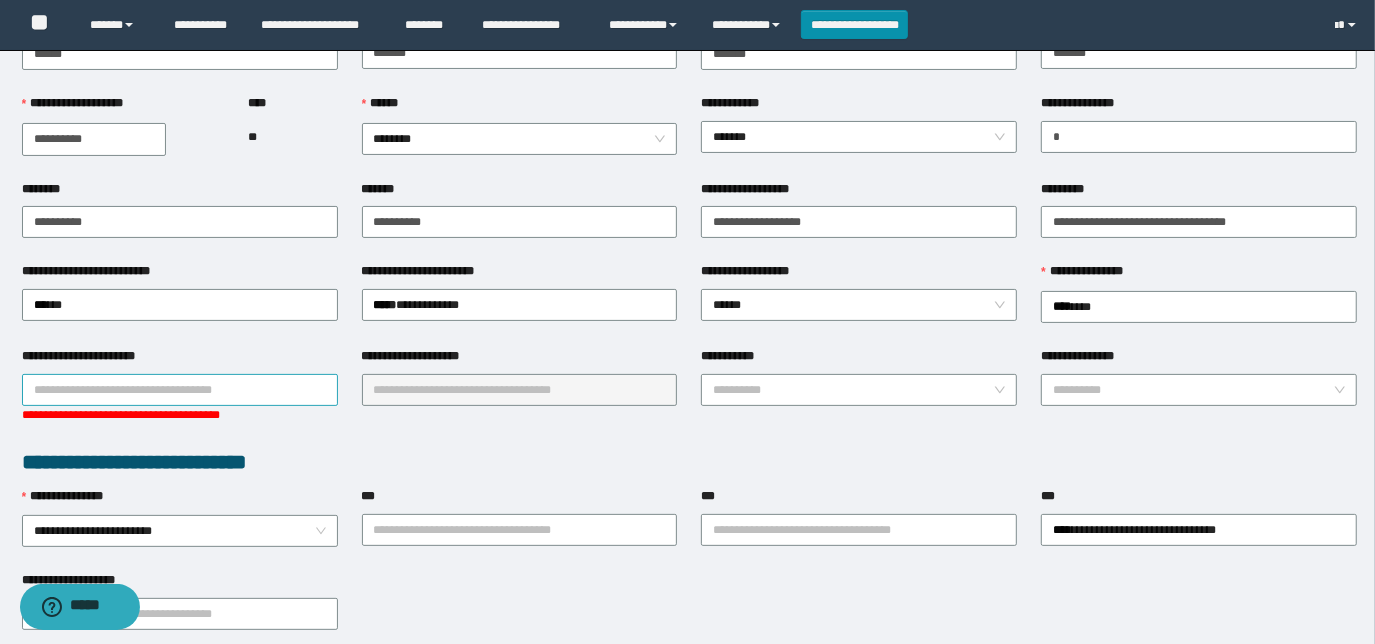 click on "**********" at bounding box center [180, 390] 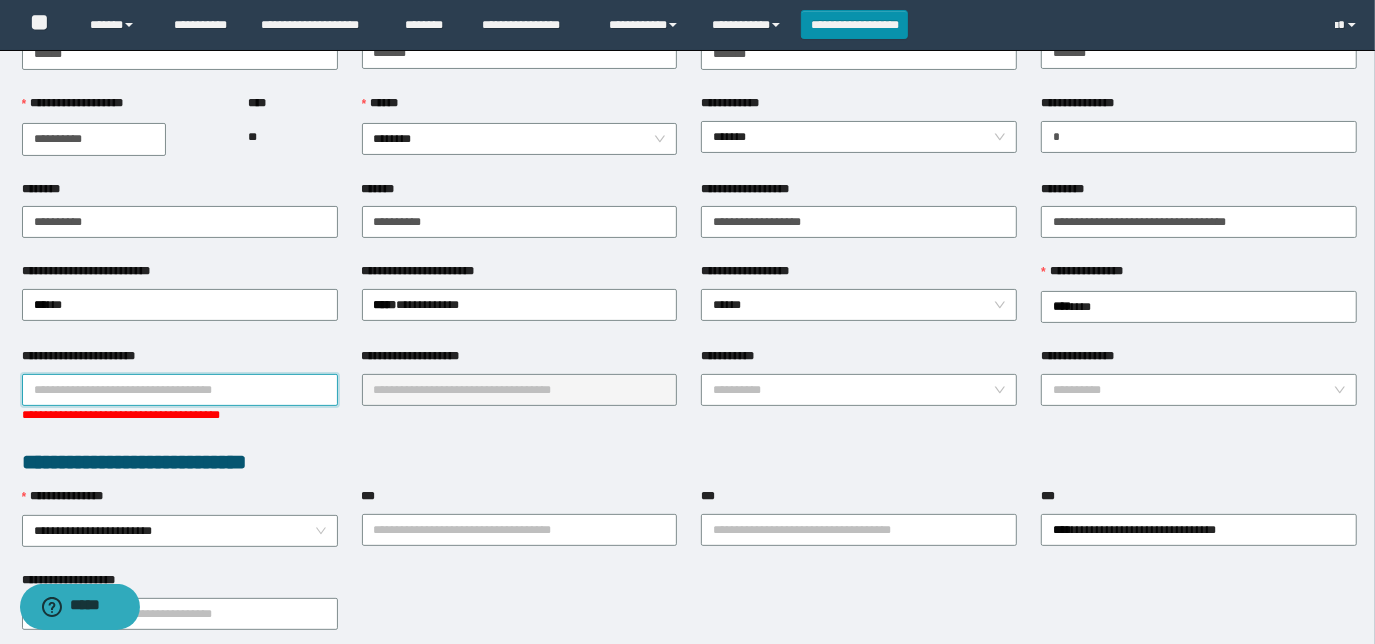 click on "**********" at bounding box center (180, 390) 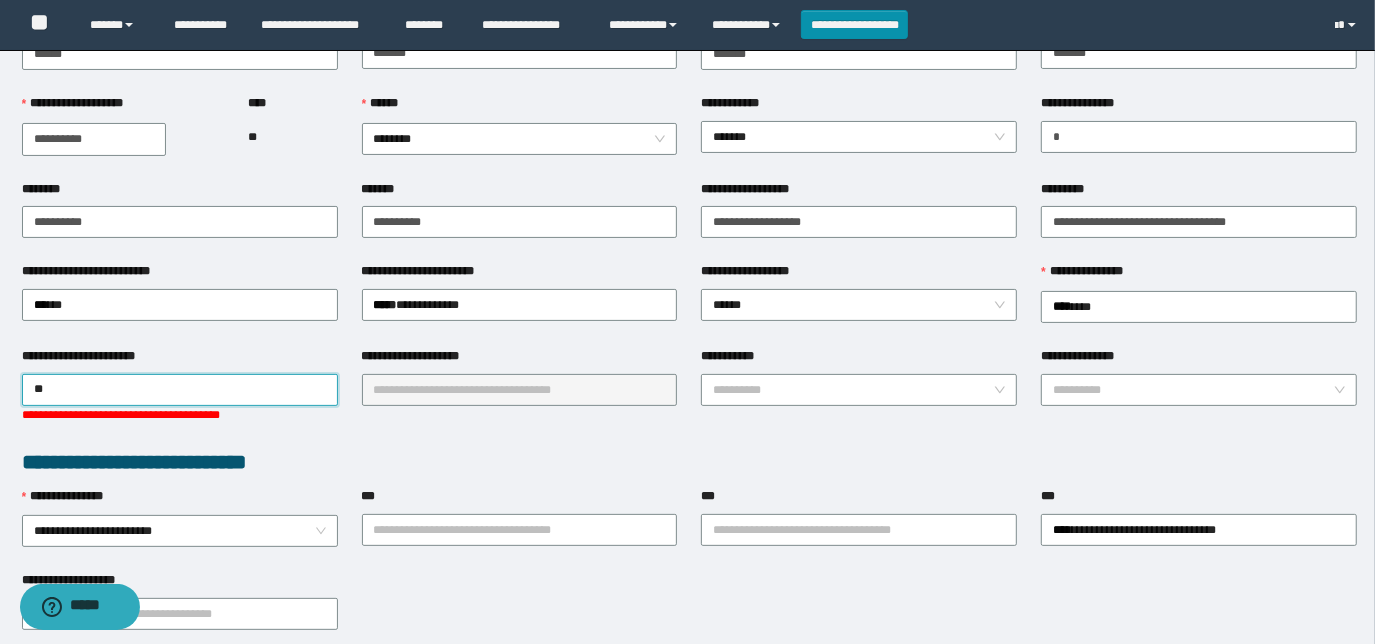 type on "***" 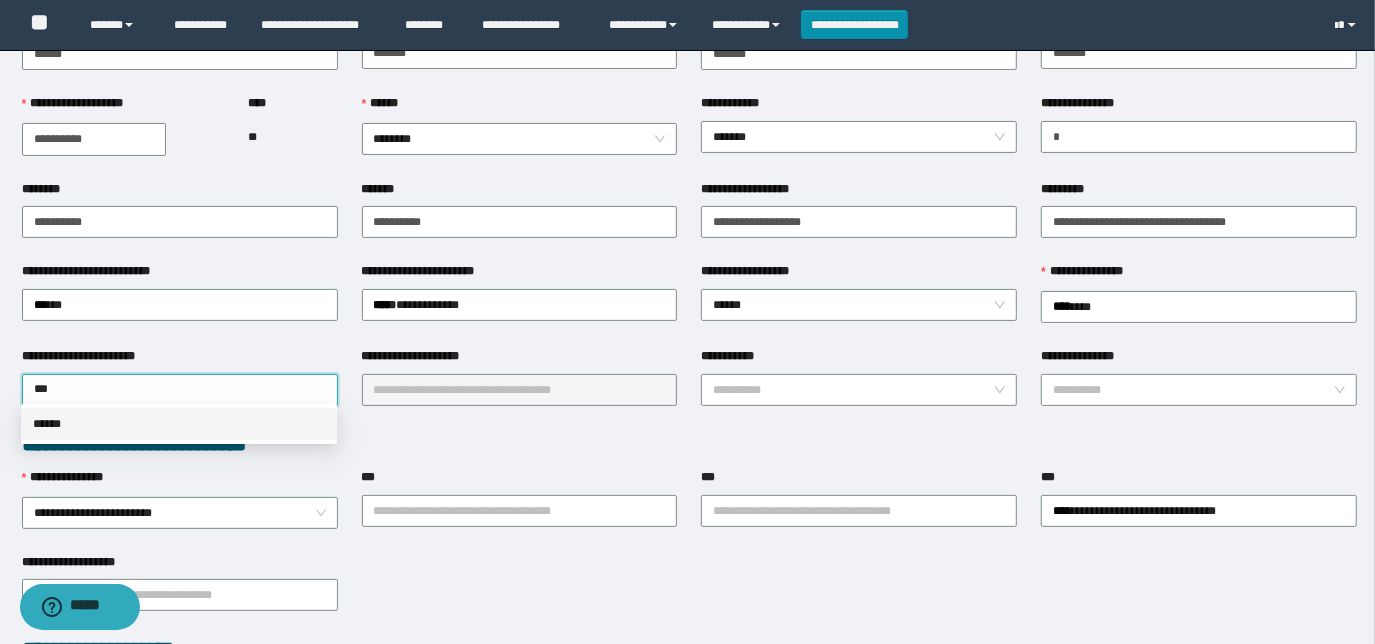 click on "******" at bounding box center [179, 424] 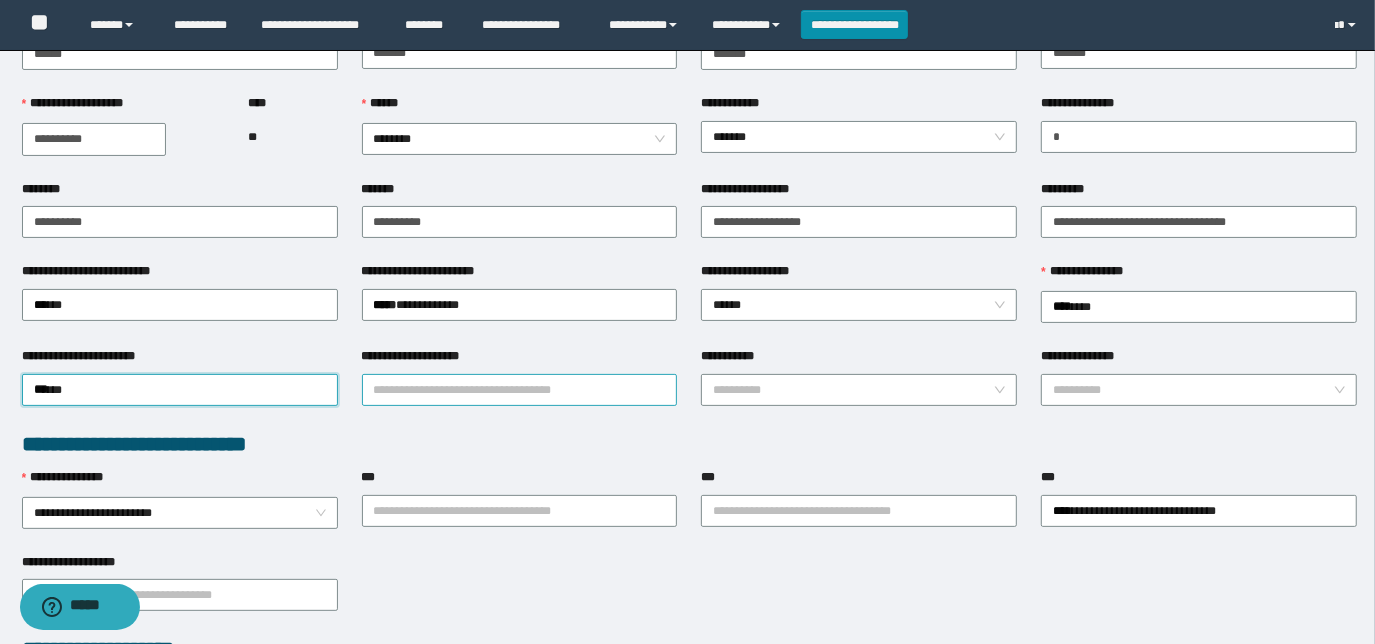 click on "**********" at bounding box center [520, 390] 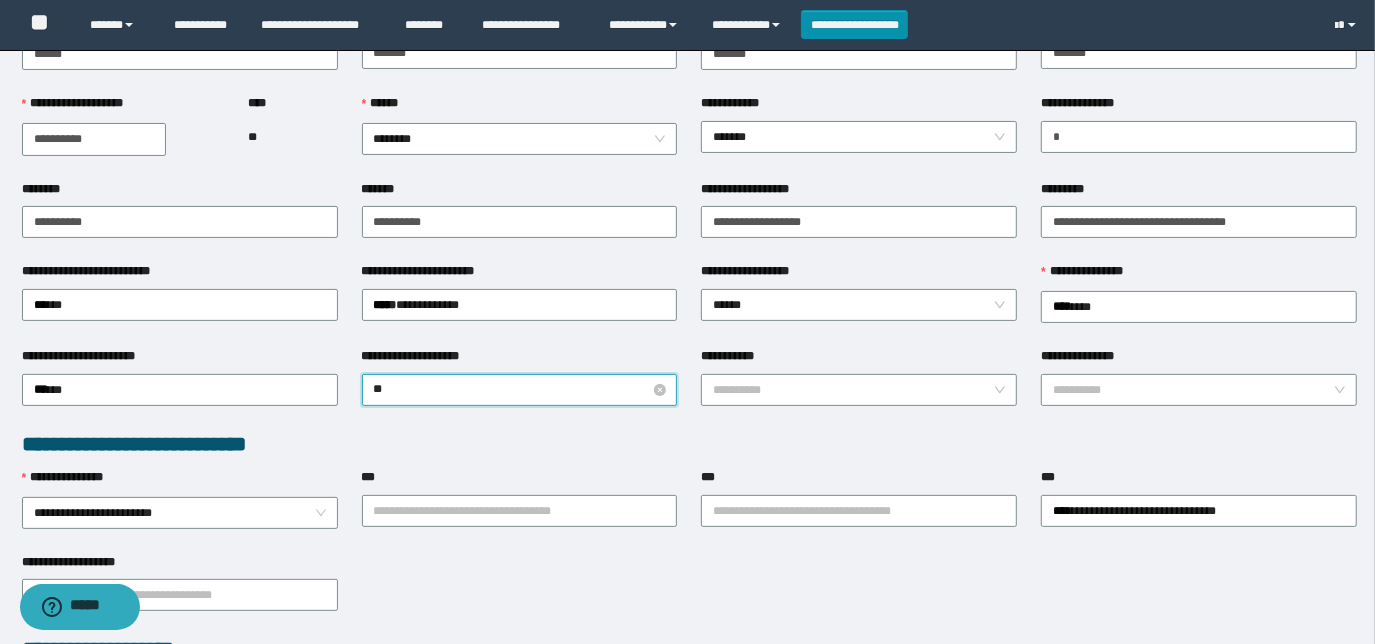 type on "***" 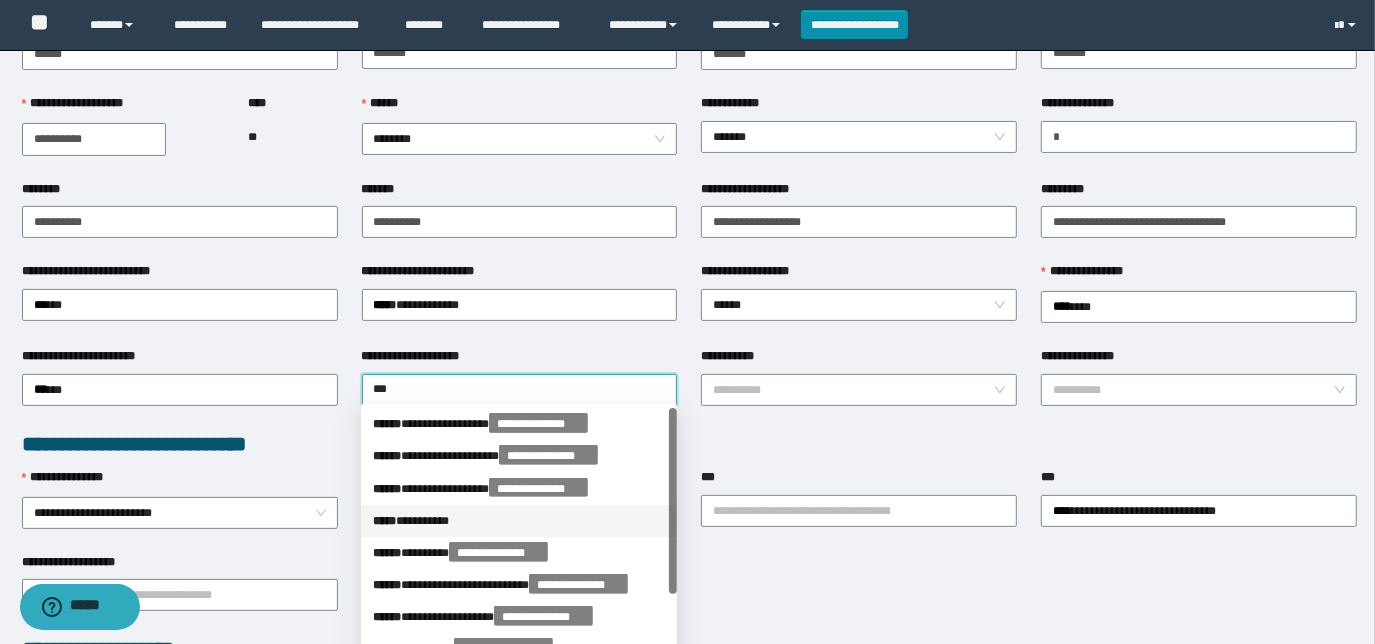 click on "***** * ********" at bounding box center (519, 521) 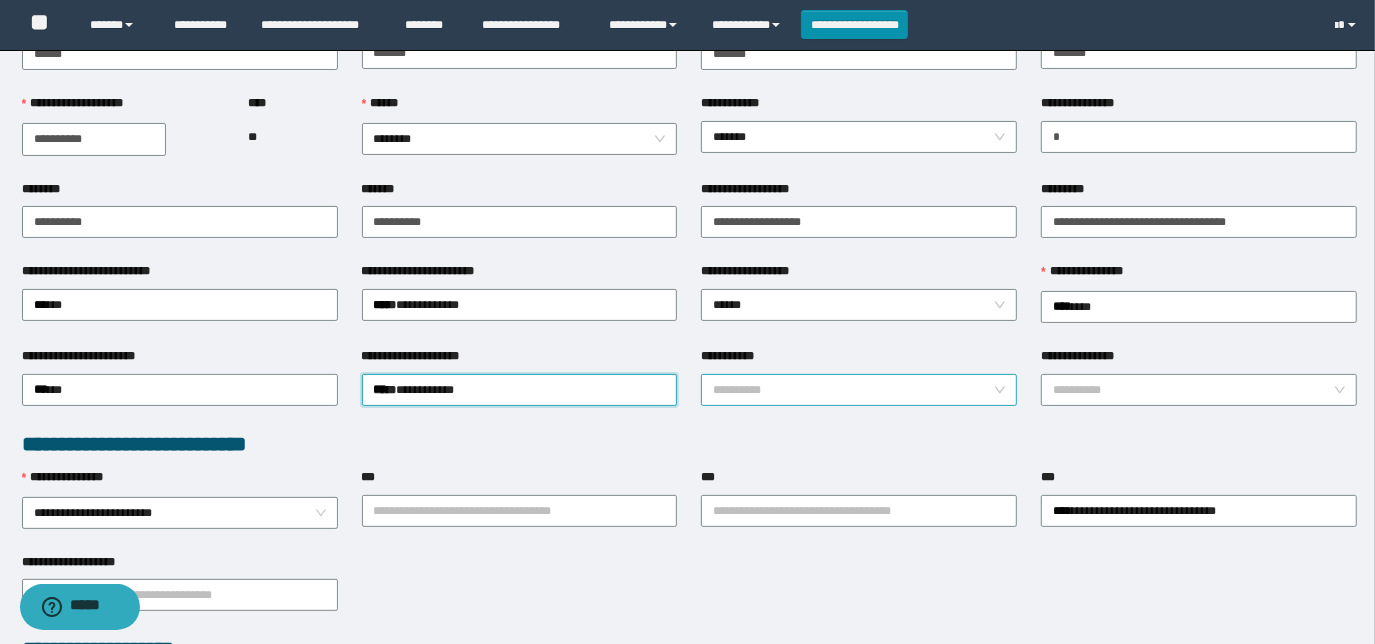 click on "**********" at bounding box center [853, 390] 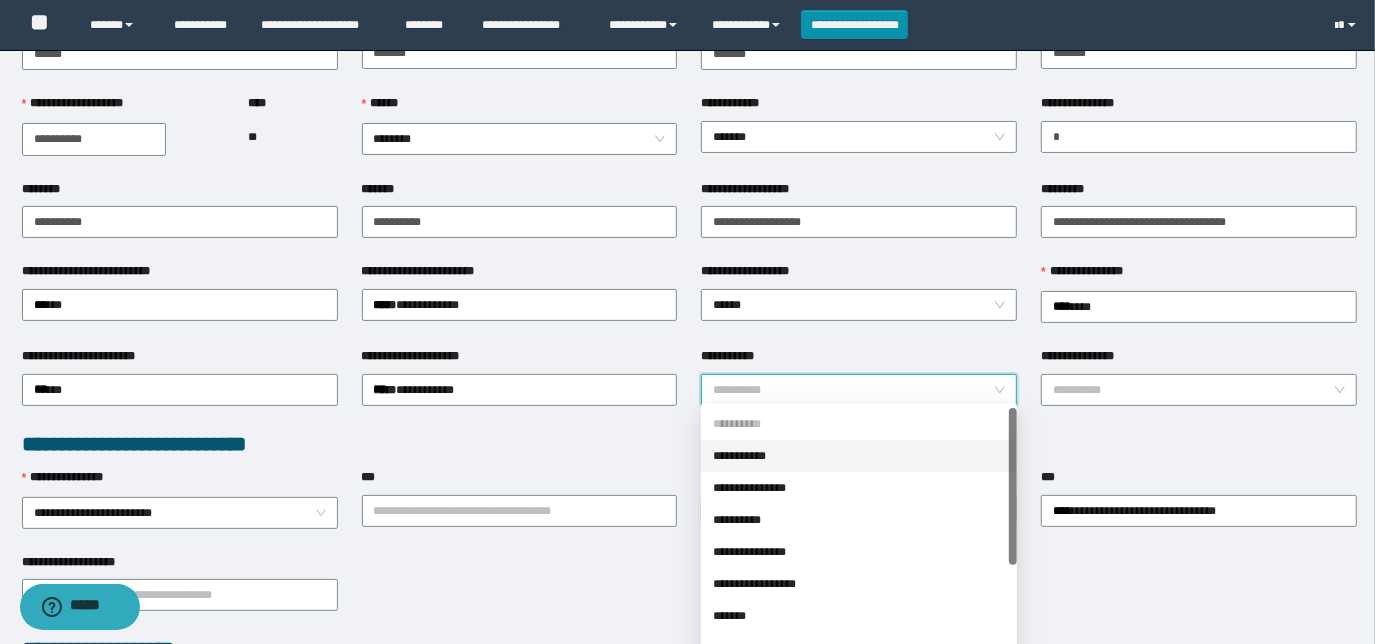 click on "**********" at bounding box center (690, 444) 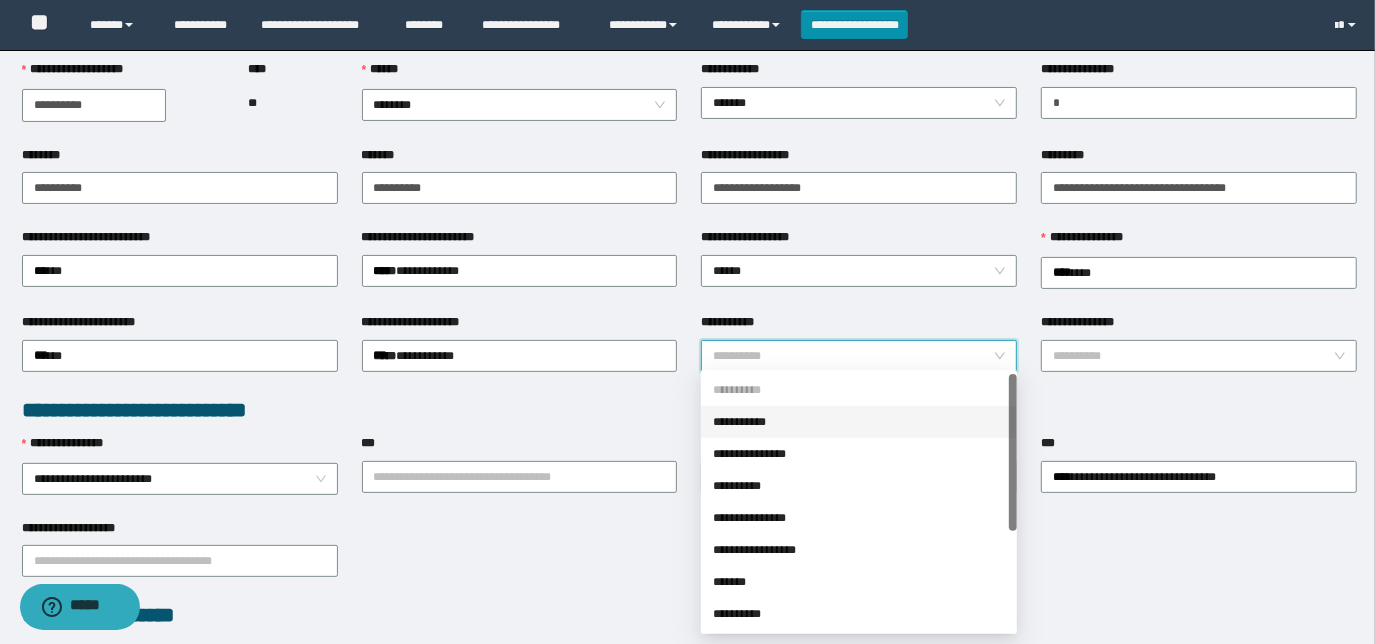 scroll, scrollTop: 272, scrollLeft: 0, axis: vertical 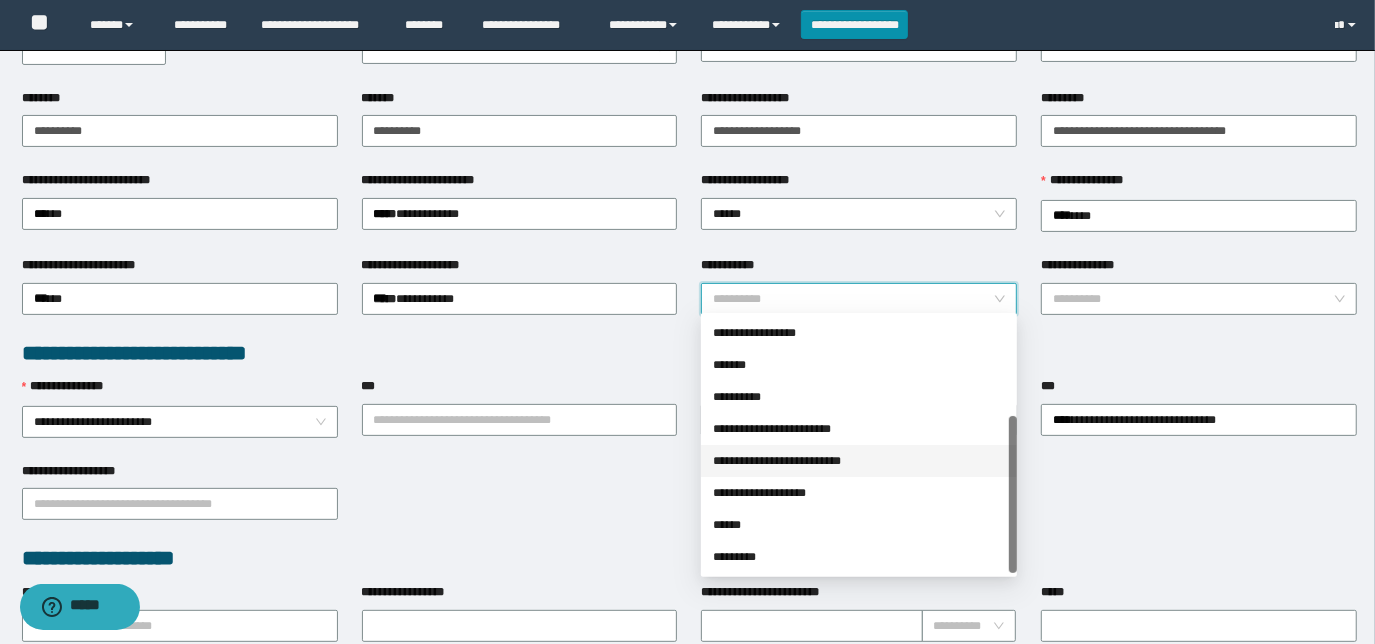 click on "**********" at bounding box center [859, 461] 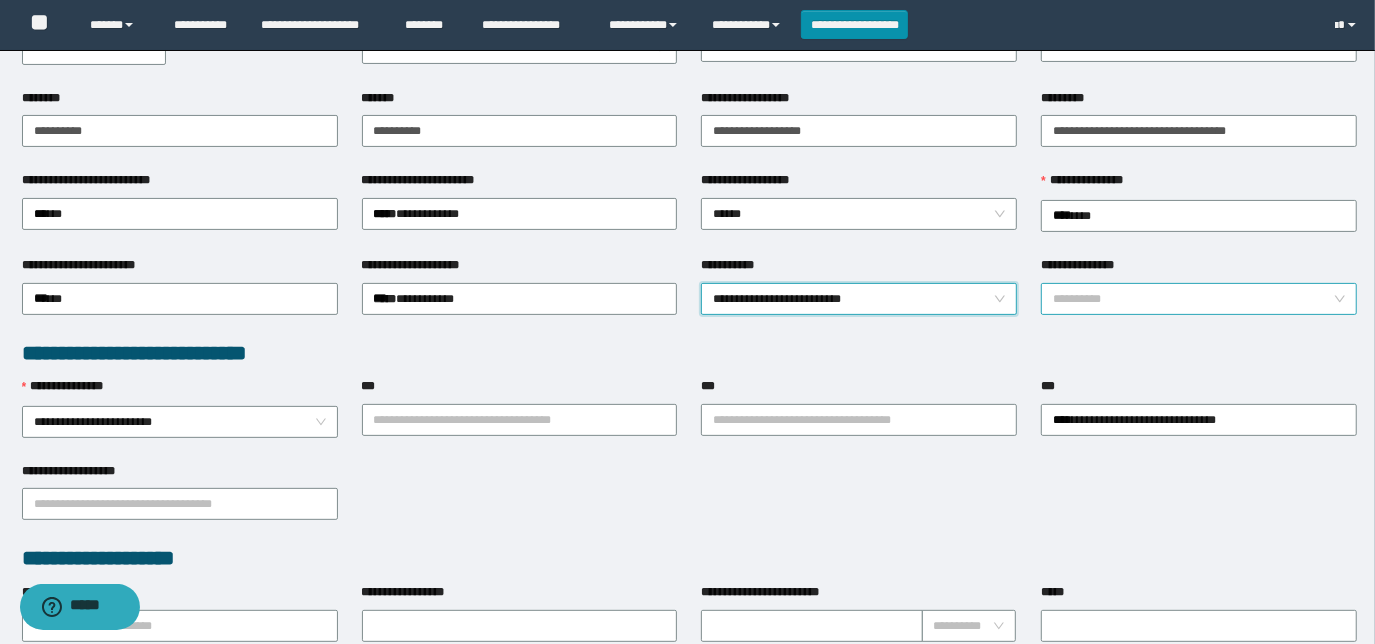click on "**********" at bounding box center [1193, 299] 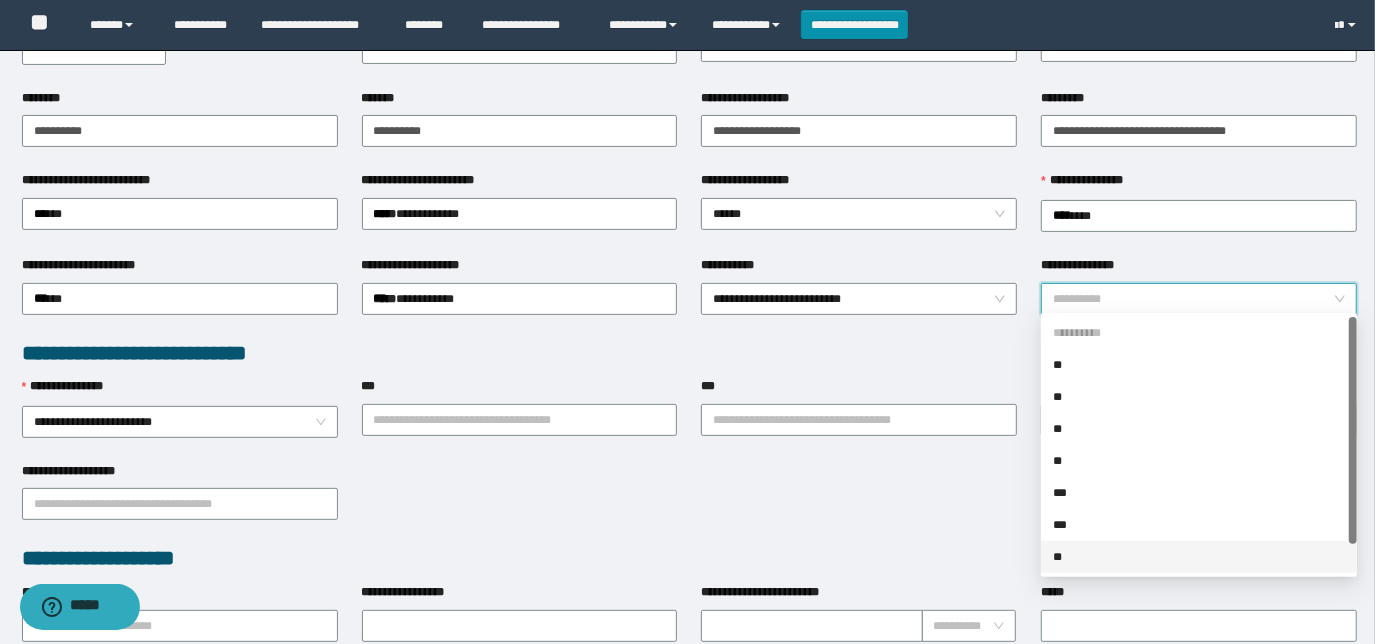 scroll, scrollTop: 32, scrollLeft: 0, axis: vertical 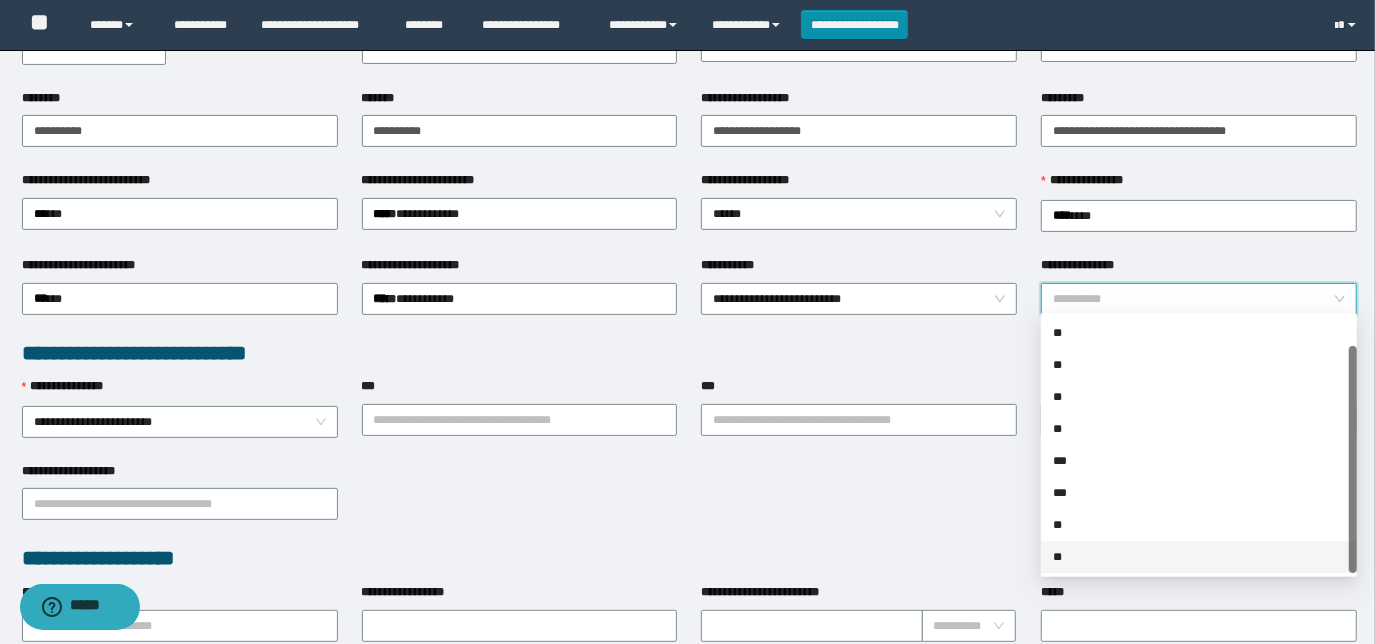 click on "**" at bounding box center (1199, 557) 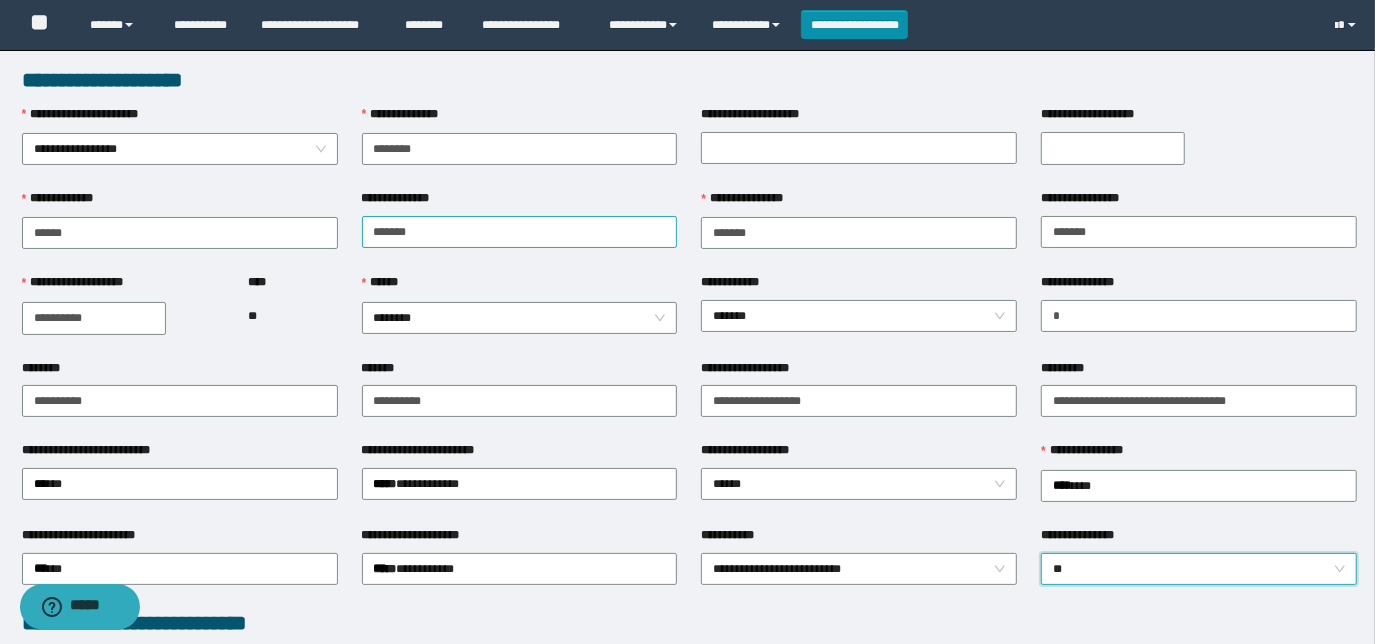 scroll, scrollTop: 0, scrollLeft: 0, axis: both 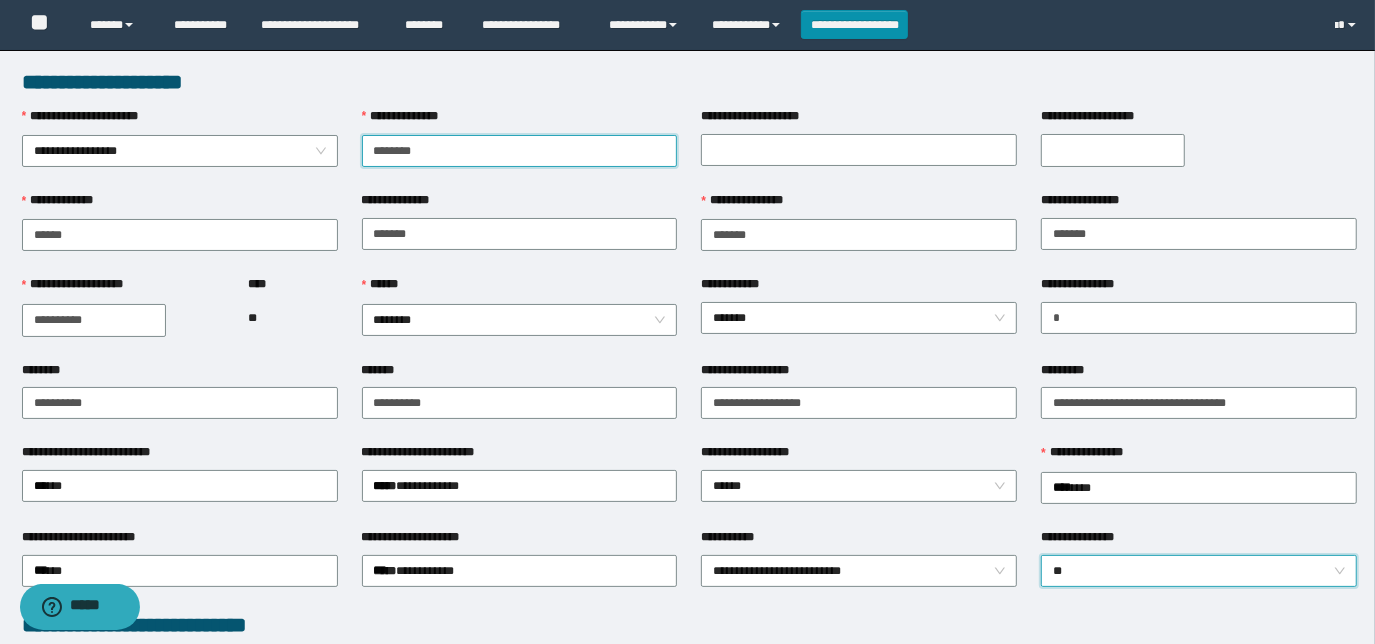 click on "********" at bounding box center [520, 151] 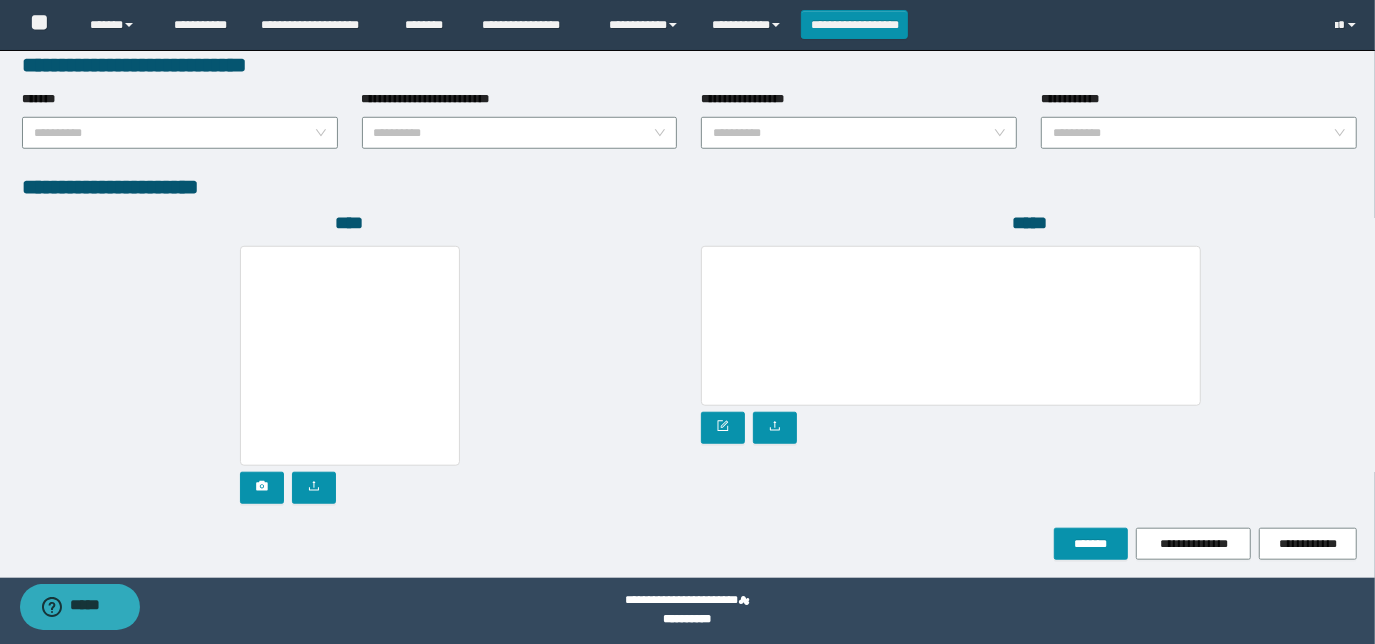 scroll, scrollTop: 1058, scrollLeft: 0, axis: vertical 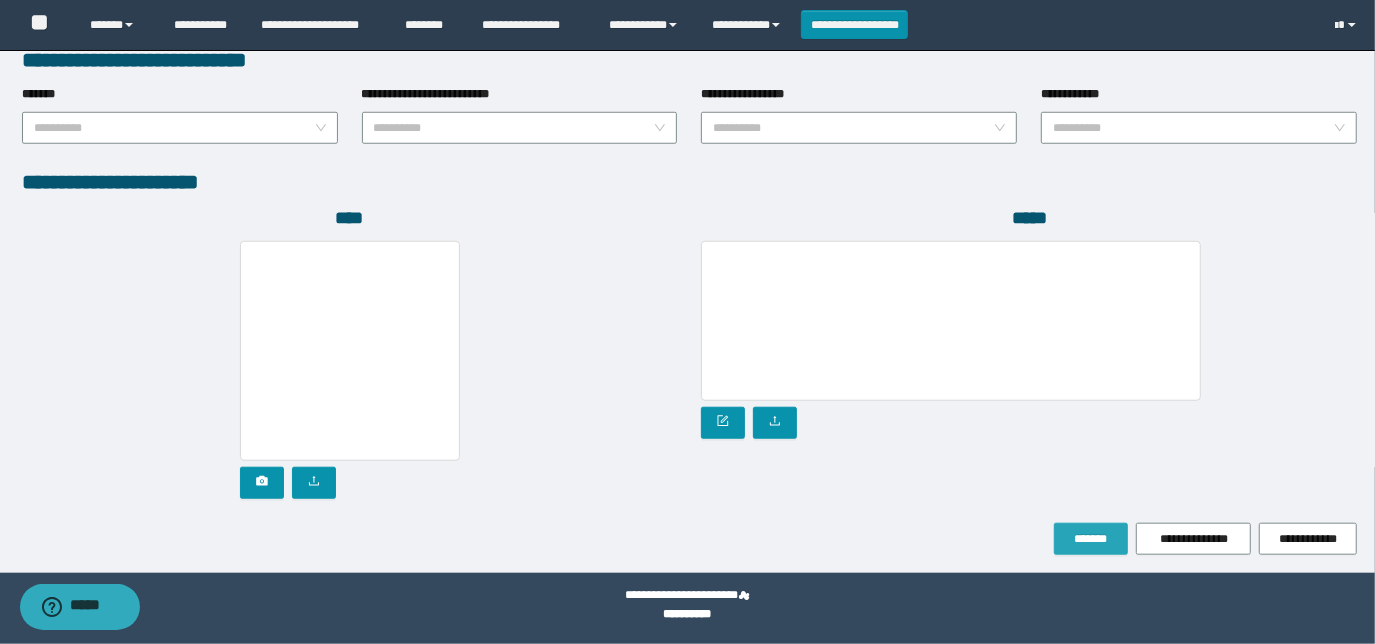 click on "*******" at bounding box center (1091, 539) 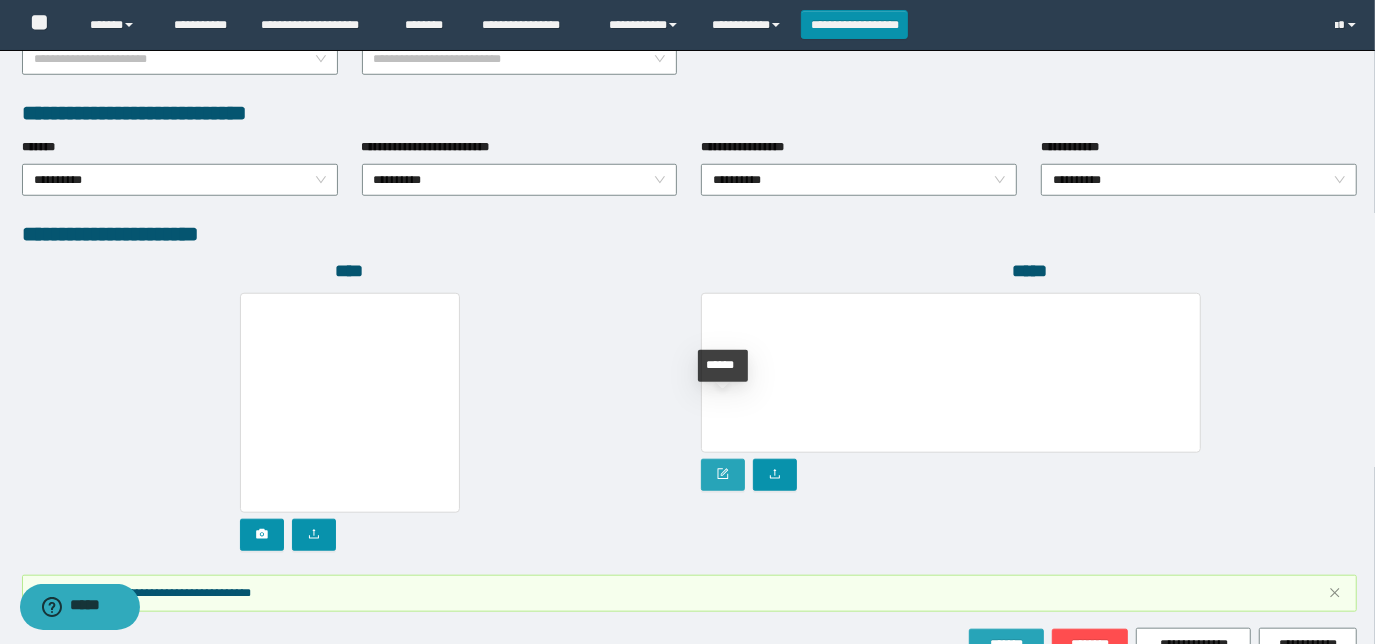scroll, scrollTop: 1109, scrollLeft: 0, axis: vertical 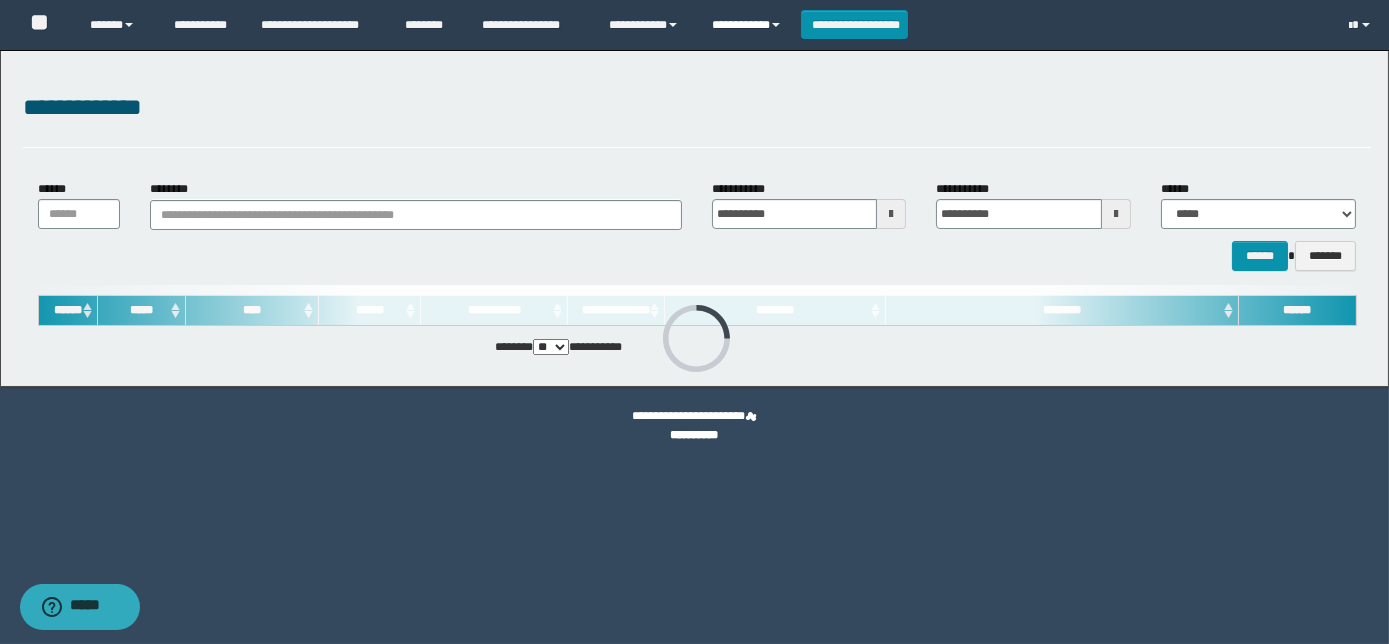 click on "**********" at bounding box center [749, 25] 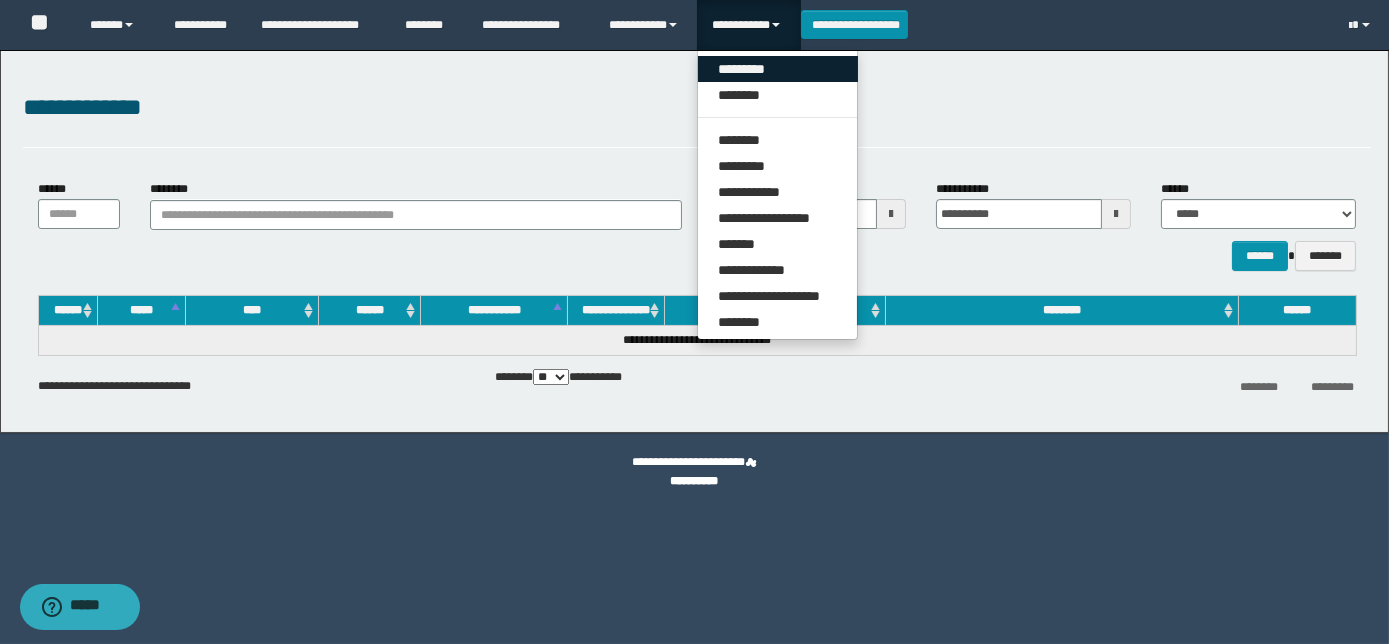 click on "*********" at bounding box center [778, 69] 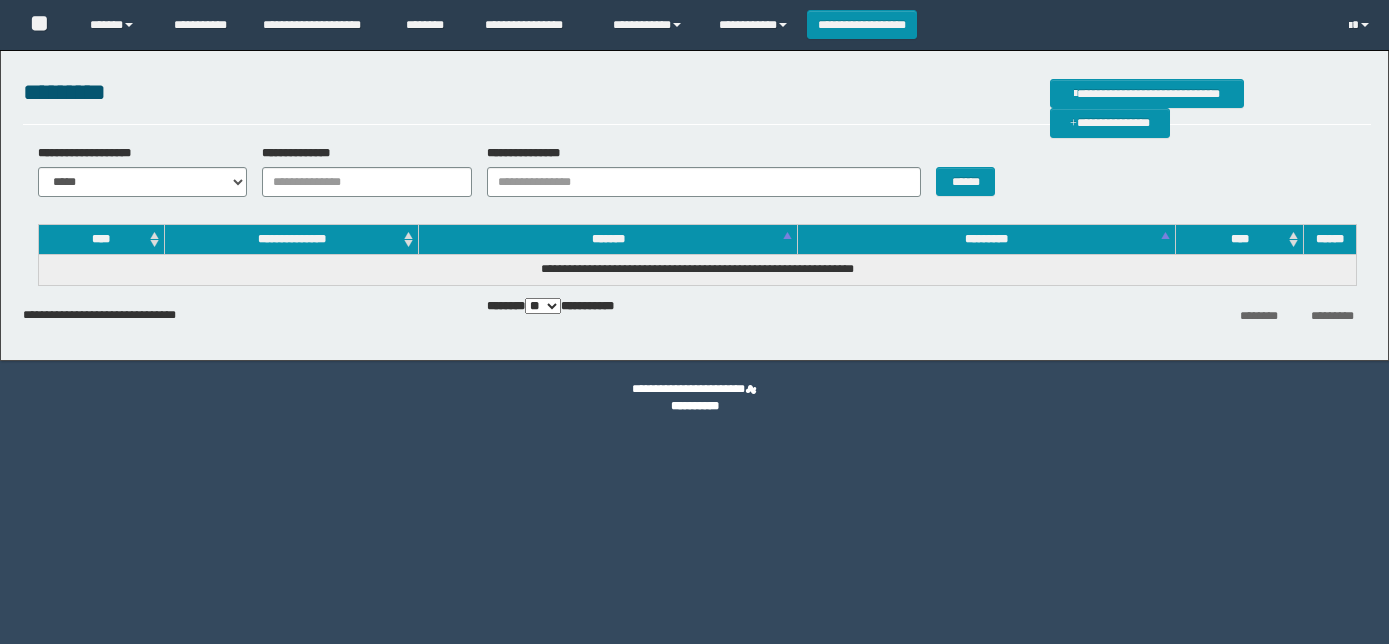 scroll, scrollTop: 0, scrollLeft: 0, axis: both 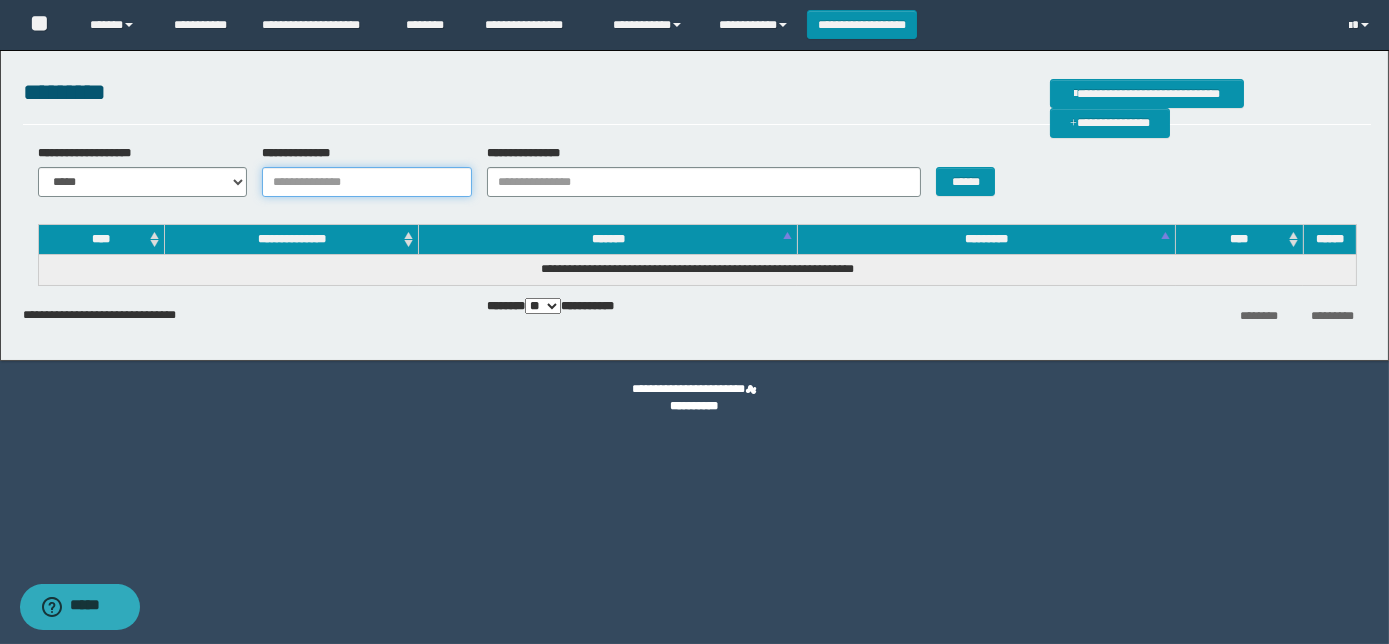 click on "**********" at bounding box center (367, 182) 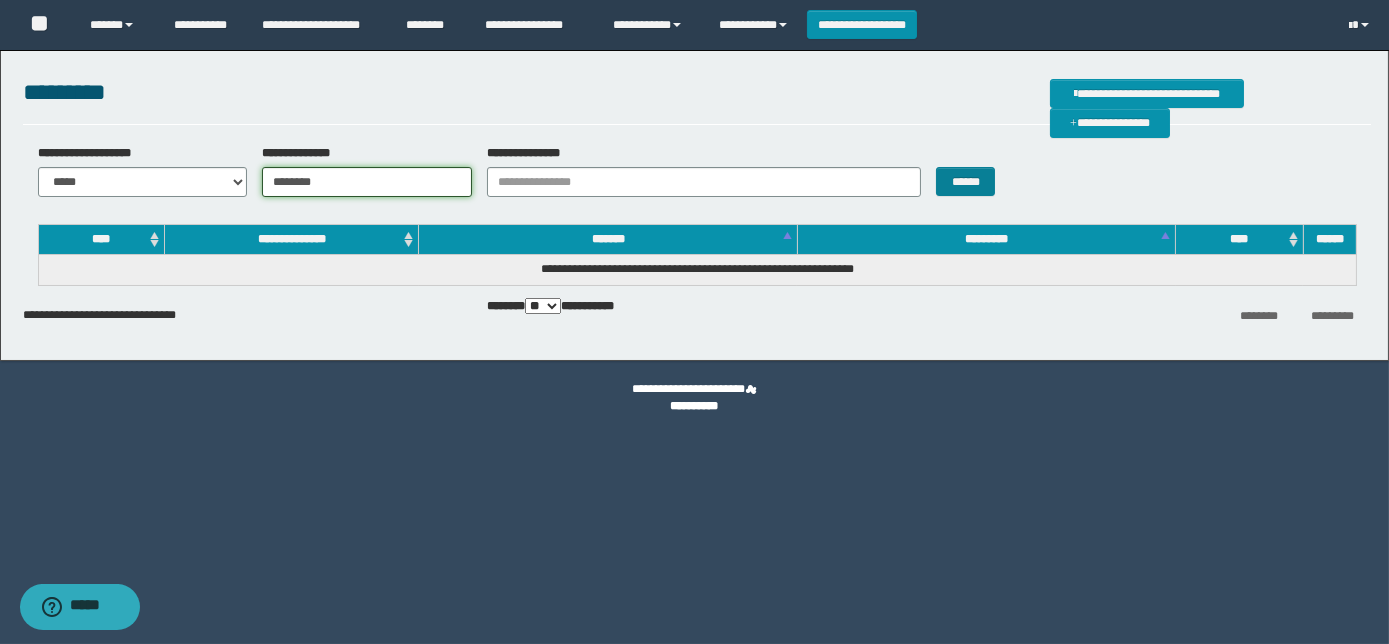 type on "********" 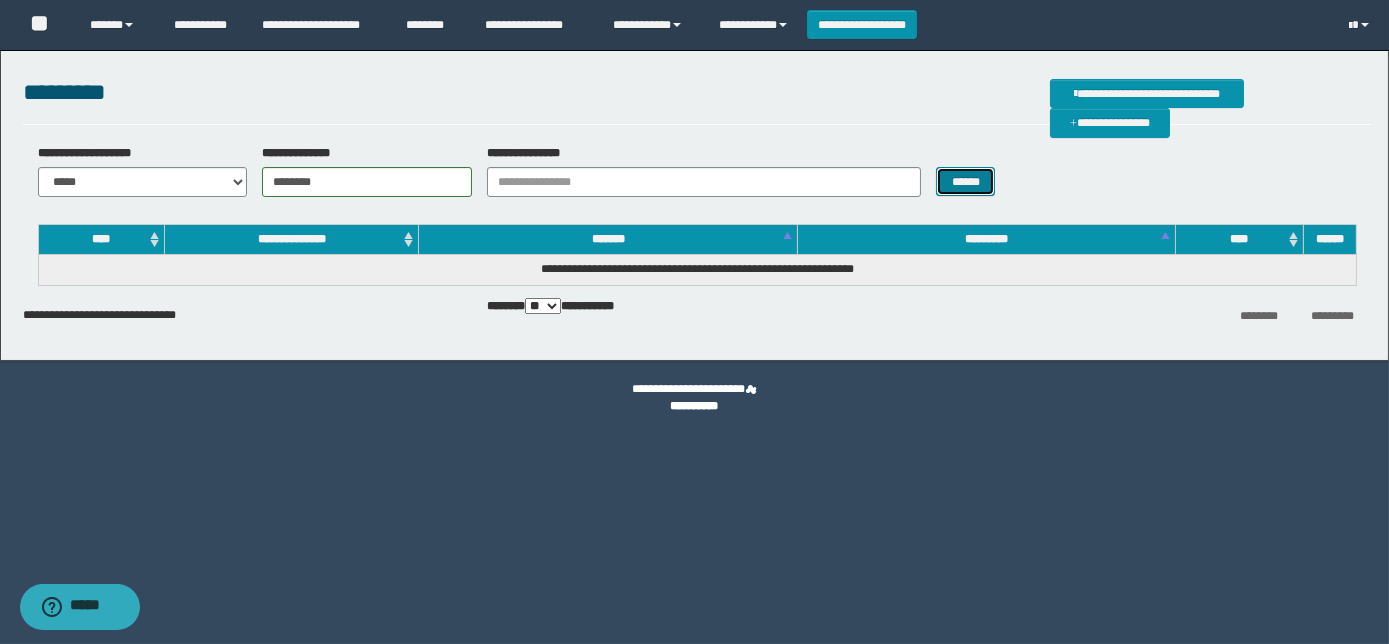 click on "******" at bounding box center (965, 181) 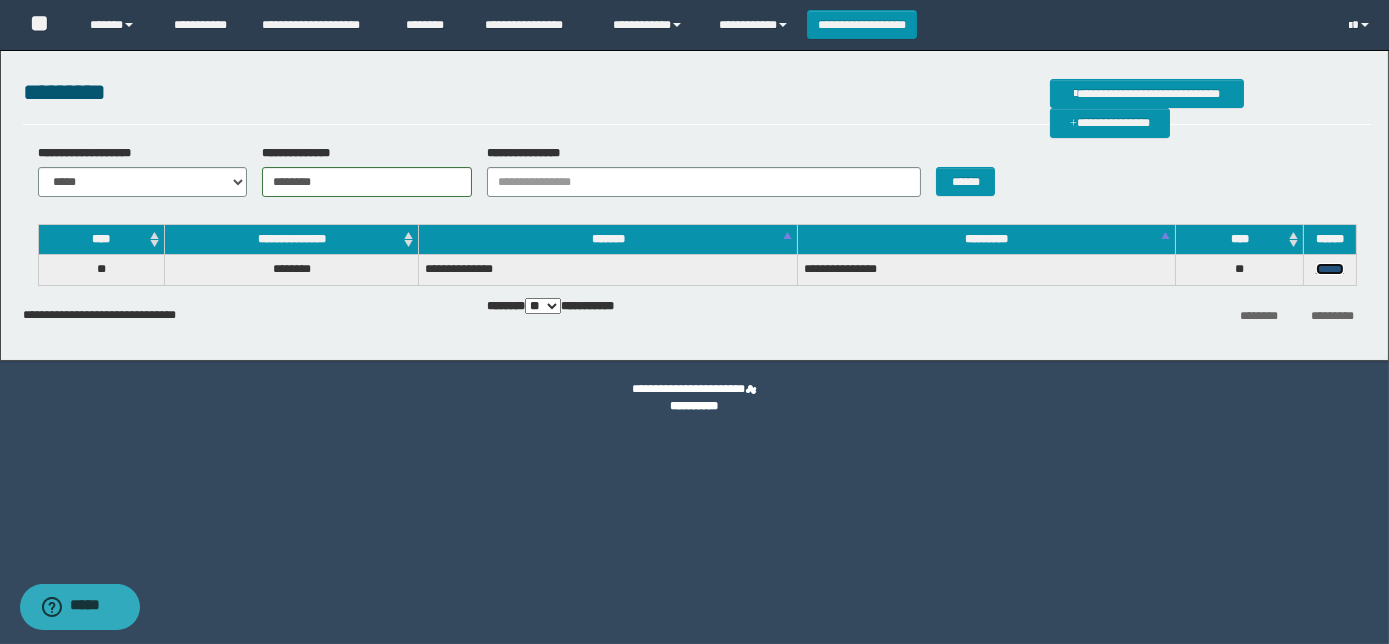 click on "******" at bounding box center (1330, 269) 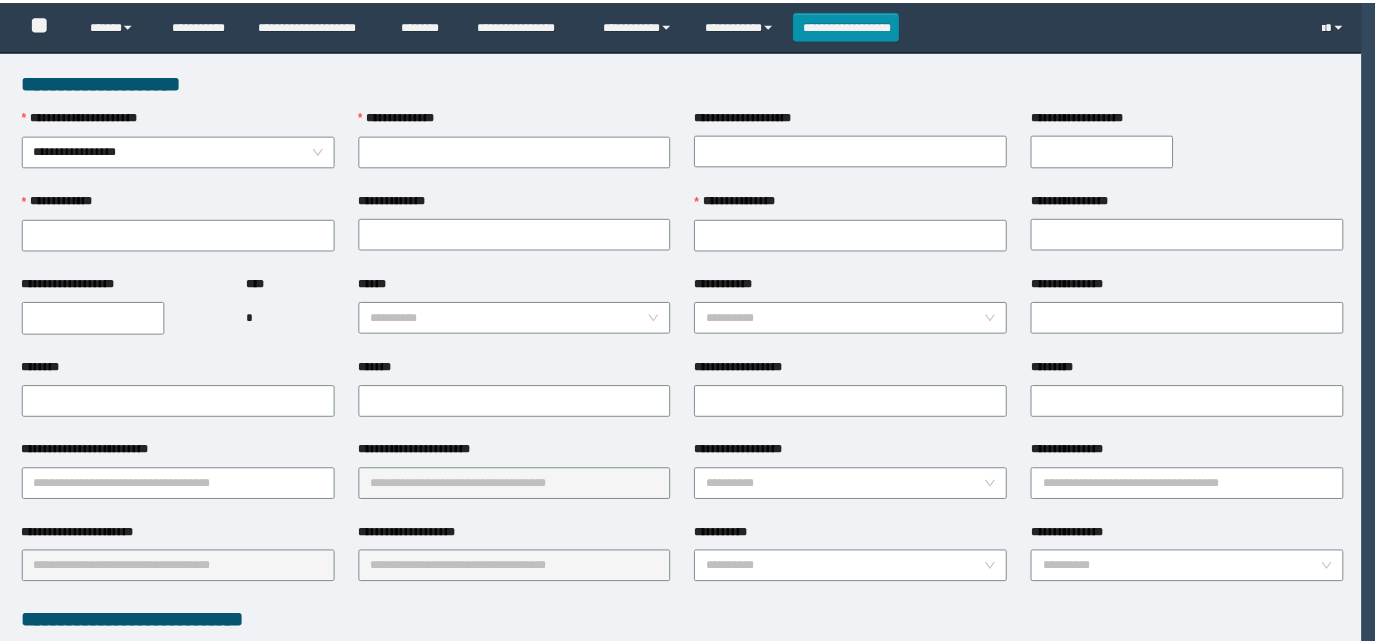 scroll, scrollTop: 0, scrollLeft: 0, axis: both 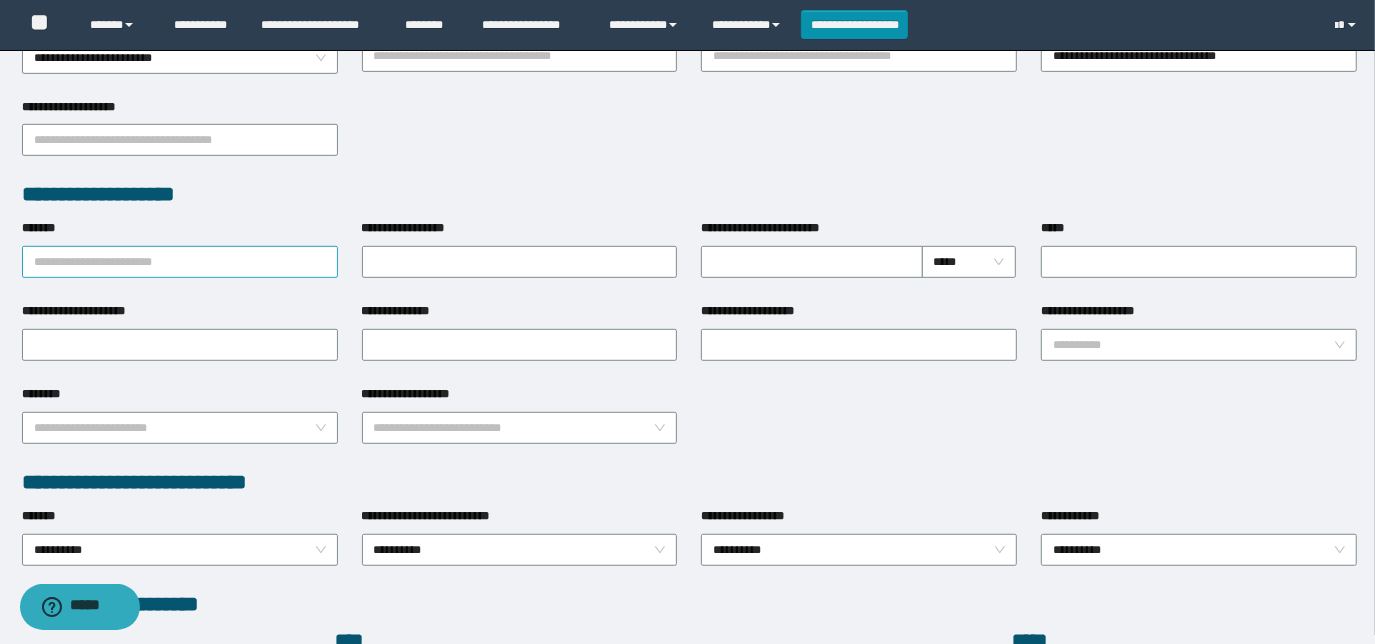 click on "*******" at bounding box center [180, 262] 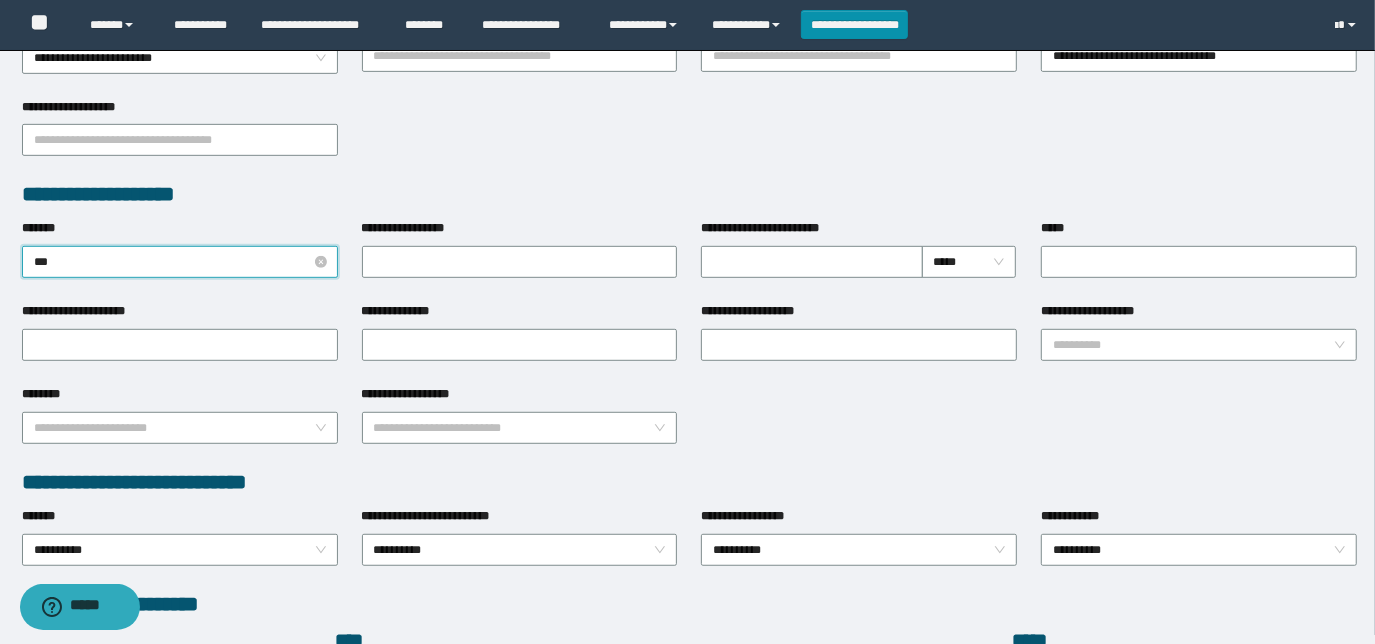 type on "****" 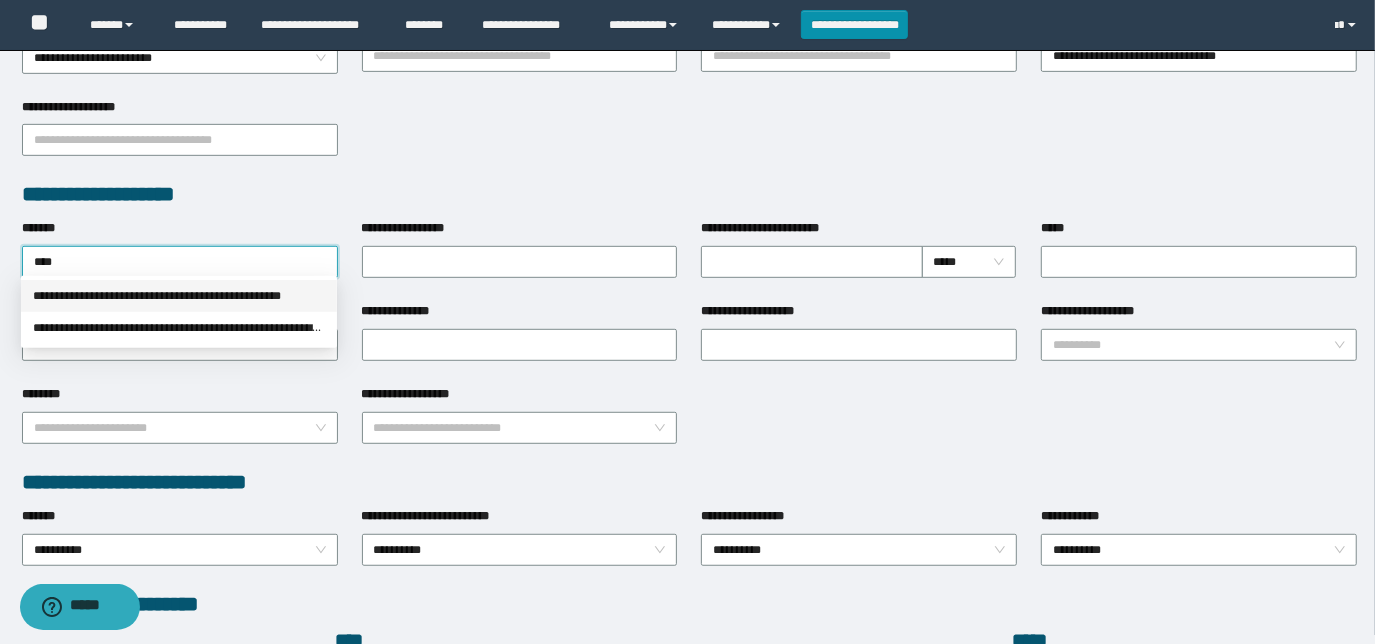 click on "**********" at bounding box center (179, 296) 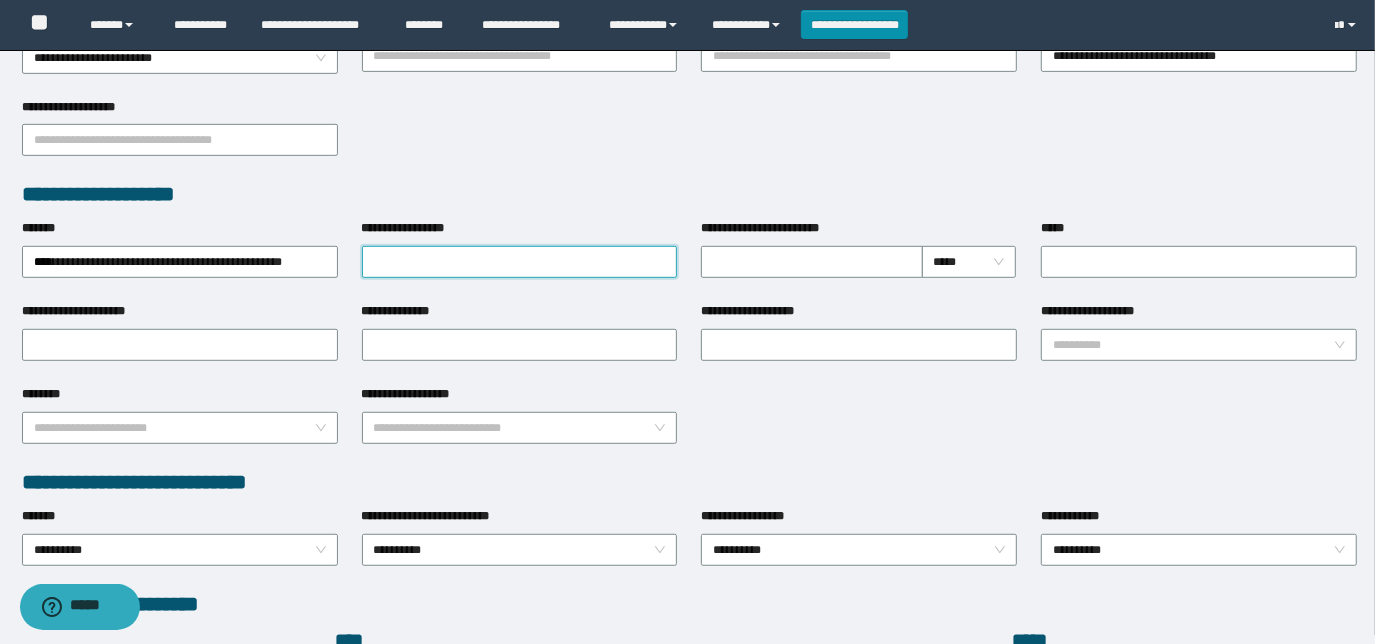 drag, startPoint x: 460, startPoint y: 250, endPoint x: 476, endPoint y: 261, distance: 19.416489 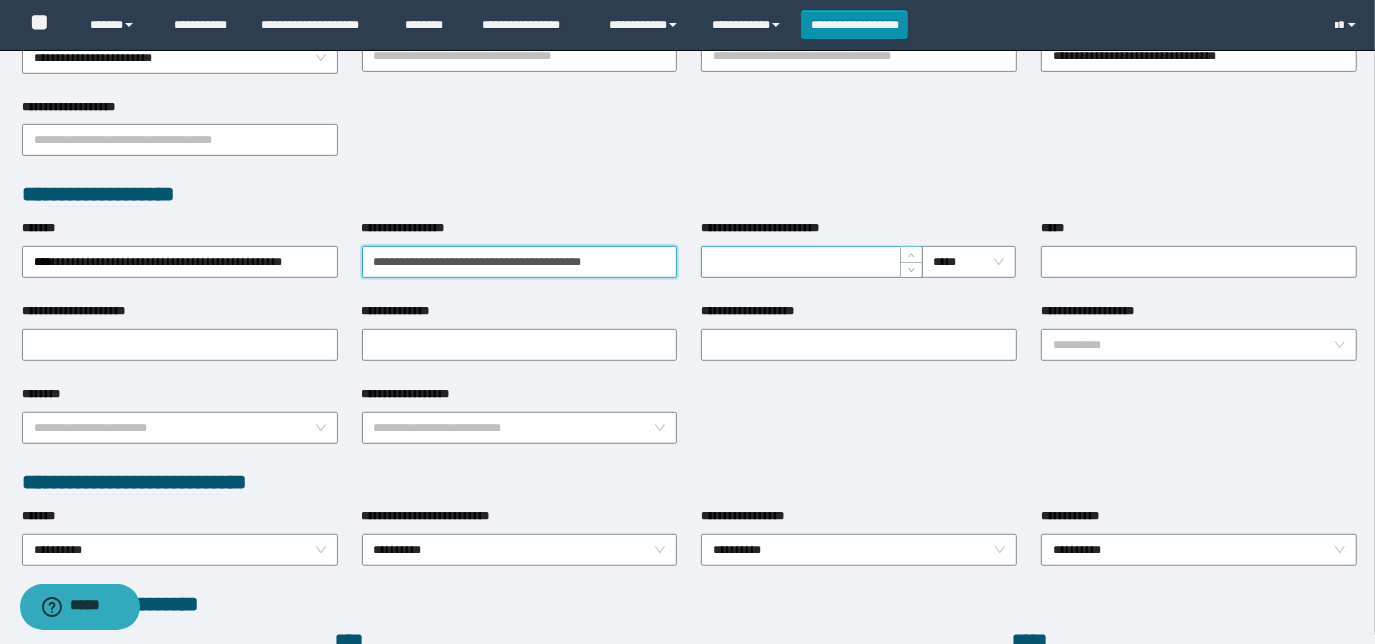 type on "**********" 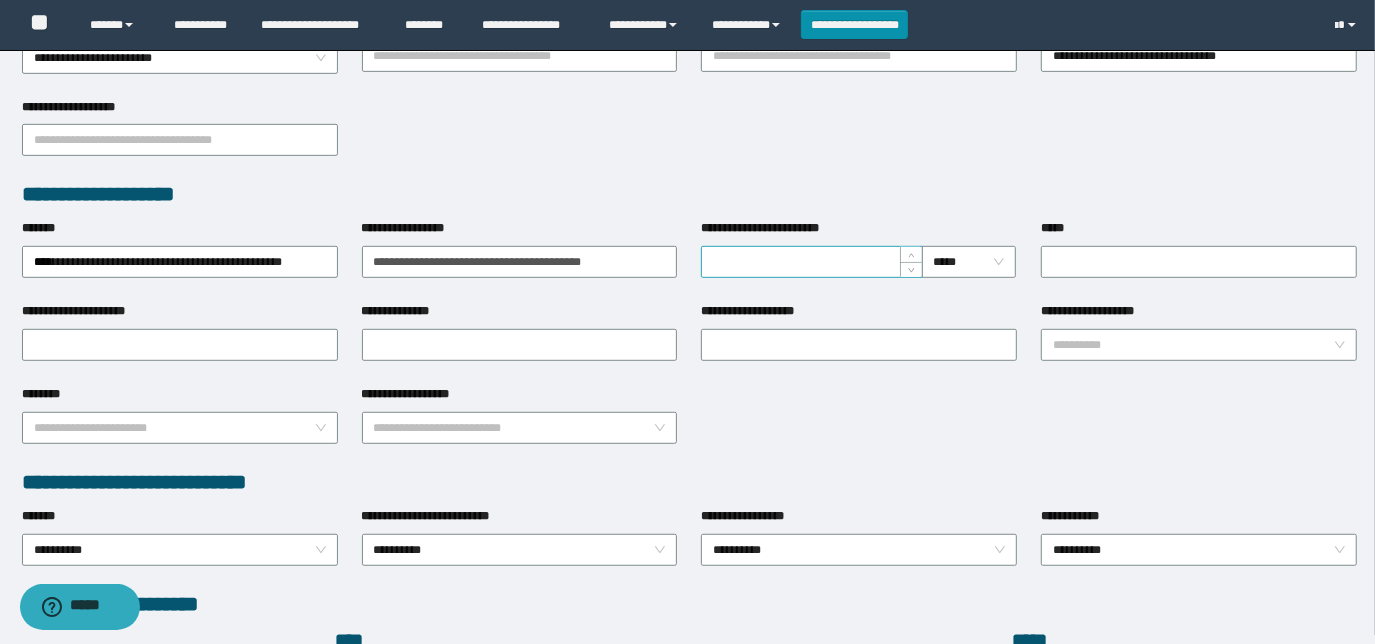 drag, startPoint x: 814, startPoint y: 258, endPoint x: 836, endPoint y: 257, distance: 22.022715 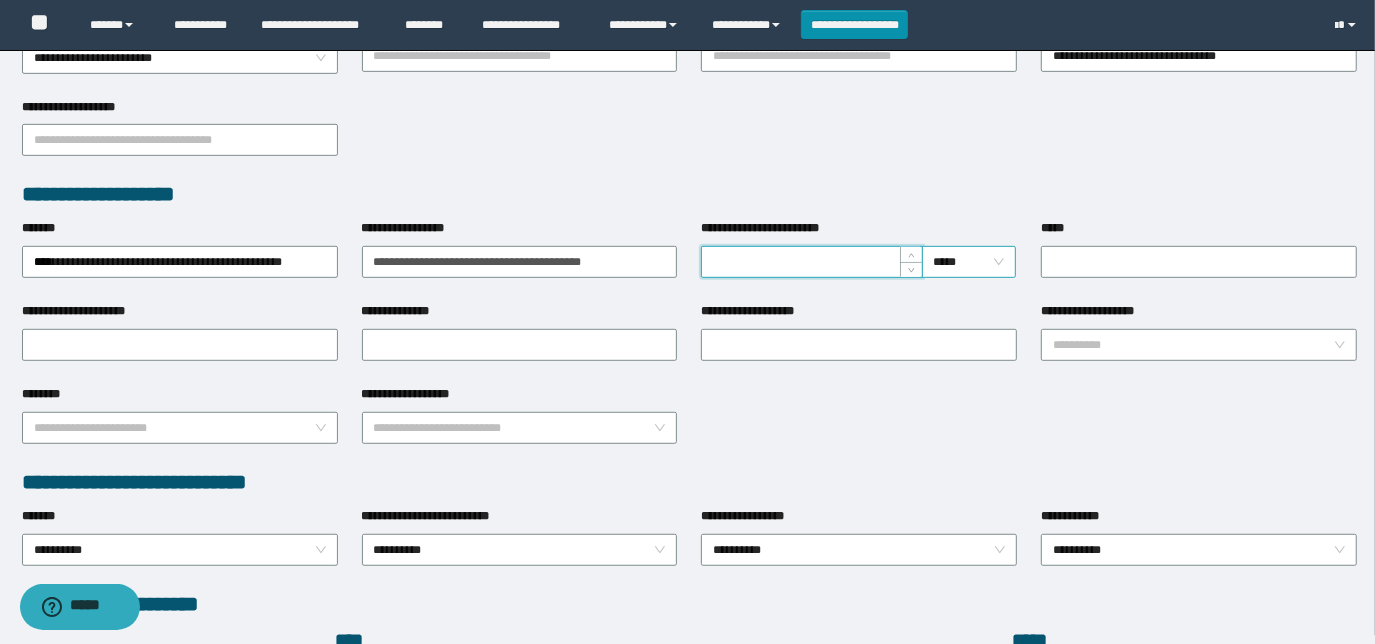 click on "*****" at bounding box center [969, 262] 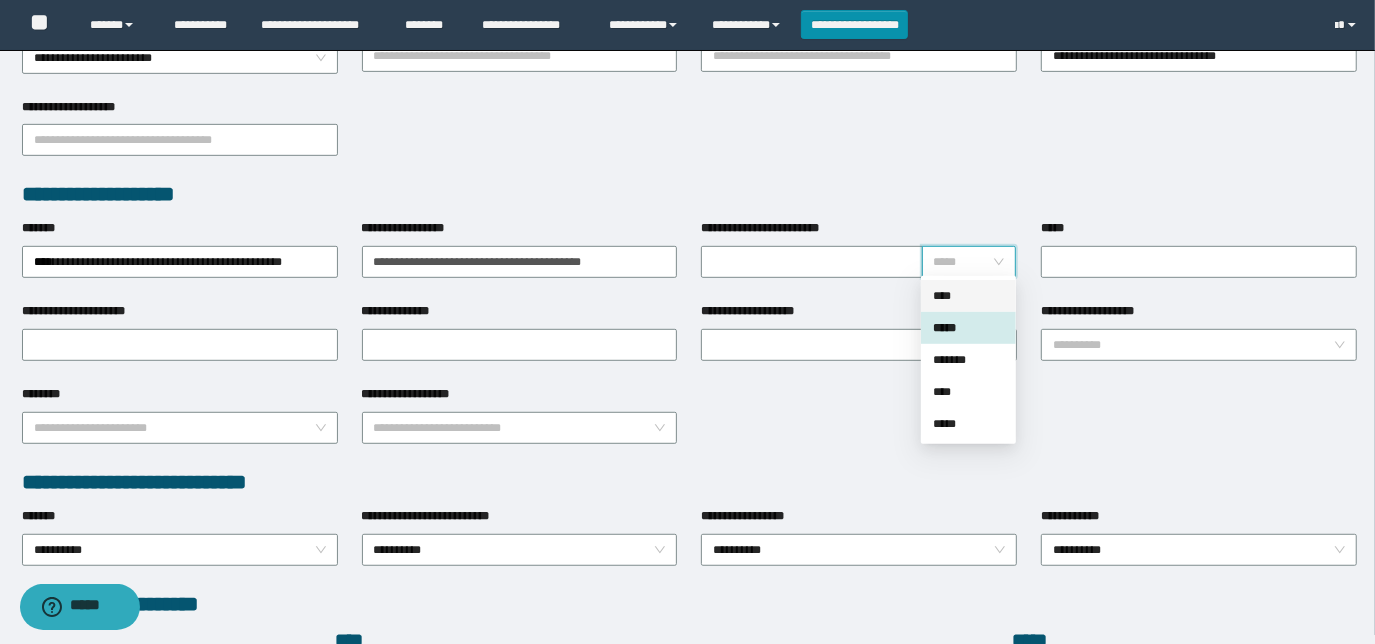 click on "****" at bounding box center [968, 296] 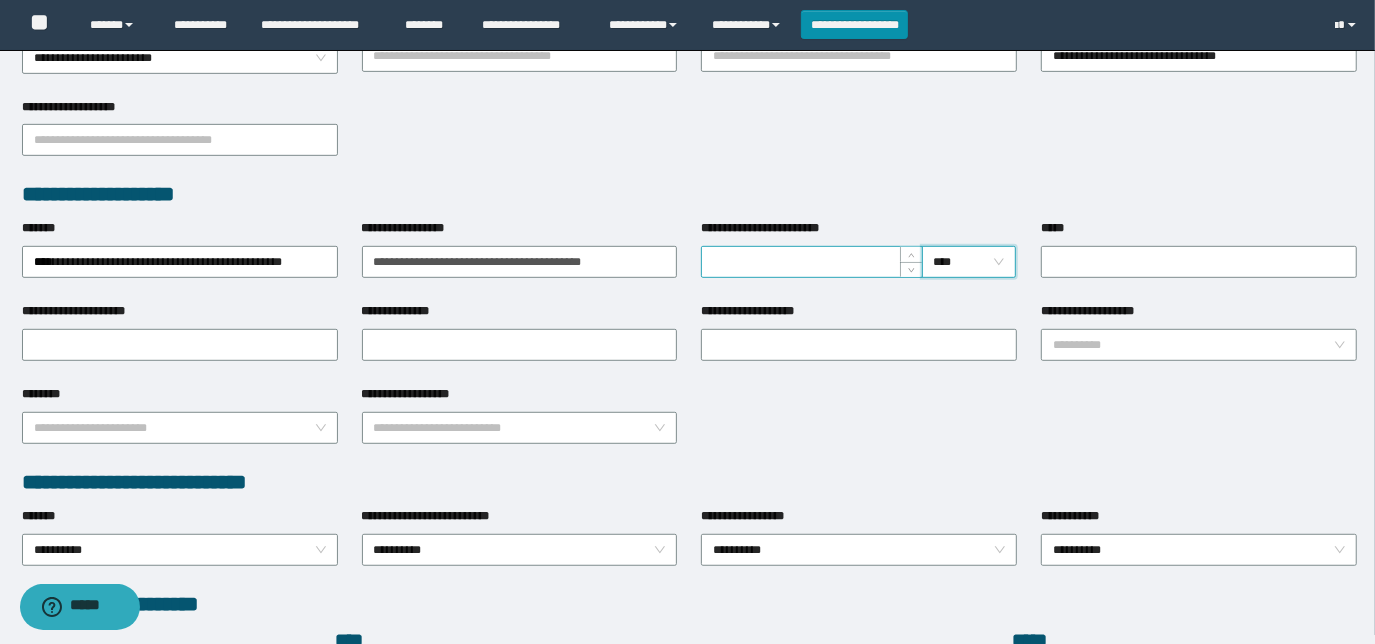 click on "**********" at bounding box center (811, 262) 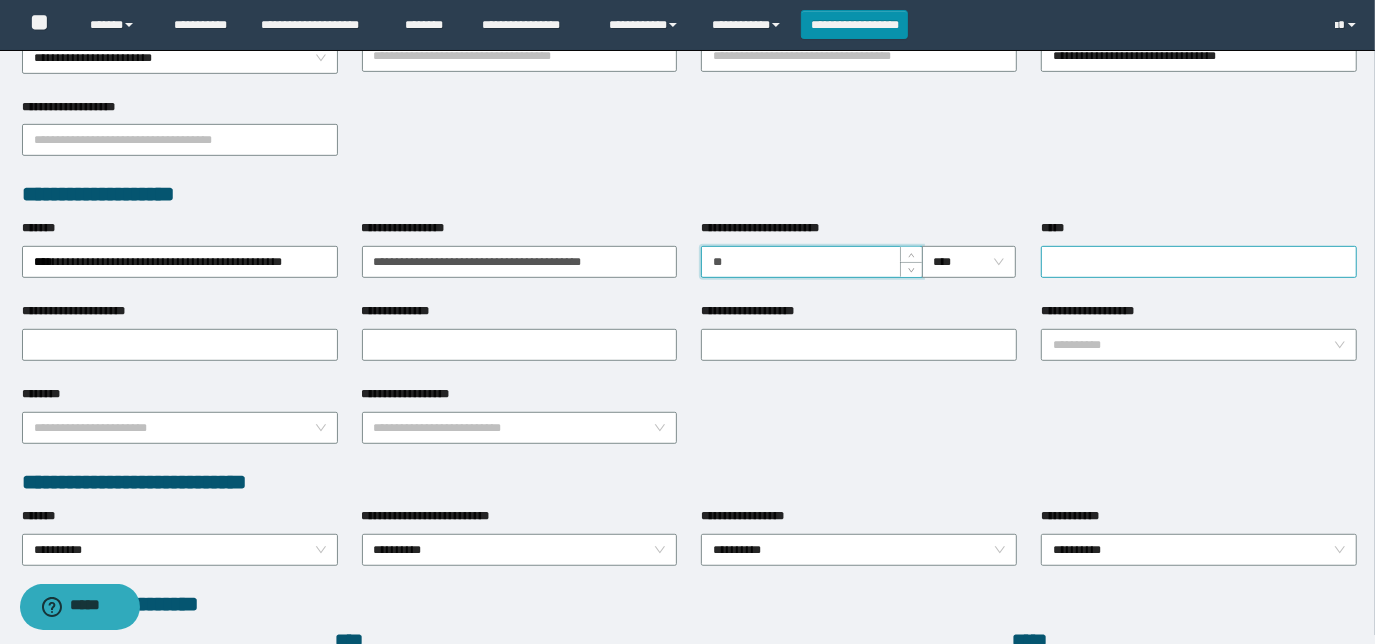 type on "**" 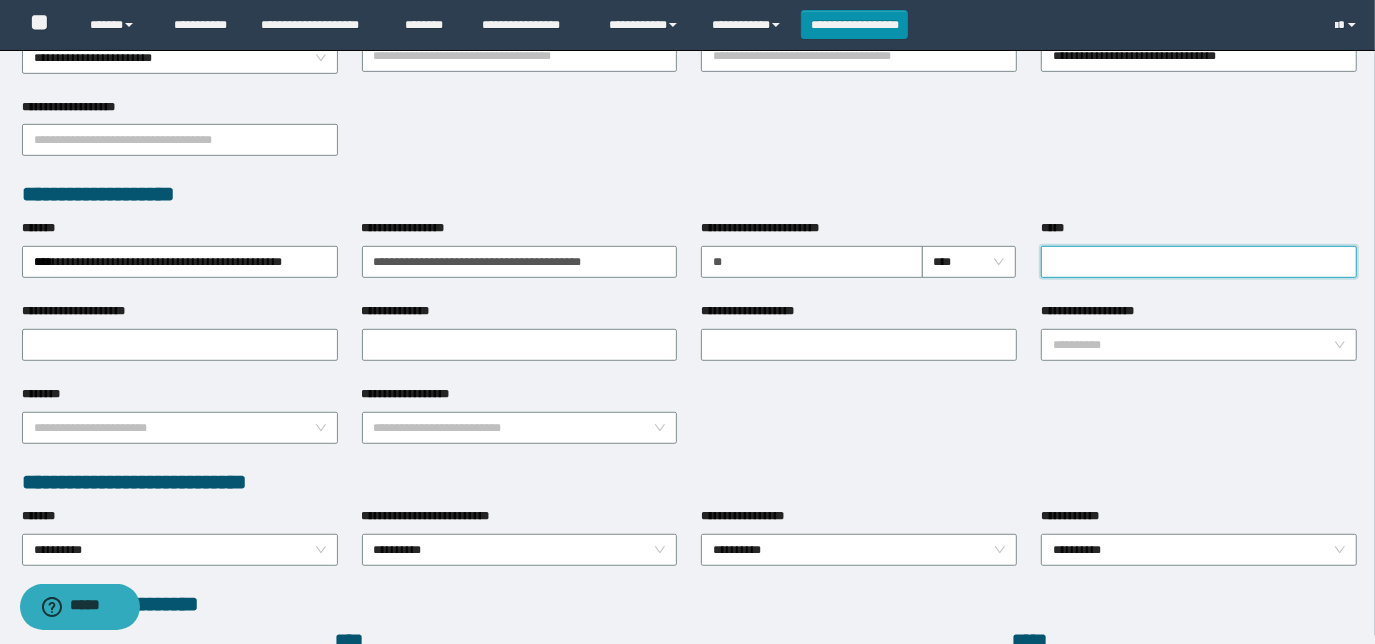 click on "*****" at bounding box center [1199, 262] 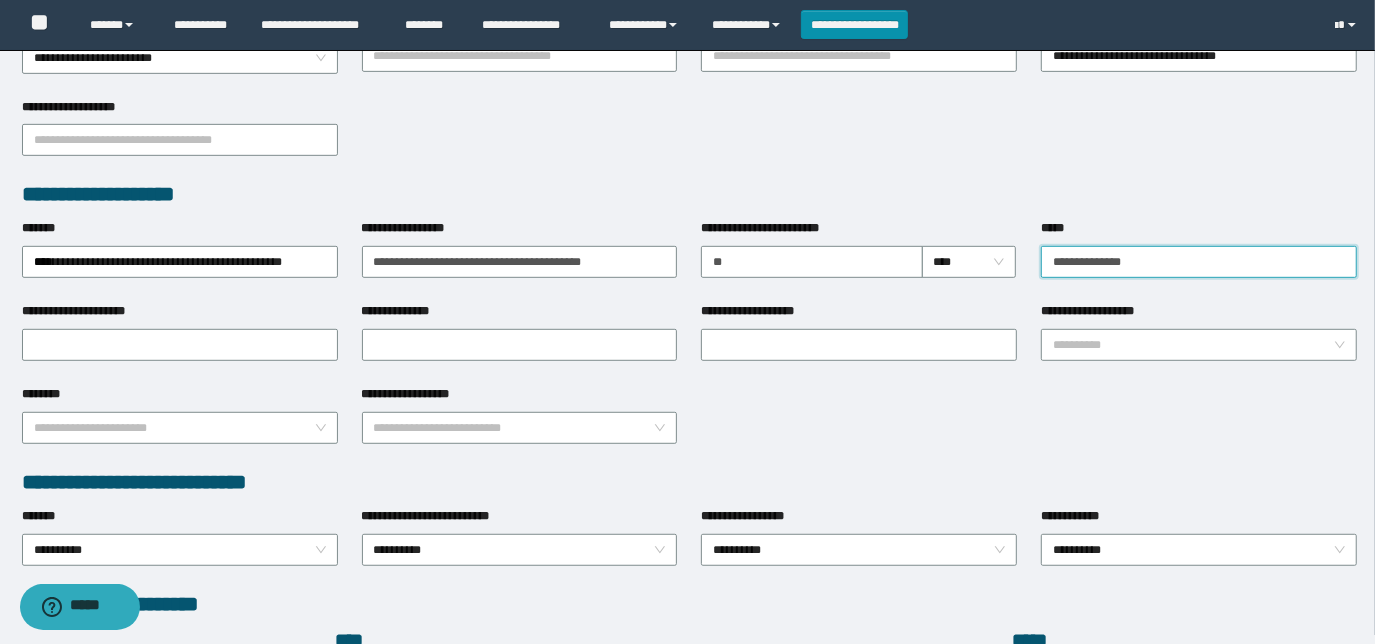 type on "**********" 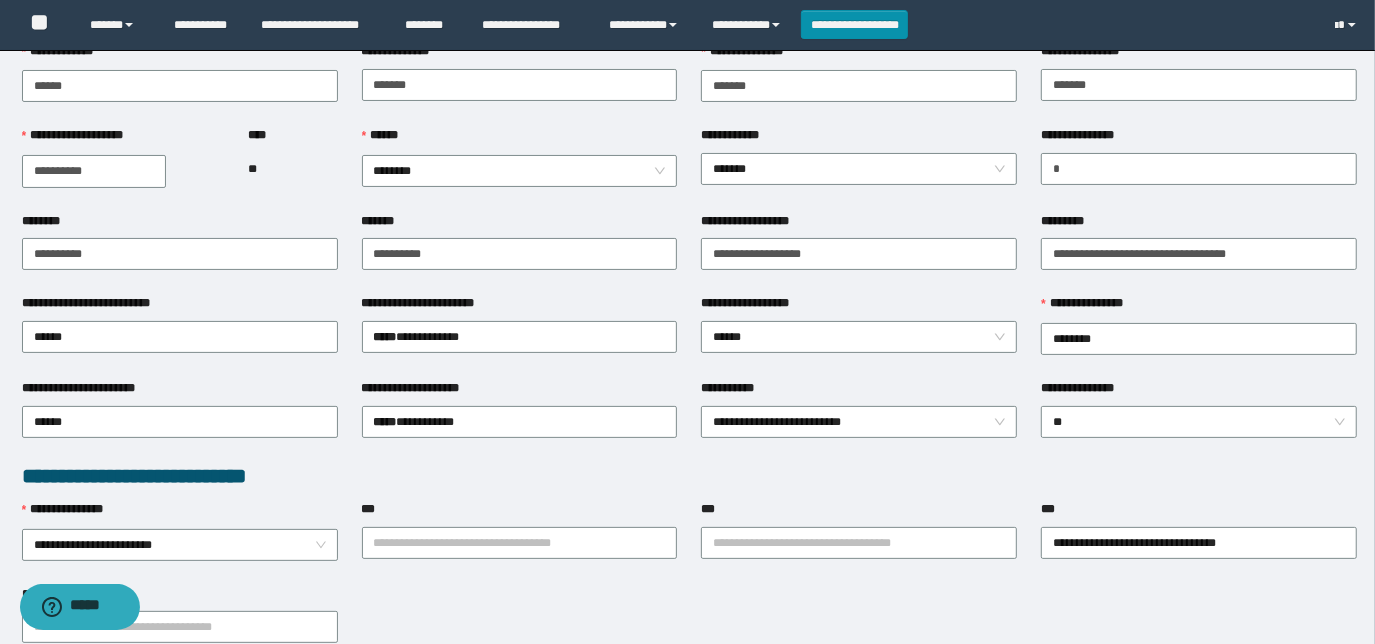 scroll, scrollTop: 0, scrollLeft: 0, axis: both 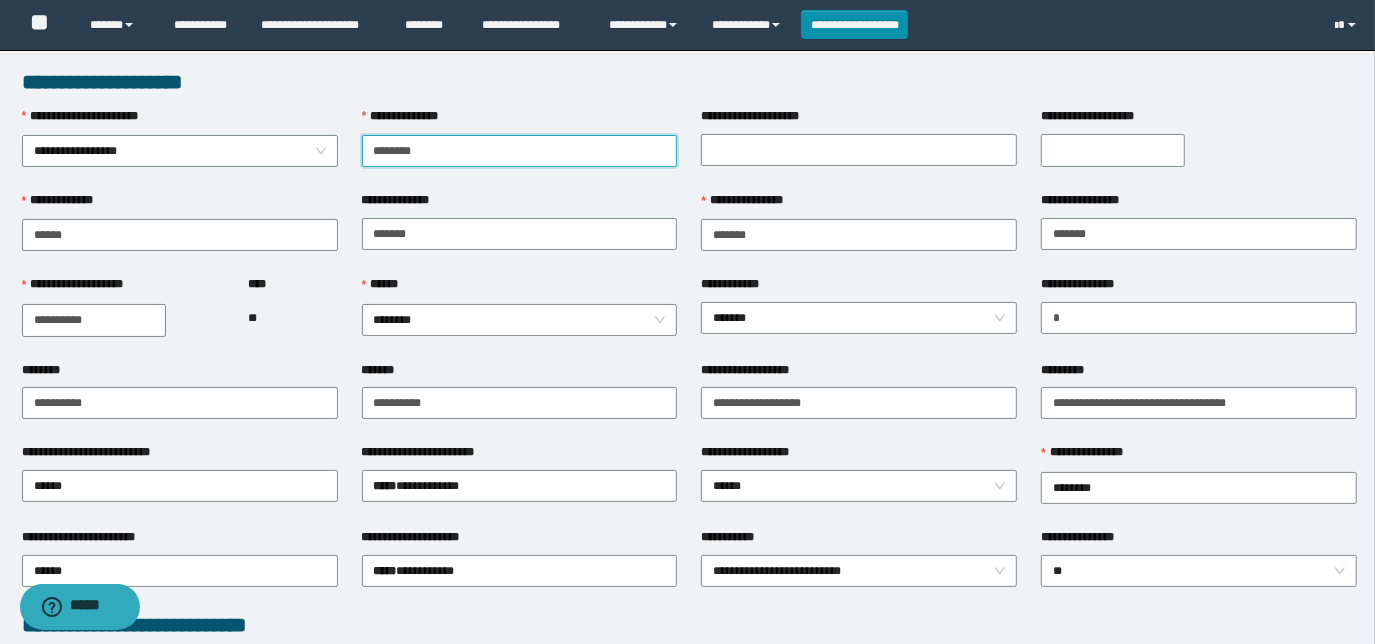 click on "**********" at bounding box center [520, 151] 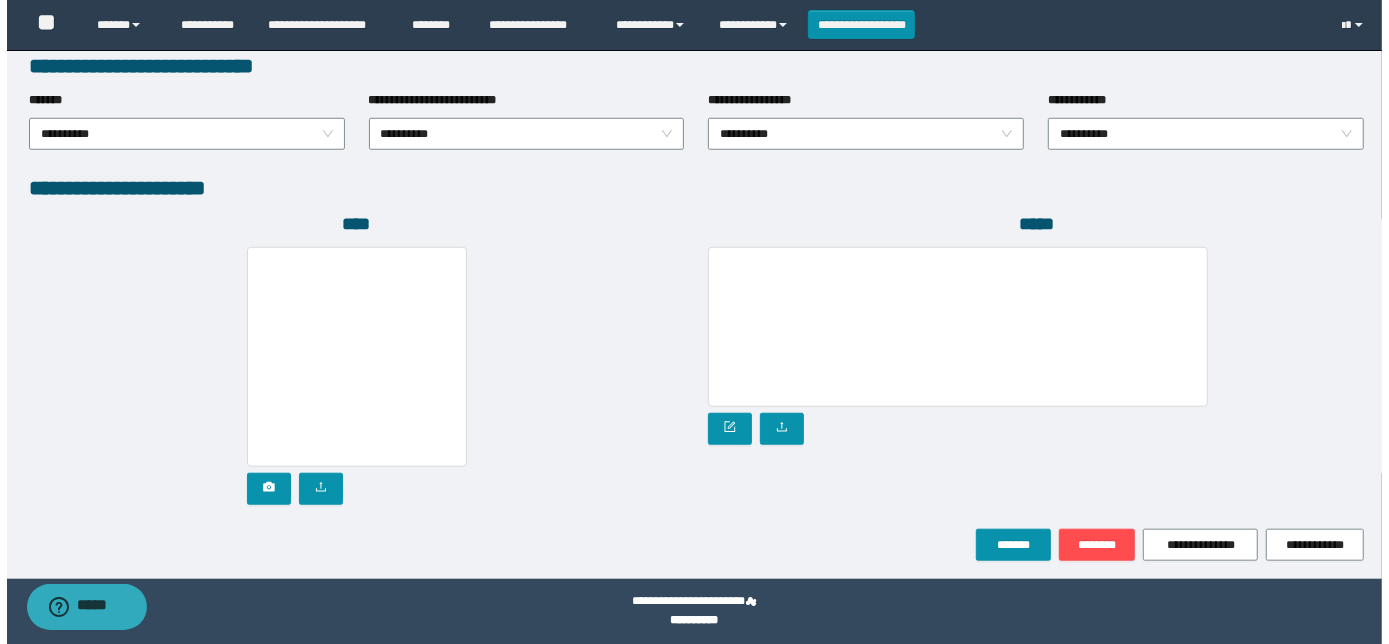 scroll, scrollTop: 1058, scrollLeft: 0, axis: vertical 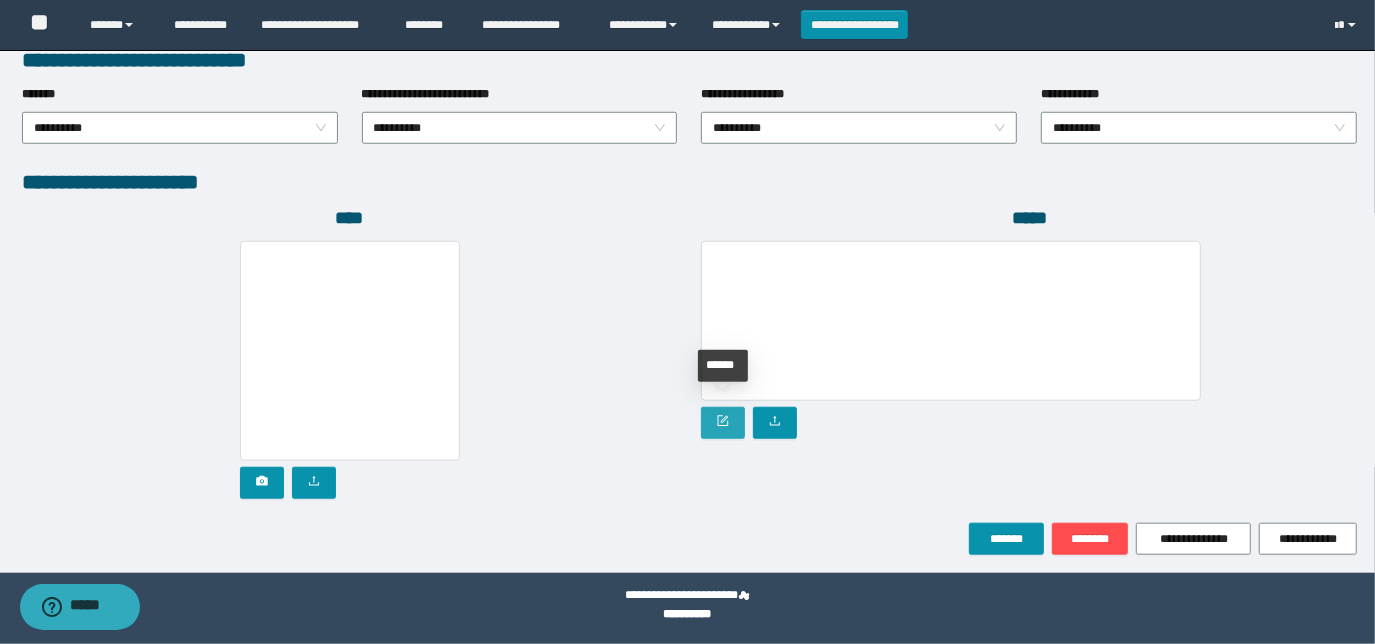 click at bounding box center [723, 423] 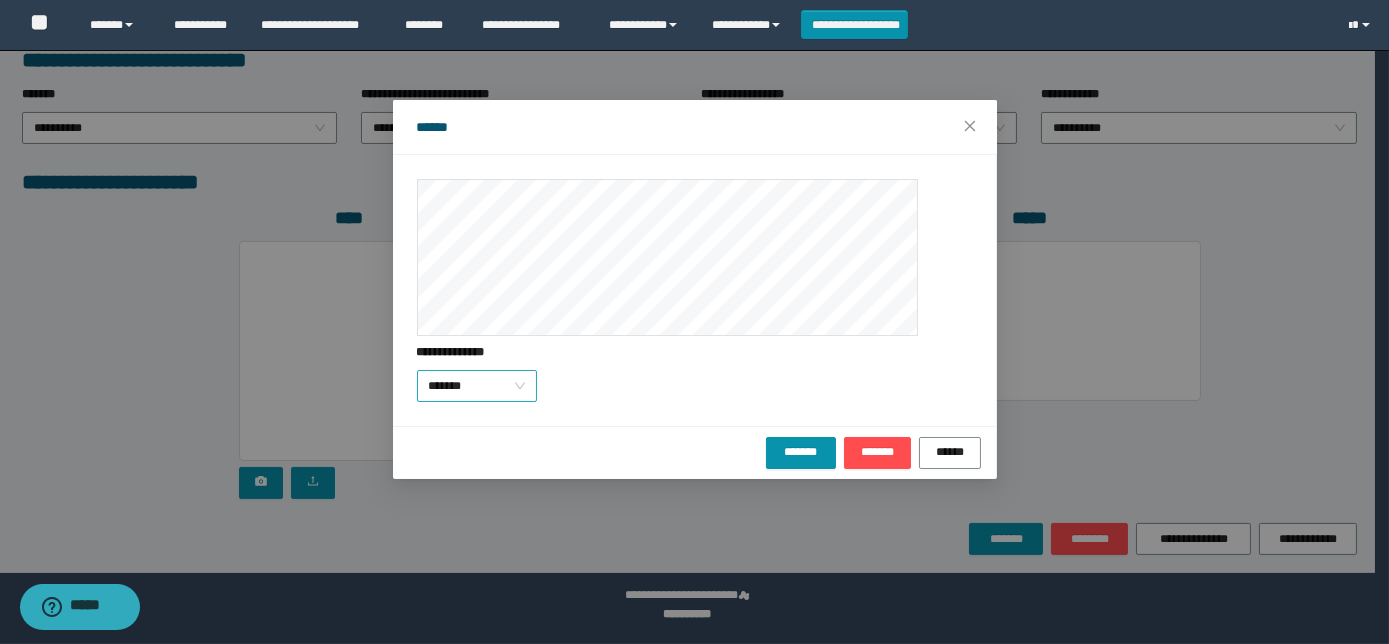 click on "*******" at bounding box center [477, 386] 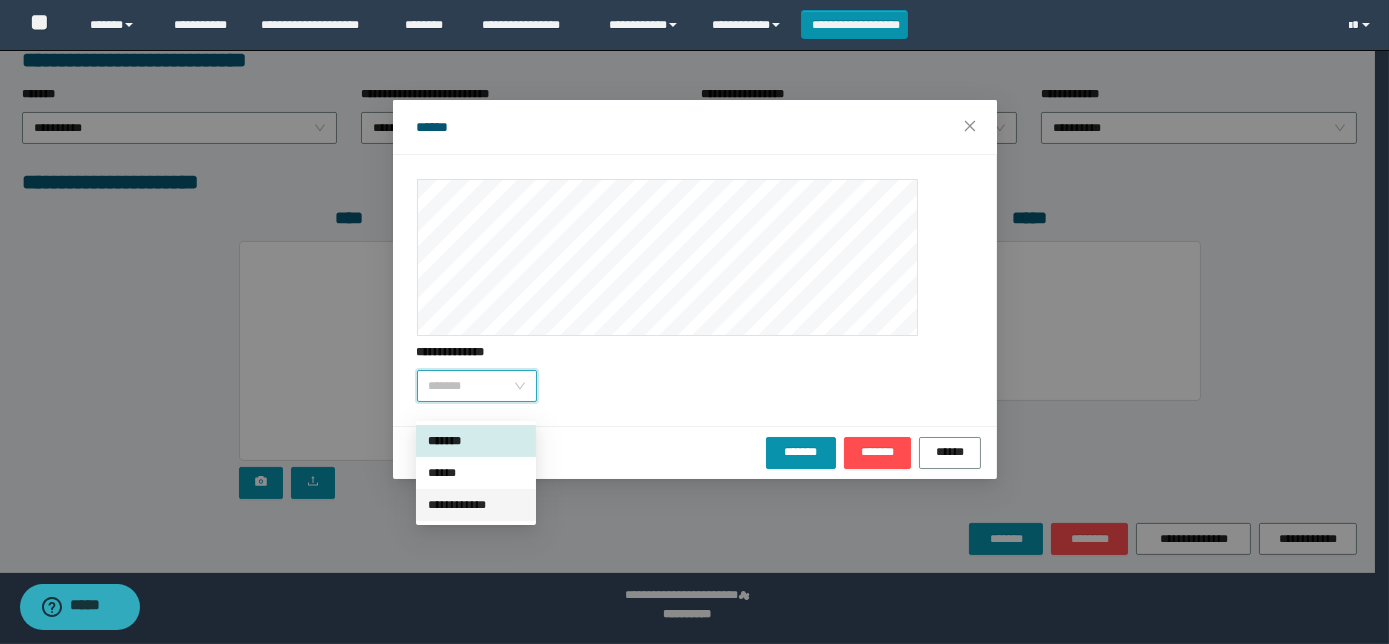 click on "**********" at bounding box center [476, 505] 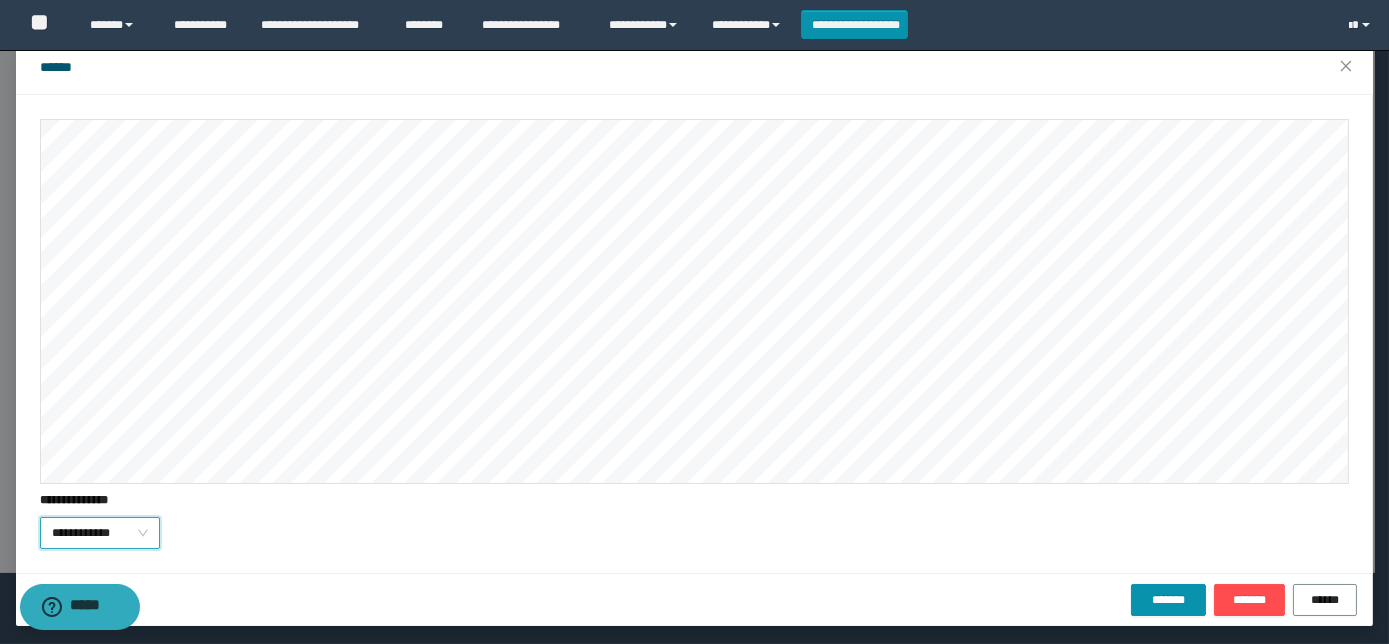scroll, scrollTop: 64, scrollLeft: 0, axis: vertical 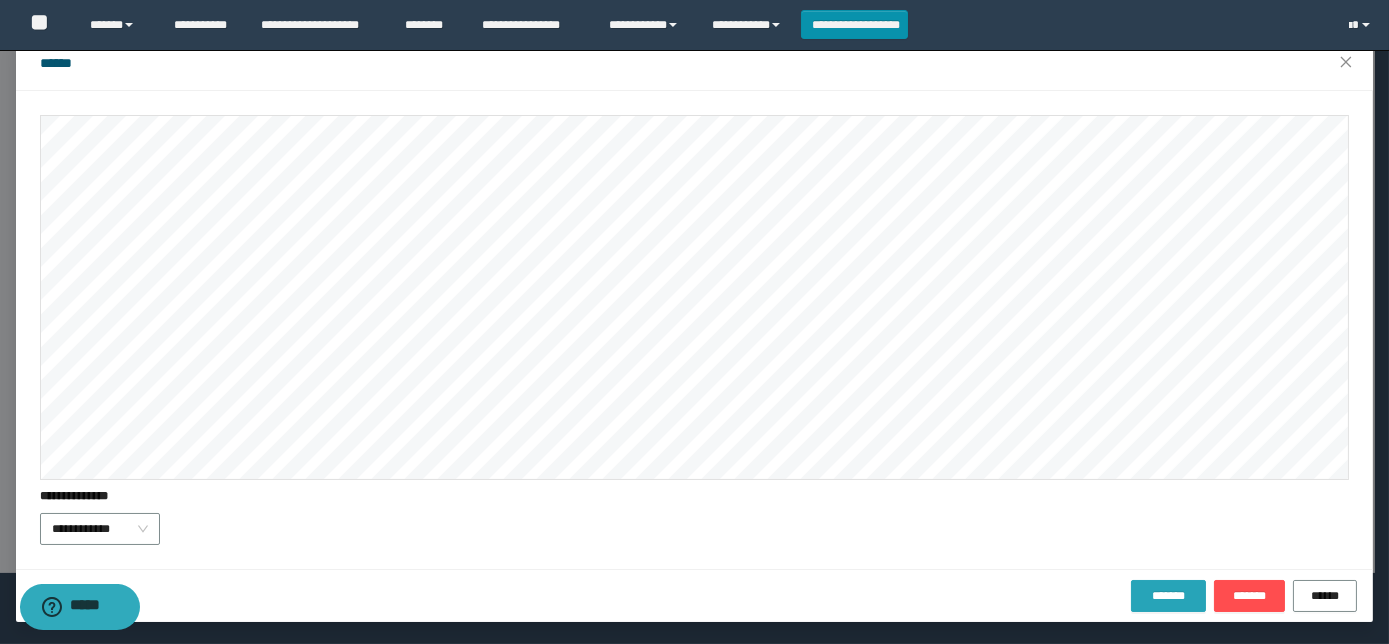 click on "*******" at bounding box center (1168, 596) 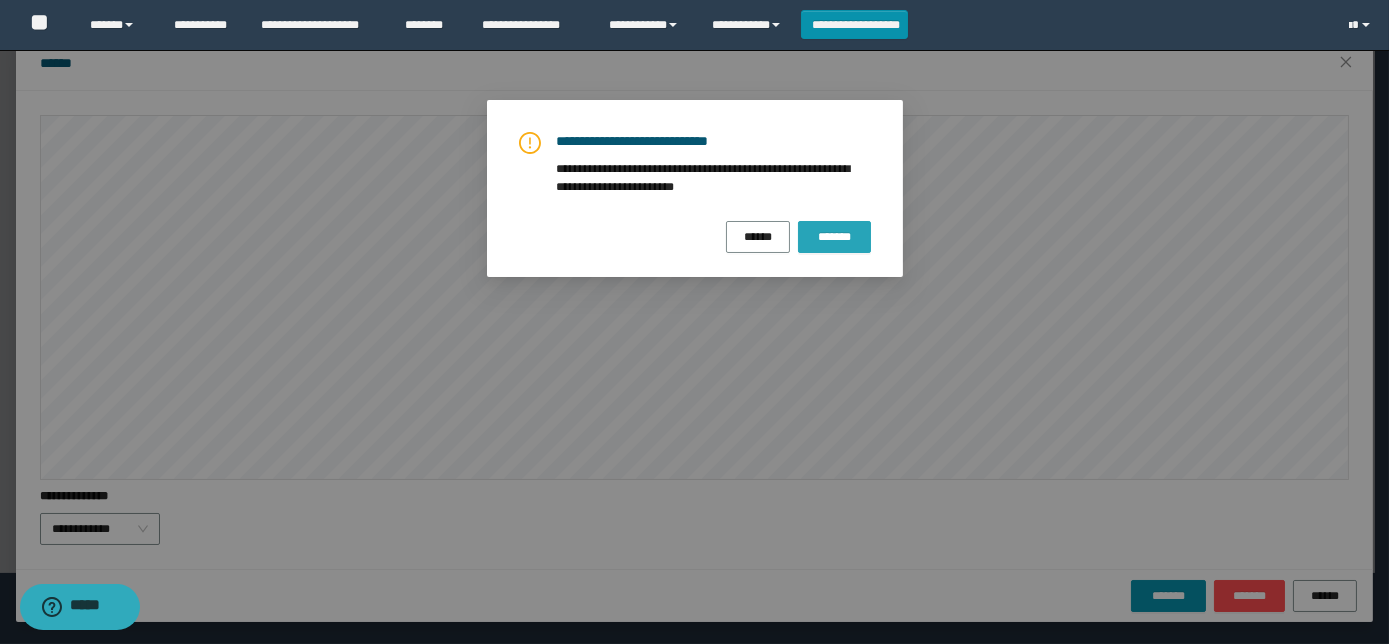 click on "*******" at bounding box center [834, 237] 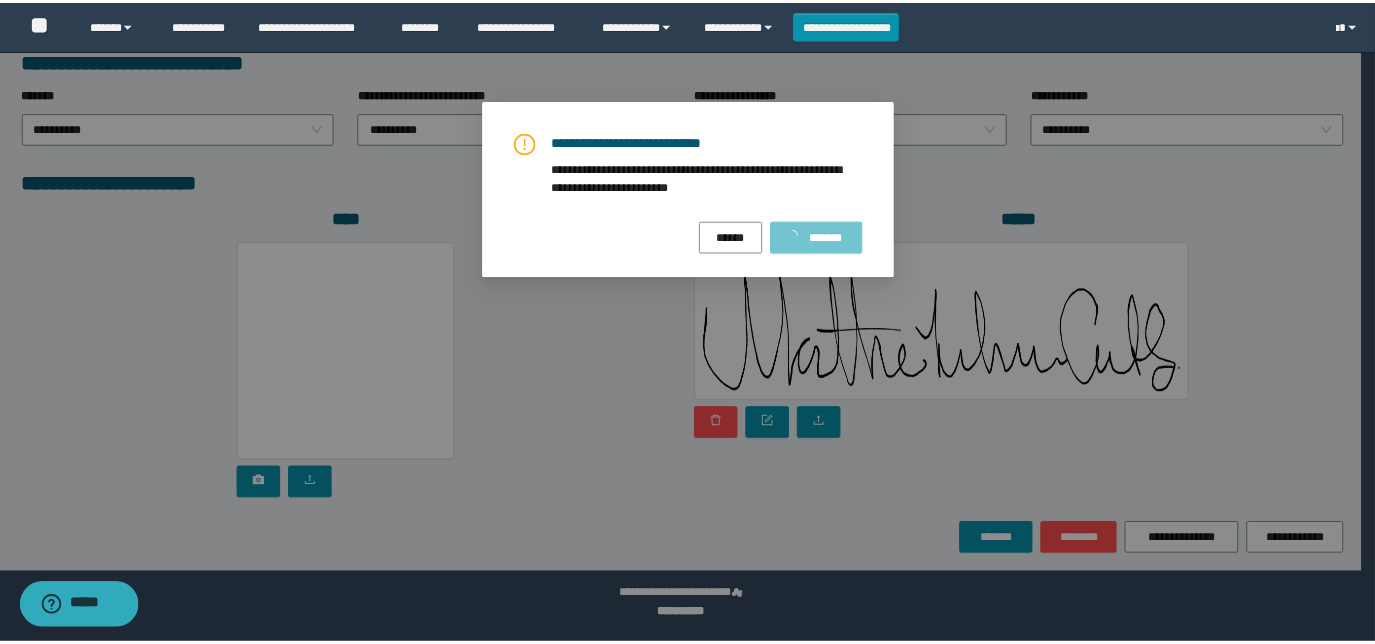 scroll, scrollTop: 0, scrollLeft: 0, axis: both 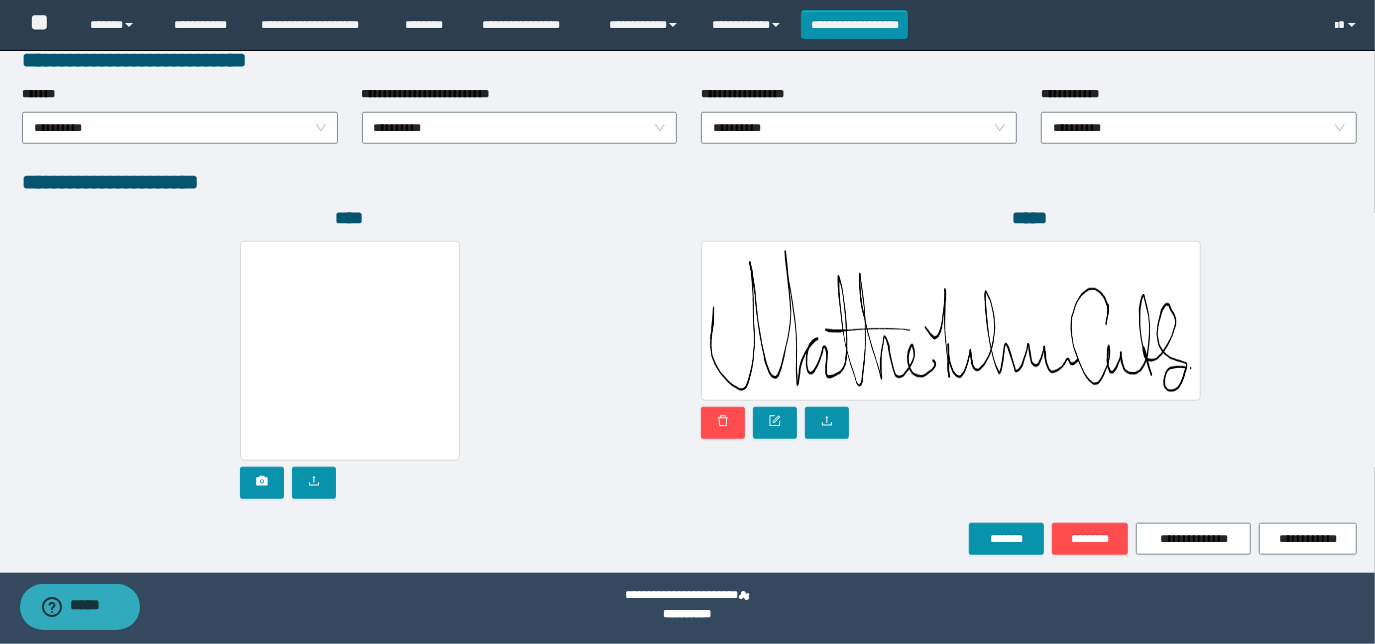 drag, startPoint x: 505, startPoint y: 293, endPoint x: 469, endPoint y: 346, distance: 64.070274 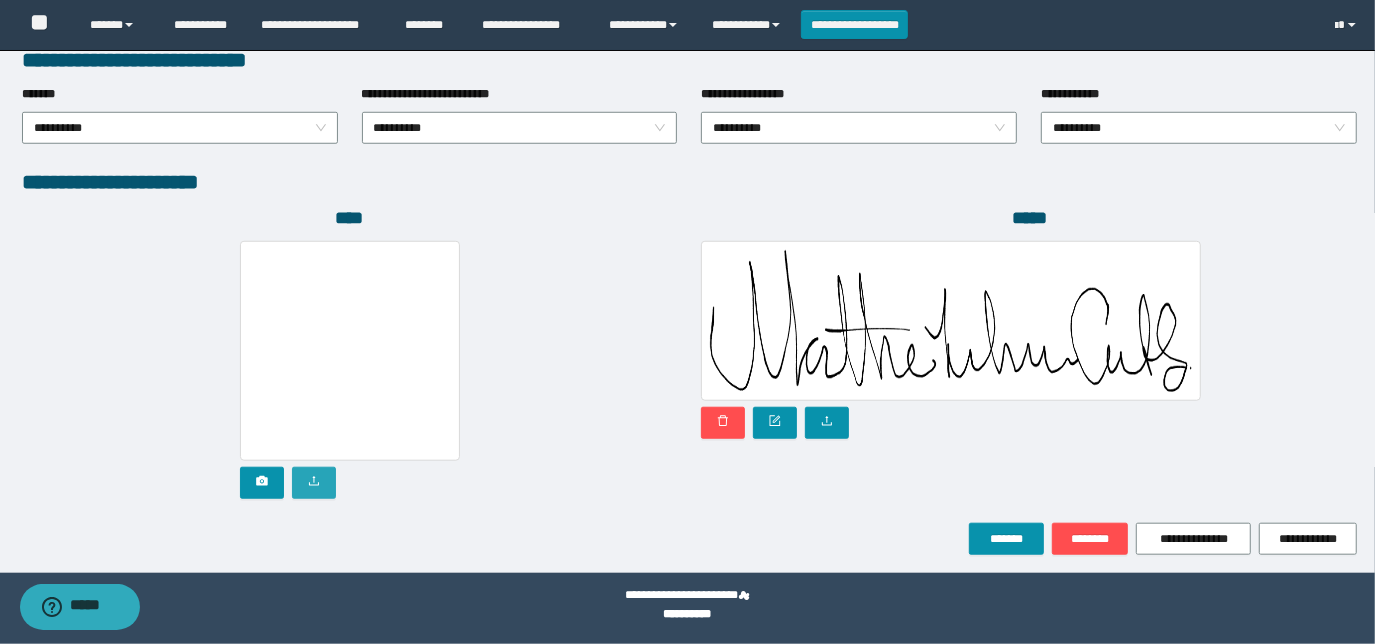 click at bounding box center (314, 483) 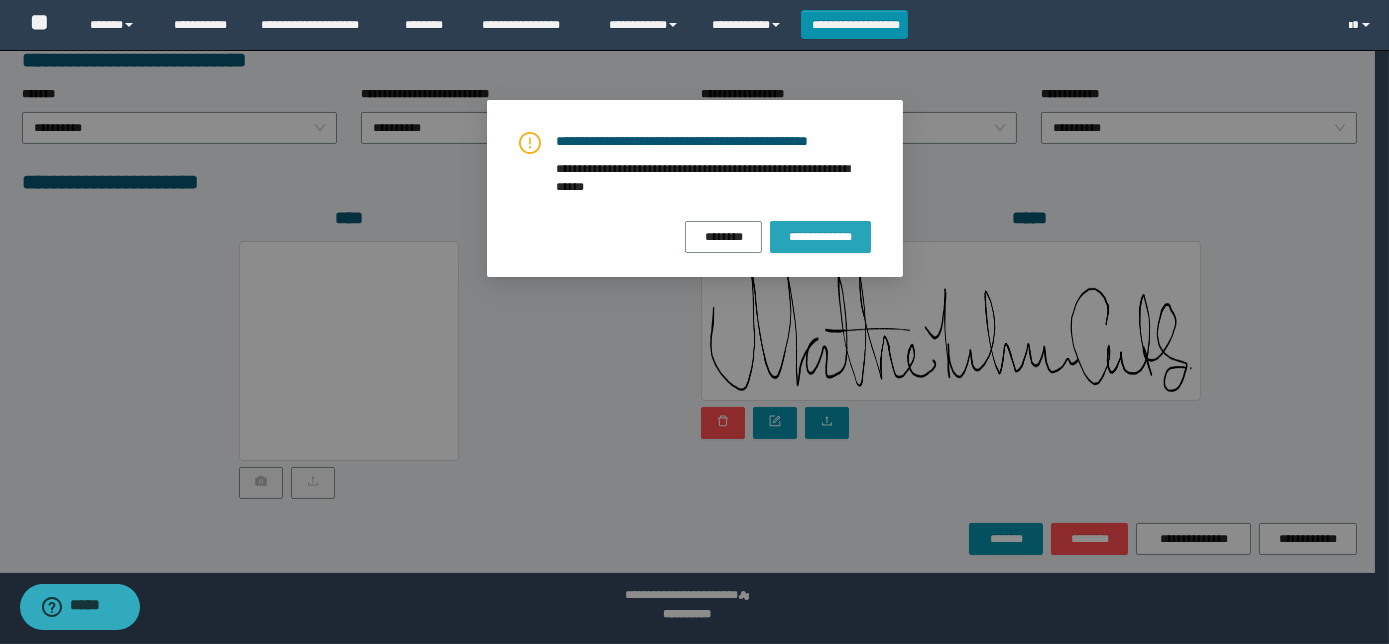 click on "**********" at bounding box center (820, 237) 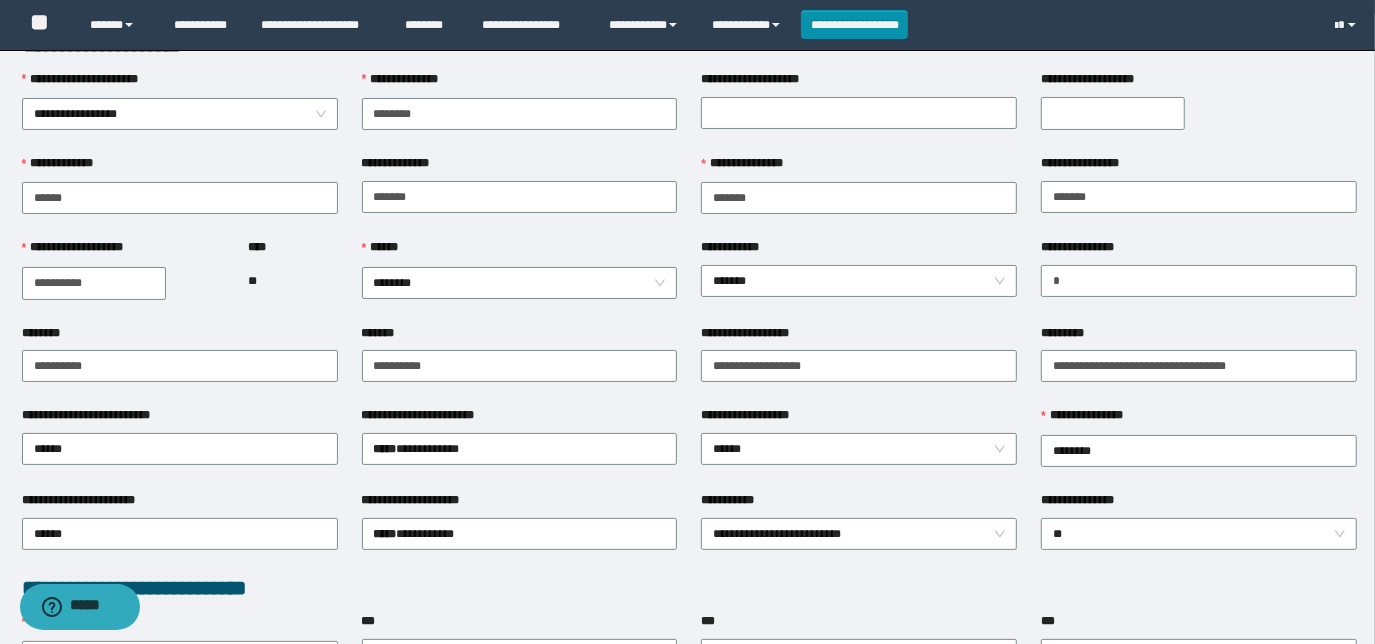 scroll, scrollTop: 0, scrollLeft: 0, axis: both 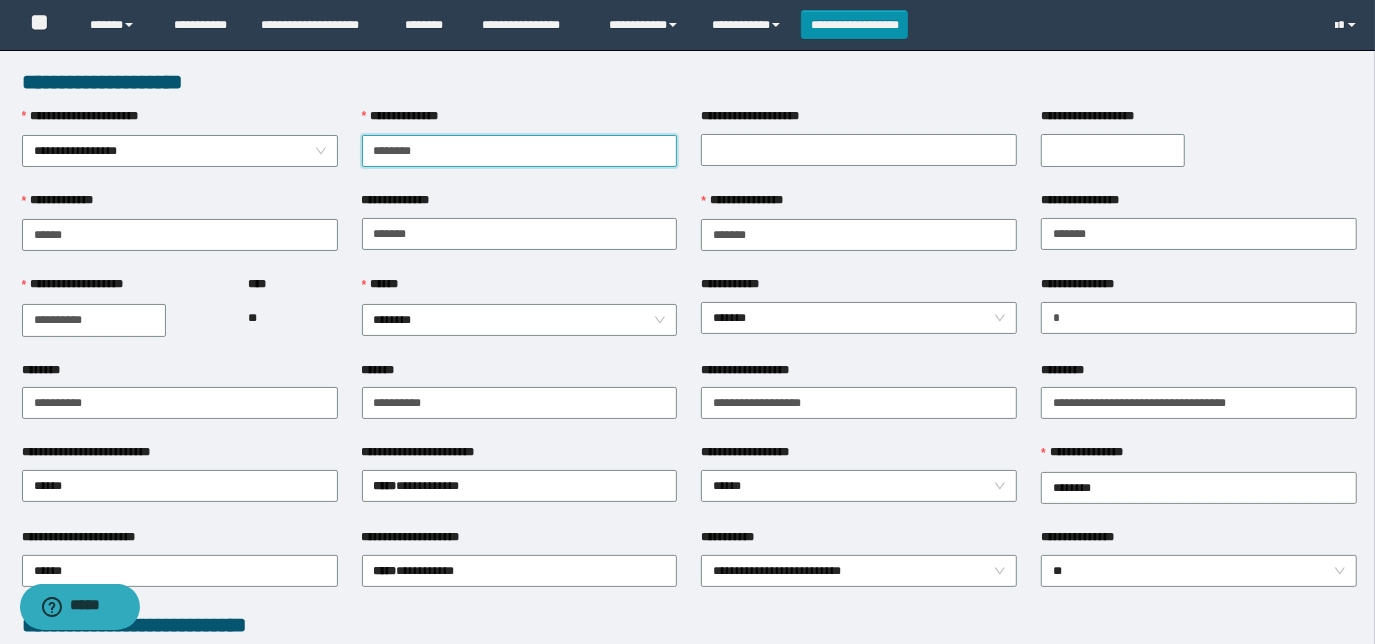 click on "********" at bounding box center (520, 151) 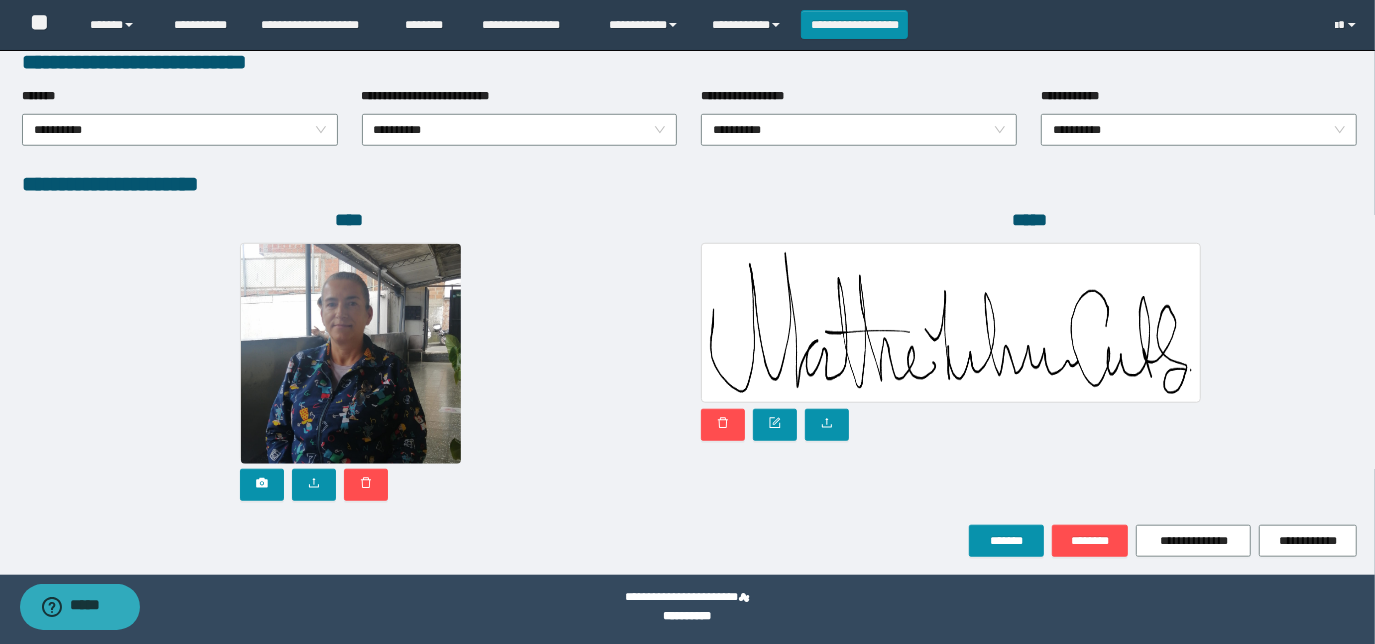 scroll, scrollTop: 1058, scrollLeft: 0, axis: vertical 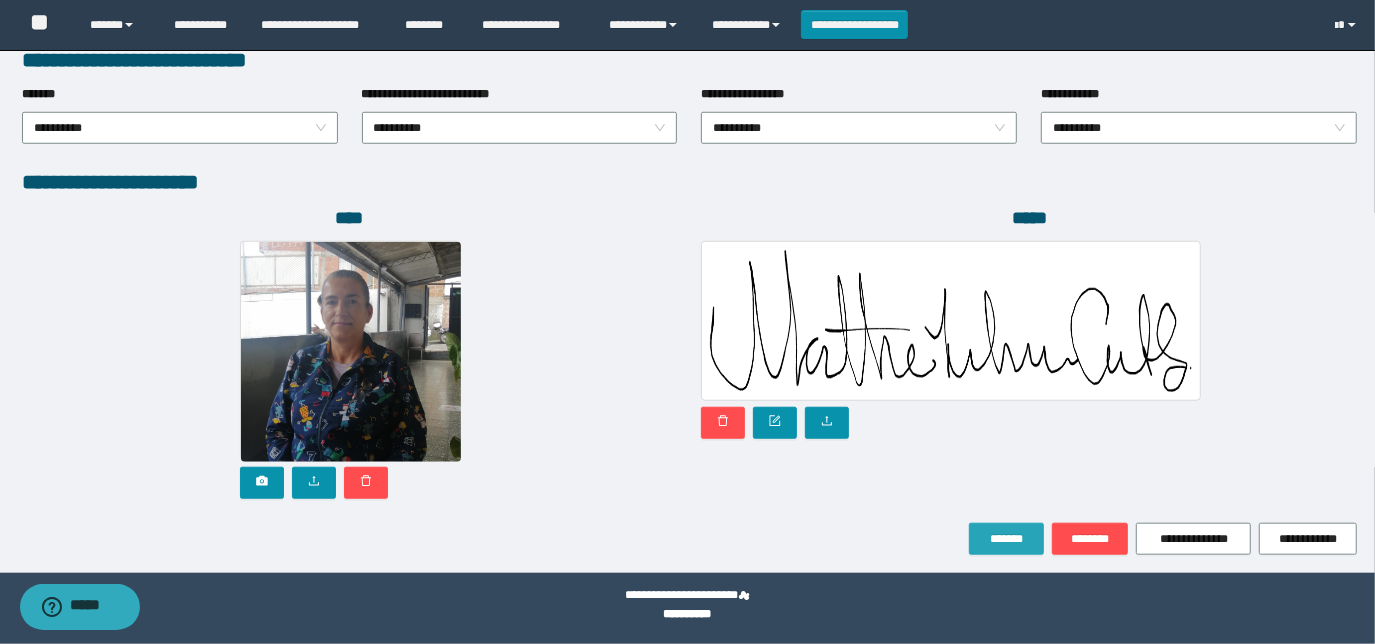 click on "*******" at bounding box center [1006, 539] 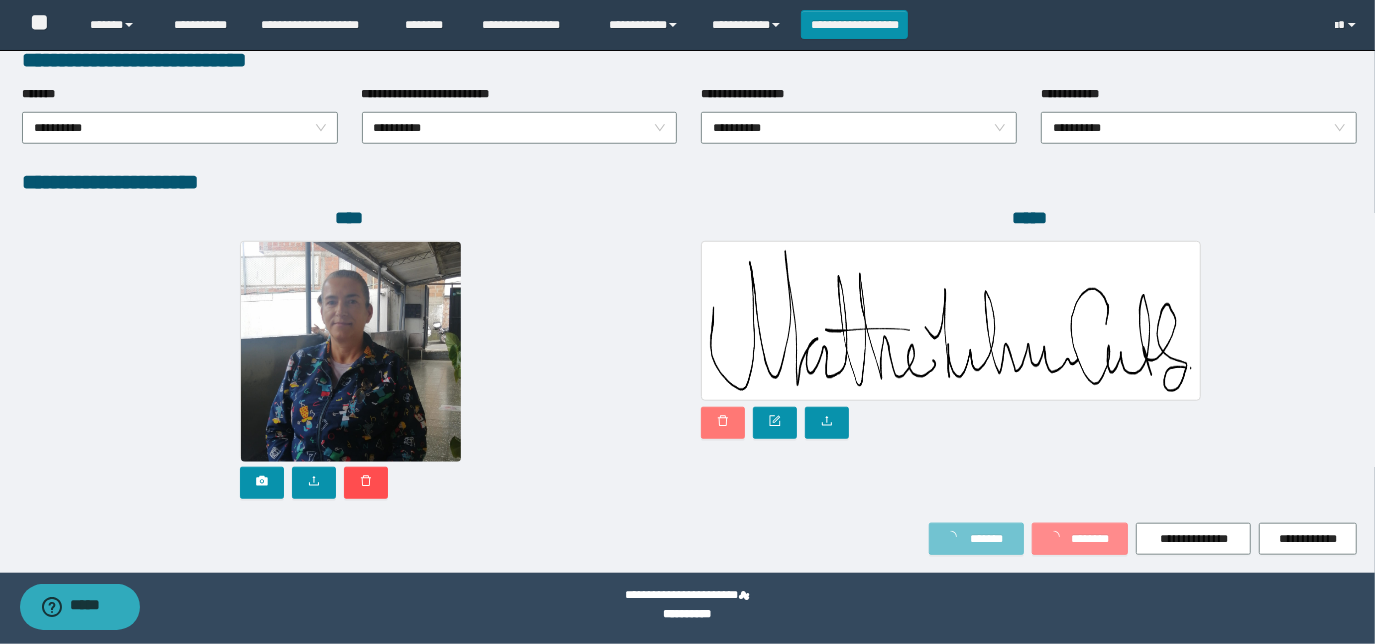 scroll, scrollTop: 1109, scrollLeft: 0, axis: vertical 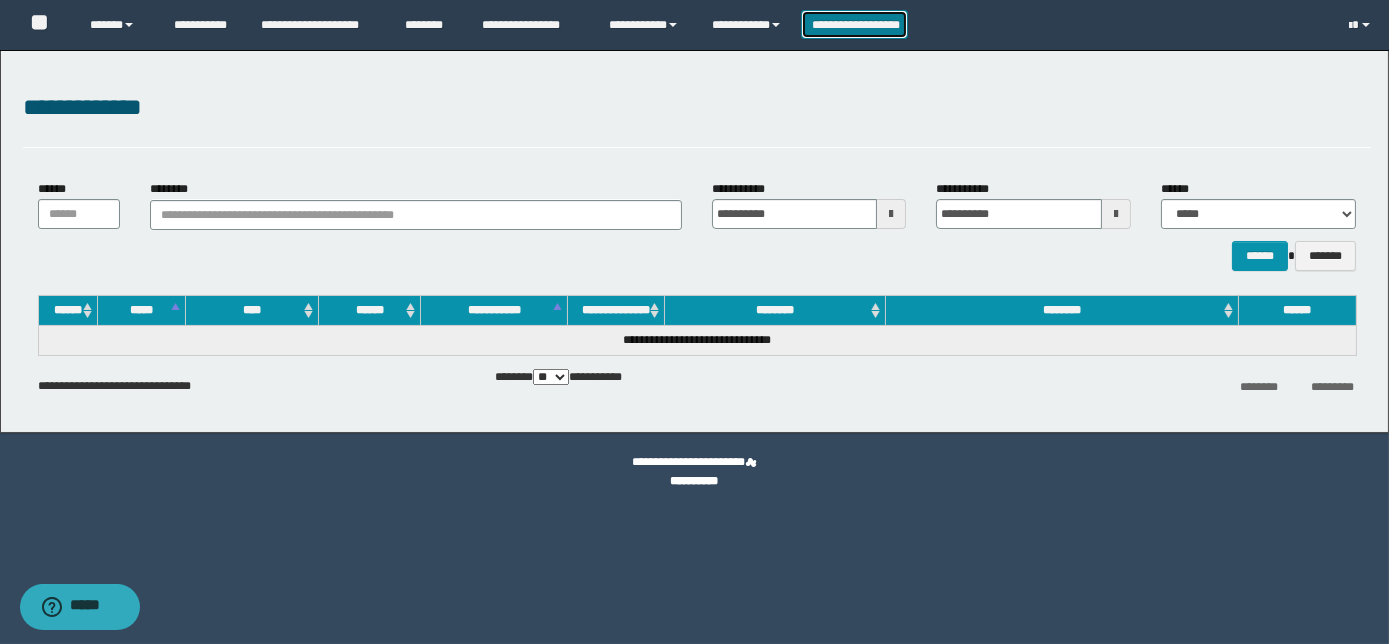 click on "**********" at bounding box center [855, 24] 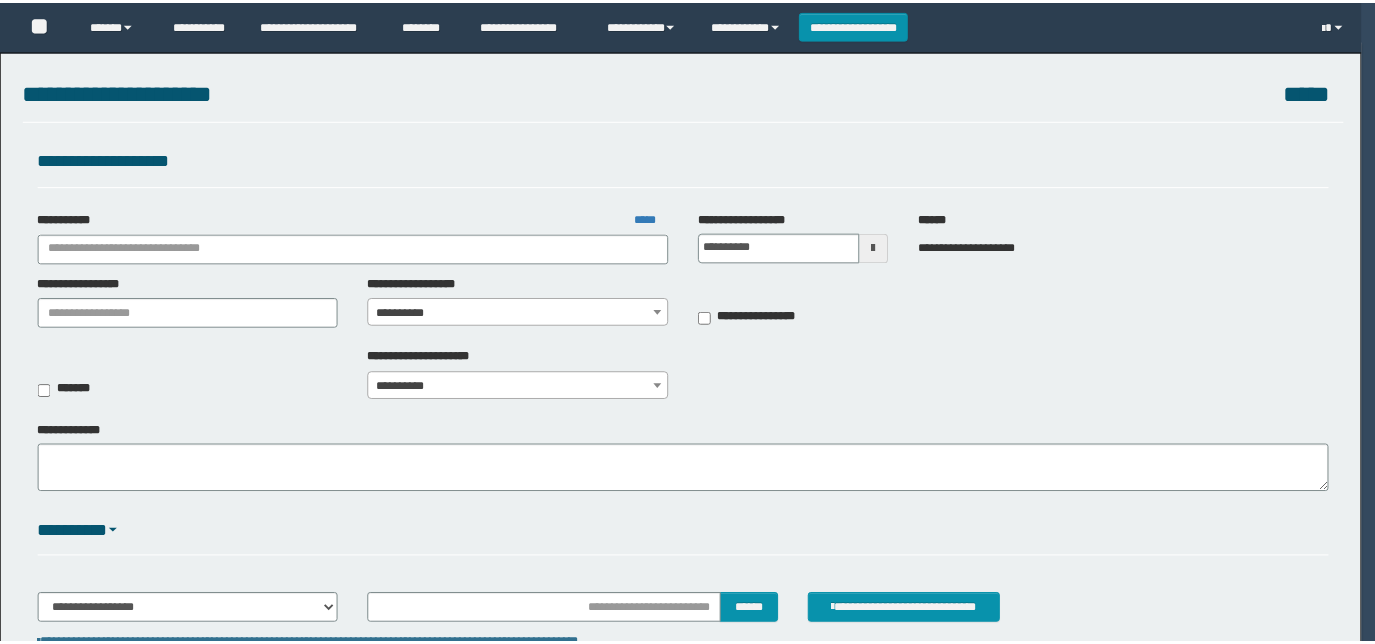 scroll, scrollTop: 0, scrollLeft: 0, axis: both 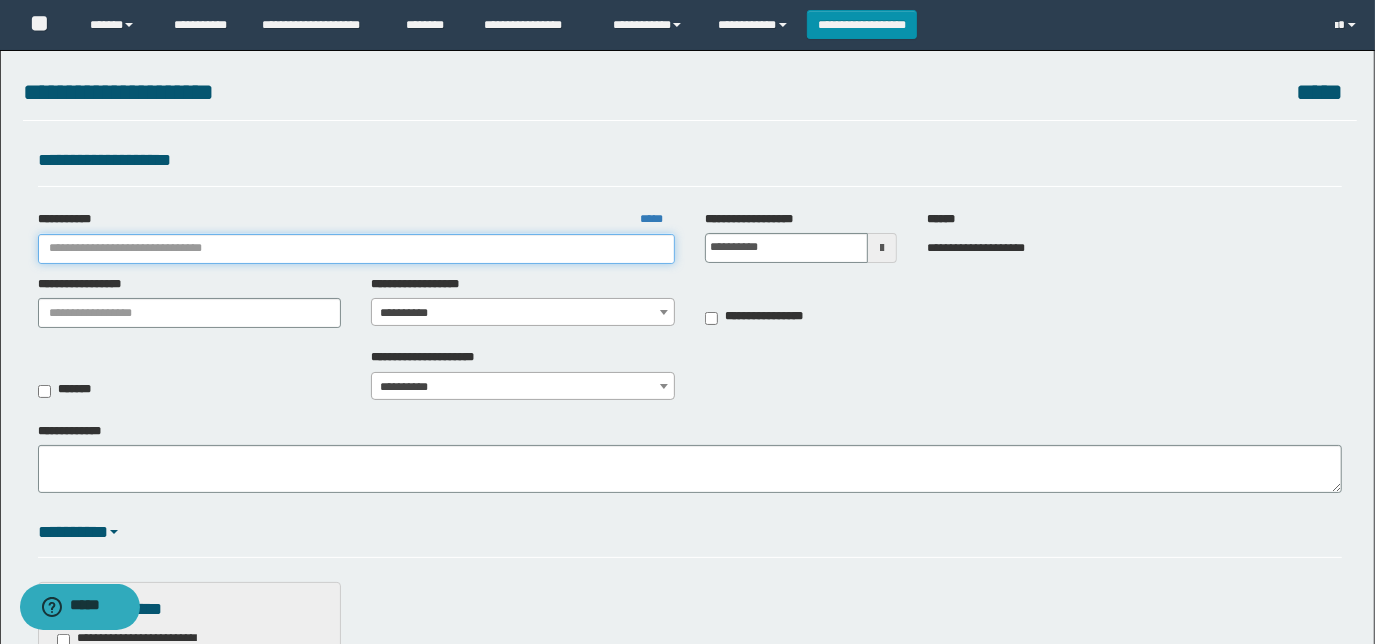 click on "**********" at bounding box center (356, 249) 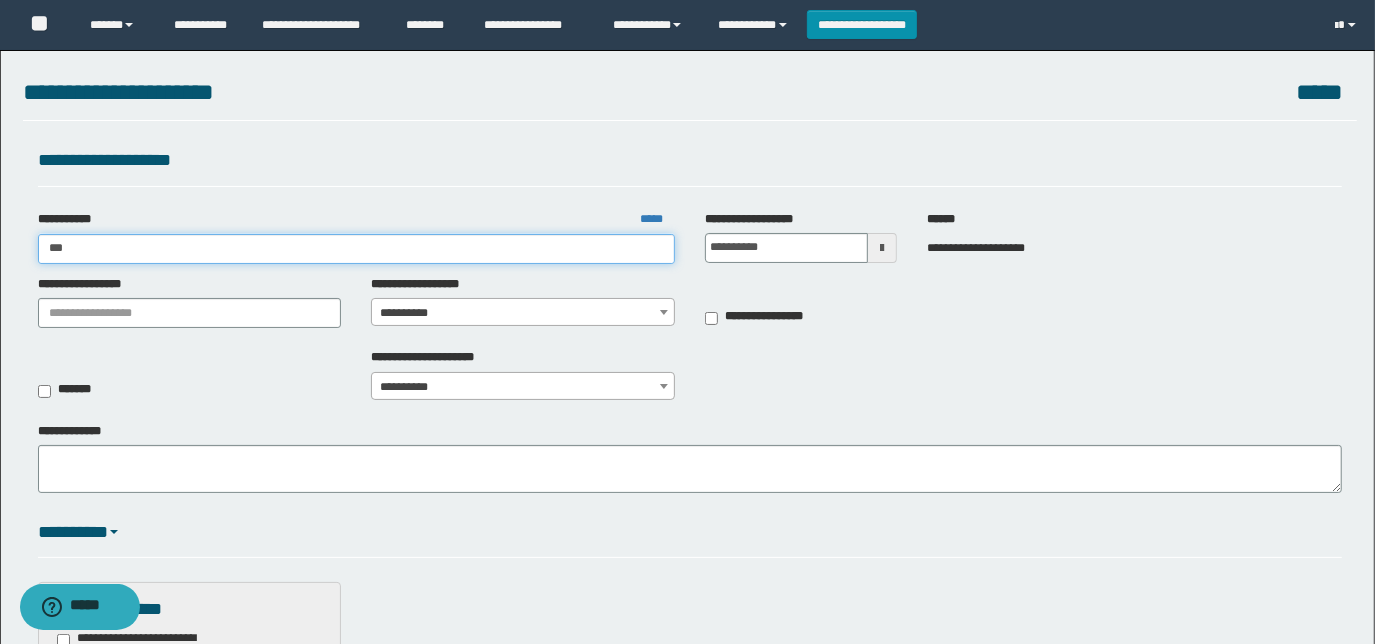 type on "****" 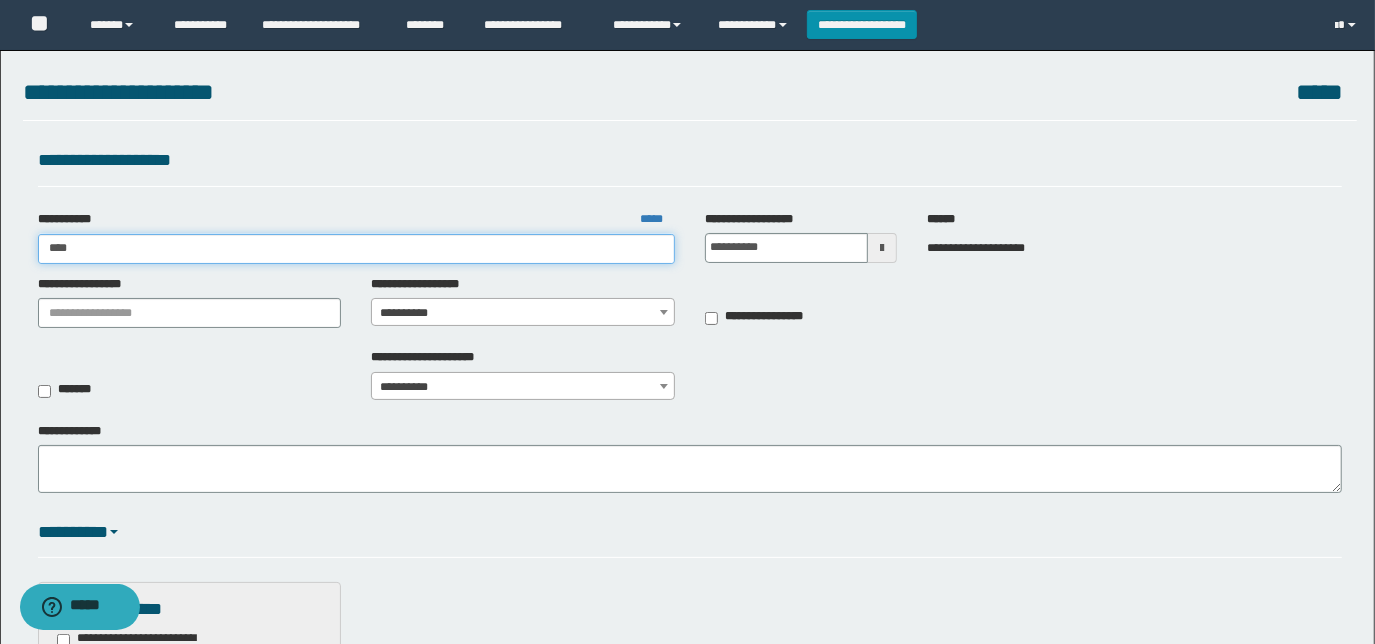 type on "****" 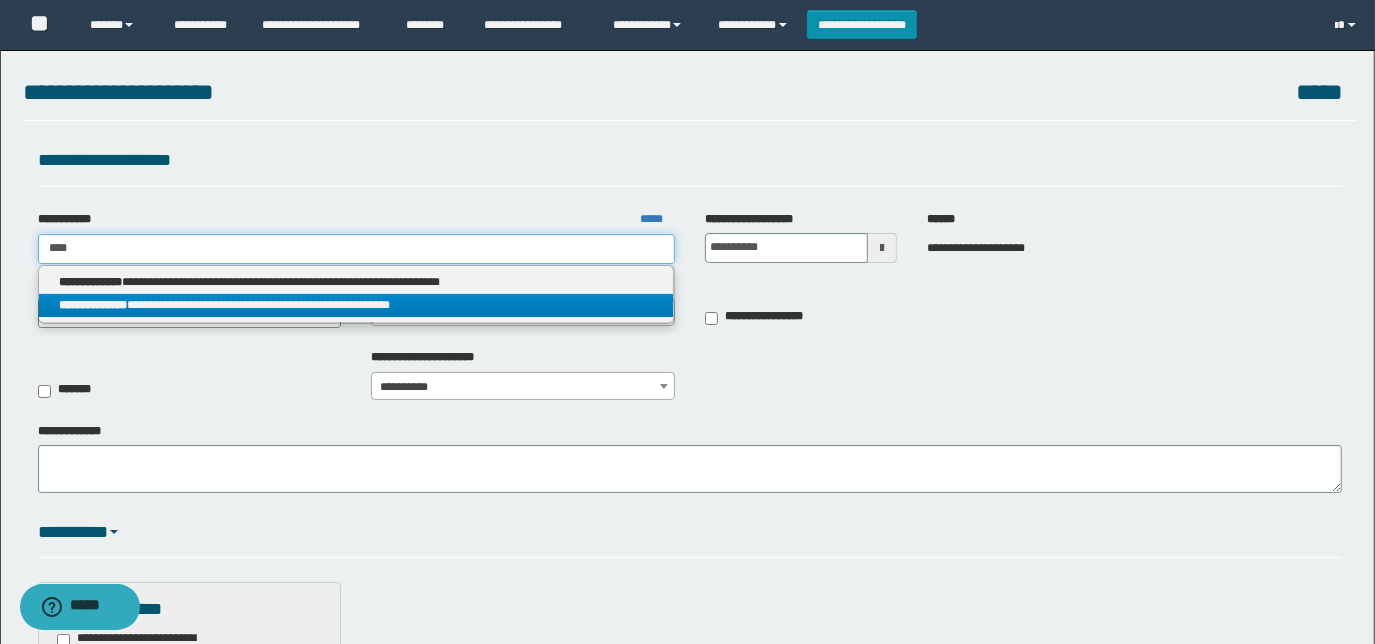 type on "****" 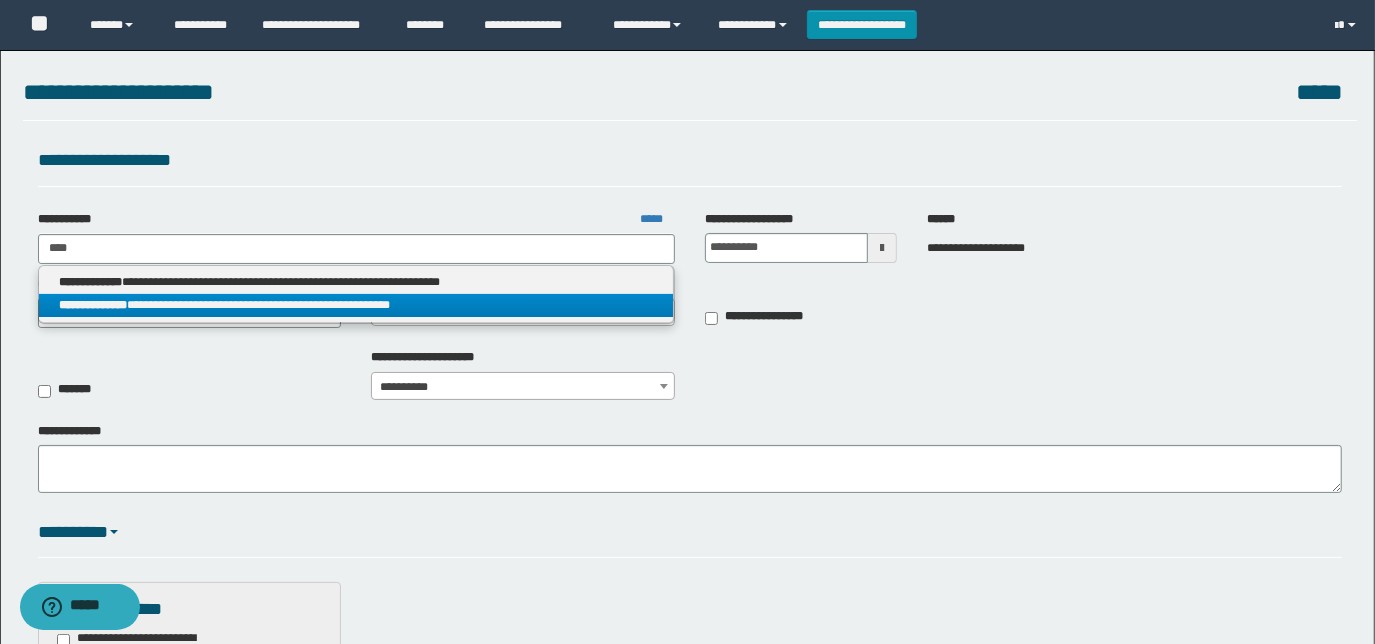 click on "**********" at bounding box center [356, 305] 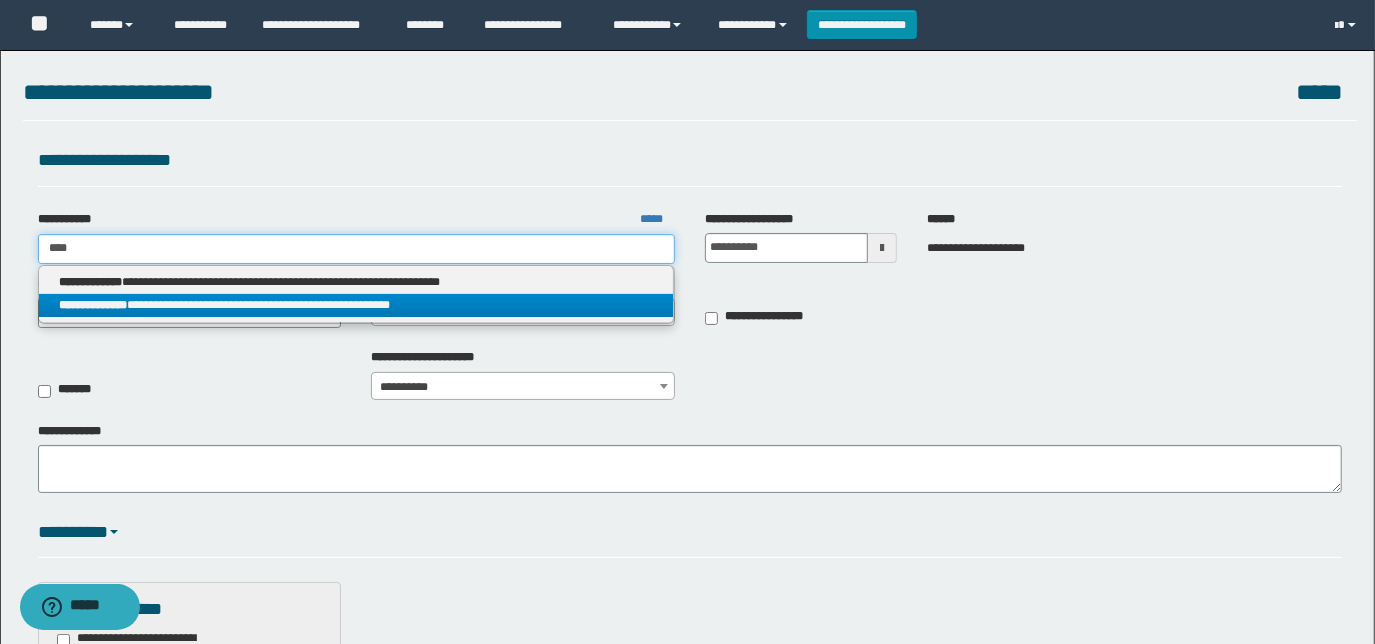 type 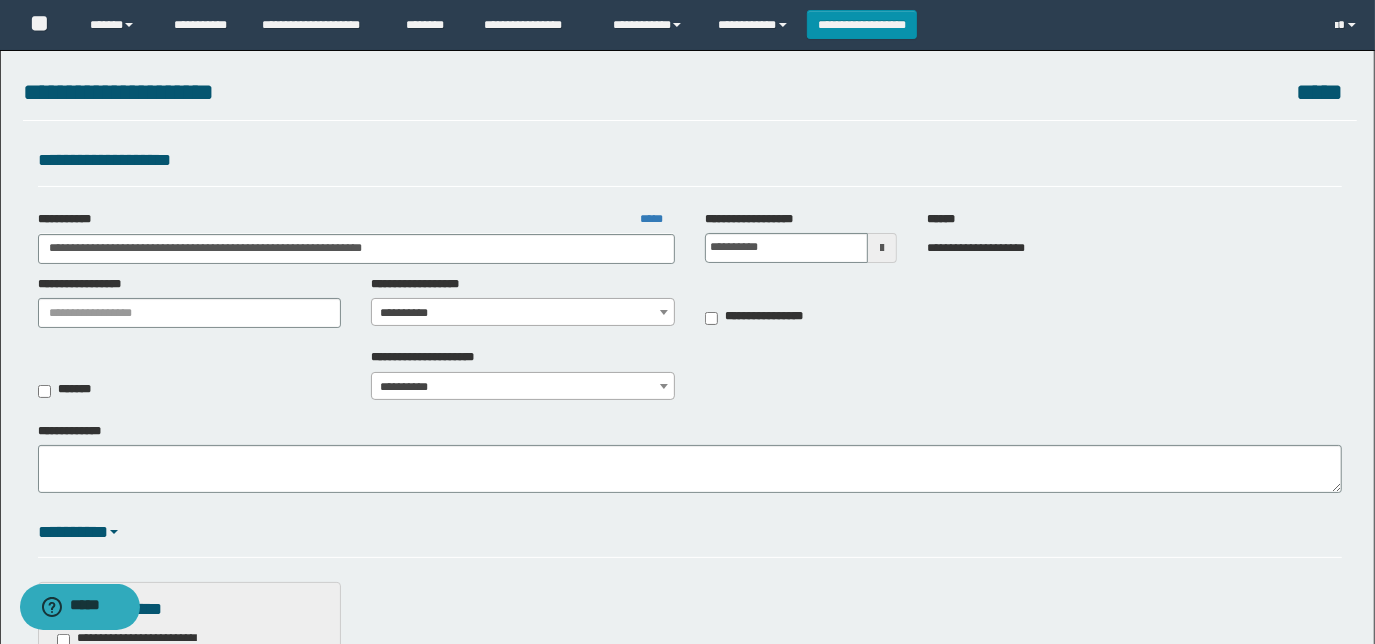 click on "**********" at bounding box center (523, 313) 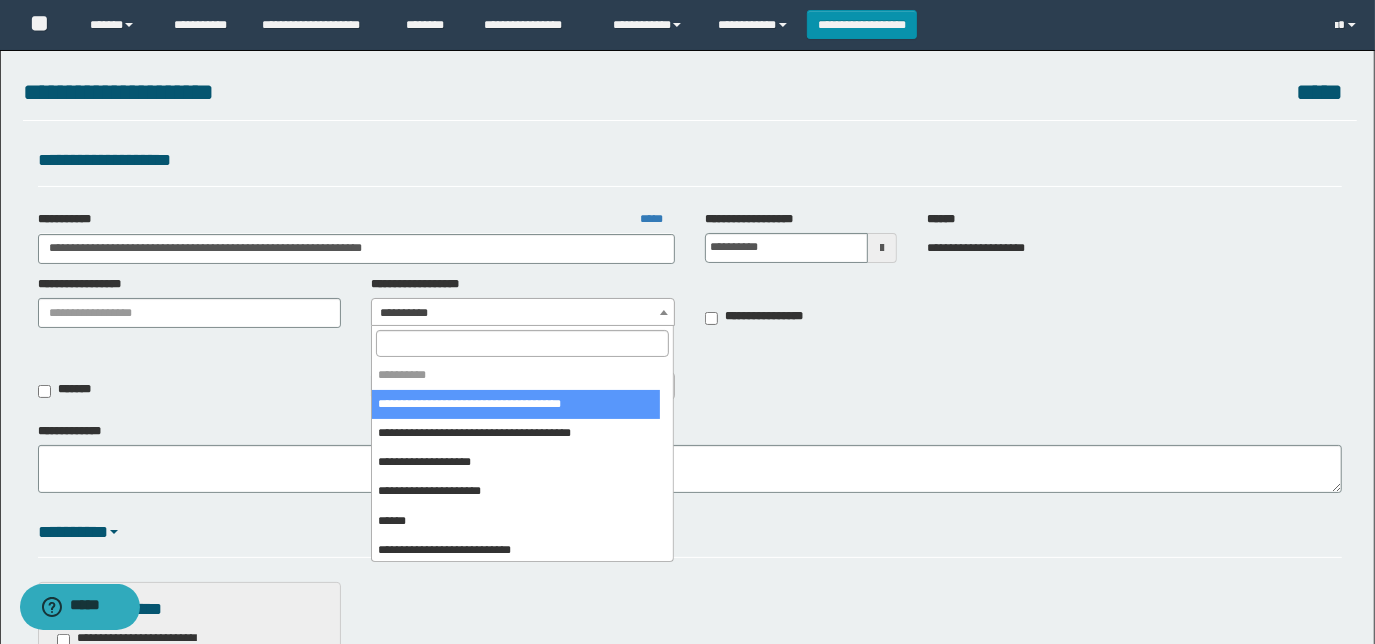 click at bounding box center [523, 343] 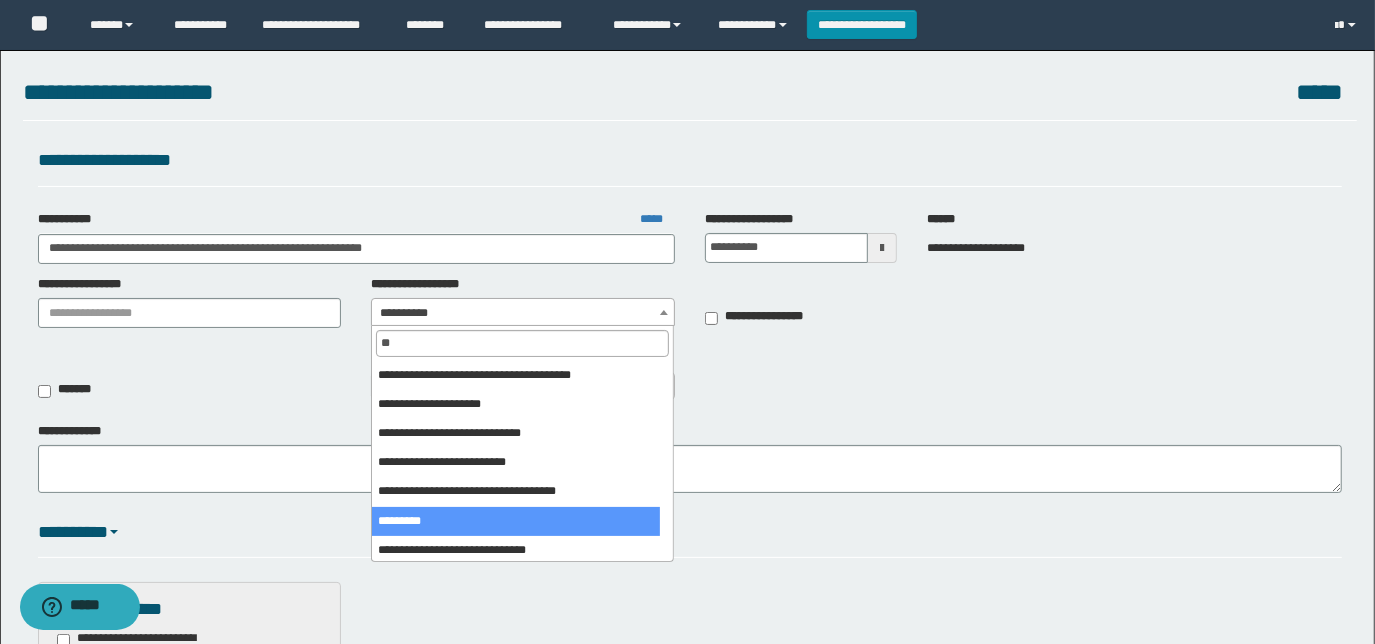 type on "**" 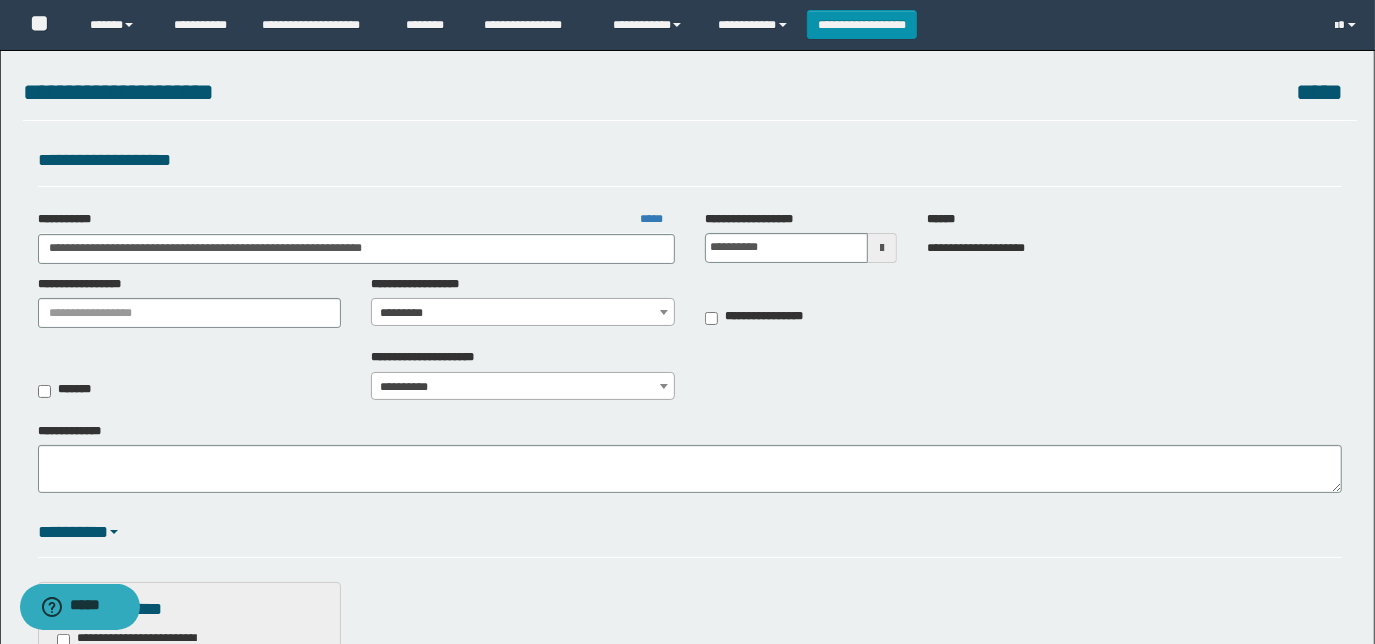 click on "**********" at bounding box center (523, 387) 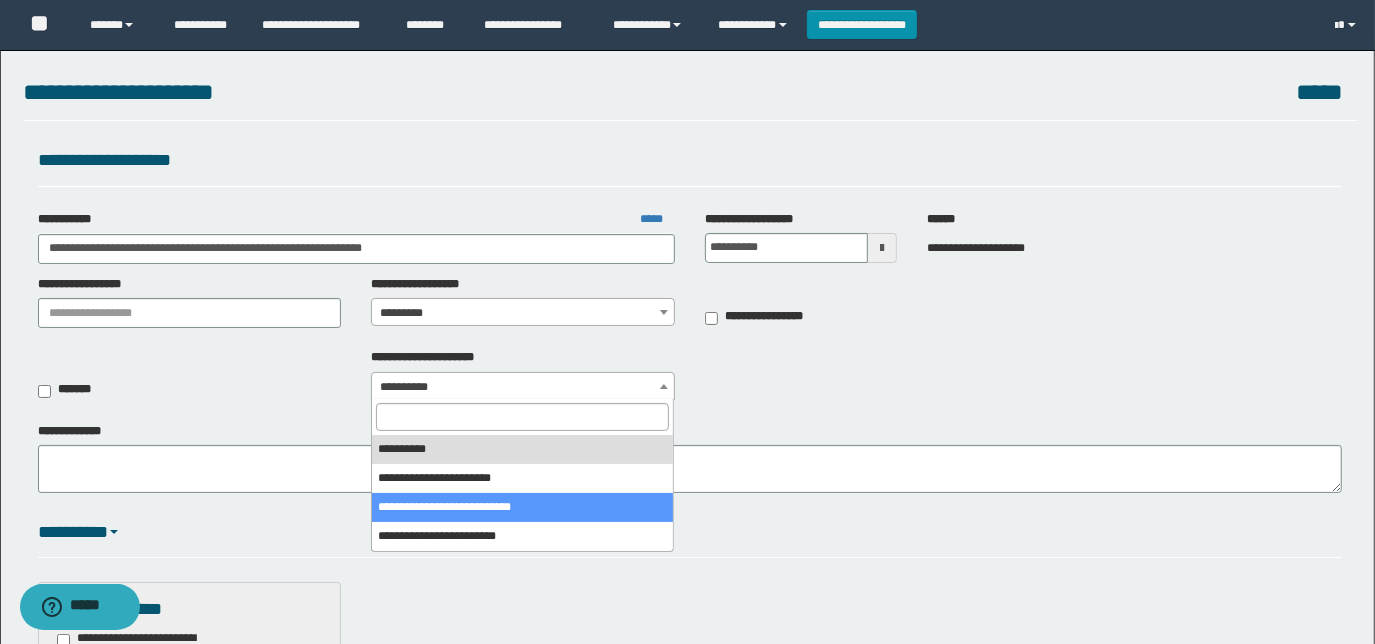 select on "*" 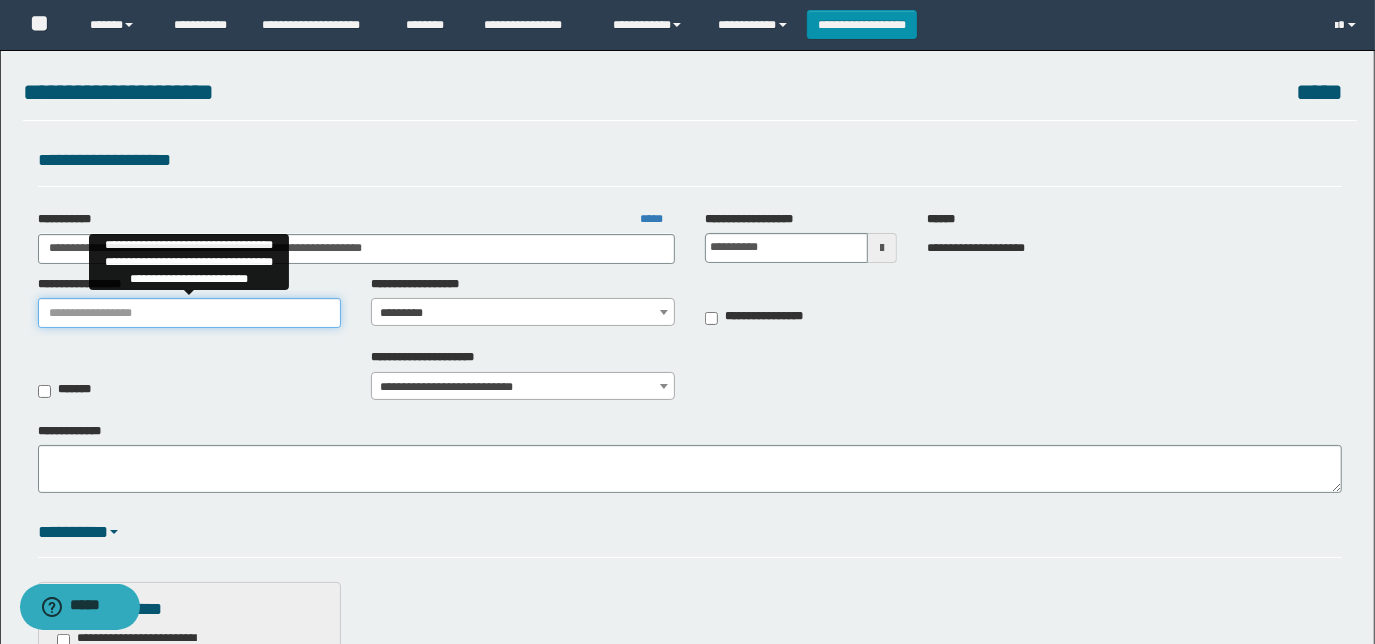 click on "**********" at bounding box center [190, 313] 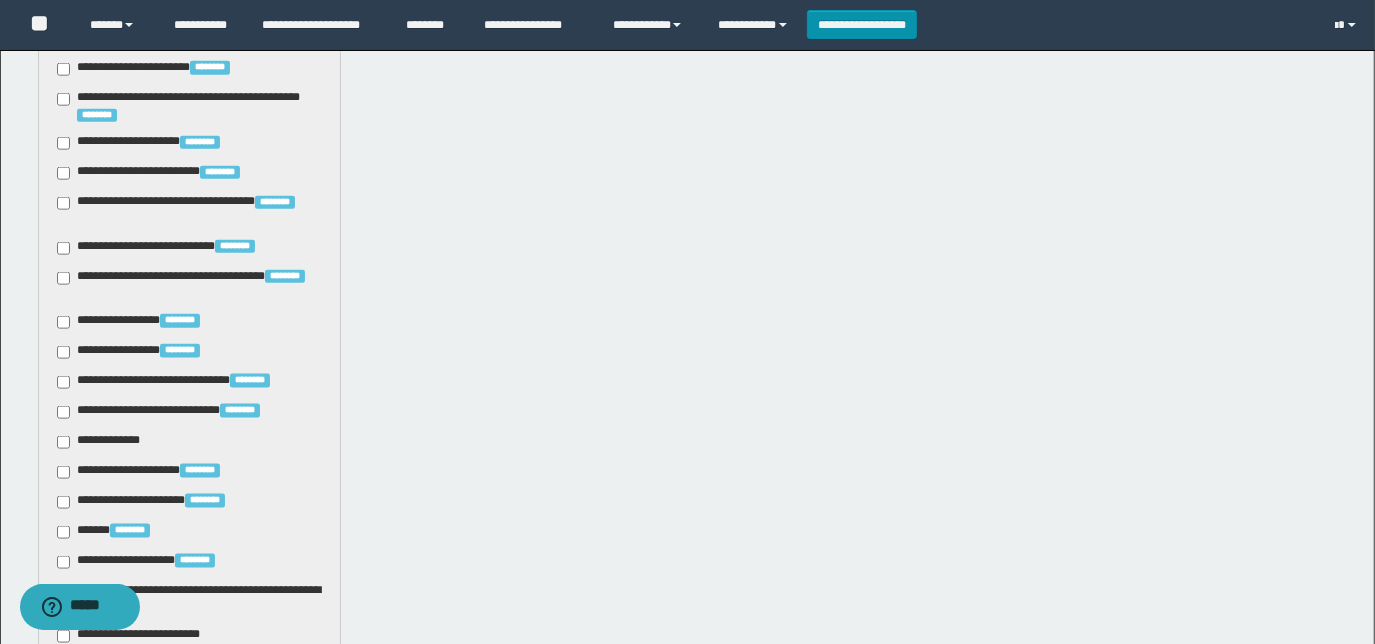 scroll, scrollTop: 1978, scrollLeft: 0, axis: vertical 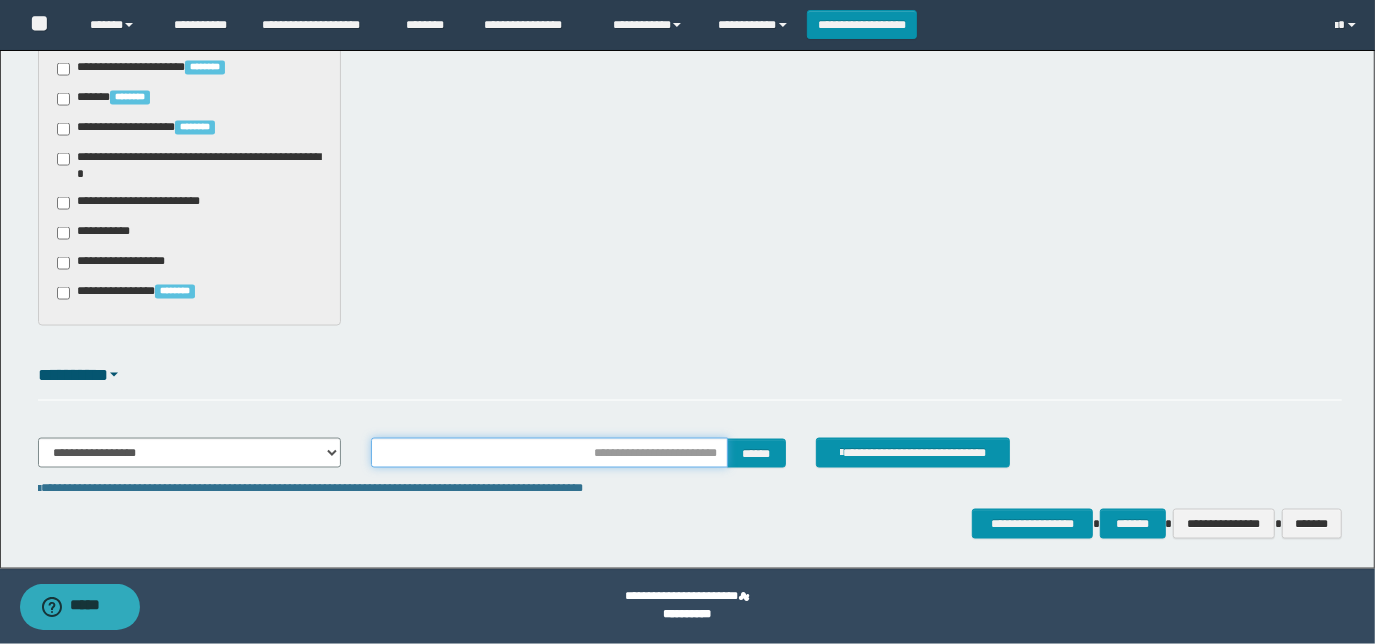 click at bounding box center (549, 453) 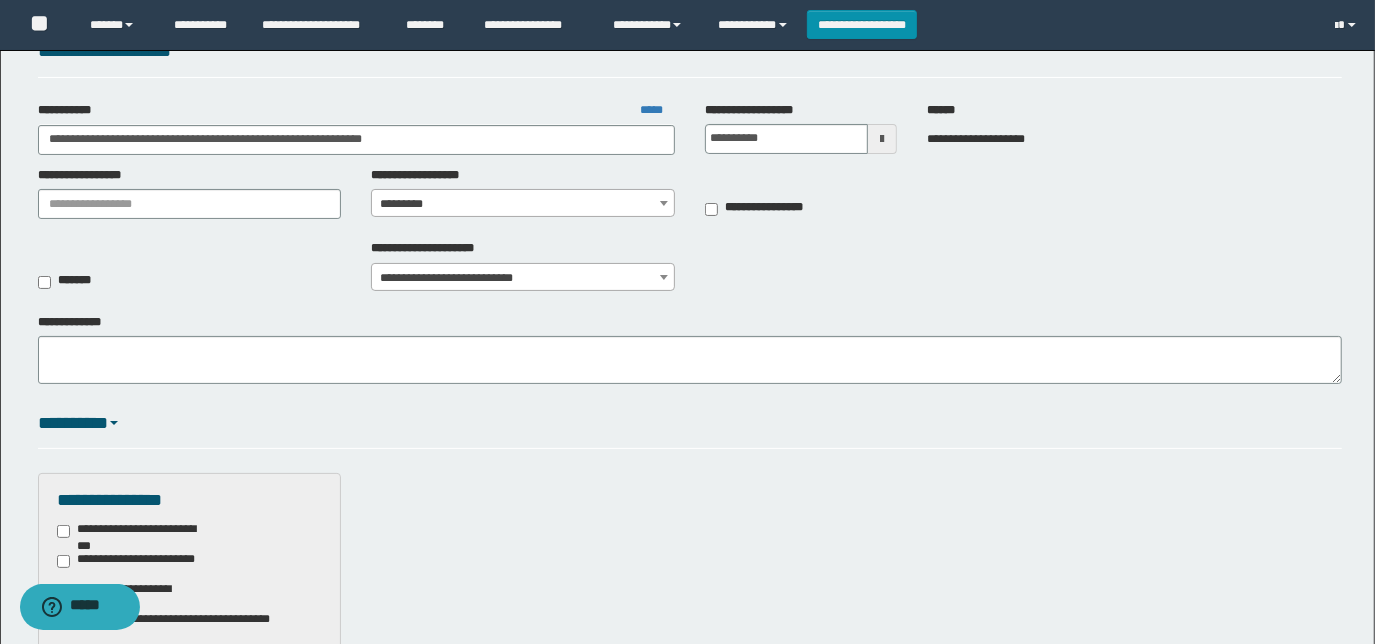 scroll, scrollTop: 69, scrollLeft: 0, axis: vertical 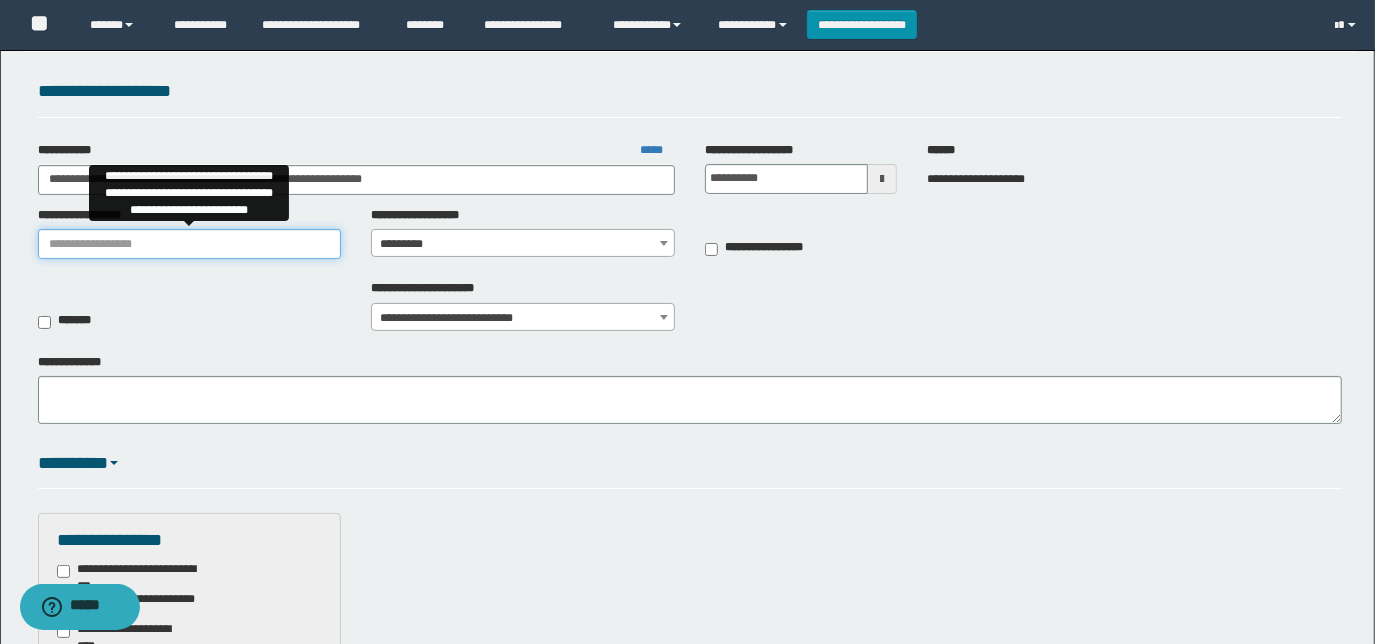 click on "**********" at bounding box center [190, 244] 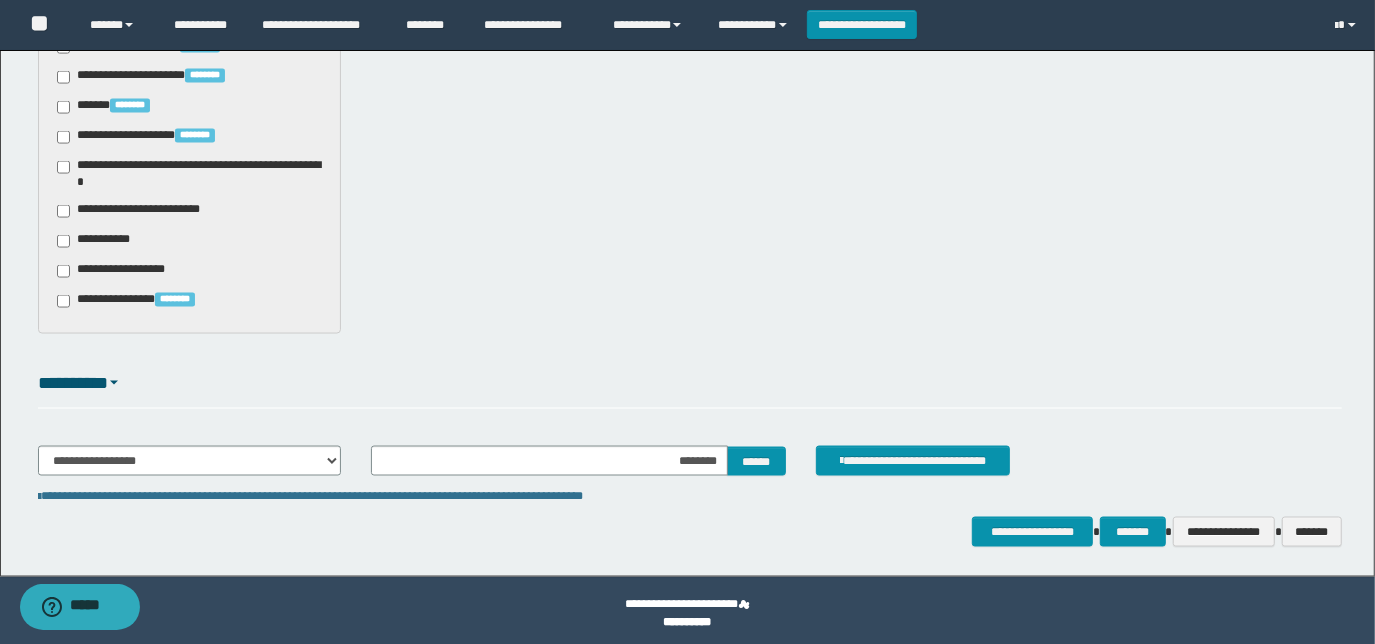 scroll, scrollTop: 1978, scrollLeft: 0, axis: vertical 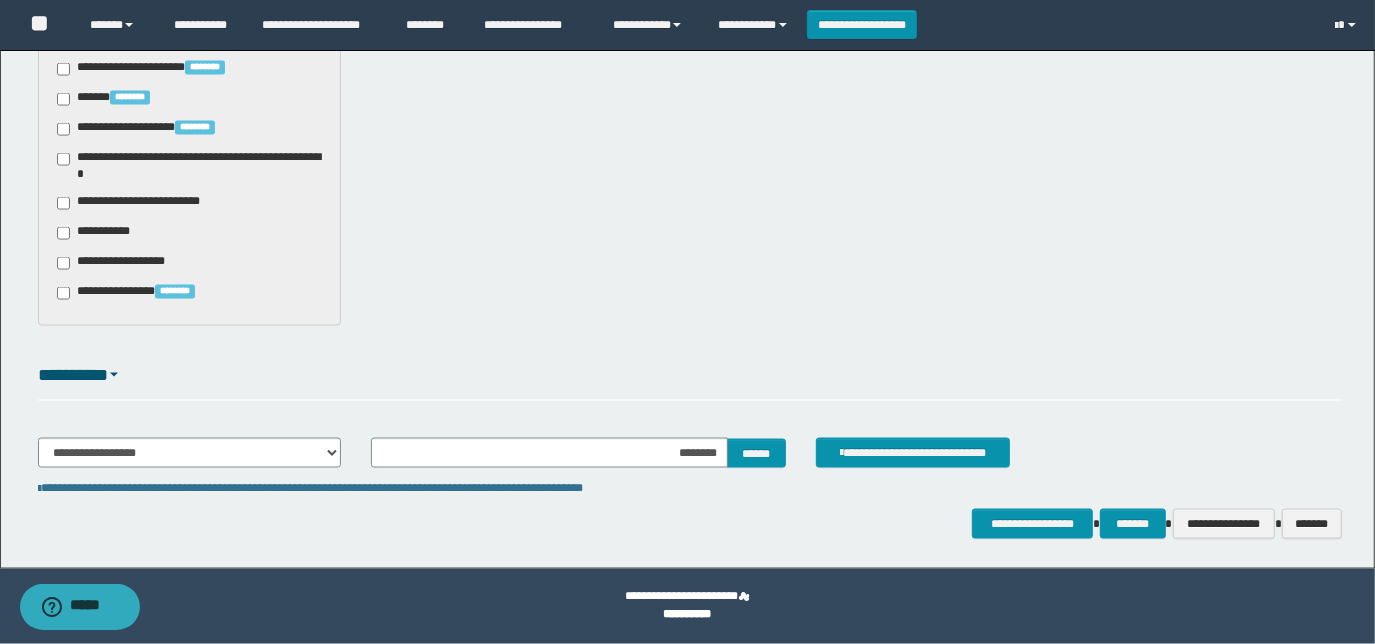 type on "**********" 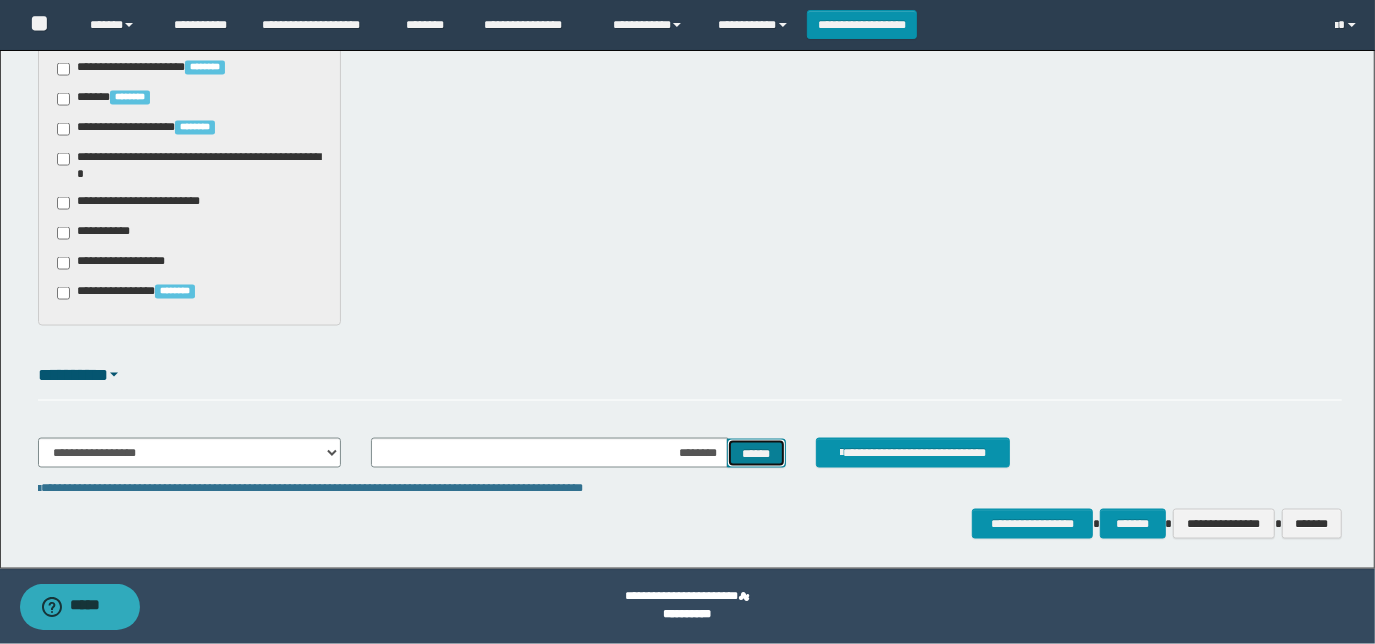 click on "******" at bounding box center [756, 453] 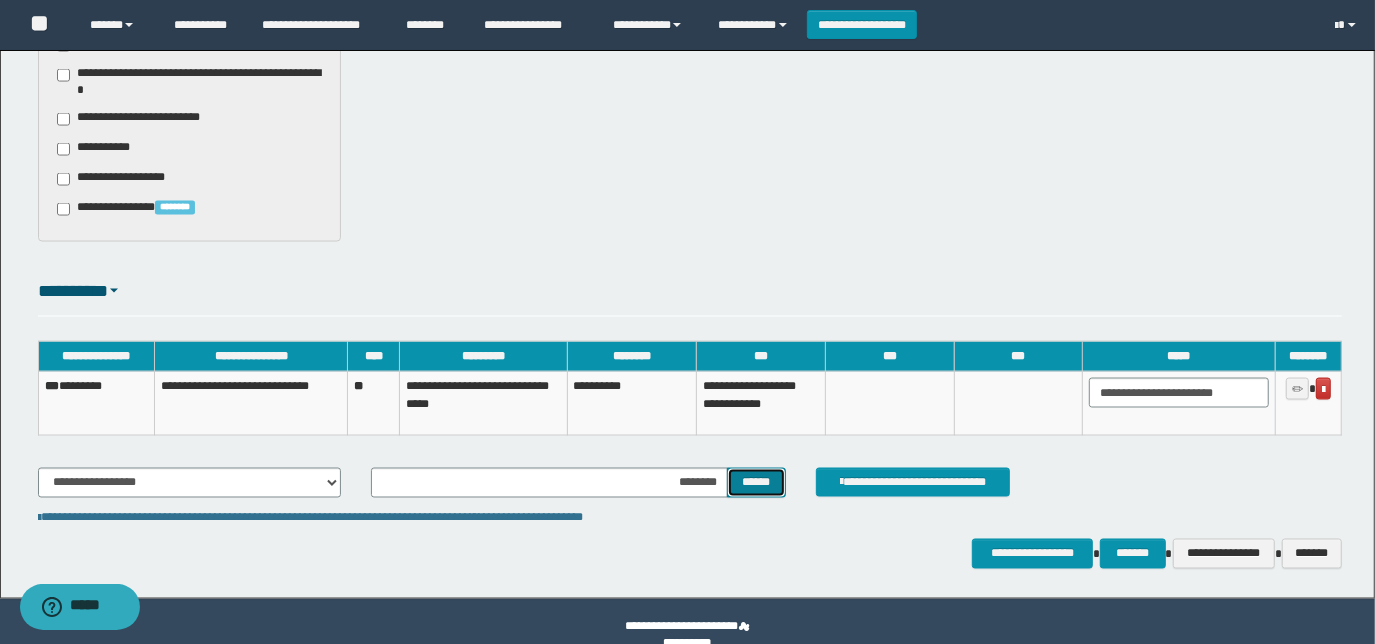scroll, scrollTop: 2091, scrollLeft: 0, axis: vertical 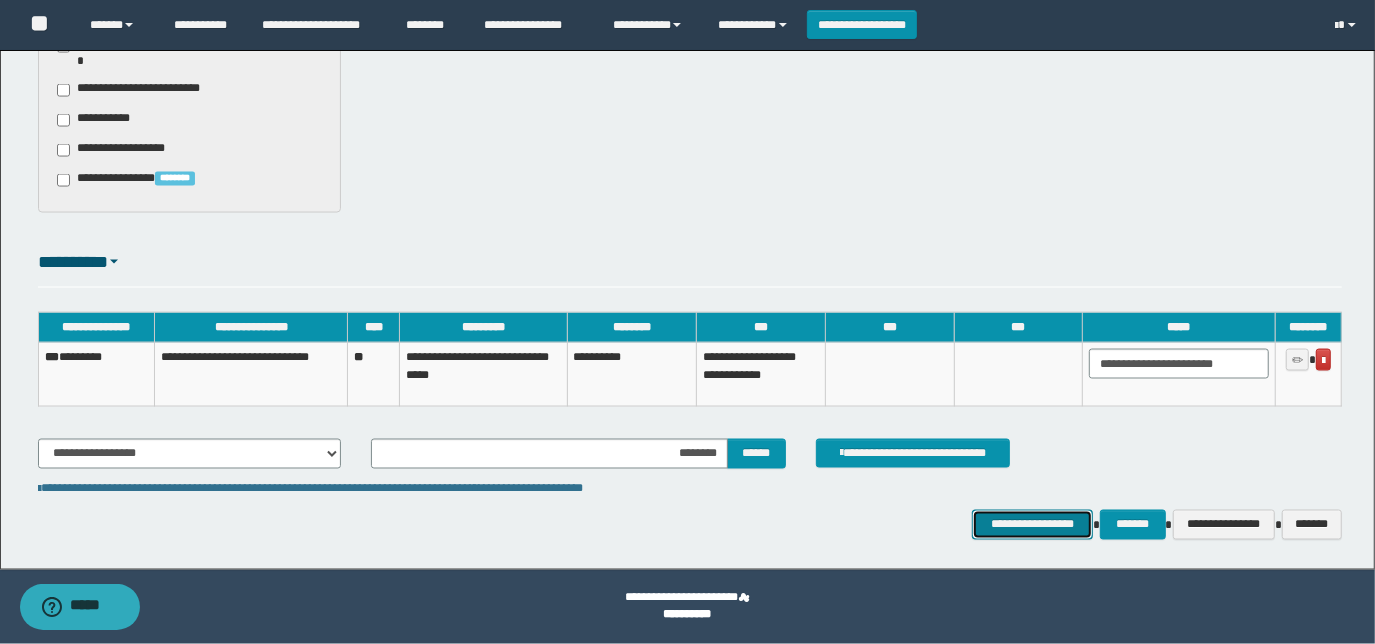 click on "**********" at bounding box center (1033, 524) 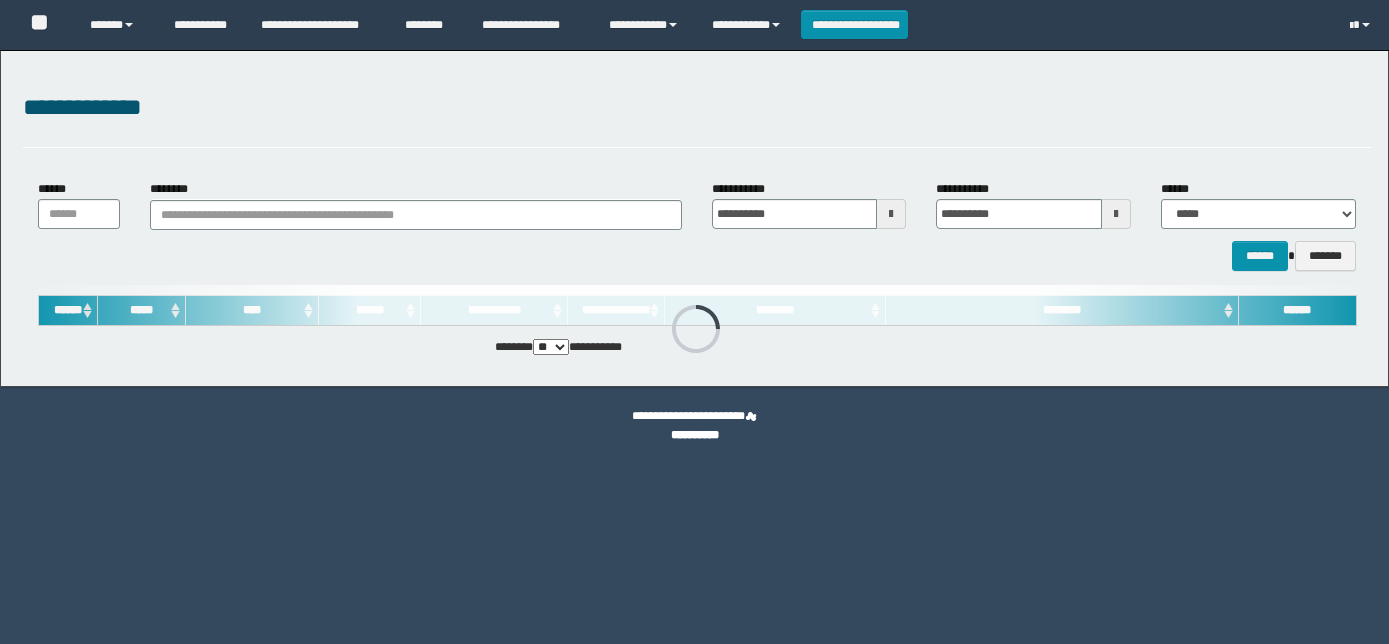 scroll, scrollTop: 0, scrollLeft: 0, axis: both 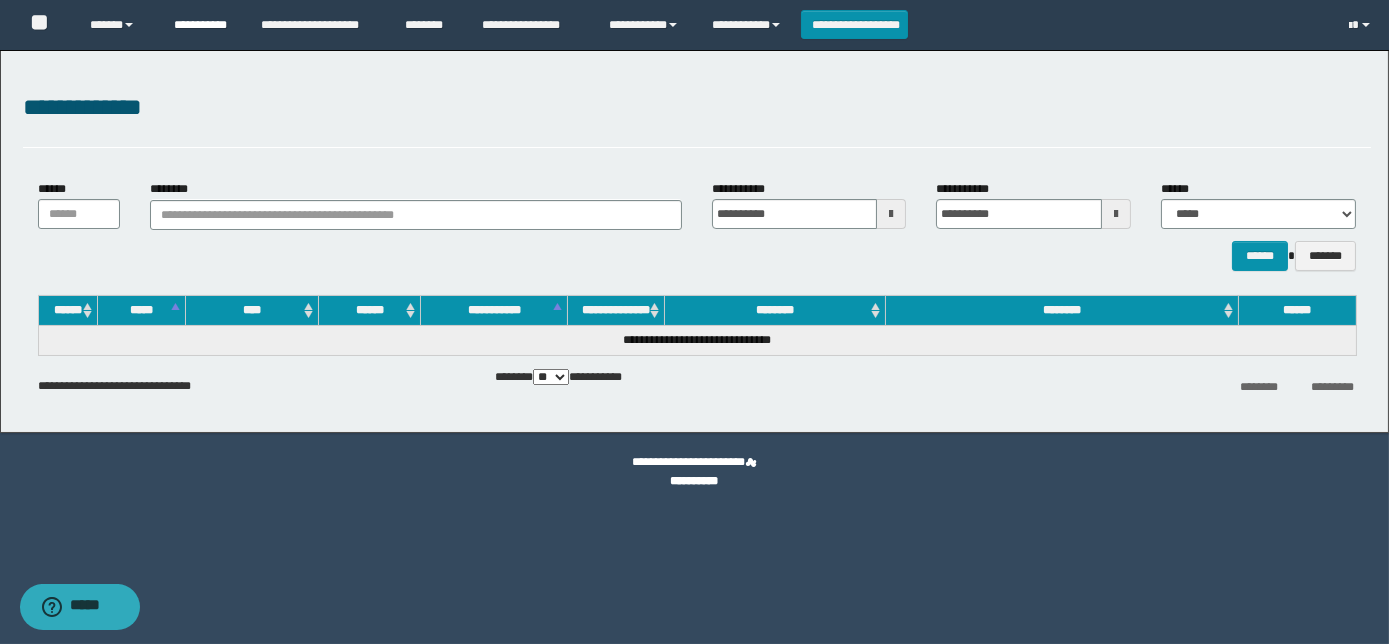 click on "**********" at bounding box center (202, 25) 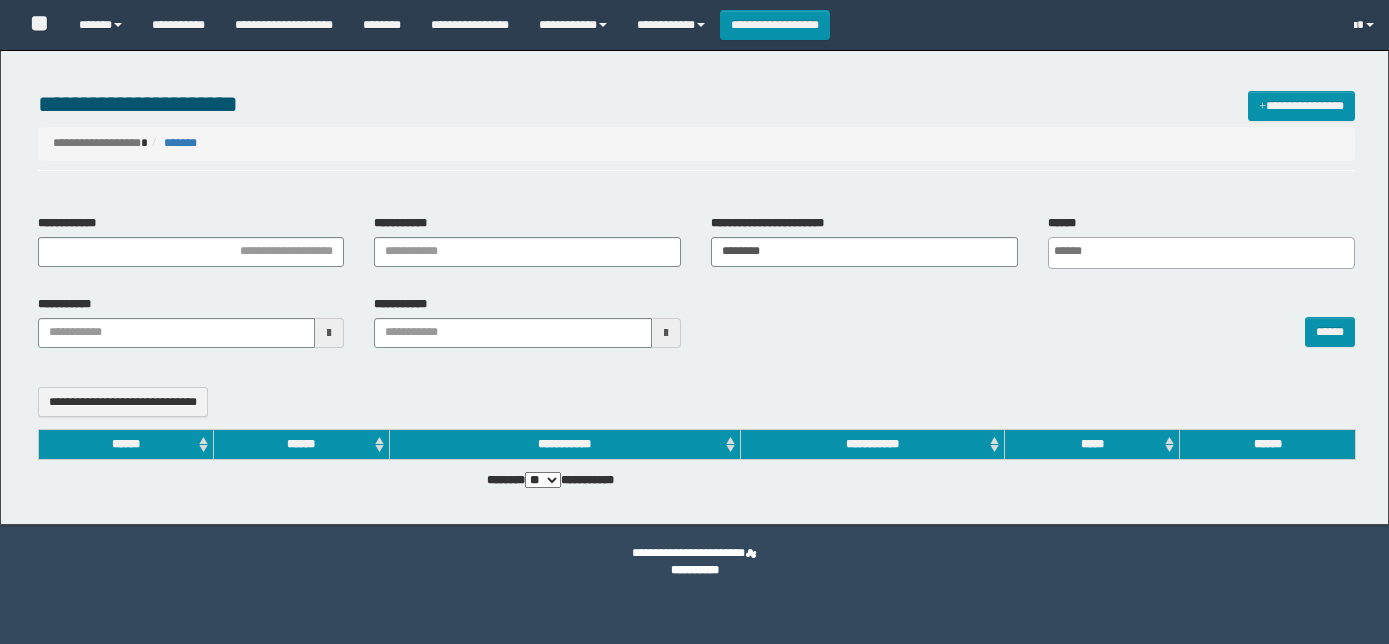 select 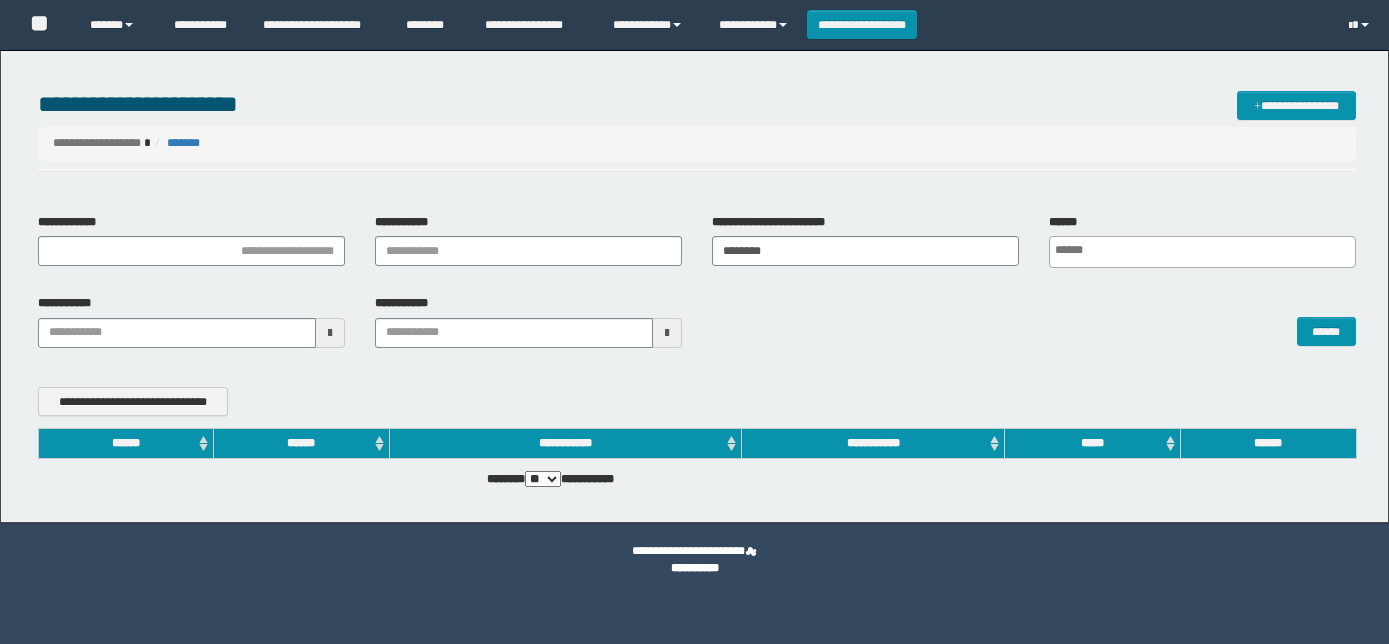 scroll, scrollTop: 0, scrollLeft: 0, axis: both 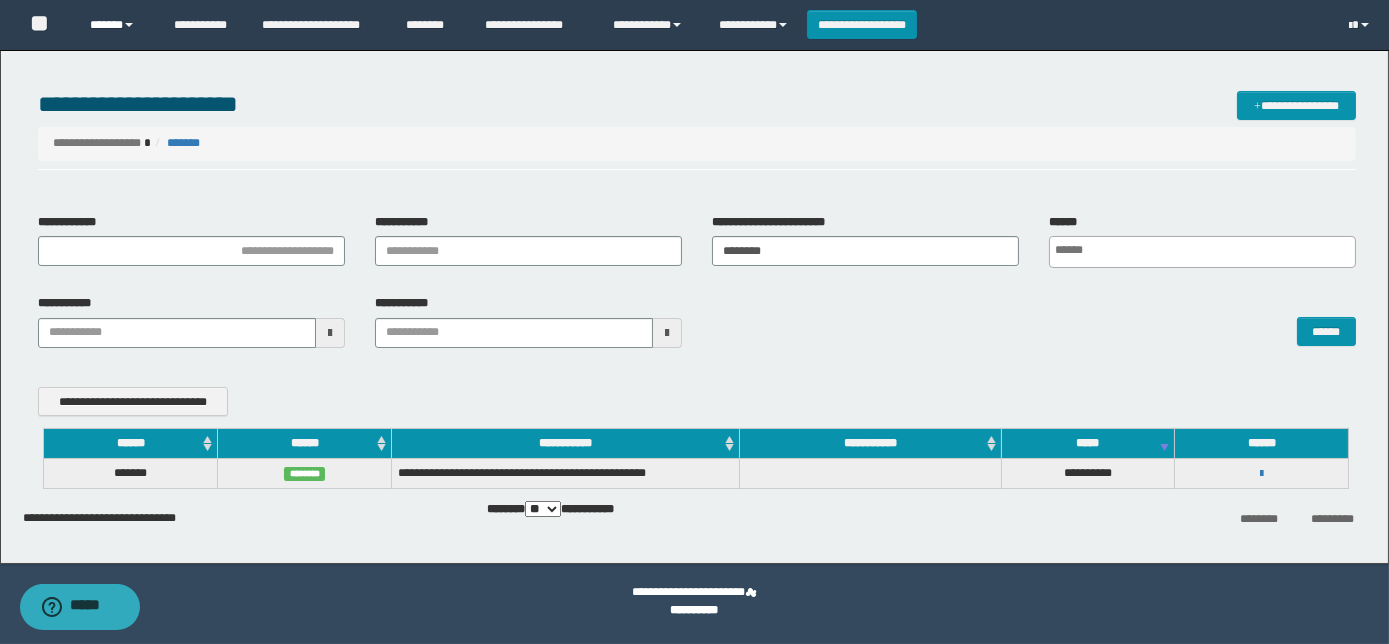 click on "******" at bounding box center (117, 25) 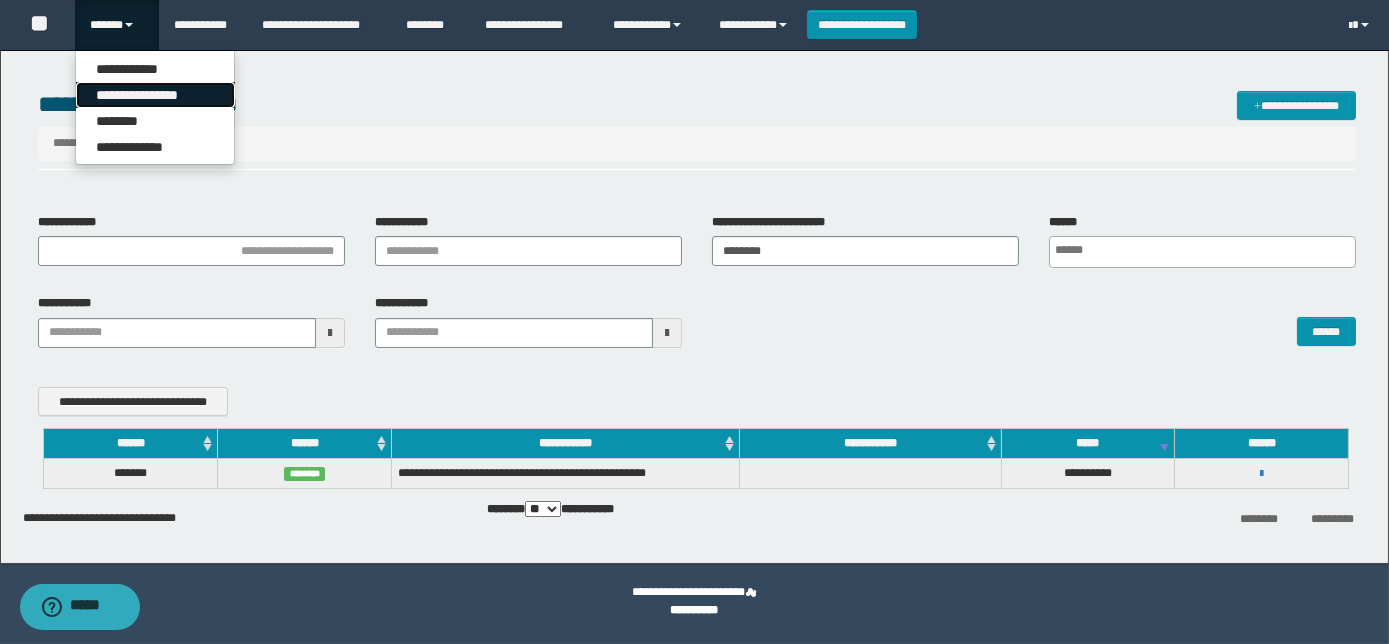 click on "**********" at bounding box center [155, 95] 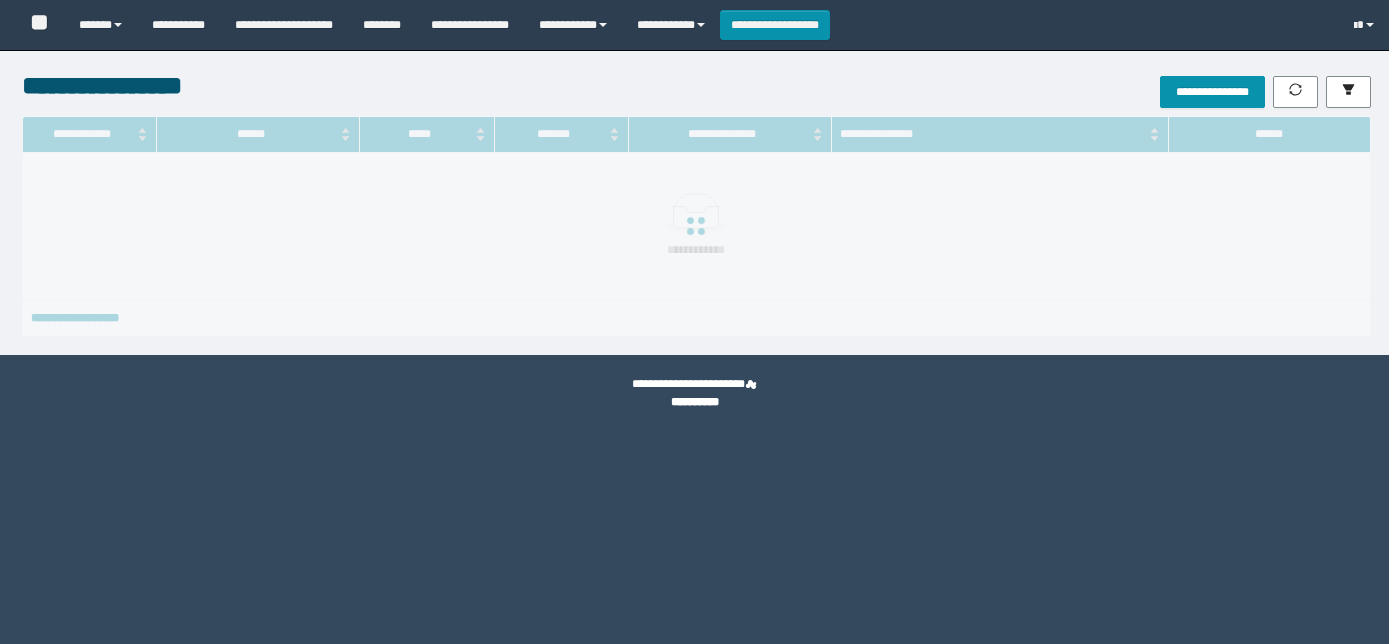 scroll, scrollTop: 0, scrollLeft: 0, axis: both 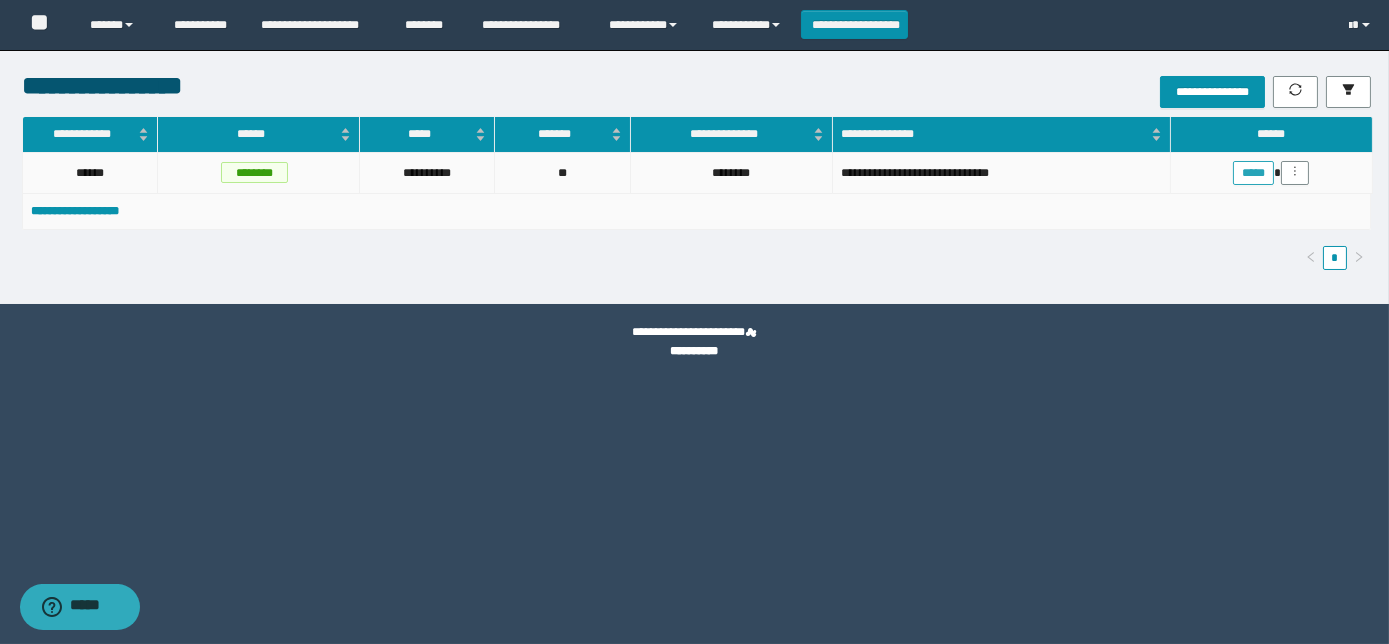 click on "*****" at bounding box center [1253, 173] 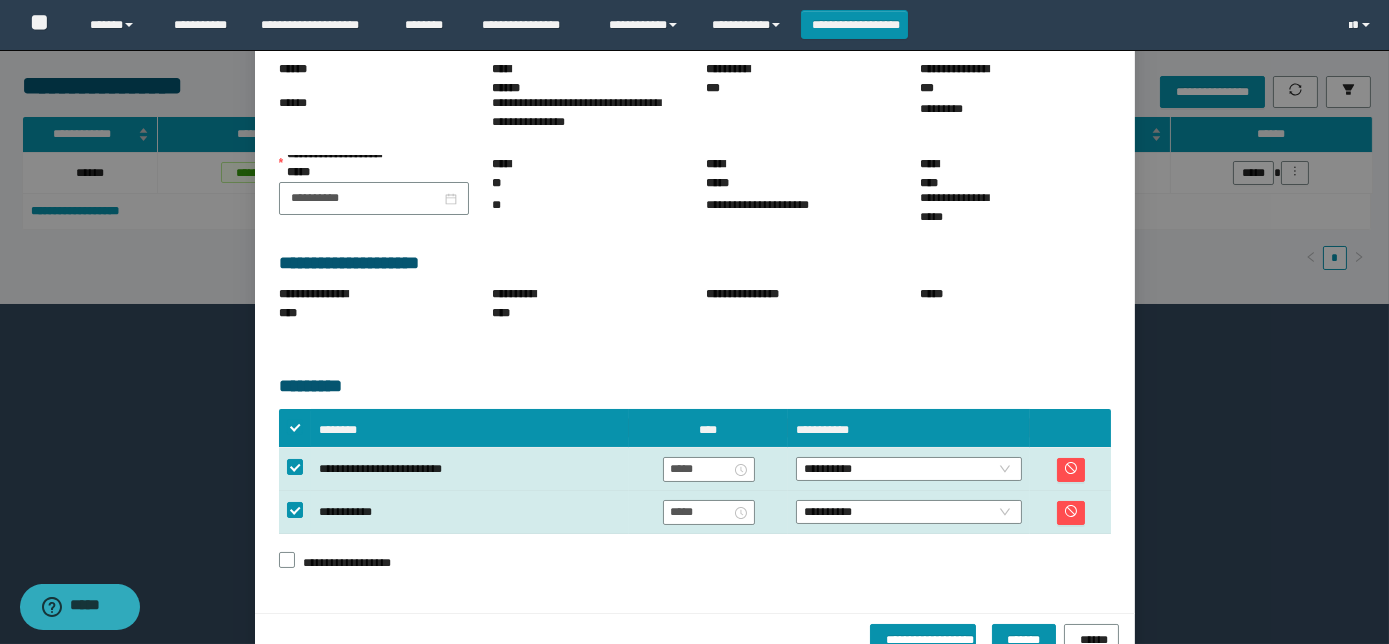 scroll, scrollTop: 181, scrollLeft: 0, axis: vertical 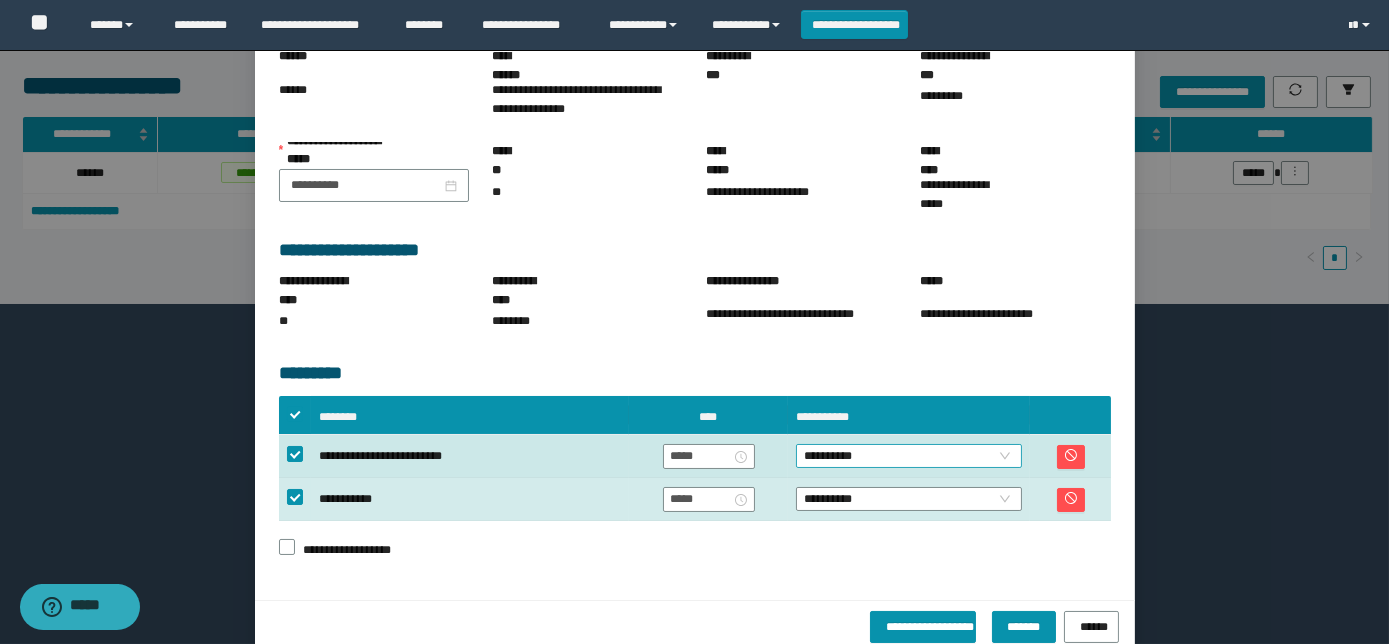 click on "**********" at bounding box center [909, 456] 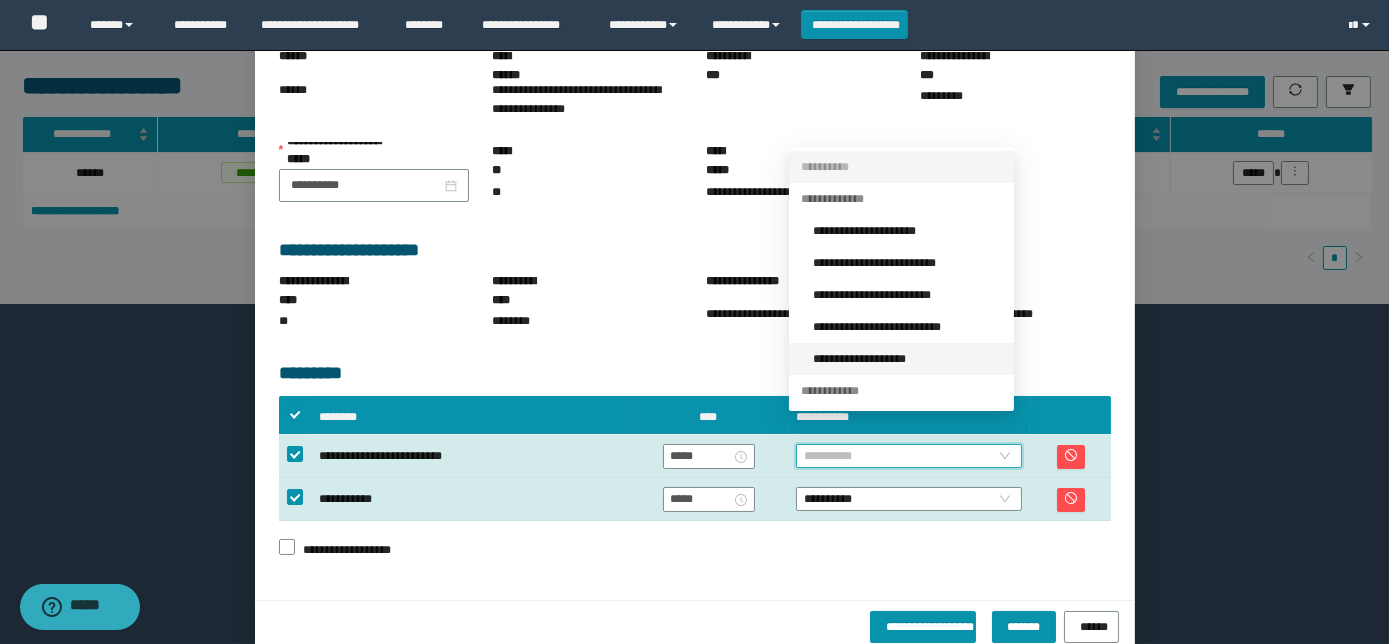 click on "**********" at bounding box center (907, 359) 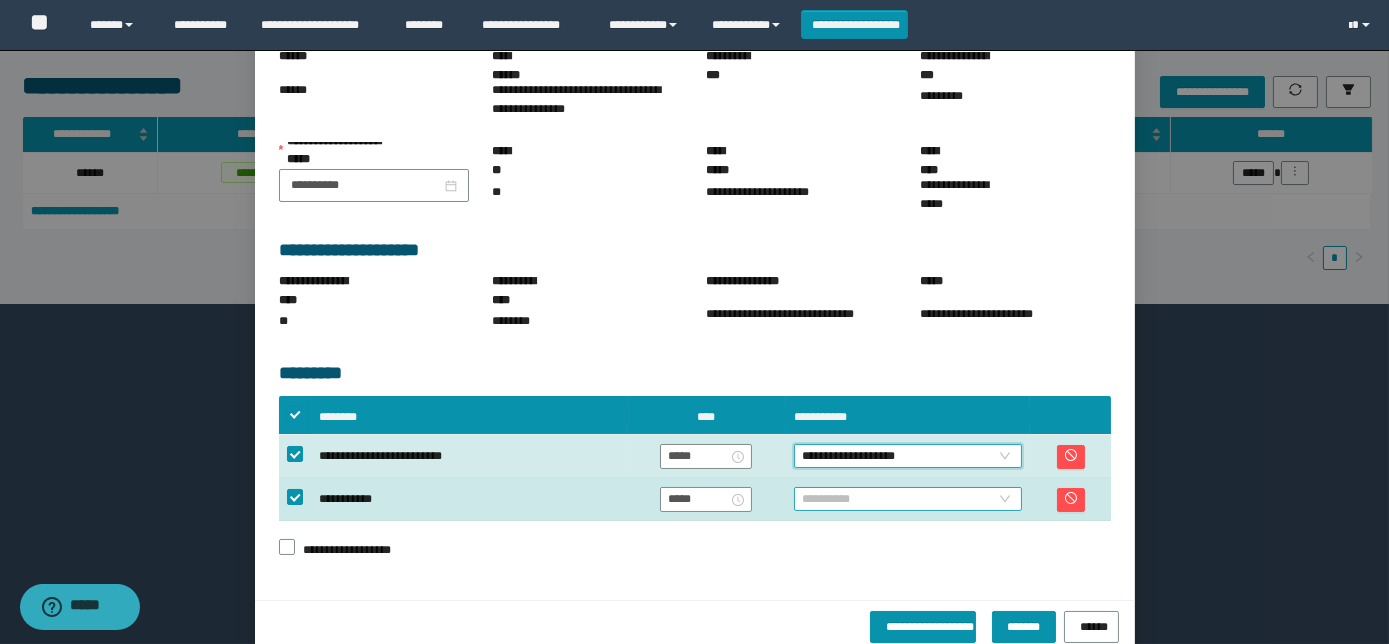 click on "**********" at bounding box center (908, 499) 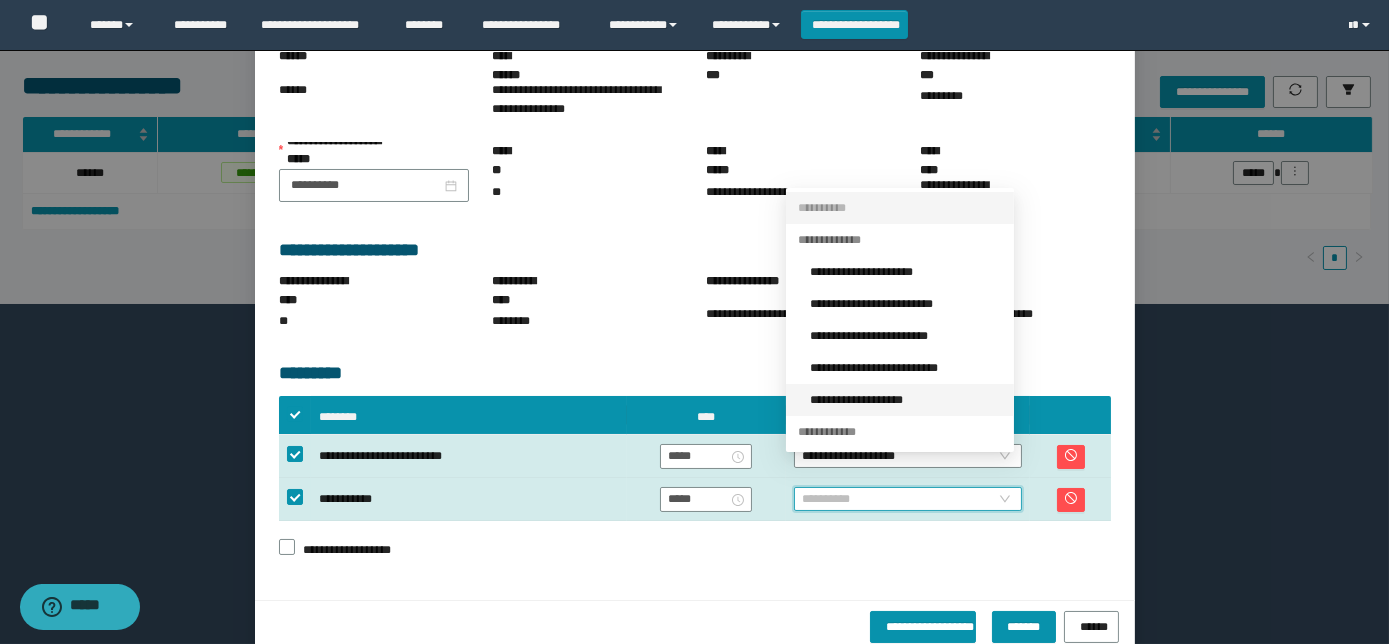 click on "**********" at bounding box center [906, 400] 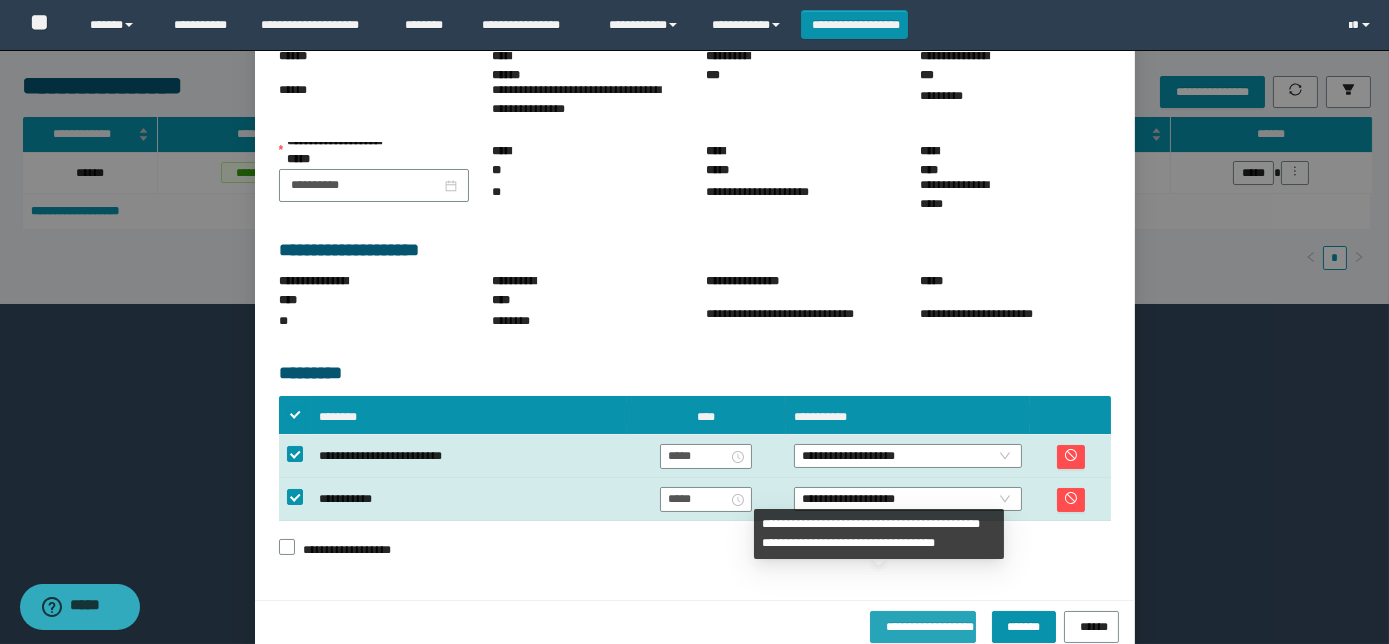click on "**********" at bounding box center (923, 627) 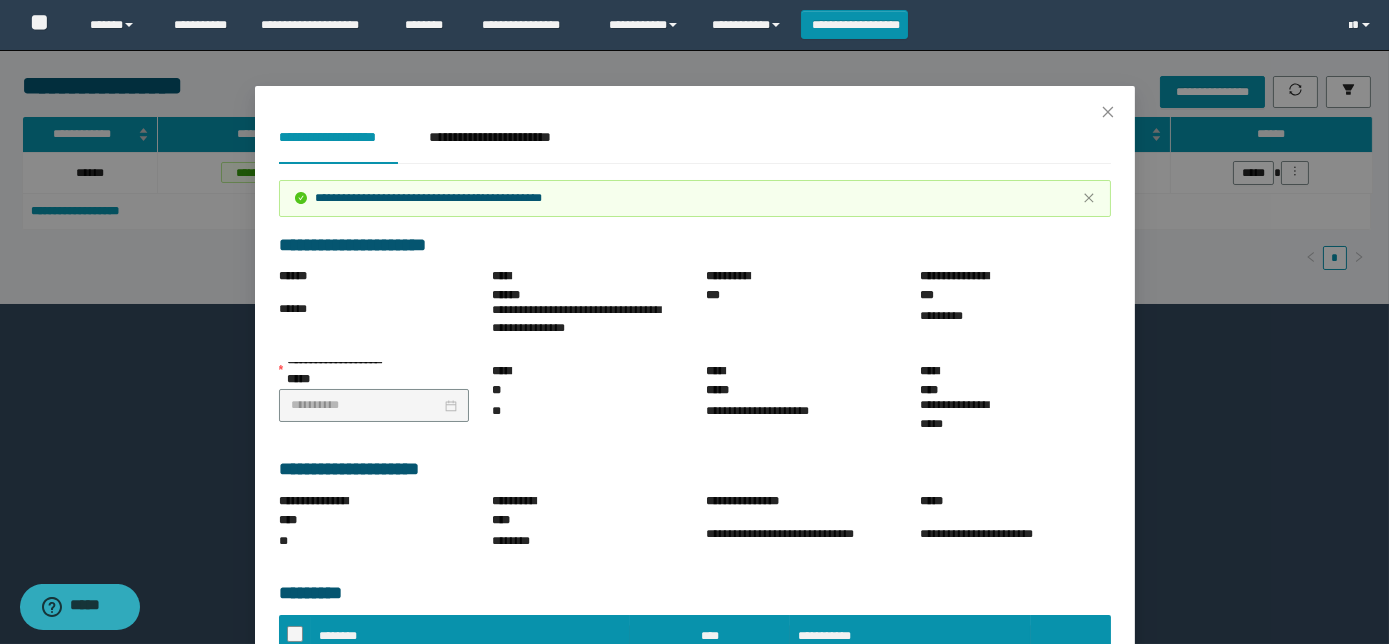 scroll, scrollTop: 0, scrollLeft: 0, axis: both 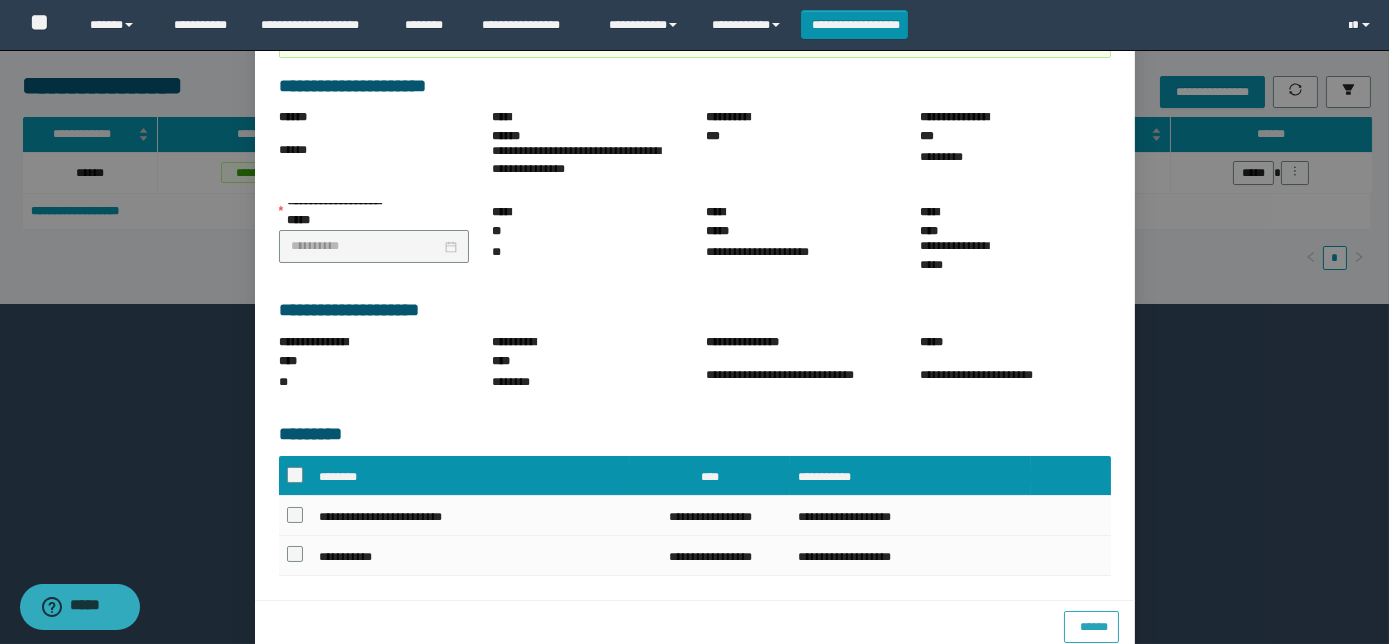 click on "******" at bounding box center [1091, 624] 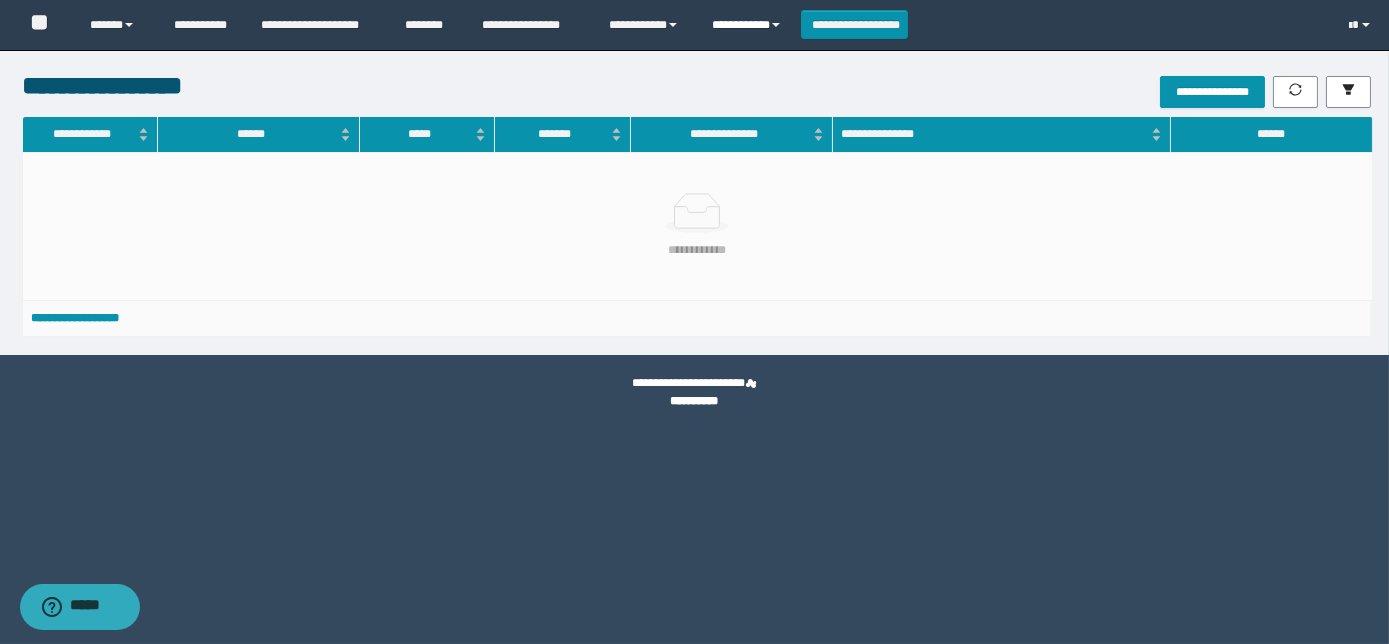 click on "**********" at bounding box center (749, 25) 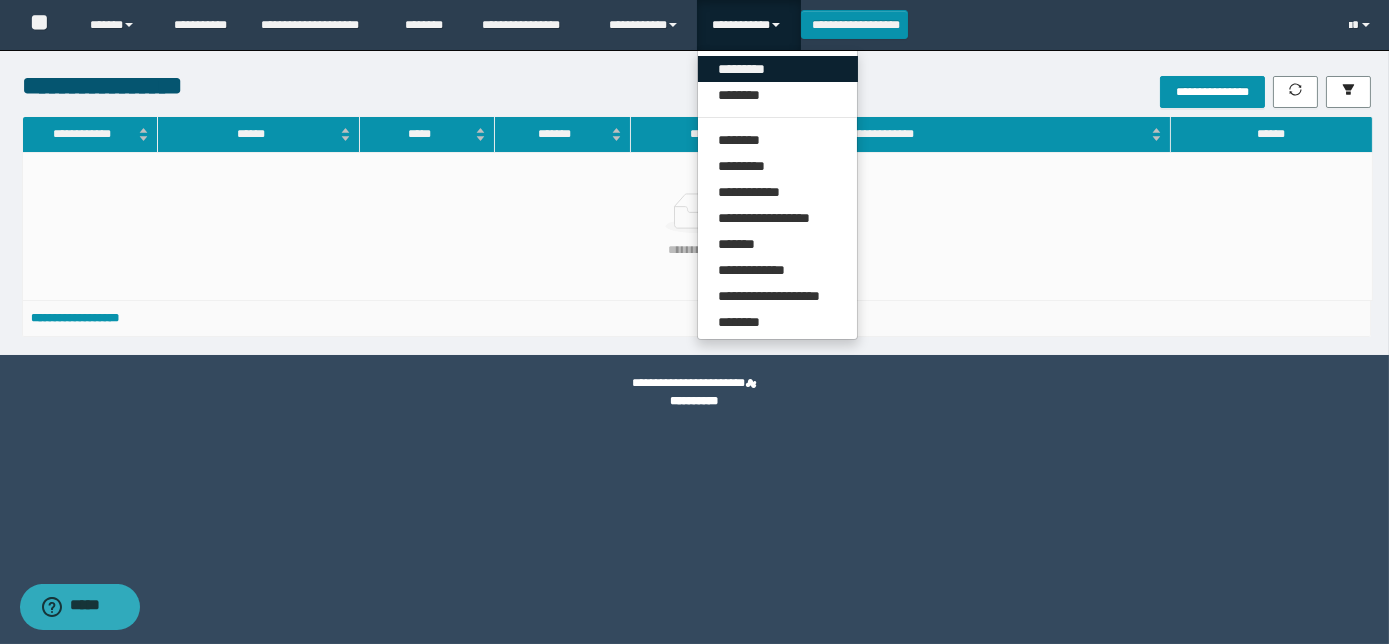 click on "*********" at bounding box center [778, 69] 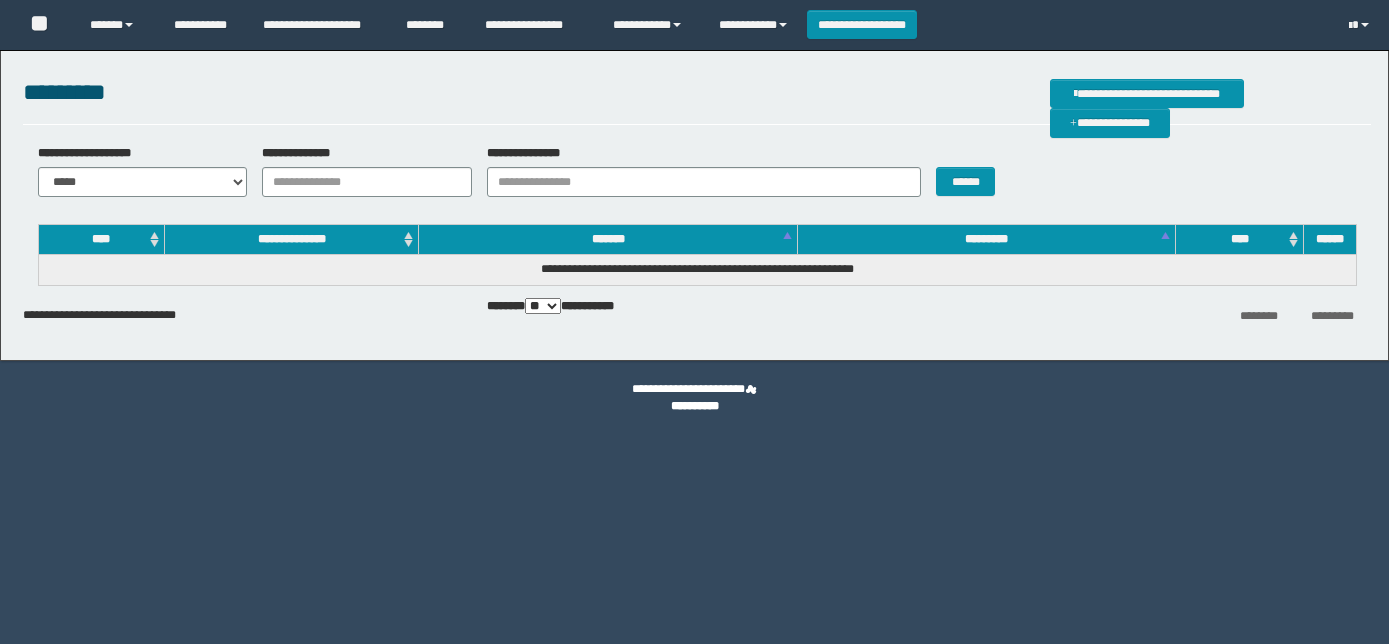 scroll, scrollTop: 0, scrollLeft: 0, axis: both 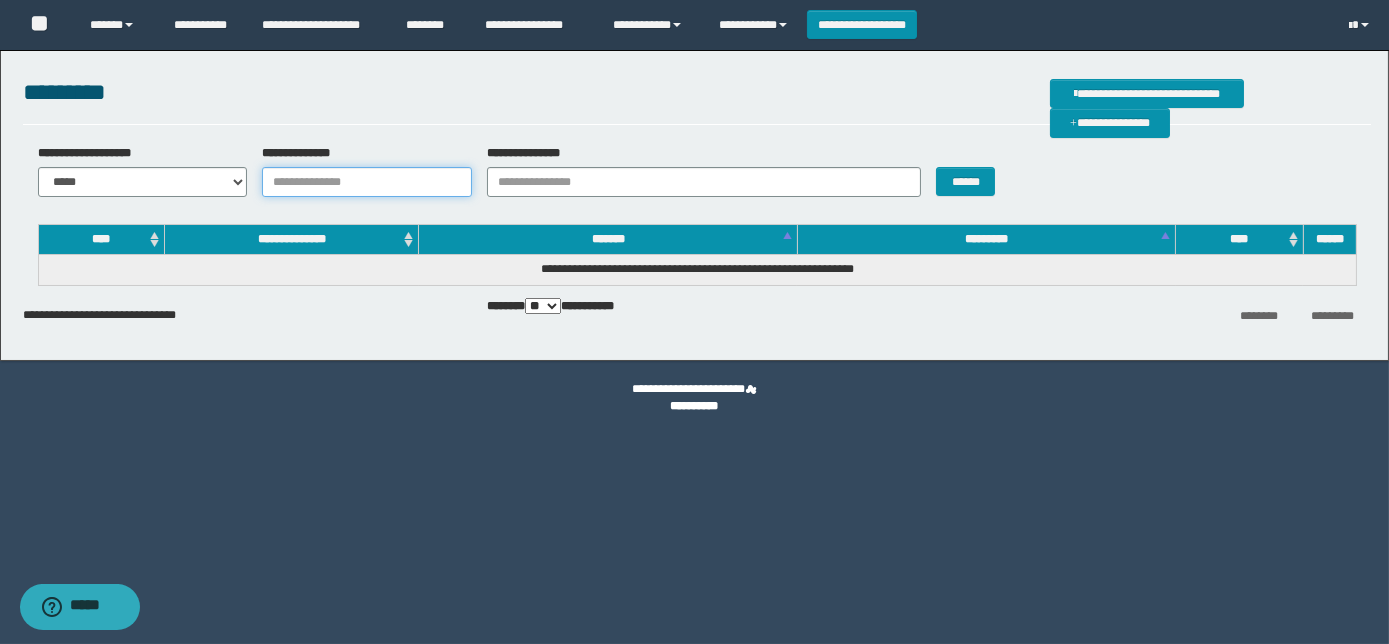 click on "**********" at bounding box center (367, 182) 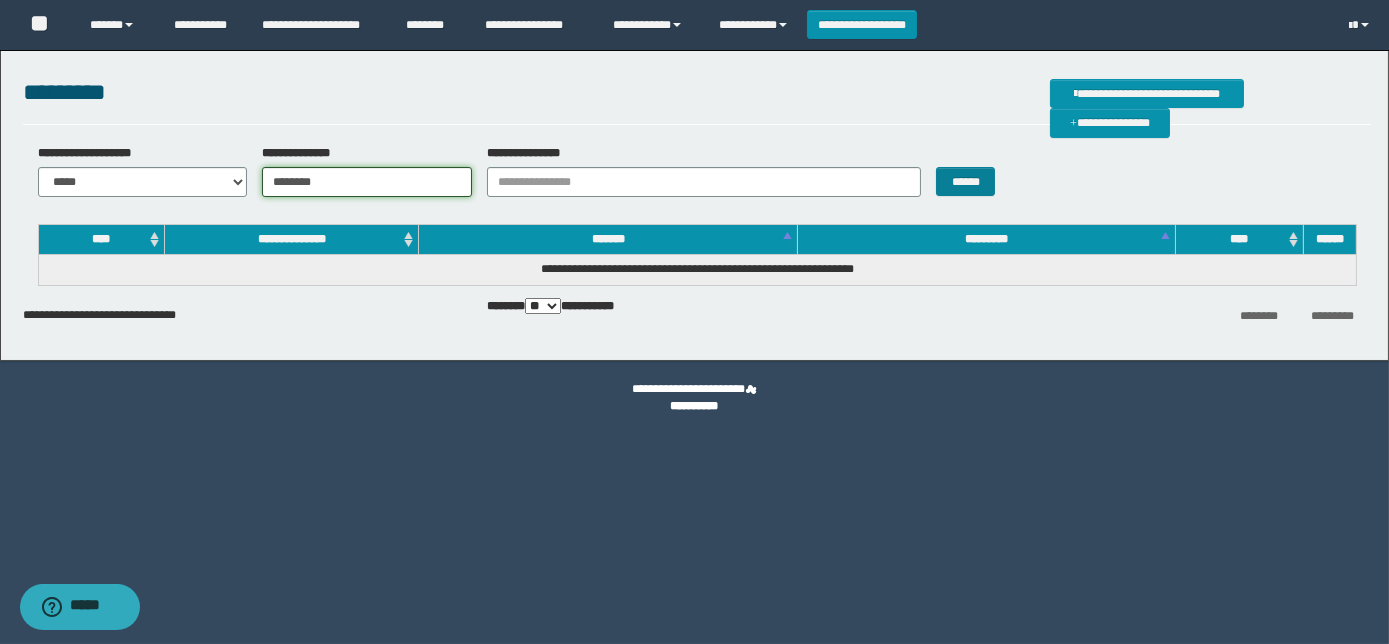 type on "********" 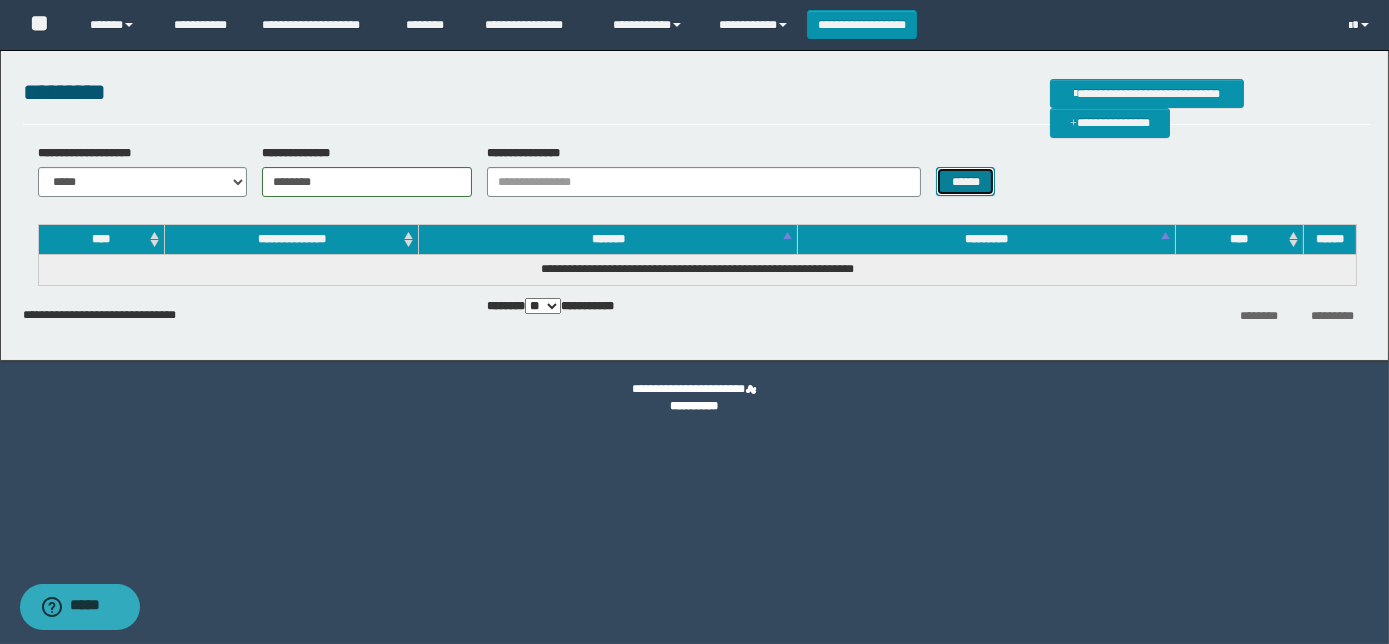 click on "******" at bounding box center [965, 181] 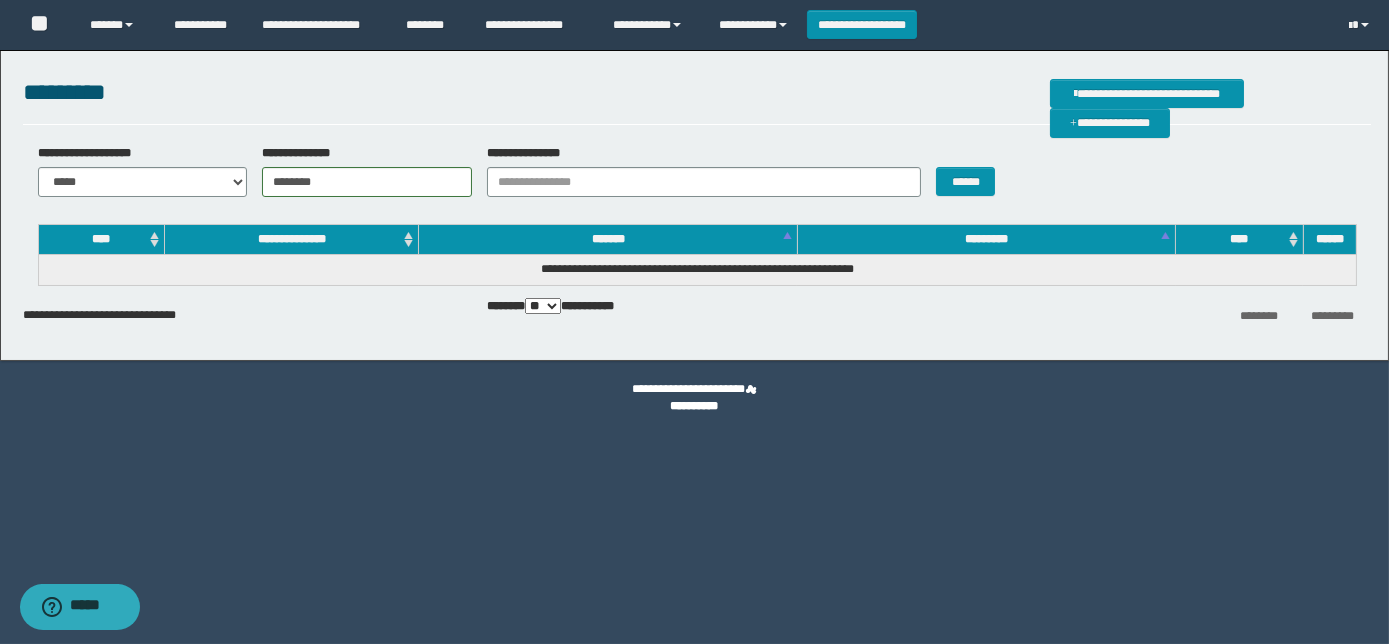 click on "**********" at bounding box center [697, 178] 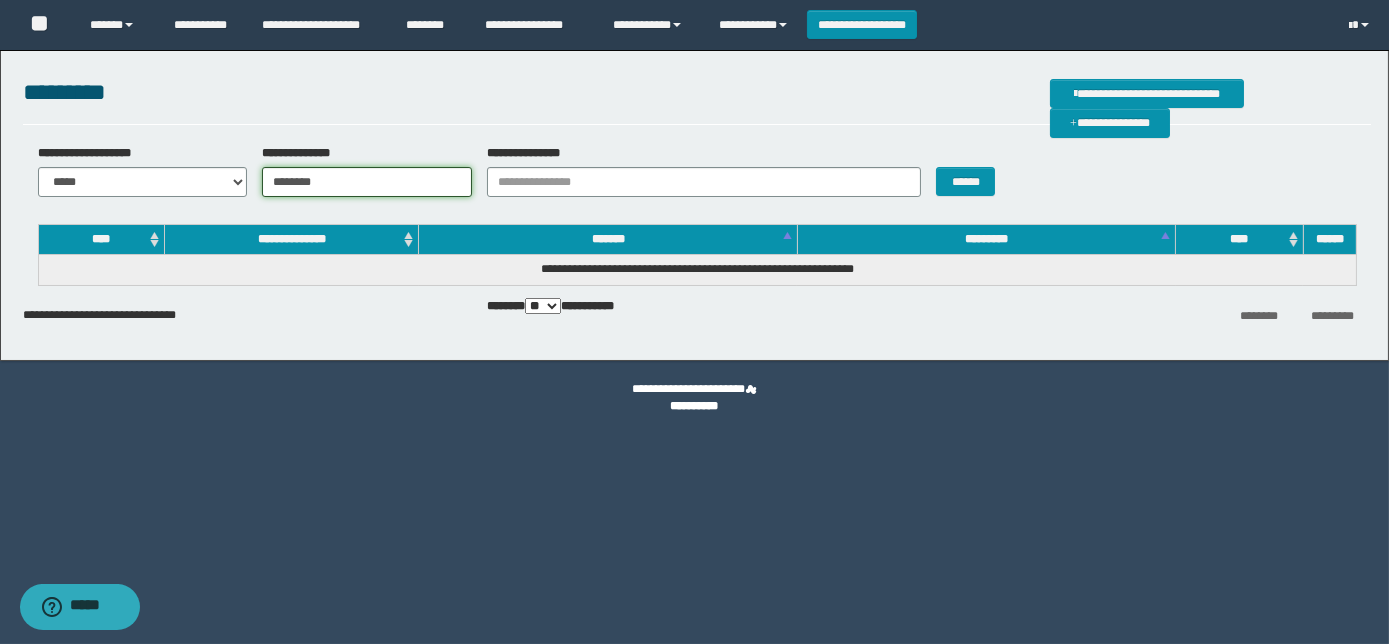 click on "********" at bounding box center (367, 182) 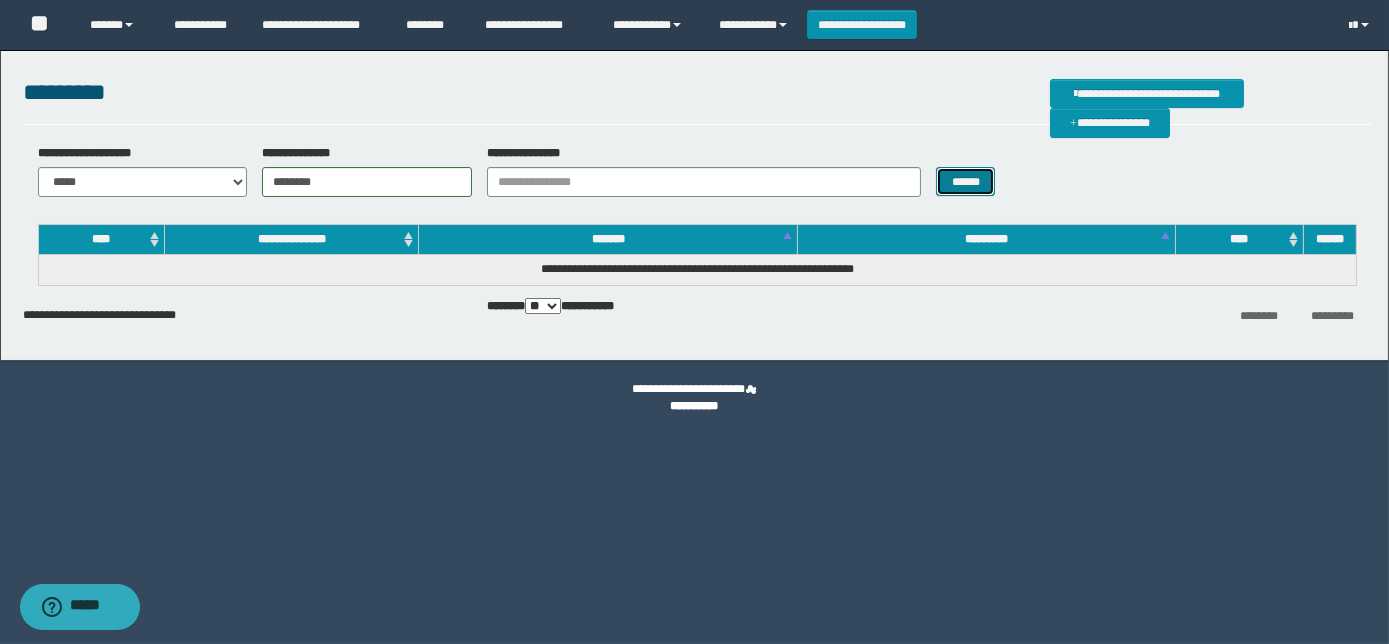 click on "******" at bounding box center (965, 181) 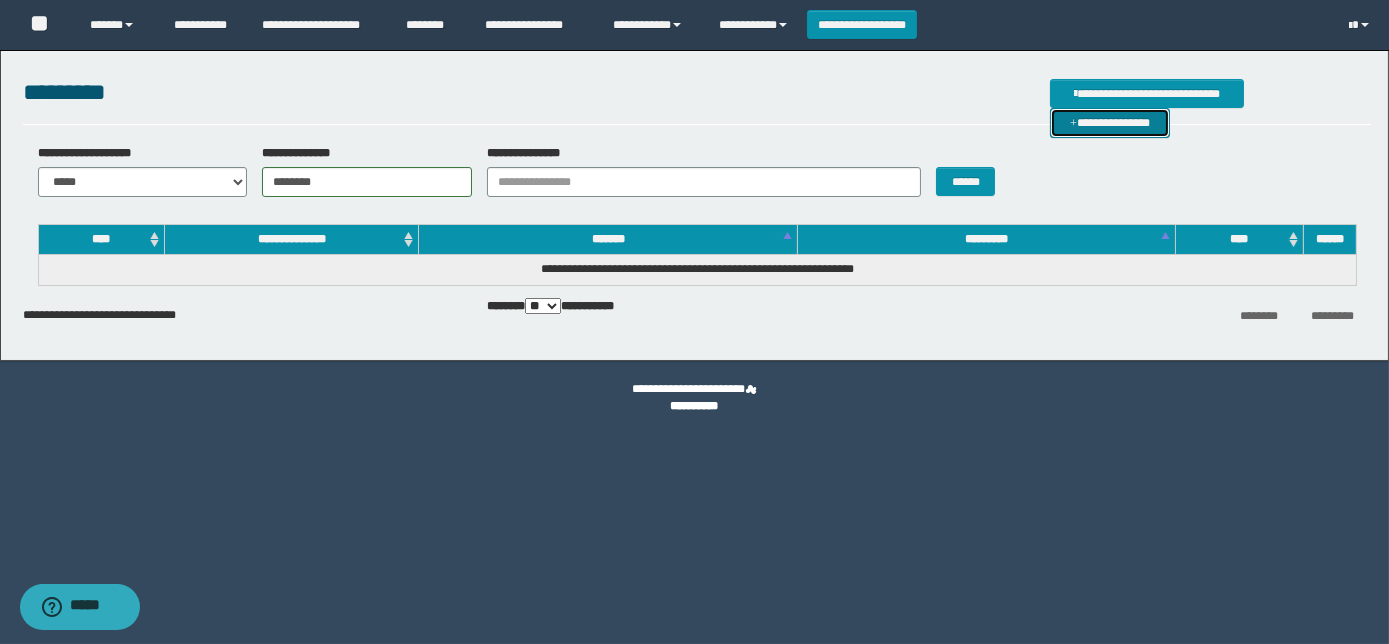drag, startPoint x: 1296, startPoint y: 85, endPoint x: 1284, endPoint y: 104, distance: 22.472204 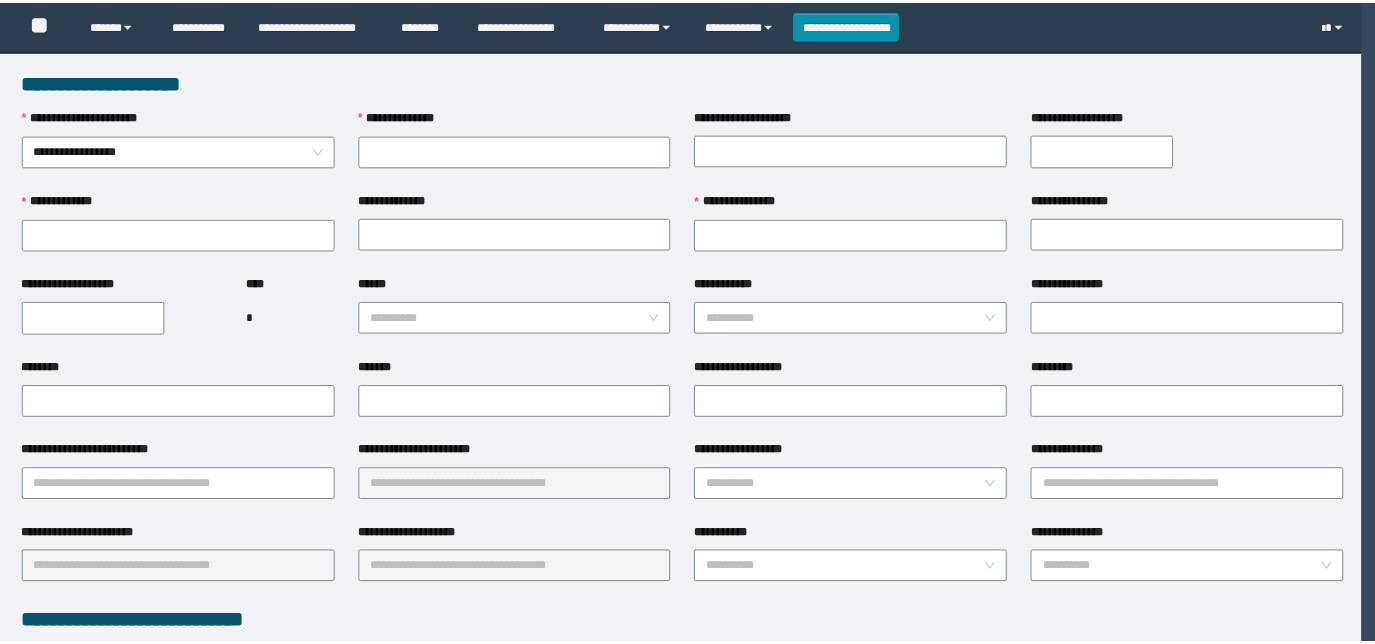 scroll, scrollTop: 0, scrollLeft: 0, axis: both 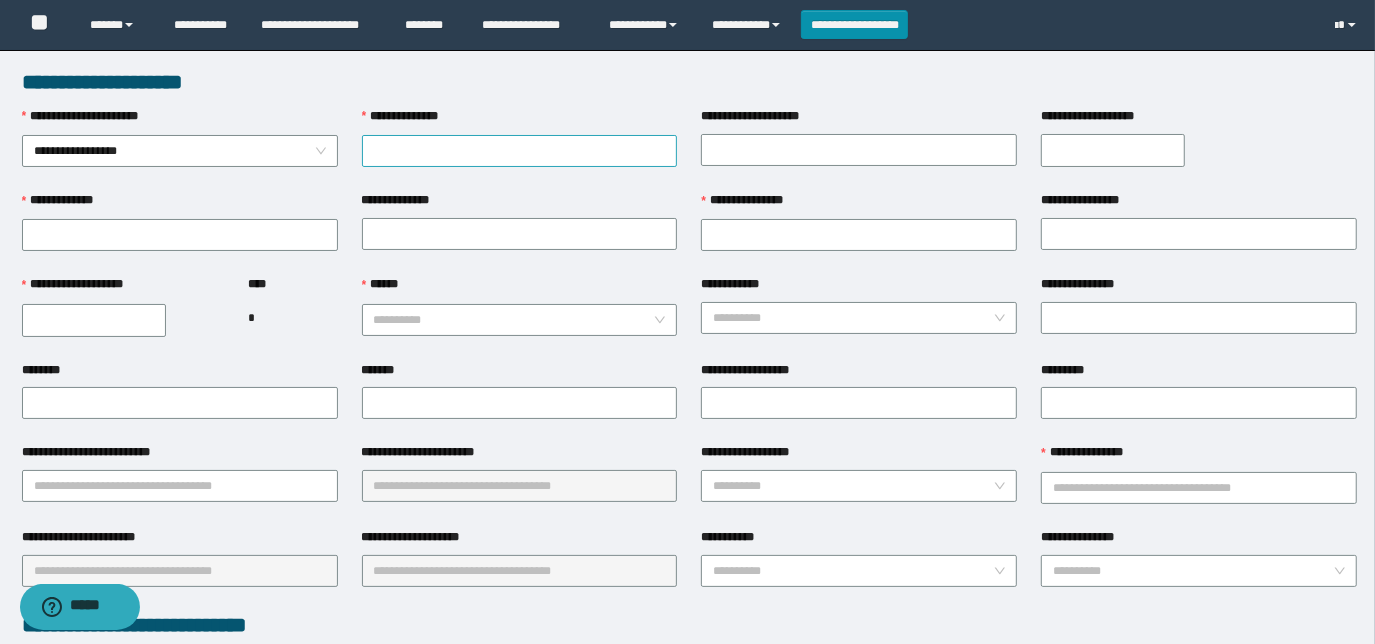 click on "**********" at bounding box center [520, 151] 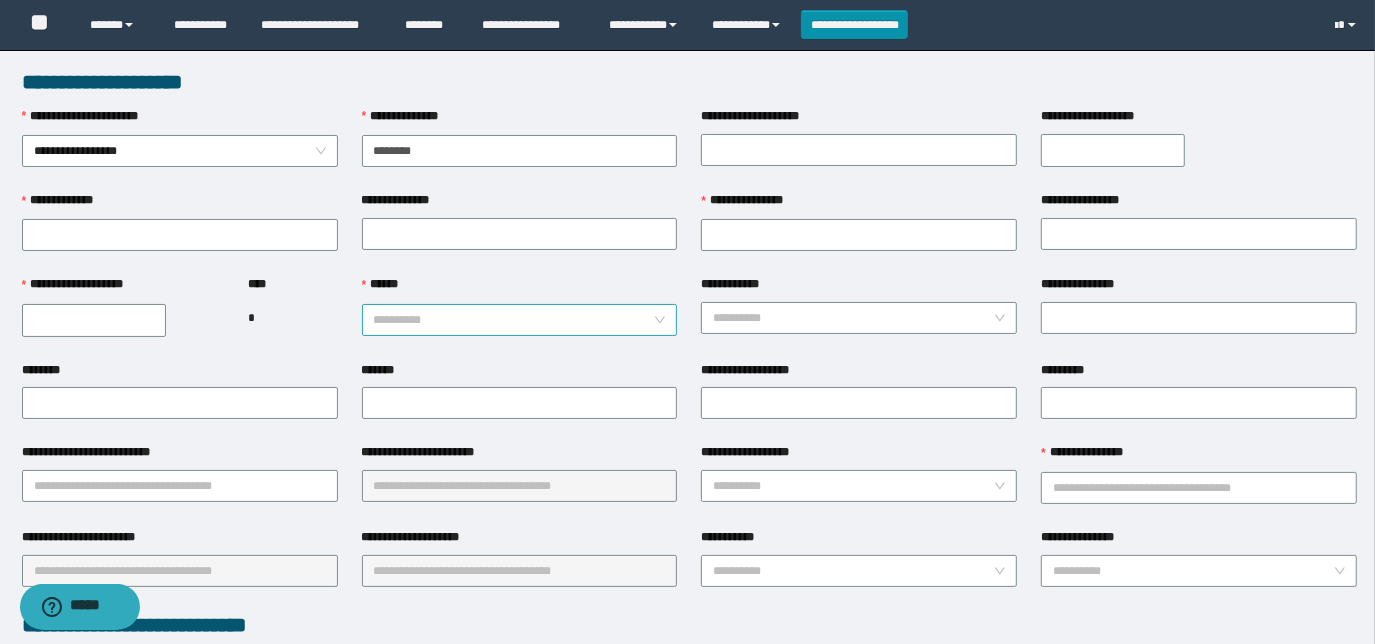 type on "********" 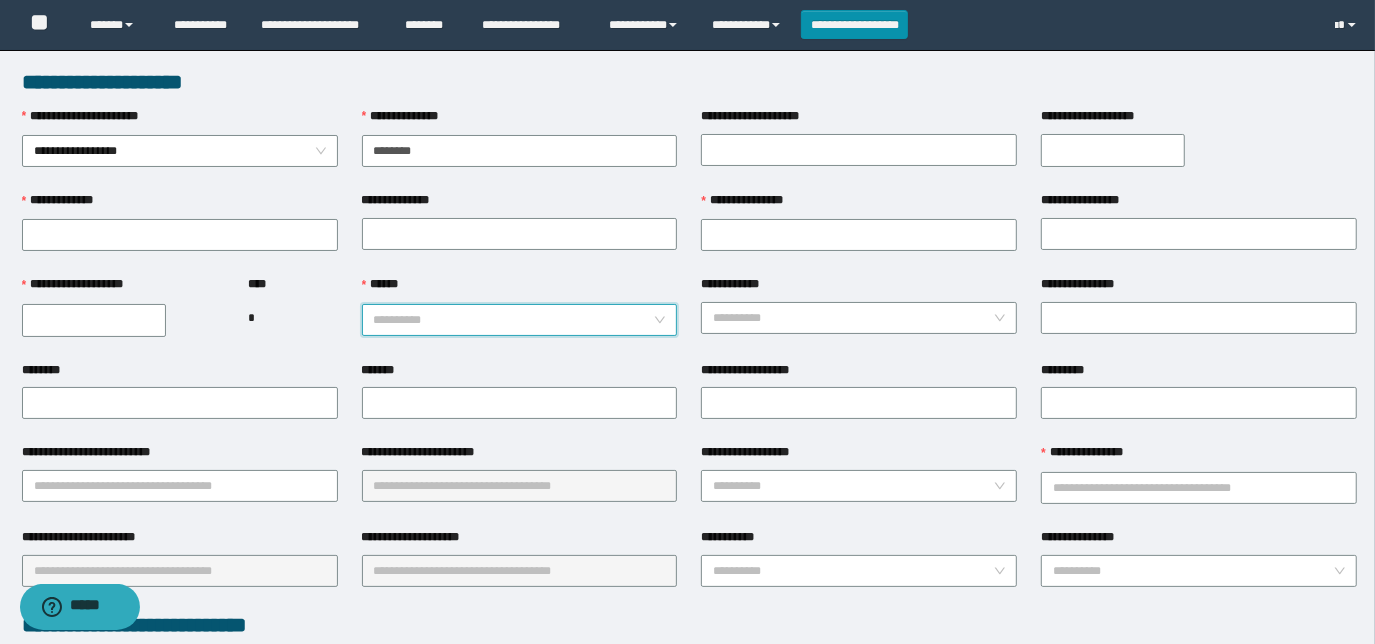 click on "******" at bounding box center (514, 320) 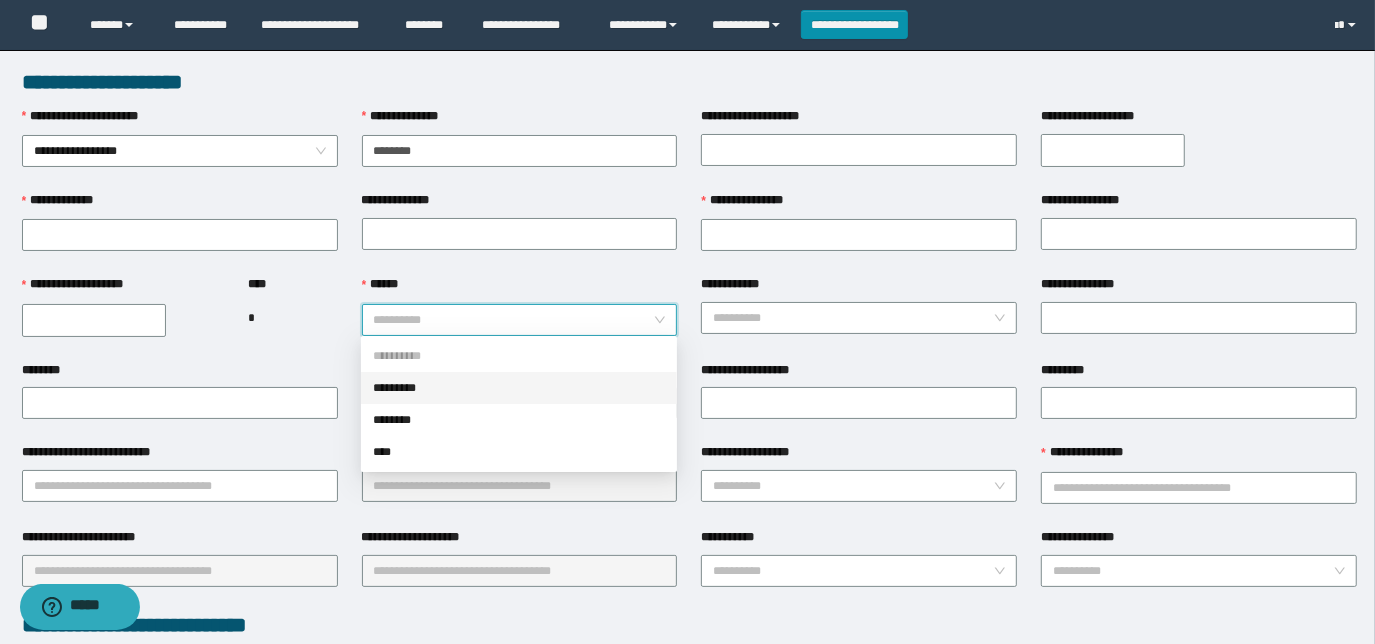 click on "*********" at bounding box center [519, 388] 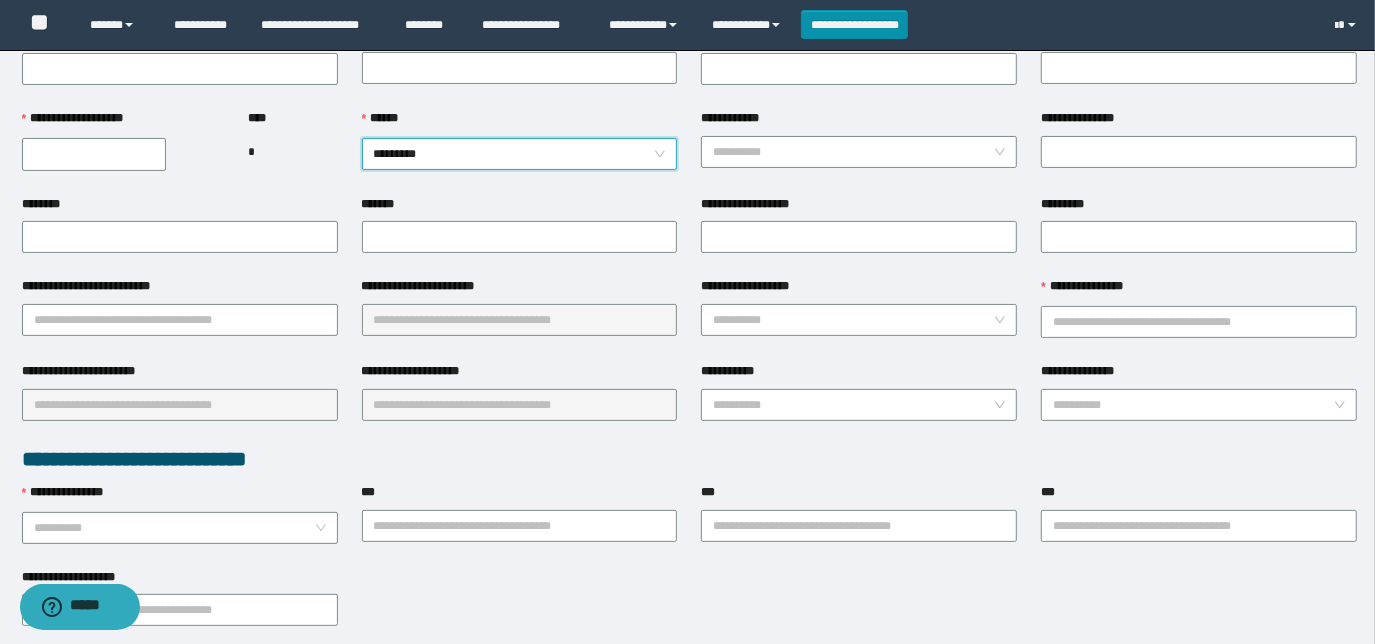 scroll, scrollTop: 181, scrollLeft: 0, axis: vertical 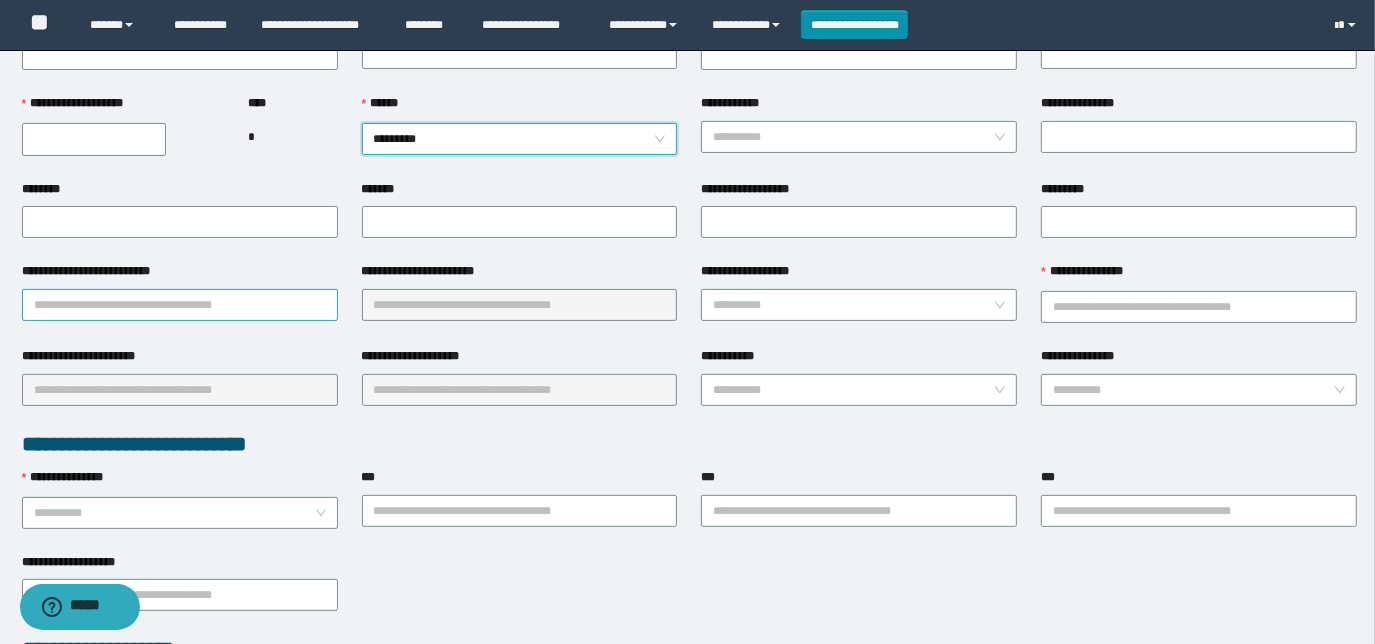 click on "**********" at bounding box center (180, 305) 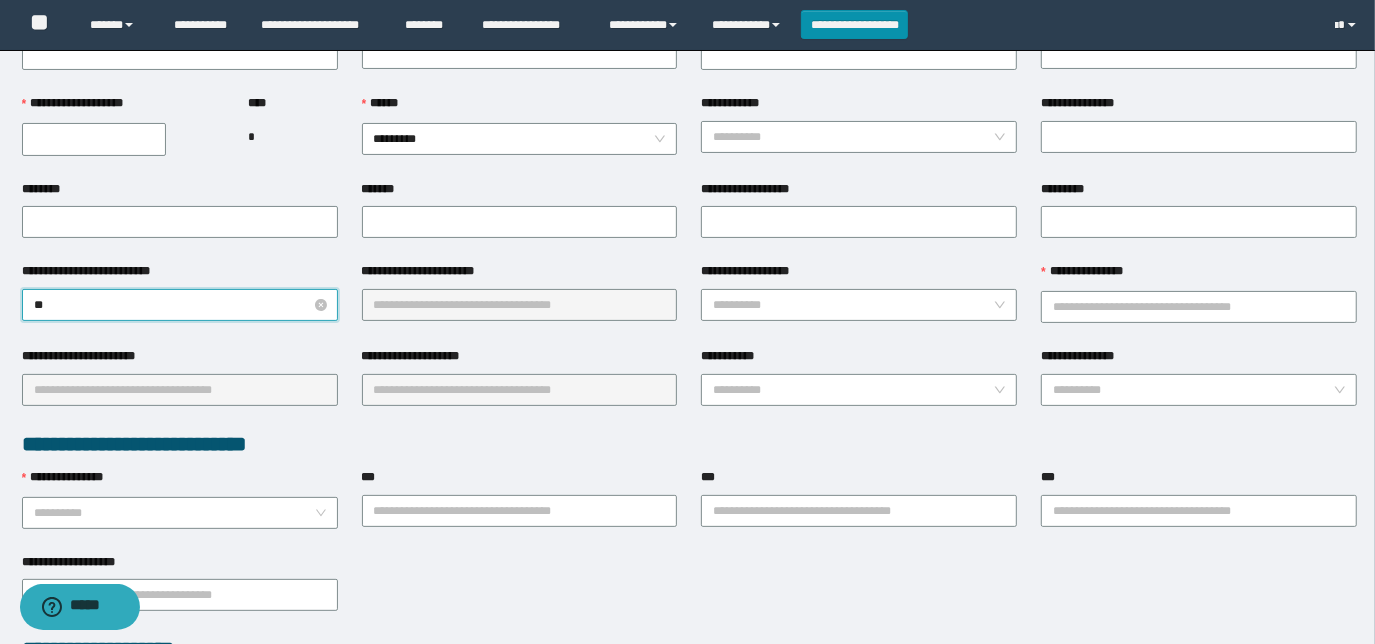 type on "***" 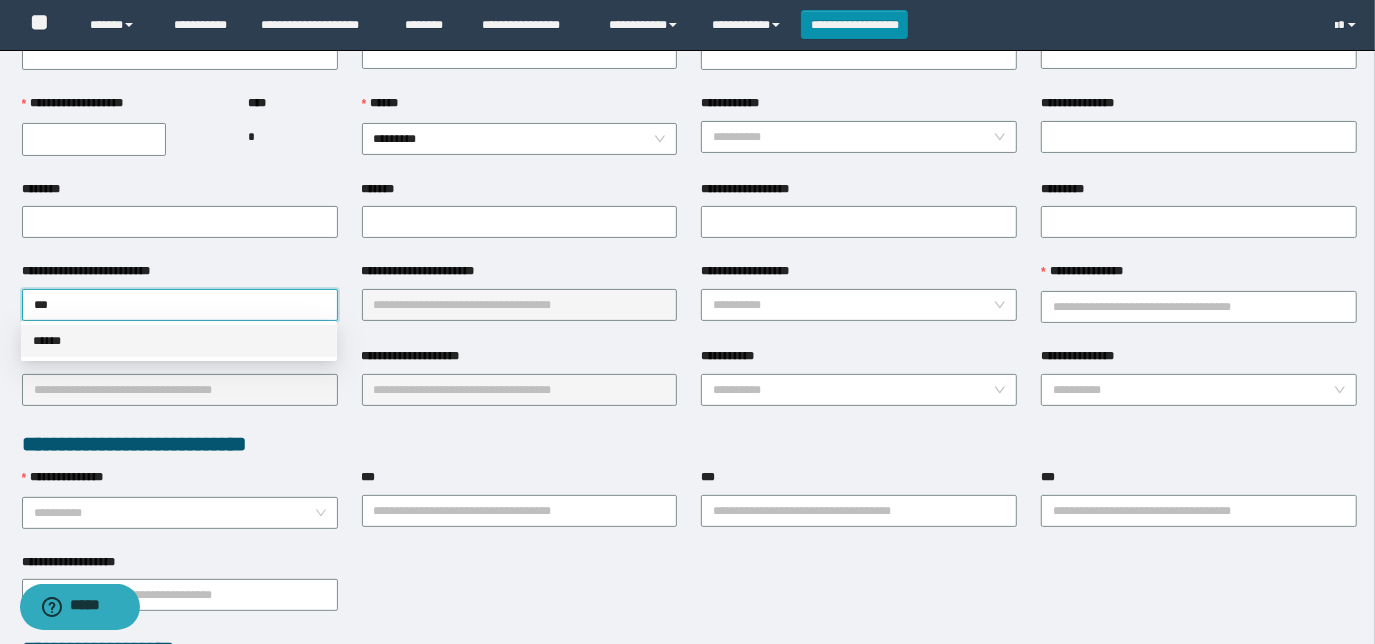 click on "******" at bounding box center [179, 341] 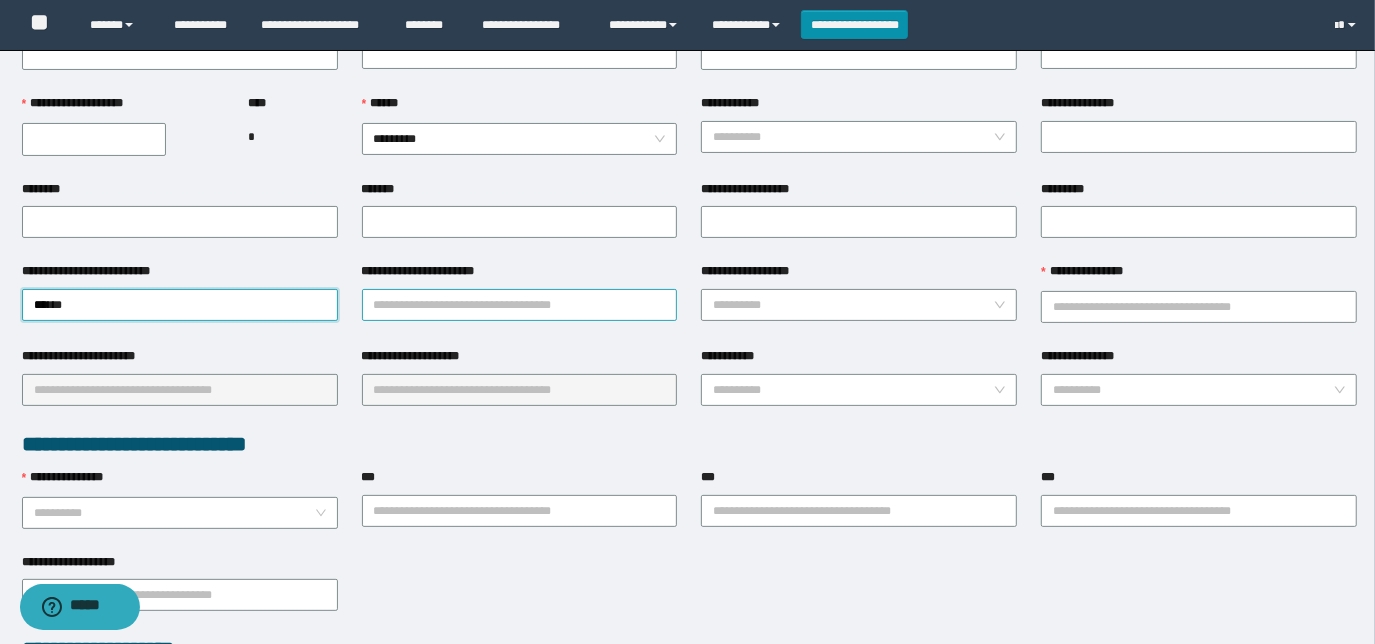 click on "**********" at bounding box center [520, 305] 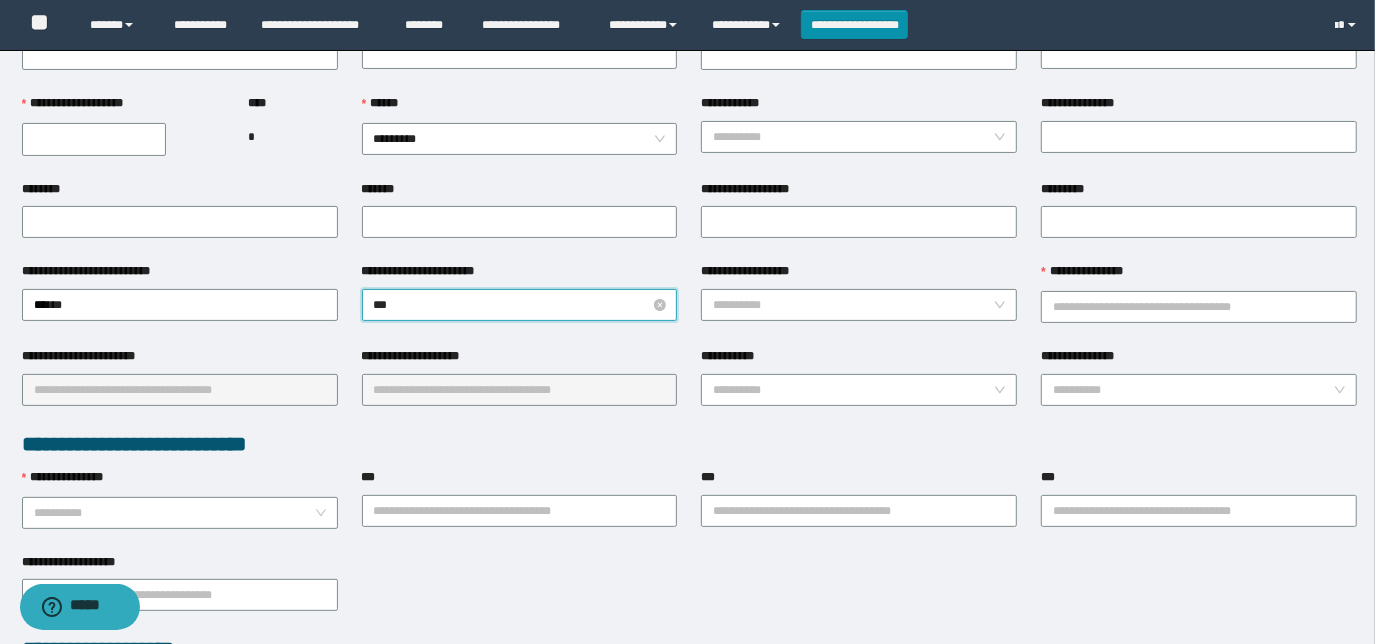 type on "****" 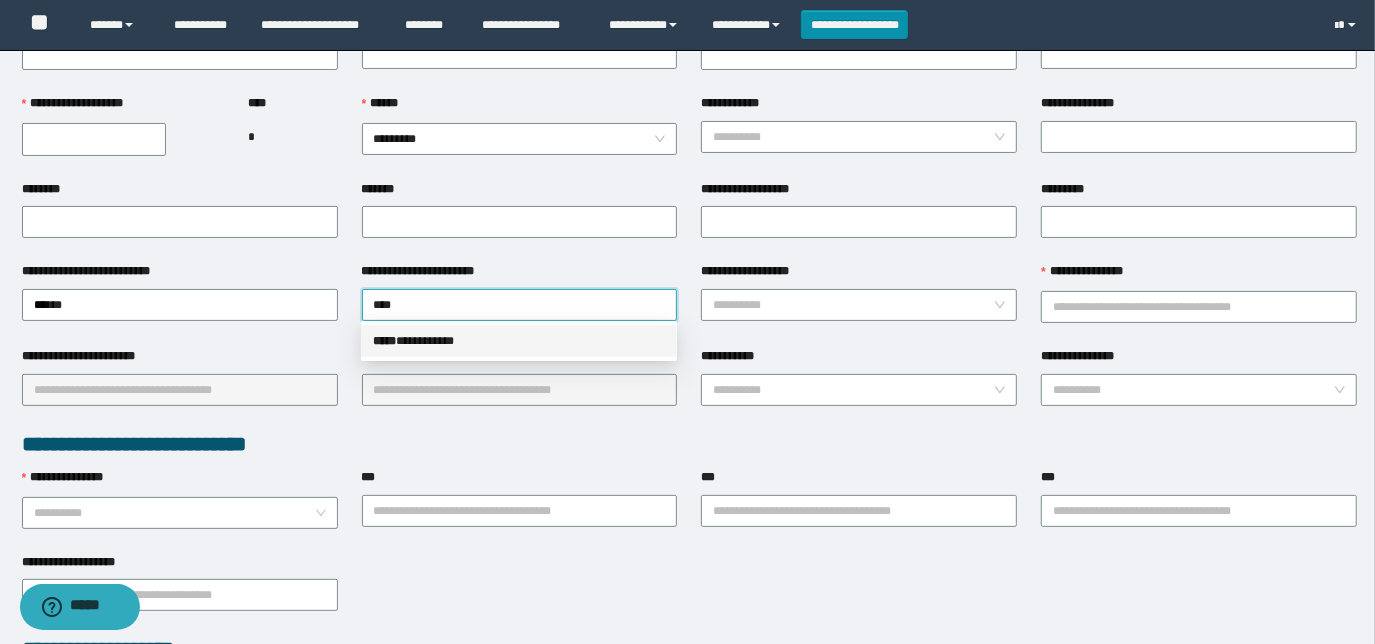 click on "***** * *********" at bounding box center (519, 341) 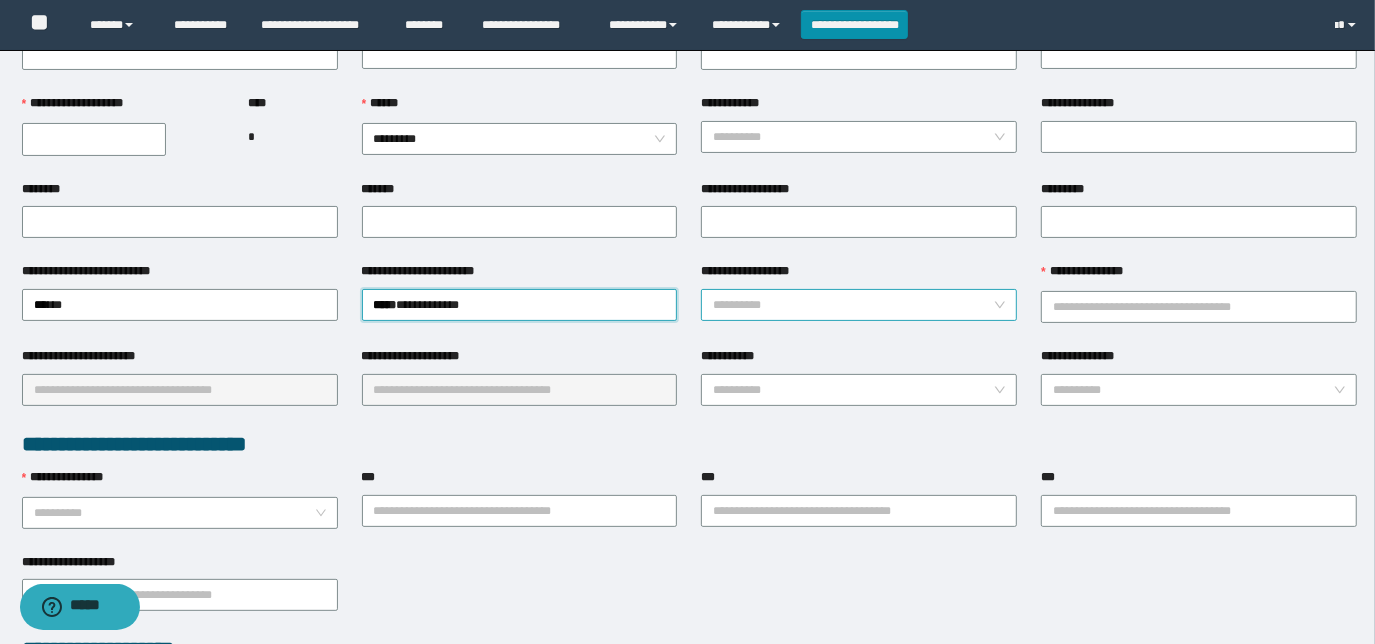 click on "**********" at bounding box center (853, 305) 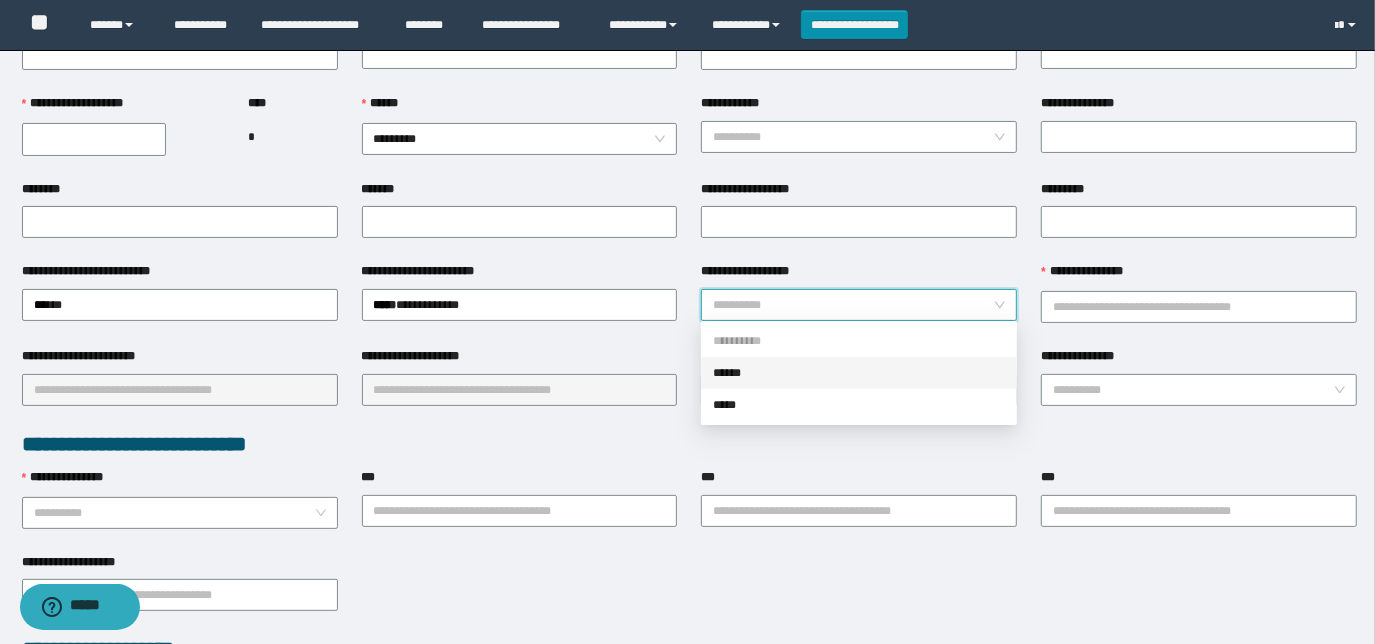 click on "******" at bounding box center [859, 373] 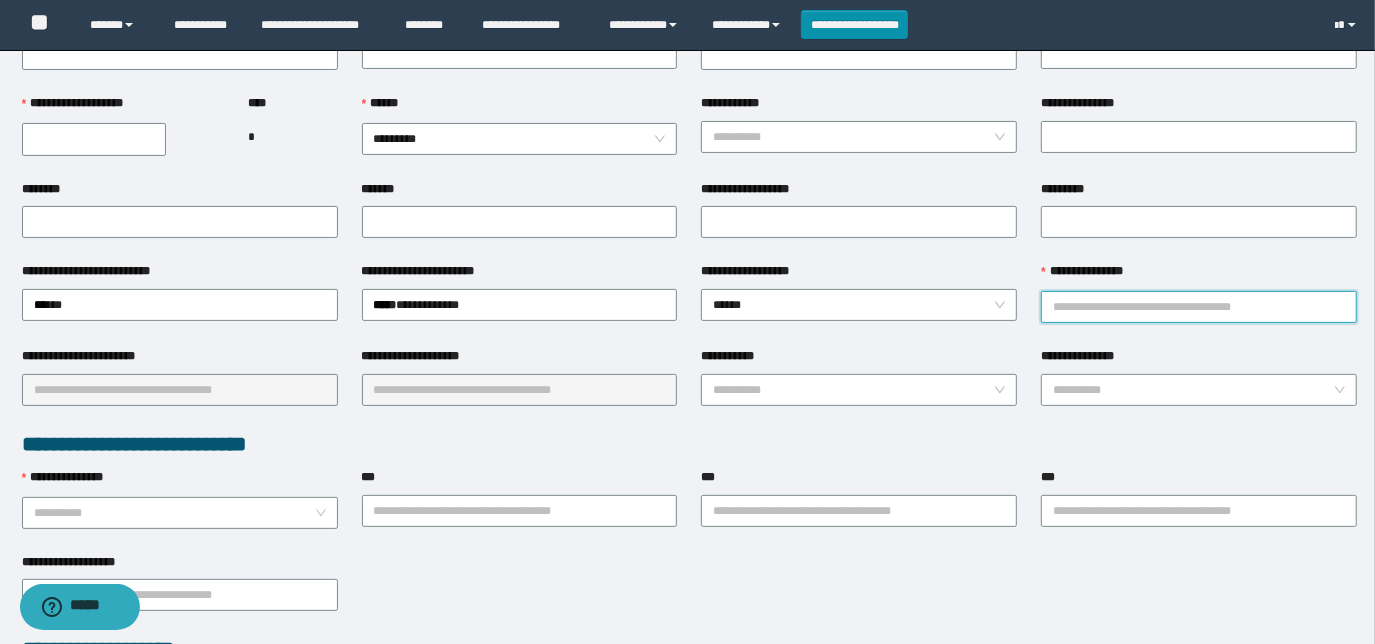 click on "**********" at bounding box center (1199, 307) 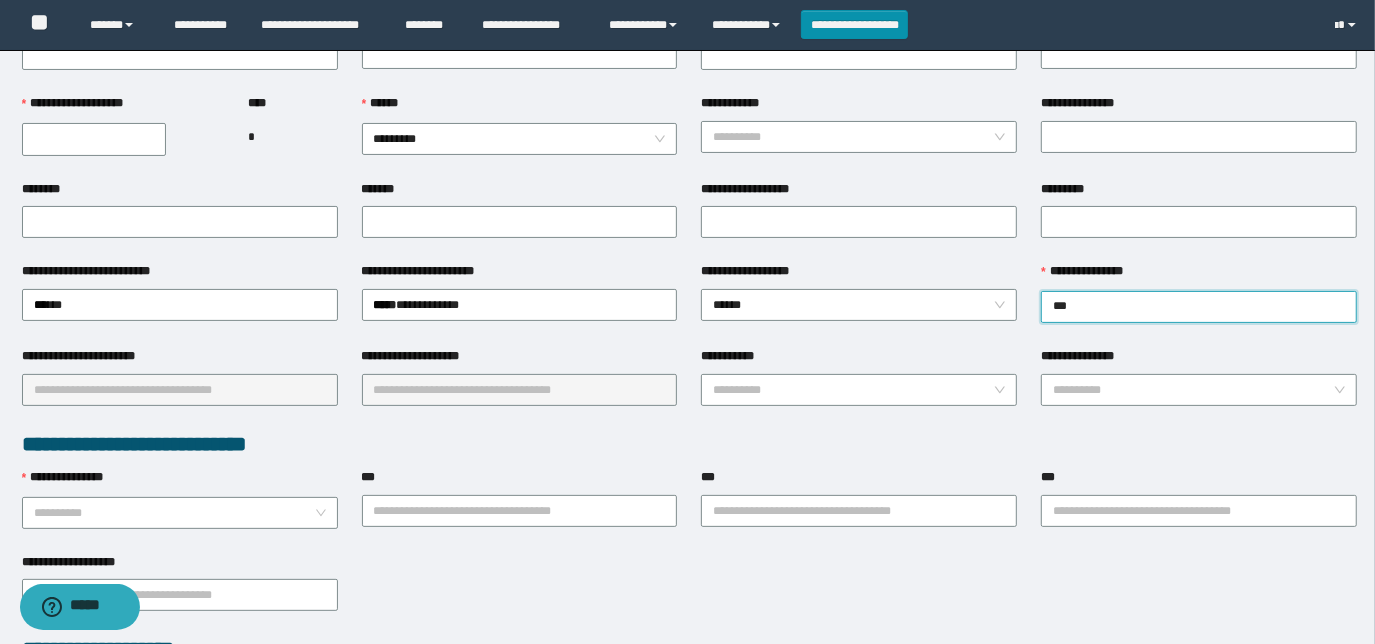 type on "****" 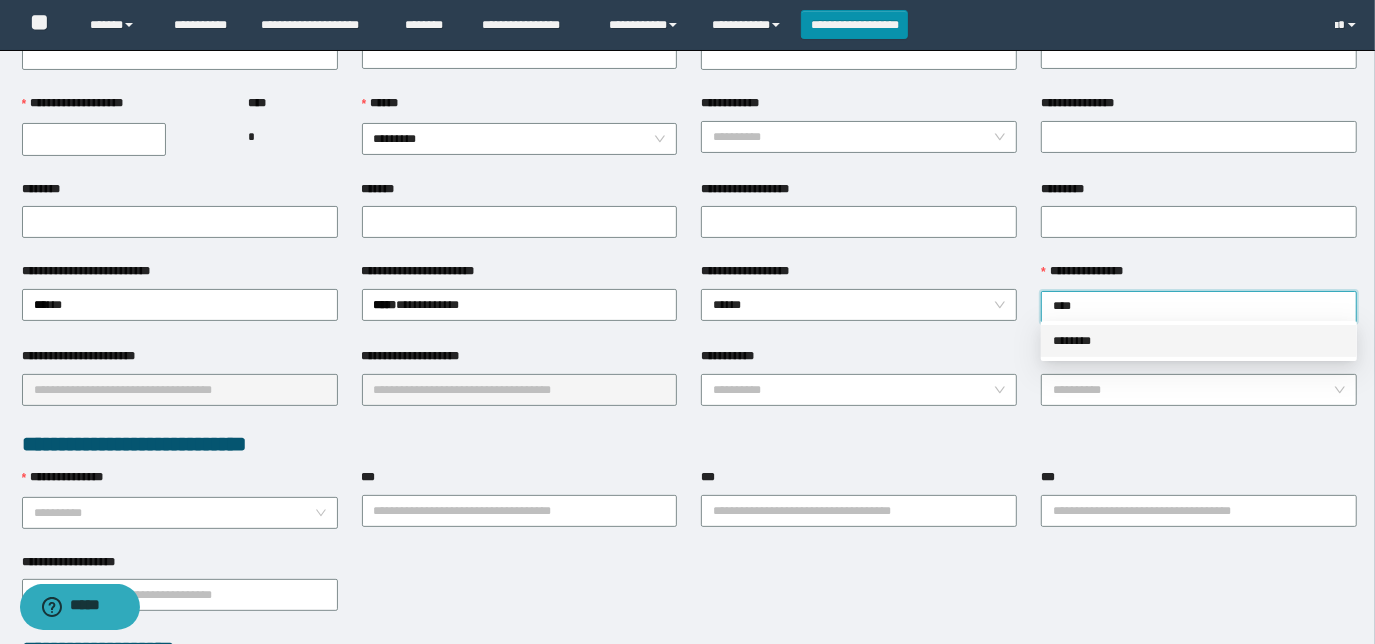 click on "********" at bounding box center (1199, 341) 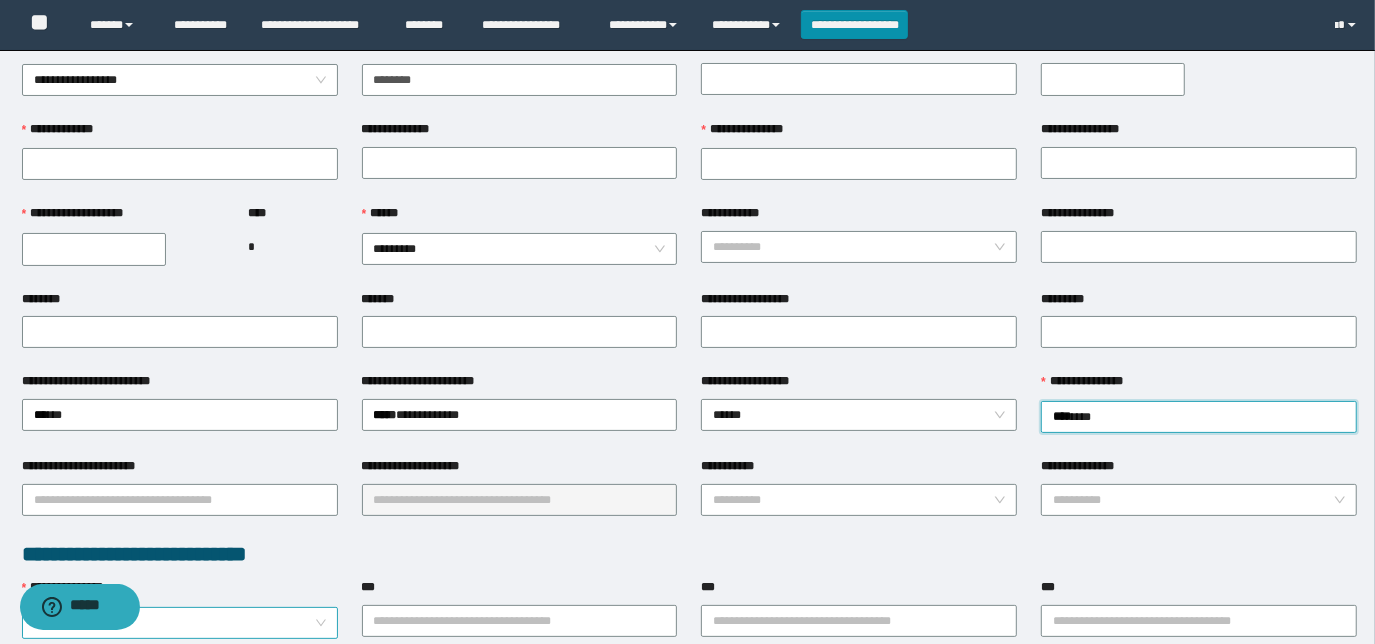 scroll, scrollTop: 272, scrollLeft: 0, axis: vertical 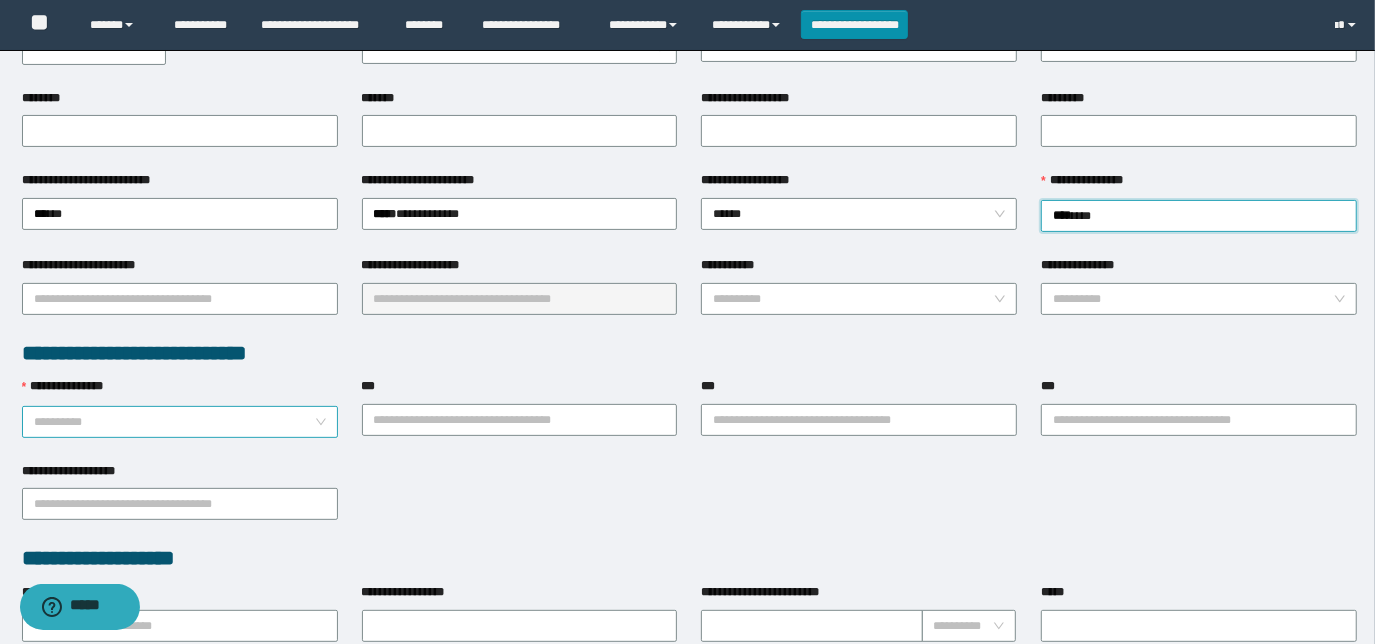 click on "**********" at bounding box center [174, 422] 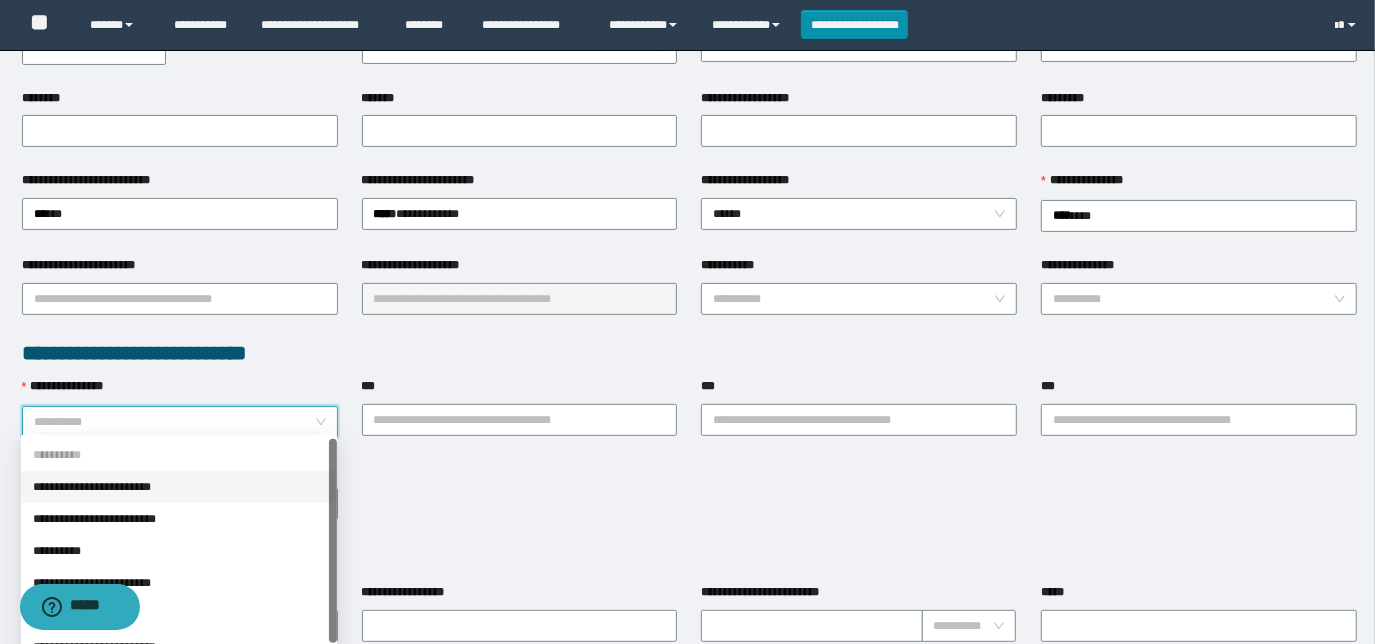 click on "**********" at bounding box center [179, 487] 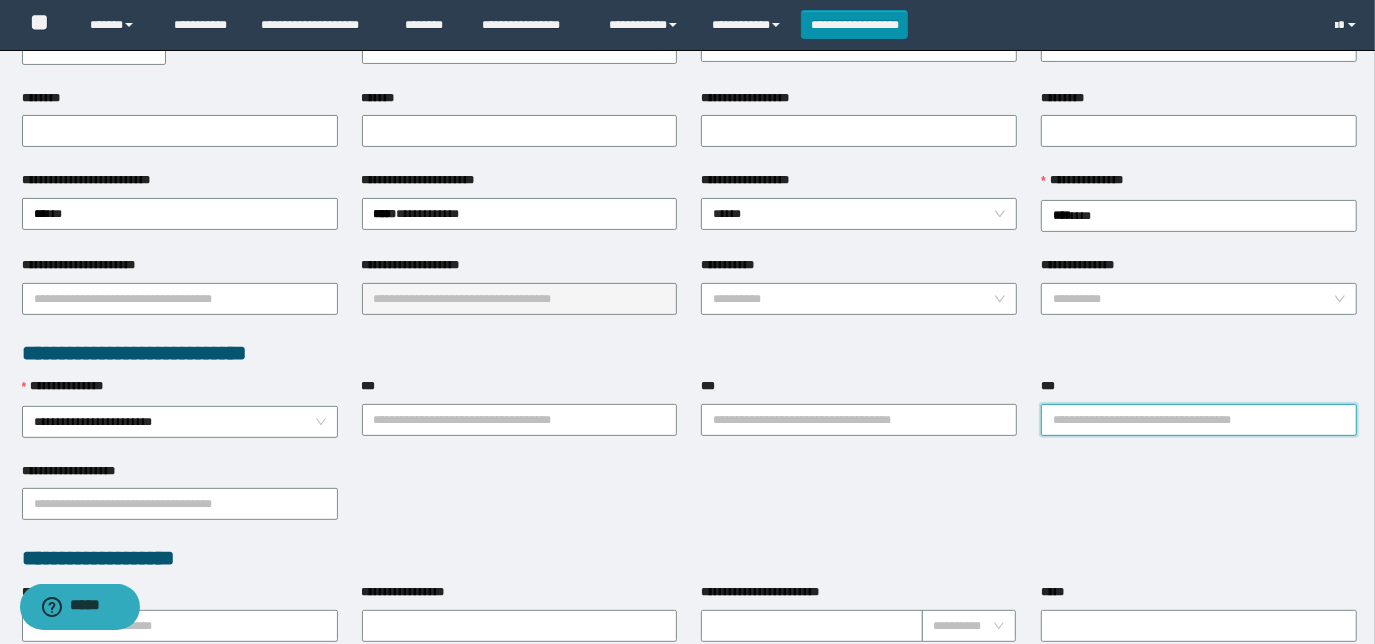 click on "***" at bounding box center (1199, 420) 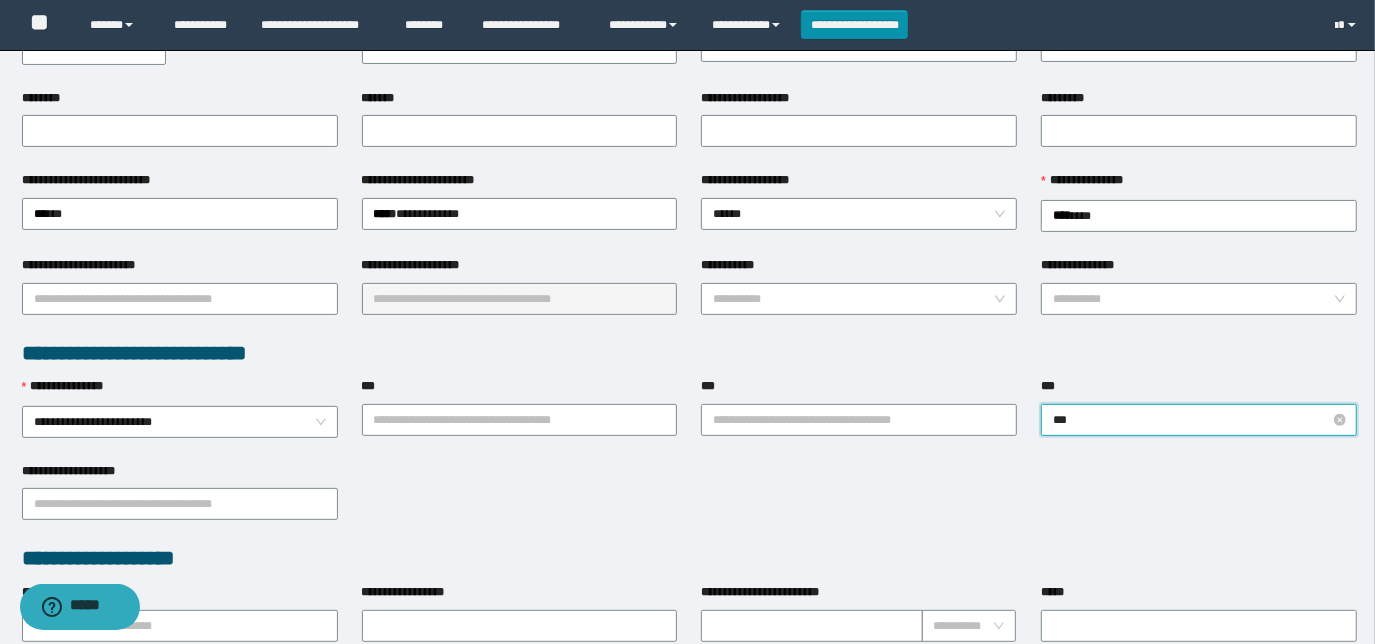 type on "****" 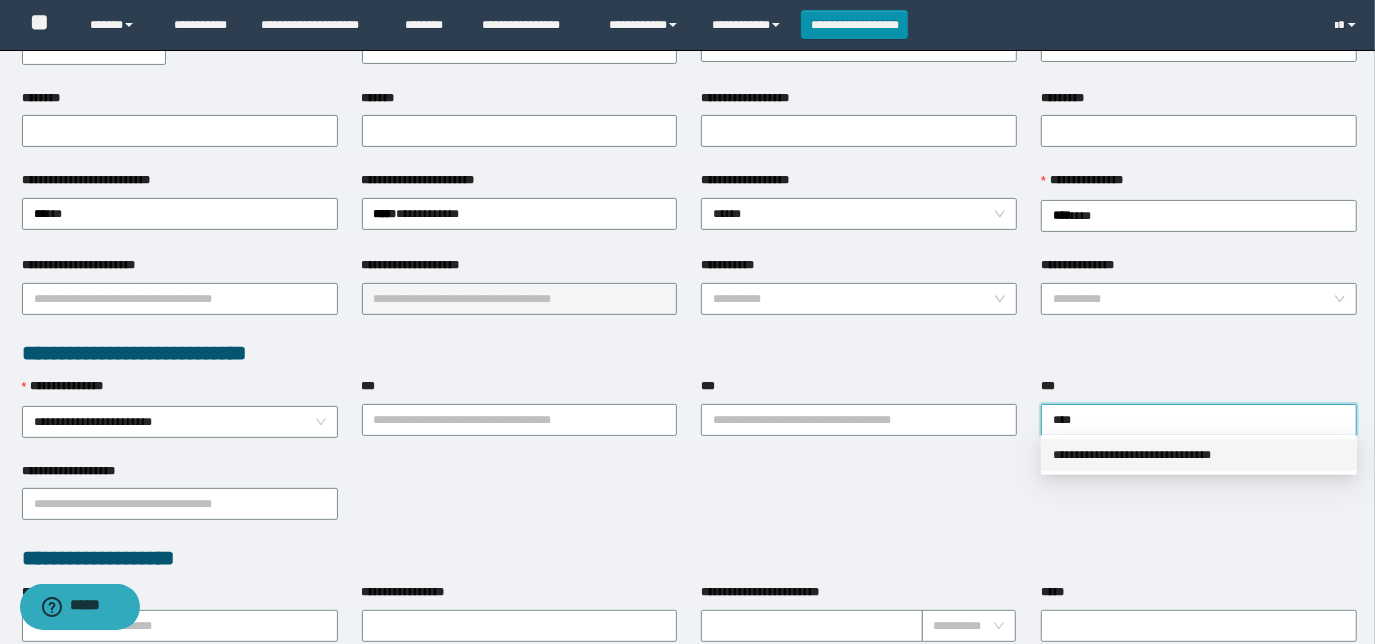click on "**********" at bounding box center [1199, 455] 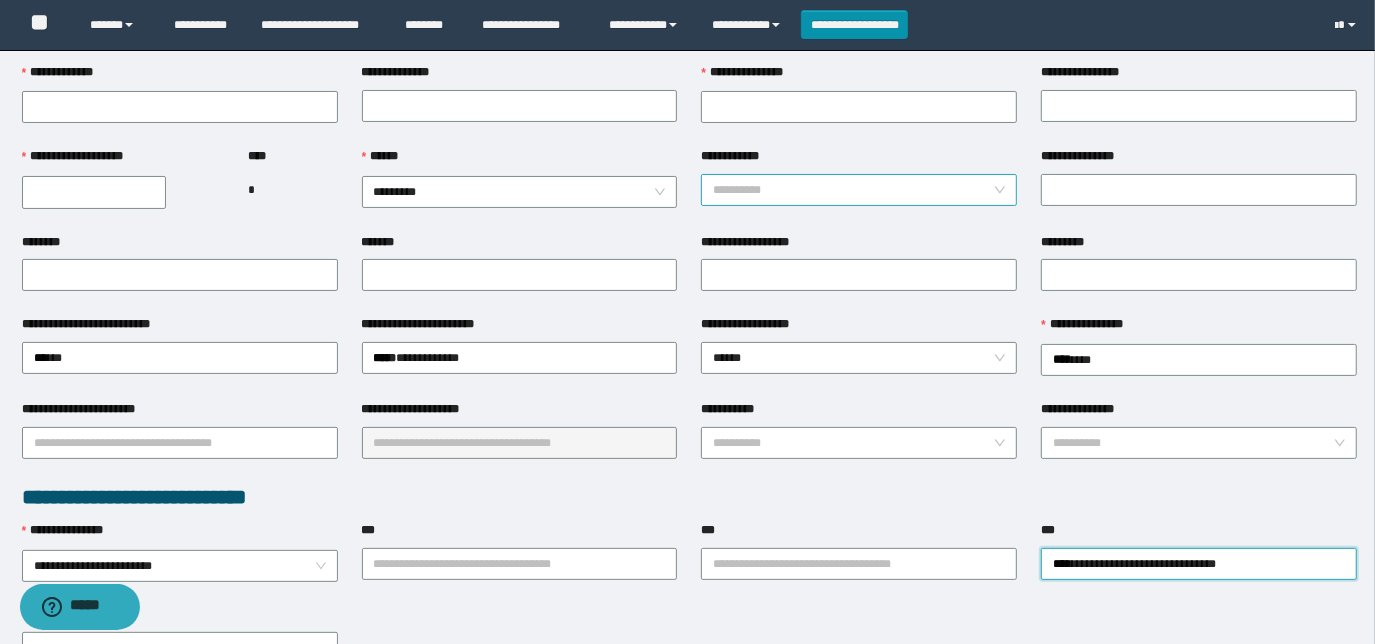 scroll, scrollTop: 0, scrollLeft: 0, axis: both 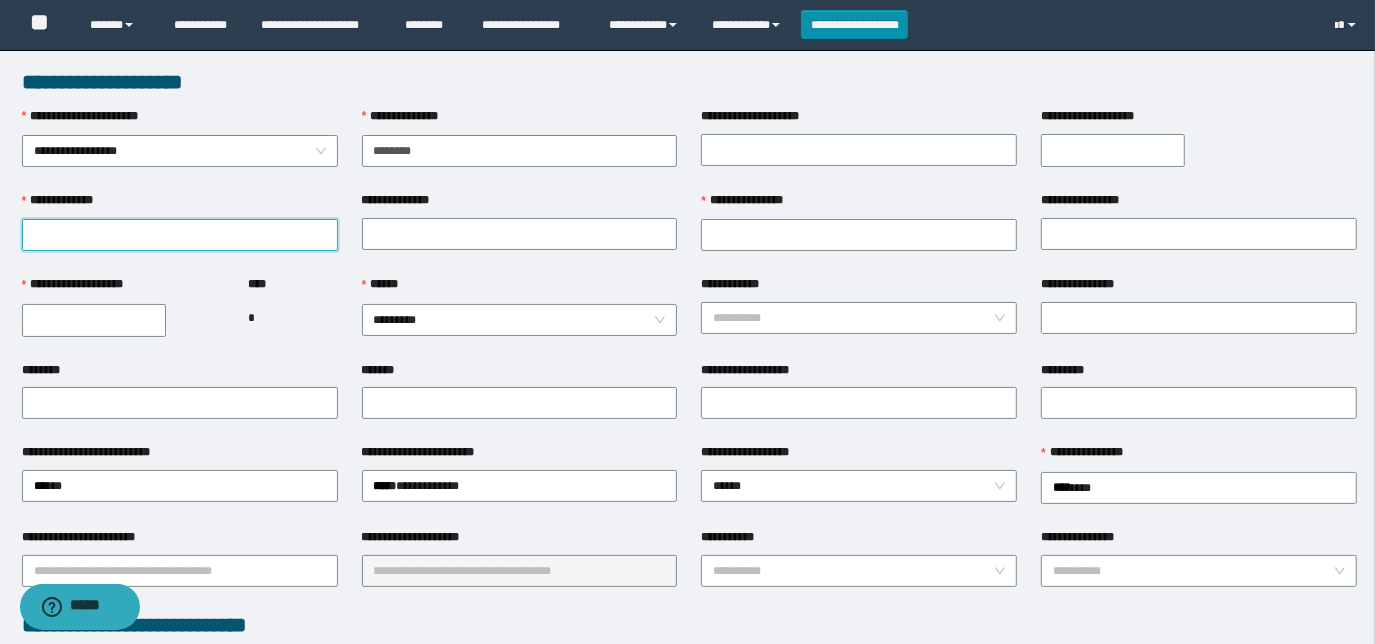 click on "**********" at bounding box center (180, 235) 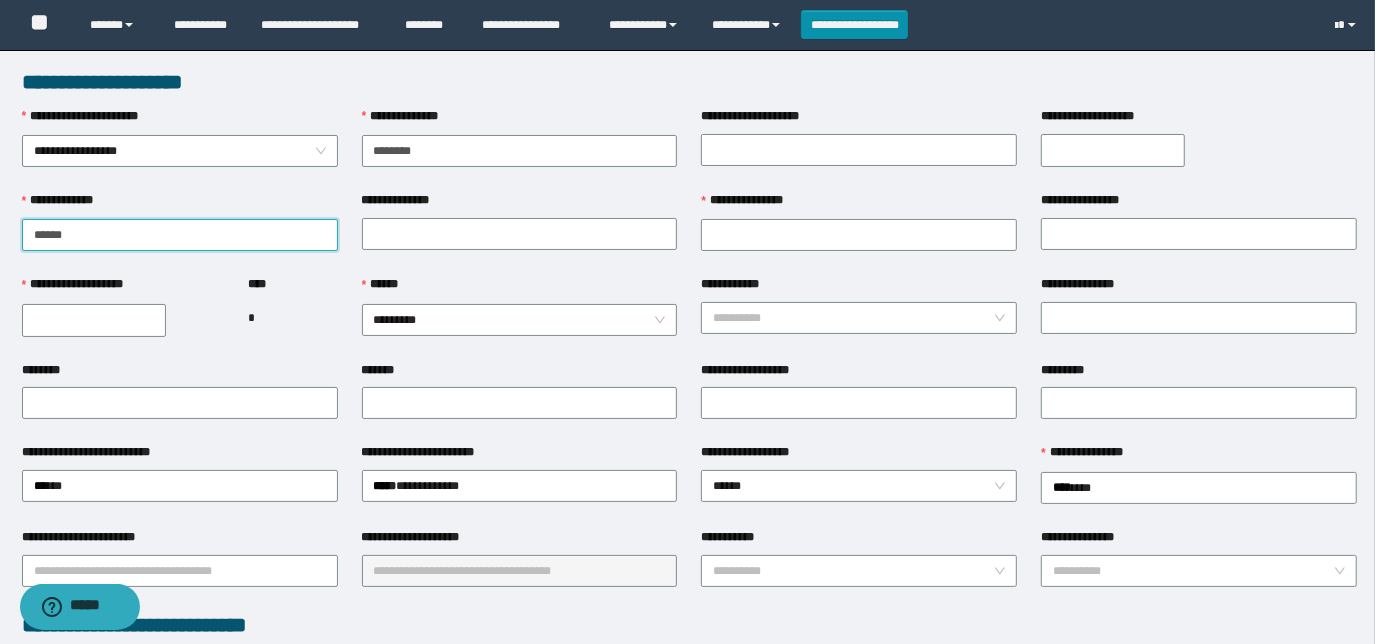type on "******" 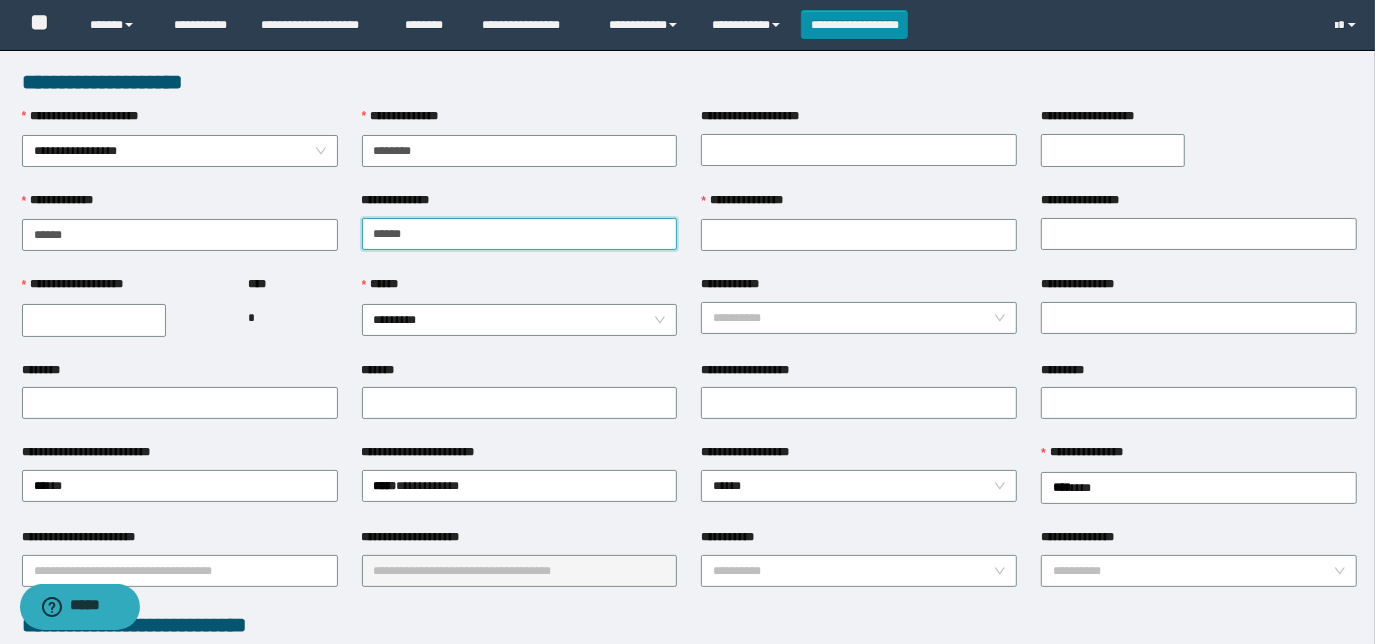 type on "******" 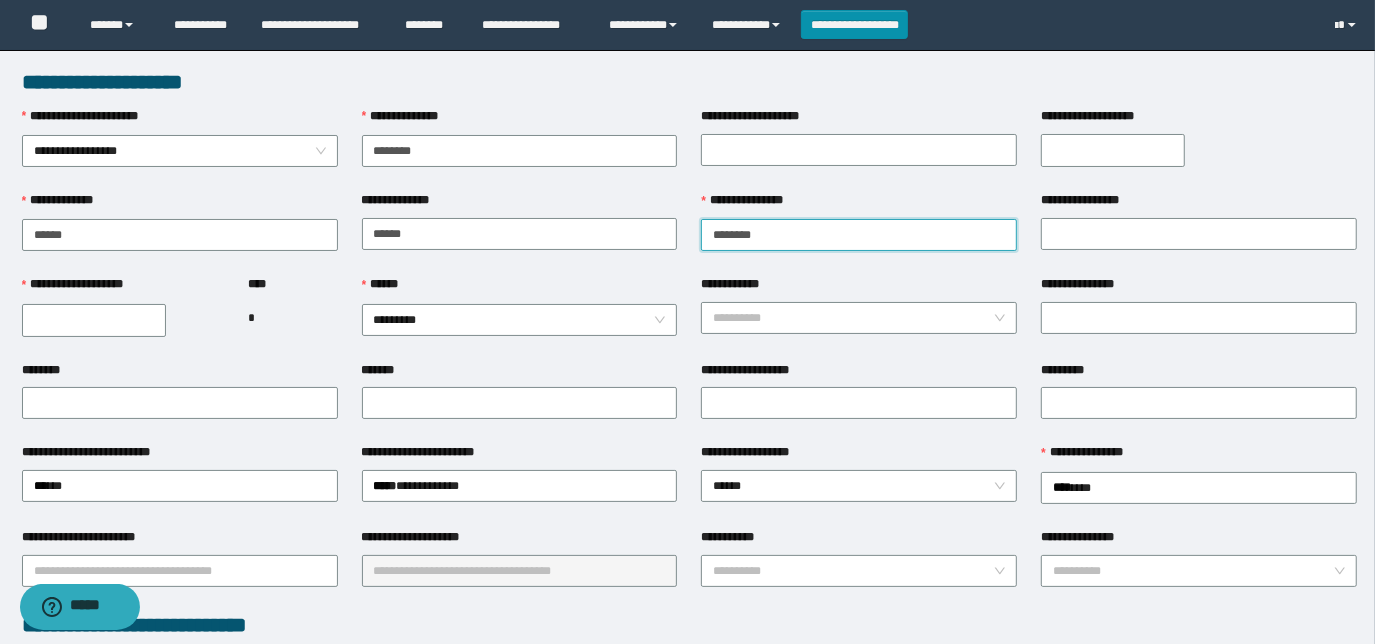 type on "********" 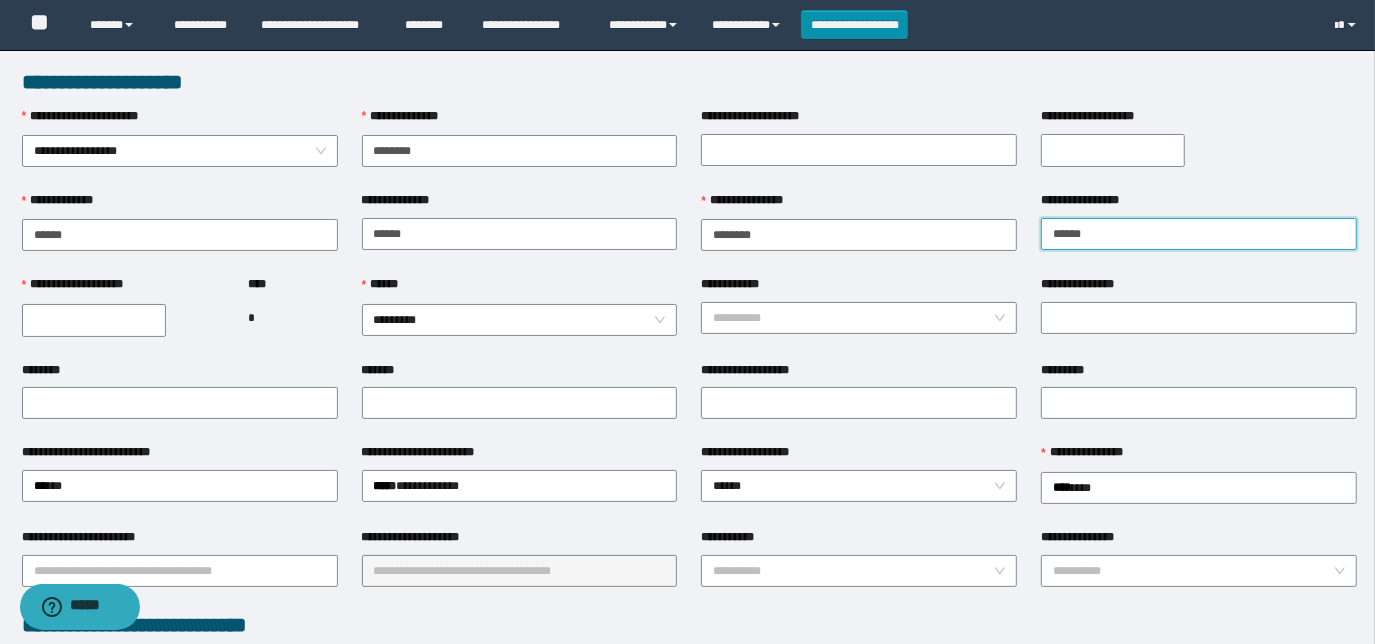 type on "******" 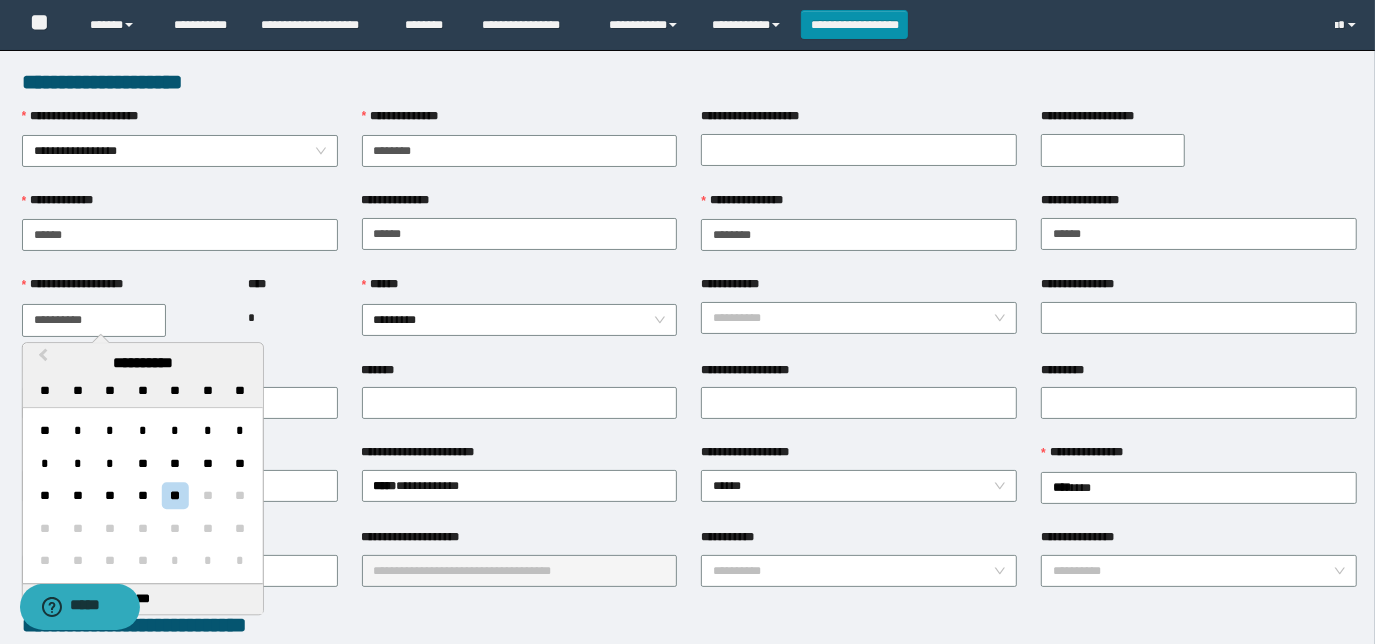 click on "**********" at bounding box center (94, 320) 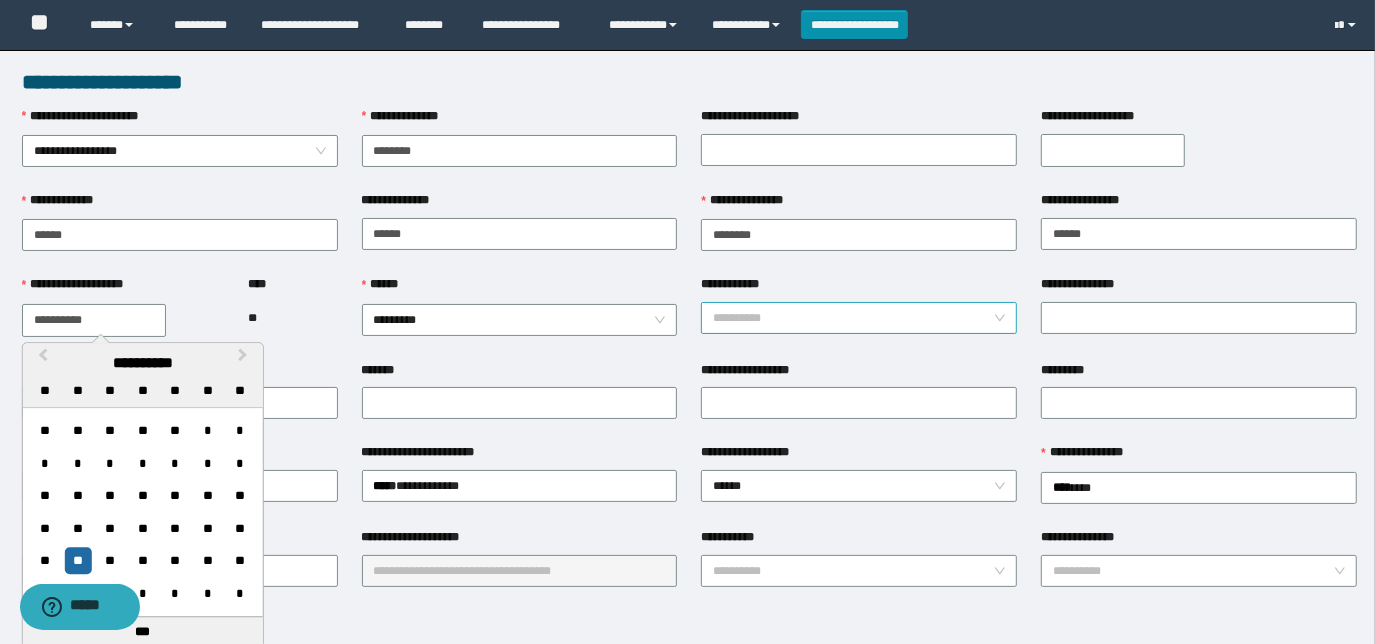 type on "**********" 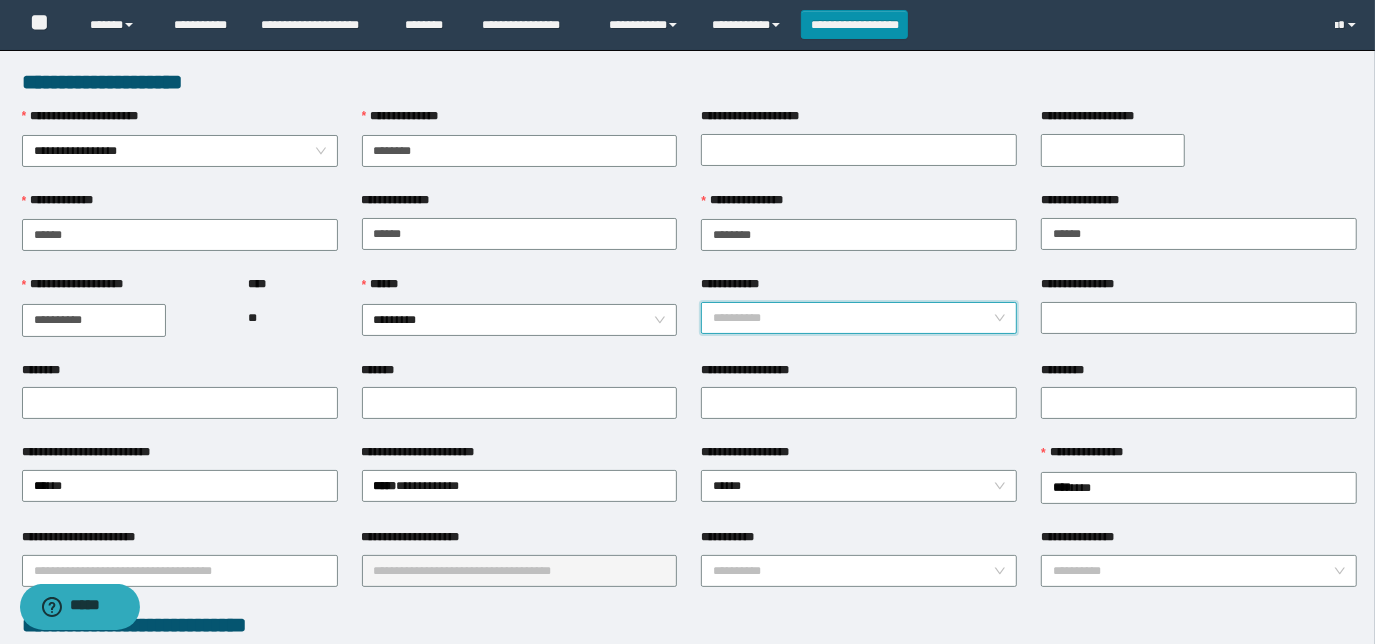 click on "**********" at bounding box center (853, 318) 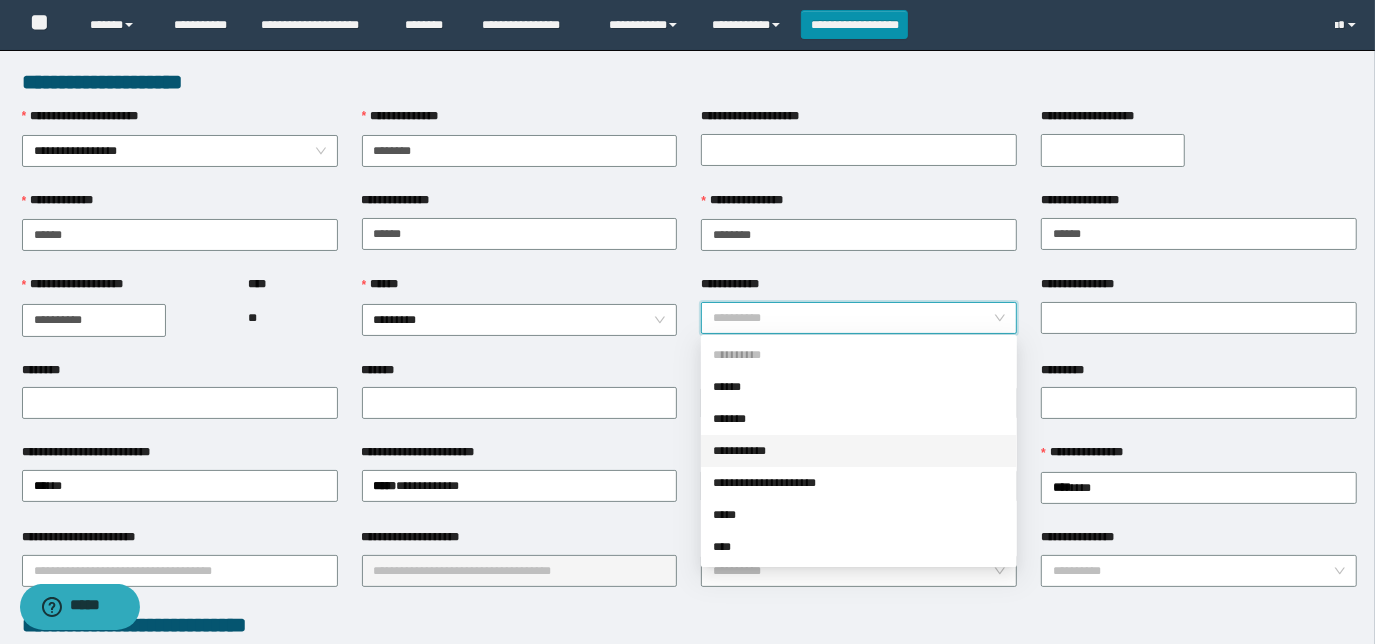 click on "**********" at bounding box center (859, 451) 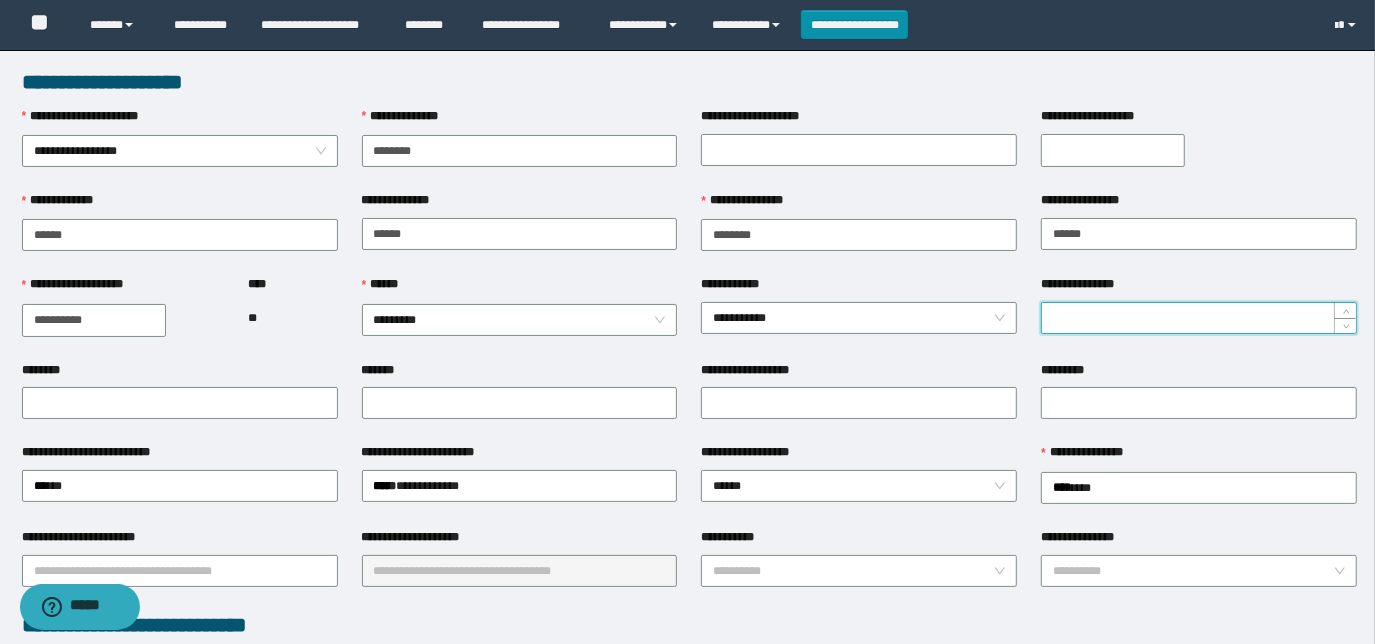 click on "**********" at bounding box center (1199, 318) 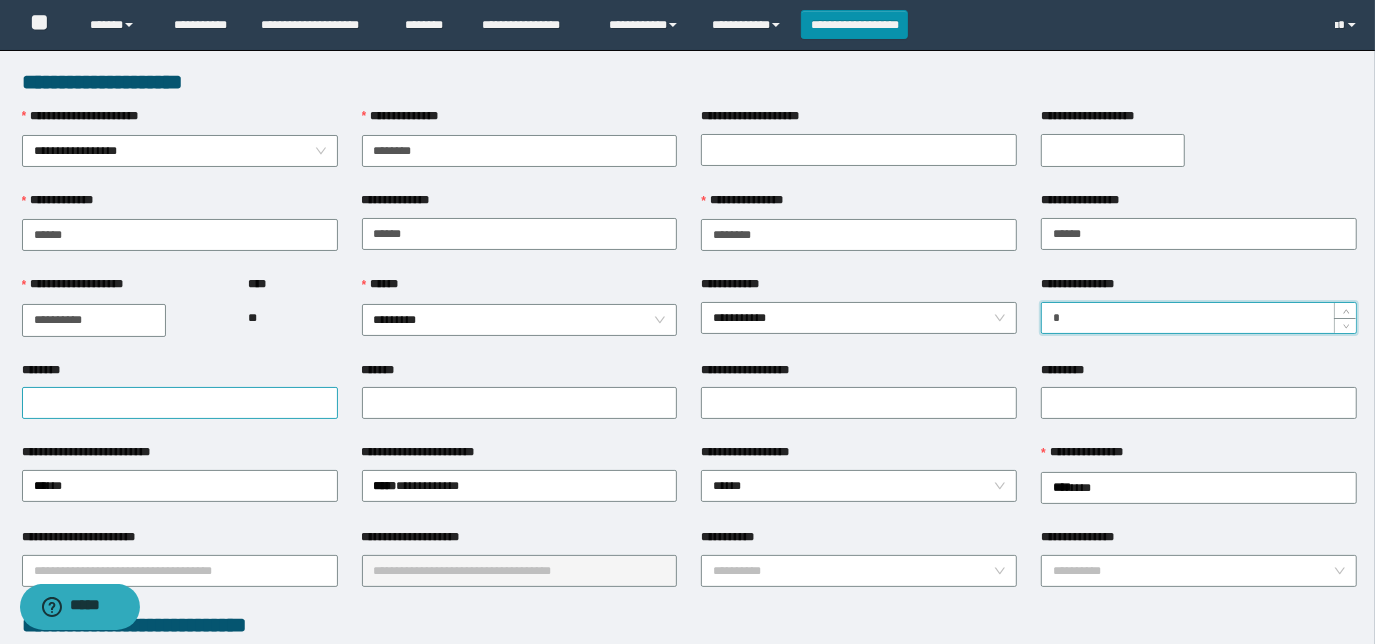 type on "*" 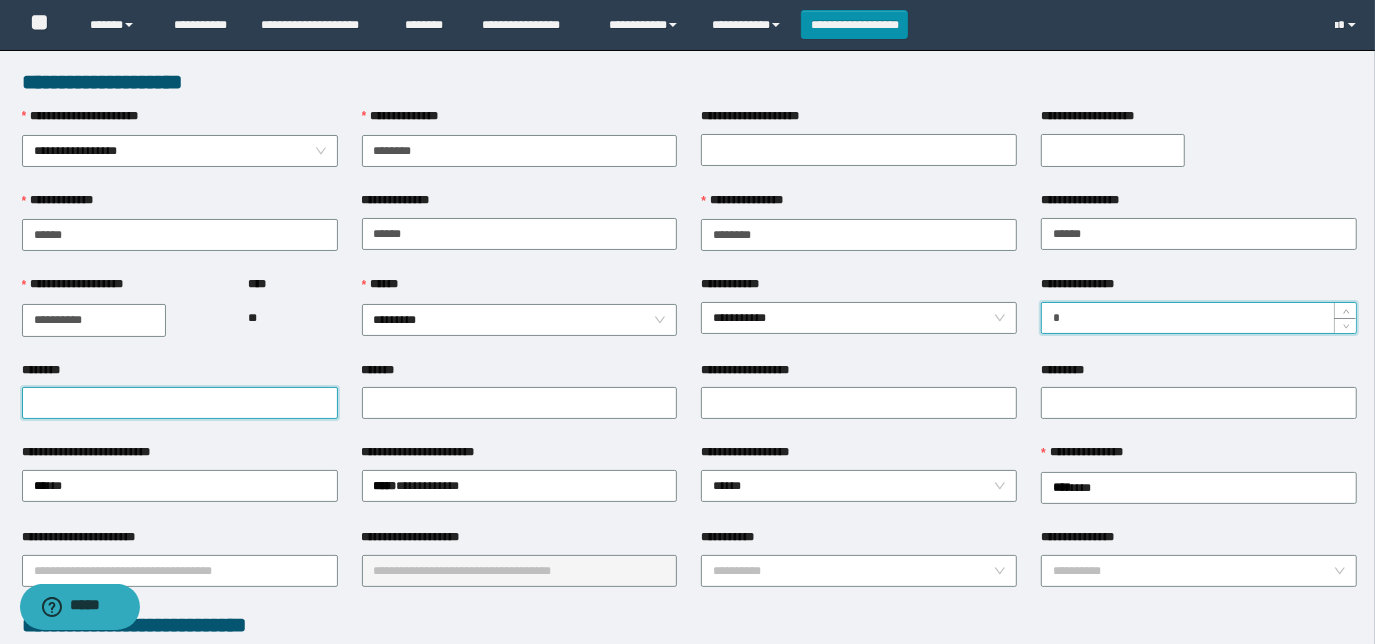 click on "********" at bounding box center (180, 403) 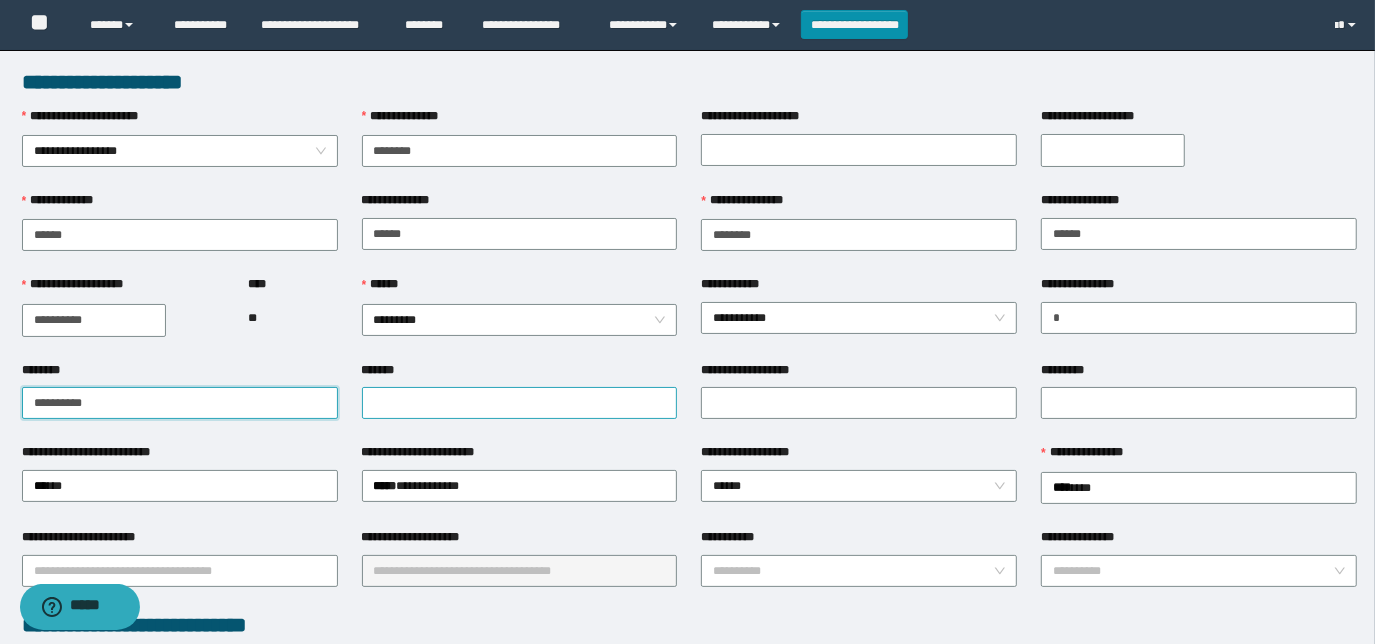 type on "**********" 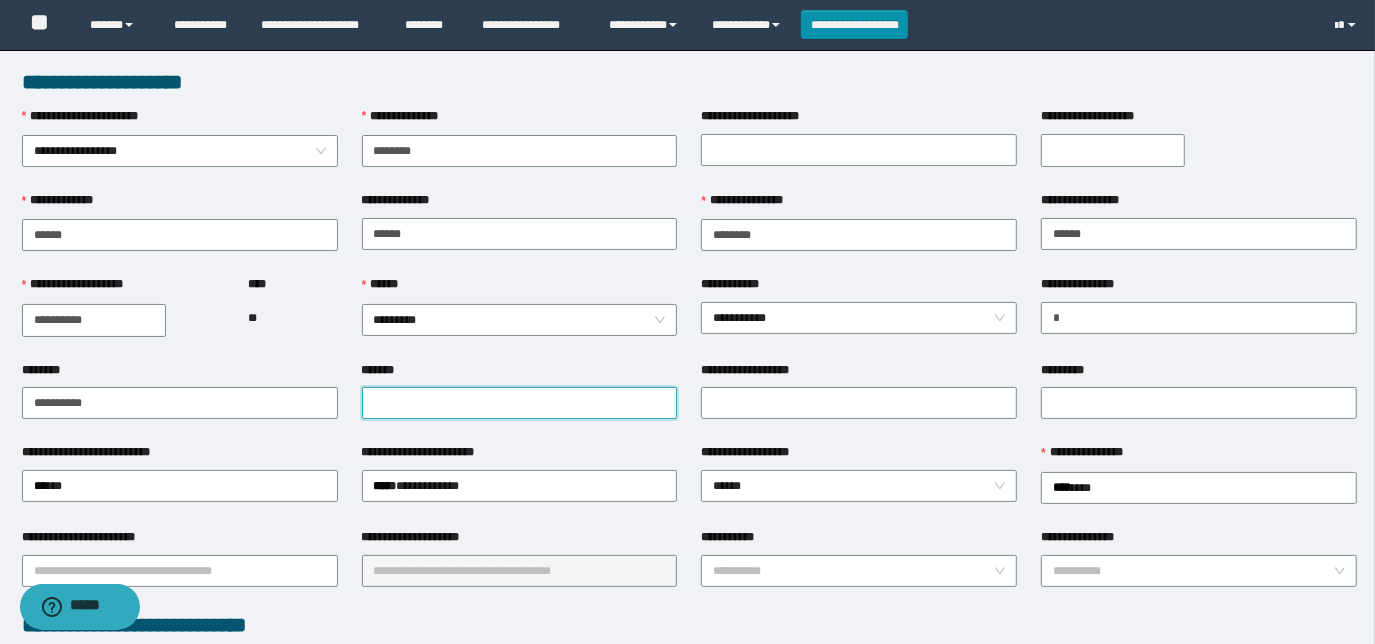 click on "*******" at bounding box center (520, 403) 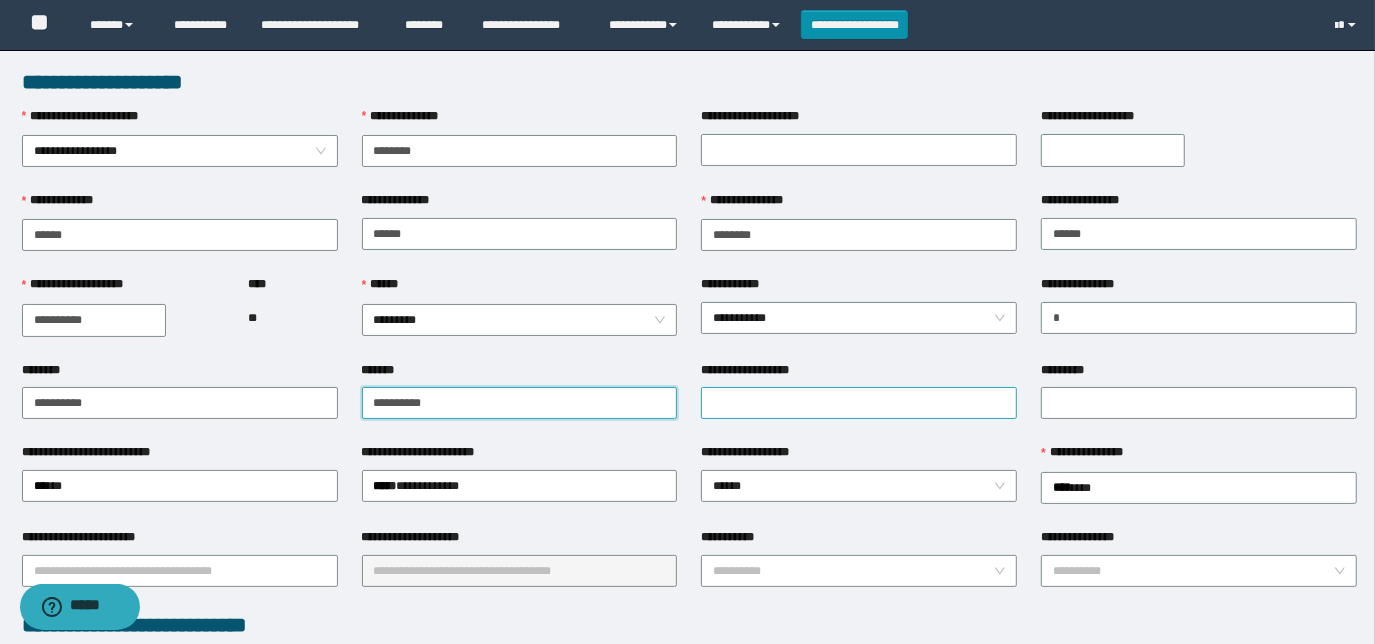type on "**********" 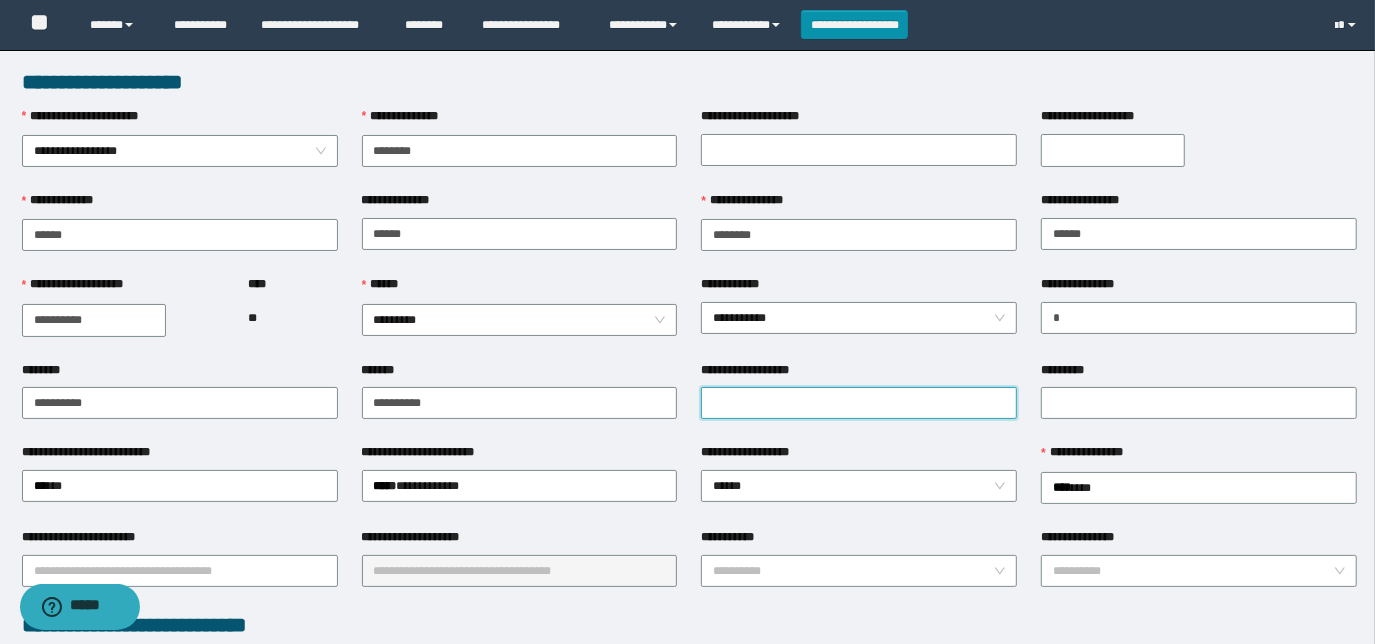click on "**********" at bounding box center (859, 403) 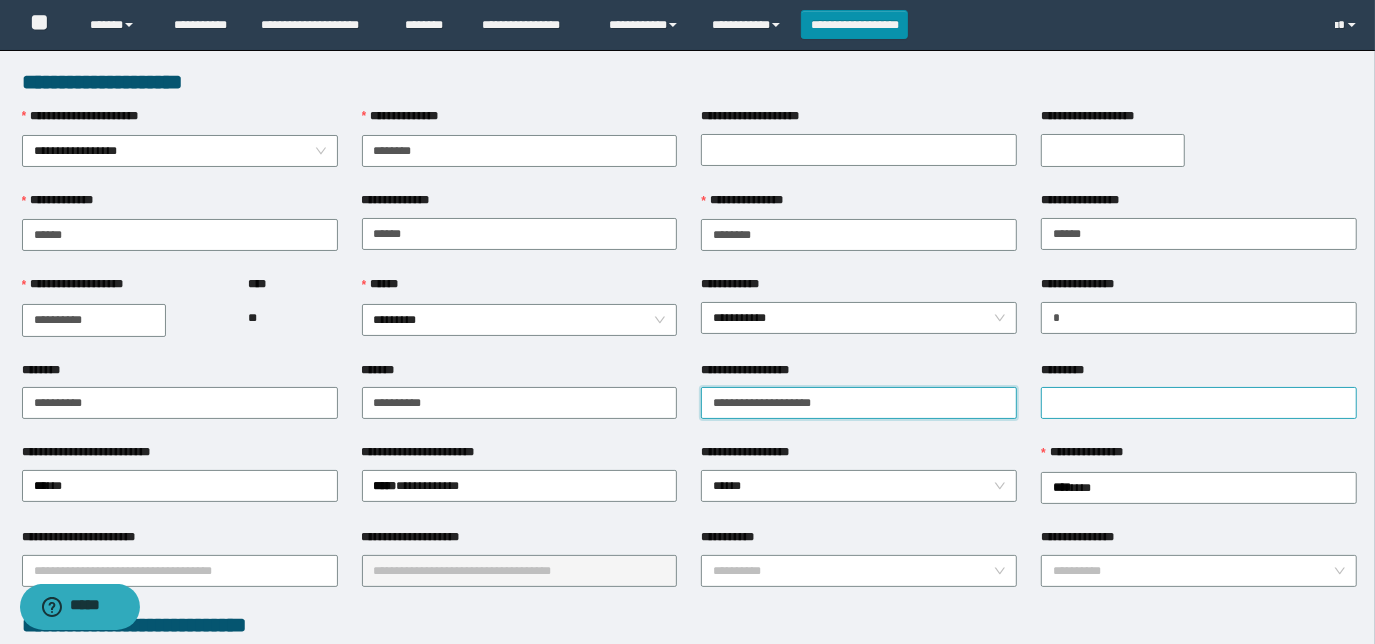 type on "**********" 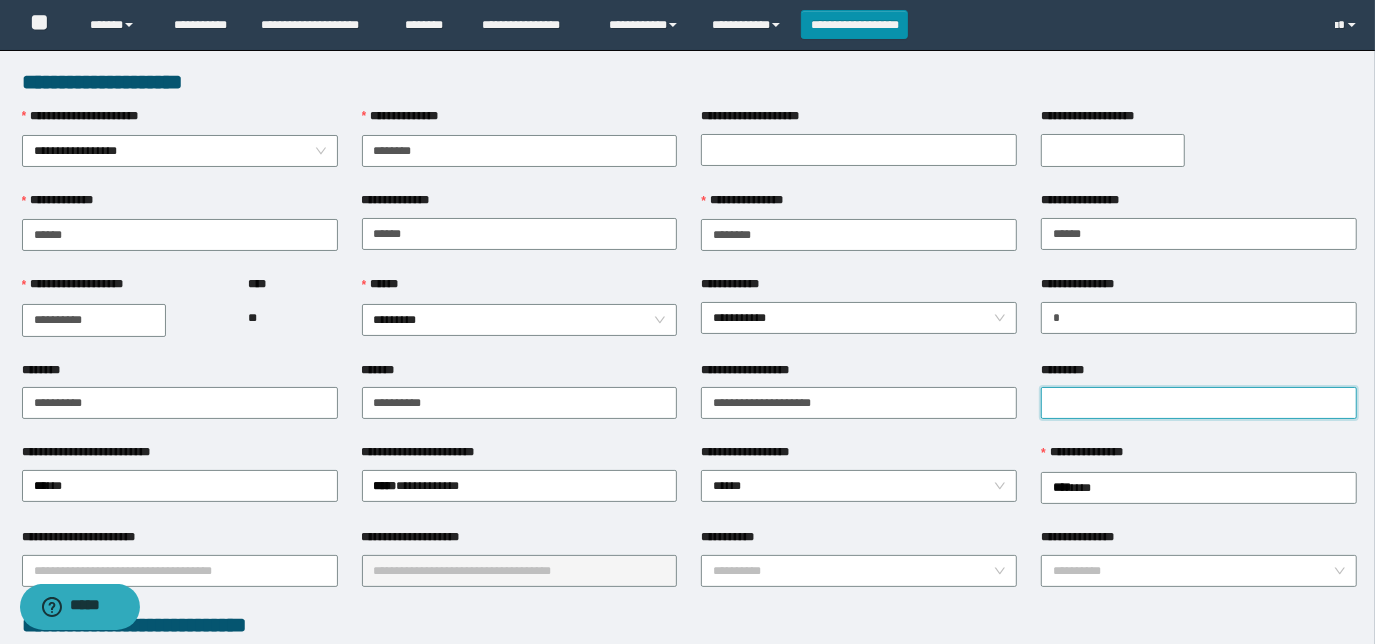 click on "*********" at bounding box center (1199, 403) 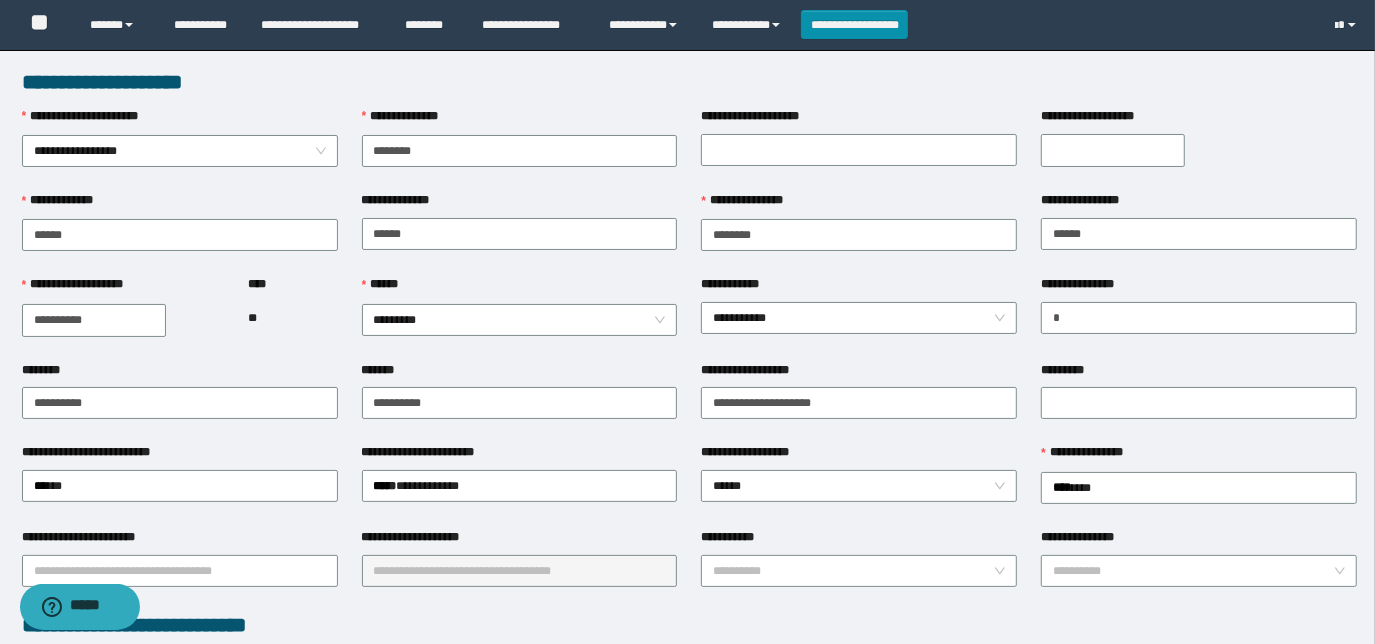 click on "**********" at bounding box center (520, 402) 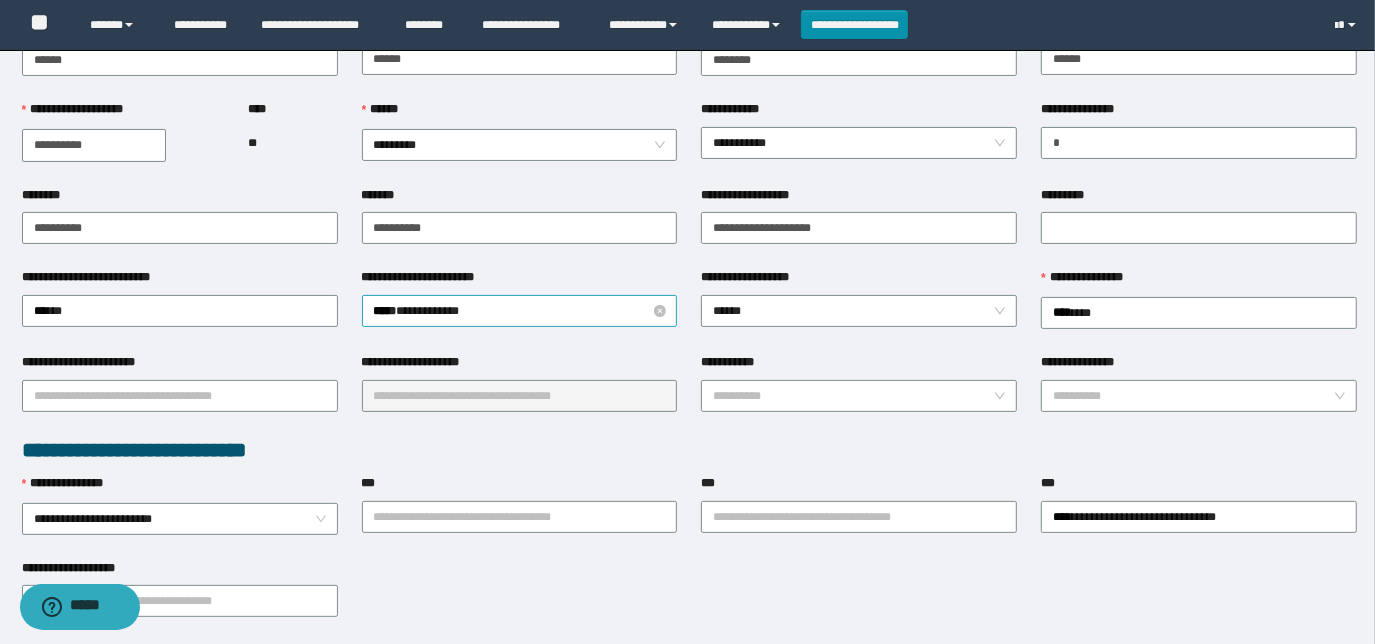 scroll, scrollTop: 181, scrollLeft: 0, axis: vertical 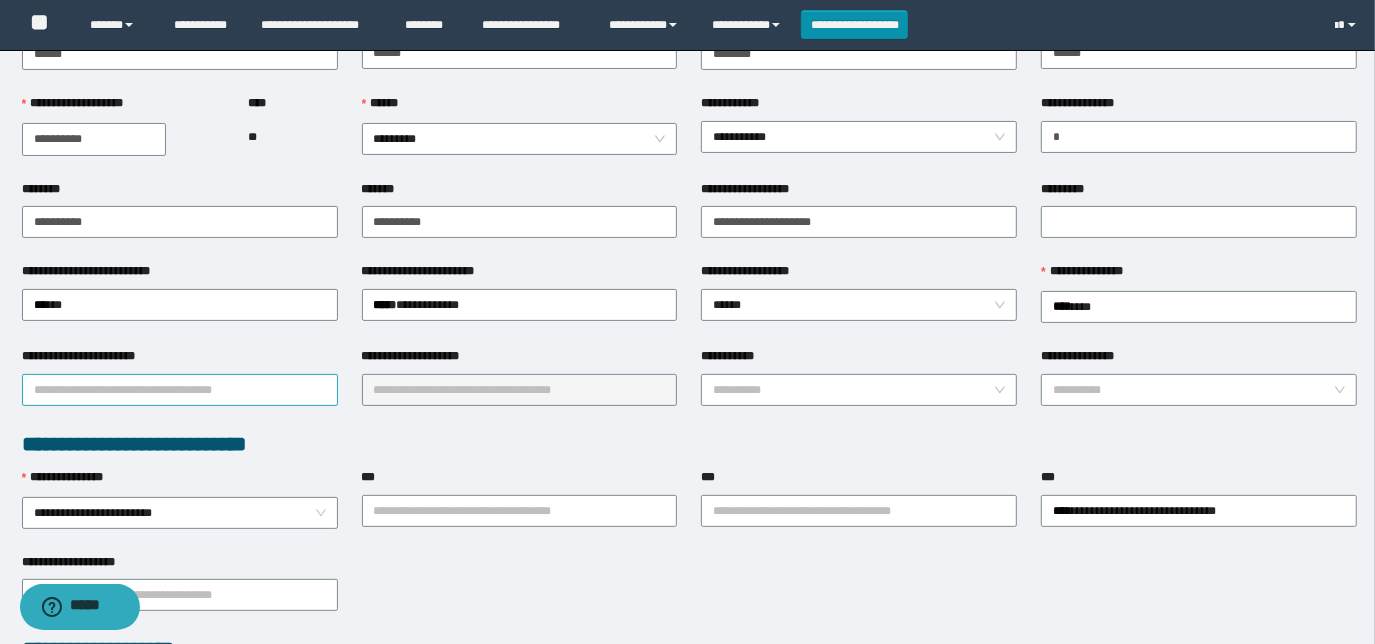 click on "**********" at bounding box center (180, 390) 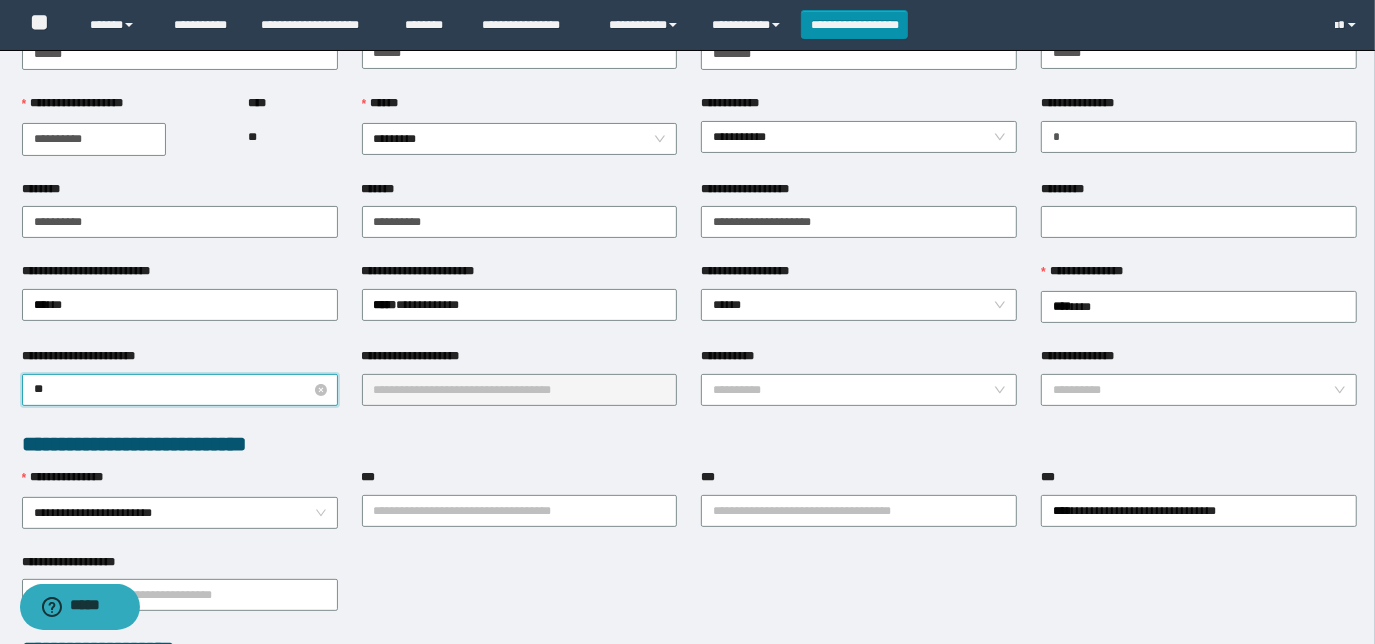 type on "***" 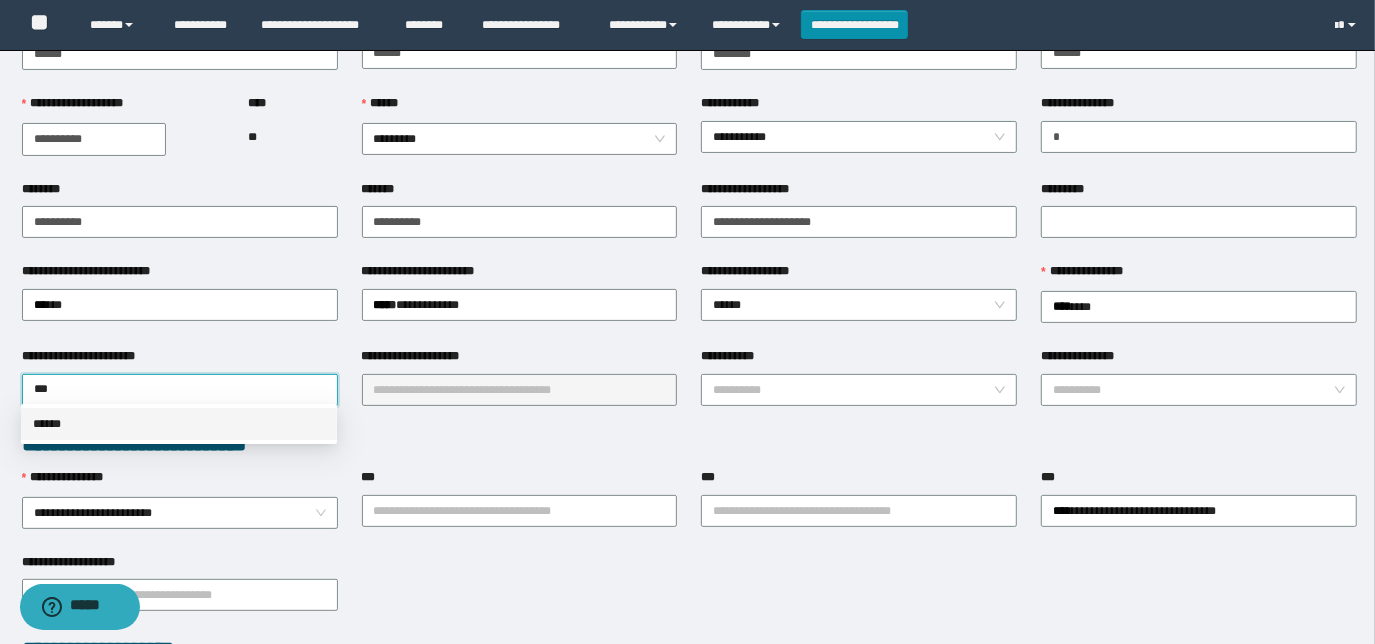 click on "******" at bounding box center (179, 424) 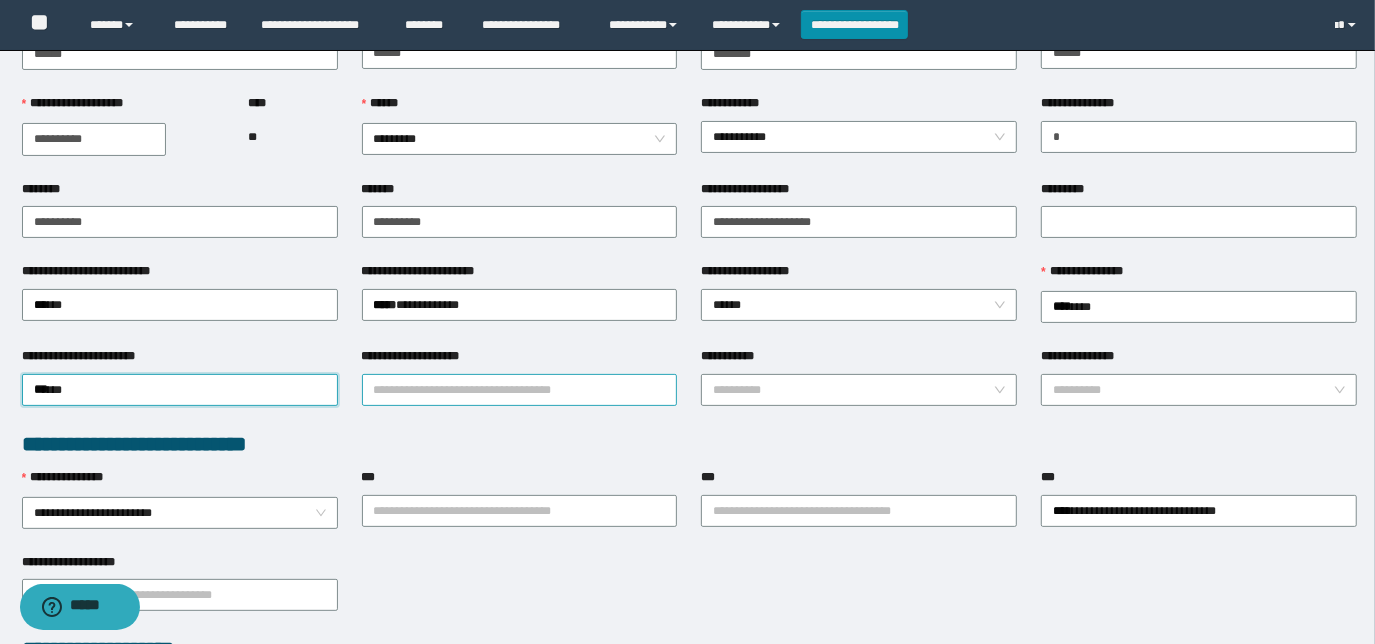click on "**********" at bounding box center (520, 390) 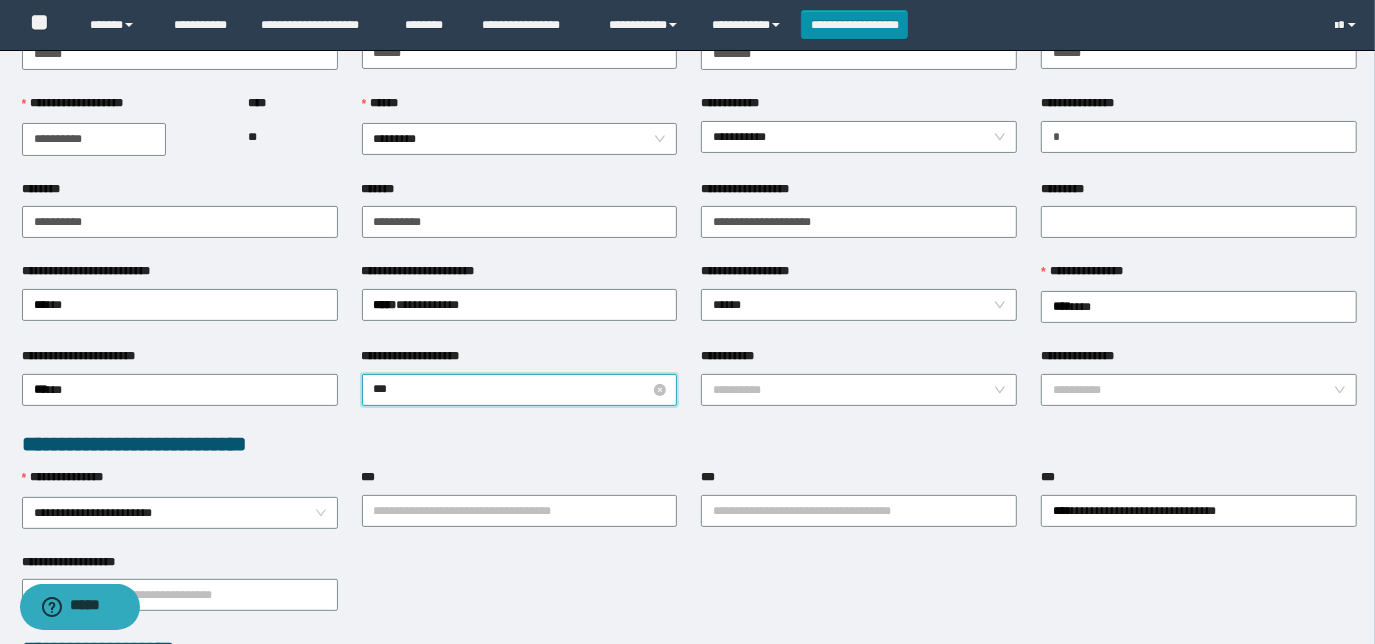 type on "****" 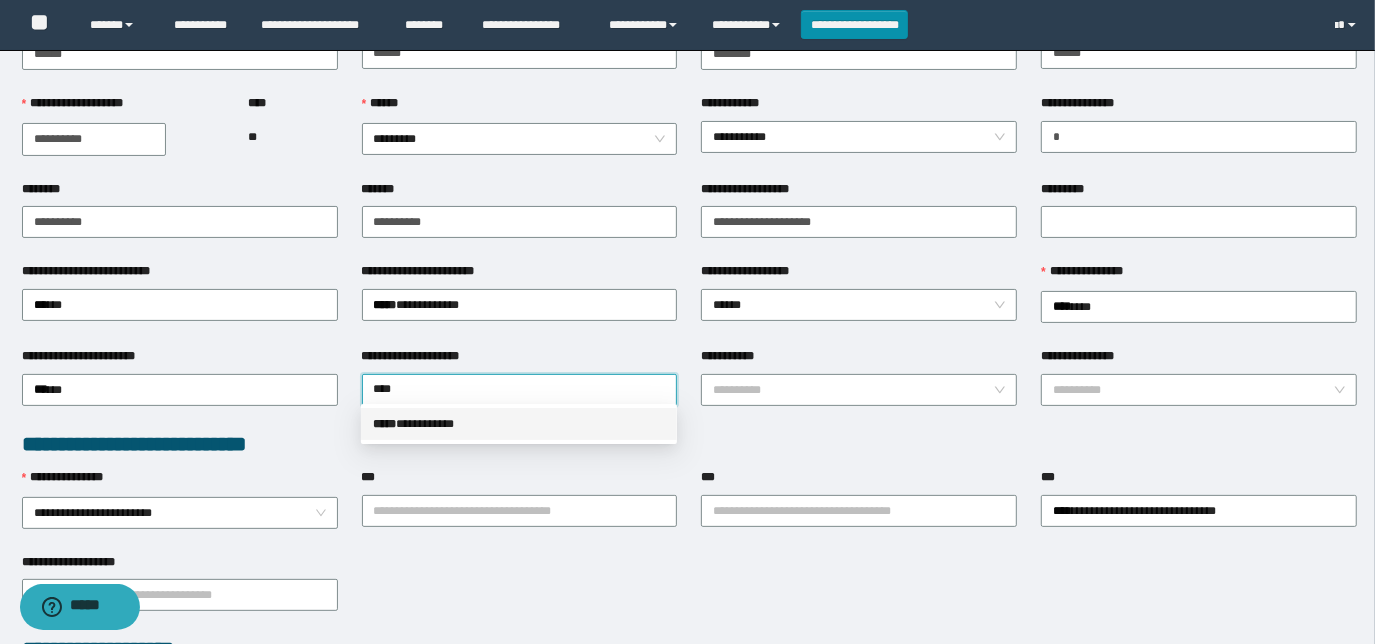 click on "***** * *********" at bounding box center (519, 424) 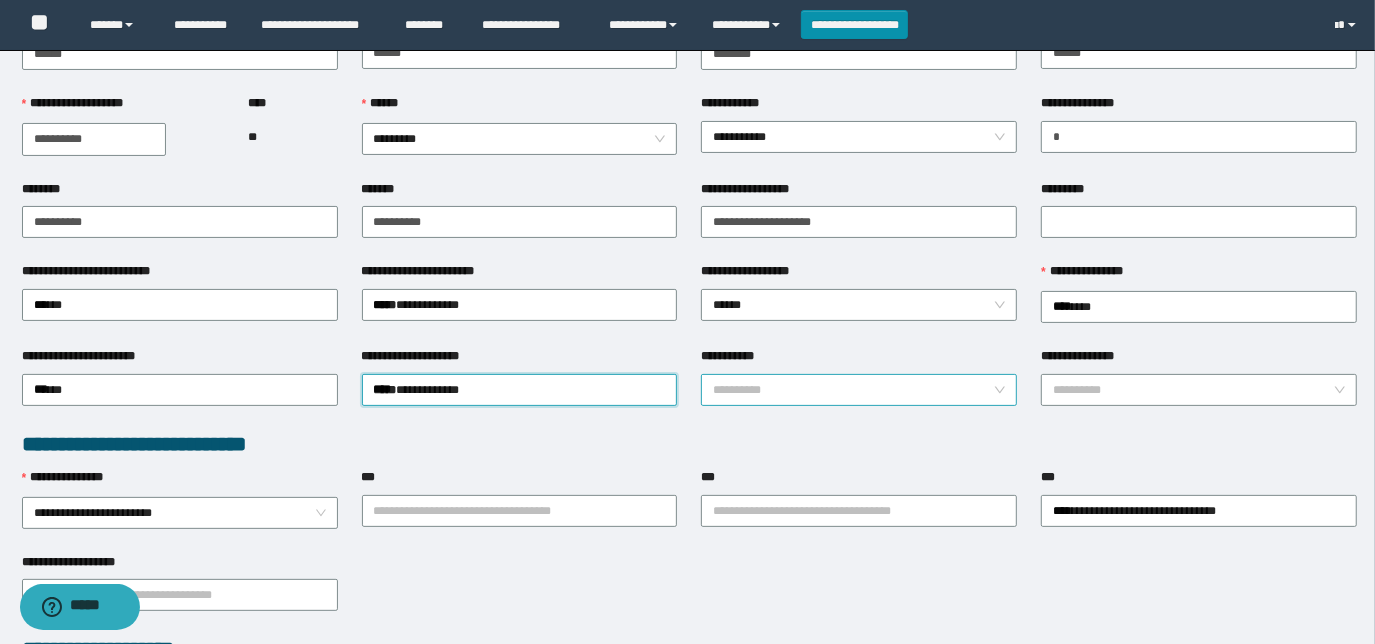 click on "**********" at bounding box center [853, 390] 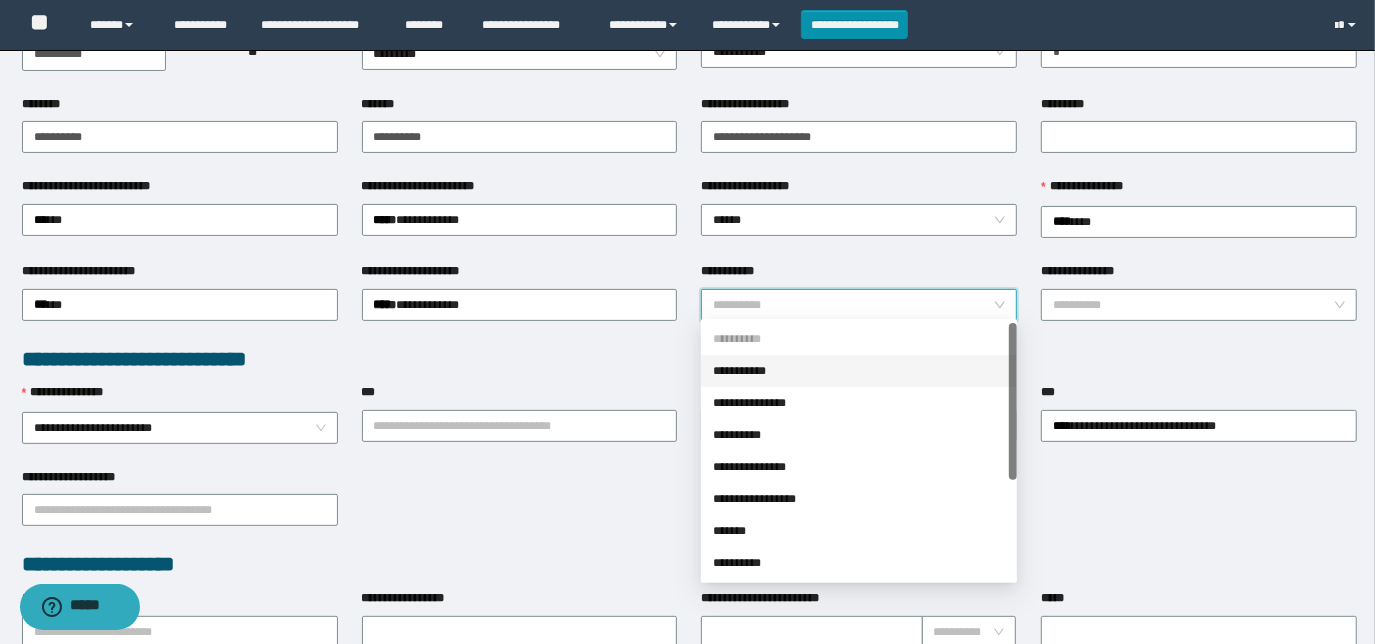 scroll, scrollTop: 272, scrollLeft: 0, axis: vertical 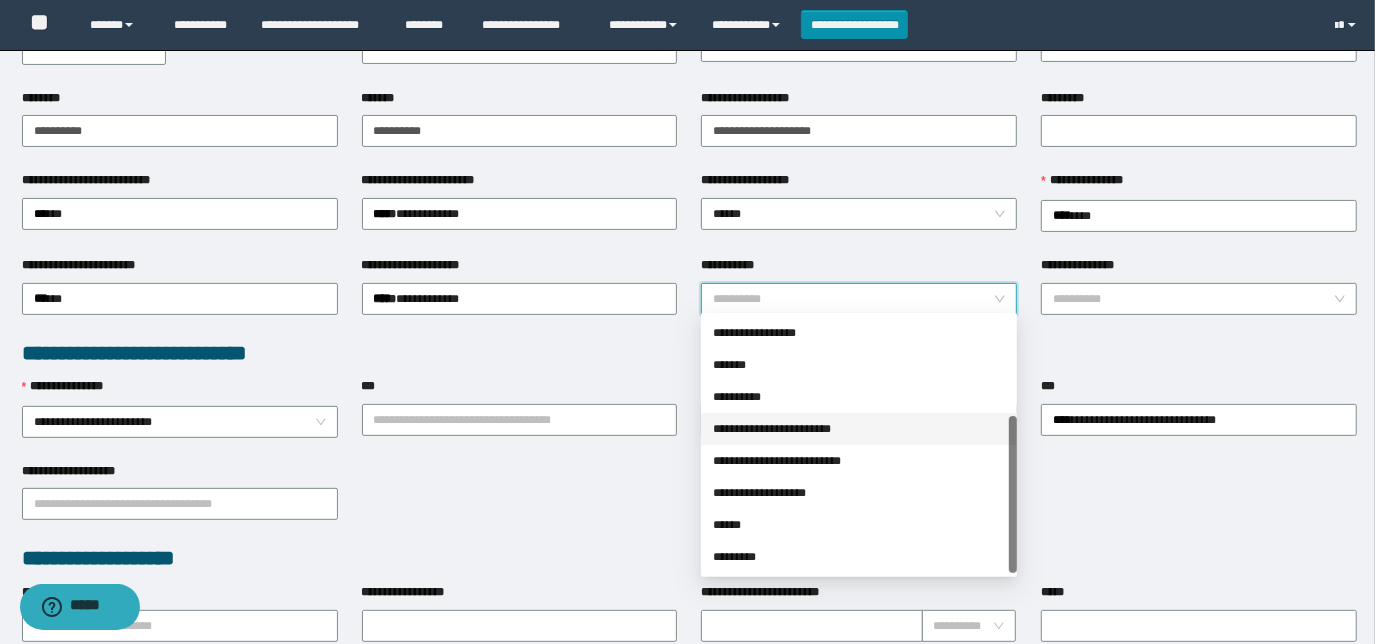click on "**********" at bounding box center (859, 429) 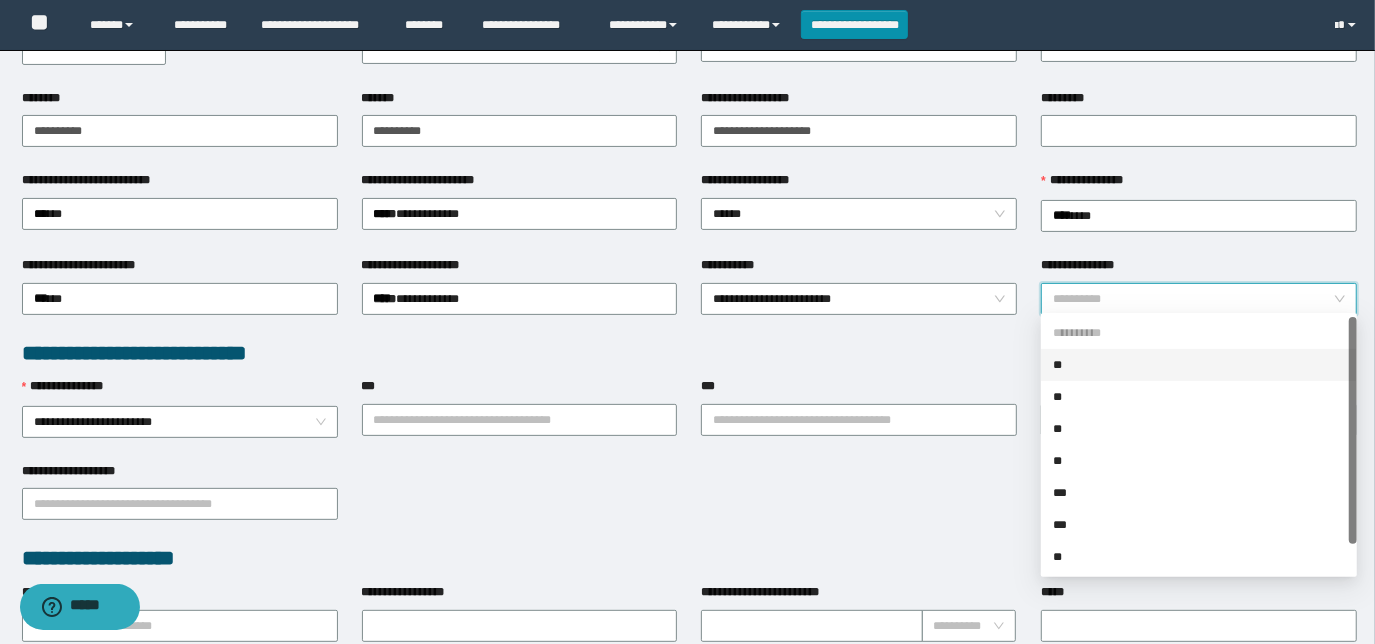 click on "**********" at bounding box center [1193, 299] 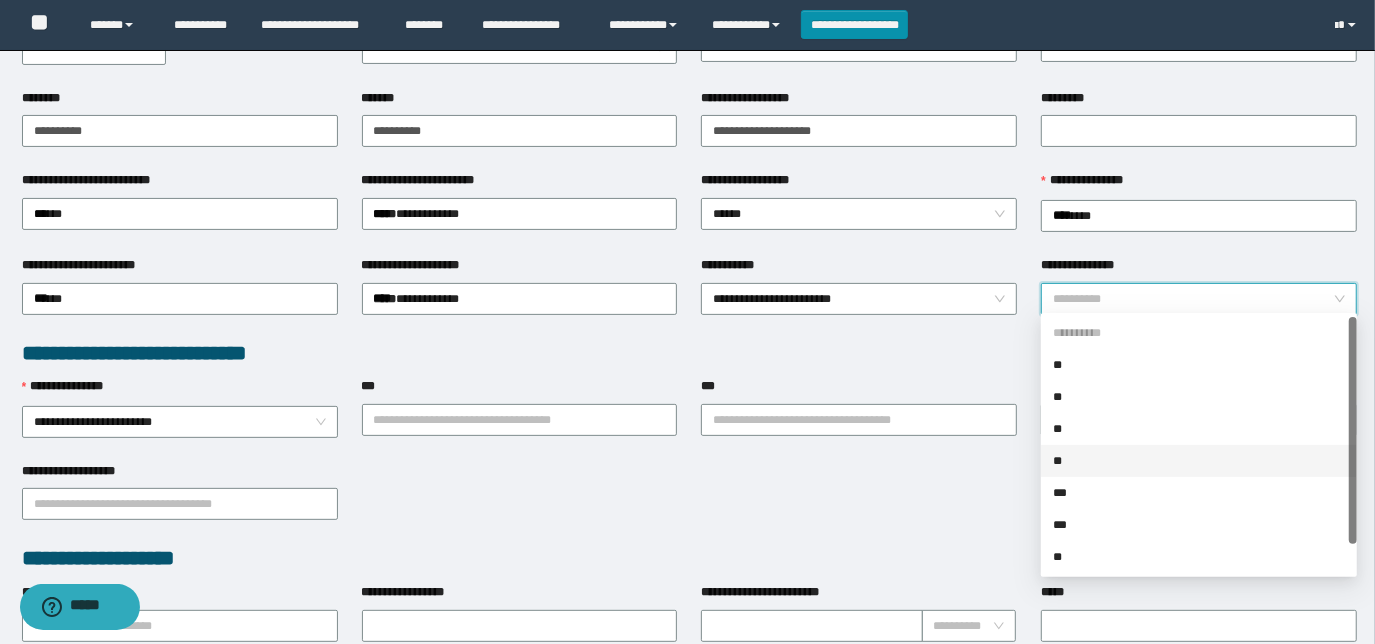 scroll, scrollTop: 32, scrollLeft: 0, axis: vertical 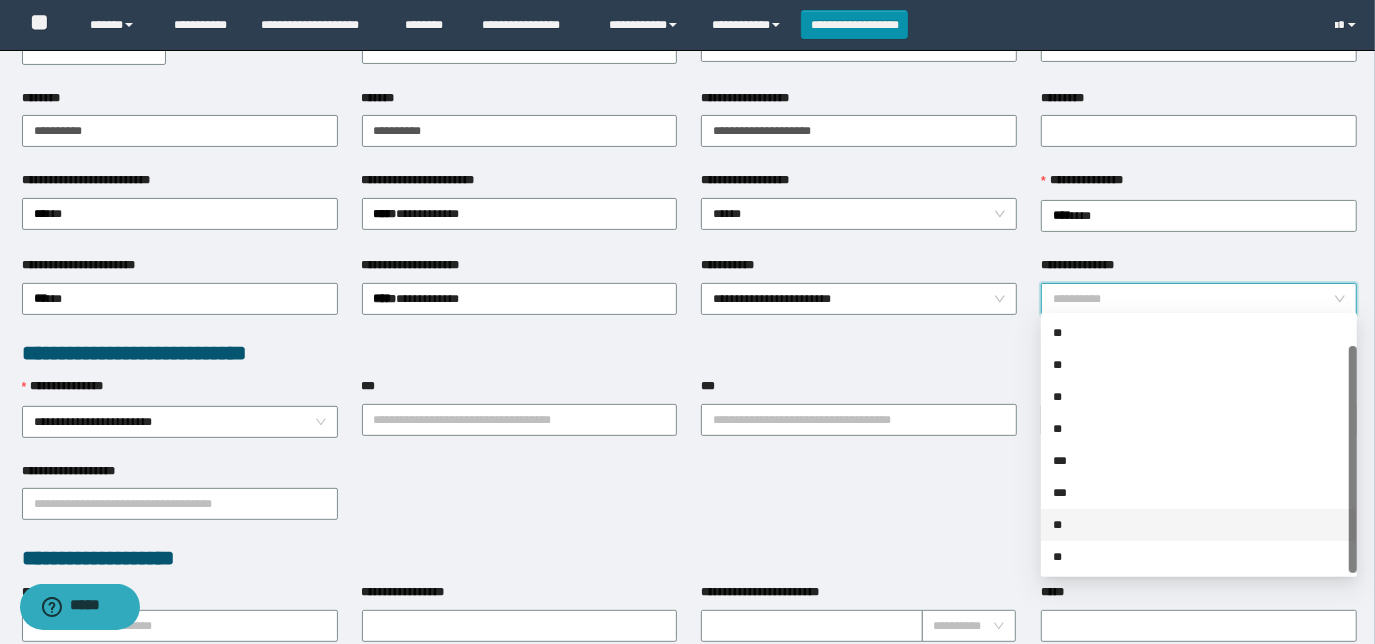 click on "**" at bounding box center (1199, 525) 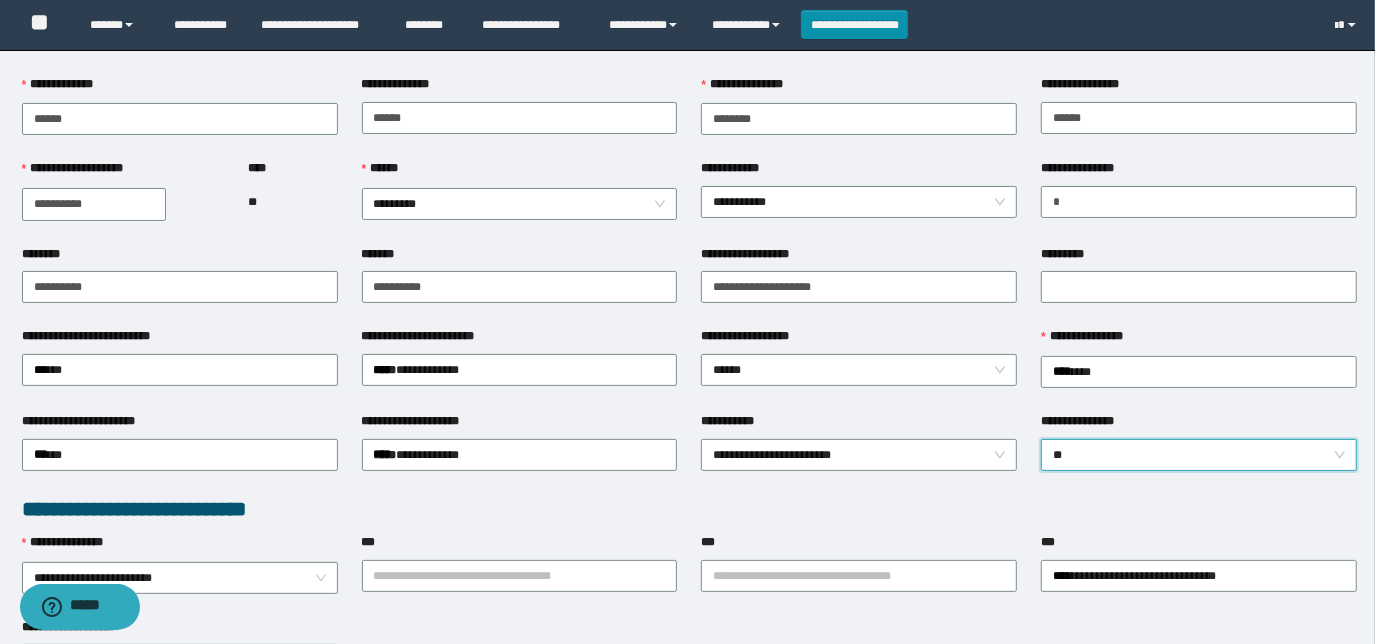 scroll, scrollTop: 90, scrollLeft: 0, axis: vertical 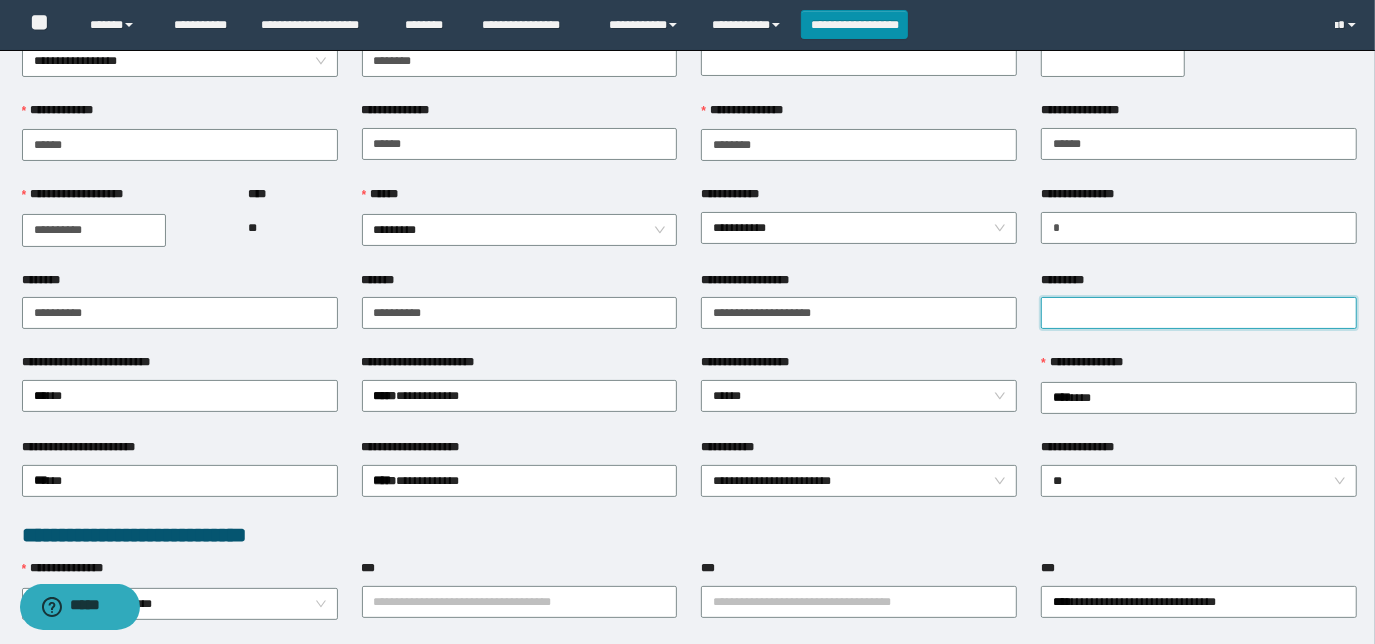 click on "*********" at bounding box center (1199, 313) 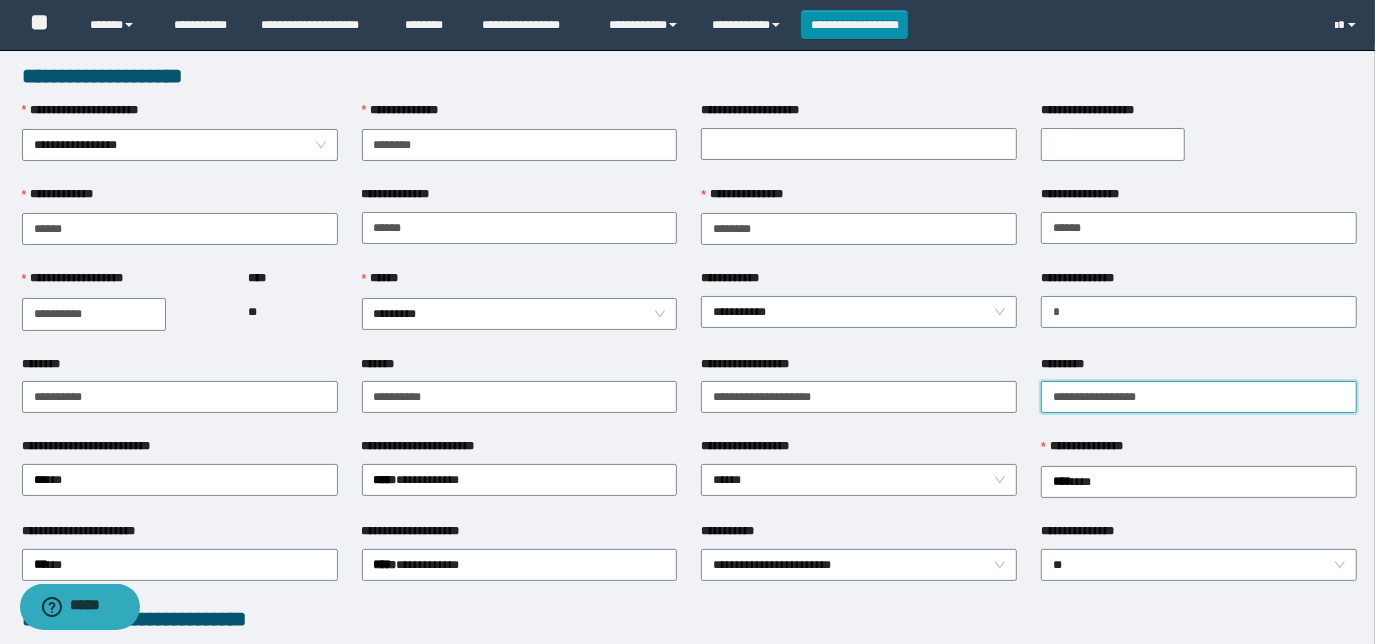 scroll, scrollTop: 0, scrollLeft: 0, axis: both 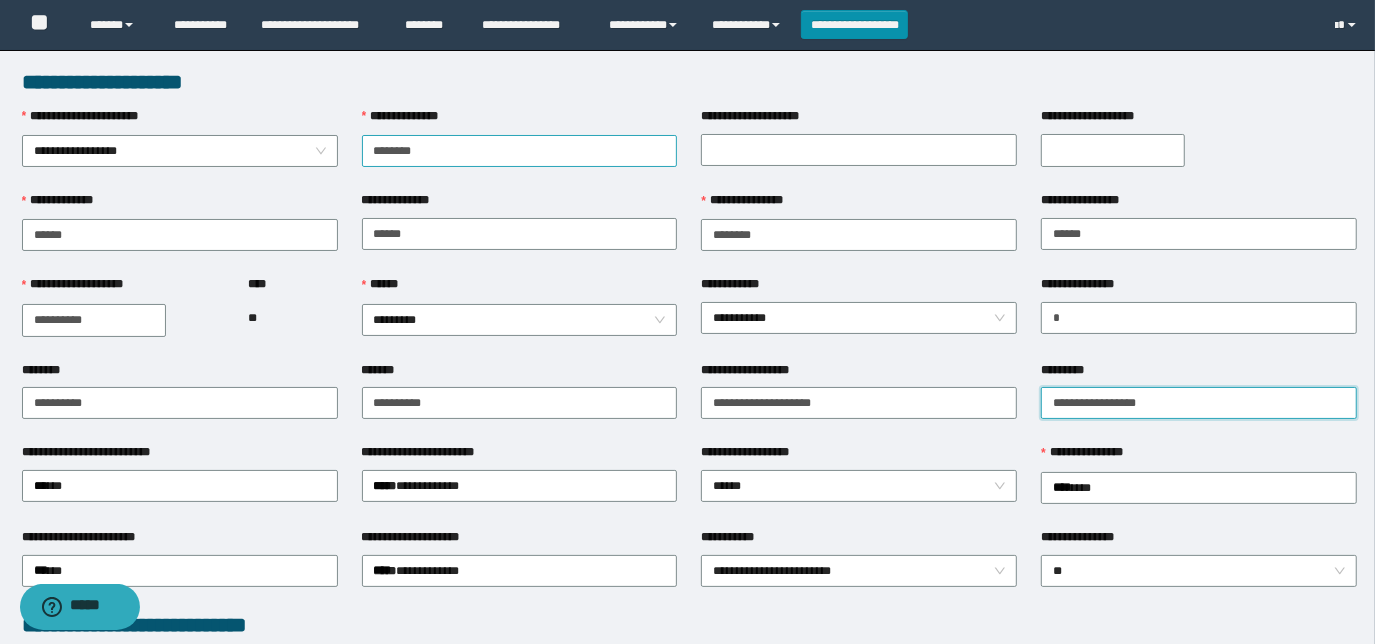 type on "**********" 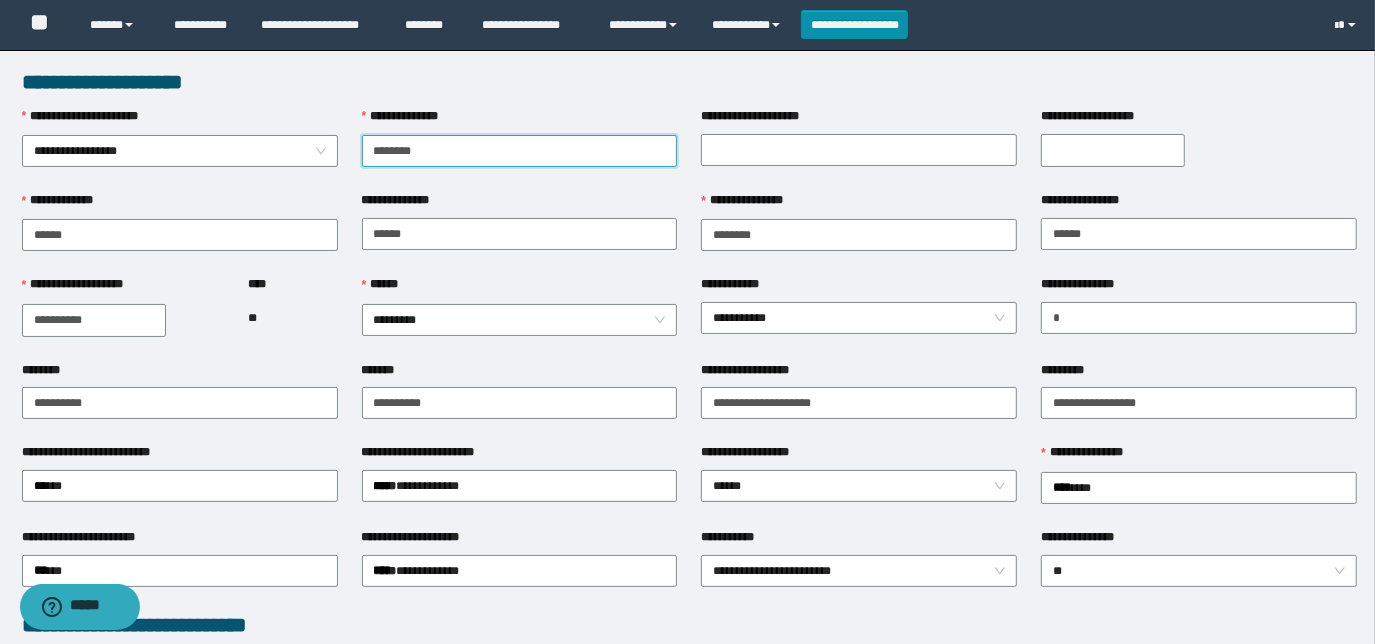 click on "********" at bounding box center [520, 151] 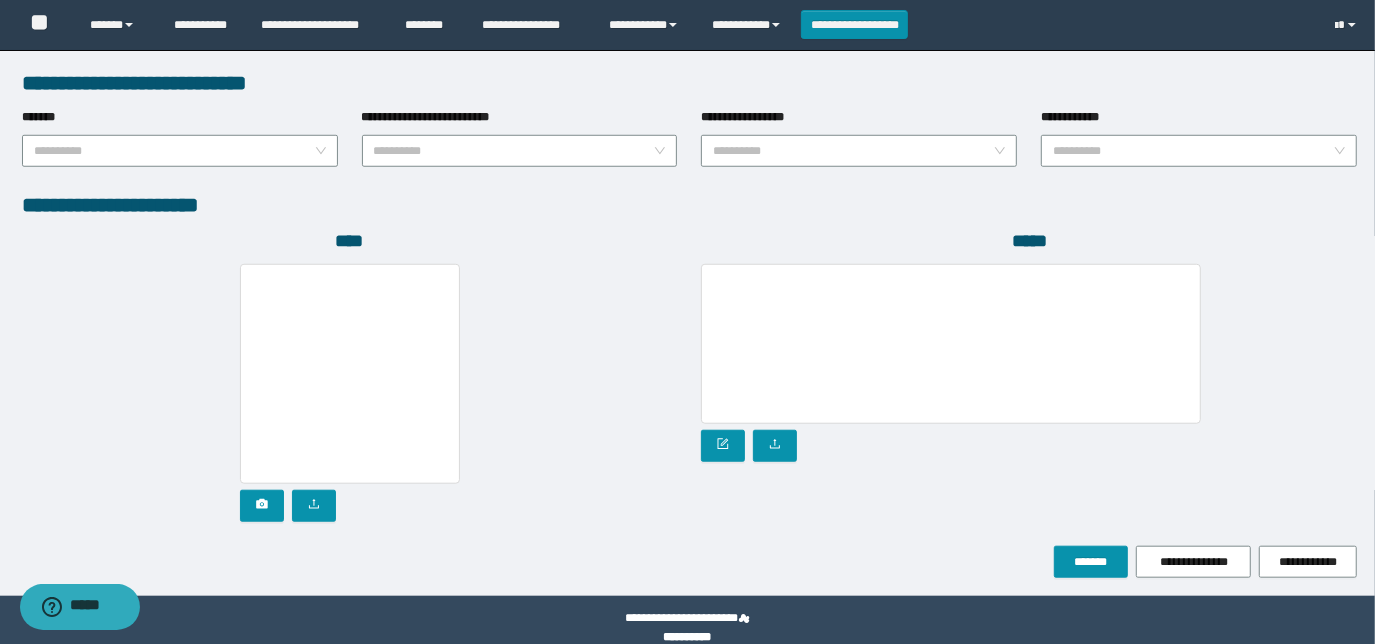 scroll, scrollTop: 1058, scrollLeft: 0, axis: vertical 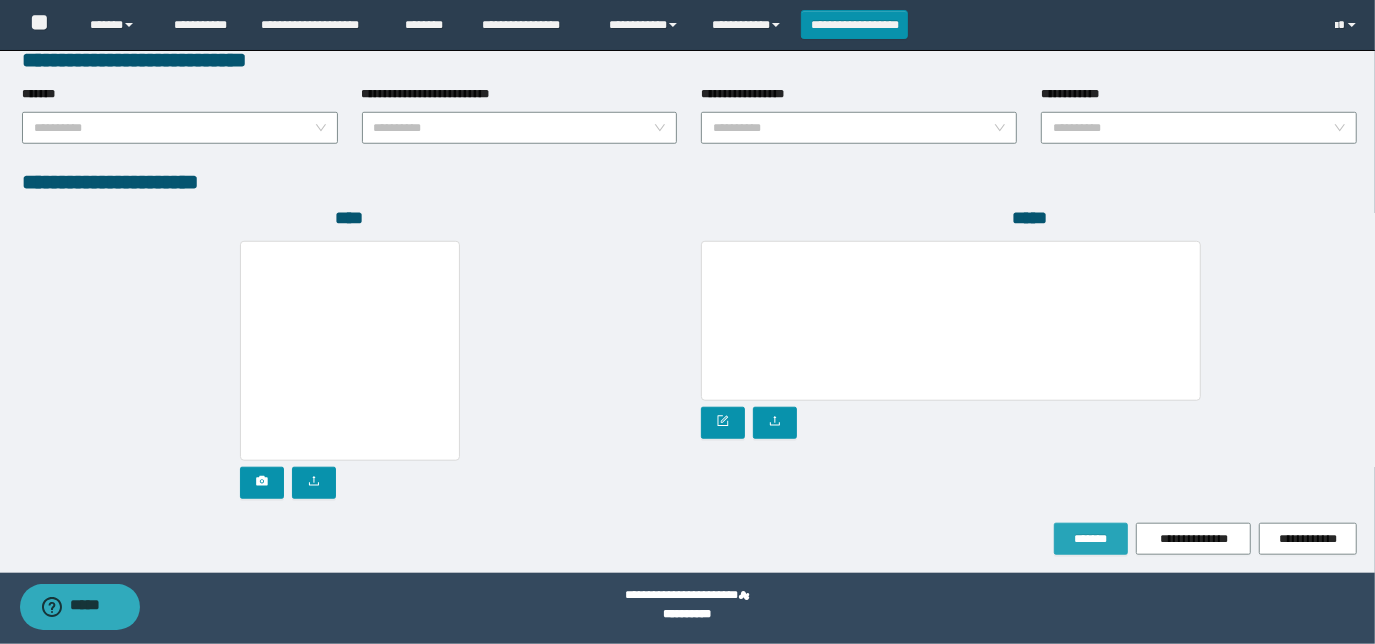 click on "*******" at bounding box center (1091, 539) 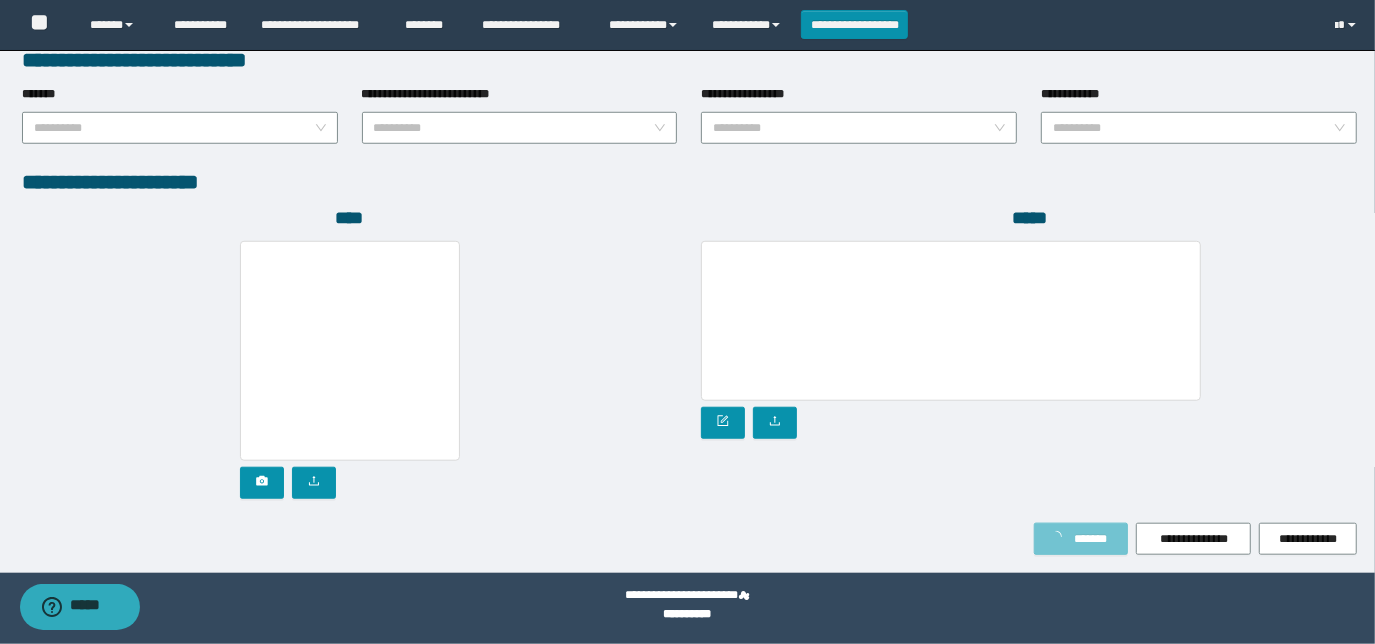 scroll, scrollTop: 1109, scrollLeft: 0, axis: vertical 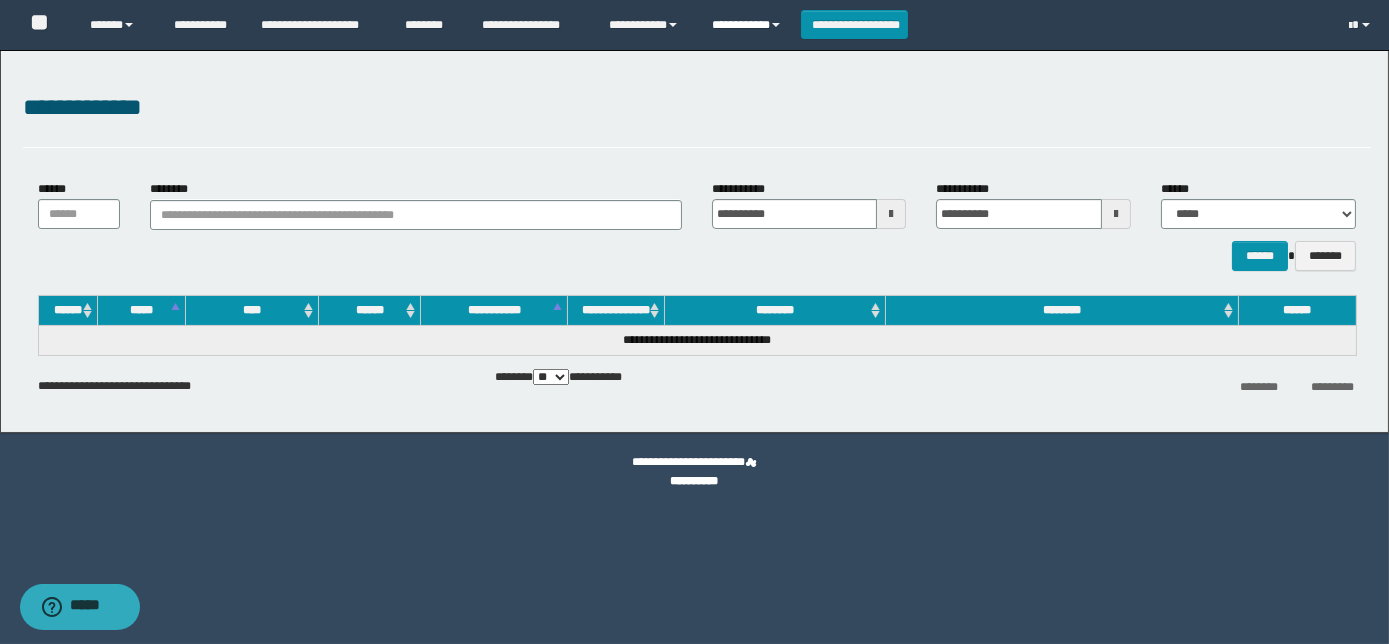 click on "**********" at bounding box center [749, 25] 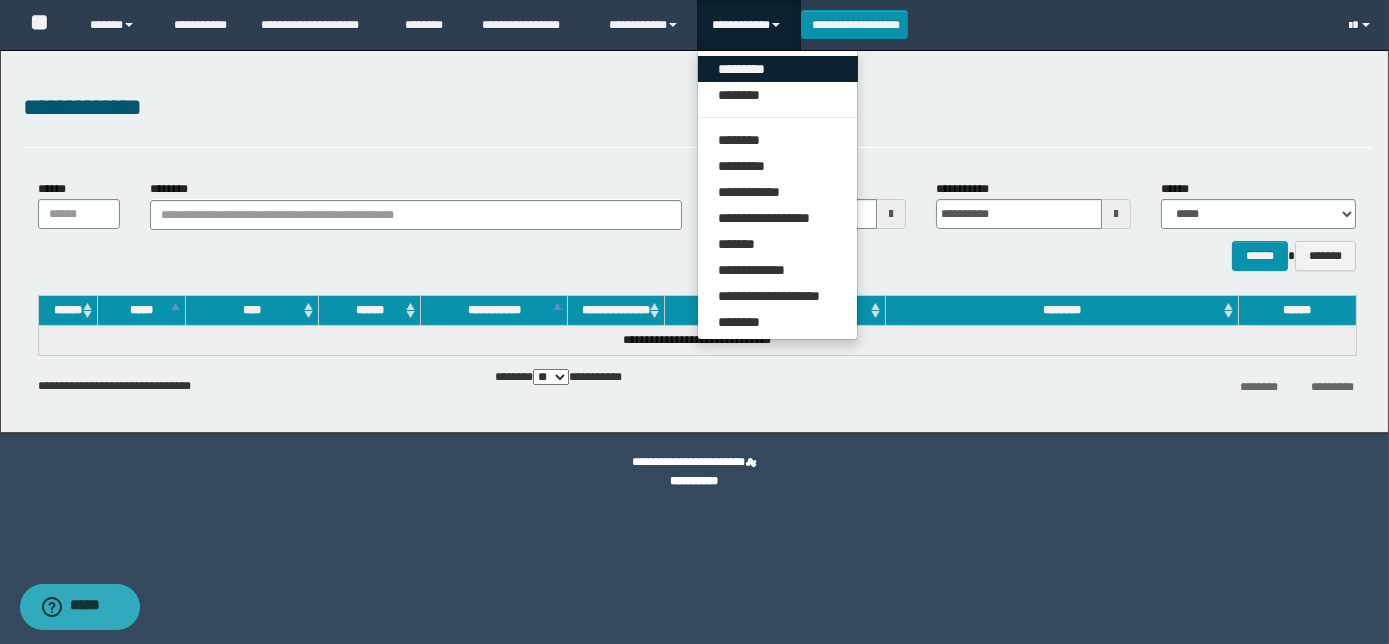 click on "*********" at bounding box center [778, 69] 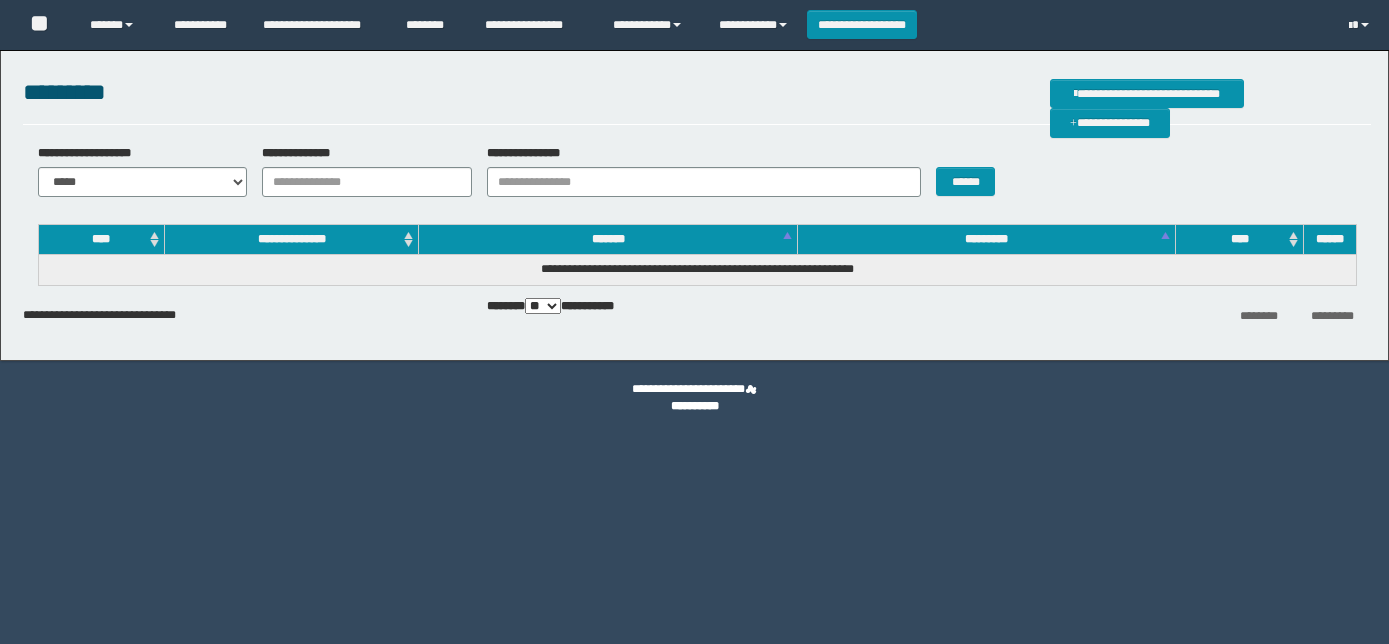 scroll, scrollTop: 0, scrollLeft: 0, axis: both 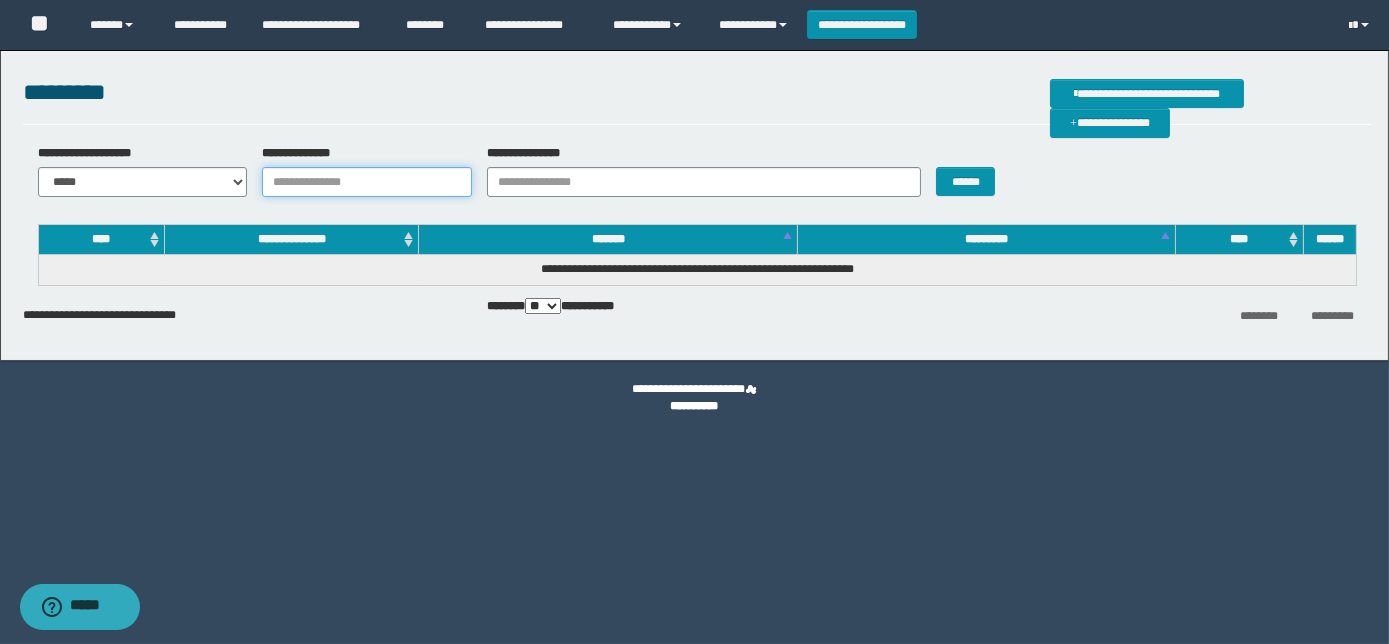 click on "**********" at bounding box center (367, 182) 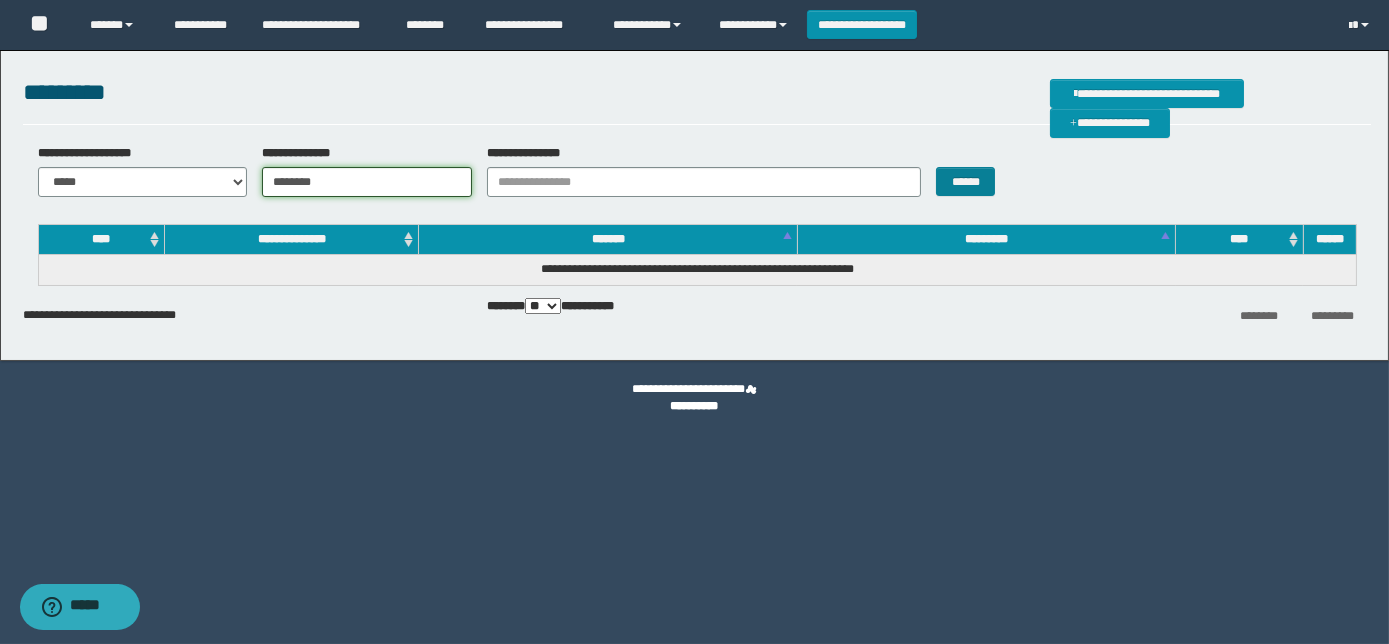 type on "********" 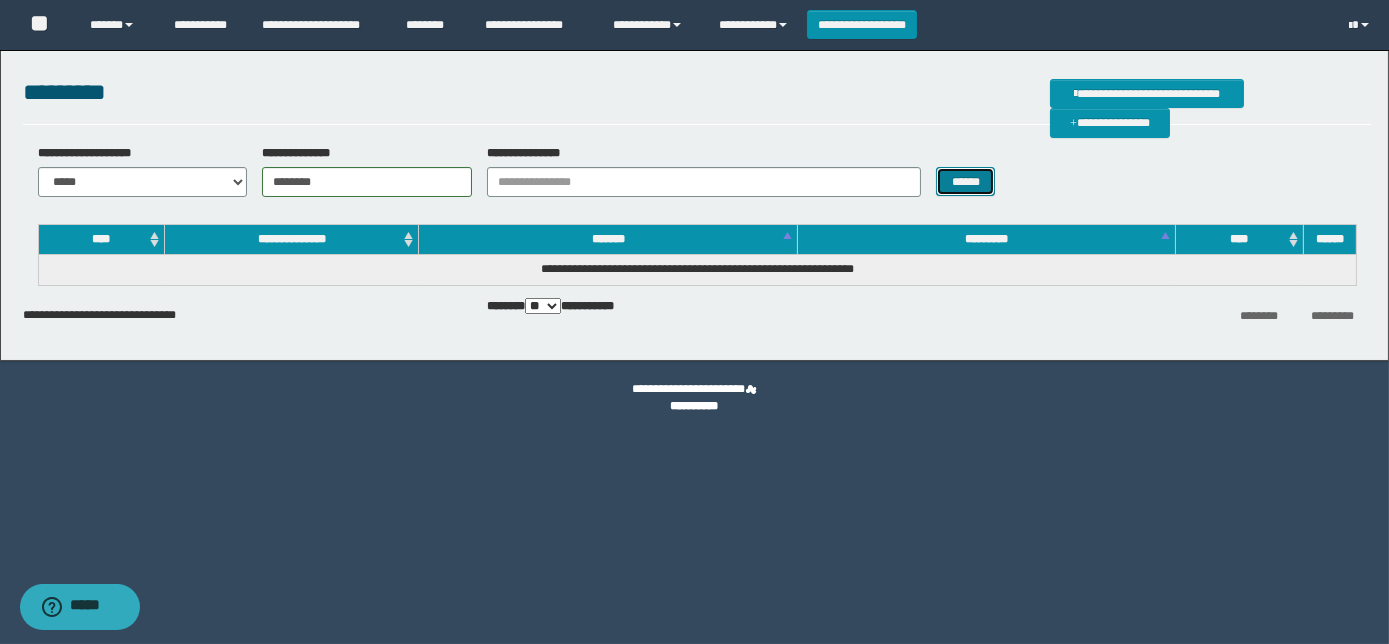 click on "******" at bounding box center [965, 181] 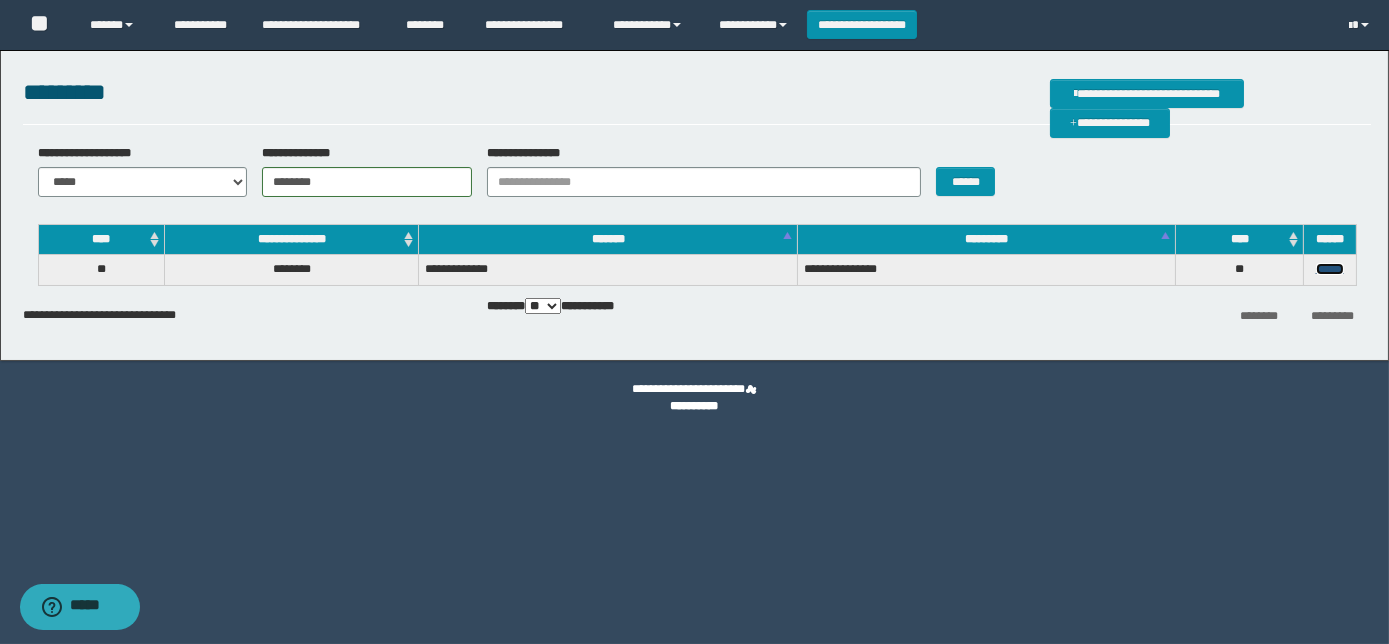 click on "******" at bounding box center [1330, 269] 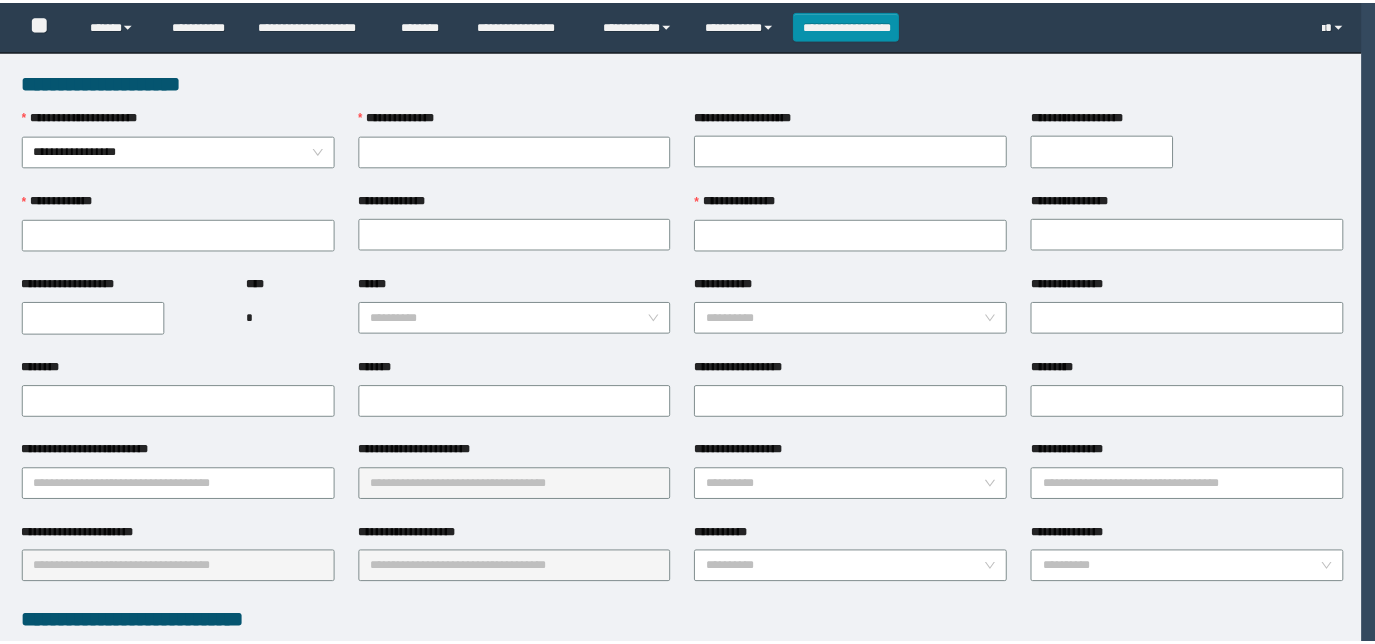 scroll, scrollTop: 0, scrollLeft: 0, axis: both 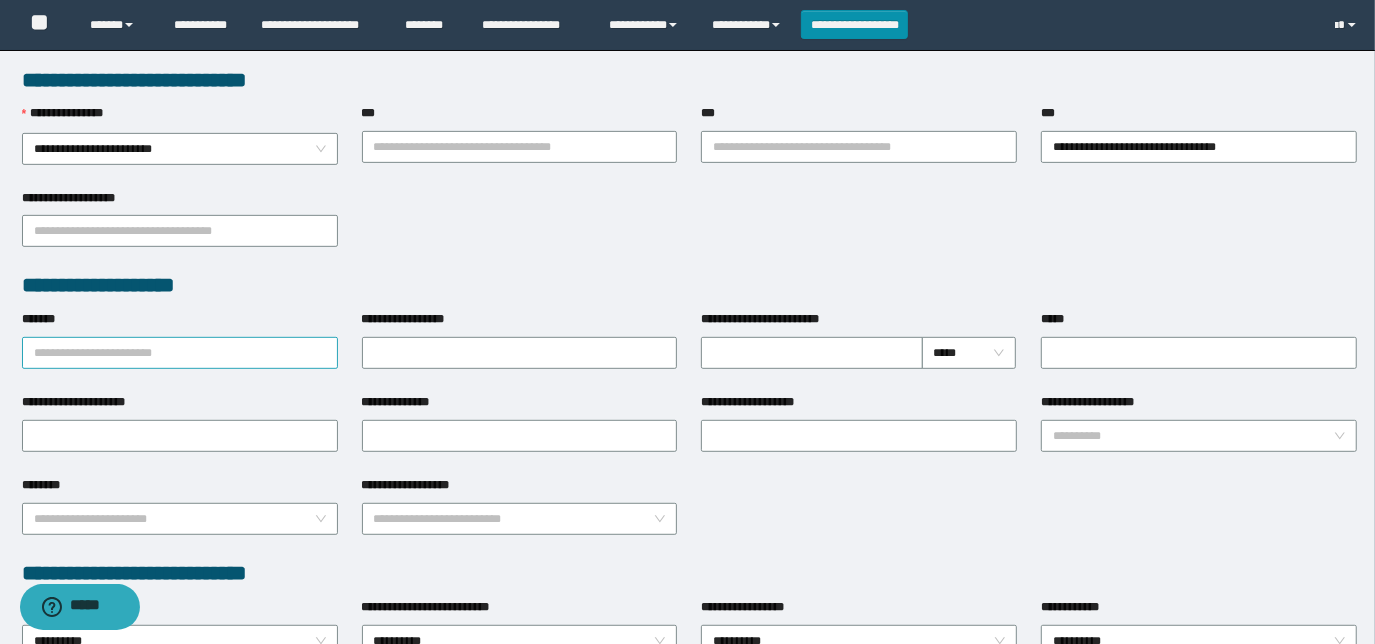 click on "*******" at bounding box center (180, 353) 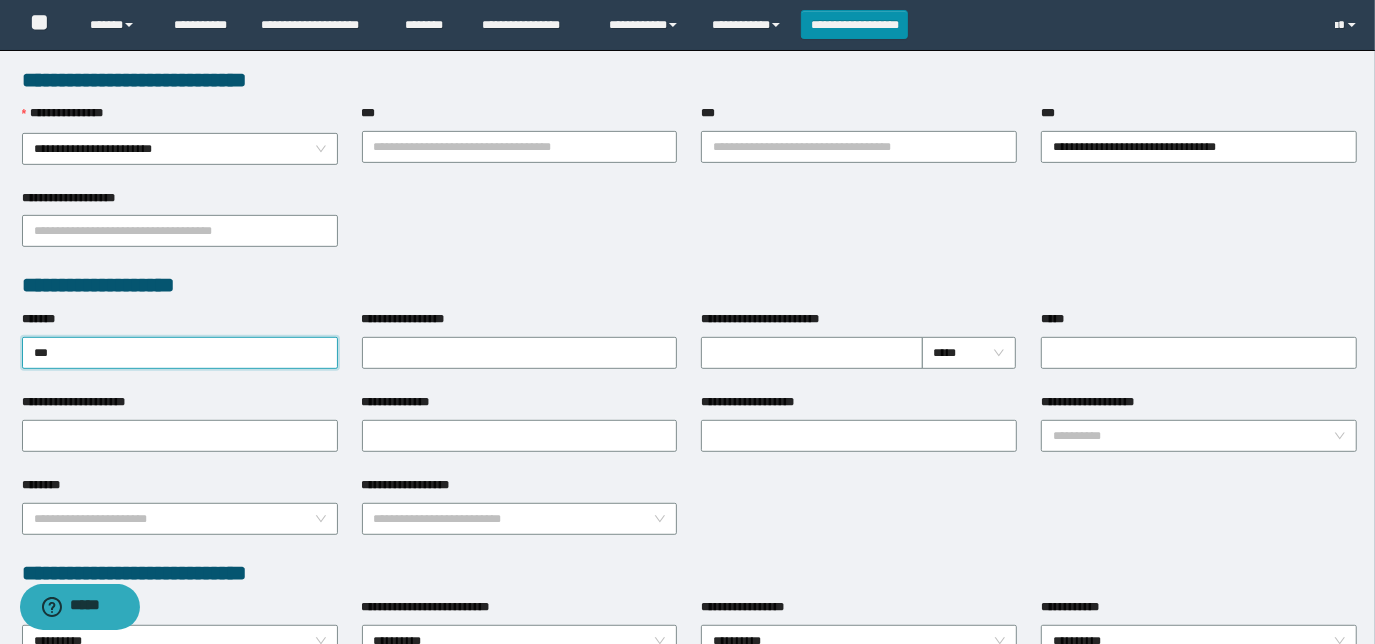 type on "****" 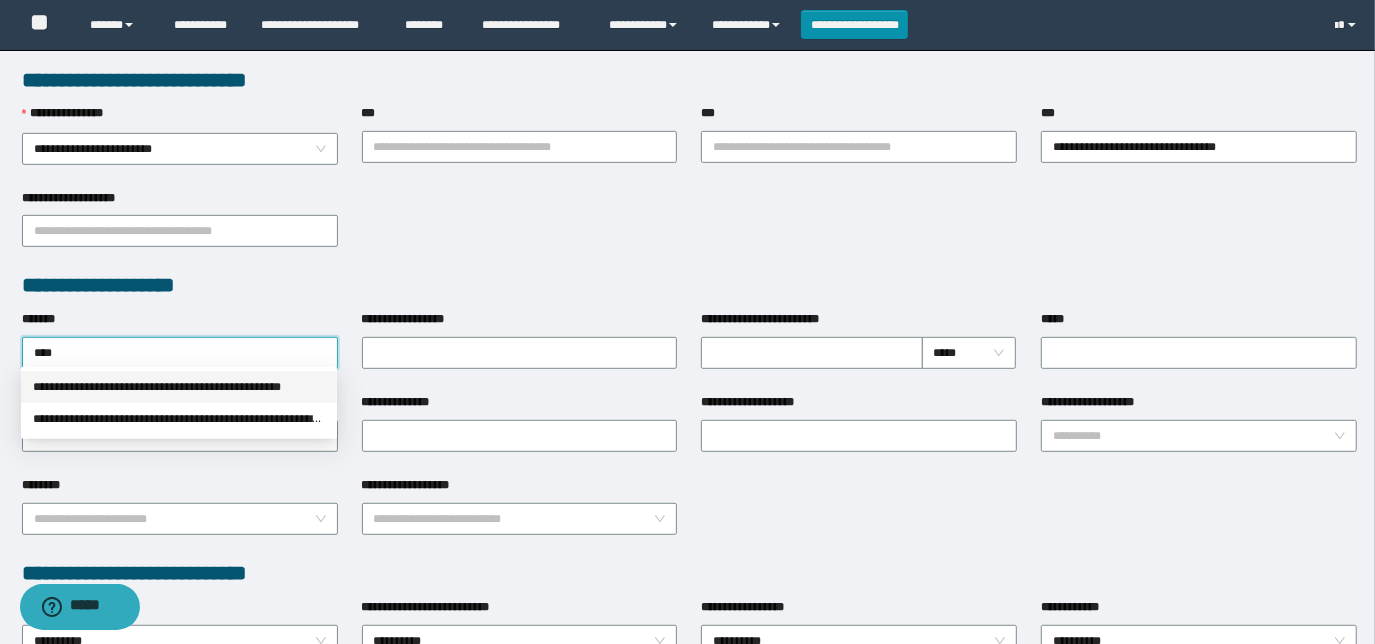 click on "**********" at bounding box center (179, 387) 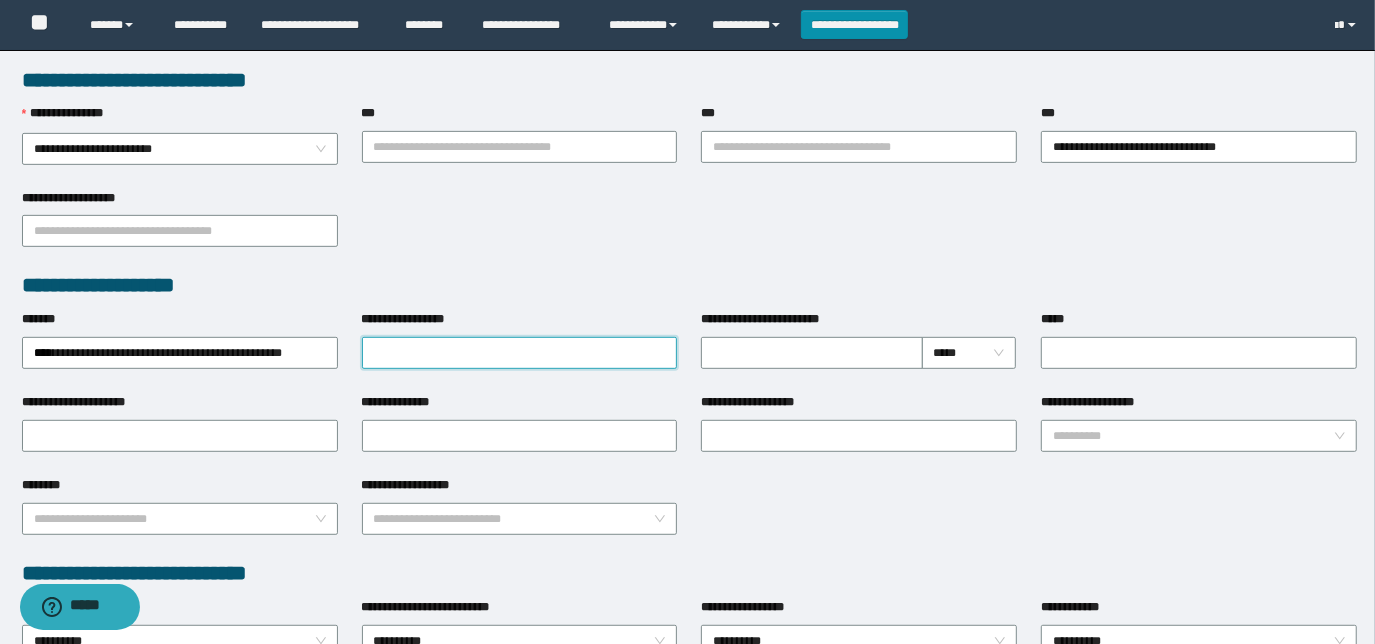 click on "**********" at bounding box center [520, 353] 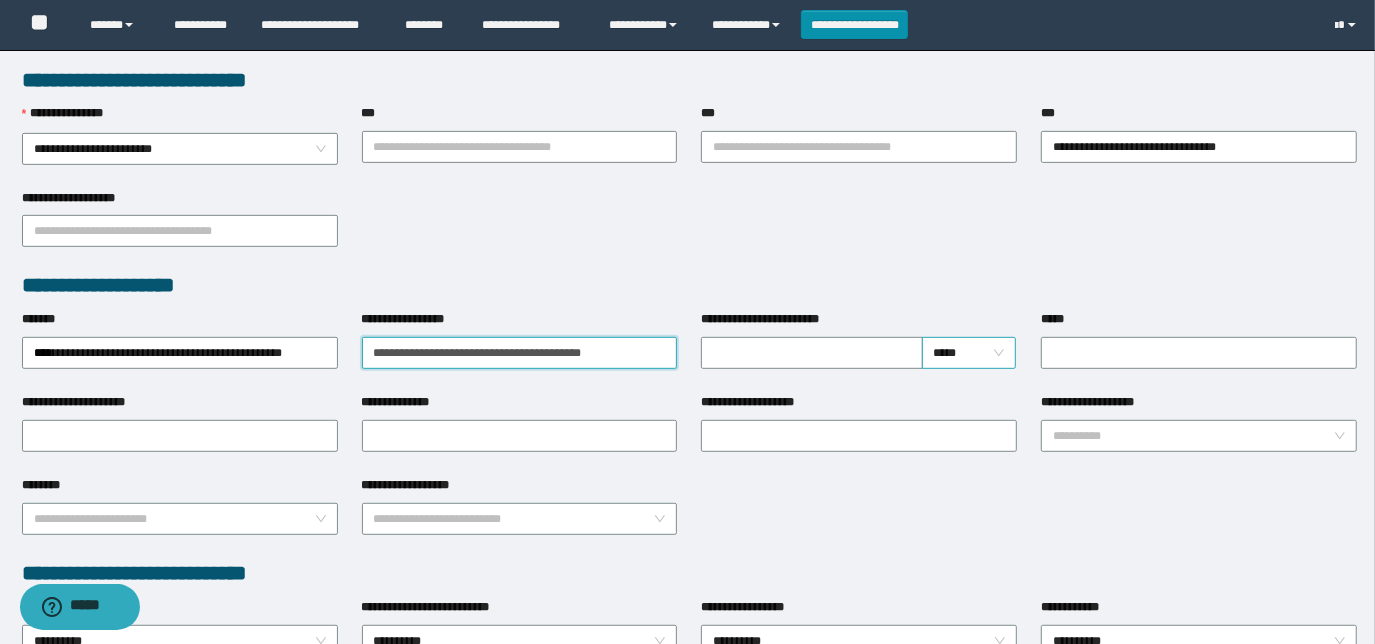 click on "*****" at bounding box center (969, 353) 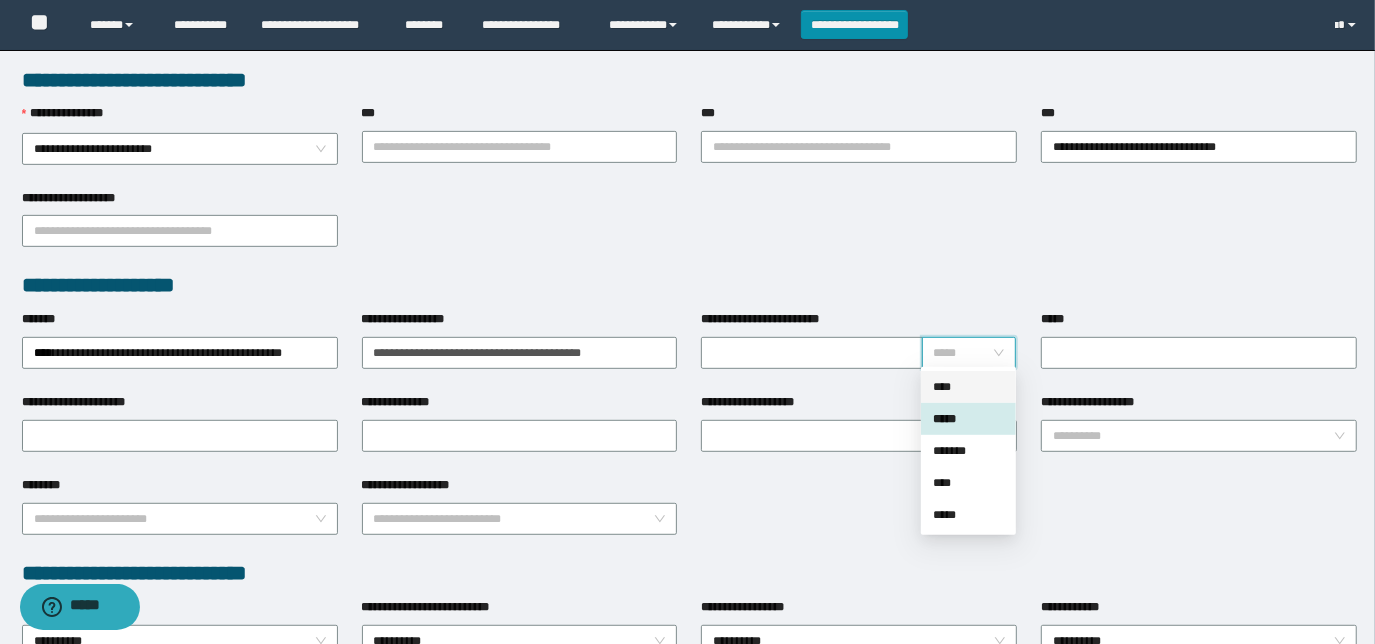 click on "****" at bounding box center (968, 387) 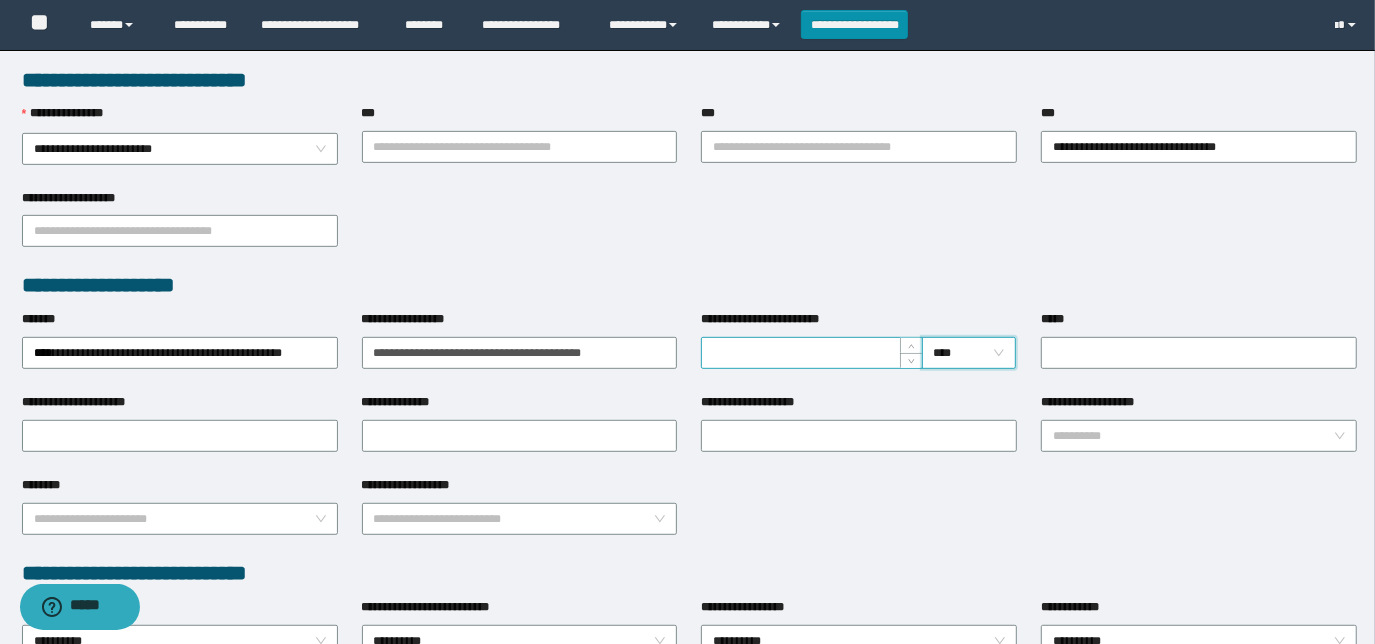 click on "**********" at bounding box center [811, 353] 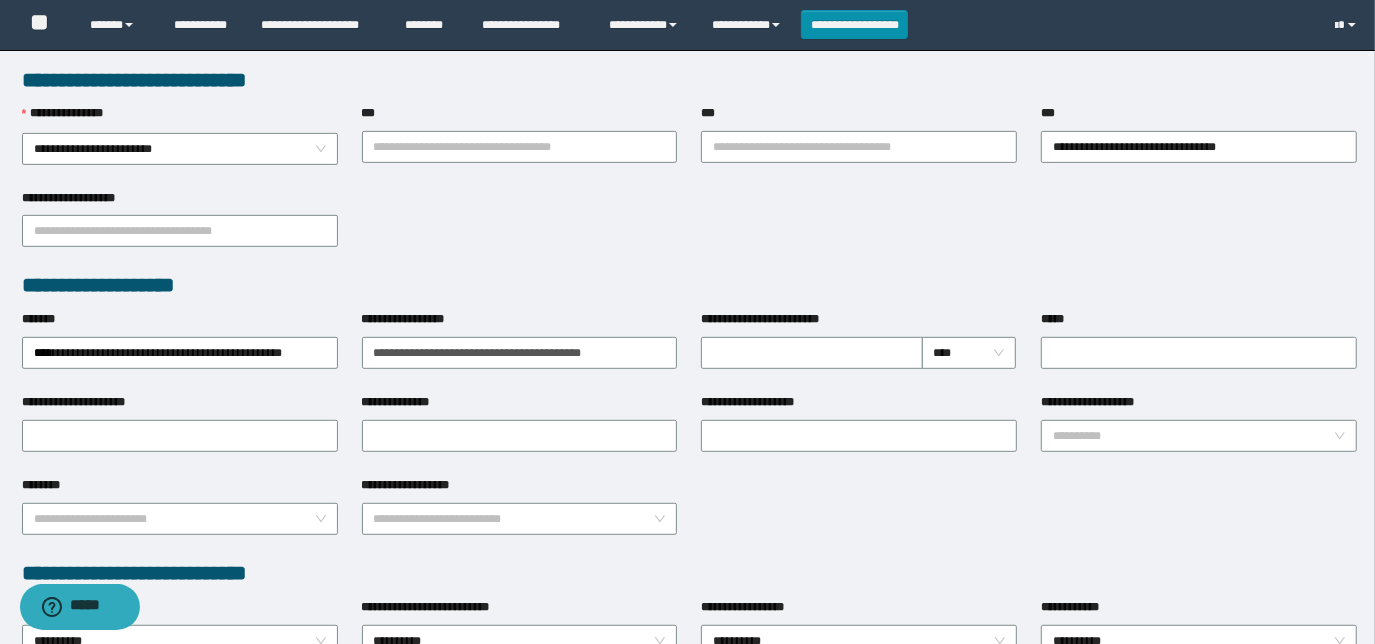click on "**********" at bounding box center [690, 230] 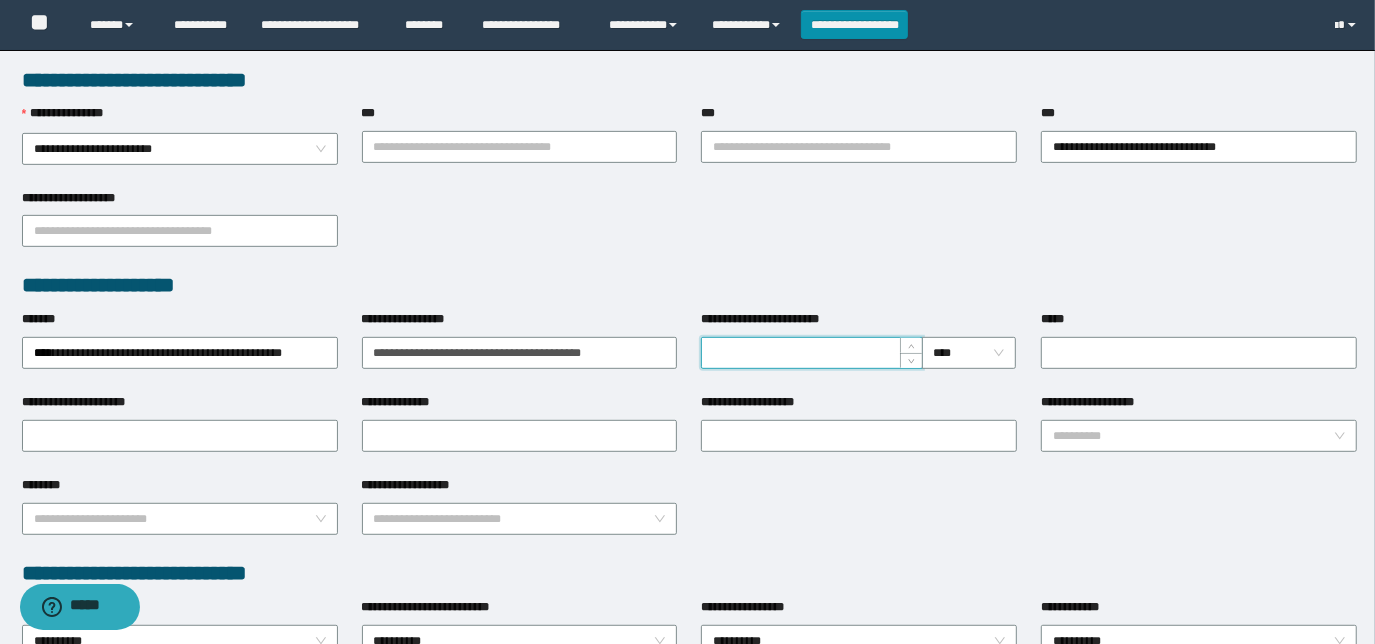 click on "**********" at bounding box center (811, 353) 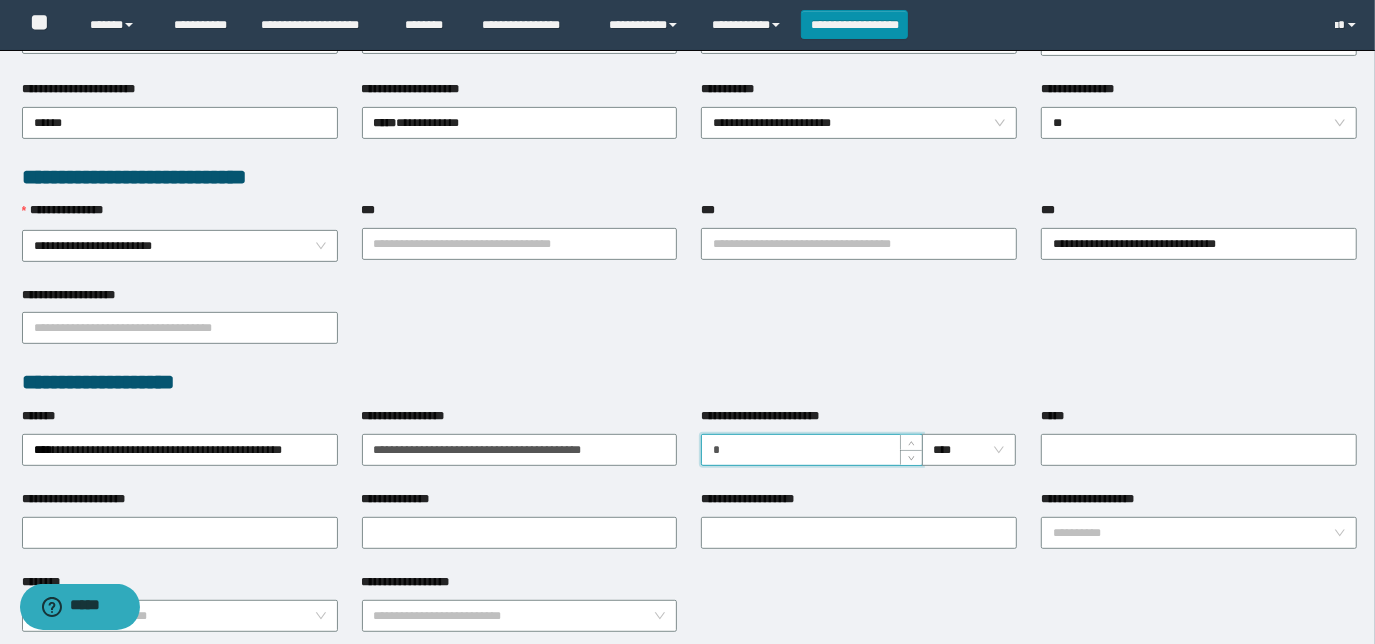scroll, scrollTop: 454, scrollLeft: 0, axis: vertical 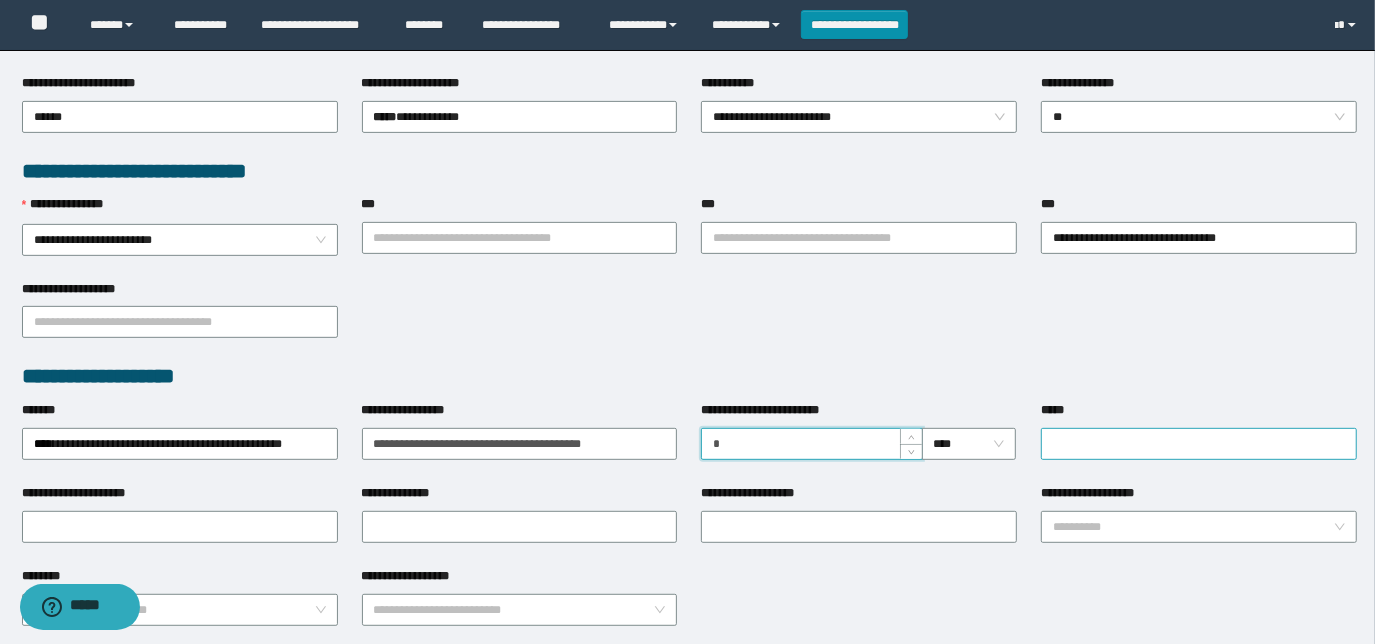 type on "*" 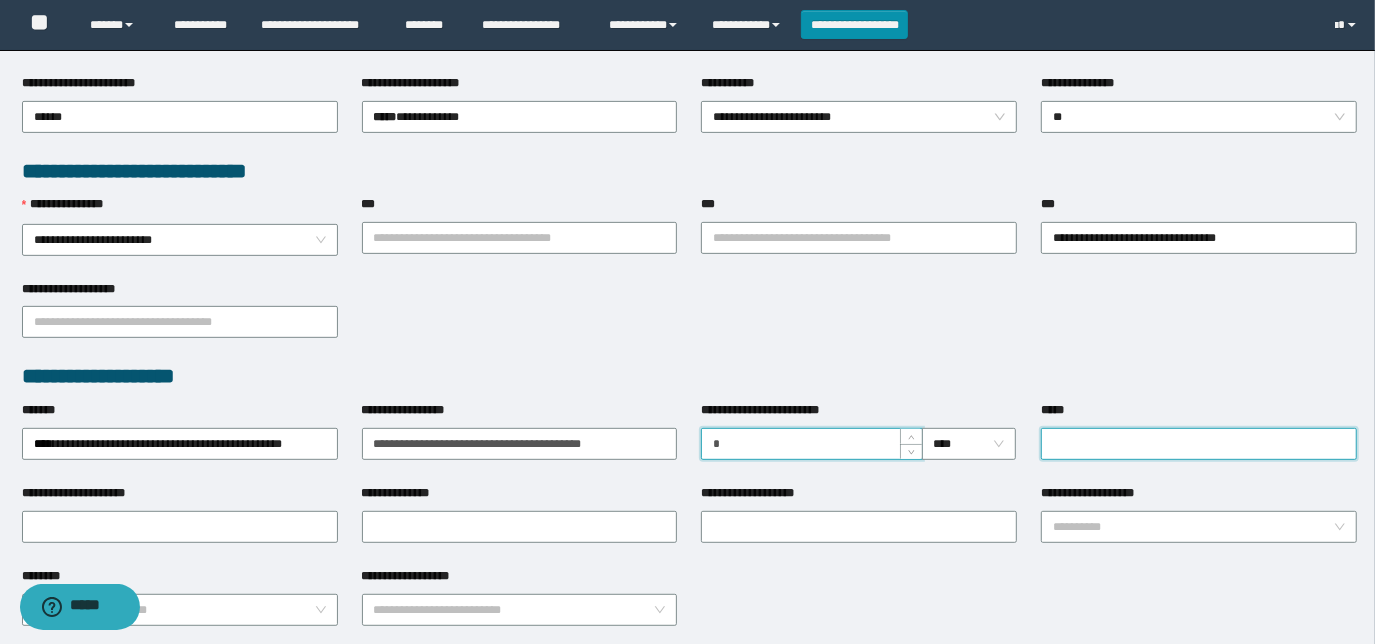 drag, startPoint x: 1087, startPoint y: 437, endPoint x: 1058, endPoint y: 416, distance: 35.805027 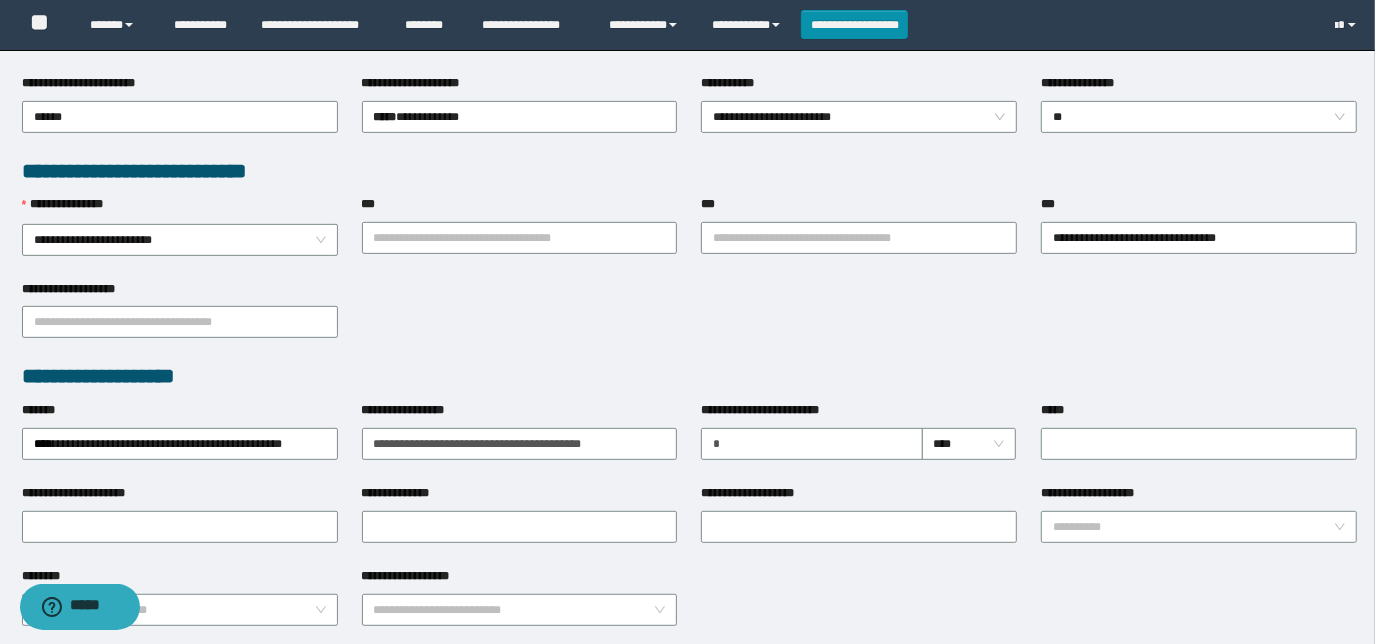 click on "**********" at bounding box center [690, 321] 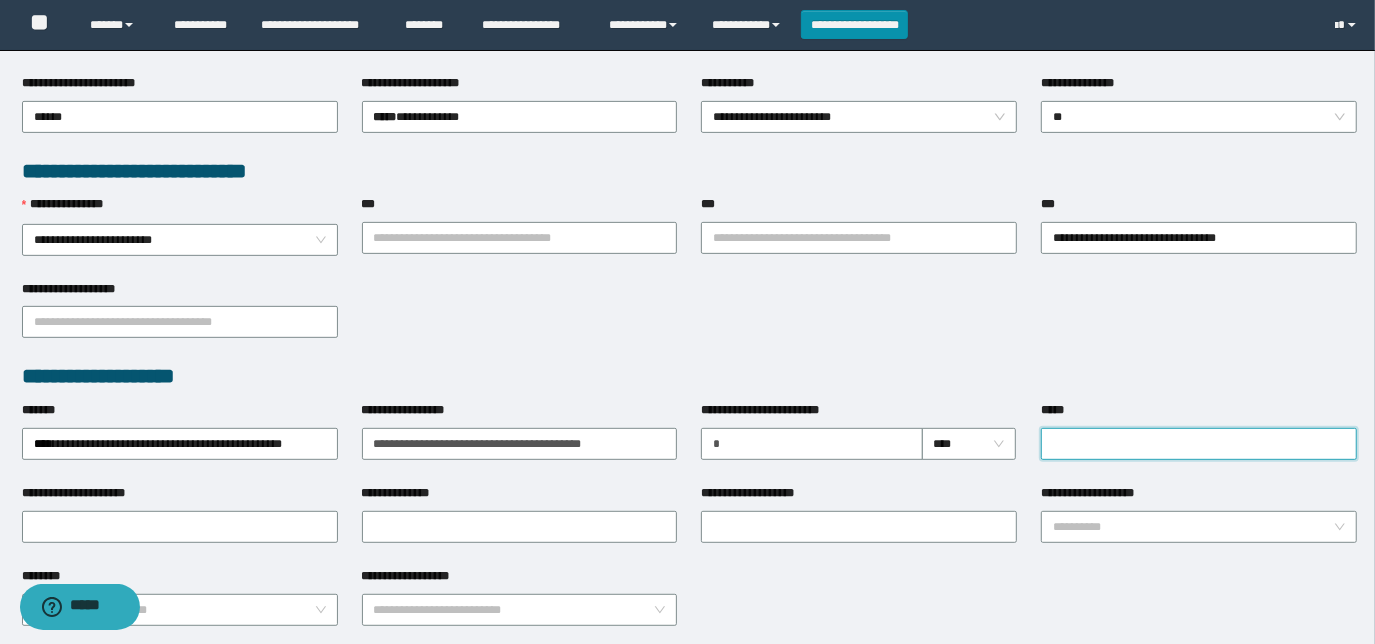 click on "*****" at bounding box center [1199, 444] 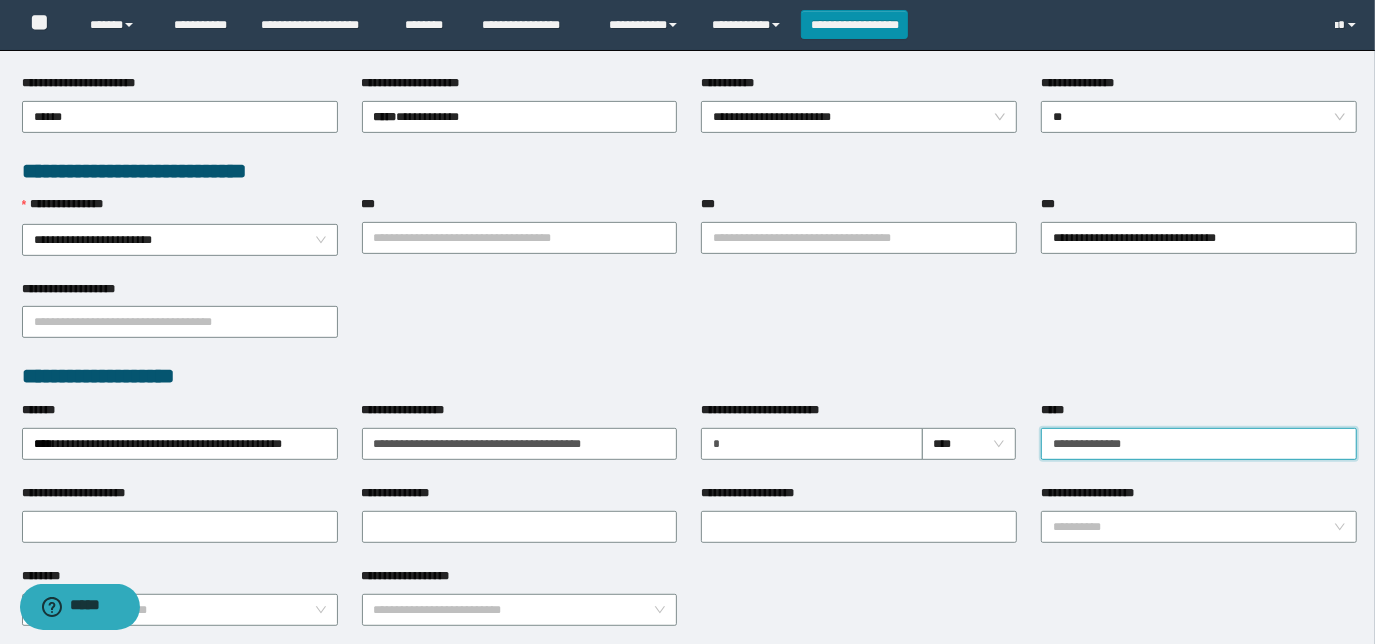 type on "**********" 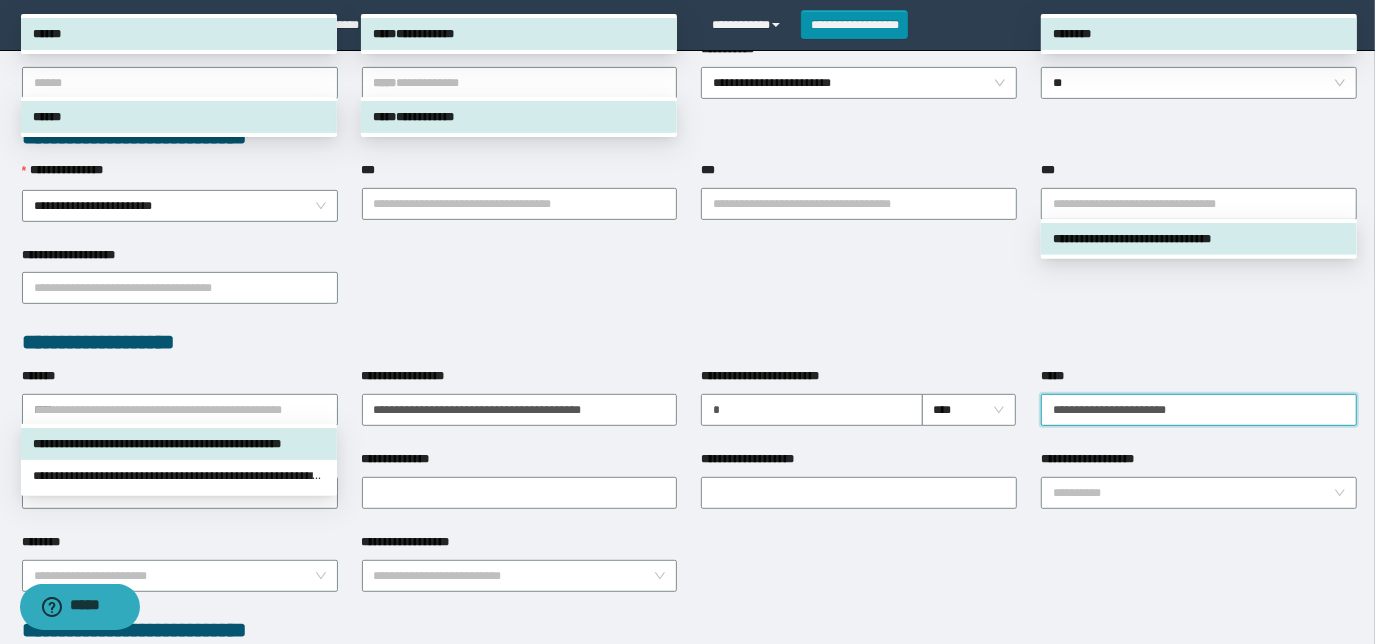 scroll, scrollTop: 545, scrollLeft: 0, axis: vertical 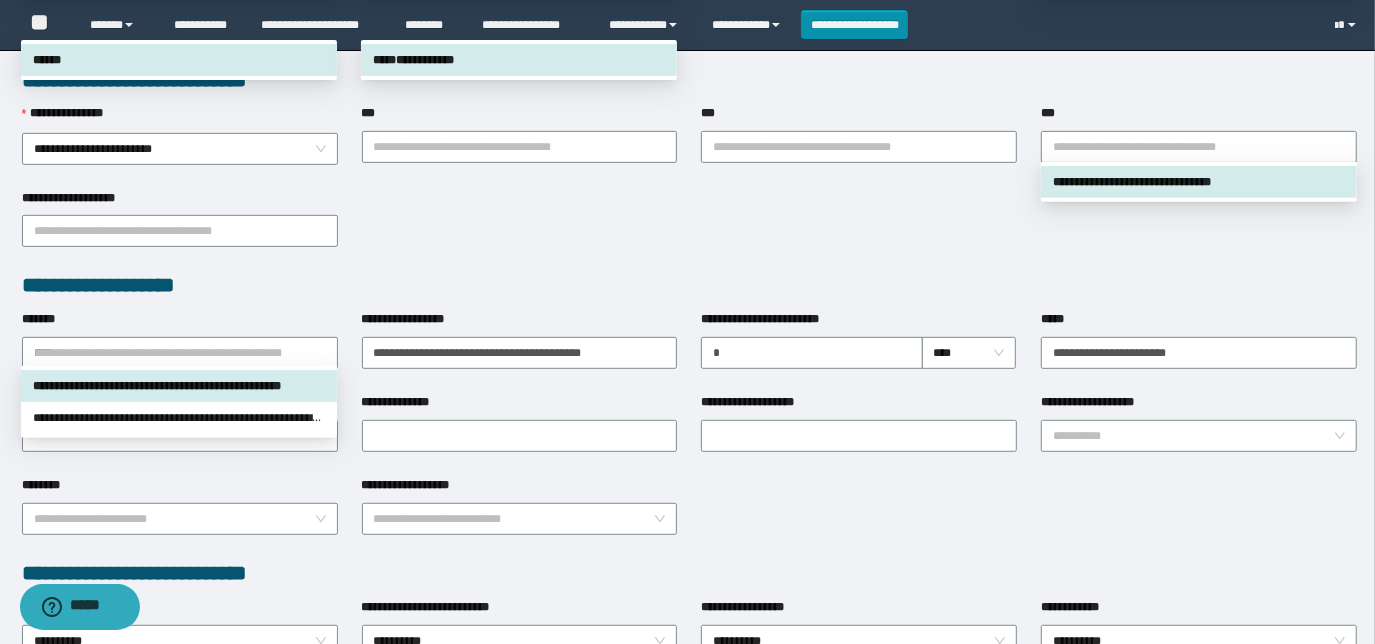 click on "**********" at bounding box center (179, 386) 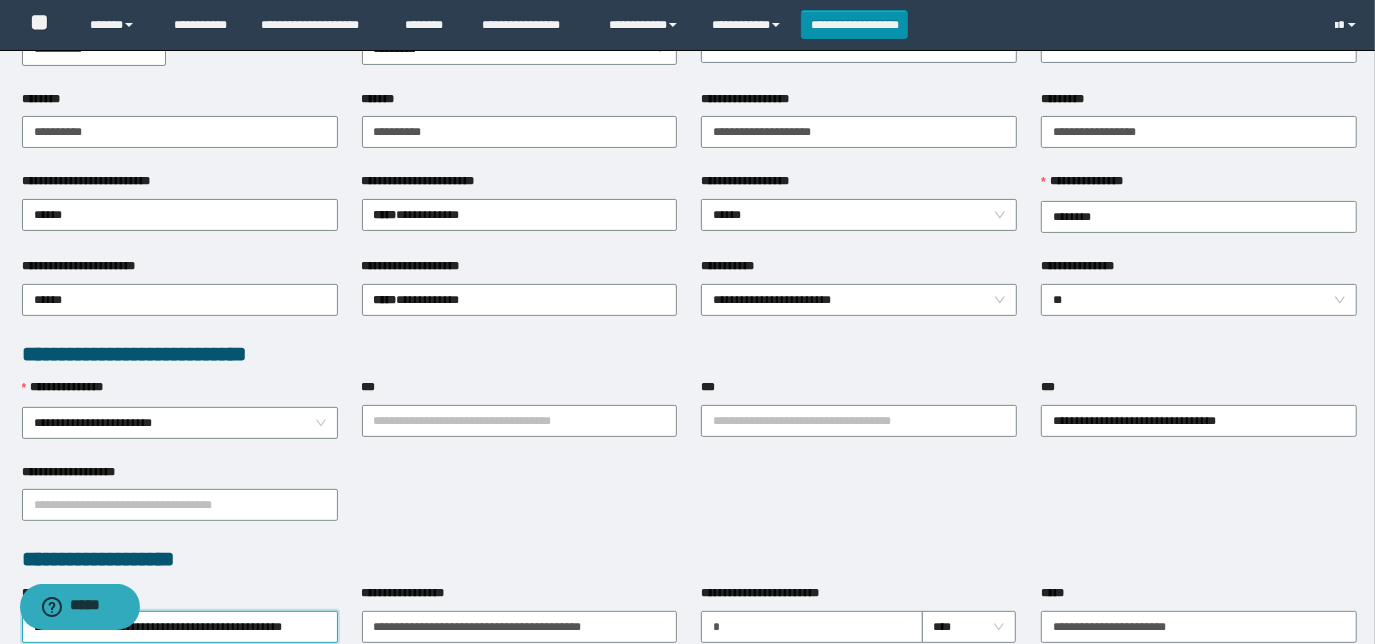 scroll, scrollTop: 0, scrollLeft: 0, axis: both 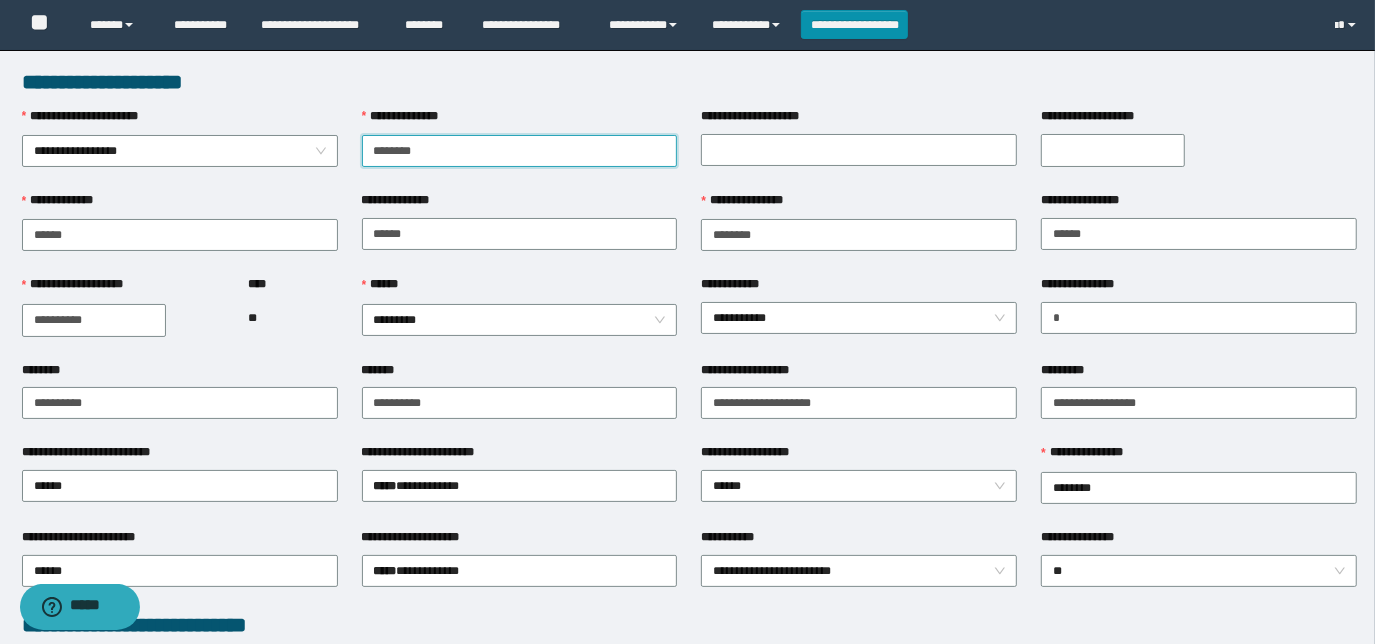 click on "**********" at bounding box center [520, 151] 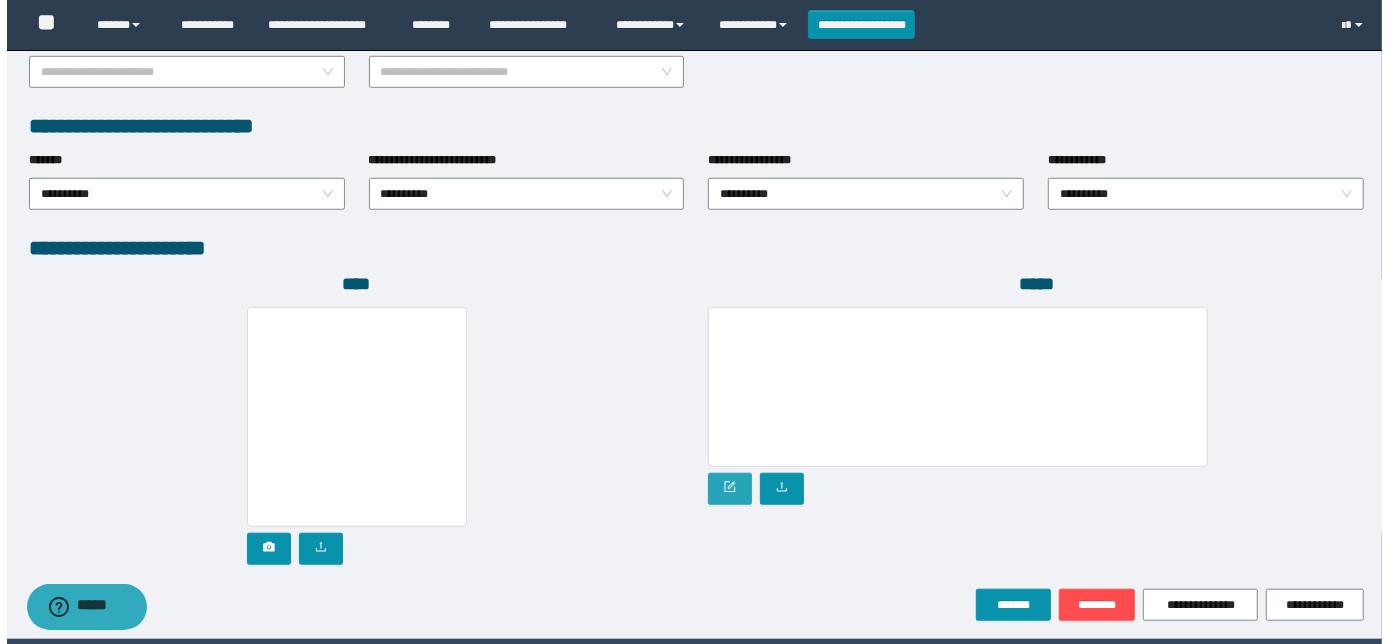 scroll, scrollTop: 1000, scrollLeft: 0, axis: vertical 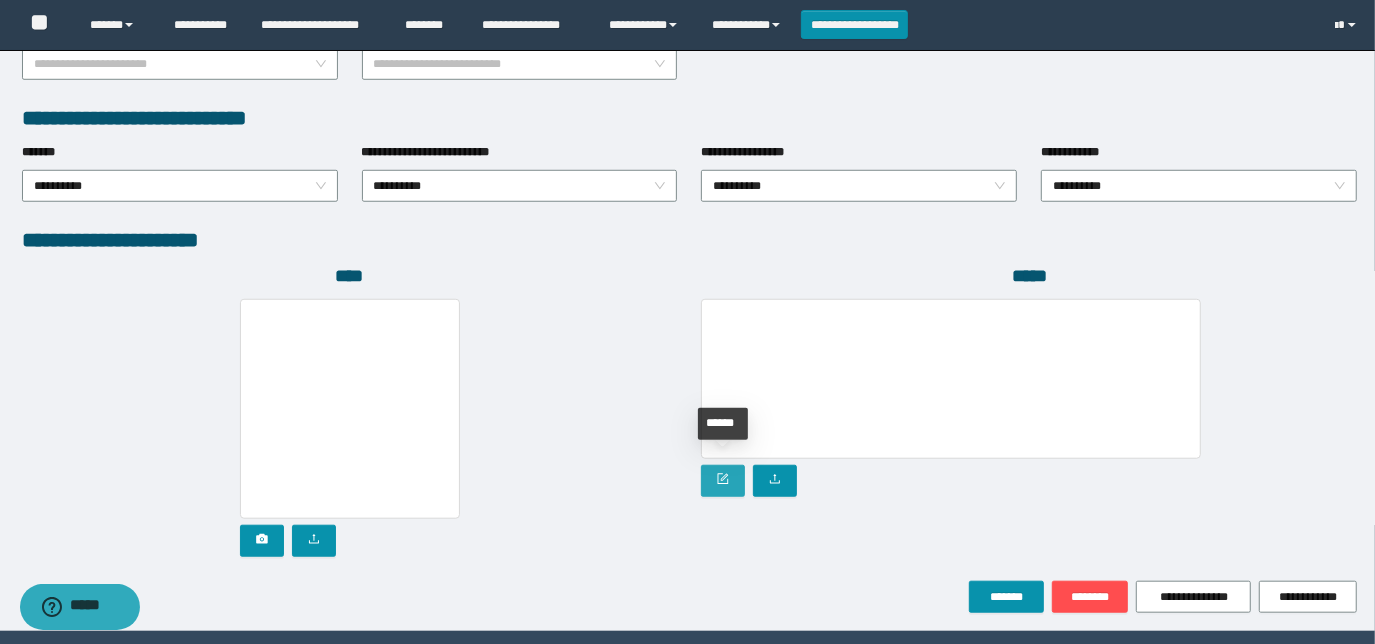click at bounding box center [723, 481] 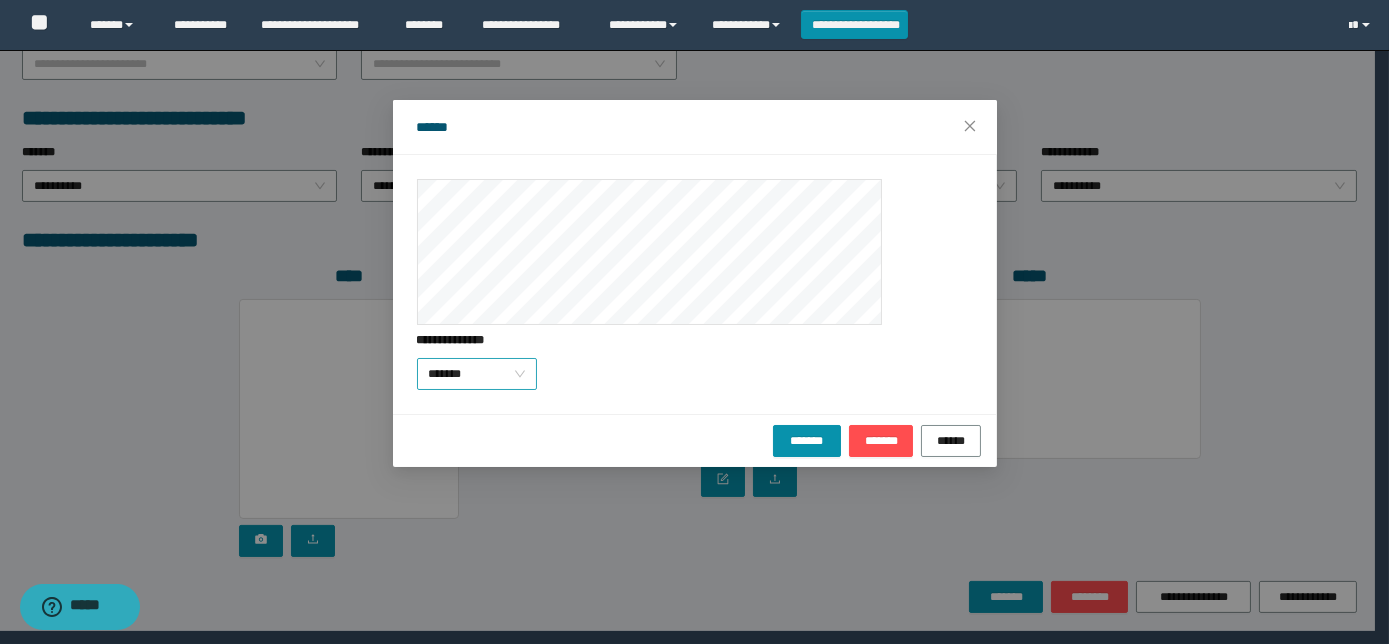 click on "*******" at bounding box center [477, 374] 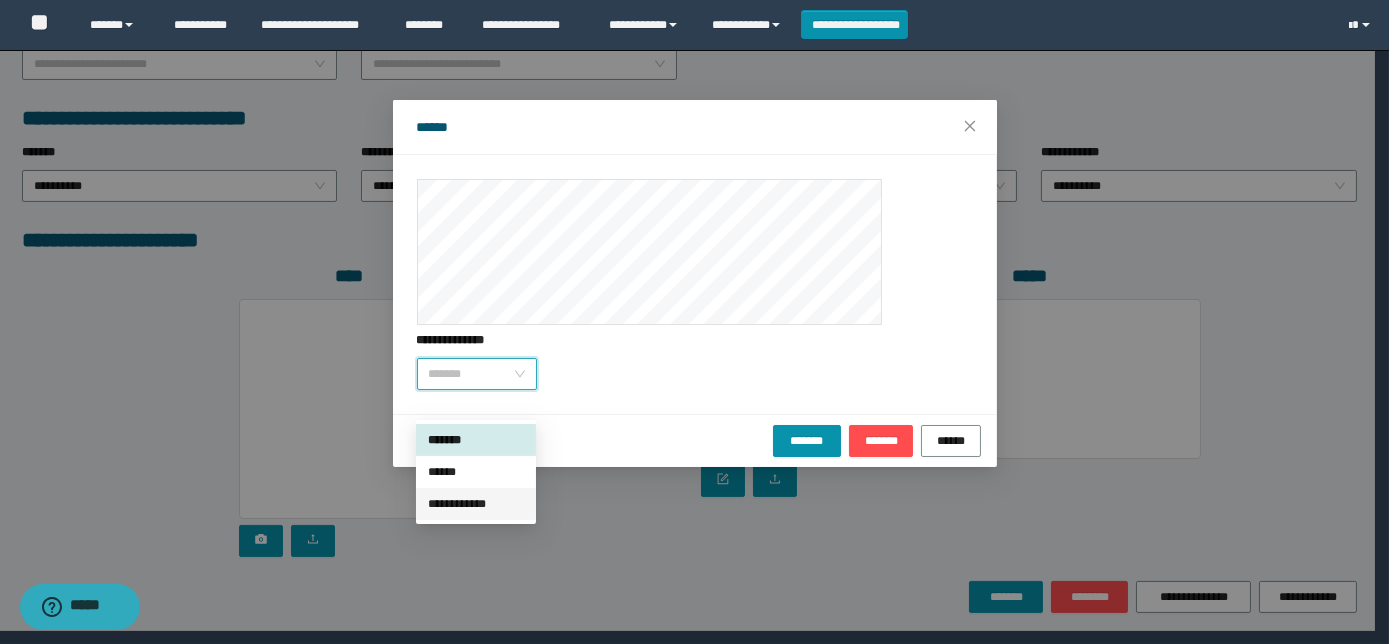 click on "**********" at bounding box center [476, 504] 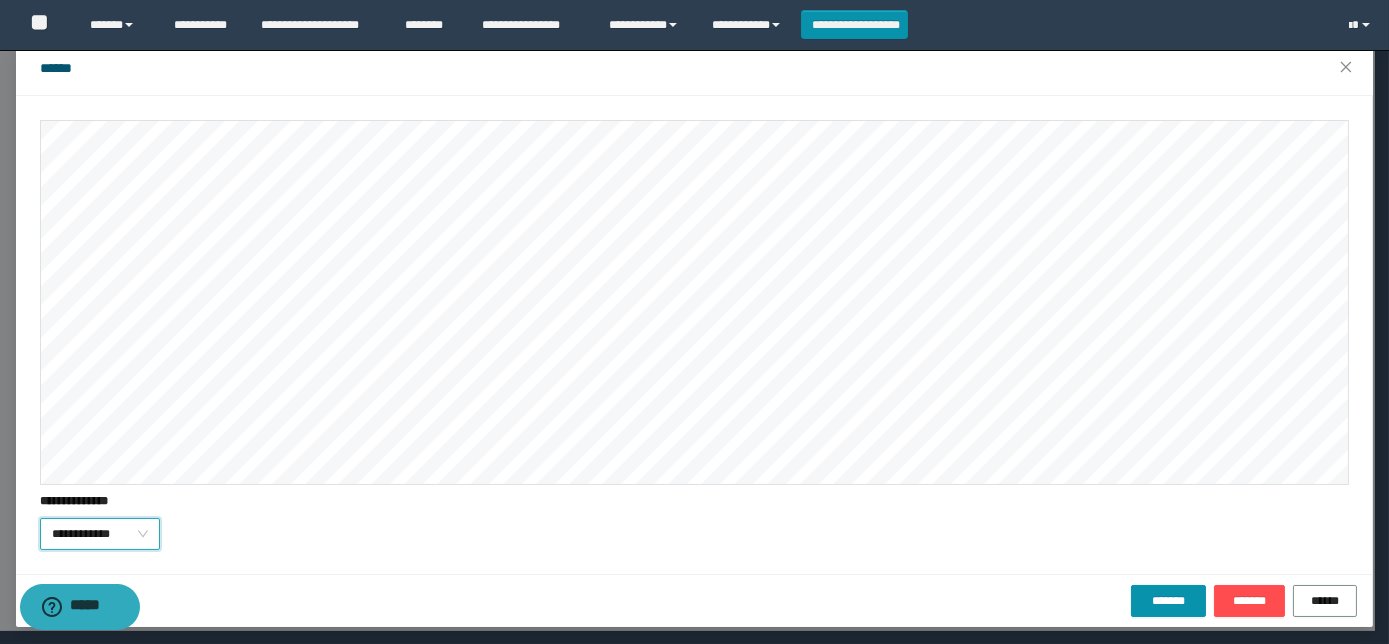 scroll, scrollTop: 64, scrollLeft: 0, axis: vertical 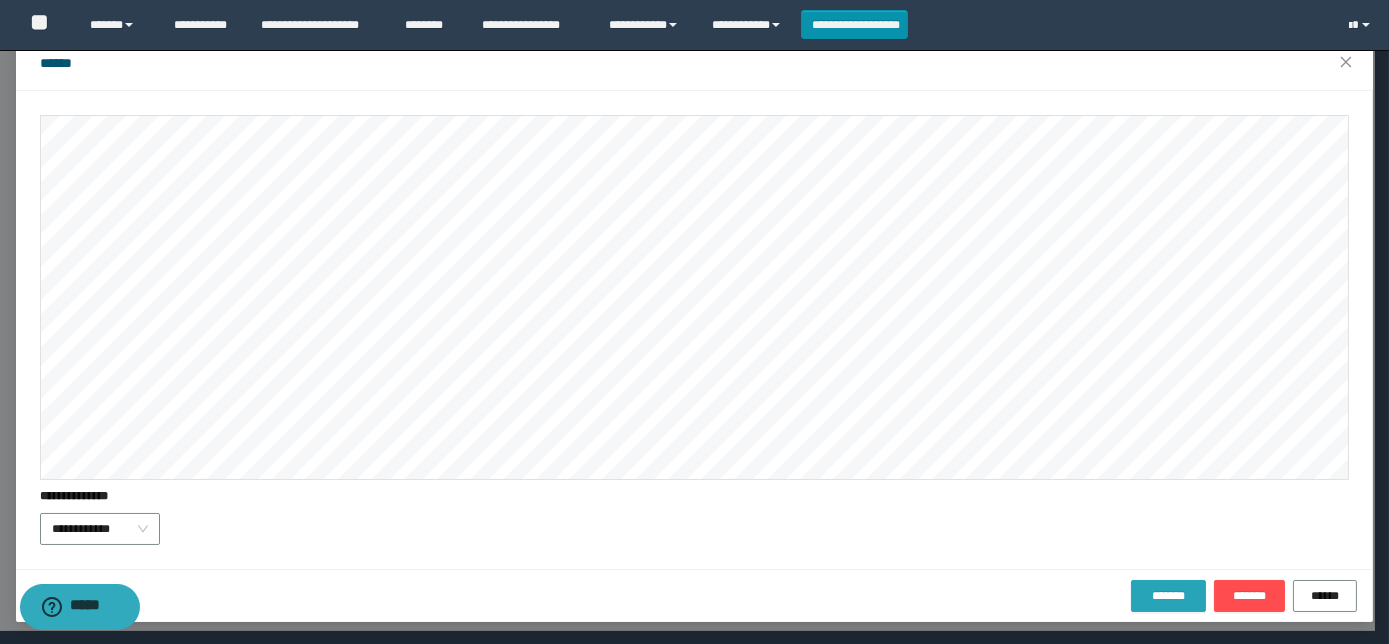 click on "*******" at bounding box center [1168, 596] 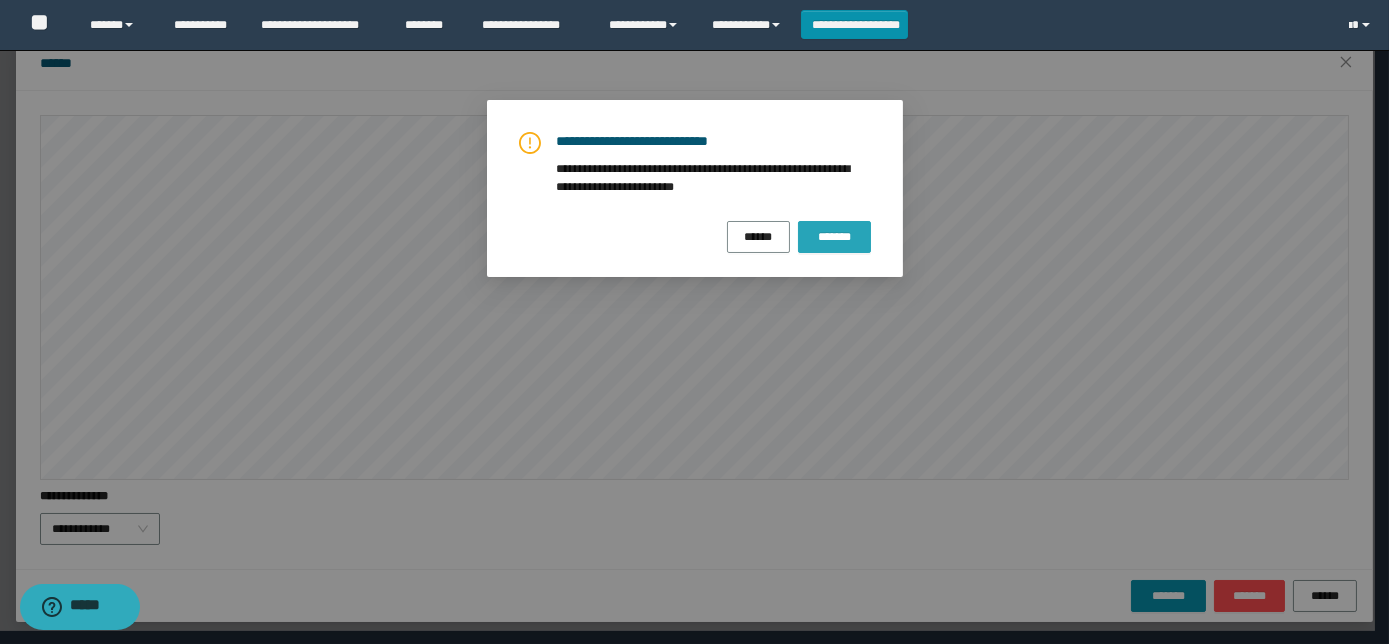 click on "*******" at bounding box center (834, 237) 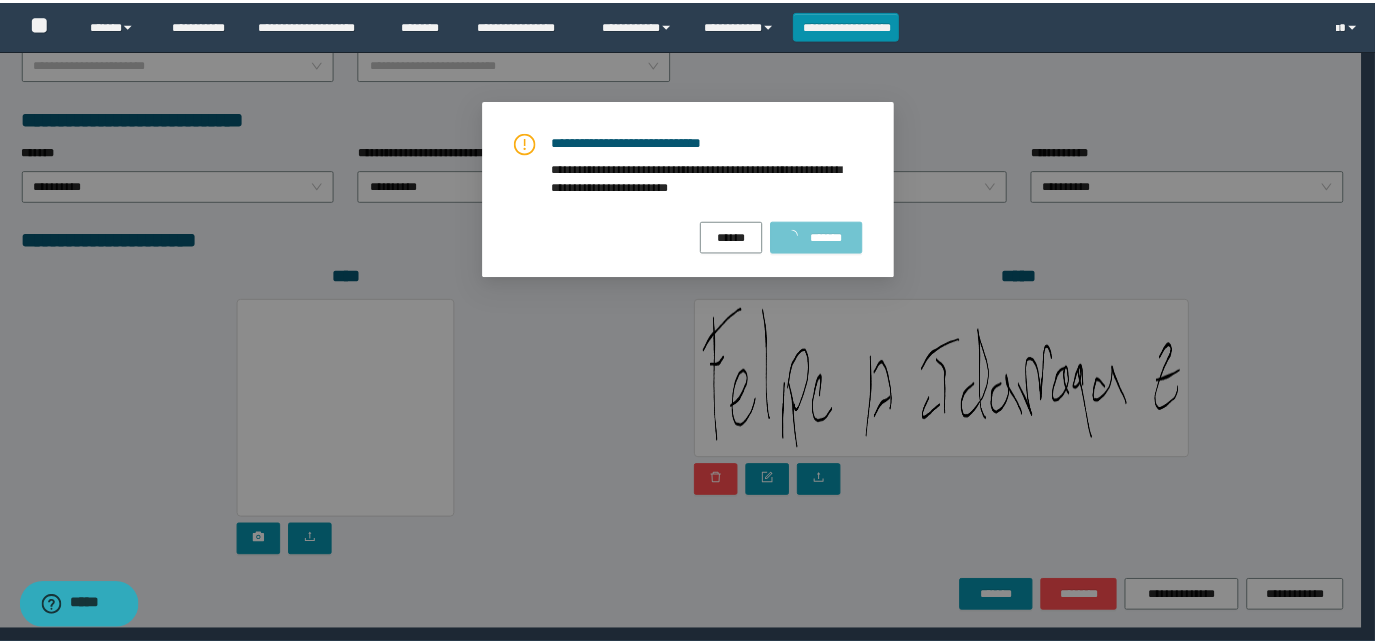 scroll, scrollTop: 0, scrollLeft: 0, axis: both 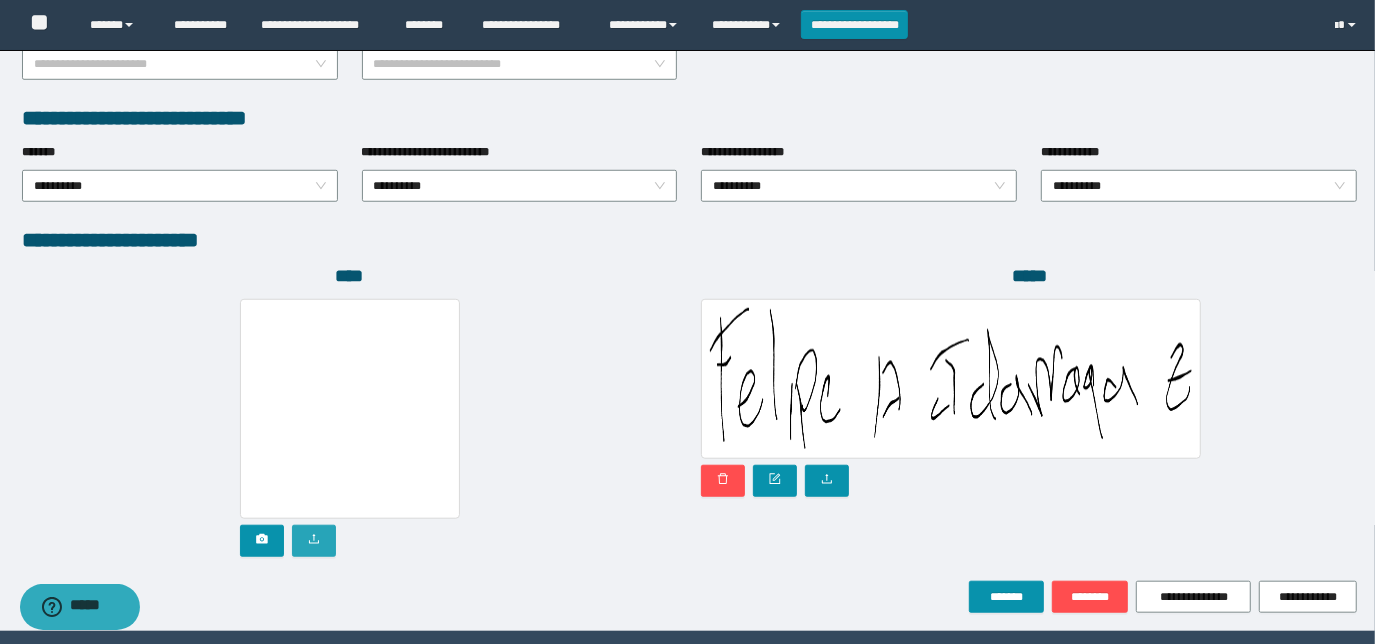 click at bounding box center [314, 541] 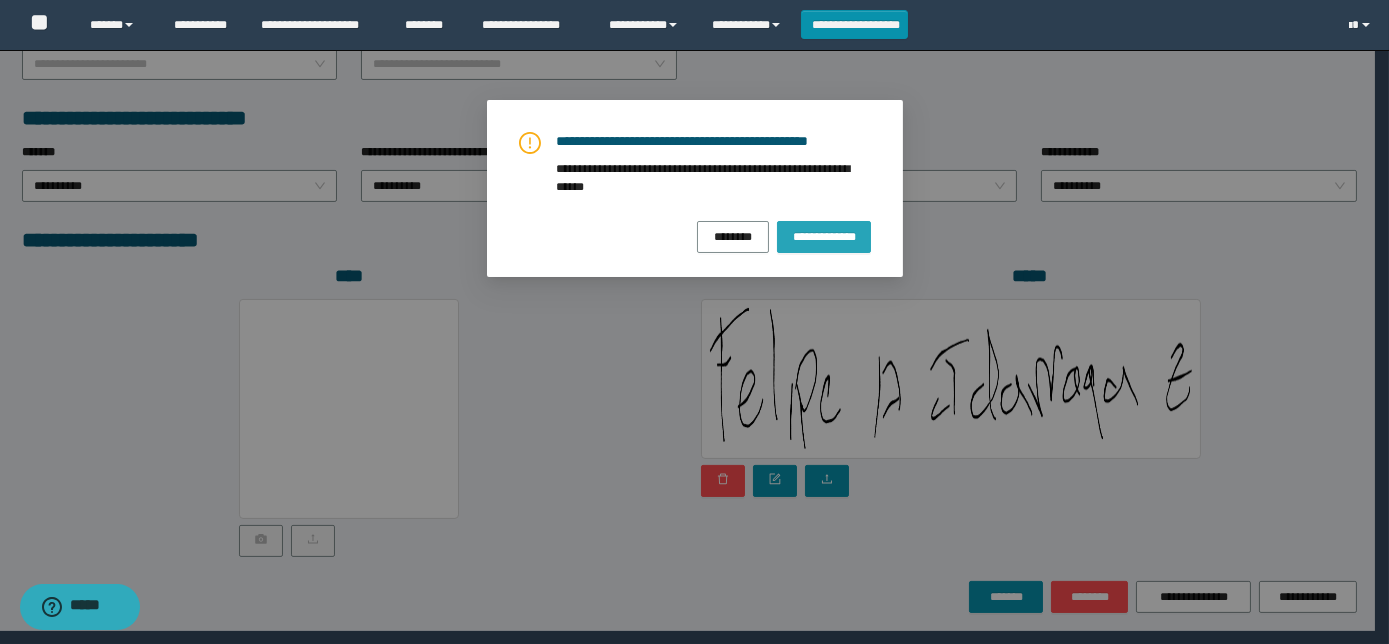 click on "**********" at bounding box center (823, 236) 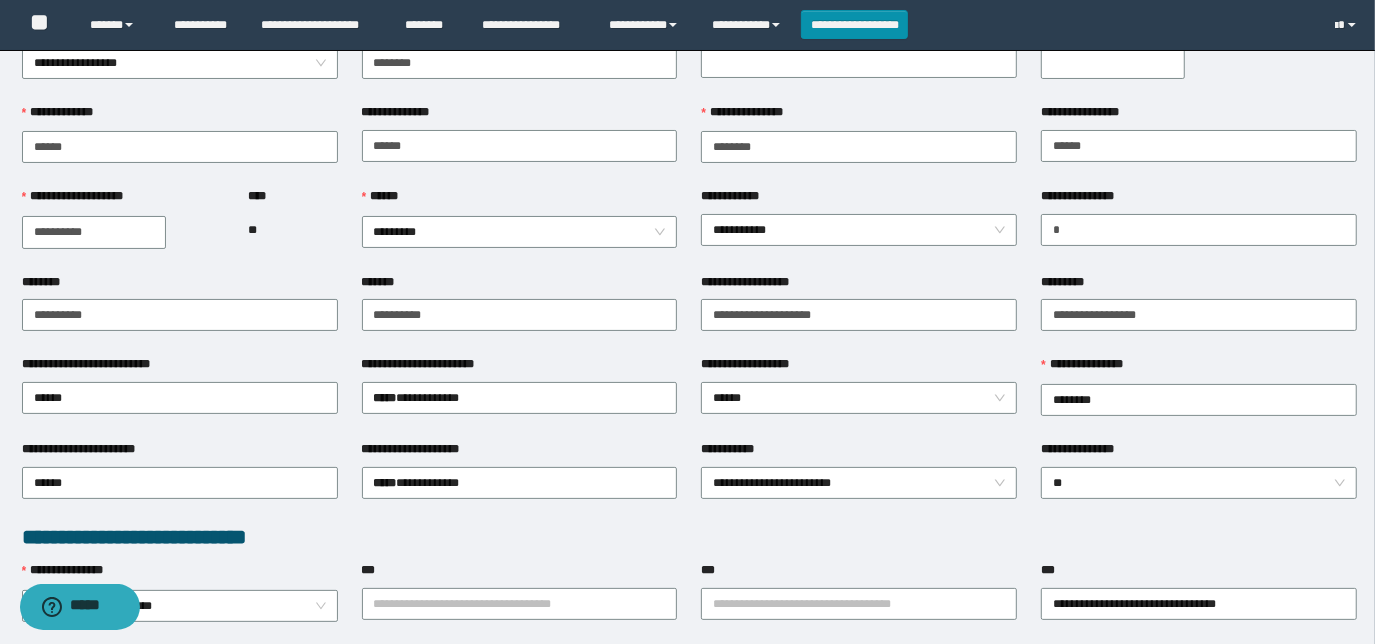 scroll, scrollTop: 0, scrollLeft: 0, axis: both 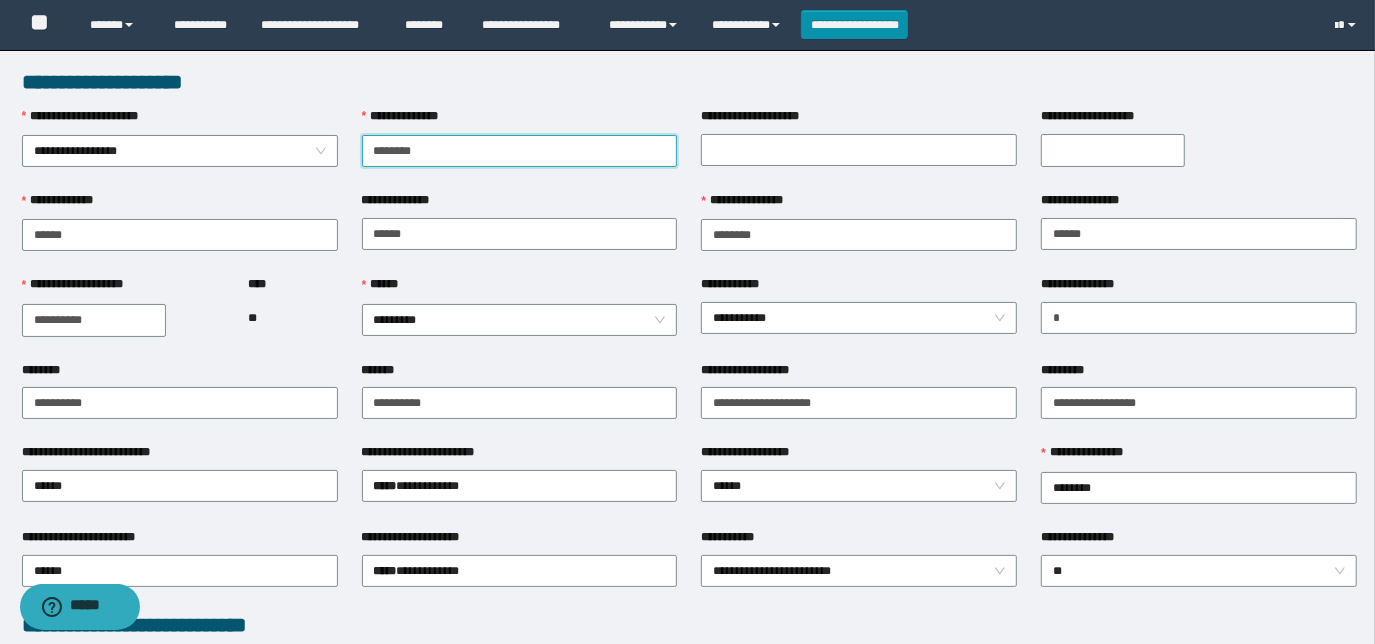 click on "********" at bounding box center [520, 151] 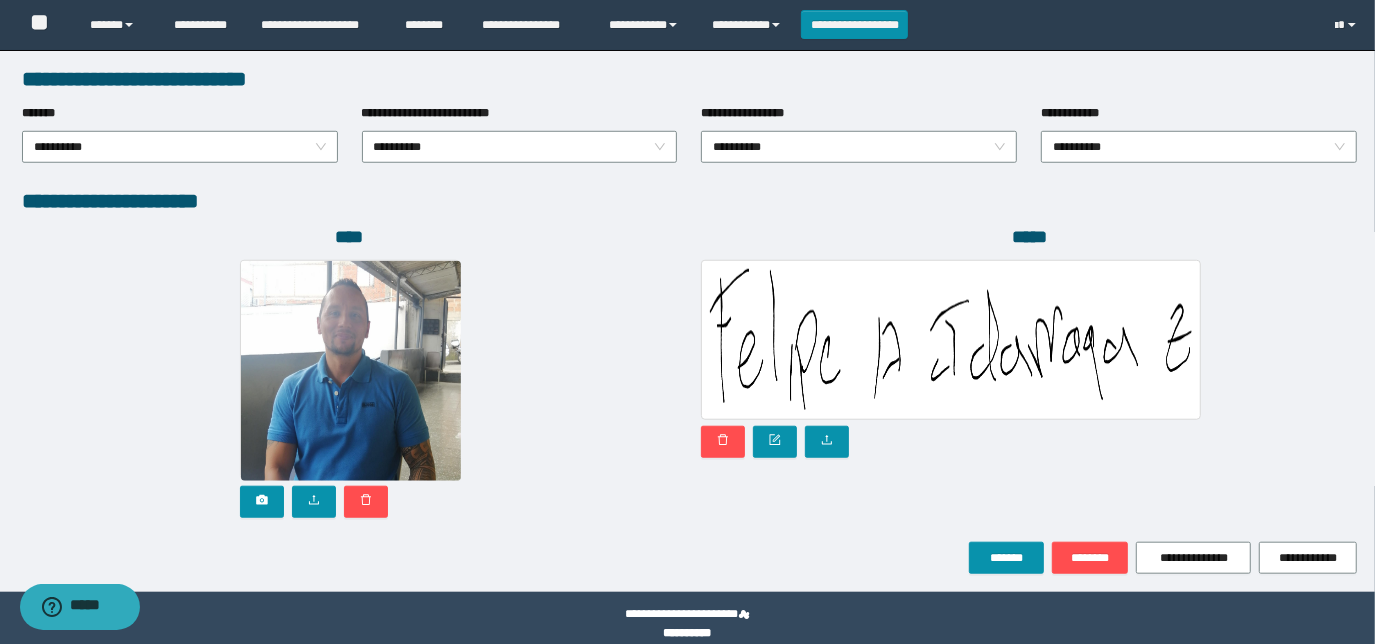 scroll, scrollTop: 1058, scrollLeft: 0, axis: vertical 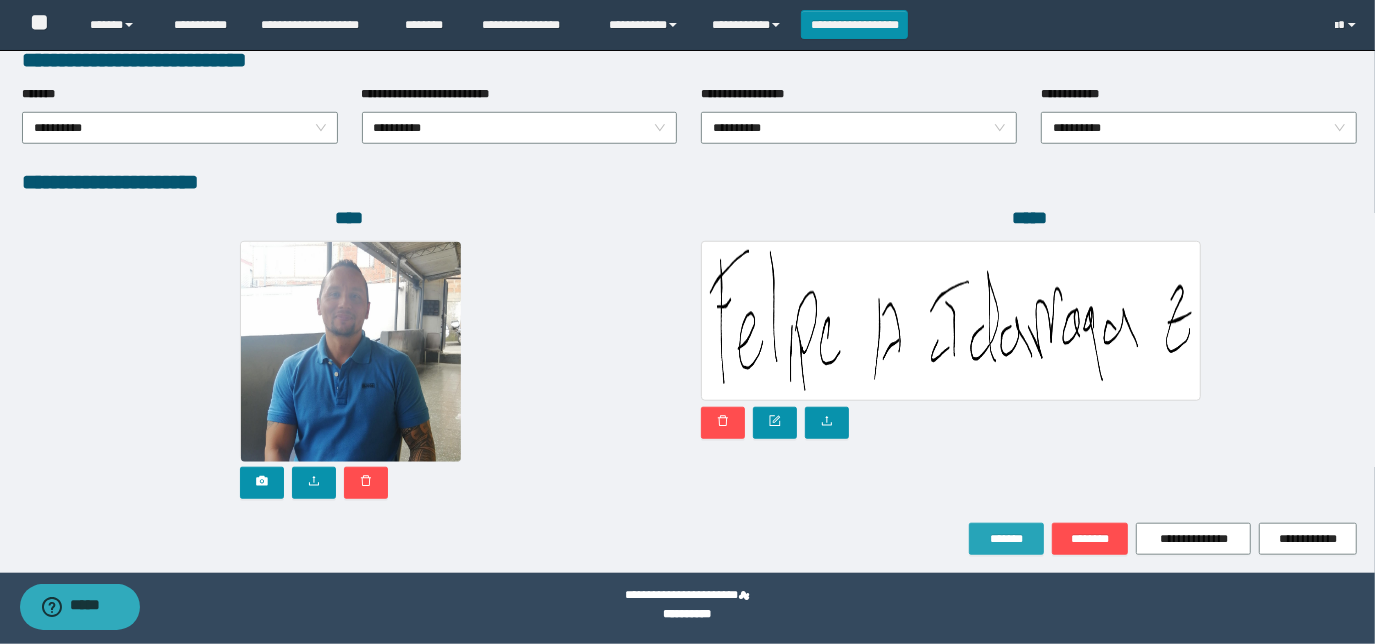 click on "*******" at bounding box center (1006, 539) 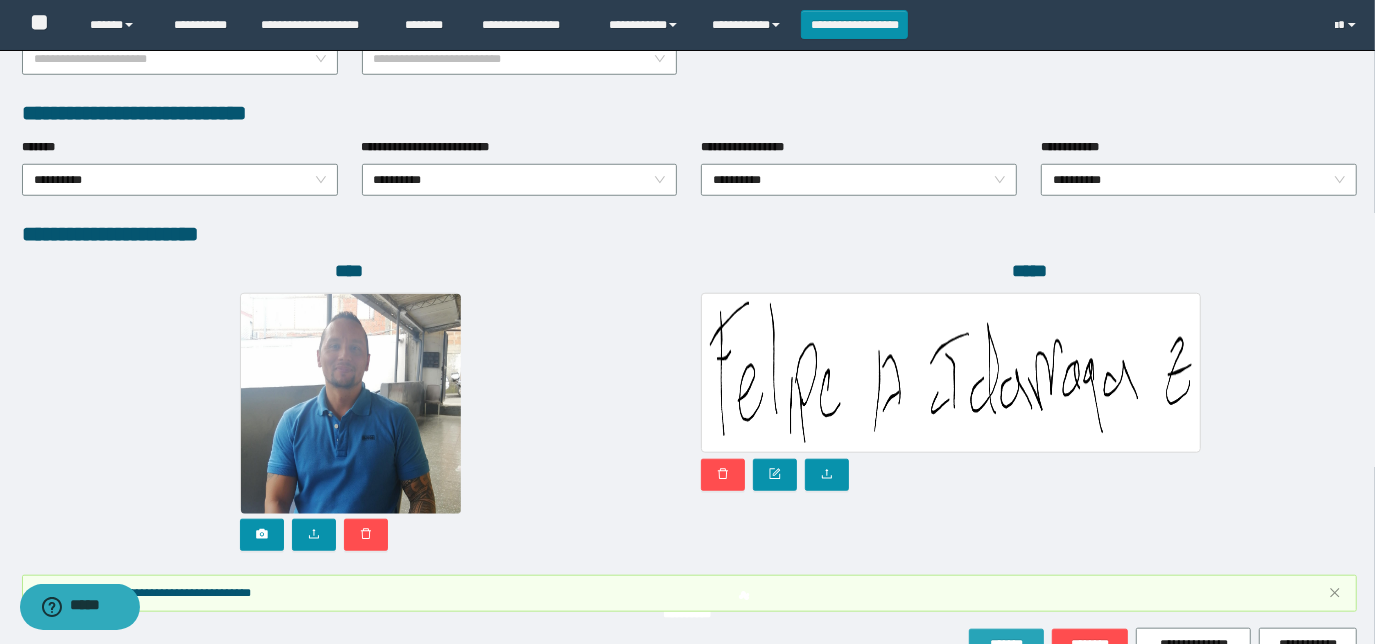 scroll, scrollTop: 1109, scrollLeft: 0, axis: vertical 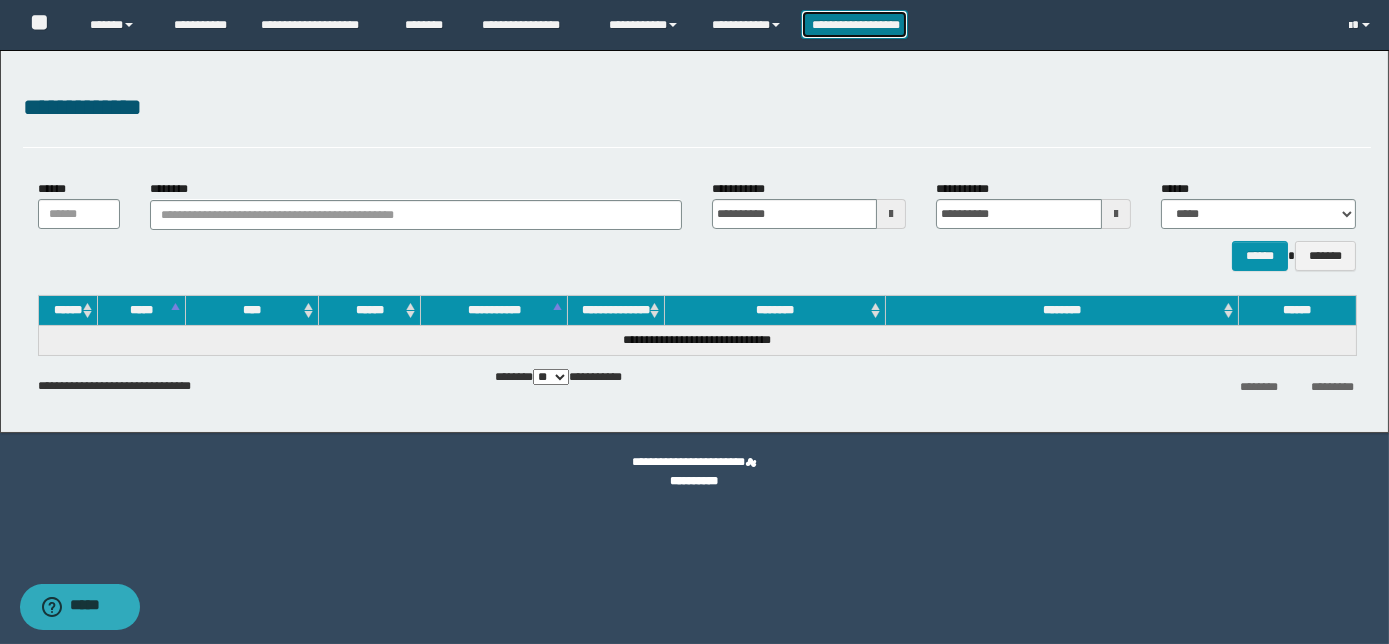 drag, startPoint x: 849, startPoint y: 34, endPoint x: 804, endPoint y: 162, distance: 135.67976 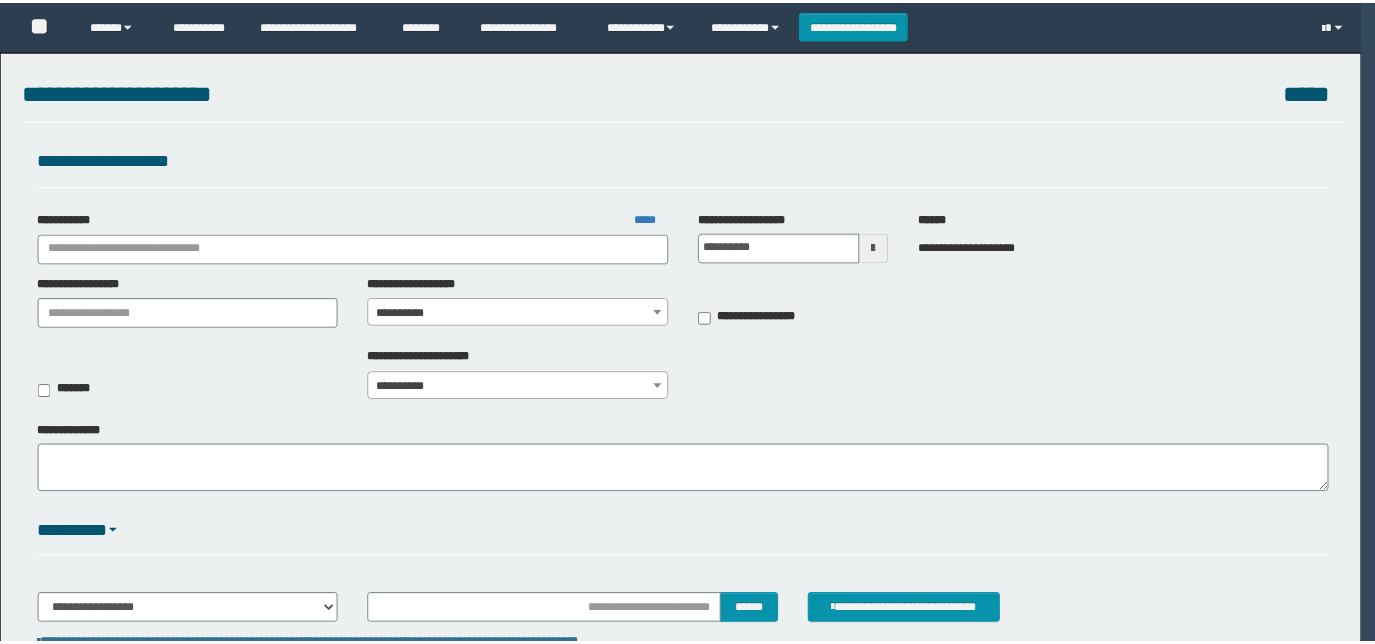 scroll, scrollTop: 0, scrollLeft: 0, axis: both 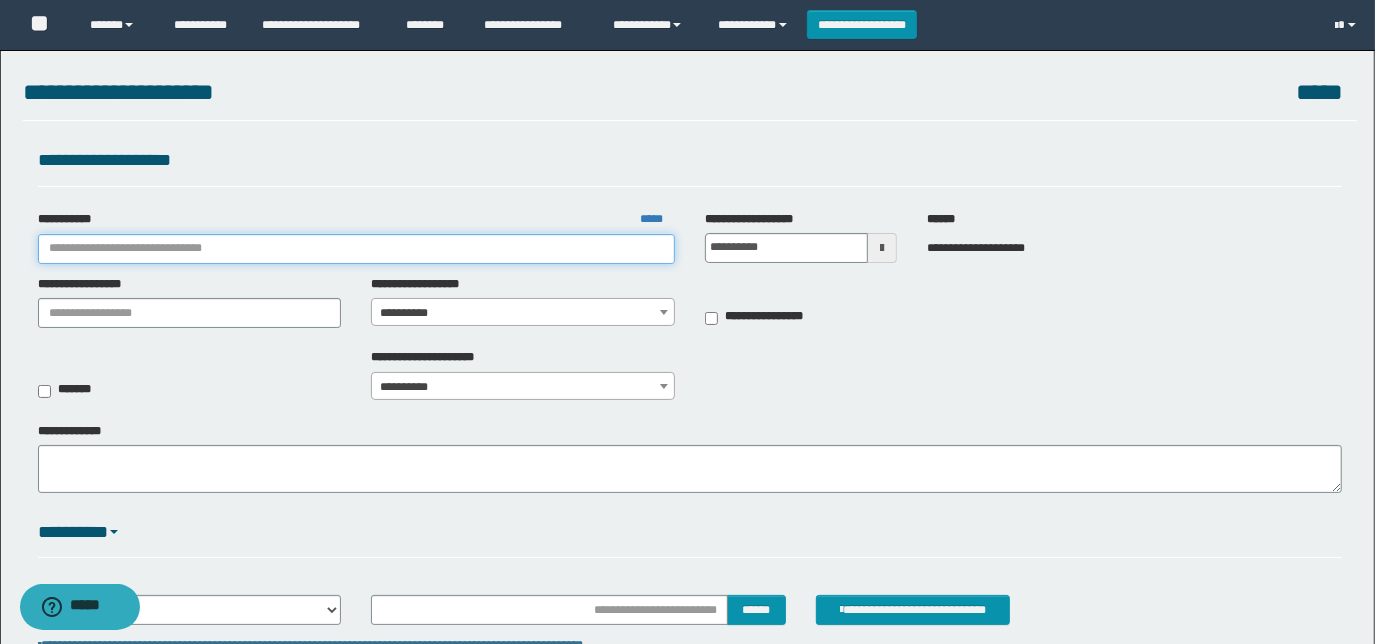 click on "**********" at bounding box center (356, 249) 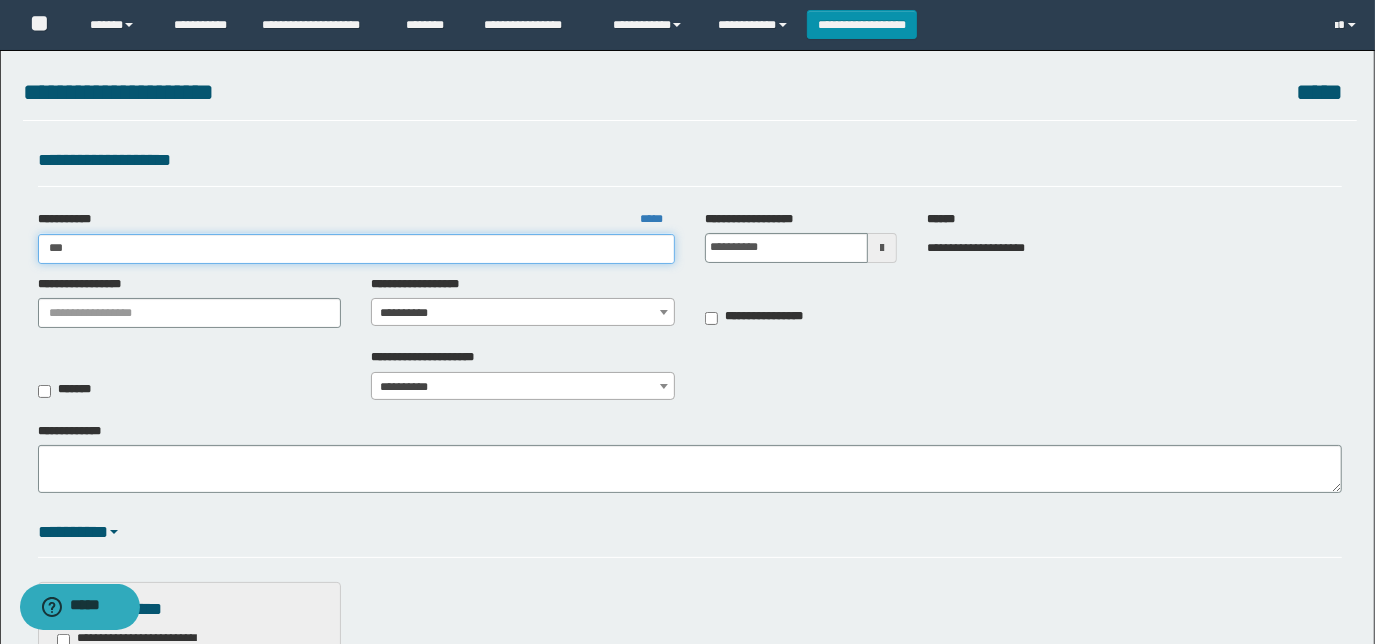 type on "****" 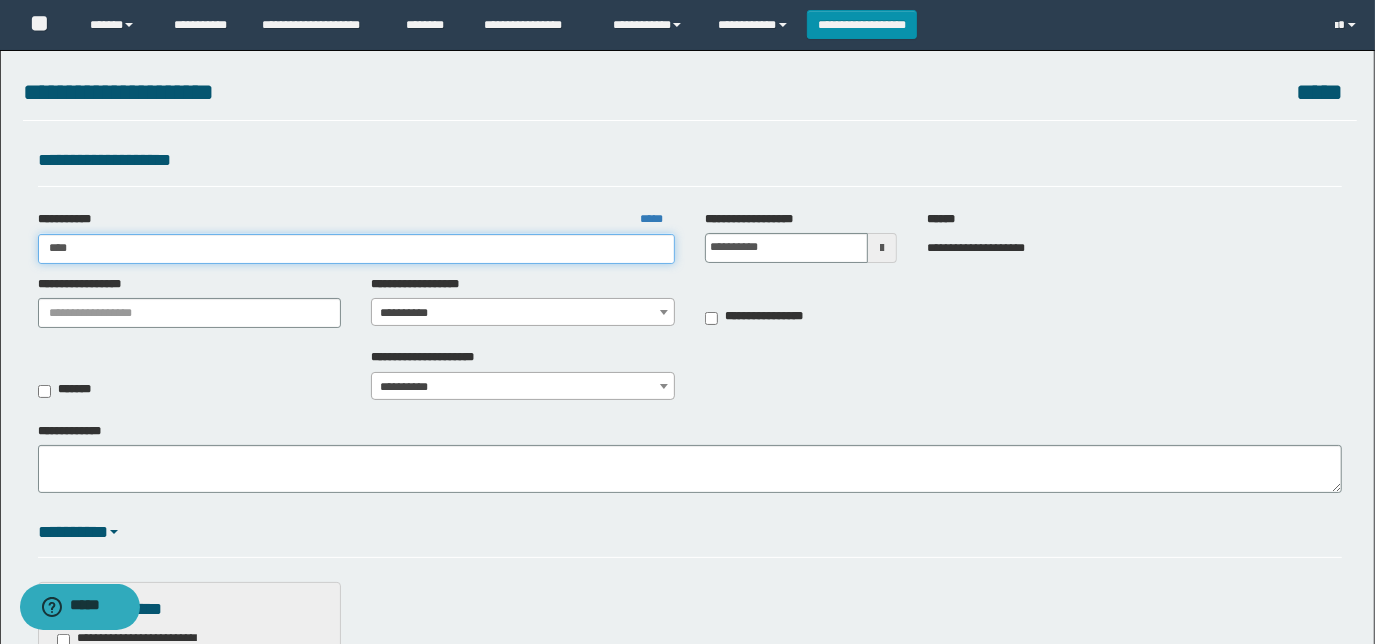 type on "****" 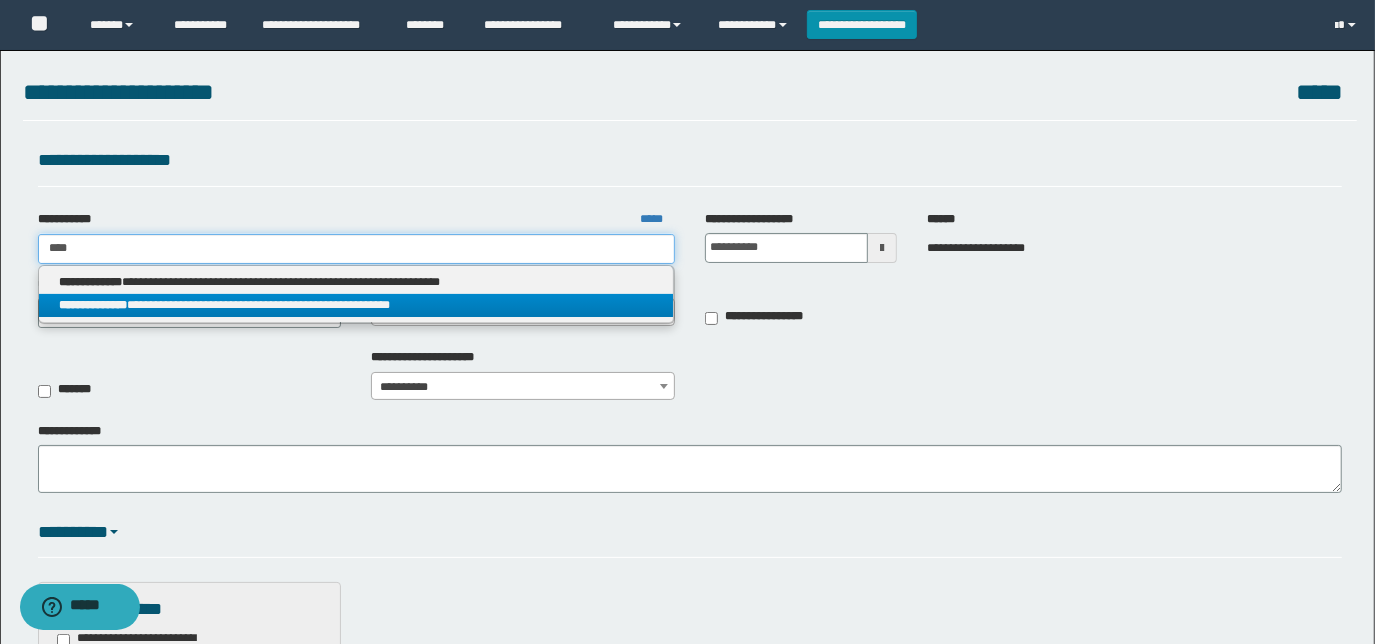 type on "****" 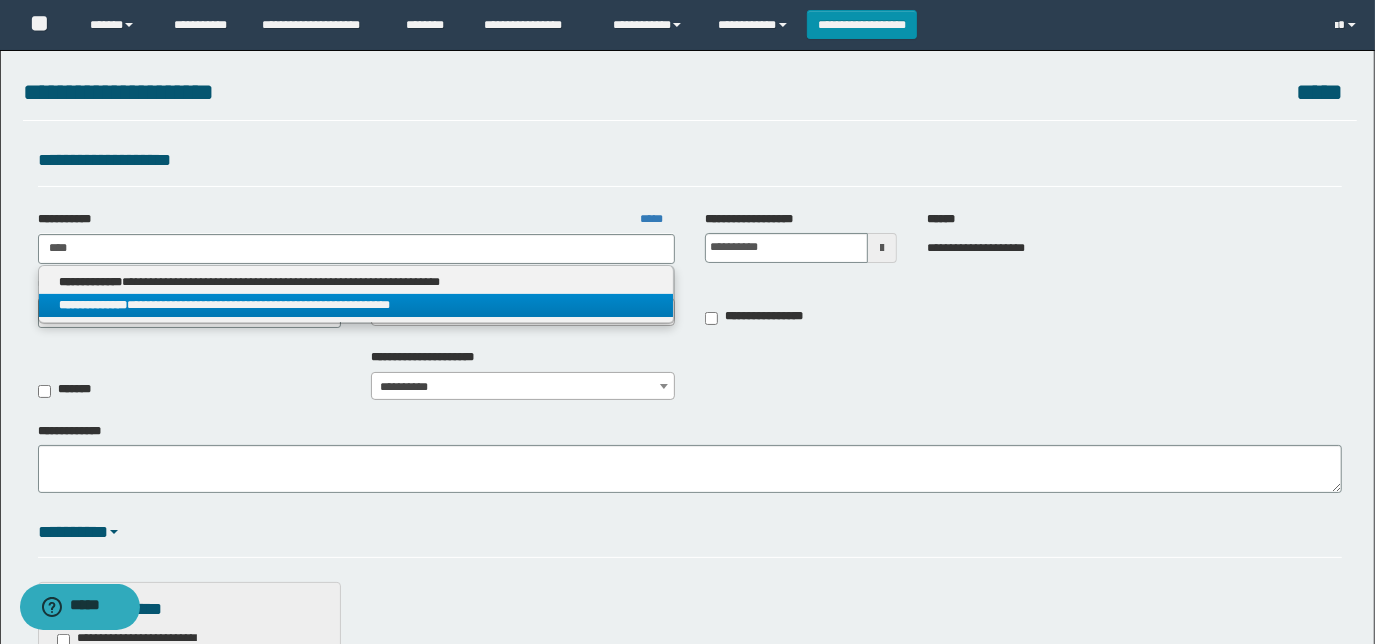click on "**********" at bounding box center [356, 305] 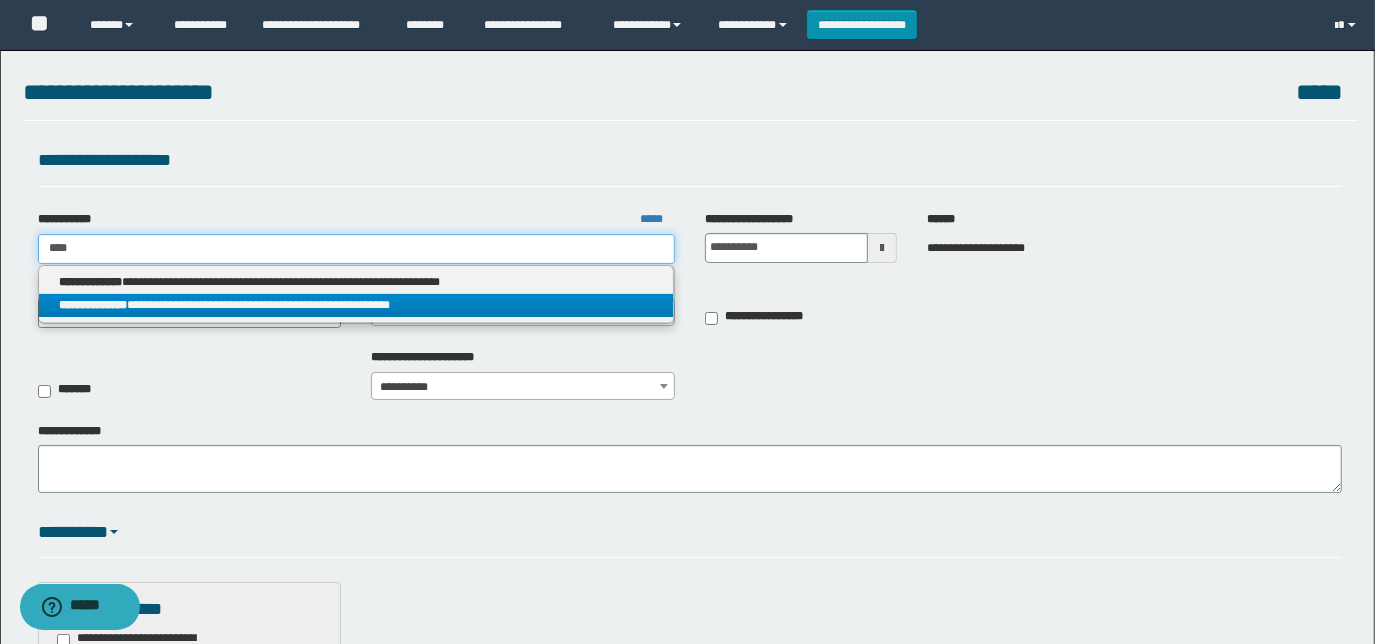 type 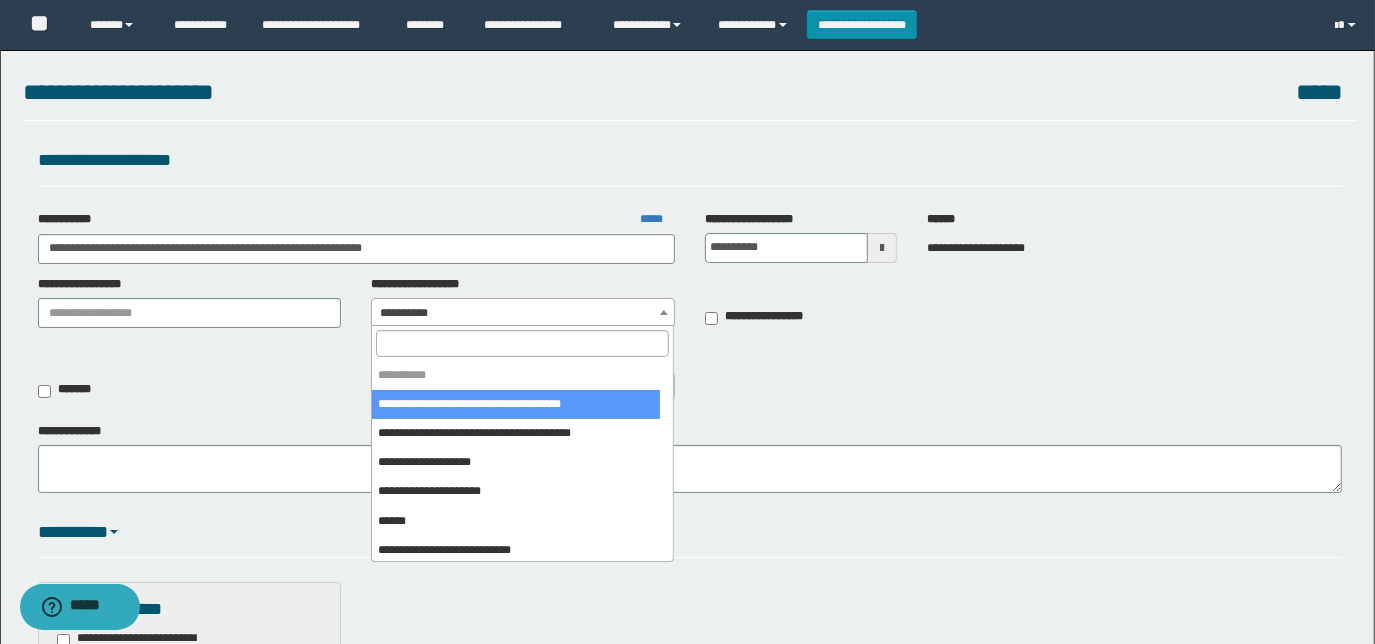 click on "**********" at bounding box center [523, 313] 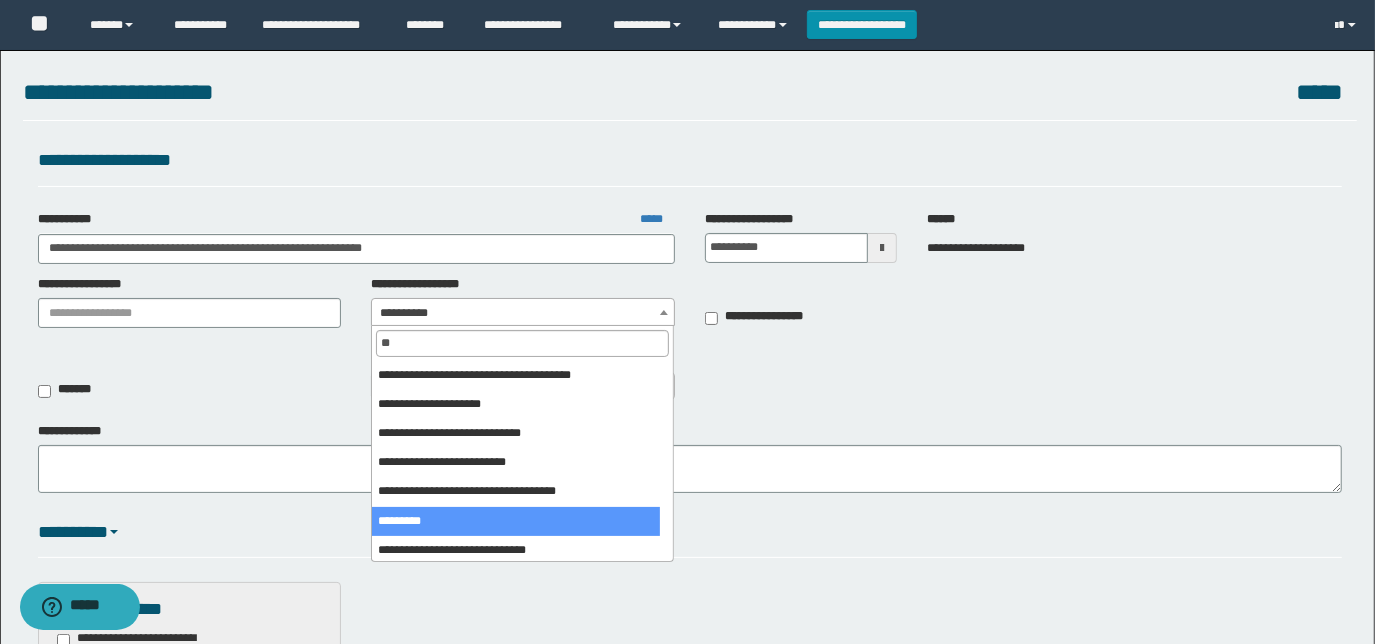 type on "**" 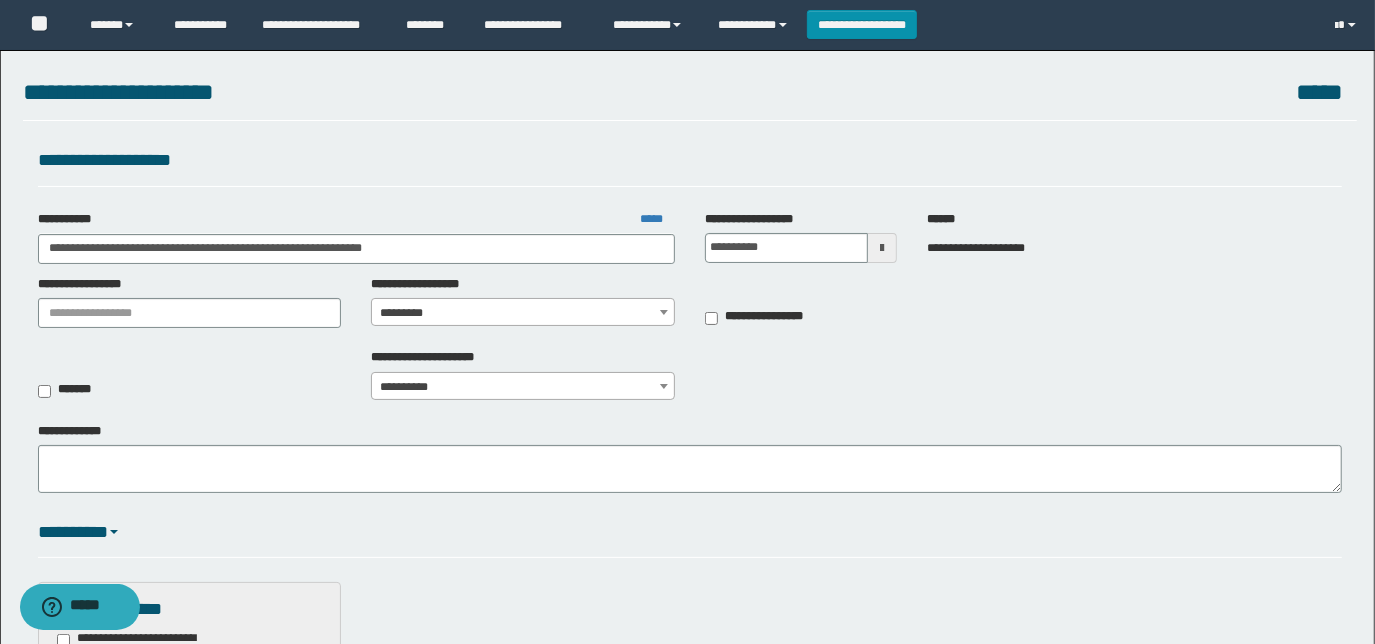 click on "**********" at bounding box center (523, 387) 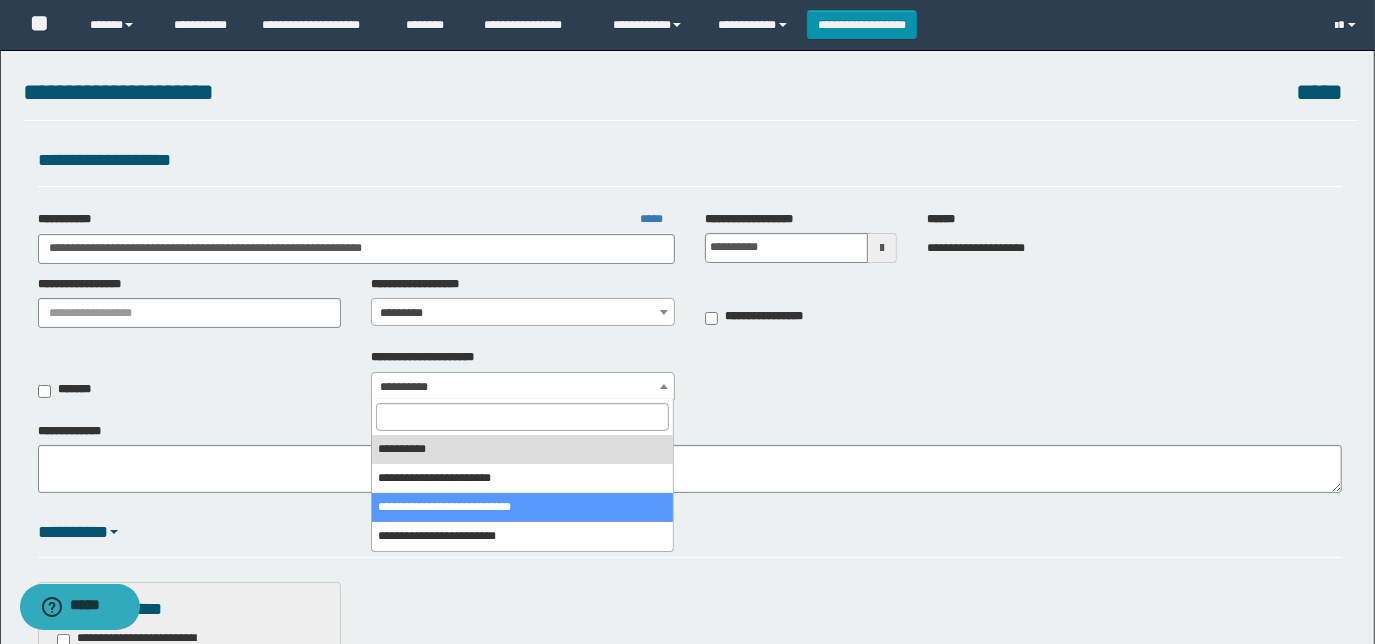 select on "*" 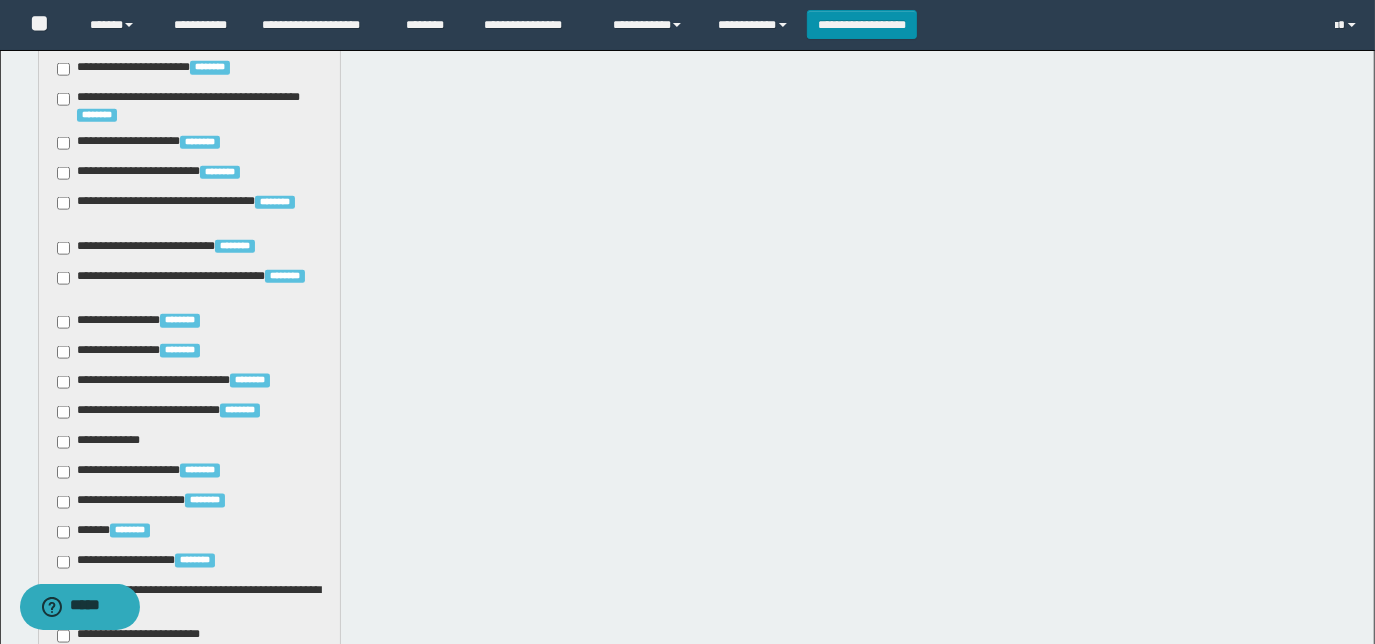 scroll, scrollTop: 1978, scrollLeft: 0, axis: vertical 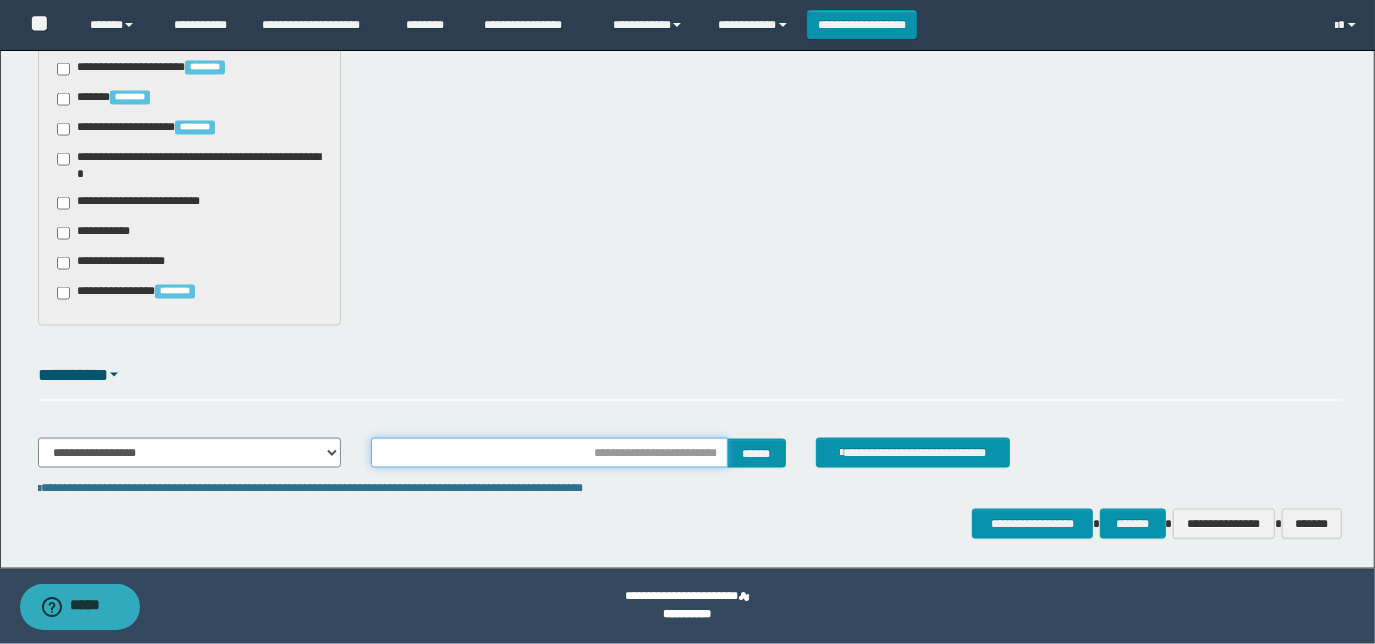 click at bounding box center [549, 453] 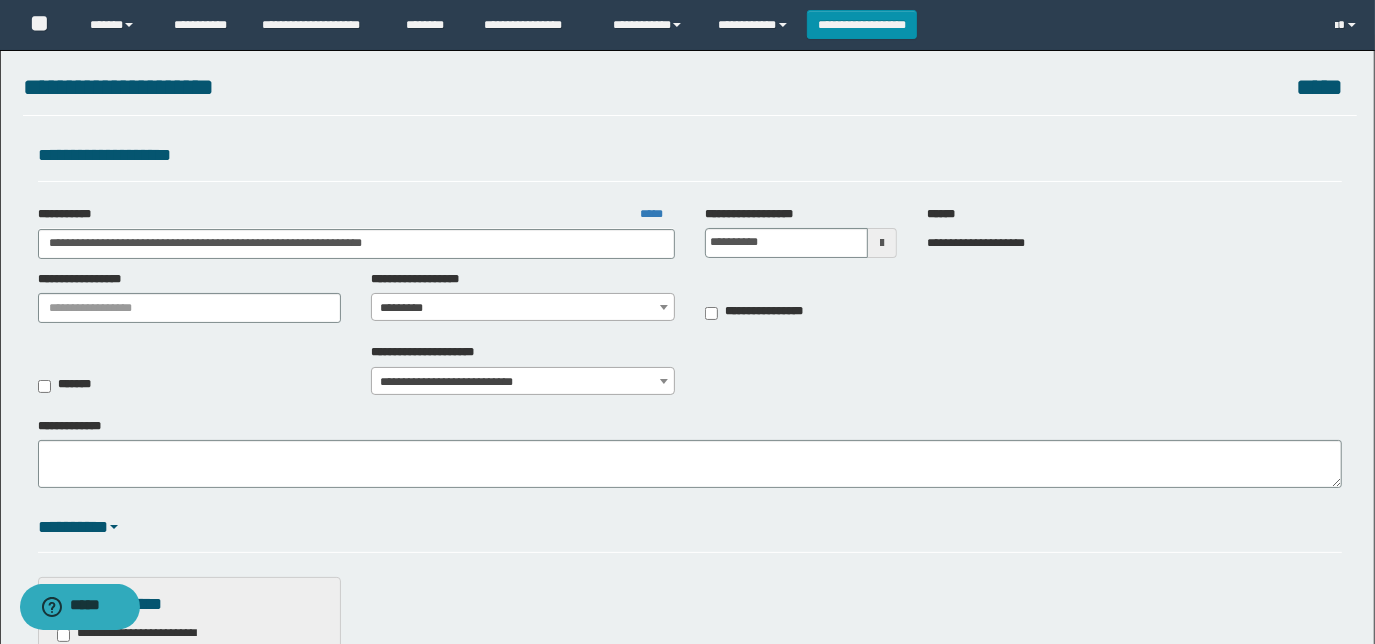 scroll, scrollTop: 0, scrollLeft: 0, axis: both 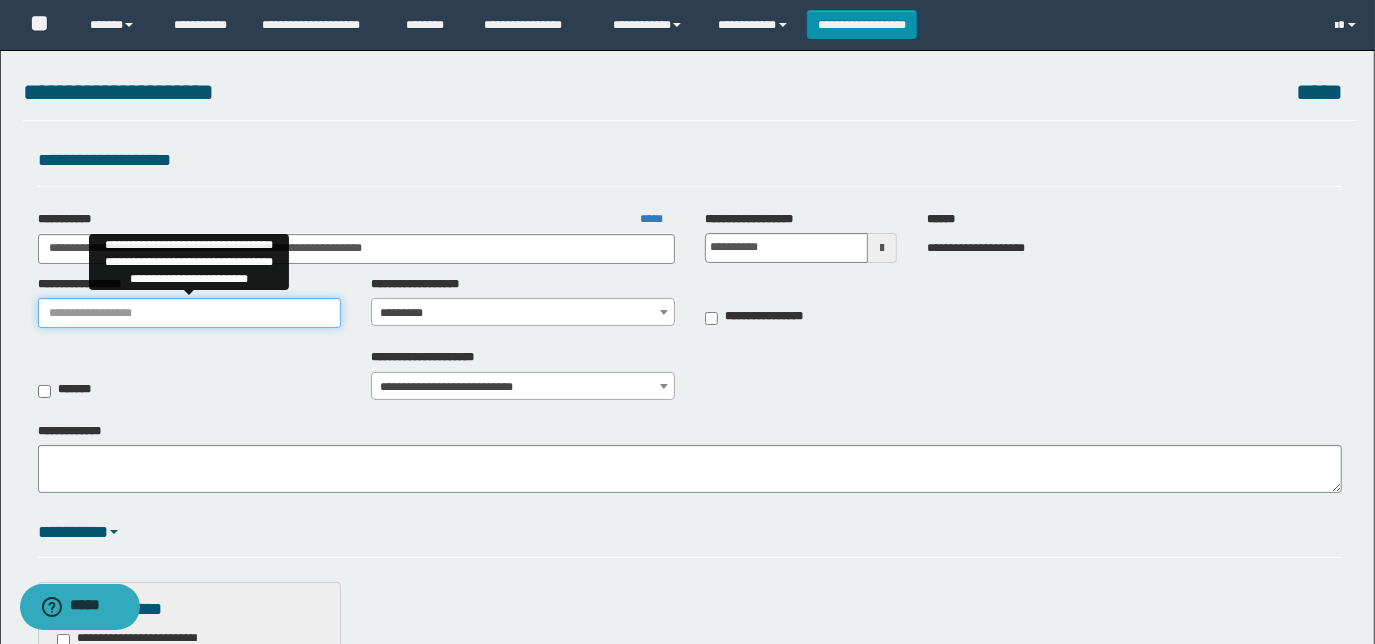 click on "**********" at bounding box center [190, 313] 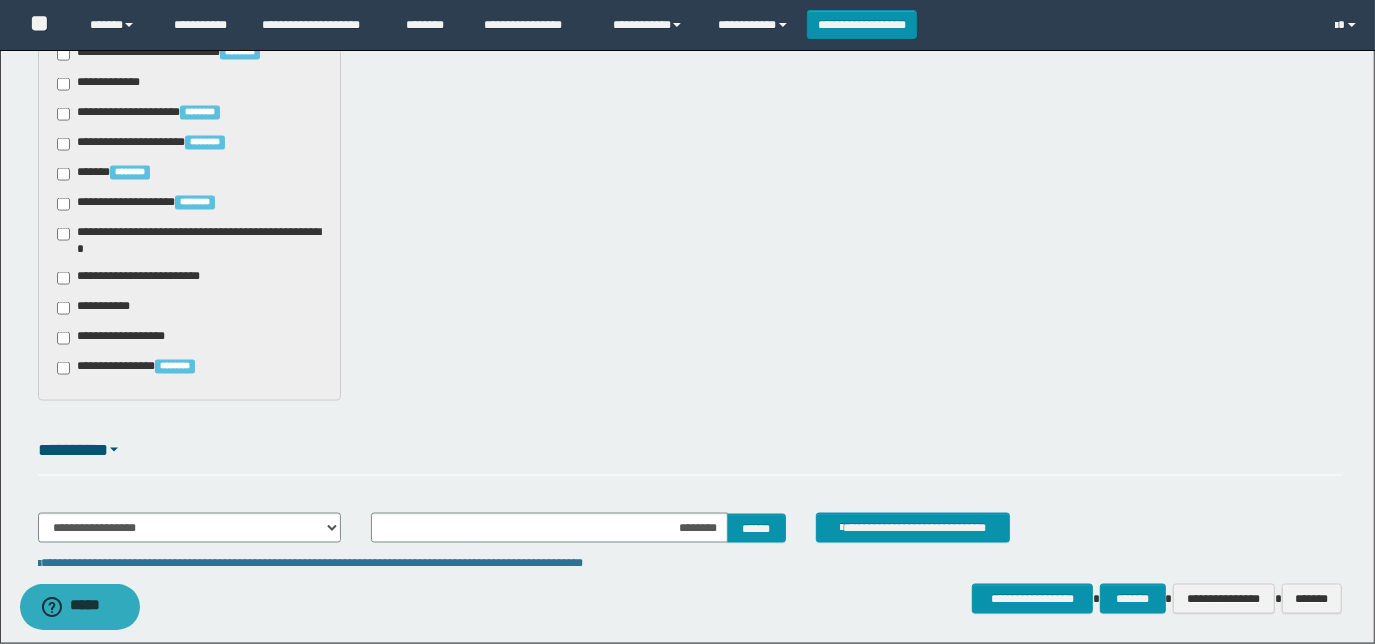 scroll, scrollTop: 1978, scrollLeft: 0, axis: vertical 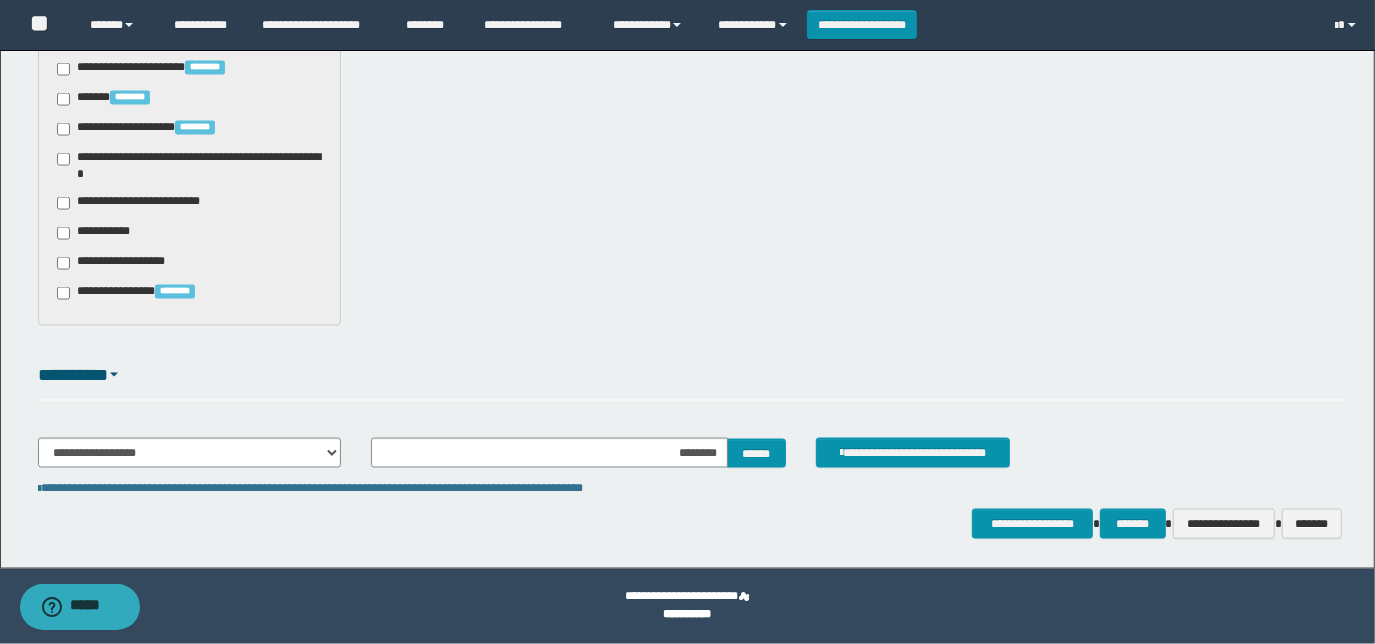 type on "**********" 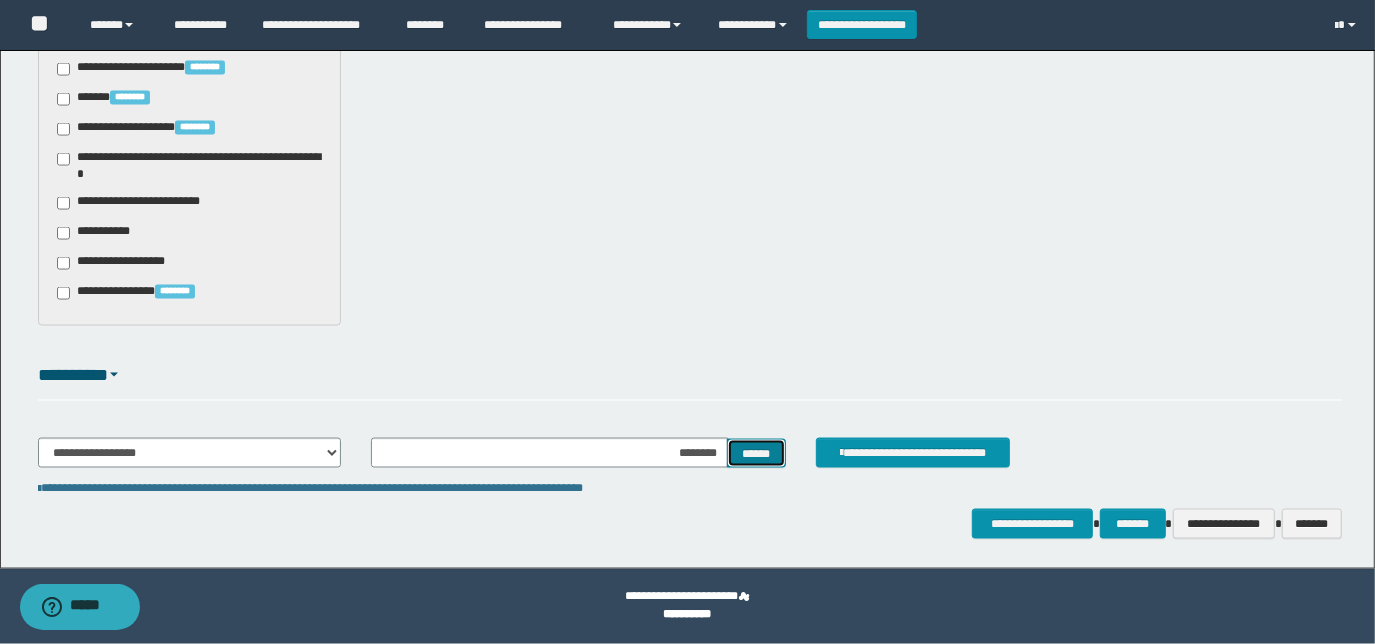 click on "******" at bounding box center (756, 453) 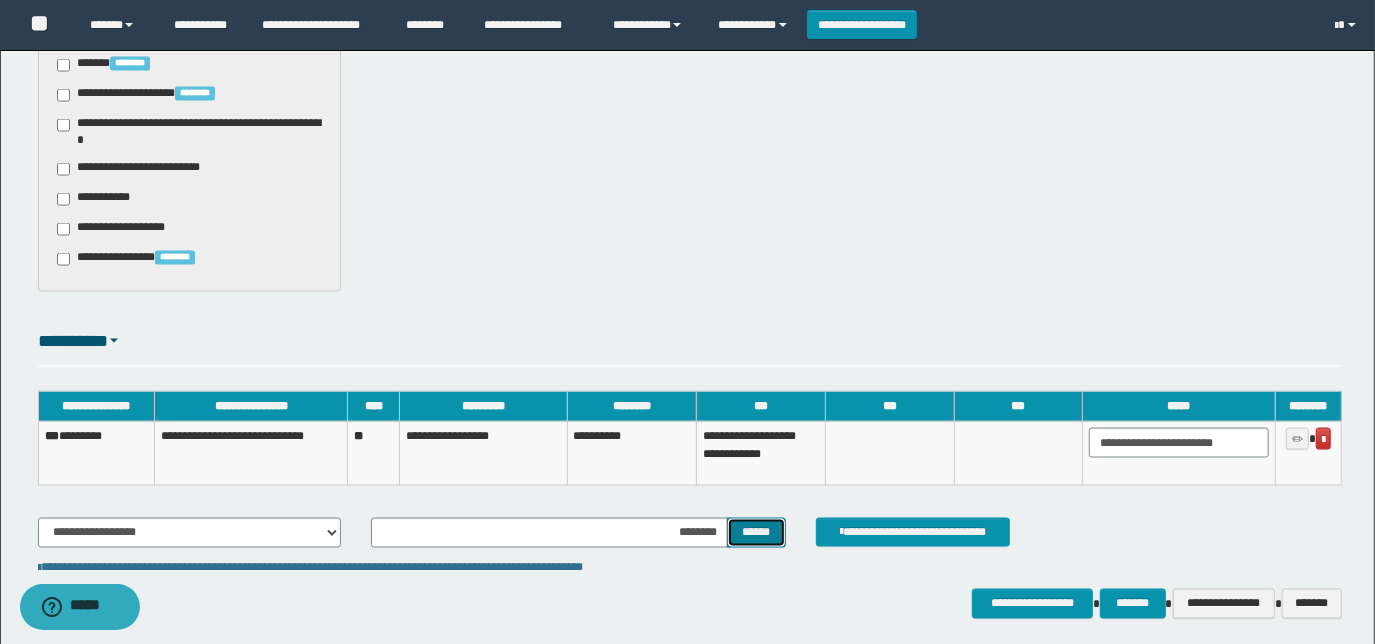scroll, scrollTop: 2069, scrollLeft: 0, axis: vertical 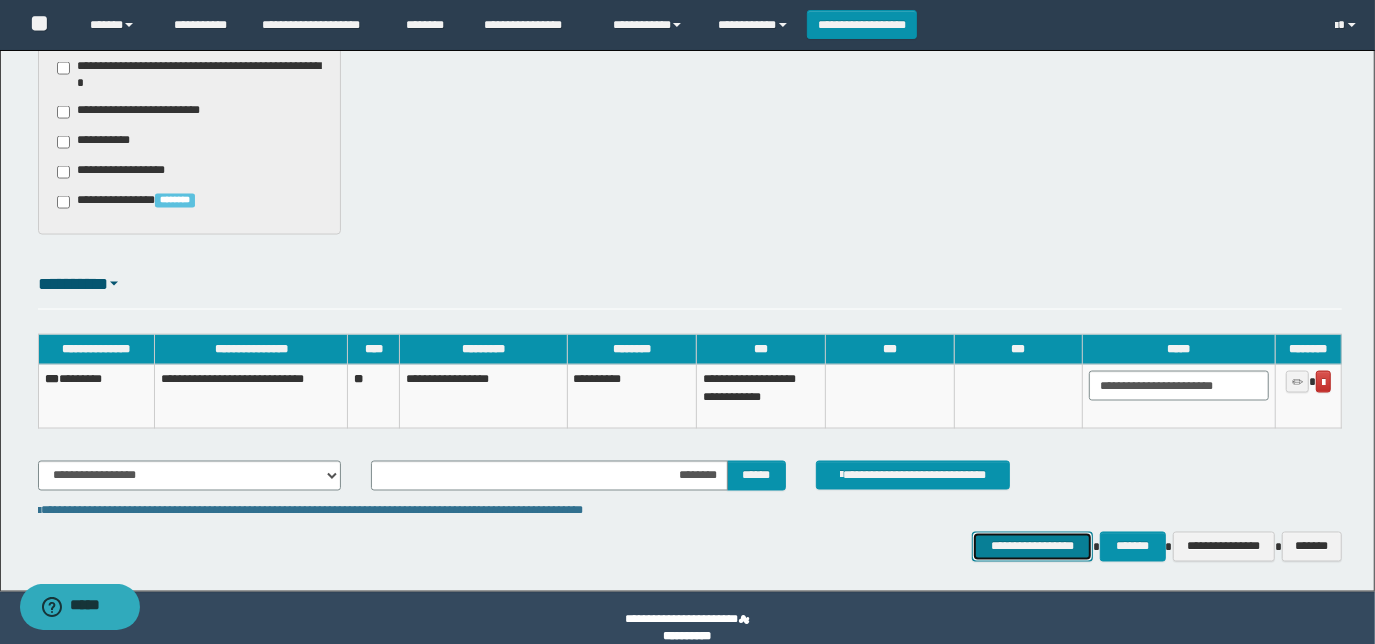 click on "**********" at bounding box center (1033, 546) 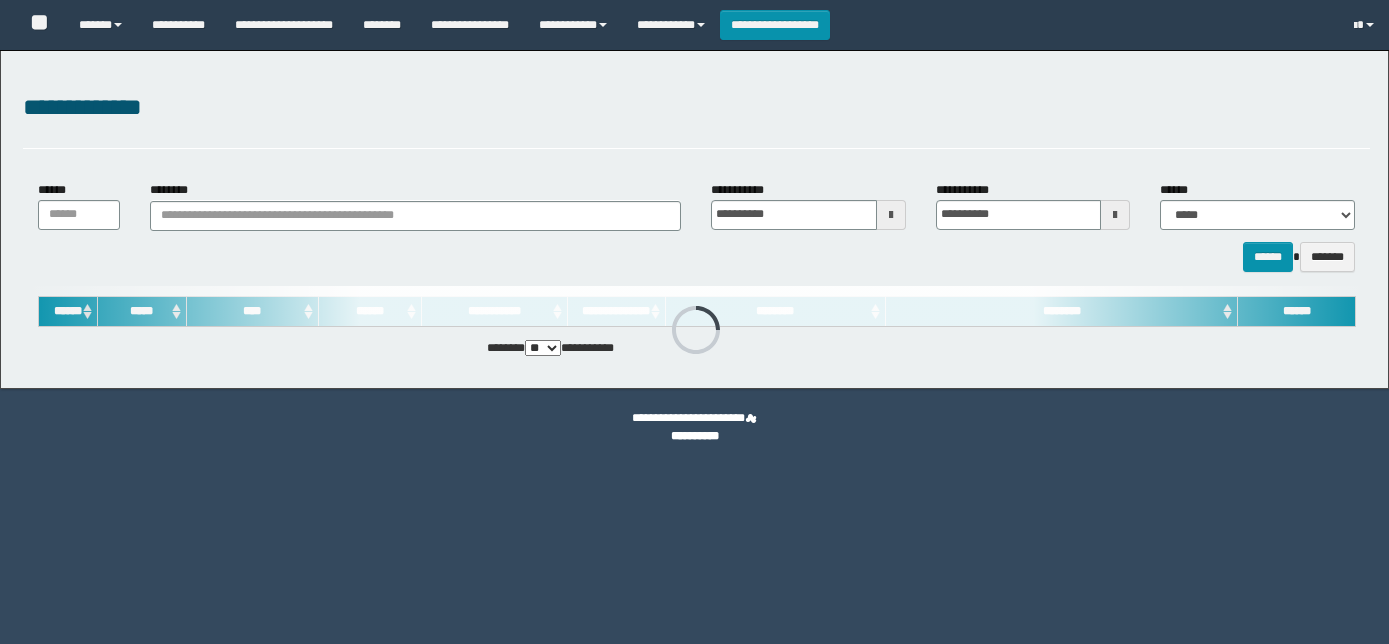 scroll, scrollTop: 0, scrollLeft: 0, axis: both 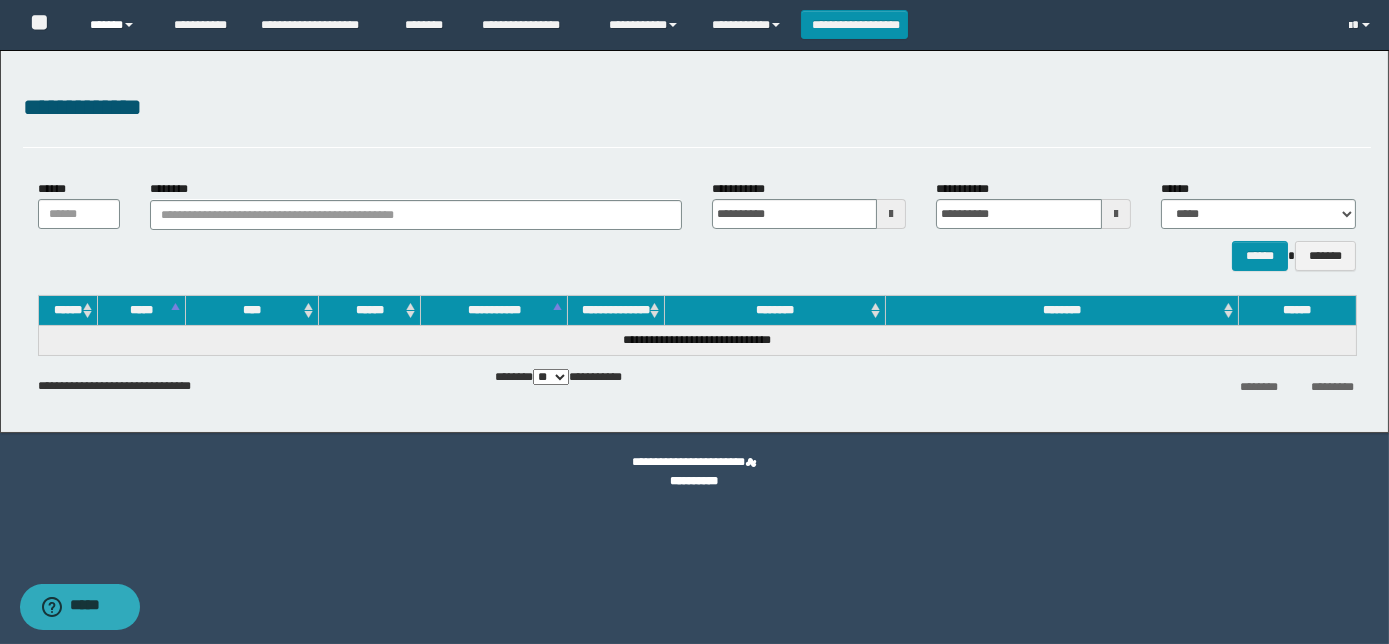 click on "******" at bounding box center (117, 25) 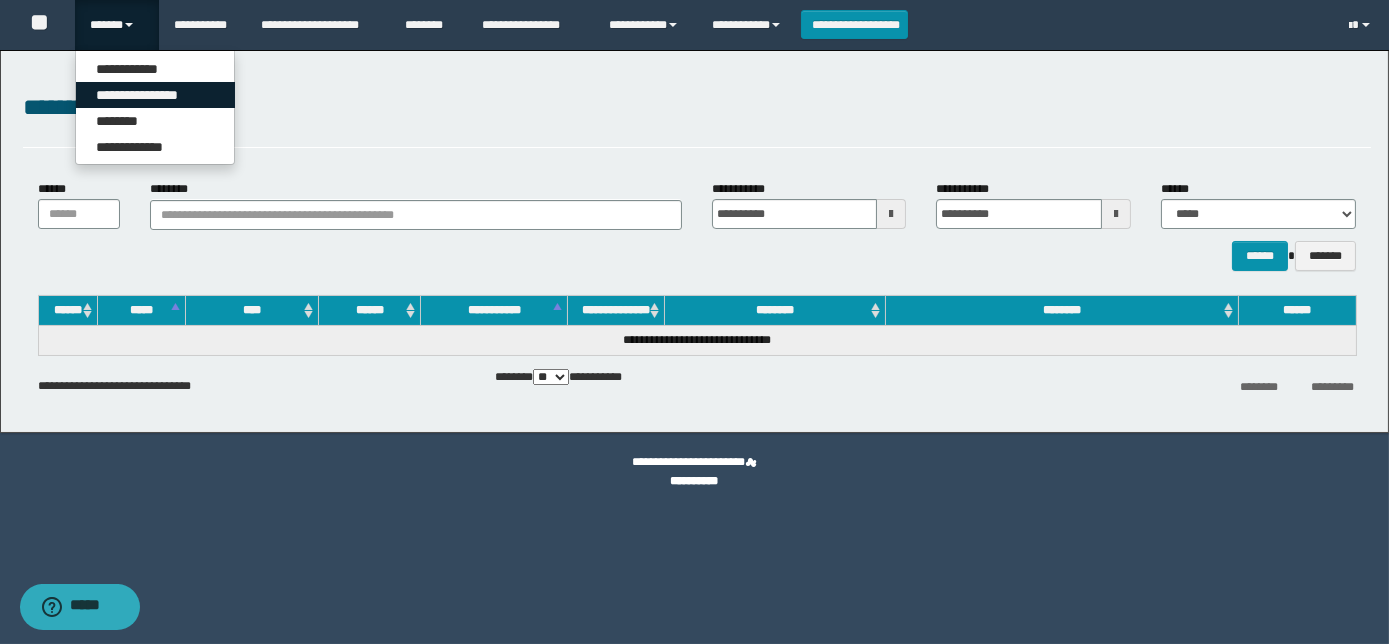 click on "**********" at bounding box center [155, 95] 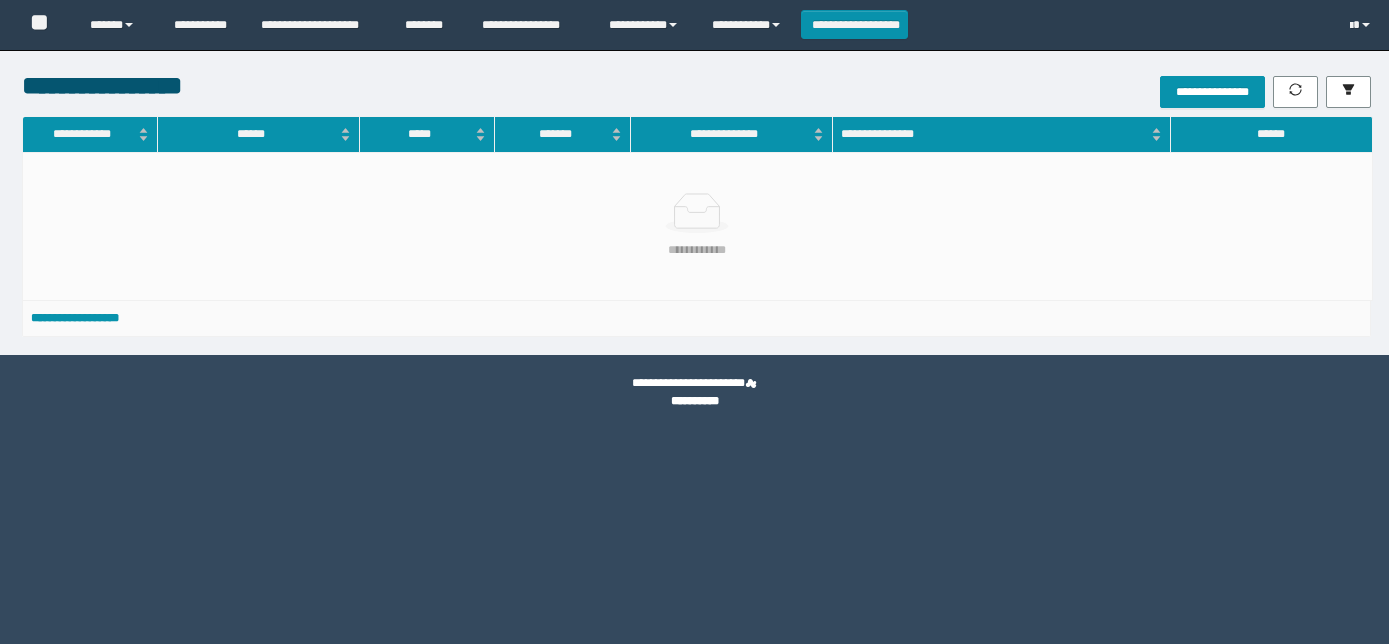 scroll, scrollTop: 0, scrollLeft: 0, axis: both 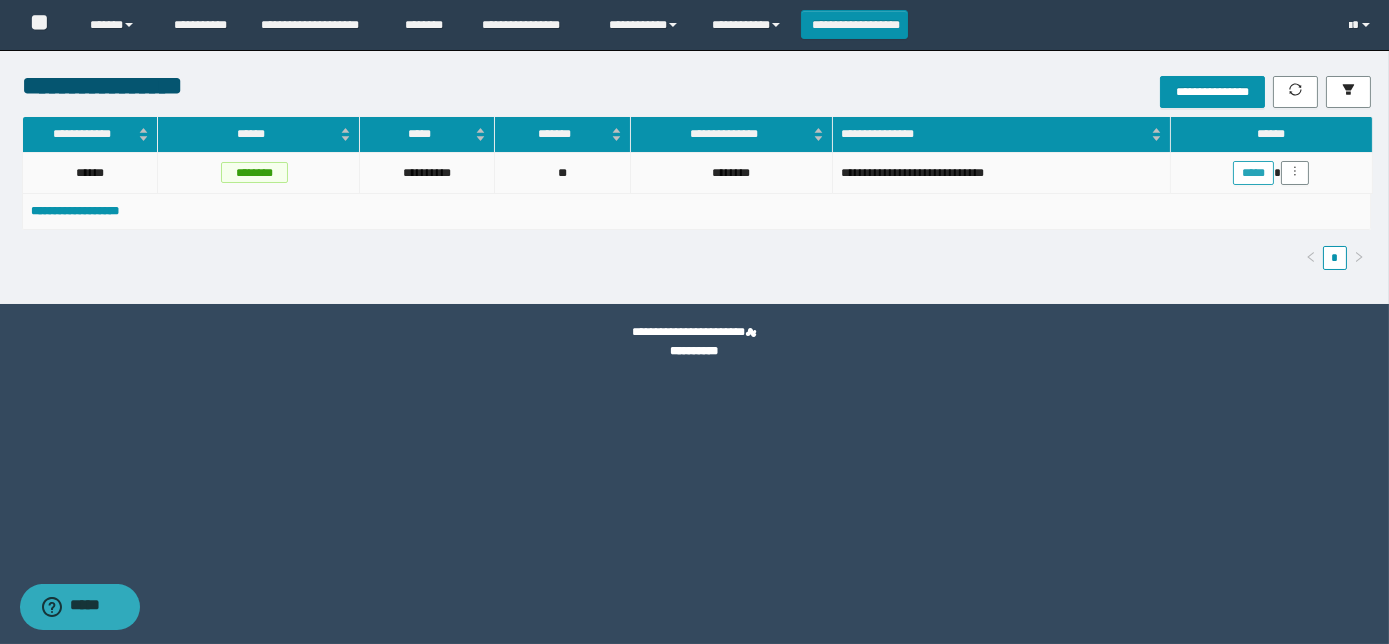 click on "*****" at bounding box center (1253, 173) 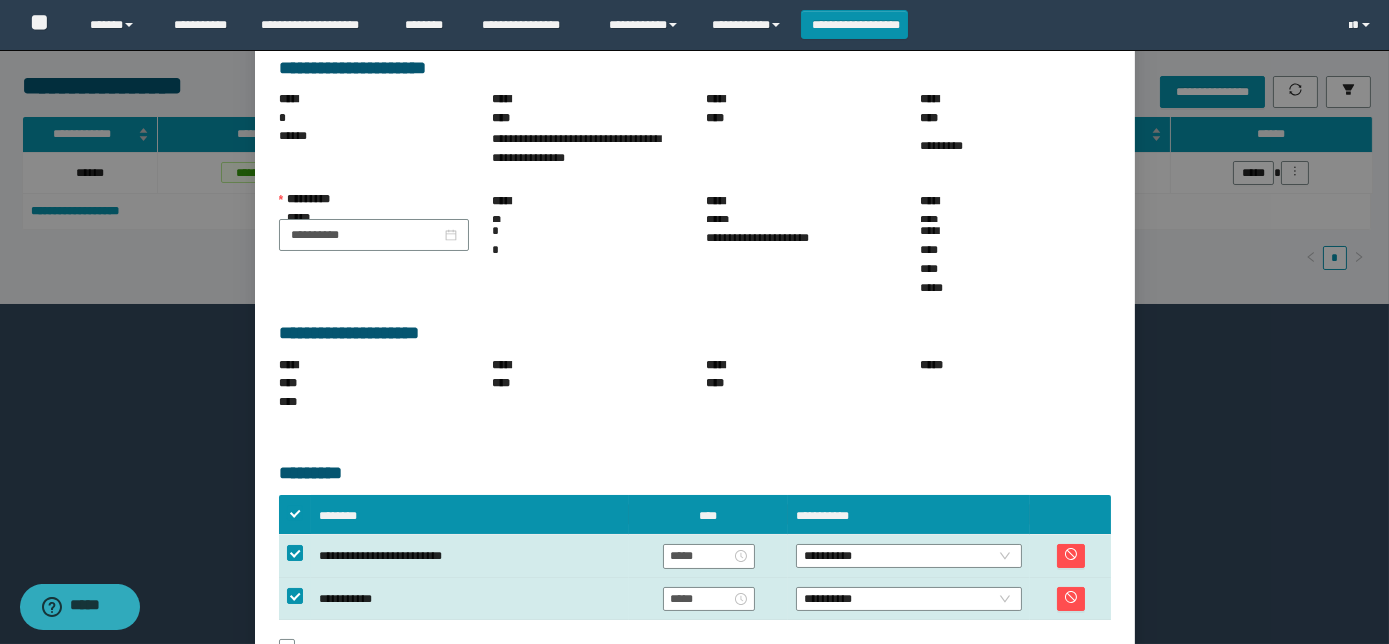 scroll, scrollTop: 181, scrollLeft: 0, axis: vertical 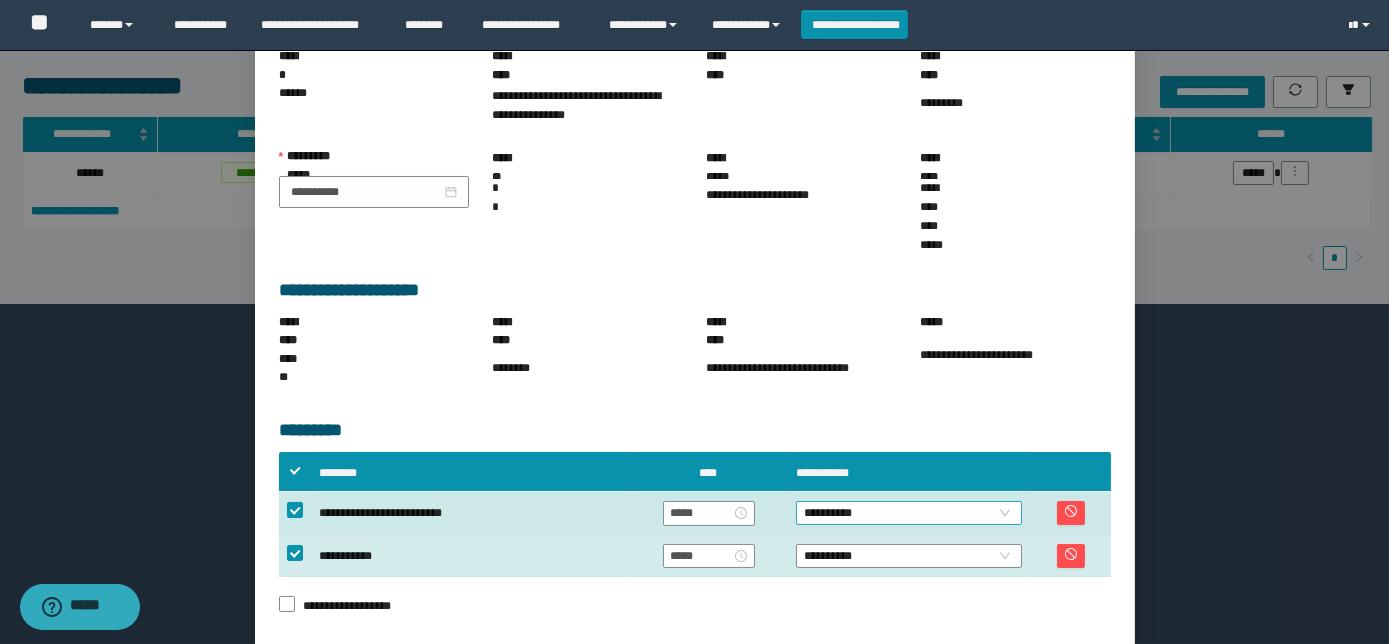 click on "**********" at bounding box center [909, 513] 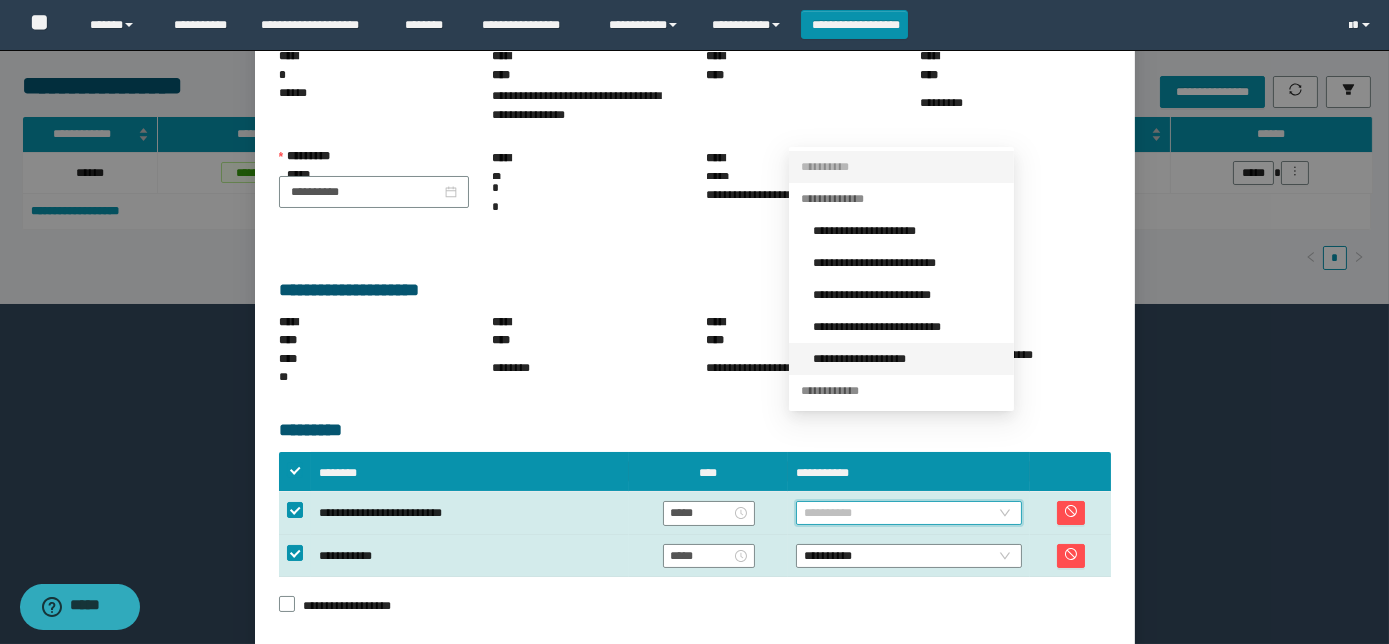 click on "**********" at bounding box center (907, 359) 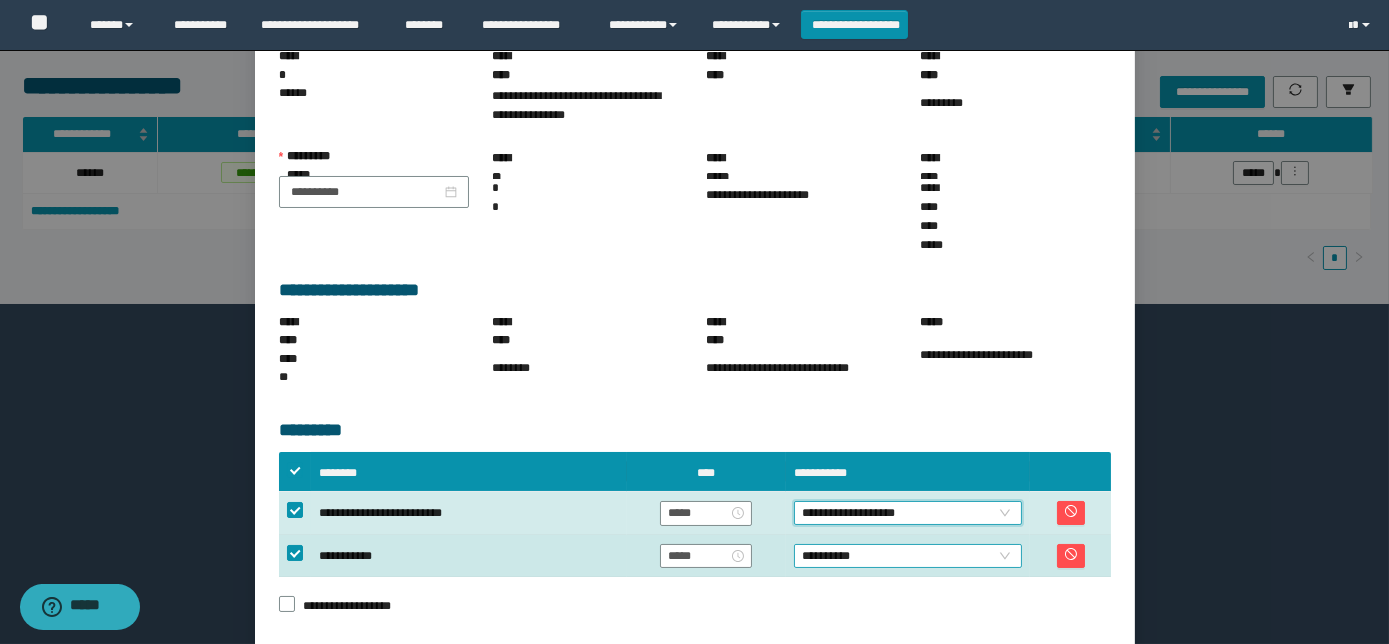 click on "**********" at bounding box center (908, 556) 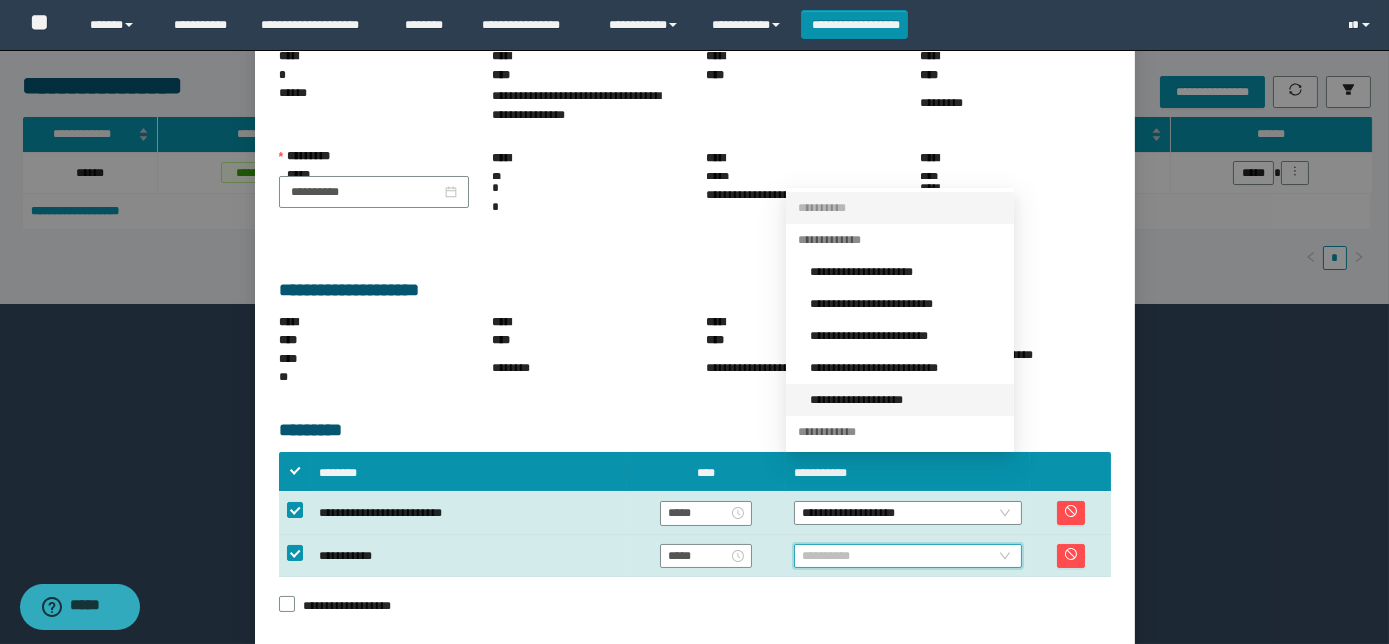 click on "**********" at bounding box center [906, 400] 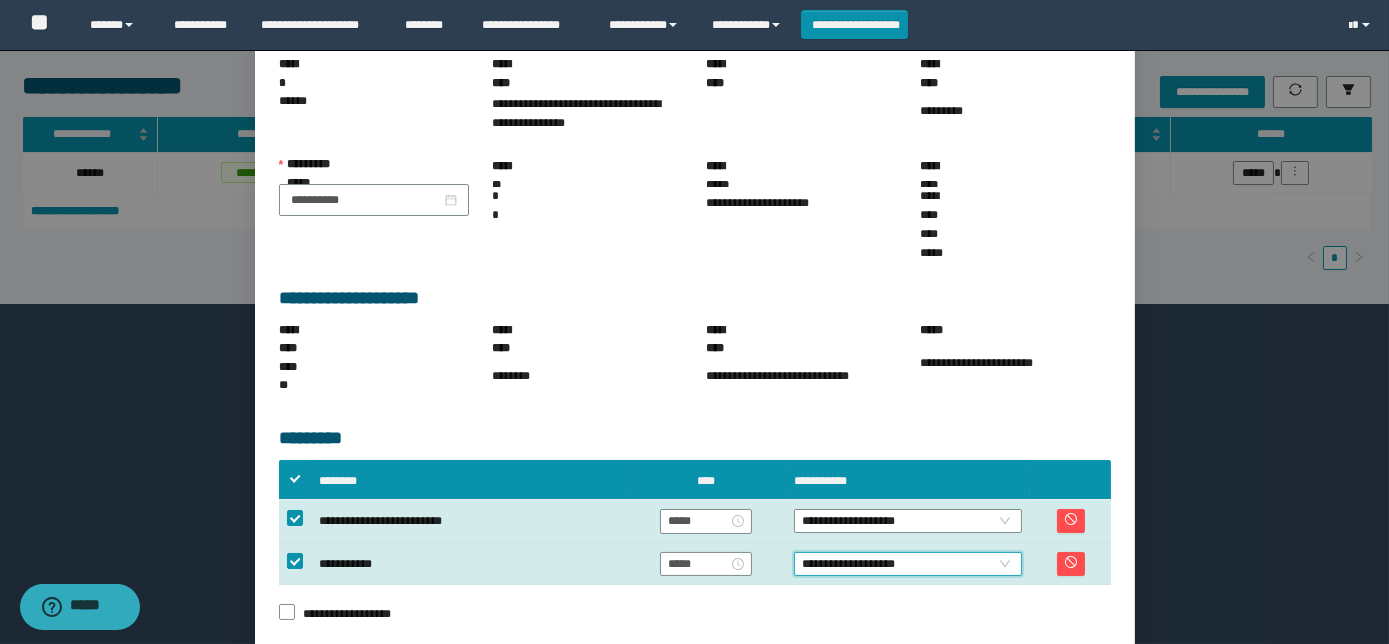 scroll, scrollTop: 181, scrollLeft: 0, axis: vertical 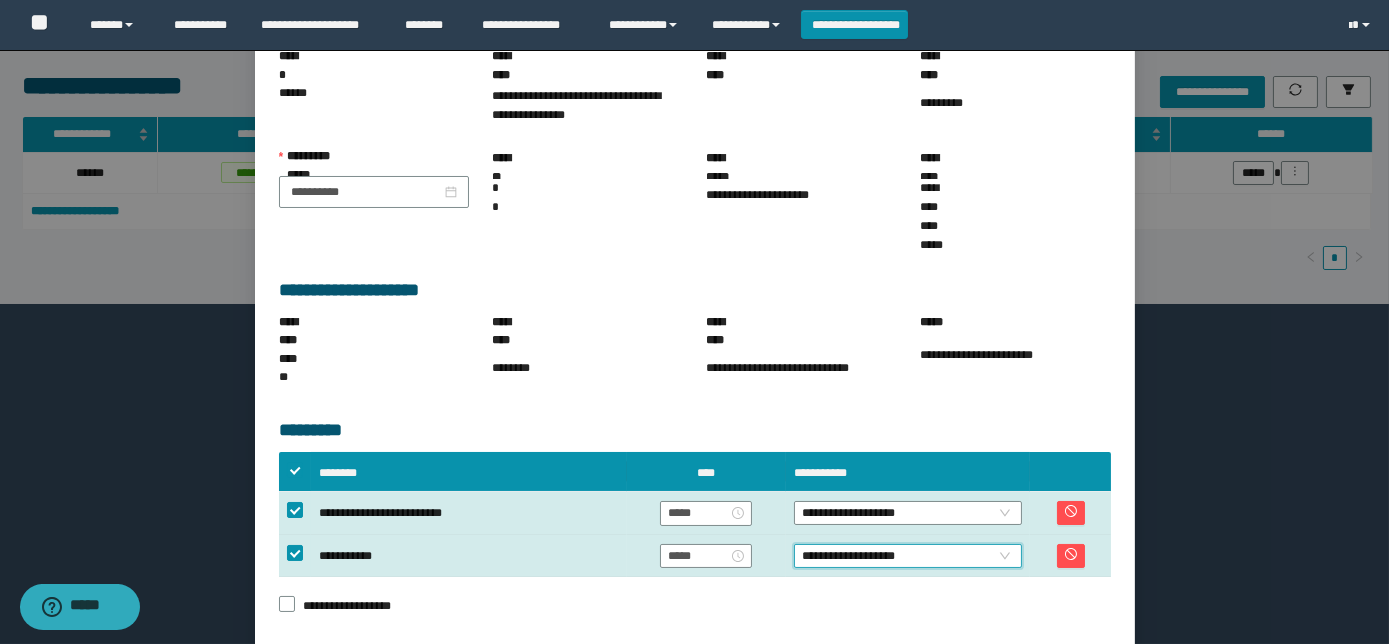 click on "**********" at bounding box center [966, 677] 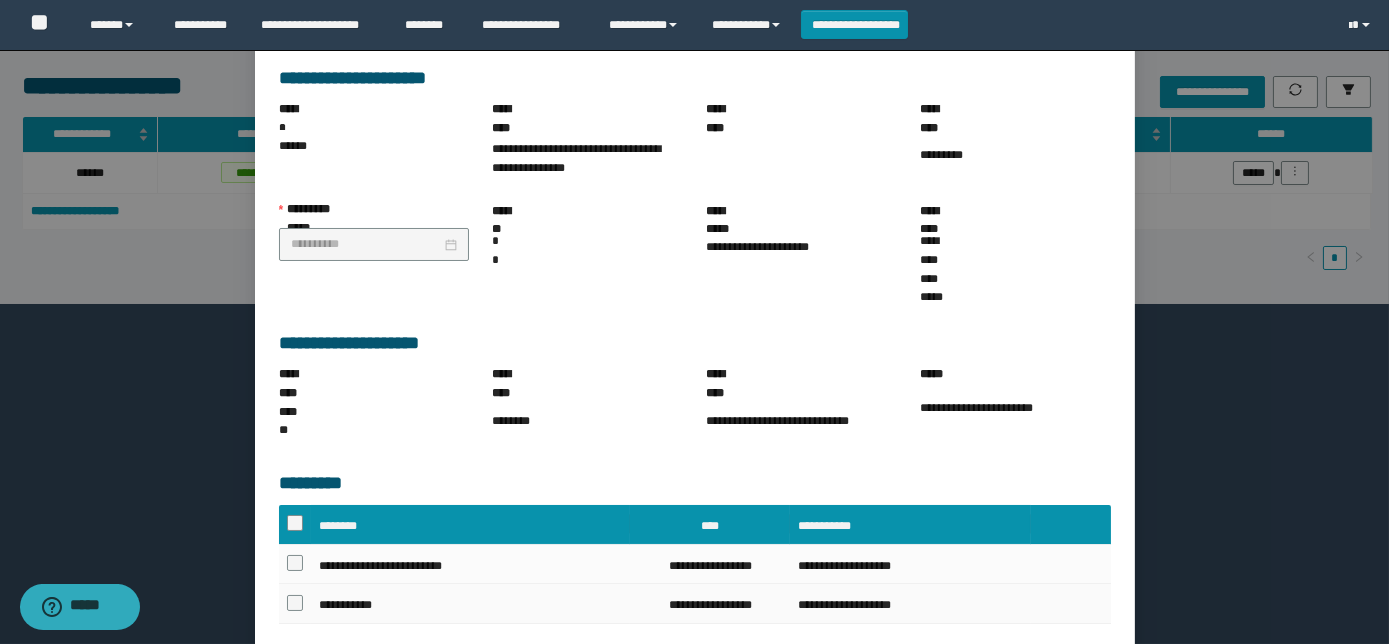 scroll, scrollTop: 173, scrollLeft: 0, axis: vertical 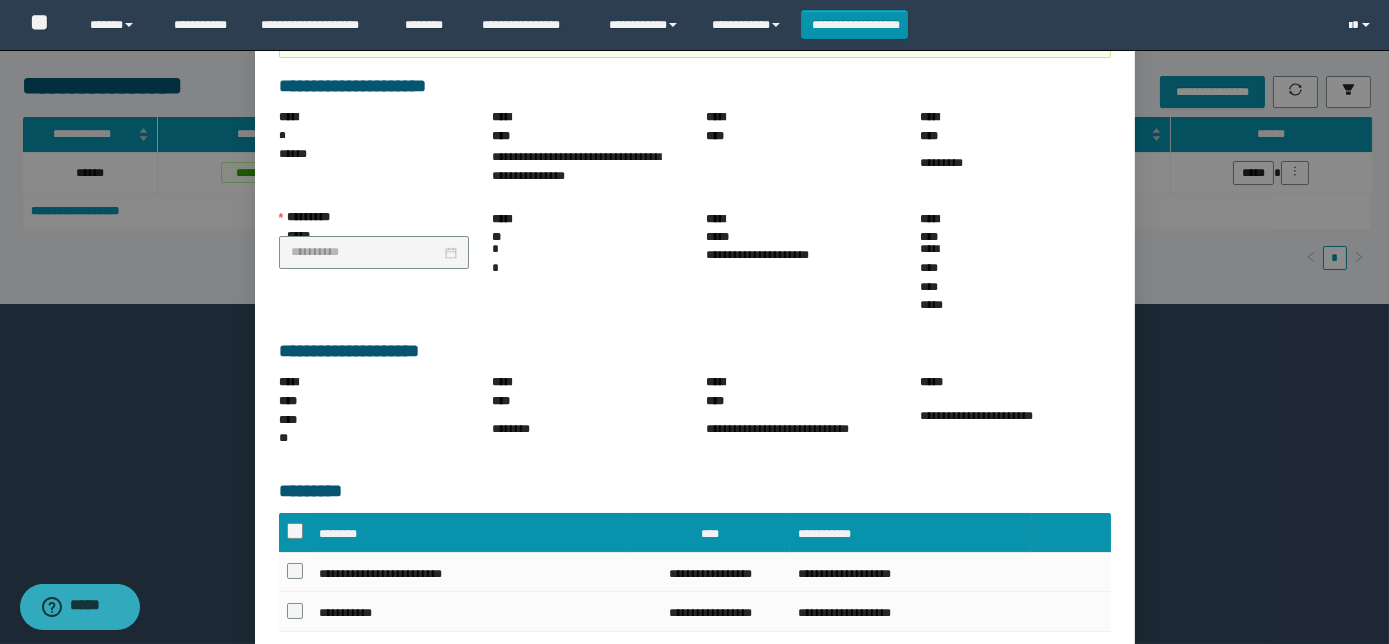 click on "******" at bounding box center [1097, 677] 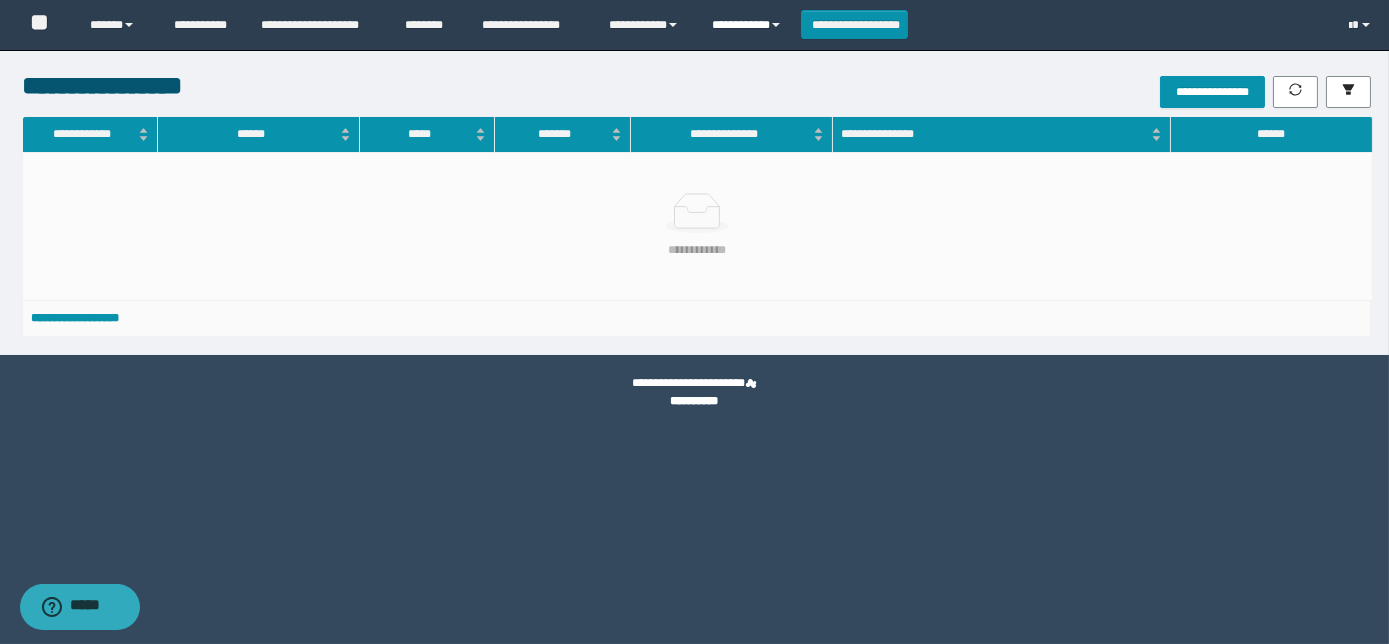 click on "**********" at bounding box center [749, 25] 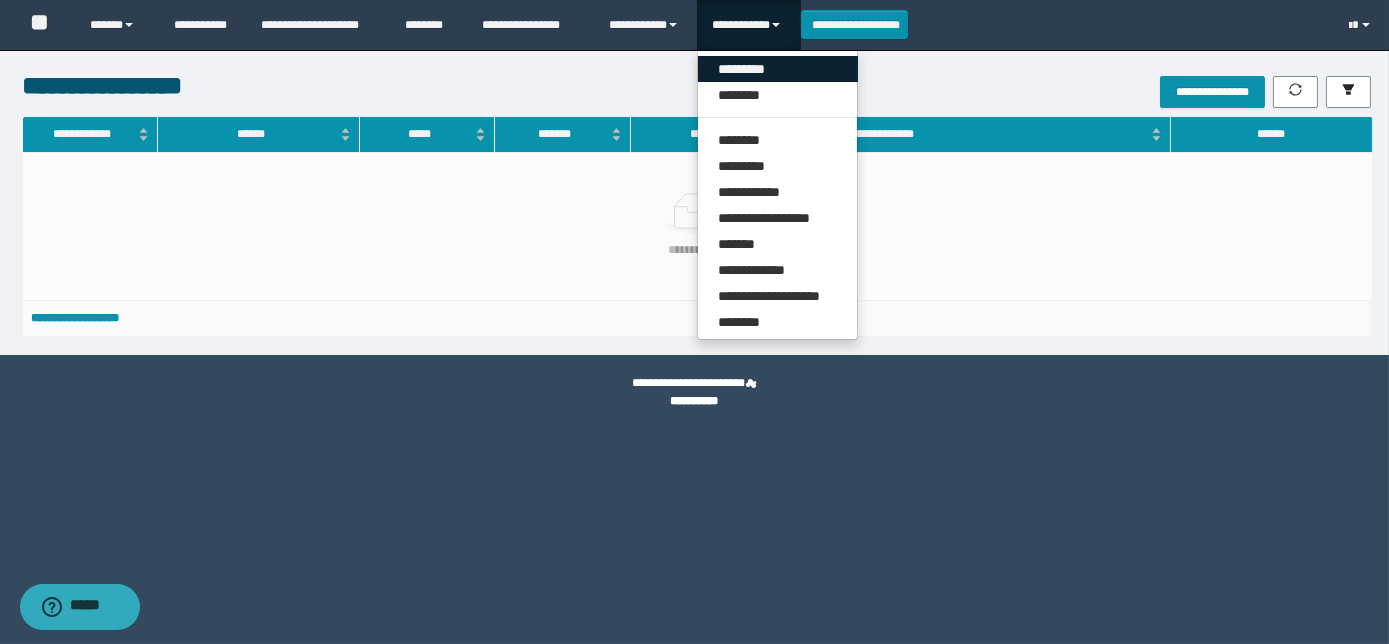 click on "*********" at bounding box center [778, 69] 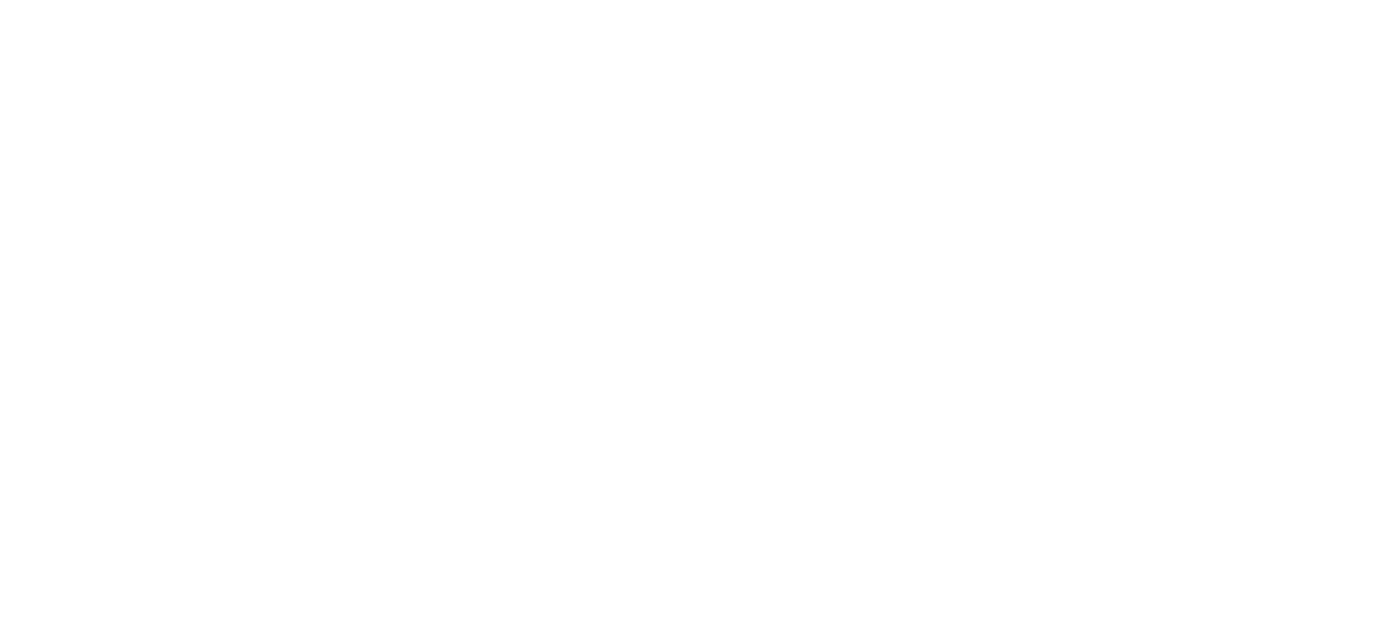 scroll, scrollTop: 0, scrollLeft: 0, axis: both 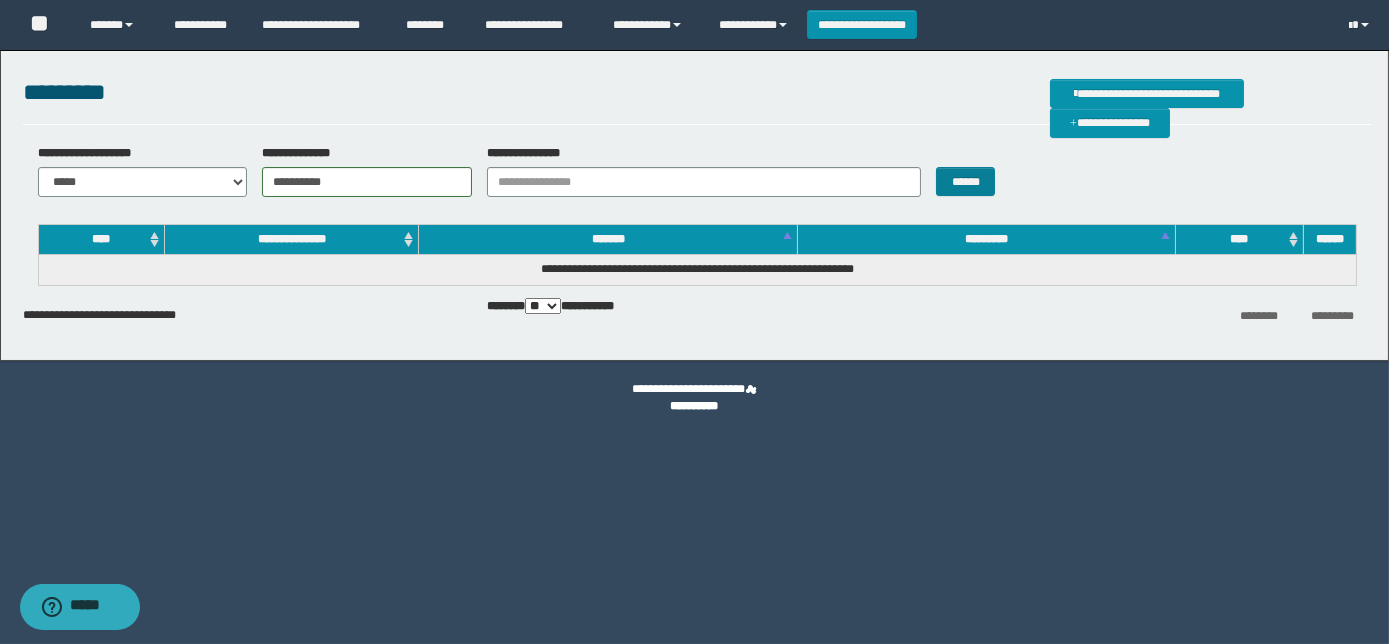 type on "**********" 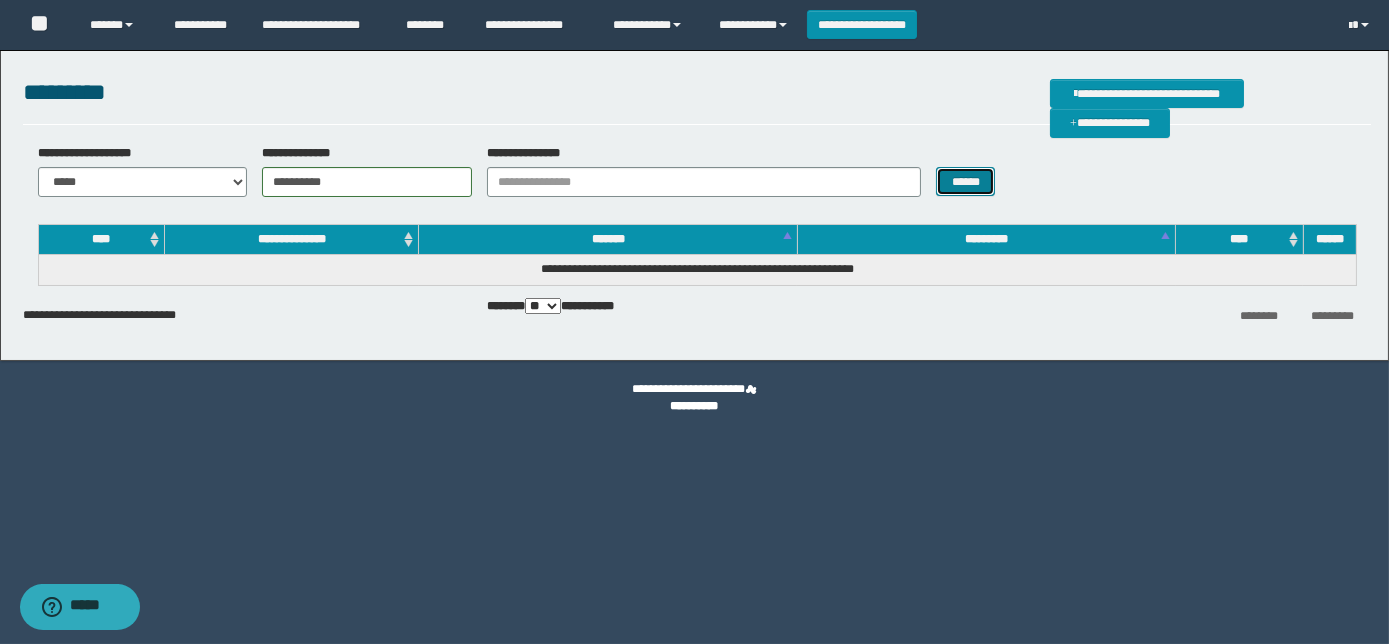 click on "******" at bounding box center [965, 181] 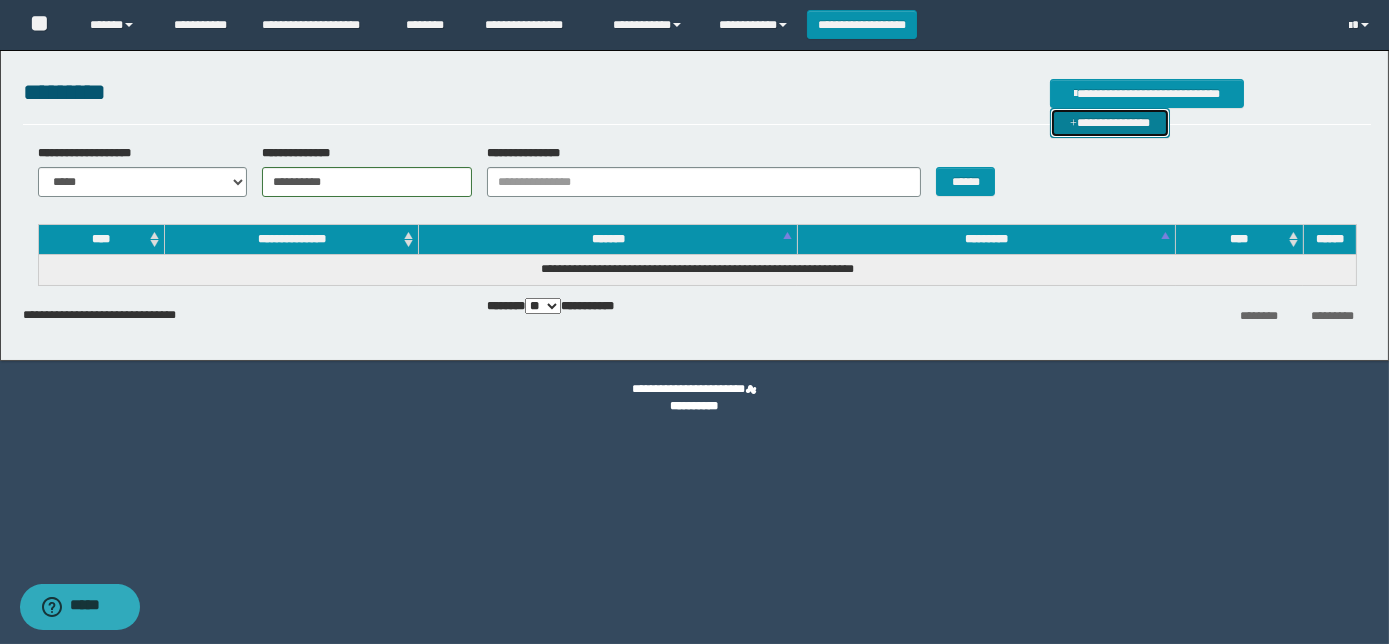click on "**********" at bounding box center (1110, 122) 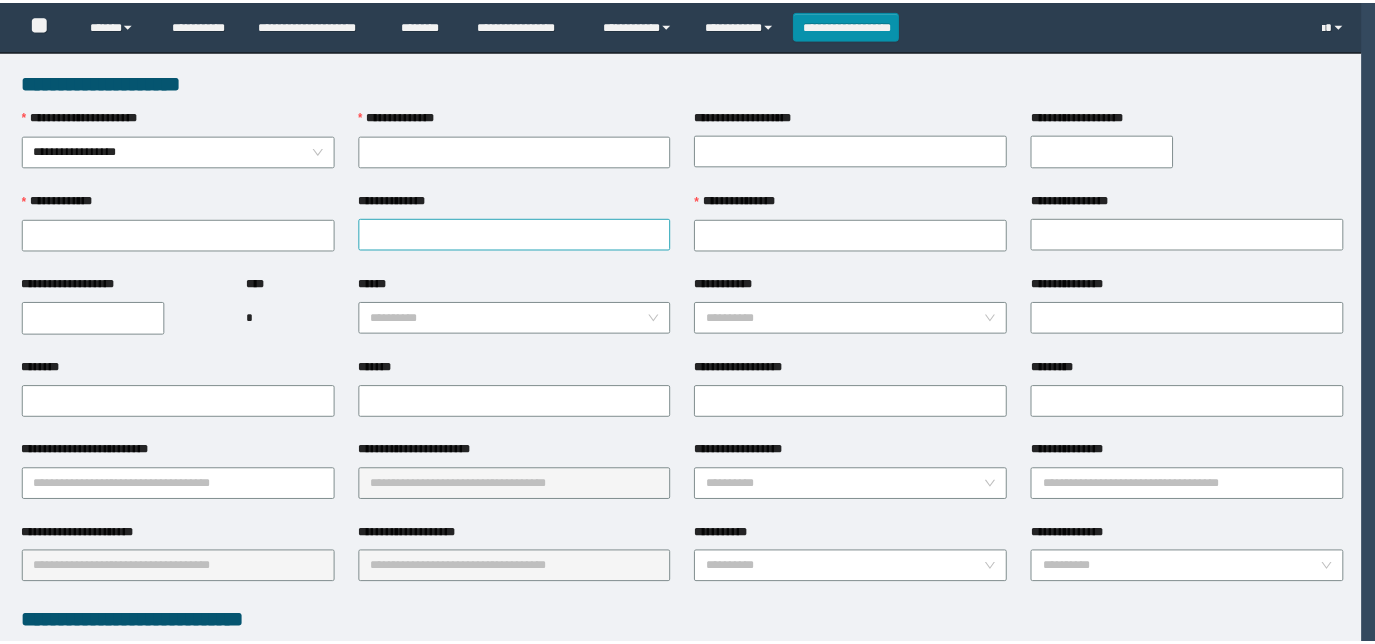 scroll, scrollTop: 0, scrollLeft: 0, axis: both 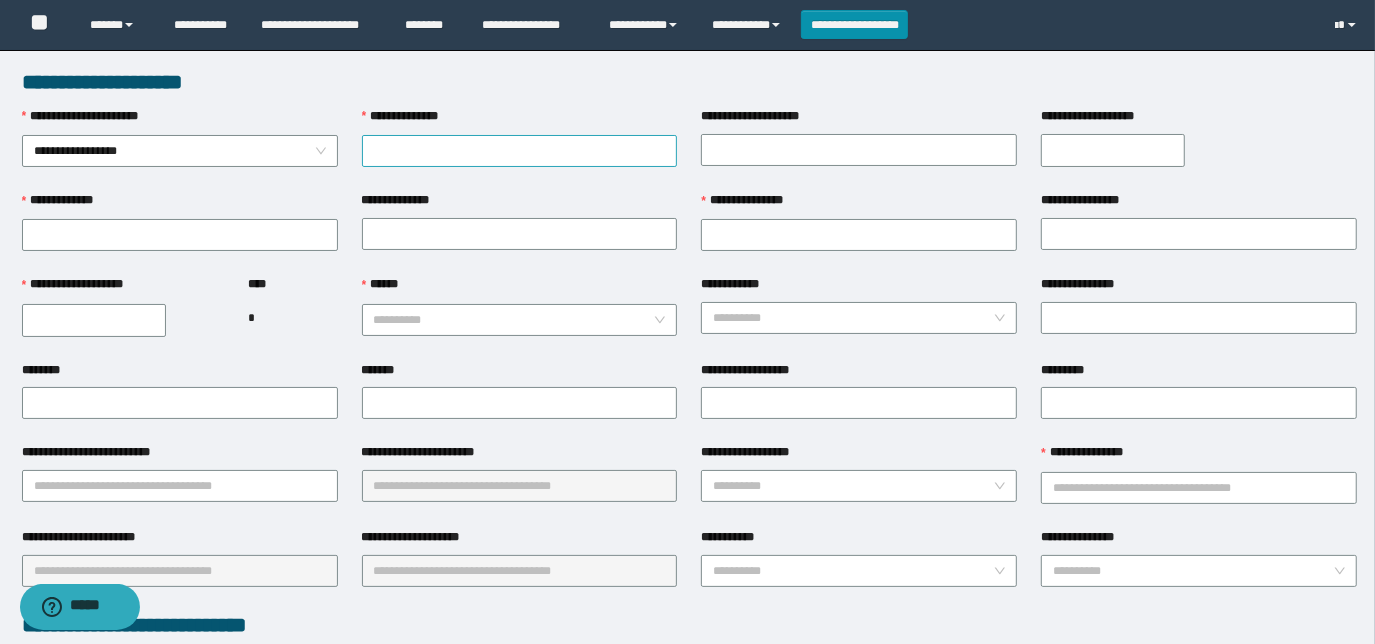 click on "**********" at bounding box center [520, 151] 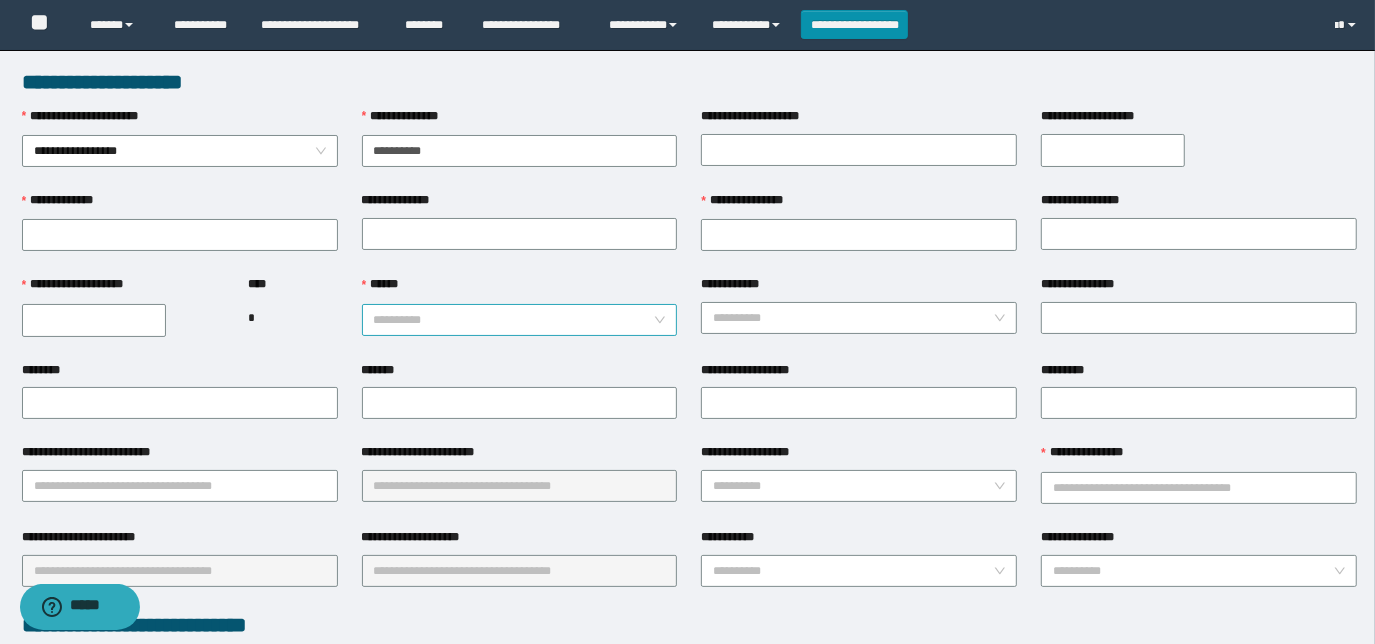 type on "**********" 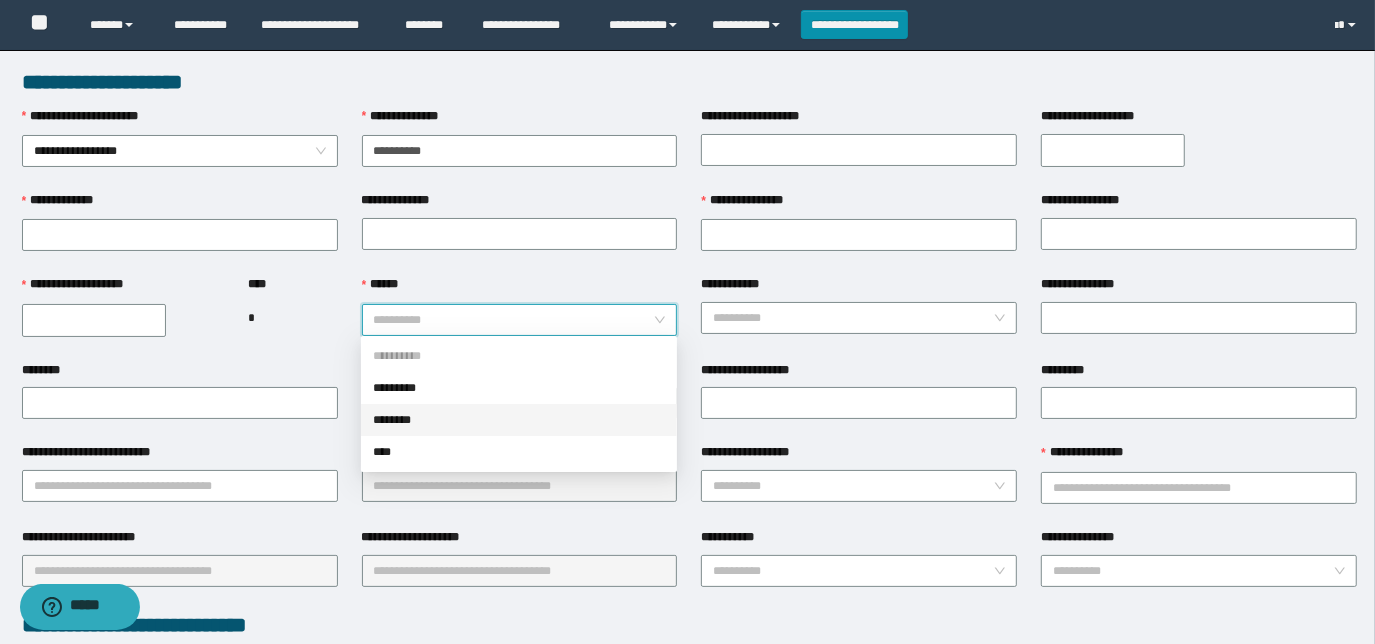 click on "********" at bounding box center [519, 420] 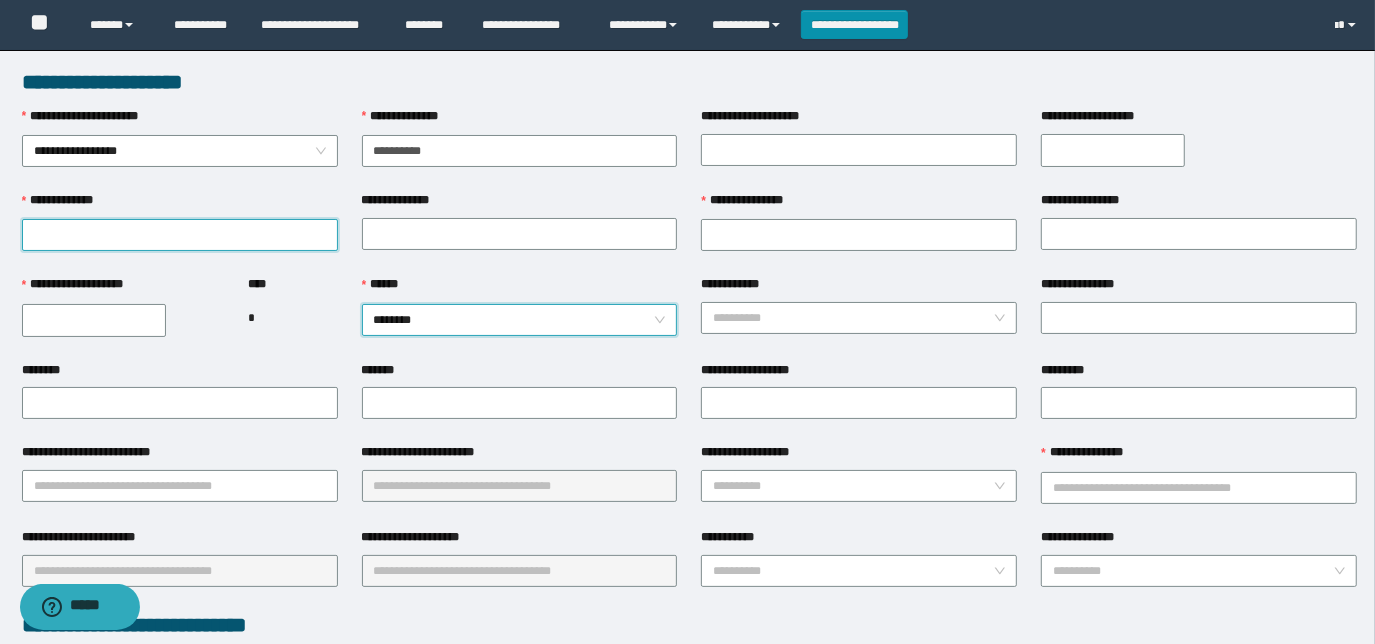 click on "**********" at bounding box center [180, 235] 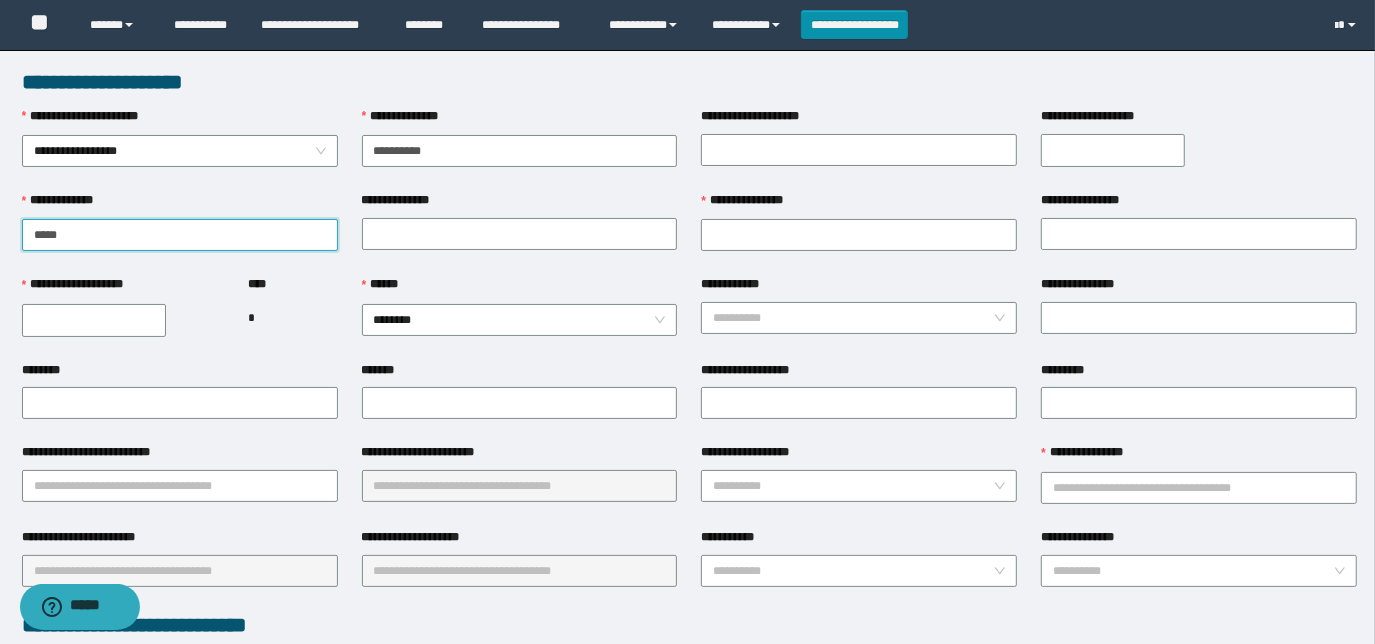 type on "*****" 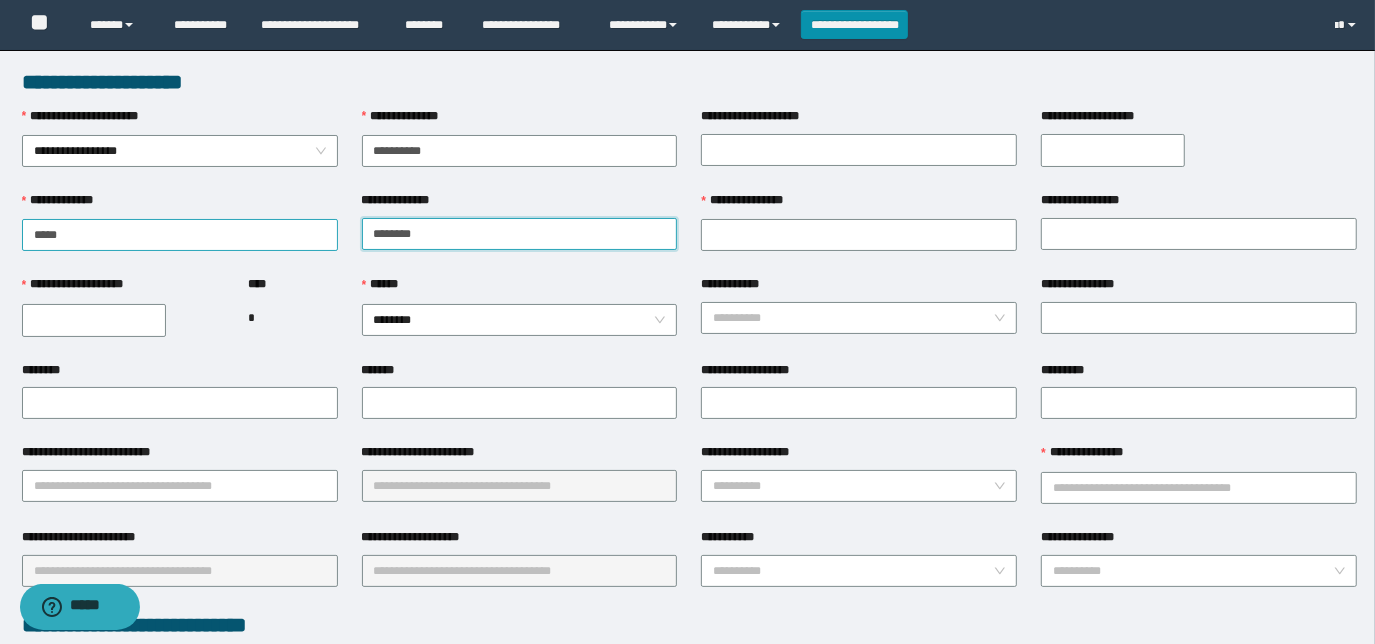 type on "********" 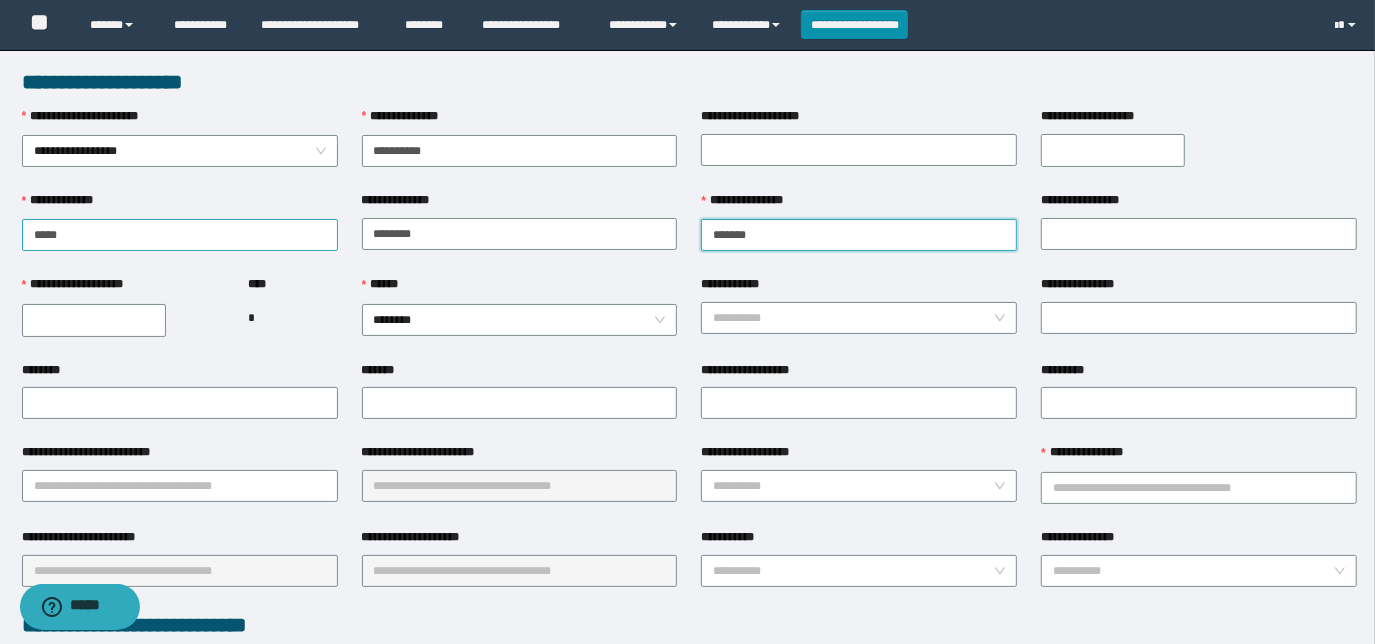 type on "*******" 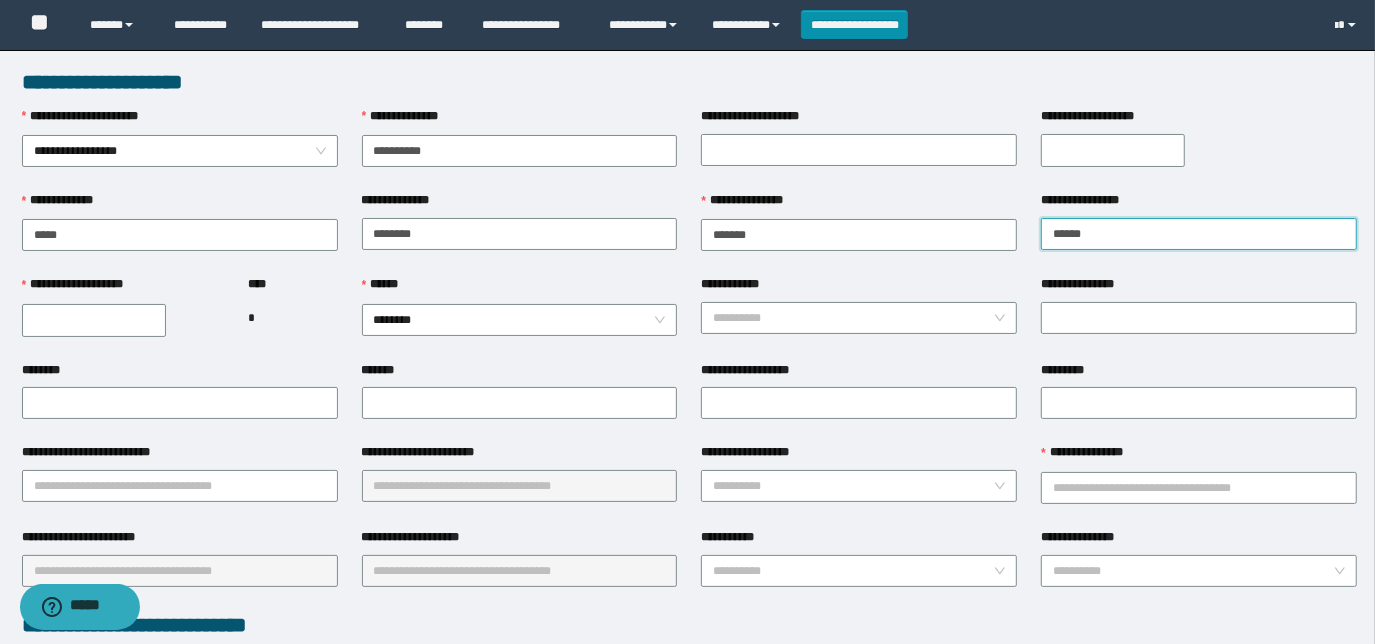 type on "******" 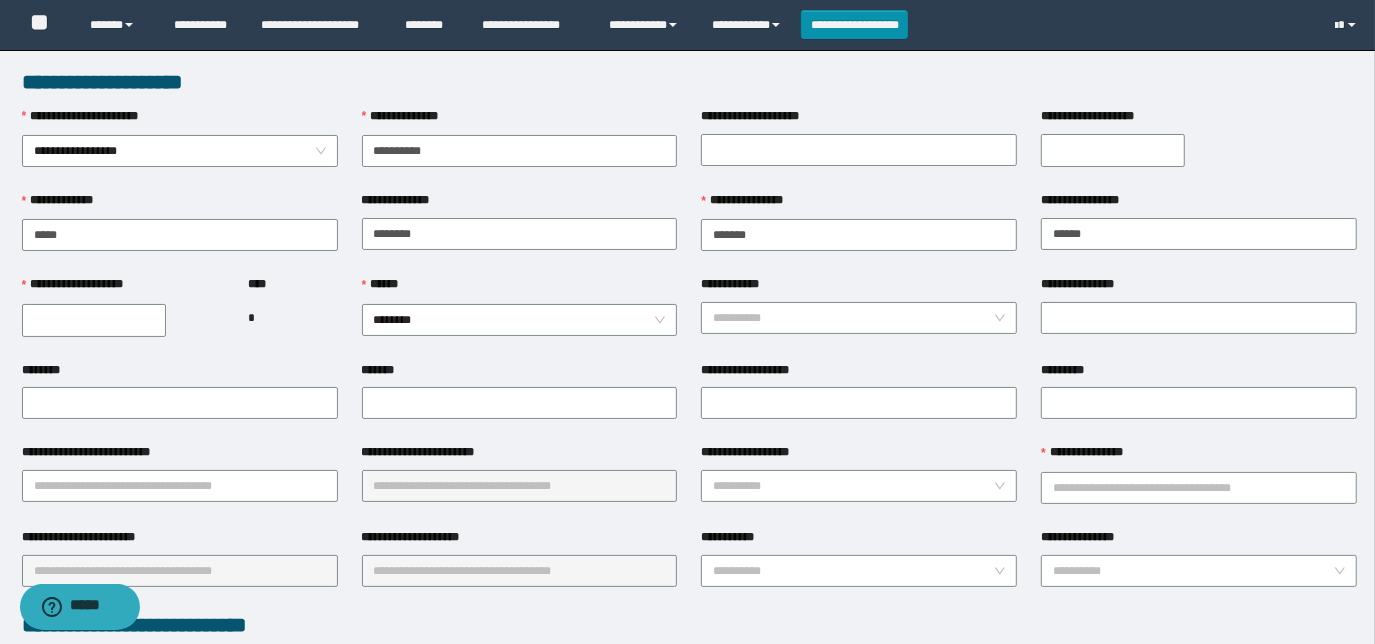 click on "**********" at bounding box center (94, 320) 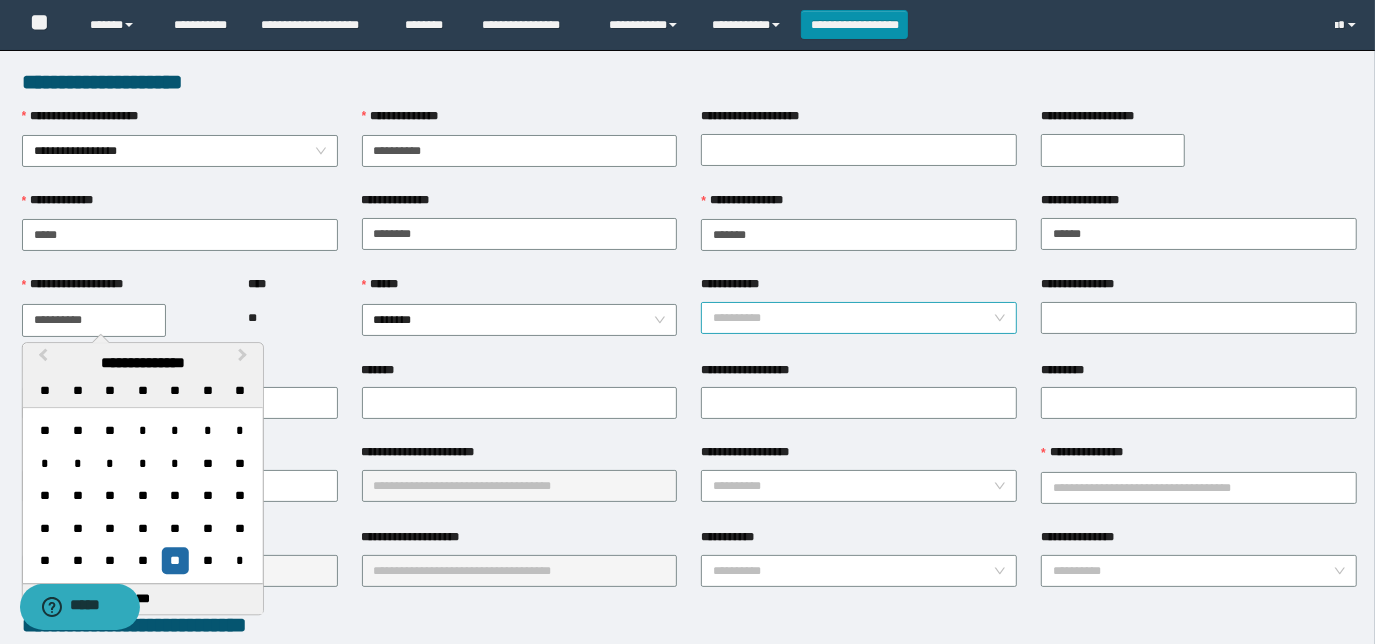 type on "**********" 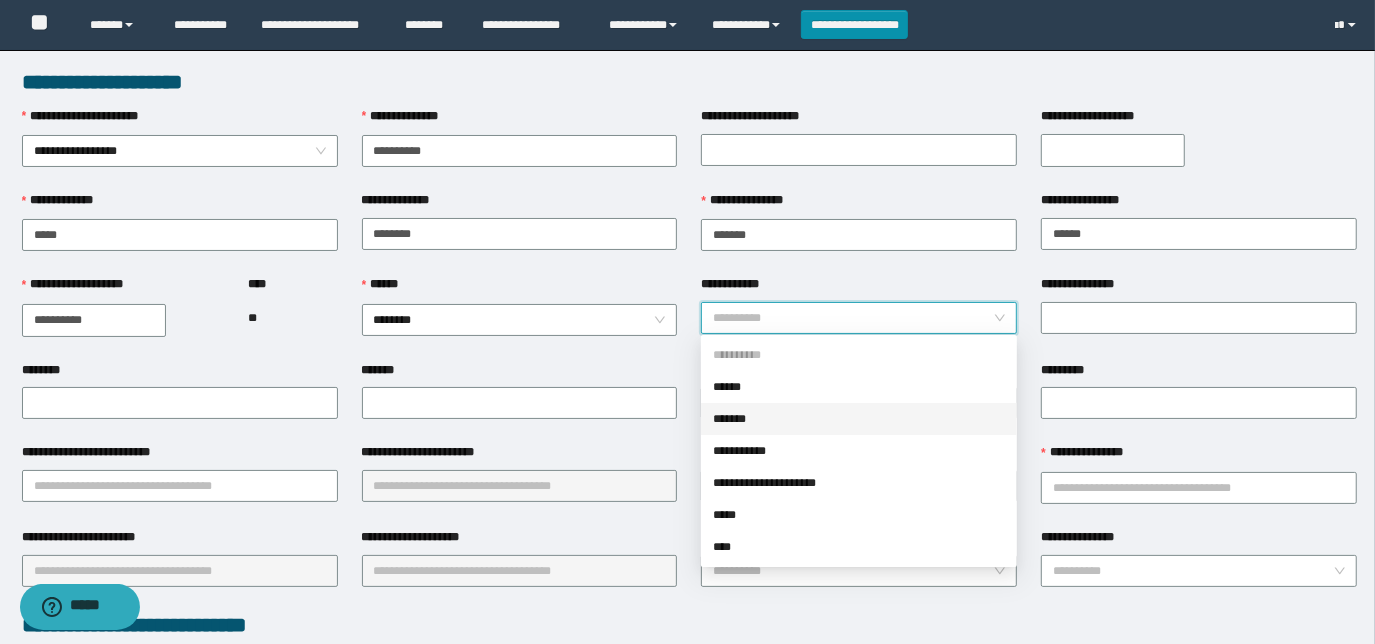 click on "*******" at bounding box center [859, 419] 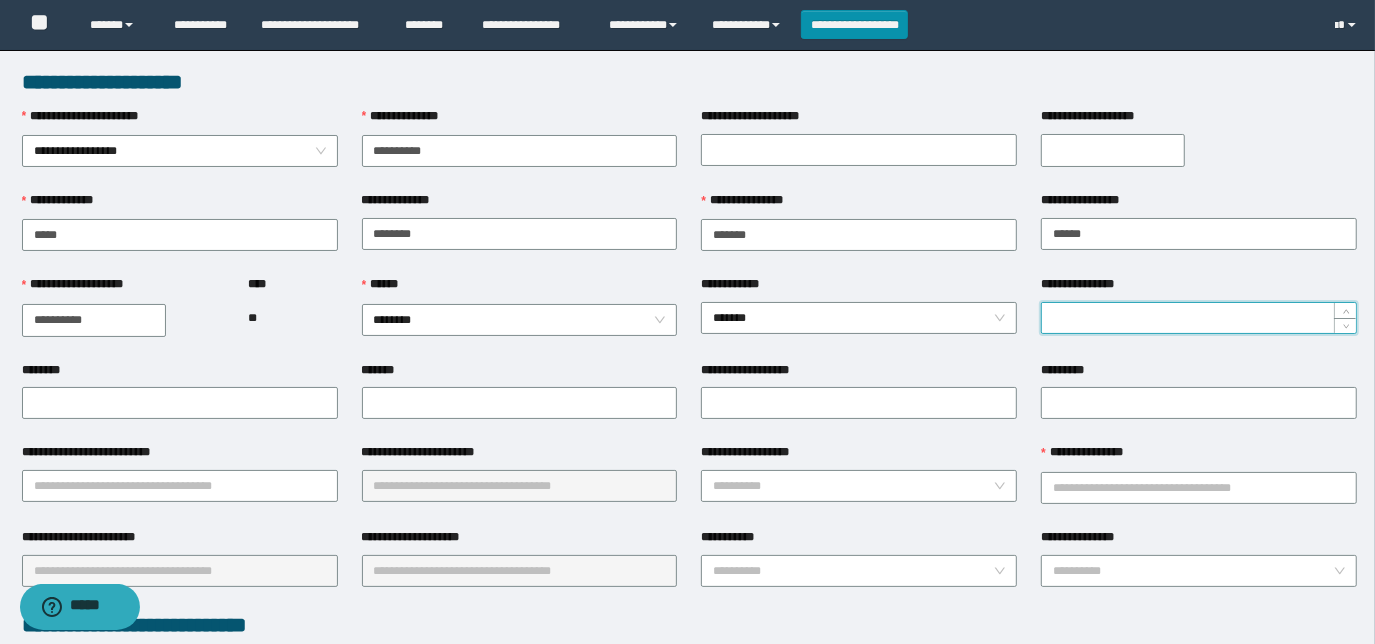 click on "**********" at bounding box center [1199, 318] 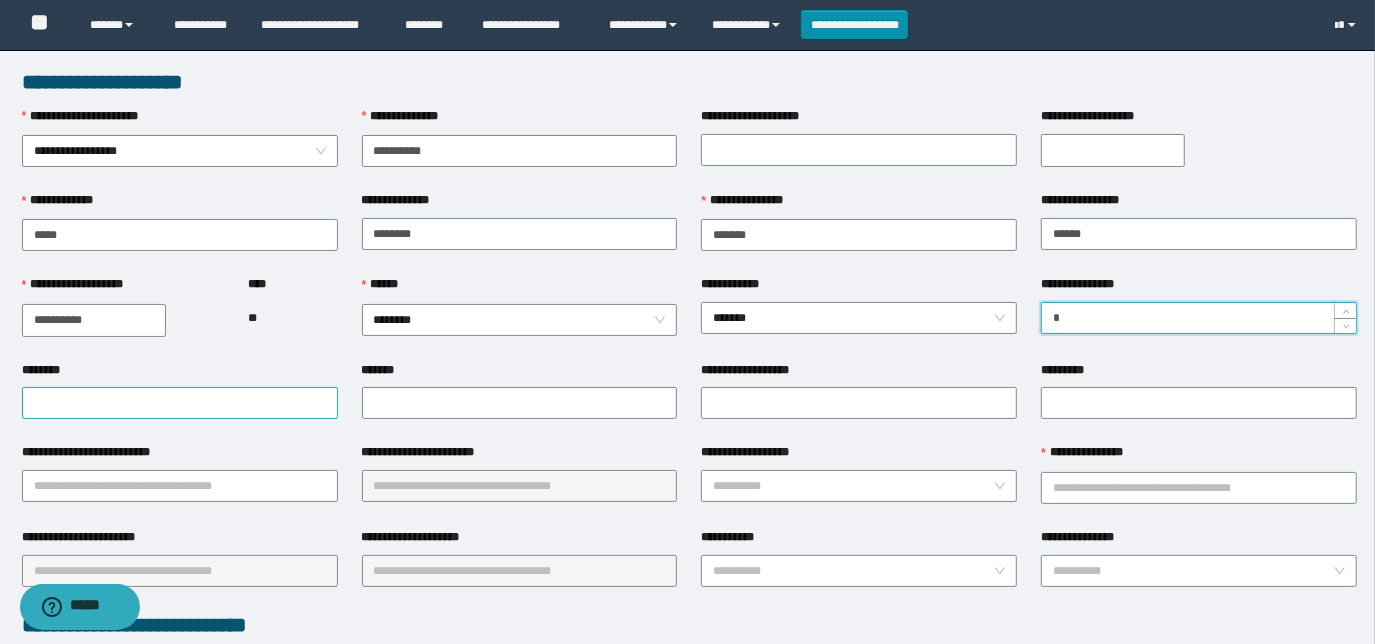type on "*" 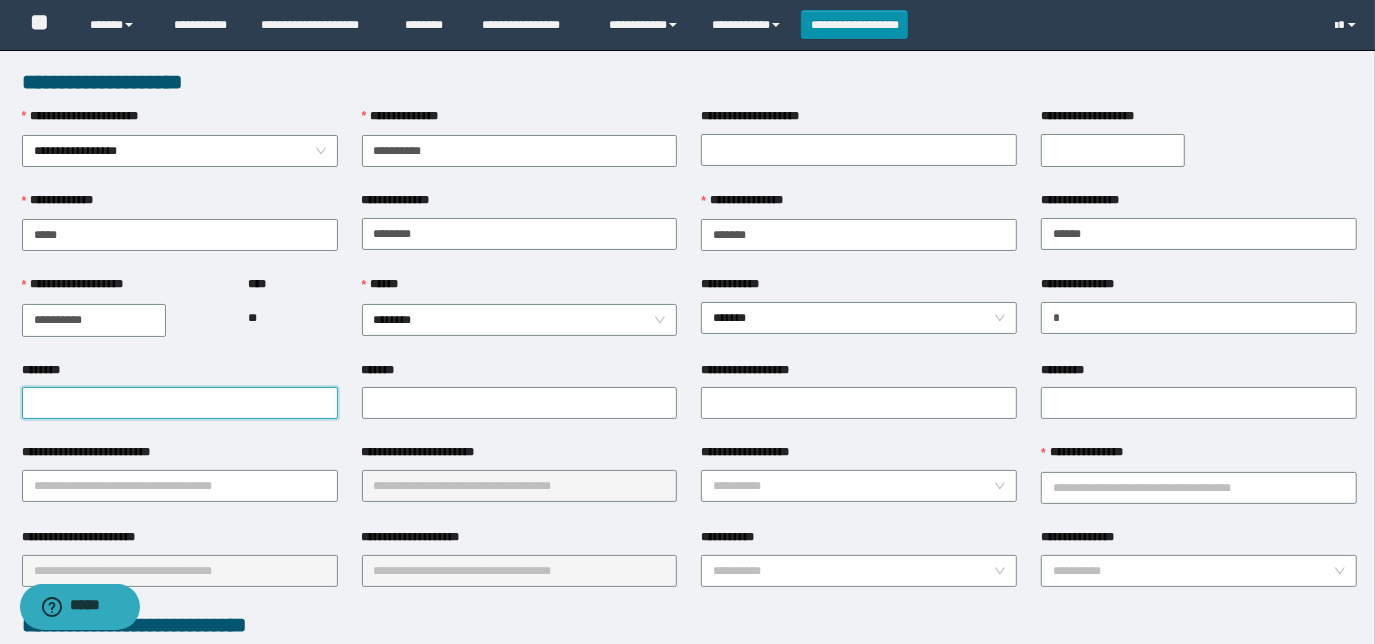 click on "********" at bounding box center (180, 403) 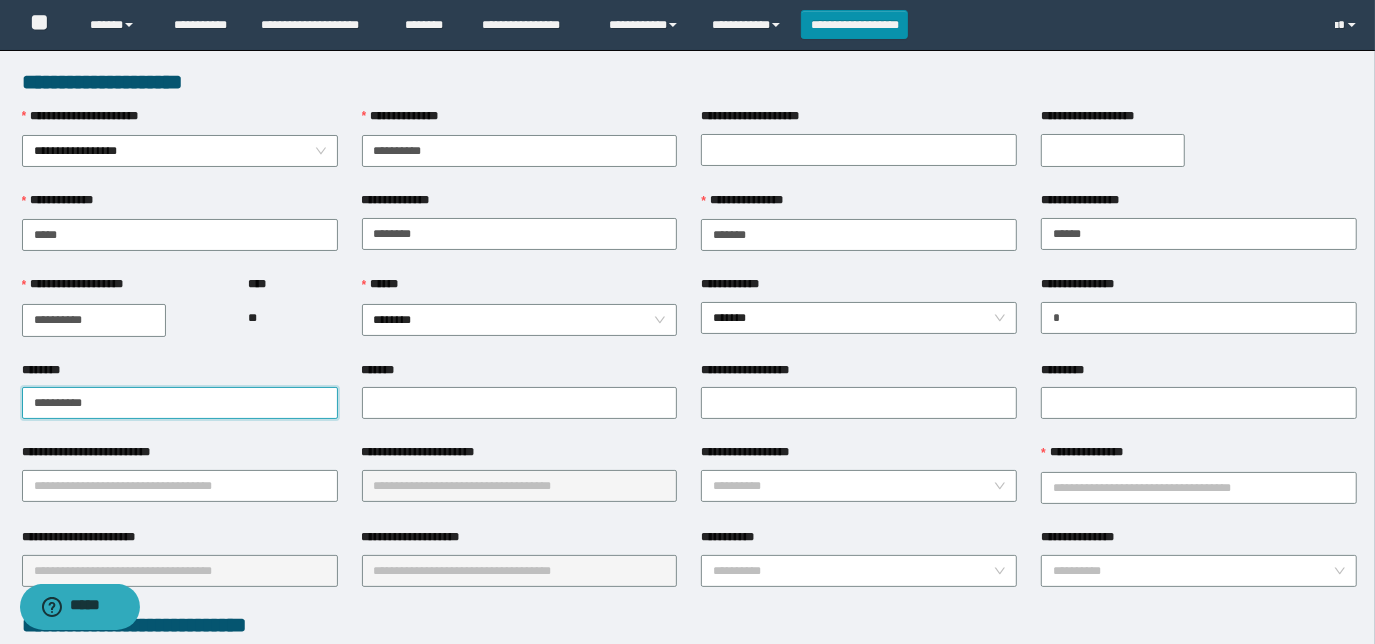 type on "**********" 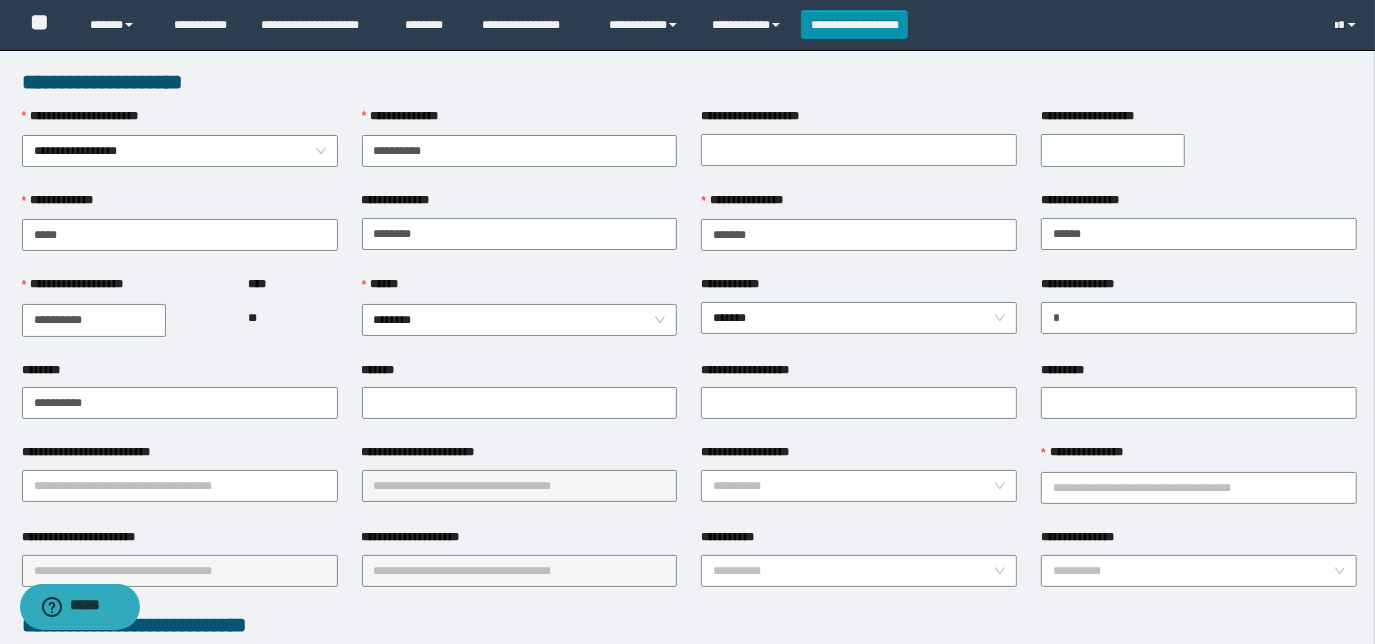 click on "*******" at bounding box center (520, 402) 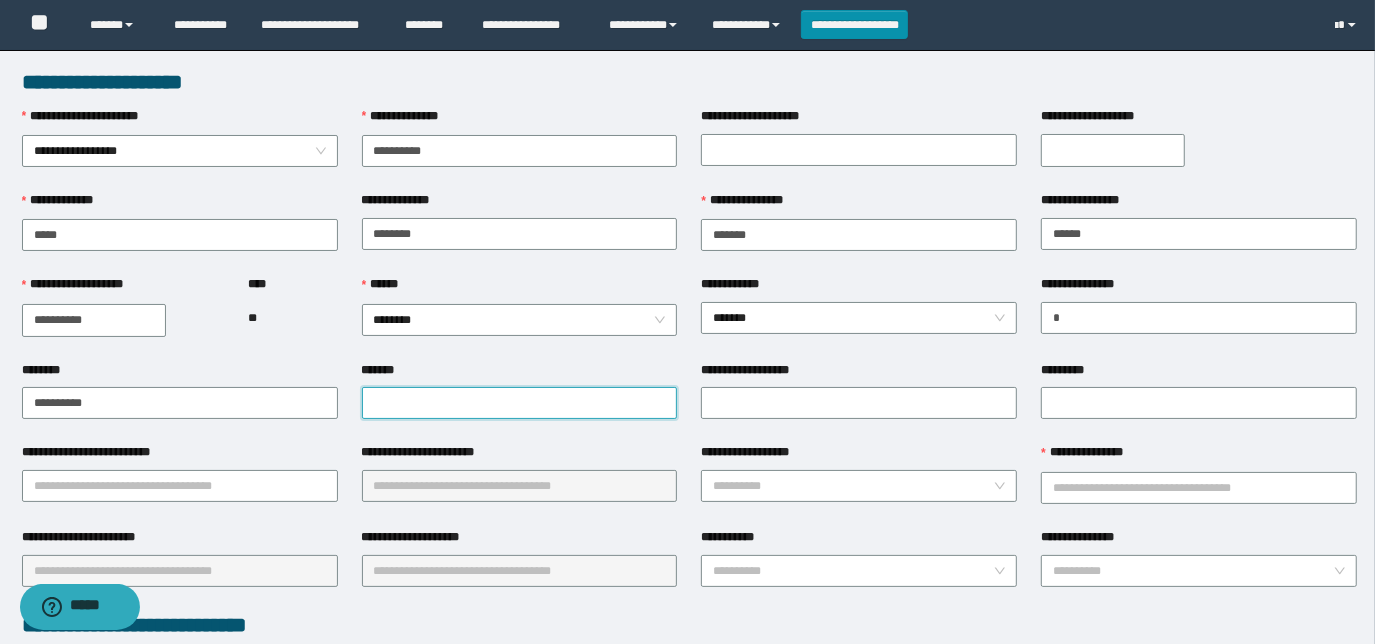 click on "*******" at bounding box center [520, 403] 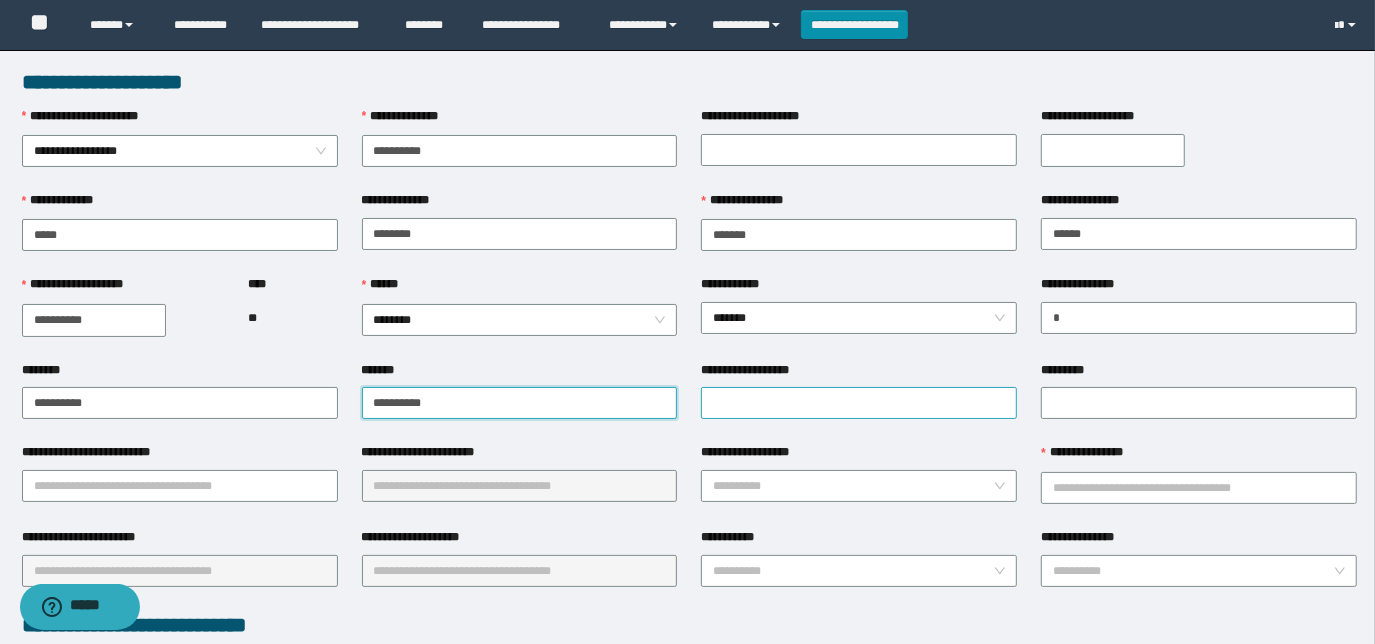 type on "**********" 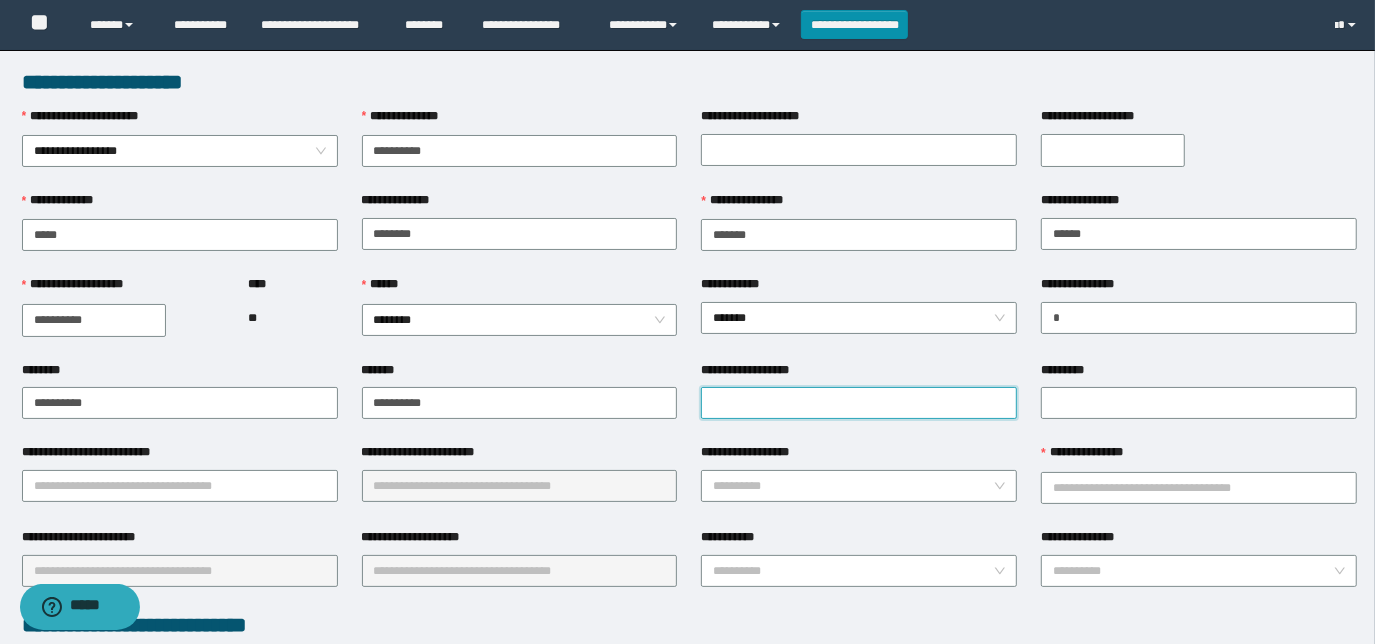 click on "**********" at bounding box center [859, 403] 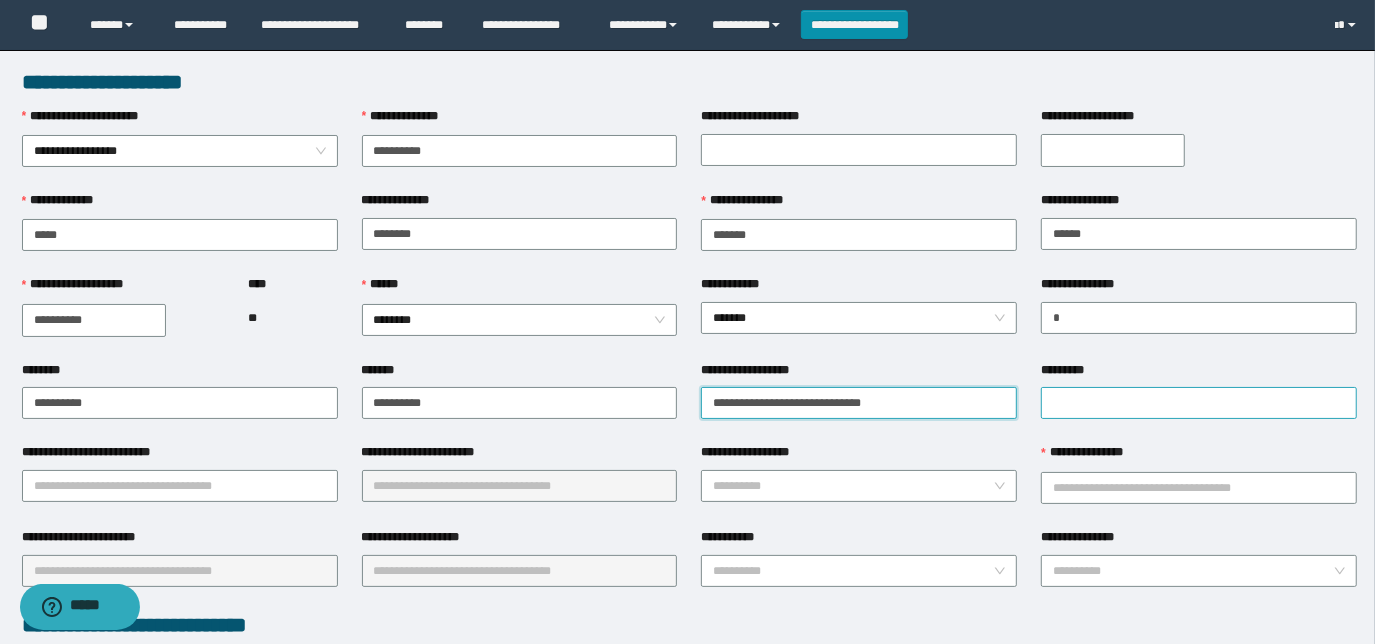 type on "**********" 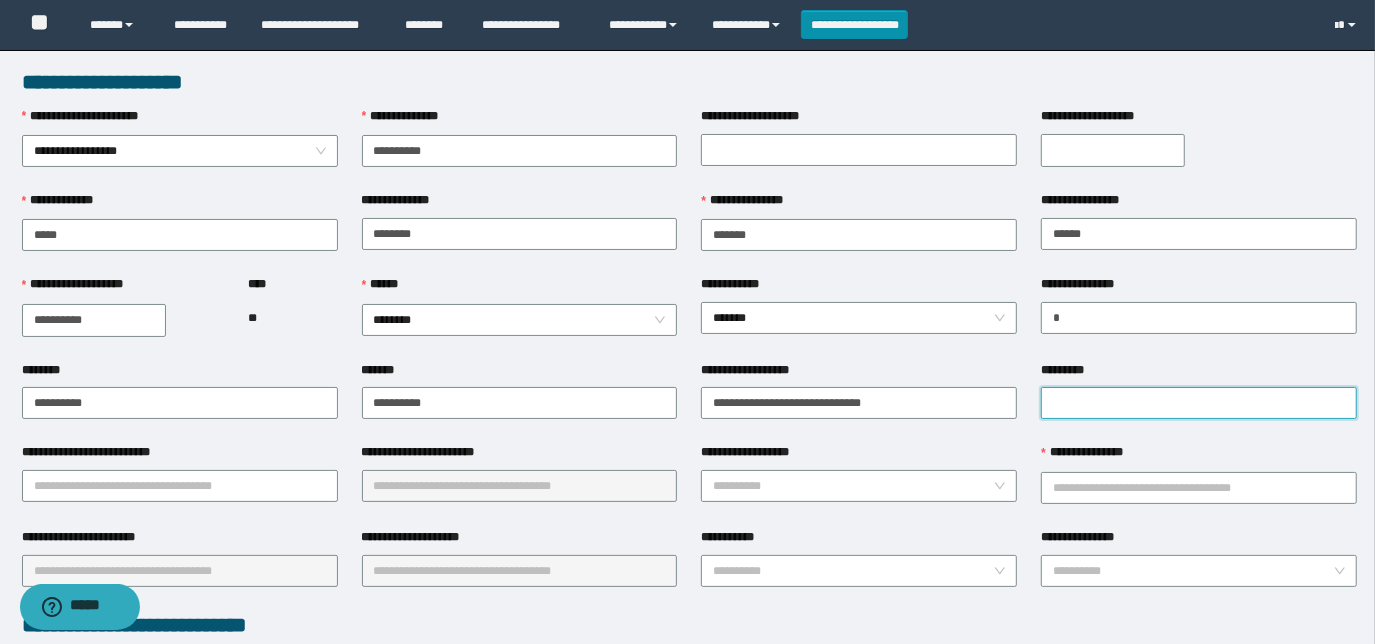 click on "*********" at bounding box center (1199, 403) 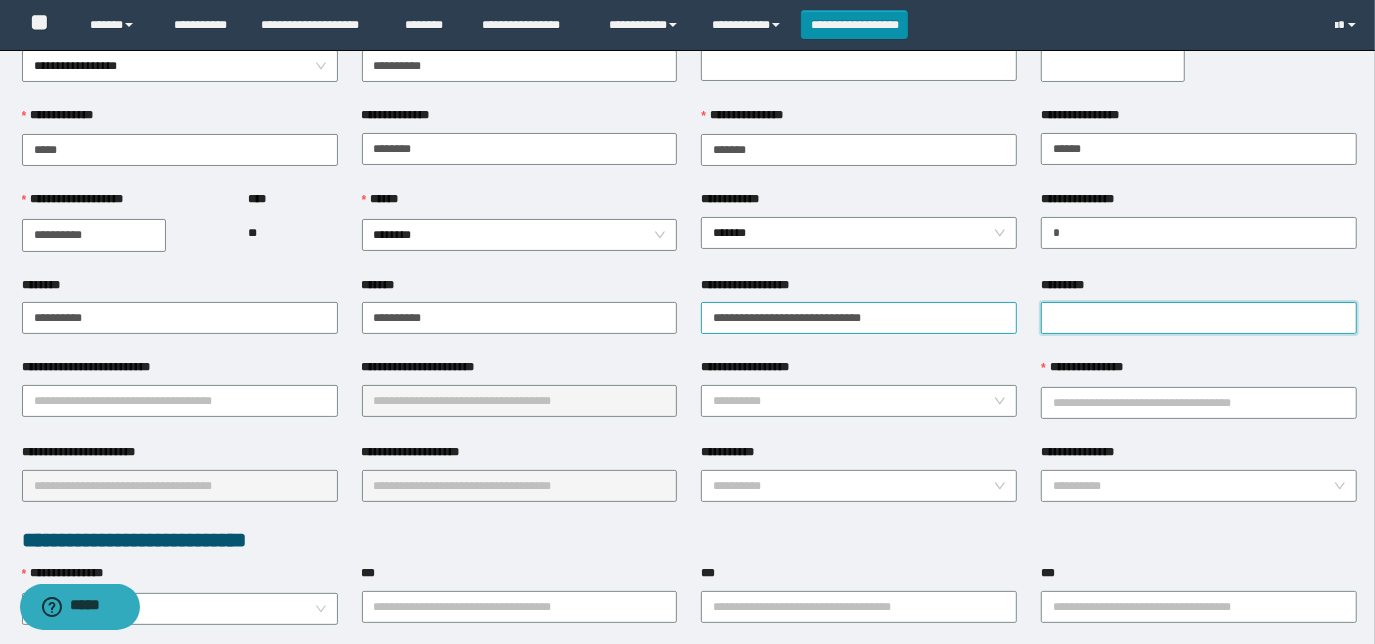 scroll, scrollTop: 90, scrollLeft: 0, axis: vertical 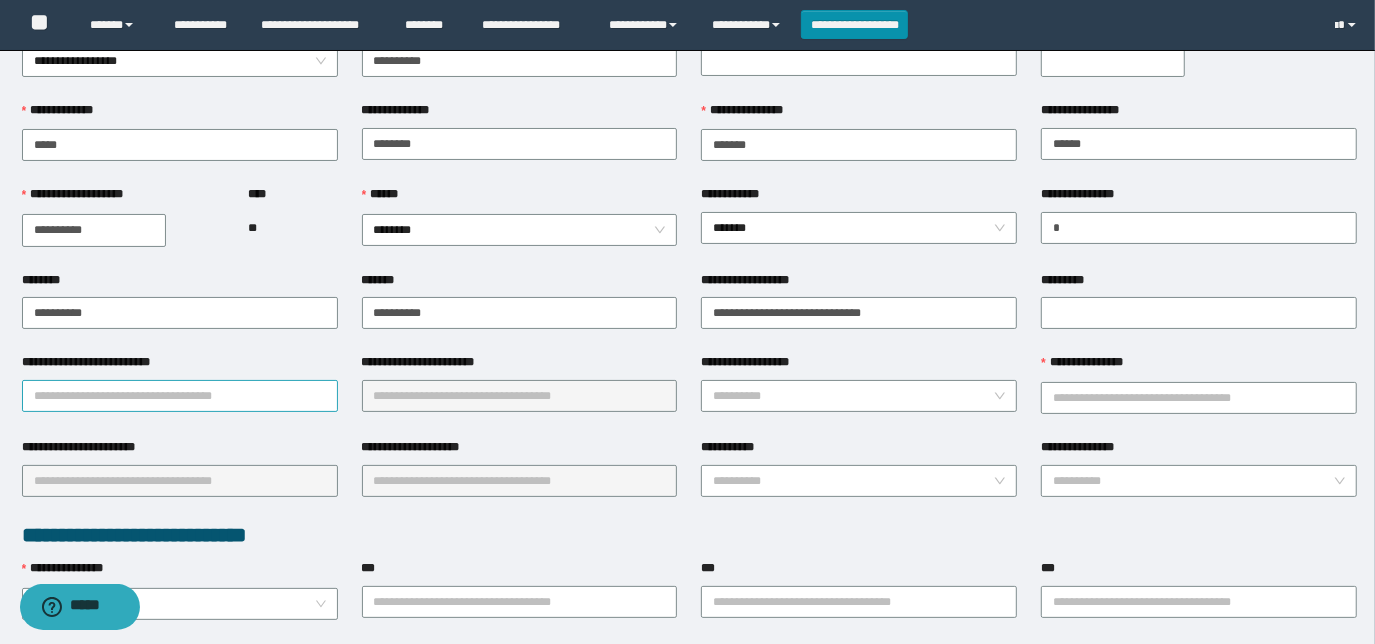 click on "**********" at bounding box center (180, 396) 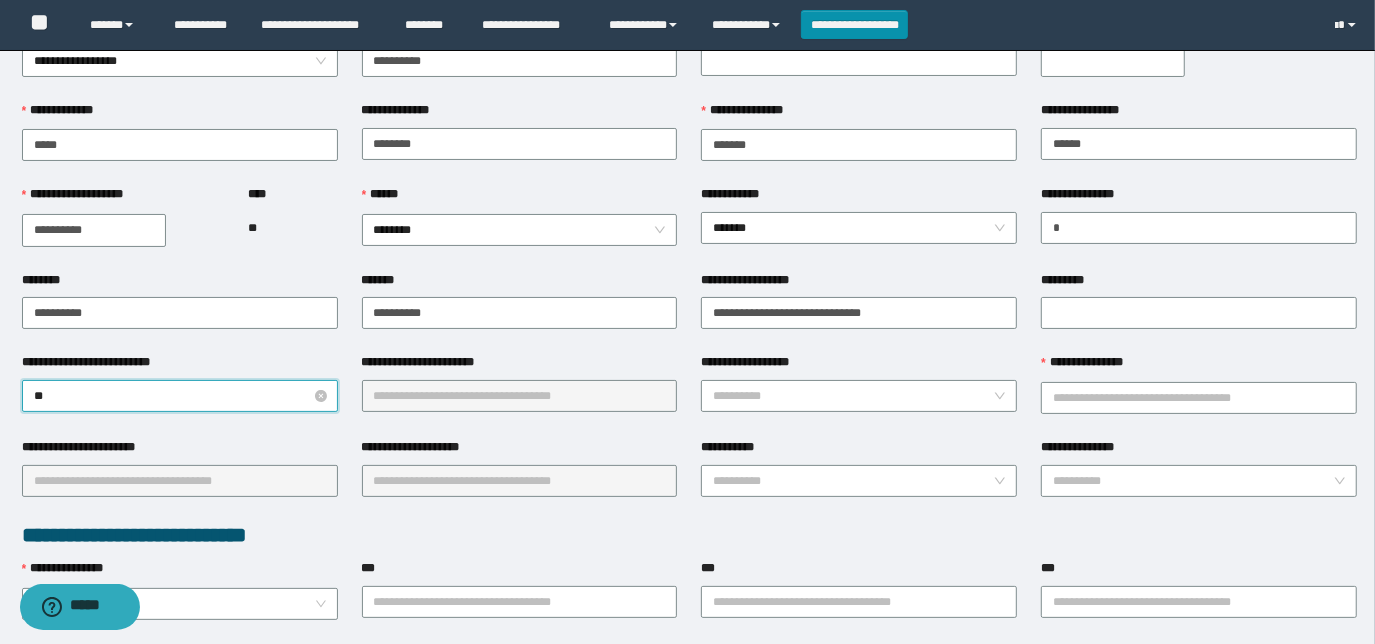 type on "***" 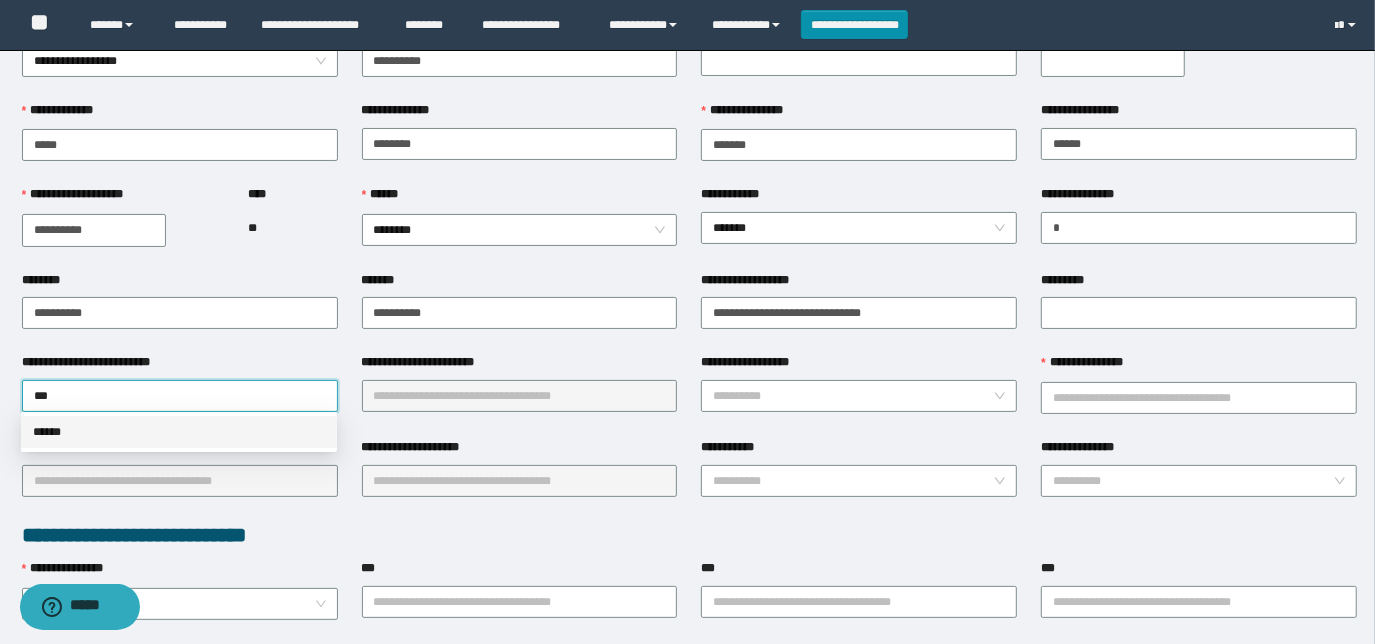 click on "******" at bounding box center (179, 432) 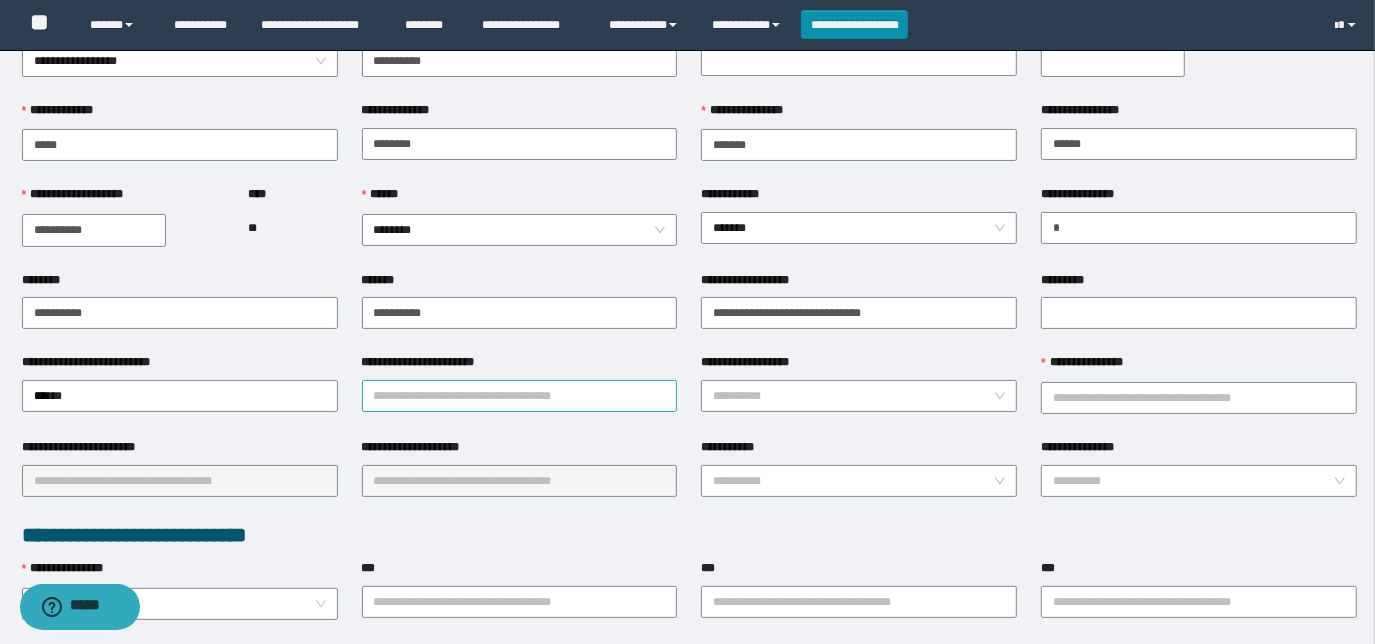 drag, startPoint x: 441, startPoint y: 408, endPoint x: 455, endPoint y: 400, distance: 16.124516 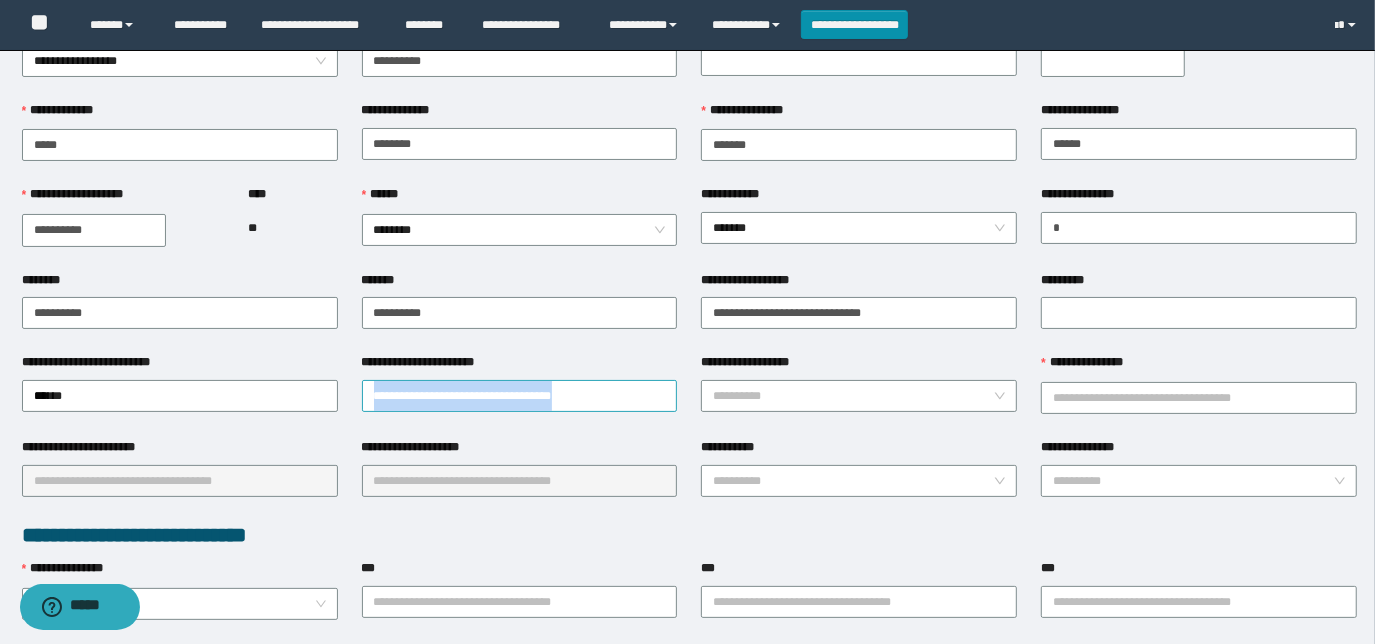 click on "**********" at bounding box center [520, 396] 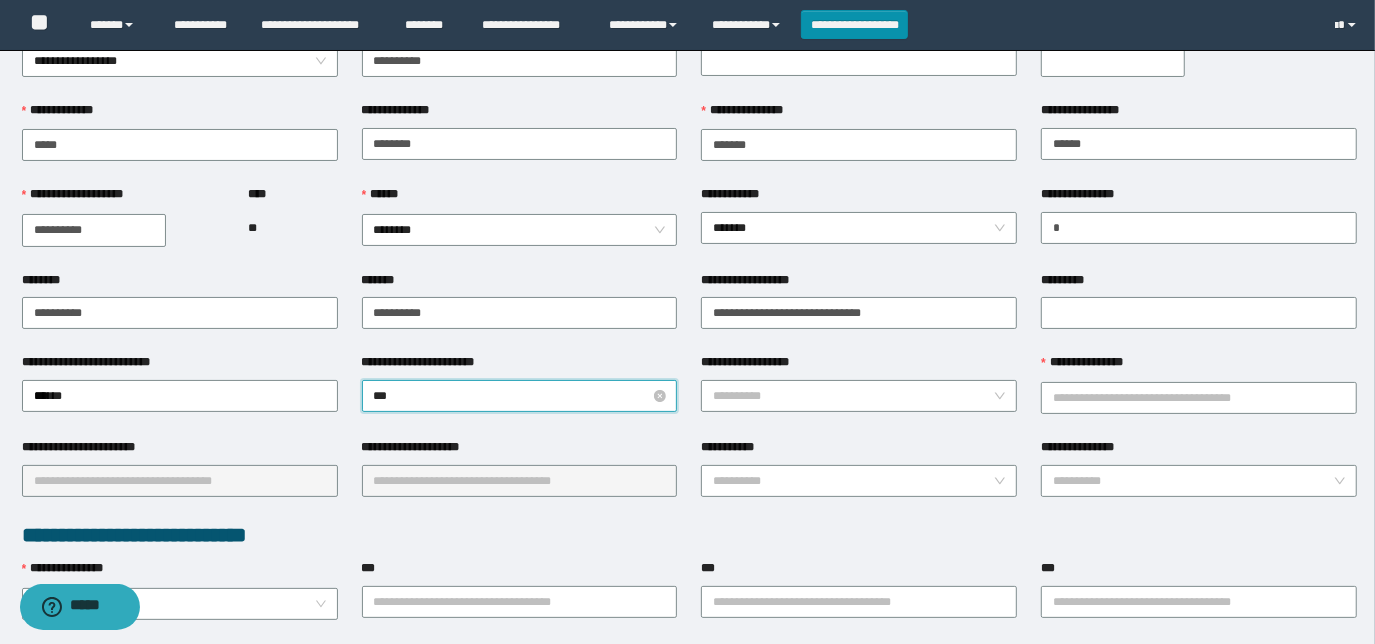 type on "****" 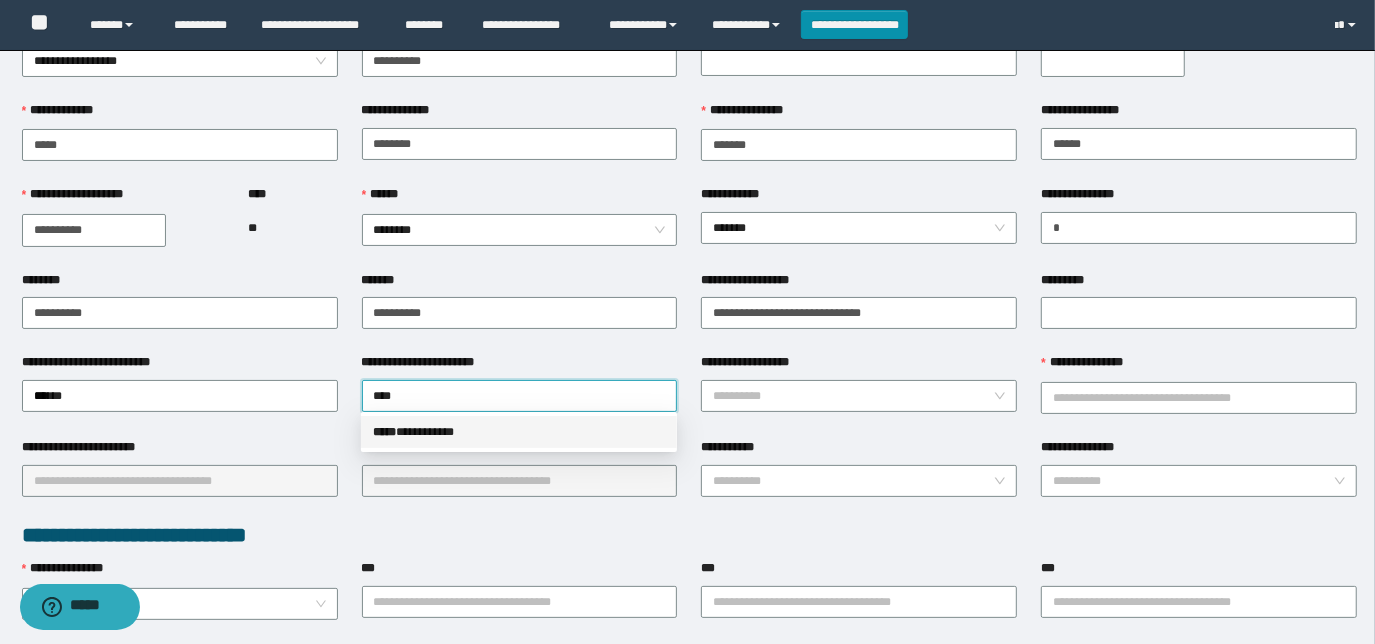 drag, startPoint x: 521, startPoint y: 429, endPoint x: 685, endPoint y: 427, distance: 164.01219 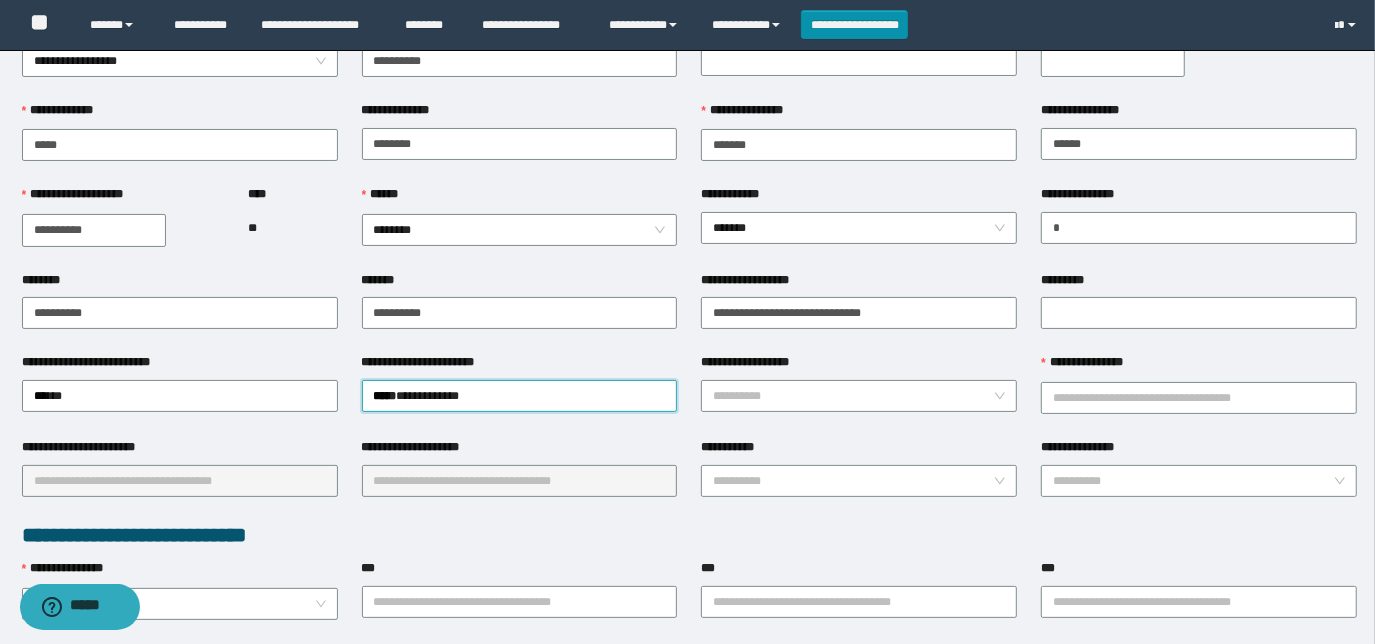 click on "**********" at bounding box center (859, 395) 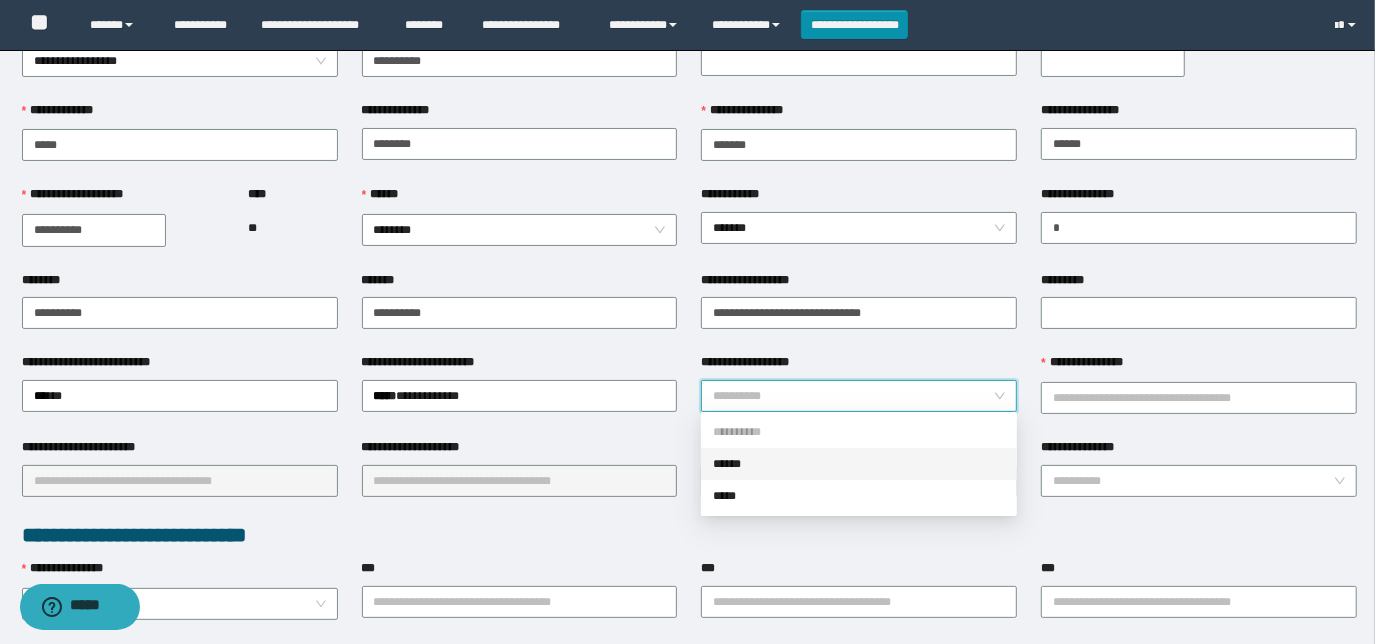 click on "**********" at bounding box center (853, 396) 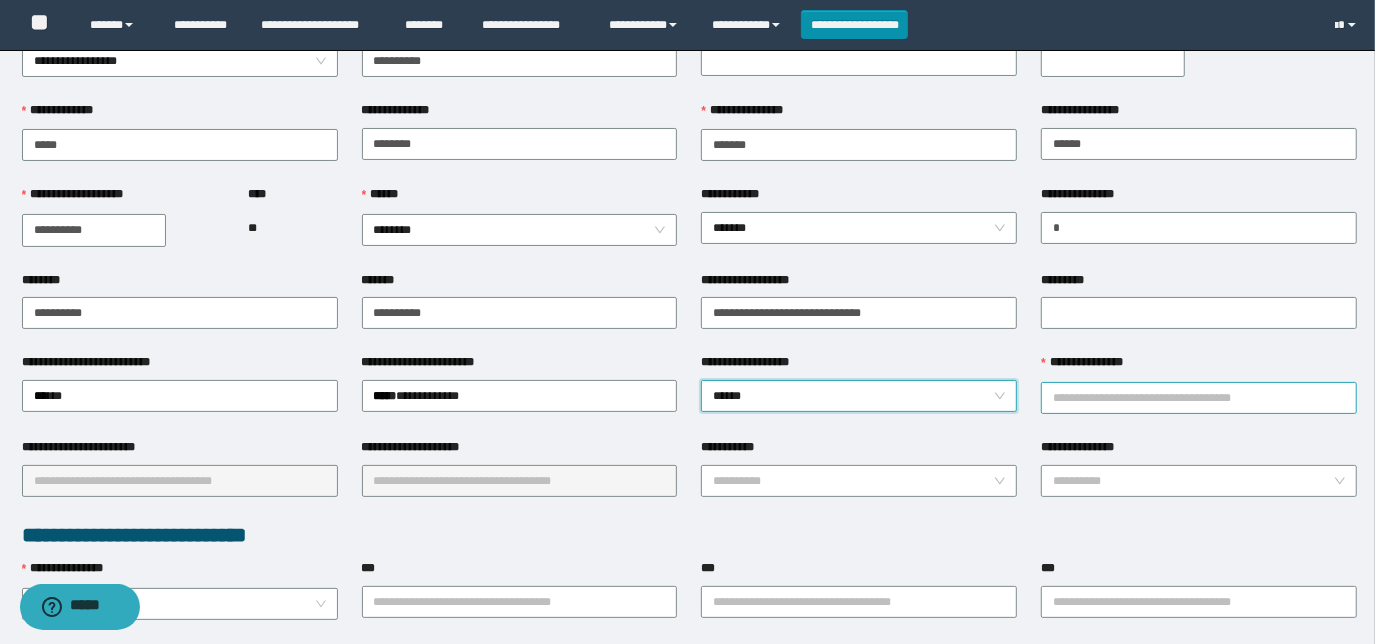 click on "**********" at bounding box center (1199, 398) 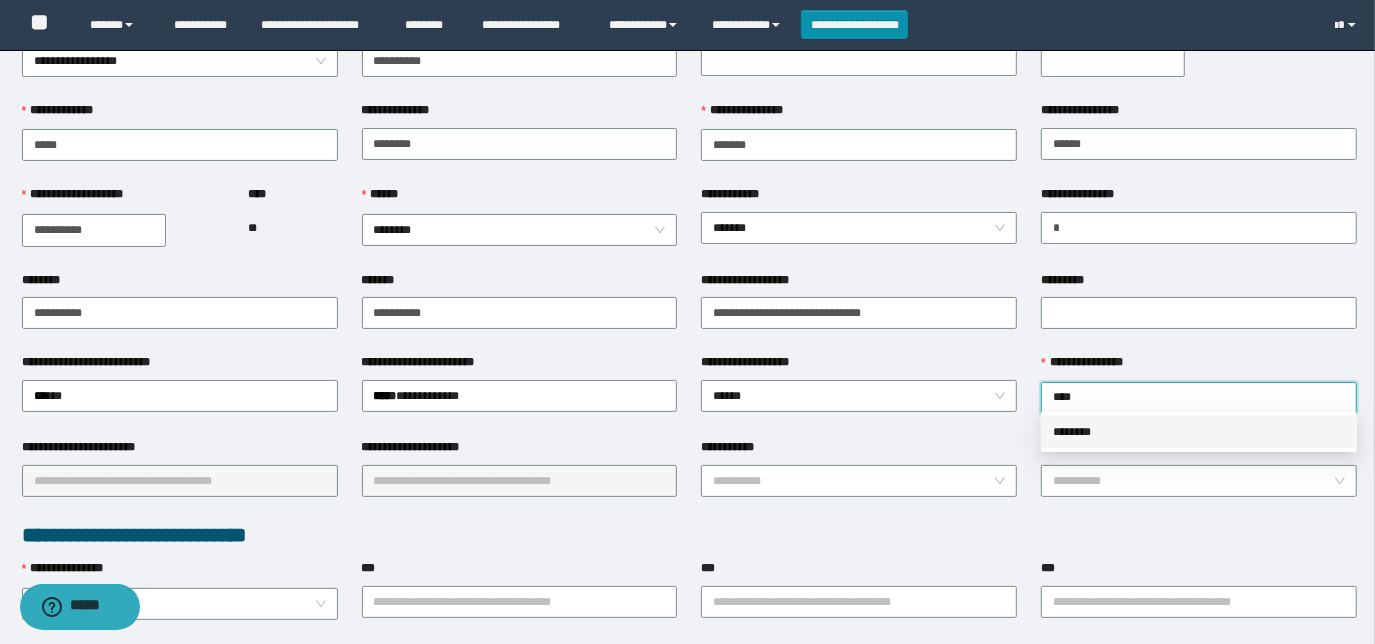 type on "****" 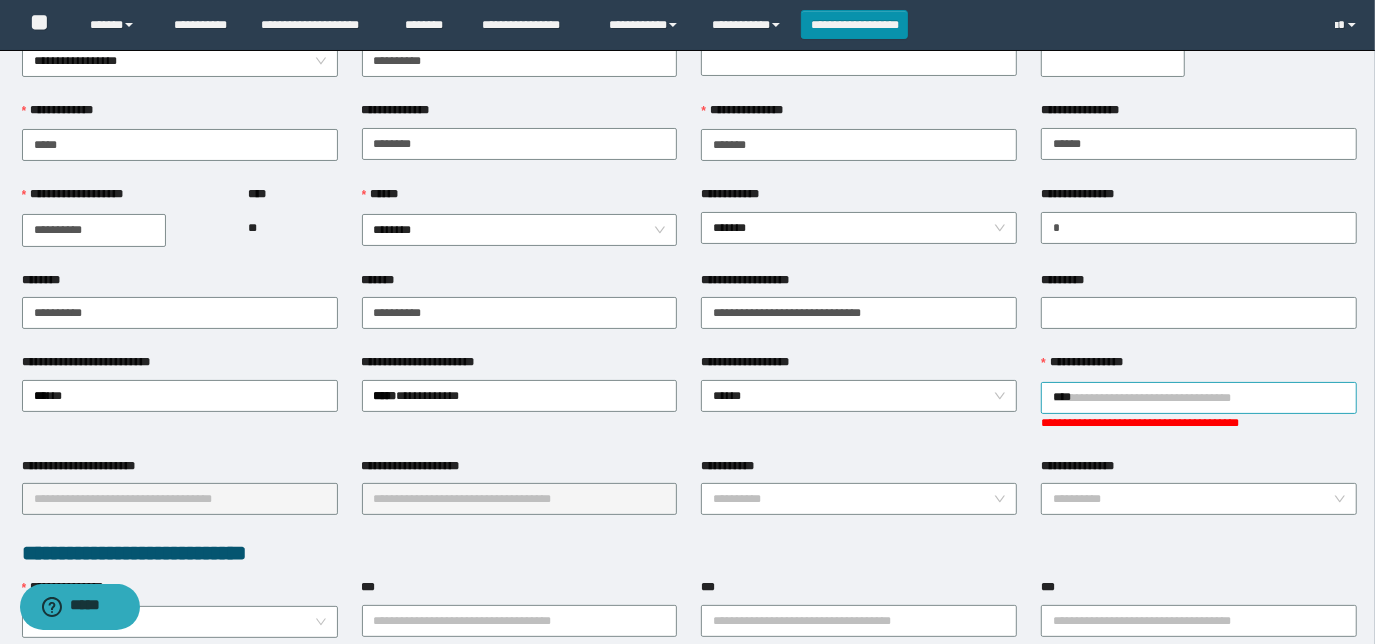 click on "****" at bounding box center [1199, 398] 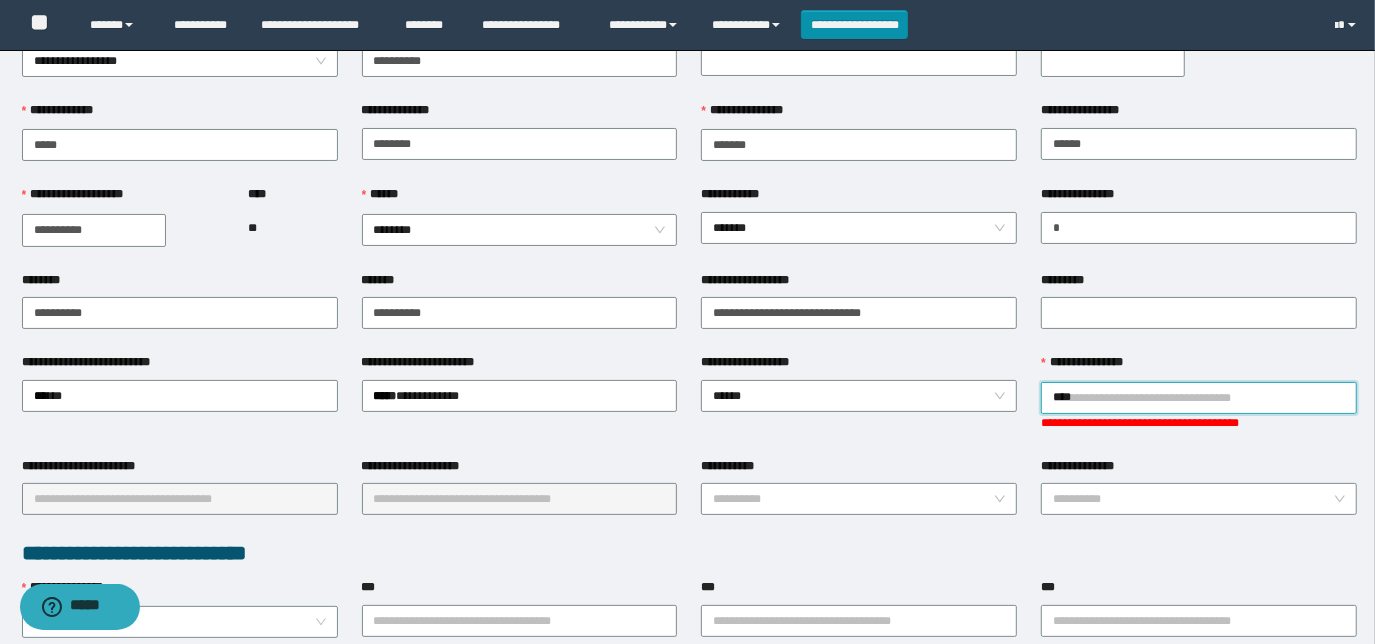 drag, startPoint x: 1048, startPoint y: 394, endPoint x: 1067, endPoint y: 400, distance: 19.924858 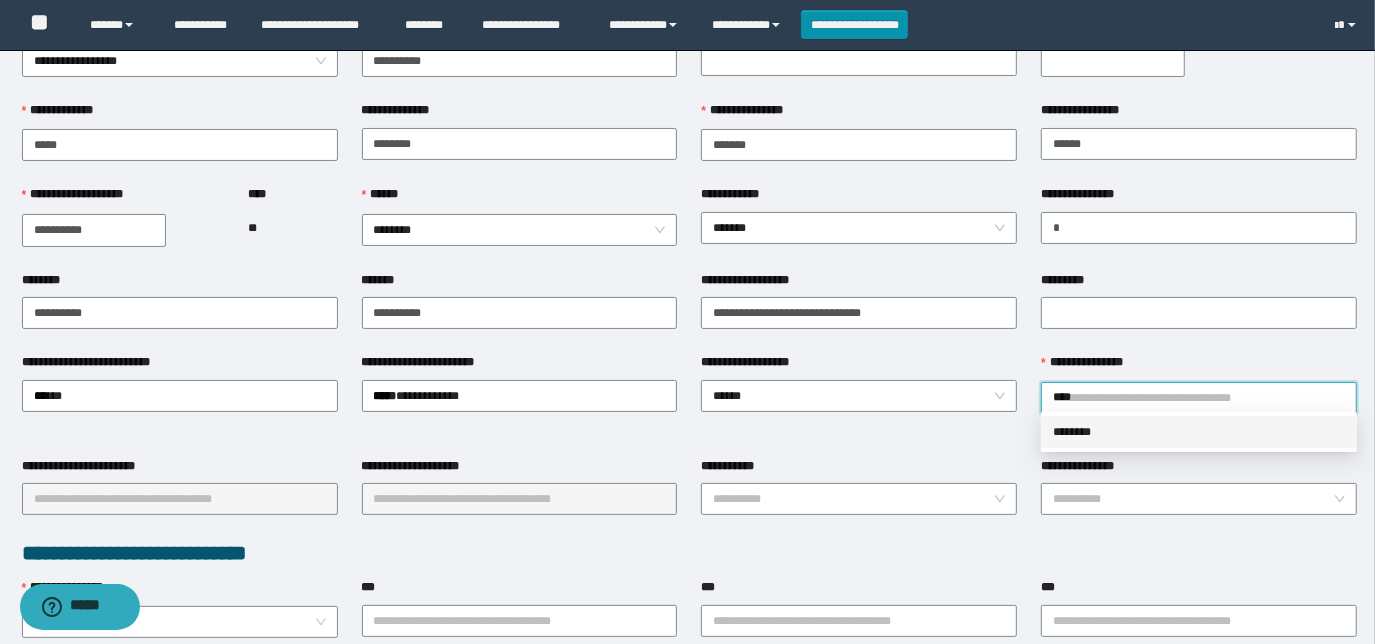 click on "********" at bounding box center (1199, 432) 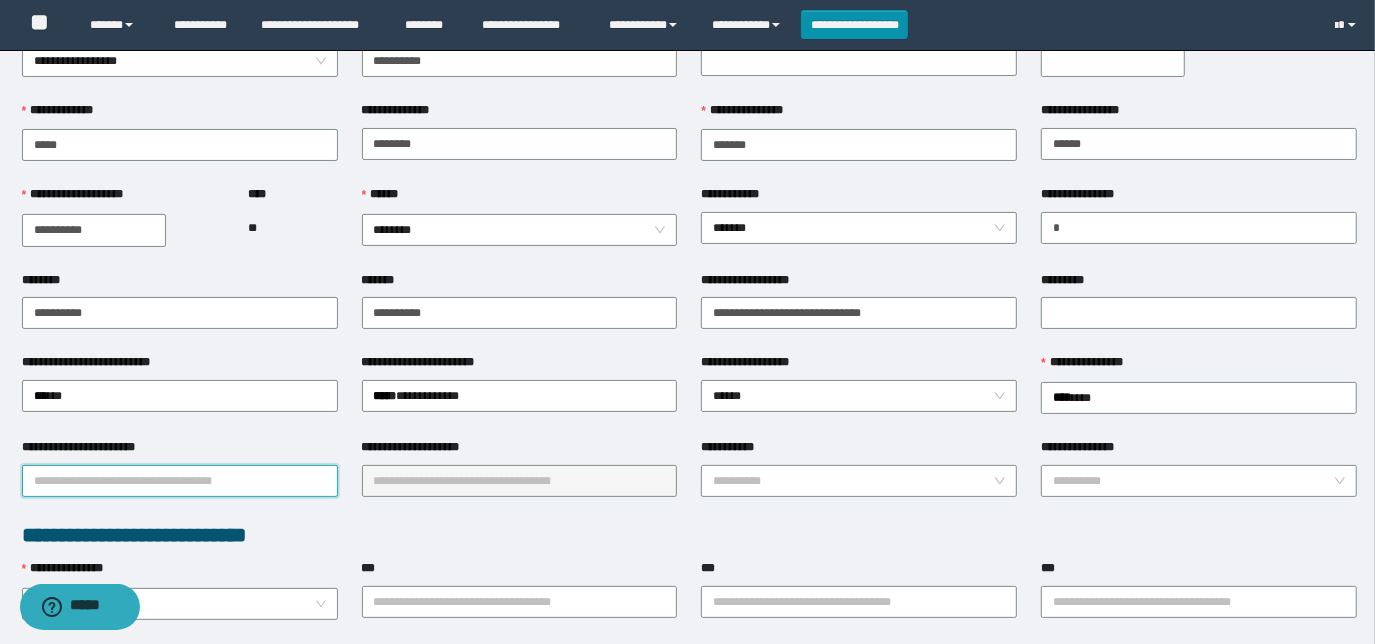 click on "**********" at bounding box center (180, 481) 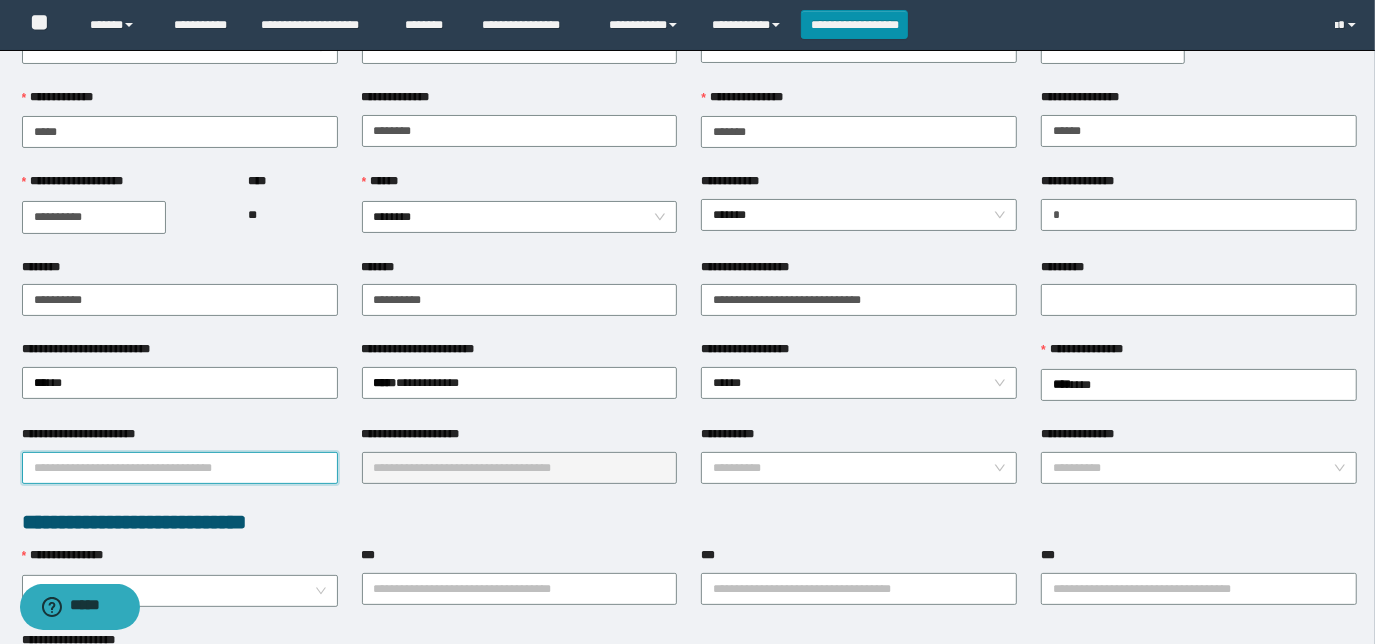 scroll, scrollTop: 90, scrollLeft: 0, axis: vertical 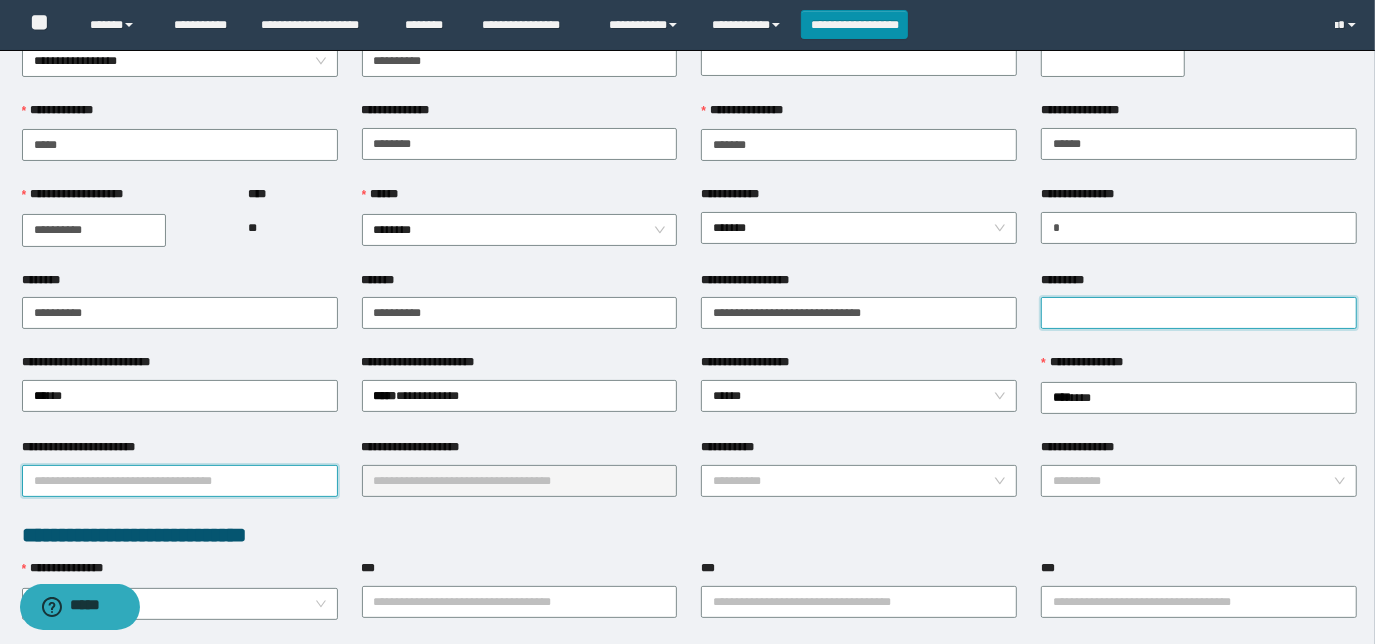 click on "*********" at bounding box center (1199, 313) 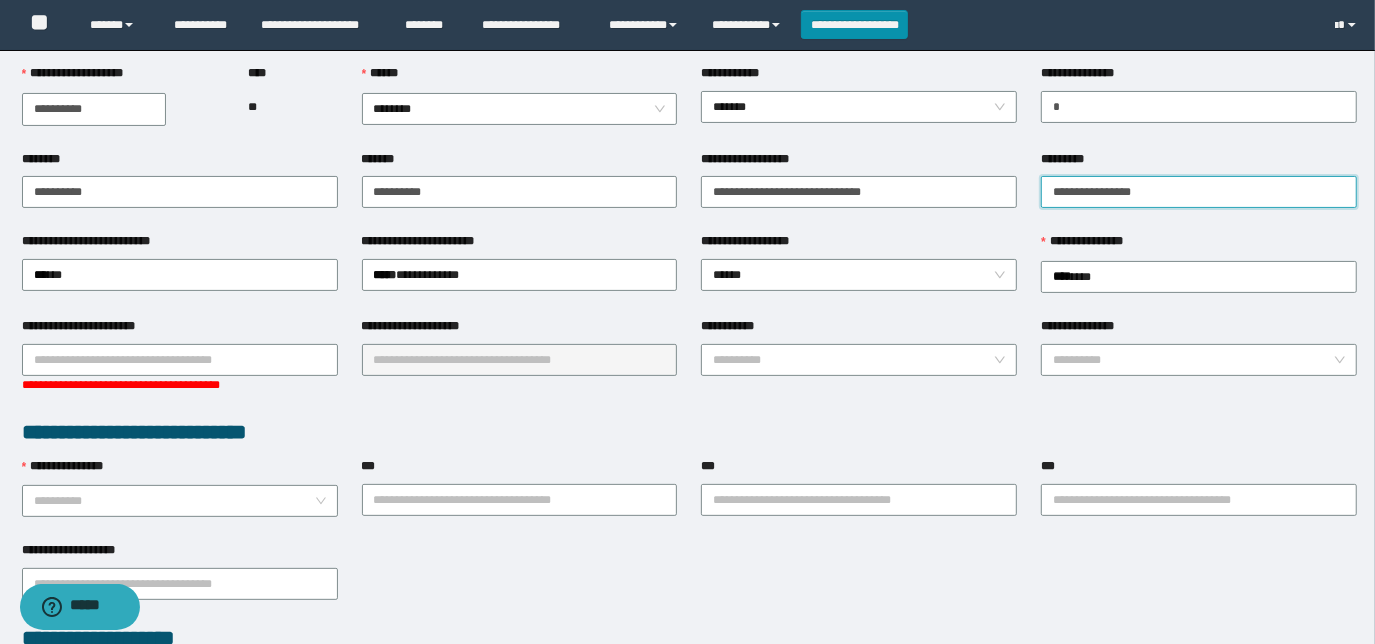scroll, scrollTop: 272, scrollLeft: 0, axis: vertical 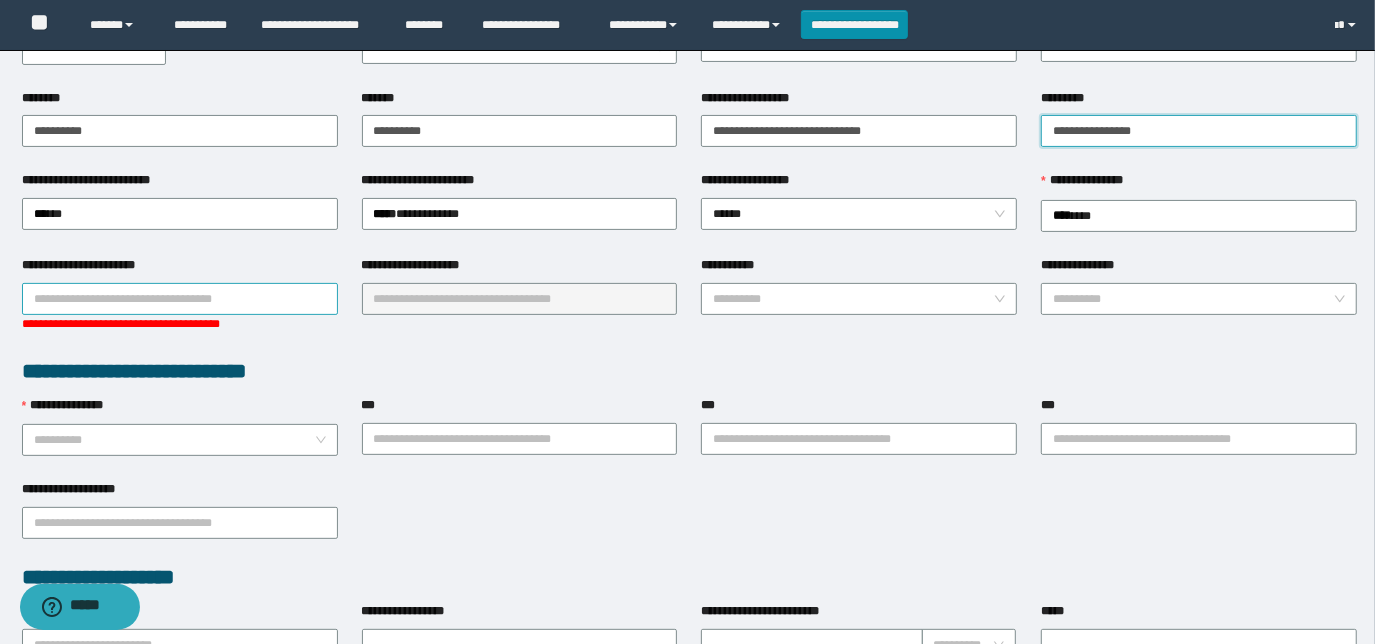type on "**********" 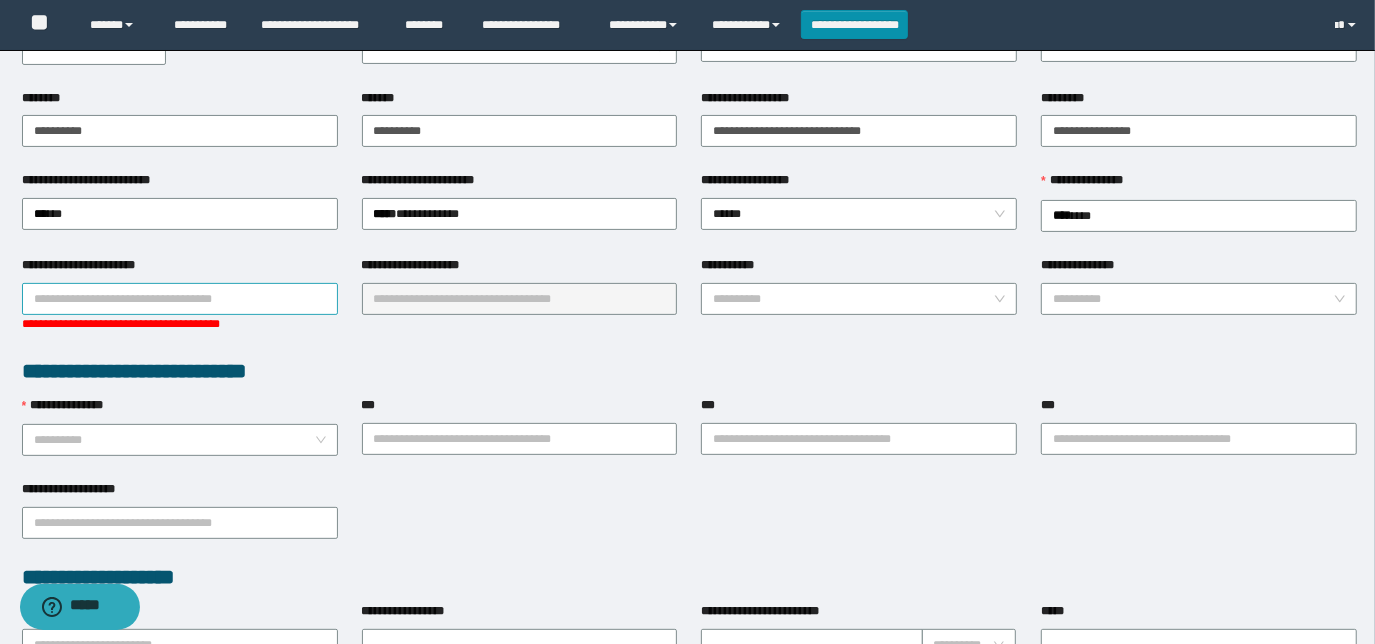 click on "**********" at bounding box center (180, 299) 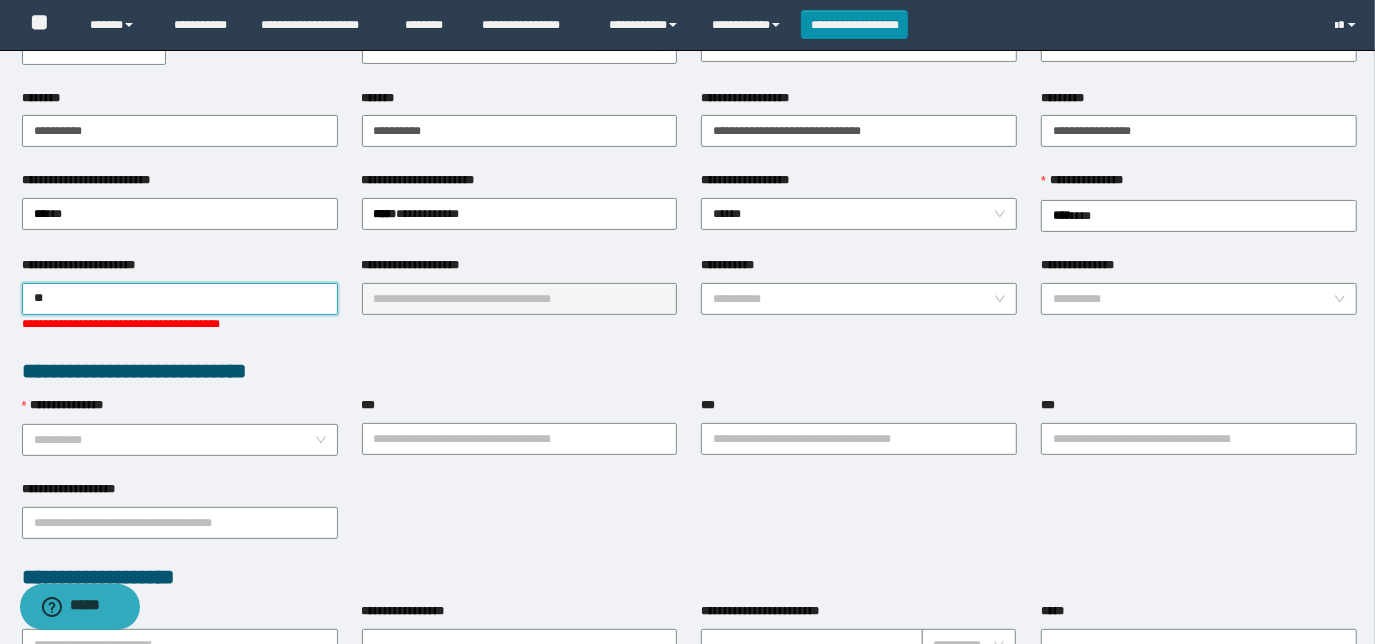 type on "***" 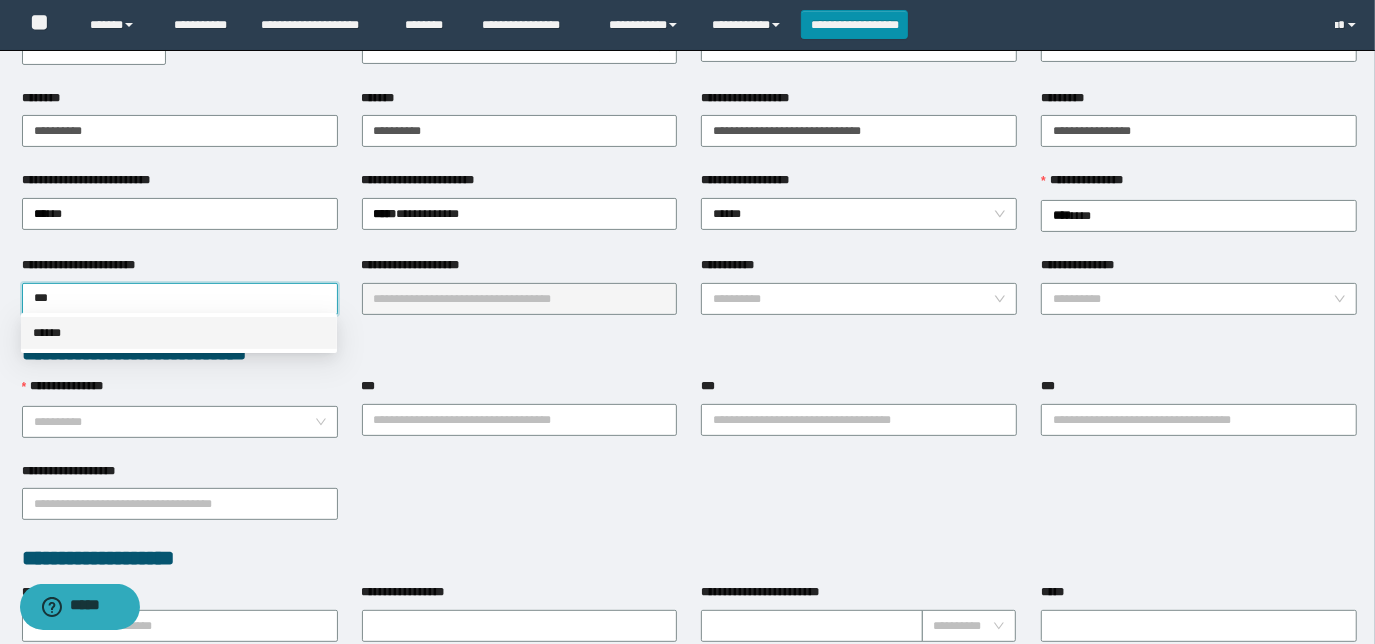 click on "******" at bounding box center [179, 333] 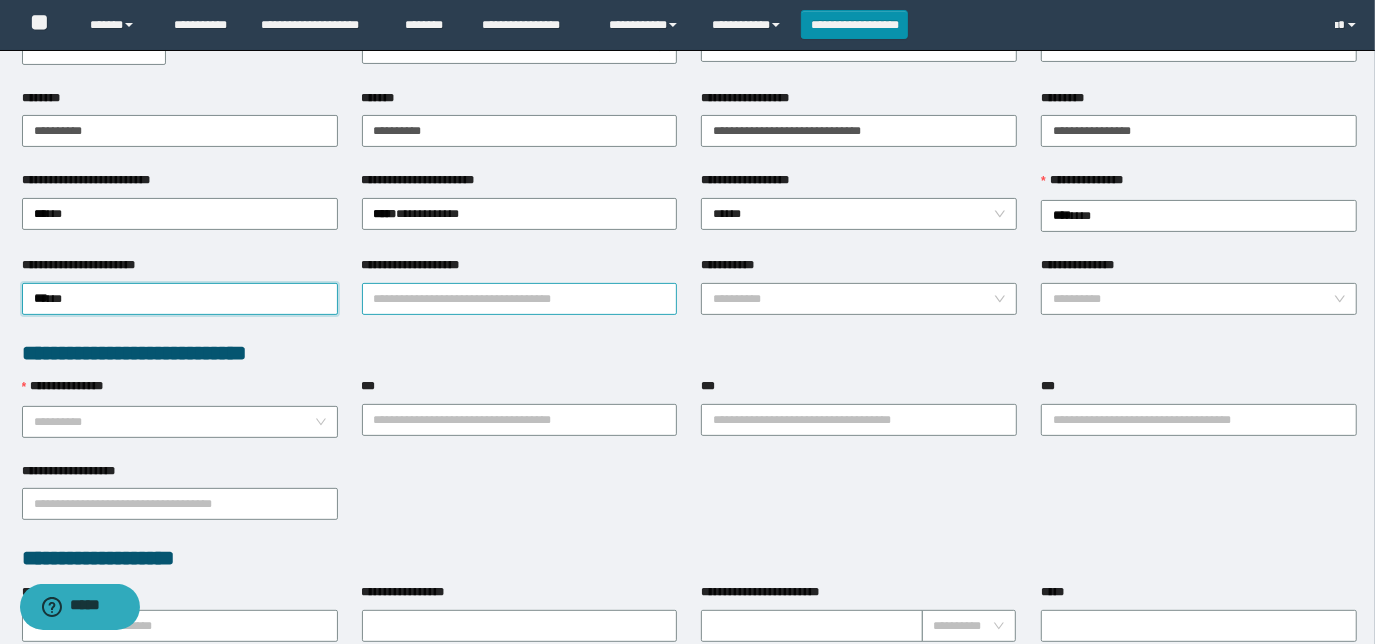 click on "**********" at bounding box center (520, 299) 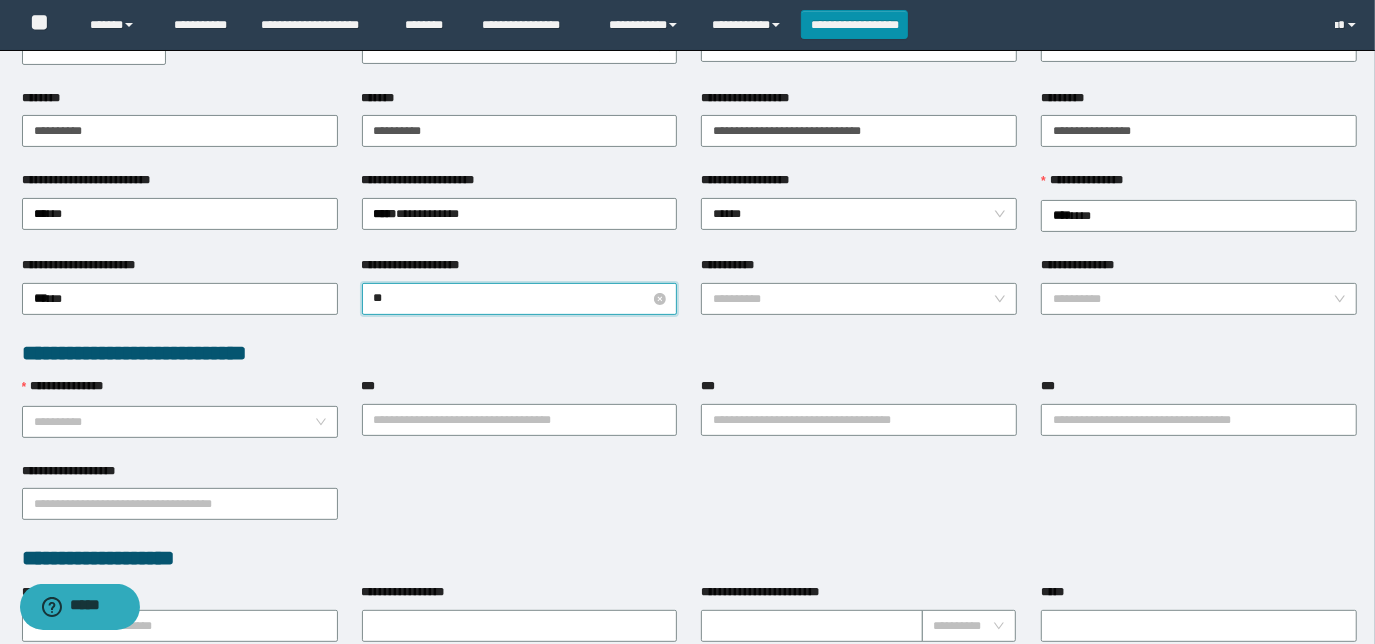type on "***" 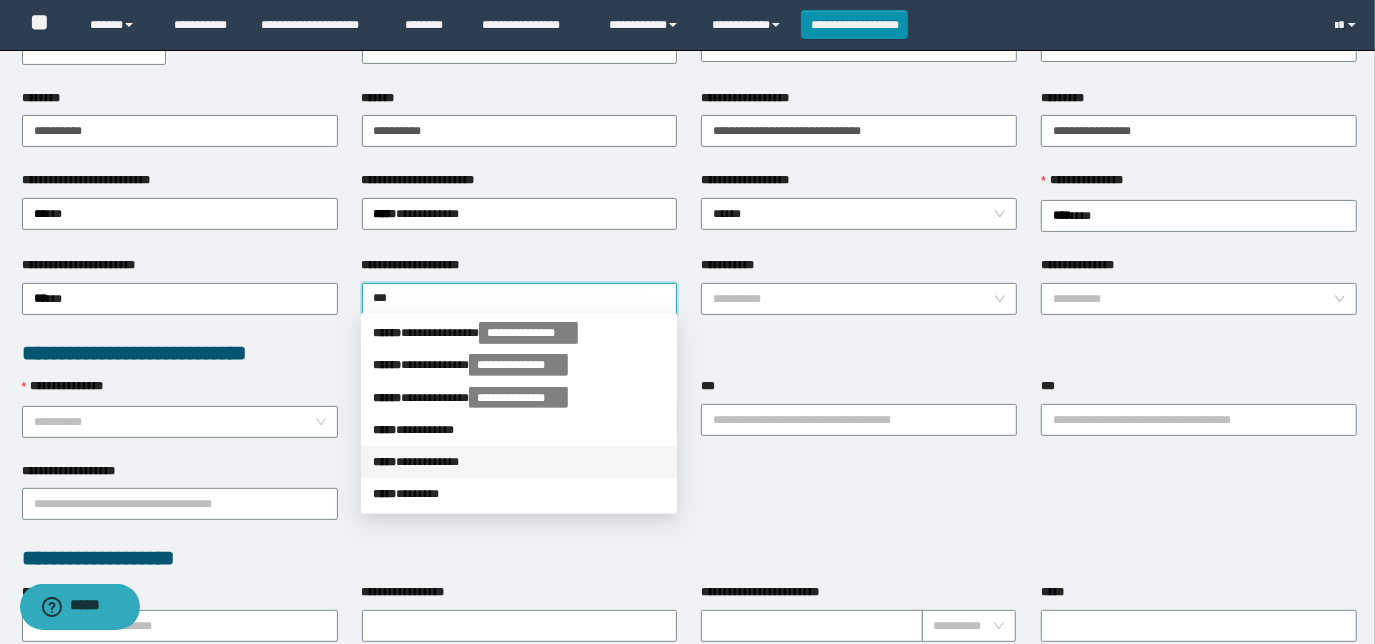 click on "**********" at bounding box center (519, 462) 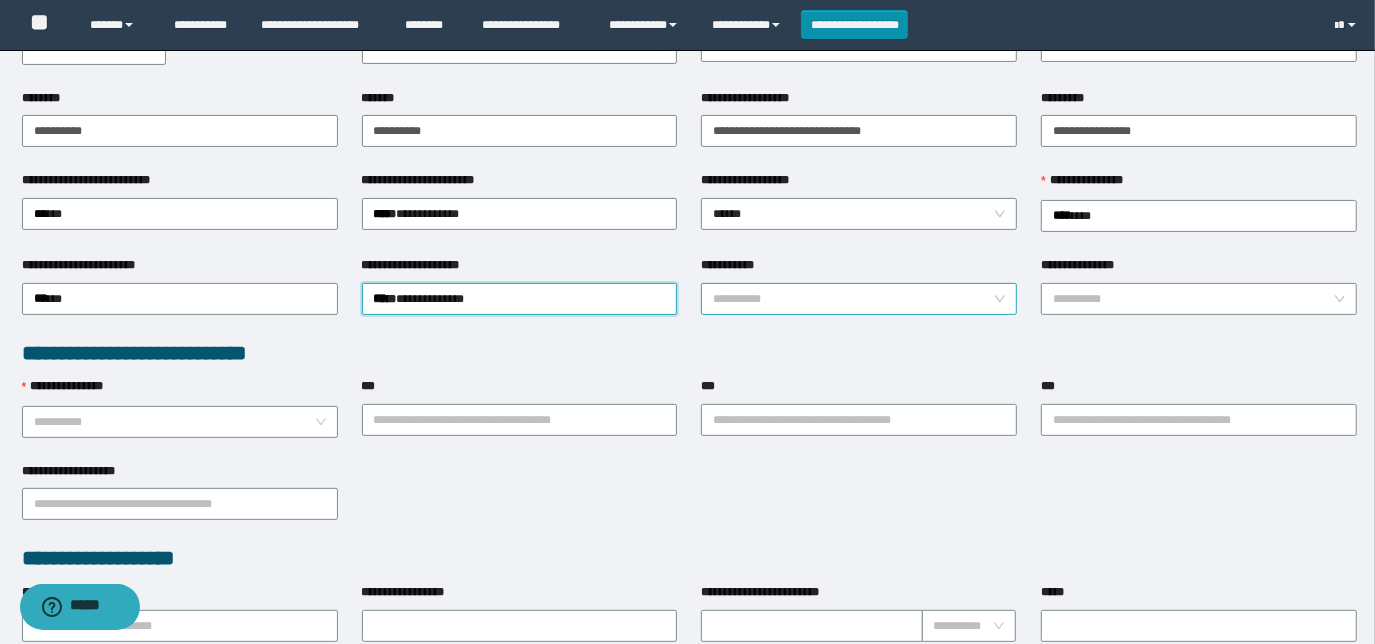 click on "**********" at bounding box center (853, 299) 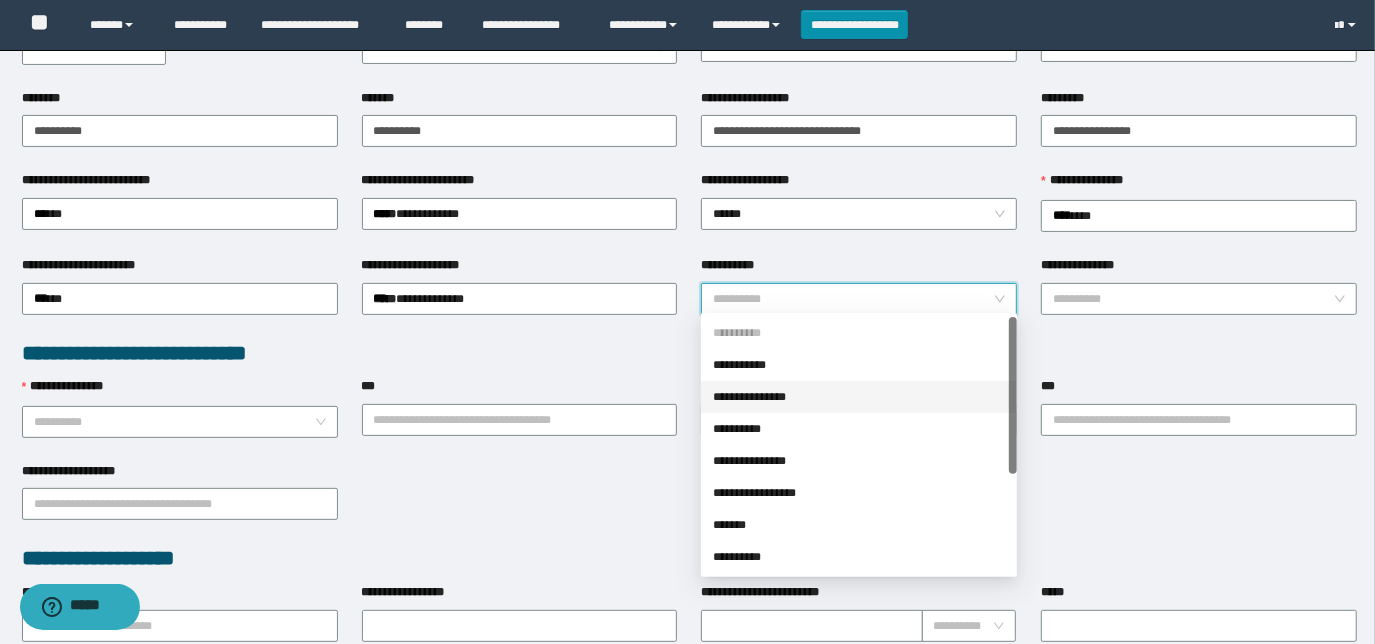scroll, scrollTop: 160, scrollLeft: 0, axis: vertical 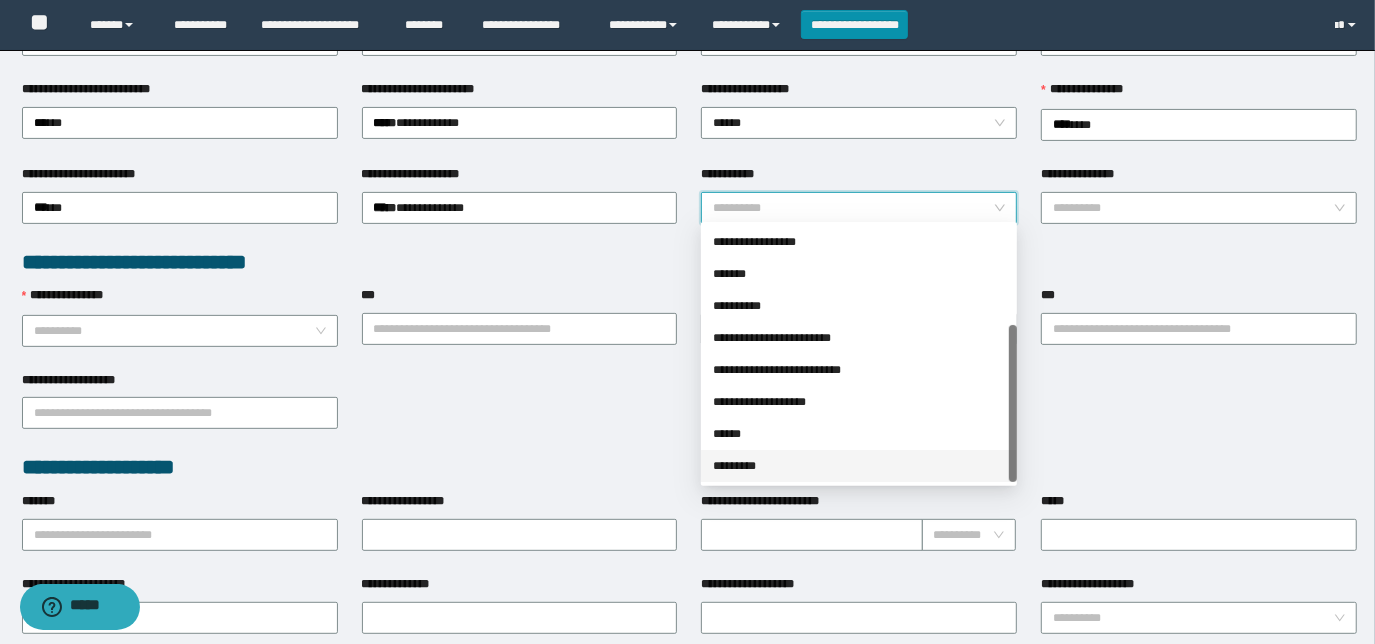 click on "*********" at bounding box center (859, 466) 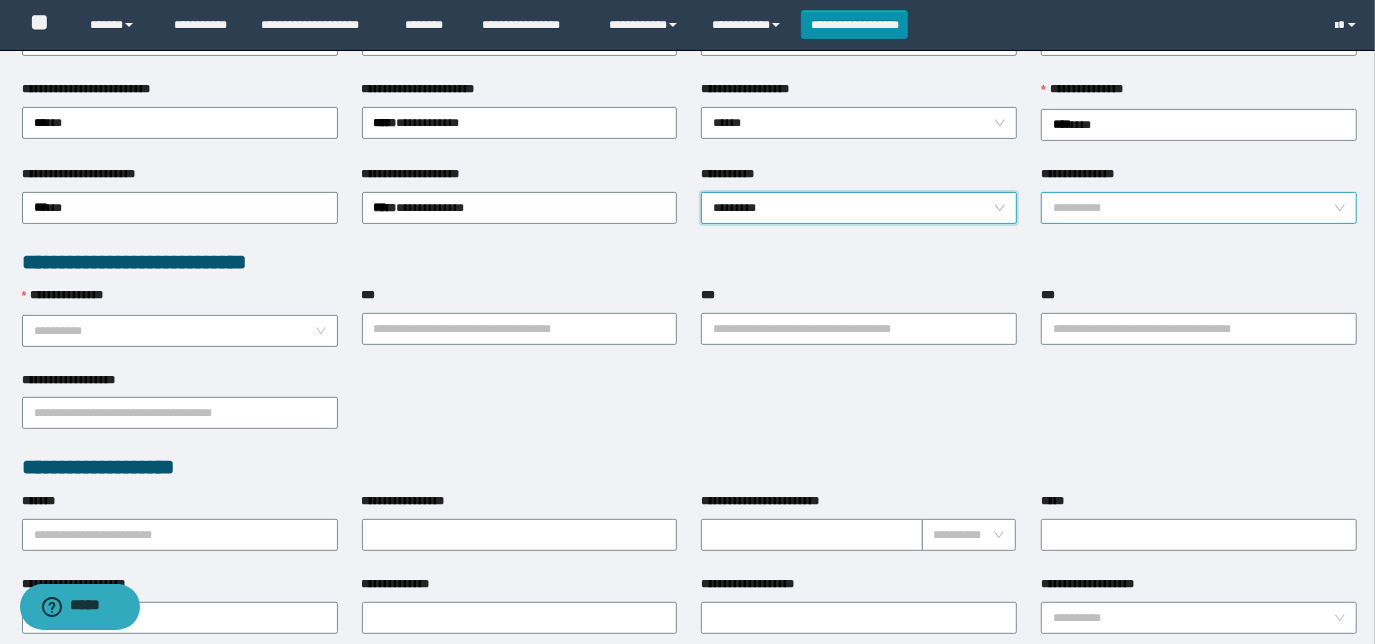 click on "**********" at bounding box center (1193, 208) 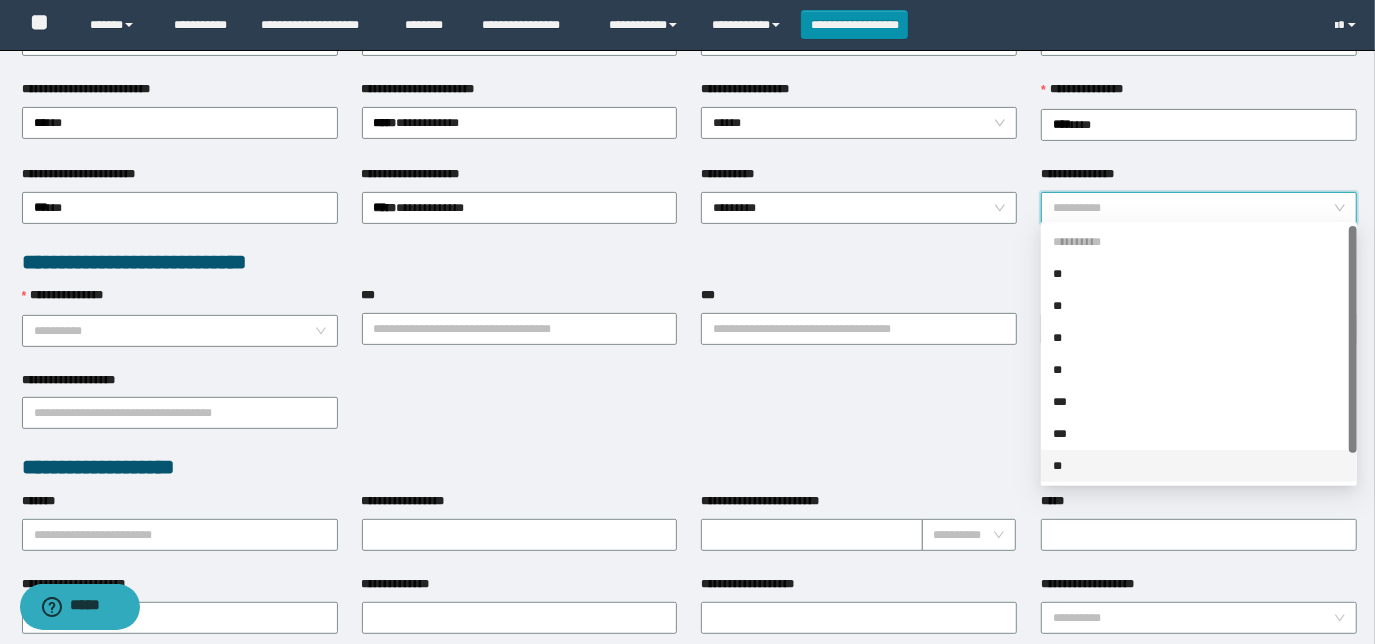 scroll, scrollTop: 32, scrollLeft: 0, axis: vertical 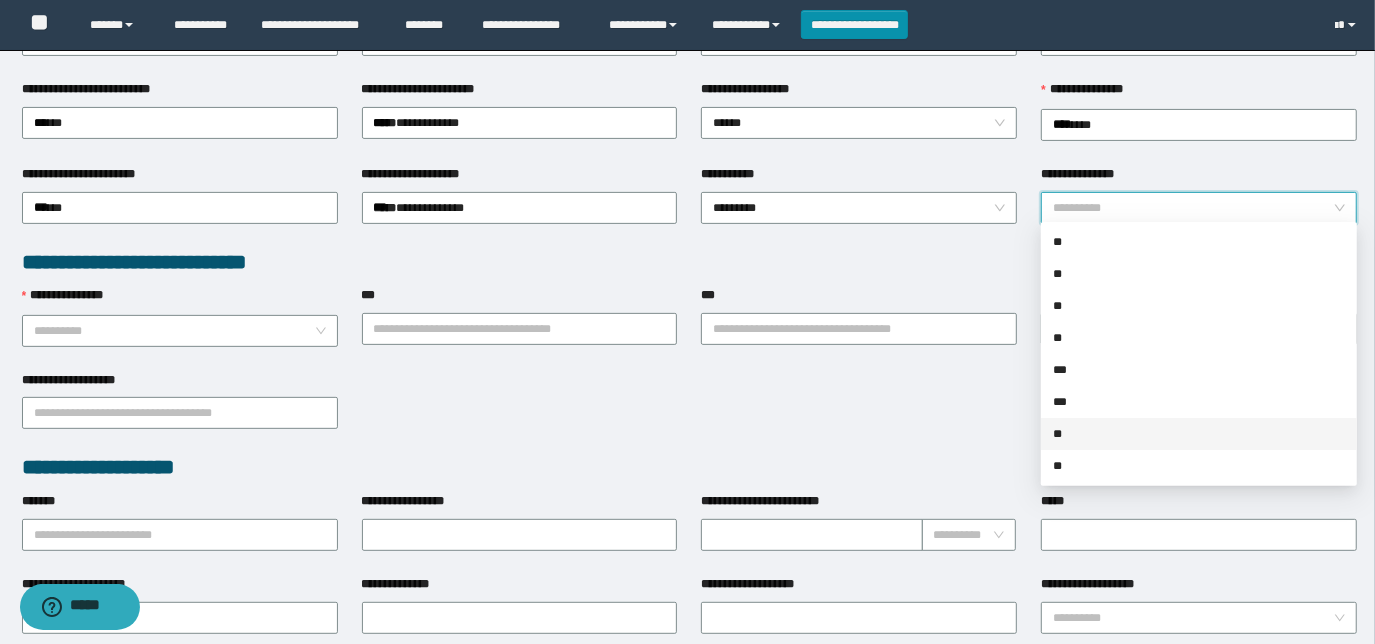 click on "**" at bounding box center [1199, 434] 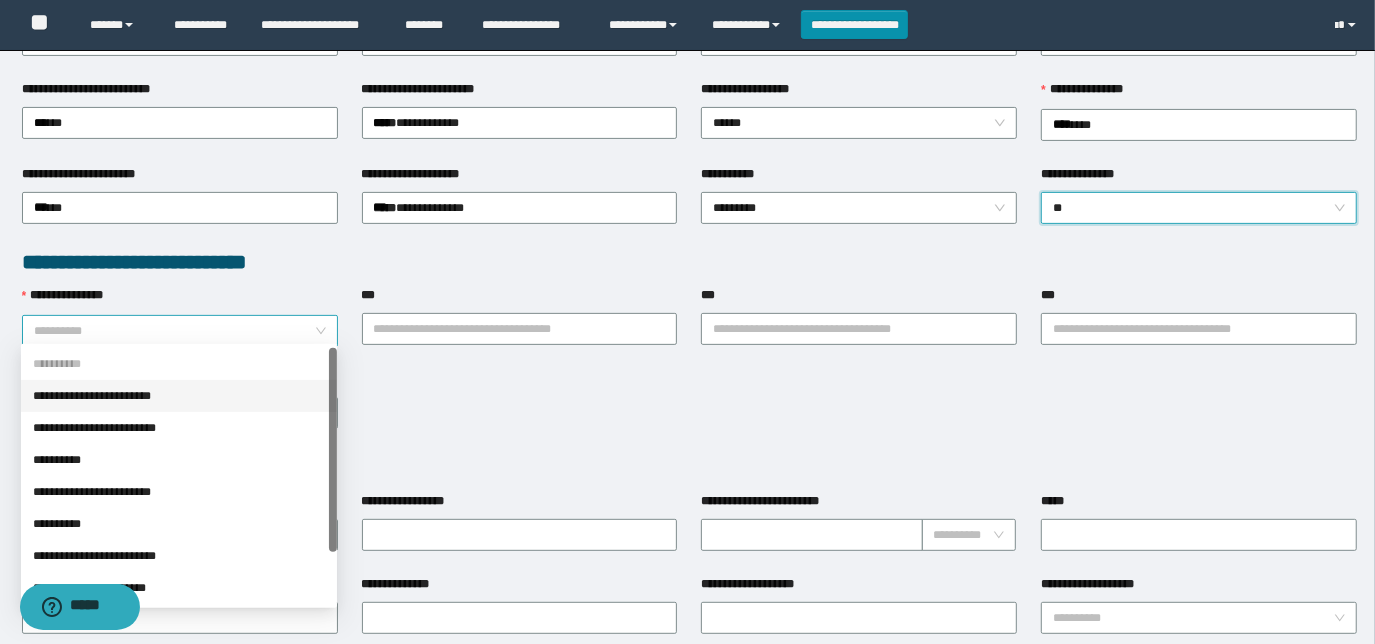 click on "**********" at bounding box center (180, 331) 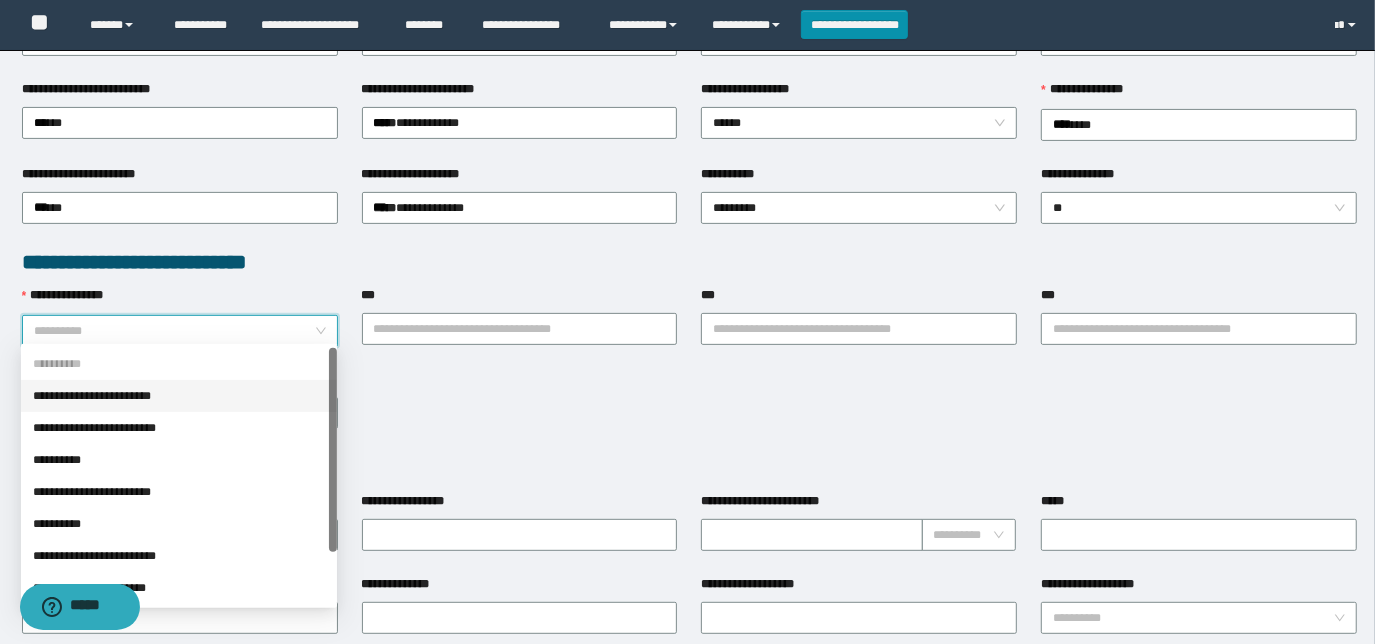 click on "**********" at bounding box center [179, 396] 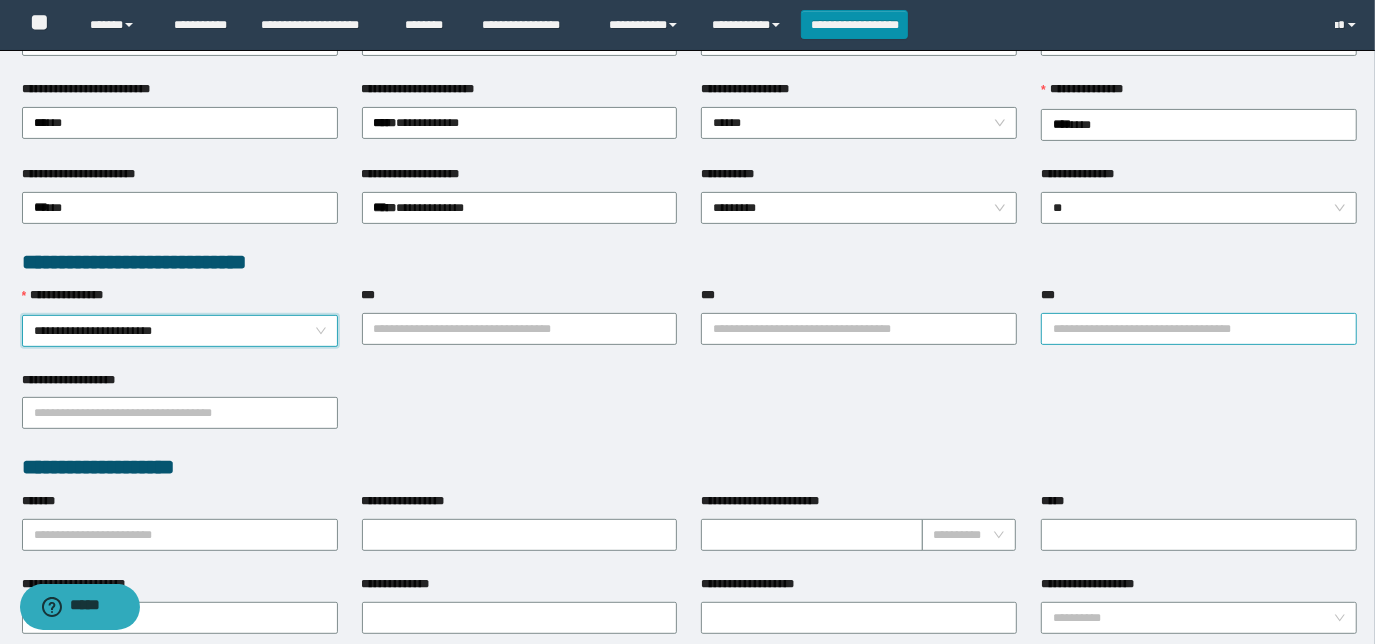 click on "***" at bounding box center [1199, 329] 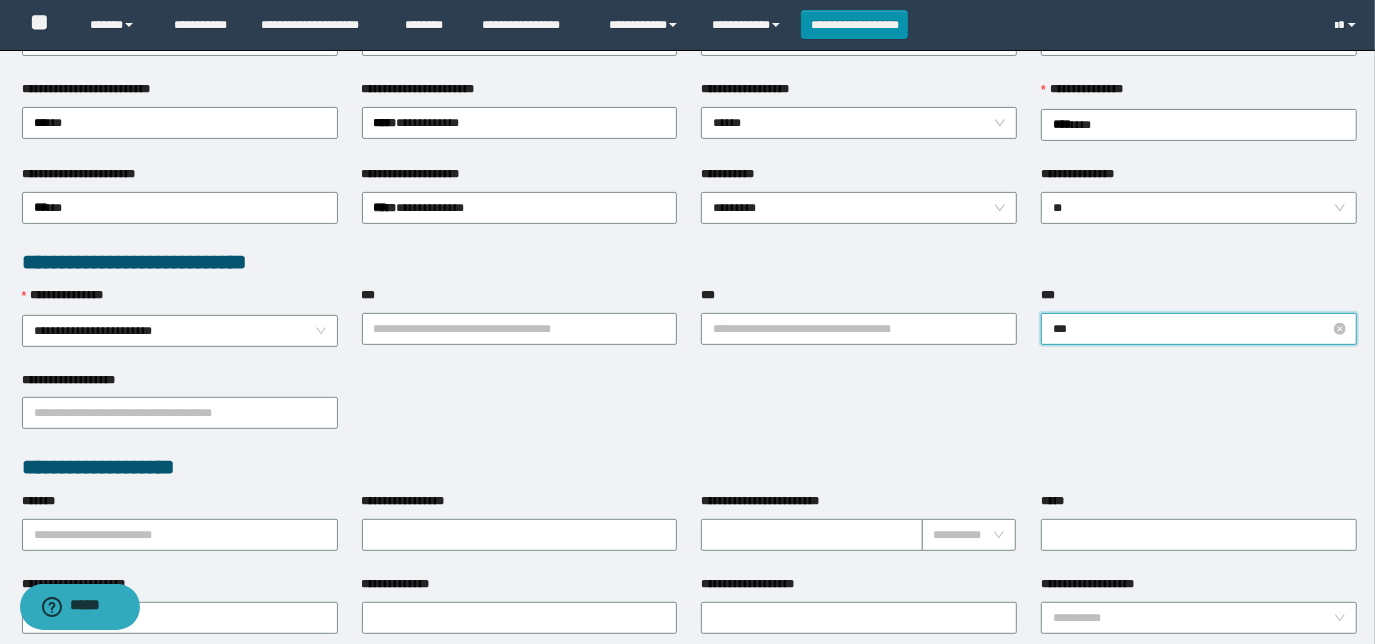 type on "****" 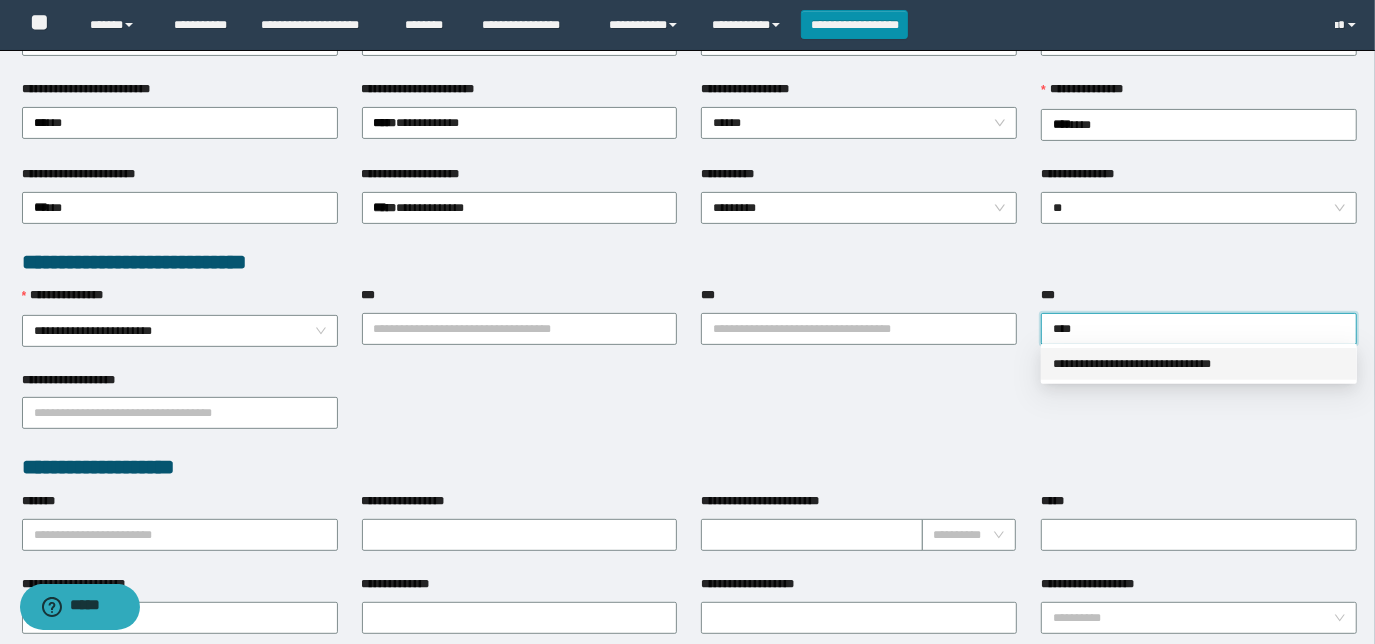 click on "**********" at bounding box center [1199, 364] 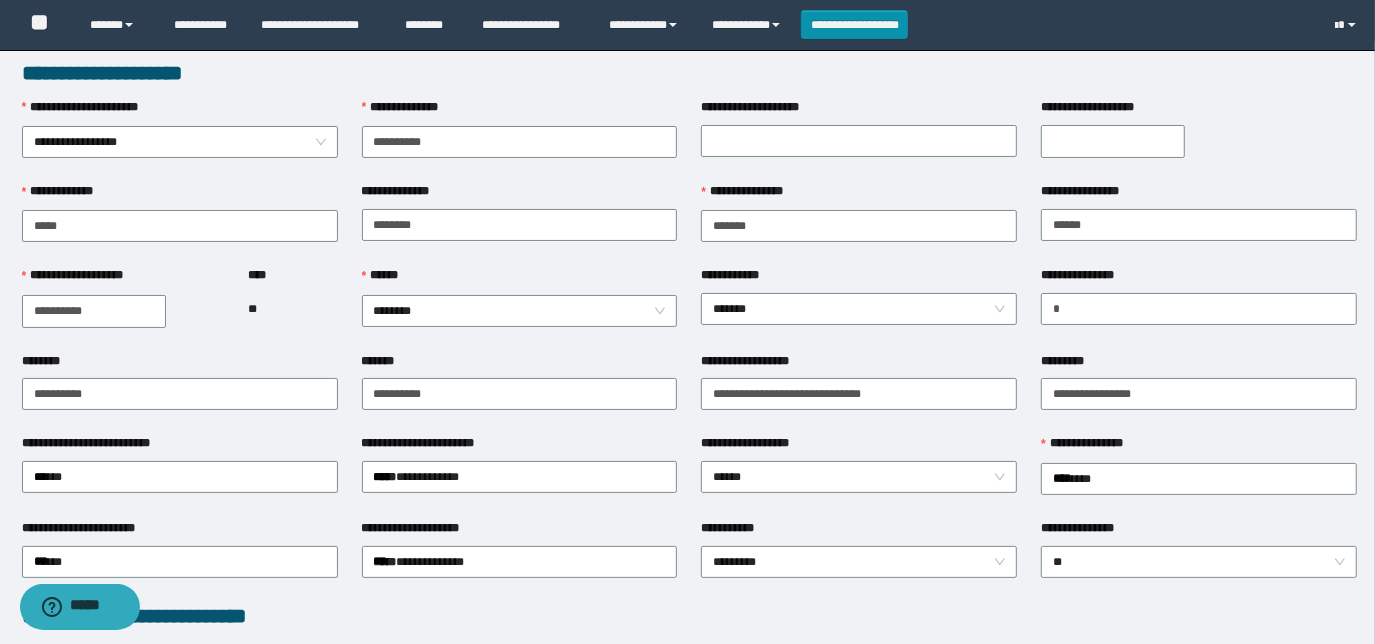scroll, scrollTop: 0, scrollLeft: 0, axis: both 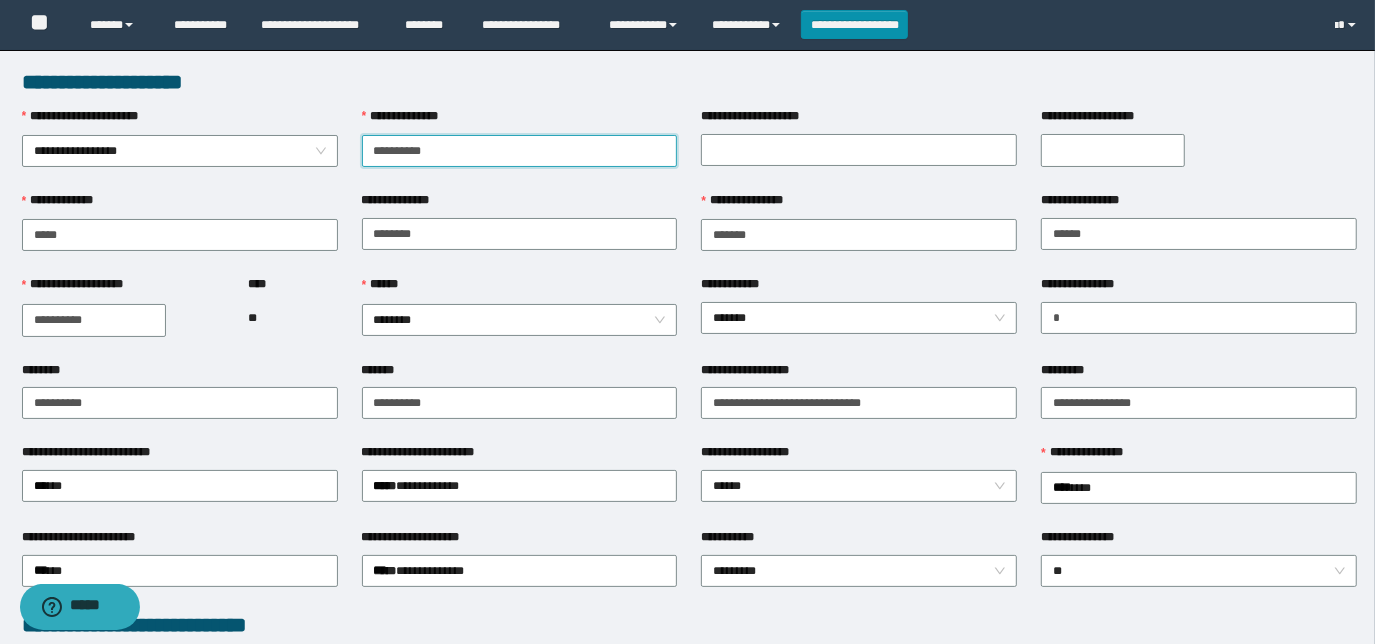 click on "**********" at bounding box center [520, 151] 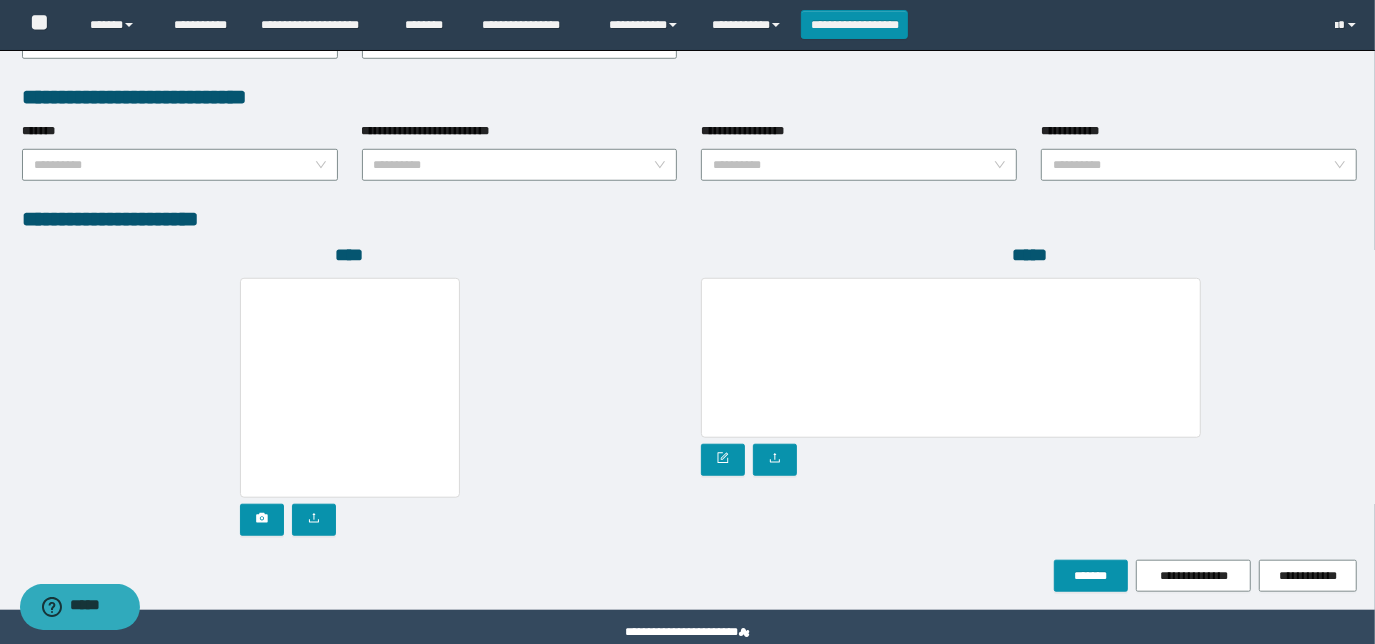 scroll, scrollTop: 1058, scrollLeft: 0, axis: vertical 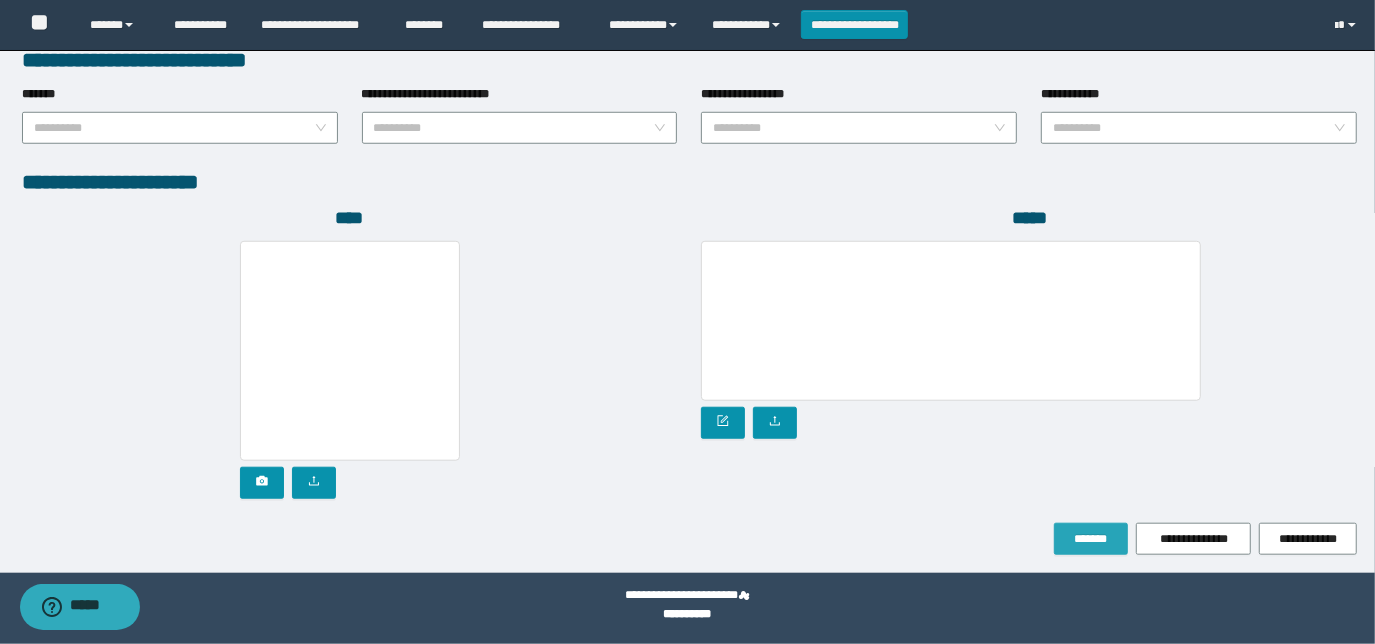 click on "*******" at bounding box center (1091, 539) 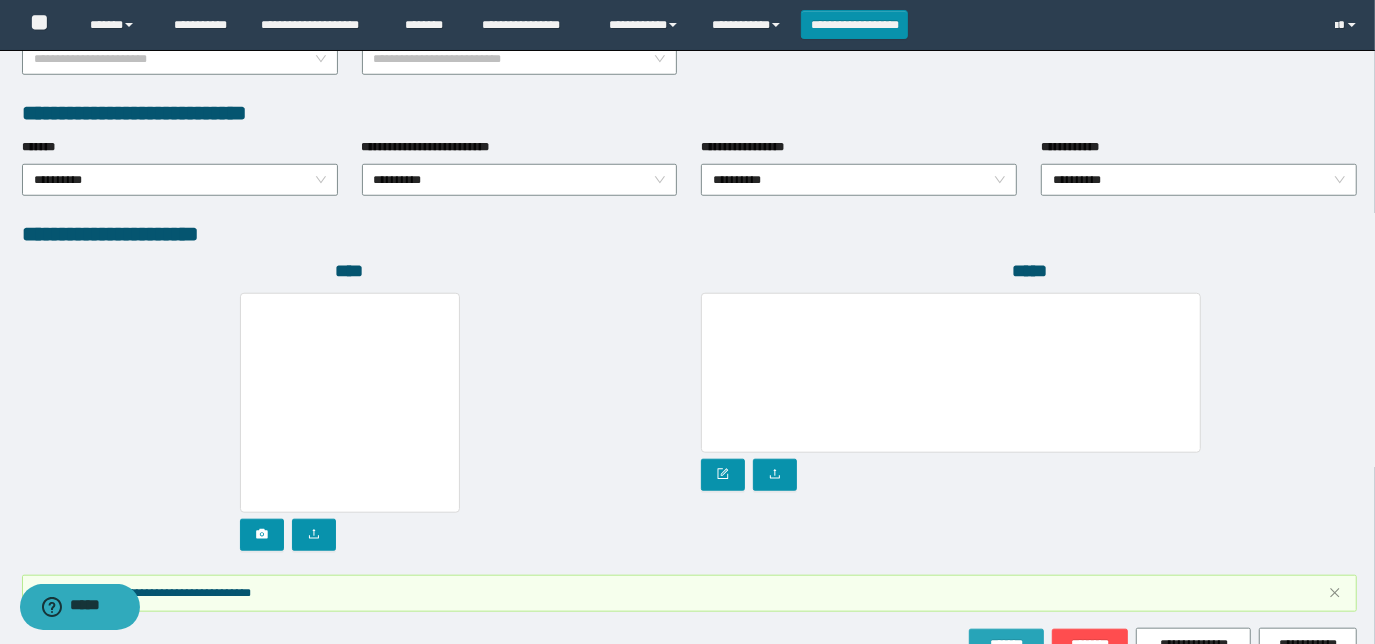 scroll, scrollTop: 1109, scrollLeft: 0, axis: vertical 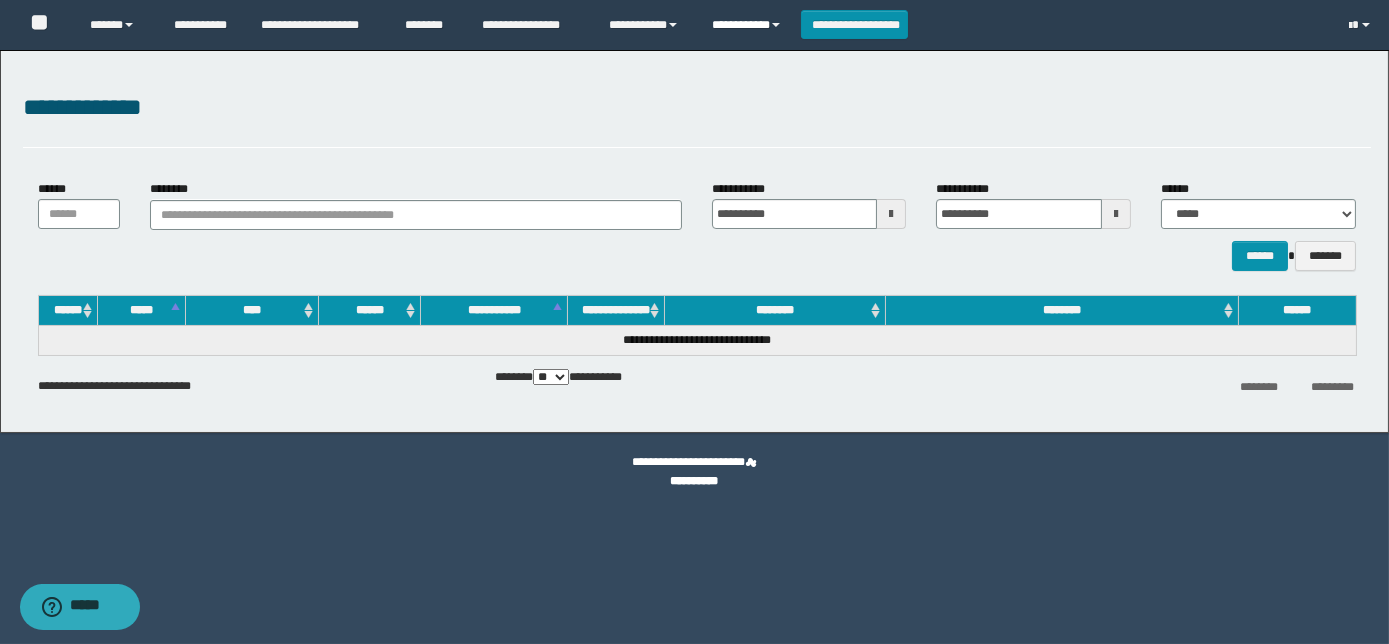 click on "**********" at bounding box center [749, 25] 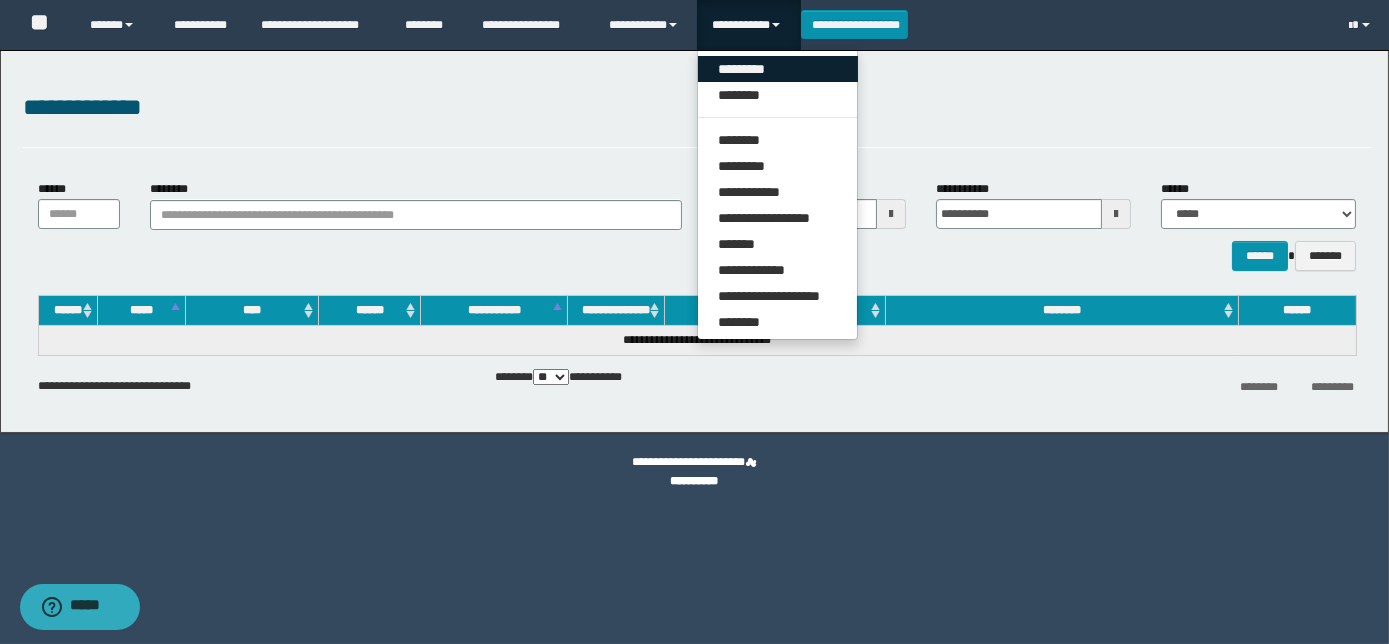 click on "*********" at bounding box center (778, 69) 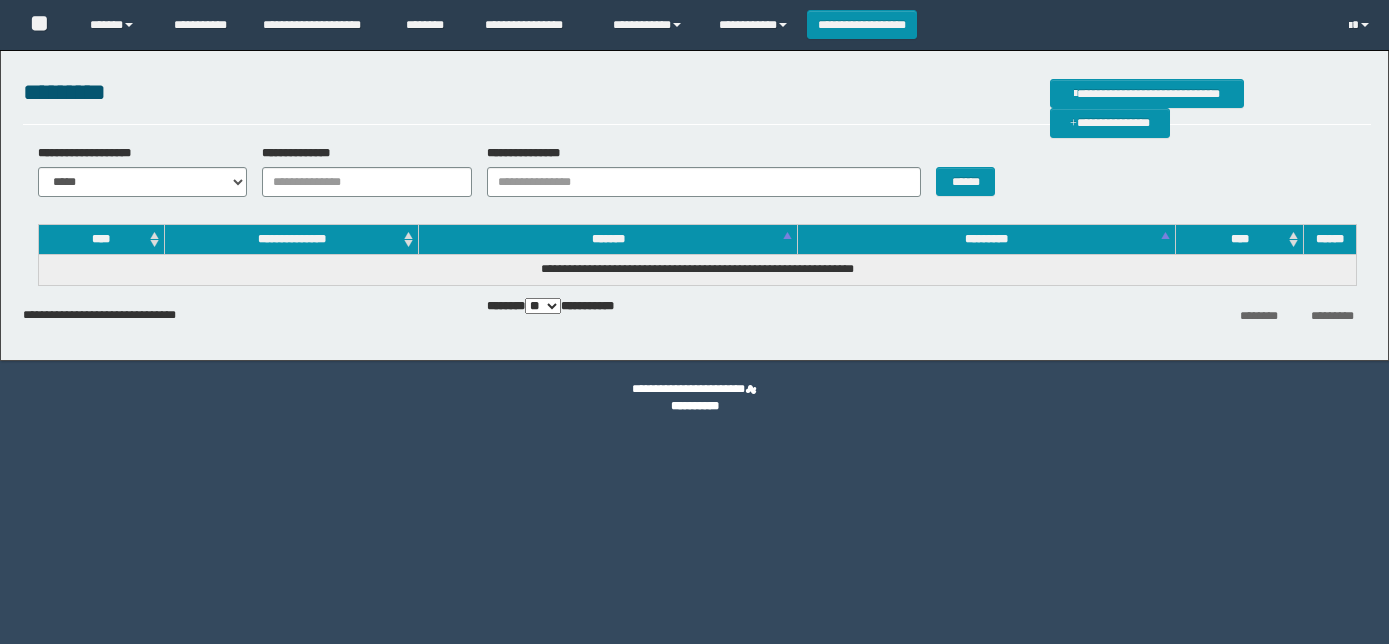scroll, scrollTop: 0, scrollLeft: 0, axis: both 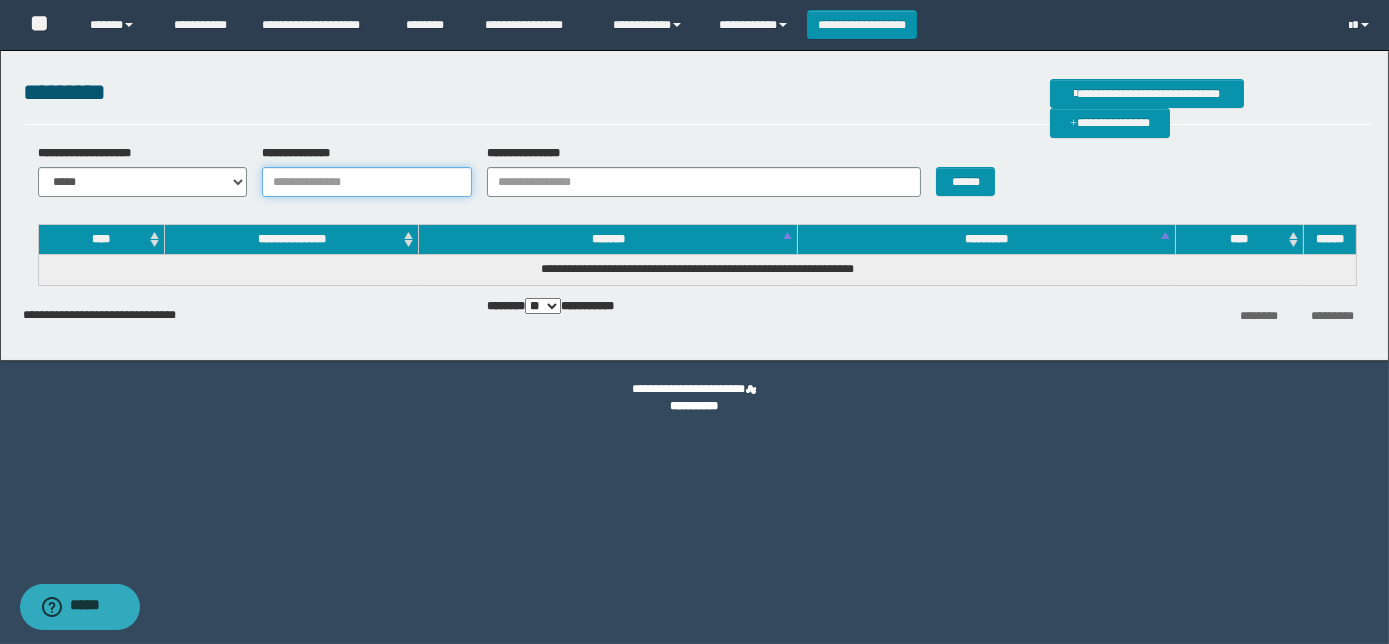 click on "**********" at bounding box center (367, 182) 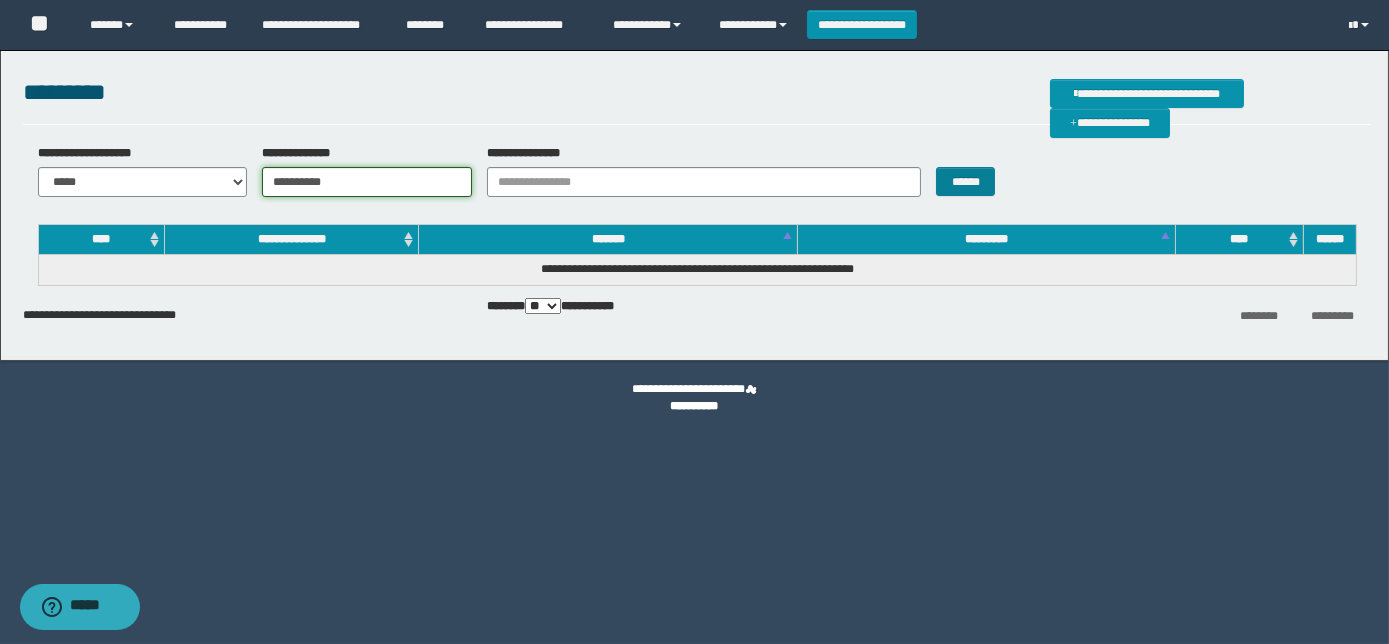 type on "**********" 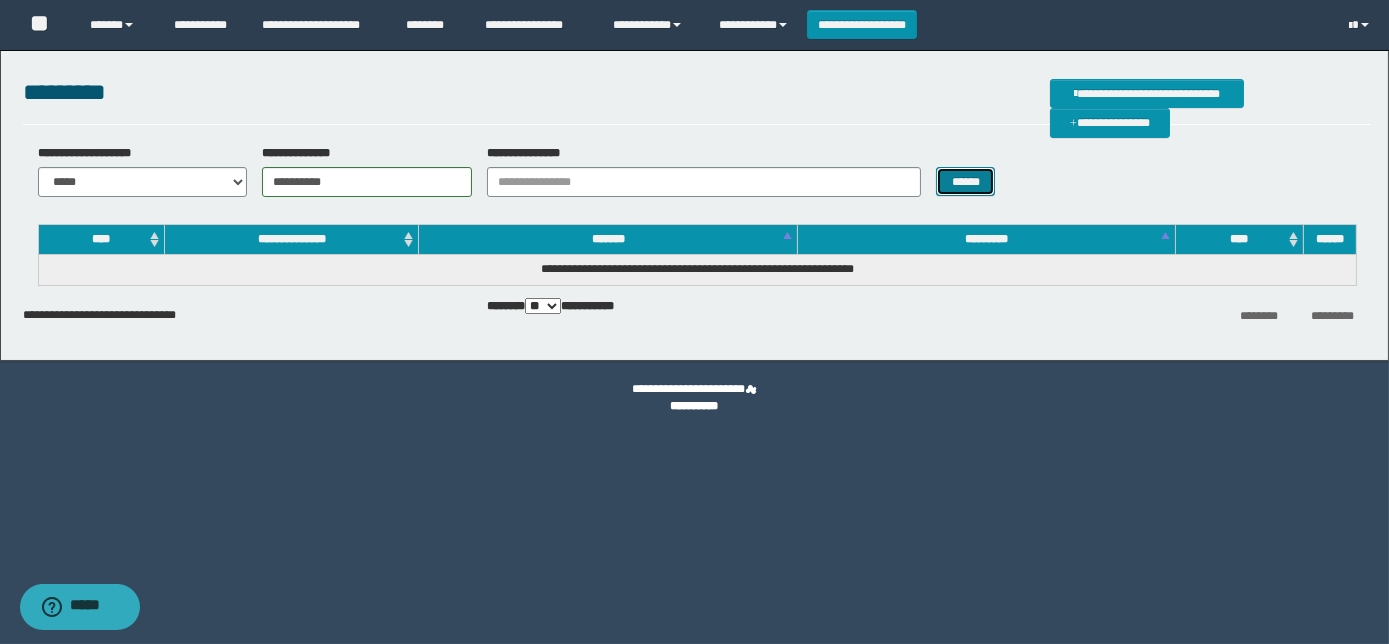 click on "******" at bounding box center [965, 181] 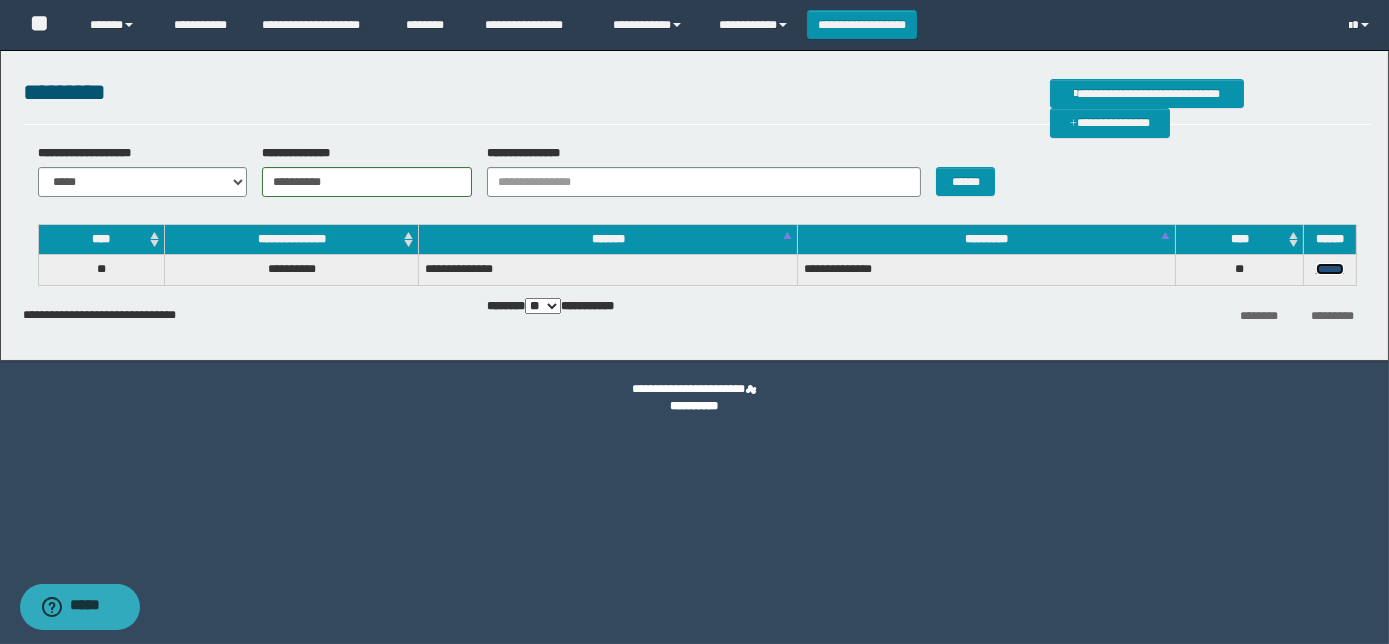 click on "******" at bounding box center [1330, 269] 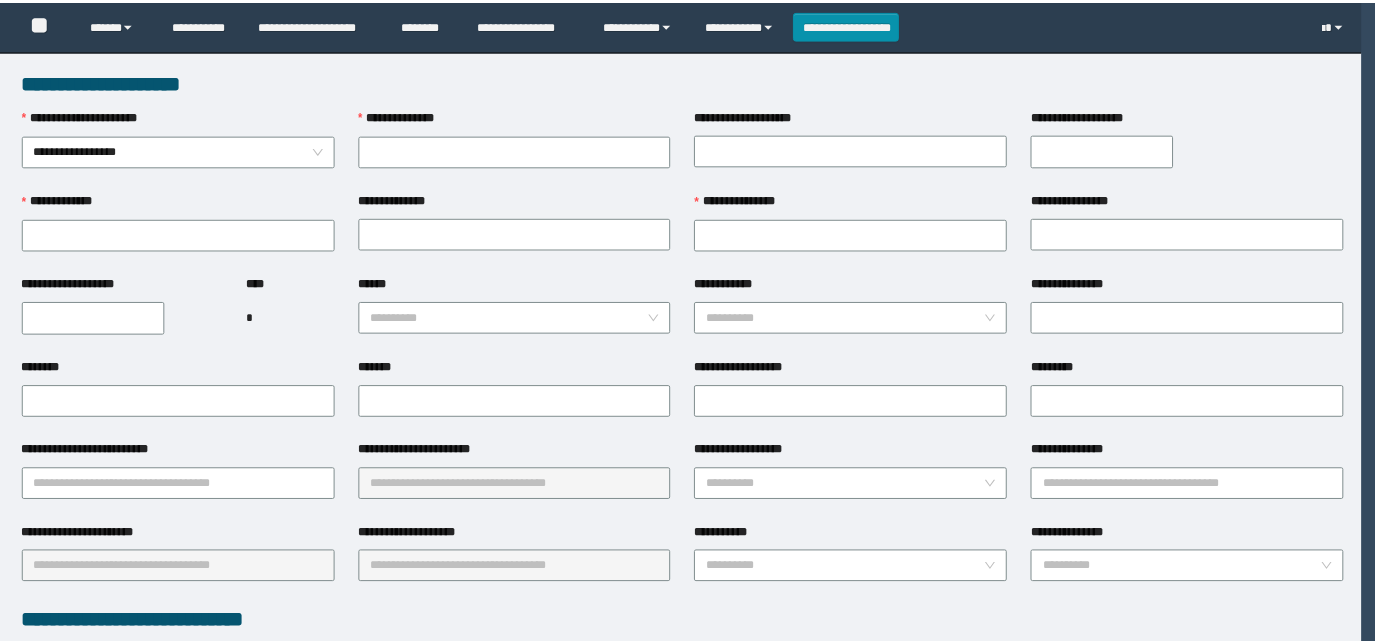 scroll, scrollTop: 0, scrollLeft: 0, axis: both 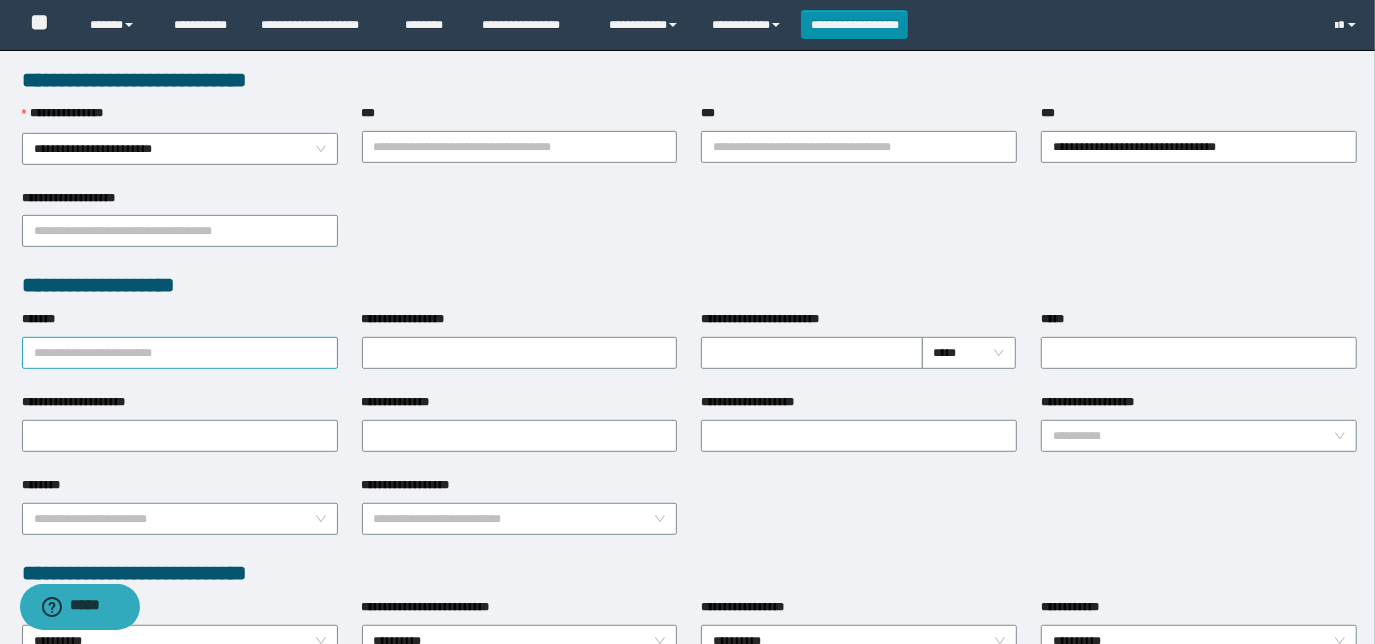 click on "*******" at bounding box center [180, 353] 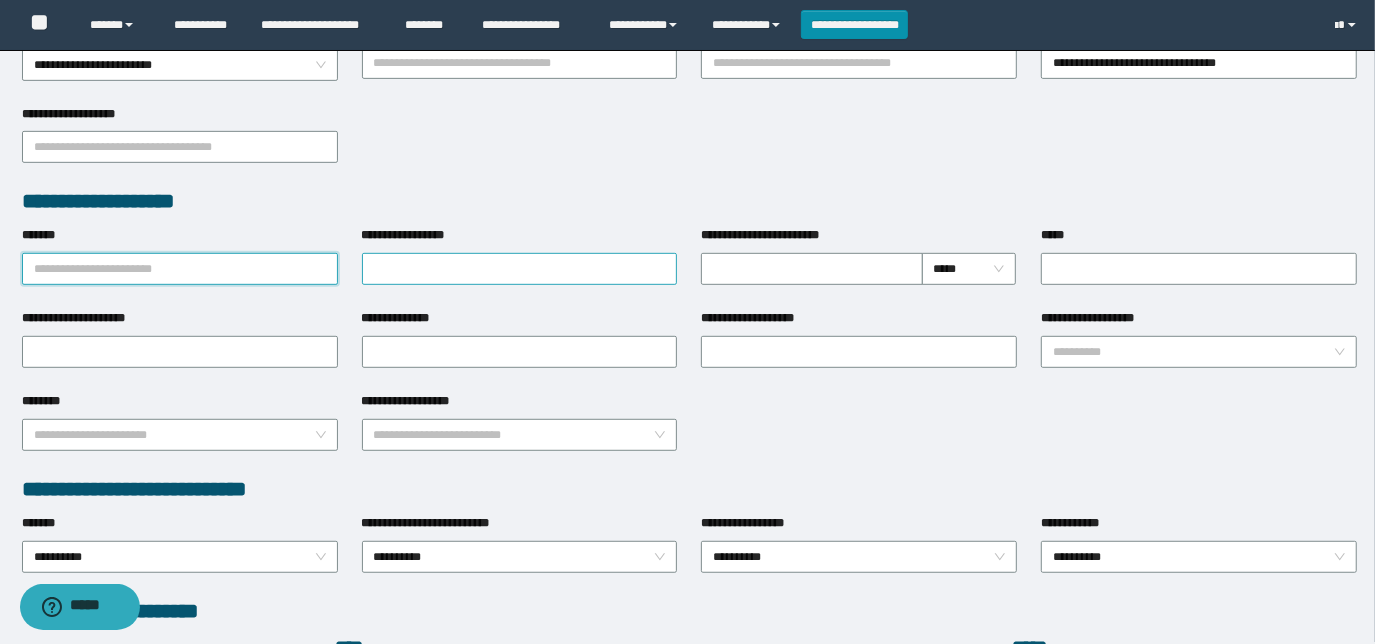 scroll, scrollTop: 636, scrollLeft: 0, axis: vertical 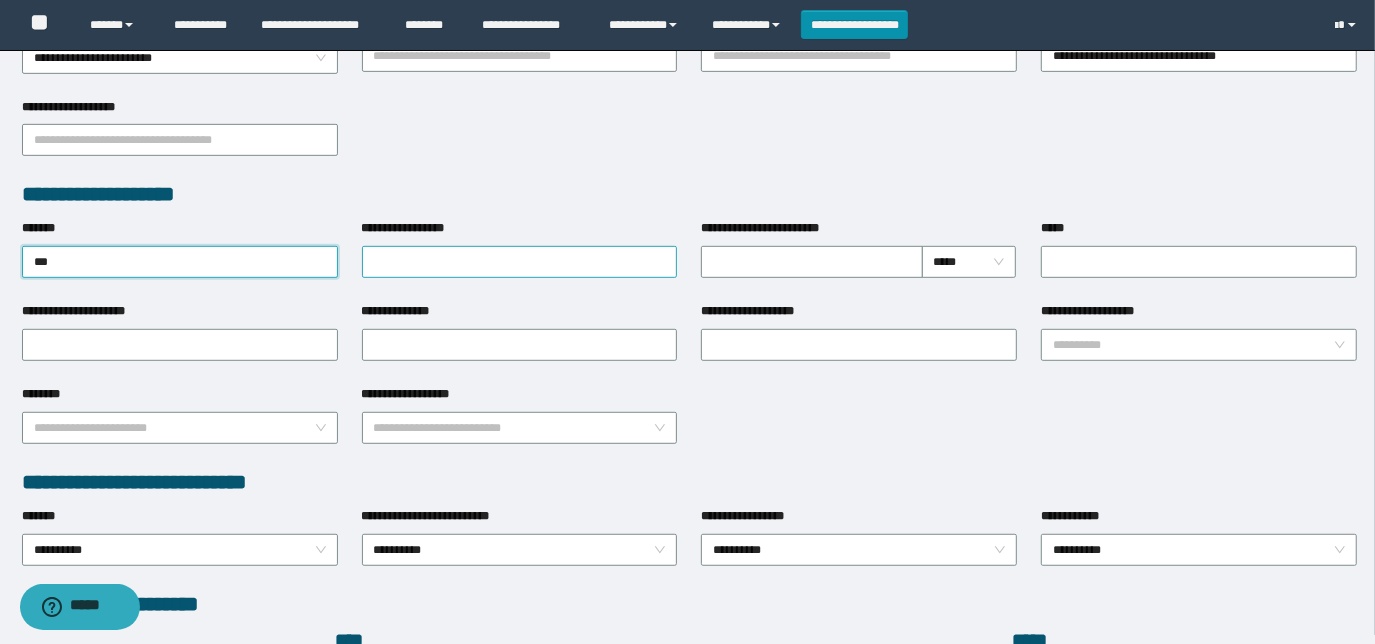 type on "****" 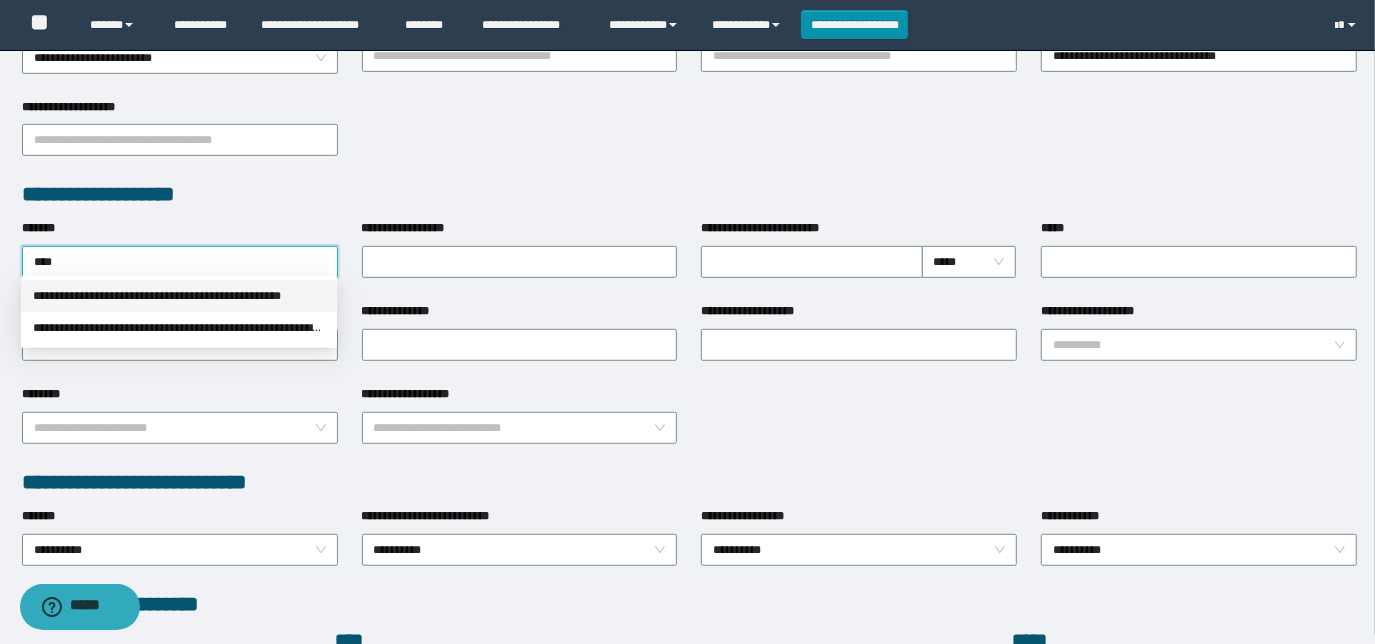 click on "**********" at bounding box center (179, 296) 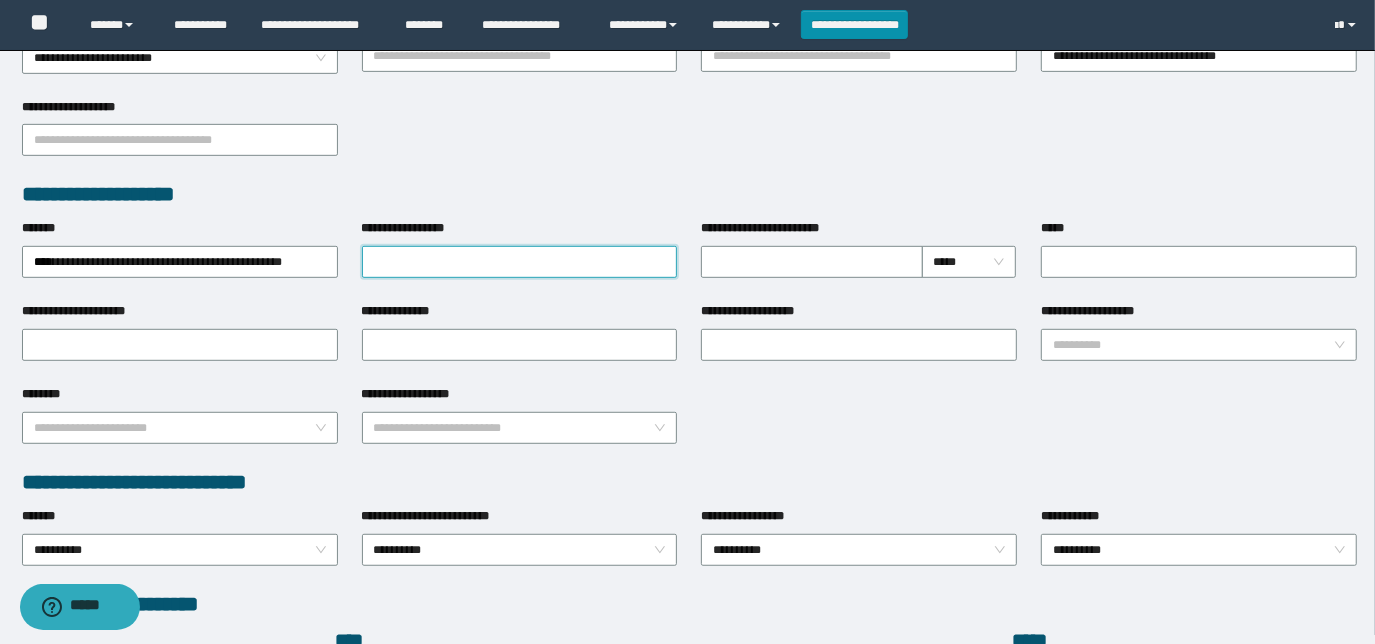 click on "**********" at bounding box center (520, 262) 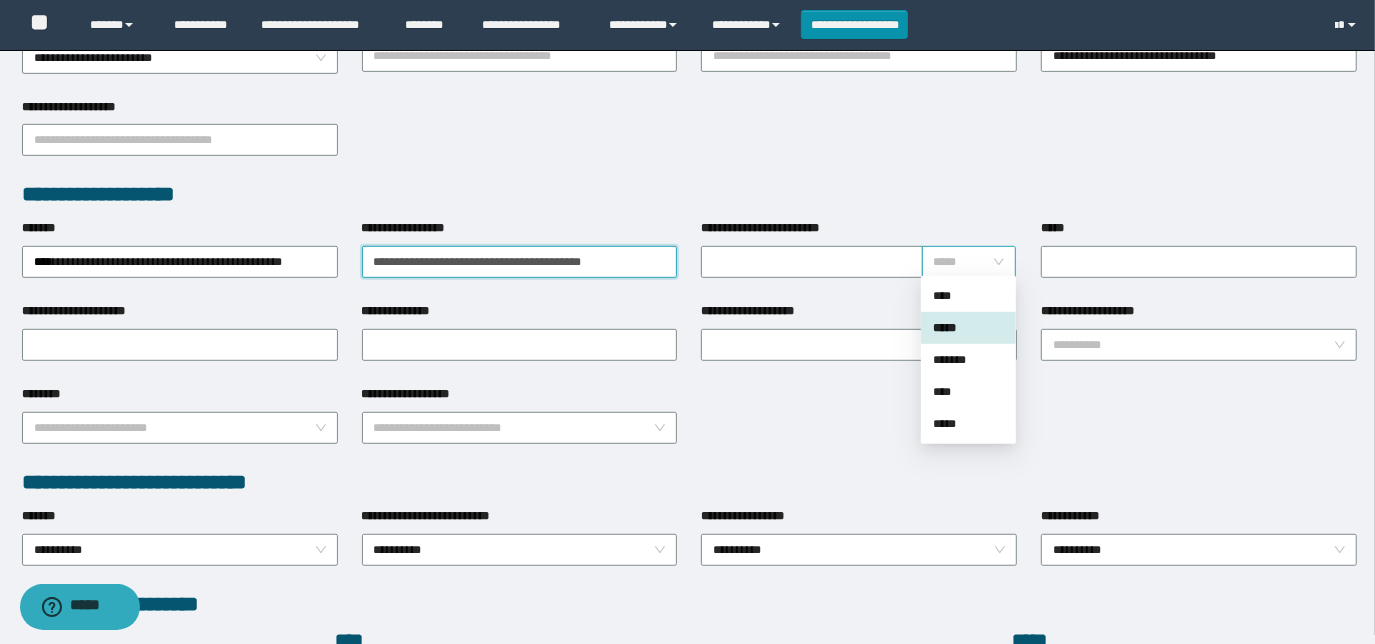 click on "*****" at bounding box center (969, 262) 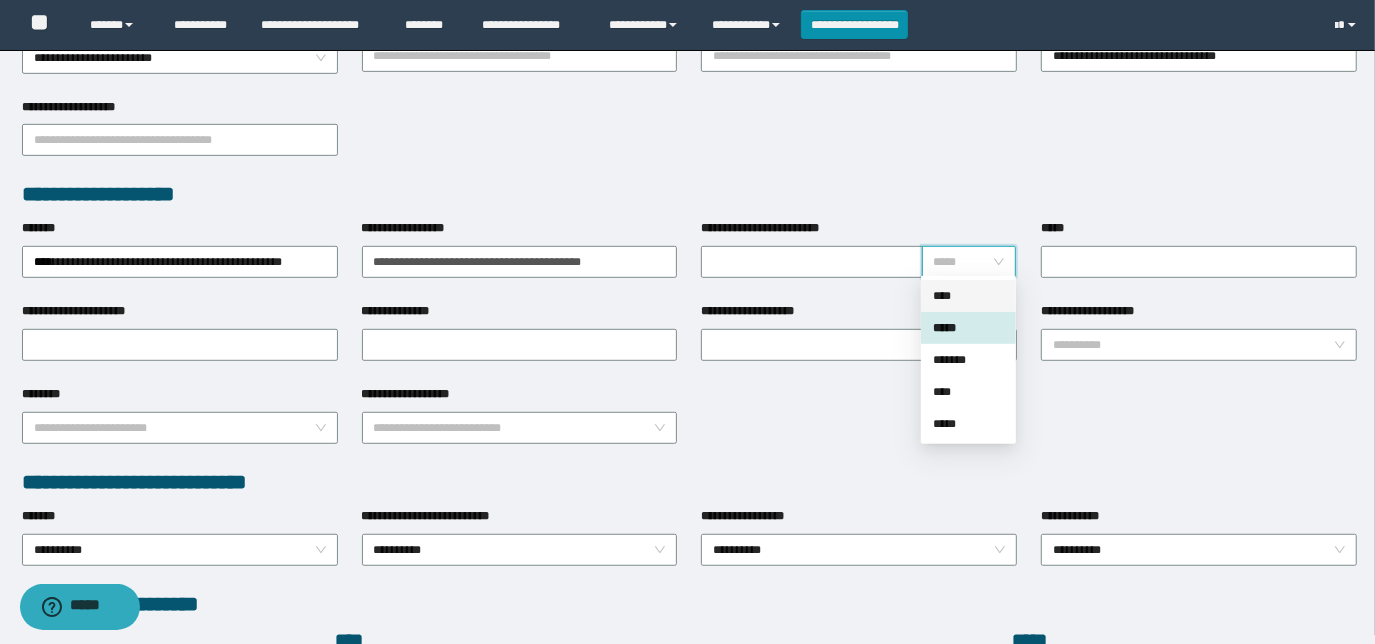 click on "****" at bounding box center [968, 296] 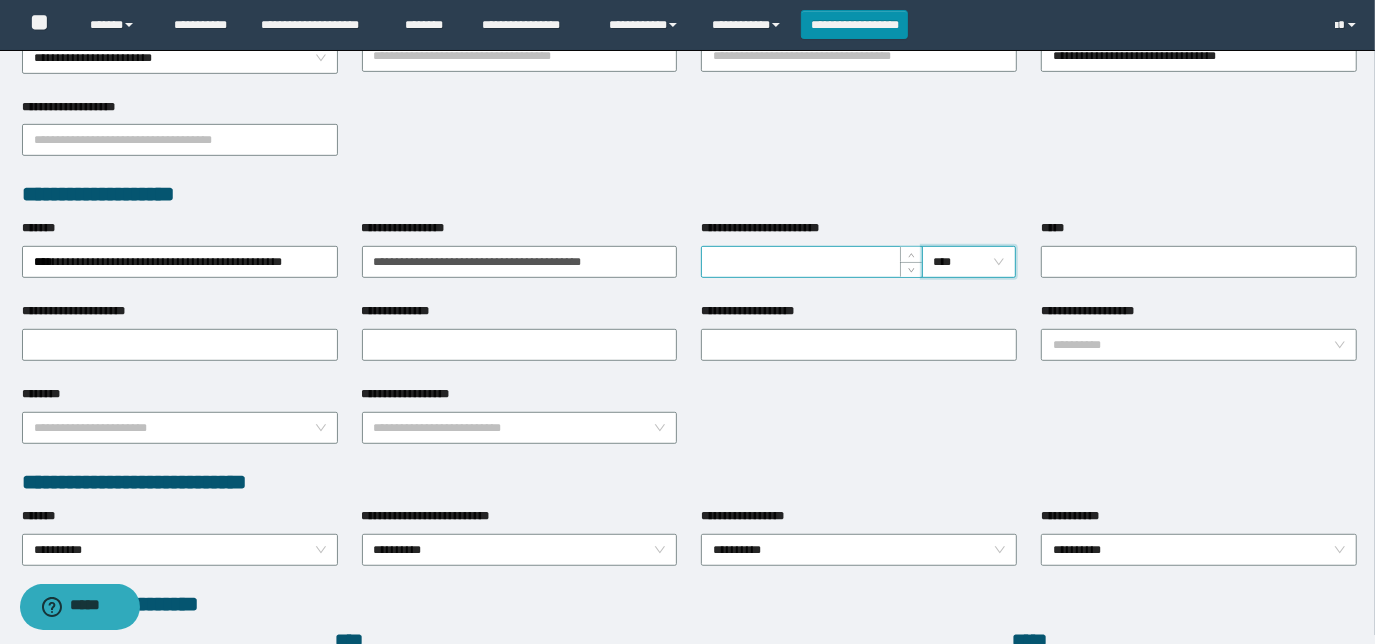 click on "**********" at bounding box center [811, 262] 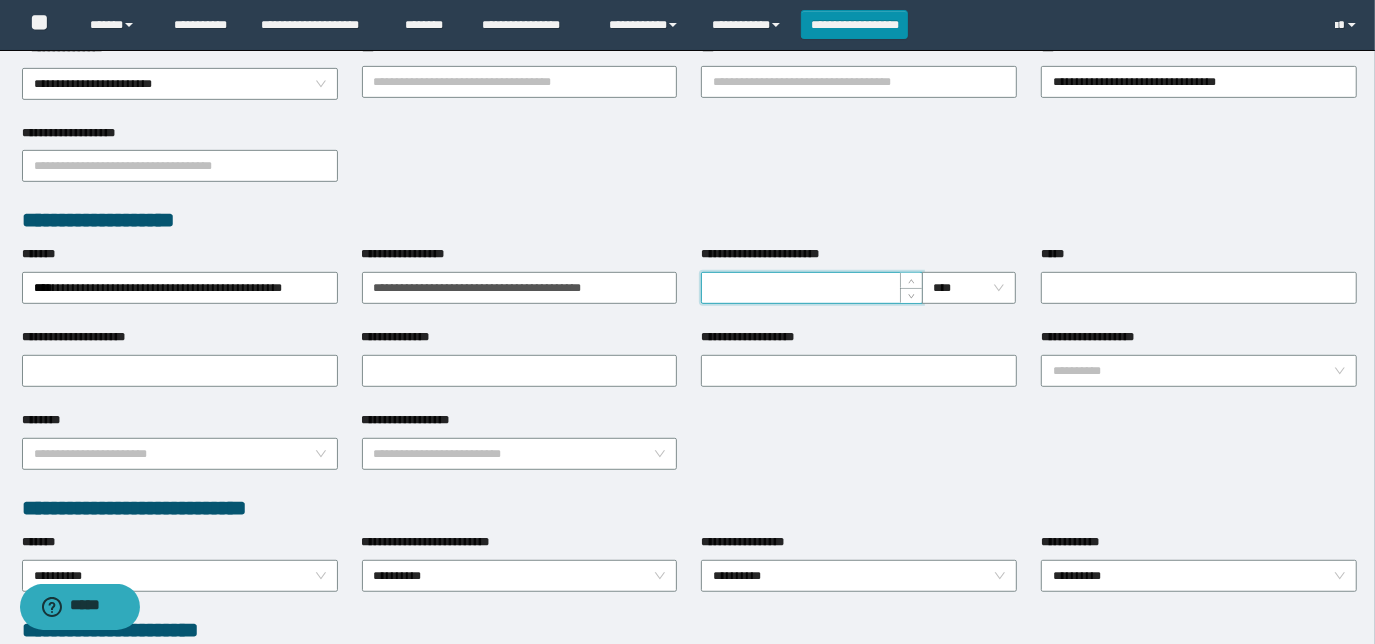 scroll, scrollTop: 603, scrollLeft: 0, axis: vertical 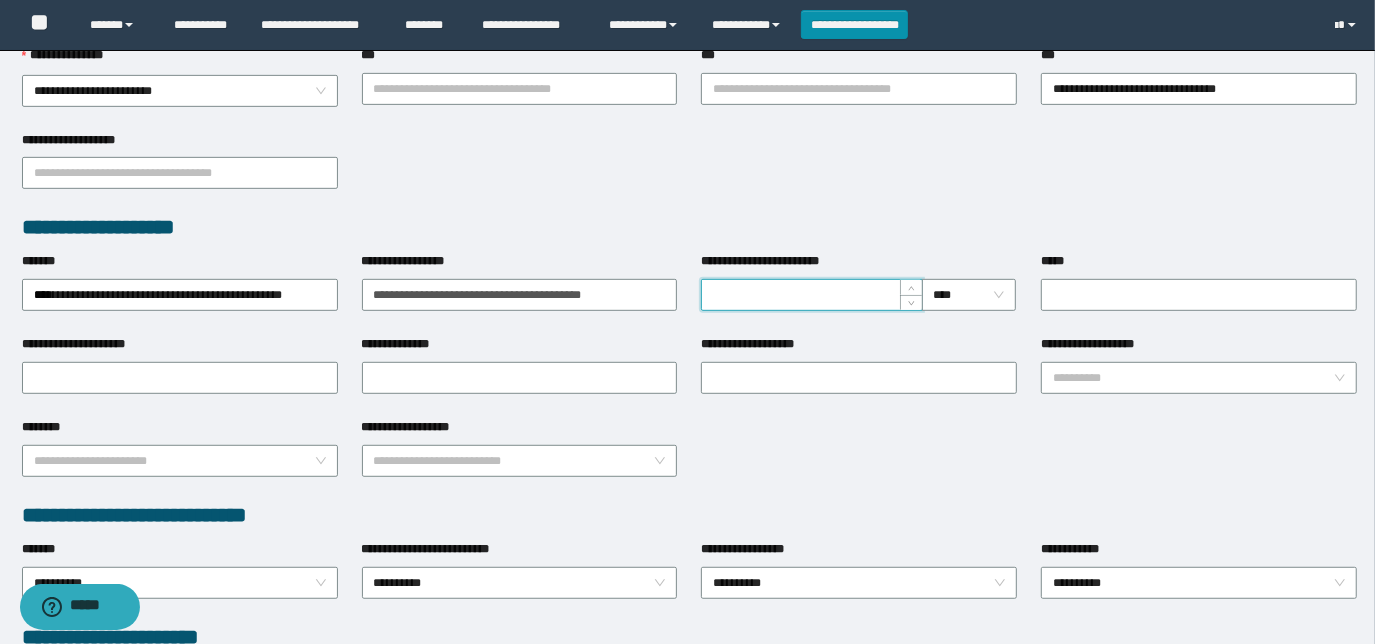 click on "**********" at bounding box center (811, 295) 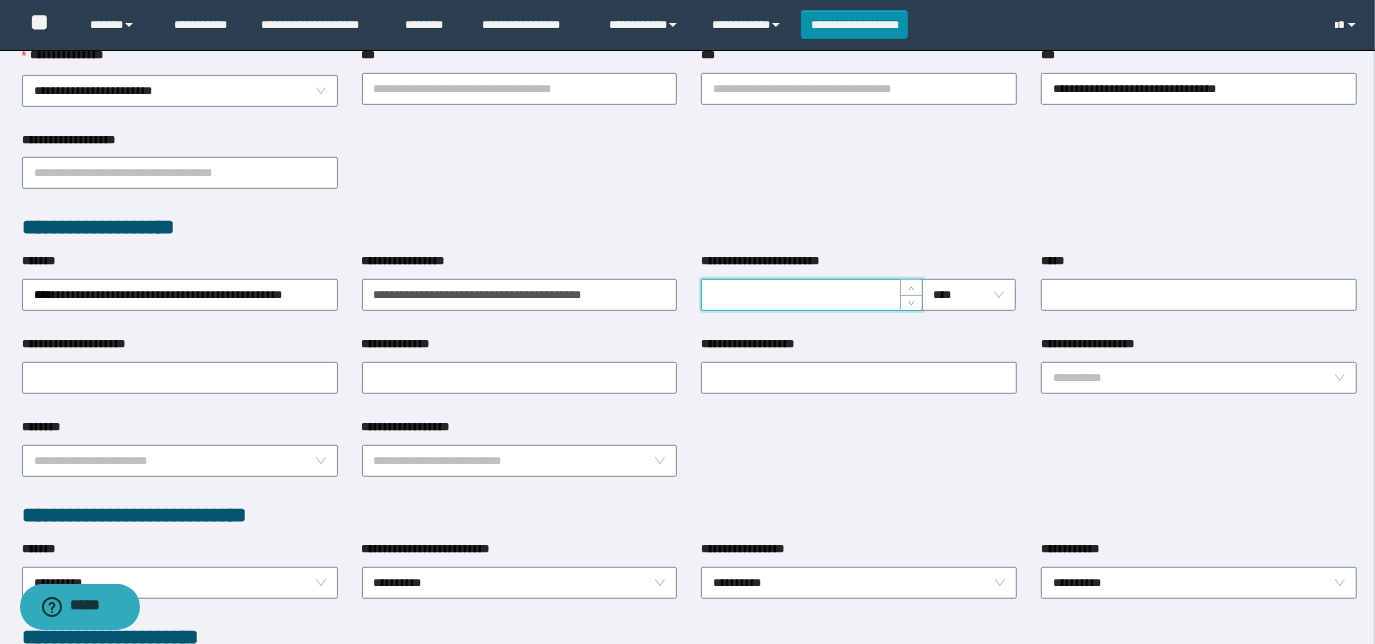 click on "**********" at bounding box center [811, 295] 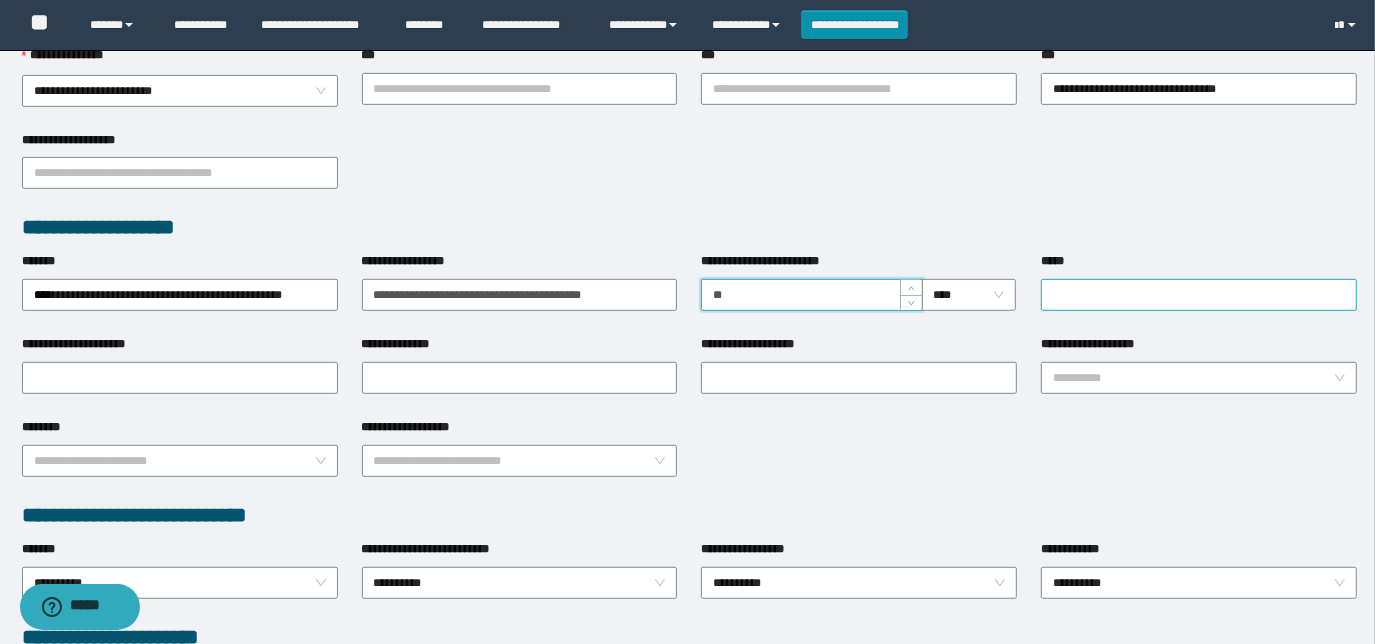 type on "**" 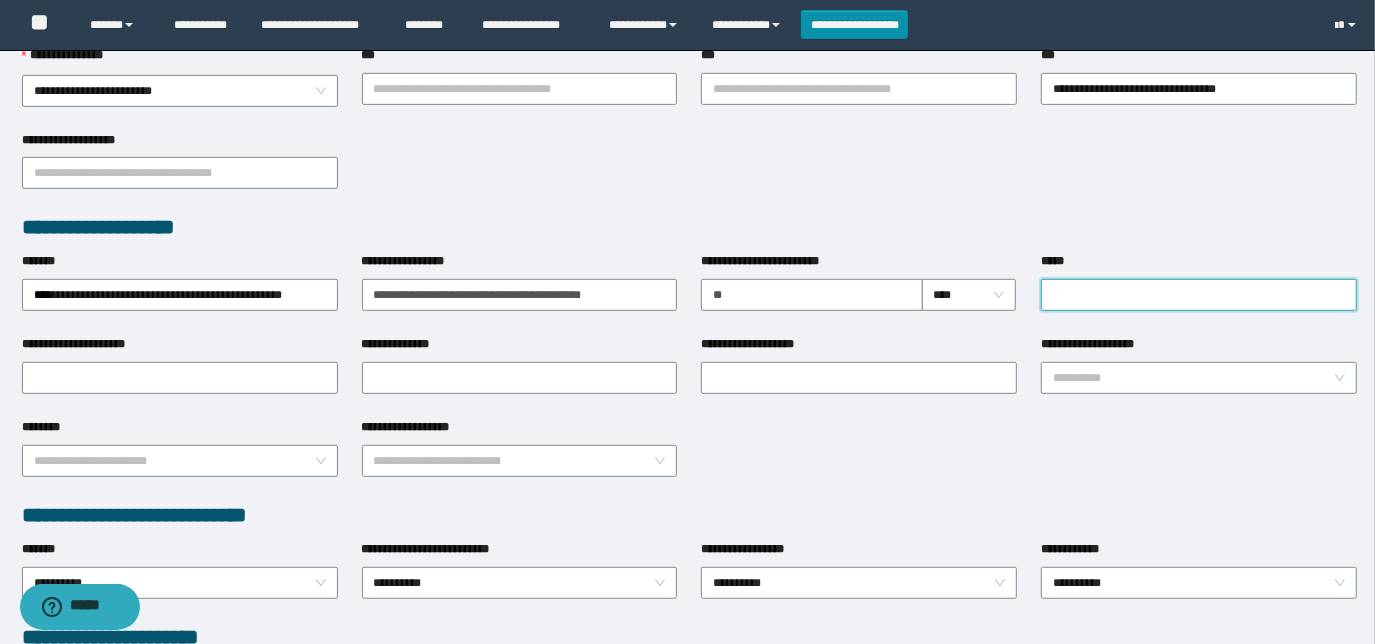 click on "*****" at bounding box center (1199, 295) 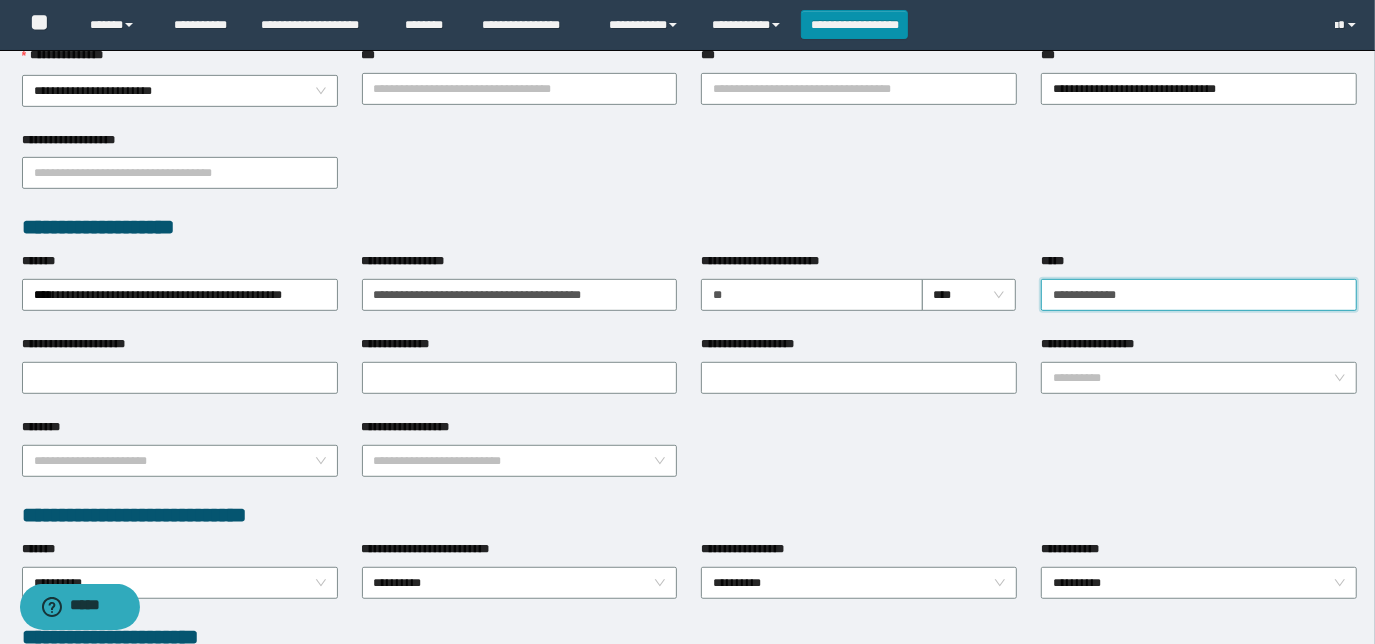type on "**********" 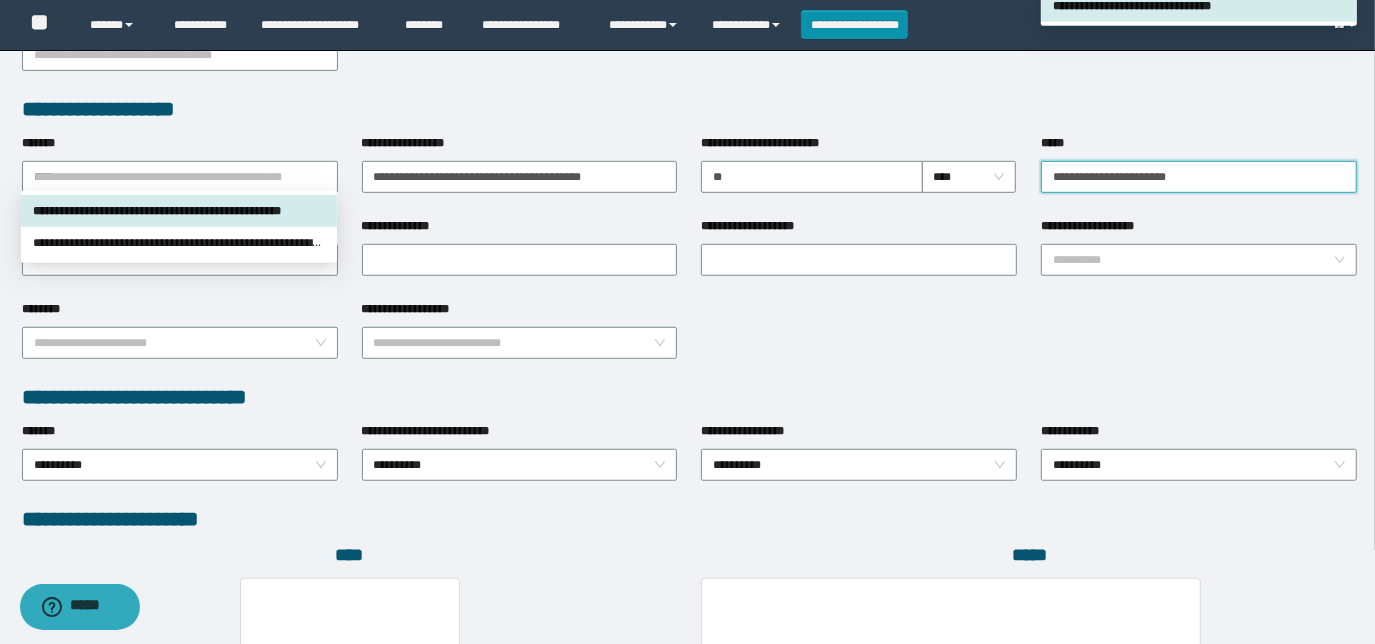 scroll, scrollTop: 512, scrollLeft: 0, axis: vertical 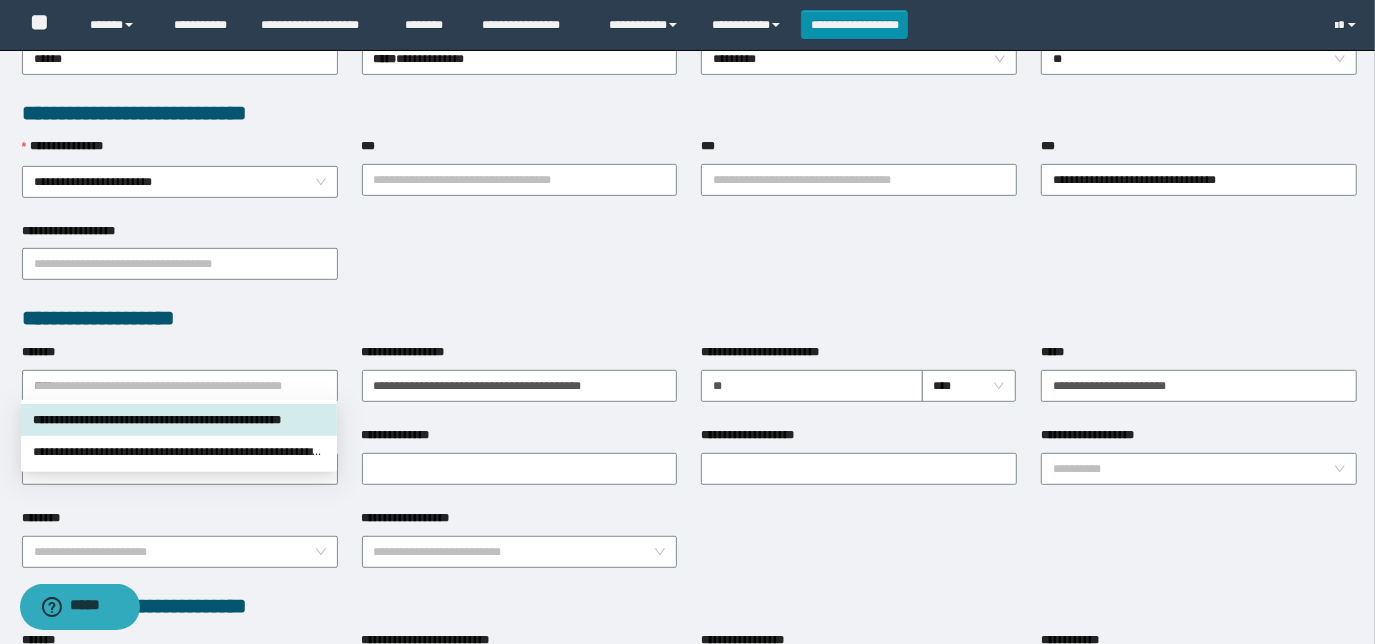 click on "**********" at bounding box center (179, 420) 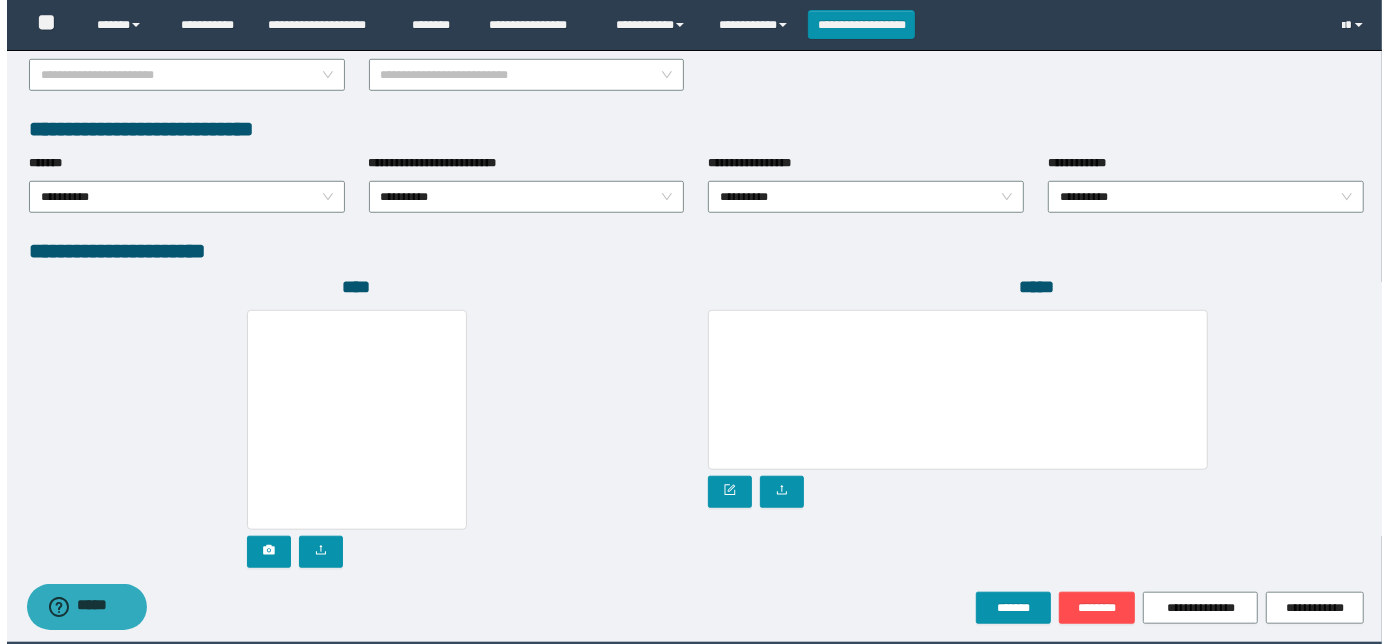 scroll, scrollTop: 1000, scrollLeft: 0, axis: vertical 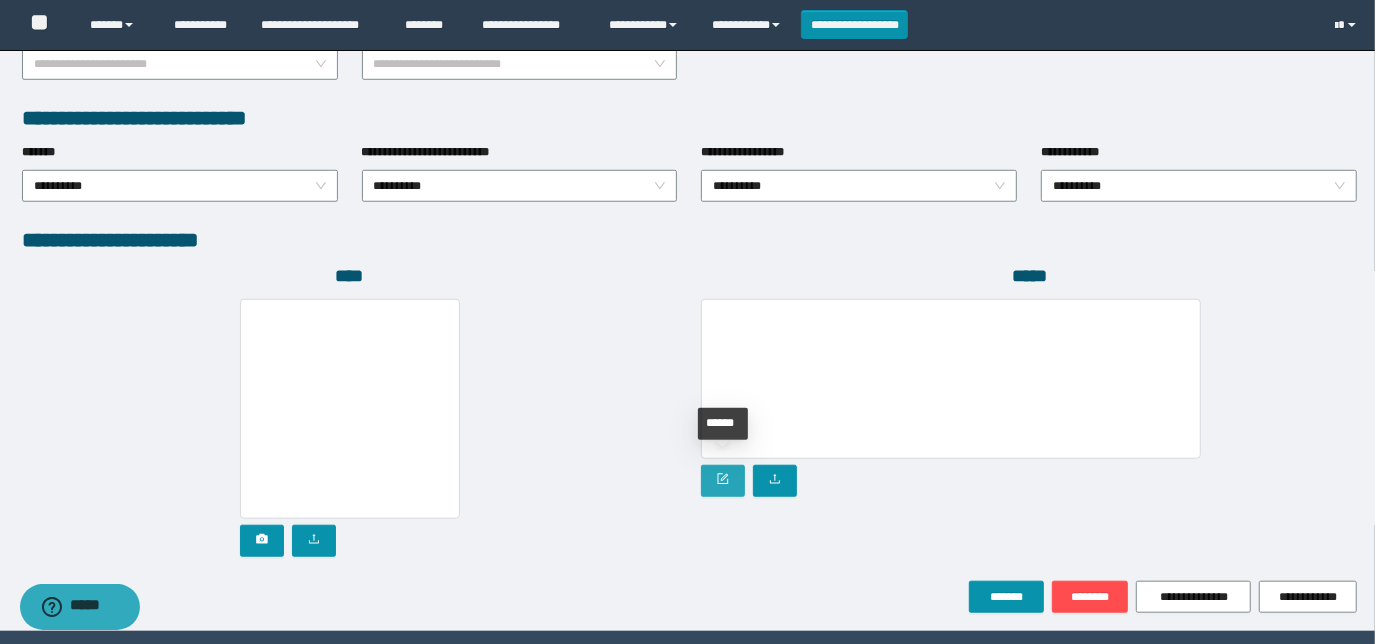 click 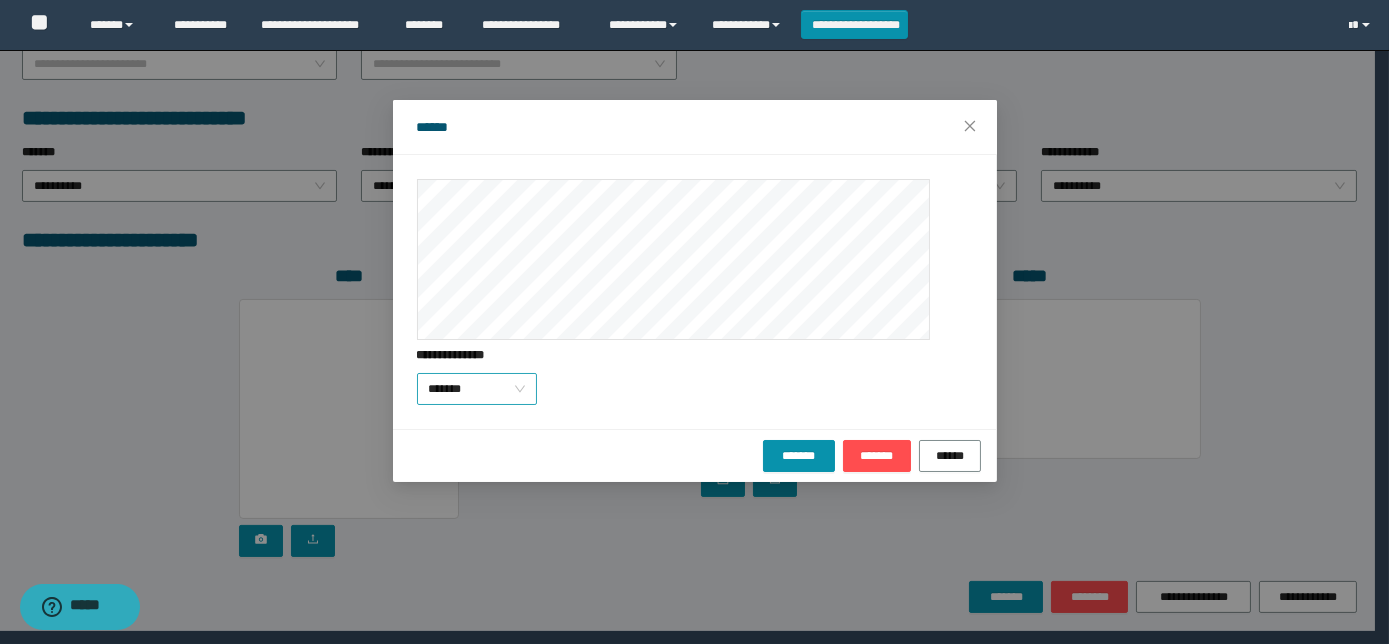 click on "*******" at bounding box center (477, 389) 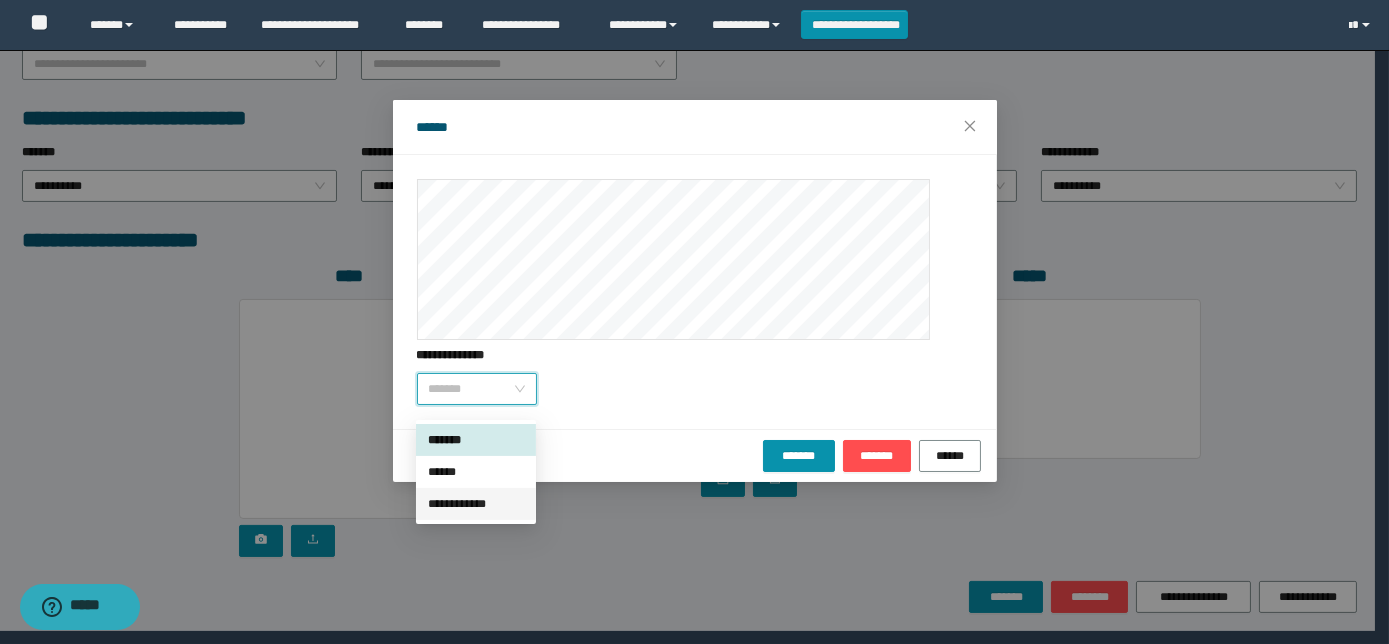 click on "**********" at bounding box center (476, 504) 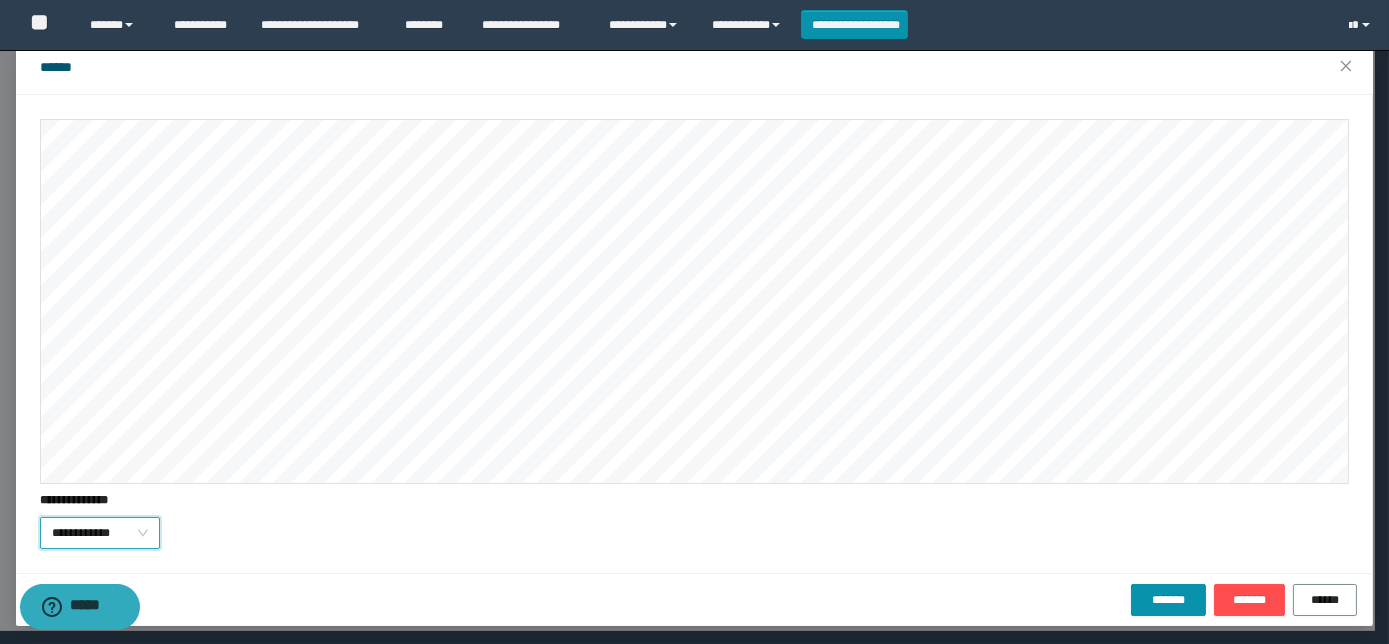scroll, scrollTop: 64, scrollLeft: 0, axis: vertical 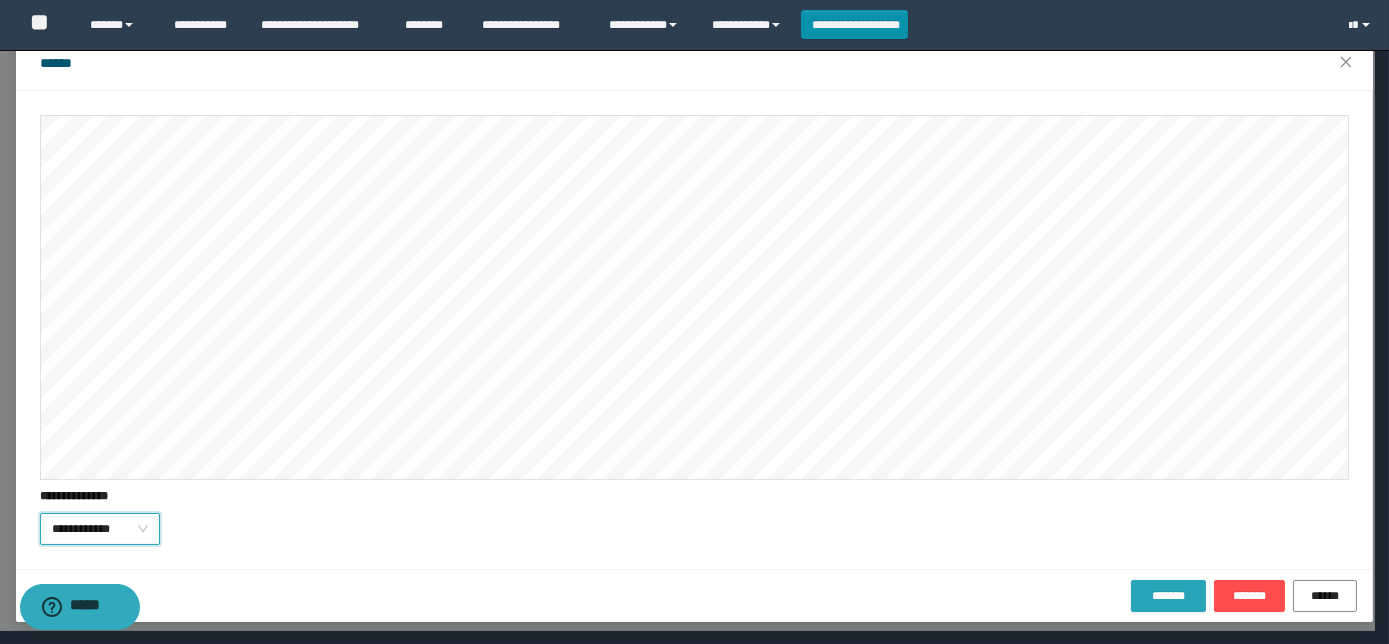 click on "*******" at bounding box center [1168, 596] 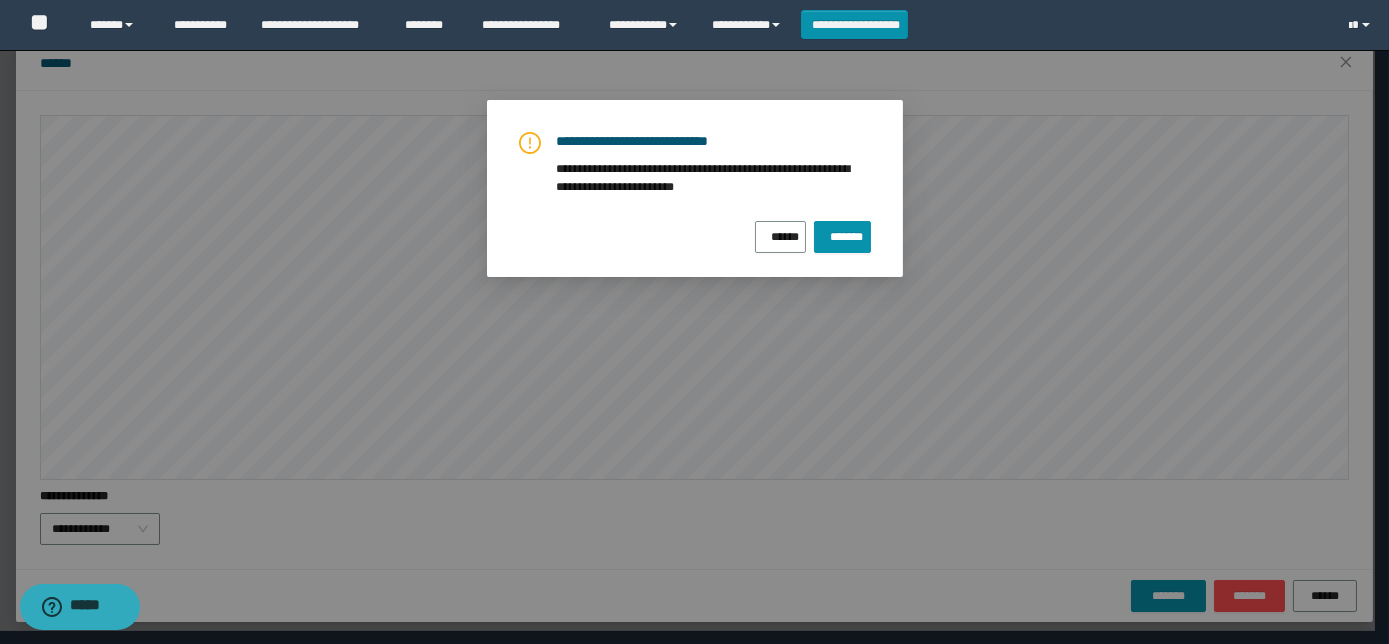 click on "**********" at bounding box center (695, 192) 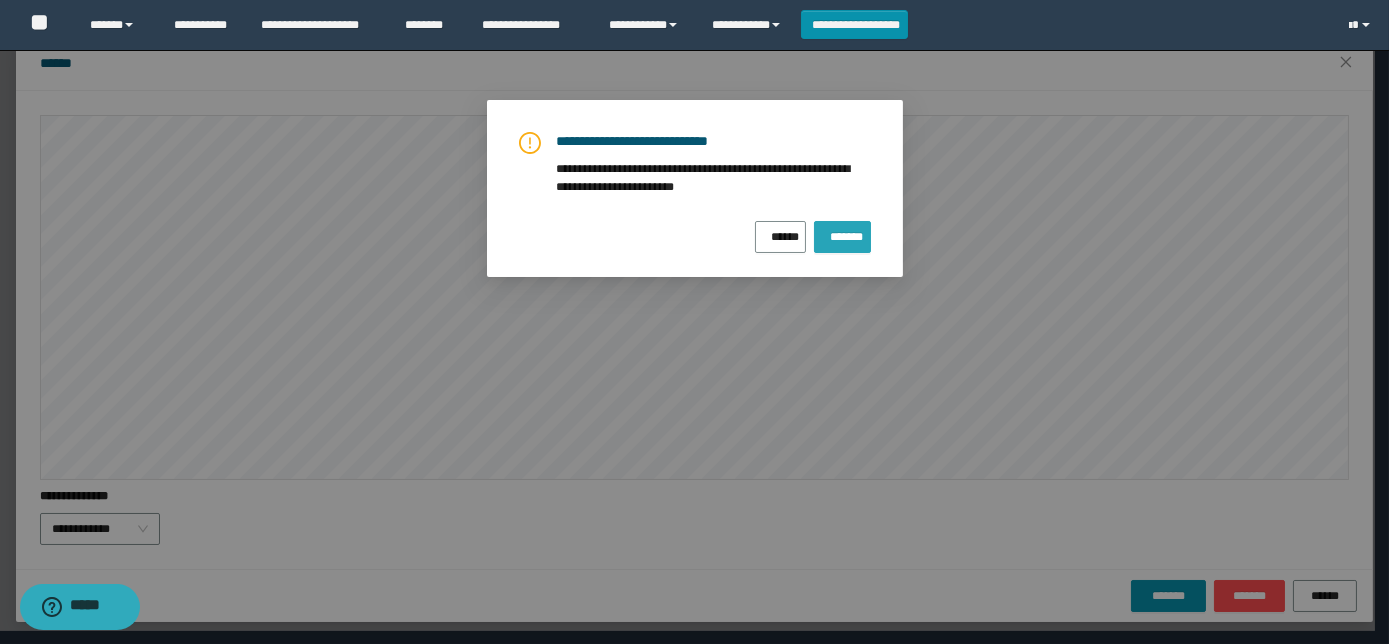 click on "*******" at bounding box center [842, 233] 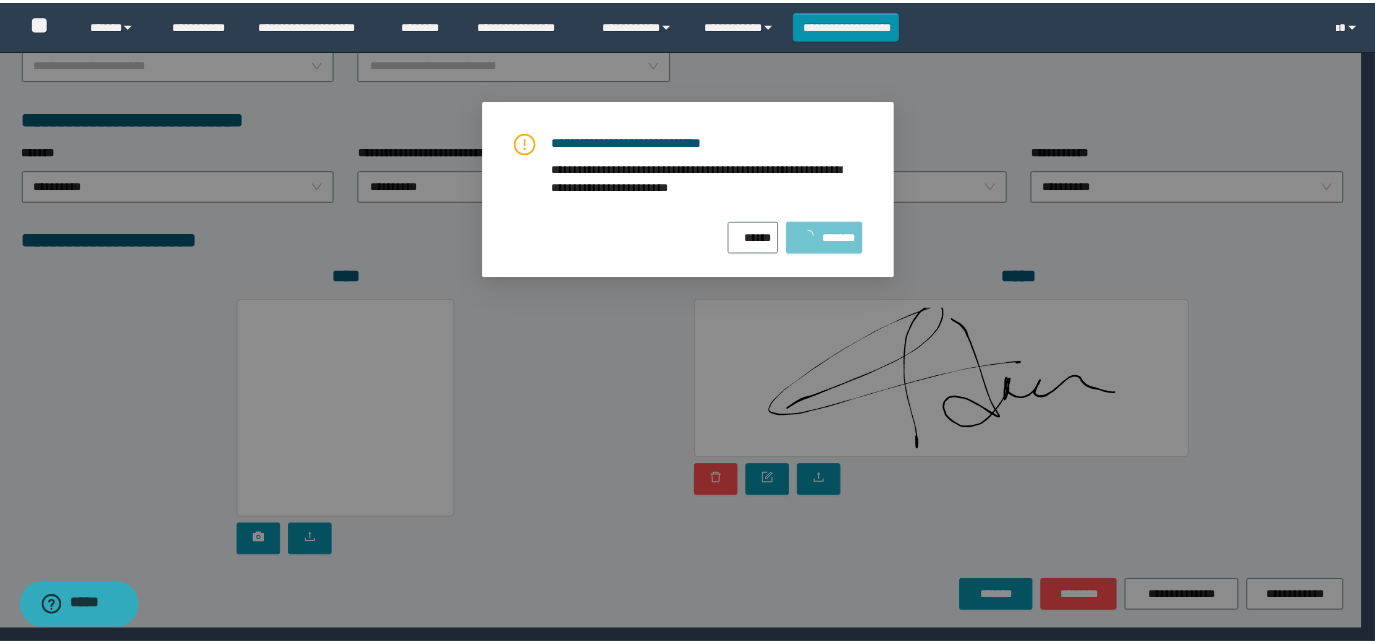 scroll, scrollTop: 0, scrollLeft: 0, axis: both 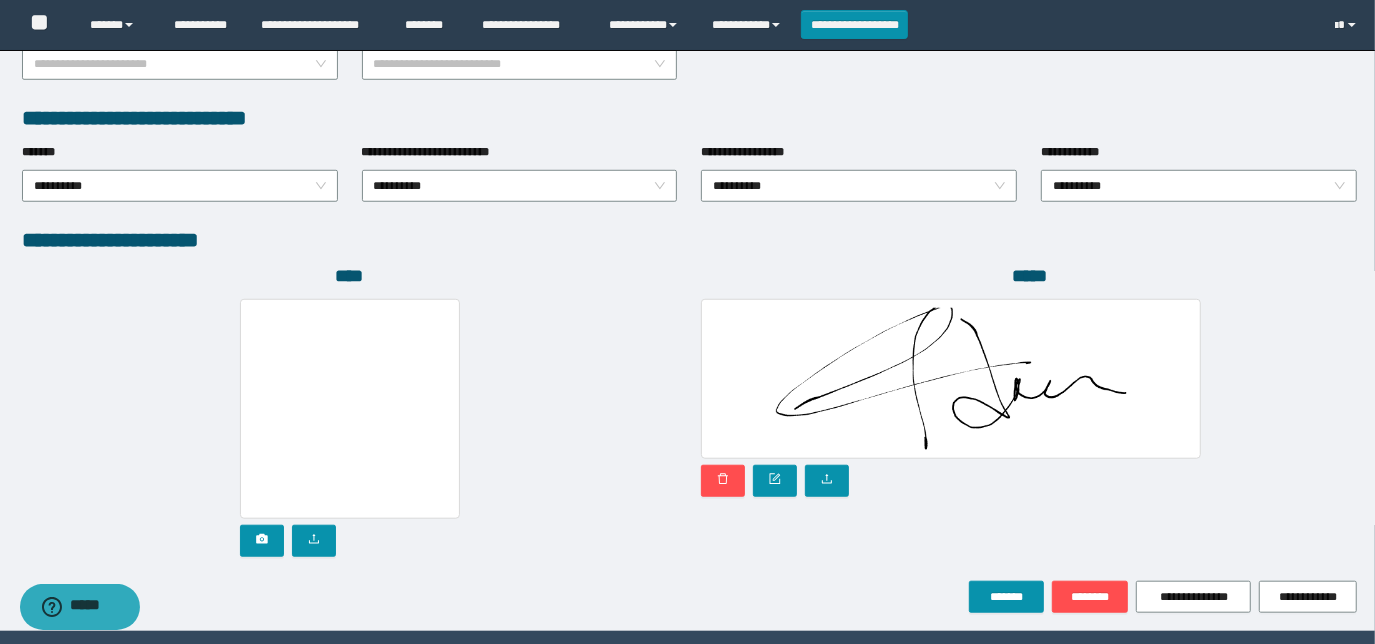 click at bounding box center (350, 428) 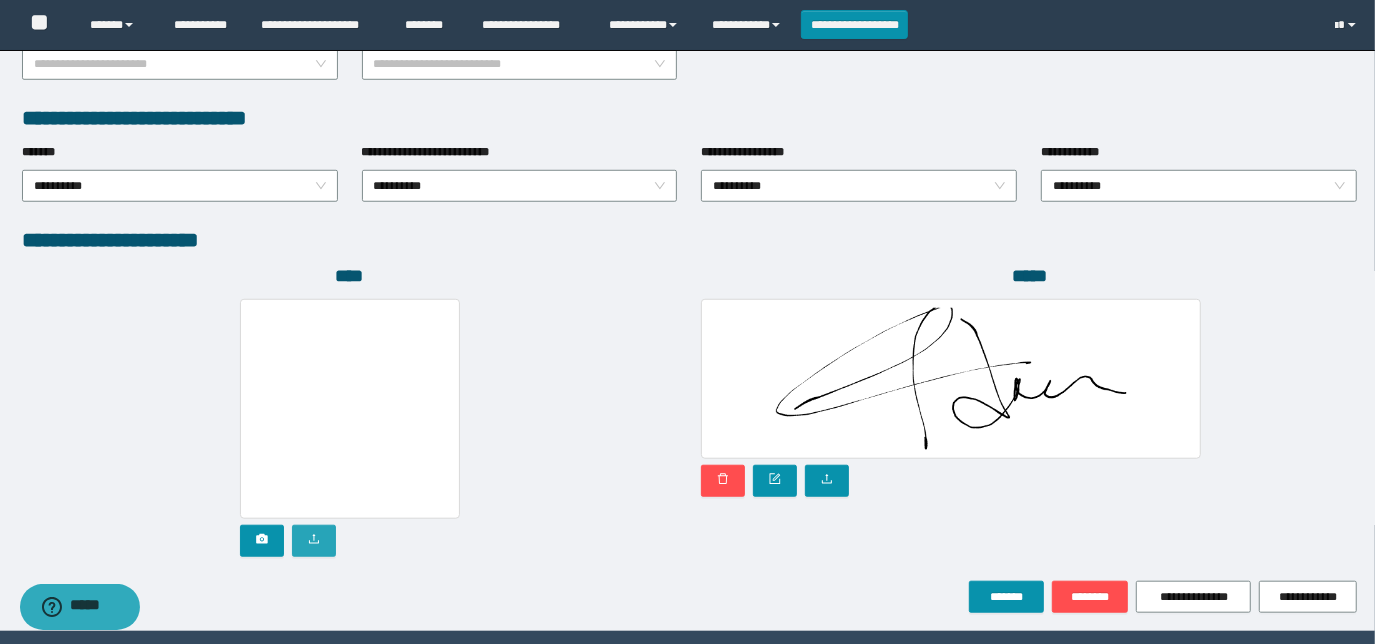 click at bounding box center (314, 541) 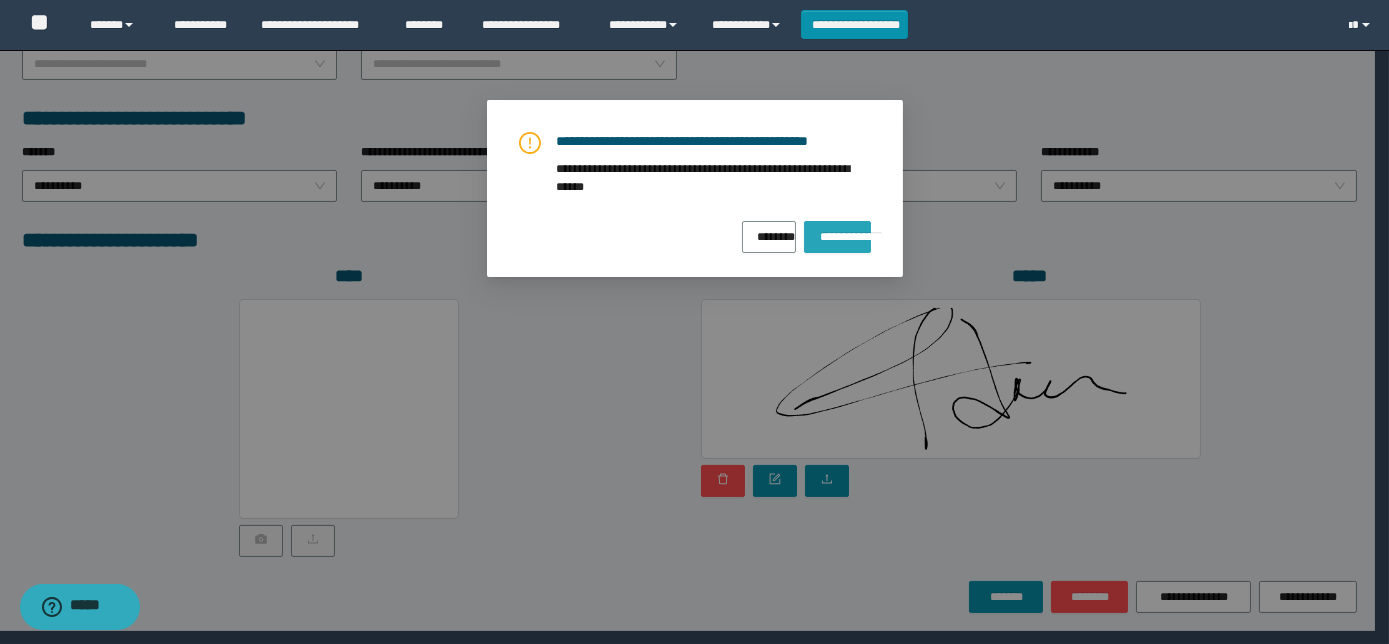click on "**********" at bounding box center [837, 237] 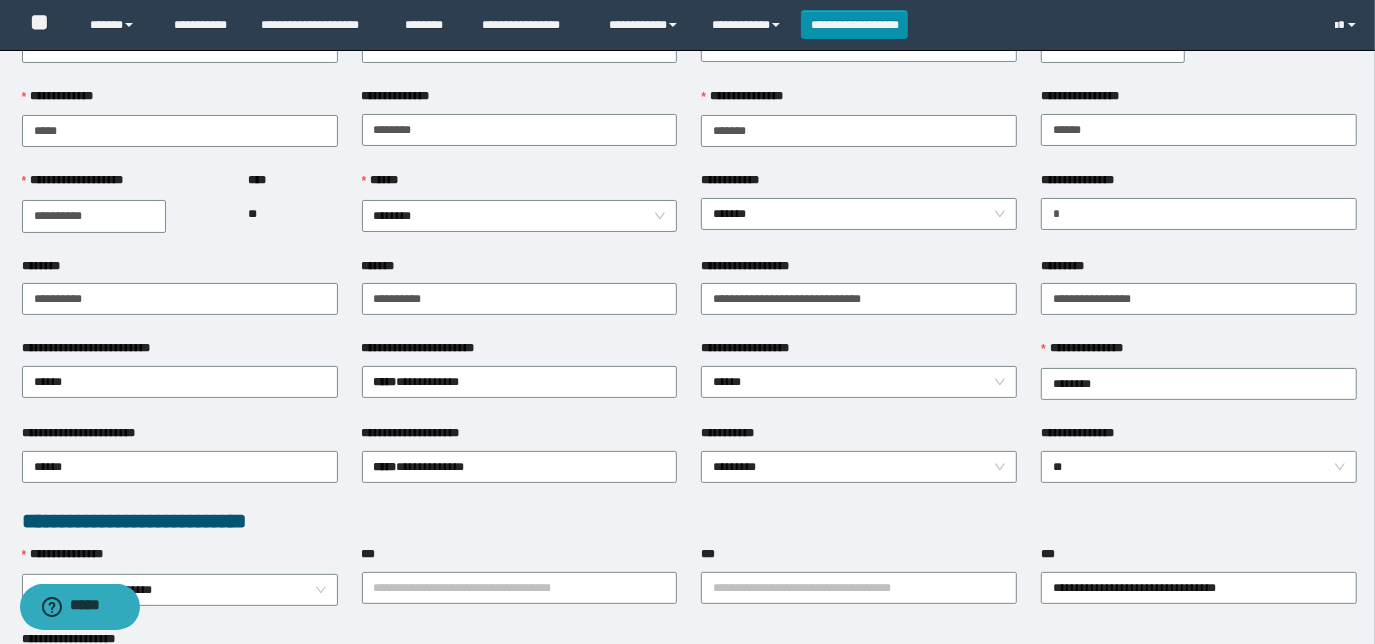 scroll, scrollTop: 0, scrollLeft: 0, axis: both 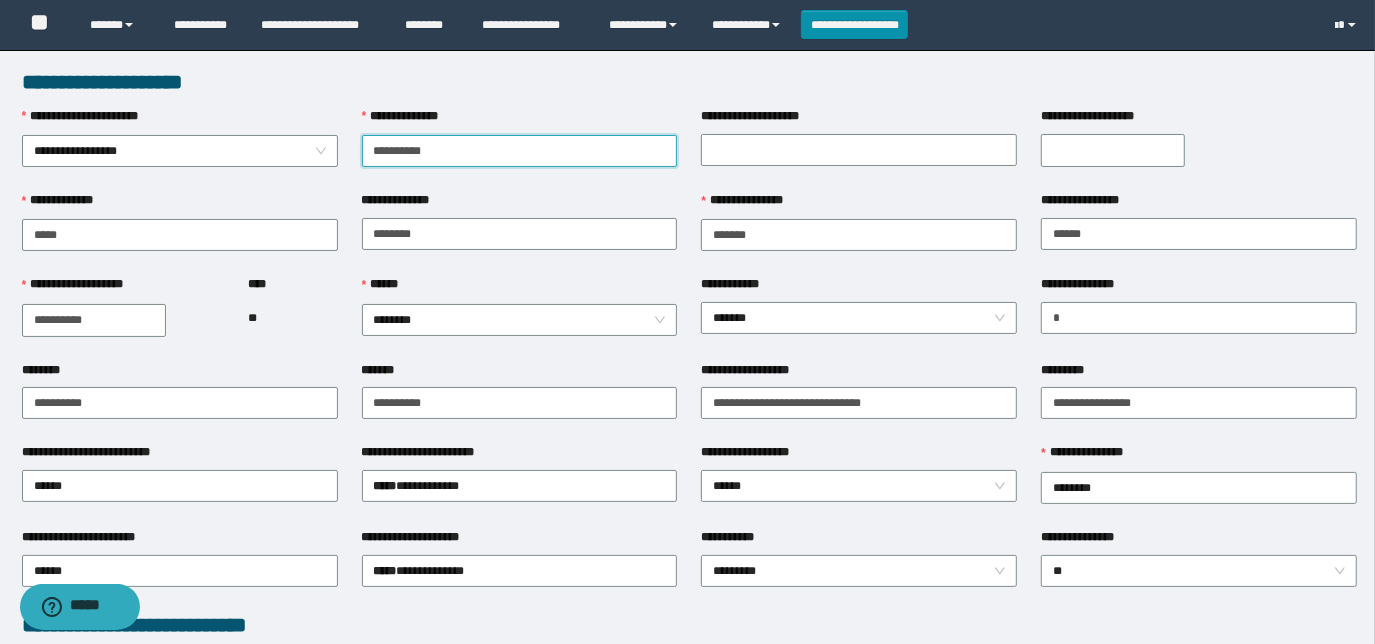 click on "**********" at bounding box center [520, 151] 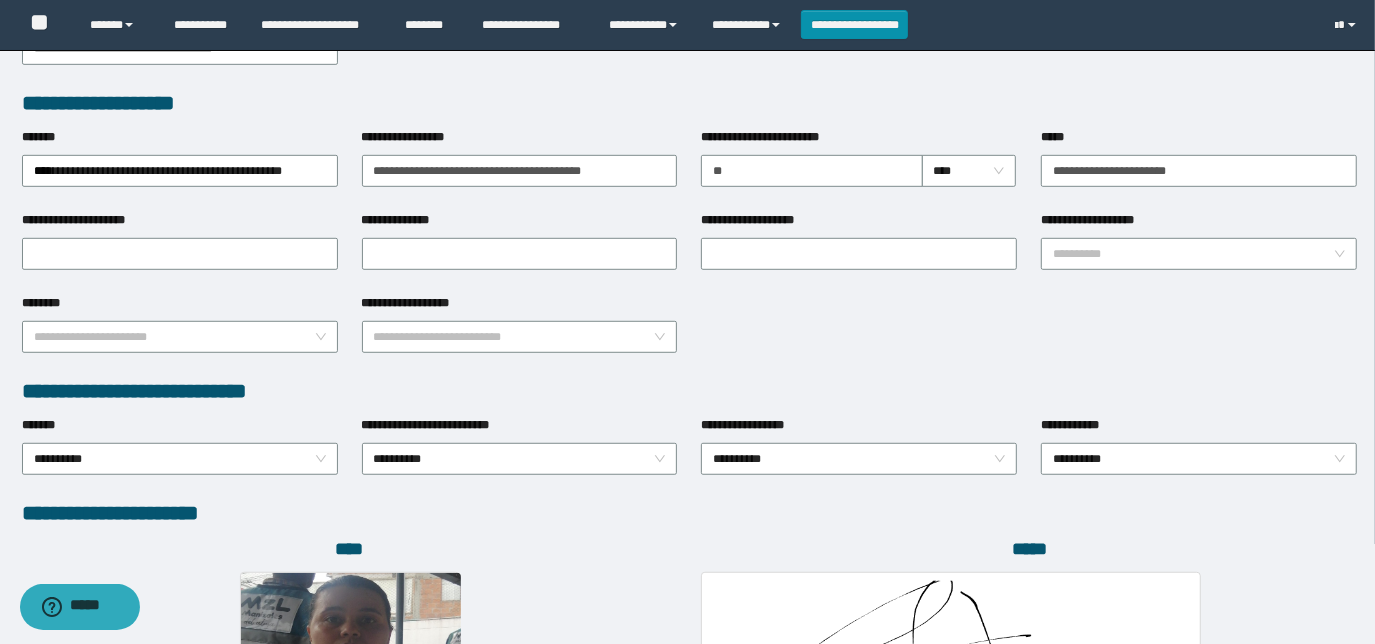scroll, scrollTop: 1058, scrollLeft: 0, axis: vertical 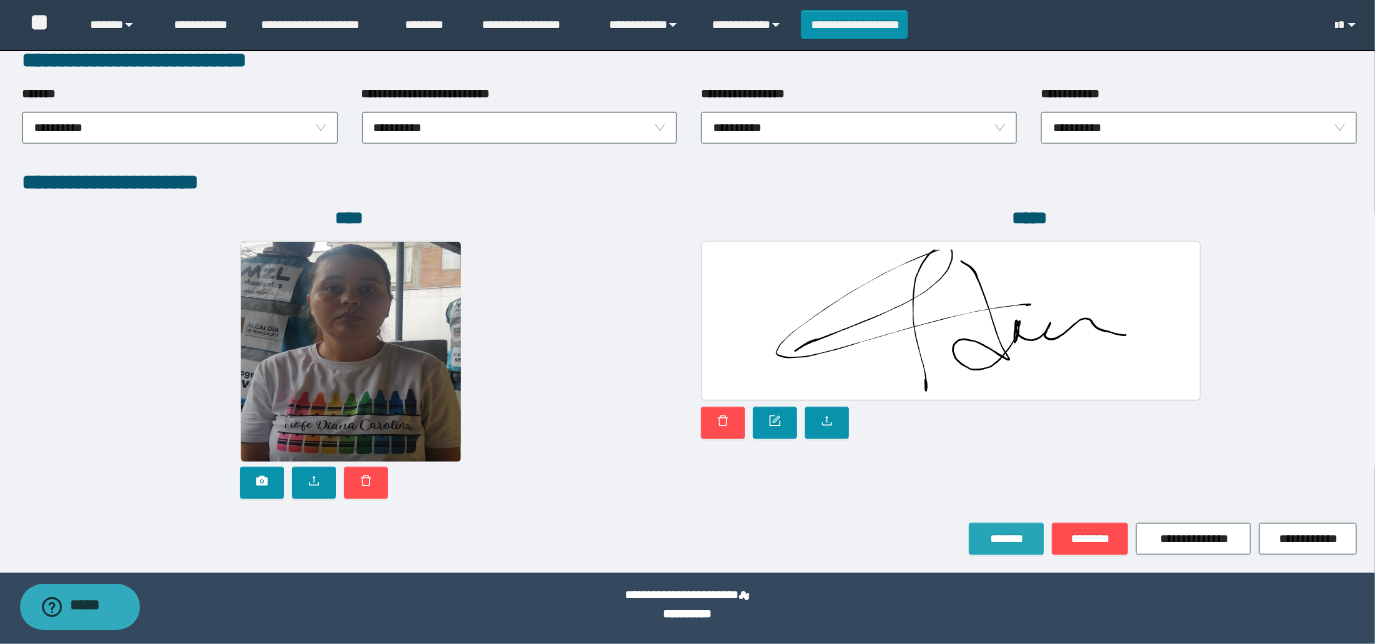 click on "*******" at bounding box center (1006, 539) 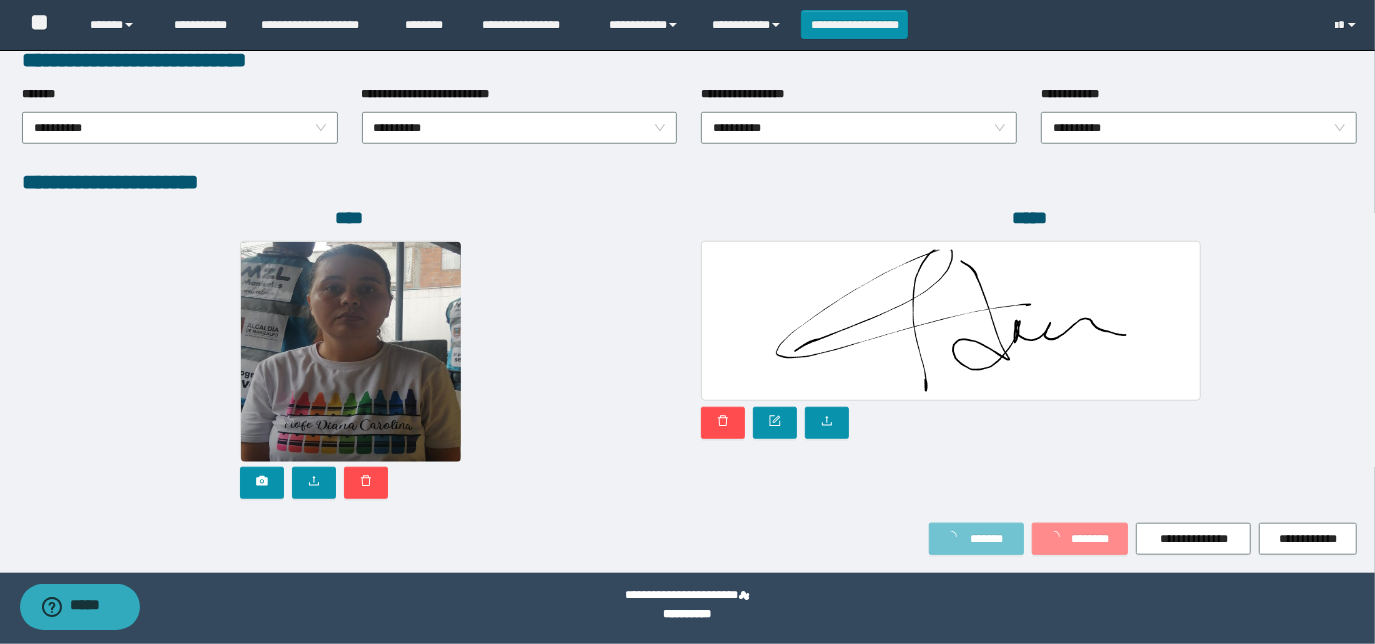 scroll, scrollTop: 1109, scrollLeft: 0, axis: vertical 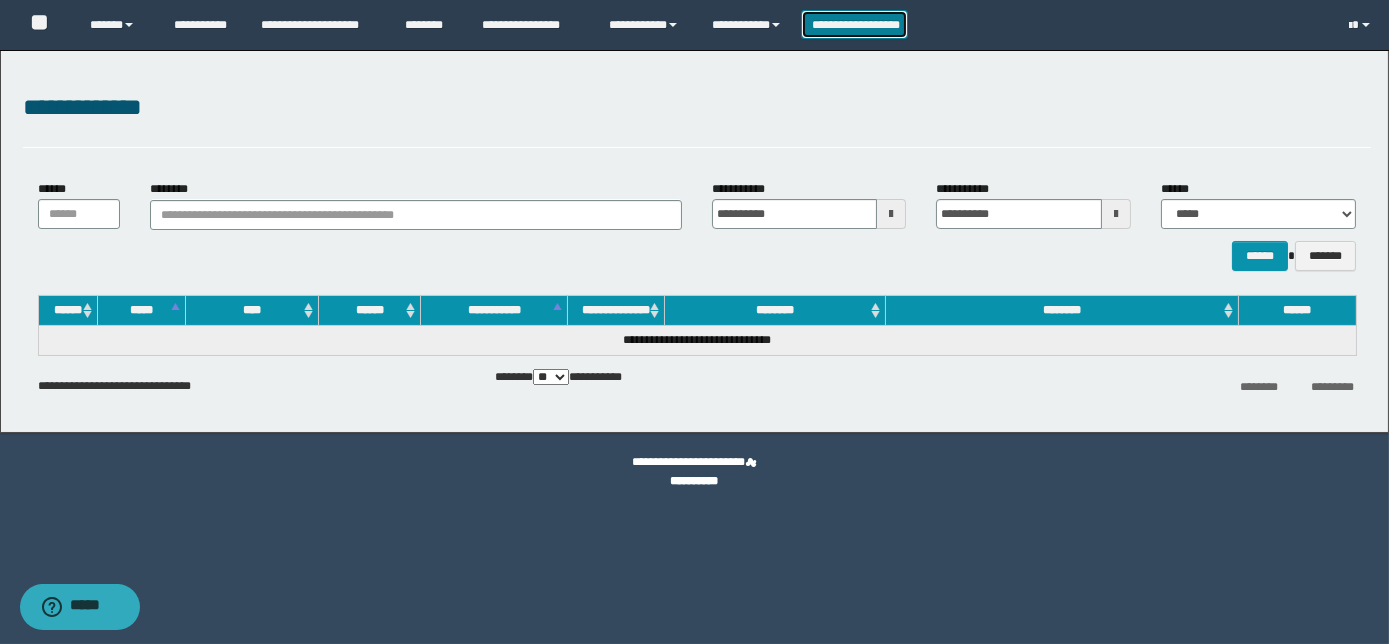 click on "**********" at bounding box center (855, 24) 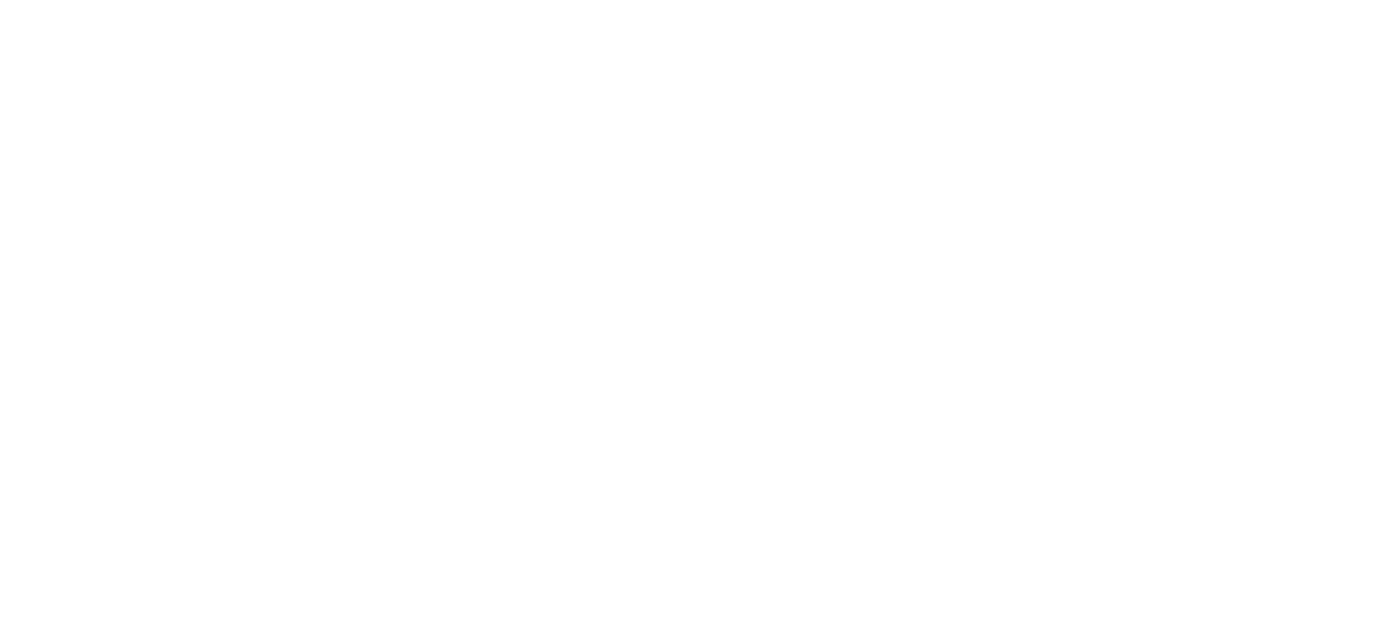 scroll, scrollTop: 0, scrollLeft: 0, axis: both 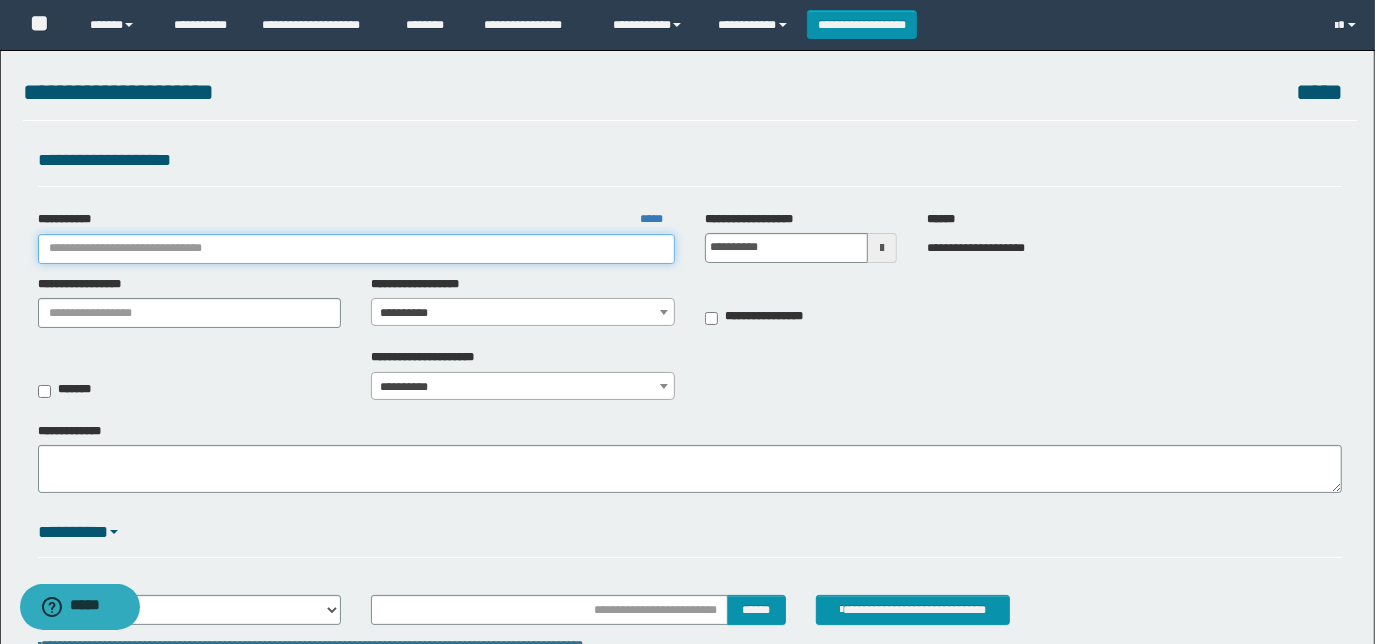 click on "**********" at bounding box center [356, 249] 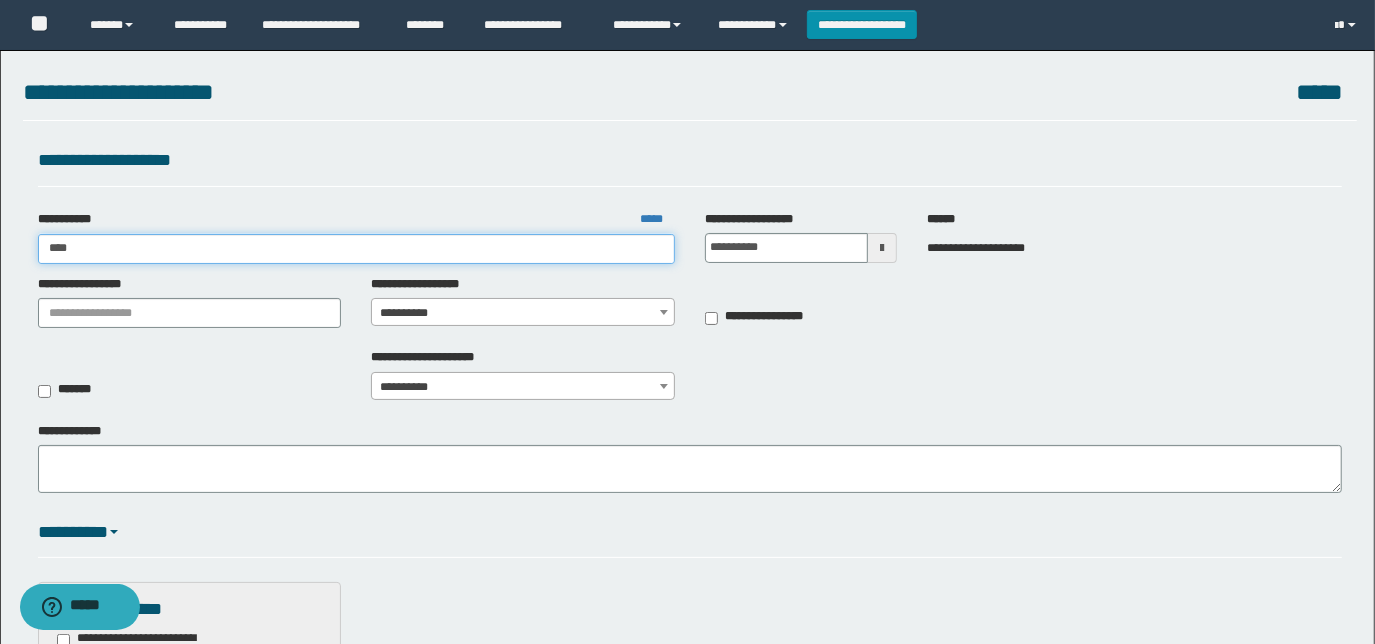 type on "****" 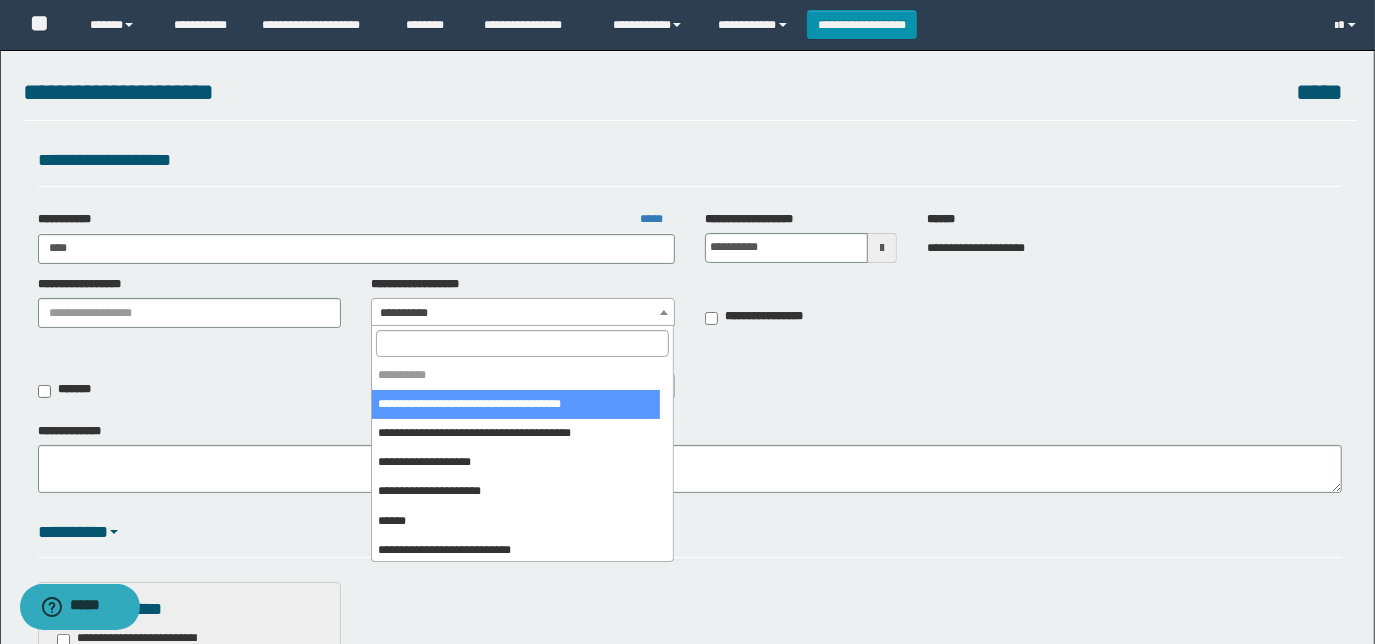 click on "**********" at bounding box center (523, 313) 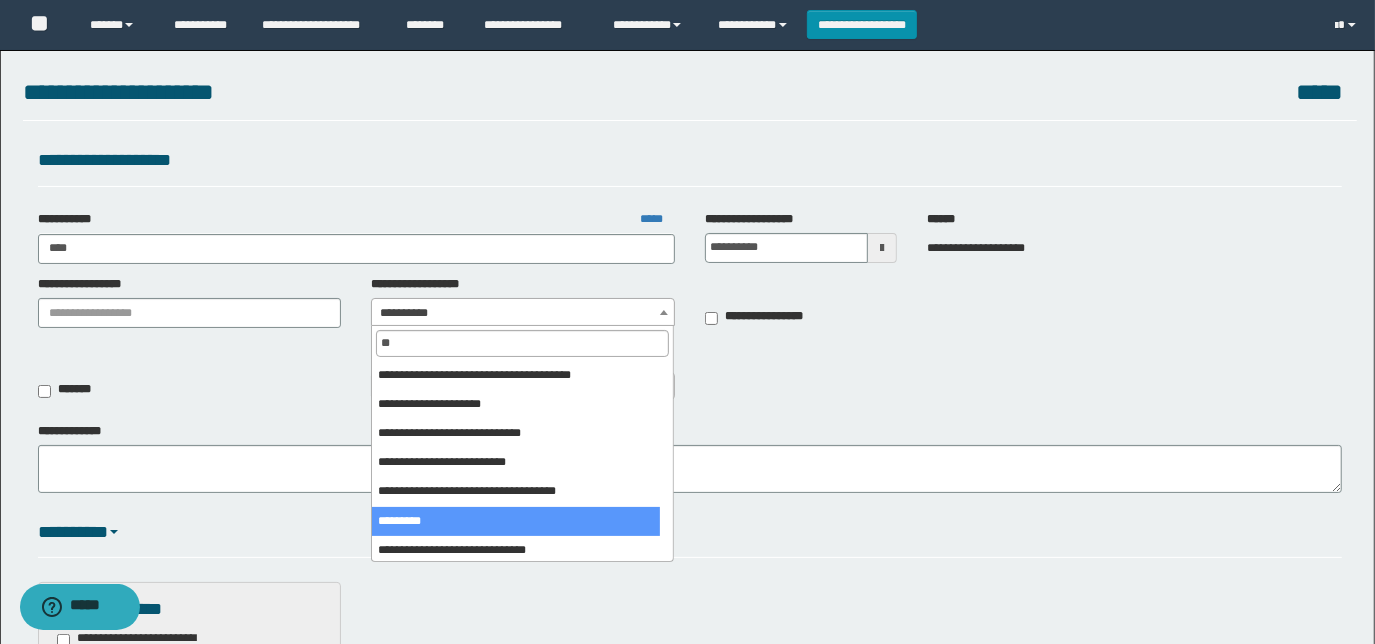 type on "**" 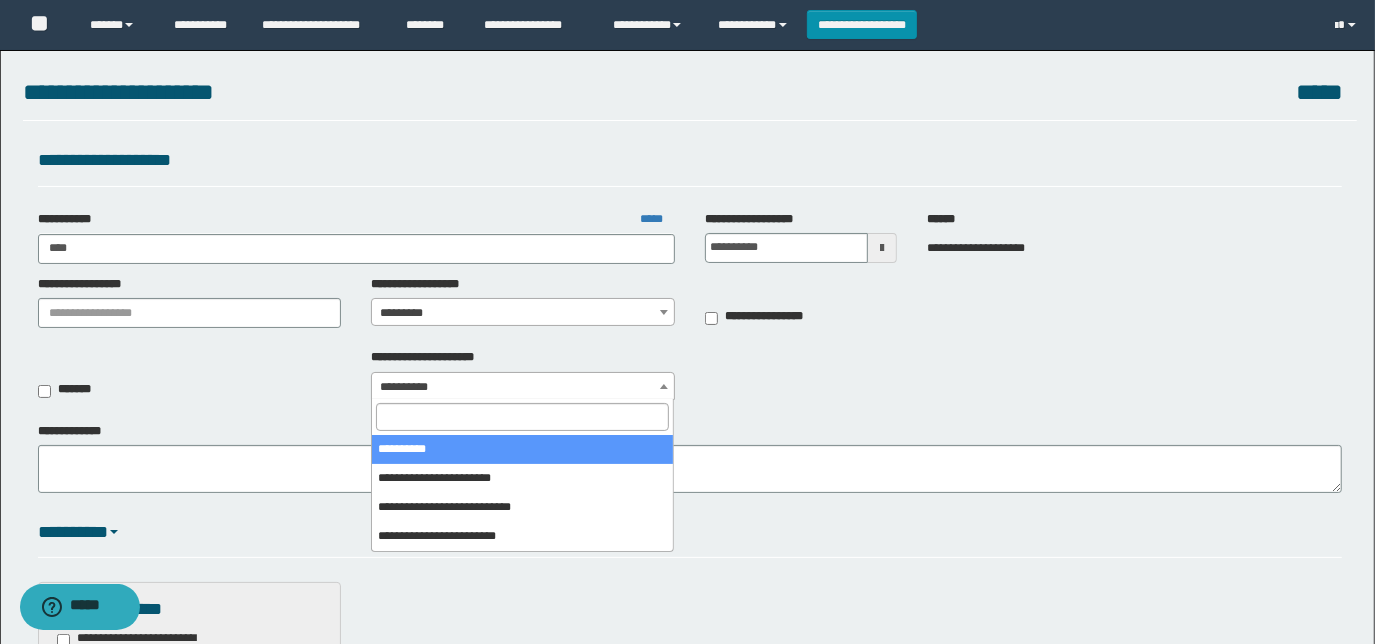 click on "**********" at bounding box center (523, 387) 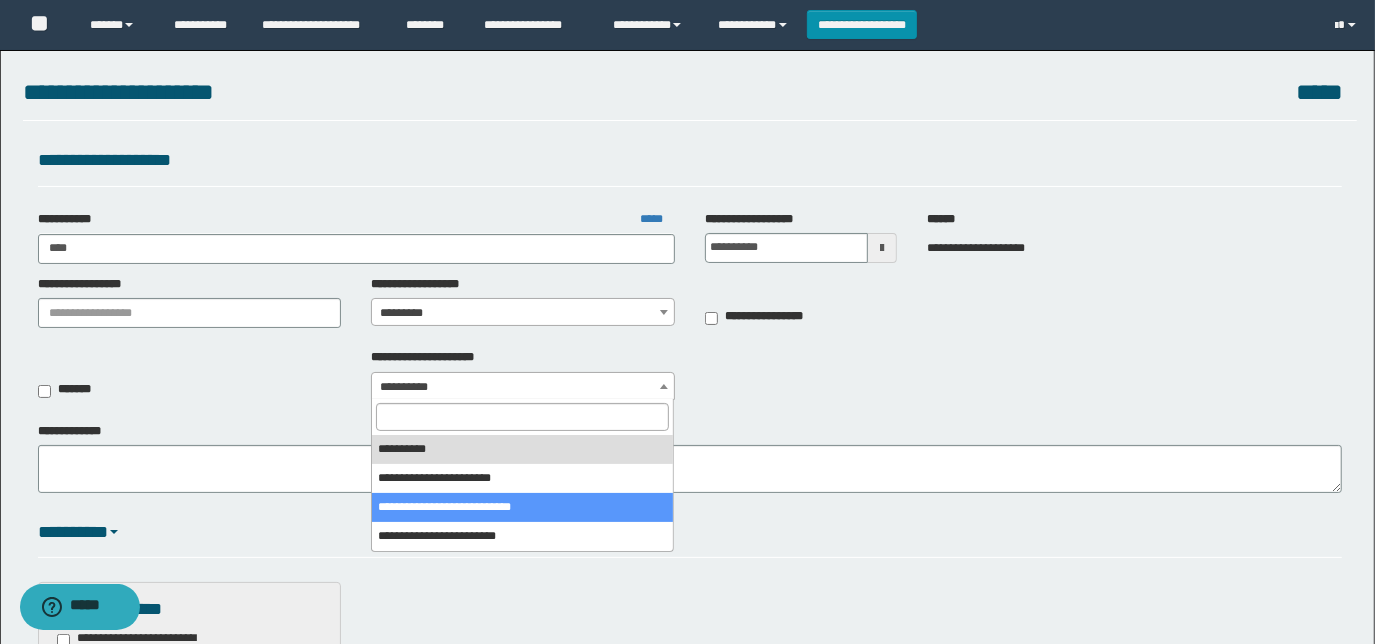 select on "*" 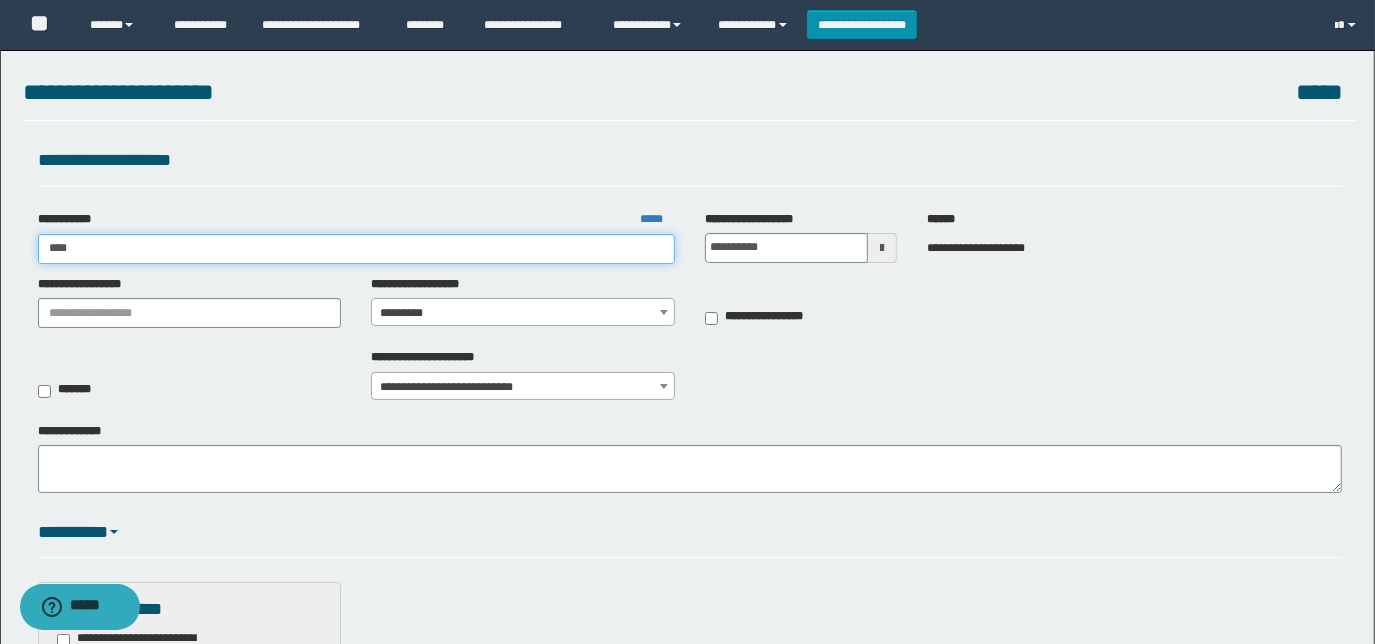 type on "****" 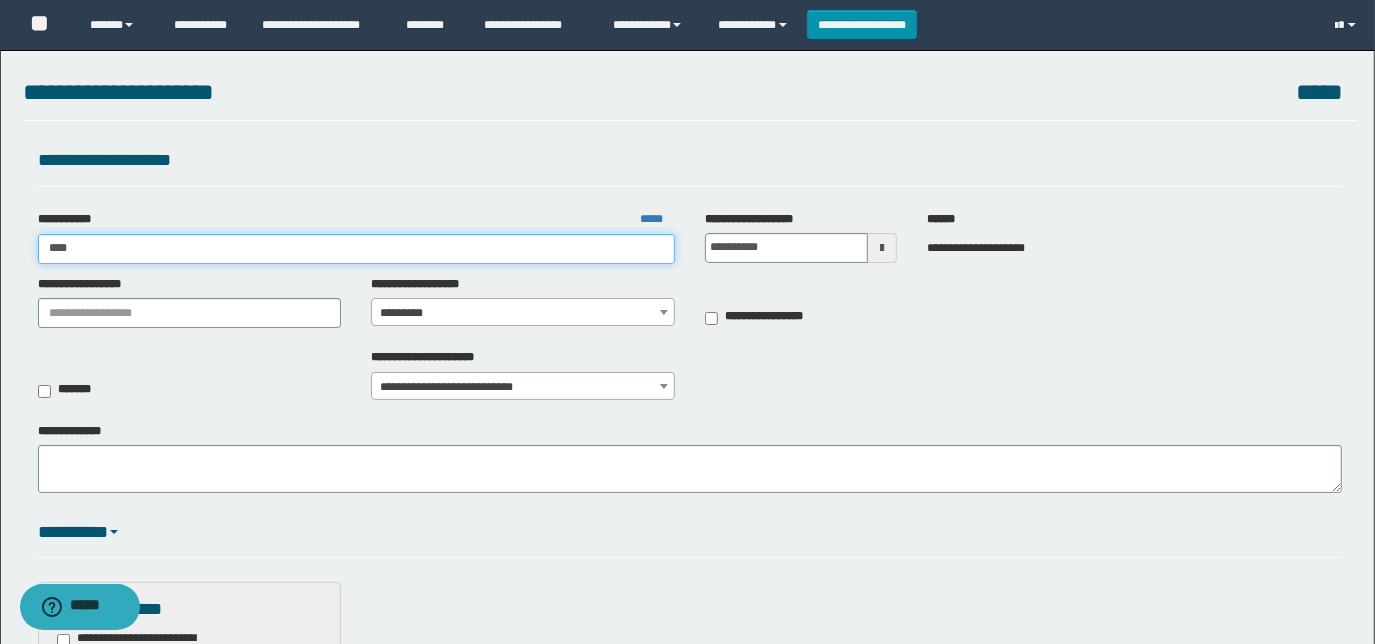 click on "****" at bounding box center (356, 249) 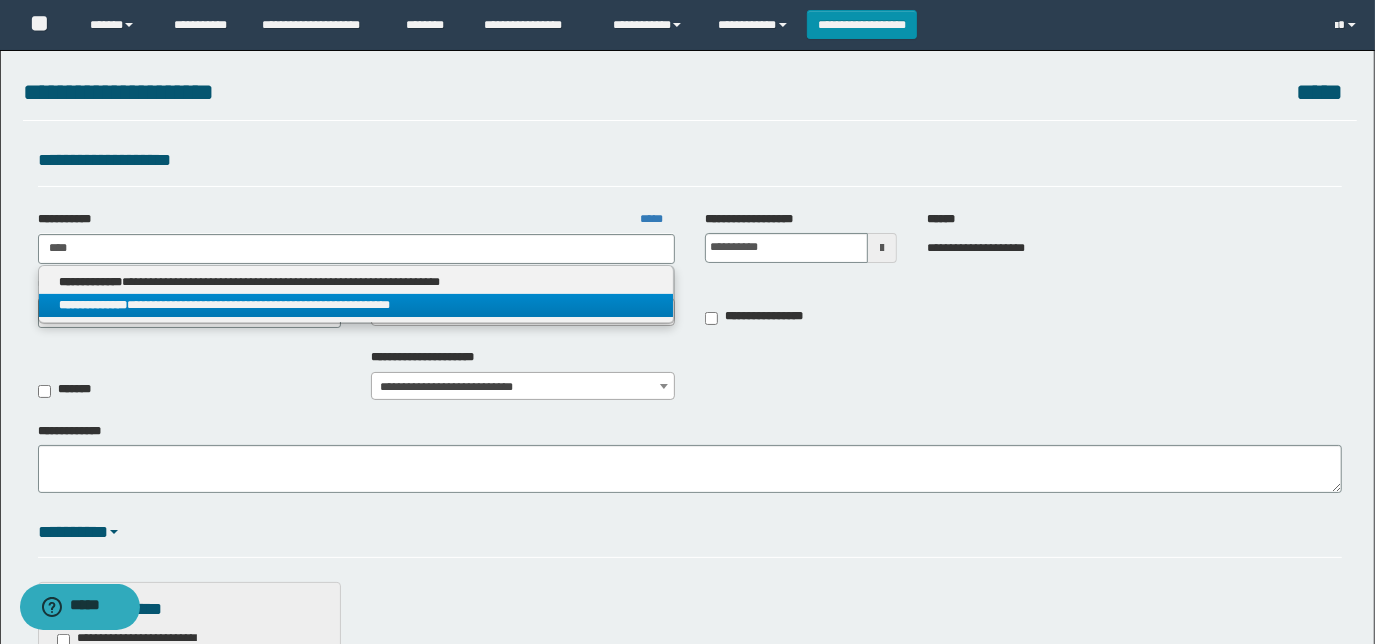 click on "**********" at bounding box center (356, 305) 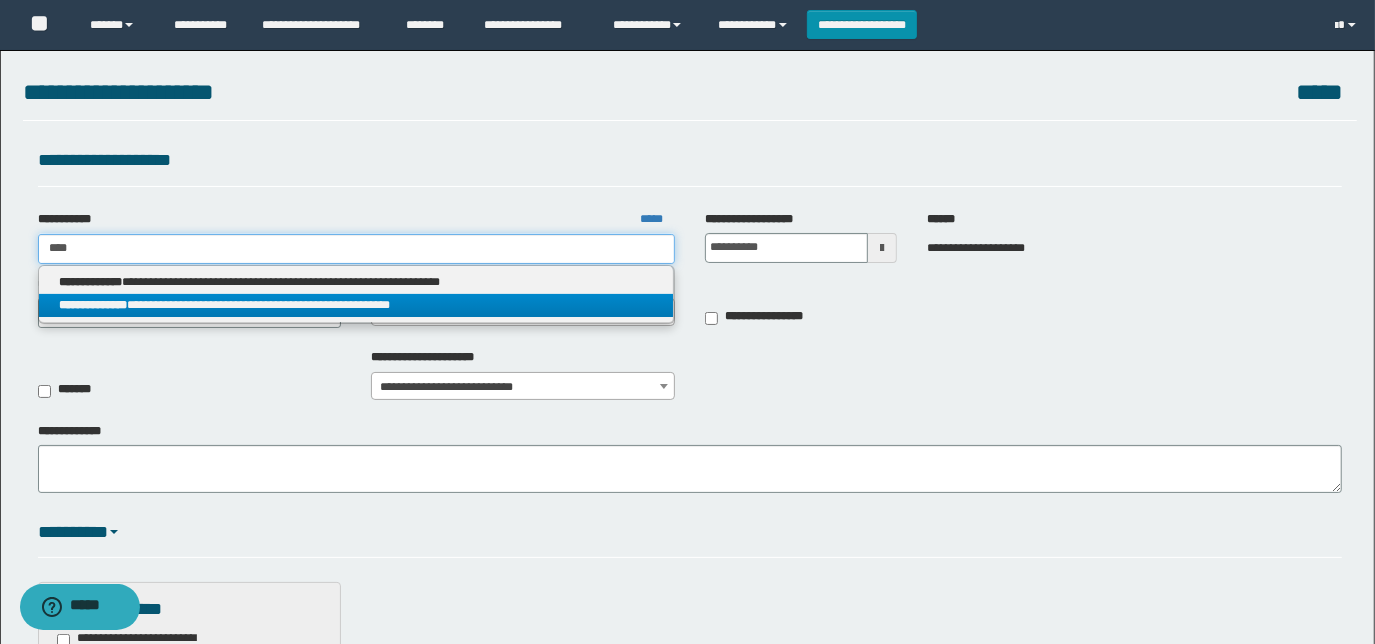 type 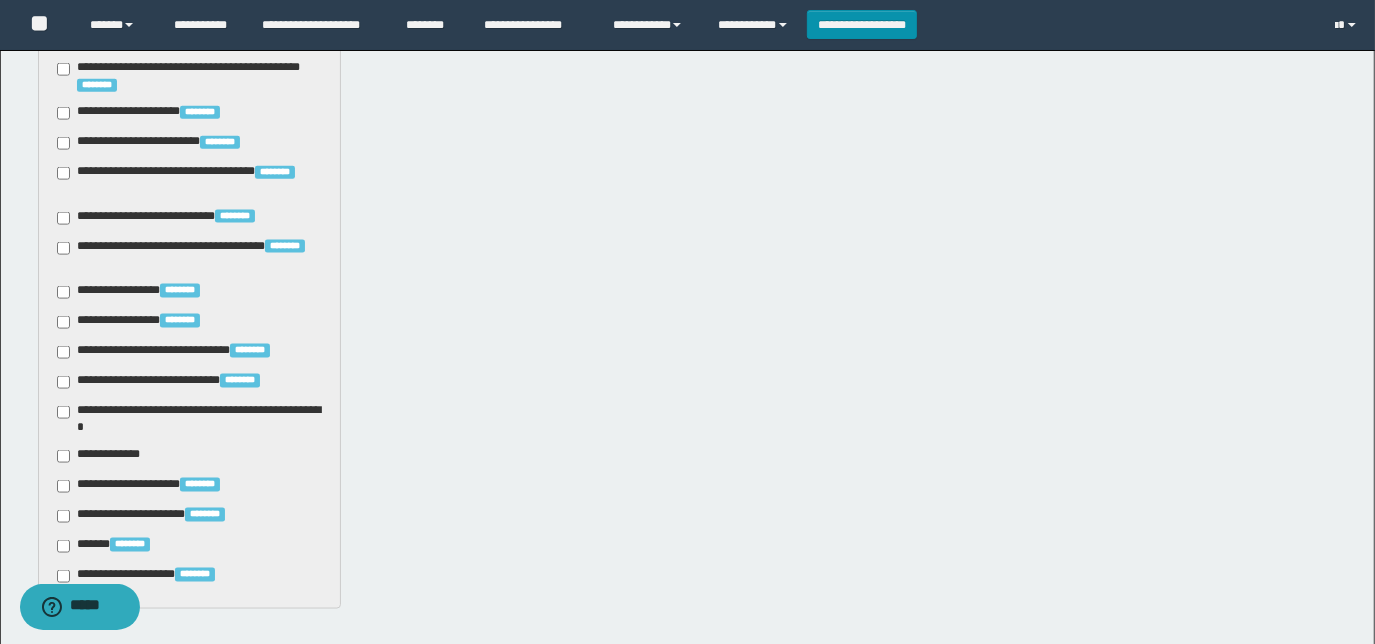 scroll, scrollTop: 1978, scrollLeft: 0, axis: vertical 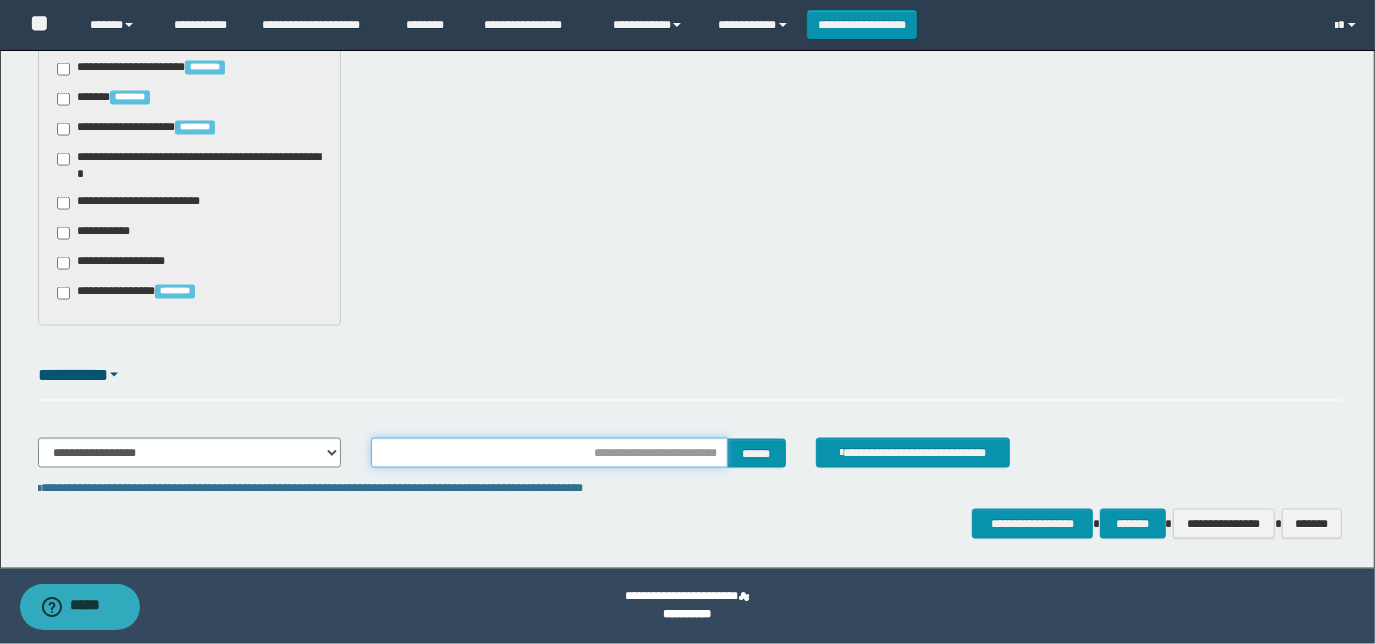 click at bounding box center [549, 453] 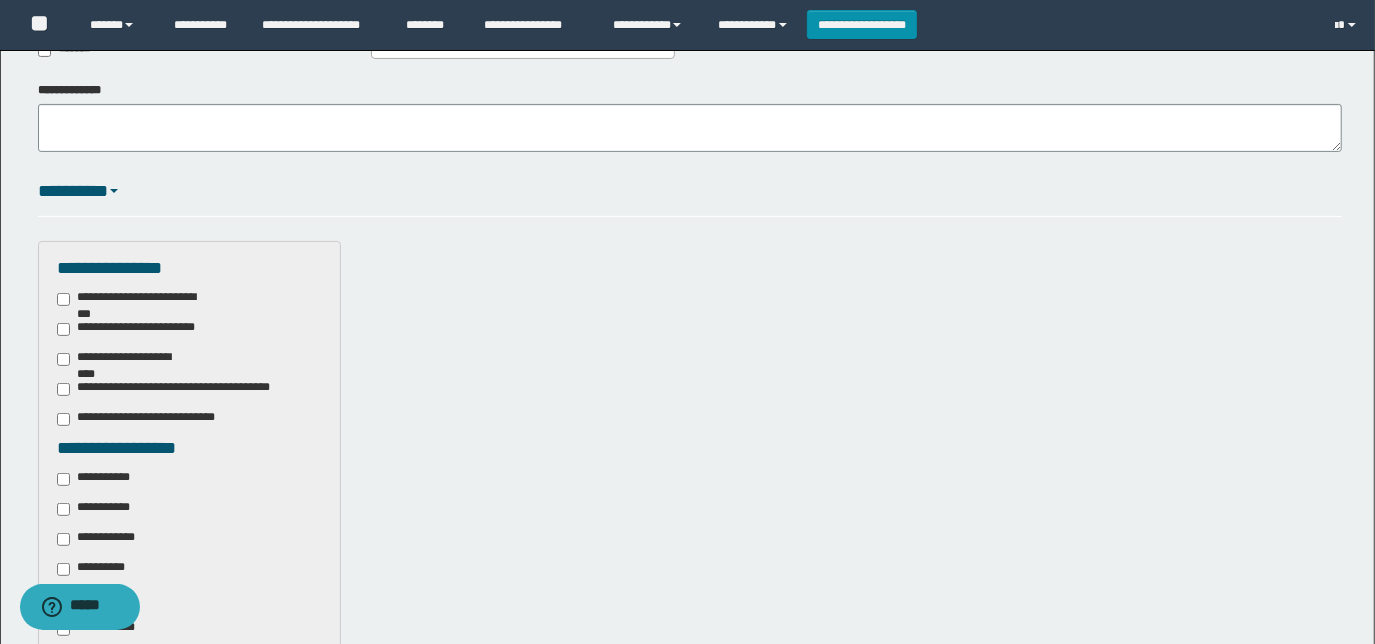 scroll, scrollTop: 0, scrollLeft: 0, axis: both 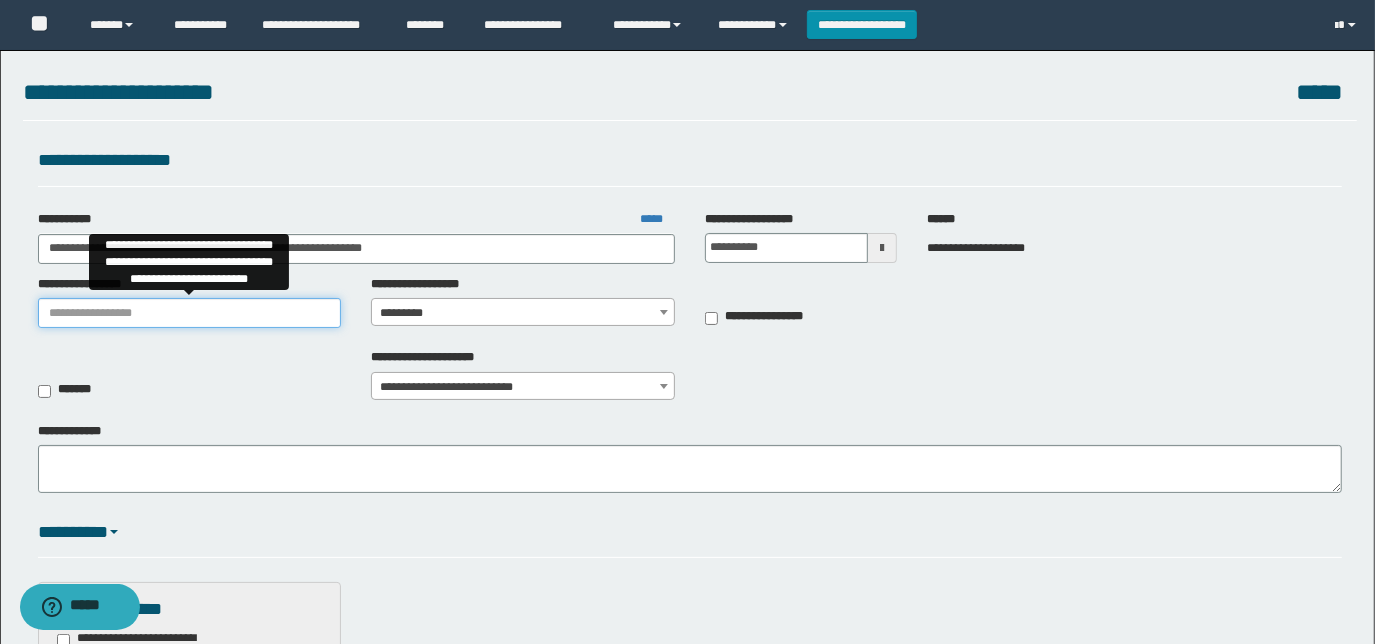 click on "**********" at bounding box center [190, 313] 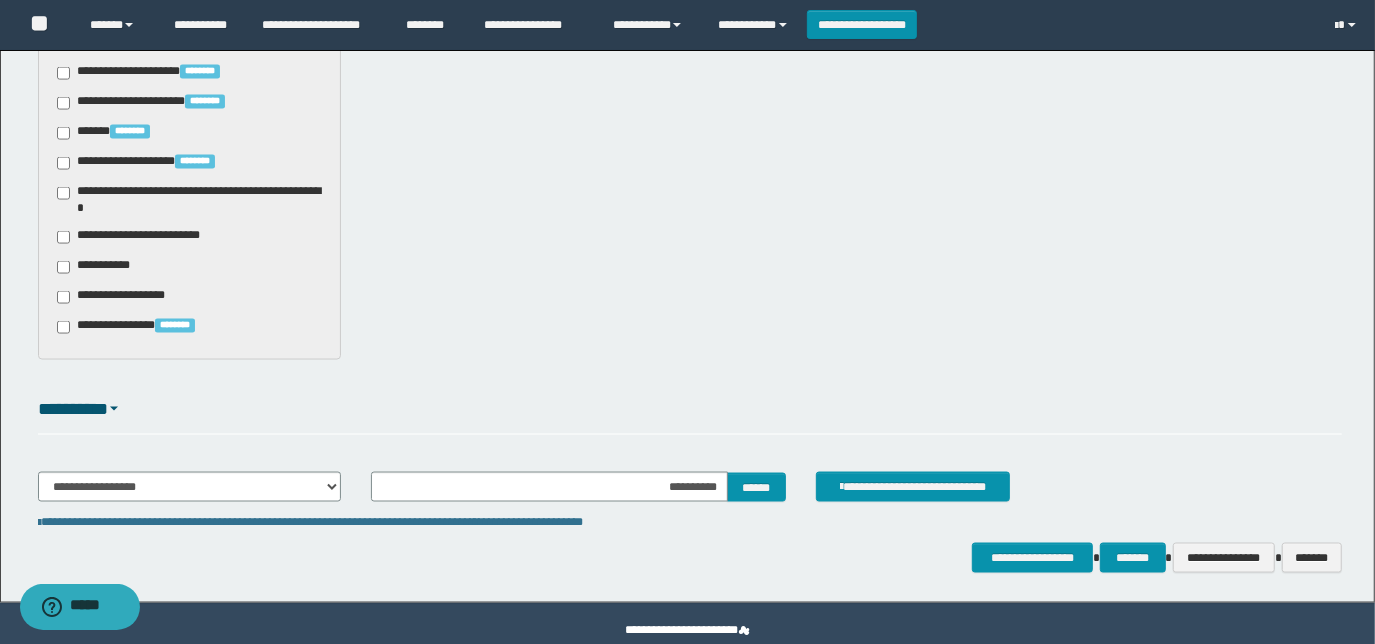 scroll, scrollTop: 1887, scrollLeft: 0, axis: vertical 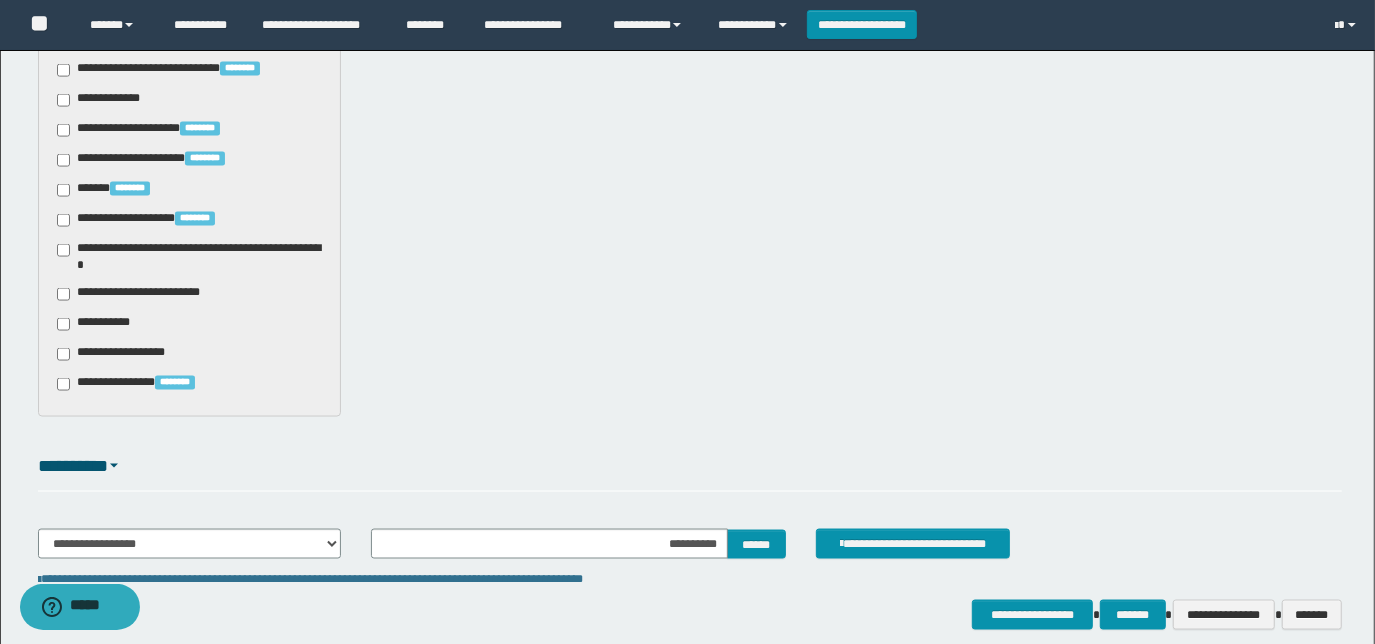 type on "**********" 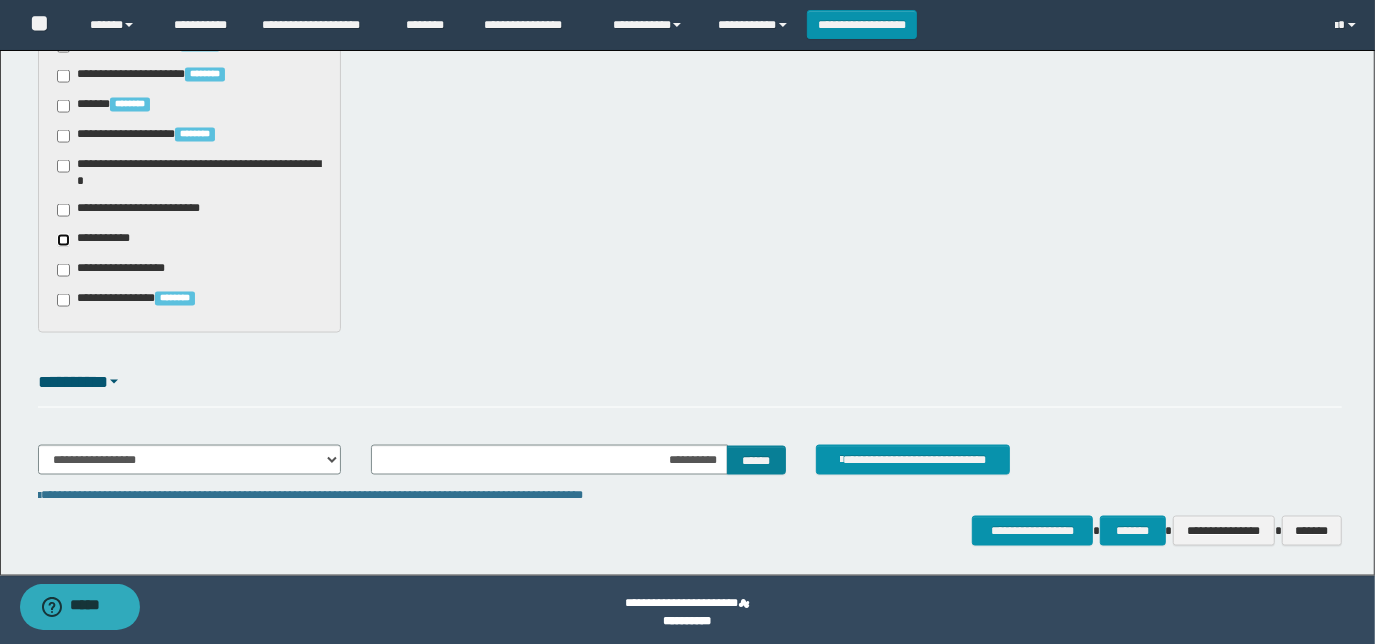 scroll, scrollTop: 1978, scrollLeft: 0, axis: vertical 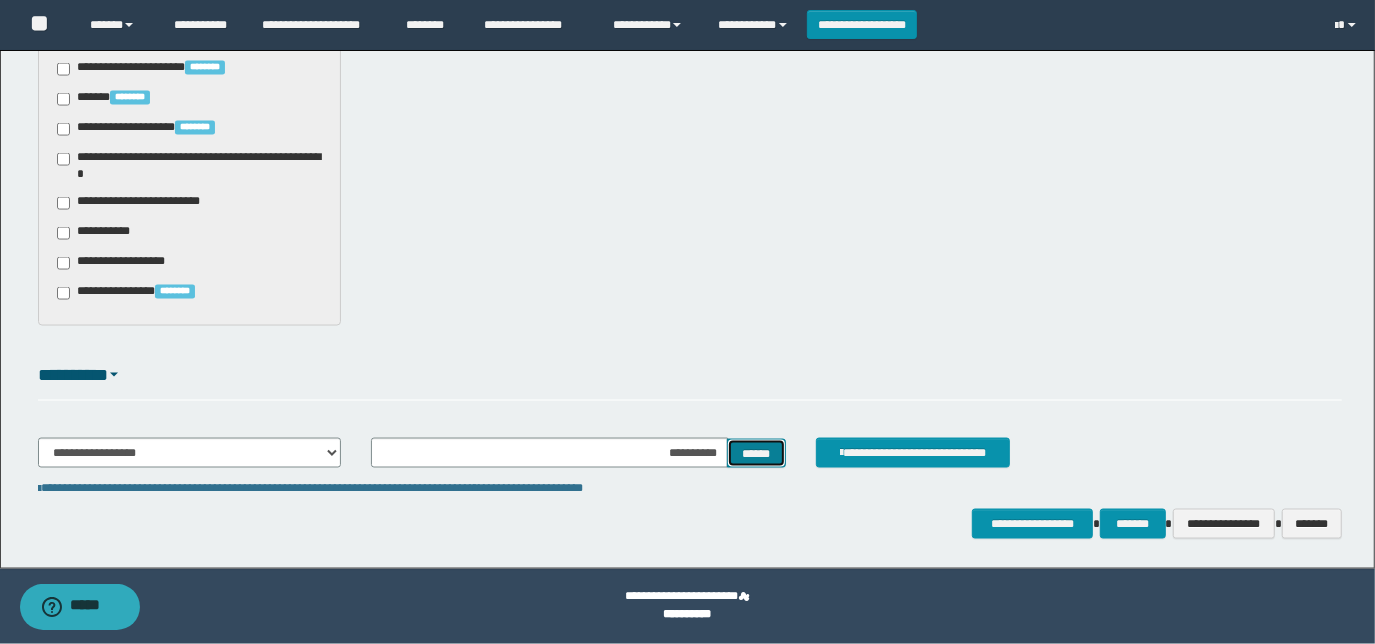 click on "******" at bounding box center [756, 453] 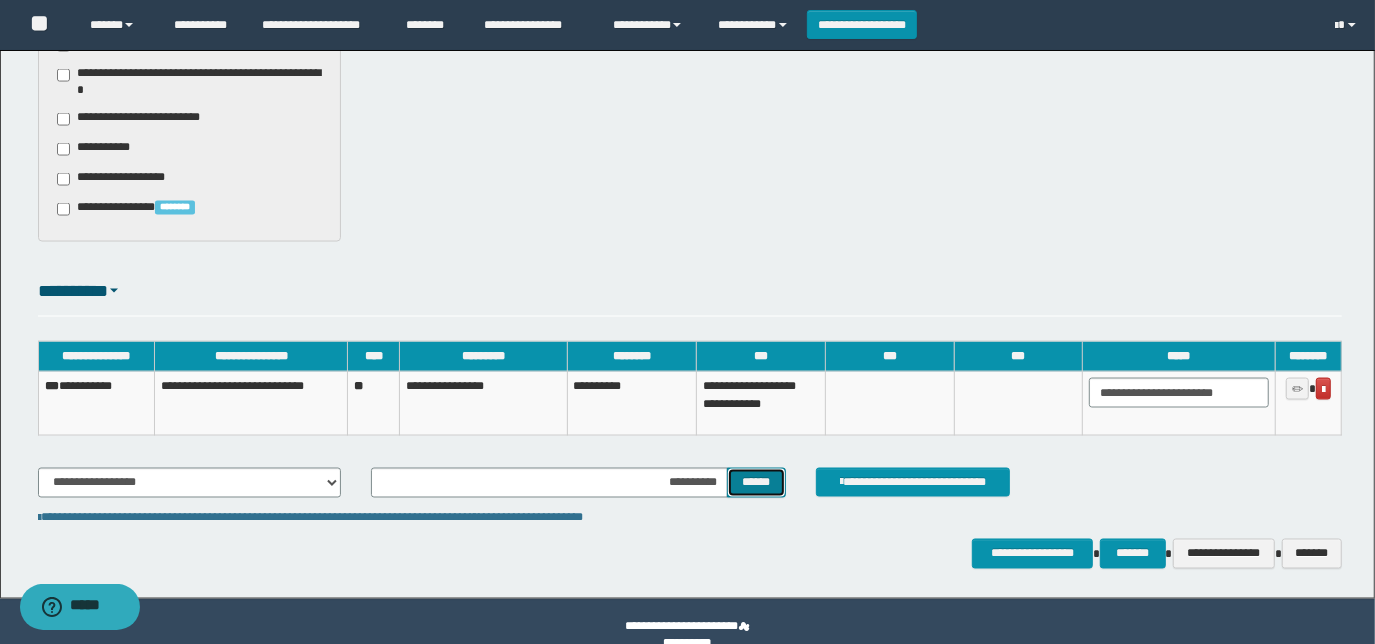 scroll, scrollTop: 2069, scrollLeft: 0, axis: vertical 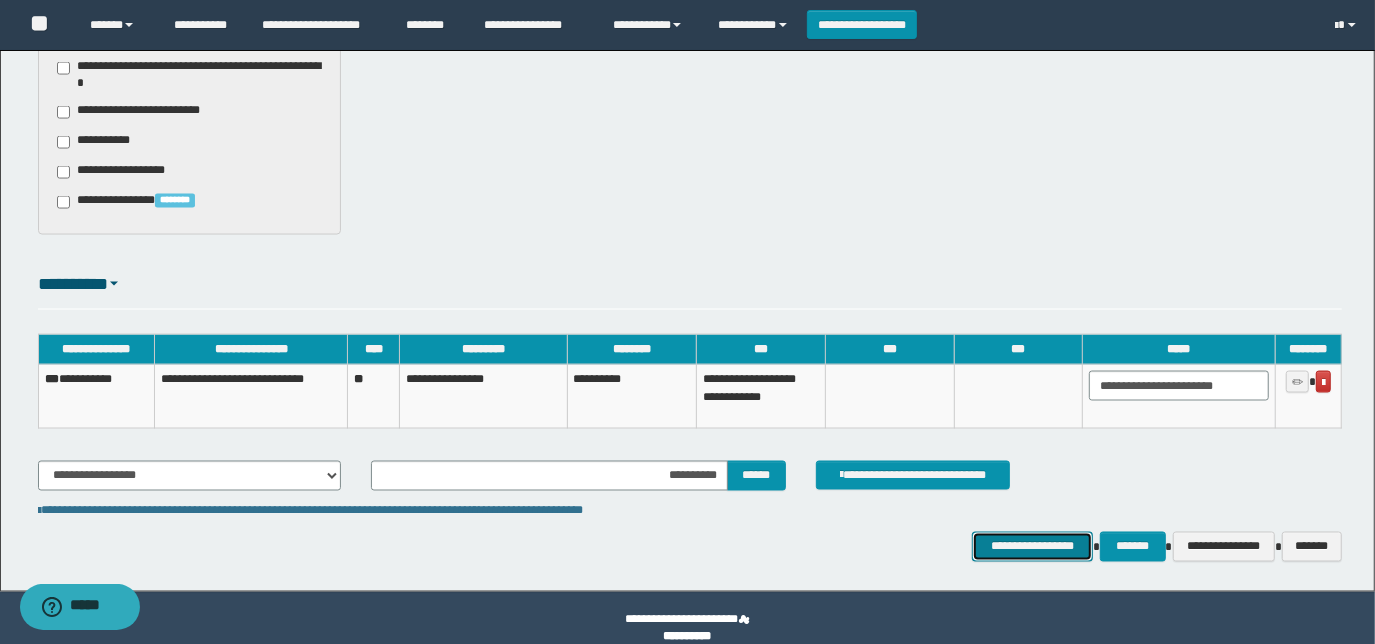 click on "**********" at bounding box center (1033, 546) 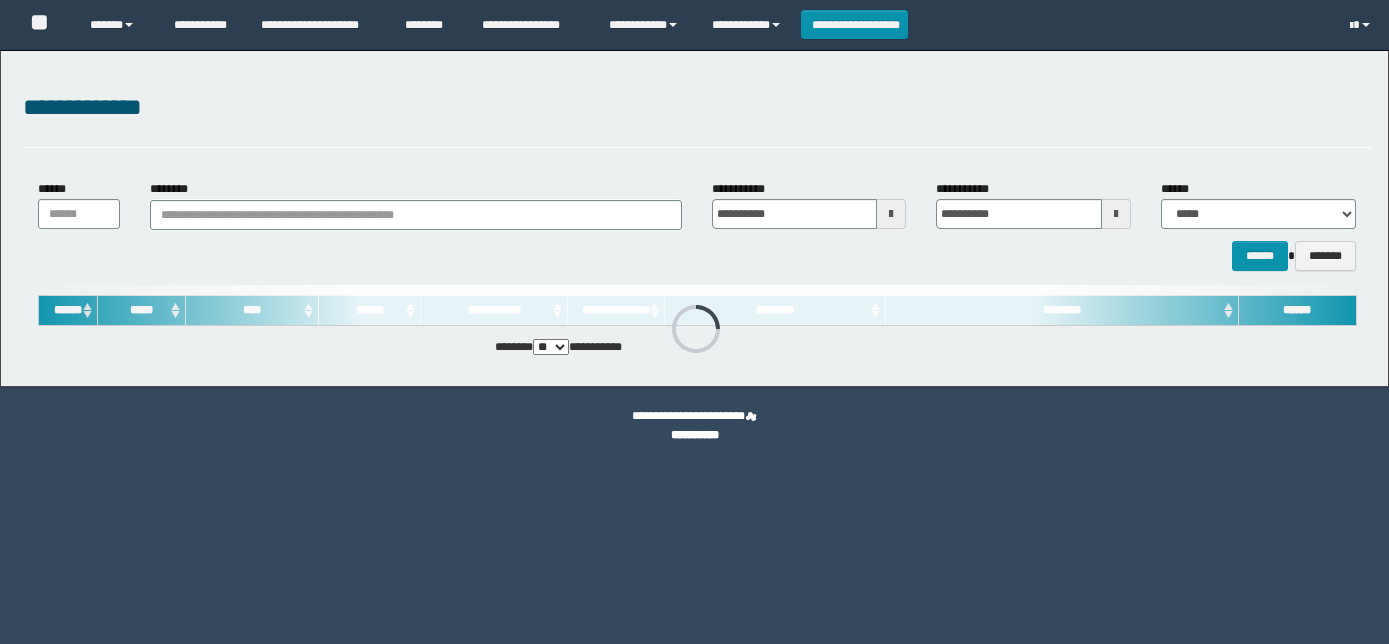 scroll, scrollTop: 0, scrollLeft: 0, axis: both 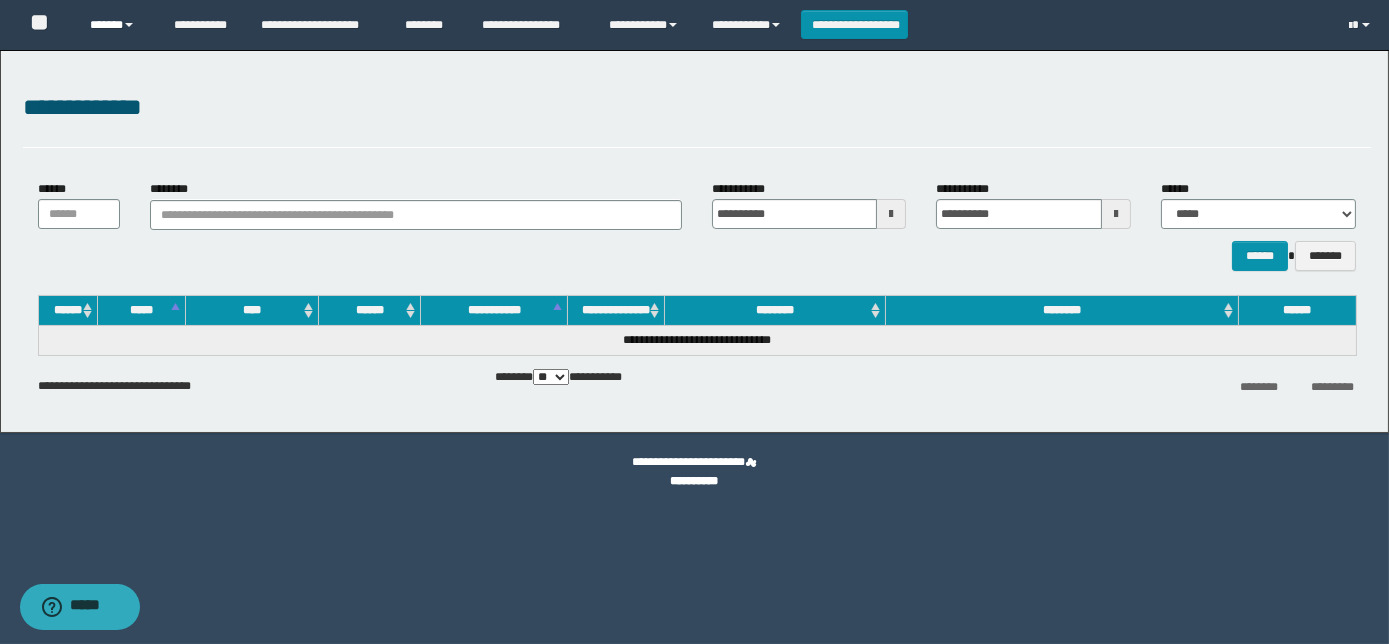 click on "******" at bounding box center [117, 25] 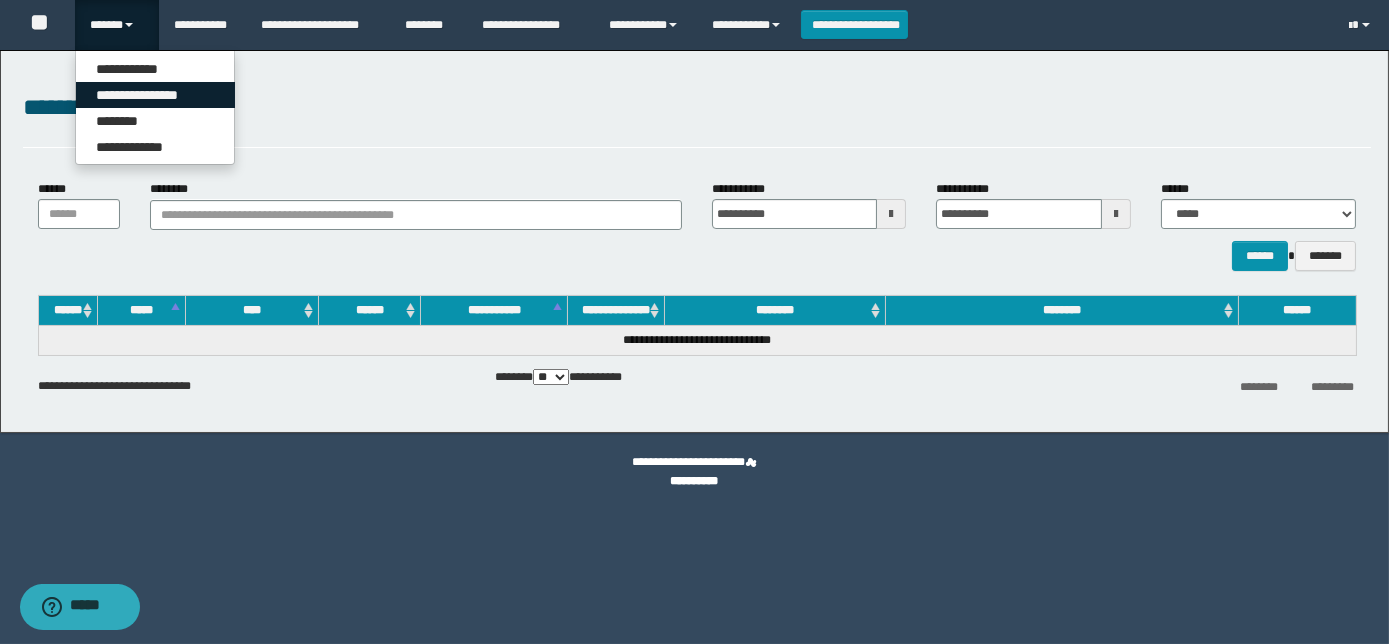 click on "**********" at bounding box center (155, 95) 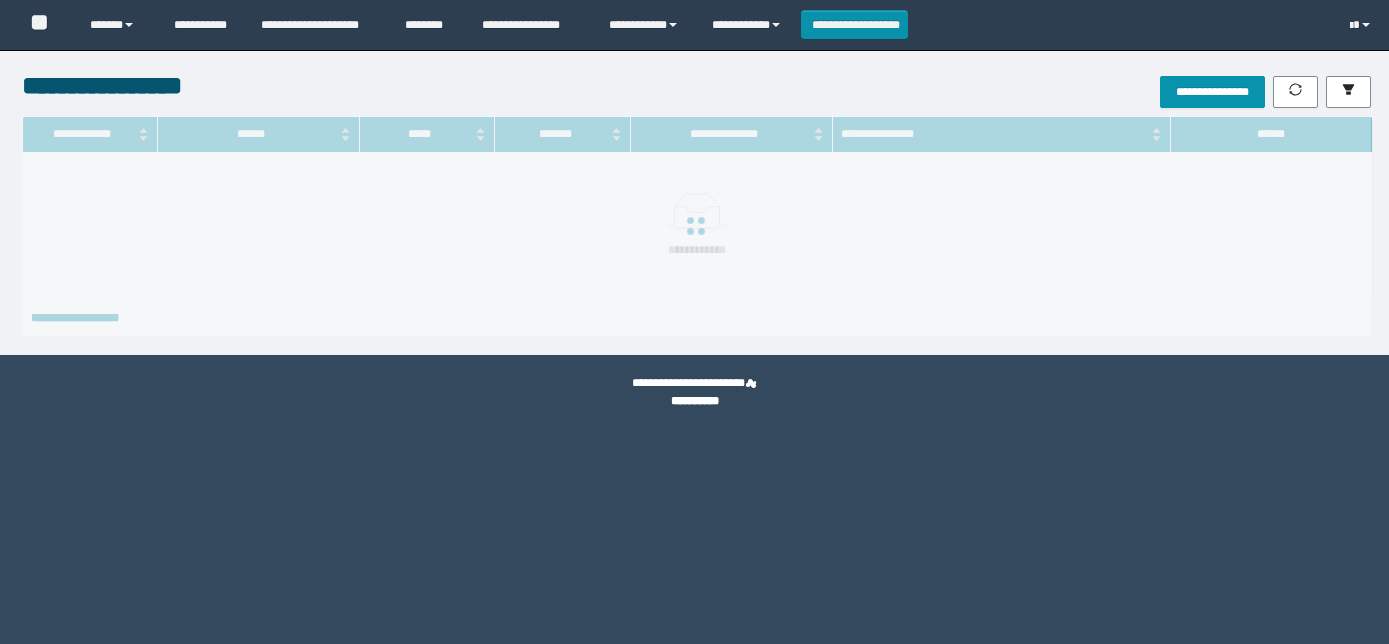 scroll, scrollTop: 0, scrollLeft: 0, axis: both 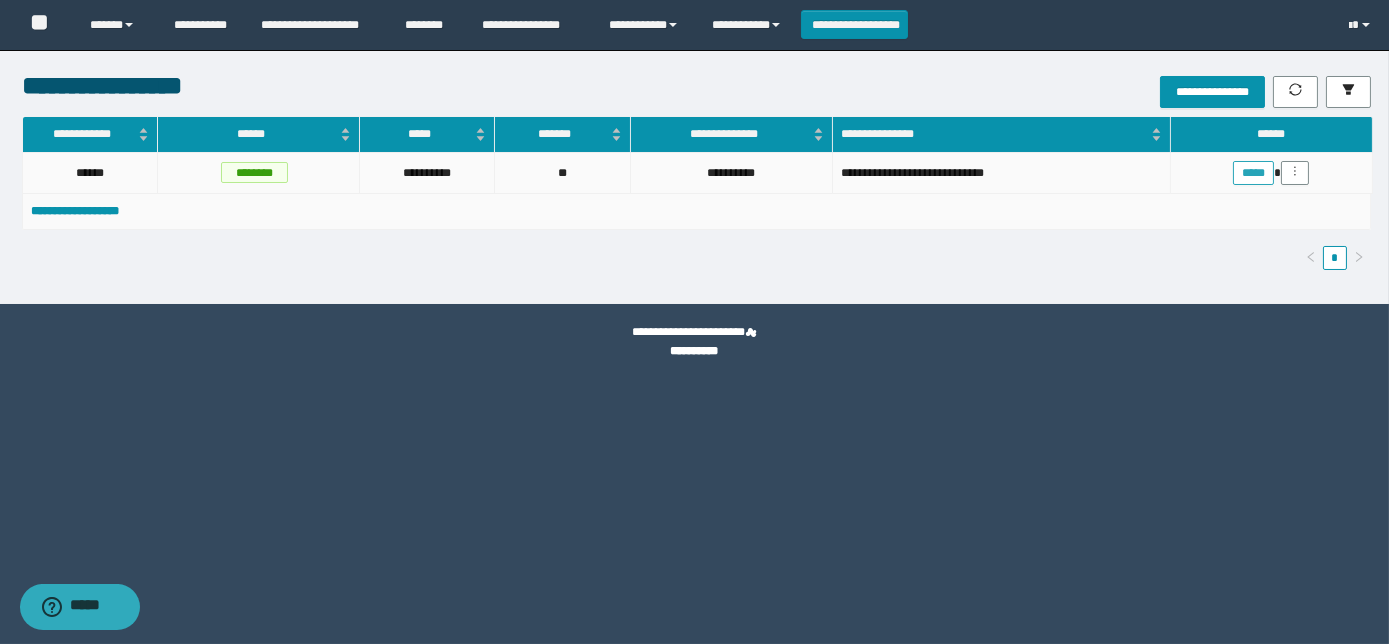 click on "*****" at bounding box center (1253, 173) 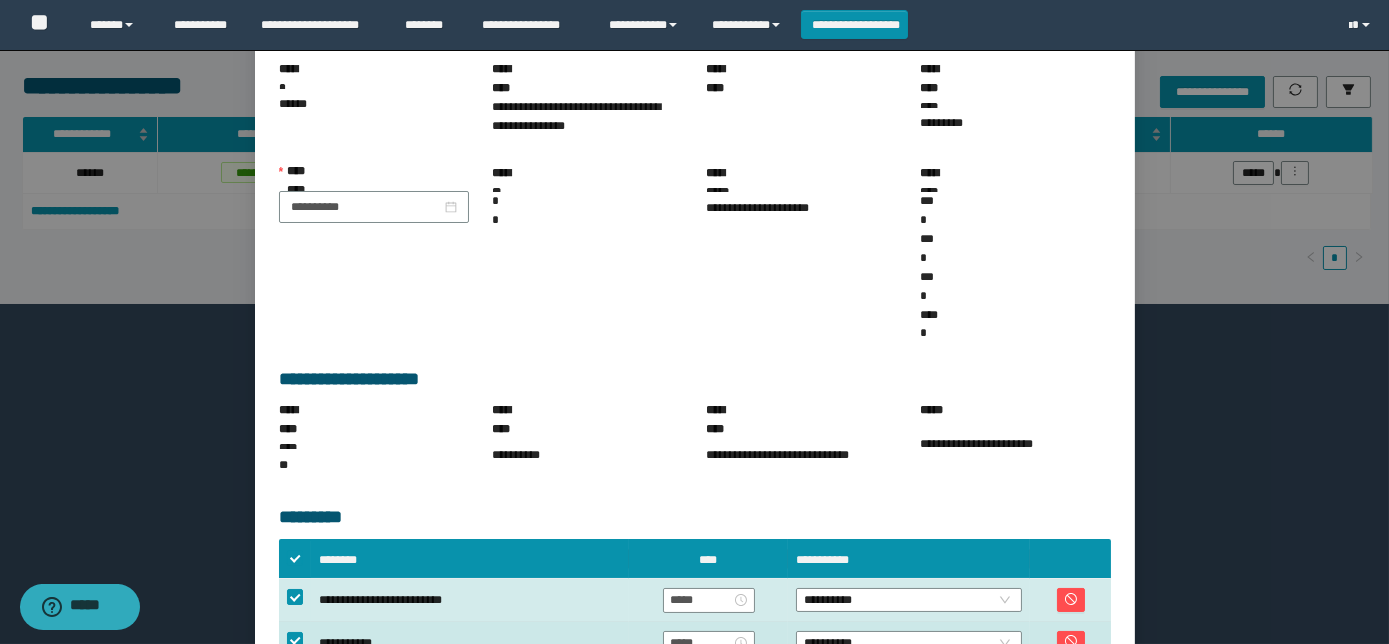 scroll, scrollTop: 181, scrollLeft: 0, axis: vertical 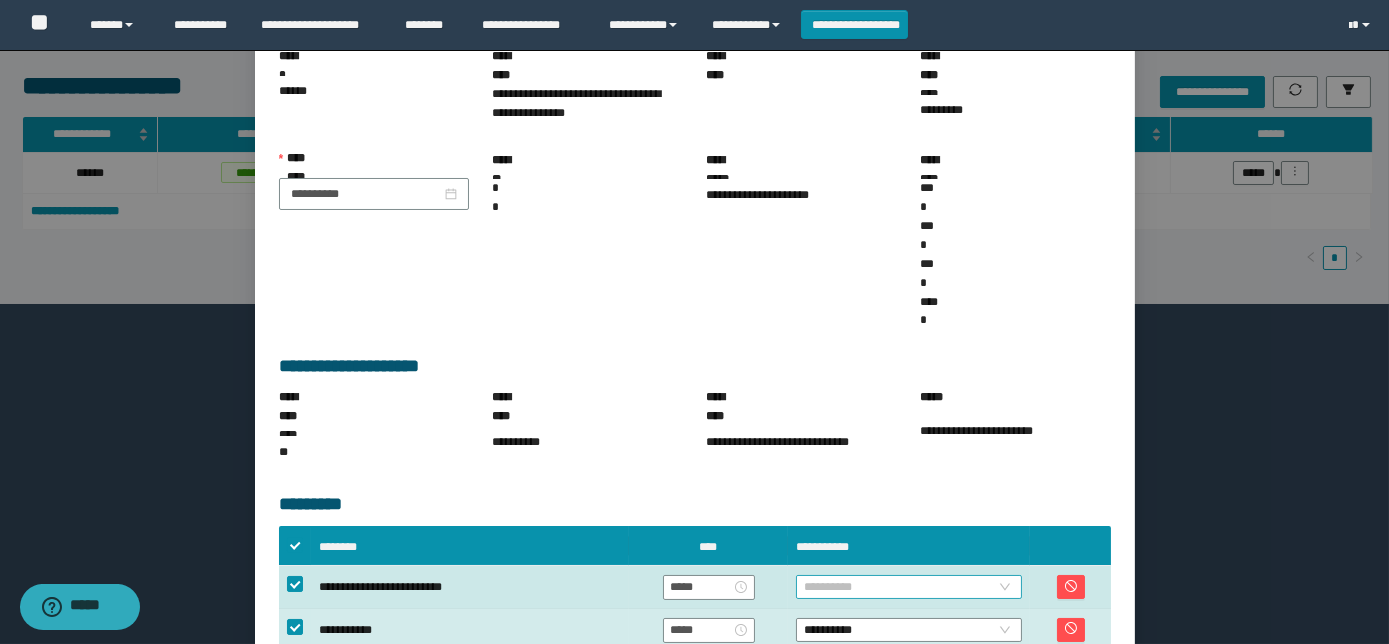 drag, startPoint x: 904, startPoint y: 434, endPoint x: 890, endPoint y: 426, distance: 16.124516 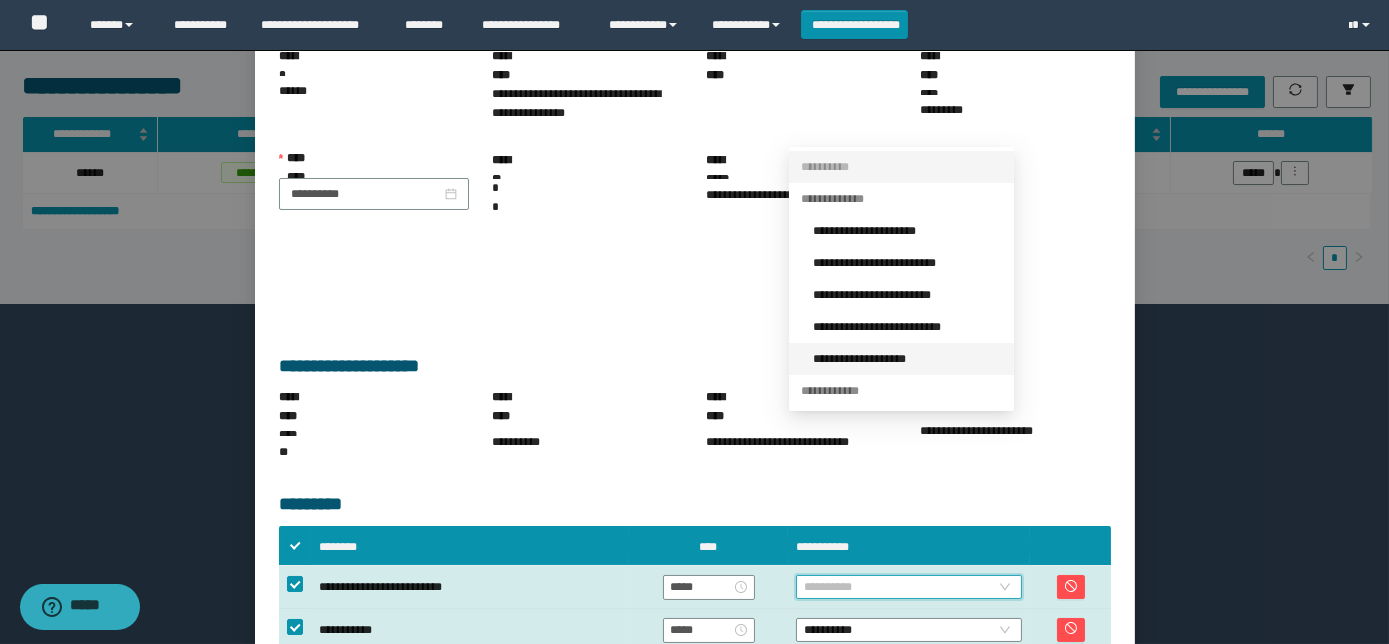 click on "**********" at bounding box center (907, 359) 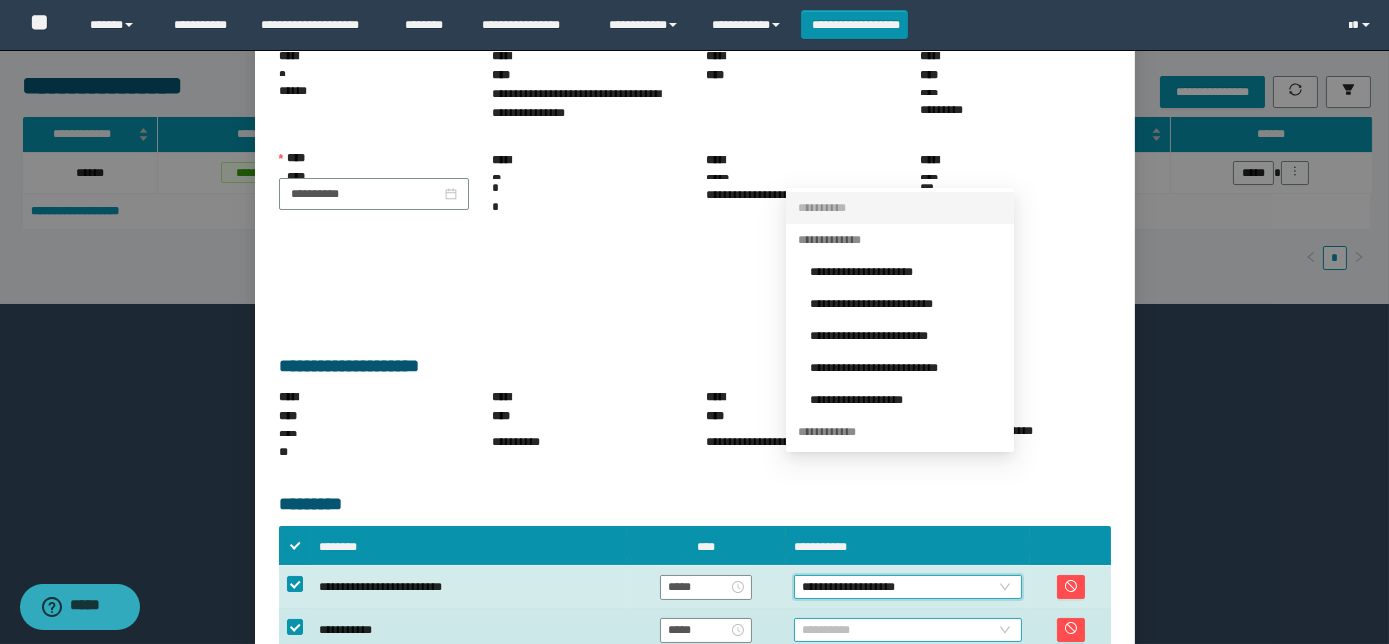 click on "**********" at bounding box center (908, 630) 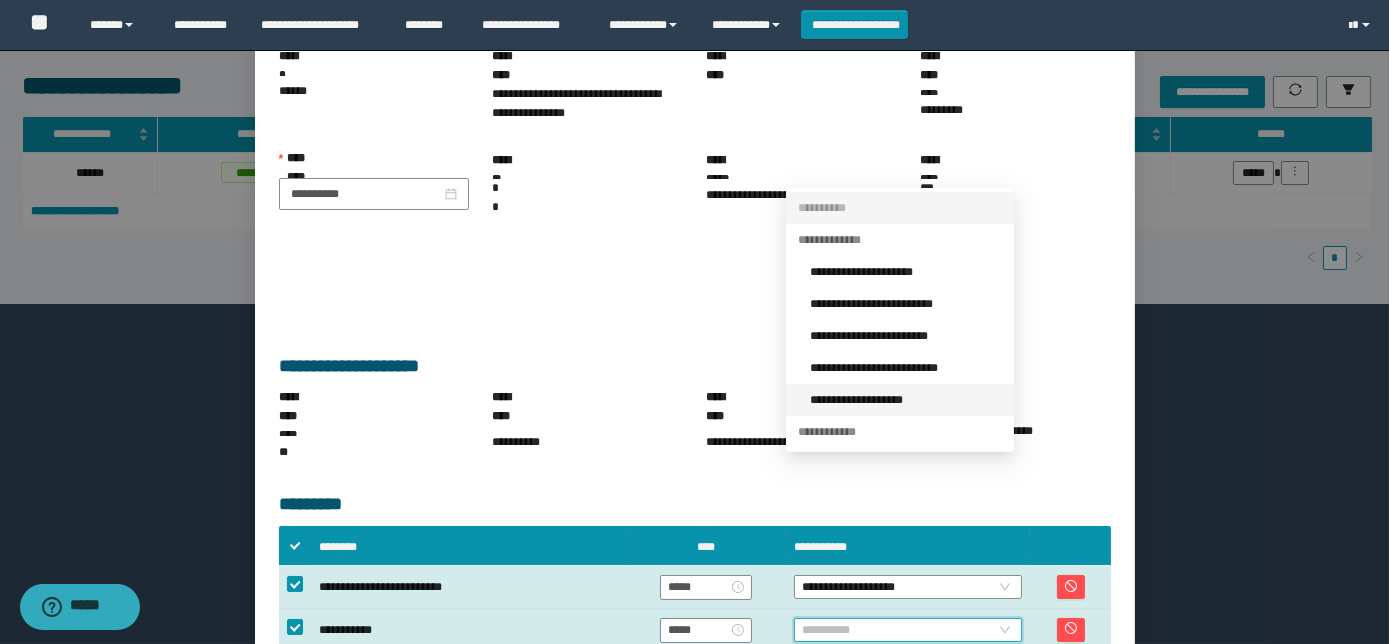 click on "**********" at bounding box center (906, 400) 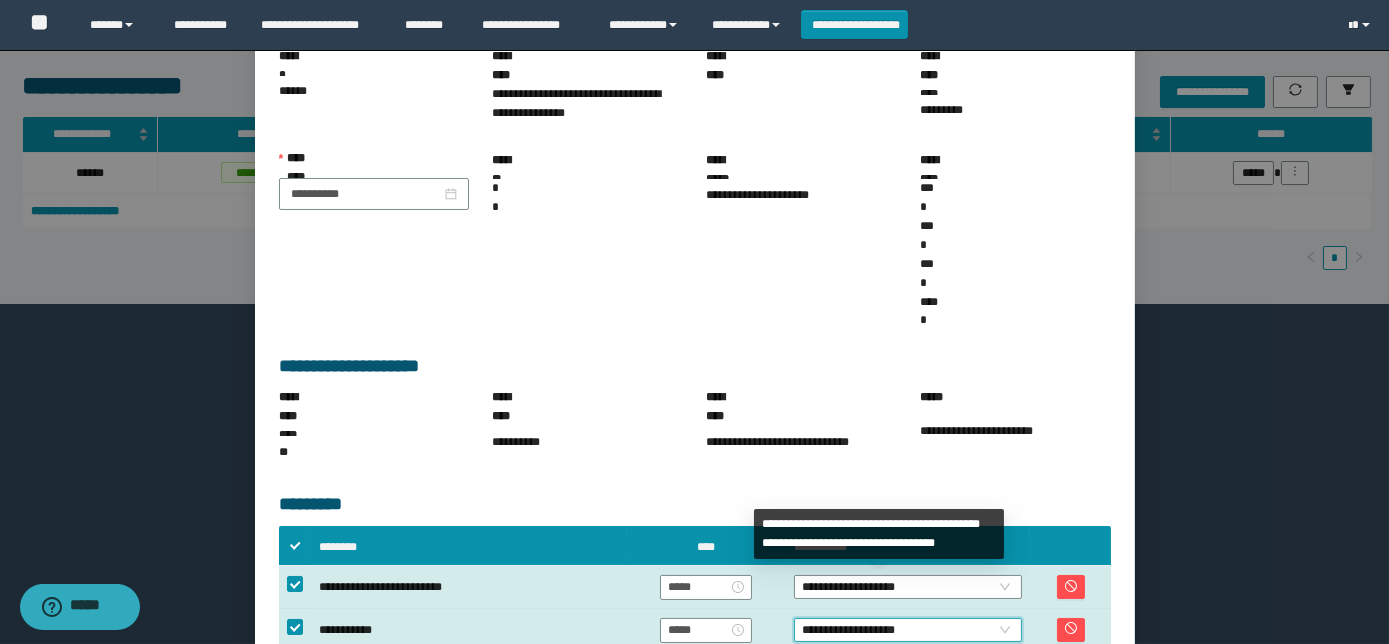 click on "**********" at bounding box center [988, 750] 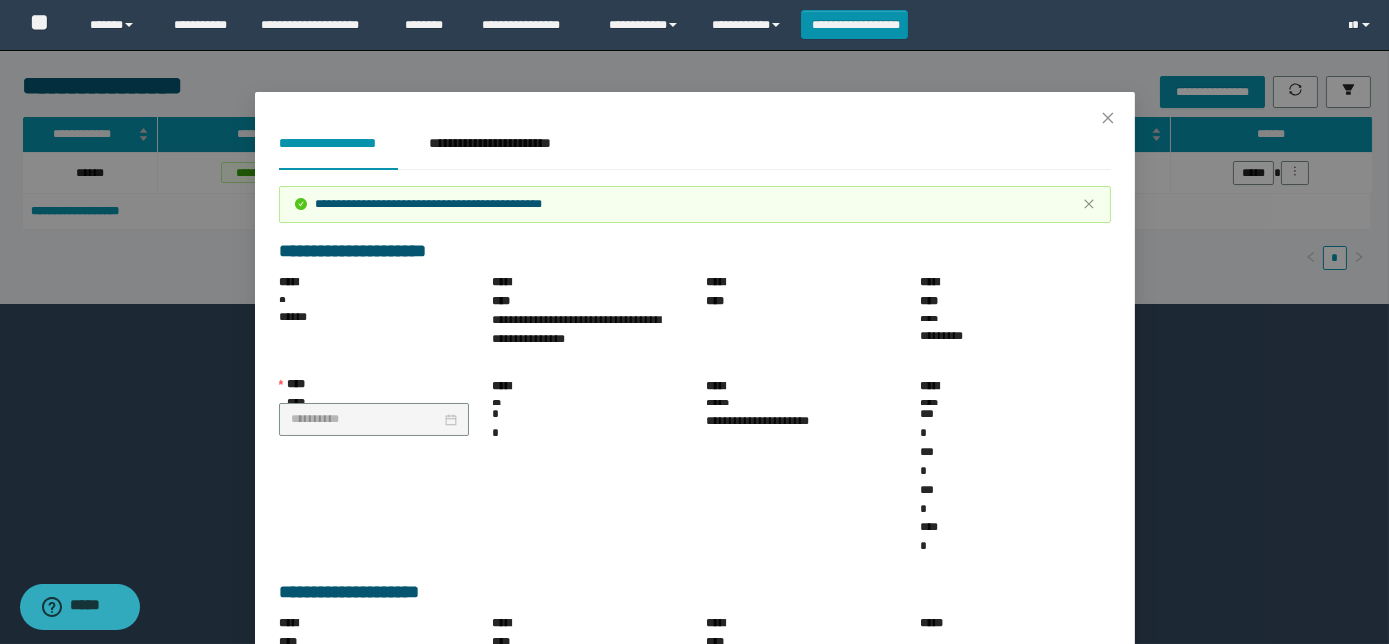 scroll, scrollTop: 0, scrollLeft: 0, axis: both 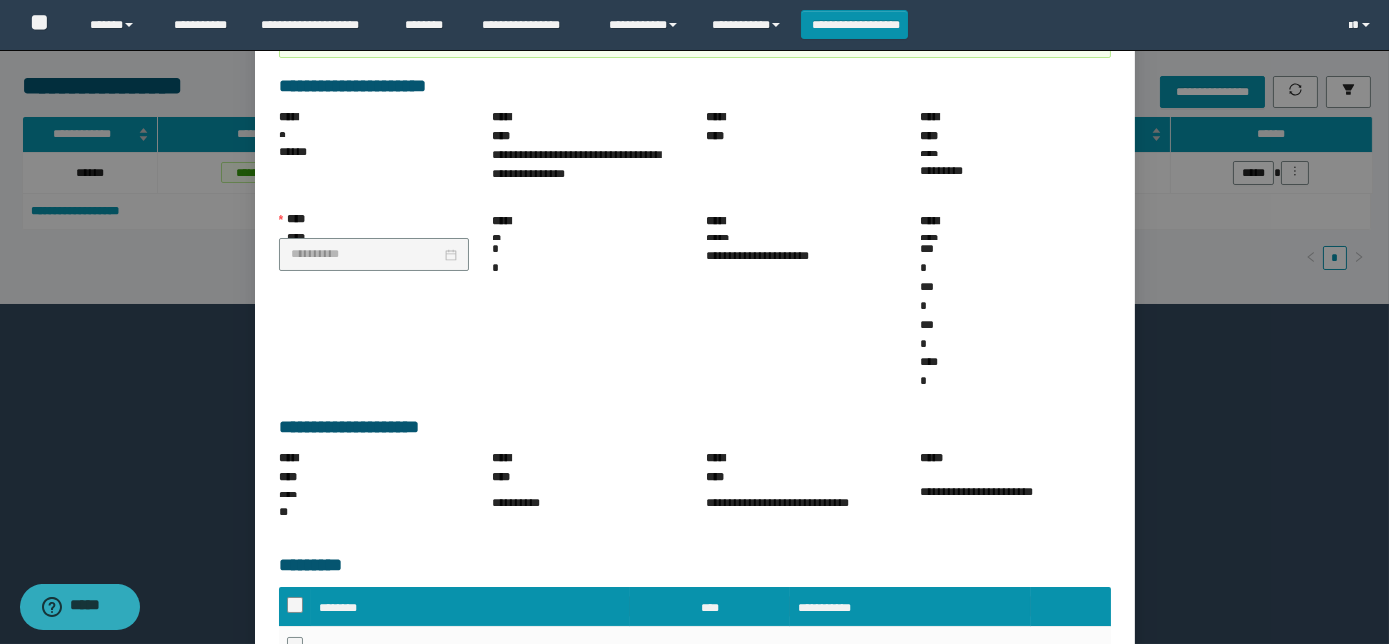 click on "******" at bounding box center [1099, 750] 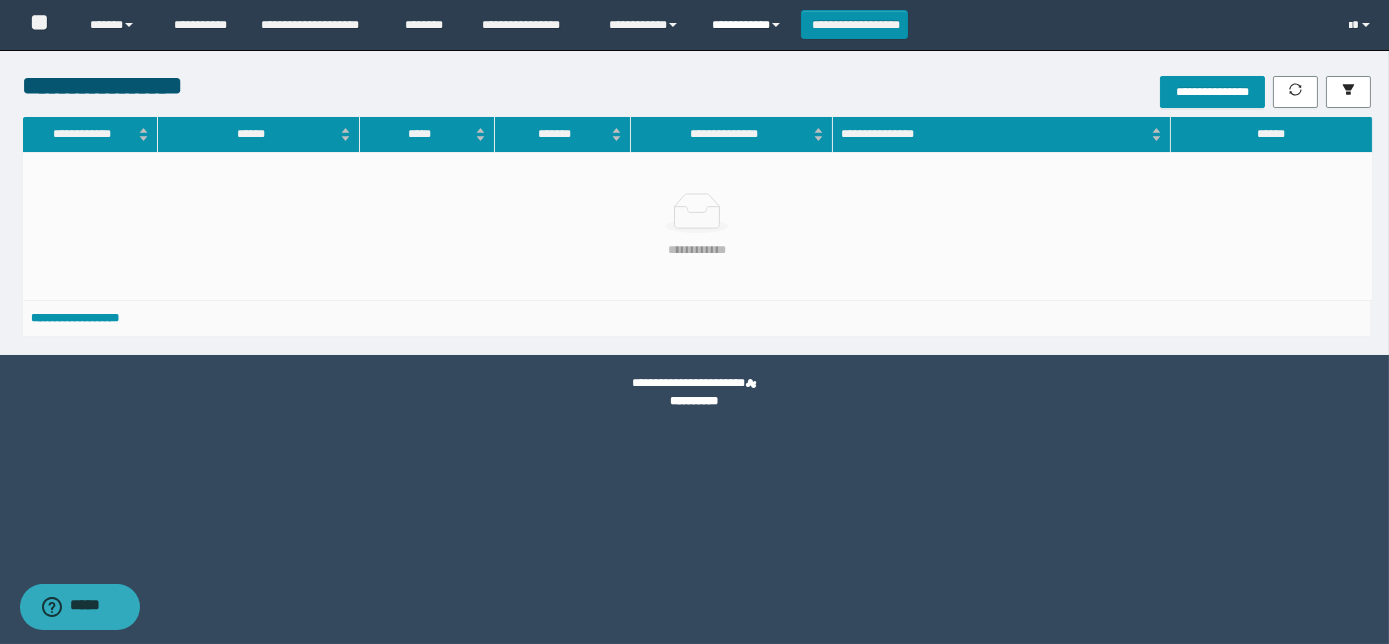 click on "**********" at bounding box center [749, 25] 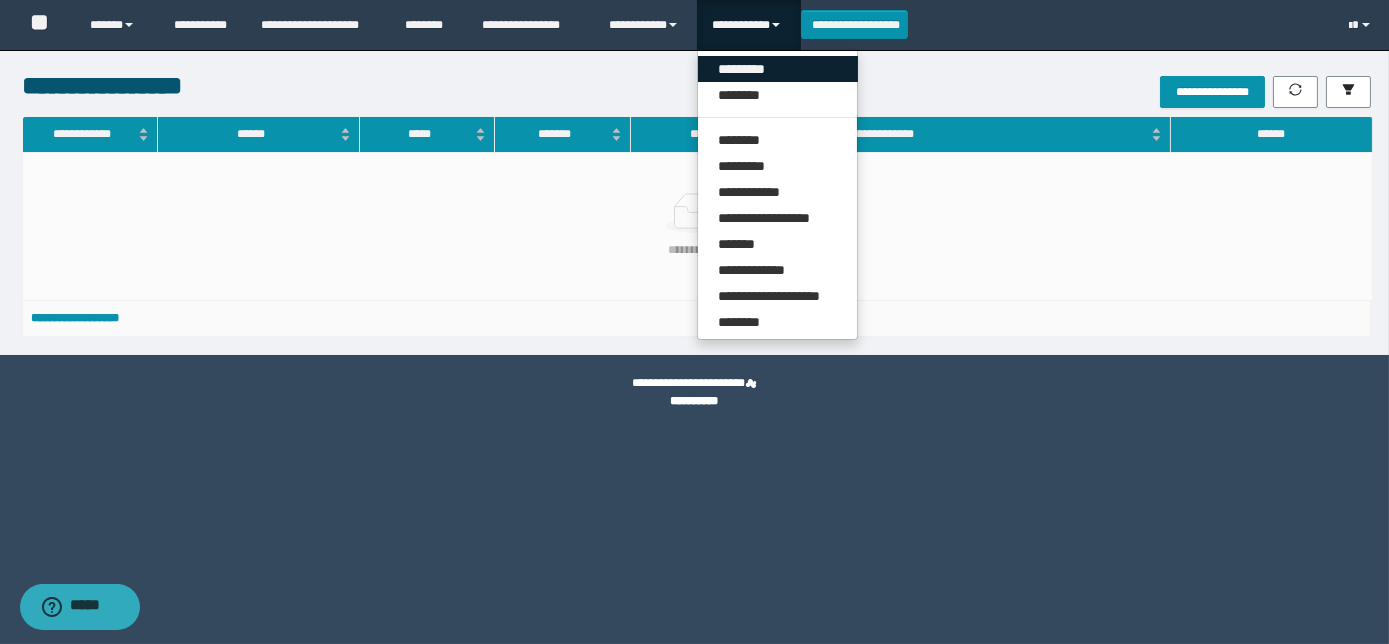 click on "*********" at bounding box center [778, 69] 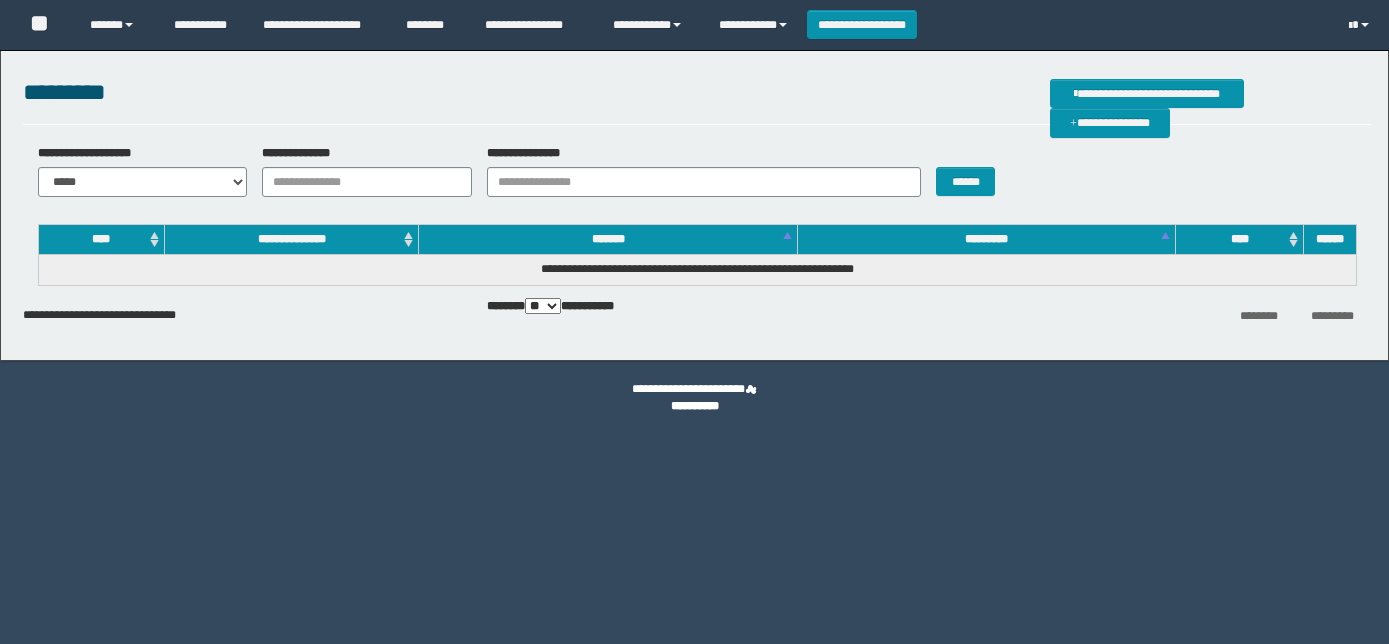 scroll, scrollTop: 0, scrollLeft: 0, axis: both 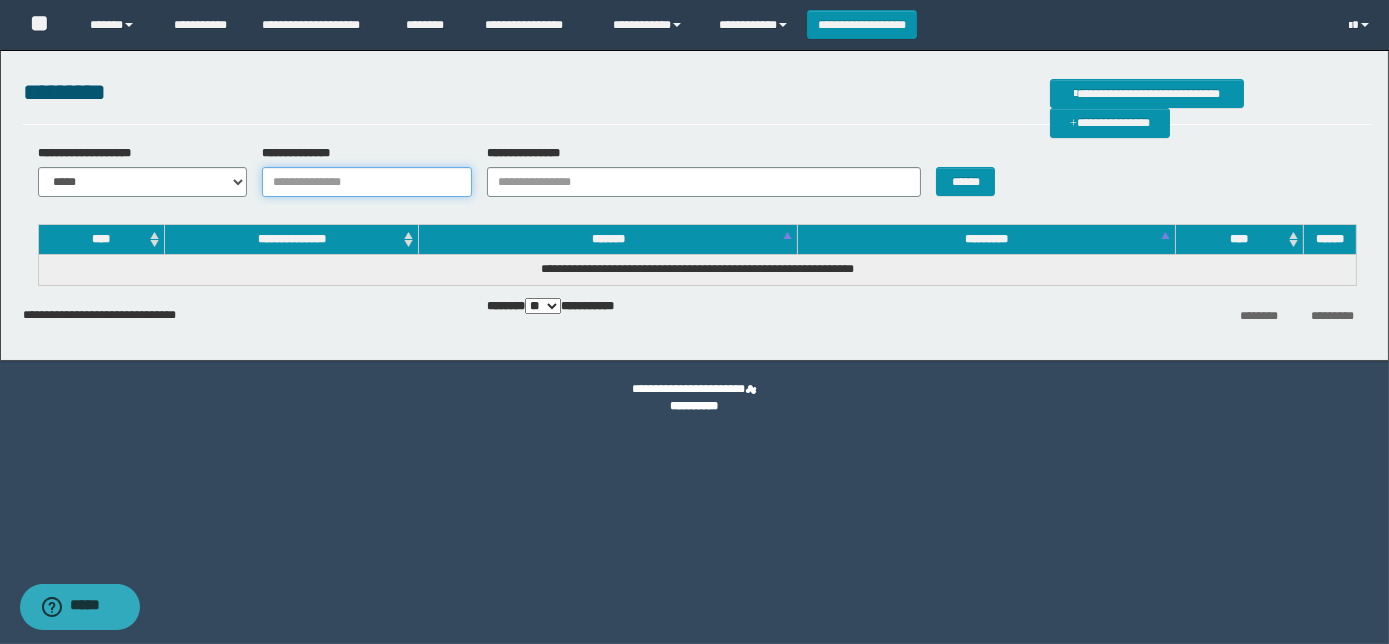 click on "**********" at bounding box center [367, 182] 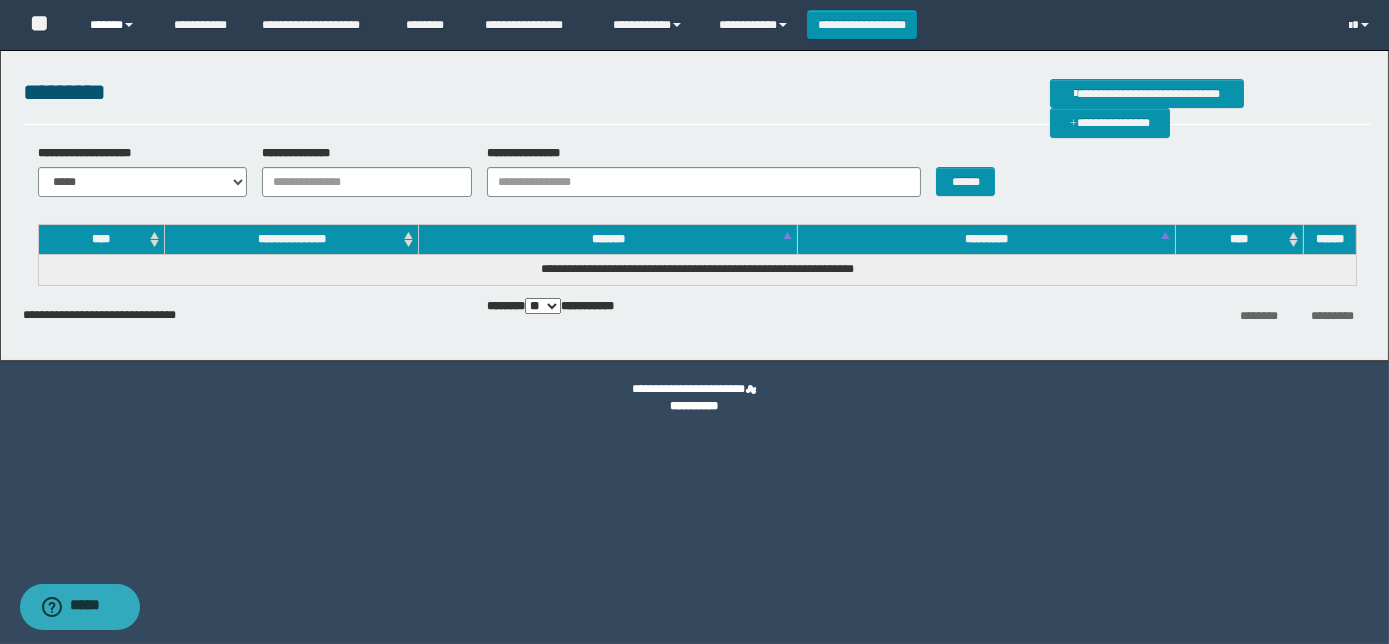 click on "******" at bounding box center [117, 25] 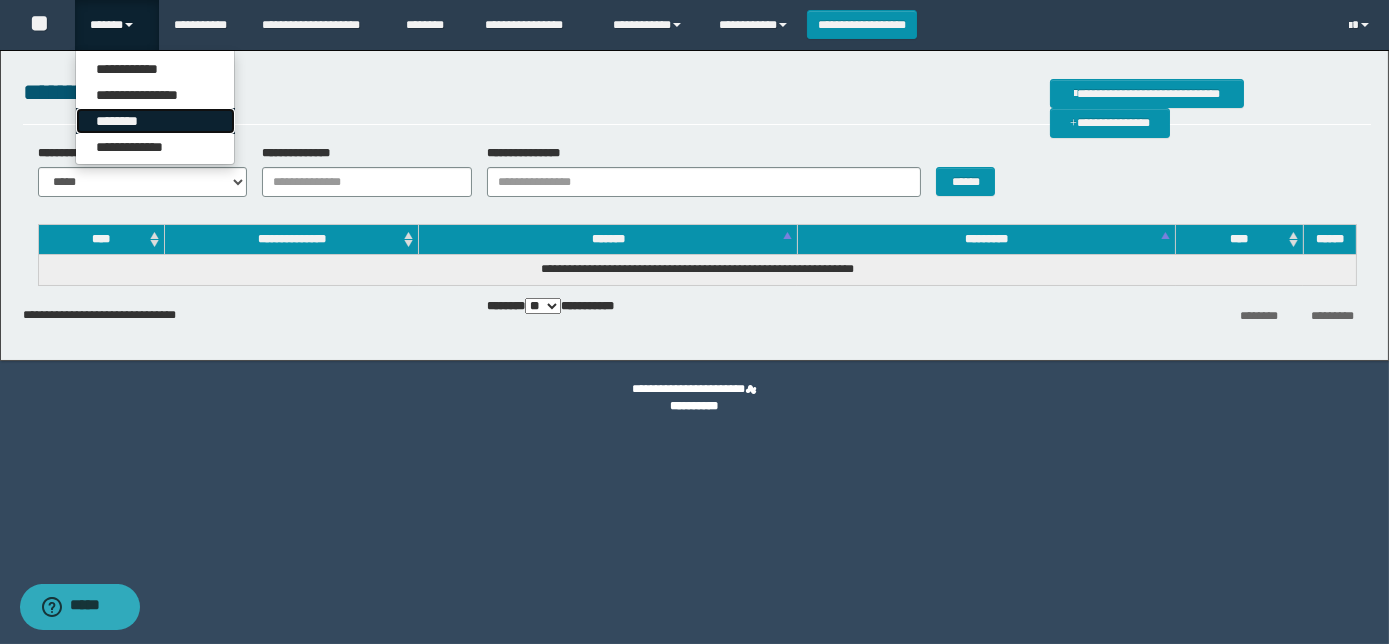 click on "********" at bounding box center [155, 121] 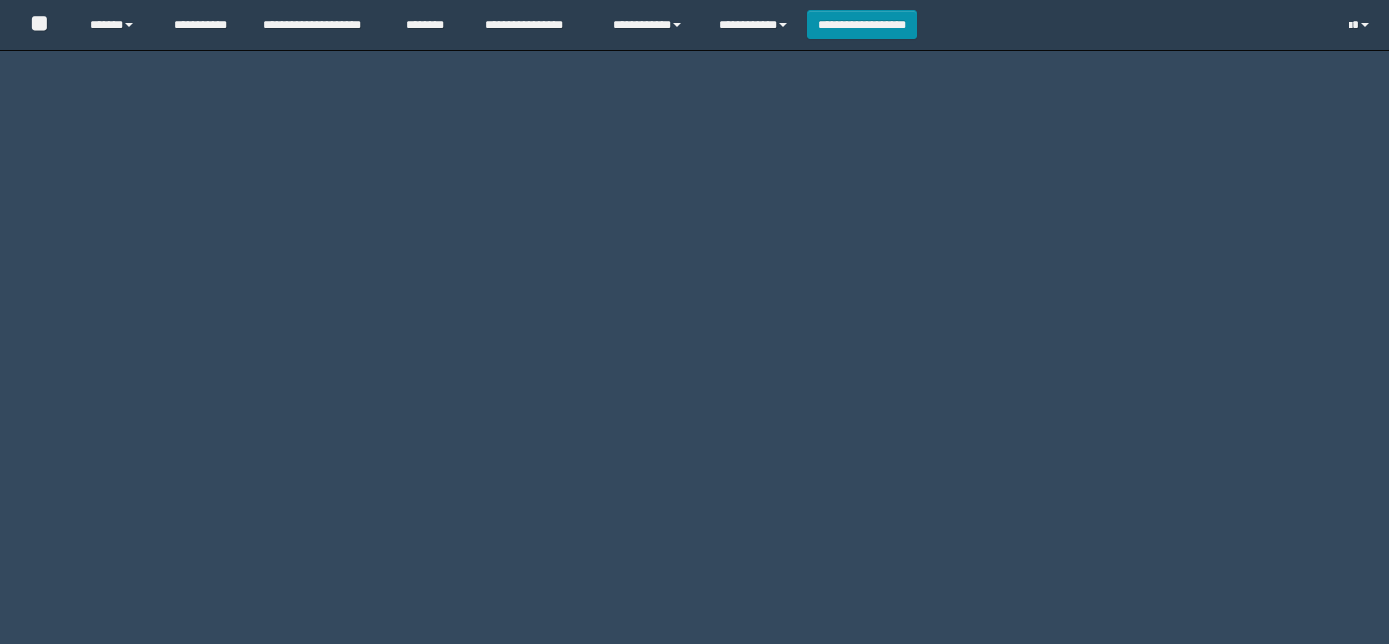 scroll, scrollTop: 0, scrollLeft: 0, axis: both 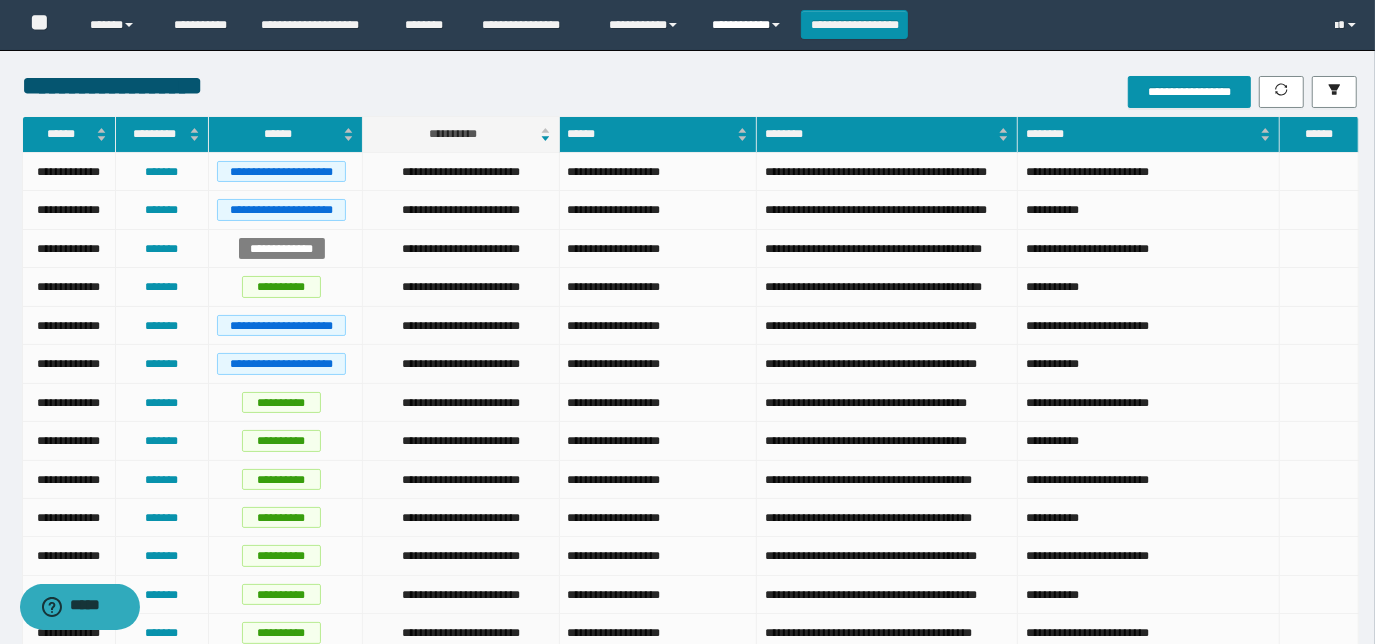 click on "**********" at bounding box center (749, 25) 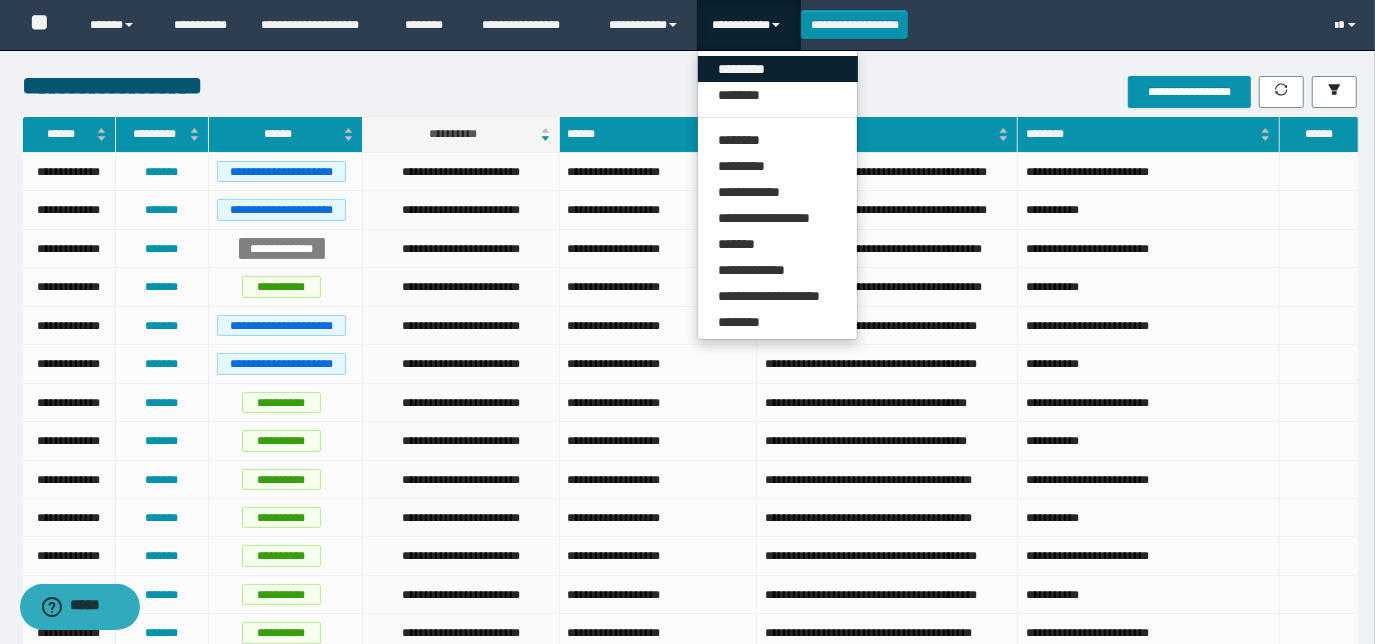 click on "*********" at bounding box center (778, 69) 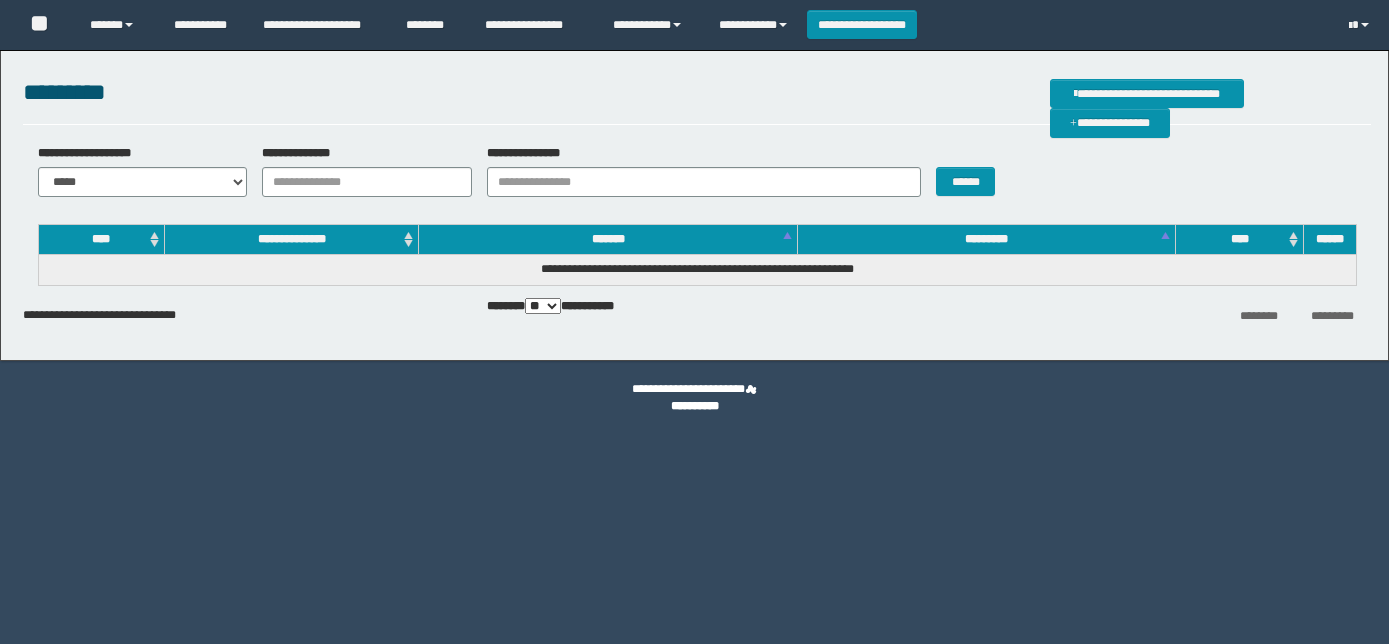 scroll, scrollTop: 0, scrollLeft: 0, axis: both 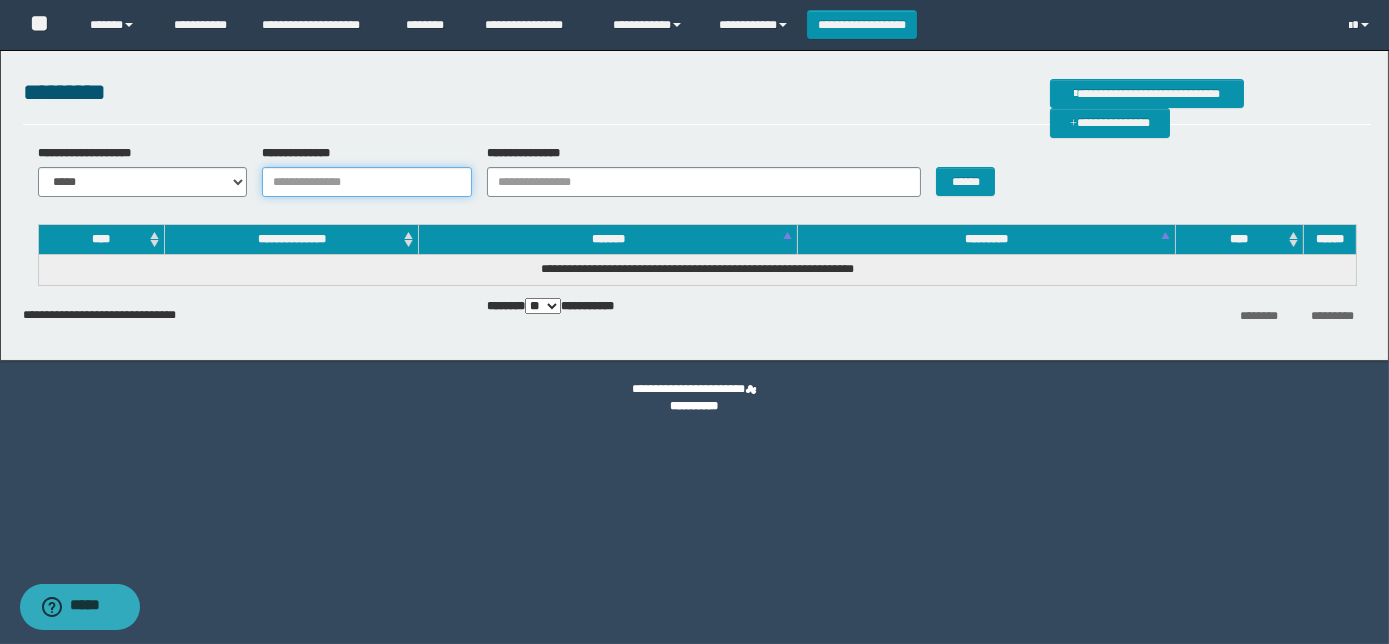 click on "**********" at bounding box center [367, 182] 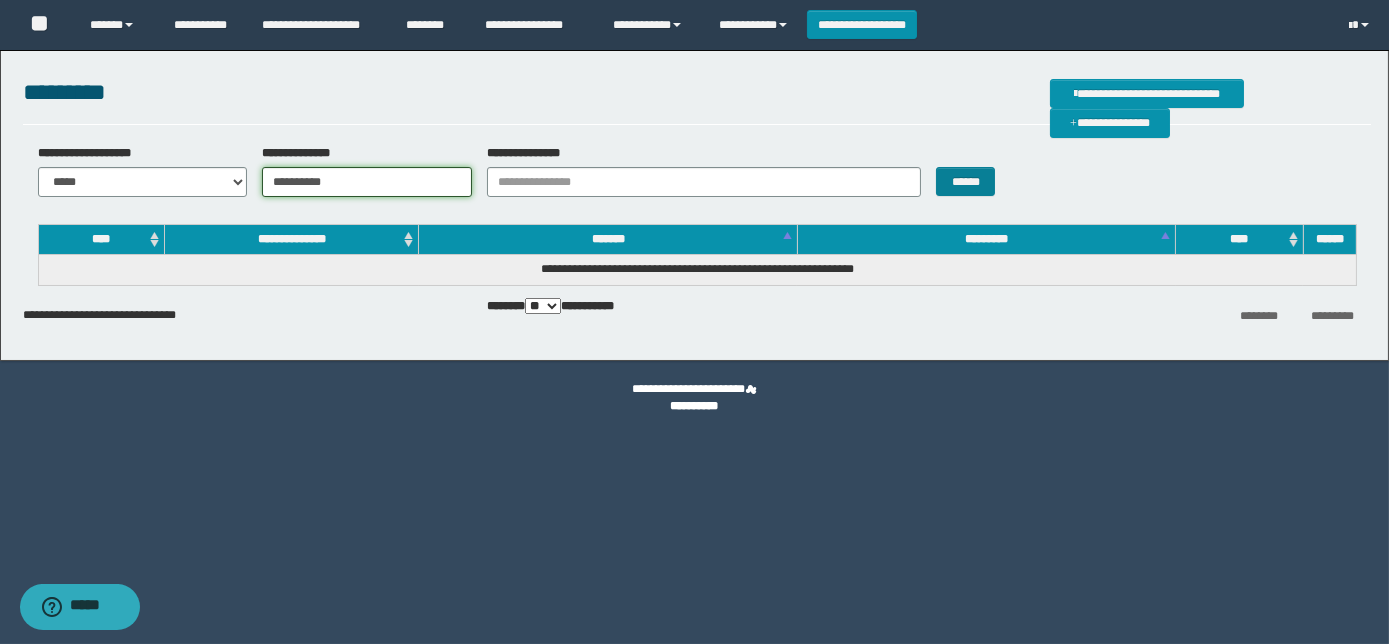 type on "**********" 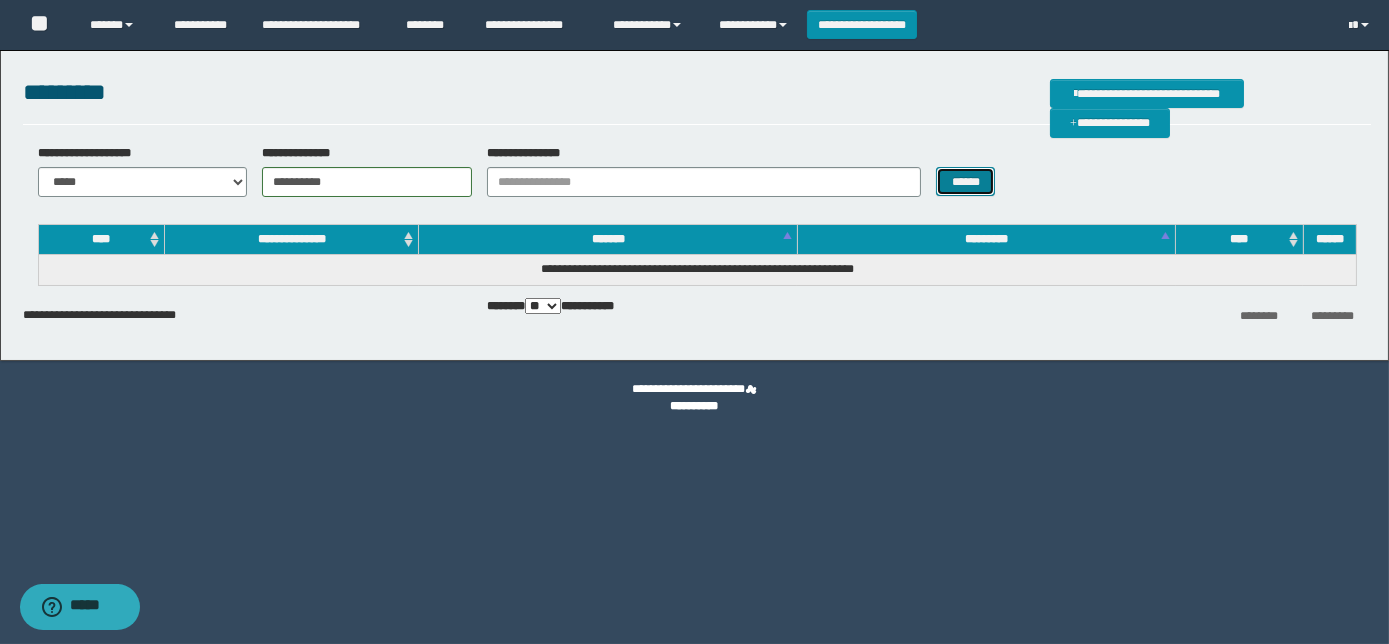 click on "******" at bounding box center (965, 181) 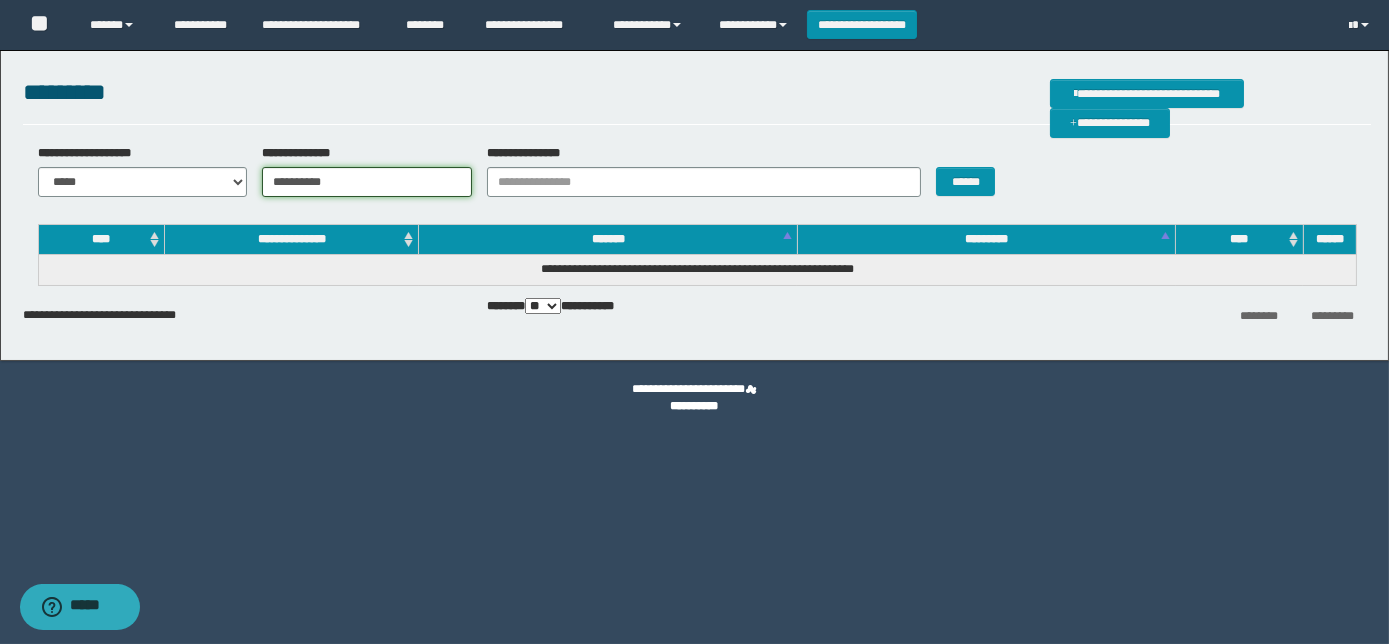 click on "**********" at bounding box center (367, 182) 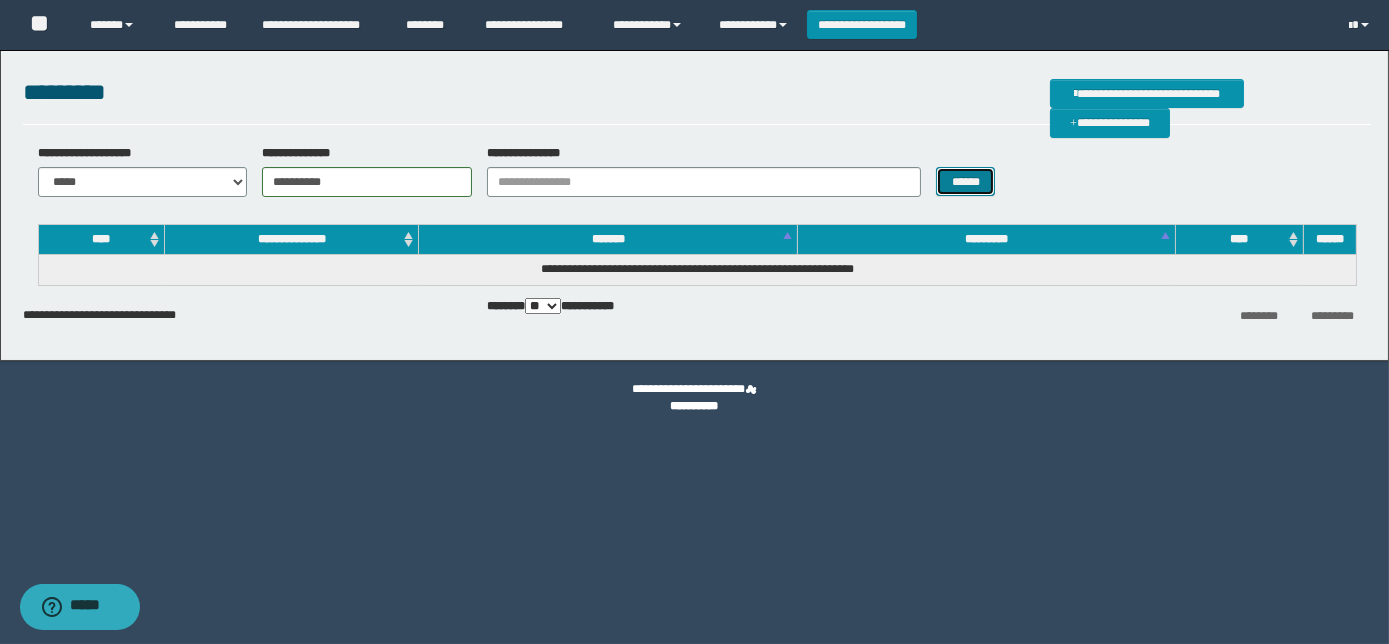 click on "******" at bounding box center (965, 181) 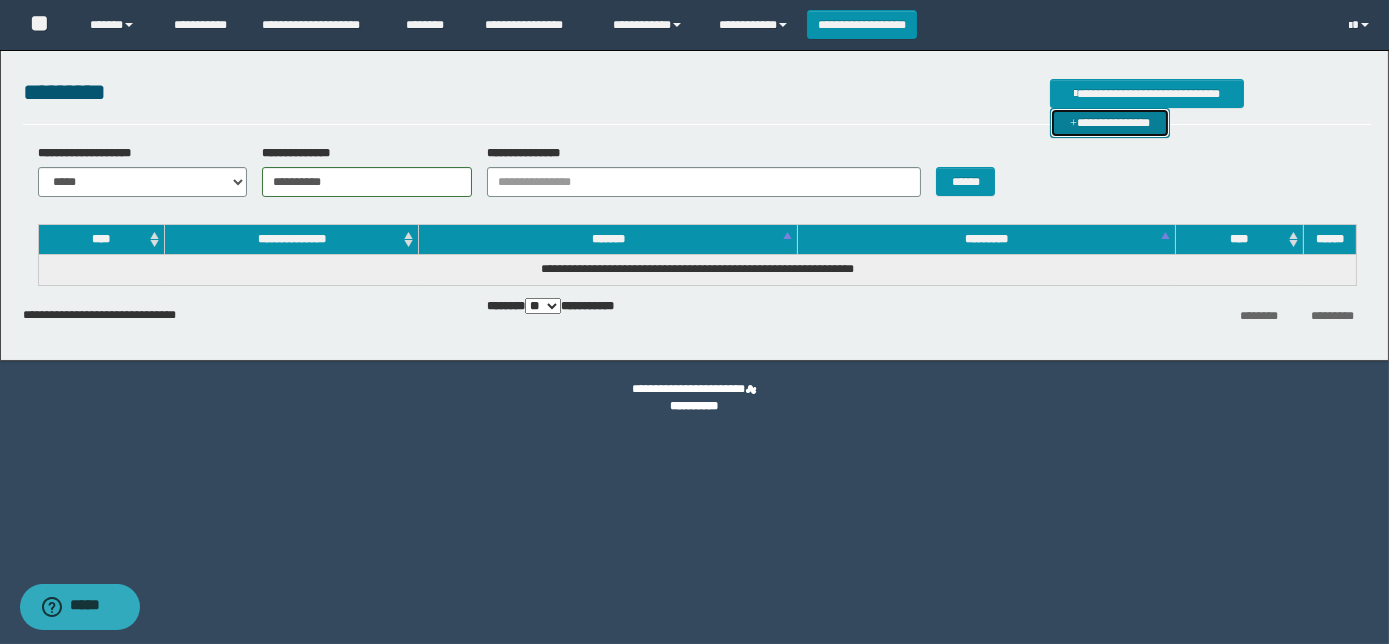 click on "**********" at bounding box center [1110, 122] 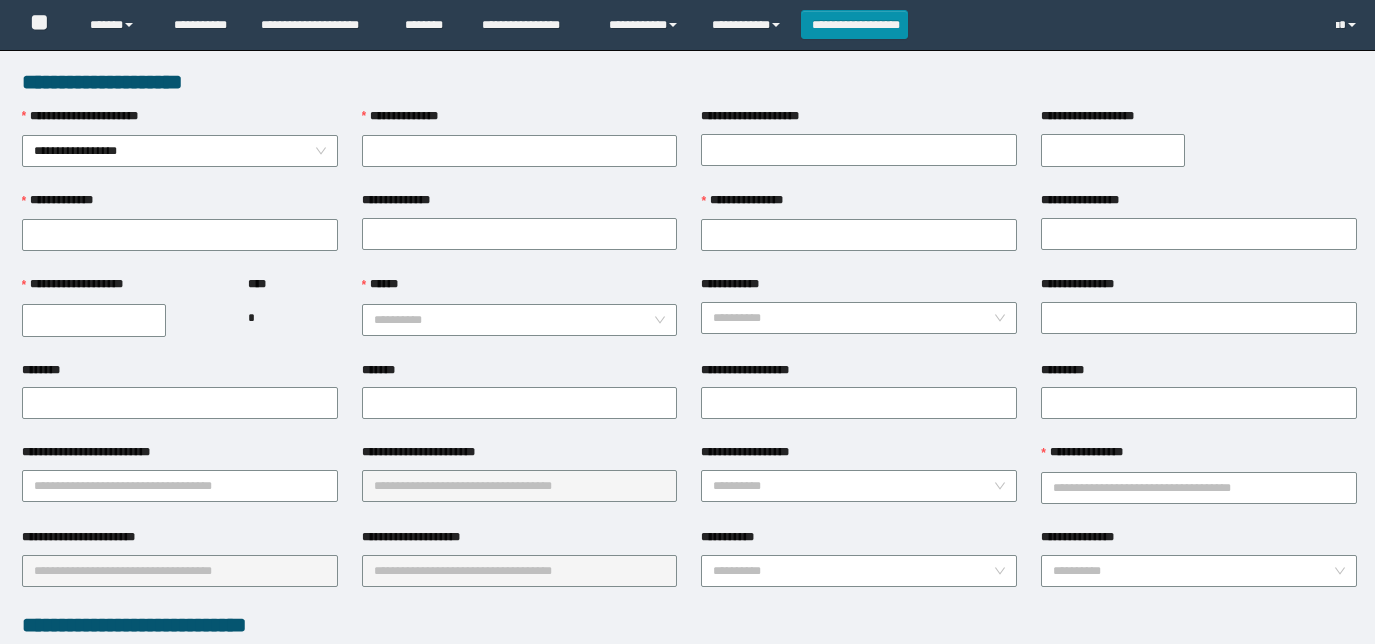 scroll, scrollTop: 0, scrollLeft: 0, axis: both 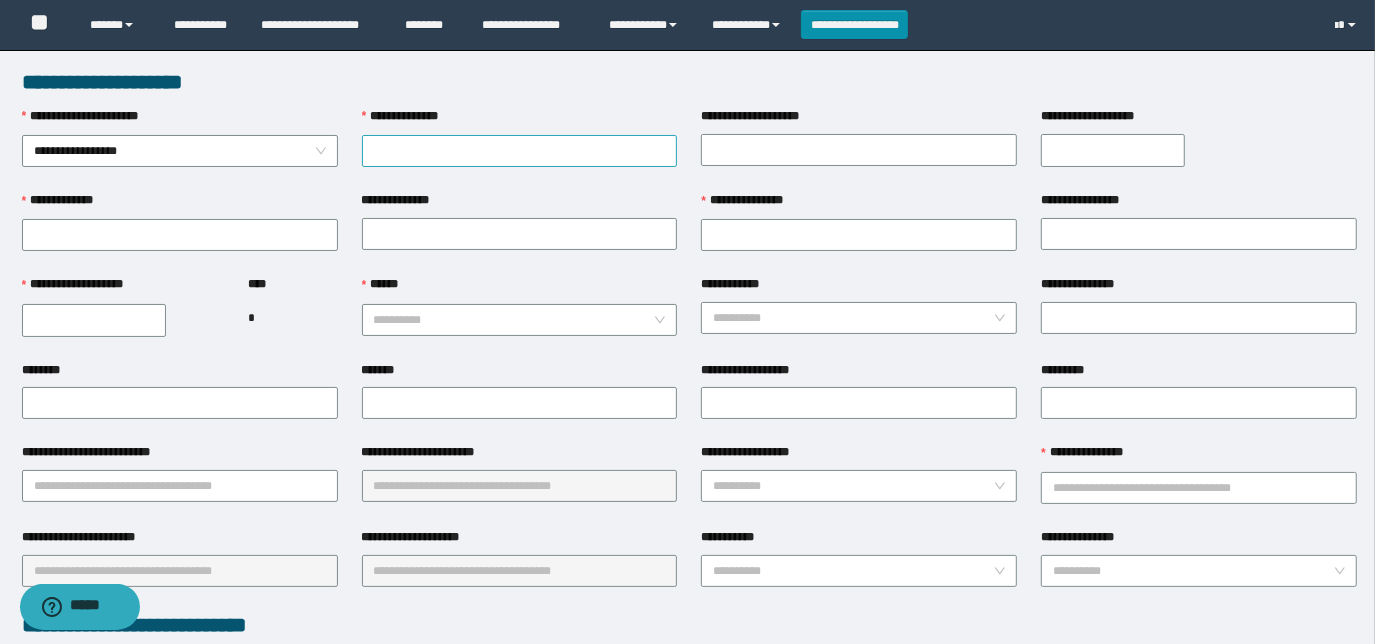 click on "**********" at bounding box center [520, 151] 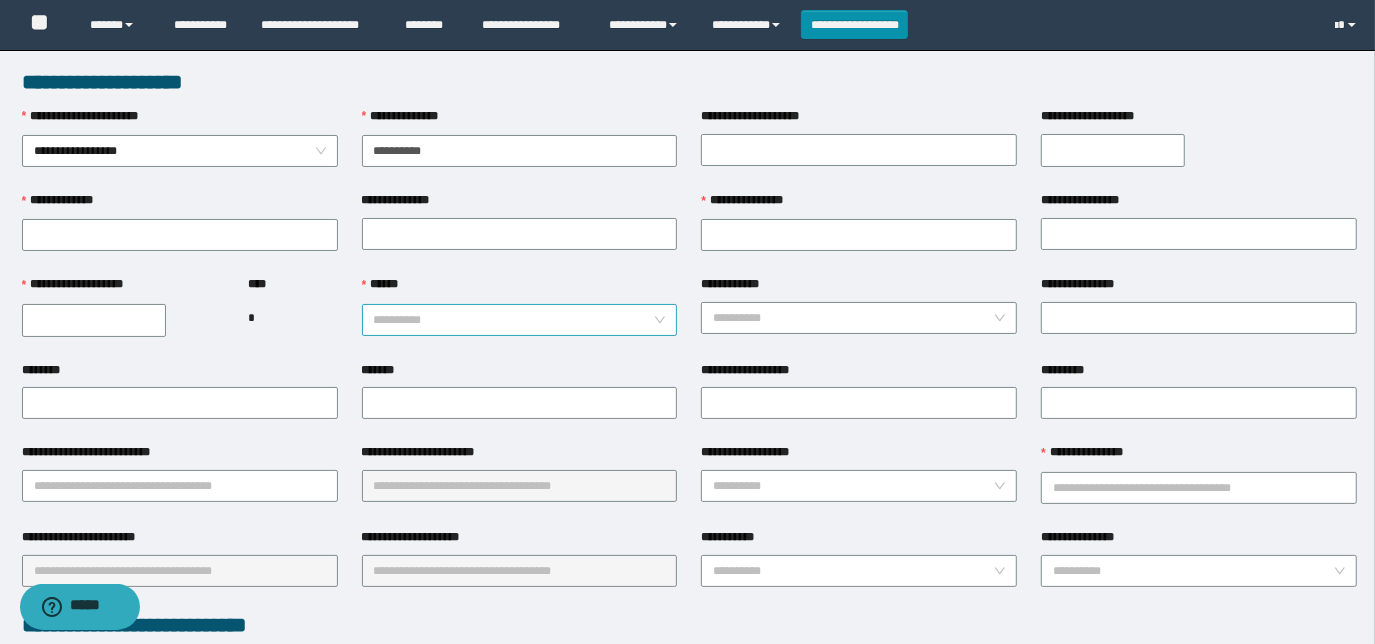 type on "**********" 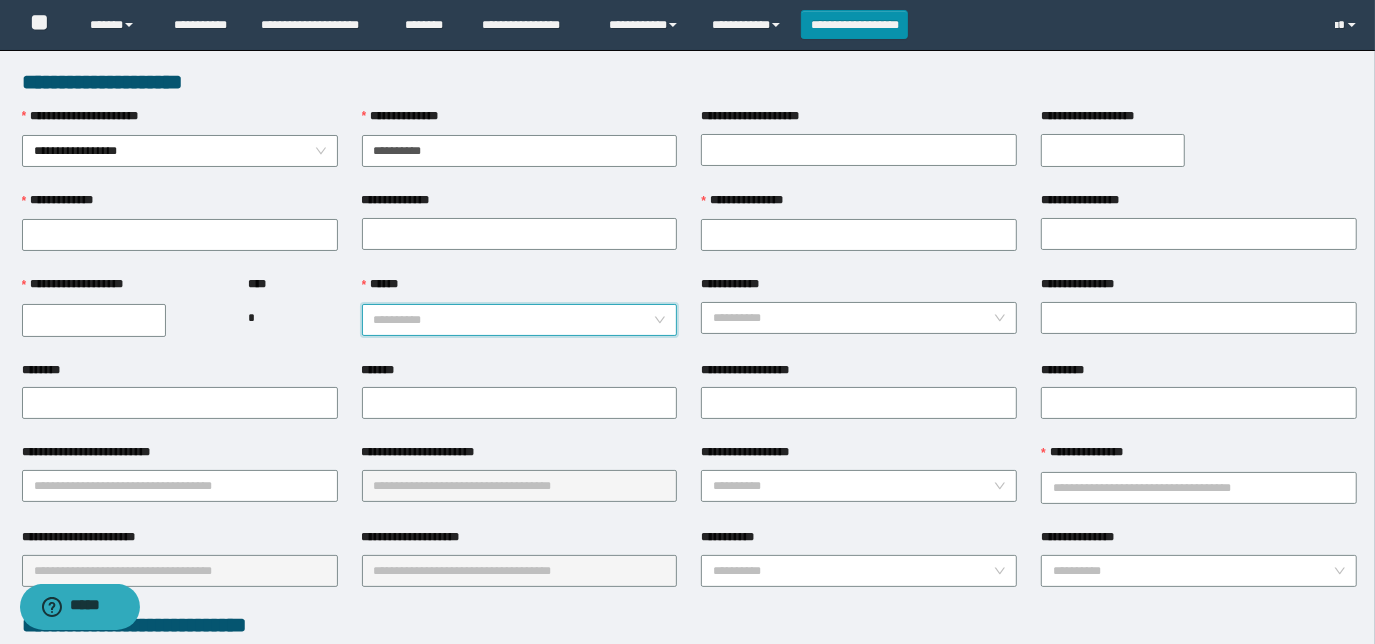click on "******" at bounding box center [514, 320] 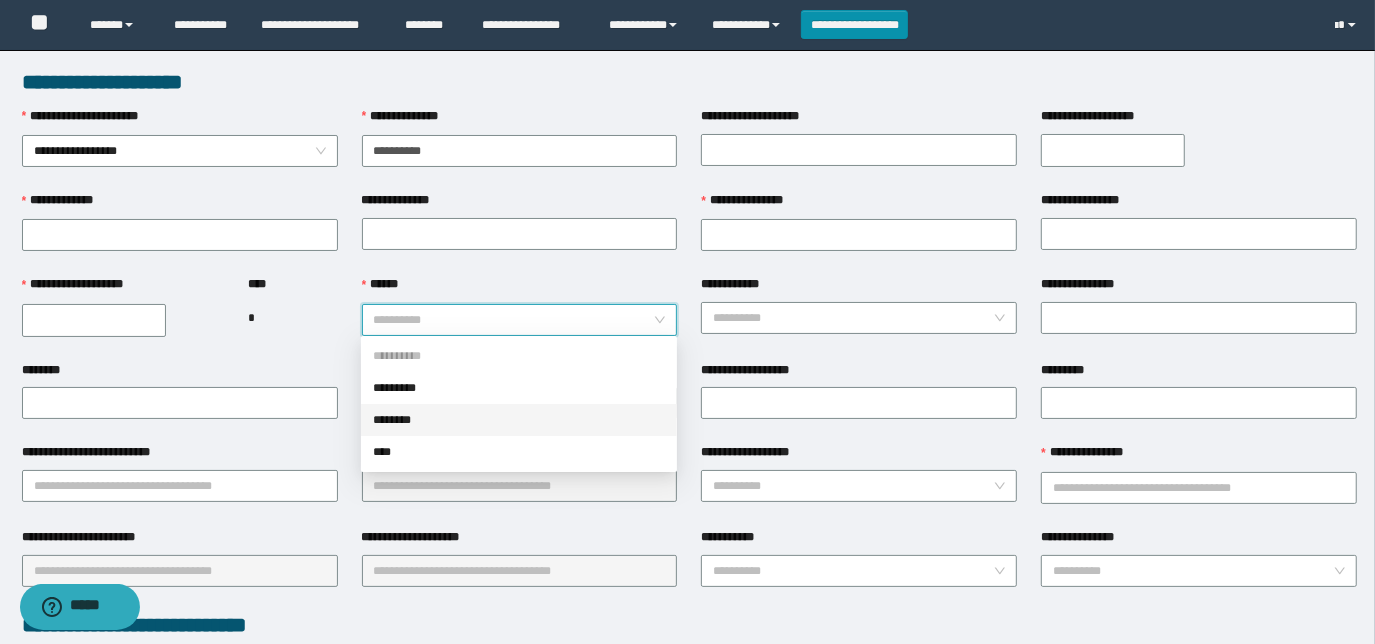 click on "********" at bounding box center (519, 420) 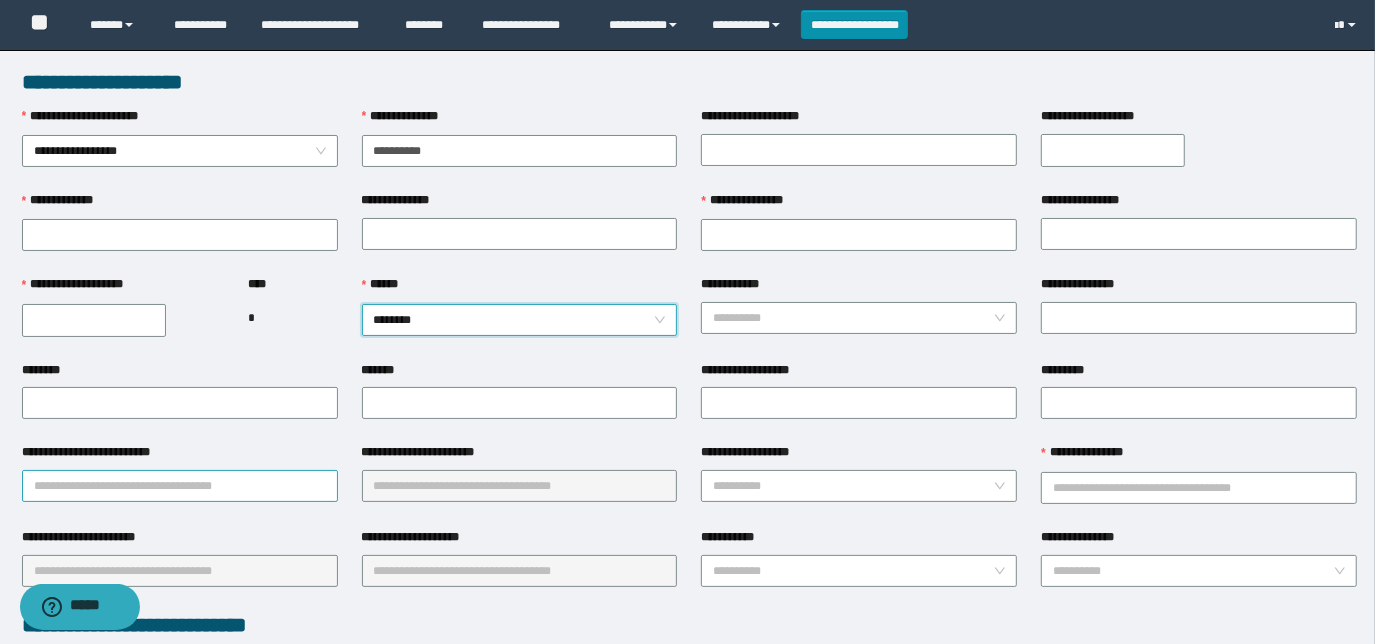 click on "**********" at bounding box center [180, 486] 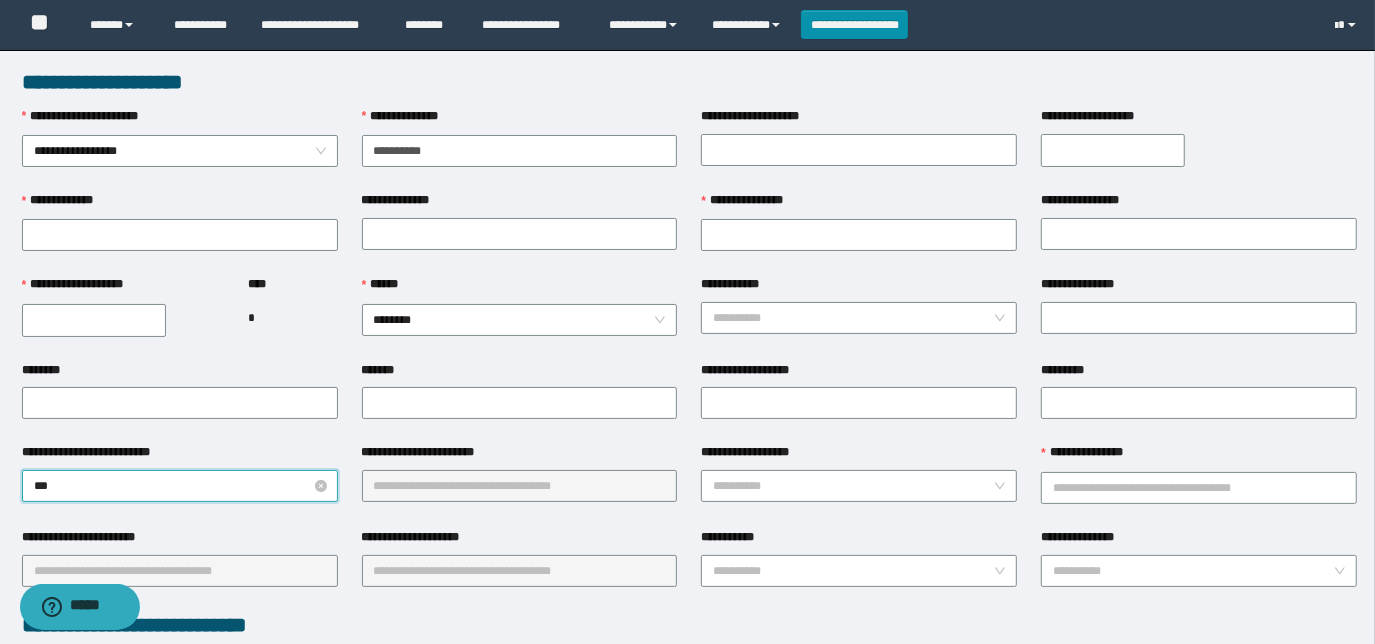 type on "****" 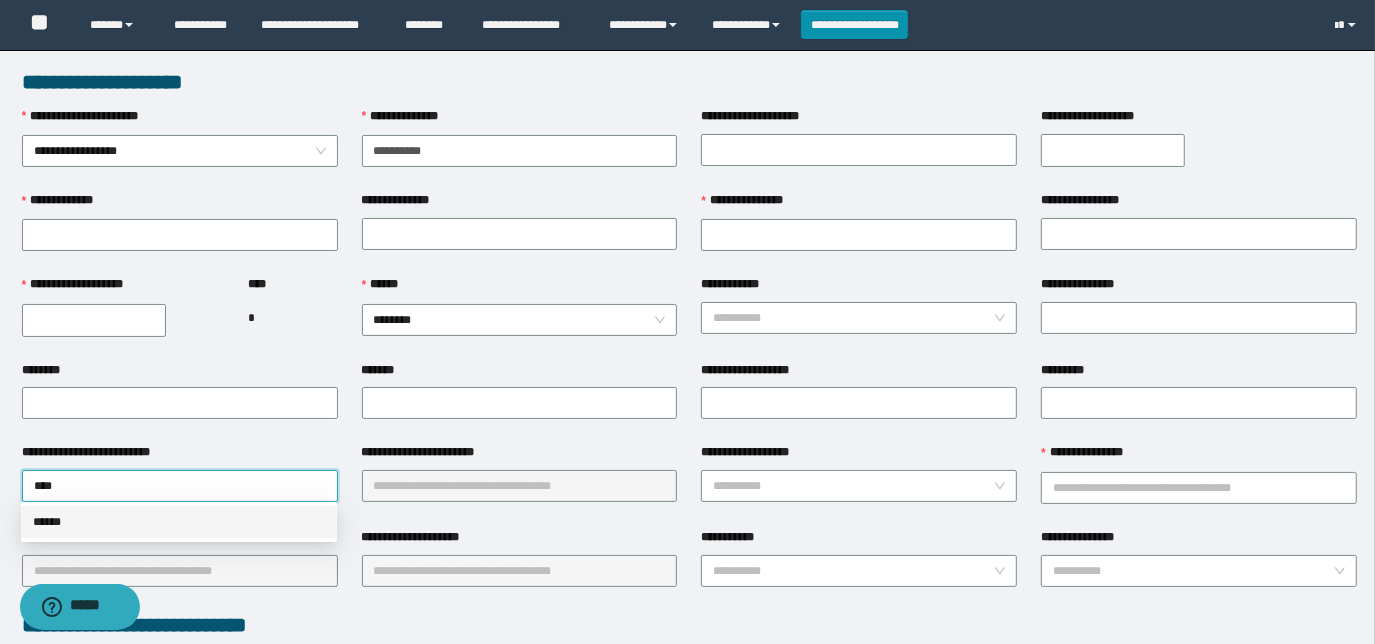 click on "******" at bounding box center [179, 522] 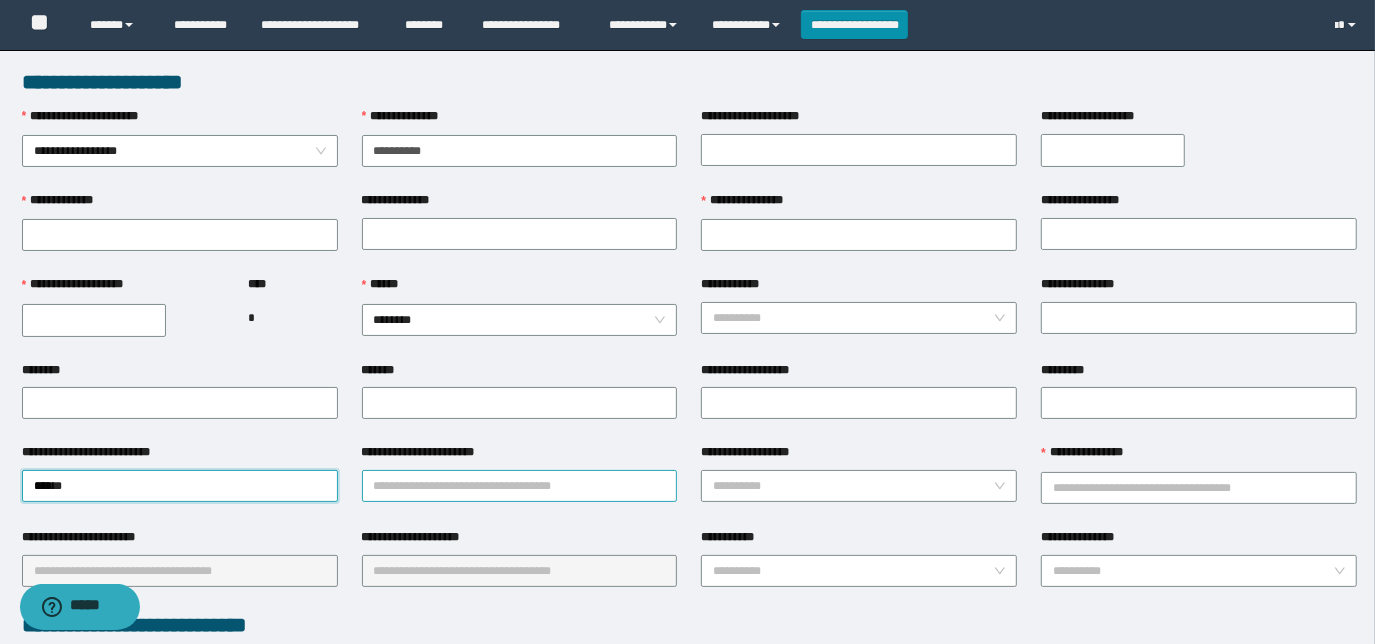 click on "**********" at bounding box center (520, 486) 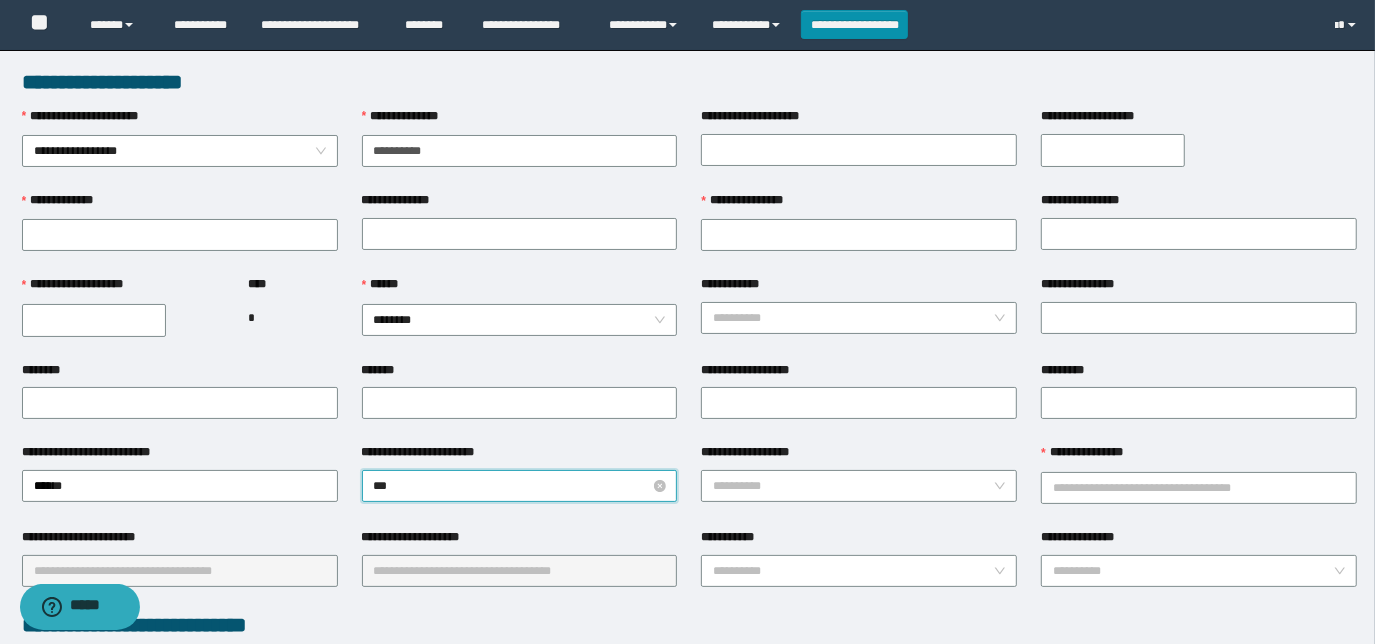 type on "****" 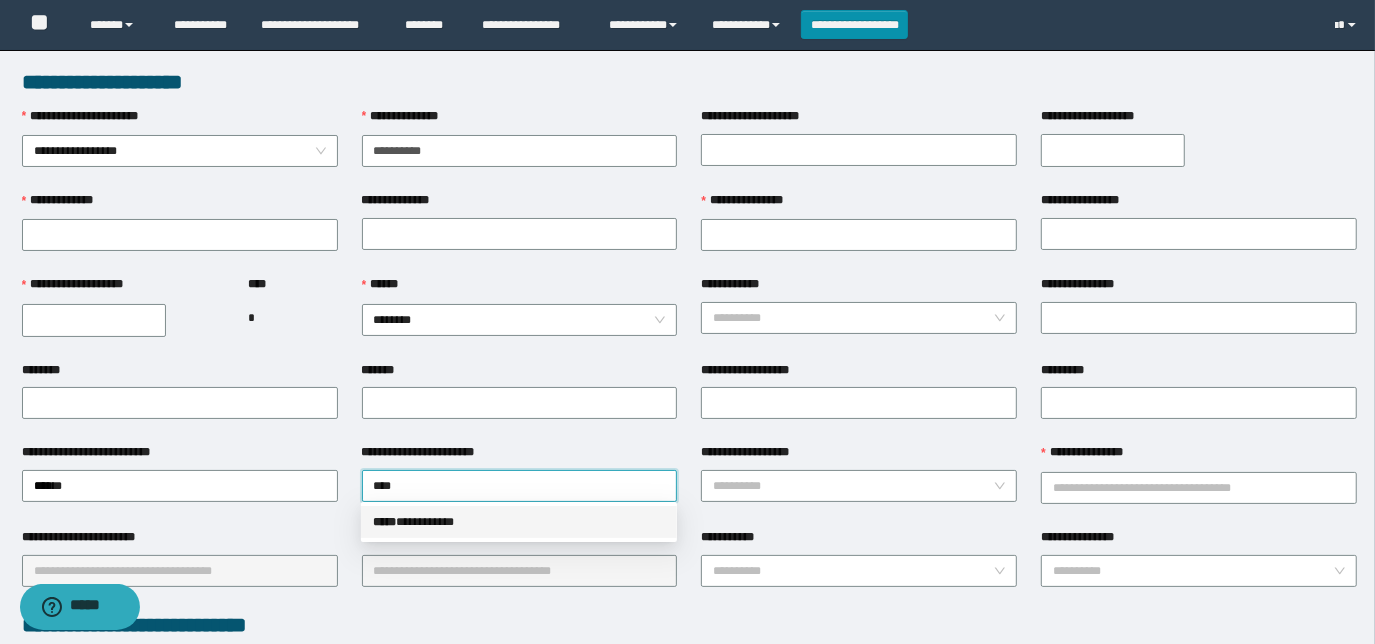 click on "***** * *********" at bounding box center (519, 522) 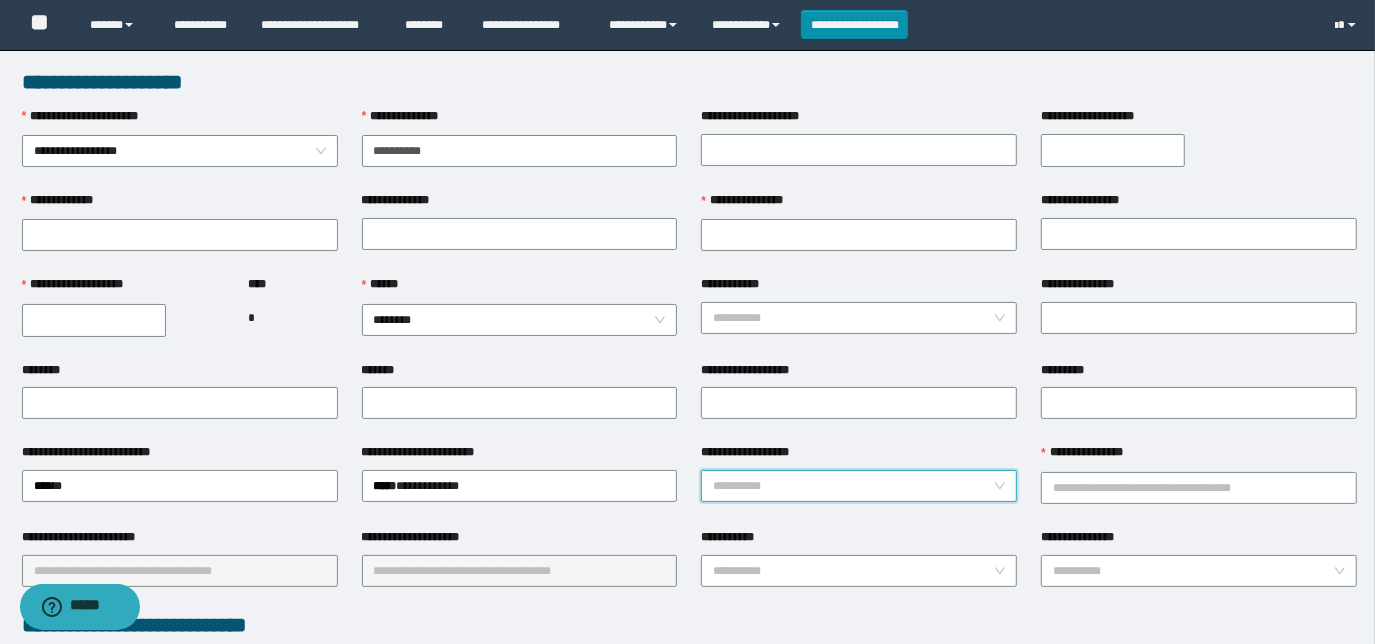 click on "**********" at bounding box center [853, 486] 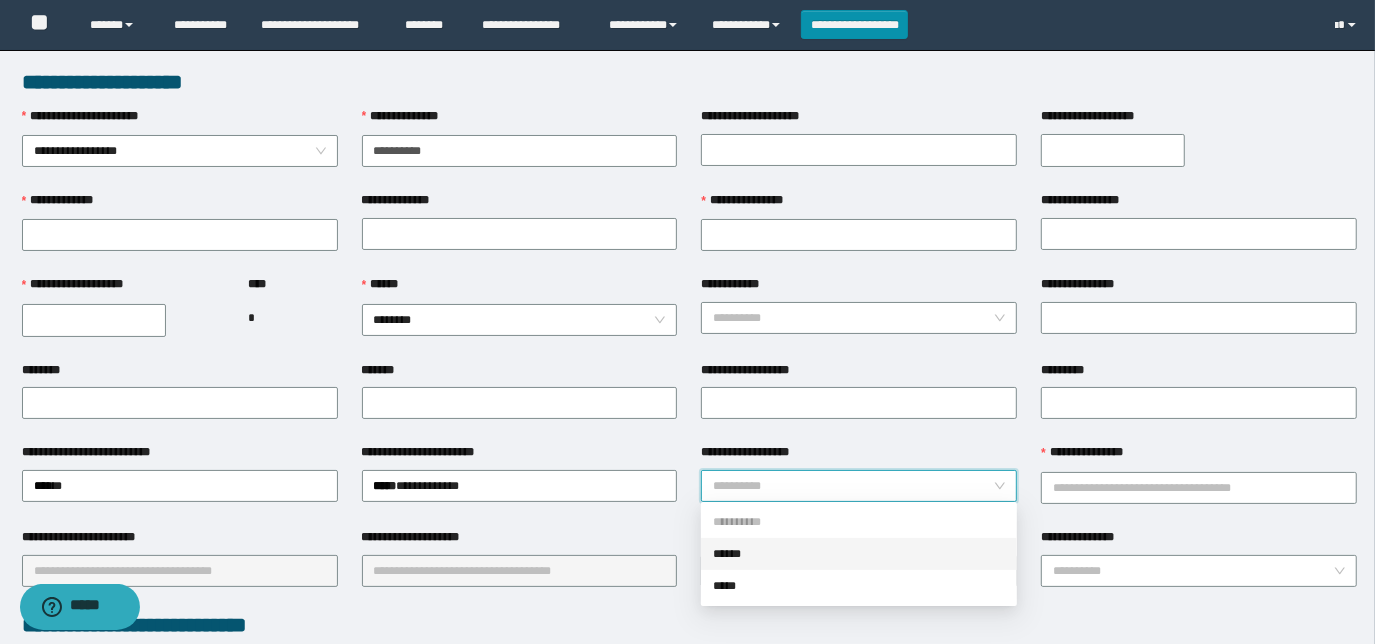 click on "******" at bounding box center [859, 554] 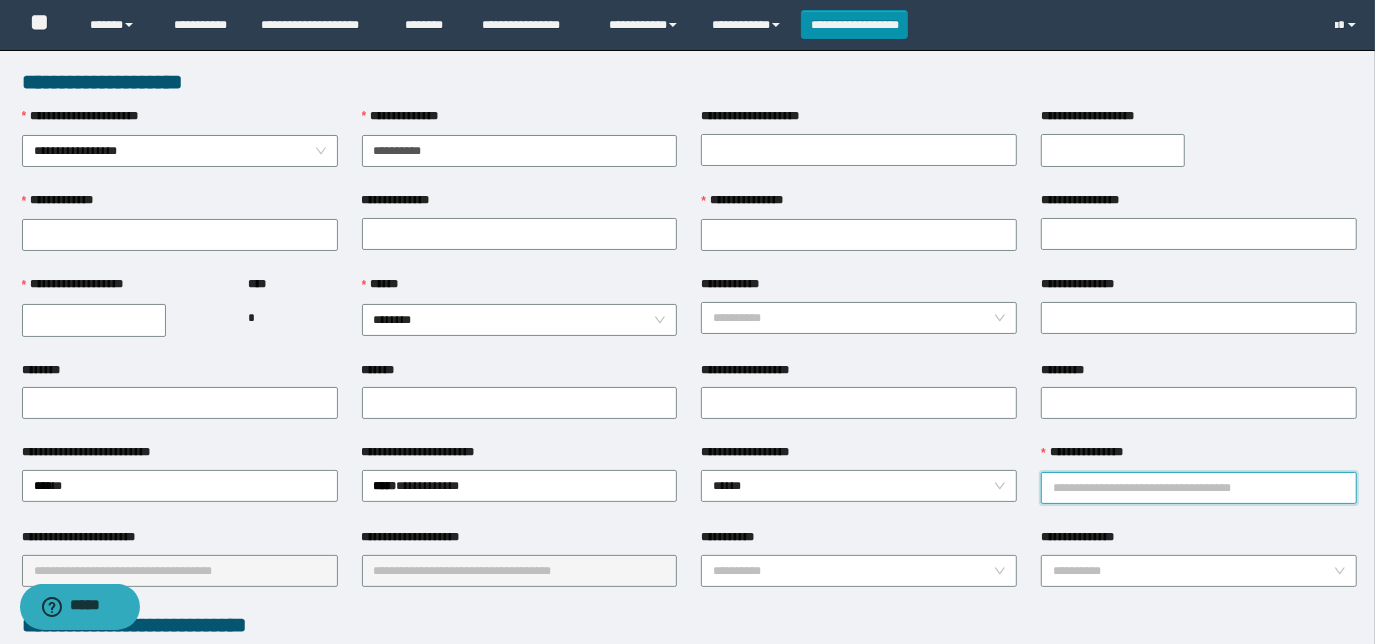 click on "**********" at bounding box center [1199, 488] 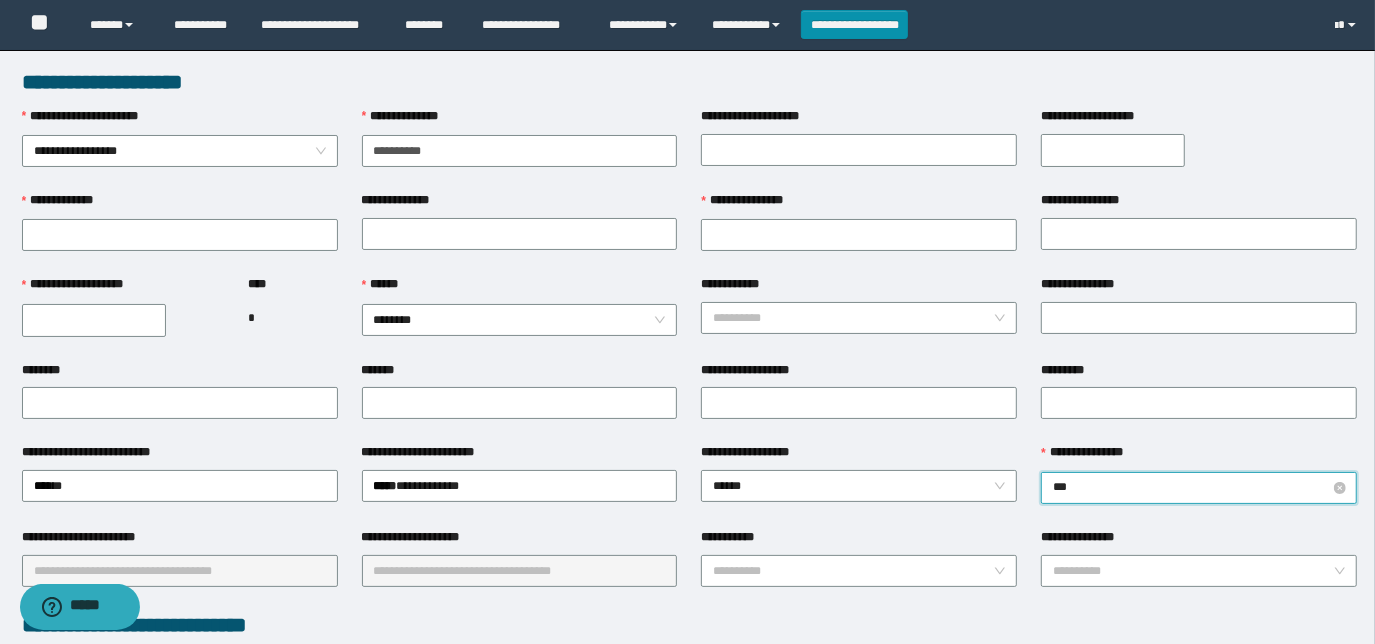 type on "****" 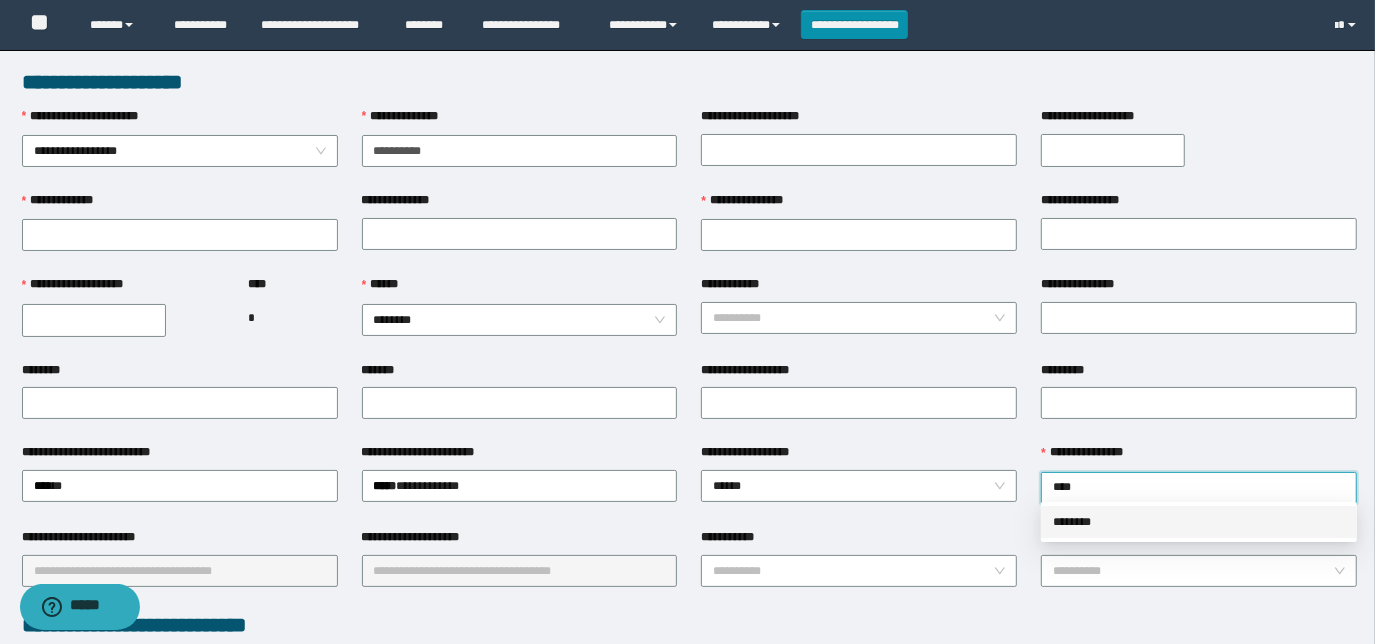click on "********" at bounding box center (1199, 522) 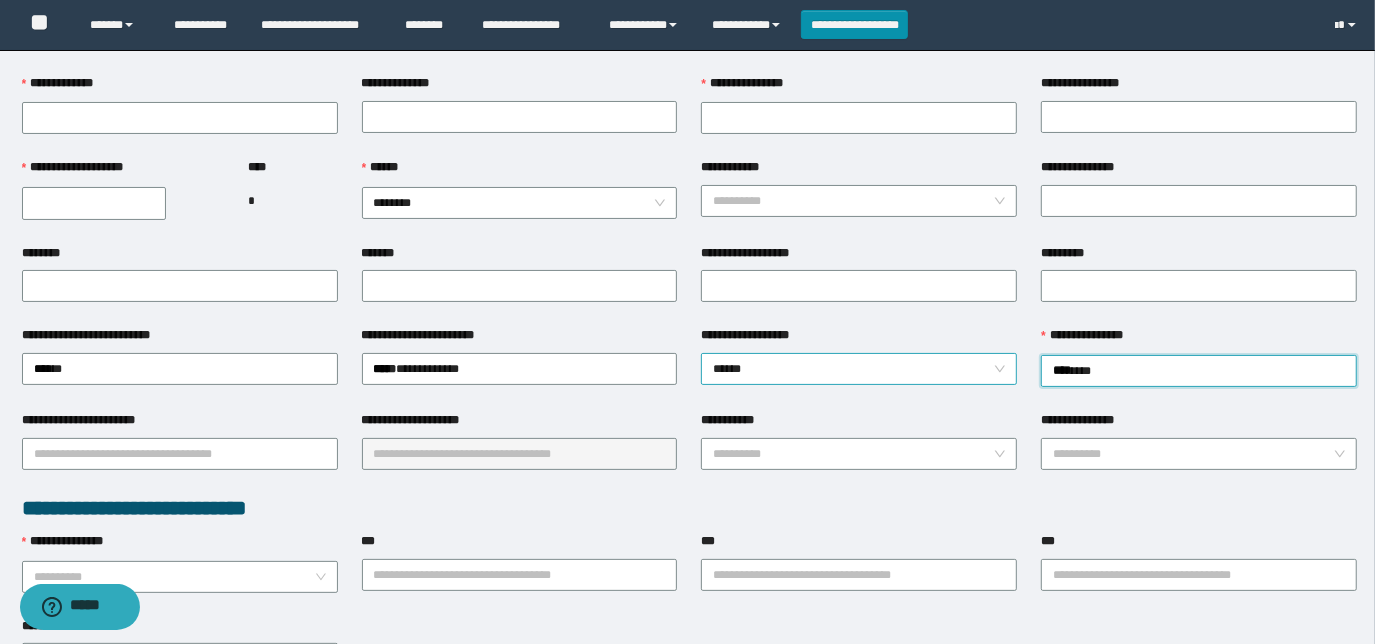 scroll, scrollTop: 272, scrollLeft: 0, axis: vertical 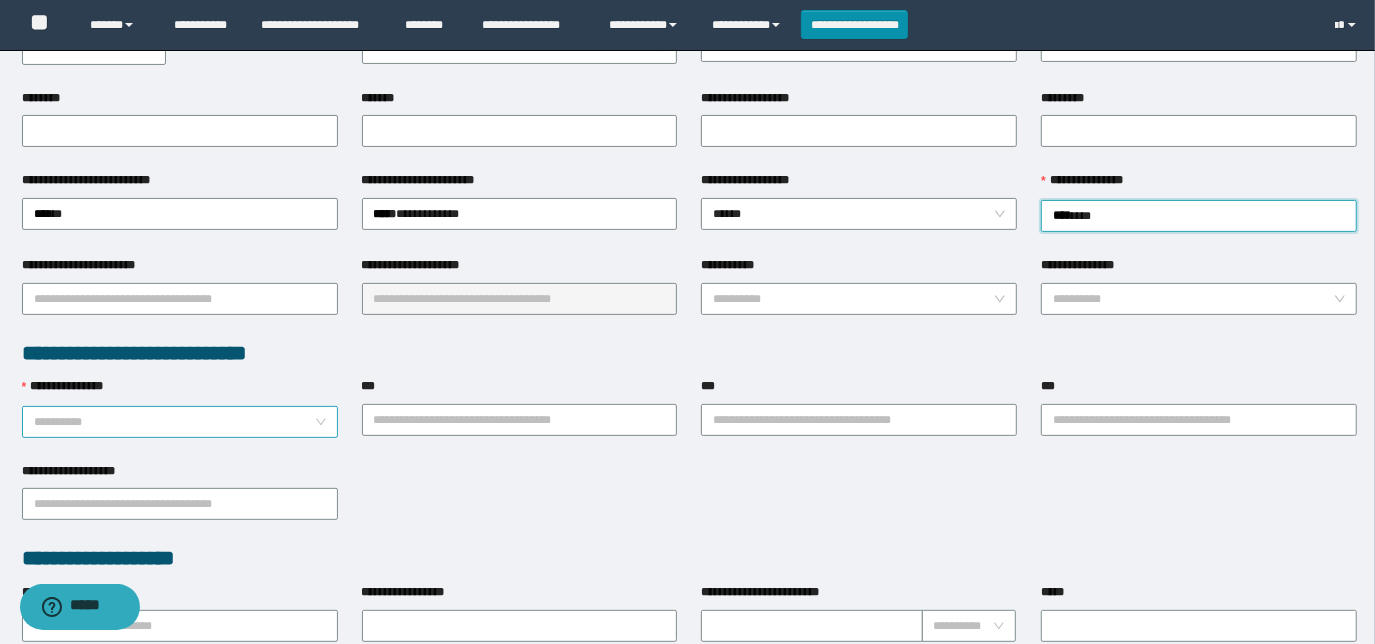 click on "**********" at bounding box center (174, 422) 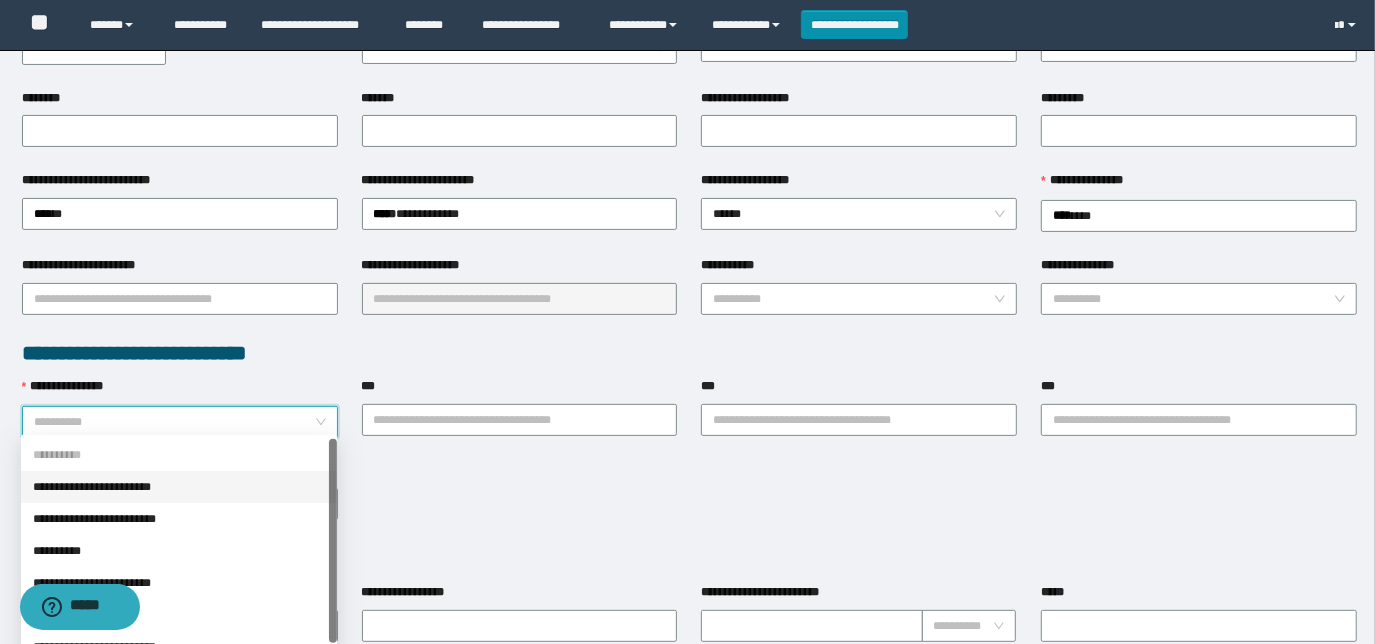 click on "**********" at bounding box center [179, 487] 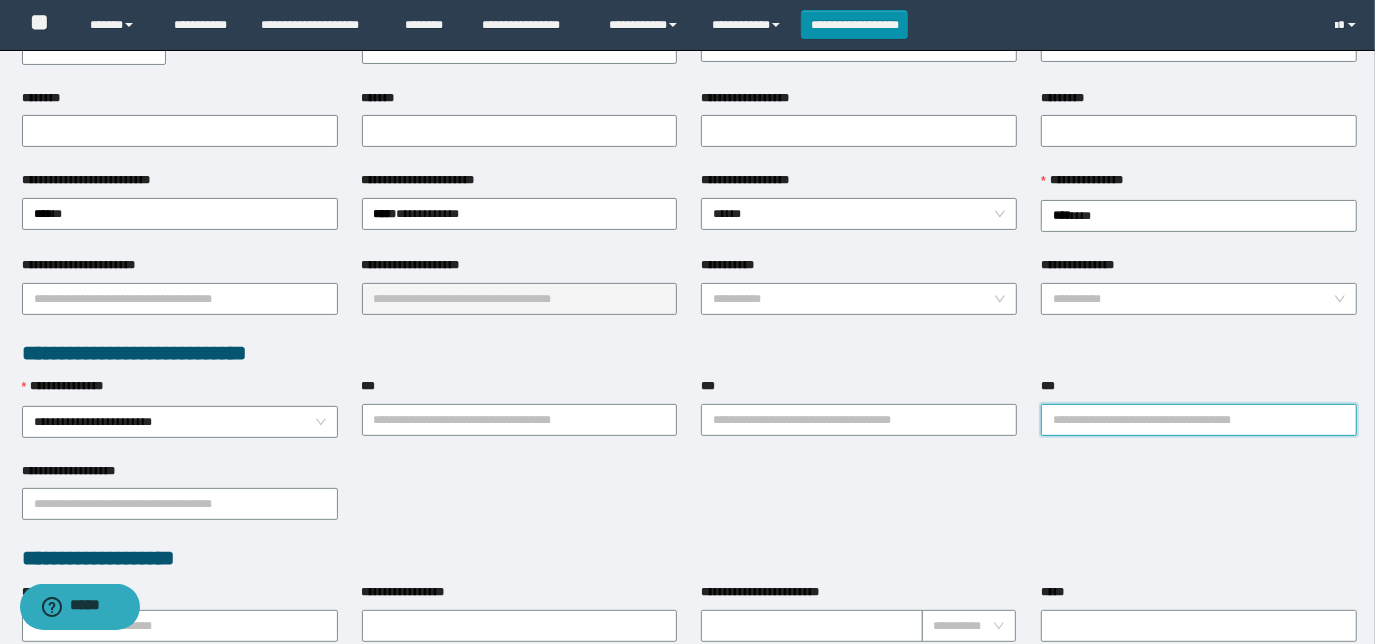 click on "***" at bounding box center [1199, 420] 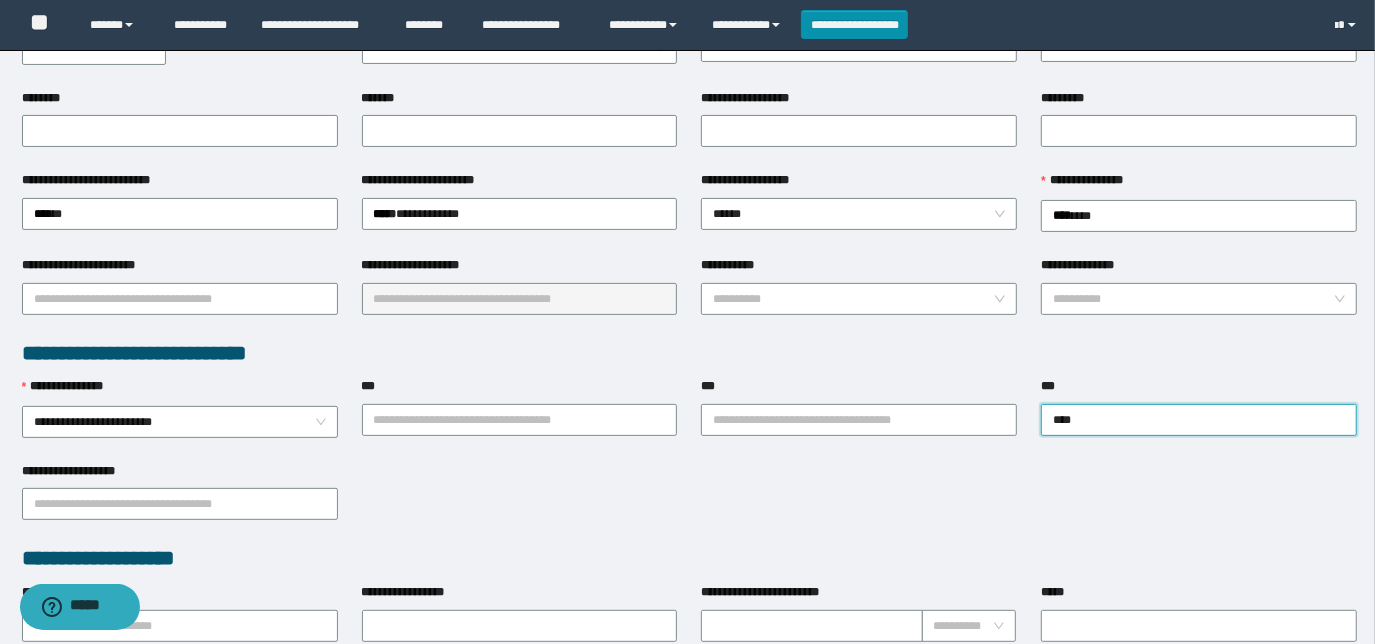 type on "*****" 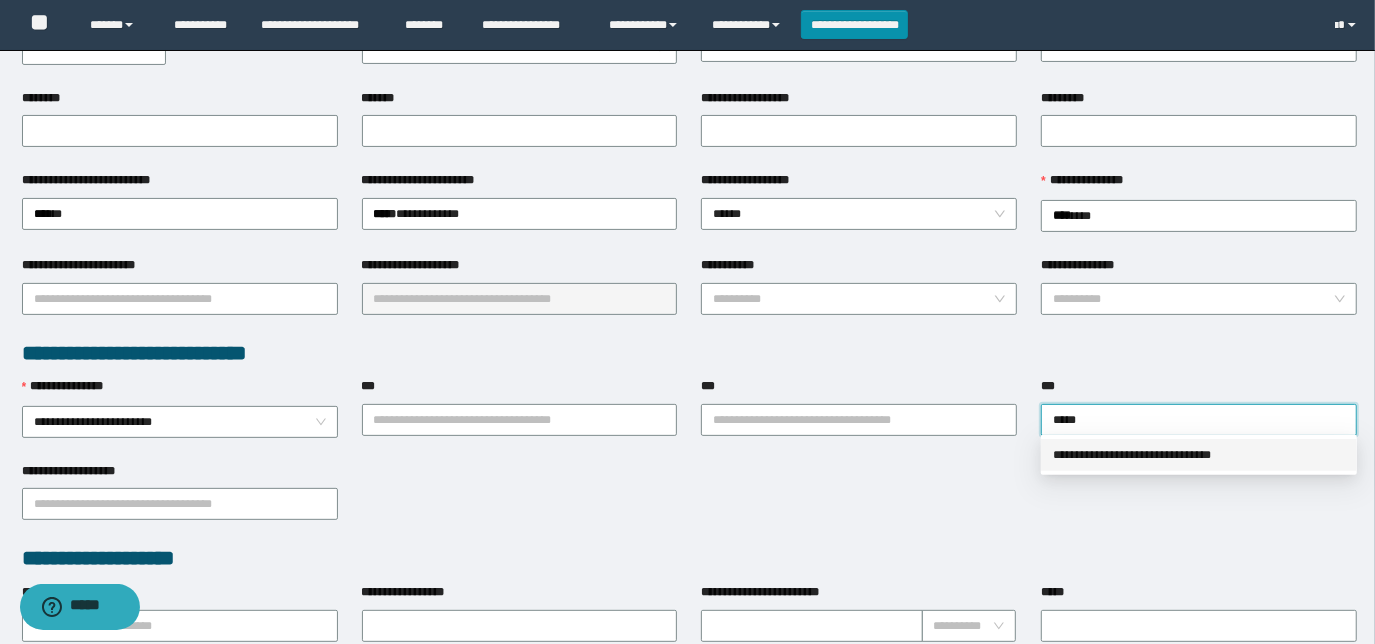click on "**********" at bounding box center (1199, 455) 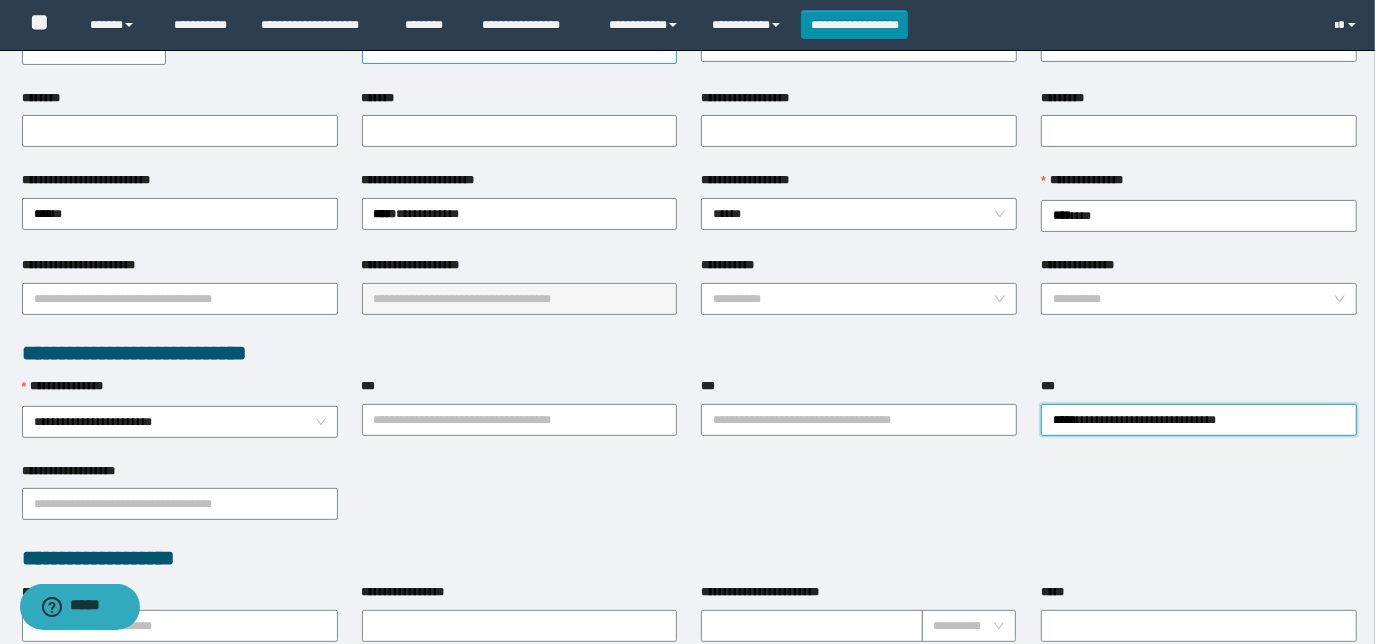 scroll, scrollTop: 0, scrollLeft: 0, axis: both 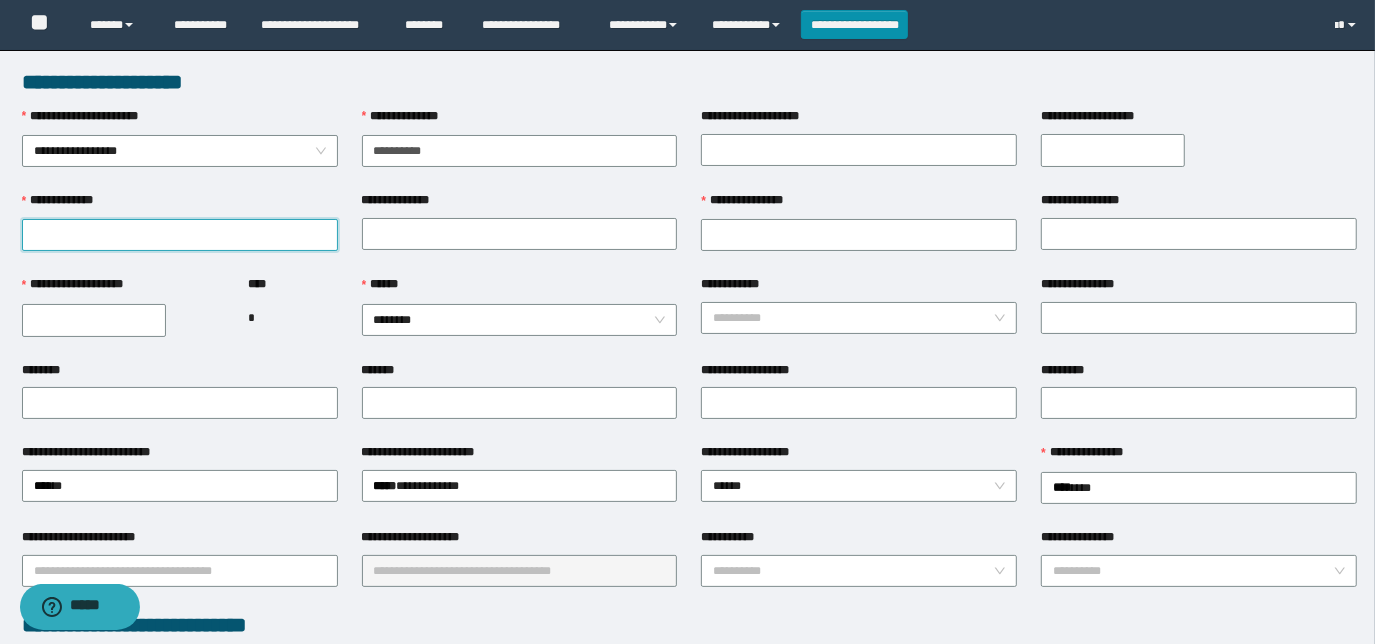 click on "**********" at bounding box center (180, 235) 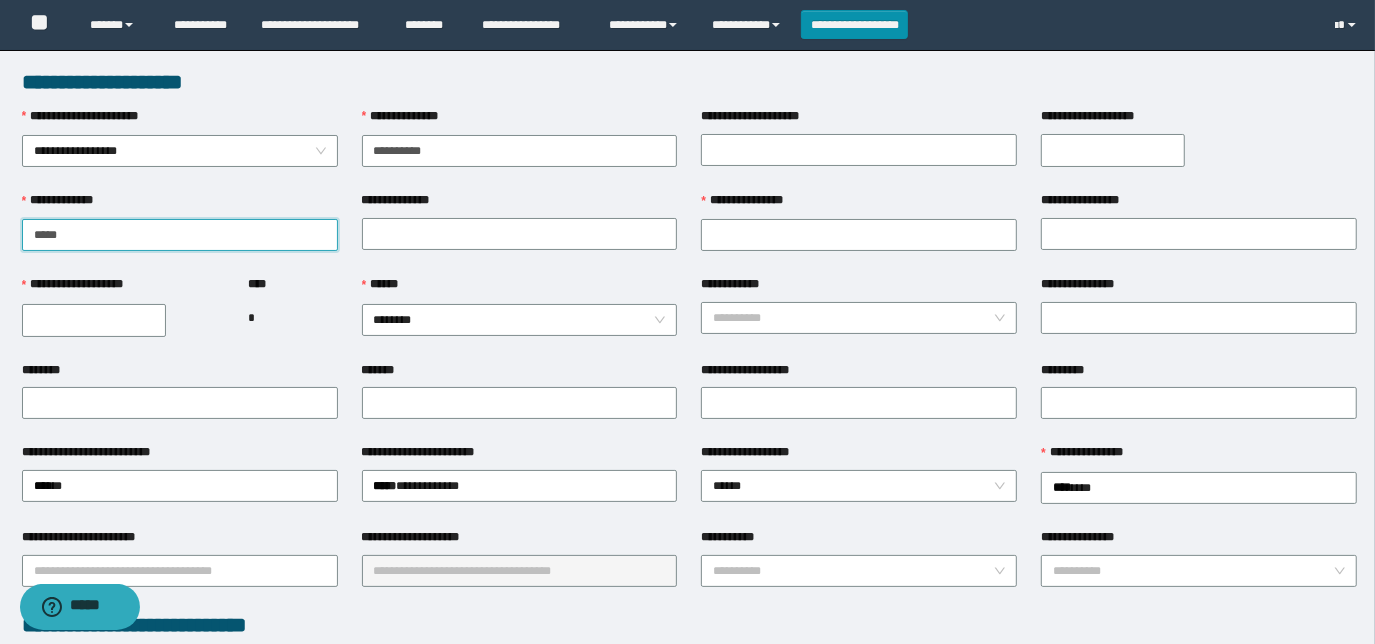 type on "*****" 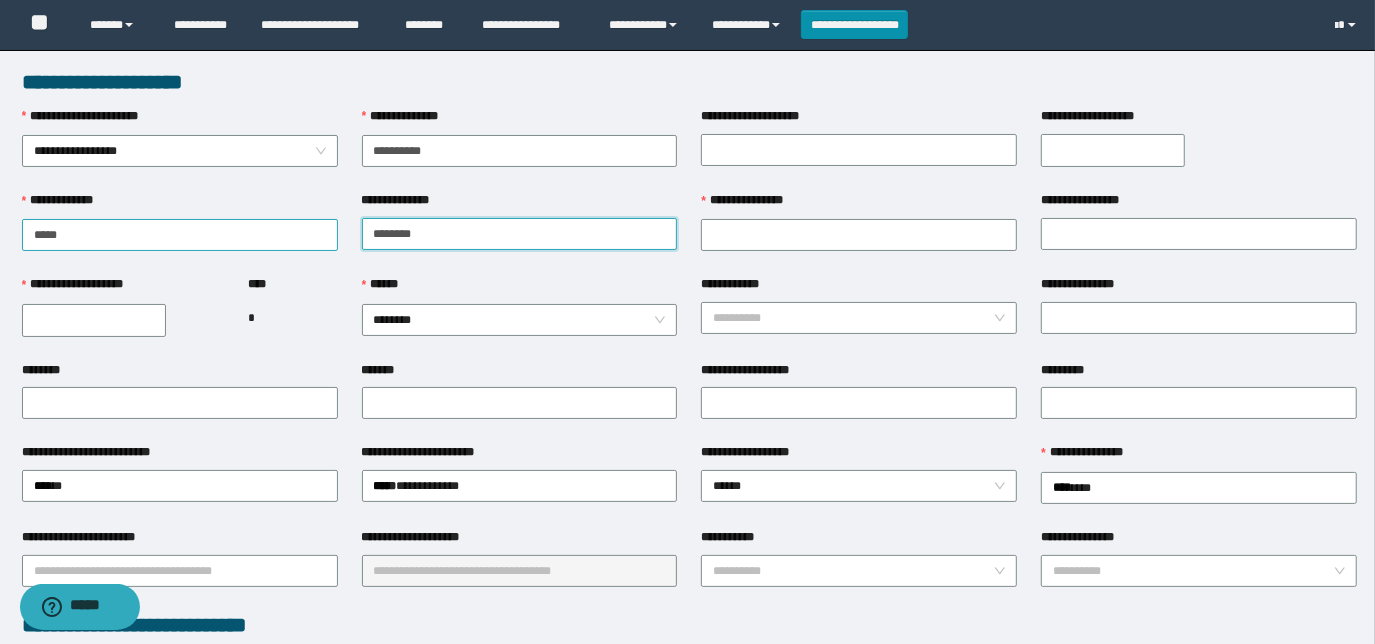 type on "********" 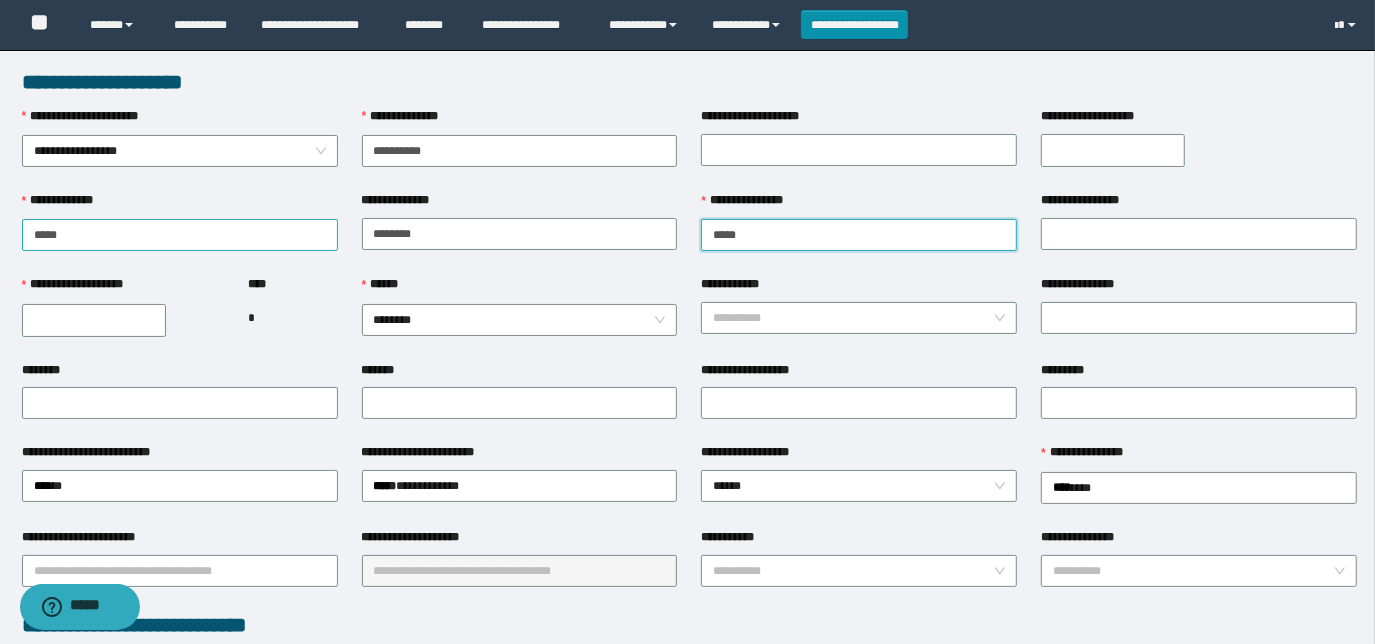 type on "*****" 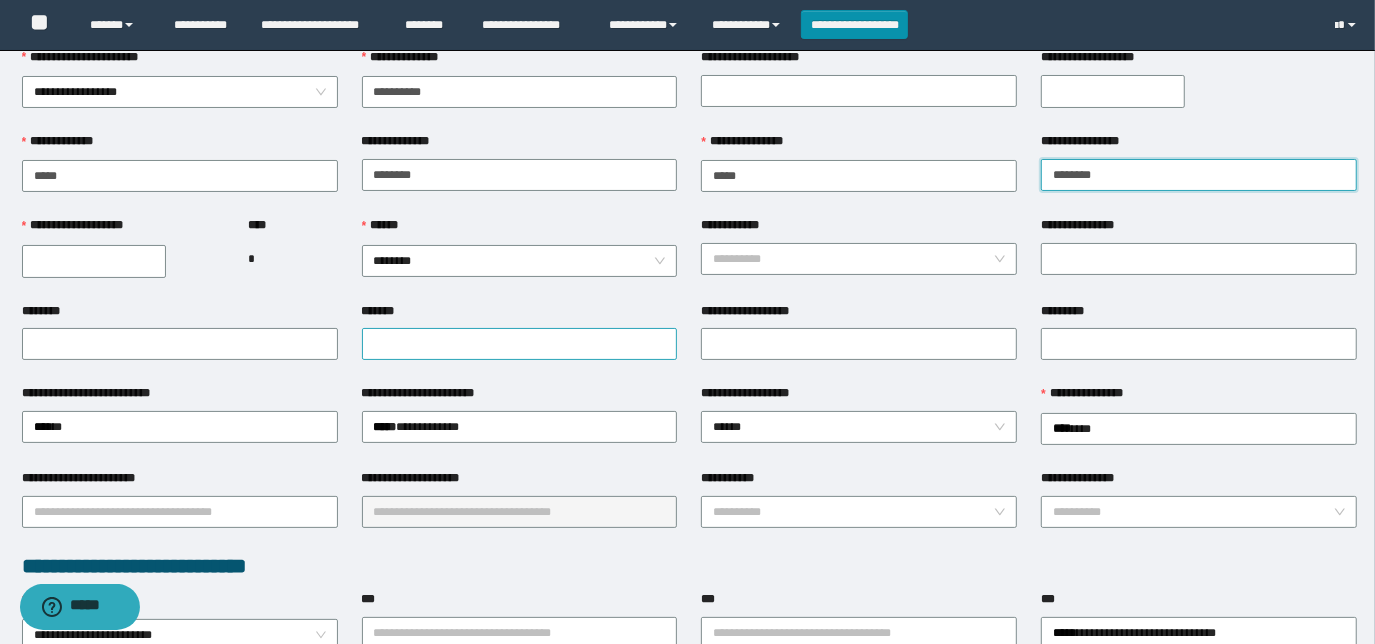 scroll, scrollTop: 90, scrollLeft: 0, axis: vertical 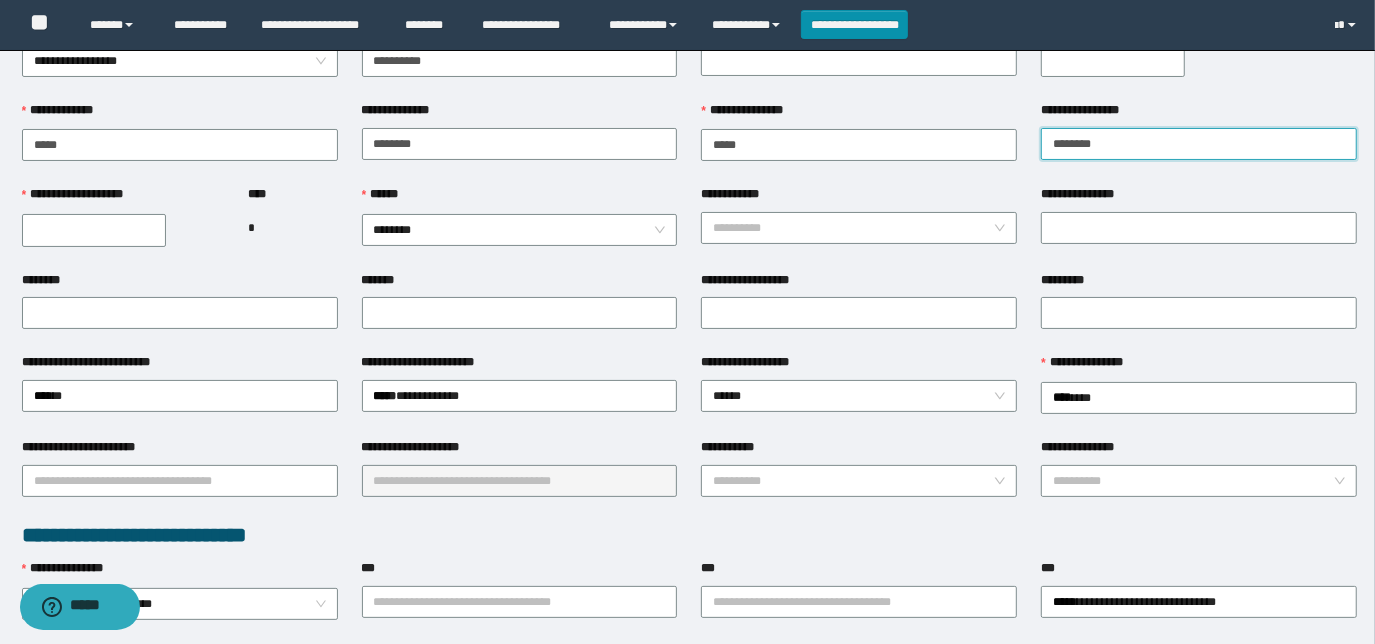 type on "********" 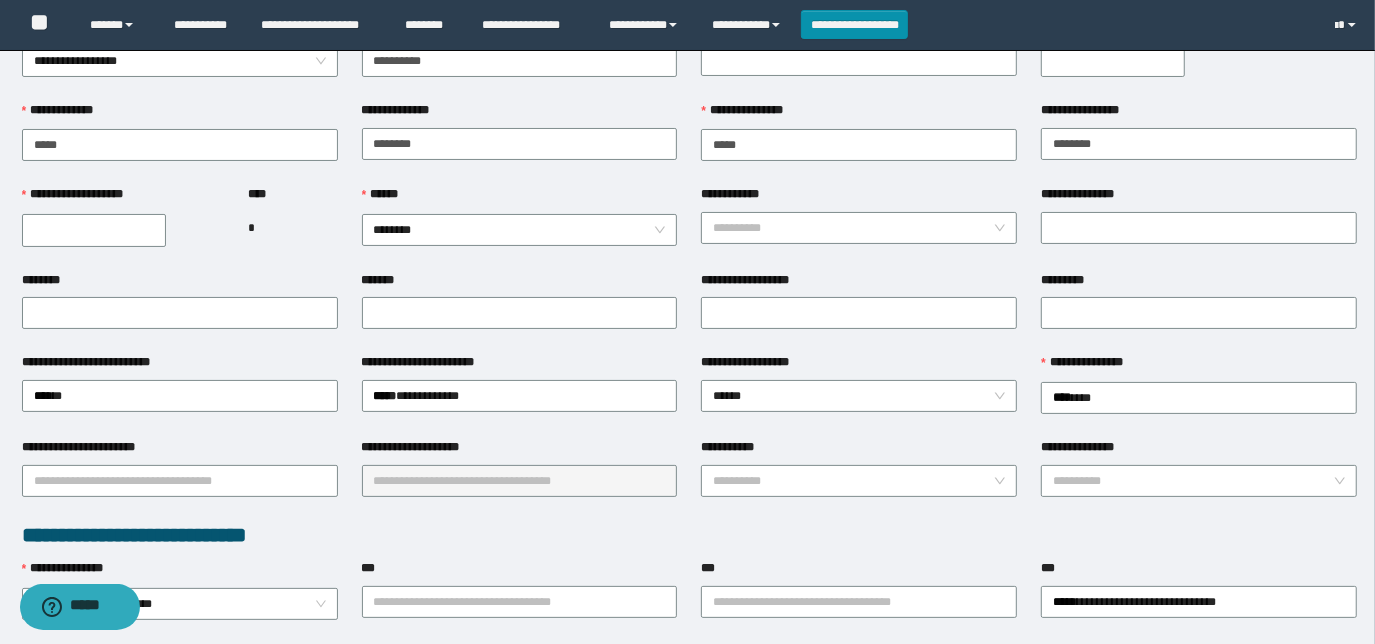 click on "**********" at bounding box center (94, 230) 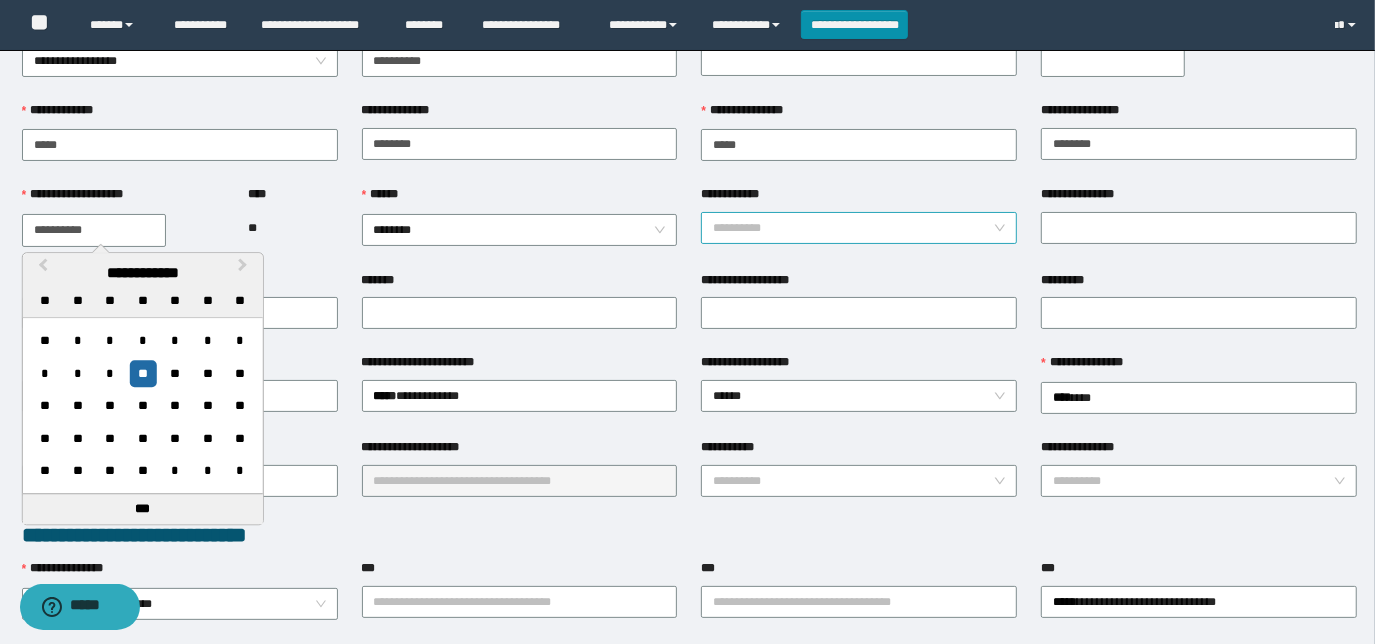 type on "**********" 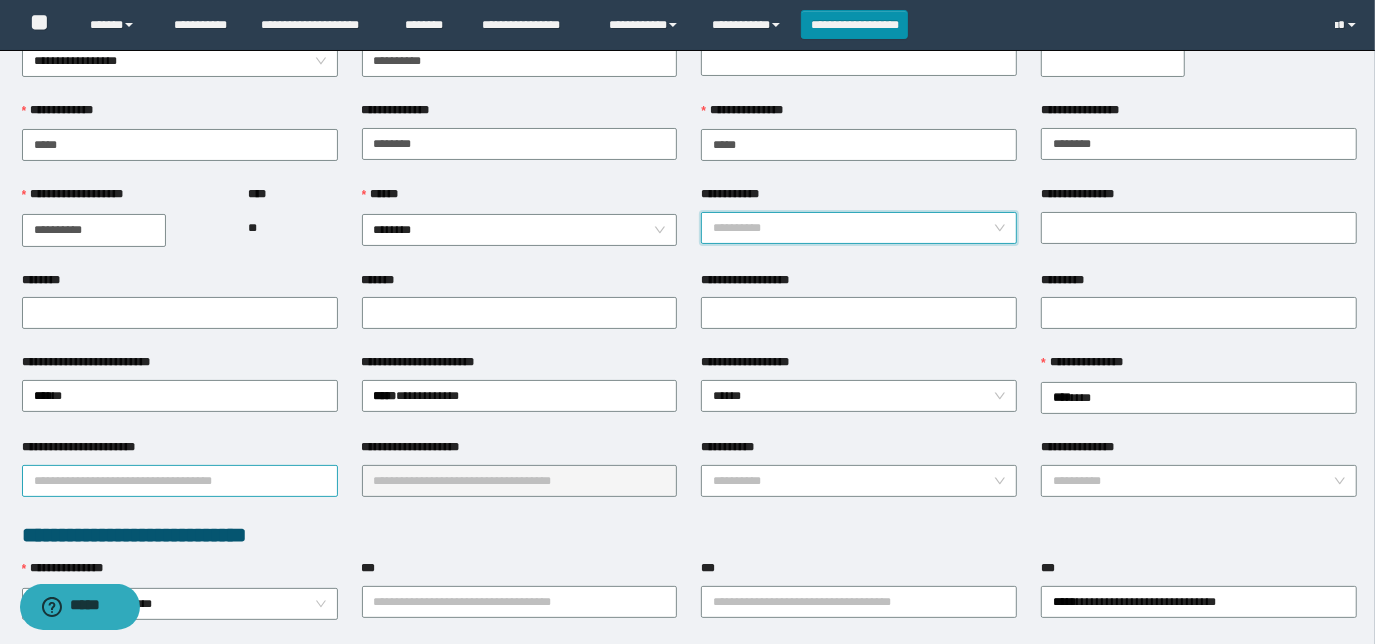 click on "**********" at bounding box center (180, 481) 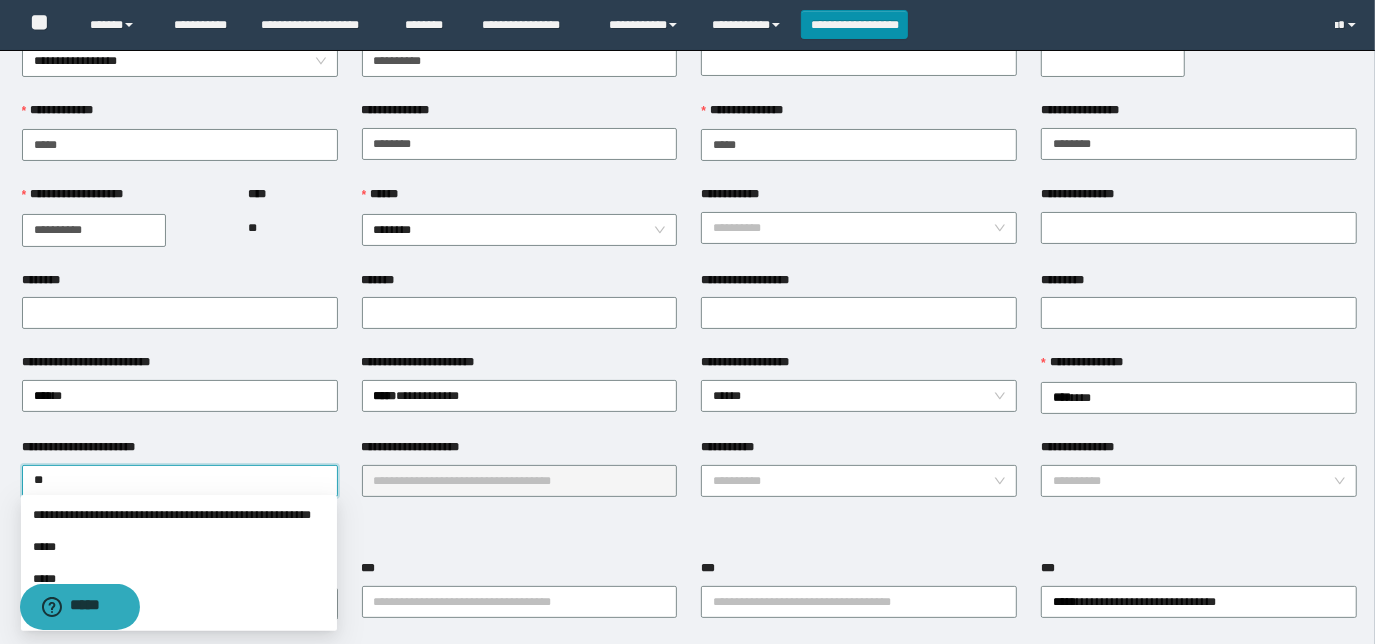 type on "***" 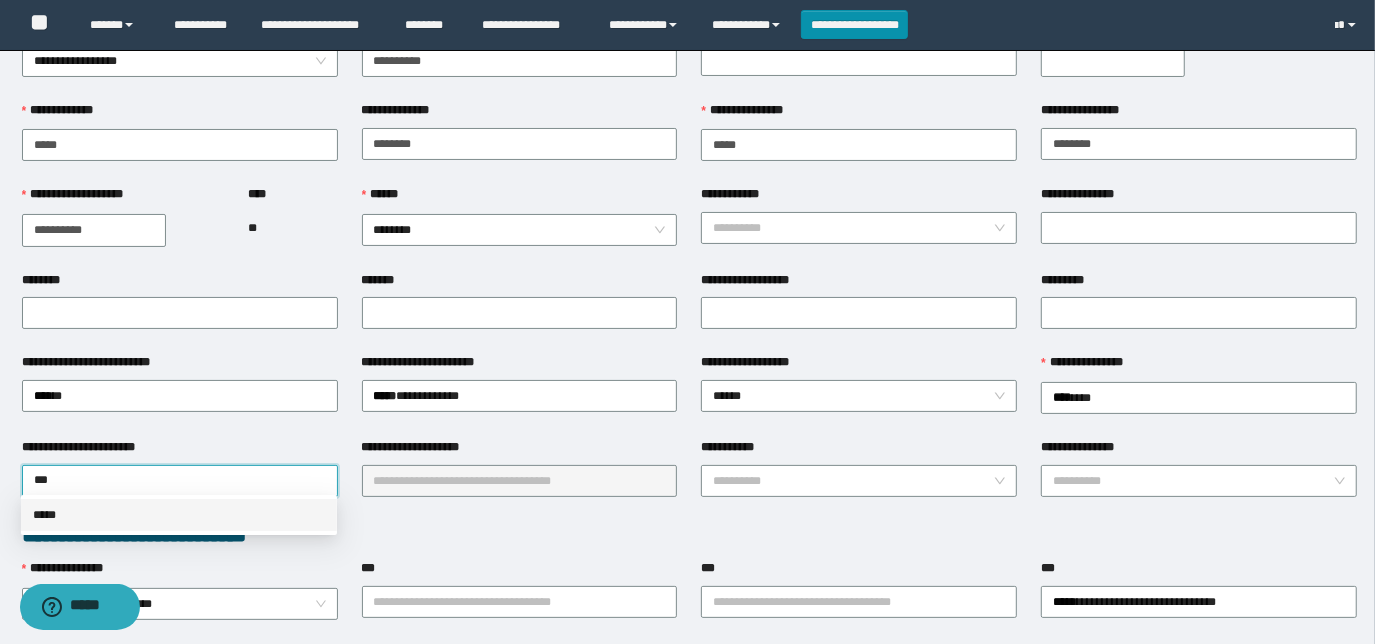 click on "*****" at bounding box center [179, 515] 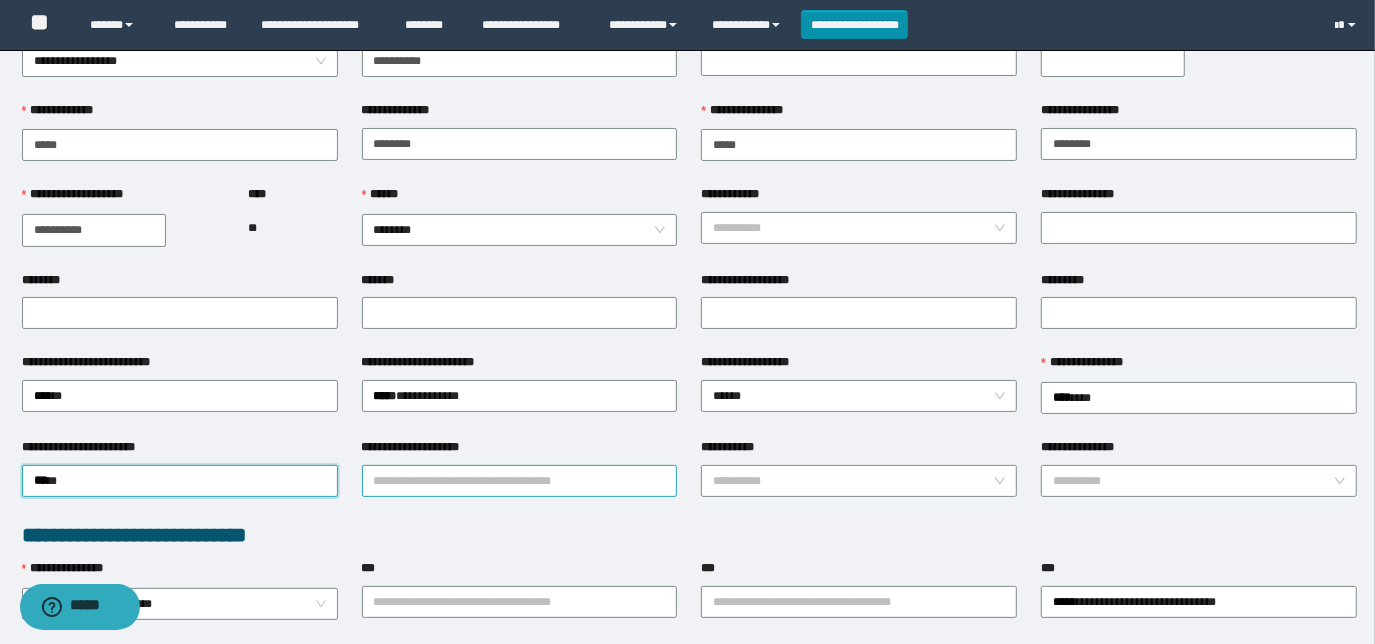click on "**********" at bounding box center [520, 481] 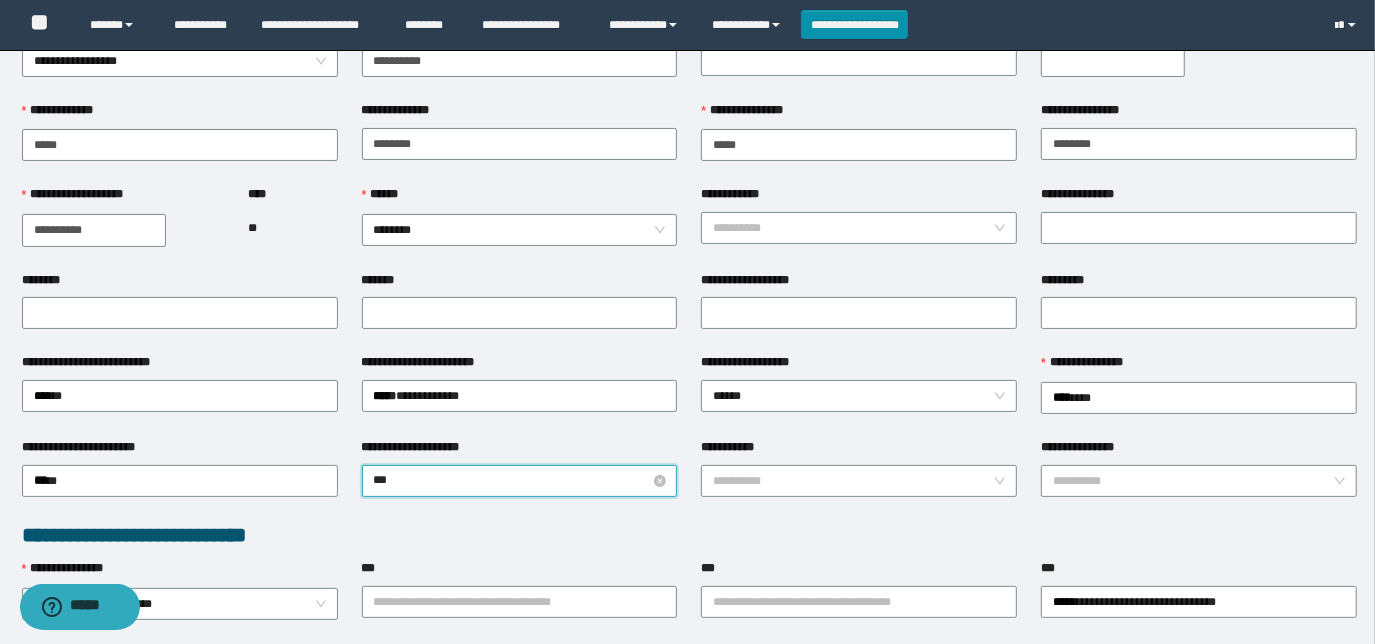 type on "****" 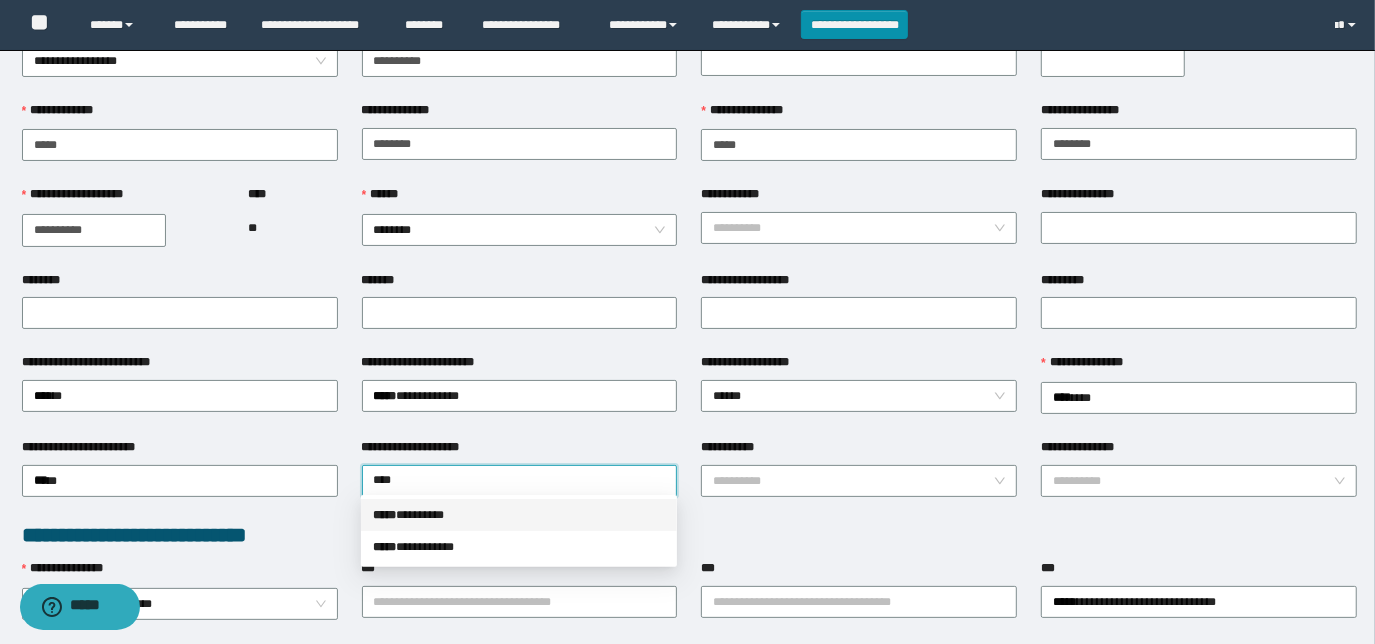 click on "***** * *******" at bounding box center (519, 515) 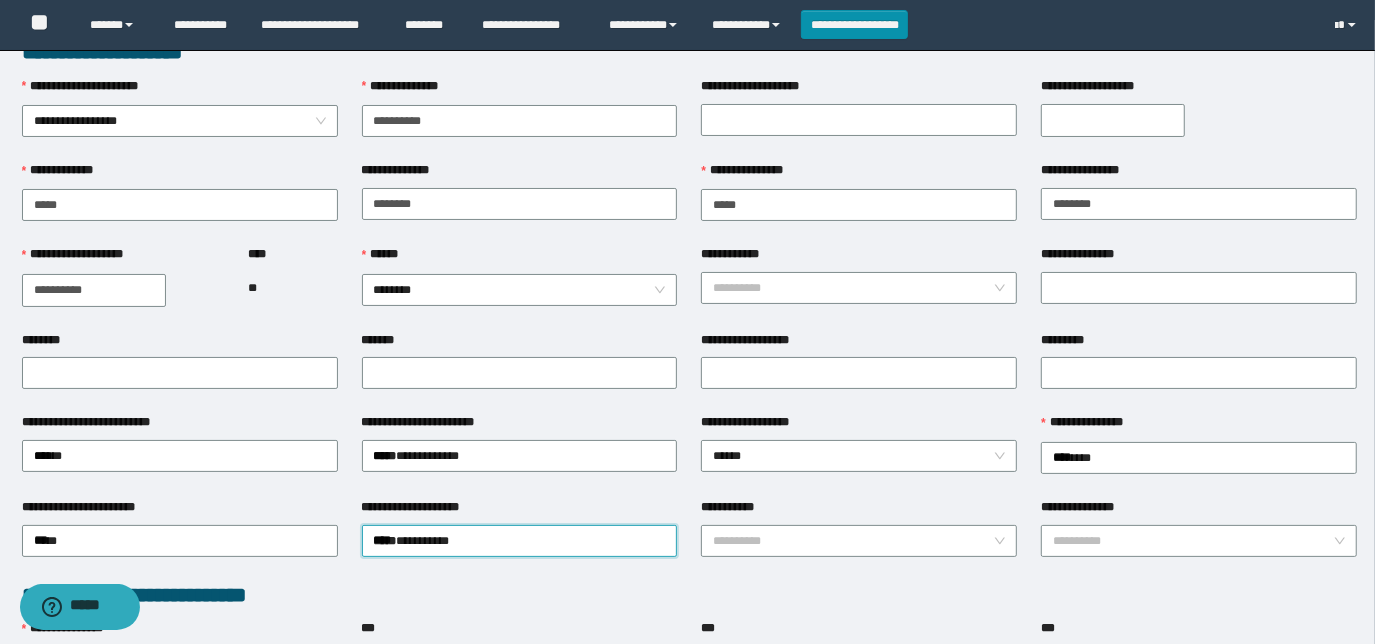 scroll, scrollTop: 0, scrollLeft: 0, axis: both 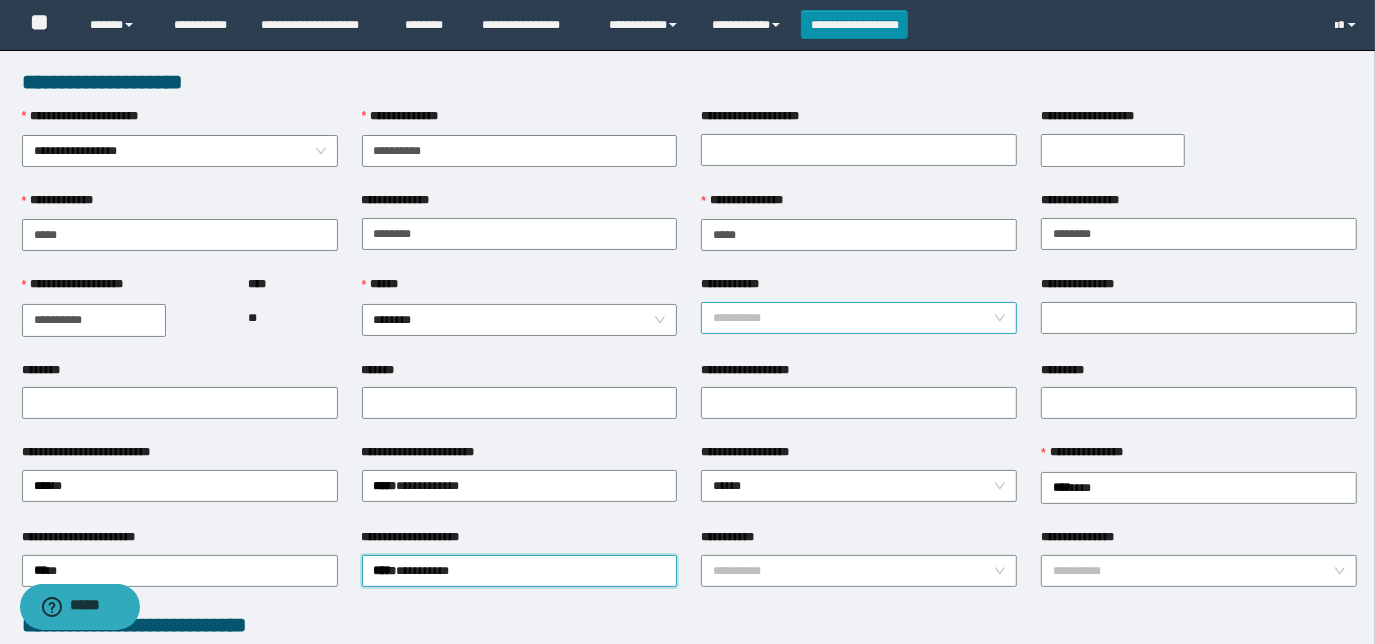click on "**********" at bounding box center (853, 318) 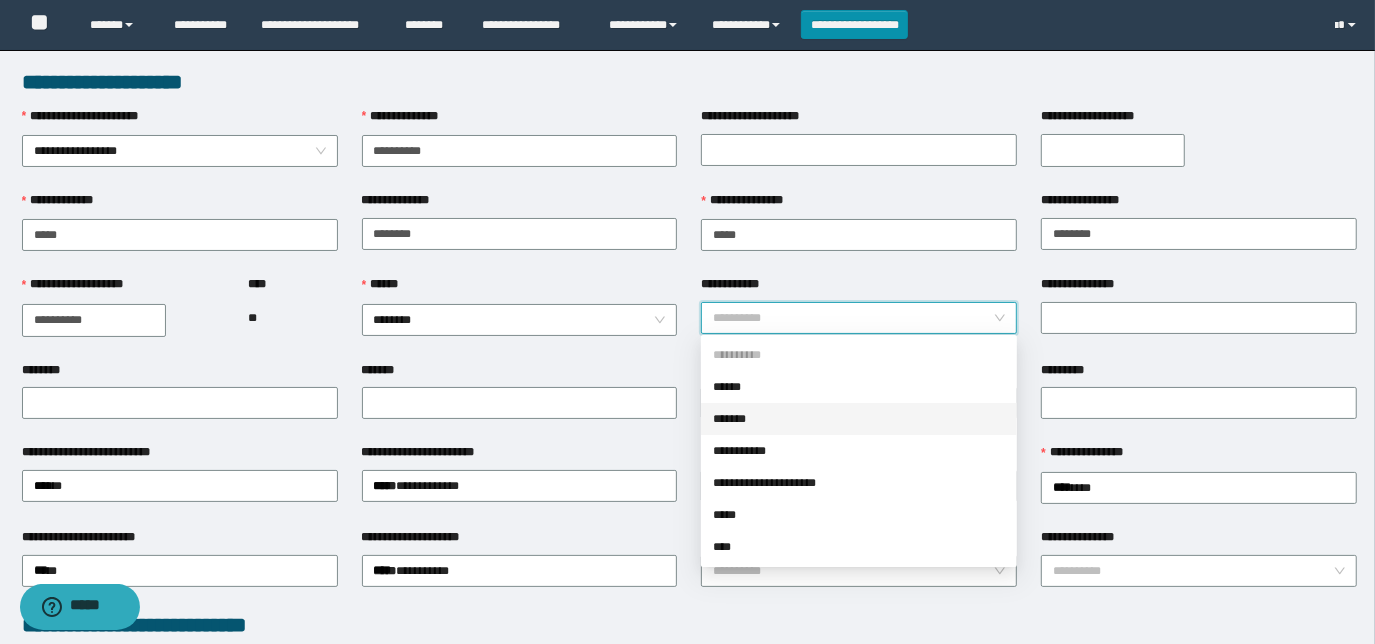 click on "*******" at bounding box center (859, 419) 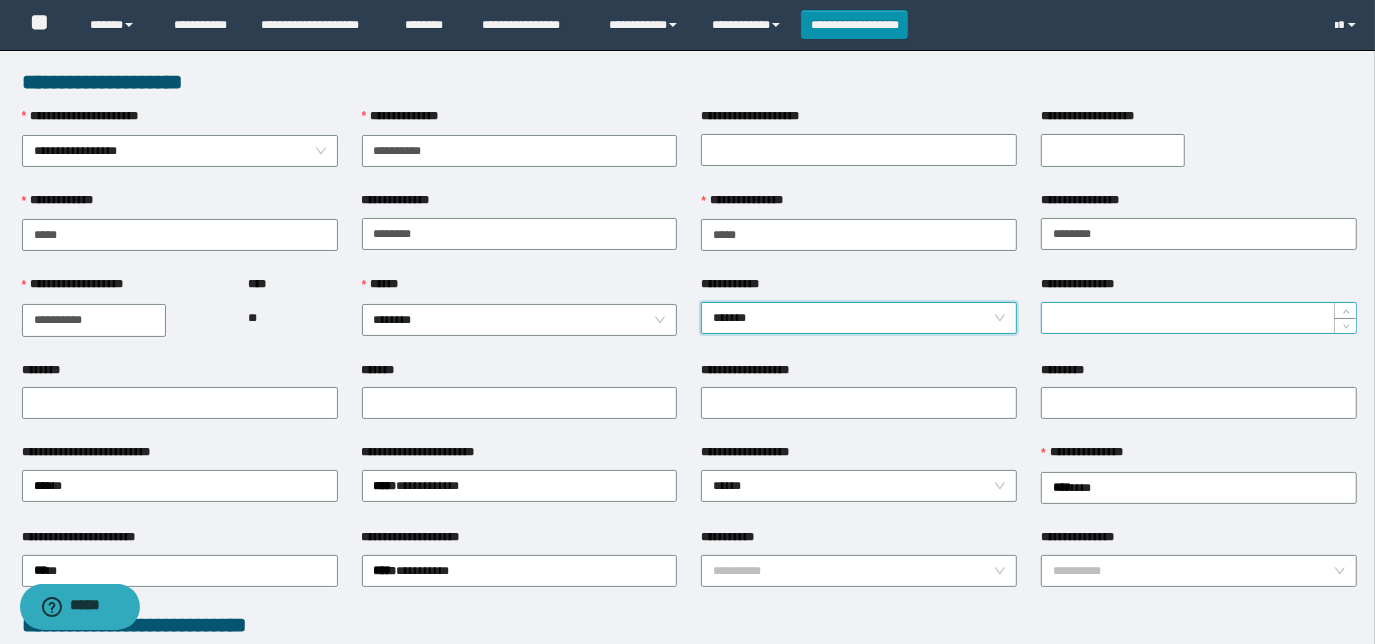 click on "**********" at bounding box center (1199, 318) 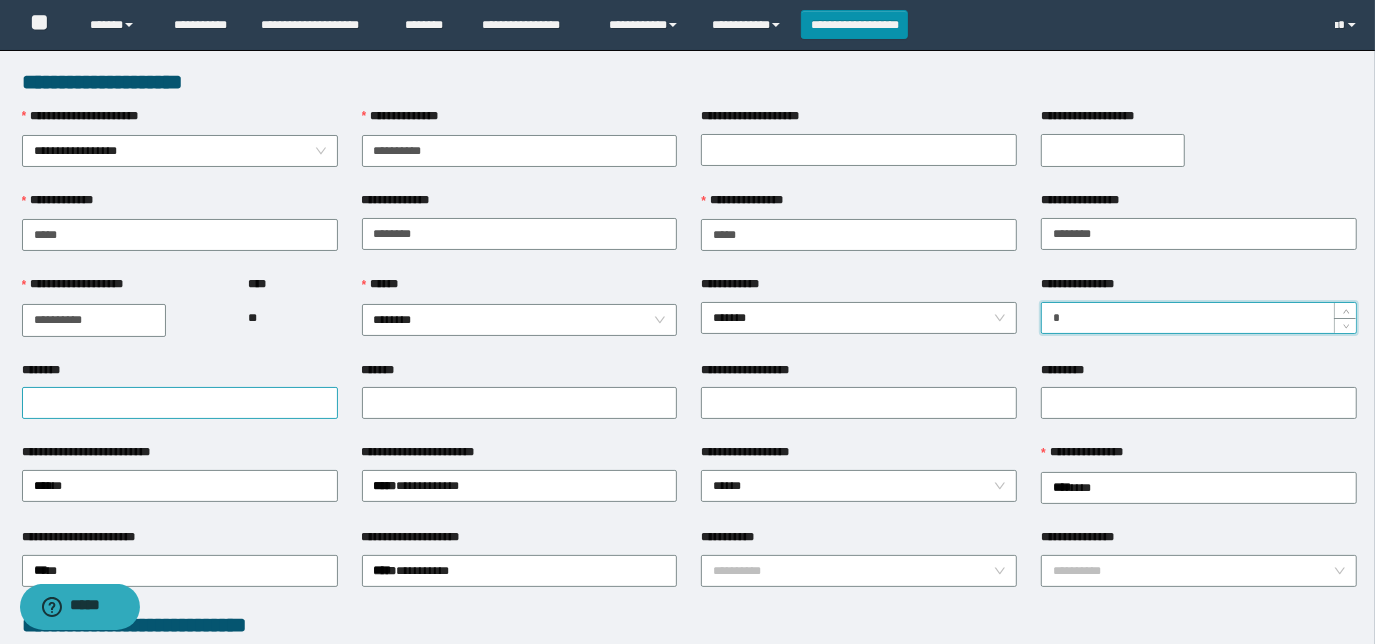 type on "*" 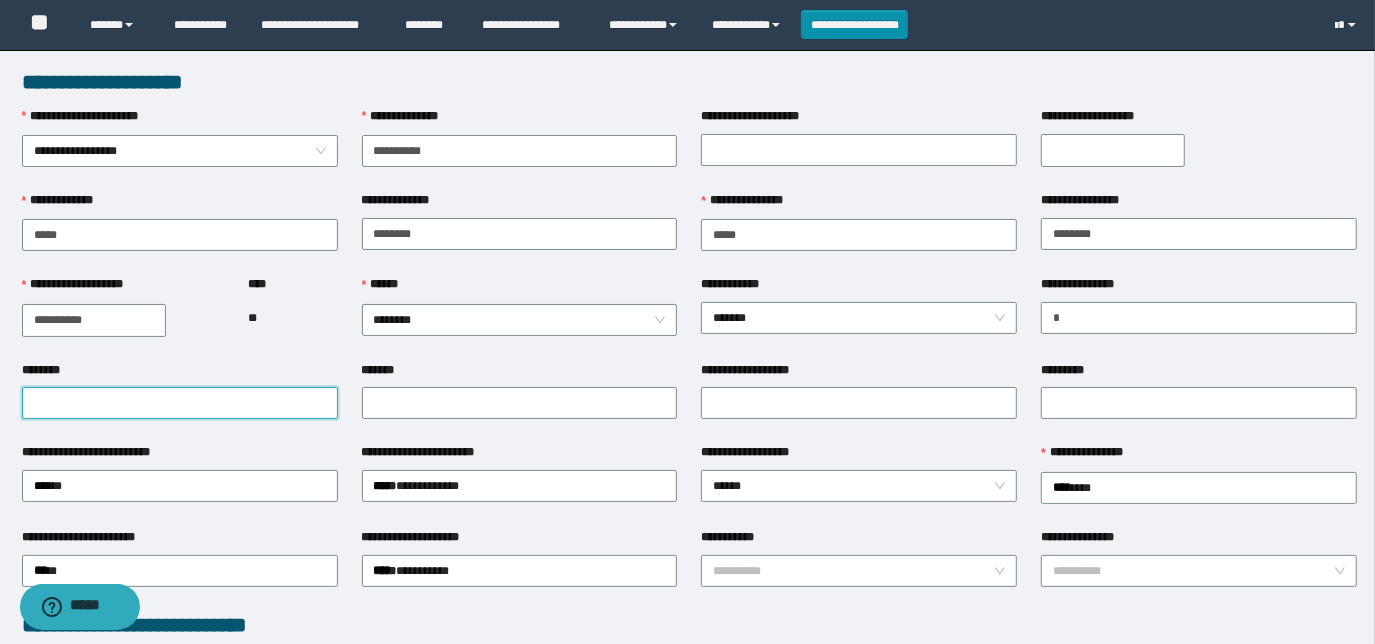 click on "********" at bounding box center [180, 403] 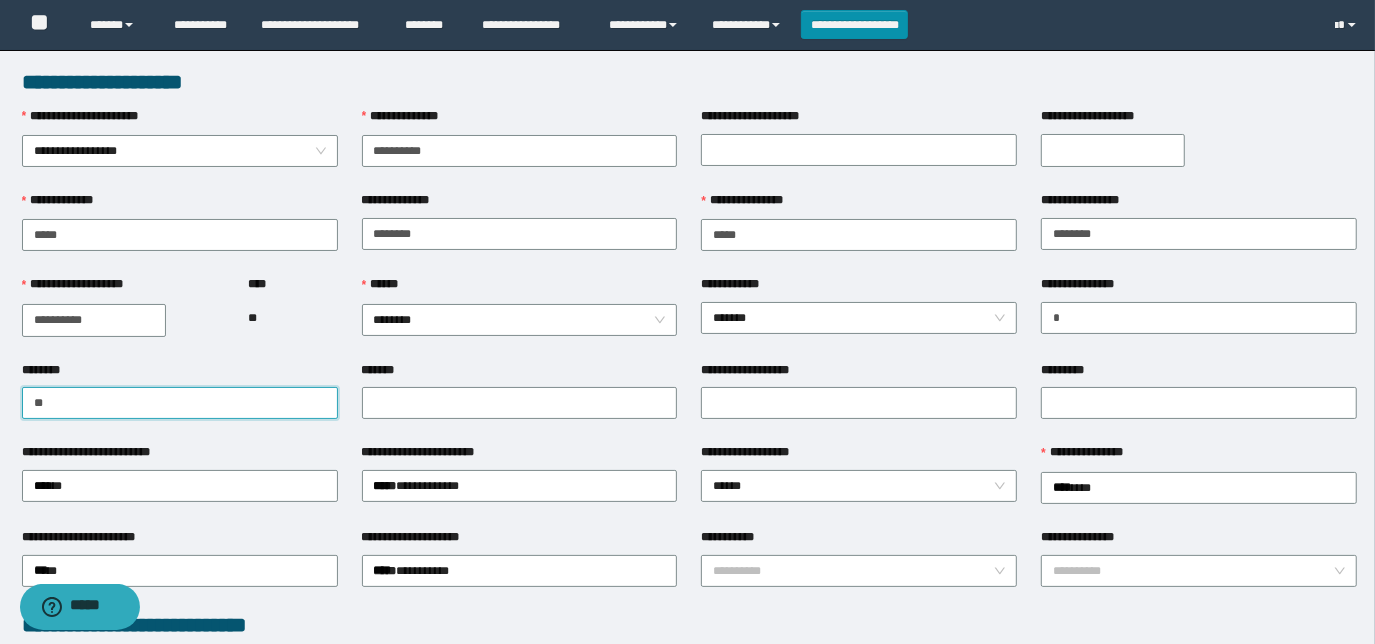 type on "*" 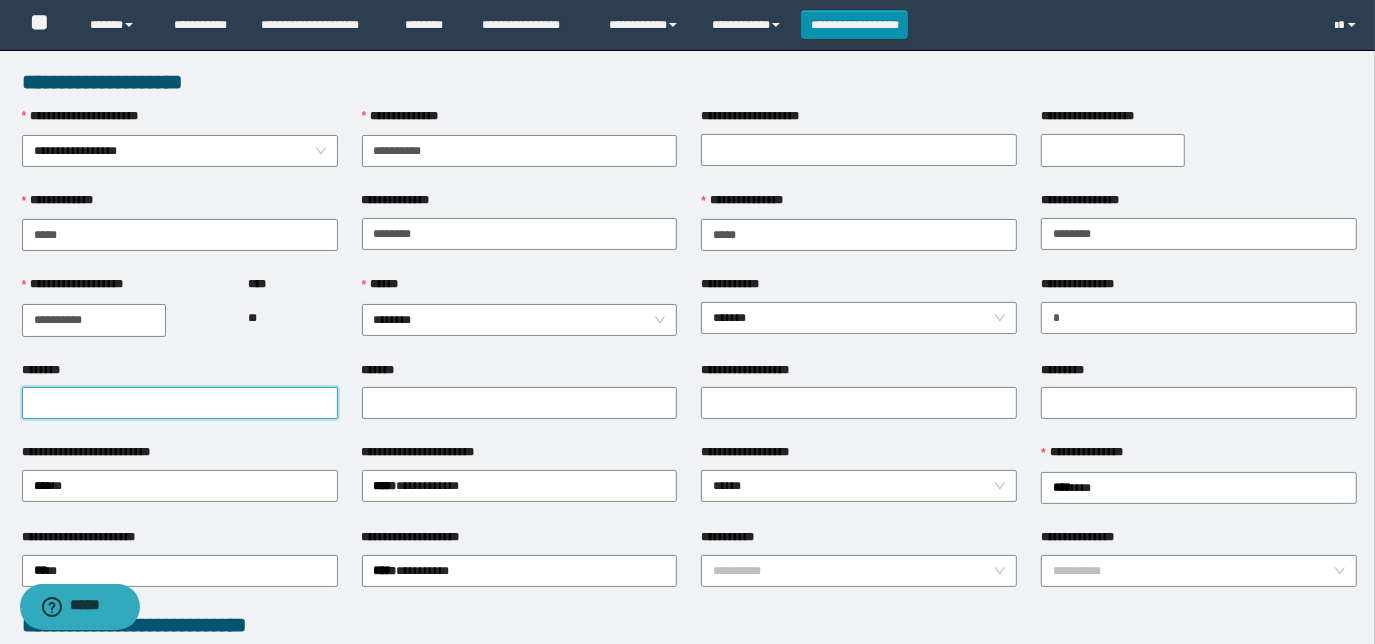 click on "********" at bounding box center (180, 403) 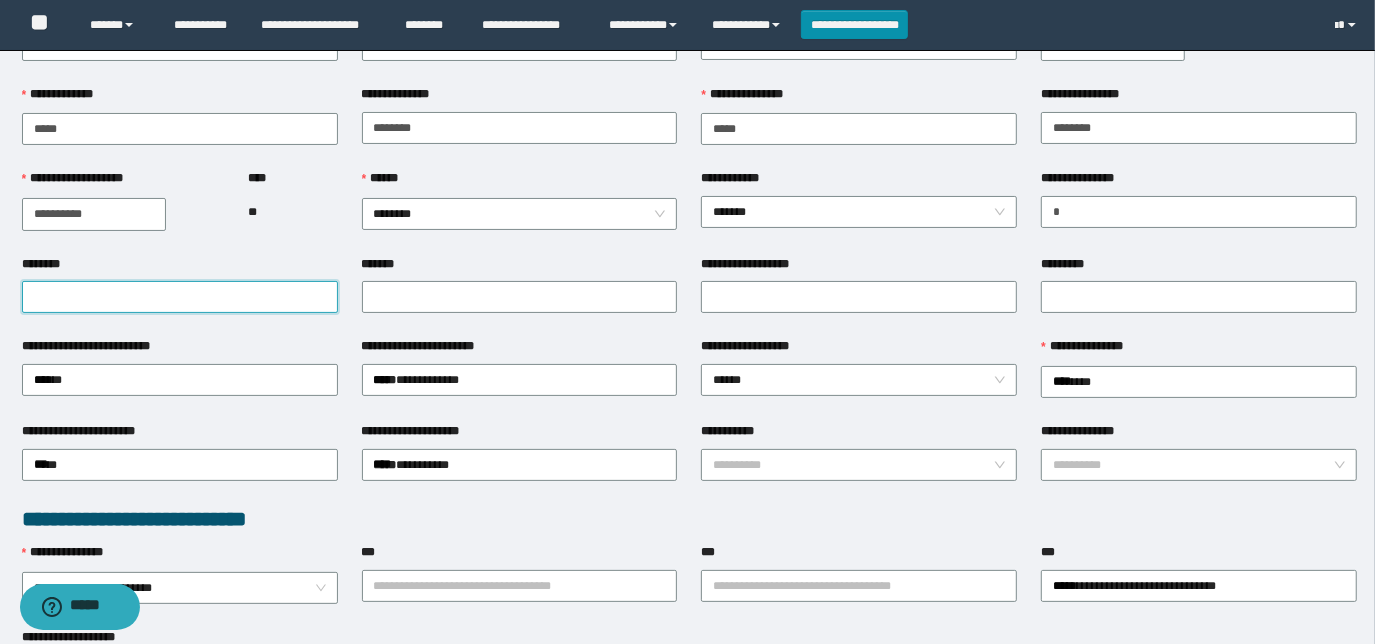 scroll, scrollTop: 181, scrollLeft: 0, axis: vertical 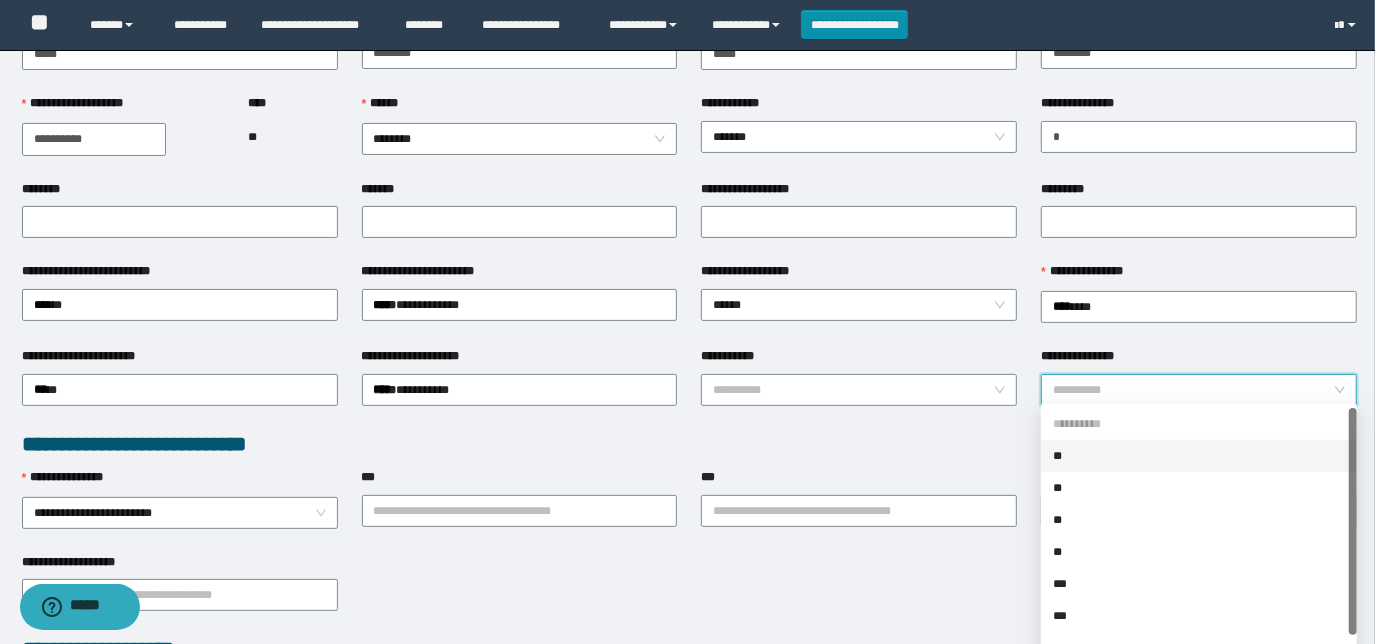 click on "**********" at bounding box center [1193, 390] 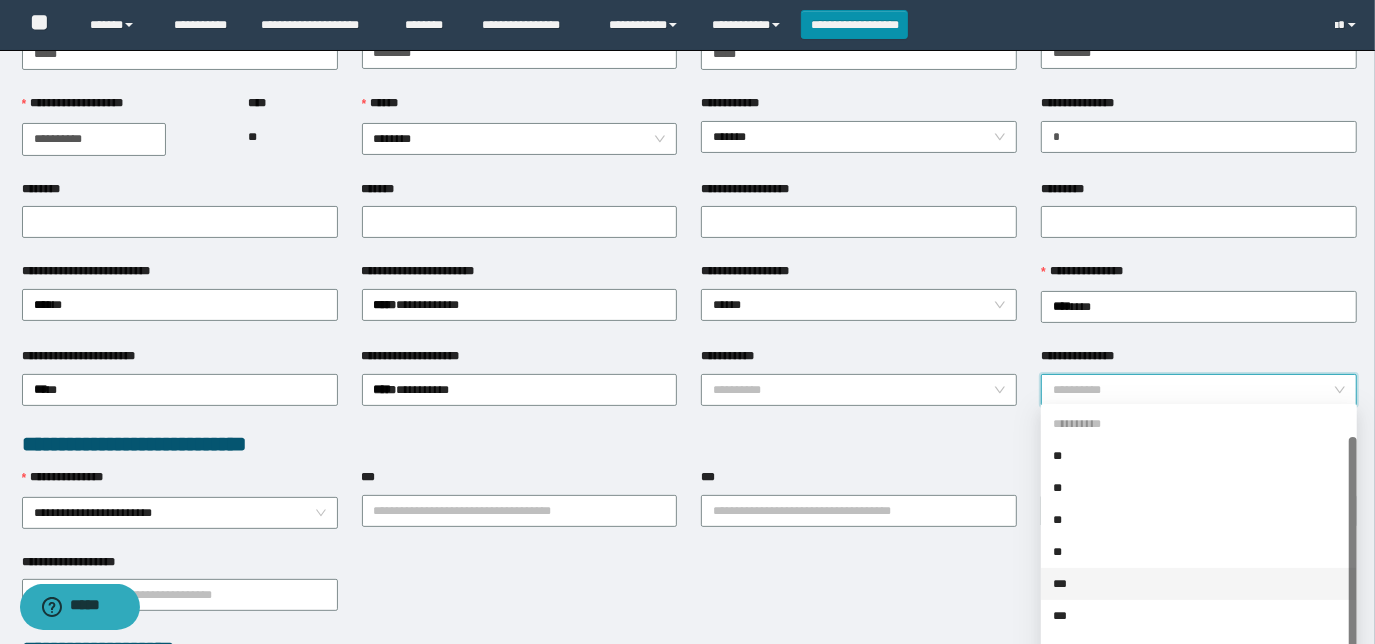 scroll, scrollTop: 32, scrollLeft: 0, axis: vertical 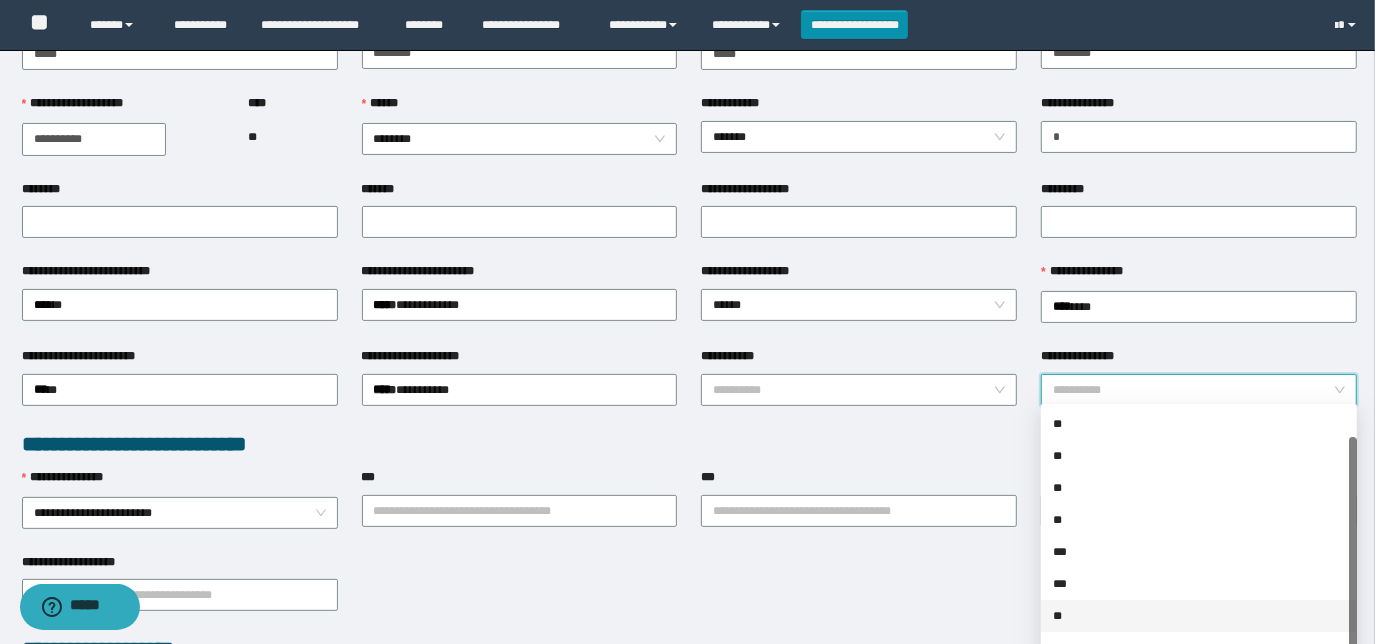 click on "**" at bounding box center [1199, 616] 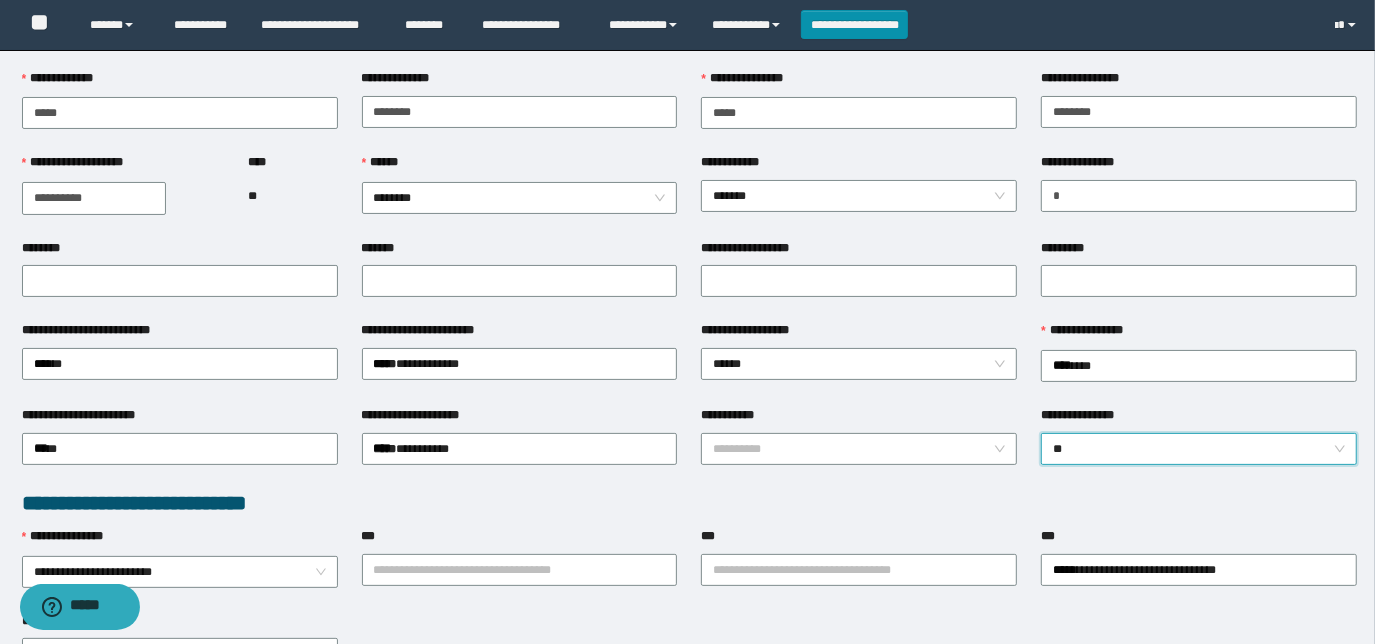 scroll, scrollTop: 90, scrollLeft: 0, axis: vertical 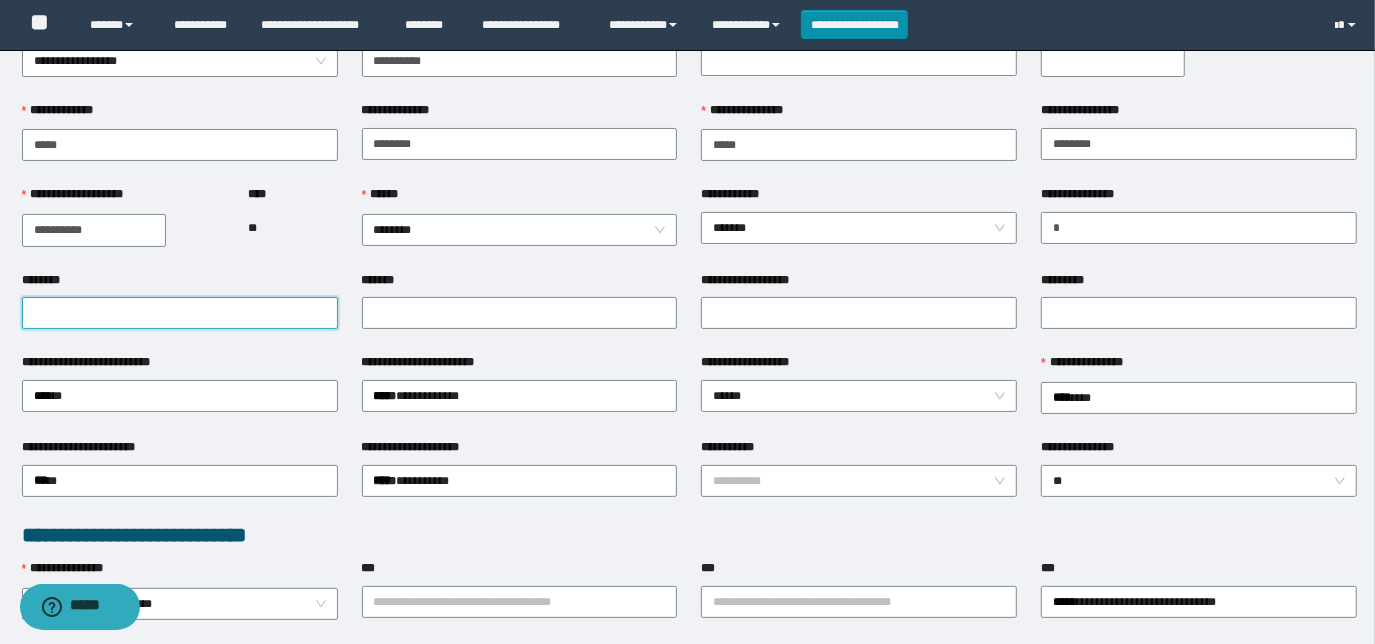 drag, startPoint x: 67, startPoint y: 314, endPoint x: 96, endPoint y: 313, distance: 29.017237 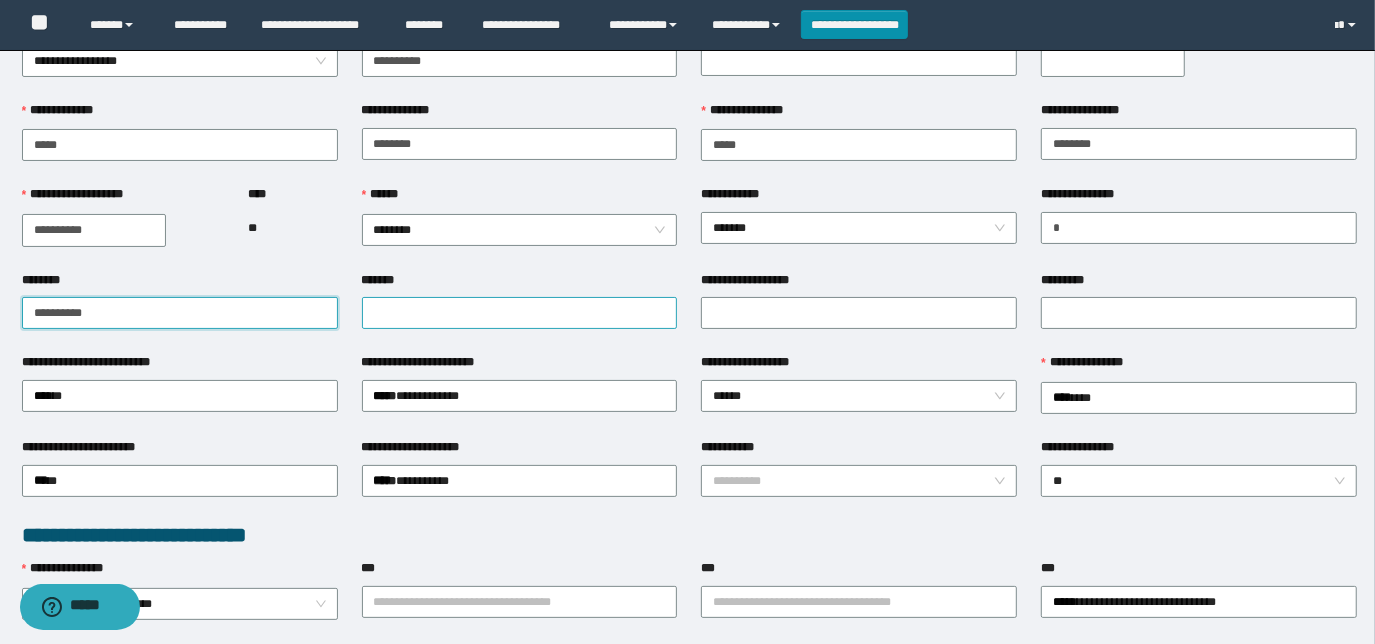 type on "**********" 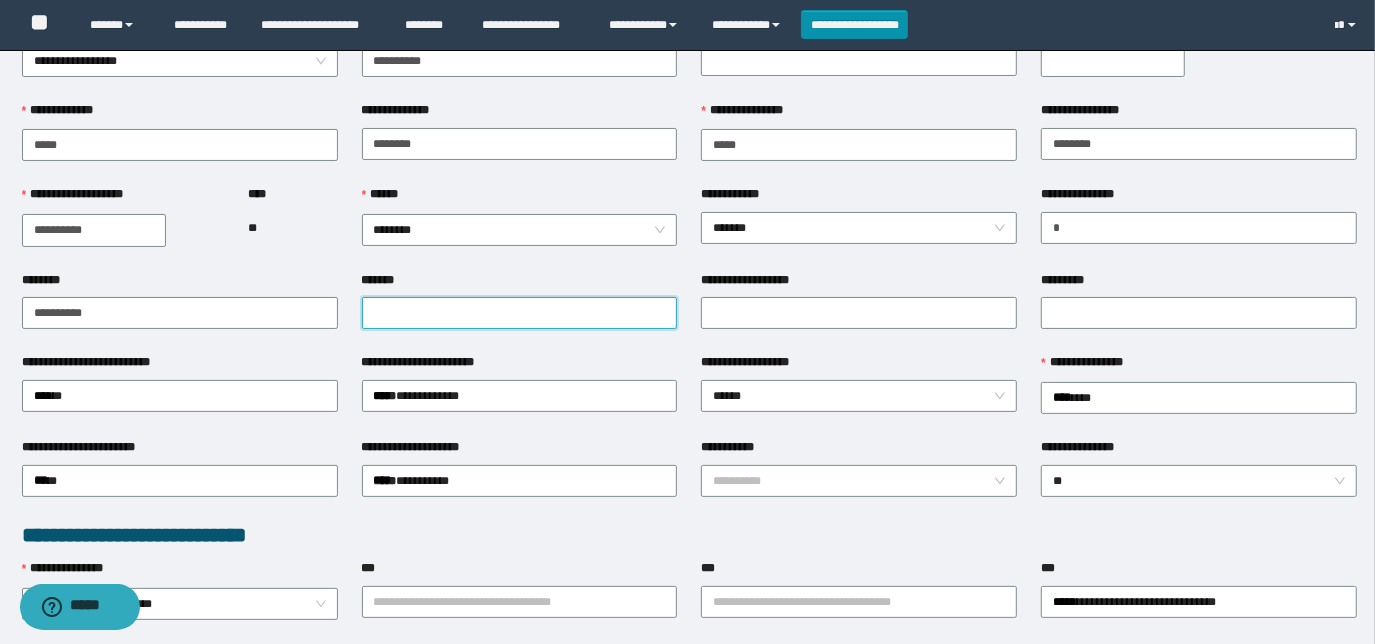 click on "*******" at bounding box center (520, 313) 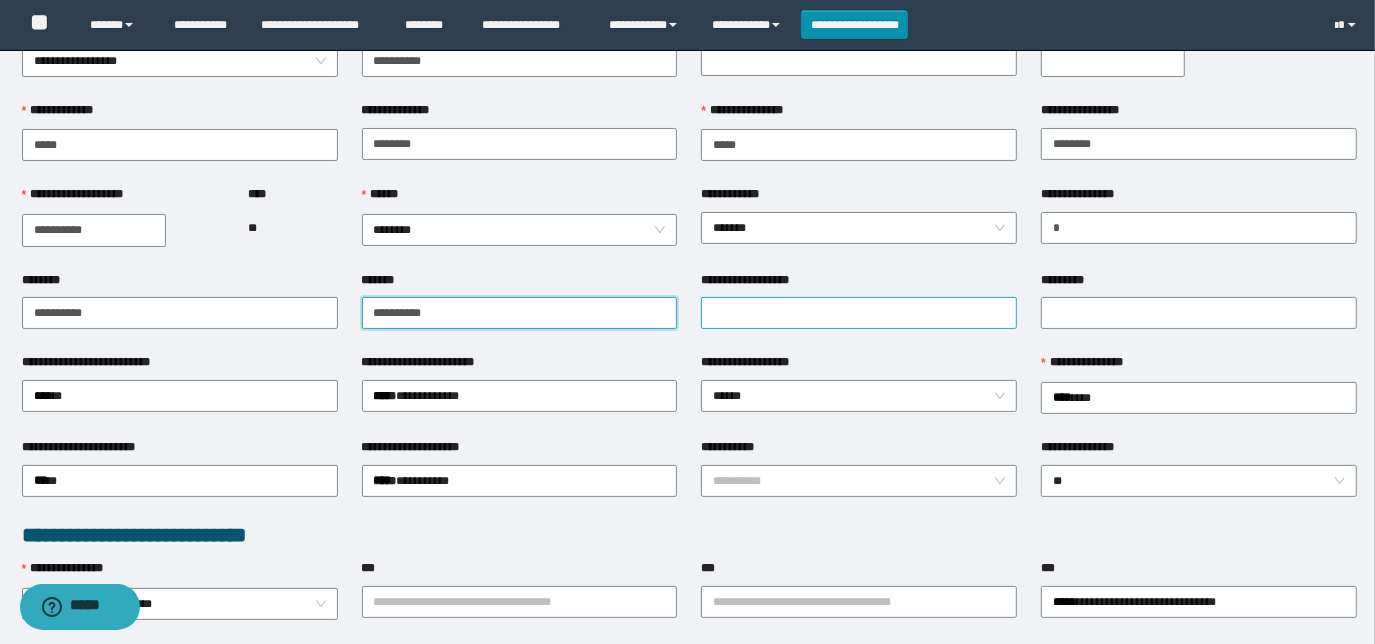 type on "**********" 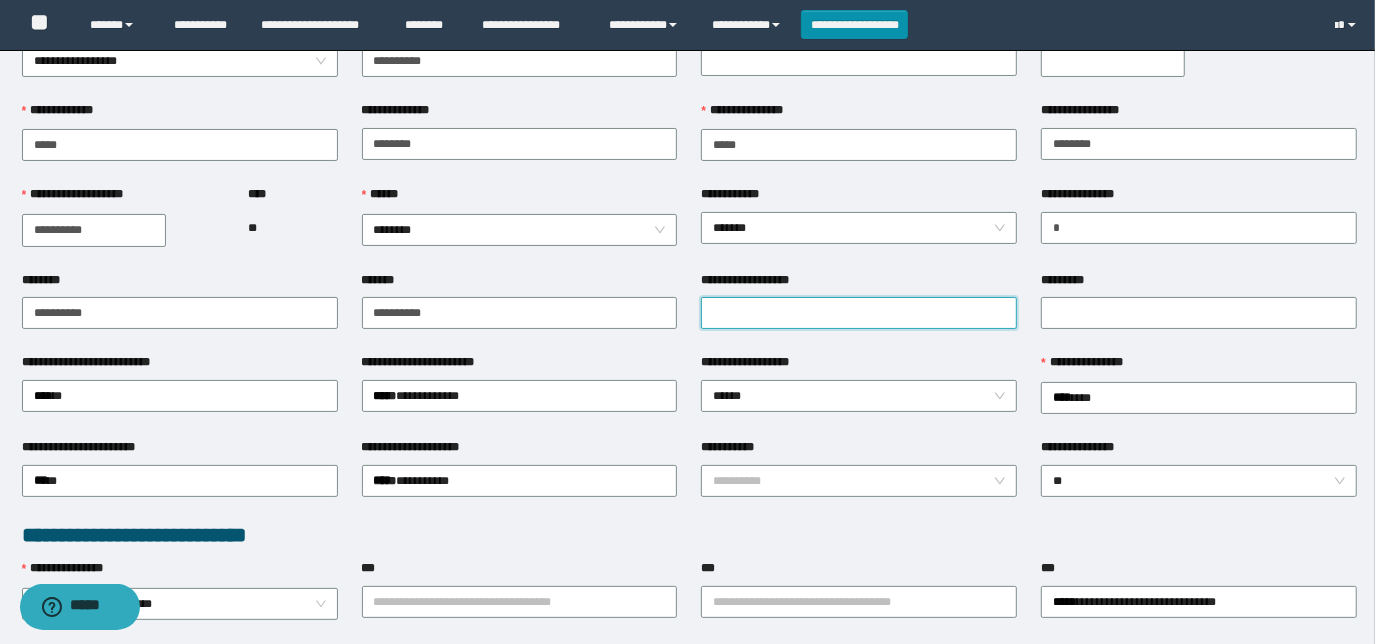 click on "**********" at bounding box center [859, 313] 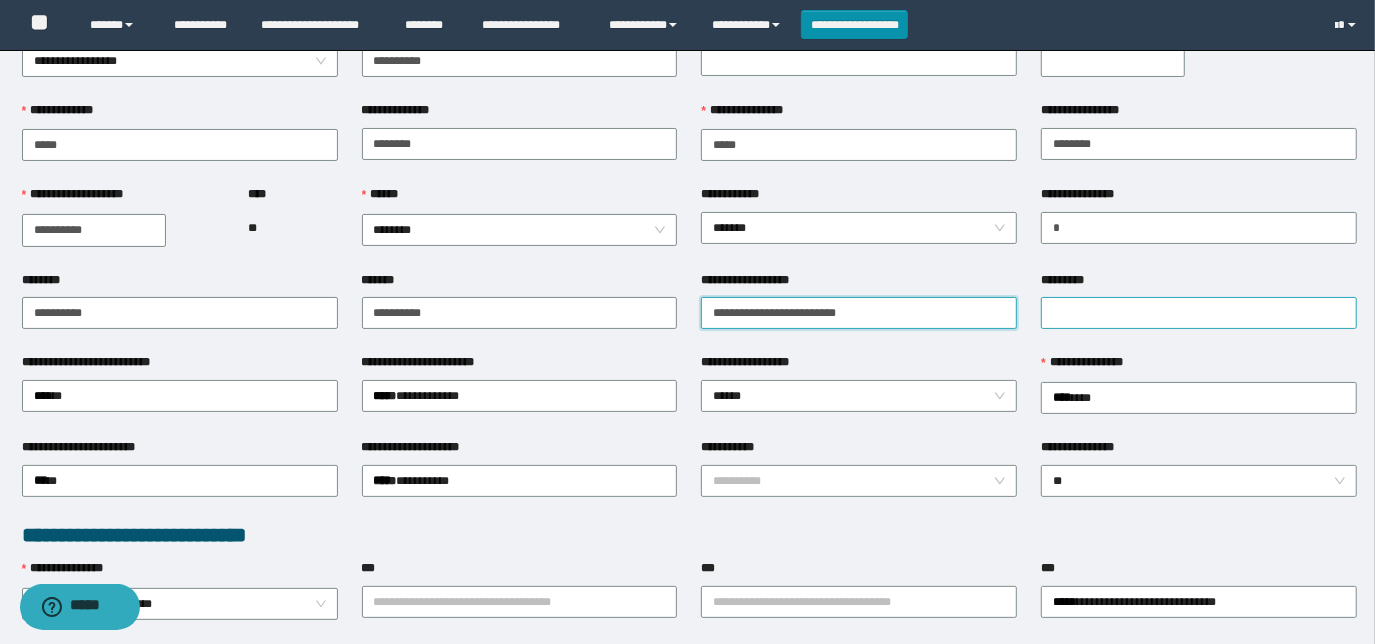 type on "**********" 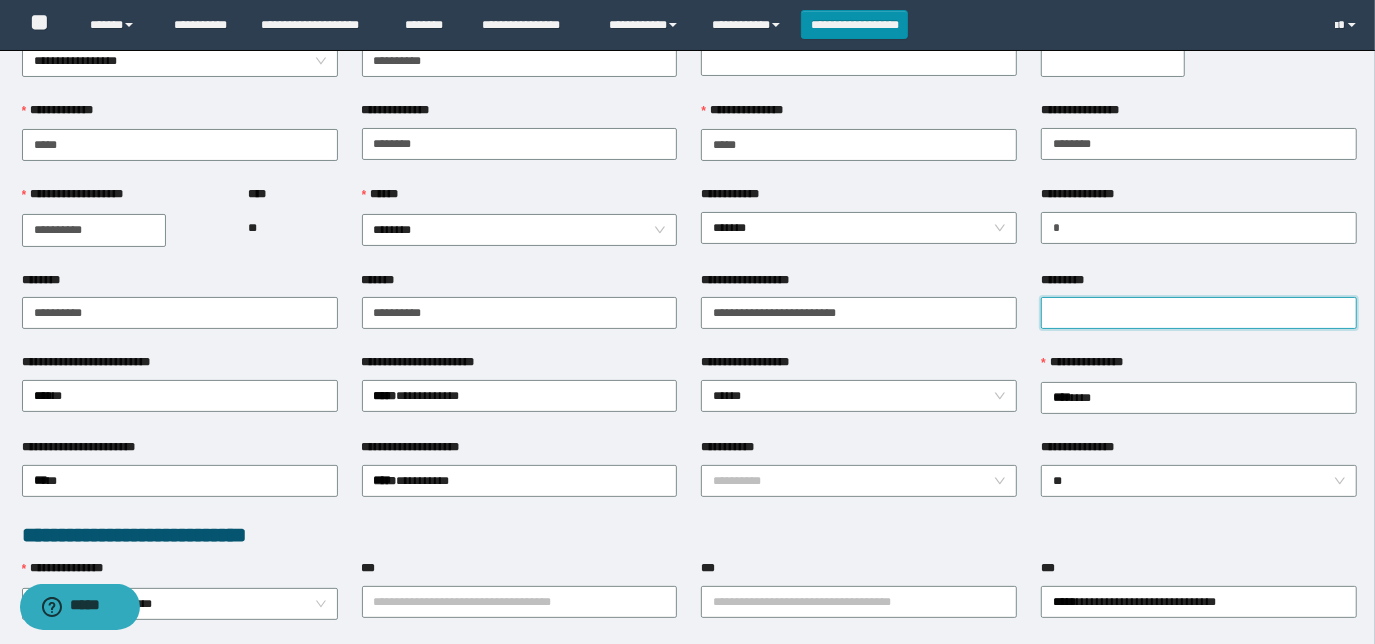 drag, startPoint x: 1082, startPoint y: 317, endPoint x: 1062, endPoint y: 304, distance: 23.853722 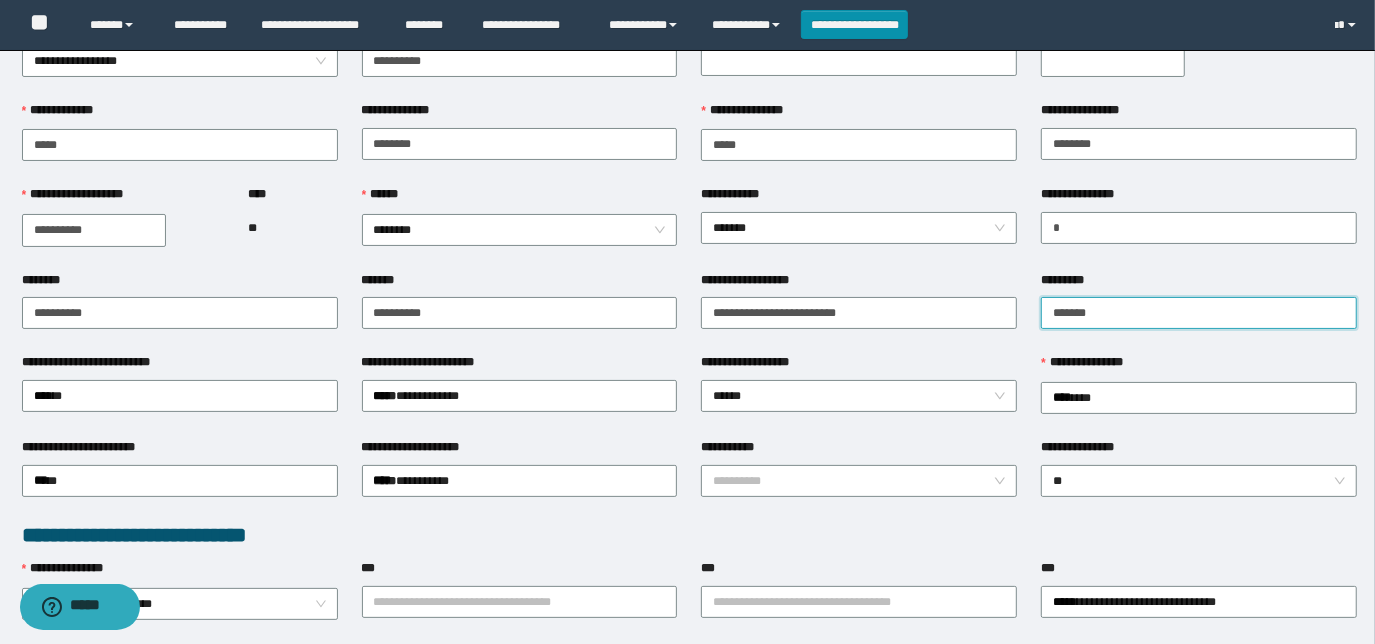 scroll, scrollTop: 181, scrollLeft: 0, axis: vertical 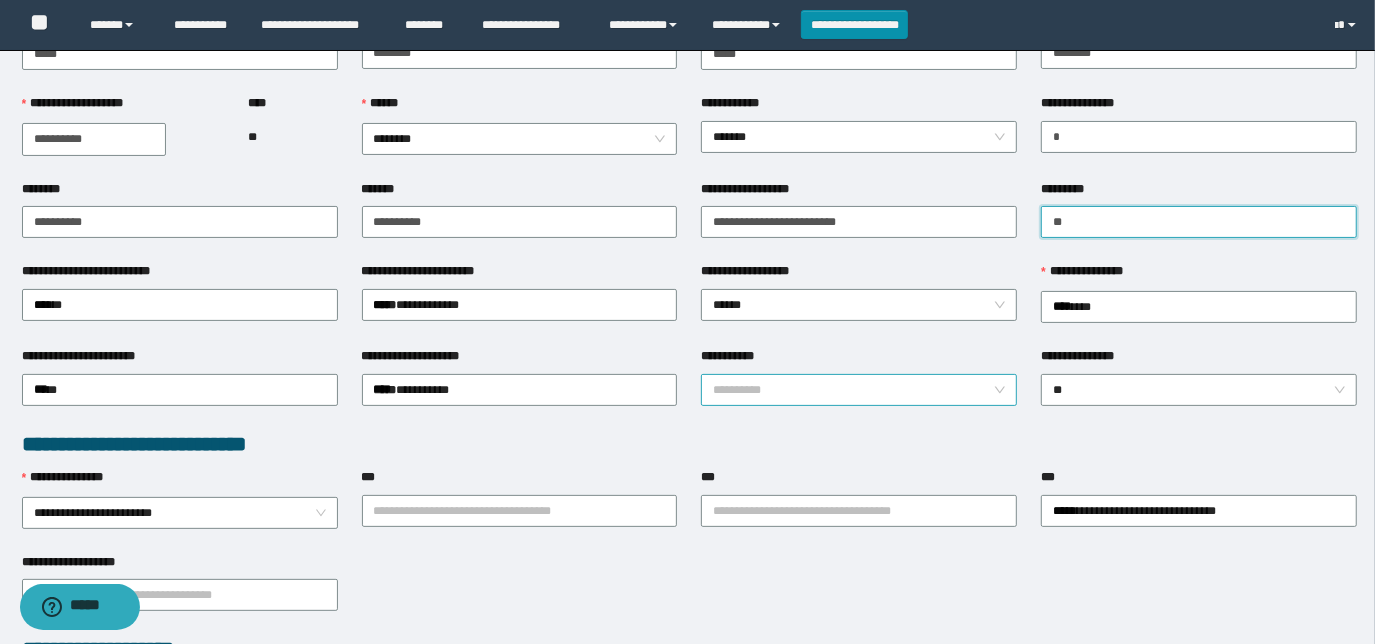type on "*" 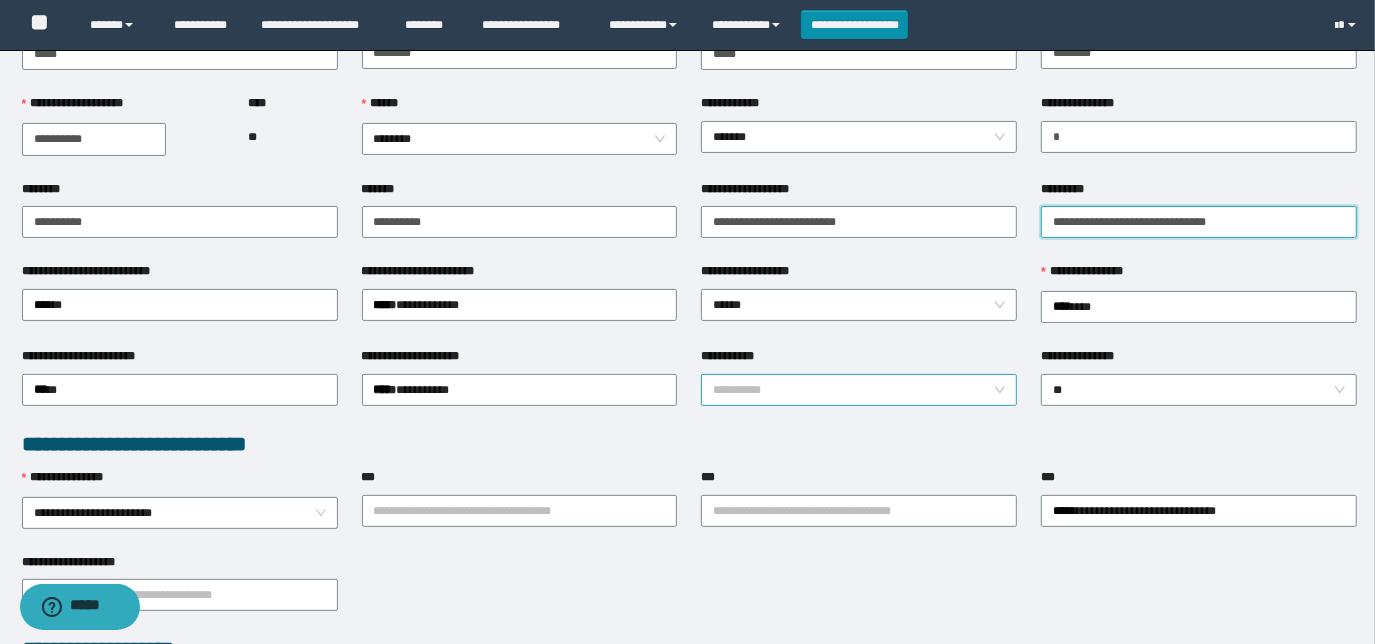 type on "**********" 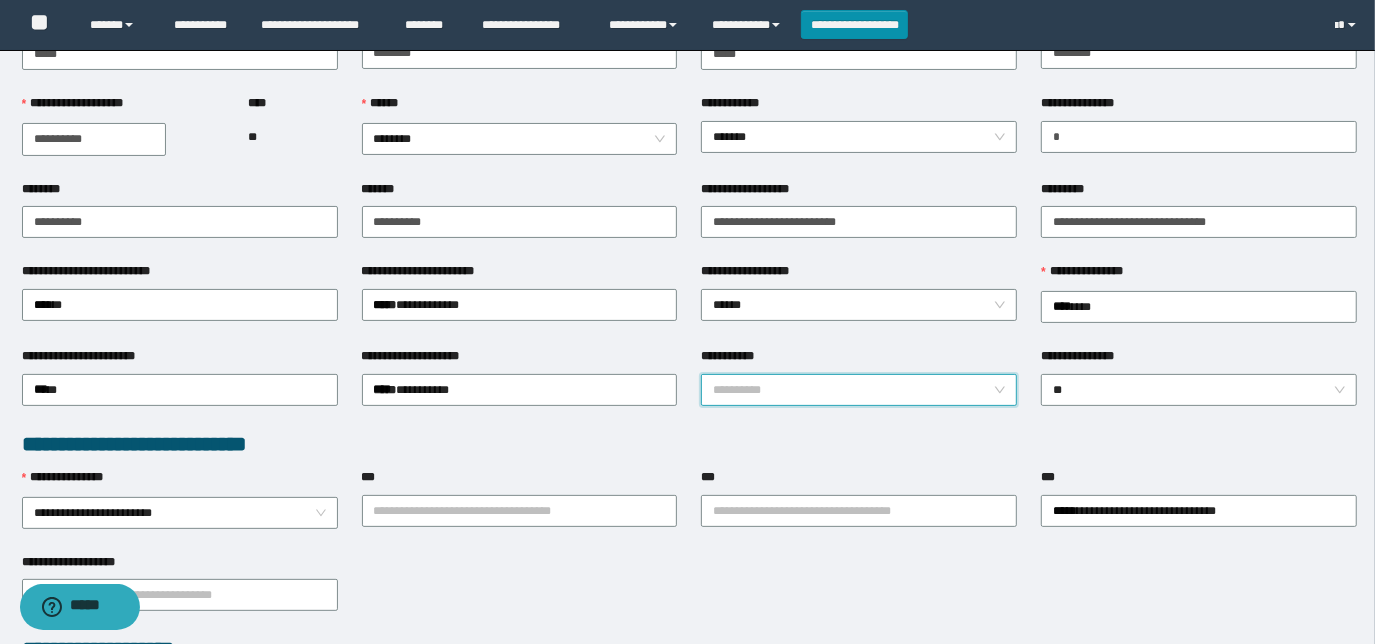 click on "**********" at bounding box center (853, 390) 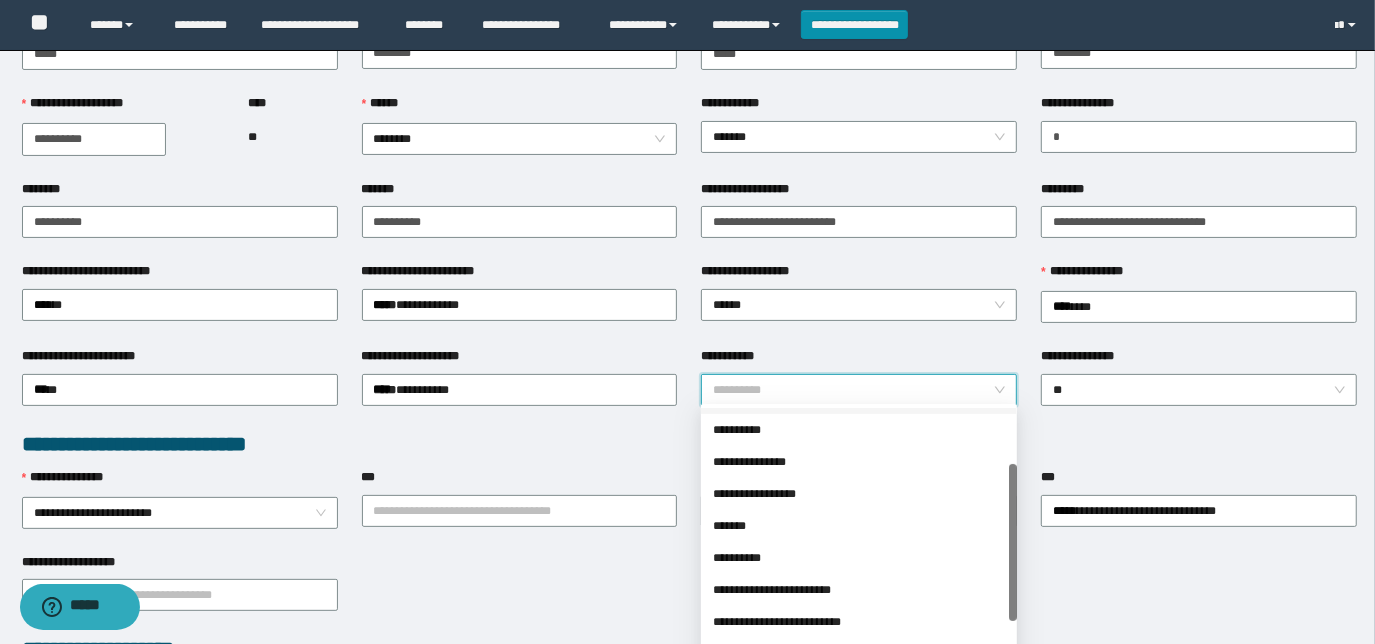 scroll, scrollTop: 160, scrollLeft: 0, axis: vertical 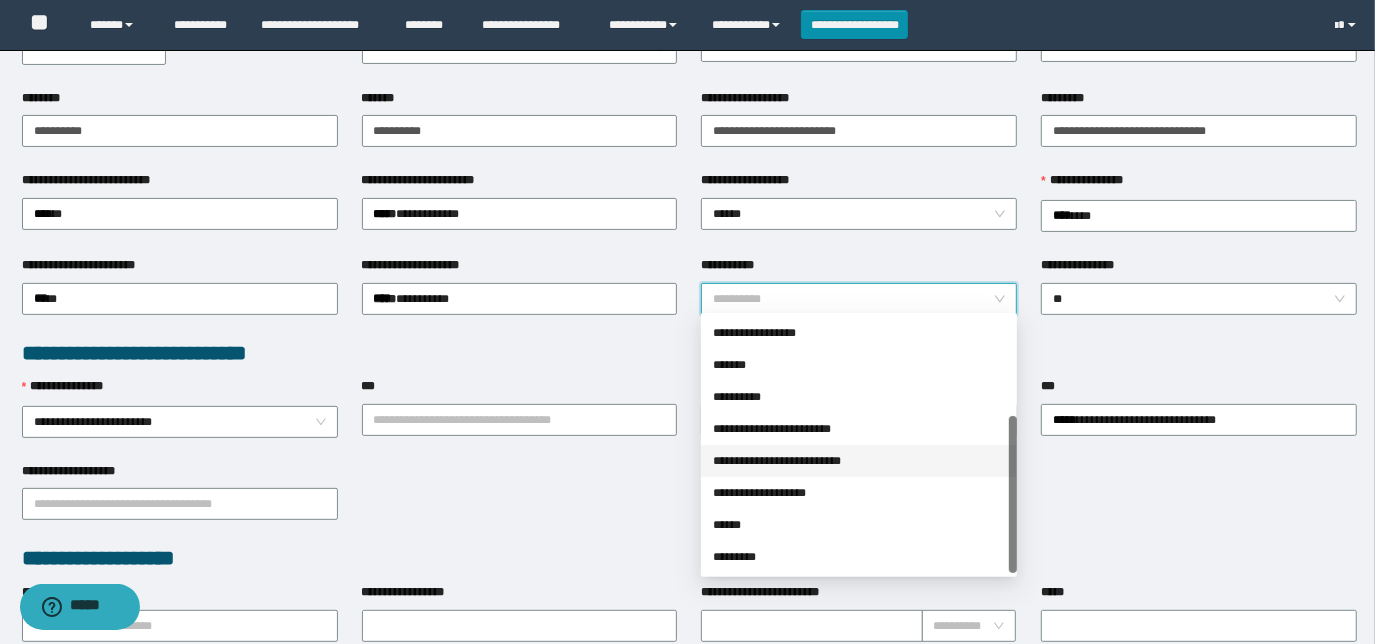 click on "**********" at bounding box center [859, 429] 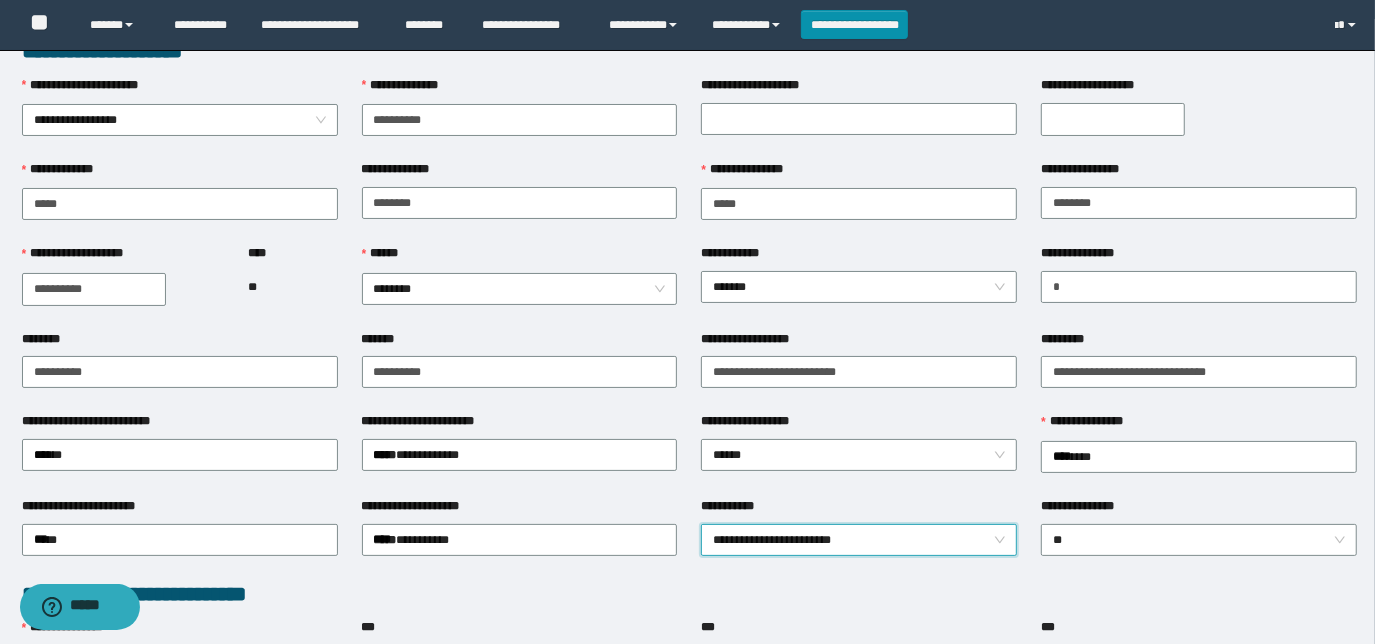 scroll, scrollTop: 0, scrollLeft: 0, axis: both 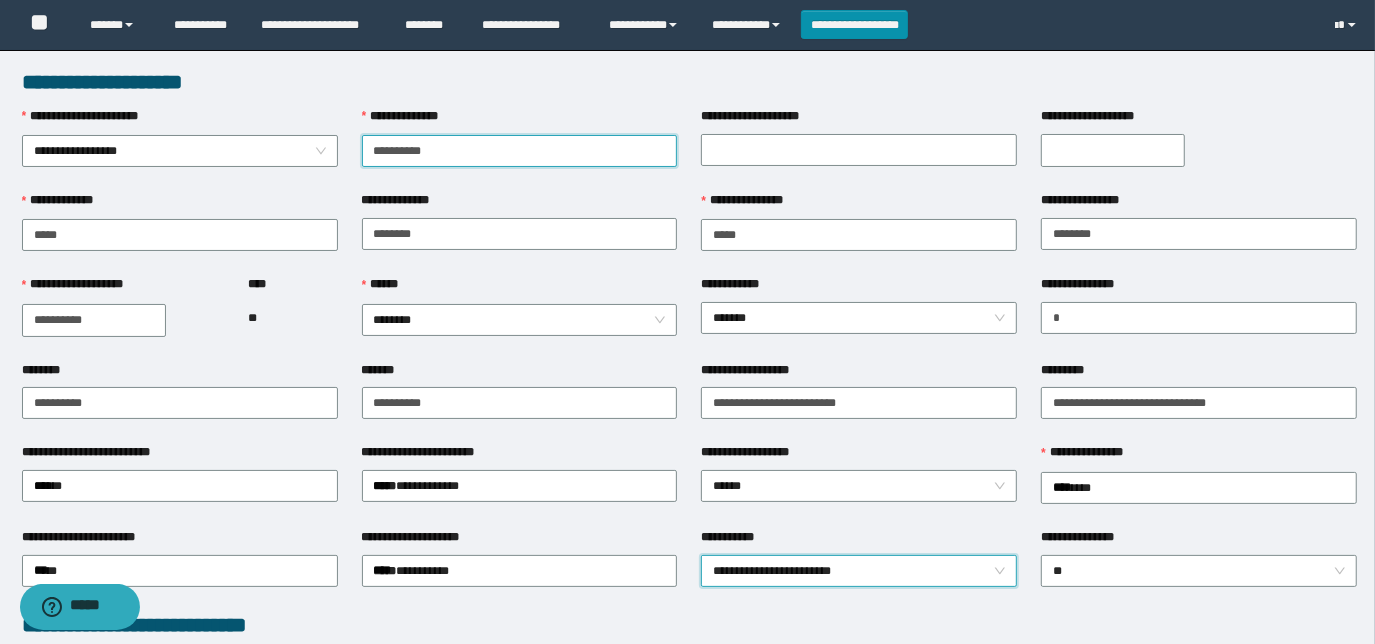 click on "**********" at bounding box center [520, 151] 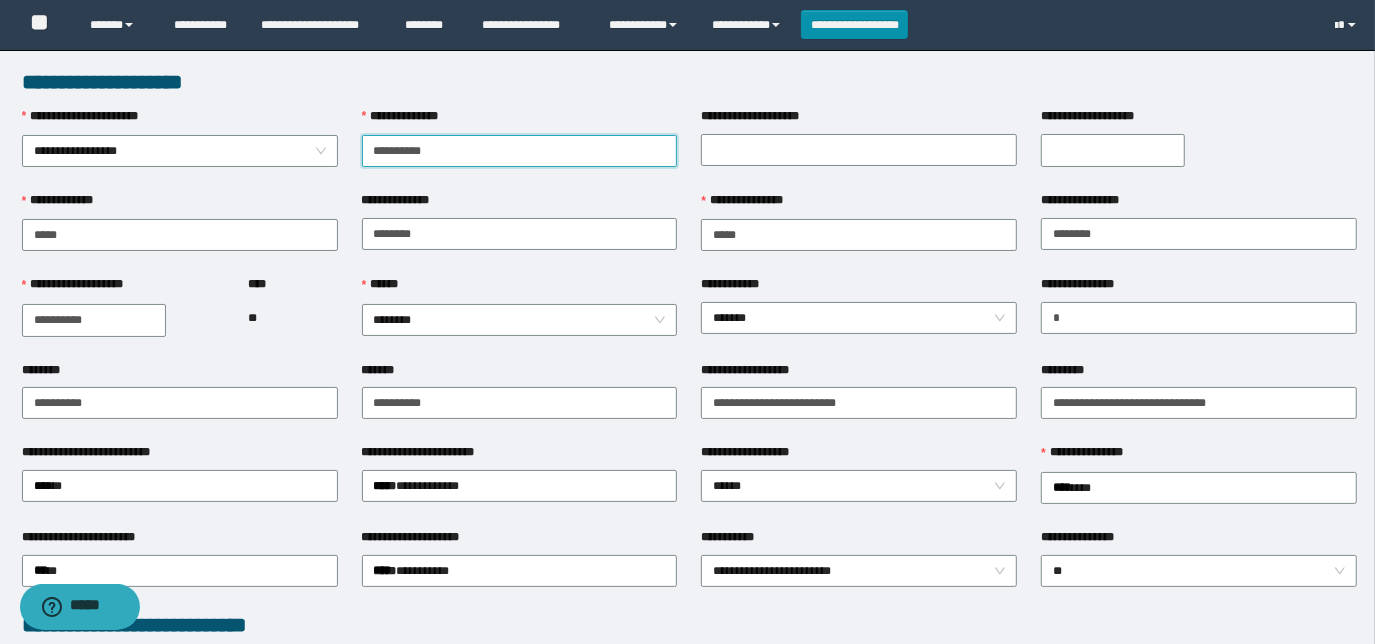 click on "**********" at bounding box center (520, 151) 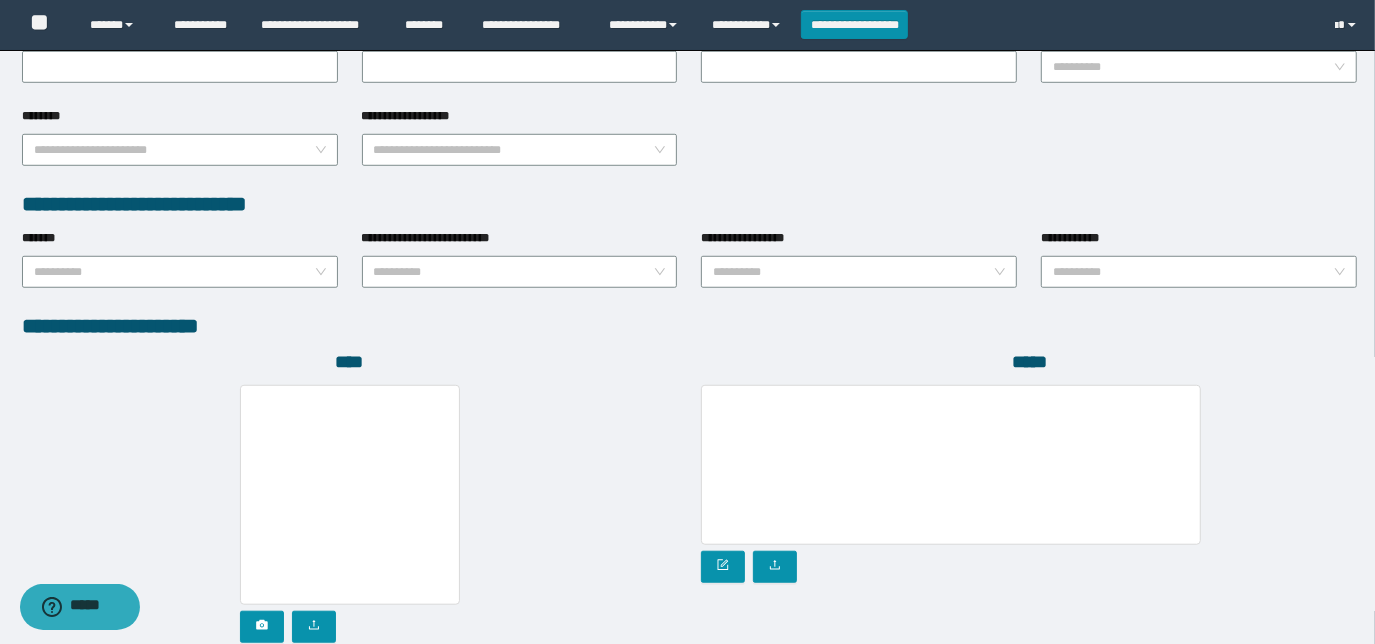scroll, scrollTop: 1058, scrollLeft: 0, axis: vertical 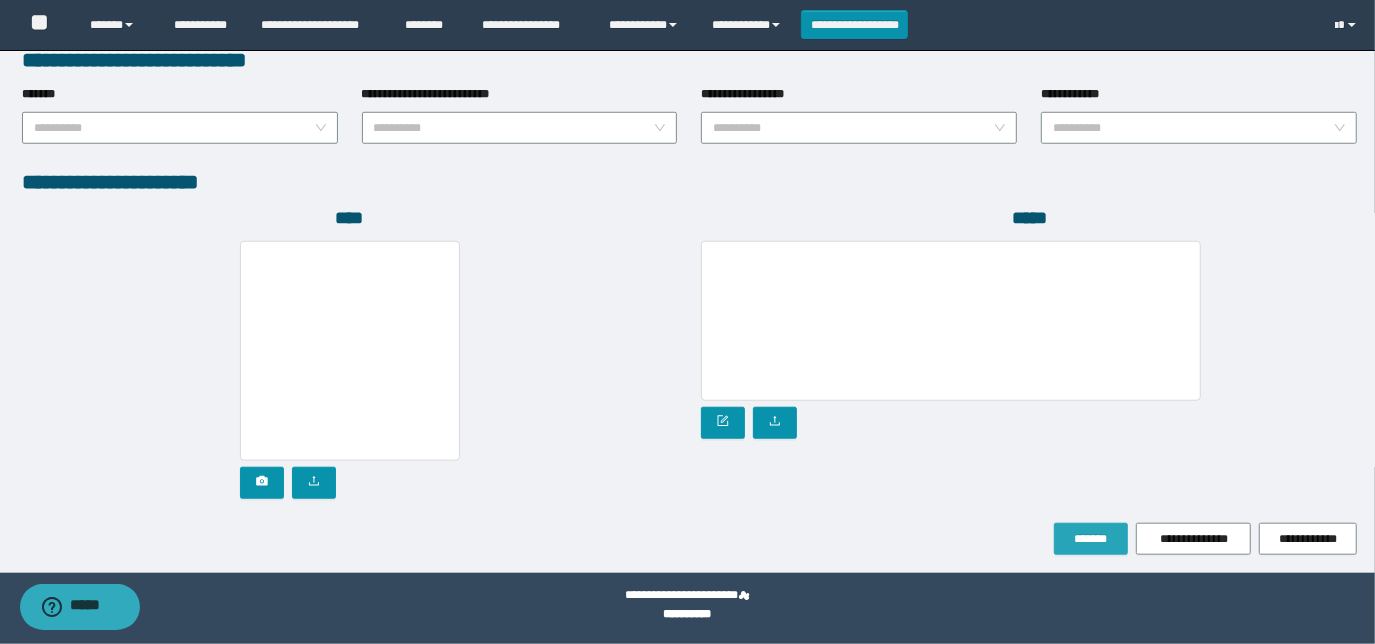 click on "*******" at bounding box center [1091, 539] 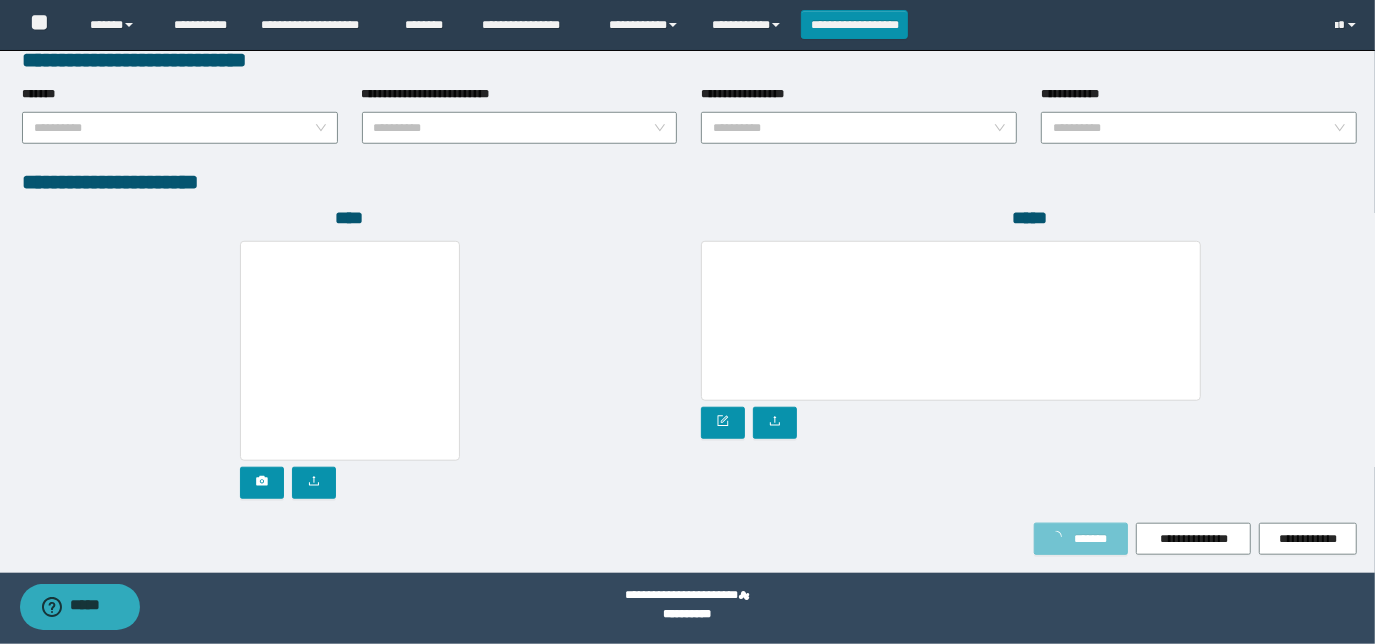 scroll, scrollTop: 1109, scrollLeft: 0, axis: vertical 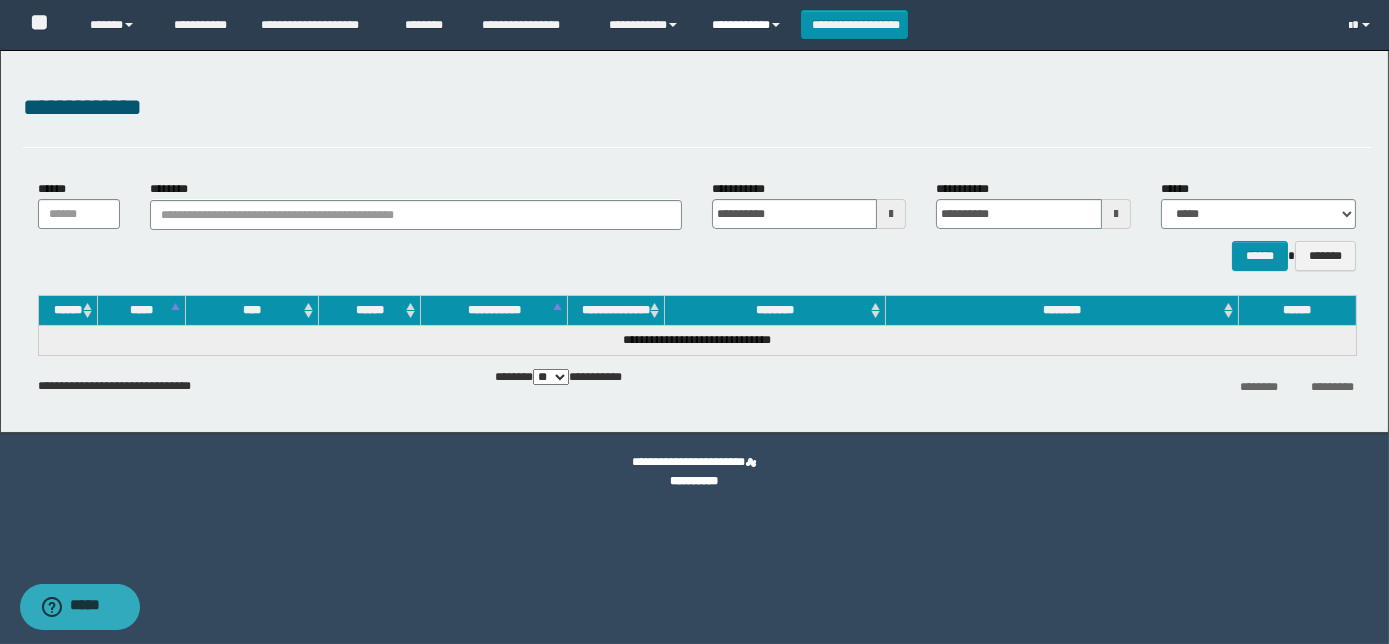 click on "**********" at bounding box center (749, 25) 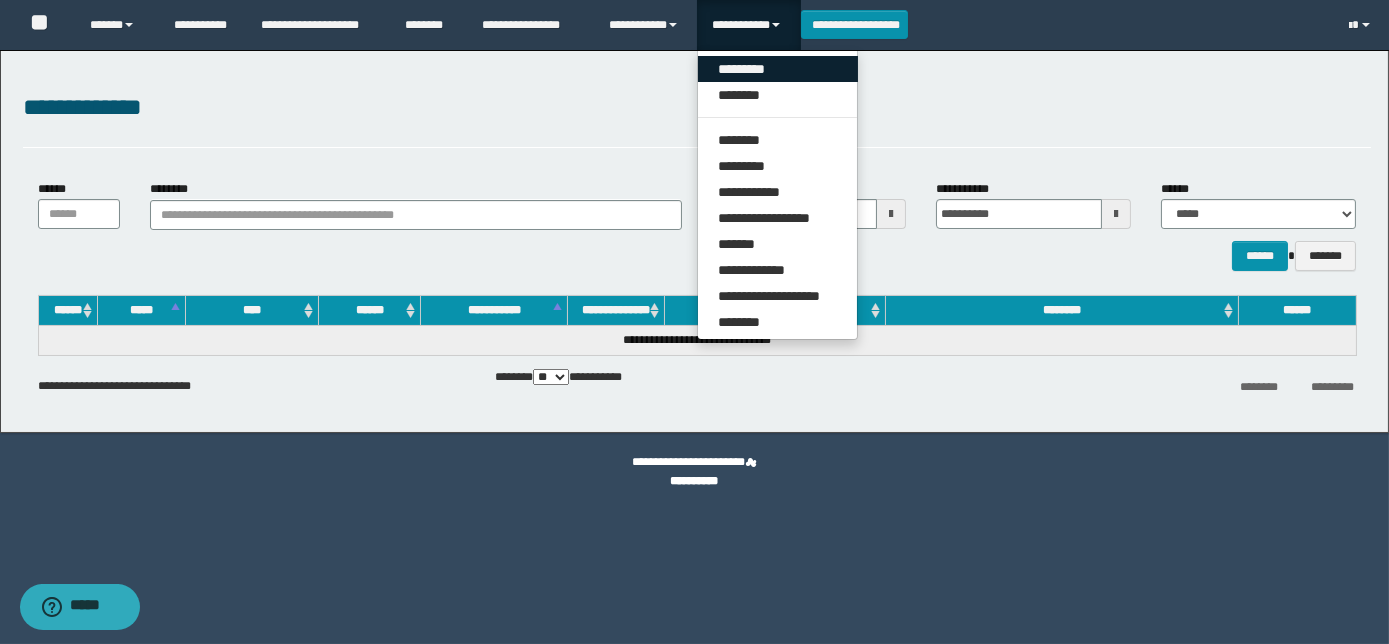 click on "*********" at bounding box center (778, 69) 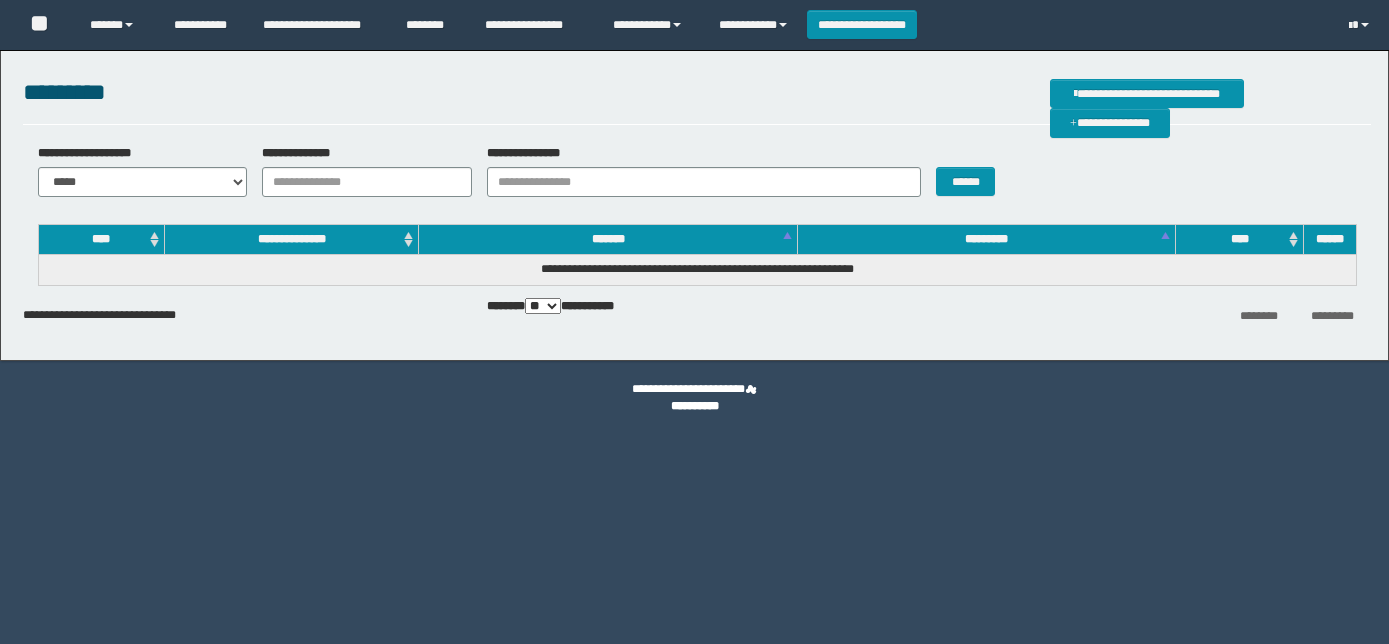 scroll, scrollTop: 0, scrollLeft: 0, axis: both 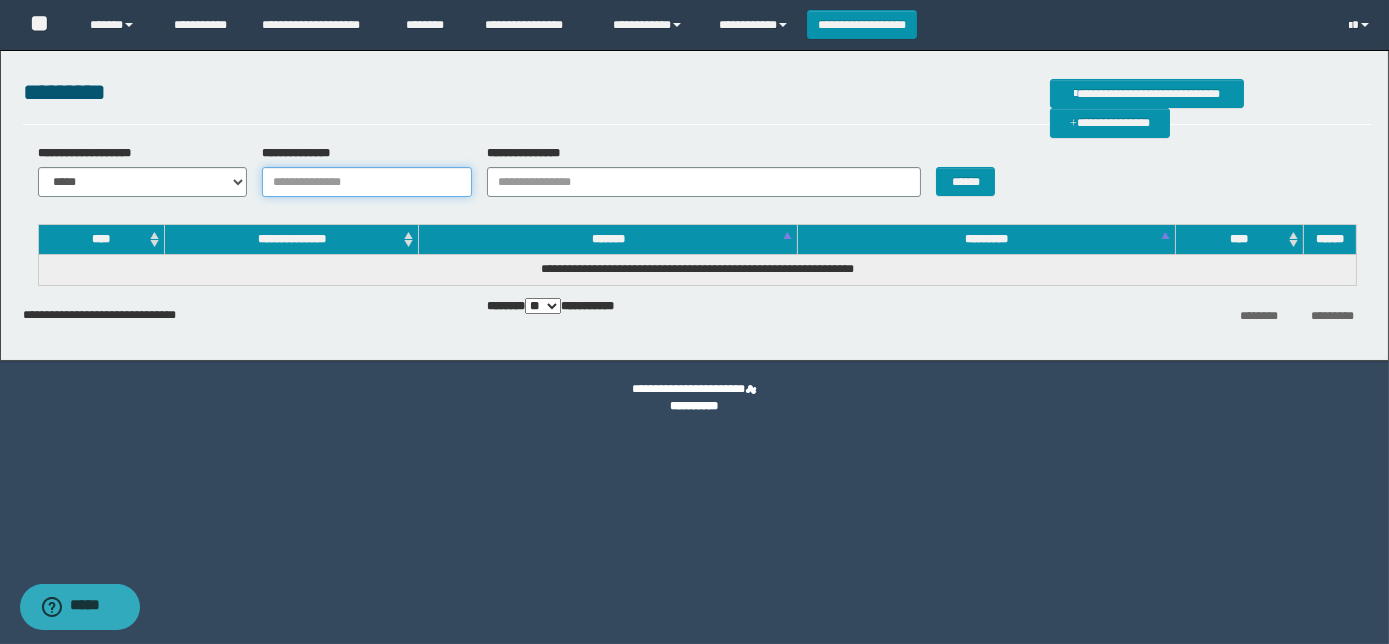 click on "**********" at bounding box center (367, 182) 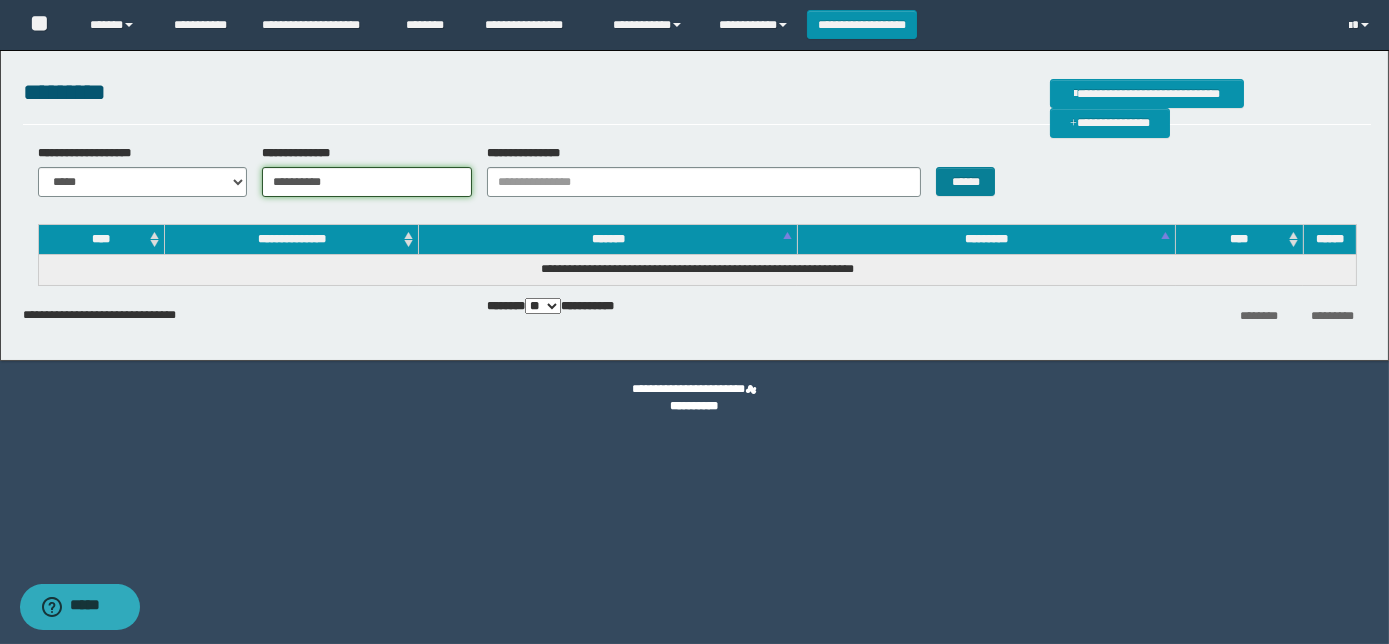type on "**********" 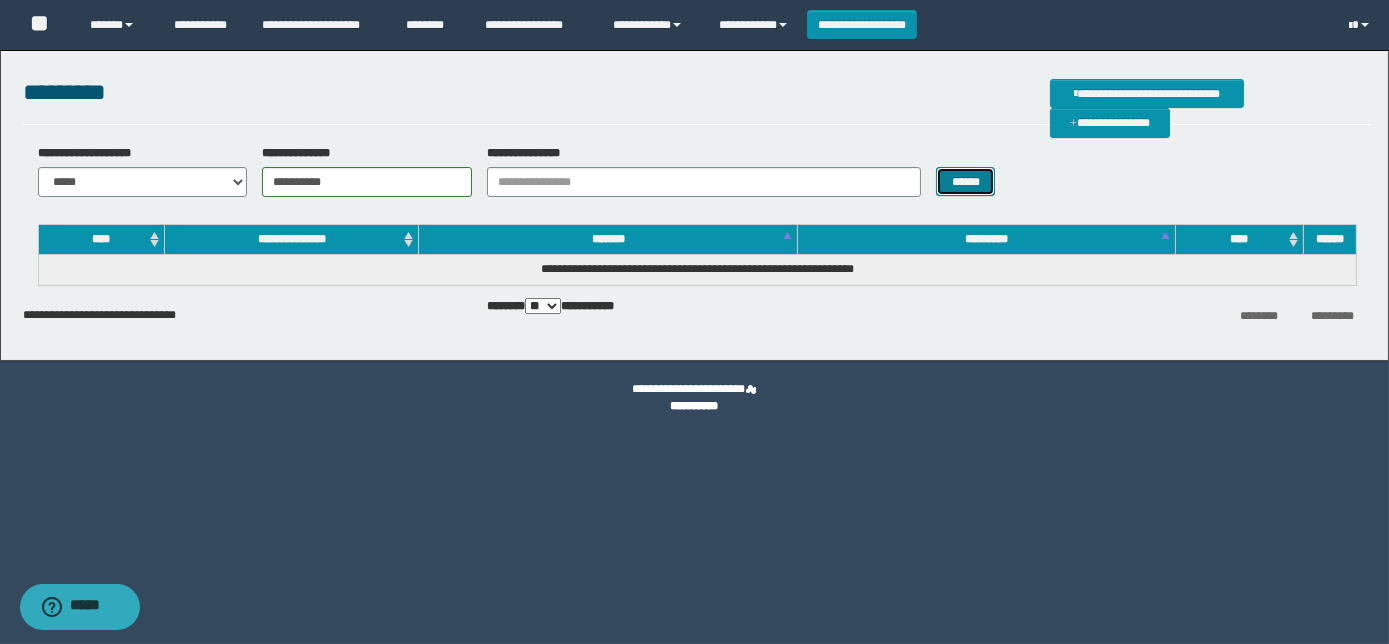 click on "******" at bounding box center (965, 181) 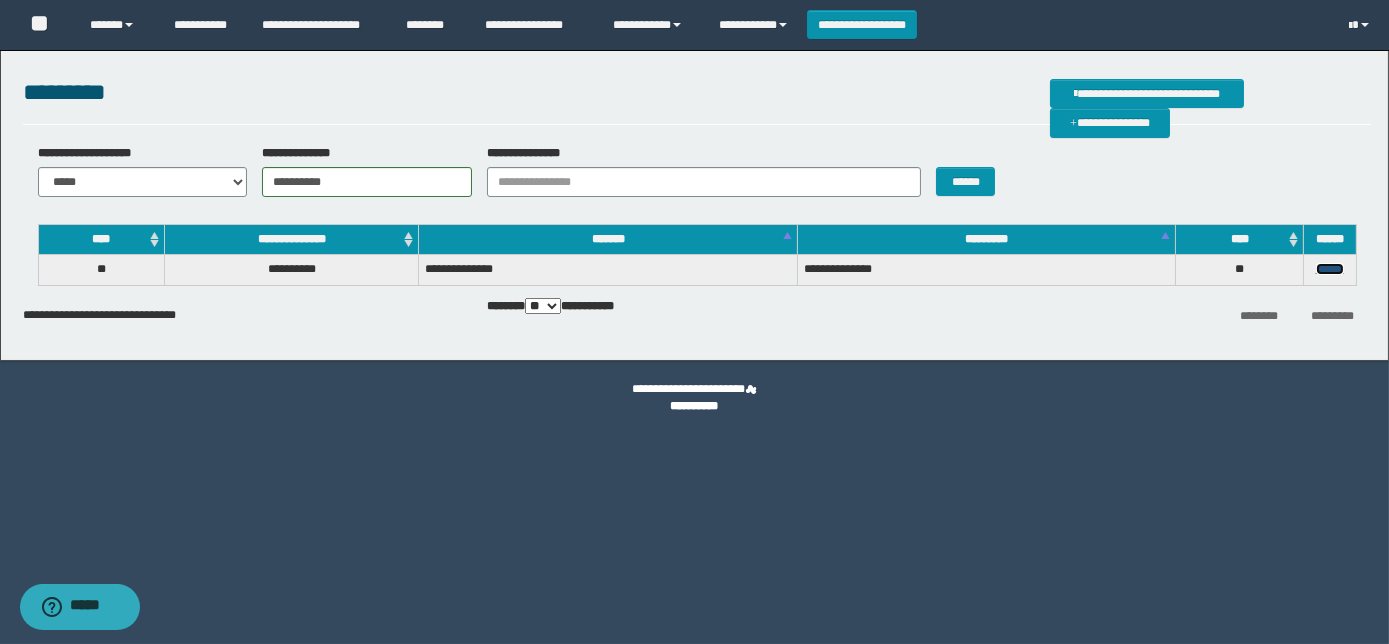 click on "******" at bounding box center (1330, 269) 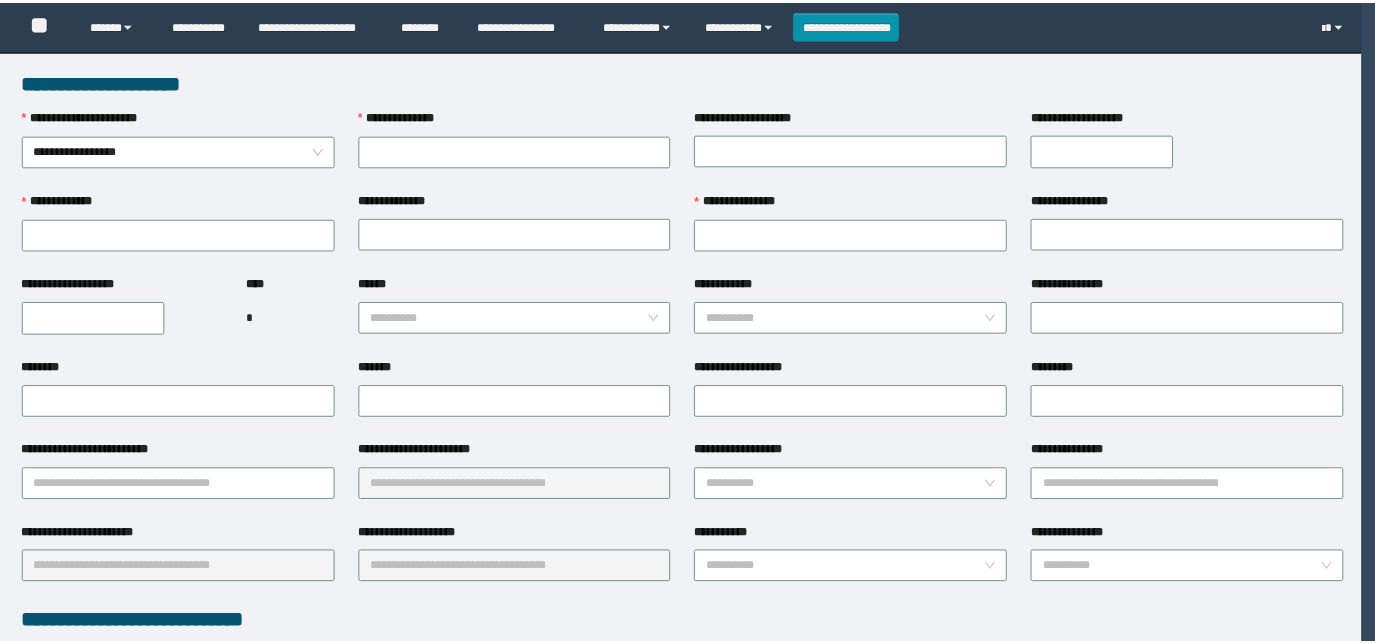 scroll, scrollTop: 0, scrollLeft: 0, axis: both 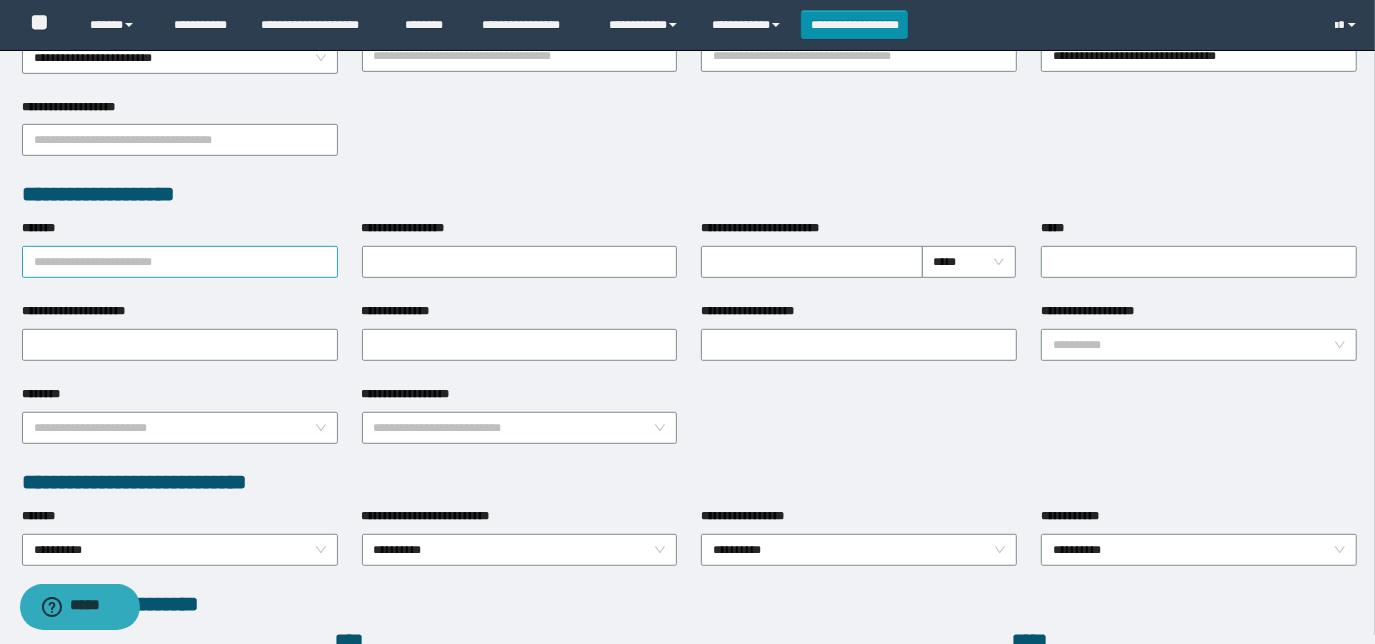 click on "*******" at bounding box center [180, 262] 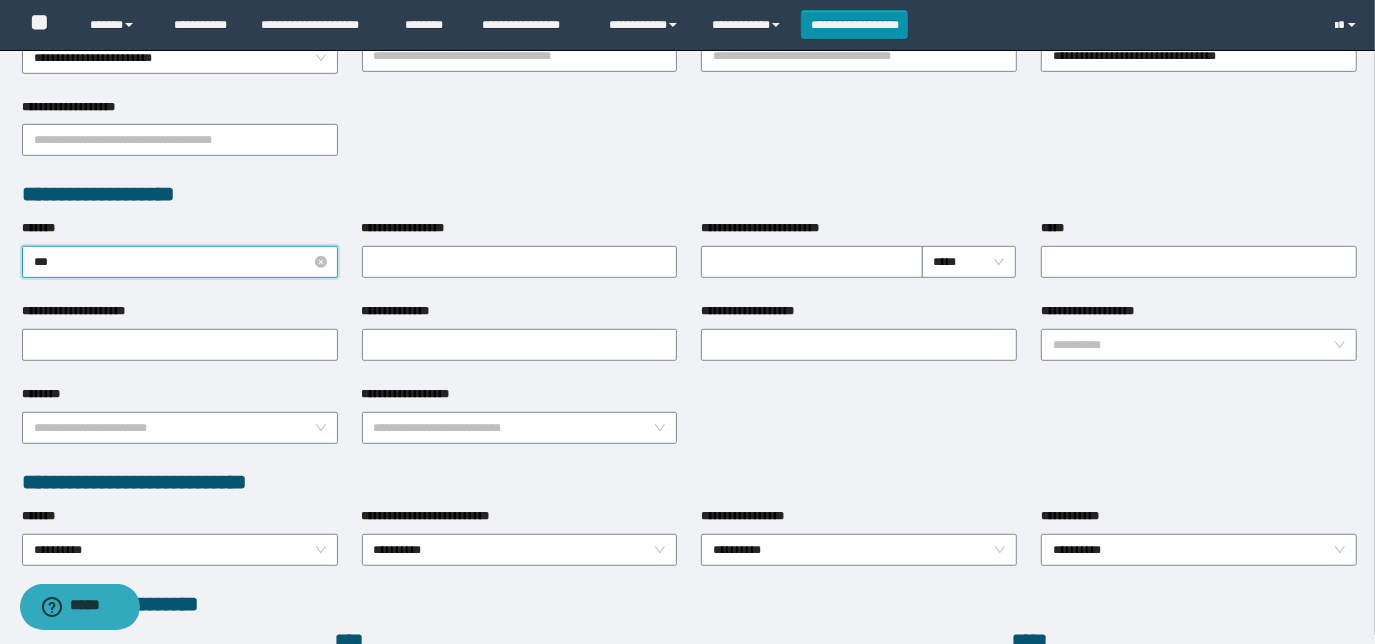 type on "****" 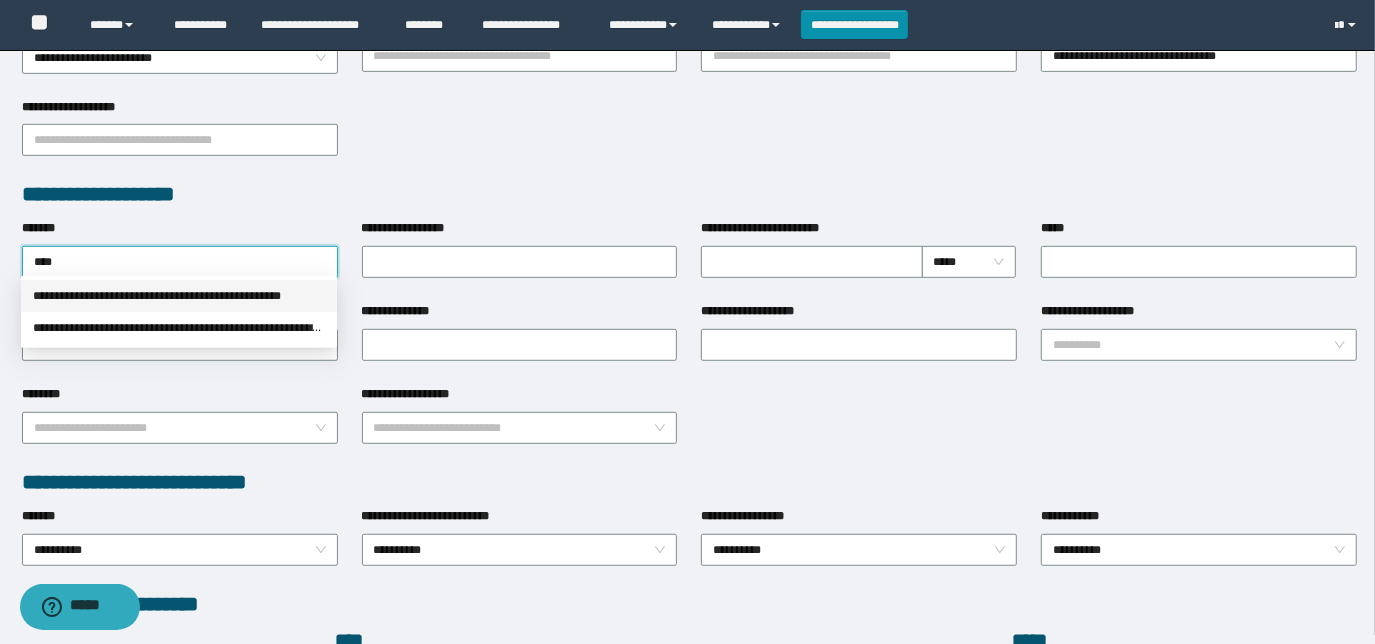click on "**********" at bounding box center (179, 296) 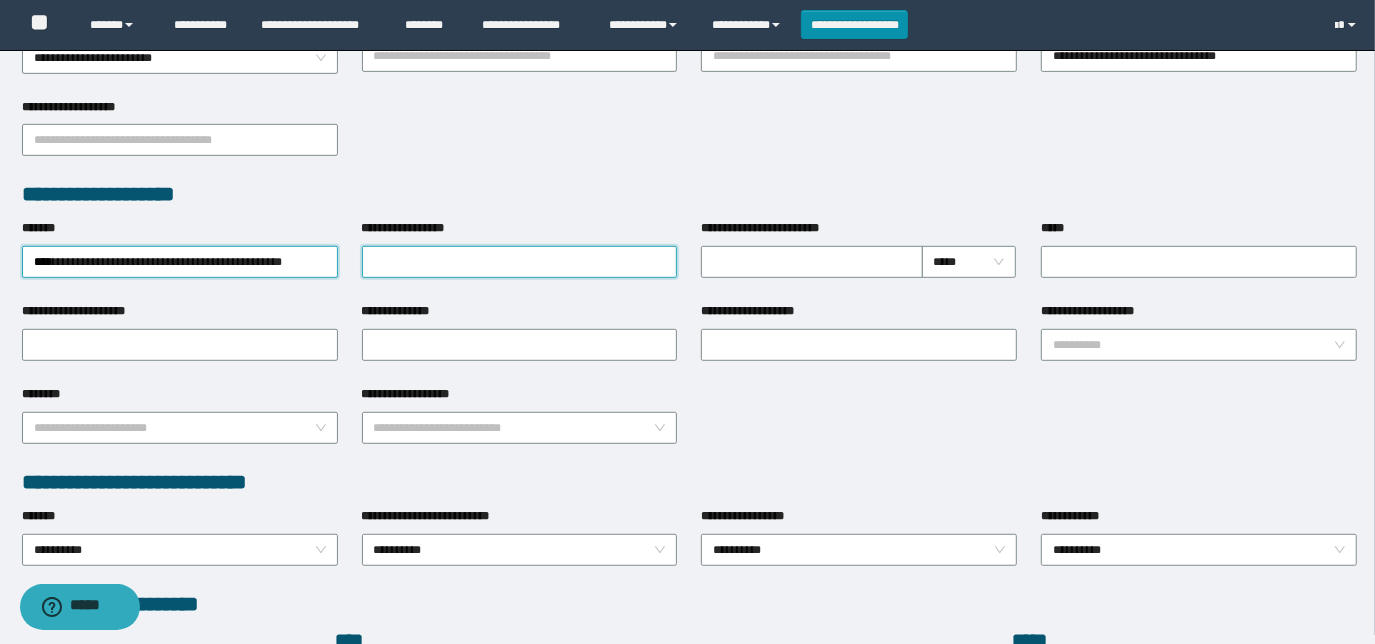 click on "**********" at bounding box center (520, 262) 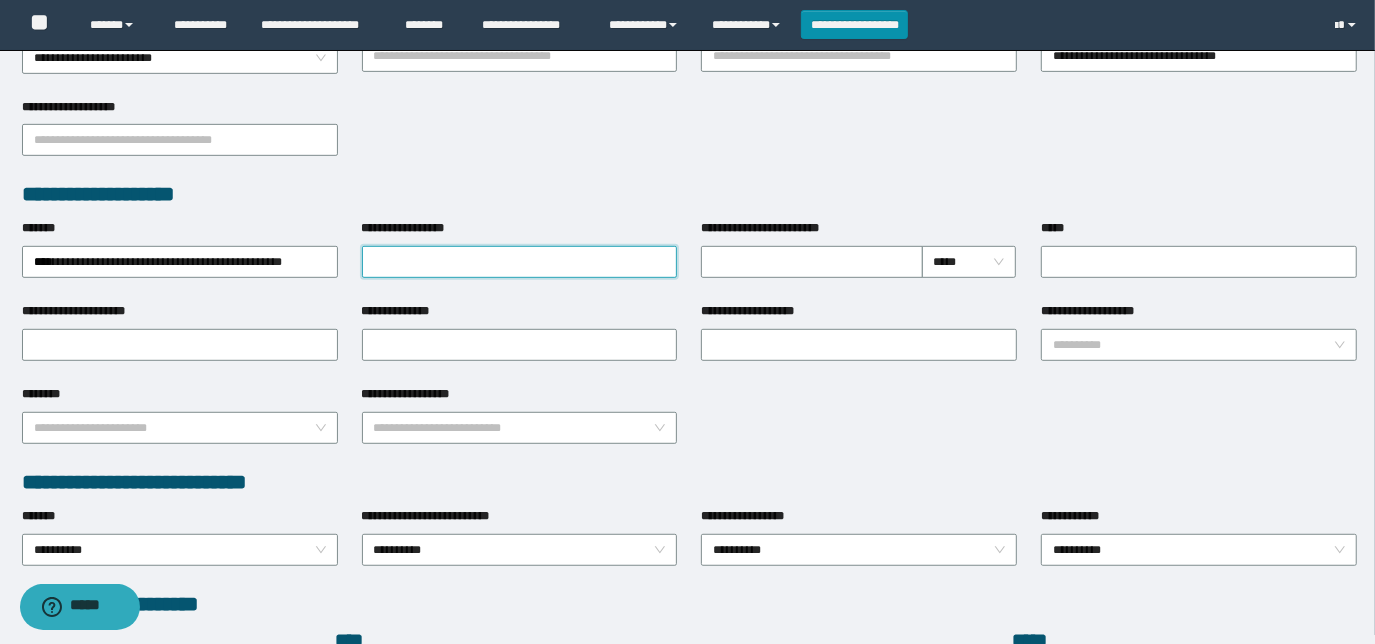 click on "**********" at bounding box center (520, 262) 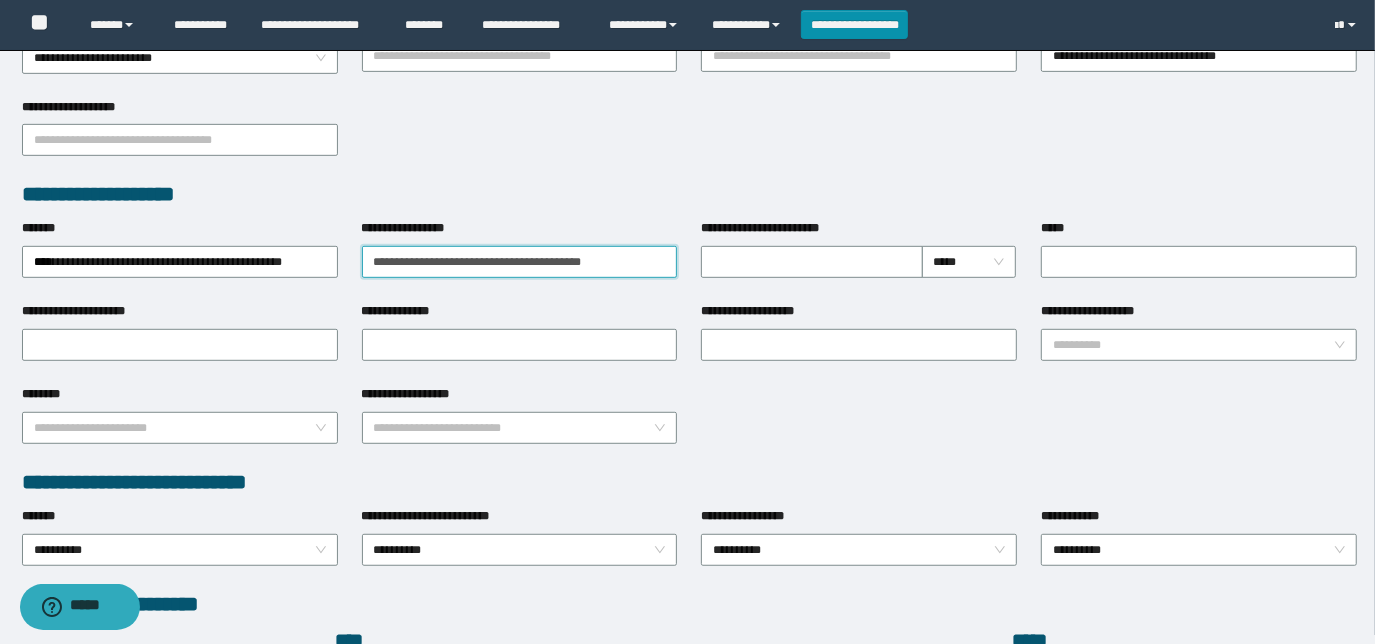 type on "**********" 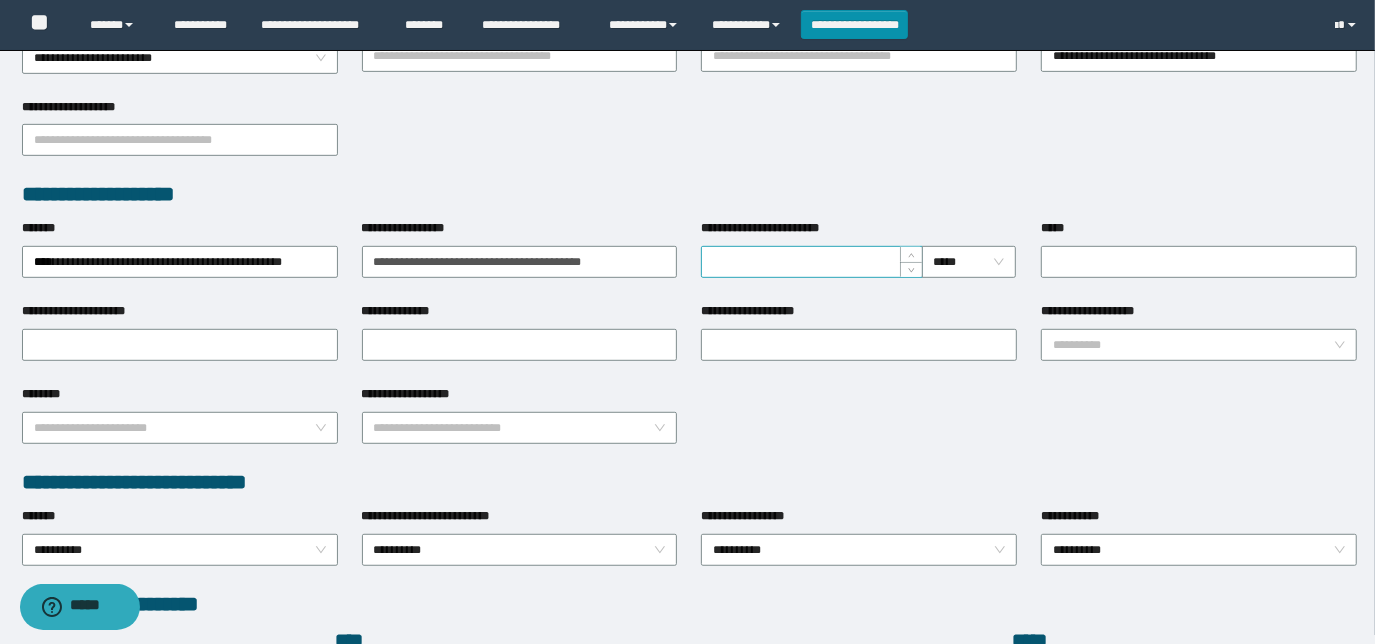 drag, startPoint x: 753, startPoint y: 272, endPoint x: 764, endPoint y: 268, distance: 11.7046995 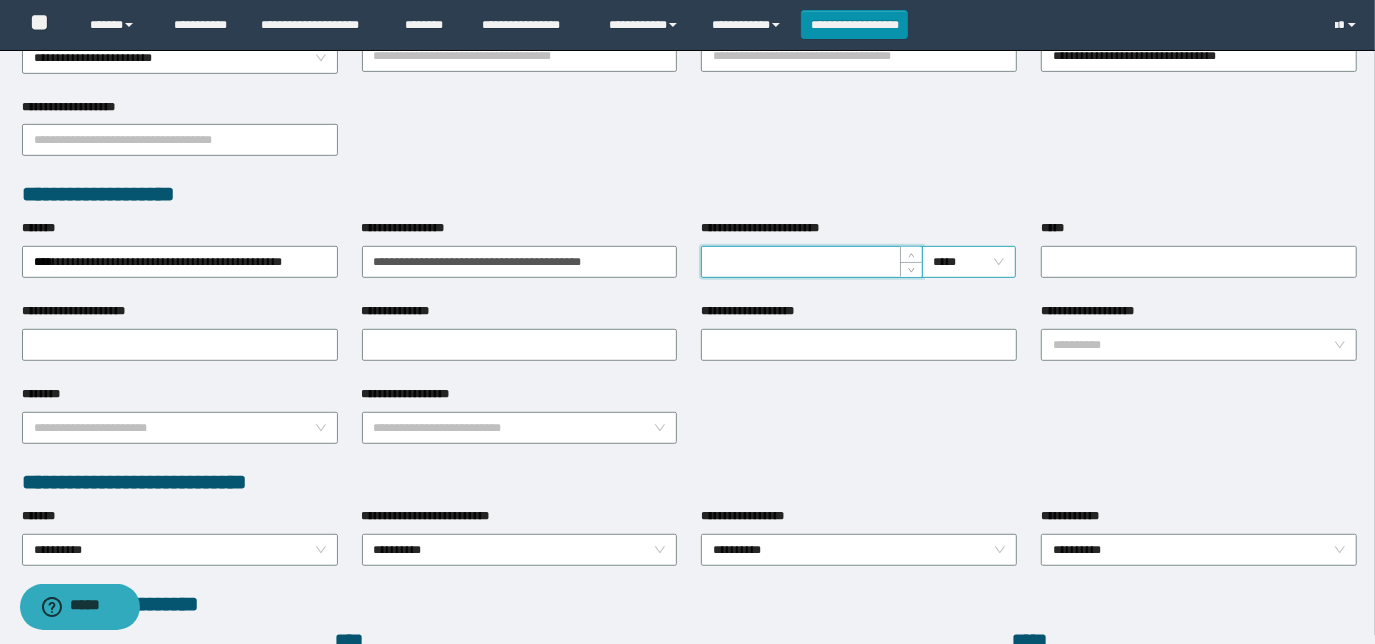 click on "*****" at bounding box center [969, 262] 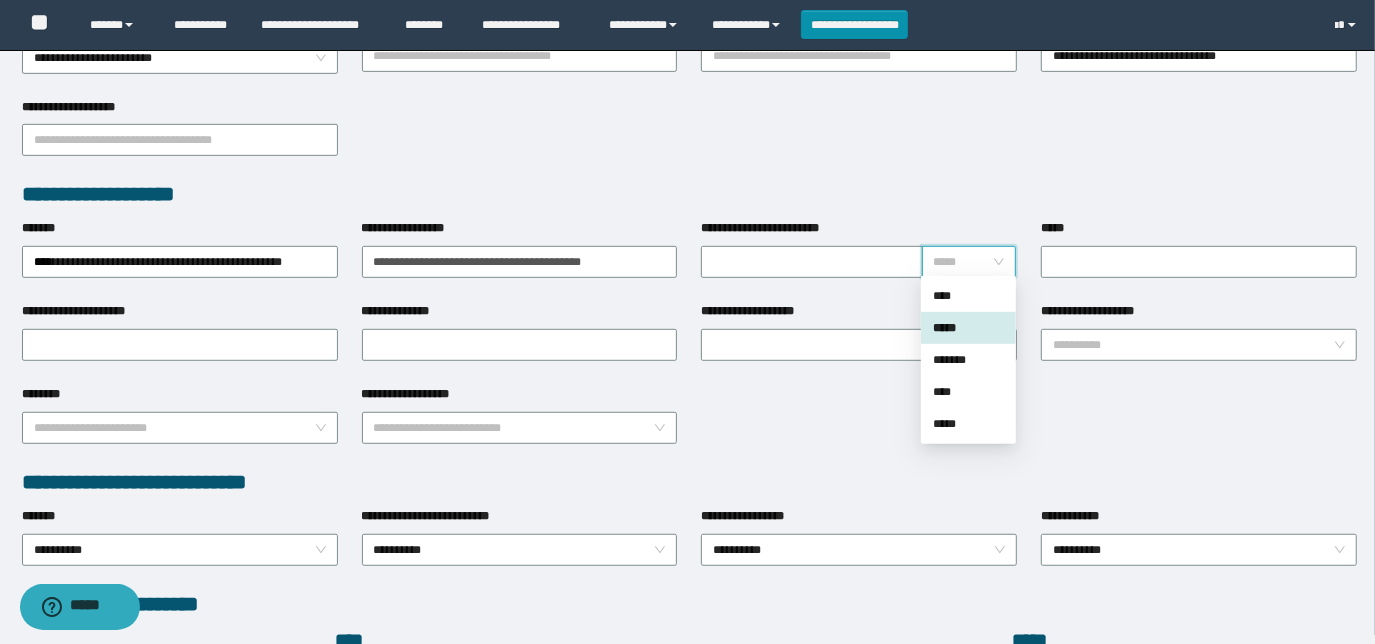 click on "**********" at bounding box center (687, -314) 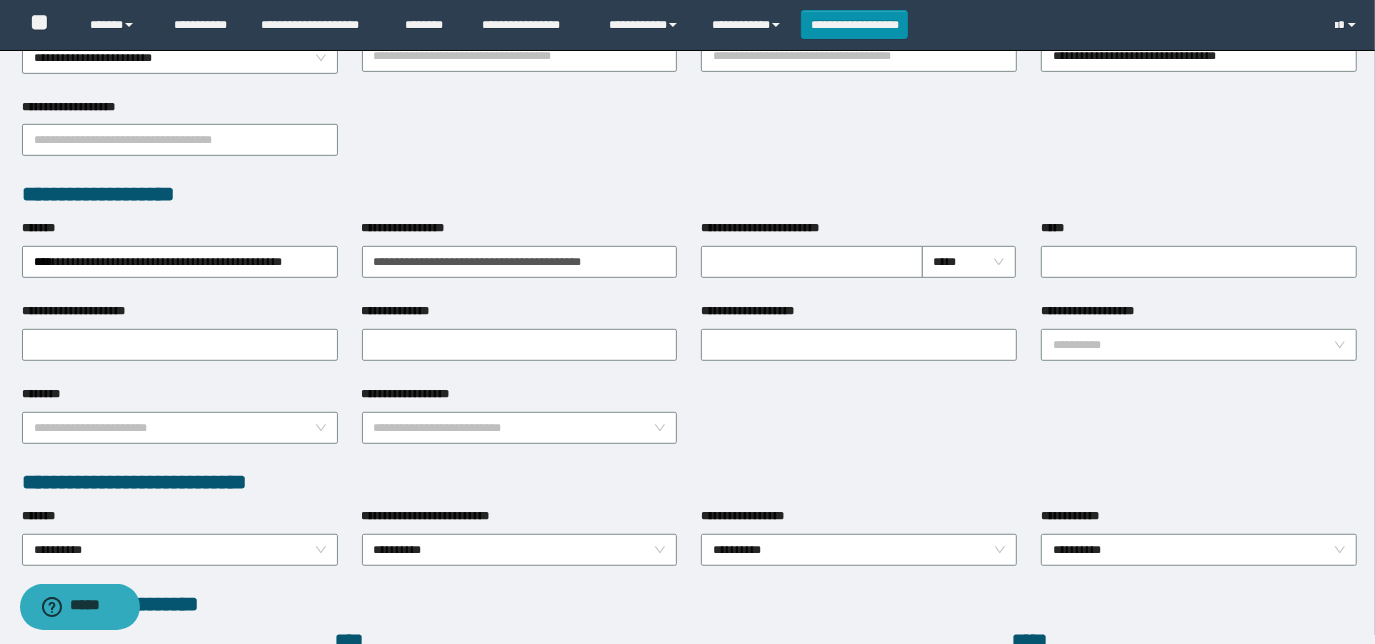 click on "**********" at bounding box center [859, 260] 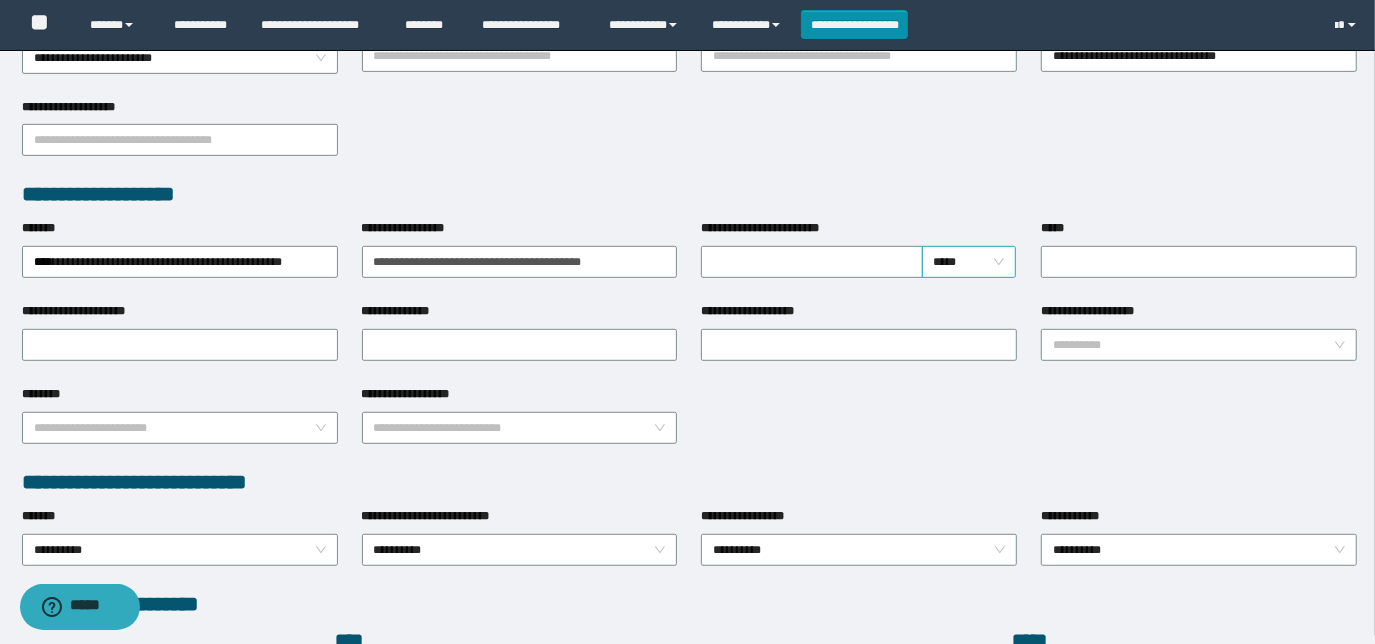 click on "*****" at bounding box center [969, 262] 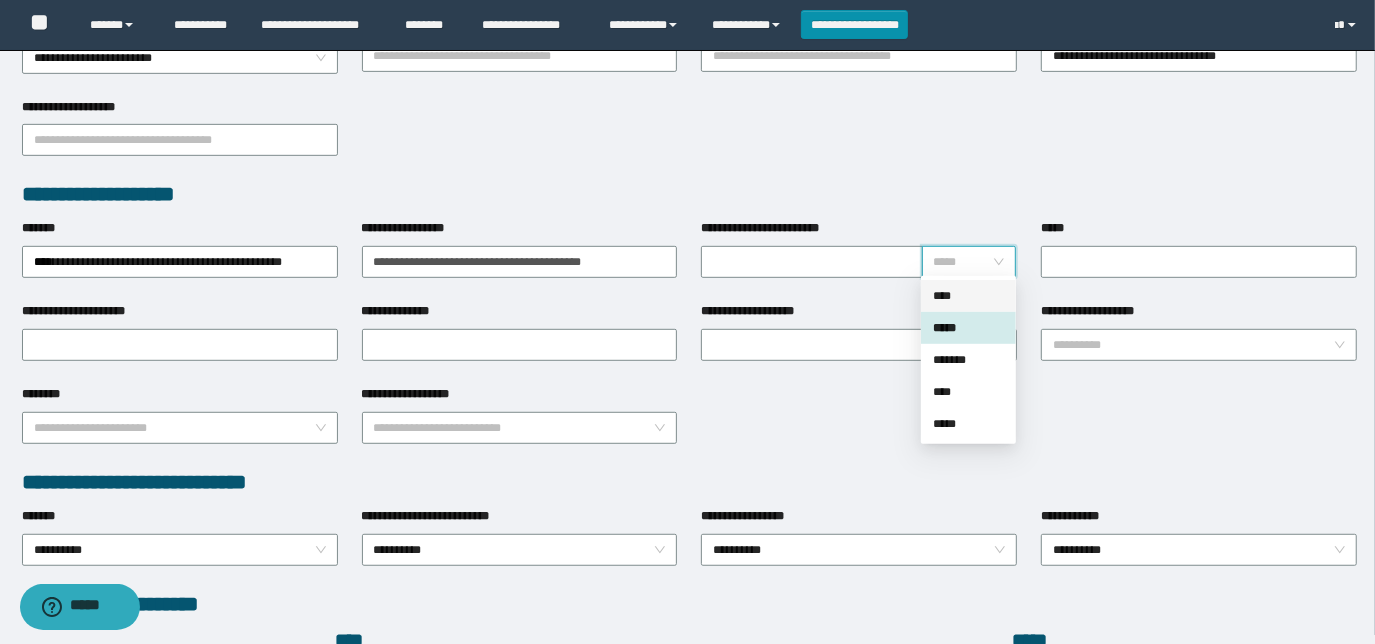 click on "****" at bounding box center [968, 296] 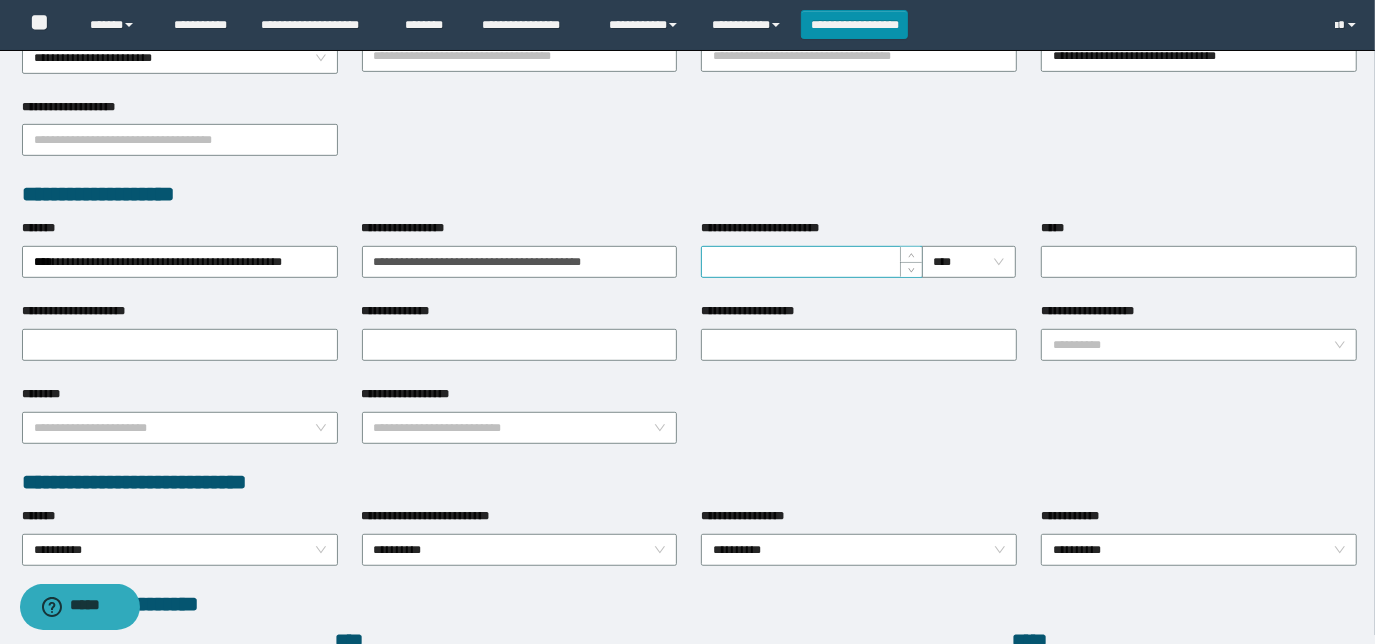 click at bounding box center (811, 262) 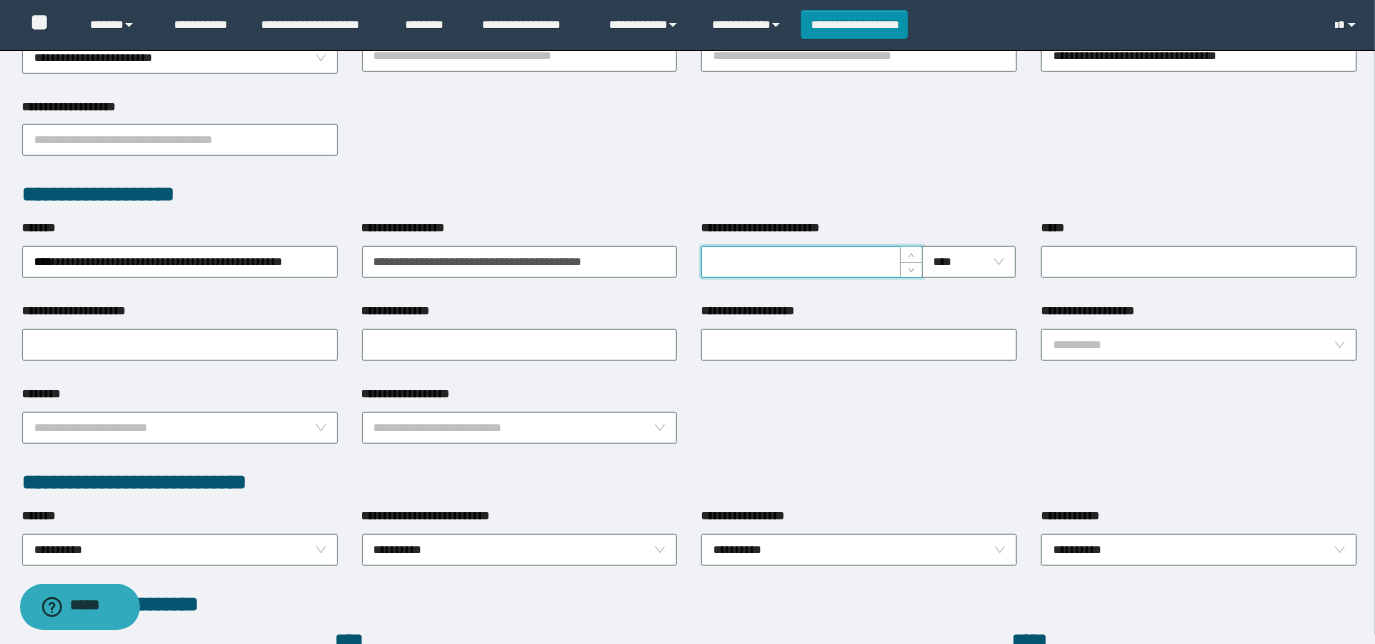 click on "**********" at bounding box center (811, 262) 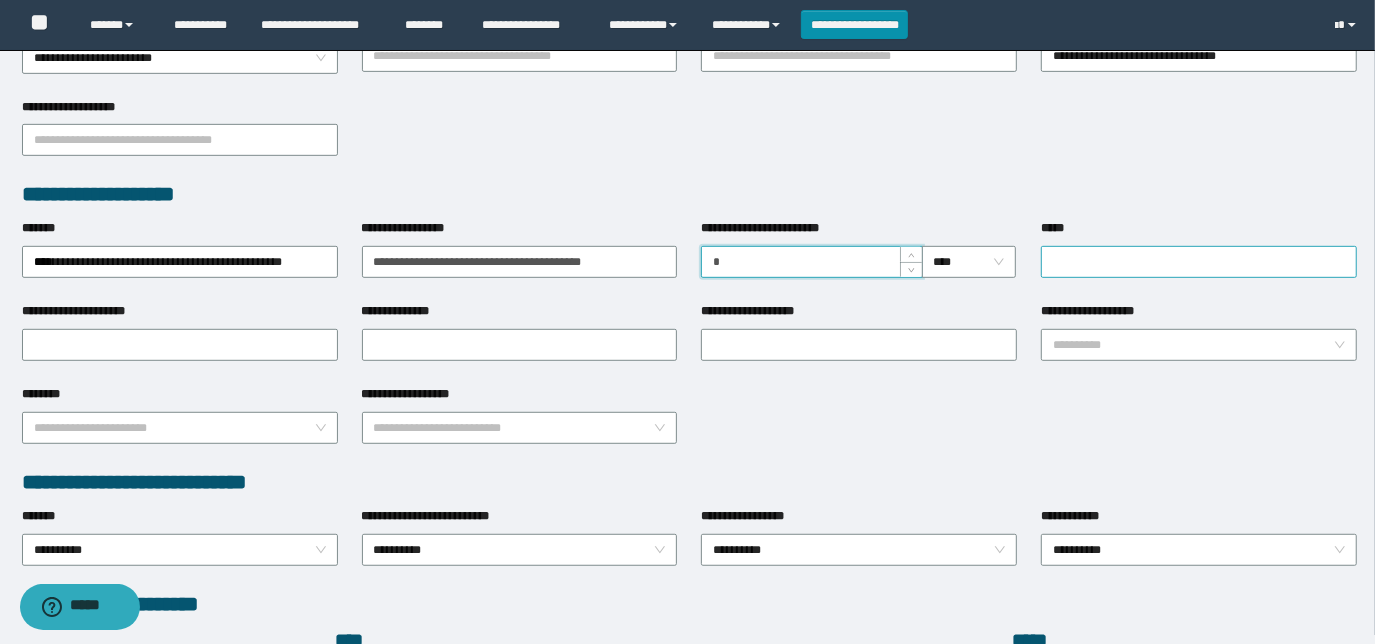 type on "*" 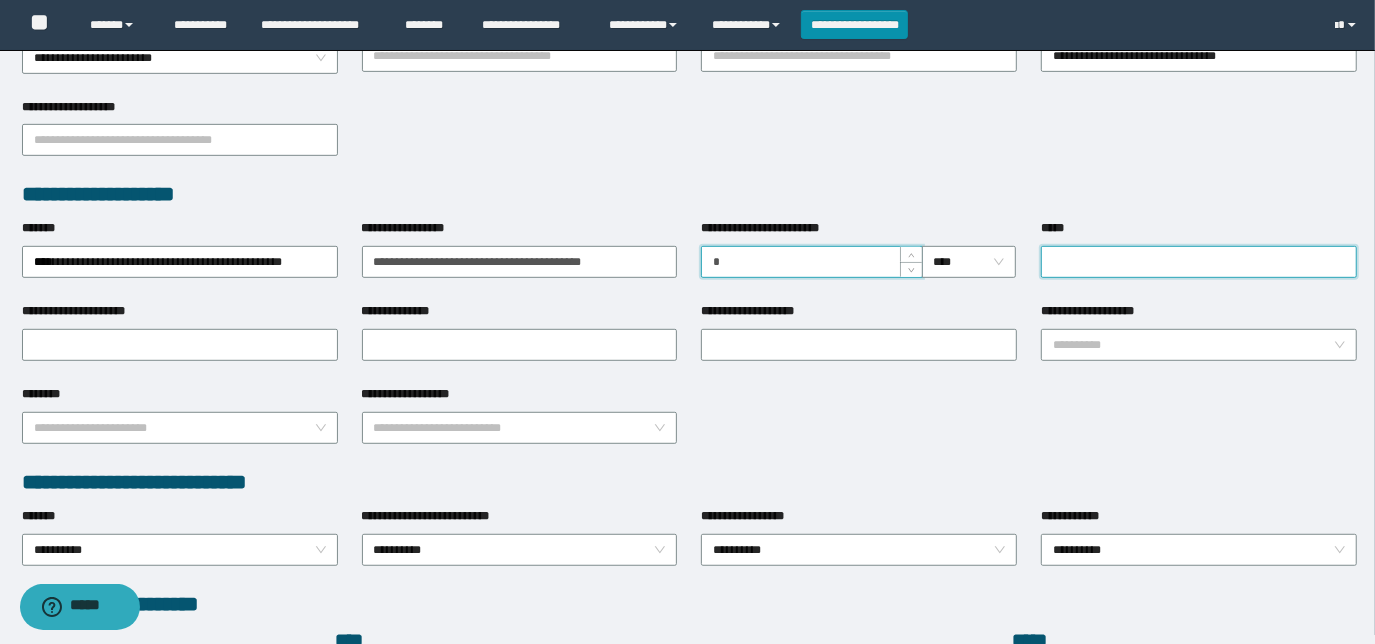 click on "*****" at bounding box center (1199, 262) 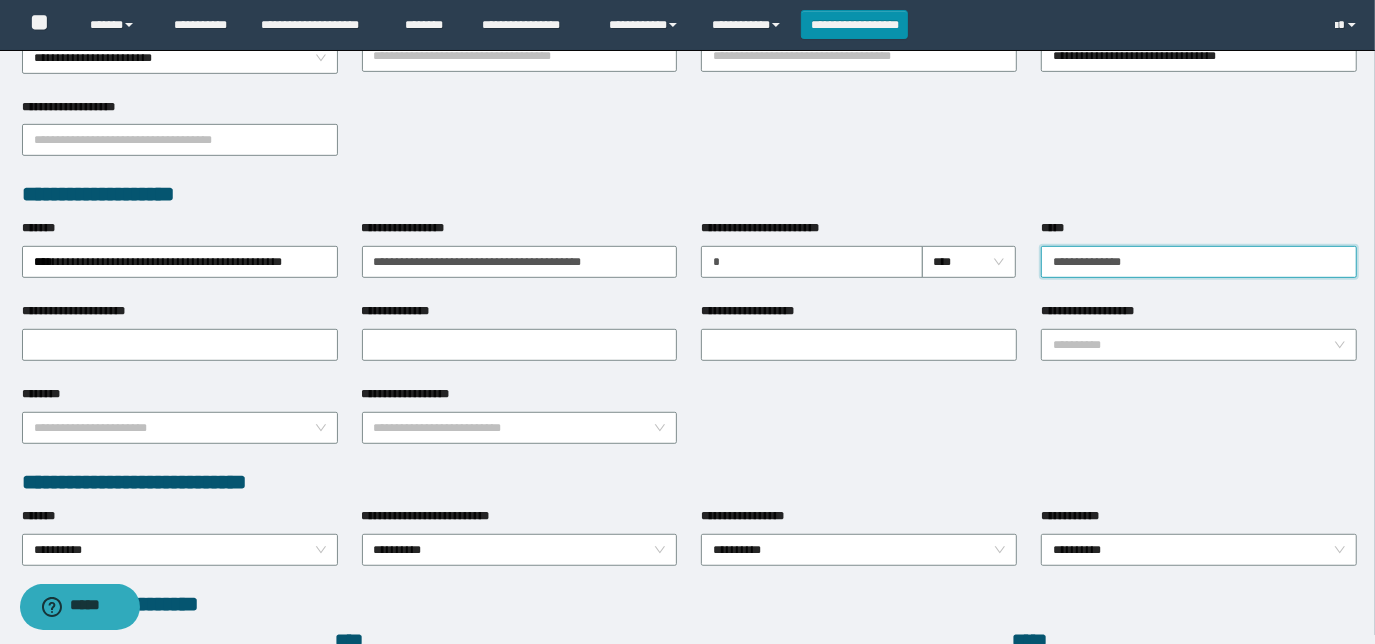 type on "**********" 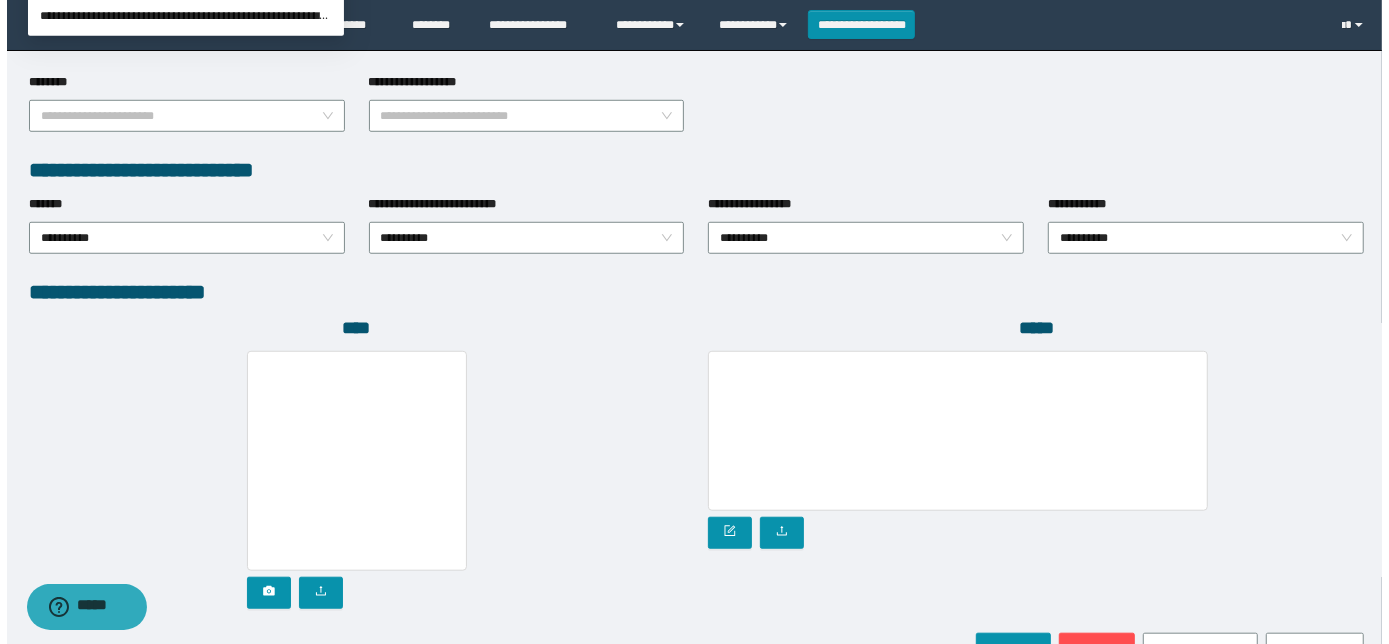 scroll, scrollTop: 1058, scrollLeft: 0, axis: vertical 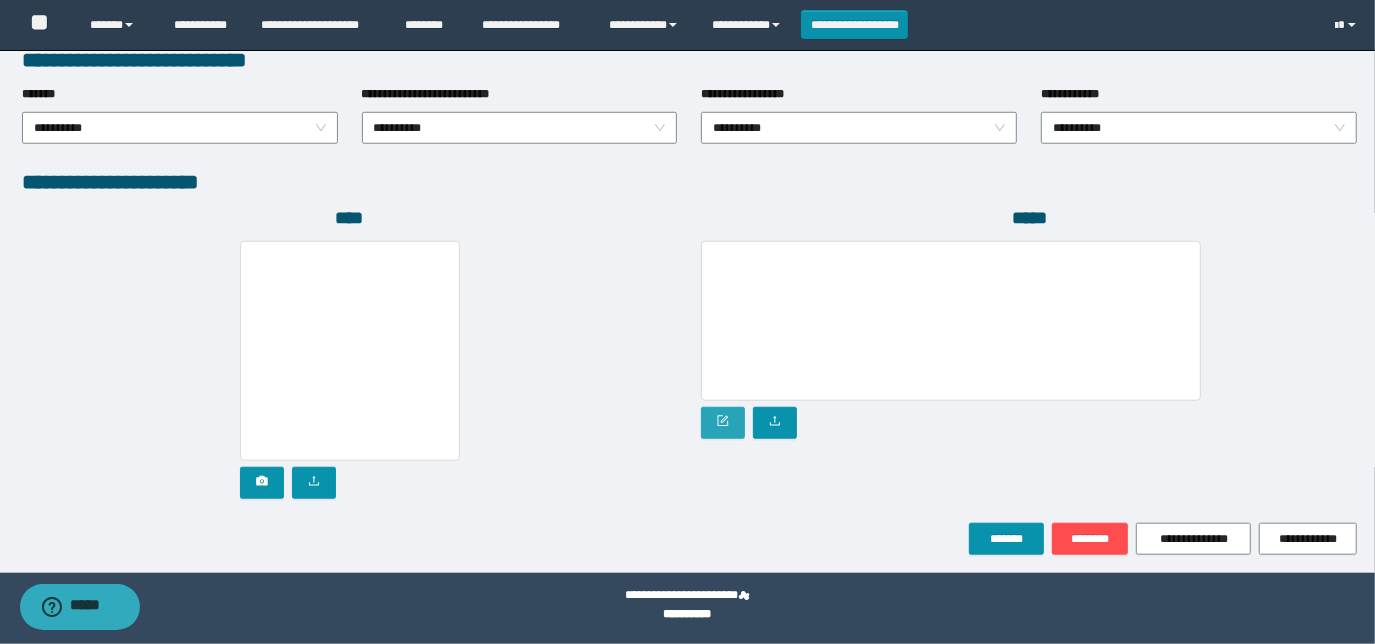 click 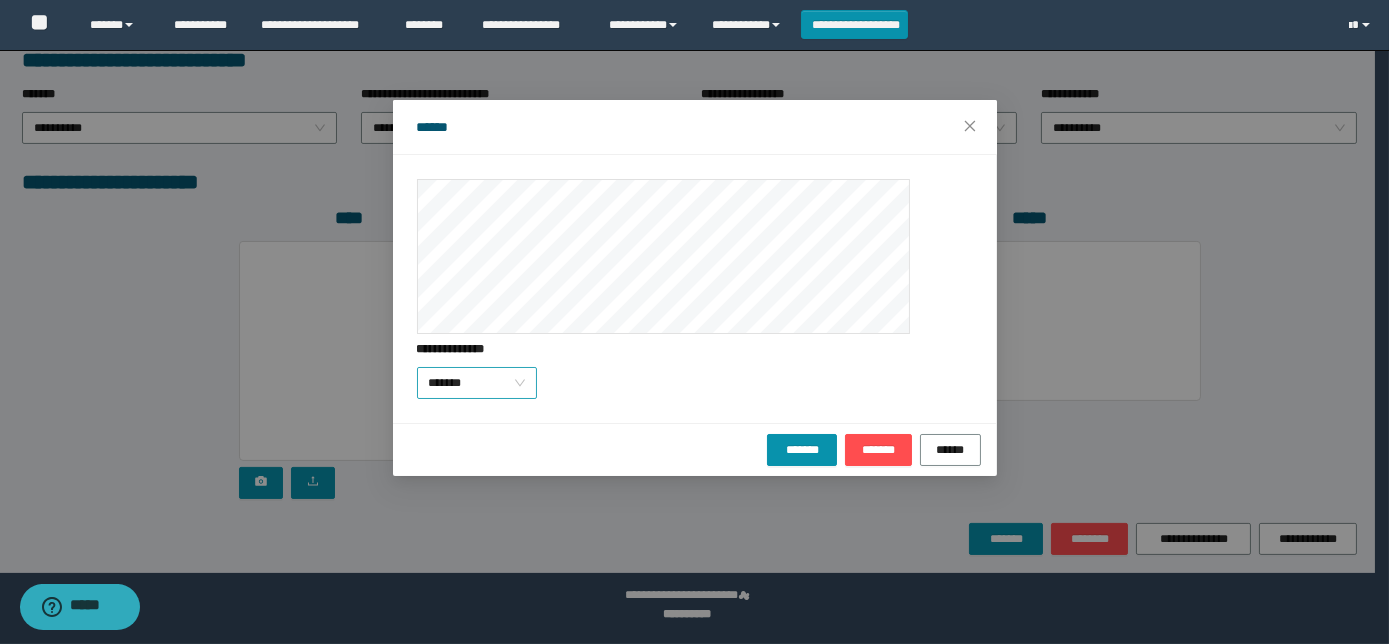 click on "*******" at bounding box center [477, 383] 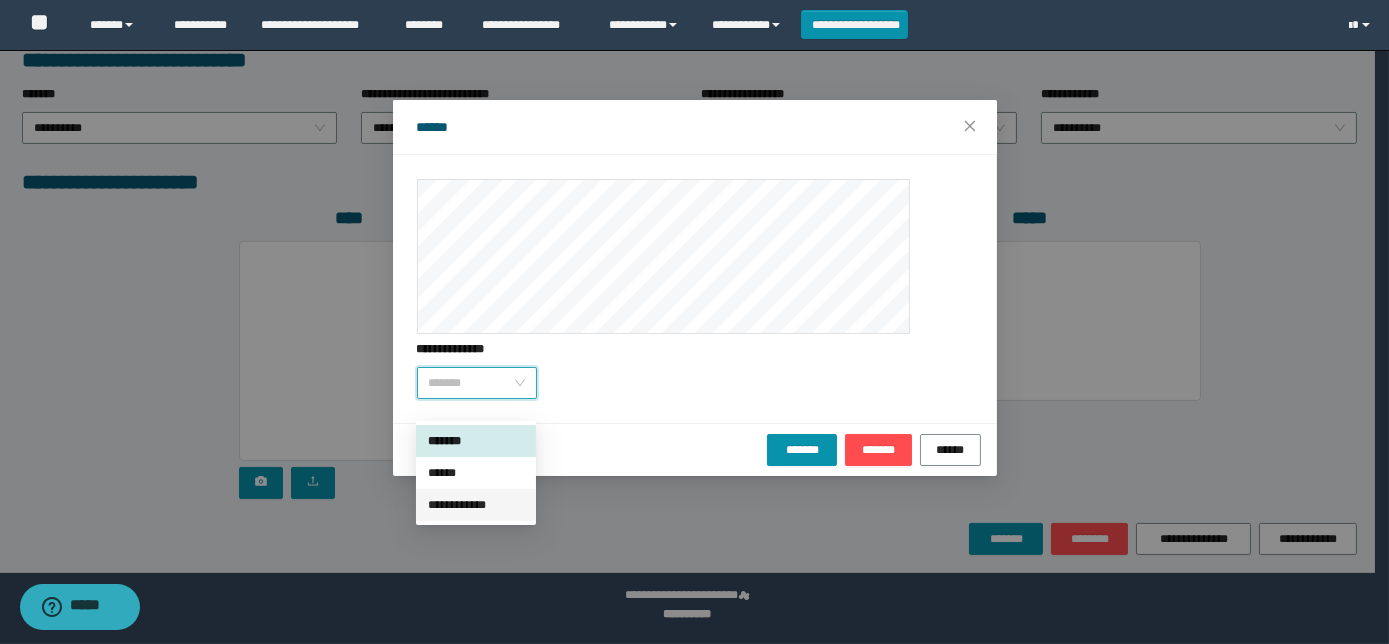 click on "**********" at bounding box center (476, 505) 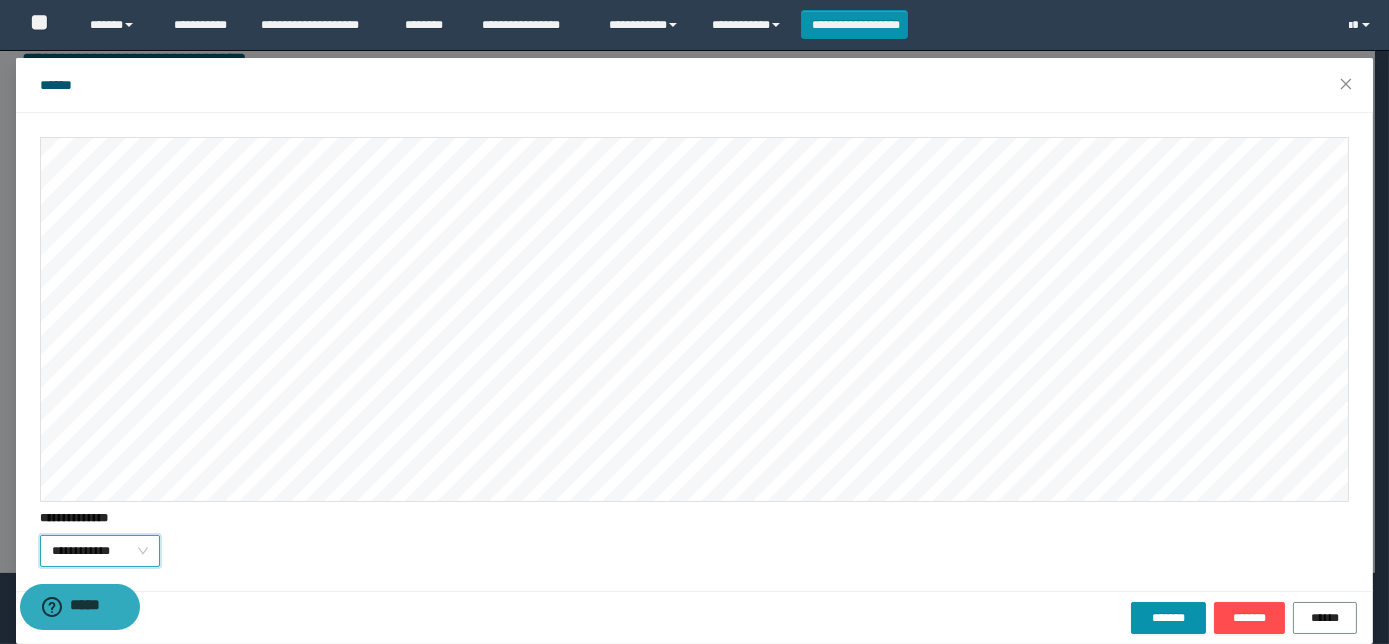 scroll, scrollTop: 64, scrollLeft: 0, axis: vertical 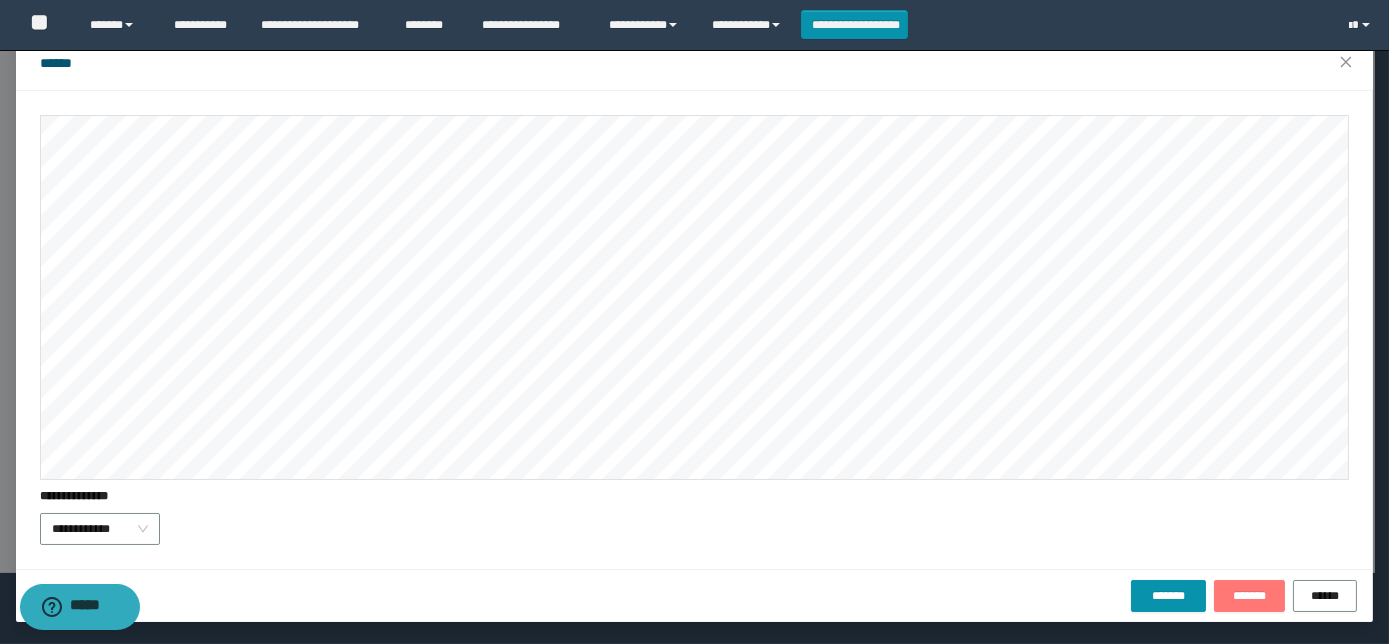 click on "*******" at bounding box center (1249, 596) 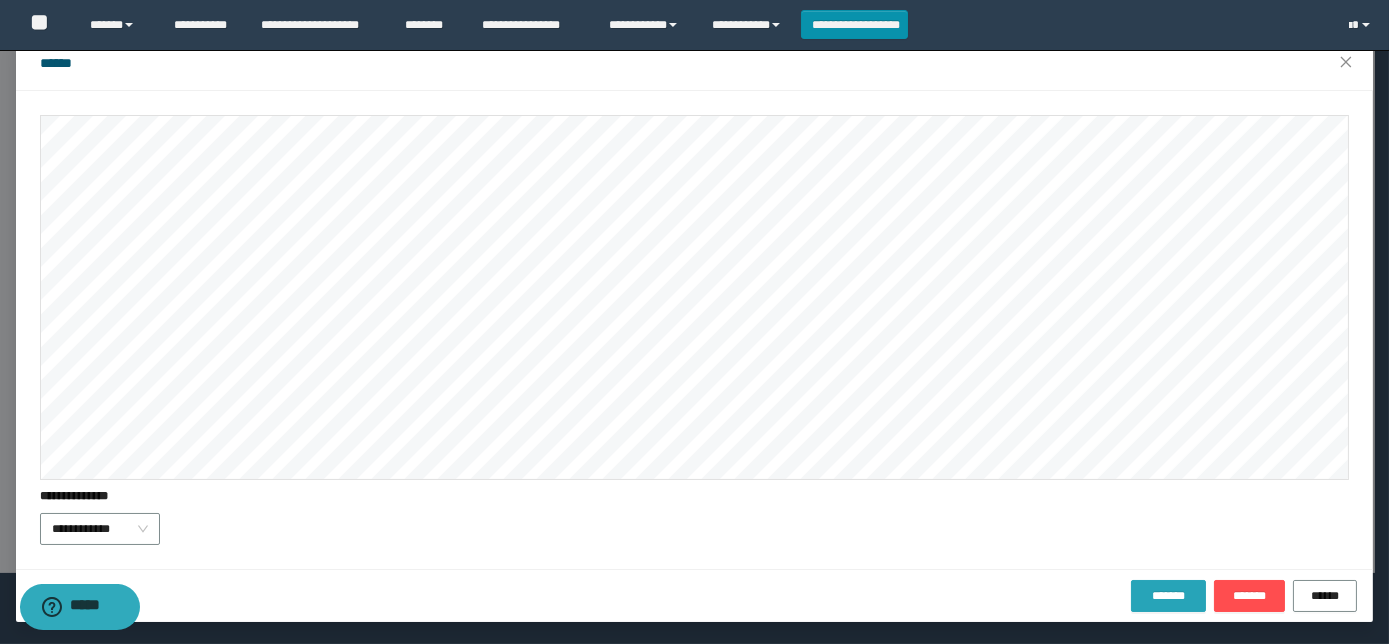 click on "*******" at bounding box center [1168, 596] 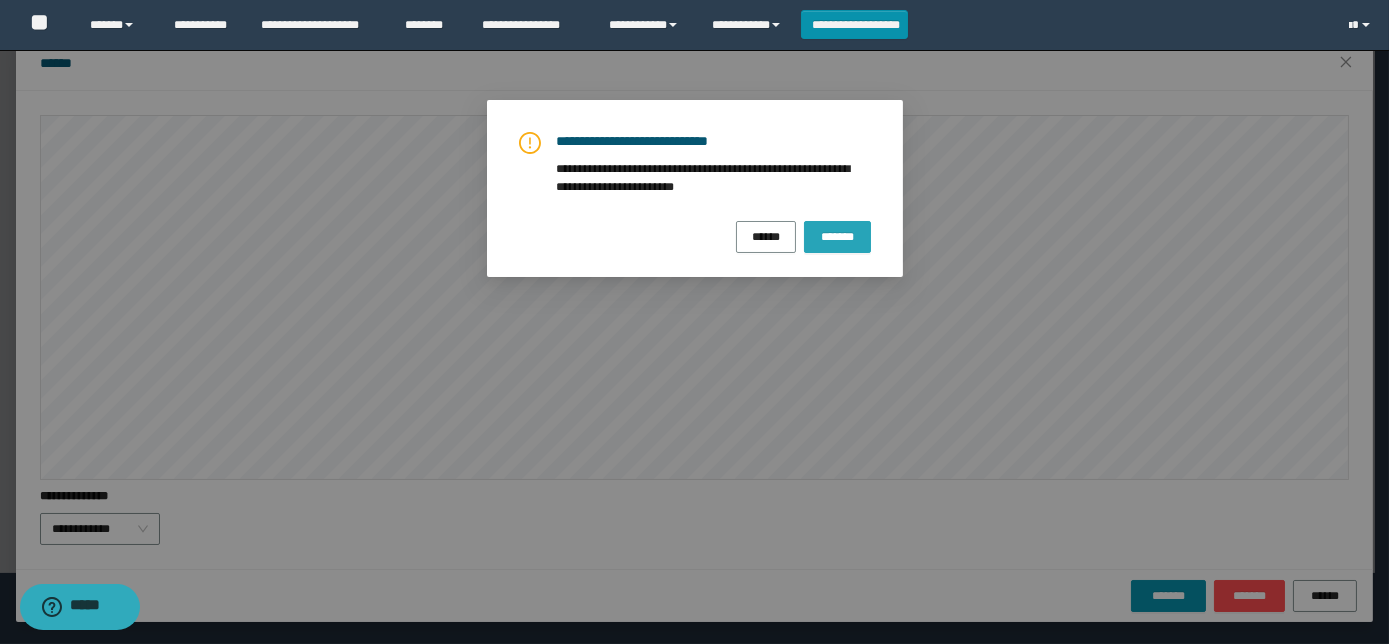 click on "*******" at bounding box center [837, 236] 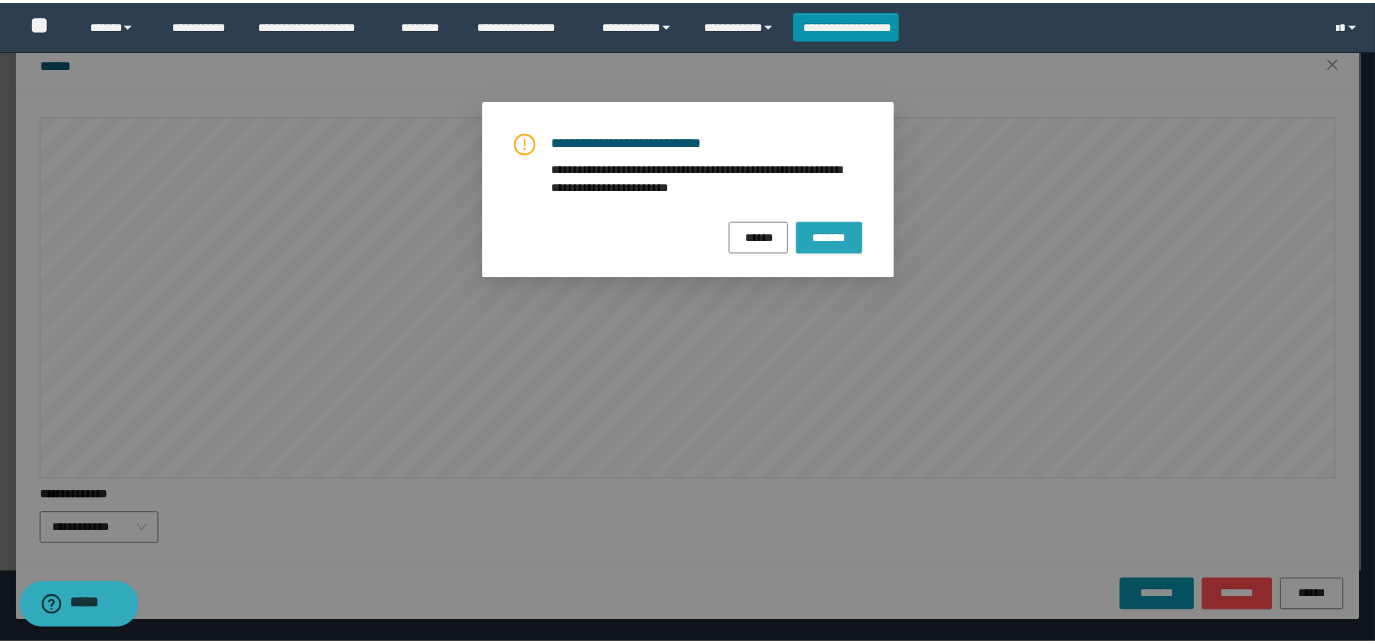scroll, scrollTop: 0, scrollLeft: 0, axis: both 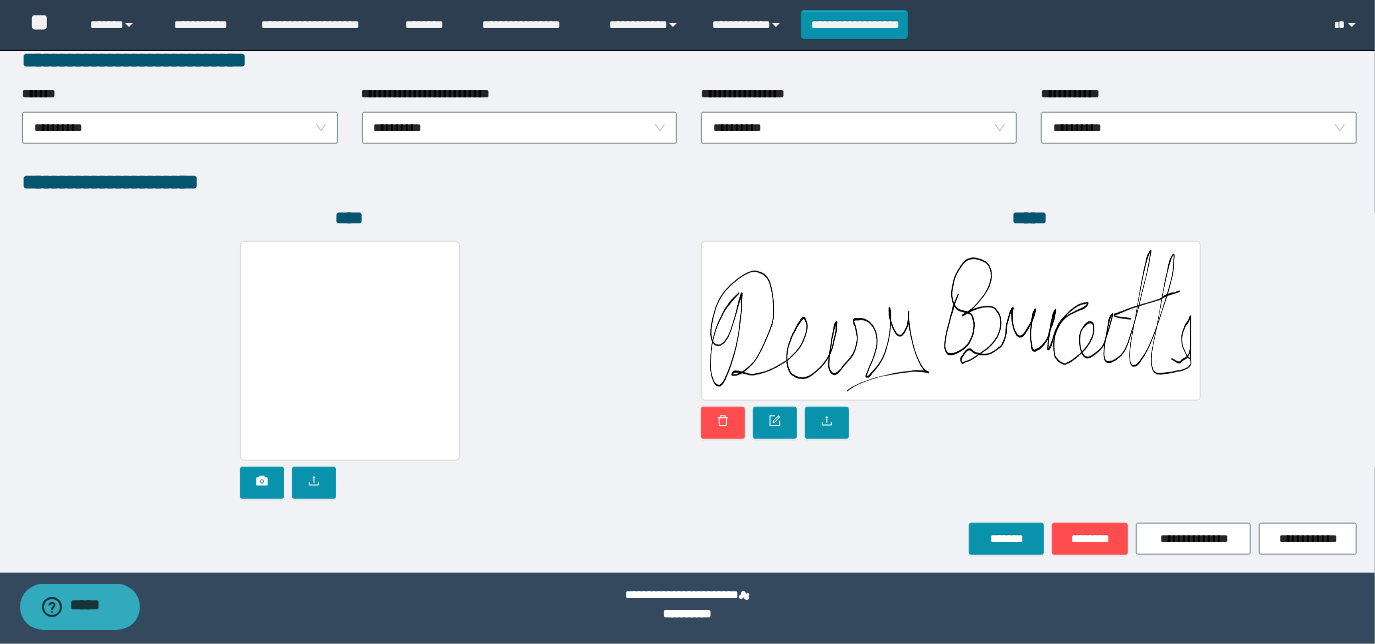 click at bounding box center (350, 370) 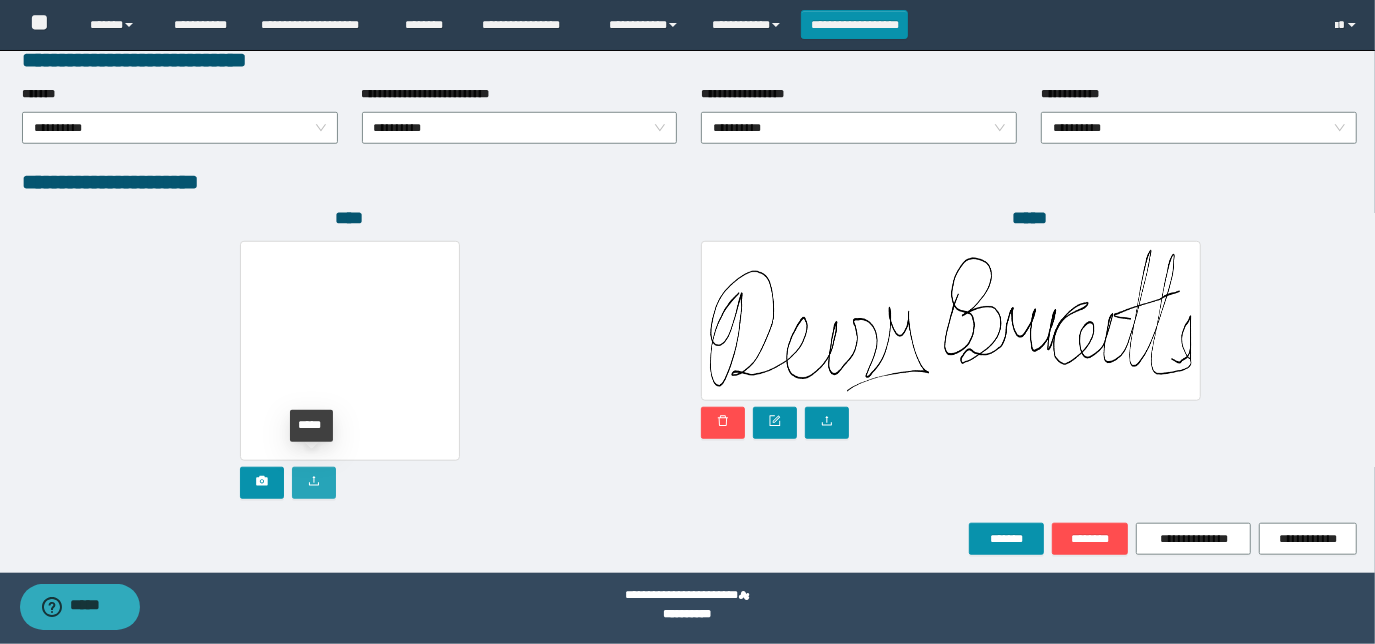 click at bounding box center (314, 483) 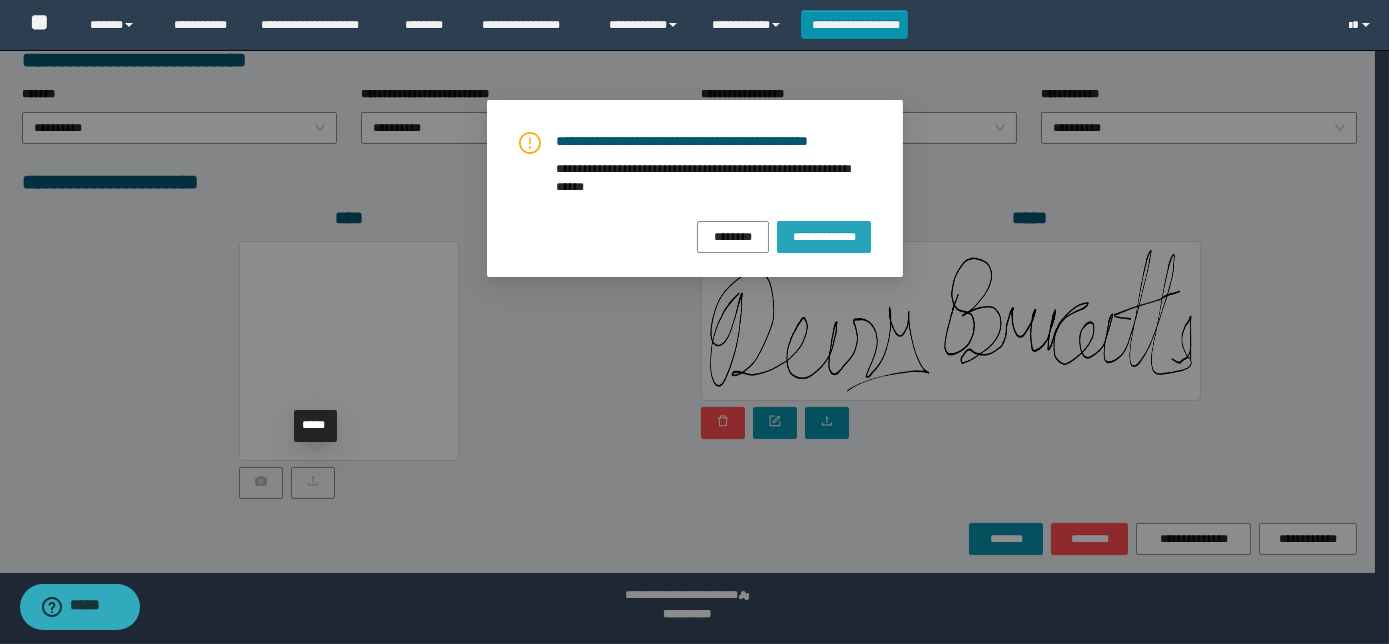 click on "**********" at bounding box center (823, 236) 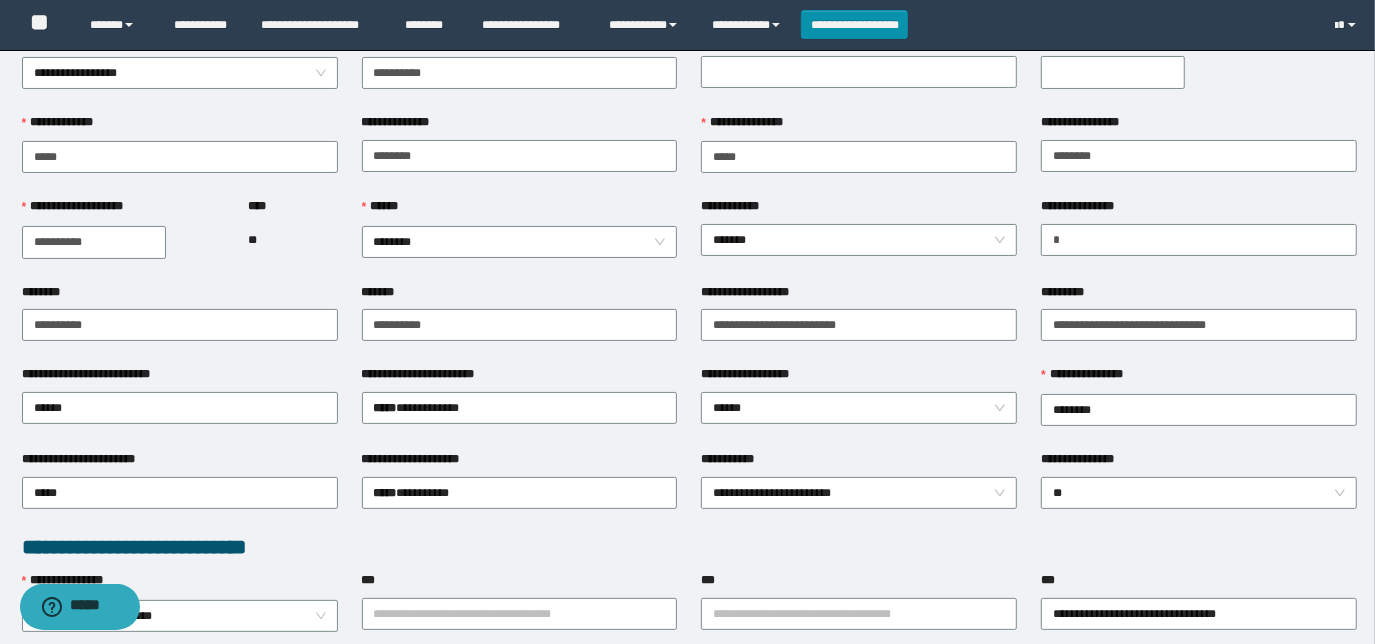 scroll, scrollTop: 0, scrollLeft: 0, axis: both 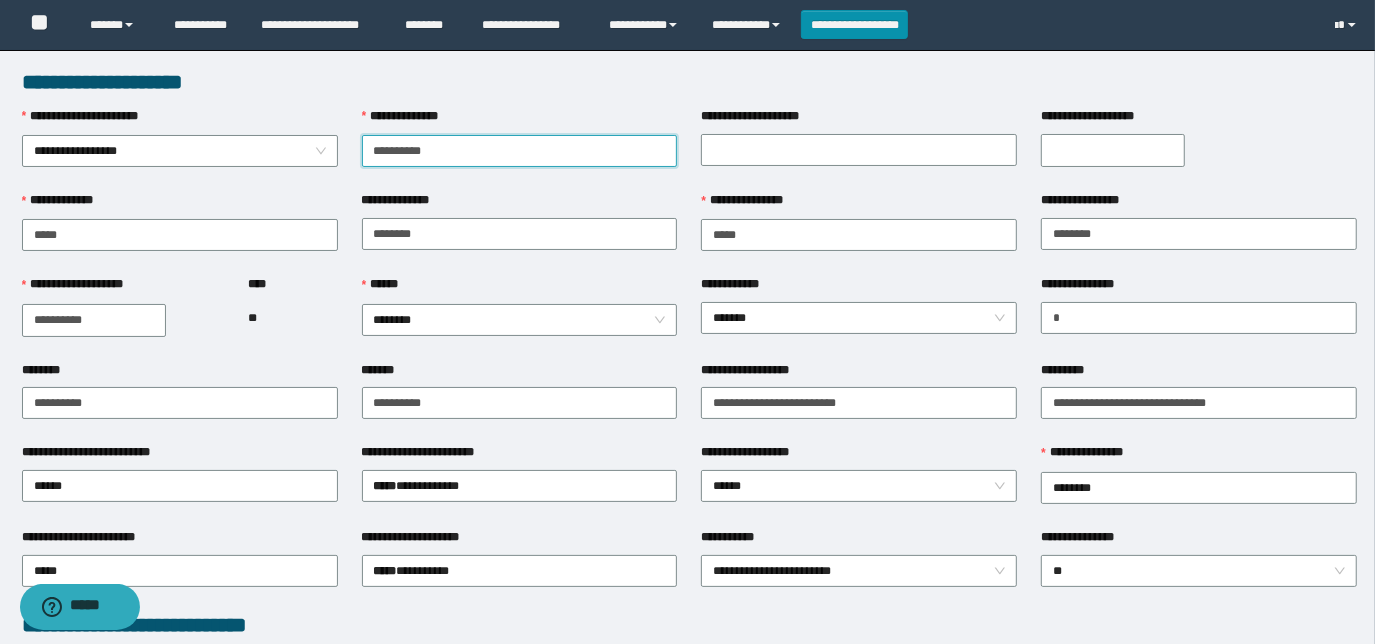 click on "**********" at bounding box center [520, 151] 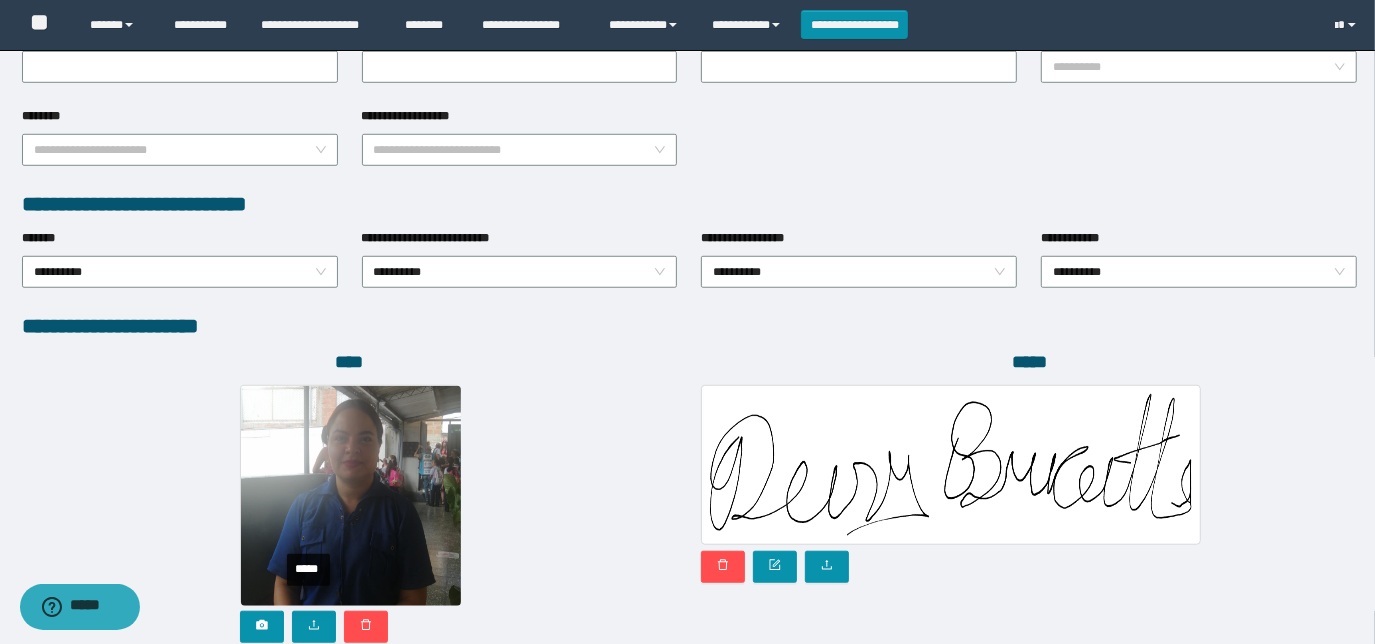 scroll, scrollTop: 1058, scrollLeft: 0, axis: vertical 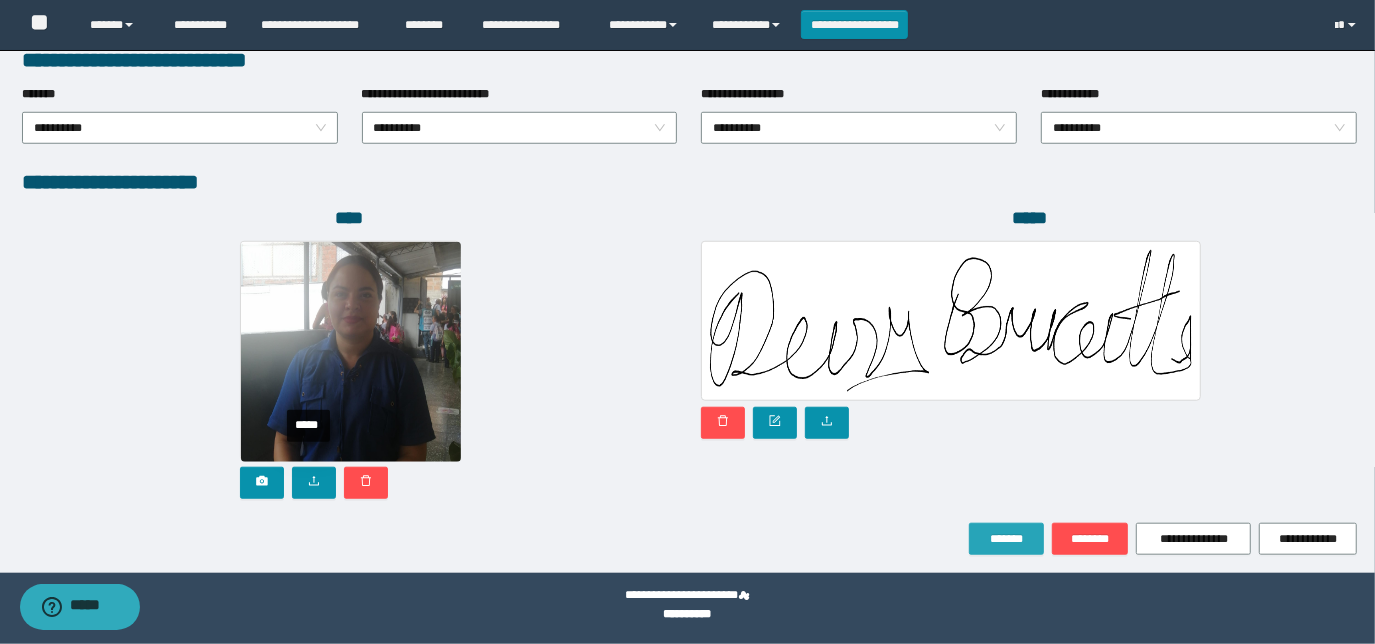 click on "*******" at bounding box center [1006, 539] 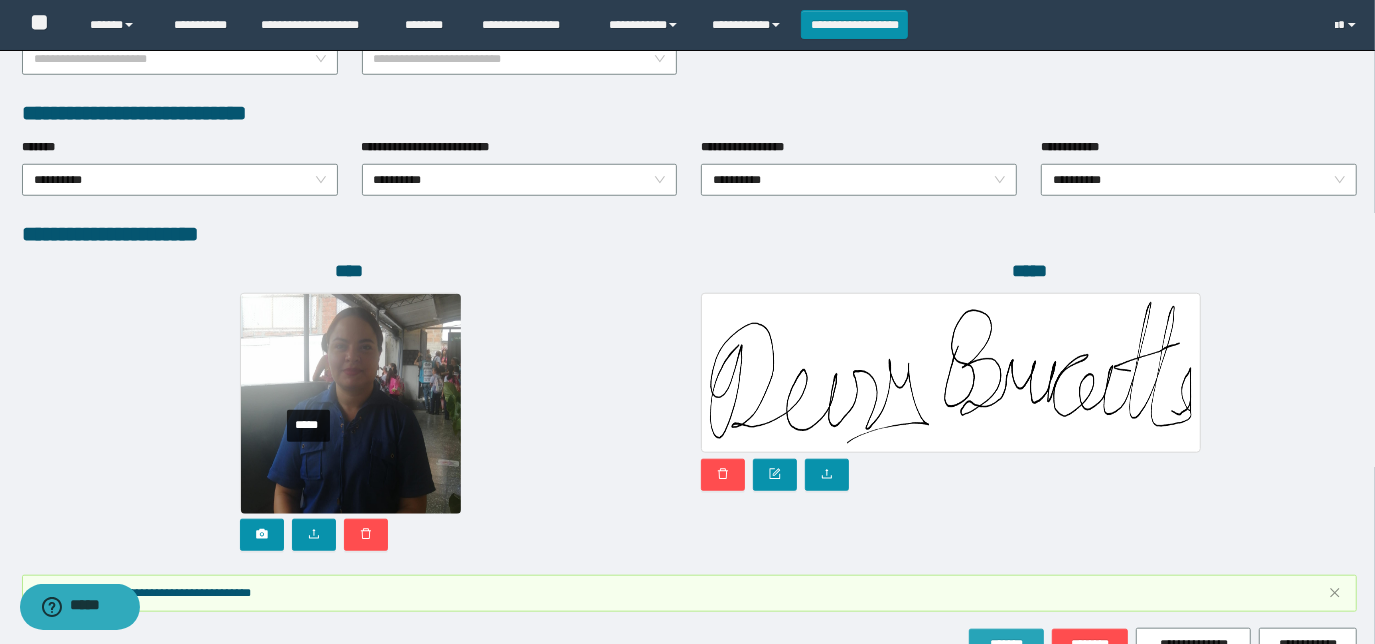 scroll, scrollTop: 1109, scrollLeft: 0, axis: vertical 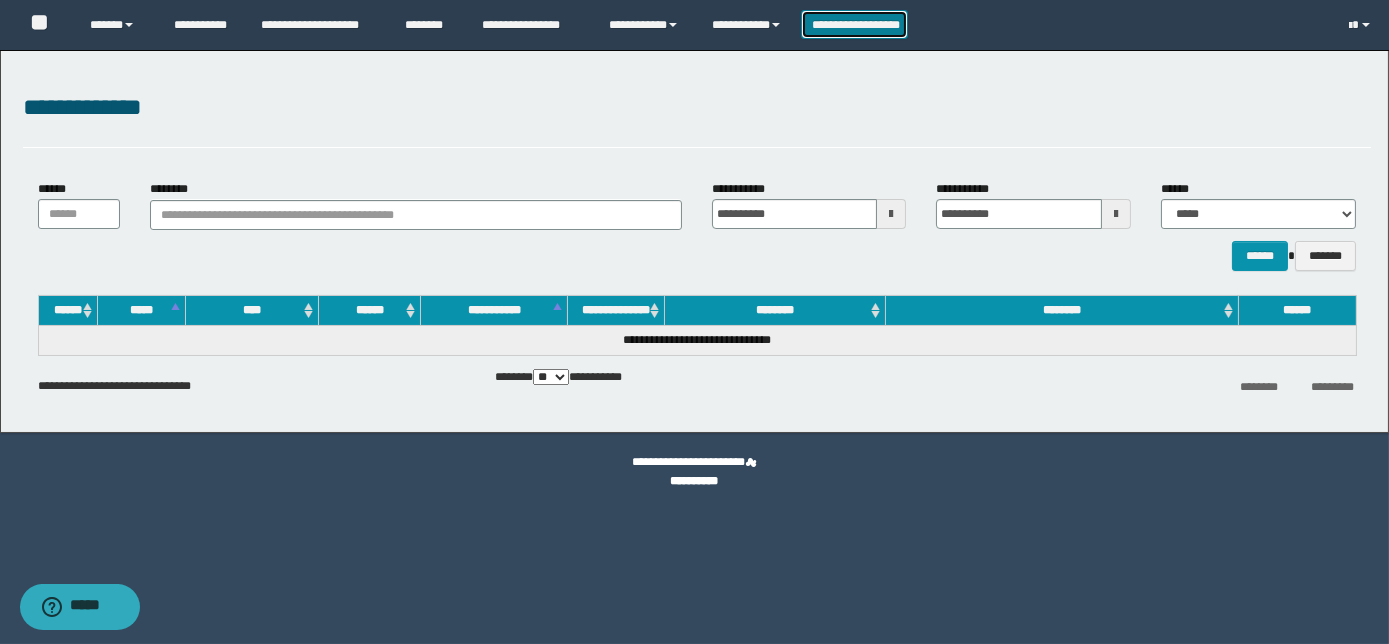 click on "**********" at bounding box center [855, 24] 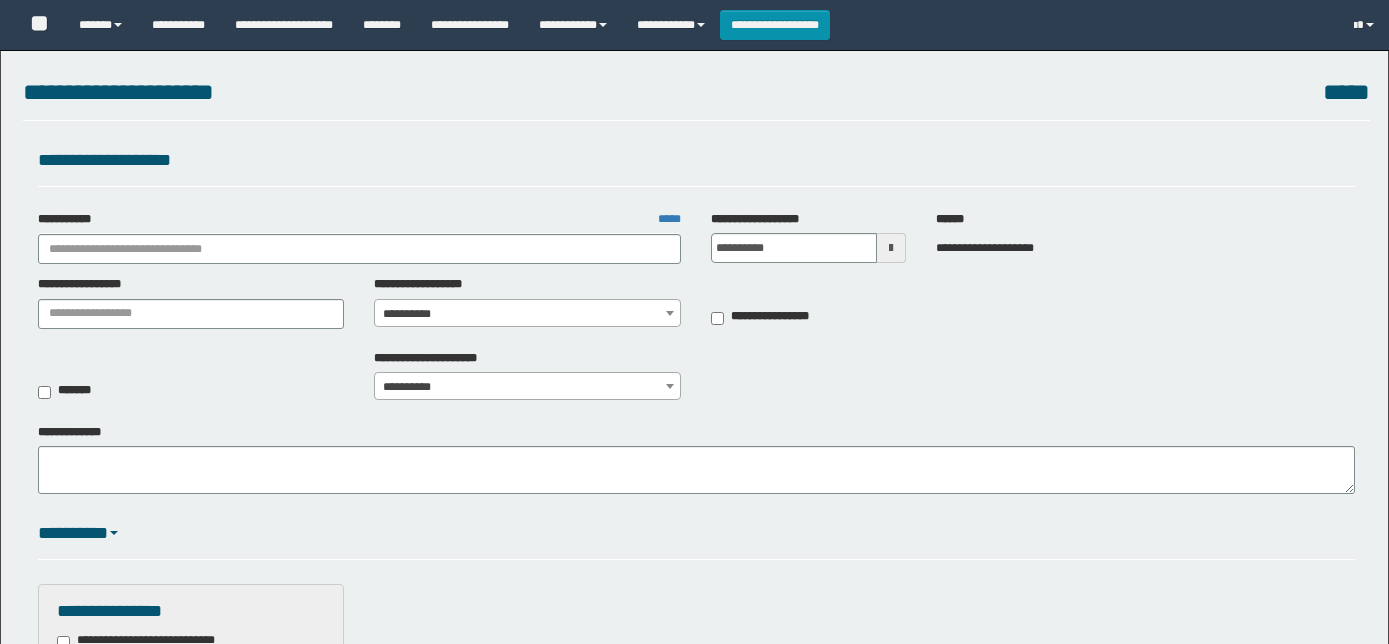 click on "**********" at bounding box center (360, 249) 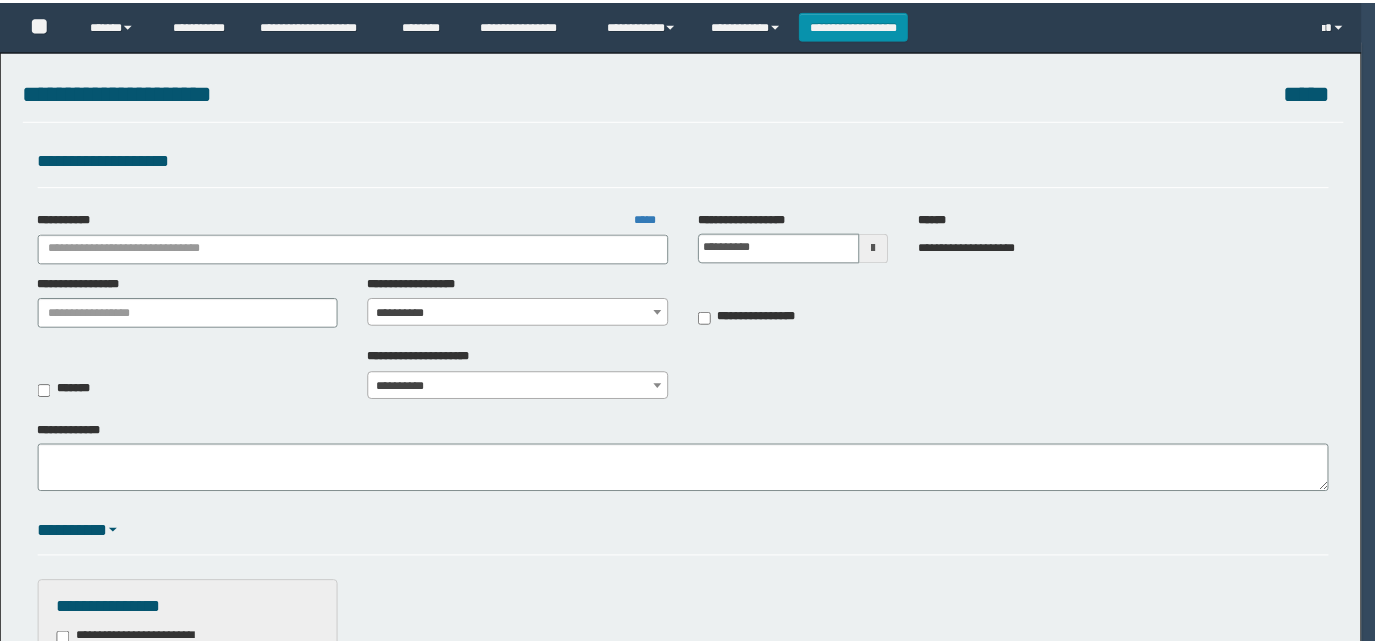 scroll, scrollTop: 0, scrollLeft: 0, axis: both 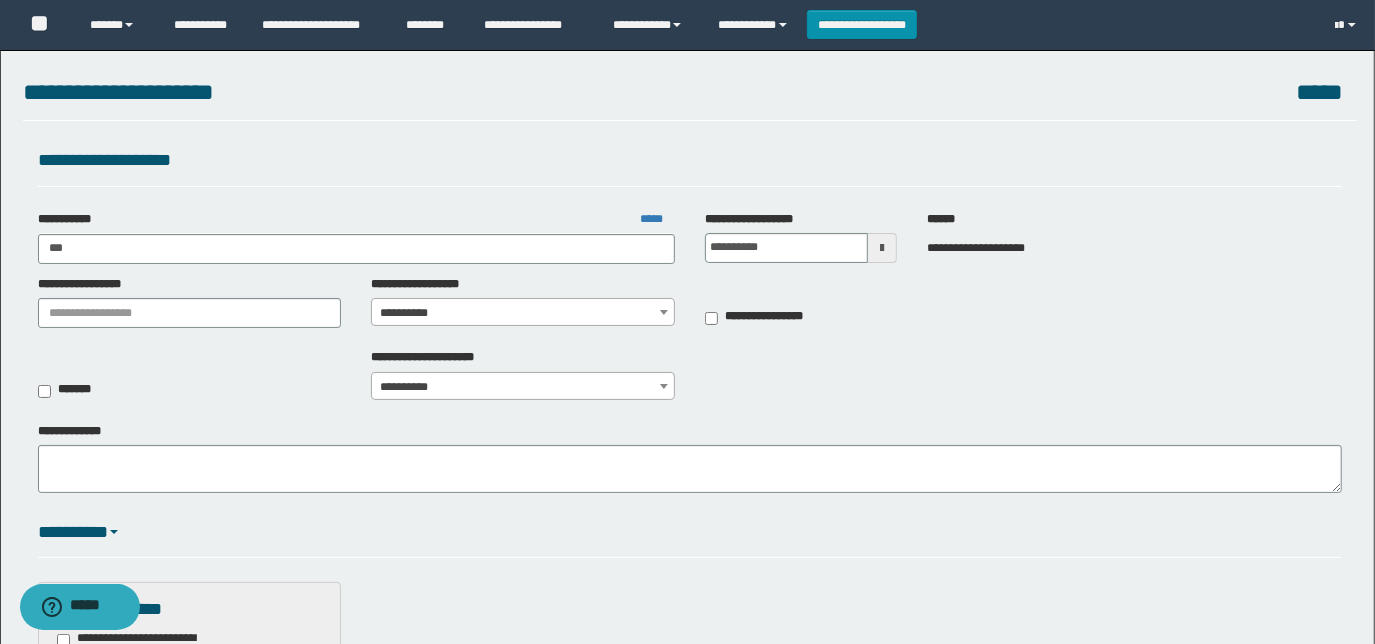 type on "****" 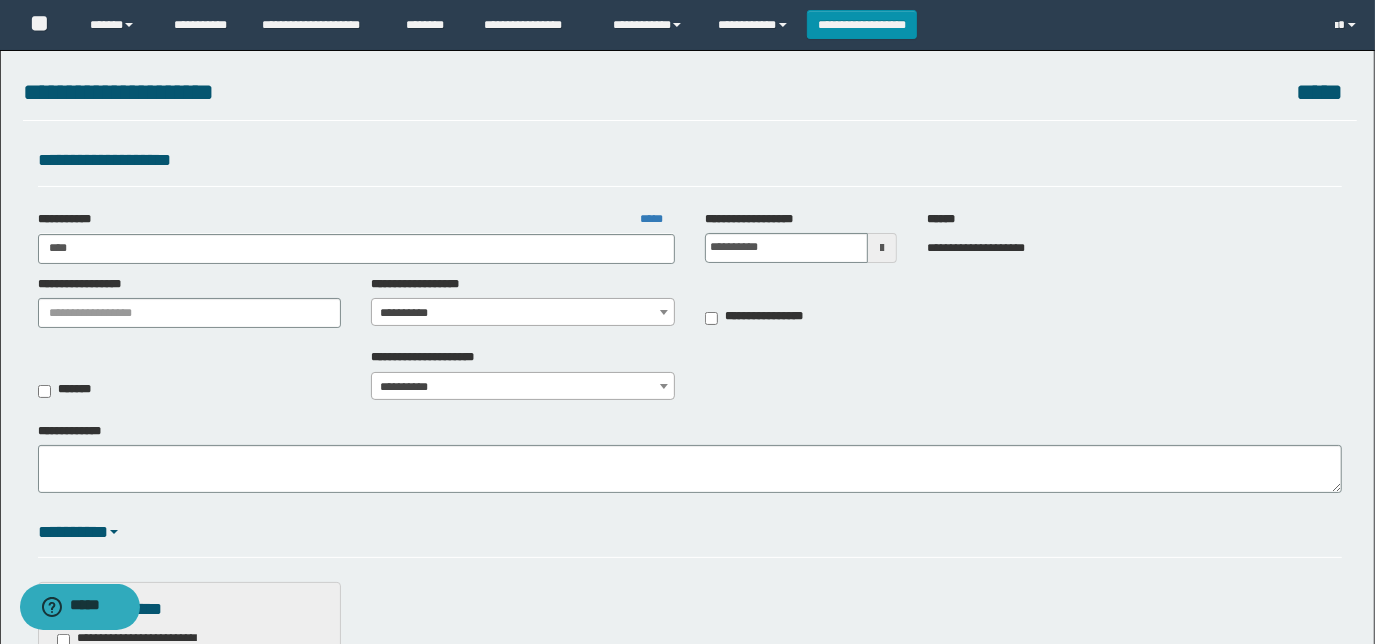 type on "****" 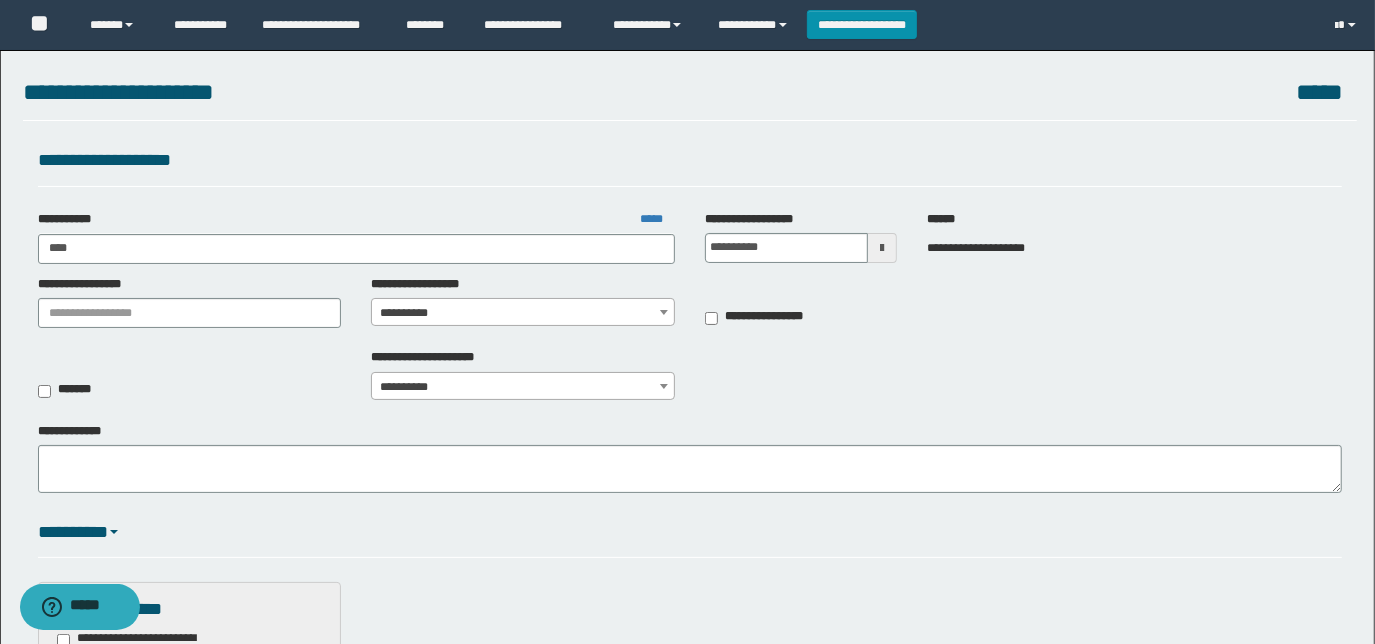 type on "****" 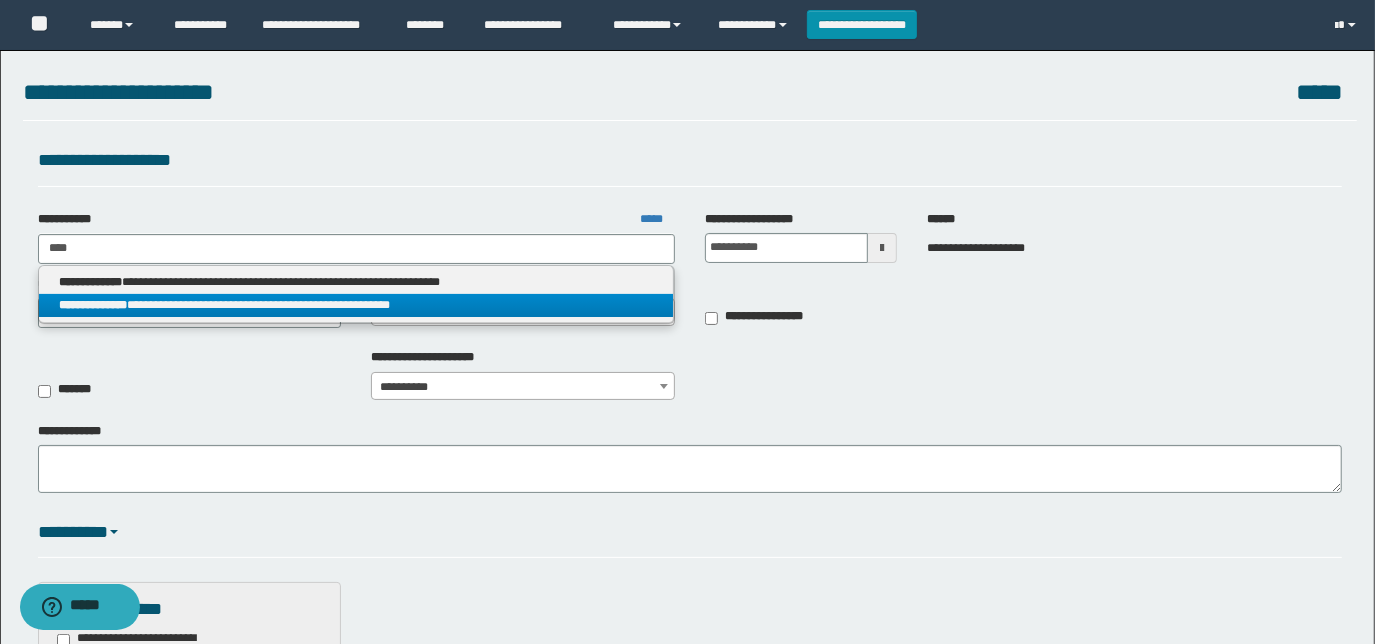 click on "**********" at bounding box center (356, 305) 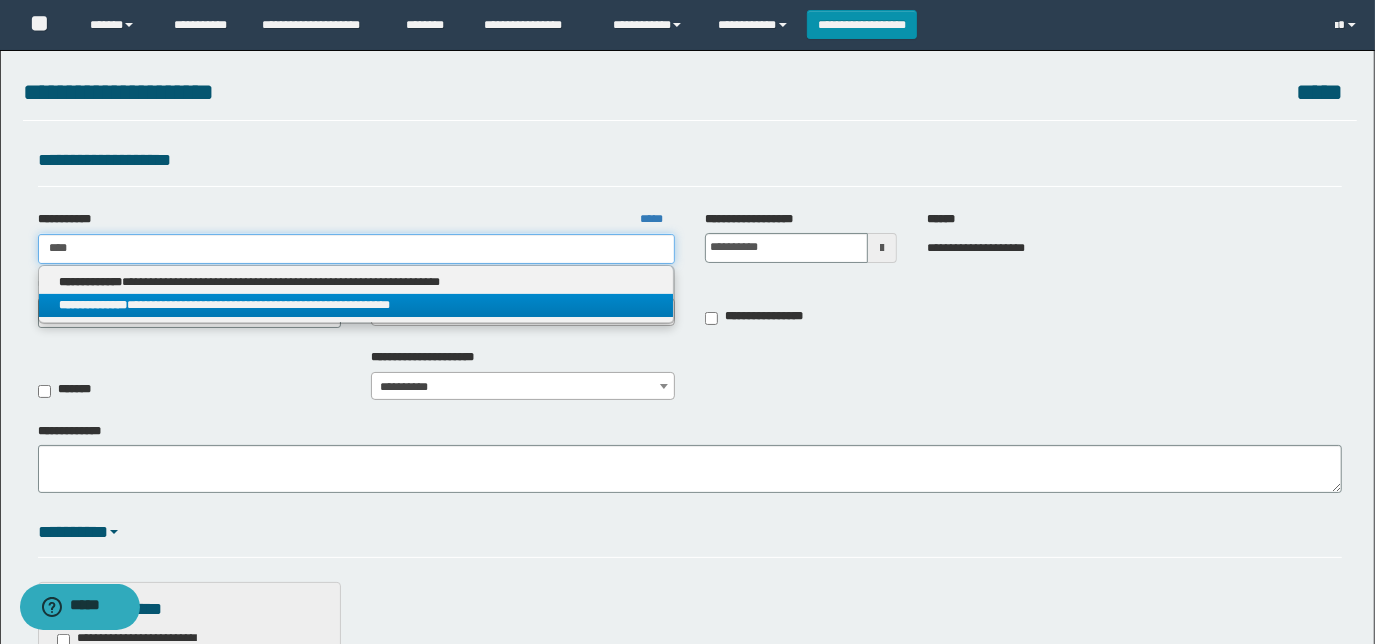 type 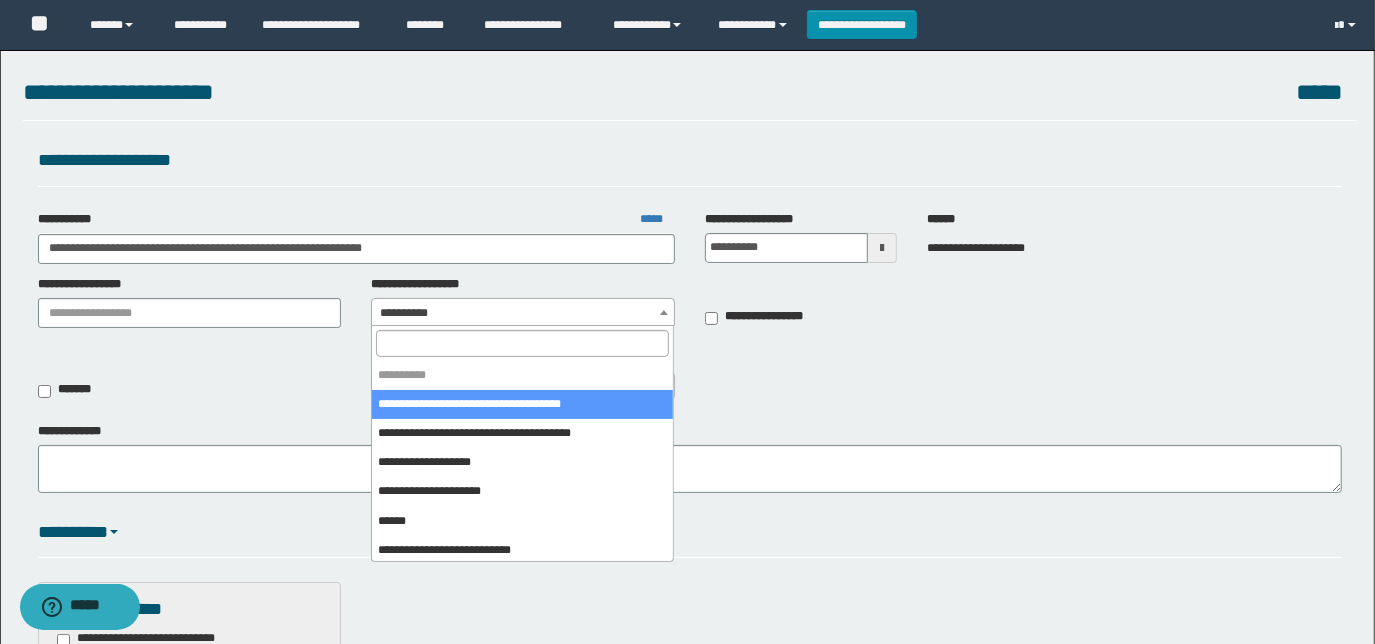 click on "**********" at bounding box center [523, 313] 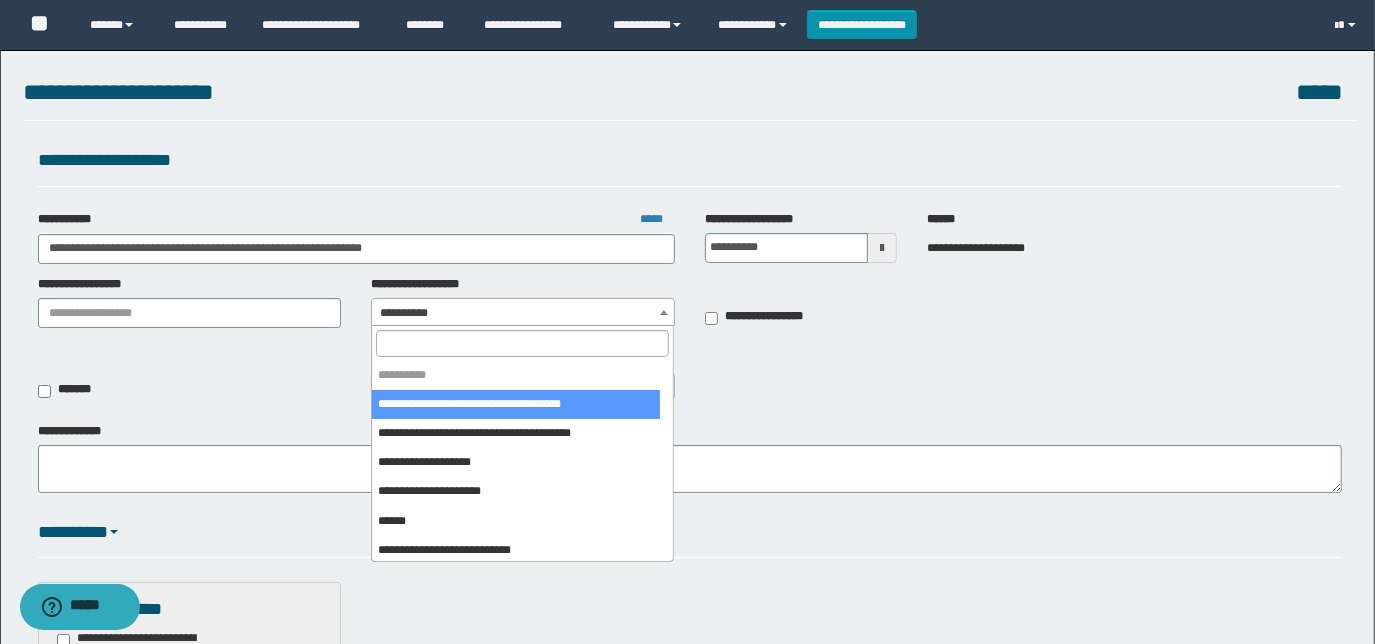 click at bounding box center (523, 343) 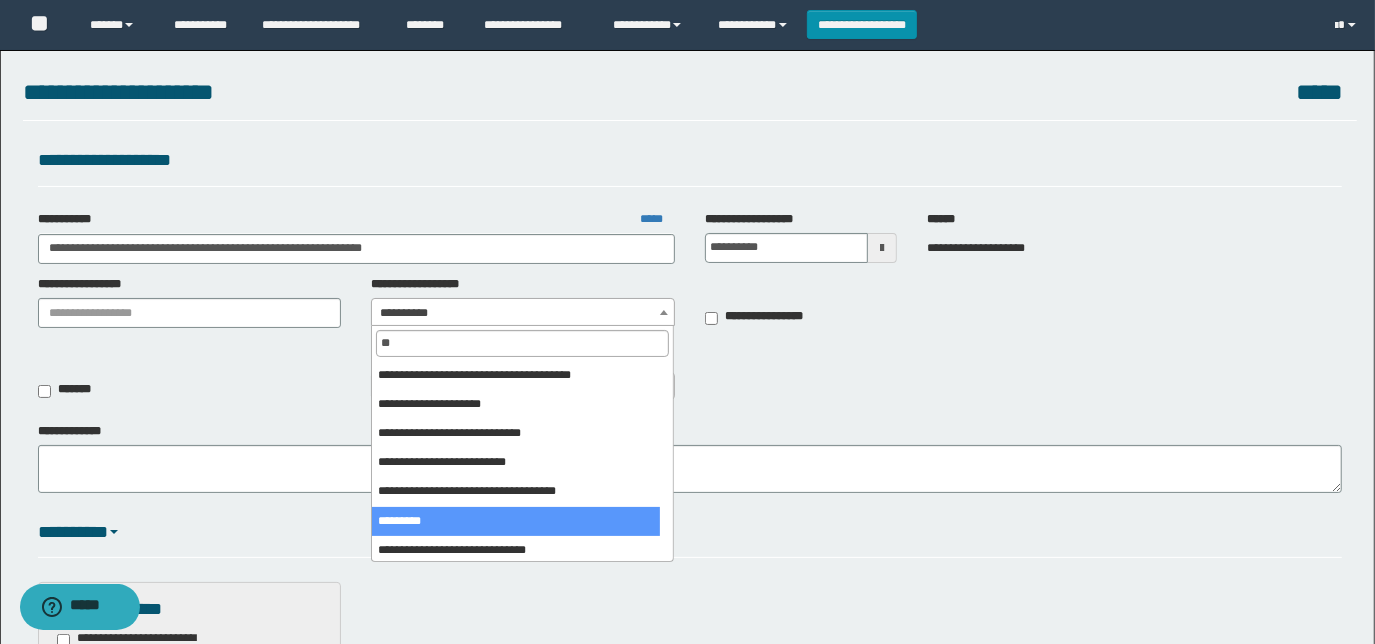 type on "**" 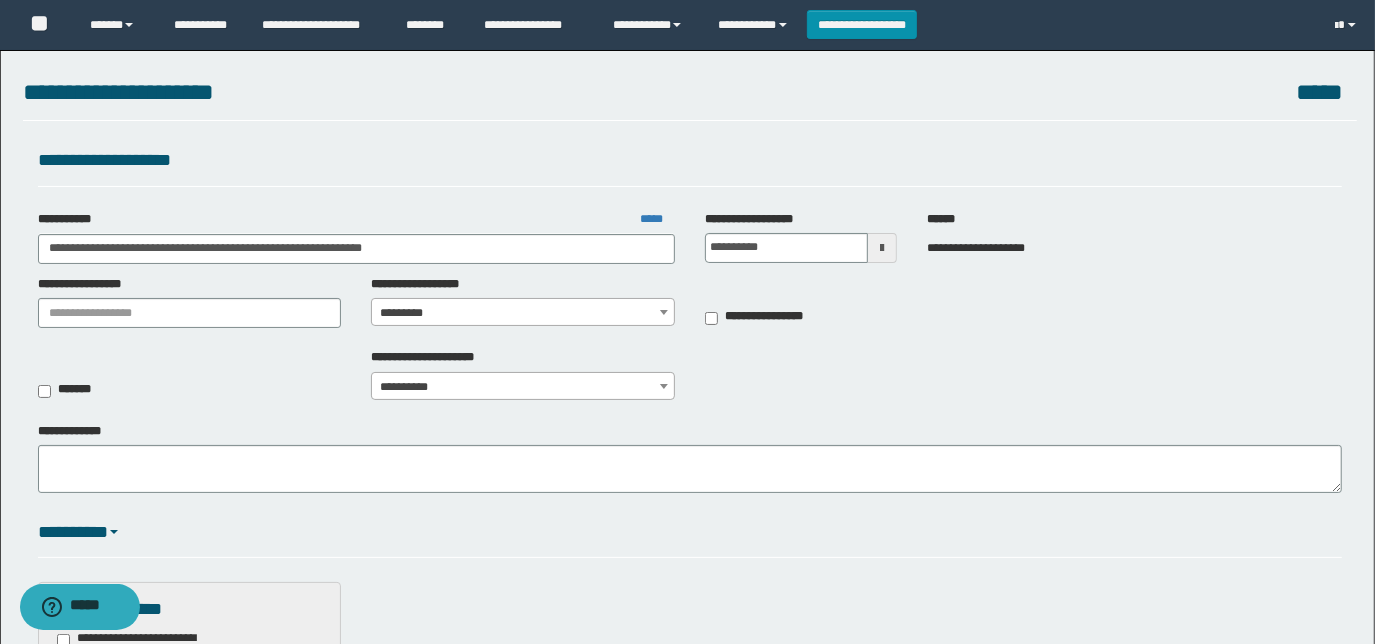 click on "**********" at bounding box center (523, 374) 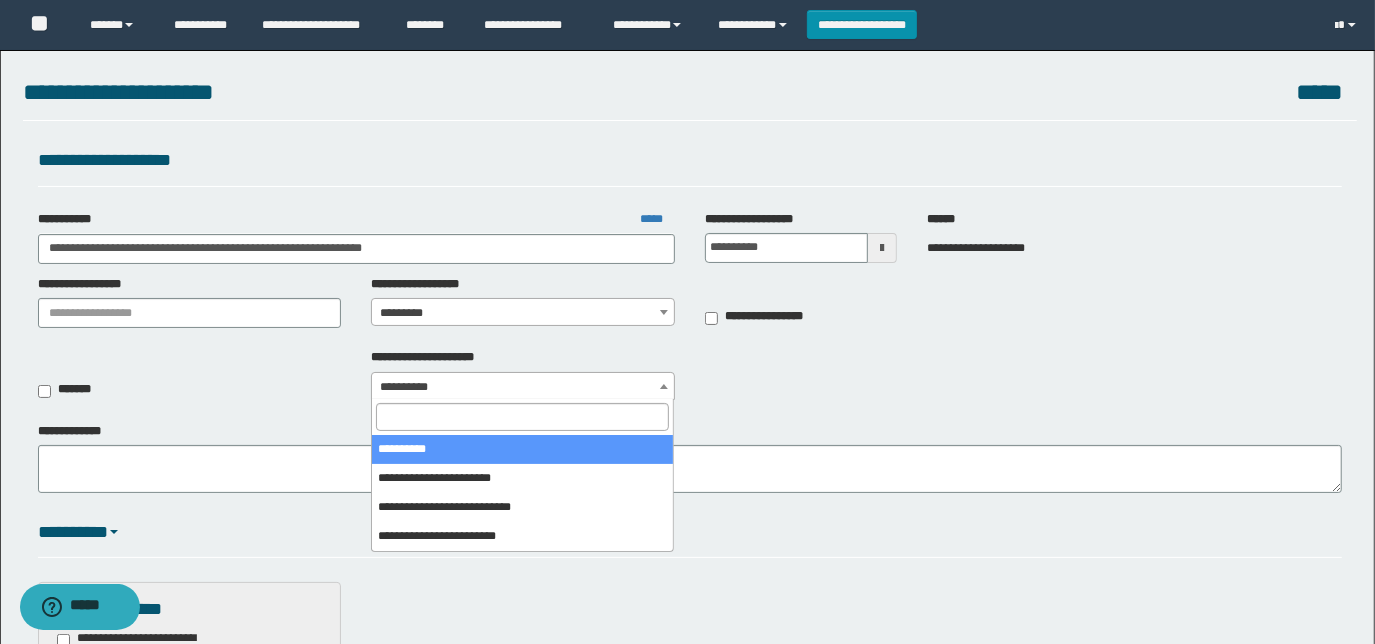 click on "**********" at bounding box center (523, 387) 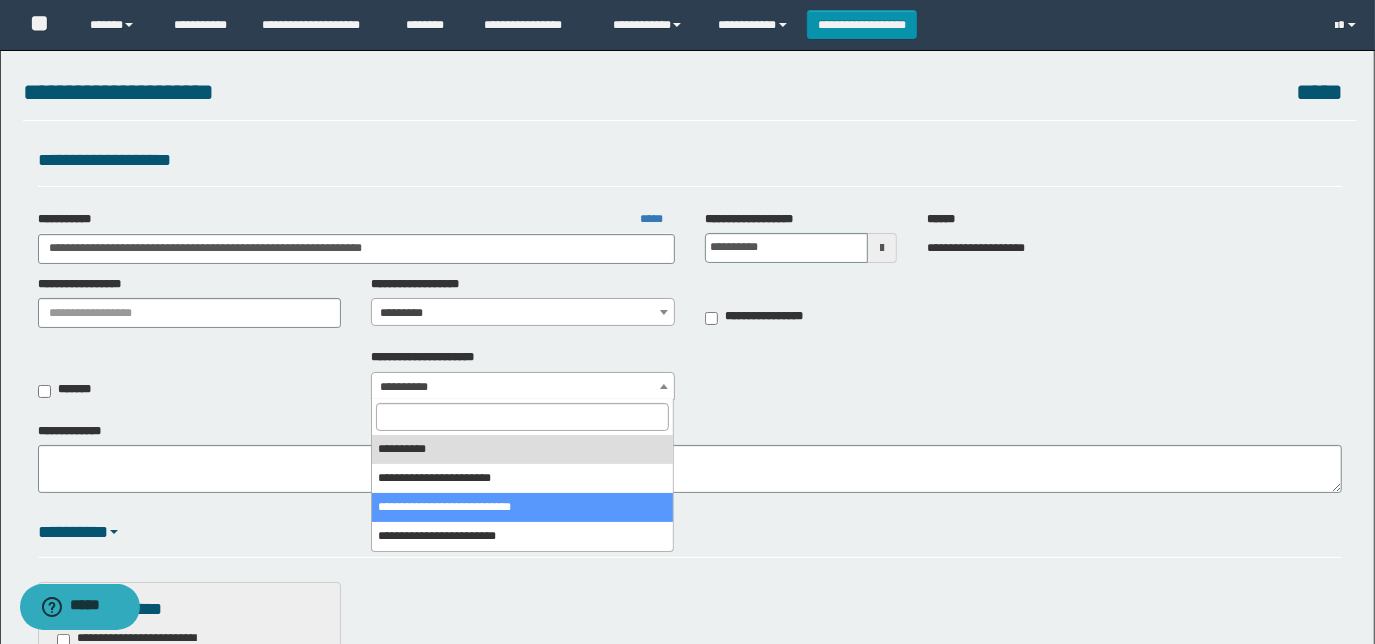 select on "*" 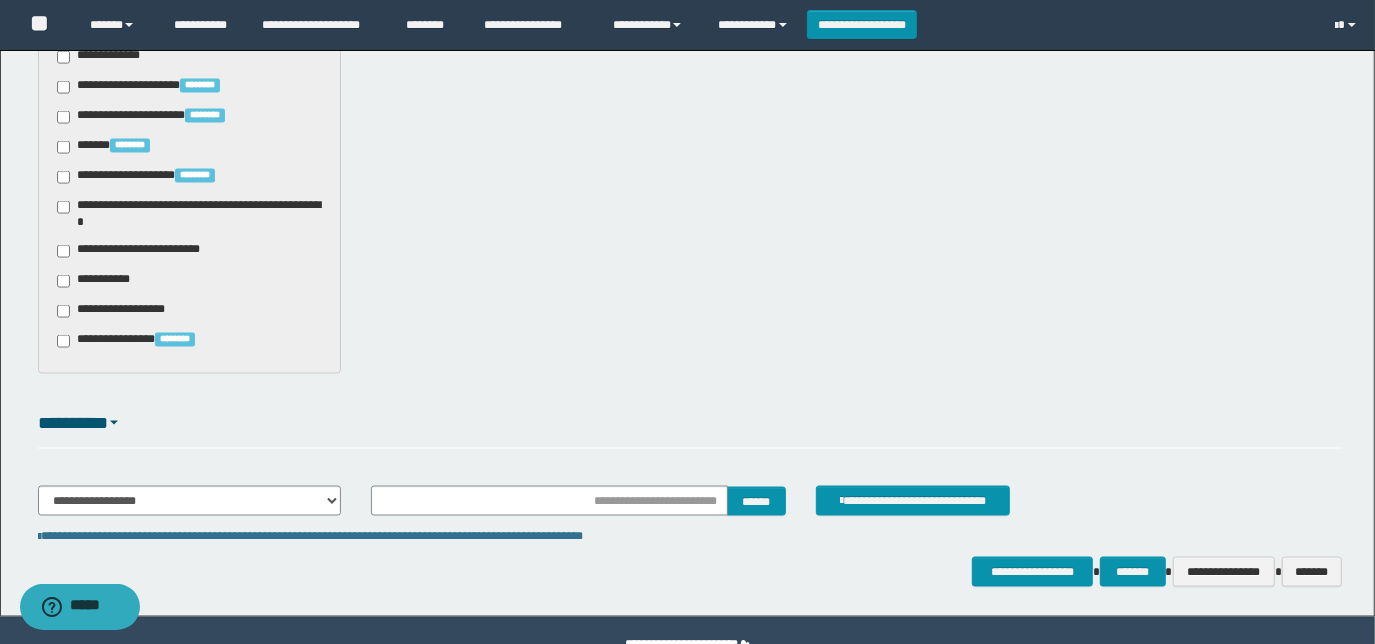 scroll, scrollTop: 1978, scrollLeft: 0, axis: vertical 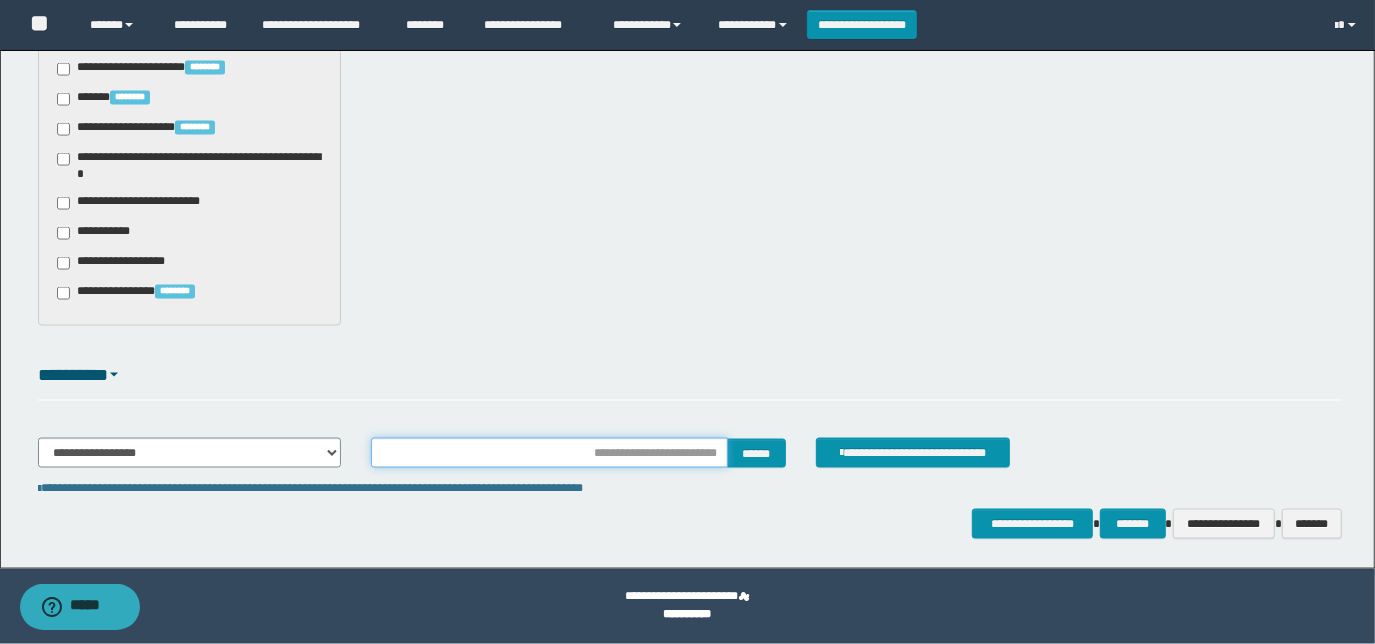 click at bounding box center (549, 453) 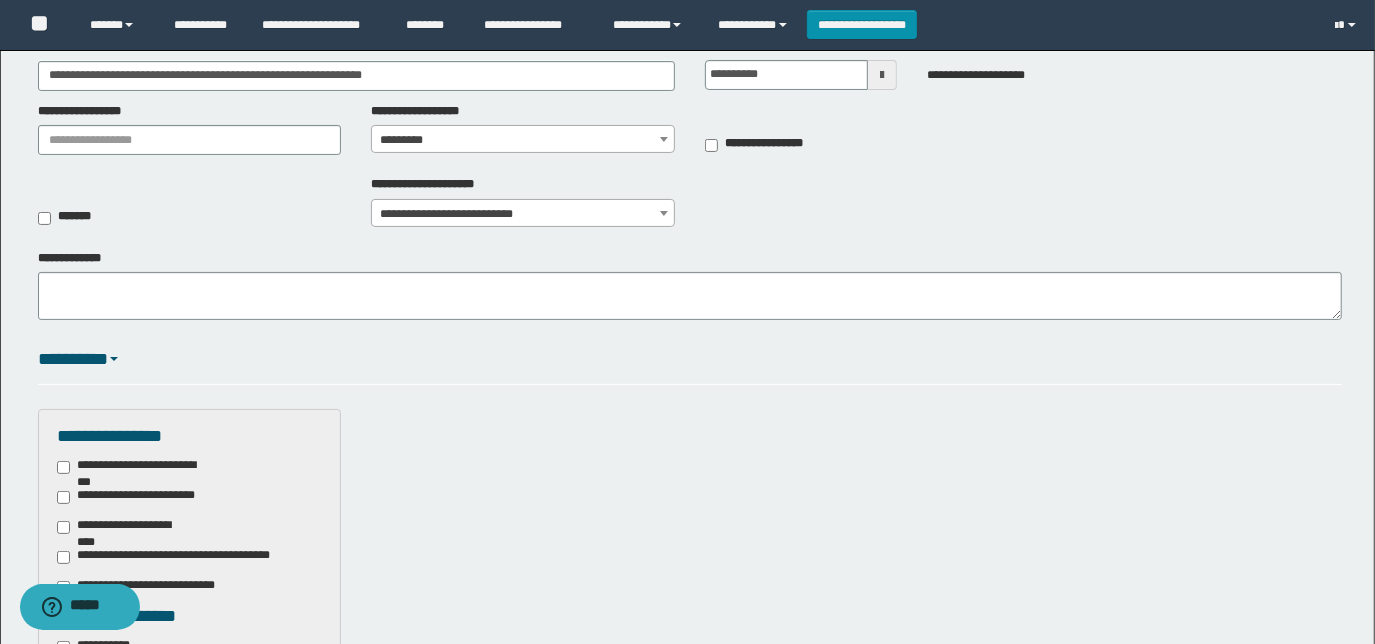 scroll, scrollTop: 69, scrollLeft: 0, axis: vertical 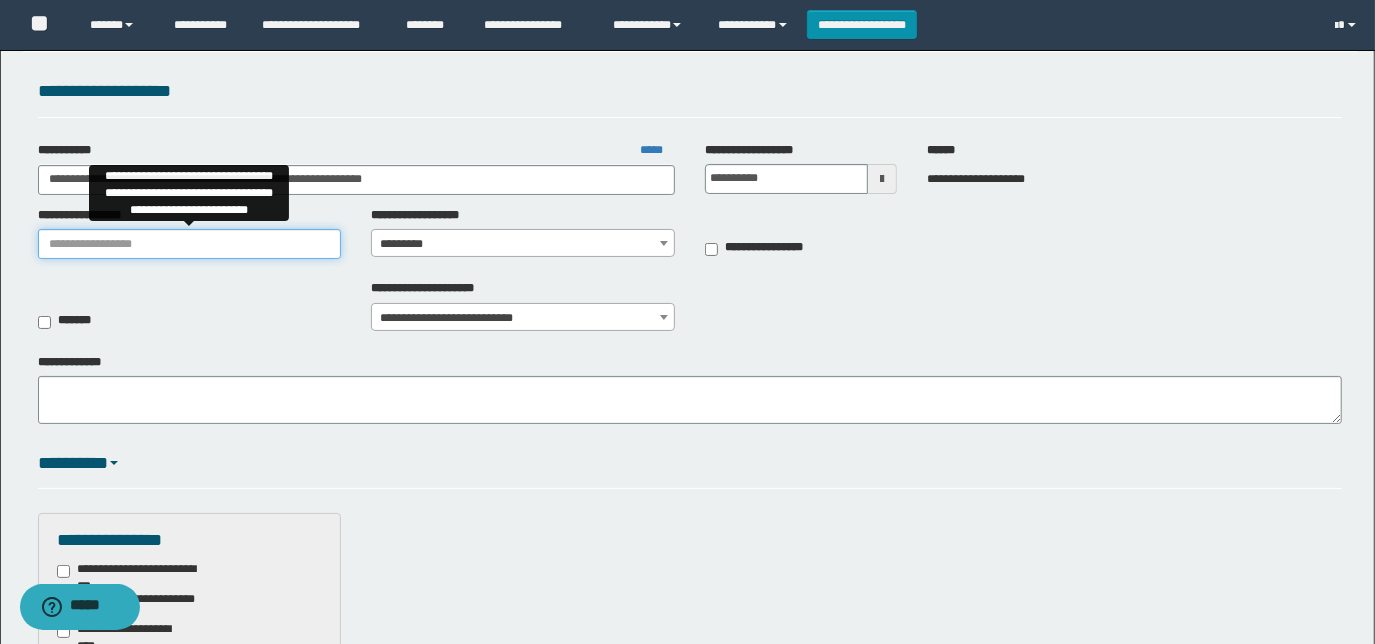 click on "**********" at bounding box center (190, 244) 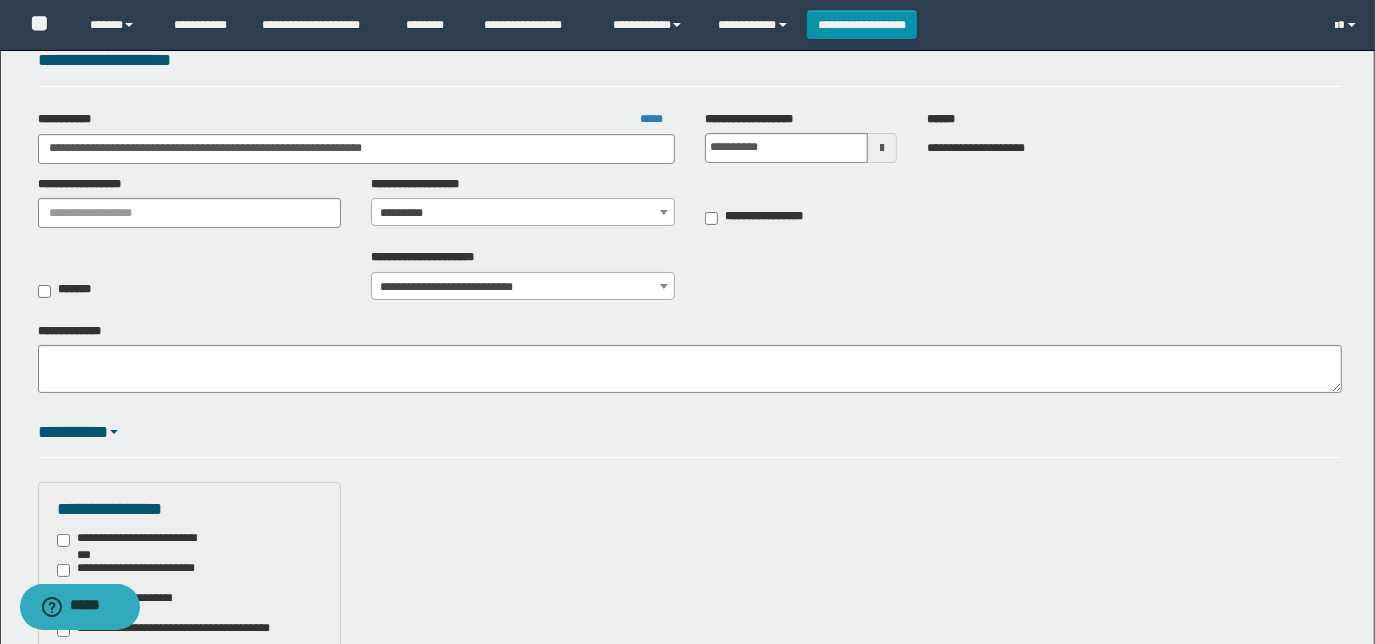 scroll, scrollTop: 0, scrollLeft: 0, axis: both 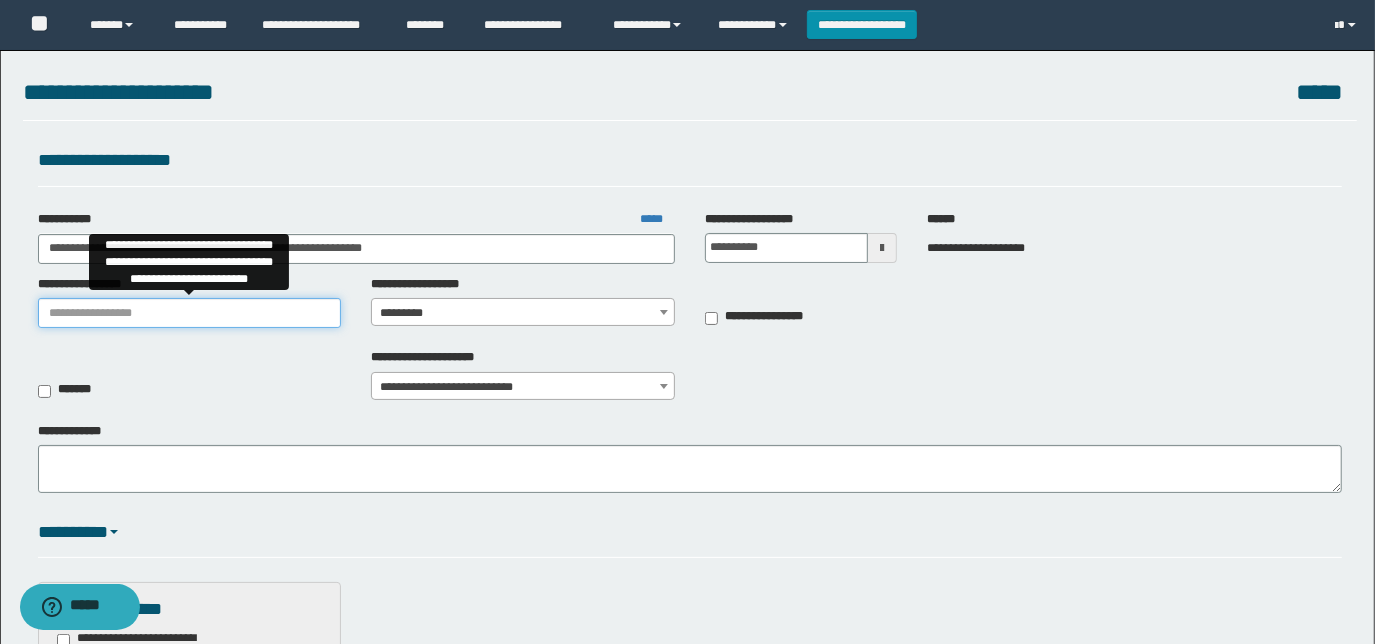 click on "**********" at bounding box center [190, 313] 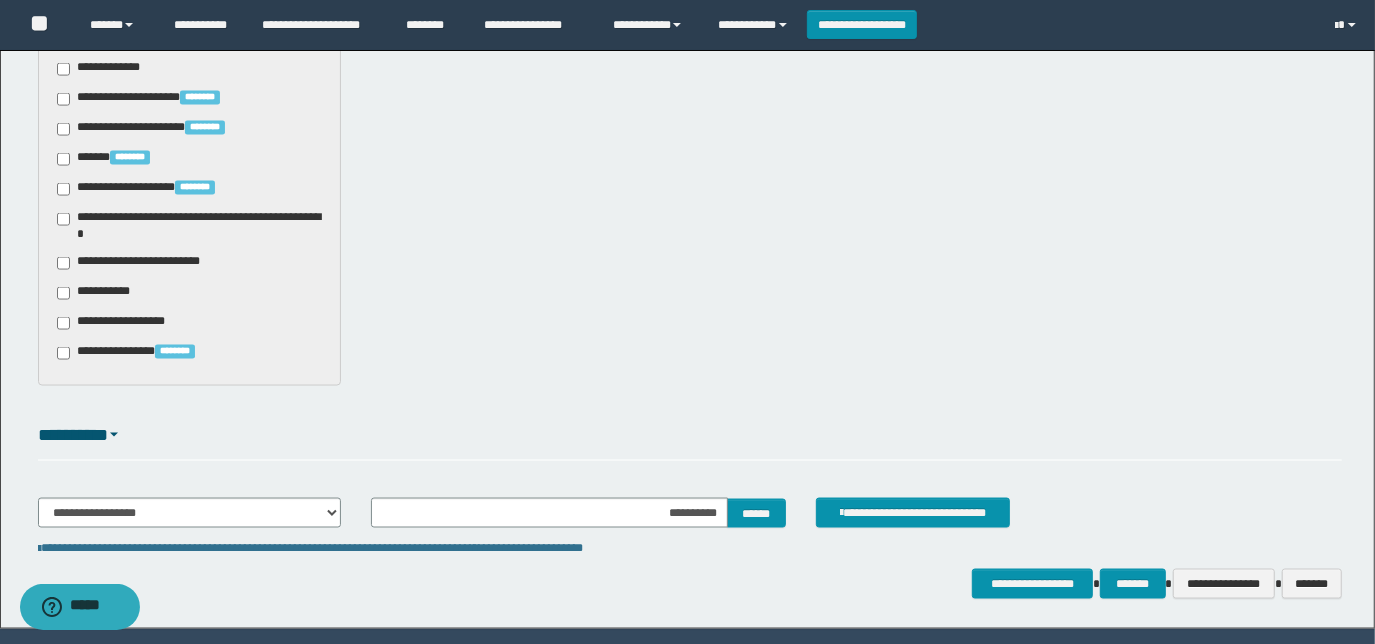 scroll, scrollTop: 1887, scrollLeft: 0, axis: vertical 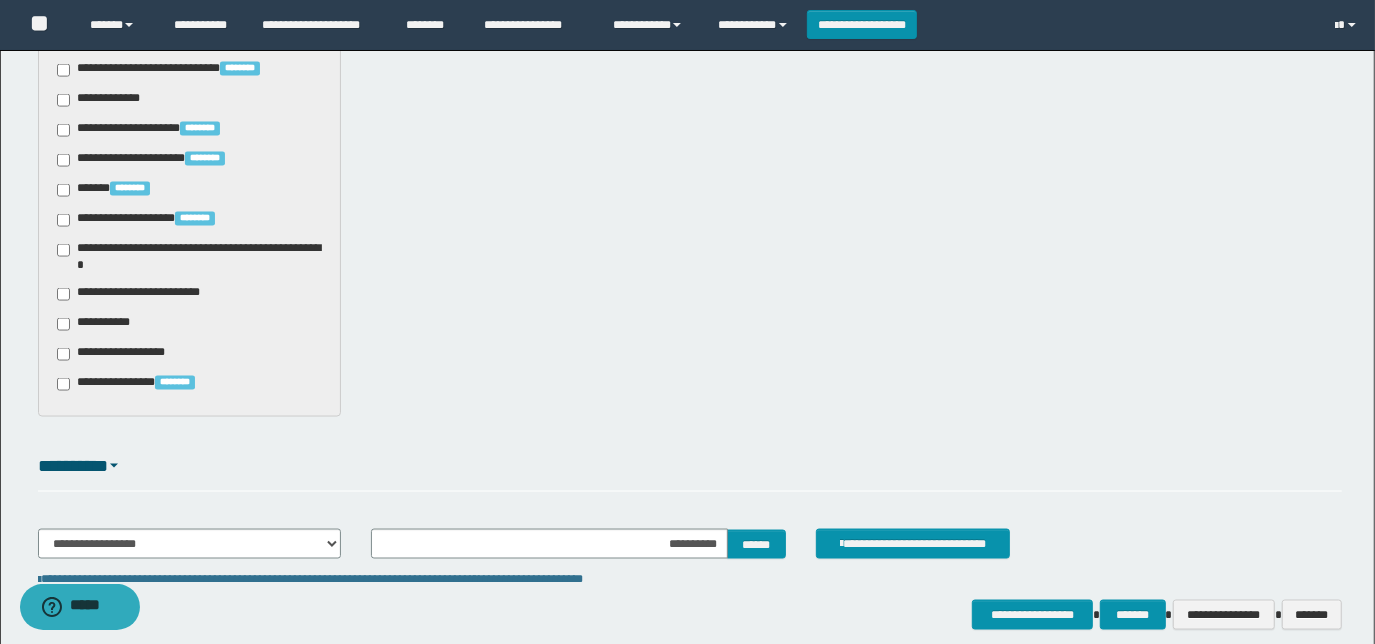 type on "**********" 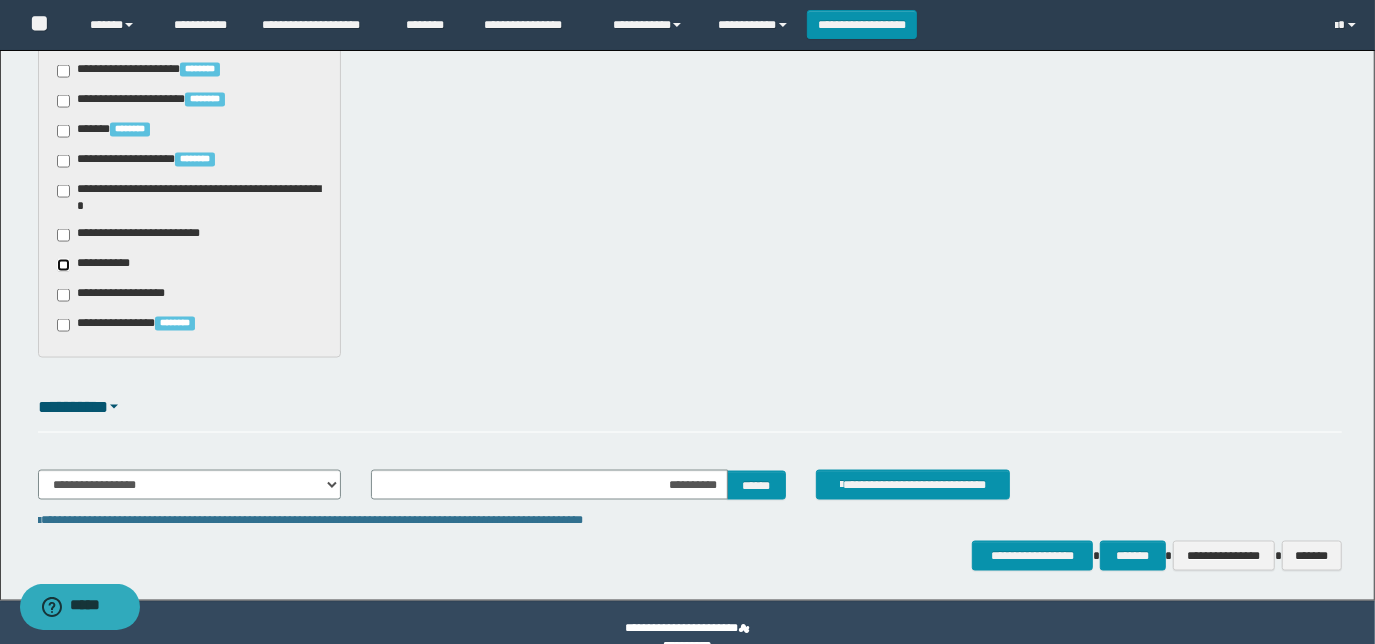 scroll, scrollTop: 1978, scrollLeft: 0, axis: vertical 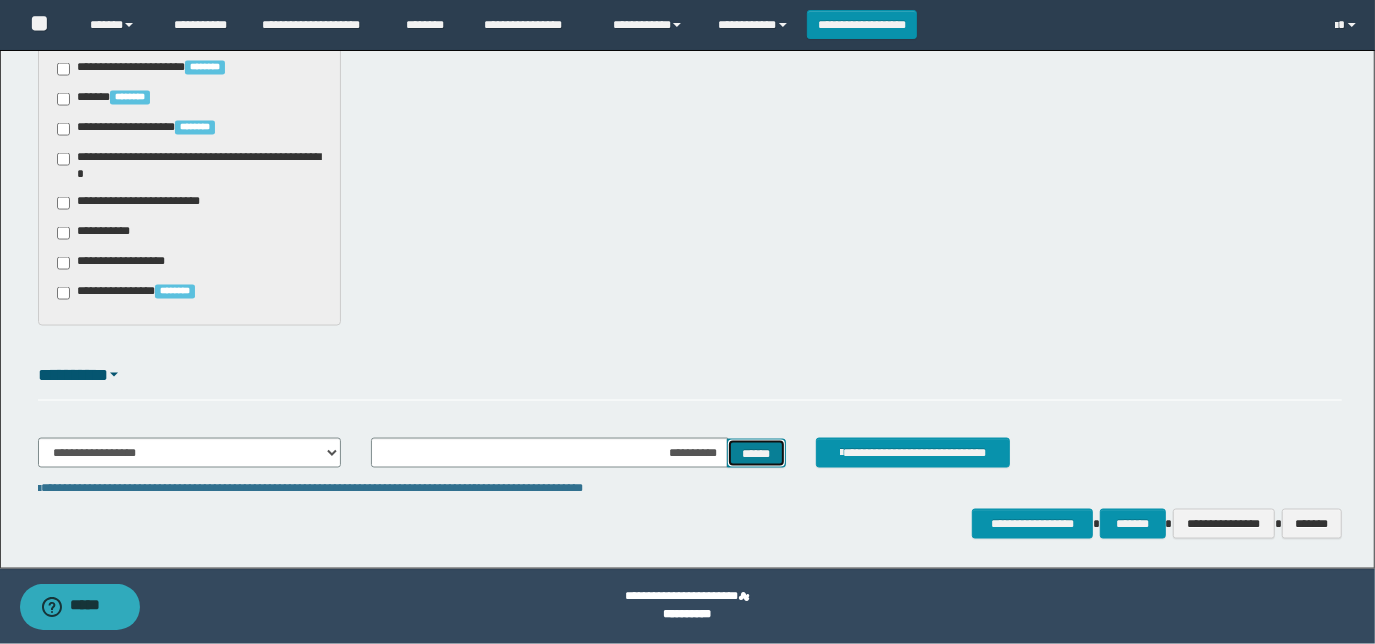 click on "******" at bounding box center [756, 453] 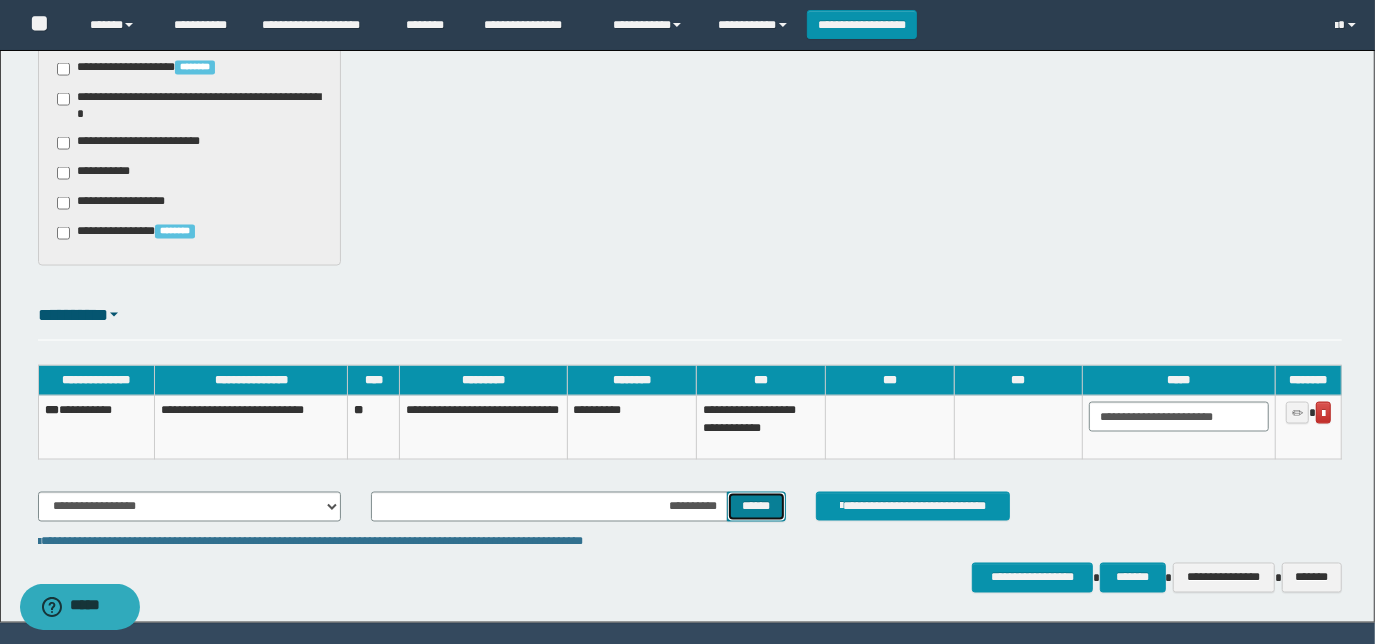 scroll, scrollTop: 2069, scrollLeft: 0, axis: vertical 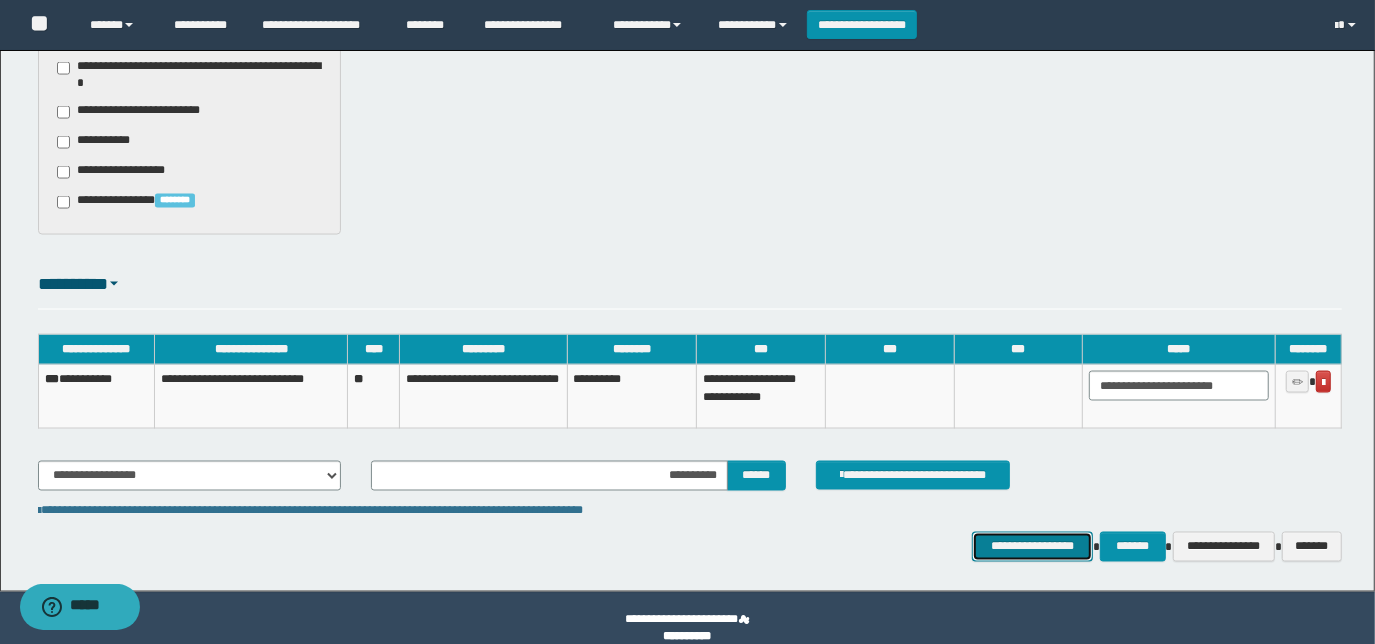 click on "**********" at bounding box center (1033, 546) 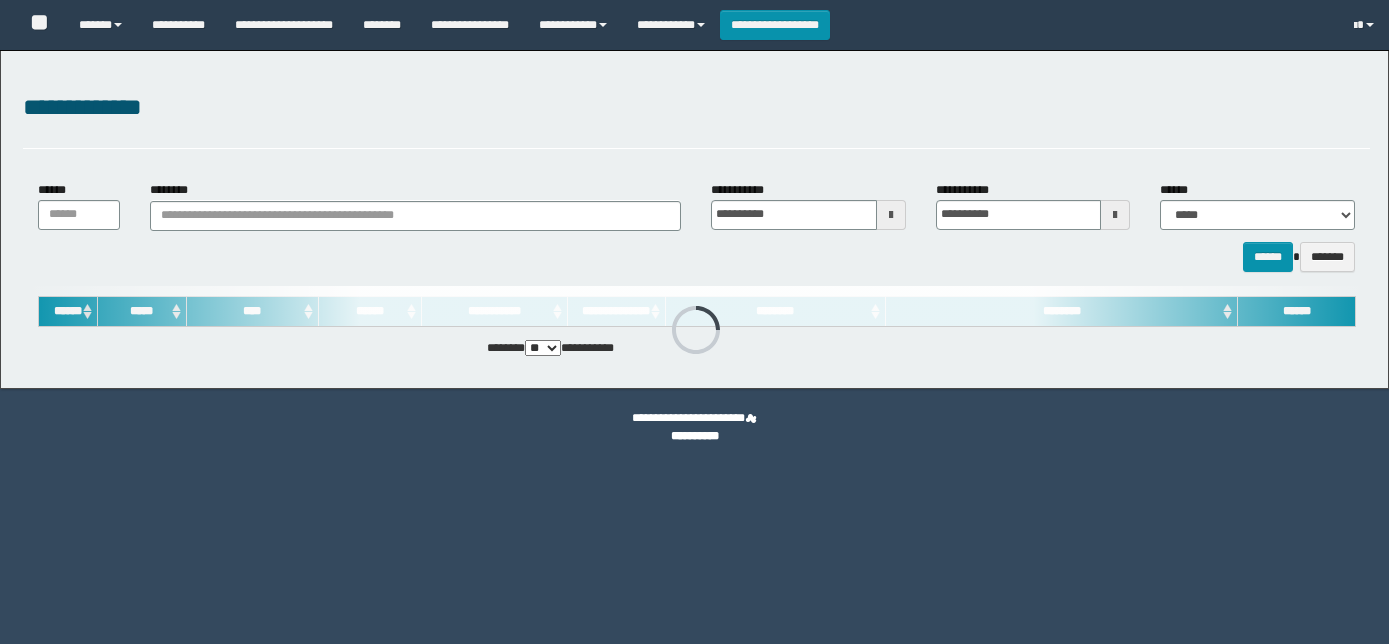 scroll, scrollTop: 0, scrollLeft: 0, axis: both 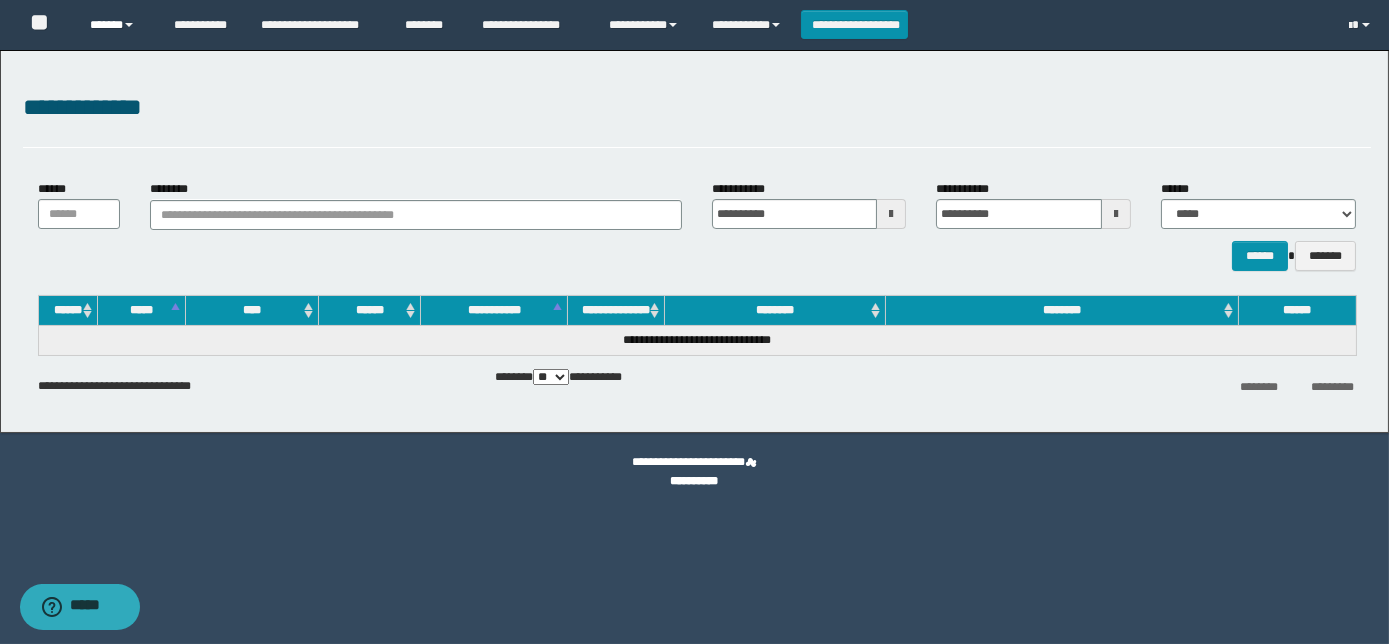 click on "******" at bounding box center (117, 25) 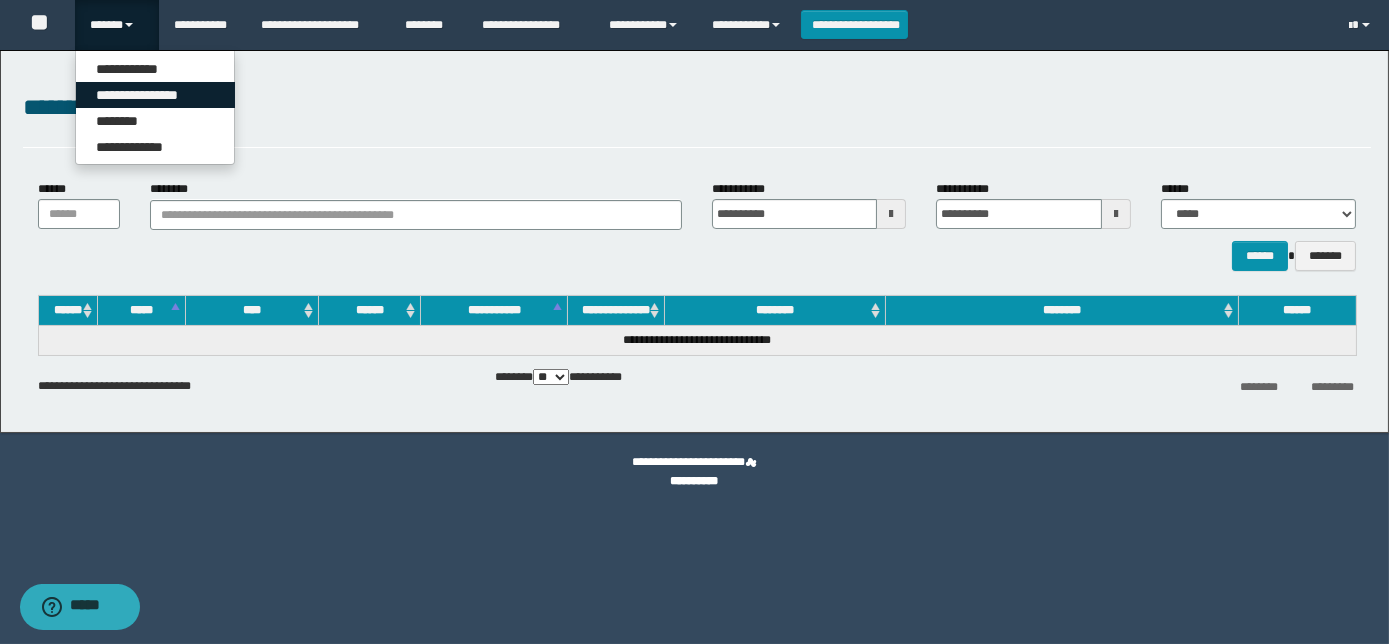 click on "**********" at bounding box center [155, 95] 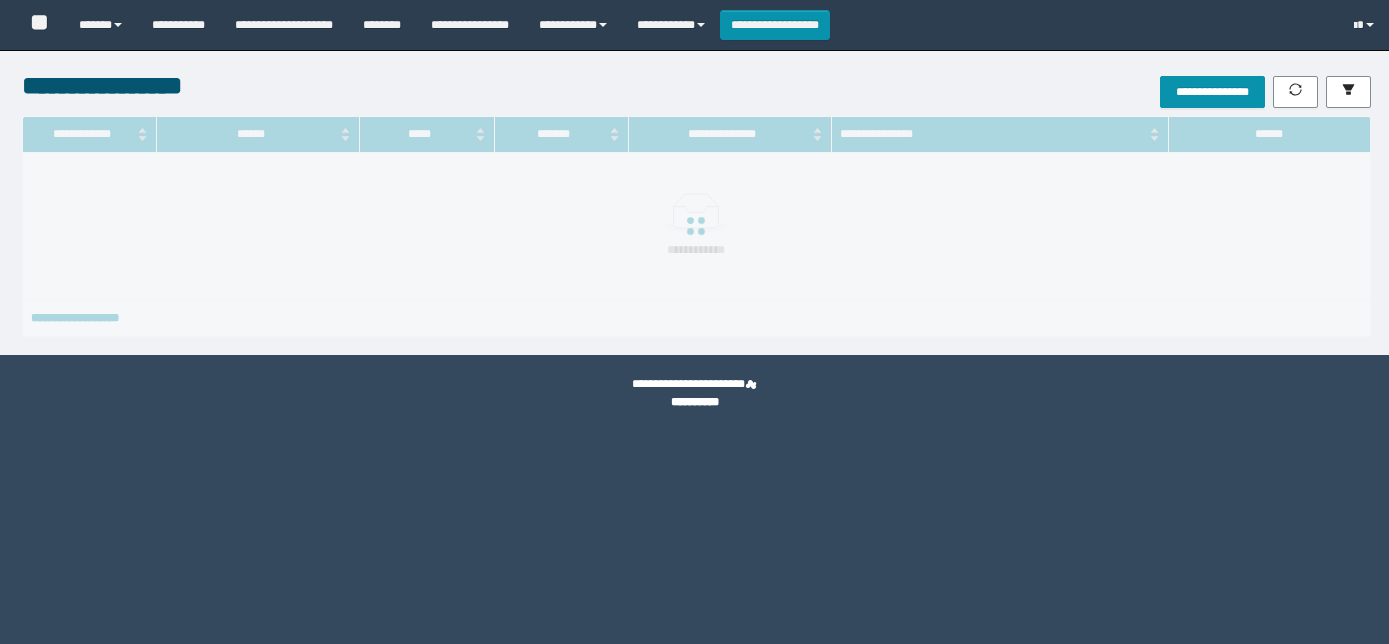 scroll, scrollTop: 0, scrollLeft: 0, axis: both 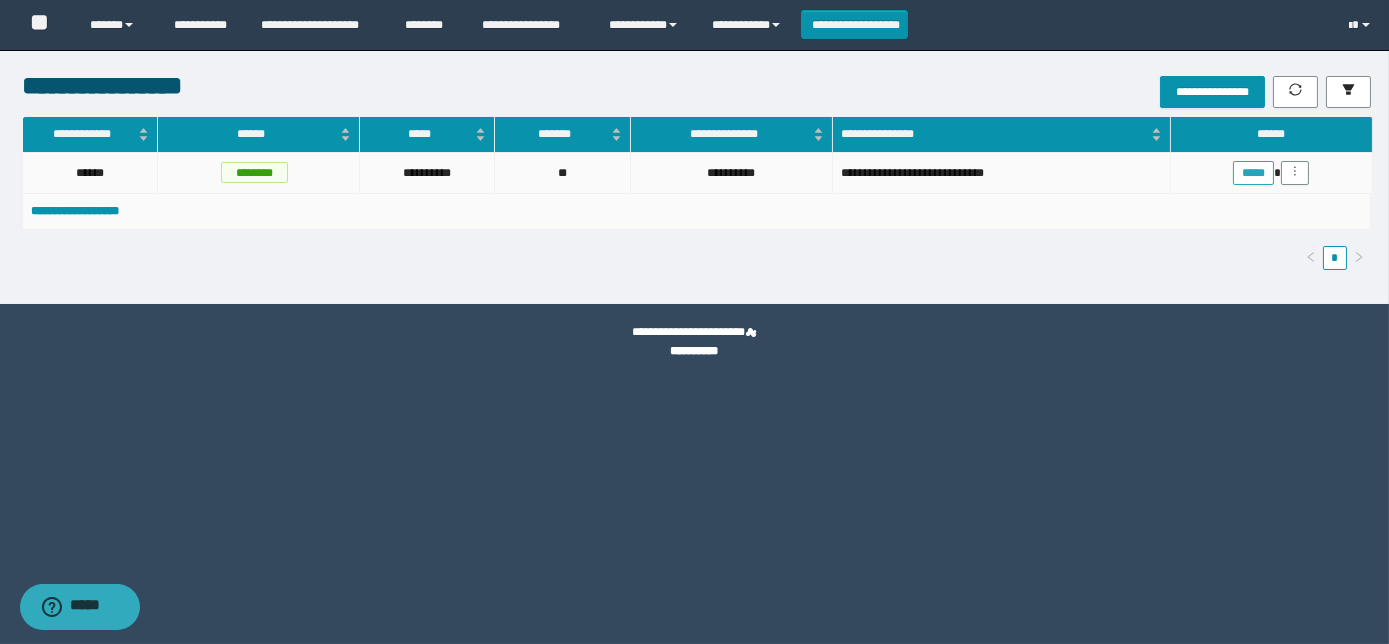 click on "*****" at bounding box center [1253, 173] 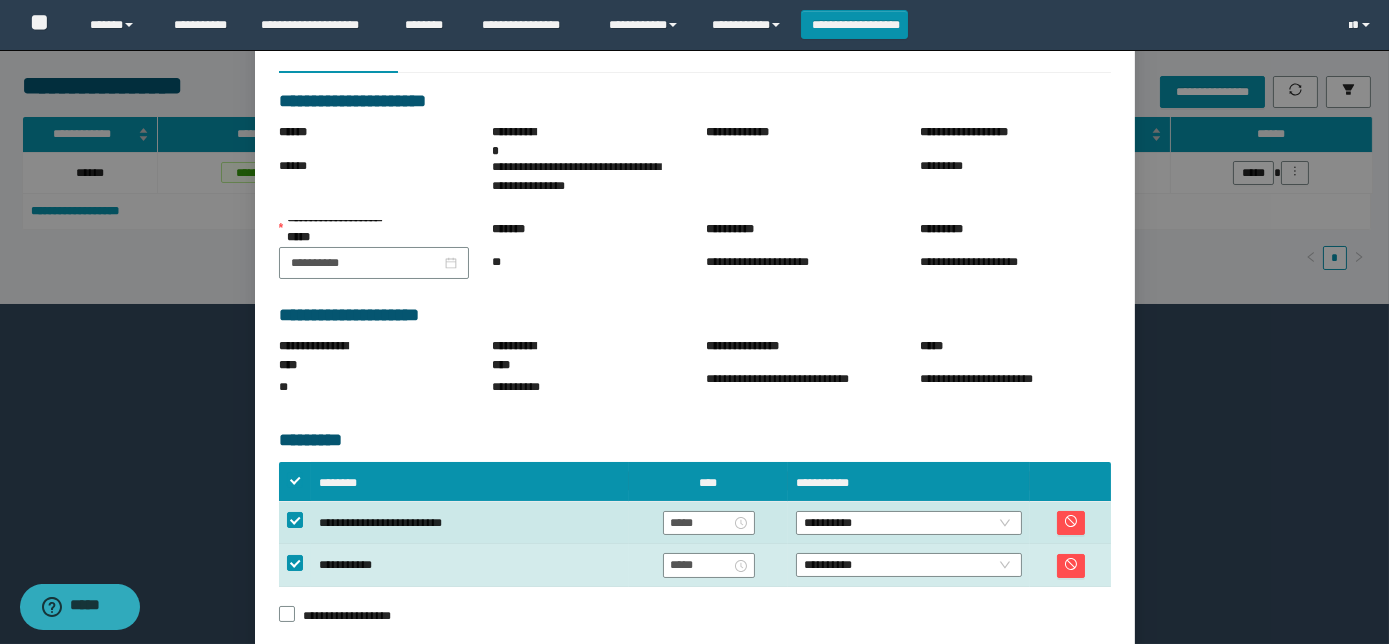 scroll, scrollTop: 181, scrollLeft: 0, axis: vertical 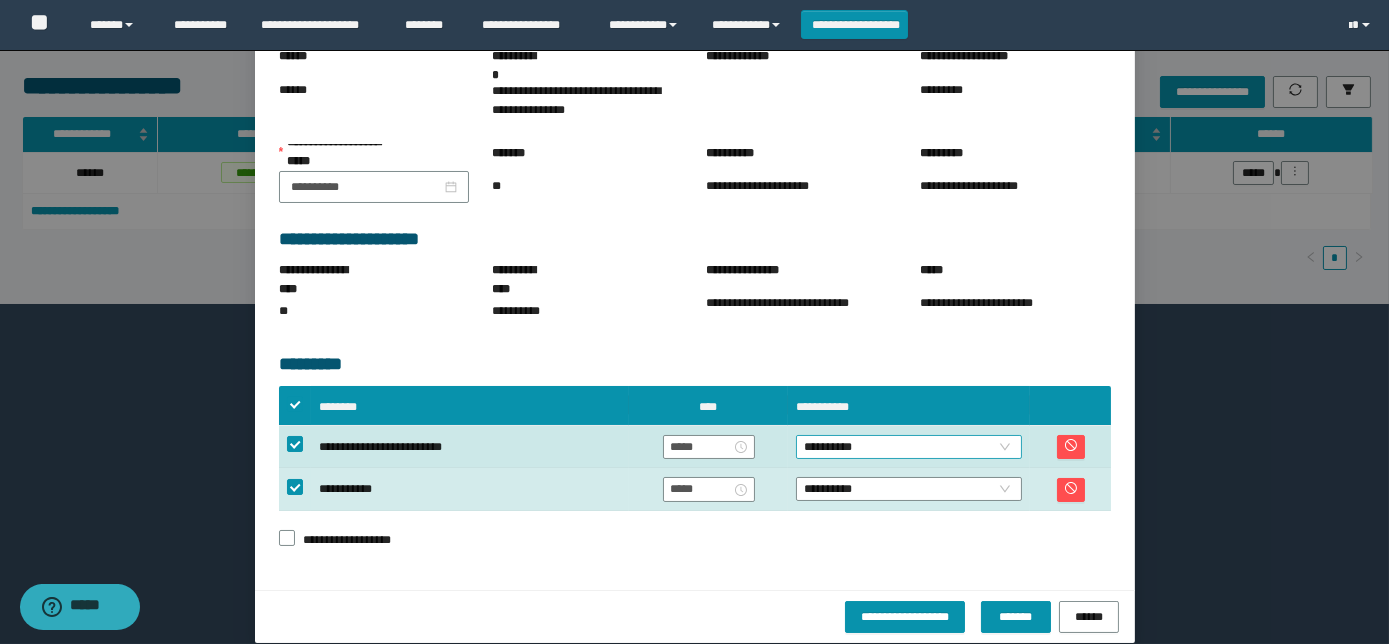 click on "**********" at bounding box center (909, 447) 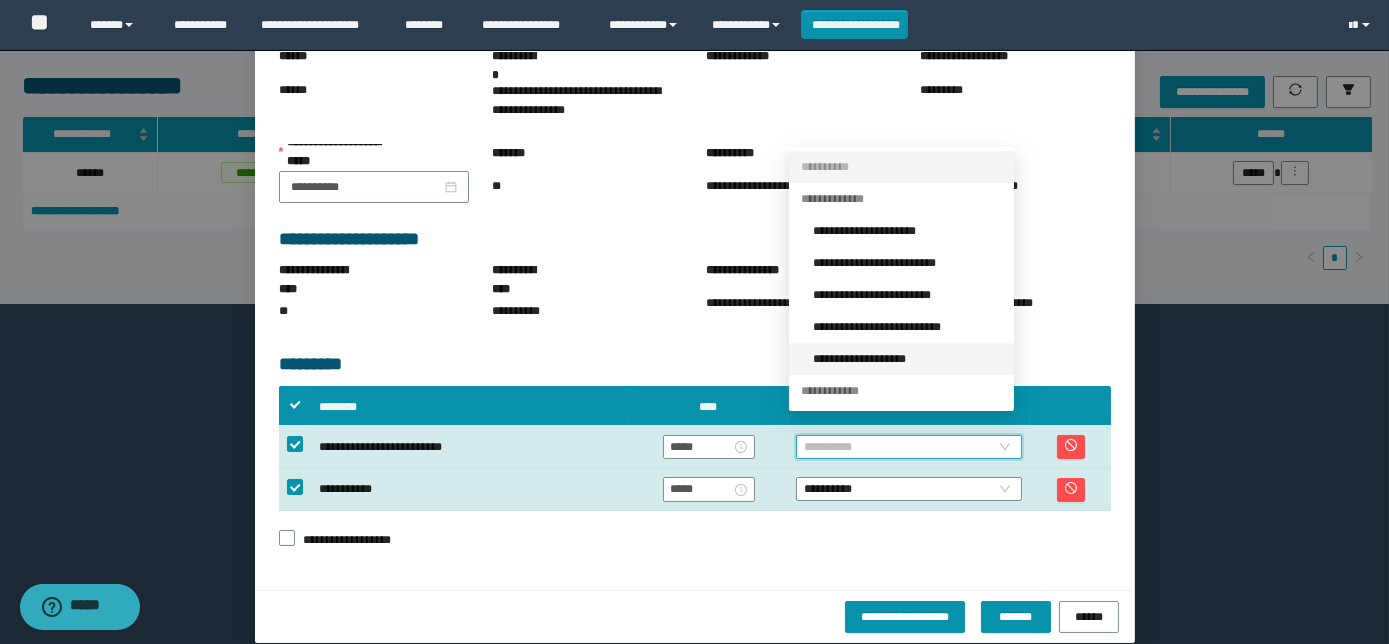click on "**********" at bounding box center [907, 359] 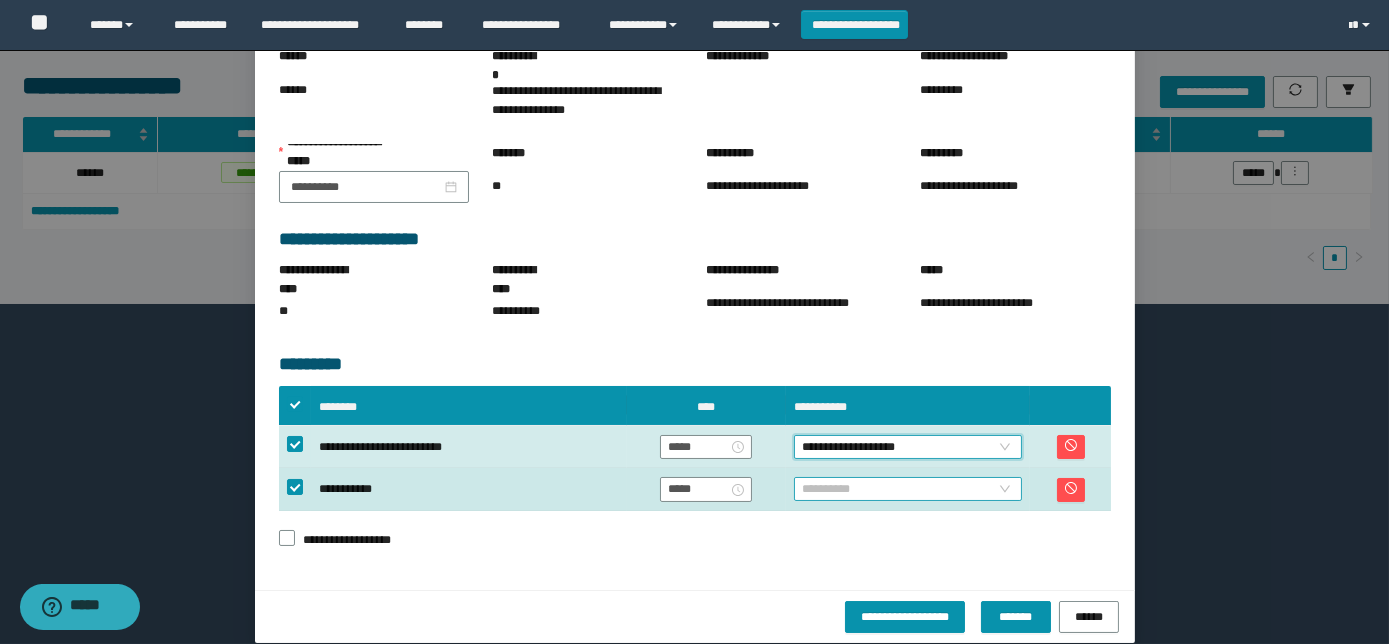click on "**********" at bounding box center (908, 489) 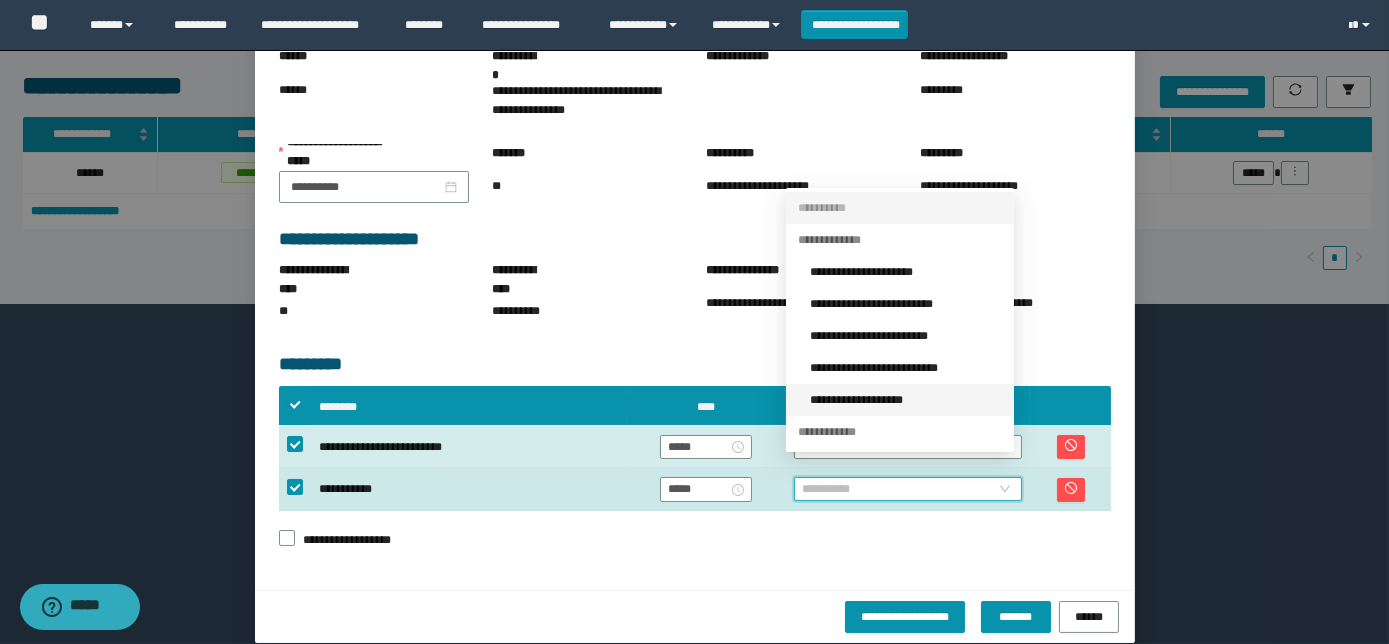 drag, startPoint x: 858, startPoint y: 397, endPoint x: 889, endPoint y: 462, distance: 72.013885 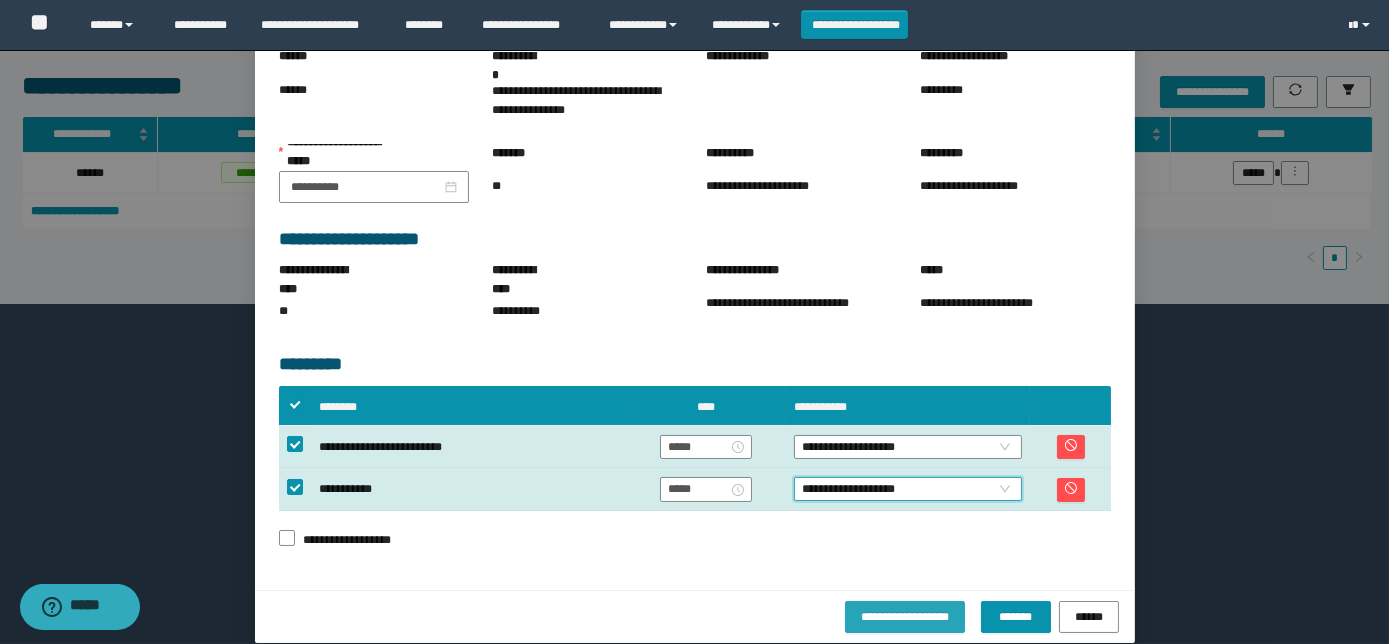 click on "**********" at bounding box center [905, 616] 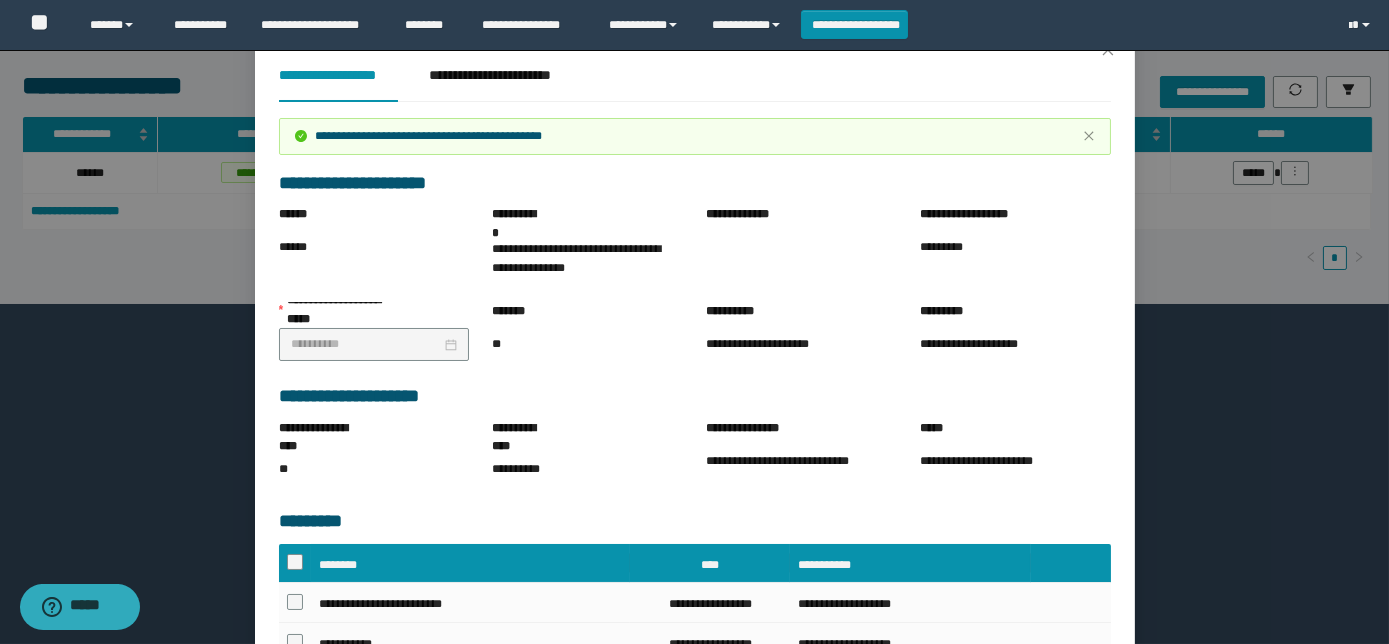 scroll, scrollTop: 0, scrollLeft: 0, axis: both 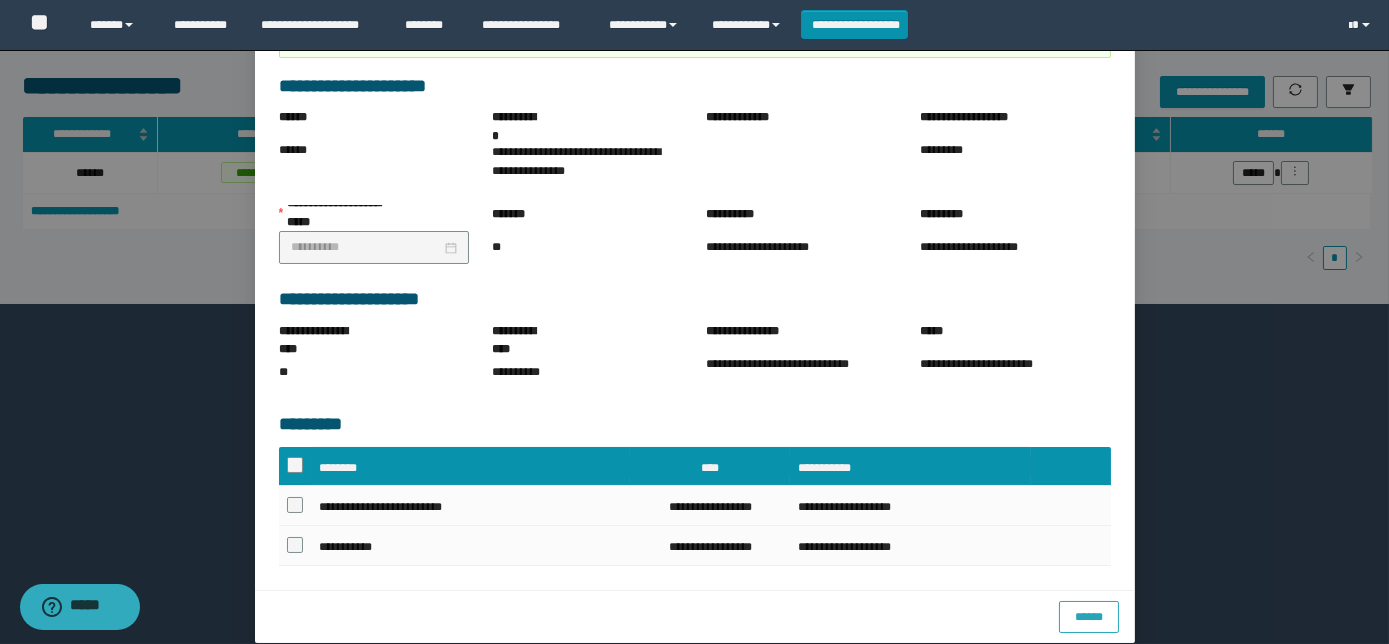 click on "******" at bounding box center (1088, 616) 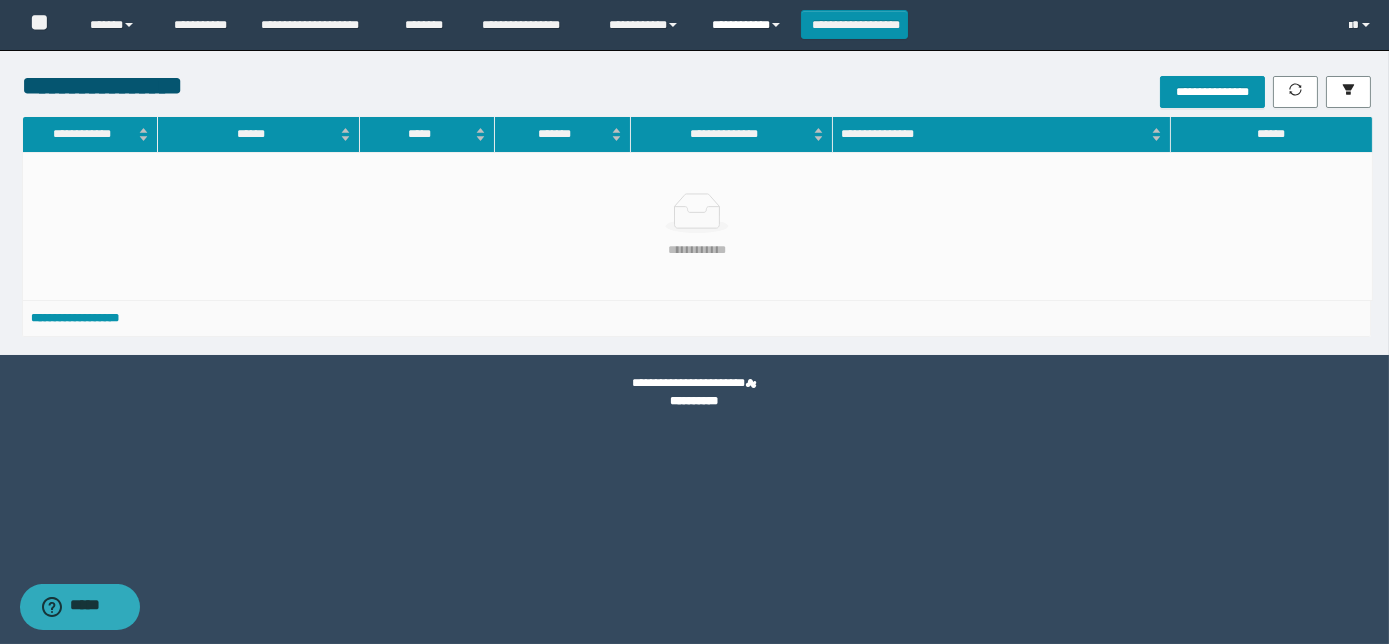 click on "**********" at bounding box center (749, 25) 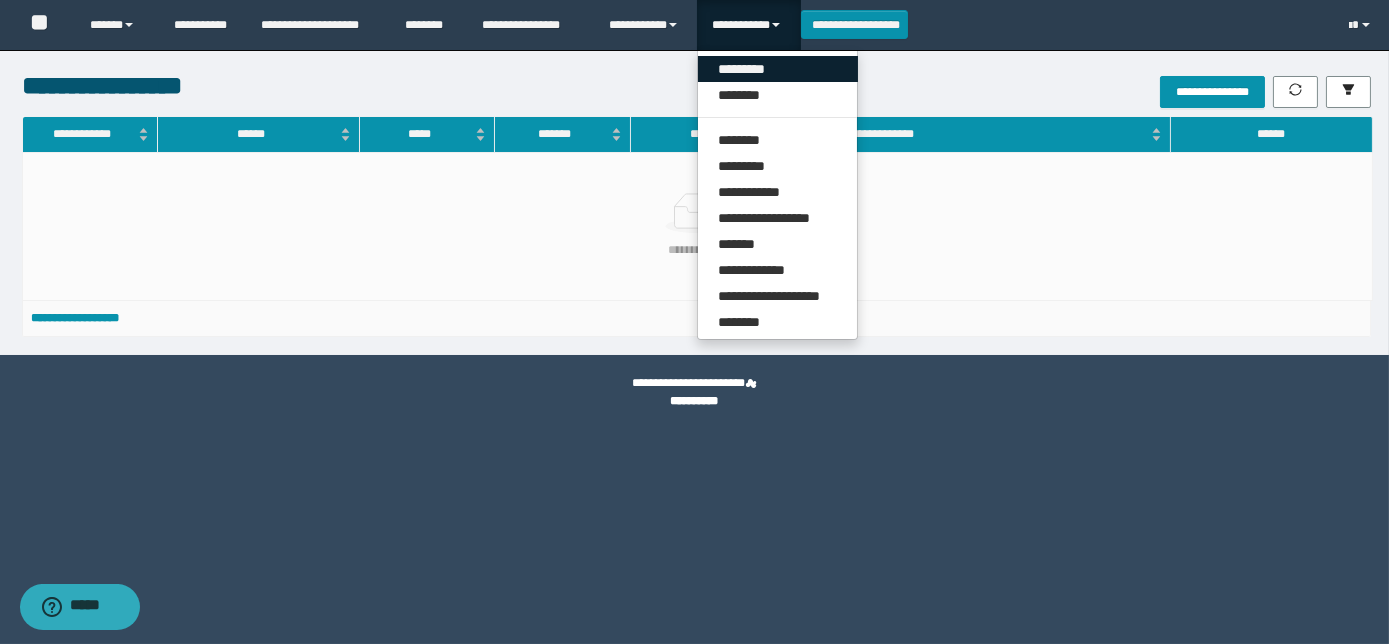 click on "*********" at bounding box center [778, 69] 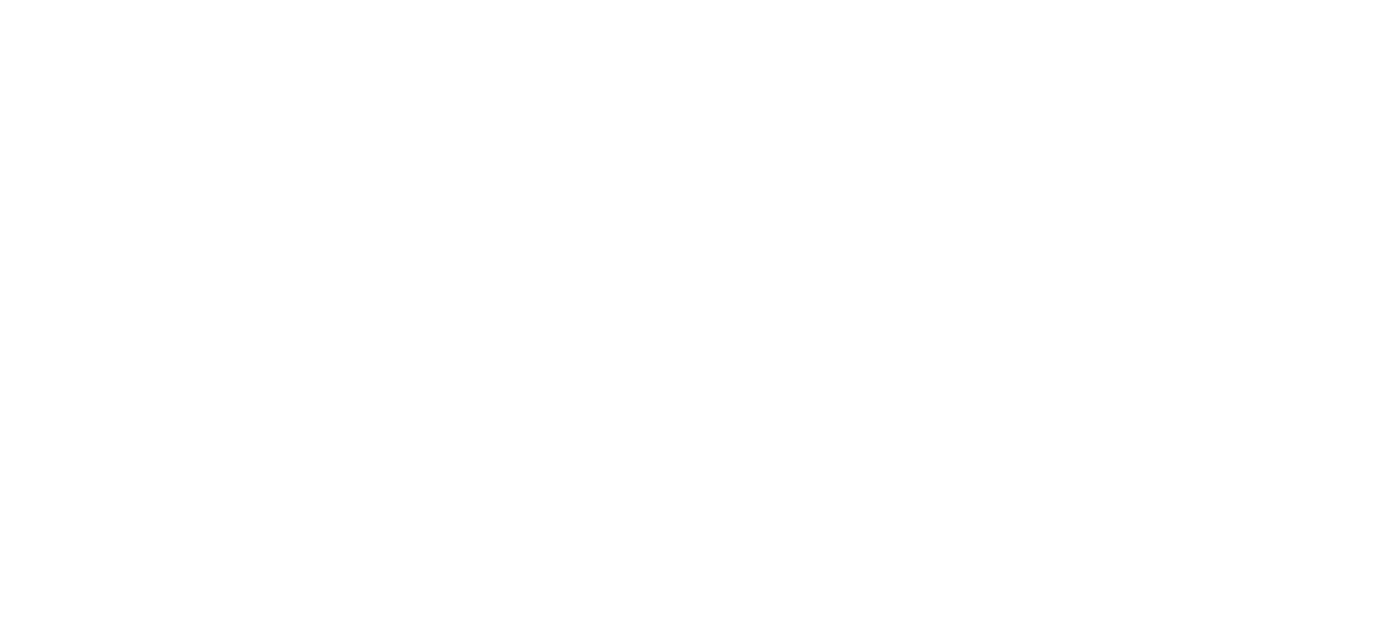 scroll, scrollTop: 0, scrollLeft: 0, axis: both 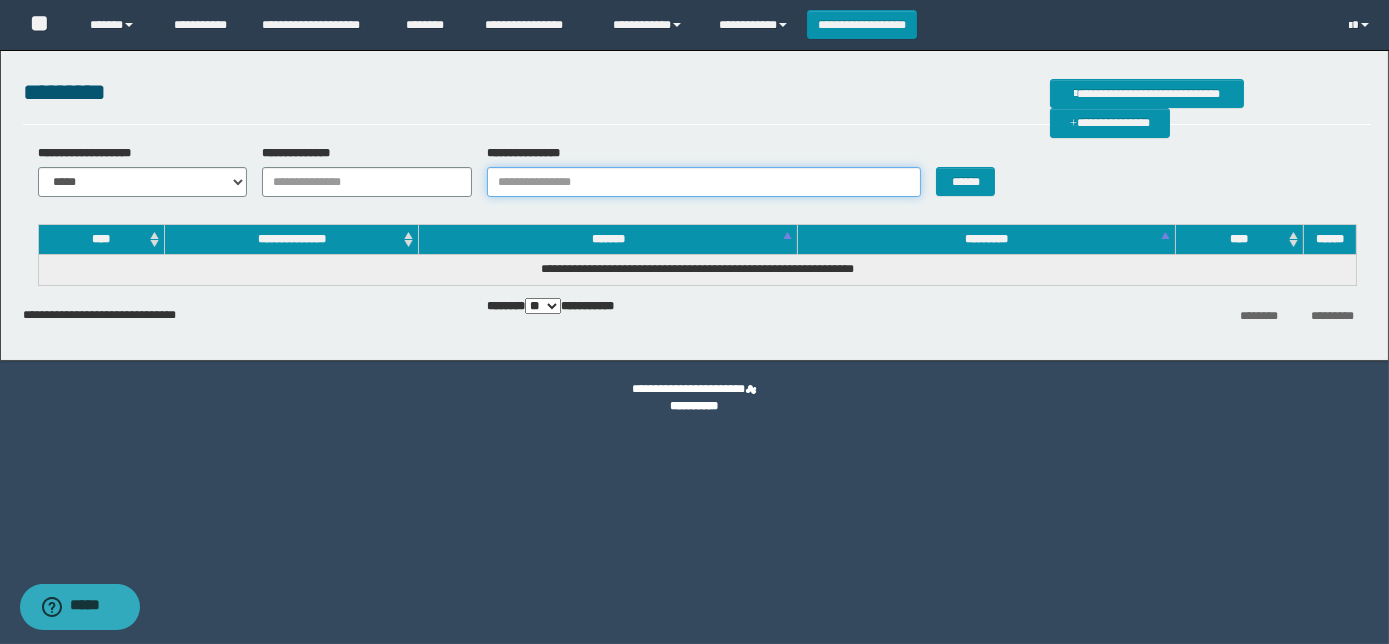 click on "**********" at bounding box center (704, 182) 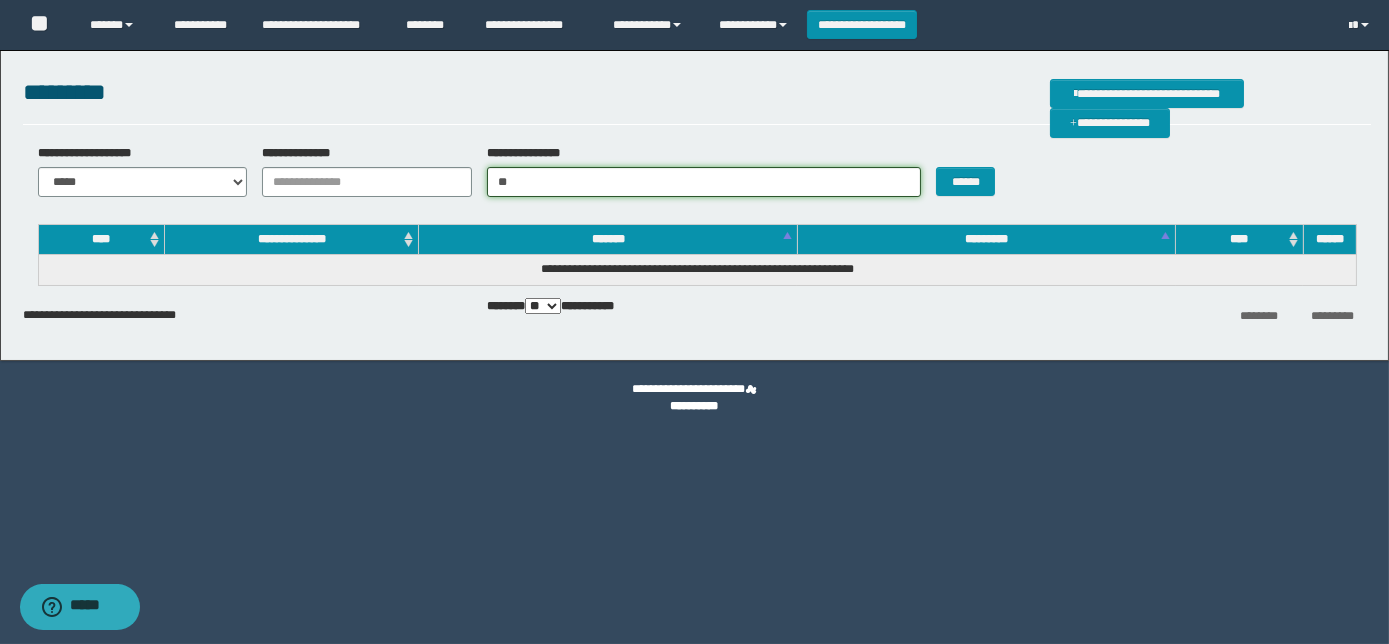 type on "*" 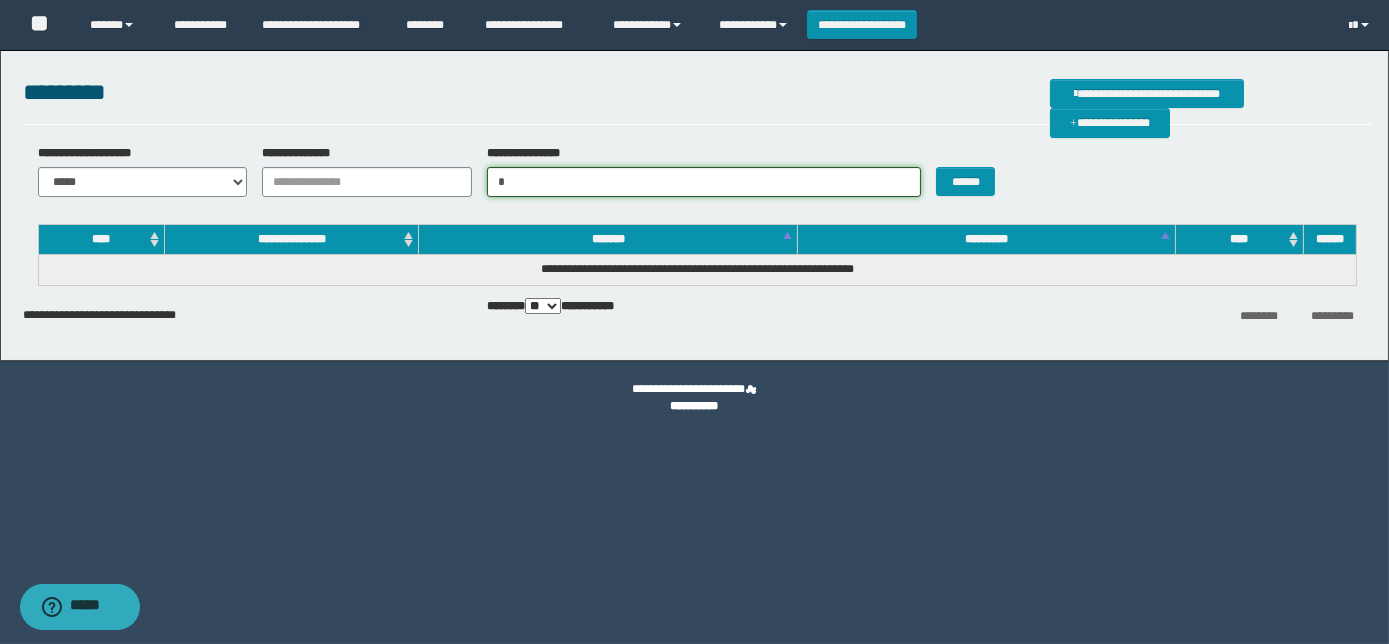 type 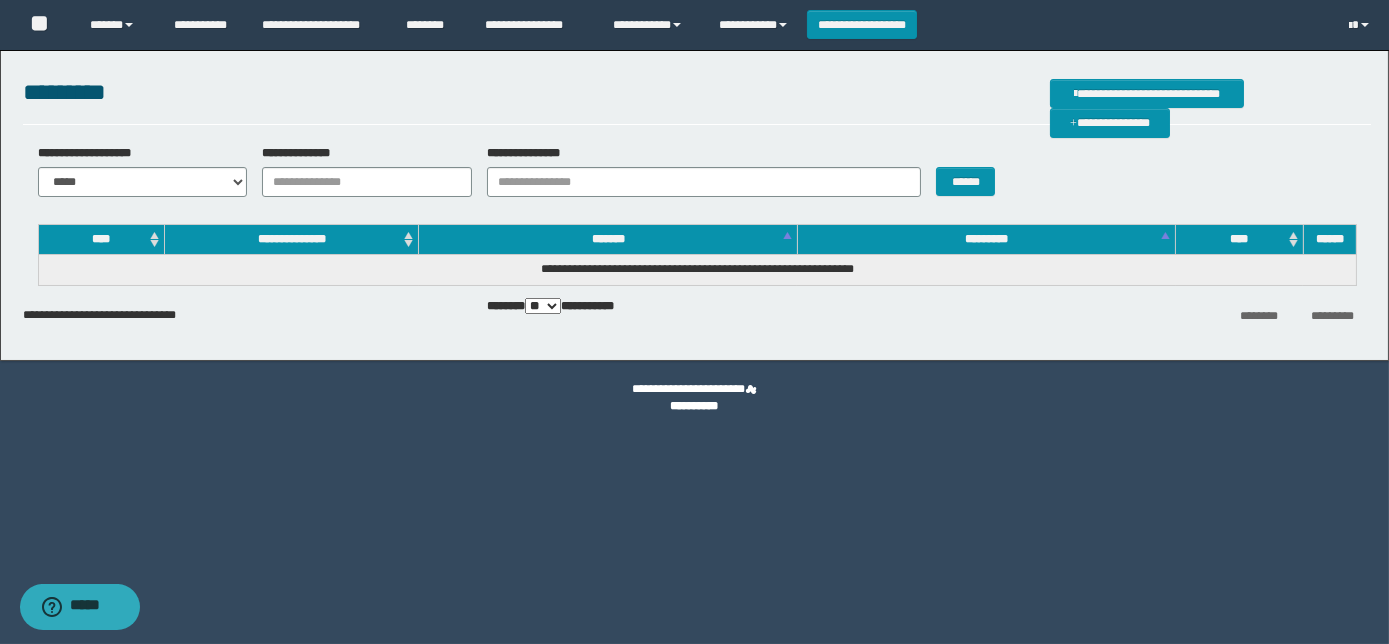 click on "**********" at bounding box center (697, 92) 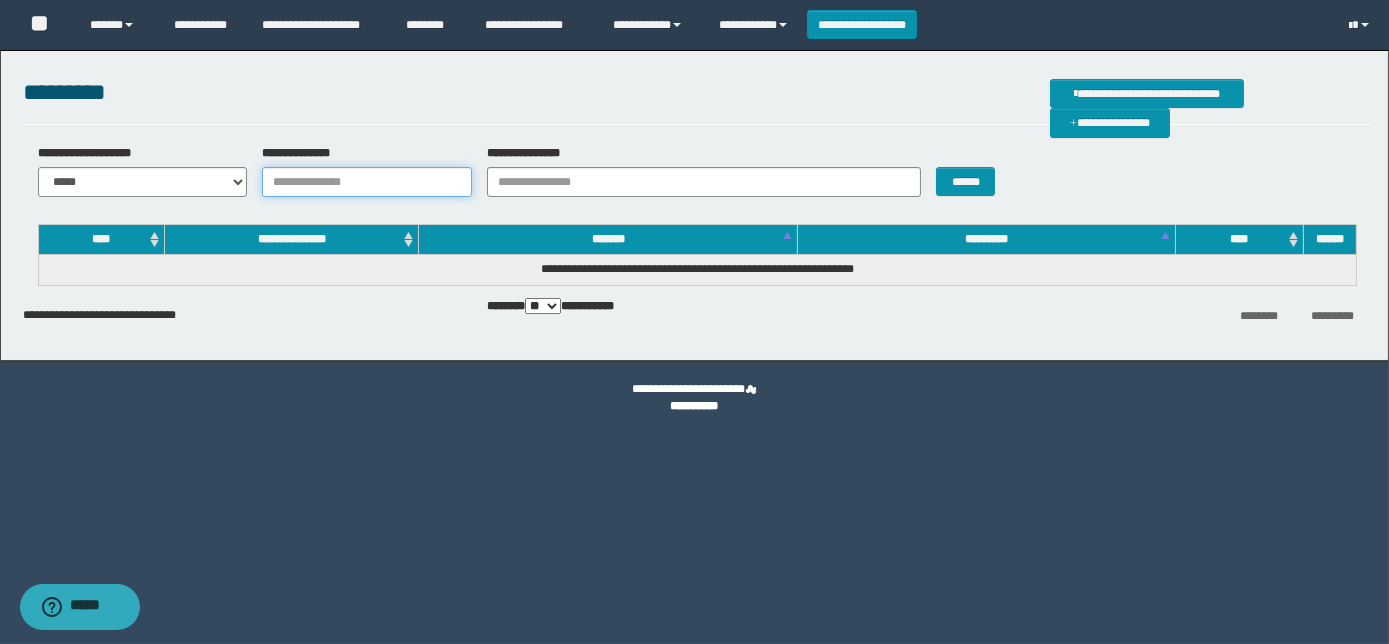 click on "**********" at bounding box center [367, 182] 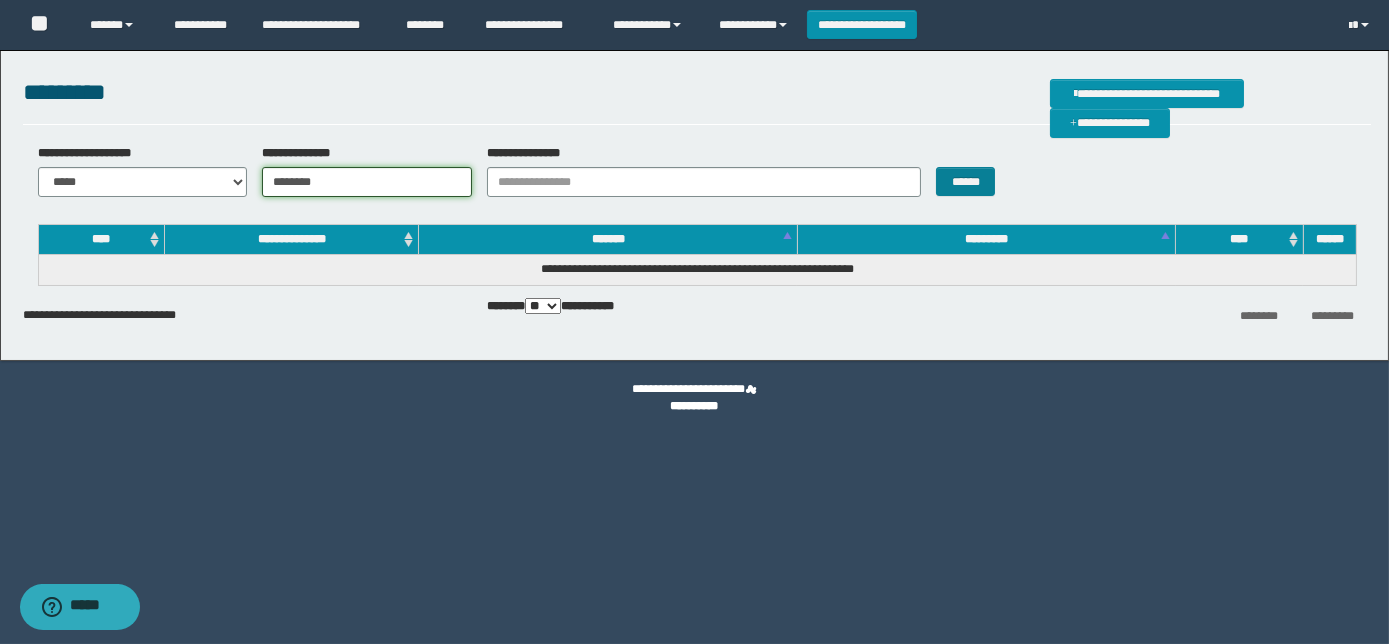 type on "********" 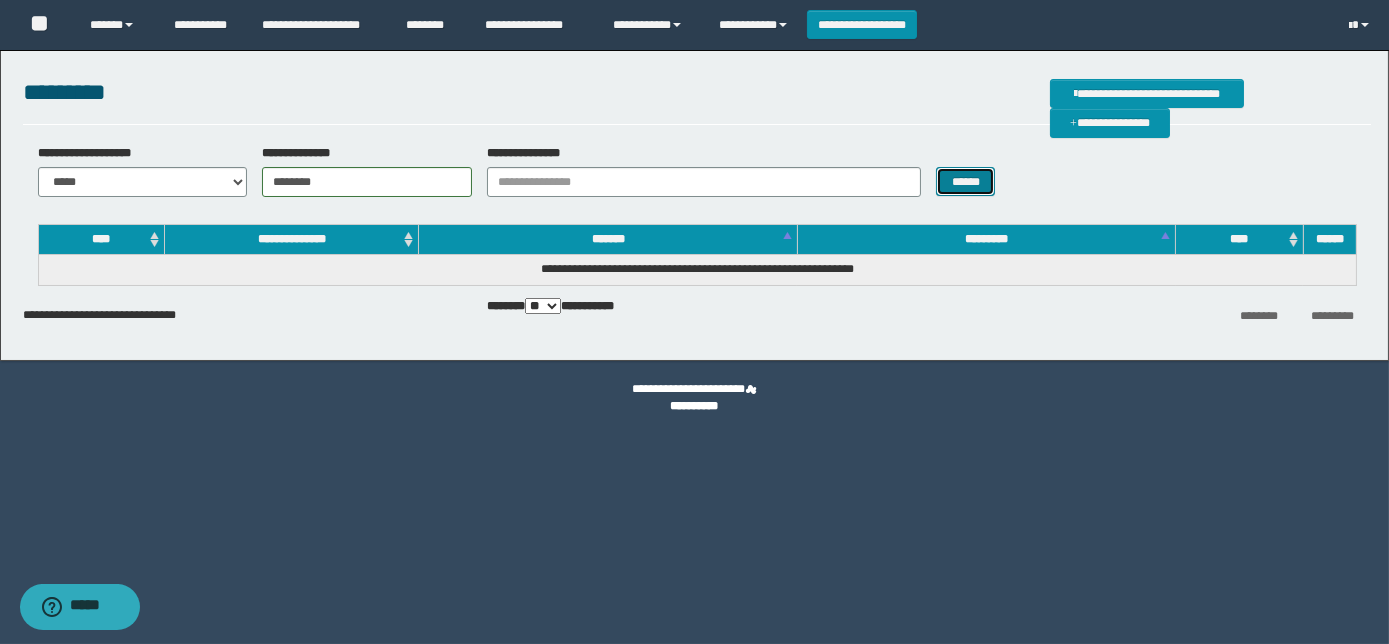 click on "******" at bounding box center [965, 181] 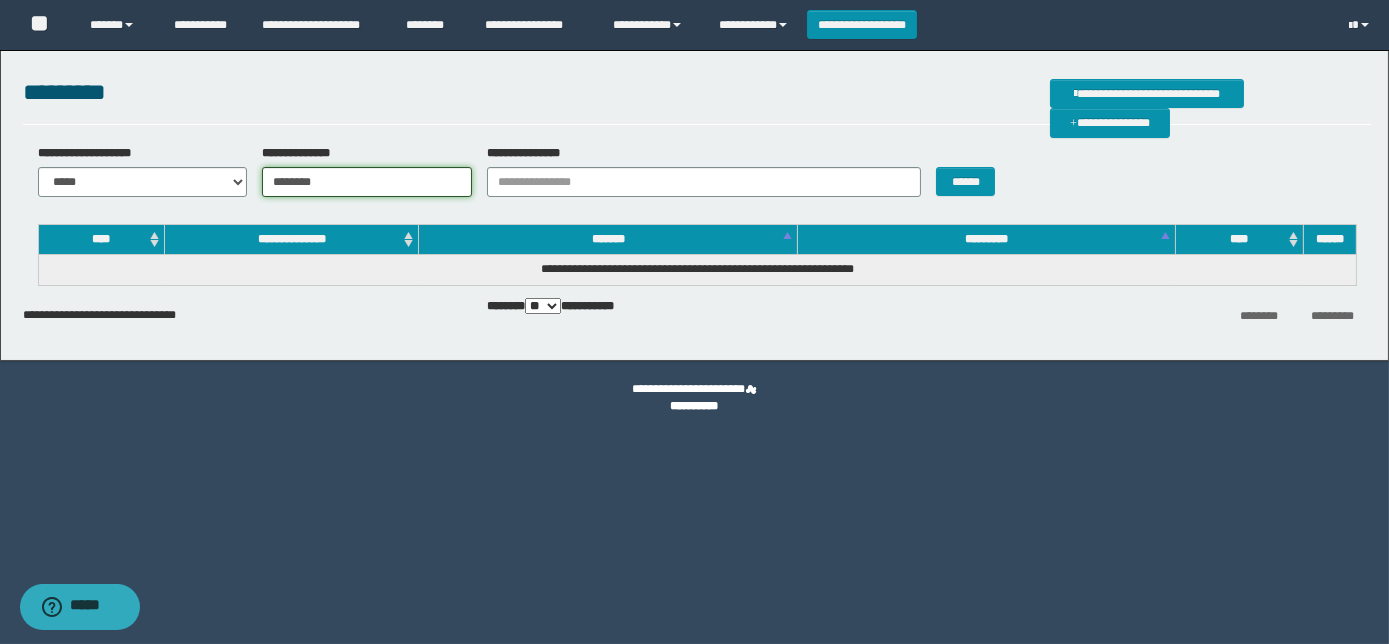 click on "********" at bounding box center (367, 182) 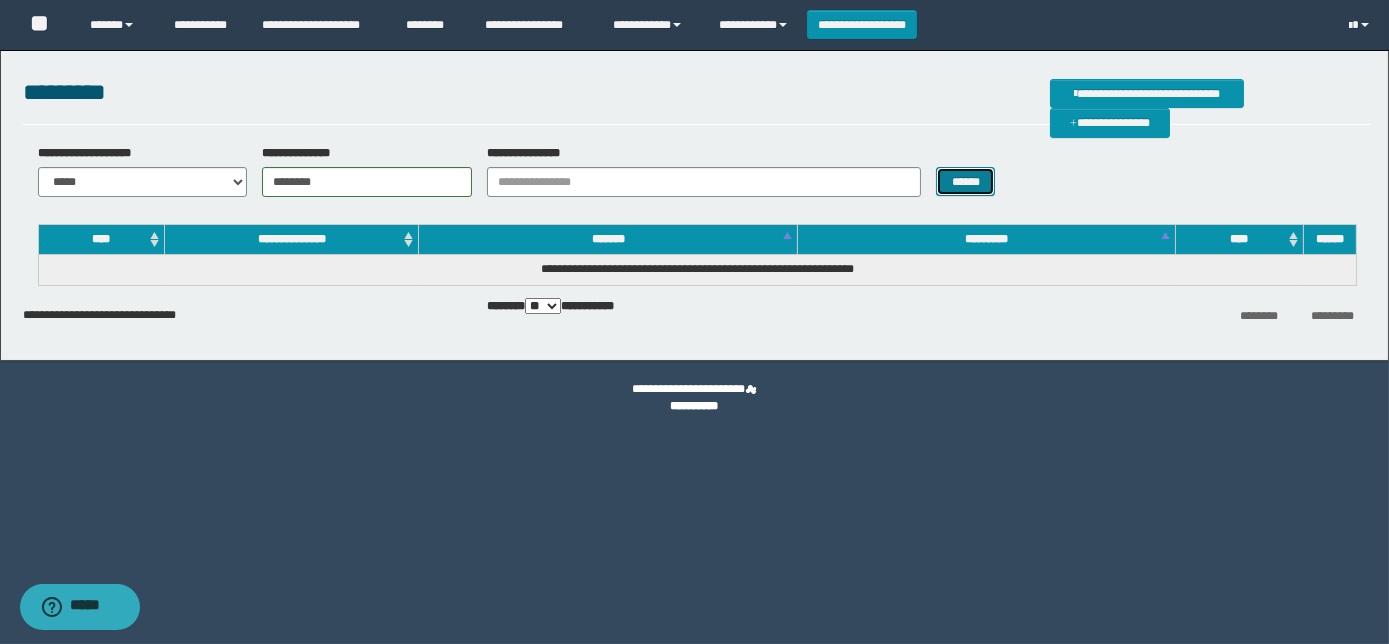 click on "******" at bounding box center (965, 181) 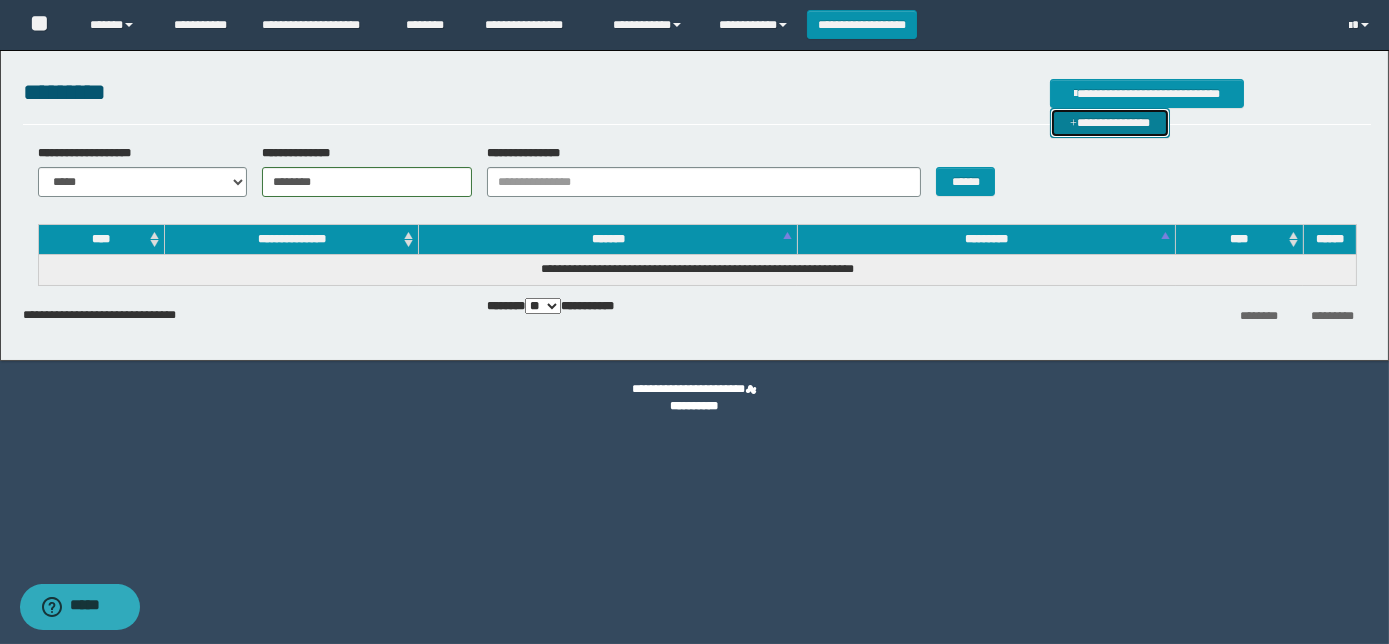 click on "**********" at bounding box center [1110, 122] 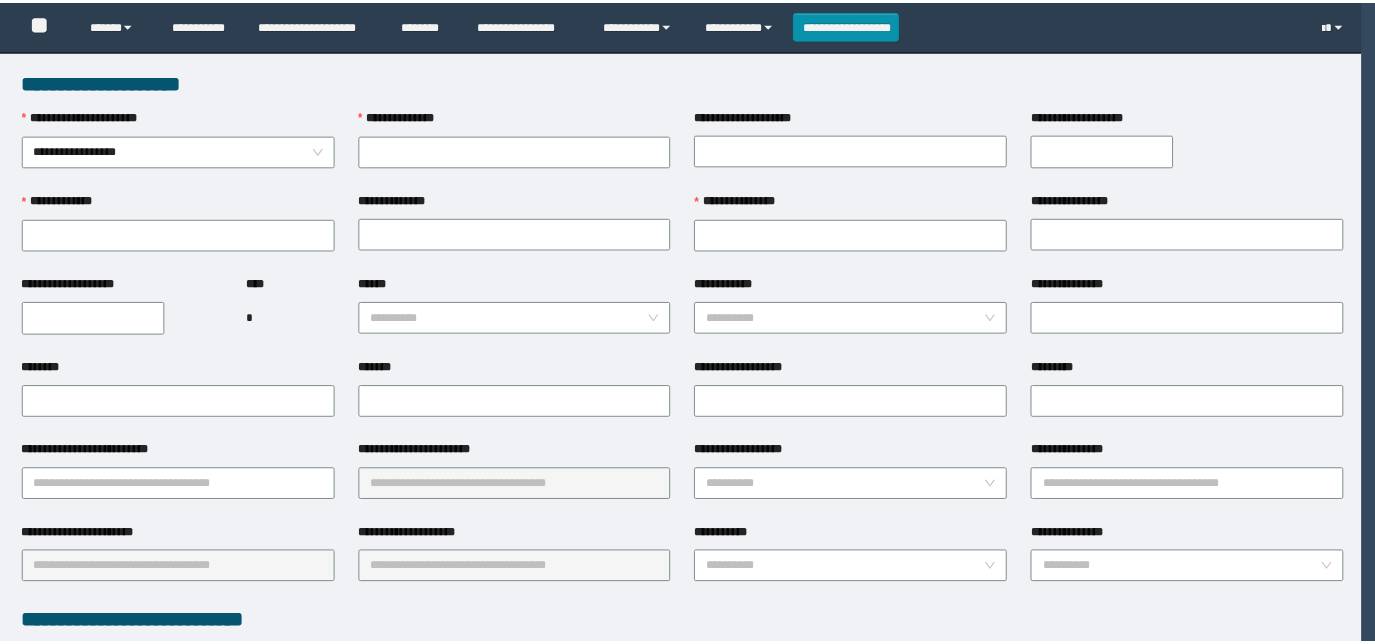 scroll, scrollTop: 0, scrollLeft: 0, axis: both 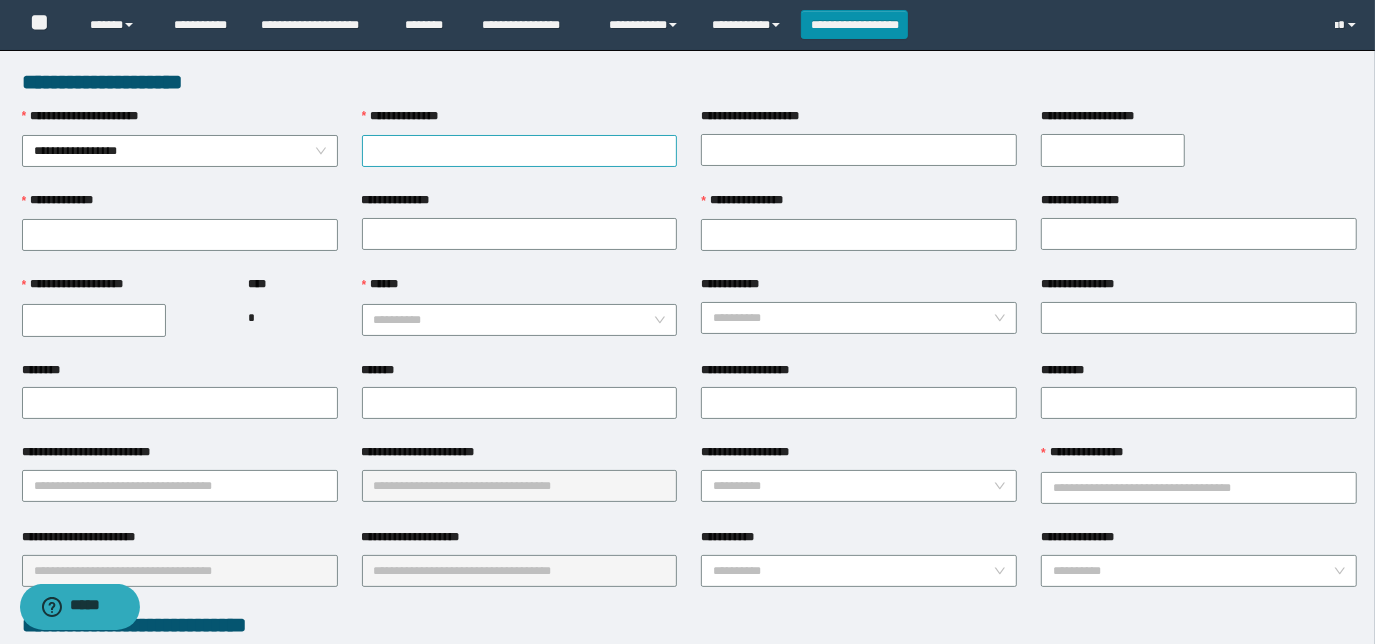 click on "**********" at bounding box center [520, 151] 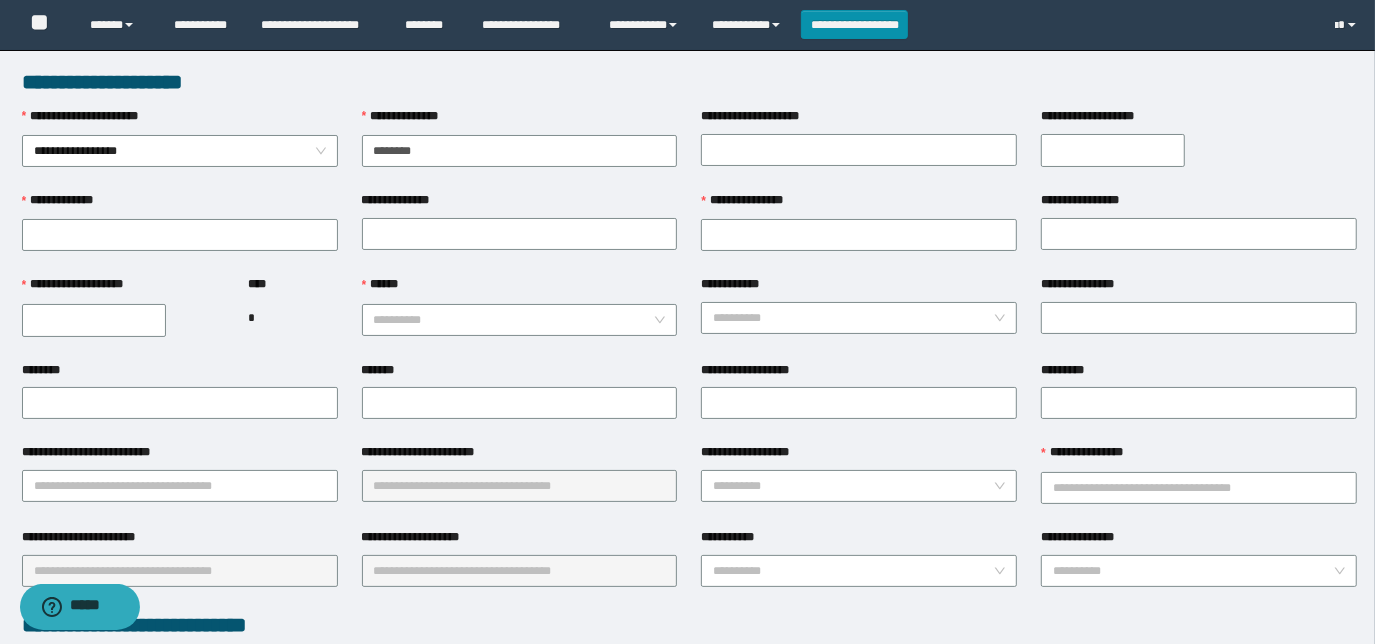 scroll, scrollTop: 90, scrollLeft: 0, axis: vertical 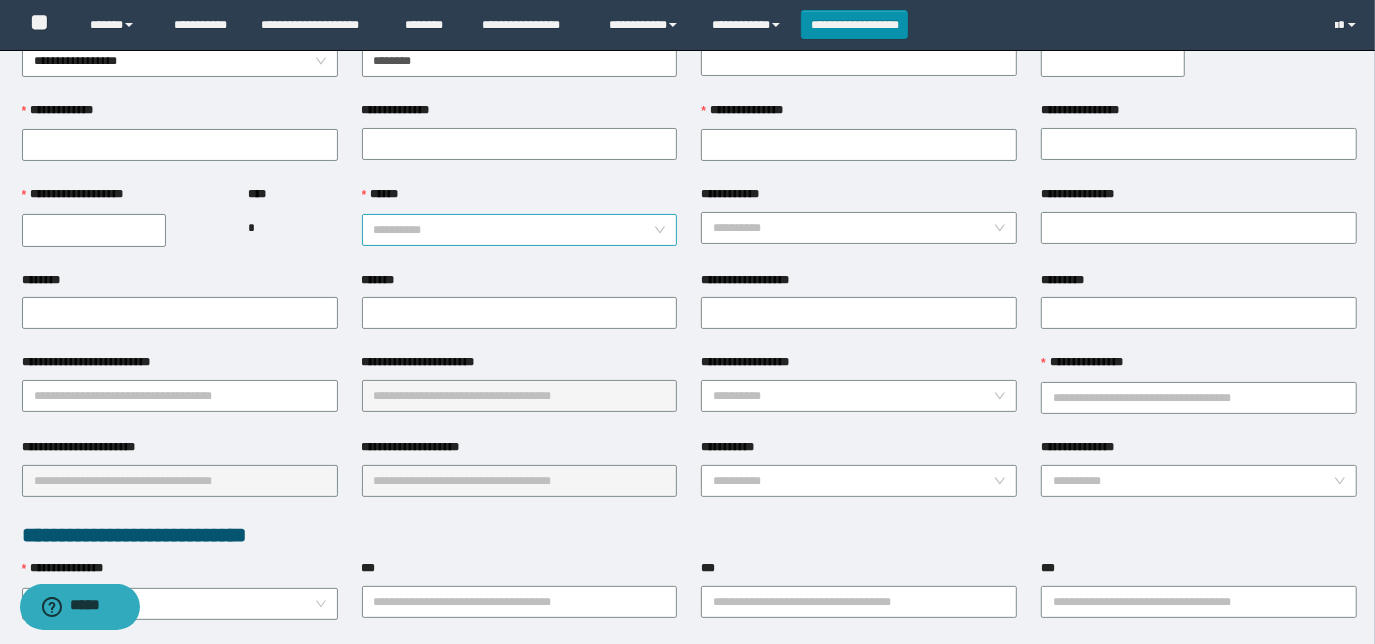 type on "********" 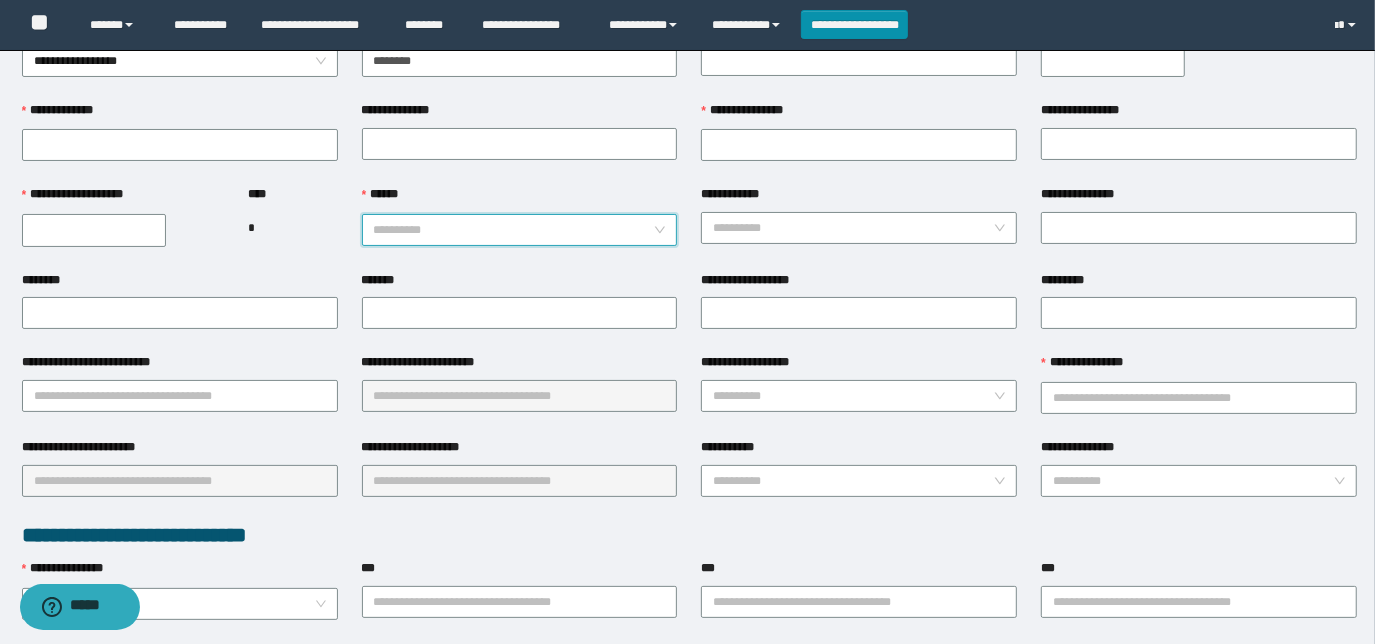 drag, startPoint x: 454, startPoint y: 238, endPoint x: 461, endPoint y: 229, distance: 11.401754 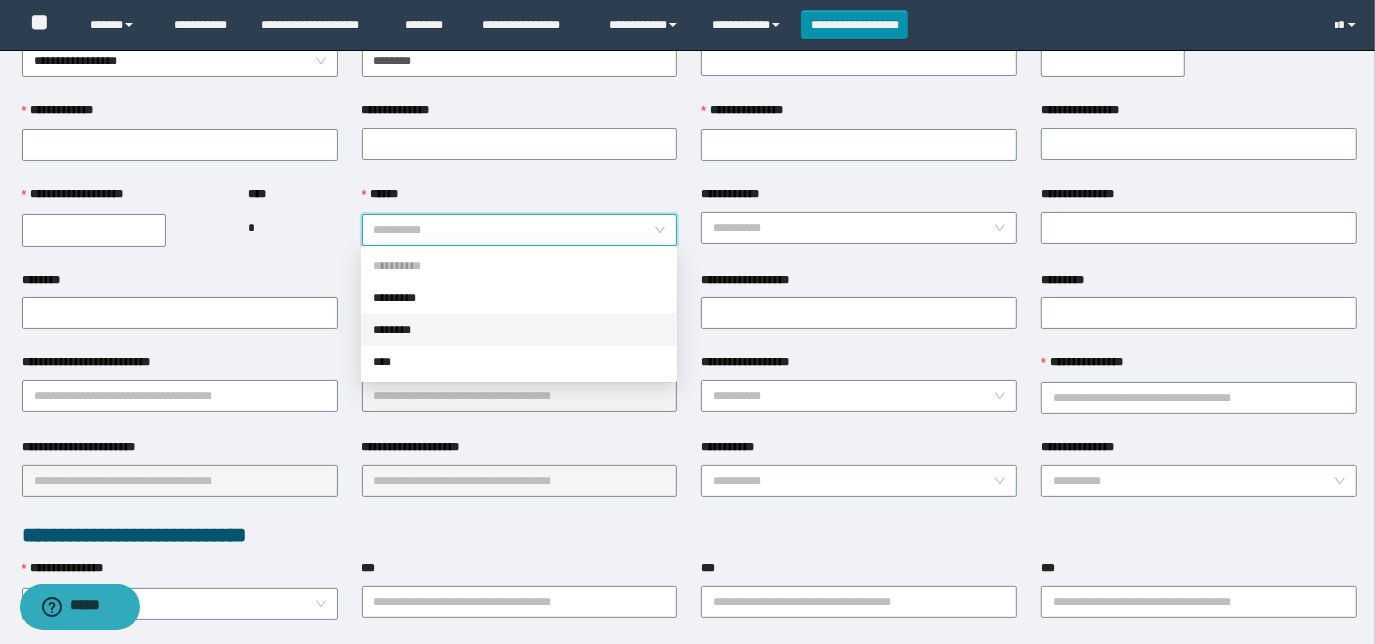 click on "********" at bounding box center (519, 330) 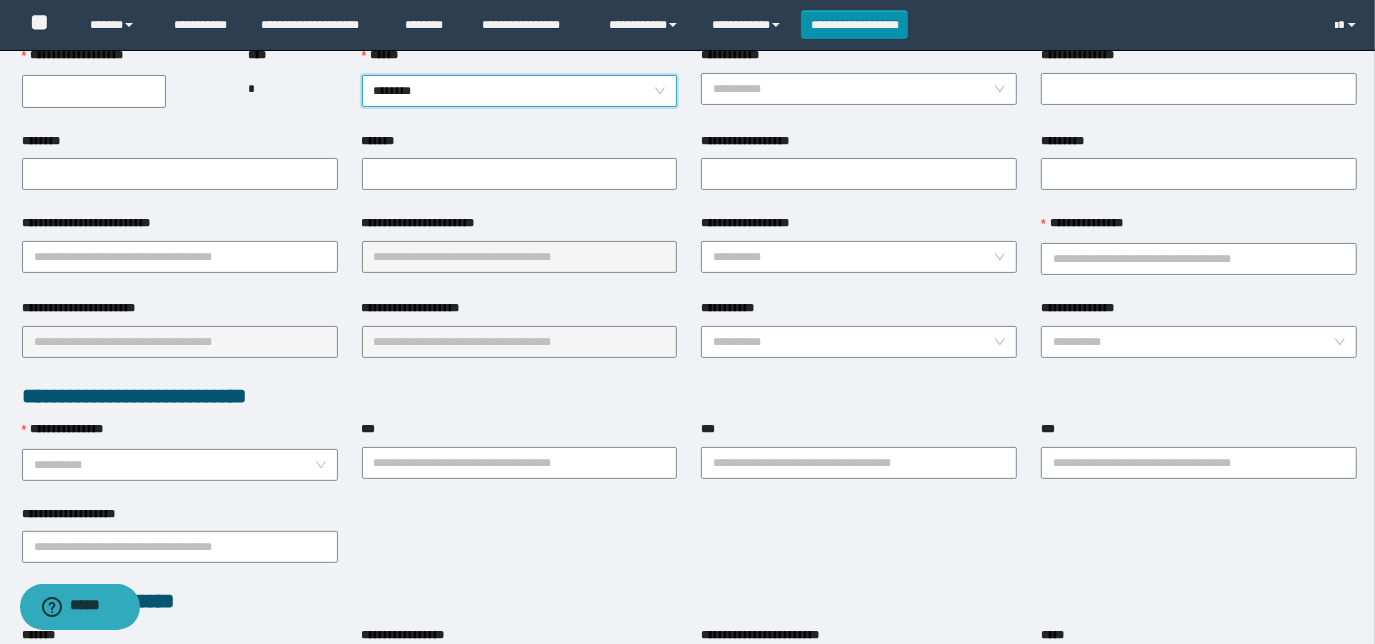 scroll, scrollTop: 272, scrollLeft: 0, axis: vertical 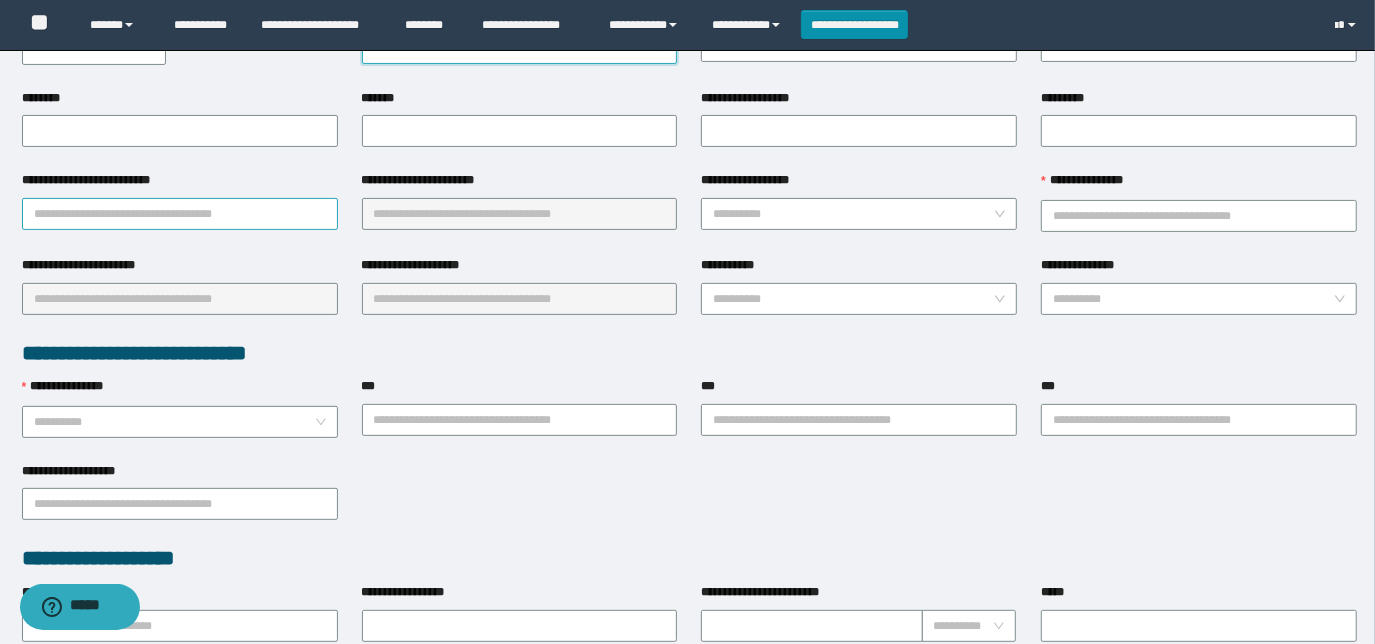 click on "**********" at bounding box center (180, 214) 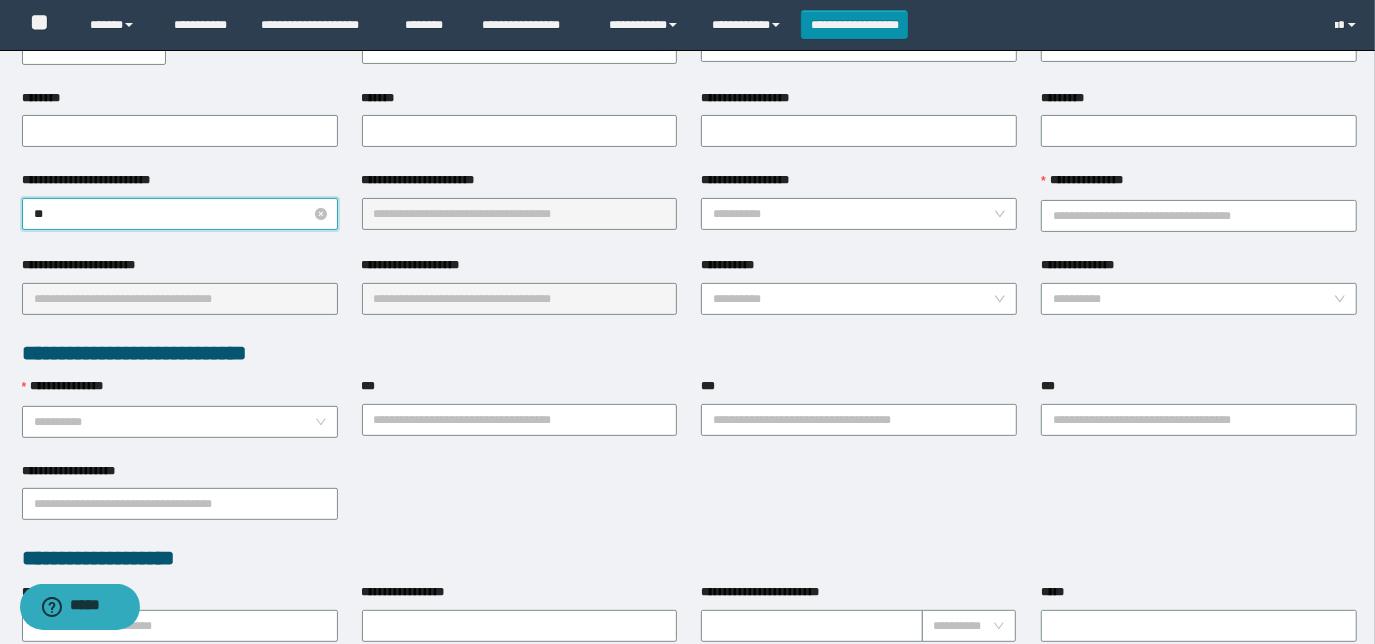 type on "***" 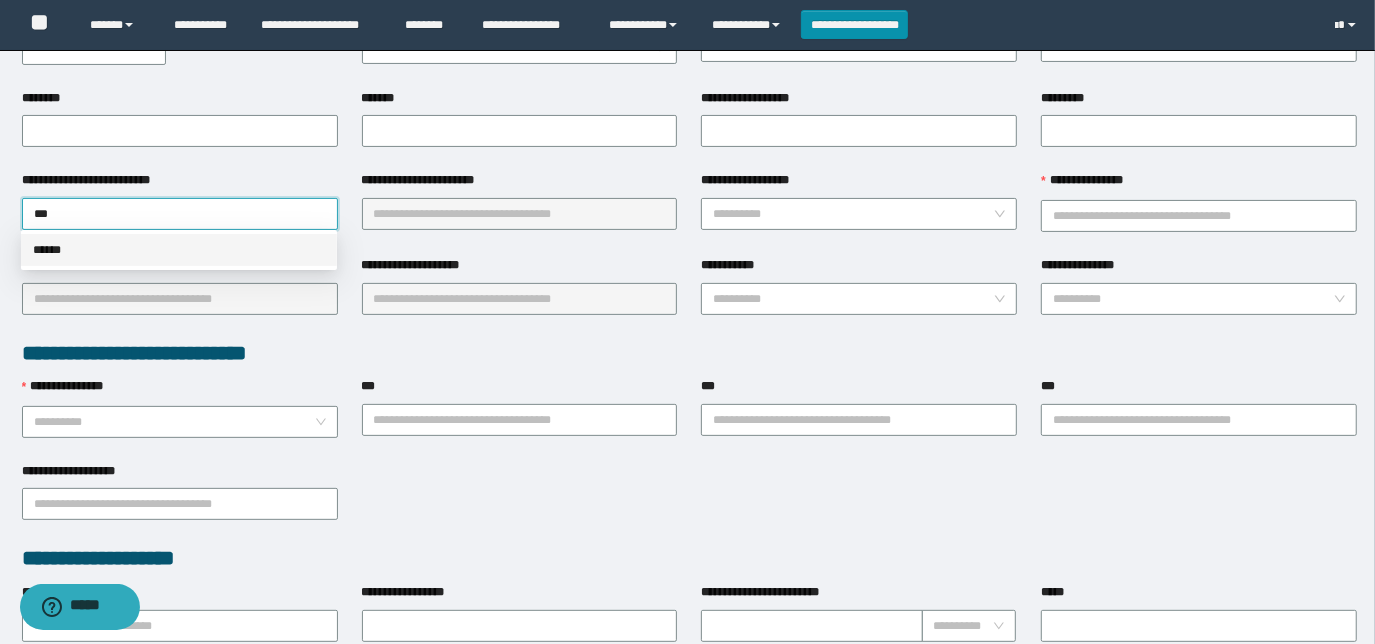 click on "******" at bounding box center [179, 250] 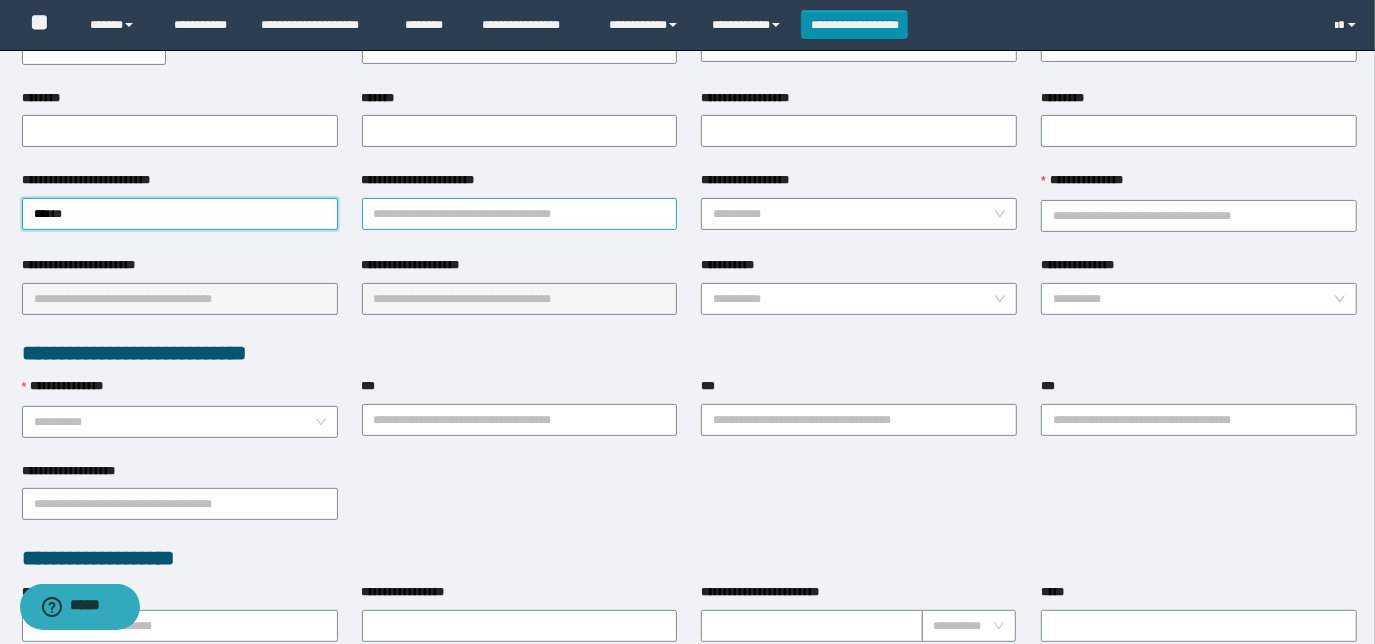 click on "**********" at bounding box center [520, 214] 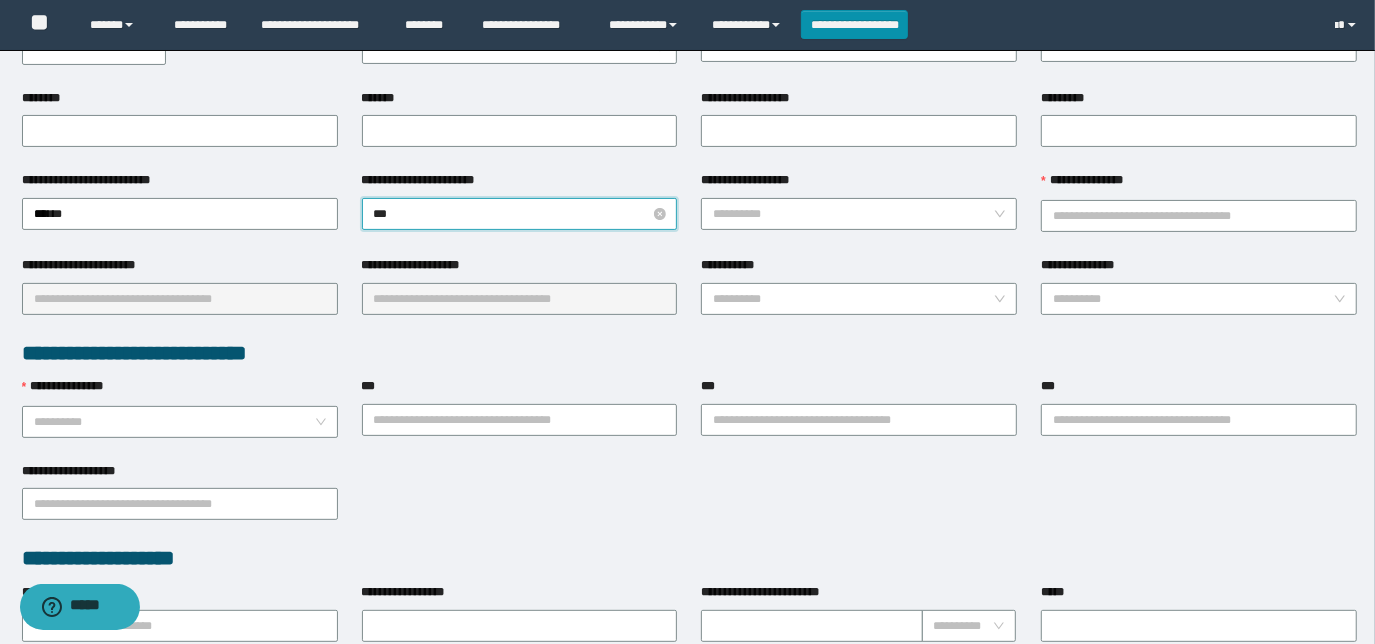 type on "****" 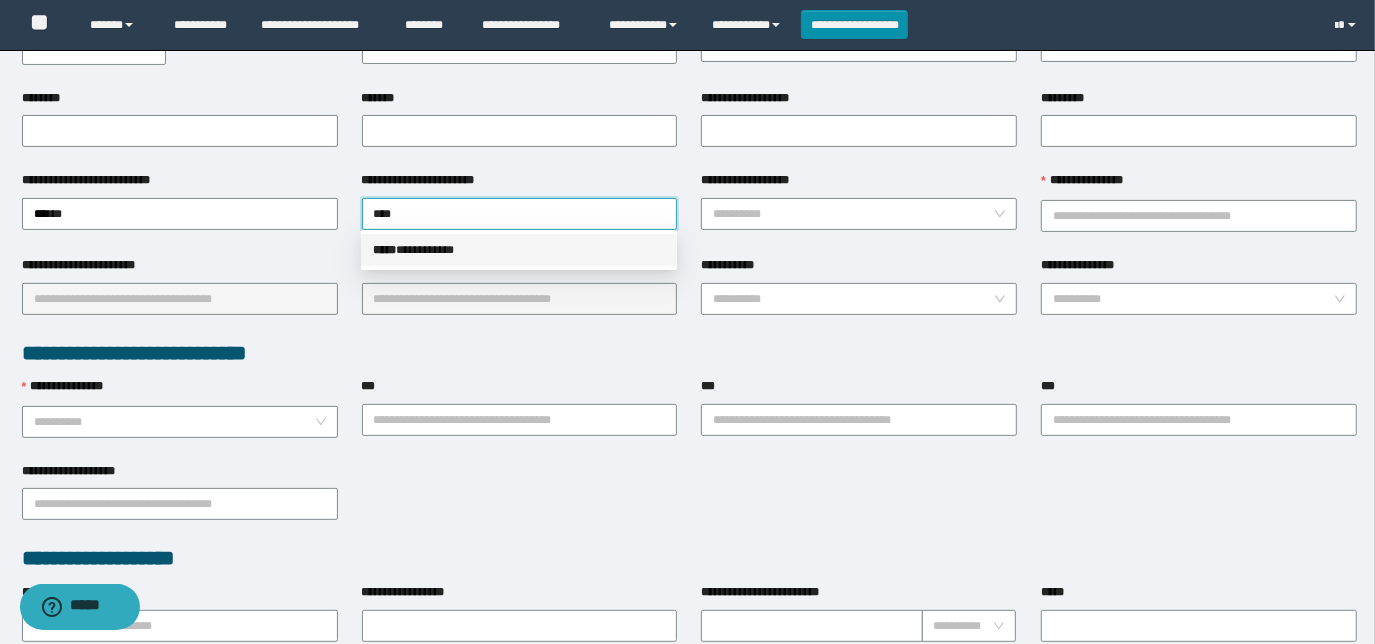 drag, startPoint x: 458, startPoint y: 239, endPoint x: 516, endPoint y: 243, distance: 58.137768 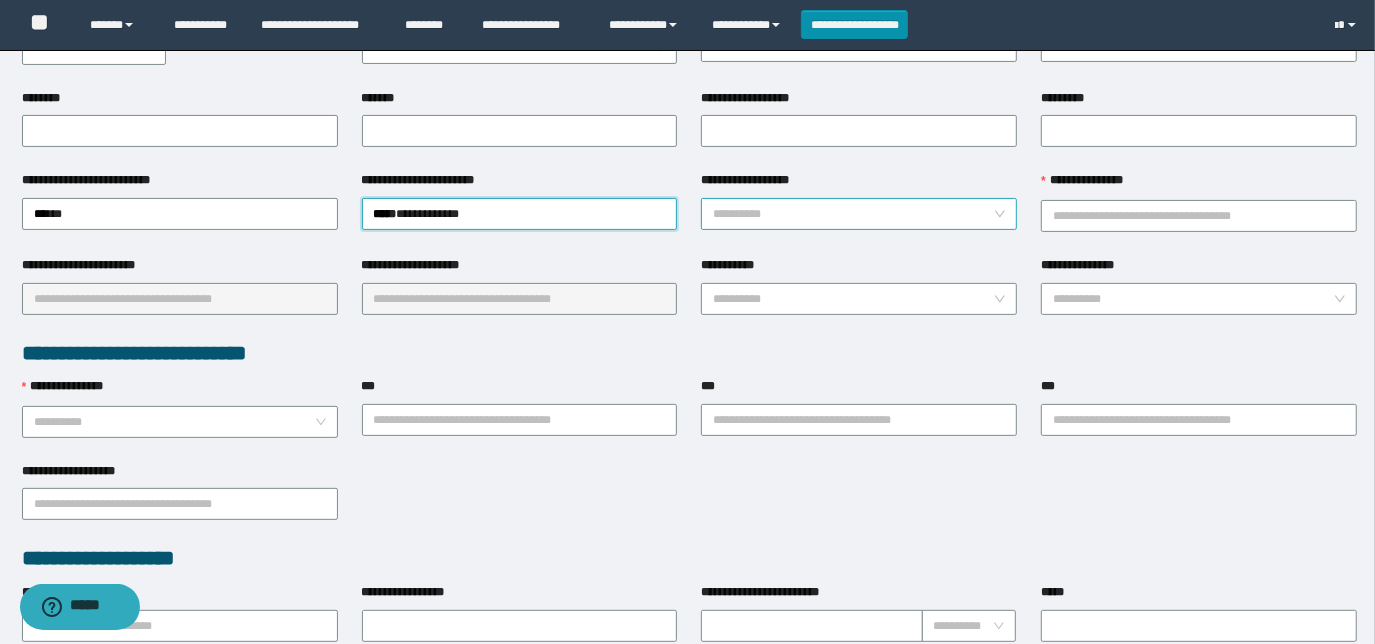 click on "**********" at bounding box center [853, 214] 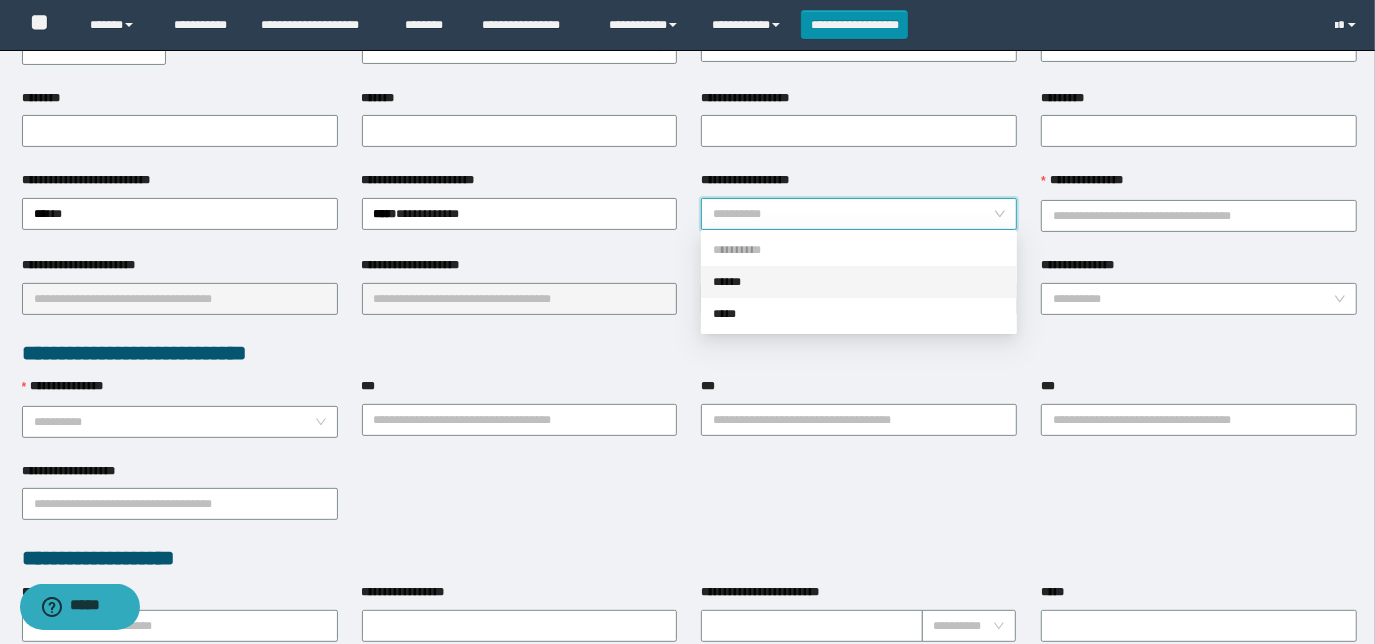 click on "******" at bounding box center [859, 282] 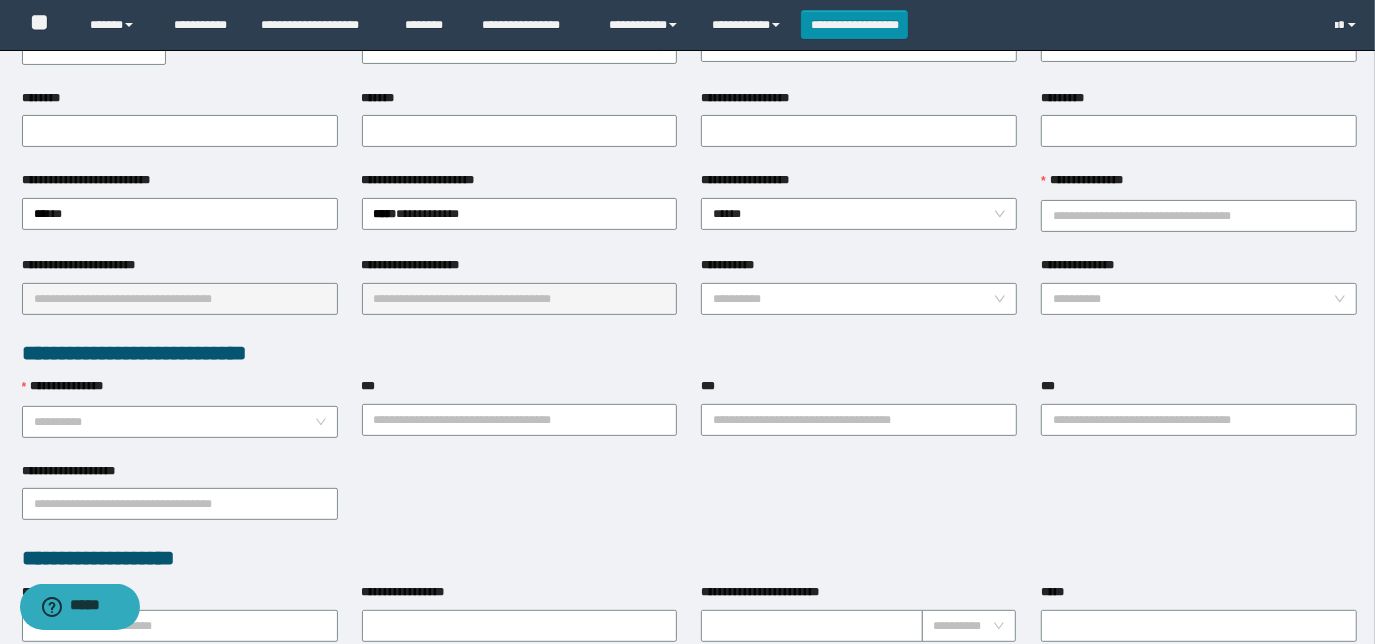 click on "**********" at bounding box center [1199, 185] 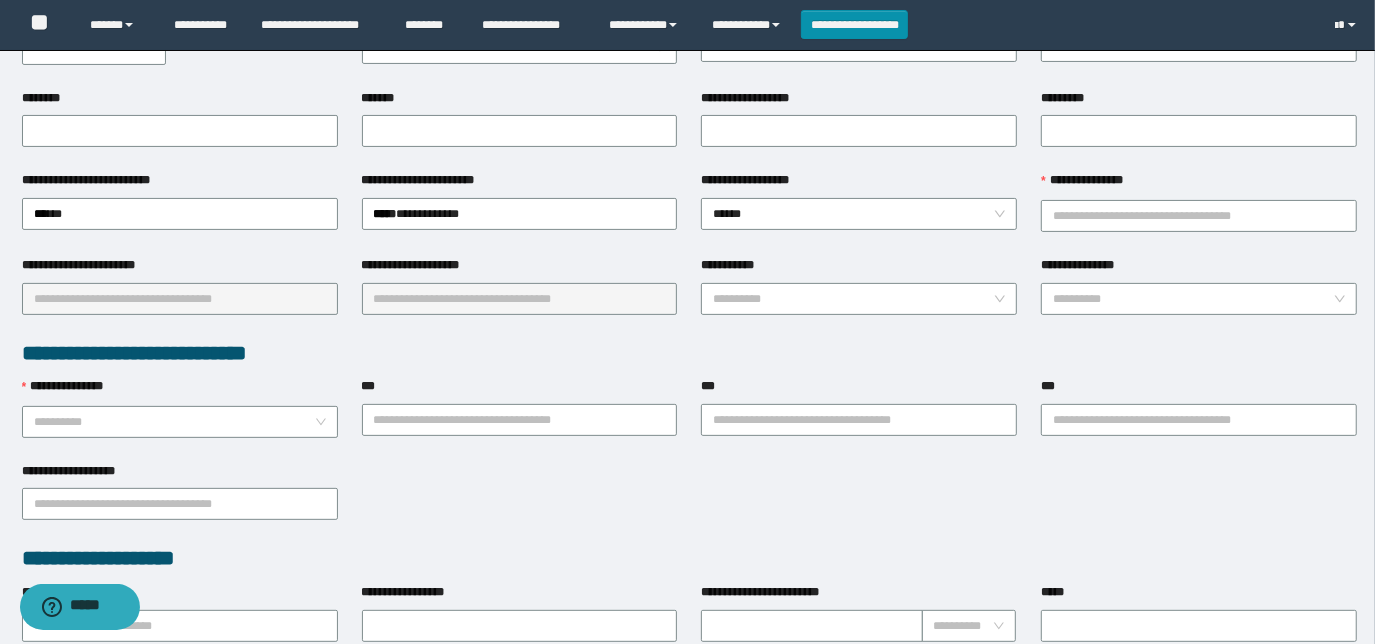 drag, startPoint x: 1068, startPoint y: 203, endPoint x: 1008, endPoint y: 186, distance: 62.361847 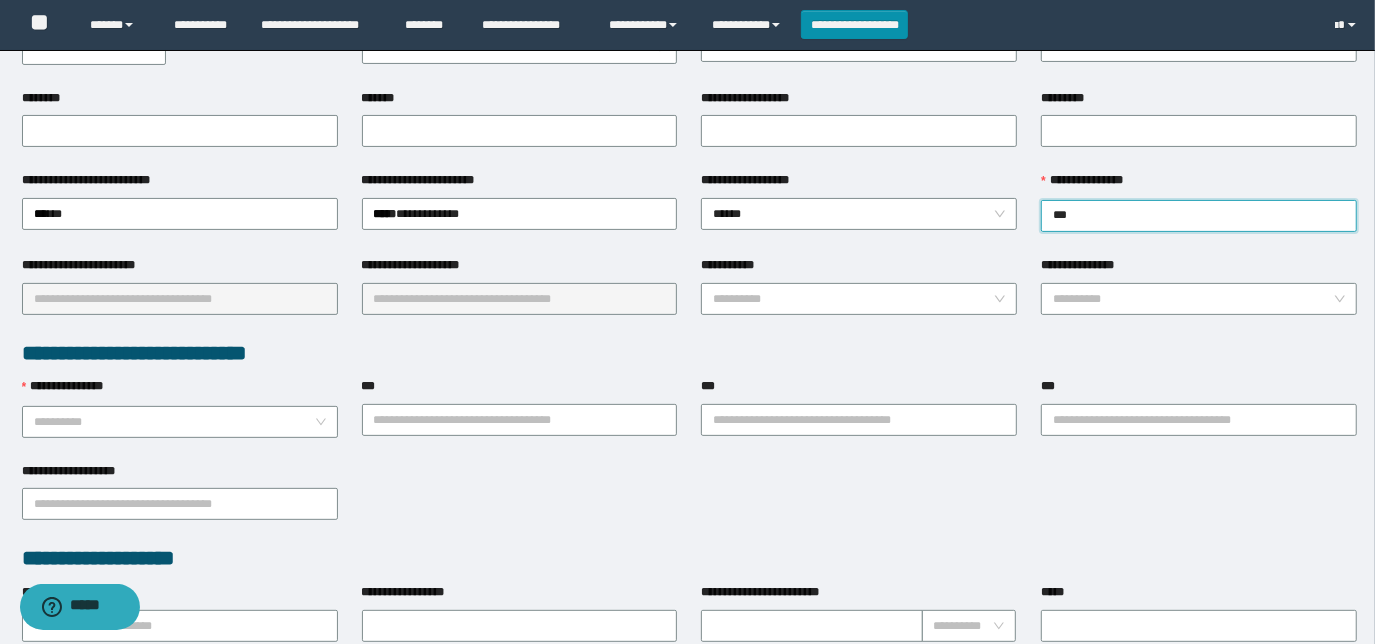 type on "****" 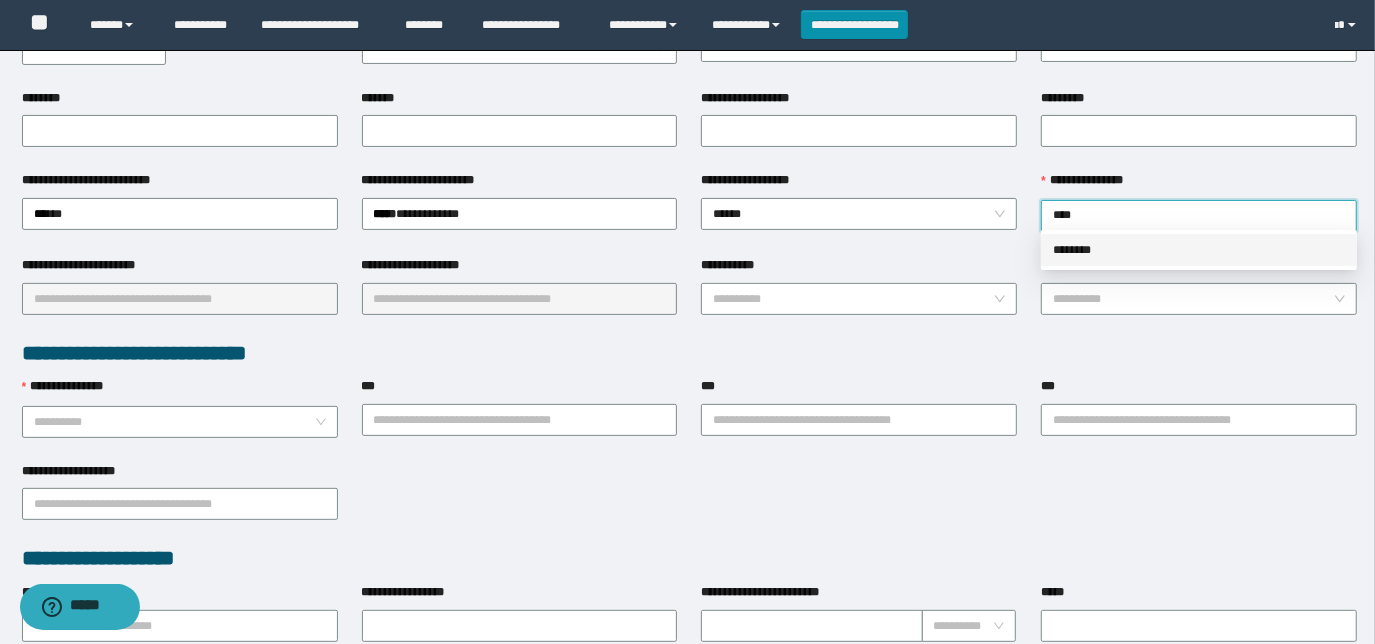 click on "********" at bounding box center [1199, 250] 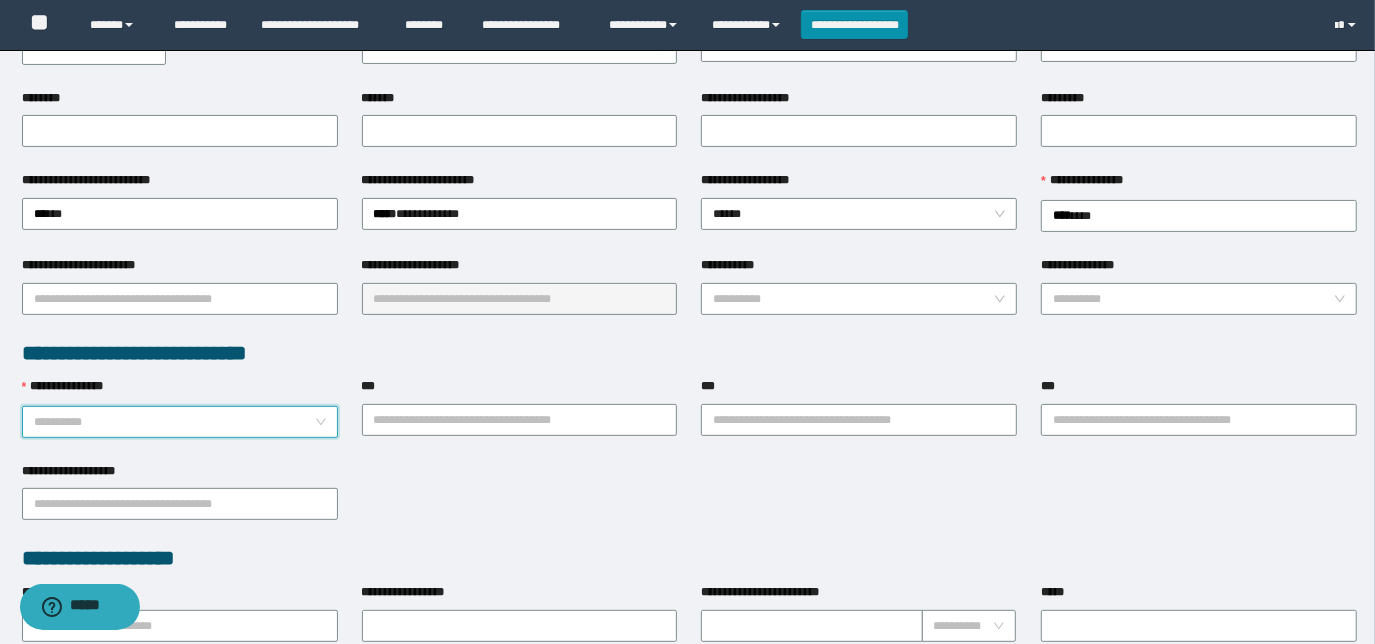 click on "**********" at bounding box center (174, 422) 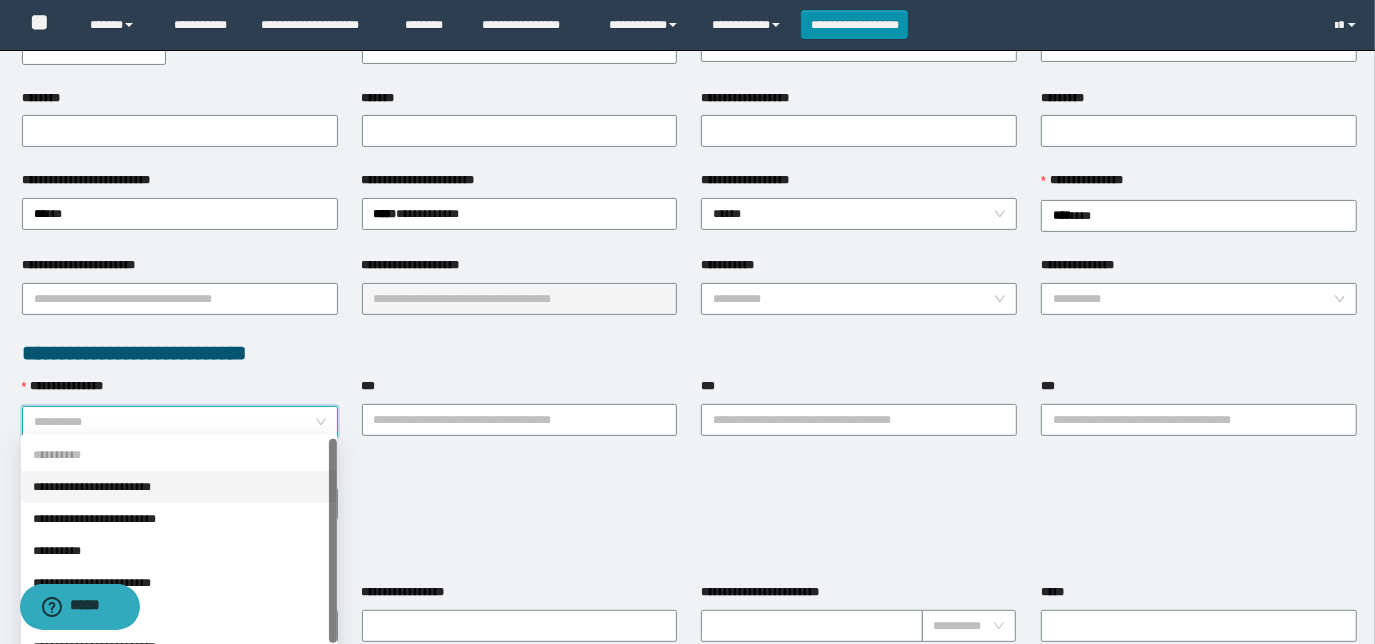 drag, startPoint x: 213, startPoint y: 483, endPoint x: 443, endPoint y: 467, distance: 230.55585 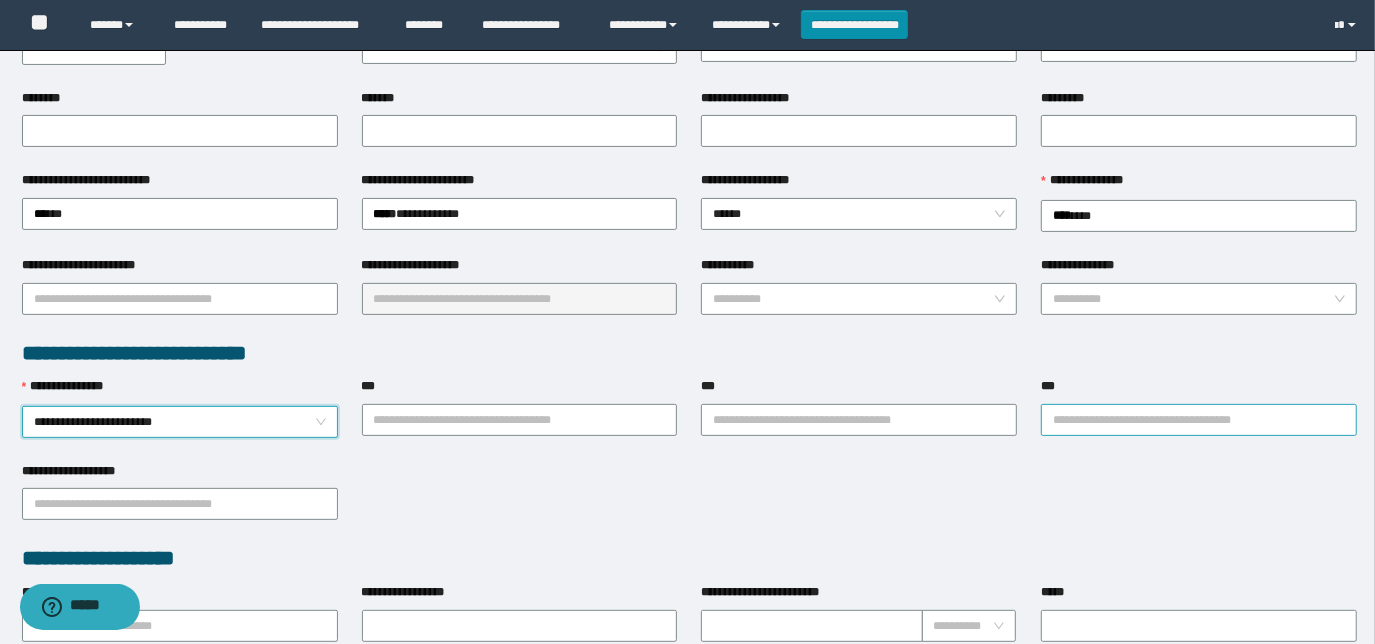 click on "***" at bounding box center (1199, 420) 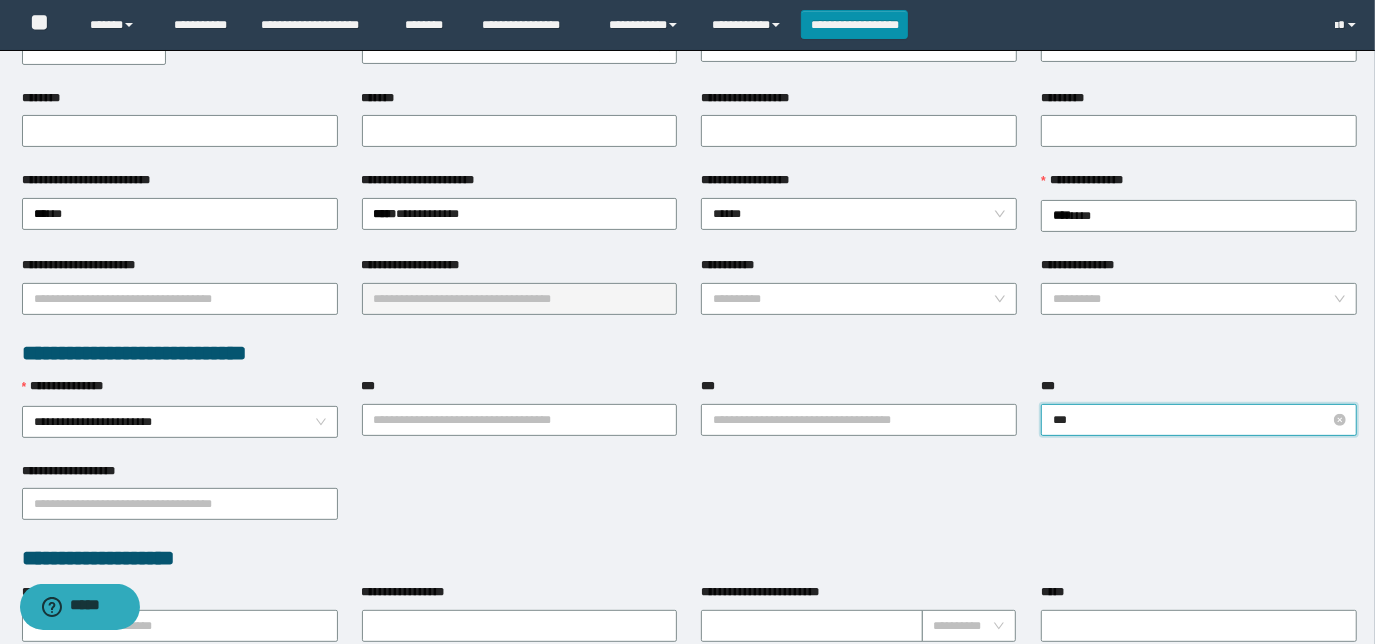 type on "****" 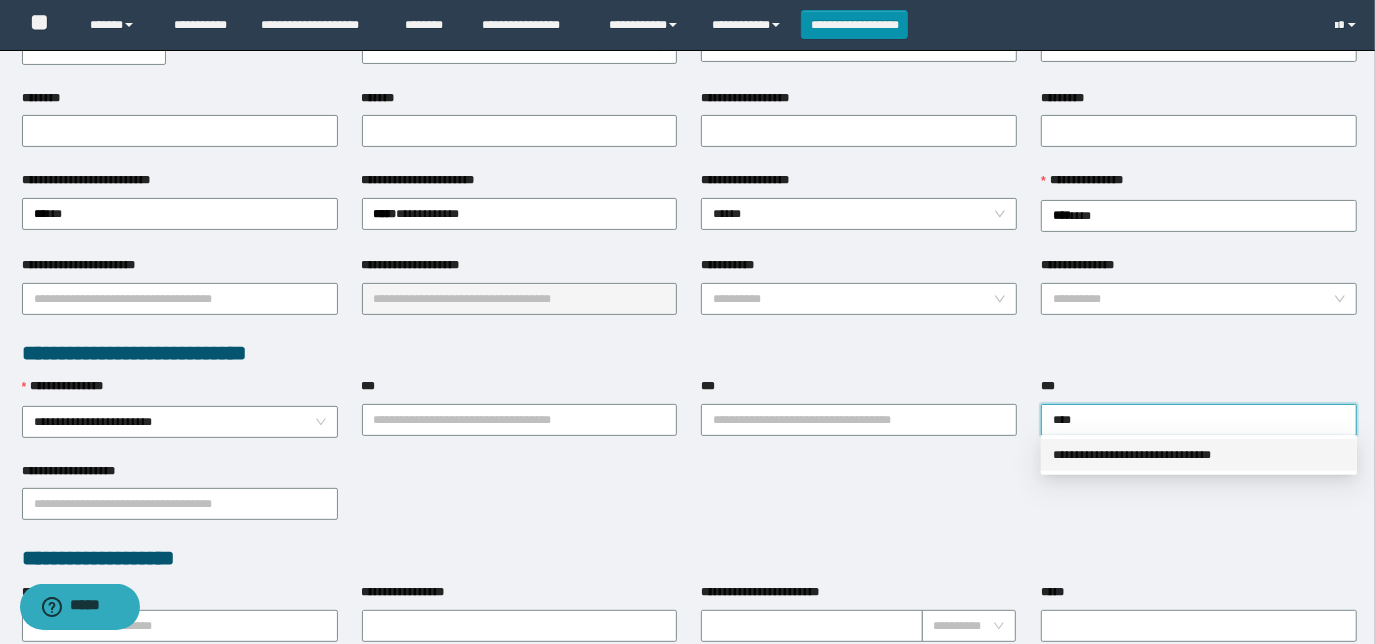 drag, startPoint x: 1088, startPoint y: 466, endPoint x: 1071, endPoint y: 473, distance: 18.384777 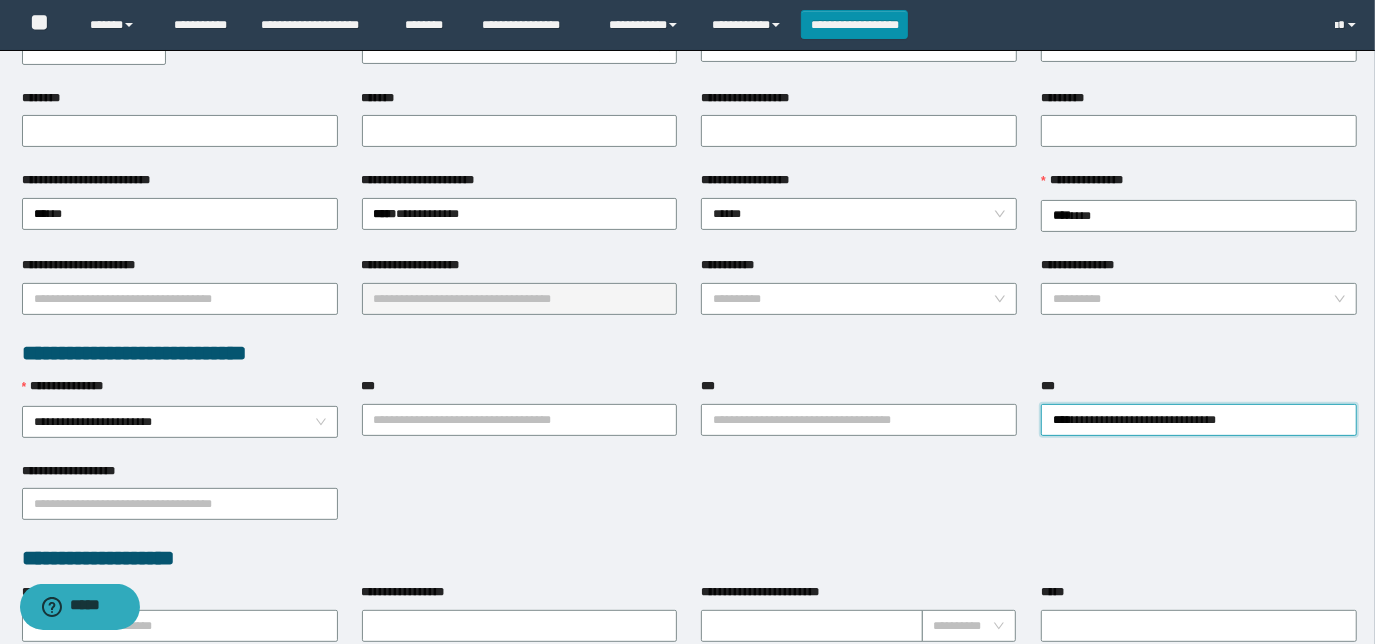 scroll, scrollTop: 0, scrollLeft: 0, axis: both 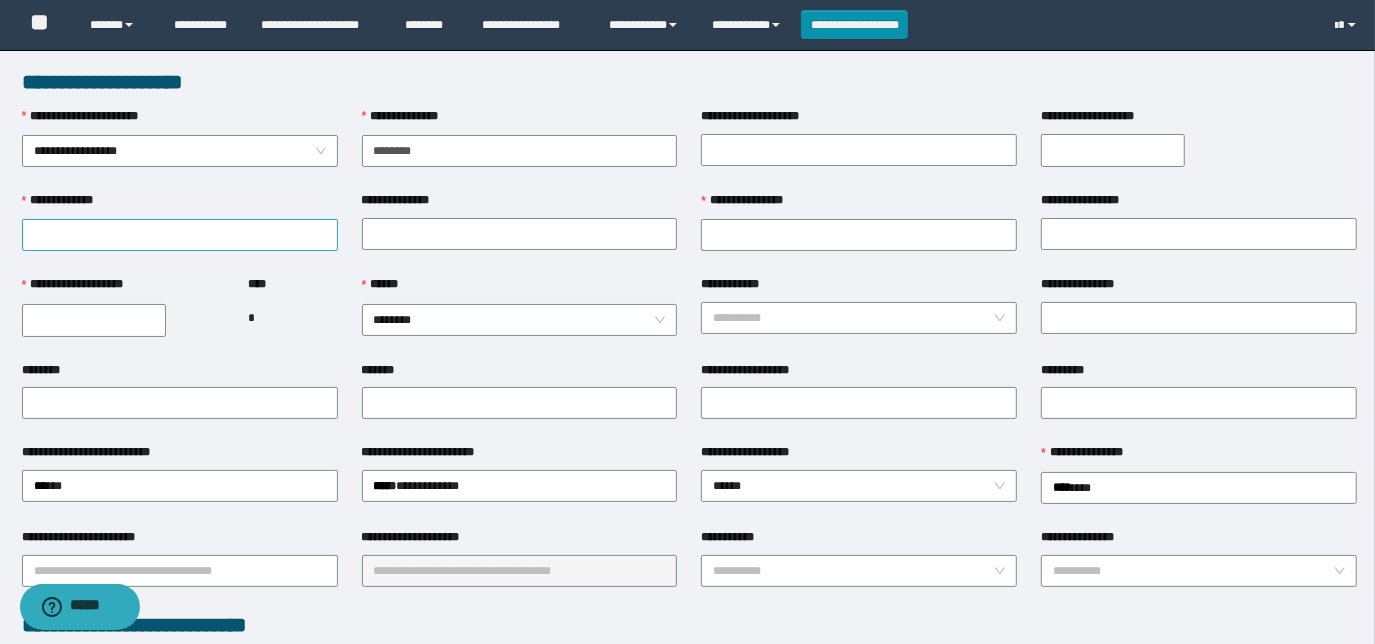 click on "**********" at bounding box center [180, 221] 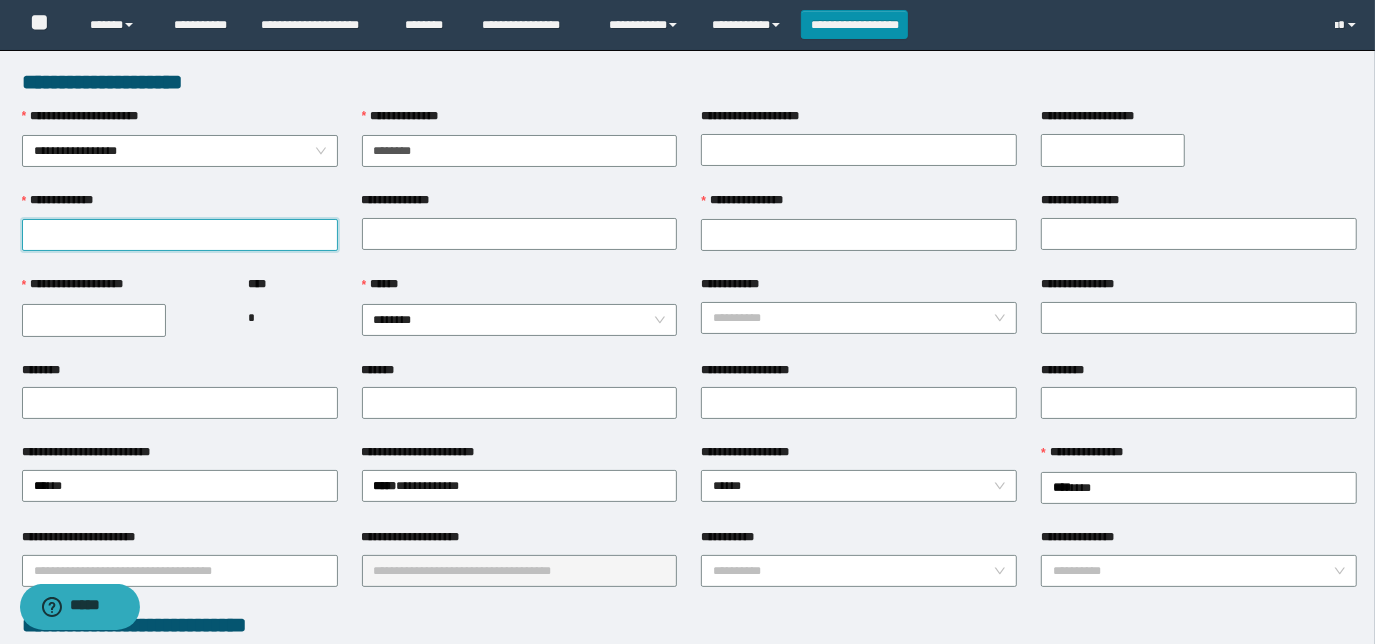 click on "**********" at bounding box center (180, 235) 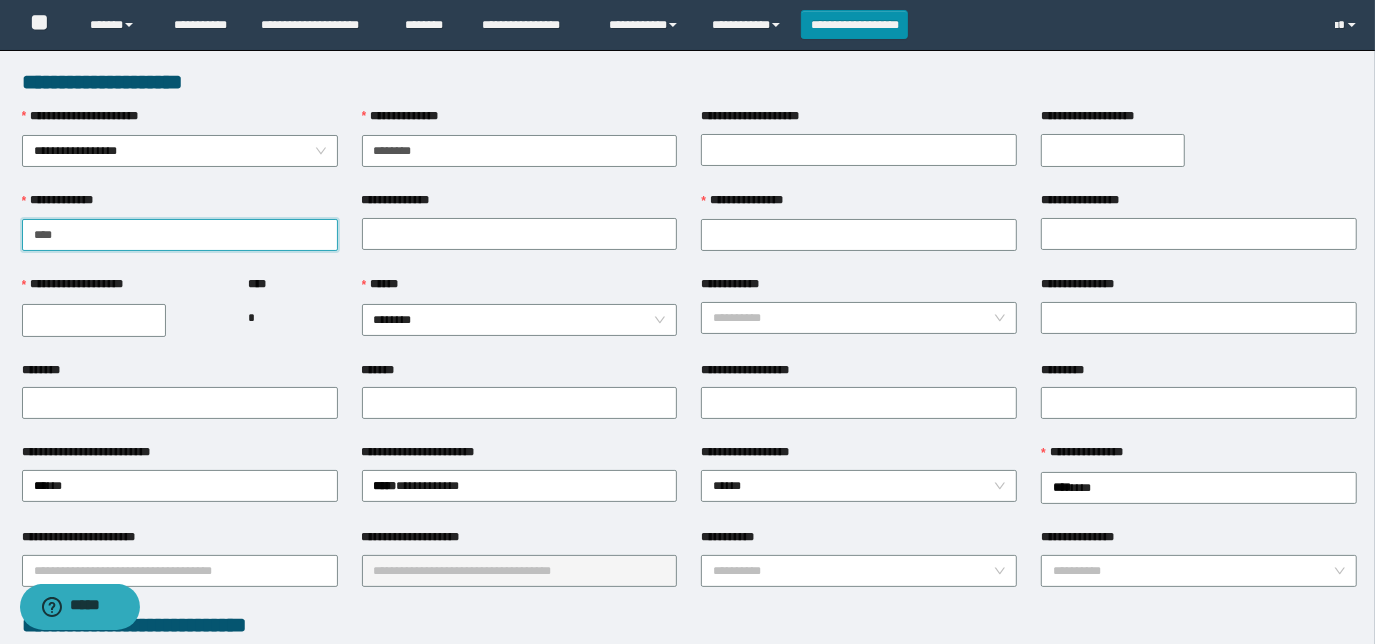 type on "****" 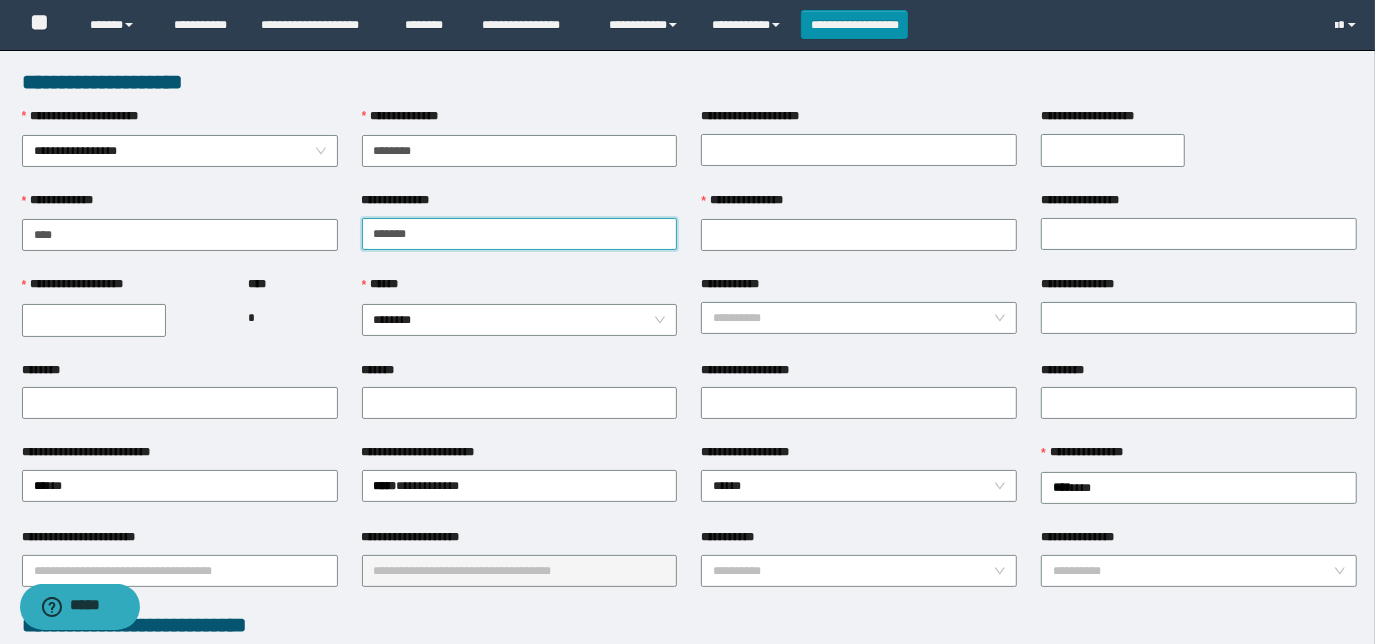 type on "*******" 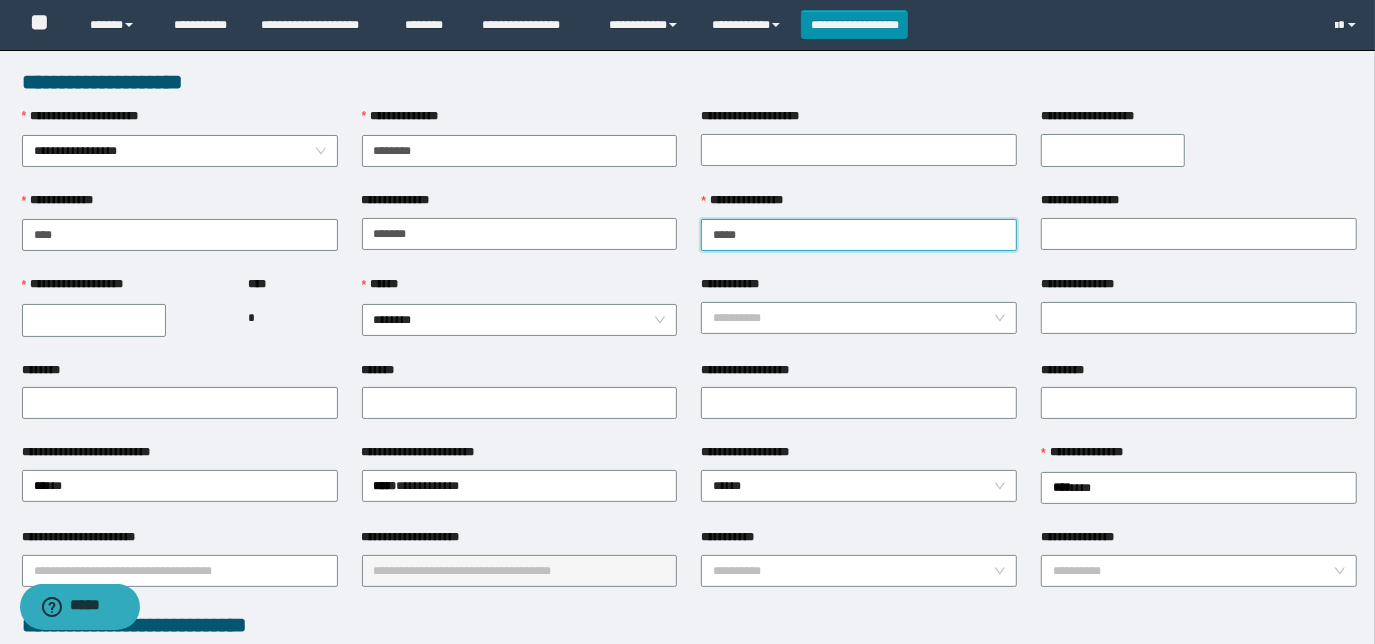 type on "*****" 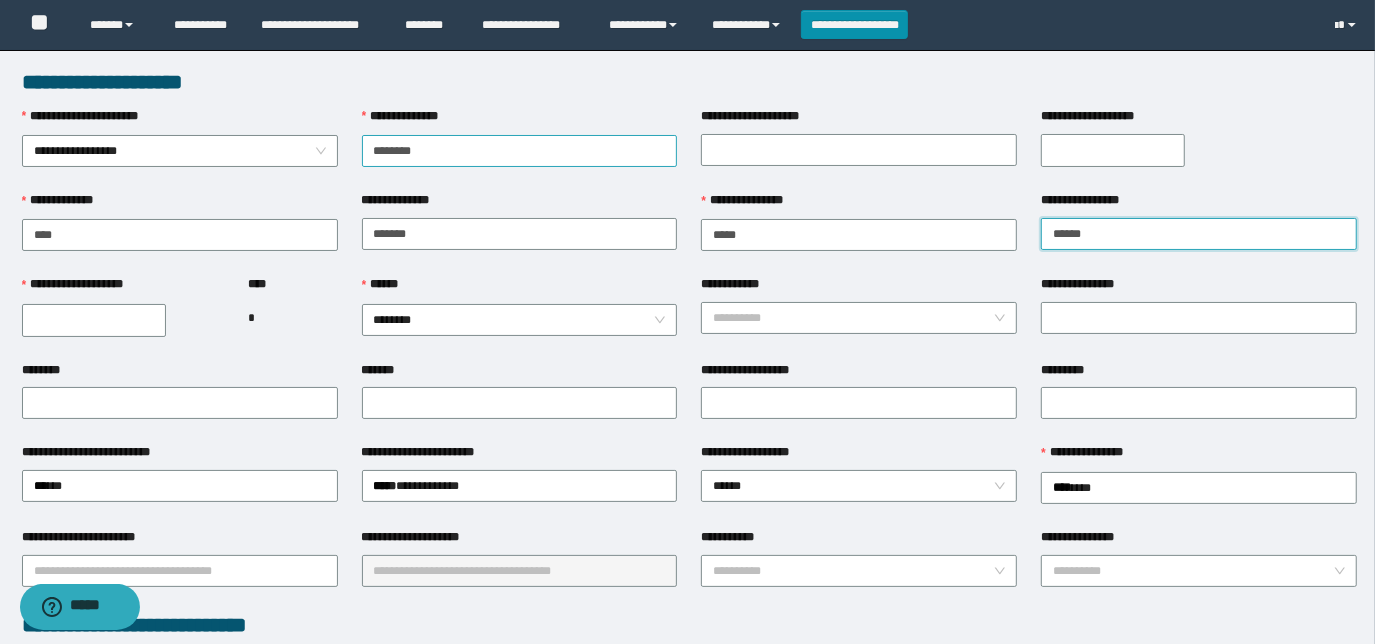 type on "******" 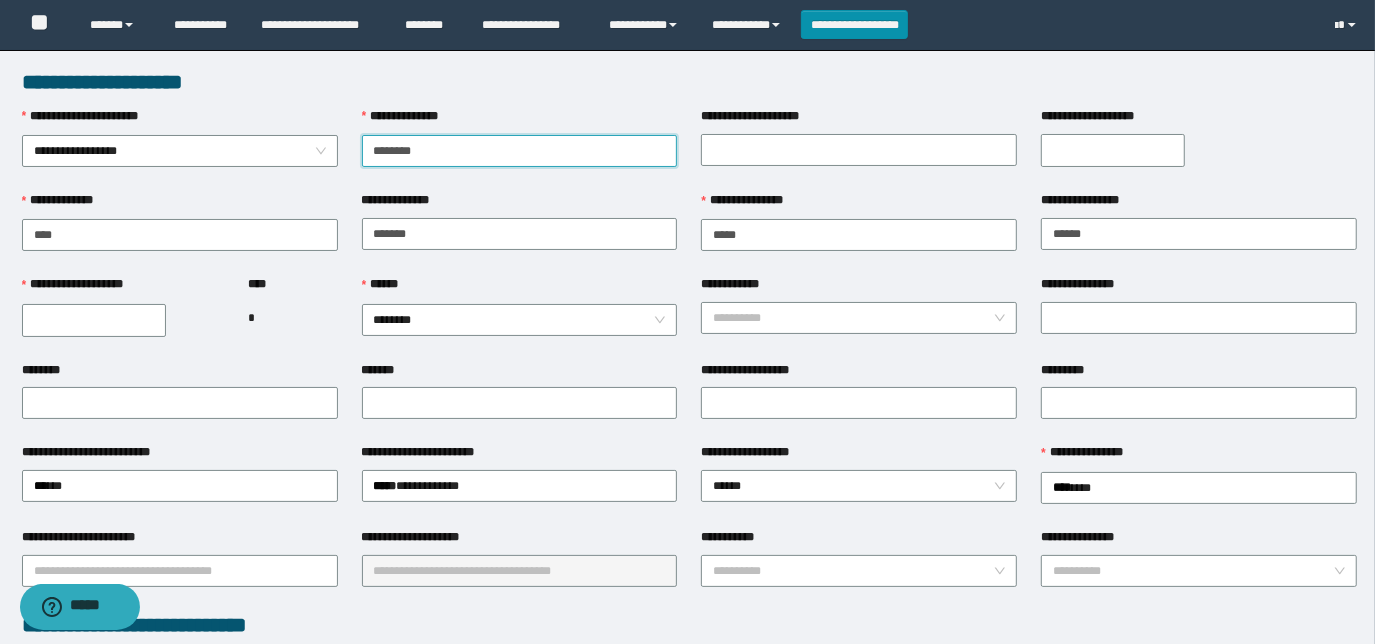 click on "********" at bounding box center (520, 151) 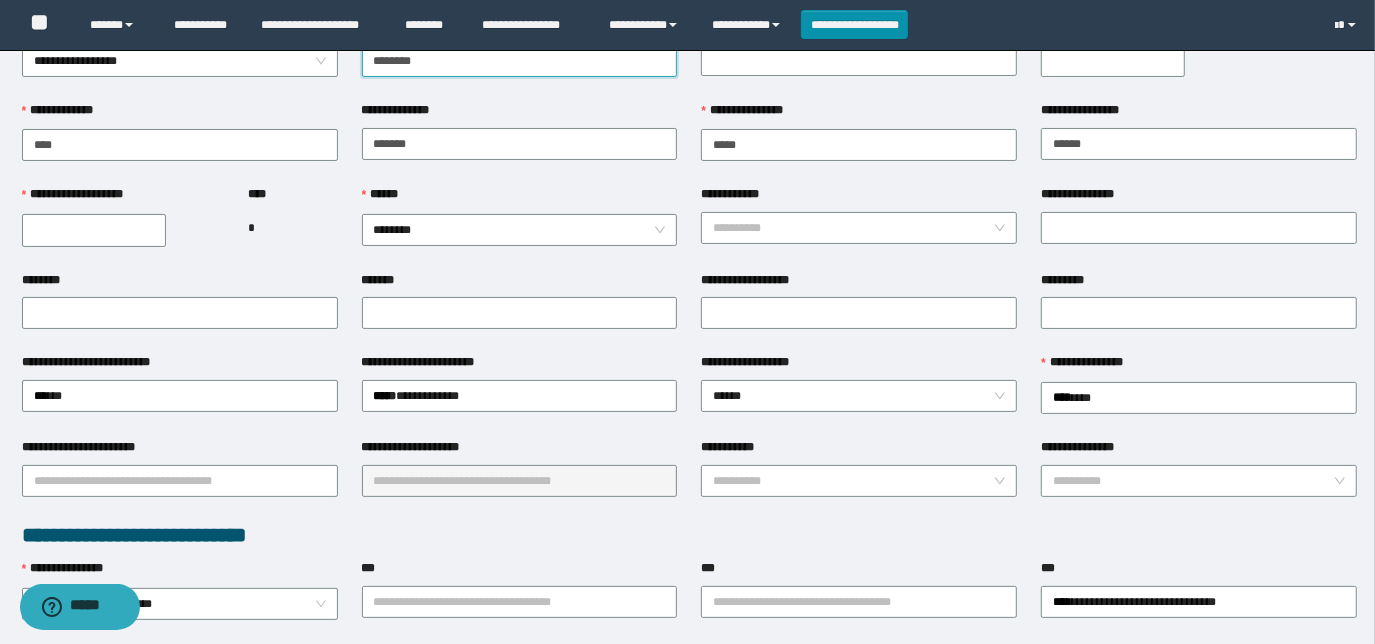 scroll, scrollTop: 0, scrollLeft: 0, axis: both 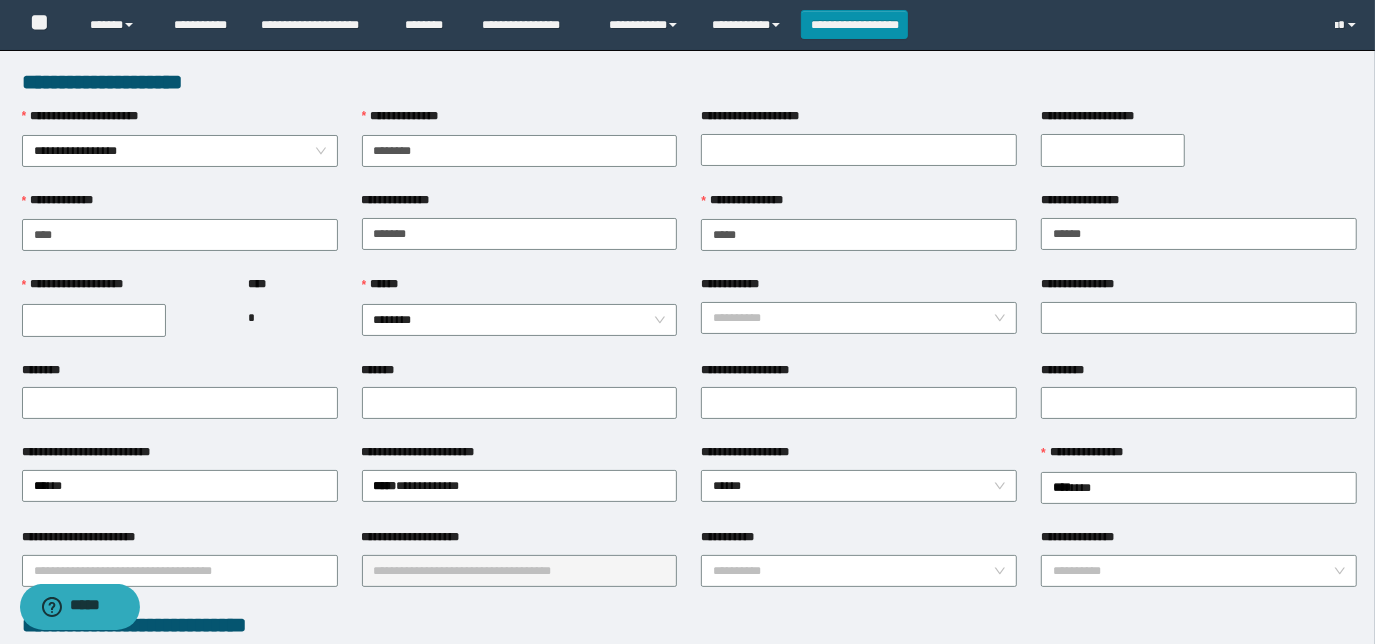 click on "**********" at bounding box center [94, 320] 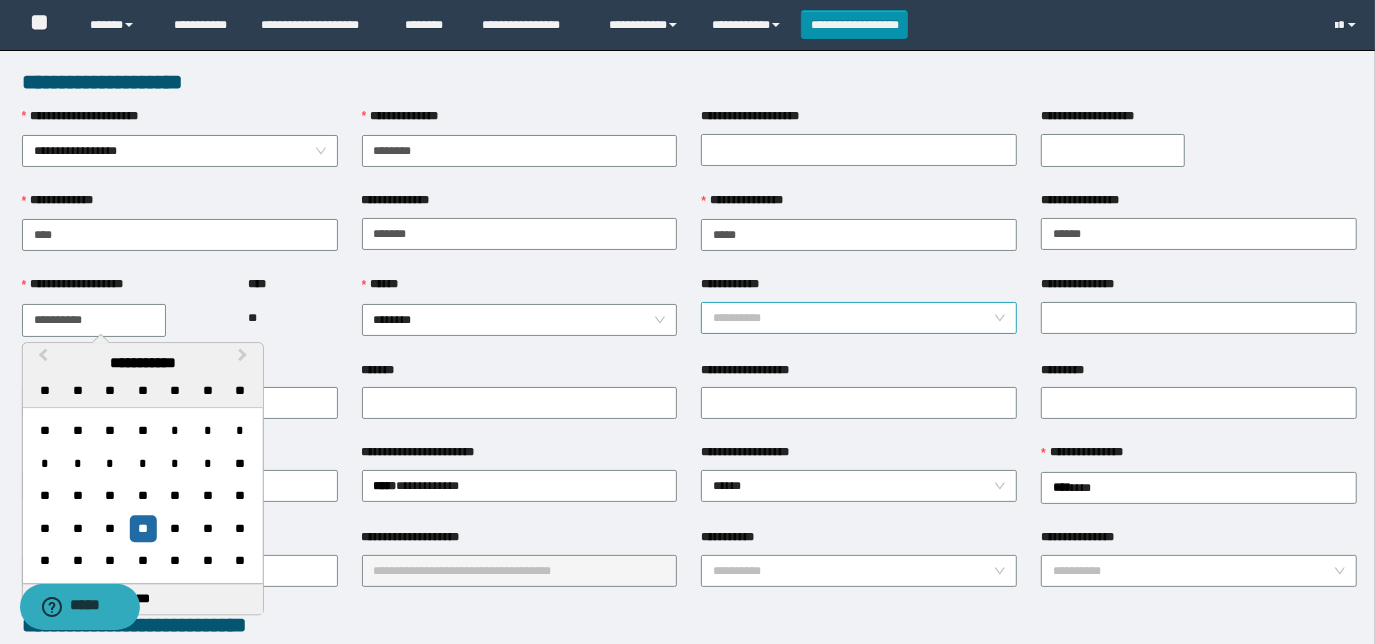 type on "**********" 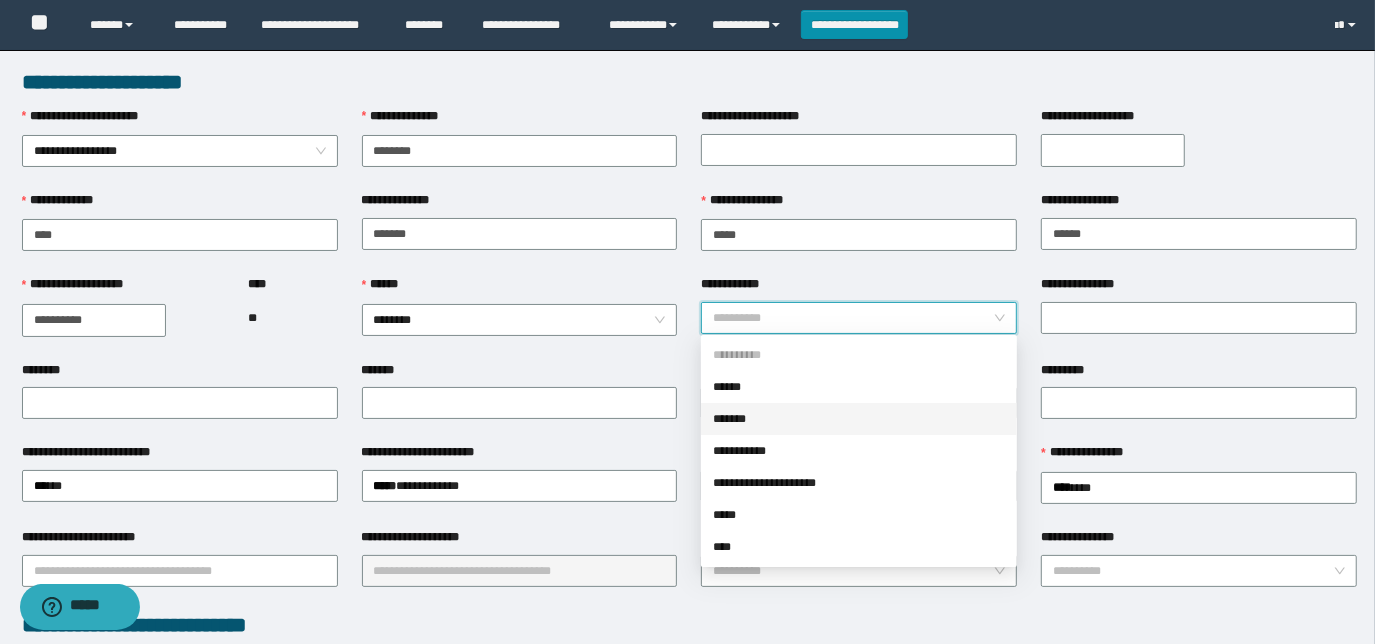 click on "*******" at bounding box center (859, 419) 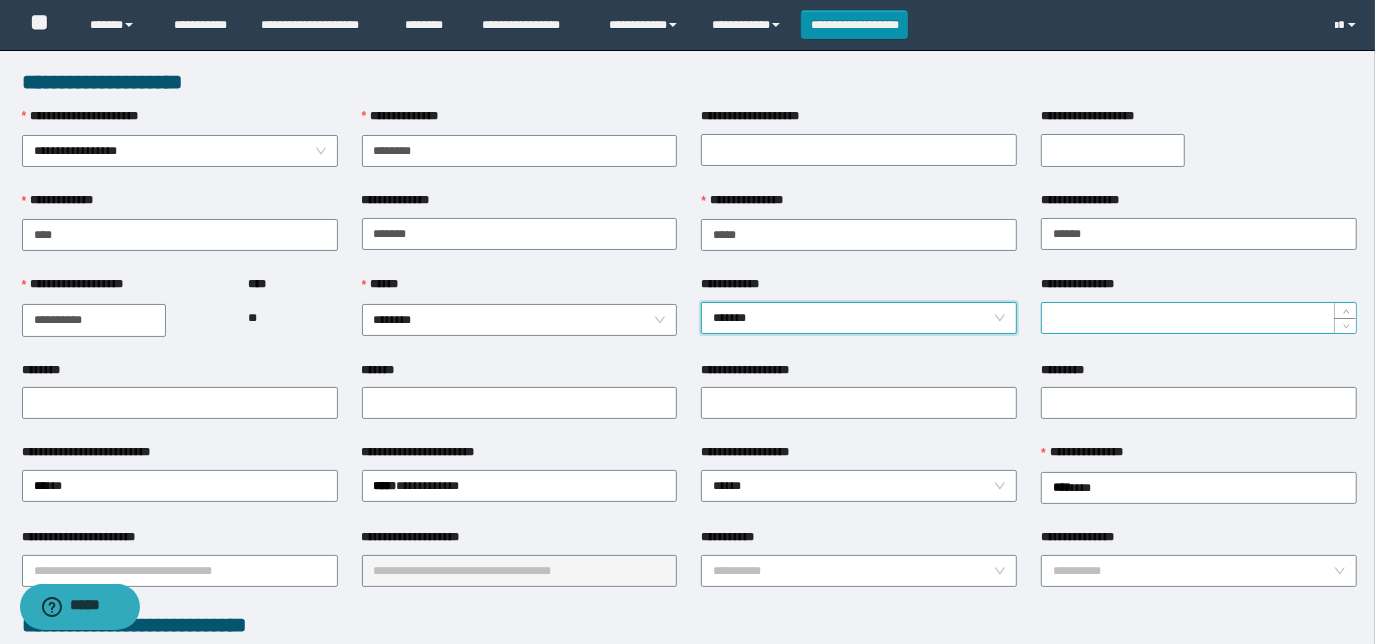 click on "**********" at bounding box center (1199, 318) 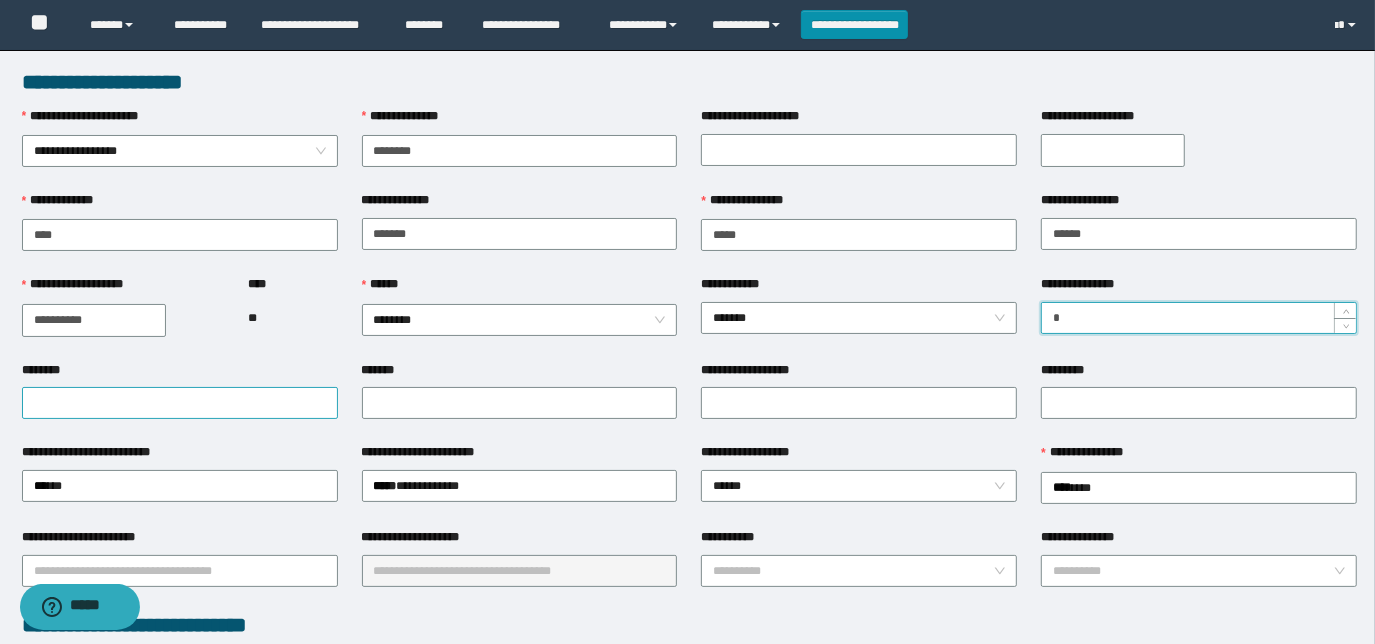 type on "*" 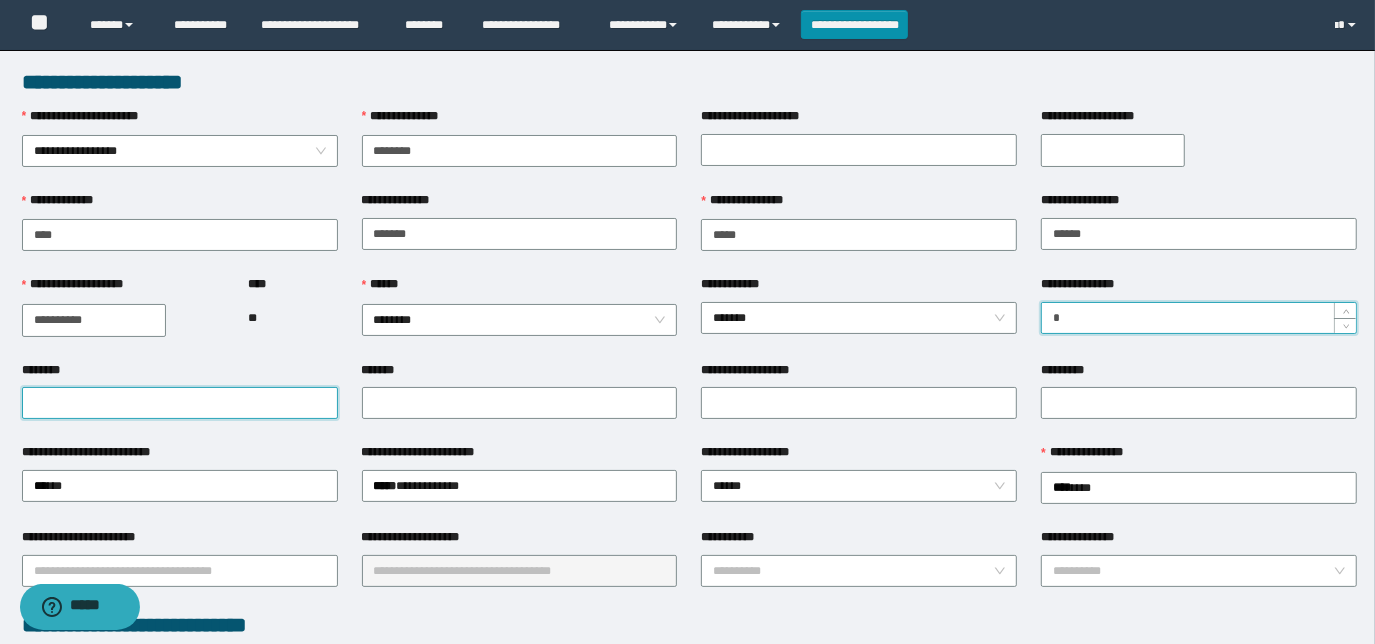 click on "********" at bounding box center [180, 403] 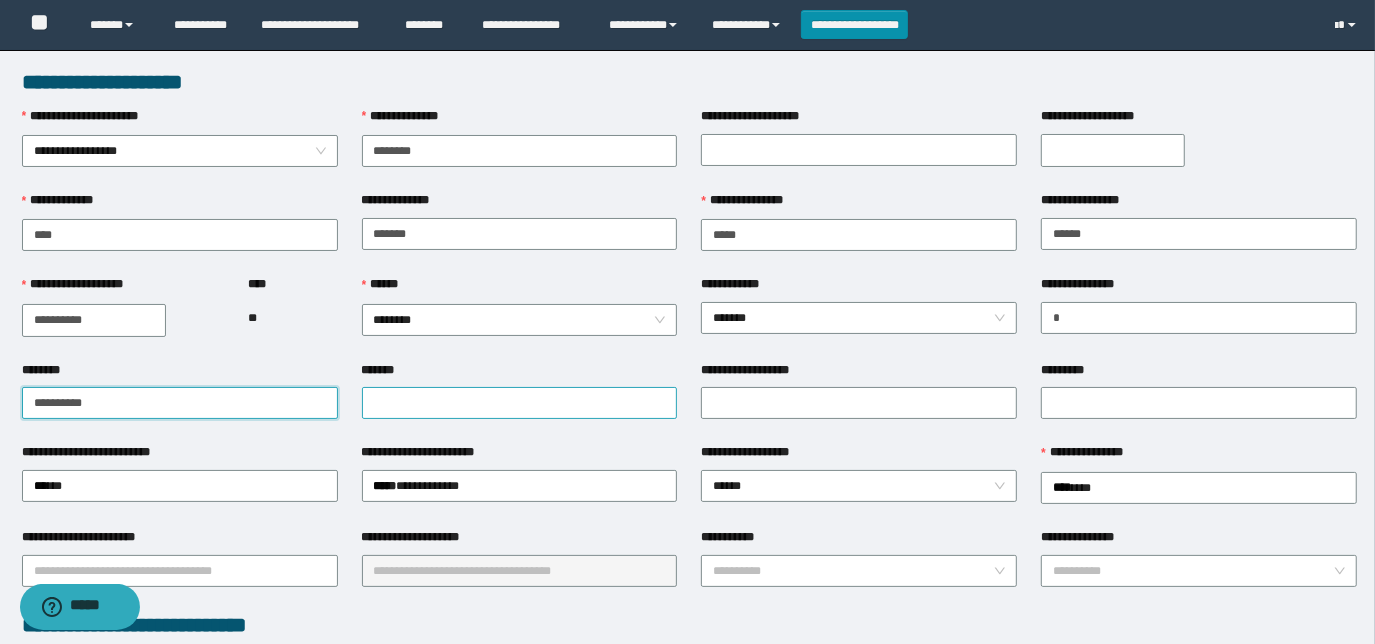 type on "**********" 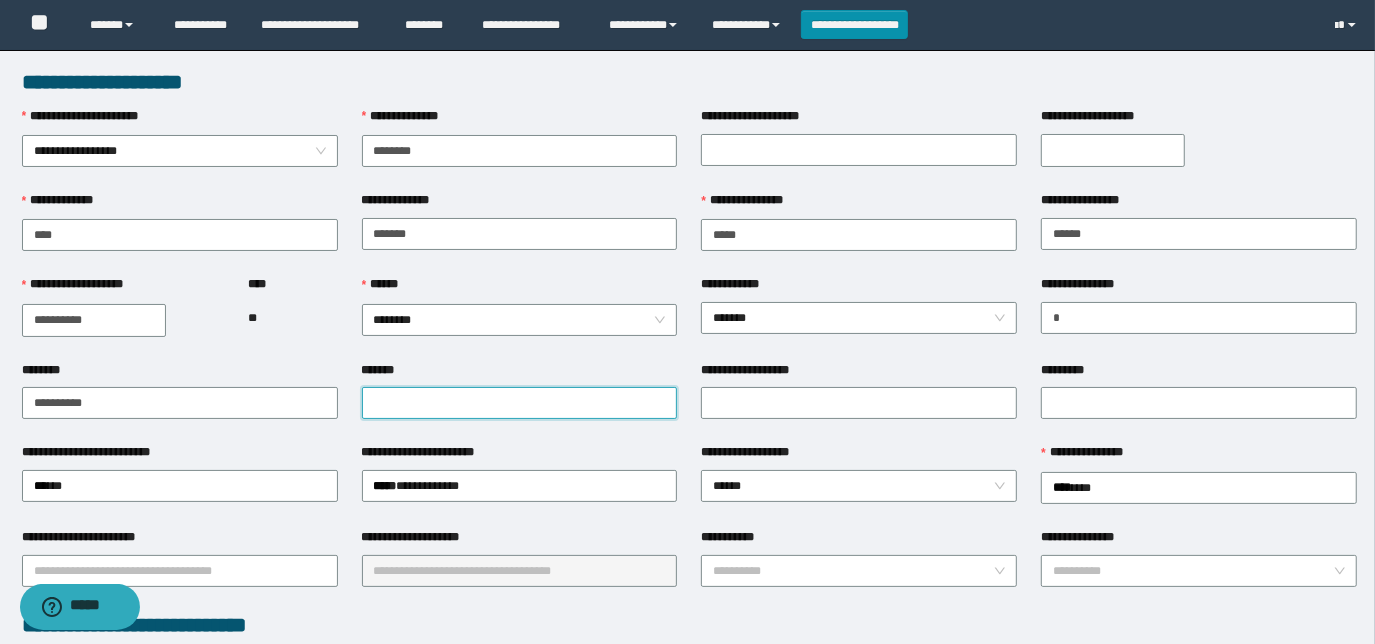 click on "*******" at bounding box center [520, 403] 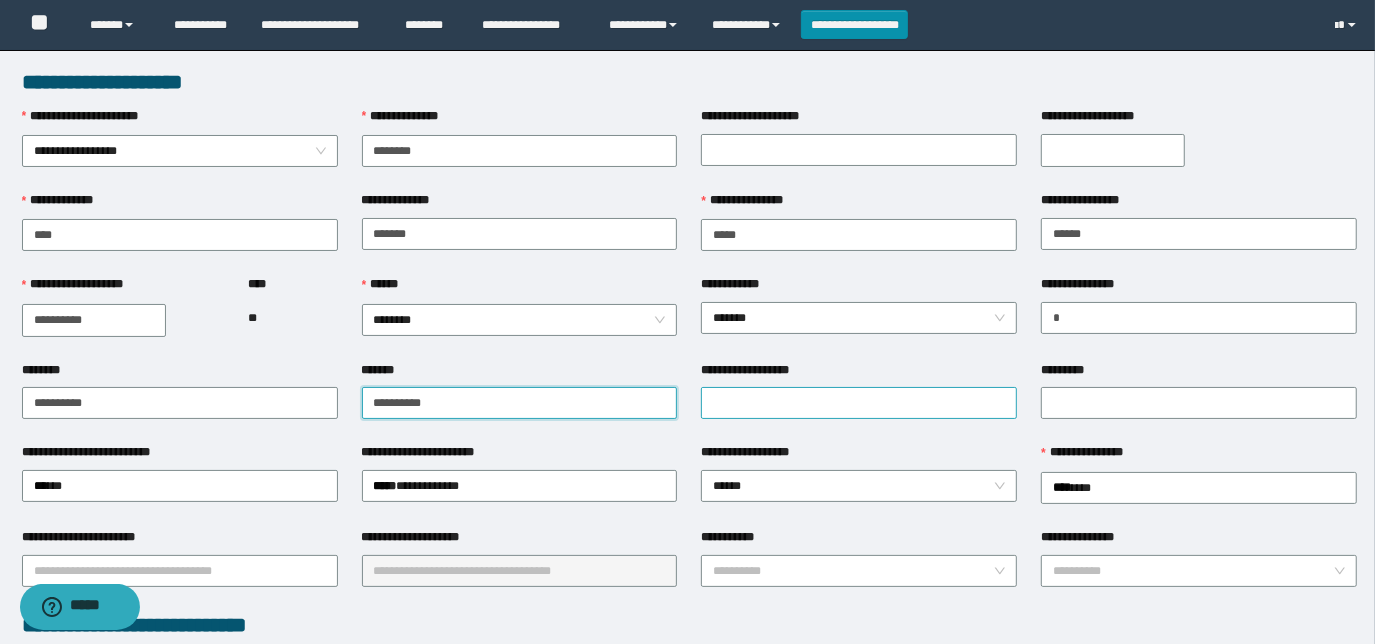 type on "**********" 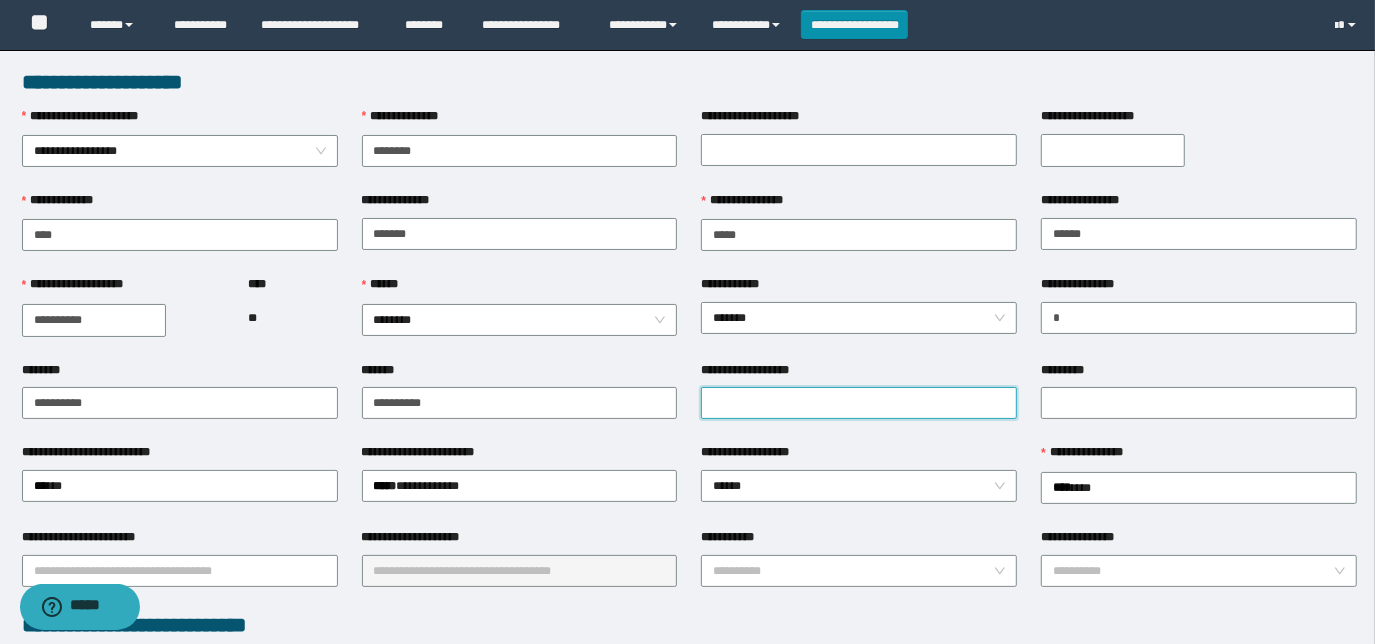 click on "**********" at bounding box center (859, 403) 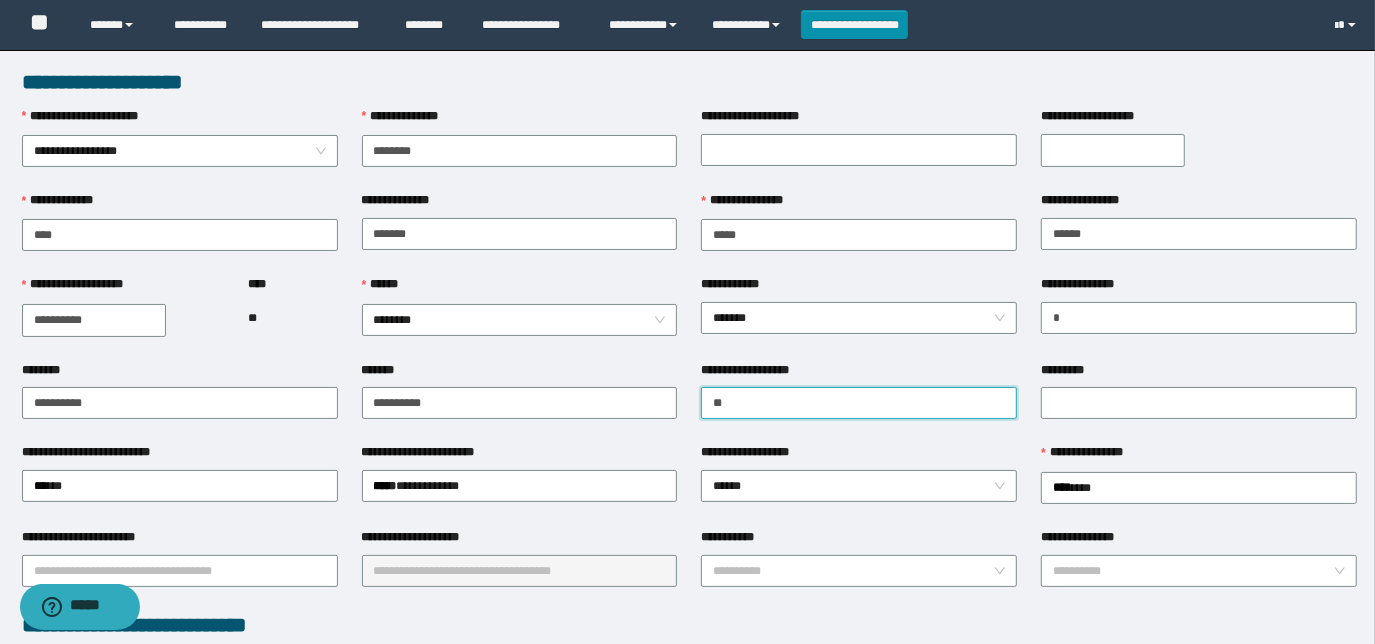 type on "*" 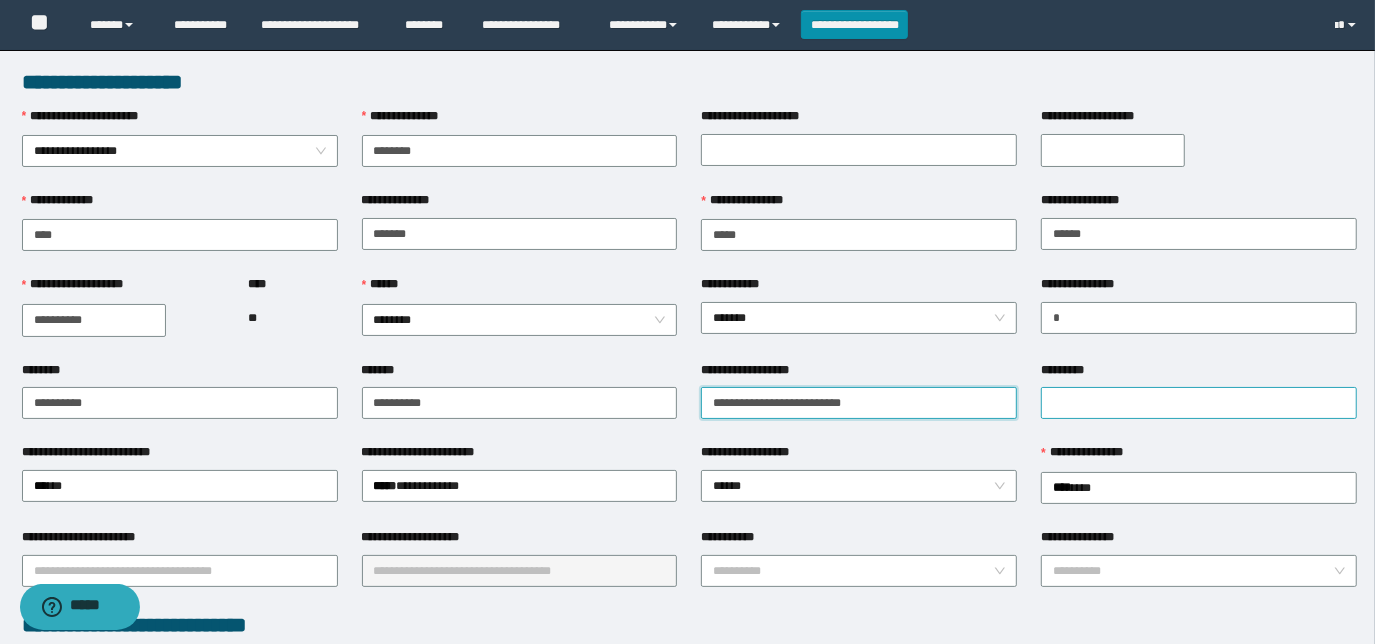 type on "**********" 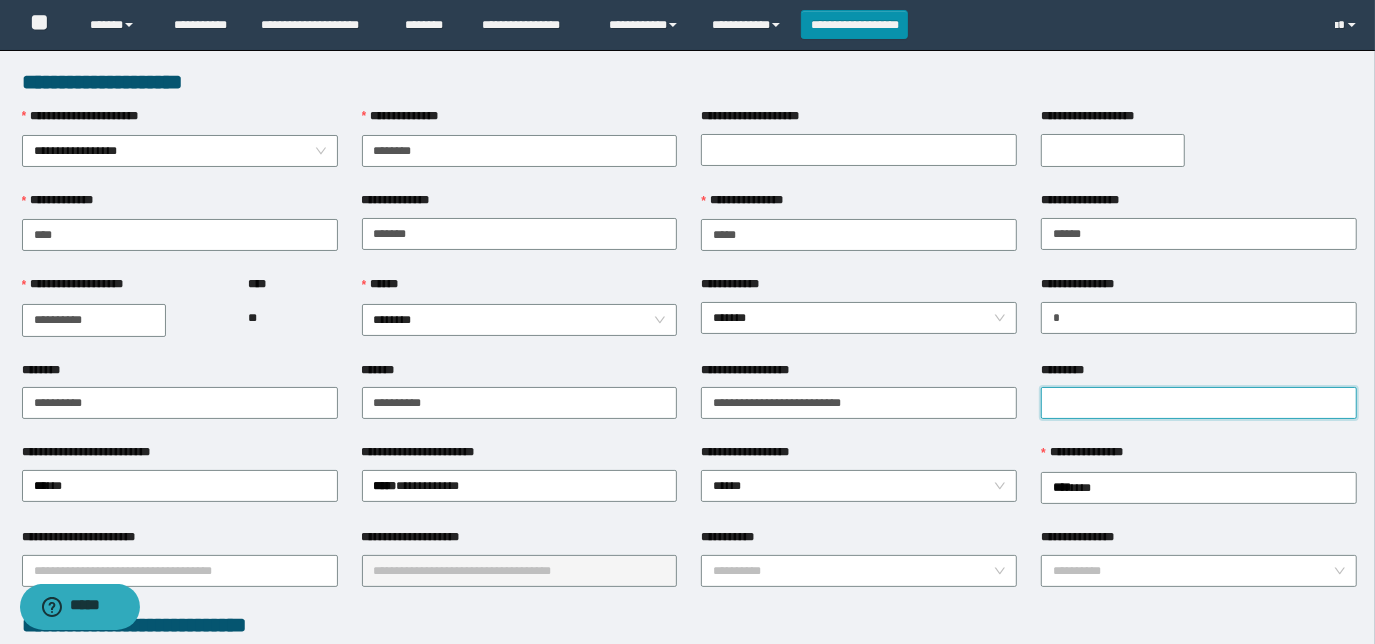 click on "*********" at bounding box center [1199, 403] 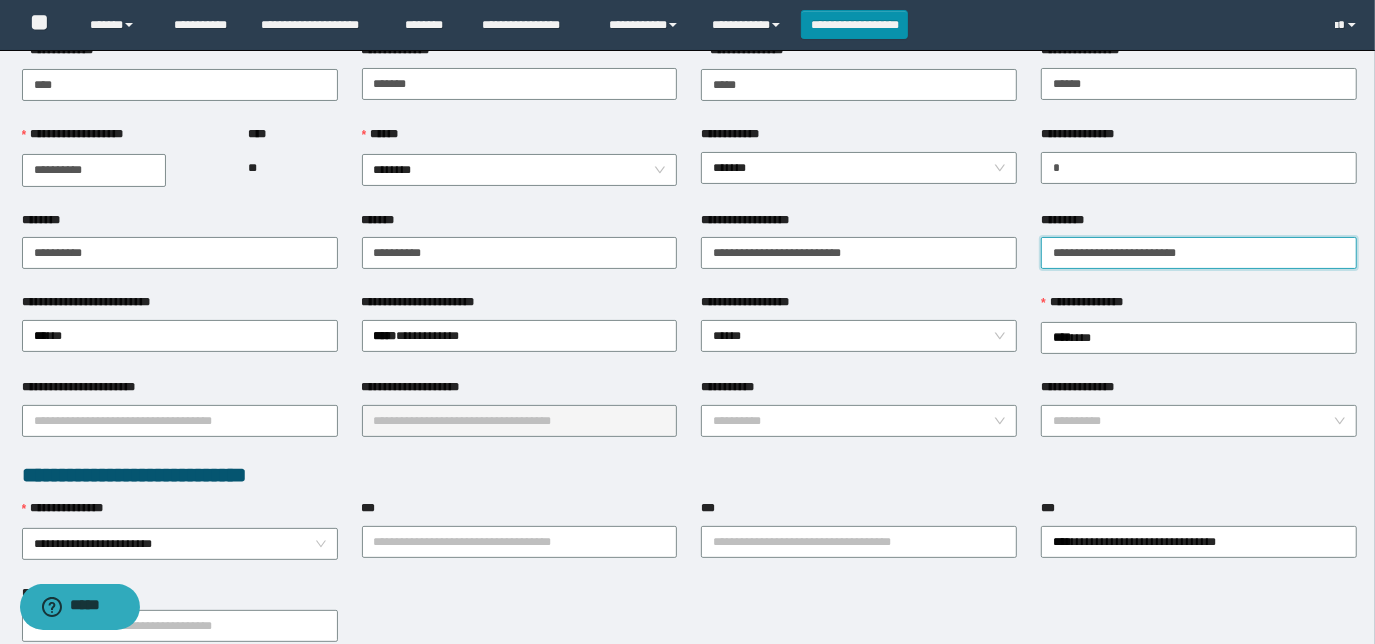 scroll, scrollTop: 181, scrollLeft: 0, axis: vertical 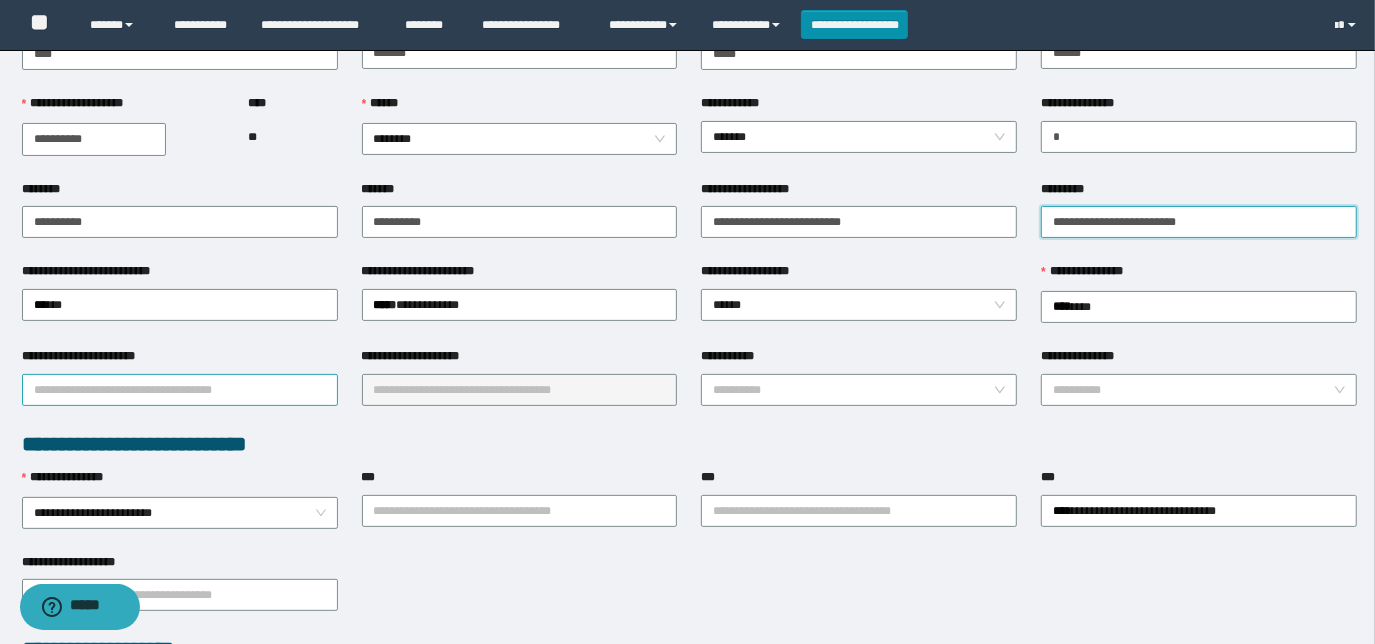 type on "**********" 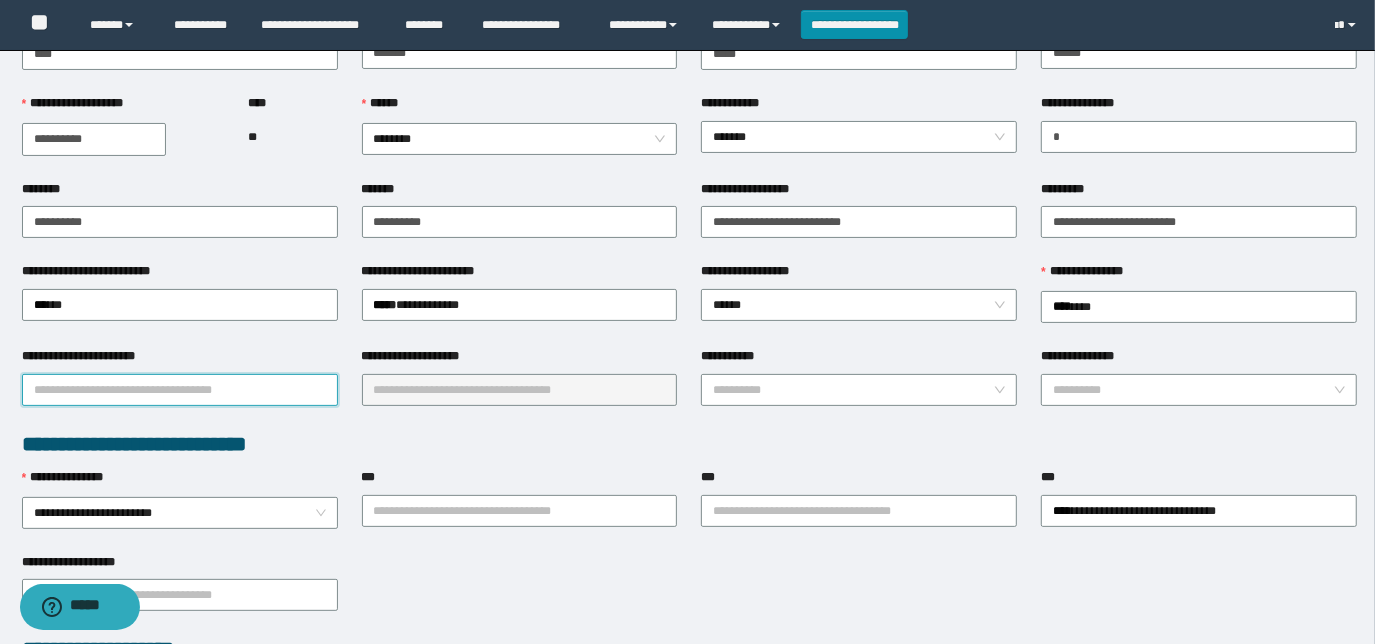 click on "**********" at bounding box center [180, 390] 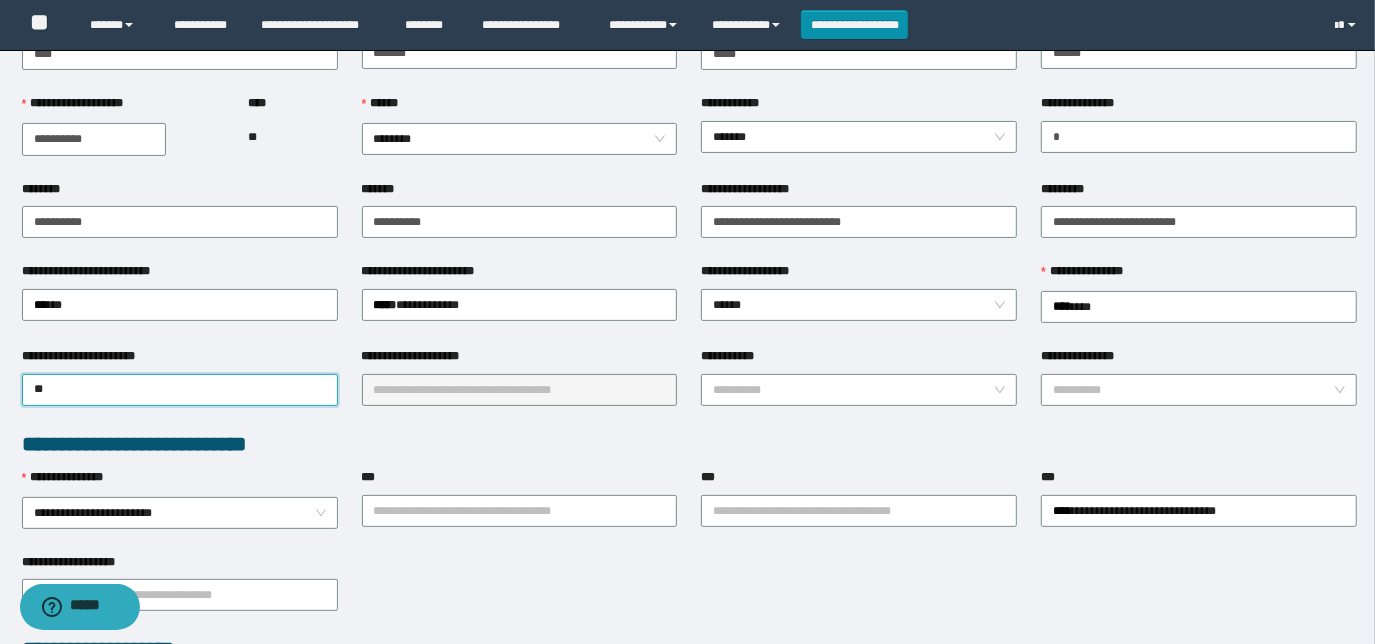 type on "*" 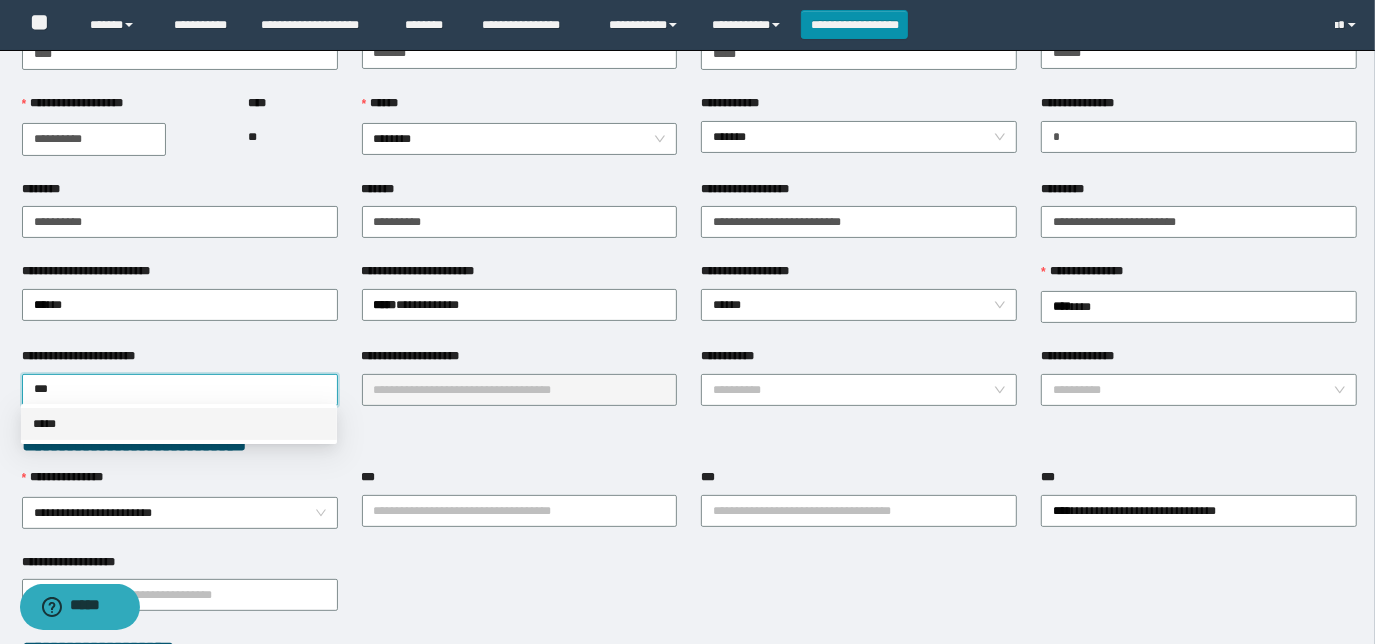 click on "*****" at bounding box center (179, 424) 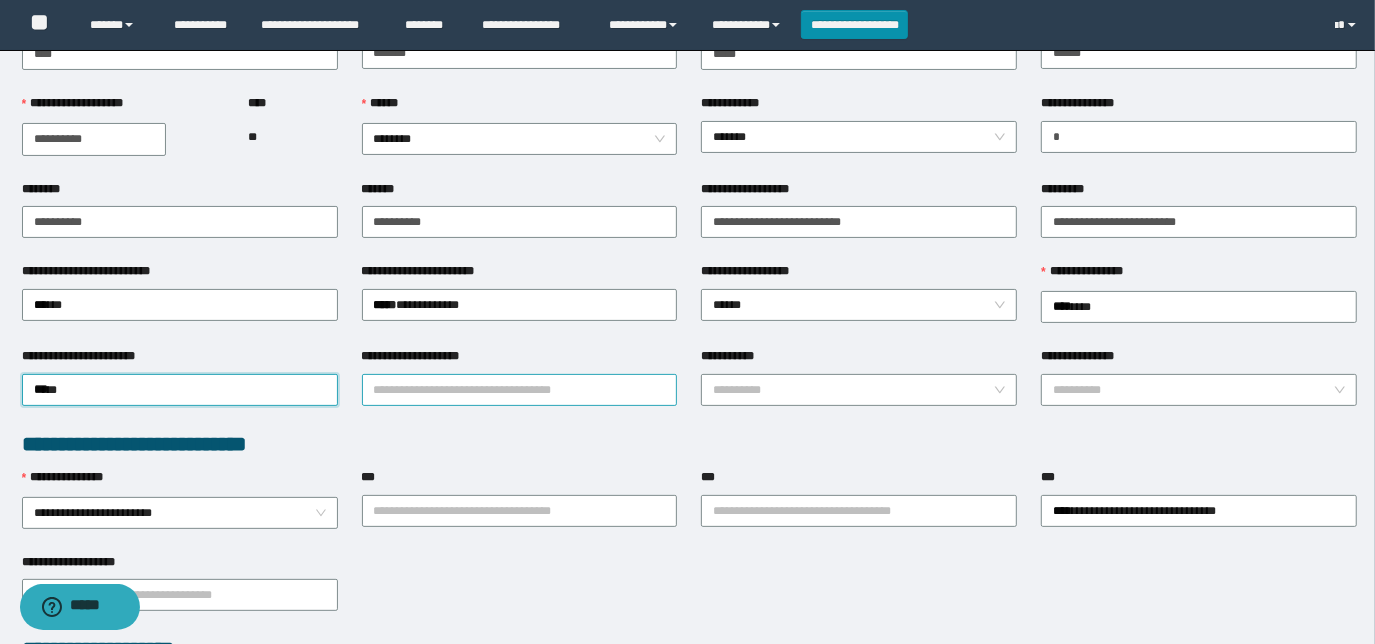 click on "**********" at bounding box center [520, 390] 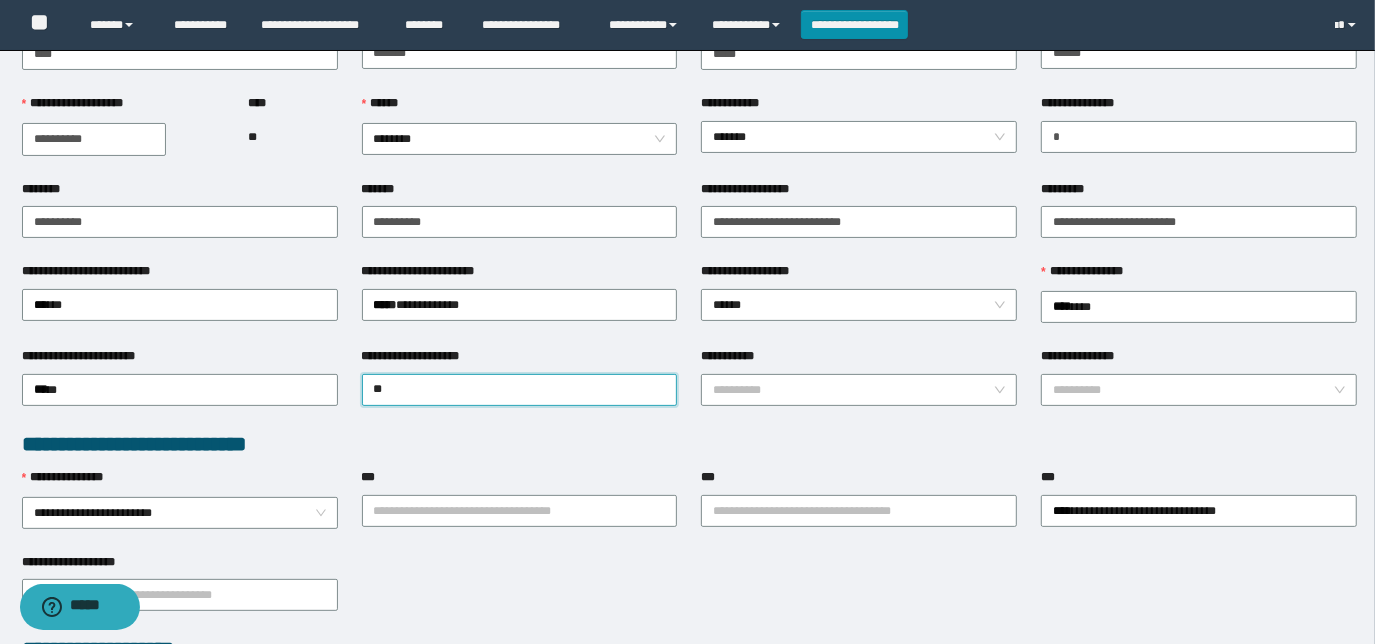 type on "***" 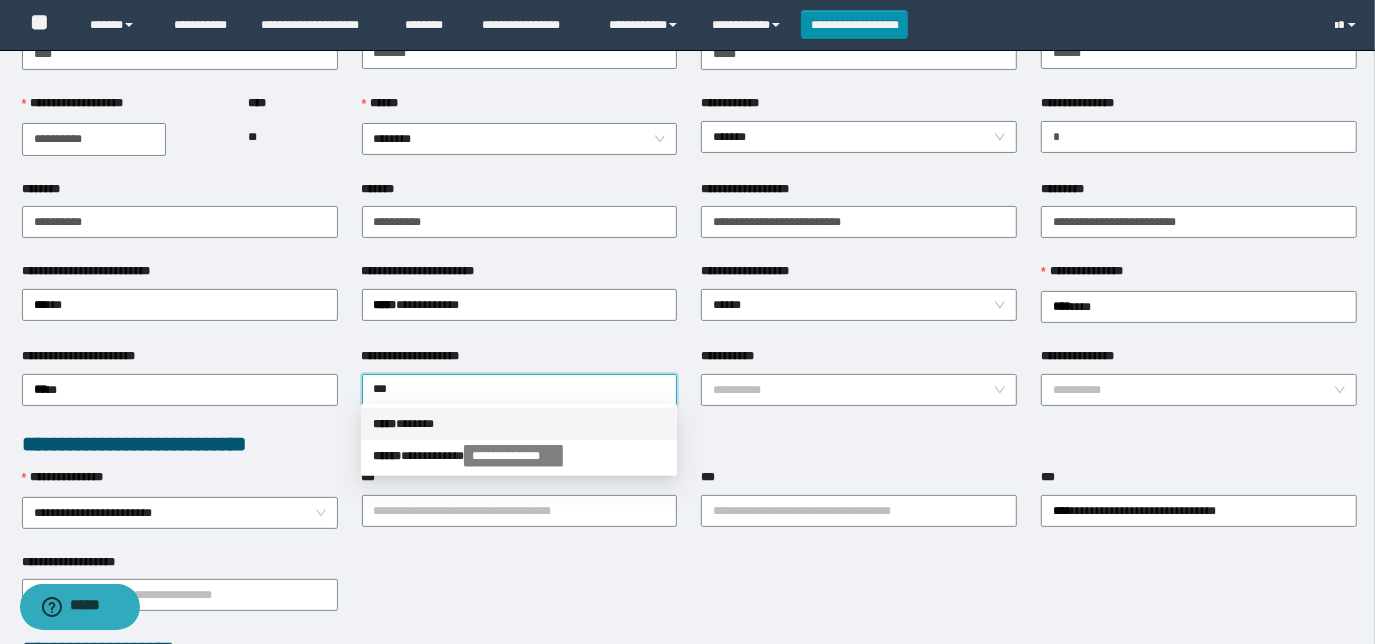 click on "***** * *****" at bounding box center (519, 424) 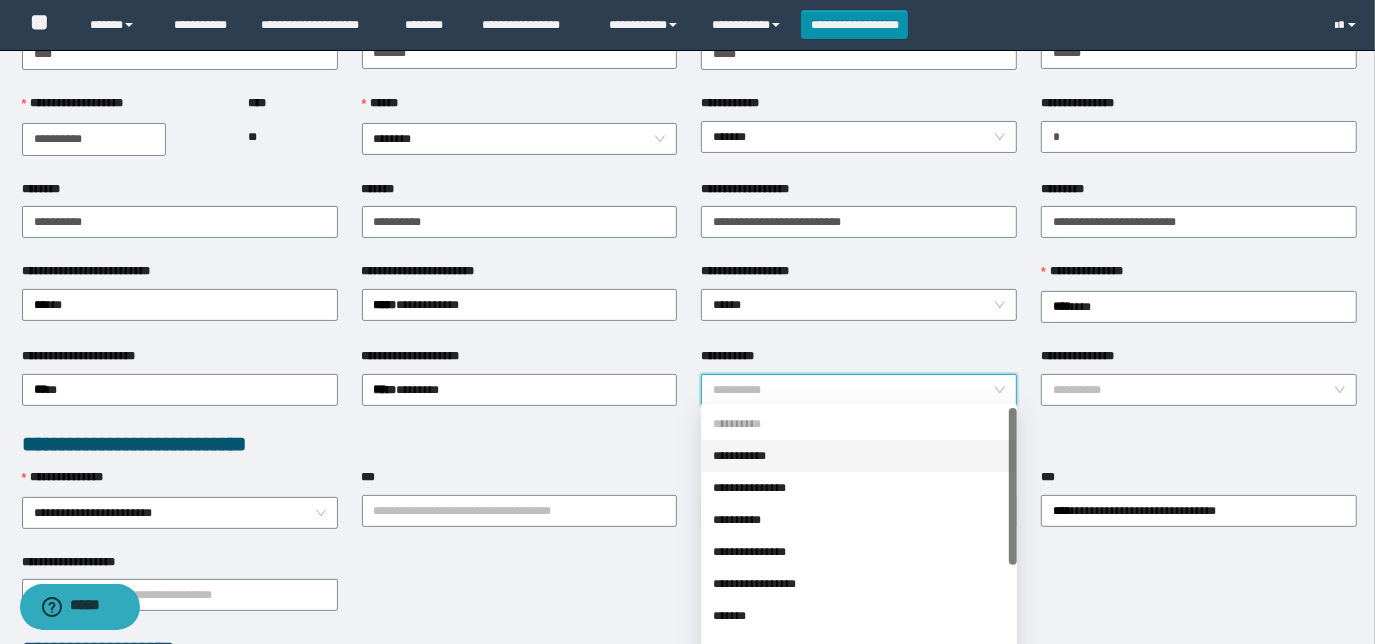 click on "**********" at bounding box center (853, 390) 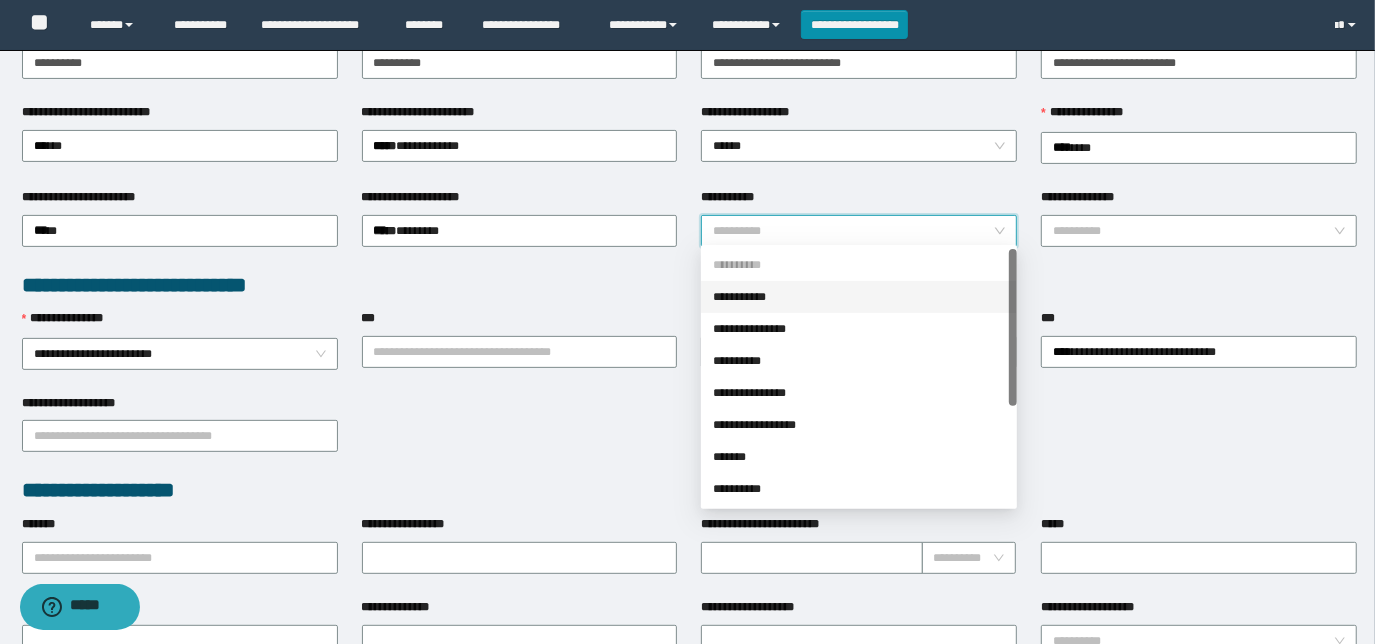 scroll, scrollTop: 363, scrollLeft: 0, axis: vertical 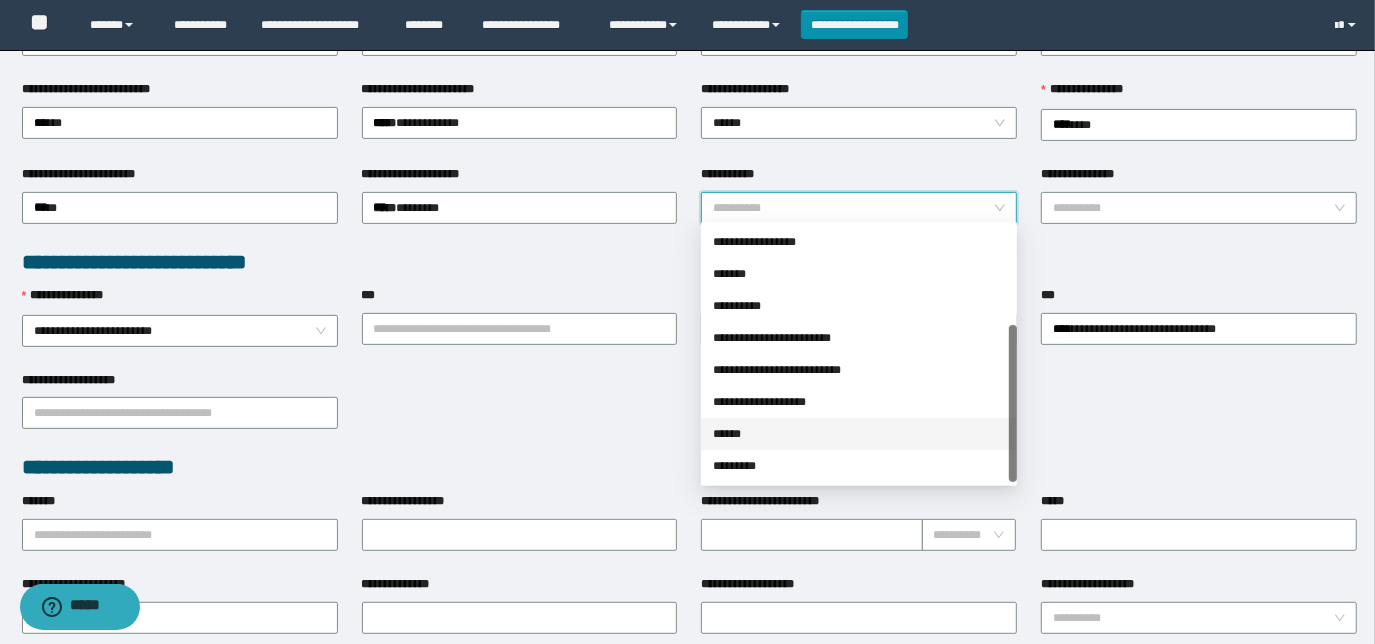 click on "******" at bounding box center [859, 434] 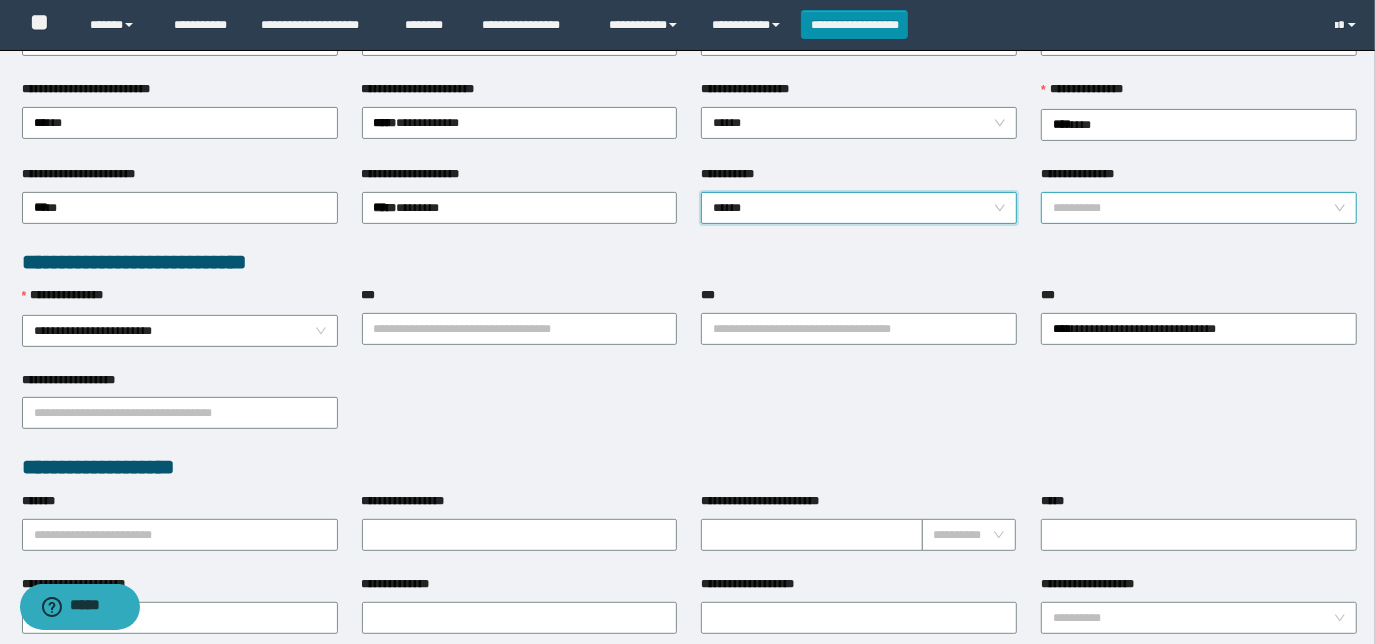 click on "**********" at bounding box center [1193, 208] 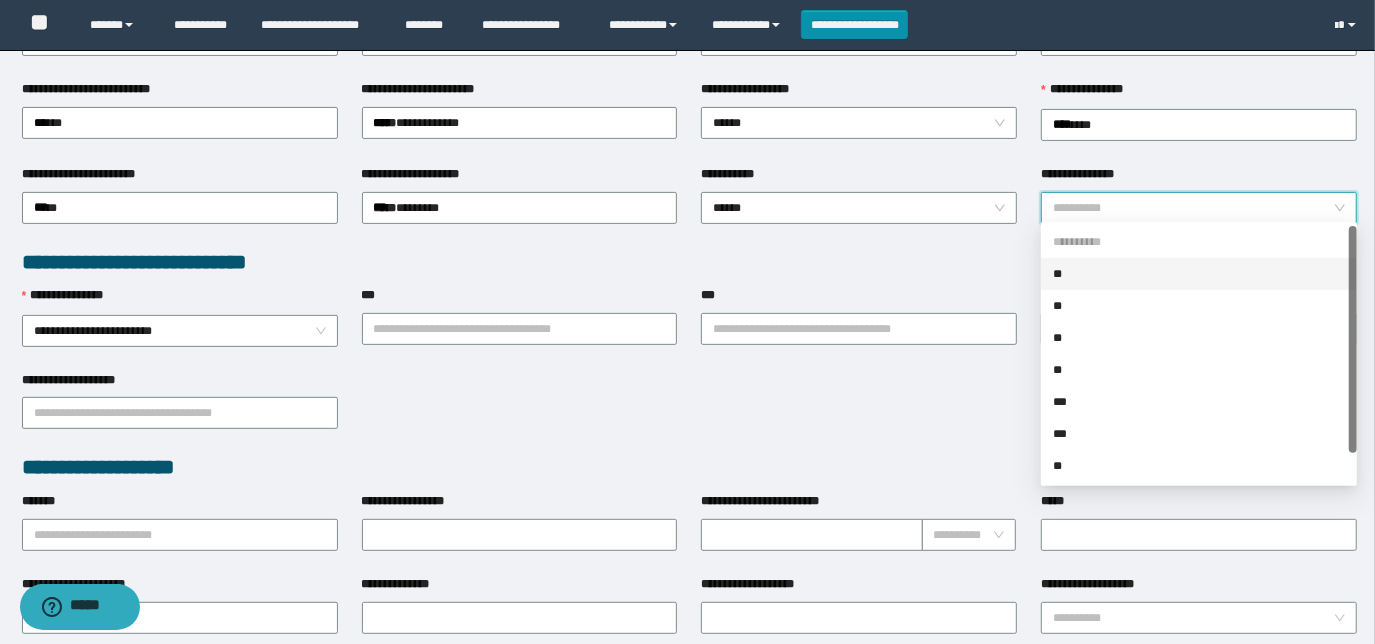 click on "**" at bounding box center (1199, 274) 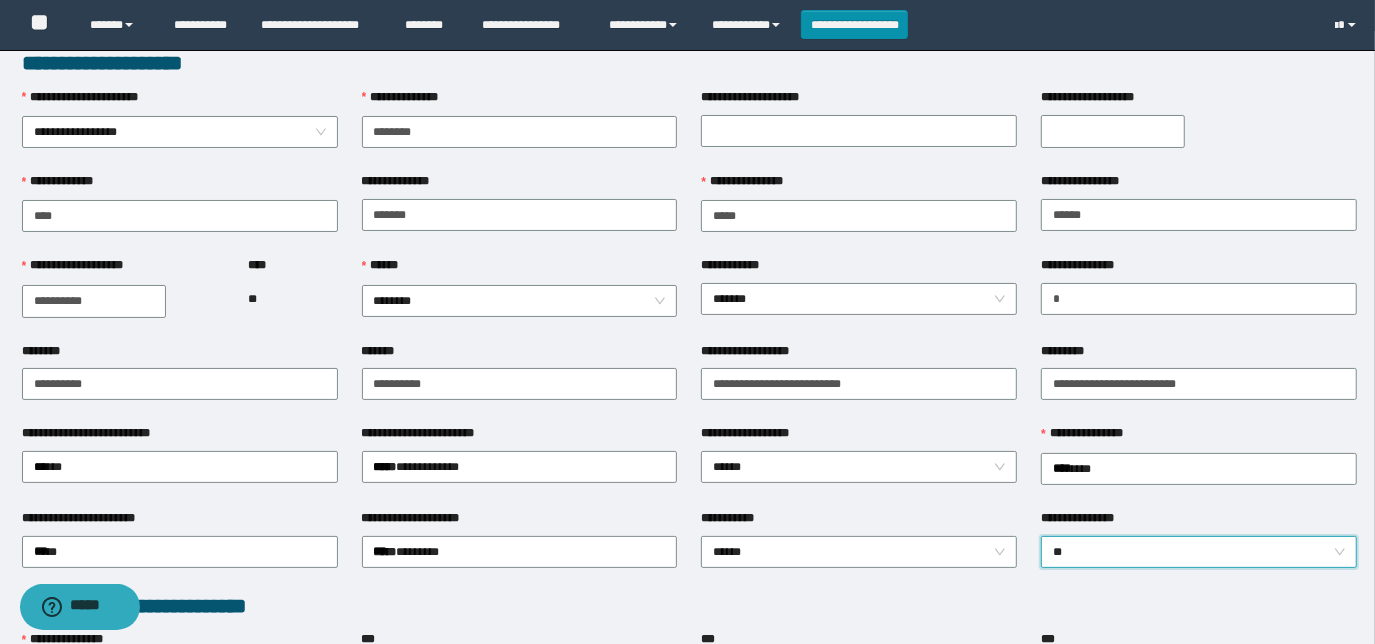 scroll, scrollTop: 0, scrollLeft: 0, axis: both 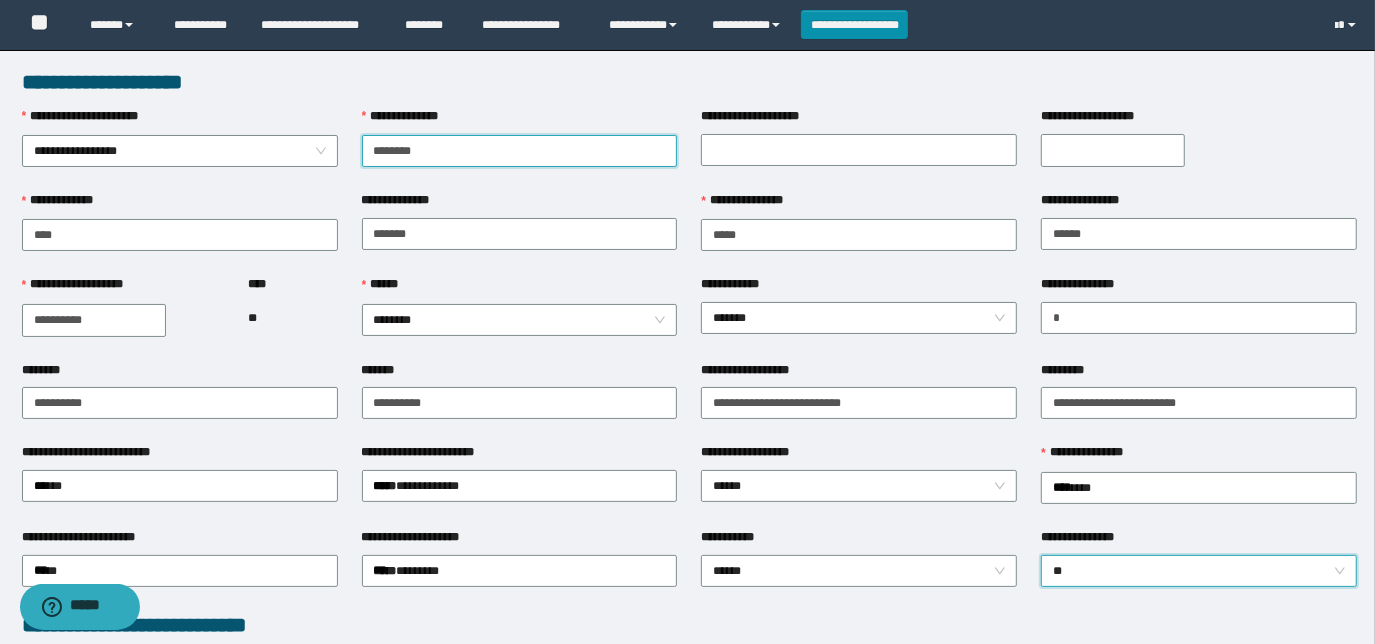 click on "********" at bounding box center (520, 151) 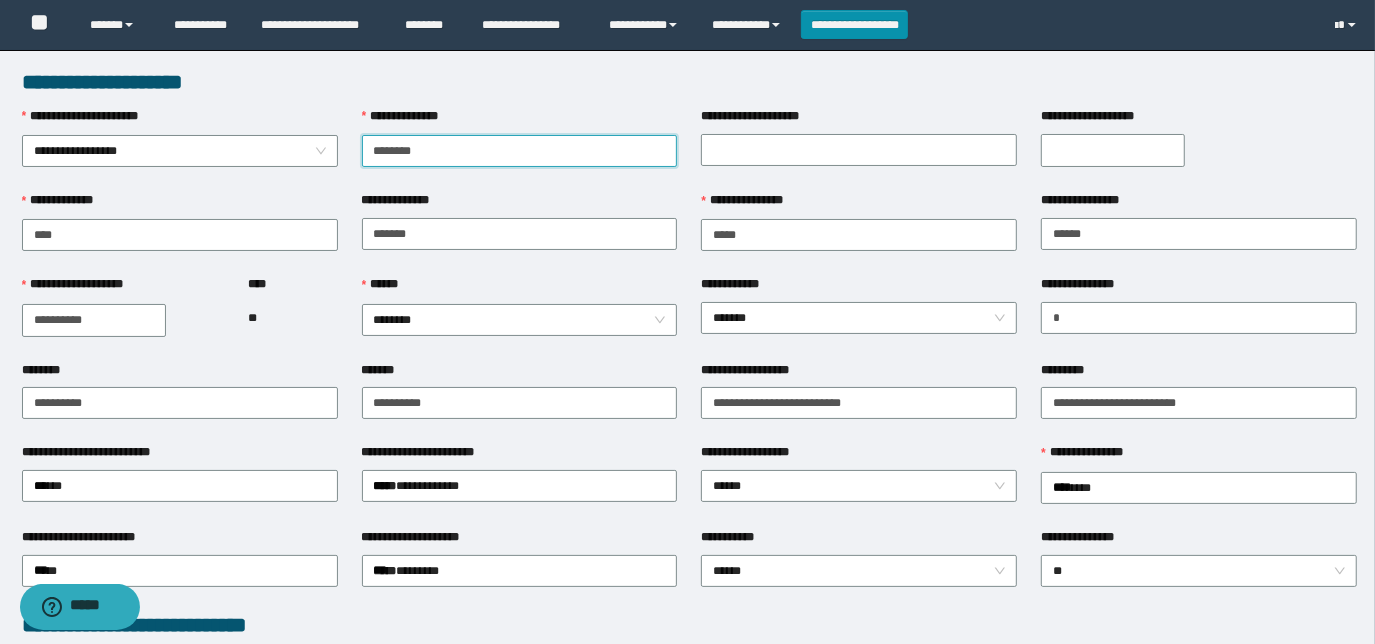 click on "********" at bounding box center (520, 151) 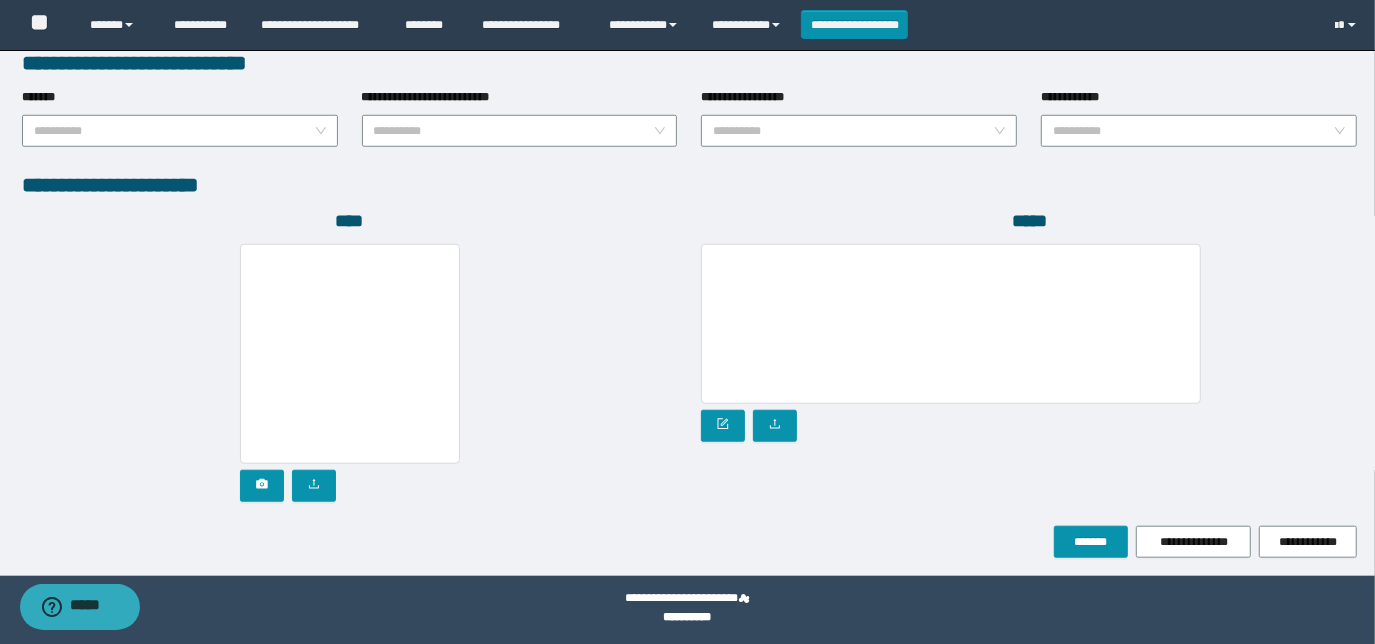 scroll, scrollTop: 1058, scrollLeft: 0, axis: vertical 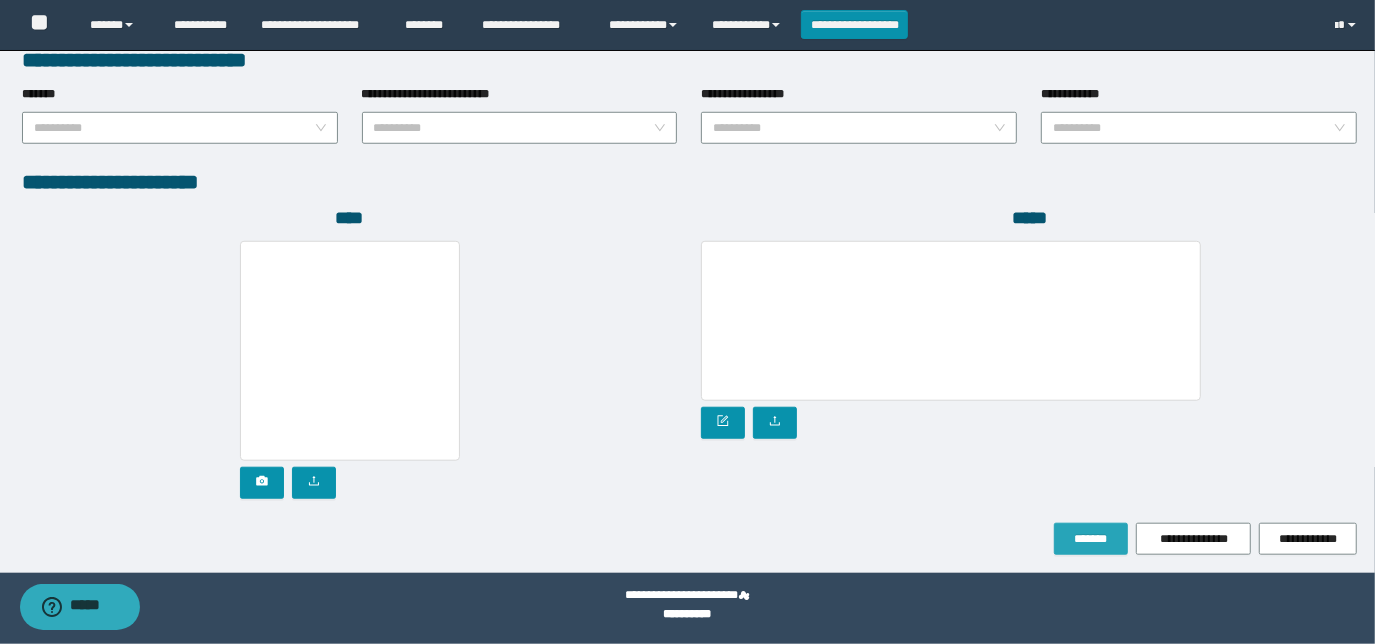 click on "*******" at bounding box center (1091, 539) 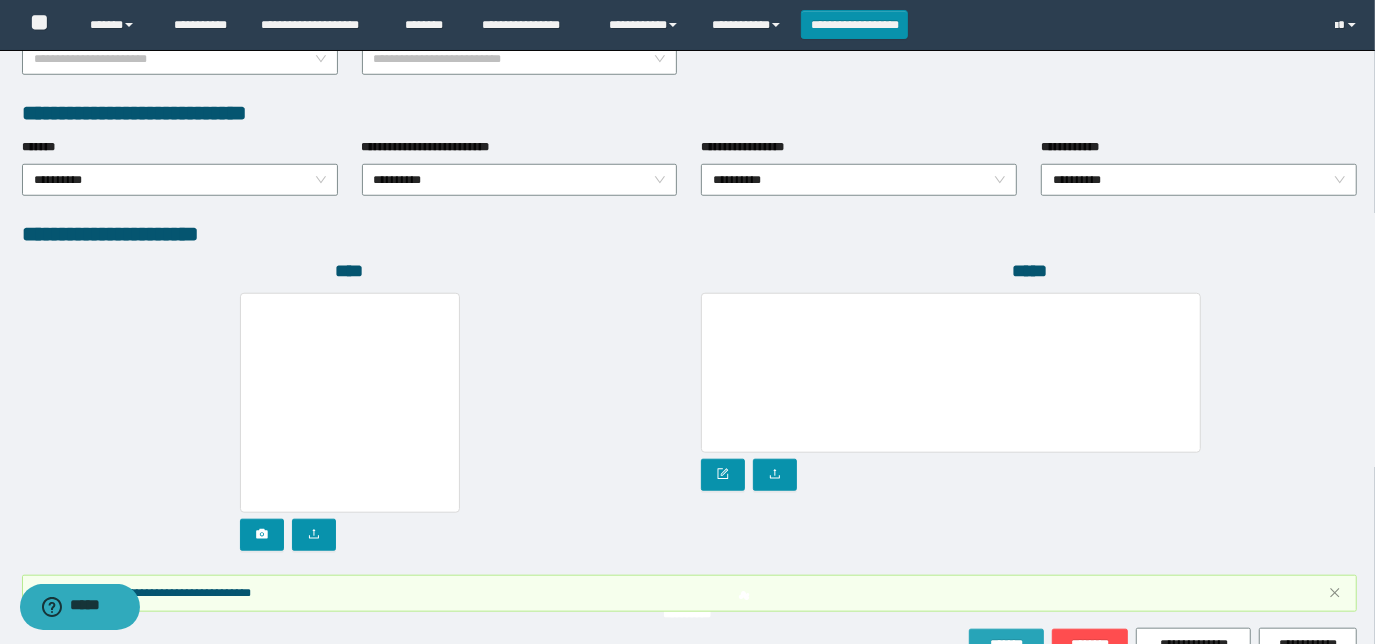 scroll, scrollTop: 1109, scrollLeft: 0, axis: vertical 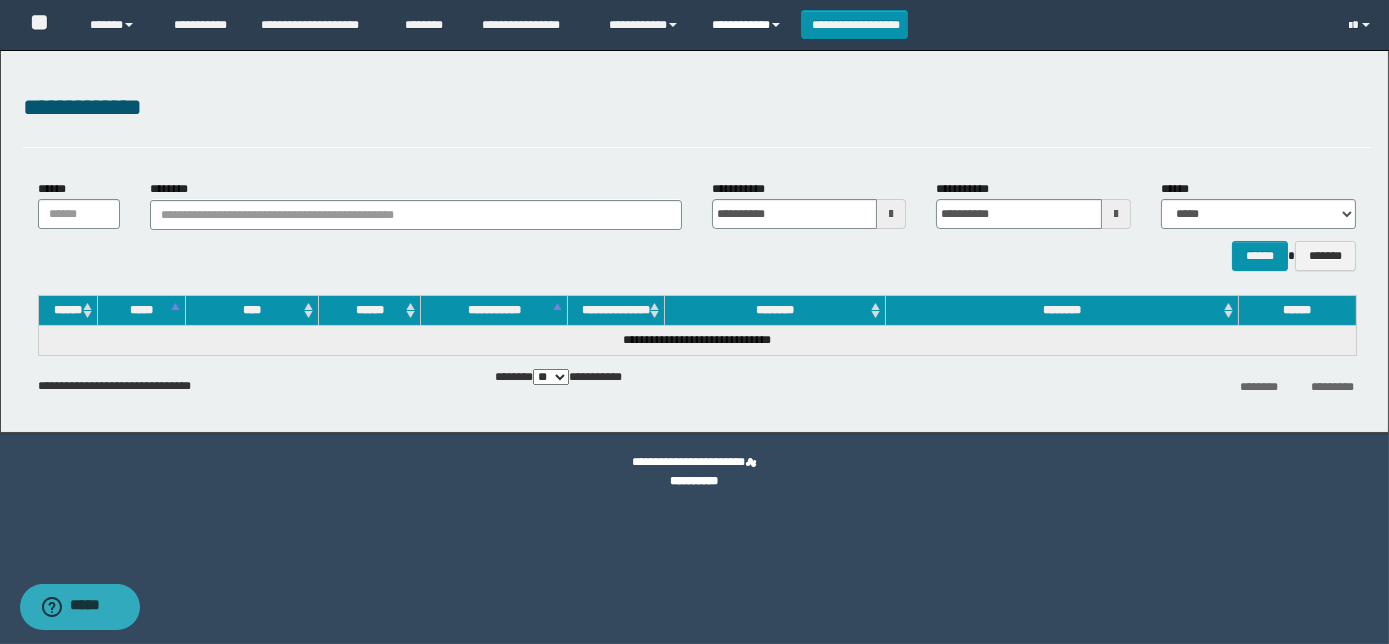 click on "**********" at bounding box center (749, 25) 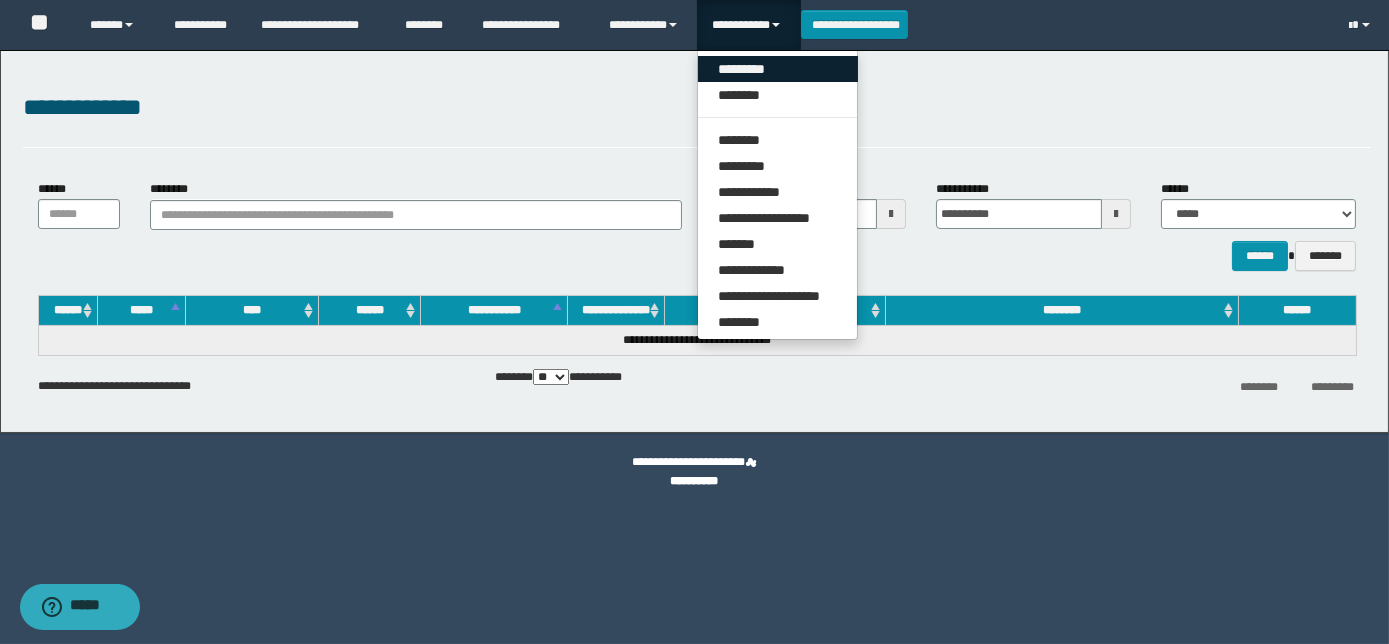 click on "*********" at bounding box center (778, 69) 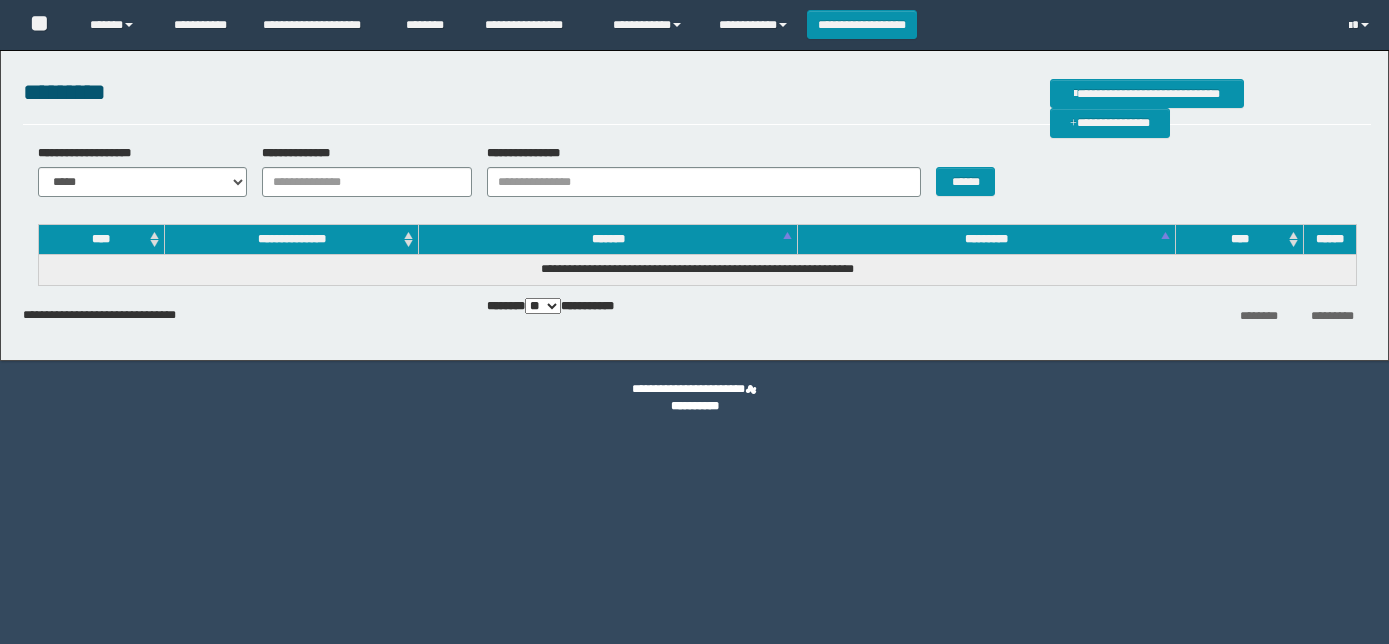 scroll, scrollTop: 0, scrollLeft: 0, axis: both 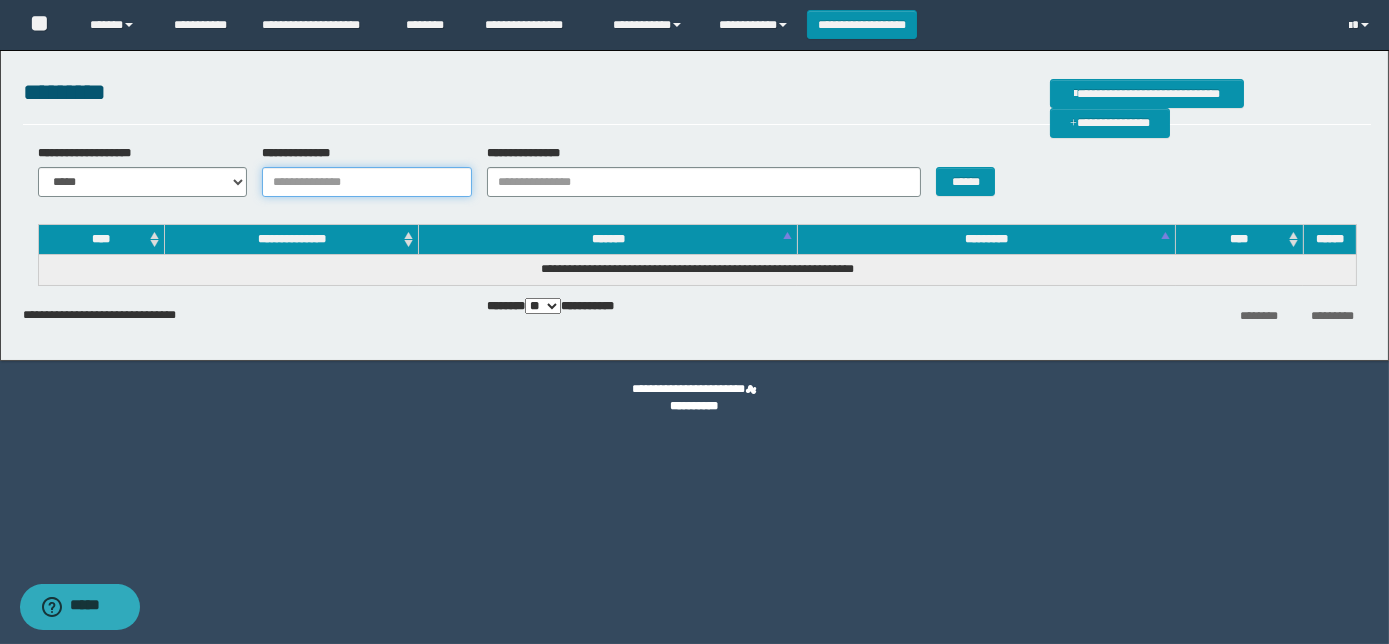 click on "**********" at bounding box center [367, 182] 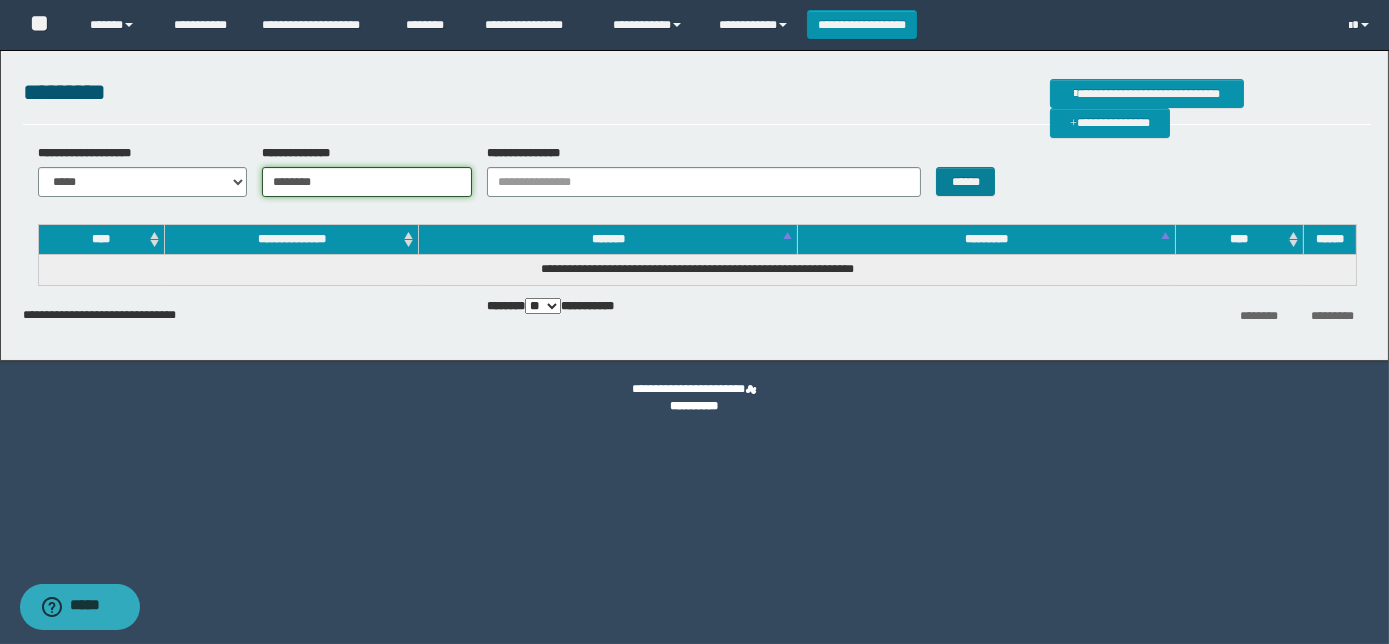type on "********" 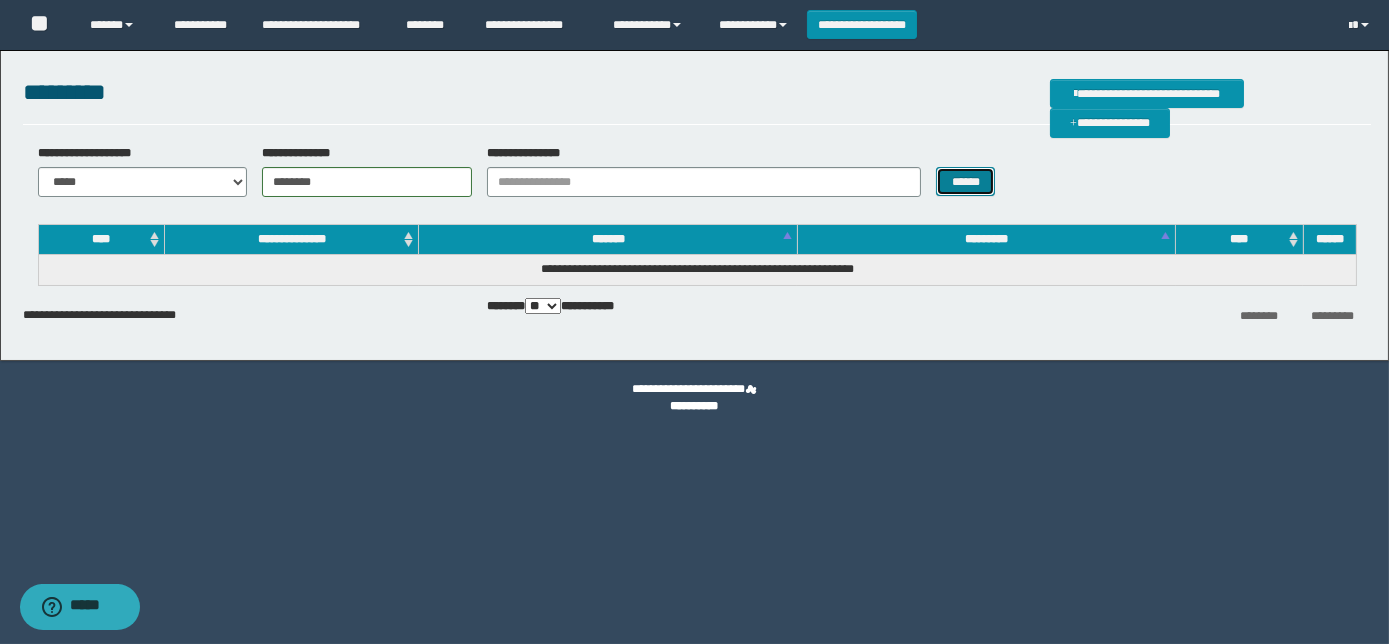 click on "******" at bounding box center [965, 181] 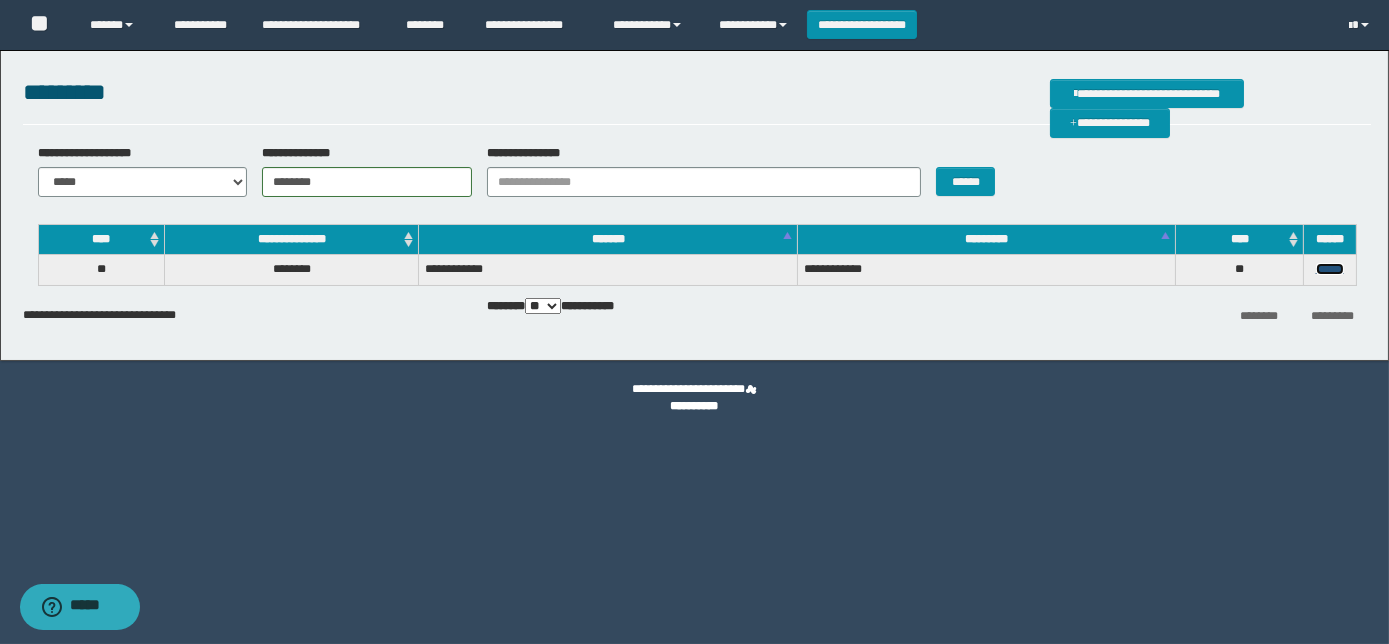 click on "******" at bounding box center (1330, 269) 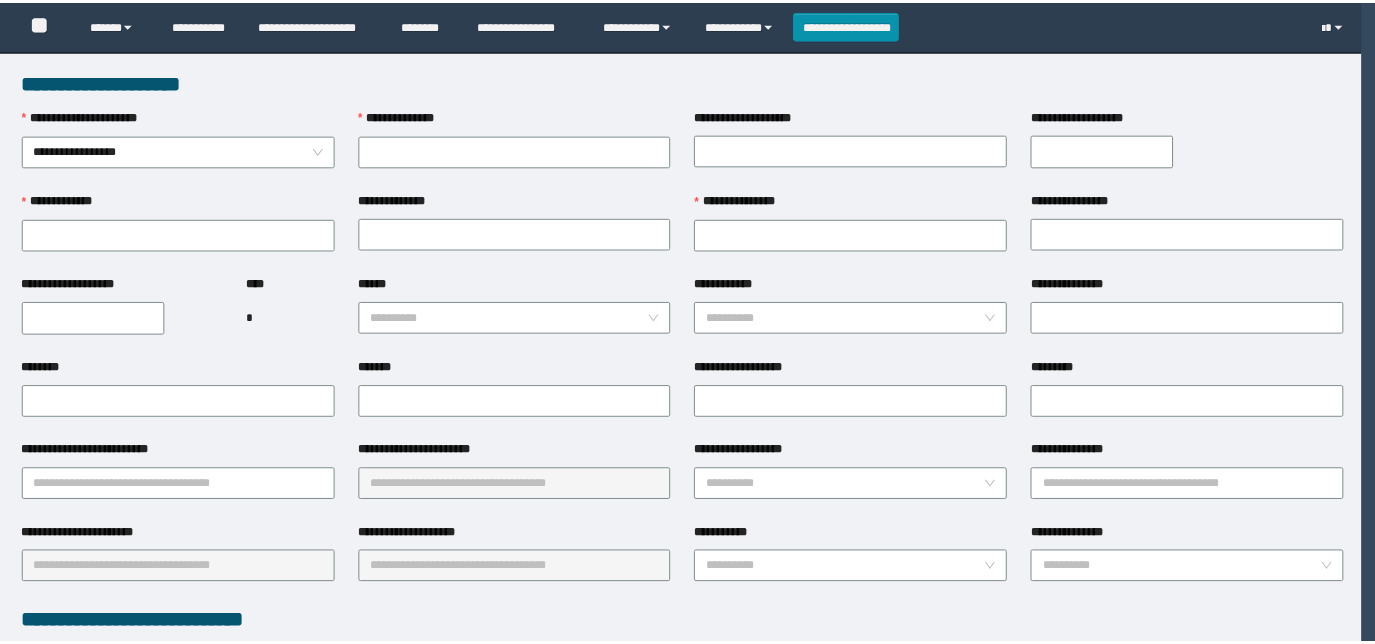 scroll, scrollTop: 0, scrollLeft: 0, axis: both 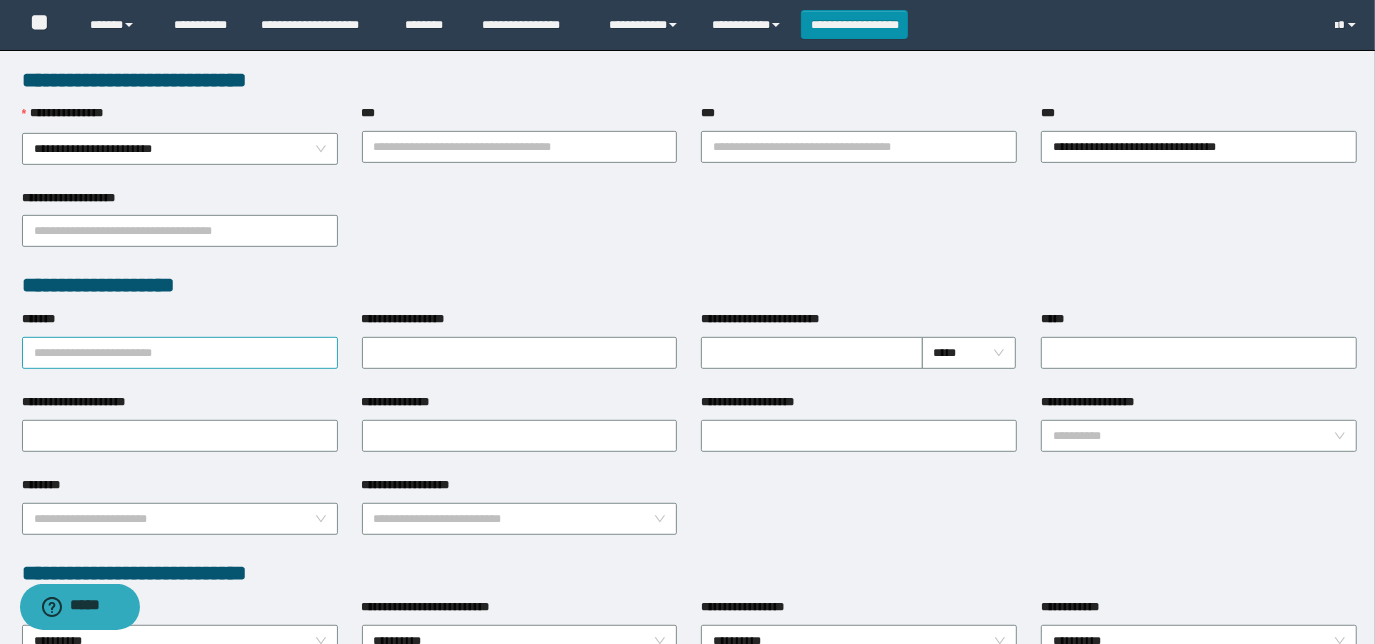click on "*******" at bounding box center (180, 353) 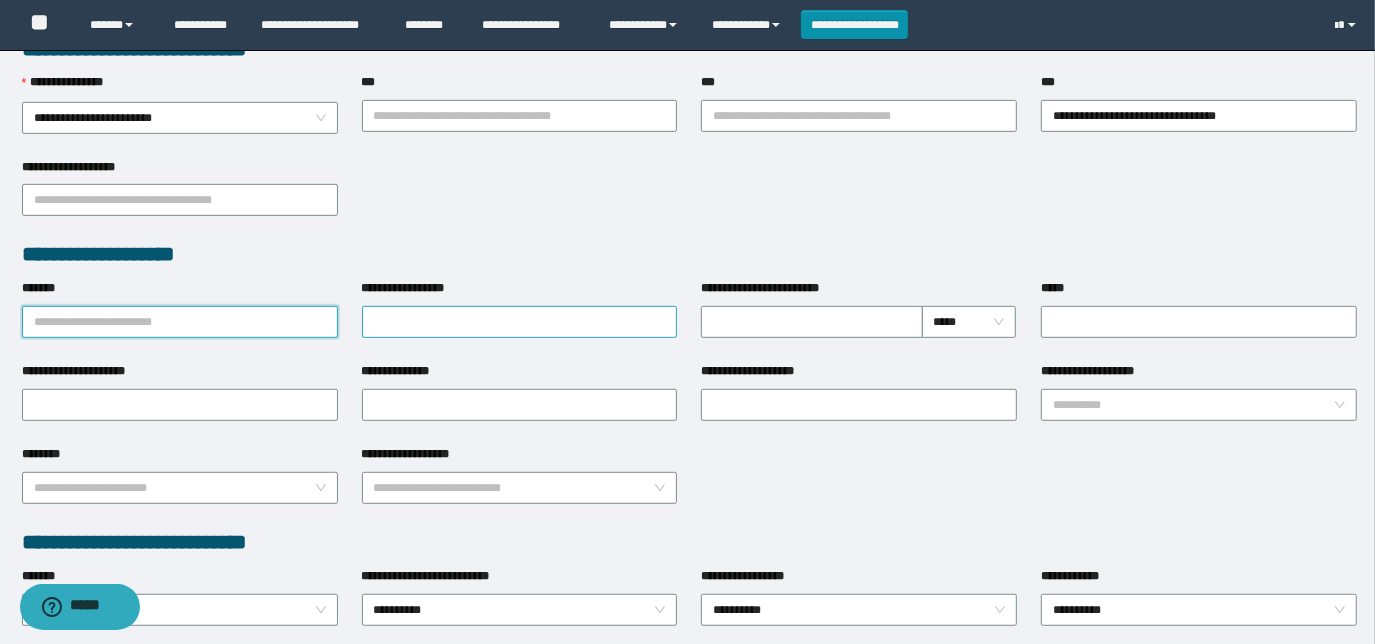 scroll, scrollTop: 545, scrollLeft: 0, axis: vertical 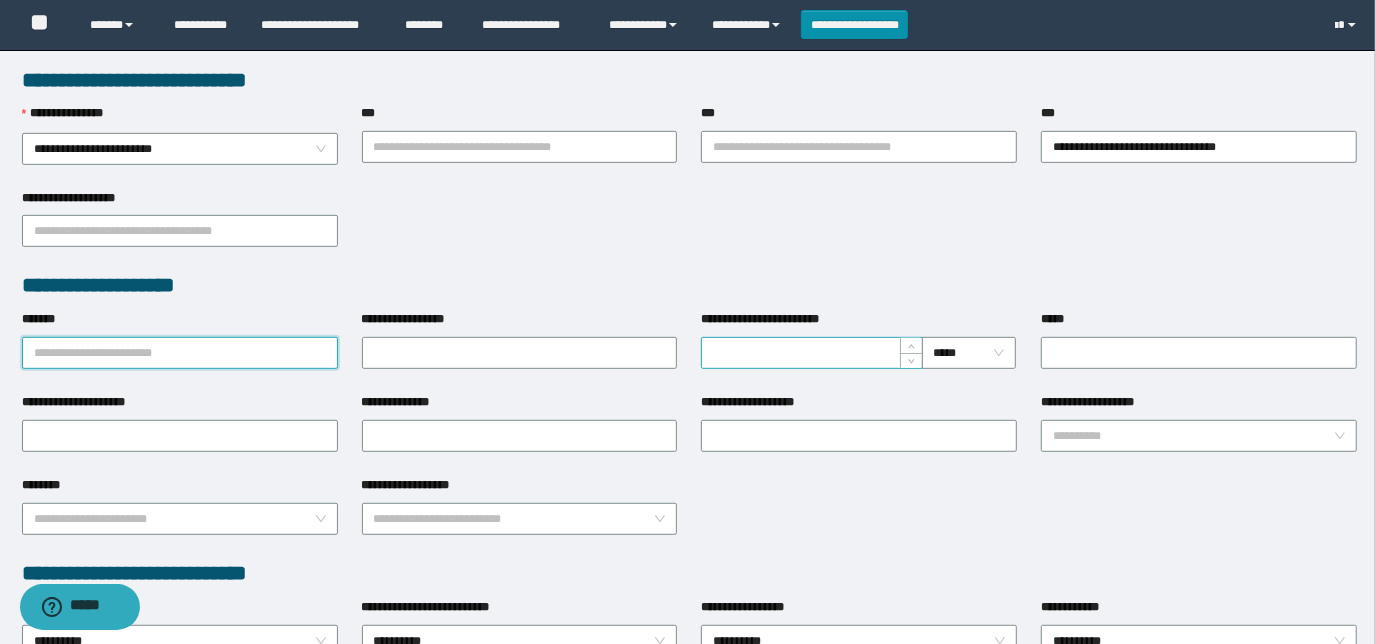click on "**********" at bounding box center [811, 353] 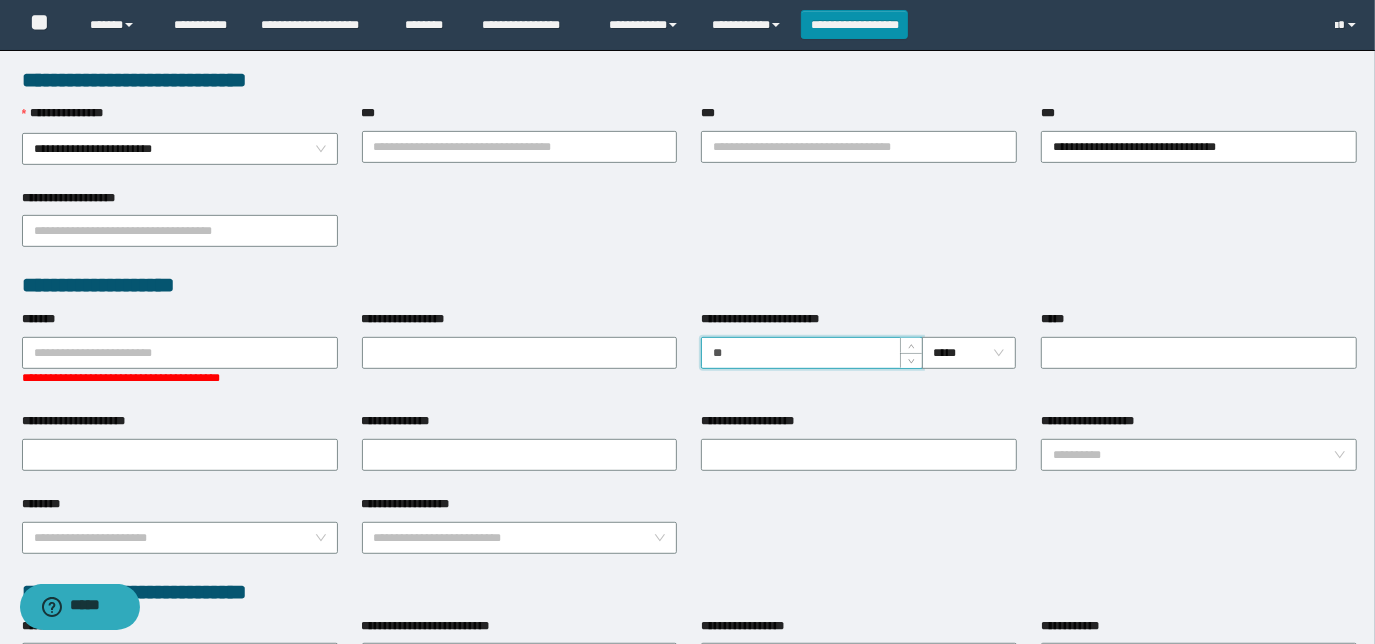 type on "**" 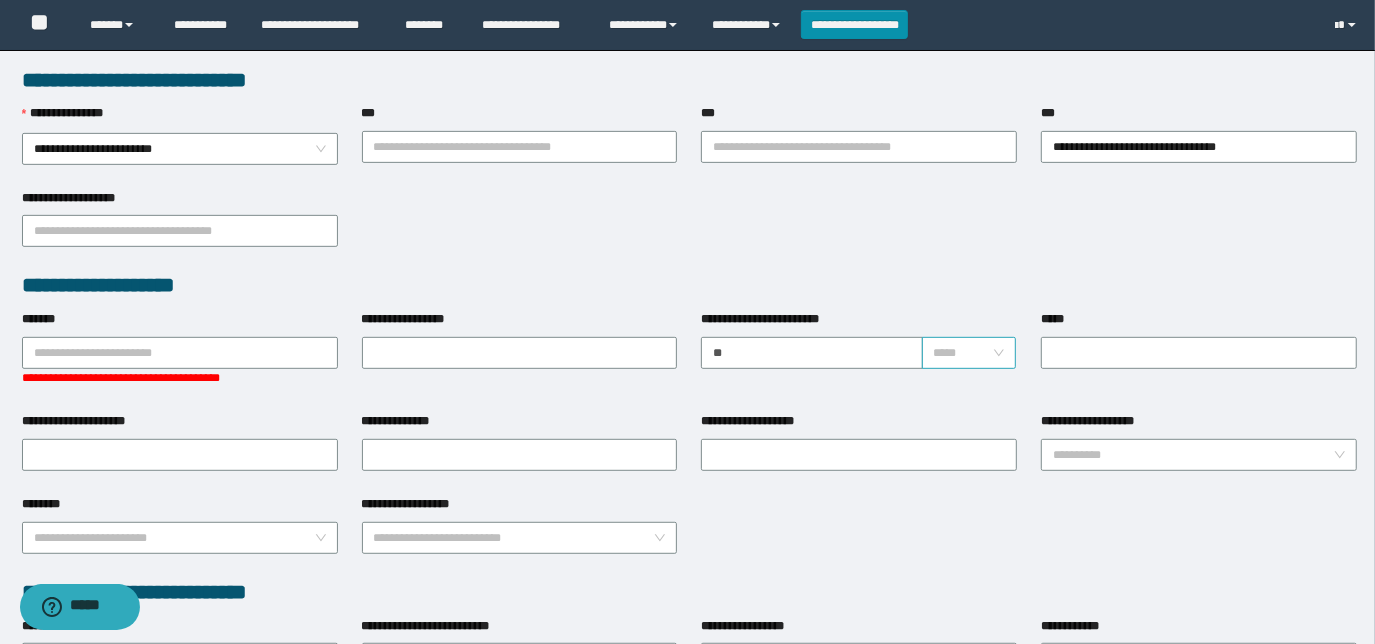 click on "*****" at bounding box center [969, 353] 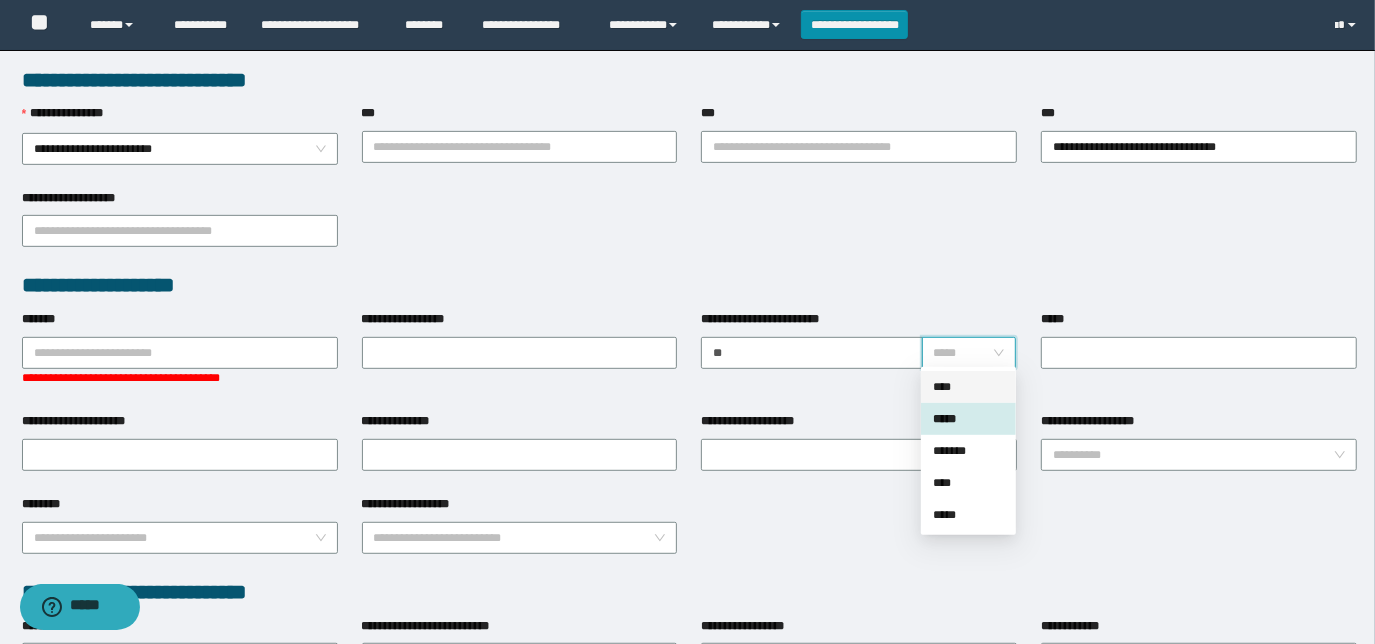 click on "****" at bounding box center (968, 387) 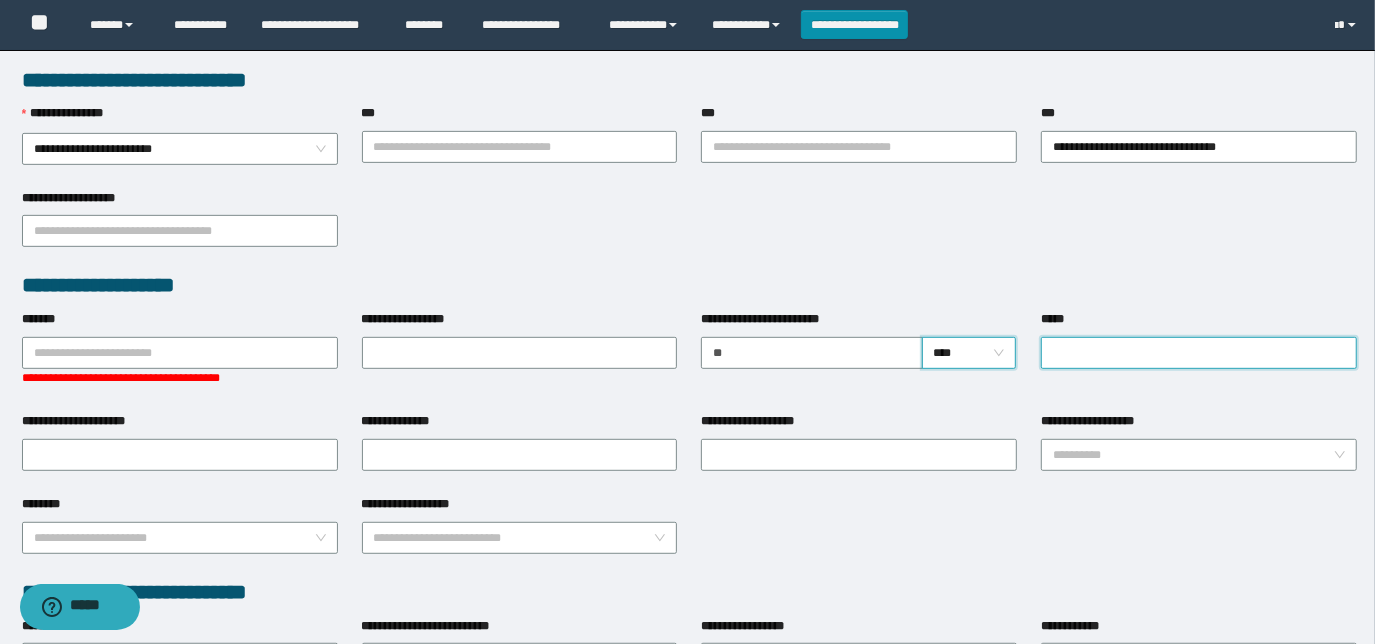 click on "*****" at bounding box center (1199, 353) 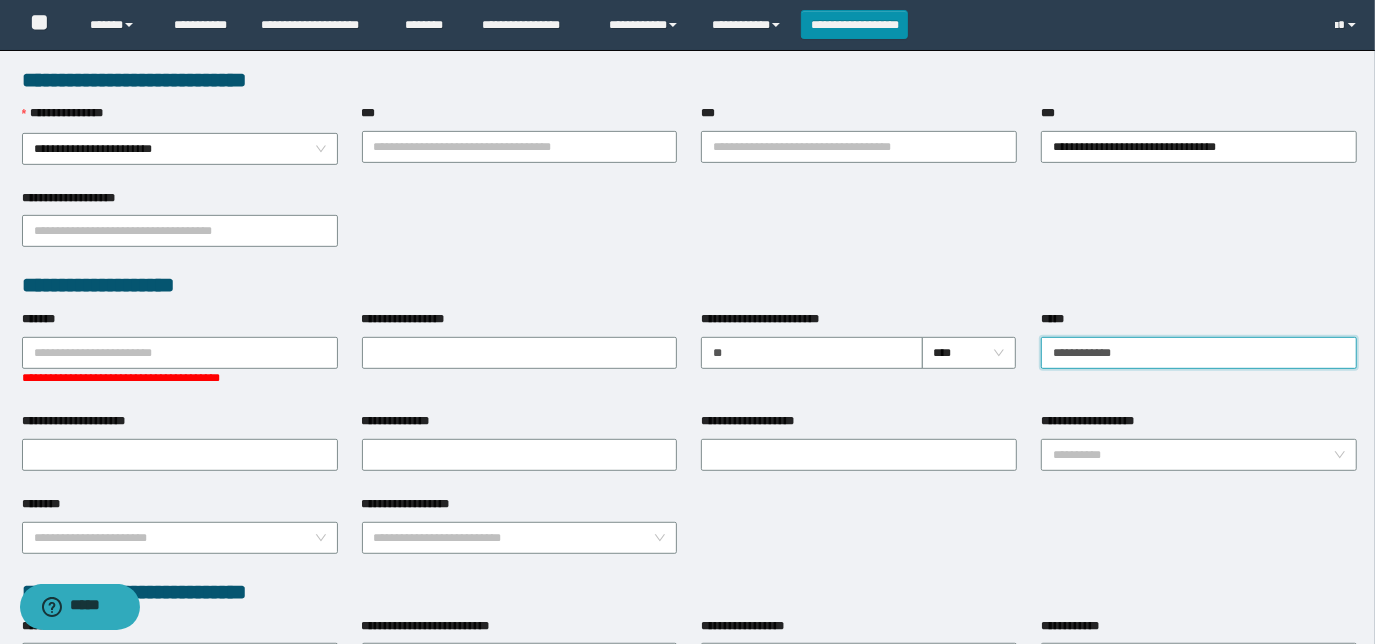 type on "**********" 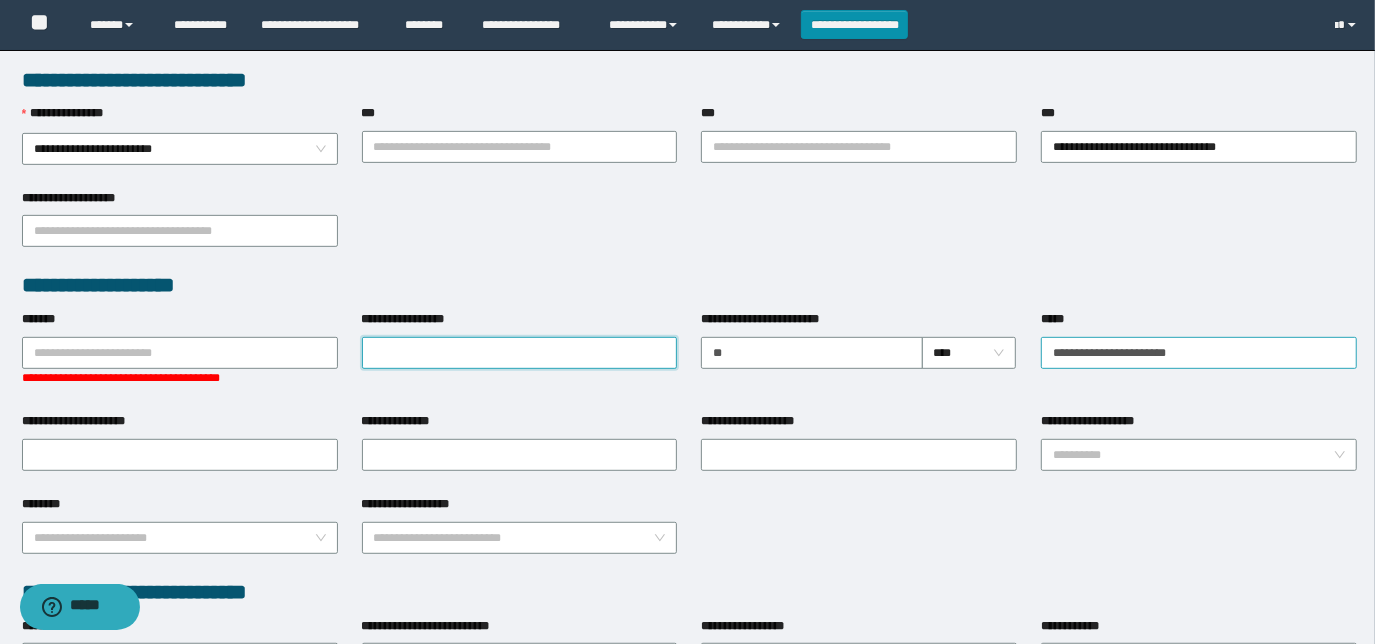 type on "**********" 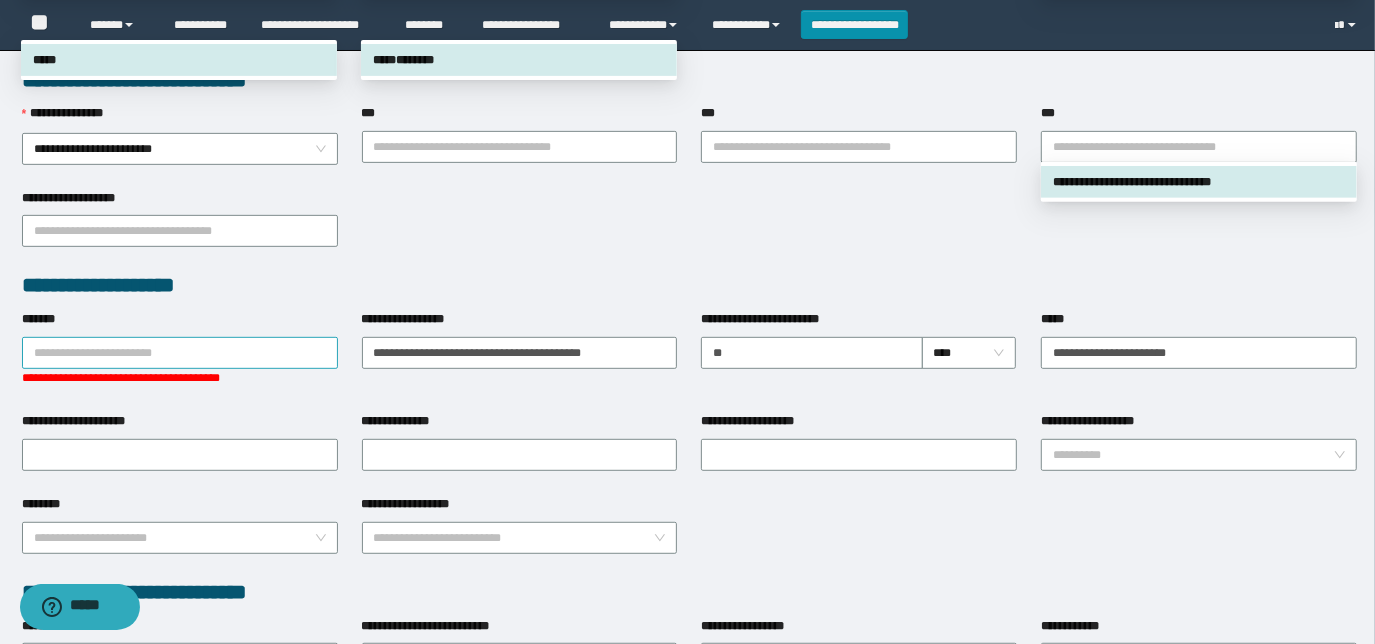 click on "*******" at bounding box center [180, 353] 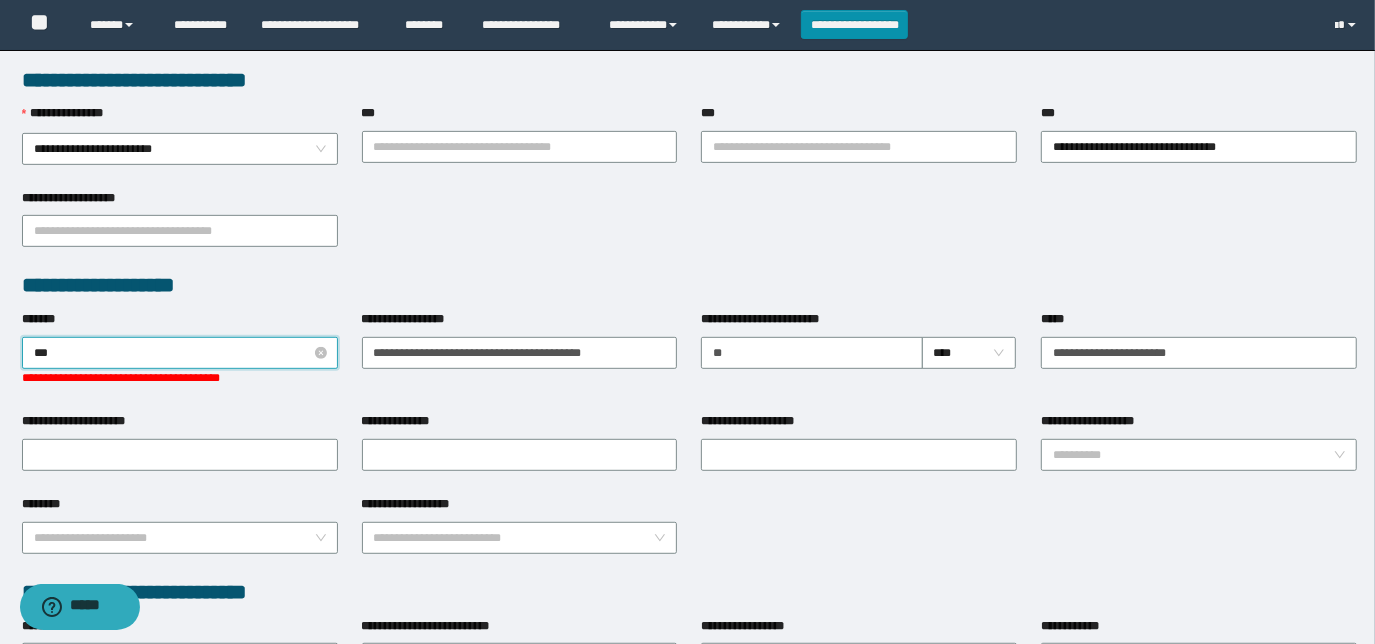 type on "****" 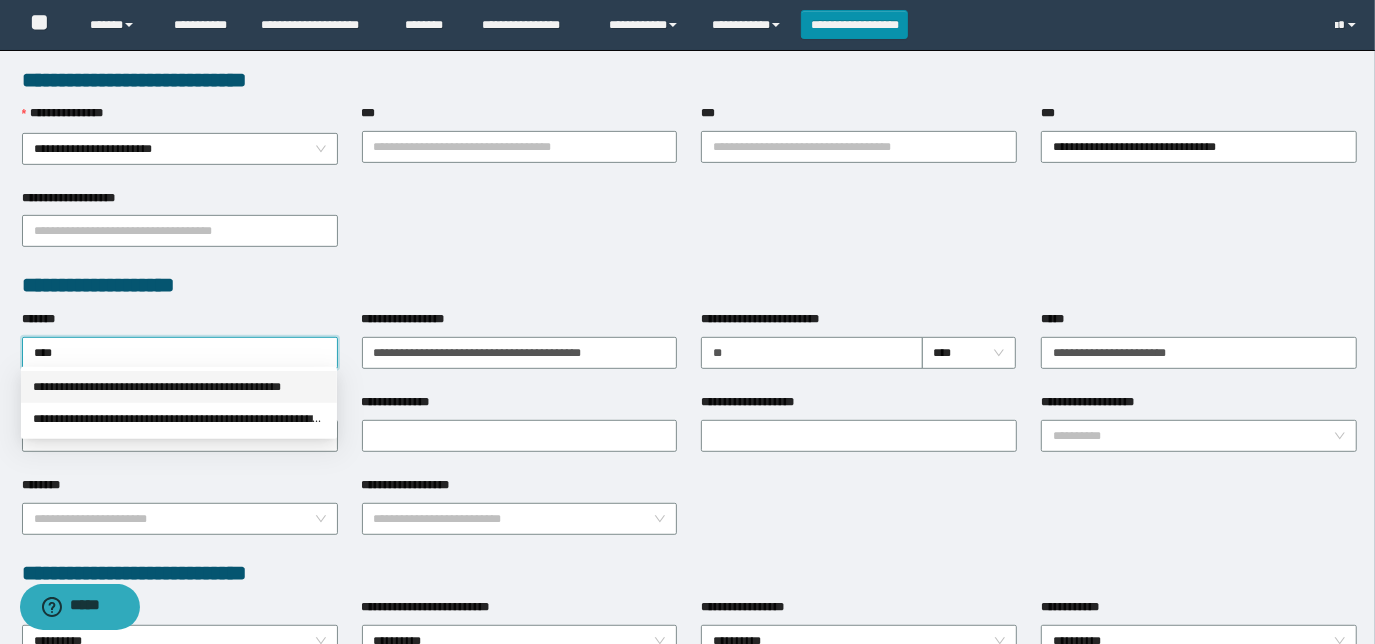click on "**********" at bounding box center (179, 387) 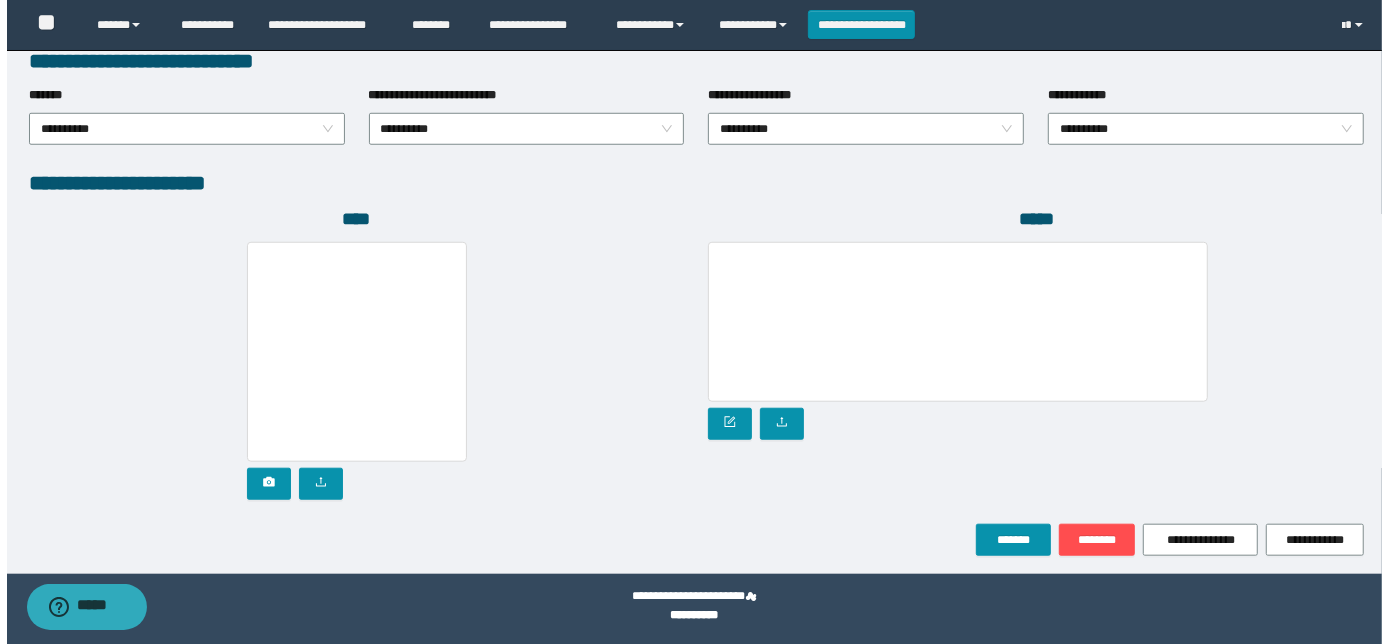 scroll, scrollTop: 1058, scrollLeft: 0, axis: vertical 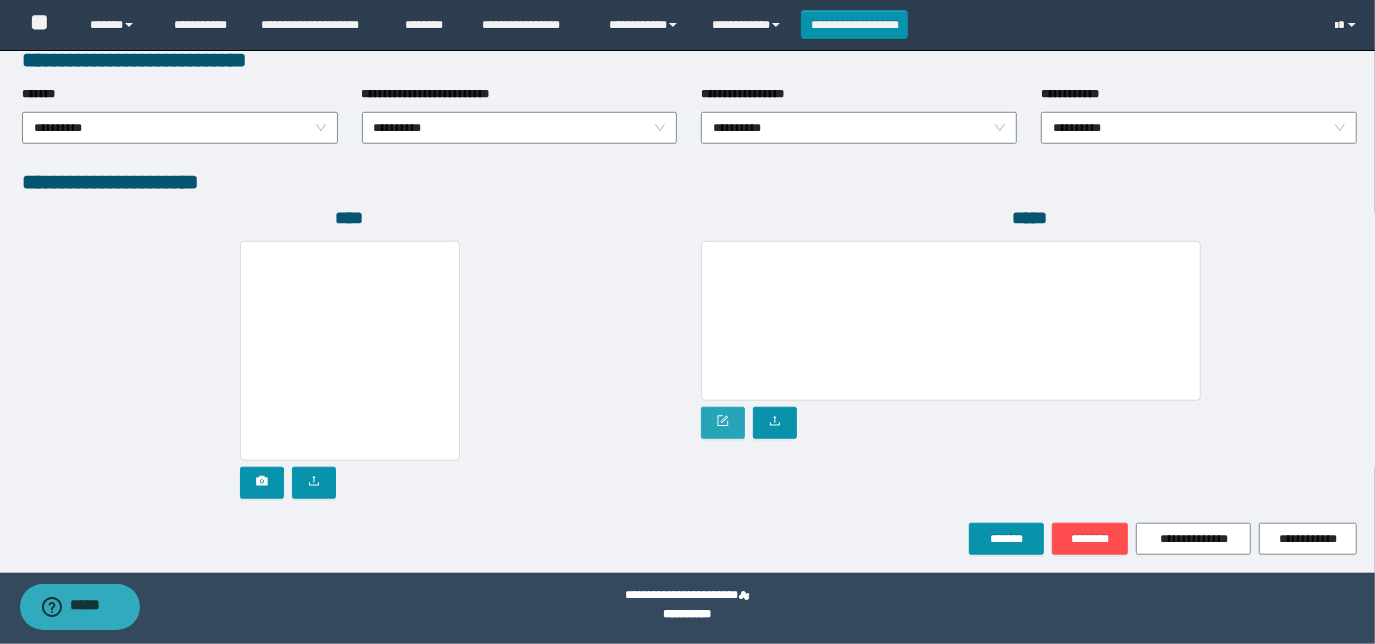 click 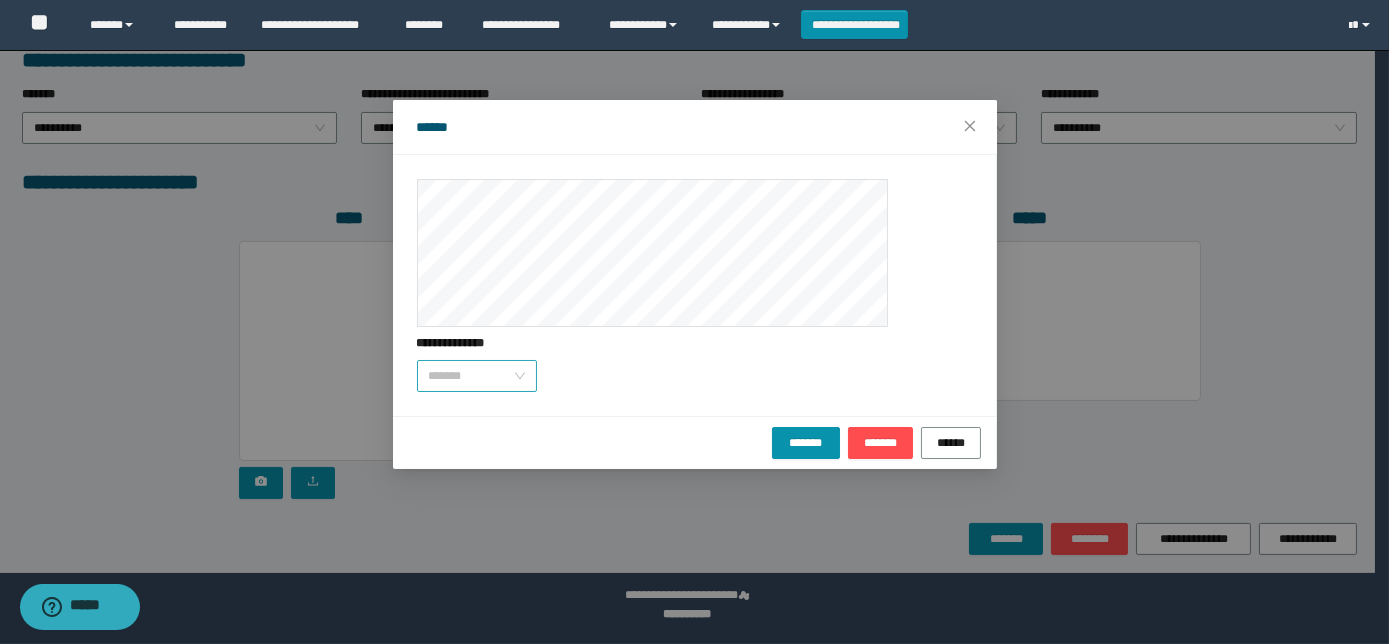 click on "*******" at bounding box center (477, 376) 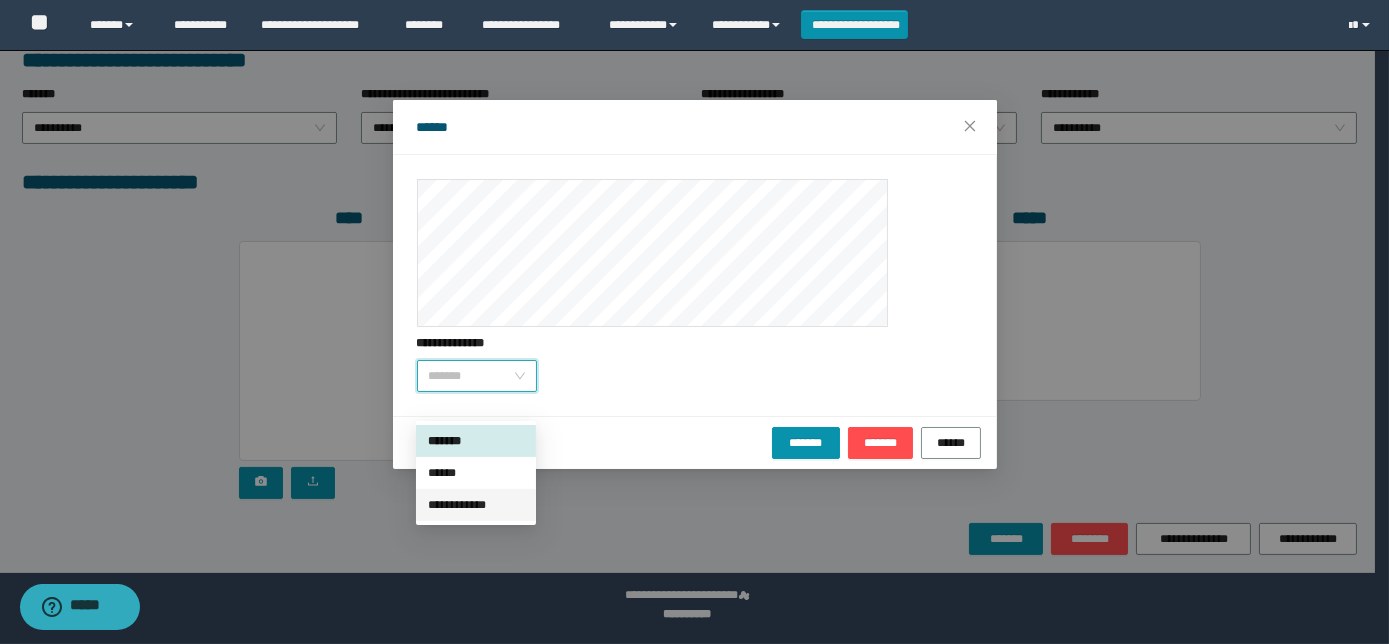 click on "**********" at bounding box center (476, 505) 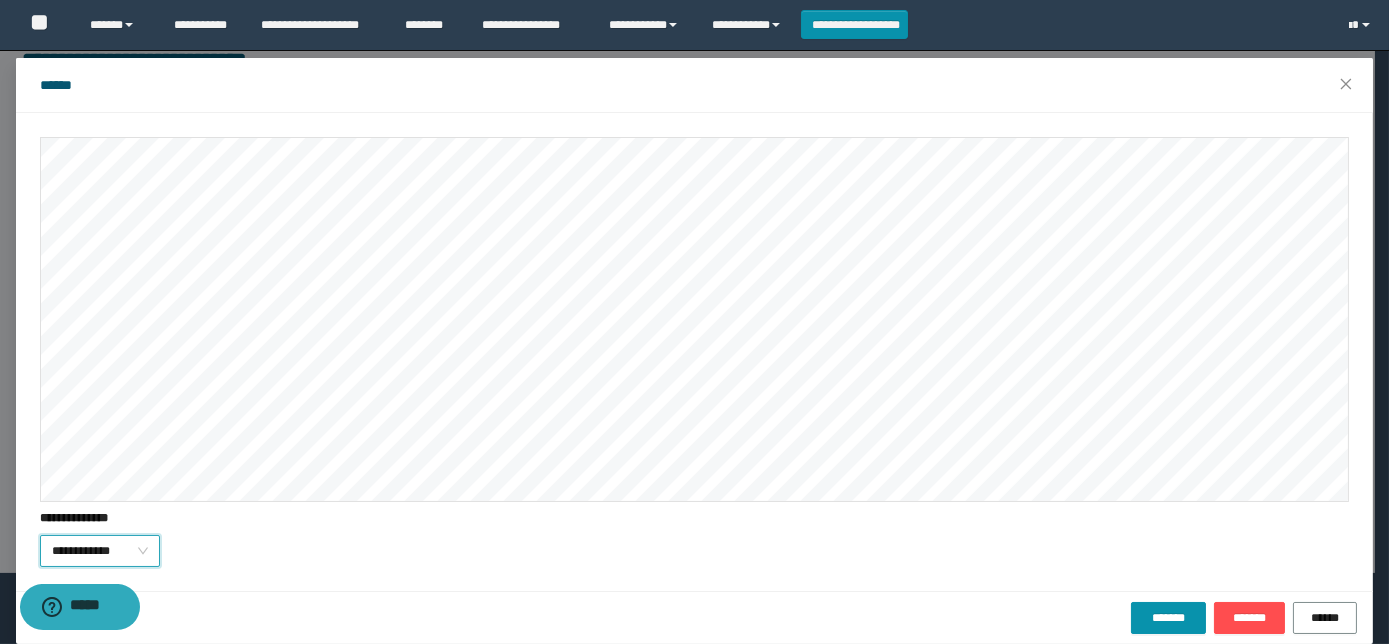 scroll, scrollTop: 64, scrollLeft: 0, axis: vertical 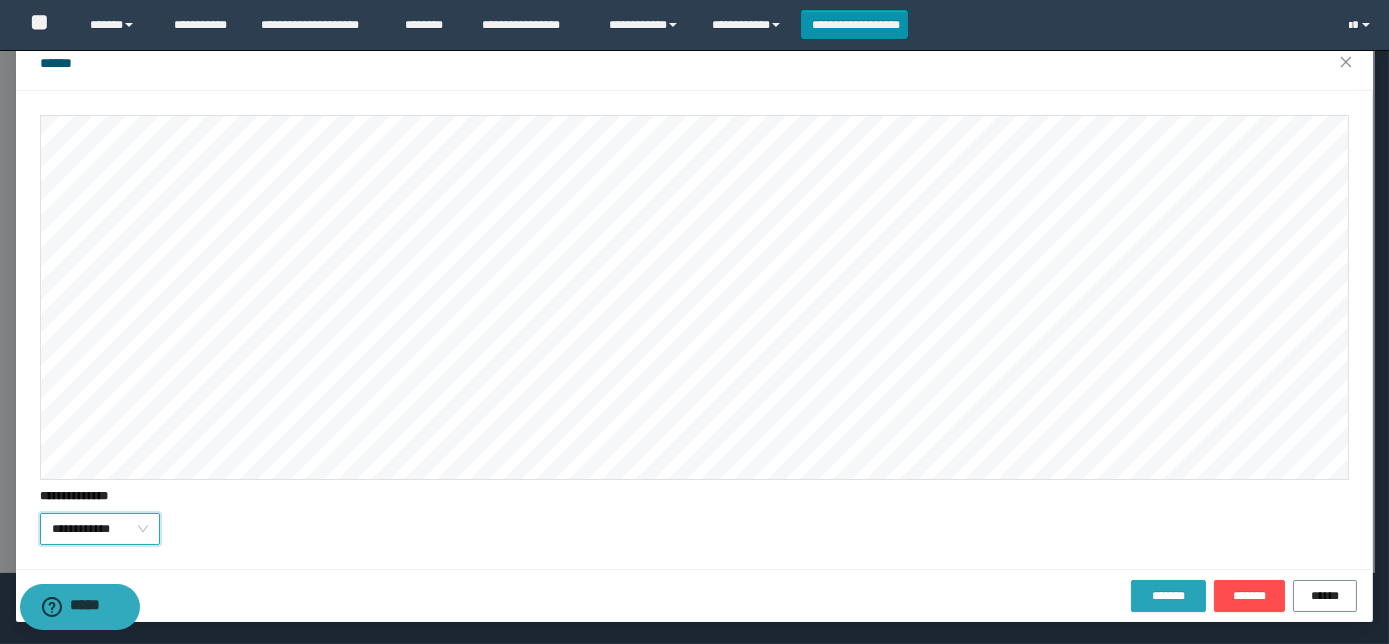 click on "*******" at bounding box center (1168, 596) 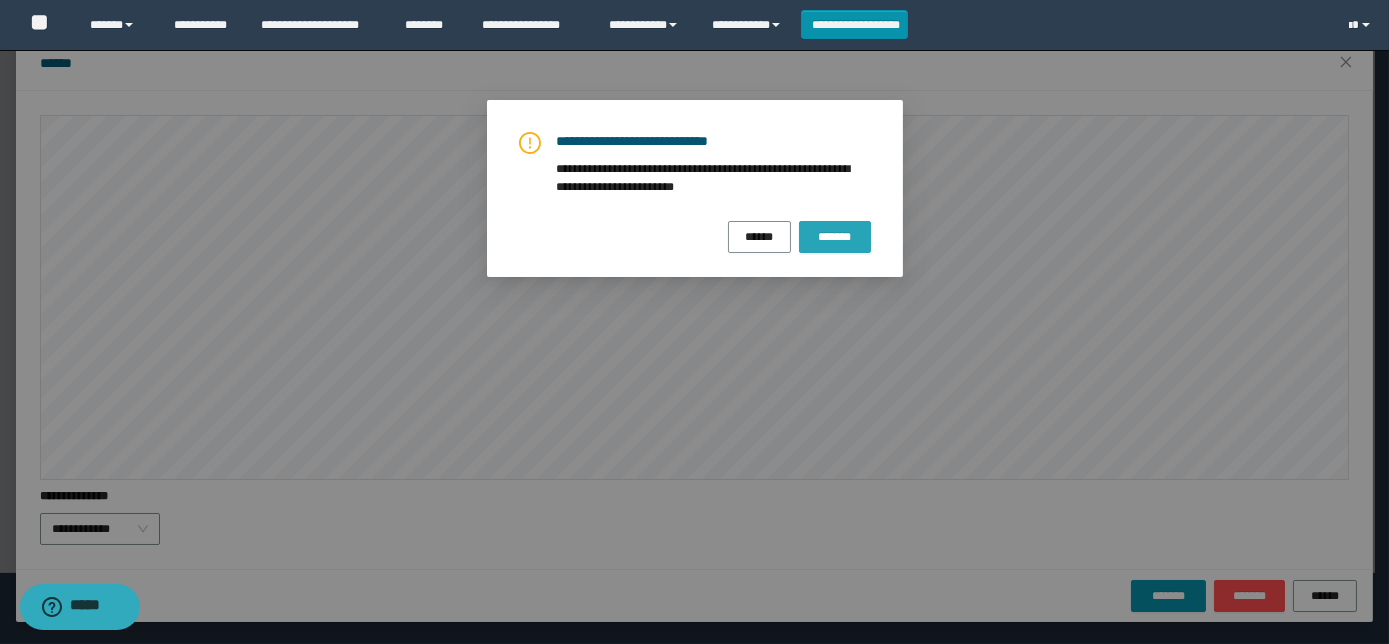 click on "*******" at bounding box center [835, 237] 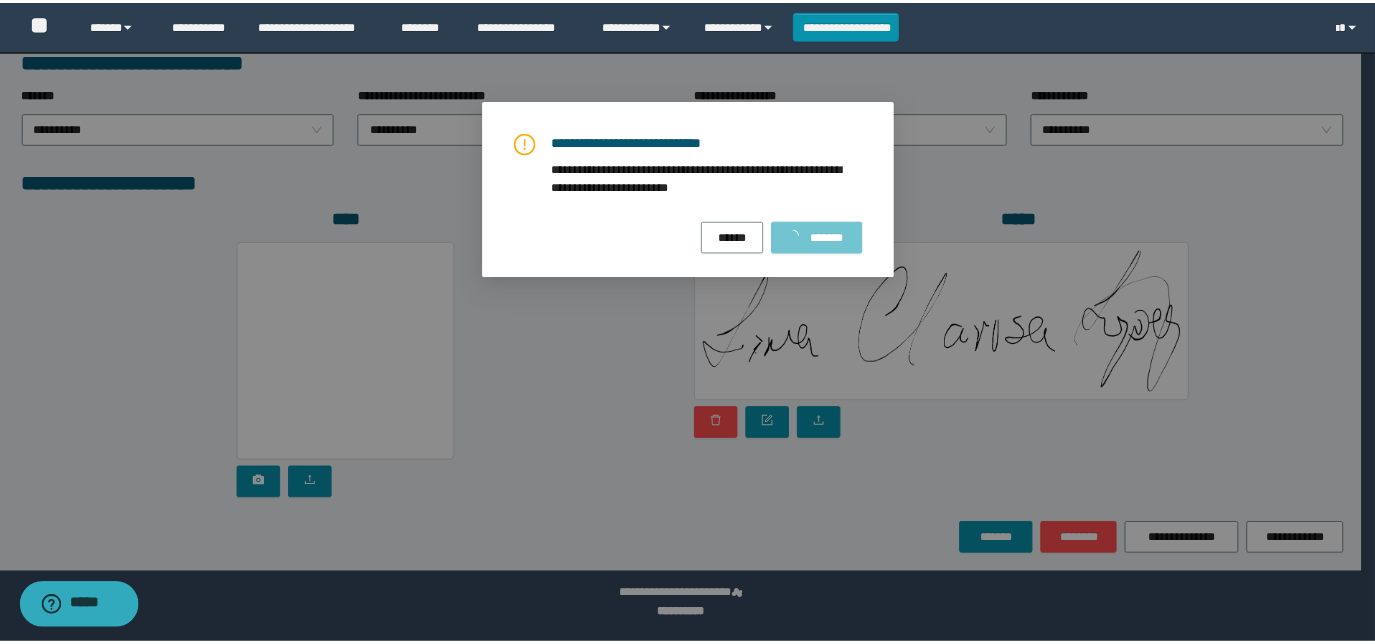 scroll, scrollTop: 0, scrollLeft: 0, axis: both 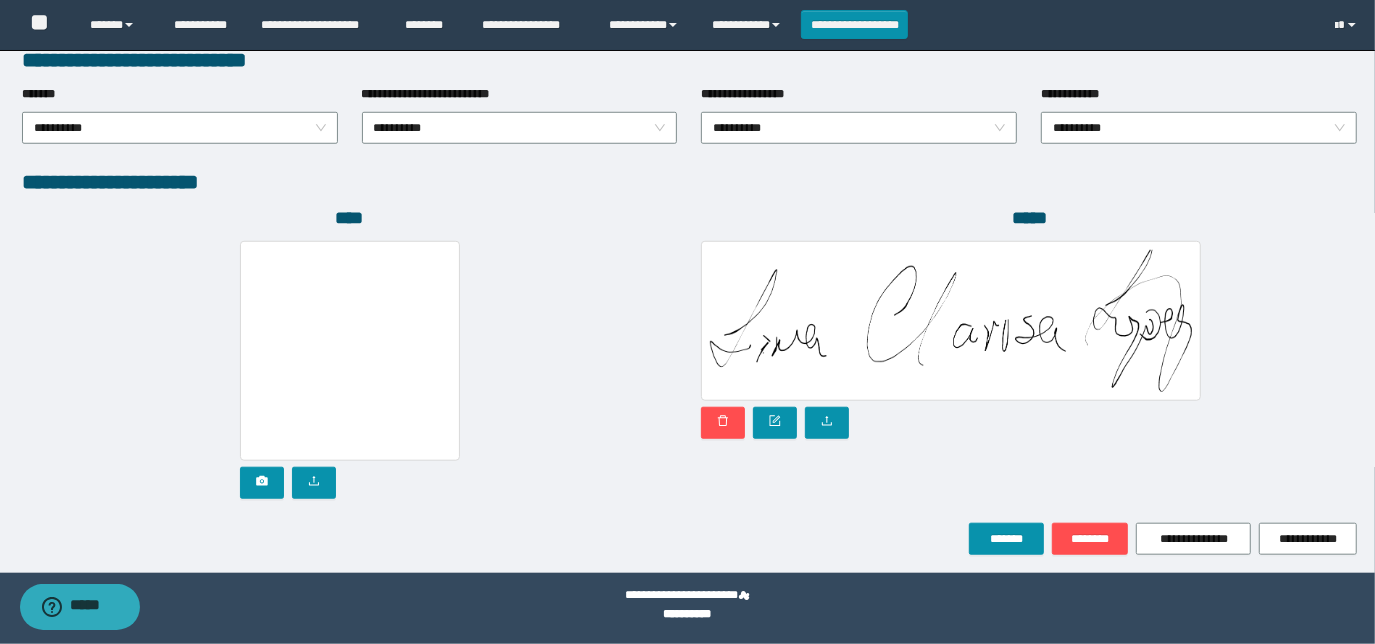 drag, startPoint x: 120, startPoint y: 327, endPoint x: 221, endPoint y: 385, distance: 116.46888 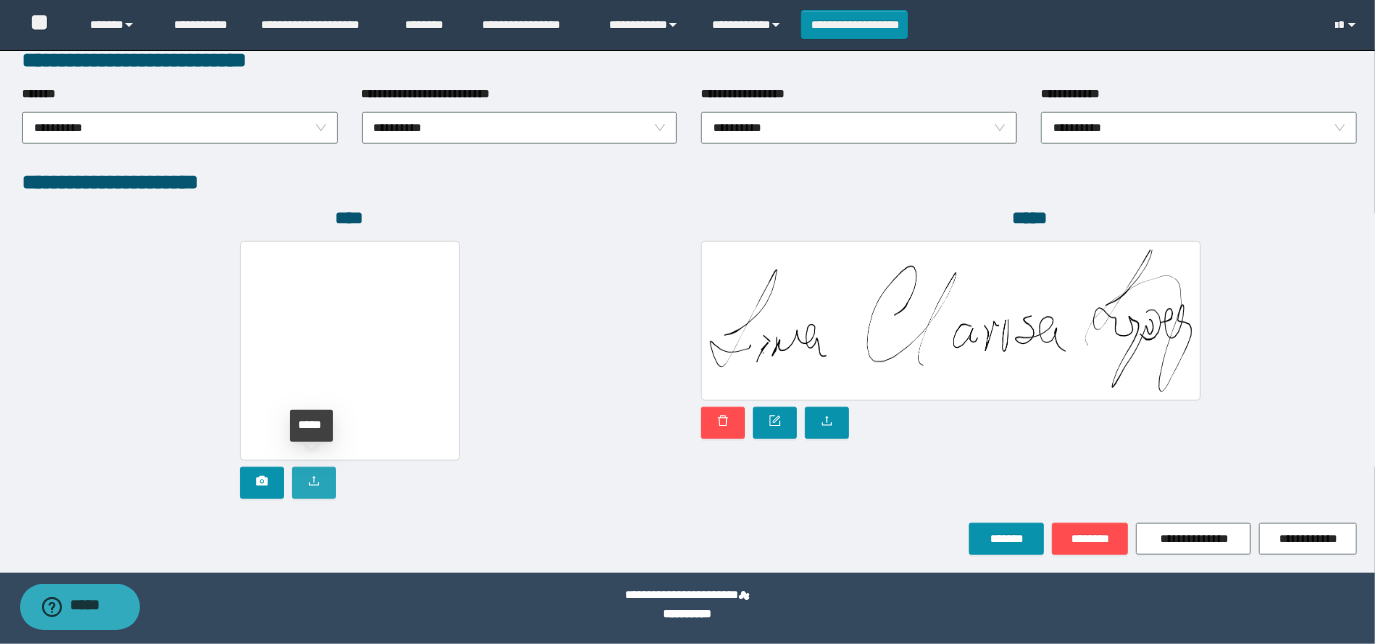 click 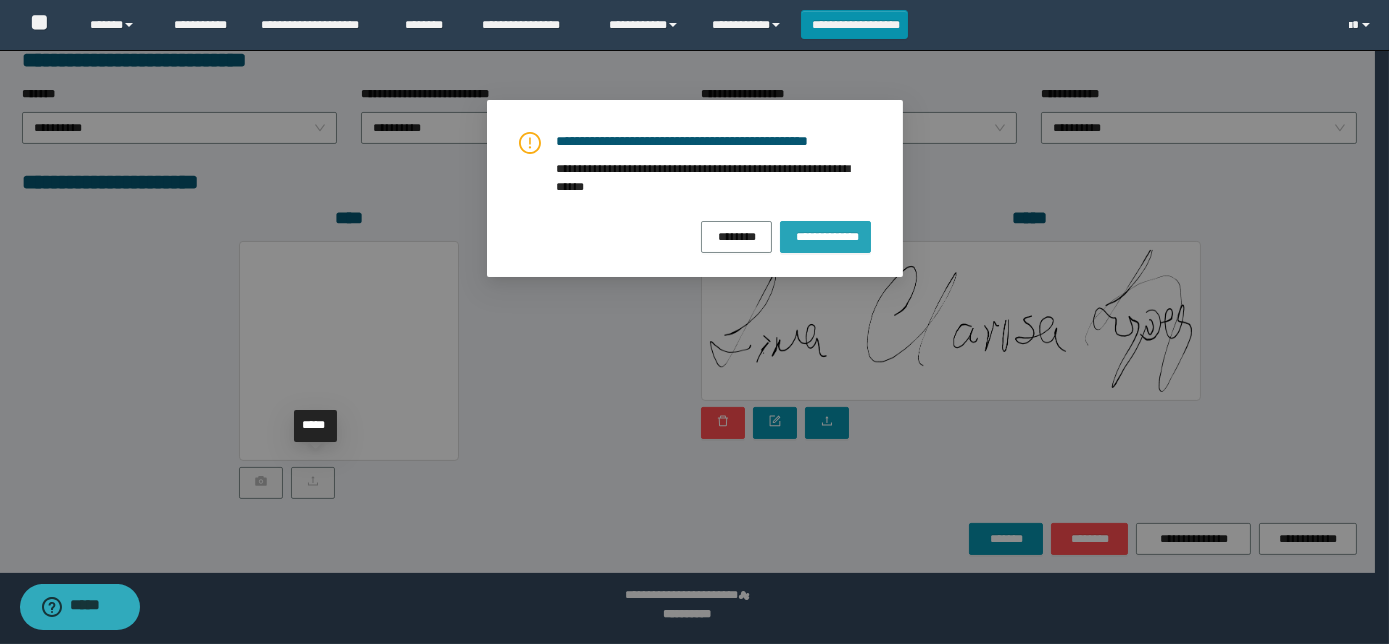 click on "**********" at bounding box center [825, 236] 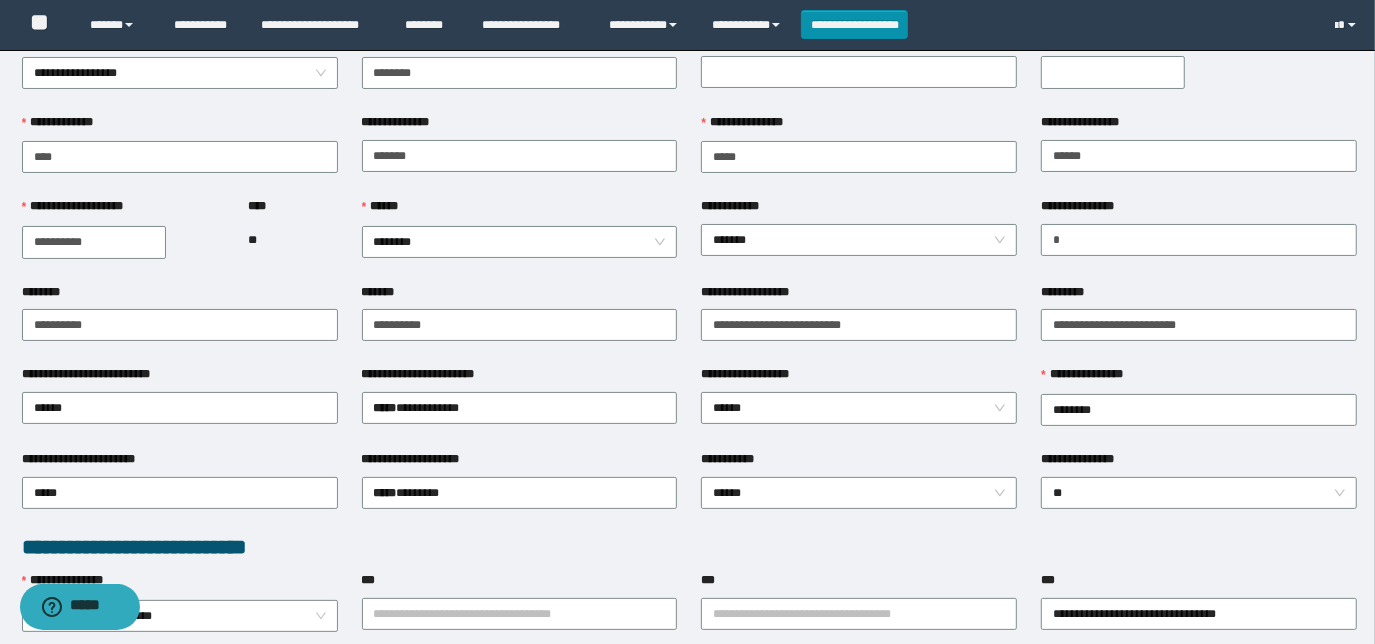 scroll, scrollTop: 0, scrollLeft: 0, axis: both 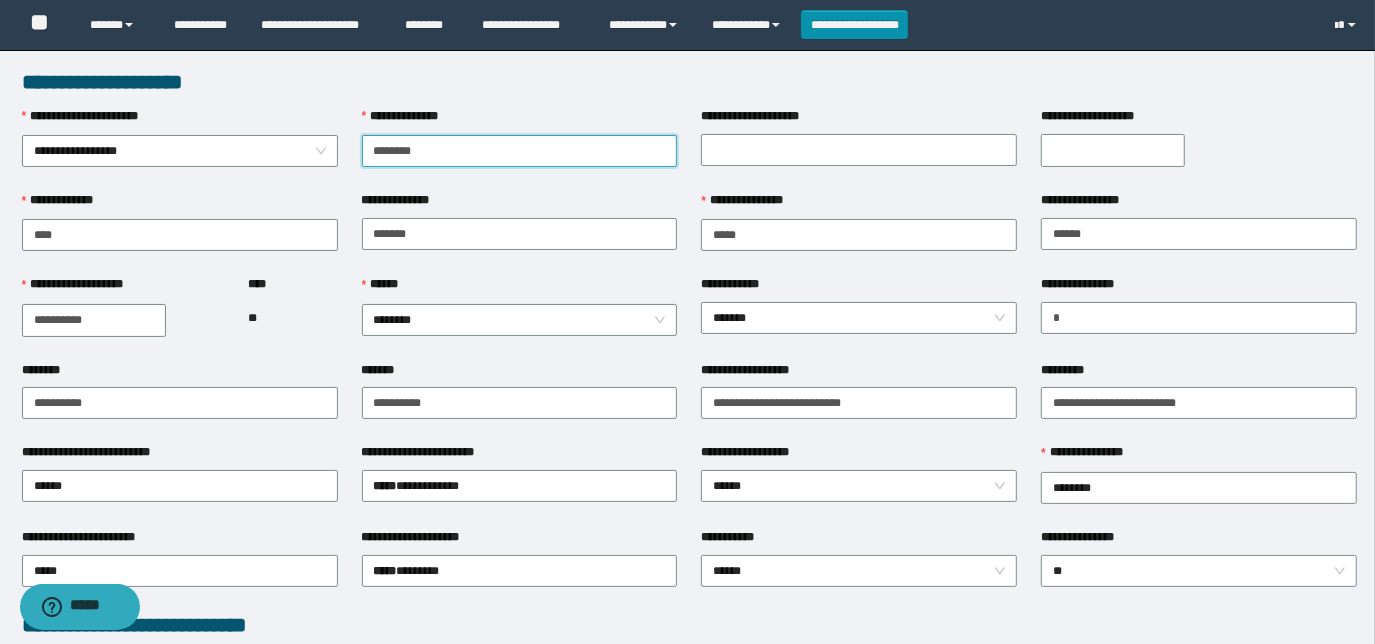 click on "**********" at bounding box center [520, 151] 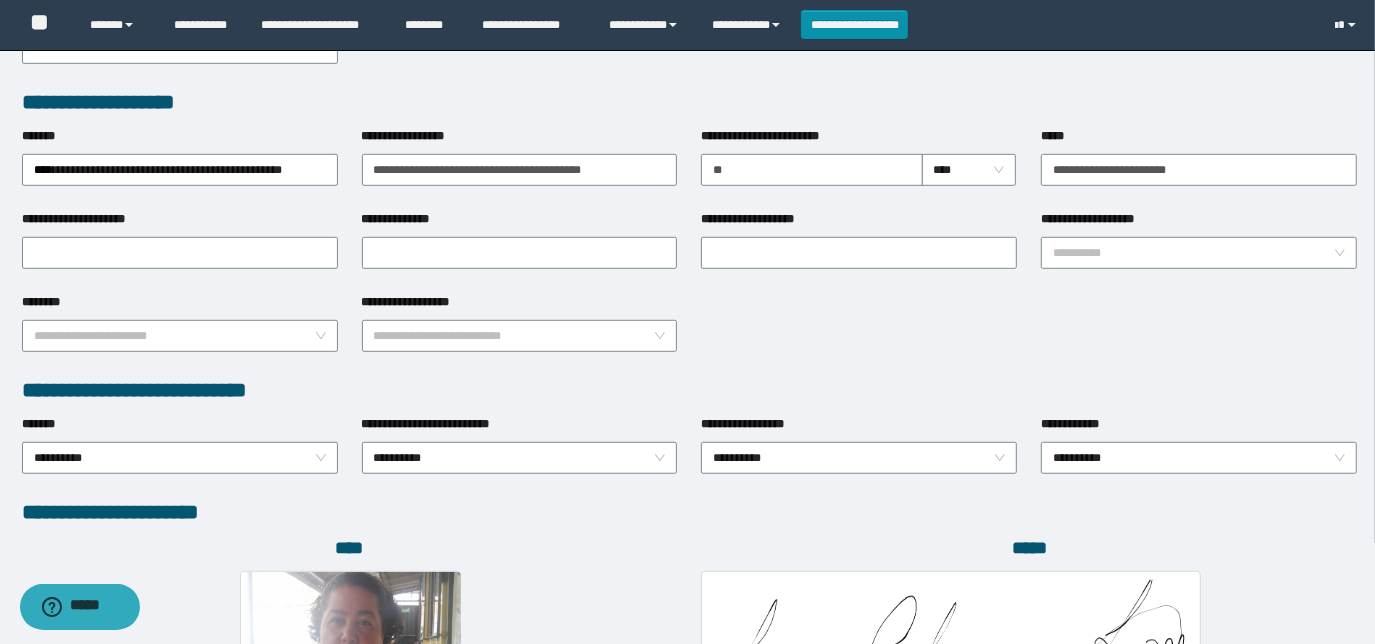 scroll, scrollTop: 1058, scrollLeft: 0, axis: vertical 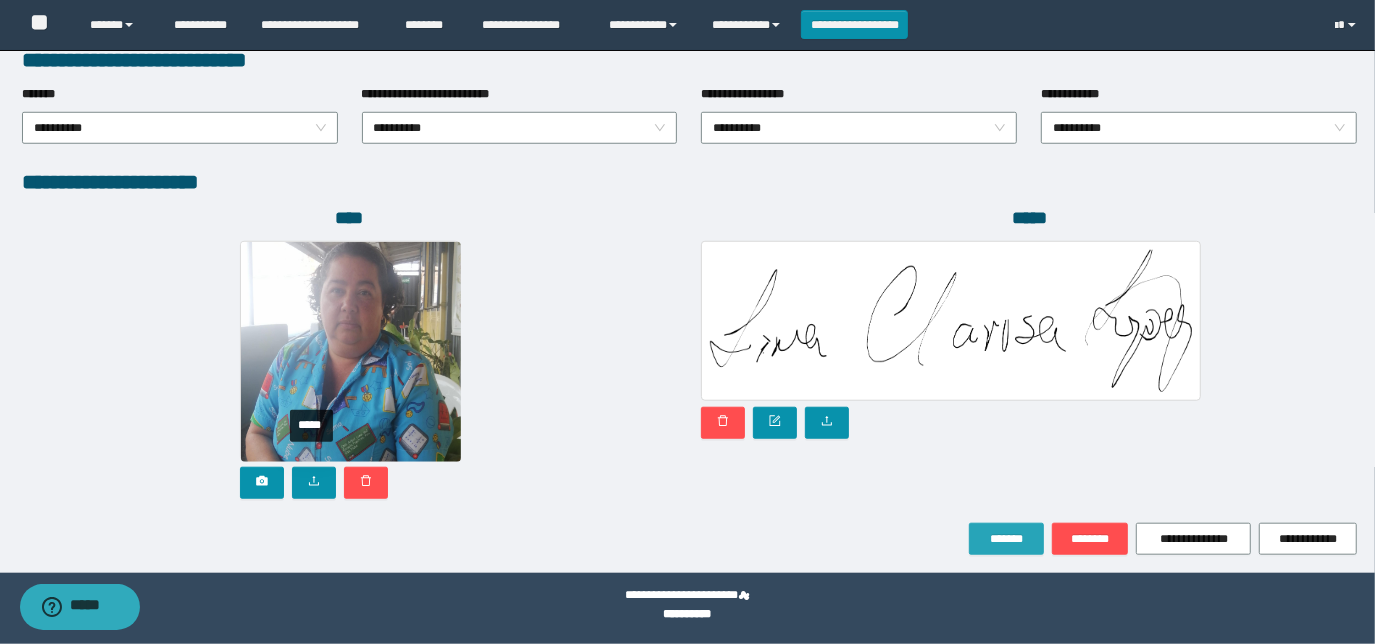 click on "*******" at bounding box center [1006, 539] 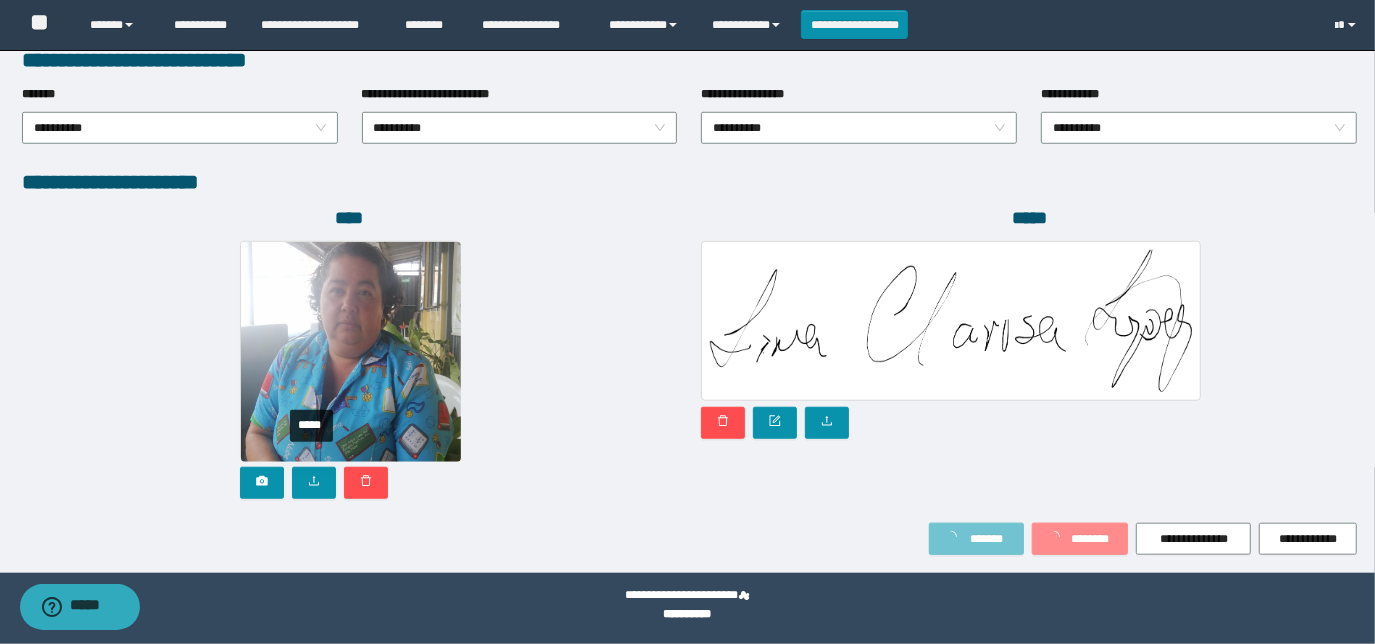 scroll, scrollTop: 1109, scrollLeft: 0, axis: vertical 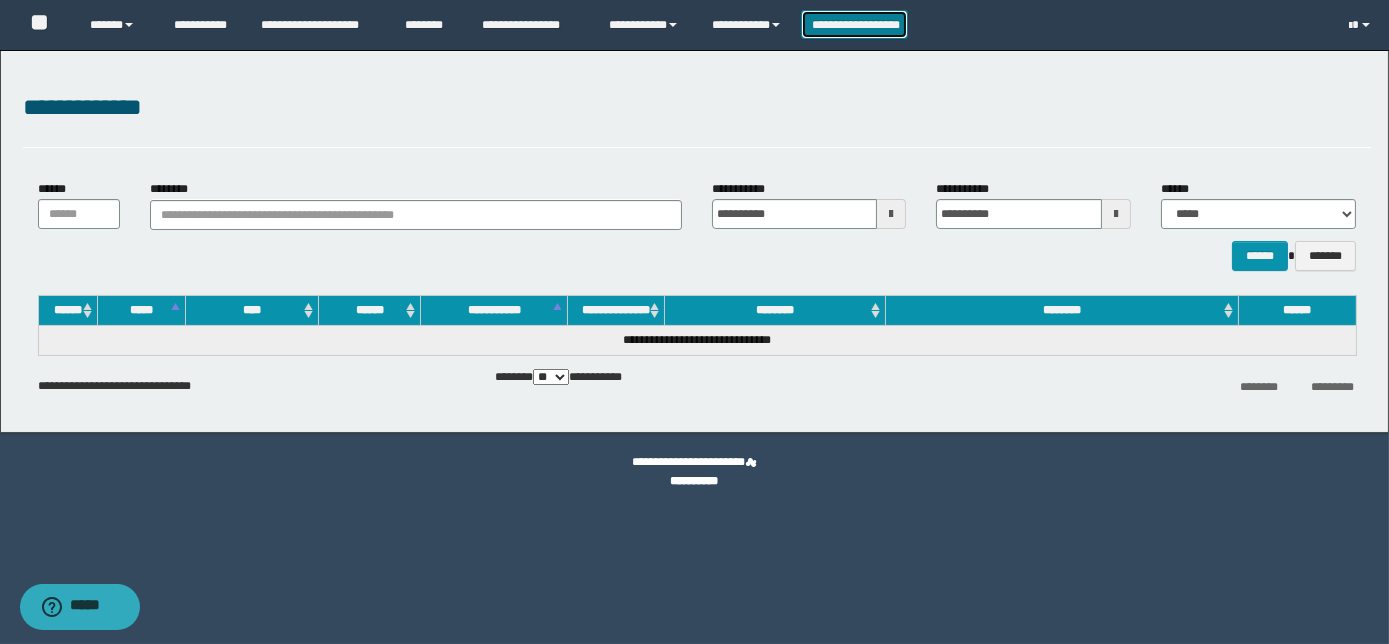 click on "**********" at bounding box center [855, 24] 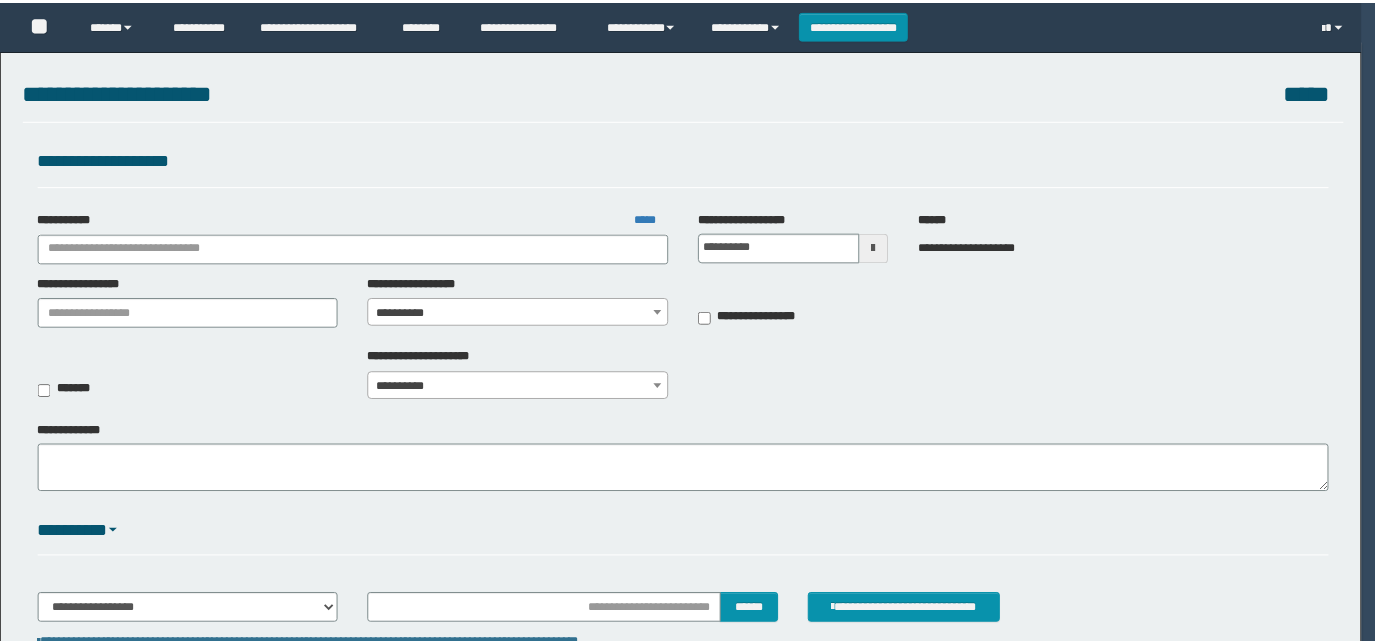 scroll, scrollTop: 0, scrollLeft: 0, axis: both 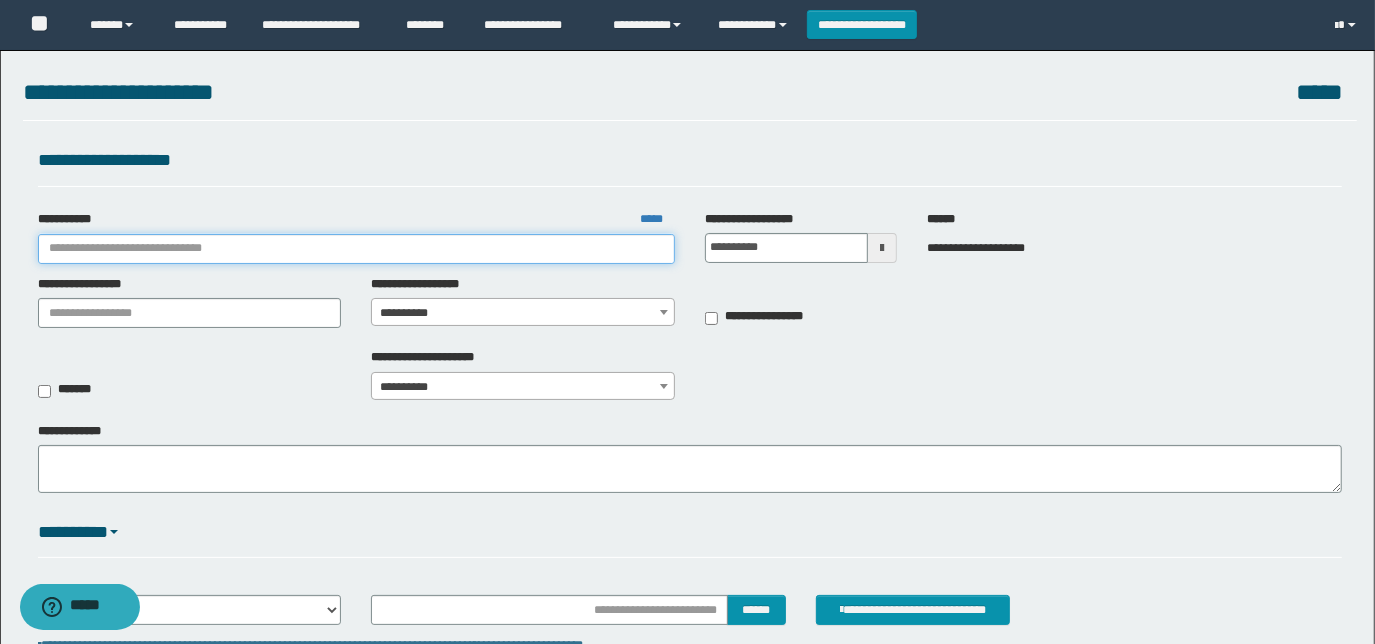 click on "**********" at bounding box center (356, 249) 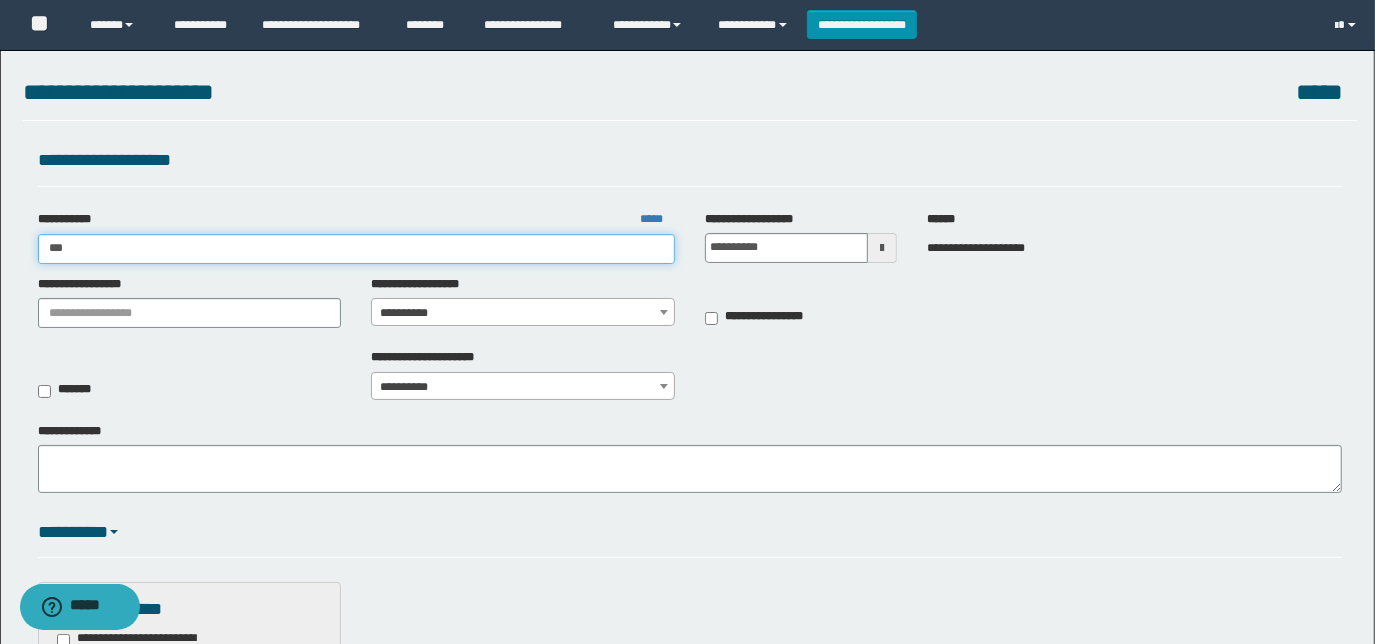 type on "****" 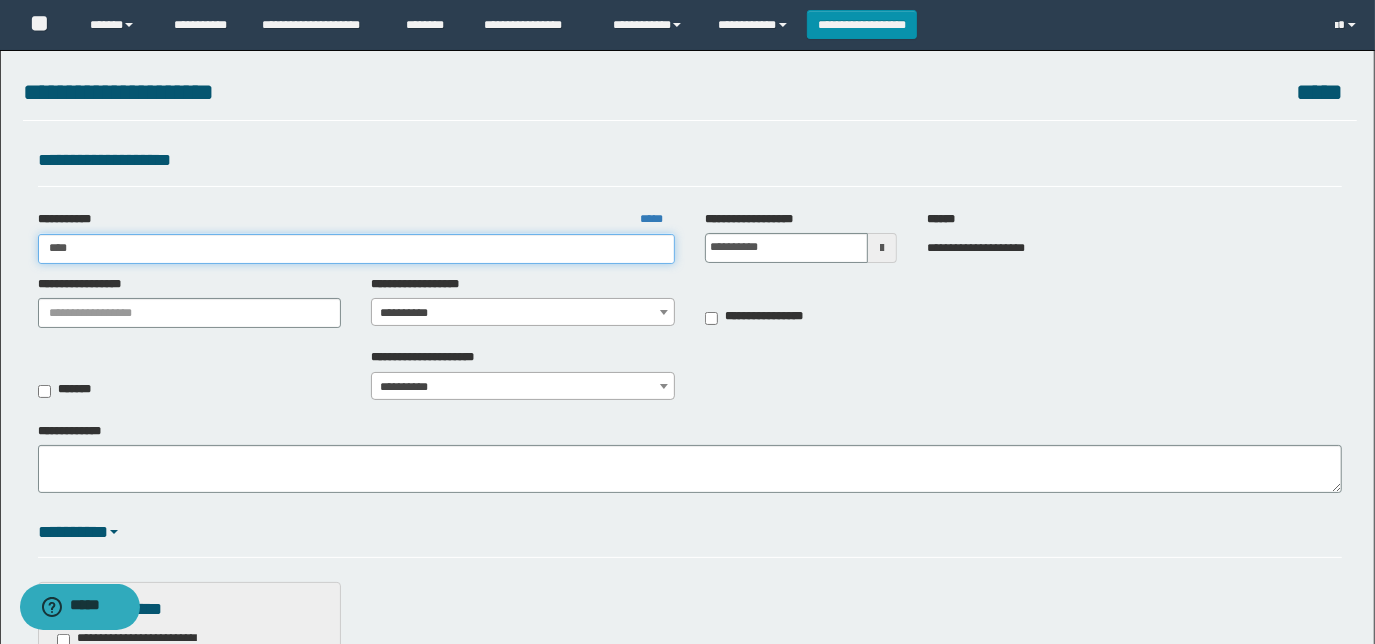 type on "****" 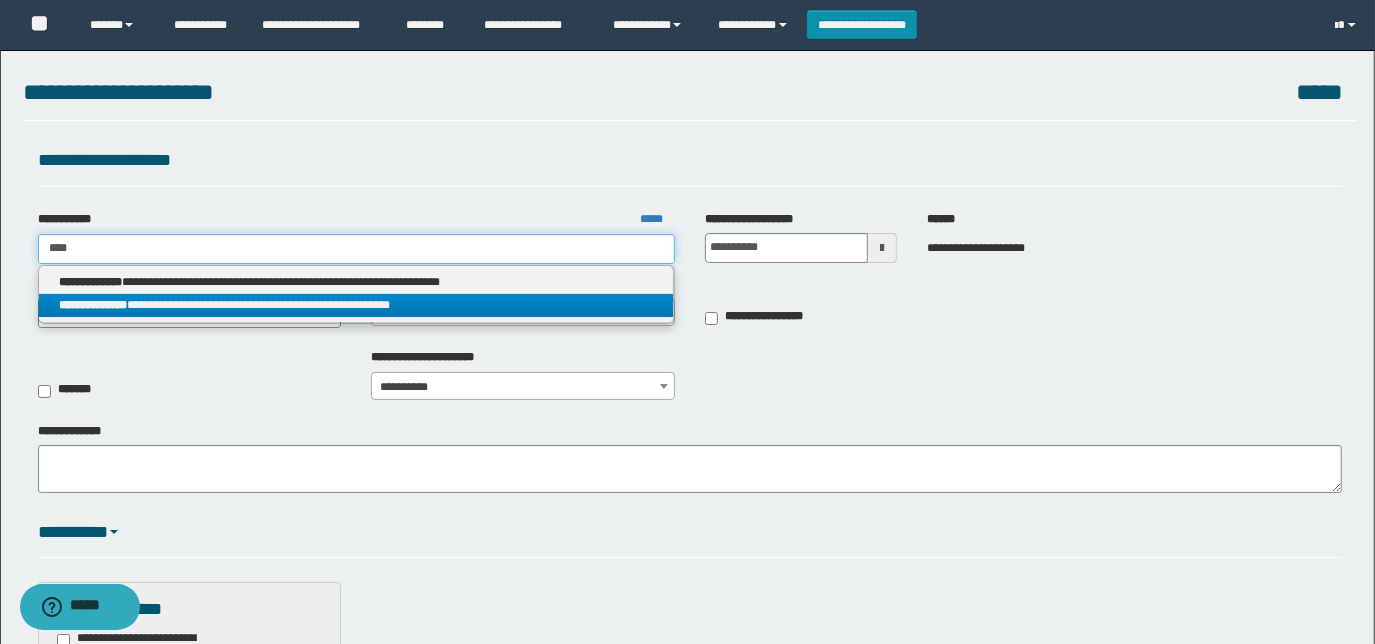 type on "****" 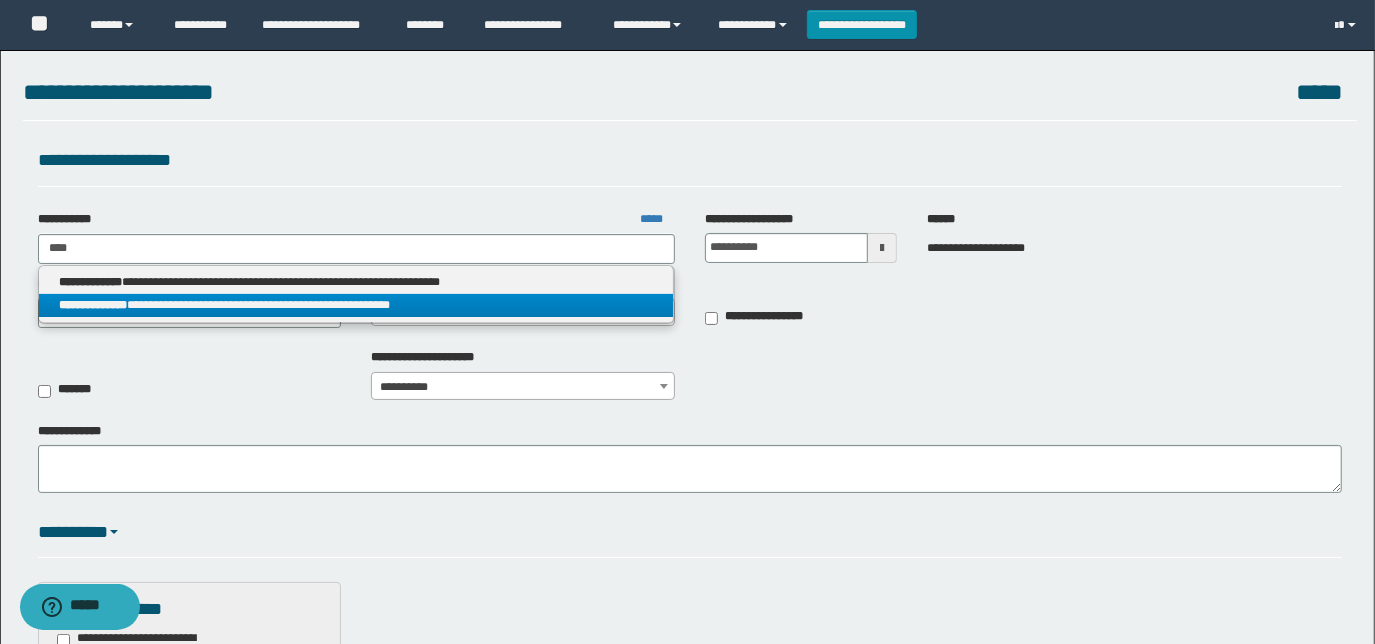 click on "**********" at bounding box center (356, 305) 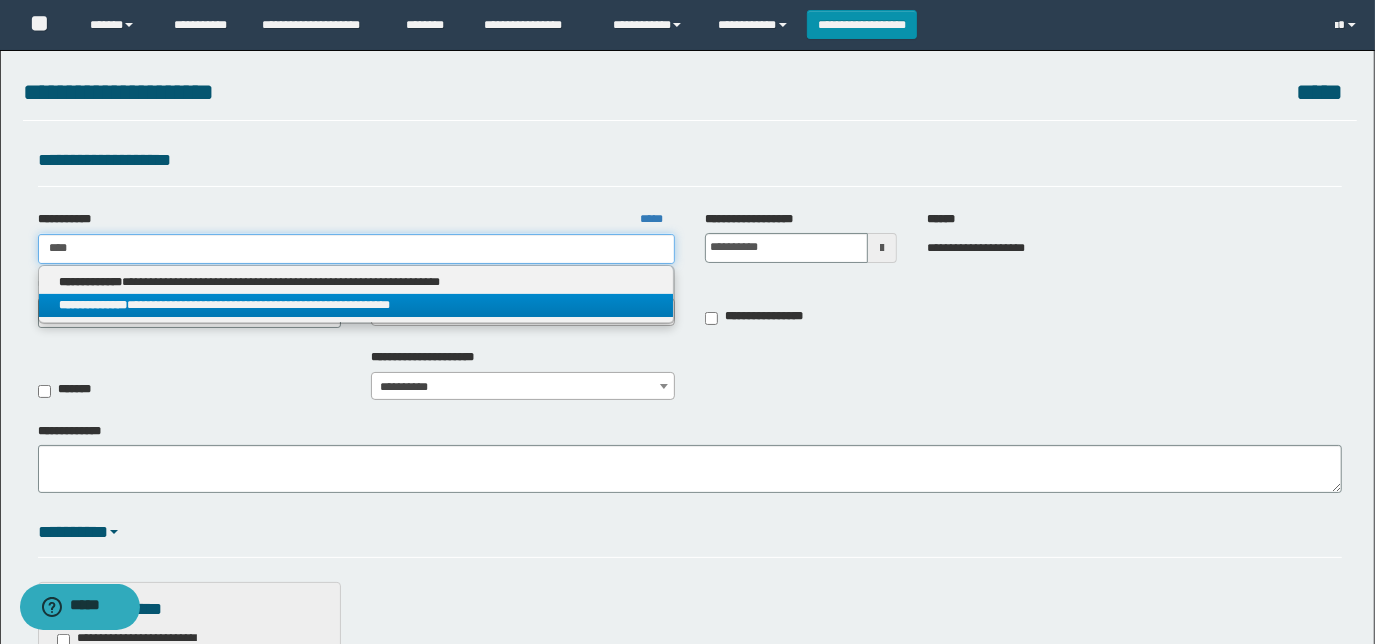 type 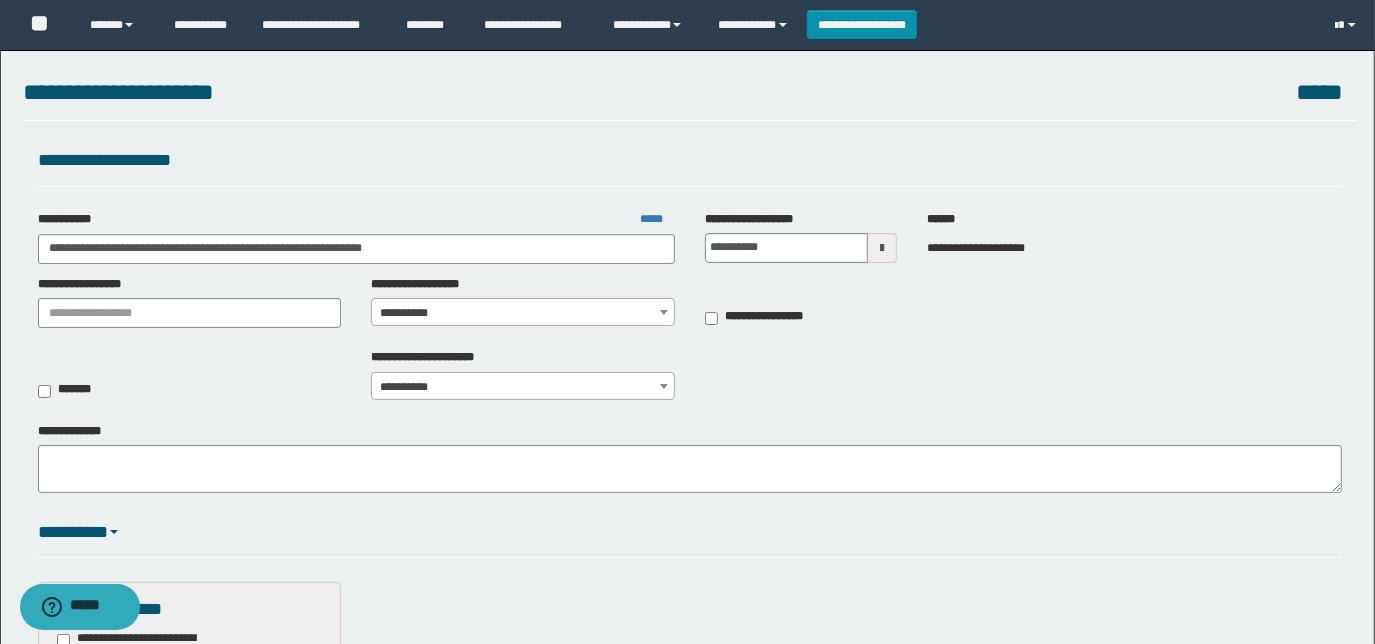 click on "**********" at bounding box center [523, 313] 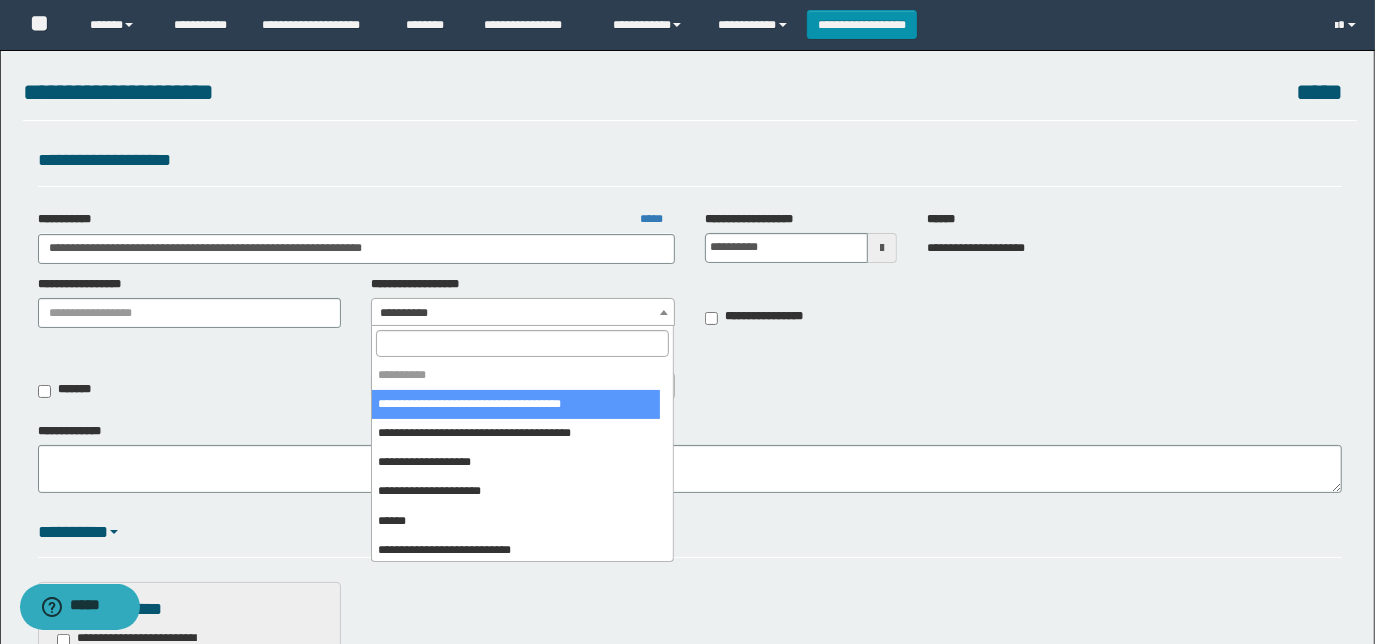 click at bounding box center (523, 343) 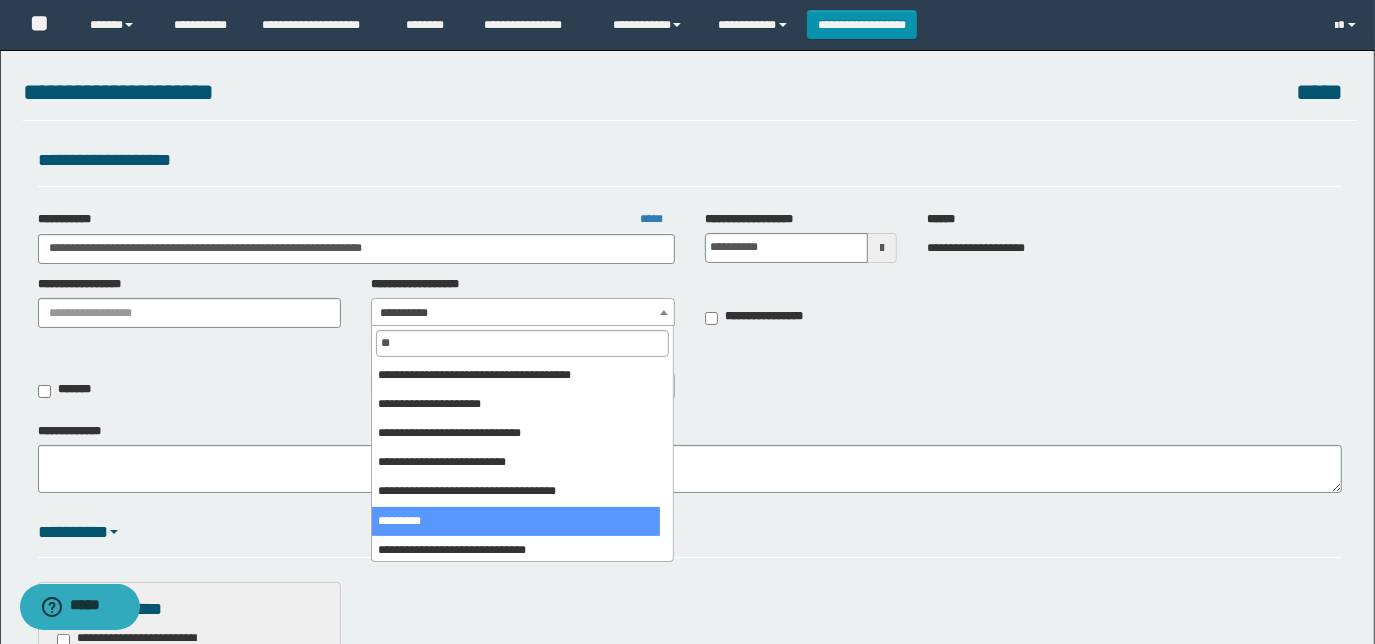 type on "**" 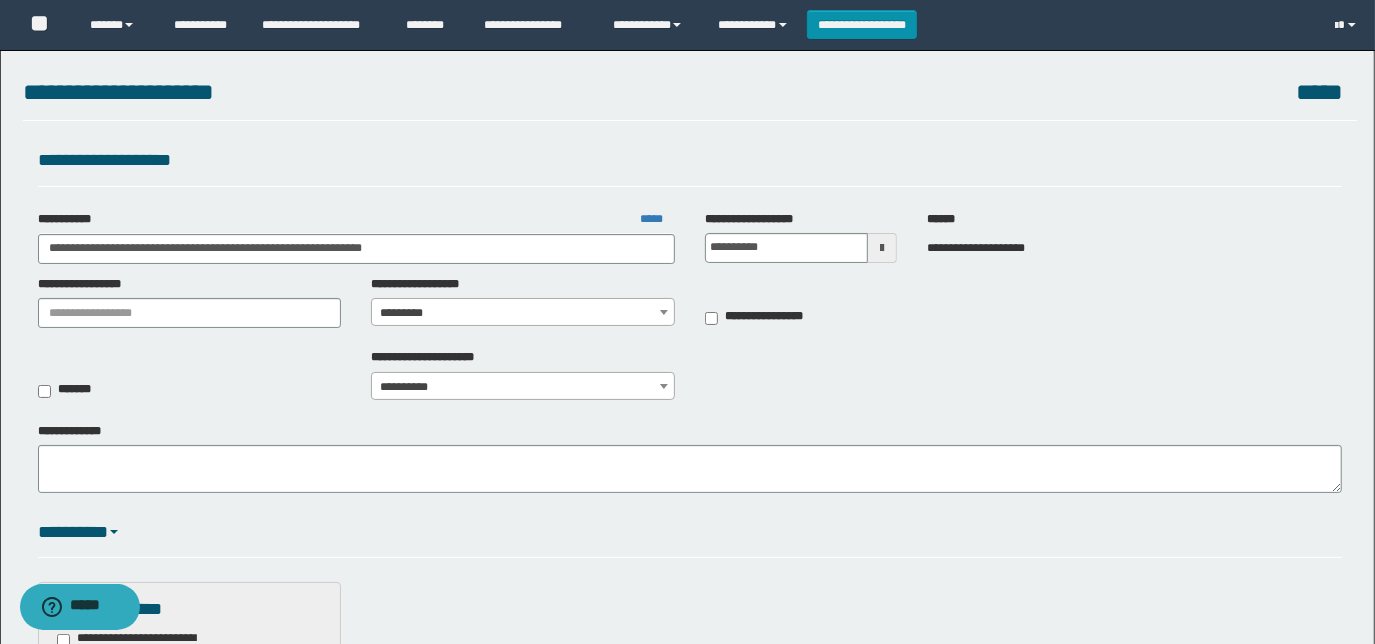 click on "**********" at bounding box center [523, 387] 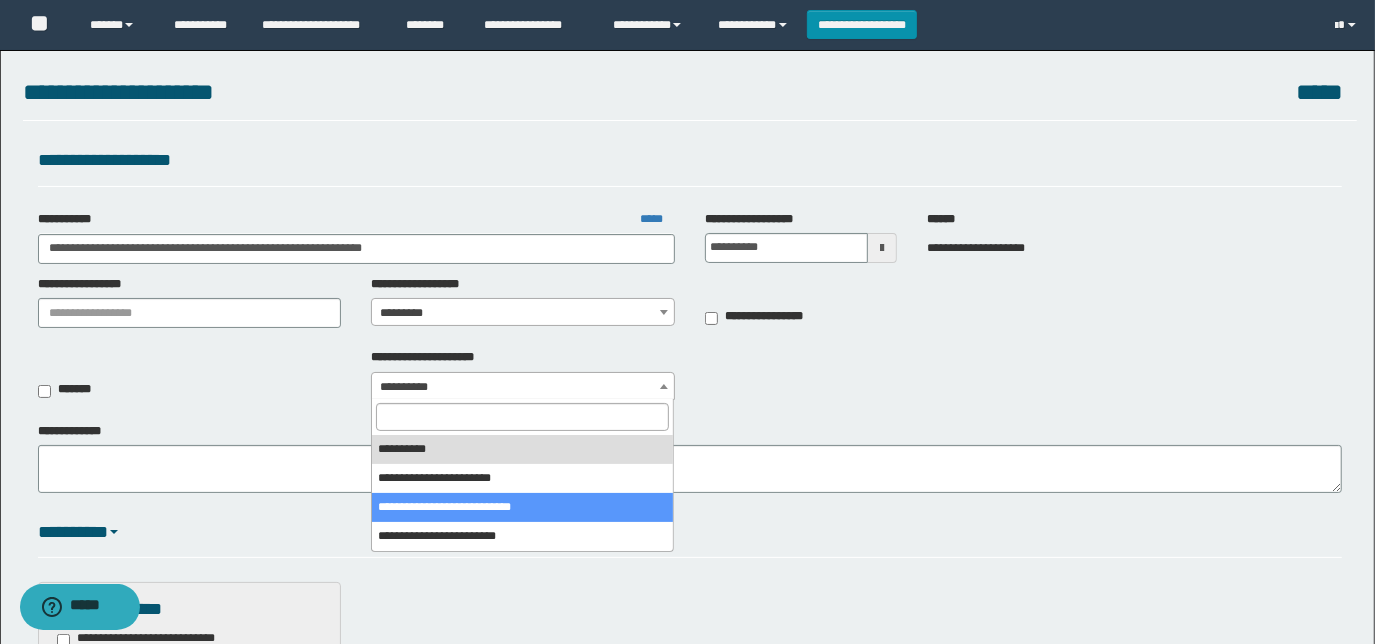 select on "*" 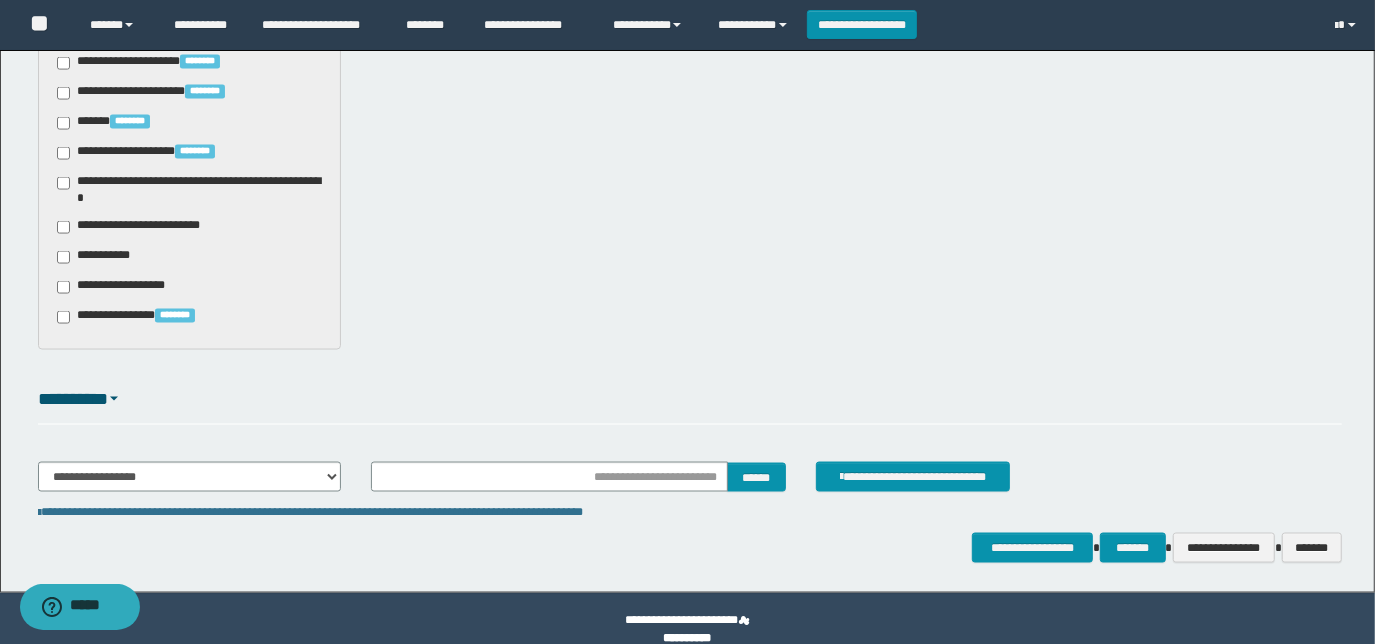 scroll, scrollTop: 1978, scrollLeft: 0, axis: vertical 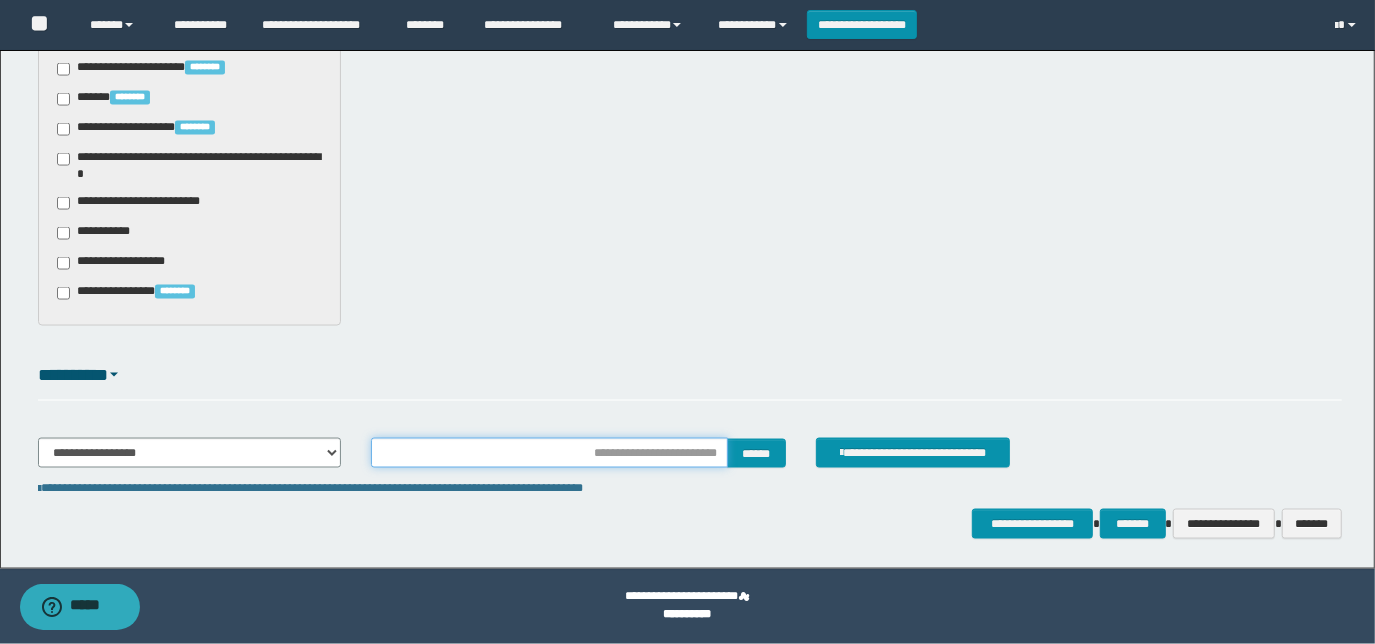 click at bounding box center (549, 453) 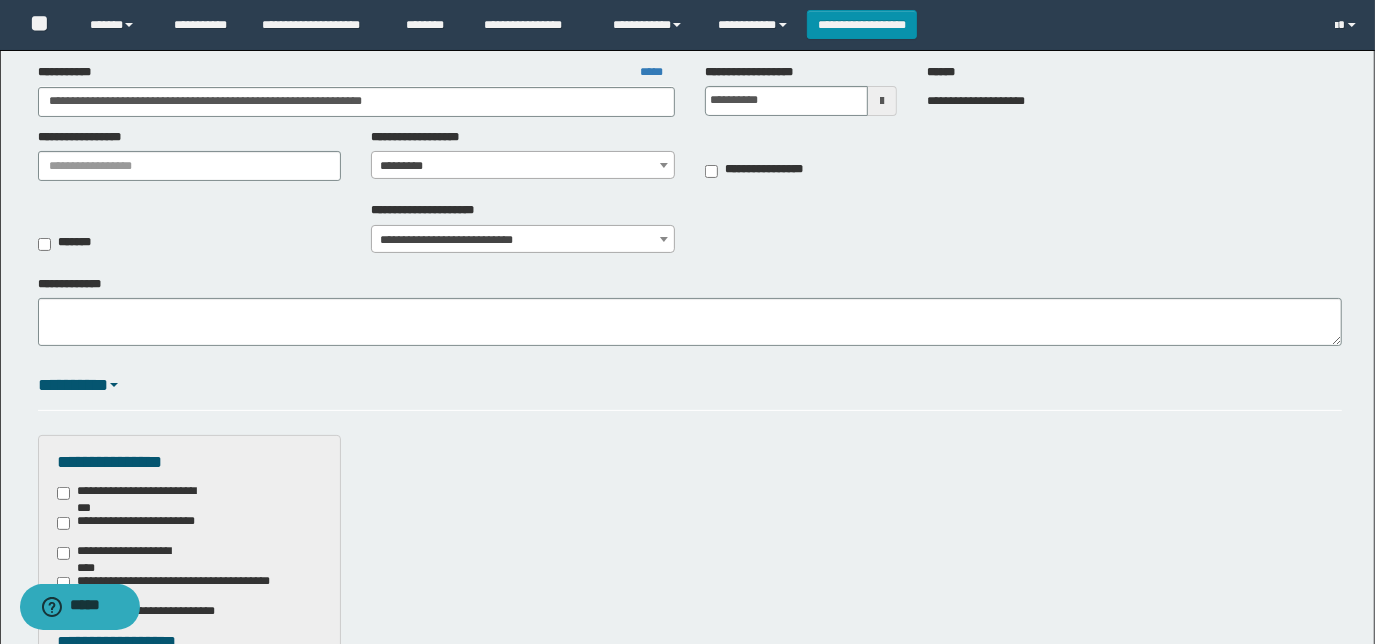 scroll, scrollTop: 0, scrollLeft: 0, axis: both 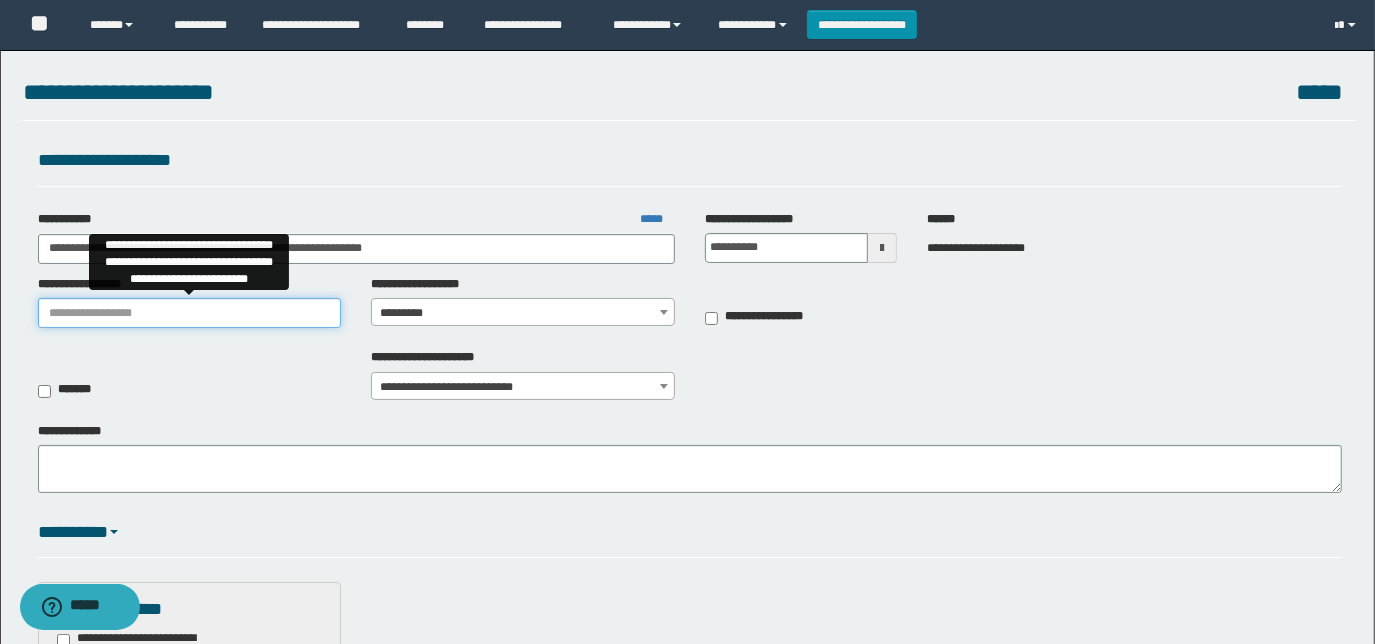 click on "**********" at bounding box center (190, 313) 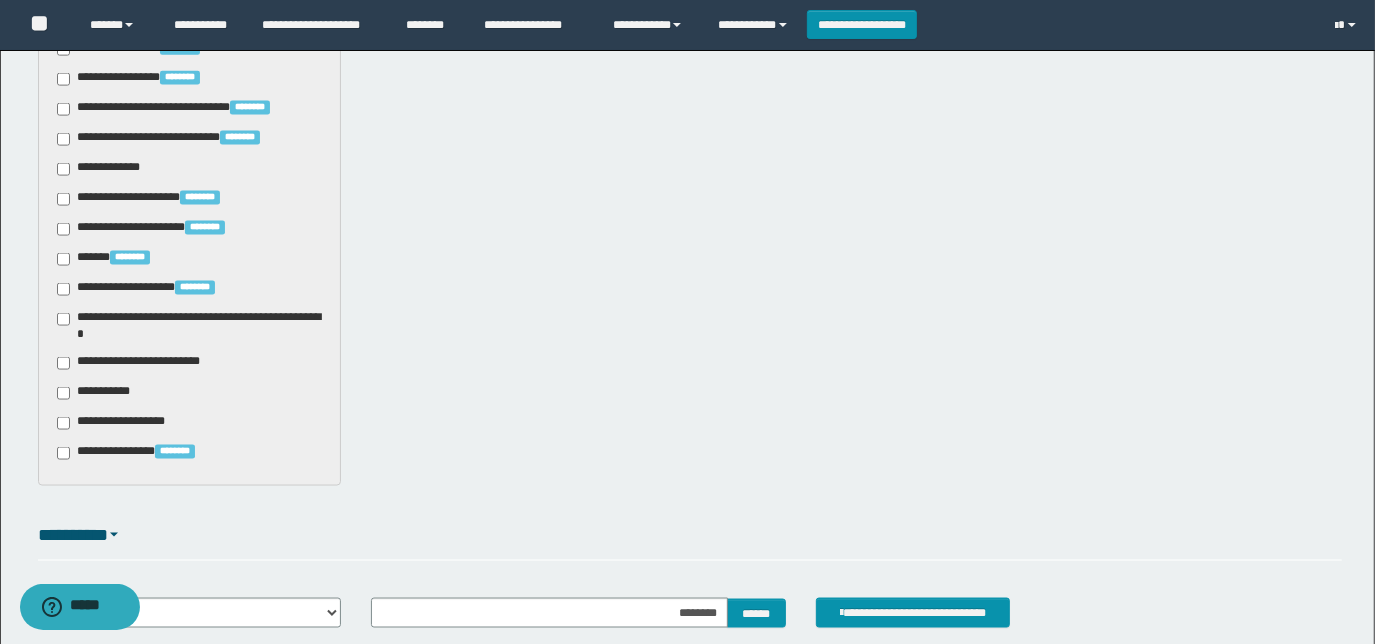 scroll, scrollTop: 1909, scrollLeft: 0, axis: vertical 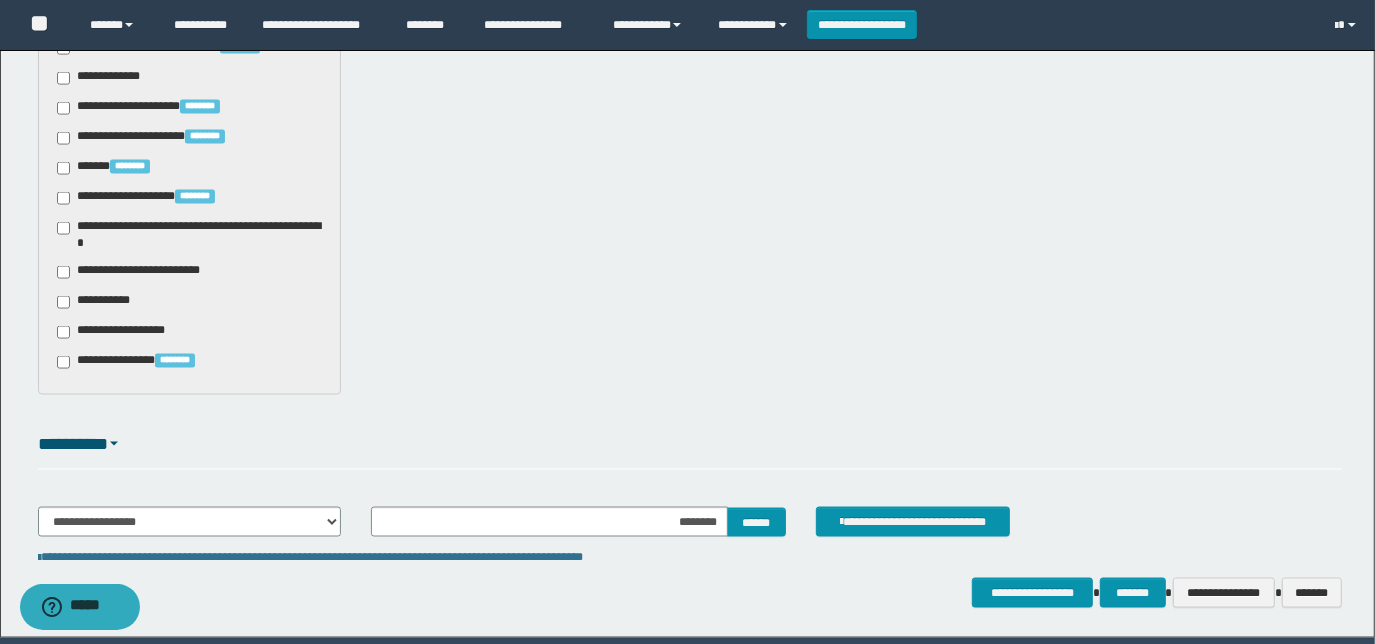type on "**********" 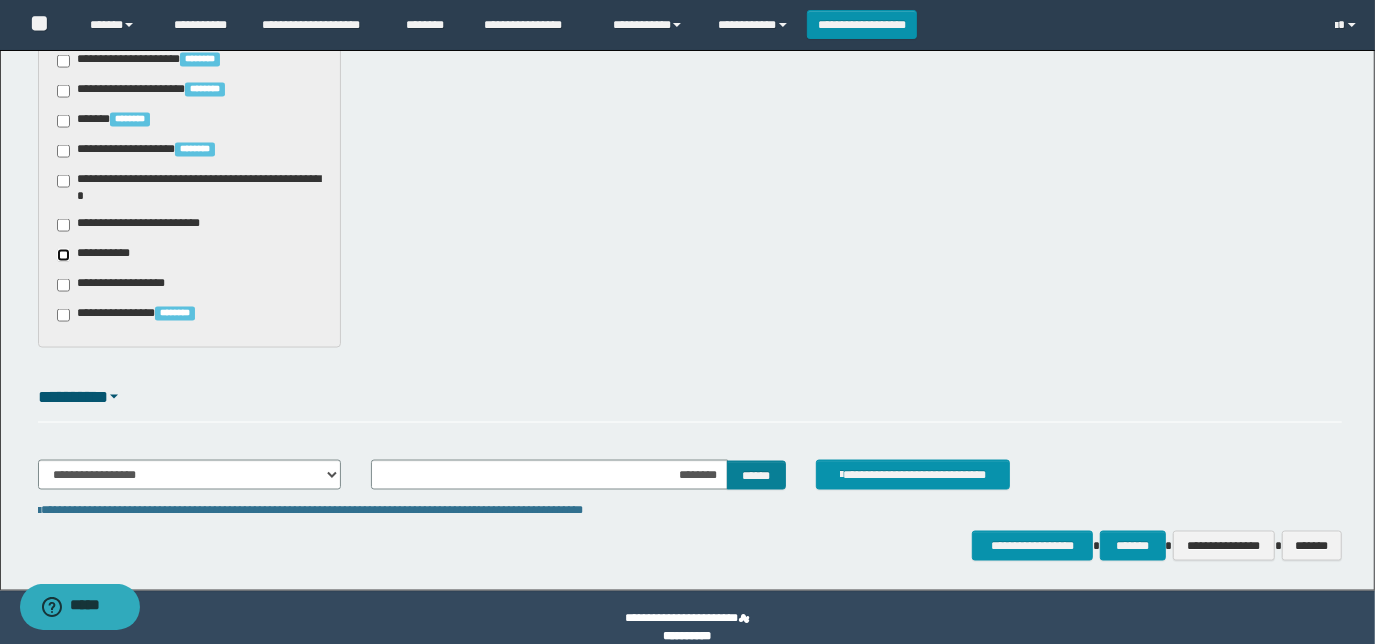 scroll, scrollTop: 1978, scrollLeft: 0, axis: vertical 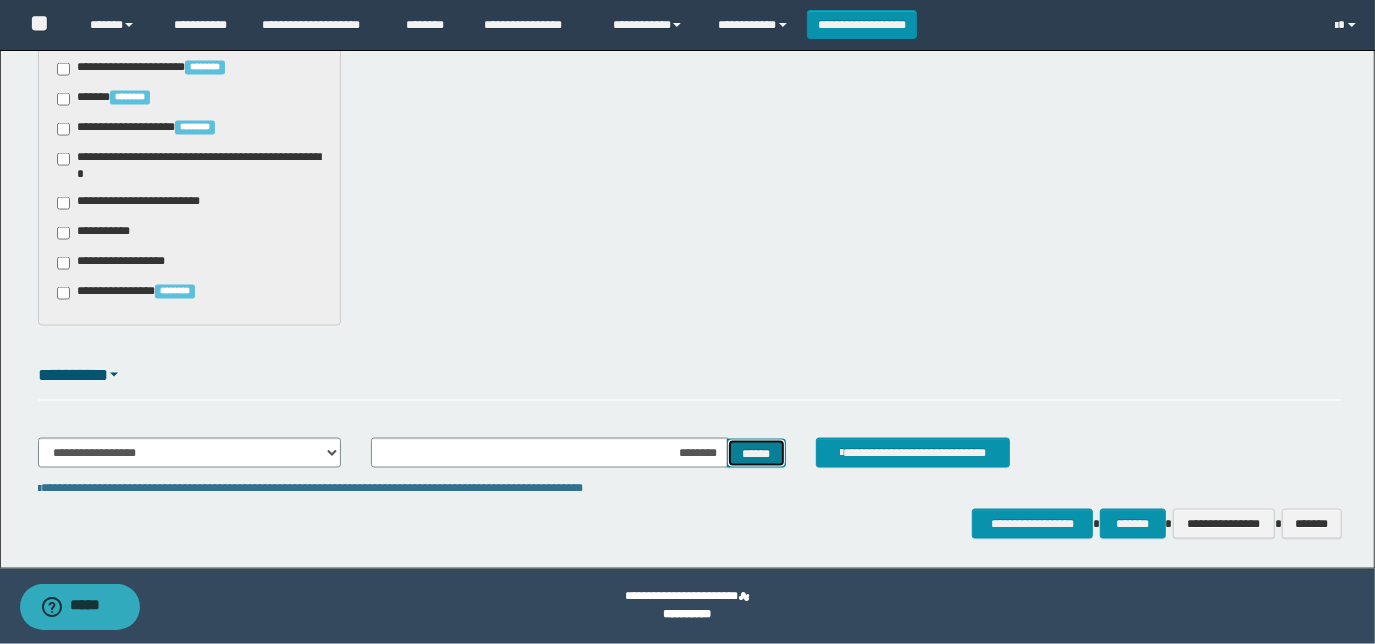 click on "******" at bounding box center (756, 453) 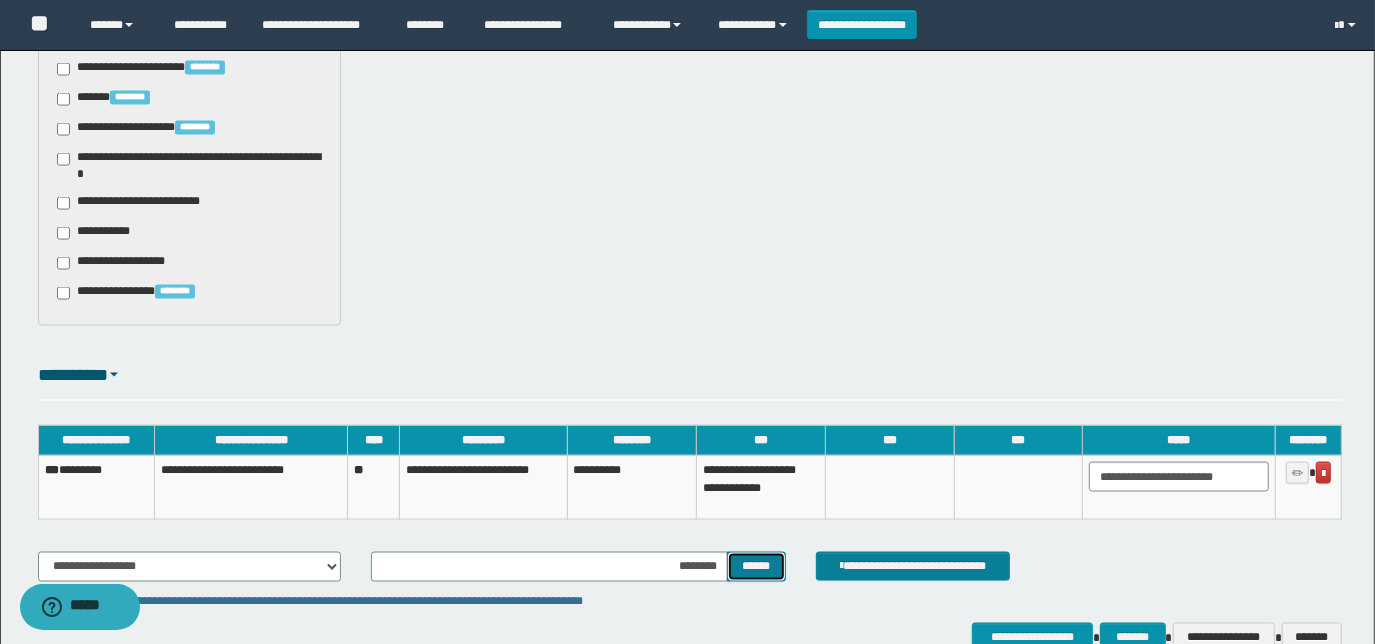 scroll, scrollTop: 2069, scrollLeft: 0, axis: vertical 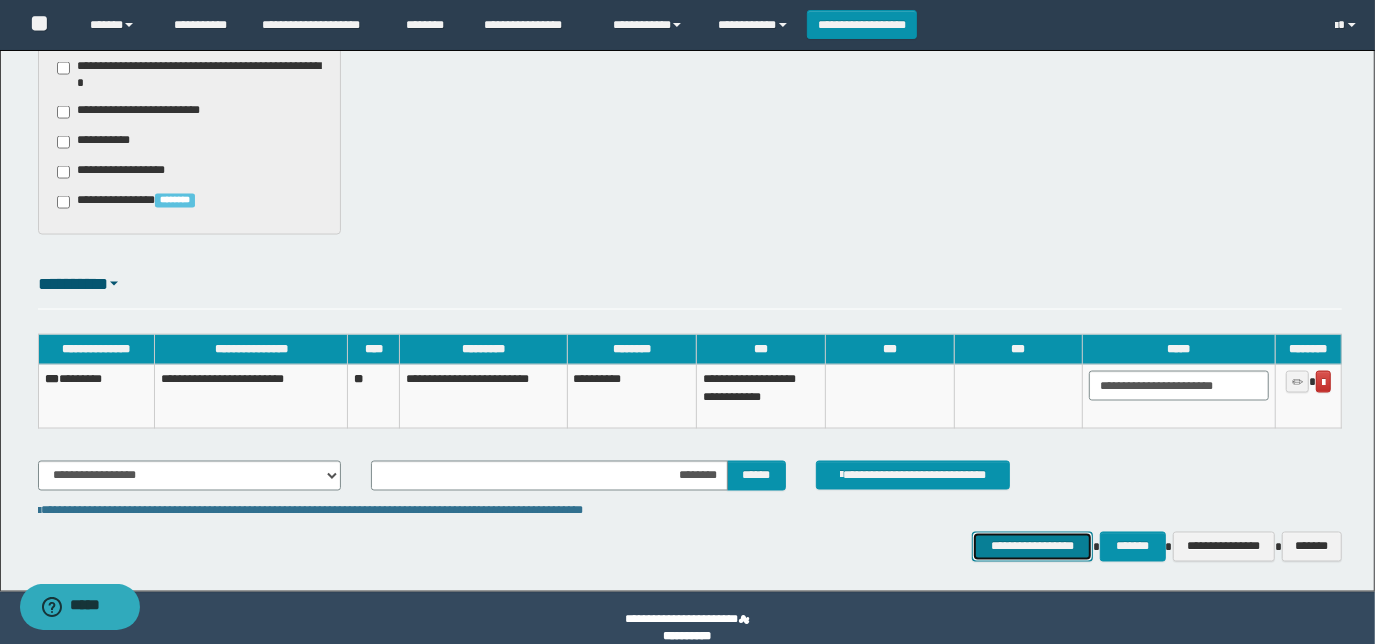 click on "**********" at bounding box center (1033, 546) 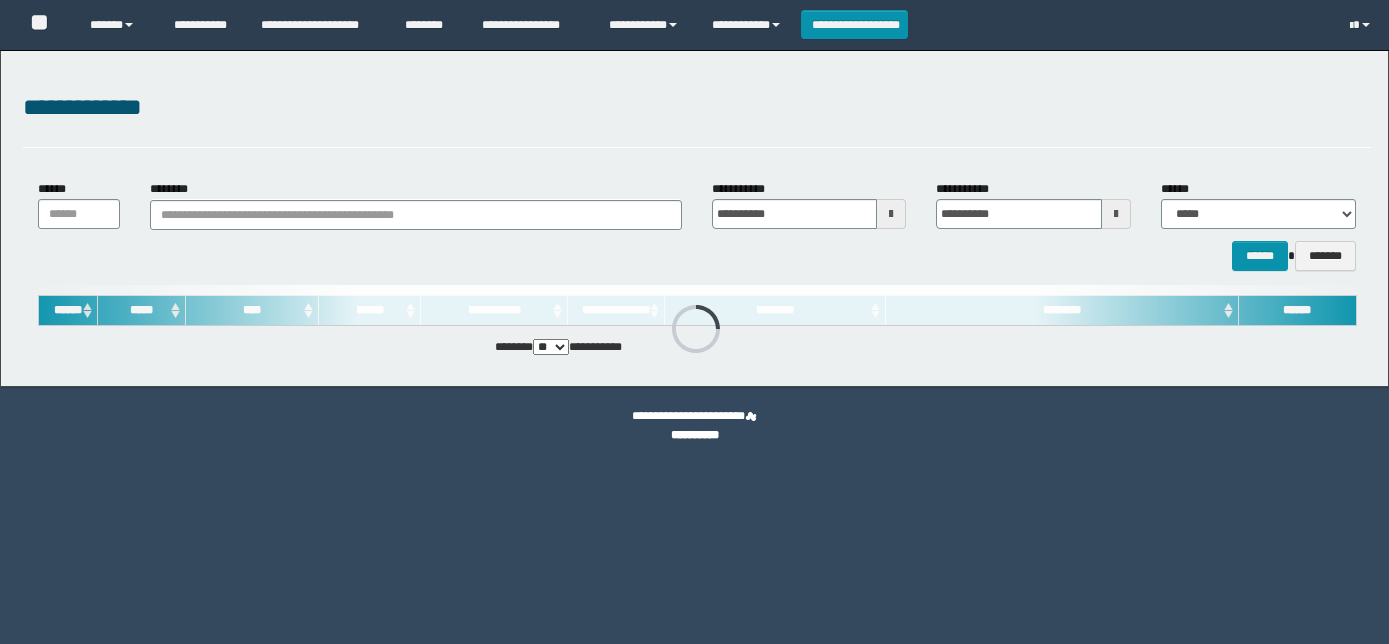scroll, scrollTop: 0, scrollLeft: 0, axis: both 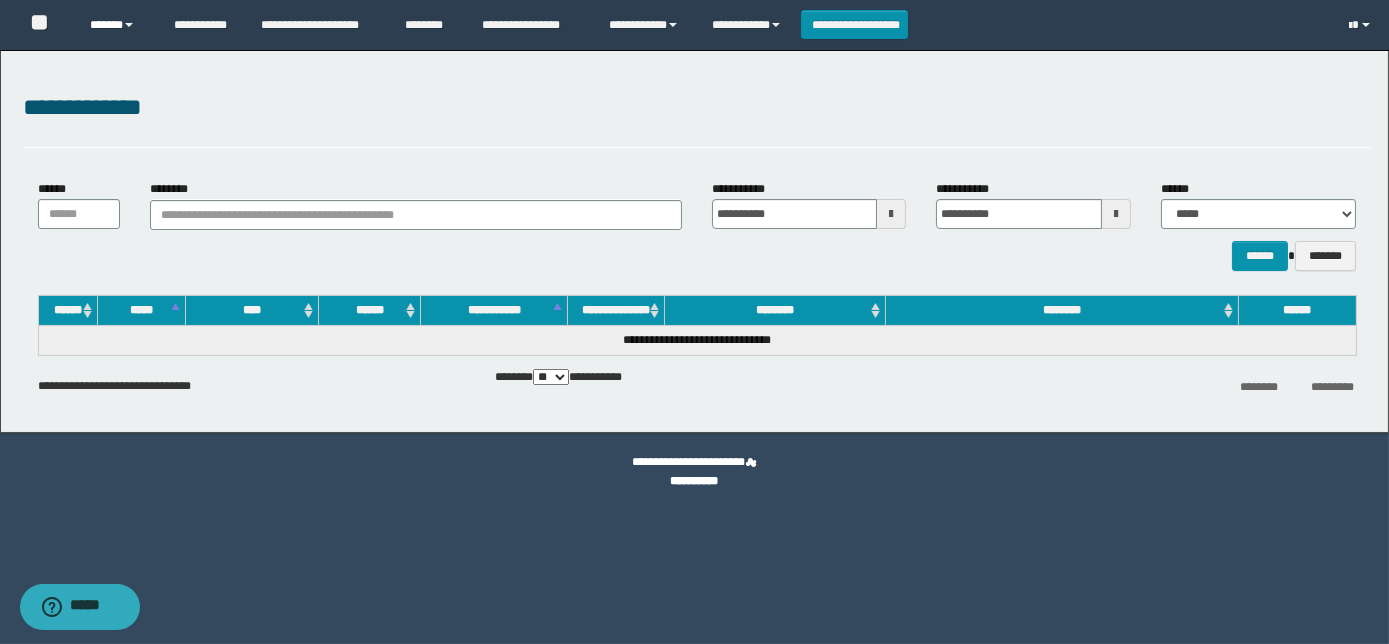 click on "******" at bounding box center (117, 25) 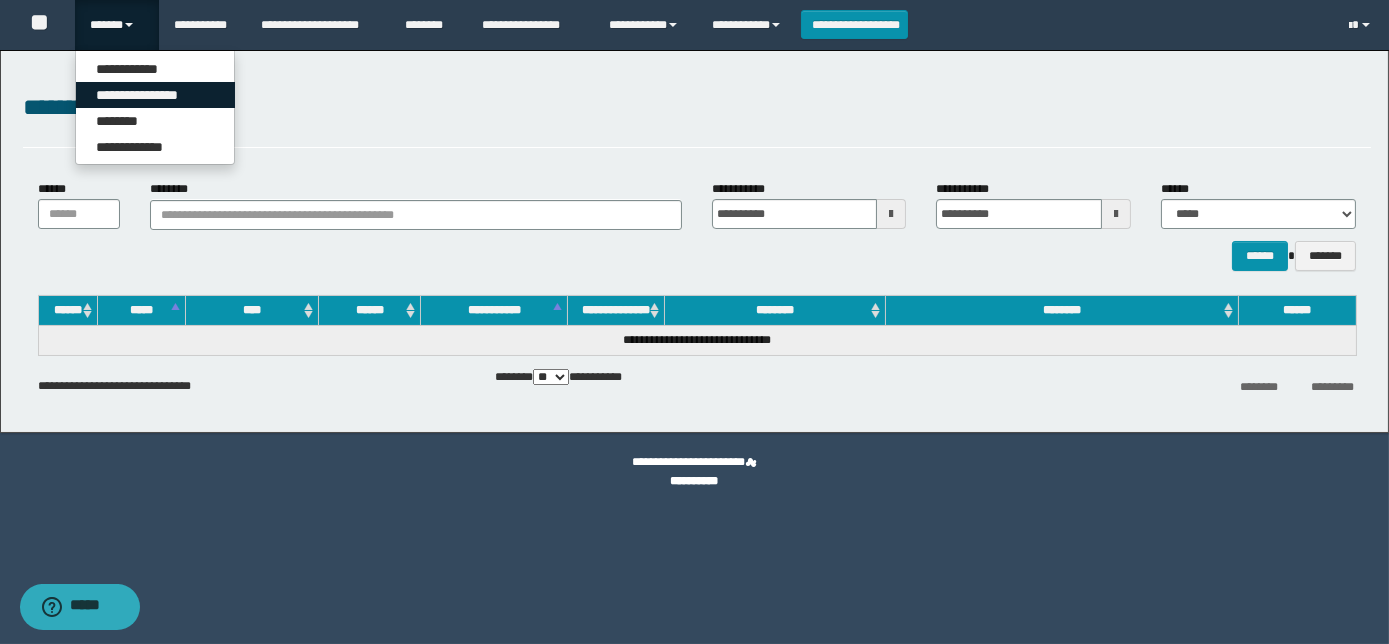 click on "**********" at bounding box center (155, 95) 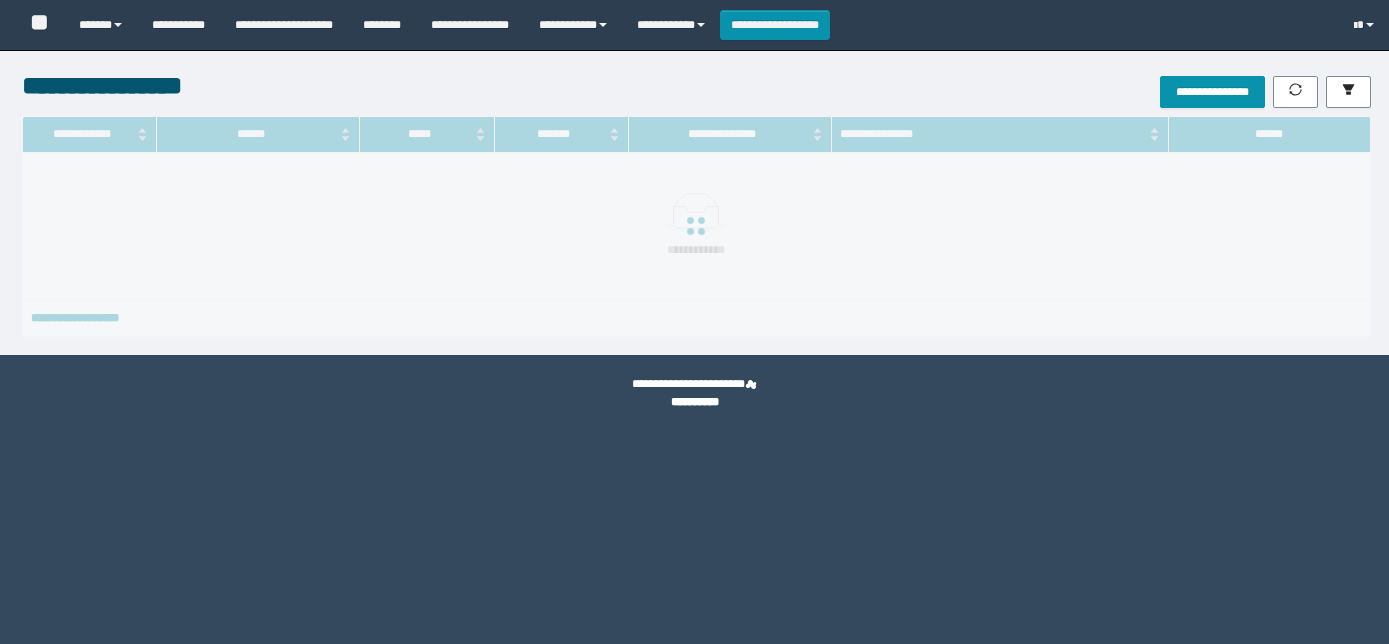 scroll, scrollTop: 0, scrollLeft: 0, axis: both 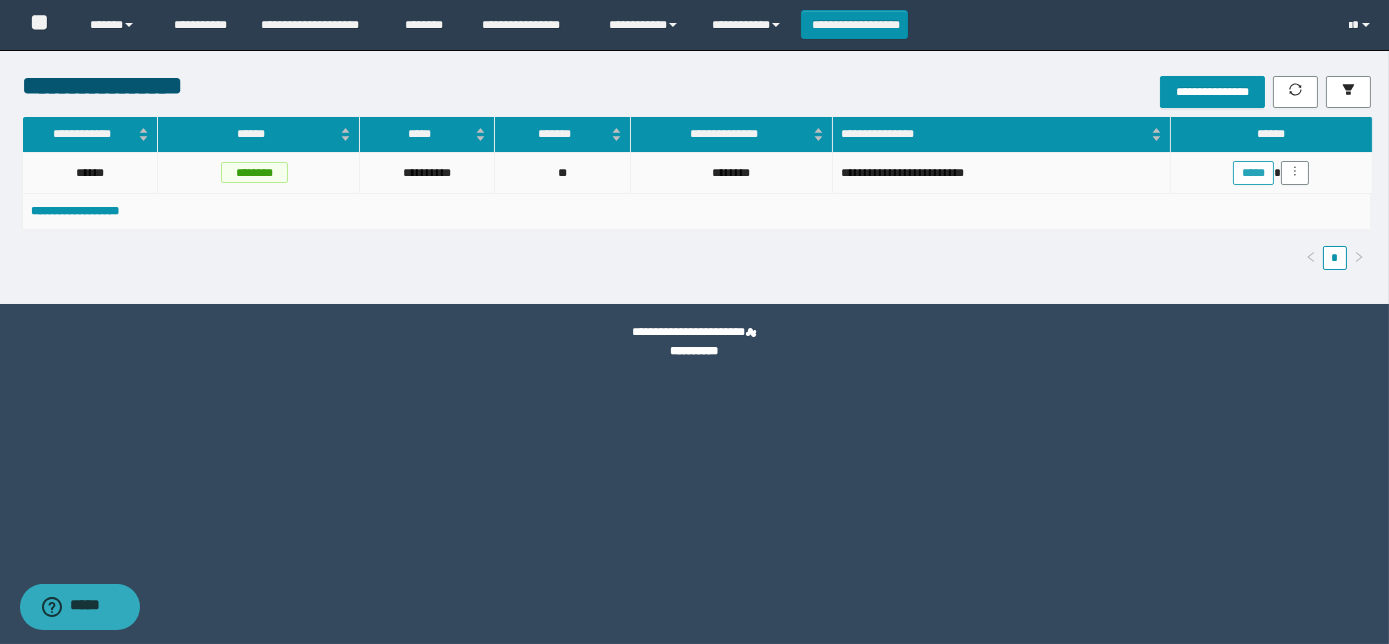 click on "*****" at bounding box center [1253, 173] 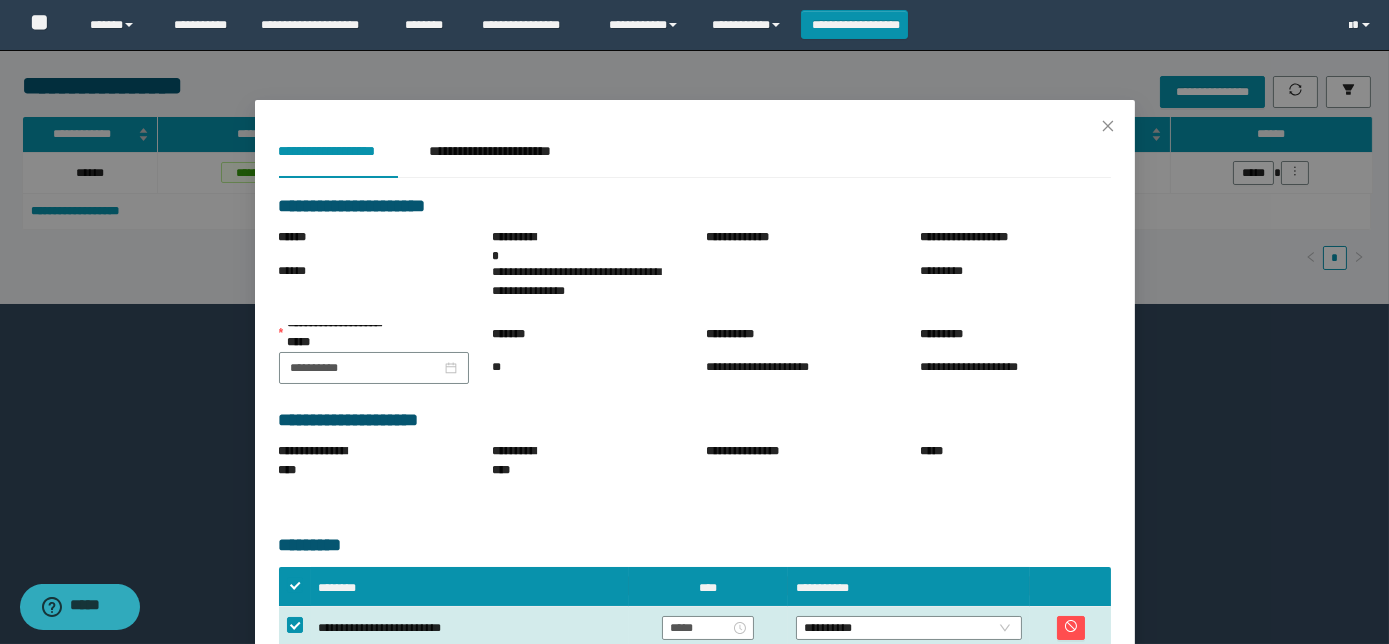 scroll, scrollTop: 181, scrollLeft: 0, axis: vertical 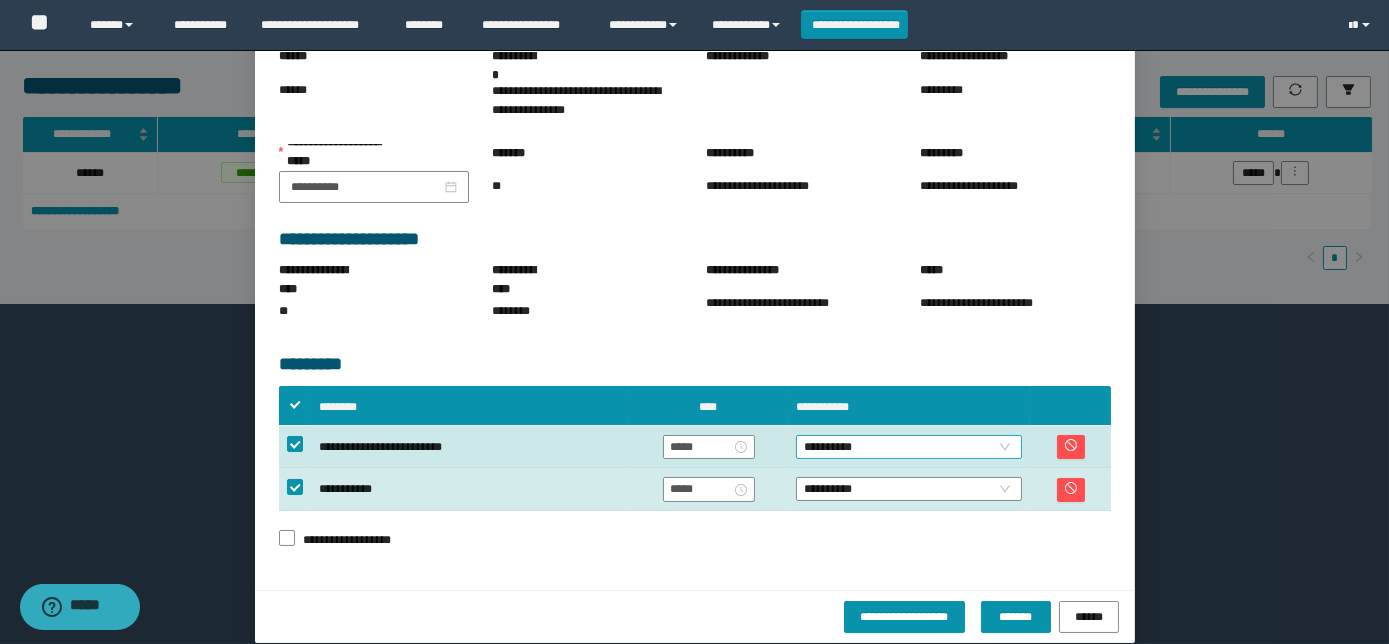 click on "**********" at bounding box center [909, 447] 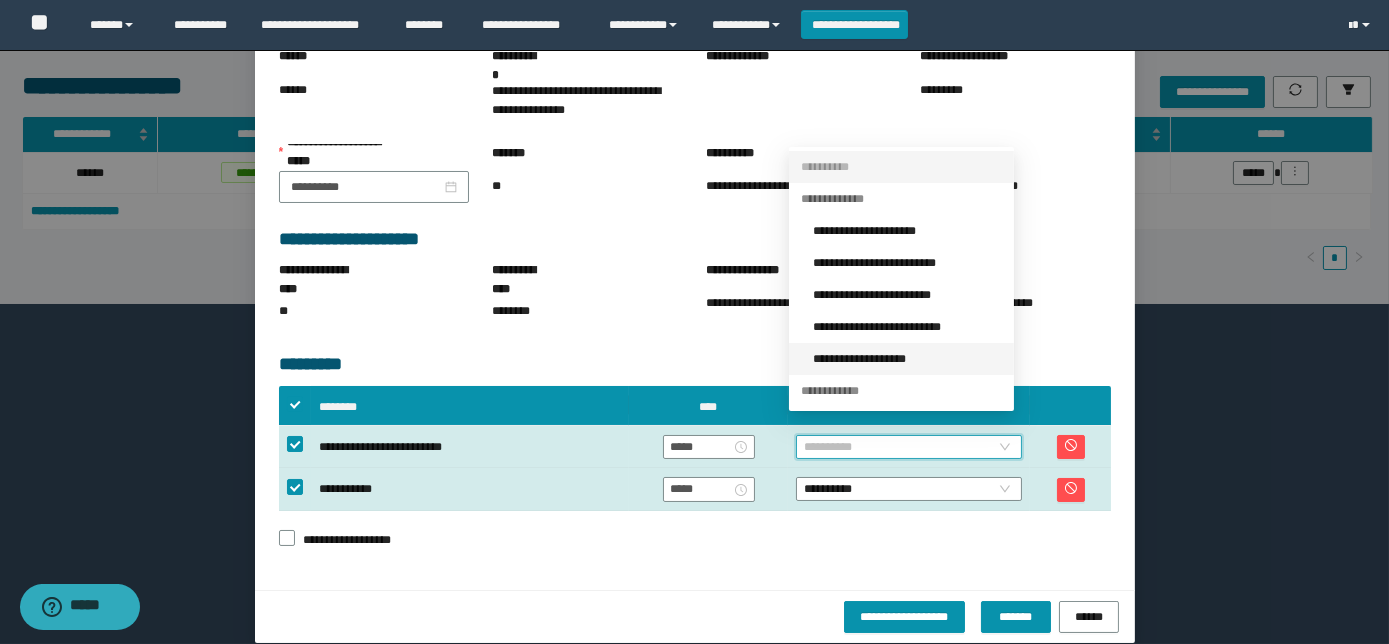click on "**********" at bounding box center [907, 359] 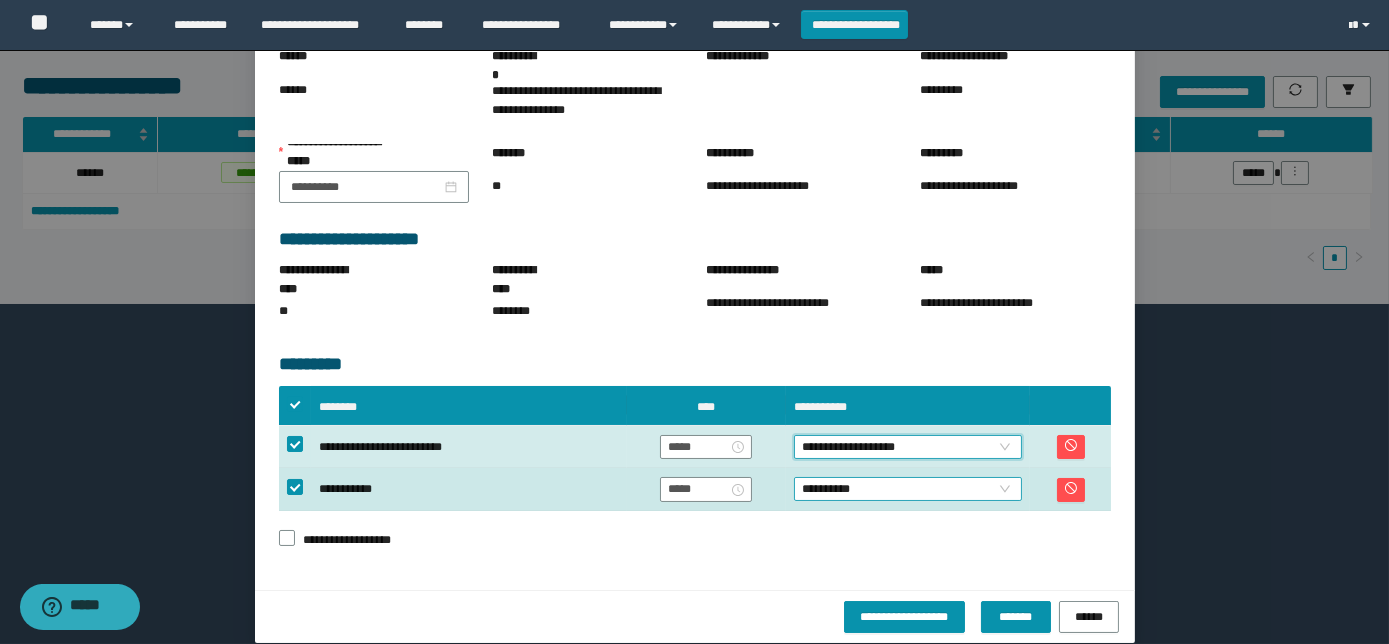 click on "**********" at bounding box center (908, 489) 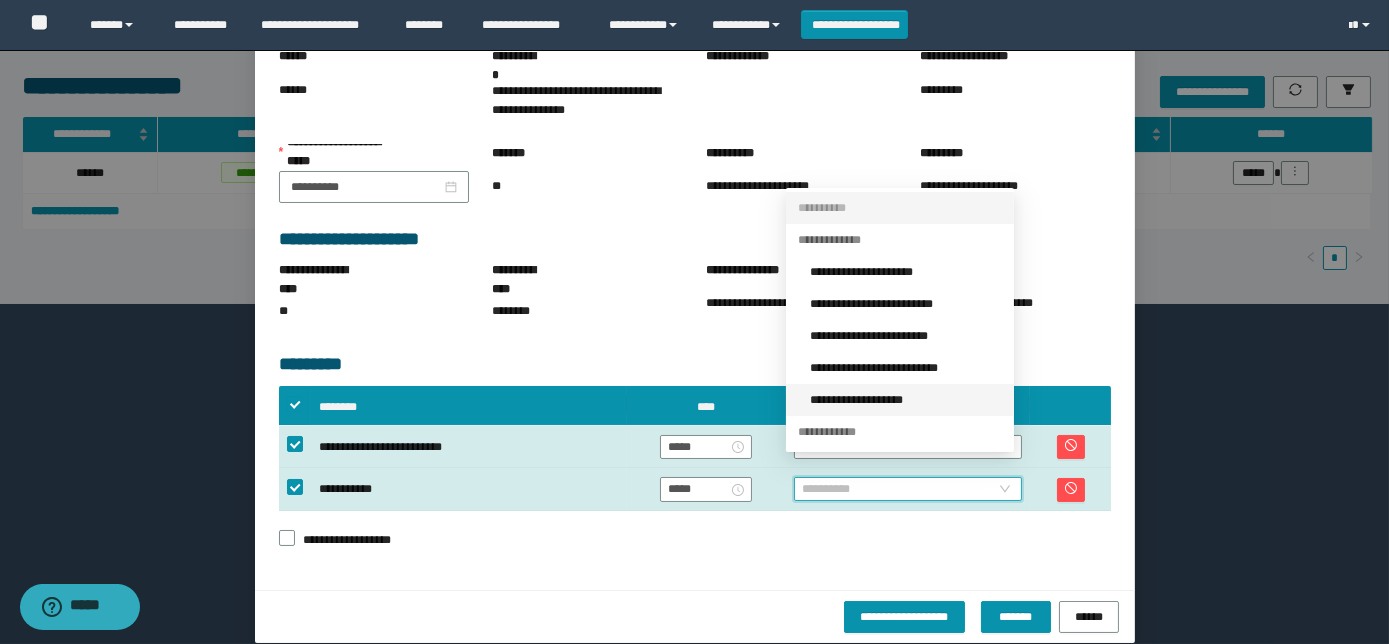 drag, startPoint x: 876, startPoint y: 400, endPoint x: 909, endPoint y: 481, distance: 87.46428 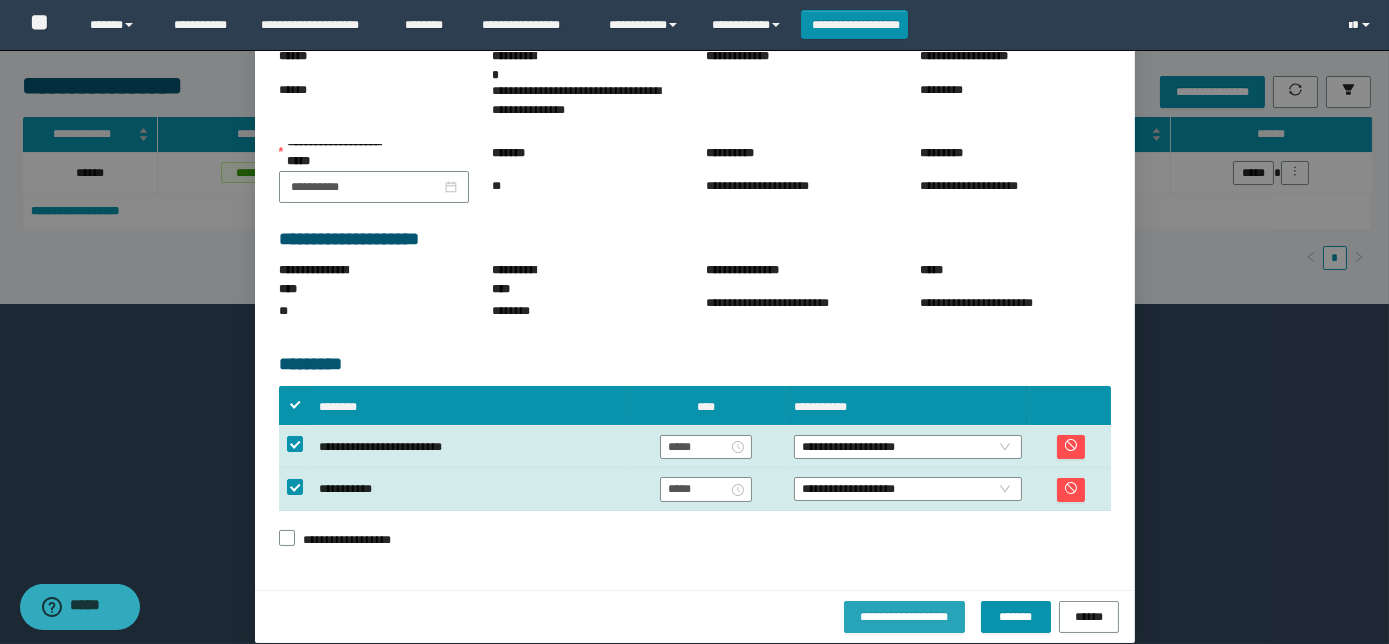 click on "**********" at bounding box center (904, 617) 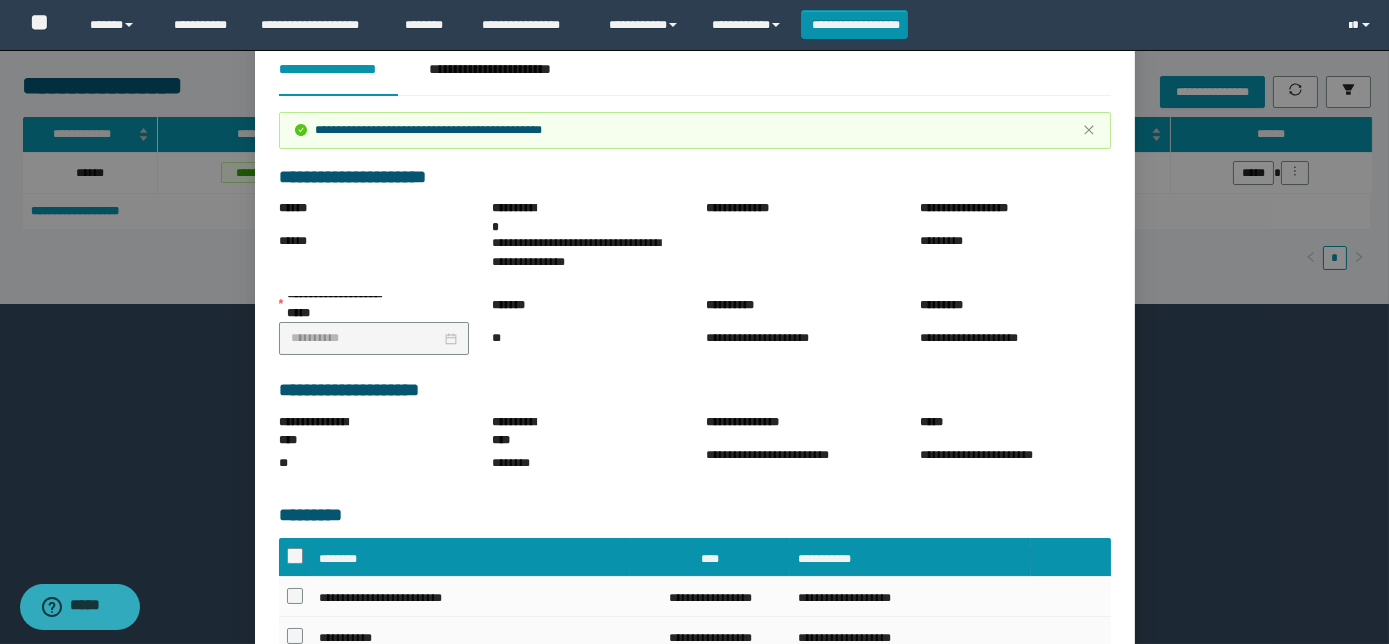 scroll, scrollTop: 0, scrollLeft: 0, axis: both 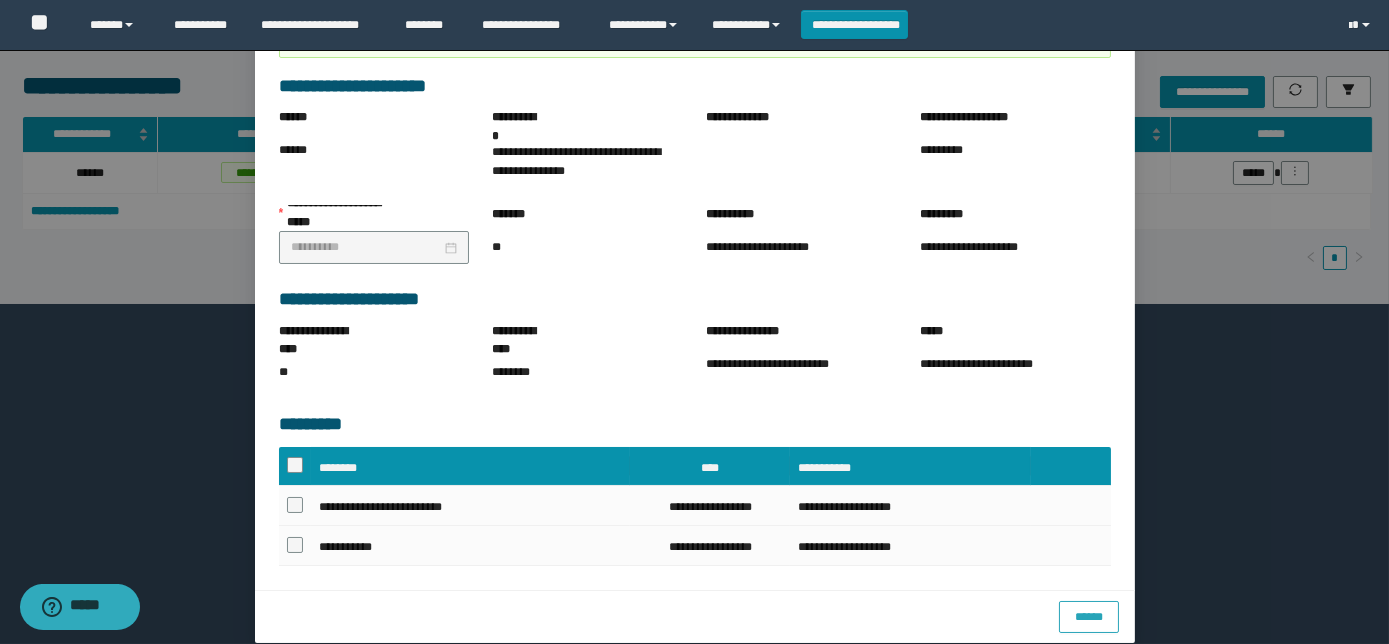 click on "******" at bounding box center (1088, 617) 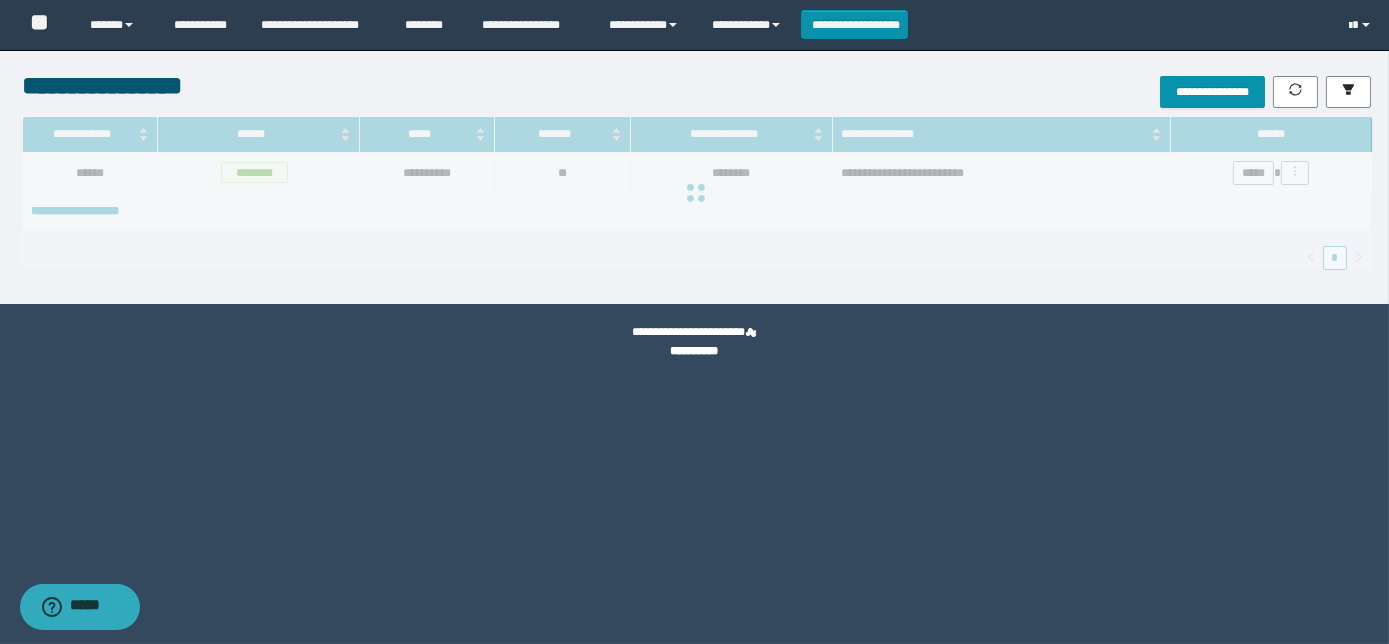 scroll, scrollTop: 73, scrollLeft: 0, axis: vertical 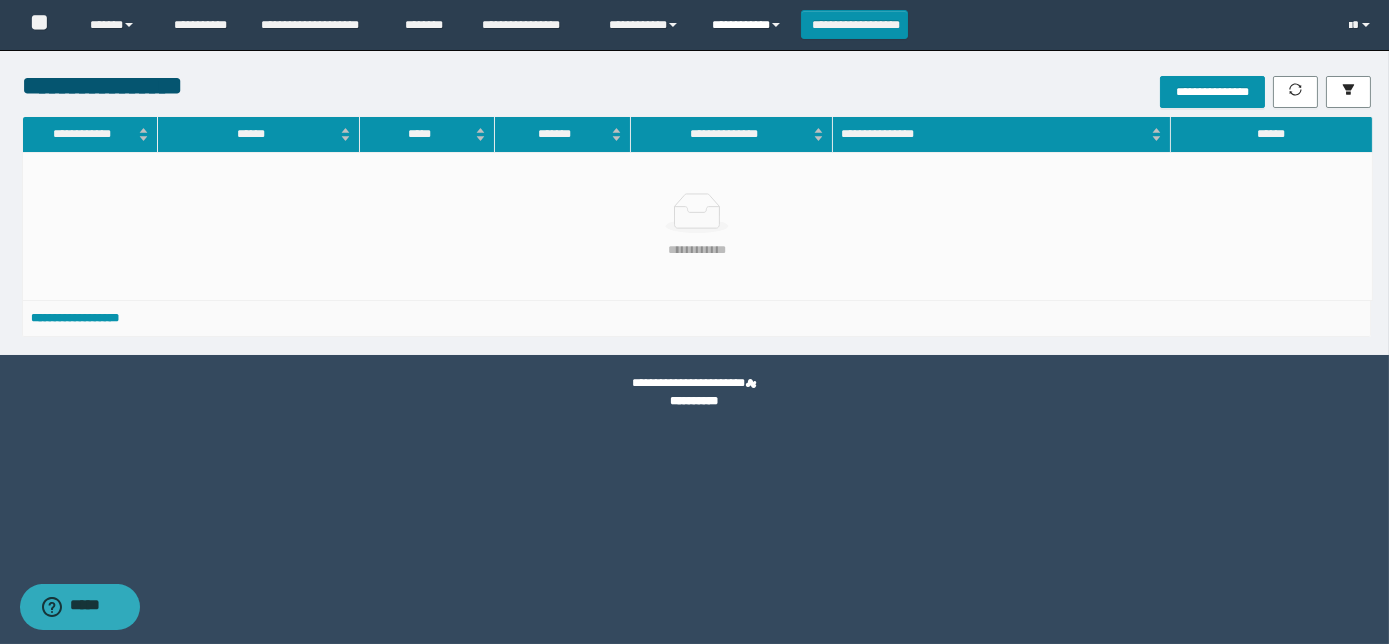 click on "**********" at bounding box center [749, 25] 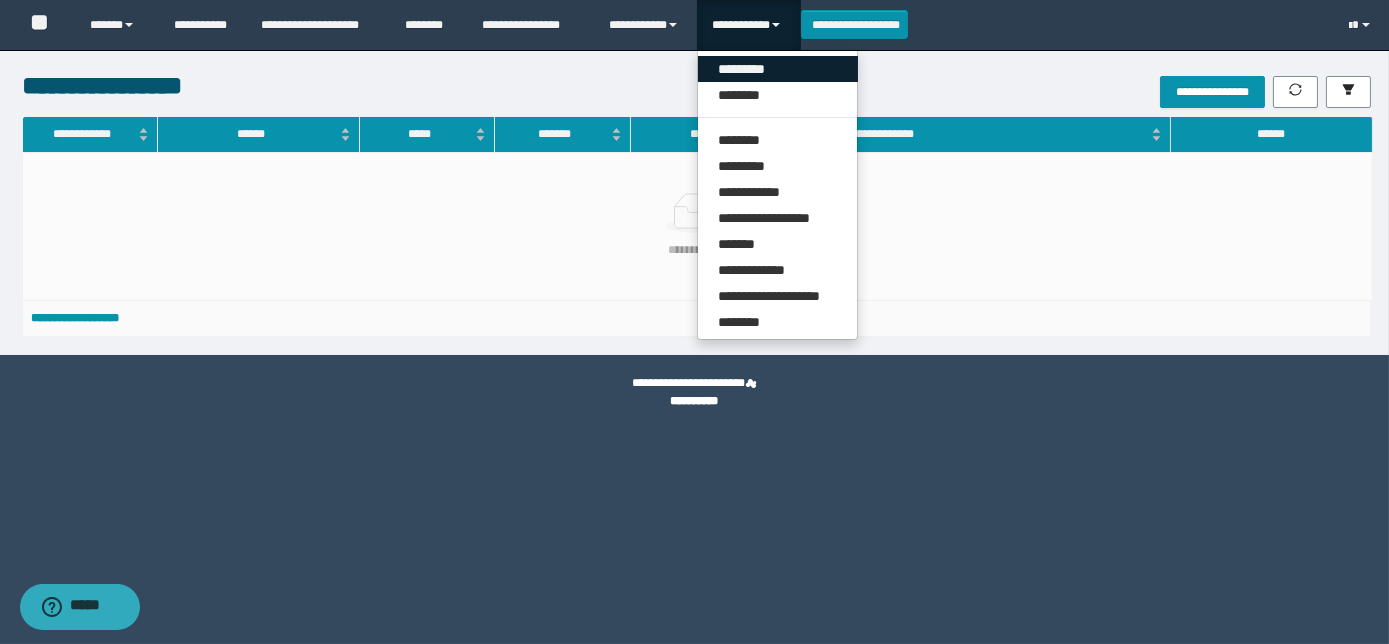 click on "*********" at bounding box center [778, 69] 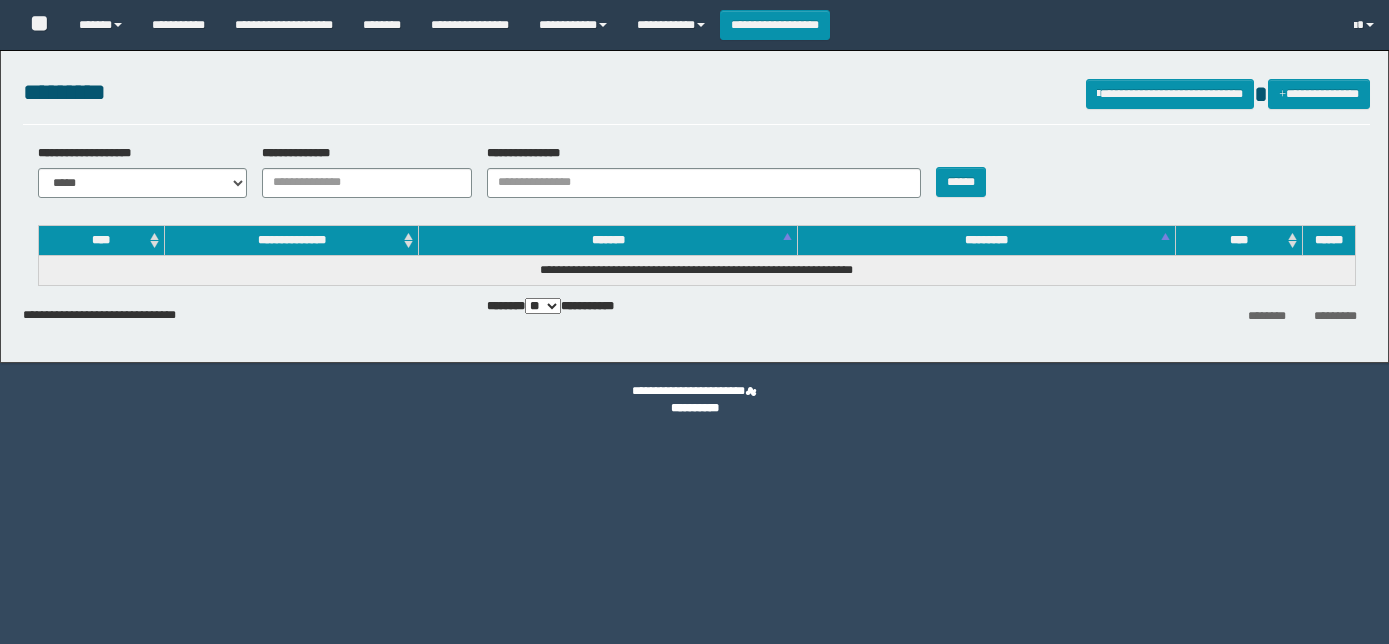 scroll, scrollTop: 0, scrollLeft: 0, axis: both 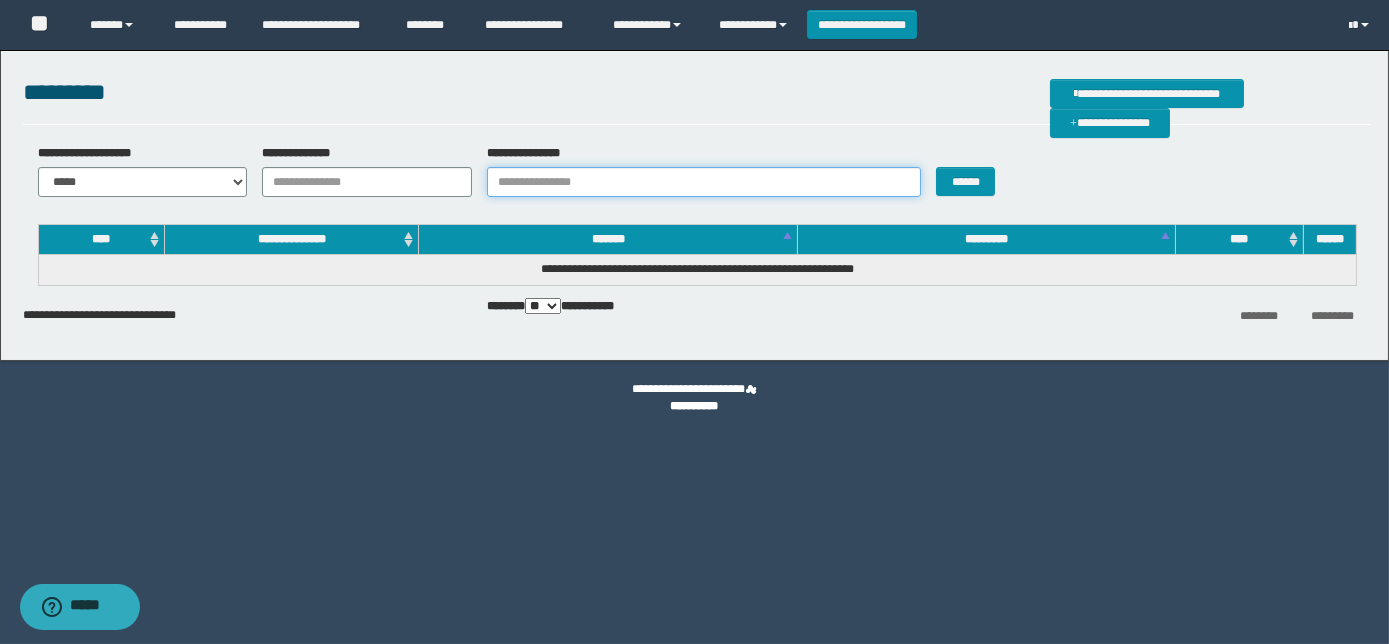 click on "**********" at bounding box center [704, 182] 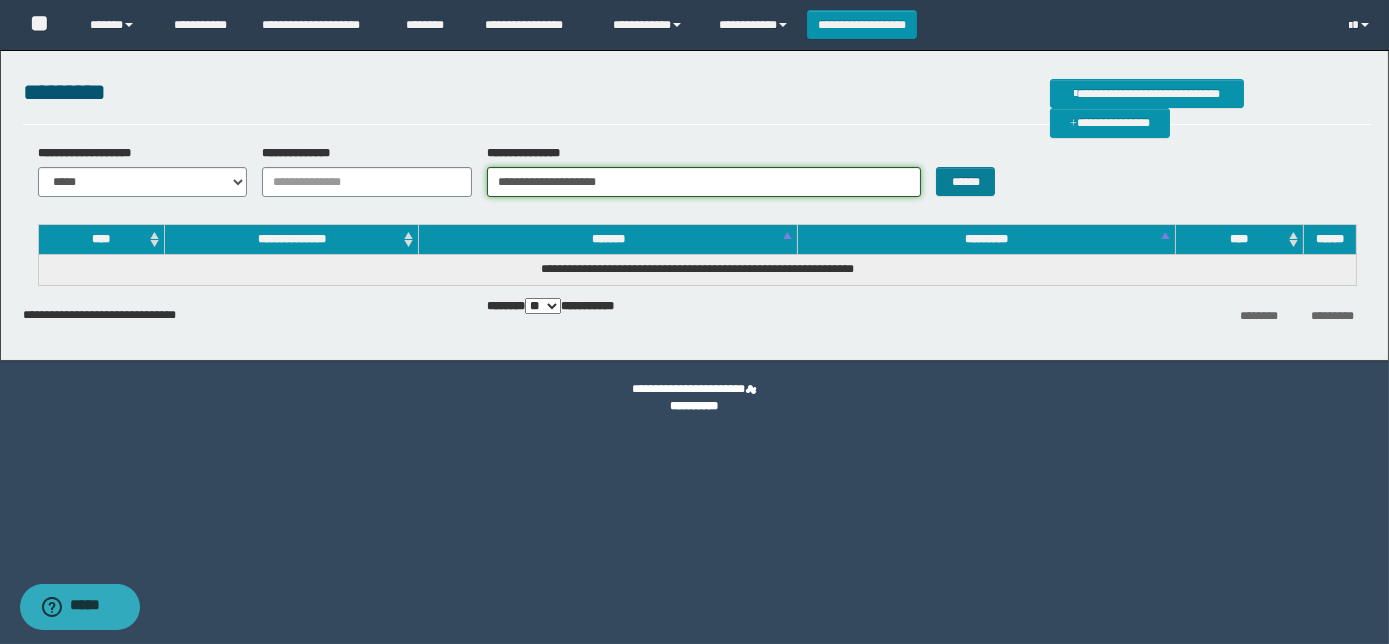 type on "**********" 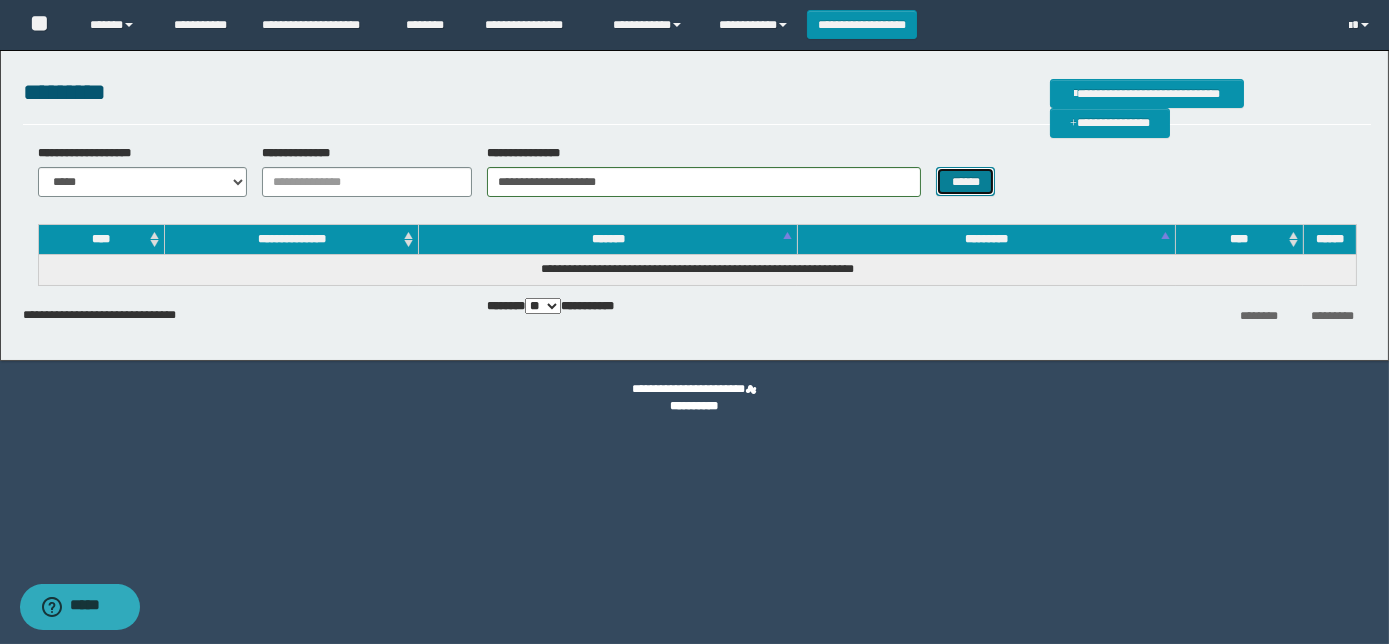 click on "******" at bounding box center (965, 181) 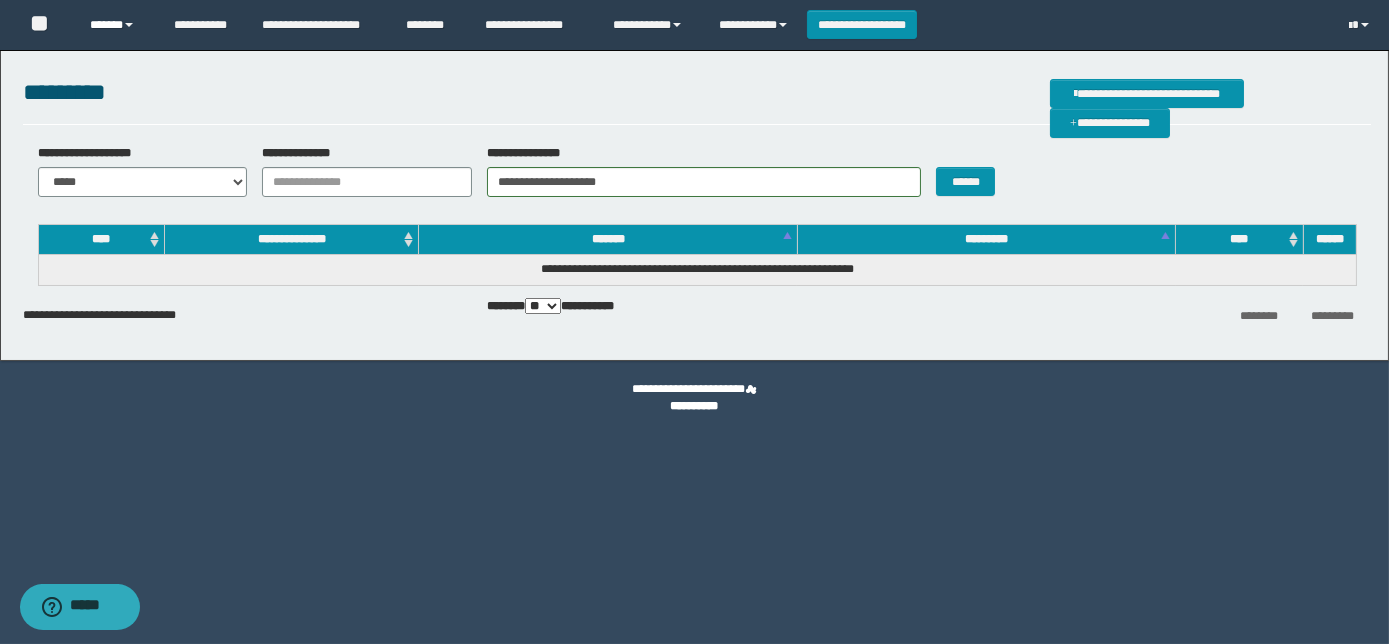 click on "******" at bounding box center (117, 25) 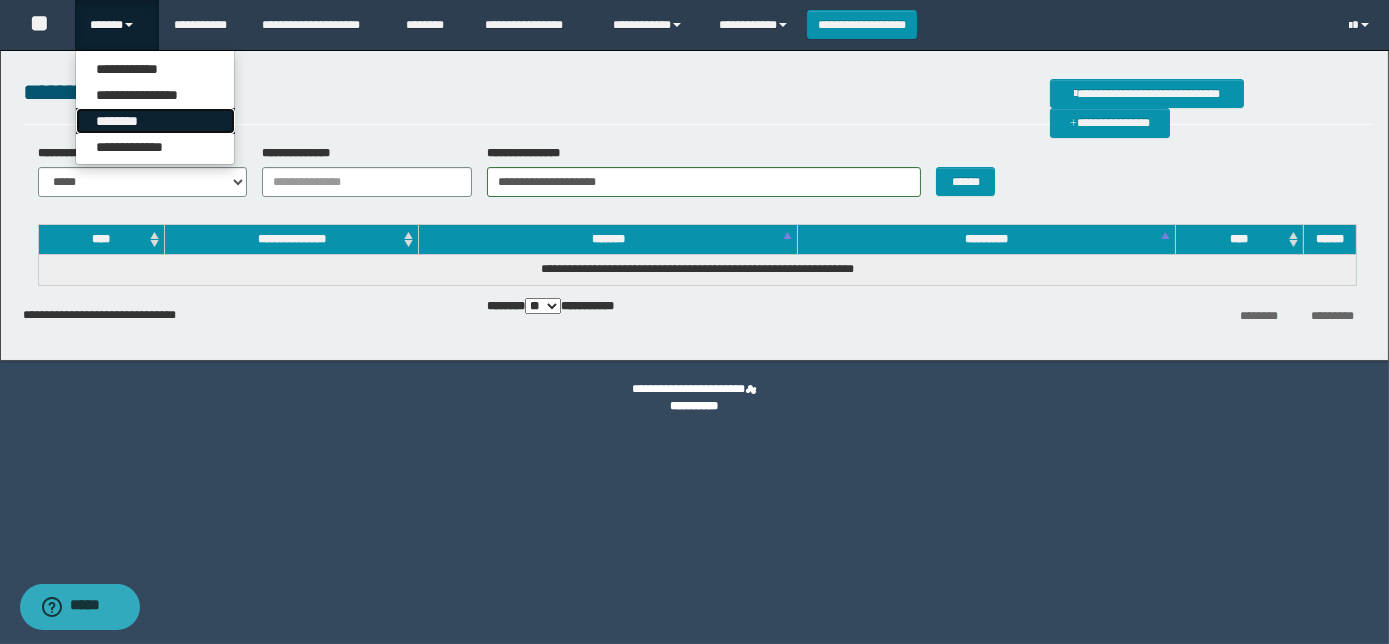 click on "********" at bounding box center (155, 121) 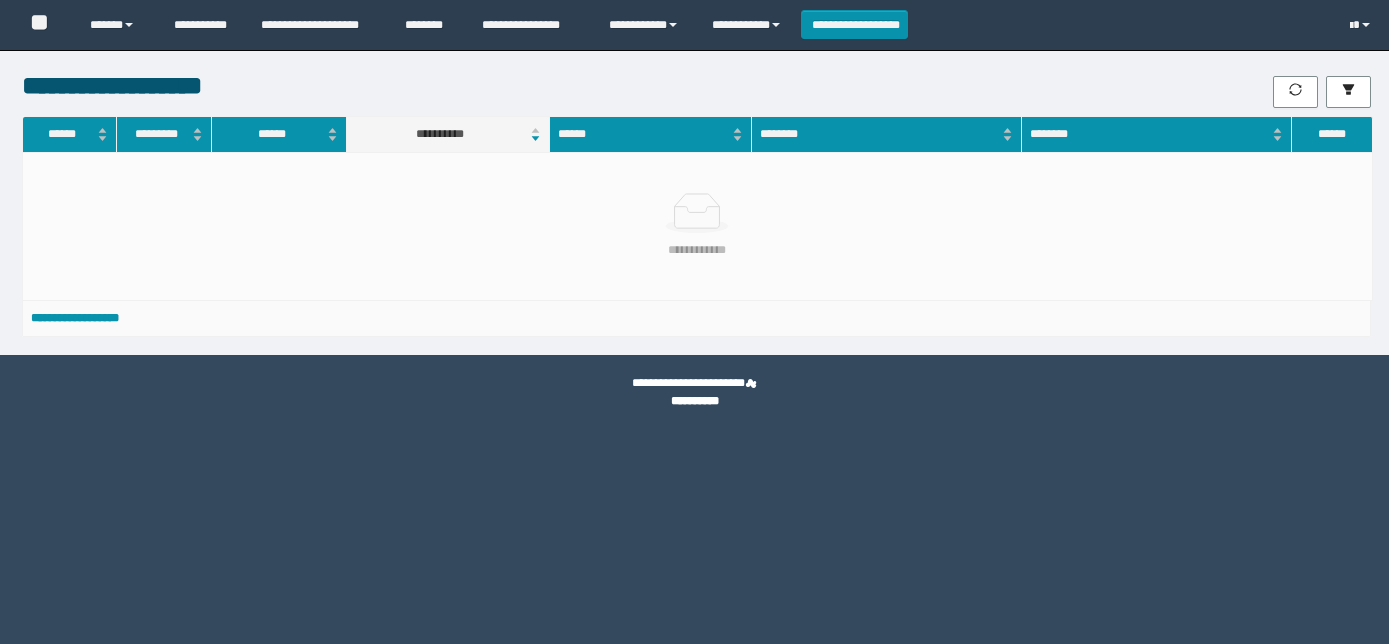 scroll, scrollTop: 0, scrollLeft: 0, axis: both 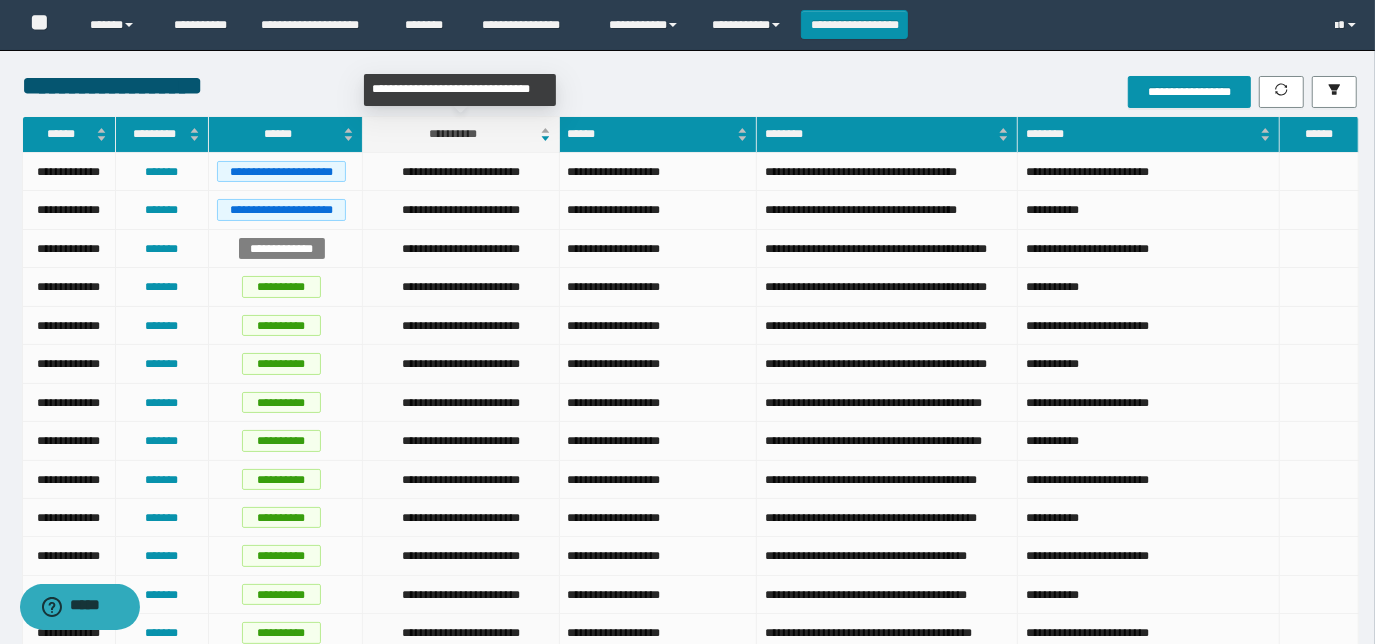 click on "**********" at bounding box center [453, 134] 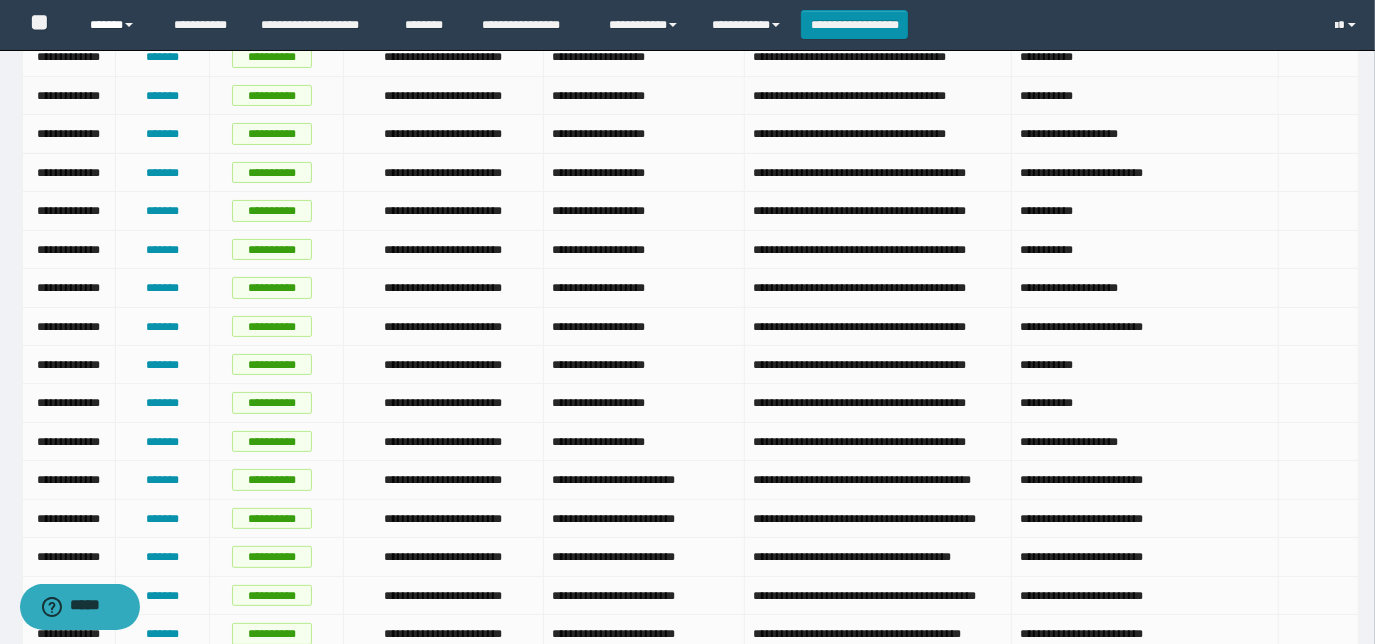 scroll, scrollTop: 0, scrollLeft: 0, axis: both 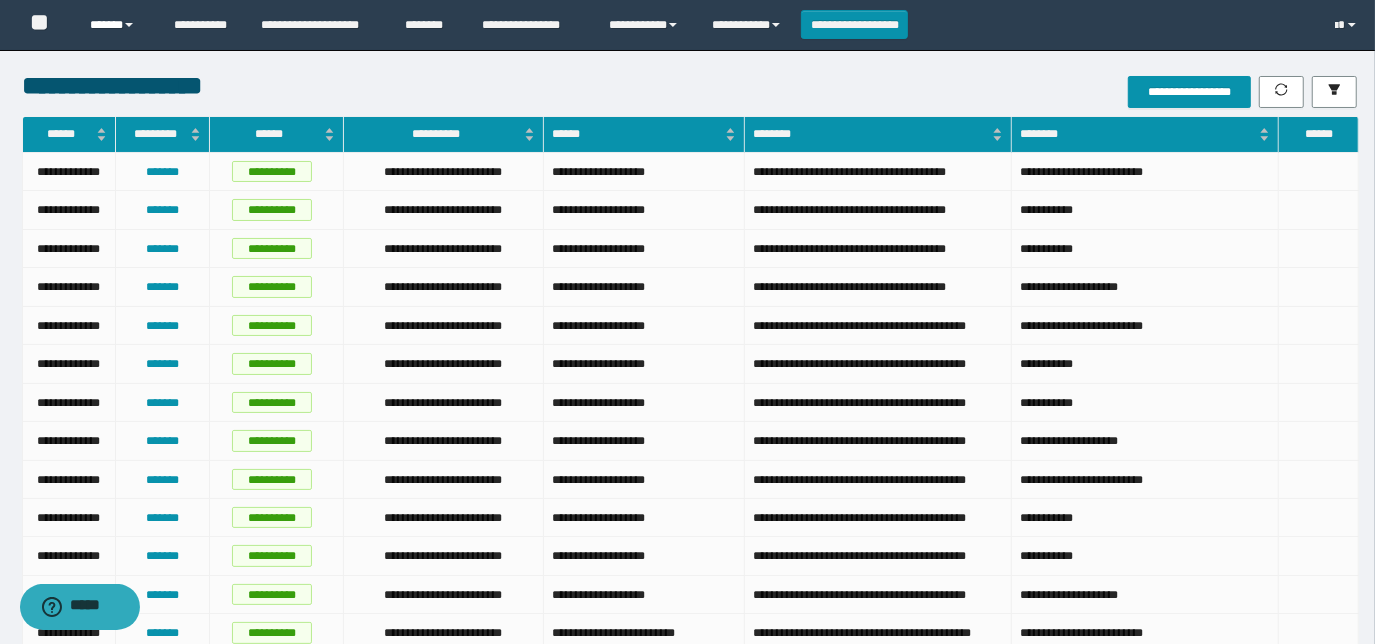 click on "******" at bounding box center (117, 25) 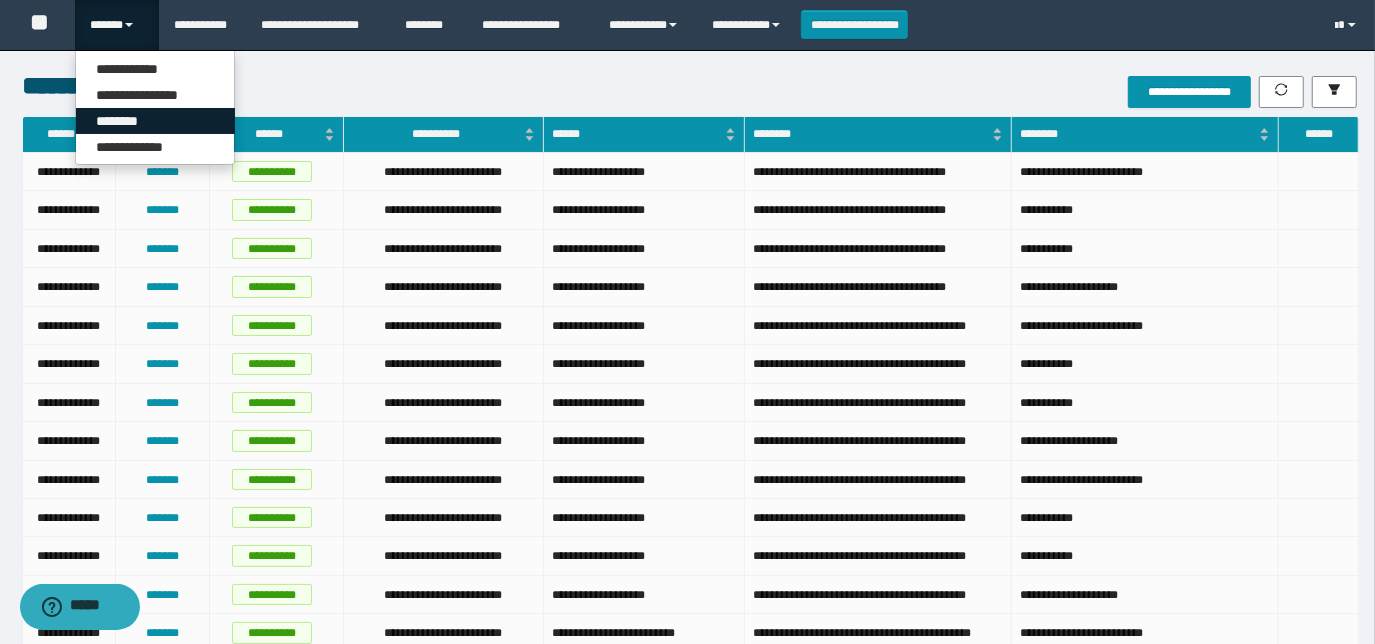 click on "********" at bounding box center (155, 121) 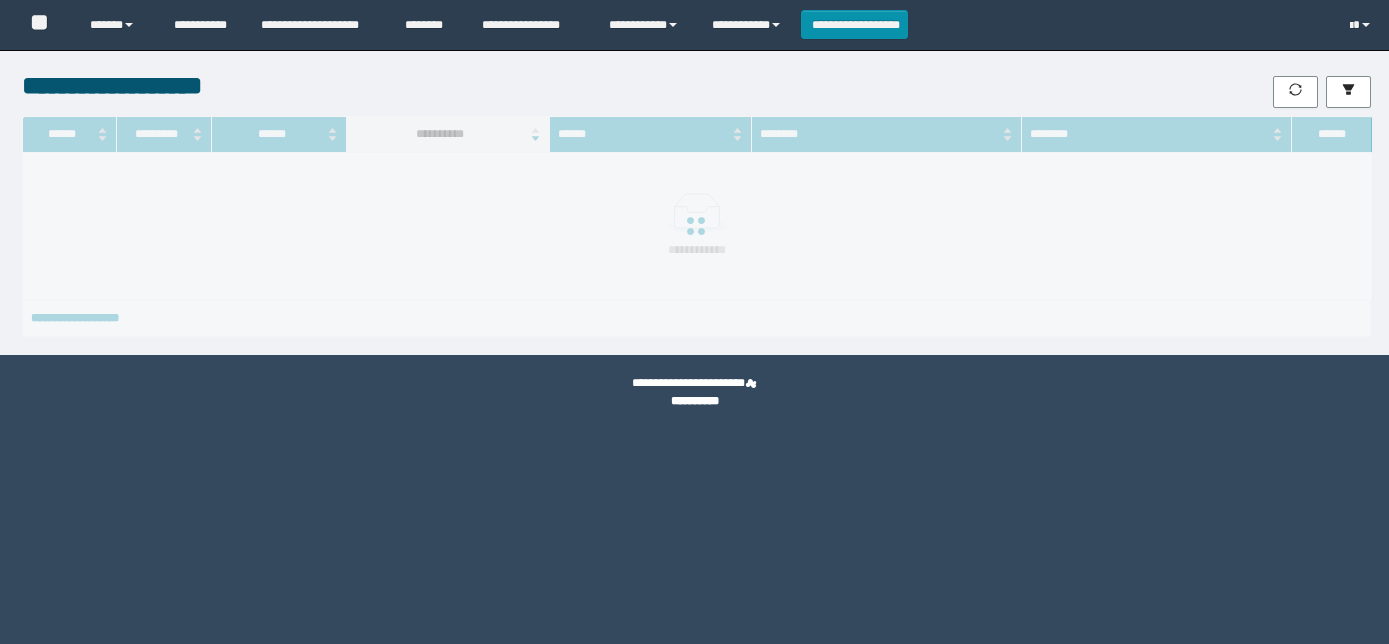 scroll, scrollTop: 0, scrollLeft: 0, axis: both 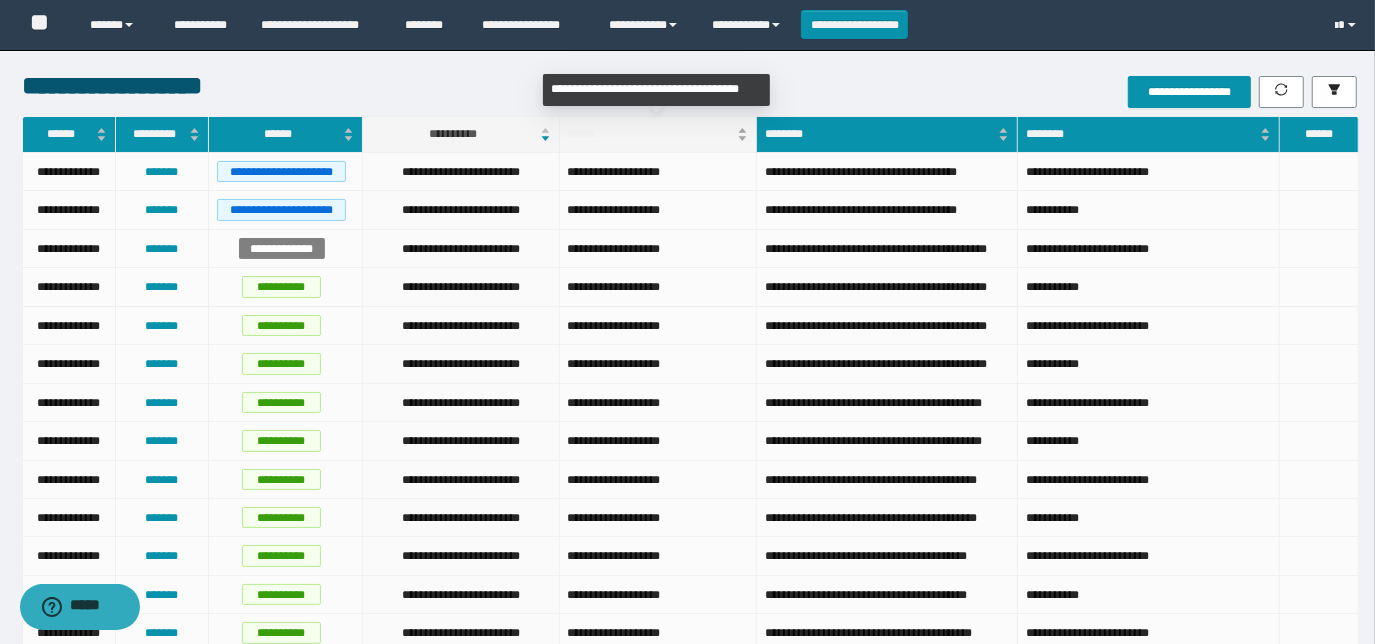 click on "******" at bounding box center [658, 134] 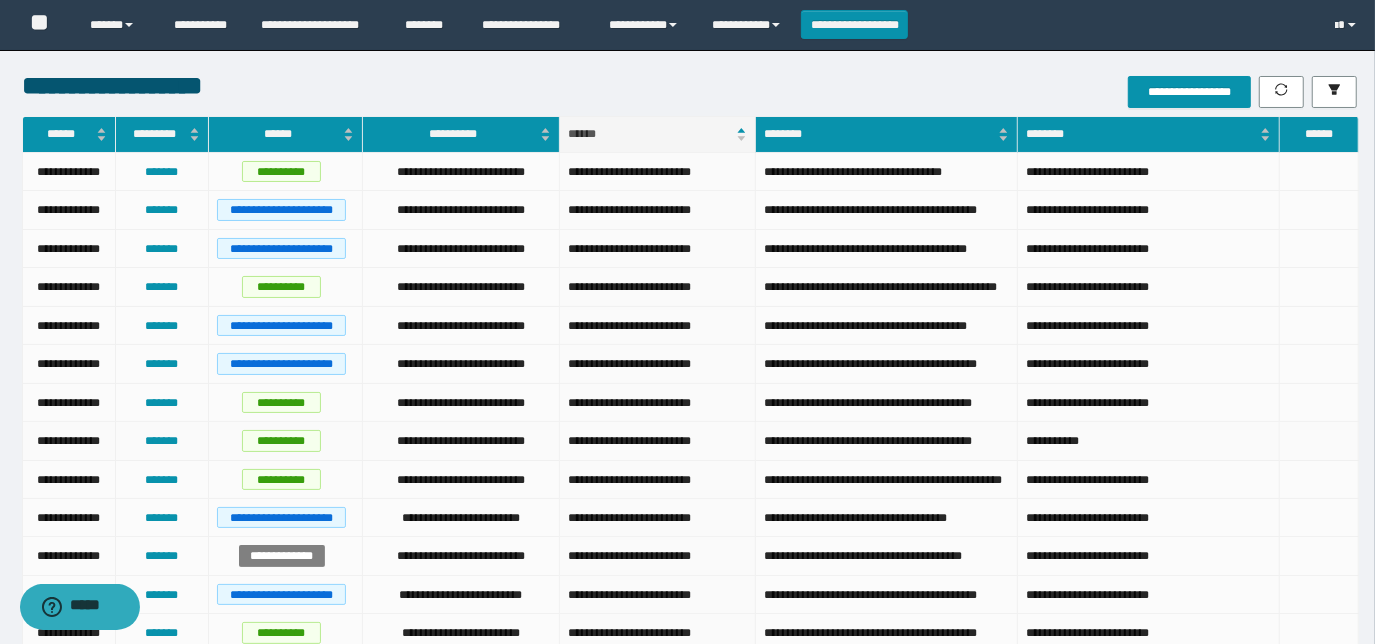 scroll, scrollTop: 0, scrollLeft: 0, axis: both 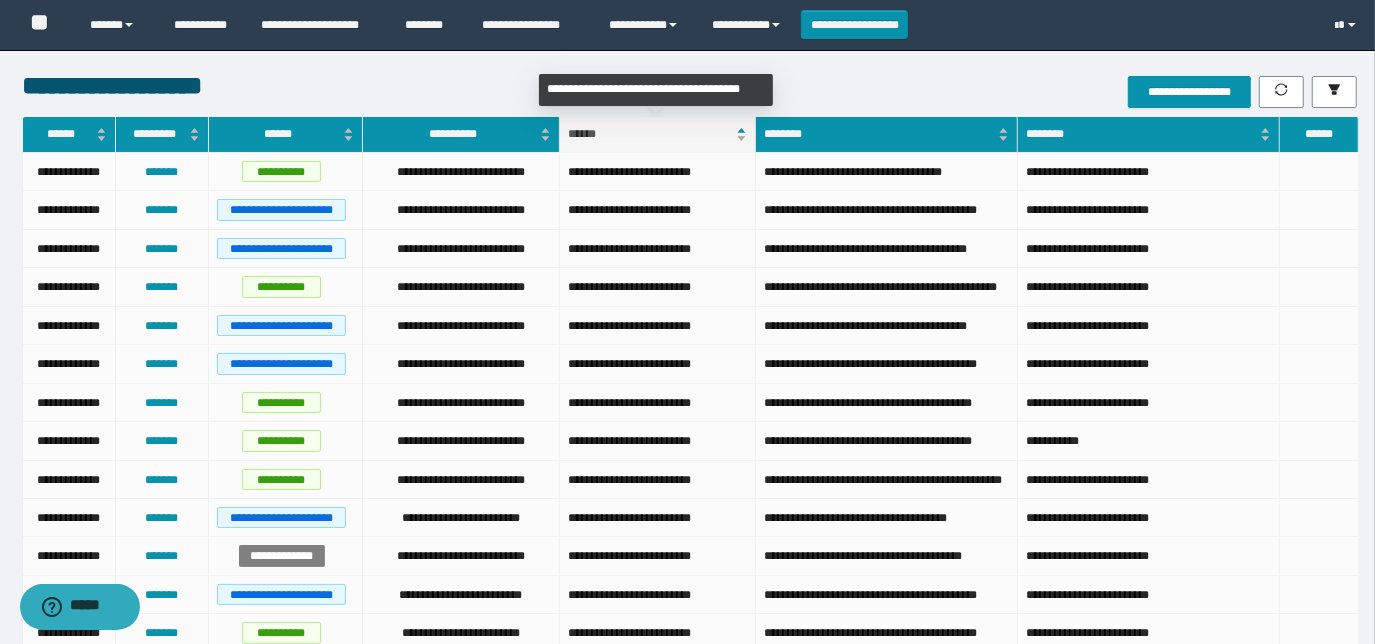click on "******" at bounding box center [658, 134] 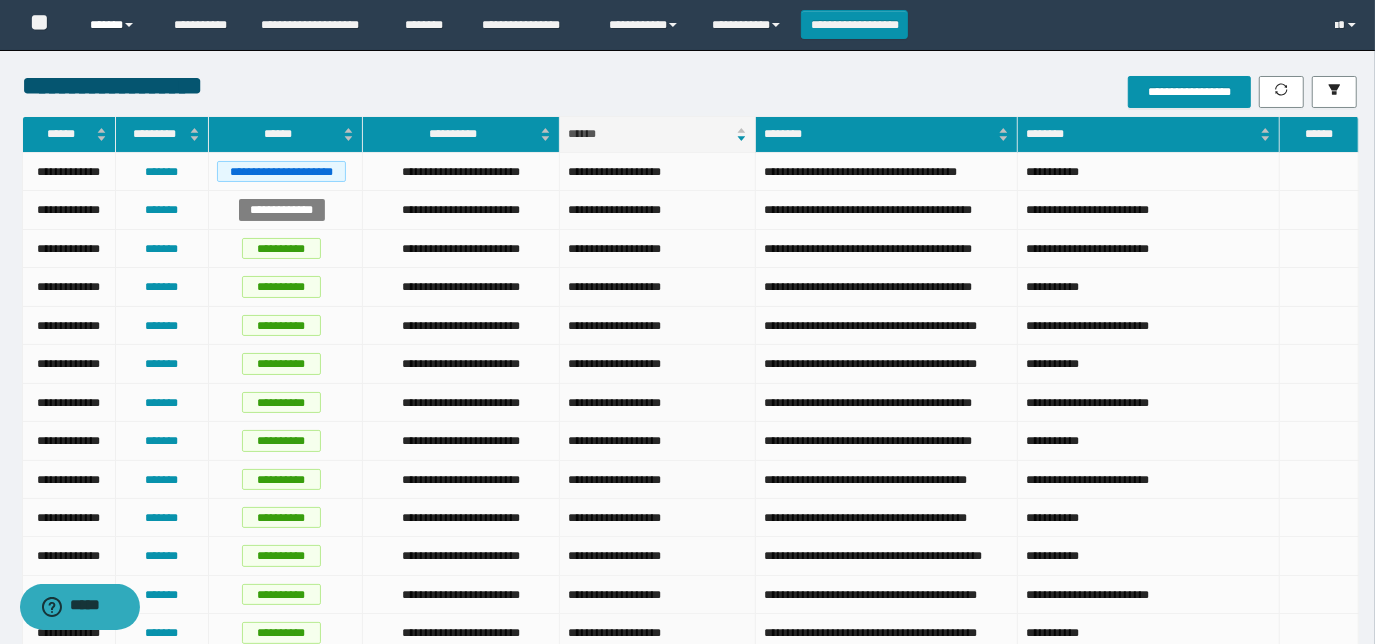 click on "******" at bounding box center [117, 25] 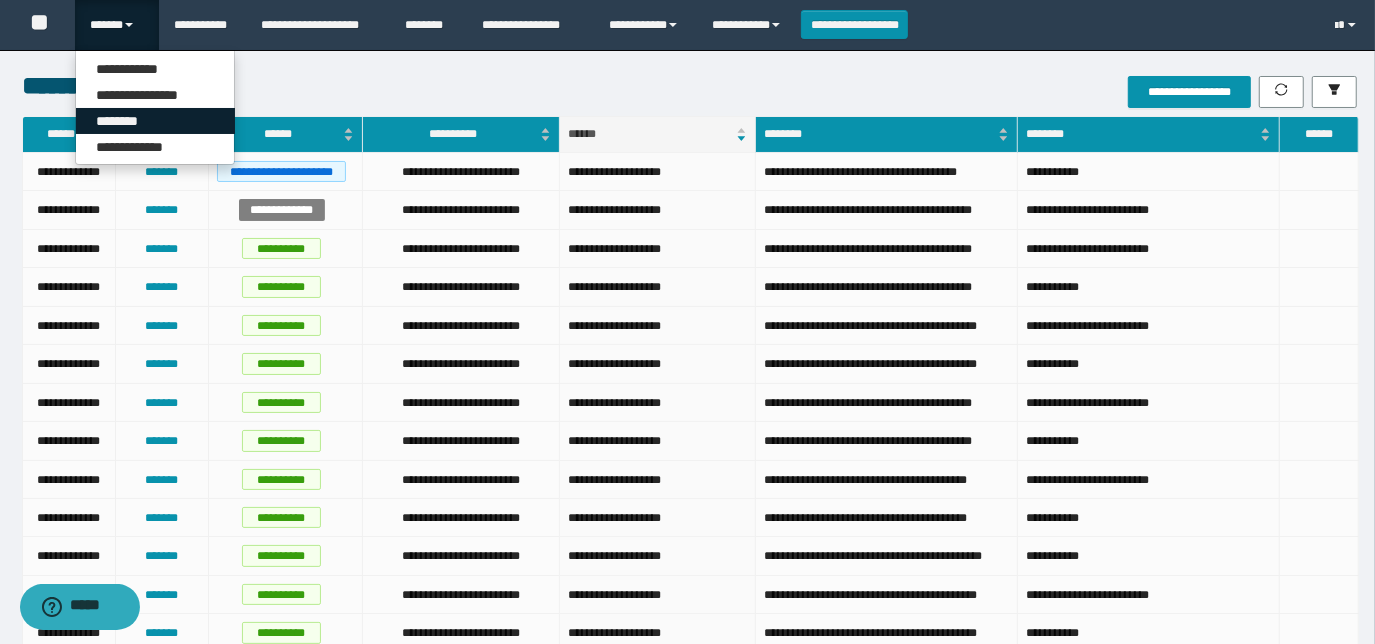 click on "********" at bounding box center (155, 121) 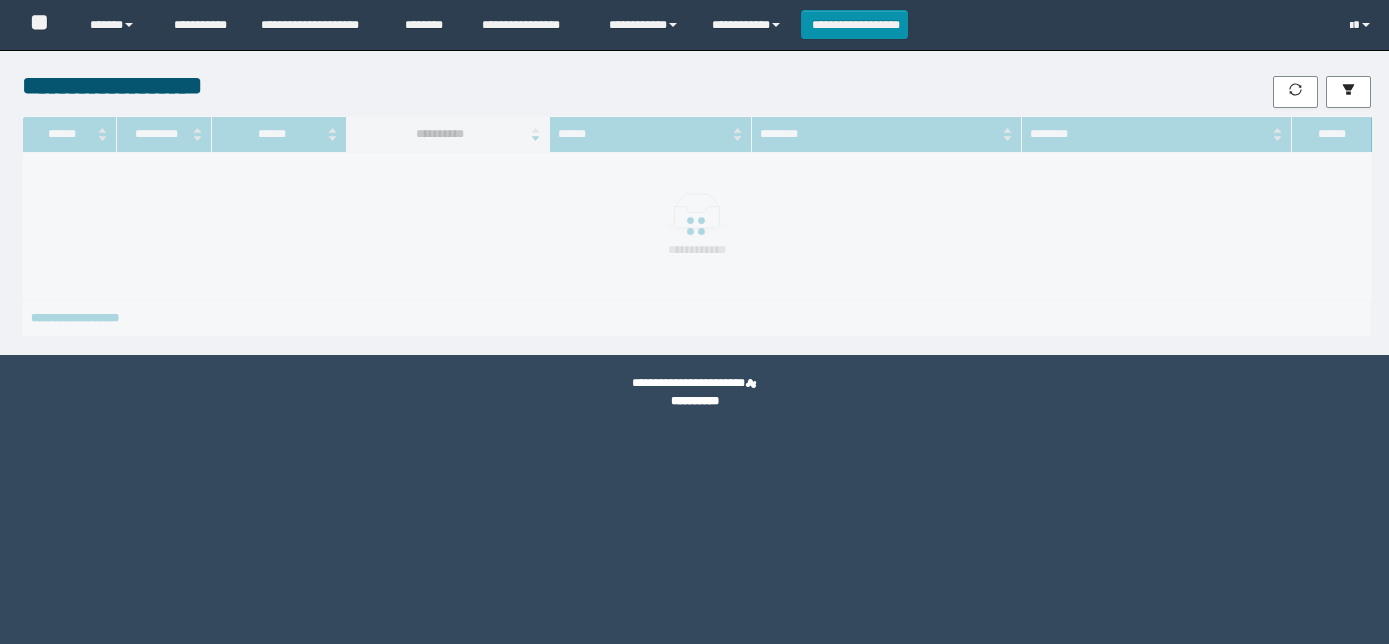 scroll, scrollTop: 0, scrollLeft: 0, axis: both 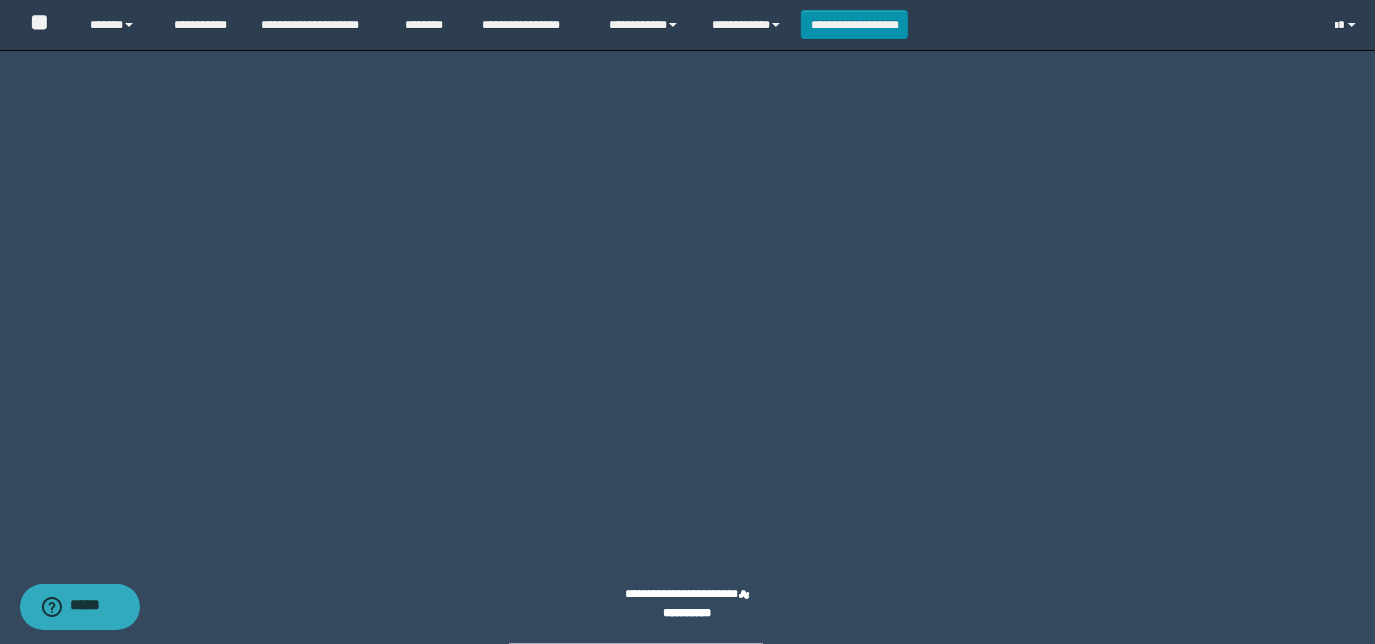 click 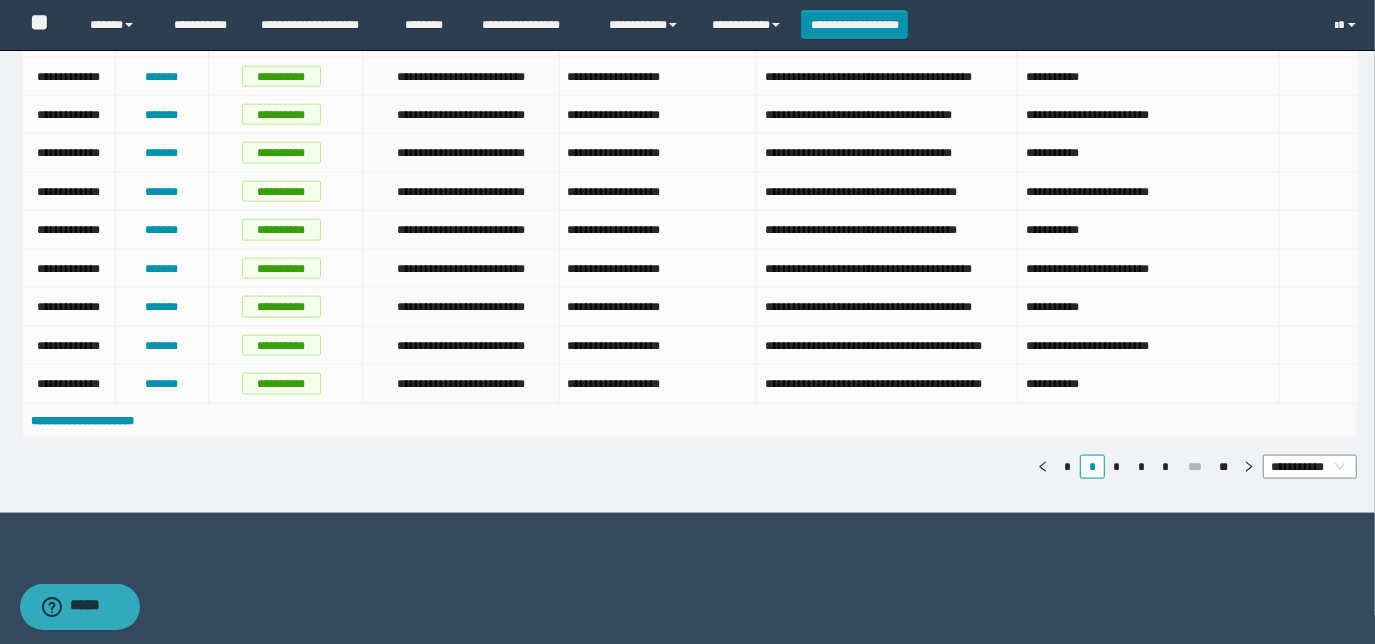 scroll, scrollTop: 1022, scrollLeft: 0, axis: vertical 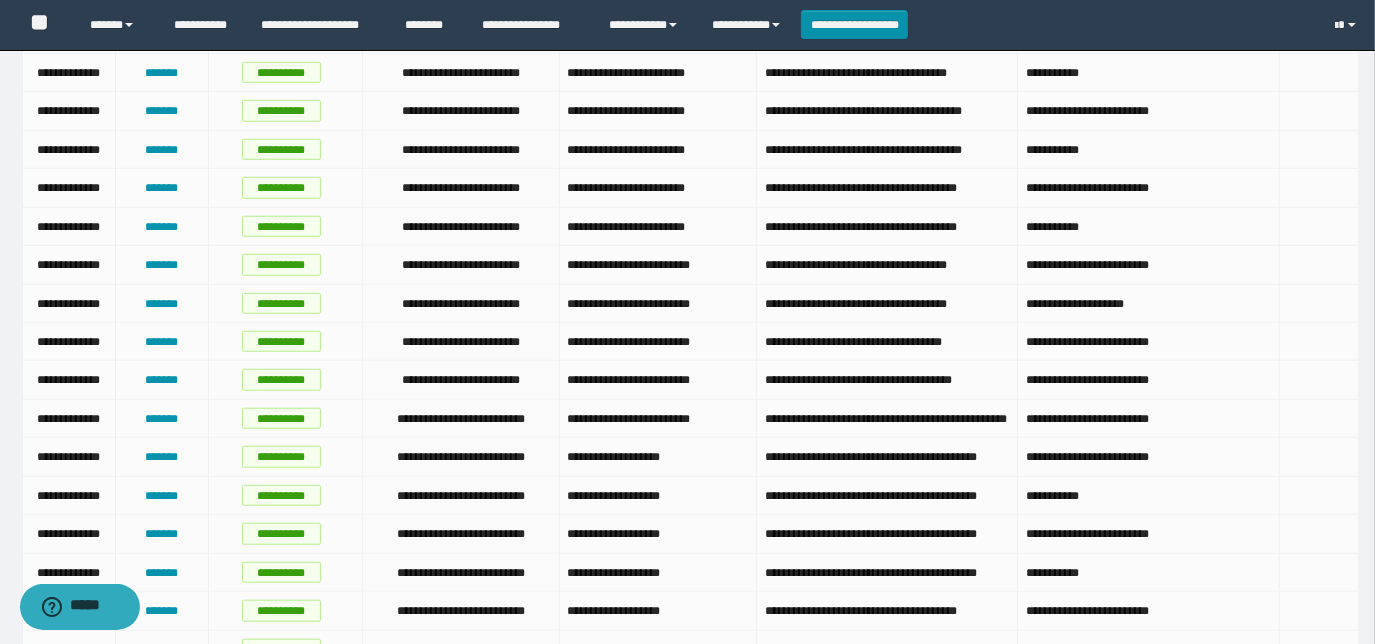 click on "**********" at bounding box center [888, -43] 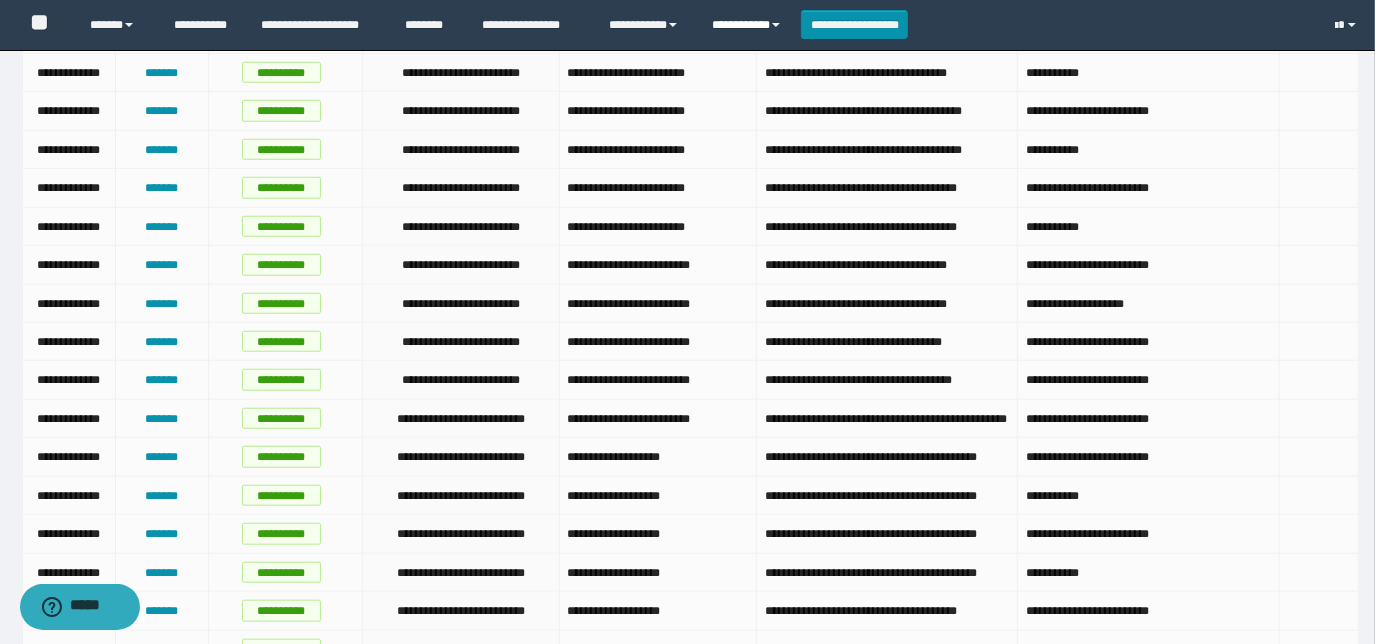 click on "**********" at bounding box center [749, 25] 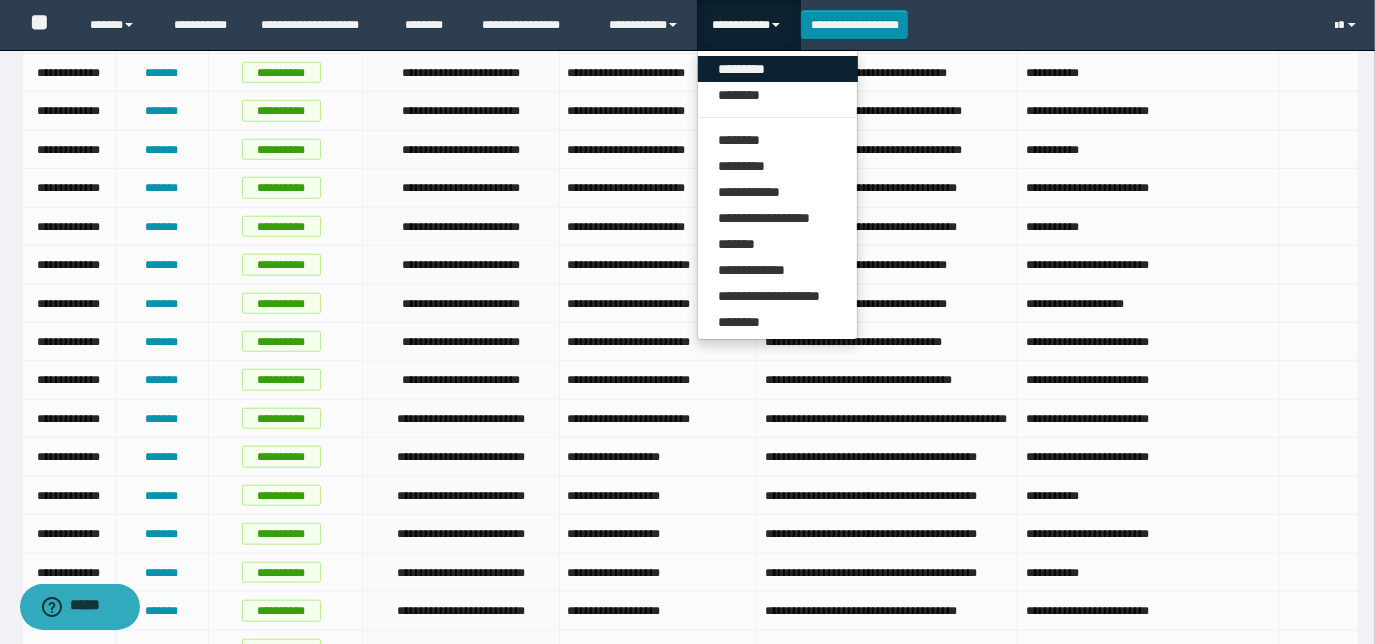 click on "*********" at bounding box center (778, 69) 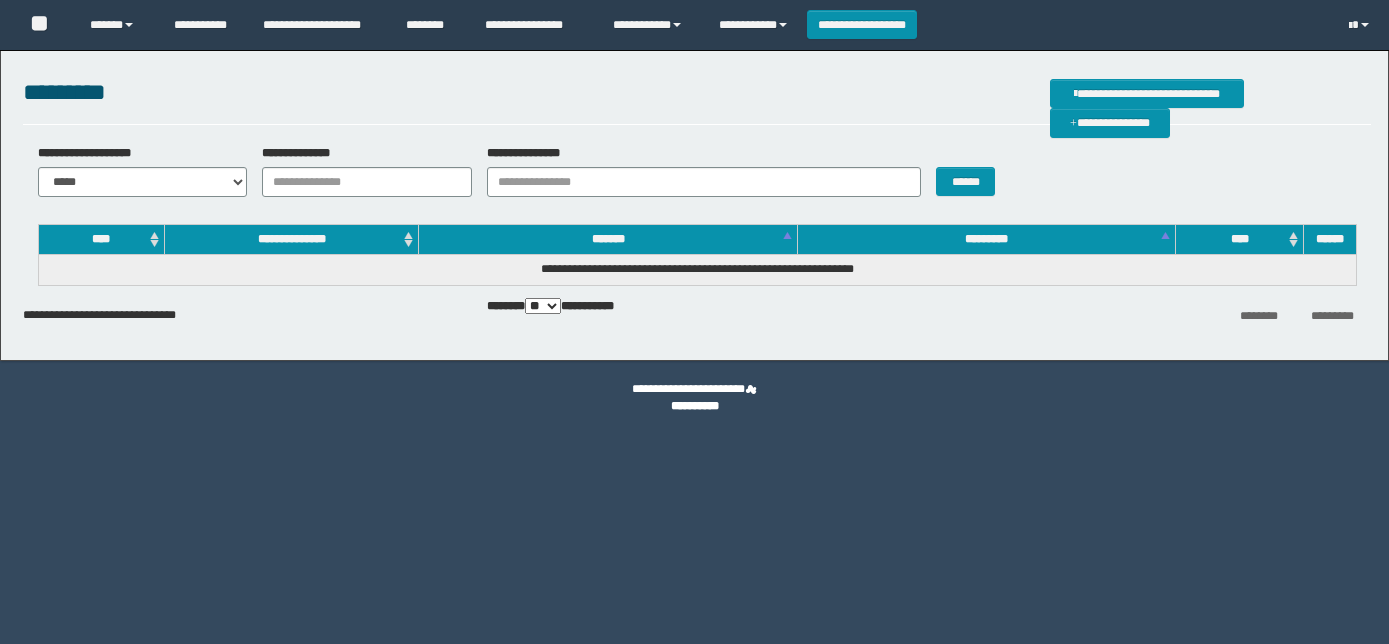 scroll, scrollTop: 0, scrollLeft: 0, axis: both 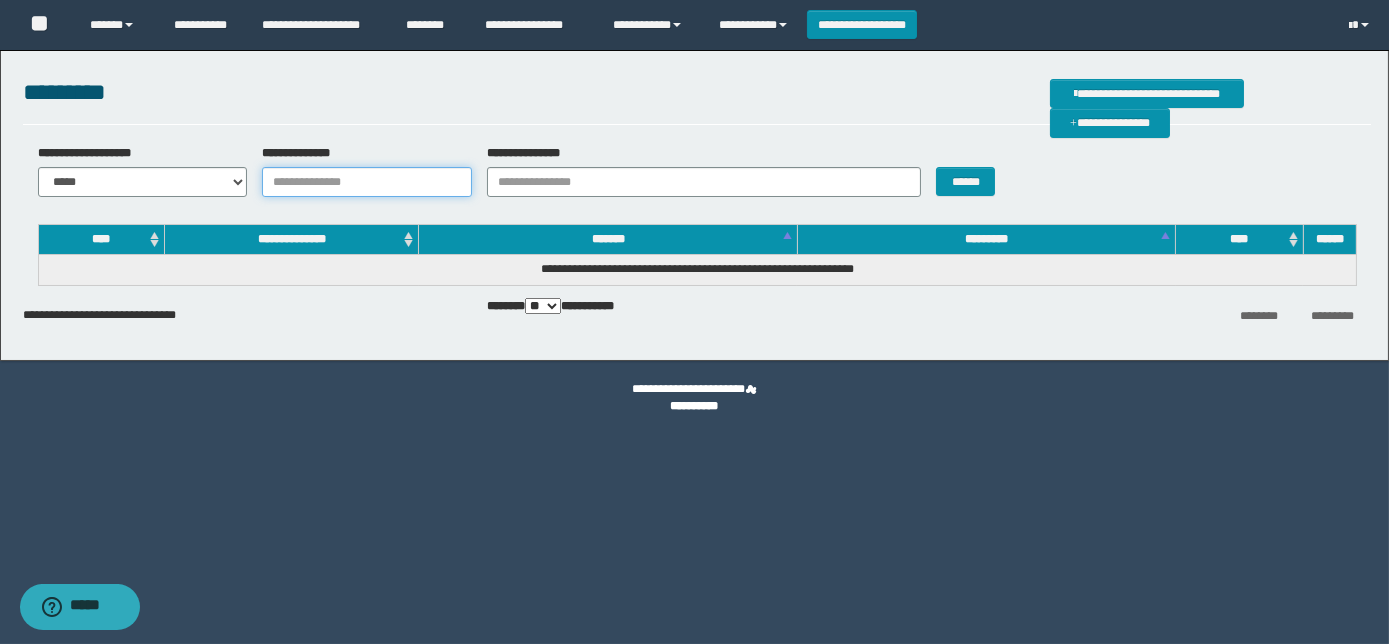 click on "**********" at bounding box center [367, 182] 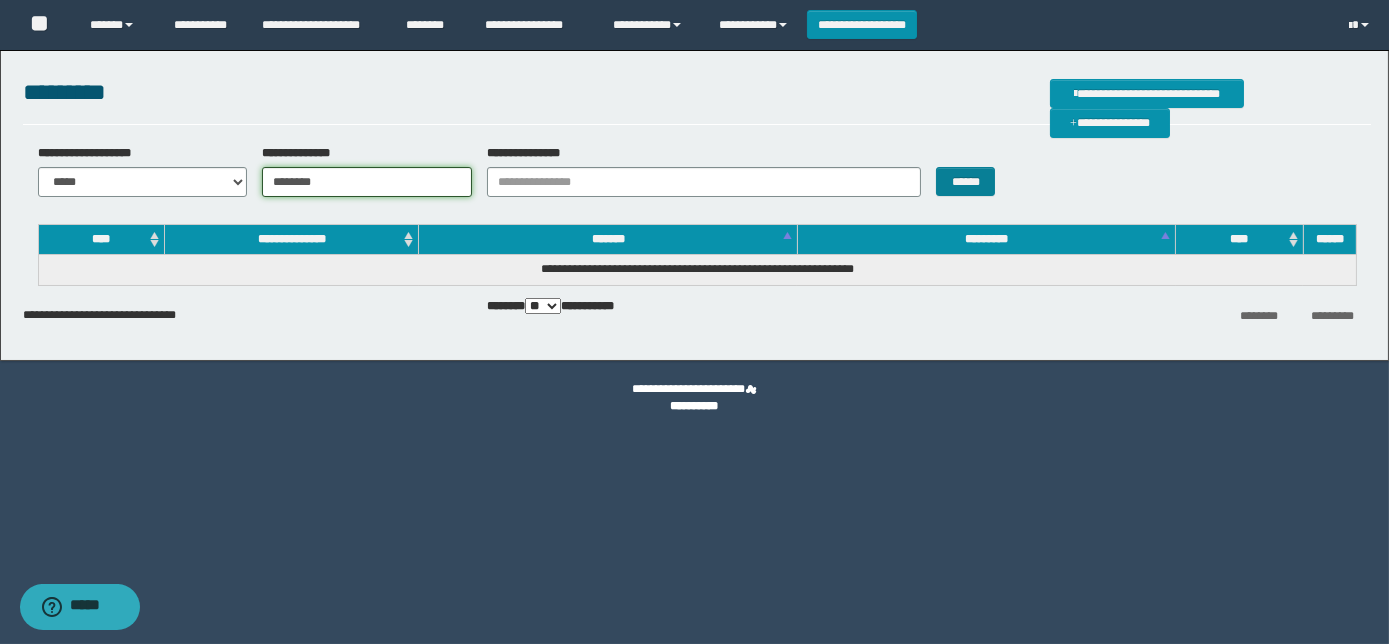 type on "********" 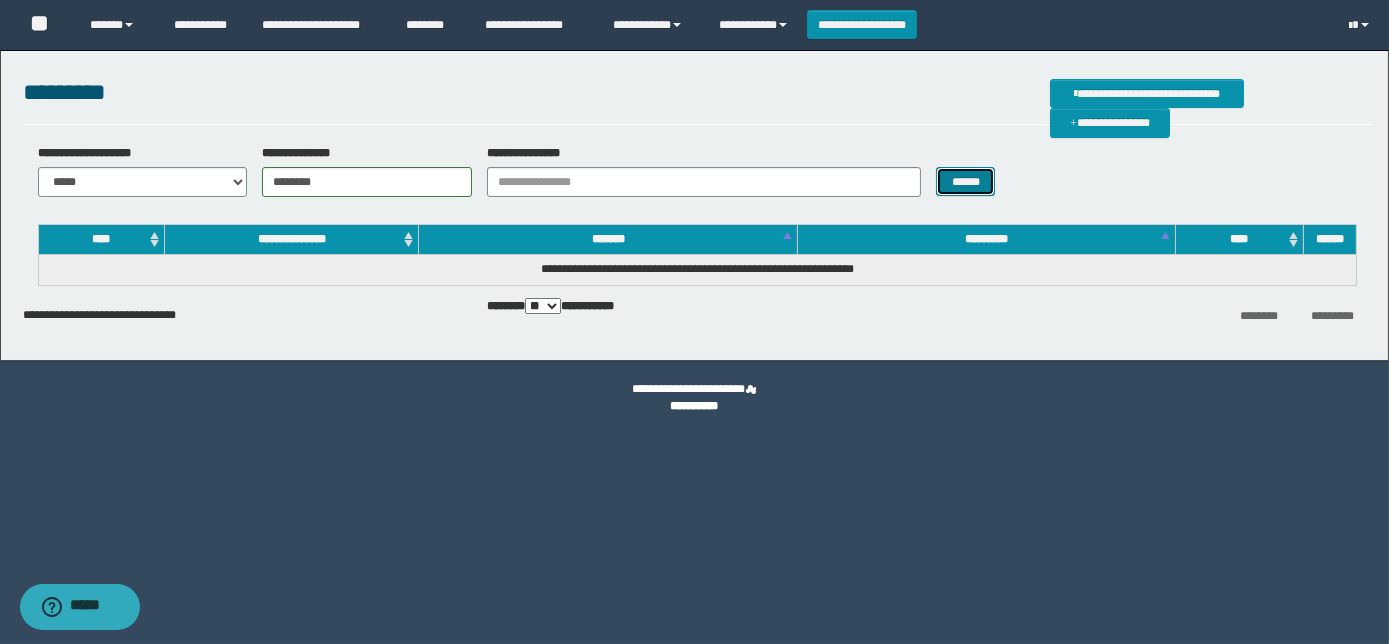 click on "******" at bounding box center [965, 181] 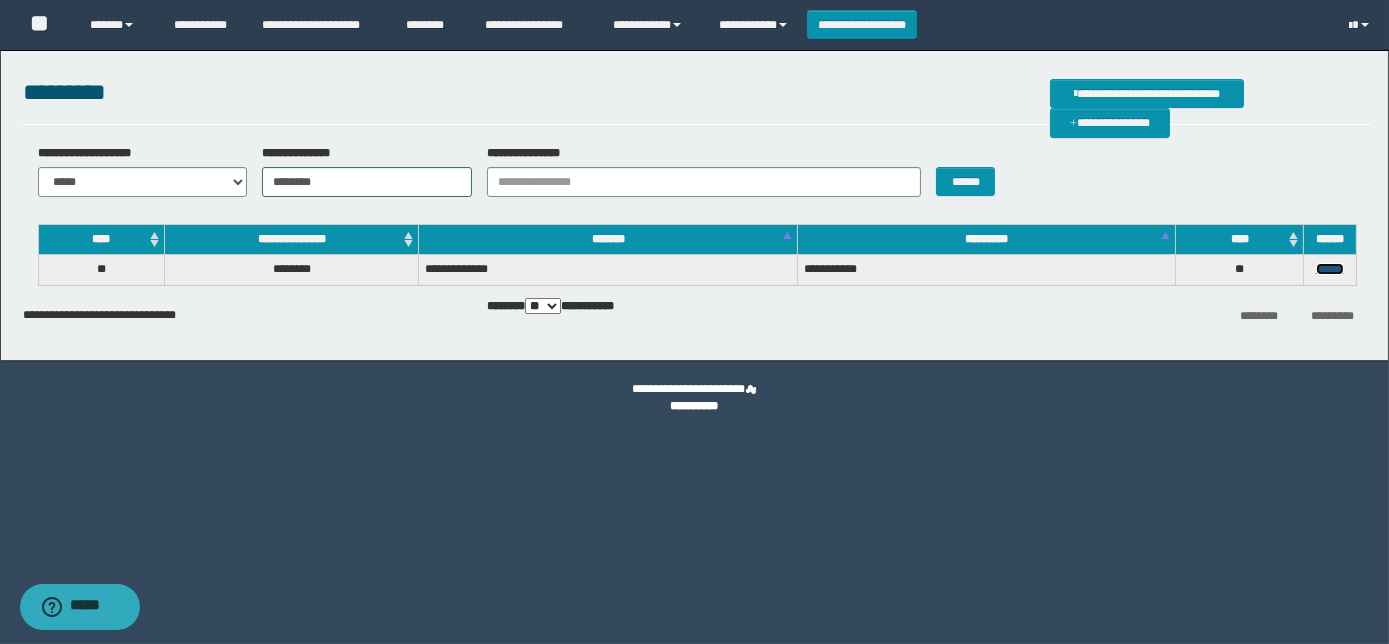 click on "******" at bounding box center [1330, 269] 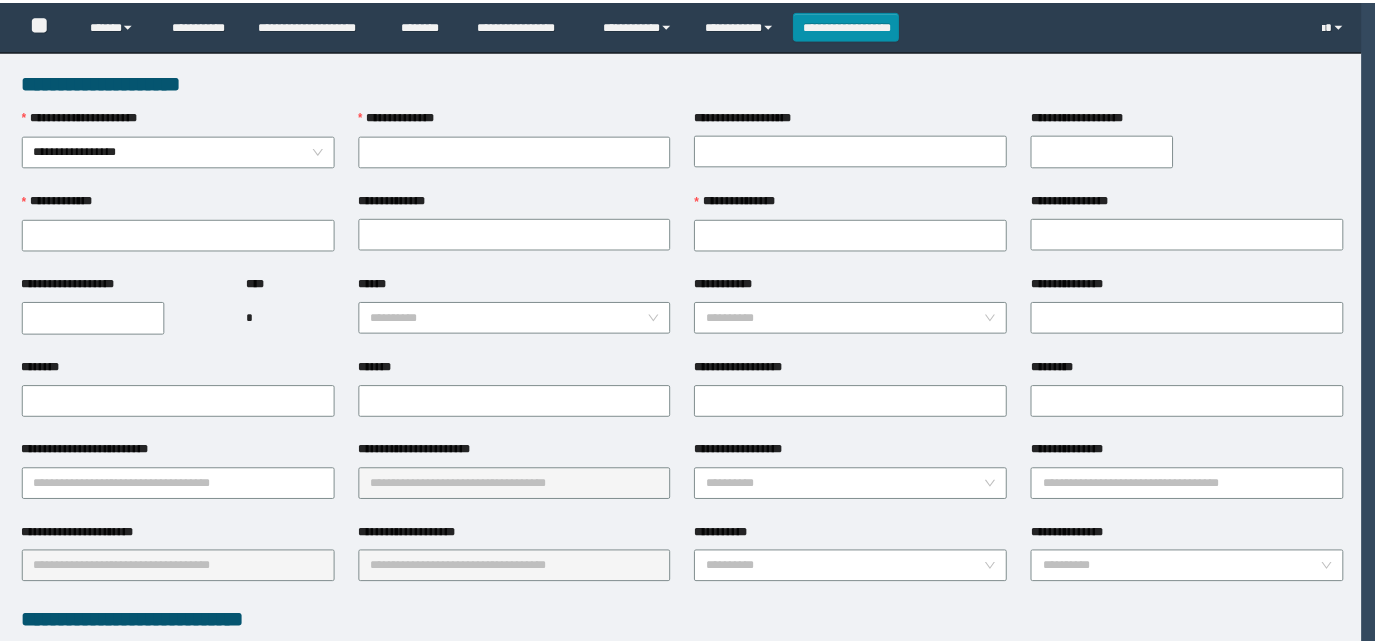 scroll, scrollTop: 0, scrollLeft: 0, axis: both 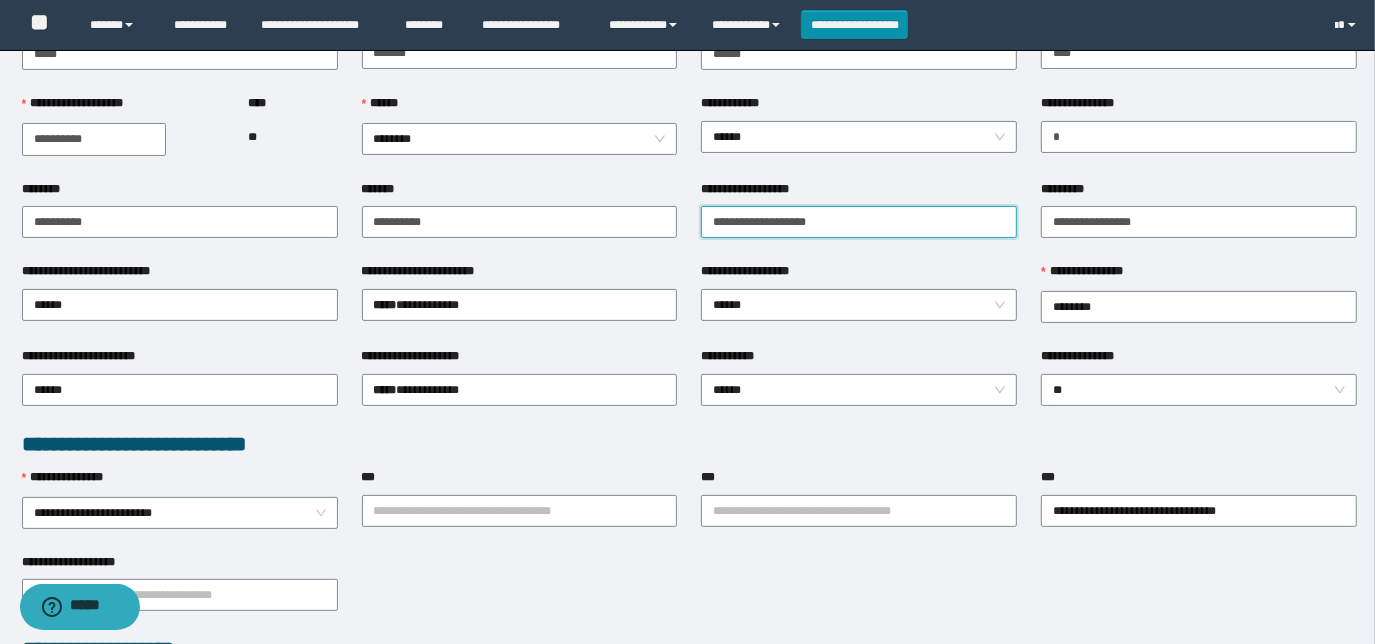 click on "**********" at bounding box center (859, 222) 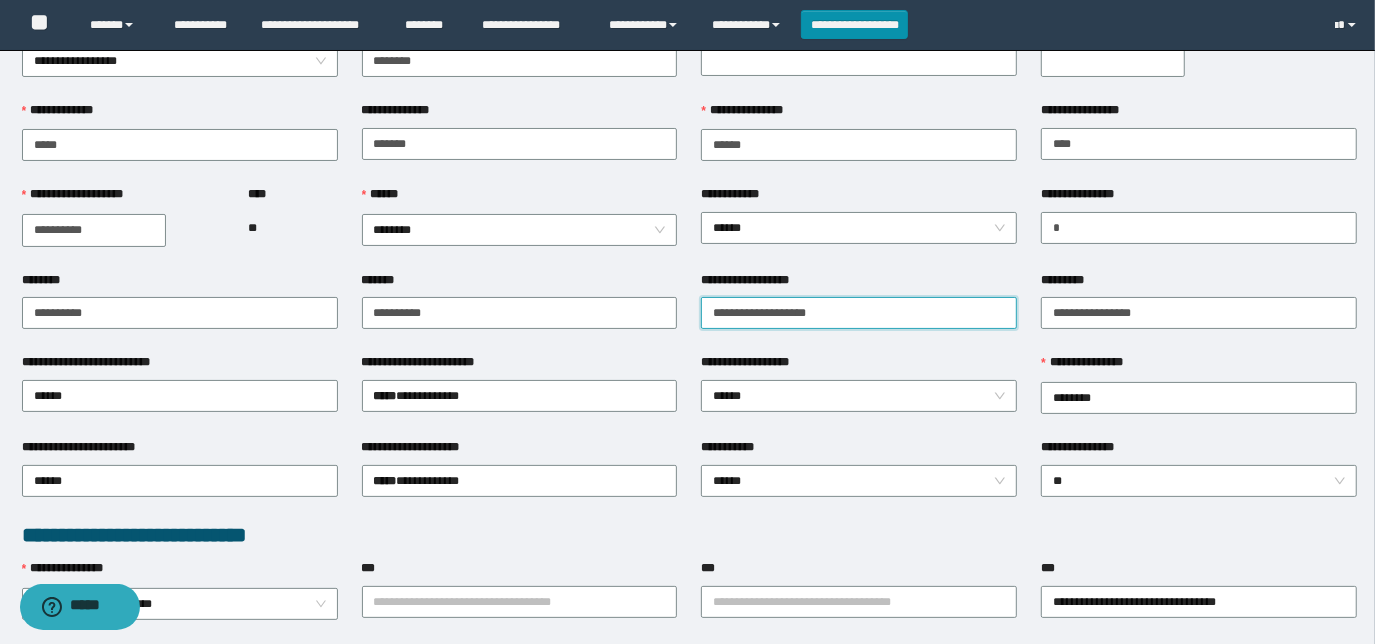 scroll, scrollTop: 0, scrollLeft: 0, axis: both 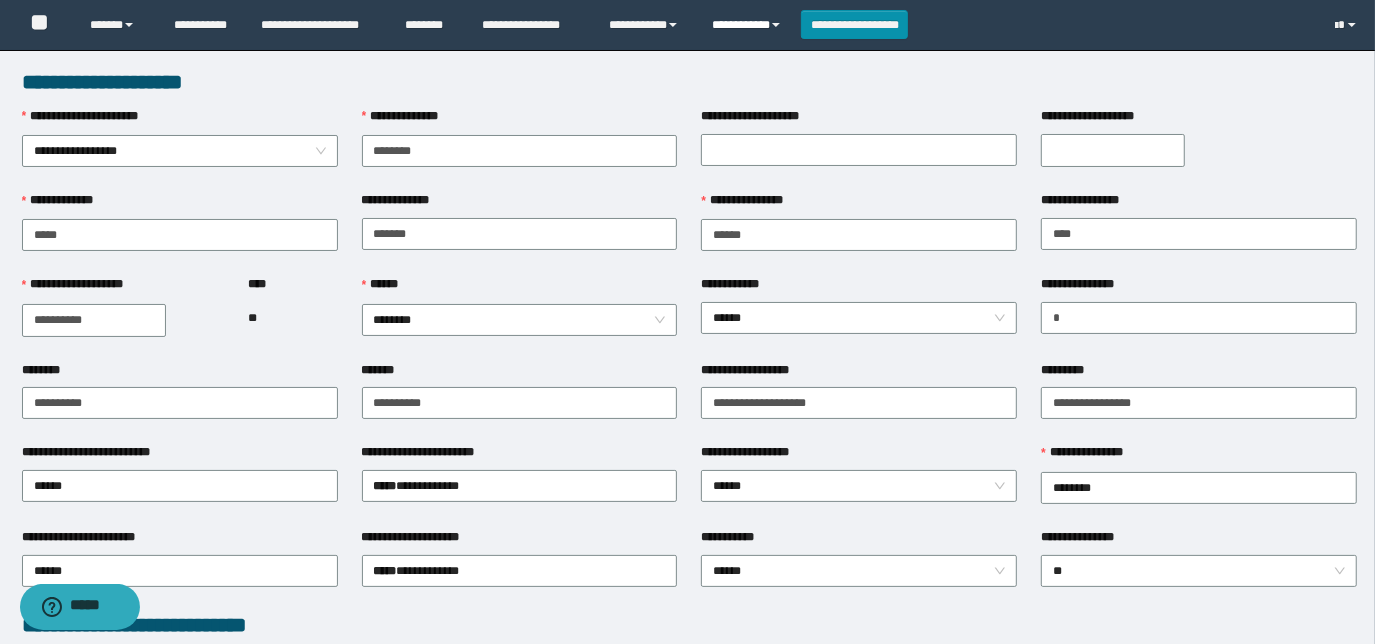 click on "**********" at bounding box center (749, 25) 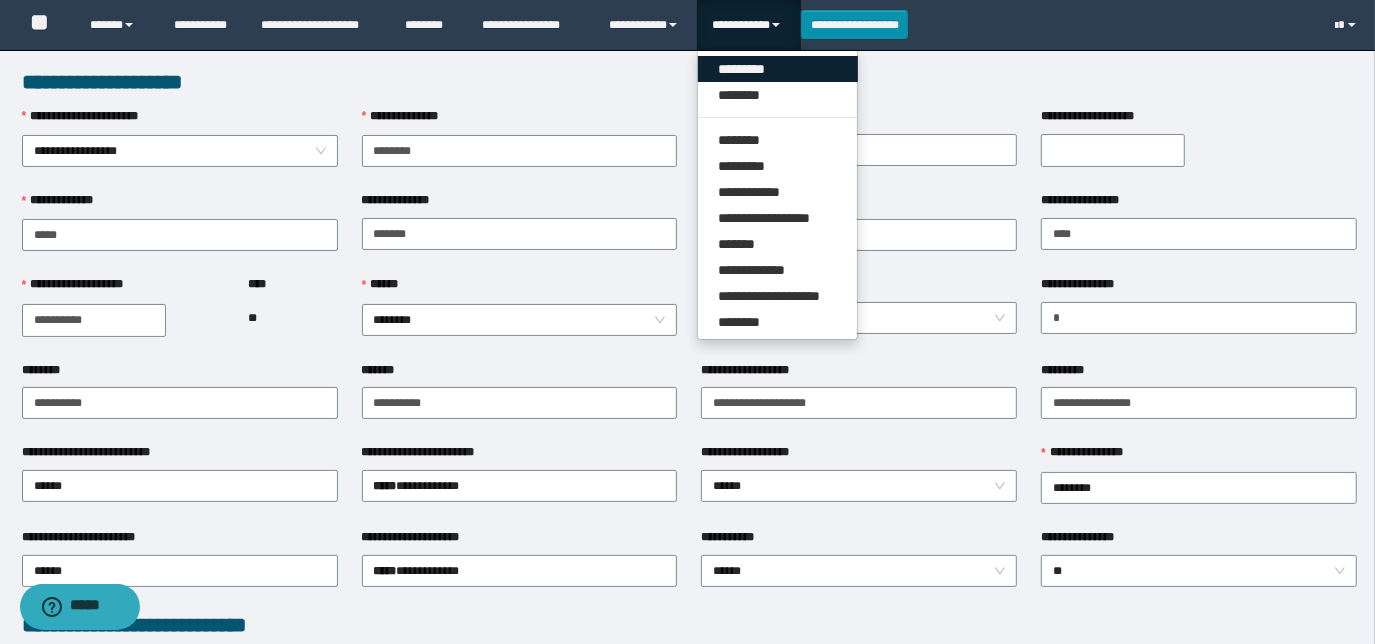 click on "*********" at bounding box center [778, 69] 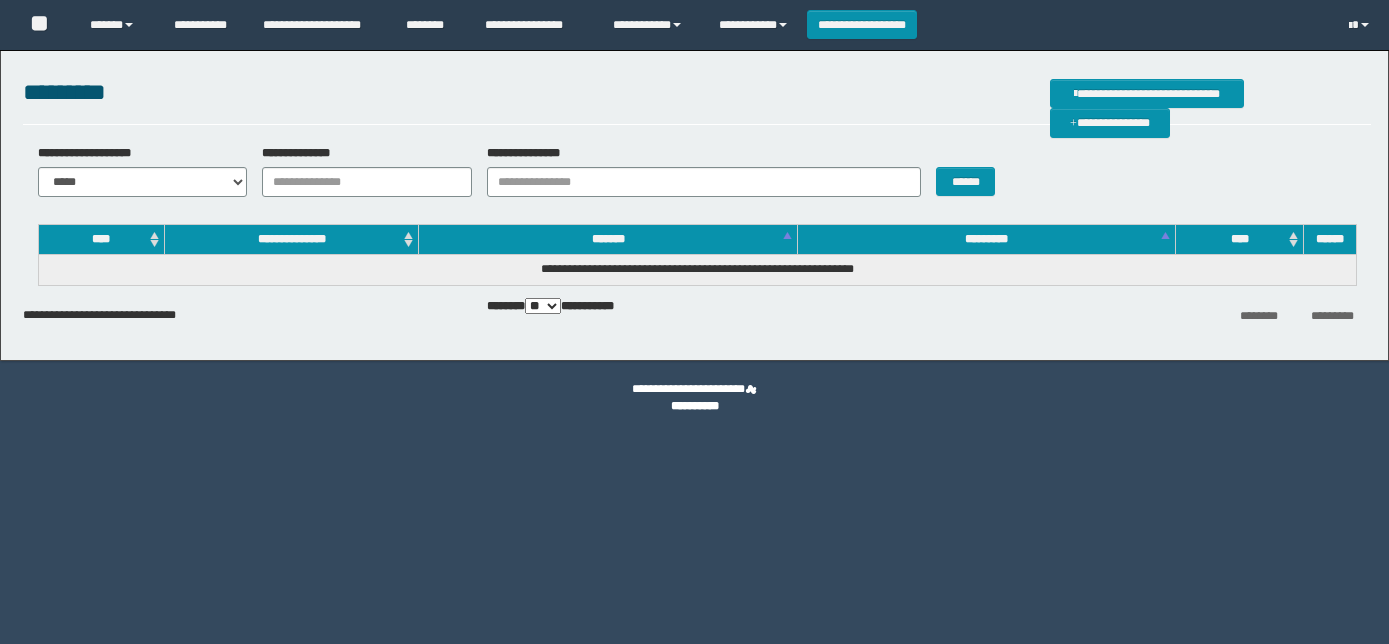scroll, scrollTop: 0, scrollLeft: 0, axis: both 